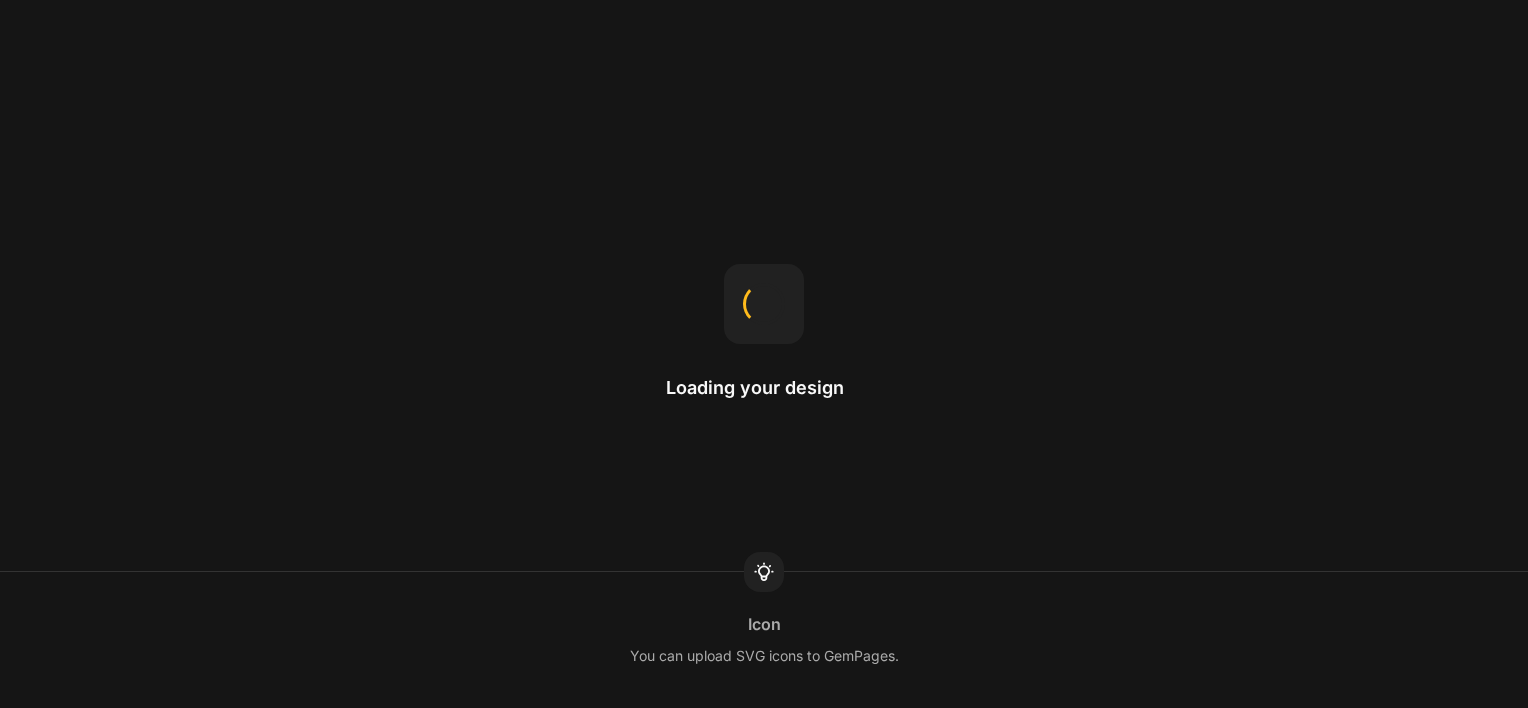scroll, scrollTop: 0, scrollLeft: 0, axis: both 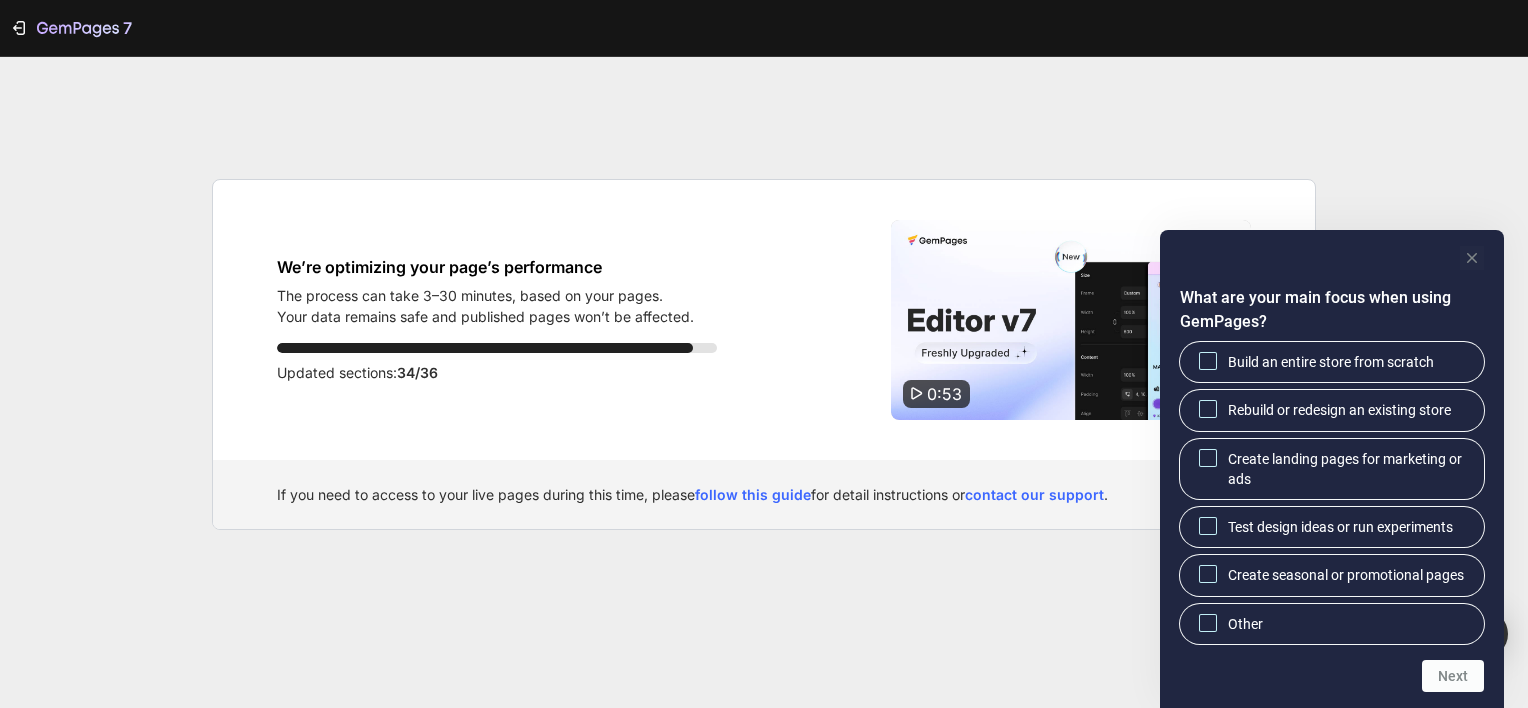 click 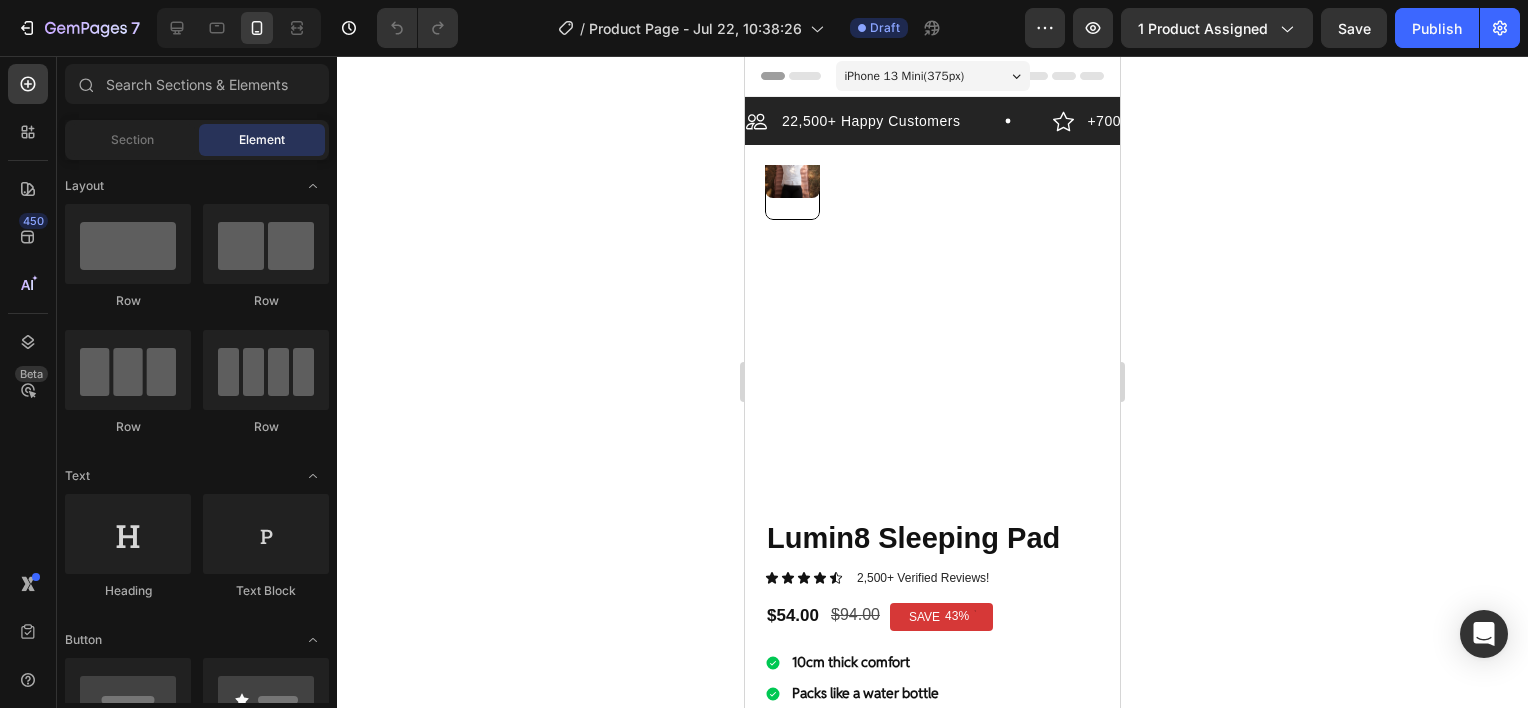 scroll, scrollTop: 0, scrollLeft: 0, axis: both 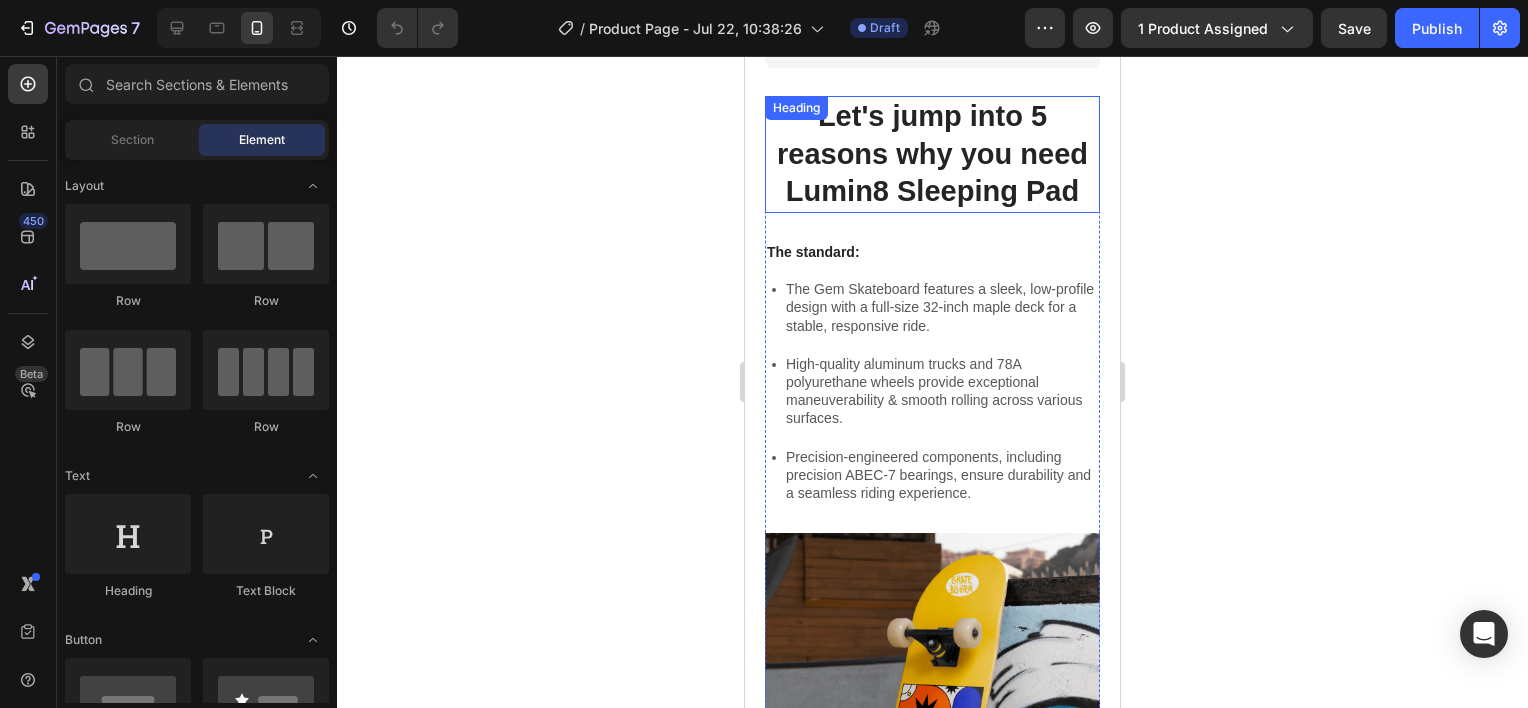 click on "Let's jump into 5 reasons why you need Lumin8 Sleeping Pad" at bounding box center [932, 154] 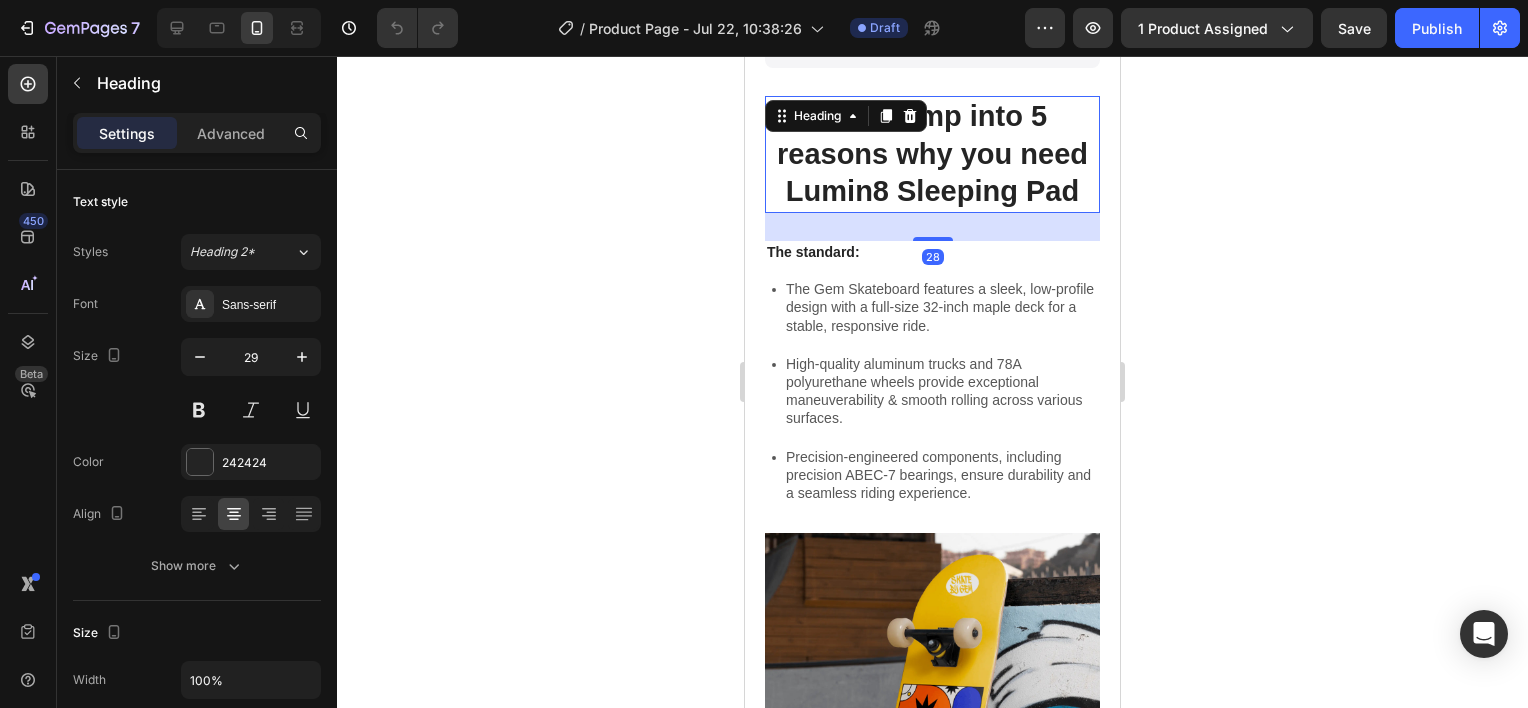 click on "Let's jump into 5 reasons why you need Lumin8 Sleeping Pad" at bounding box center [932, 154] 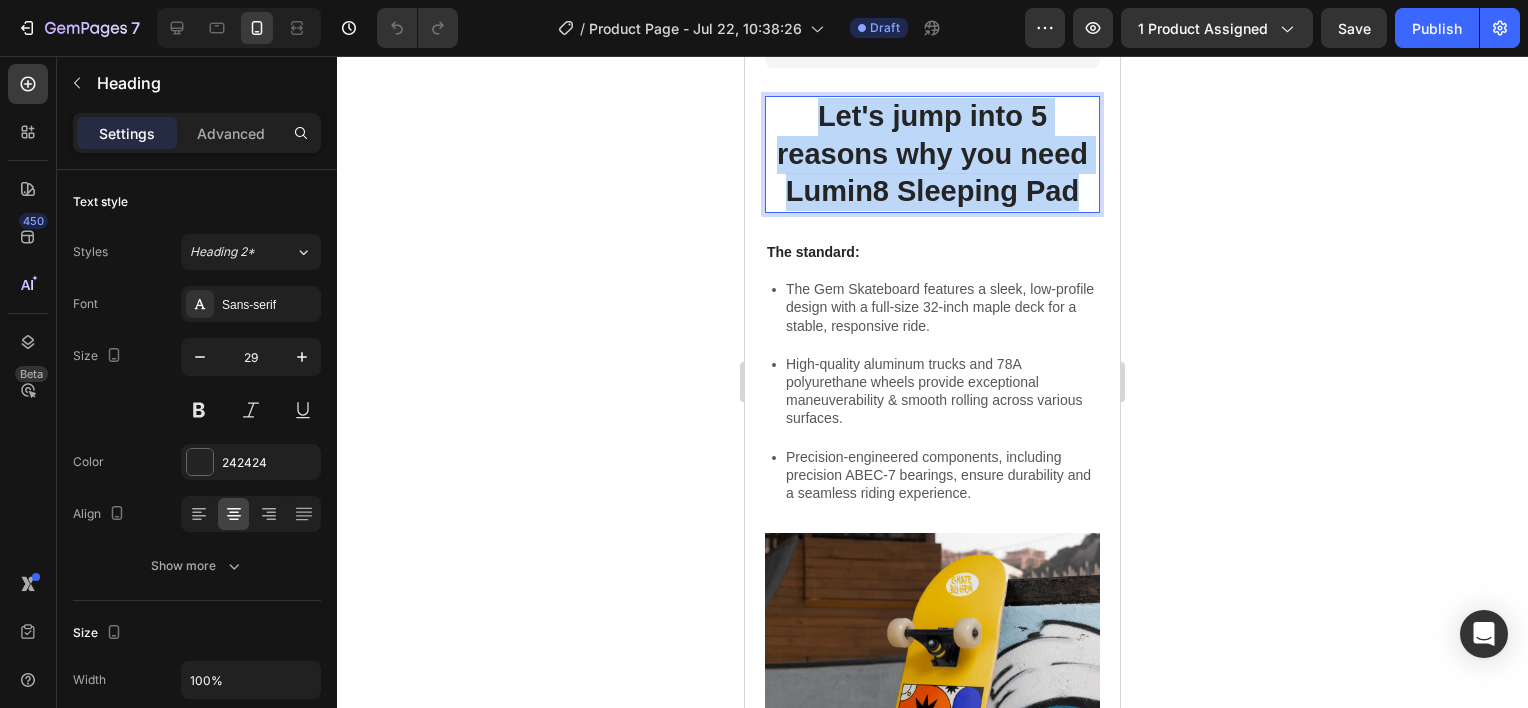 click on "Let's jump into 5 reasons why you need Lumin8 Sleeping Pad" at bounding box center (932, 154) 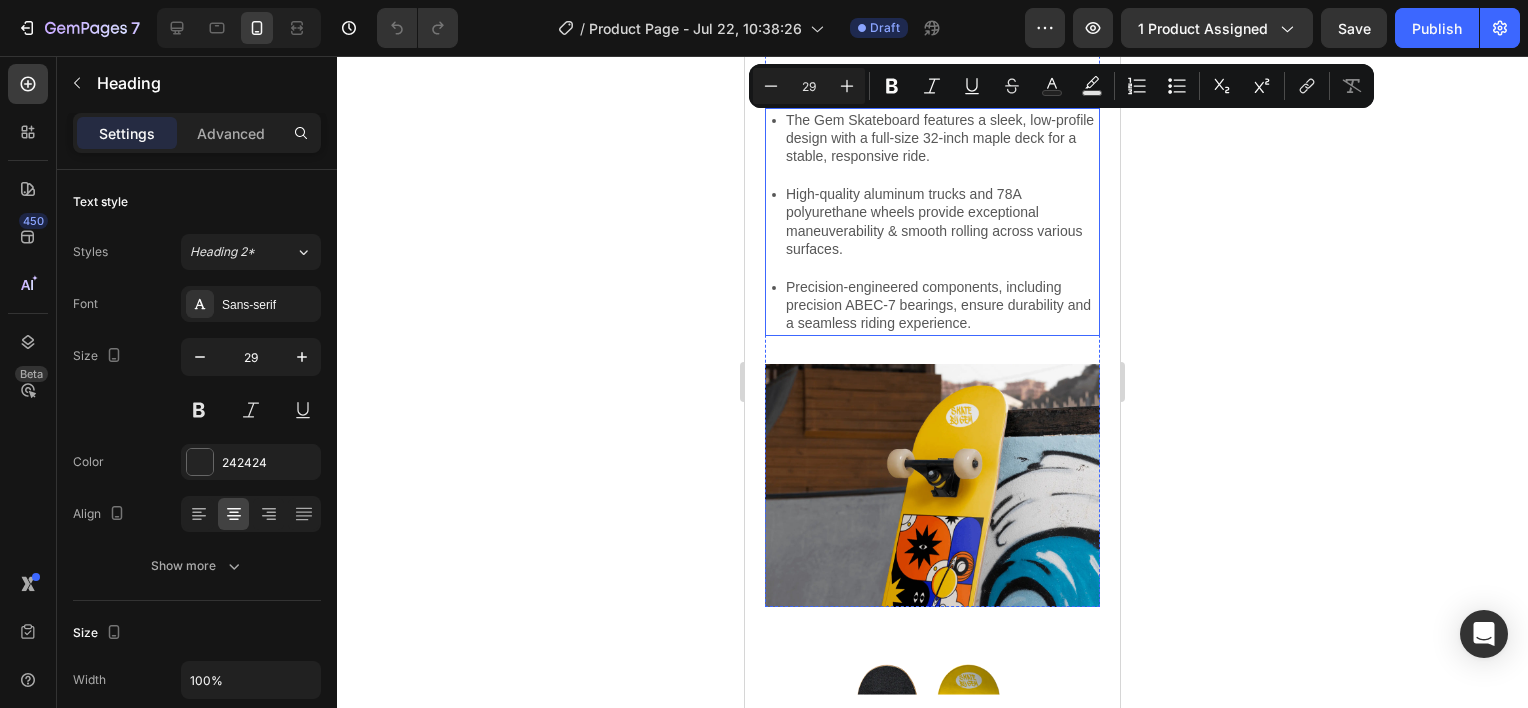 scroll, scrollTop: 1473, scrollLeft: 0, axis: vertical 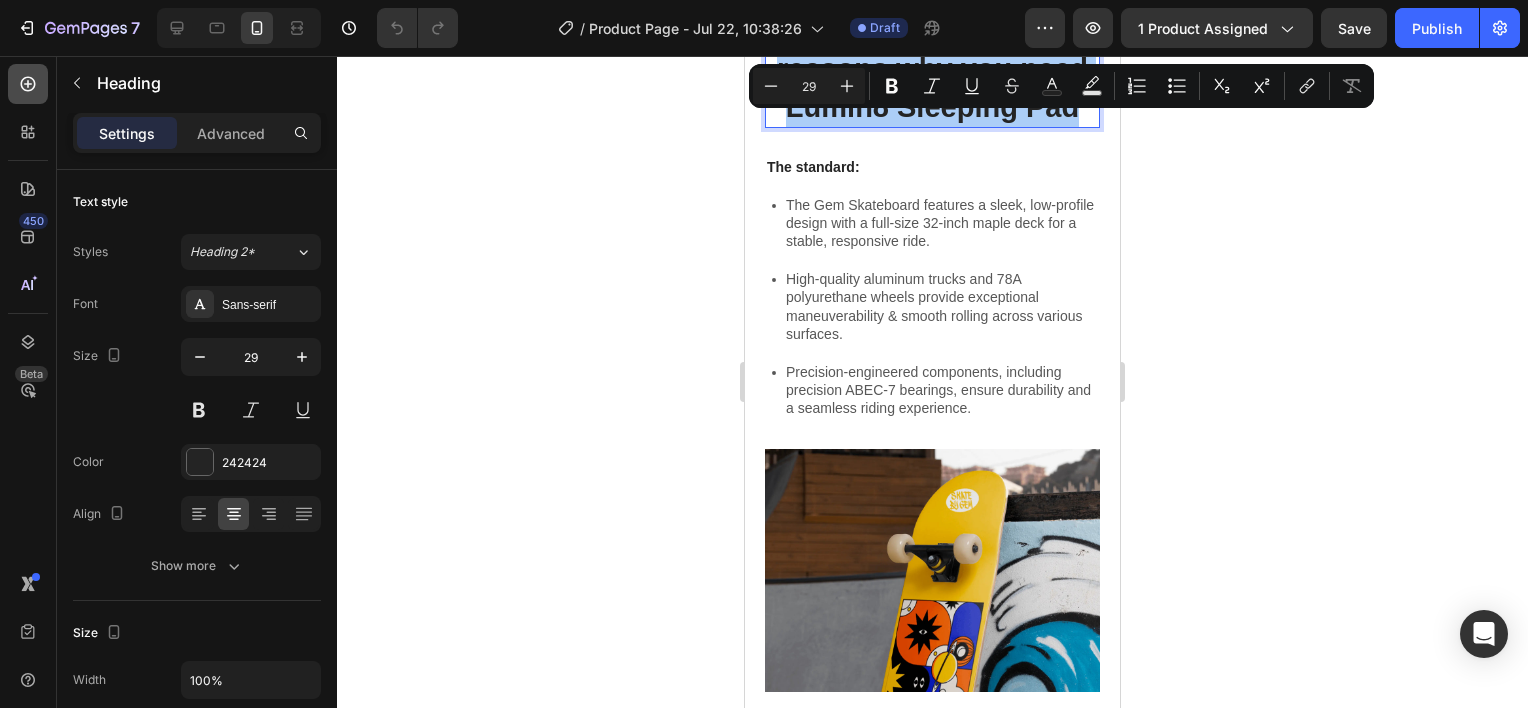 click 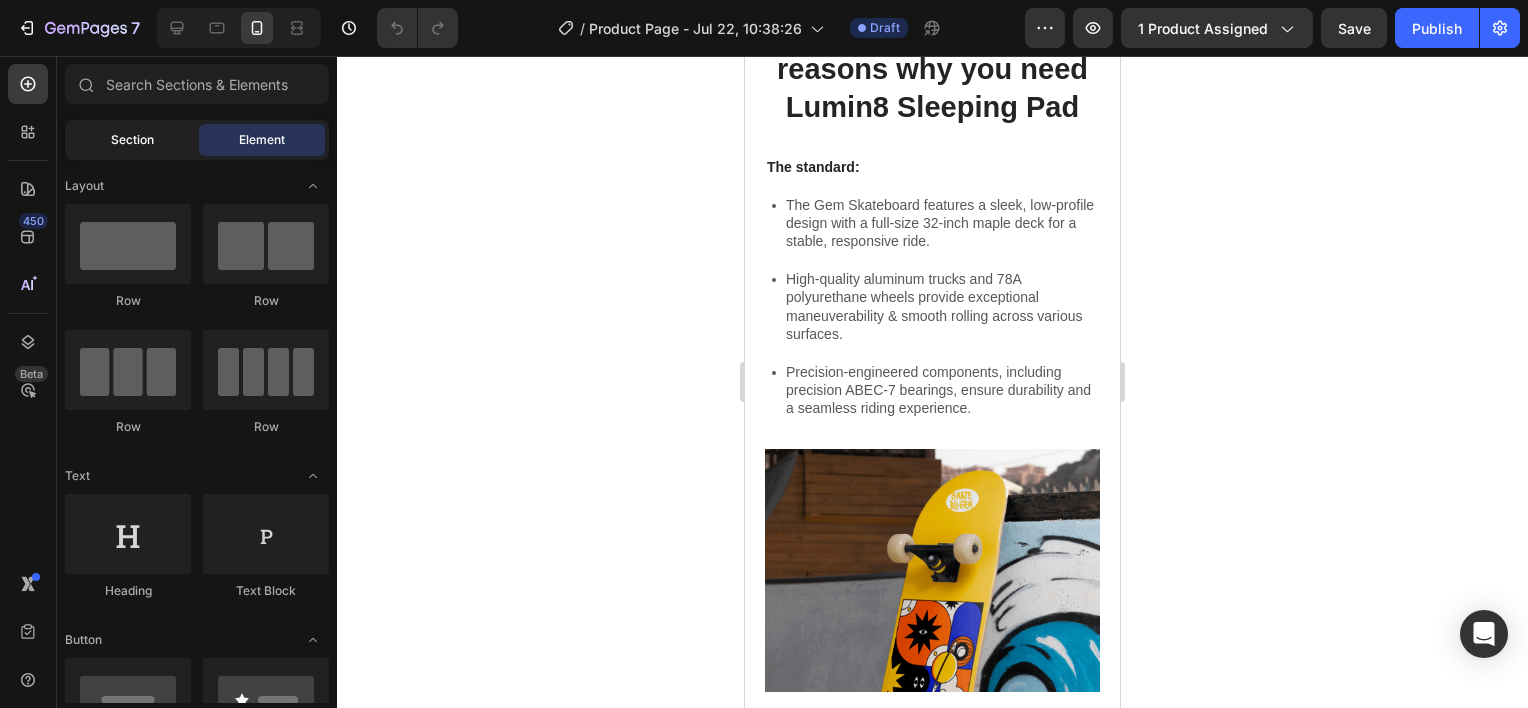 click on "Section" at bounding box center (132, 140) 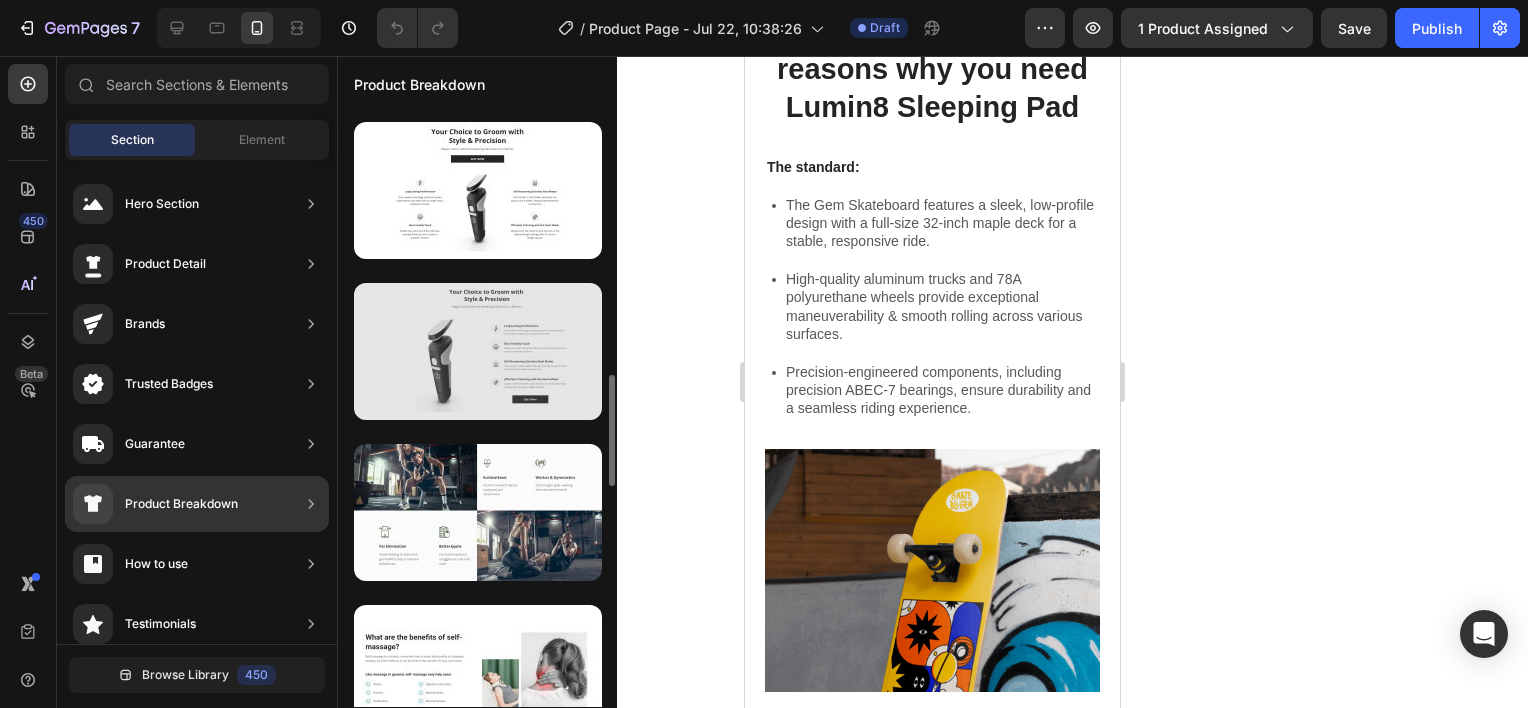 scroll, scrollTop: 1280, scrollLeft: 0, axis: vertical 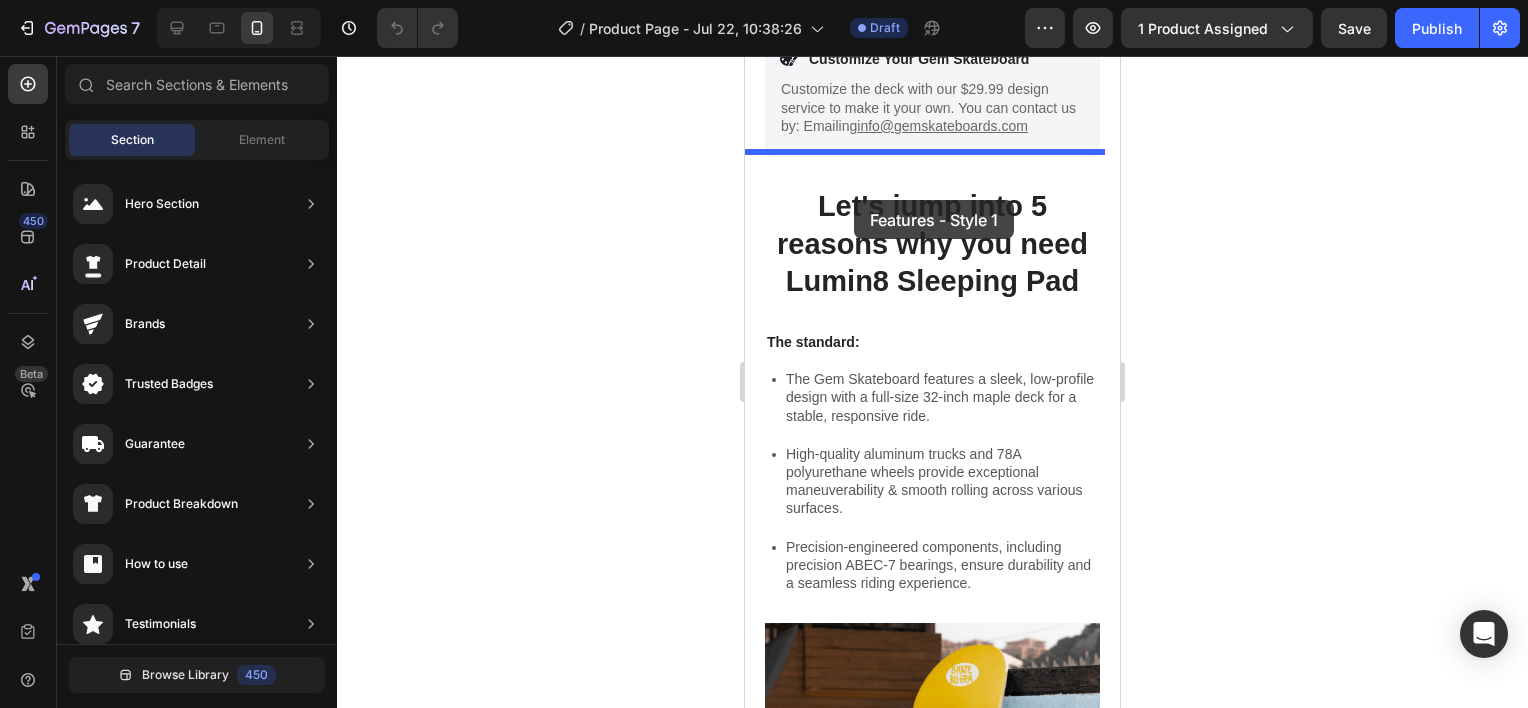 drag, startPoint x: 1234, startPoint y: 287, endPoint x: 854, endPoint y: 200, distance: 389.832 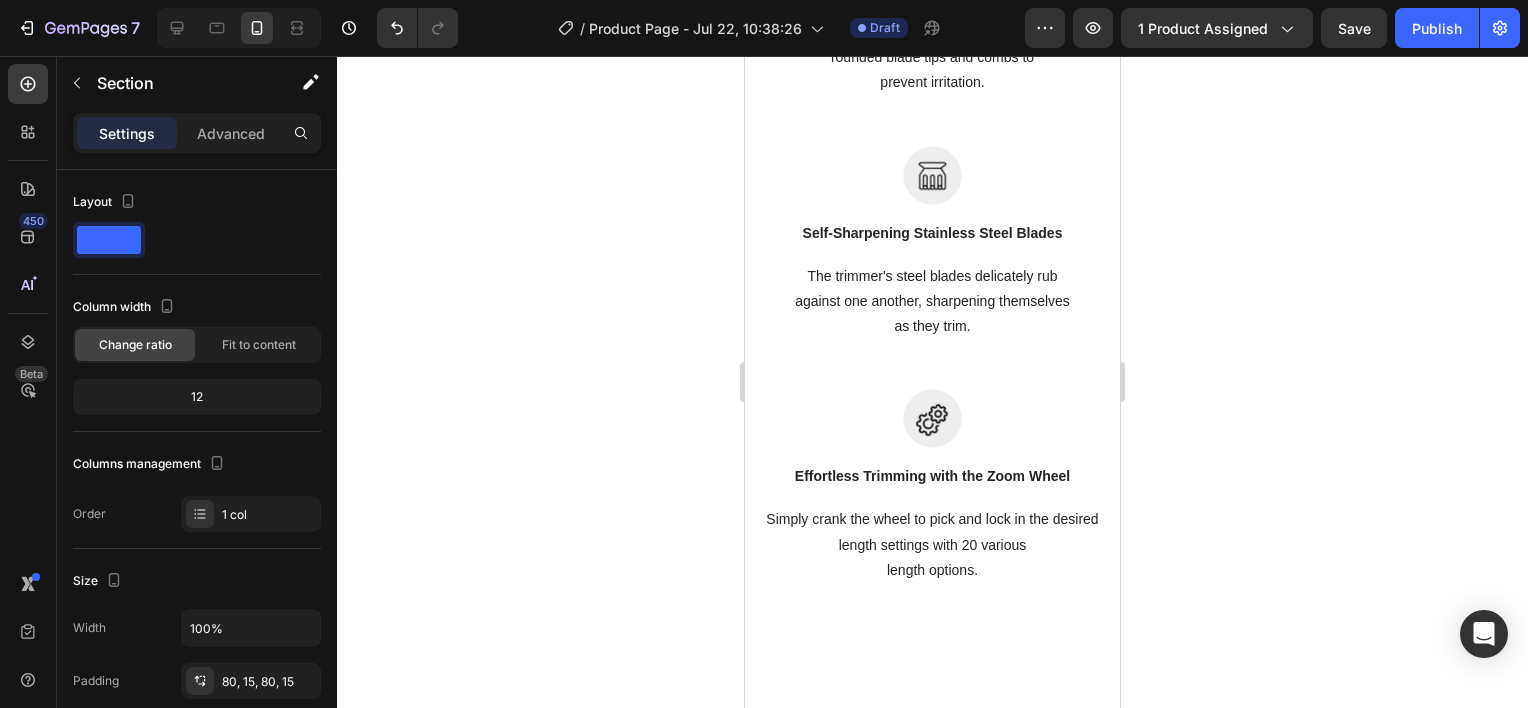 scroll, scrollTop: 2276, scrollLeft: 0, axis: vertical 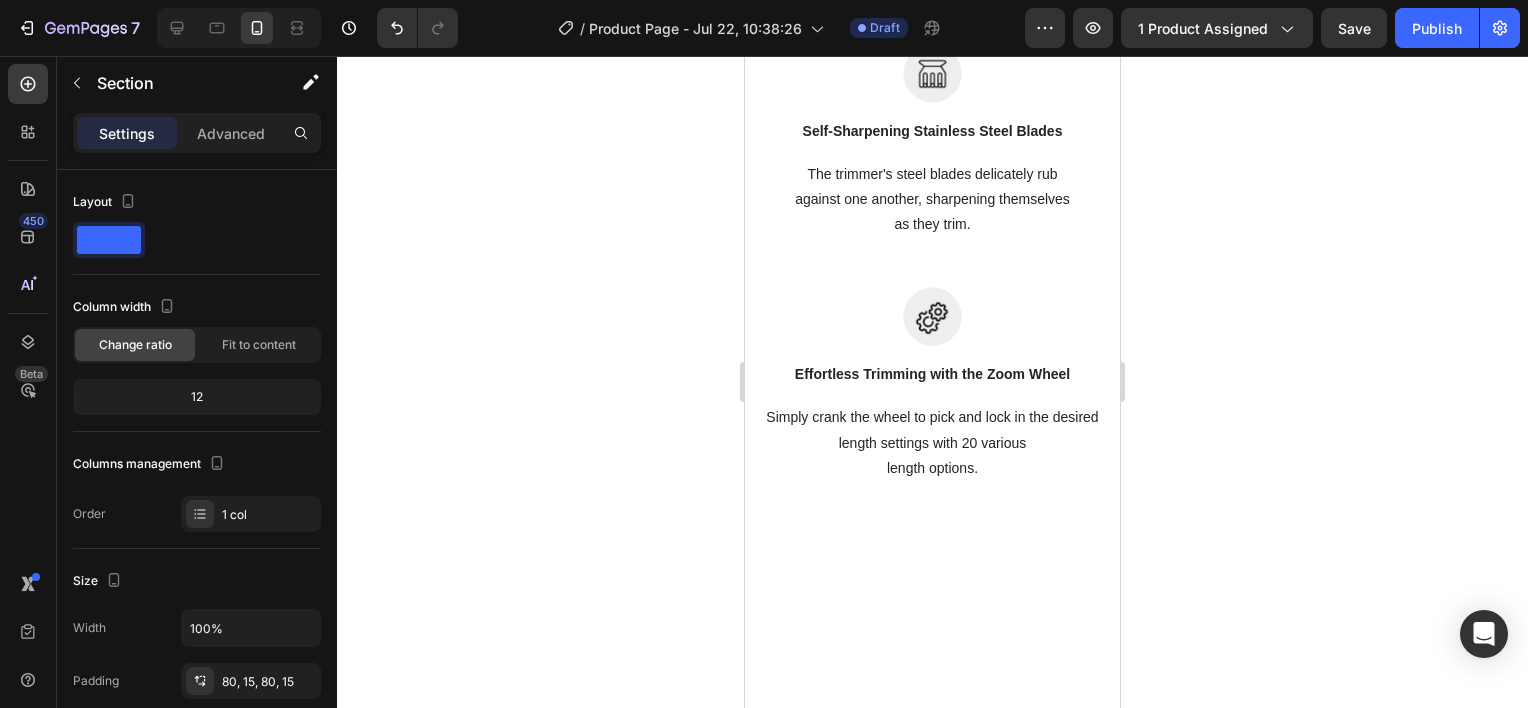 click on "Long-Lasting Performance" at bounding box center [932, -272] 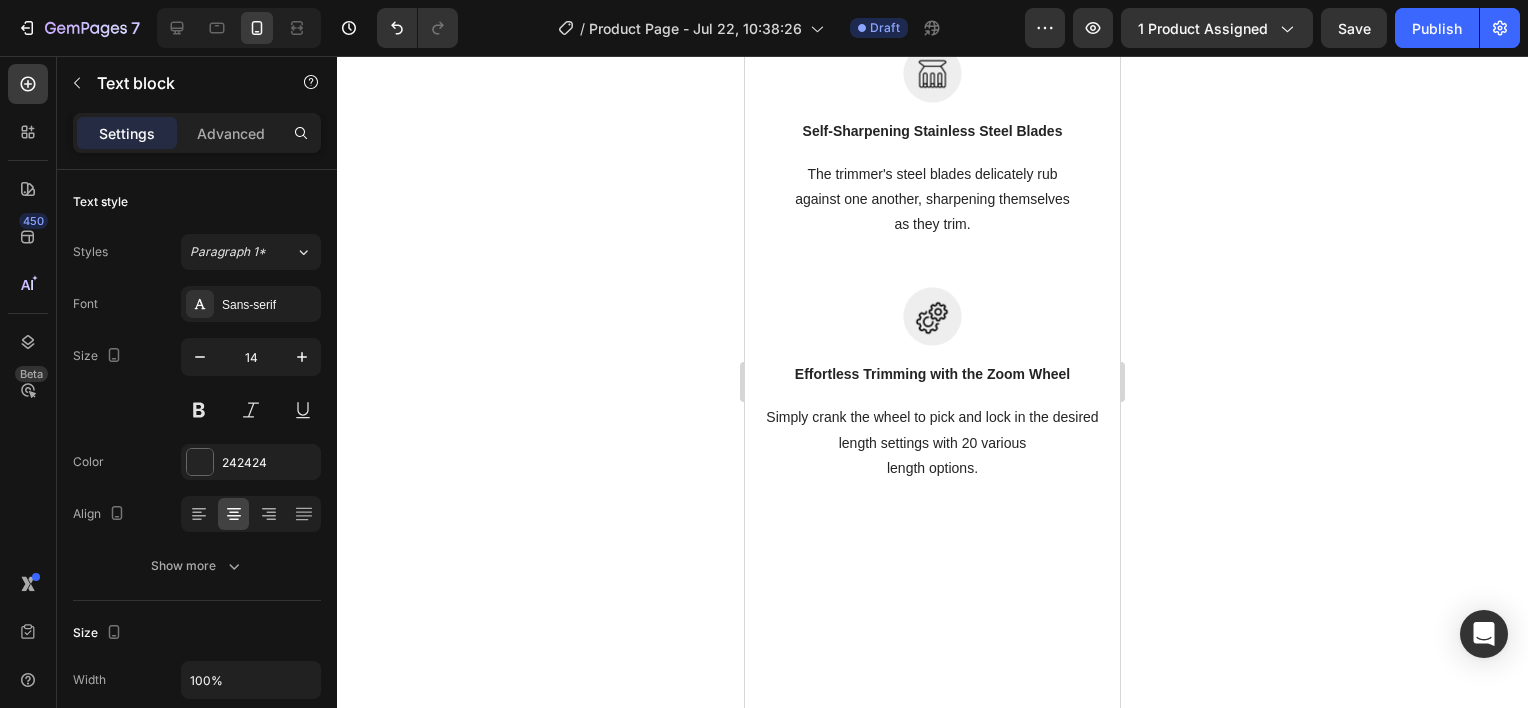 click on "Long-Lasting Performance" at bounding box center [932, -272] 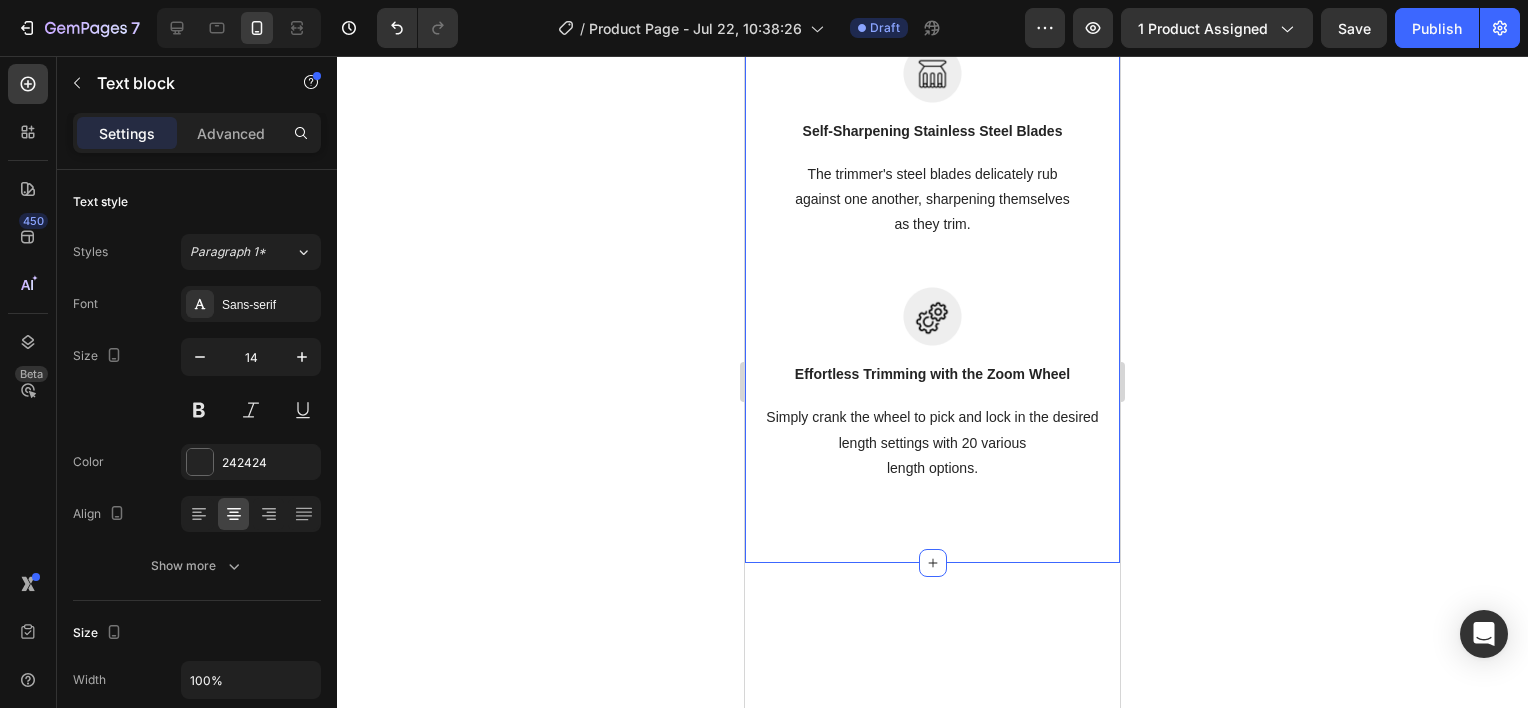 click 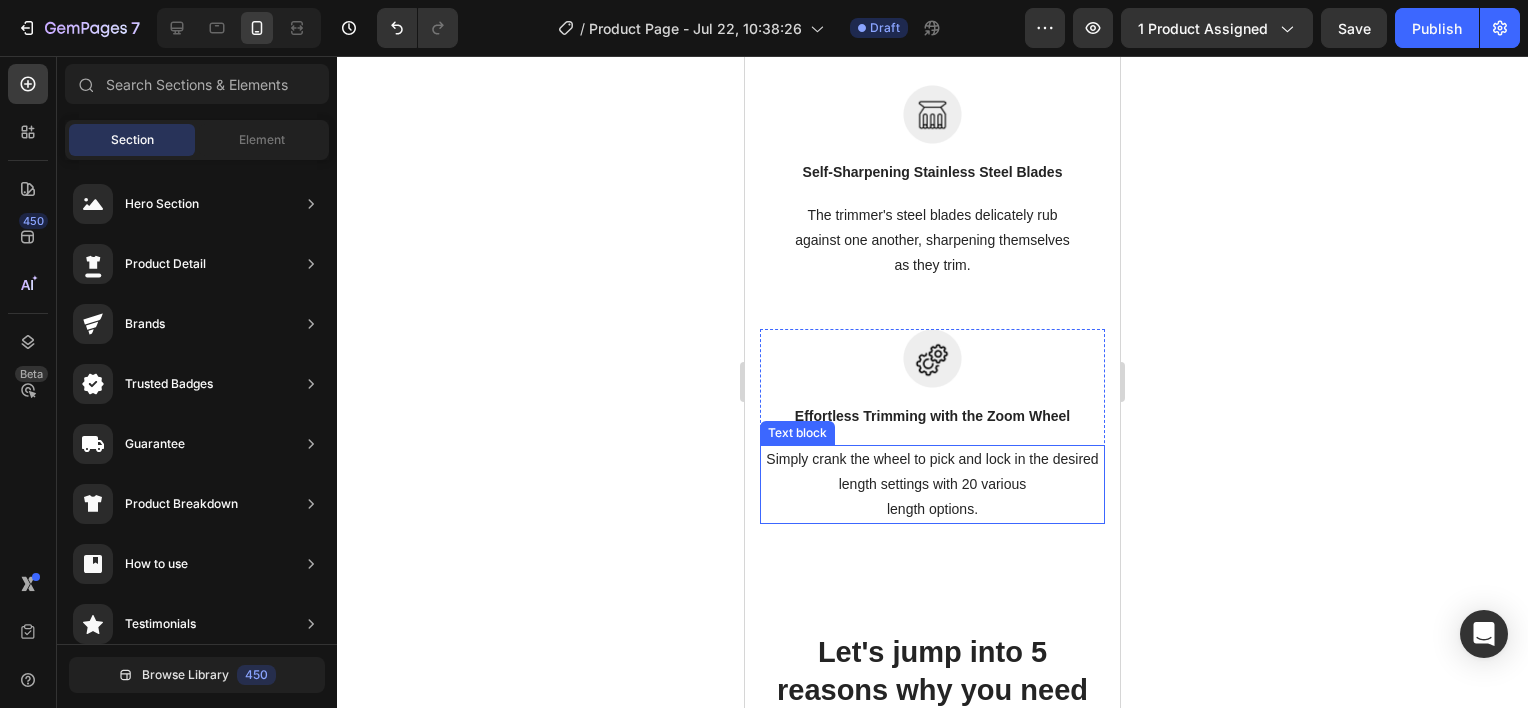scroll, scrollTop: 3200, scrollLeft: 0, axis: vertical 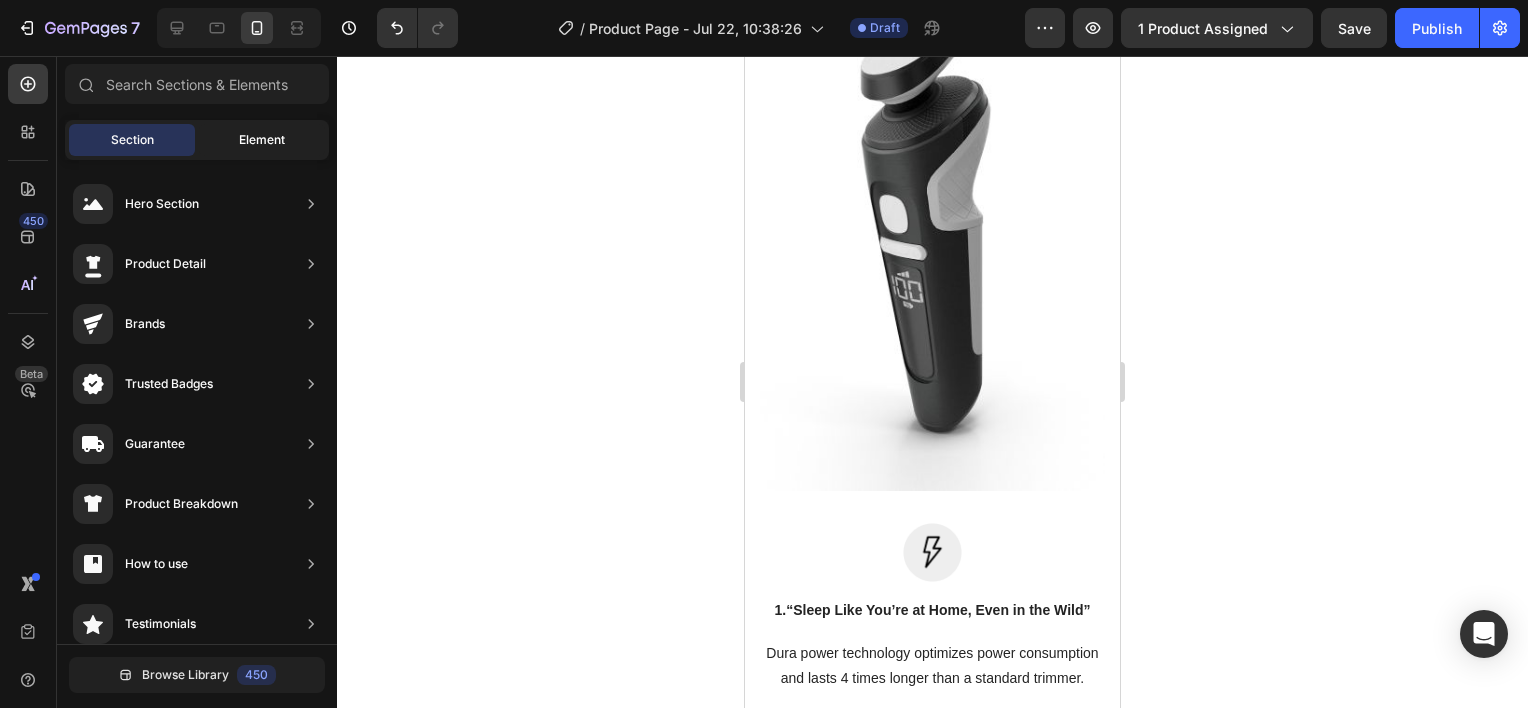 click on "Element" at bounding box center [262, 140] 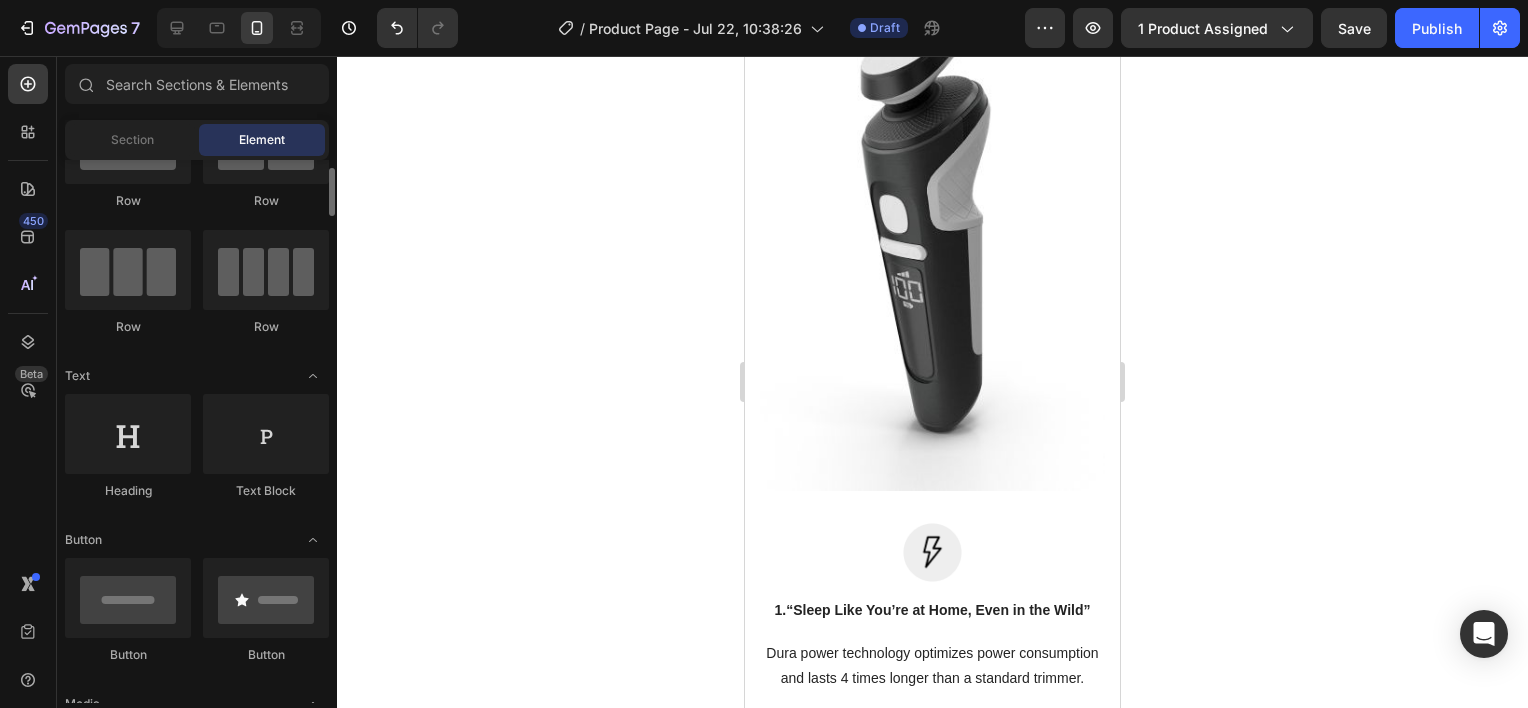 scroll, scrollTop: 0, scrollLeft: 0, axis: both 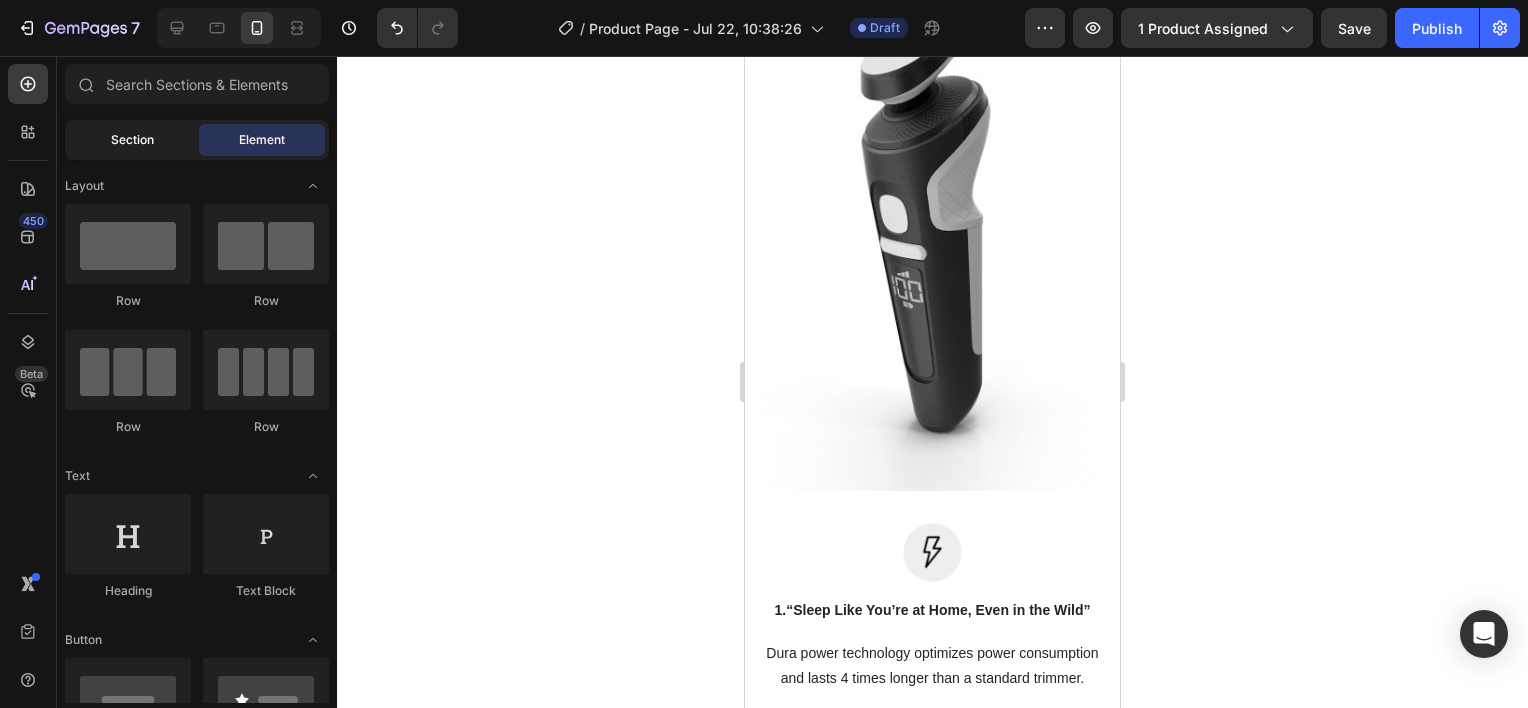 click on "Section" at bounding box center (132, 140) 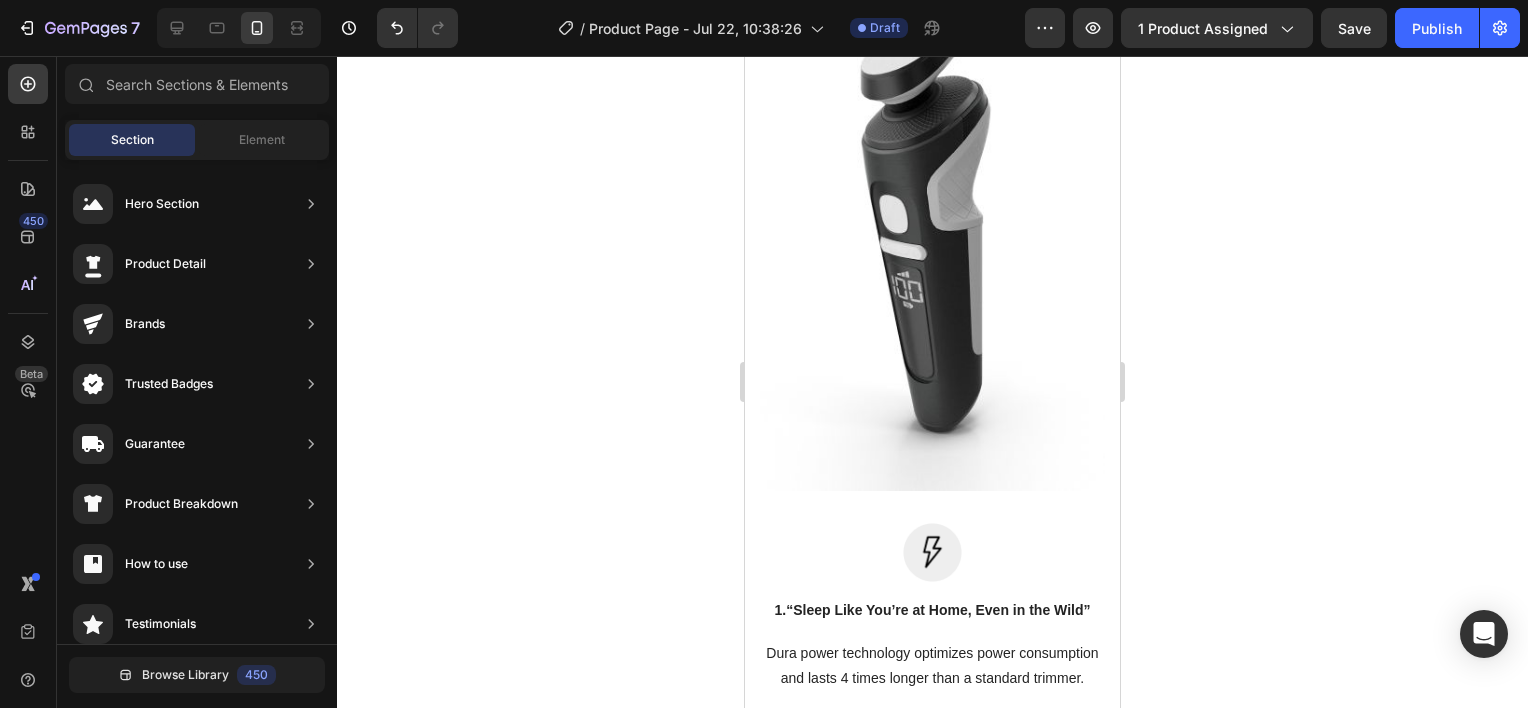 scroll, scrollTop: 194, scrollLeft: 0, axis: vertical 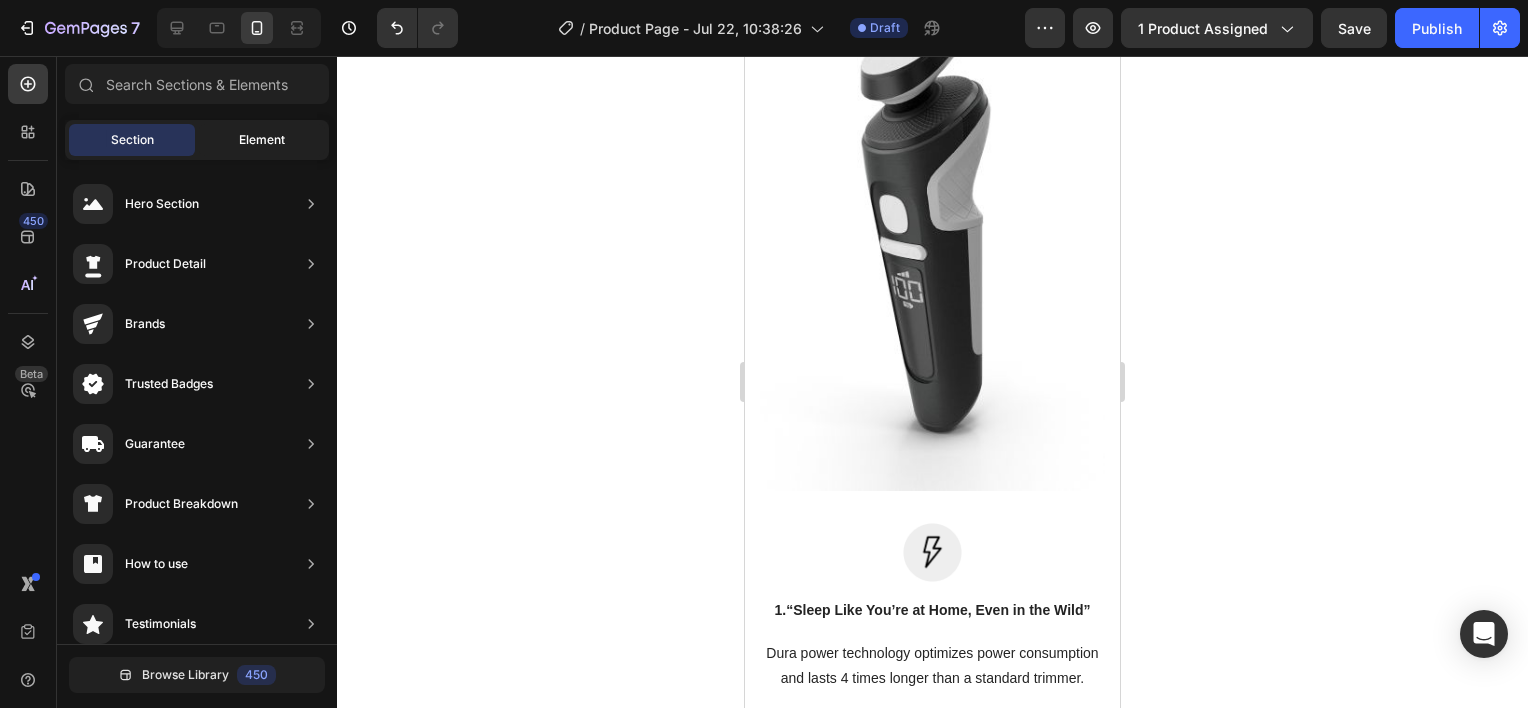 click on "Element" at bounding box center [262, 140] 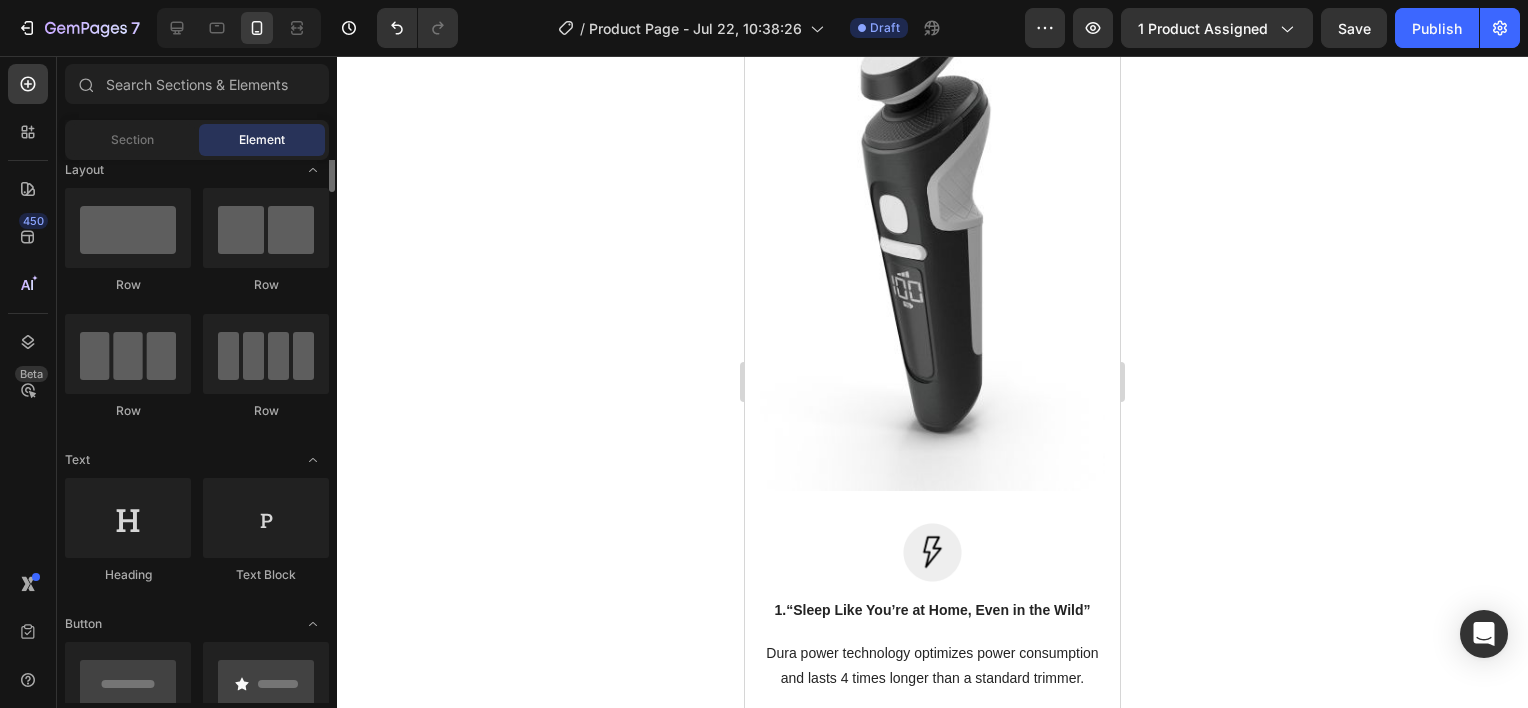 scroll, scrollTop: 0, scrollLeft: 0, axis: both 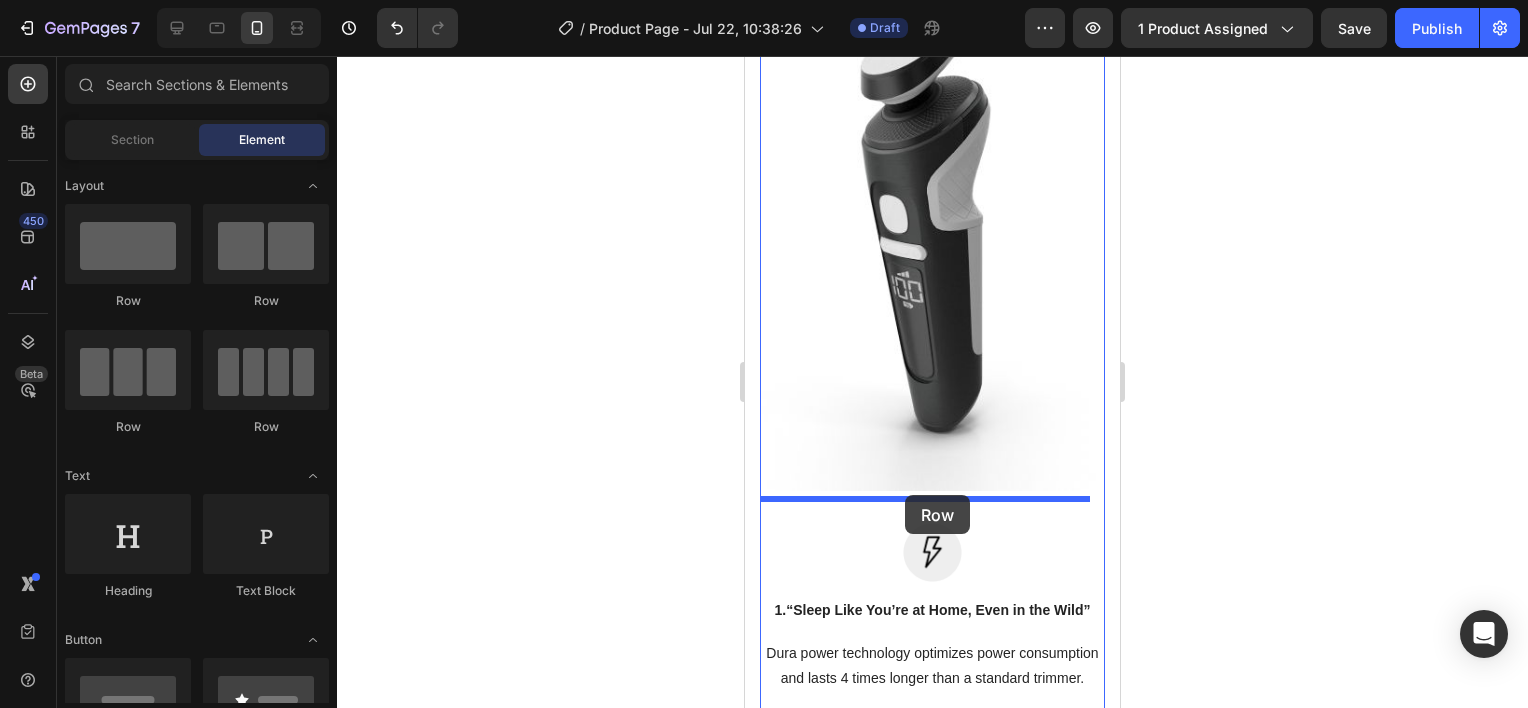 drag, startPoint x: 889, startPoint y: 302, endPoint x: 905, endPoint y: 495, distance: 193.66208 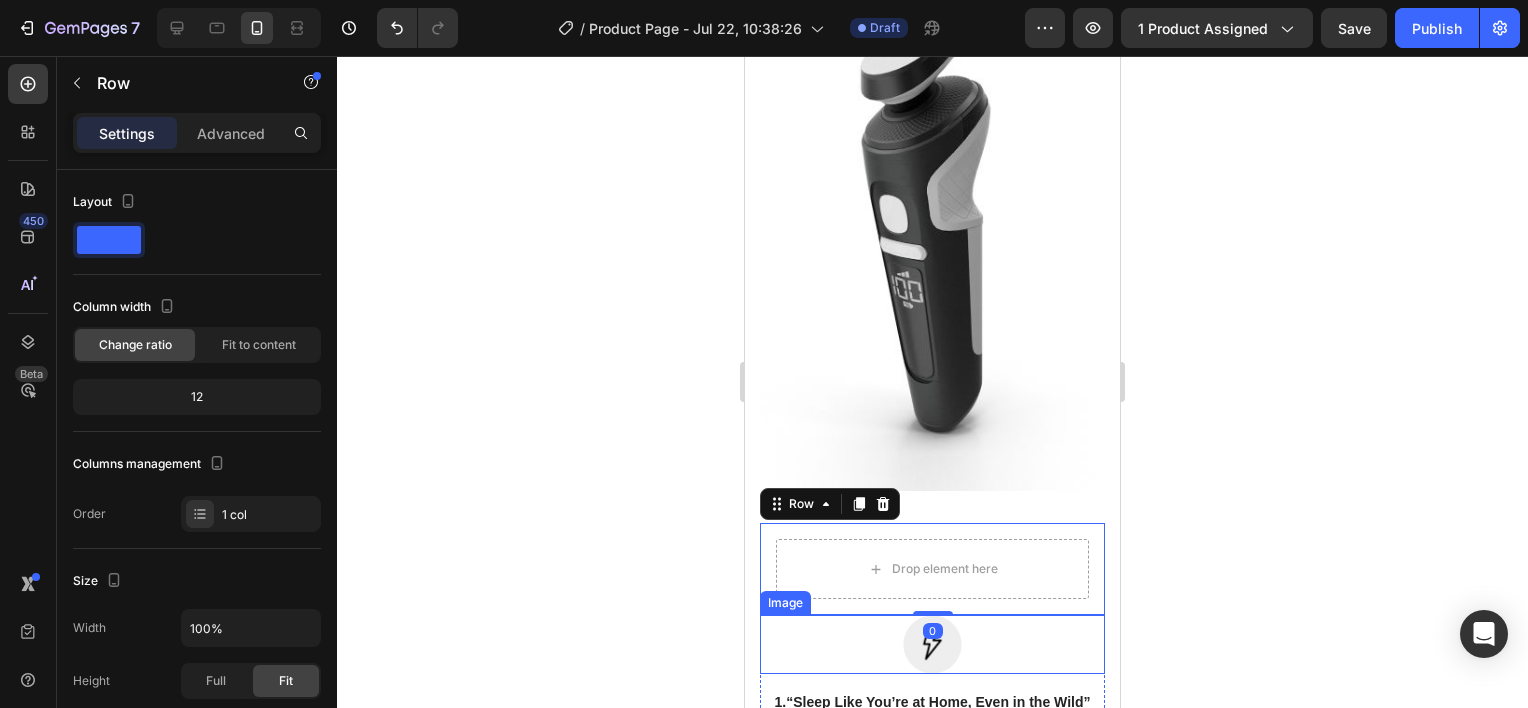 scroll, scrollTop: 2092, scrollLeft: 0, axis: vertical 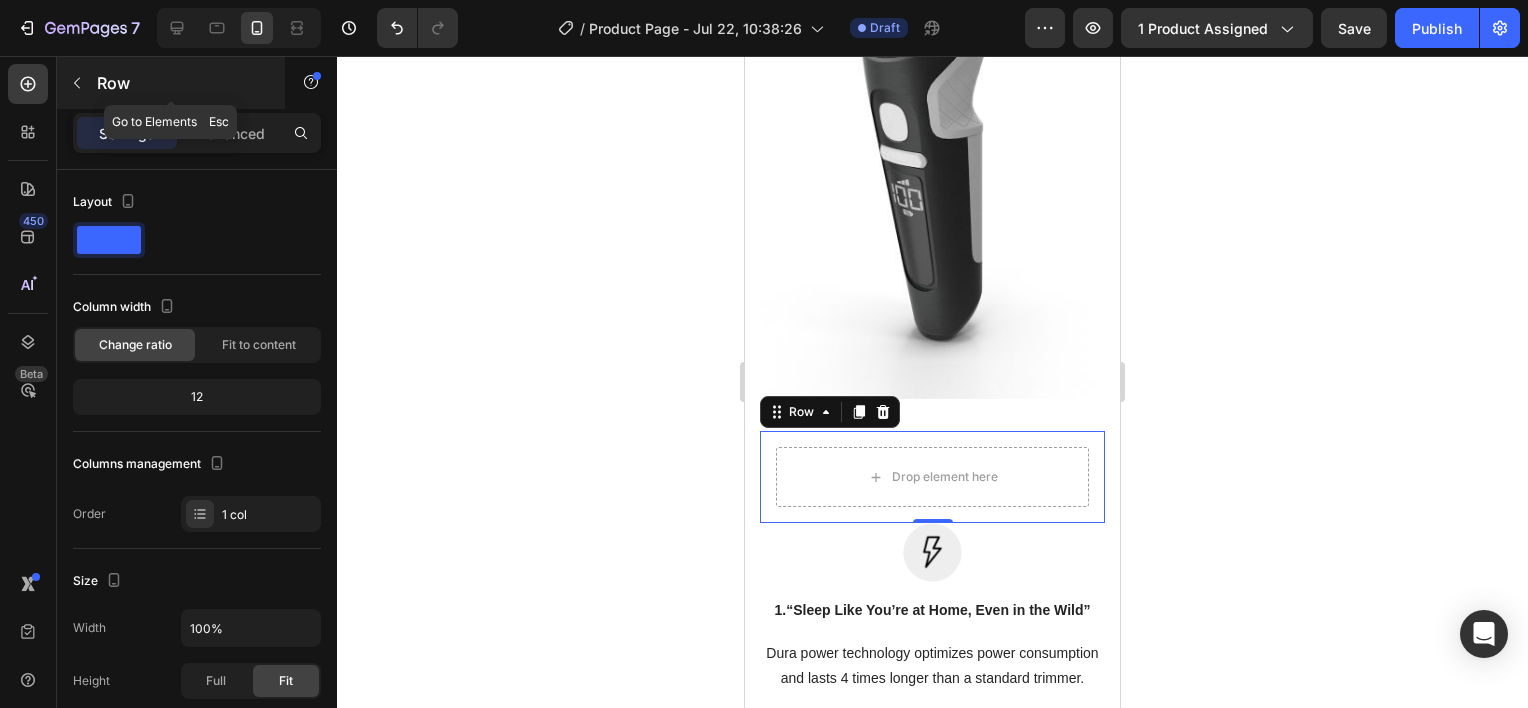 click 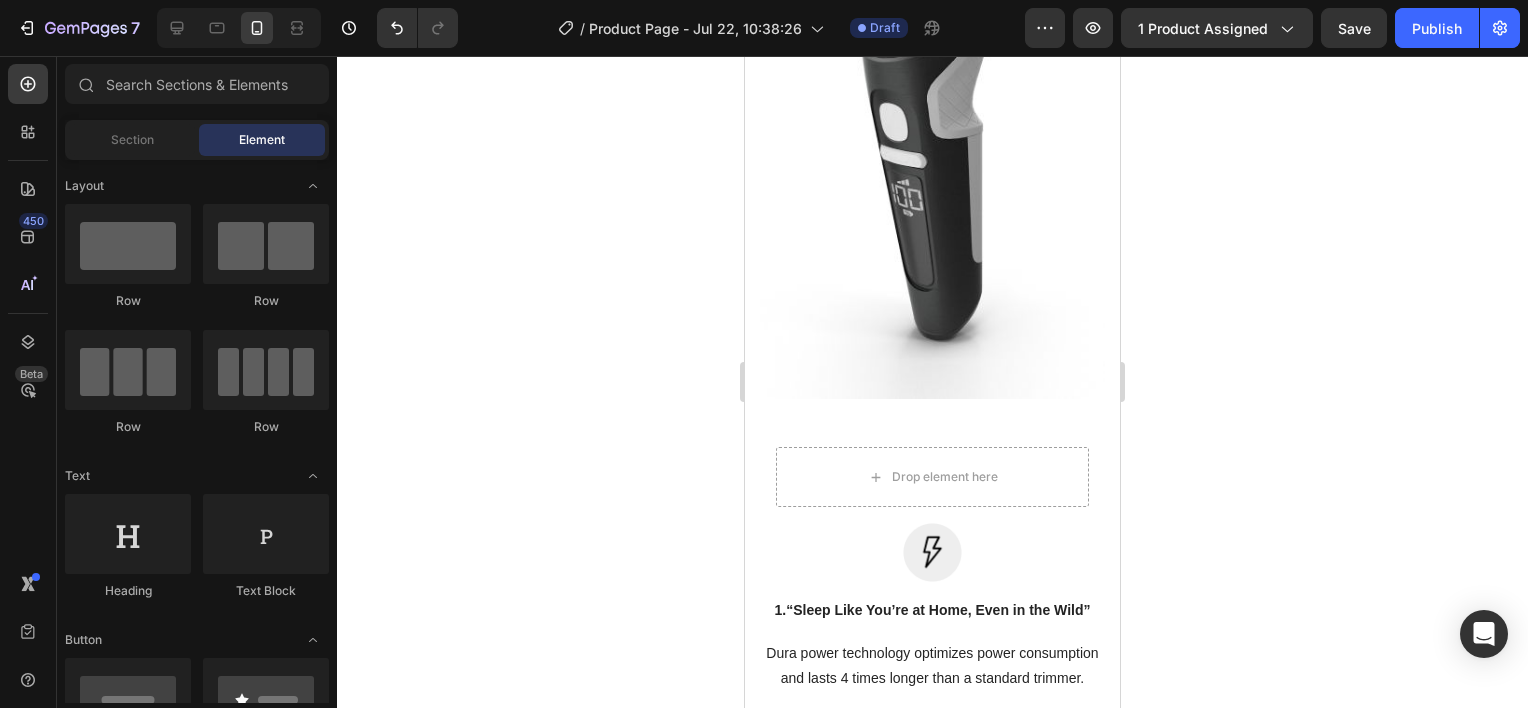 scroll, scrollTop: 100, scrollLeft: 0, axis: vertical 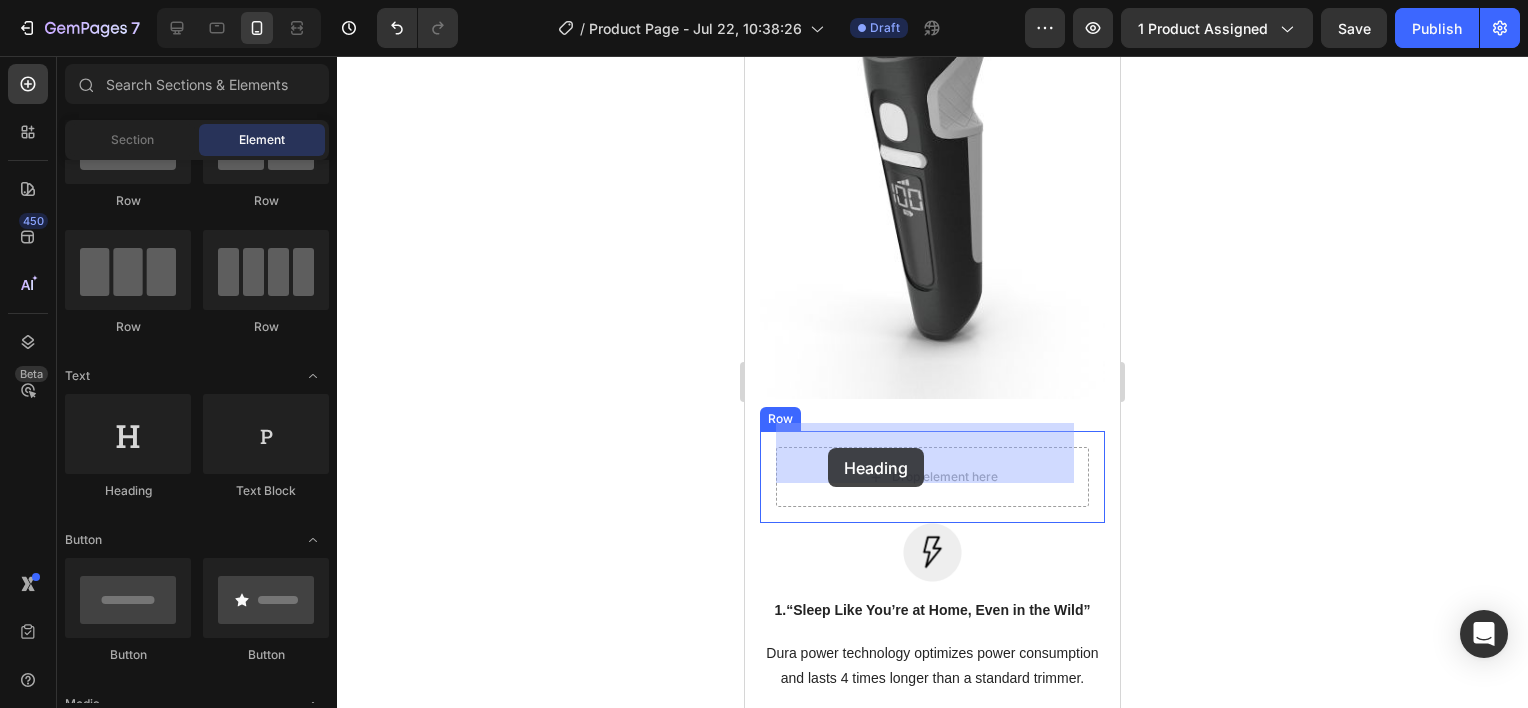 drag, startPoint x: 898, startPoint y: 499, endPoint x: 828, endPoint y: 448, distance: 86.608315 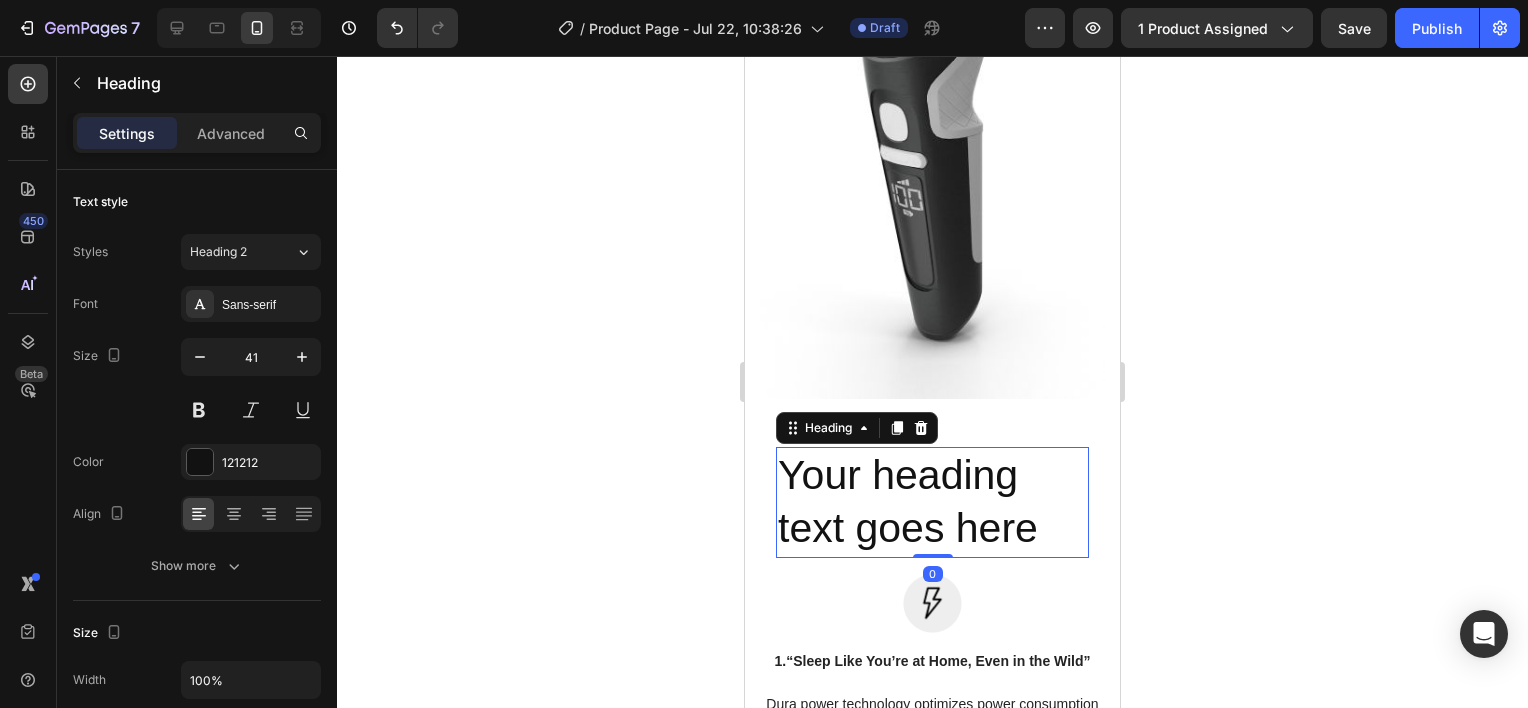 scroll, scrollTop: 2142, scrollLeft: 0, axis: vertical 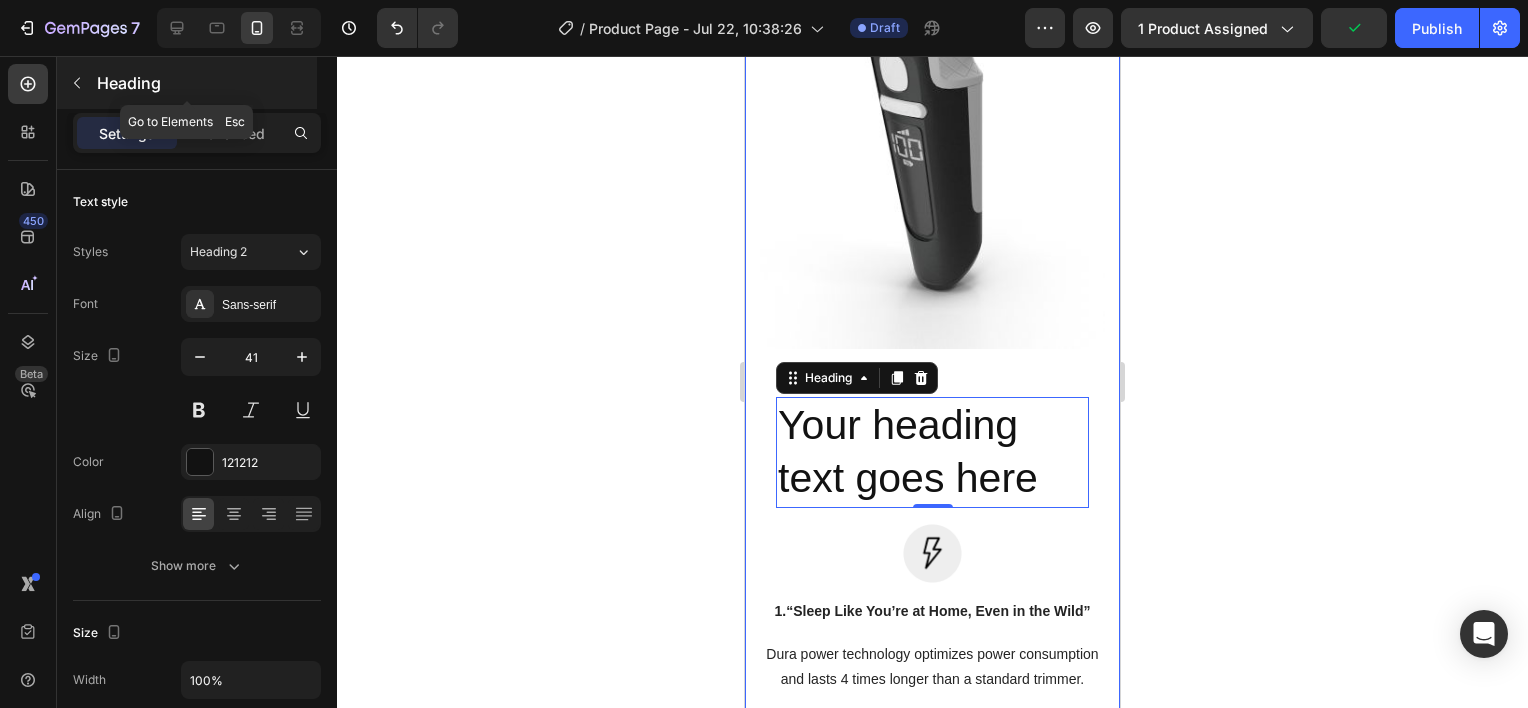 click 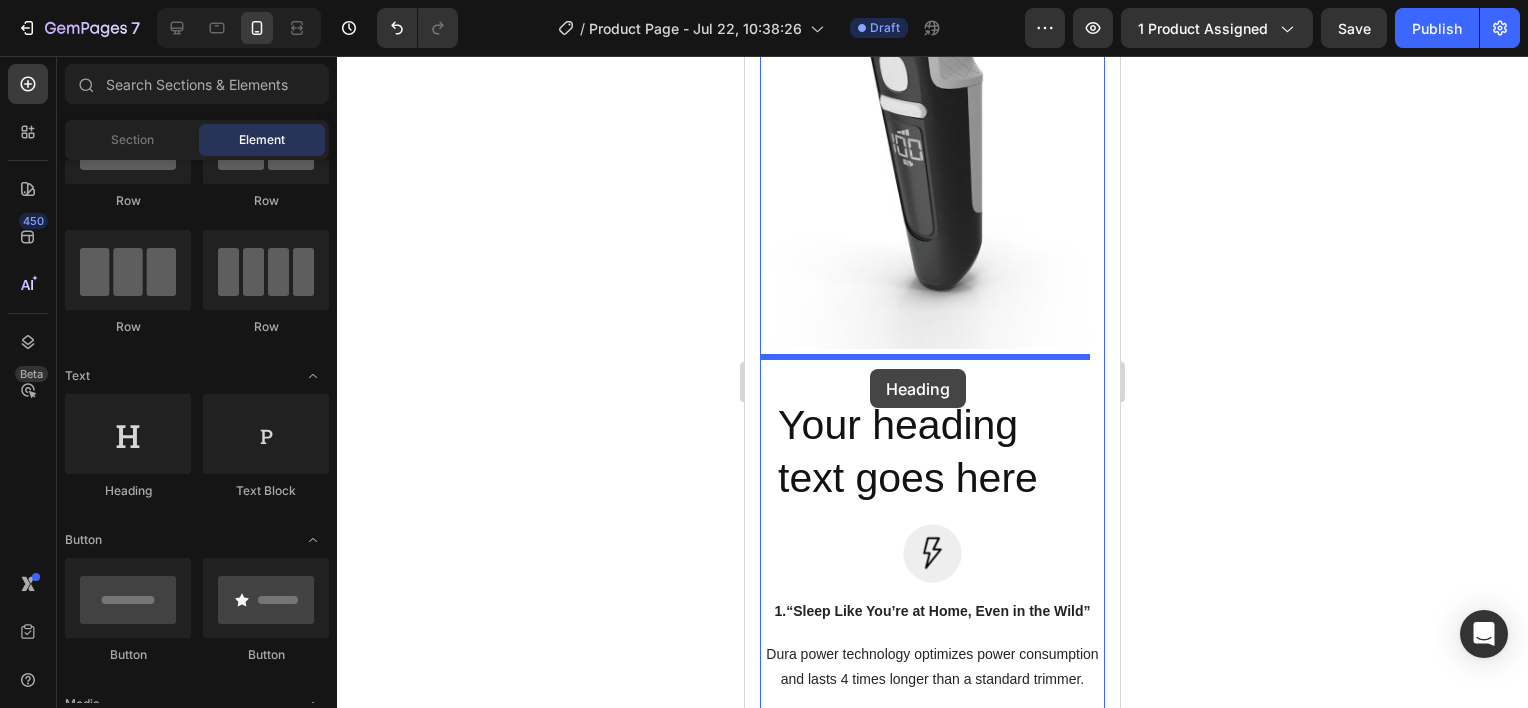 drag, startPoint x: 909, startPoint y: 502, endPoint x: 870, endPoint y: 369, distance: 138.60014 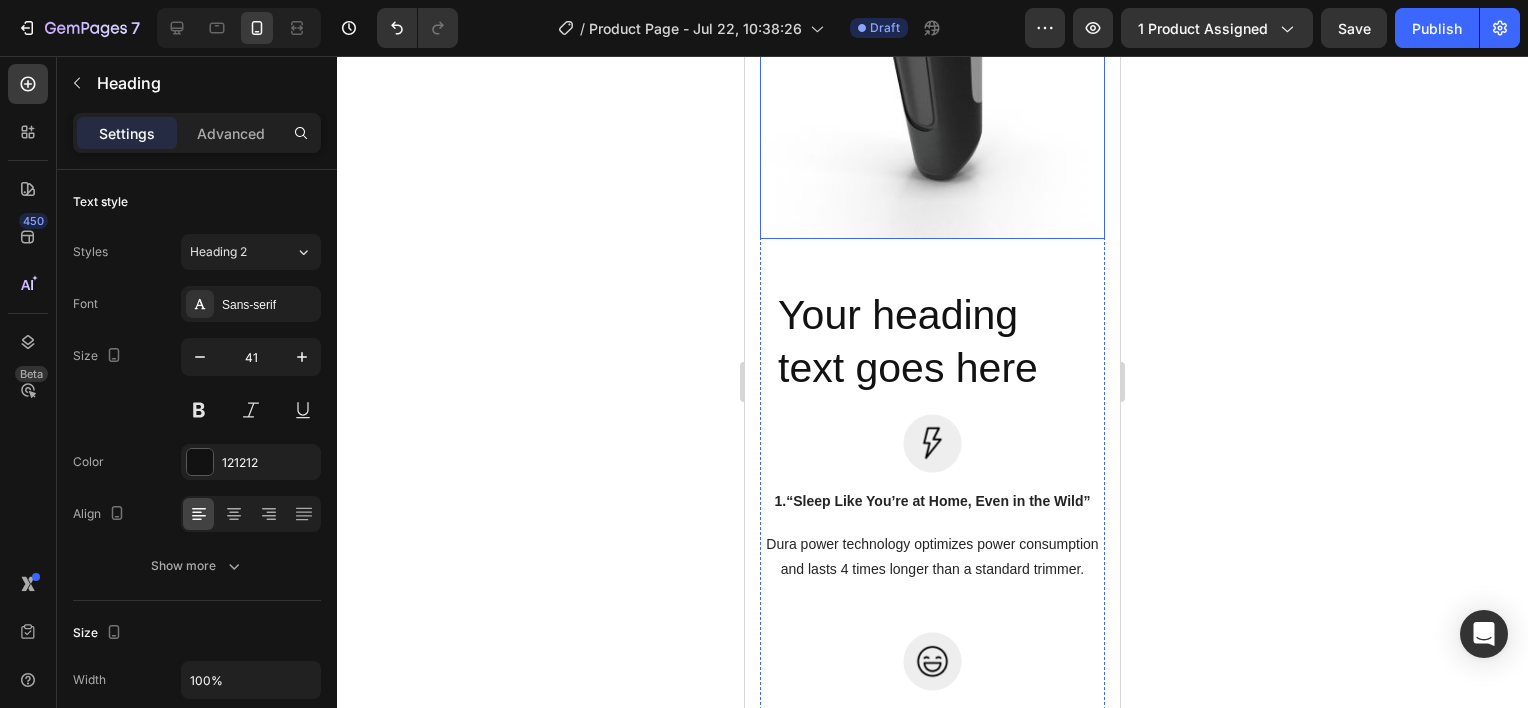 scroll, scrollTop: 2142, scrollLeft: 0, axis: vertical 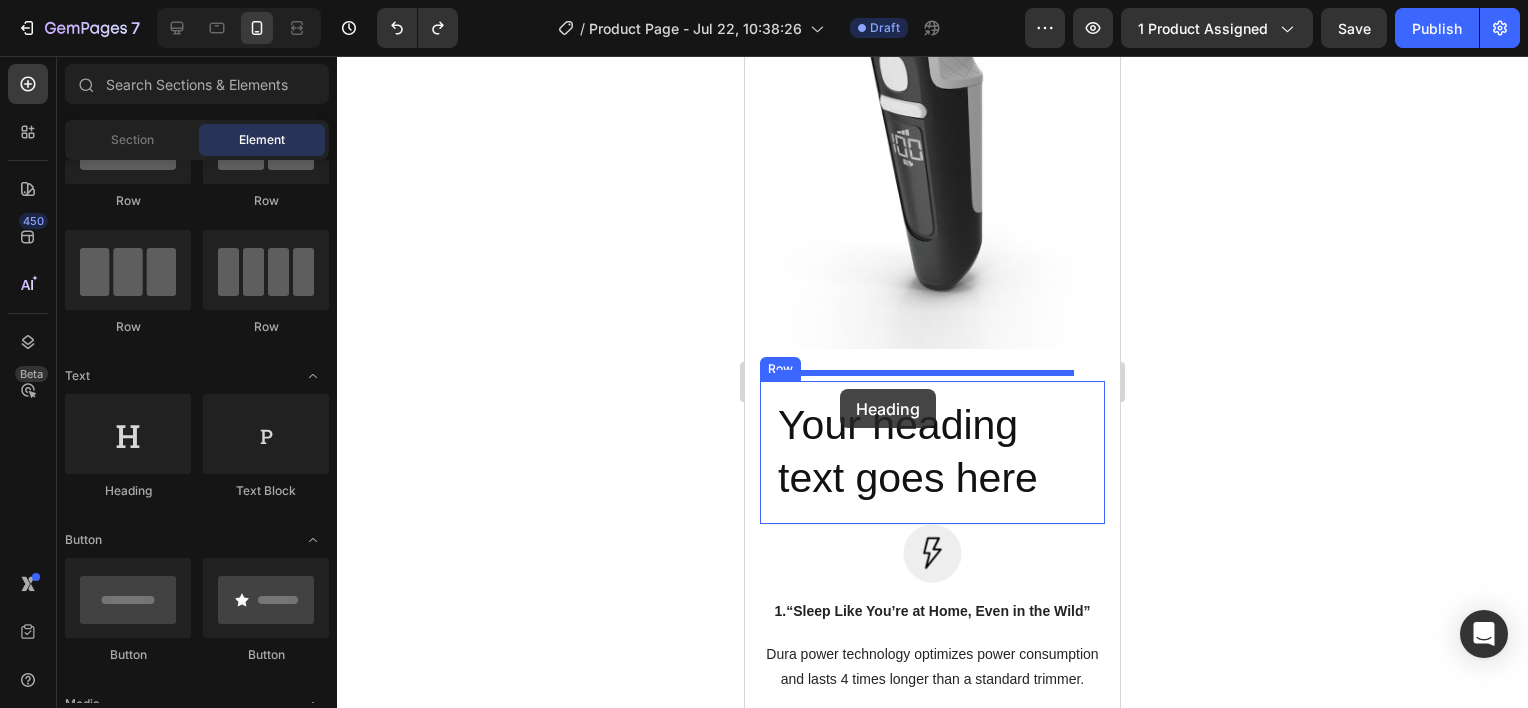 drag, startPoint x: 898, startPoint y: 515, endPoint x: 840, endPoint y: 389, distance: 138.70833 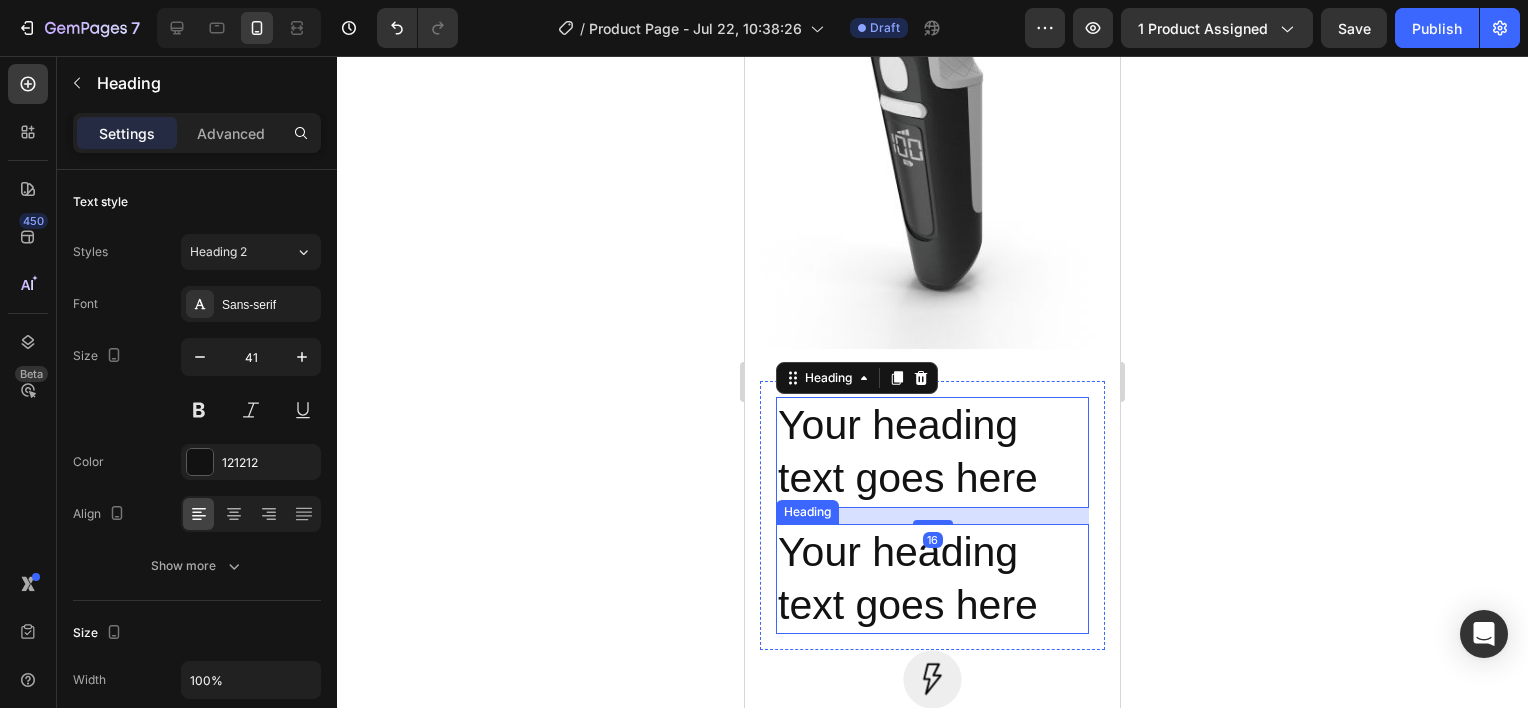 scroll, scrollTop: 2268, scrollLeft: 0, axis: vertical 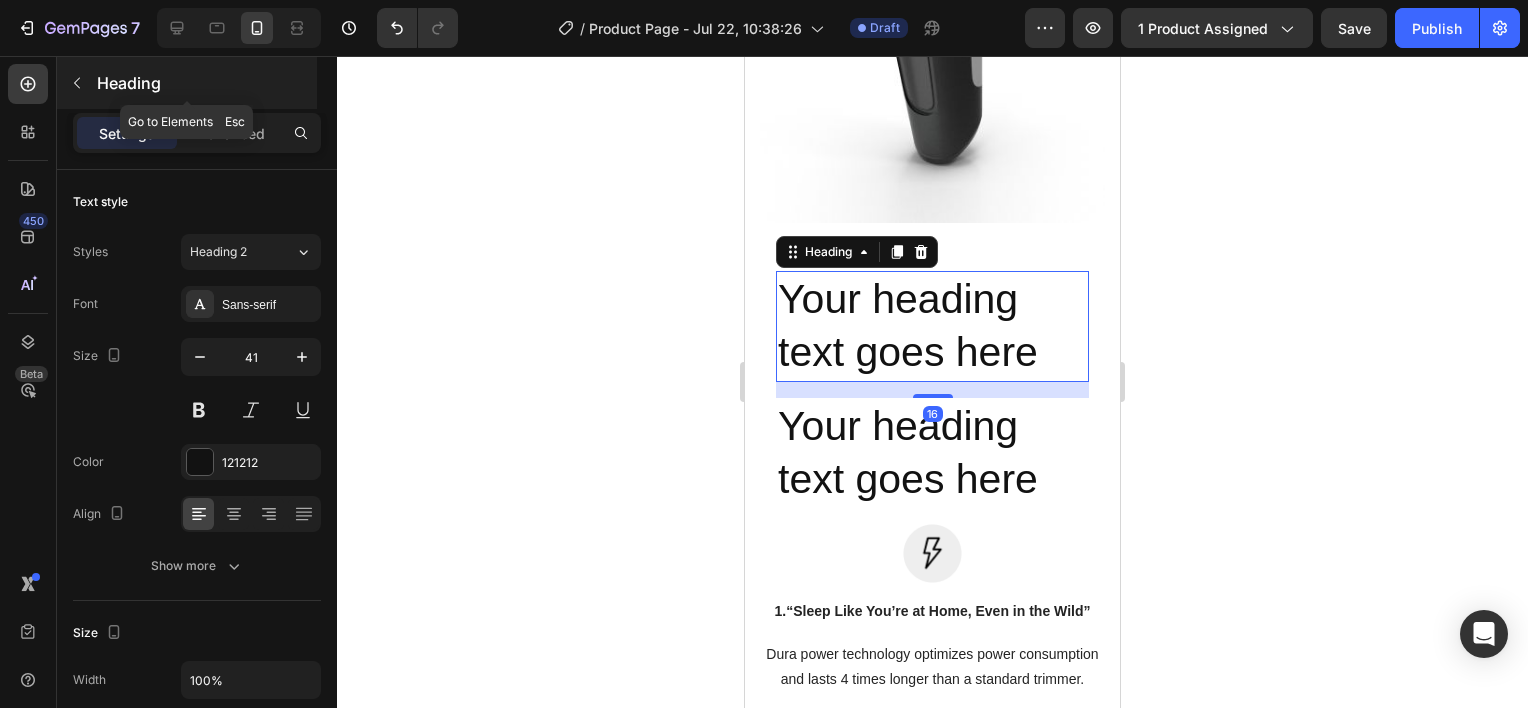 click at bounding box center (77, 83) 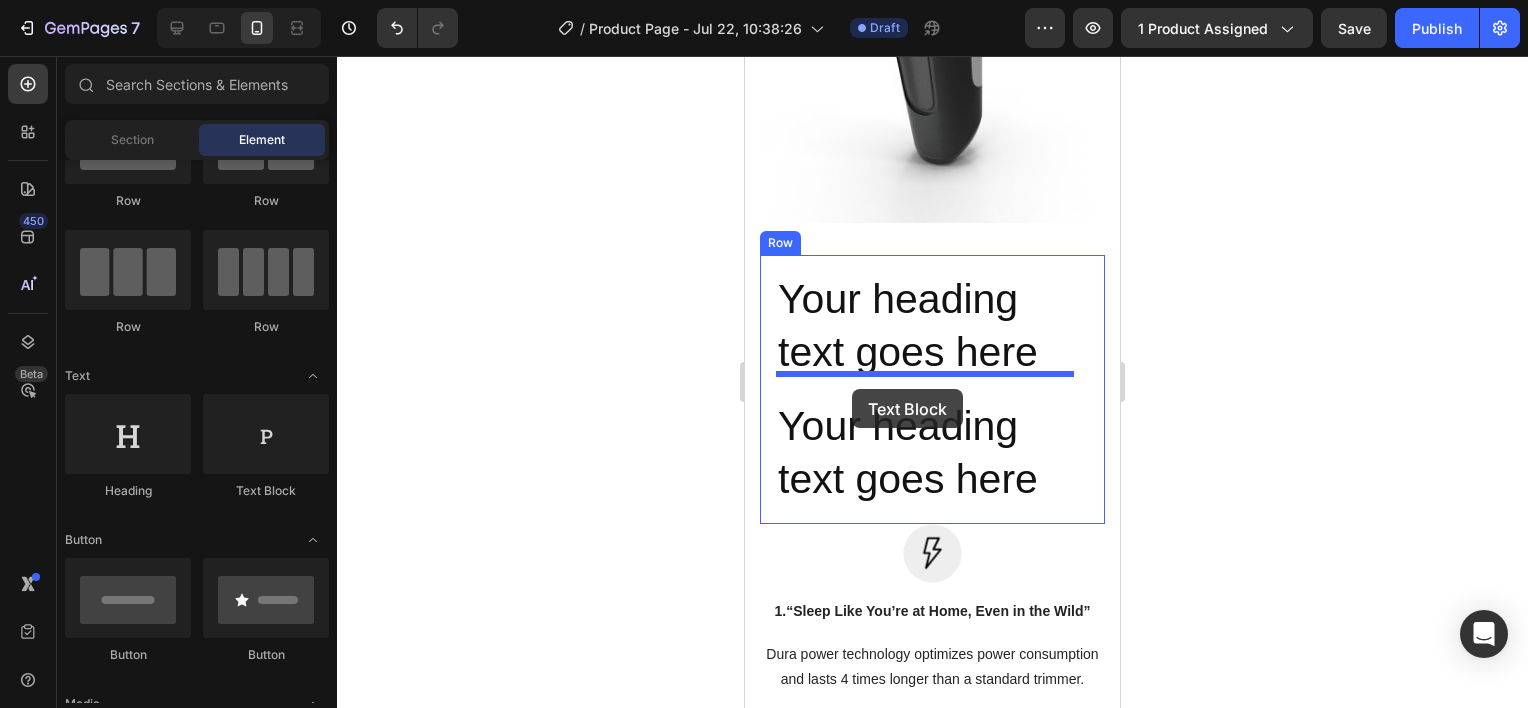 drag, startPoint x: 1037, startPoint y: 516, endPoint x: 872, endPoint y: 416, distance: 192.93782 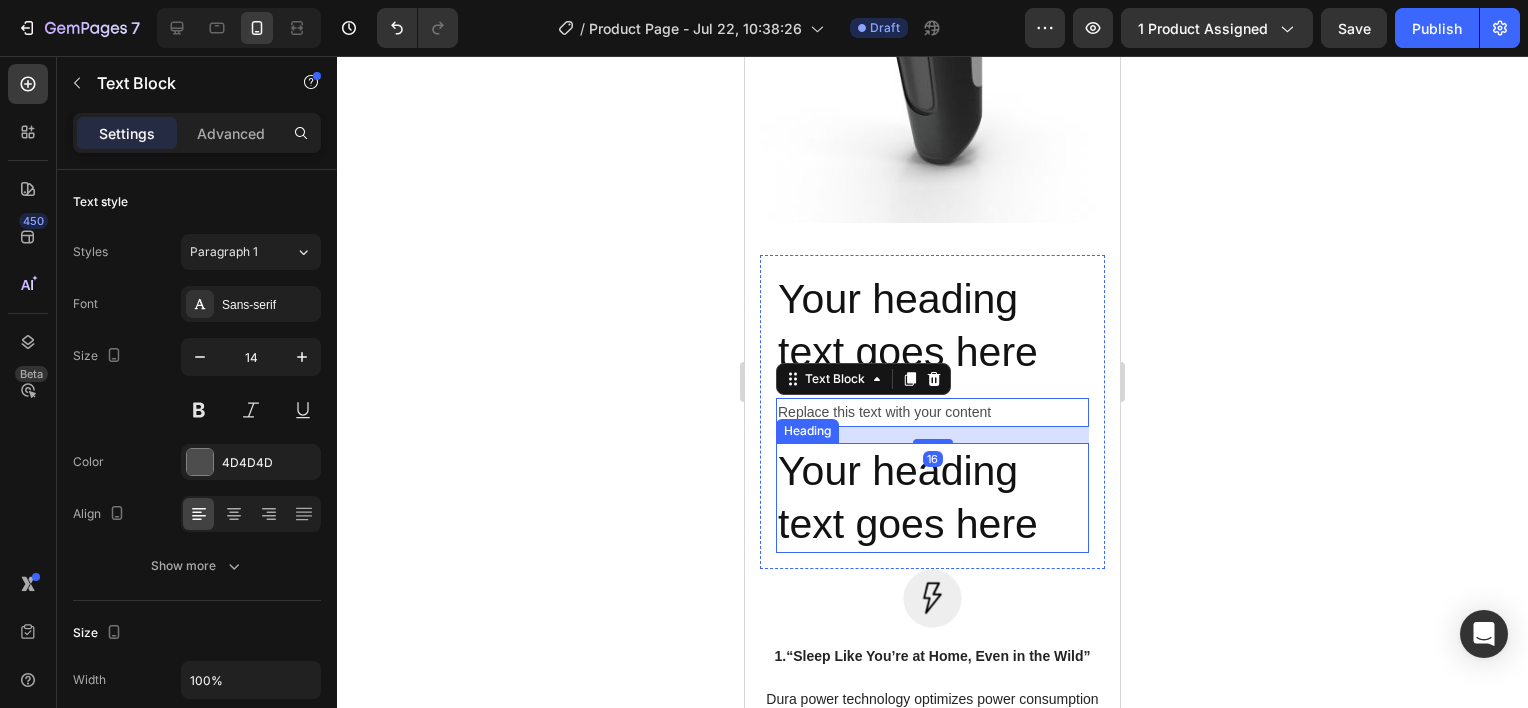 scroll, scrollTop: 2314, scrollLeft: 0, axis: vertical 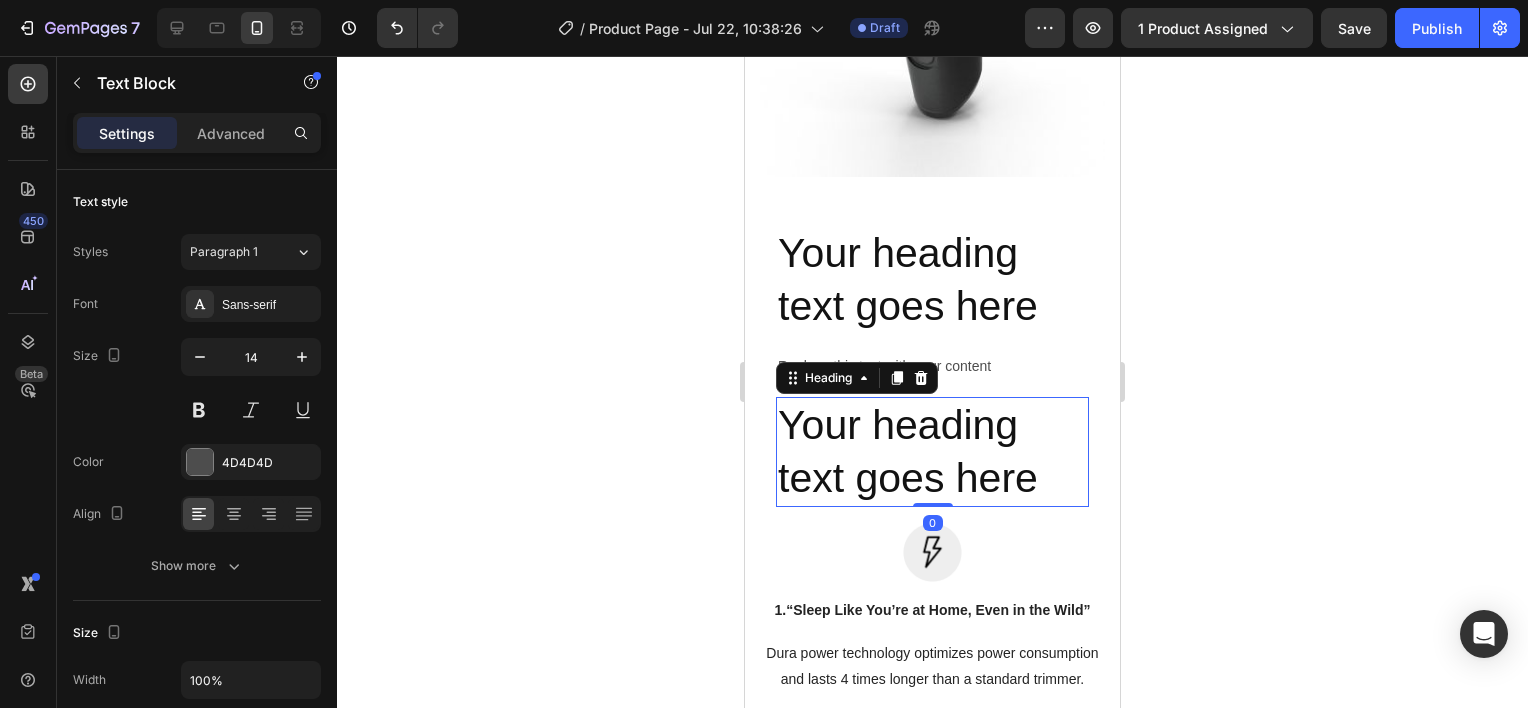 click on "Your heading text goes here" at bounding box center [932, 452] 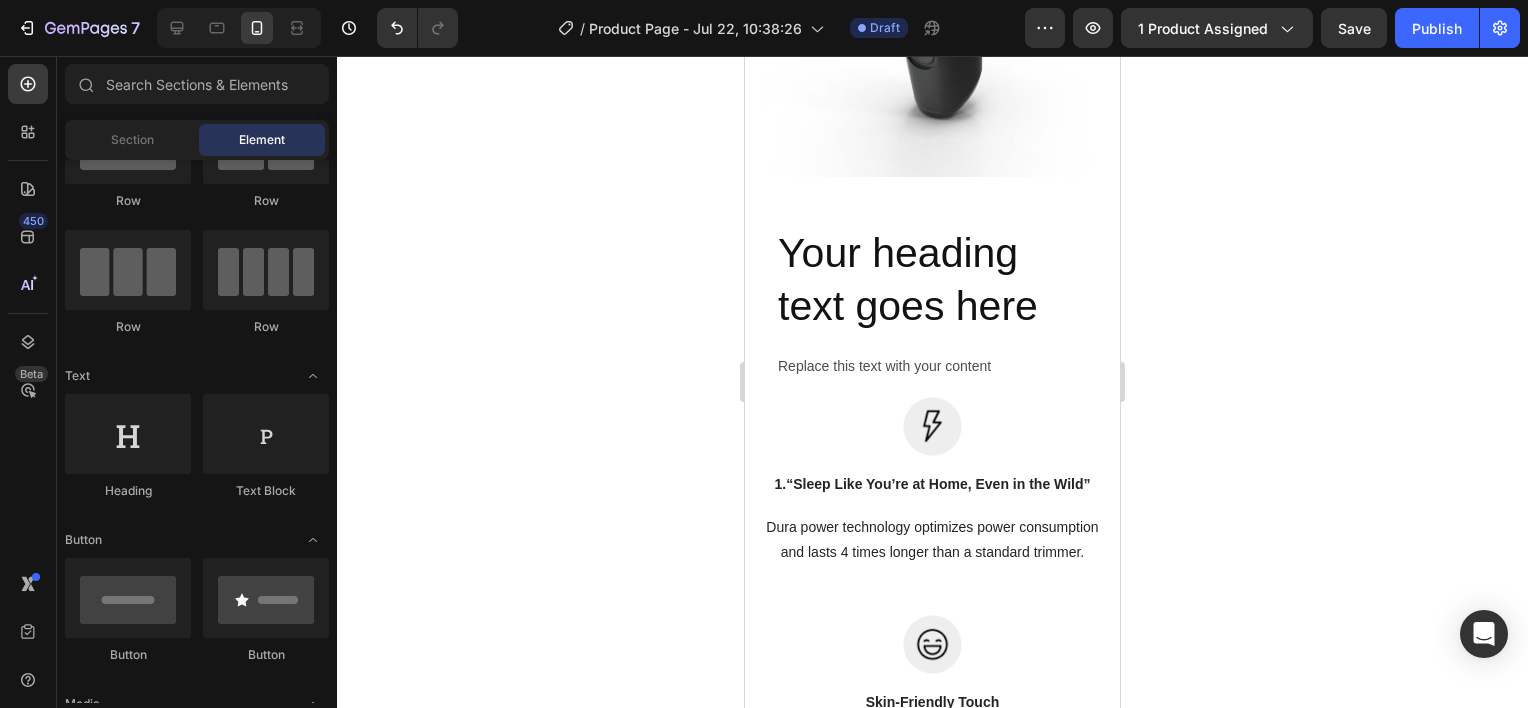 scroll, scrollTop: 2188, scrollLeft: 0, axis: vertical 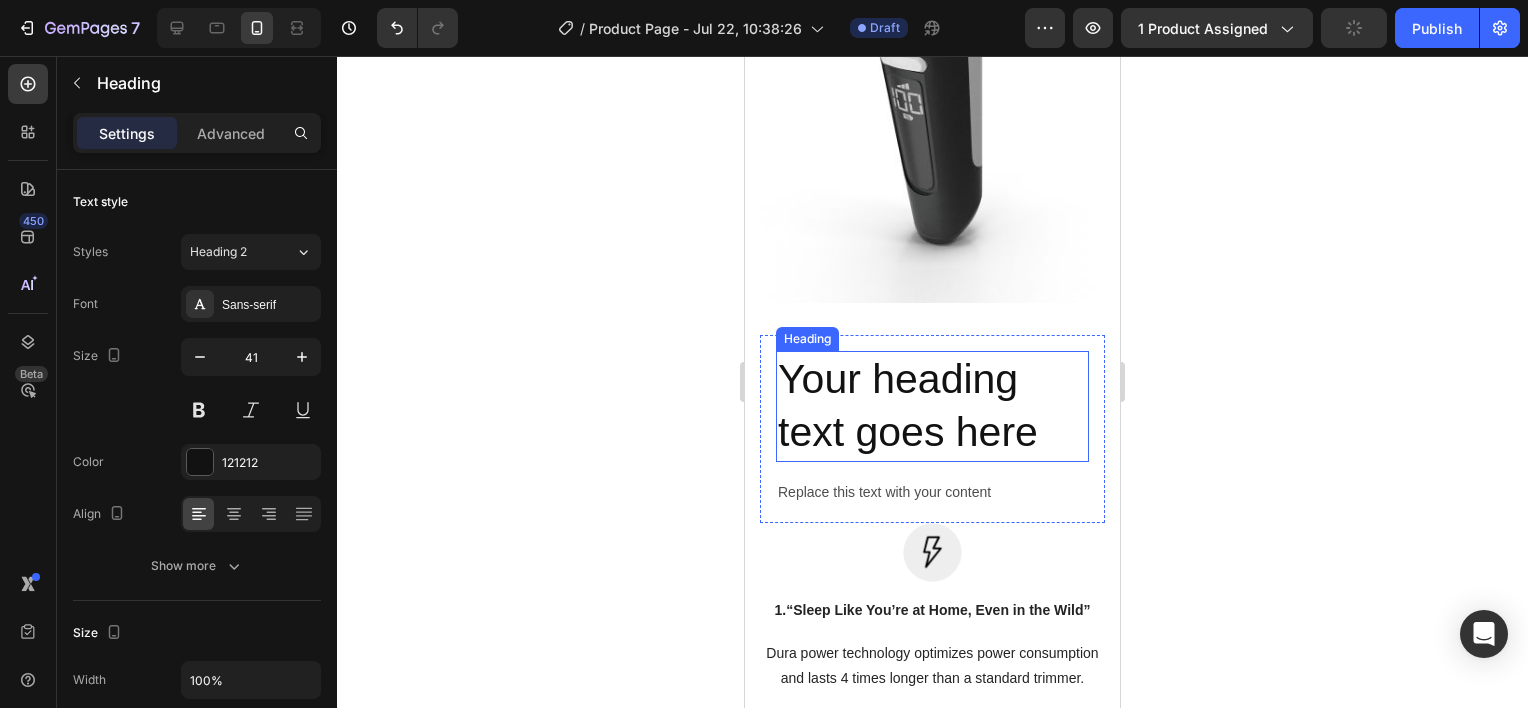 click on "Your heading text goes here" at bounding box center [932, 406] 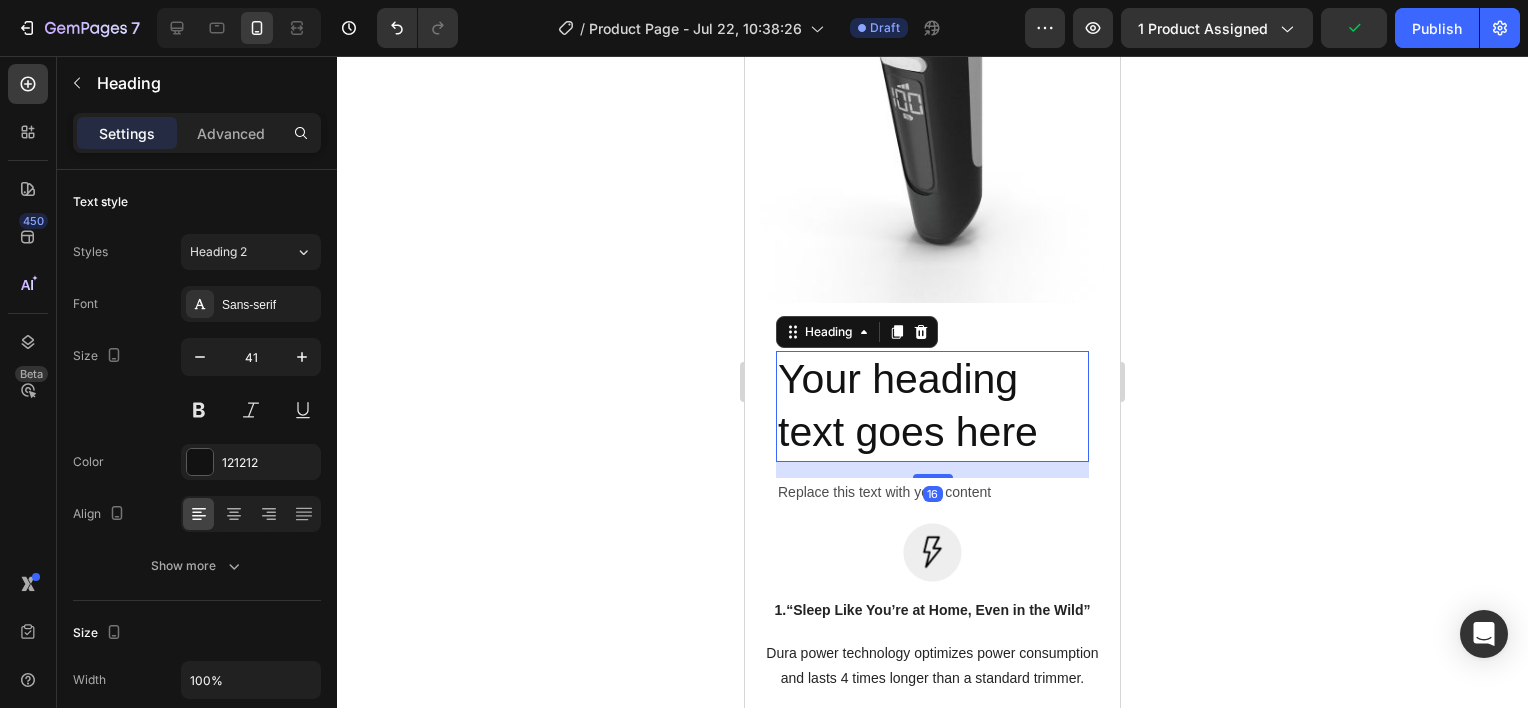 click on "Your heading text goes here" at bounding box center [932, 406] 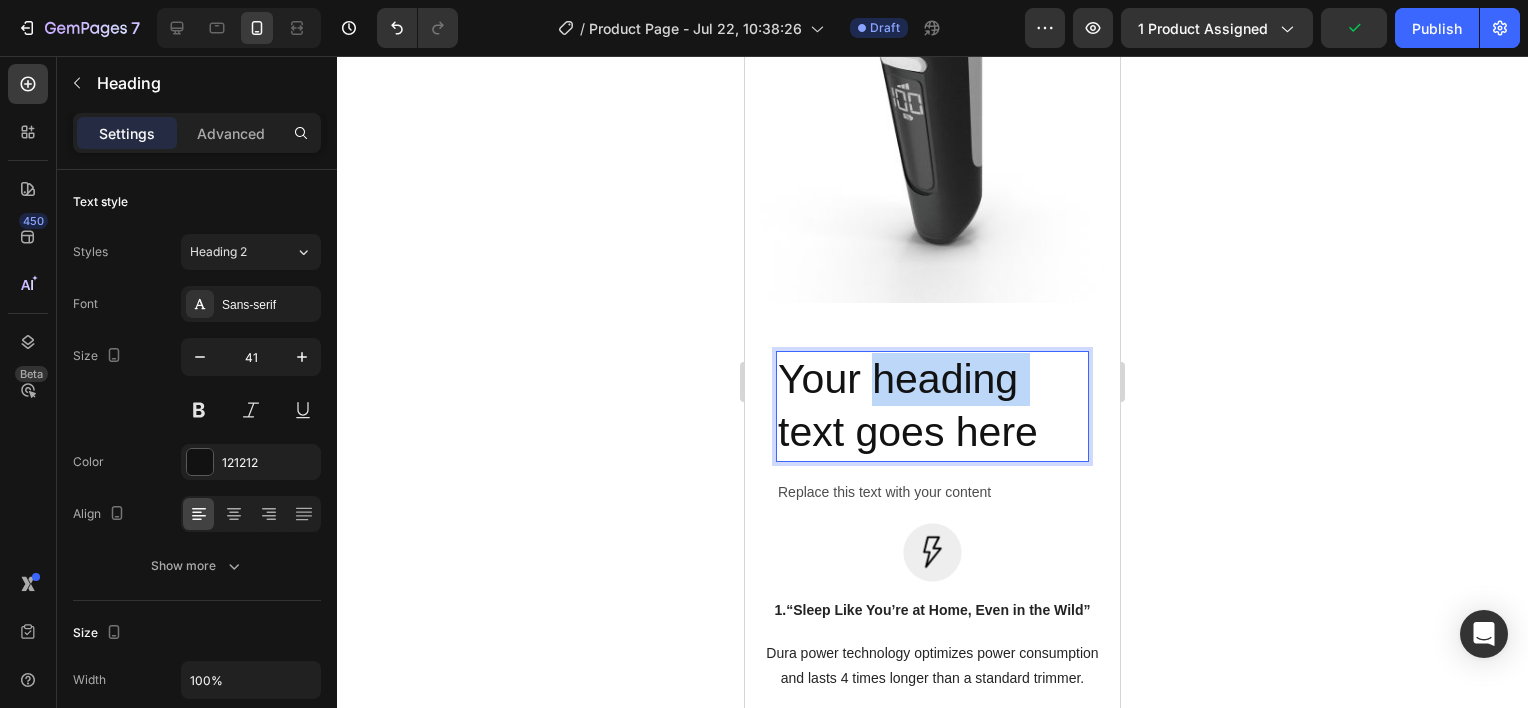 click on "Your heading text goes here" at bounding box center [932, 406] 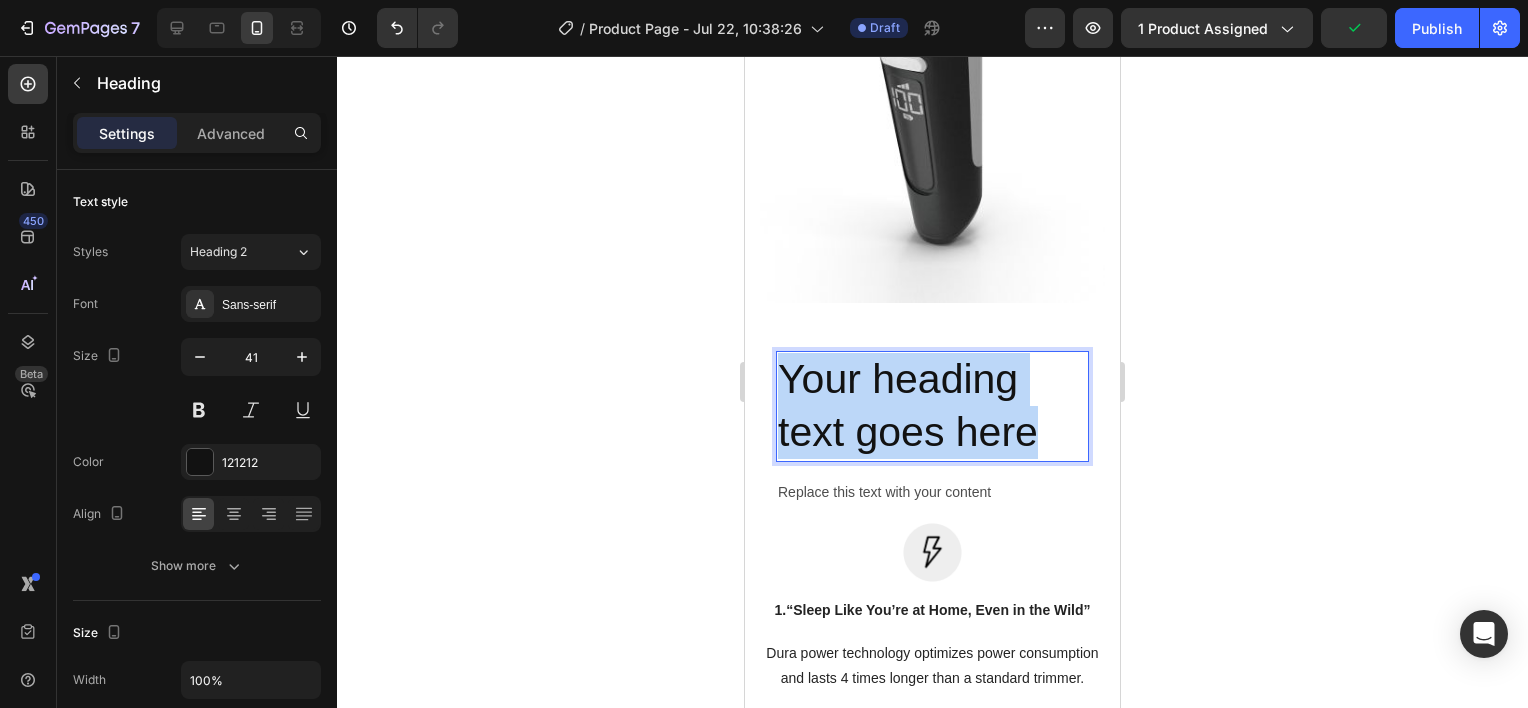 click on "Your heading text goes here" at bounding box center [932, 406] 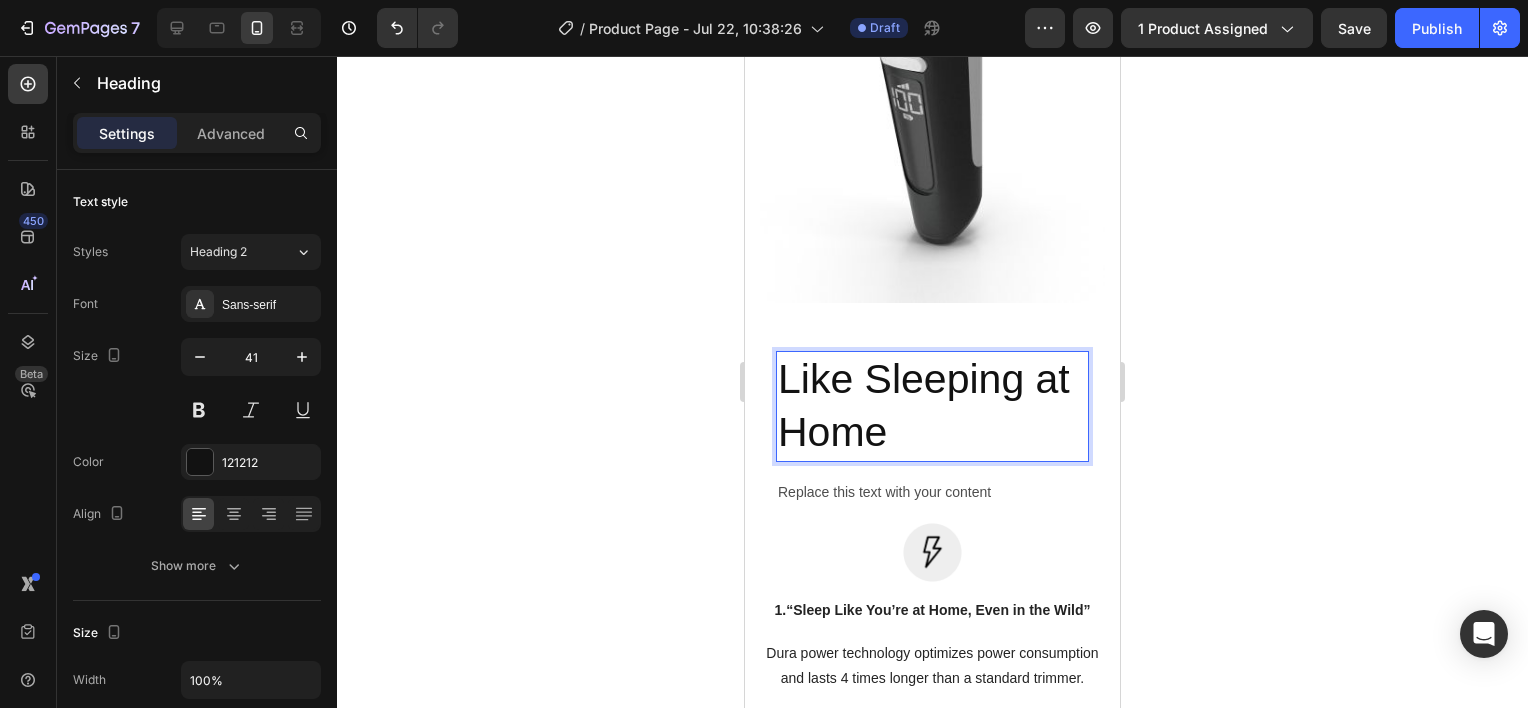 click on "Like Sleeping at Home" at bounding box center (932, 406) 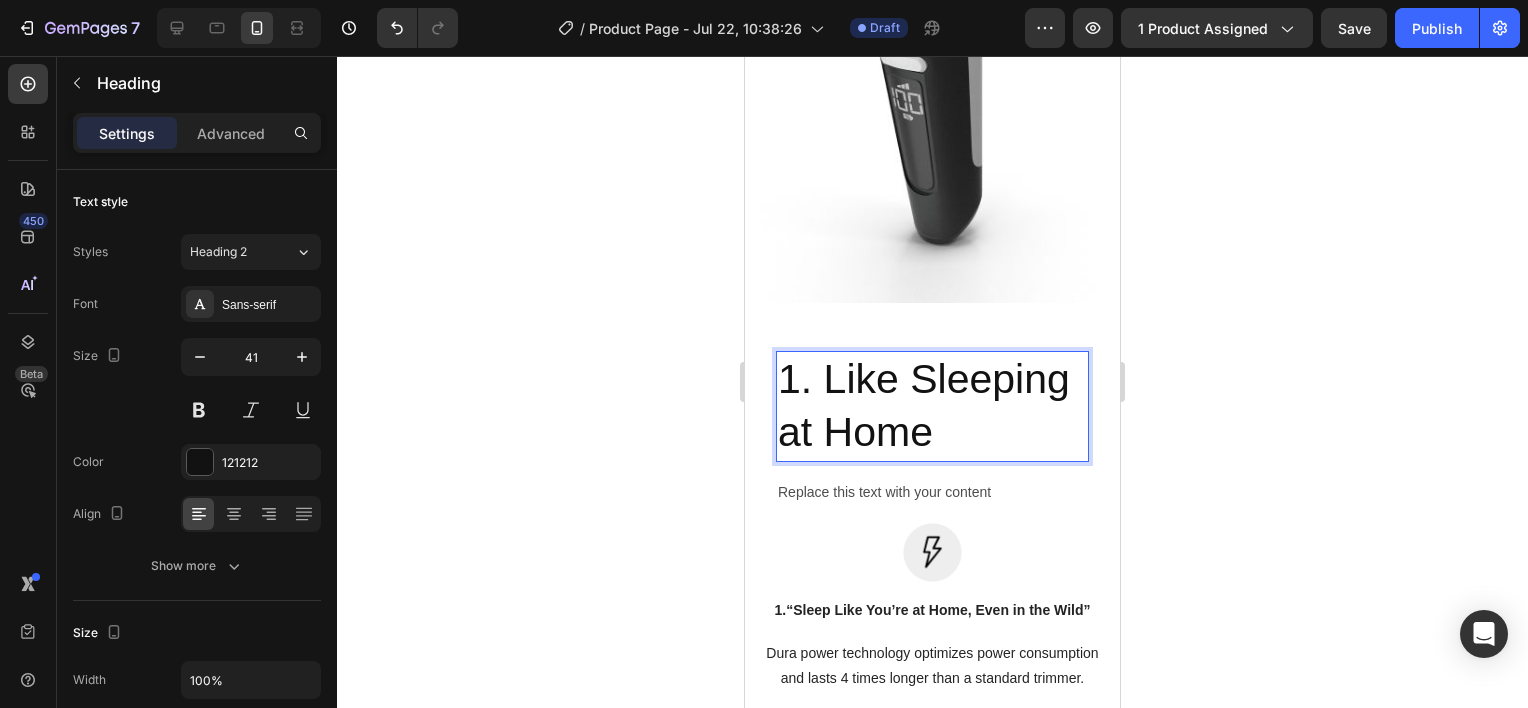 click on "1. Like Sleeping at Home" at bounding box center (932, 406) 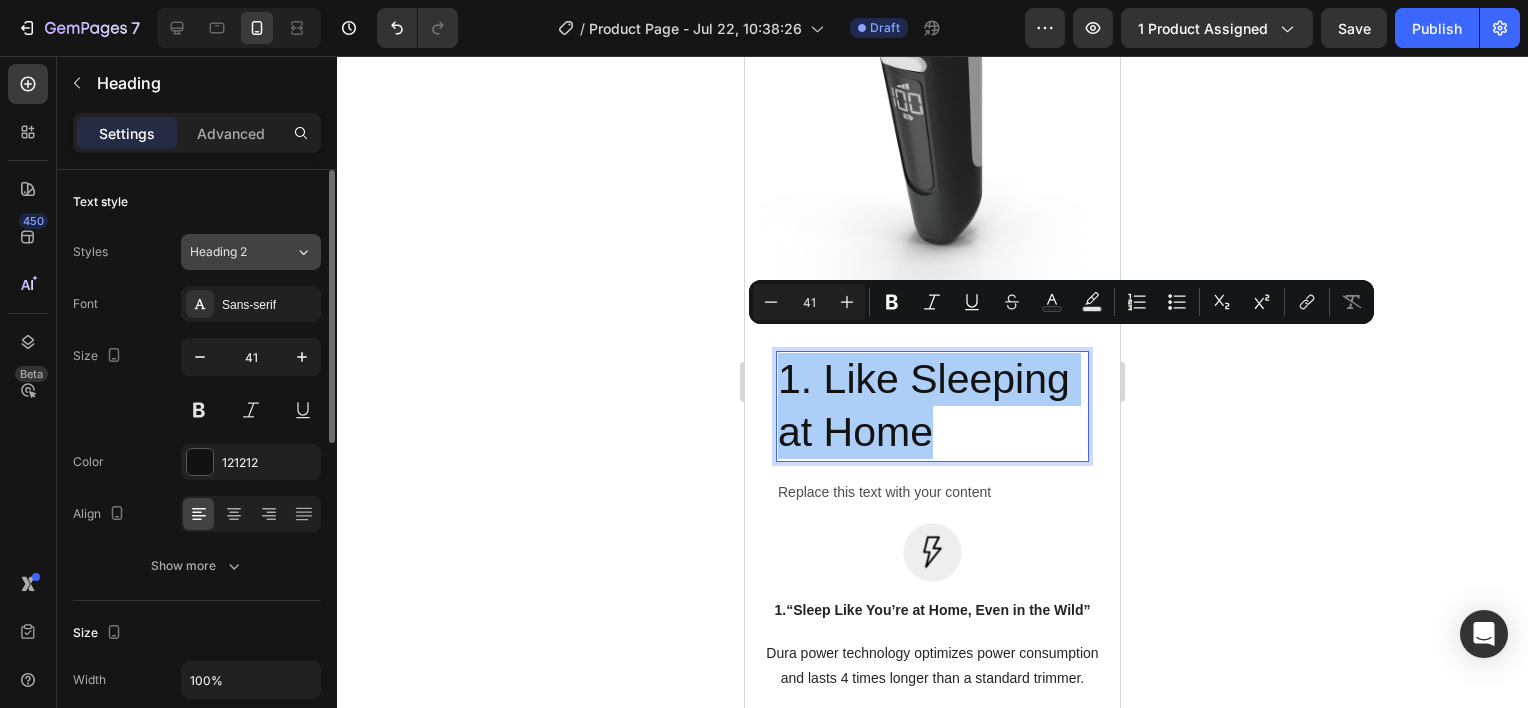 click on "Heading 2" at bounding box center (230, 252) 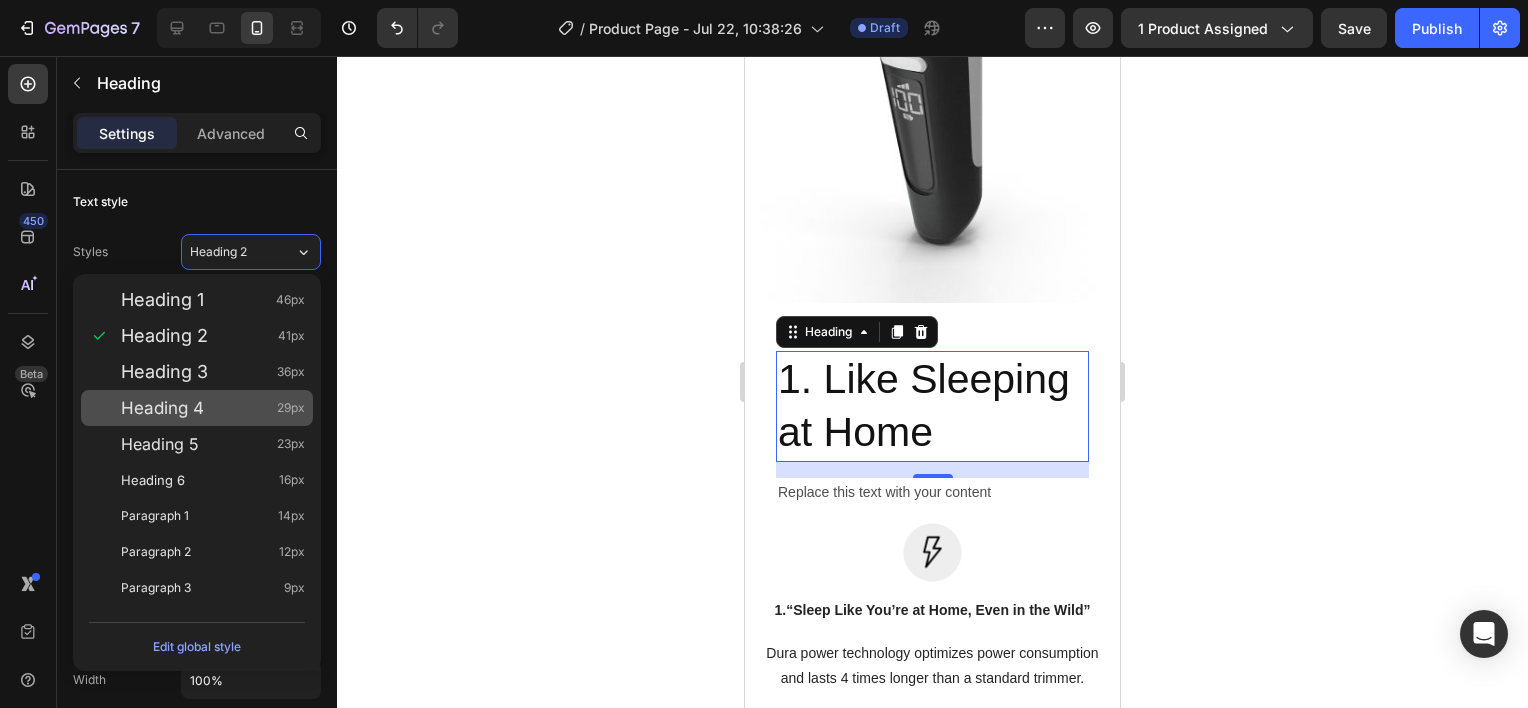 click on "Heading 4 29px" at bounding box center (197, 408) 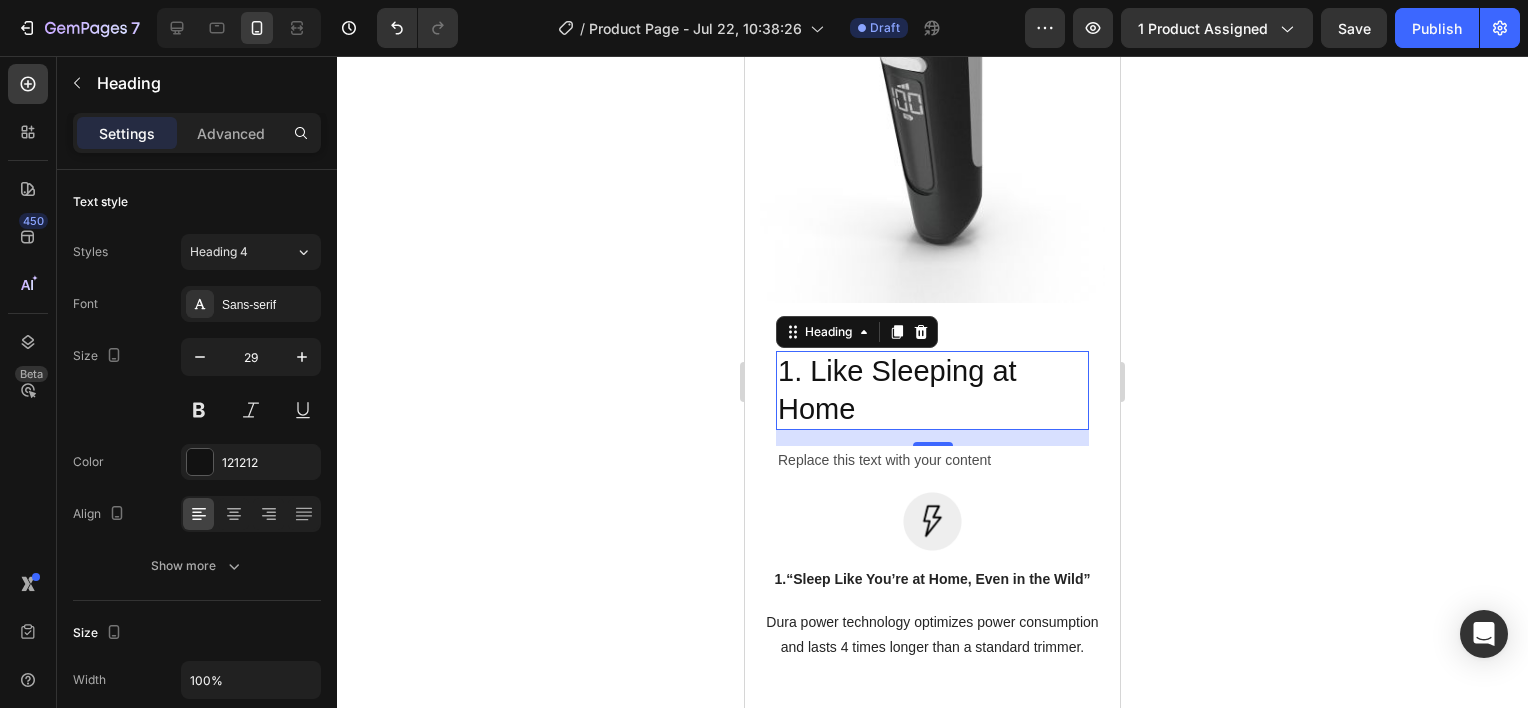 scroll, scrollTop: 2156, scrollLeft: 0, axis: vertical 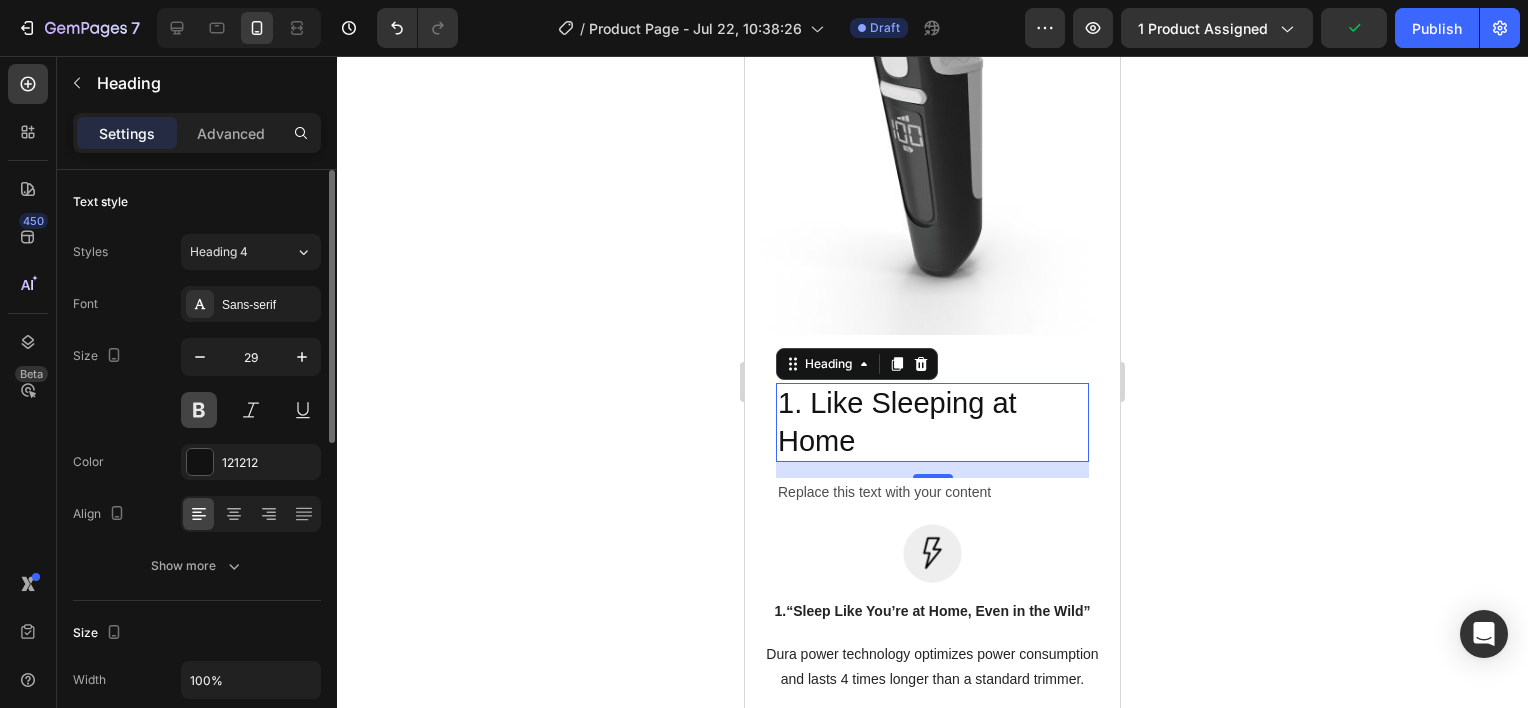 click at bounding box center (199, 410) 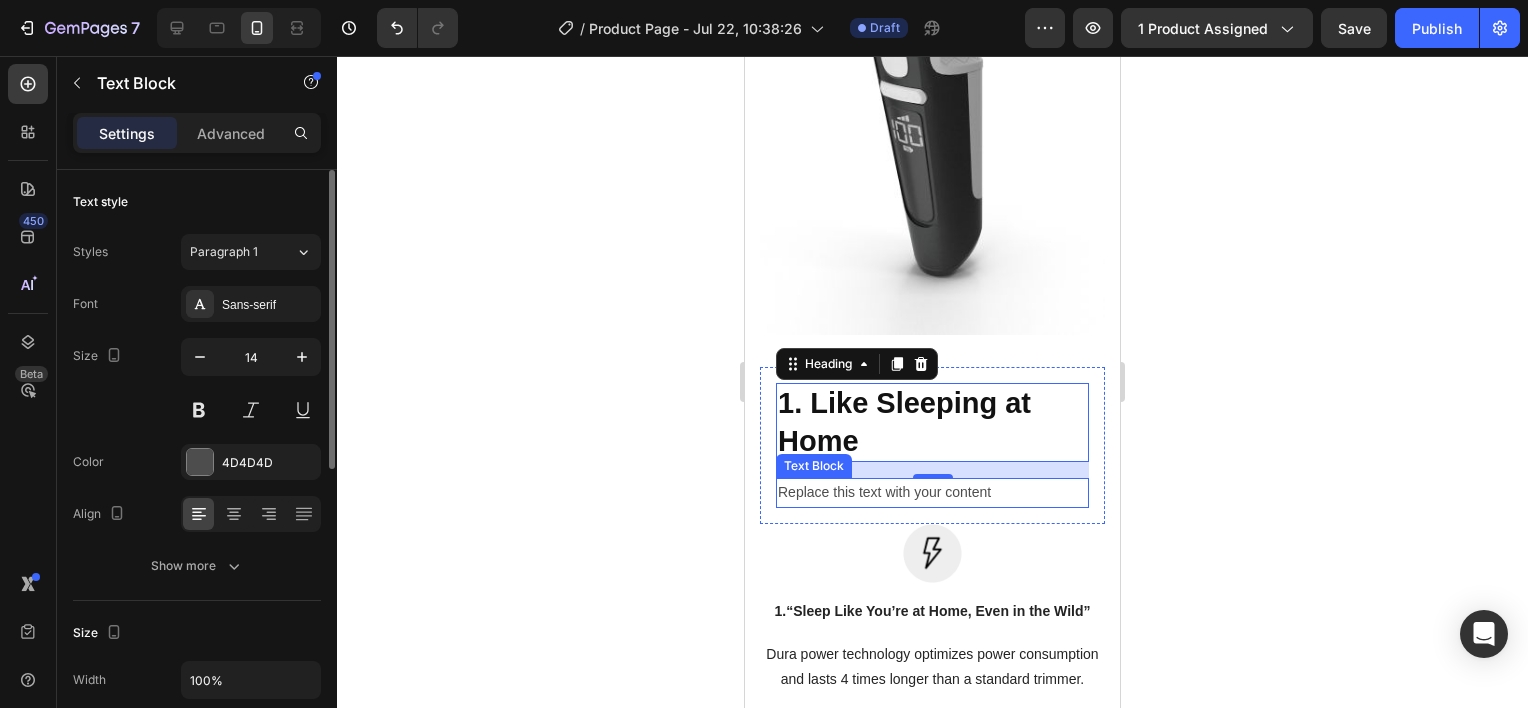 click on "Replace this text with your content" at bounding box center [932, 492] 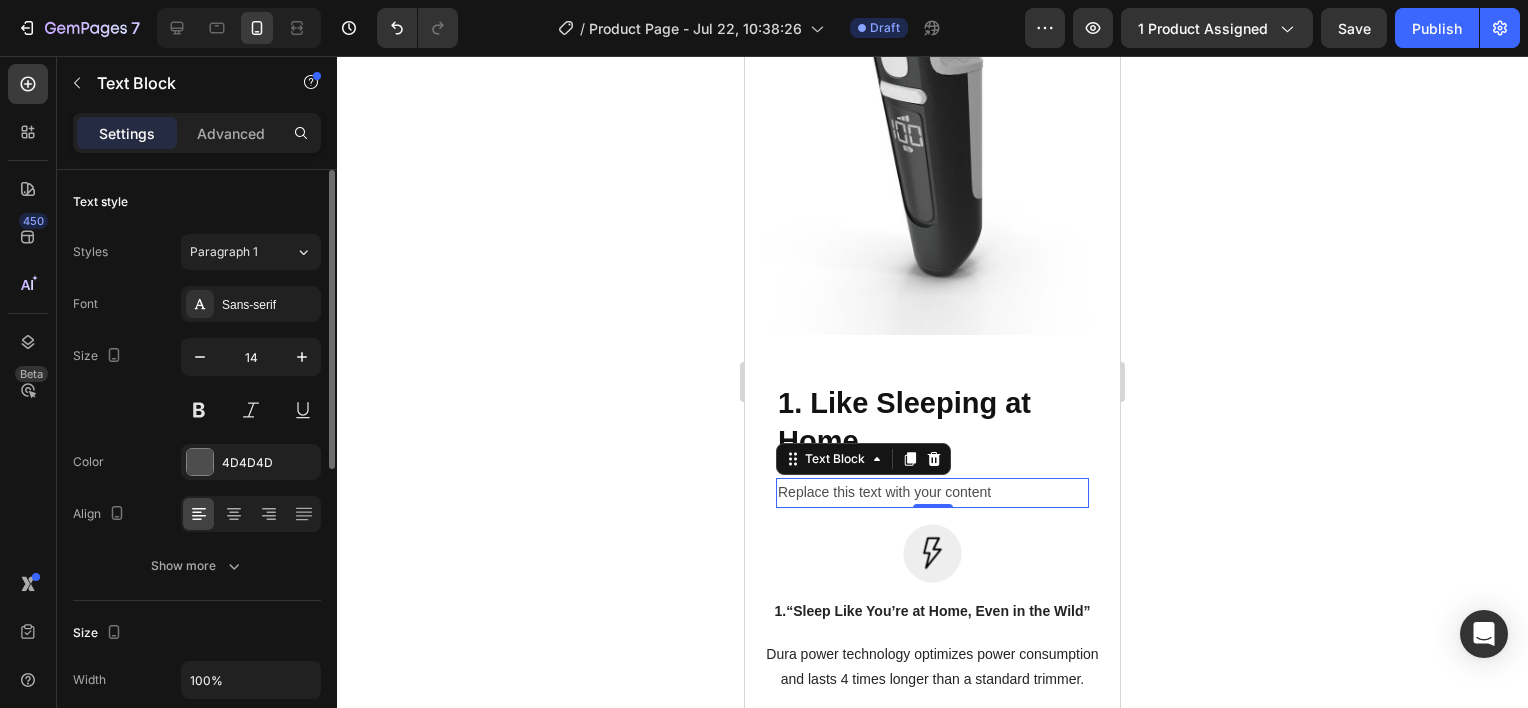 click on "Replace this text with your content" at bounding box center (932, 492) 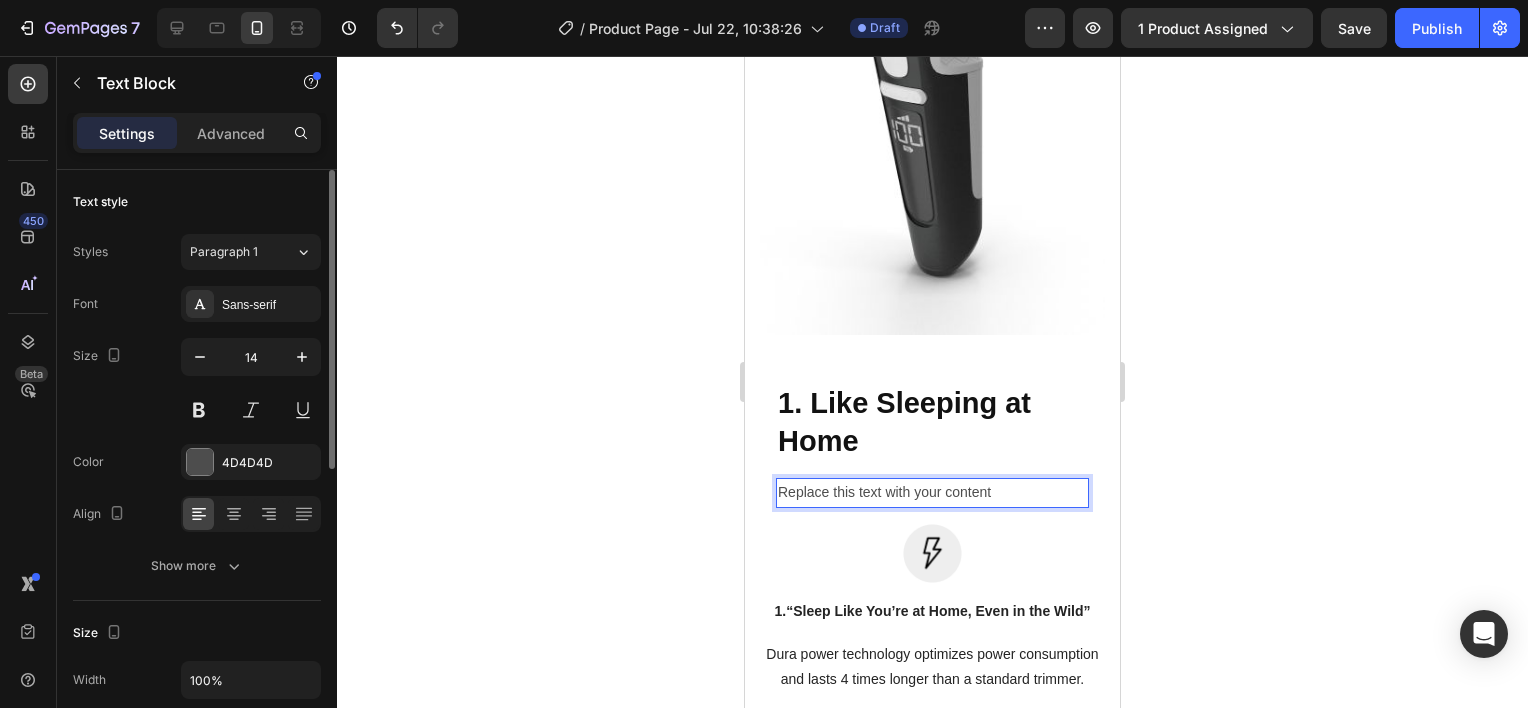 click on "Replace this text with your content" at bounding box center (932, 492) 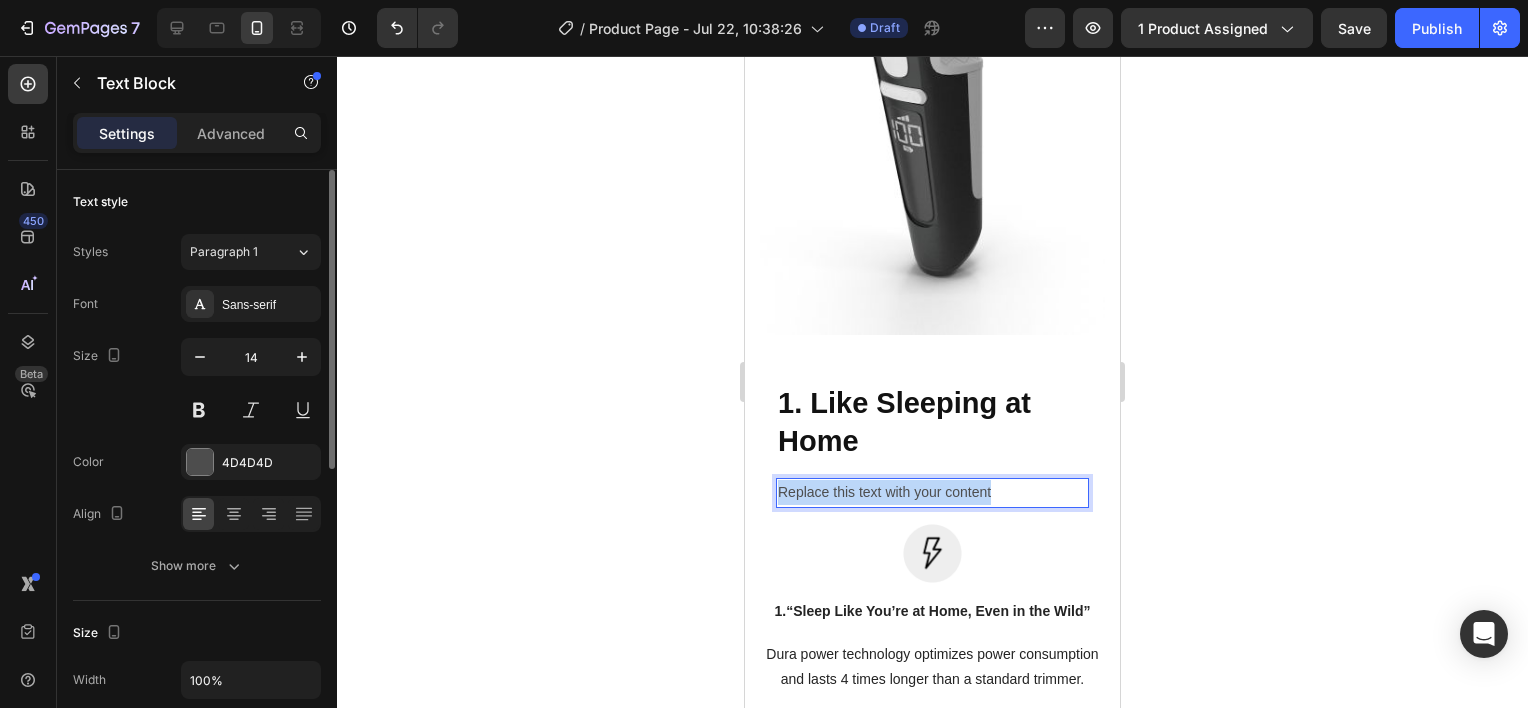 click on "Replace this text with your content" at bounding box center [932, 492] 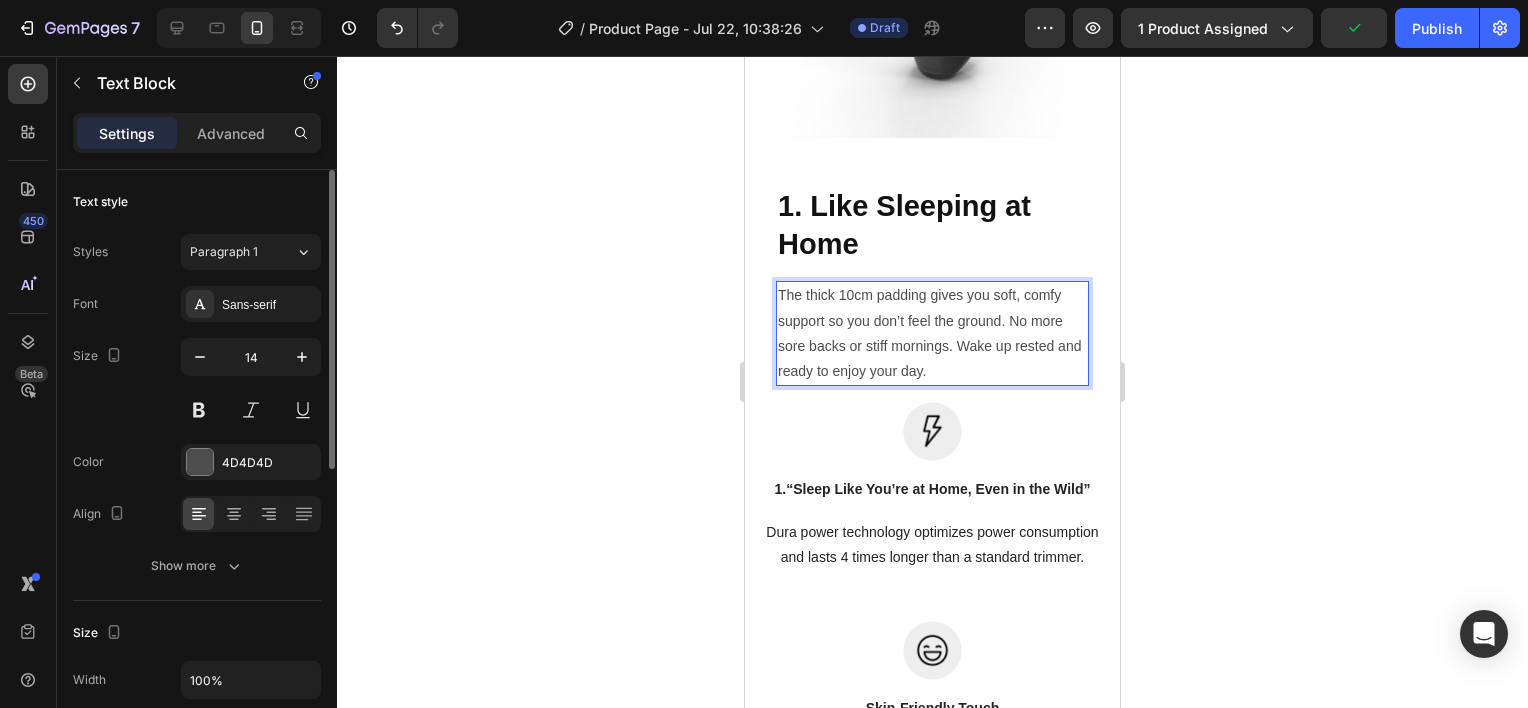 scroll, scrollTop: 2356, scrollLeft: 0, axis: vertical 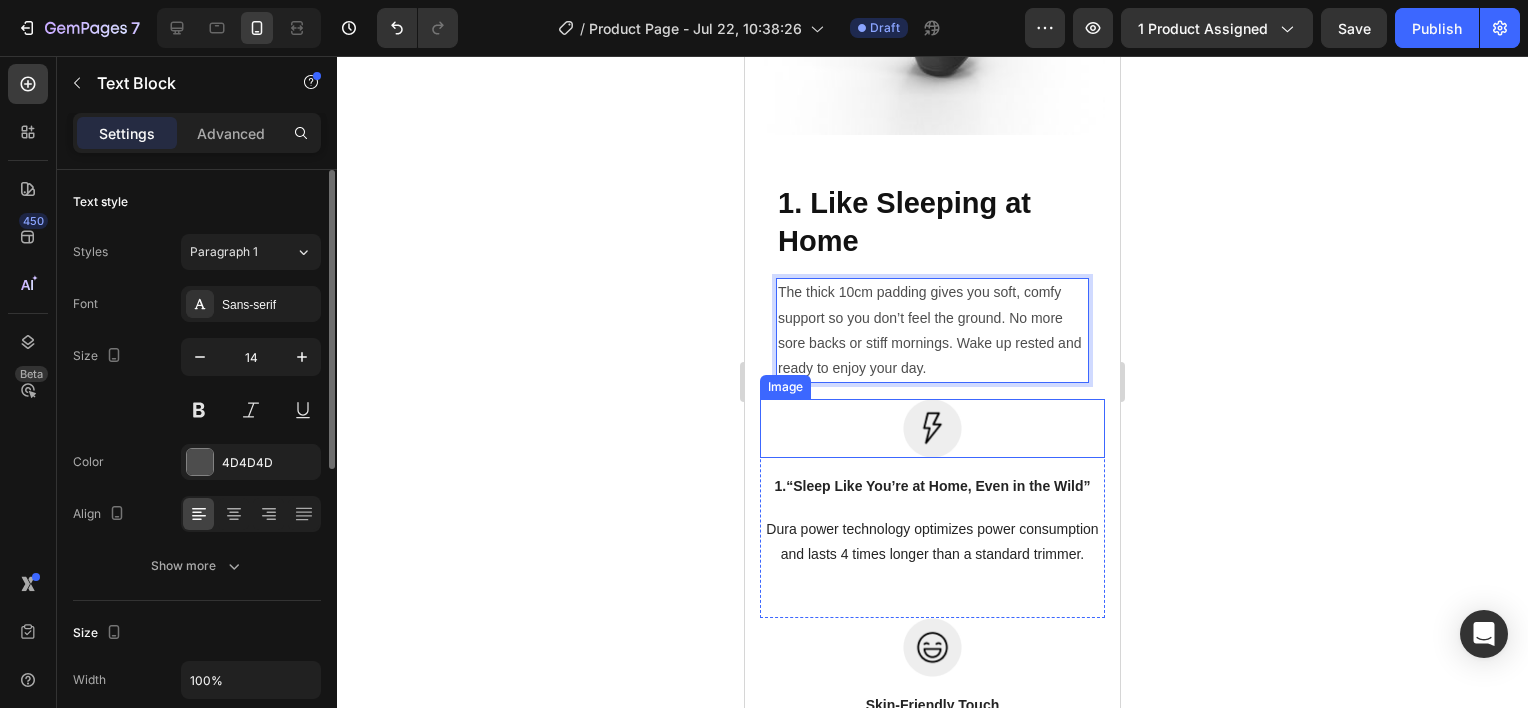 click at bounding box center (932, 428) 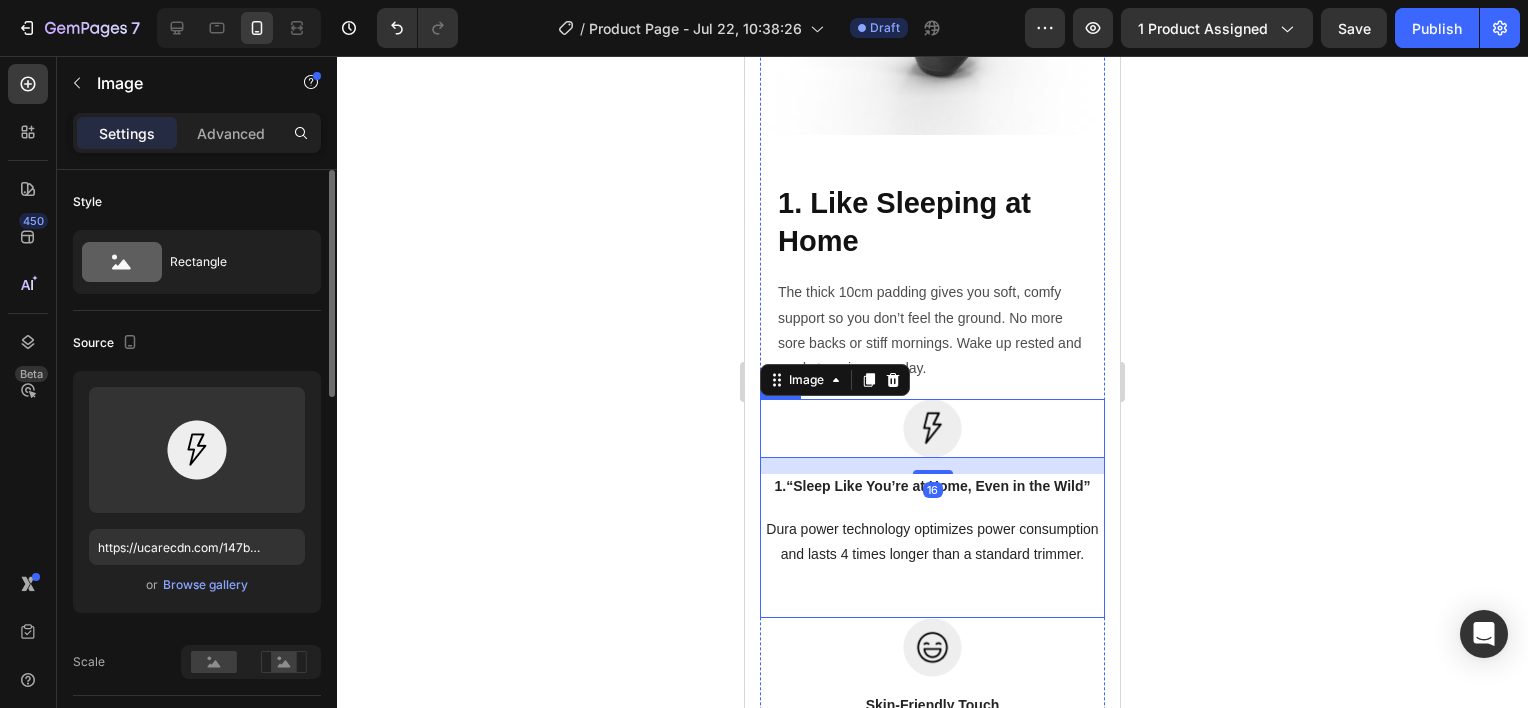 click on "Image   16 1.  “Sleep Like You’re at Home, Even in the Wild” Text block Dura power technology optimizes power consumption and lasts 4 times longer than a standard trimmer. Text block" at bounding box center [932, 484] 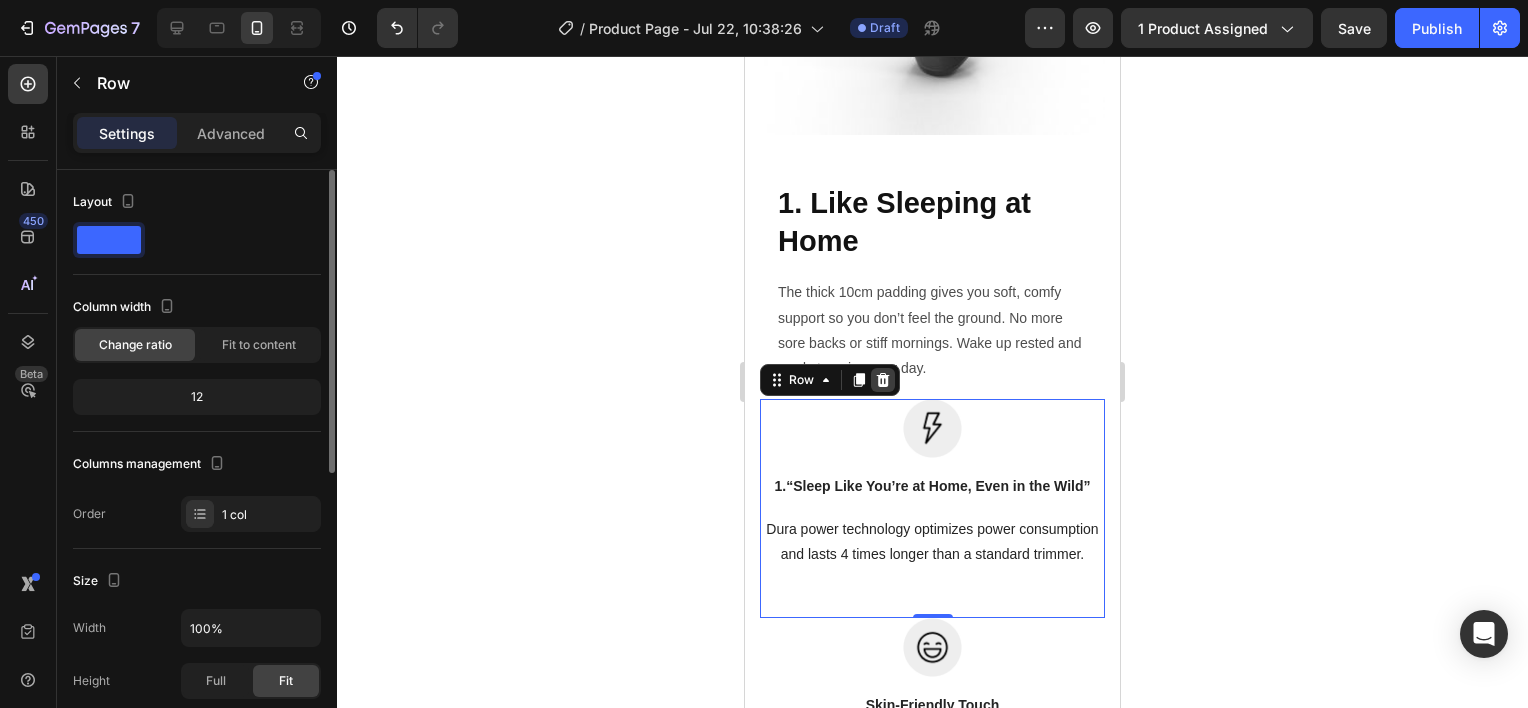 click 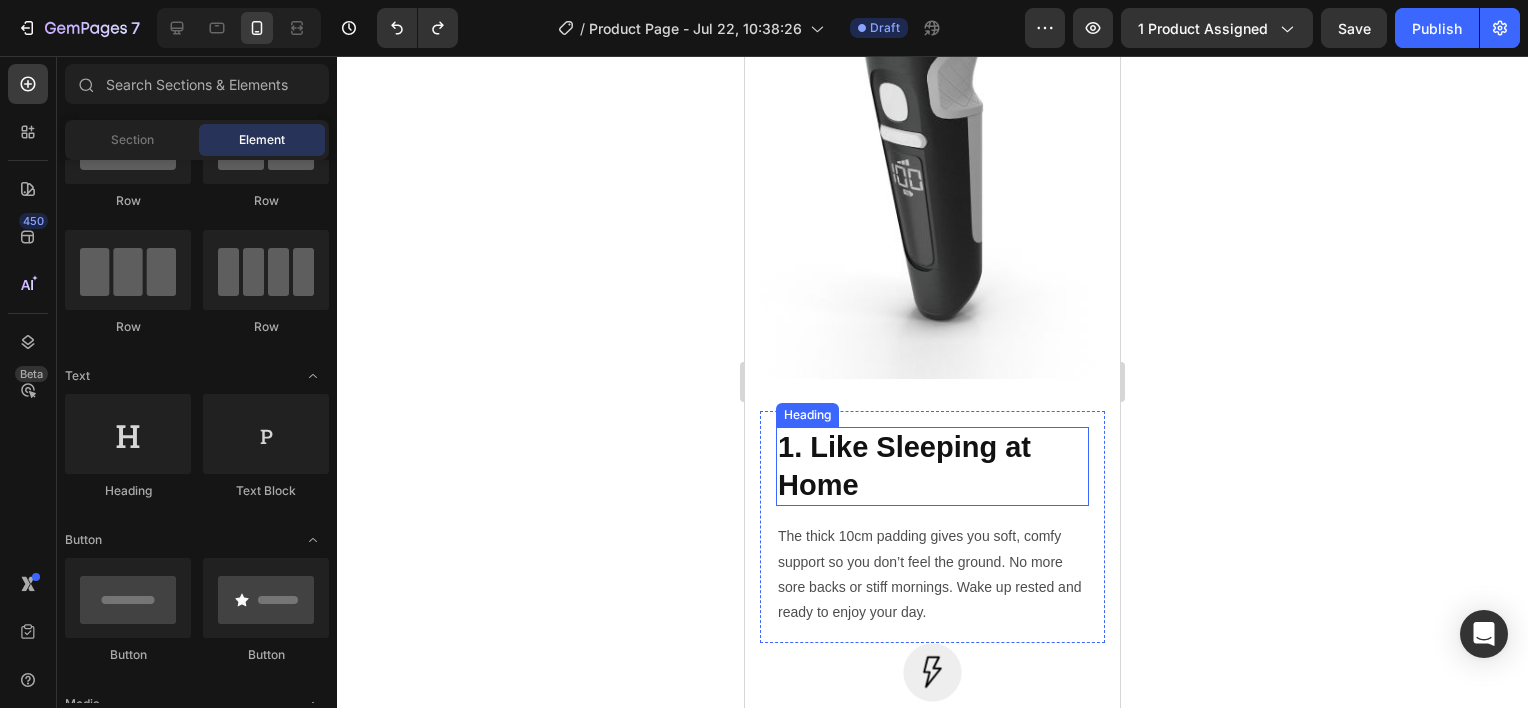 scroll, scrollTop: 2356, scrollLeft: 0, axis: vertical 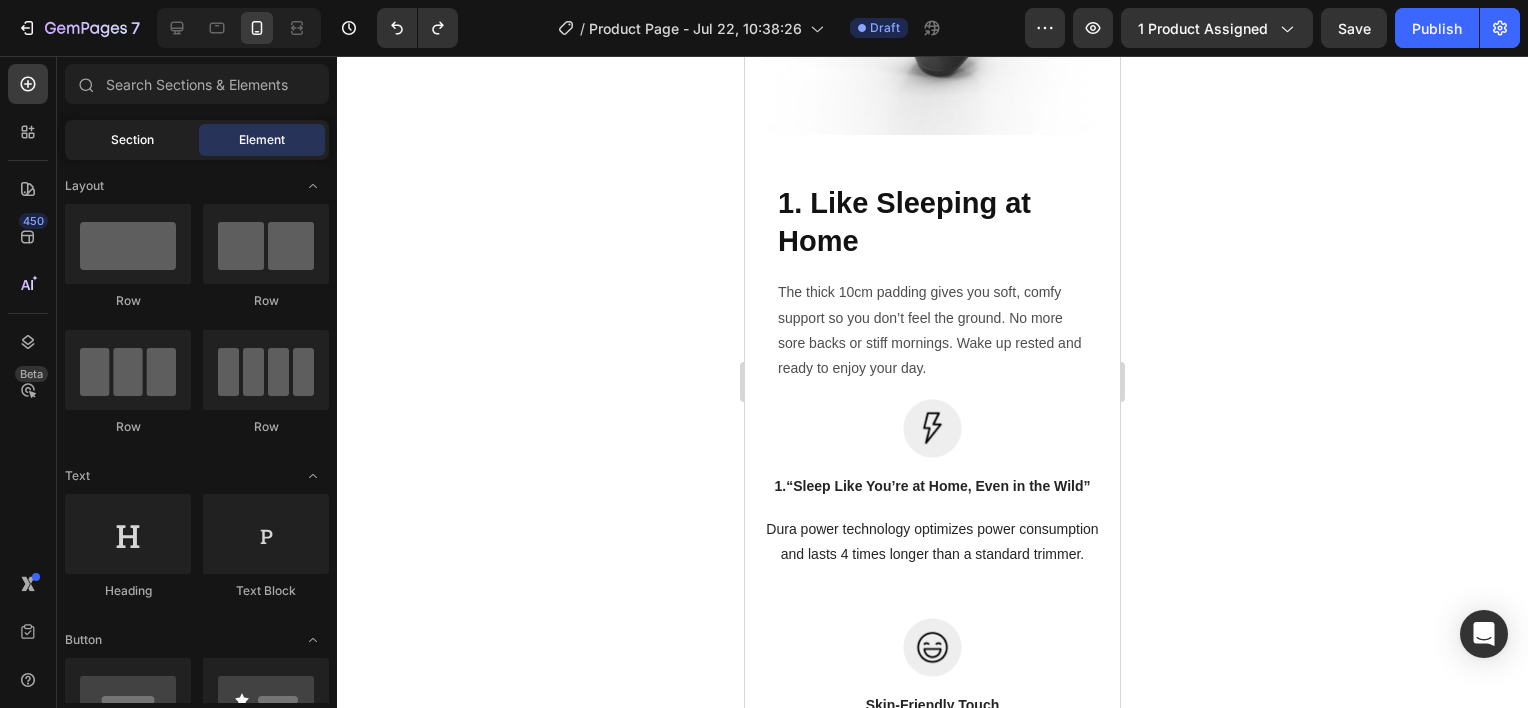 click on "Section" at bounding box center [132, 140] 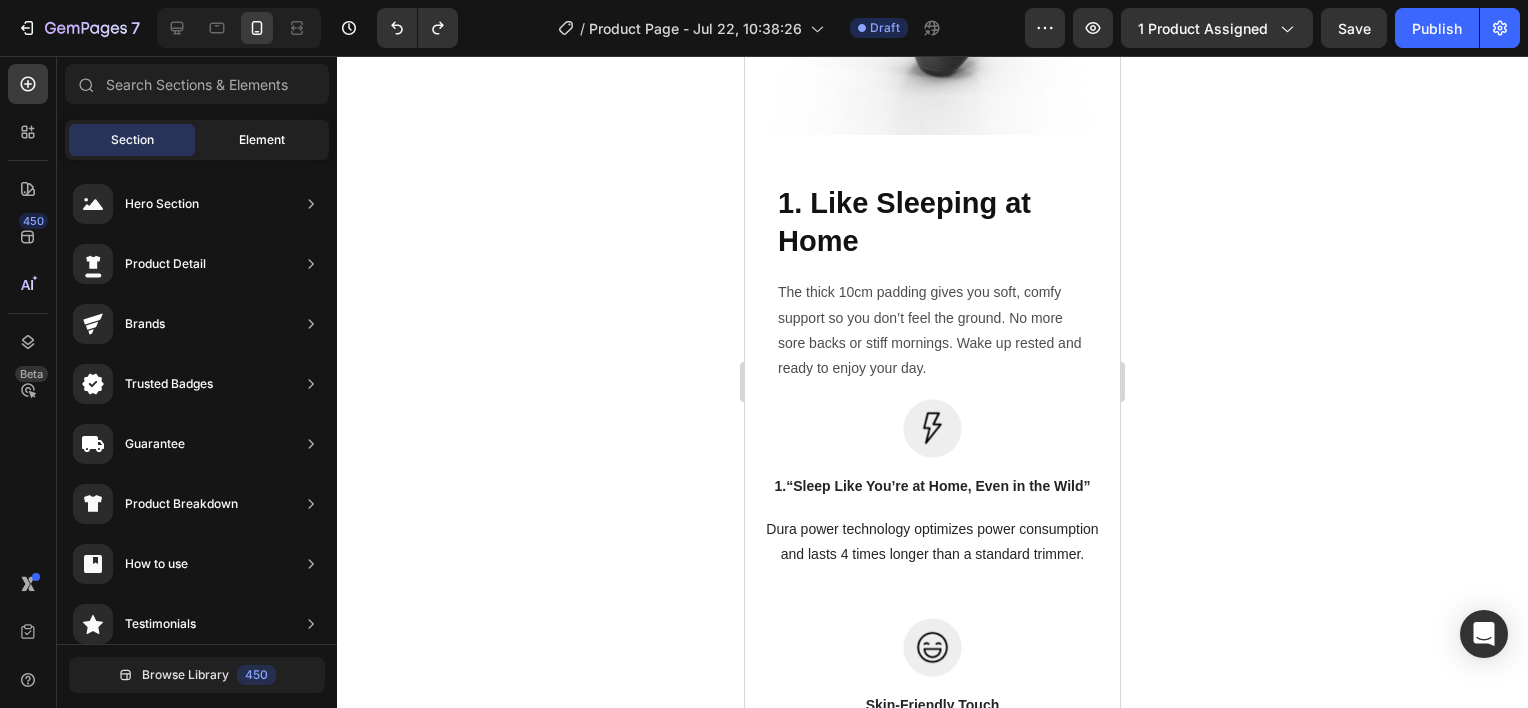 click on "Element" at bounding box center (262, 140) 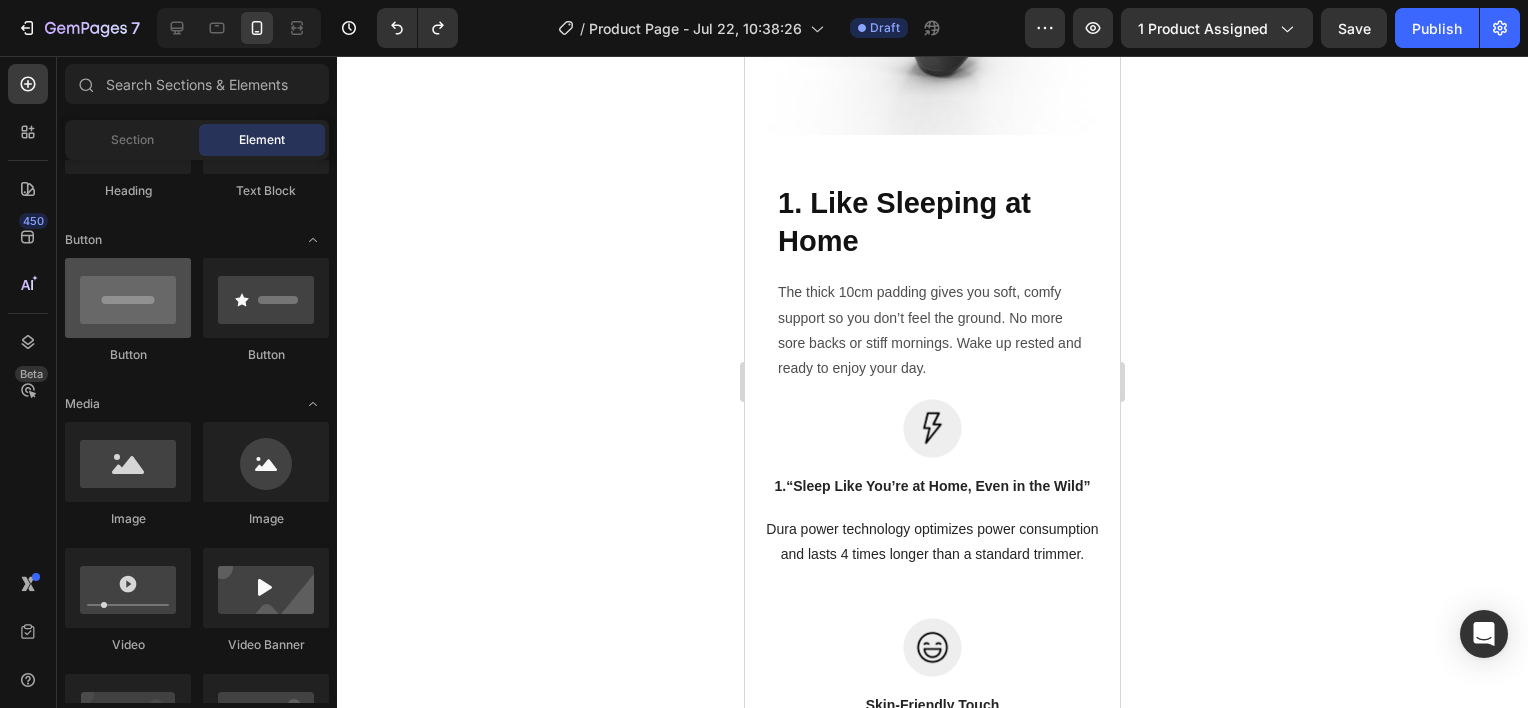 scroll, scrollTop: 500, scrollLeft: 0, axis: vertical 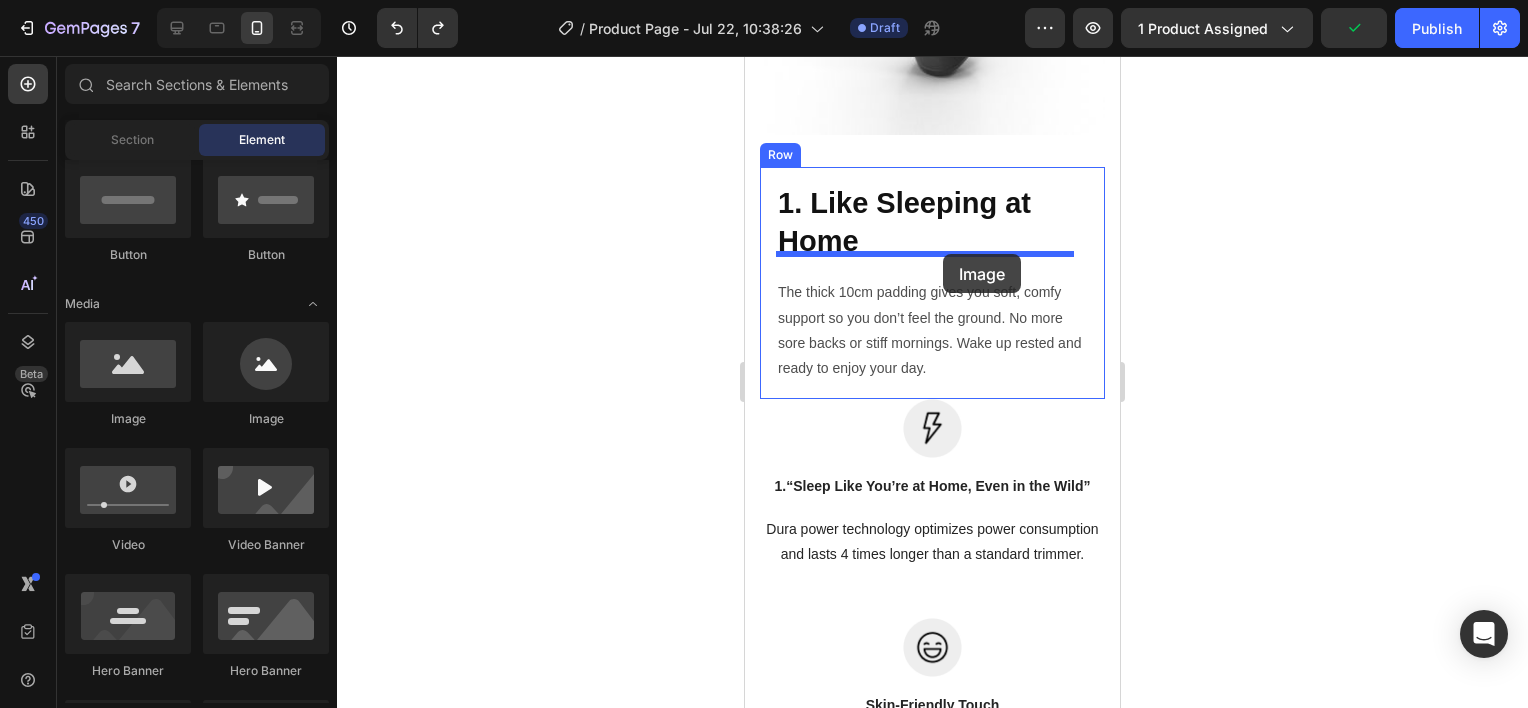 drag, startPoint x: 888, startPoint y: 450, endPoint x: 943, endPoint y: 254, distance: 203.57063 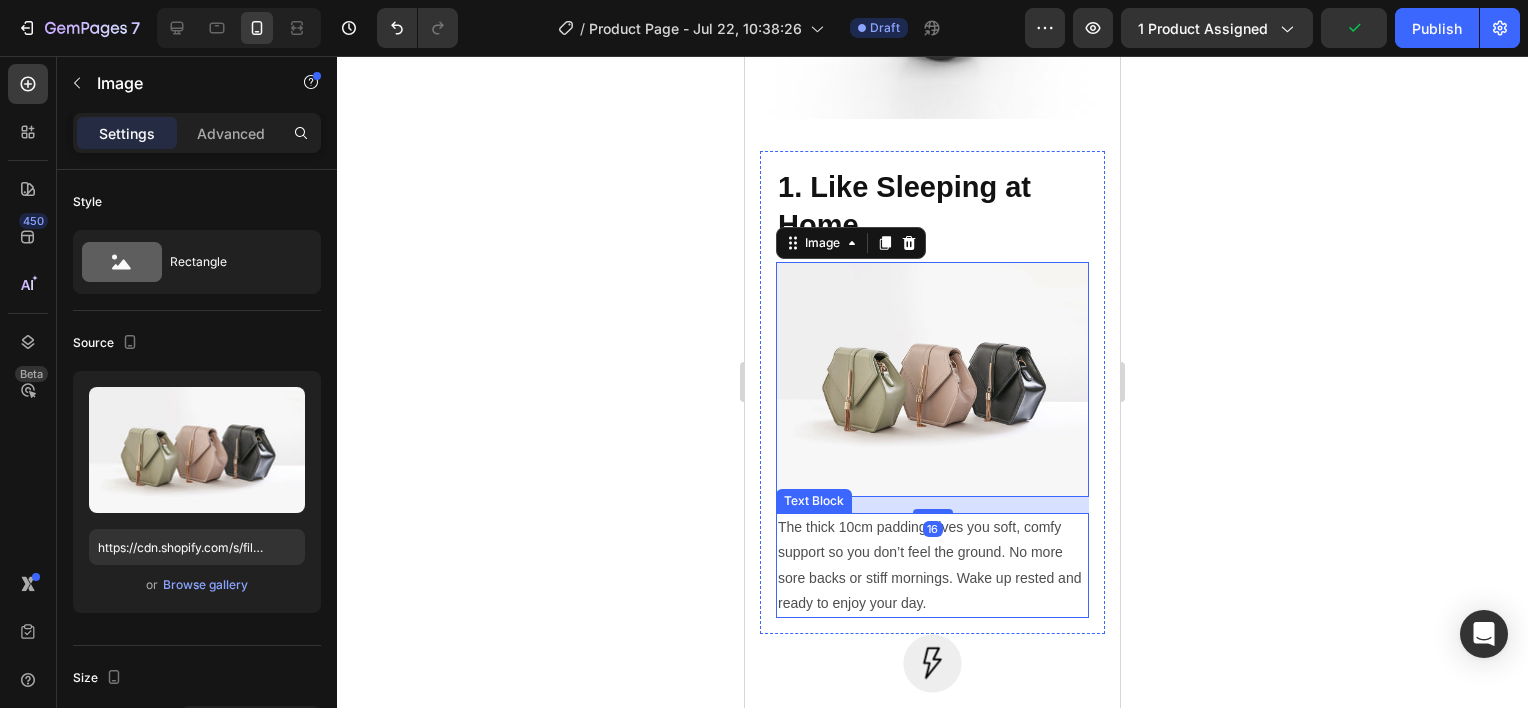 scroll, scrollTop: 2596, scrollLeft: 0, axis: vertical 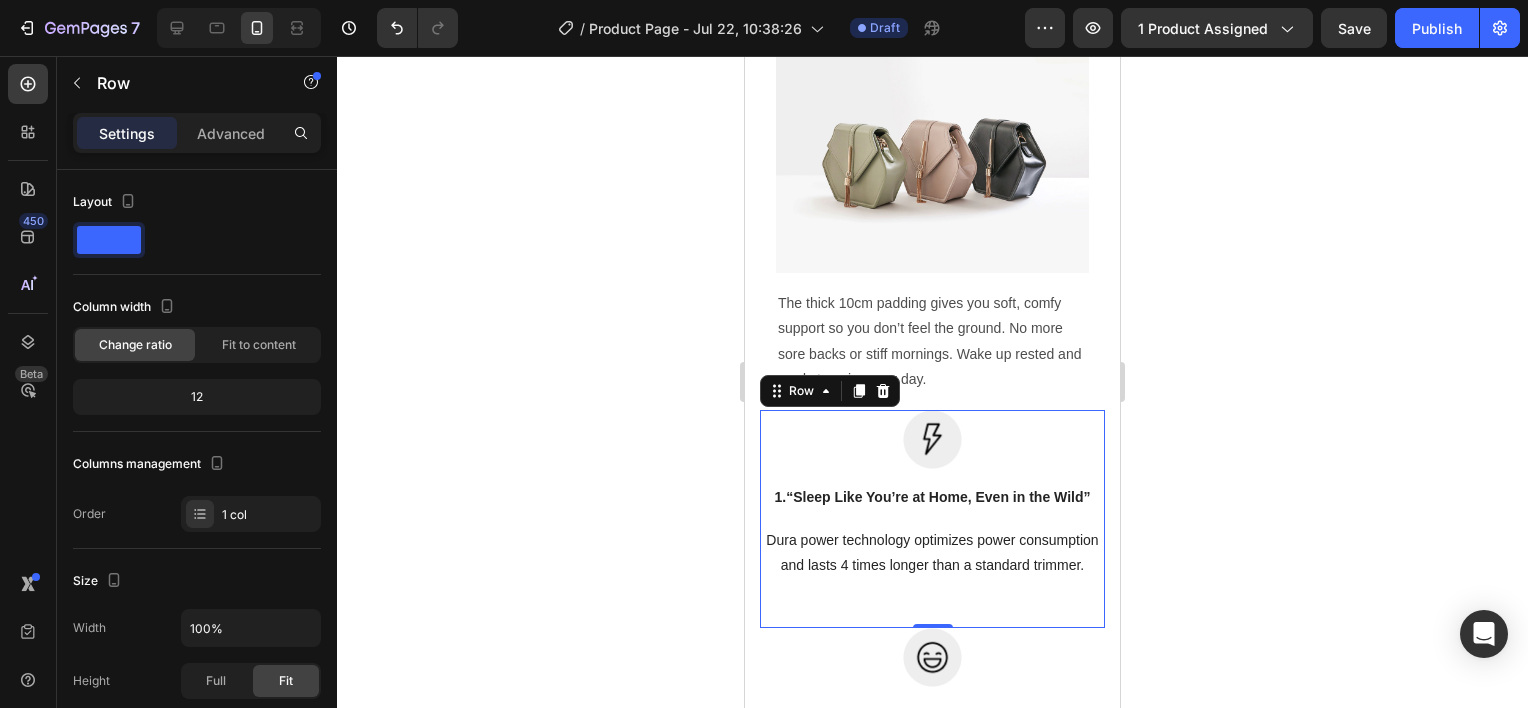 click on "Image 1.  “Sleep Like You’re at Home, Even in the Wild” Text block Dura power technology optimizes power consumption and lasts 4 times longer than a standard trimmer. Text block" at bounding box center [932, 495] 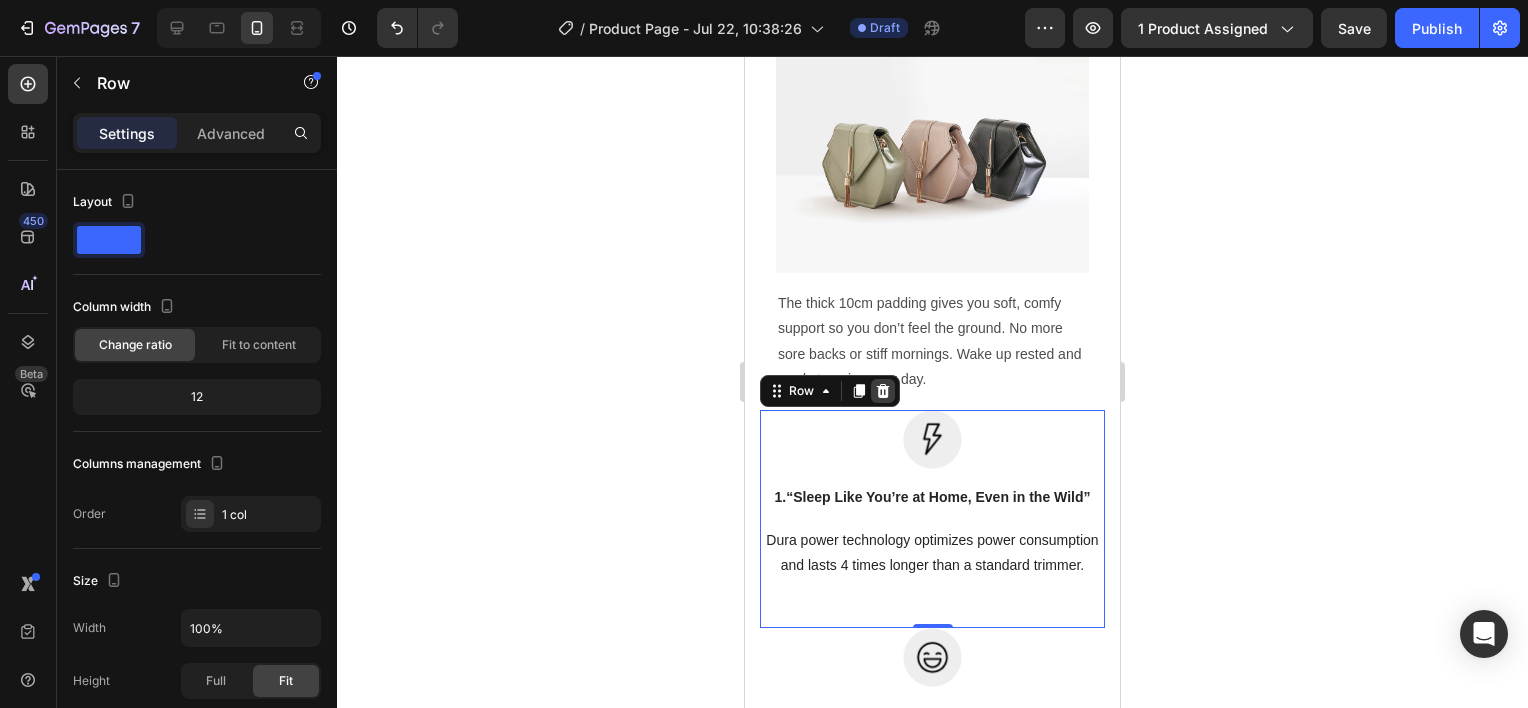 click 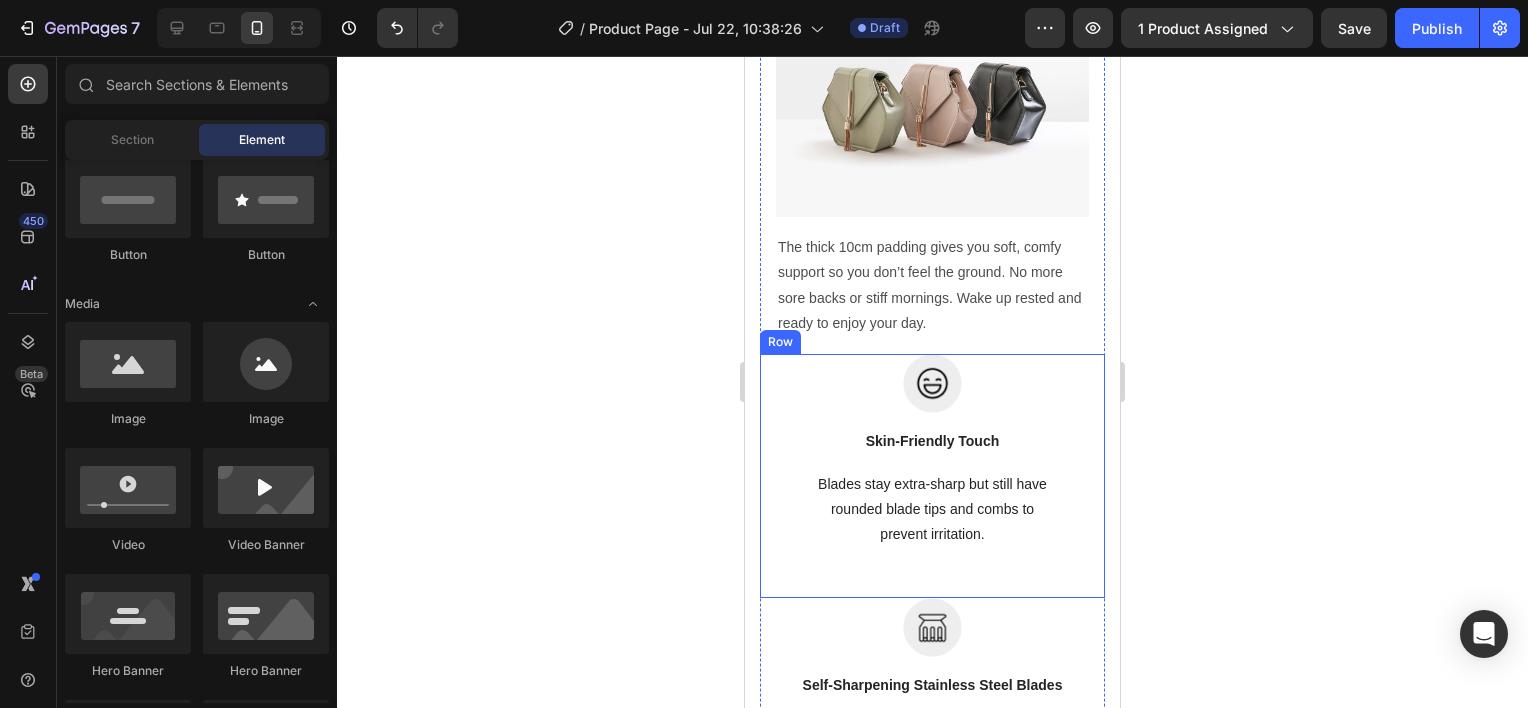 scroll, scrollTop: 2552, scrollLeft: 0, axis: vertical 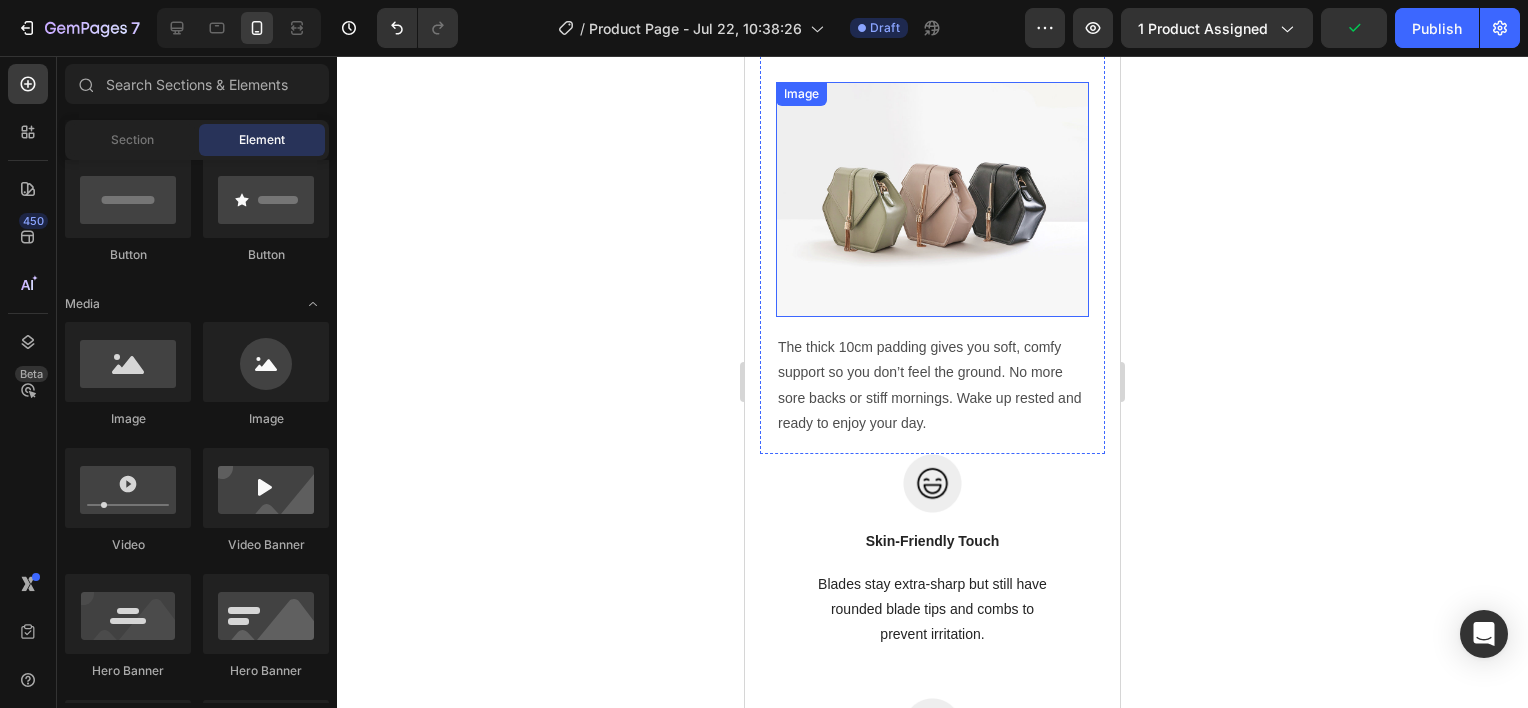 click at bounding box center [932, 199] 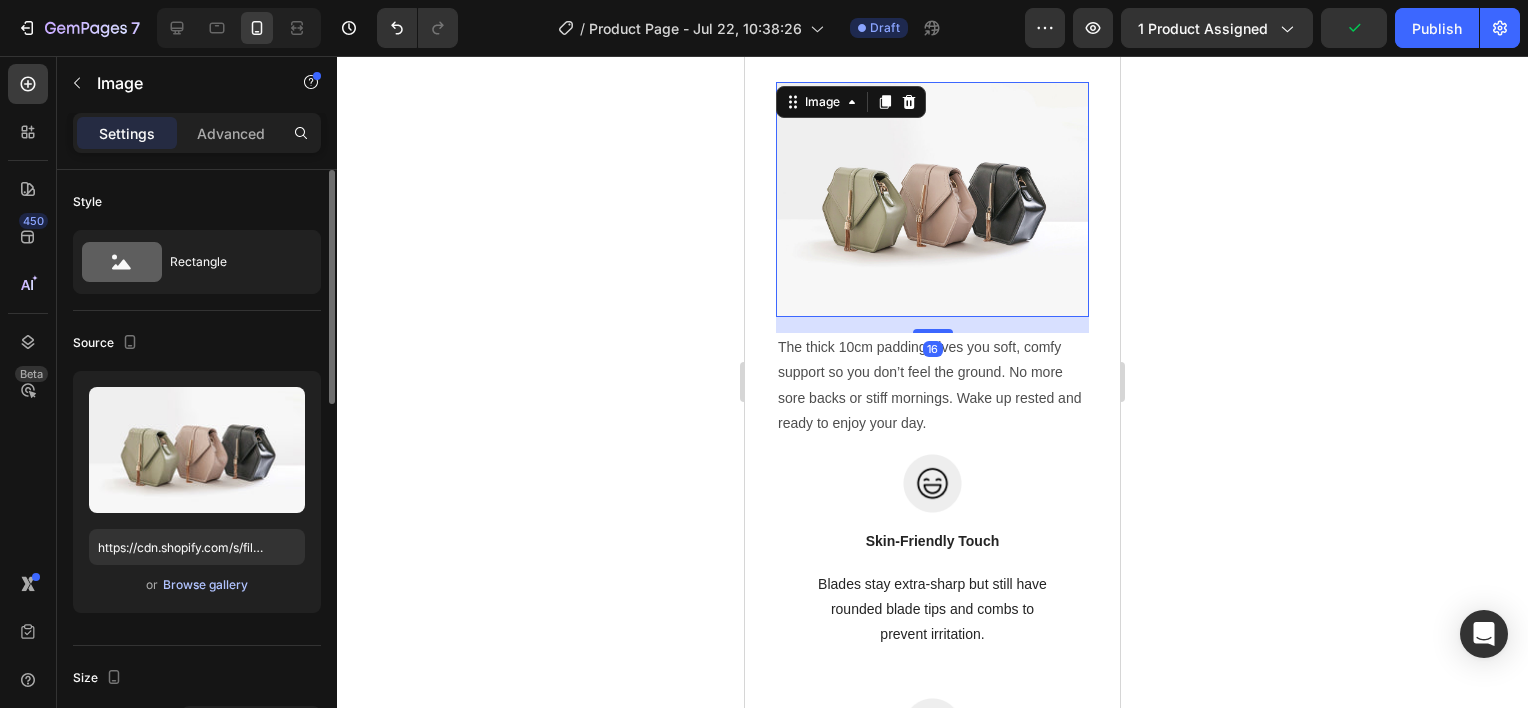 click on "Browse gallery" at bounding box center [205, 585] 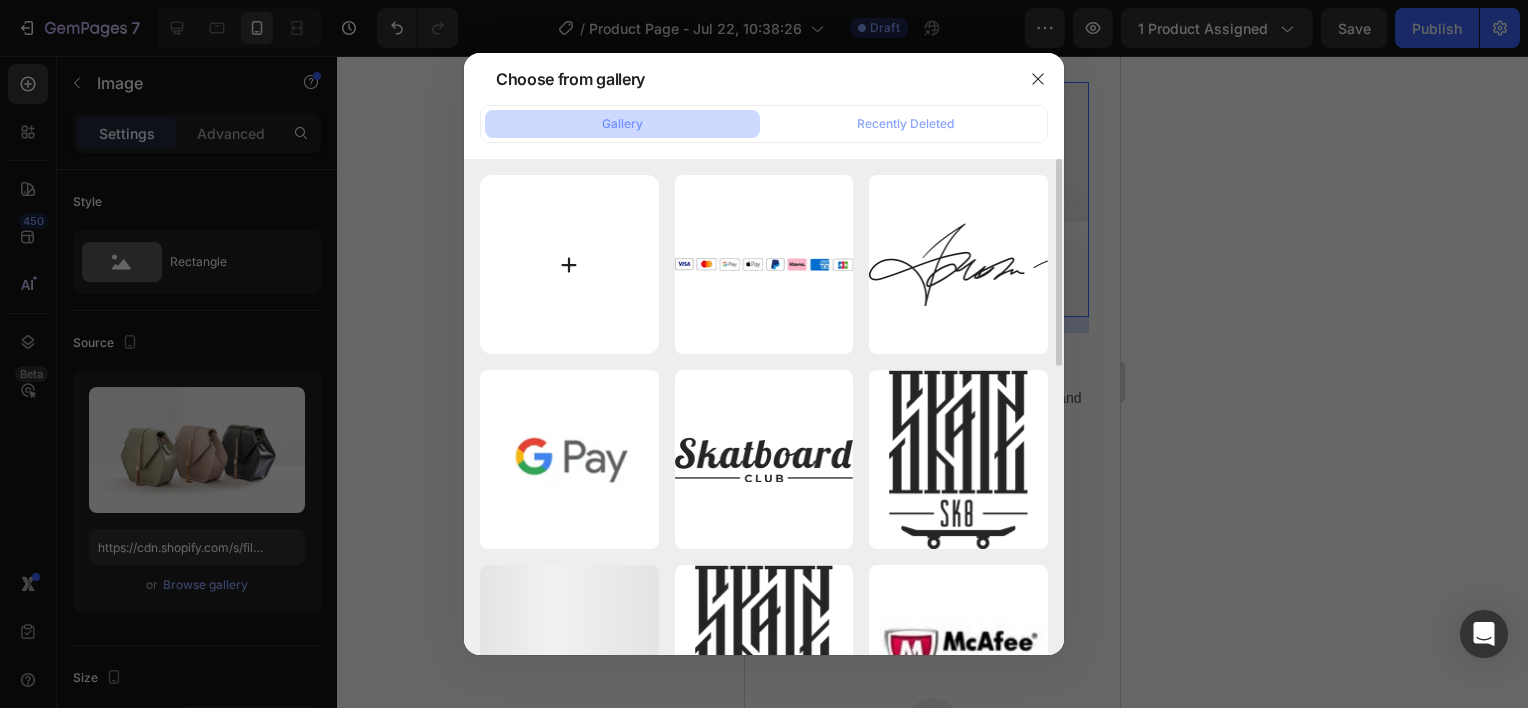 click at bounding box center [569, 264] 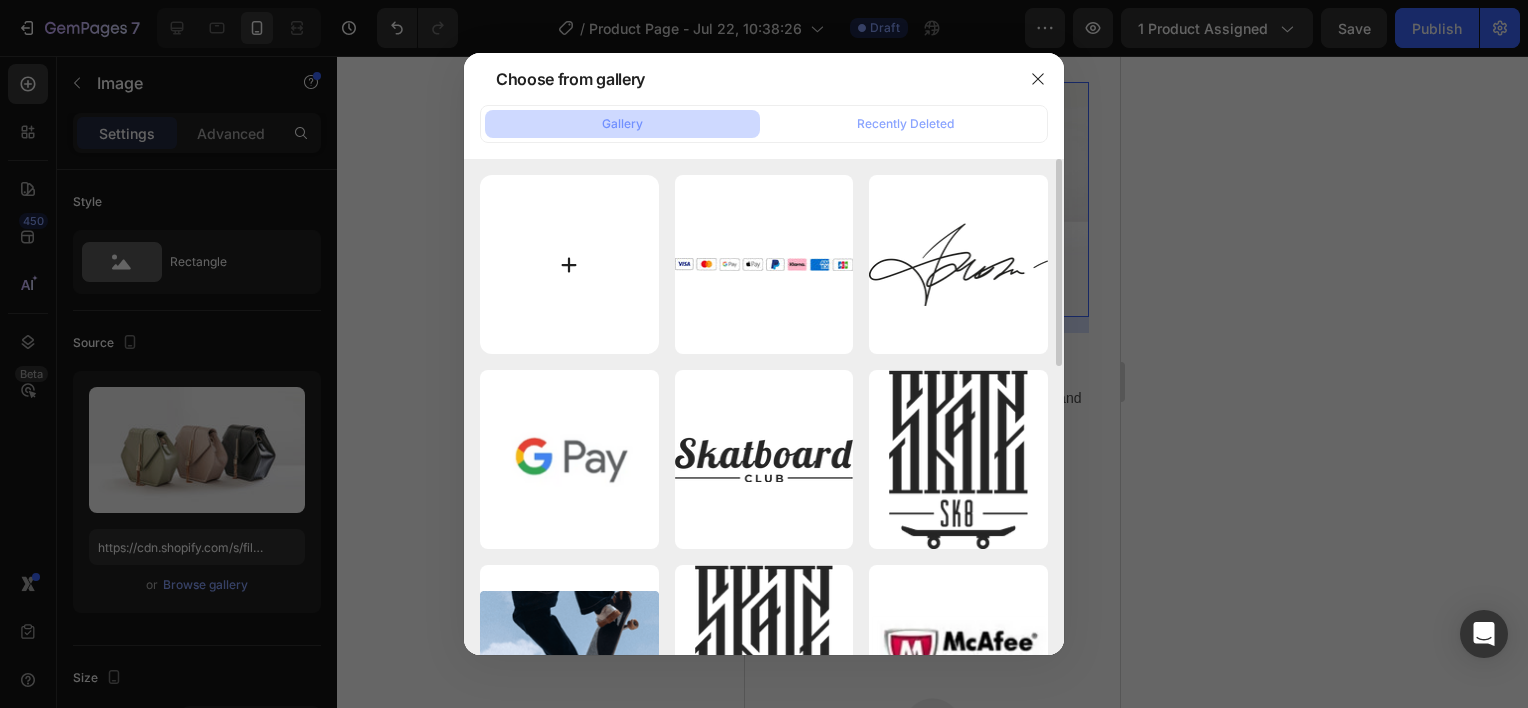 type on "C:\fakepath\Barkers_Rocks_RAW_Photo_1_1.jpg" 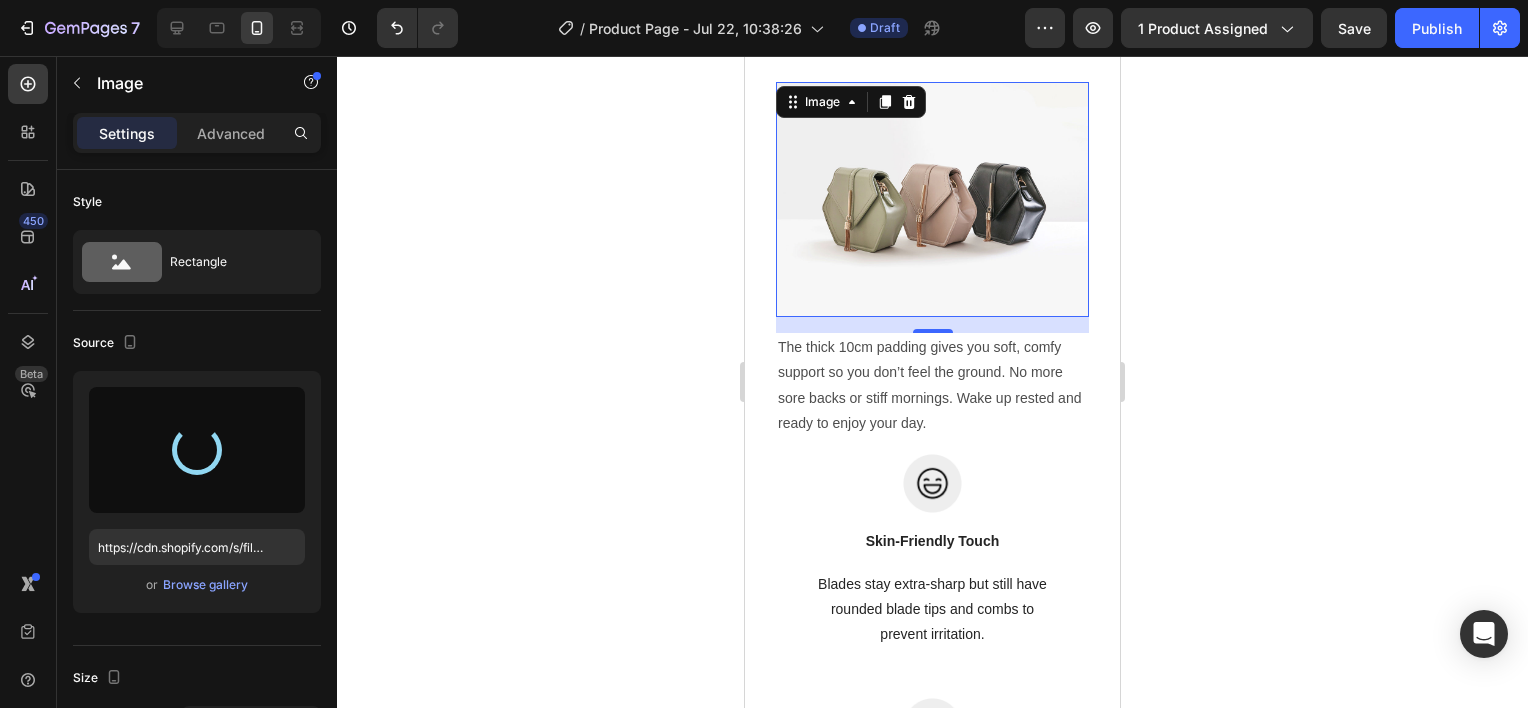 type on "https://cdn.shopify.com/s/files/1/0948/7797/4813/files/gempages_576508192767345226-ad8d41fb-dd8c-4f1d-9ff2-9e4aeca6e3b0.jpg" 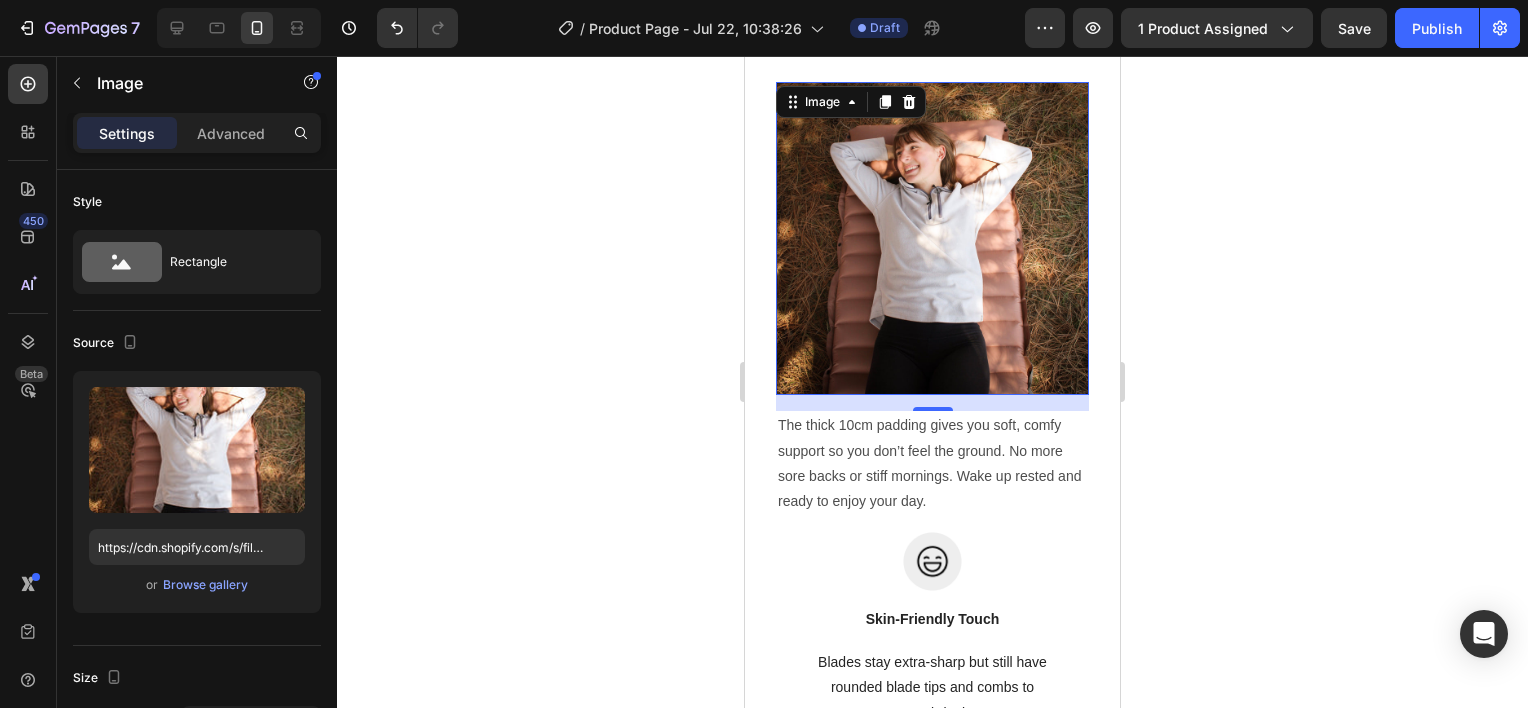 scroll, scrollTop: 2627, scrollLeft: 0, axis: vertical 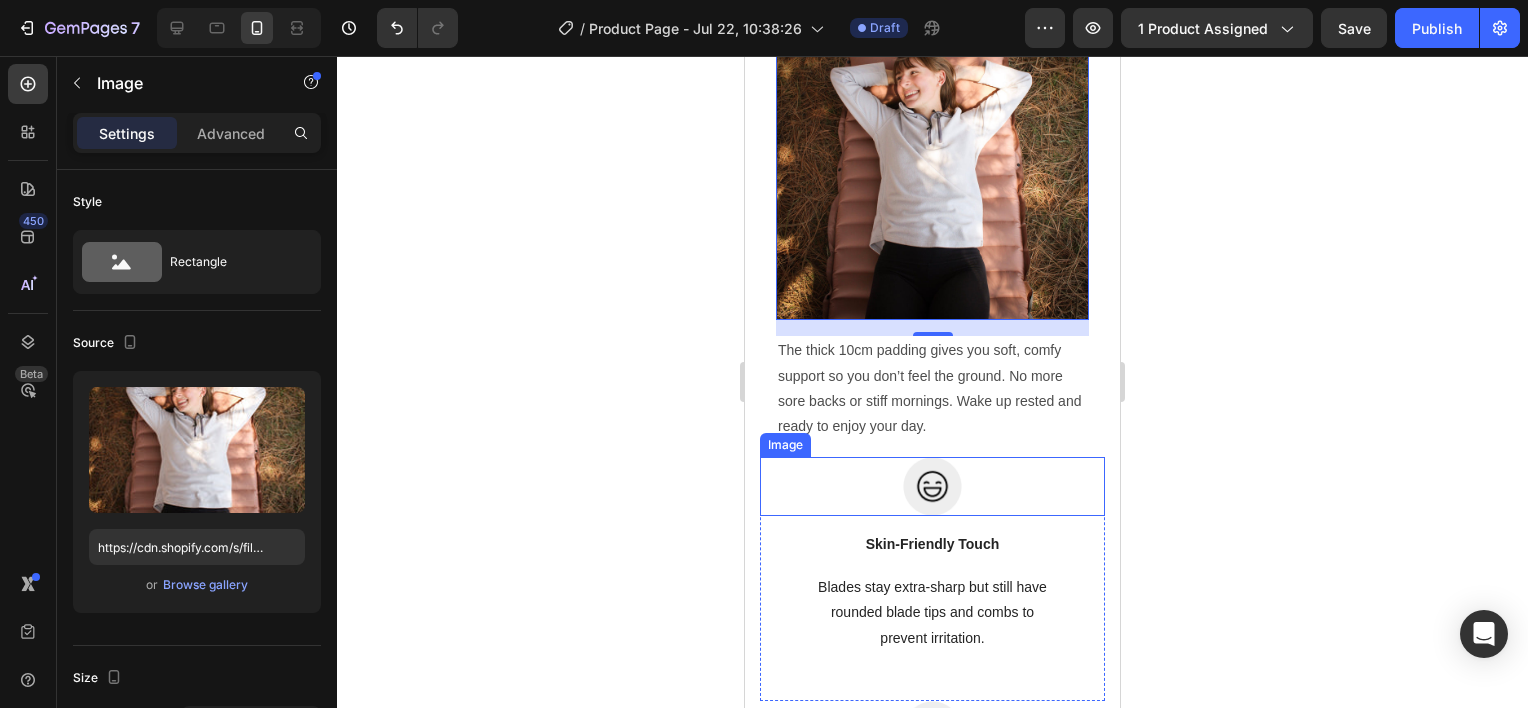 click 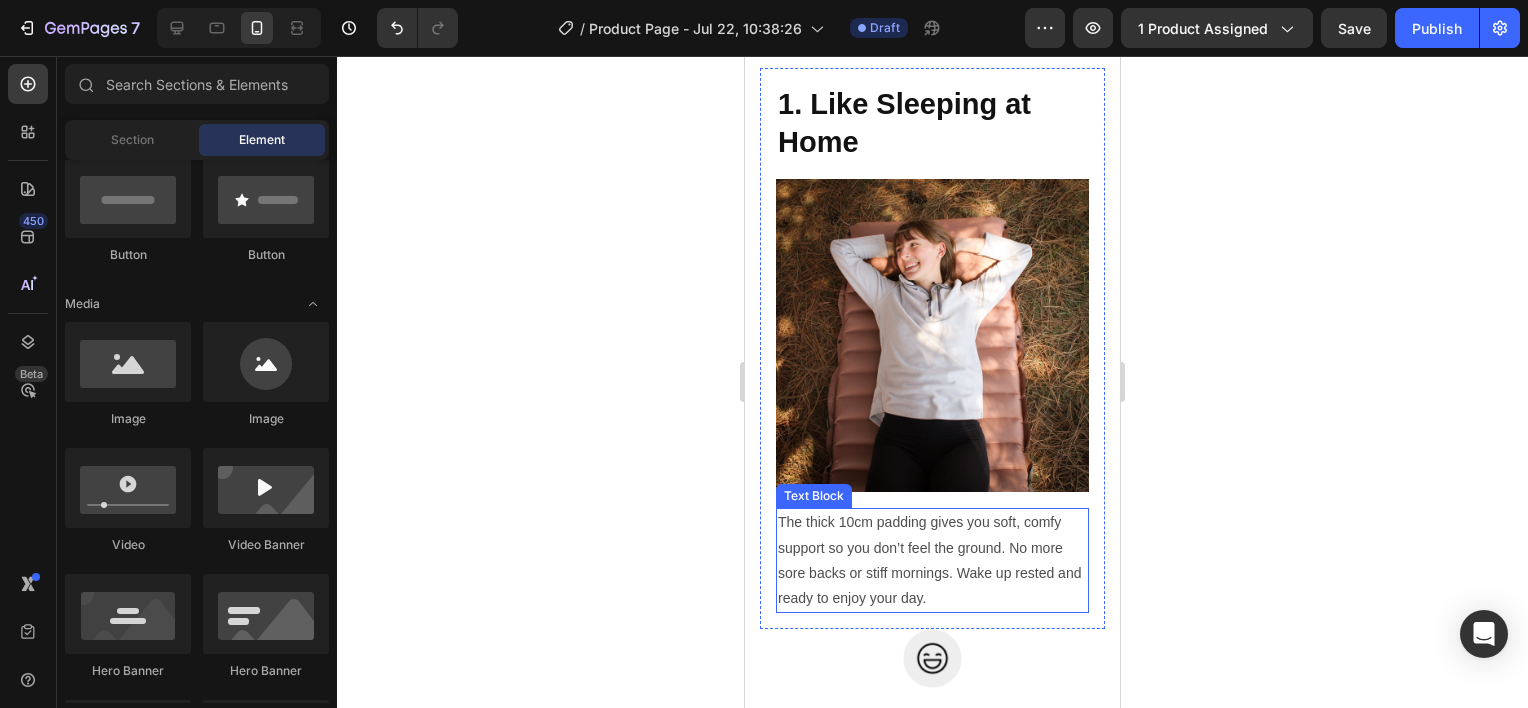 scroll, scrollTop: 2427, scrollLeft: 0, axis: vertical 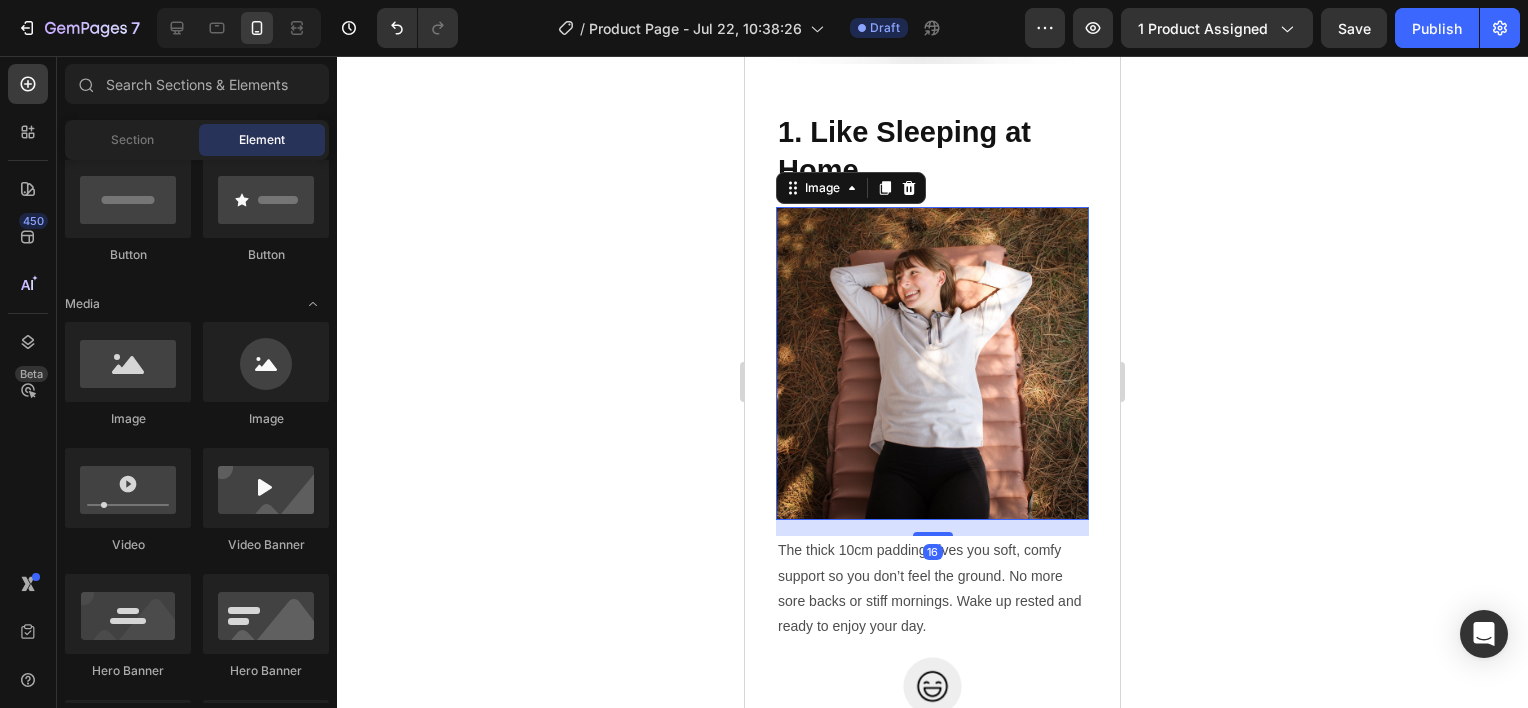 click at bounding box center (932, 363) 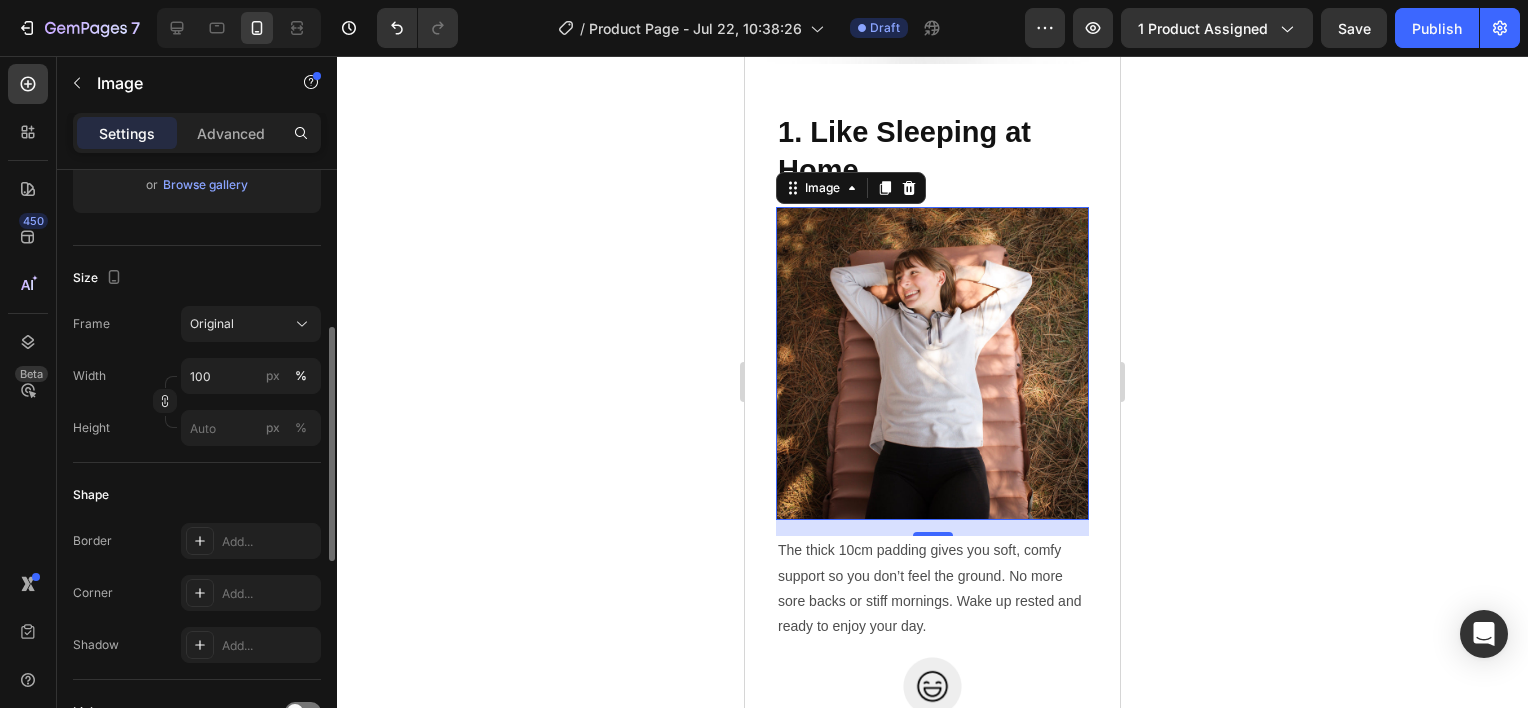 scroll, scrollTop: 500, scrollLeft: 0, axis: vertical 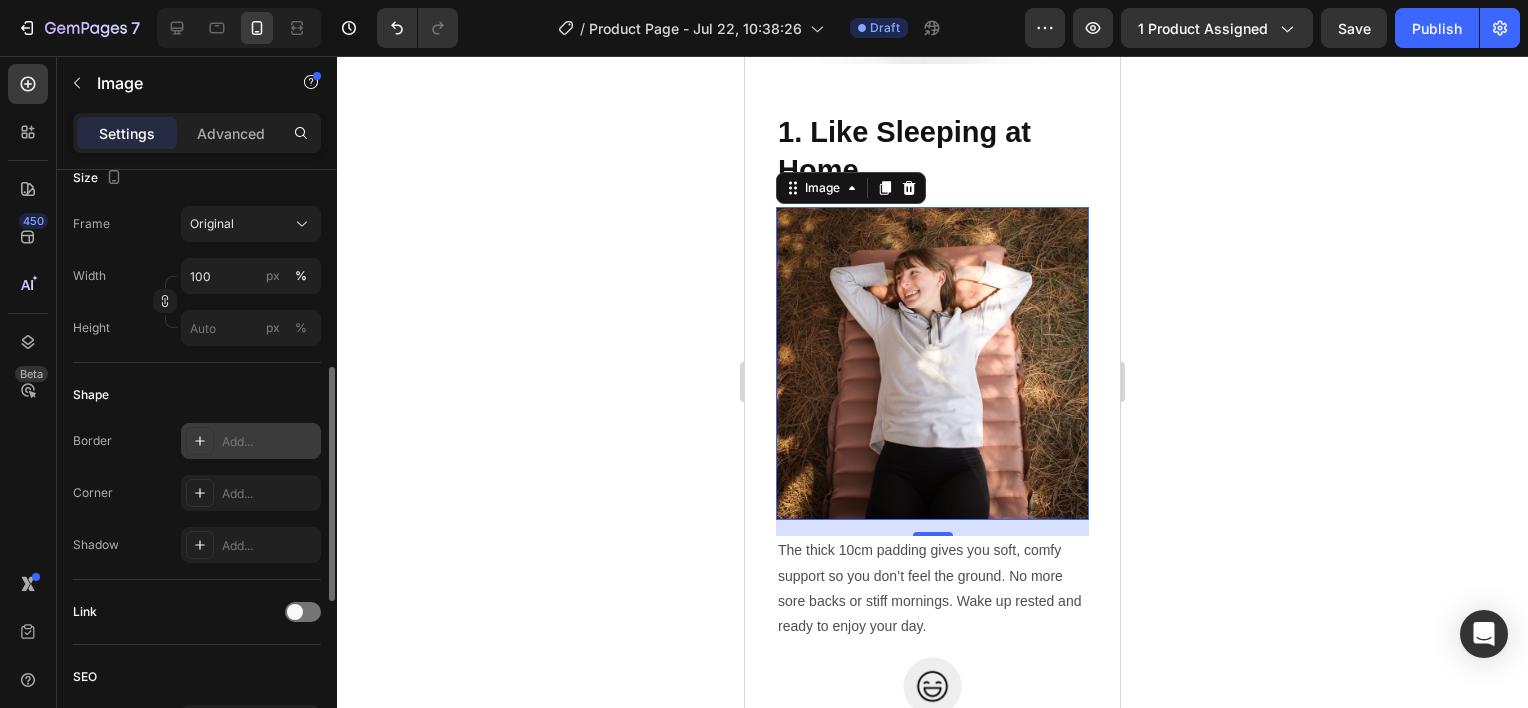 click at bounding box center (200, 441) 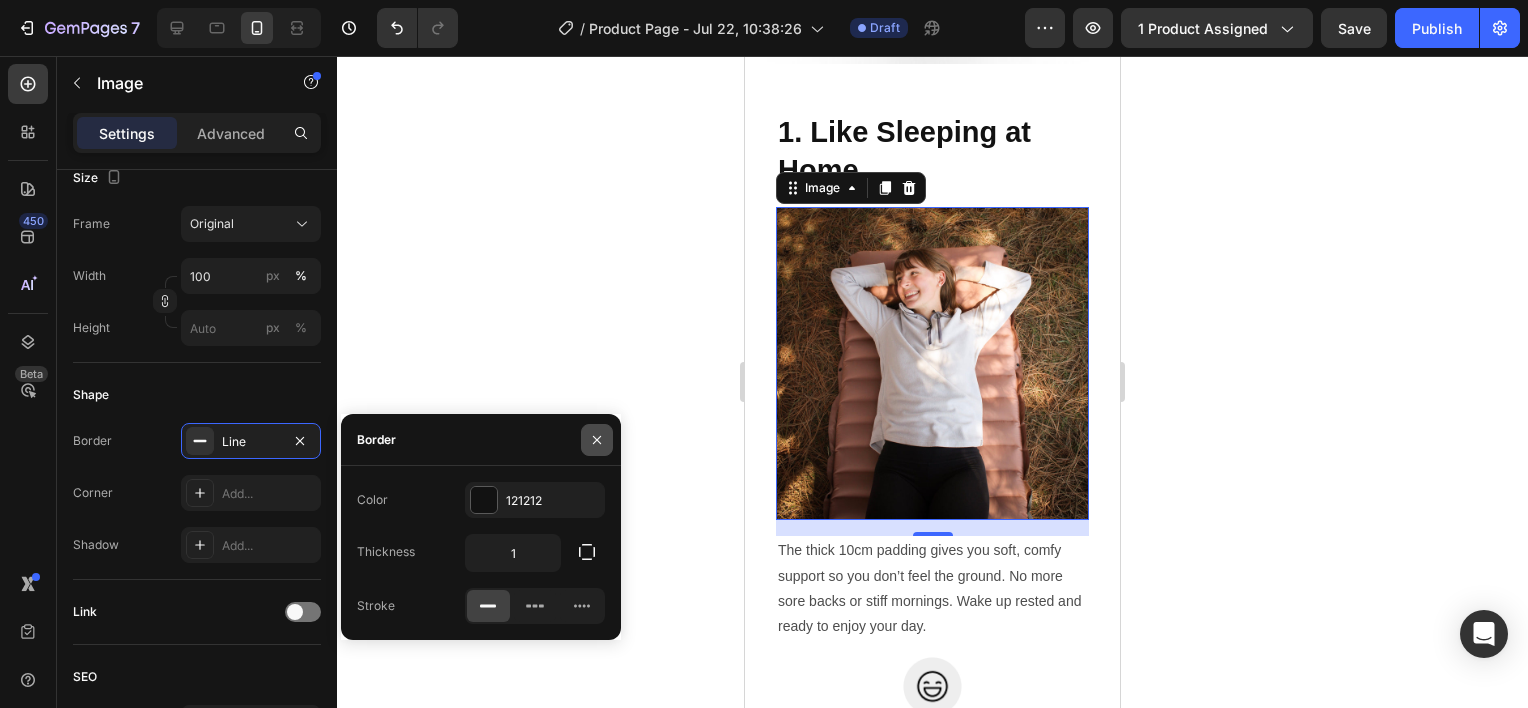 click 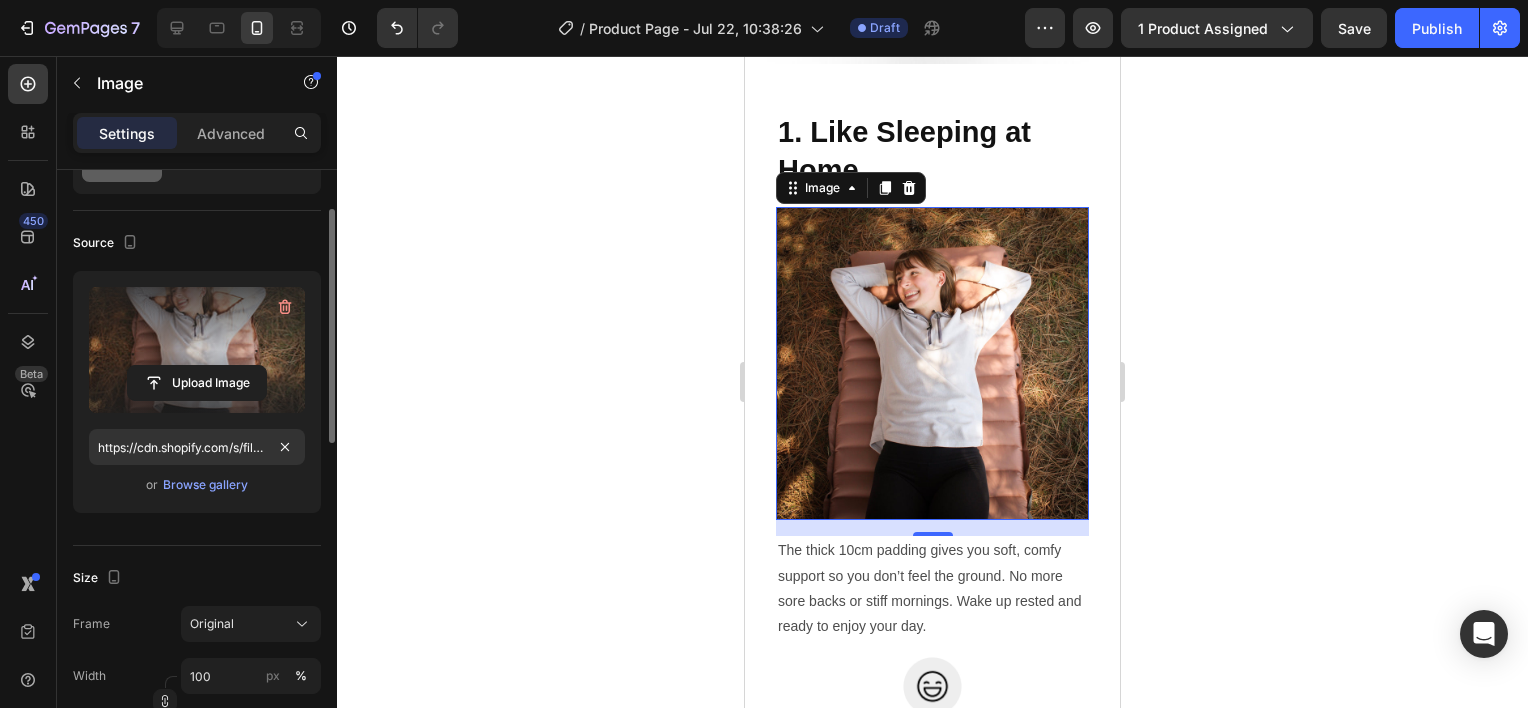scroll, scrollTop: 0, scrollLeft: 0, axis: both 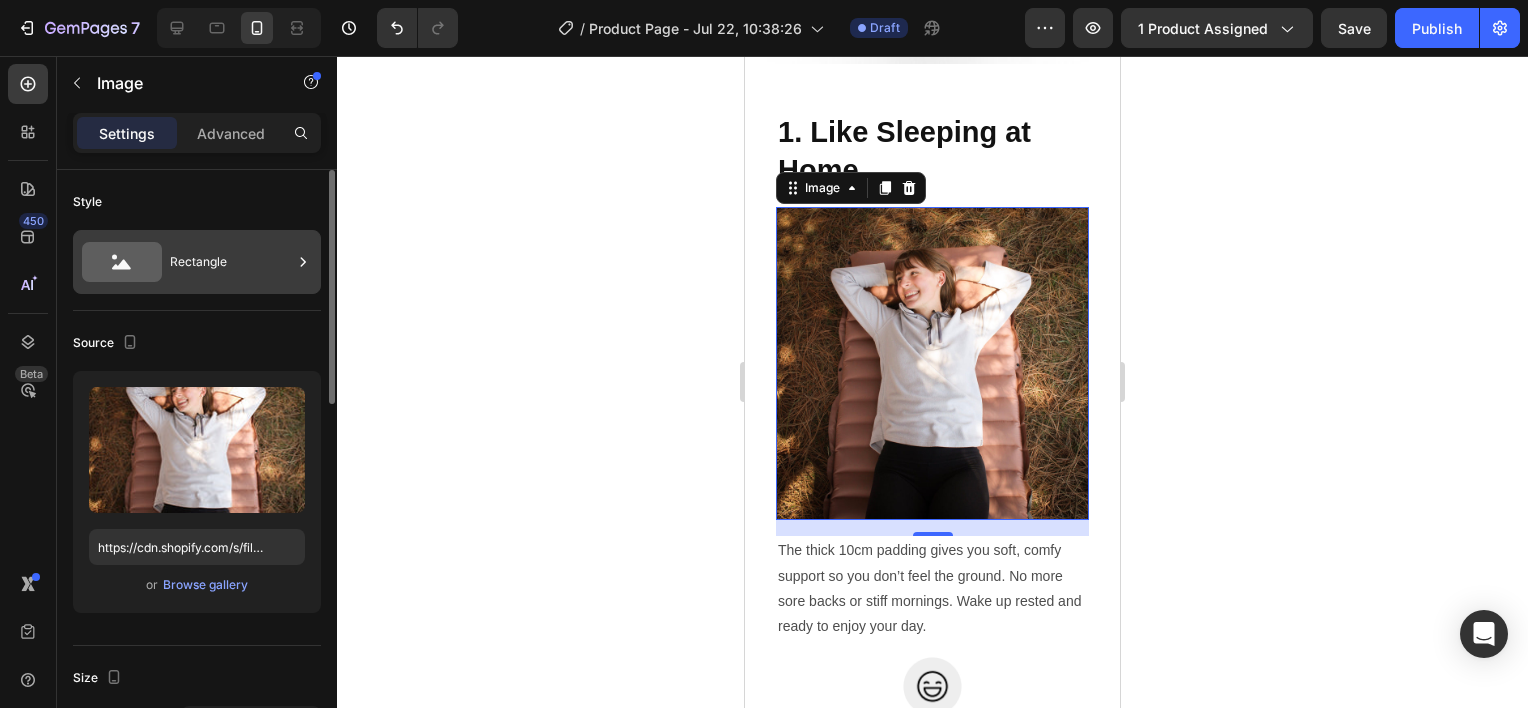 click on "Rectangle" at bounding box center (197, 262) 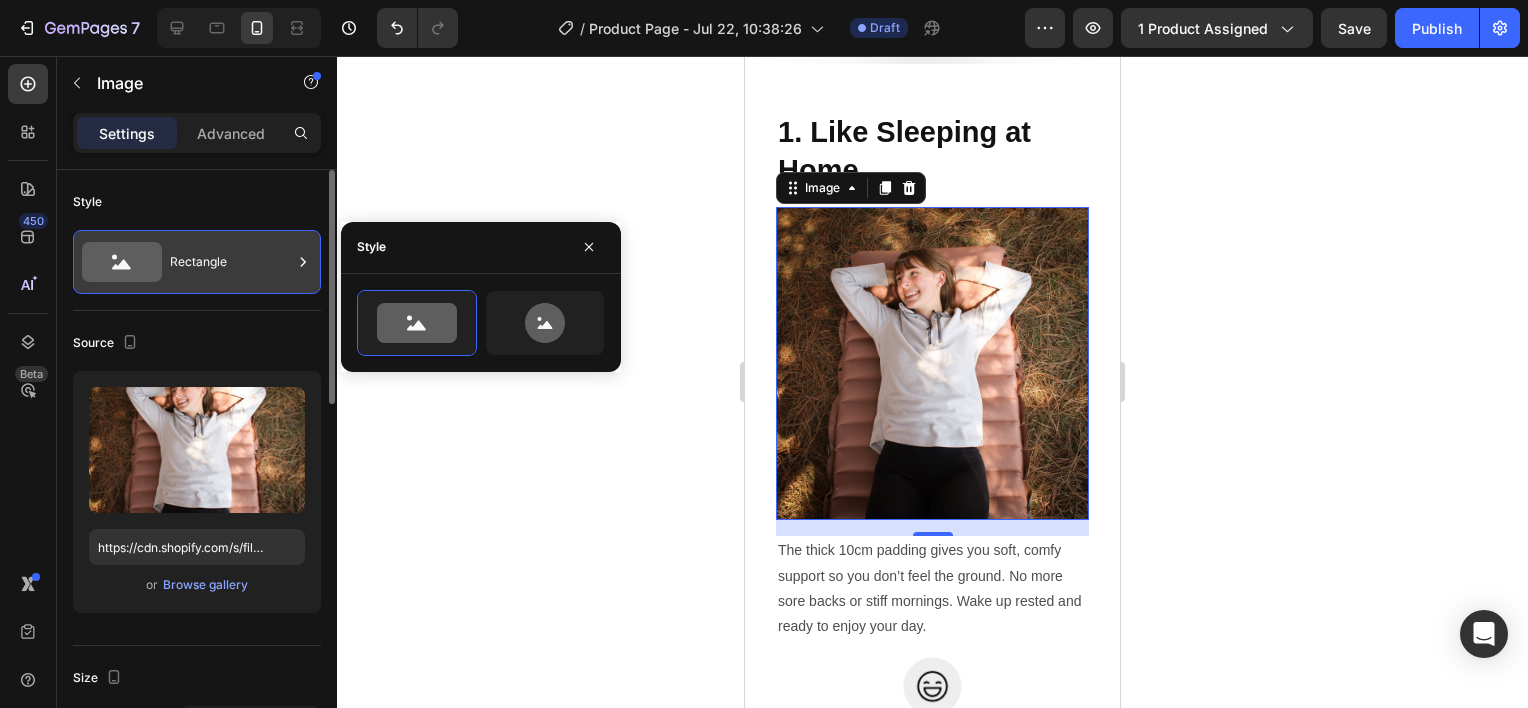 click on "Rectangle" at bounding box center [197, 262] 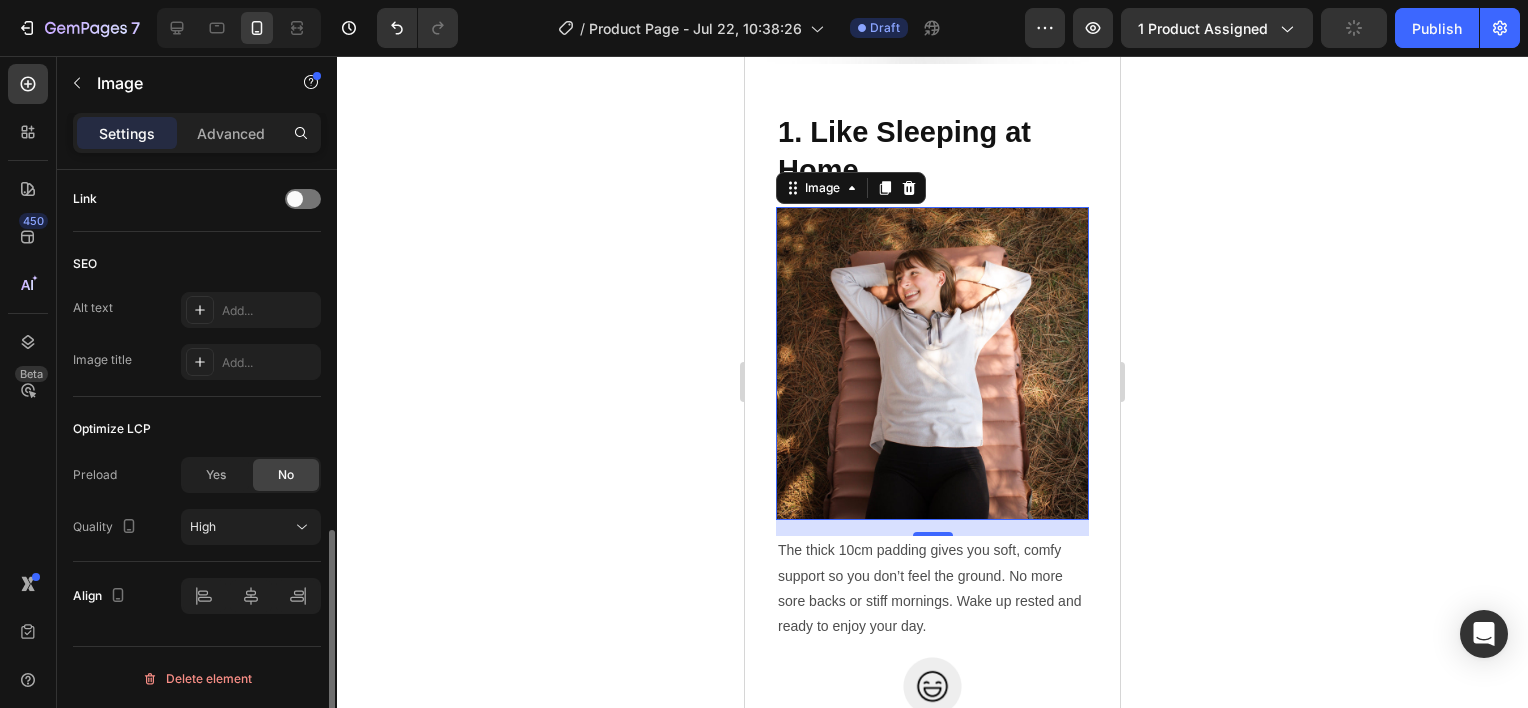 scroll, scrollTop: 113, scrollLeft: 0, axis: vertical 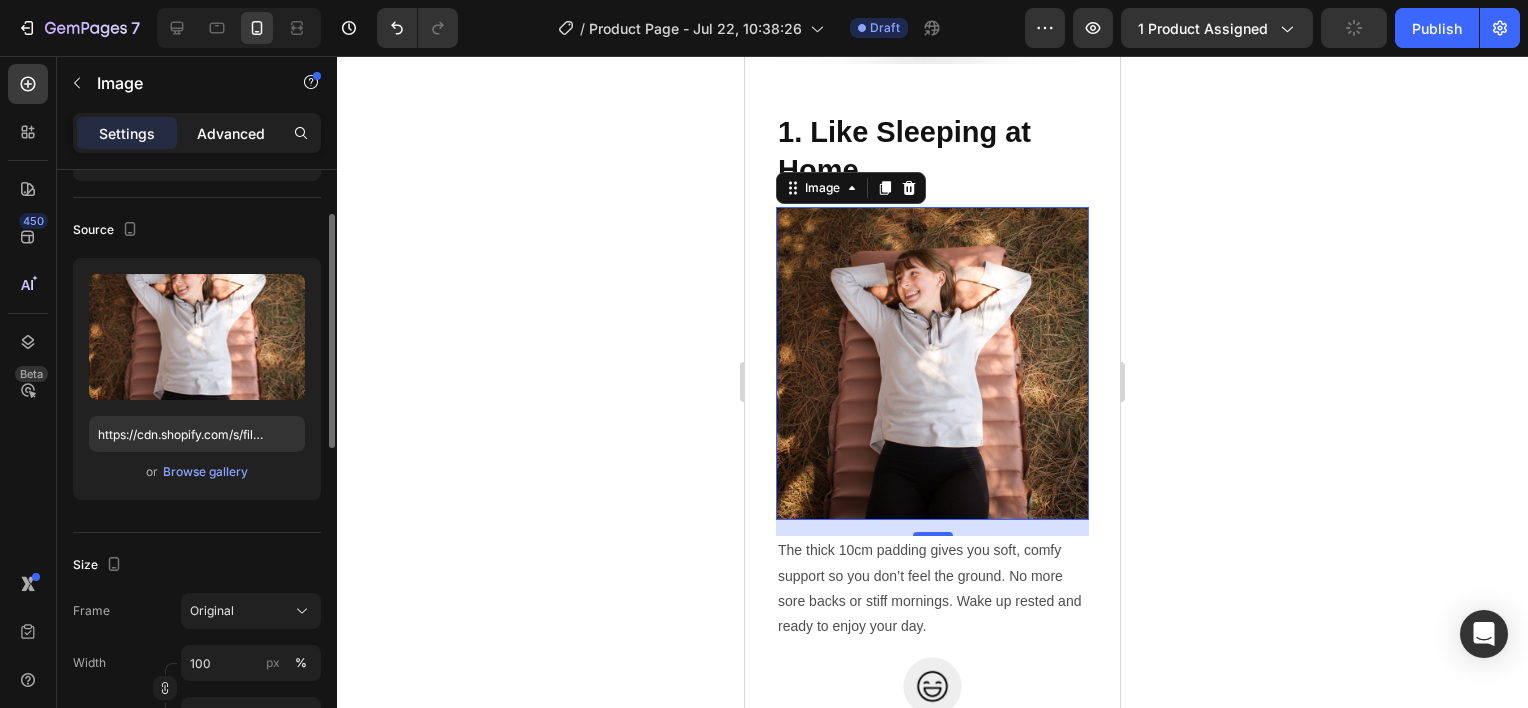 click on "Advanced" at bounding box center [231, 133] 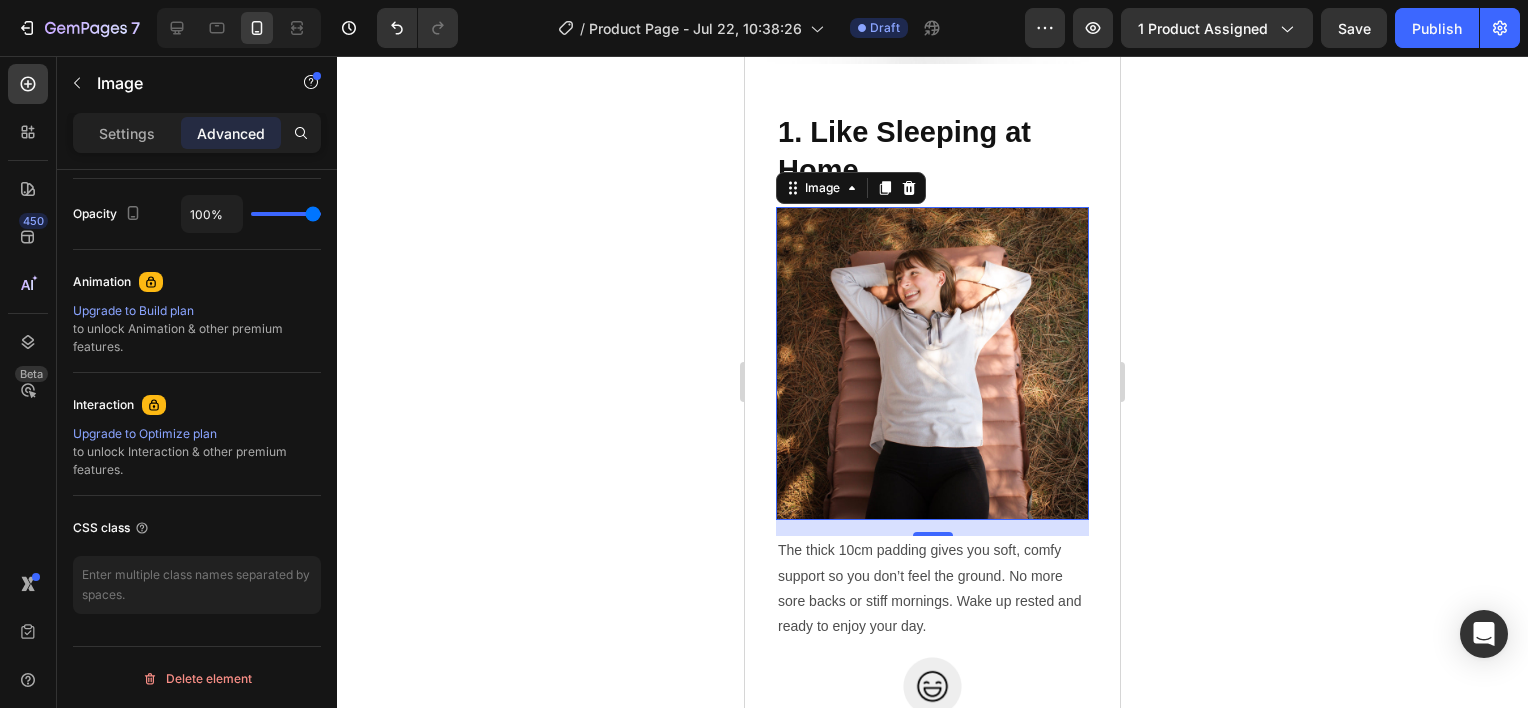 scroll, scrollTop: 0, scrollLeft: 0, axis: both 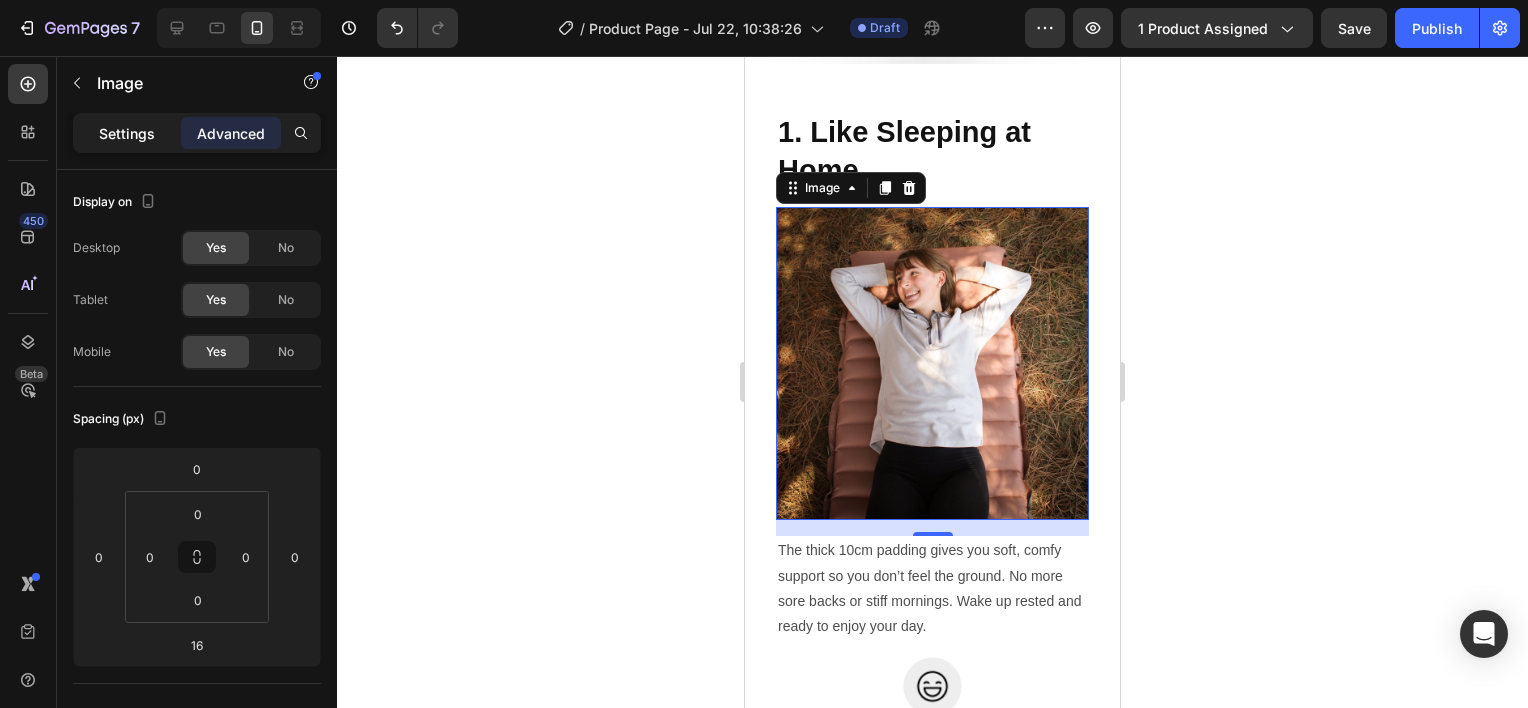 click on "Settings" at bounding box center [127, 133] 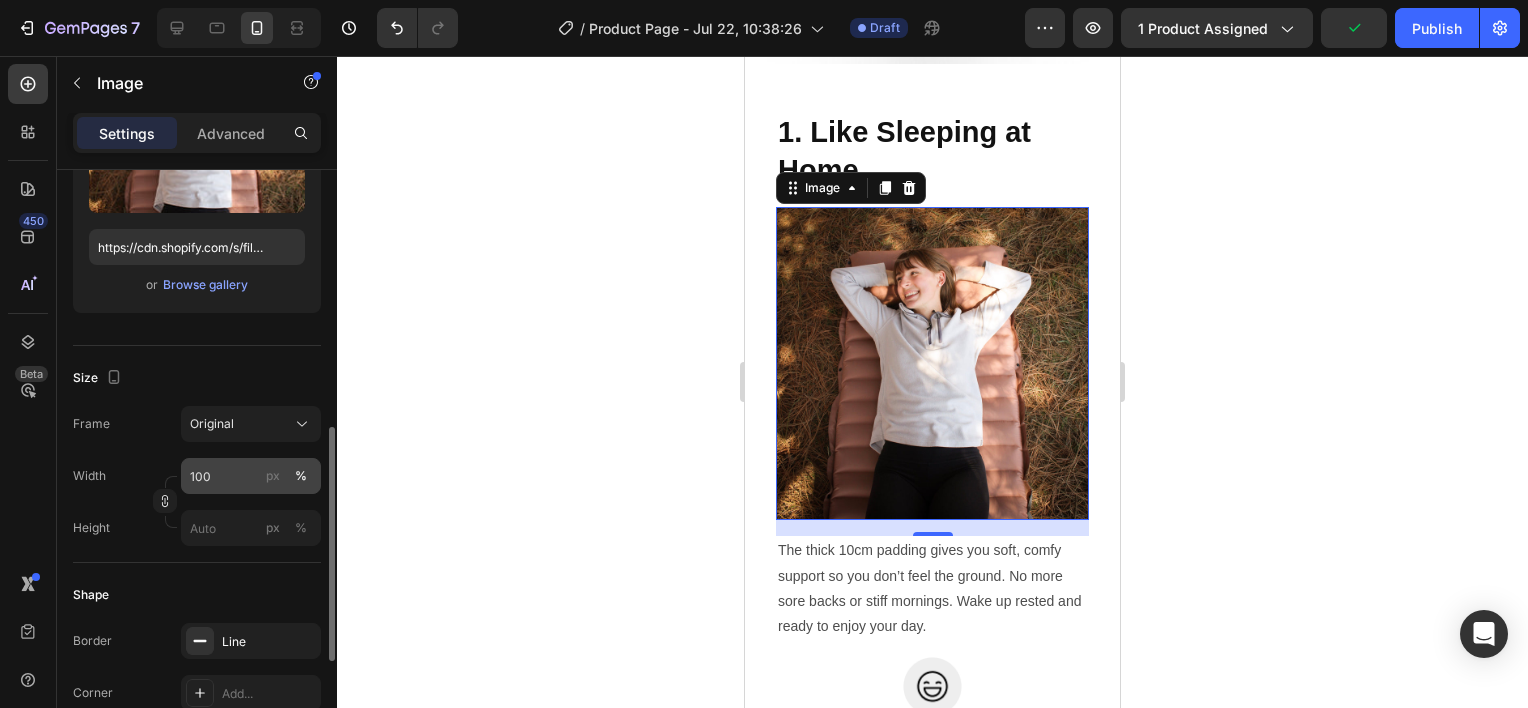 scroll, scrollTop: 400, scrollLeft: 0, axis: vertical 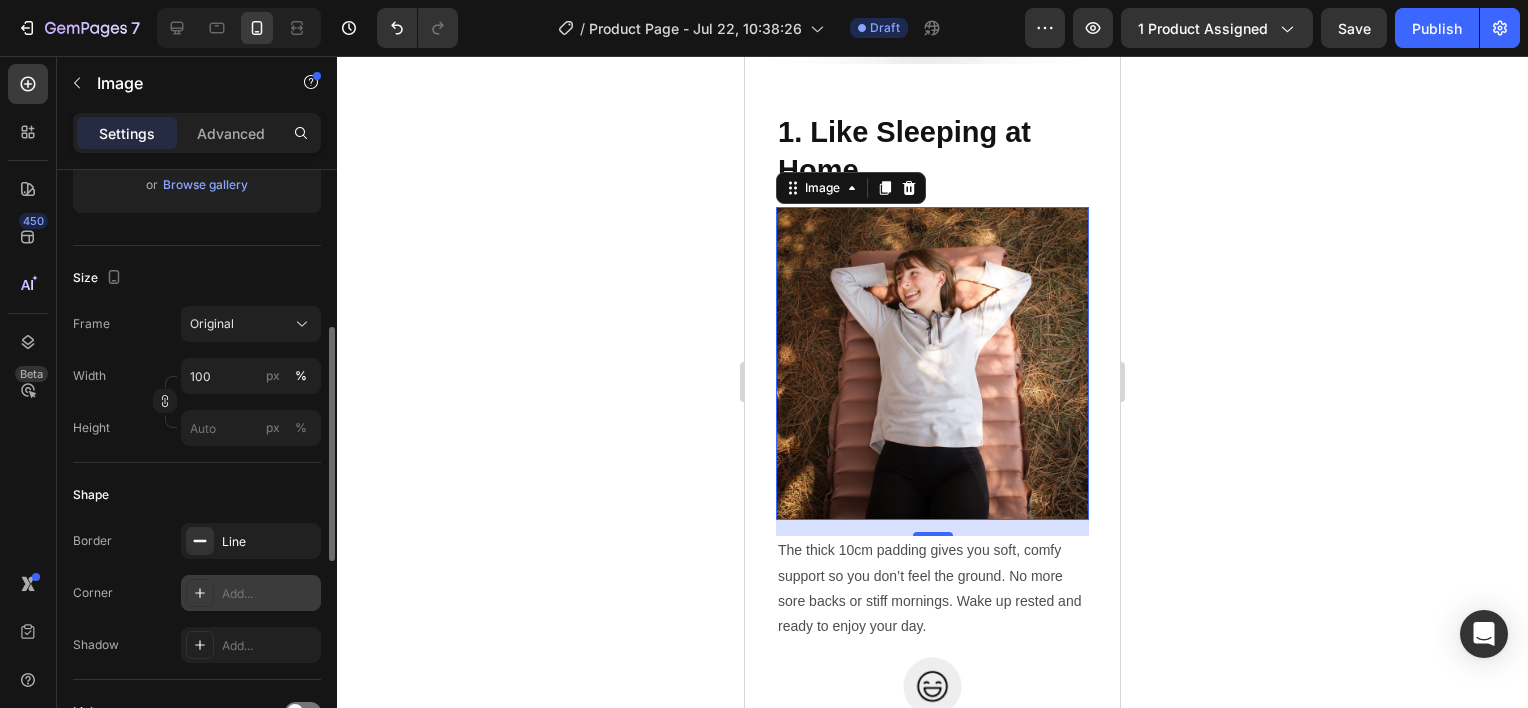 click on "Add..." at bounding box center (269, 594) 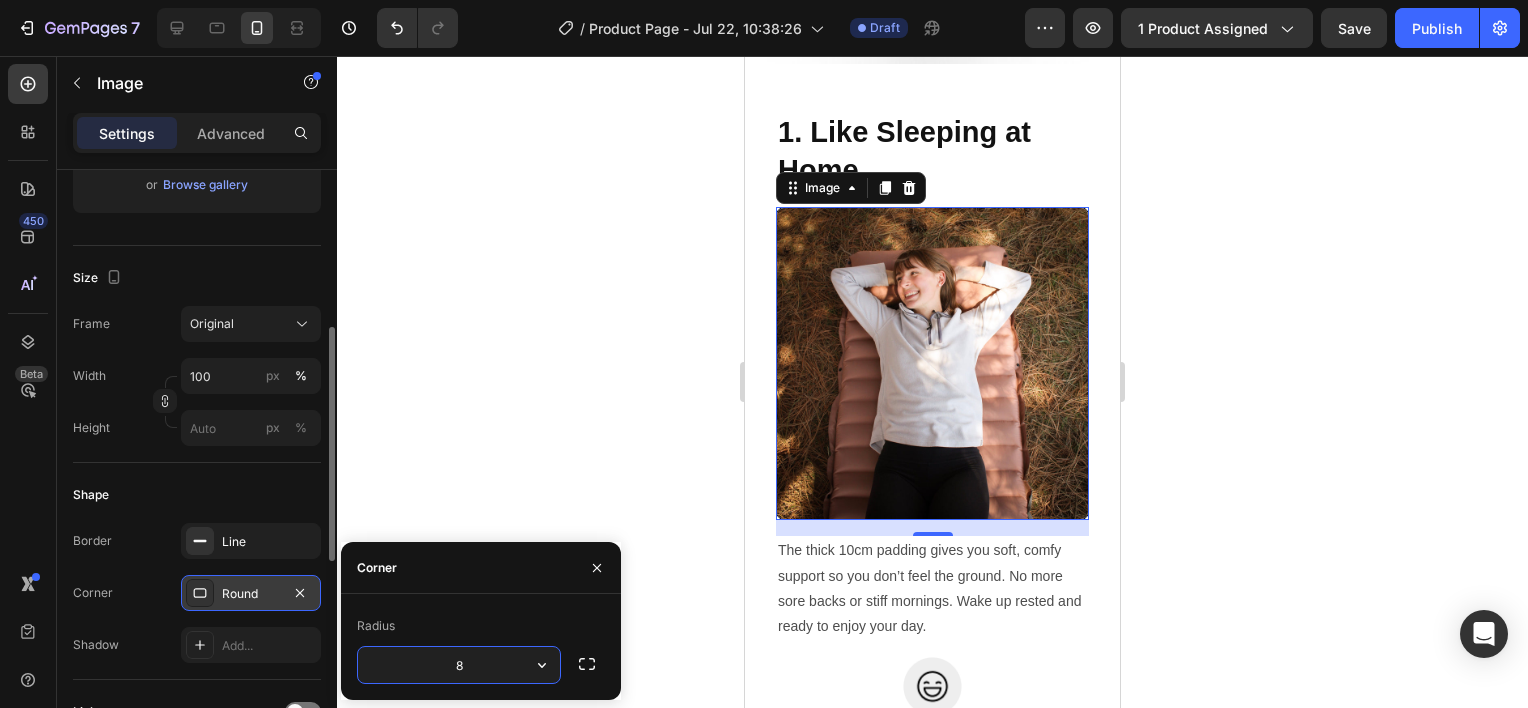 scroll, scrollTop: 500, scrollLeft: 0, axis: vertical 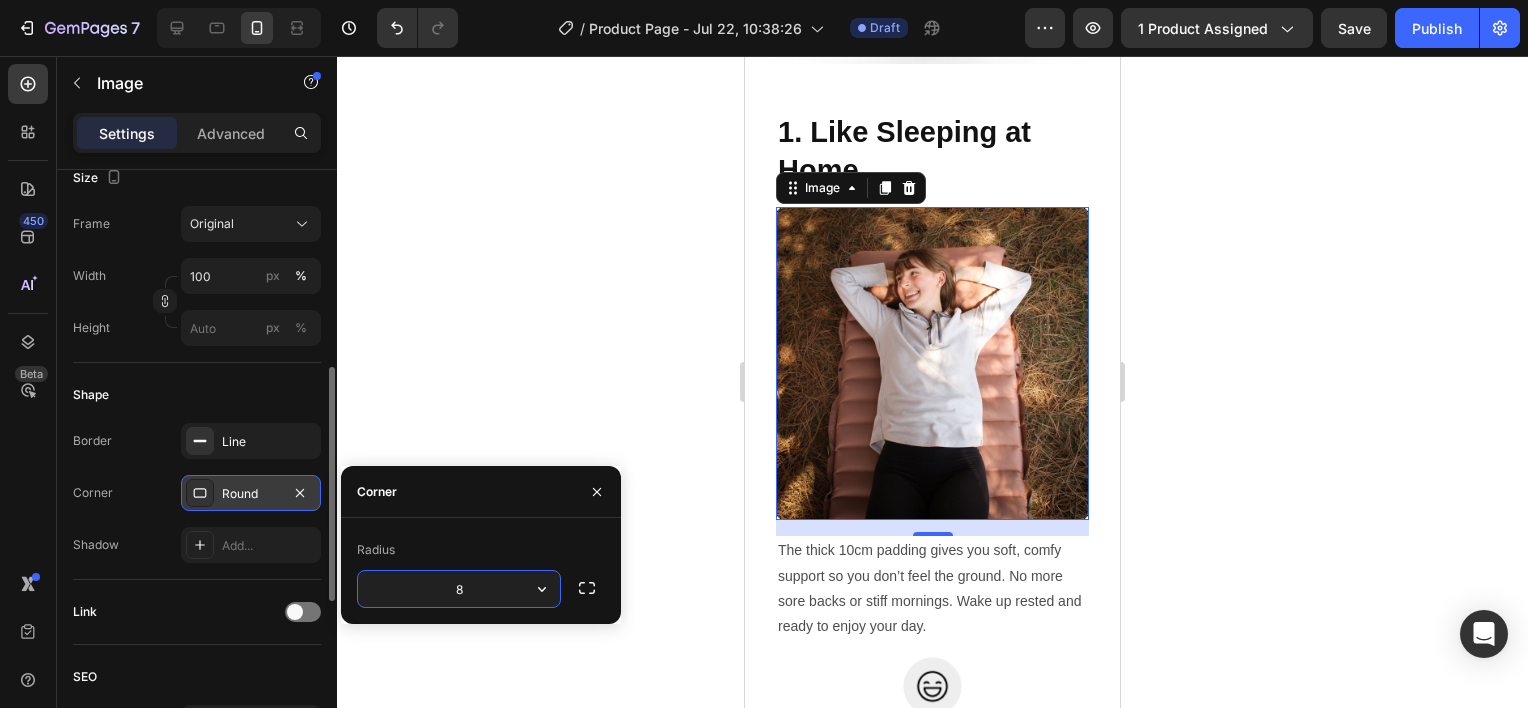 click 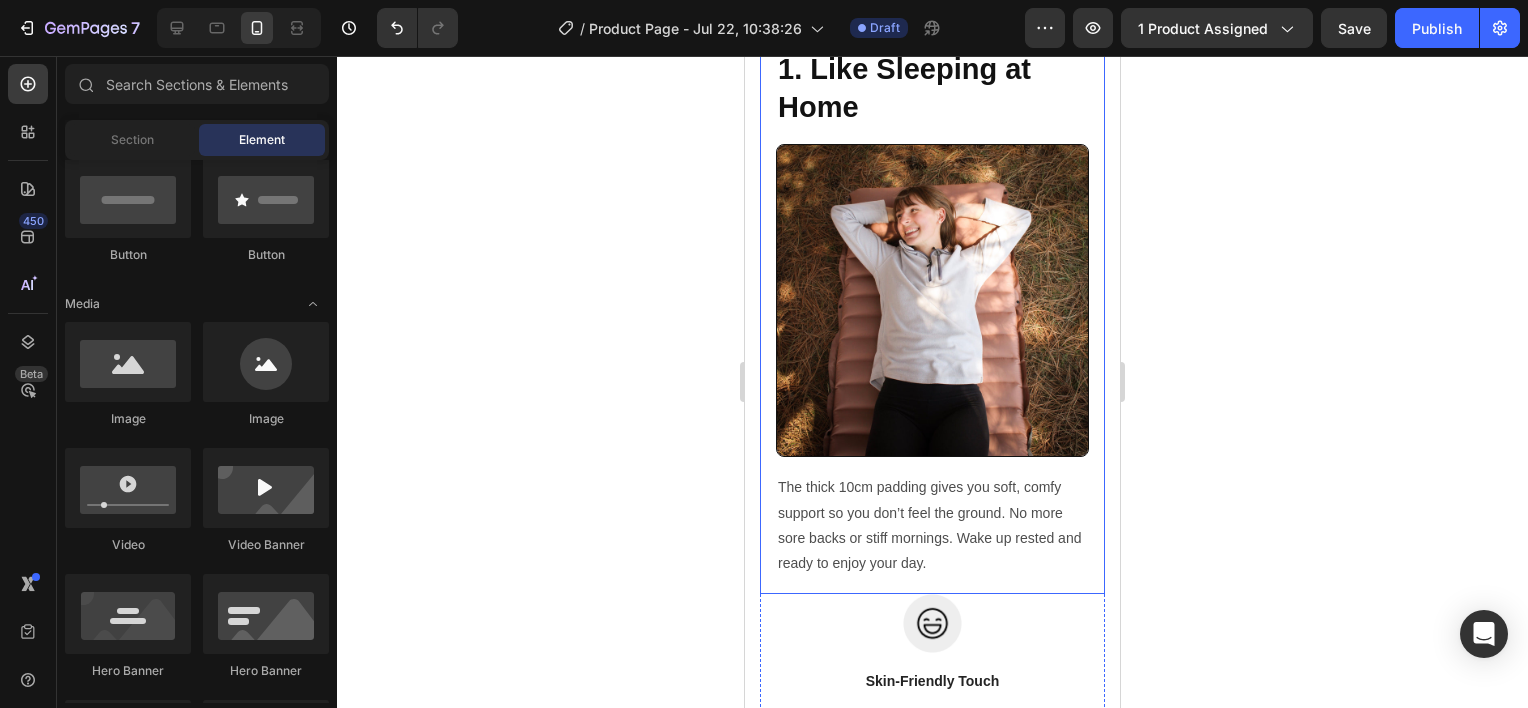 scroll, scrollTop: 2600, scrollLeft: 0, axis: vertical 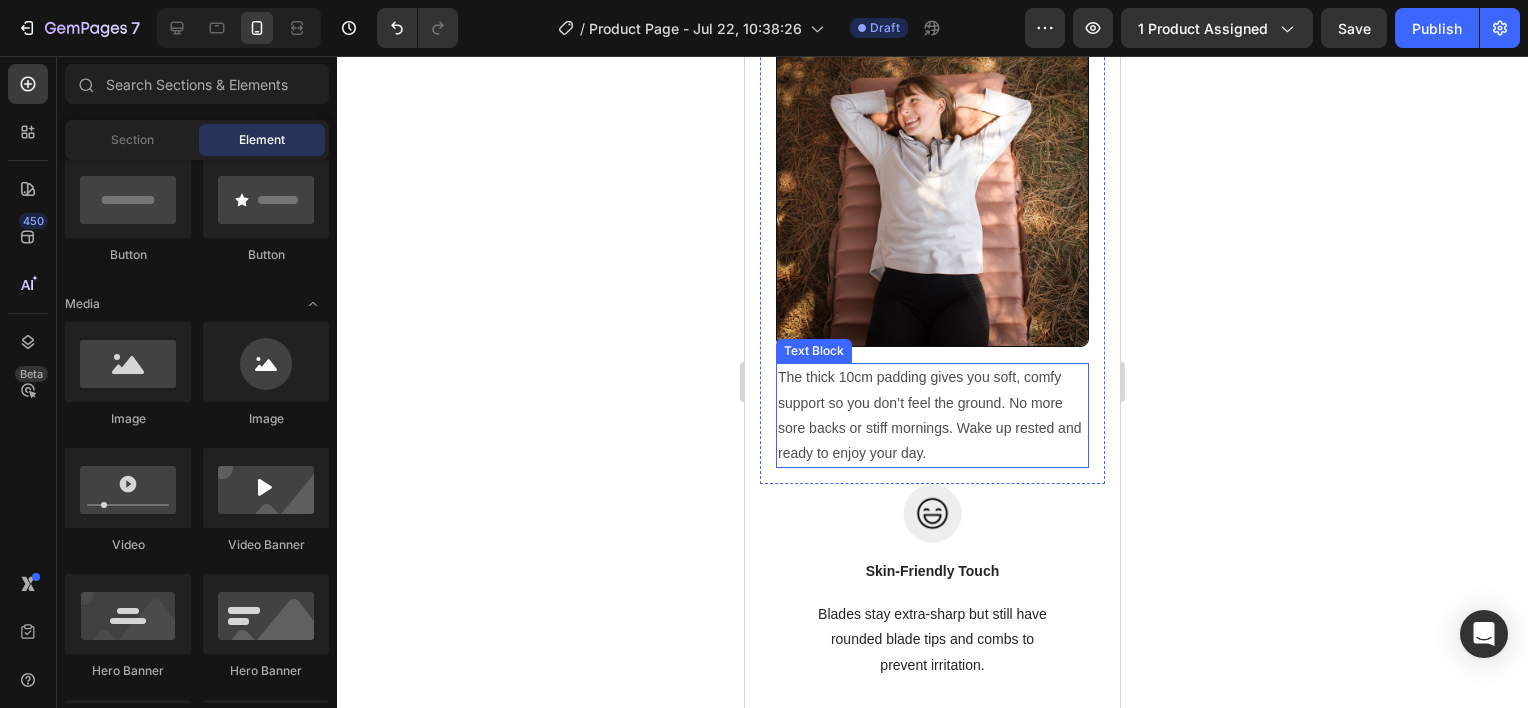 click on "The thick 10cm padding gives you soft, comfy support so you don’t feel the ground. No more sore backs or stiff mornings. Wake up rested and ready to enjoy your day." at bounding box center [932, 415] 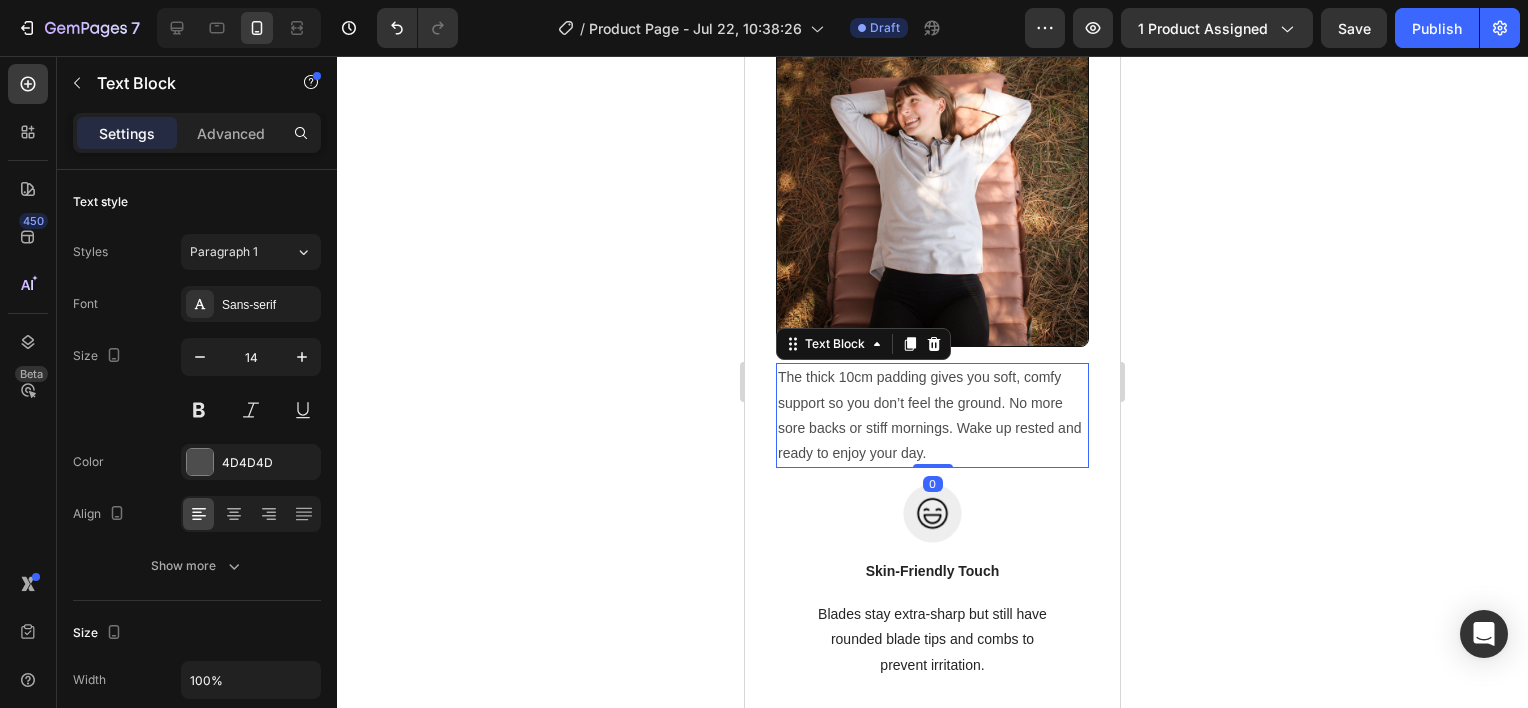 click on "The thick 10cm padding gives you soft, comfy support so you don’t feel the ground. No more sore backs or stiff mornings. Wake up rested and ready to enjoy your day." at bounding box center [932, 415] 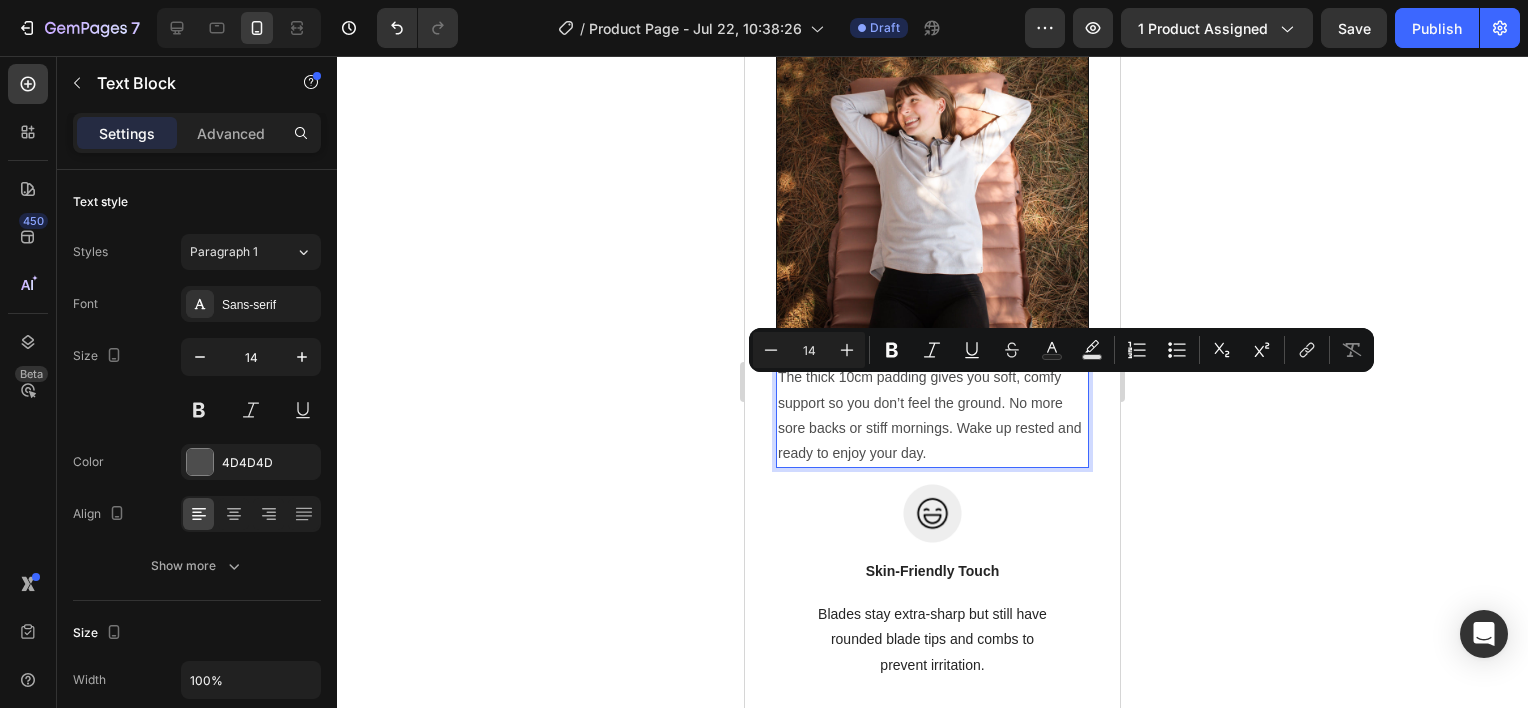 click on "The thick 10cm padding gives you soft, comfy support so you don’t feel the ground. No more sore backs or stiff mornings. Wake up rested and ready to enjoy your day." at bounding box center [932, 415] 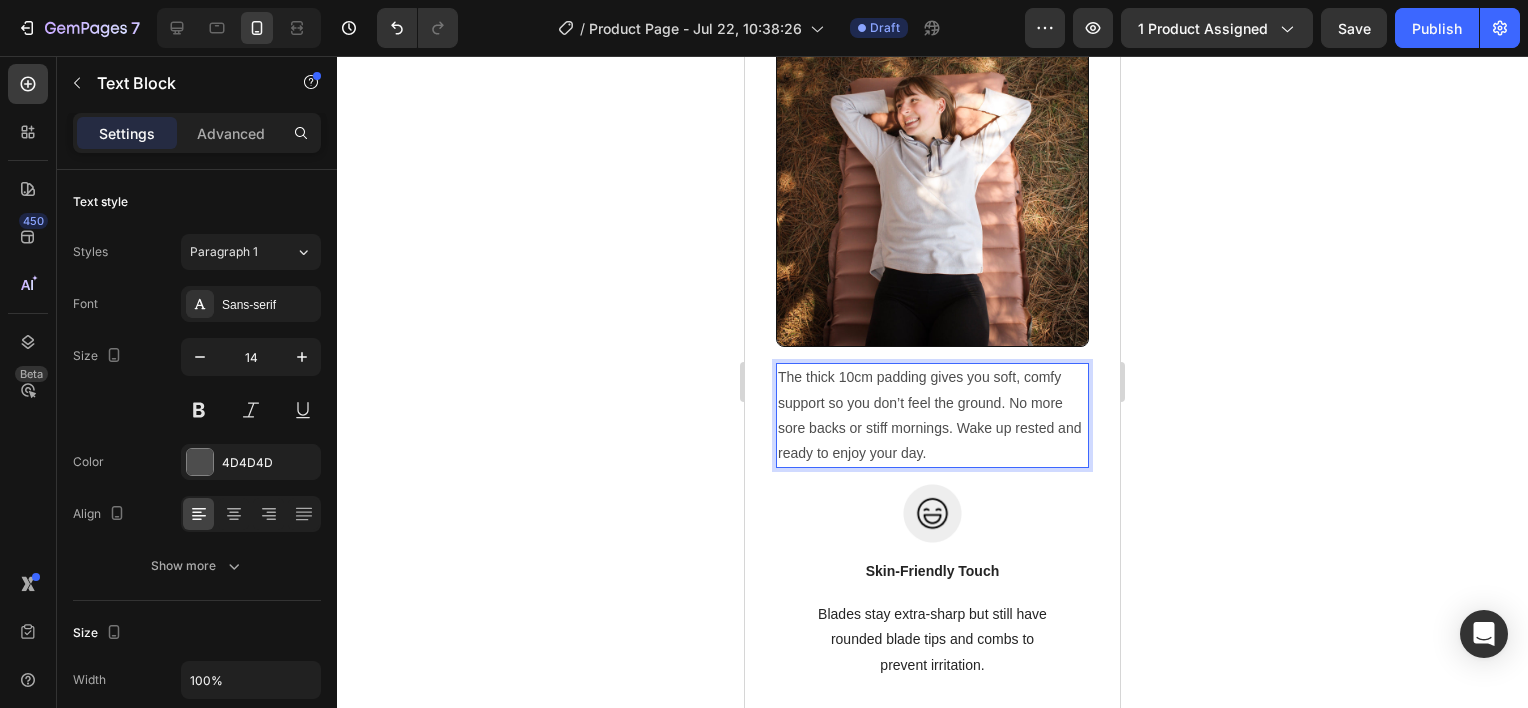 click on "The thick 10cm padding gives you soft, comfy support so you don’t feel the ground. No more sore backs or stiff mornings. Wake up rested and ready to enjoy your day." at bounding box center [932, 415] 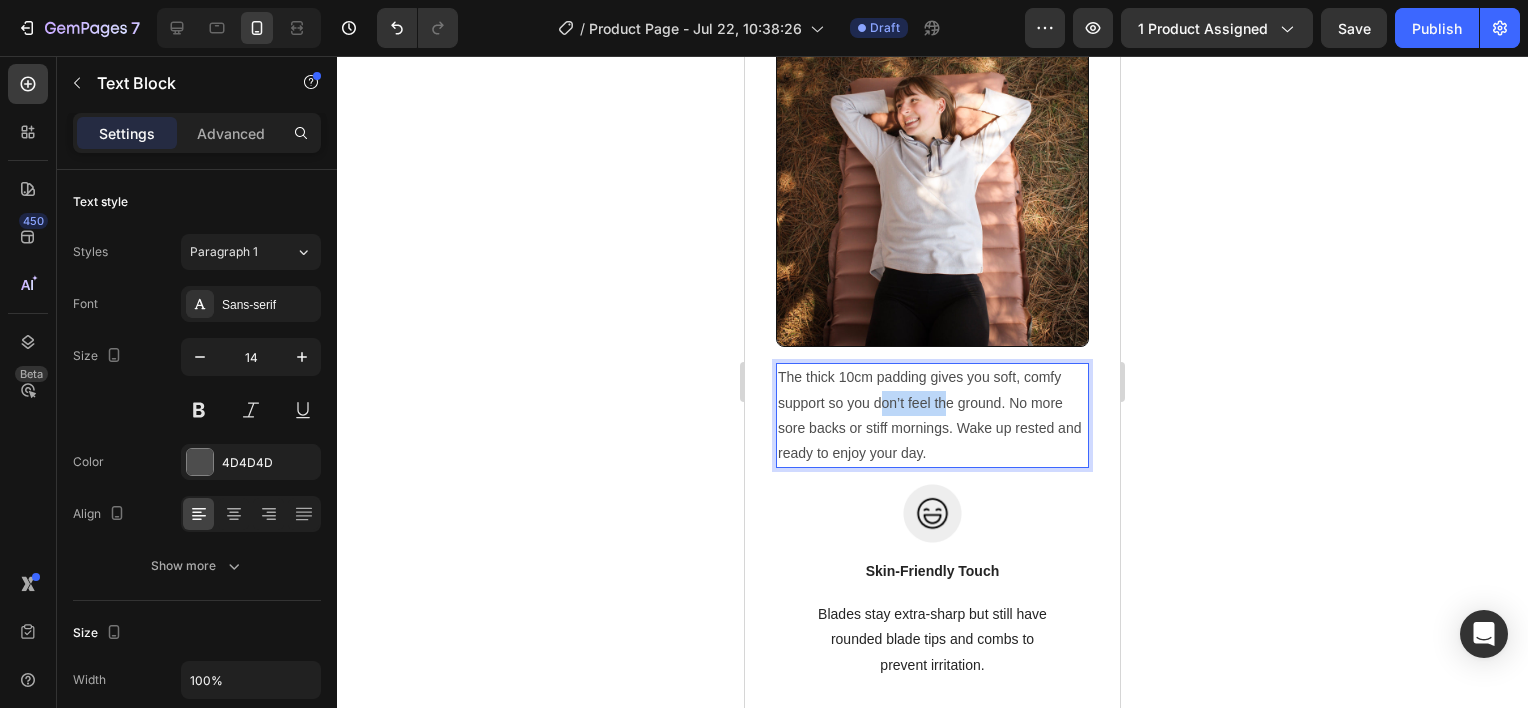 drag, startPoint x: 877, startPoint y: 363, endPoint x: 954, endPoint y: 360, distance: 77.05842 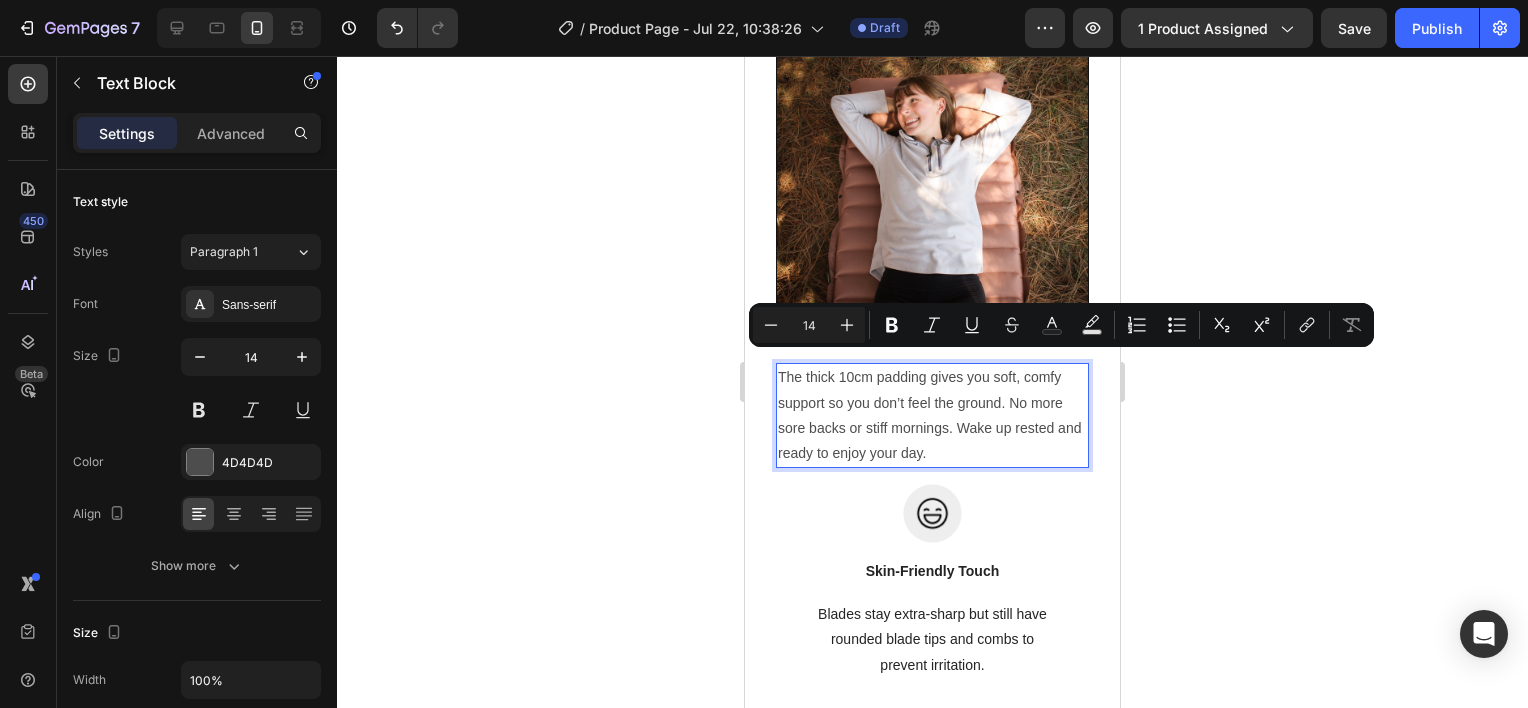 click on "The thick 10cm padding gives you soft, comfy support so you don’t feel the ground. No more sore backs or stiff mornings. Wake up rested and ready to enjoy your day." at bounding box center (932, 415) 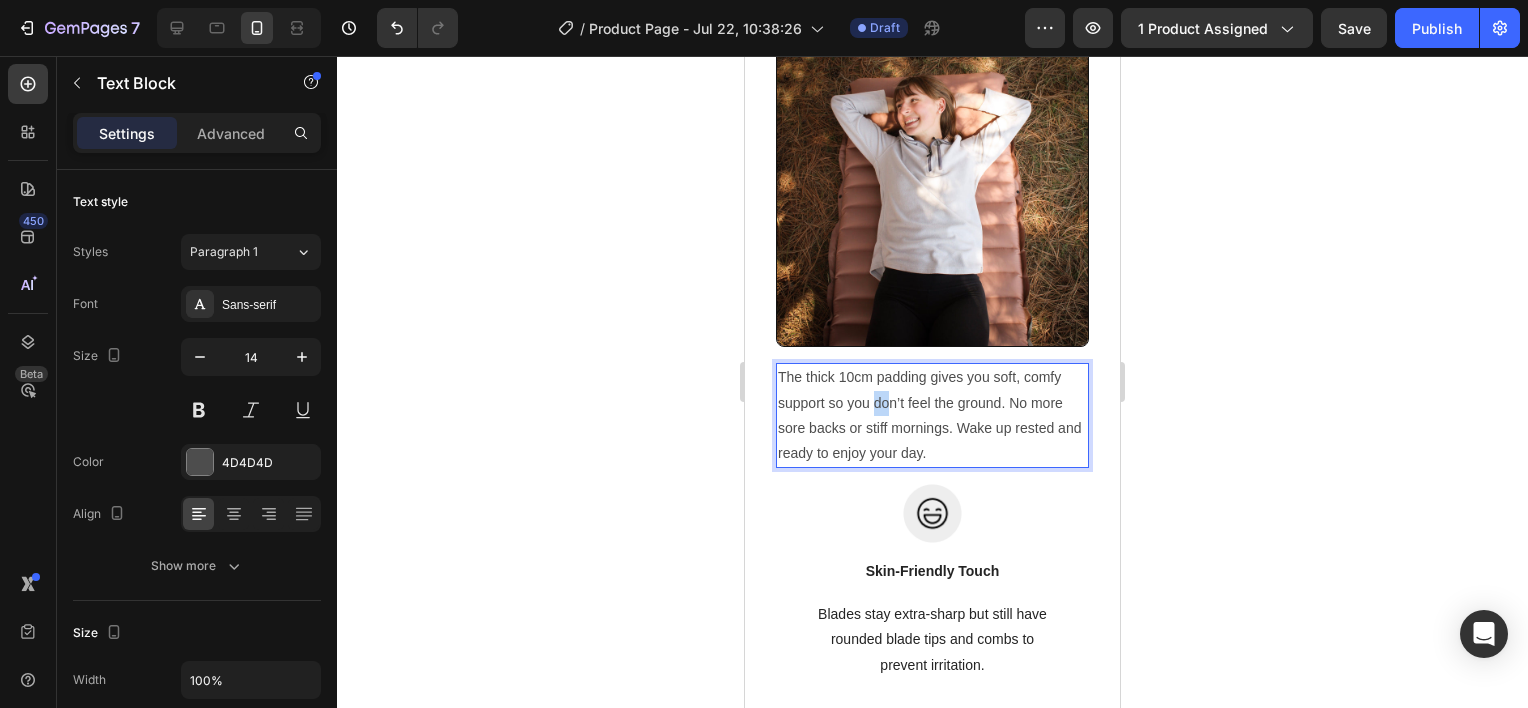 drag, startPoint x: 874, startPoint y: 364, endPoint x: 889, endPoint y: 364, distance: 15 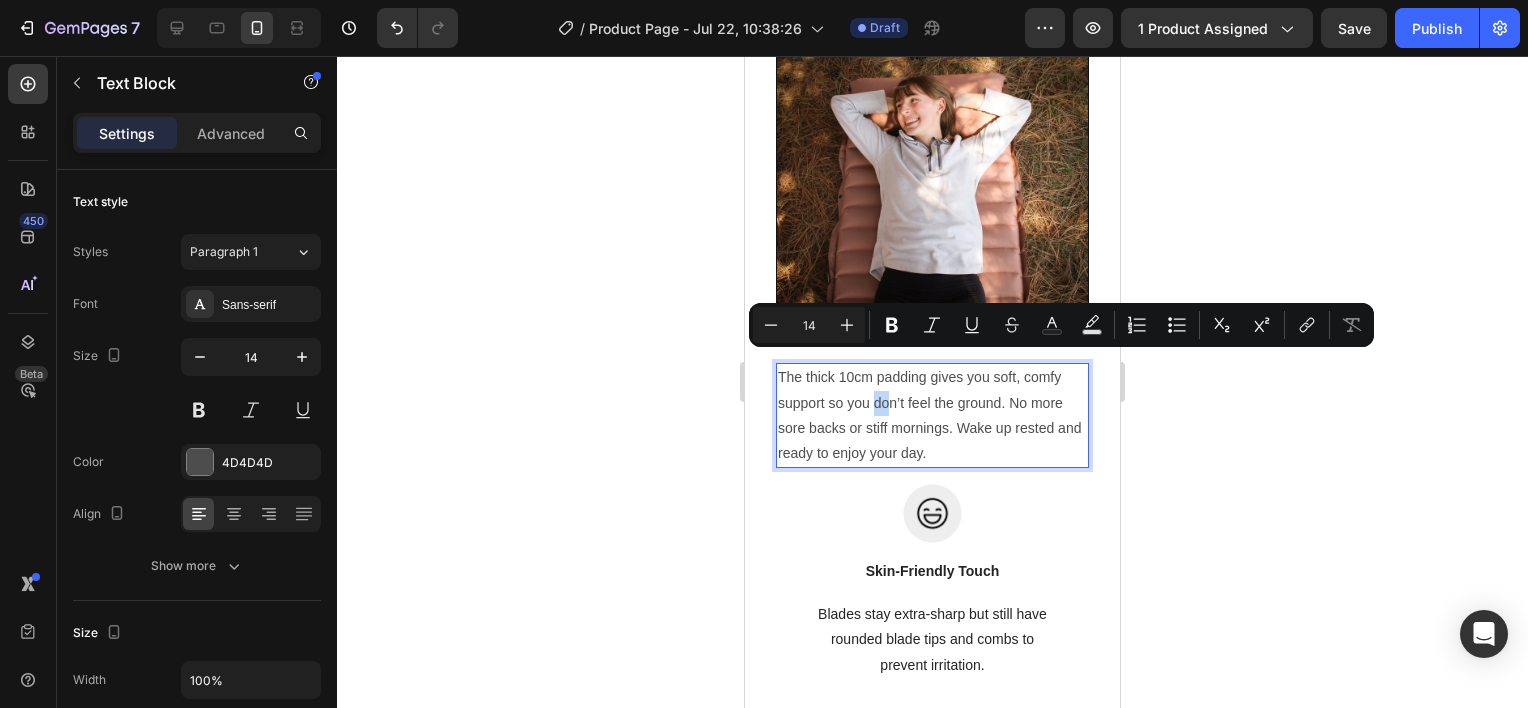 click on "The thick 10cm padding gives you soft, comfy support so you don’t feel the ground. No more sore backs or stiff mornings. Wake up rested and ready to enjoy your day." at bounding box center (932, 415) 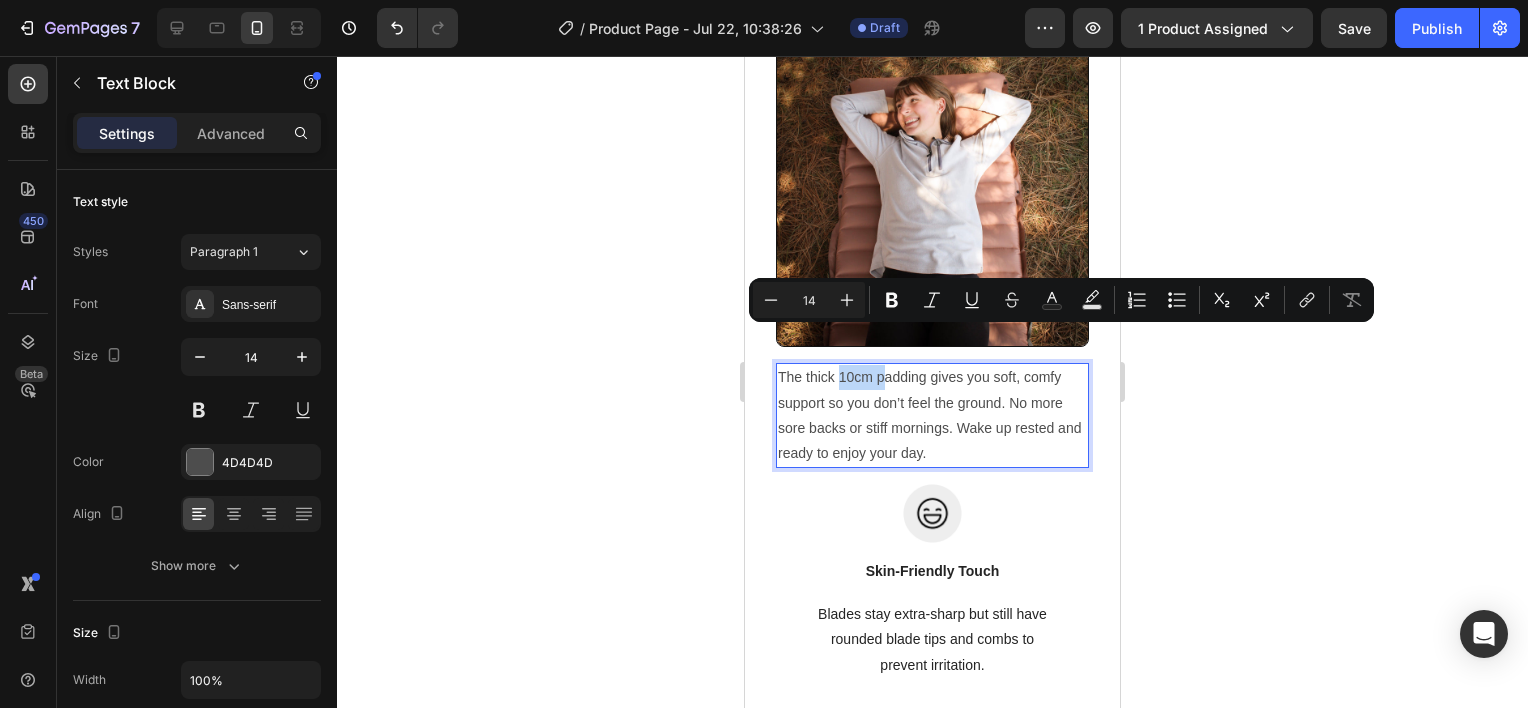 drag, startPoint x: 839, startPoint y: 336, endPoint x: 886, endPoint y: 346, distance: 48.052055 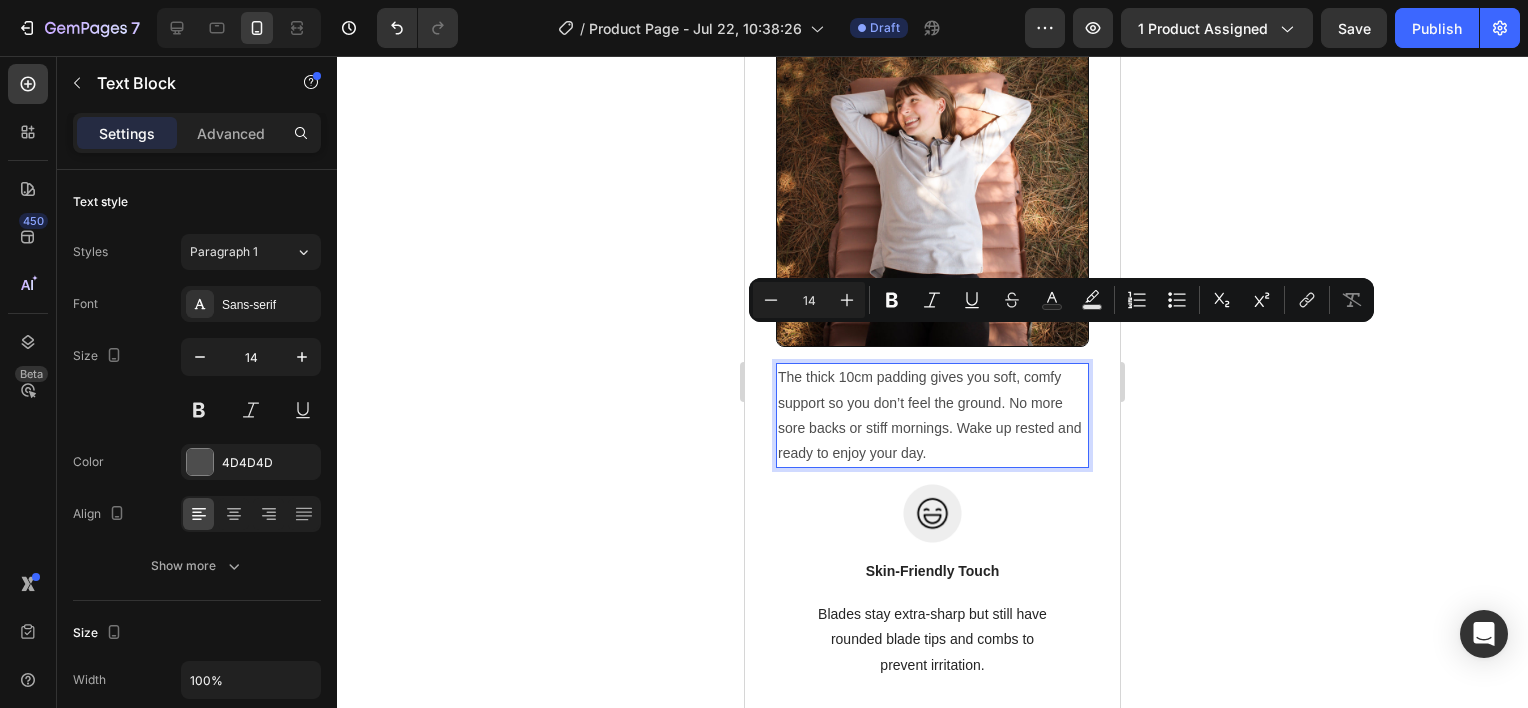 click on "The thick 10cm padding gives you soft, comfy support so you don’t feel the ground. No more sore backs or stiff mornings. Wake up rested and ready to enjoy your day." at bounding box center (932, 415) 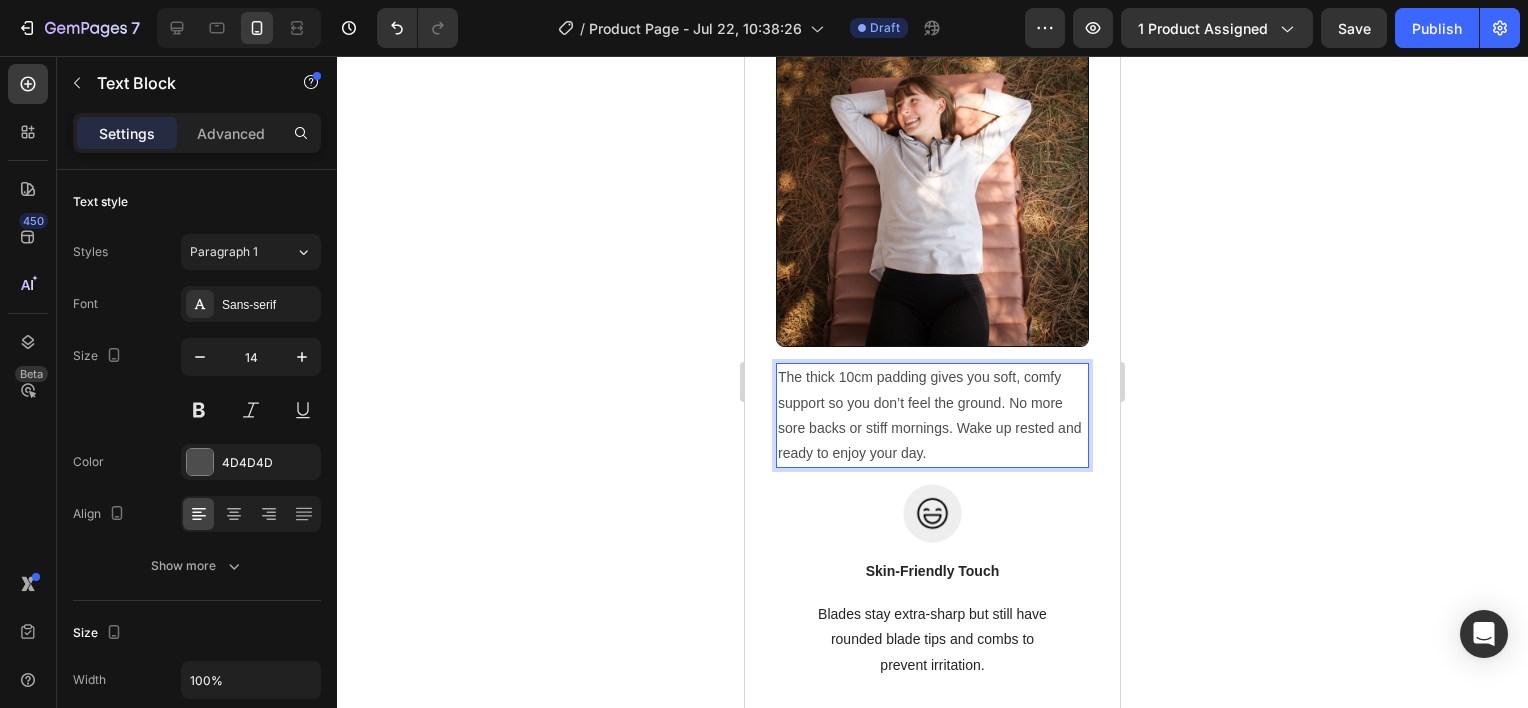 drag, startPoint x: 810, startPoint y: 336, endPoint x: 828, endPoint y: 372, distance: 40.24922 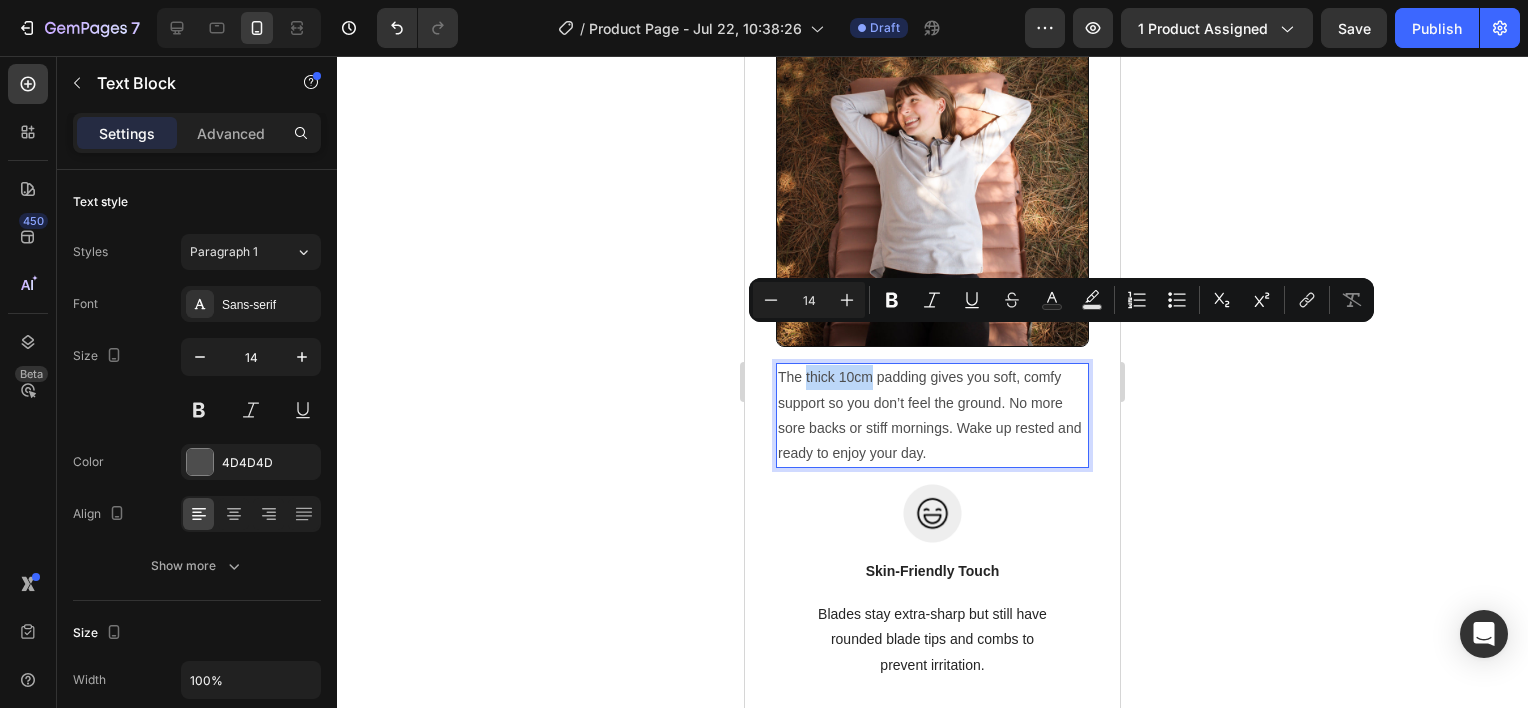 drag, startPoint x: 804, startPoint y: 338, endPoint x: 867, endPoint y: 337, distance: 63.007935 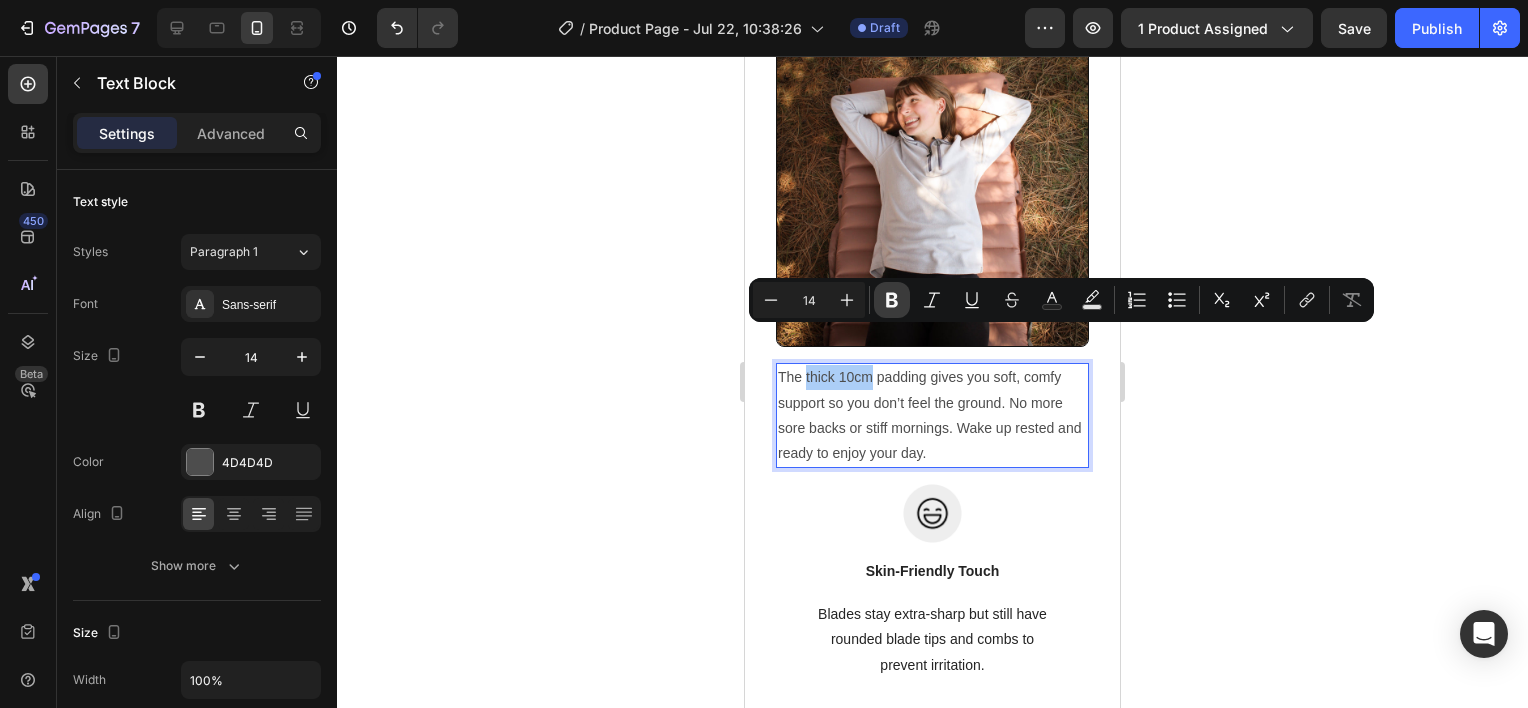 click 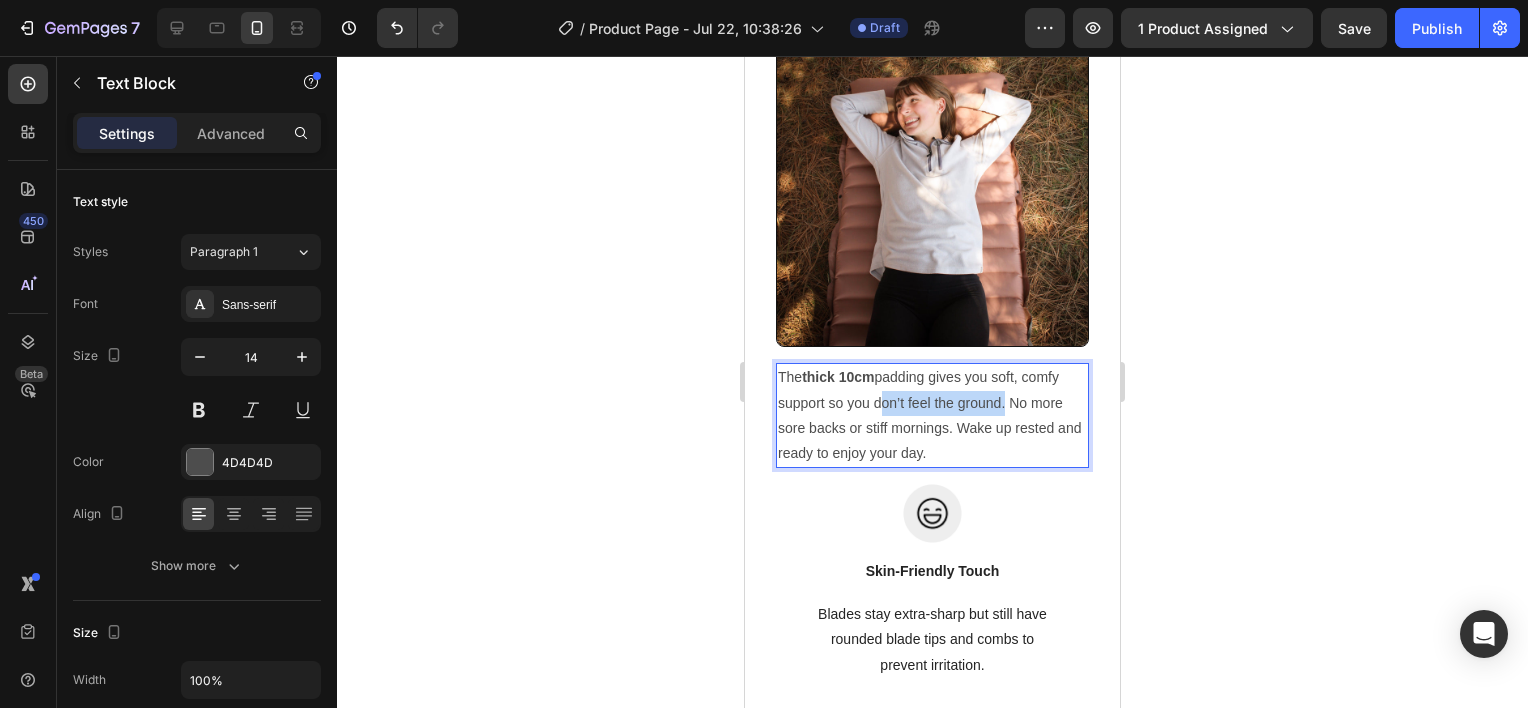 drag, startPoint x: 876, startPoint y: 365, endPoint x: 999, endPoint y: 374, distance: 123.32883 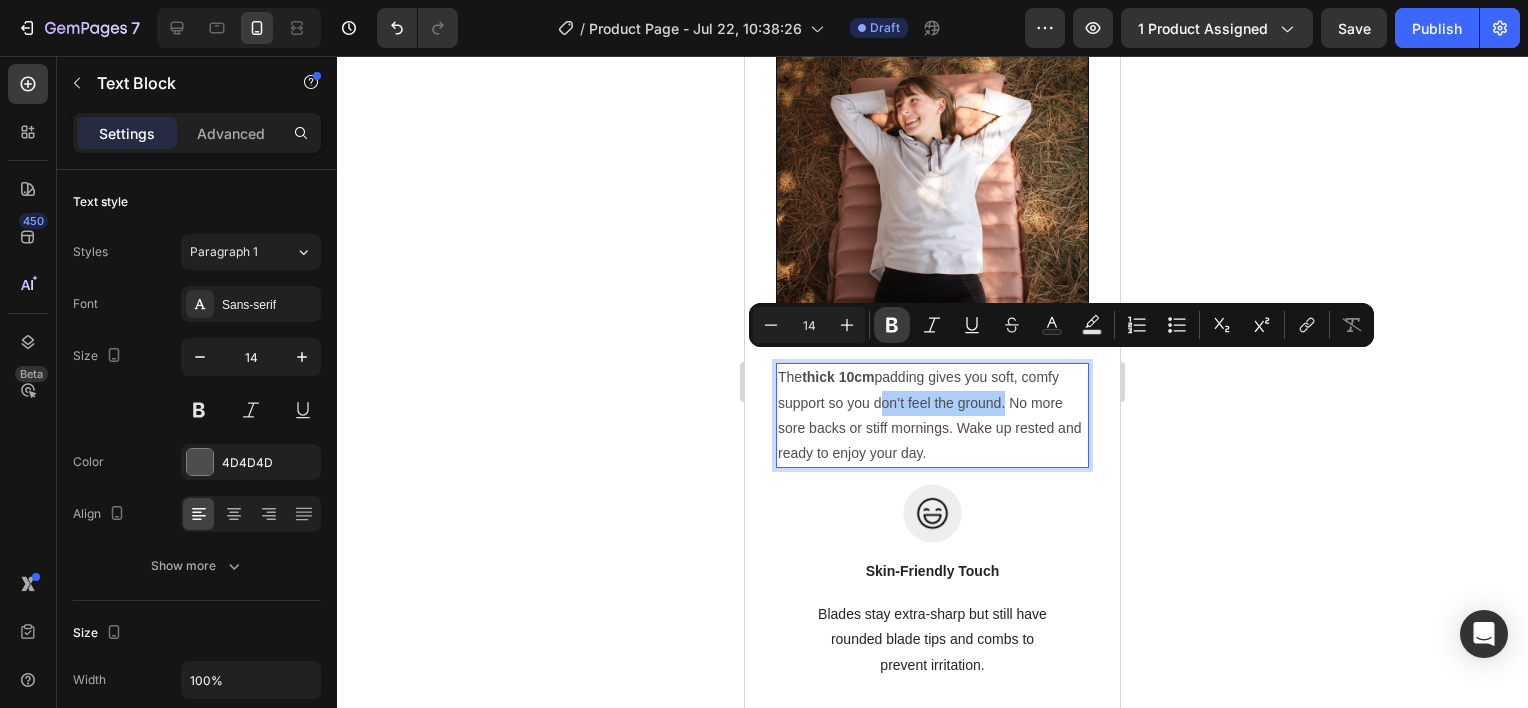 click 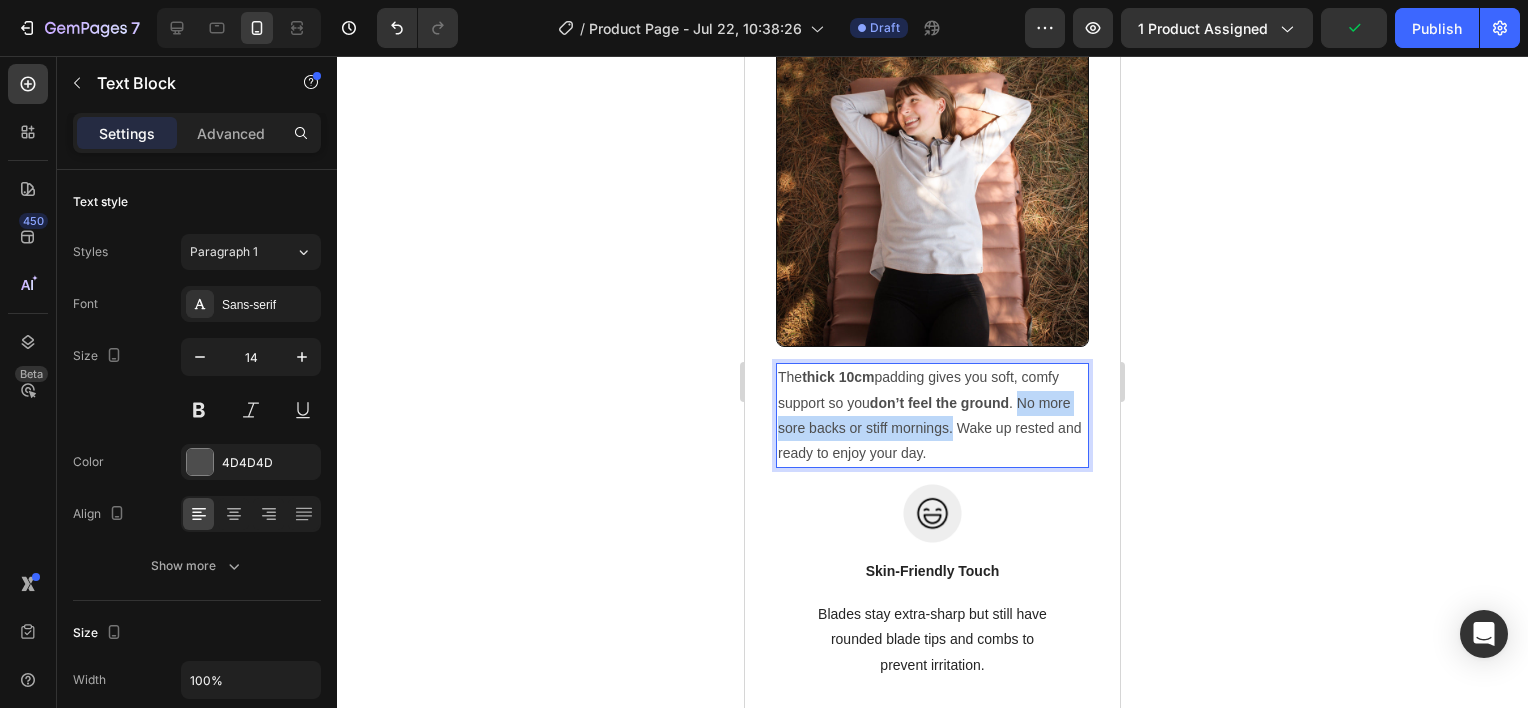 drag, startPoint x: 1021, startPoint y: 364, endPoint x: 989, endPoint y: 389, distance: 40.60788 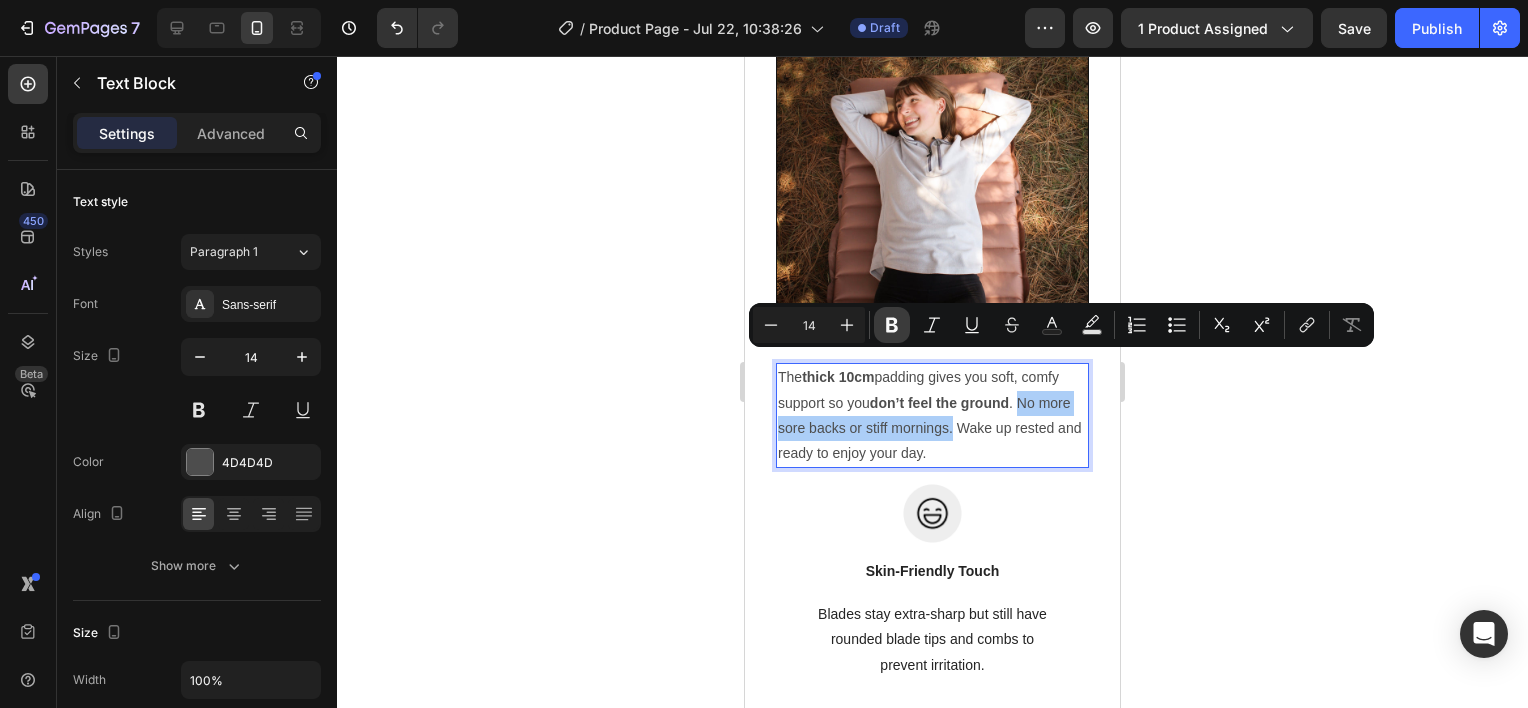 click 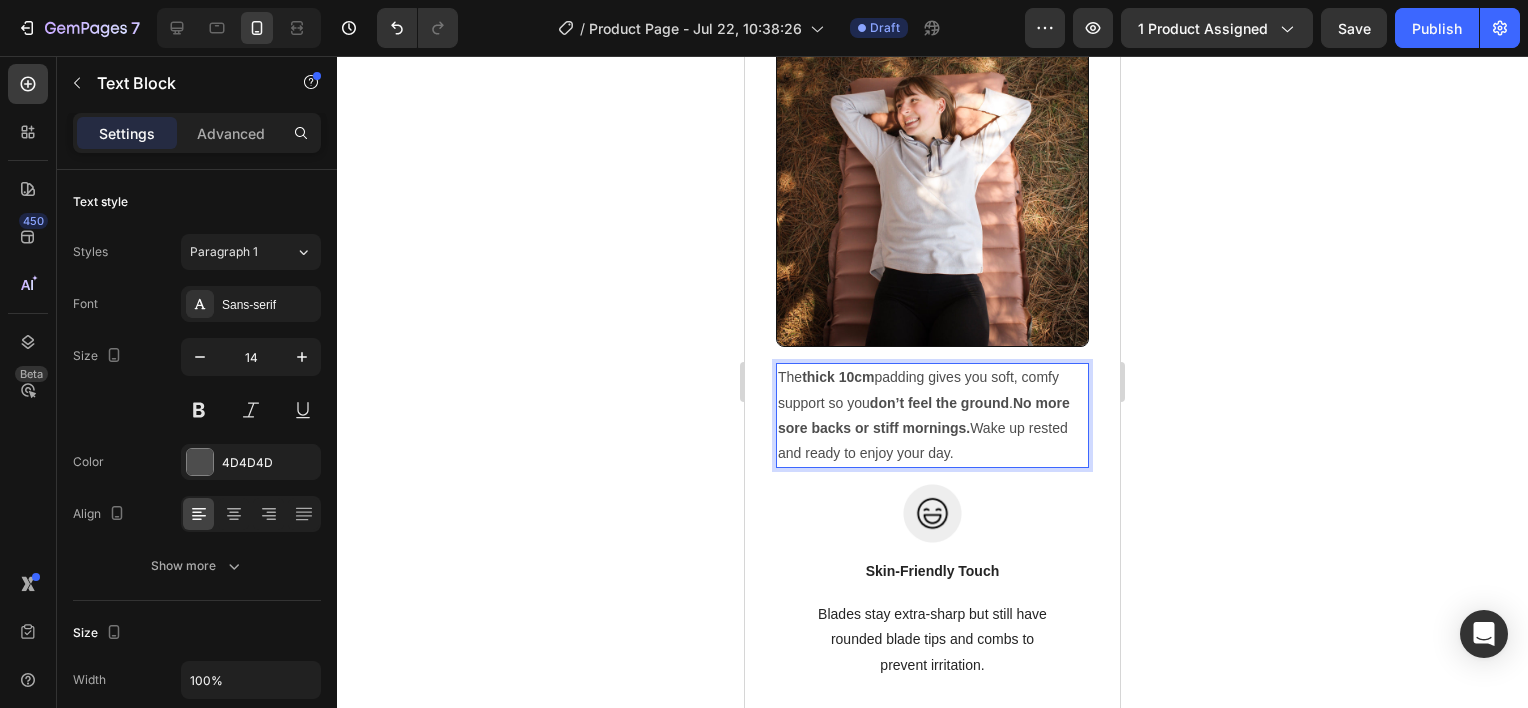 click 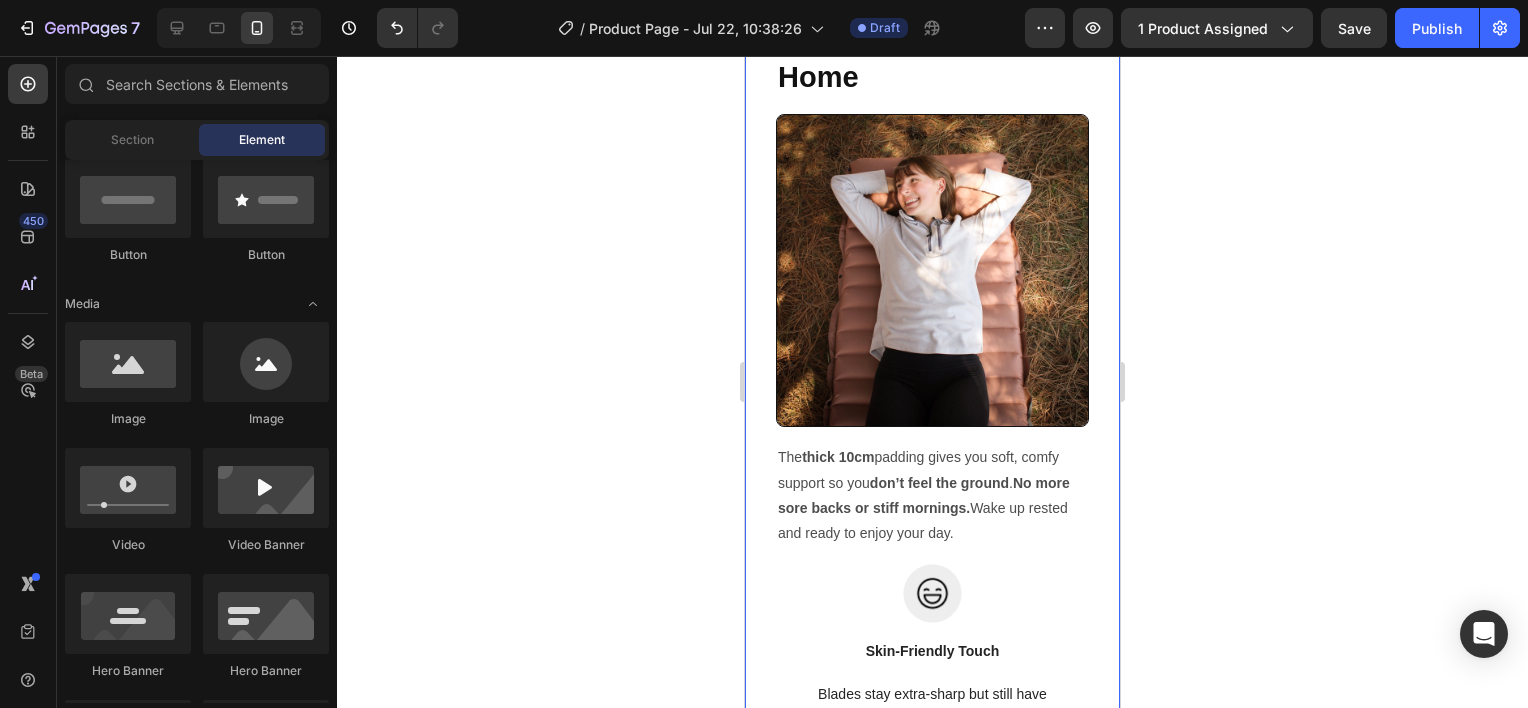 scroll, scrollTop: 2320, scrollLeft: 0, axis: vertical 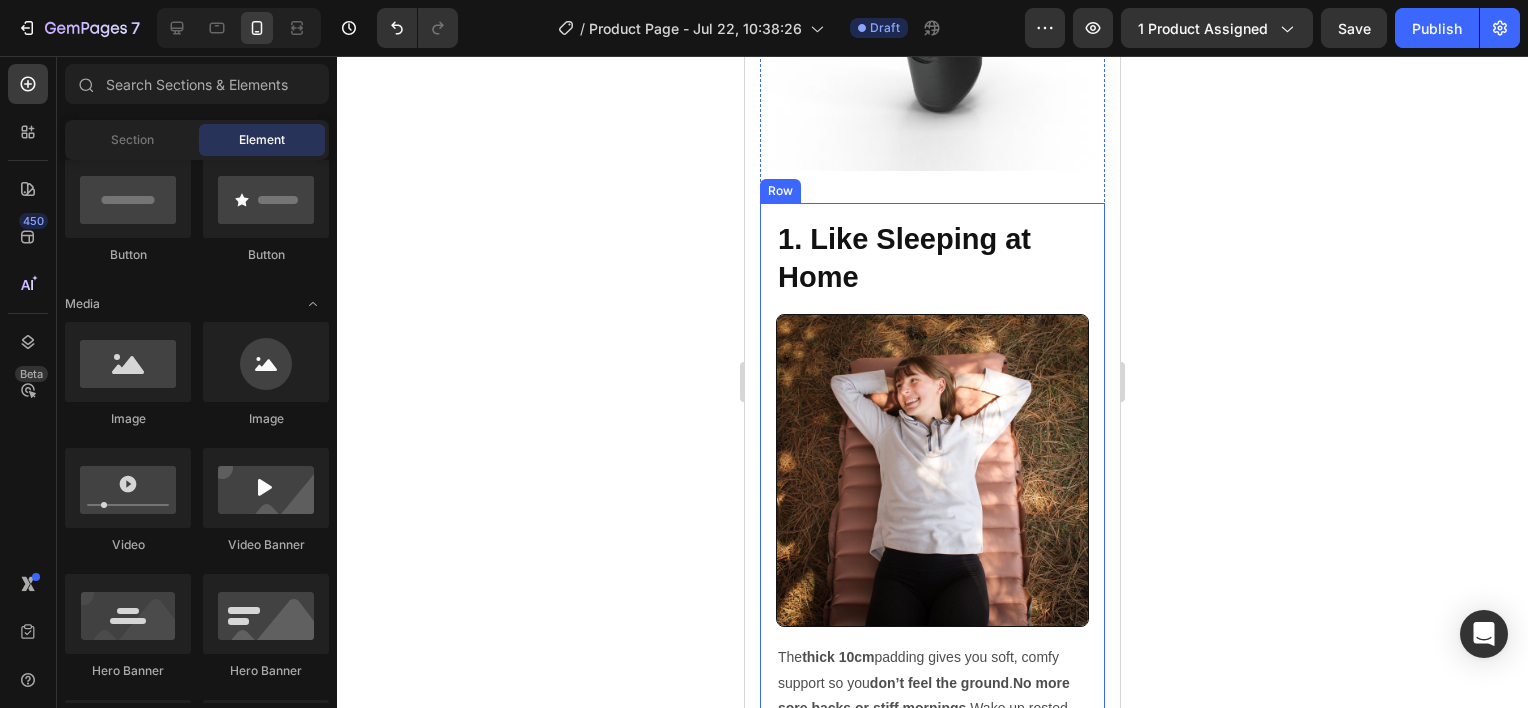 click on "1. Like Sleeping at Home Heading Image The  thick 10cm  padding gives you soft, comfy support so you  don’t feel the ground .  No more sore backs or stiff mornings.  Wake up rested and ready to enjoy your day. Text Block Row" at bounding box center [932, 483] 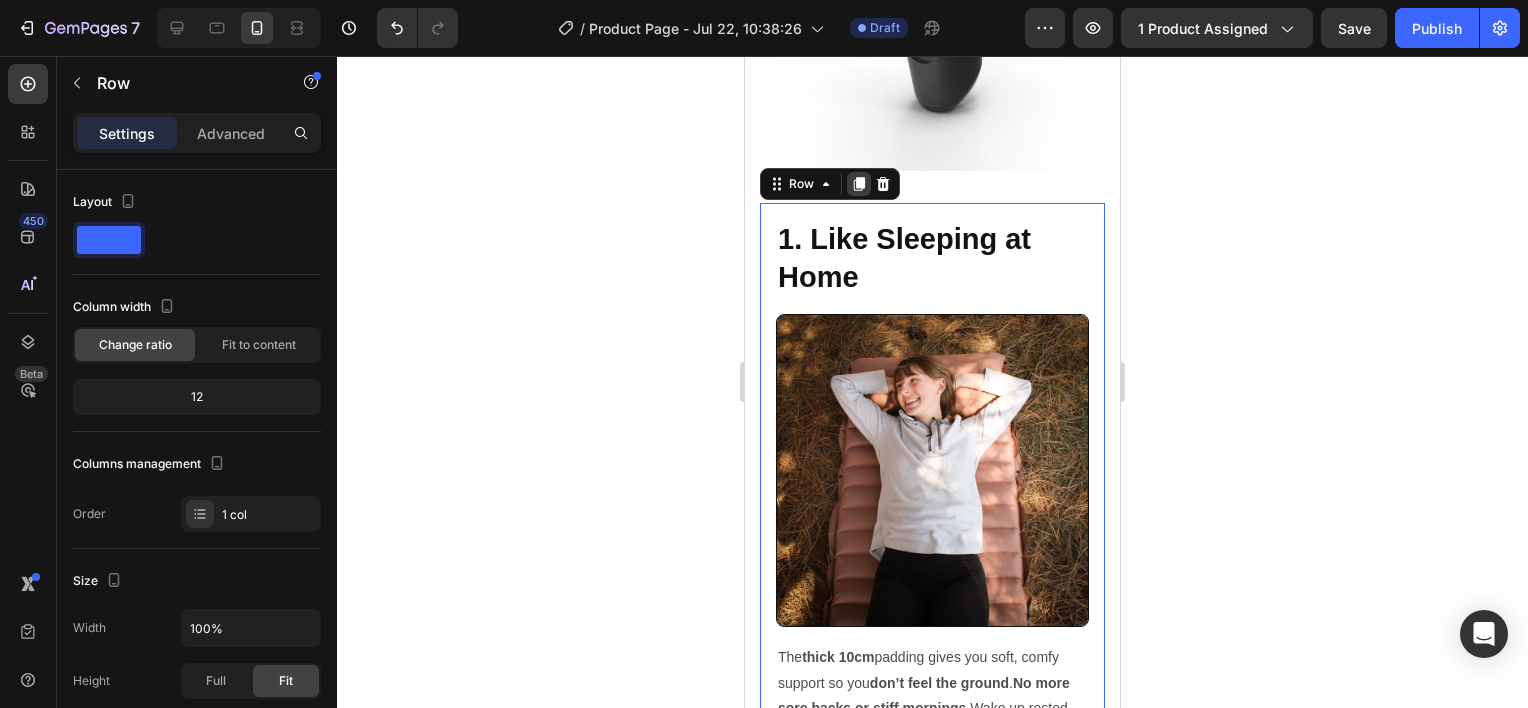 click 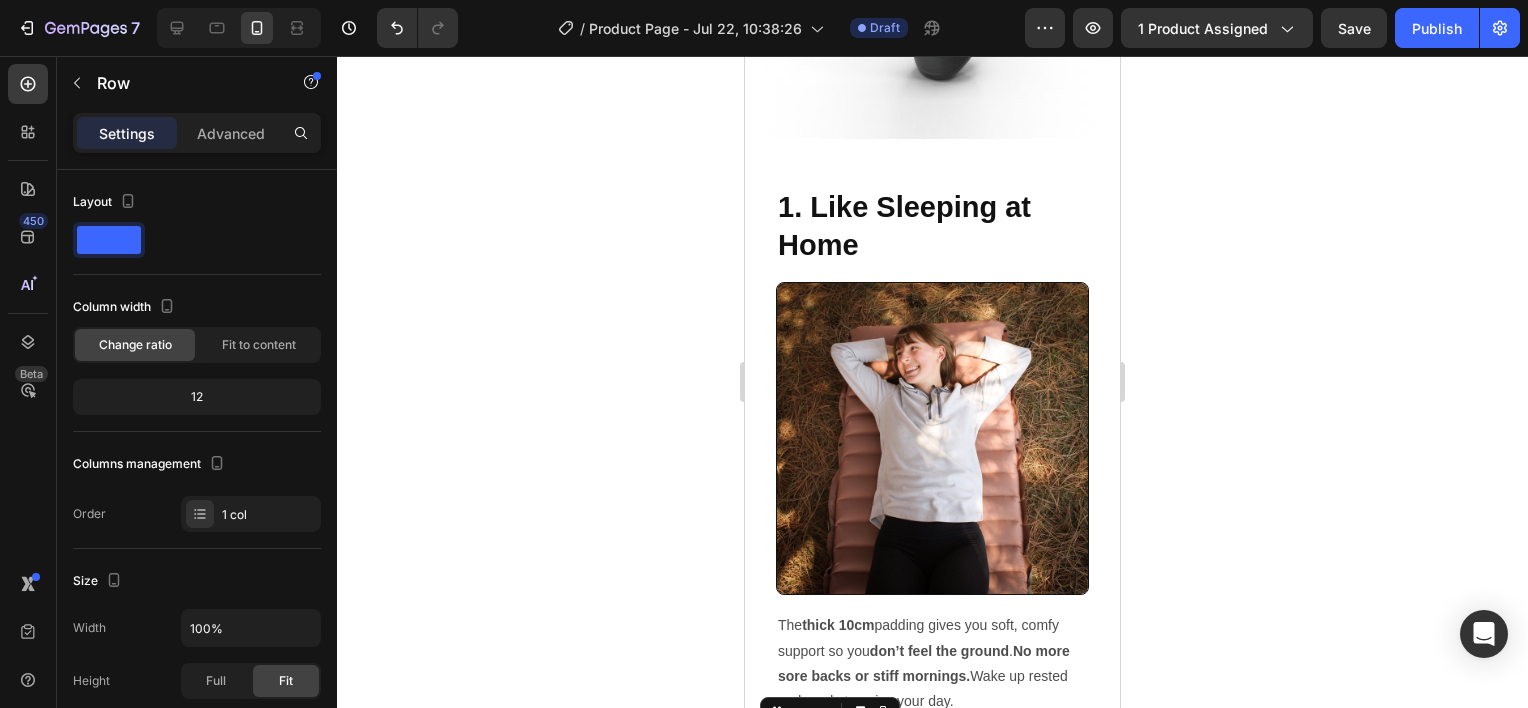 scroll, scrollTop: 500, scrollLeft: 0, axis: vertical 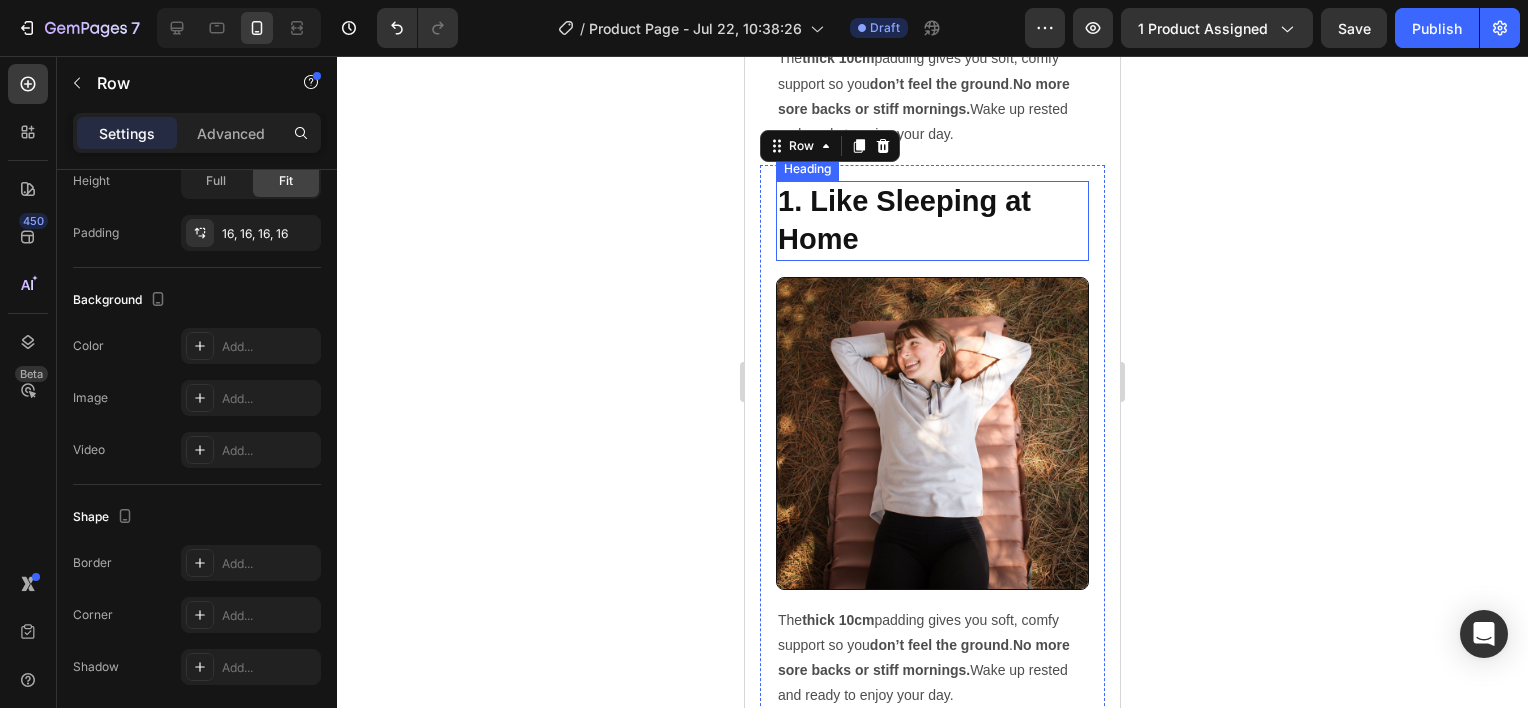 click on "1. Like Sleeping at Home" at bounding box center (932, 220) 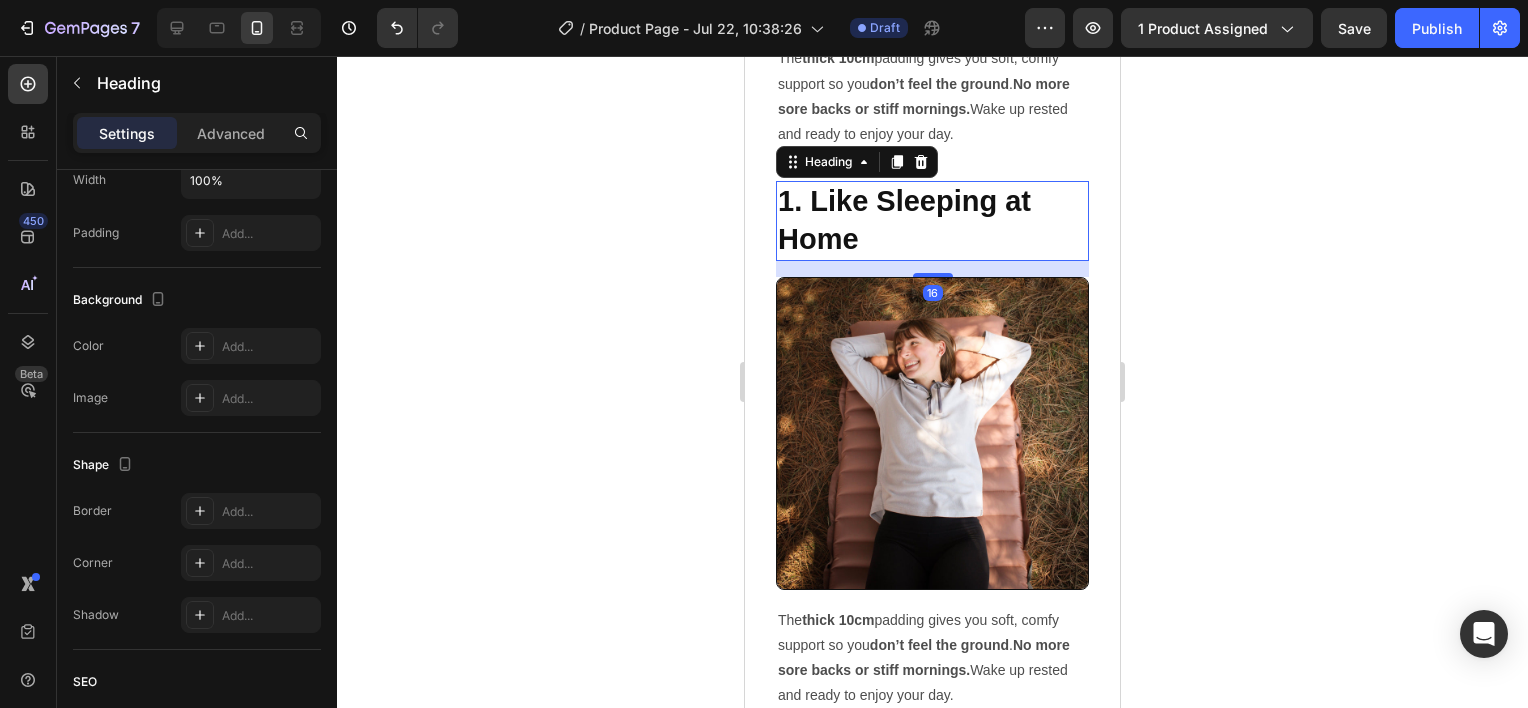 click on "1. Like Sleeping at Home" at bounding box center [932, 220] 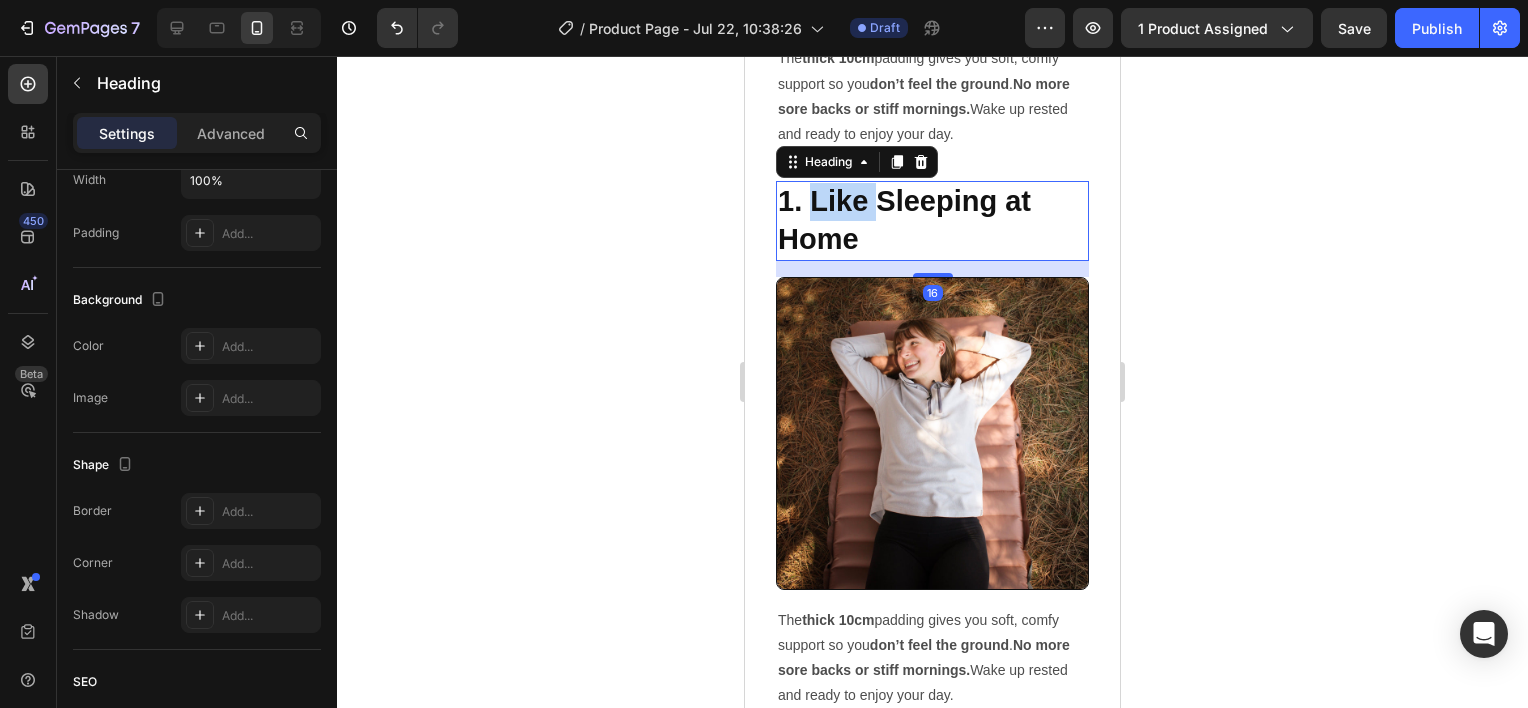 scroll, scrollTop: 0, scrollLeft: 0, axis: both 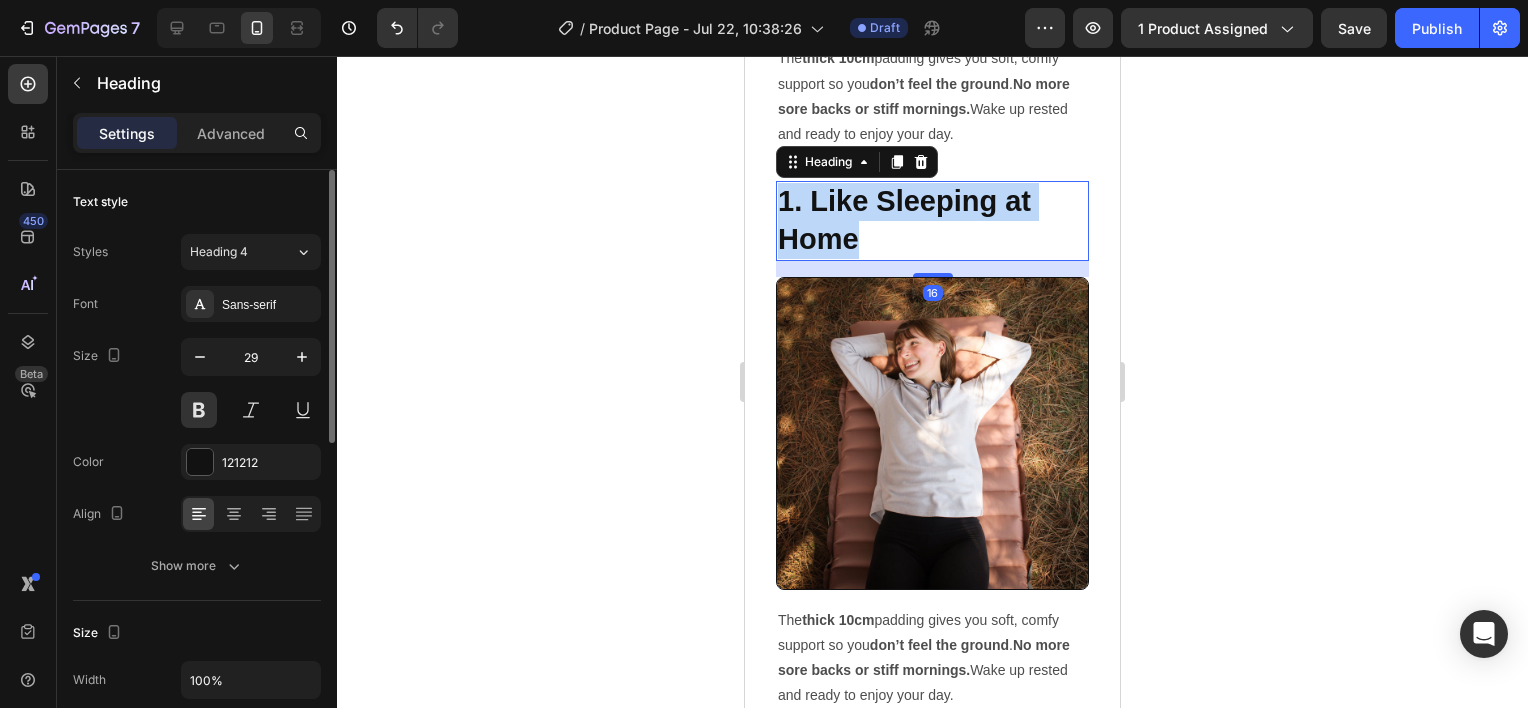 click on "1. Like Sleeping at Home" at bounding box center [932, 220] 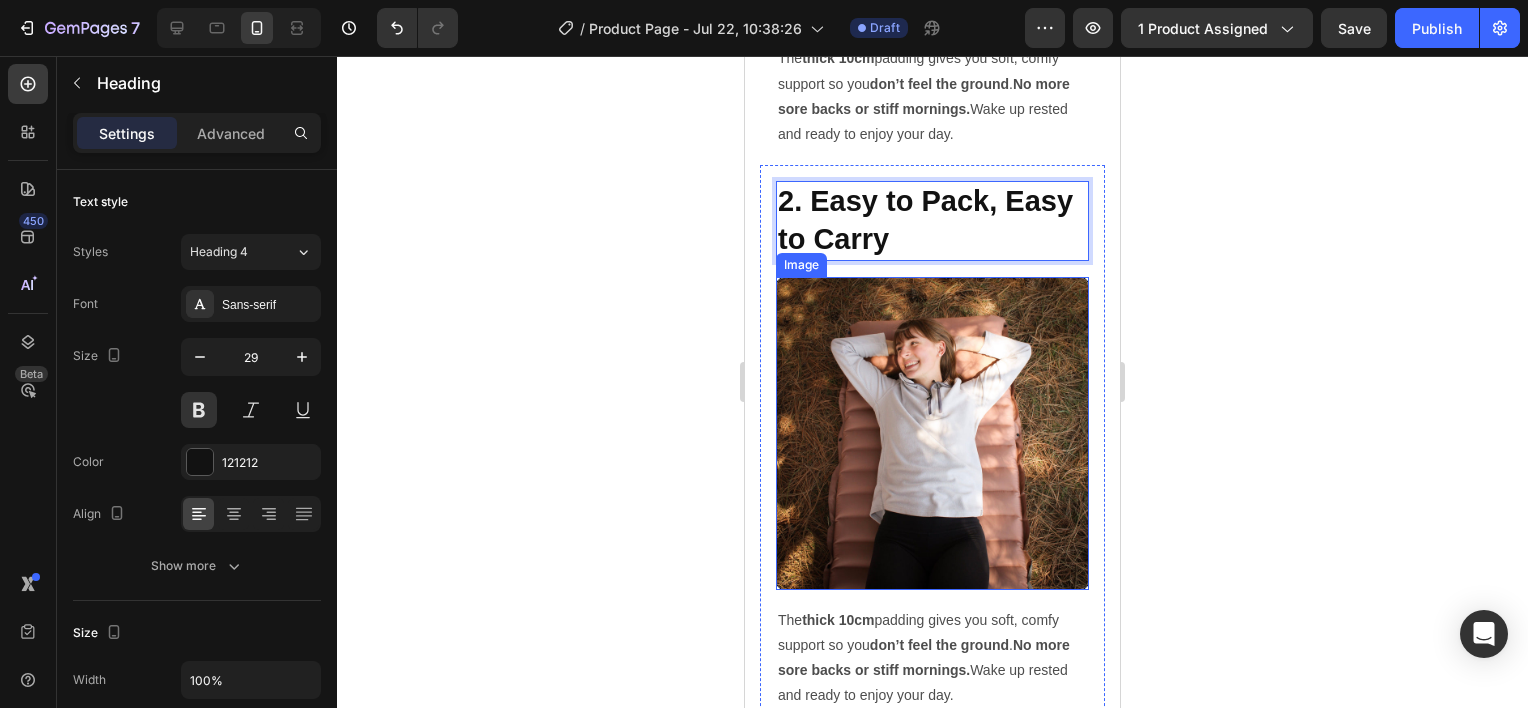 click at bounding box center [932, 433] 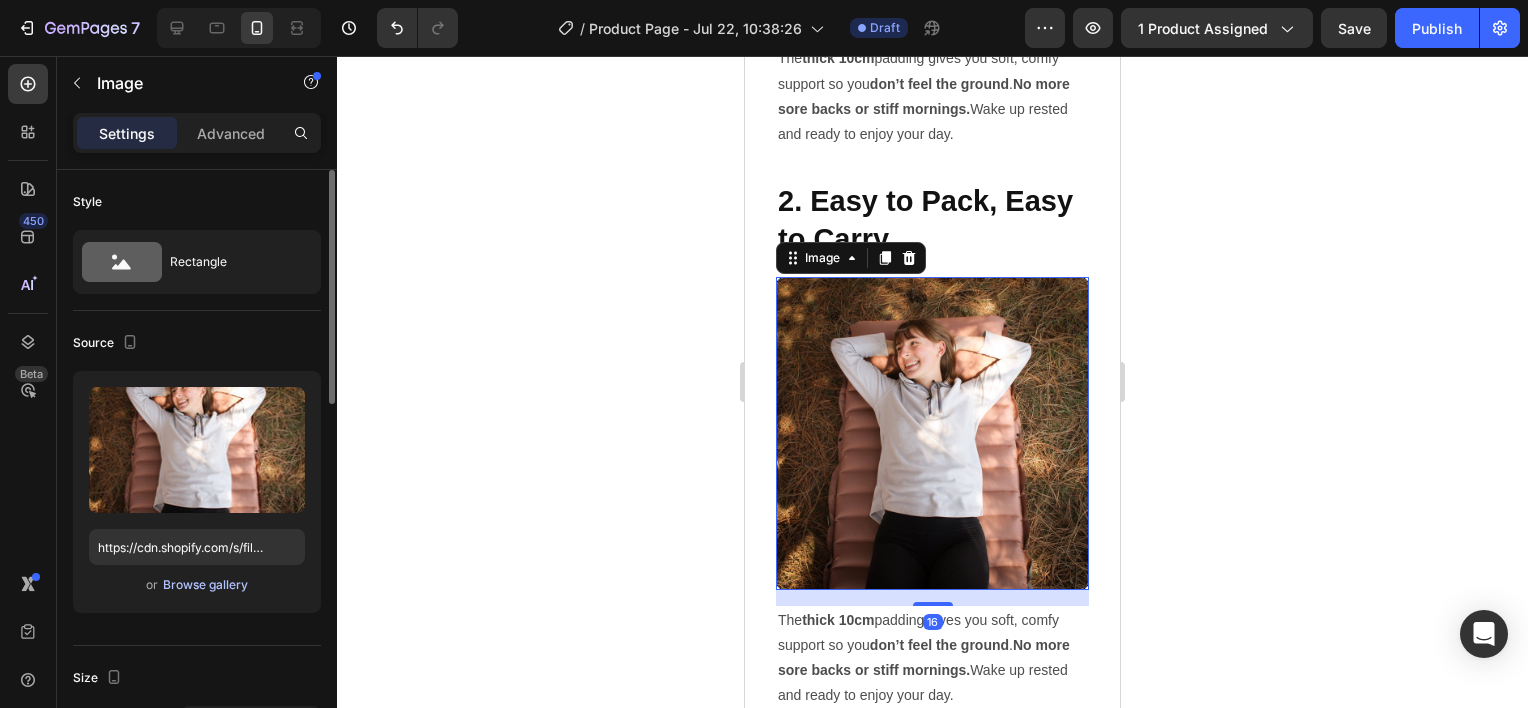 click on "Browse gallery" at bounding box center (205, 585) 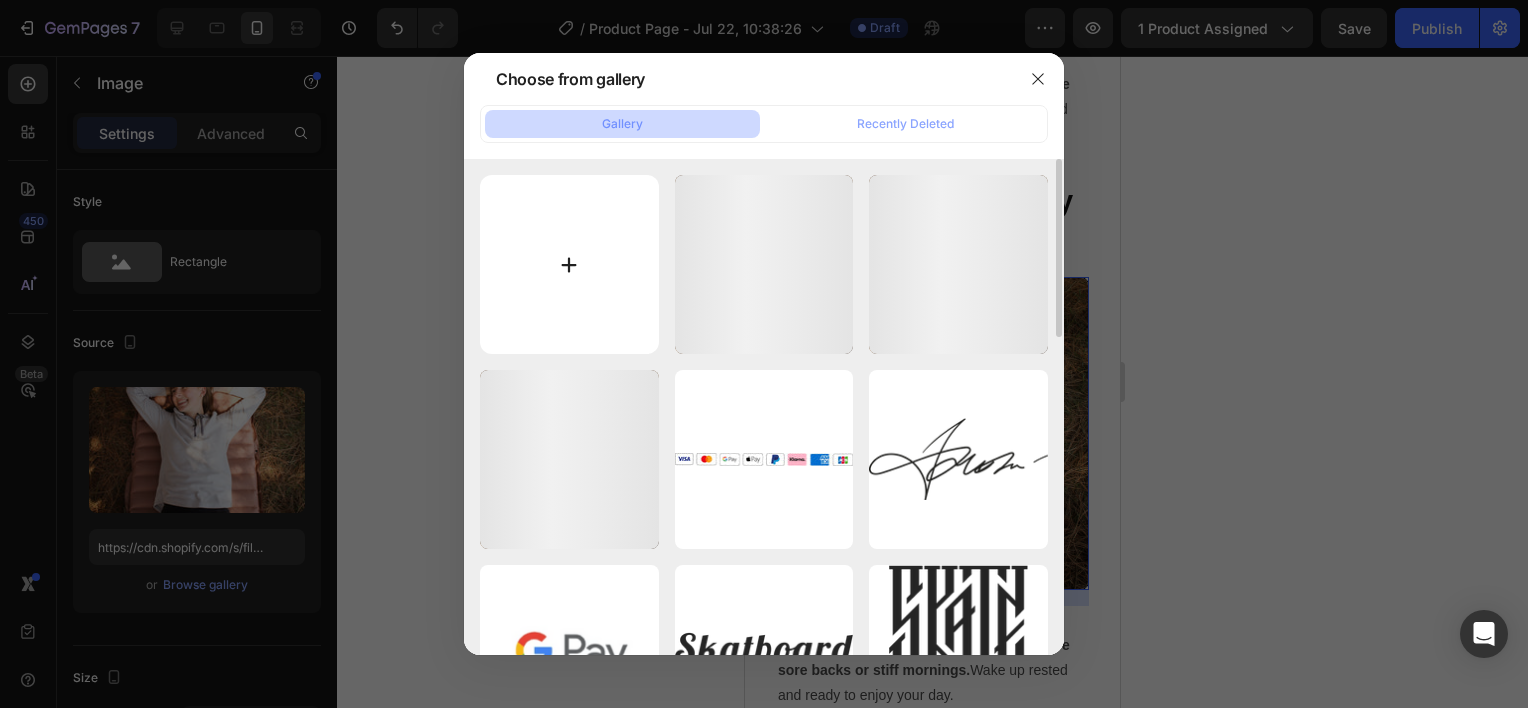 click at bounding box center (569, 264) 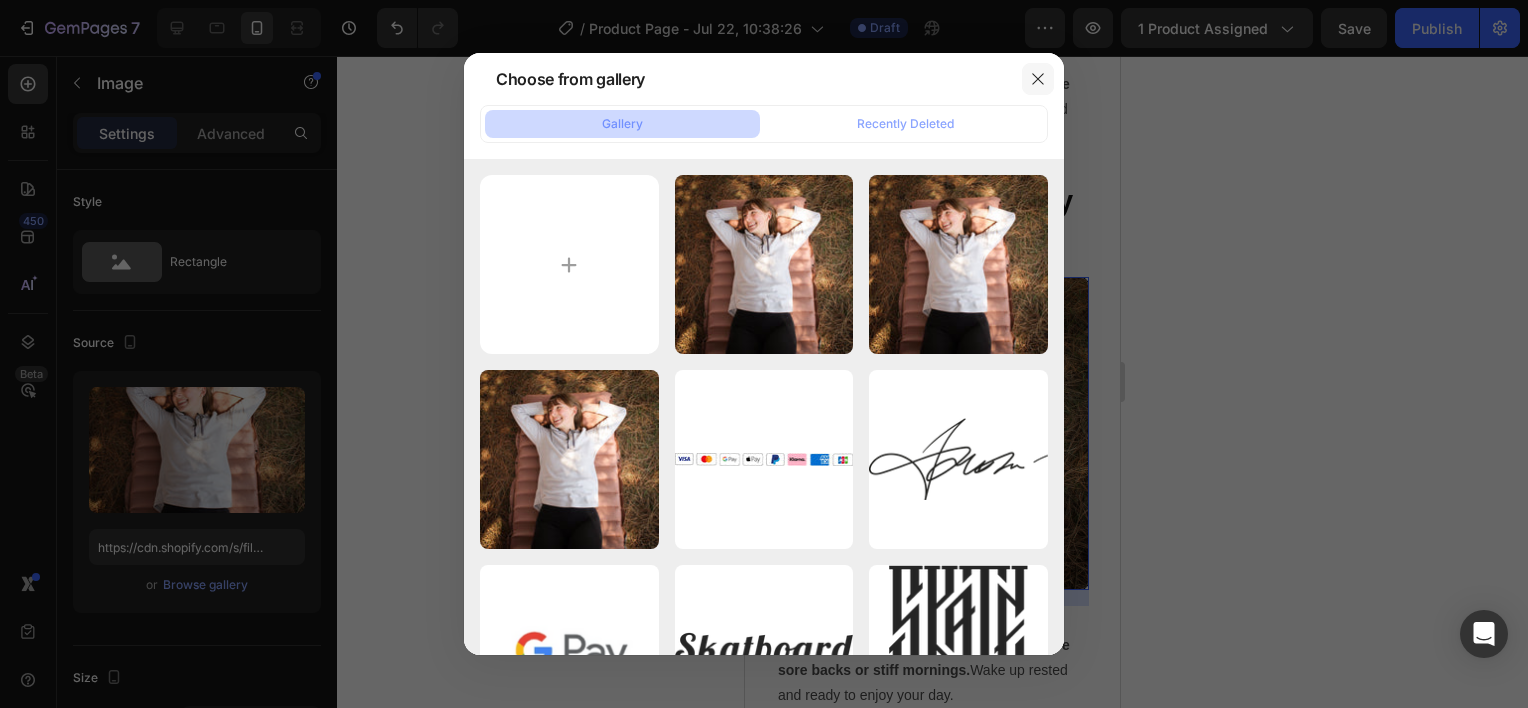 click 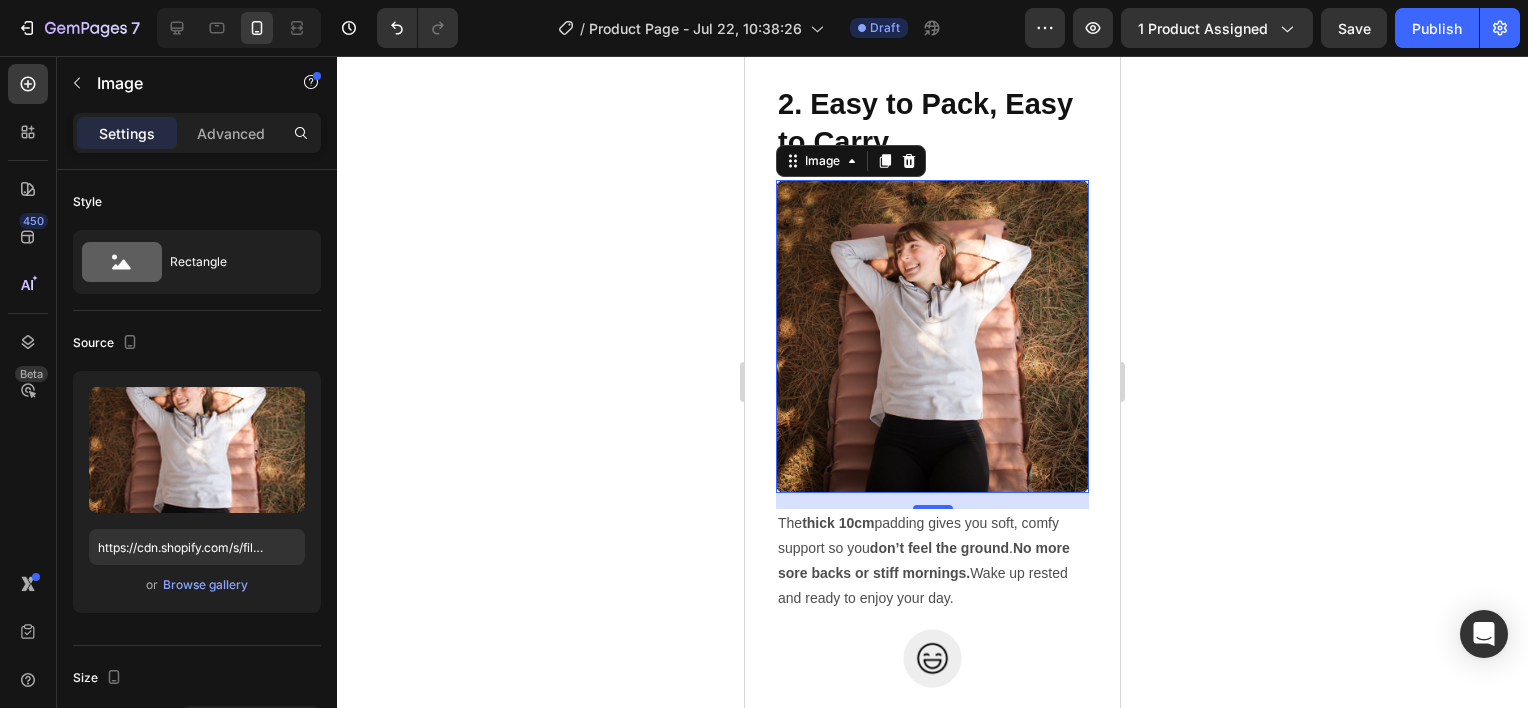 scroll, scrollTop: 3019, scrollLeft: 0, axis: vertical 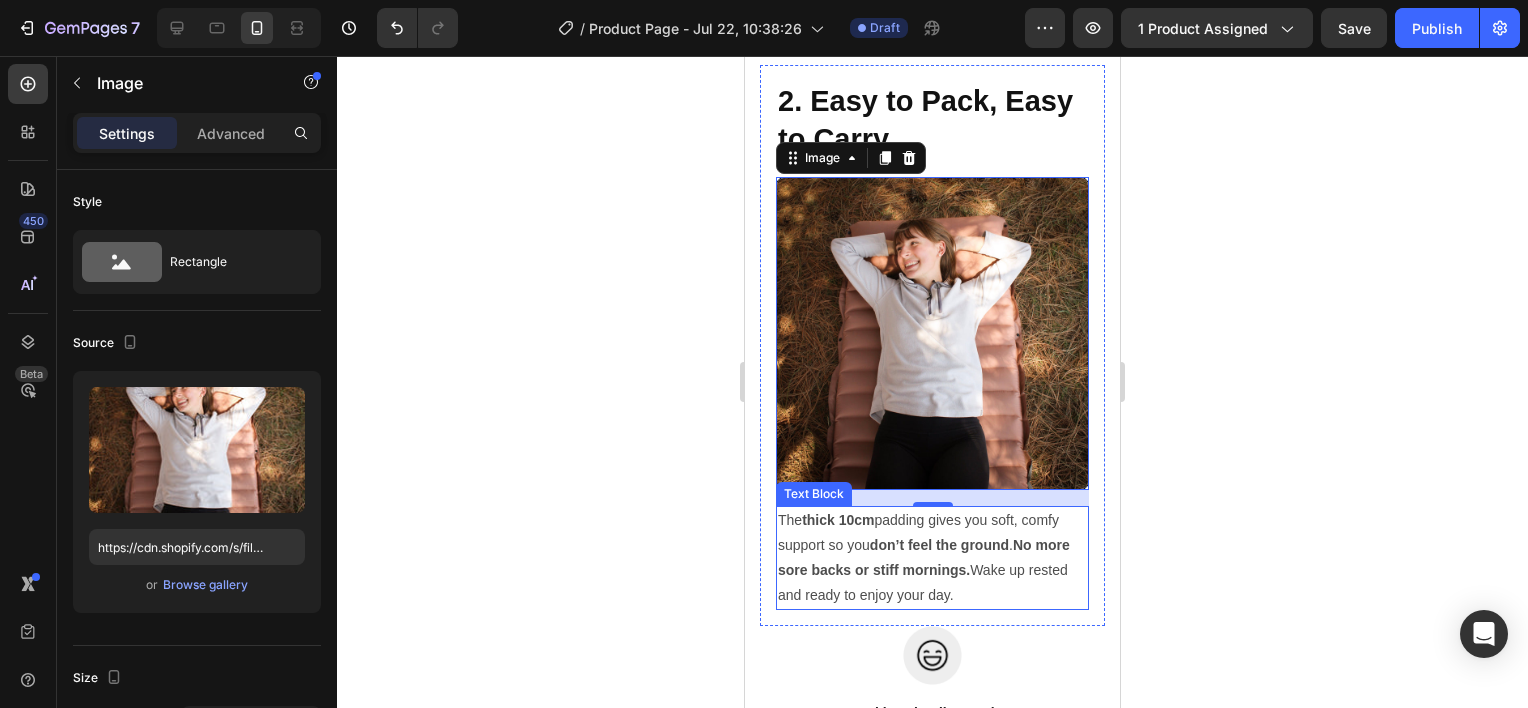 click on "The  thick 10cm  padding gives you soft, comfy support so you  don’t feel the ground .  No more sore backs or stiff mornings.  Wake up rested and ready to enjoy your day." at bounding box center [932, 558] 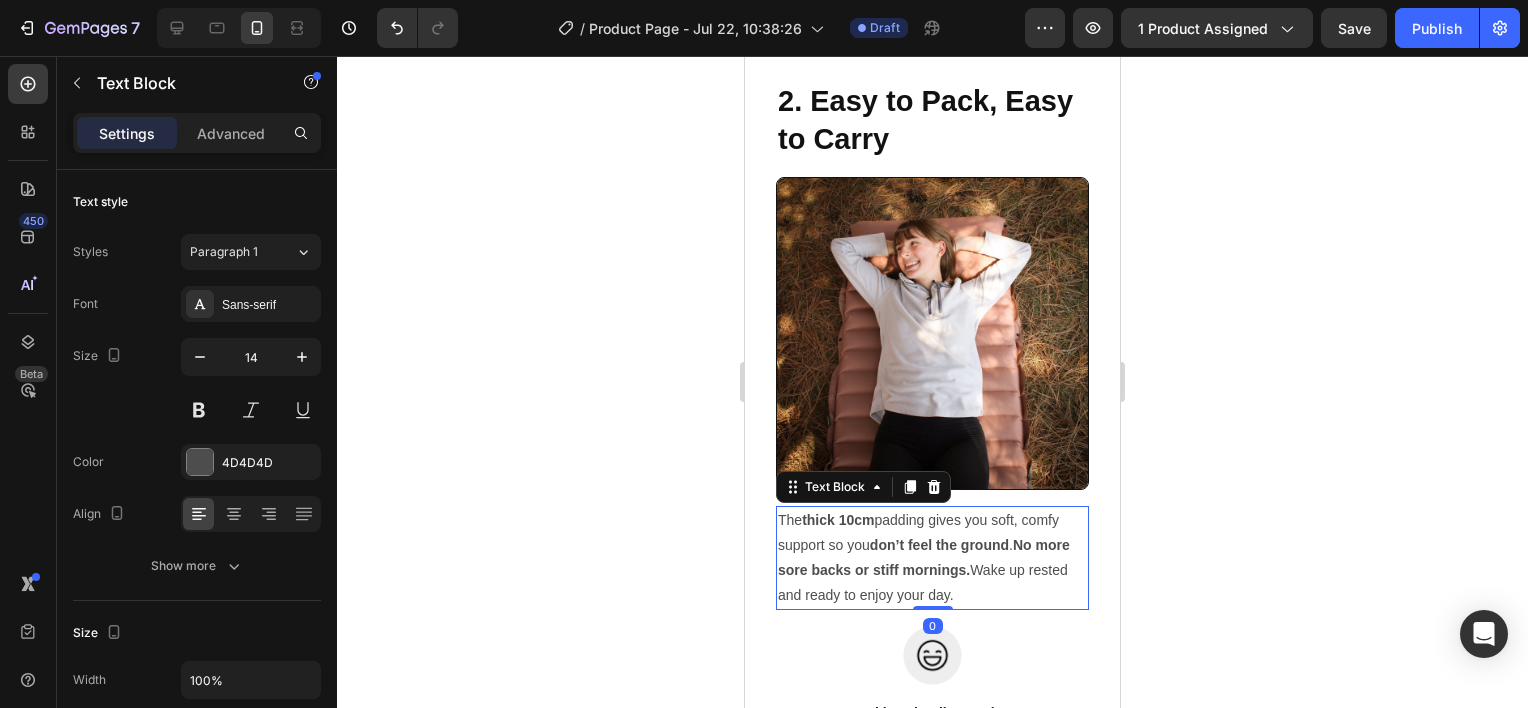 click on "The  thick 10cm  padding gives you soft, comfy support so you  don’t feel the ground .  No more sore backs or stiff mornings.  Wake up rested and ready to enjoy your day." at bounding box center (932, 558) 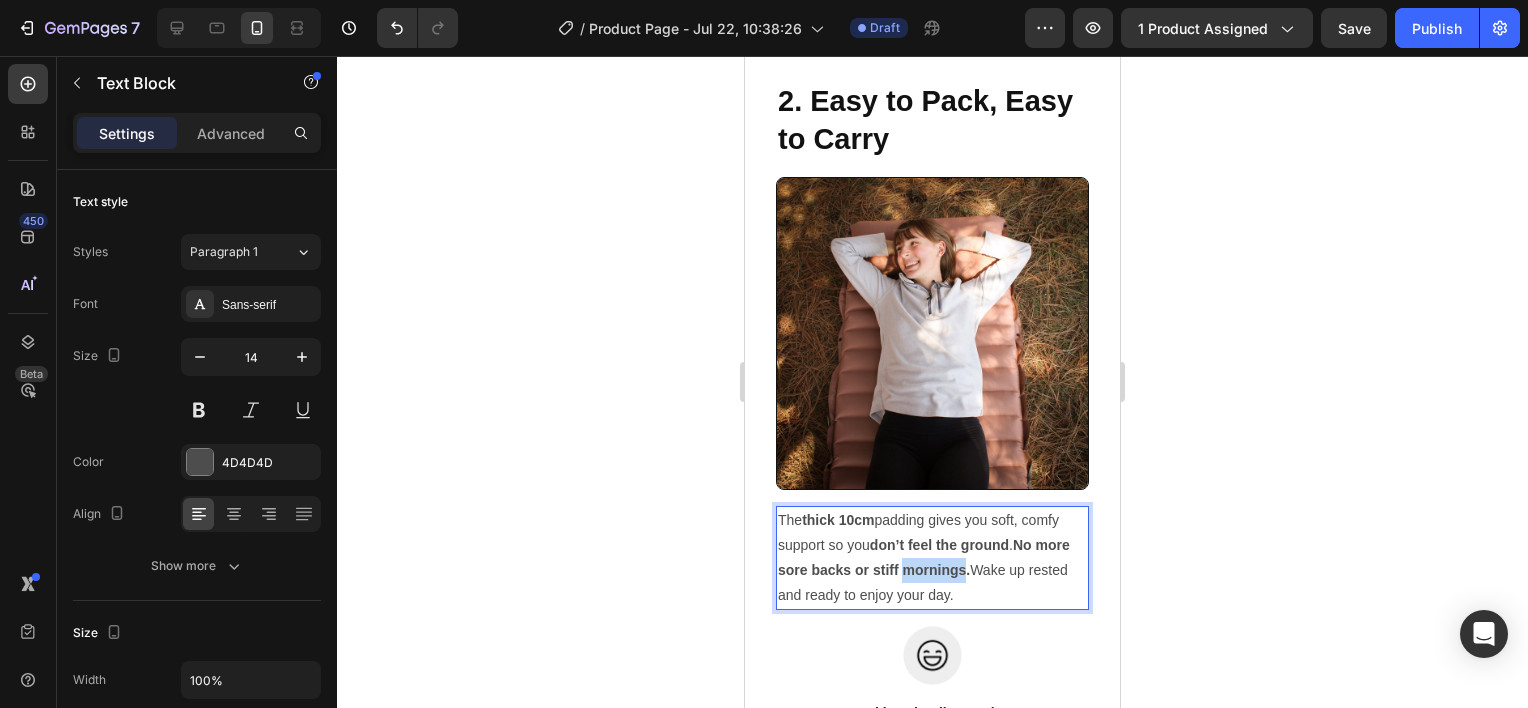 click on "The  thick 10cm  padding gives you soft, comfy support so you  don’t feel the ground .  No more sore backs or stiff mornings.  Wake up rested and ready to enjoy your day." at bounding box center [932, 558] 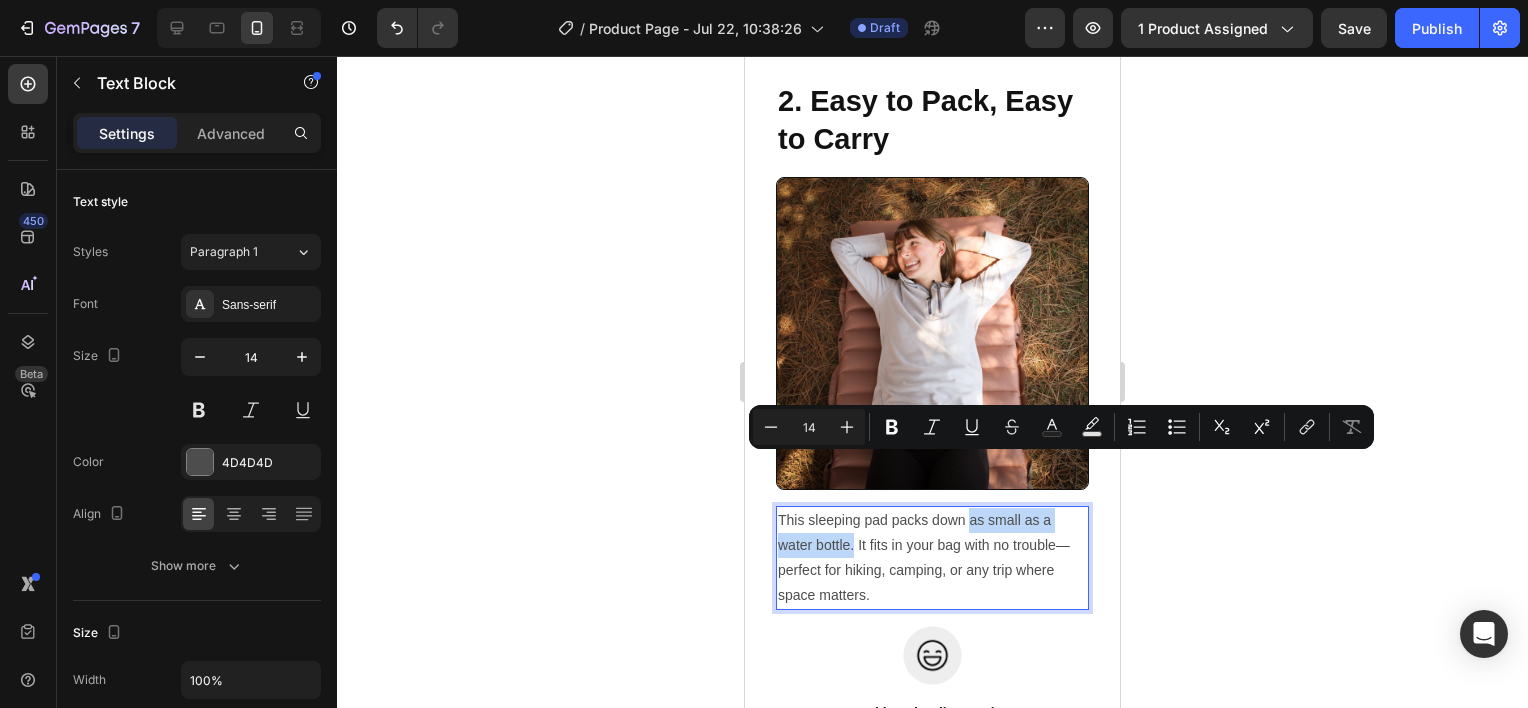 drag, startPoint x: 970, startPoint y: 469, endPoint x: 852, endPoint y: 486, distance: 119.218285 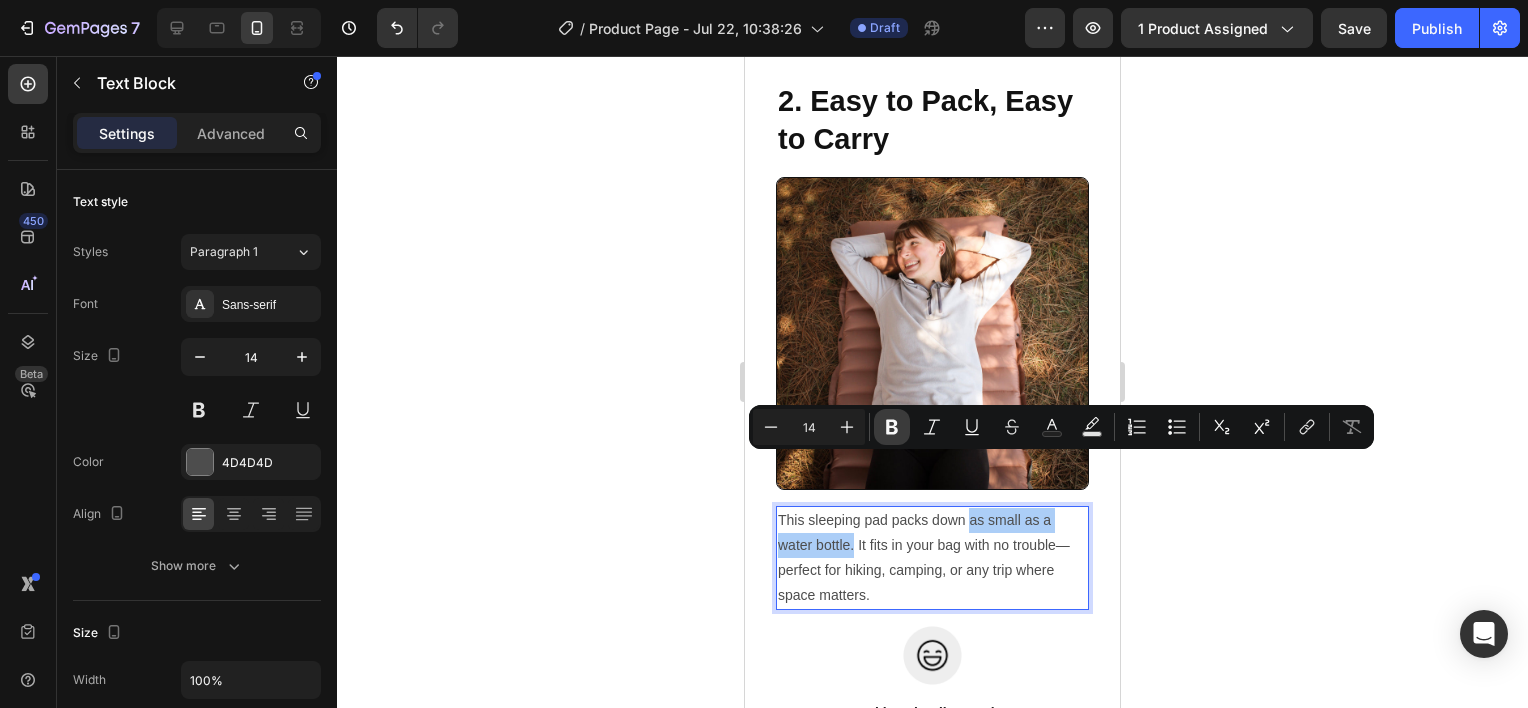 click 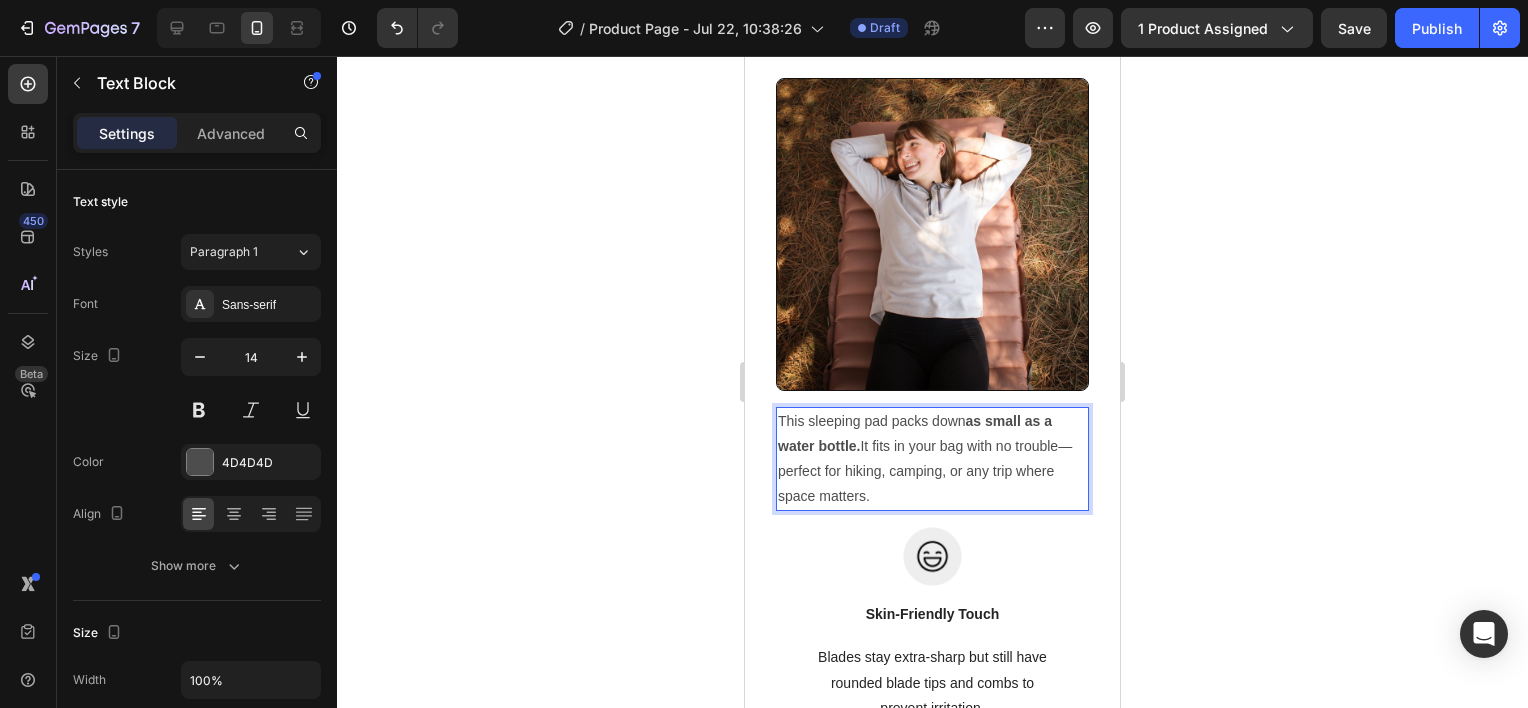 scroll, scrollTop: 3119, scrollLeft: 0, axis: vertical 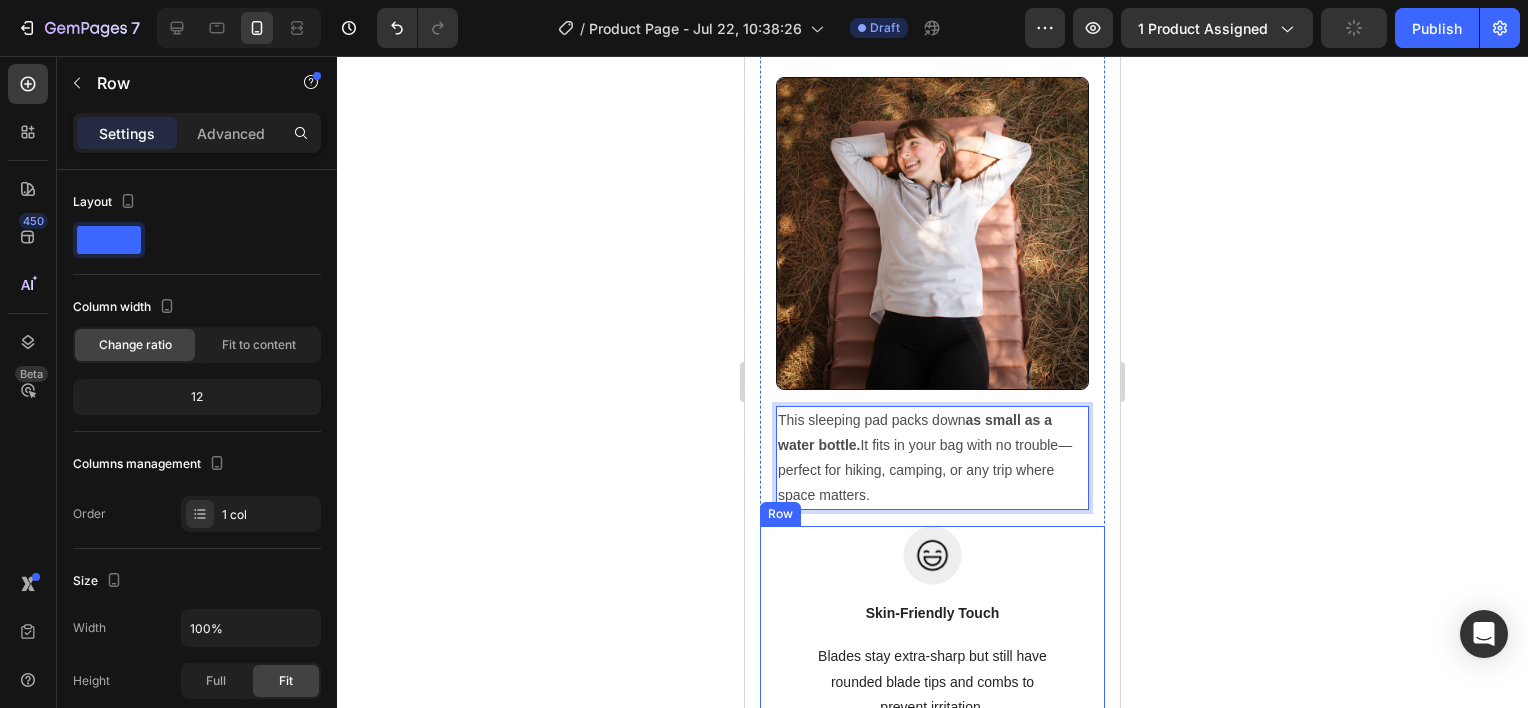 click on "Image Skin-Friendly Touch Text block Blades stay extra-sharp but still have  rounded blade tips and combs to  prevent irritation. Text block" at bounding box center (932, 624) 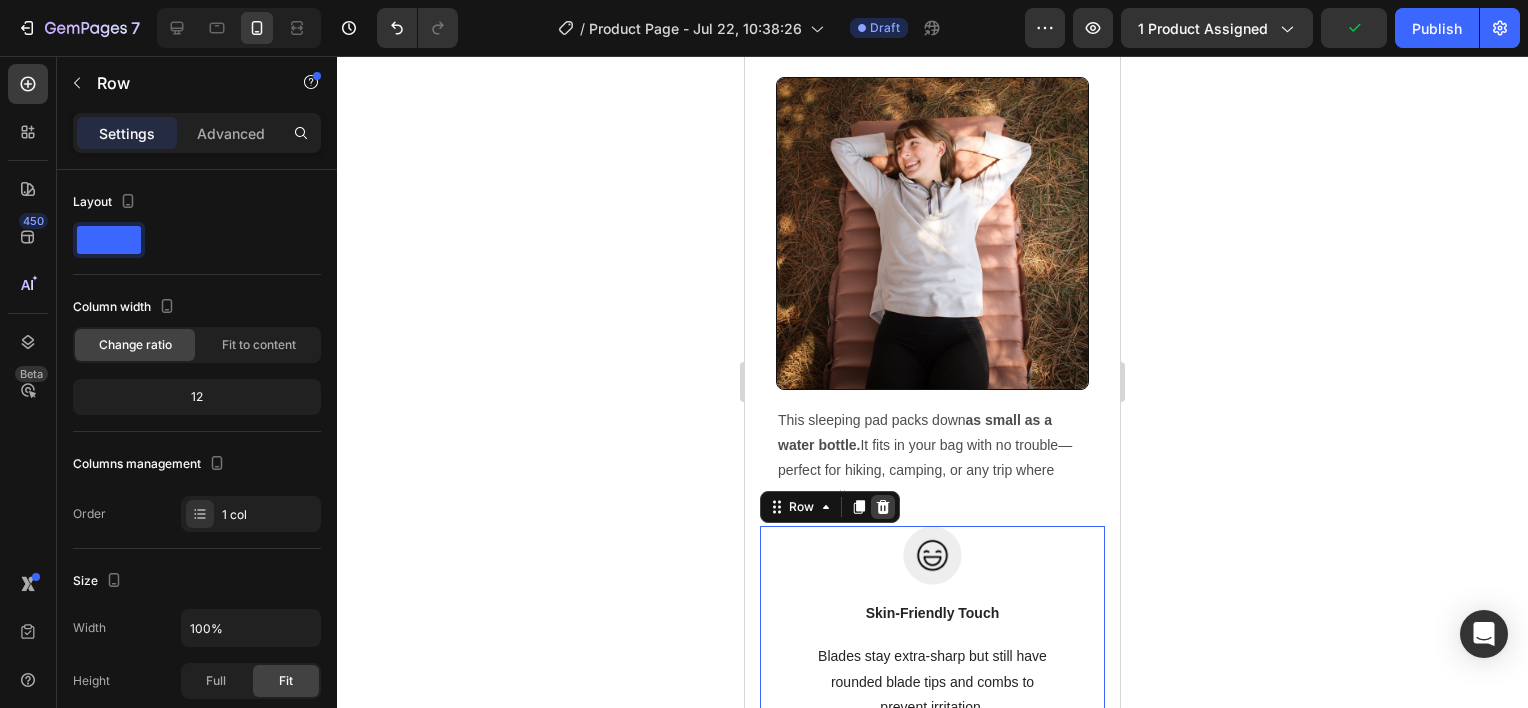 click 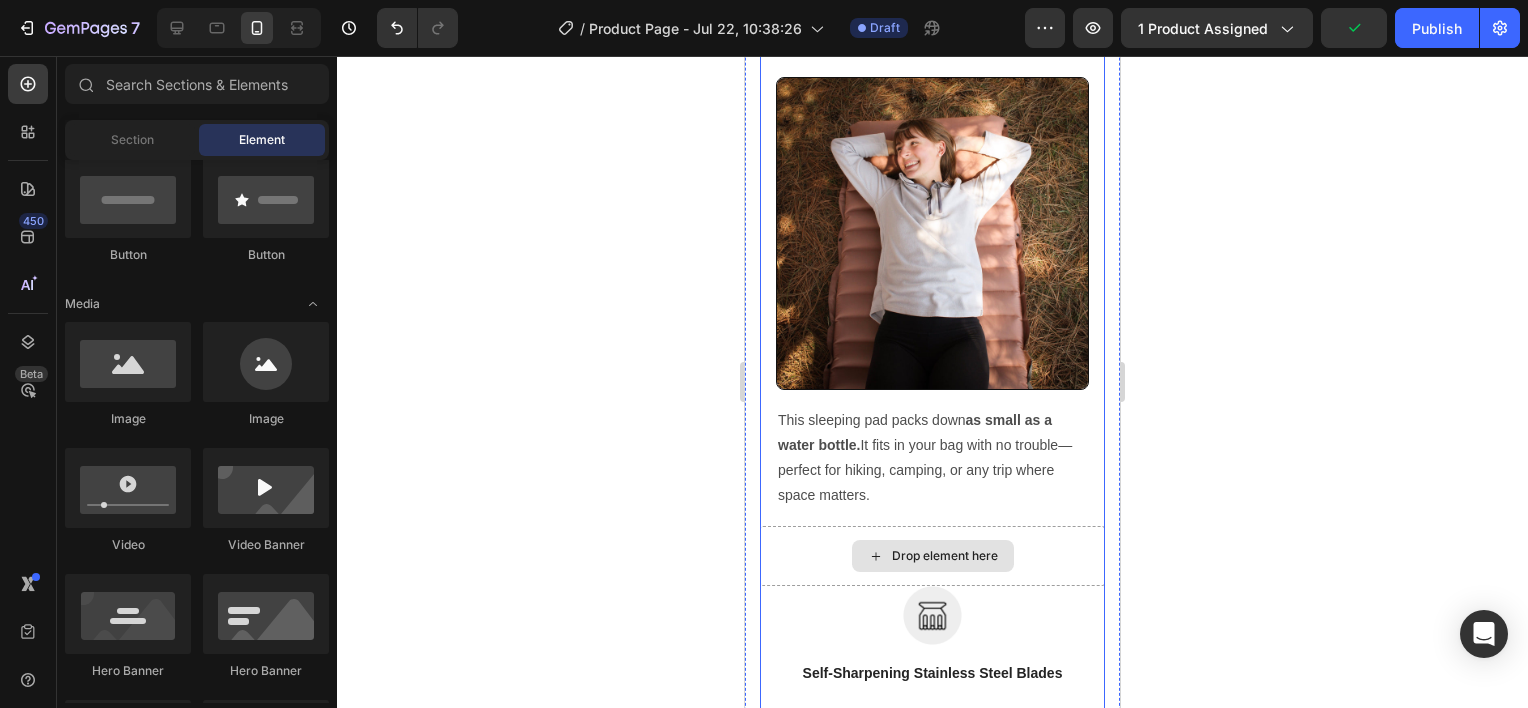 click on "Drop element here" at bounding box center (932, 556) 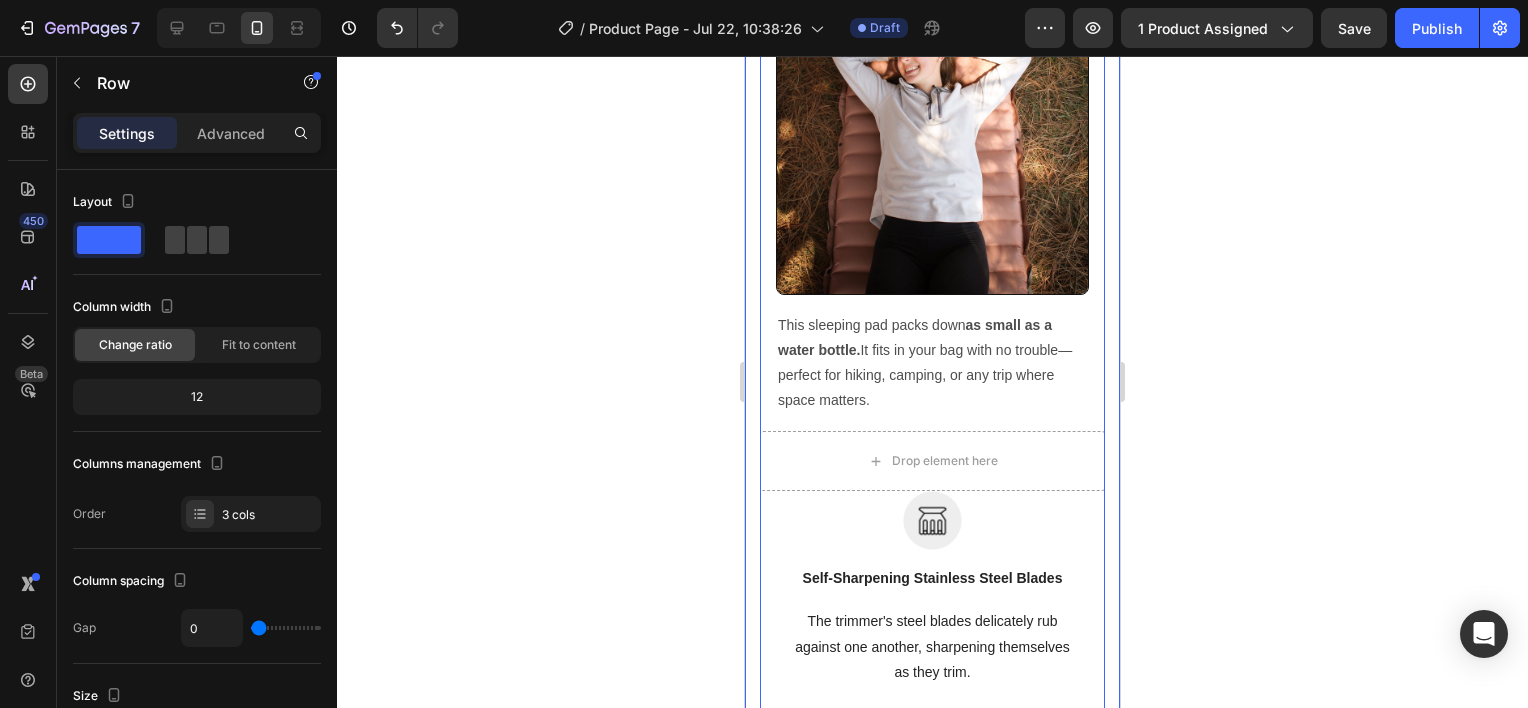 scroll, scrollTop: 3319, scrollLeft: 0, axis: vertical 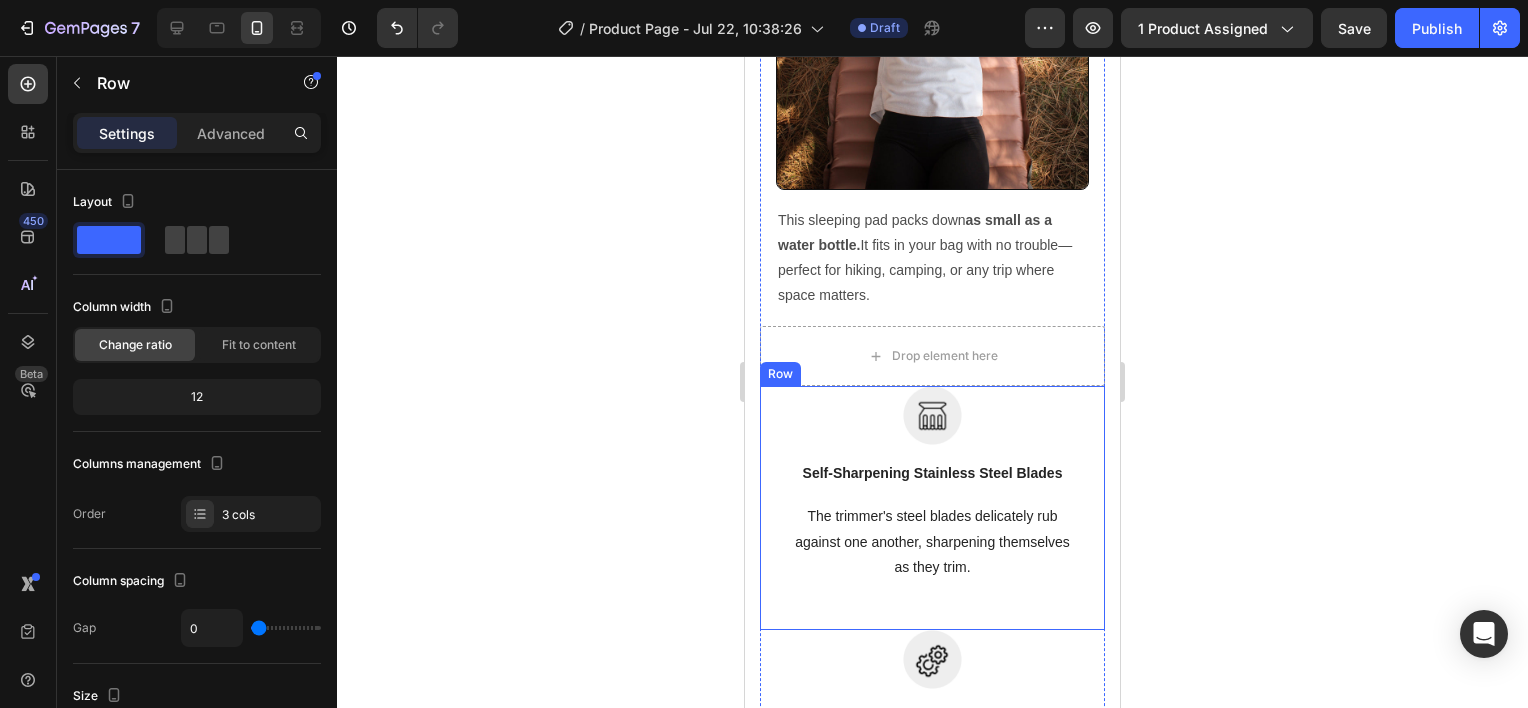 click on "Image Self-Sharpening Stainless Steel Blades Text block The trimmer's steel blades delicately rub  against one another, sharpening themselves  as they trim. Text block" at bounding box center [932, 484] 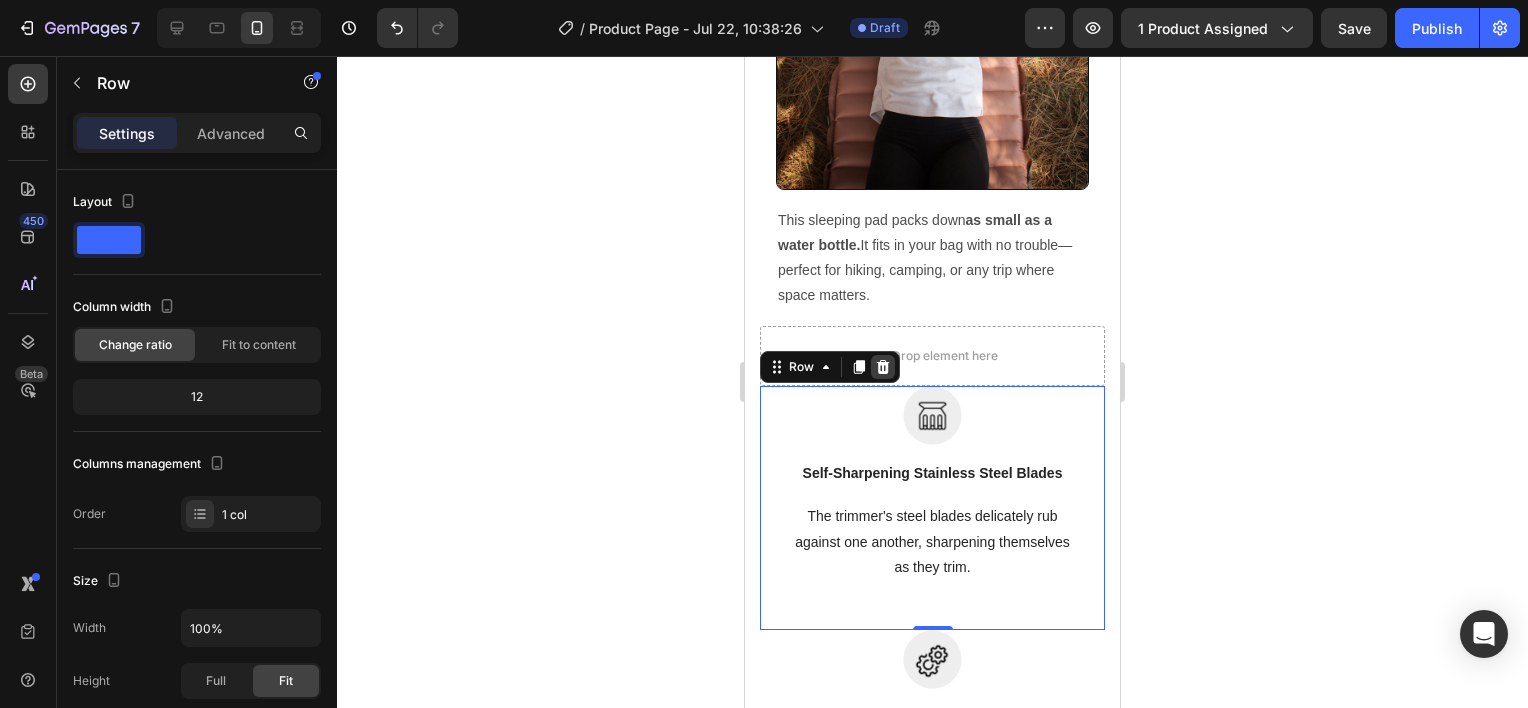click 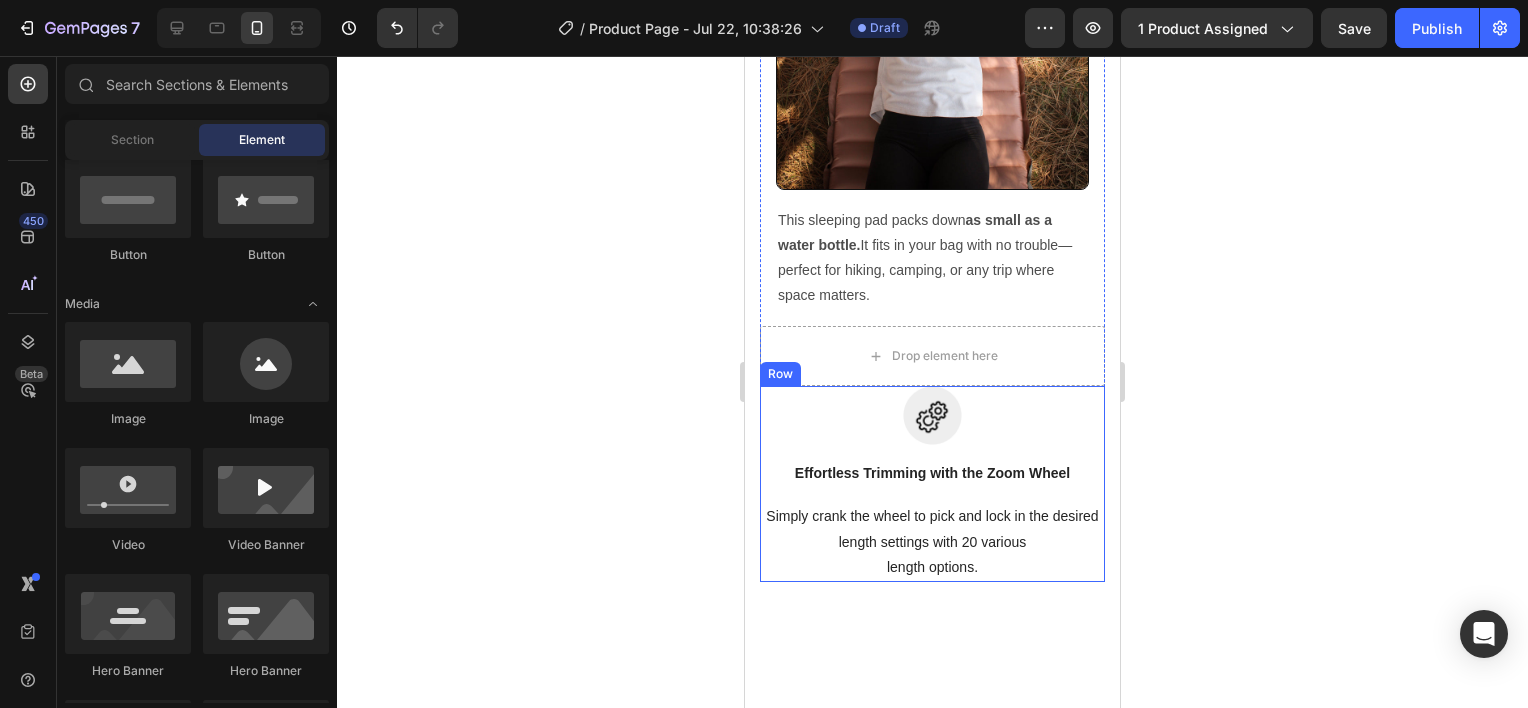 click on "Image Effortless Trimming with the Zoom Wheel Text block Simply crank the wheel to pick and lock in the desired length settings with 20 various length options. Text block" at bounding box center (932, 484) 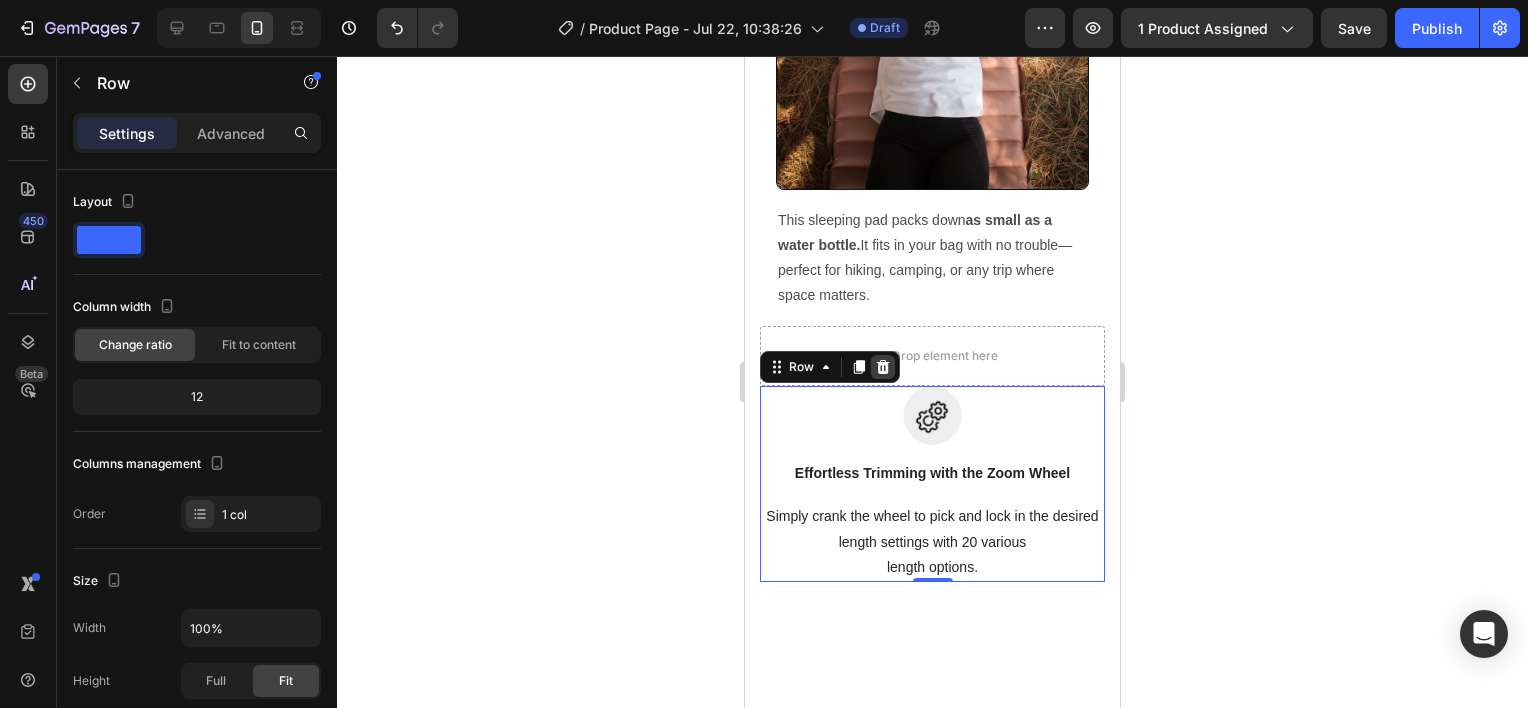 click 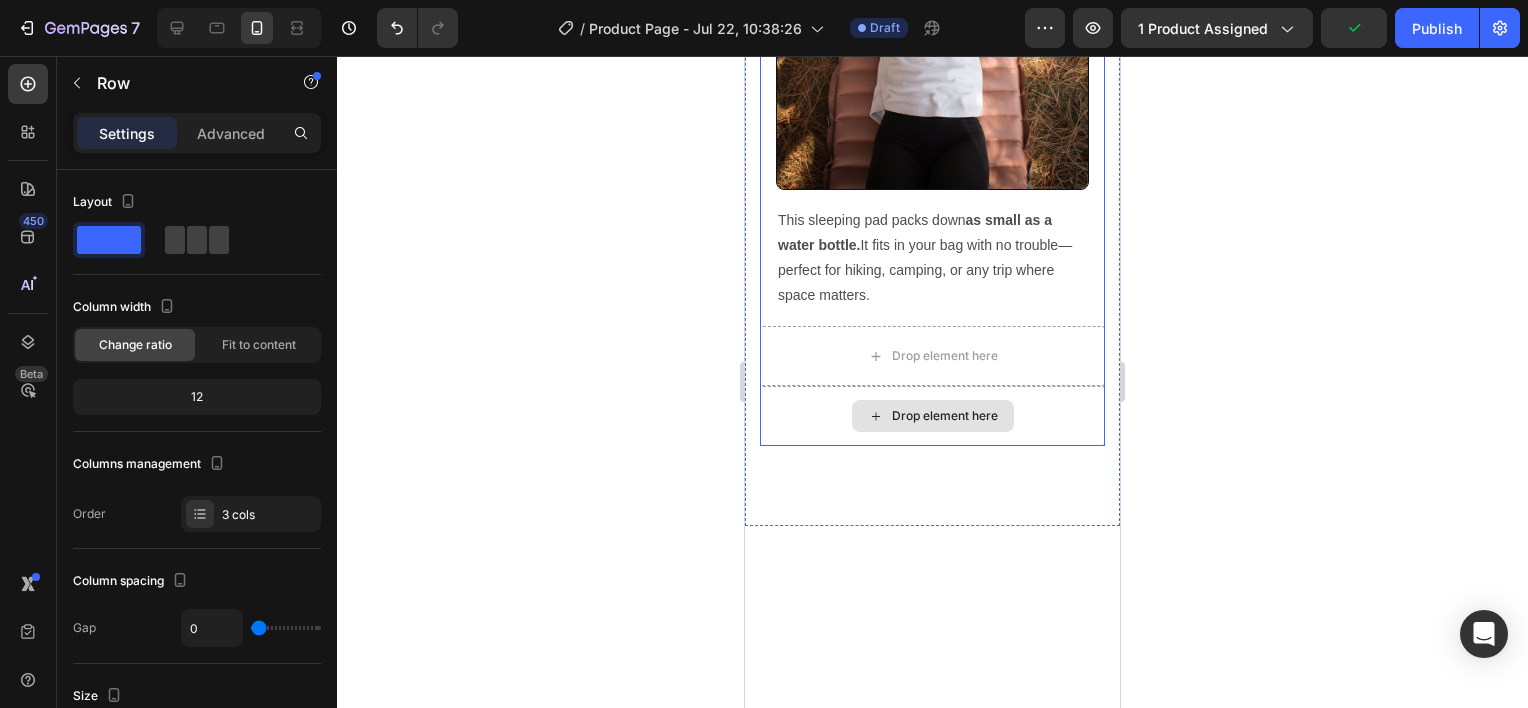 click on "Drop element here" at bounding box center (932, 416) 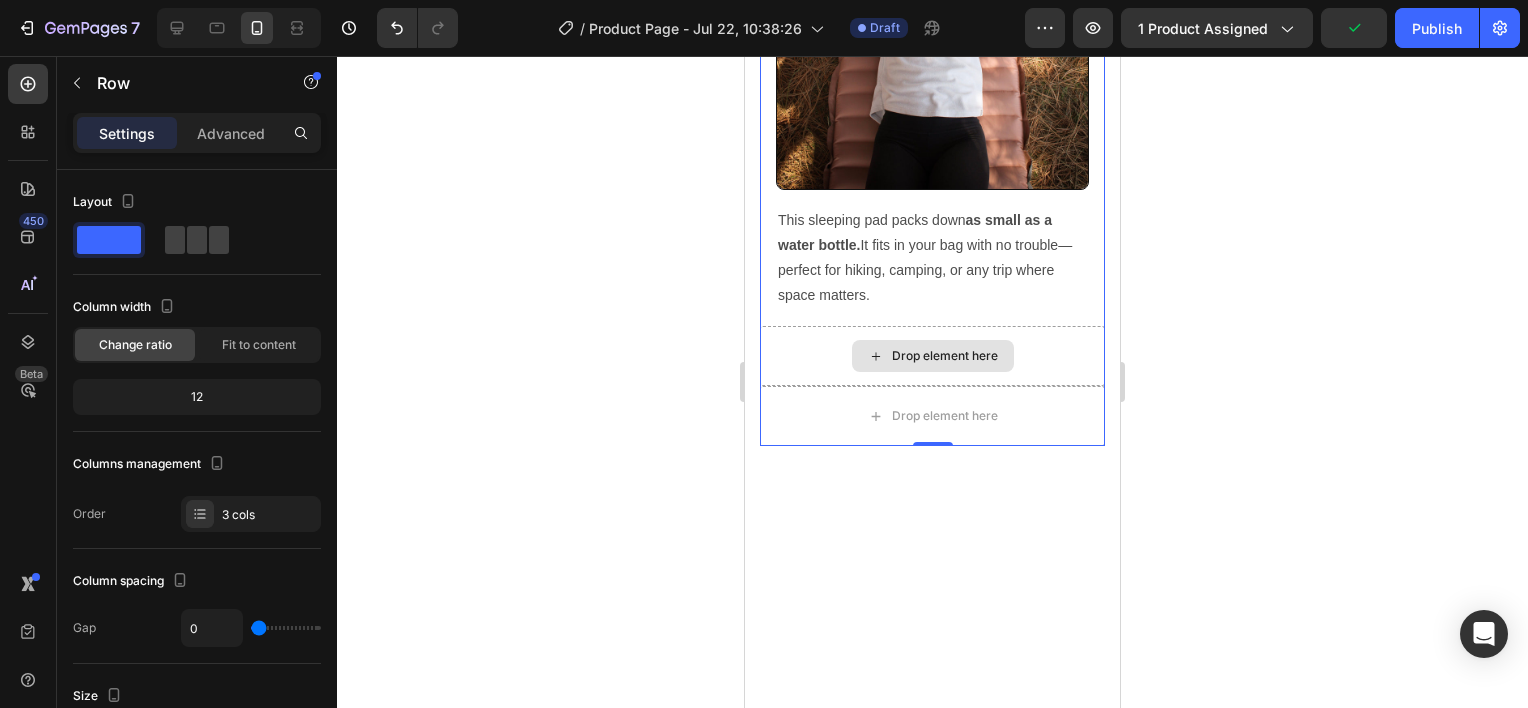 click on "Drop element here" at bounding box center [932, 356] 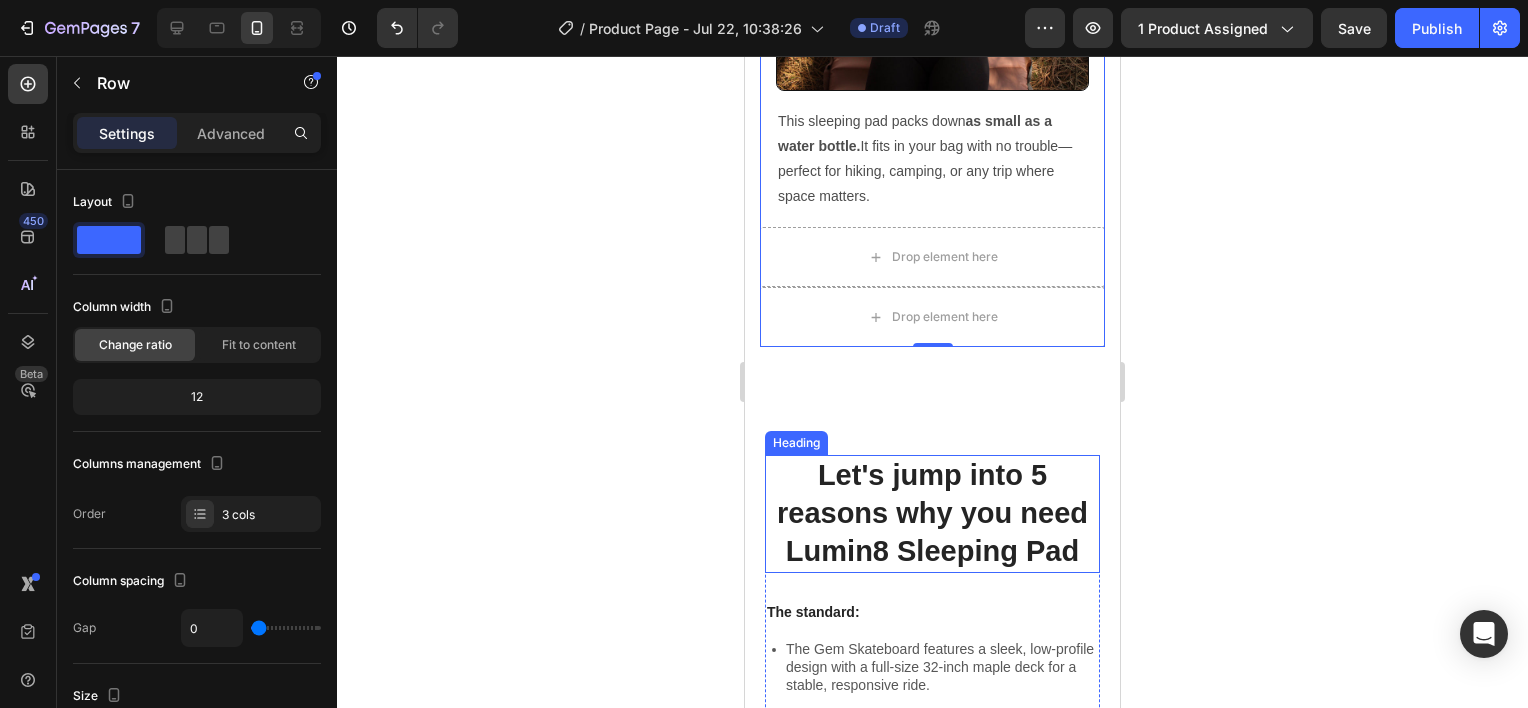 scroll, scrollTop: 3419, scrollLeft: 0, axis: vertical 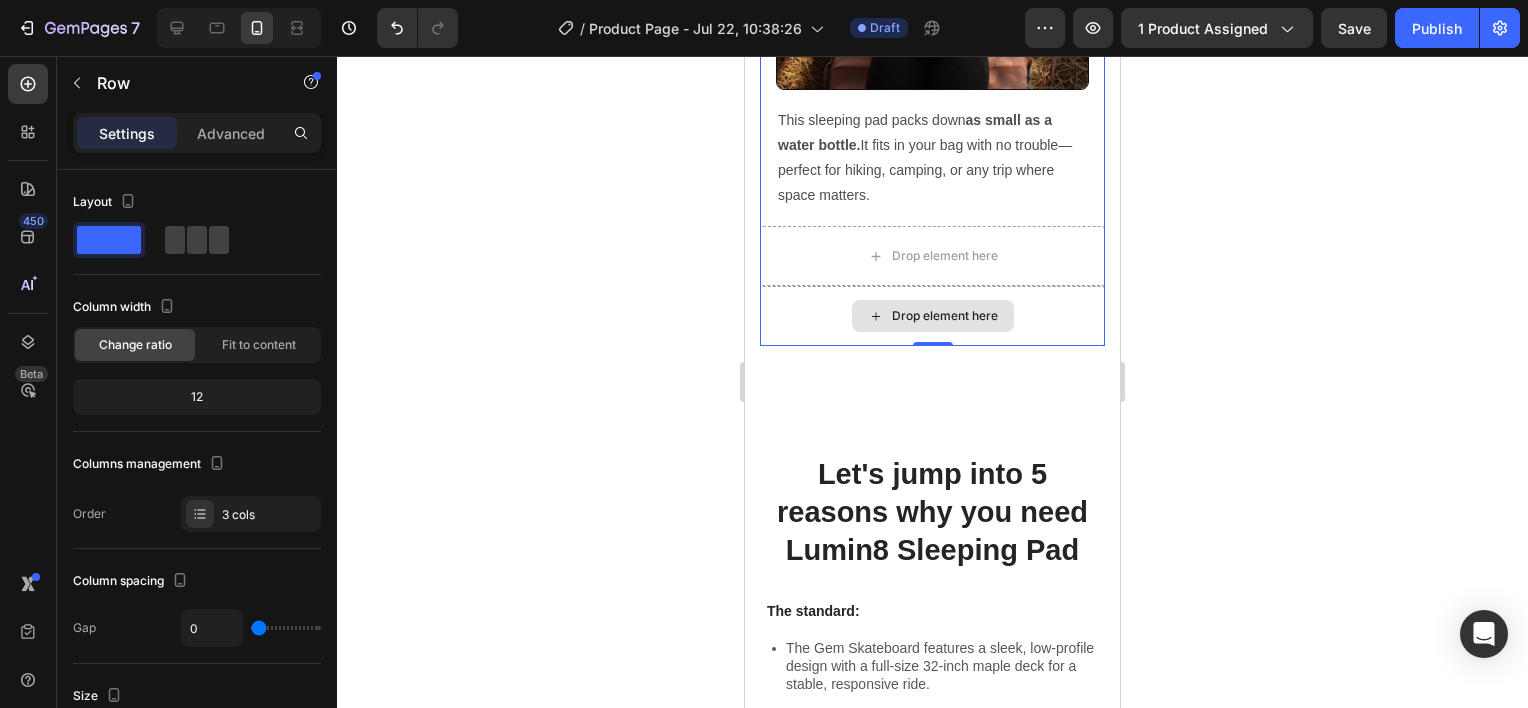 click on "Drop element here" at bounding box center [932, 316] 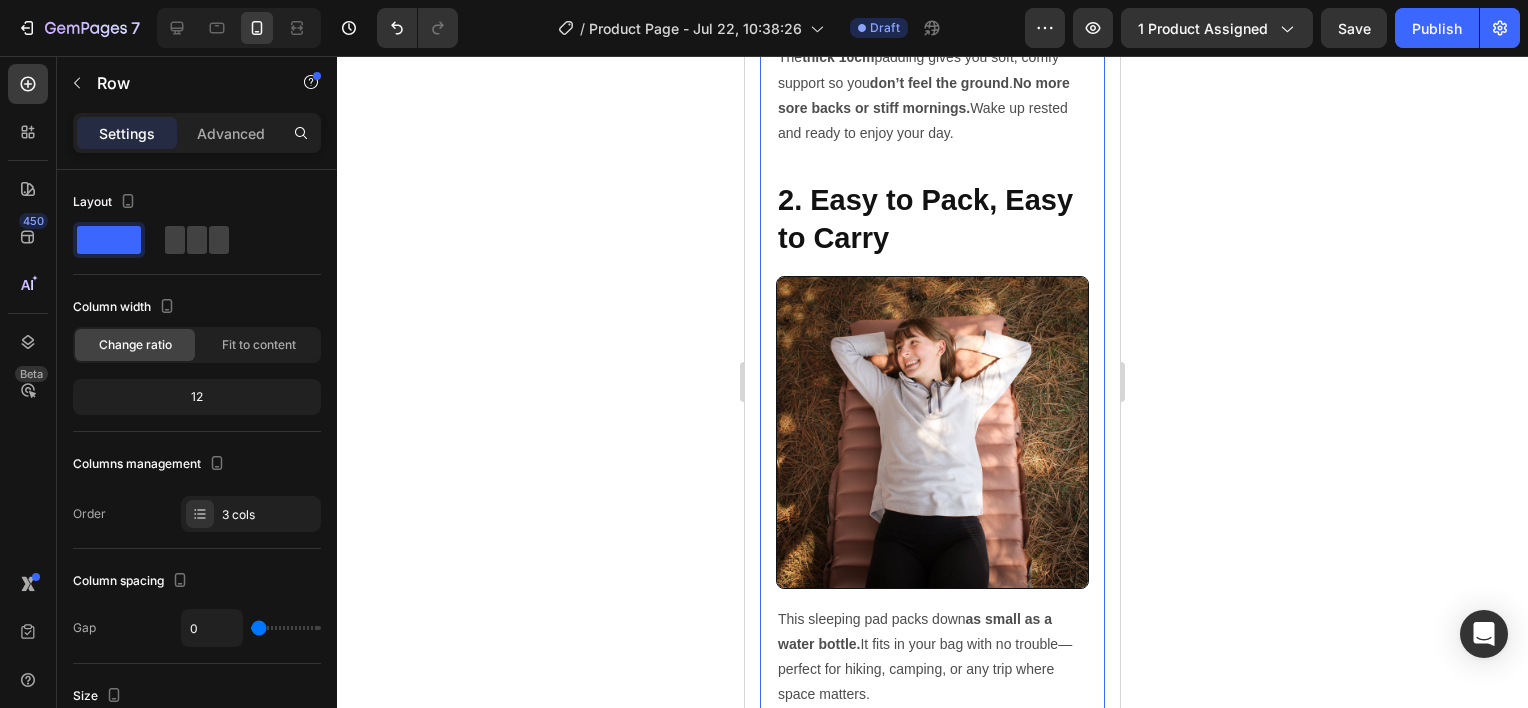 scroll, scrollTop: 2919, scrollLeft: 0, axis: vertical 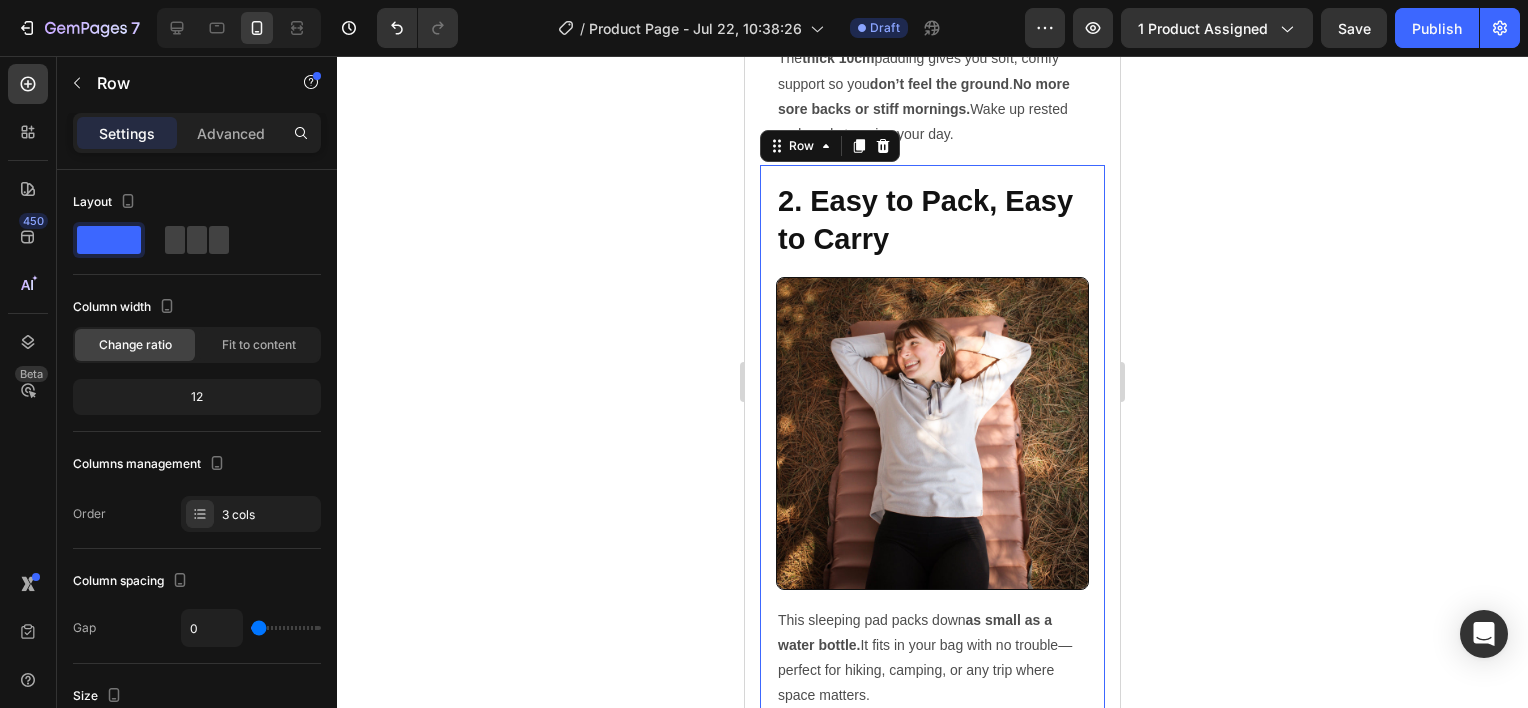 click on "2. Easy to Pack, Easy to Carry Heading Image This sleeping pad packs down  as small as a water bottle.  It fits in your bag with no trouble—perfect for hiking, camping, or any trip where space matters. Text Block Row   0" at bounding box center (932, 445) 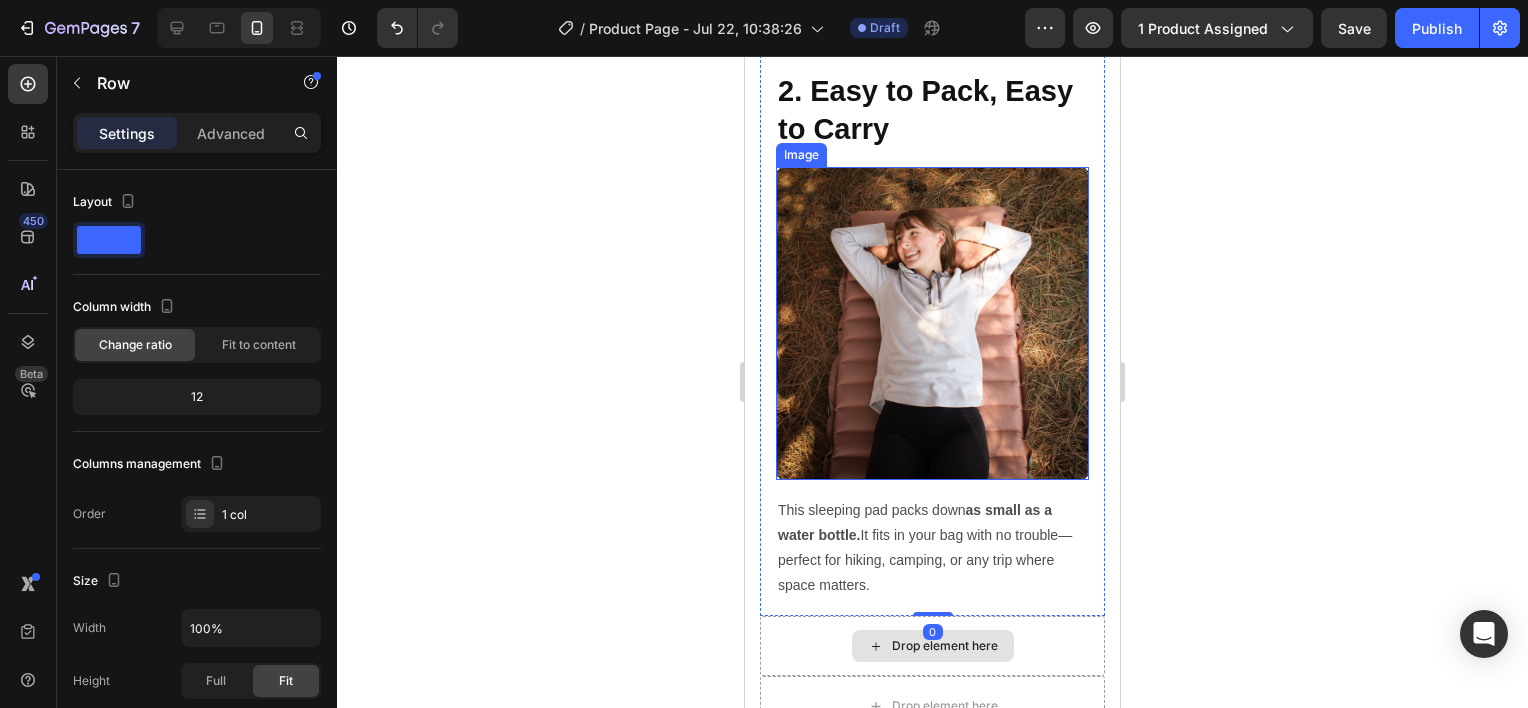 scroll, scrollTop: 3419, scrollLeft: 0, axis: vertical 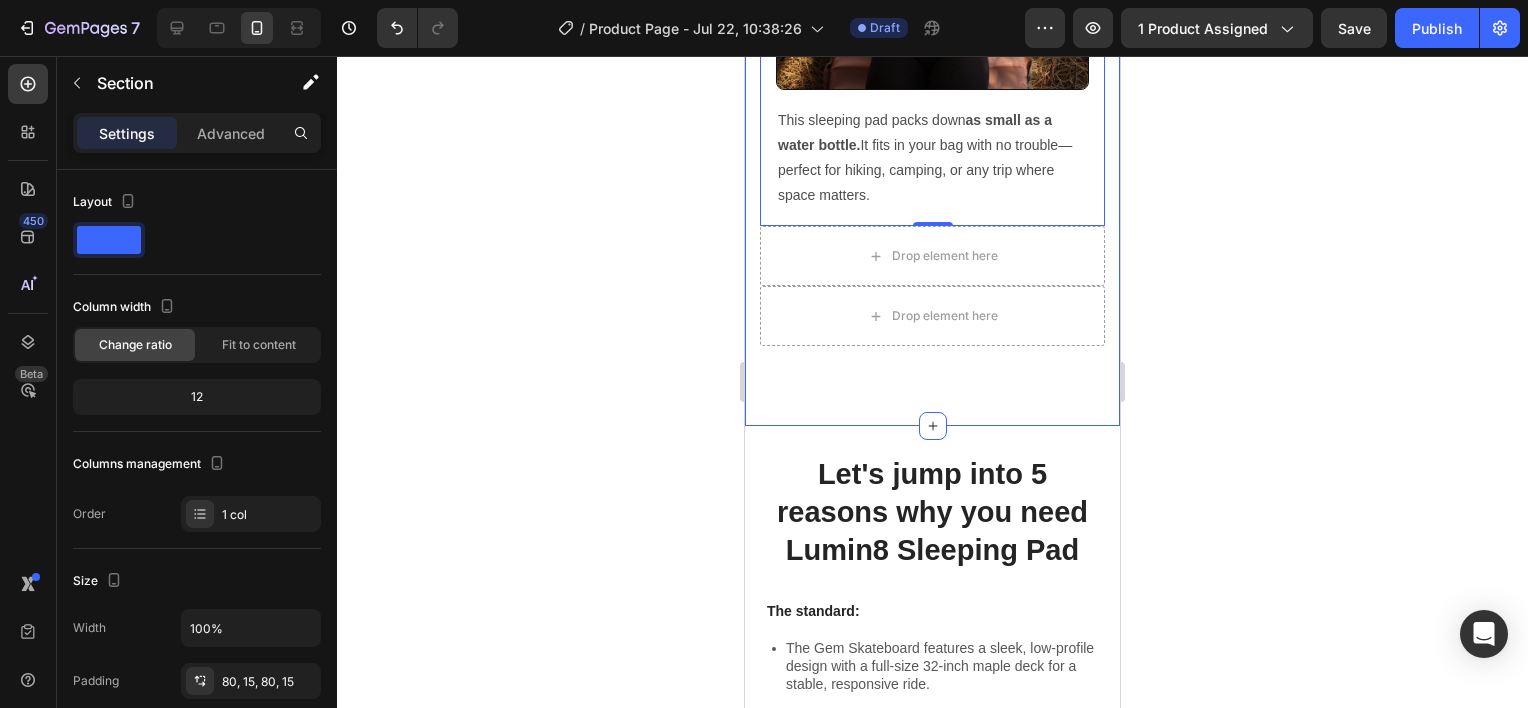 click on "Your Choice to Groom with Style & Precision Heading Regain control with the barbering electricals of a lifetime. Text block BUY NOW Button Row
Drop element here Image 1. Like Sleeping at Home Heading Image The  thick 10cm  padding gives you soft, comfy support so you  don’t feel the ground .  No more sore backs or stiff mornings.  Wake up rested and ready to enjoy your day. Text Block Row 2. Easy to Pack, Easy to Carry Heading Image This sleeping pad packs down  as small as a water bottle.  It fits in your bag with no trouble—perfect for hiking, camping, or any trip where space matters. Text Block Row   0
Drop element here Row Section 2" at bounding box center (932, -769) 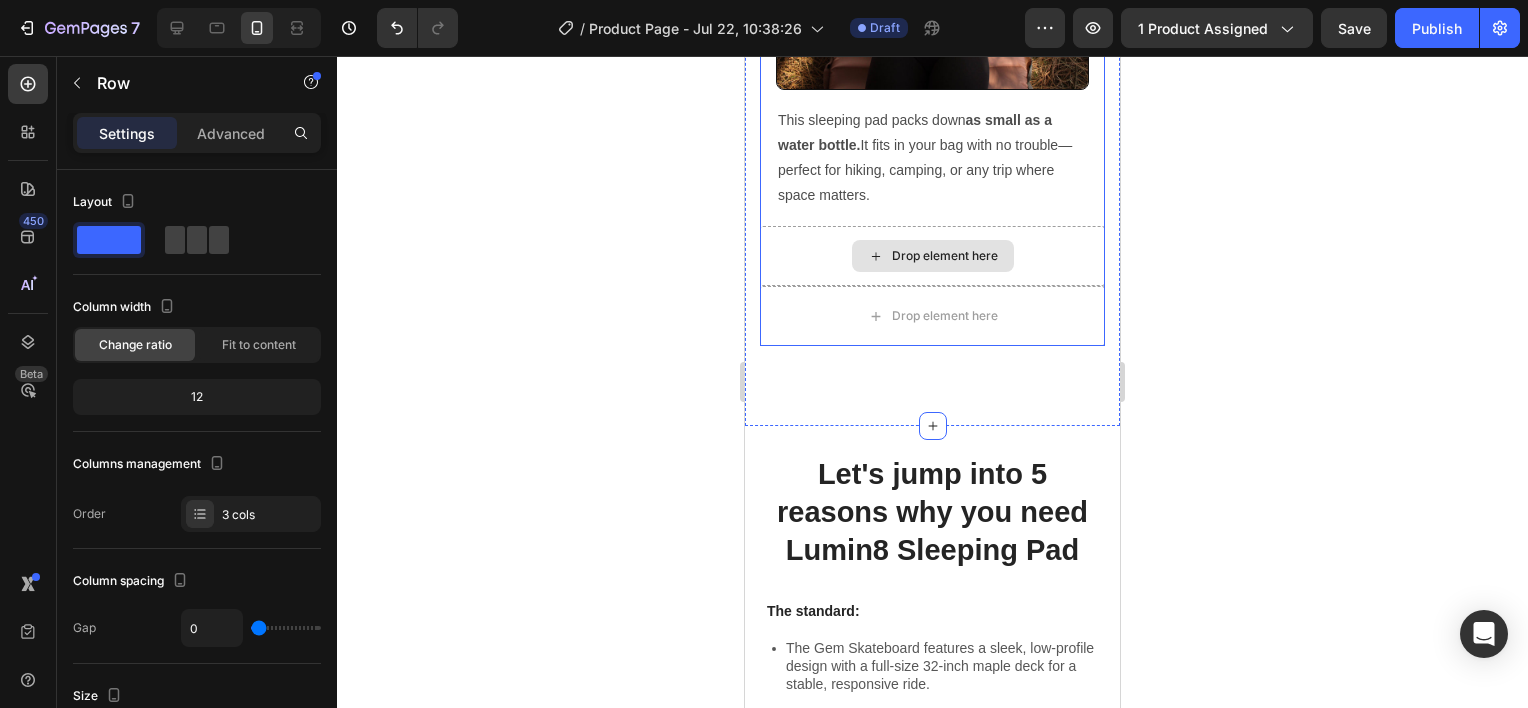 click on "Drop element here" at bounding box center [932, 256] 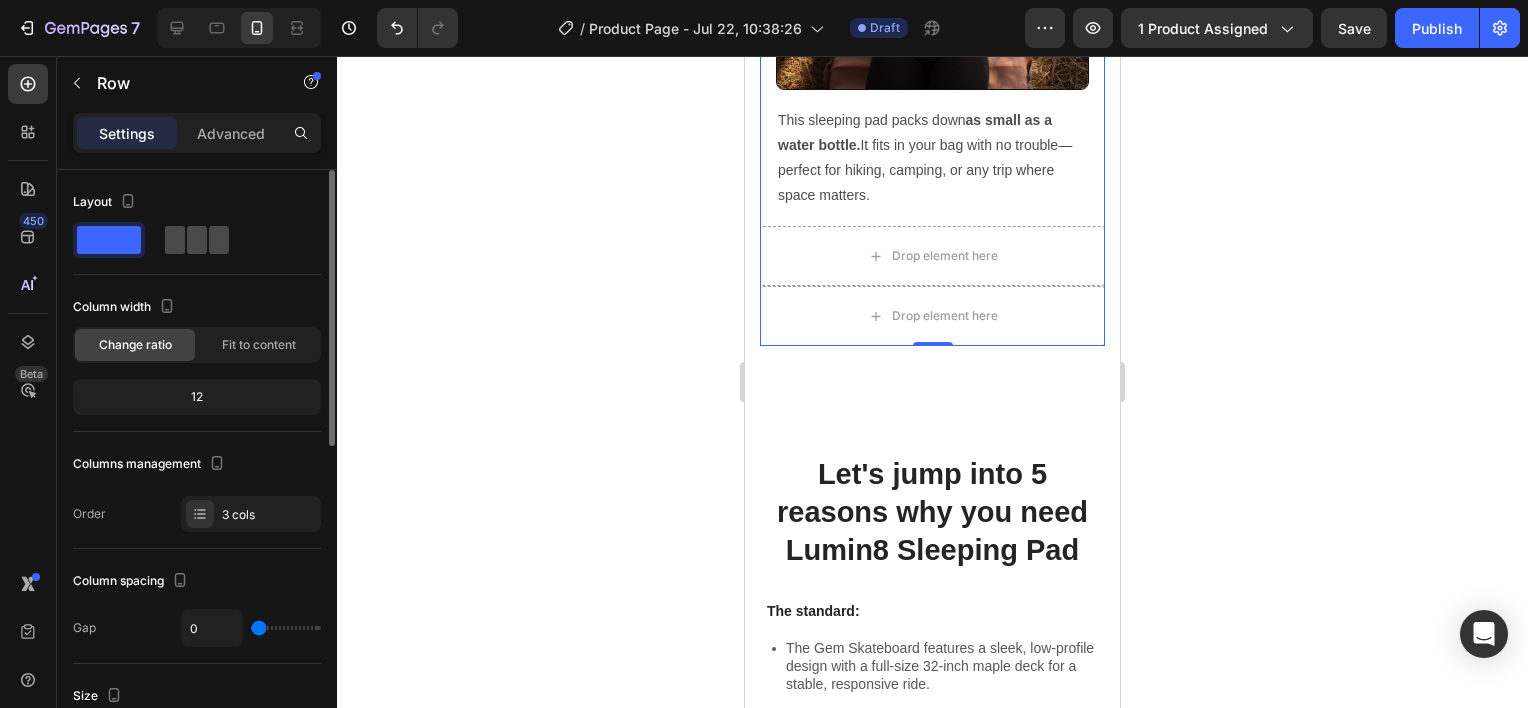 click 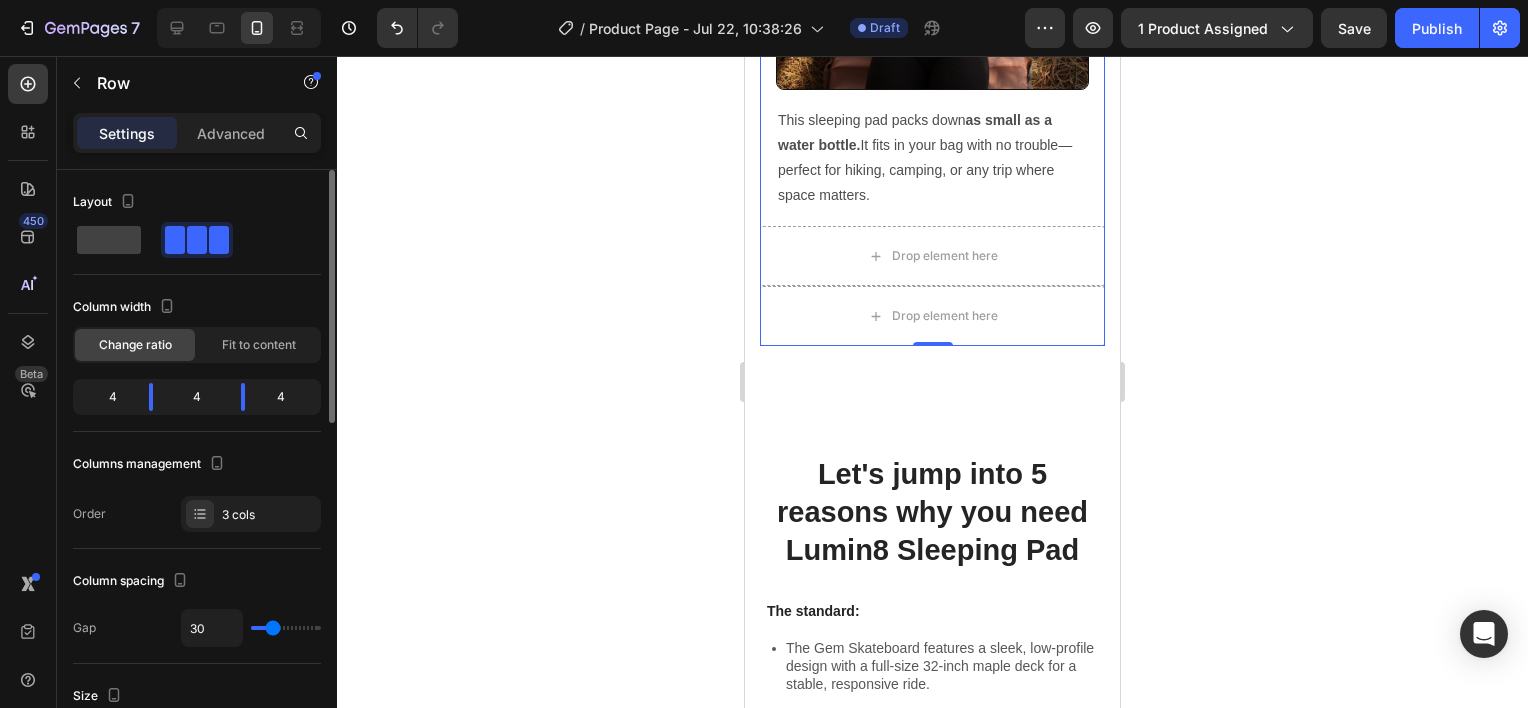 scroll, scrollTop: 1771, scrollLeft: 0, axis: vertical 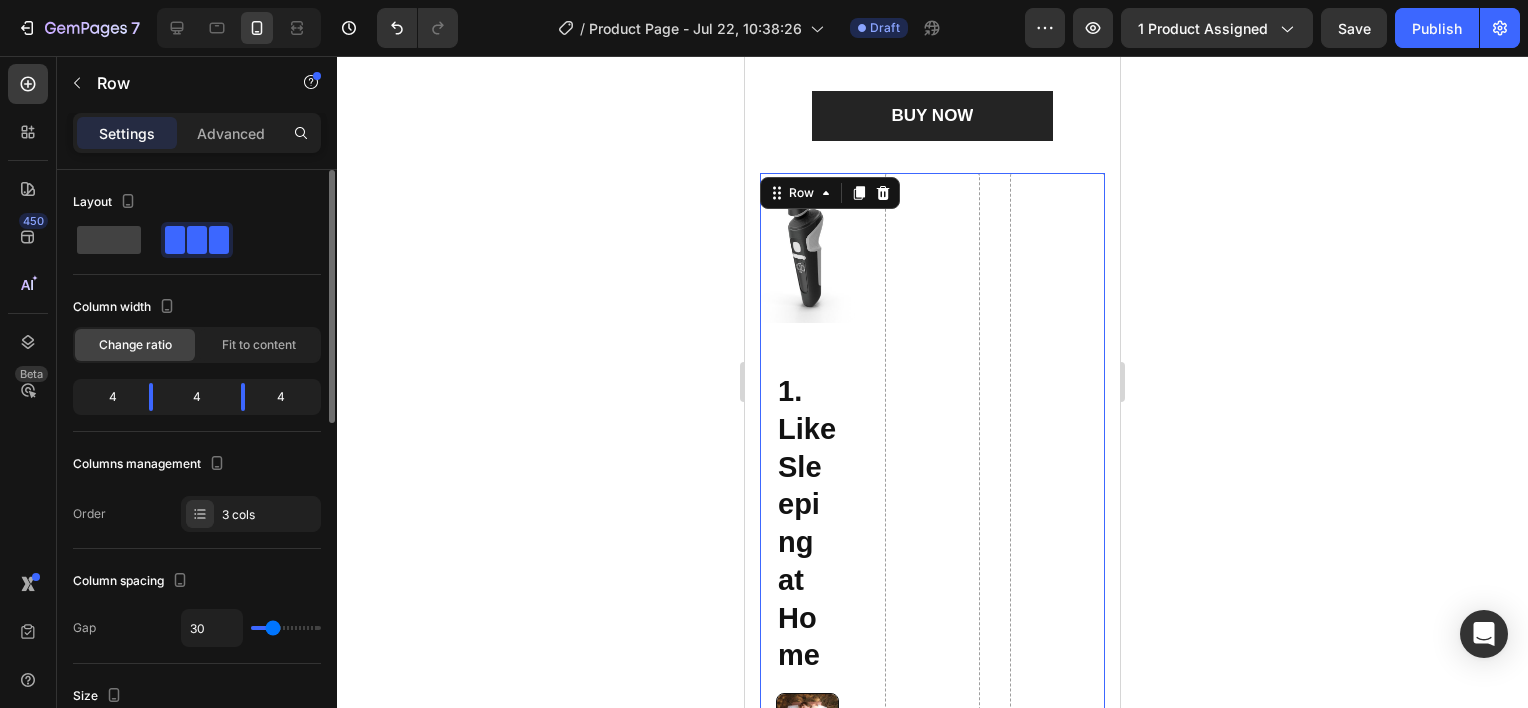 click on "Layout" at bounding box center (197, 230) 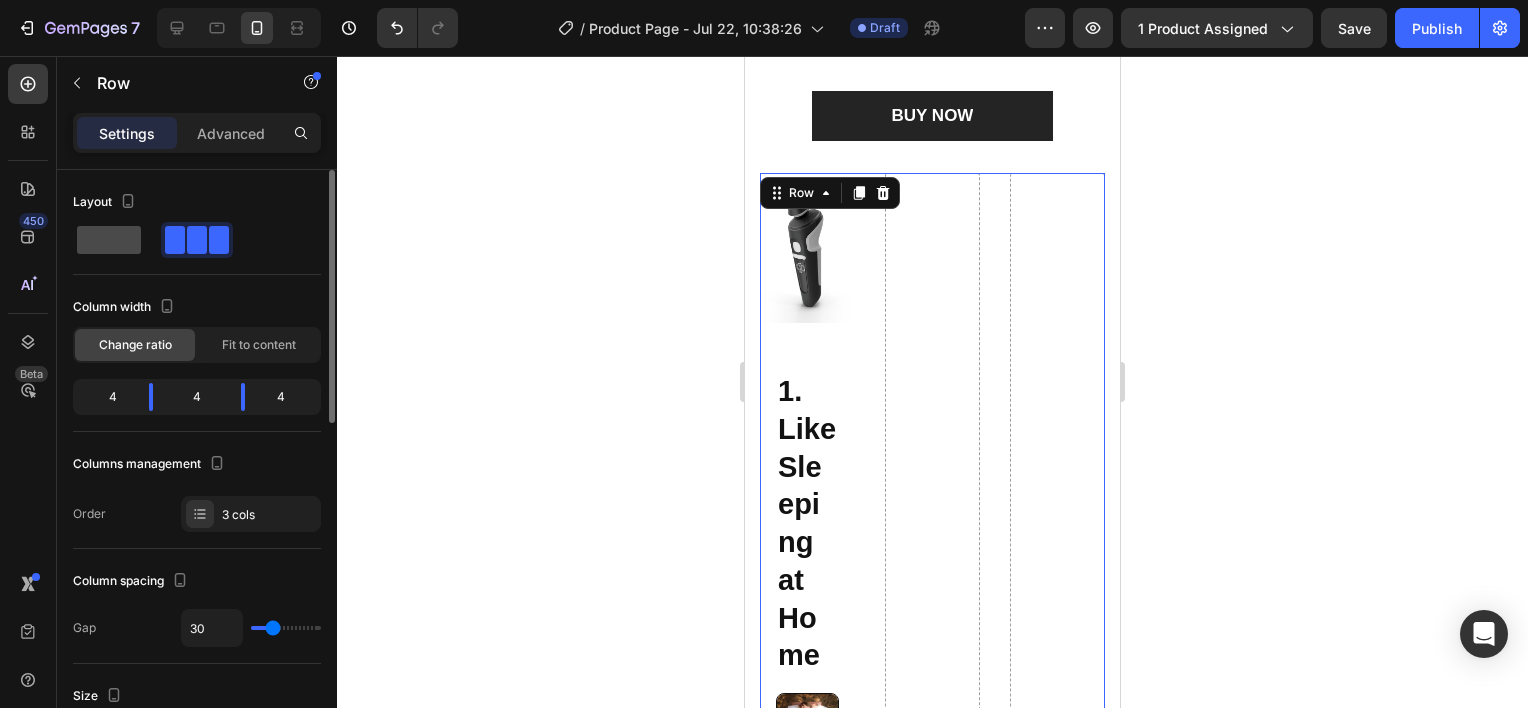 click 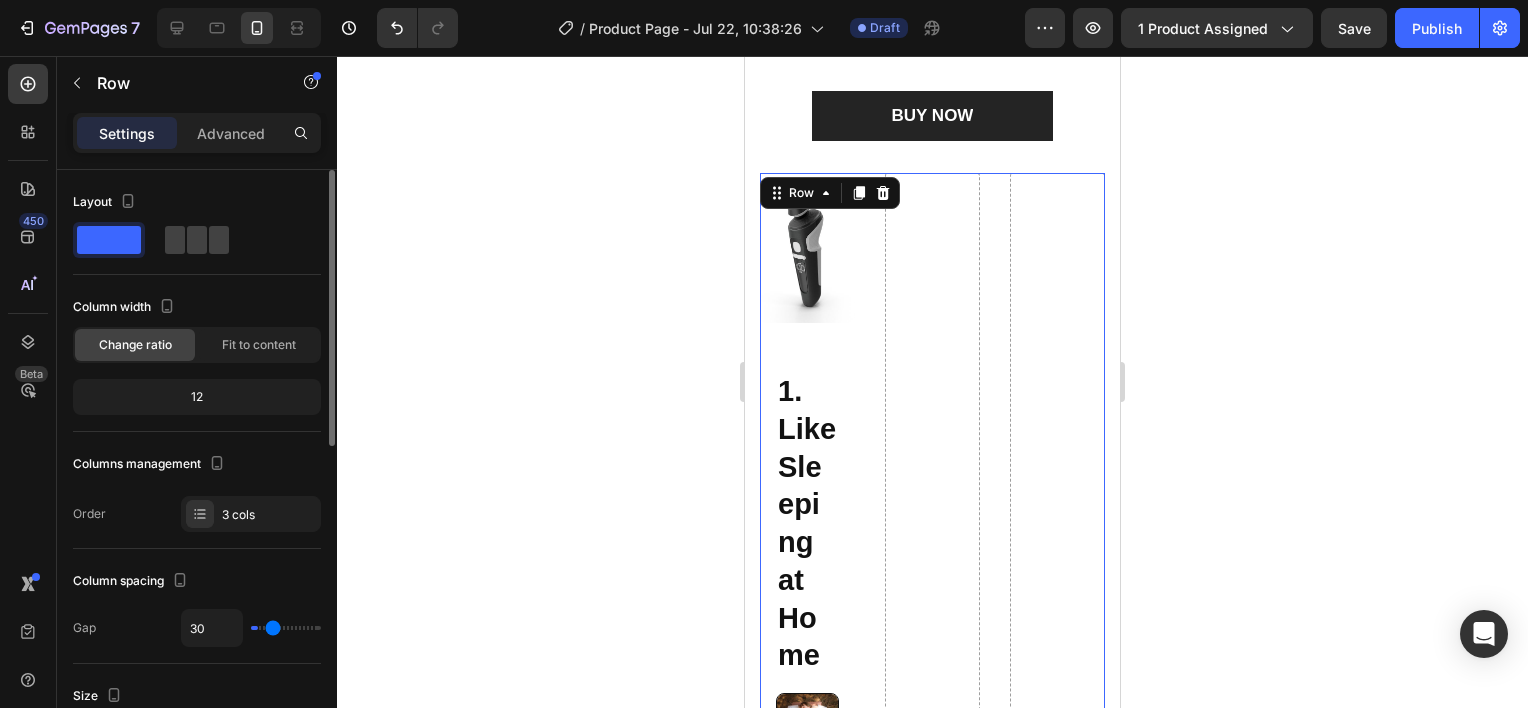 type on "0" 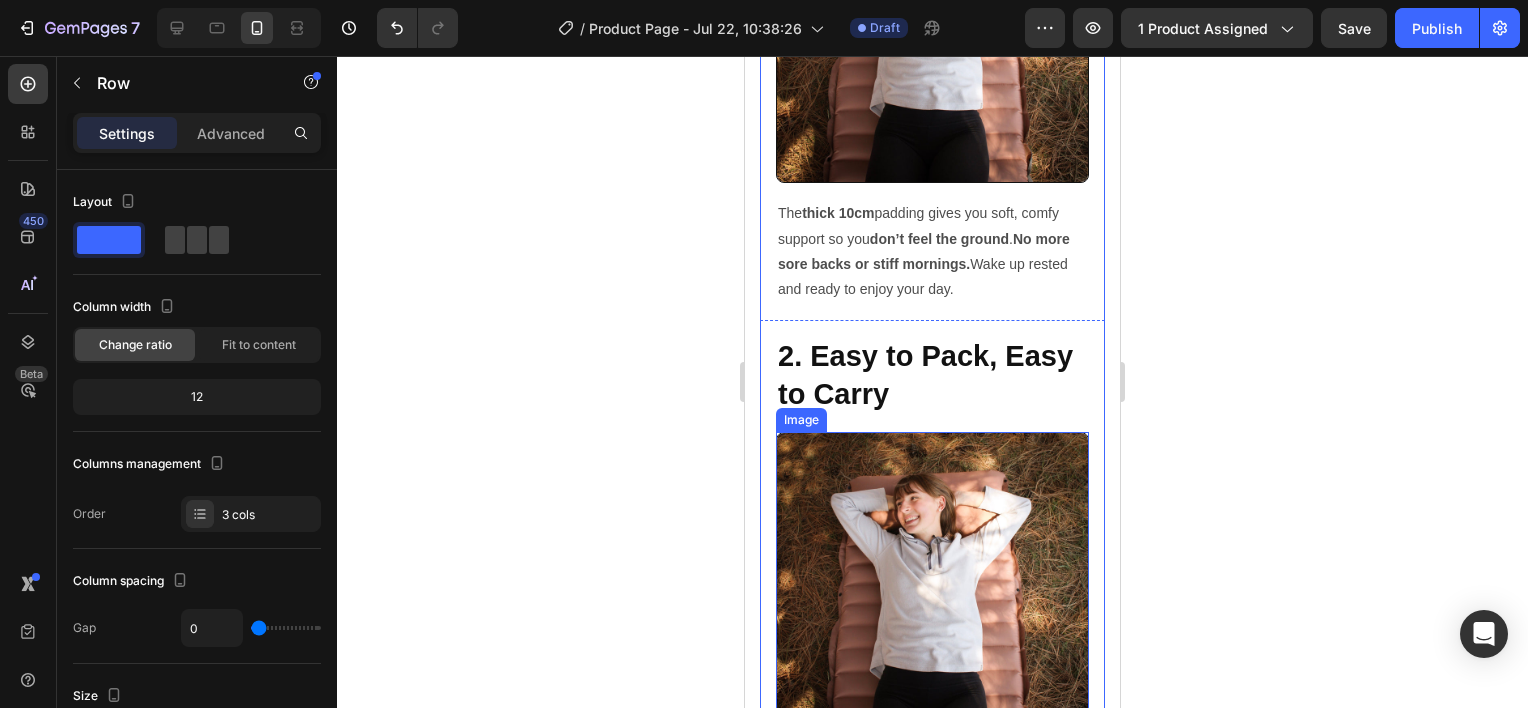 scroll, scrollTop: 2719, scrollLeft: 0, axis: vertical 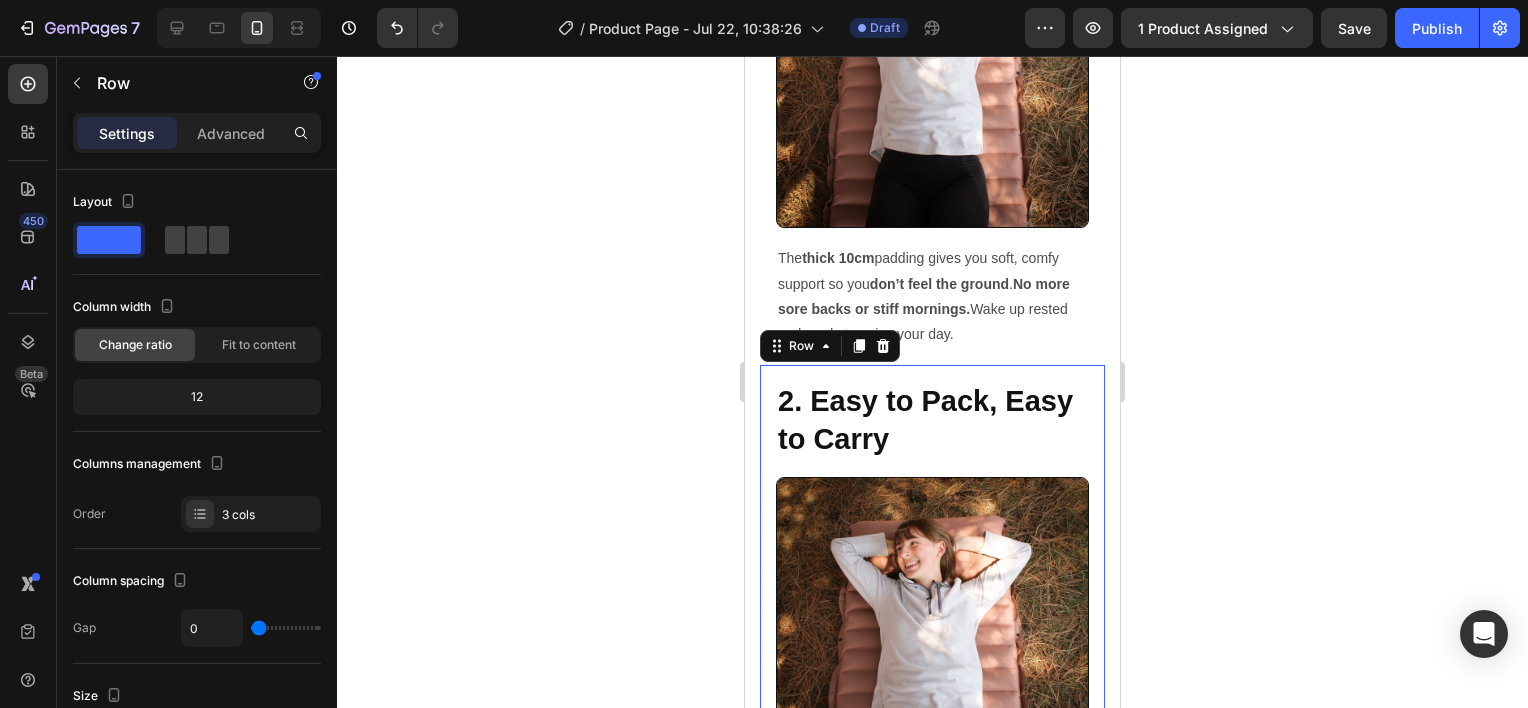 click on "2. Easy to Pack, Easy to Carry Heading Image This sleeping pad packs down  as small as a water bottle.  It fits in your bag with no trouble—perfect for hiking, camping, or any trip where space matters. Text Block Row   0" at bounding box center [932, 645] 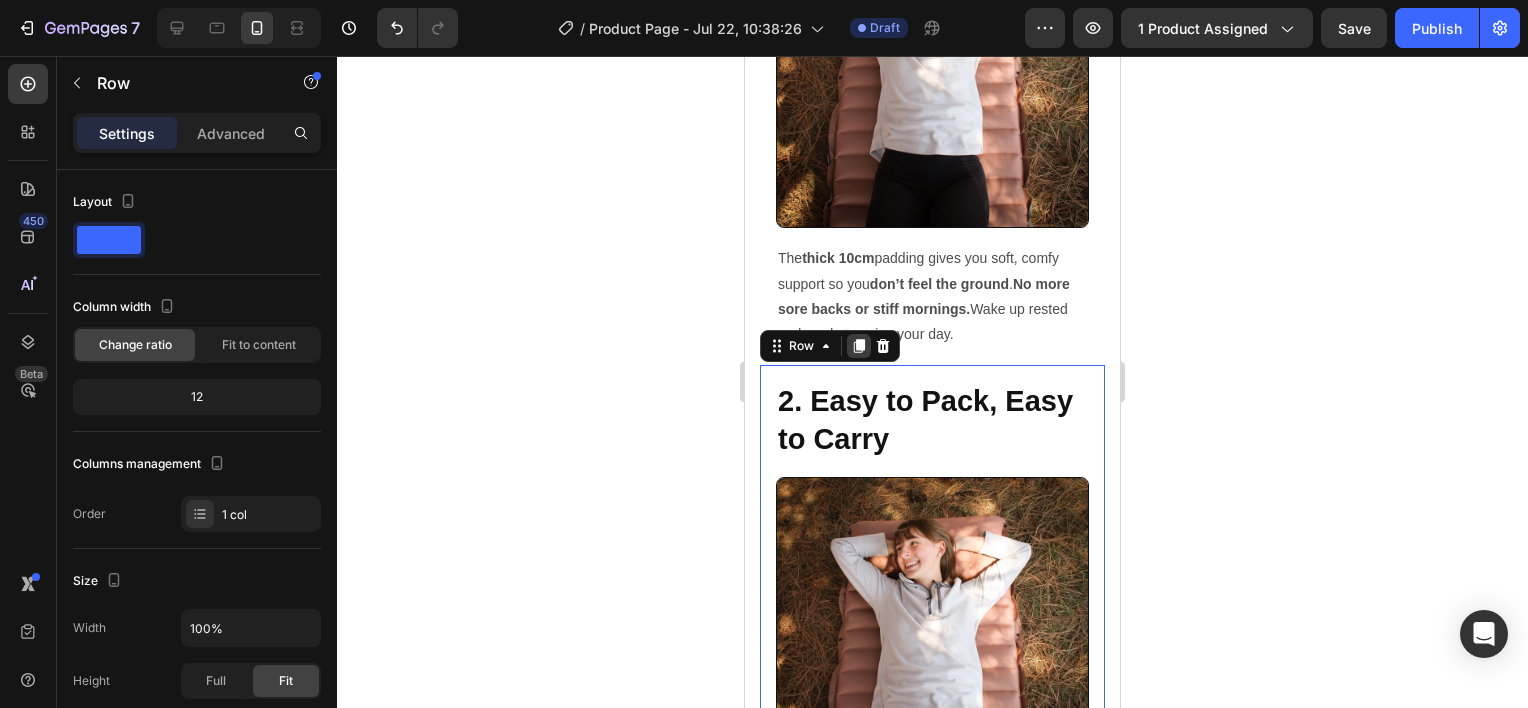 click 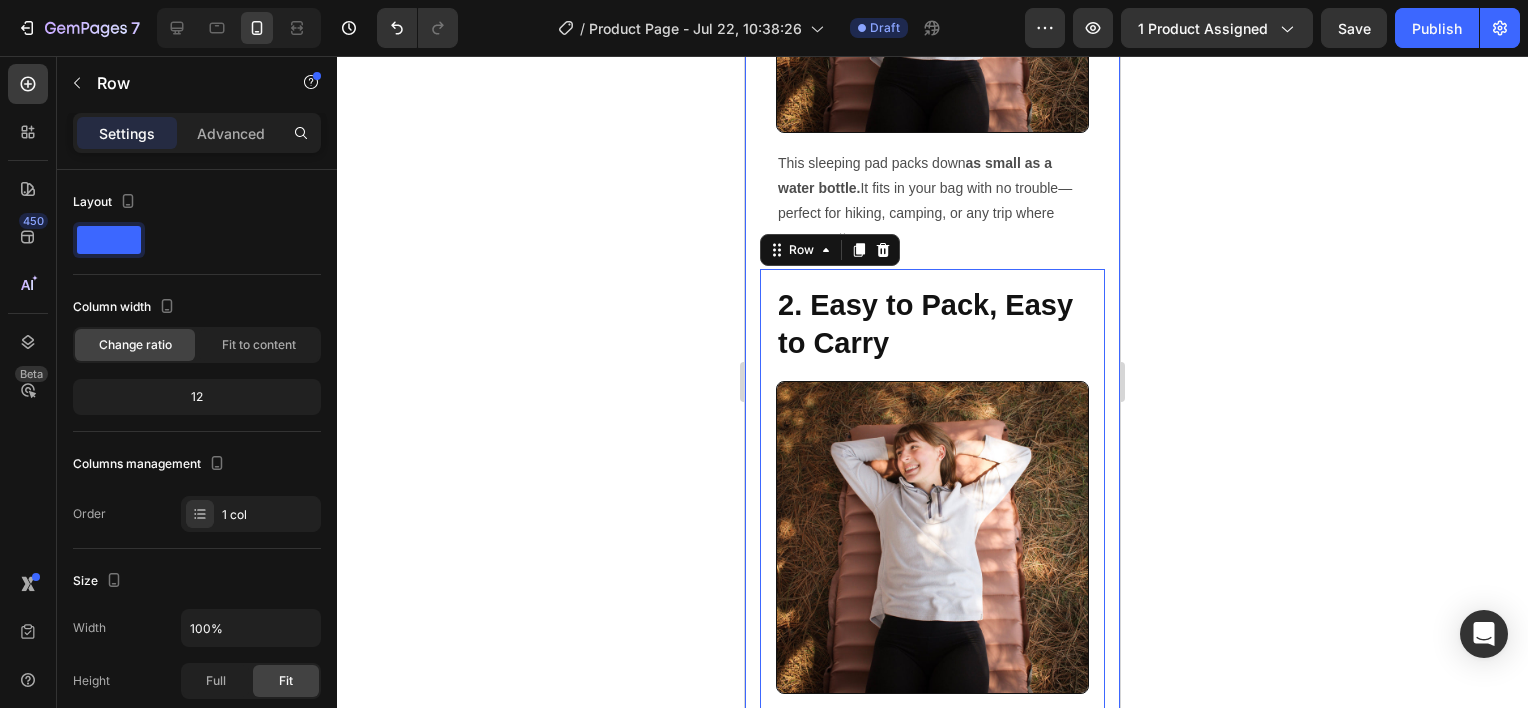 scroll, scrollTop: 3365, scrollLeft: 0, axis: vertical 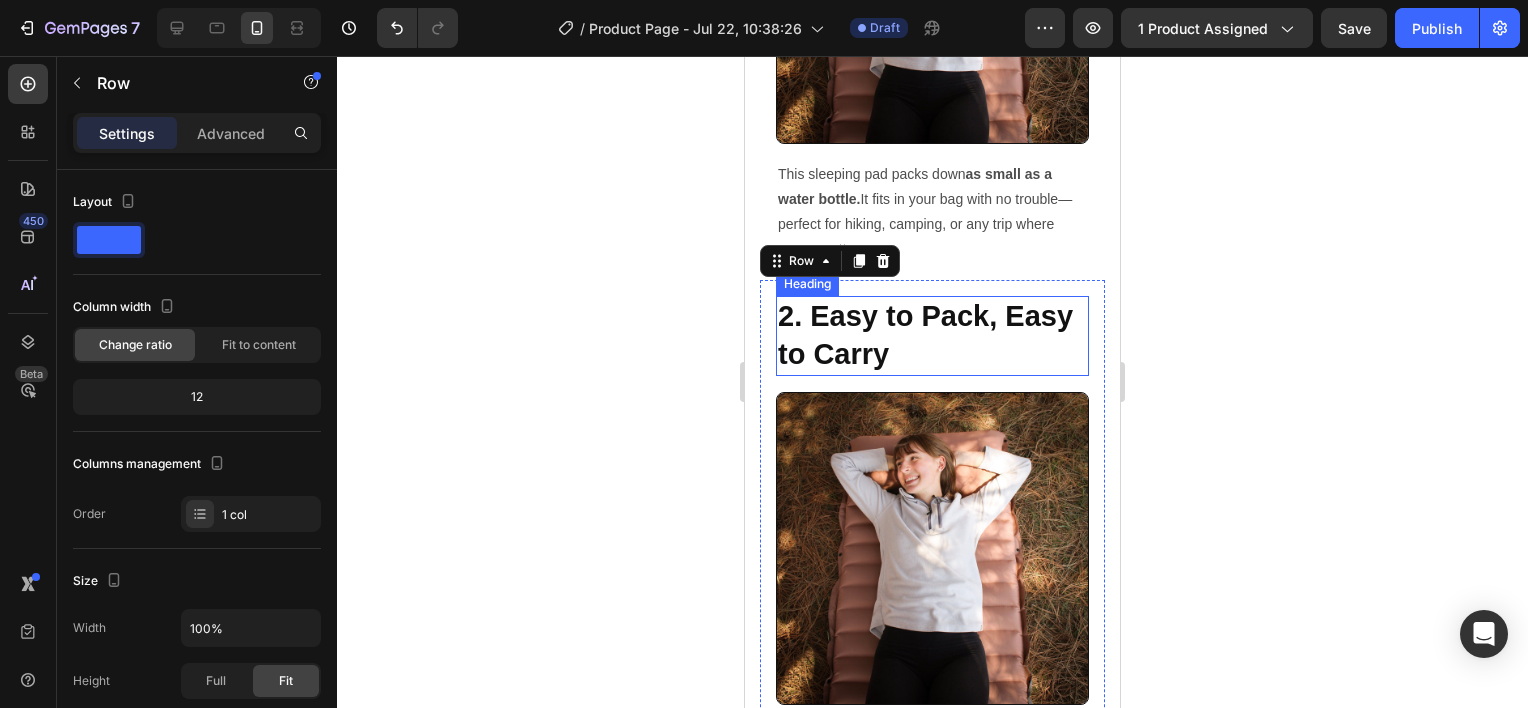 click on "2. Easy to Pack, Easy to Carry" at bounding box center [932, 335] 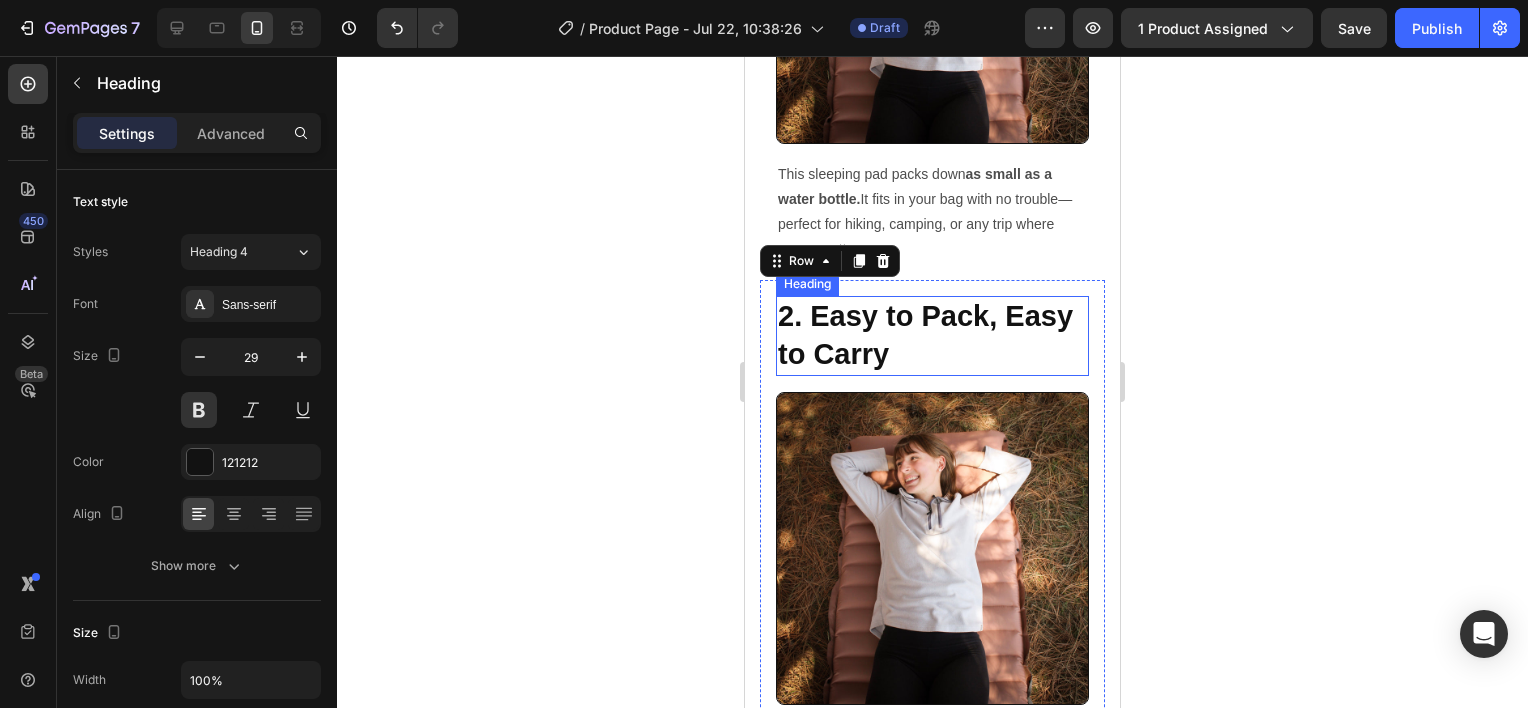 click on "2. Easy to Pack, Easy to Carry" at bounding box center [932, 335] 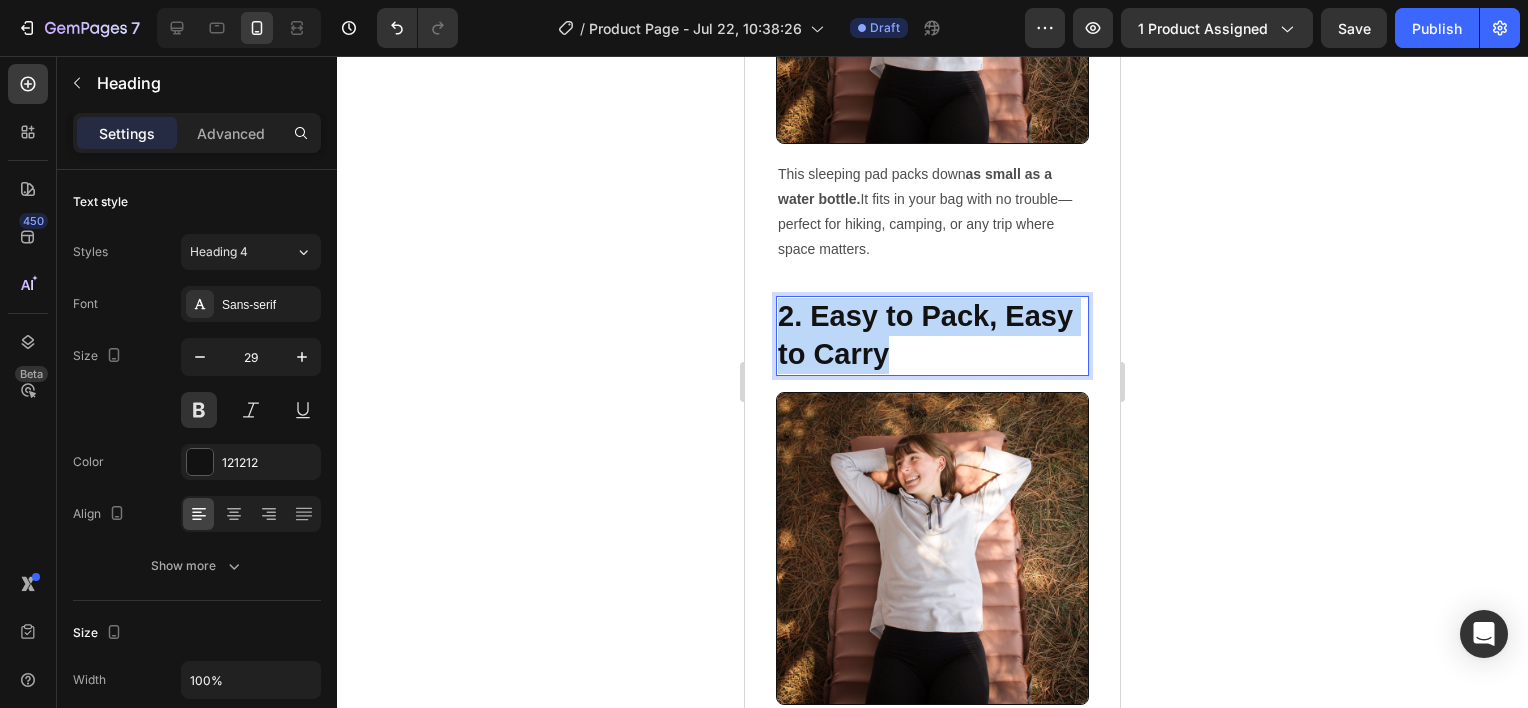 click on "2. Easy to Pack, Easy to Carry" at bounding box center (932, 335) 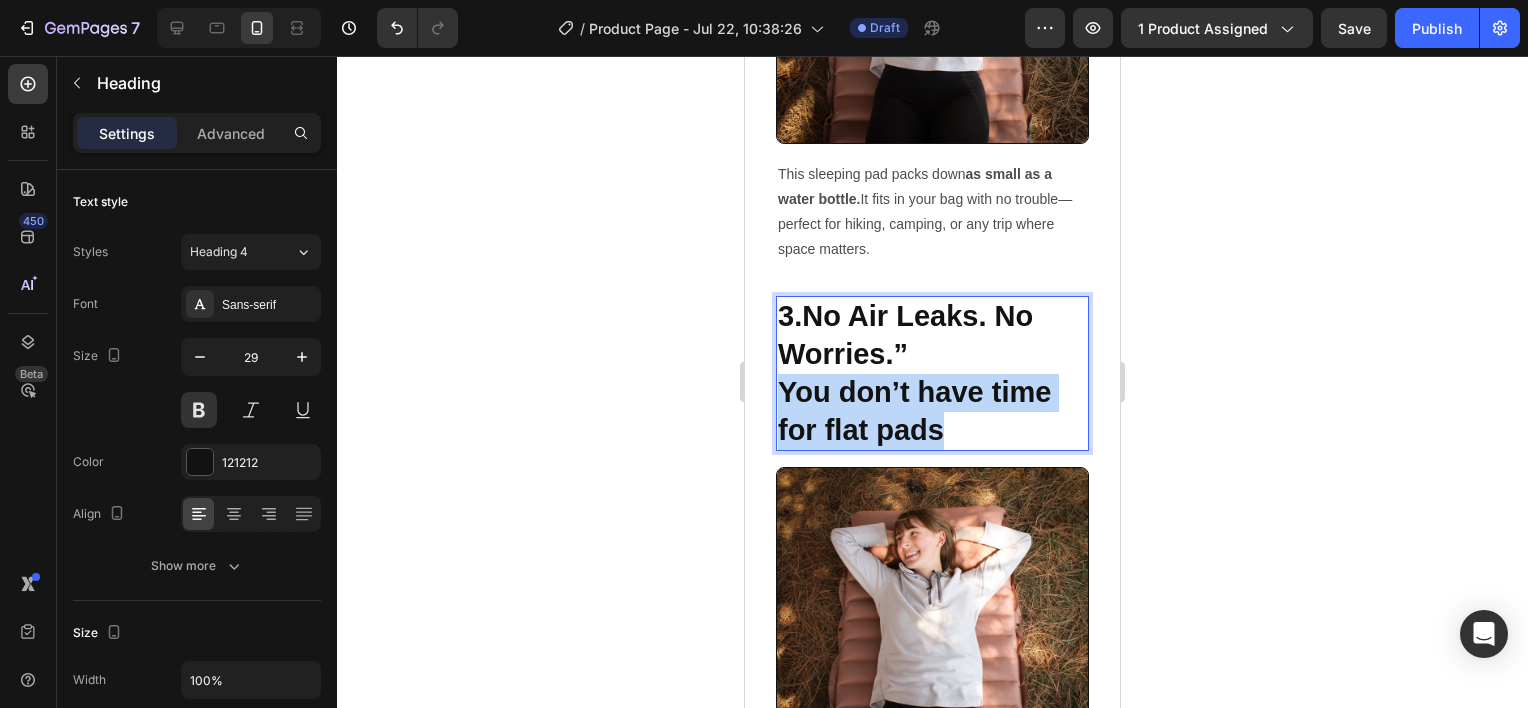 drag, startPoint x: 971, startPoint y: 380, endPoint x: 1309, endPoint y: 376, distance: 338.02368 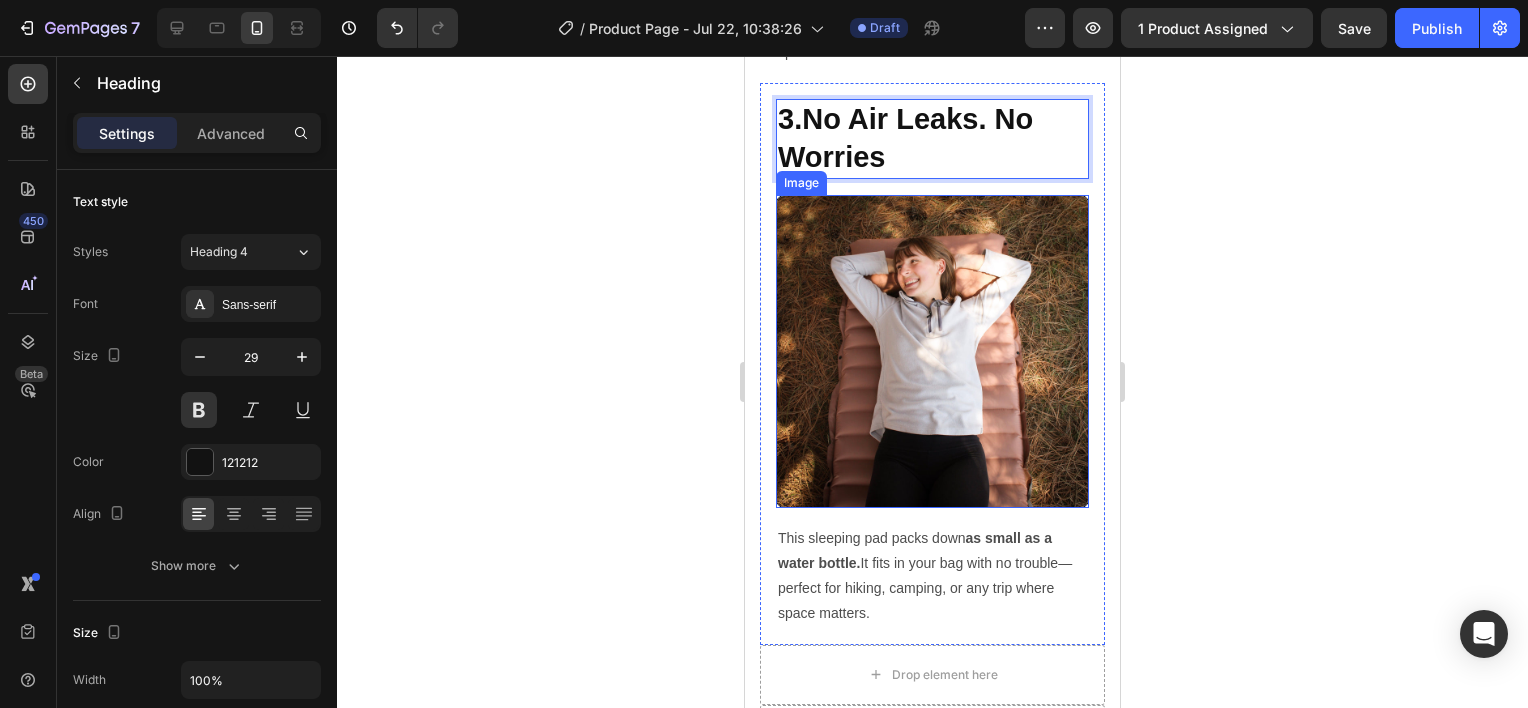 scroll, scrollTop: 3565, scrollLeft: 0, axis: vertical 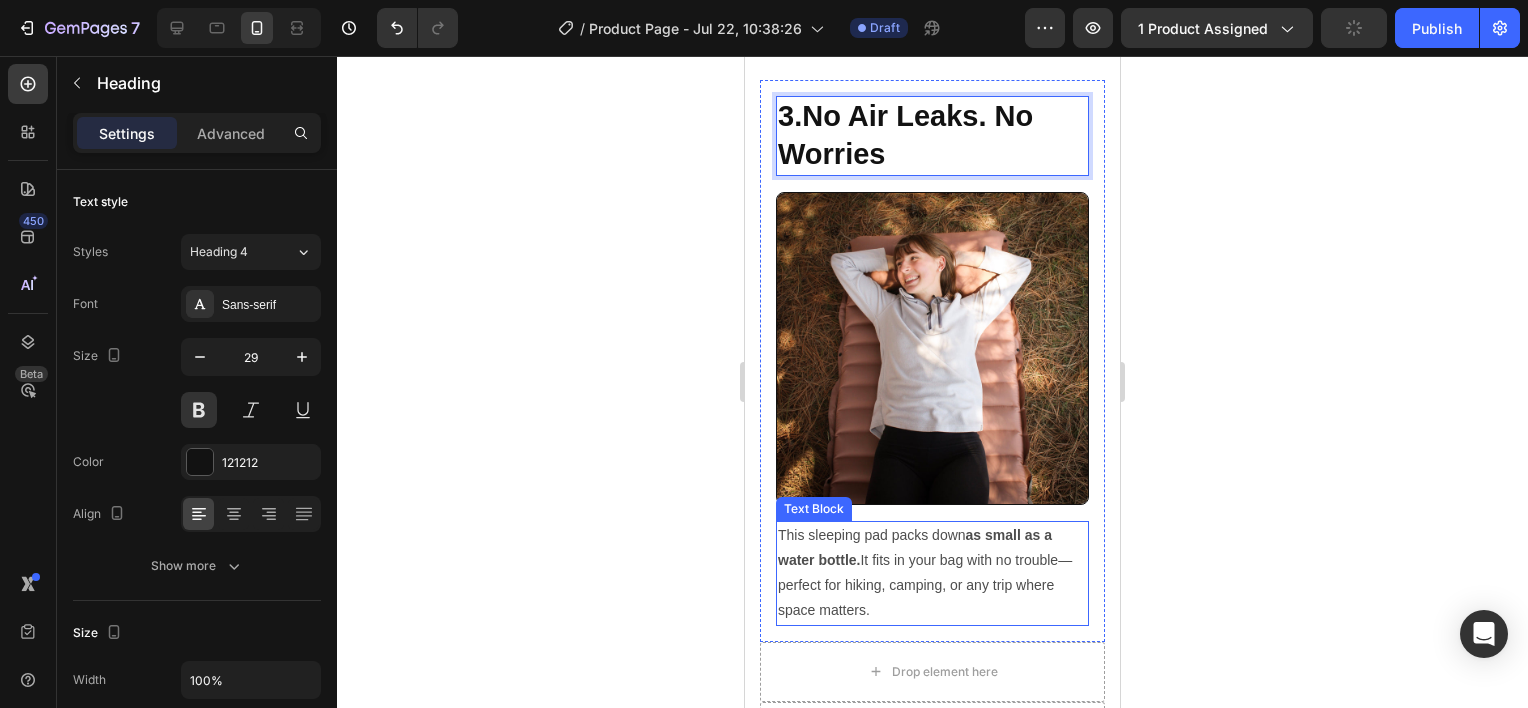 click on "This sleeping pad packs down  as small as a water bottle.  It fits in your bag with no trouble—perfect for hiking, camping, or any trip where space matters." at bounding box center [932, 573] 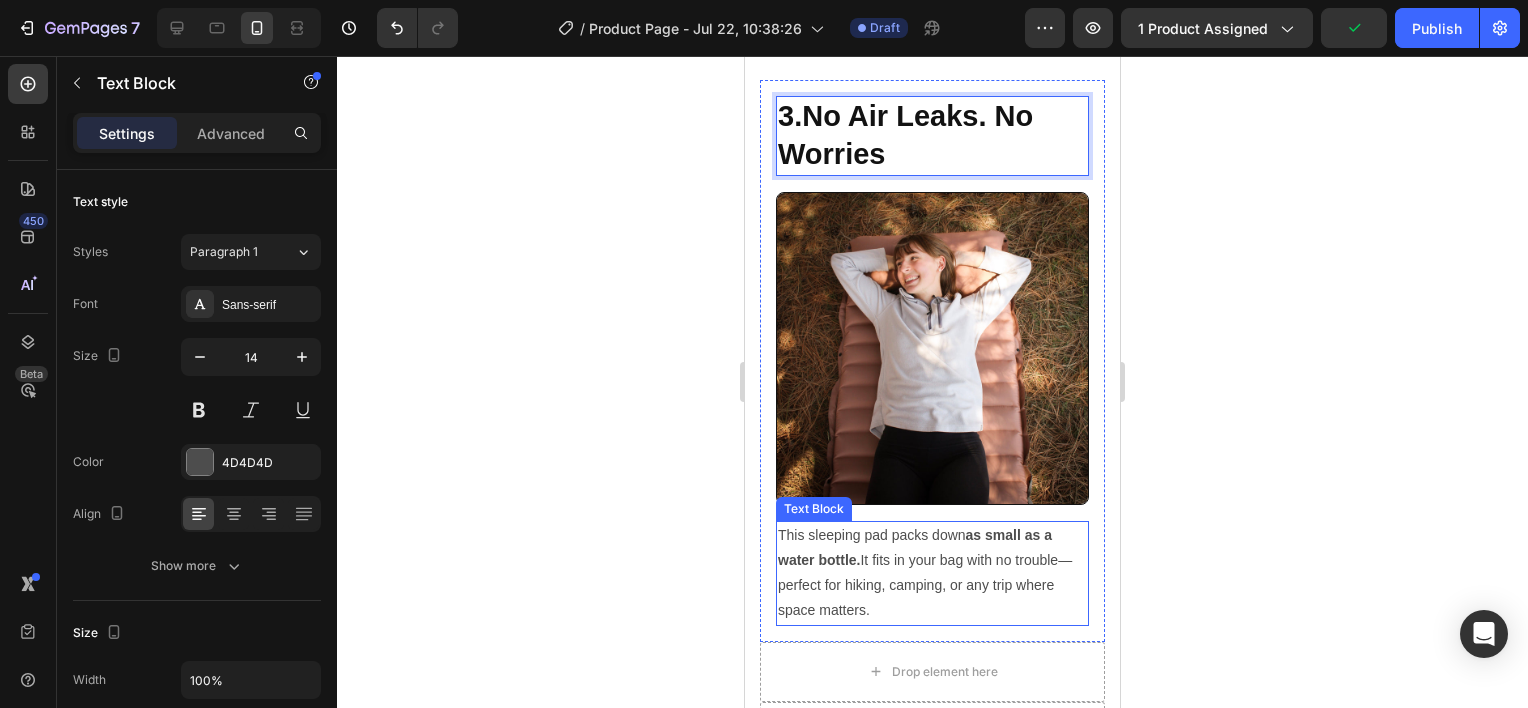 click on "This sleeping pad packs down  as small as a water bottle.  It fits in your bag with no trouble—perfect for hiking, camping, or any trip where space matters." at bounding box center (932, 573) 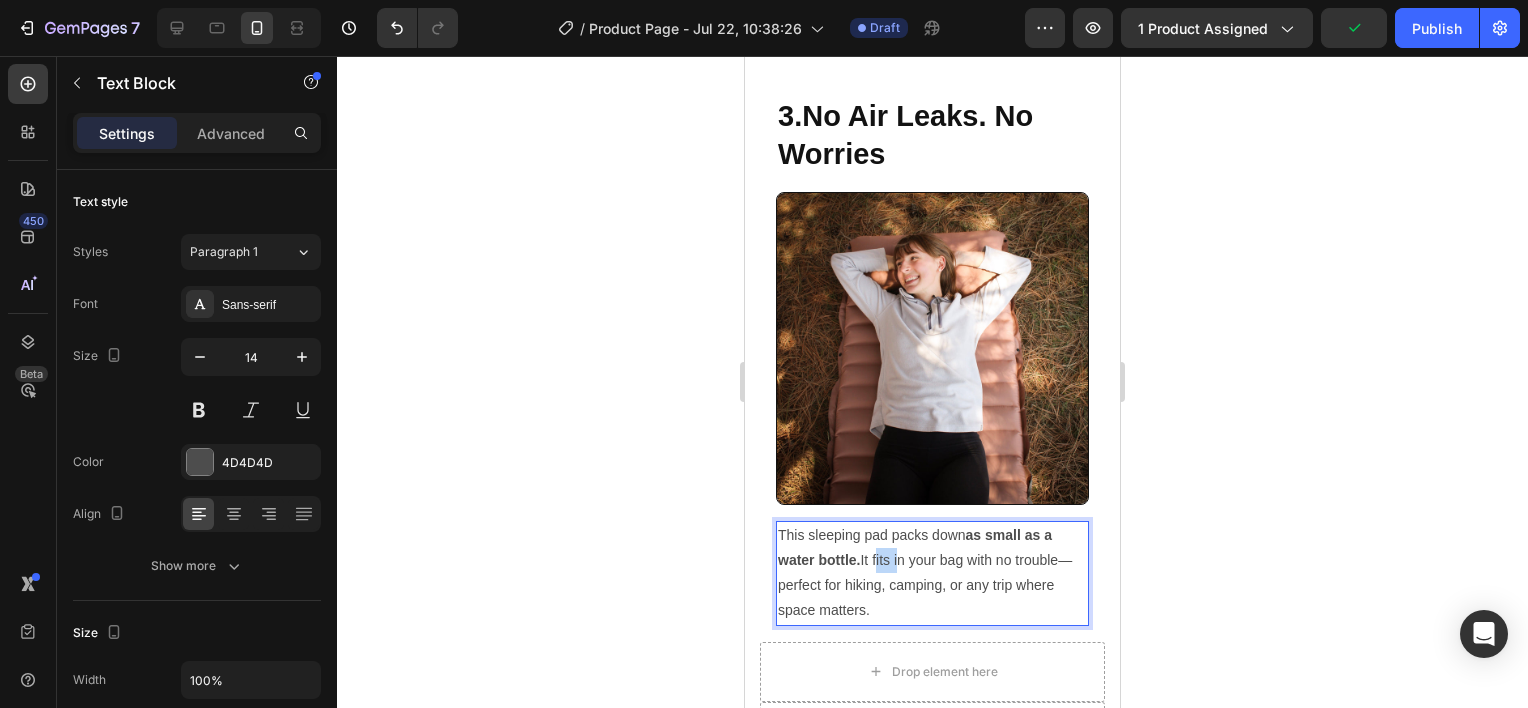 click on "This sleeping pad packs down  as small as a water bottle.  It fits in your bag with no trouble—perfect for hiking, camping, or any trip where space matters." at bounding box center [932, 573] 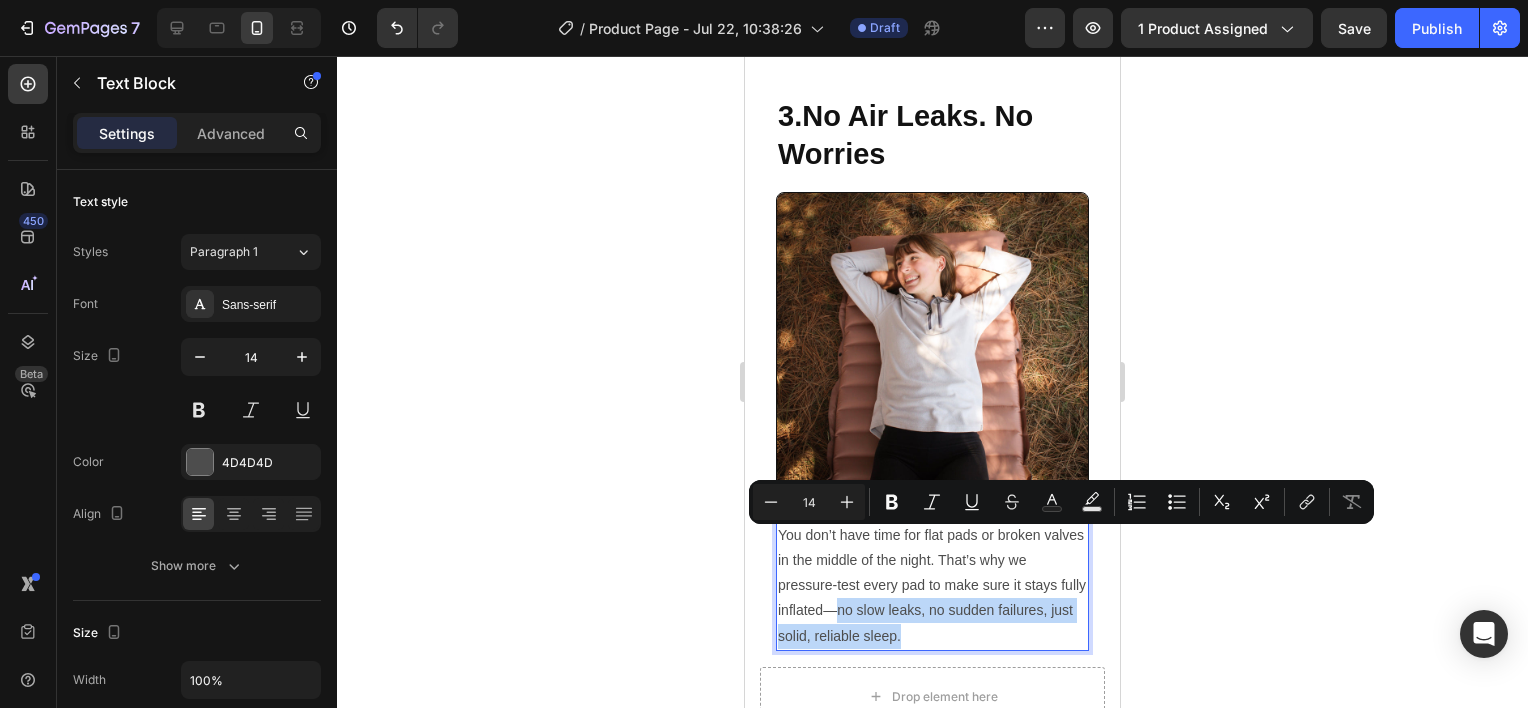drag, startPoint x: 865, startPoint y: 544, endPoint x: 978, endPoint y: 570, distance: 115.952576 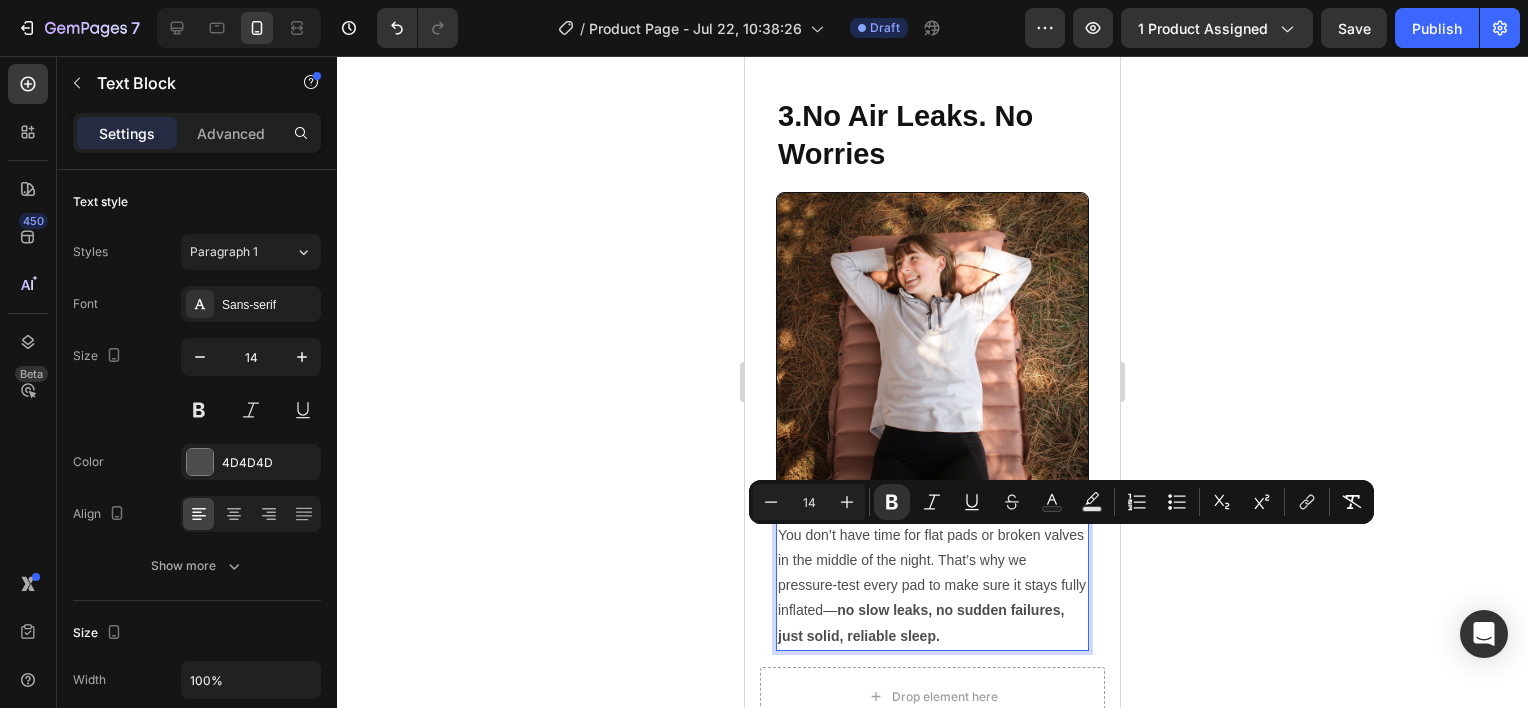 click on "no slow leaks, no sudden failures, just solid, reliable sleep." at bounding box center (921, 622) 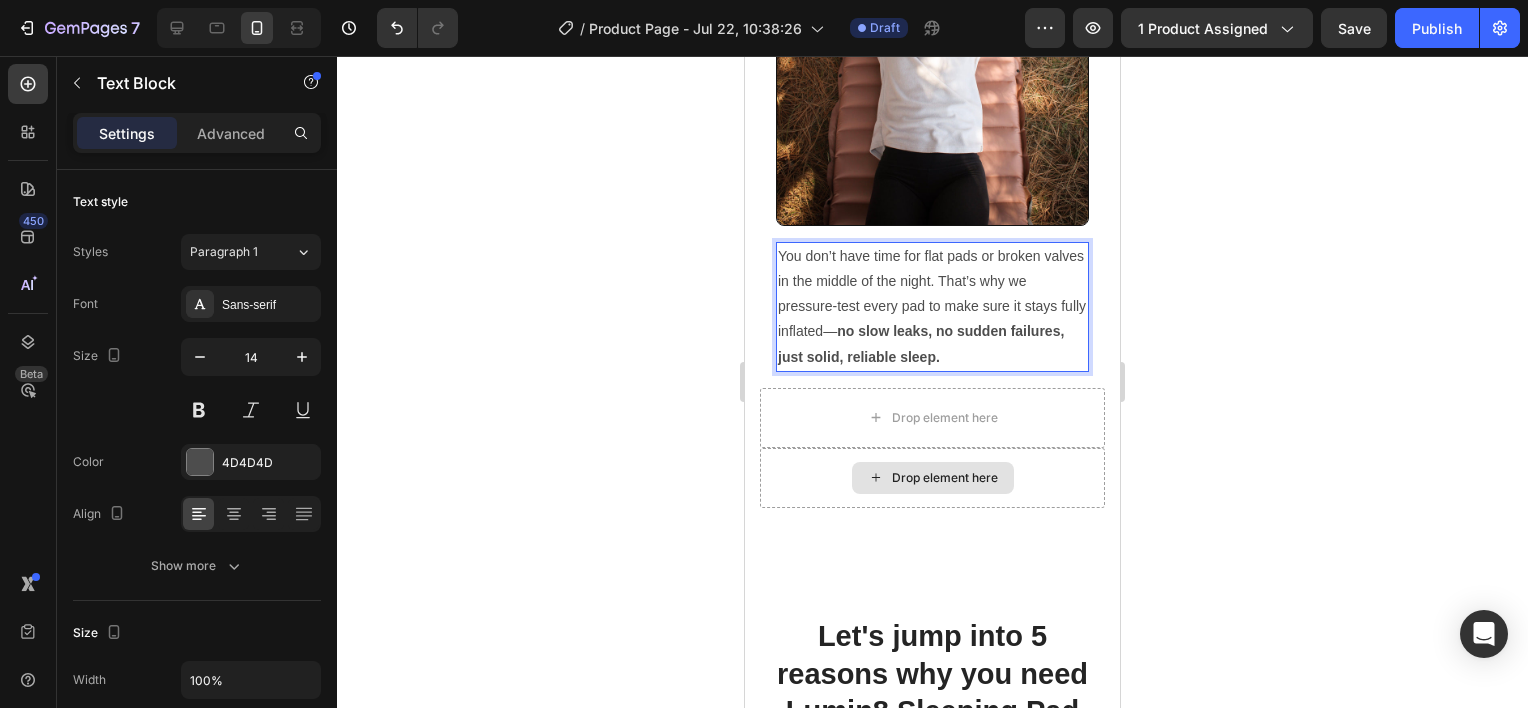 scroll, scrollTop: 3865, scrollLeft: 0, axis: vertical 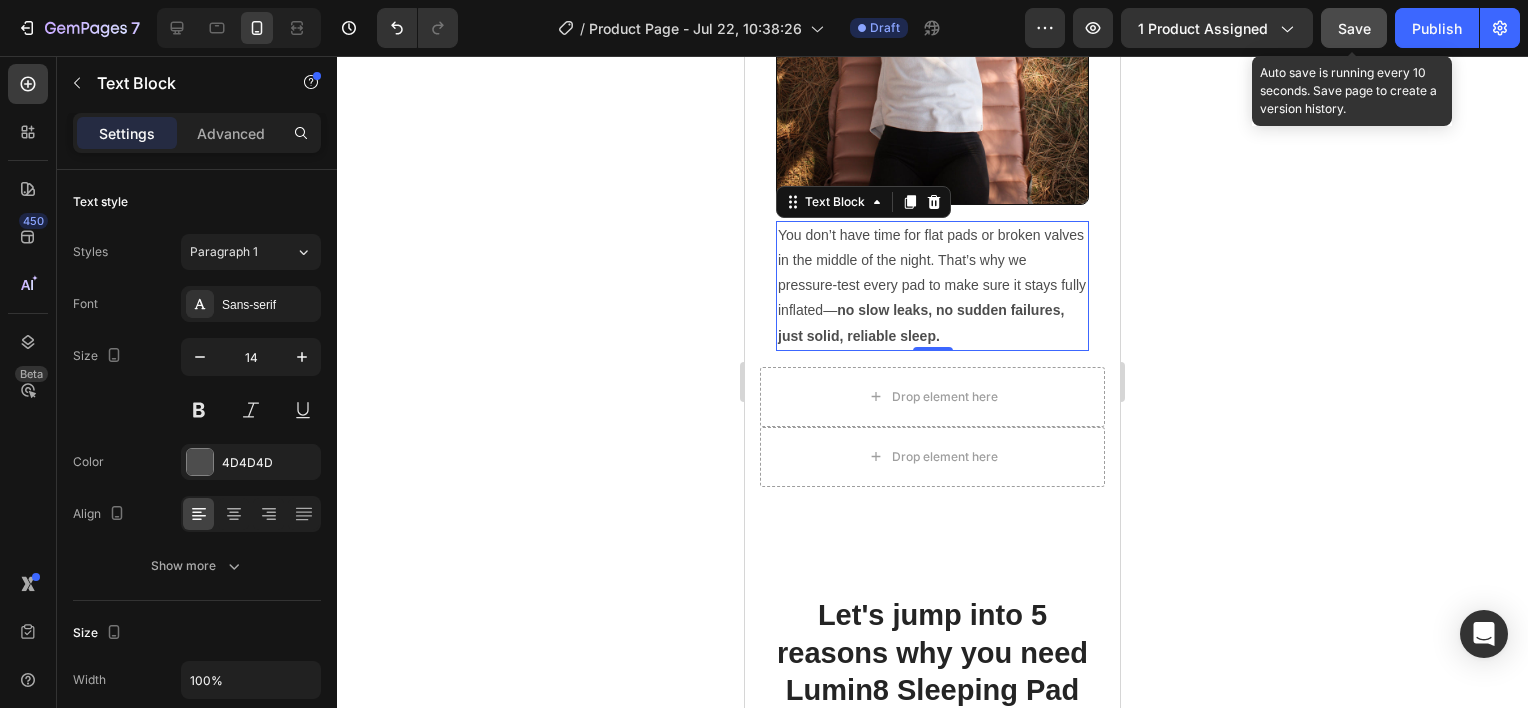 click on "Save" at bounding box center [1354, 28] 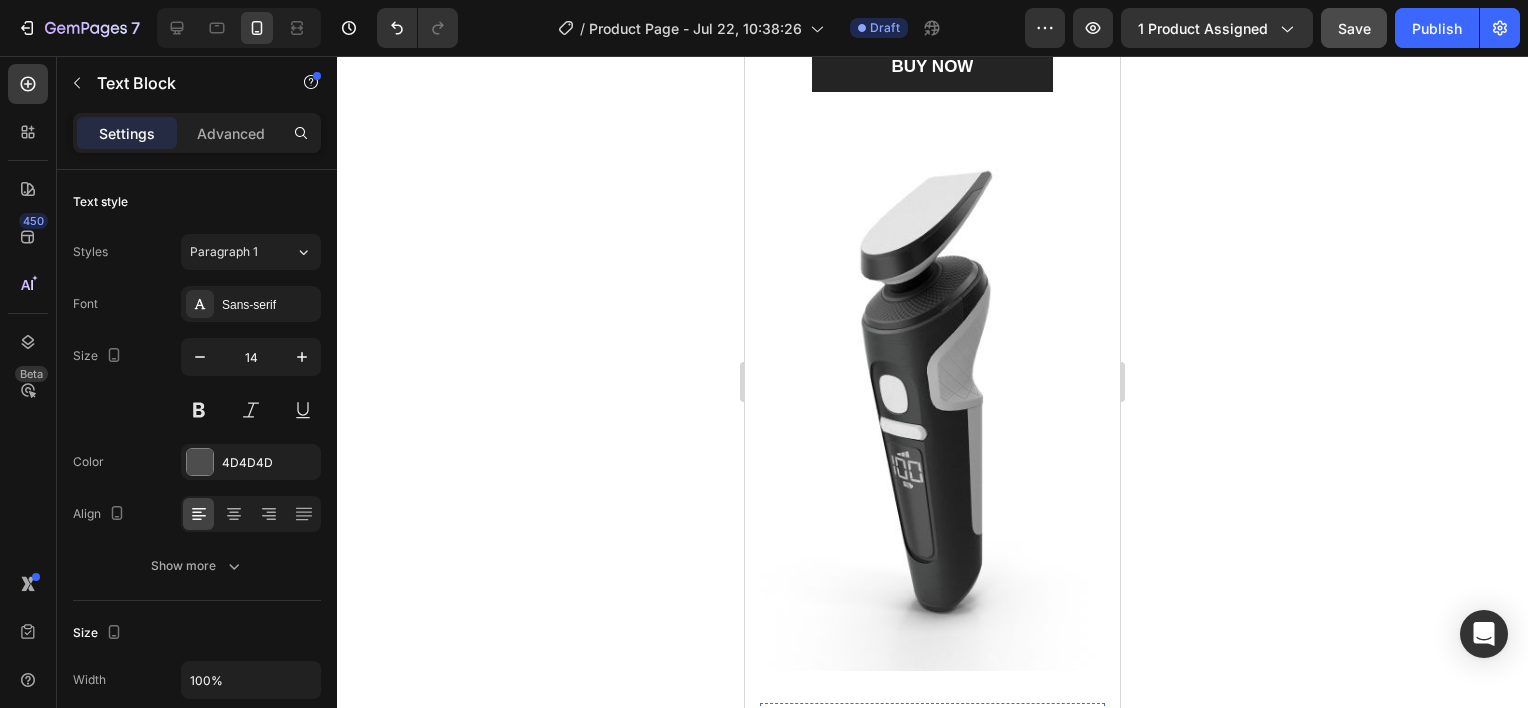 scroll, scrollTop: 1765, scrollLeft: 0, axis: vertical 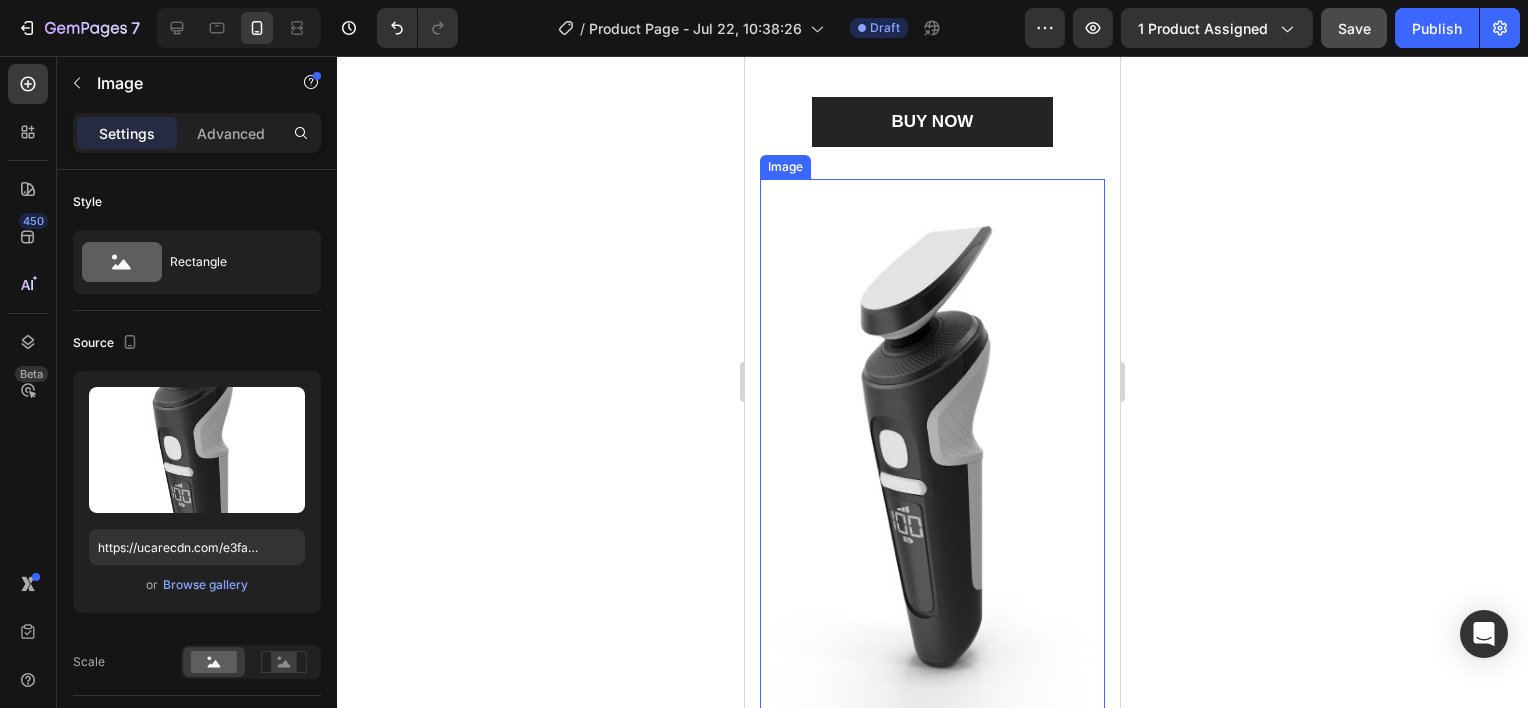 click at bounding box center (932, 452) 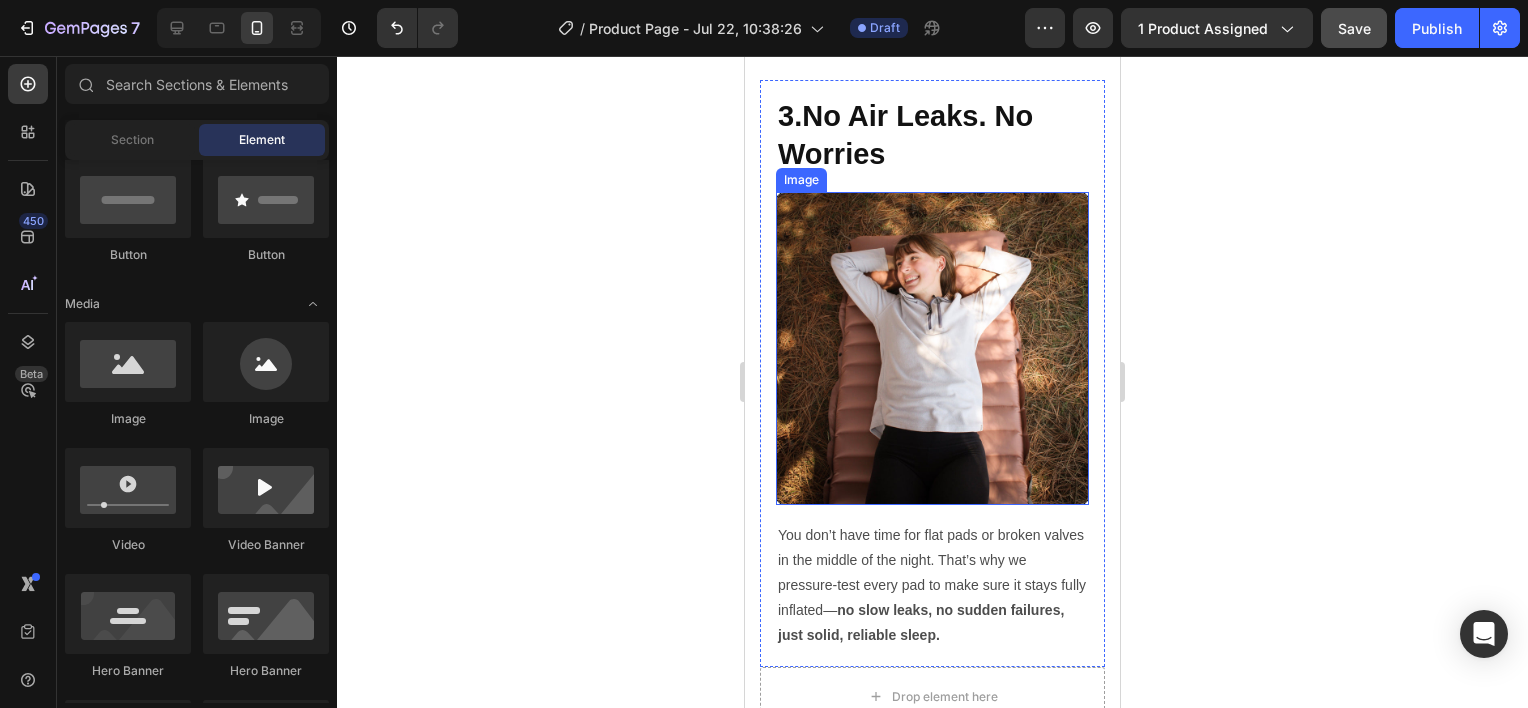 scroll, scrollTop: 3365, scrollLeft: 0, axis: vertical 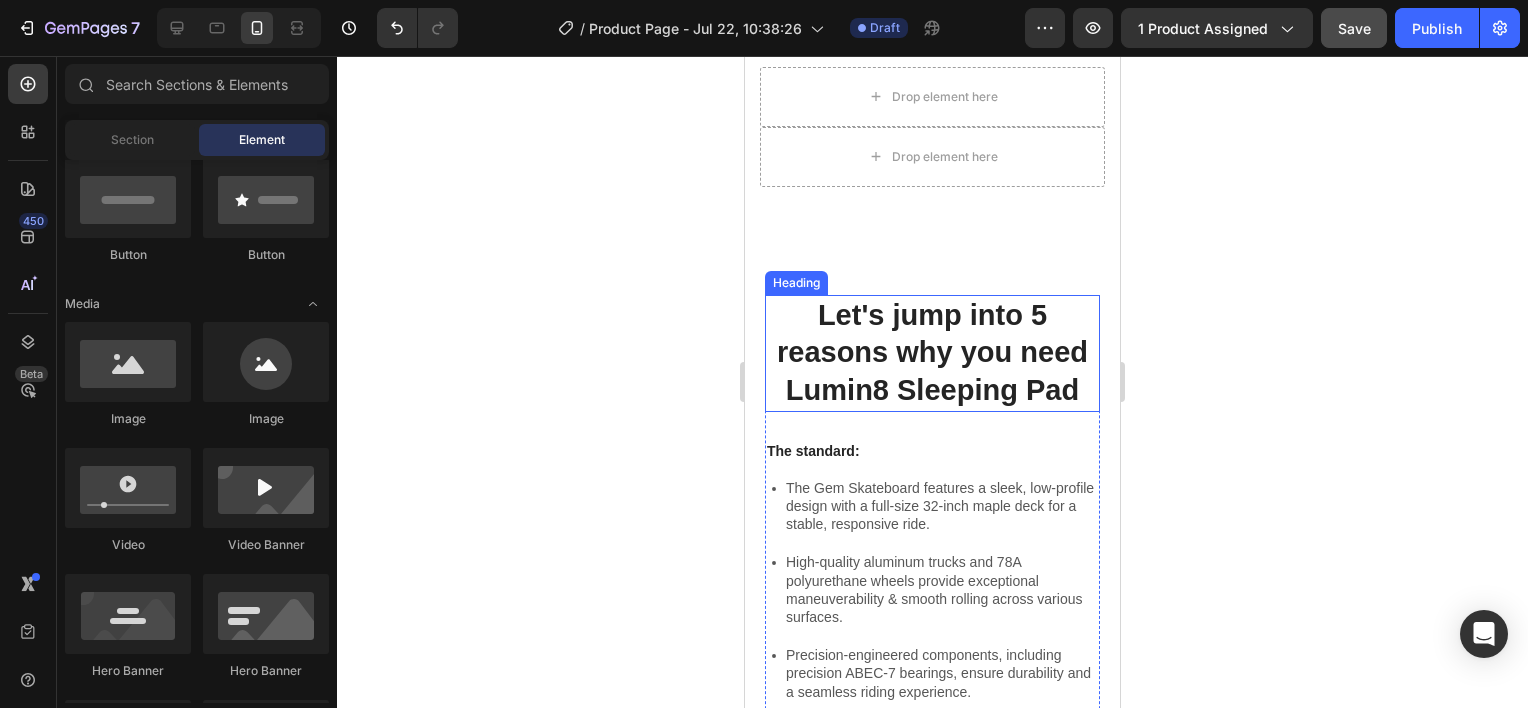 drag, startPoint x: 916, startPoint y: 307, endPoint x: 903, endPoint y: 314, distance: 14.764823 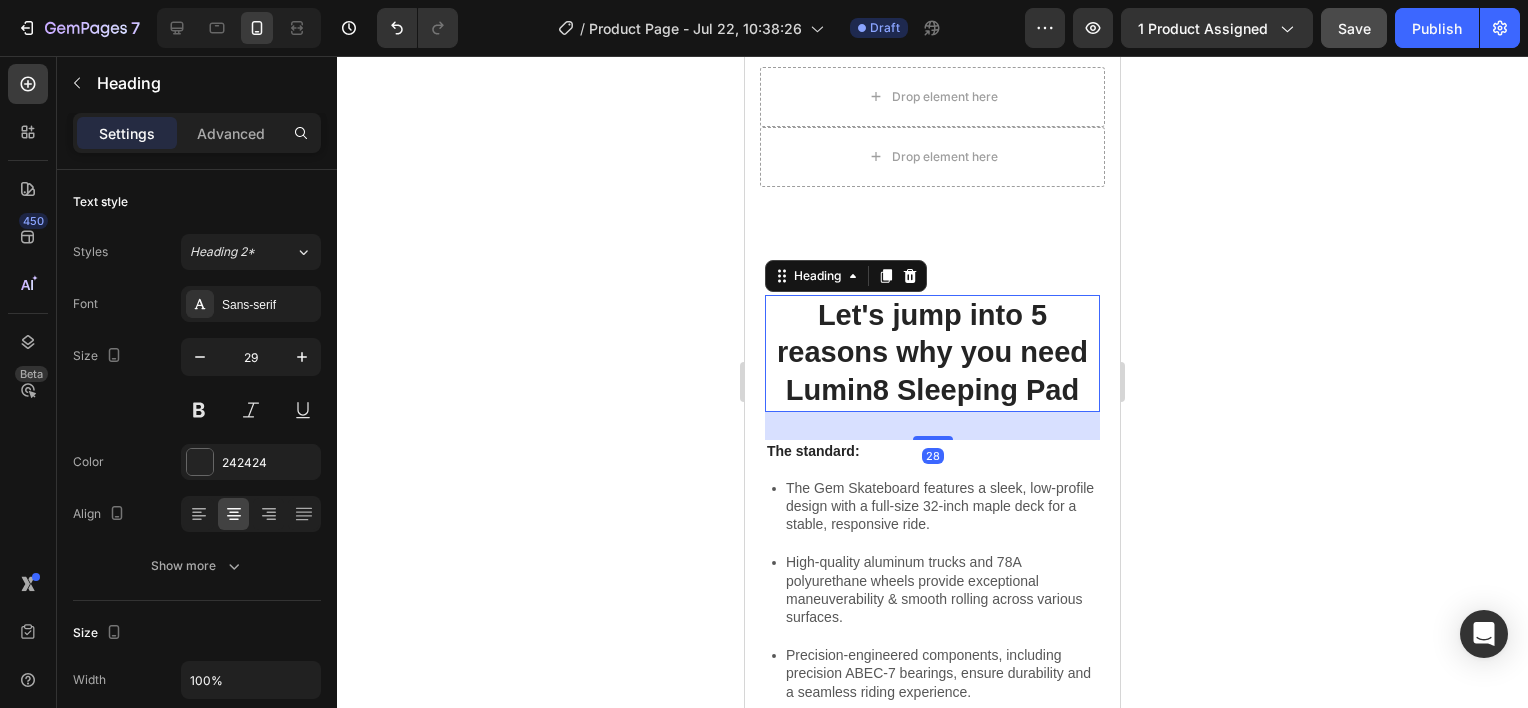 click on "Let's jump into 5 reasons why you need Lumin8 Sleeping Pad" at bounding box center [932, 353] 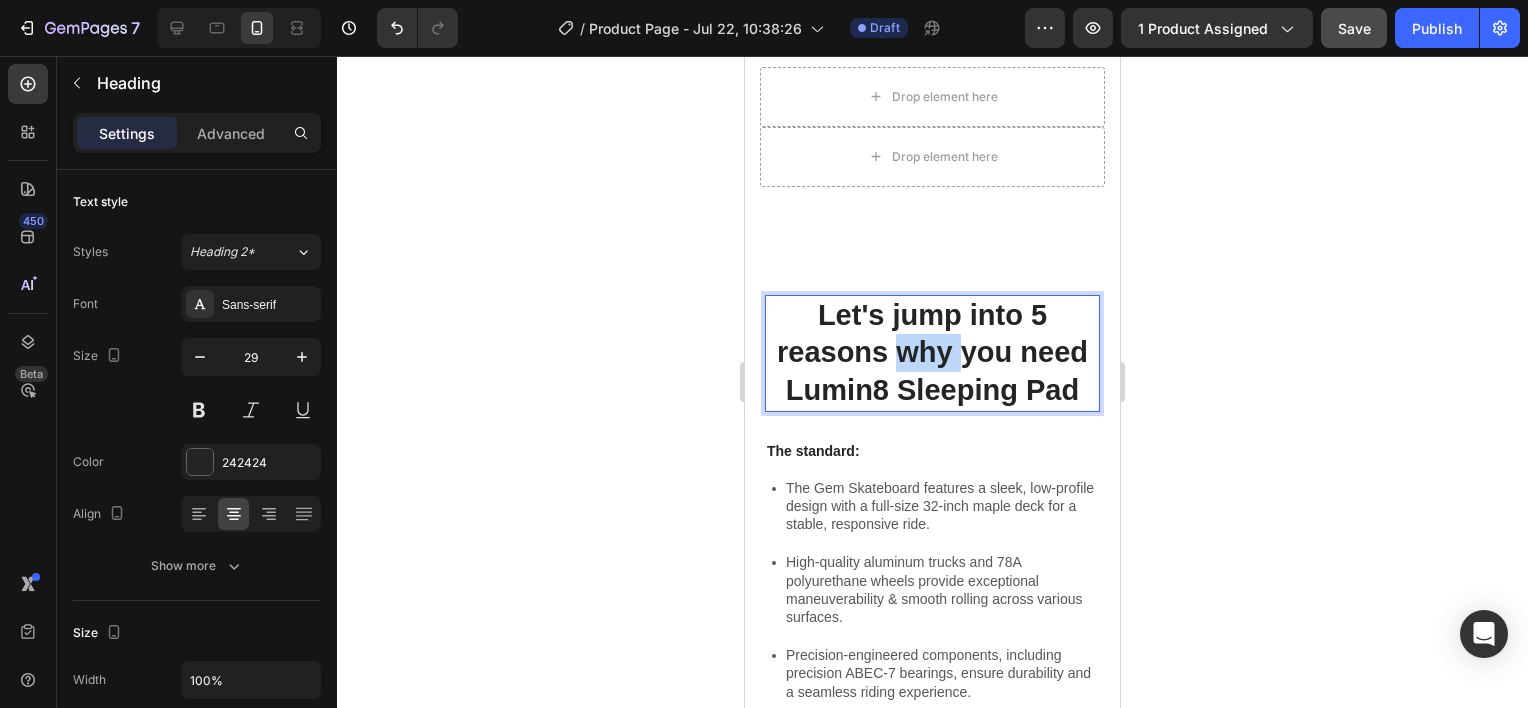 click on "Let's jump into 5 reasons why you need Lumin8 Sleeping Pad" at bounding box center [932, 353] 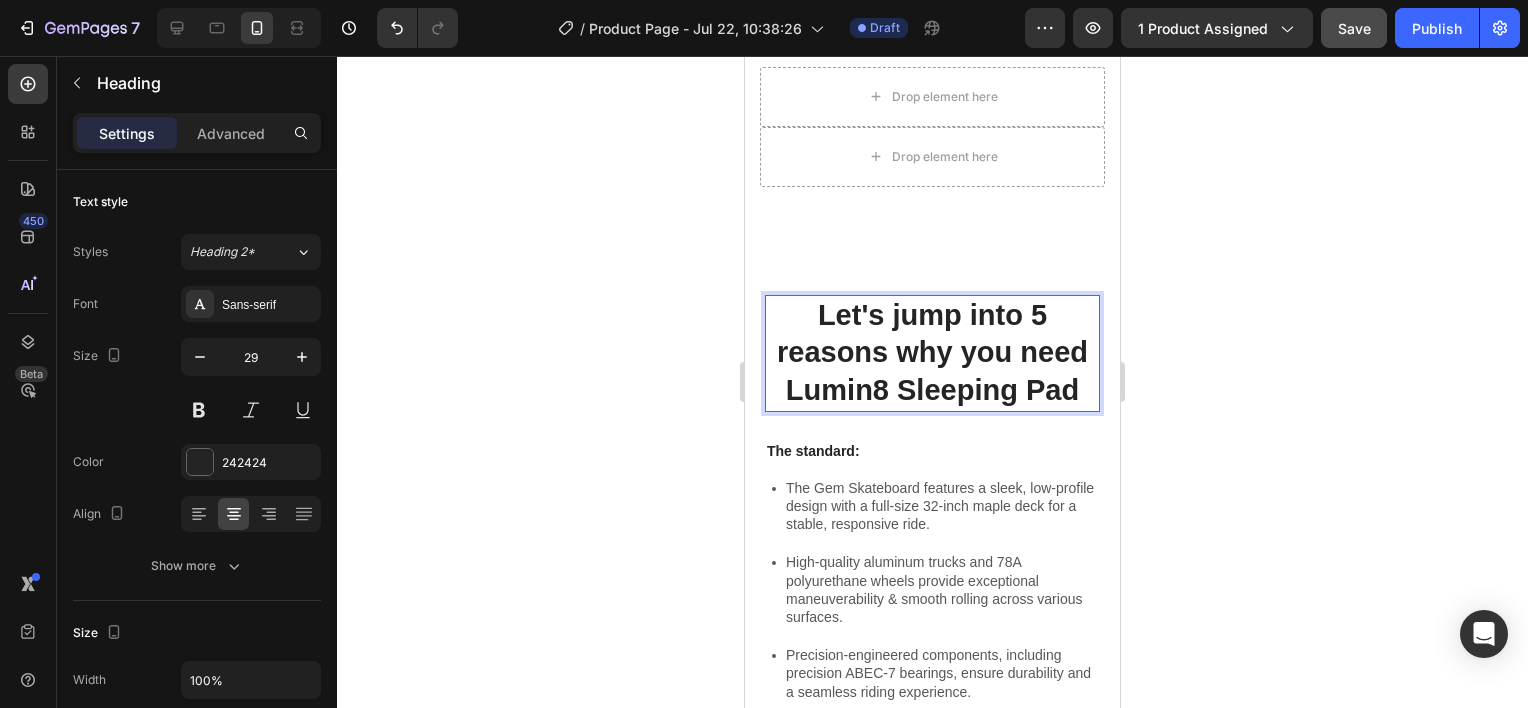 click on "Let's jump into 5 reasons why you need Lumin8 Sleeping Pad" at bounding box center [932, 353] 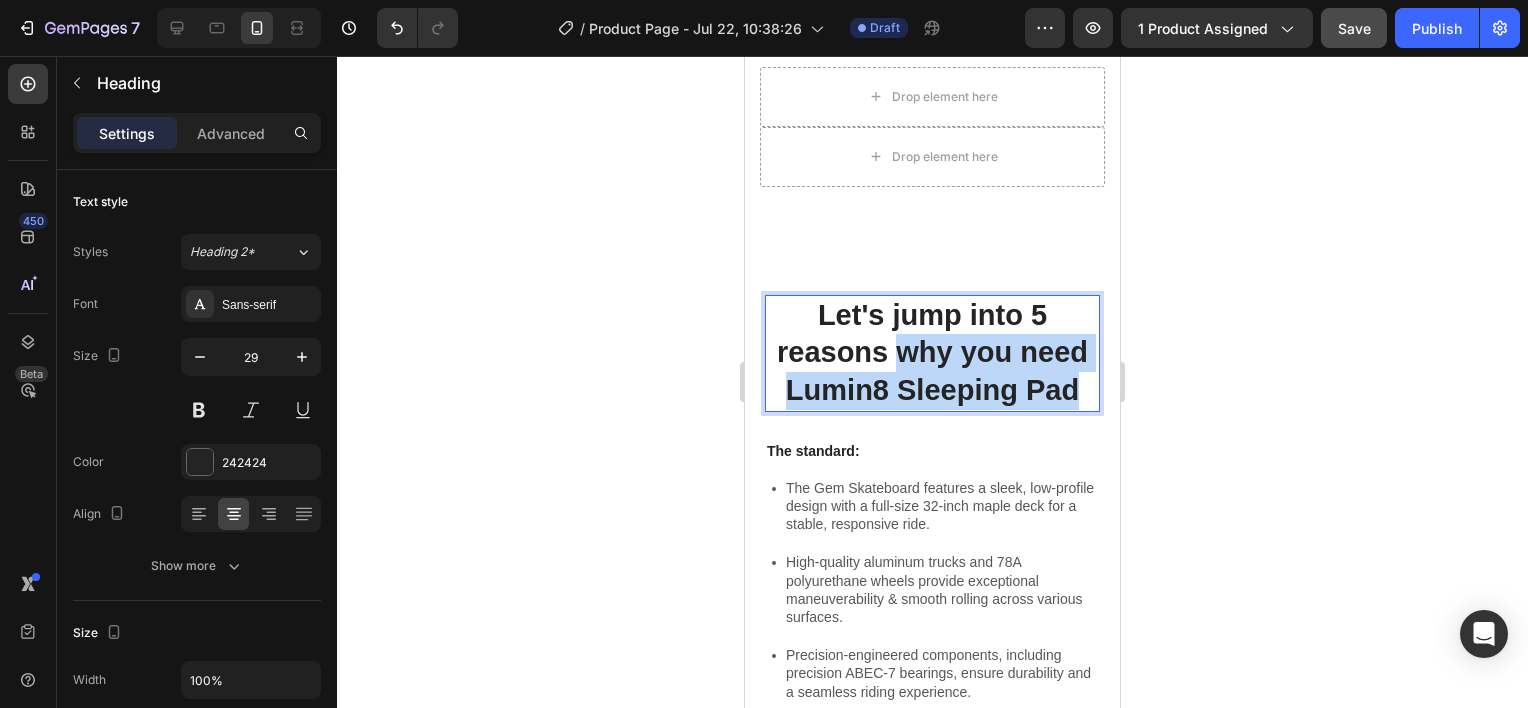 drag, startPoint x: 887, startPoint y: 302, endPoint x: 1071, endPoint y: 345, distance: 188.95767 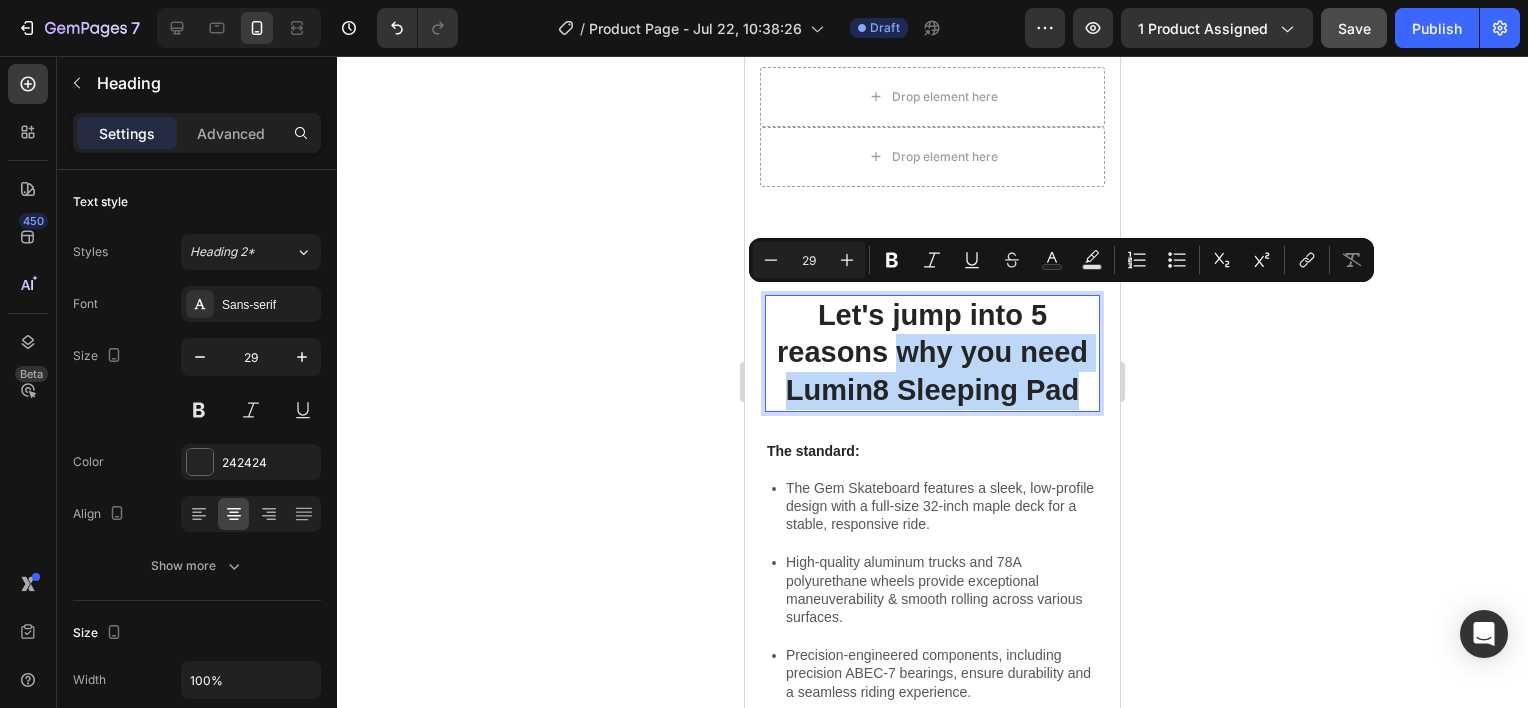 copy on "why you need Lumin8 Sleeping Pad" 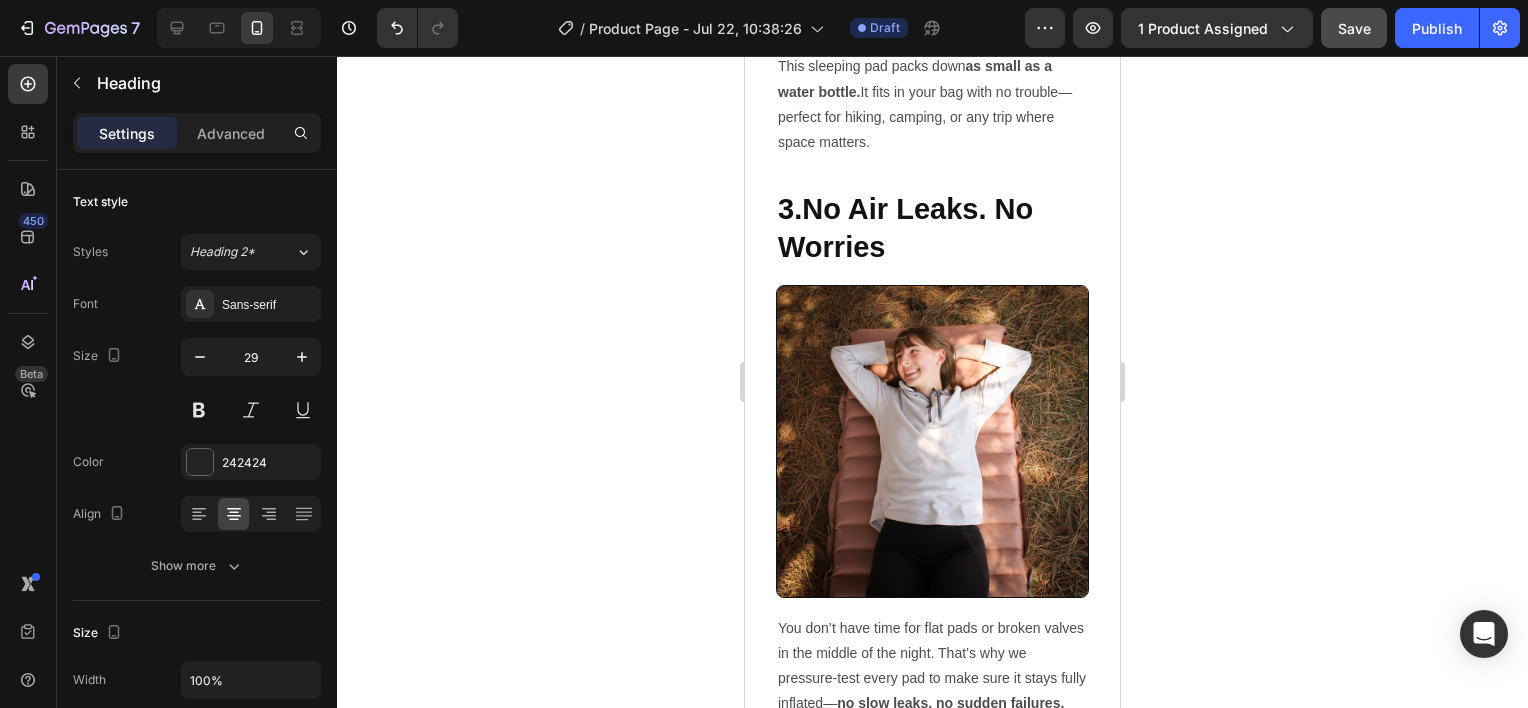type on "16" 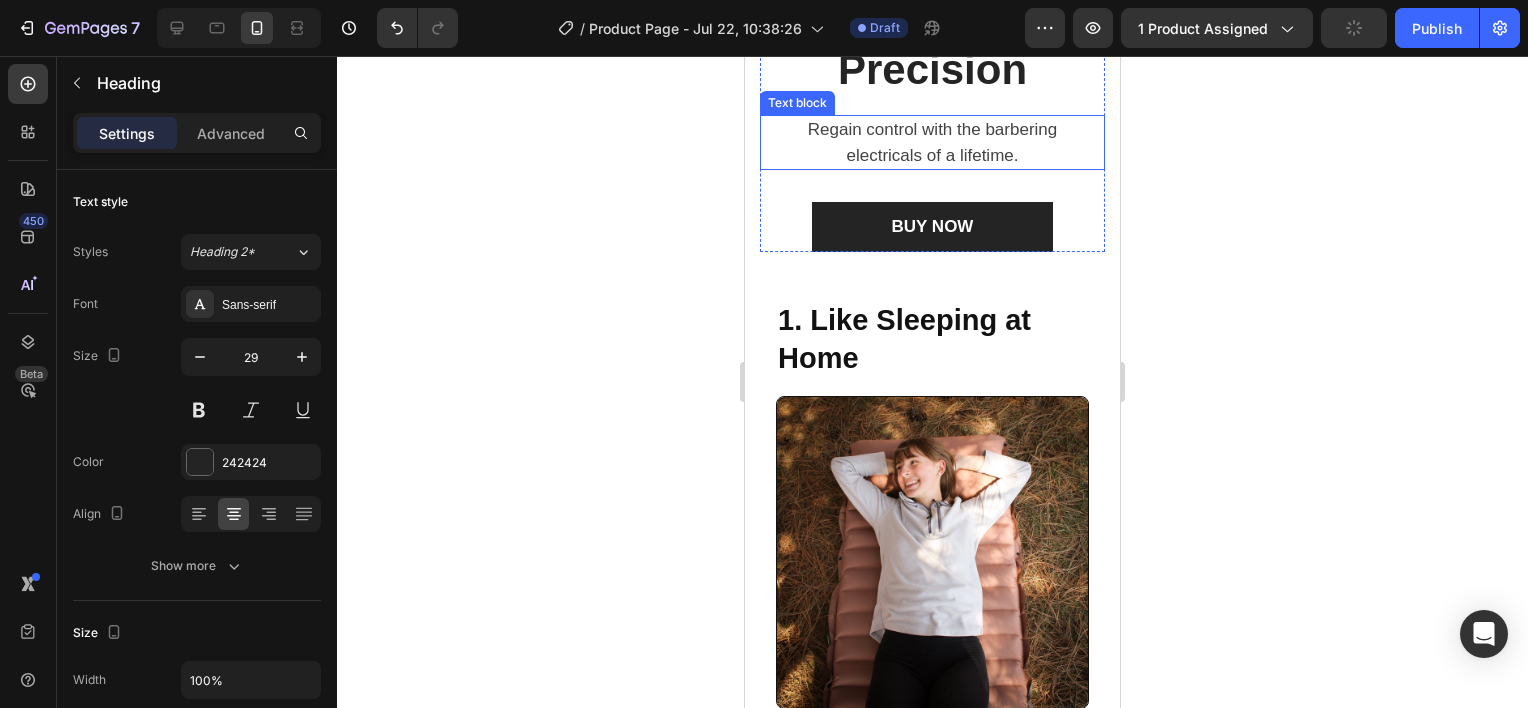 scroll, scrollTop: 1387, scrollLeft: 0, axis: vertical 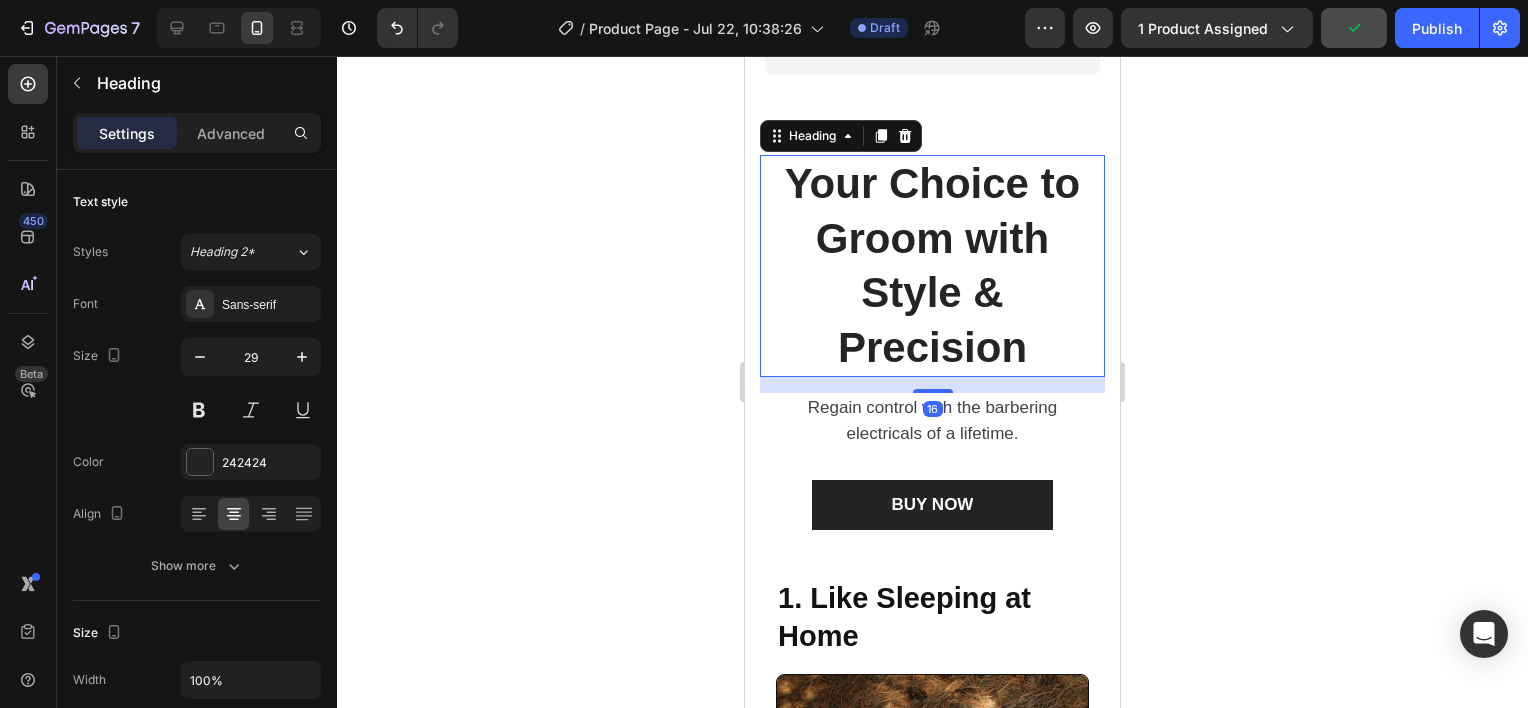 click on "Your Choice to Groom with Style & Precision" at bounding box center (932, 266) 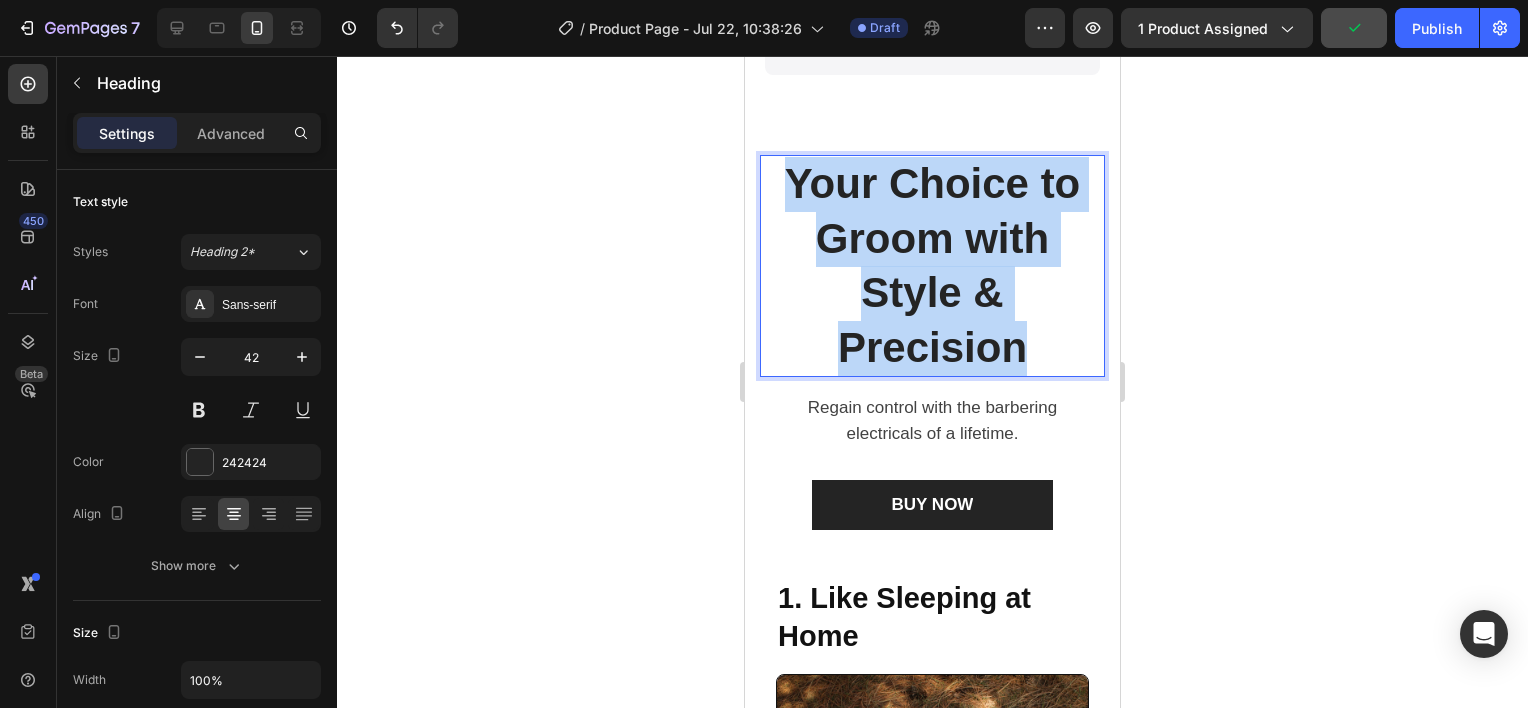 click on "Your Choice to Groom with Style & Precision" at bounding box center (932, 266) 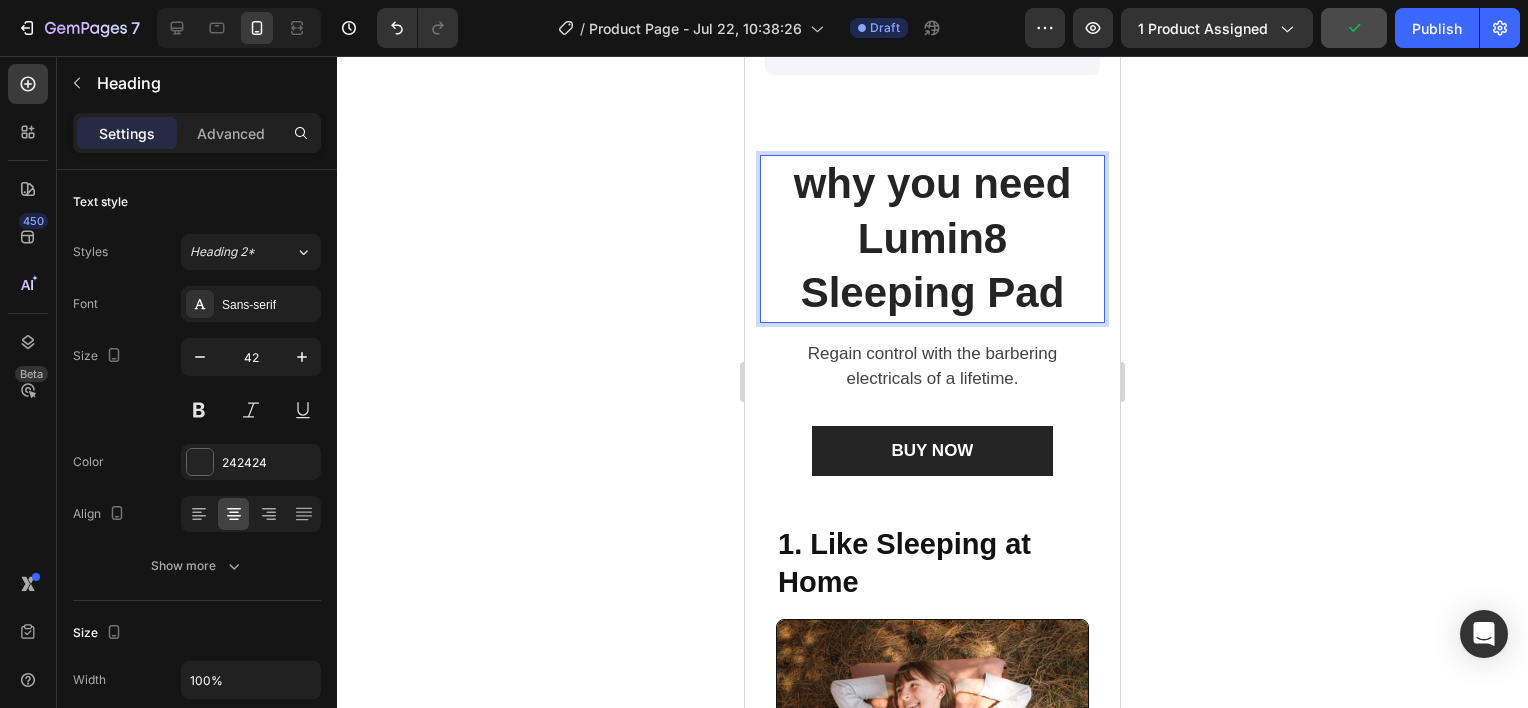 click on "why you need Lumin8 Sleeping Pad" at bounding box center (932, 239) 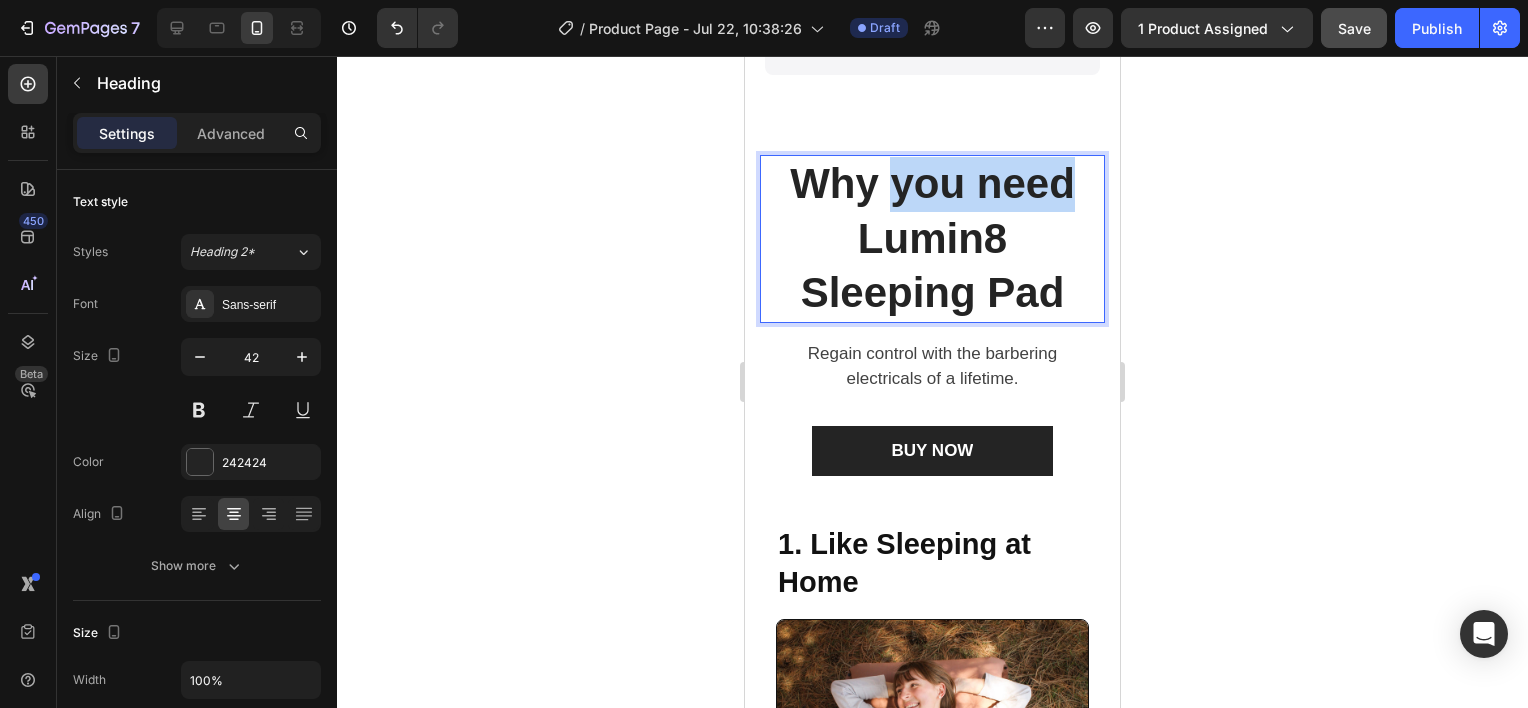 drag, startPoint x: 888, startPoint y: 183, endPoint x: 1069, endPoint y: 186, distance: 181.02486 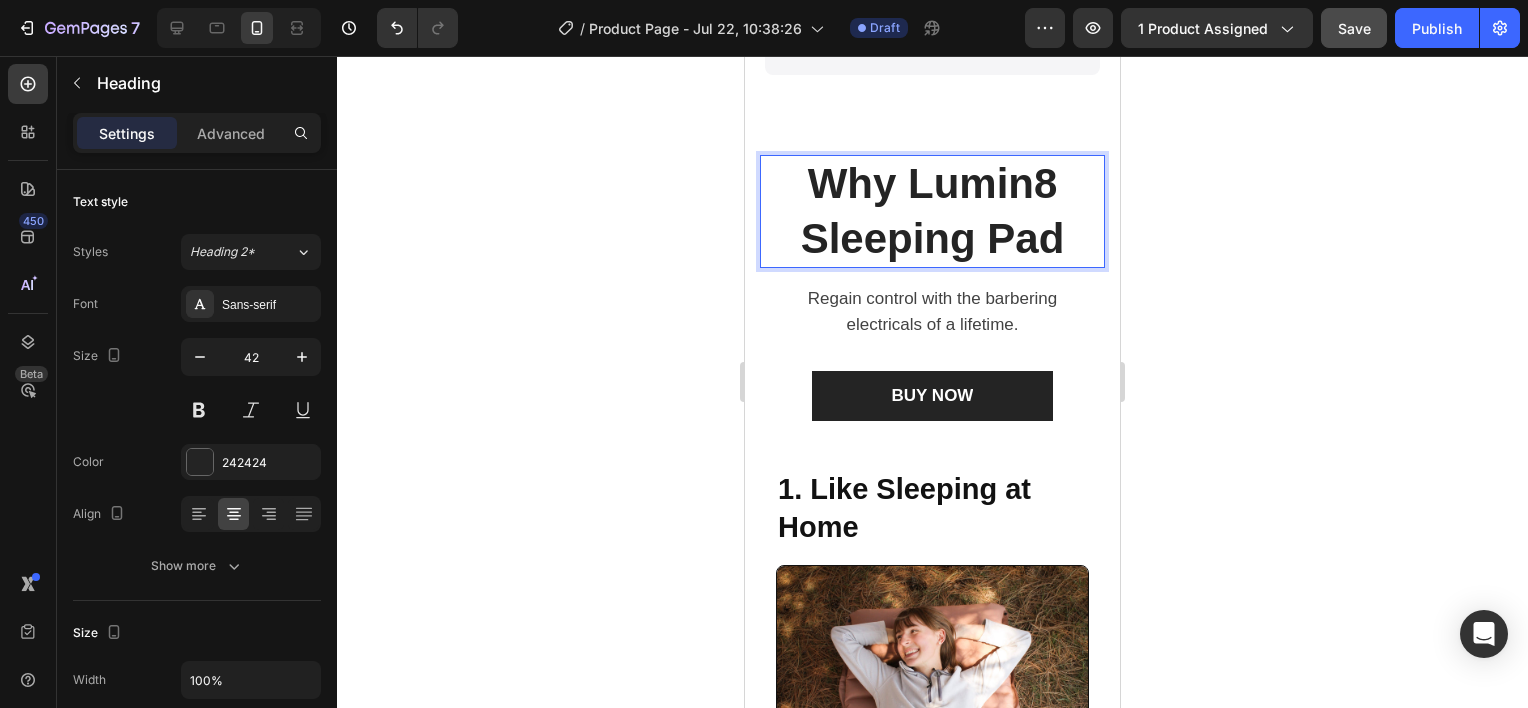 click on "Why Lumin8 Sleeping Pad" at bounding box center [932, 211] 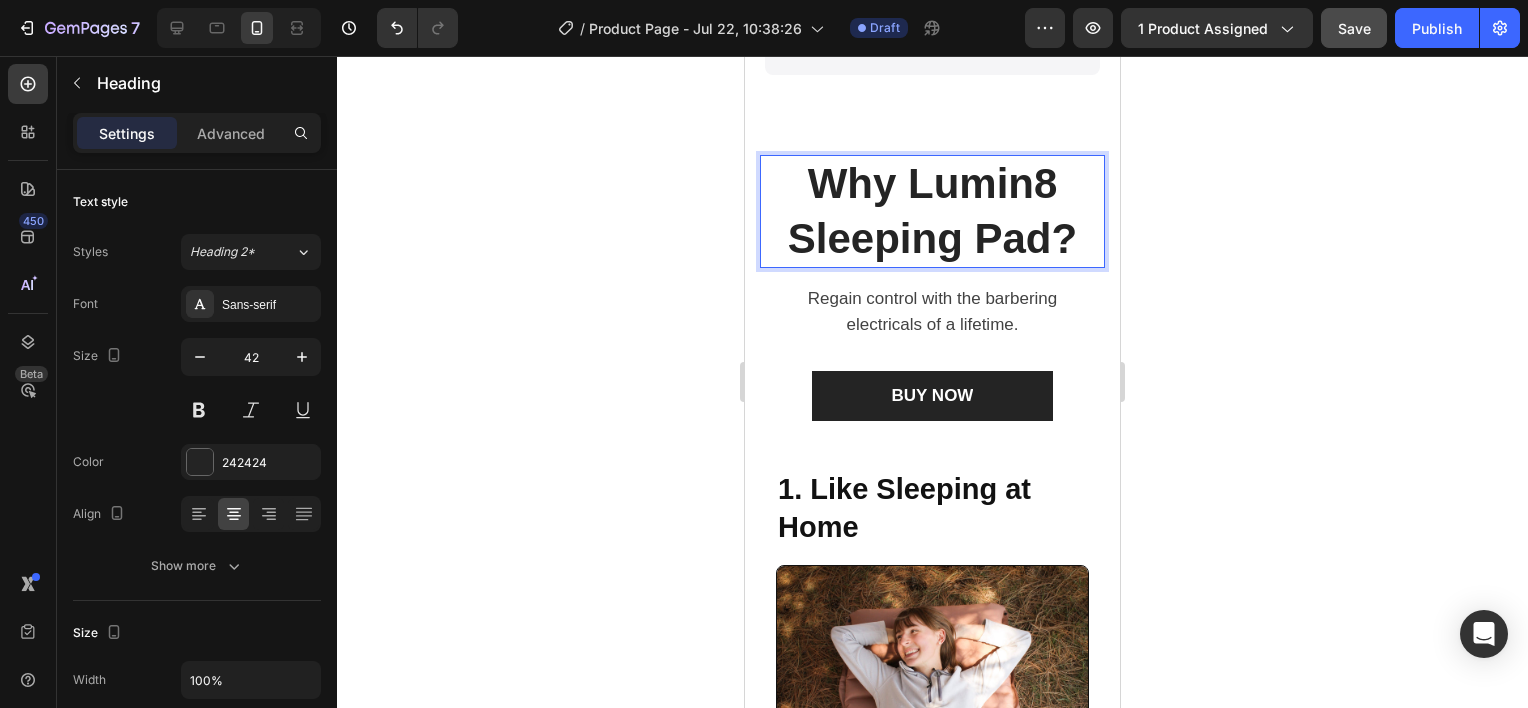 click 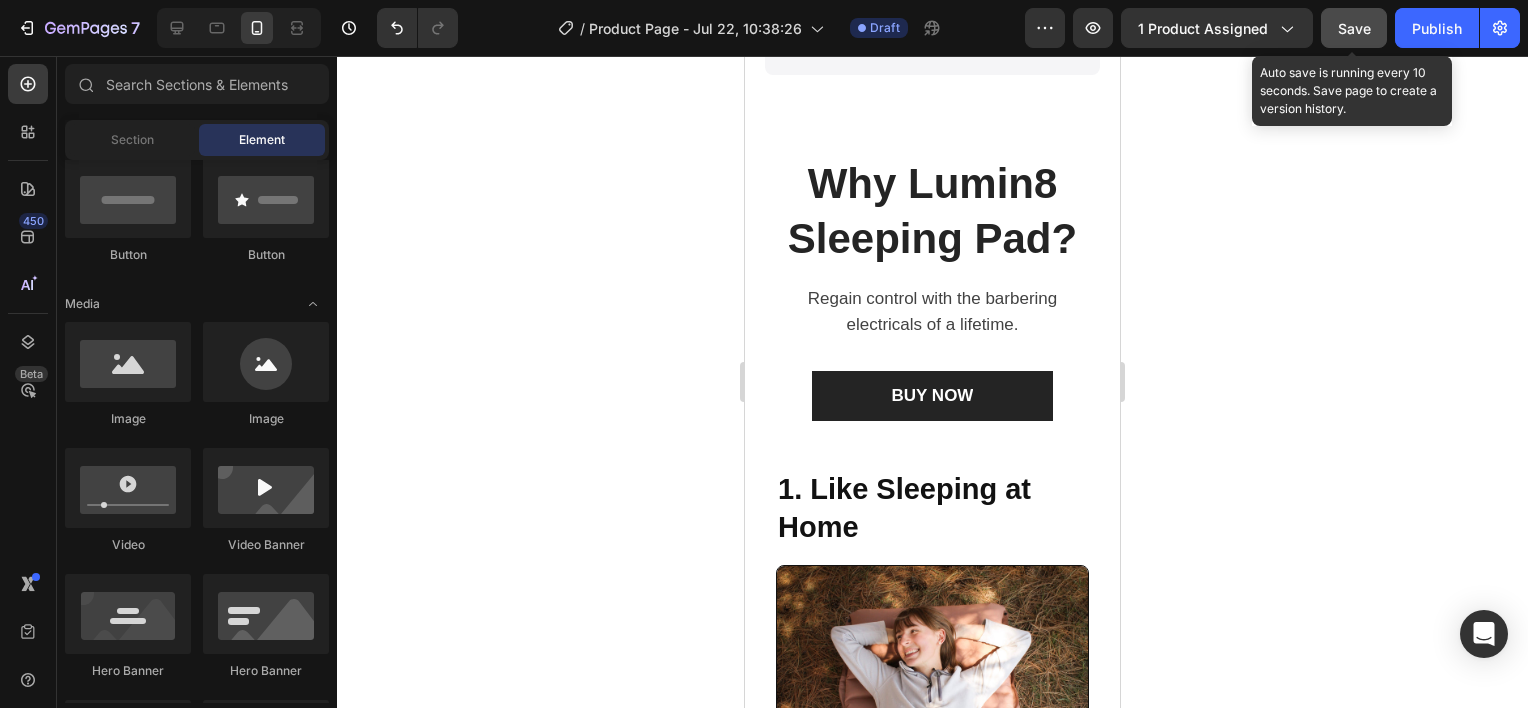 click on "Save" 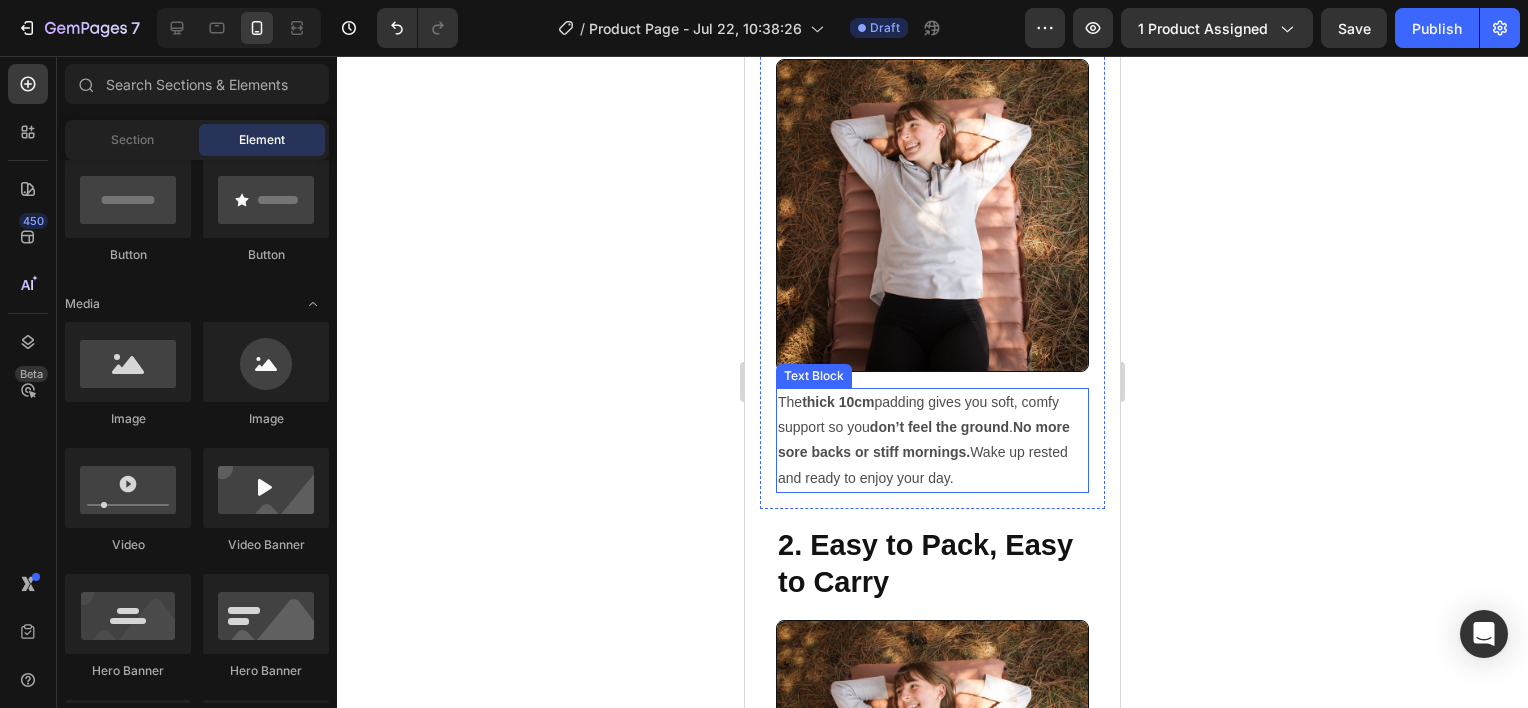 scroll, scrollTop: 2287, scrollLeft: 0, axis: vertical 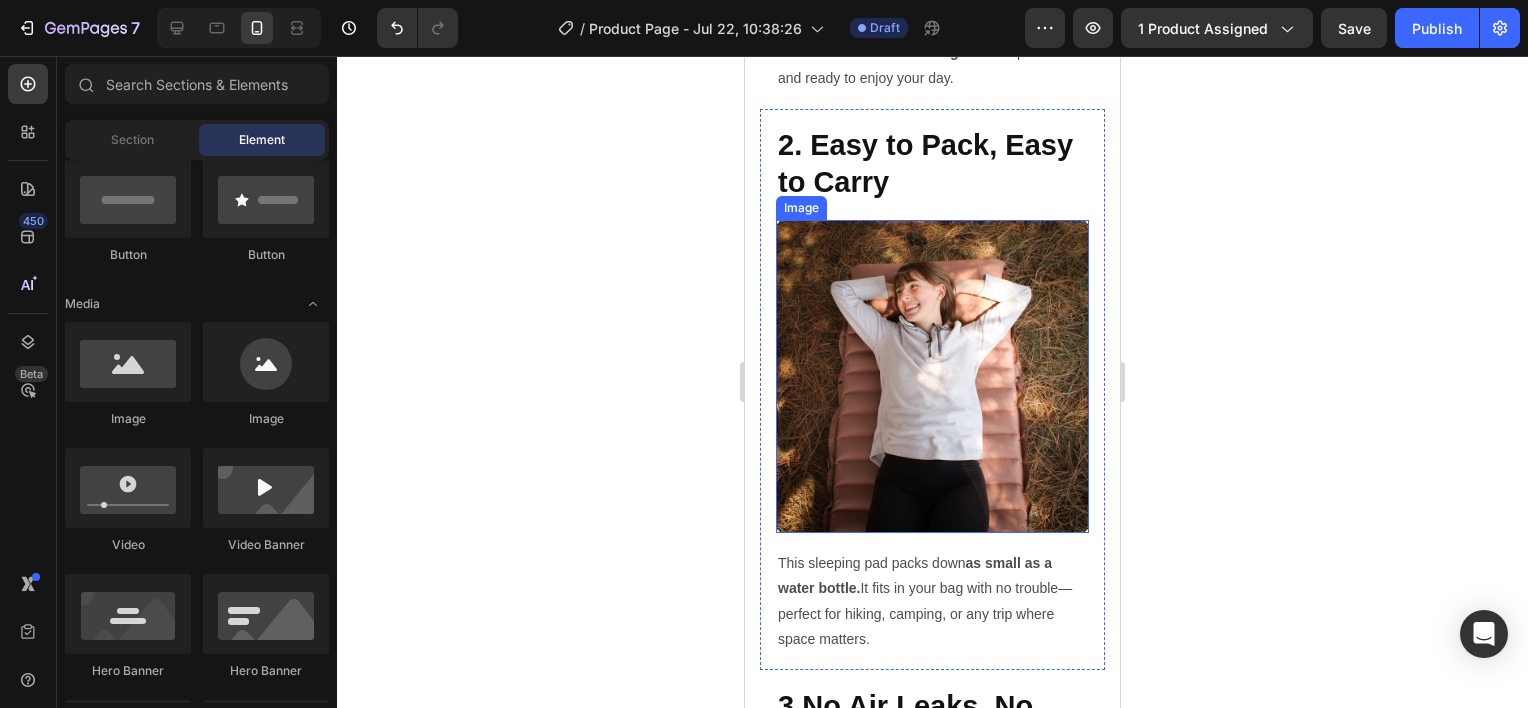 click at bounding box center [932, 376] 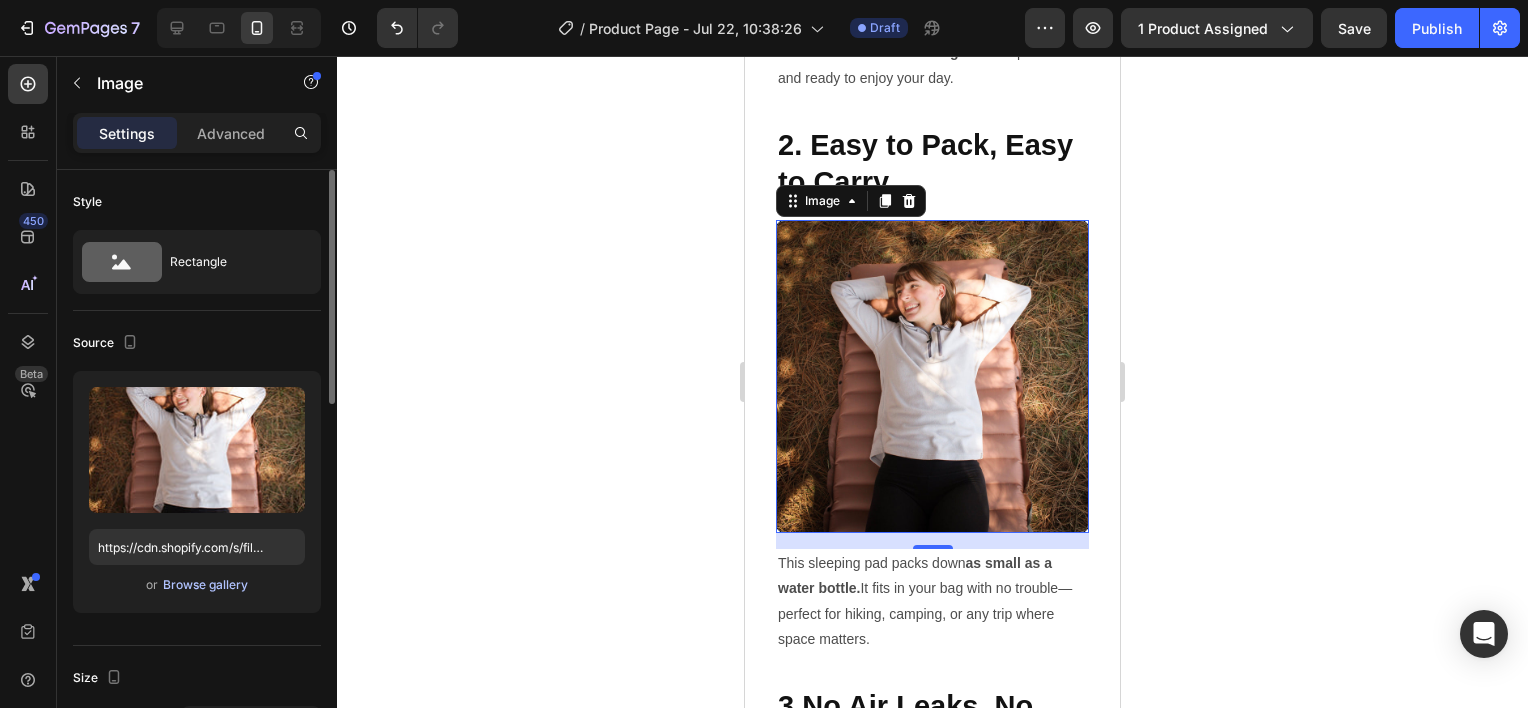 click on "Browse gallery" at bounding box center [205, 585] 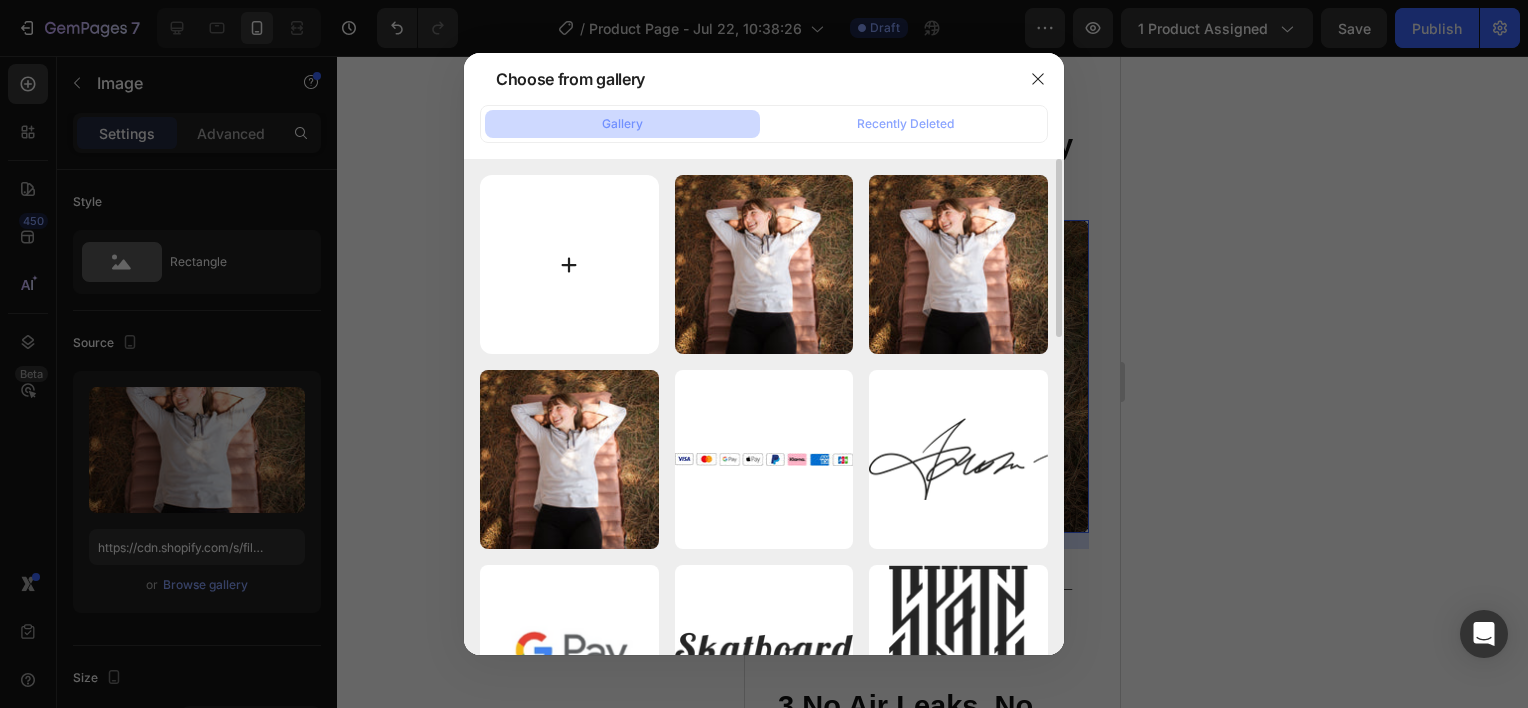 click at bounding box center [569, 264] 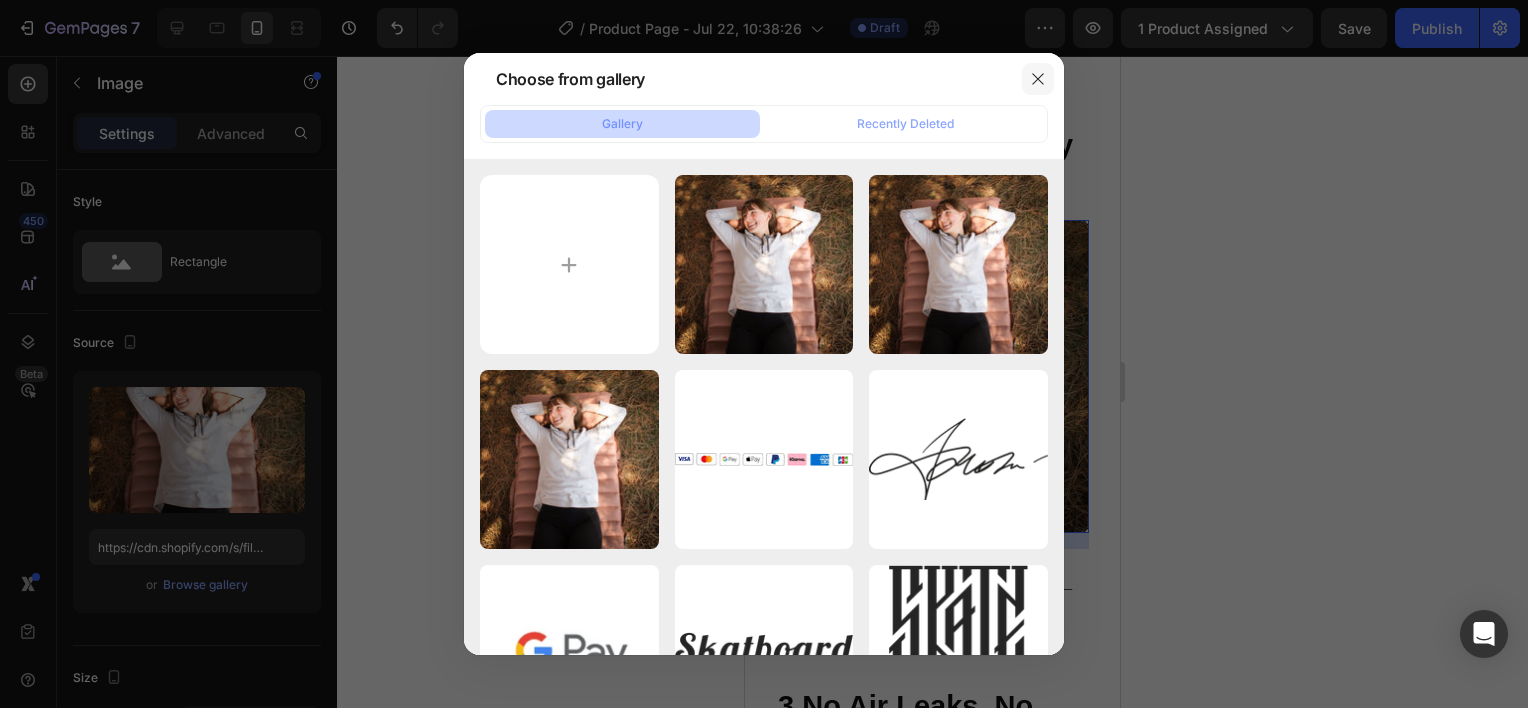 click 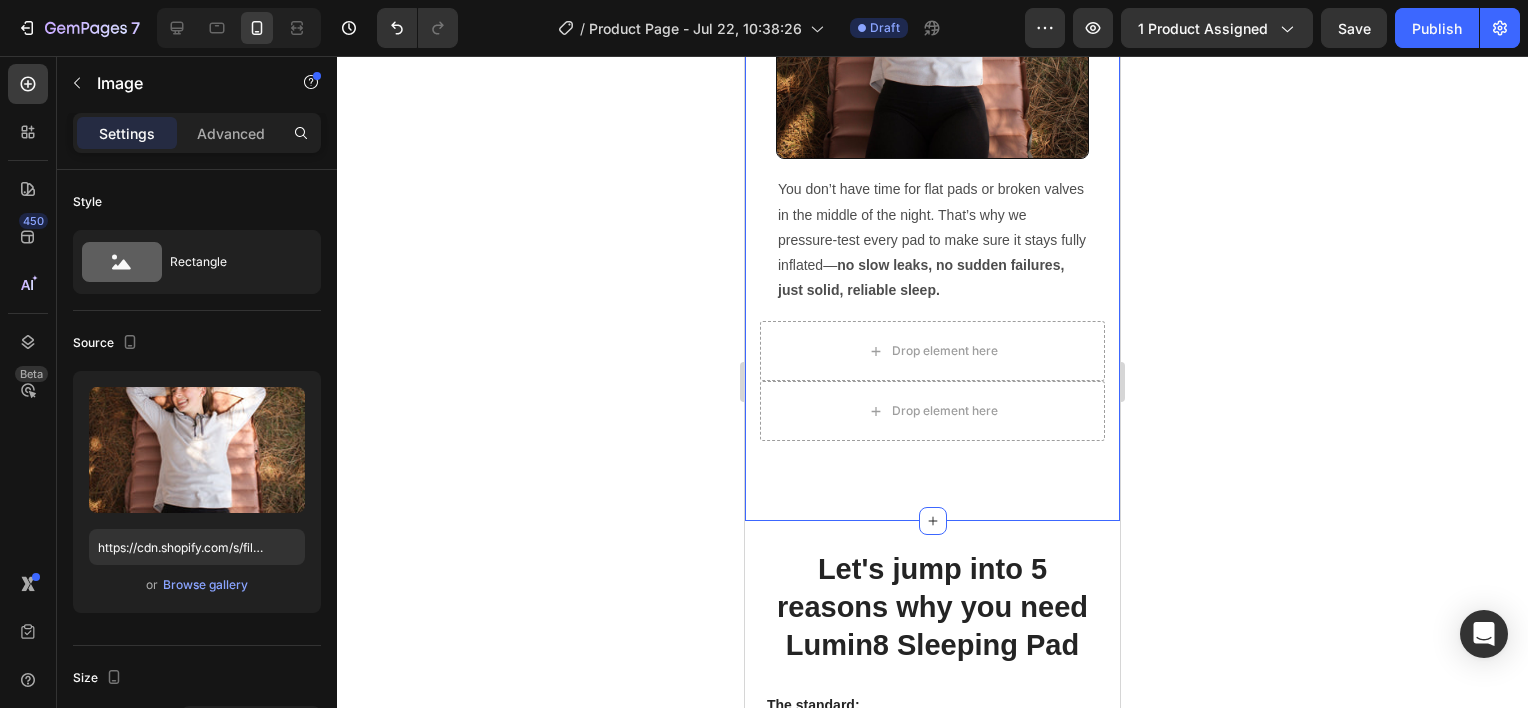 scroll, scrollTop: 3487, scrollLeft: 0, axis: vertical 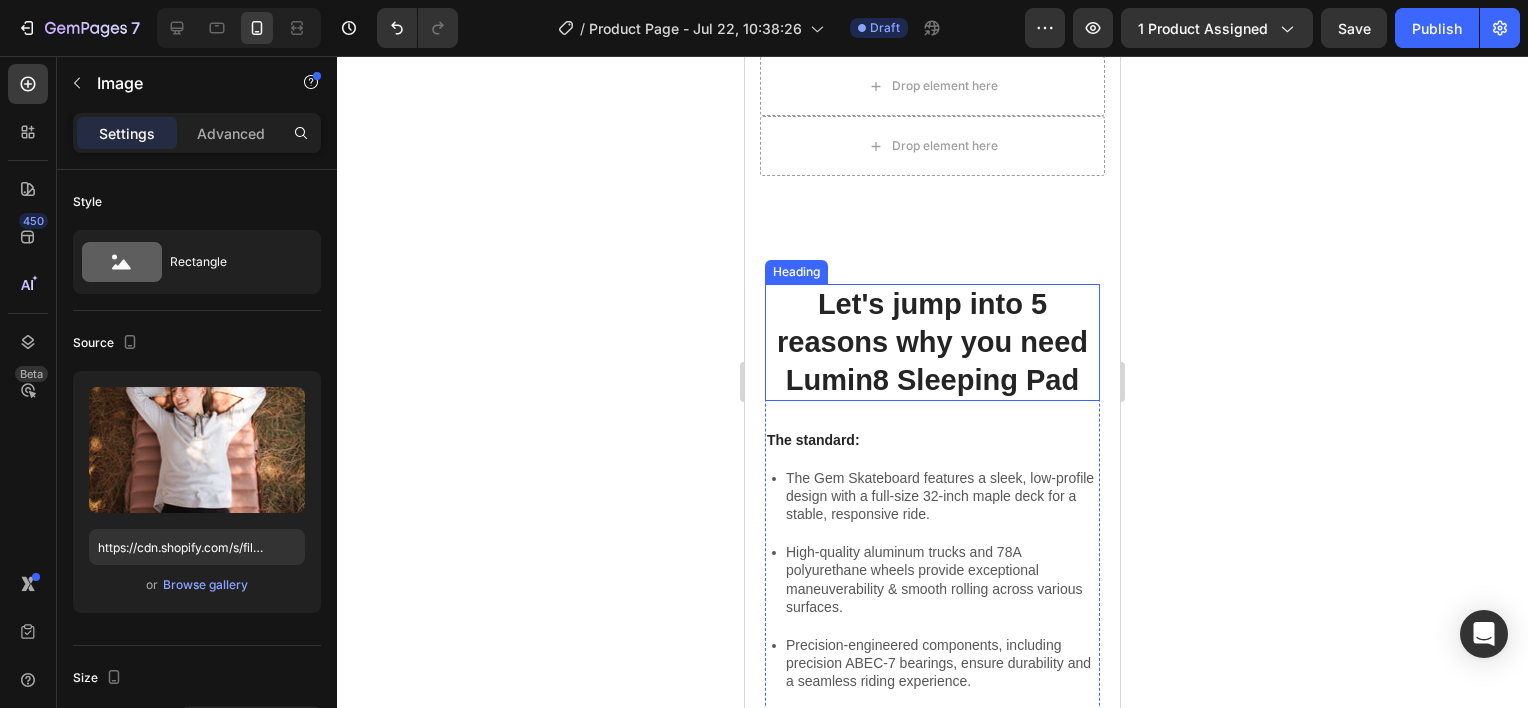 click on "Let's jump into 5 reasons why you need Lumin8 Sleeping Pad" at bounding box center [932, 342] 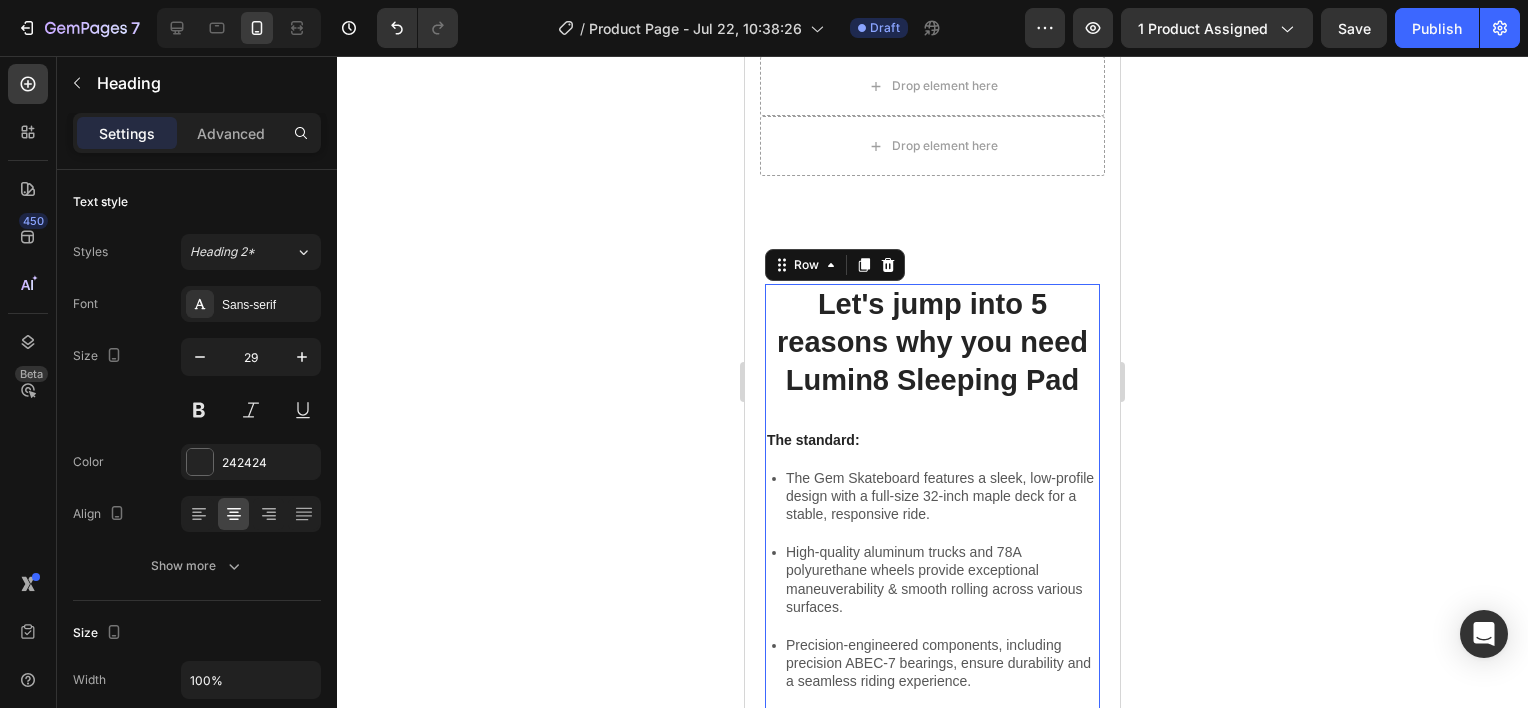 click on "Let's jump into 5 reasons why you need Lumin8 Sleeping Pad Heading The standard: Text Block
The Gem Skateboard features a sleek, low-profile design with a full-size 32-inch maple deck for a stable, responsive ride.
High-quality aluminum trucks and 78A polyurethane wheels provide exceptional maneuverability & smooth rolling across various surfaces.
Precision-engineered components, including precision ABEC-7 bearings, ensure durability and a seamless riding experience. Item List" at bounding box center [932, 502] 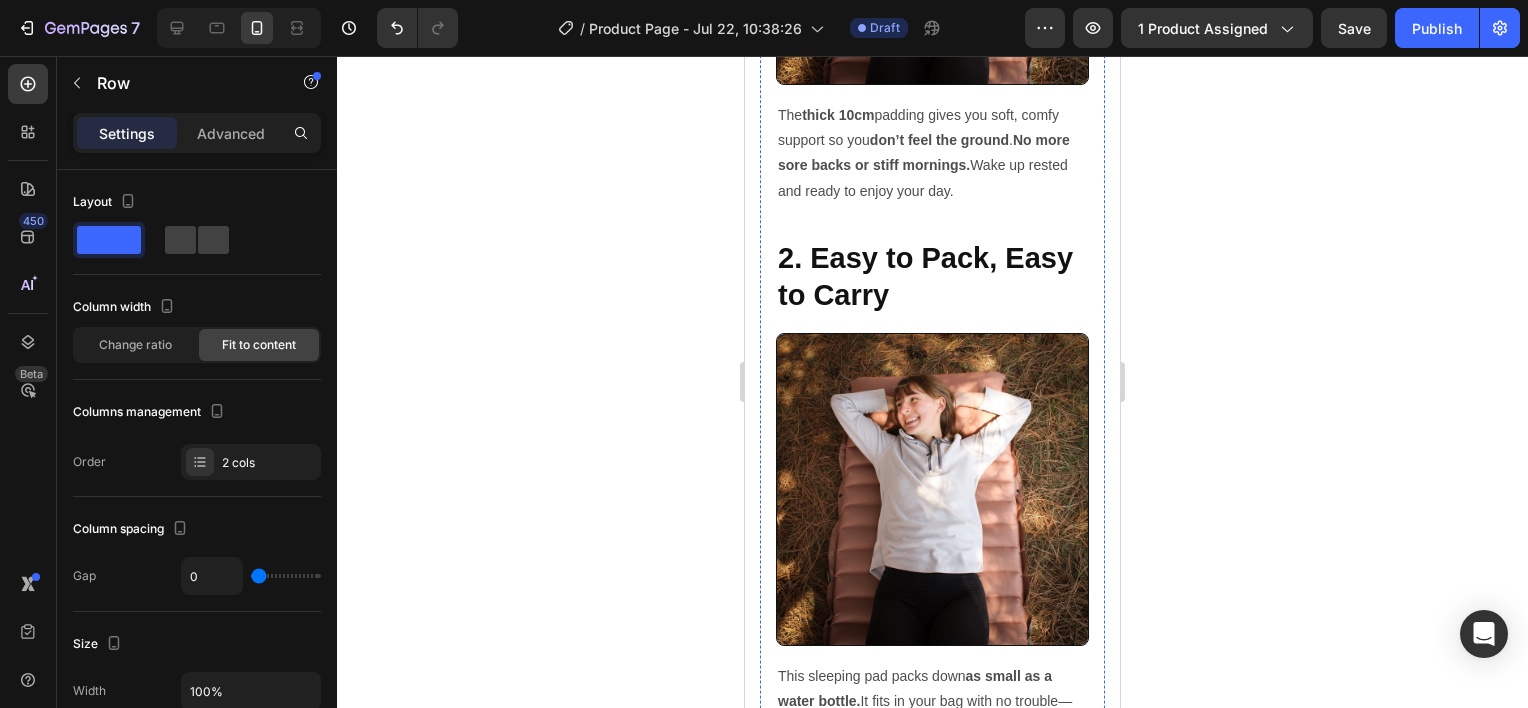 scroll, scrollTop: 2087, scrollLeft: 0, axis: vertical 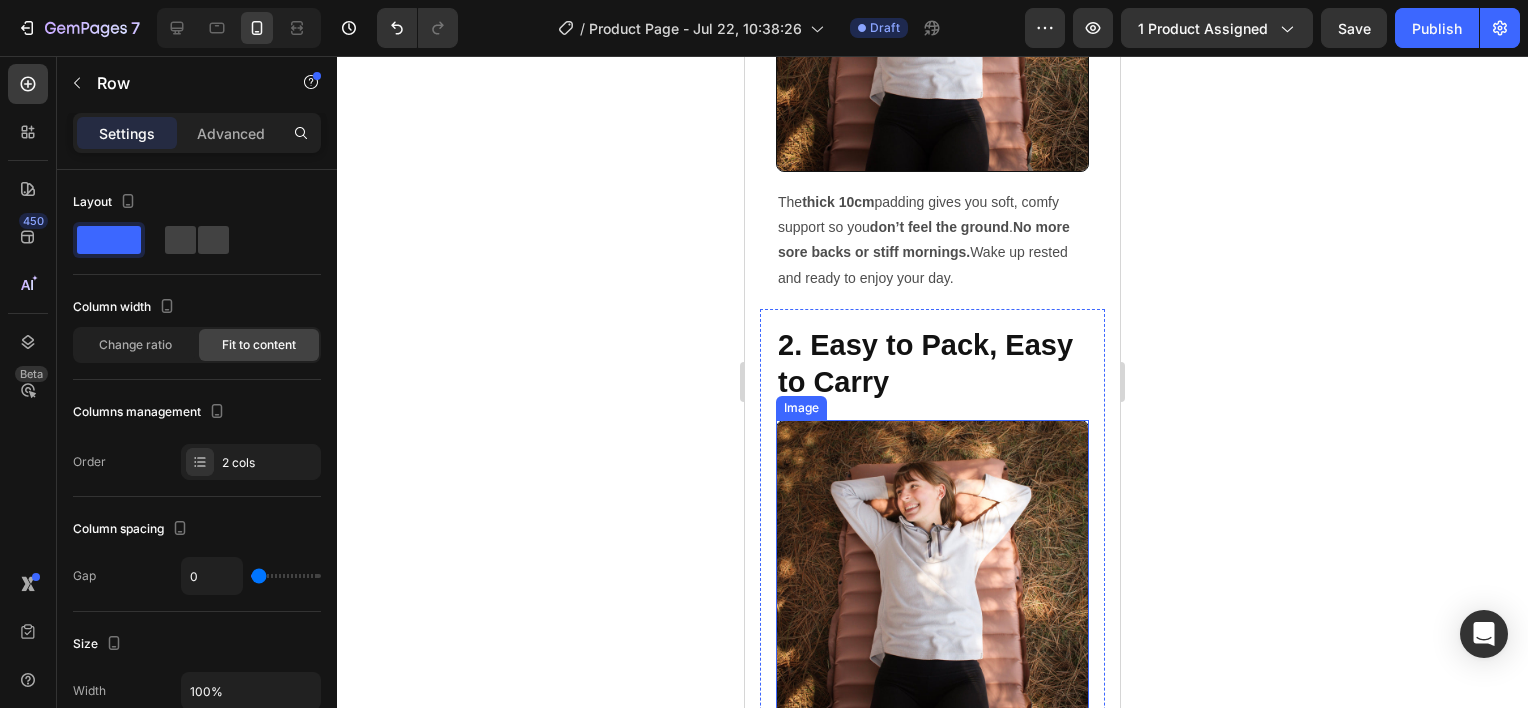 click at bounding box center [932, 576] 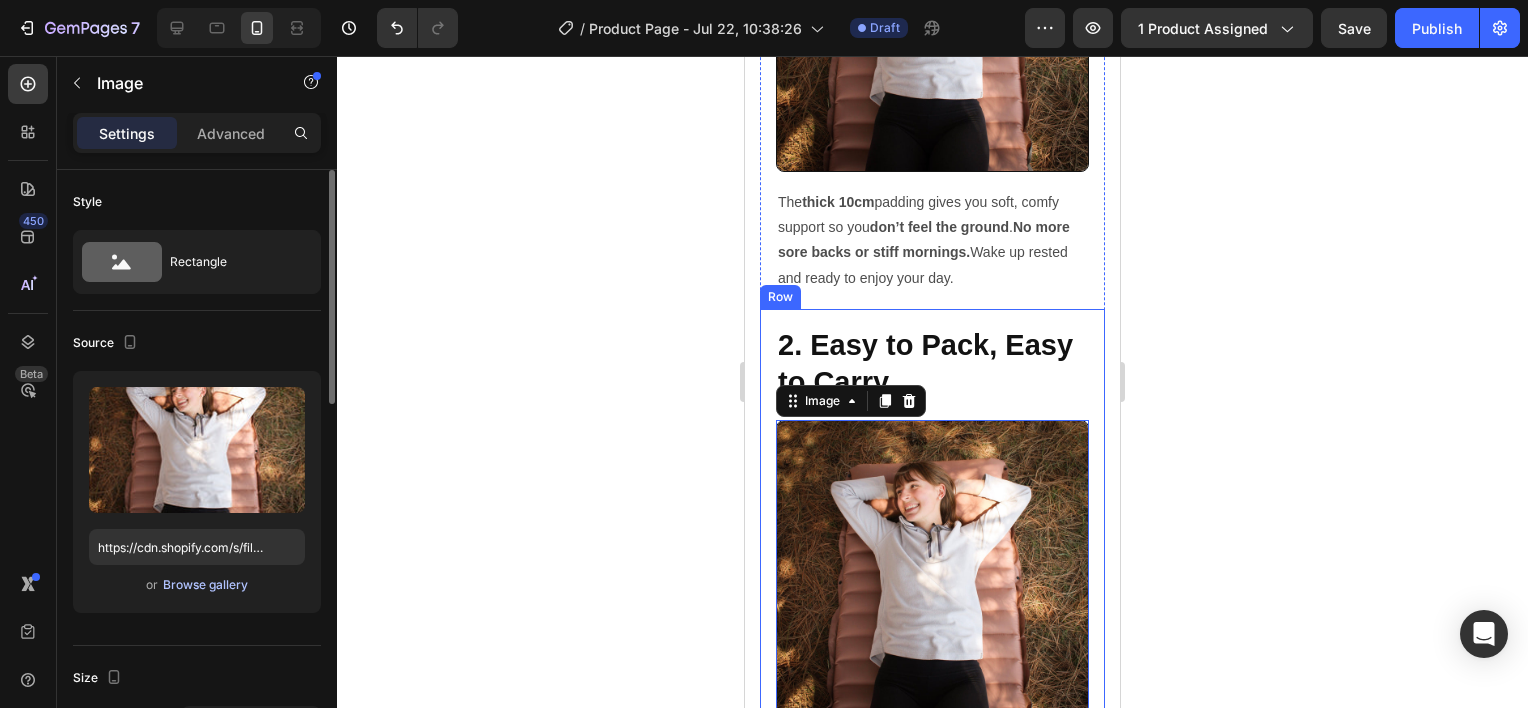 click on "Browse gallery" at bounding box center [205, 585] 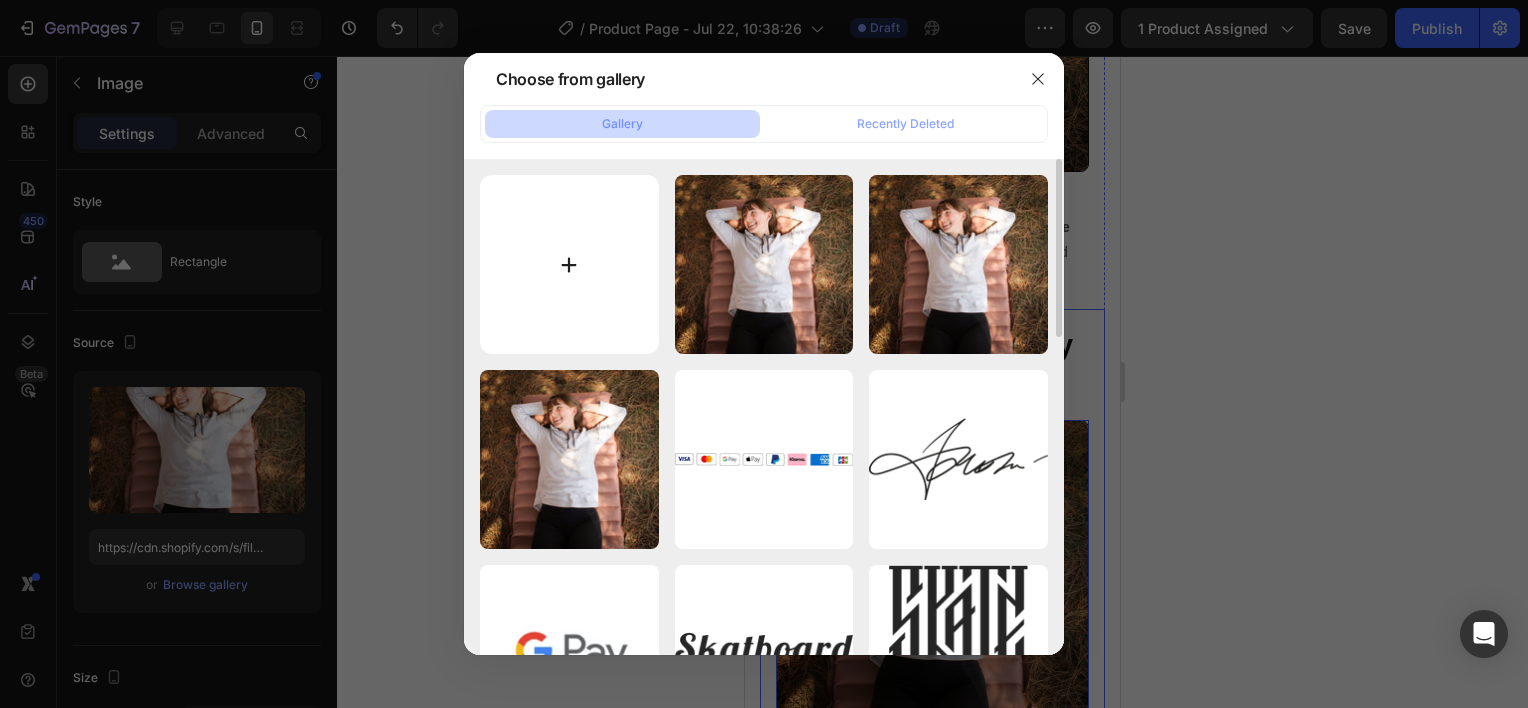 click at bounding box center (569, 264) 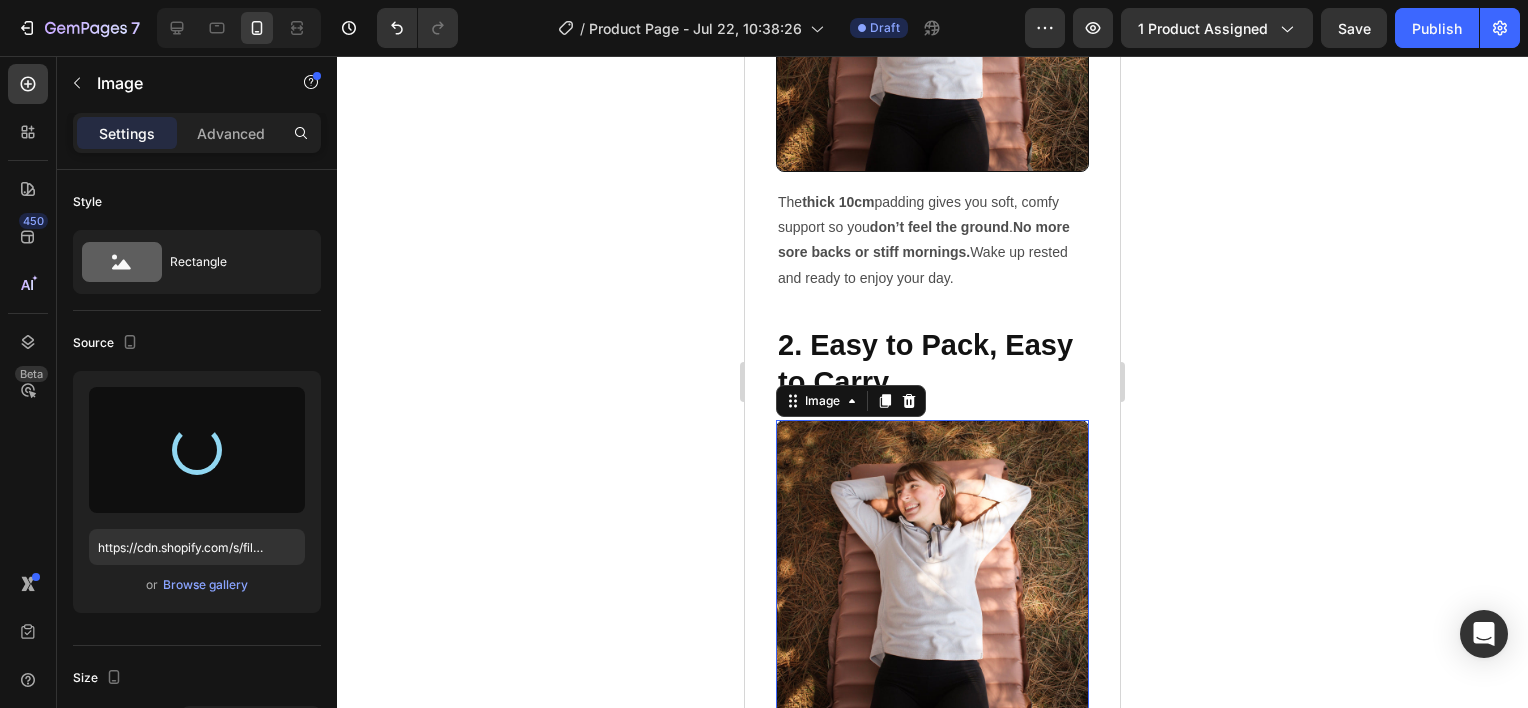 type on "https://cdn.shopify.com/s/files/1/0948/7797/4813/files/gempages_576508192767345226-00299128-8c67-4658-8282-d7e30082a774.jpg" 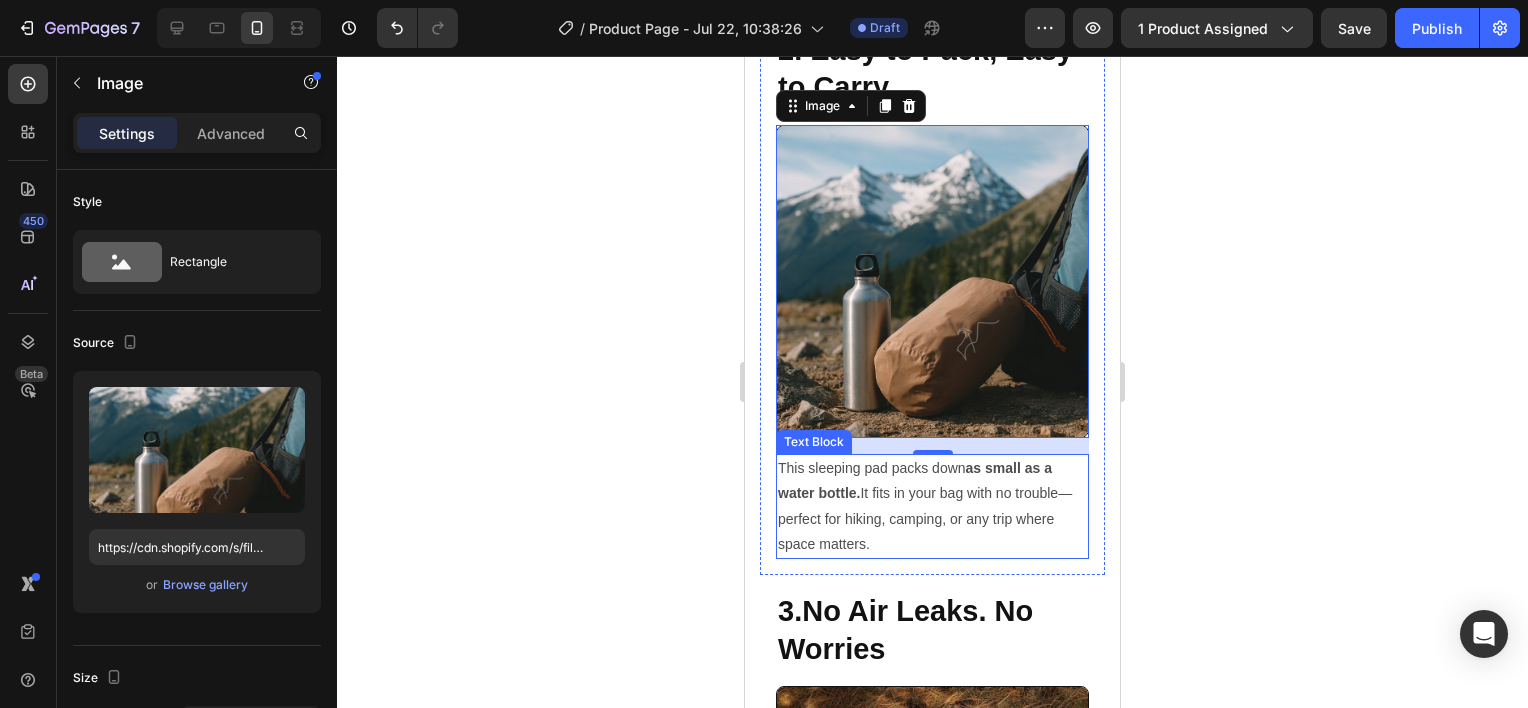 scroll, scrollTop: 2387, scrollLeft: 0, axis: vertical 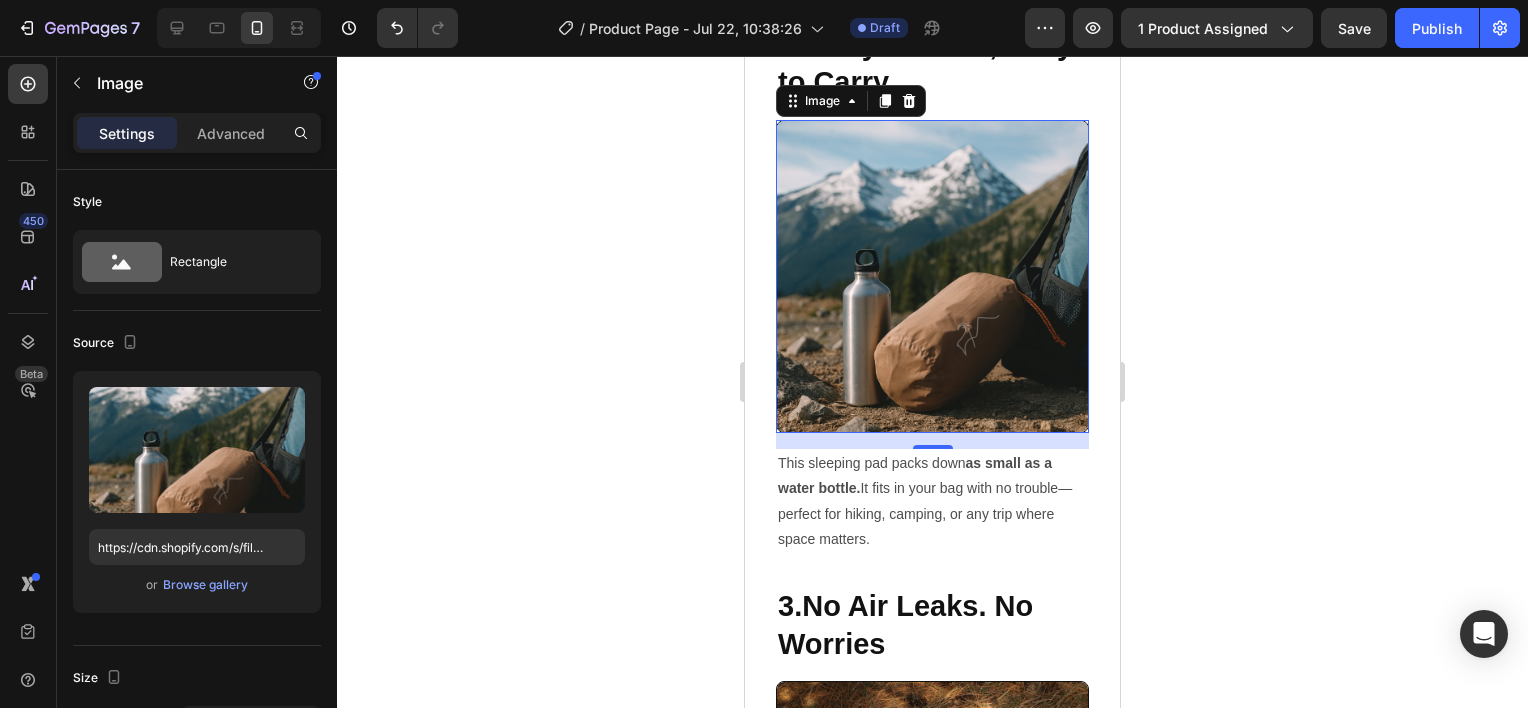 click 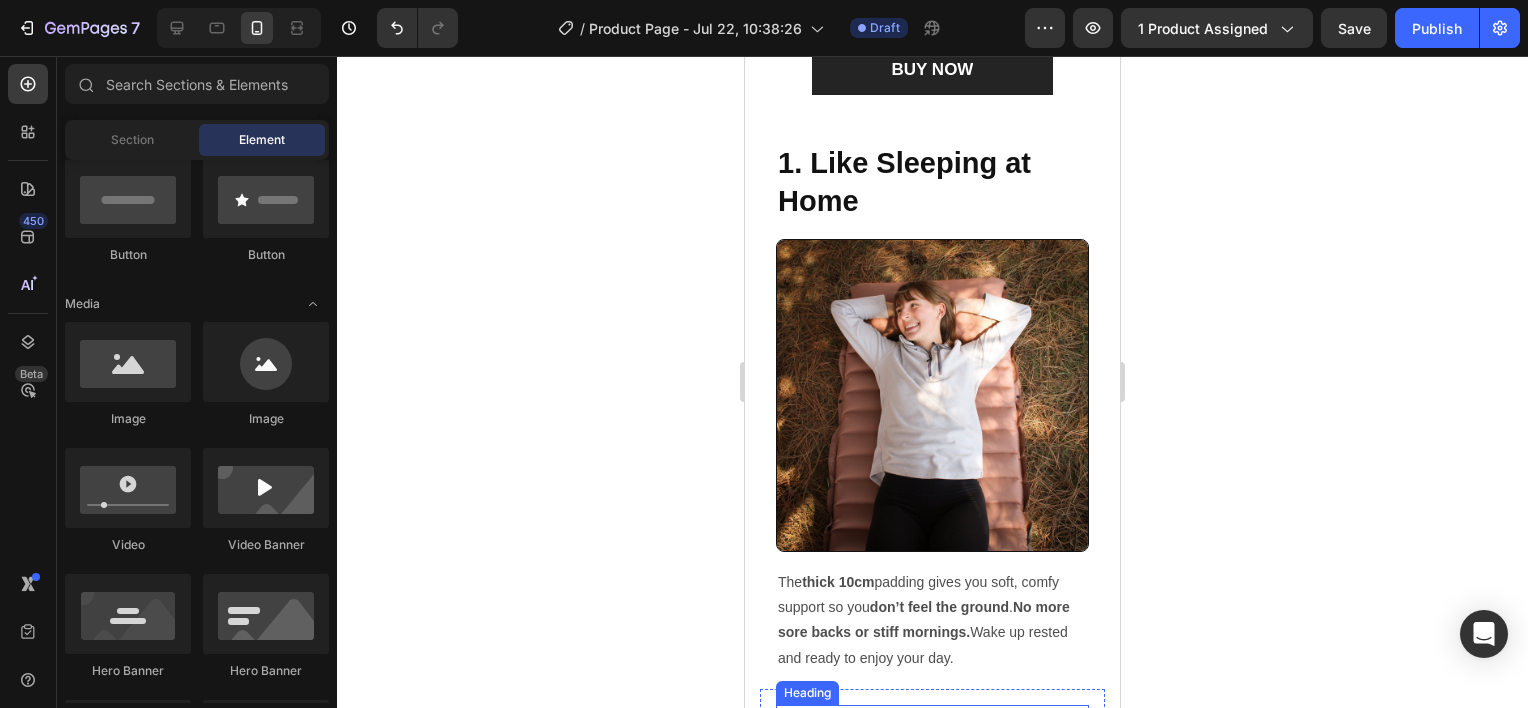 scroll, scrollTop: 1687, scrollLeft: 0, axis: vertical 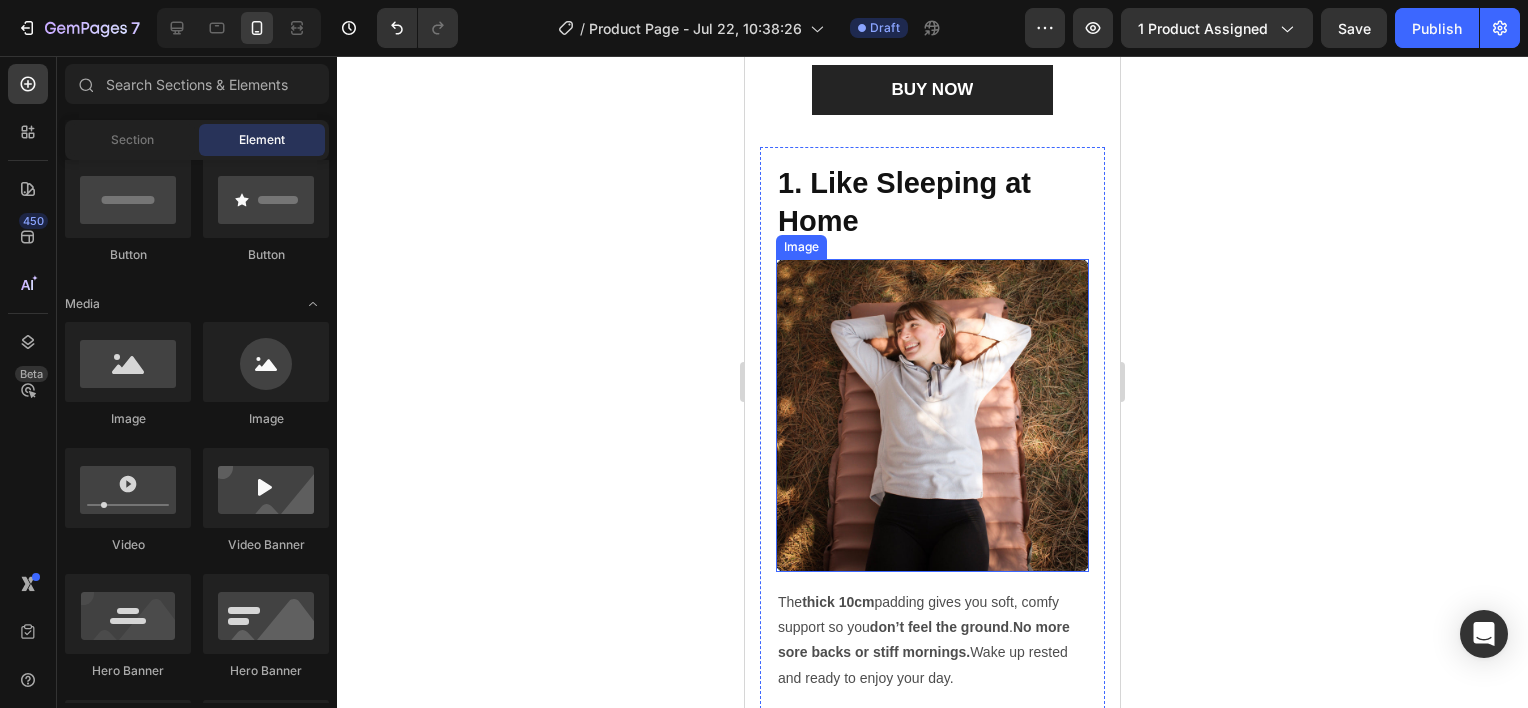click at bounding box center [932, 415] 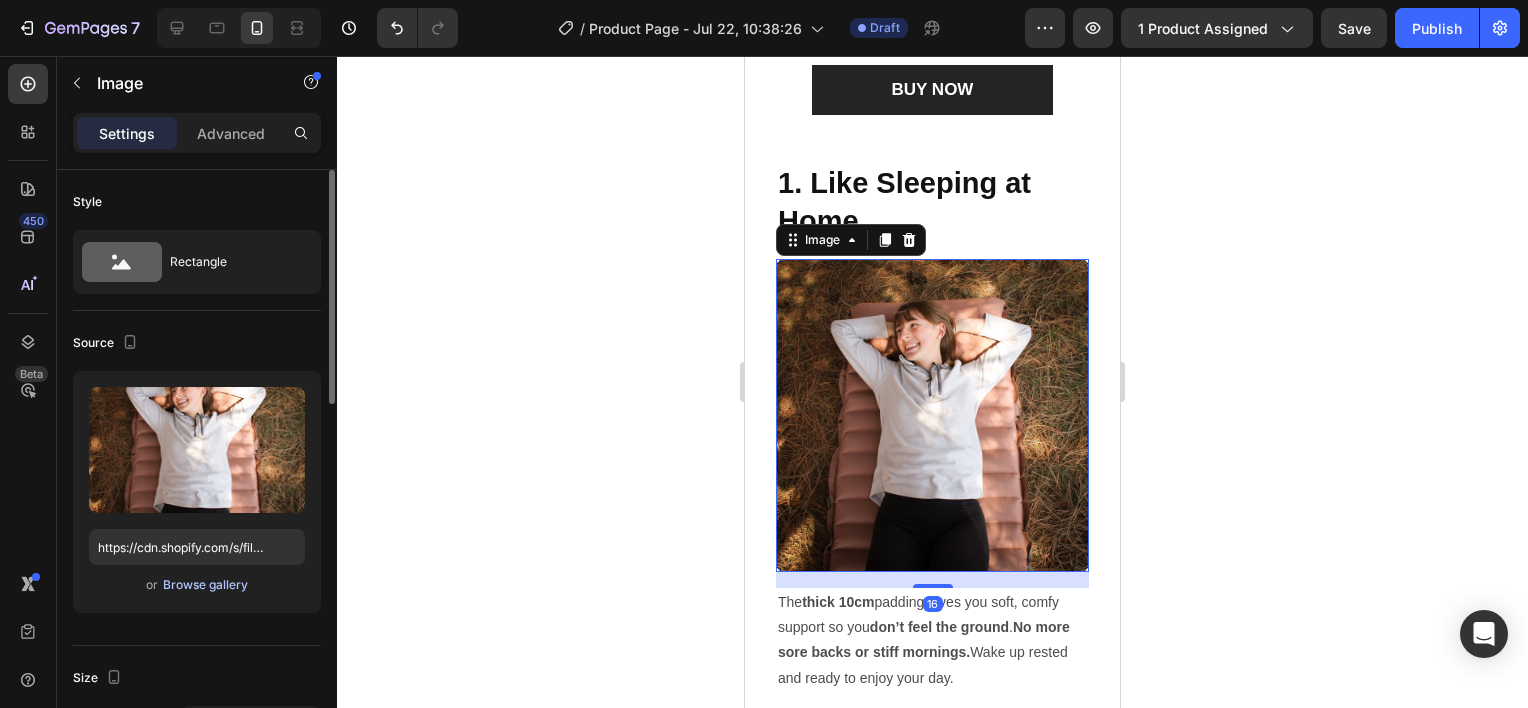 click on "Browse gallery" at bounding box center [205, 585] 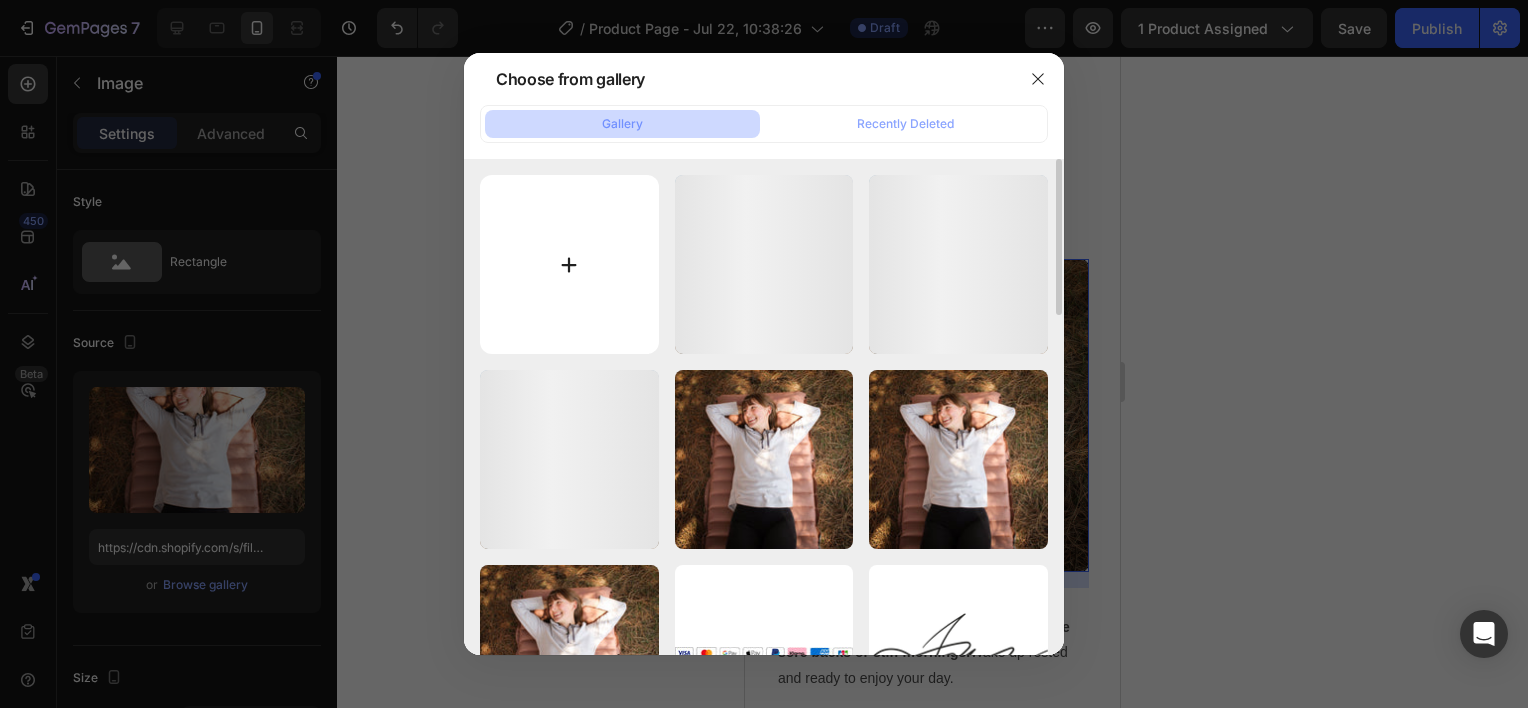 click at bounding box center [569, 264] 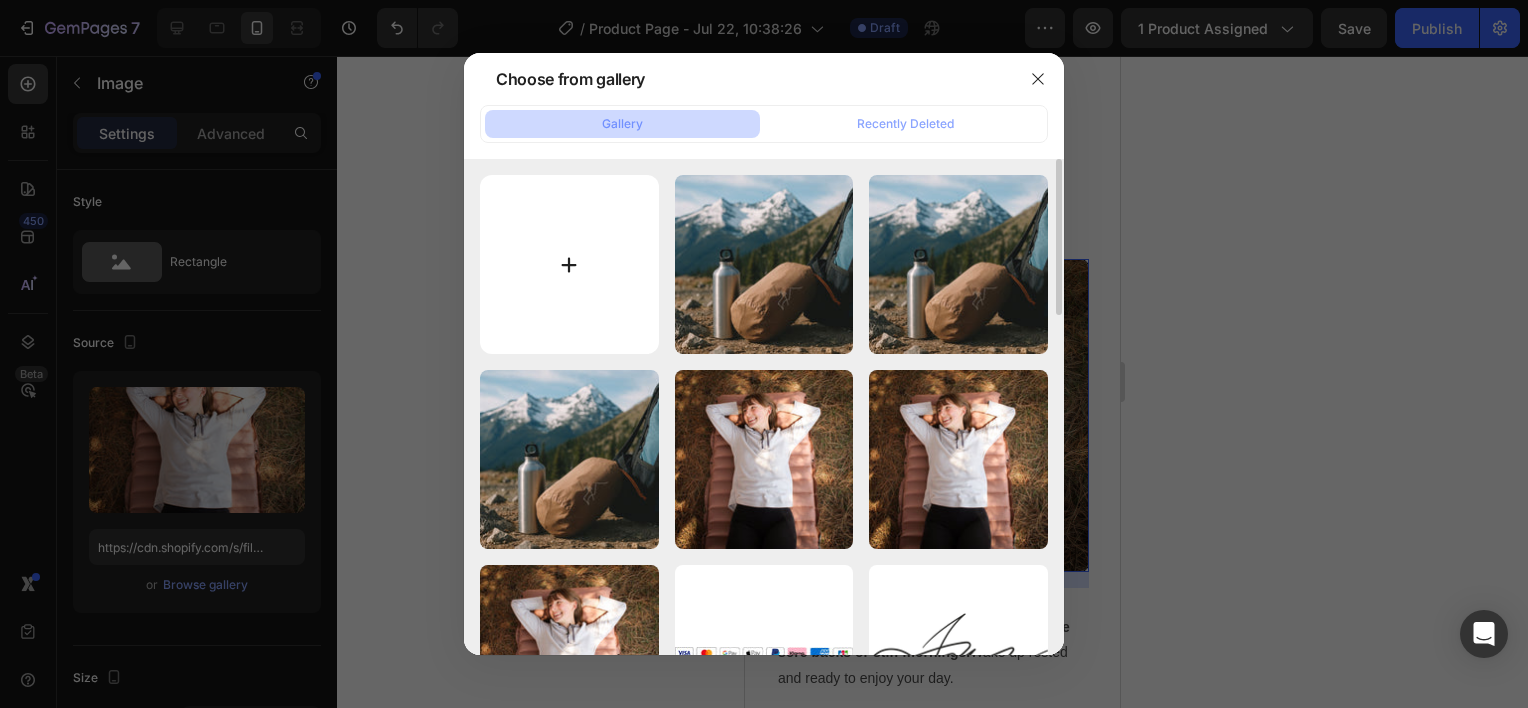 type on "C:\fakepath\sleeping like at home.jpg" 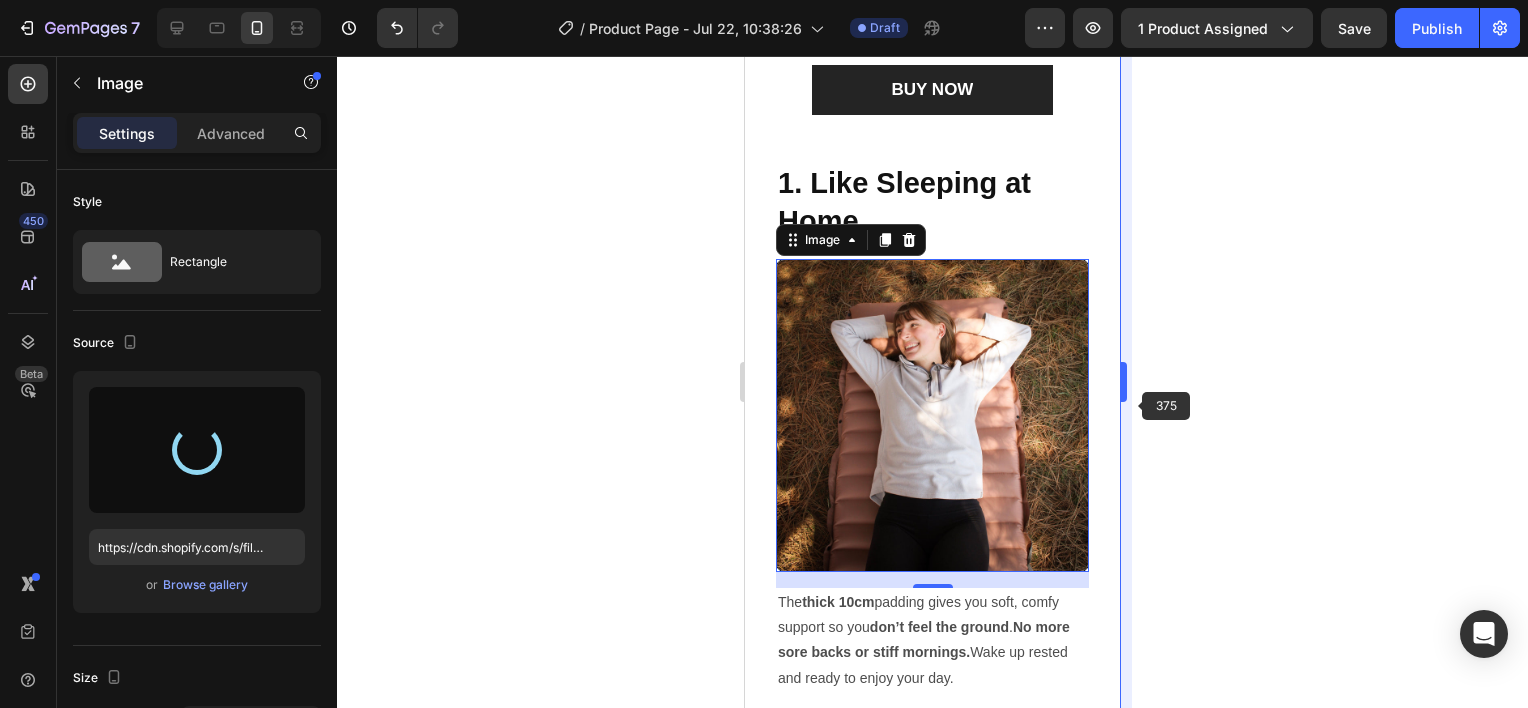 type on "https://cdn.shopify.com/s/files/1/0948/7797/4813/files/gempages_576508192767345226-0b8f8453-4d1b-4563-82e1-c7c50db4c648.jpg" 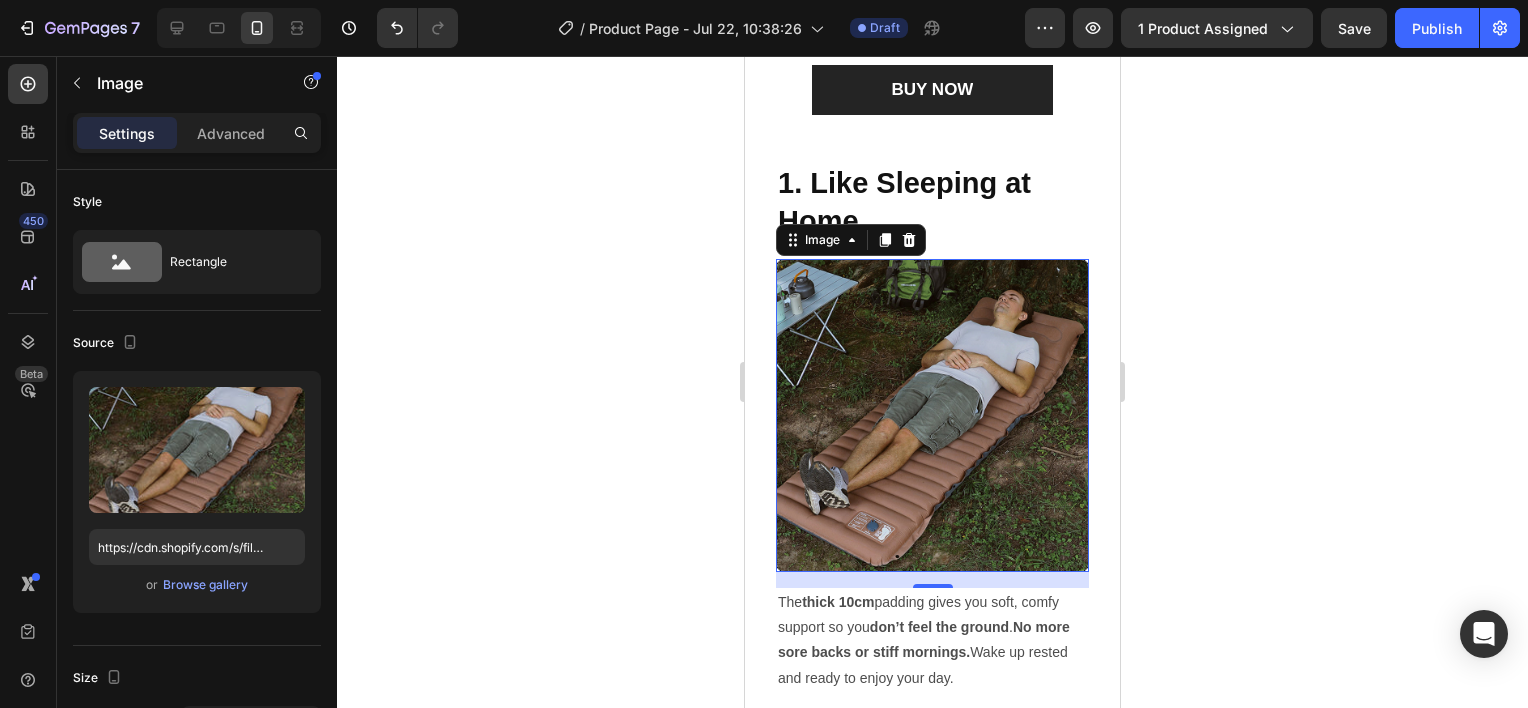 click 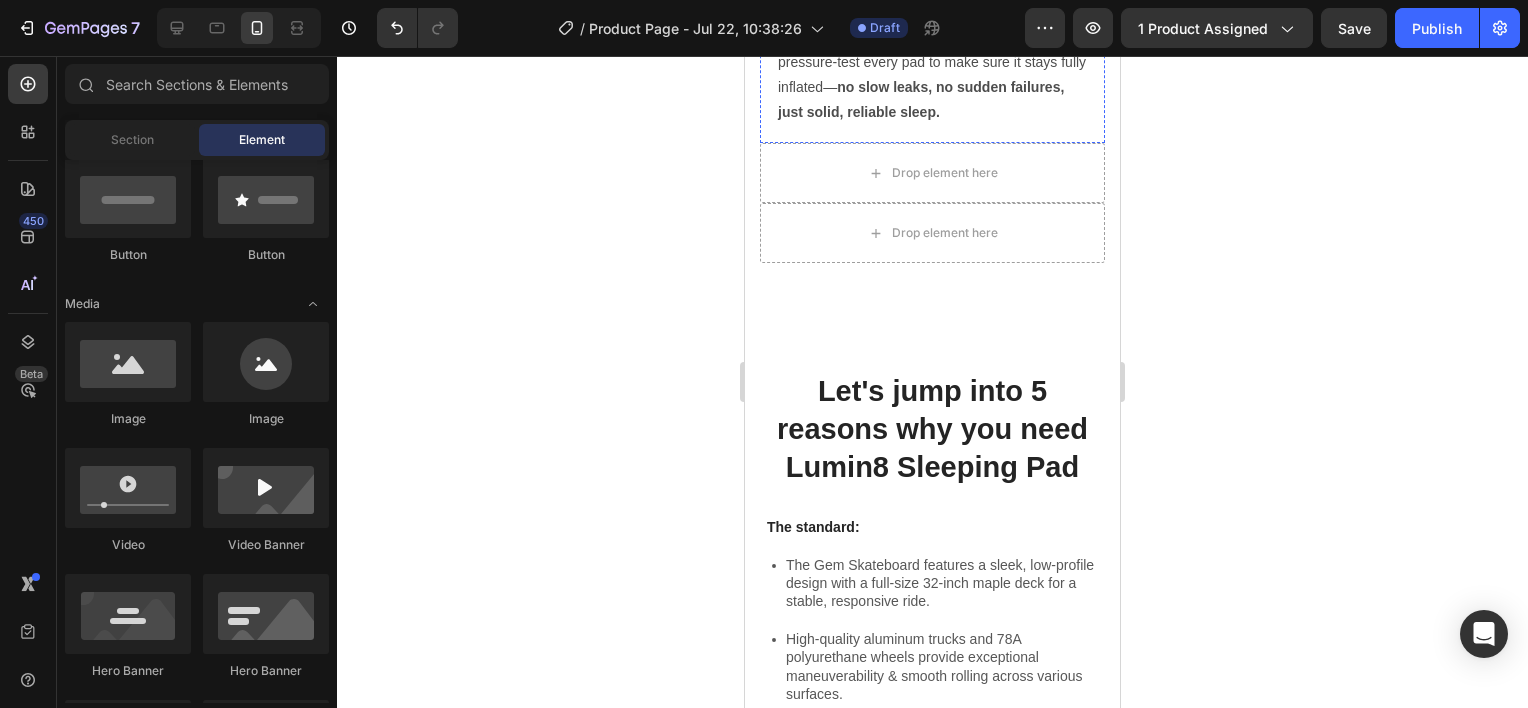 scroll, scrollTop: 3187, scrollLeft: 0, axis: vertical 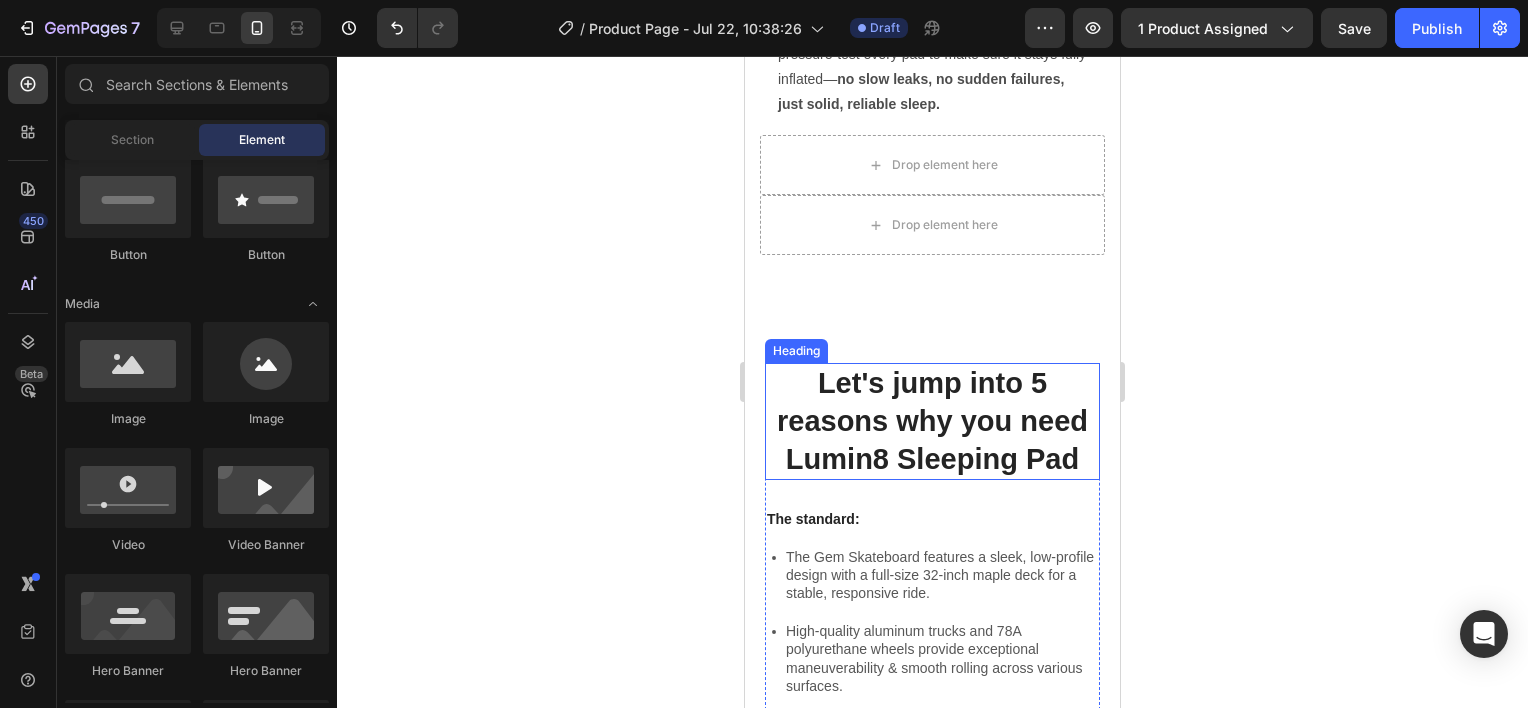 click on "Let's jump into 5 reasons why you need Lumin8 Sleeping Pad" at bounding box center [932, 421] 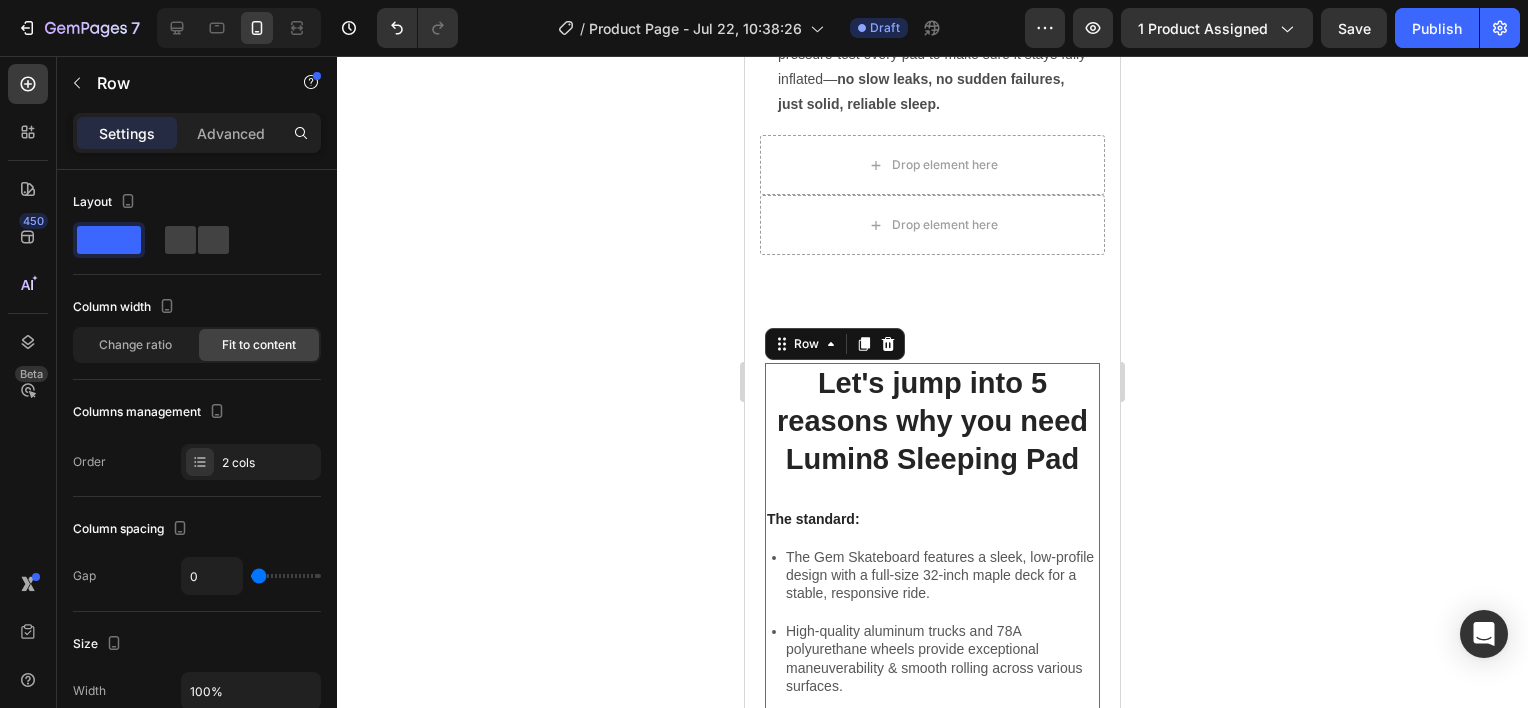 click on "Let's jump into 5 reasons why you need Lumin8 Sleeping Pad Heading The standard: Text Block
The Gem Skateboard features a sleek, low-profile design with a full-size 32-inch maple deck for a stable, responsive ride.
High-quality aluminum trucks and 78A polyurethane wheels provide exceptional maneuverability & smooth rolling across various surfaces.
Precision-engineered components, including precision ABEC-7 bearings, ensure durability and a seamless riding experience. Item List" at bounding box center (932, 581) 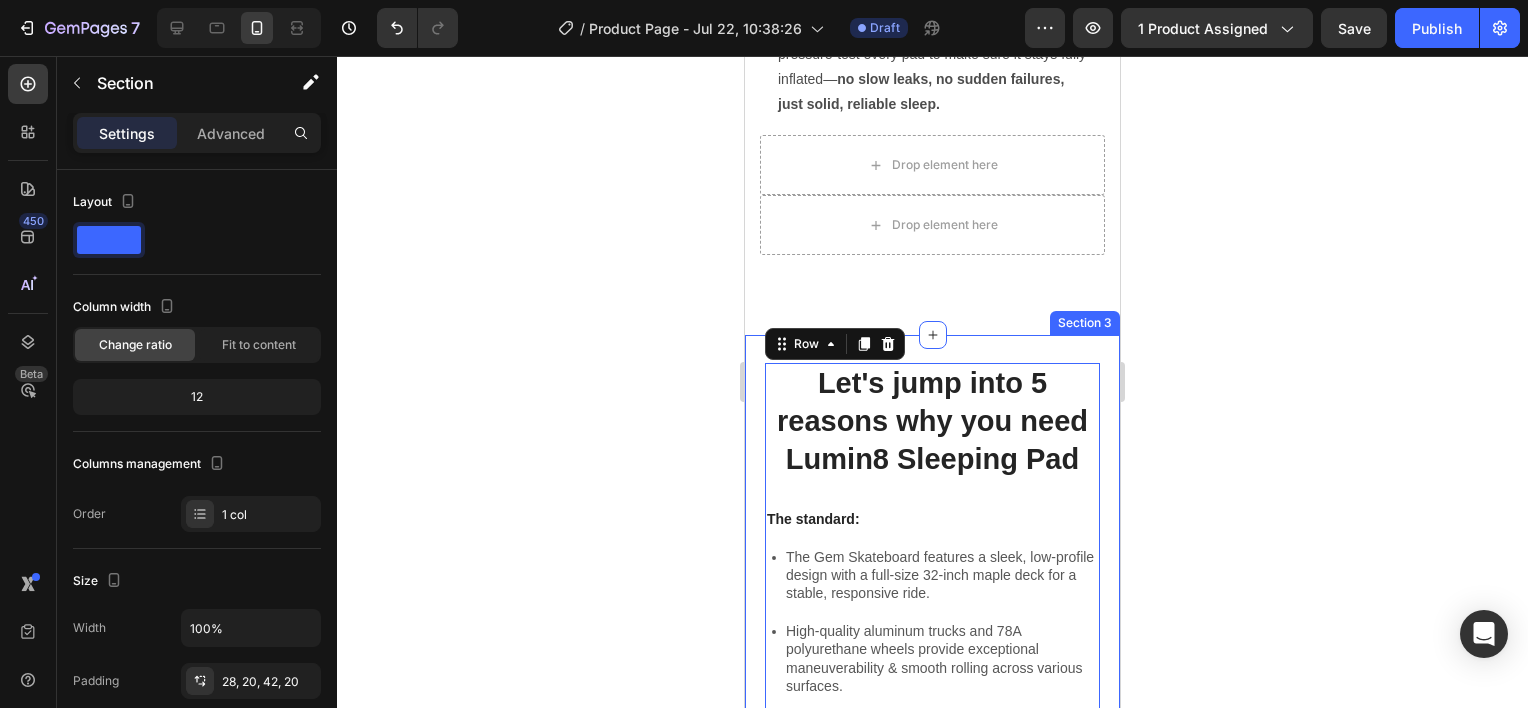 click on "Let's jump into 5 reasons why you need Lumin8 Sleeping Pad Heading The standard: Text Block
The Gem Skateboard features a sleek, low-profile design with a full-size 32-inch maple deck for a stable, responsive ride.
High-quality aluminum trucks and 78A polyurethane wheels provide exceptional maneuverability & smooth rolling across various surfaces.
Precision-engineered components, including precision ABEC-7 bearings, ensure durability and a seamless riding experience. Item List Image Row   42 Image Overall Dimensions Heading
Width (in): 8.2 - 9.0
Length (in): 31.50
Wheelbase (in): 13.875
Shape: Twin Popsicle Item List The carefully considered overall dimensions of the Gem Skateboard facilitate a versatile riding experience, suitable for both urban commuting and recreational use. Text Block Image Row Section 3" at bounding box center [932, 1110] 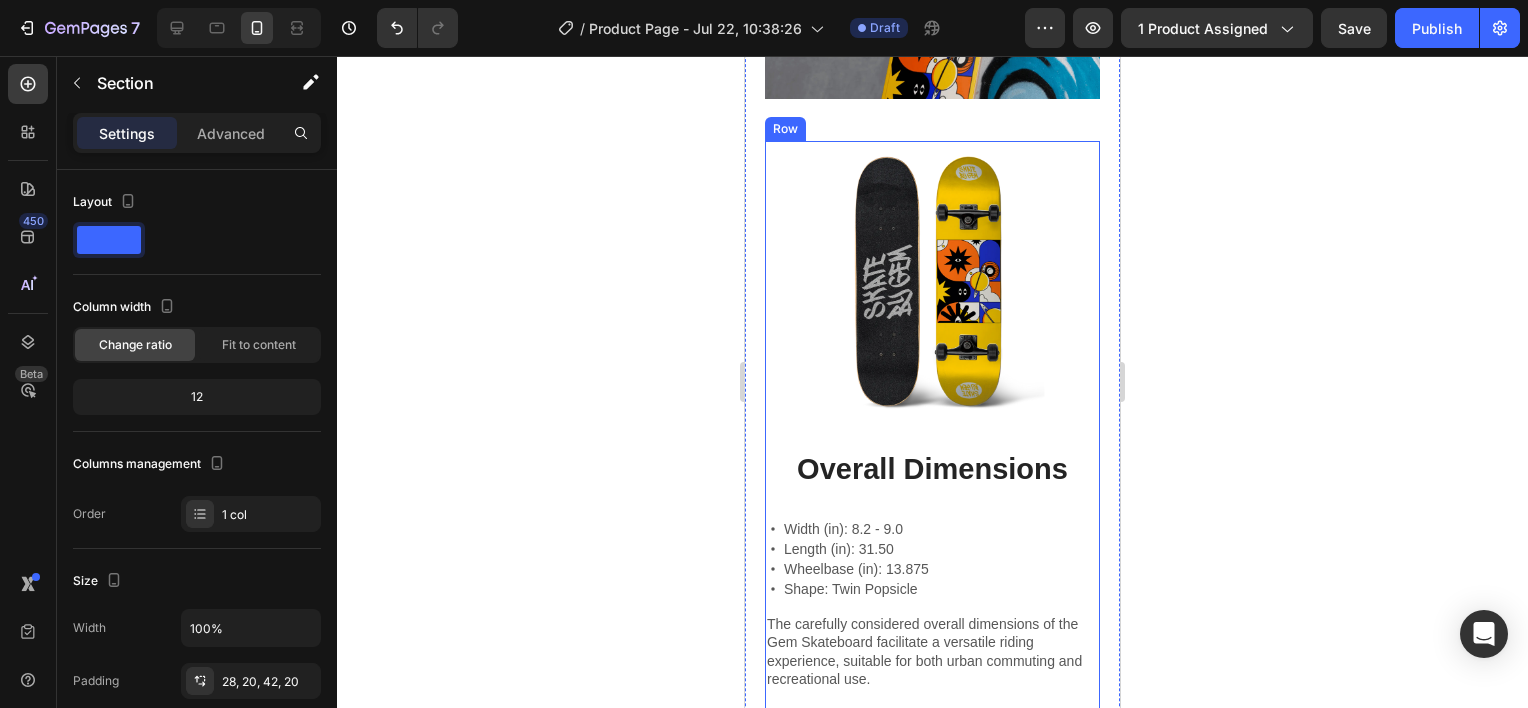 scroll, scrollTop: 4387, scrollLeft: 0, axis: vertical 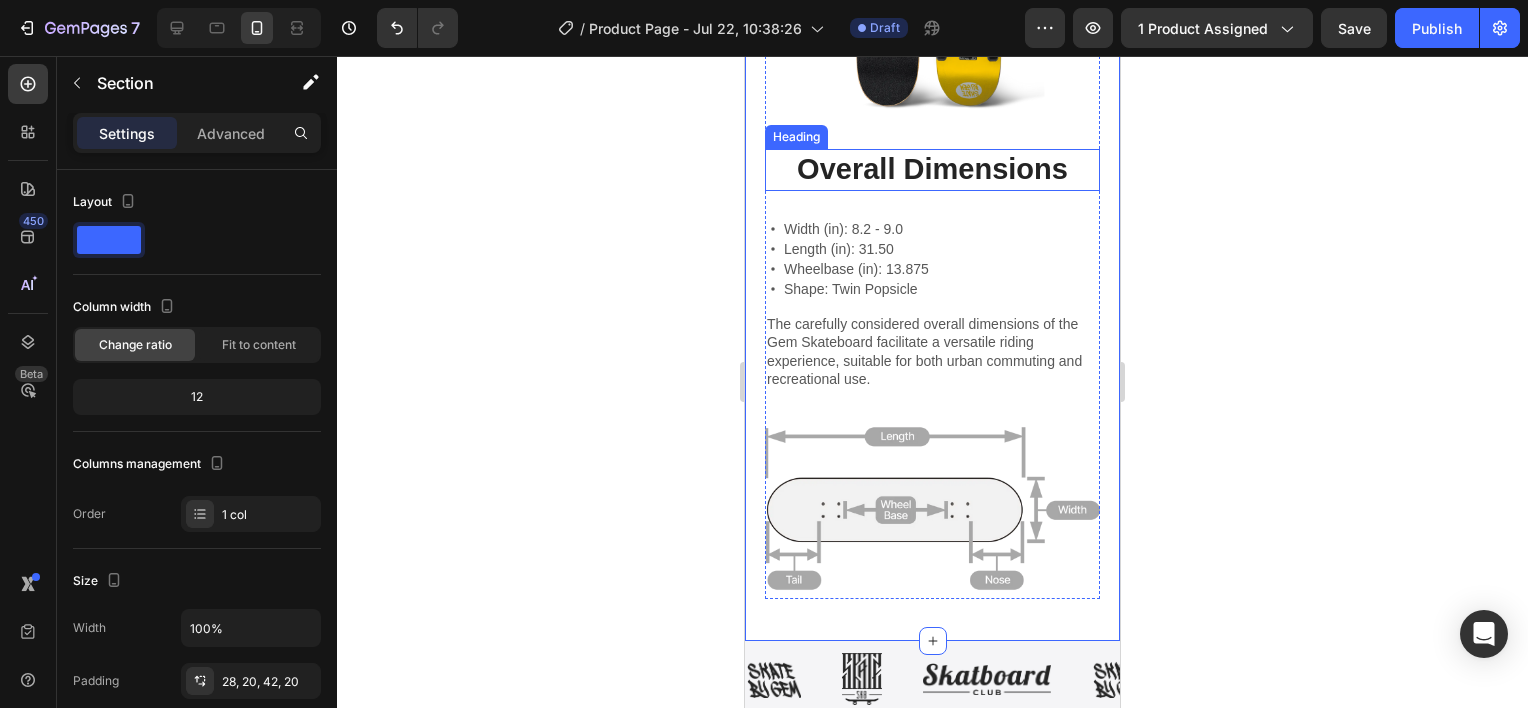 click on "Overall Dimensions" at bounding box center (932, 170) 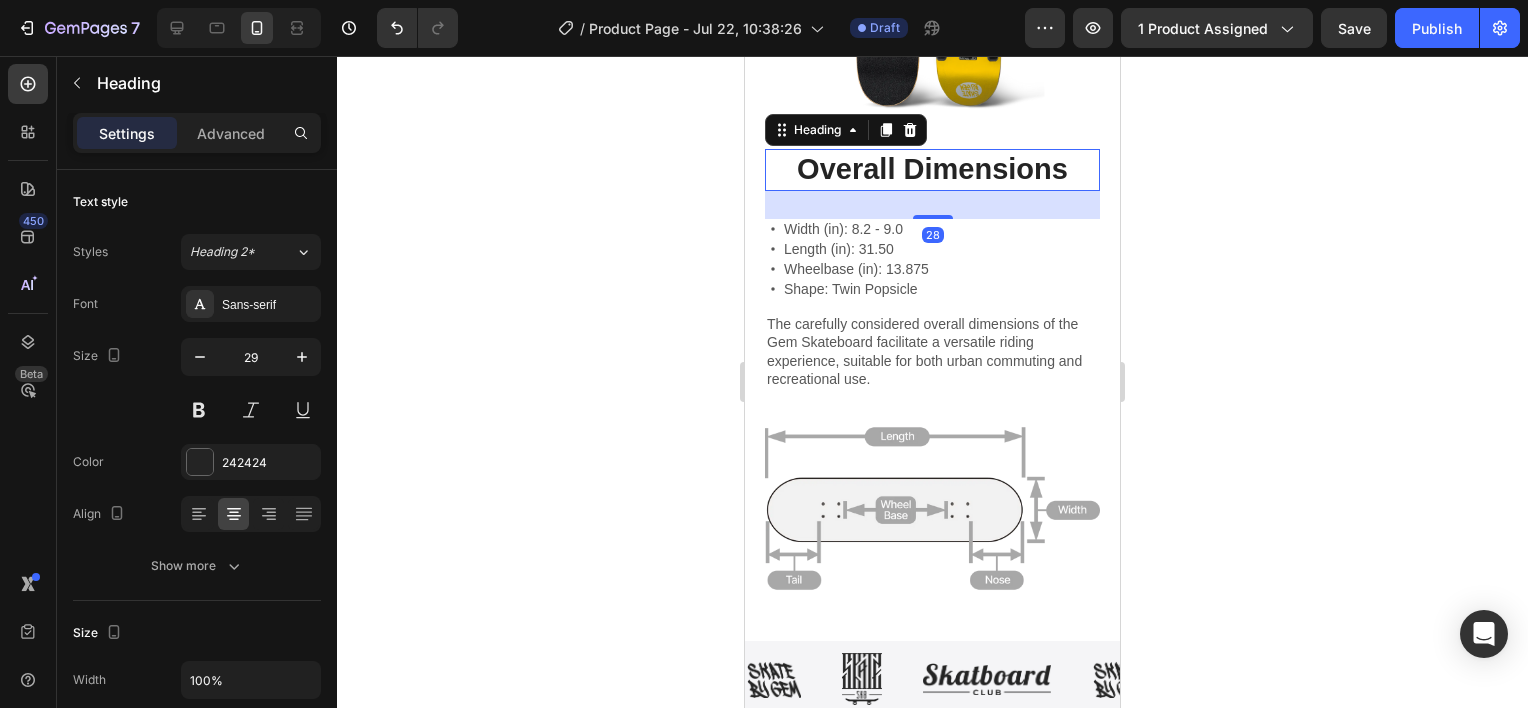 click on "Overall Dimensions" at bounding box center [932, 170] 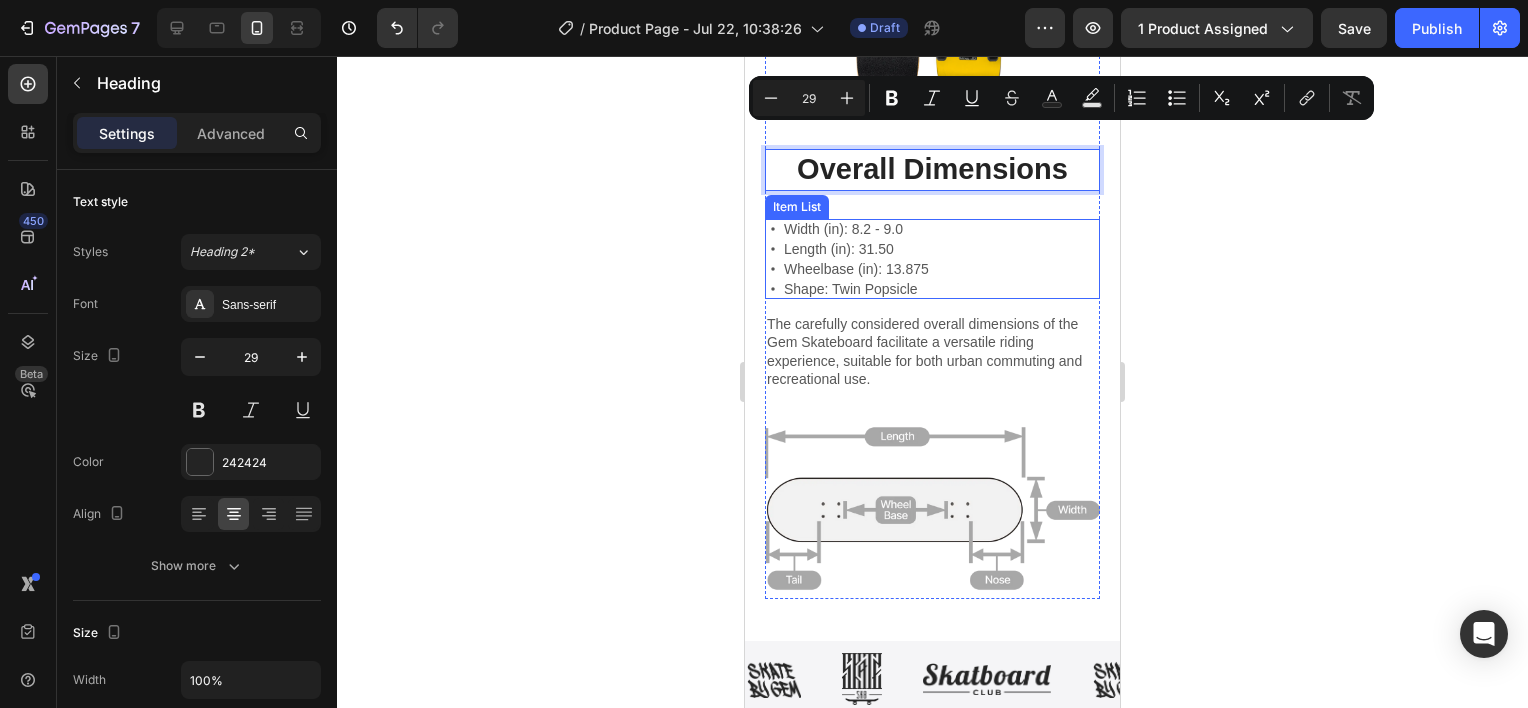click on "Width (in): 8.2 - 9.0" at bounding box center (856, 229) 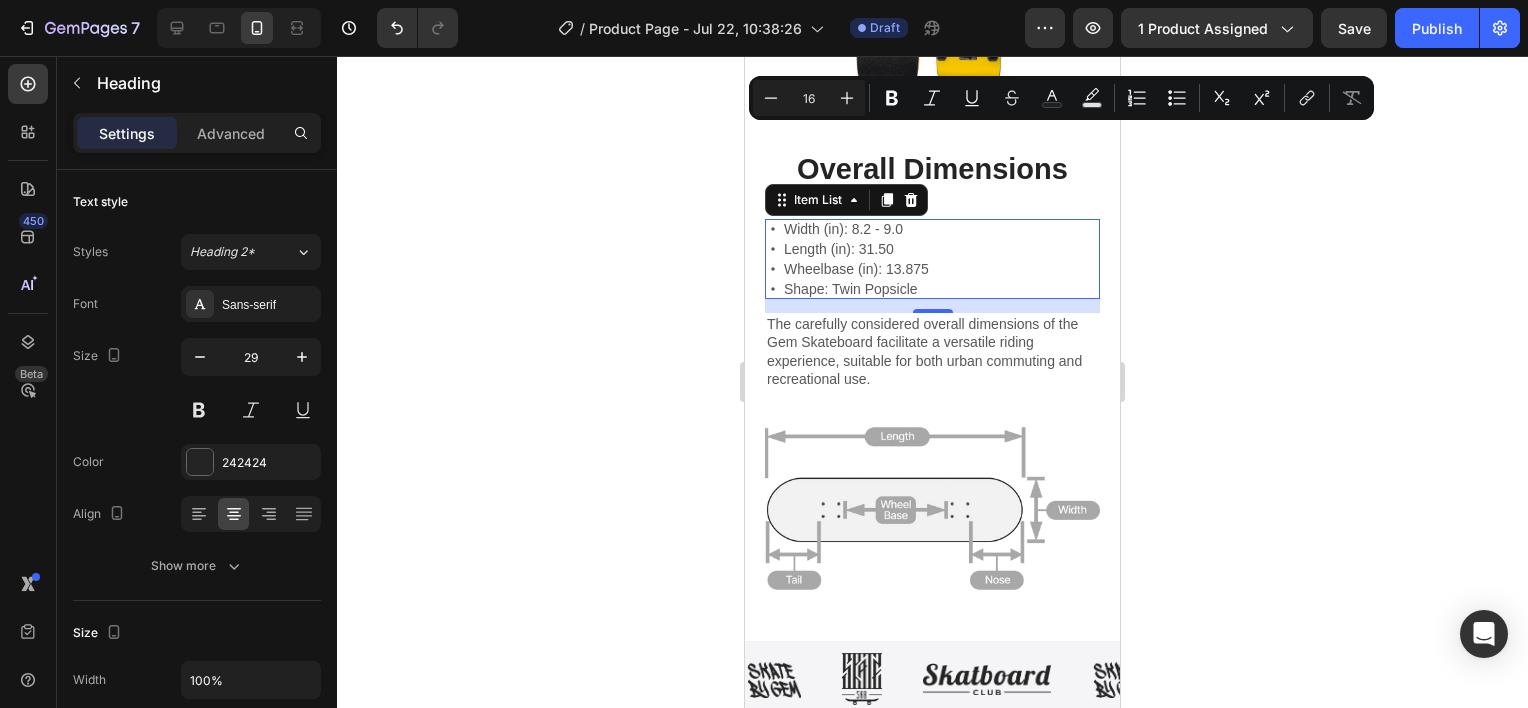 click on "Width (in): 8.2 - 9.0" at bounding box center [856, 229] 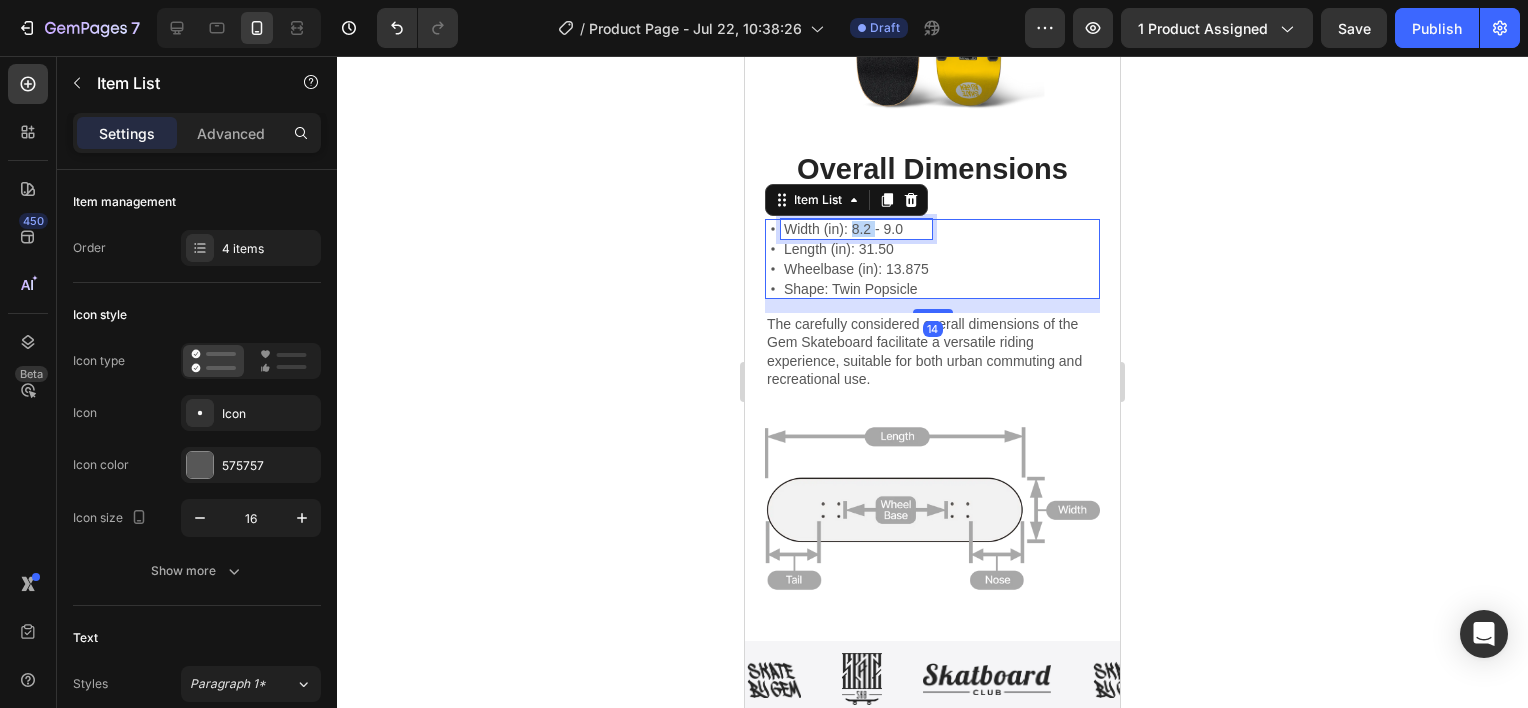 click on "Width (in): 8.2 - 9.0" at bounding box center [856, 229] 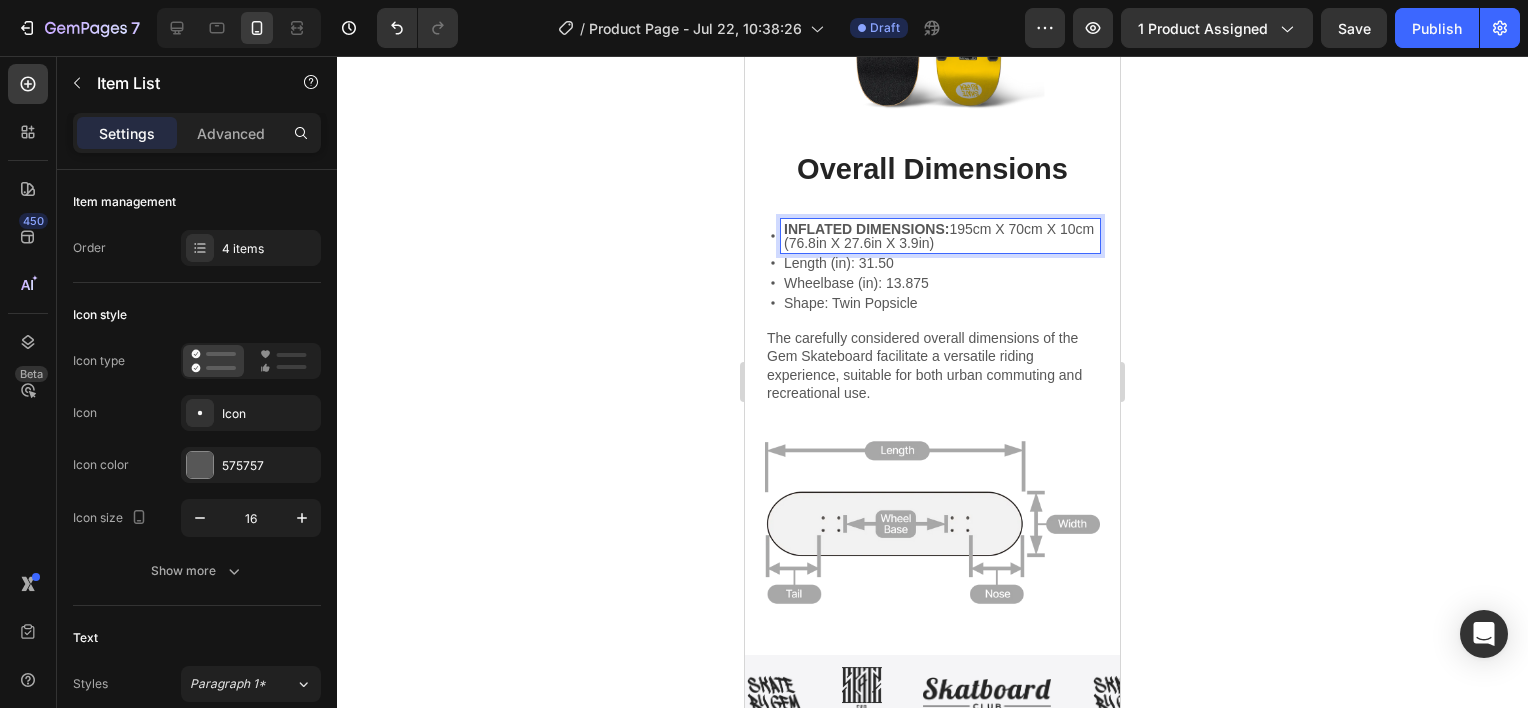 click on "Length (in): 31.50" at bounding box center [940, 263] 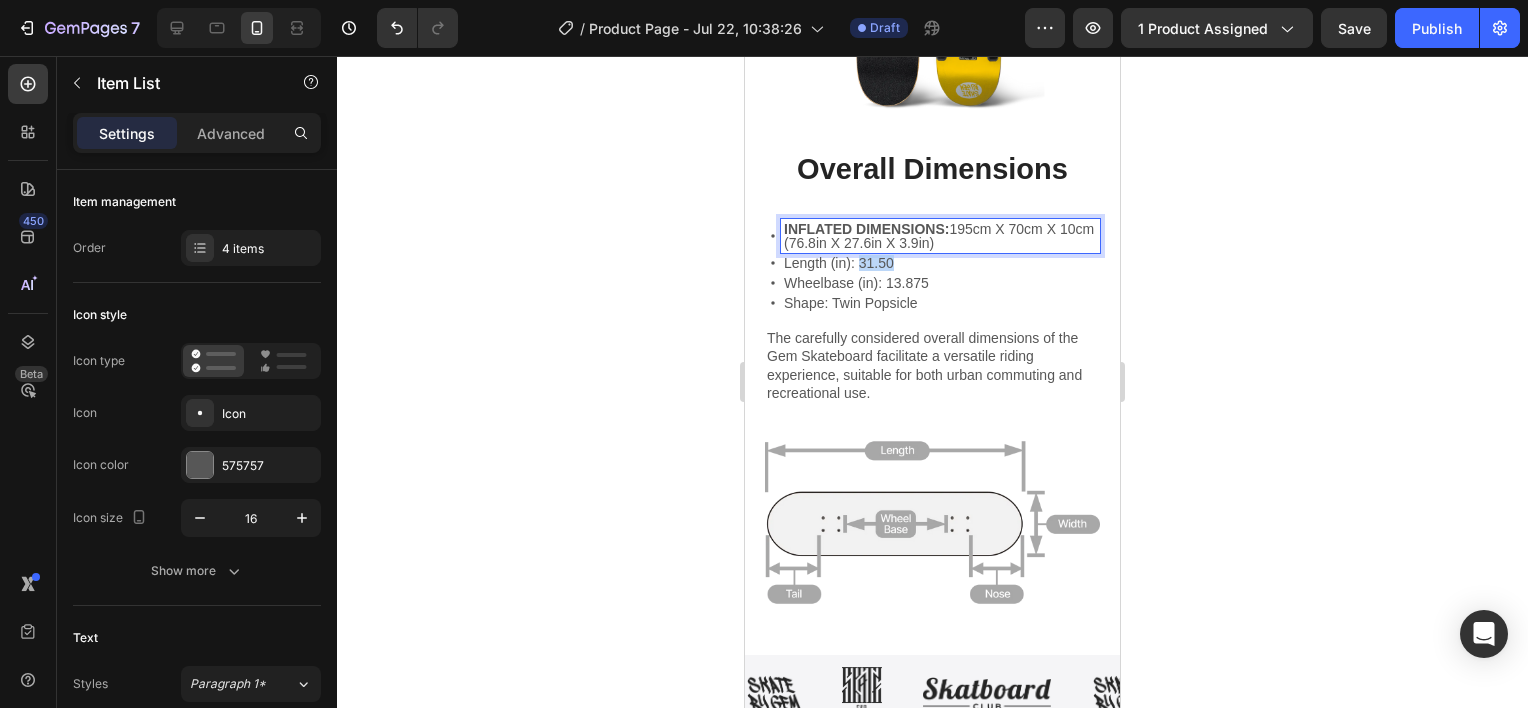 click on "Length (in): 31.50" at bounding box center (940, 263) 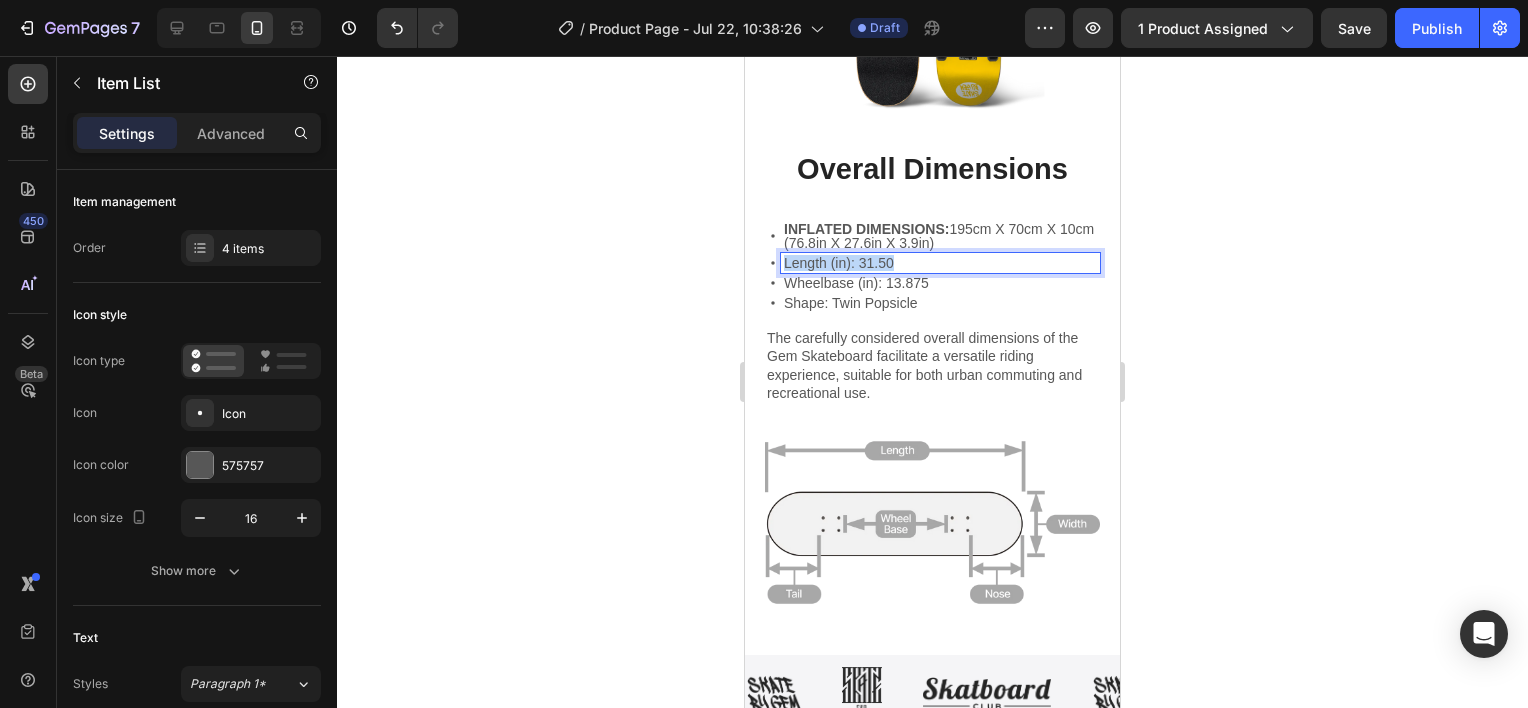 click on "Length (in): 31.50" at bounding box center [940, 263] 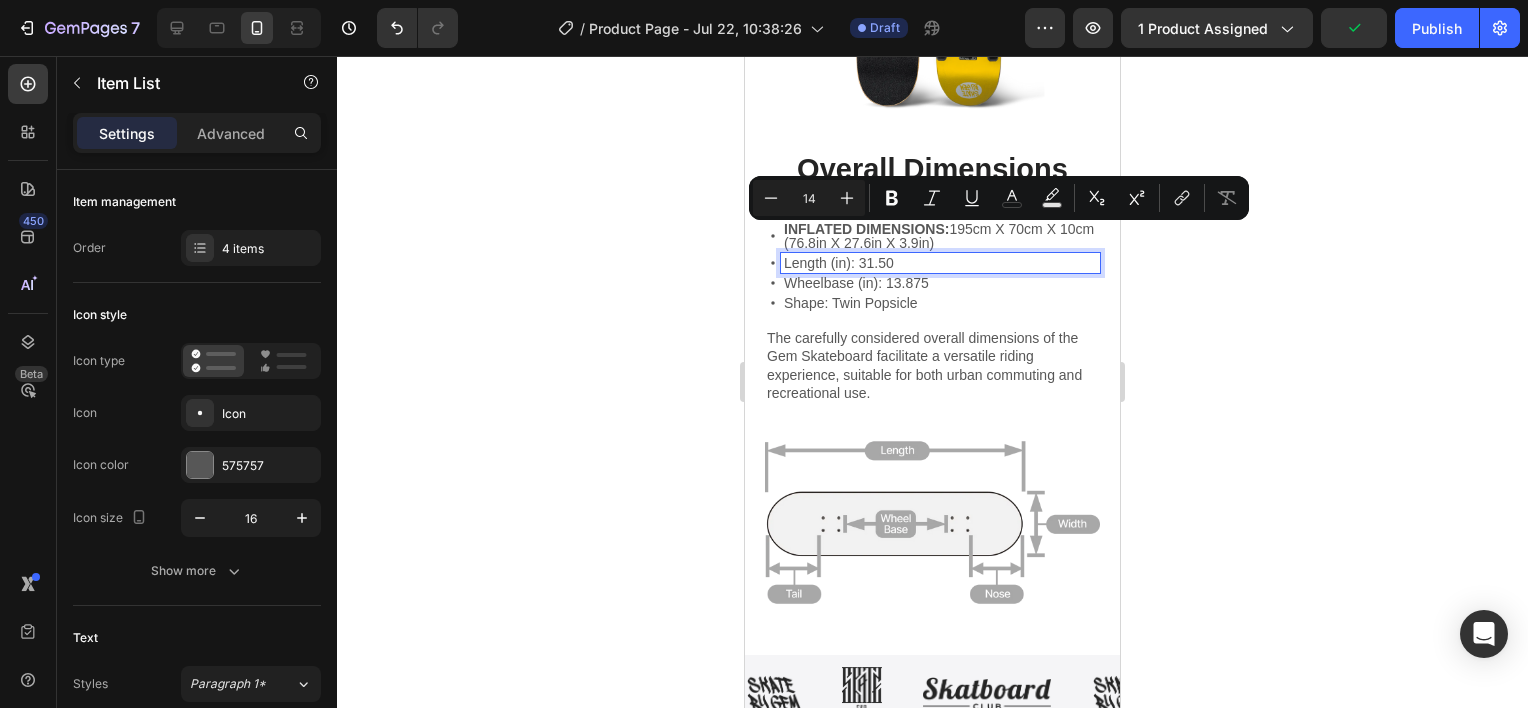 click on "Length (in): 31.50" at bounding box center [940, 263] 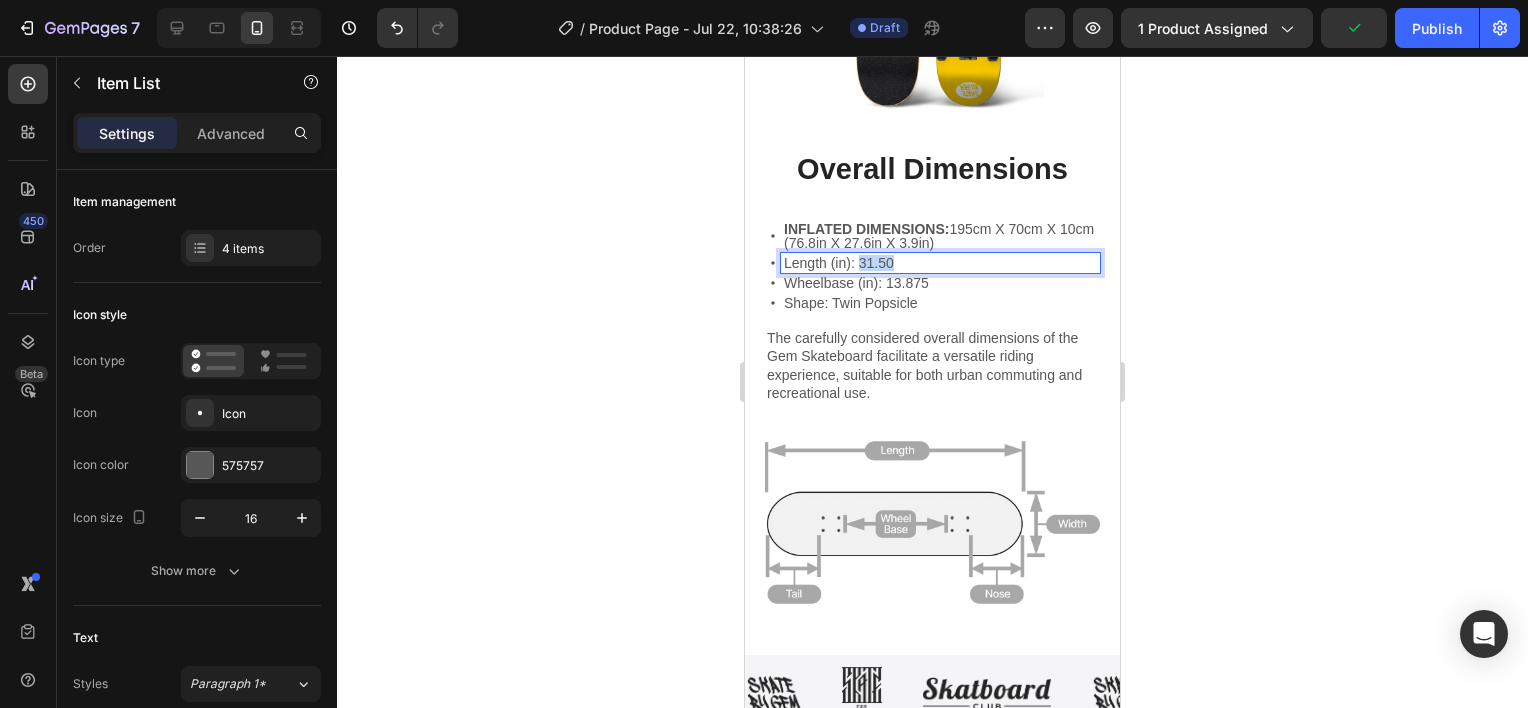click on "Length (in): 31.50" at bounding box center [940, 263] 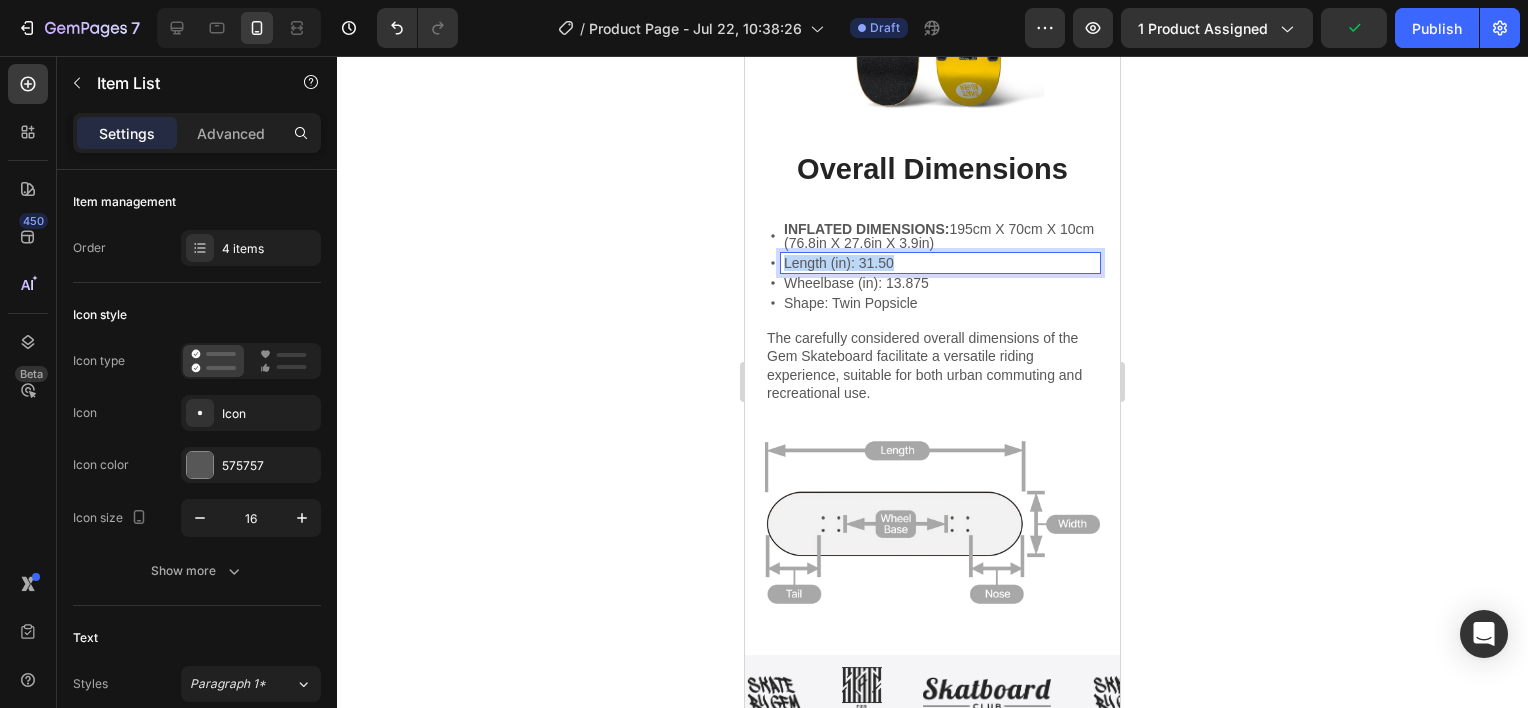 click on "Length (in): 31.50" at bounding box center [940, 263] 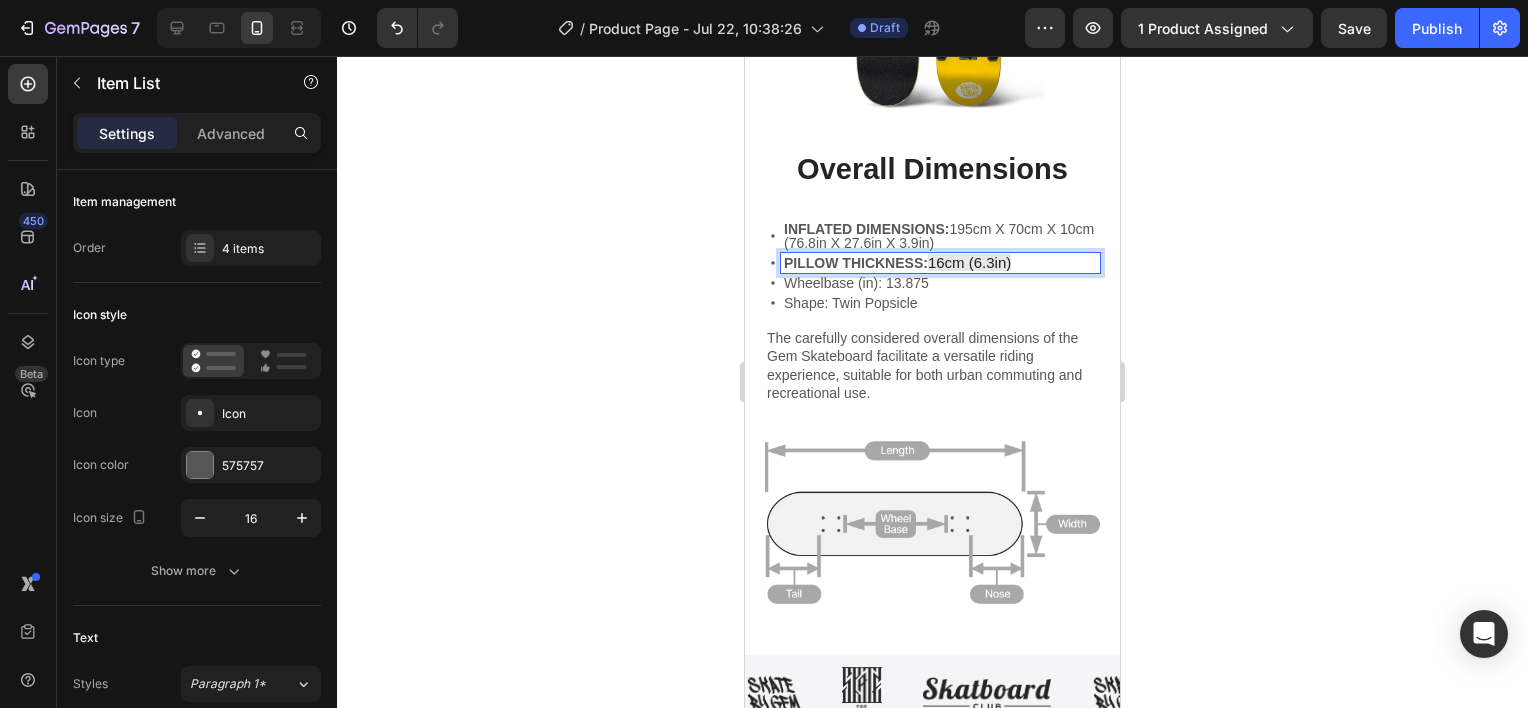 click on "Wheelbase (in): 13.875" at bounding box center (940, 283) 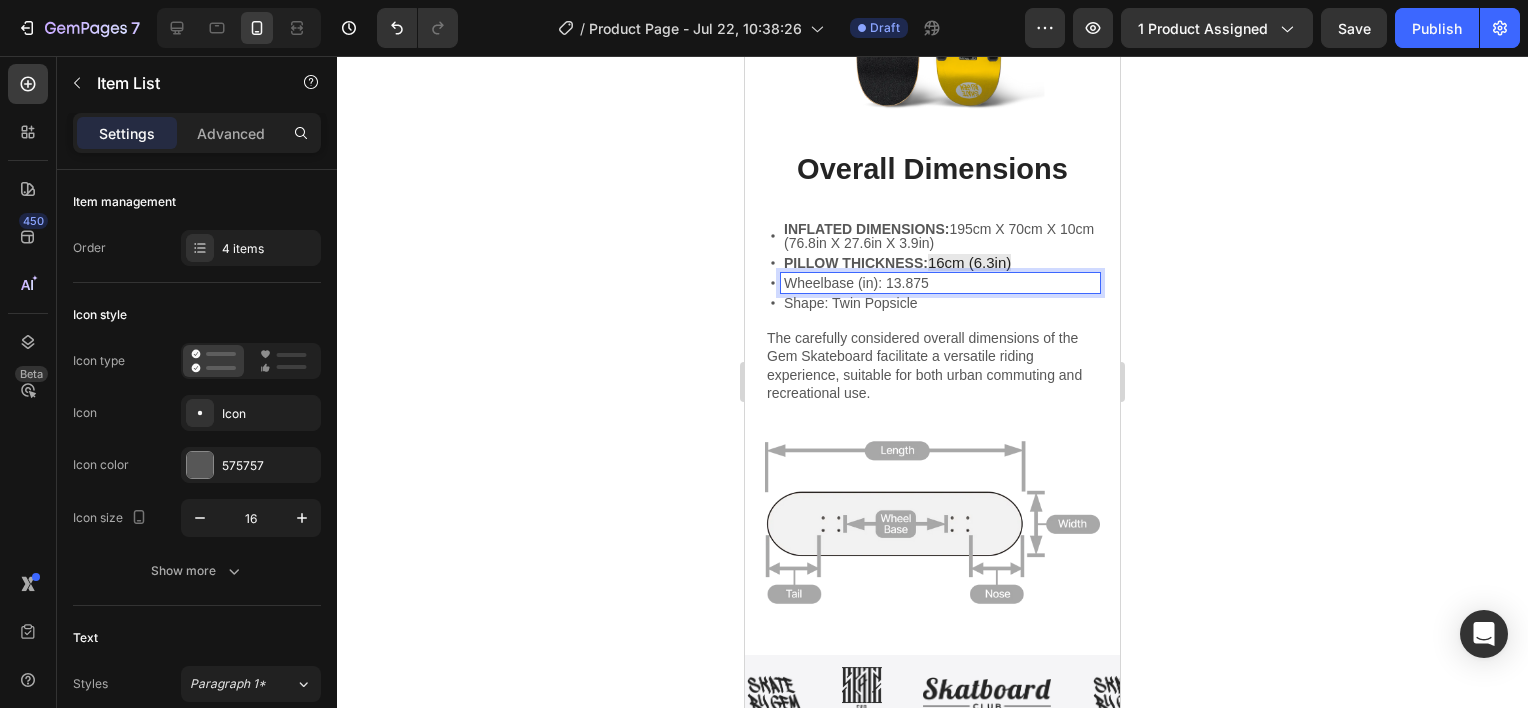 click on "PILLOW THICKNESS:  16cm (6.3in)" at bounding box center (940, 263) 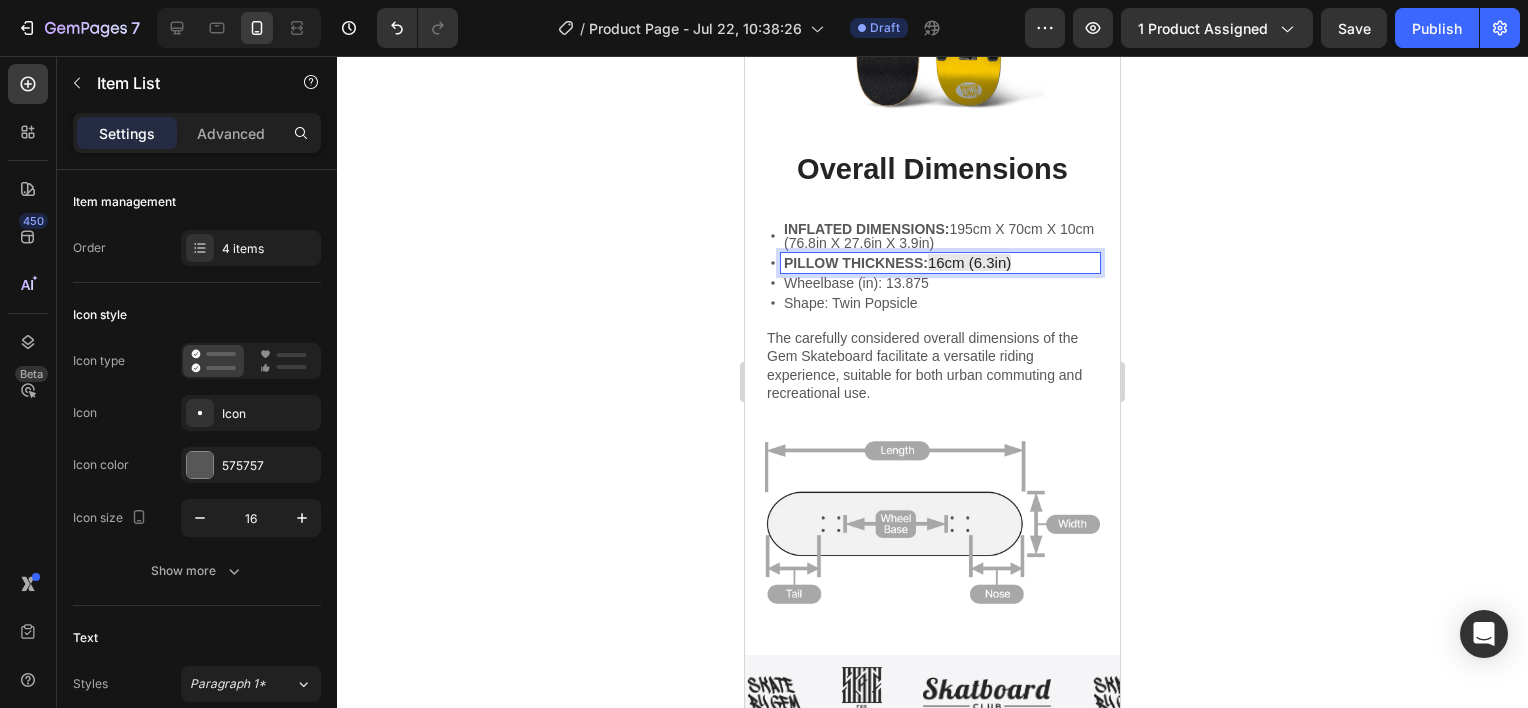 click on "PILLOW THICKNESS:  16cm (6.3in)" at bounding box center [940, 263] 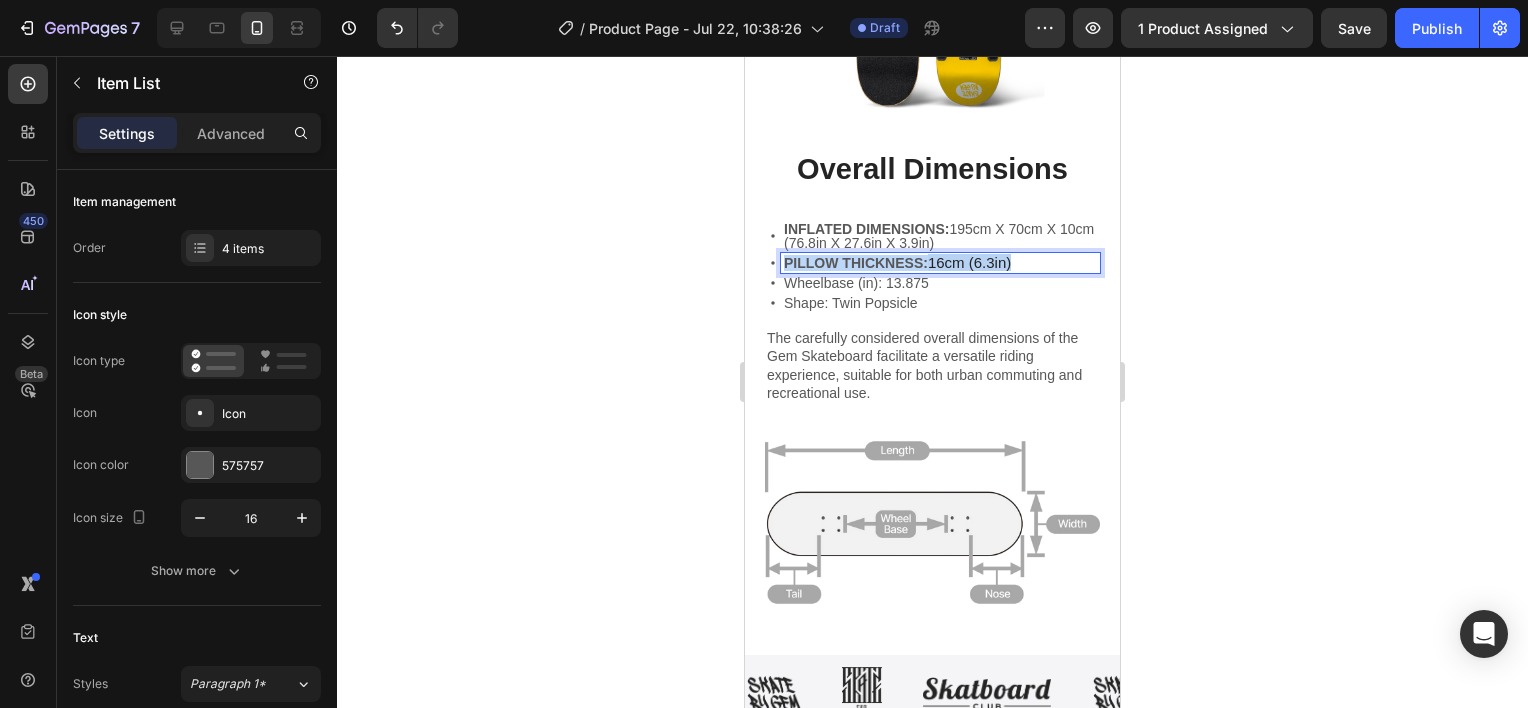 click on "PILLOW THICKNESS:  16cm (6.3in)" at bounding box center (940, 263) 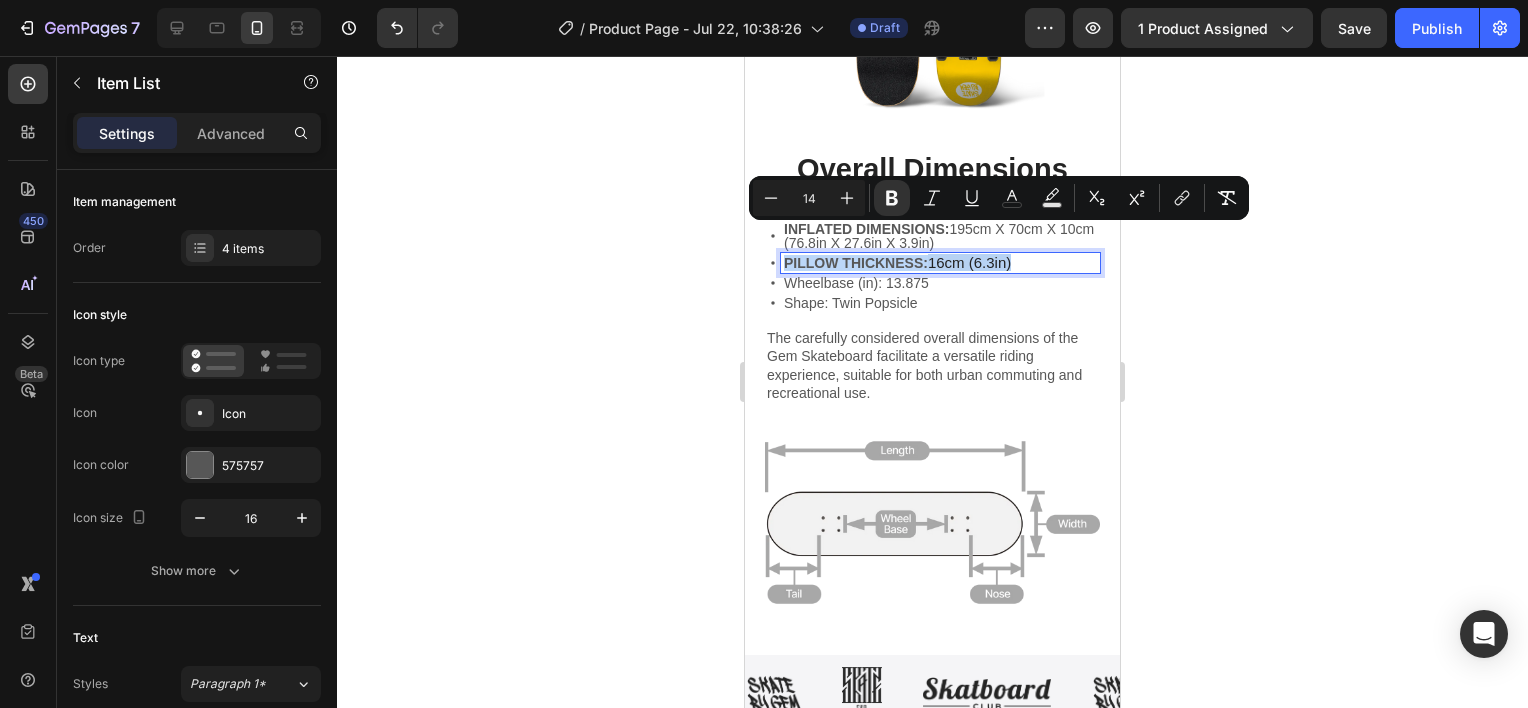 click on "16cm (6.3in)" at bounding box center (969, 262) 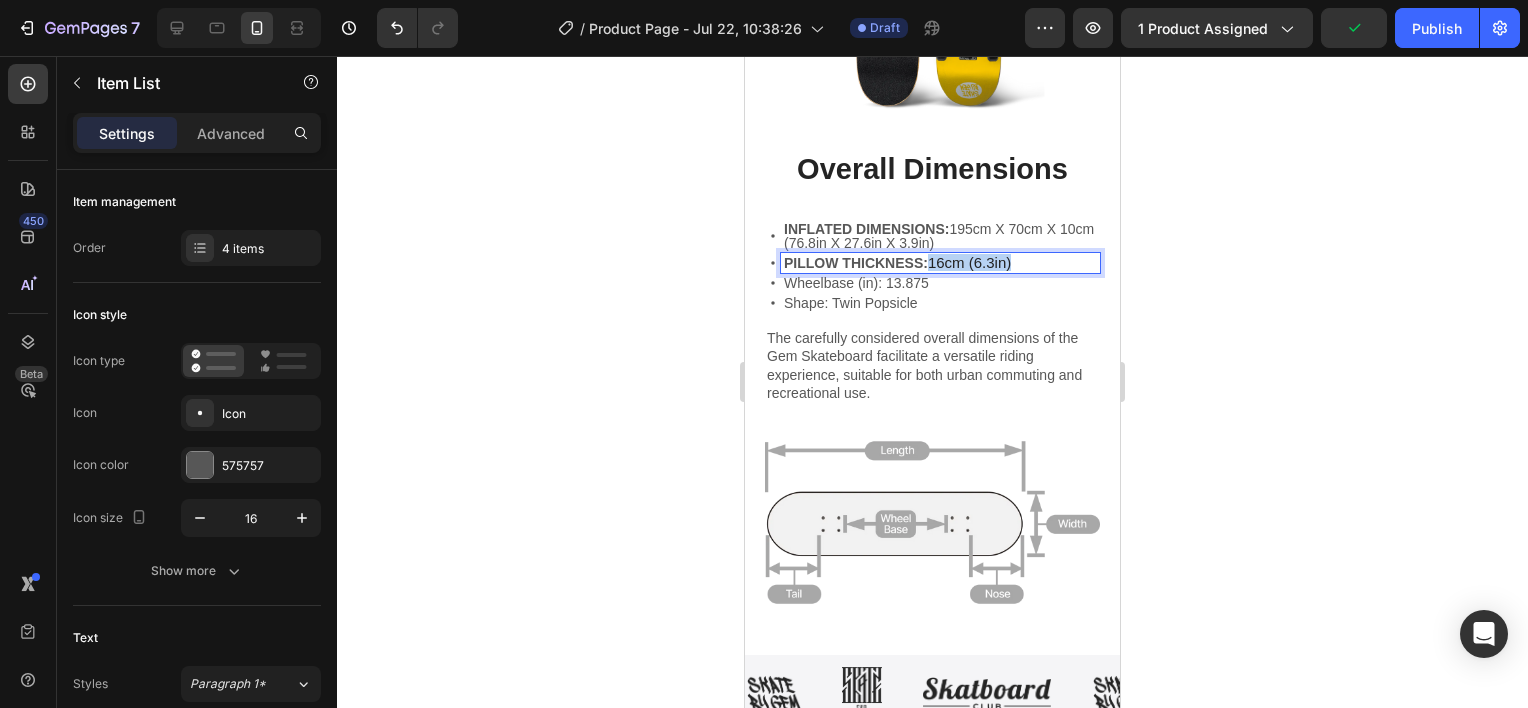 drag, startPoint x: 1028, startPoint y: 231, endPoint x: 932, endPoint y: 235, distance: 96.0833 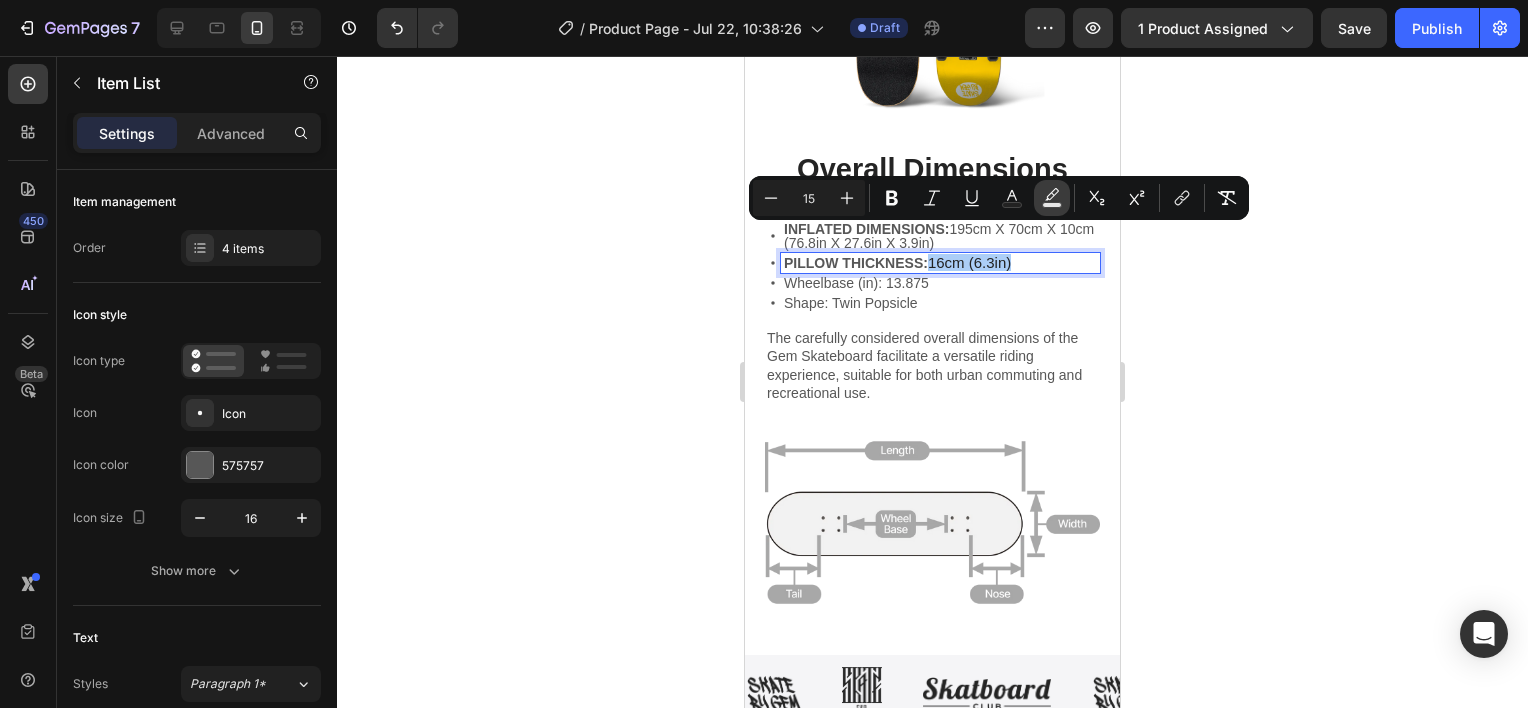 click 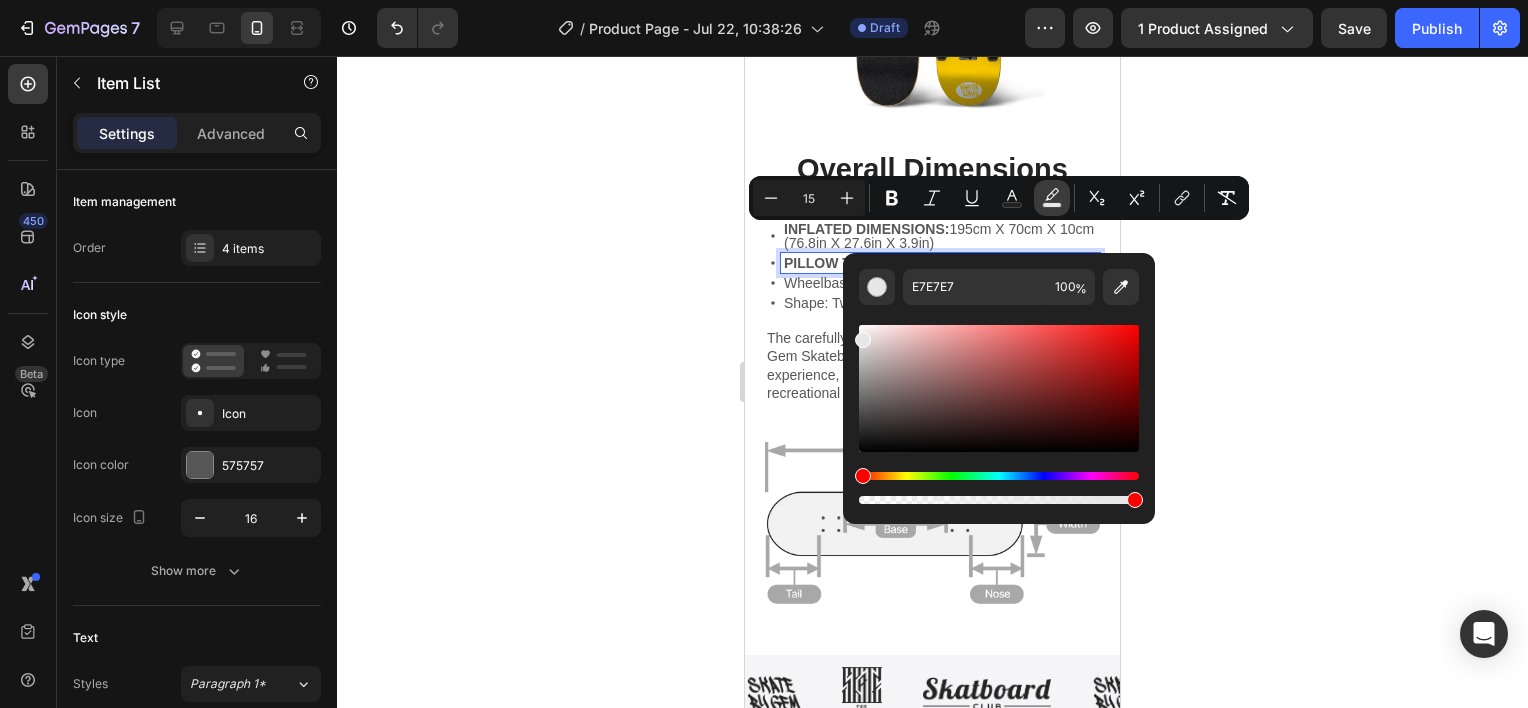 click 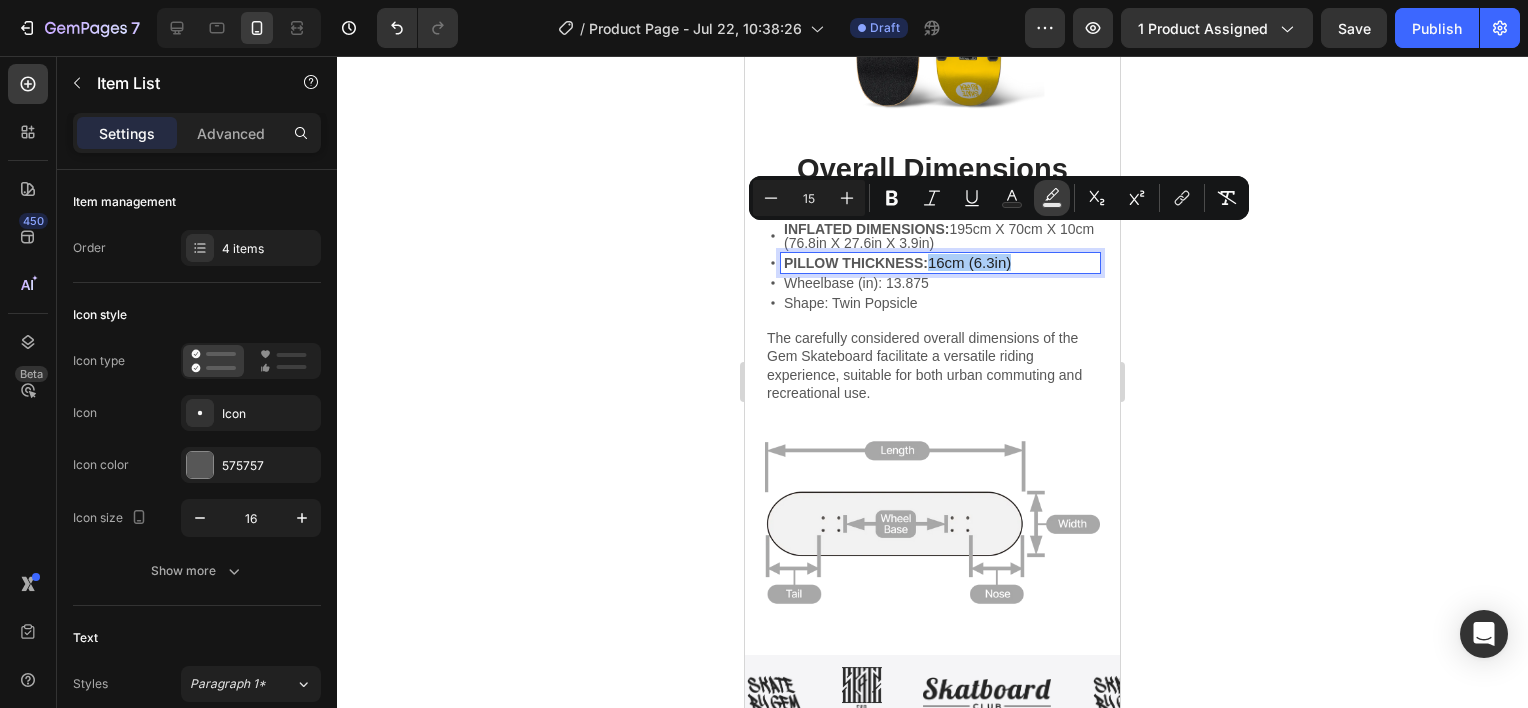 click 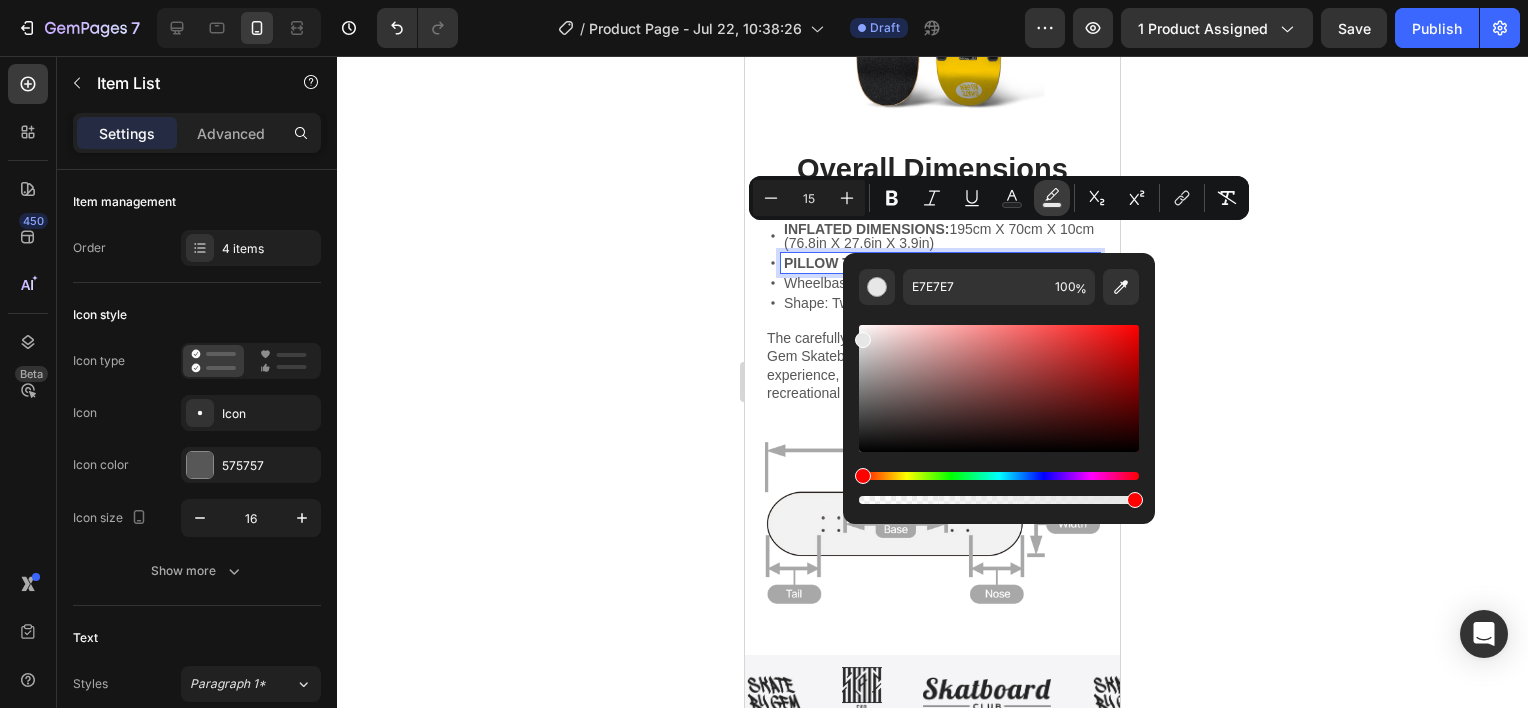 click 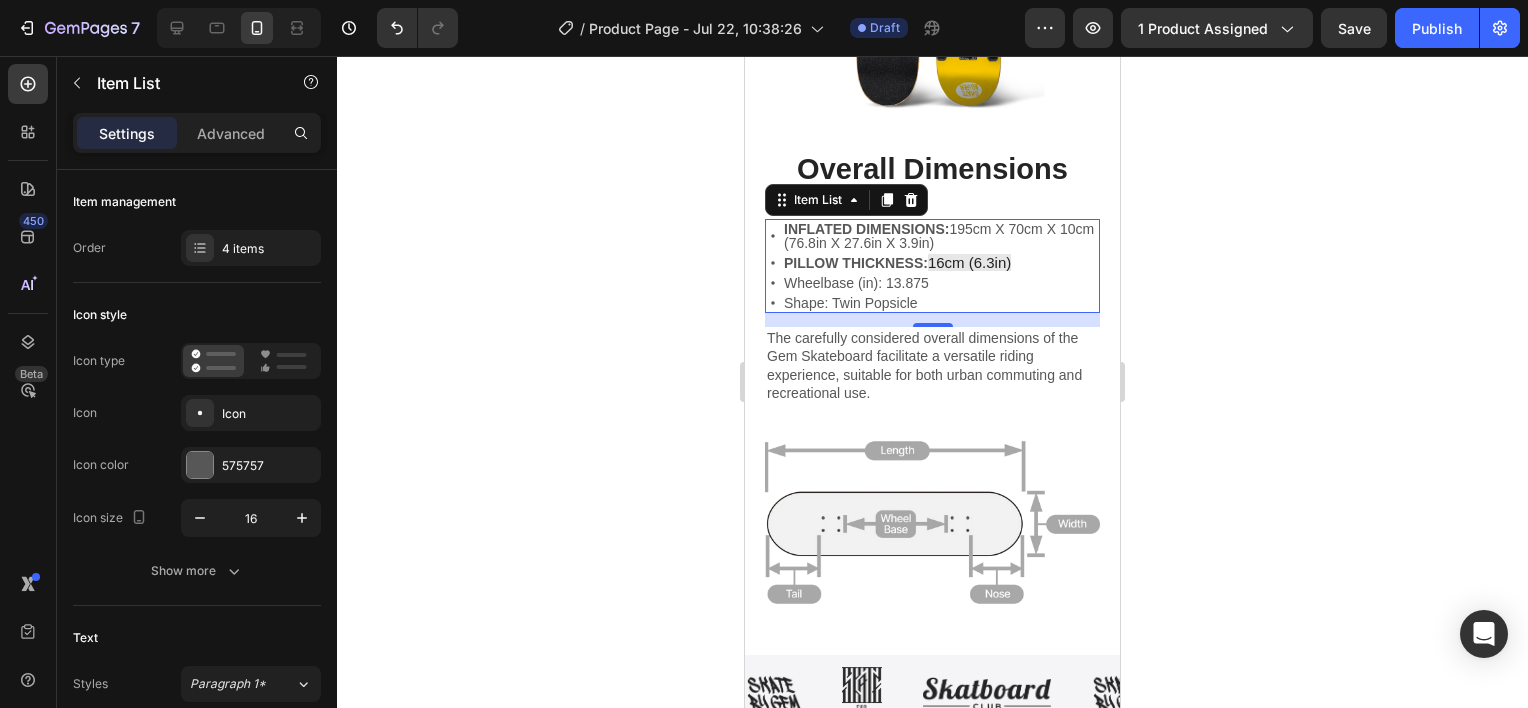 click on "Shape: Twin Popsicle" at bounding box center [940, 303] 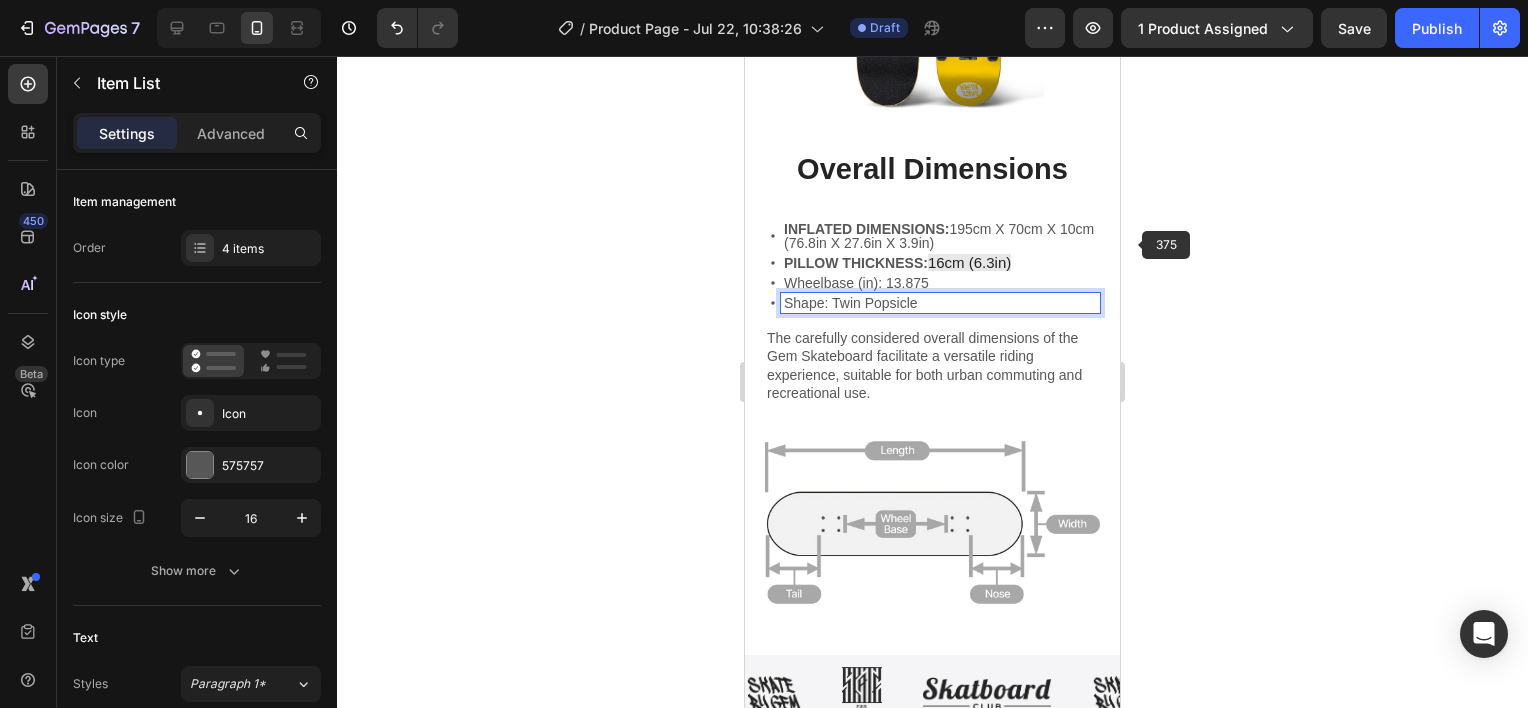click 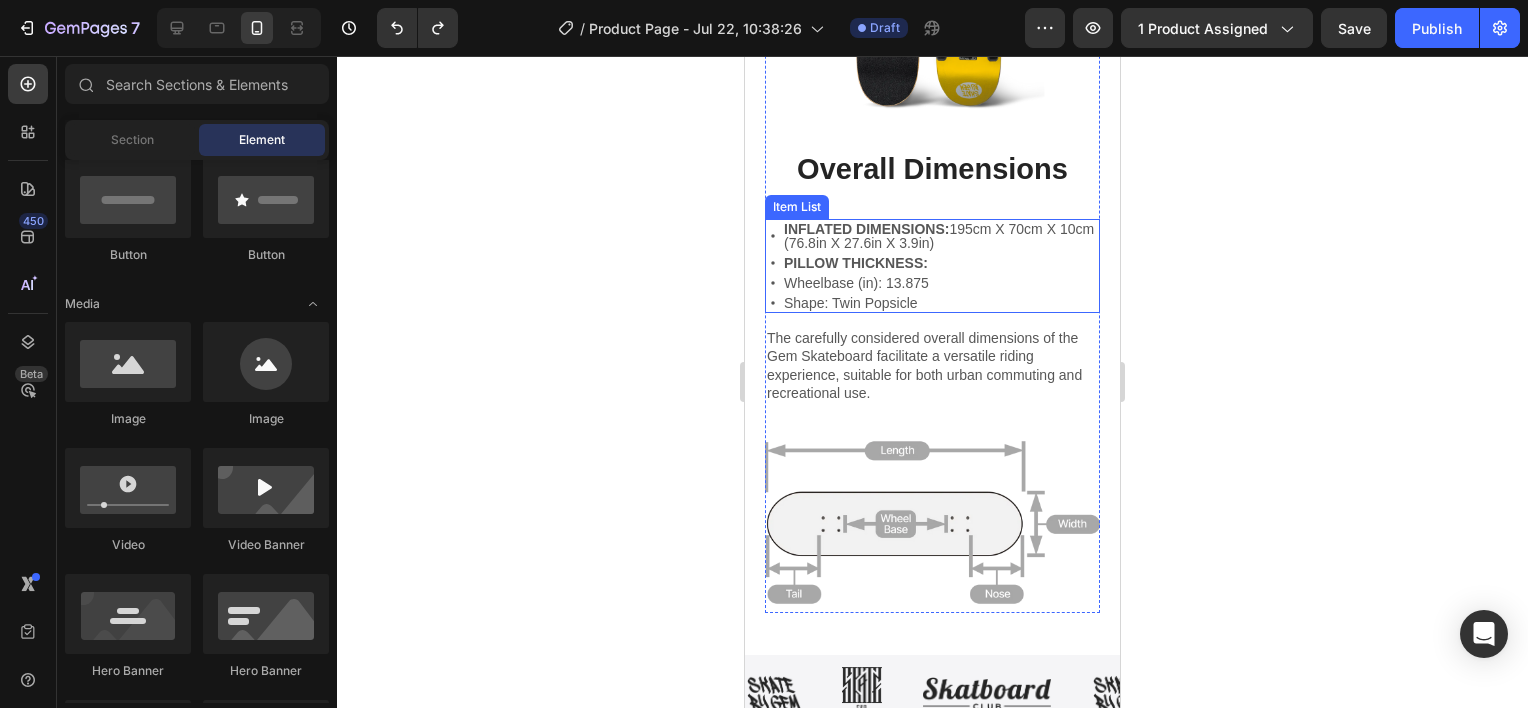 click on "PILLOW THICKNESS:" at bounding box center [940, 263] 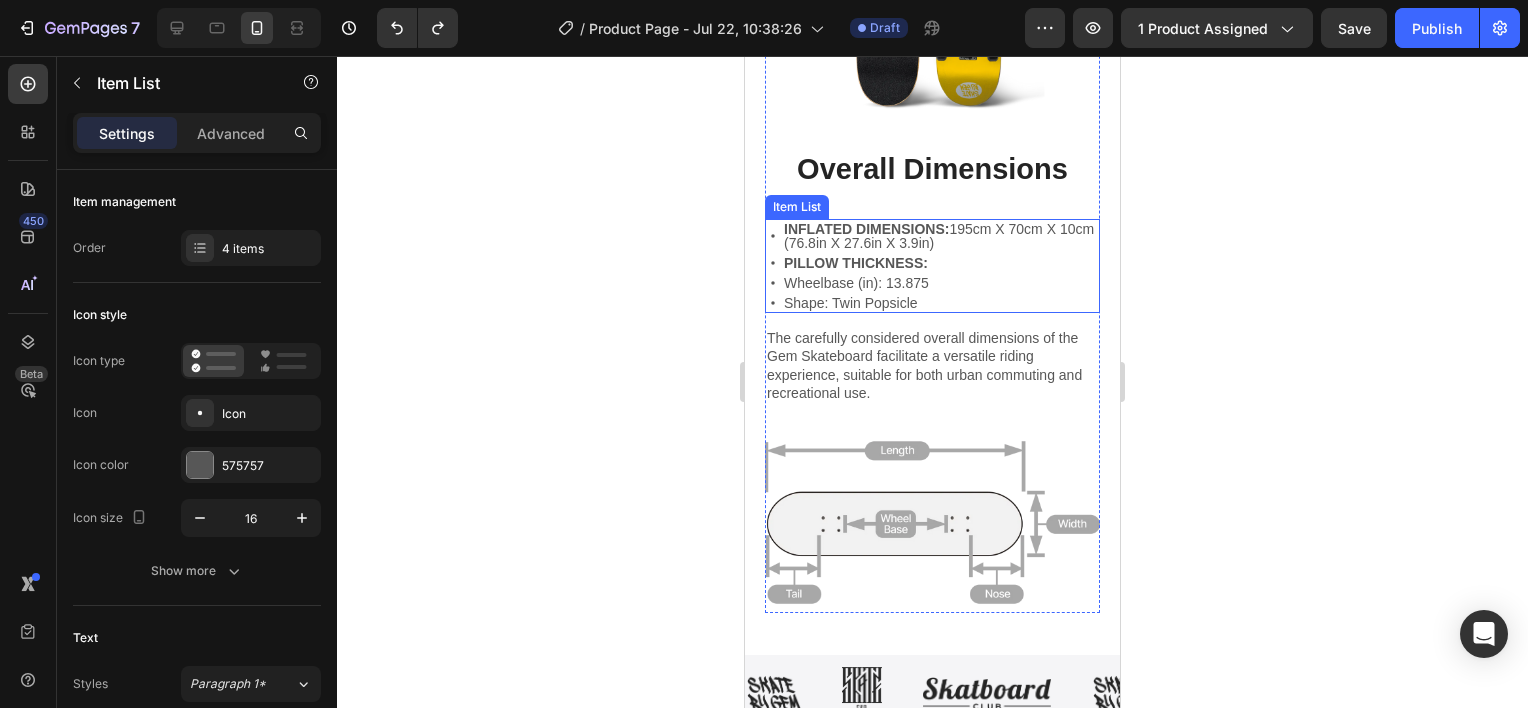 click on "PILLOW THICKNESS:" at bounding box center [940, 263] 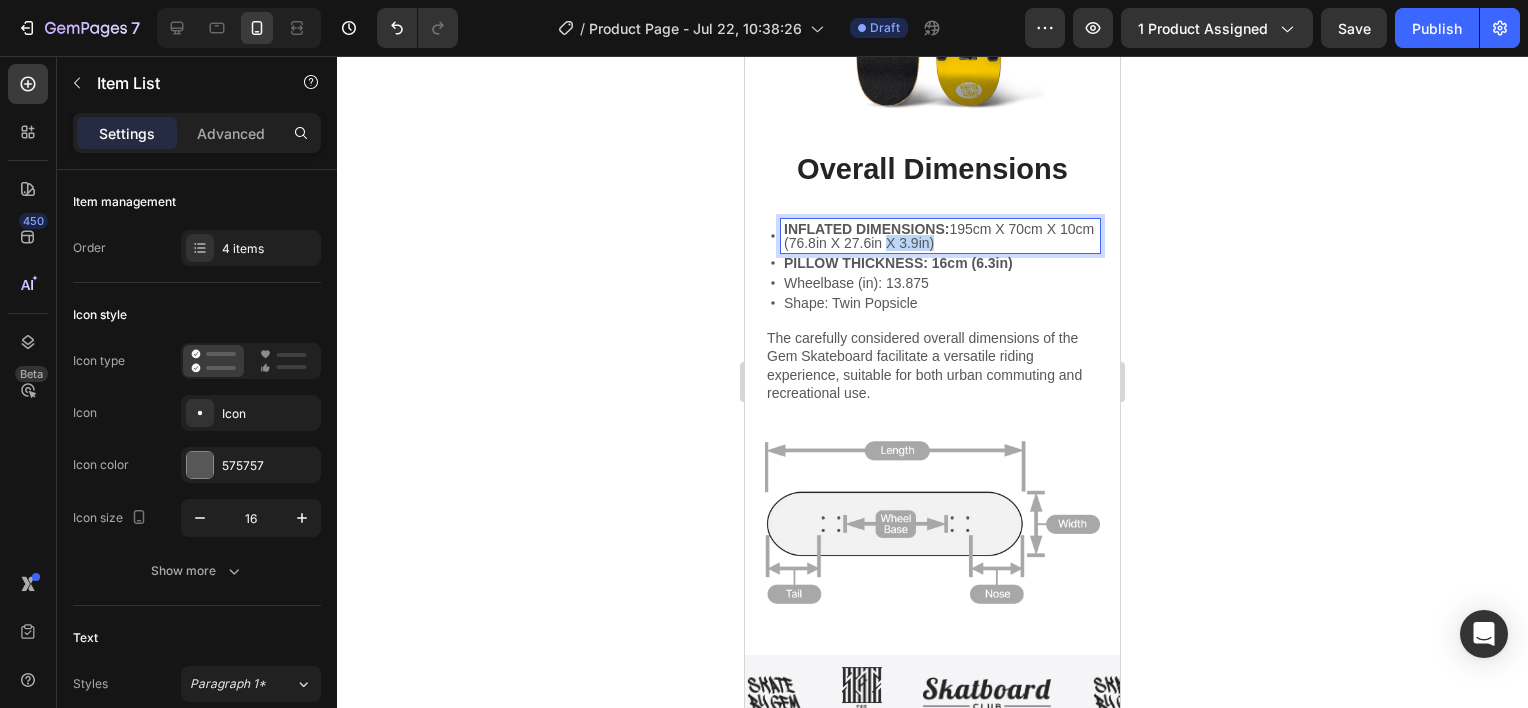 drag, startPoint x: 1020, startPoint y: 226, endPoint x: 927, endPoint y: 248, distance: 95.566734 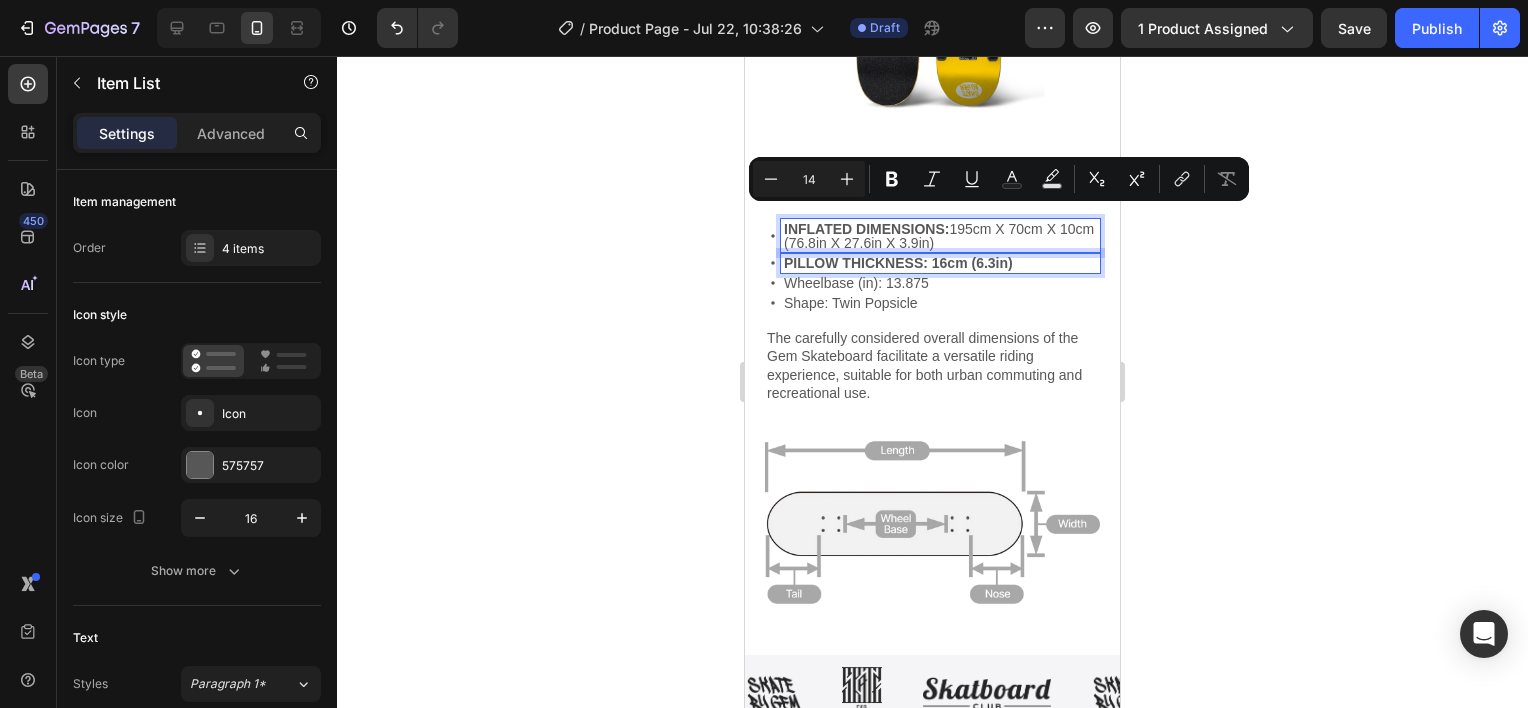 click on "PILLOW THICKNESS: 16cm (6.3in)" at bounding box center [898, 263] 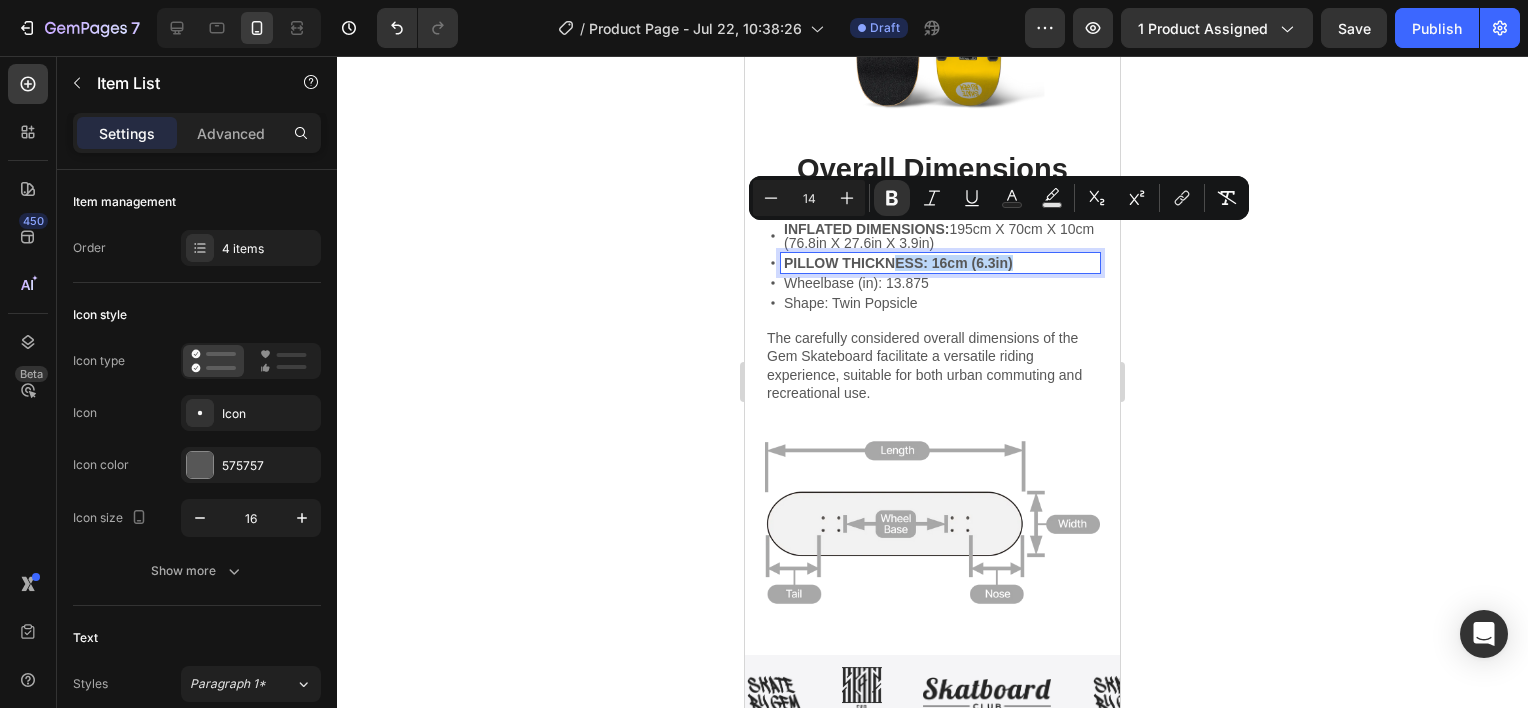 drag, startPoint x: 1027, startPoint y: 242, endPoint x: 890, endPoint y: 268, distance: 139.44533 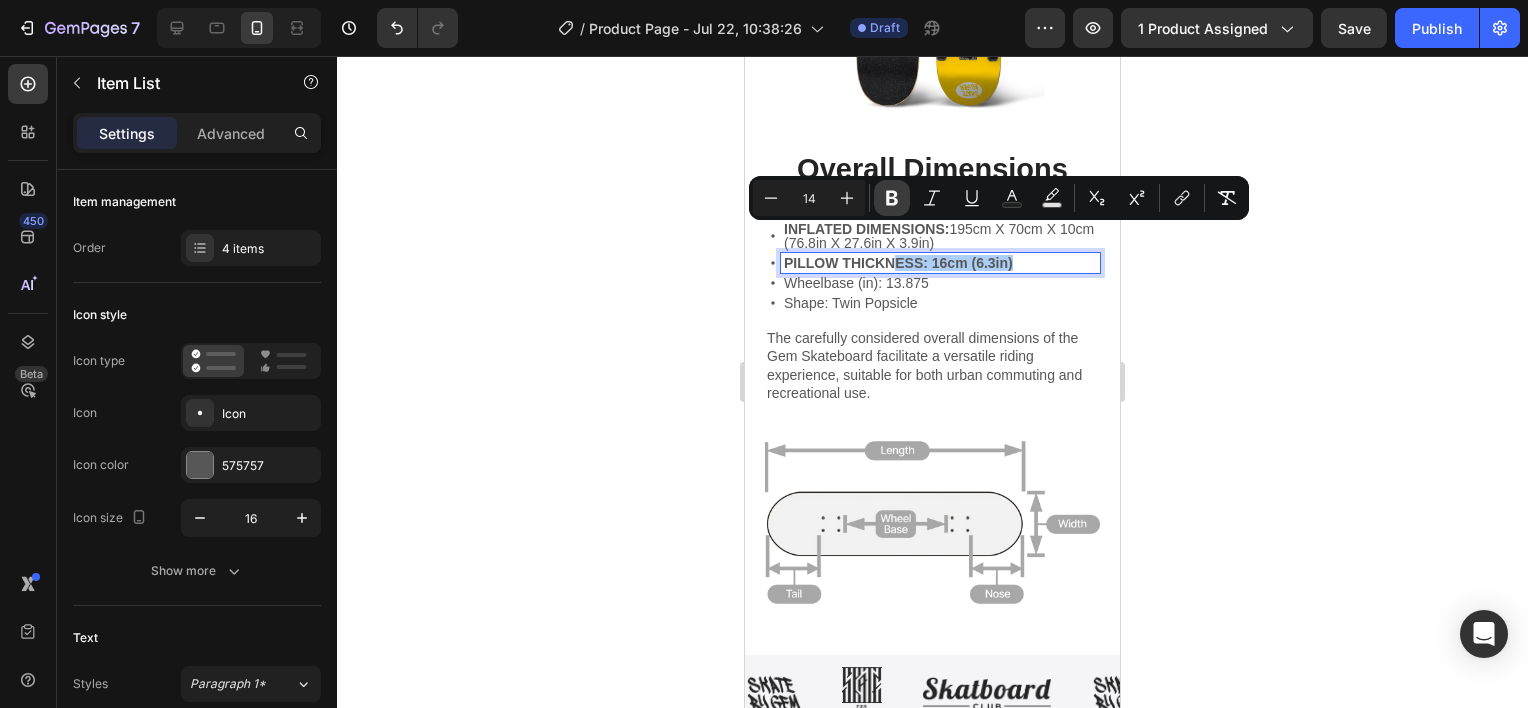 click 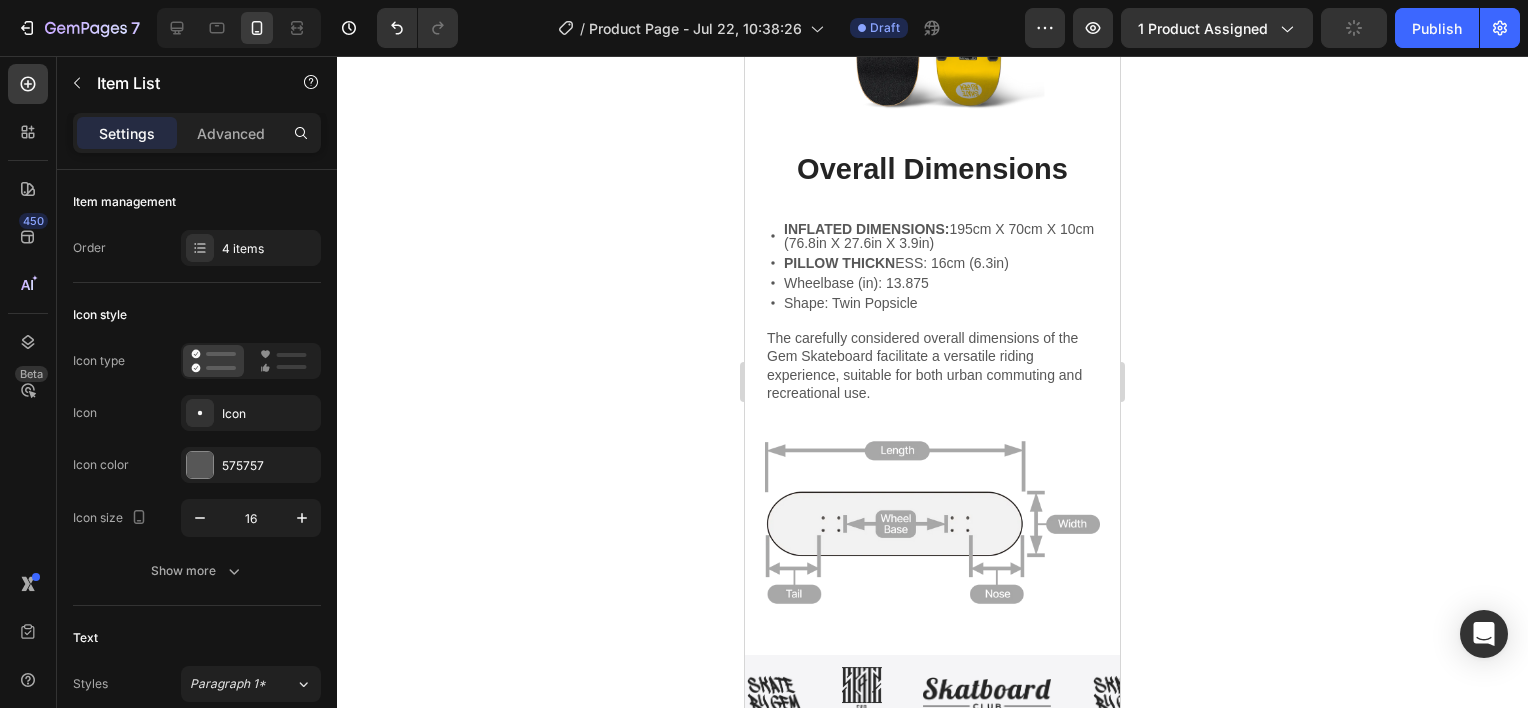 click 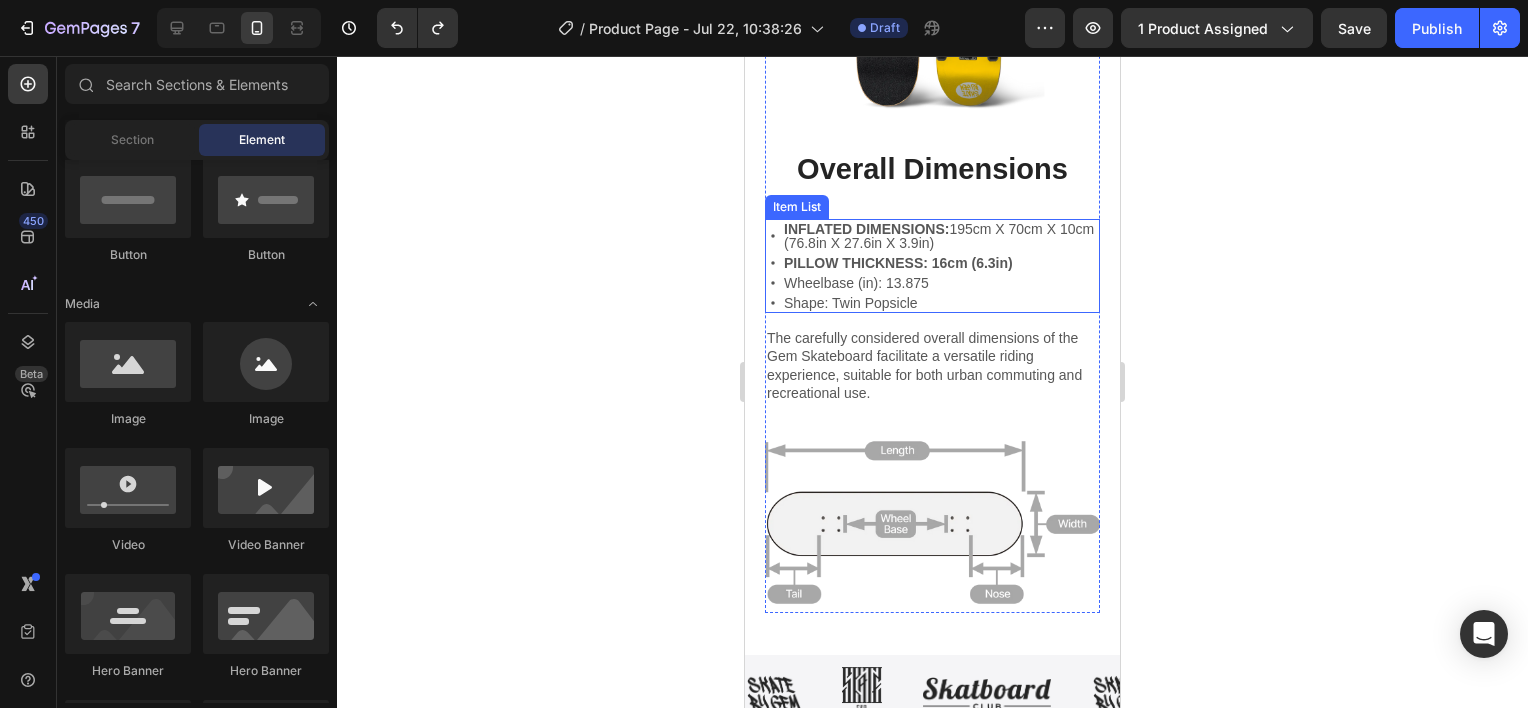 click on "PILLOW THICKNESS: 16cm (6.3in)" at bounding box center (940, 263) 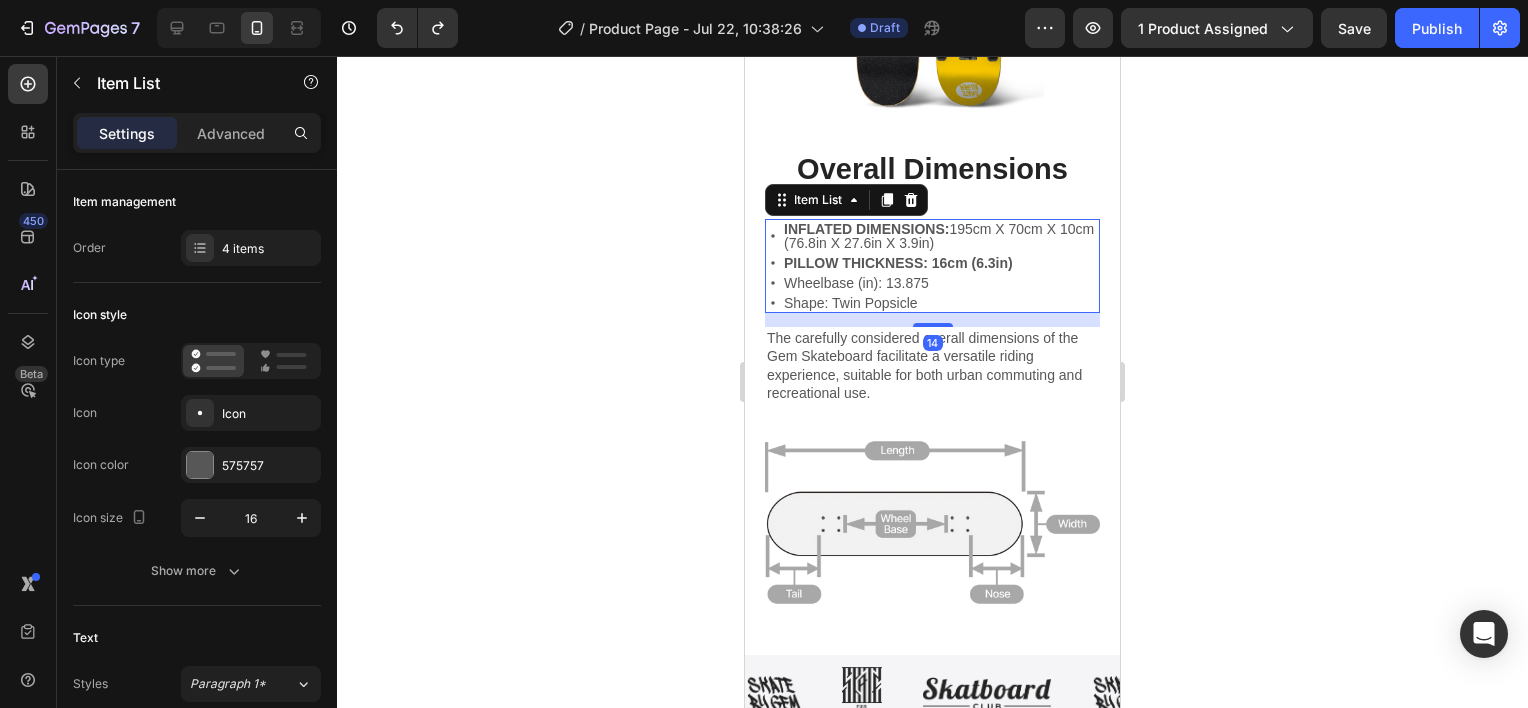 click on "PILLOW THICKNESS: 16cm (6.3in)" at bounding box center (940, 263) 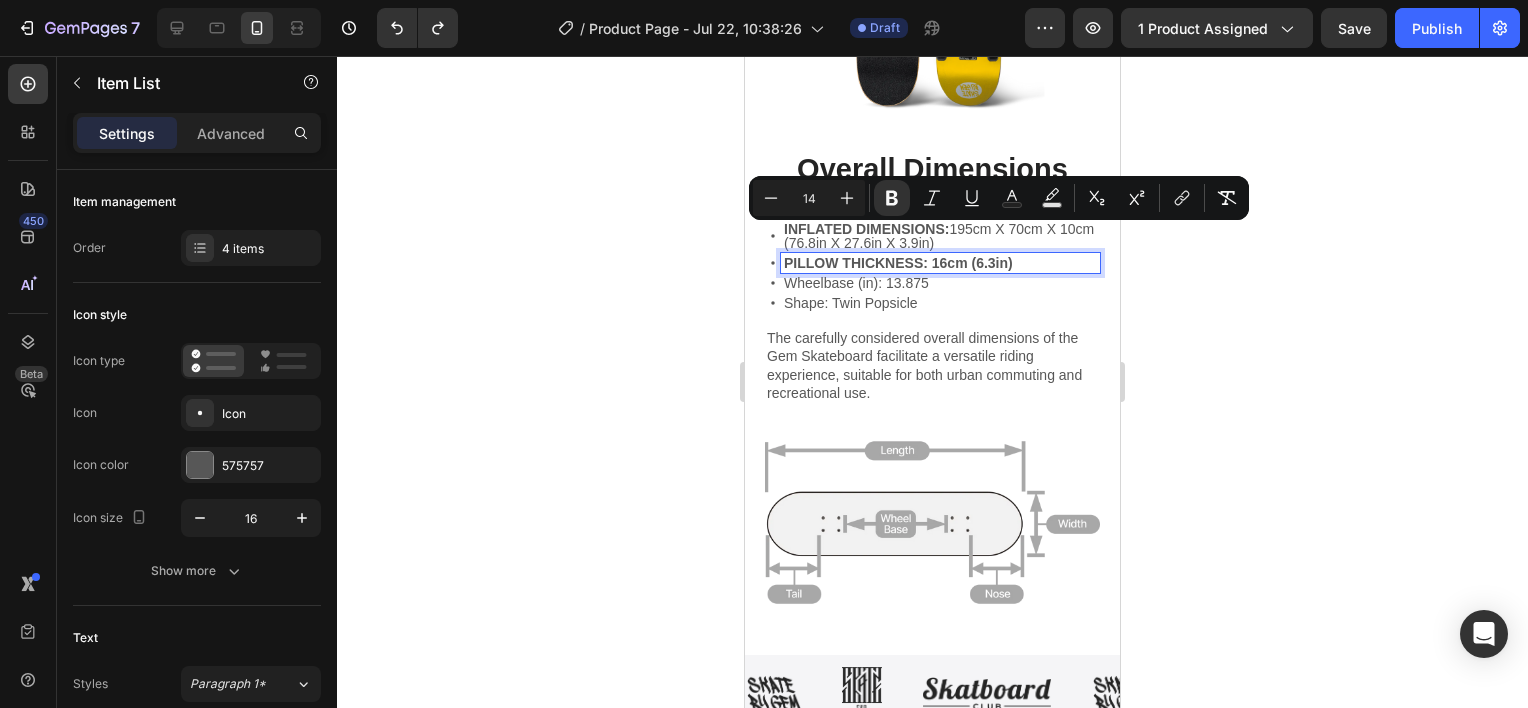 click on "PILLOW THICKNESS: 16cm (6.3in)" at bounding box center [898, 263] 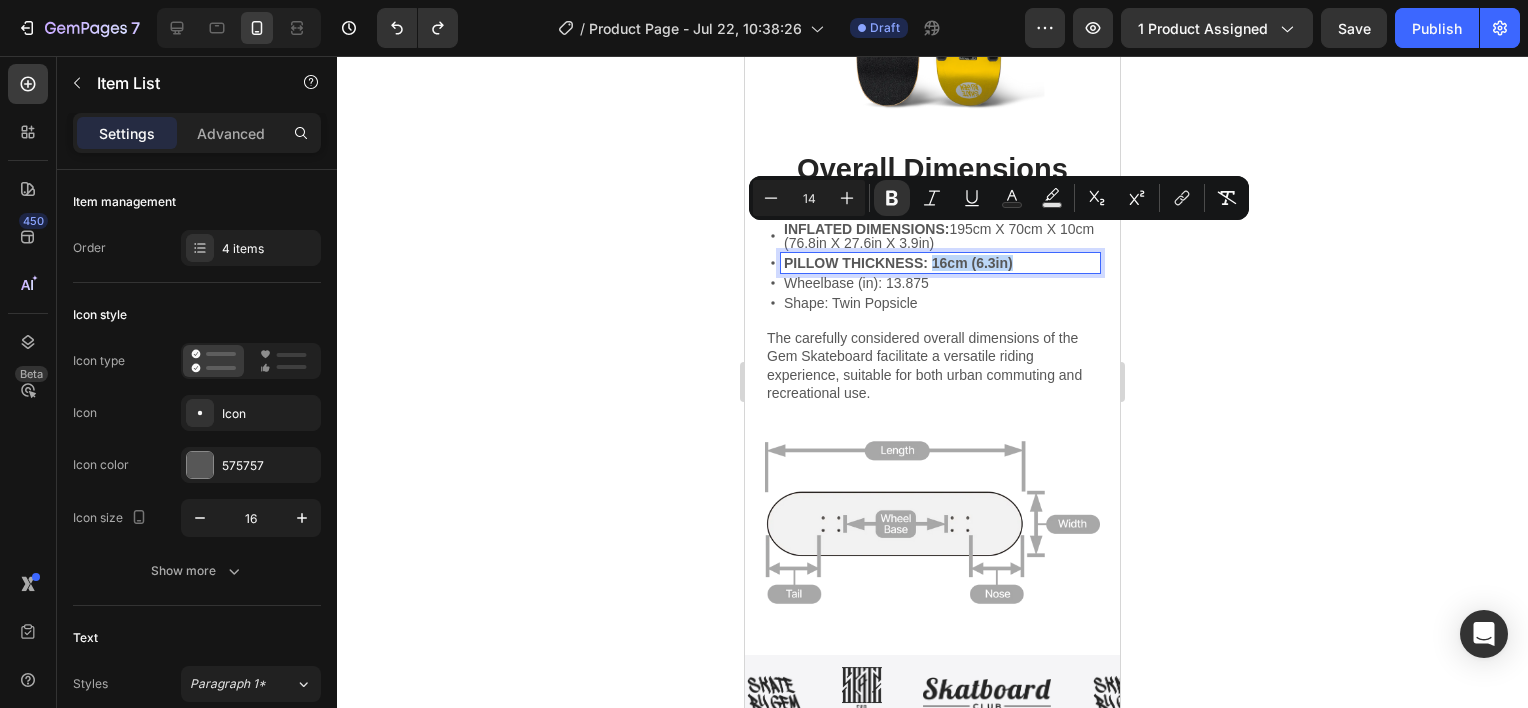 drag, startPoint x: 1025, startPoint y: 236, endPoint x: 933, endPoint y: 239, distance: 92.0489 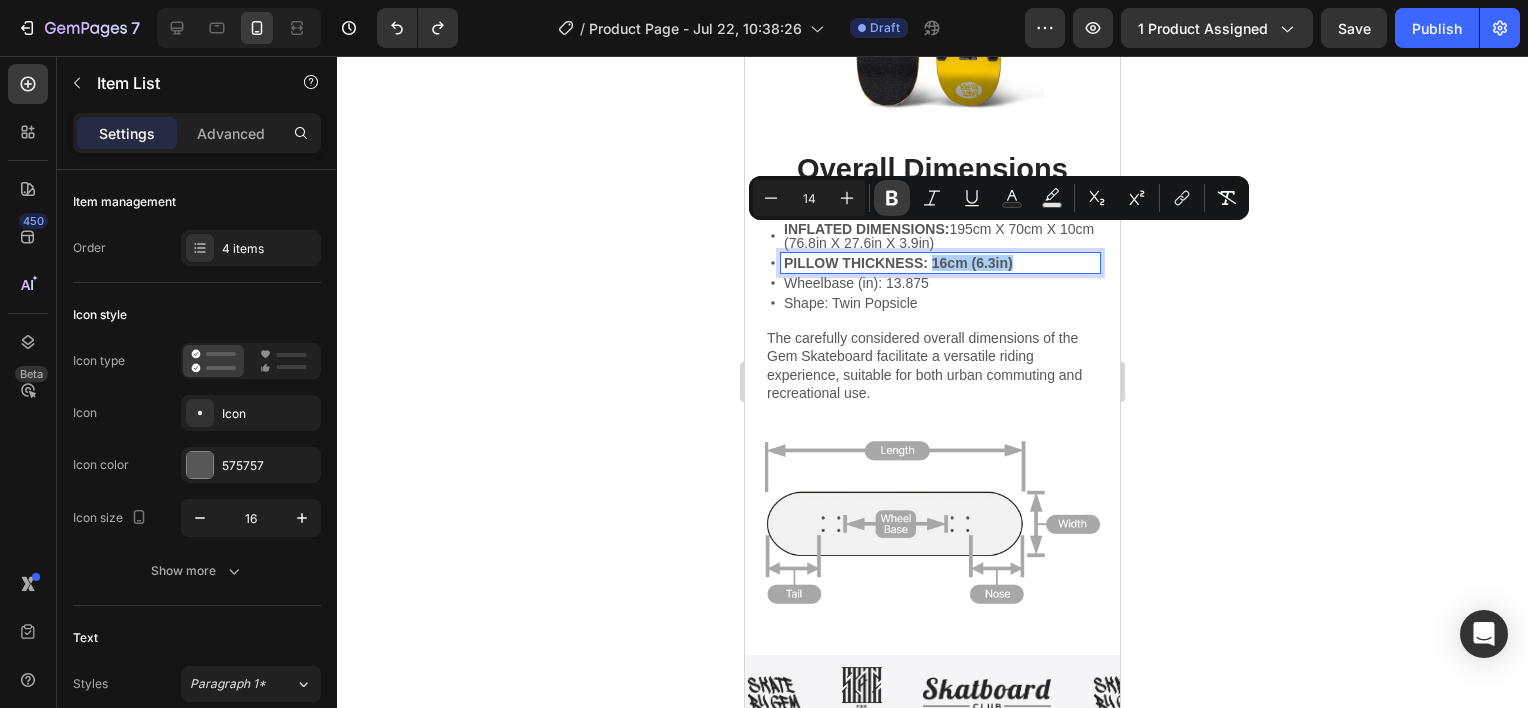 click 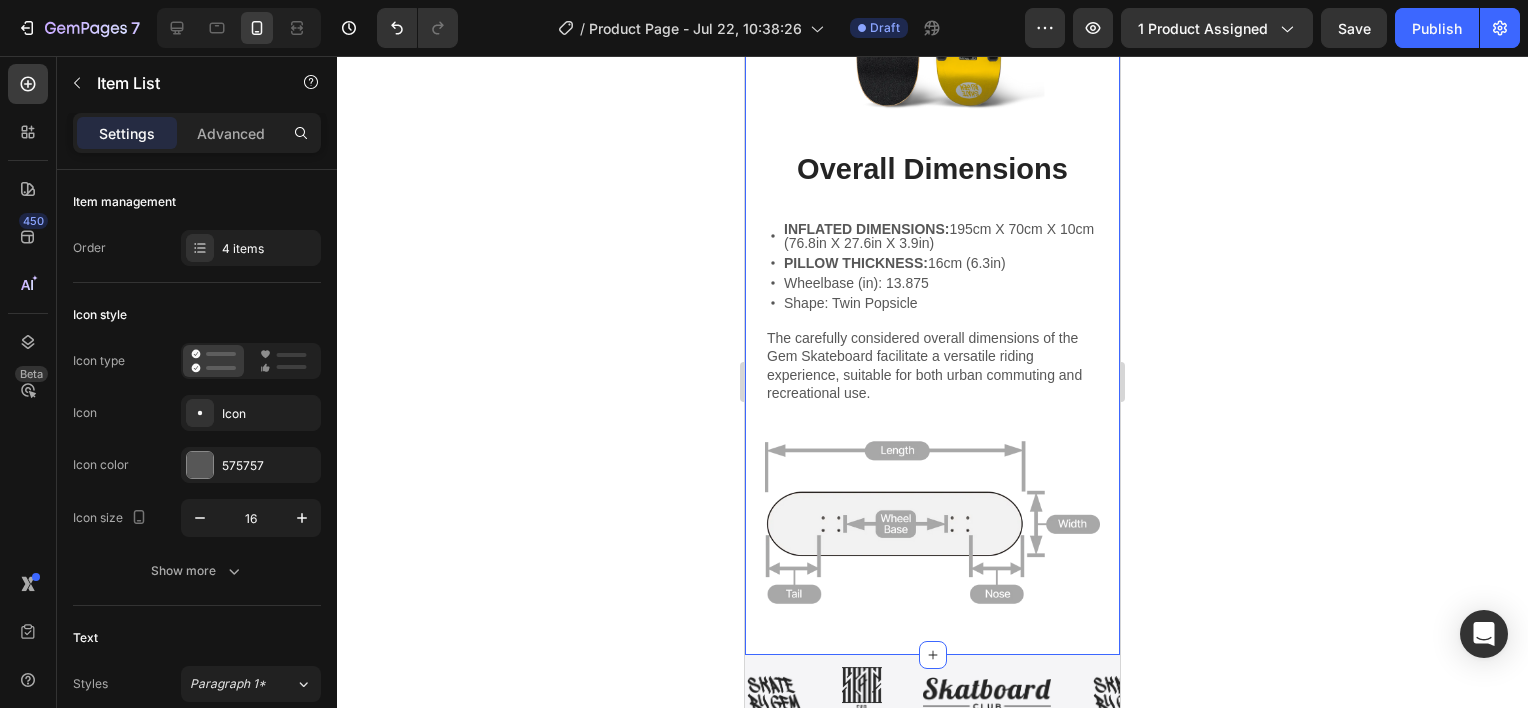 click 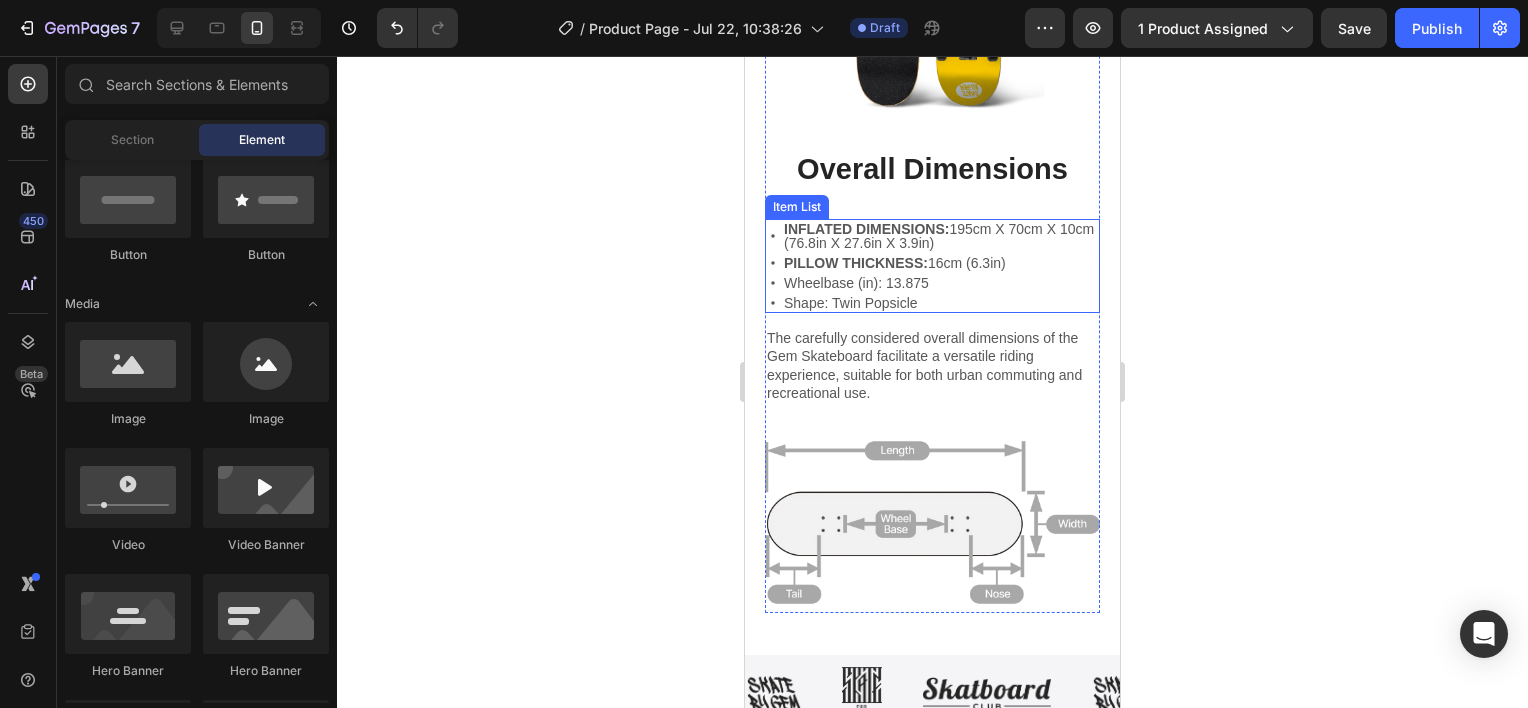 click on "Wheelbase (in): 13.875" at bounding box center (940, 283) 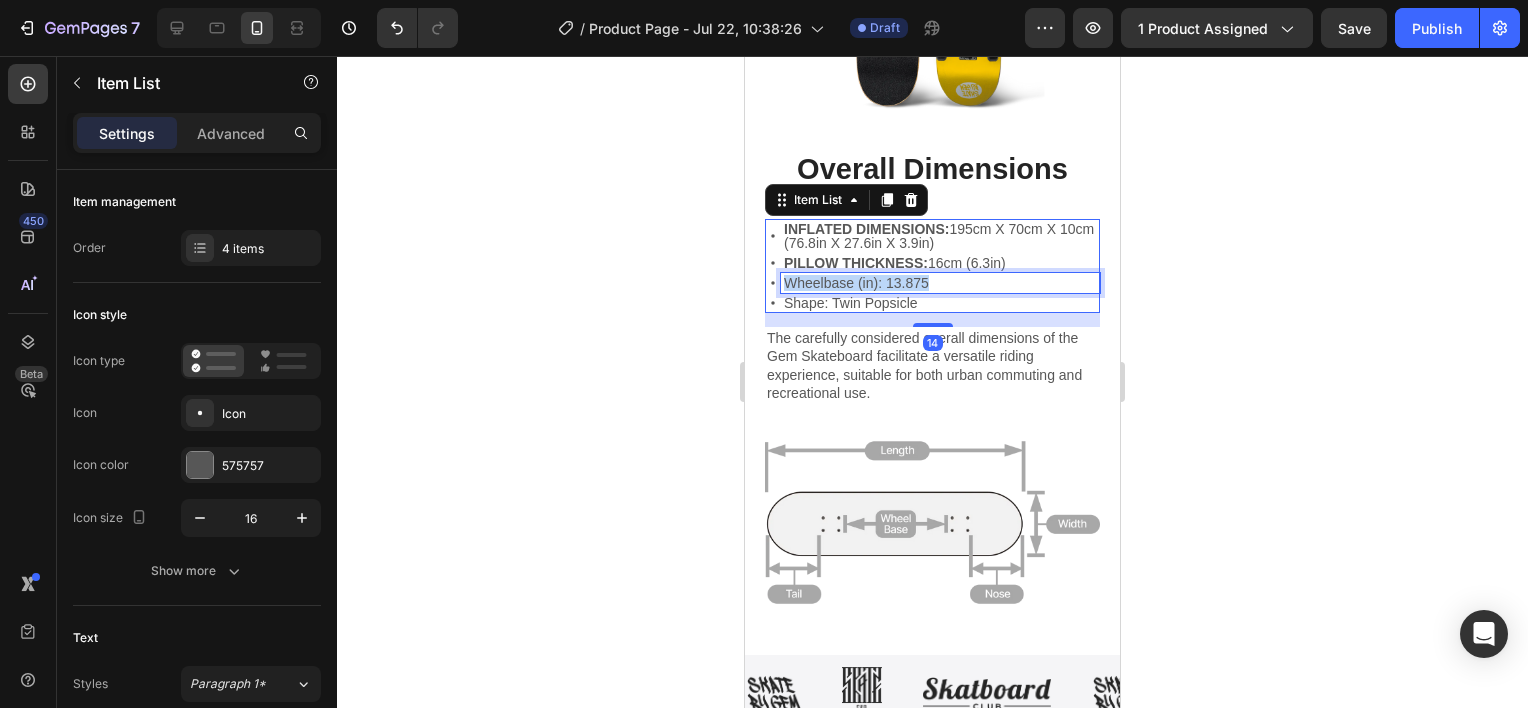 click on "Wheelbase (in): 13.875" at bounding box center (940, 283) 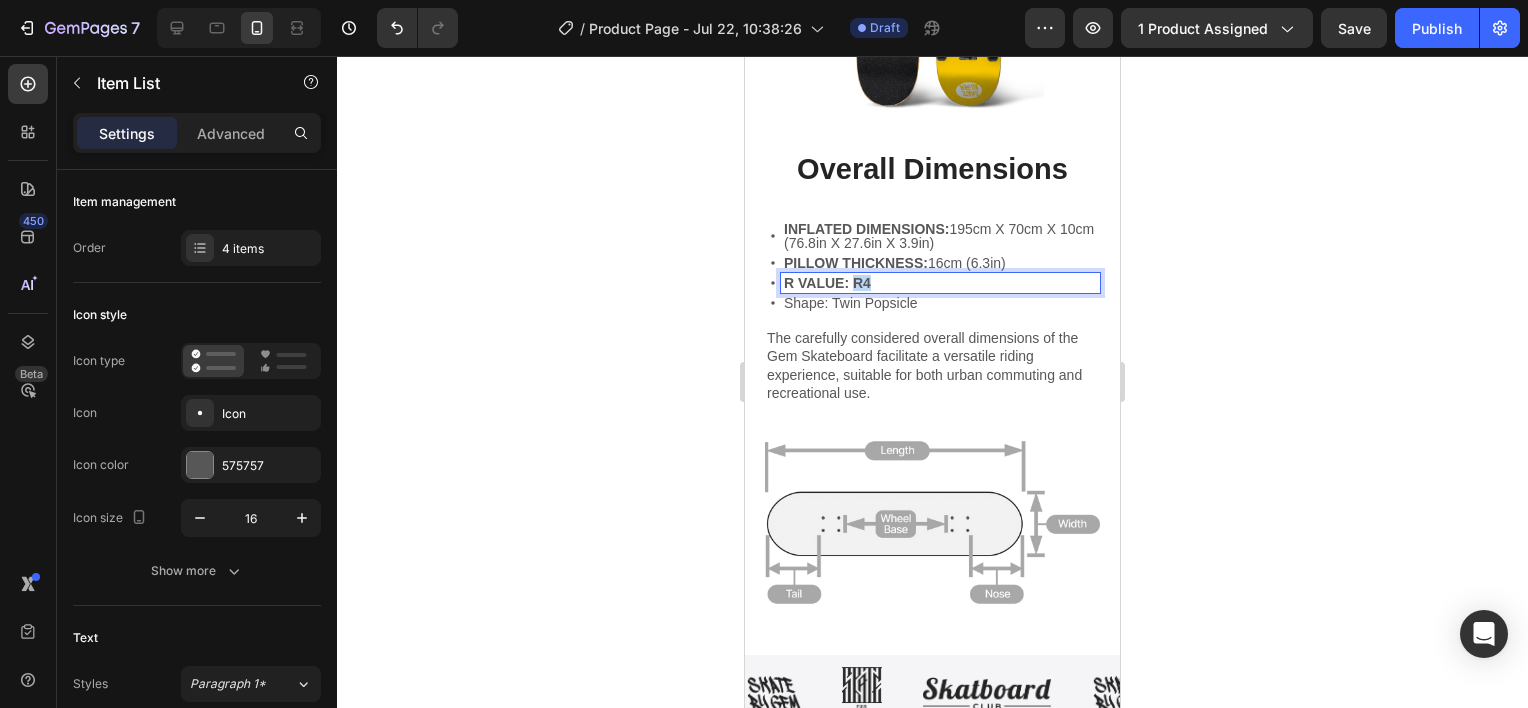 drag, startPoint x: 883, startPoint y: 256, endPoint x: 855, endPoint y: 256, distance: 28 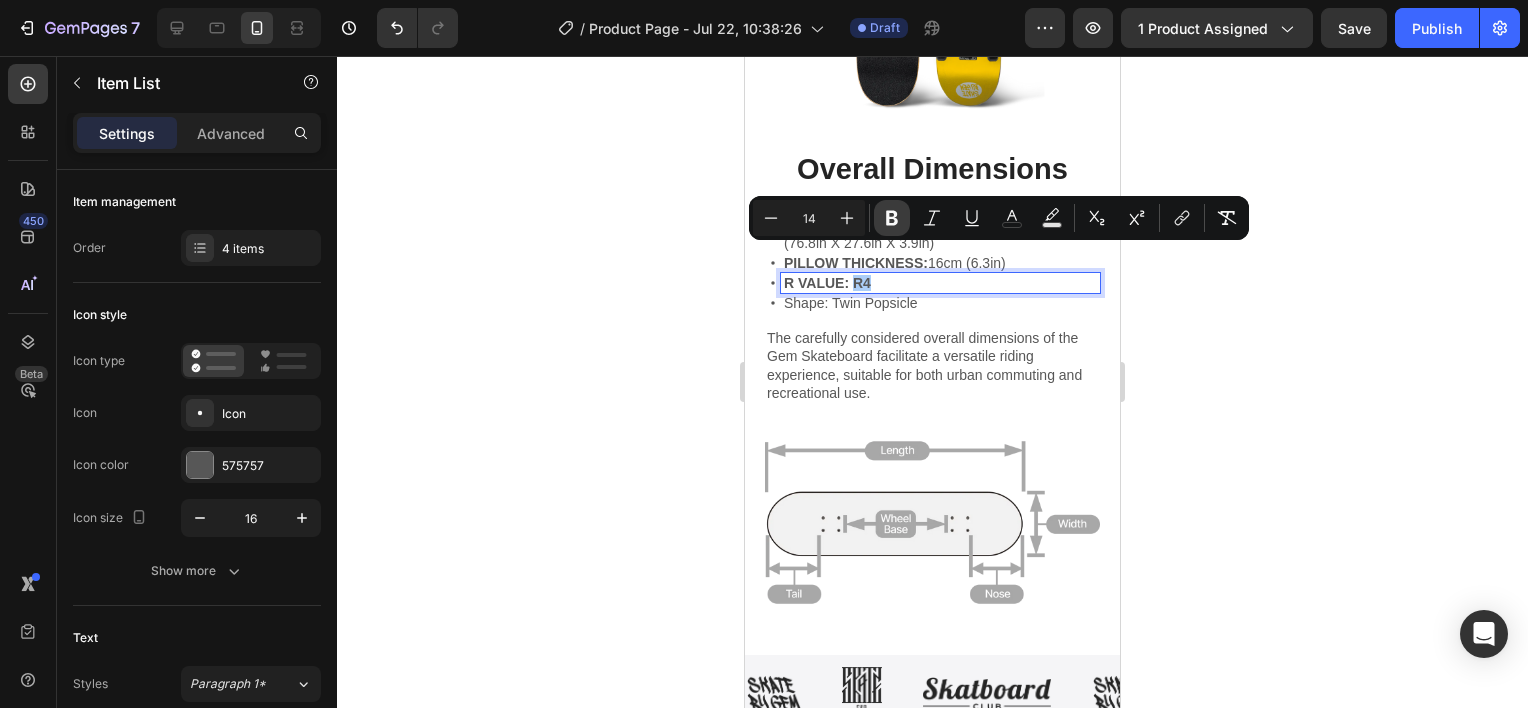 click 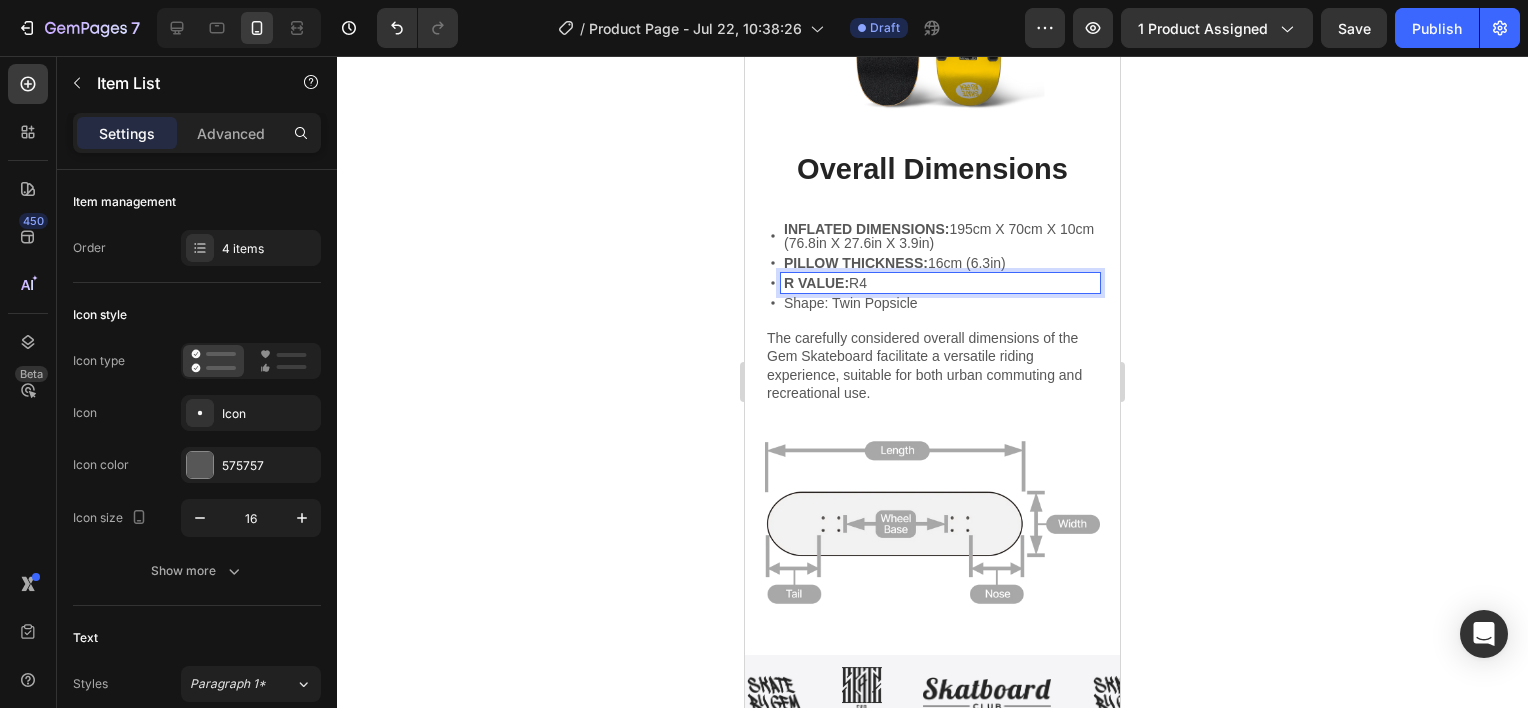 click on "Shape: Twin Popsicle" at bounding box center (940, 303) 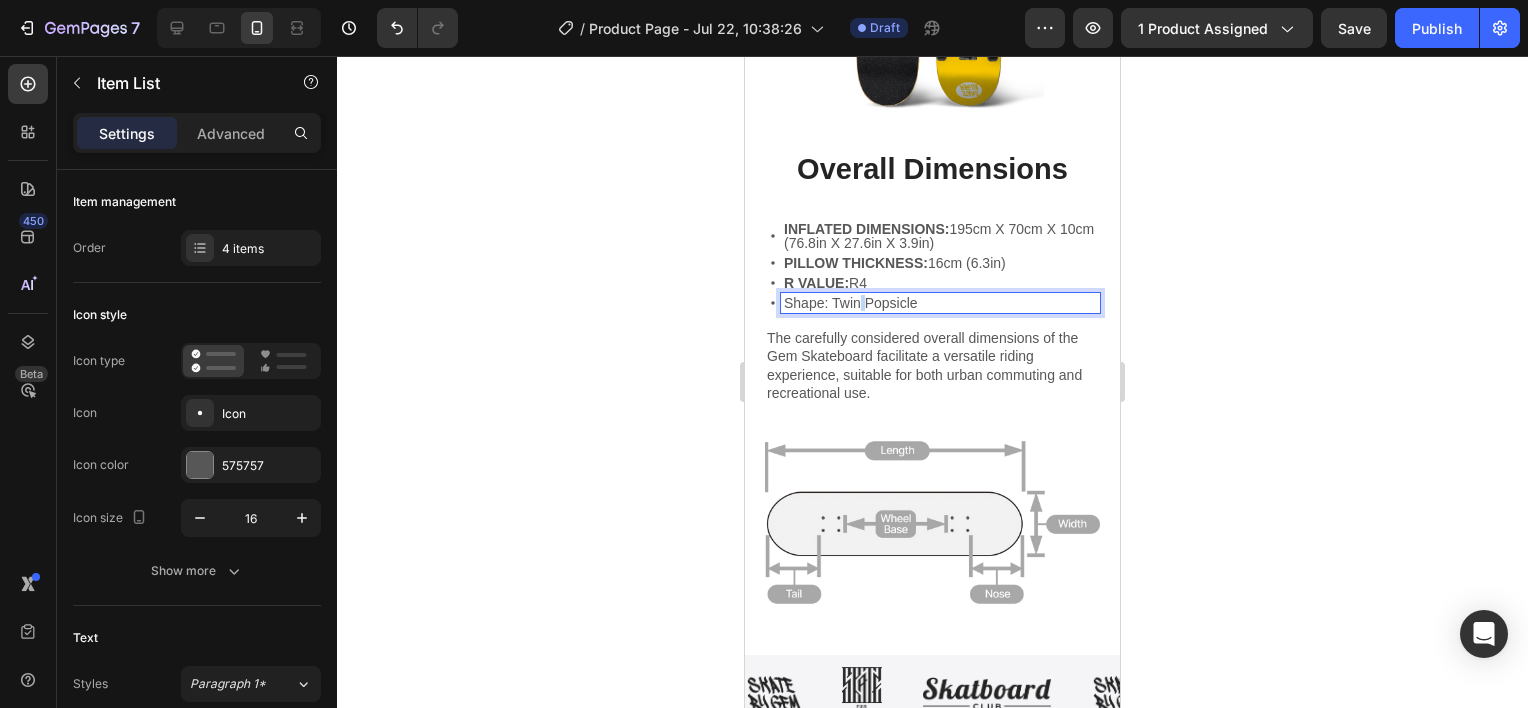 click on "Shape: Twin Popsicle" at bounding box center [940, 303] 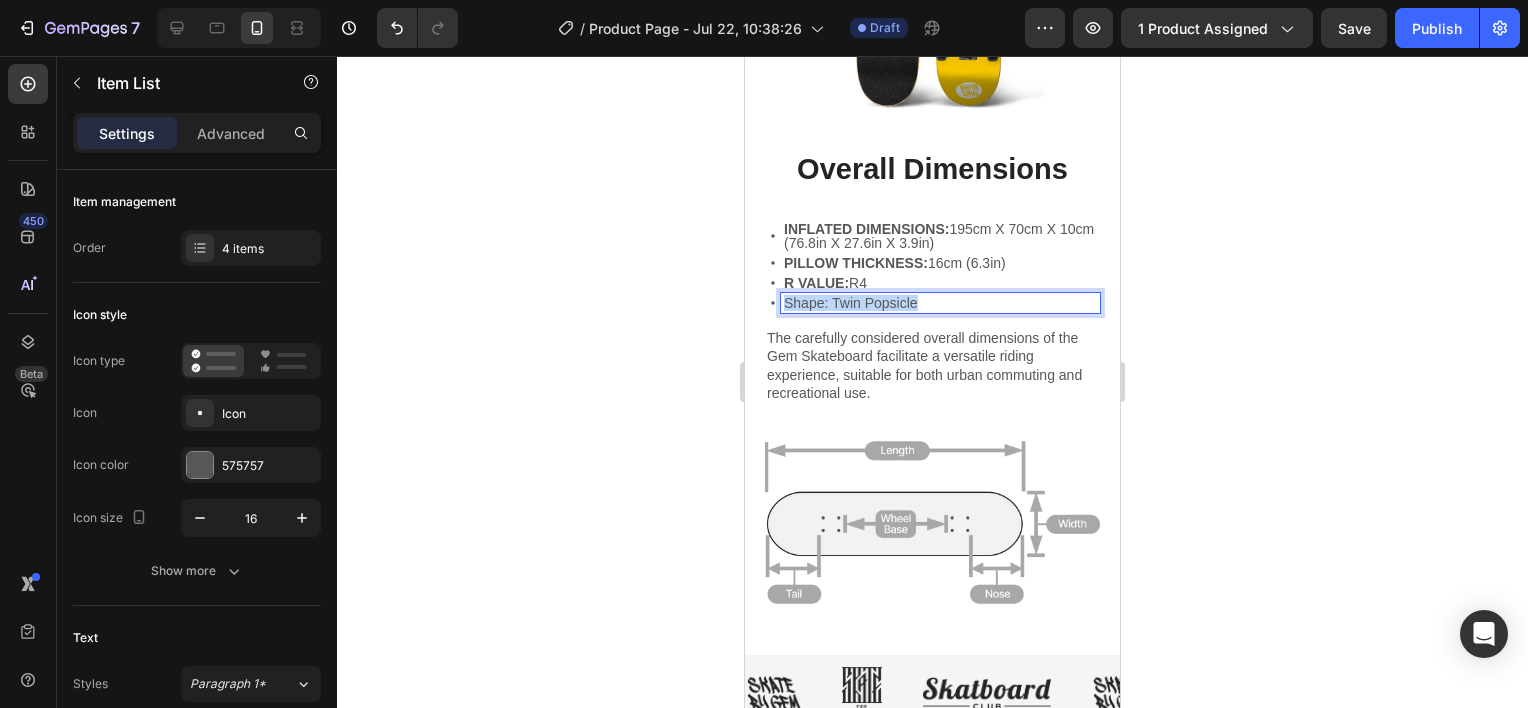click on "Shape: Twin Popsicle" at bounding box center [940, 303] 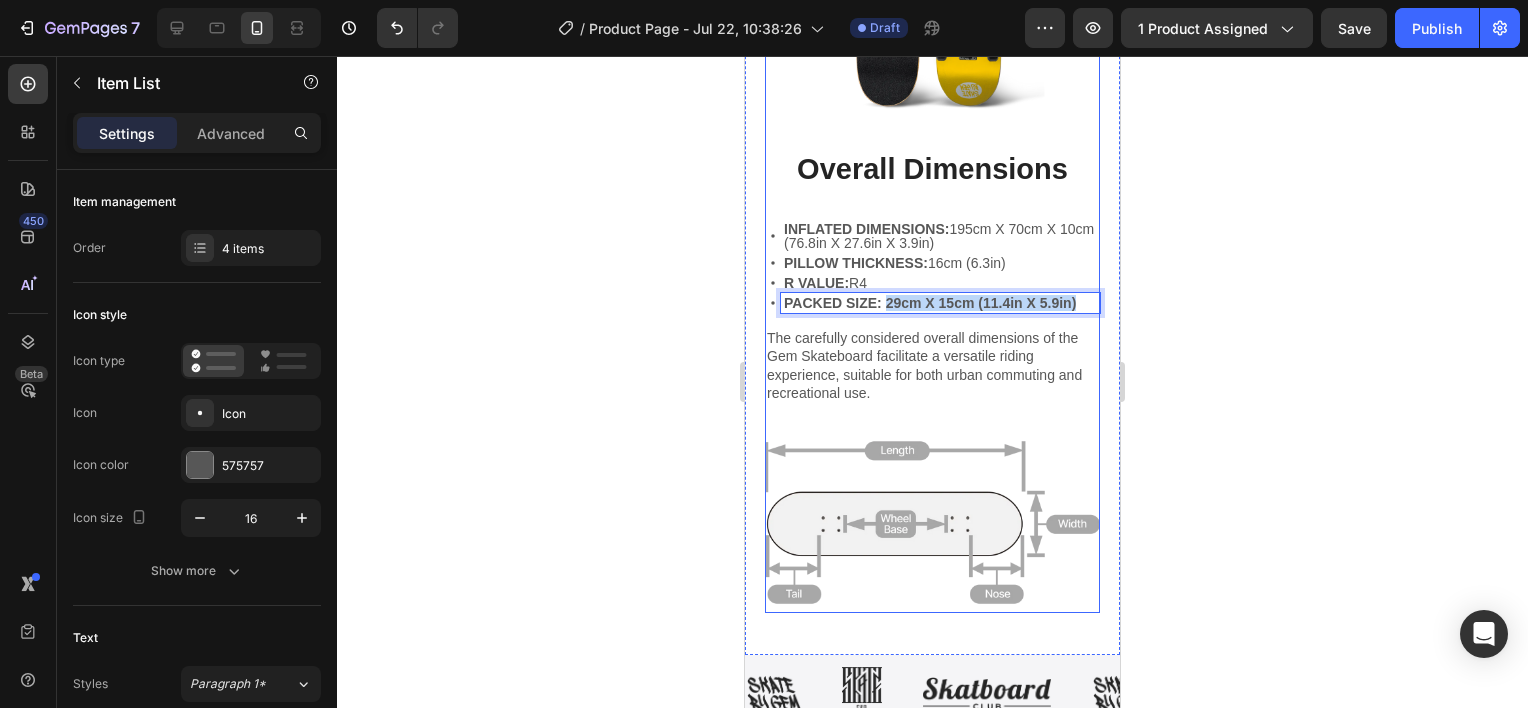 drag, startPoint x: 887, startPoint y: 280, endPoint x: 1083, endPoint y: 290, distance: 196.25494 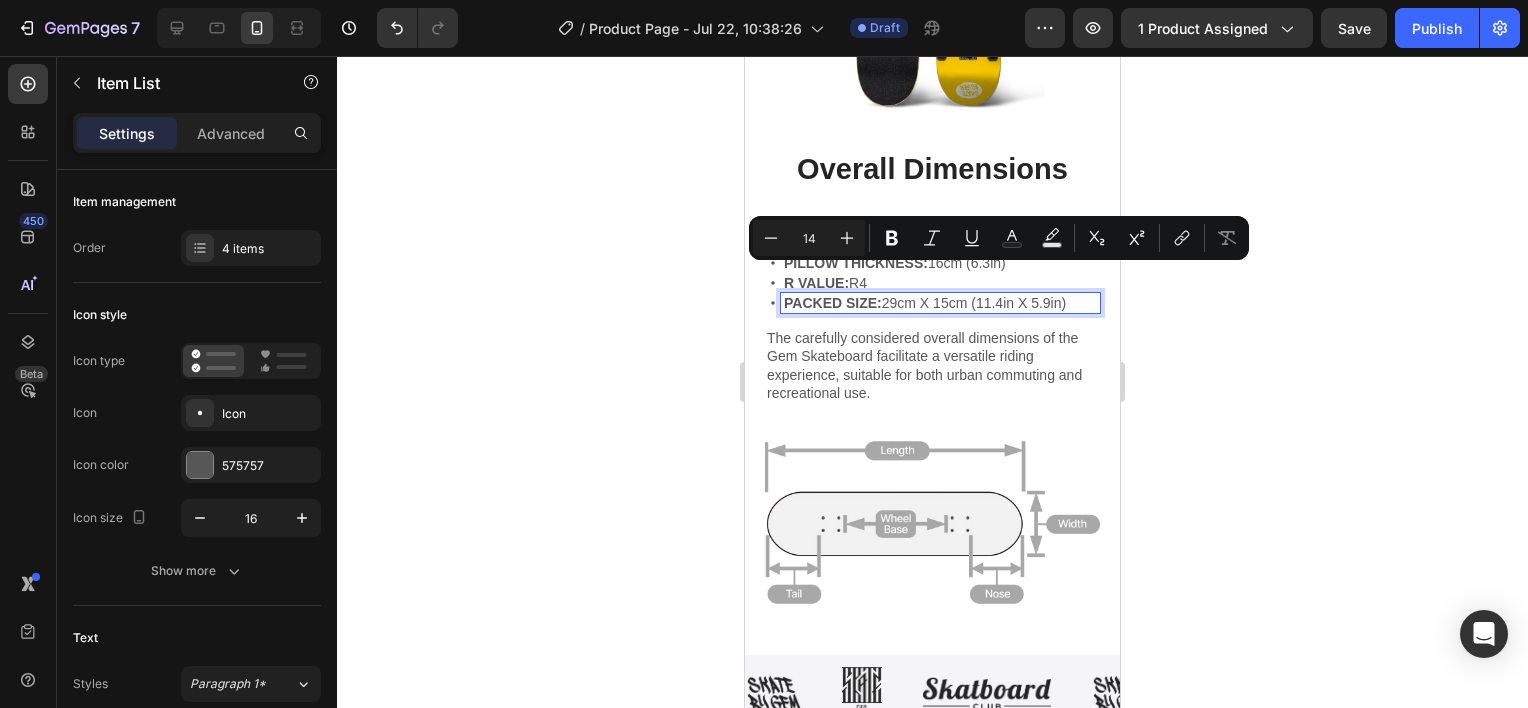click 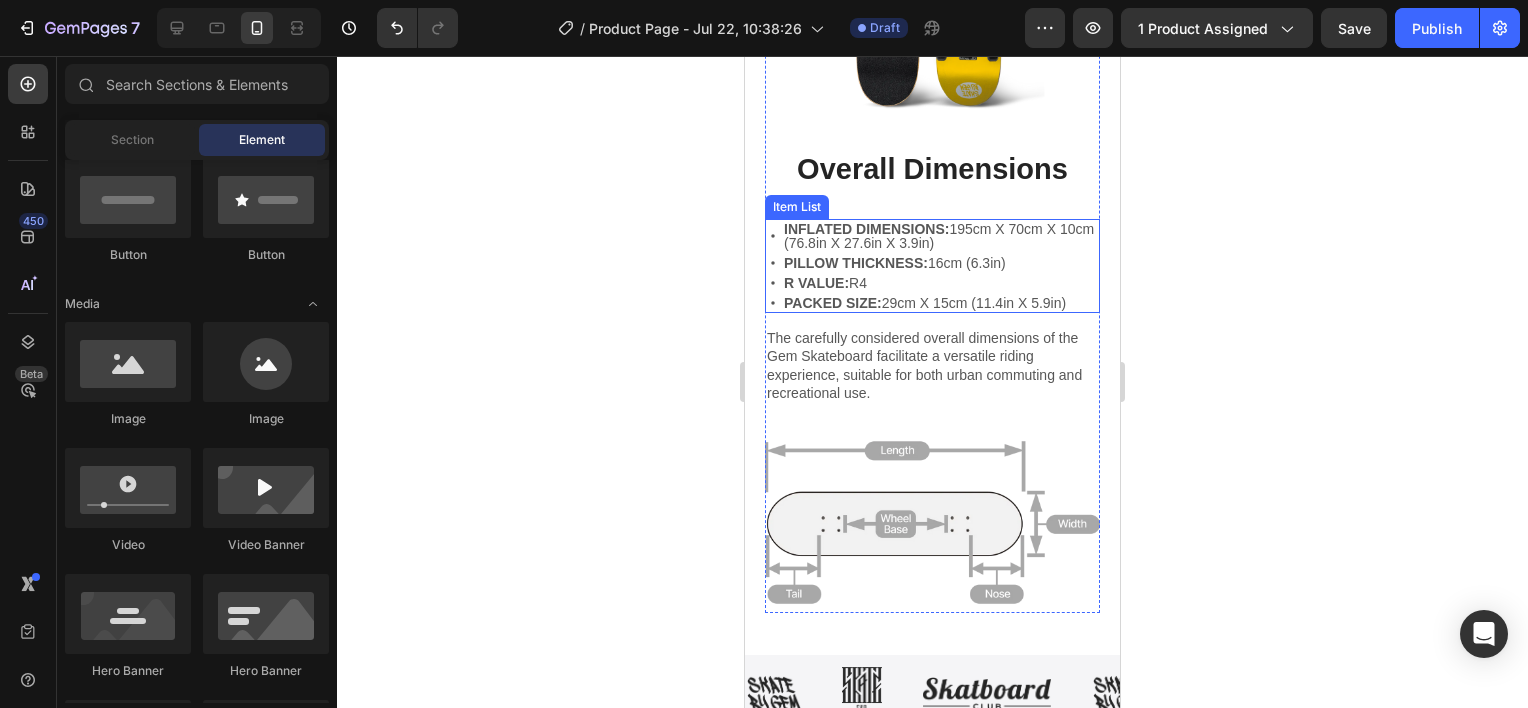 click on "PACKED SIZE:  29cm X 15cm (11.4in X 5.9in)" at bounding box center [940, 303] 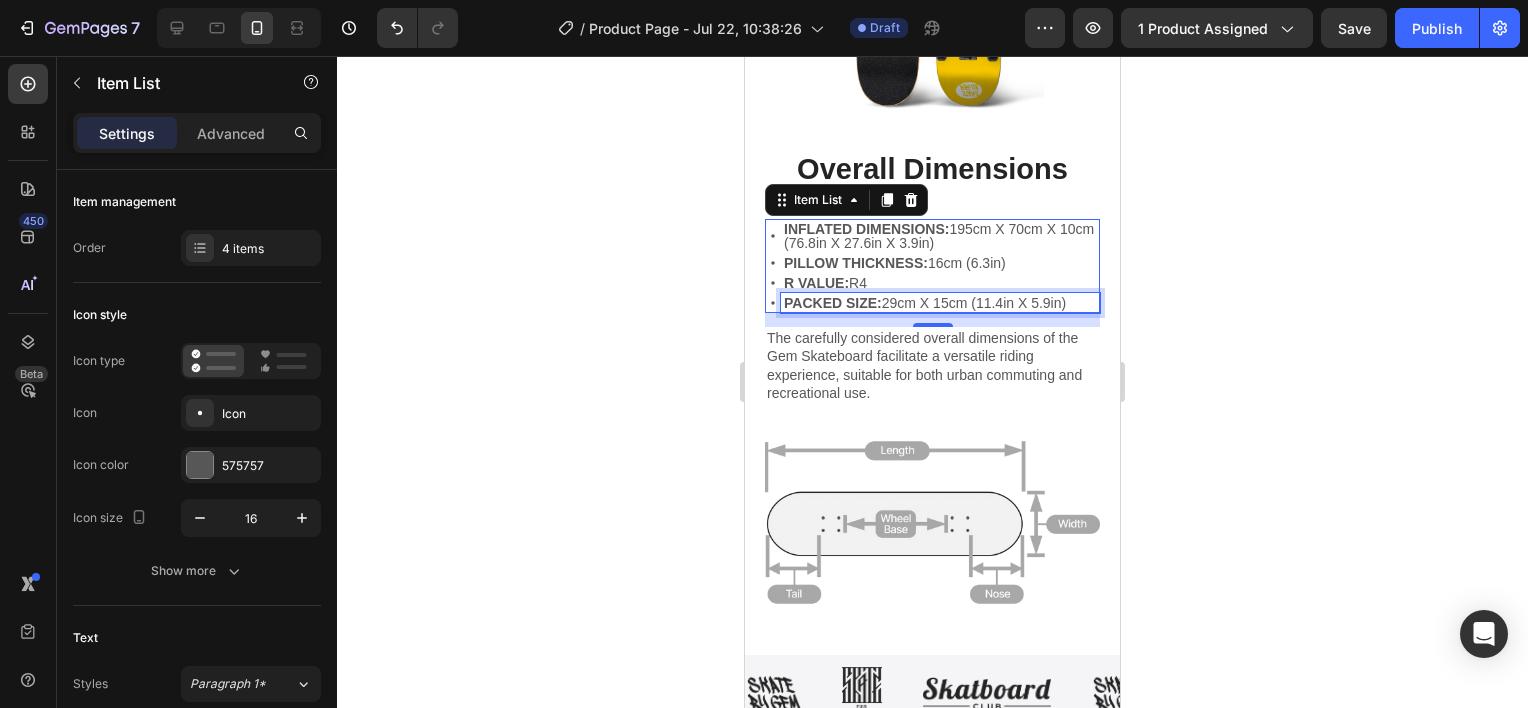 click on "PACKED SIZE:  29cm X 15cm (11.4in X 5.9in)" at bounding box center [940, 303] 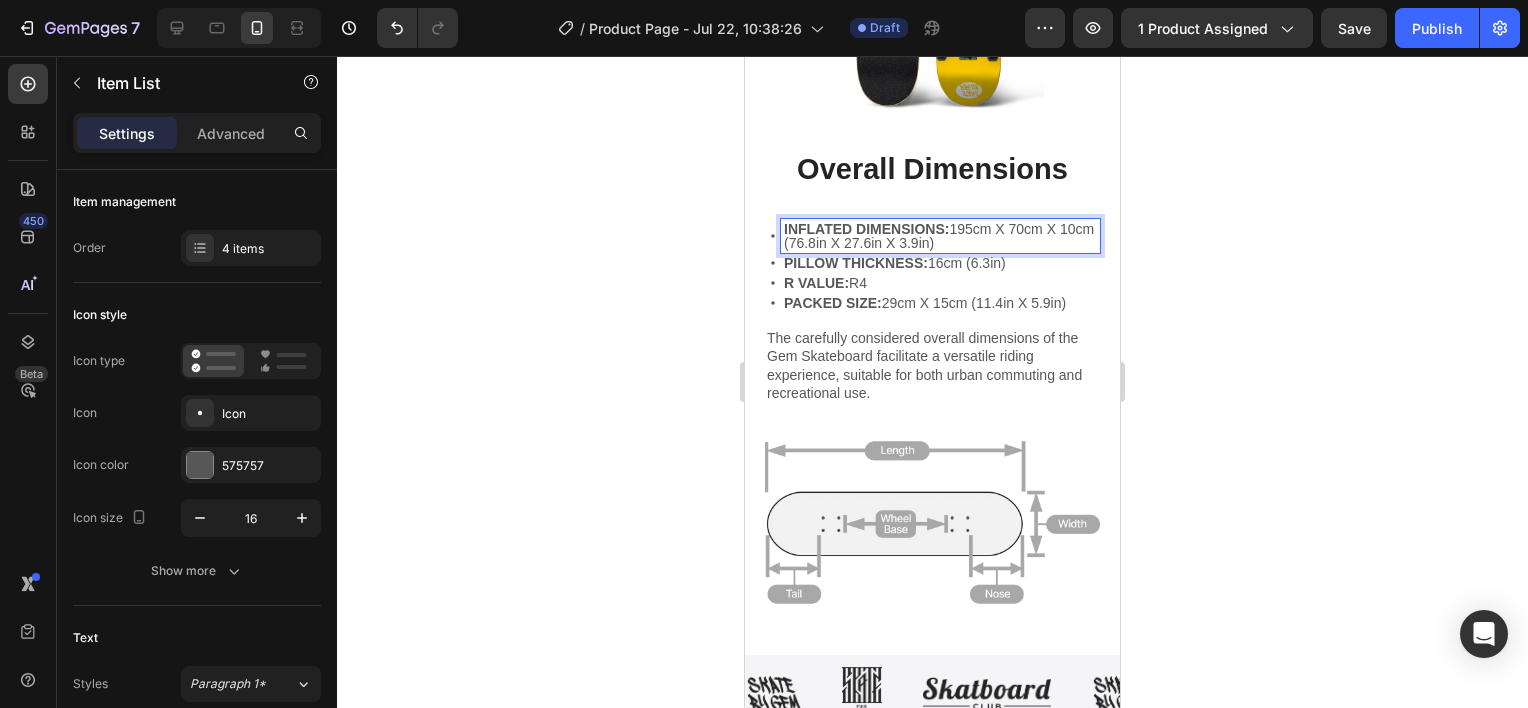 click on "INFLATED DIMENSIONS:  195cm X 70cm X 10cm (76.8in X 27.6in X 3.9in)" at bounding box center (940, 236) 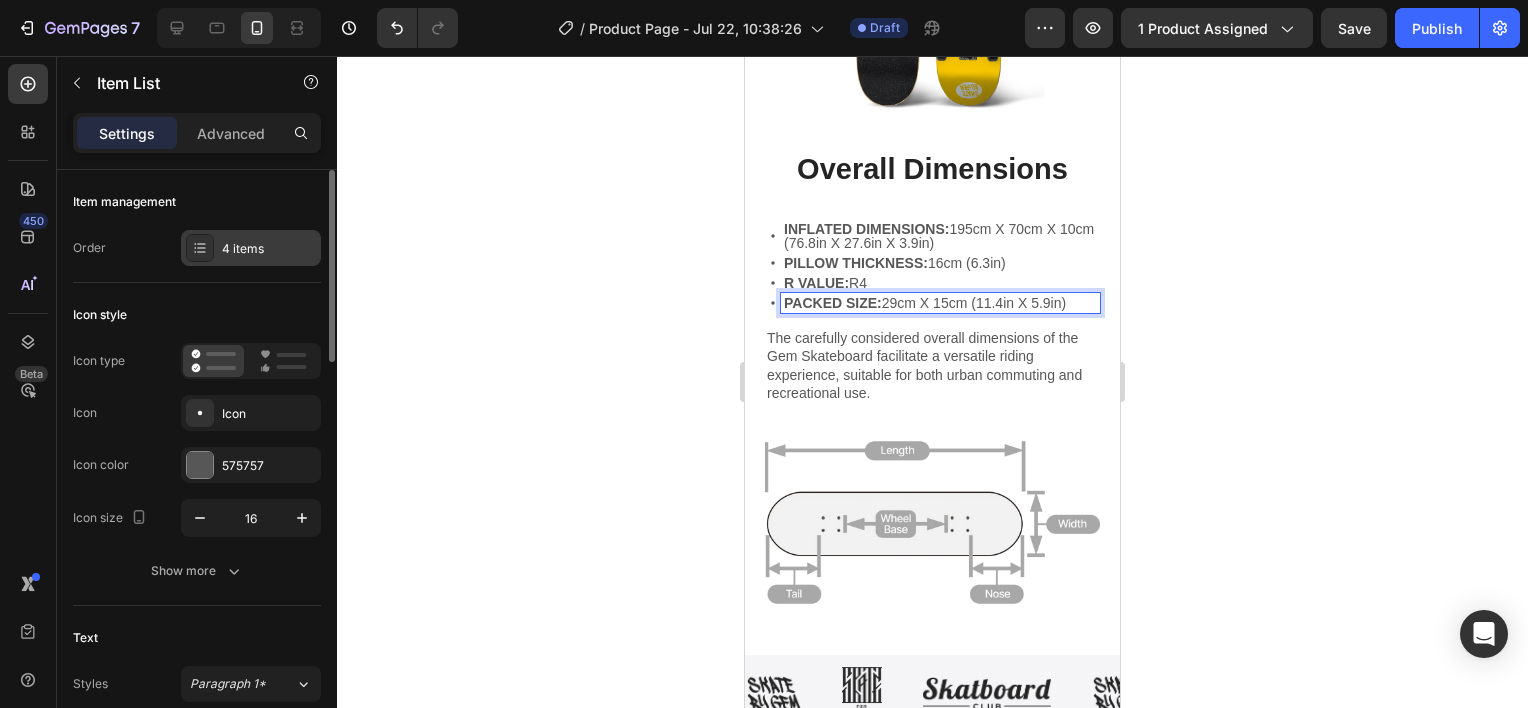 click on "4 items" at bounding box center (269, 249) 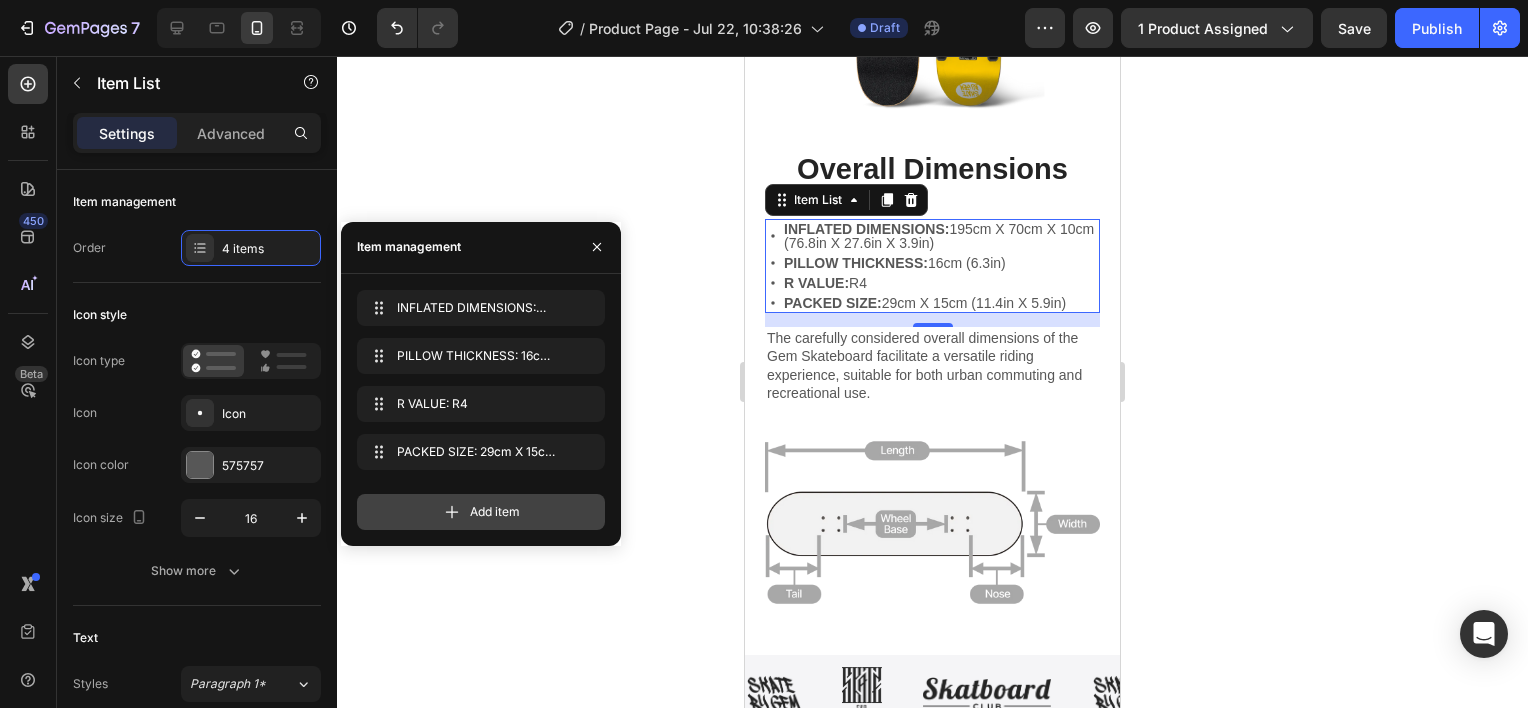 click 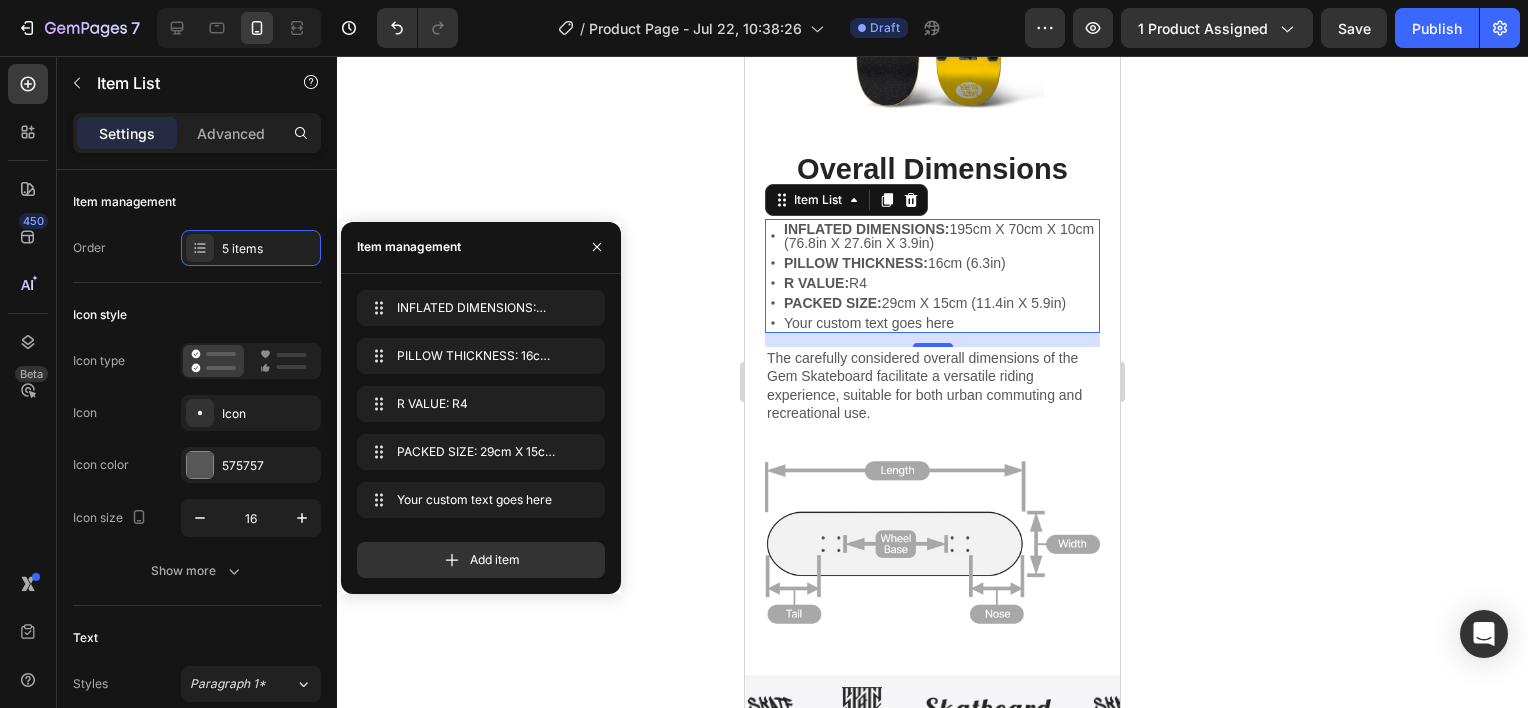 click on "Your custom text goes here" at bounding box center [940, 323] 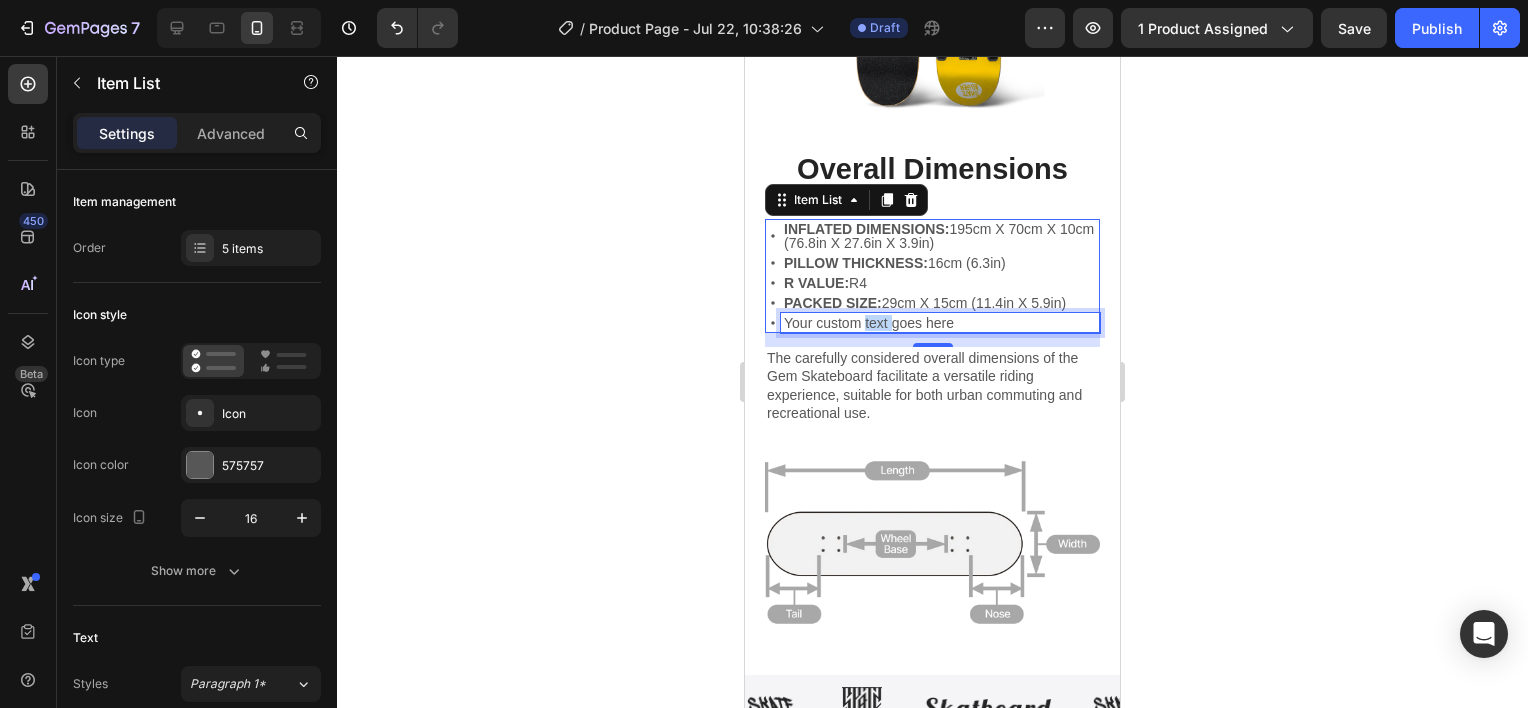 click on "Your custom text goes here" at bounding box center [940, 323] 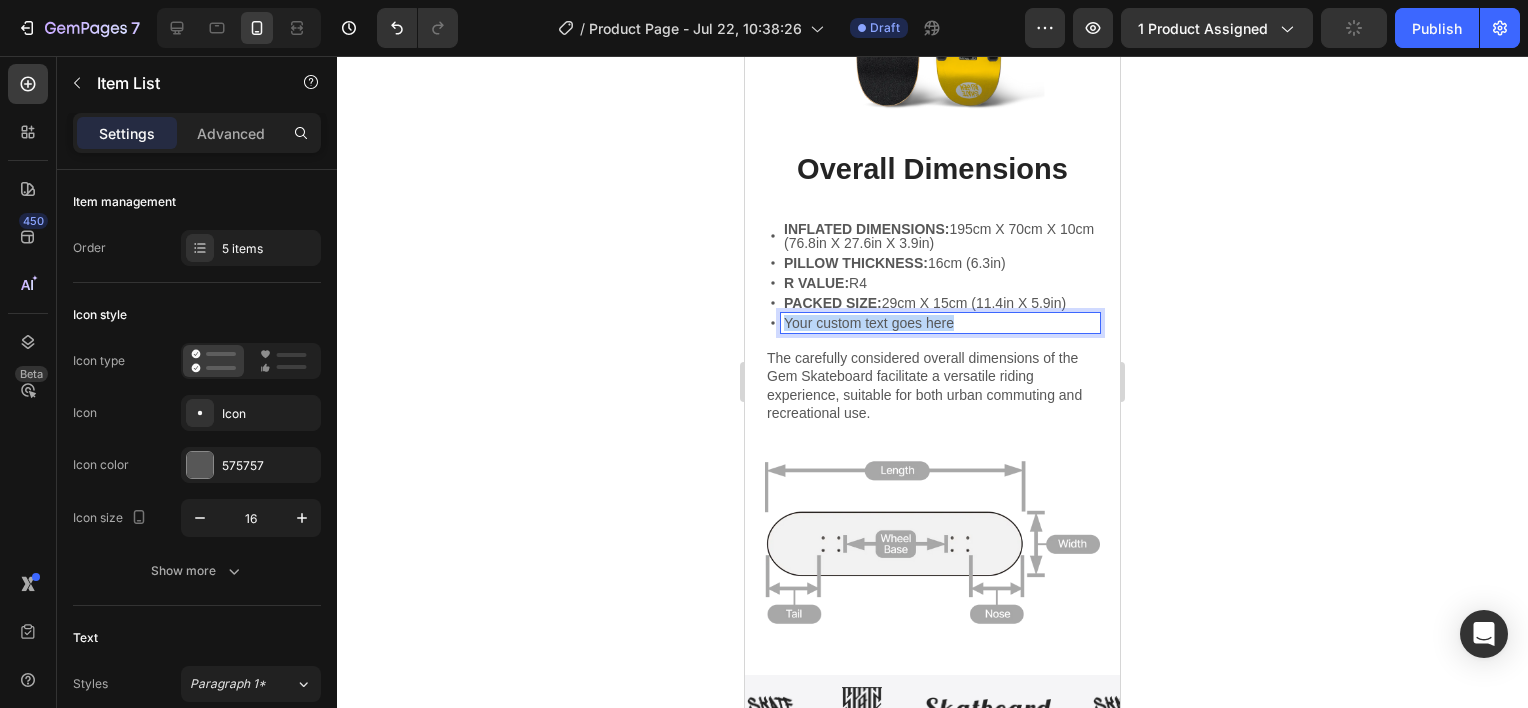 click on "Your custom text goes here" at bounding box center [940, 323] 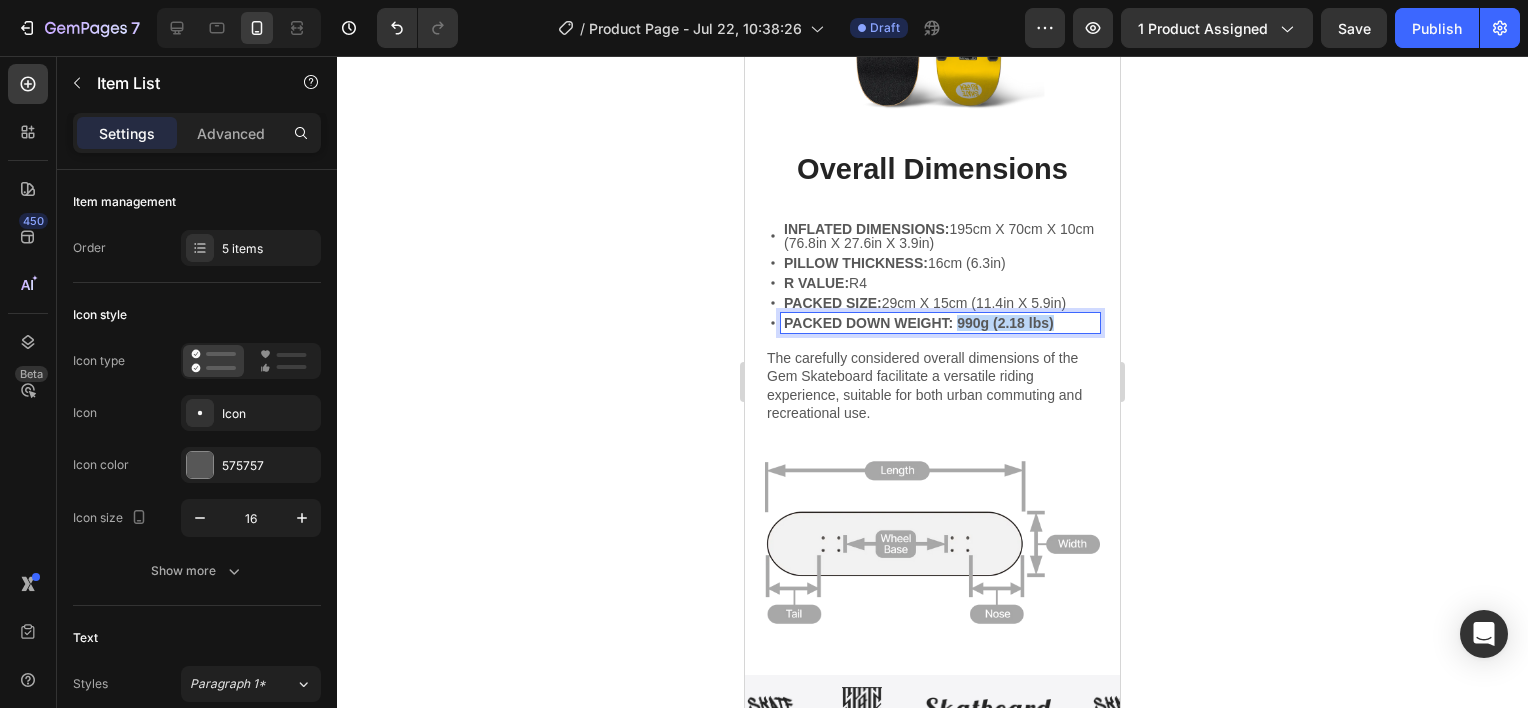 drag, startPoint x: 956, startPoint y: 291, endPoint x: 1076, endPoint y: 297, distance: 120.14991 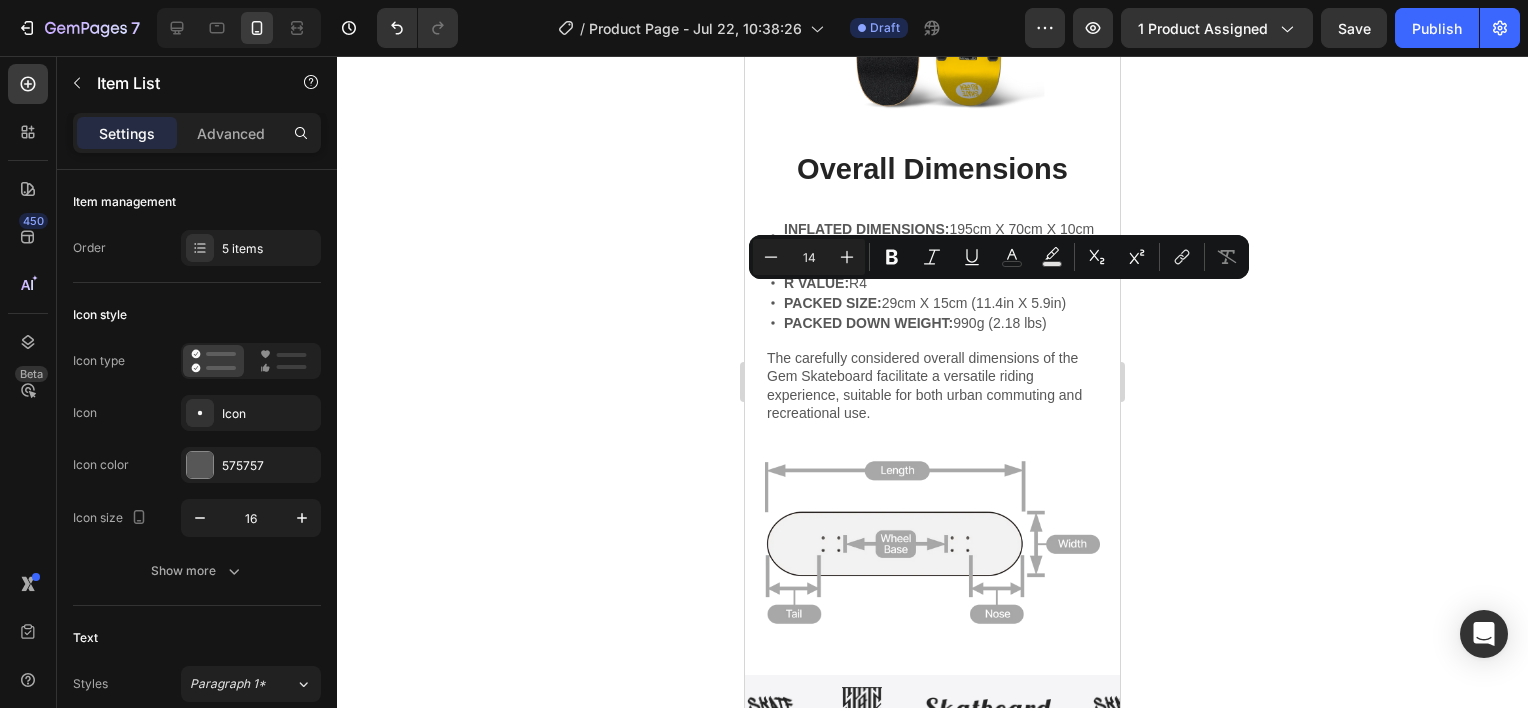 click 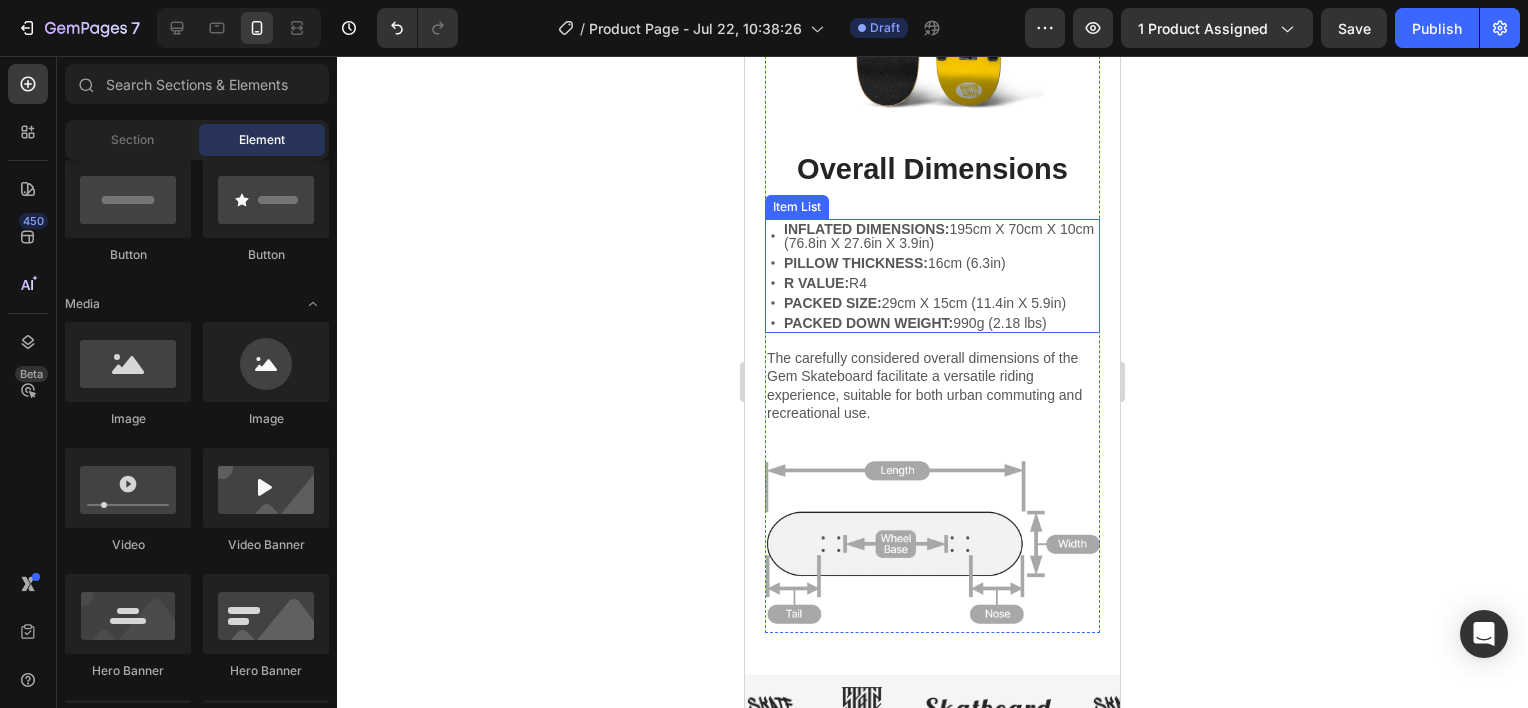 click on "PACKED DOWN WEIGHT:  990g (2.18 lbs)" at bounding box center [940, 323] 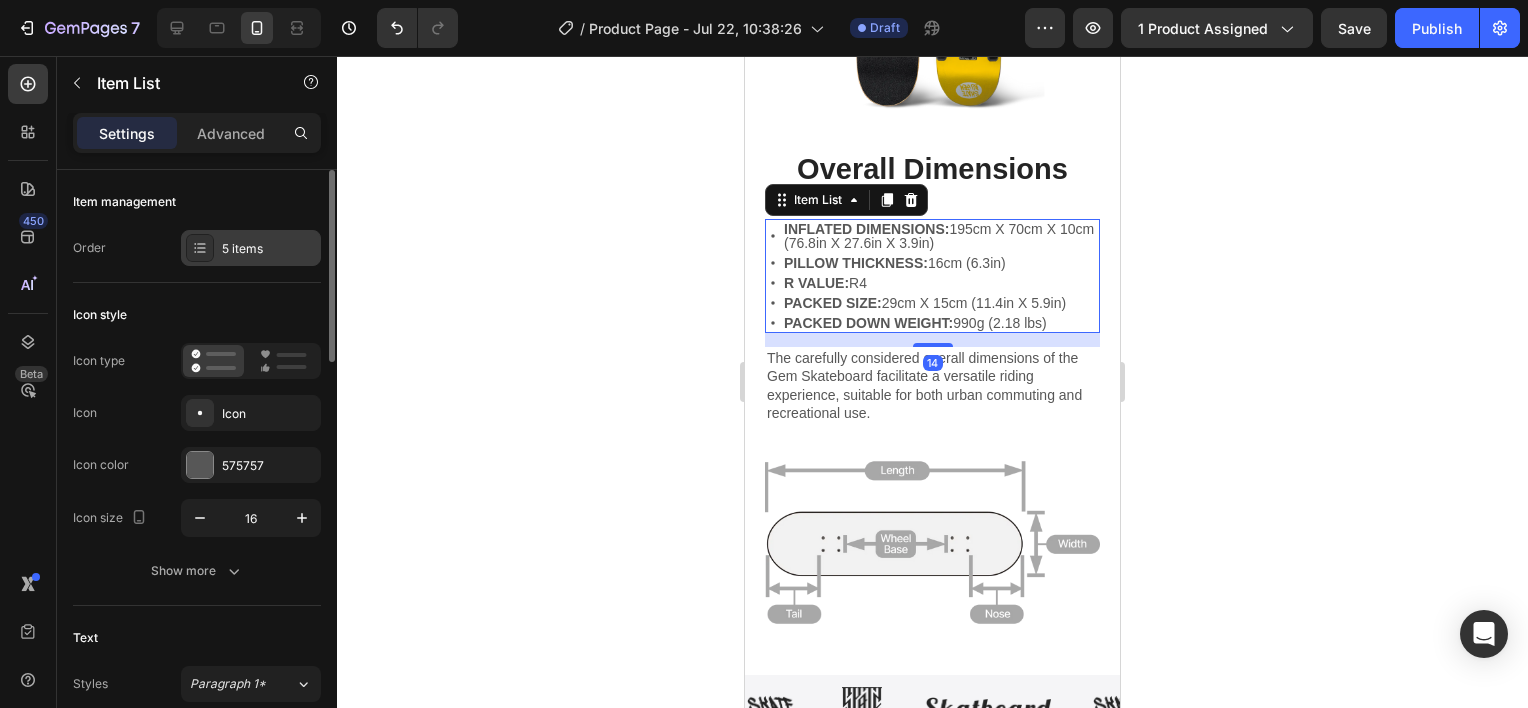 click on "5 items" at bounding box center (269, 249) 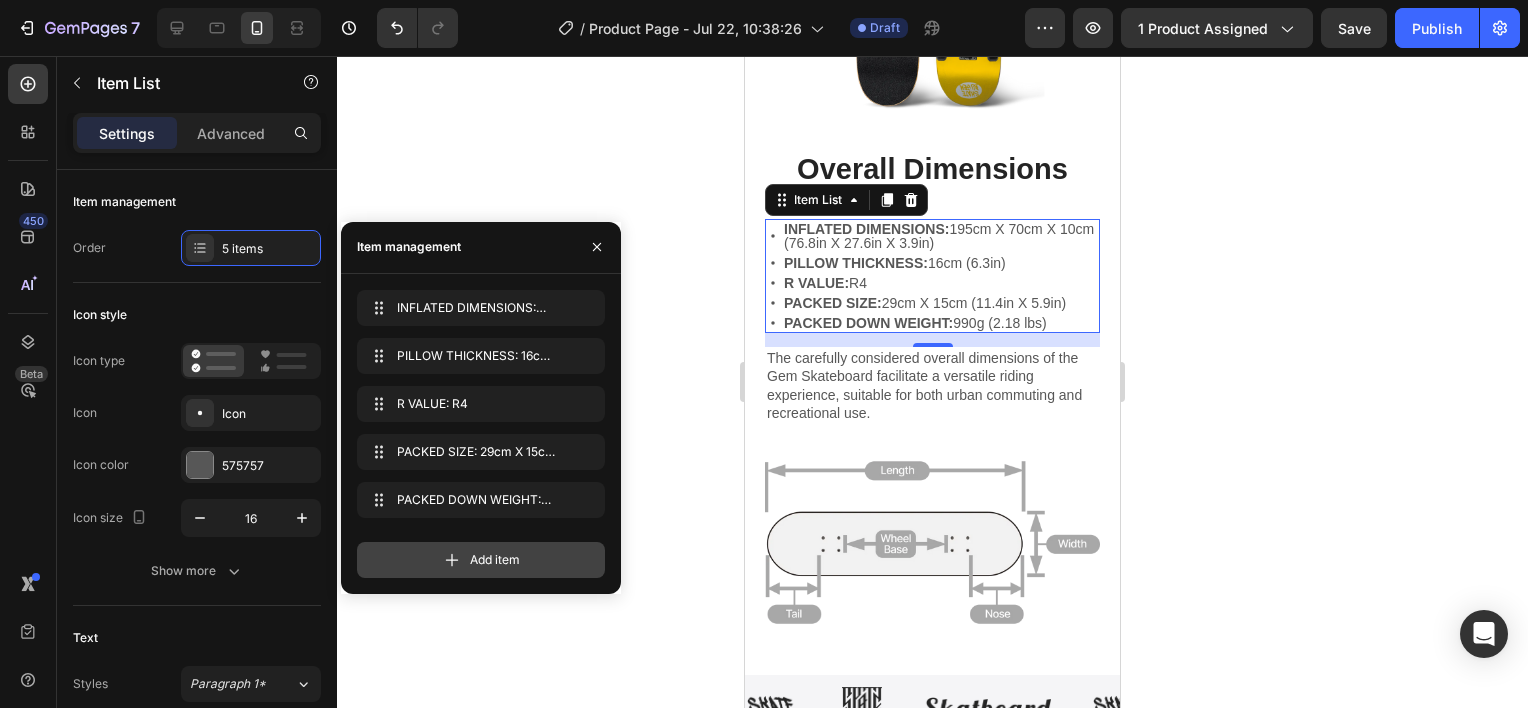 click on "Add item" at bounding box center (495, 560) 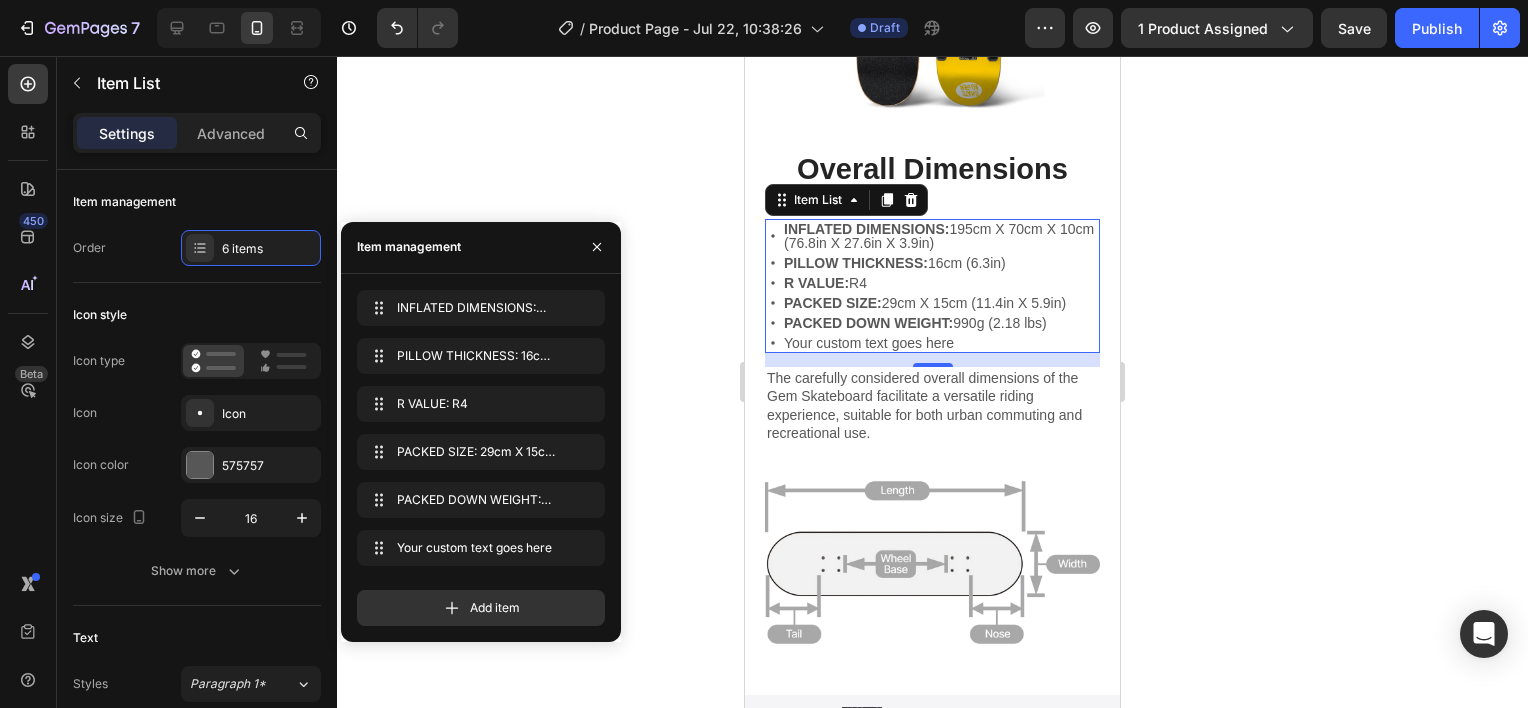 click on "Your custom text goes here" at bounding box center [940, 343] 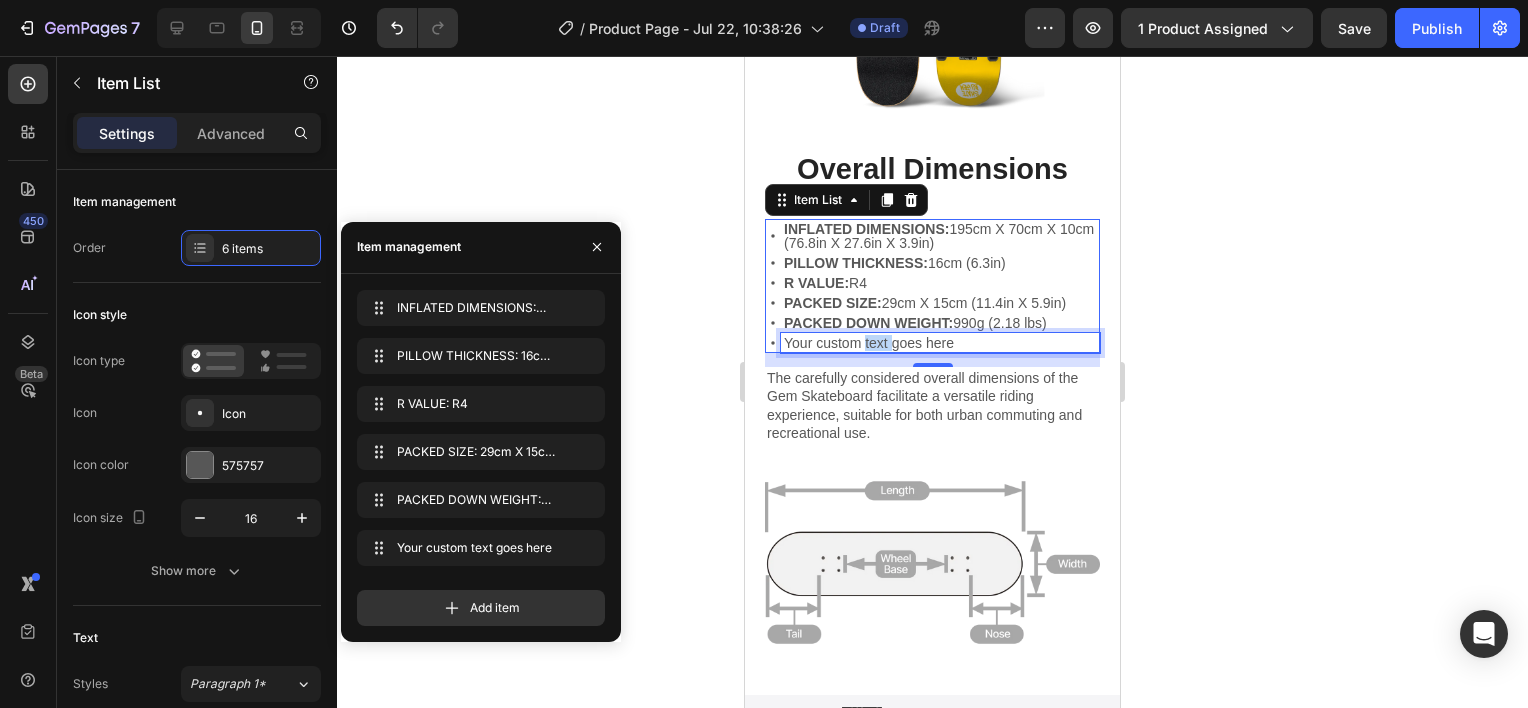click on "Your custom text goes here" at bounding box center (940, 343) 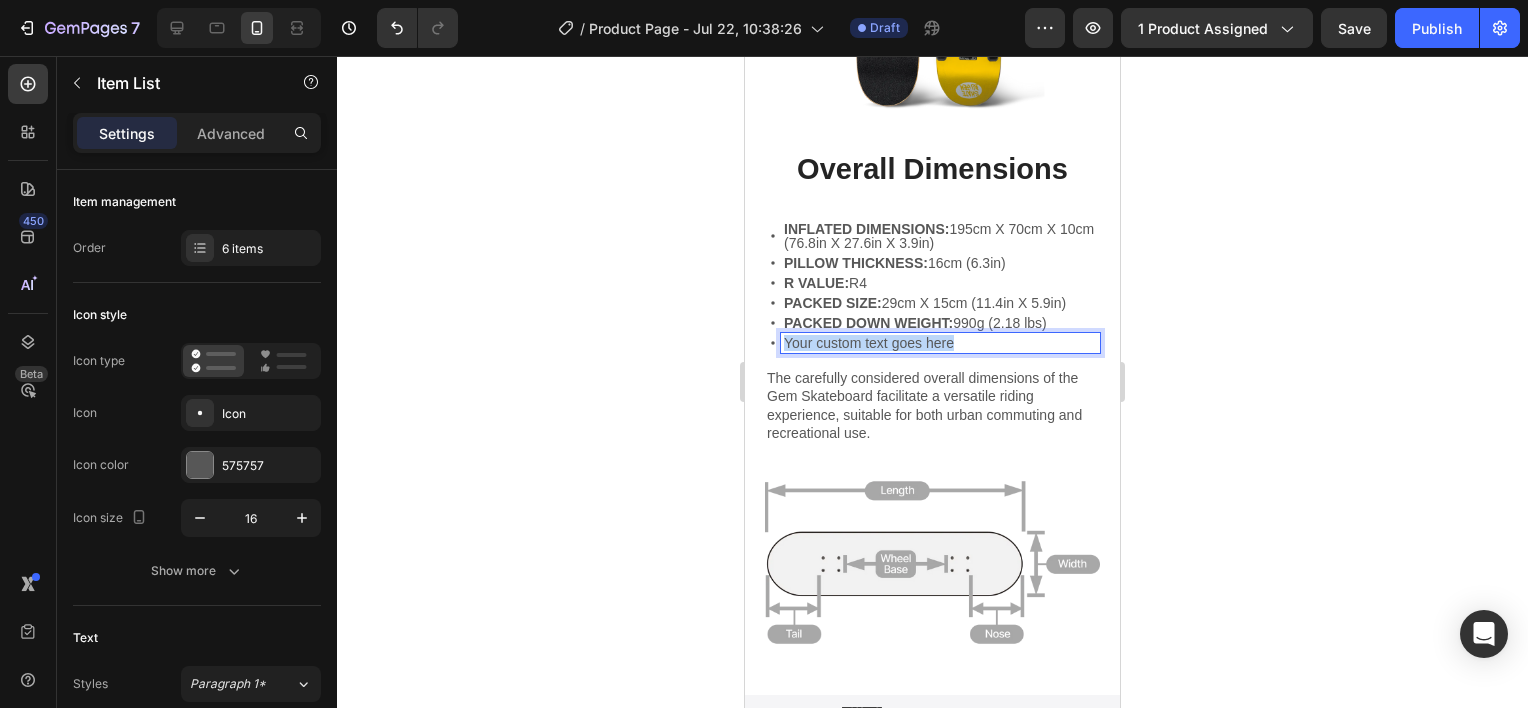 click on "Your custom text goes here" at bounding box center (940, 343) 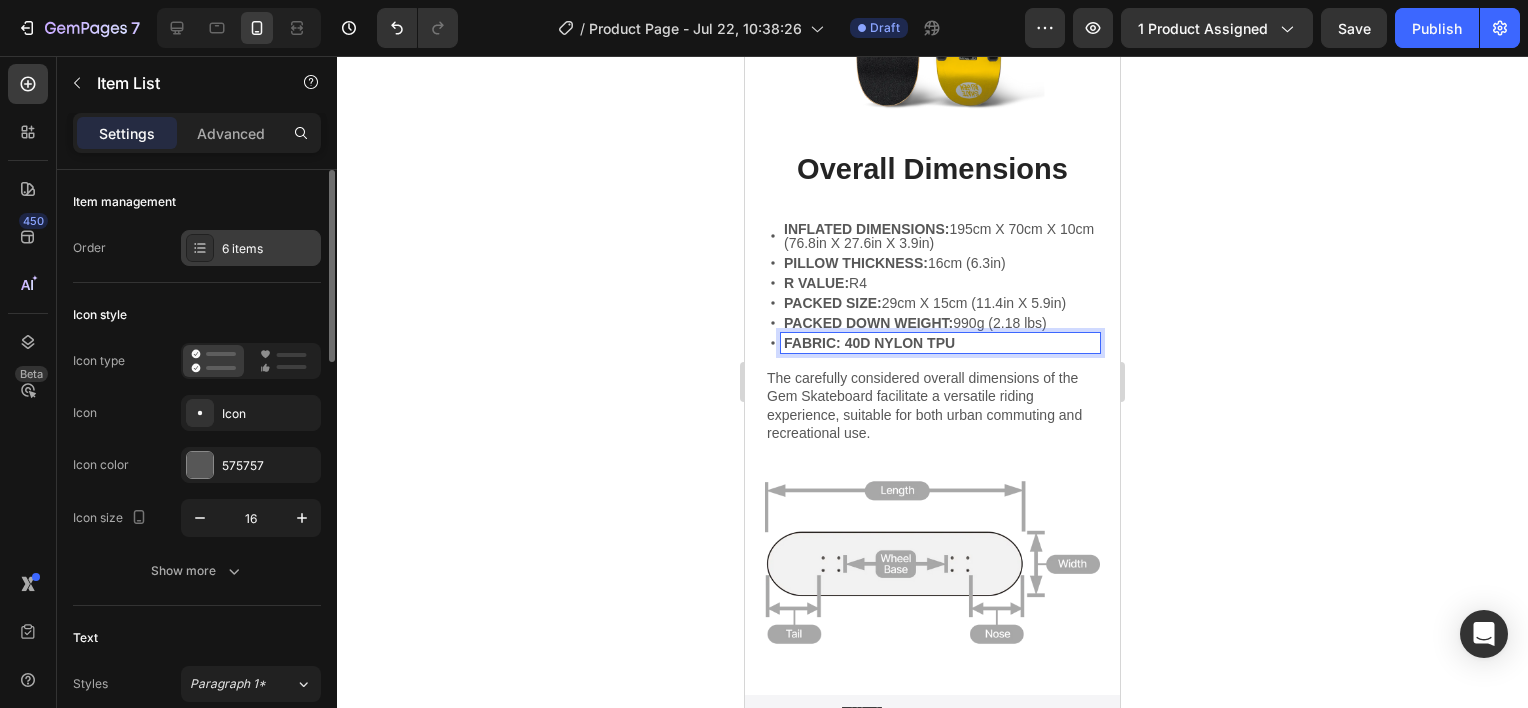 click on "6 items" at bounding box center (269, 249) 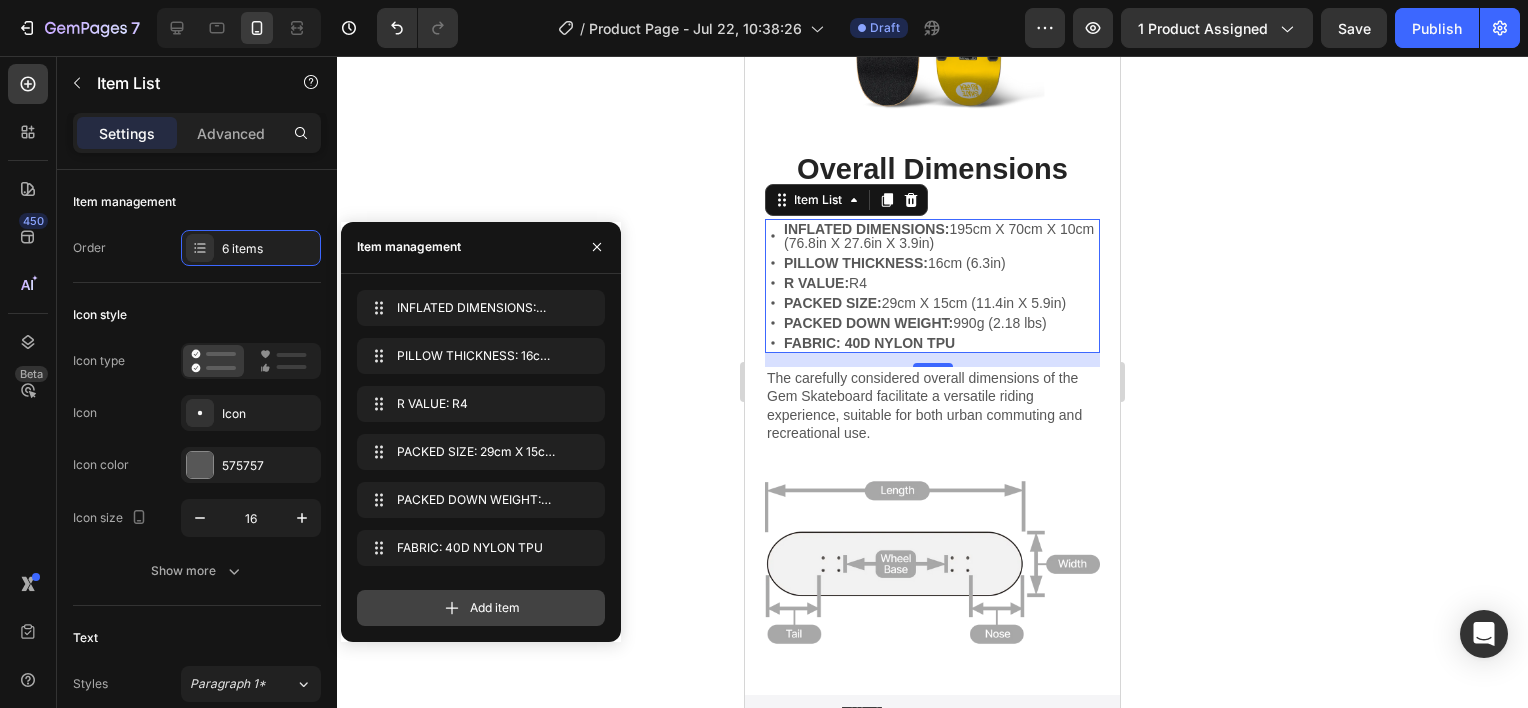 click on "Add item" at bounding box center (481, 608) 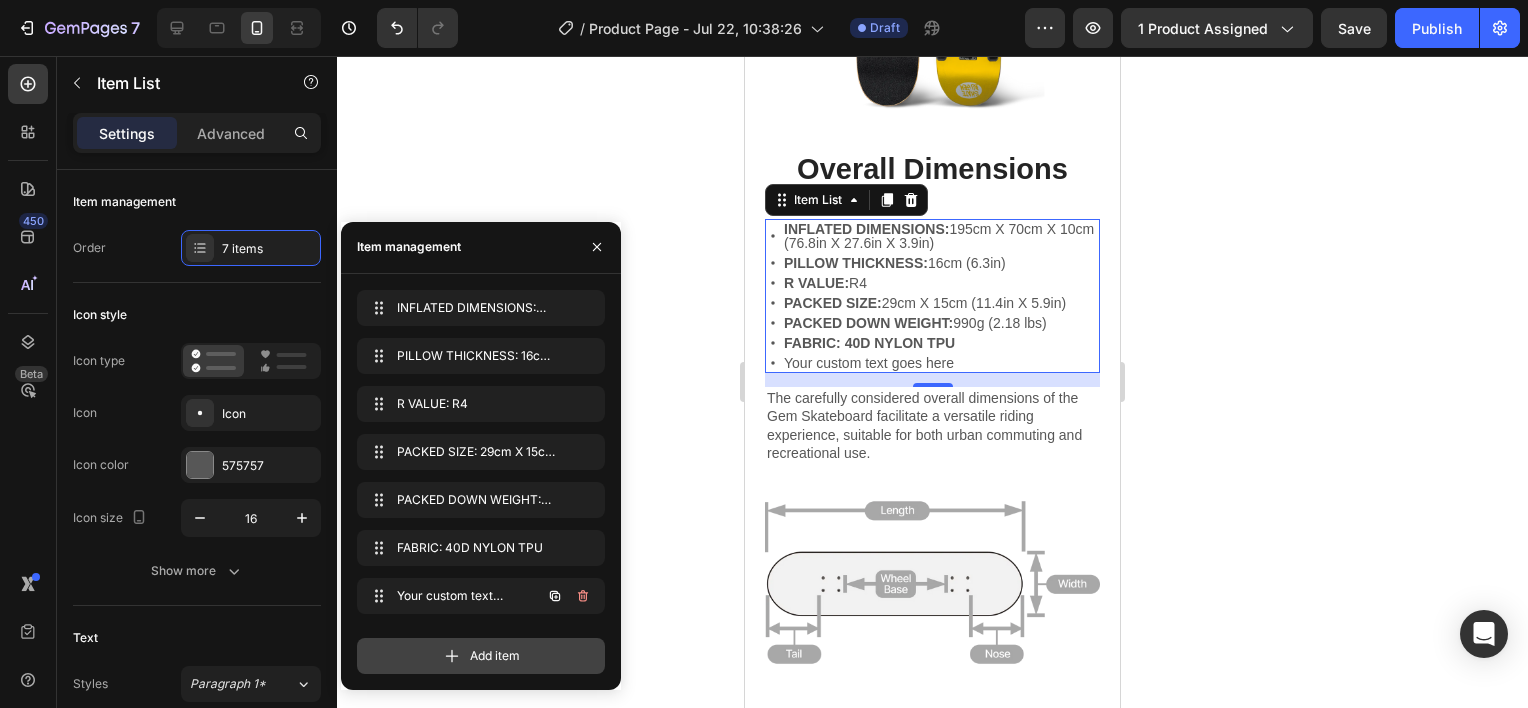click on "Your custom text goes here" at bounding box center [453, 596] 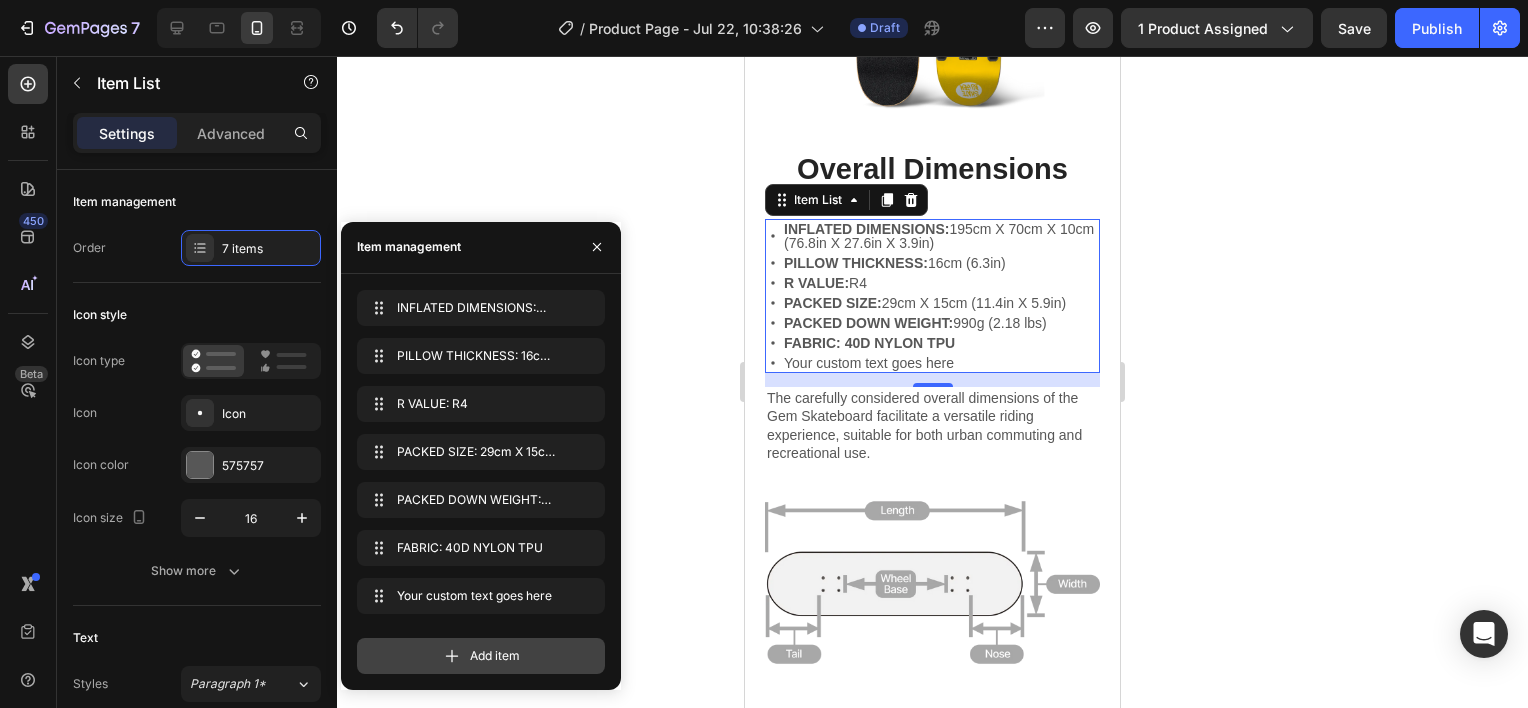 click on "Add item" at bounding box center [481, 656] 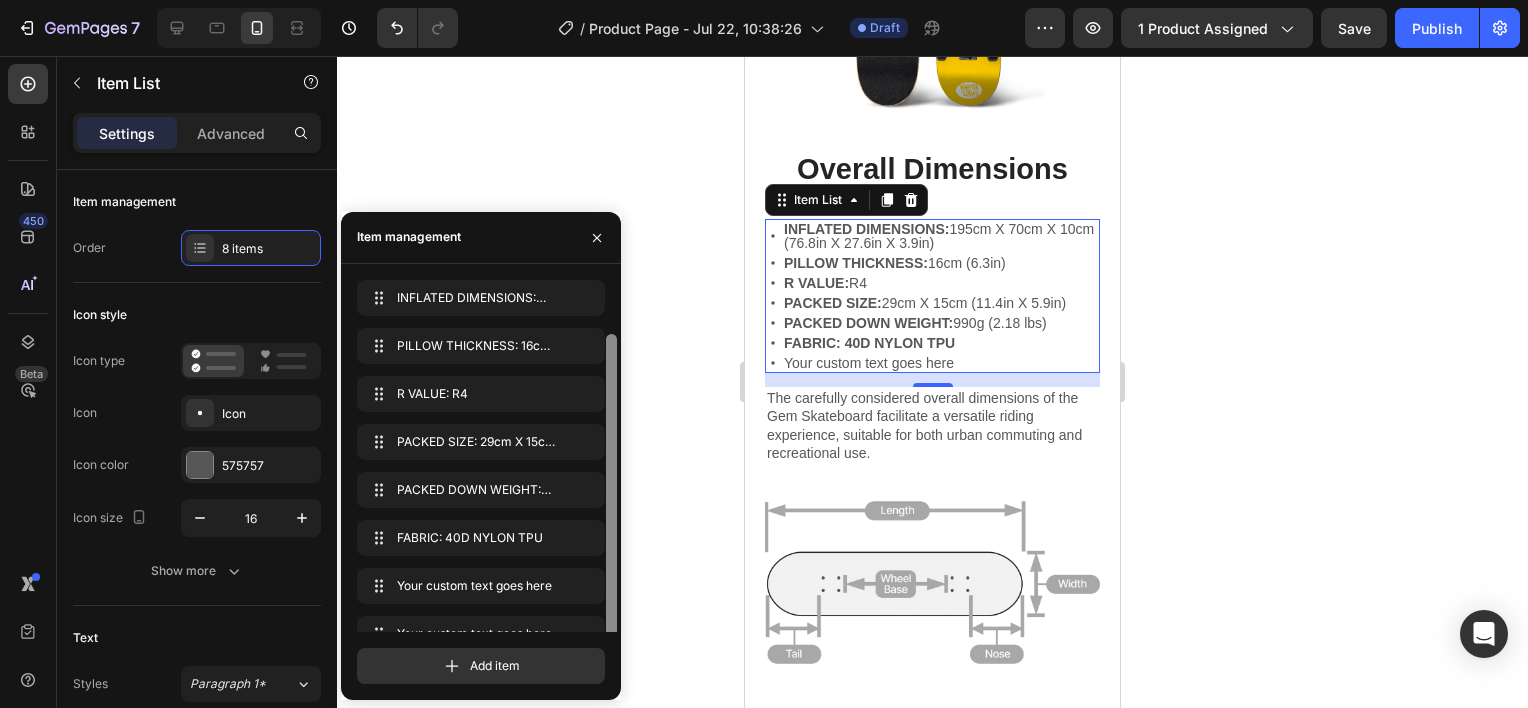 scroll, scrollTop: 28, scrollLeft: 0, axis: vertical 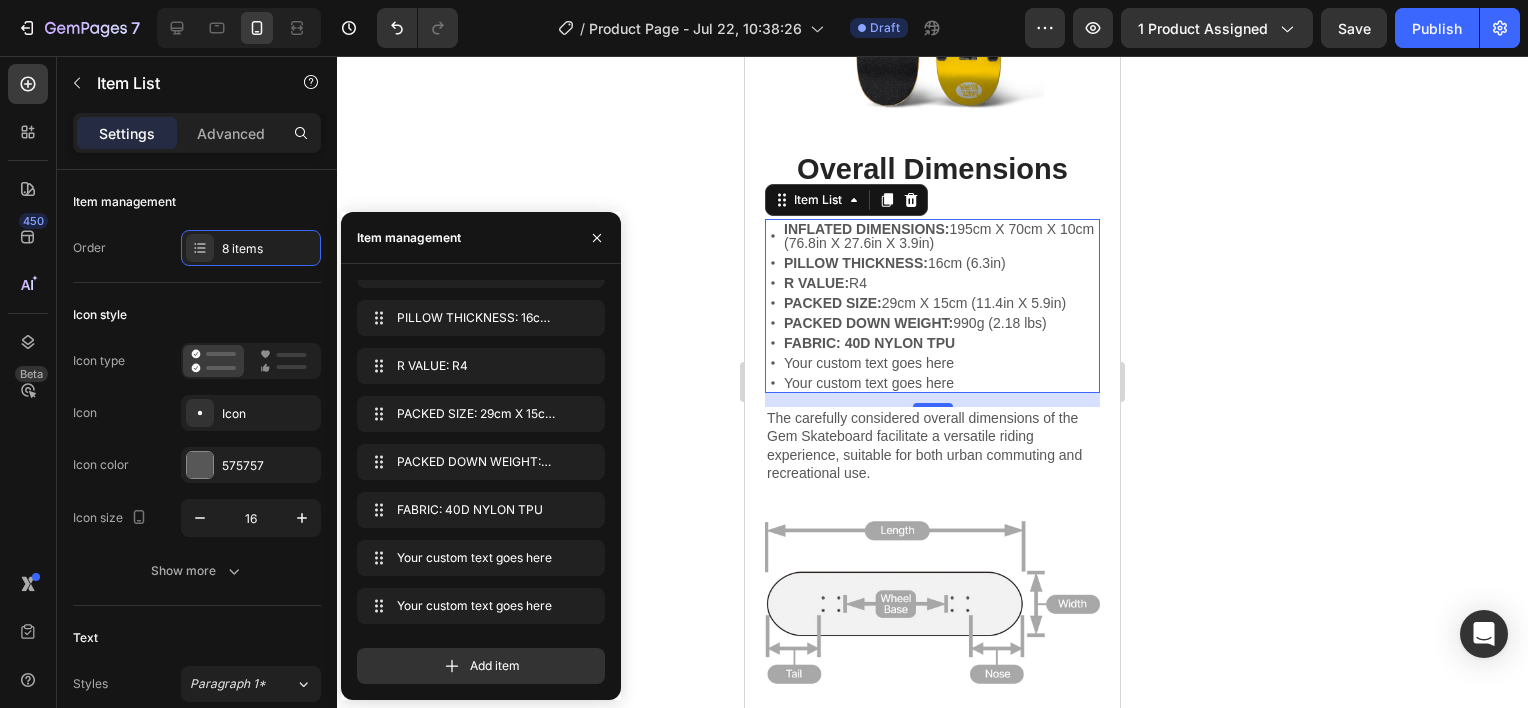 click on "Your custom text goes here" at bounding box center [940, 363] 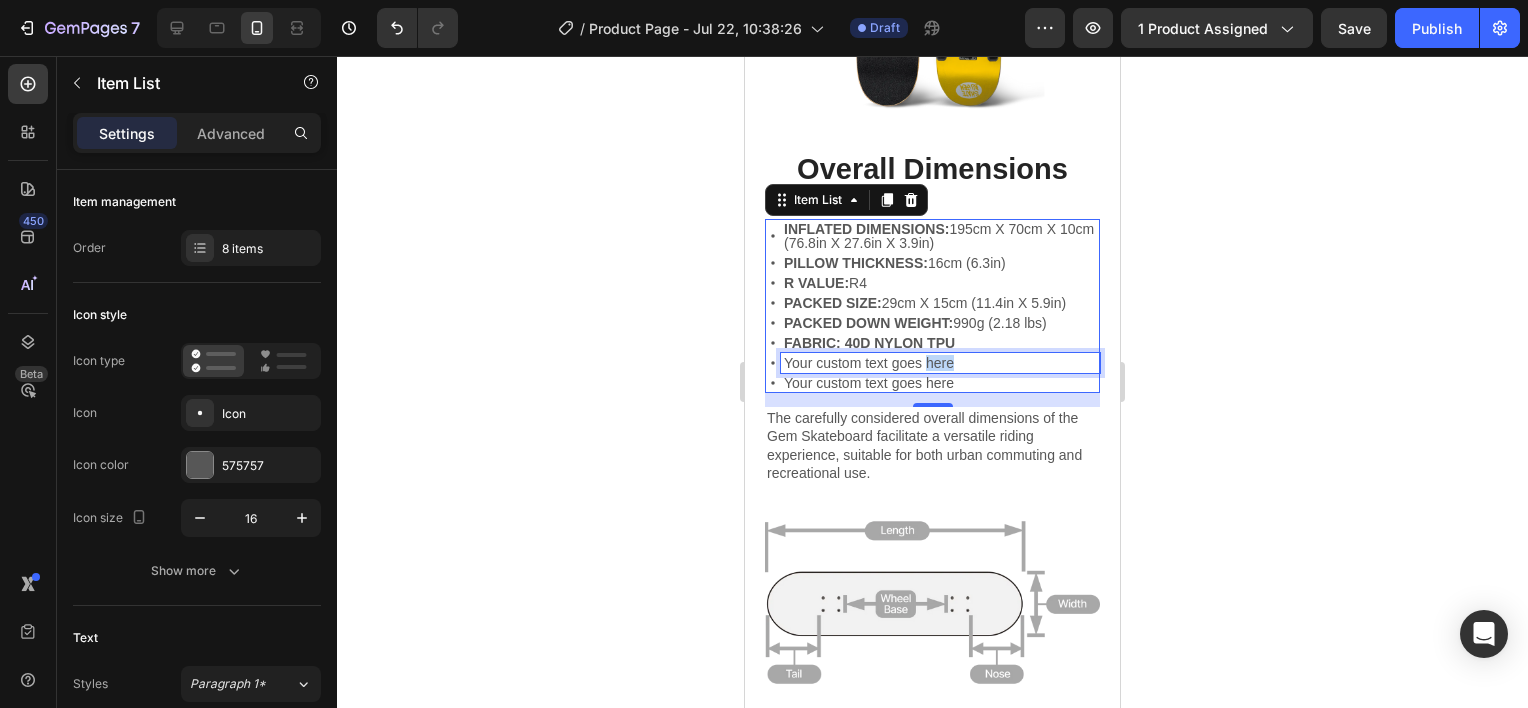 click on "Your custom text goes here" at bounding box center [940, 363] 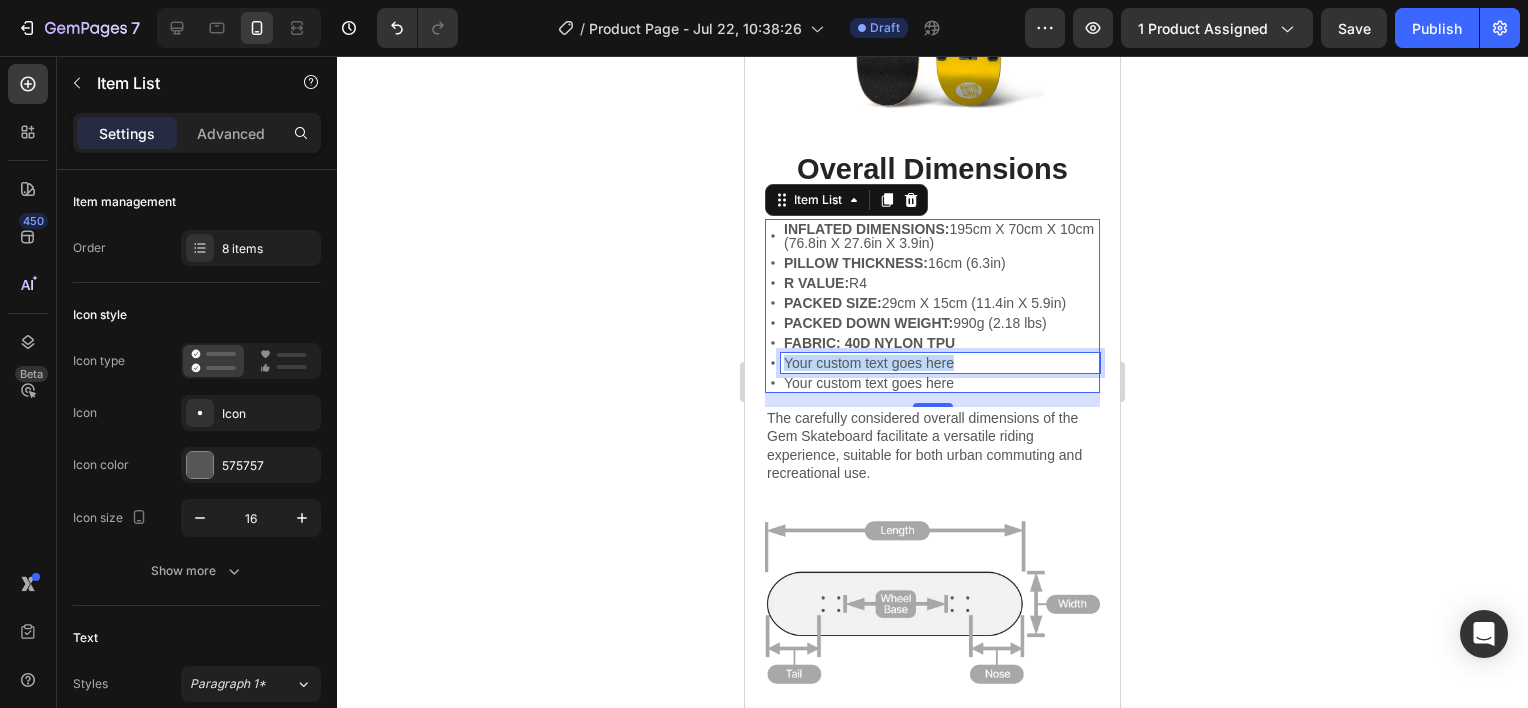 click on "Your custom text goes here" at bounding box center [940, 363] 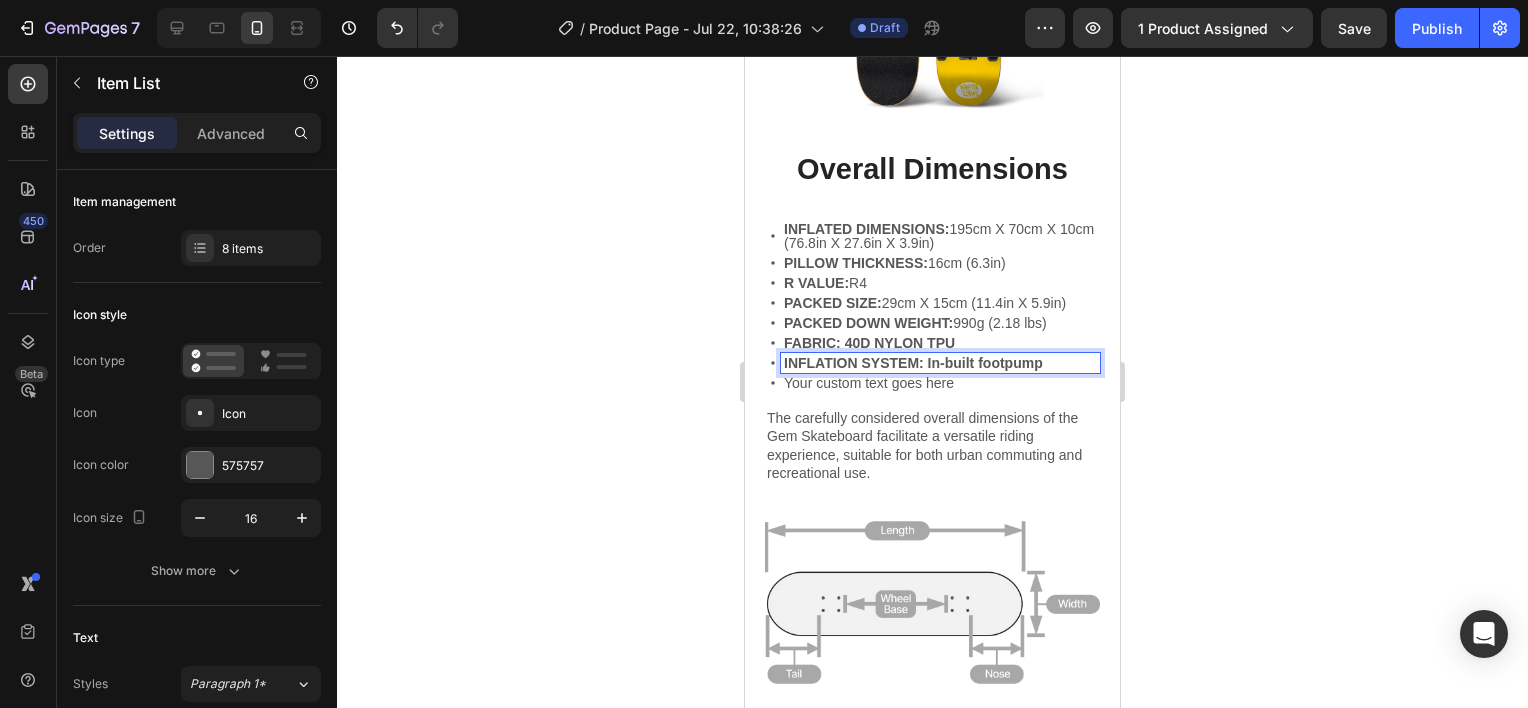 click on "Your custom text goes here" at bounding box center [940, 383] 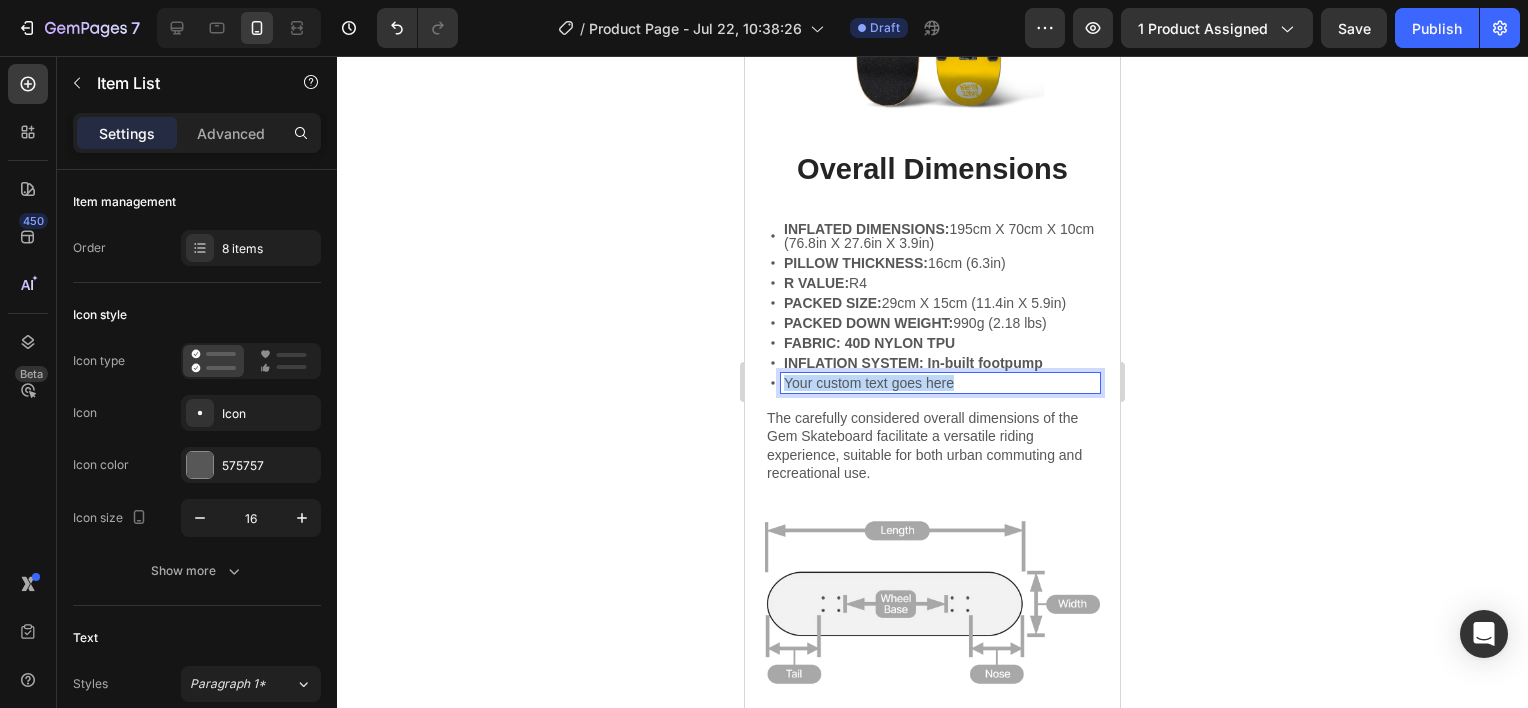 click on "Your custom text goes here" at bounding box center [940, 383] 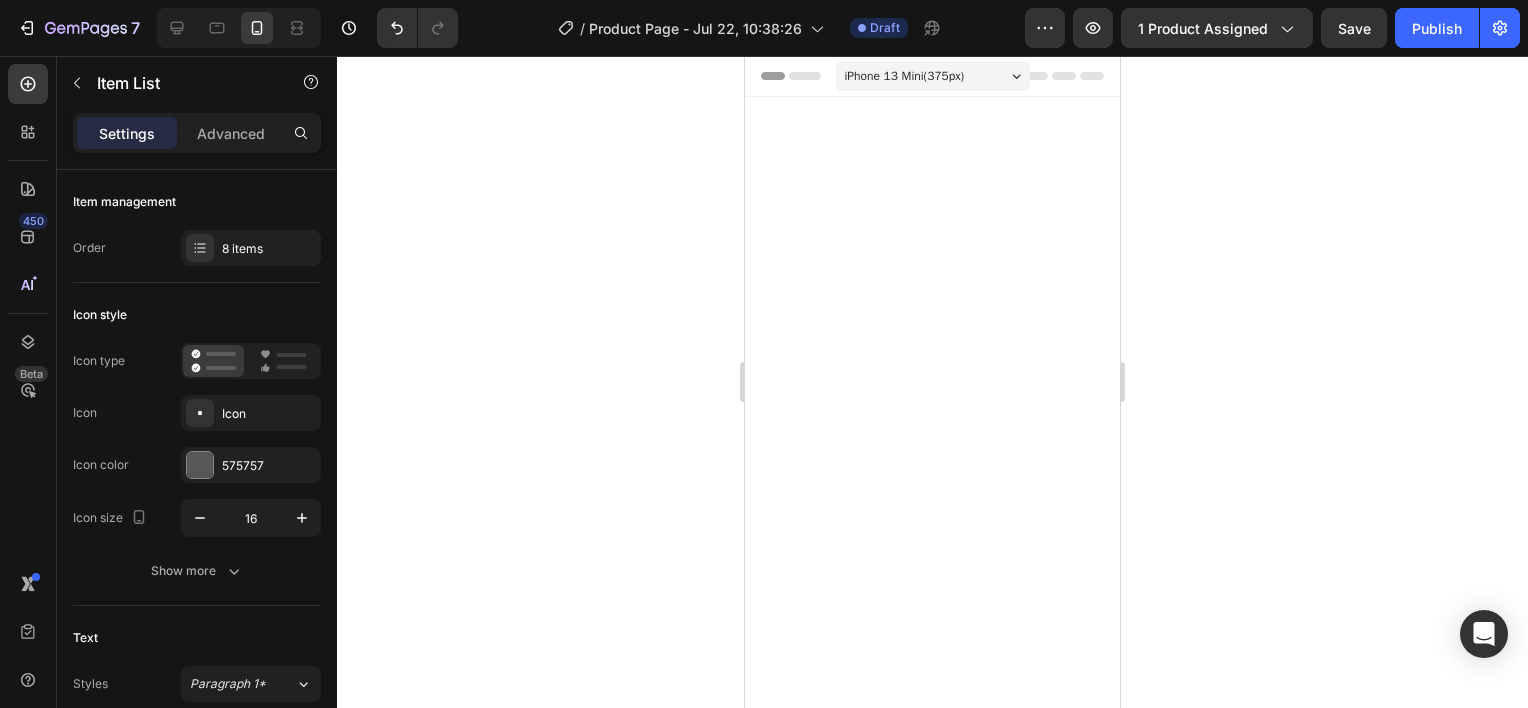 scroll, scrollTop: 0, scrollLeft: 0, axis: both 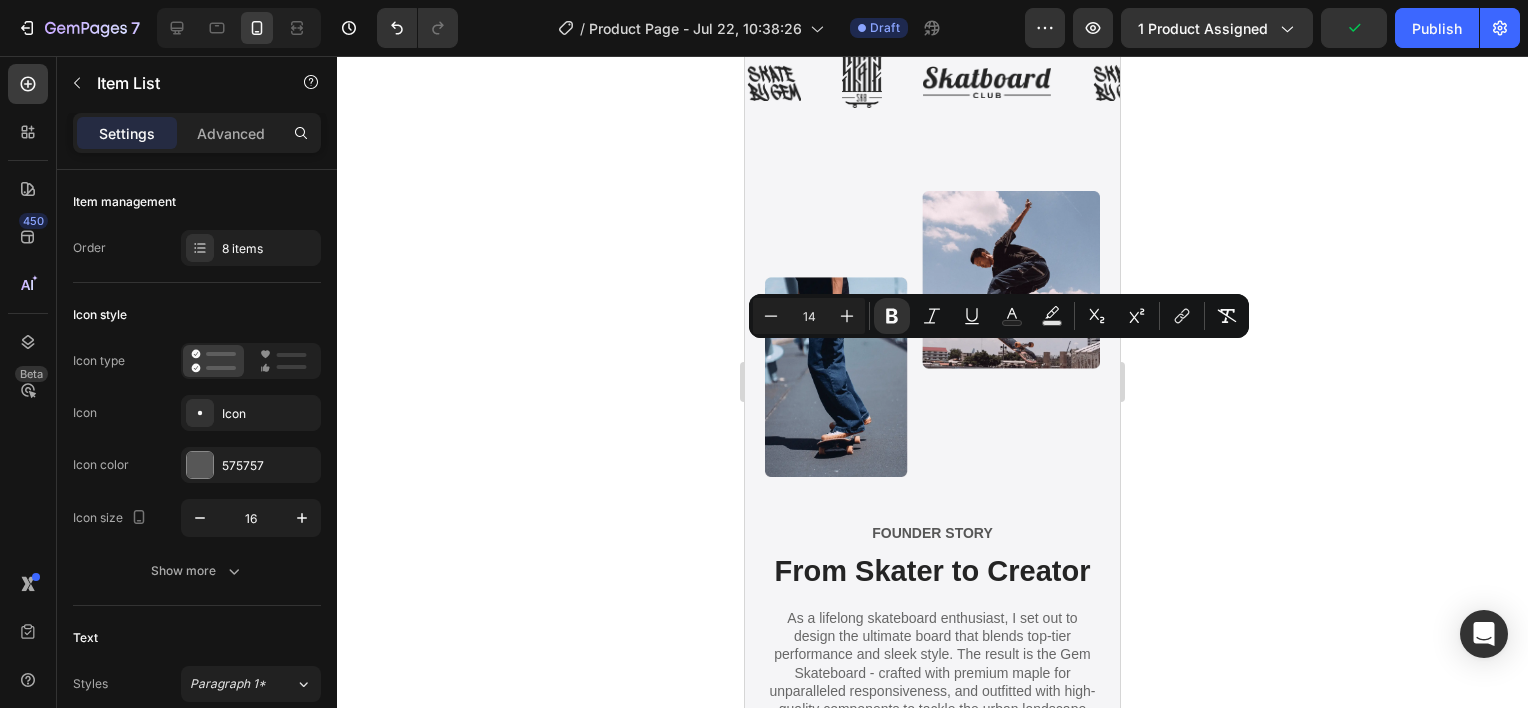 drag, startPoint x: 994, startPoint y: 350, endPoint x: 1032, endPoint y: 364, distance: 40.496914 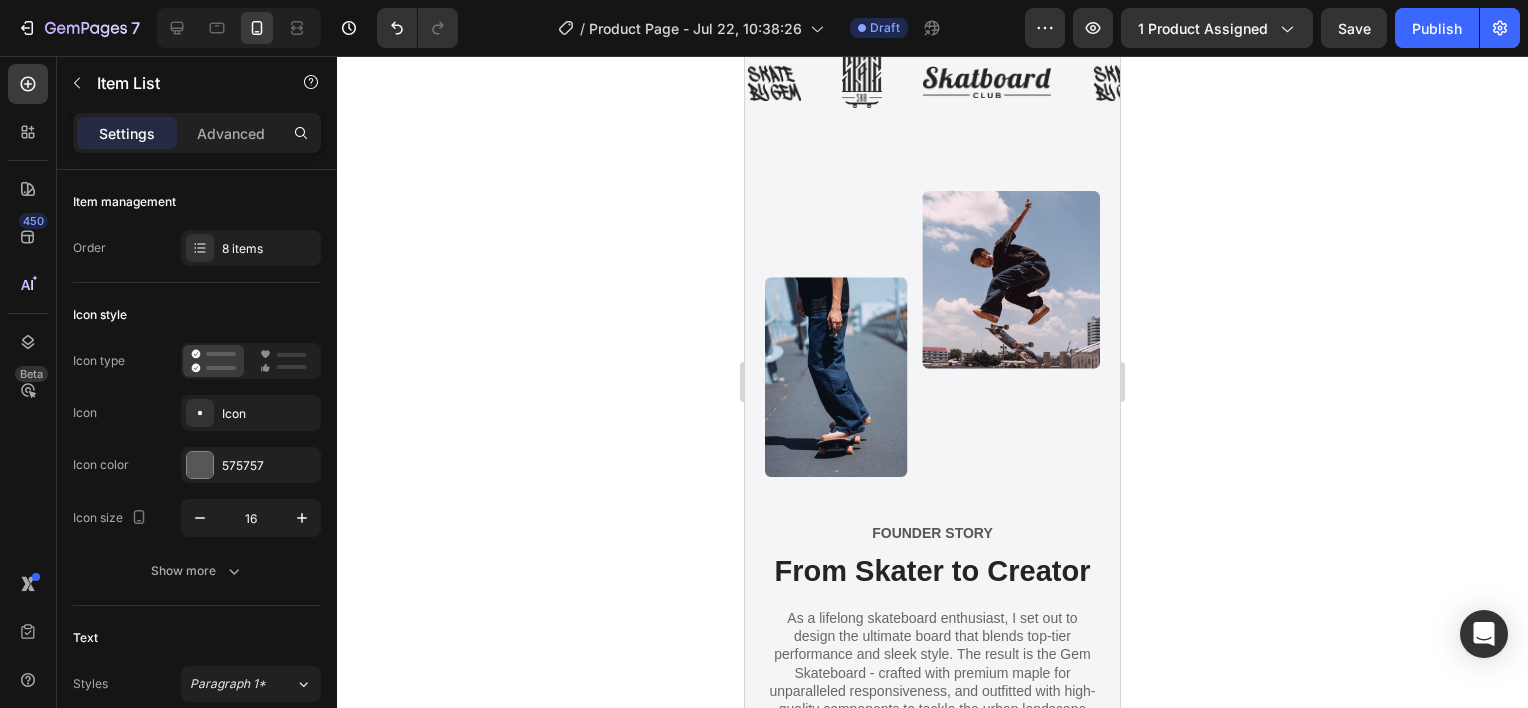 click on "PAD INTERLOCKING SYSTEM:" at bounding box center (886, -141) 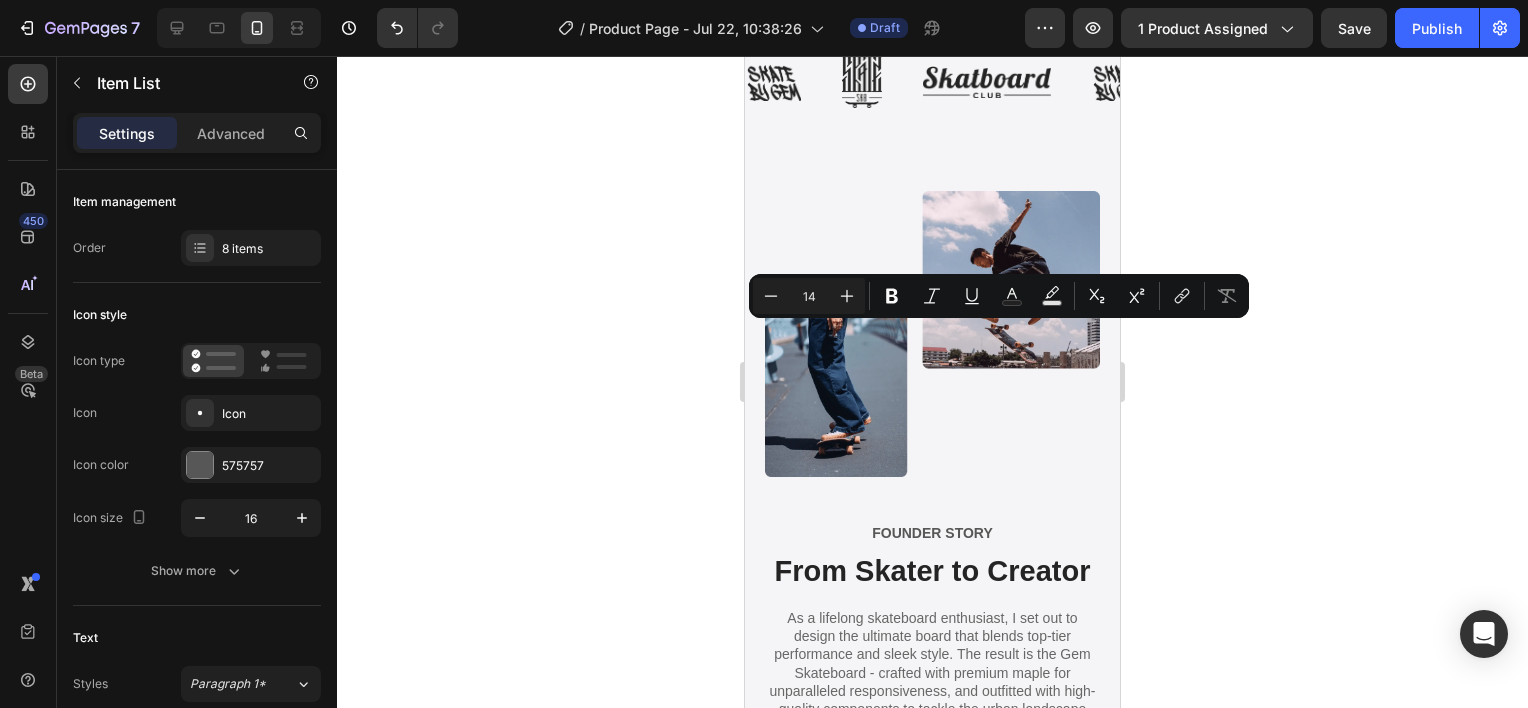click on "INFLATION SYSTEM:" at bounding box center [854, -161] 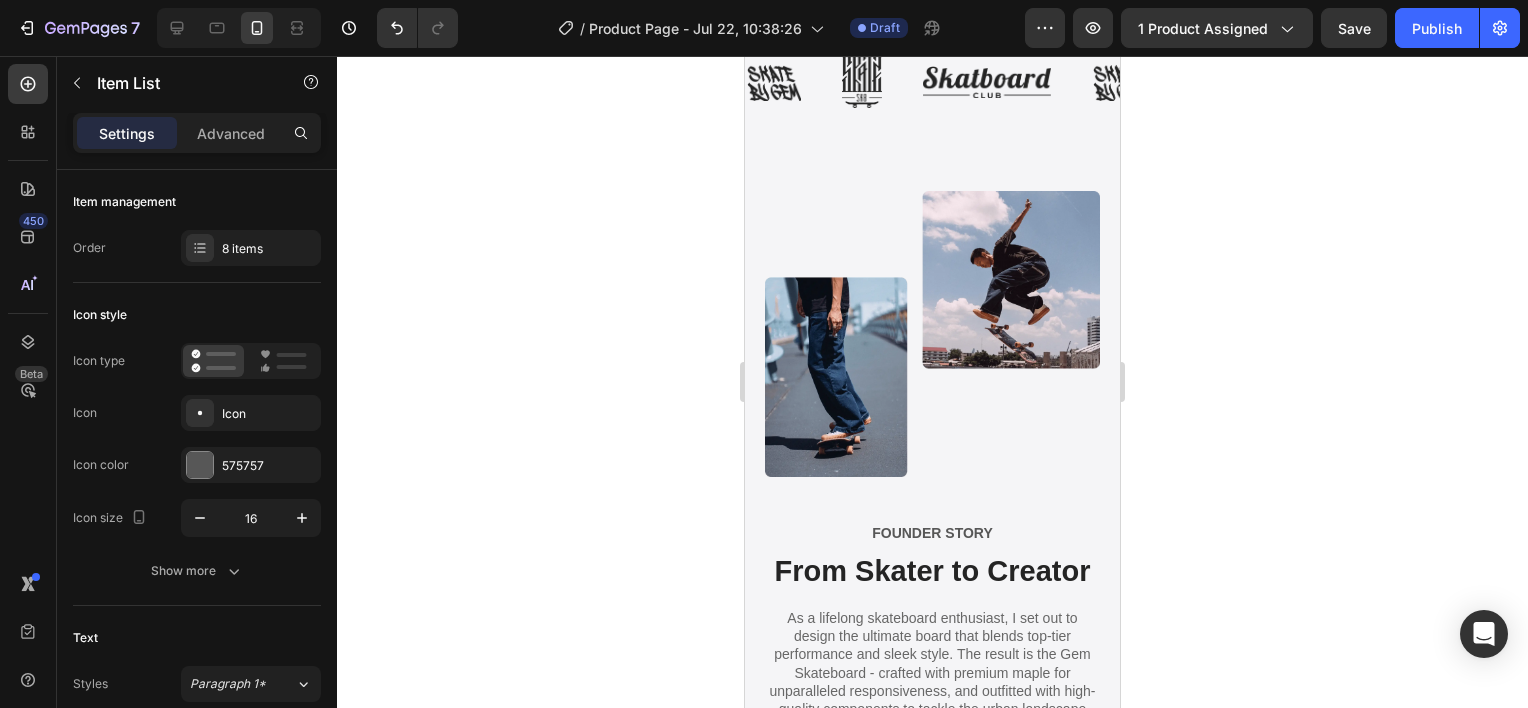 click on "FABRIC: 40D NYLON TPU" at bounding box center (869, -181) 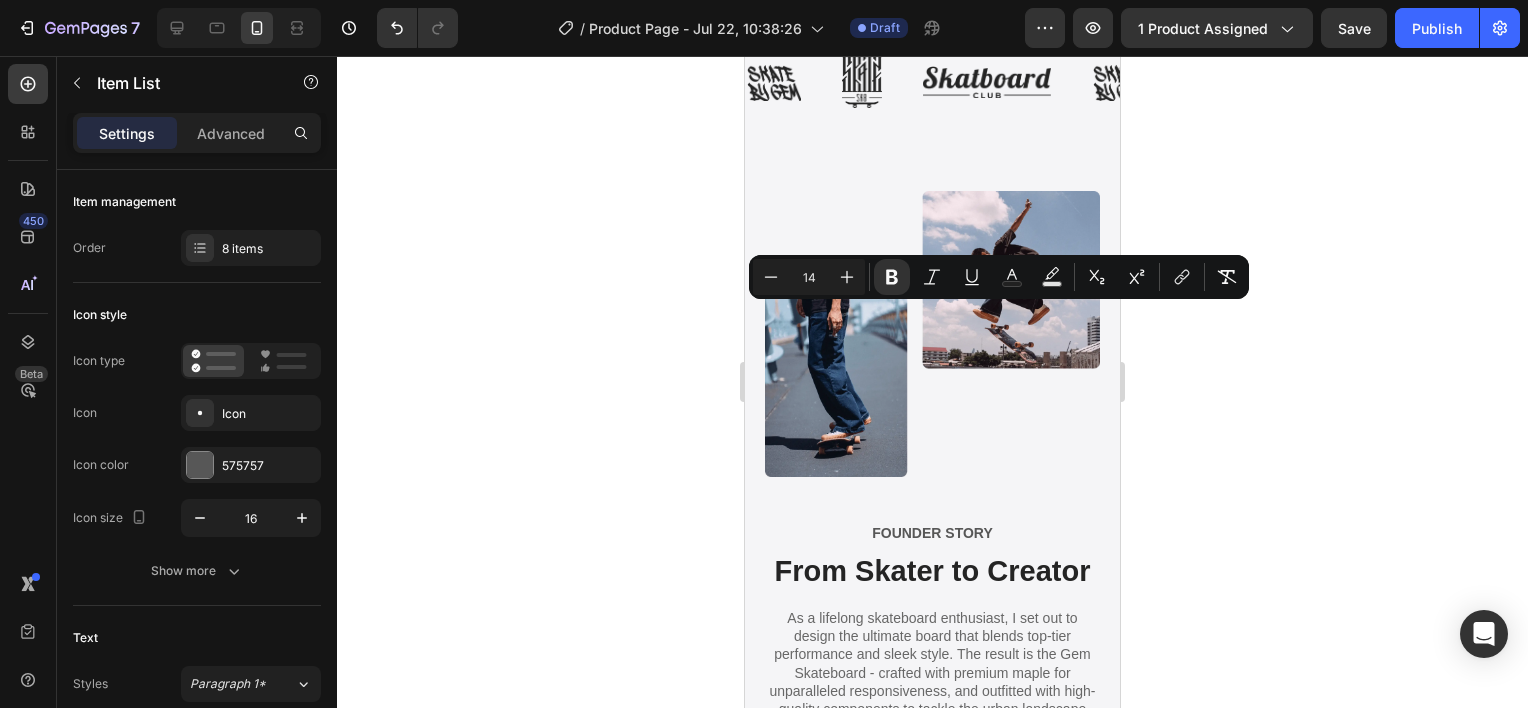 drag, startPoint x: 846, startPoint y: 312, endPoint x: 1008, endPoint y: 318, distance: 162.11107 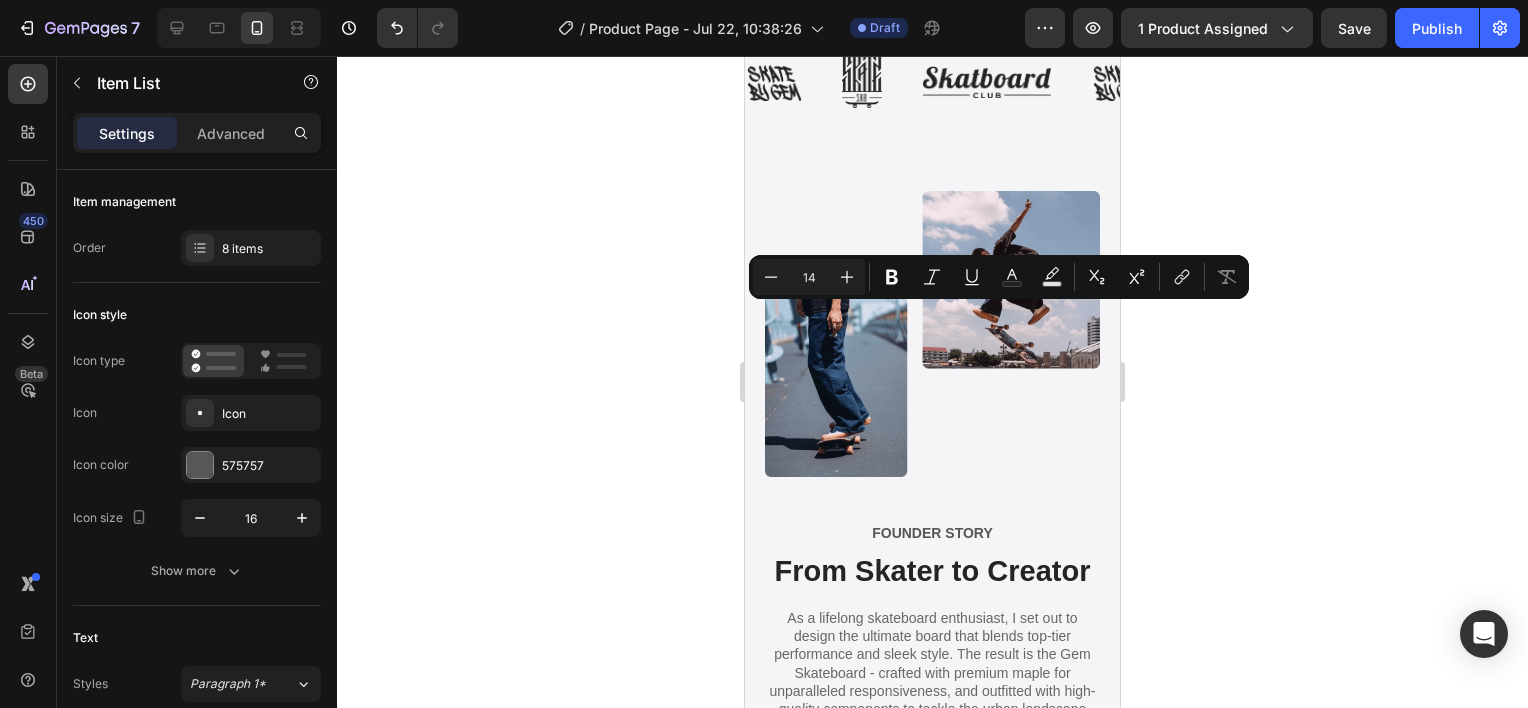click on "PAD INTERLOCKING SYSTEM:  In-built/connect 2 pads" at bounding box center [940, -134] 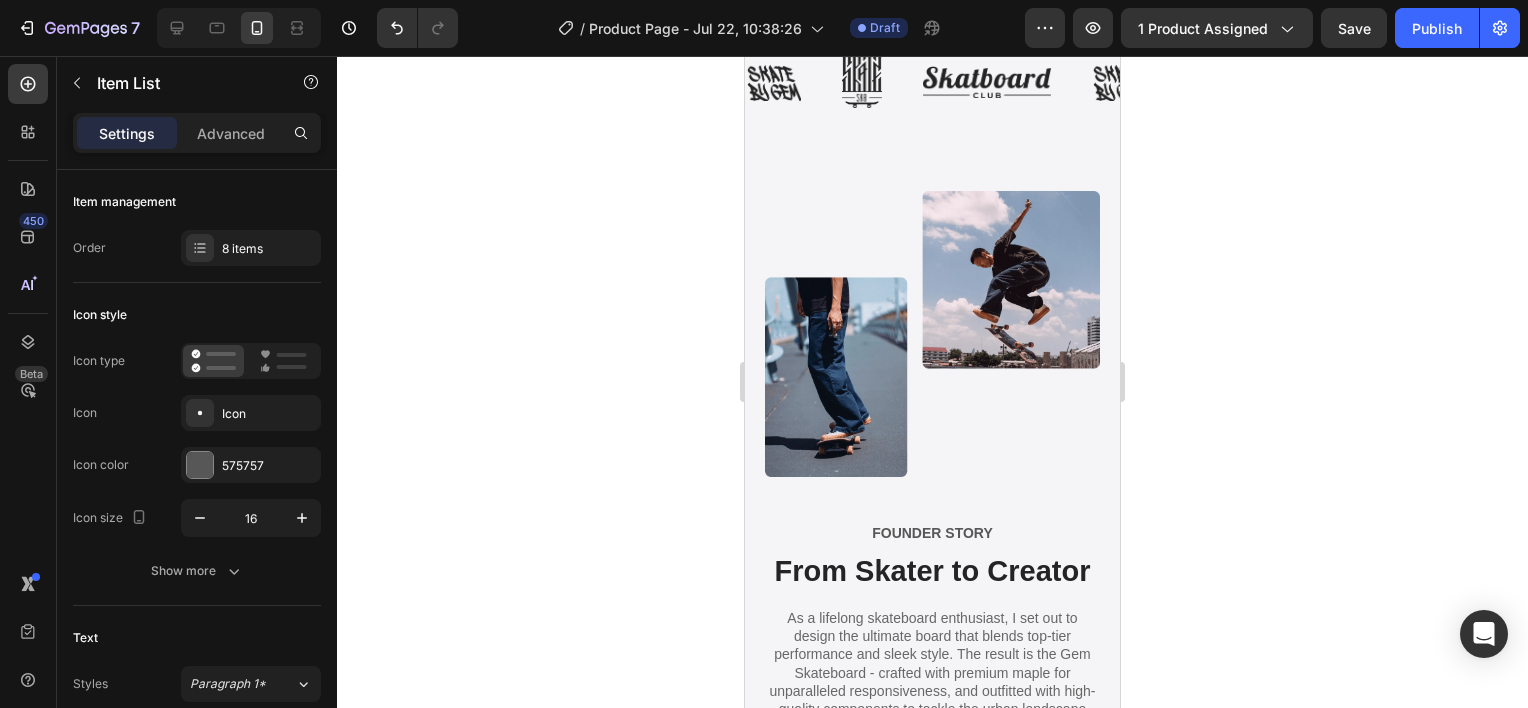 click 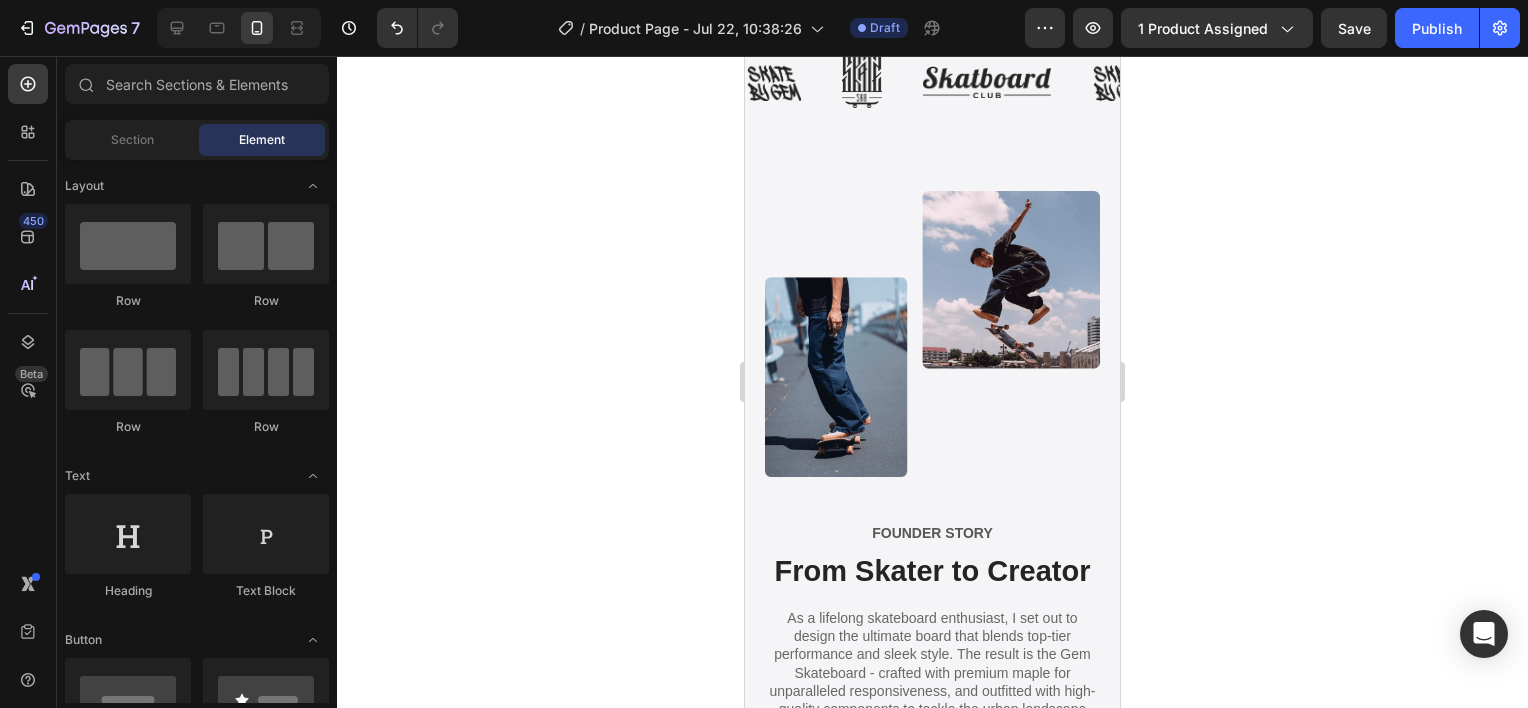 click at bounding box center [932, 2] 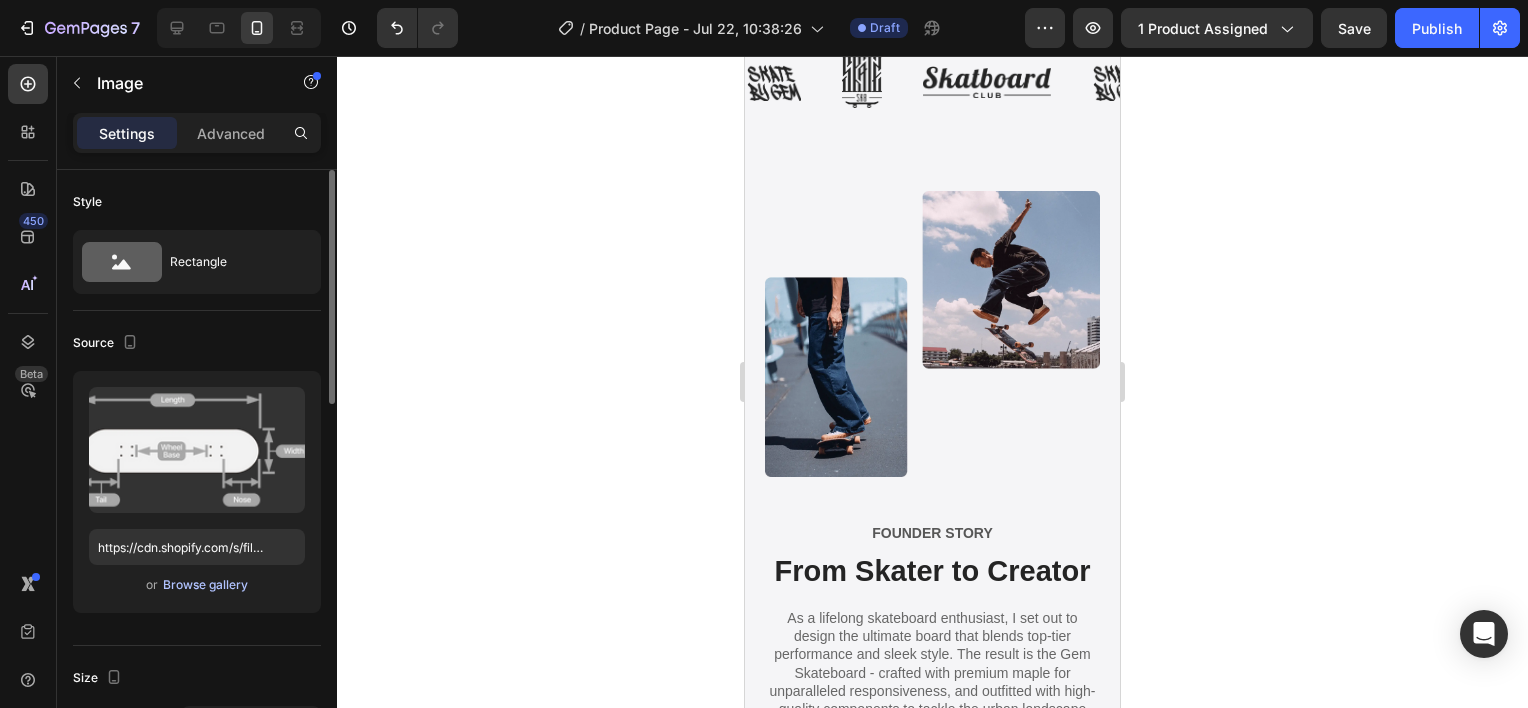 click on "Browse gallery" at bounding box center [205, 585] 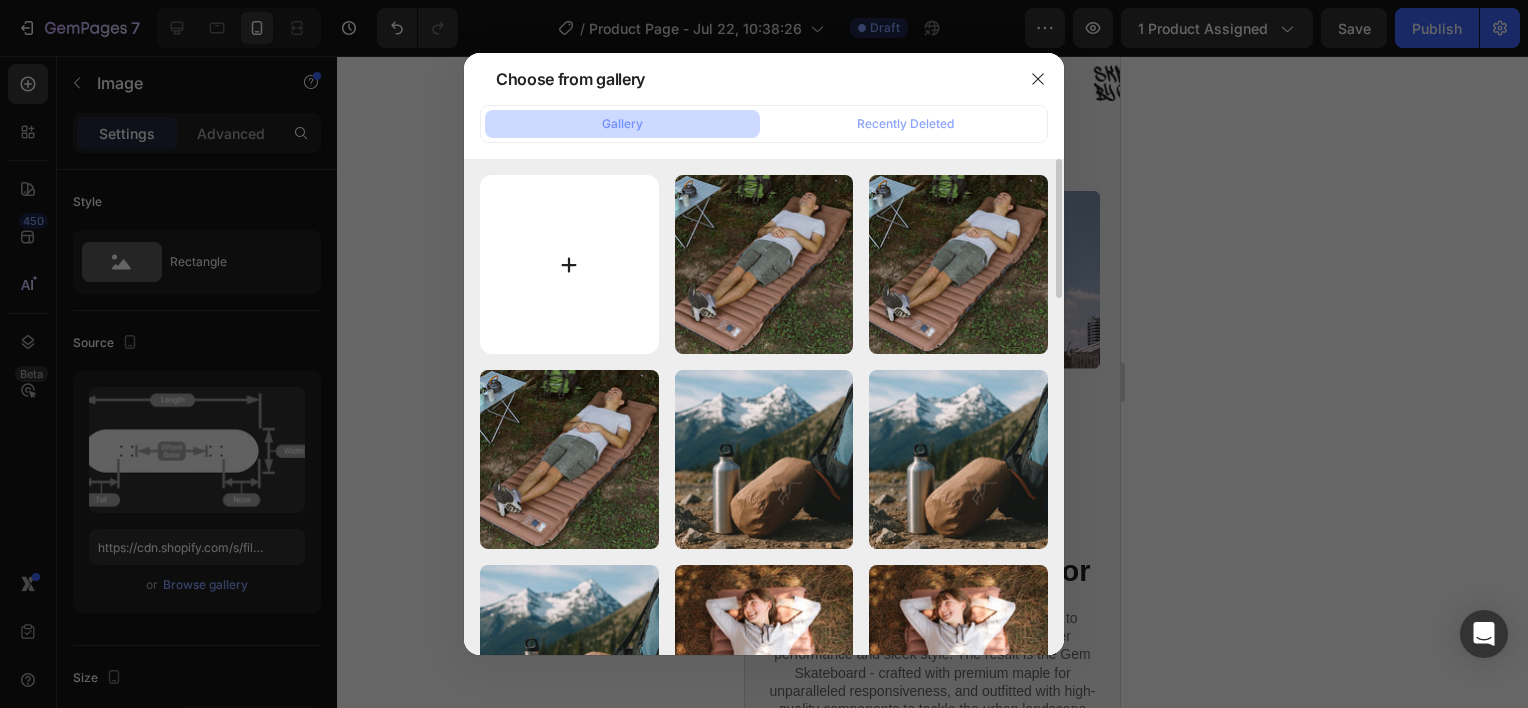click at bounding box center [569, 264] 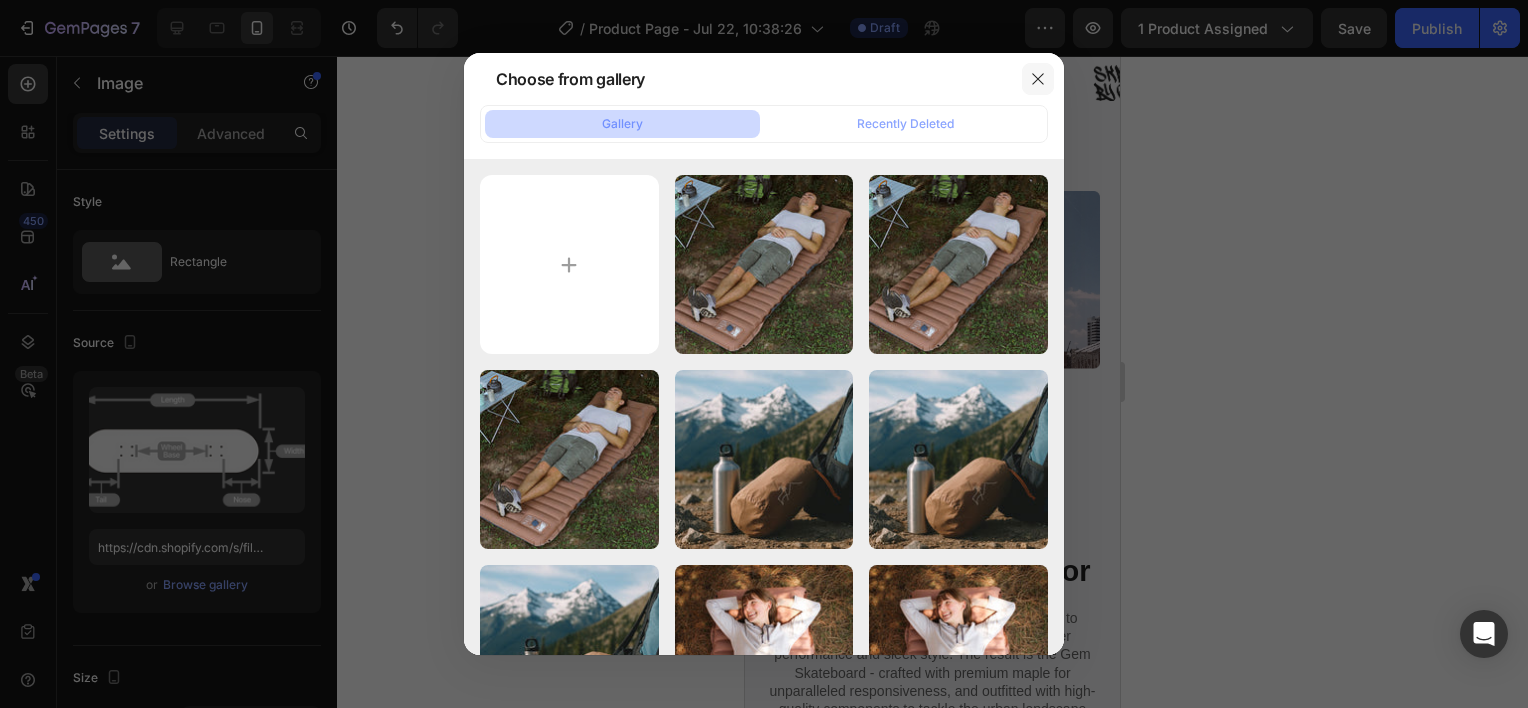 click at bounding box center (1038, 79) 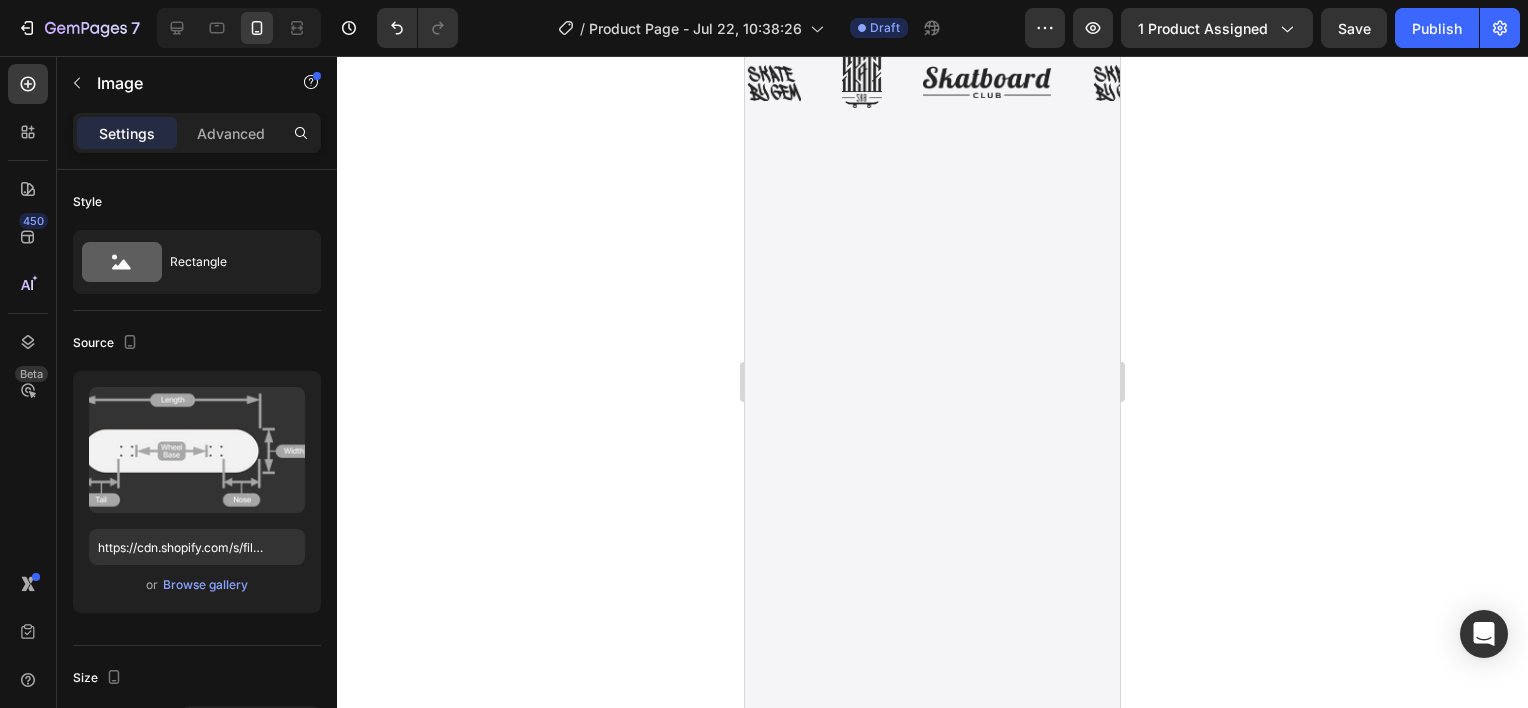 scroll, scrollTop: 4487, scrollLeft: 0, axis: vertical 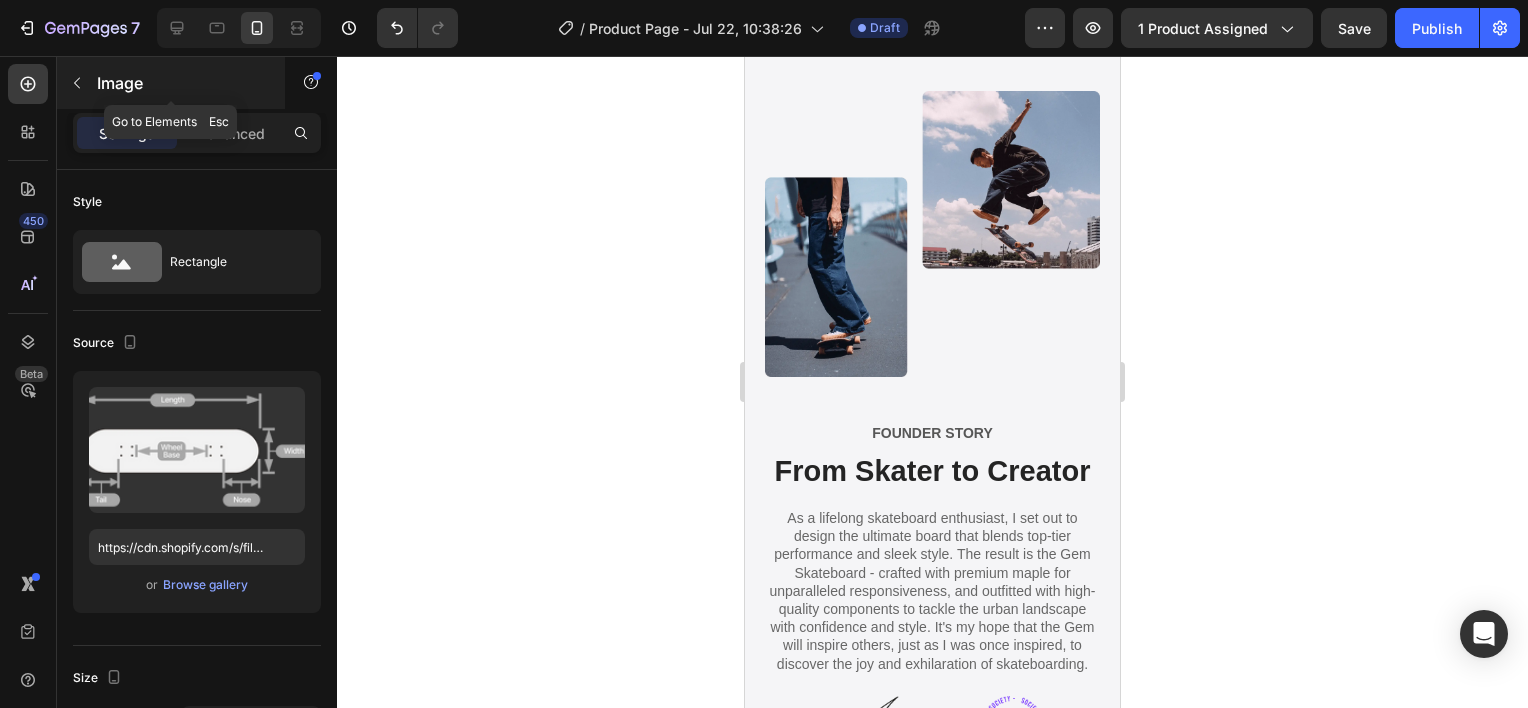 click 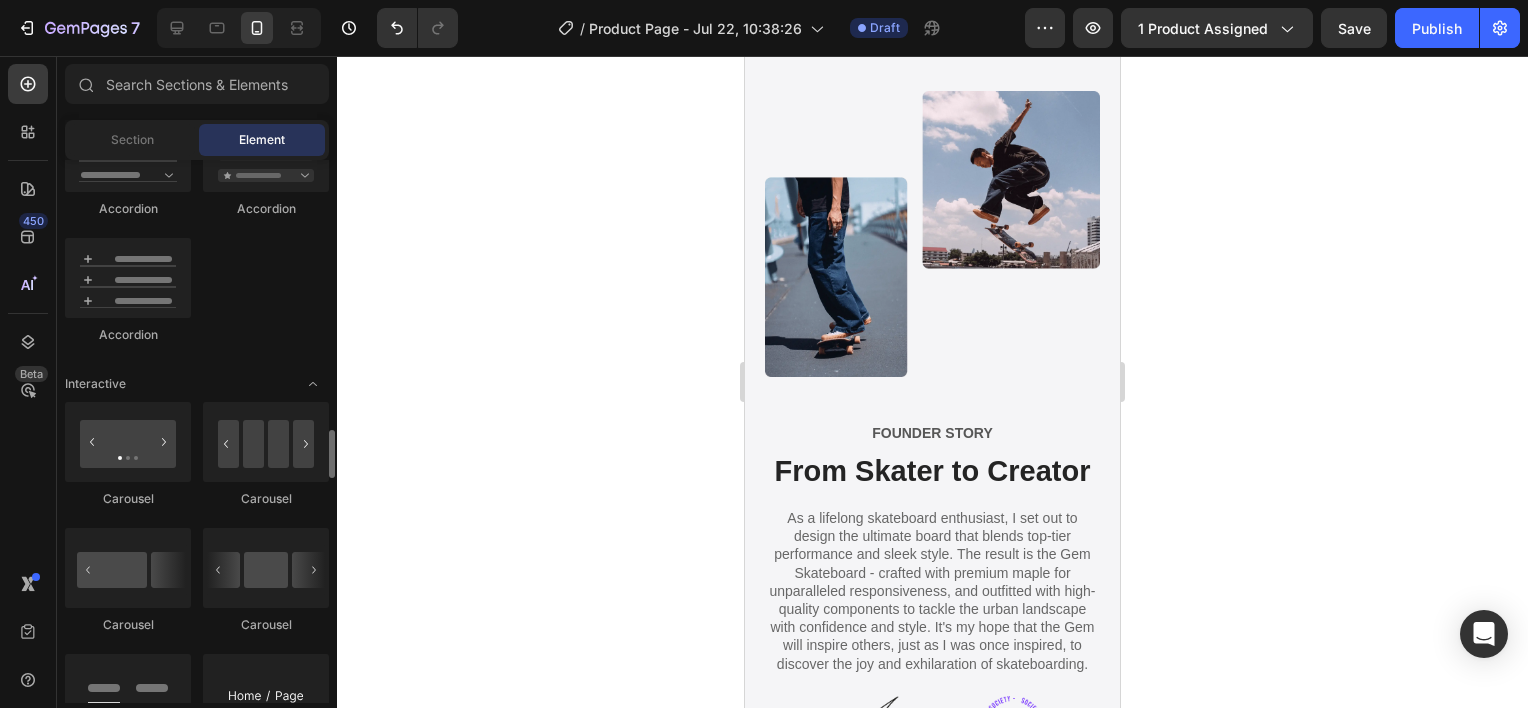 scroll, scrollTop: 1900, scrollLeft: 0, axis: vertical 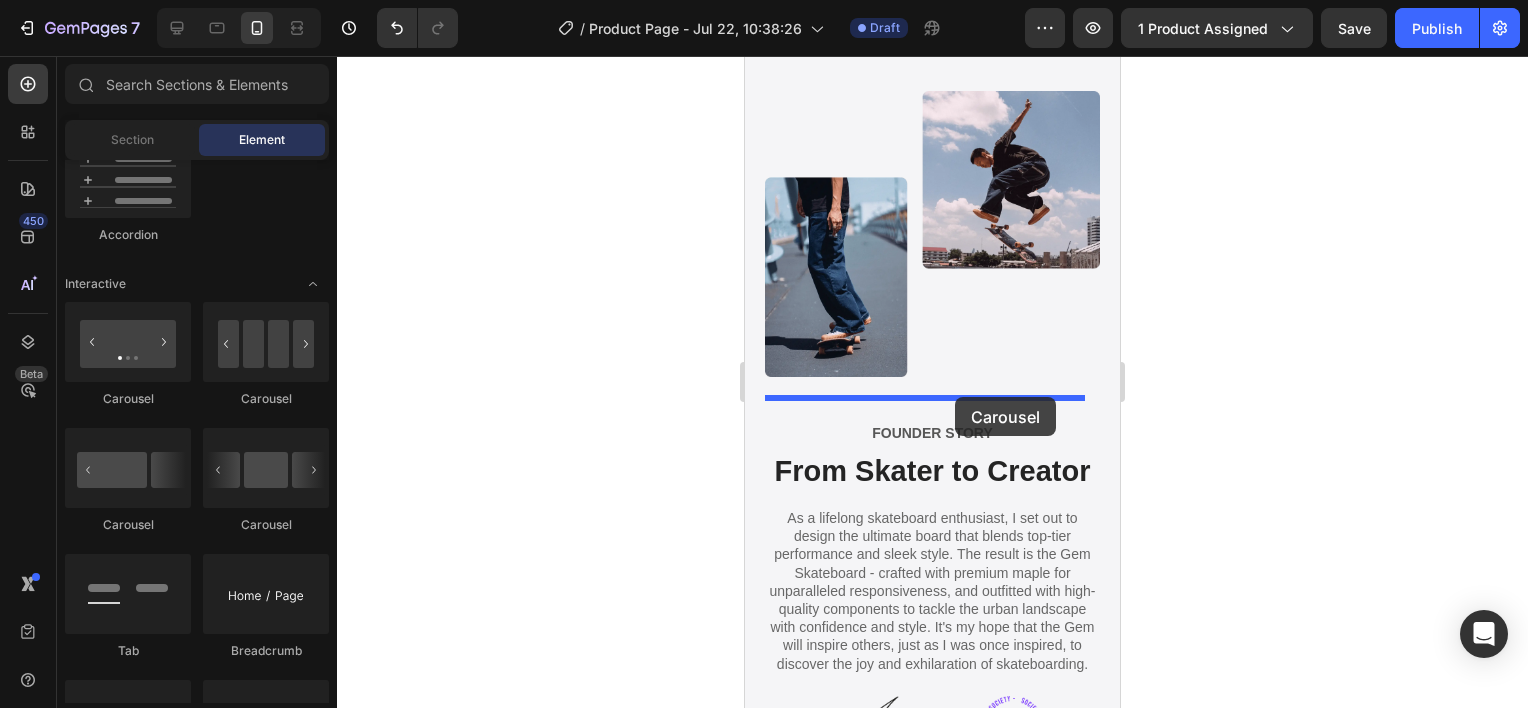 drag, startPoint x: 1022, startPoint y: 397, endPoint x: 955, endPoint y: 397, distance: 67 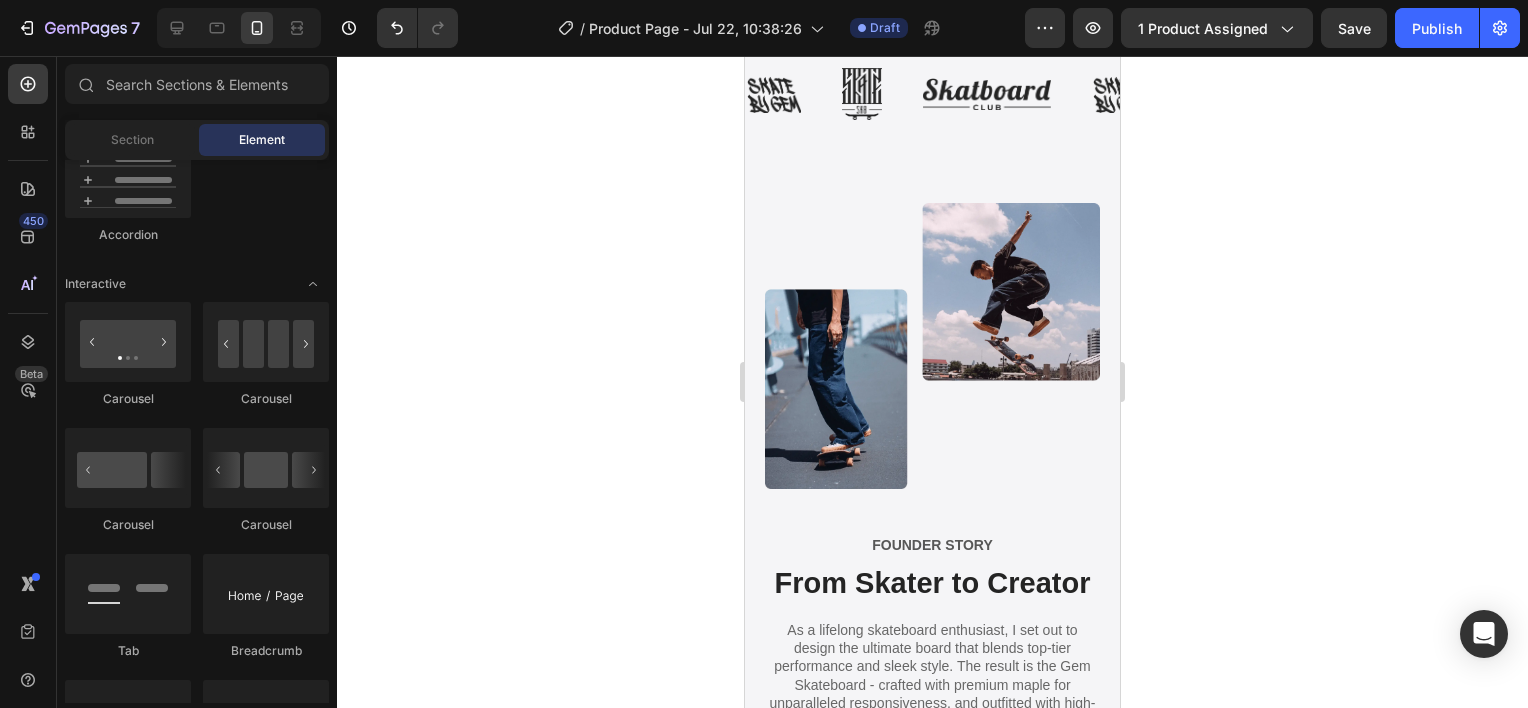 click at bounding box center (877, -68) 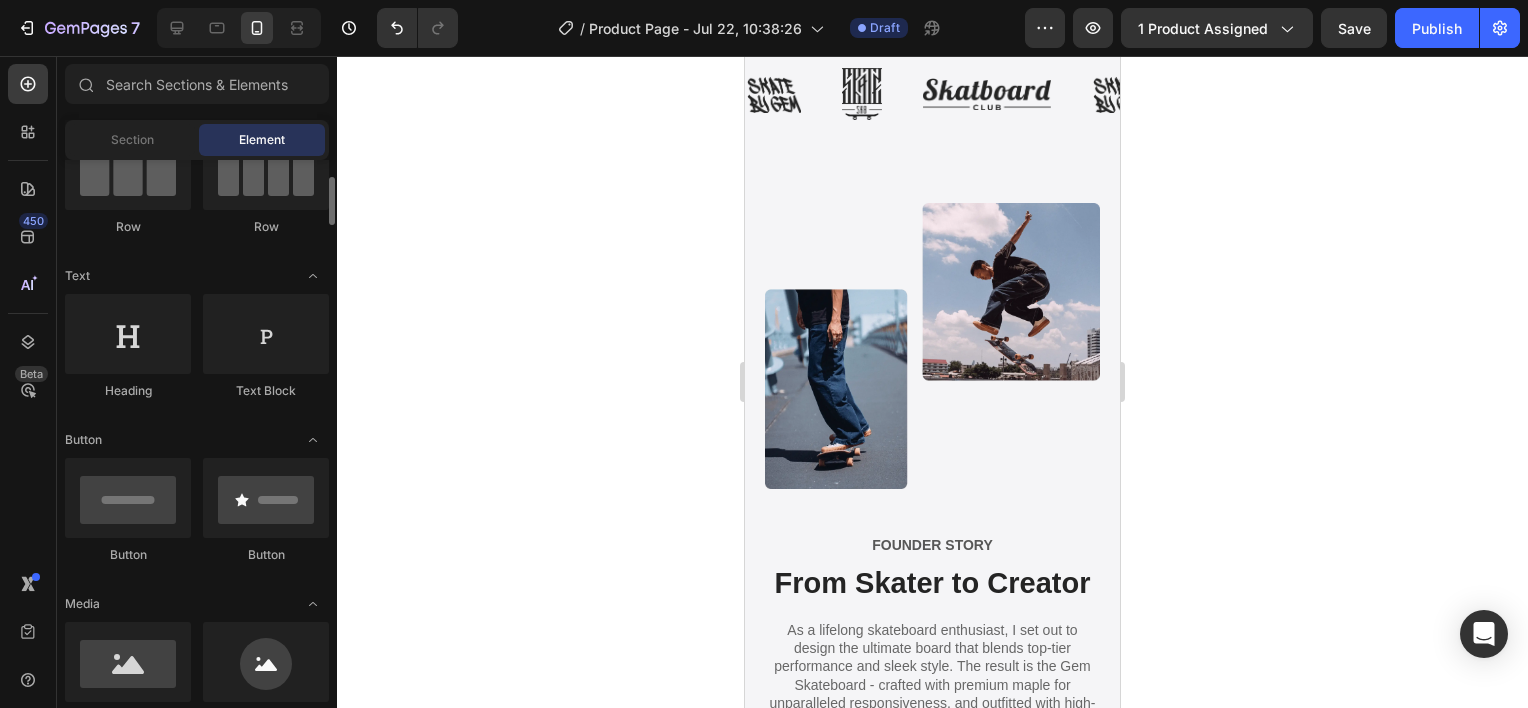 scroll, scrollTop: 400, scrollLeft: 0, axis: vertical 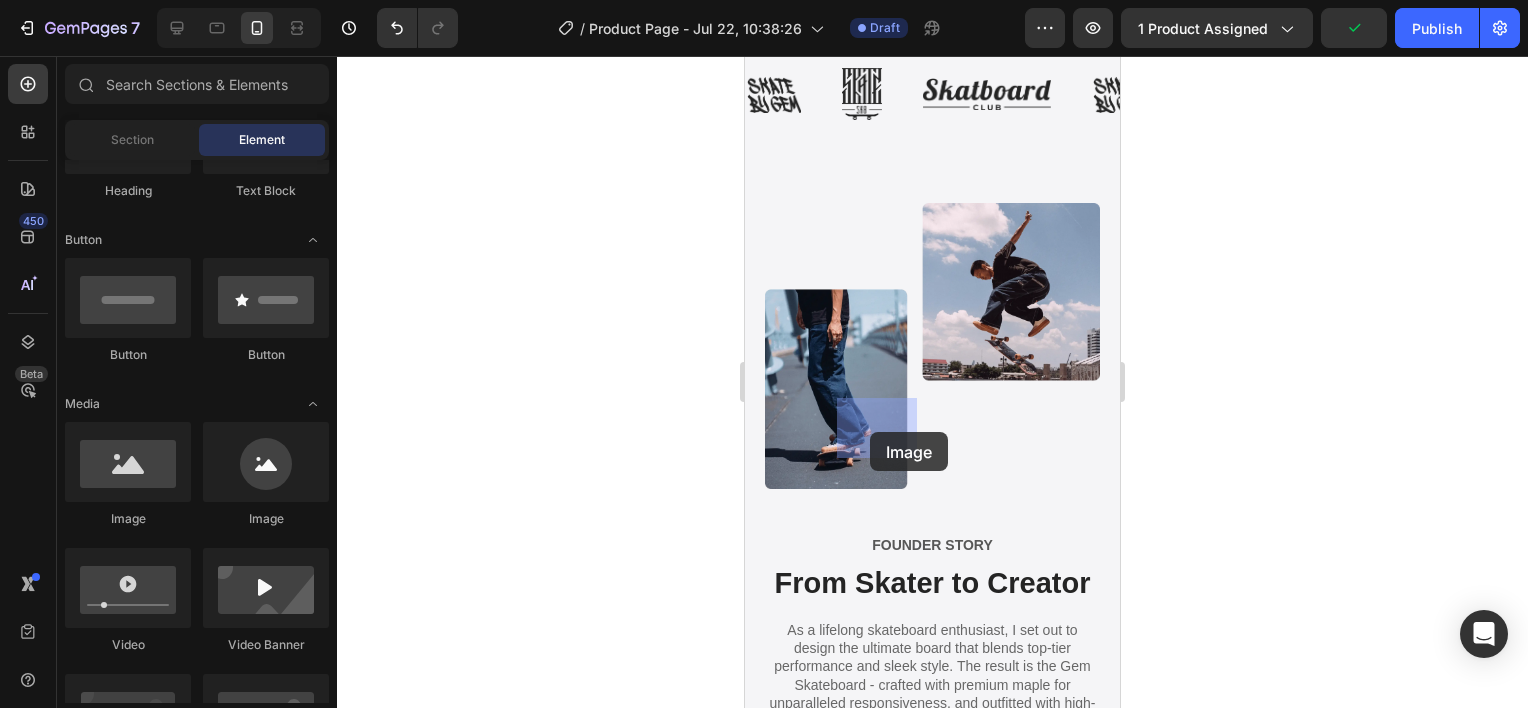 drag, startPoint x: 897, startPoint y: 548, endPoint x: 870, endPoint y: 432, distance: 119.1008 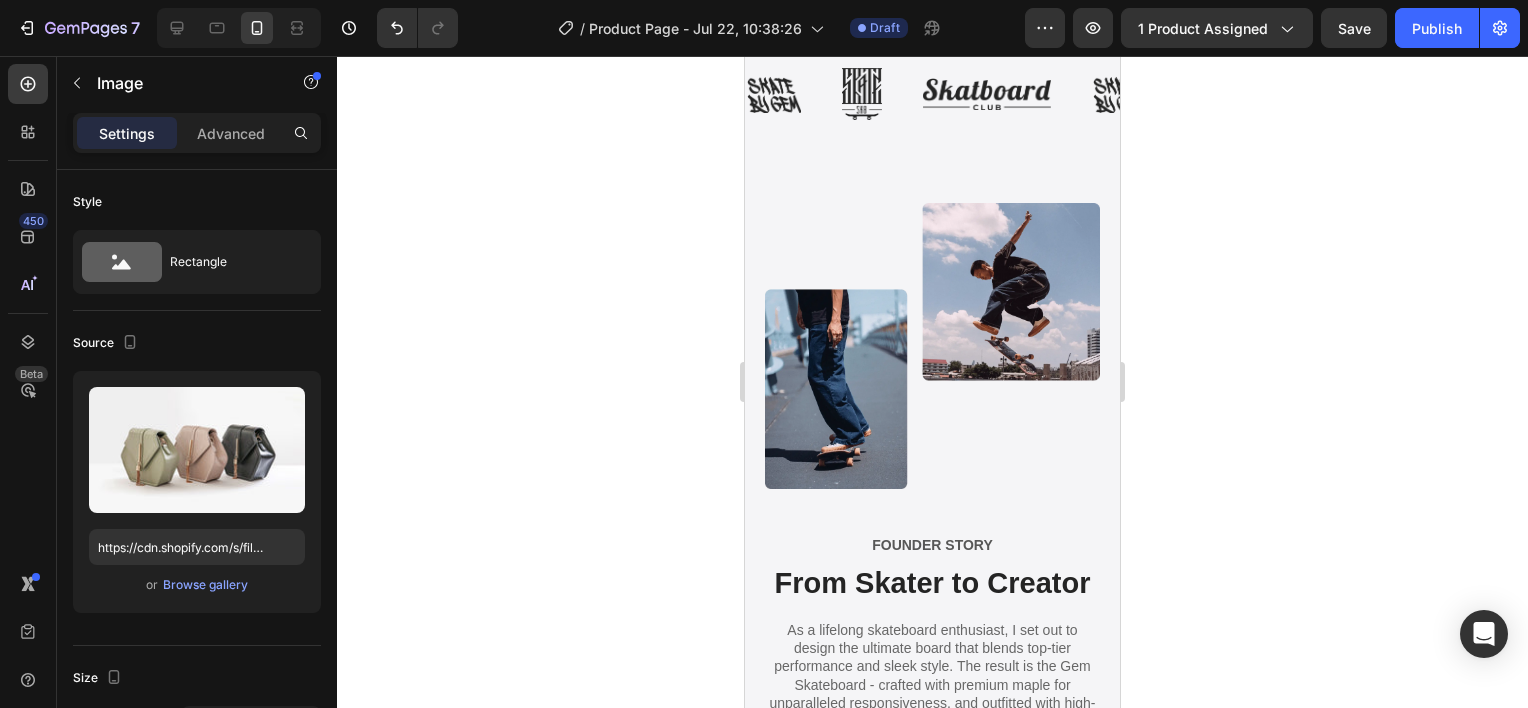 click at bounding box center (877, -98) 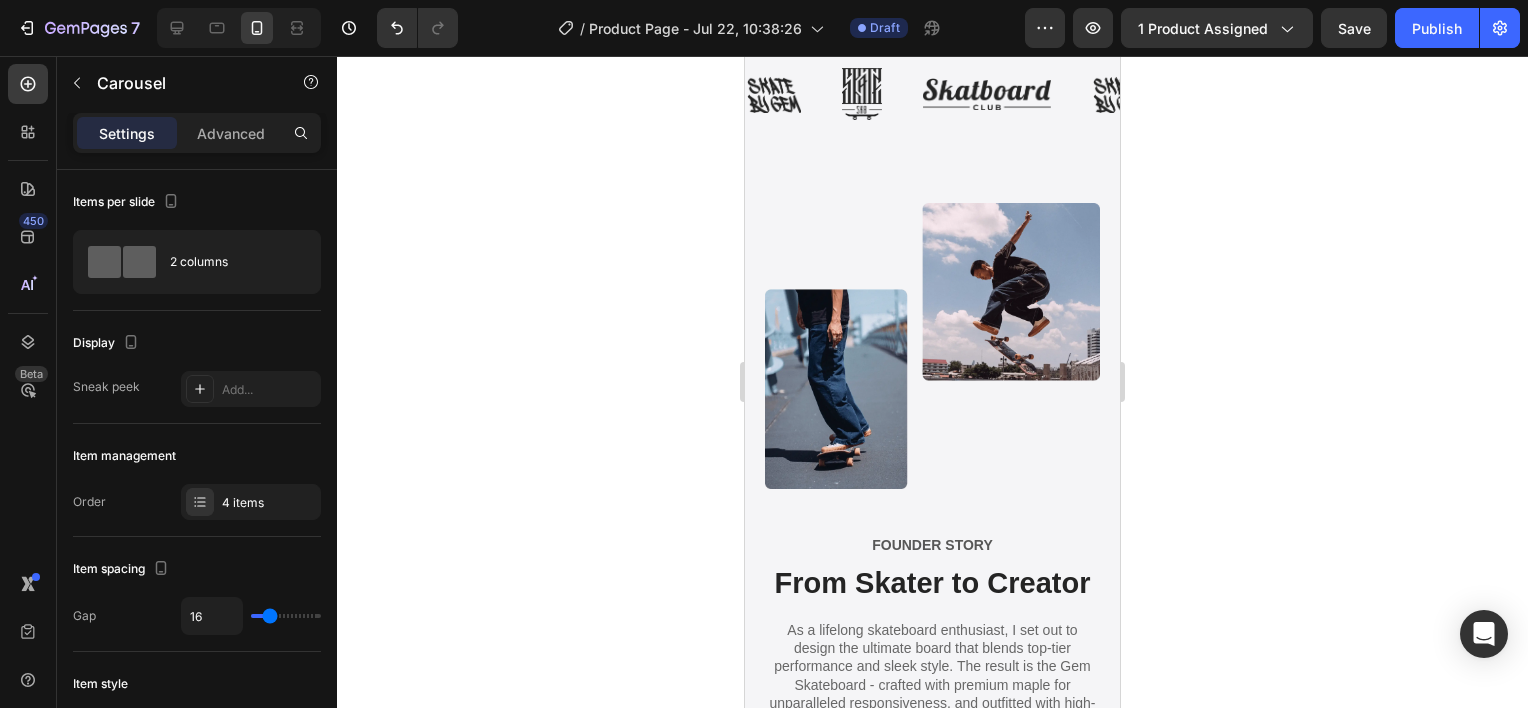 click on "Image   0
Carousel" at bounding box center [932, -54] 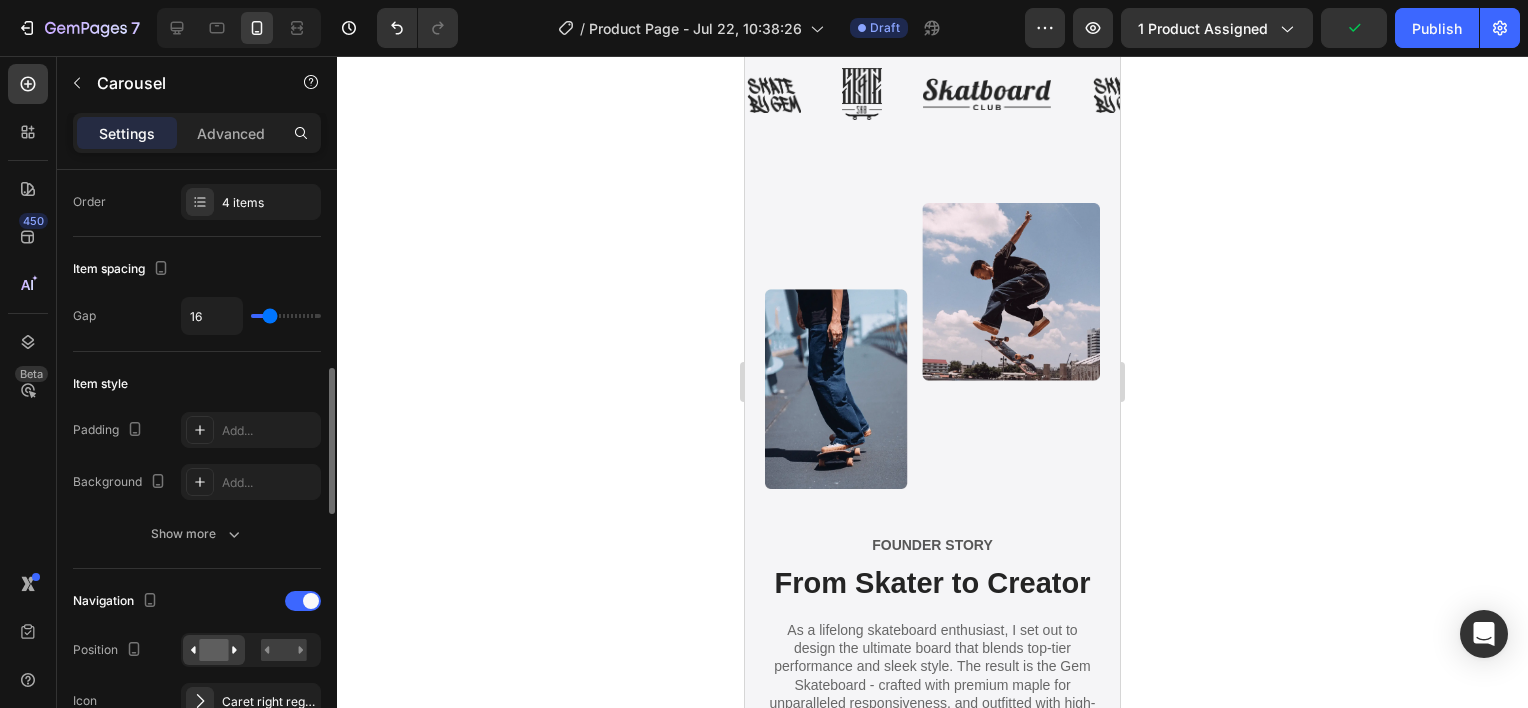 scroll, scrollTop: 500, scrollLeft: 0, axis: vertical 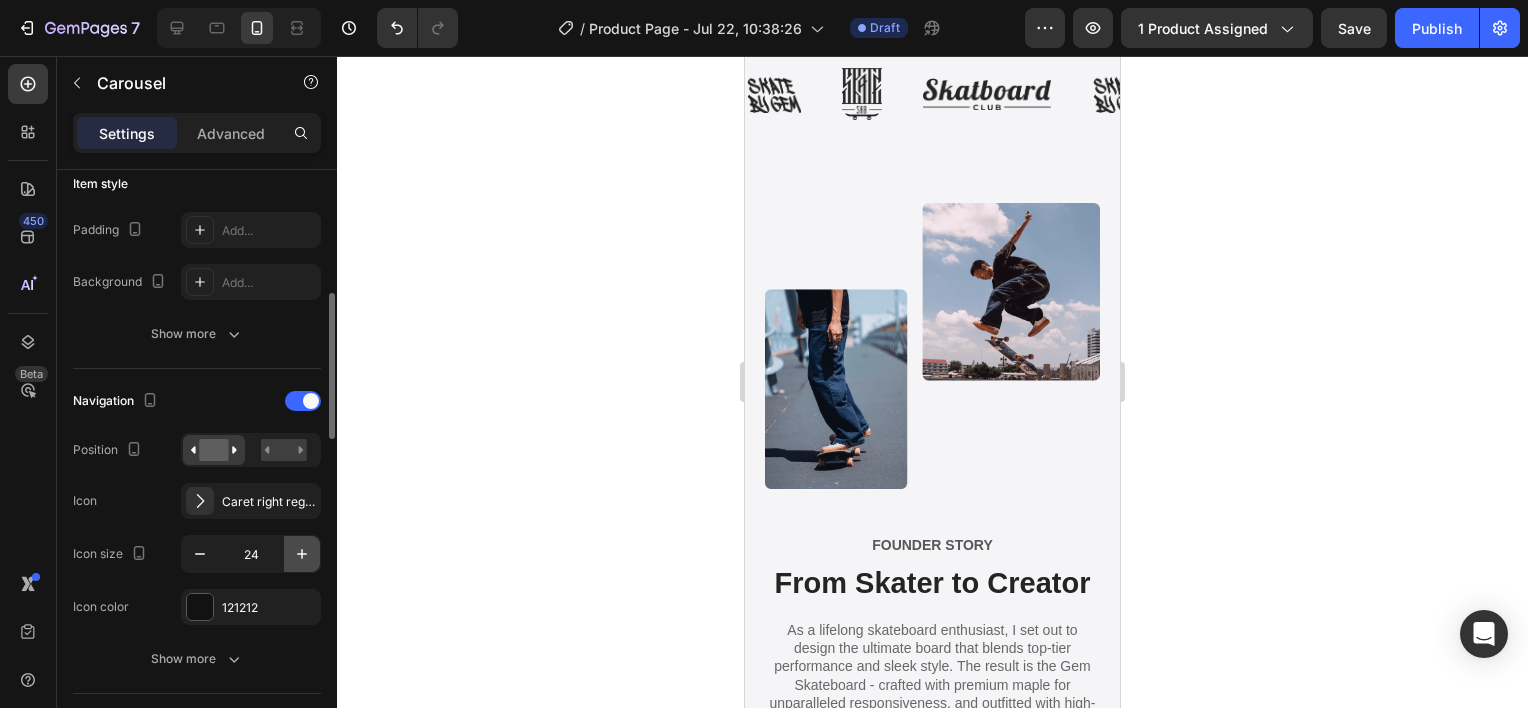 click 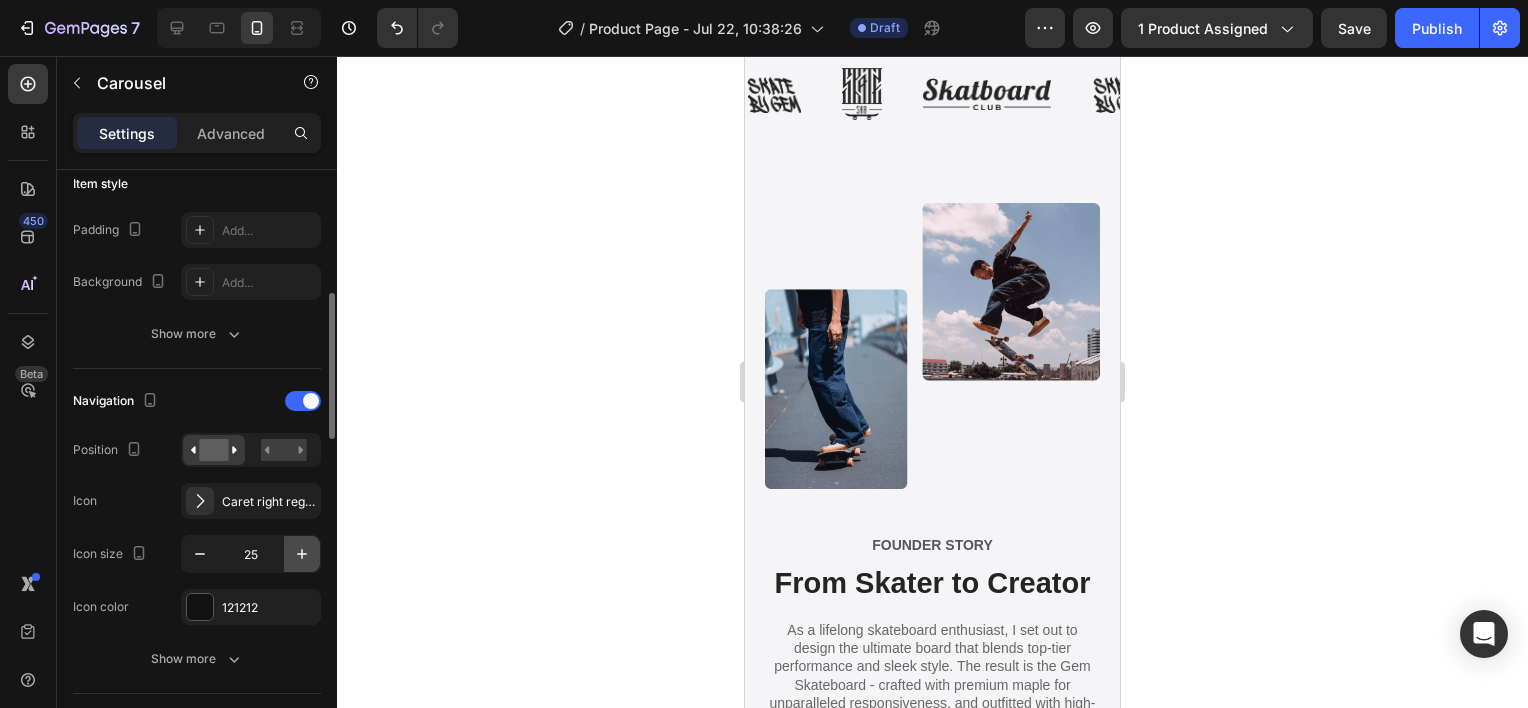 click 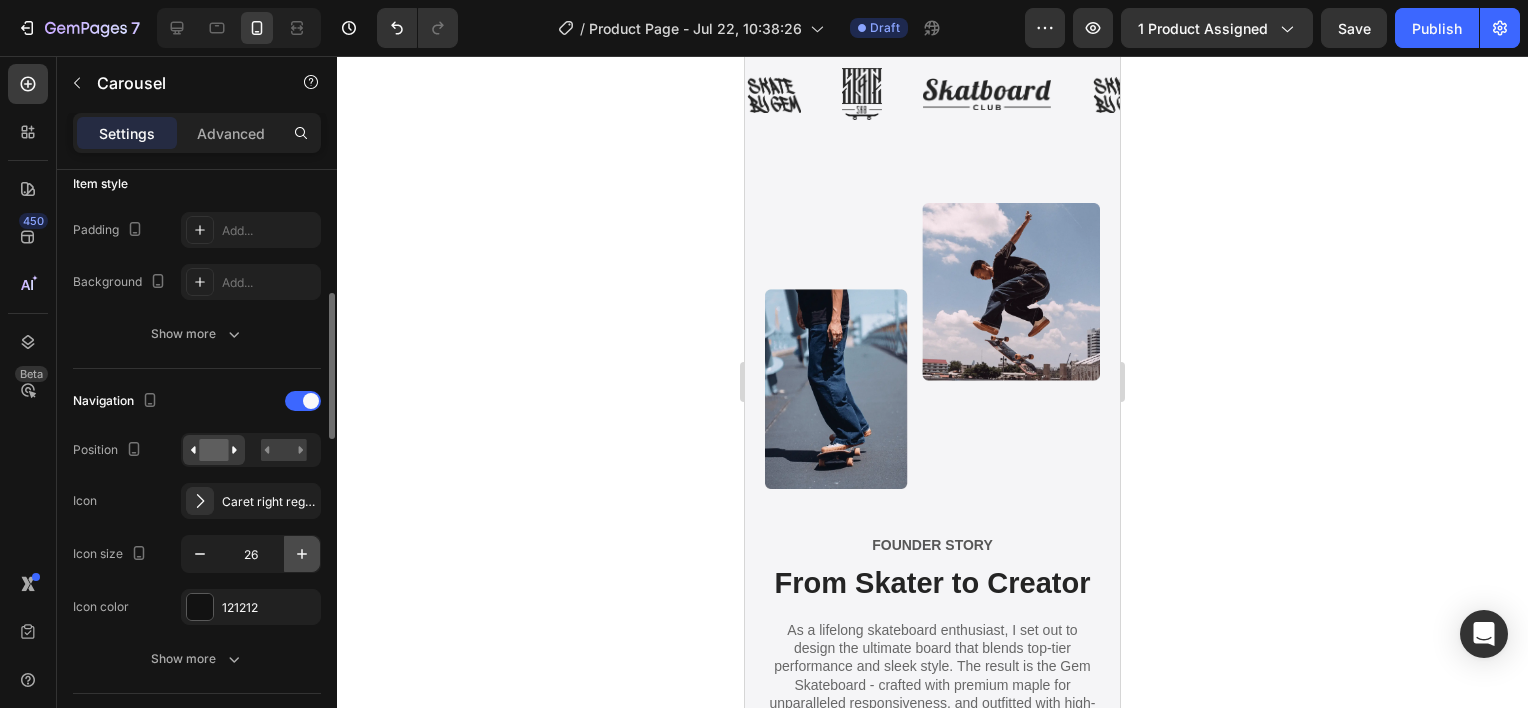 click 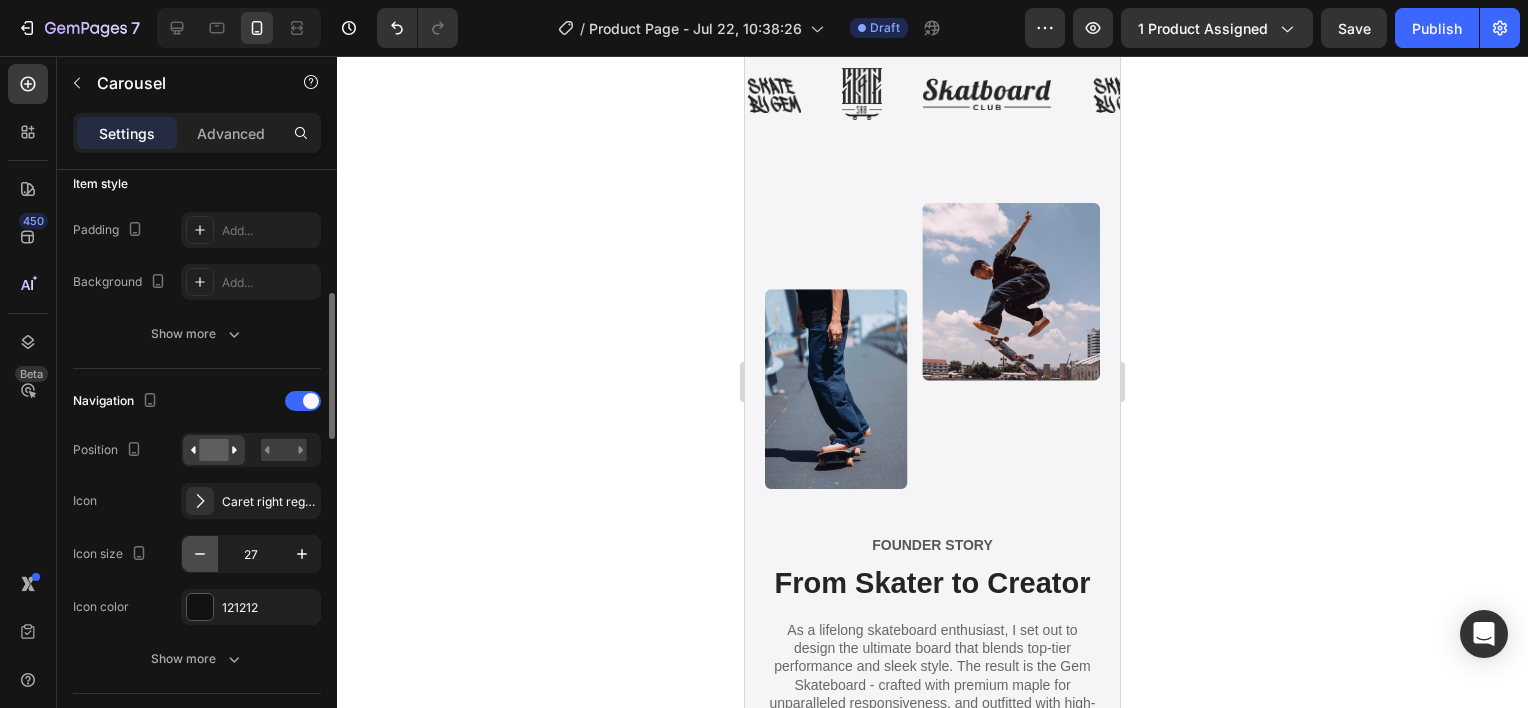 click 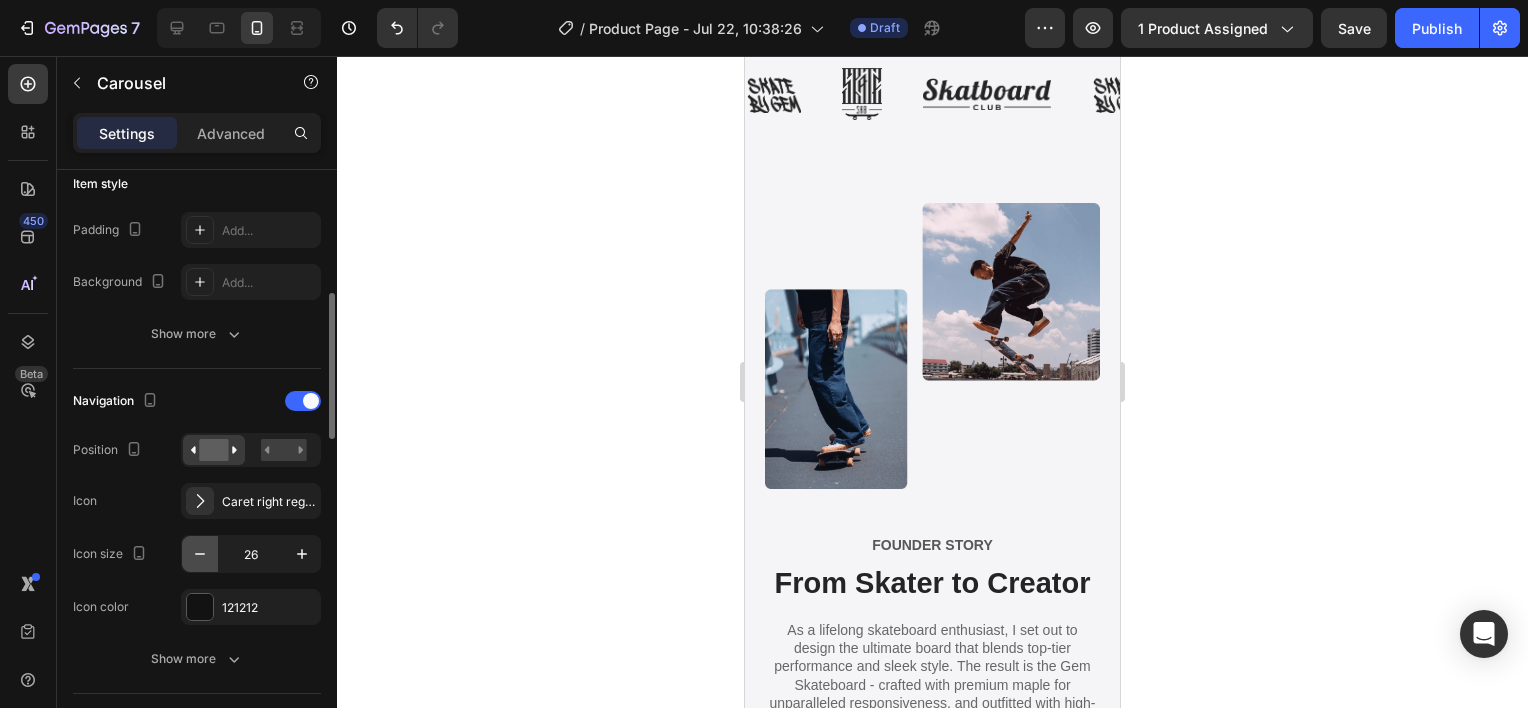click 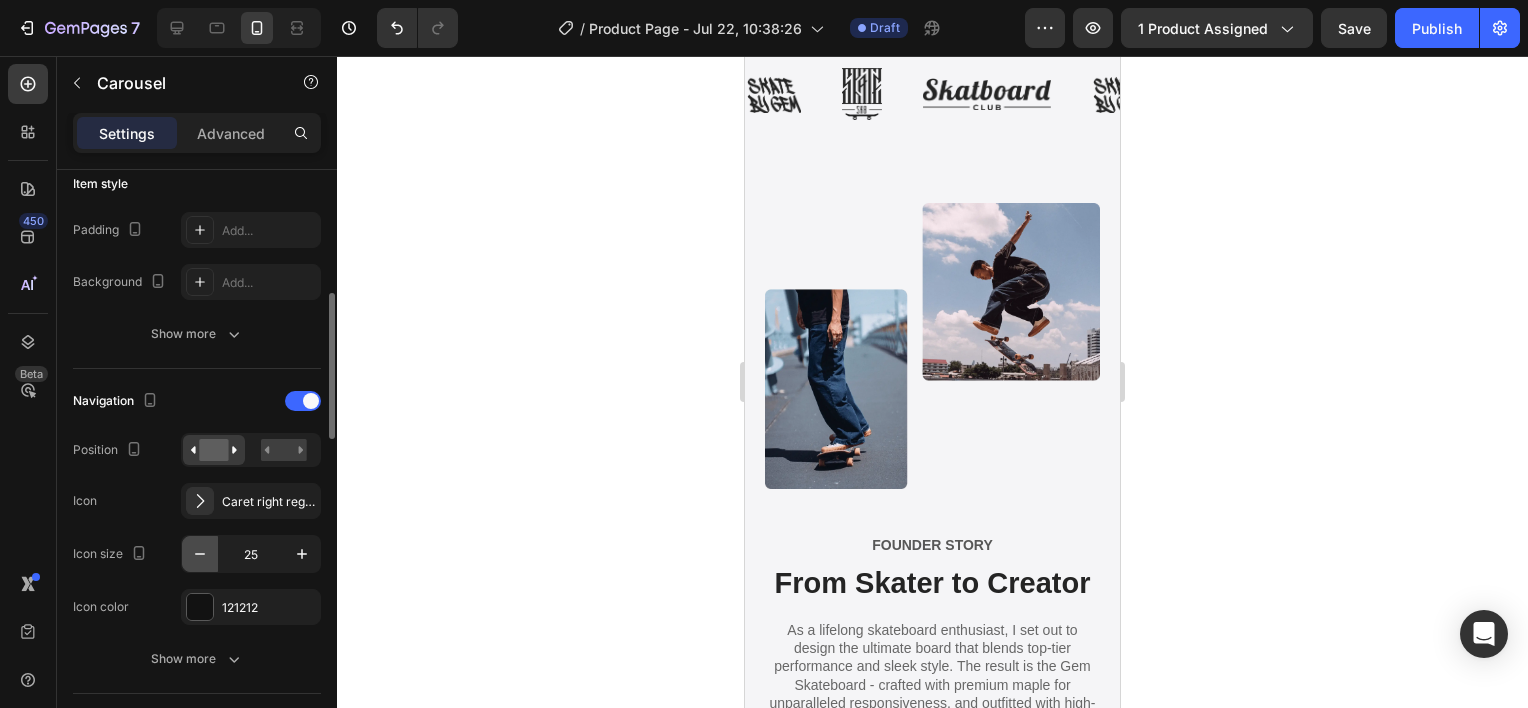 click 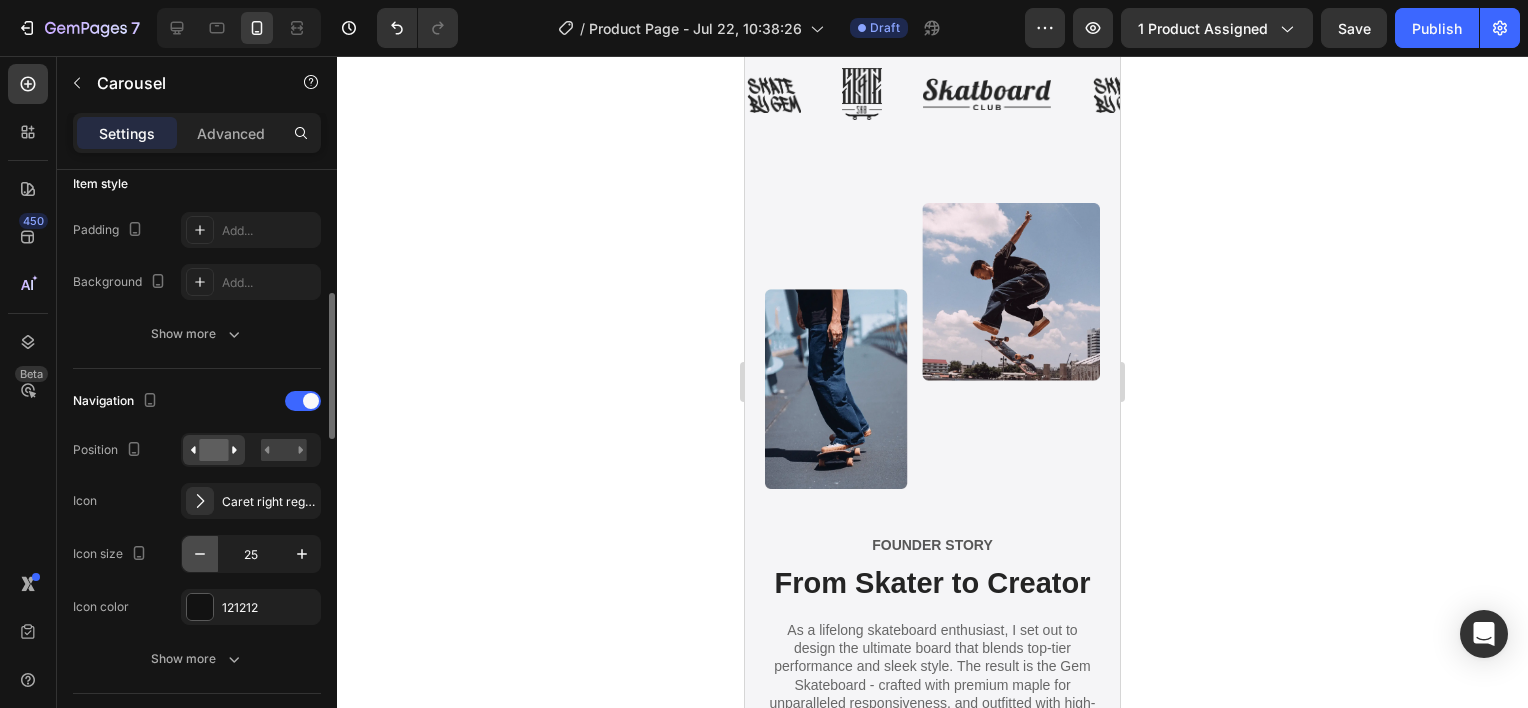 type on "24" 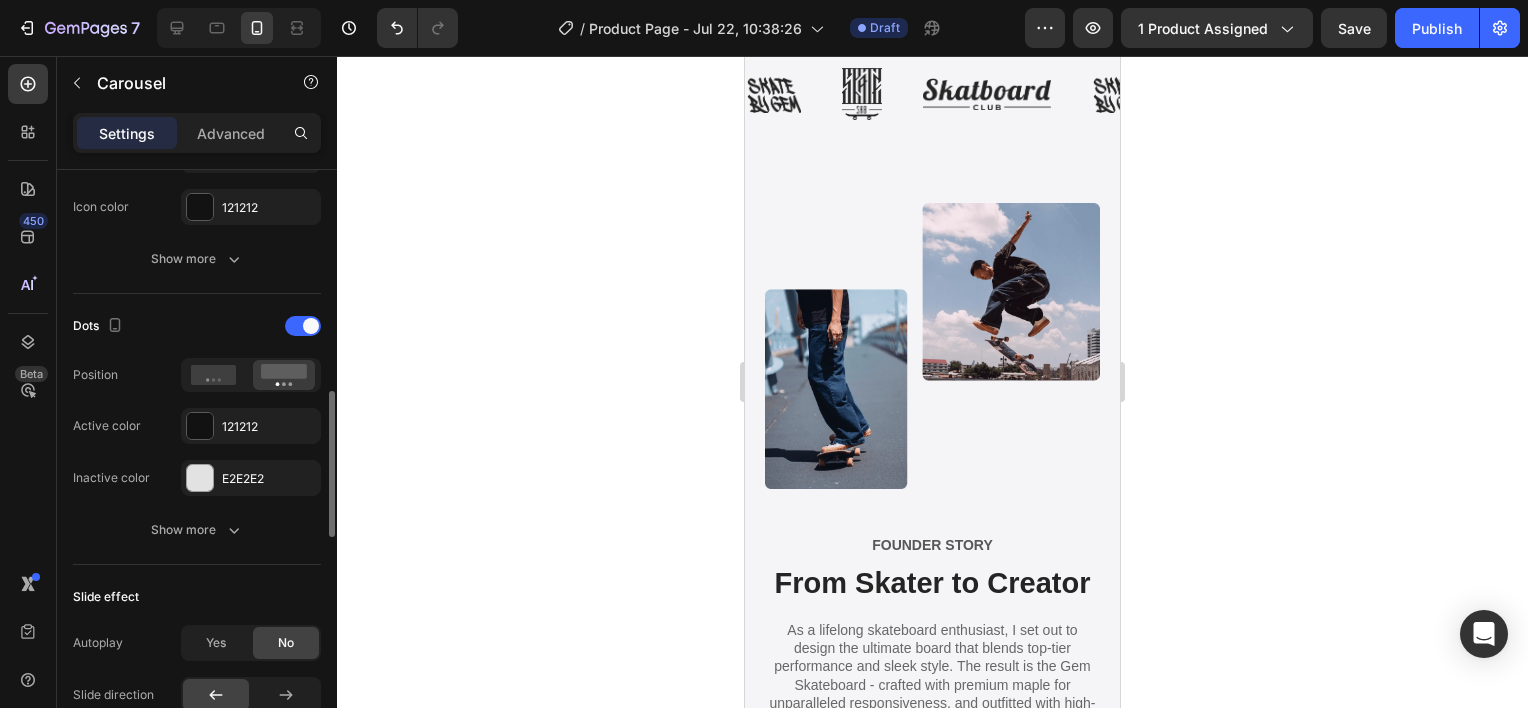 scroll, scrollTop: 1000, scrollLeft: 0, axis: vertical 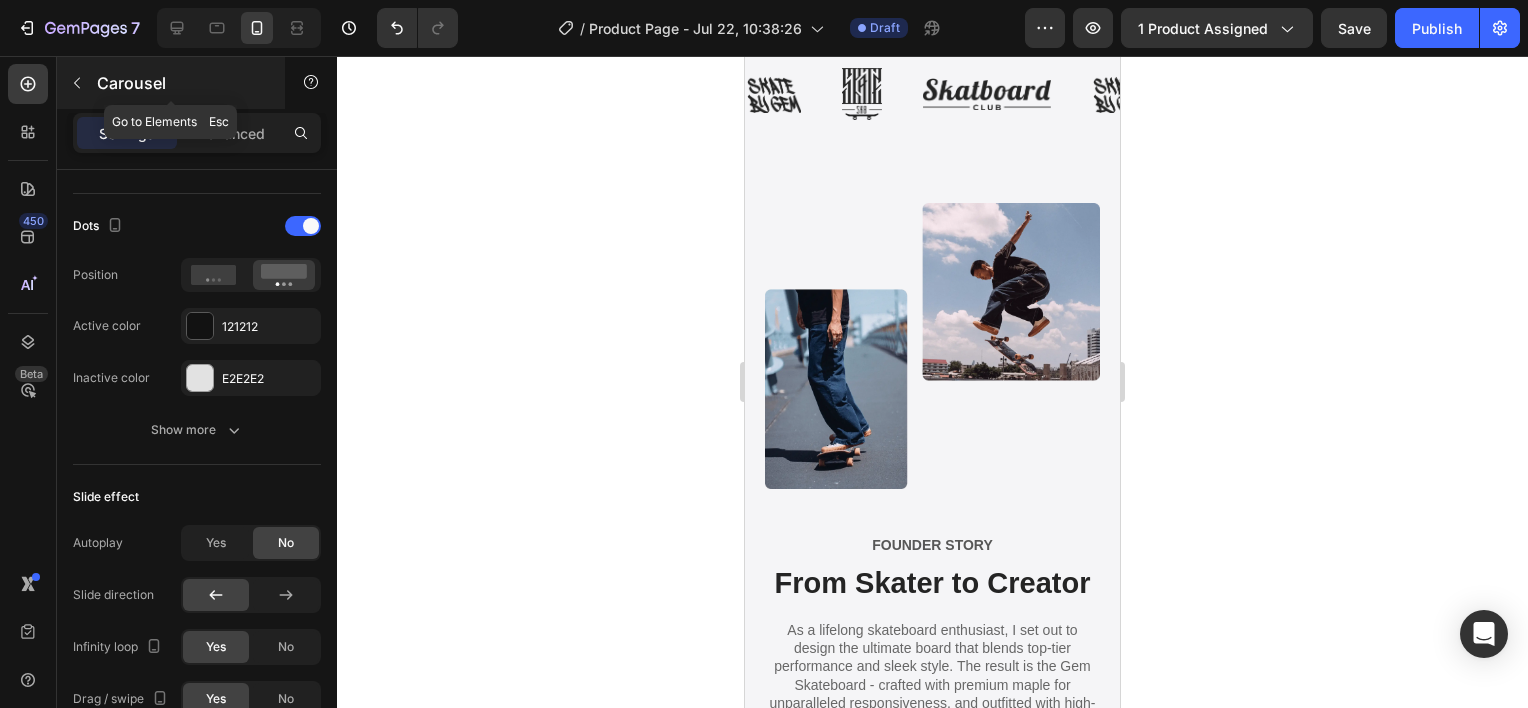 click 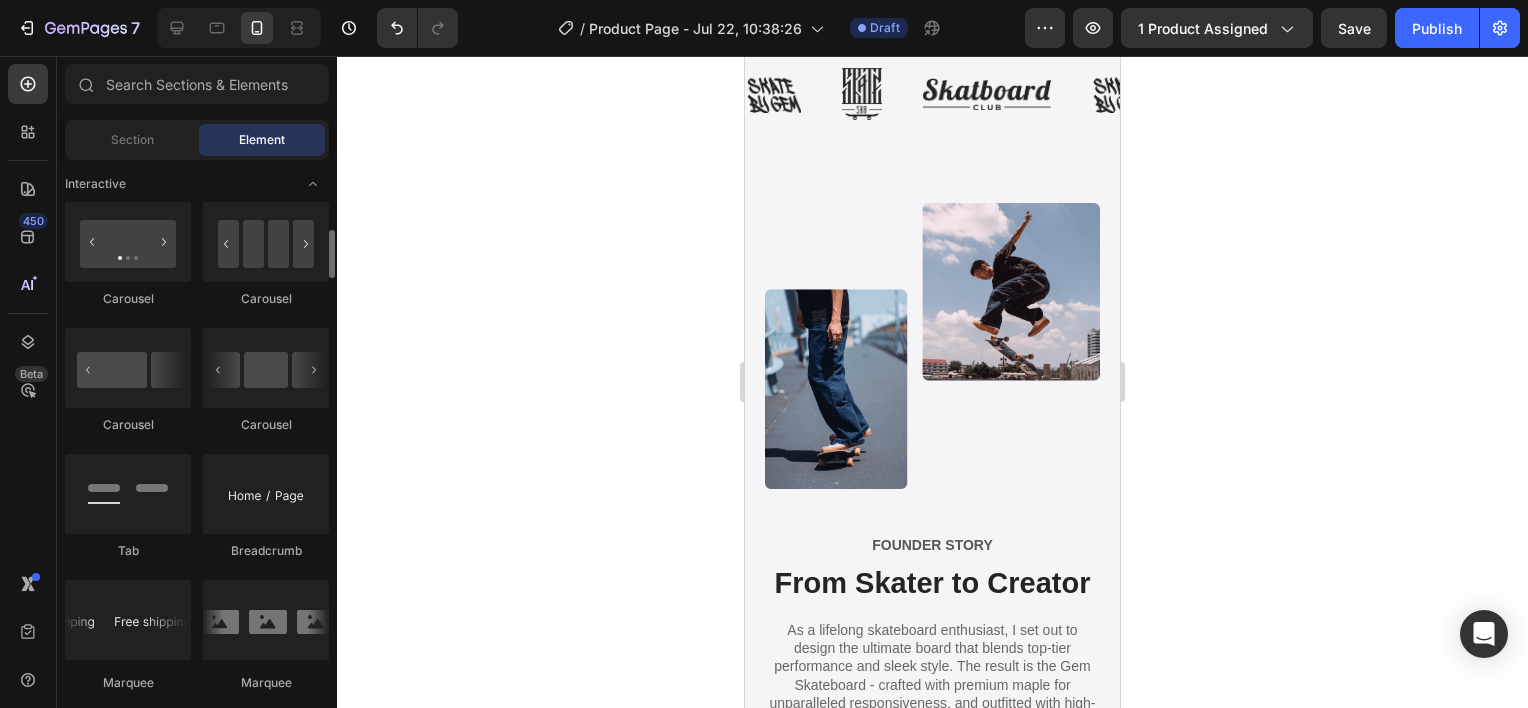 scroll, scrollTop: 1900, scrollLeft: 0, axis: vertical 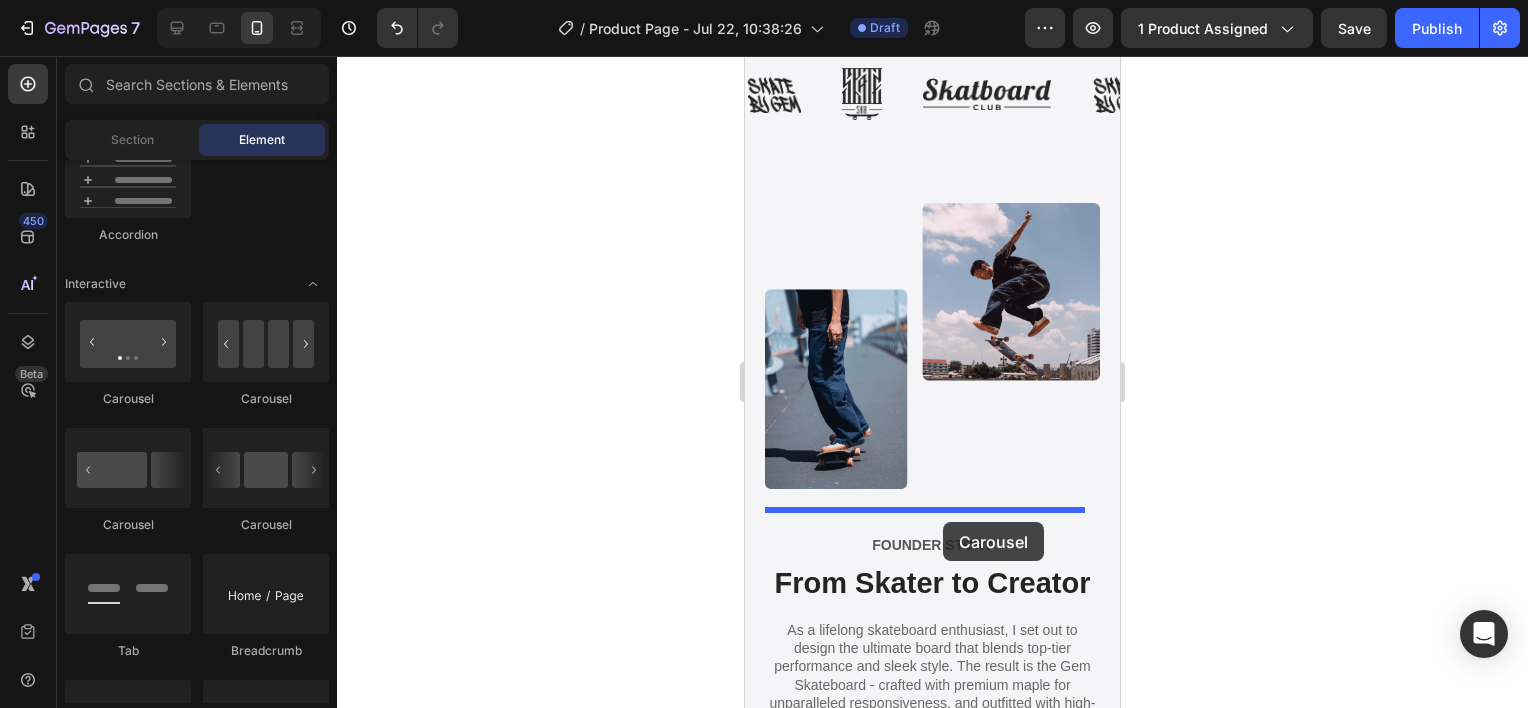 drag, startPoint x: 1000, startPoint y: 548, endPoint x: 943, endPoint y: 522, distance: 62.649822 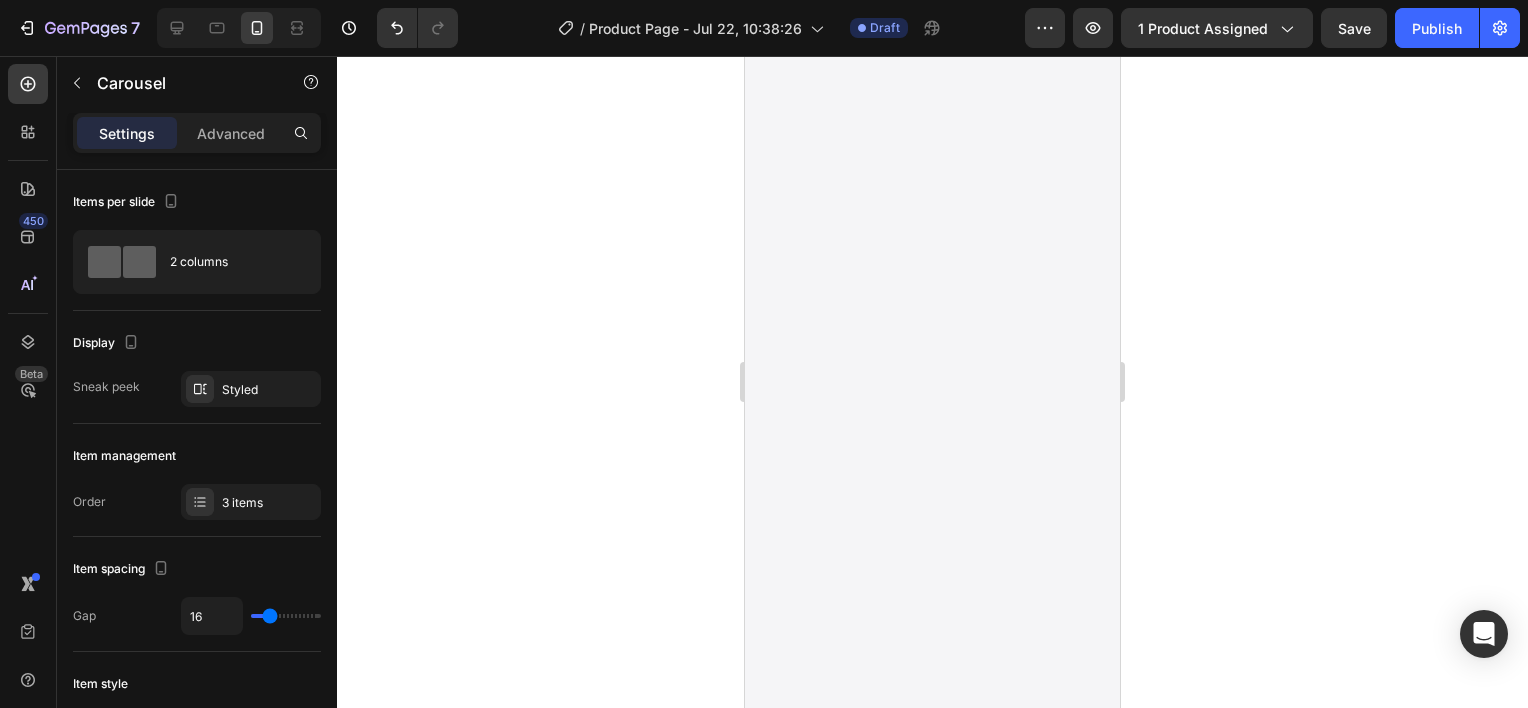 scroll, scrollTop: 4687, scrollLeft: 0, axis: vertical 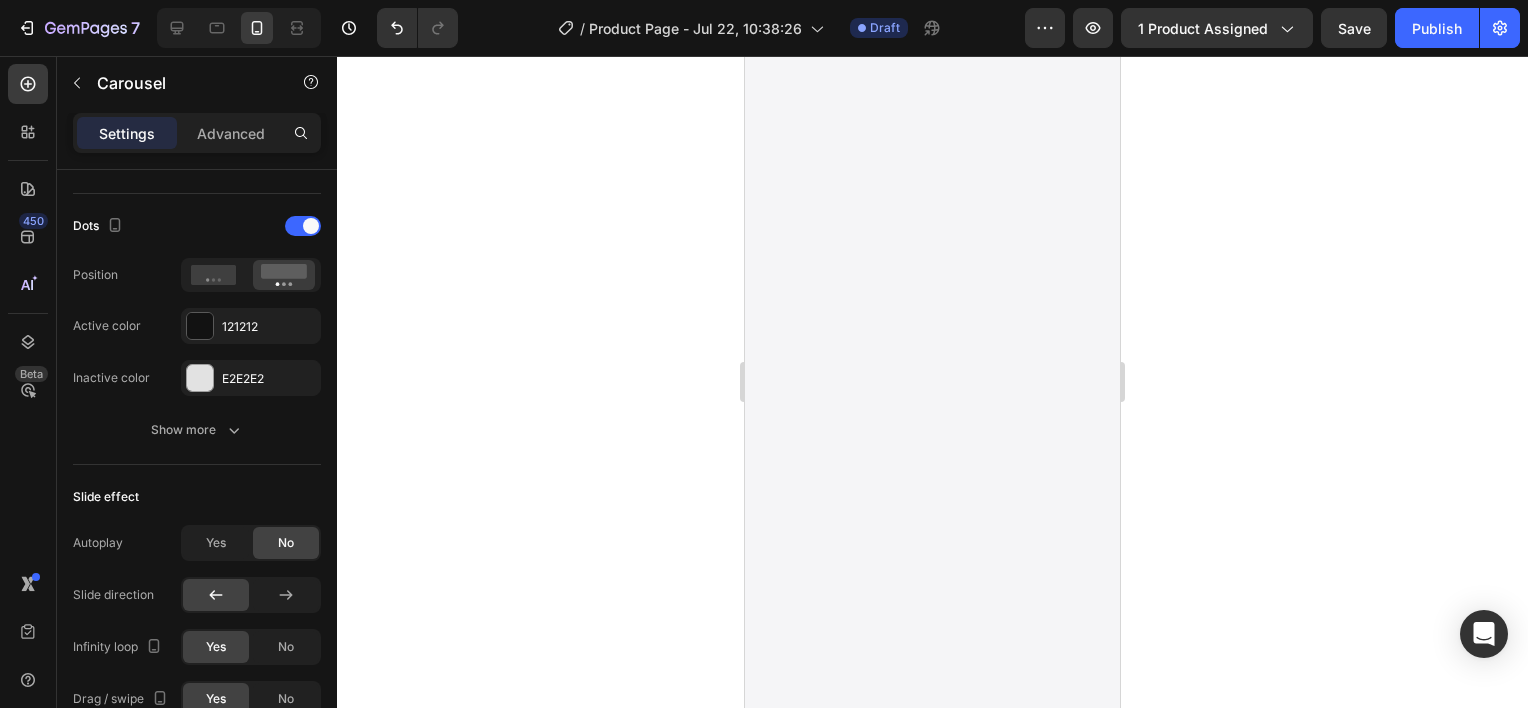 click on "Drop element here
Drop element here
Drop element here
Carousel" at bounding box center (932, -142) 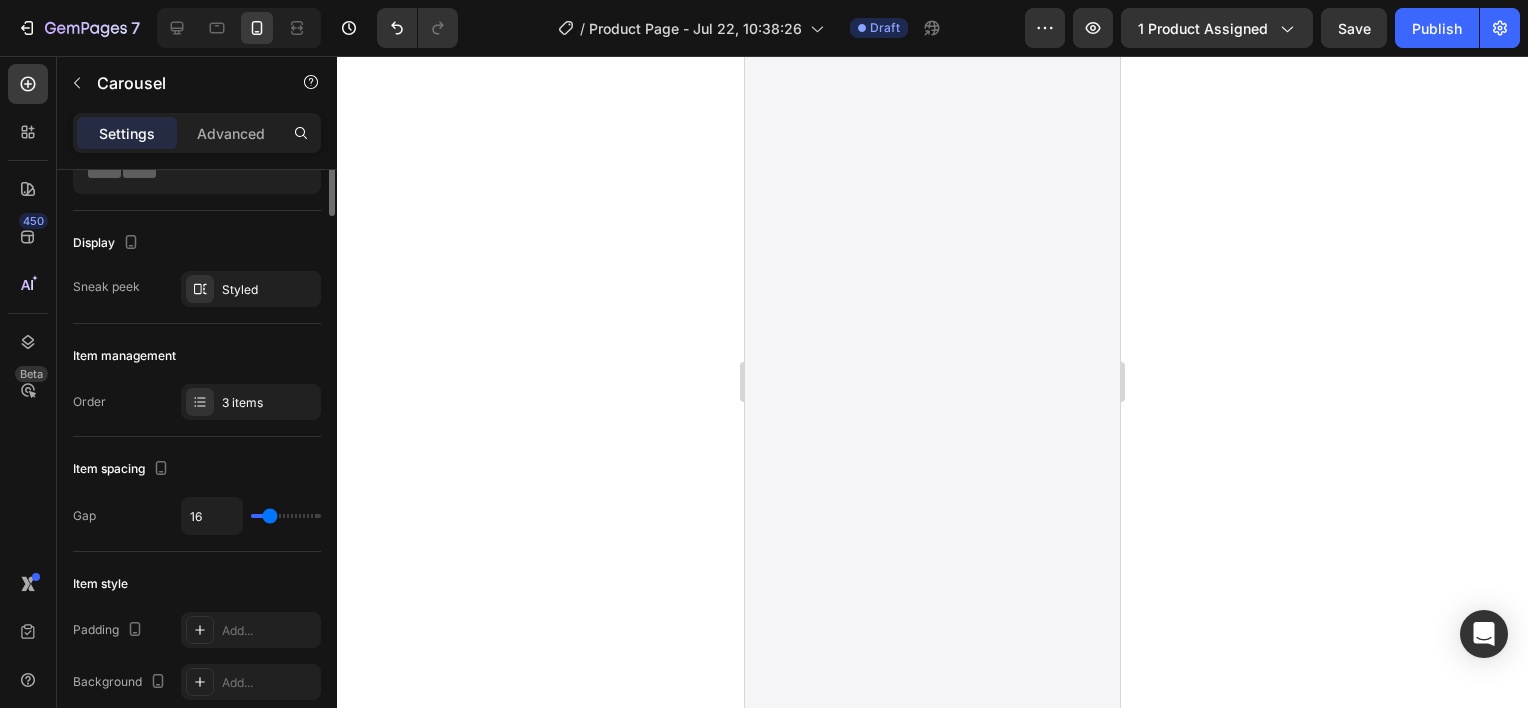 scroll, scrollTop: 0, scrollLeft: 0, axis: both 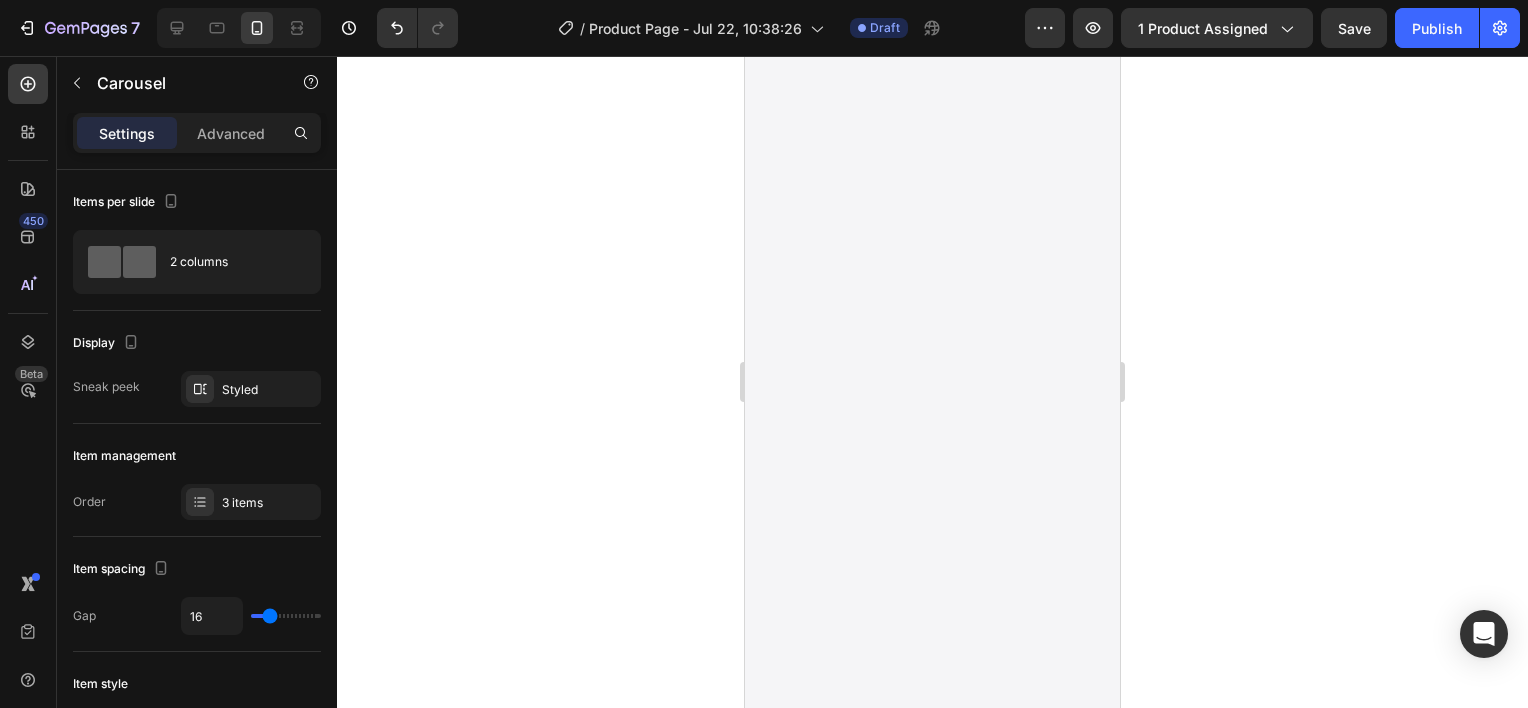 click on "Drop element here" at bounding box center [757, -156] 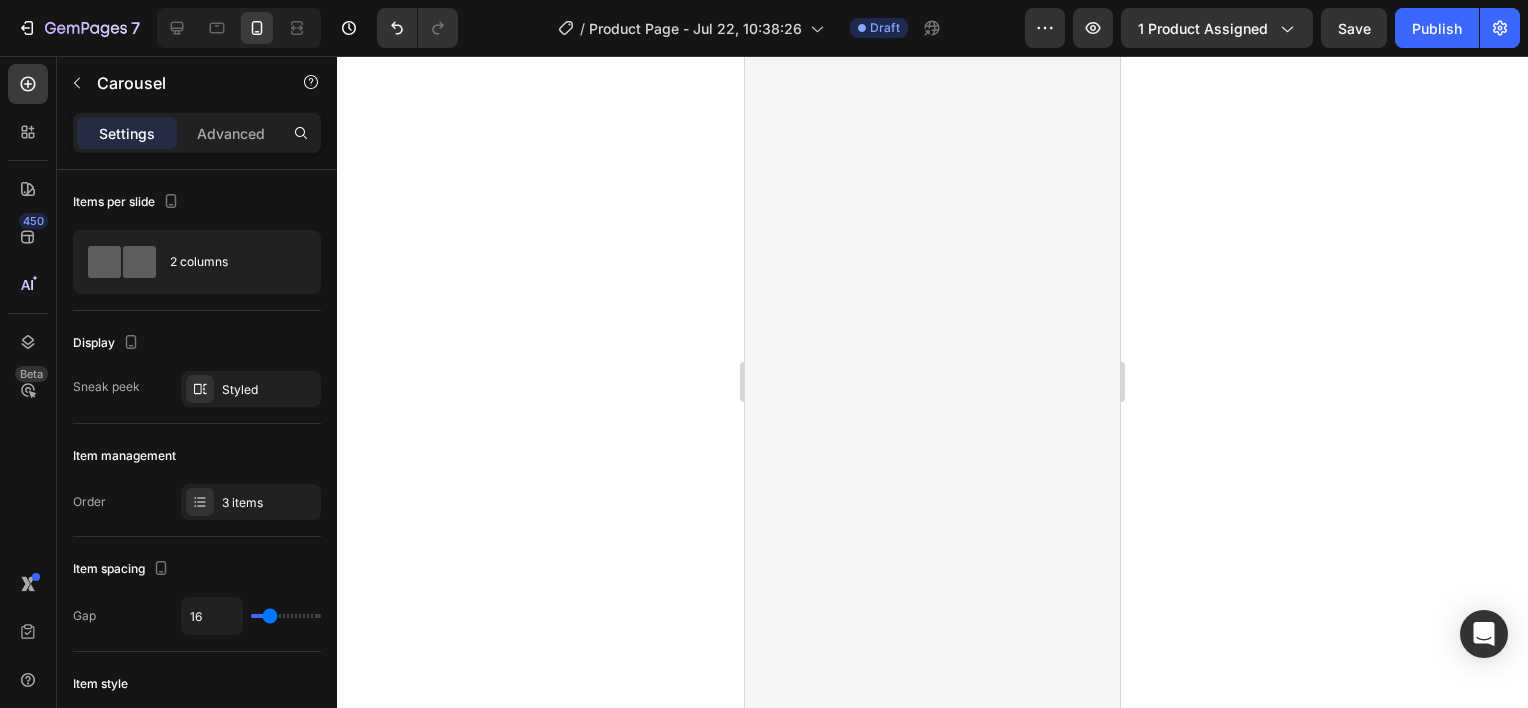 click at bounding box center (809, -156) 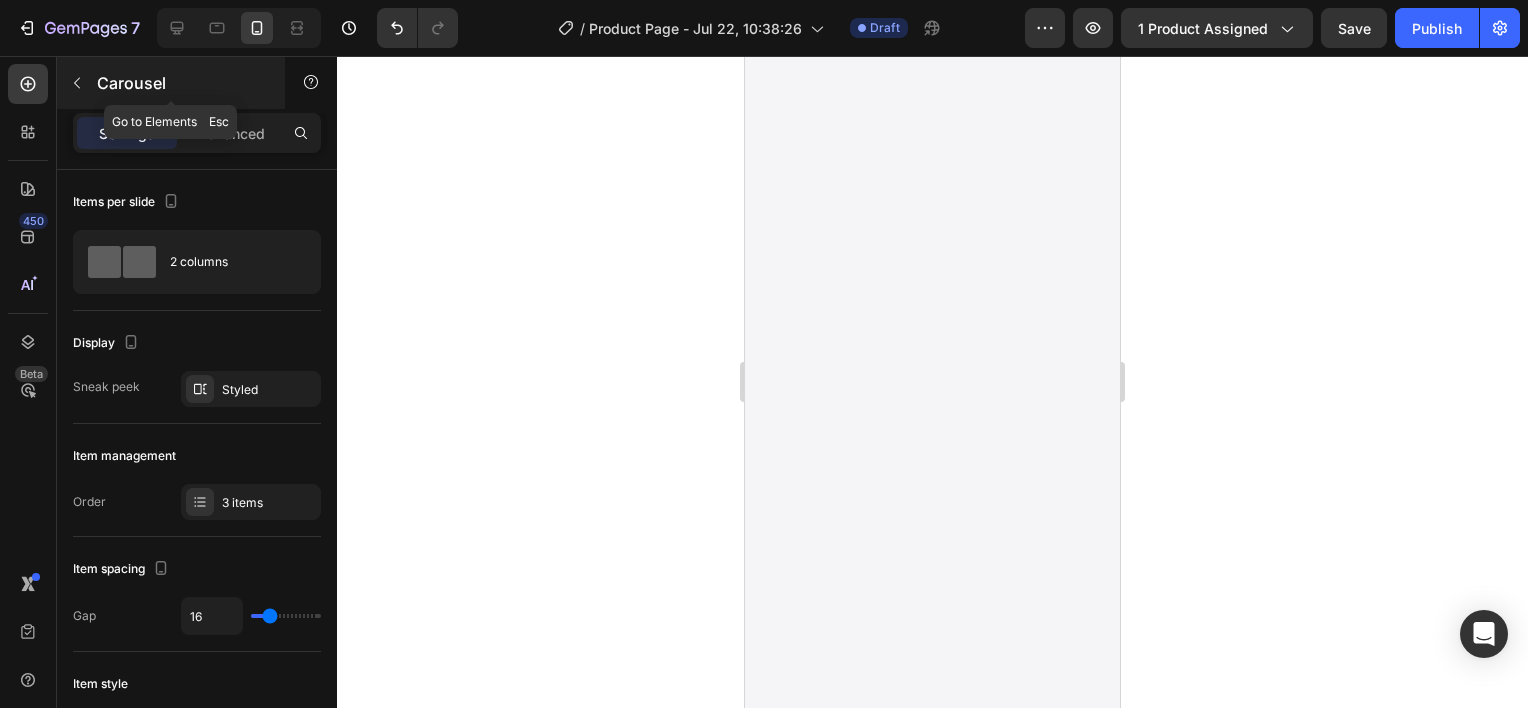 click 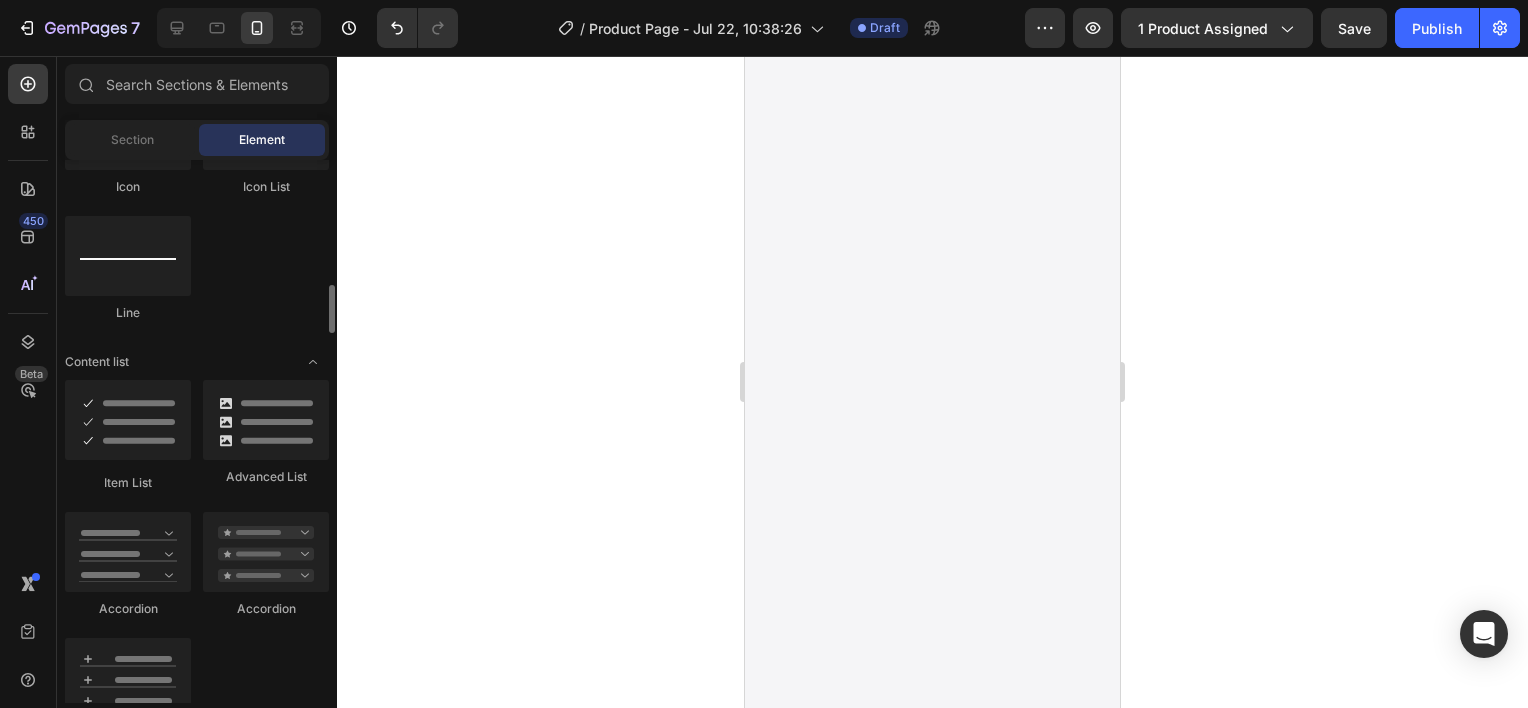 scroll, scrollTop: 500, scrollLeft: 0, axis: vertical 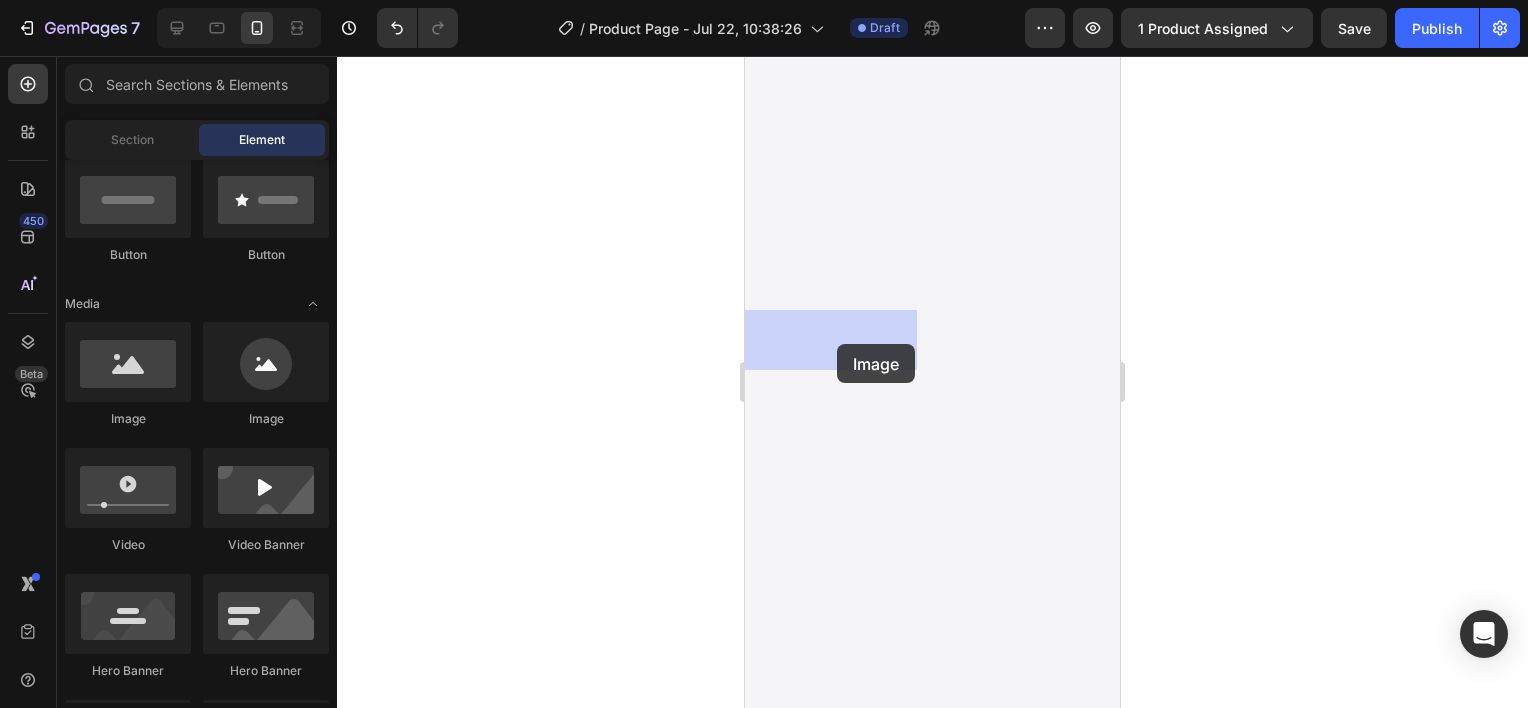 drag, startPoint x: 1505, startPoint y: 439, endPoint x: 837, endPoint y: 344, distance: 674.72144 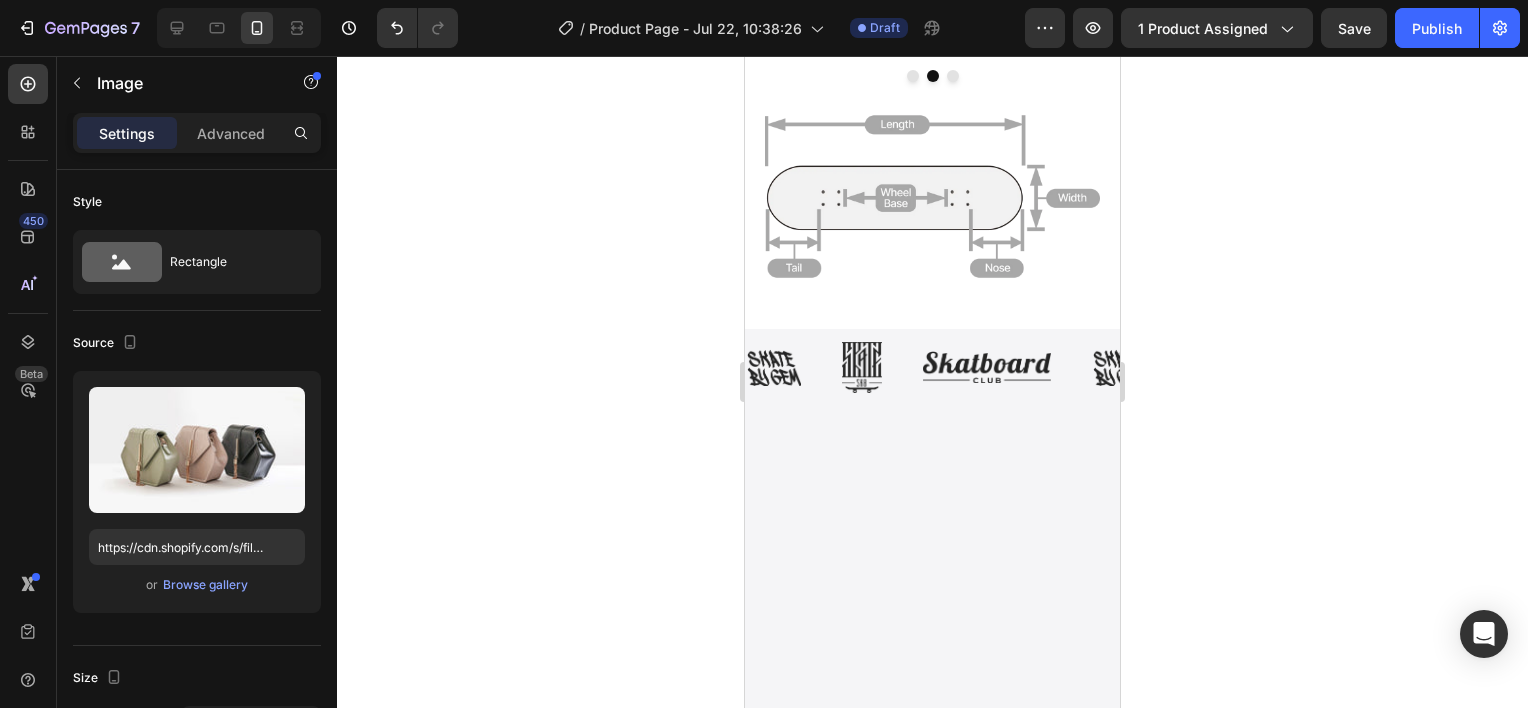 click at bounding box center [757, -66] 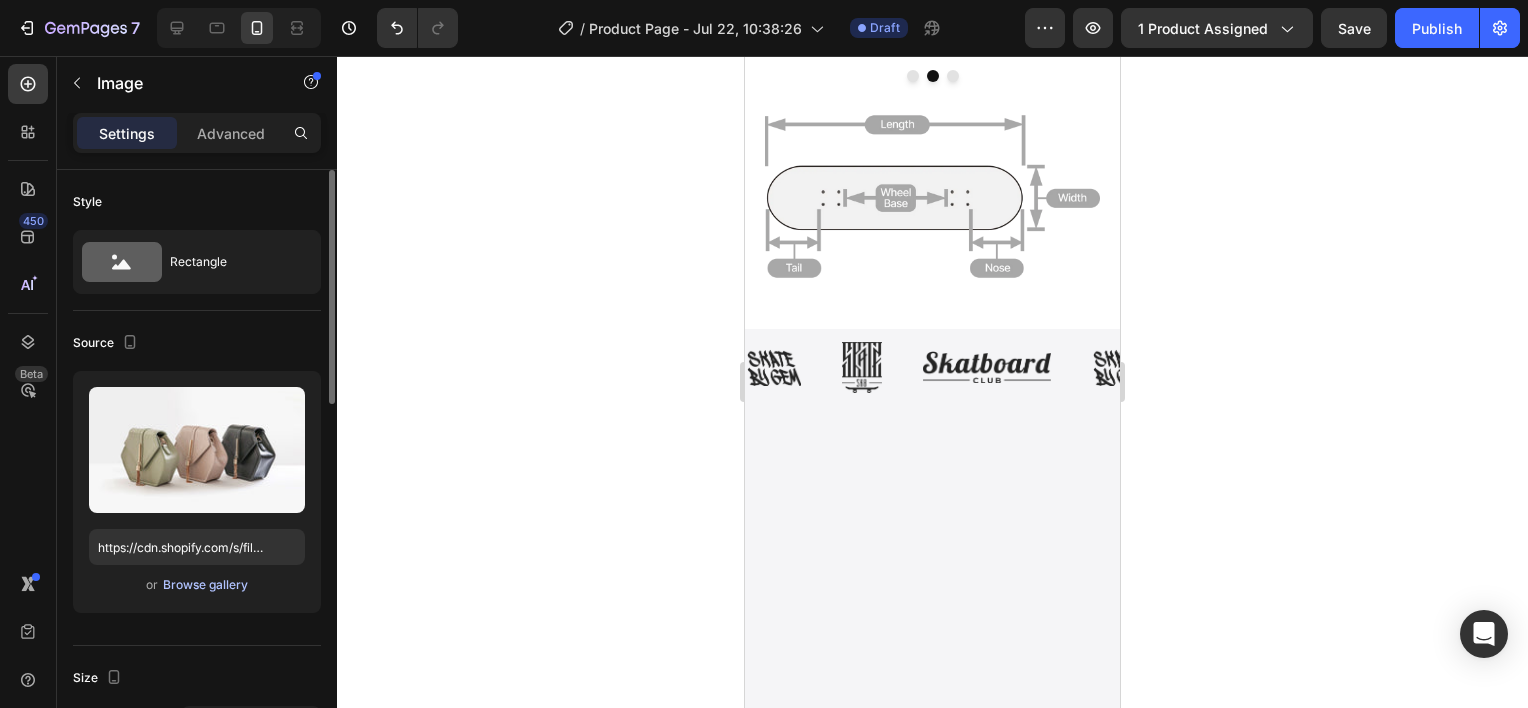click on "Browse gallery" at bounding box center (205, 585) 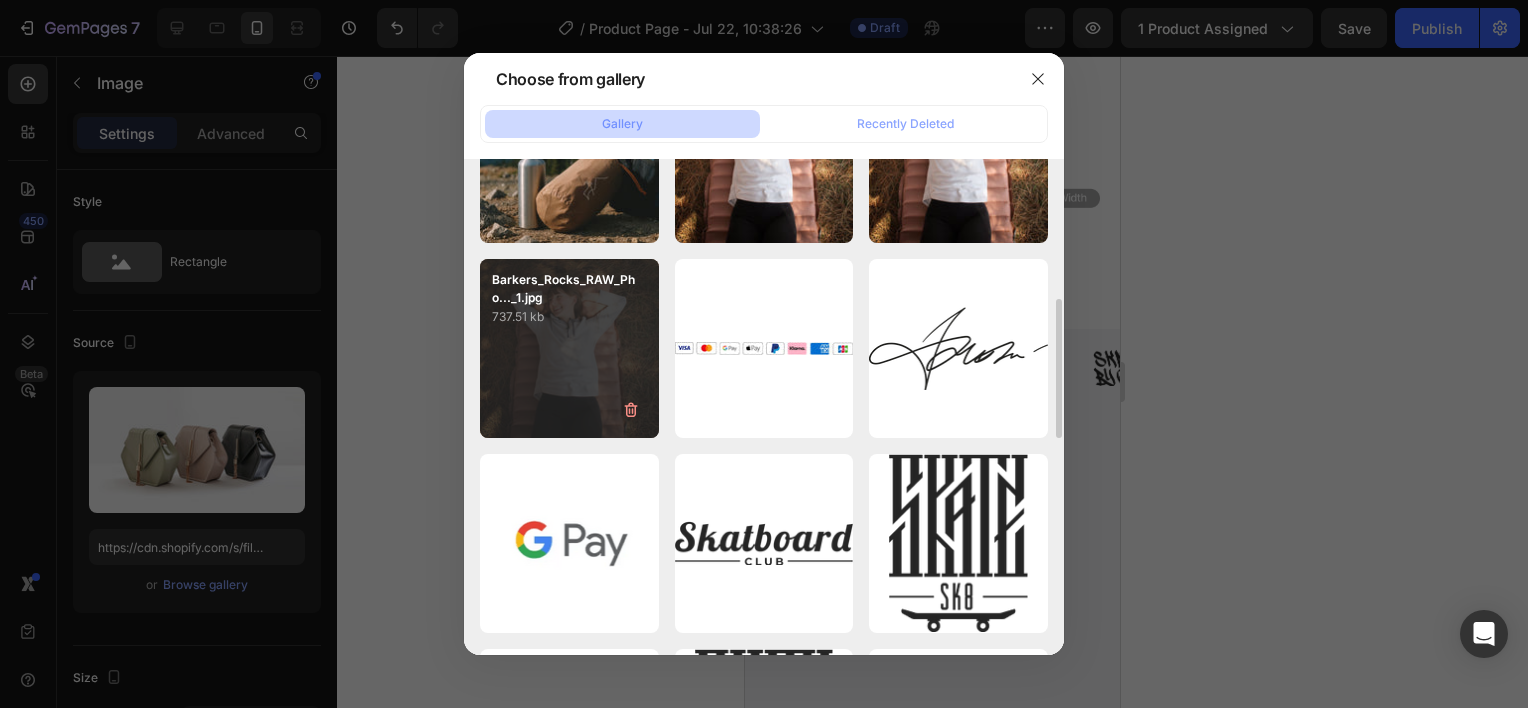 scroll, scrollTop: 0, scrollLeft: 0, axis: both 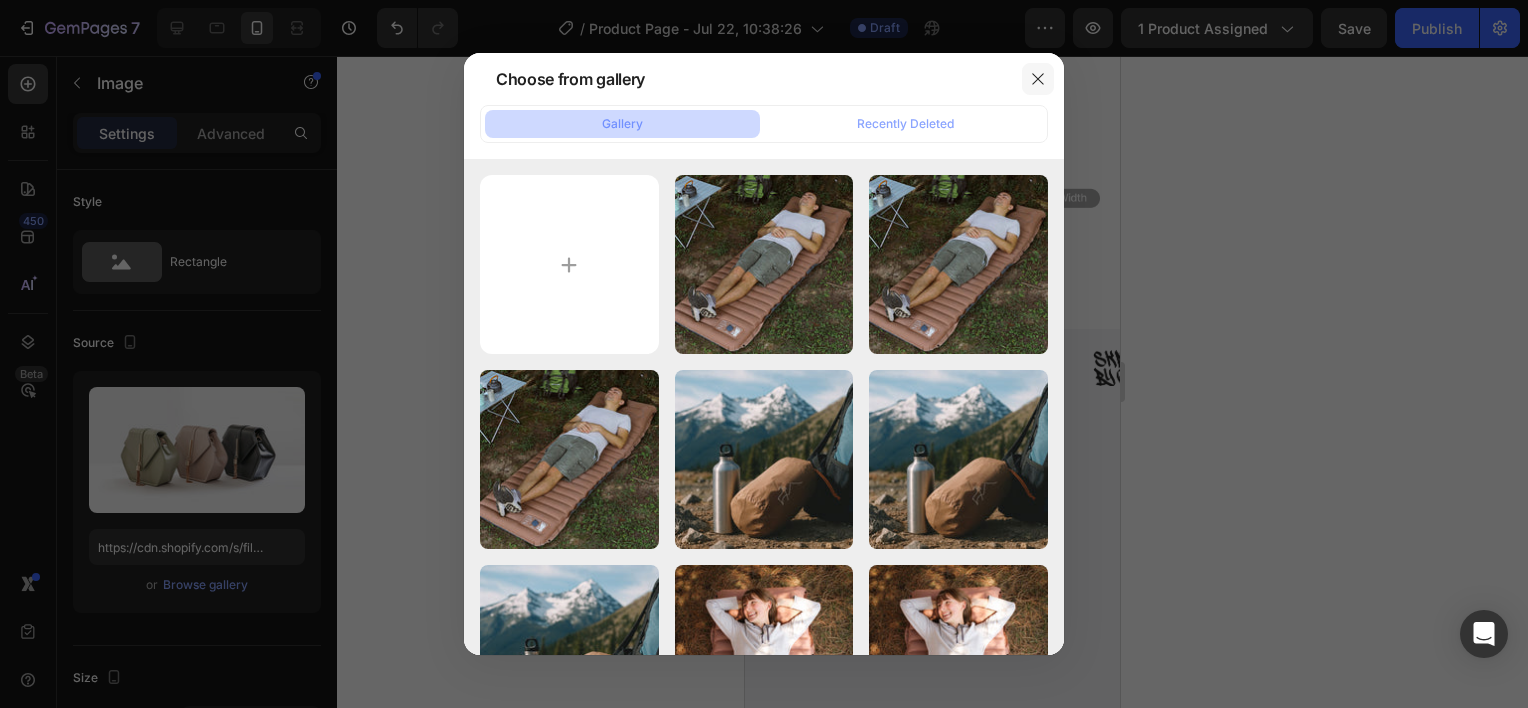 click at bounding box center [1038, 79] 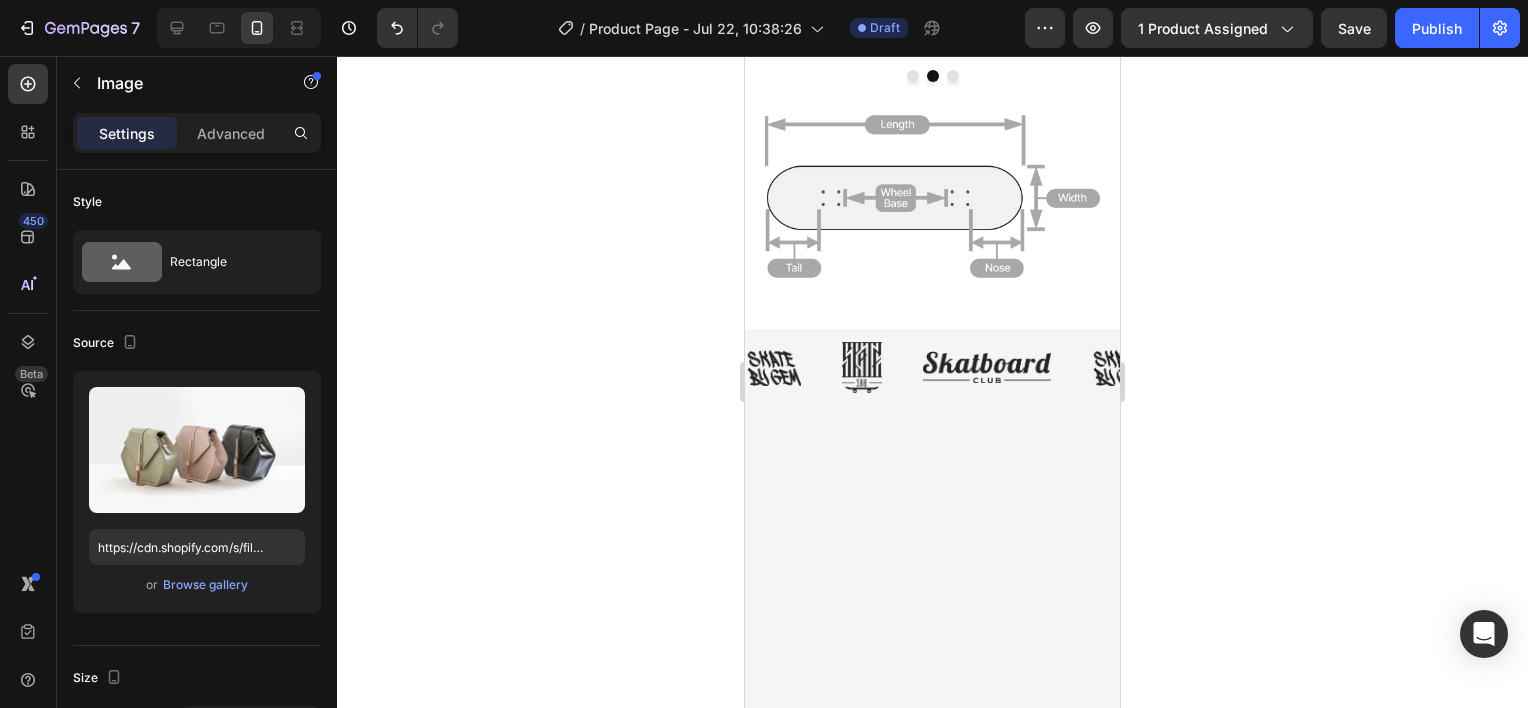 click at bounding box center (757, -66) 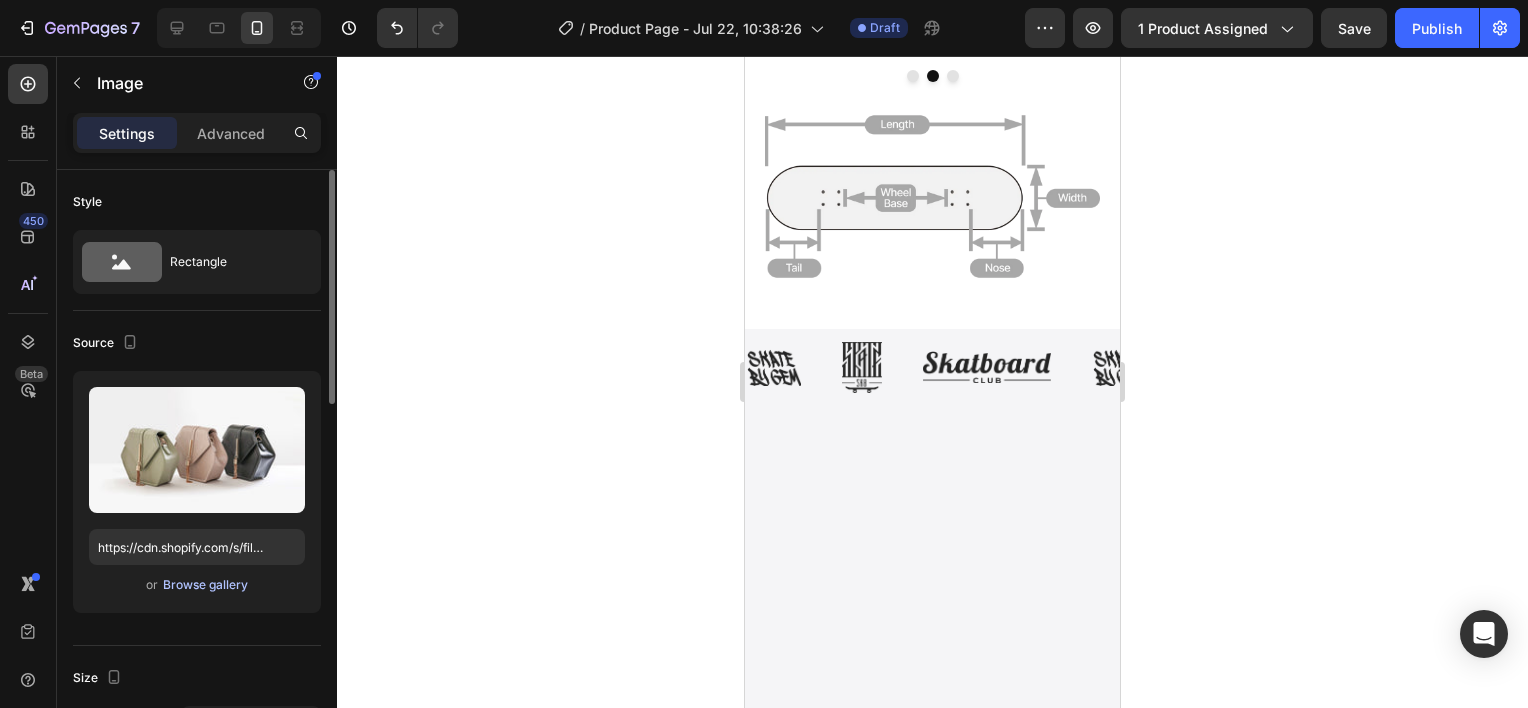 click on "Browse gallery" at bounding box center [205, 585] 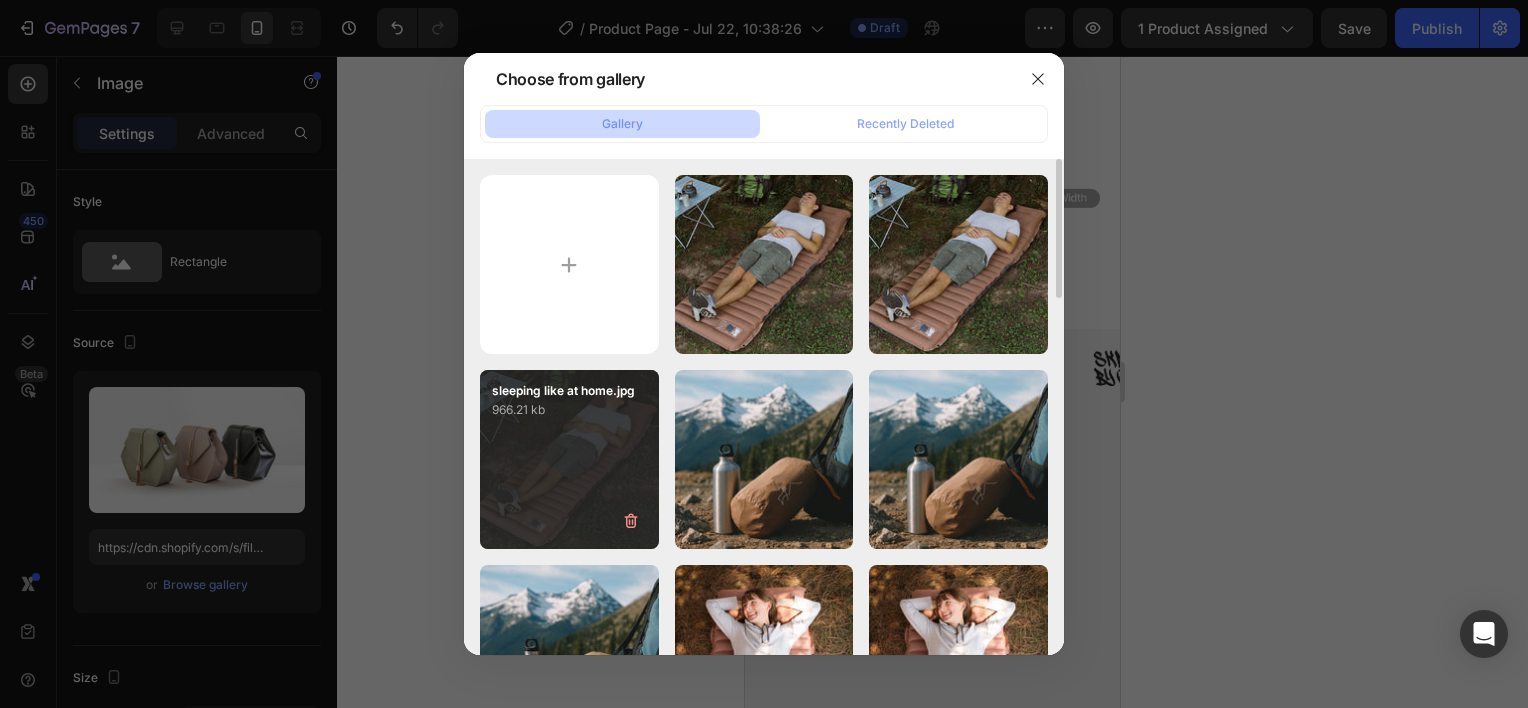 type 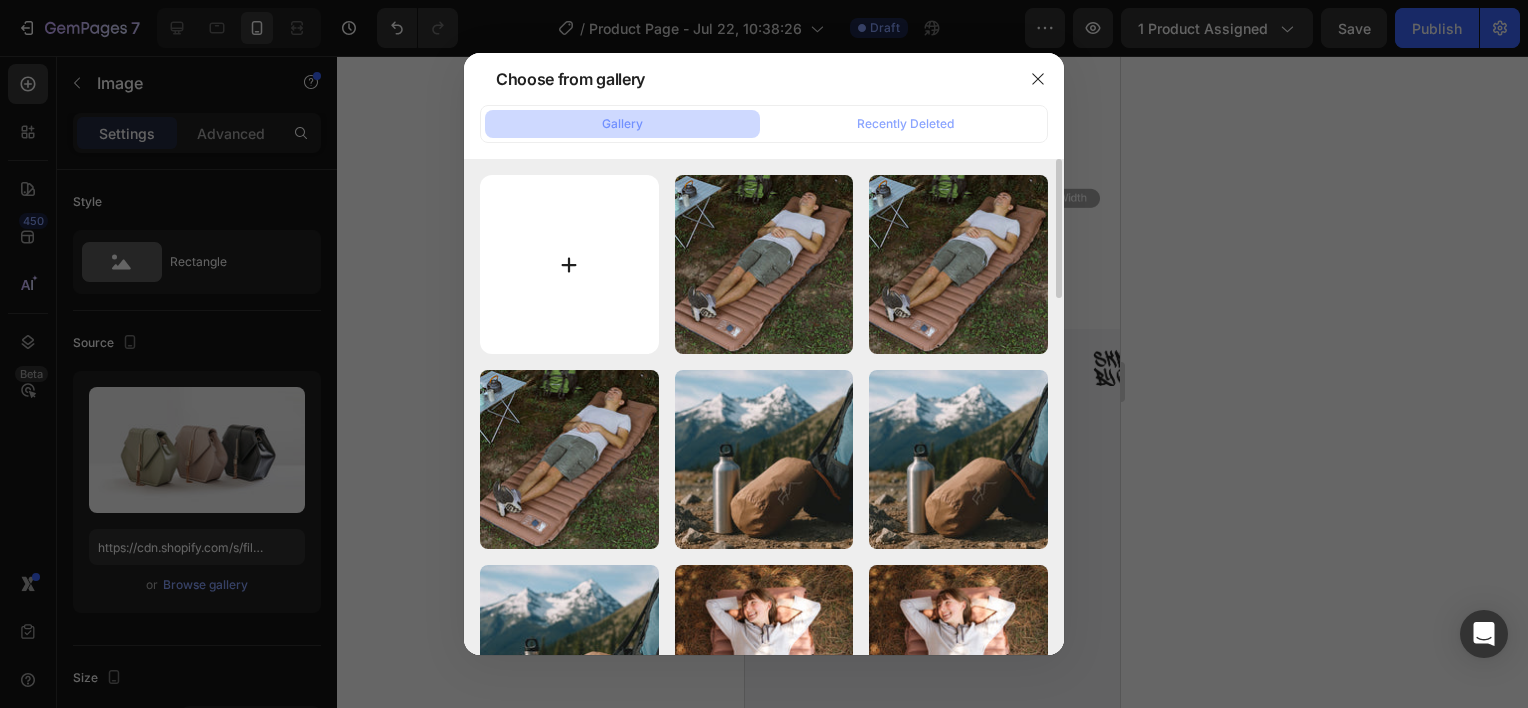 click at bounding box center [569, 264] 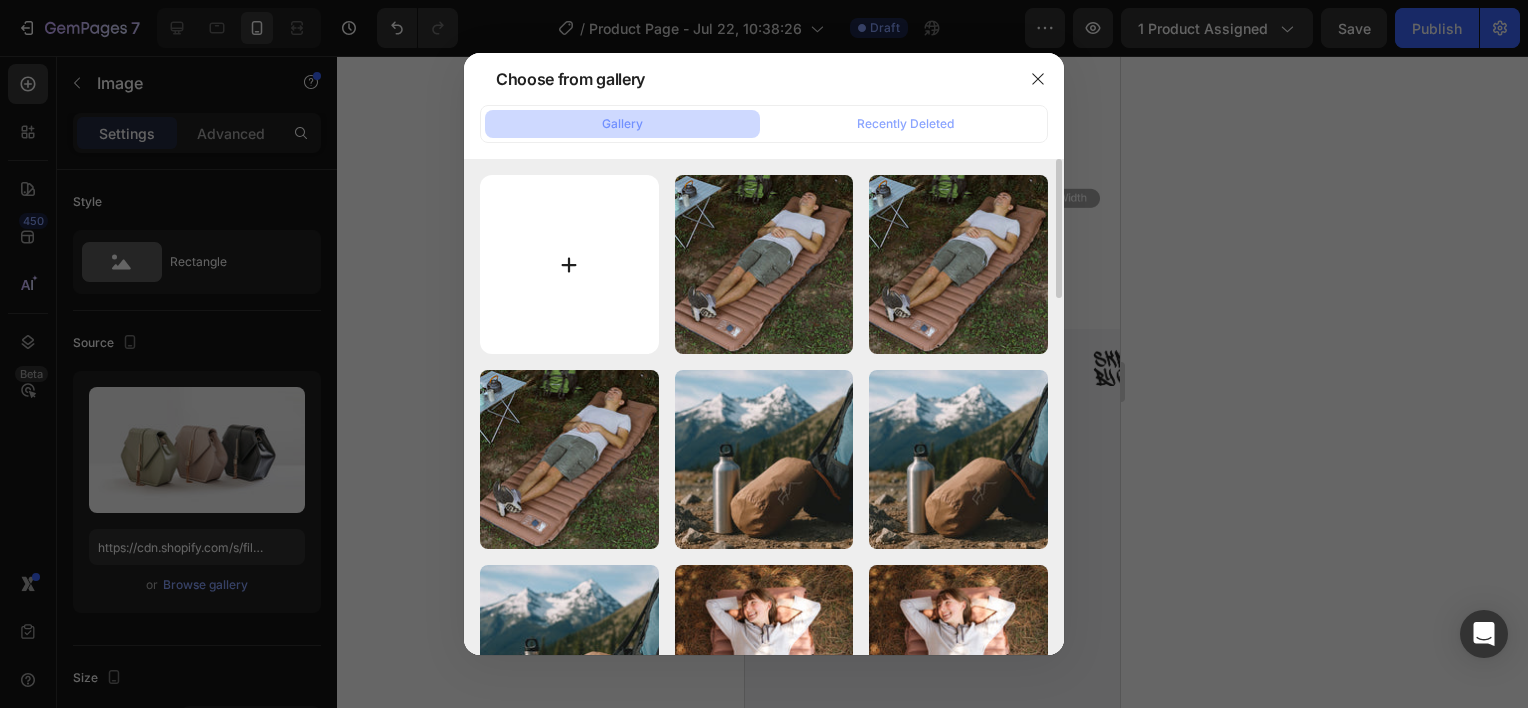 type on "C:\fakepath\37.png" 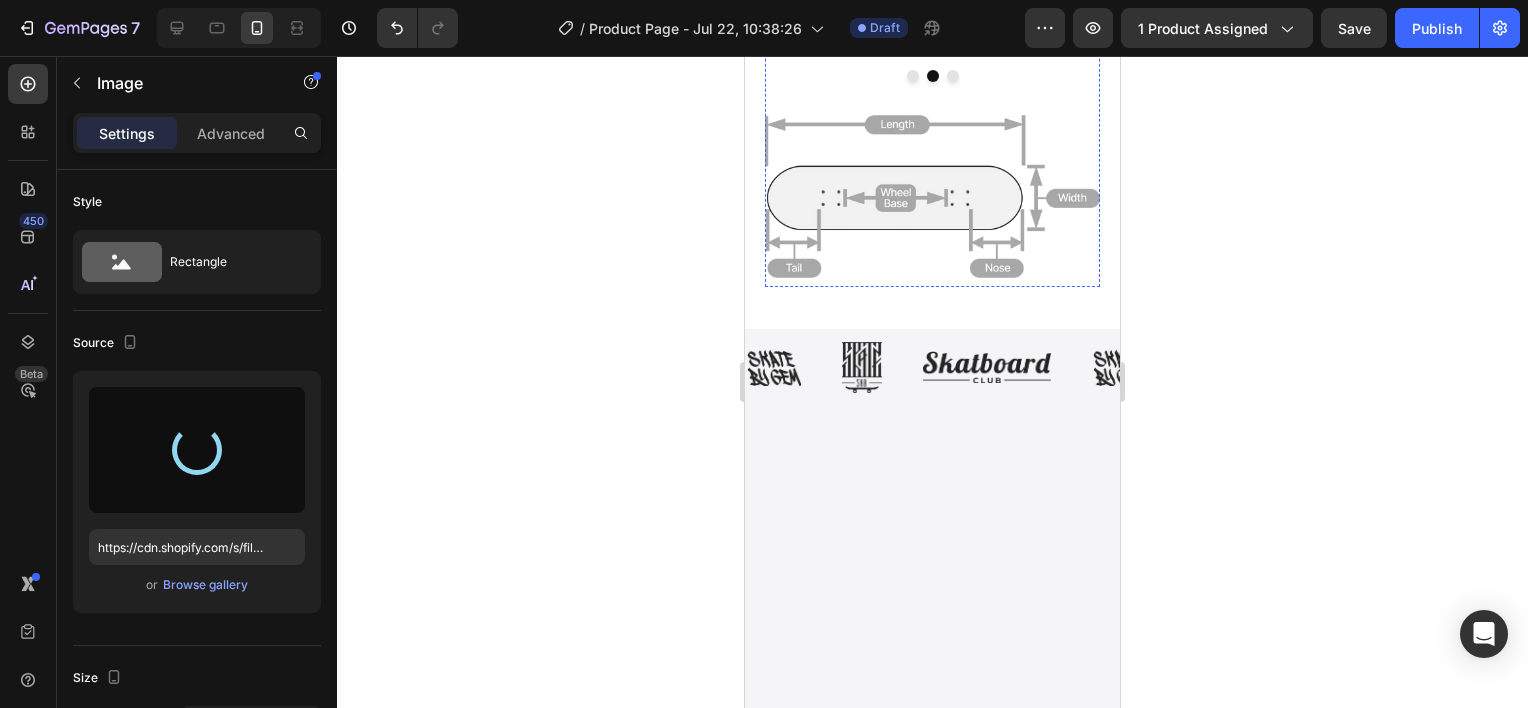 click on "Image
Carousel" at bounding box center [932, -254] 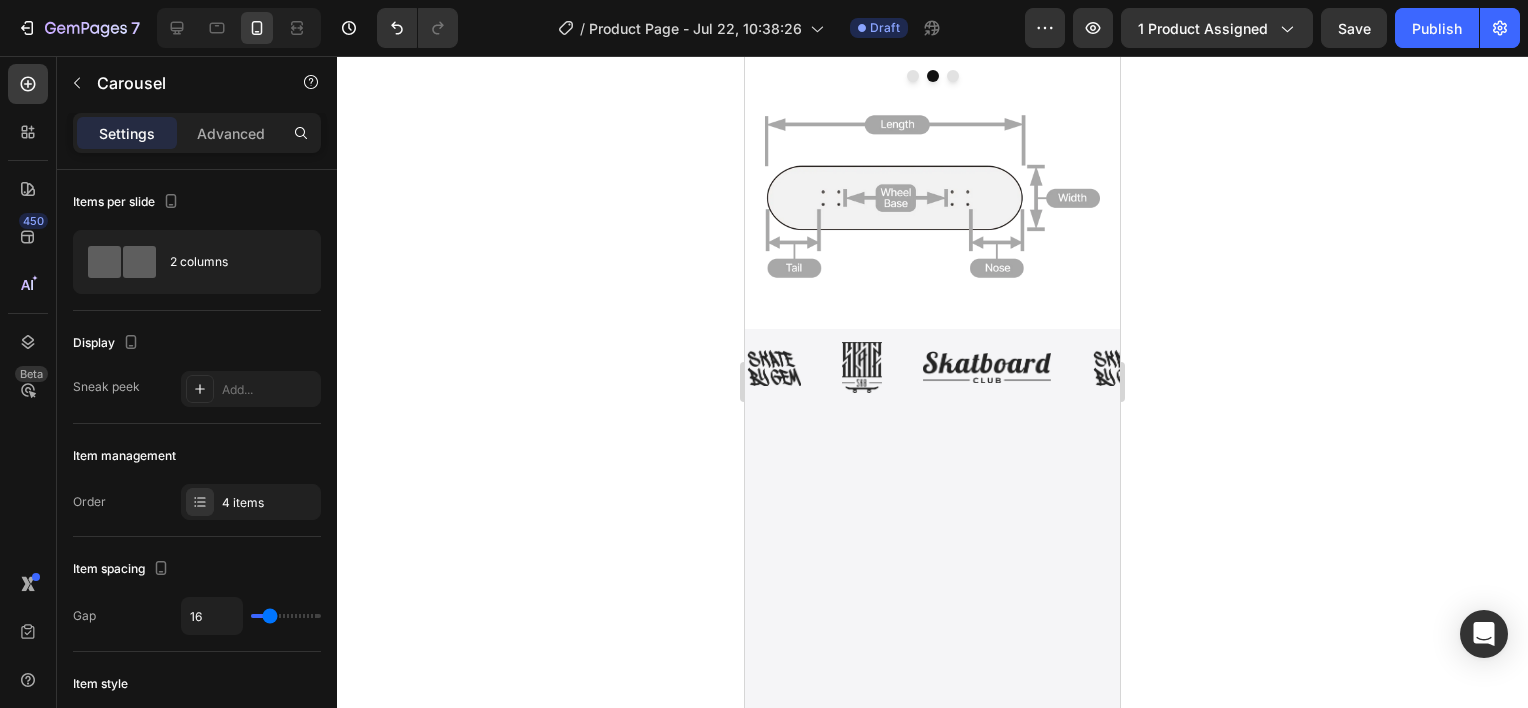 click 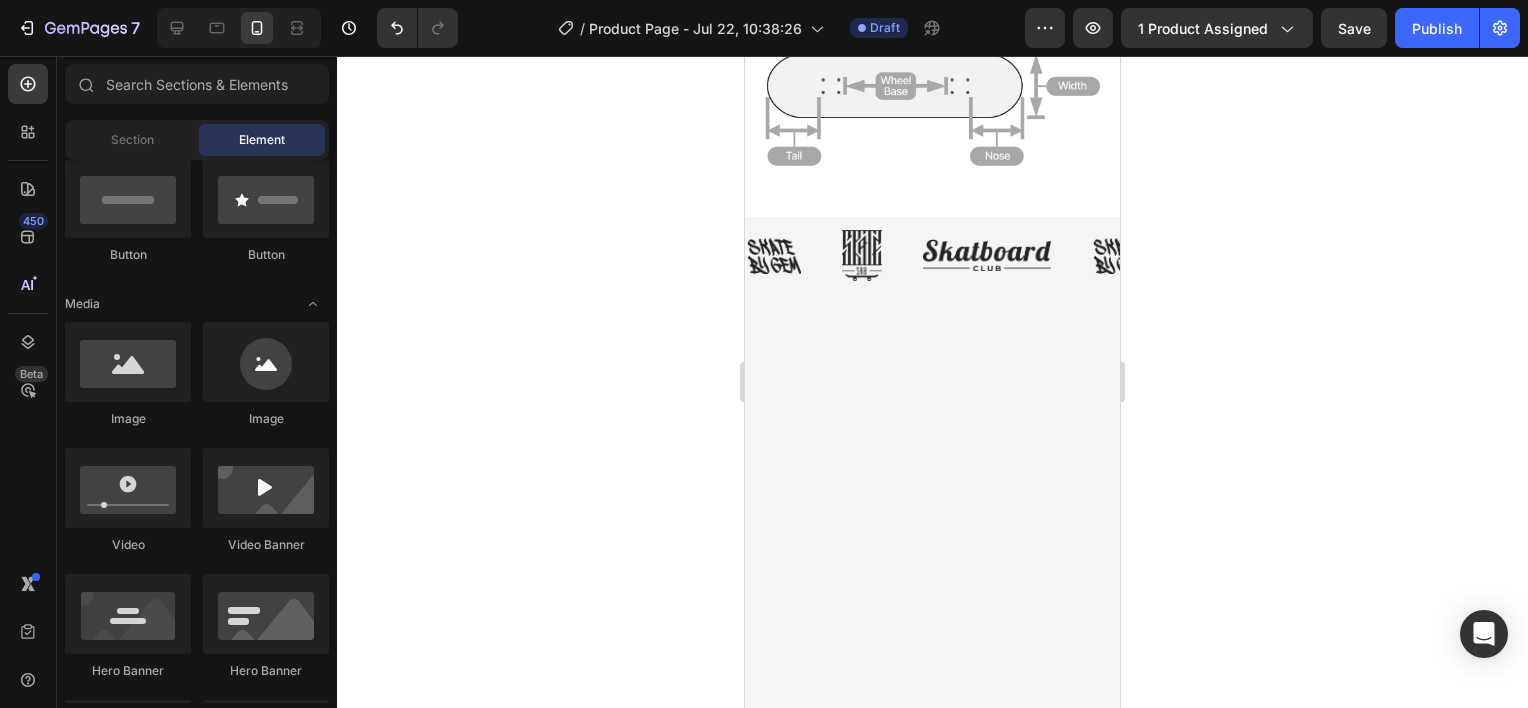 click at bounding box center [757, -178] 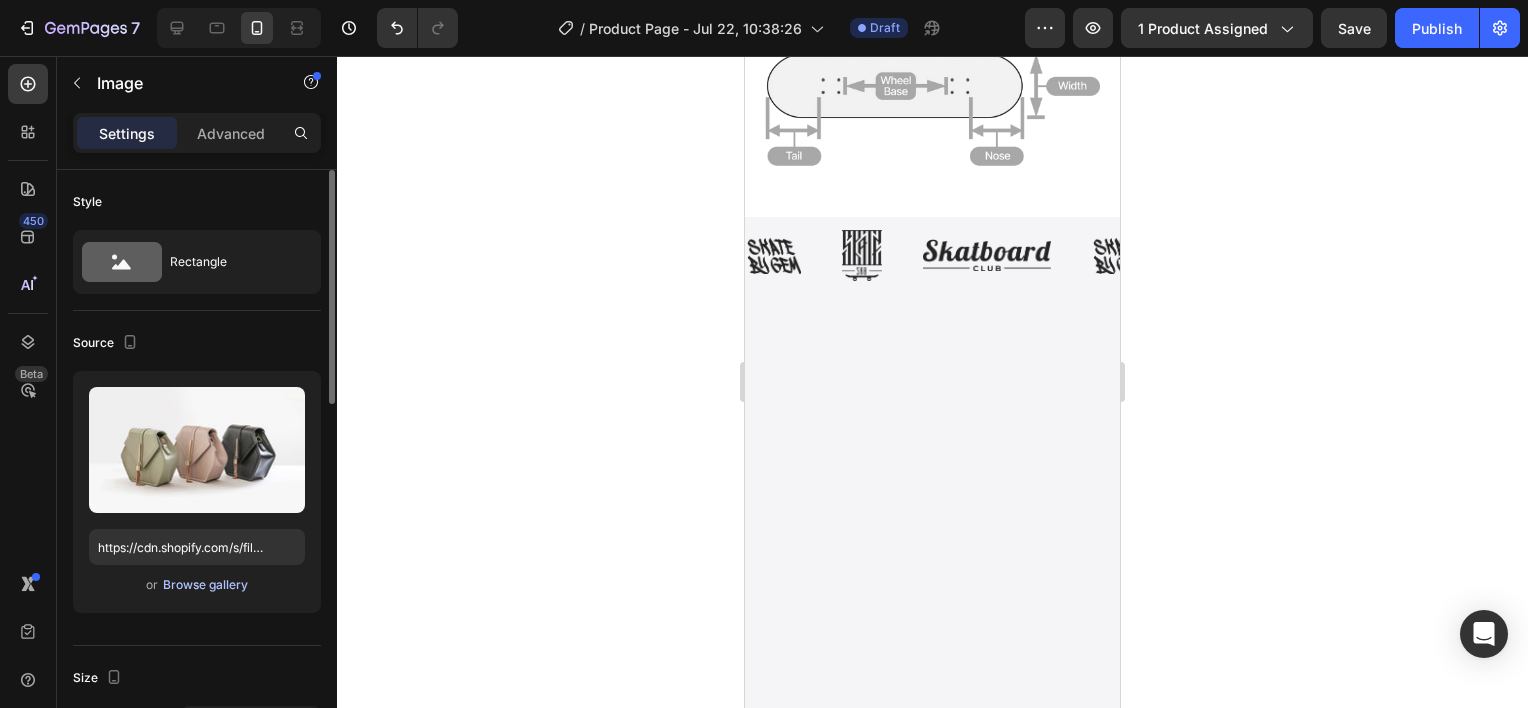 click on "Browse gallery" at bounding box center [205, 585] 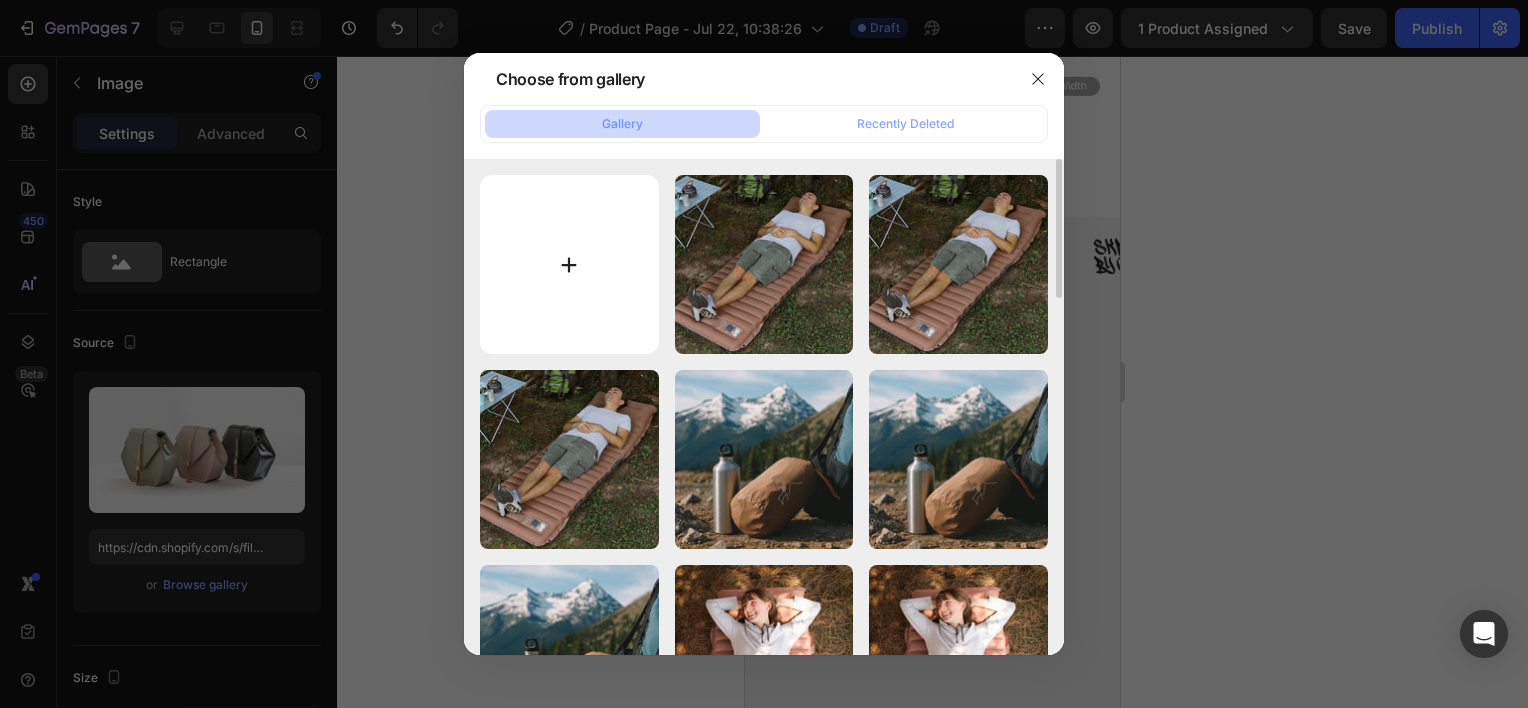 click at bounding box center [569, 264] 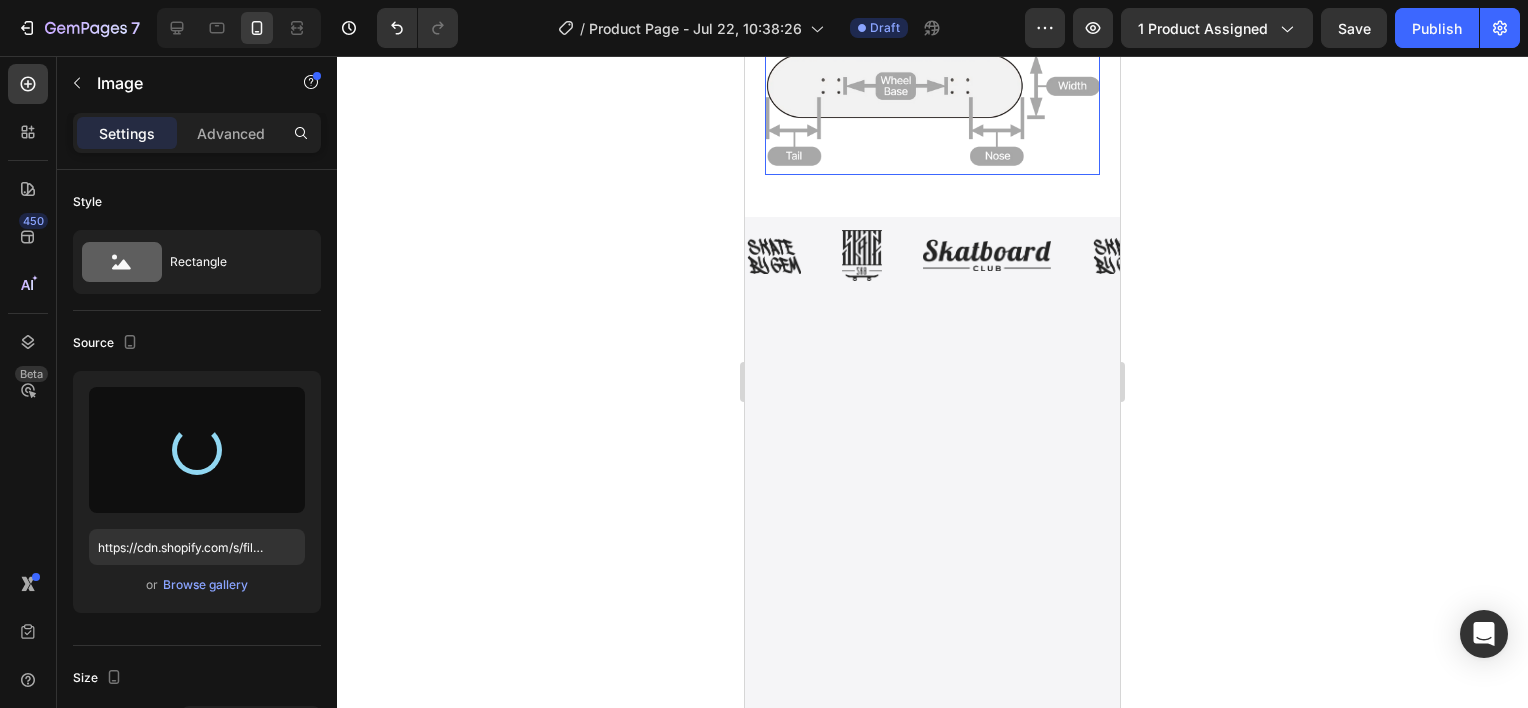 type on "https://cdn.shopify.com/s/files/1/0948/7797/4813/files/gempages_576508192767345226-f58cfaab-fb16-4ddb-9f7e-d6bce3e9fa55.png" 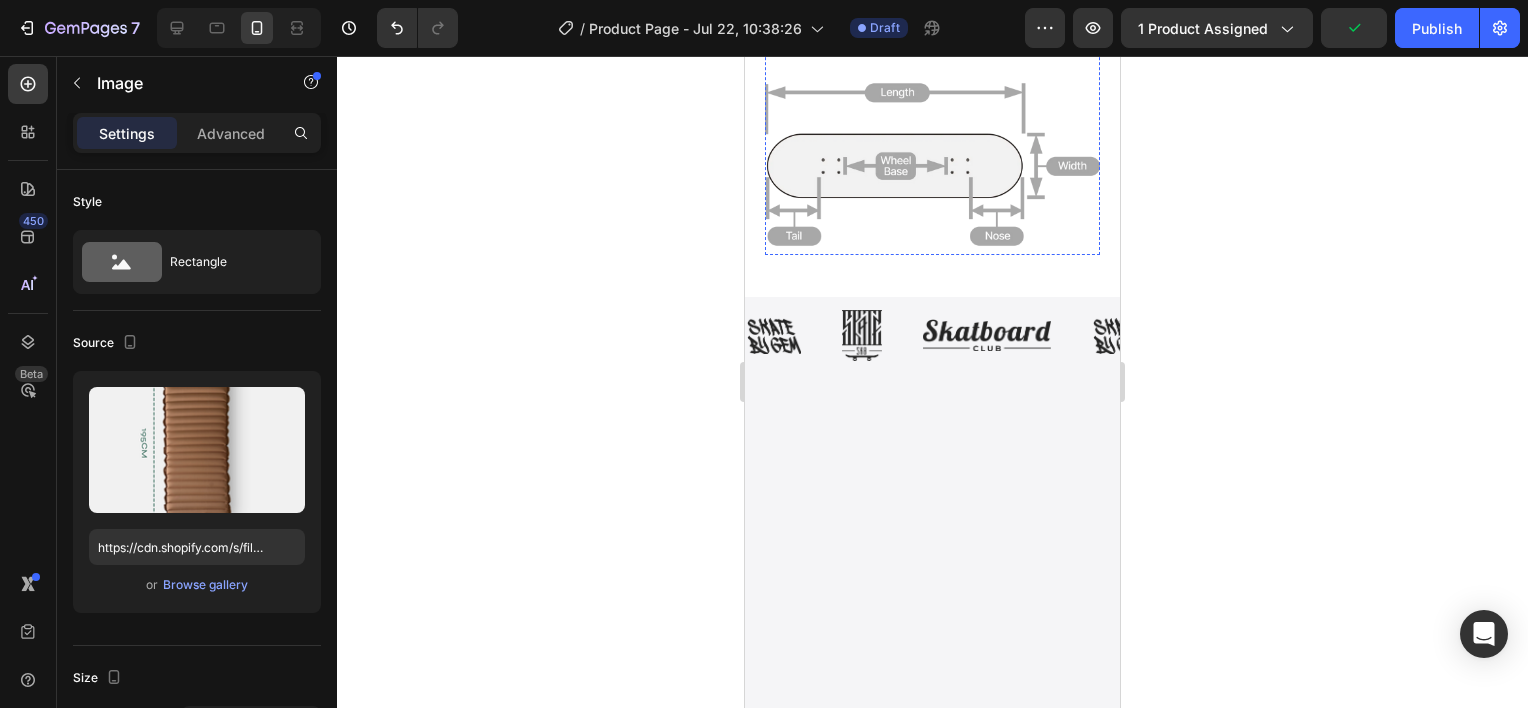 click on "Drop element here" at bounding box center [1093, -138] 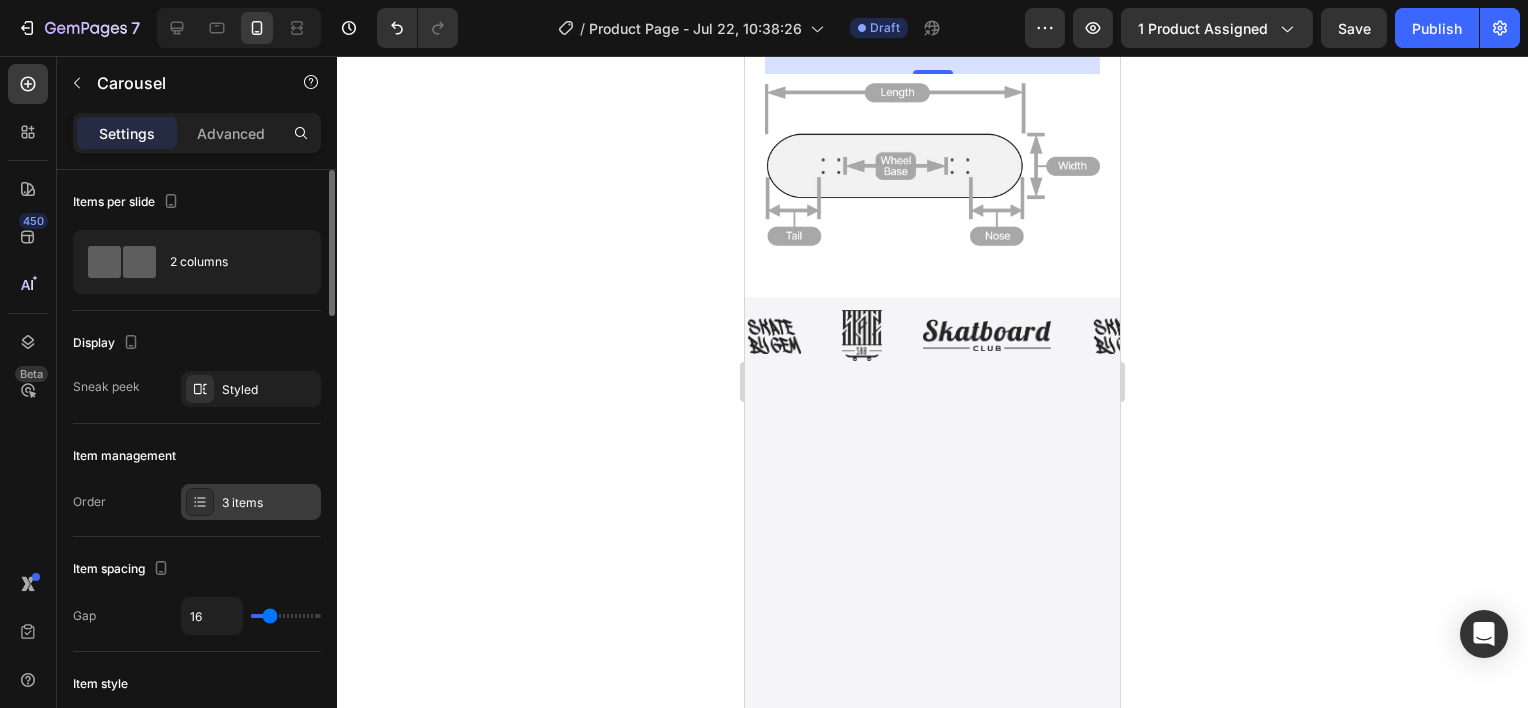 click at bounding box center [200, 502] 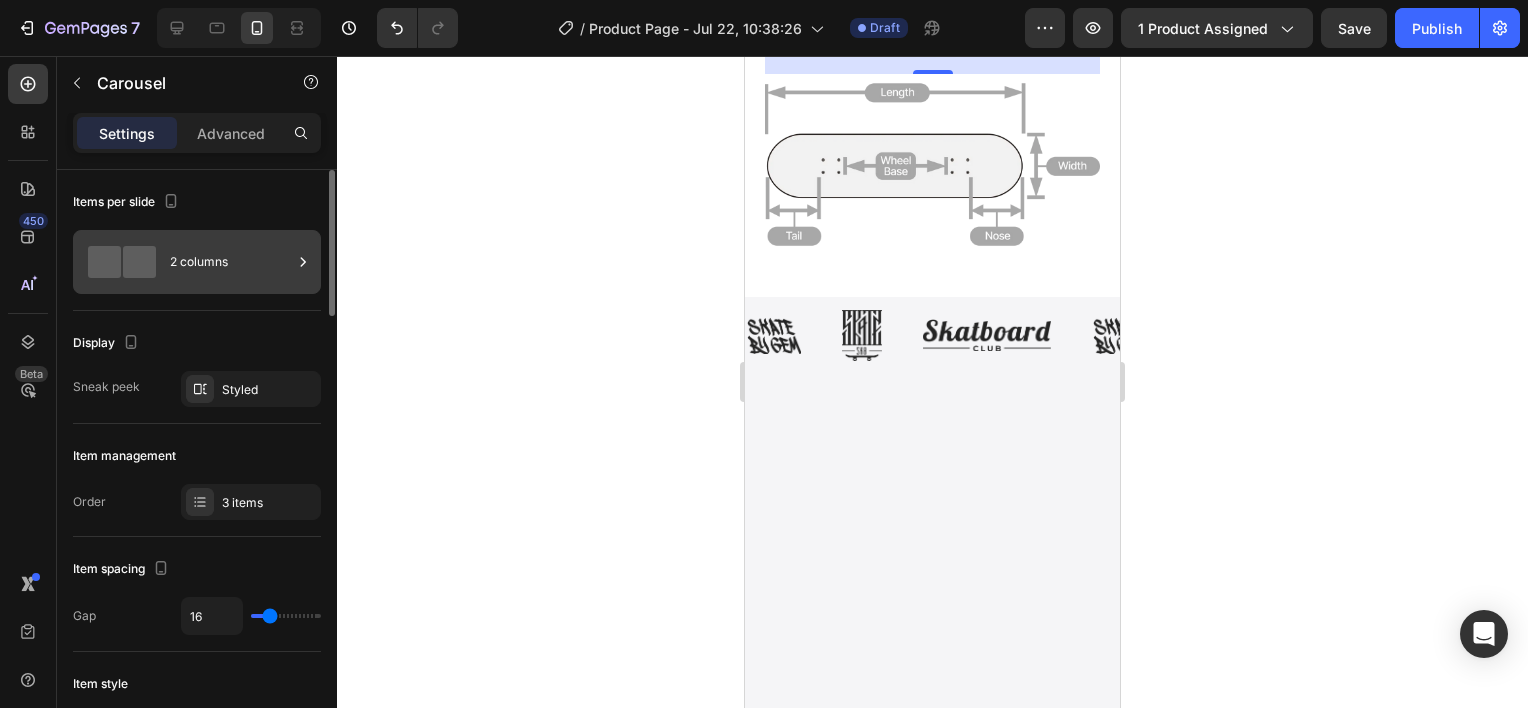 click on "2 columns" at bounding box center [231, 262] 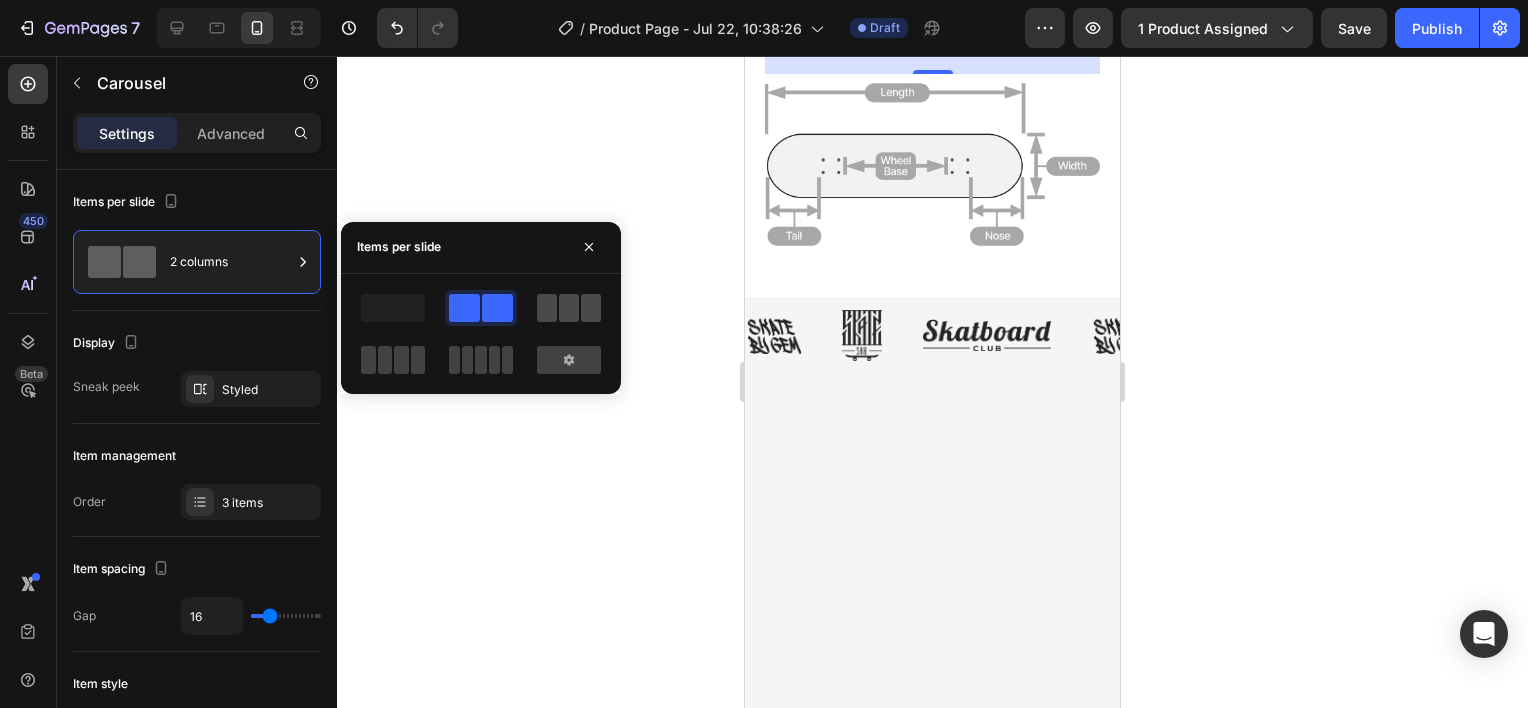 click 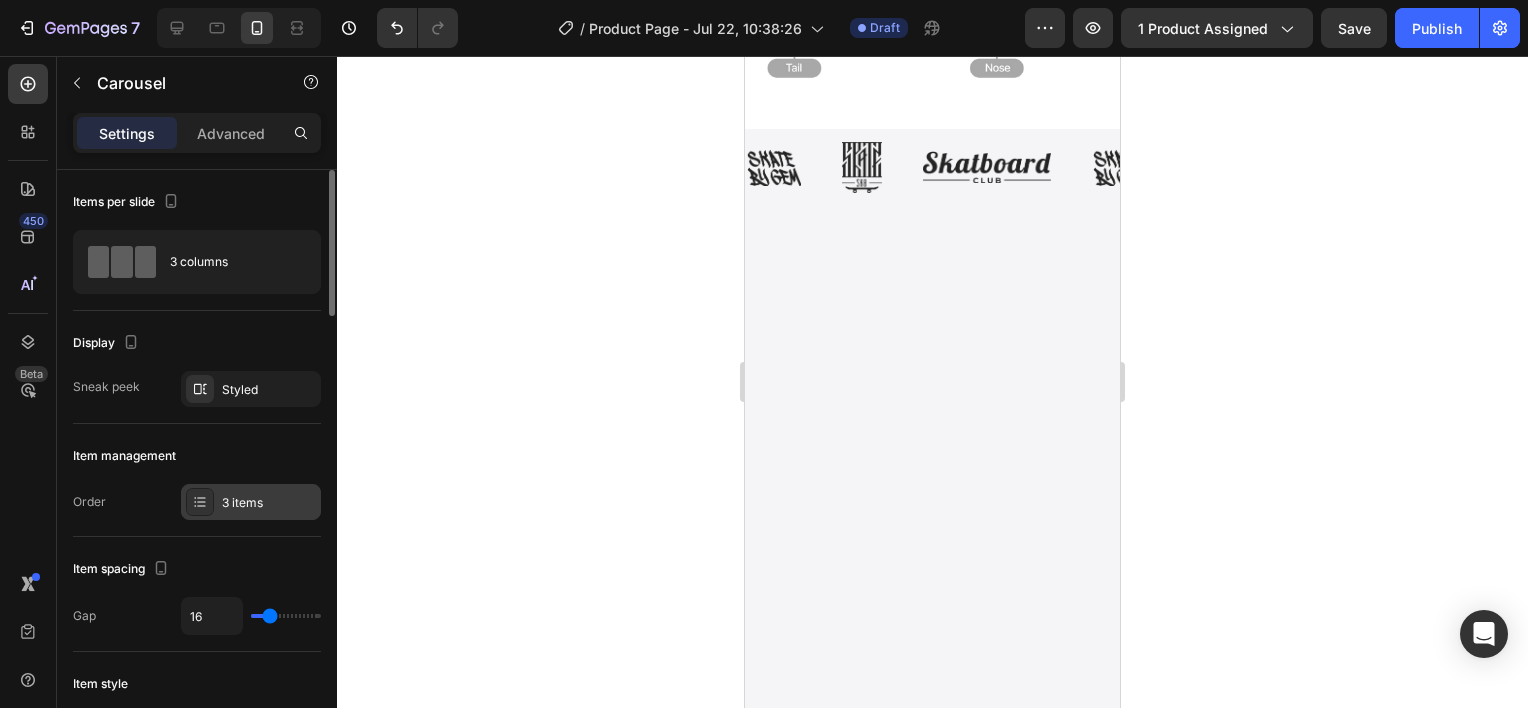 click on "3 items" at bounding box center [269, 503] 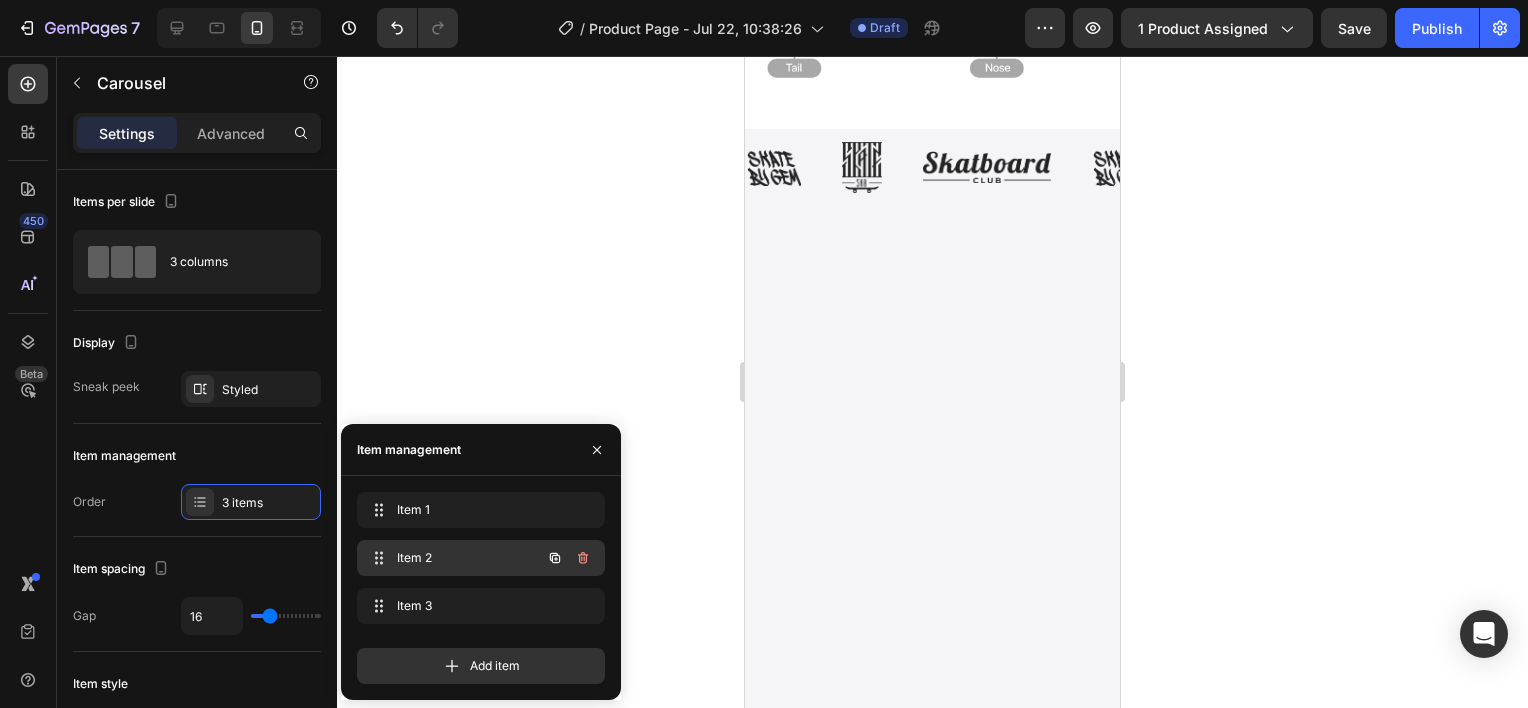 click on "Item 2 Item 2" at bounding box center [481, 558] 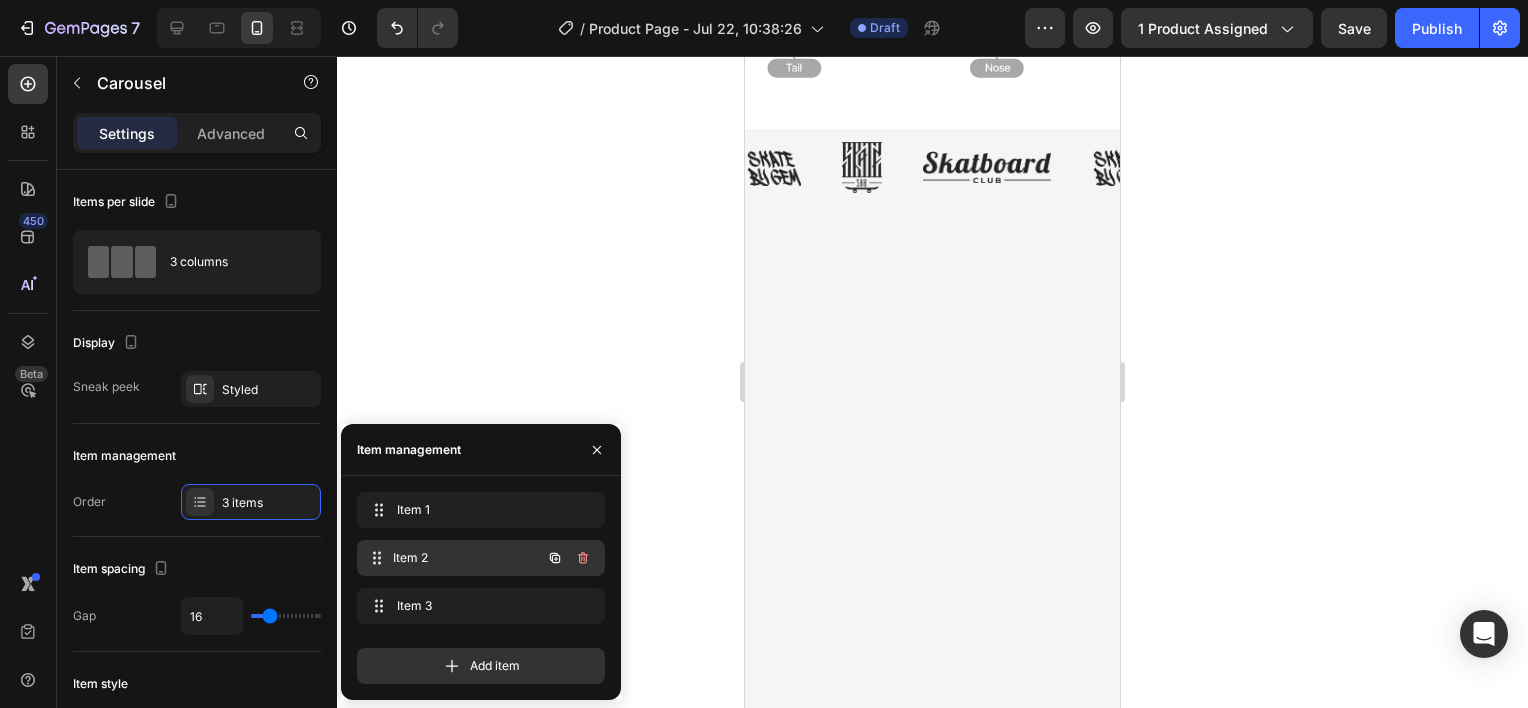 click on "Item 2" at bounding box center (467, 558) 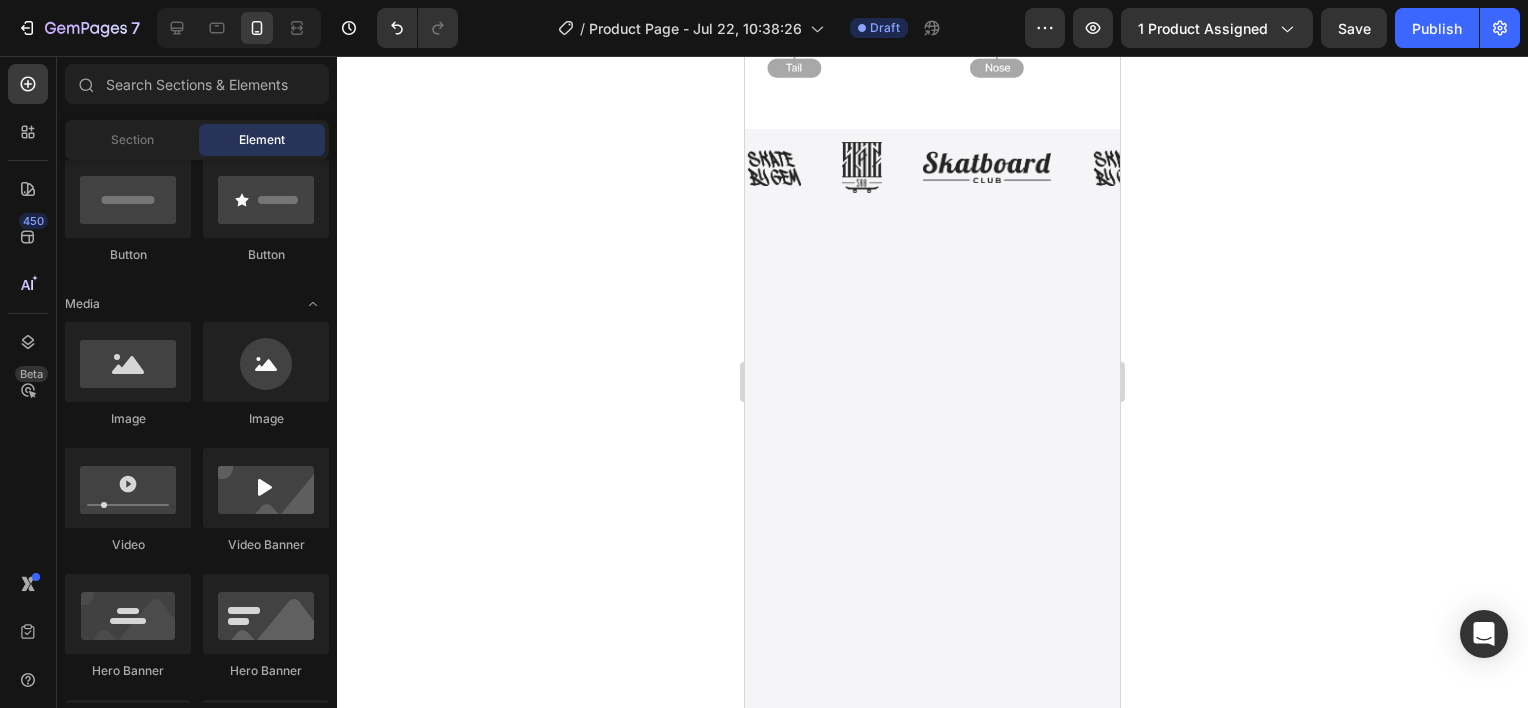 click at bounding box center (925, -222) 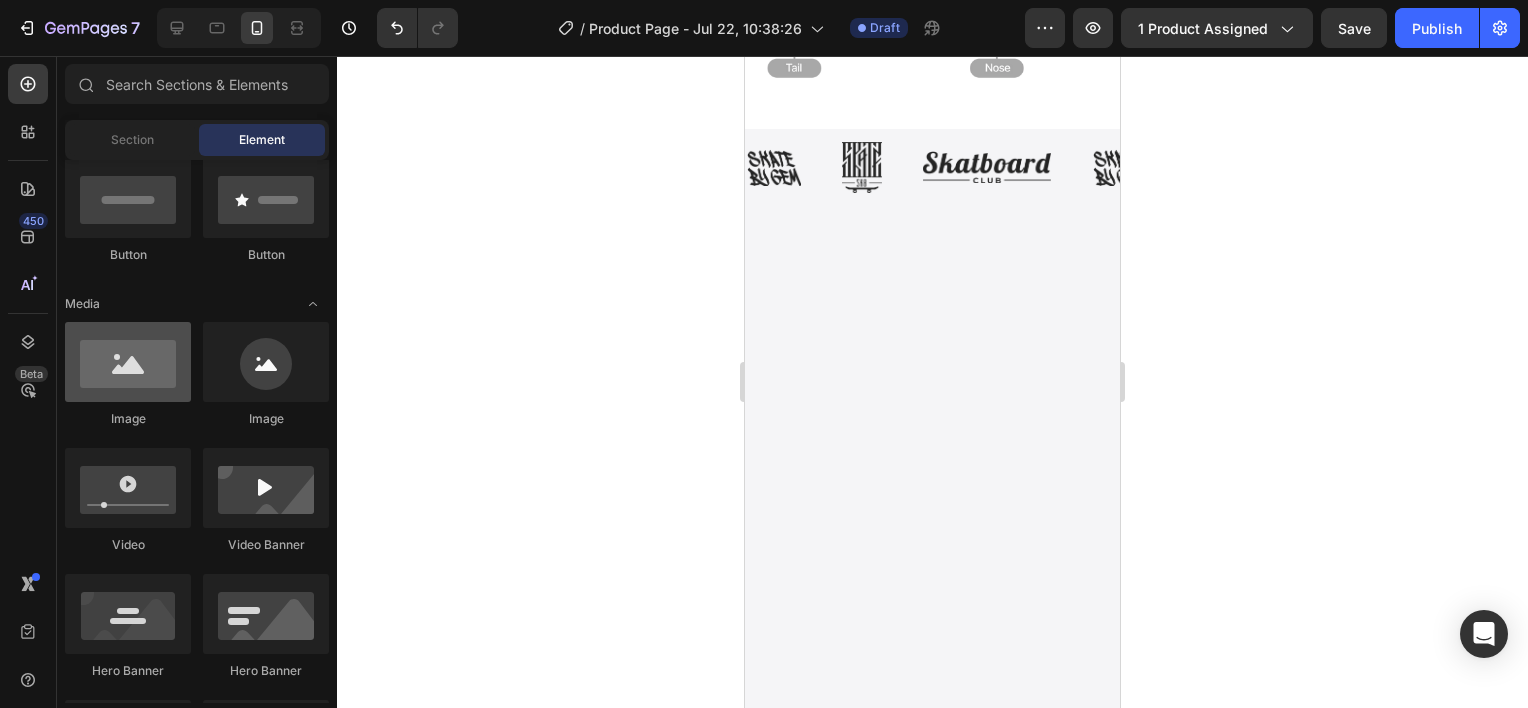 click at bounding box center [128, 362] 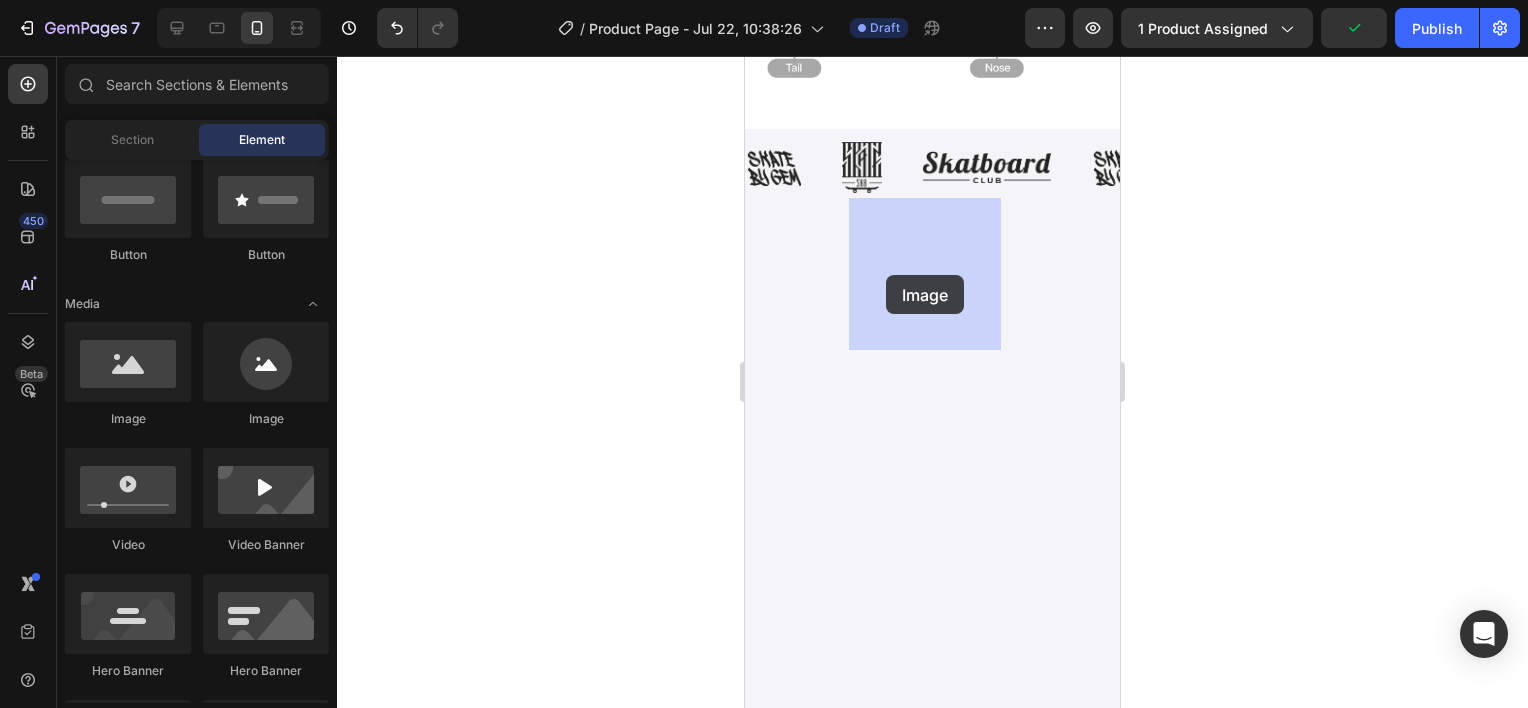 drag, startPoint x: 866, startPoint y: 428, endPoint x: 886, endPoint y: 275, distance: 154.30165 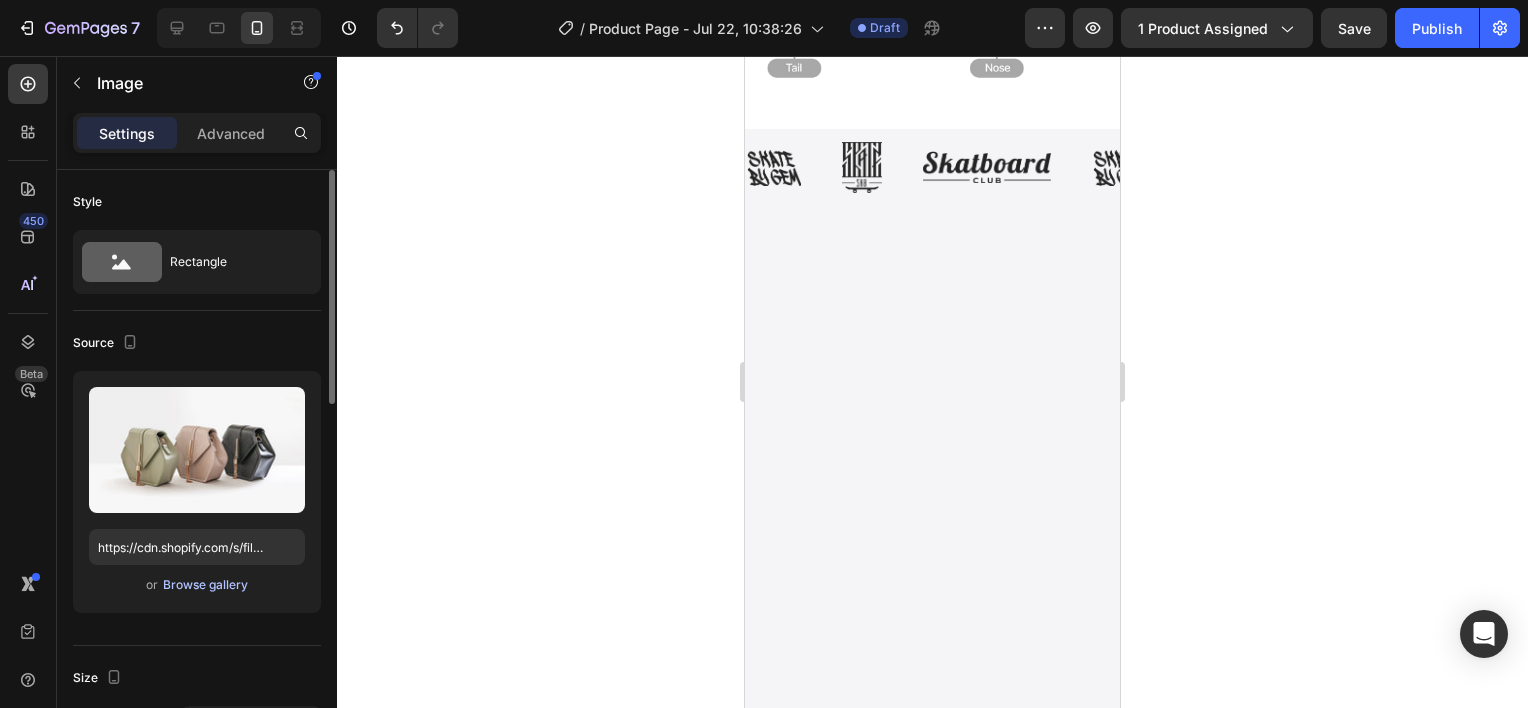 click on "Browse gallery" at bounding box center [205, 585] 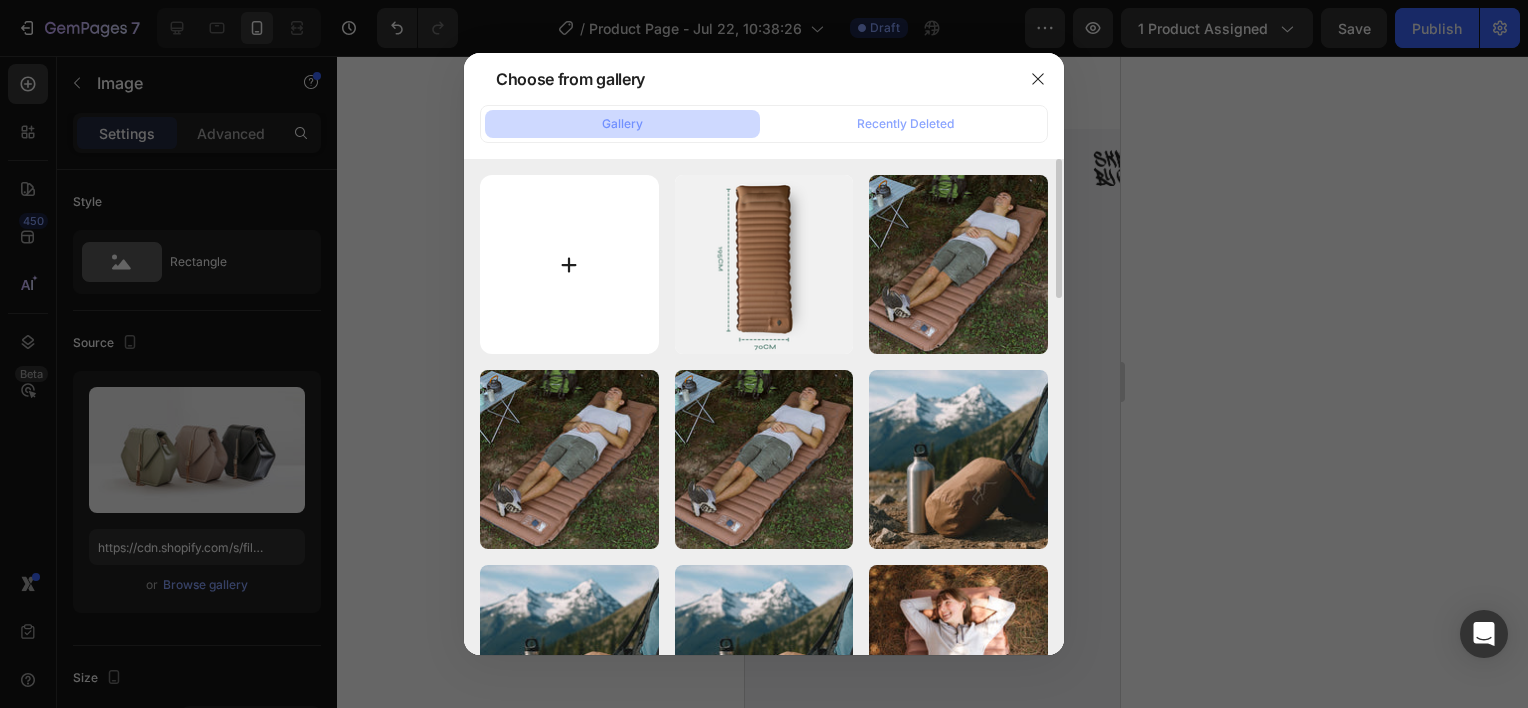 click at bounding box center (569, 264) 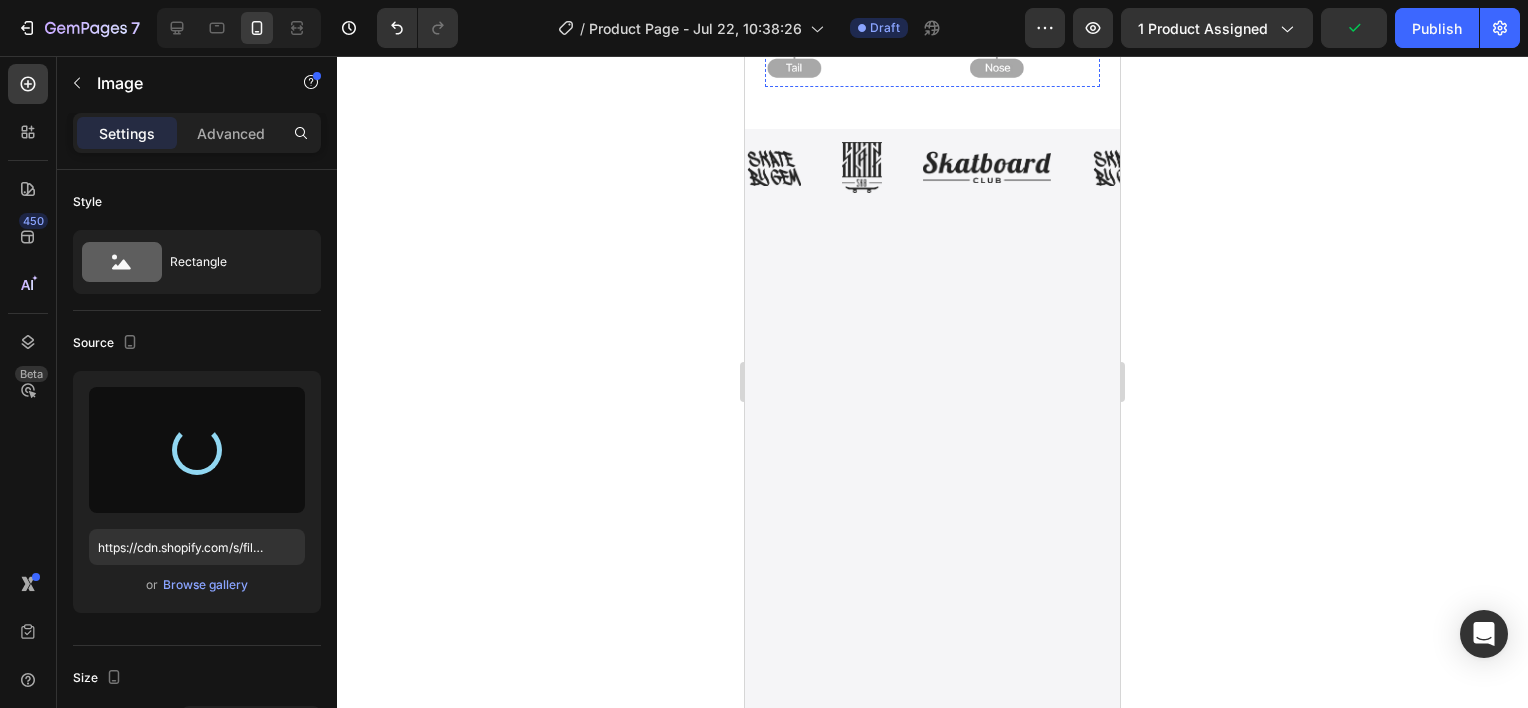 type on "https://cdn.shopify.com/s/files/1/0948/7797/4813/files/gempages_576508192767345226-362db94f-c1a6-4c0e-9b06-5e44b5088e2a.png" 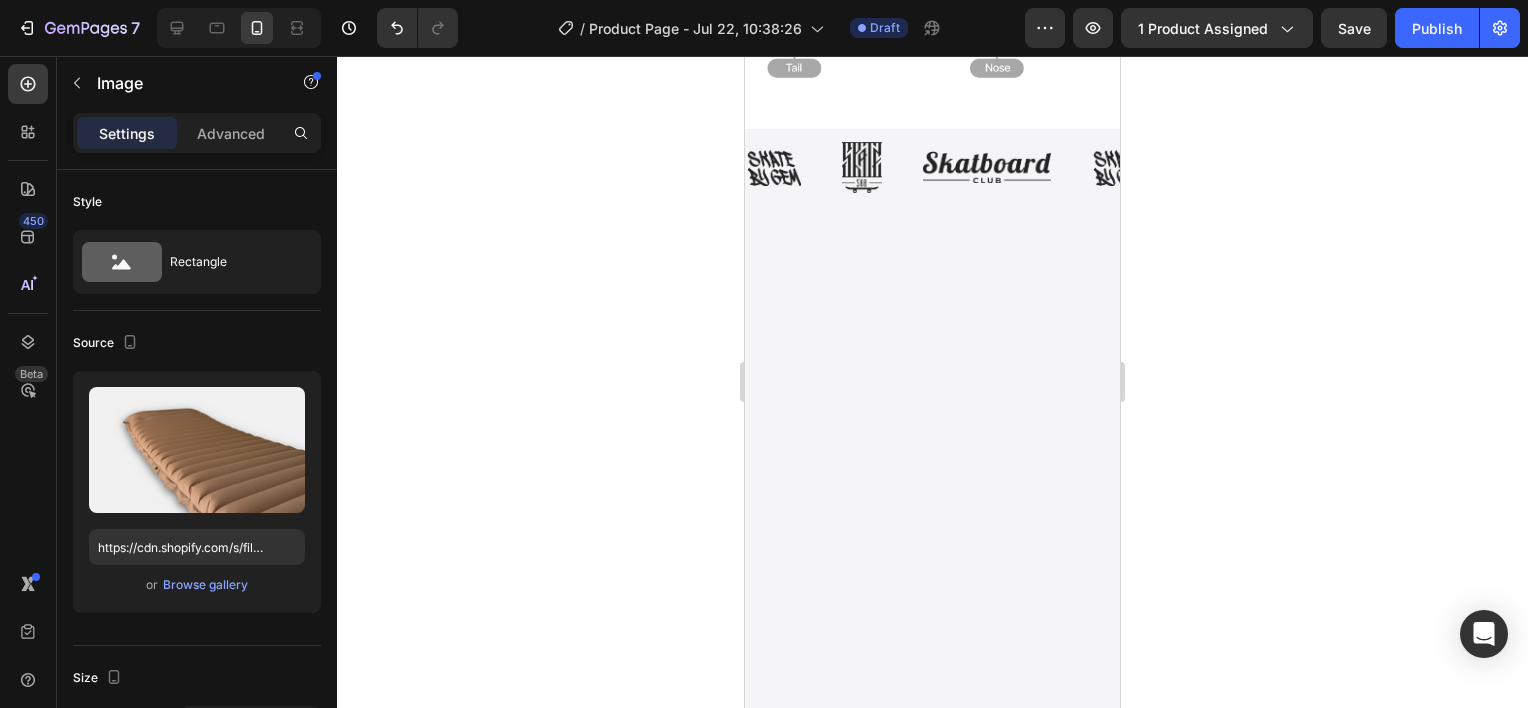 click at bounding box center [925, -222] 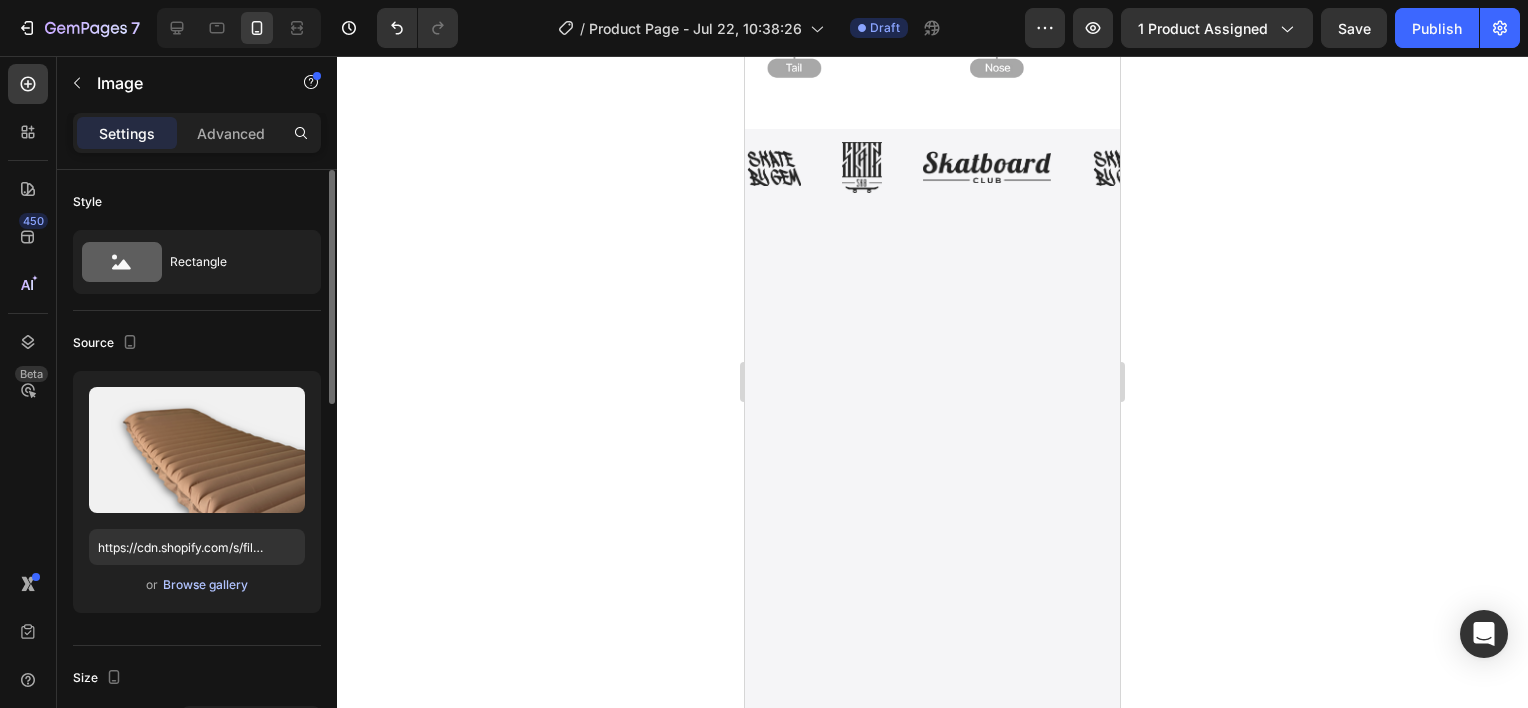 click on "Browse gallery" at bounding box center [205, 585] 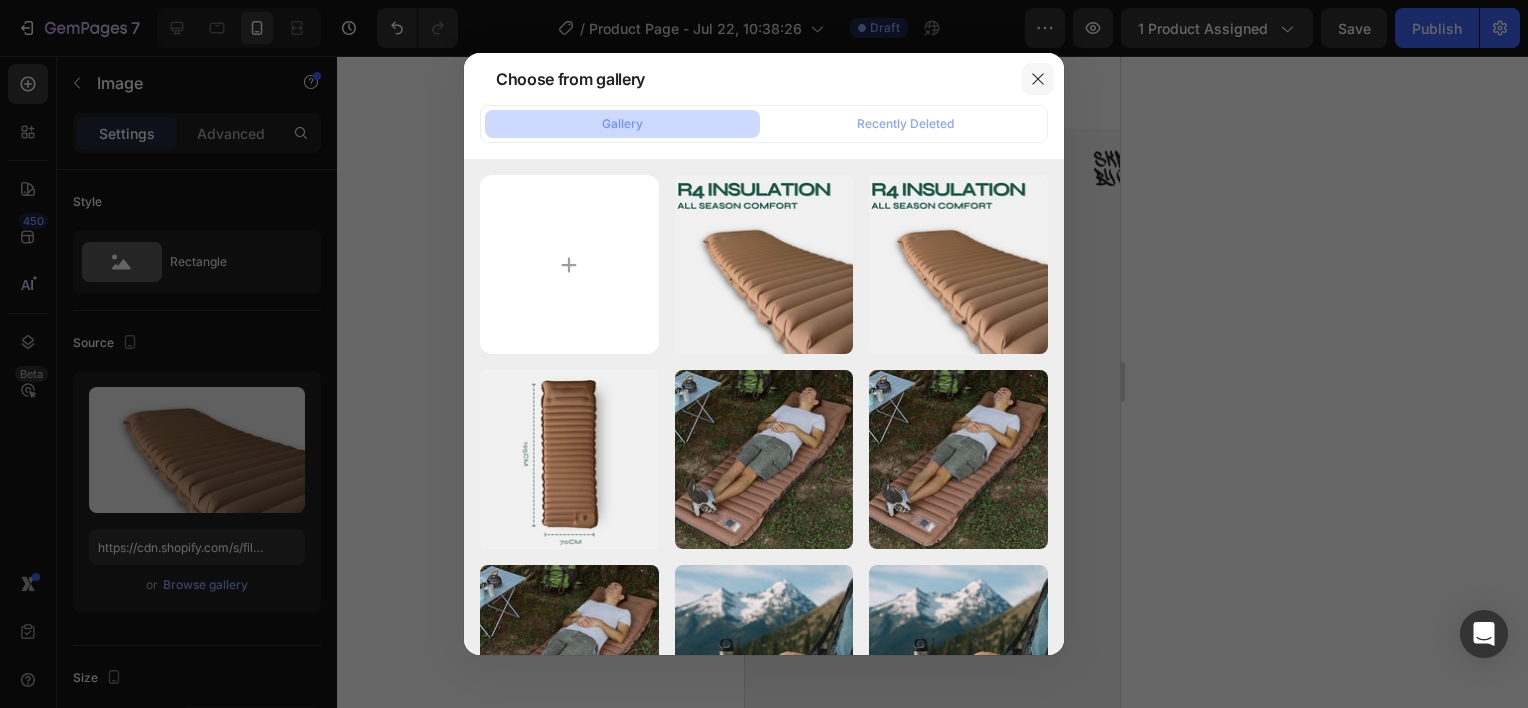 click at bounding box center [1038, 79] 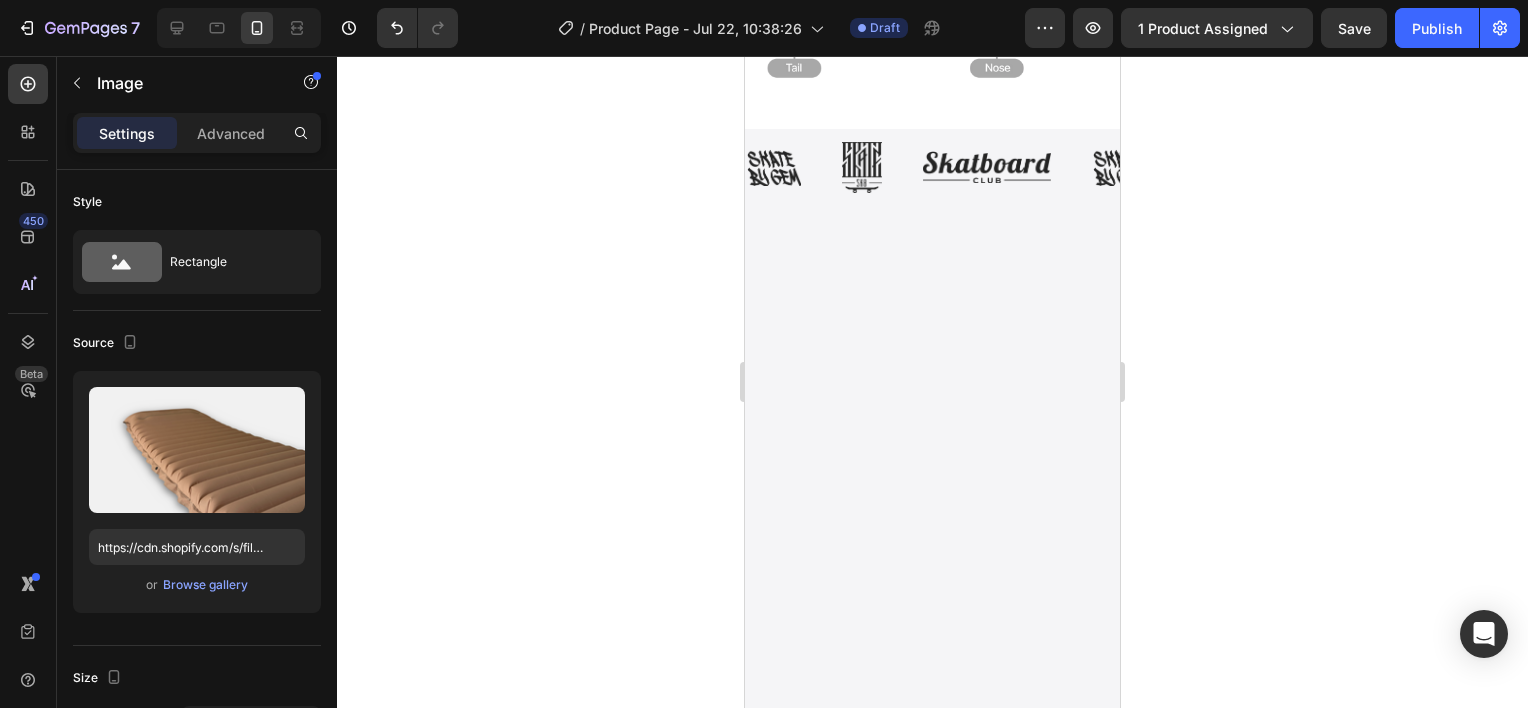 click at bounding box center [925, -222] 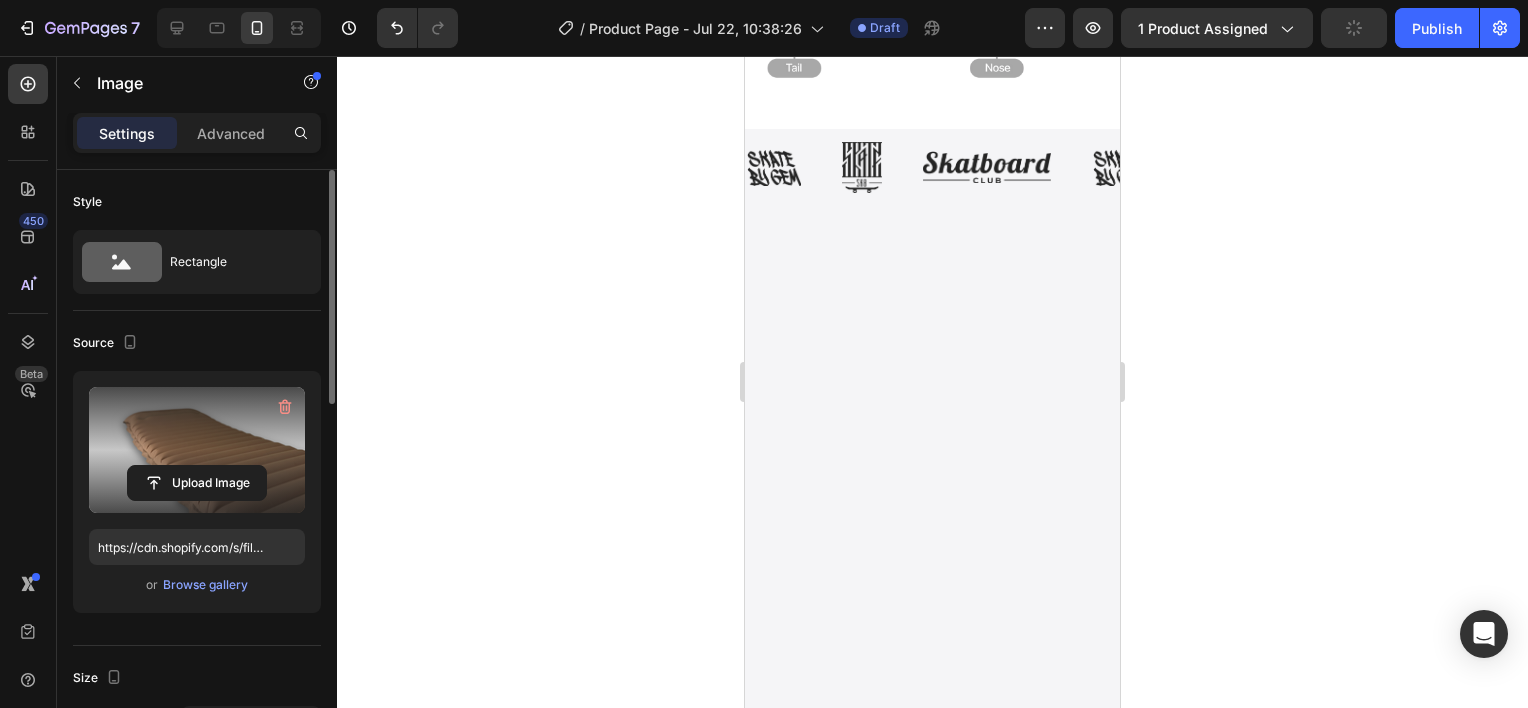 scroll, scrollTop: 200, scrollLeft: 0, axis: vertical 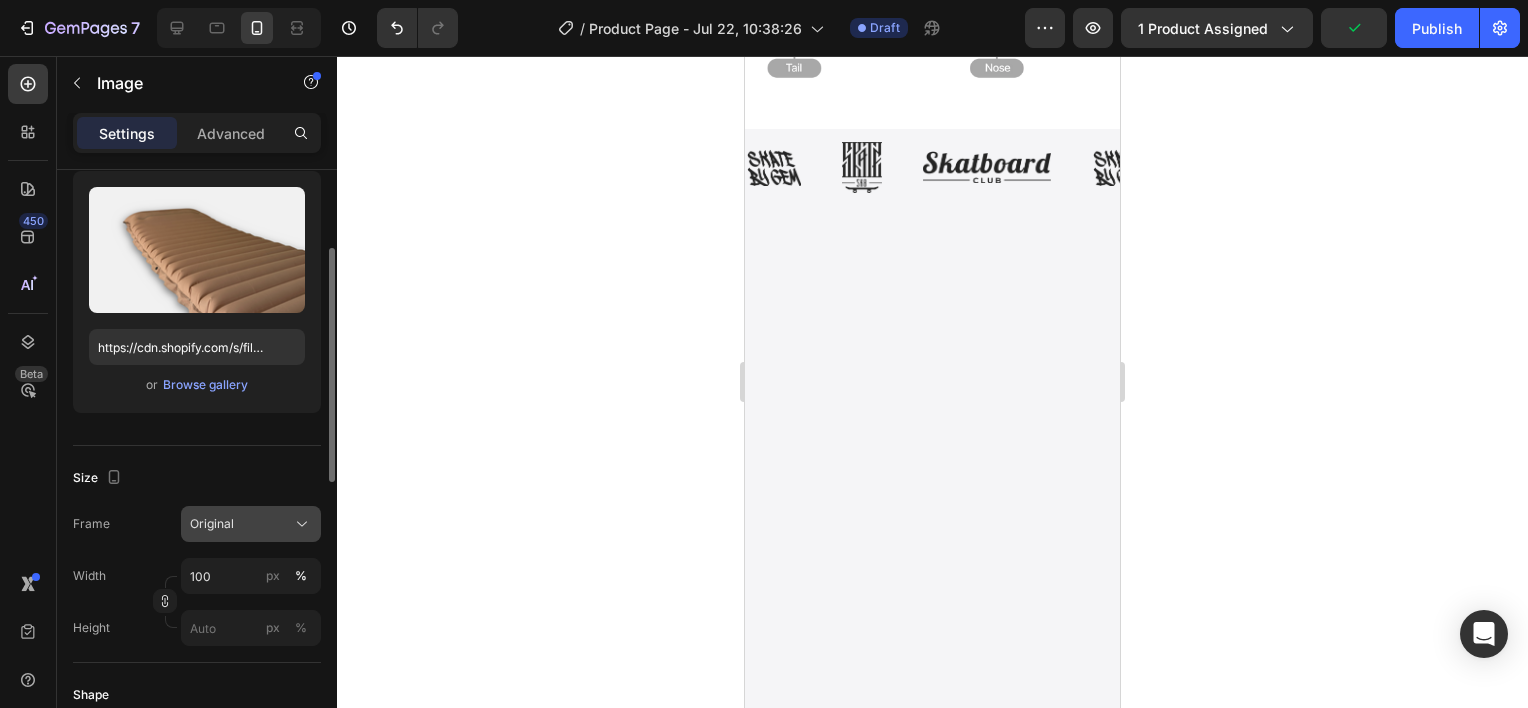 click on "Original" at bounding box center [251, 524] 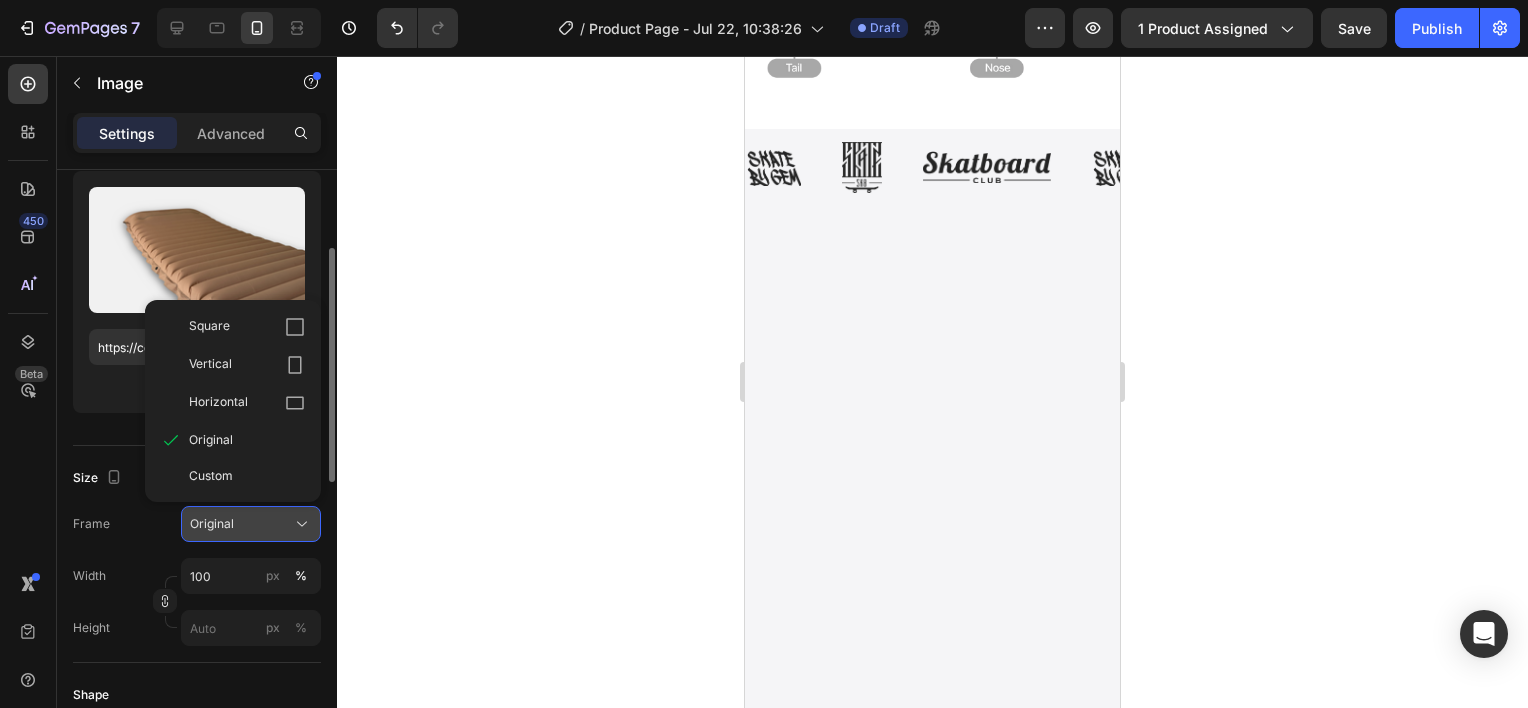 click on "Original" 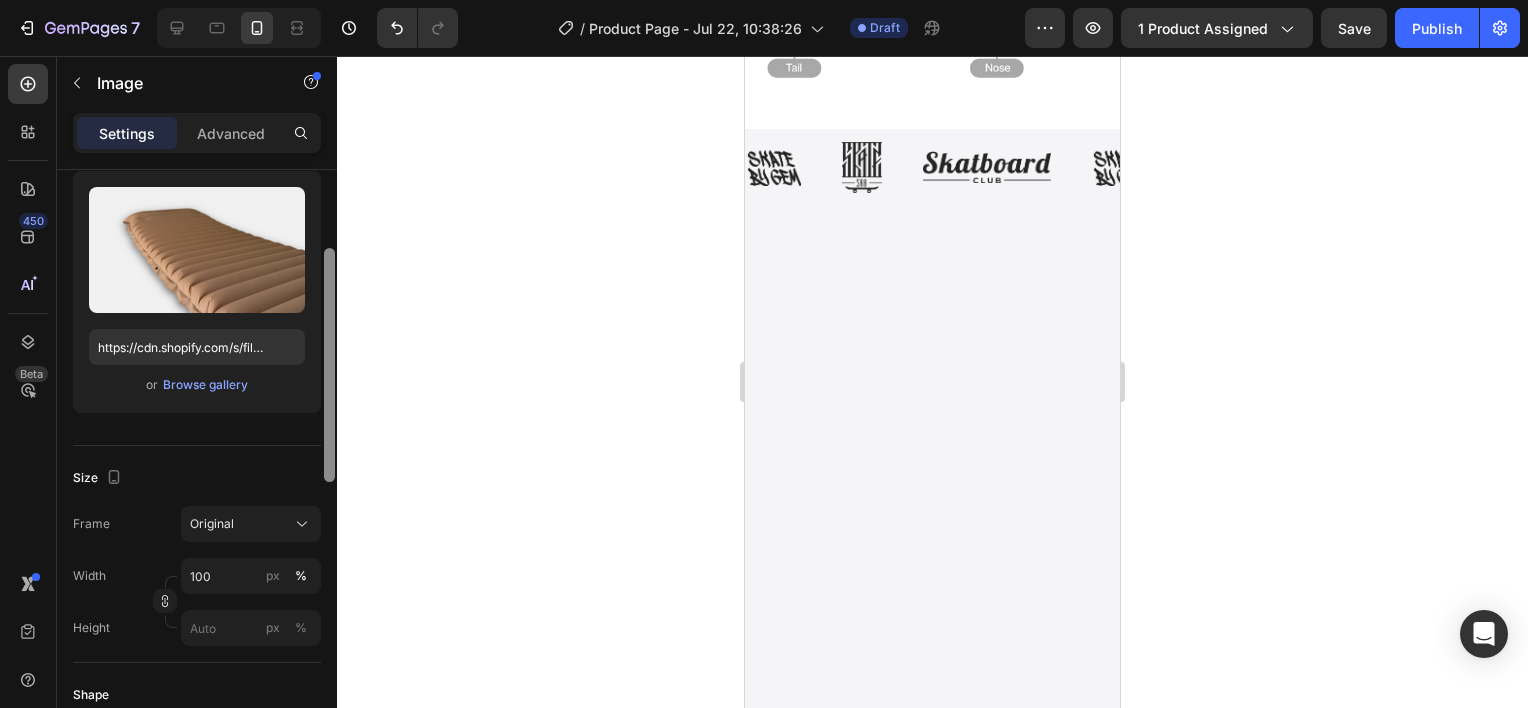 type 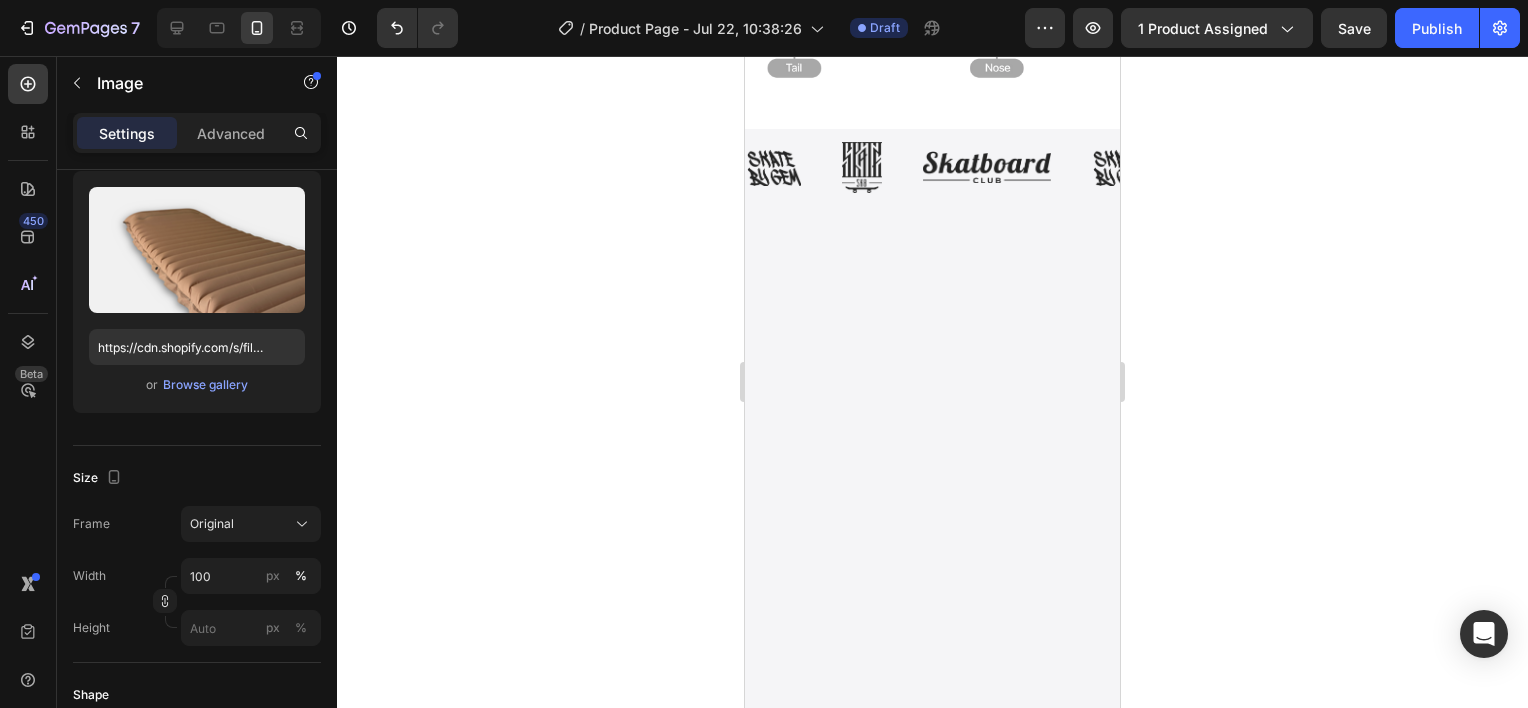 click at bounding box center [925, -222] 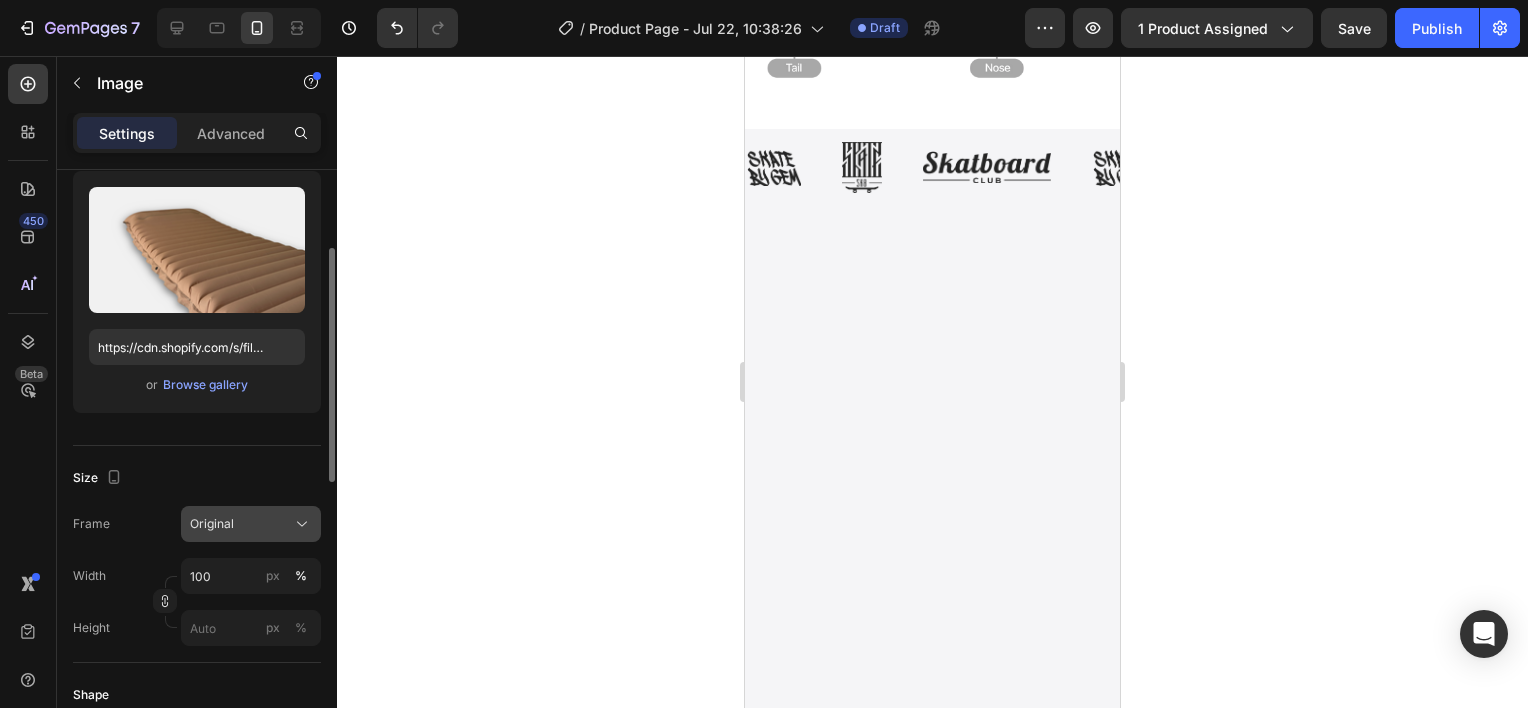 click on "Original" at bounding box center [212, 524] 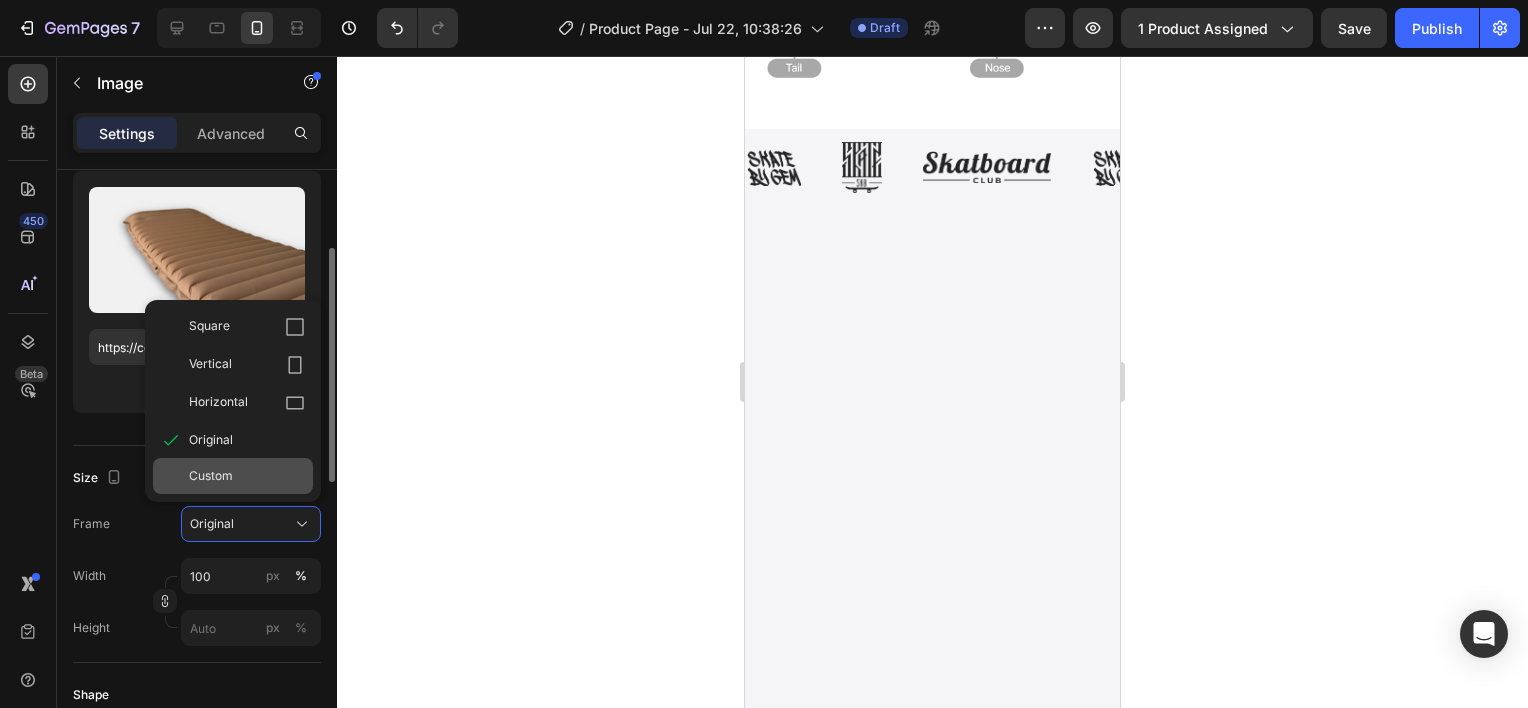 click on "Custom" 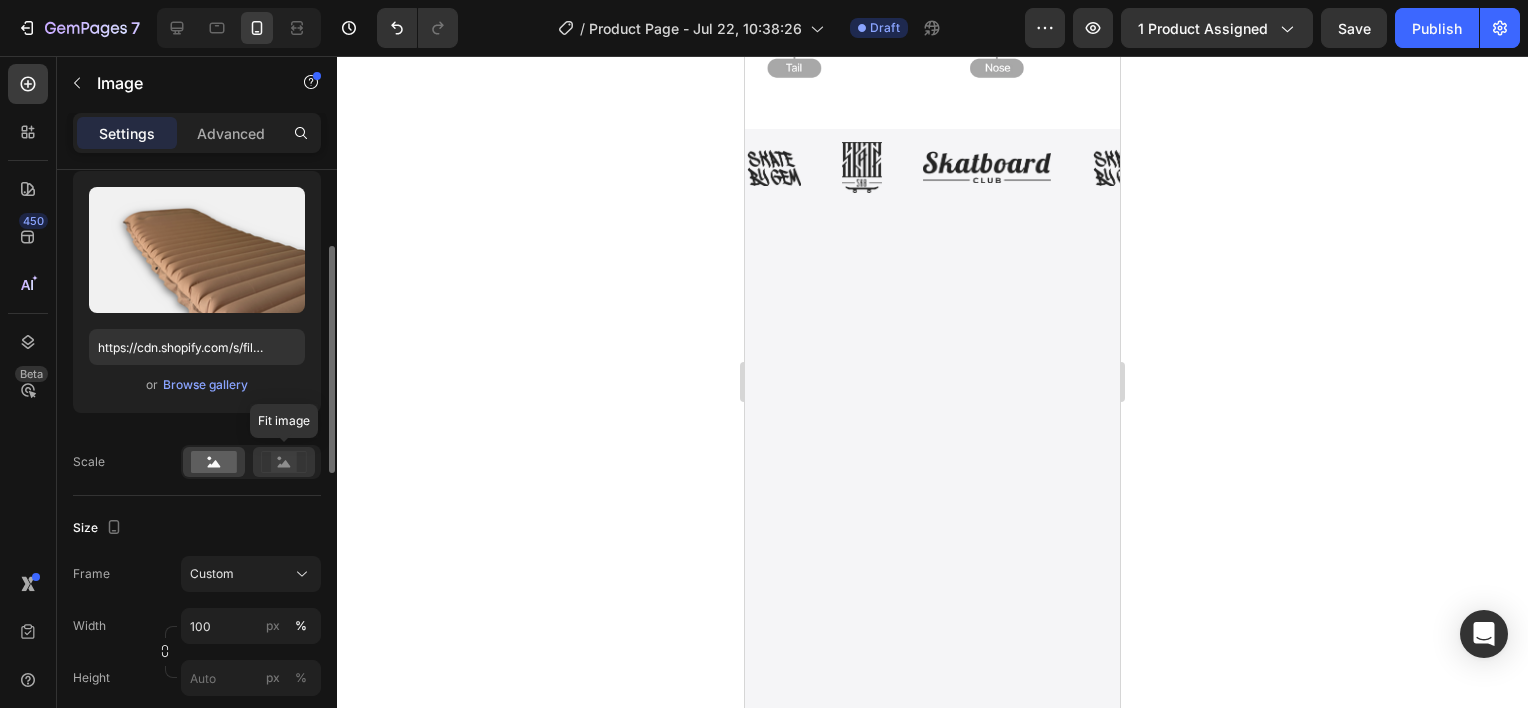 click 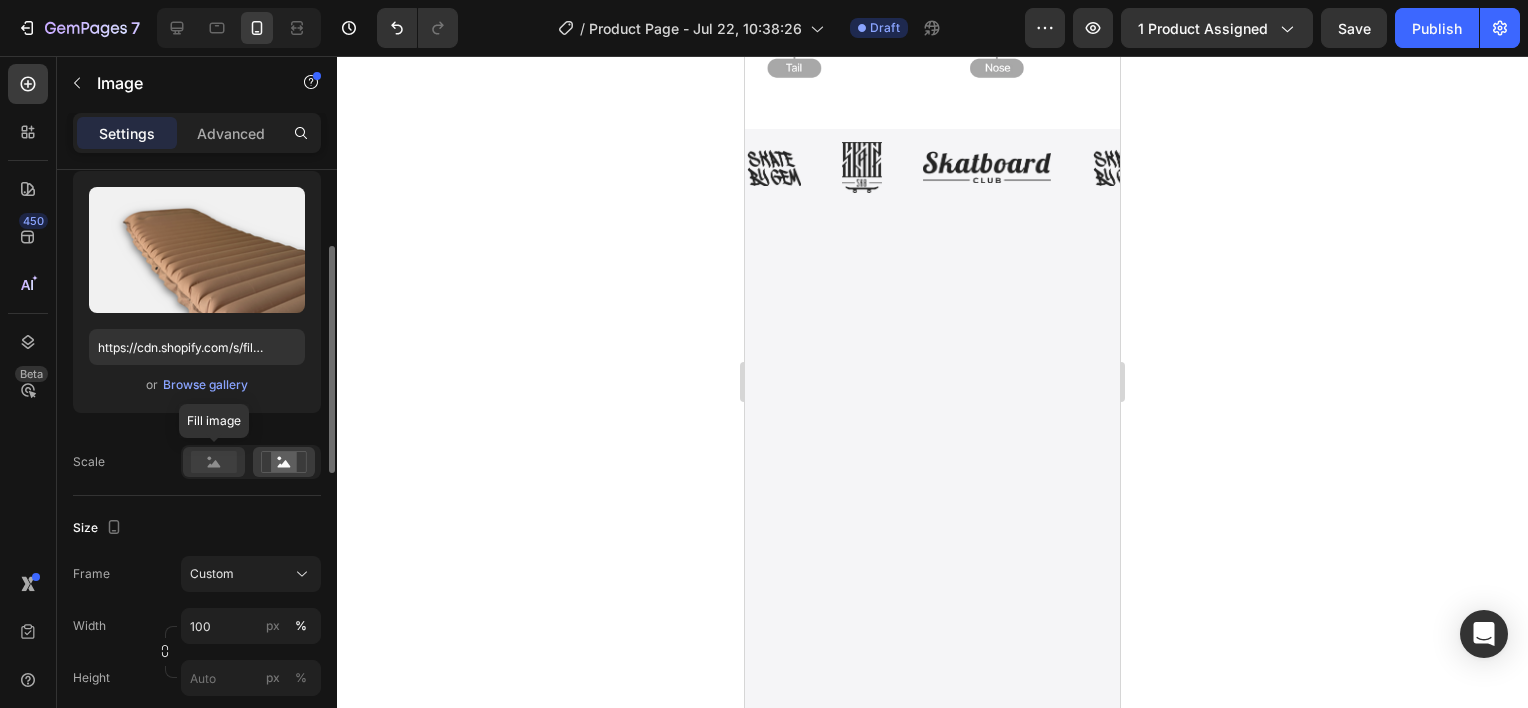 click 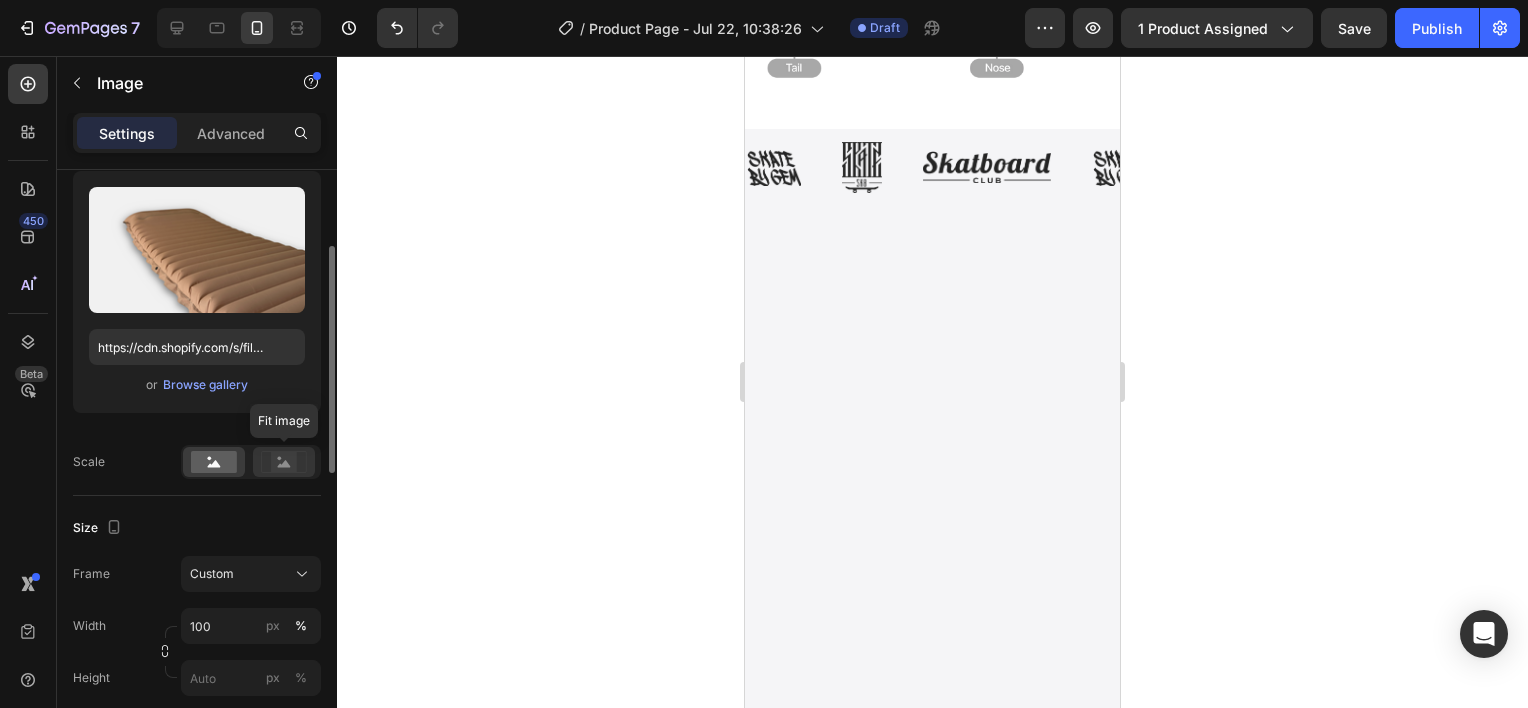 click 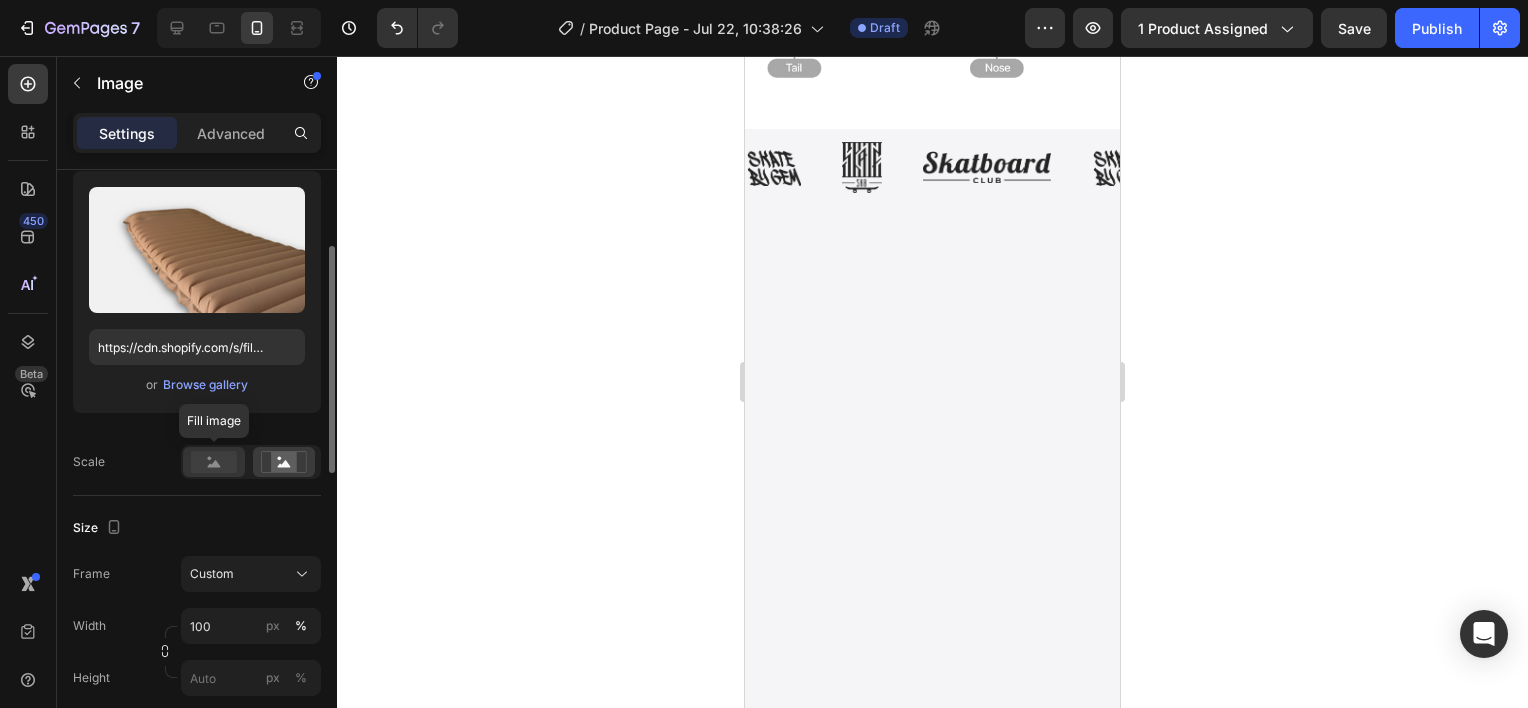 click 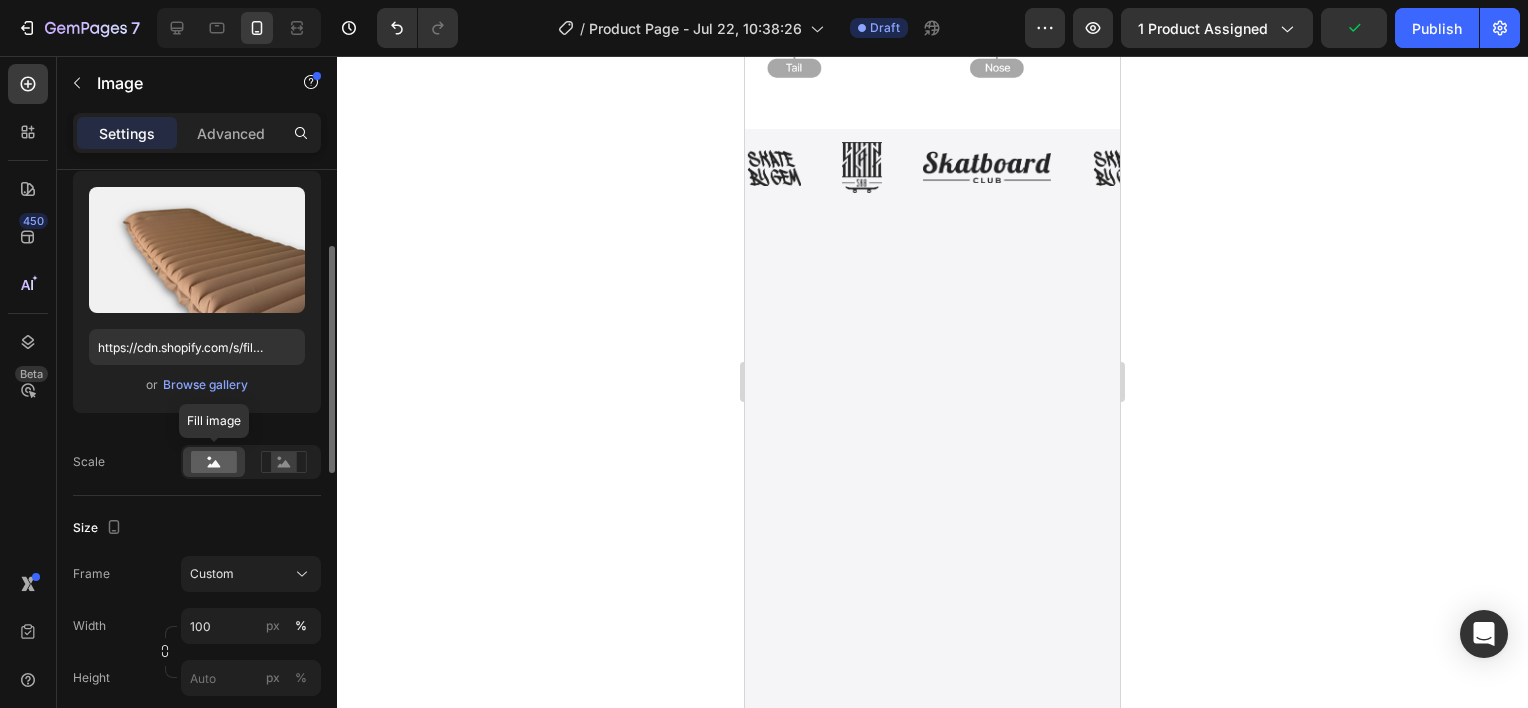 scroll, scrollTop: 300, scrollLeft: 0, axis: vertical 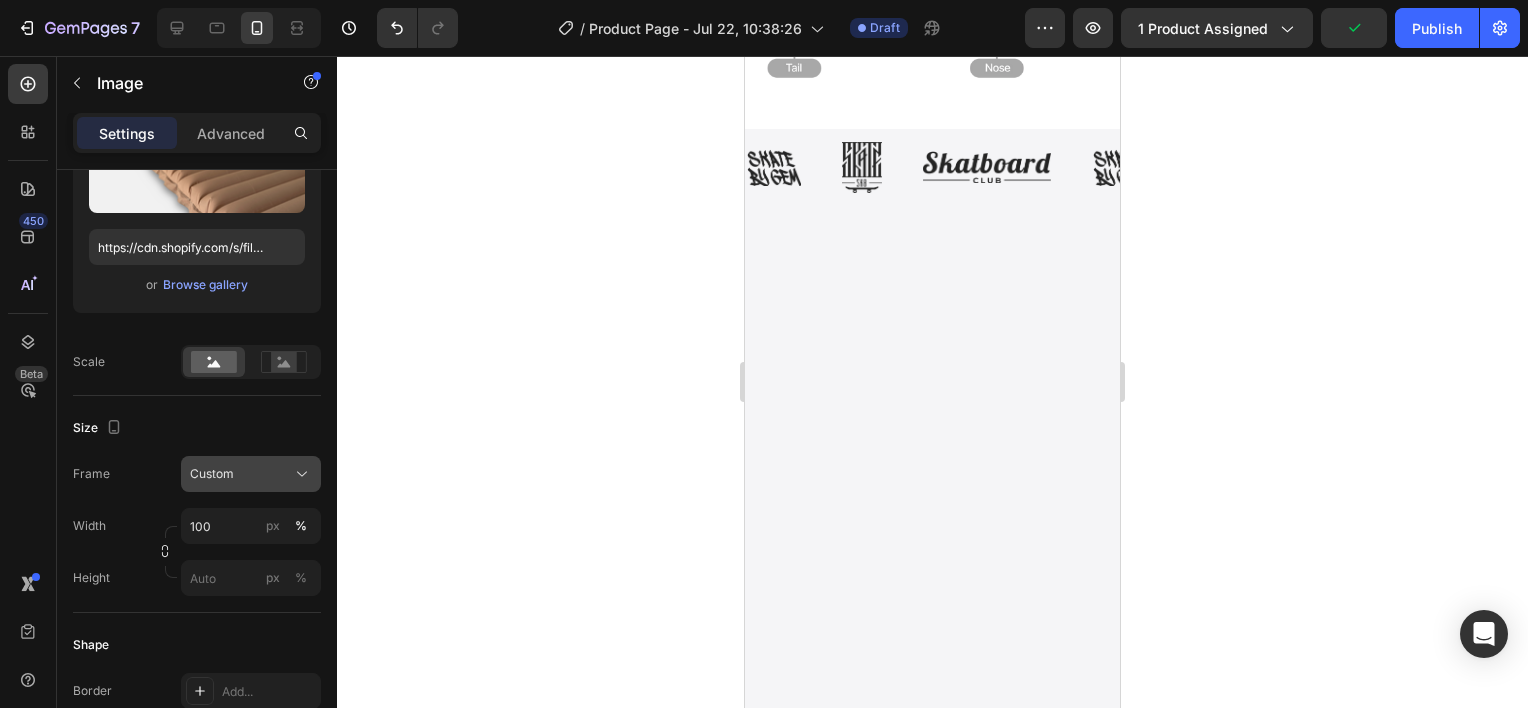 click on "Custom" 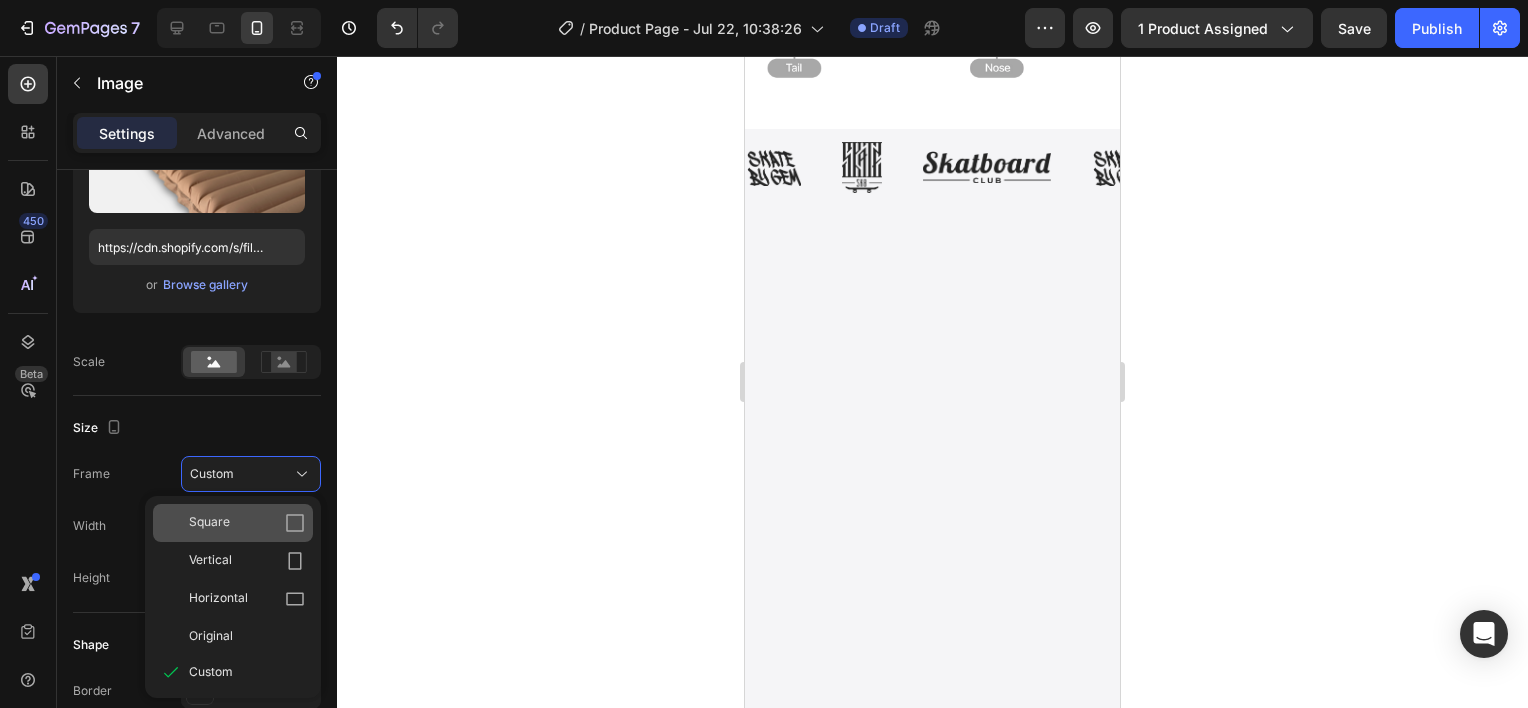 click on "Square" at bounding box center [247, 523] 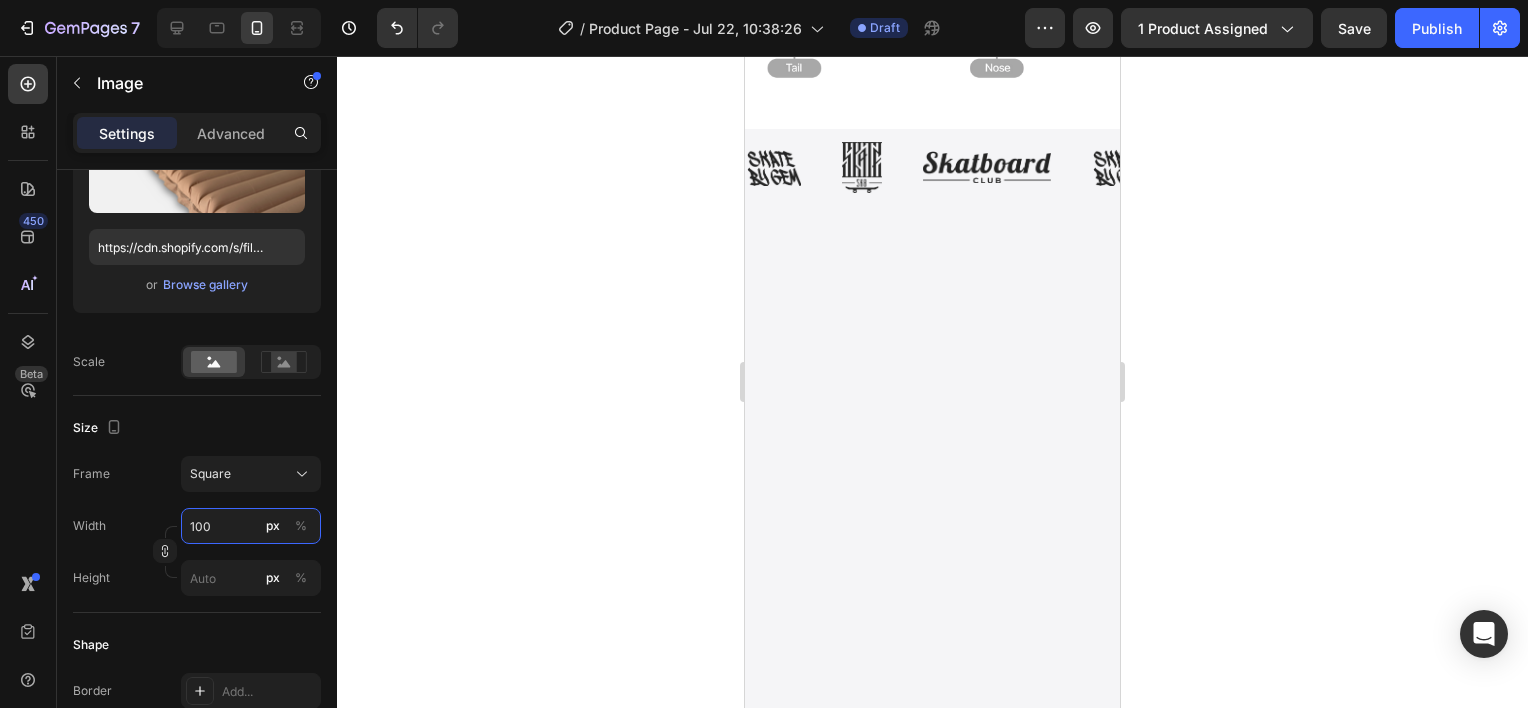 type on "100" 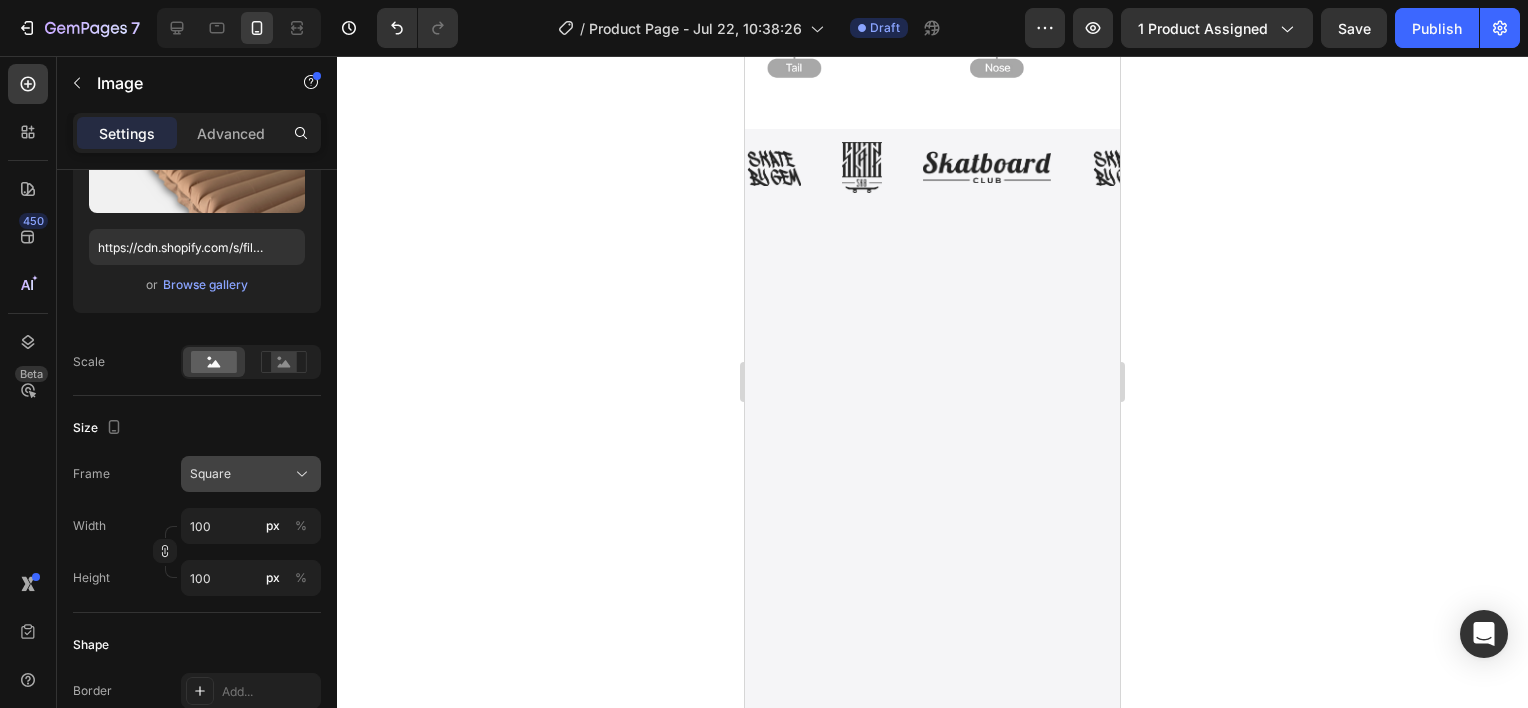 click on "Square" 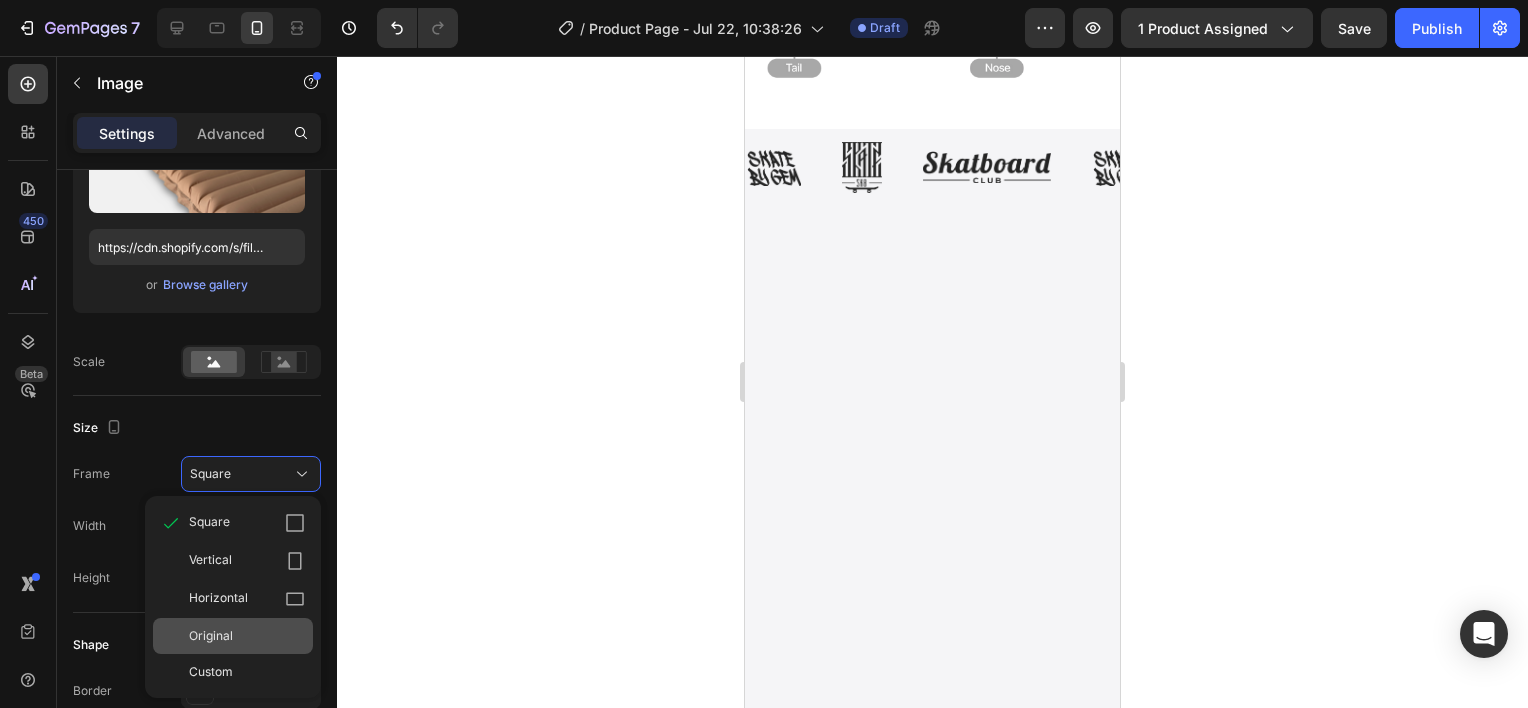 click on "Original" 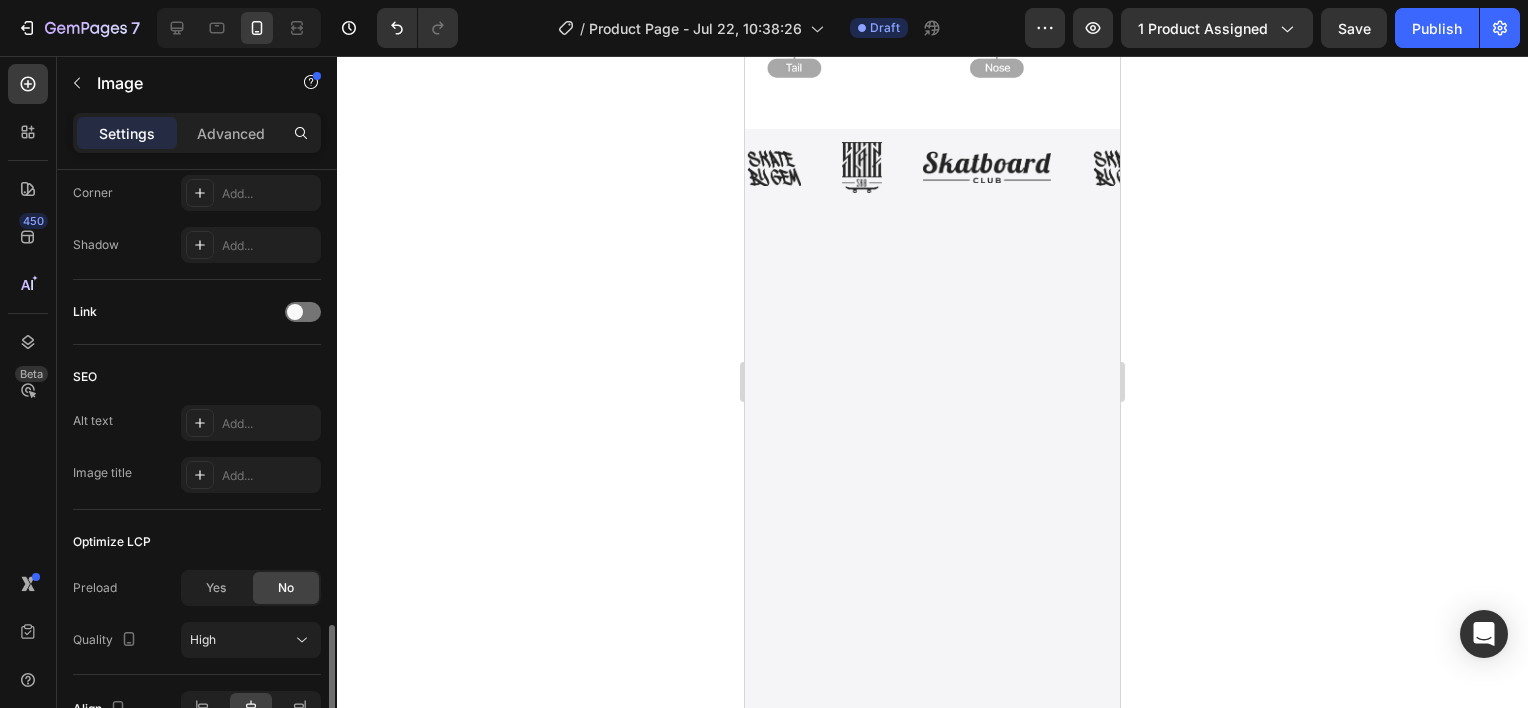 scroll, scrollTop: 900, scrollLeft: 0, axis: vertical 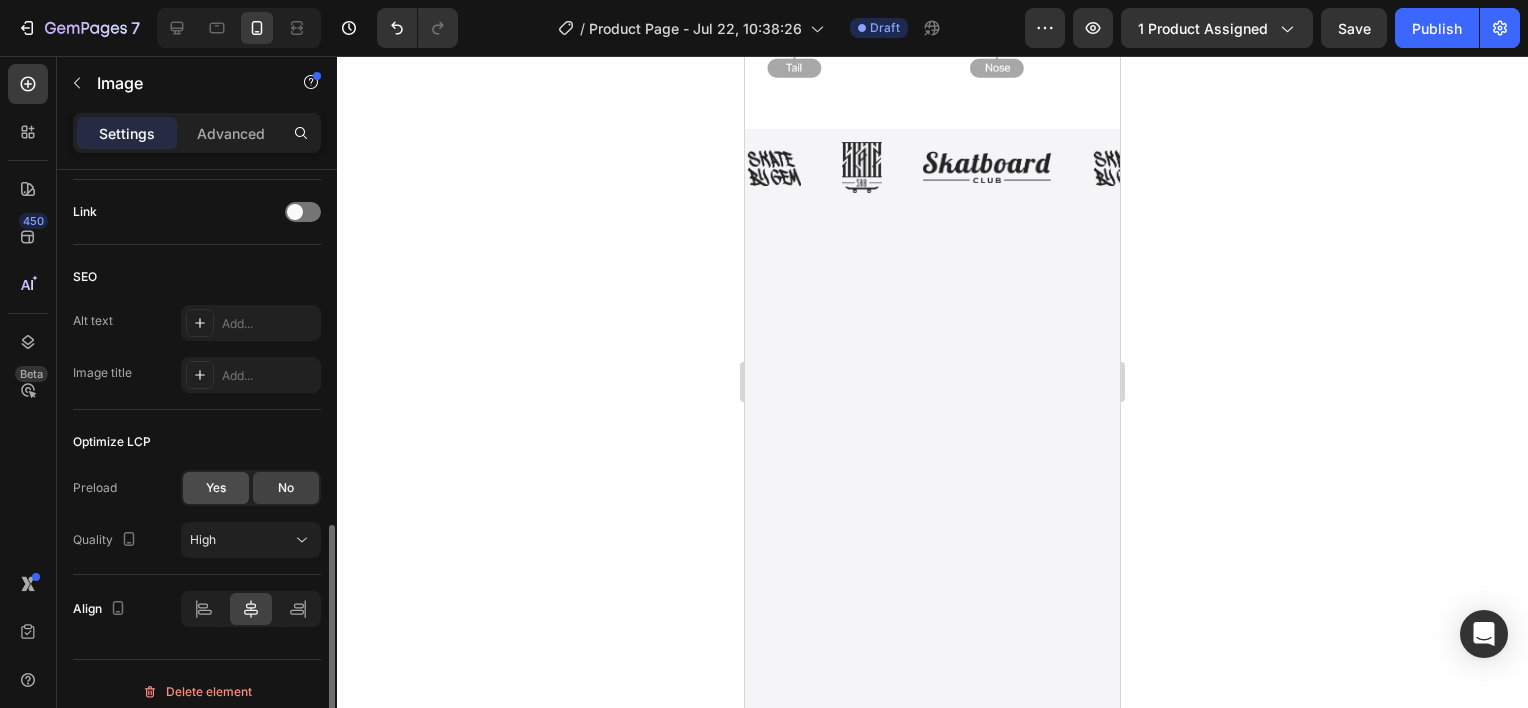 click on "Yes" 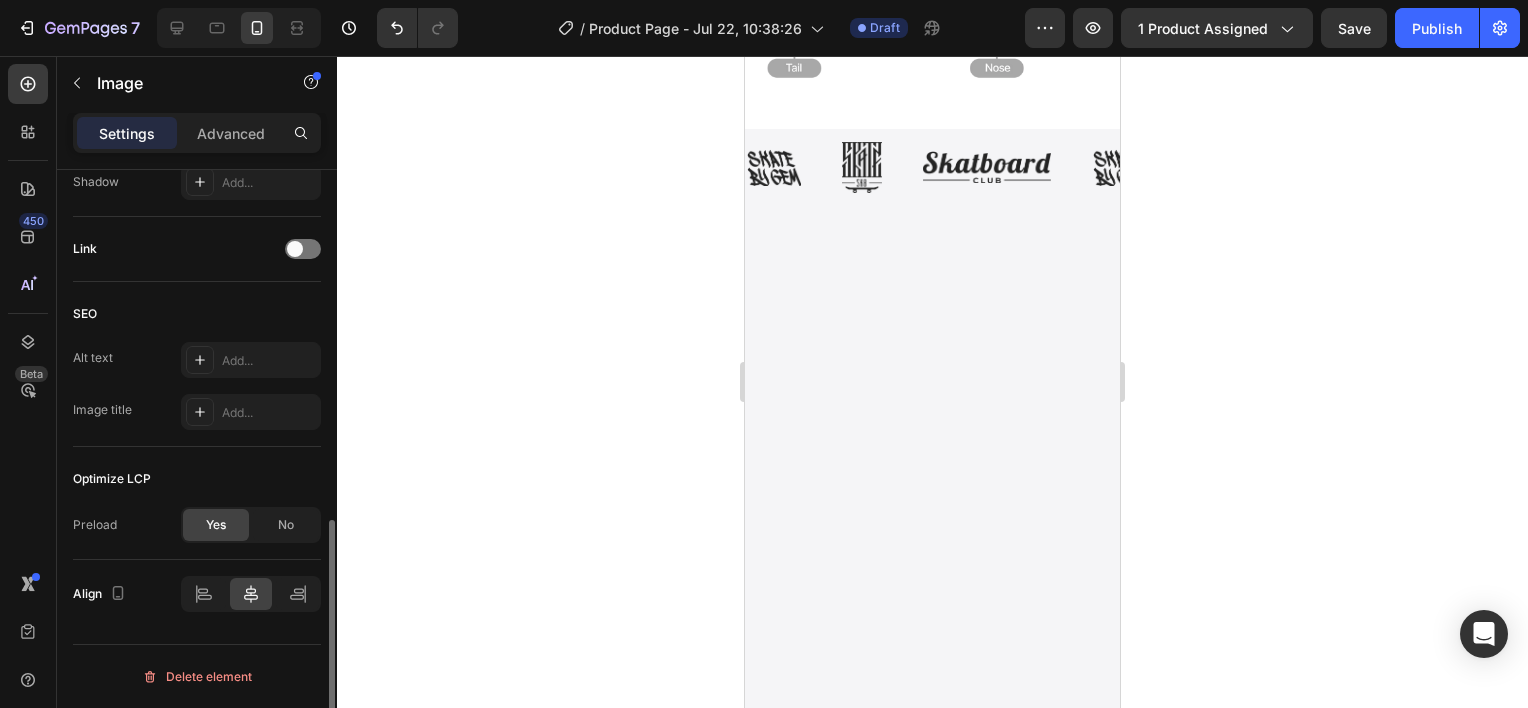 scroll, scrollTop: 861, scrollLeft: 0, axis: vertical 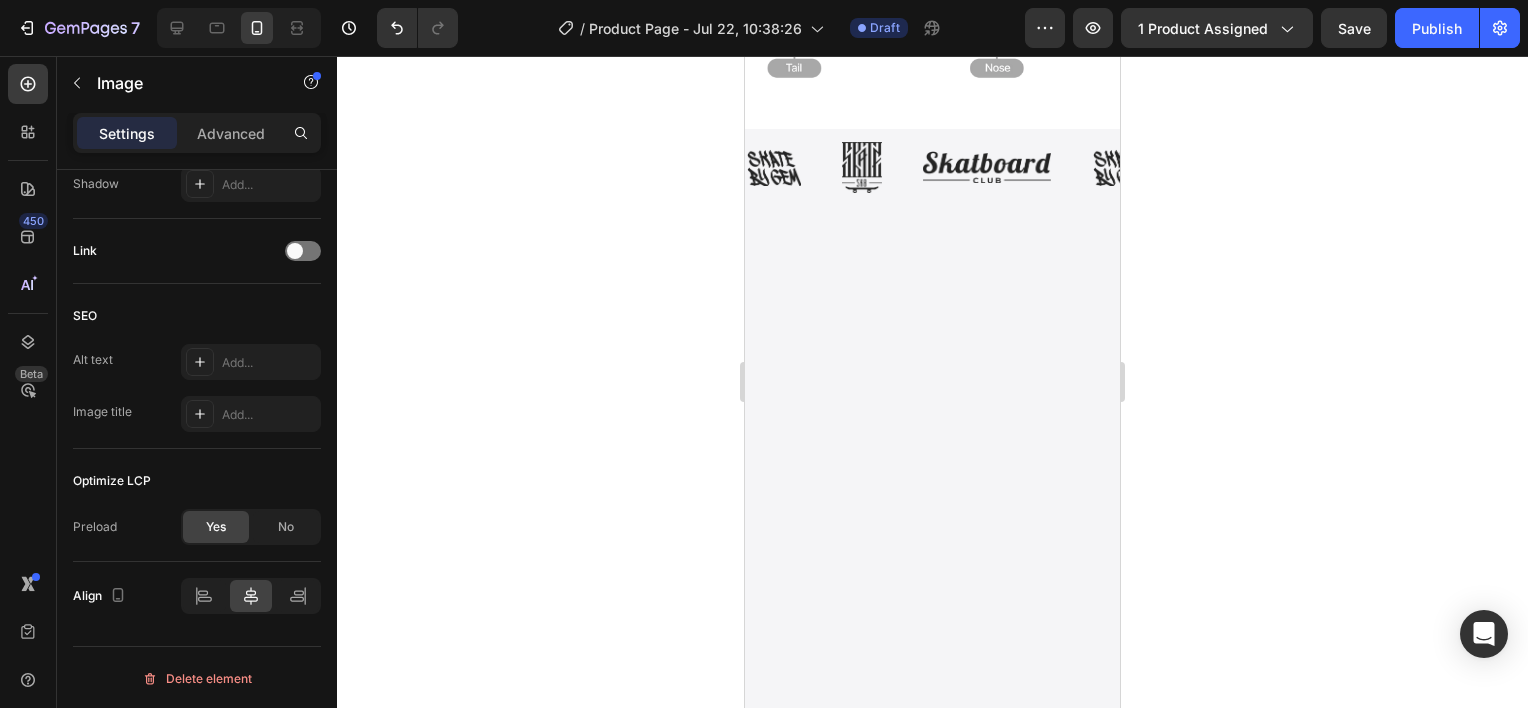click at bounding box center (925, -222) 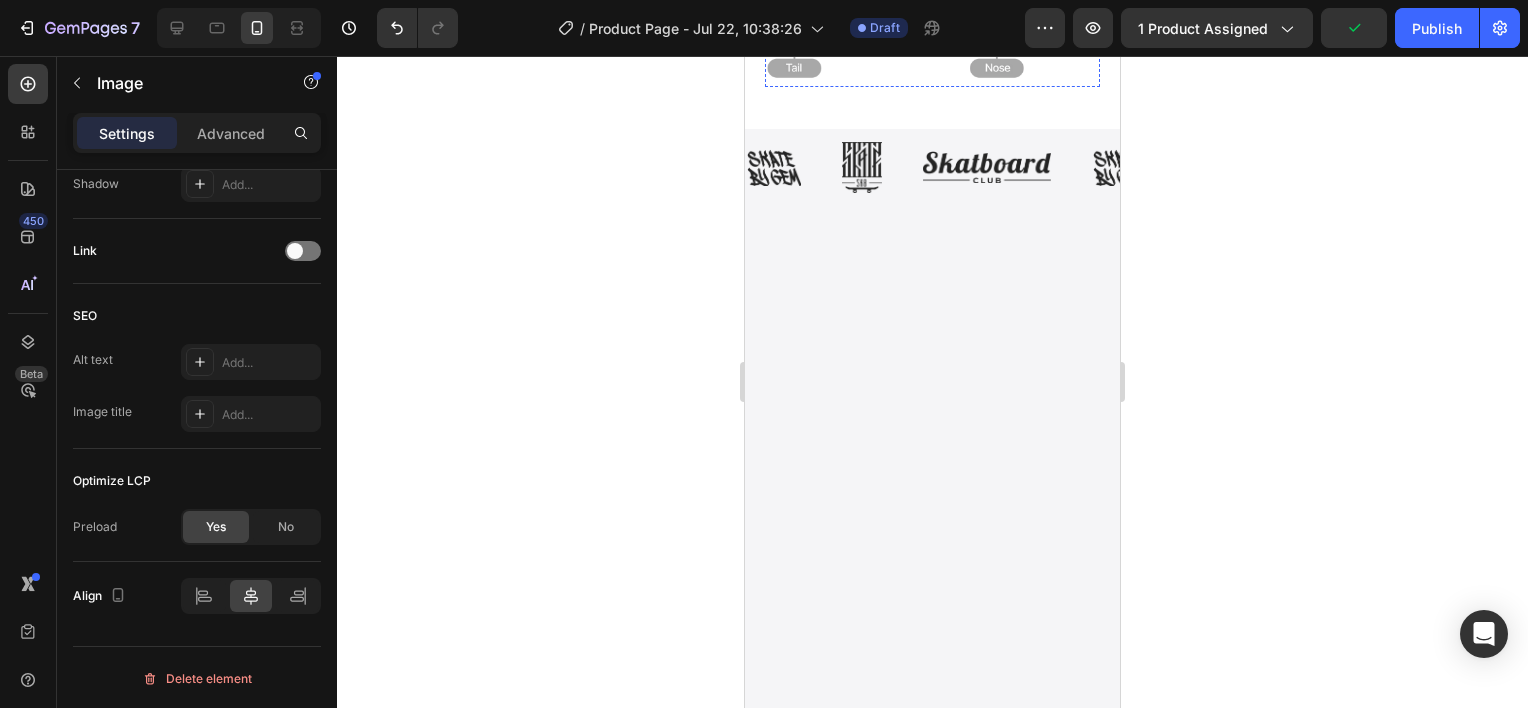 click 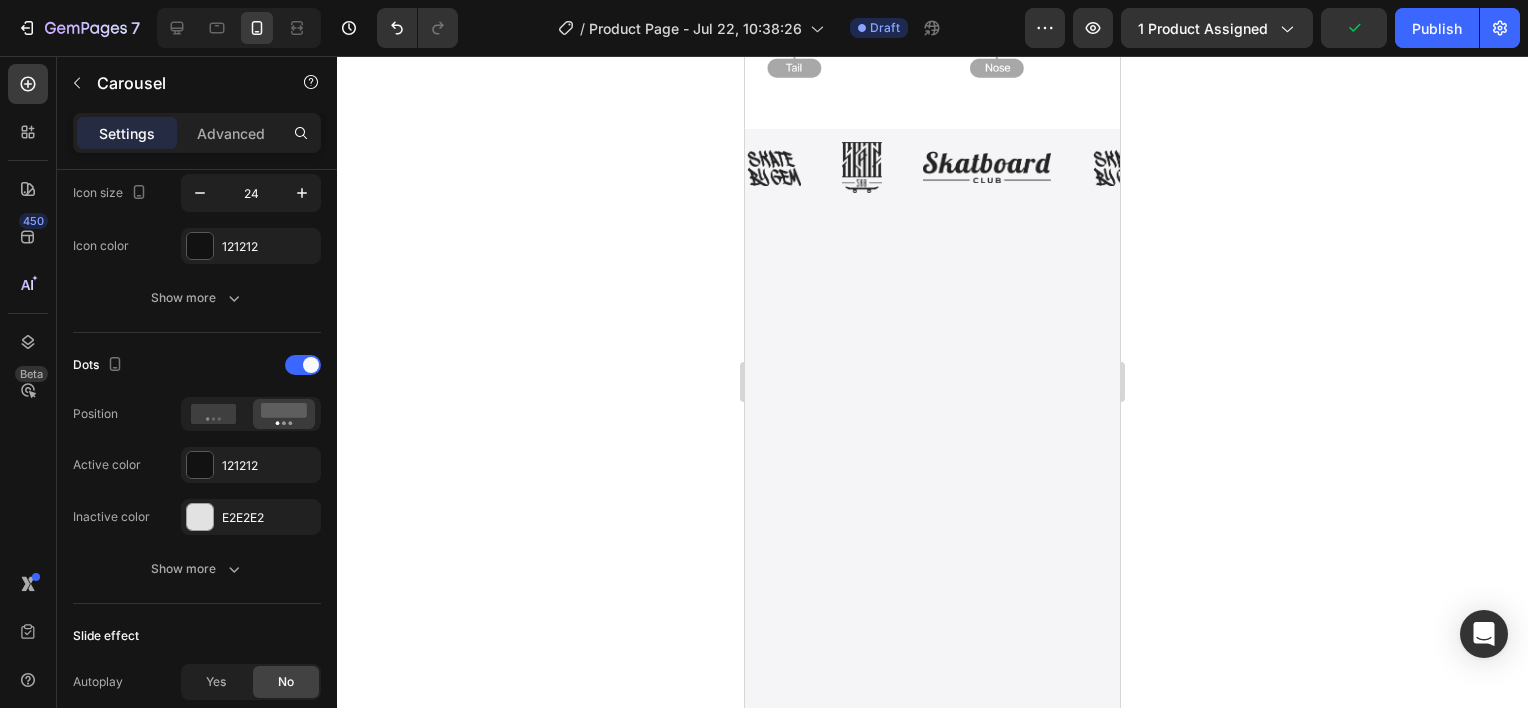 scroll, scrollTop: 0, scrollLeft: 0, axis: both 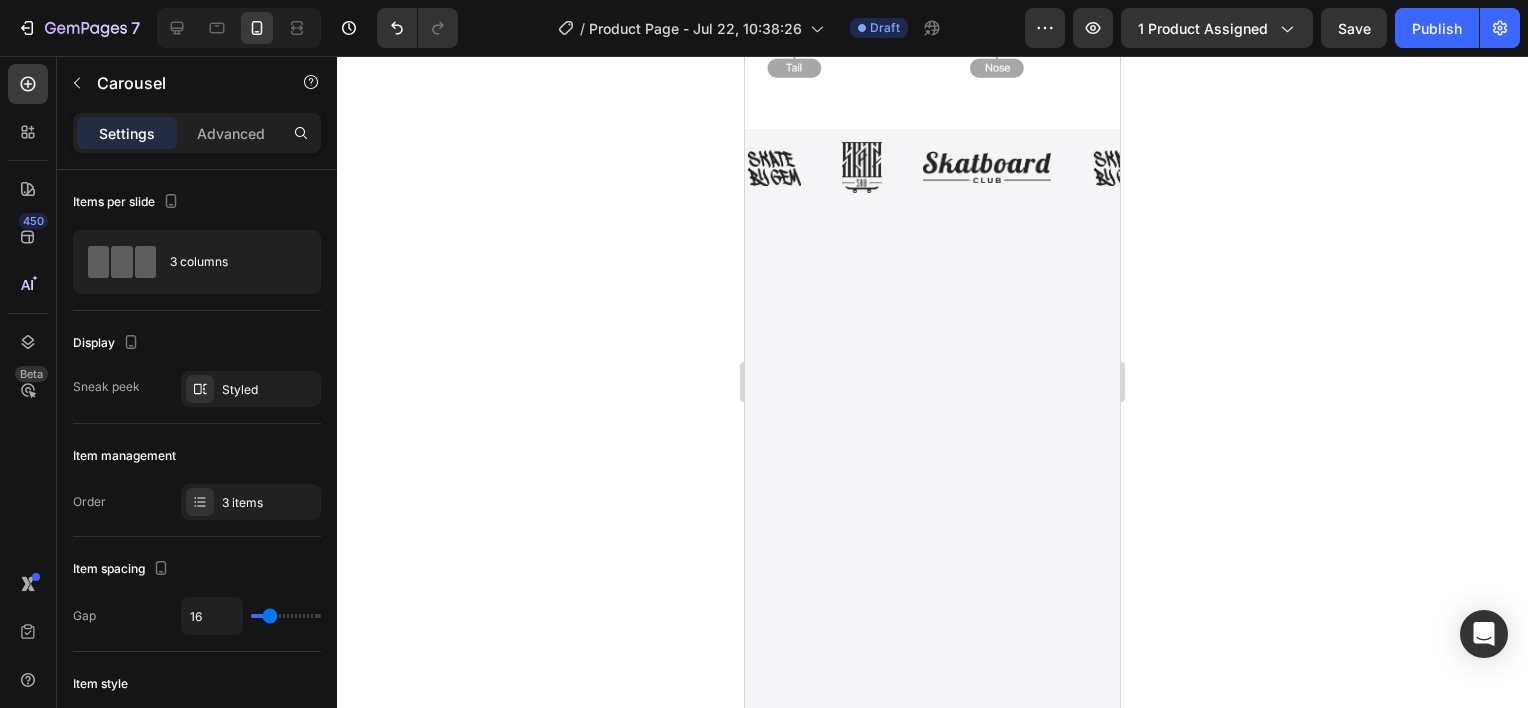 click 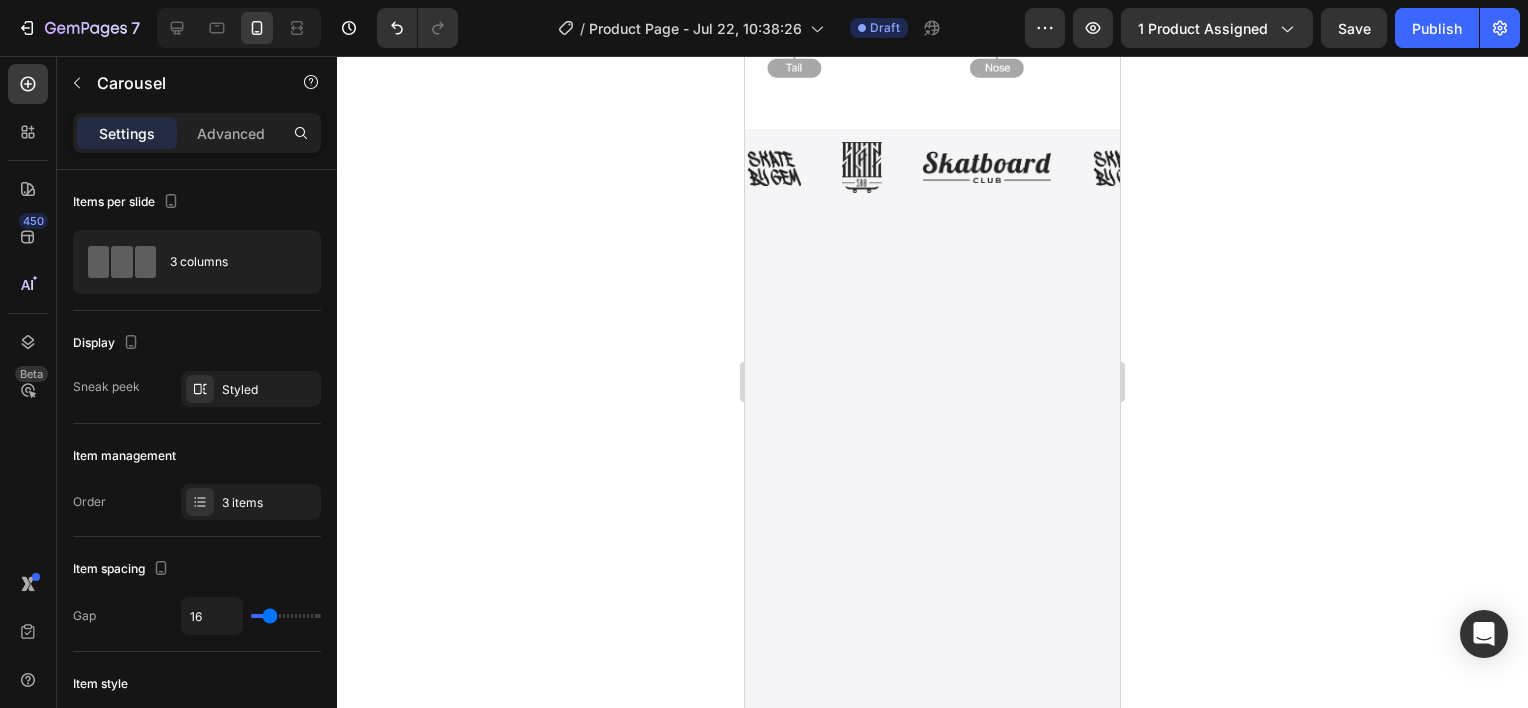click at bounding box center (1093, -222) 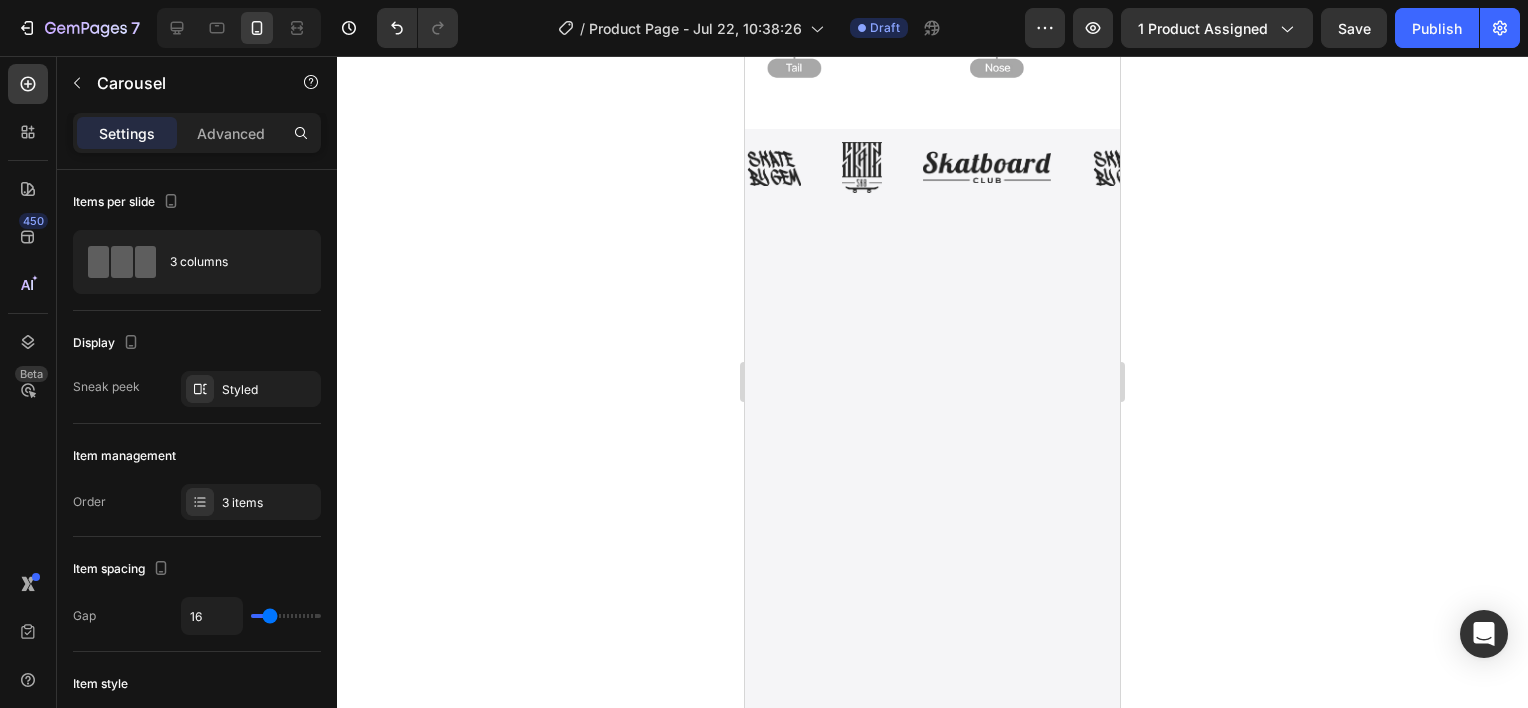 click at bounding box center [925, -222] 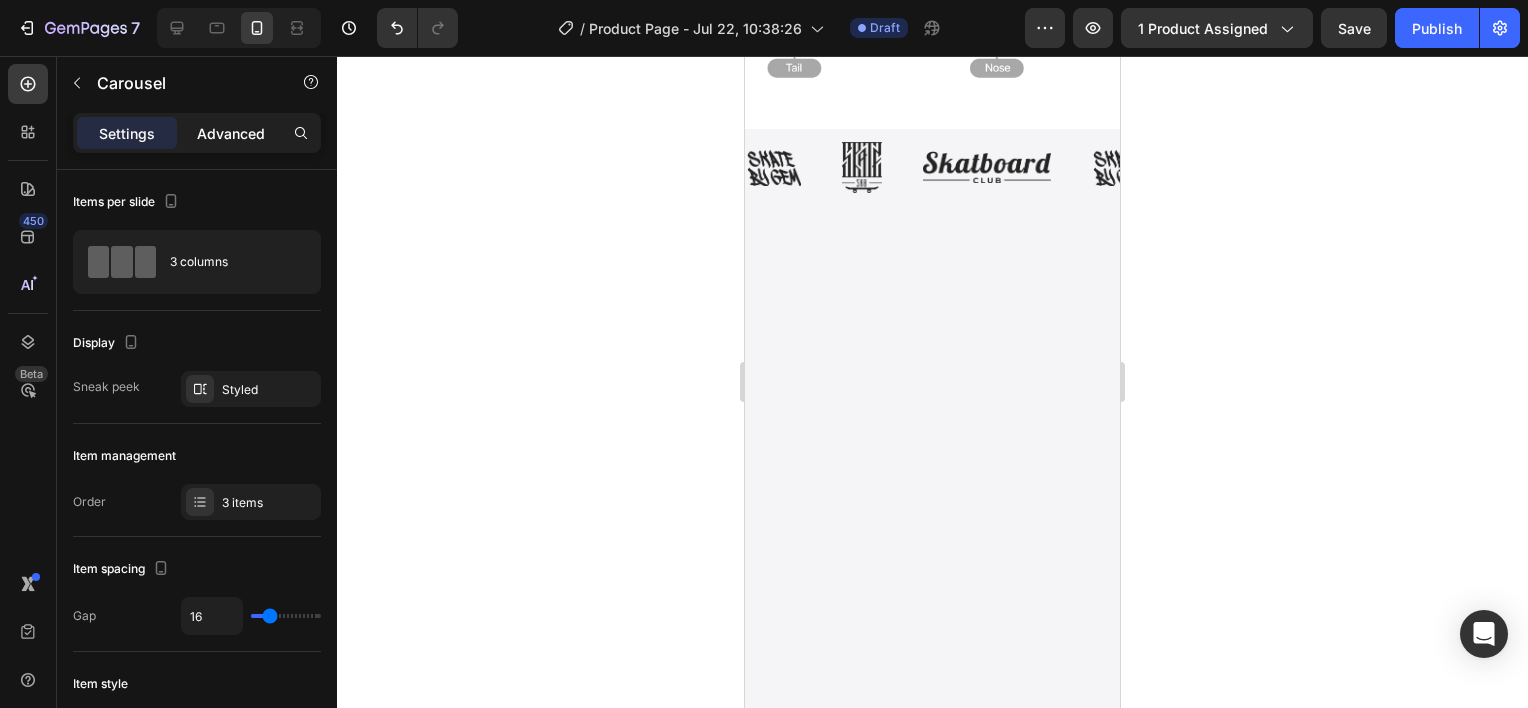 click on "Advanced" 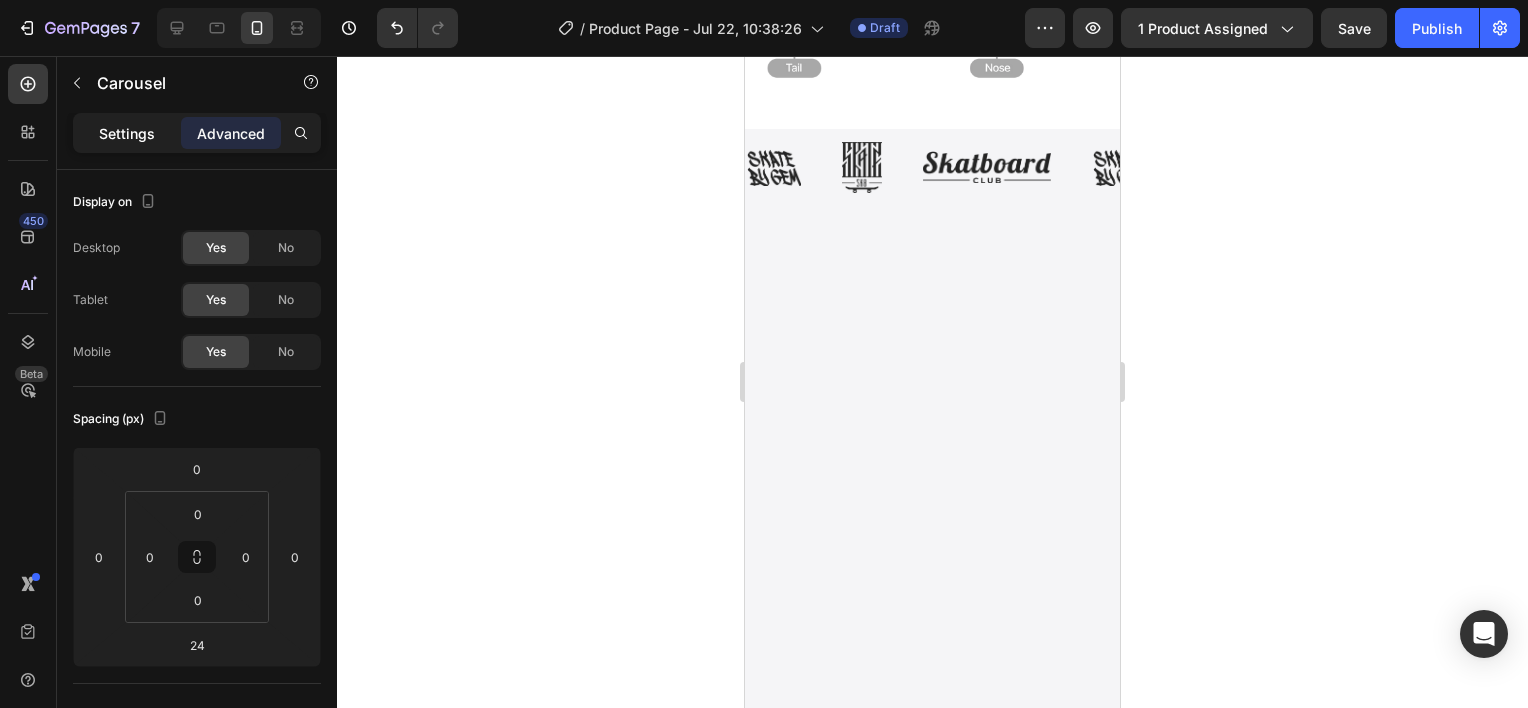 click on "Settings" at bounding box center (127, 133) 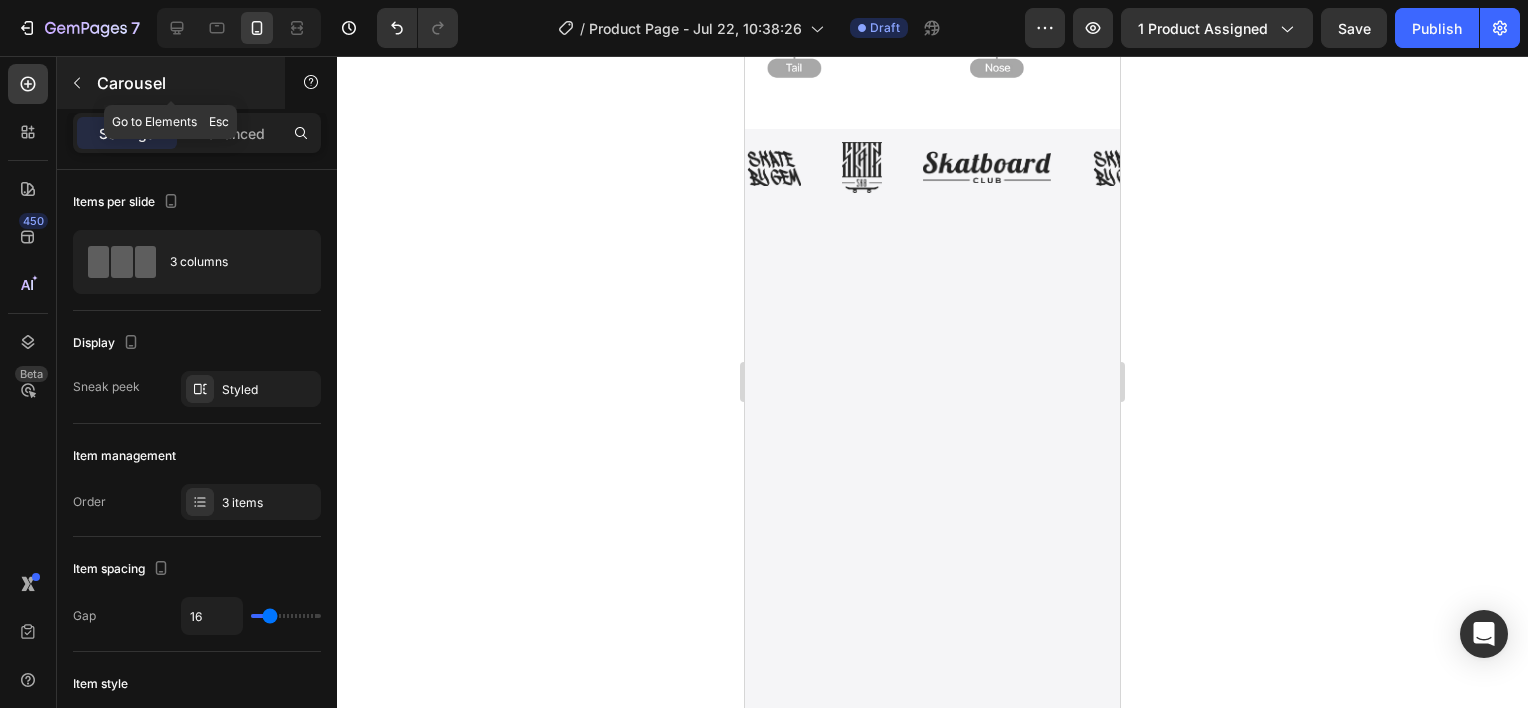 click 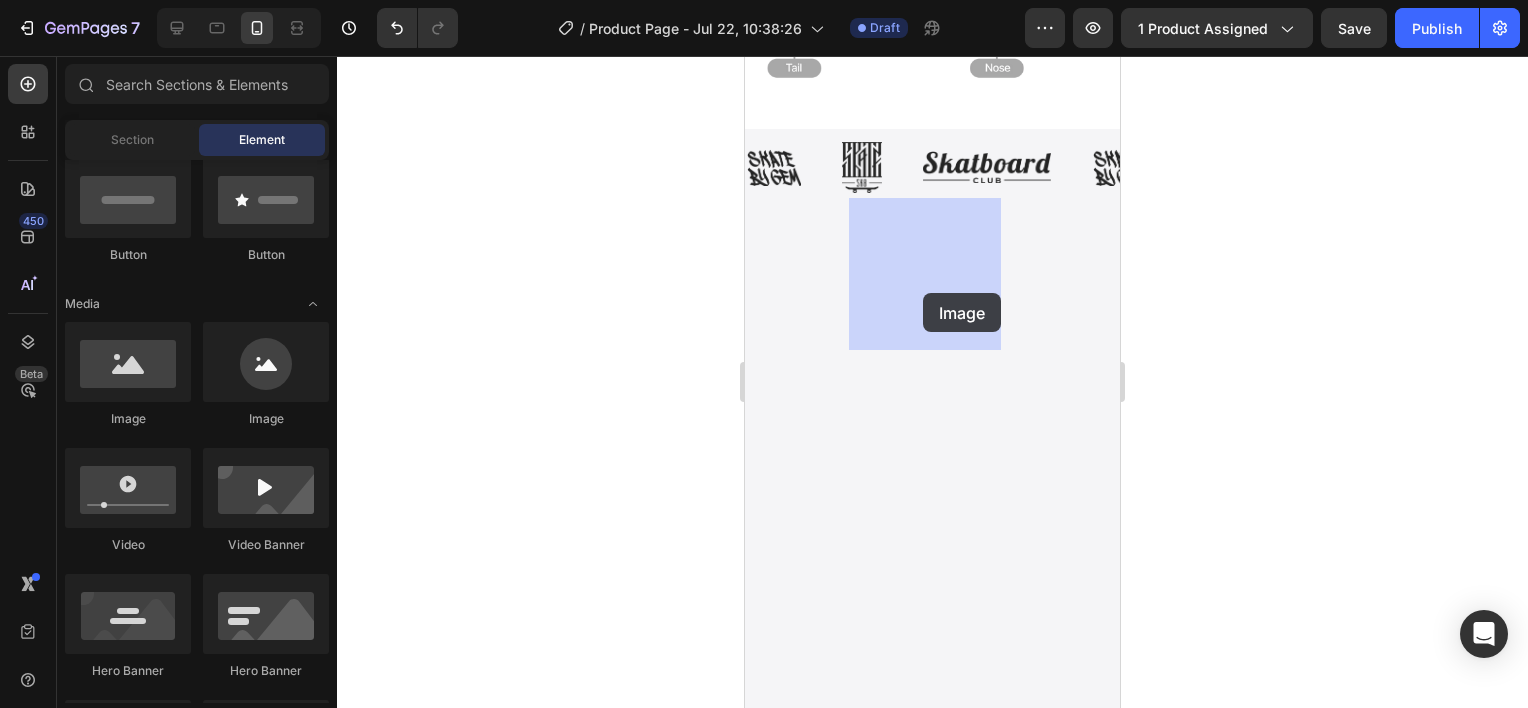 drag, startPoint x: 861, startPoint y: 418, endPoint x: 923, endPoint y: 293, distance: 139.53136 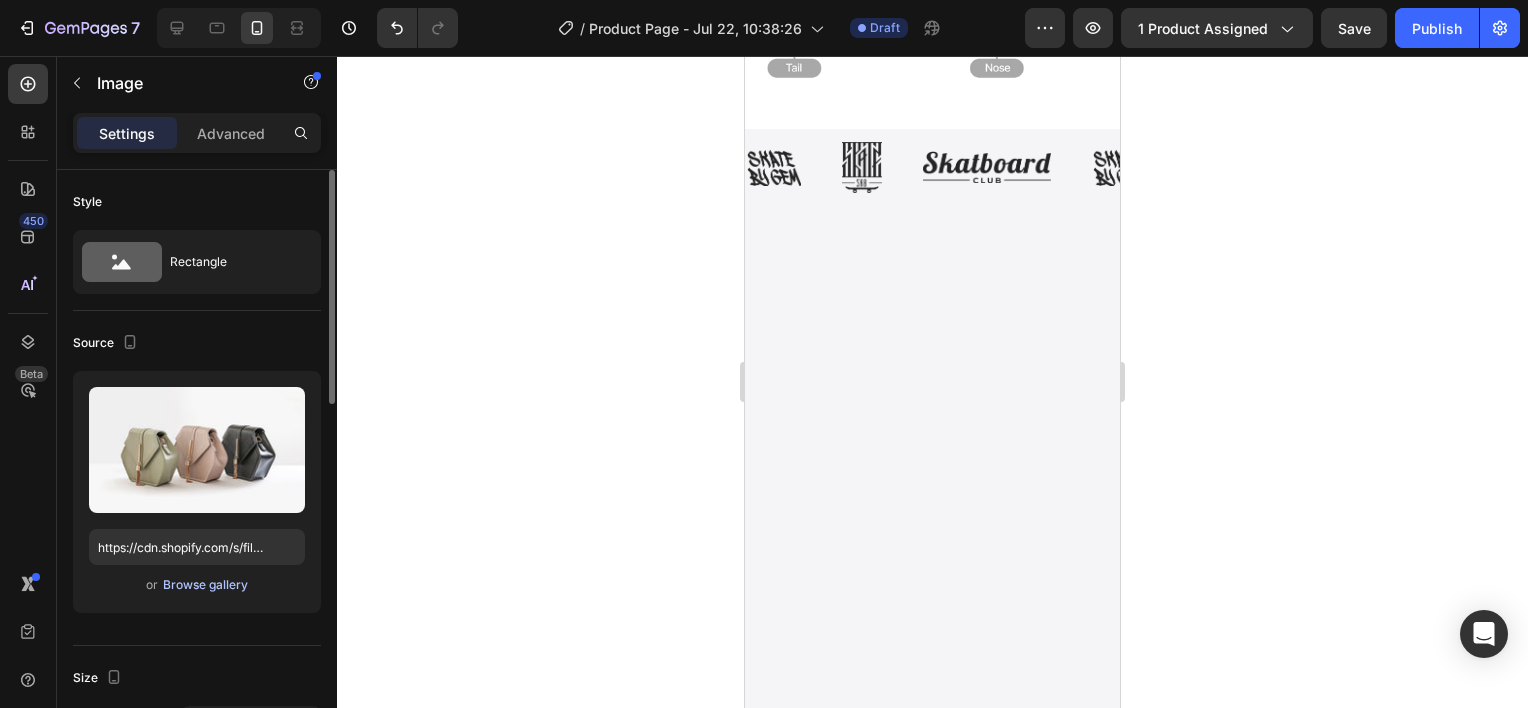 click on "Browse gallery" at bounding box center [205, 585] 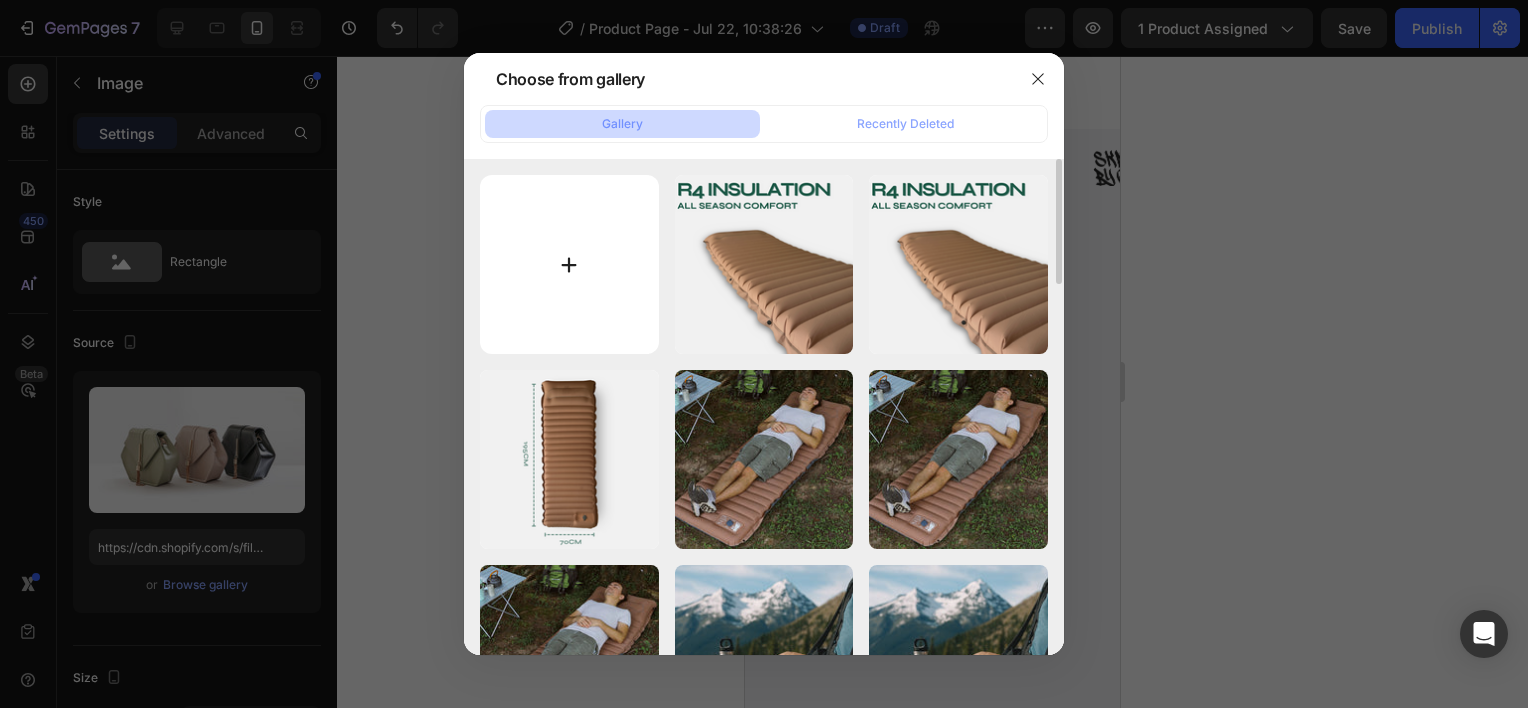 click at bounding box center (569, 264) 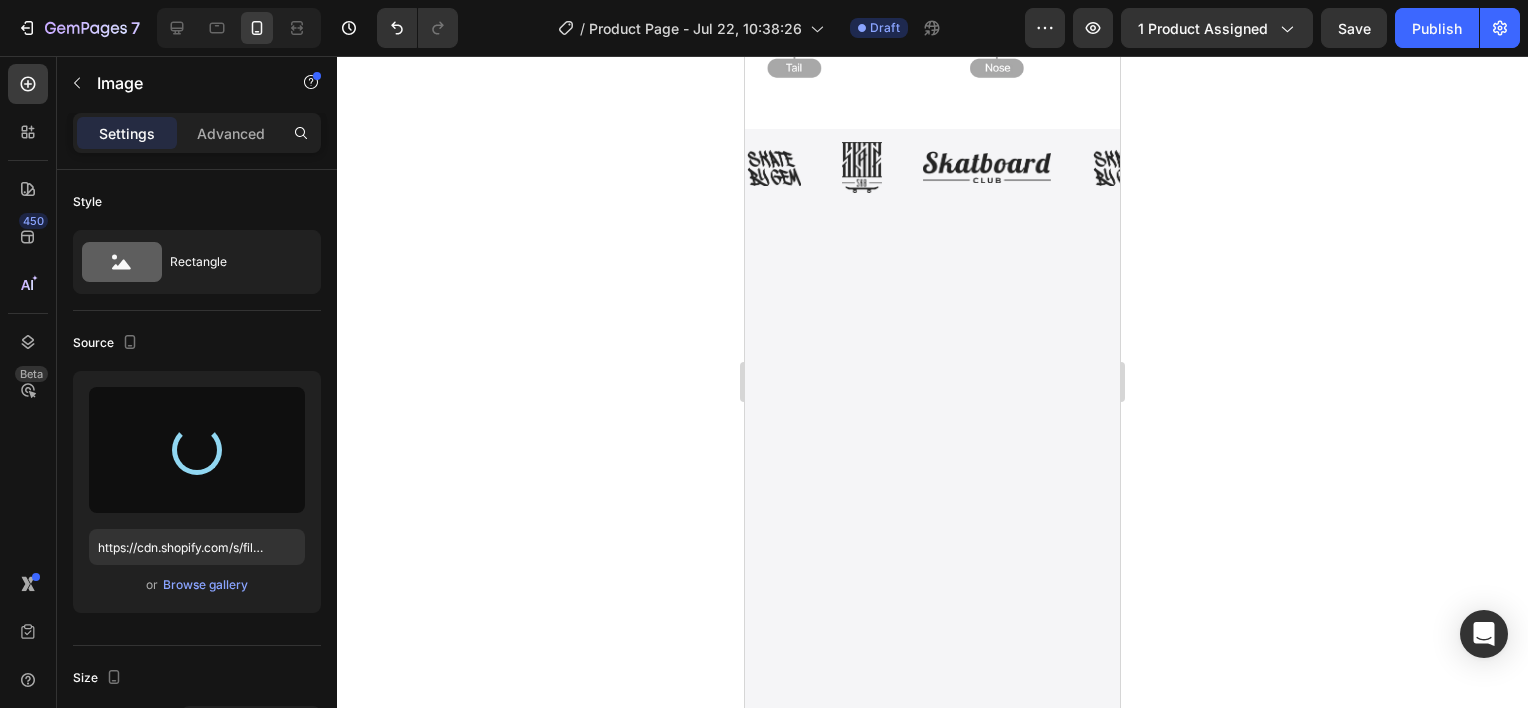 type on "https://cdn.shopify.com/s/files/1/0948/7797/4813/files/gempages_576508192767345226-56c44452-8cb6-4201-aadf-d20c5418cc2a.png" 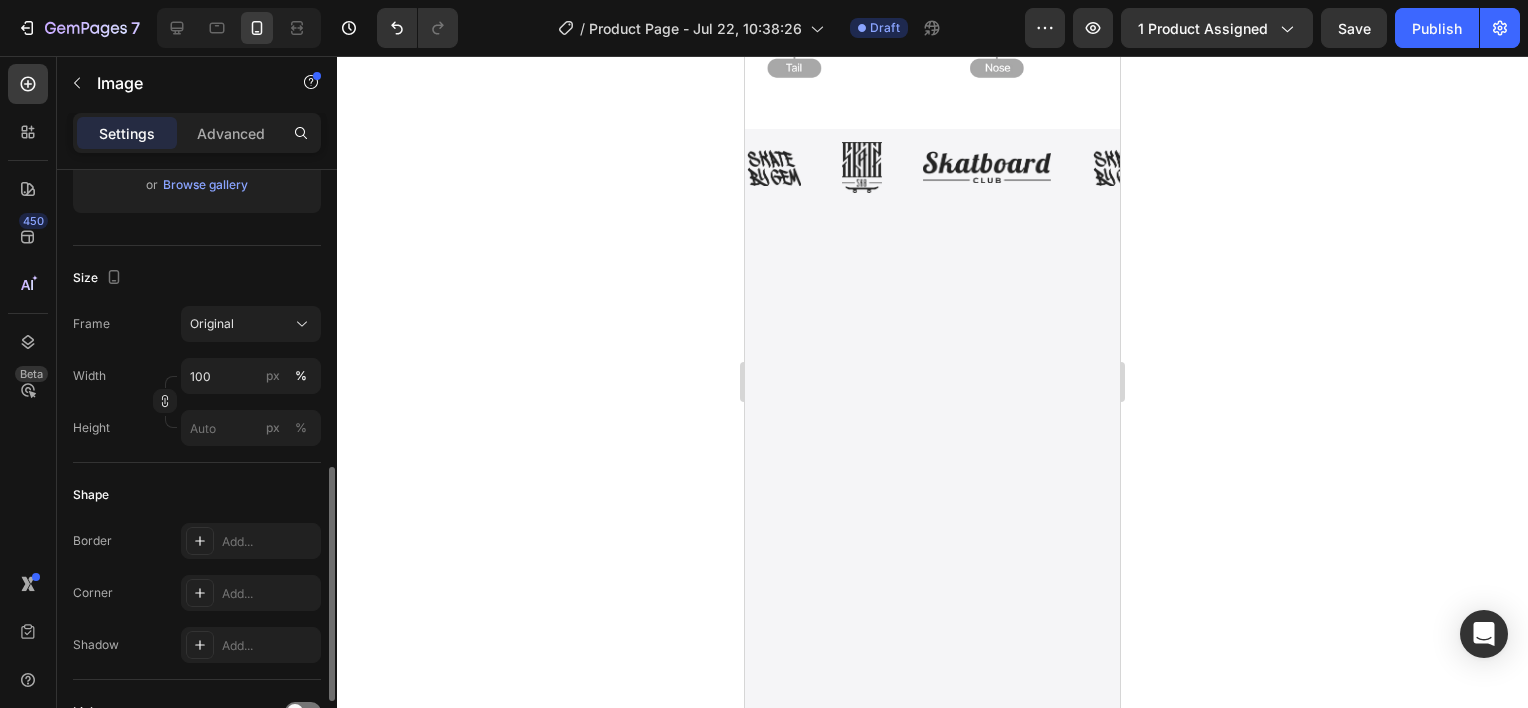 scroll, scrollTop: 500, scrollLeft: 0, axis: vertical 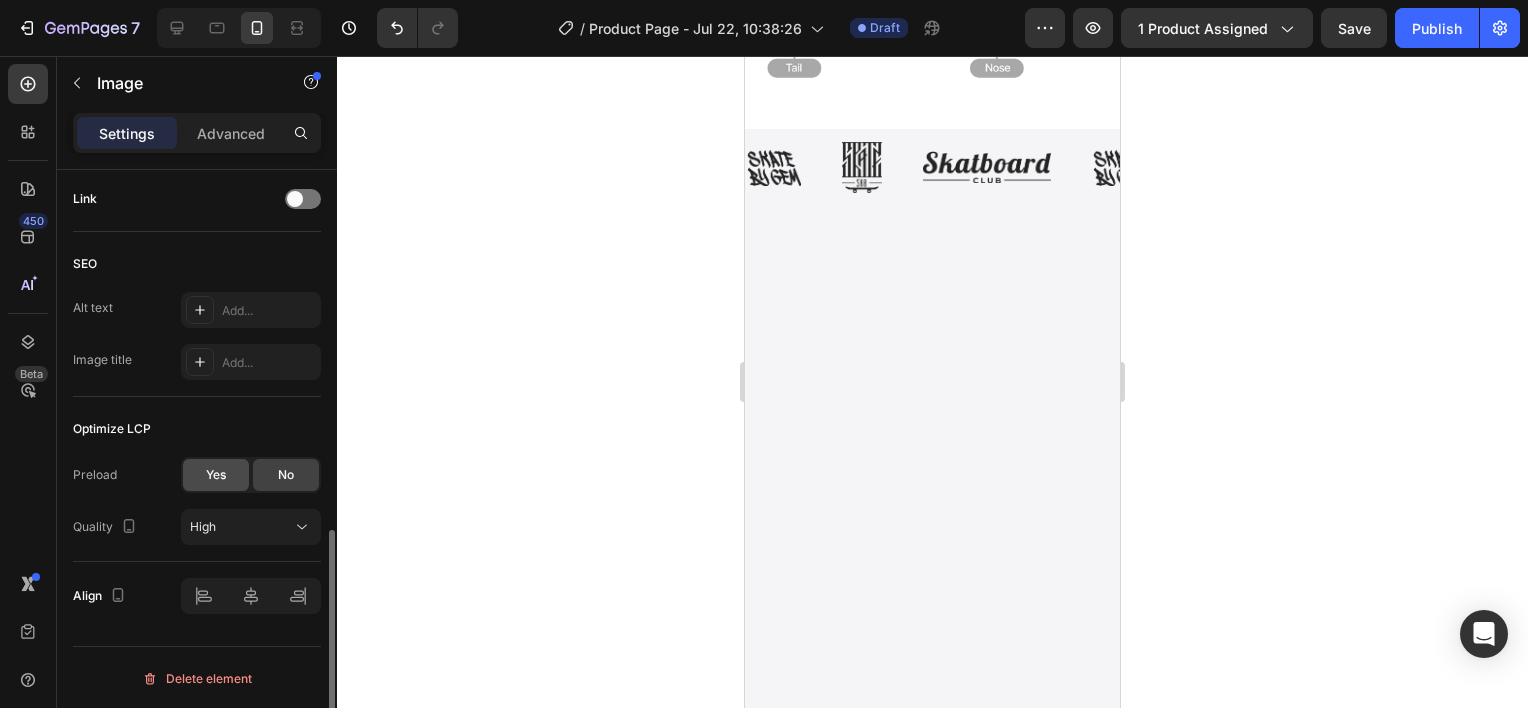 click on "Yes" 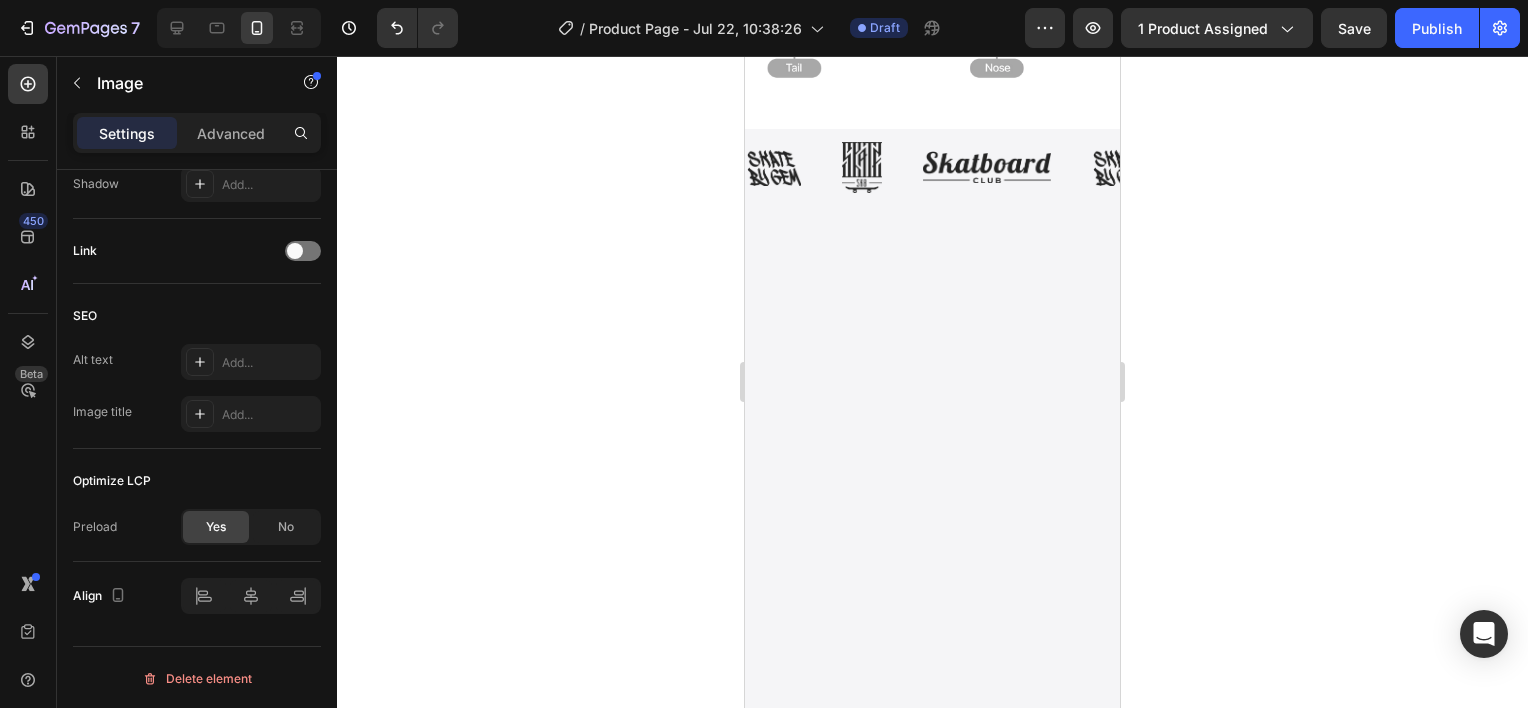 click at bounding box center (1093, -222) 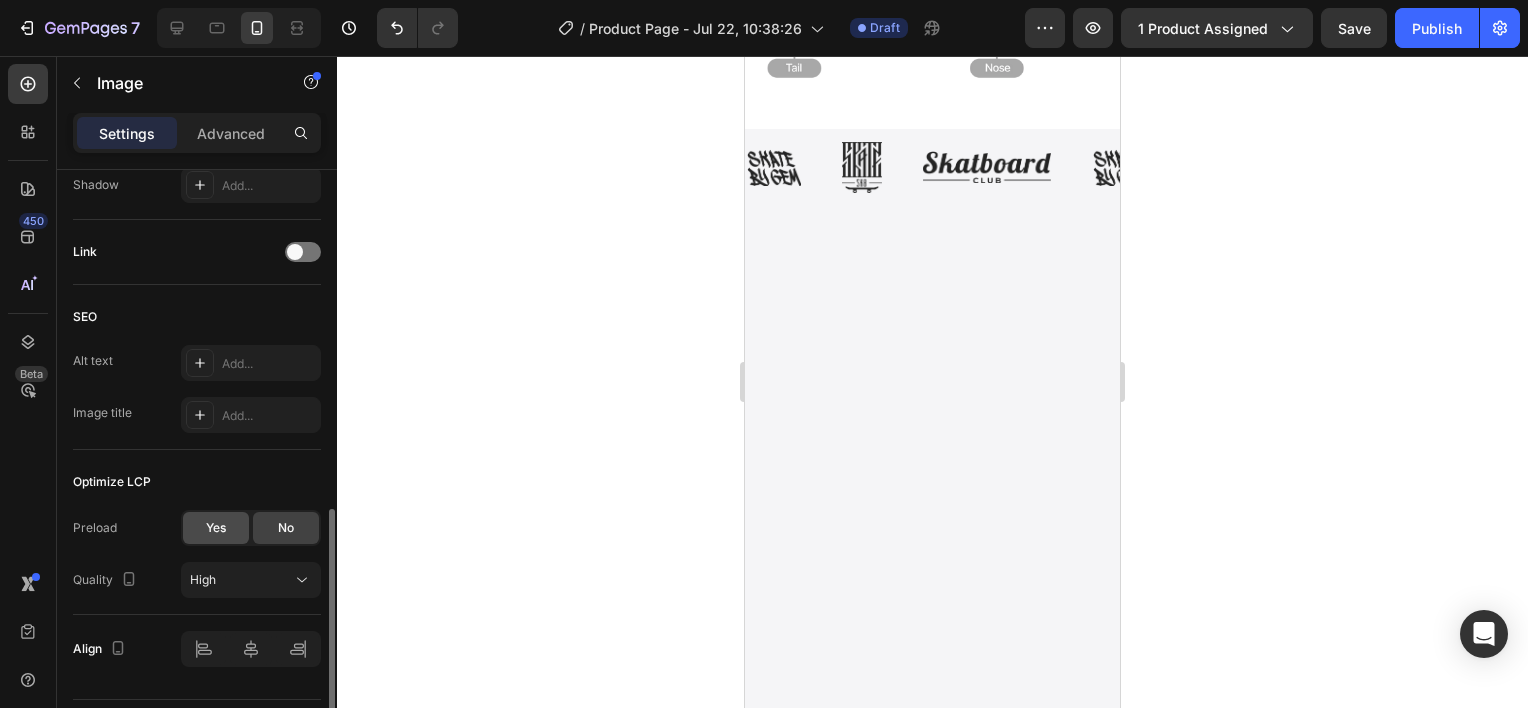 click on "Yes" 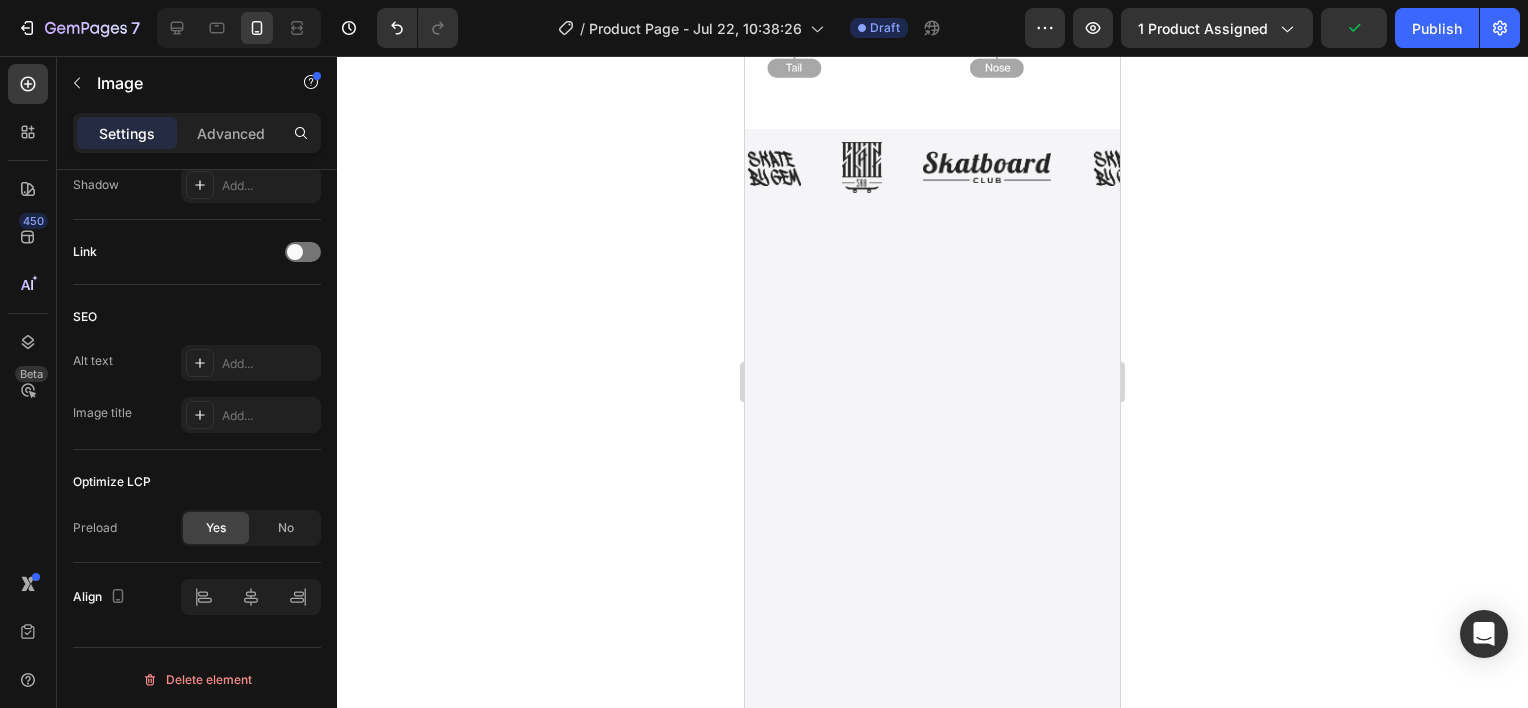 click at bounding box center [925, -222] 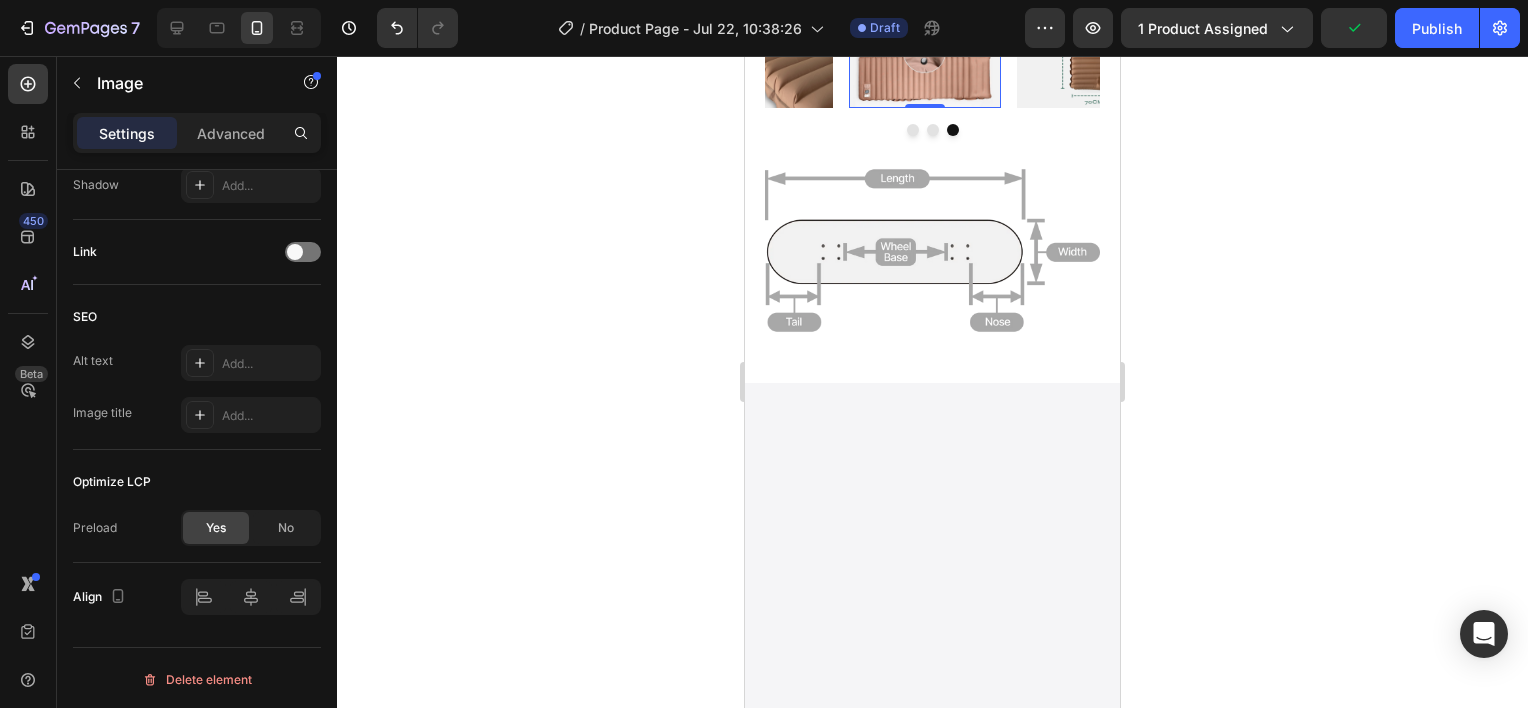 scroll, scrollTop: 4387, scrollLeft: 0, axis: vertical 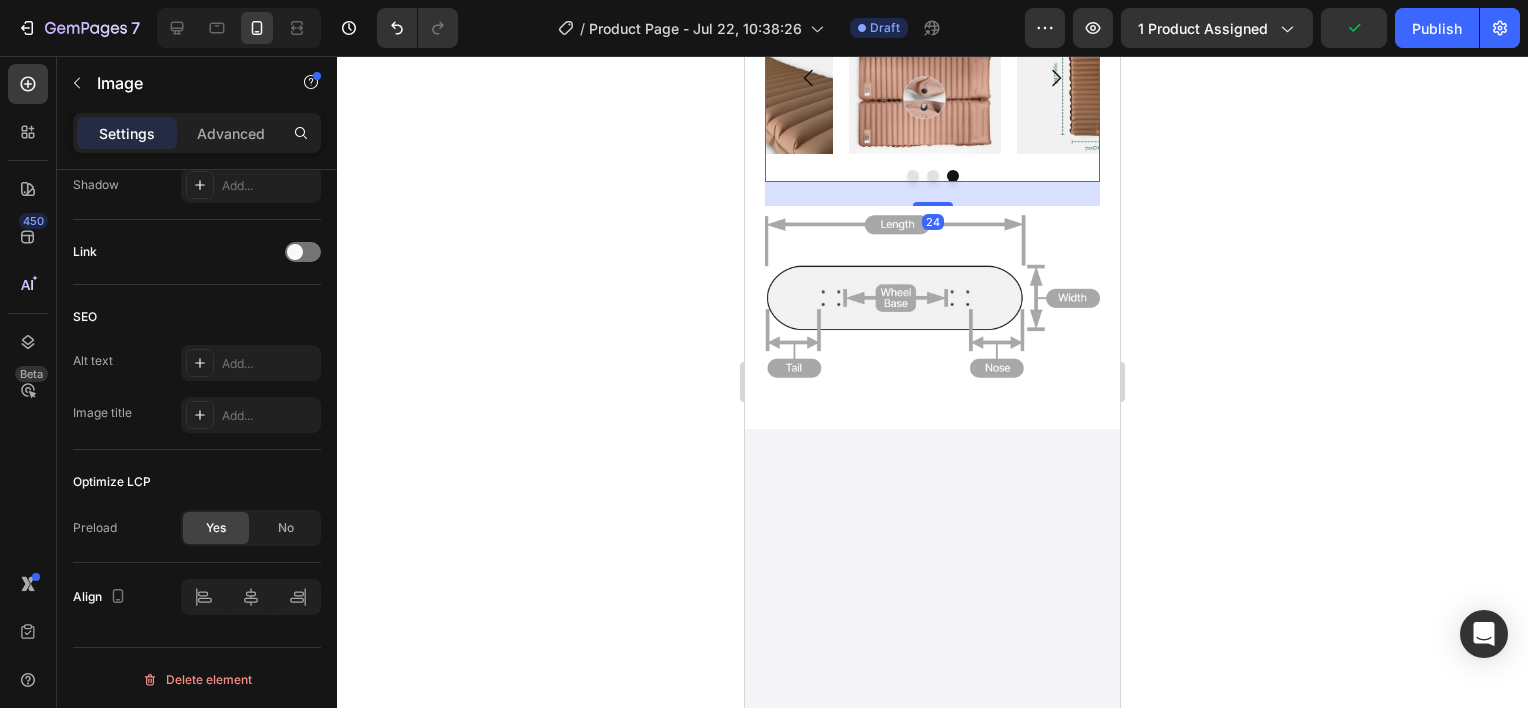 click on "Image Image Image" at bounding box center [932, 78] 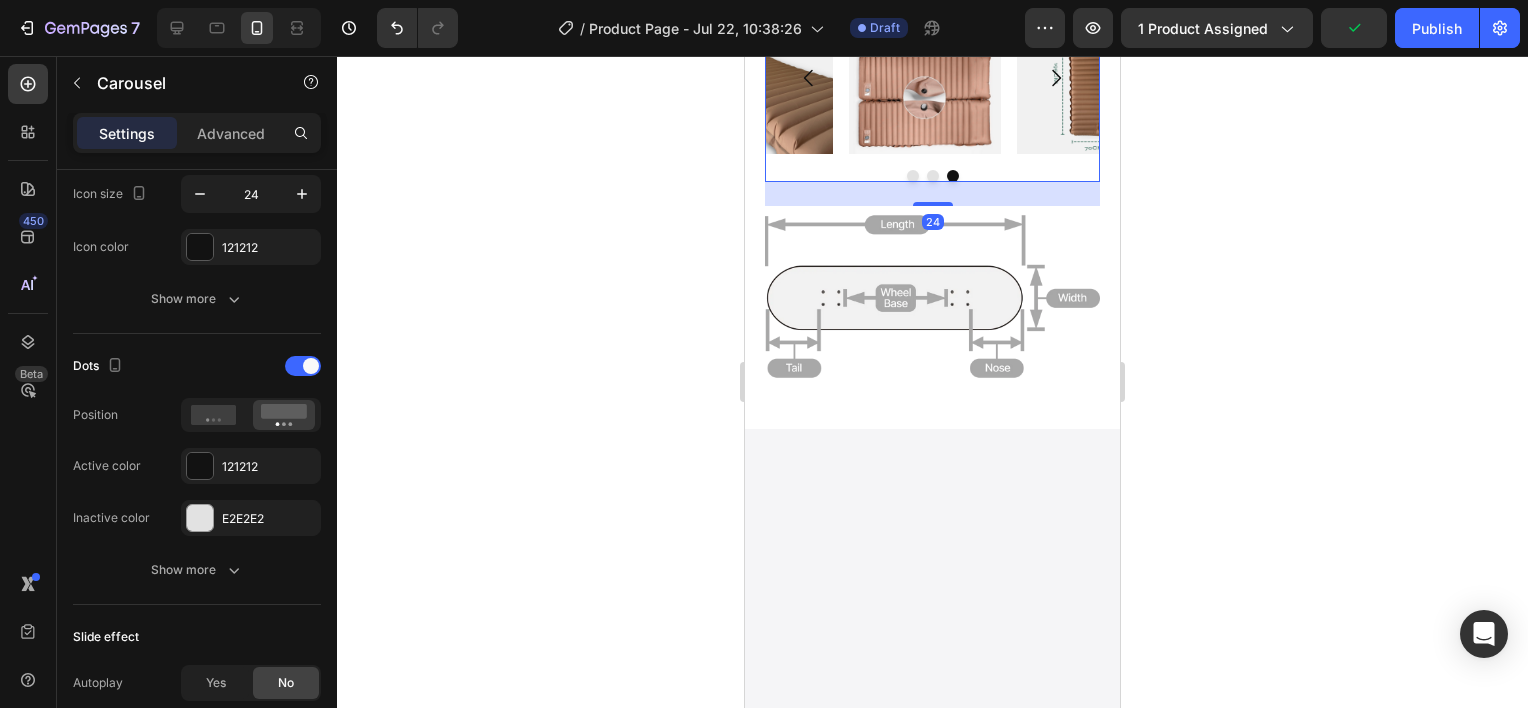 scroll, scrollTop: 0, scrollLeft: 0, axis: both 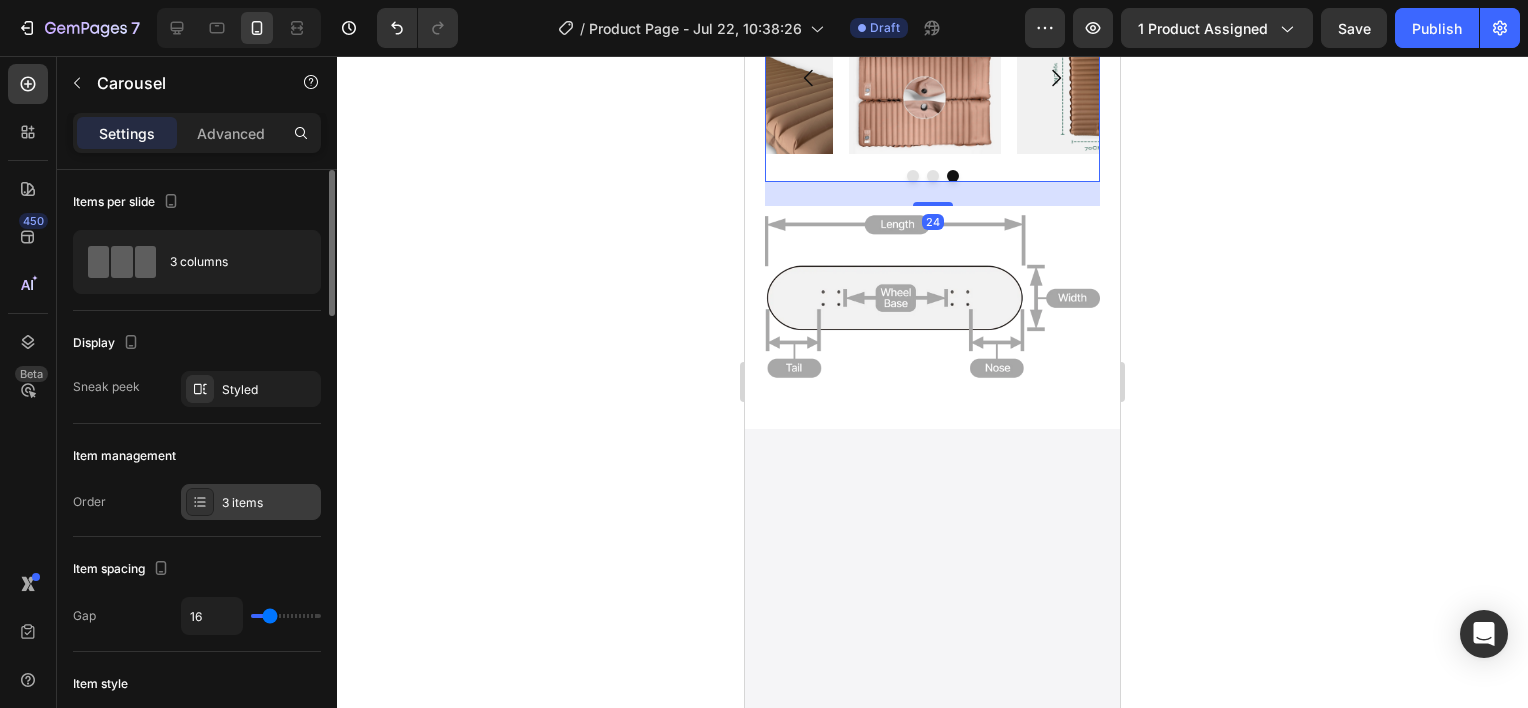 click on "3 items" at bounding box center (251, 502) 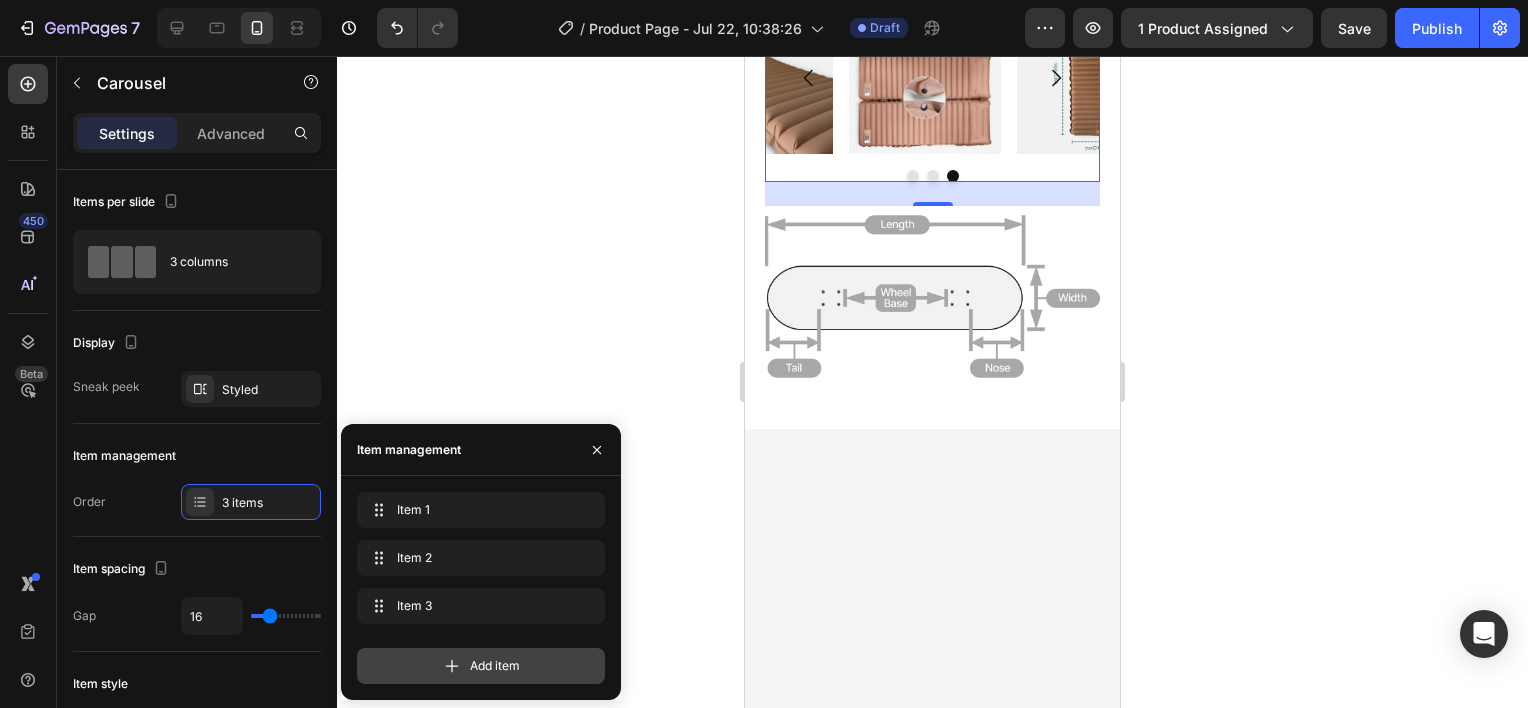 click on "Add item" at bounding box center [481, 666] 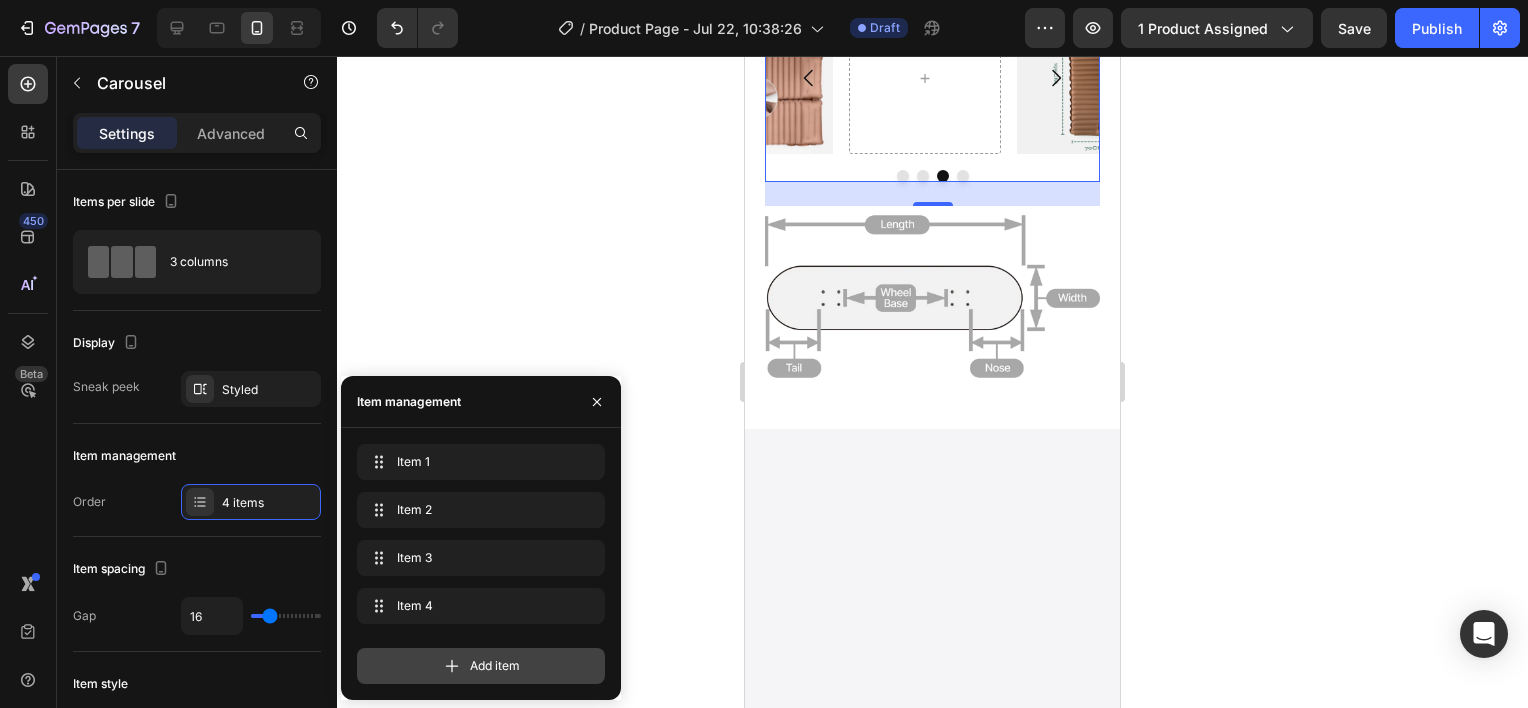 click on "Add item" at bounding box center (495, 666) 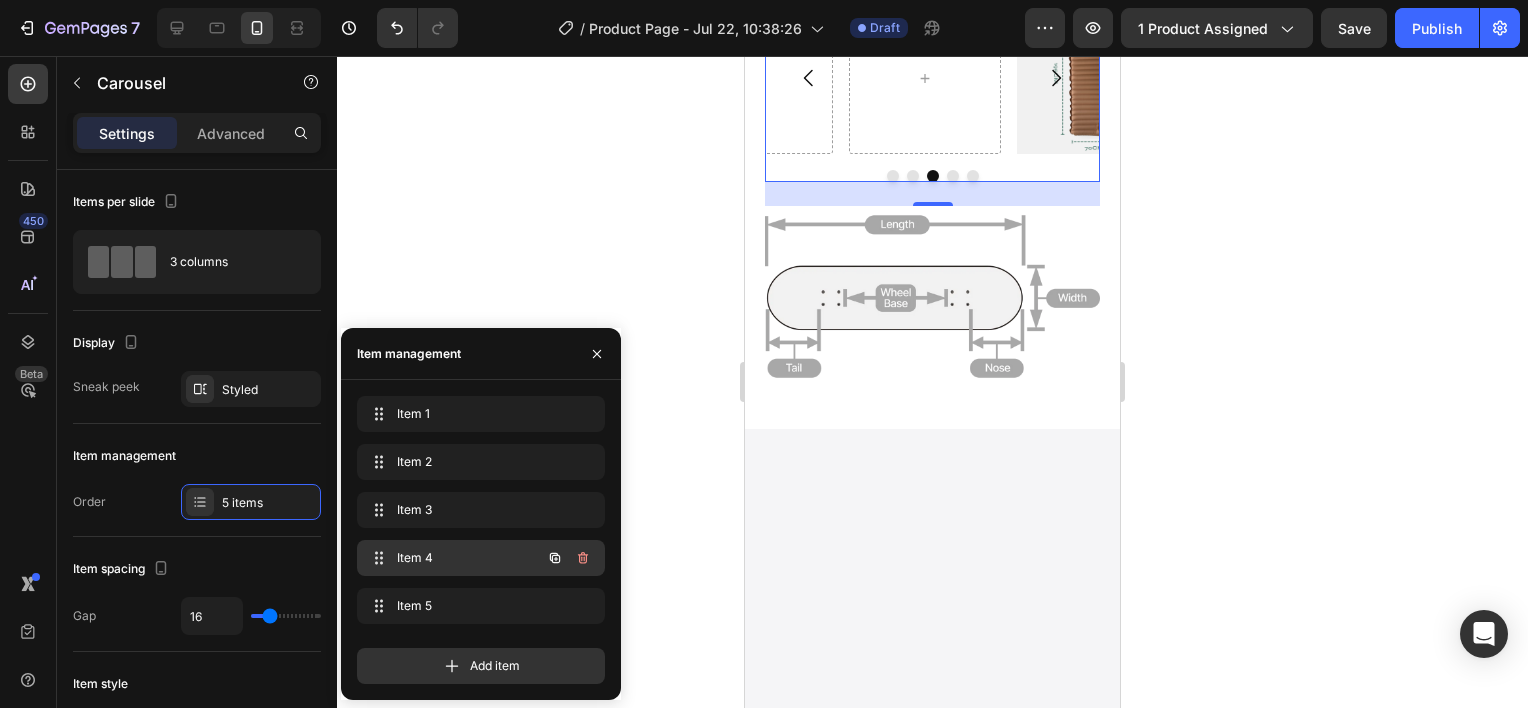 click on "Item 4" at bounding box center [453, 558] 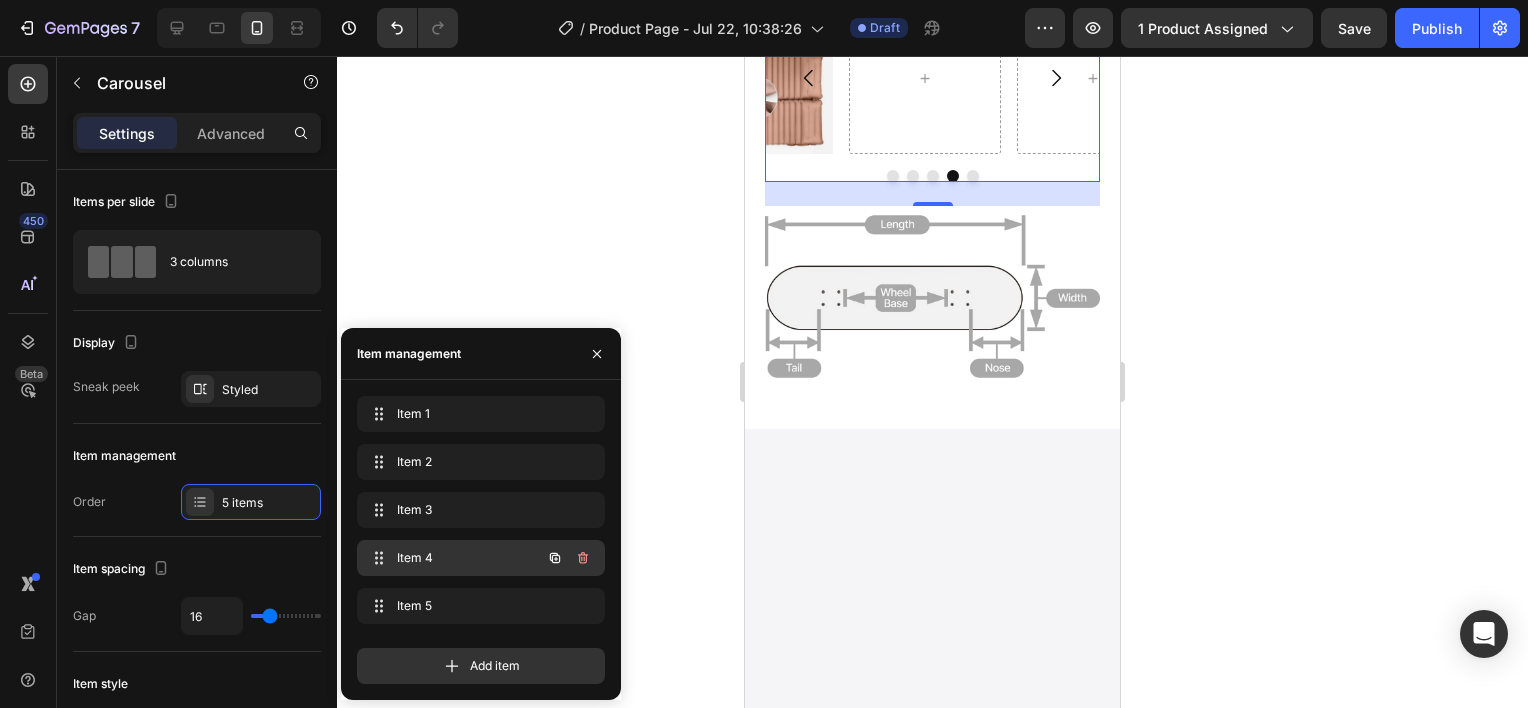 click on "Item 4" at bounding box center (453, 558) 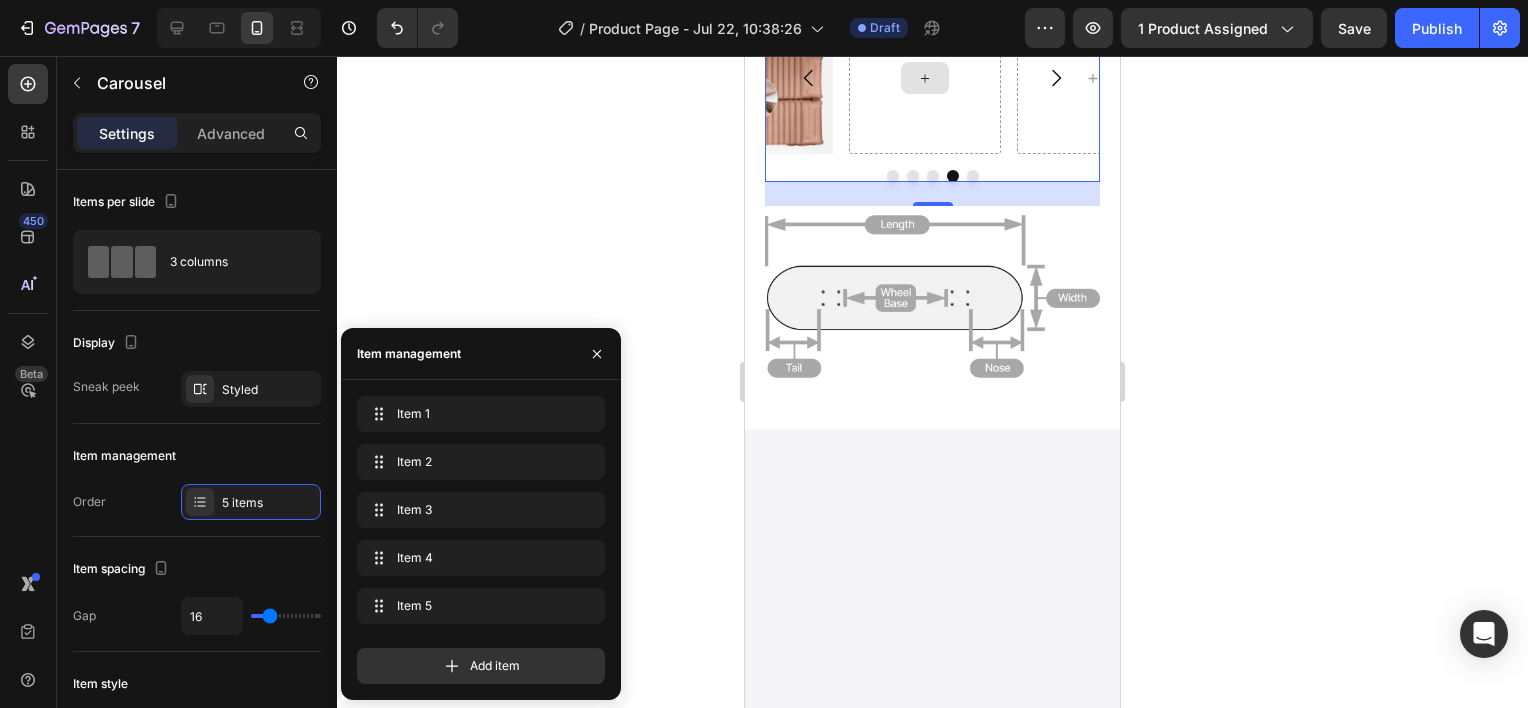 click at bounding box center (925, 78) 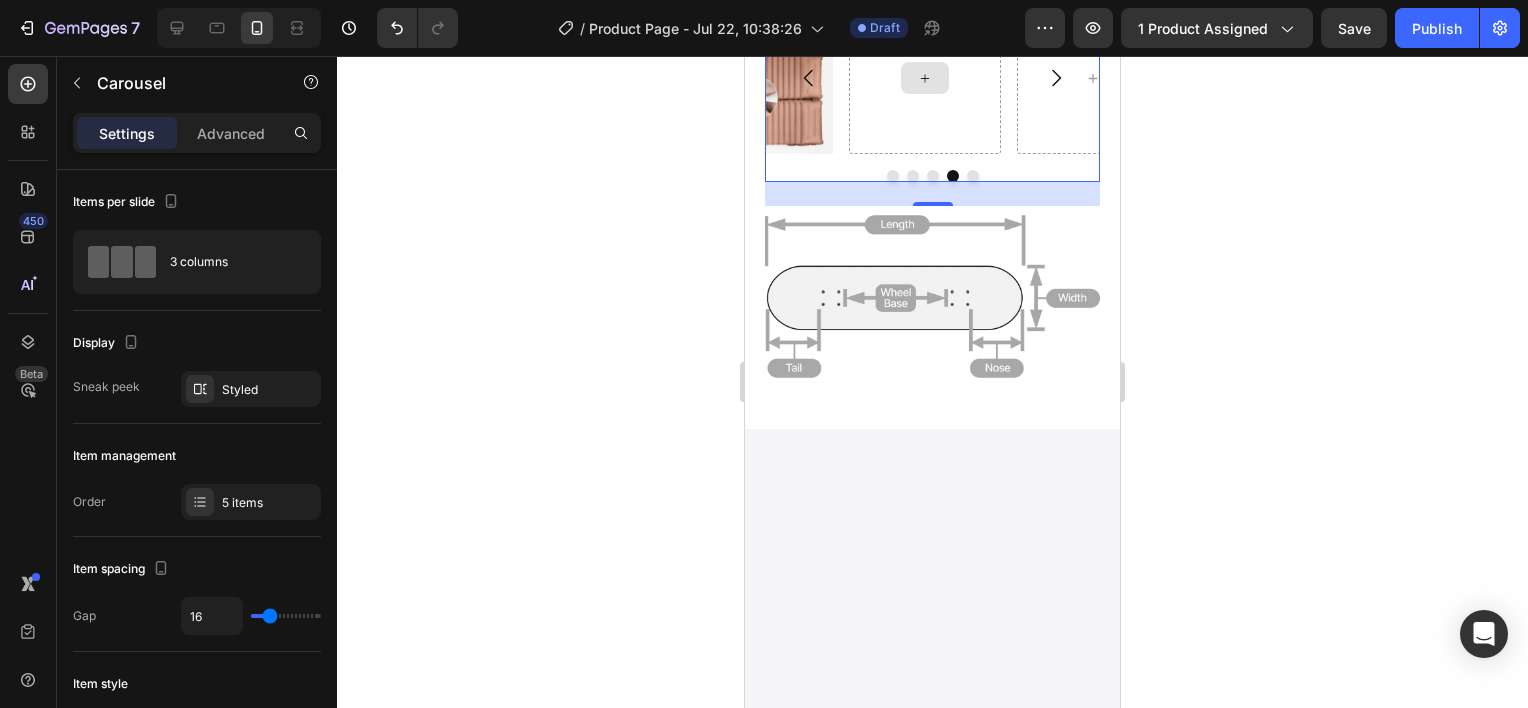 click 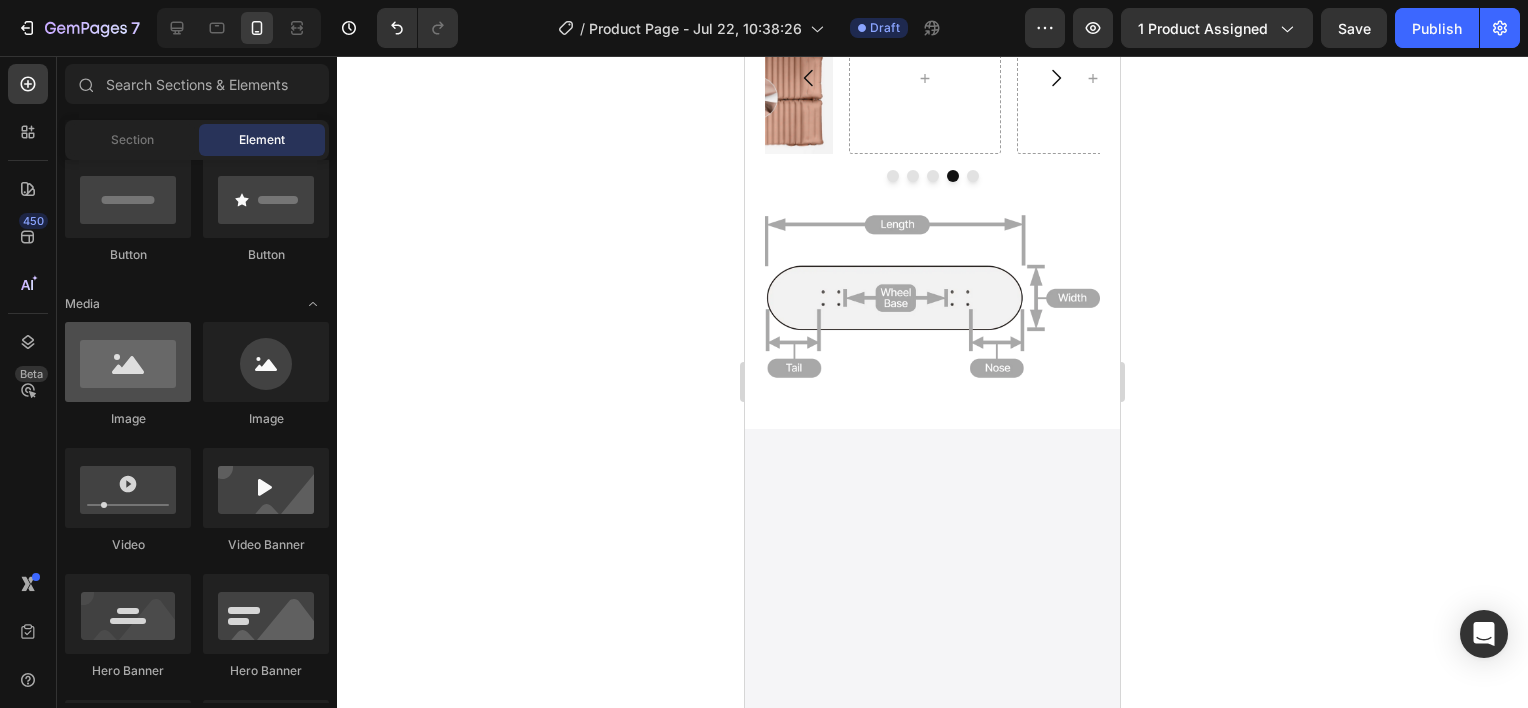click at bounding box center [128, 362] 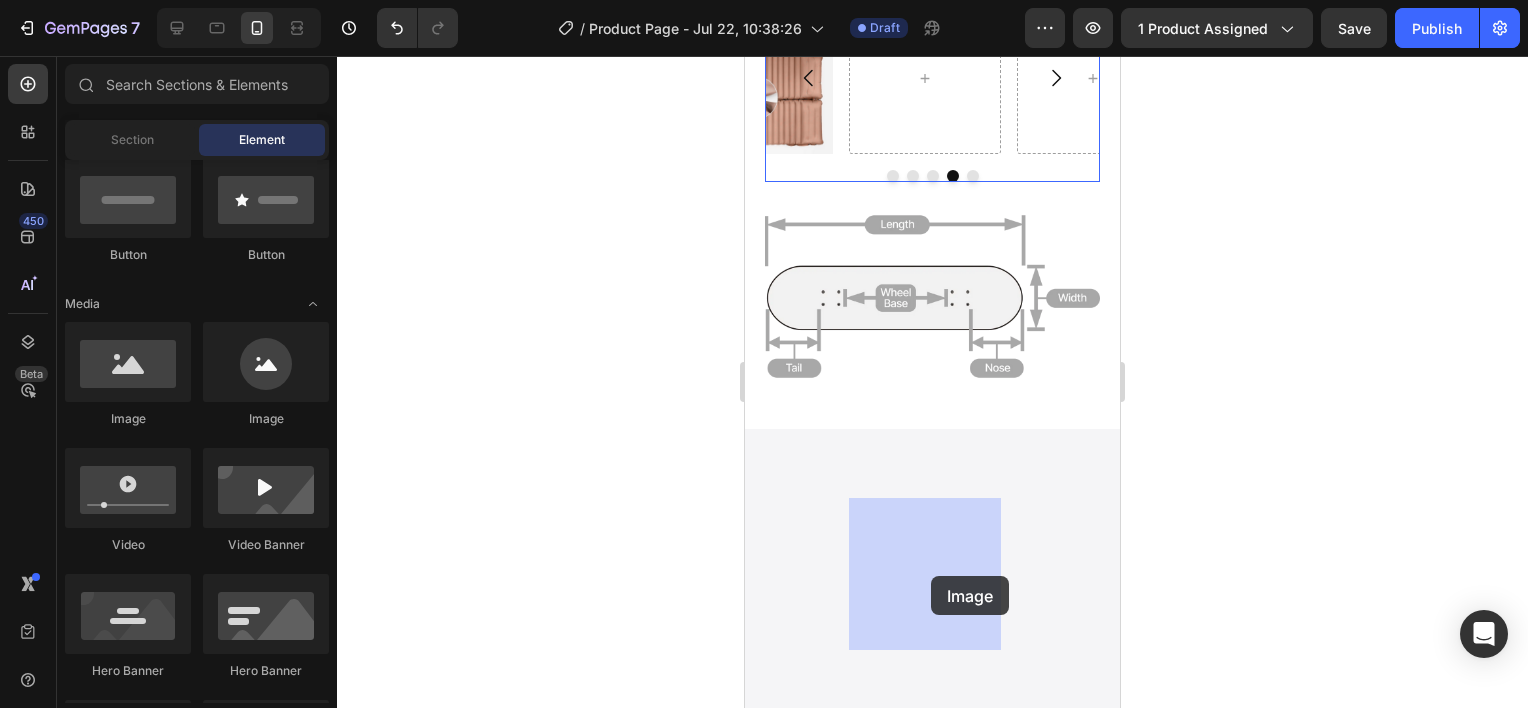 drag, startPoint x: 901, startPoint y: 425, endPoint x: 1458, endPoint y: 565, distance: 574.3248 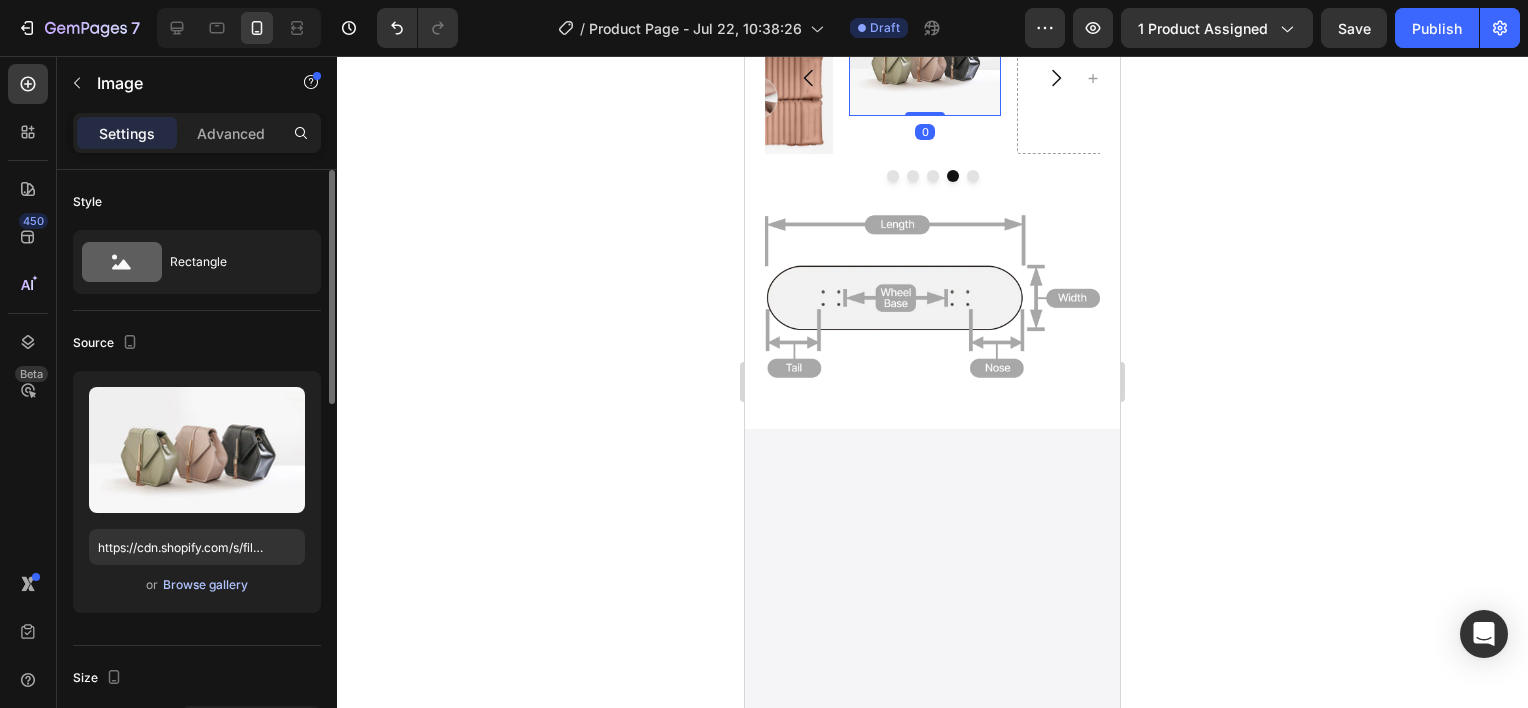 click on "Browse gallery" at bounding box center [205, 585] 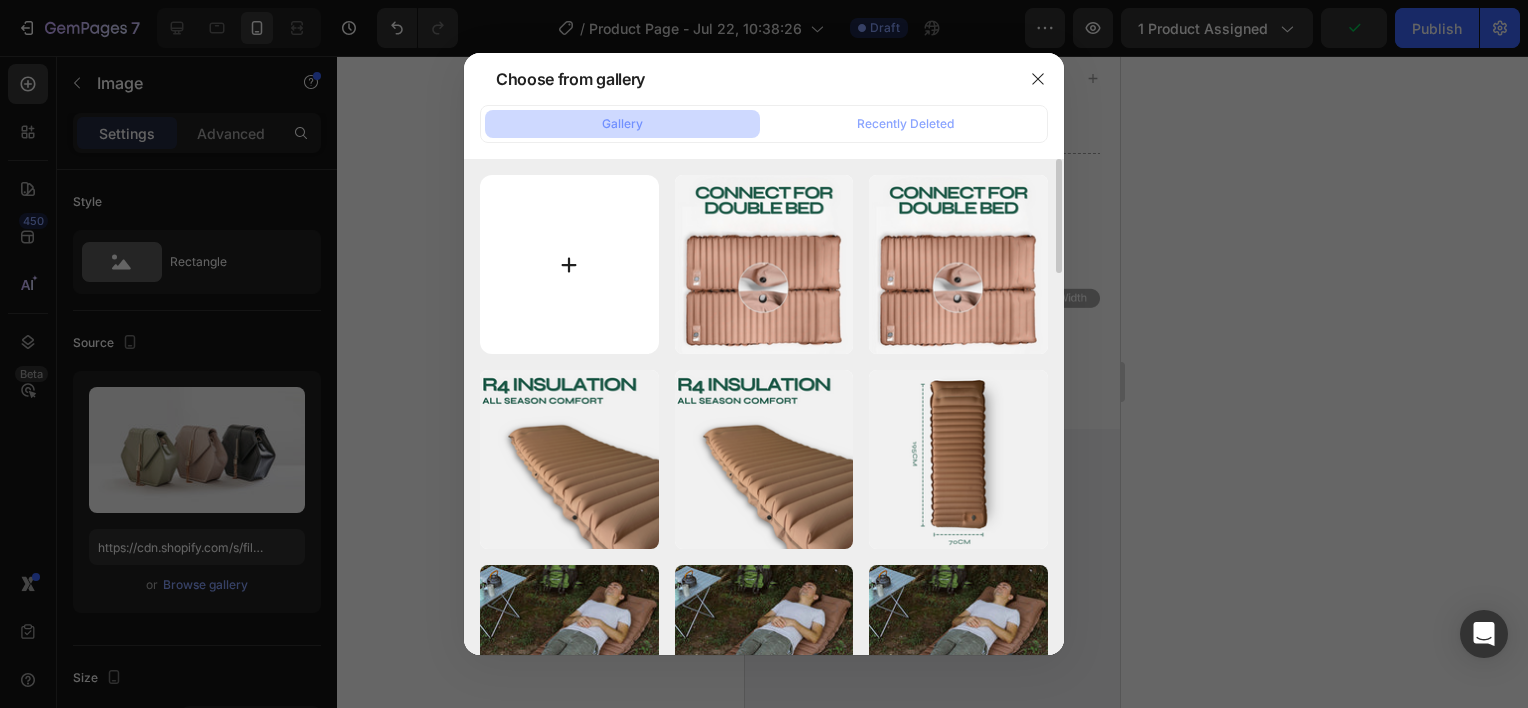 click at bounding box center (569, 264) 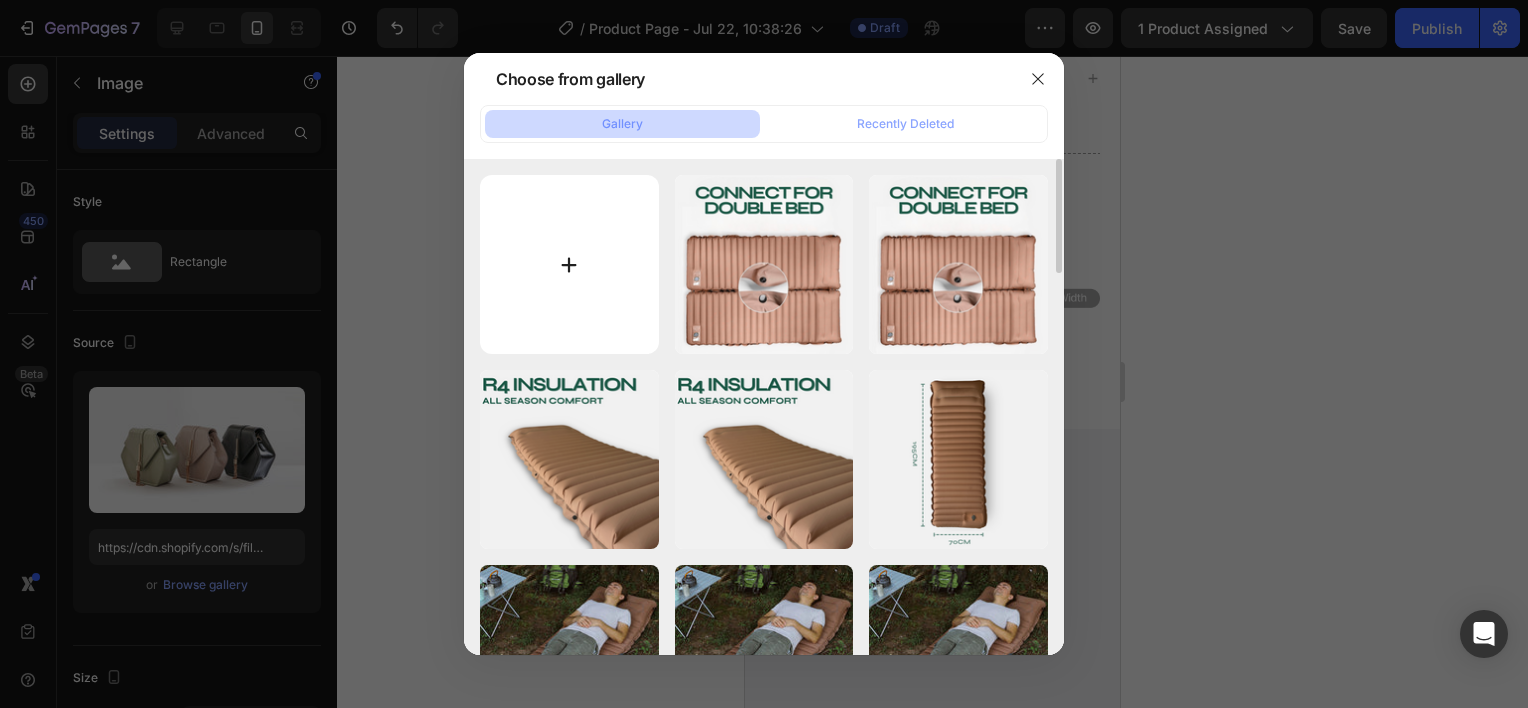 type on "C:\fakepath\35_6b9a7fe1-75a2-441a-ae22-231a4b445510.png" 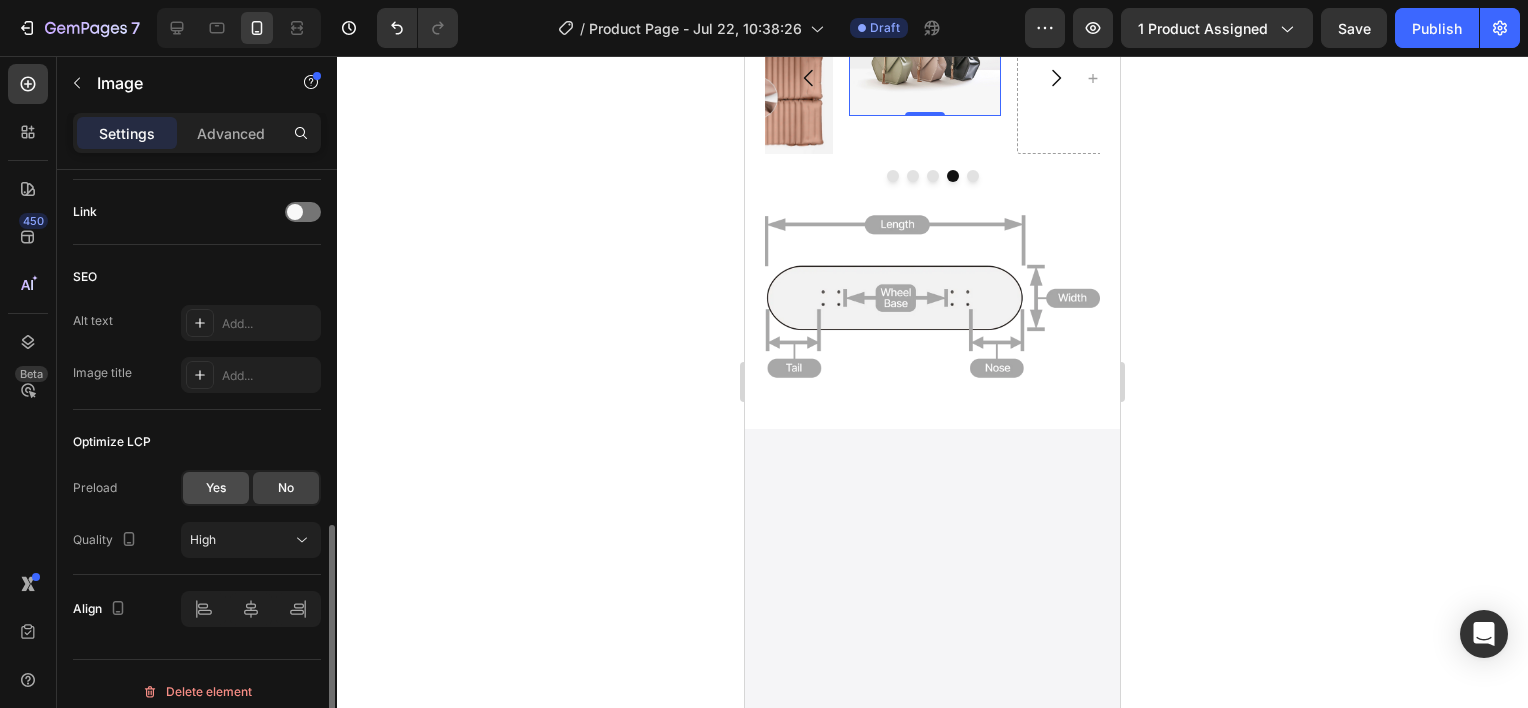 click on "Yes" 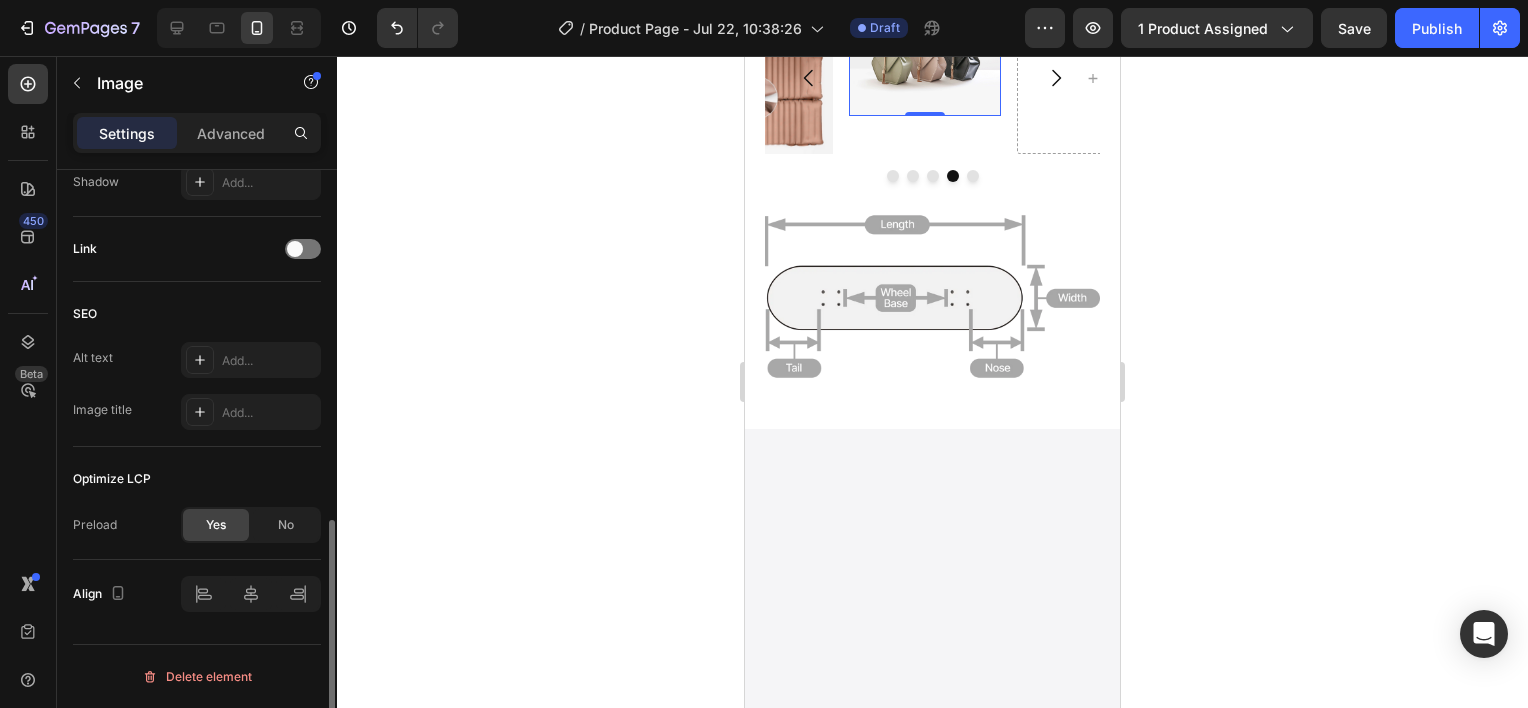 scroll, scrollTop: 861, scrollLeft: 0, axis: vertical 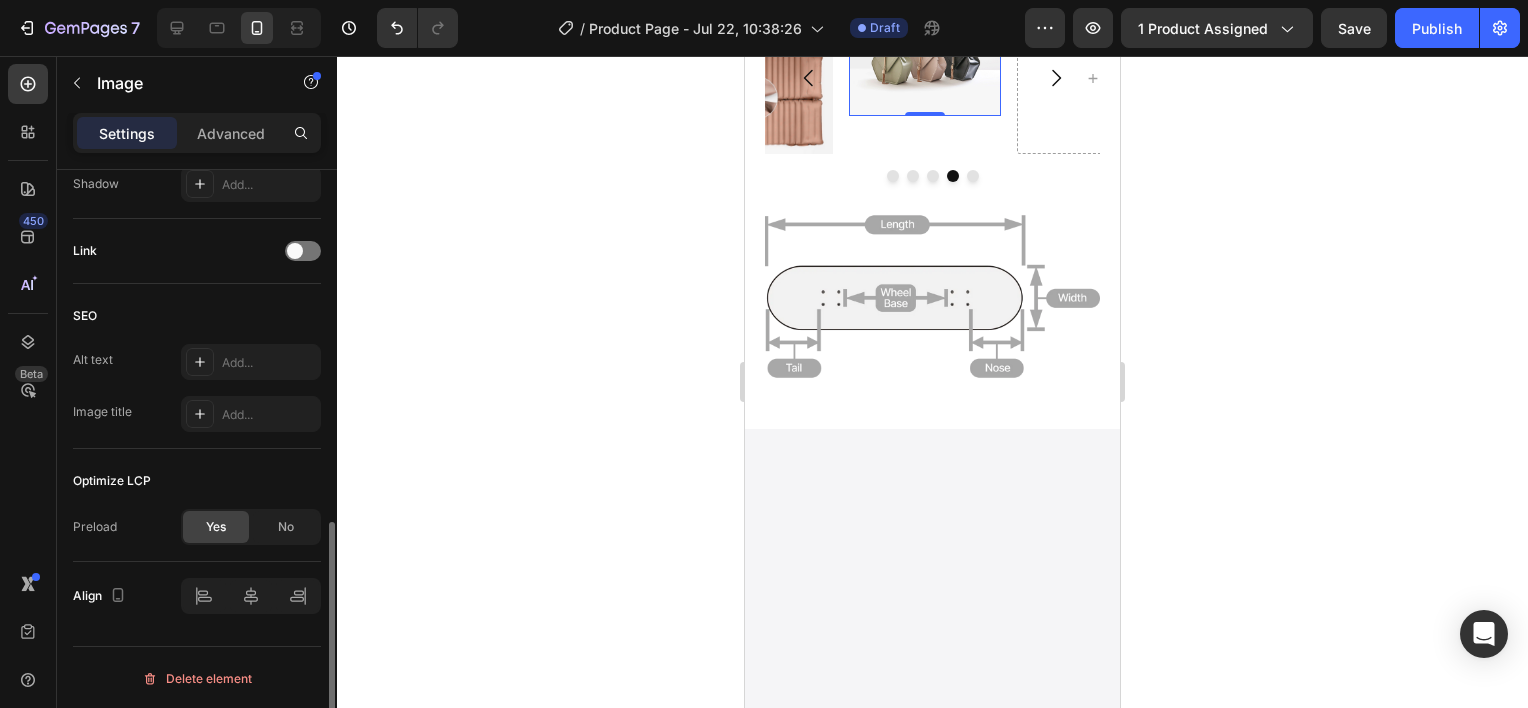 type on "https://cdn.shopify.com/s/files/1/0948/7797/4813/files/gempages_576508192767345226-4a7d1b1f-0bcf-457b-b103-d3c7c237a006.png" 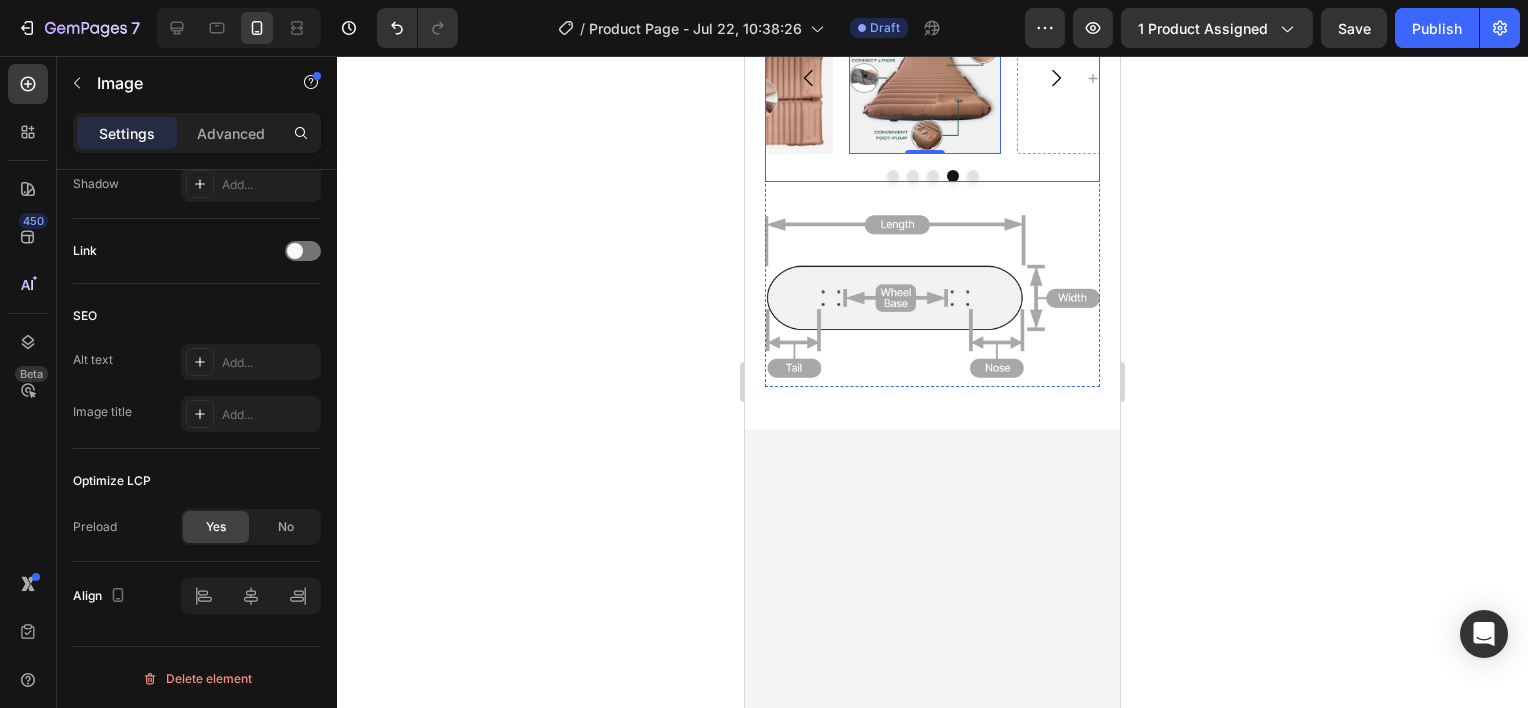 click 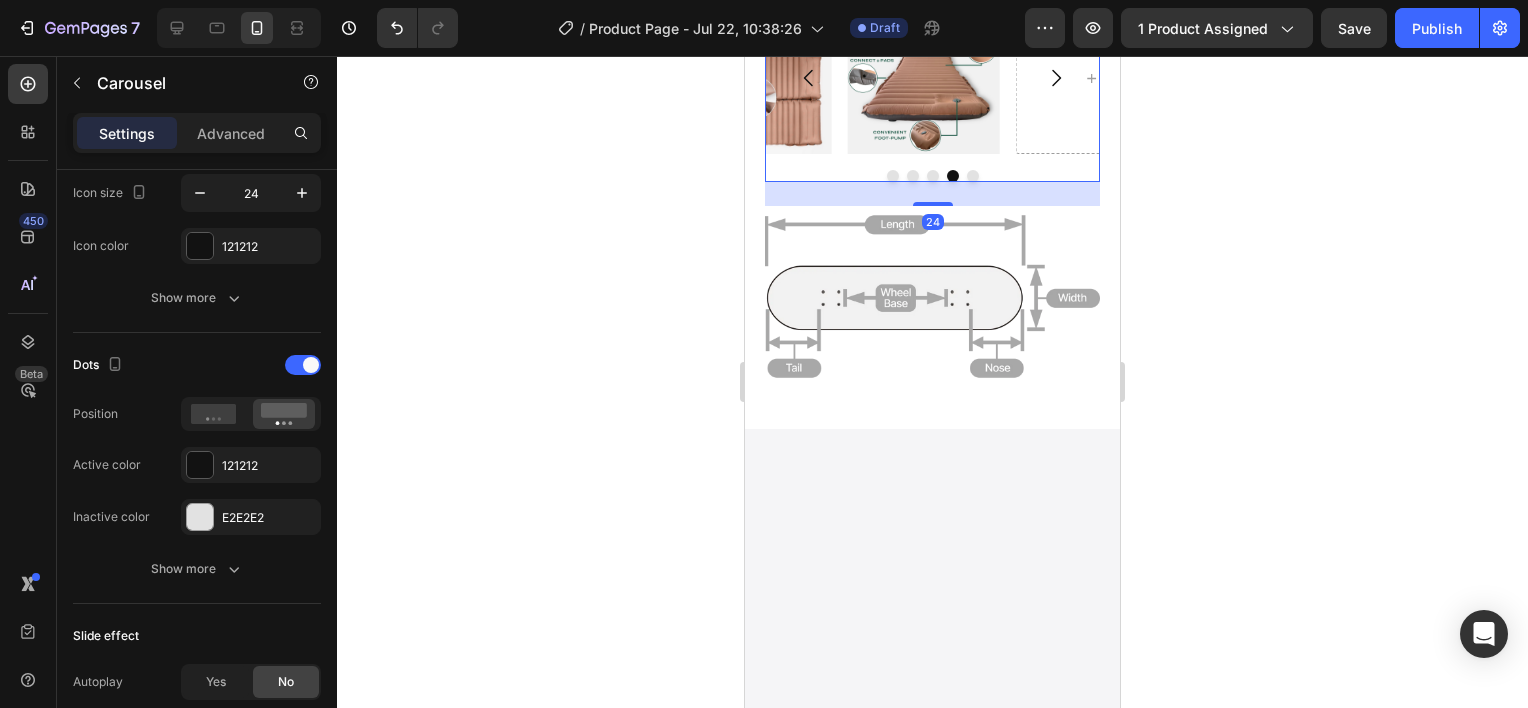 scroll, scrollTop: 0, scrollLeft: 0, axis: both 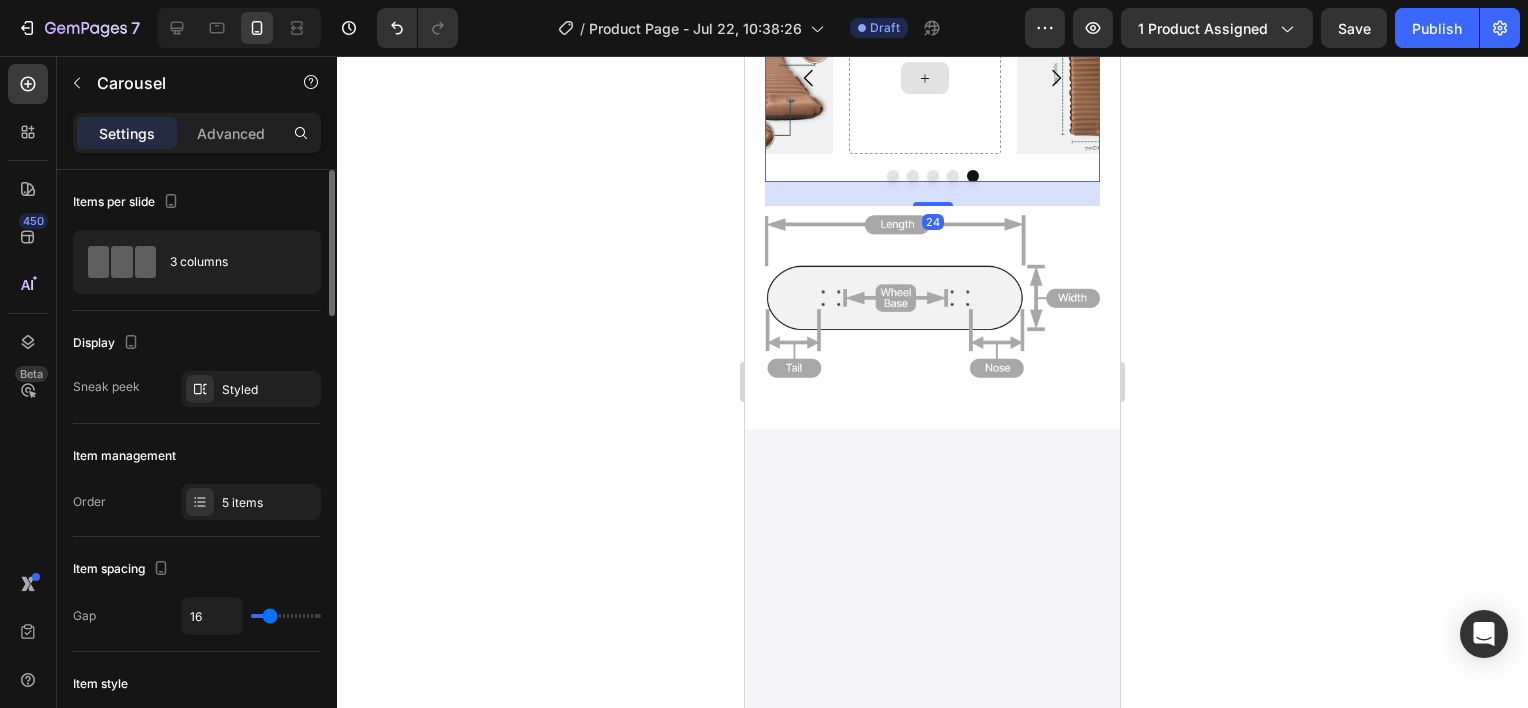 click at bounding box center (925, 78) 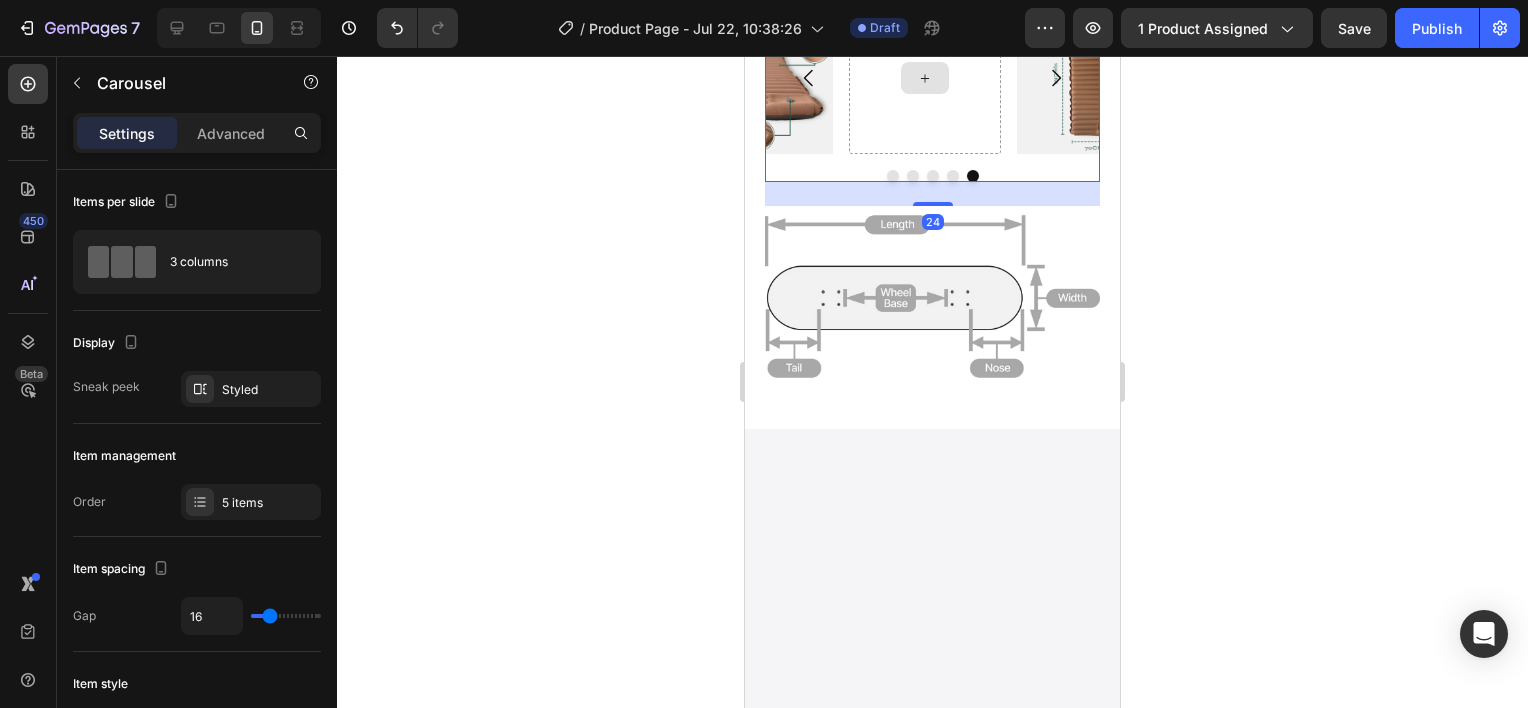 click at bounding box center [925, 78] 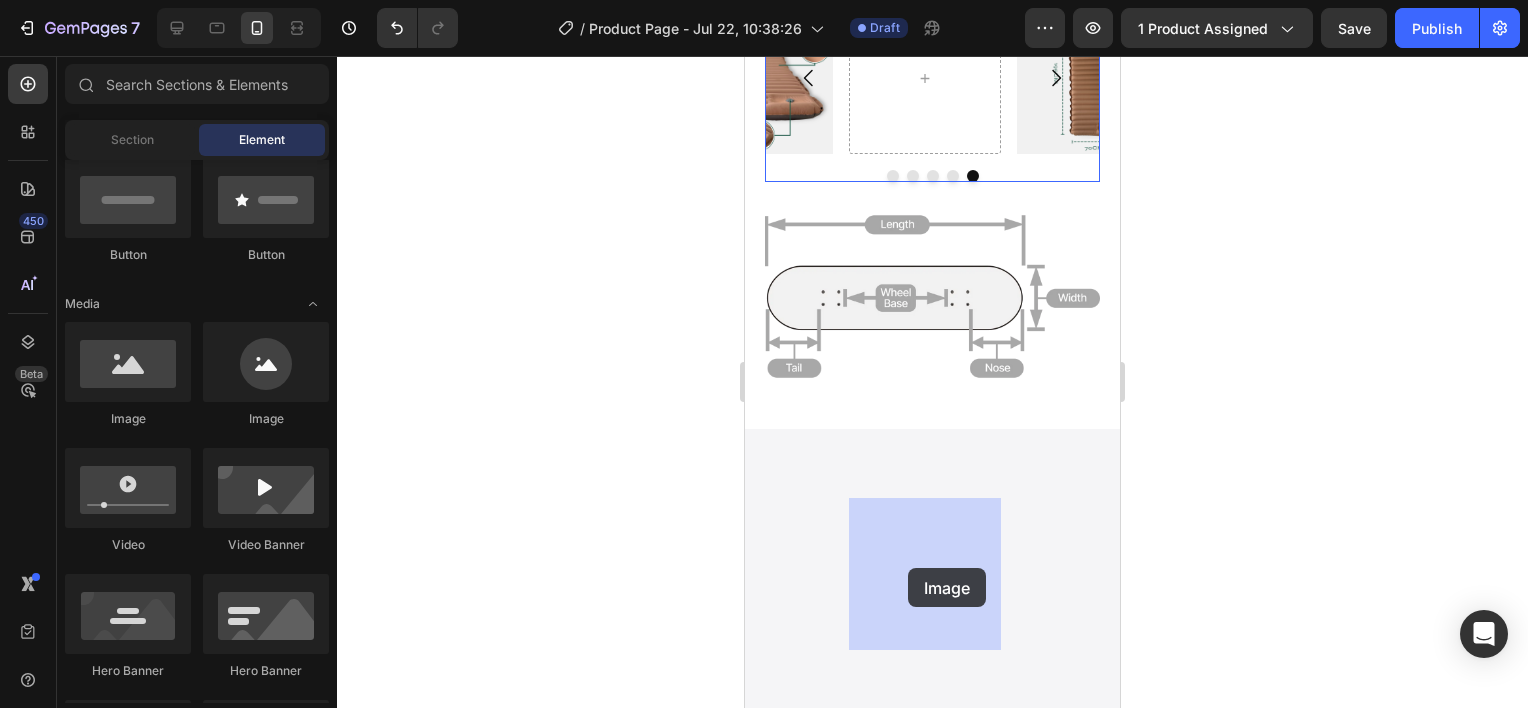 drag, startPoint x: 907, startPoint y: 433, endPoint x: 908, endPoint y: 568, distance: 135.00371 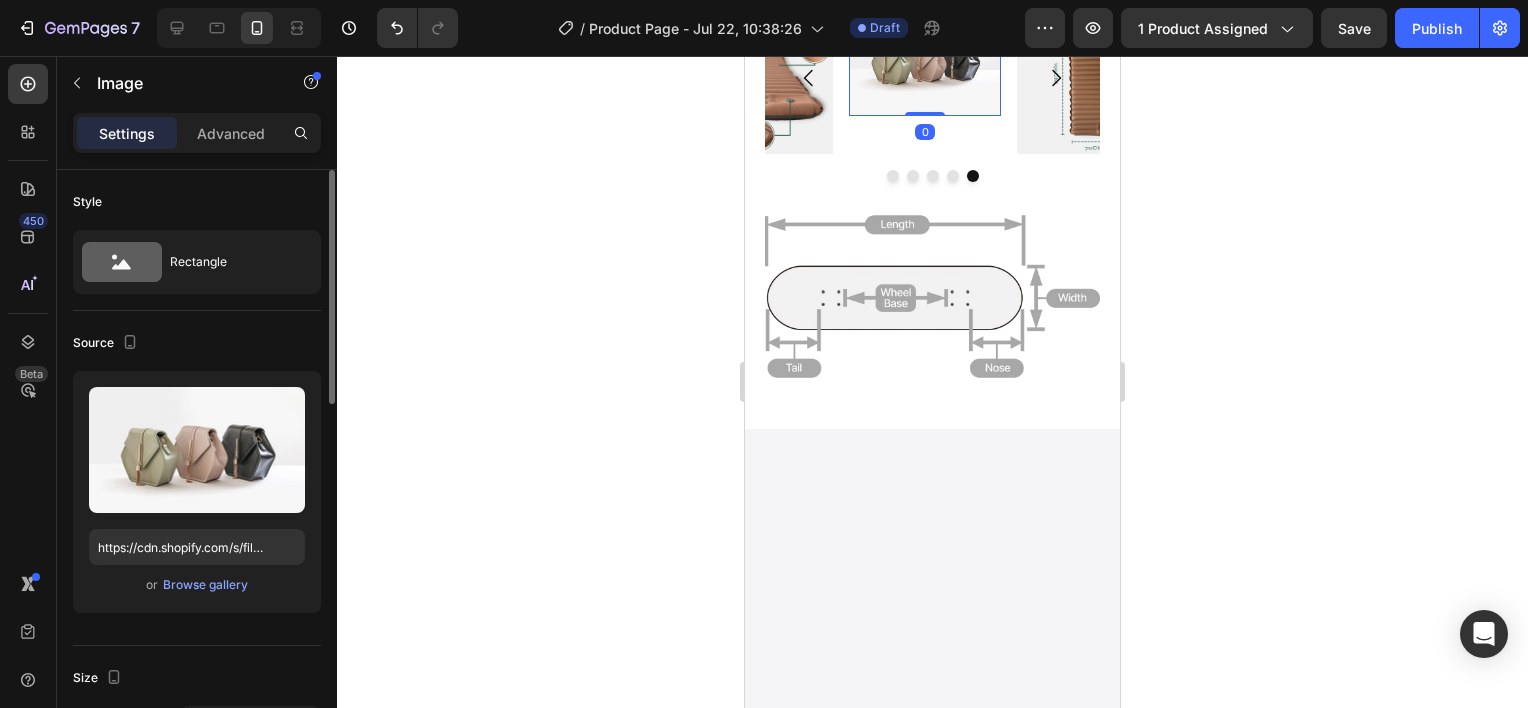click on "or  Browse gallery" at bounding box center [197, 585] 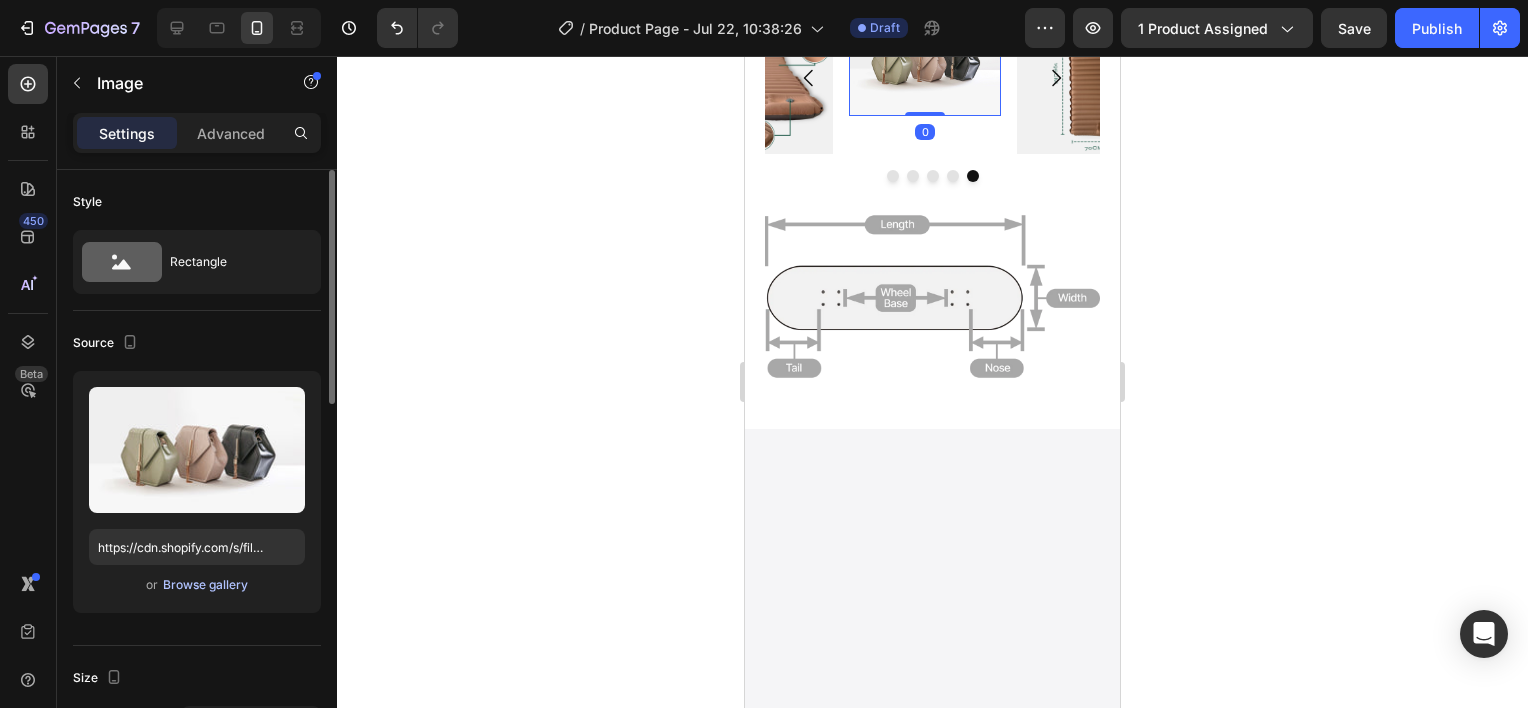 click on "Browse gallery" at bounding box center (205, 585) 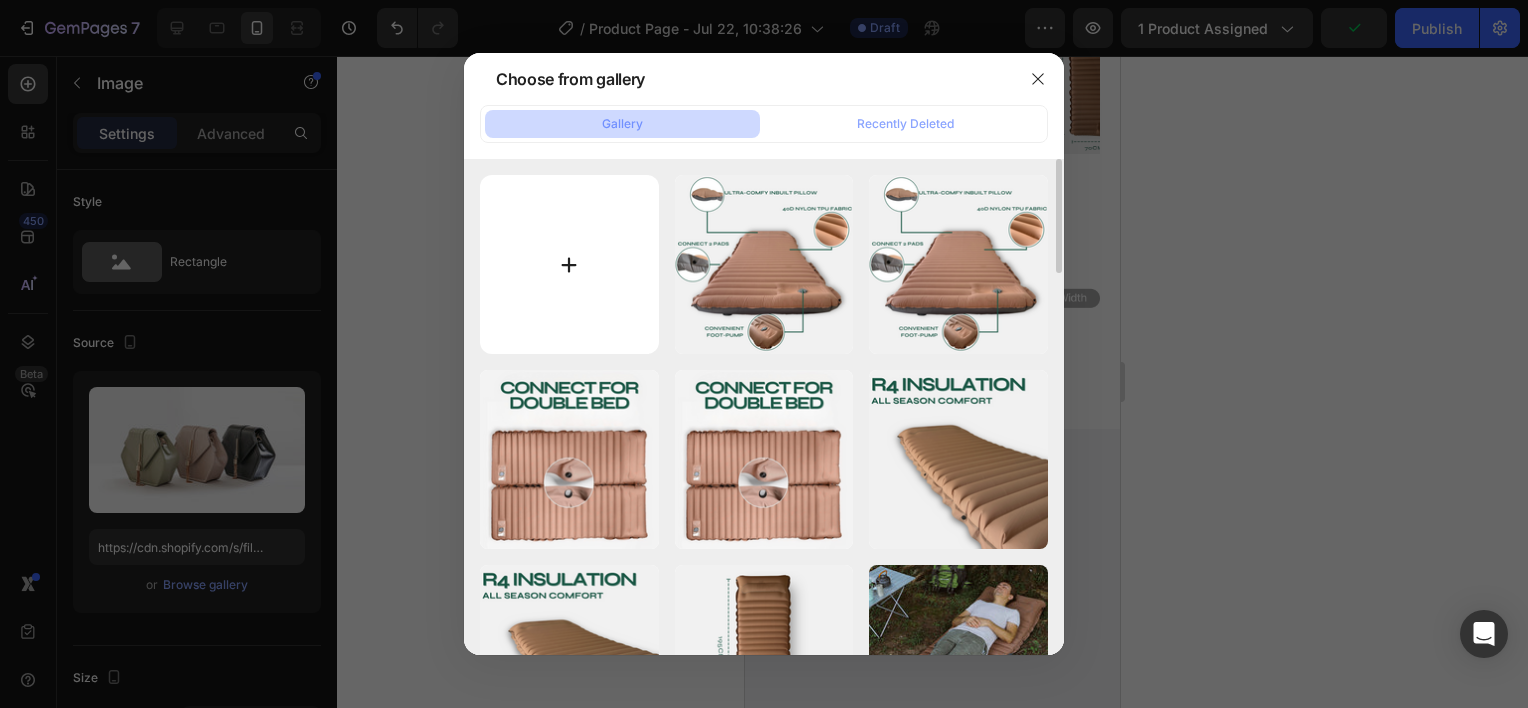 click at bounding box center (569, 264) 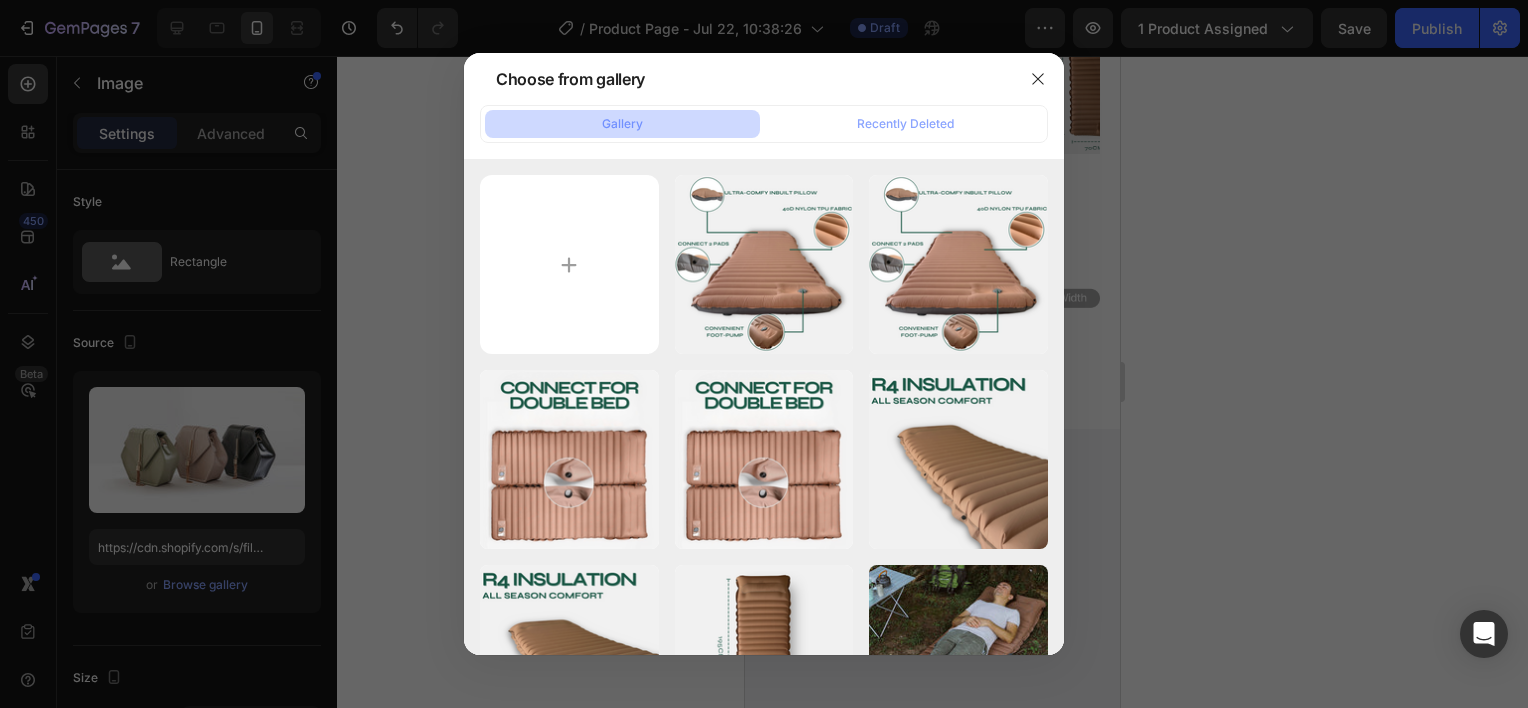 type on "C:\fakepath\46_fdfb09e8-61ca-4813-b6d6-d364c6cd09a0.png" 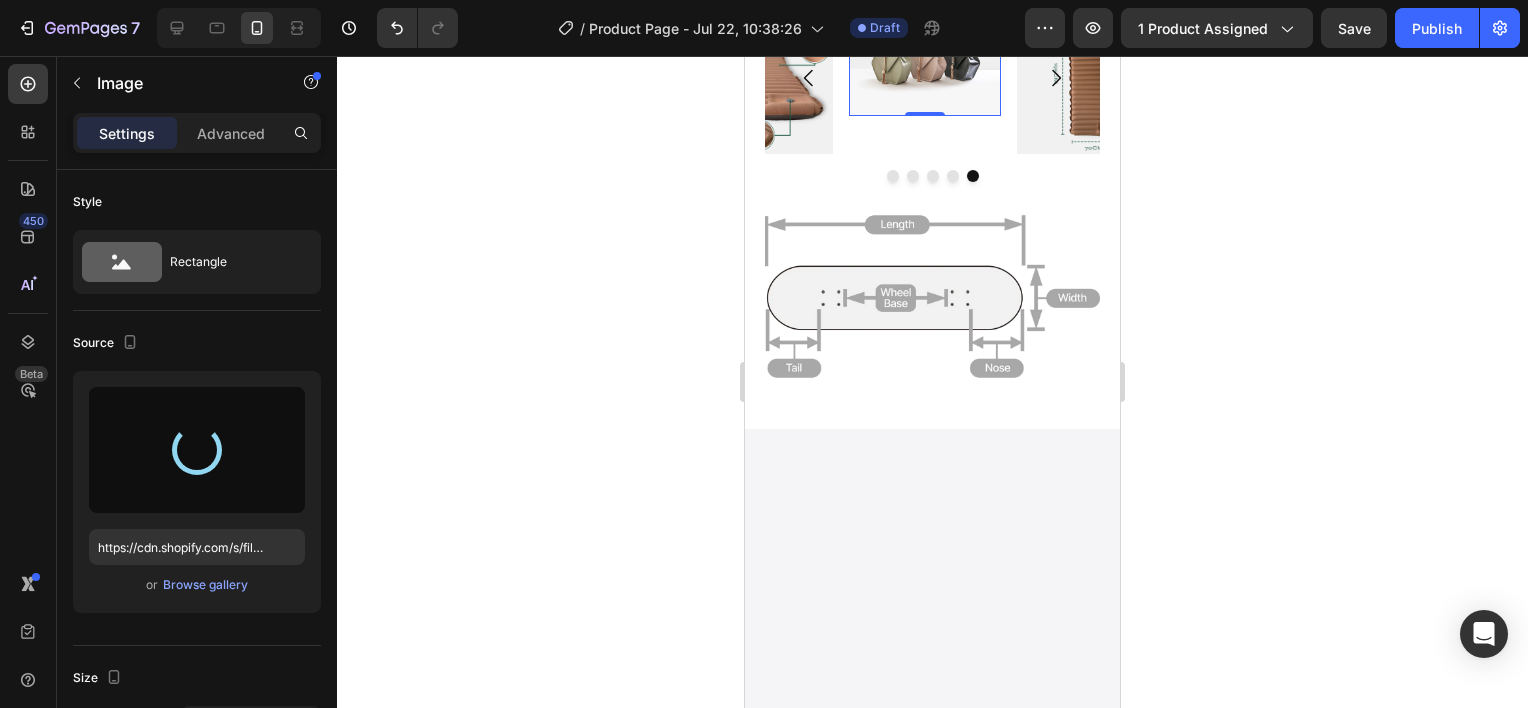 type on "https://cdn.shopify.com/s/files/1/0948/7797/4813/files/gempages_576508192767345226-06eb439e-163a-4d95-bac1-e89958794238.png" 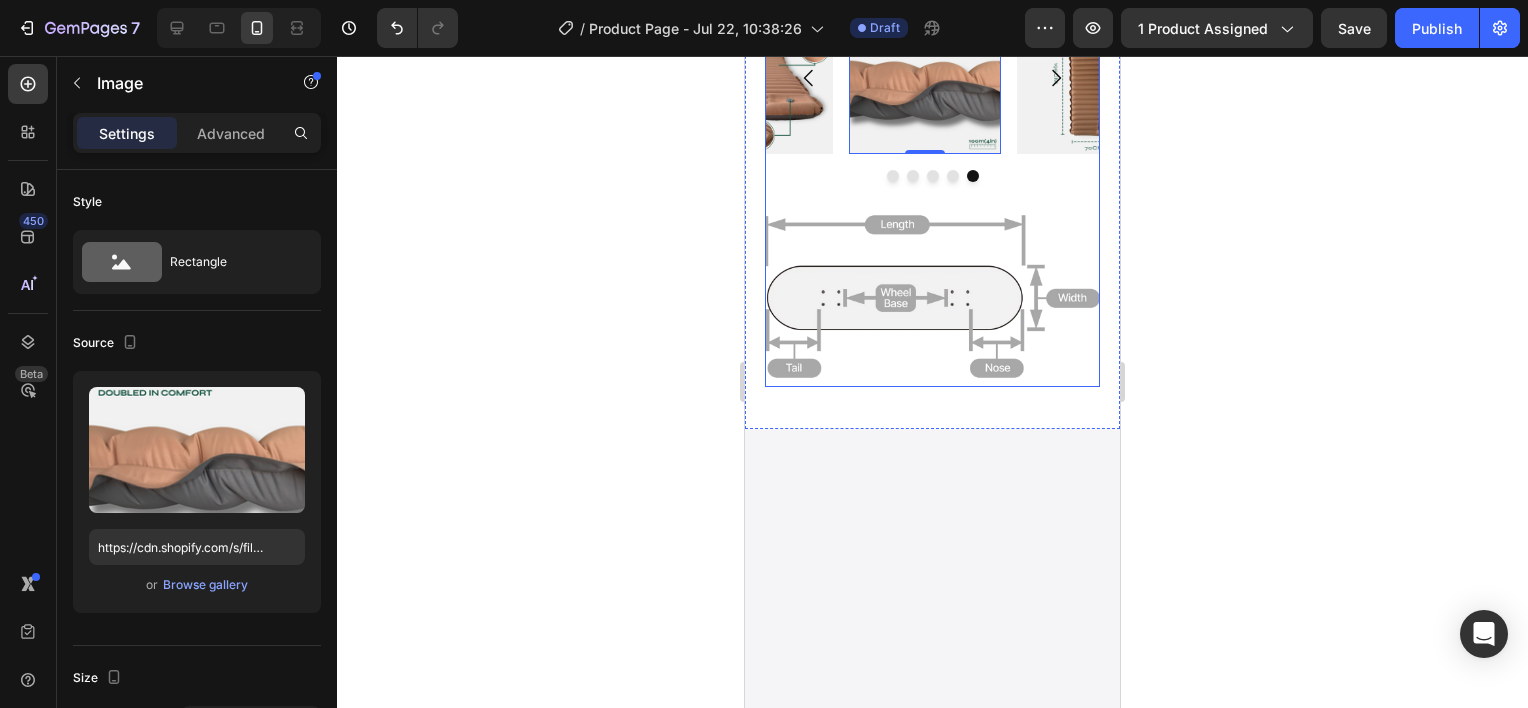 scroll, scrollTop: 3987, scrollLeft: 0, axis: vertical 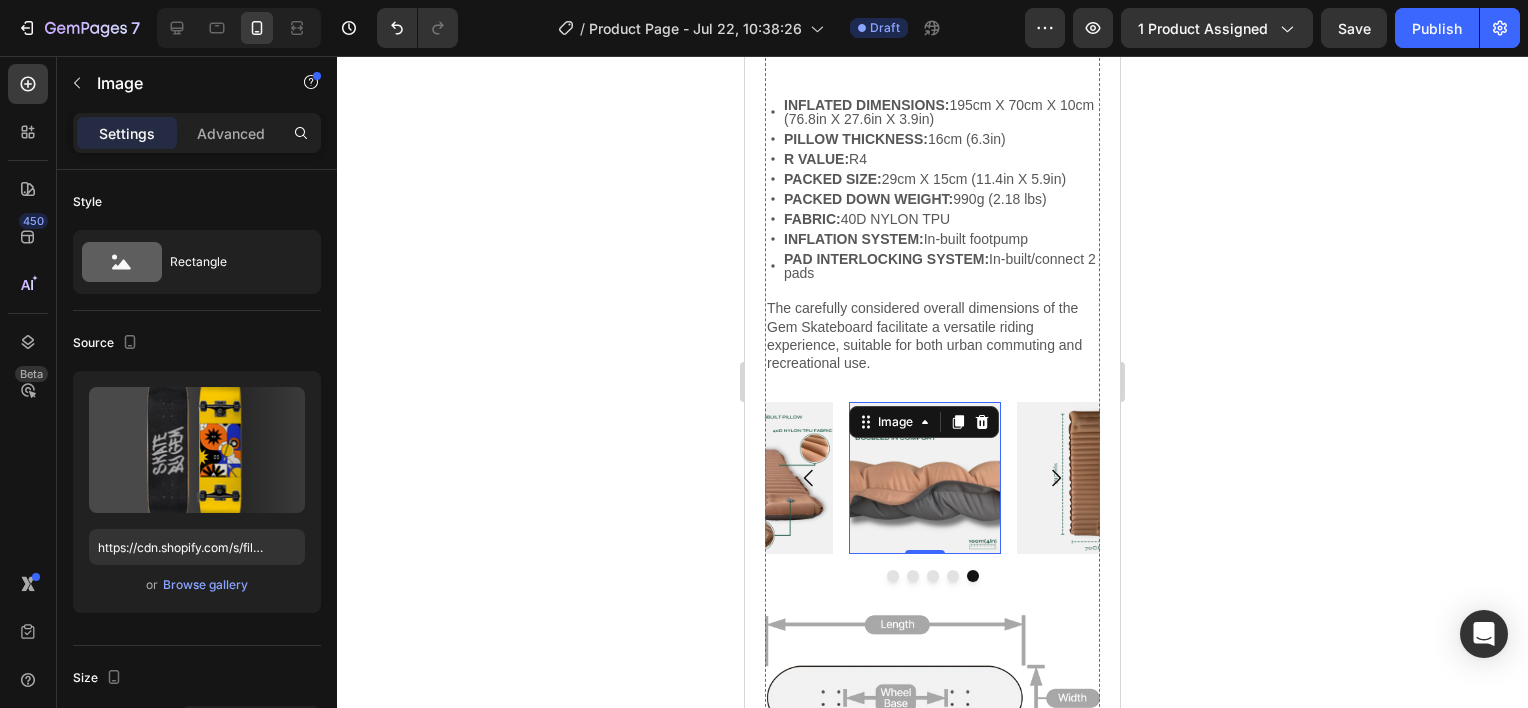 click at bounding box center (932, -2) 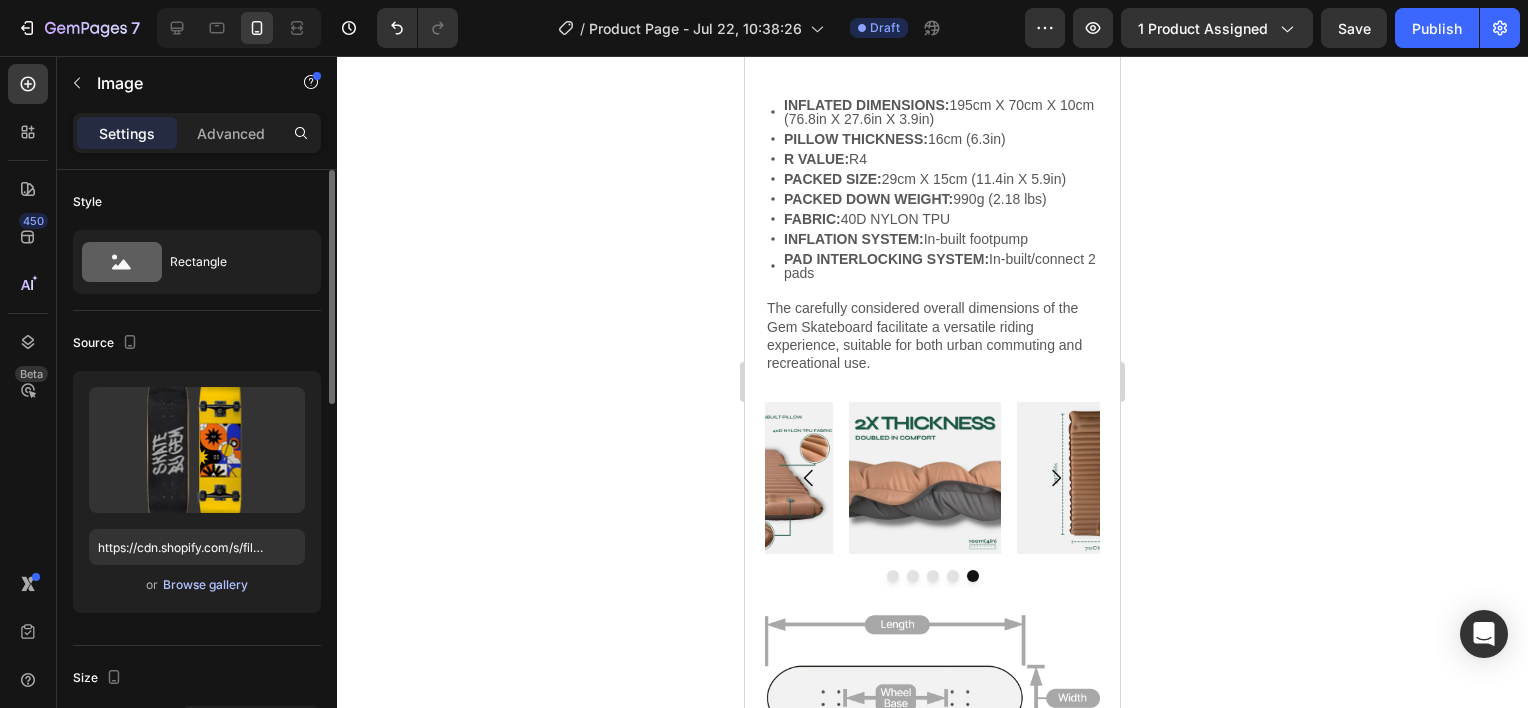 click on "Browse gallery" at bounding box center [205, 585] 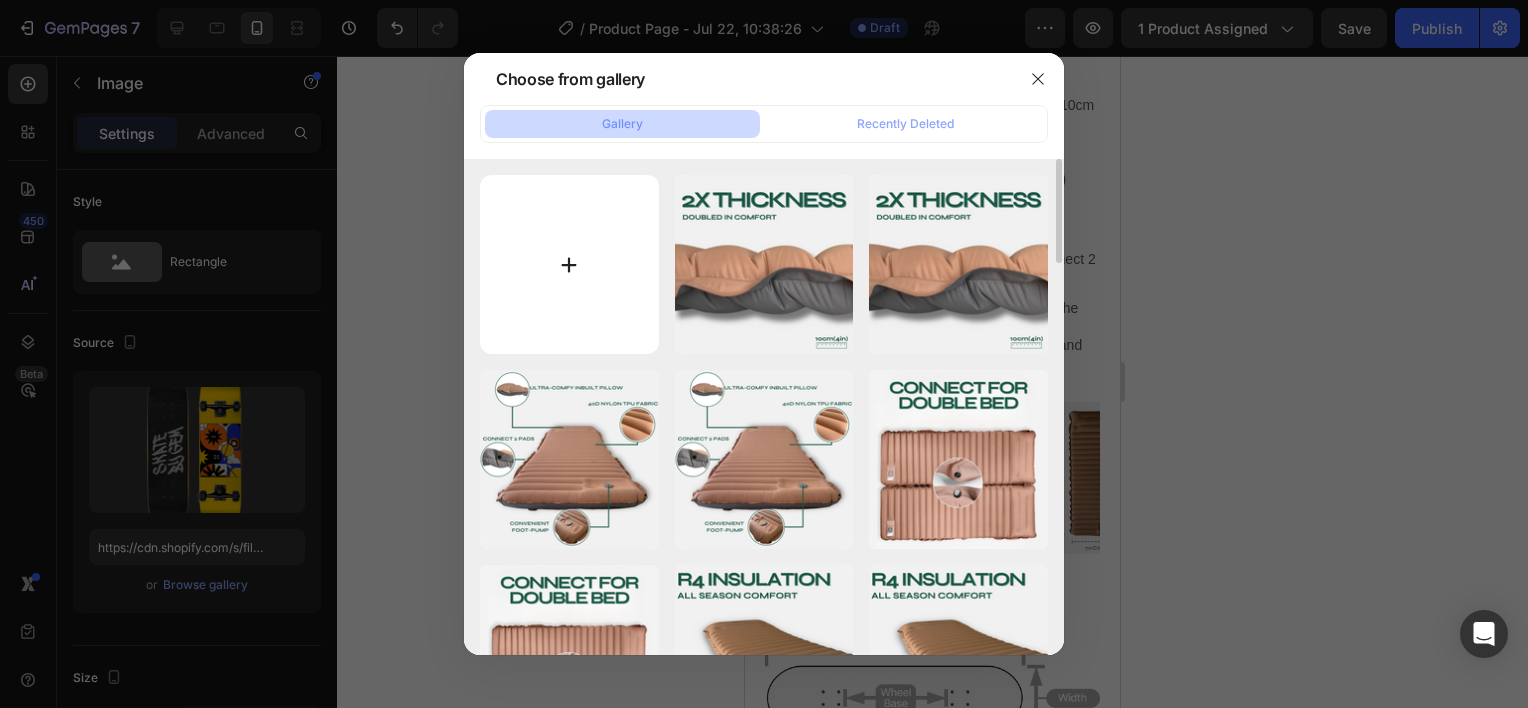 click at bounding box center (569, 264) 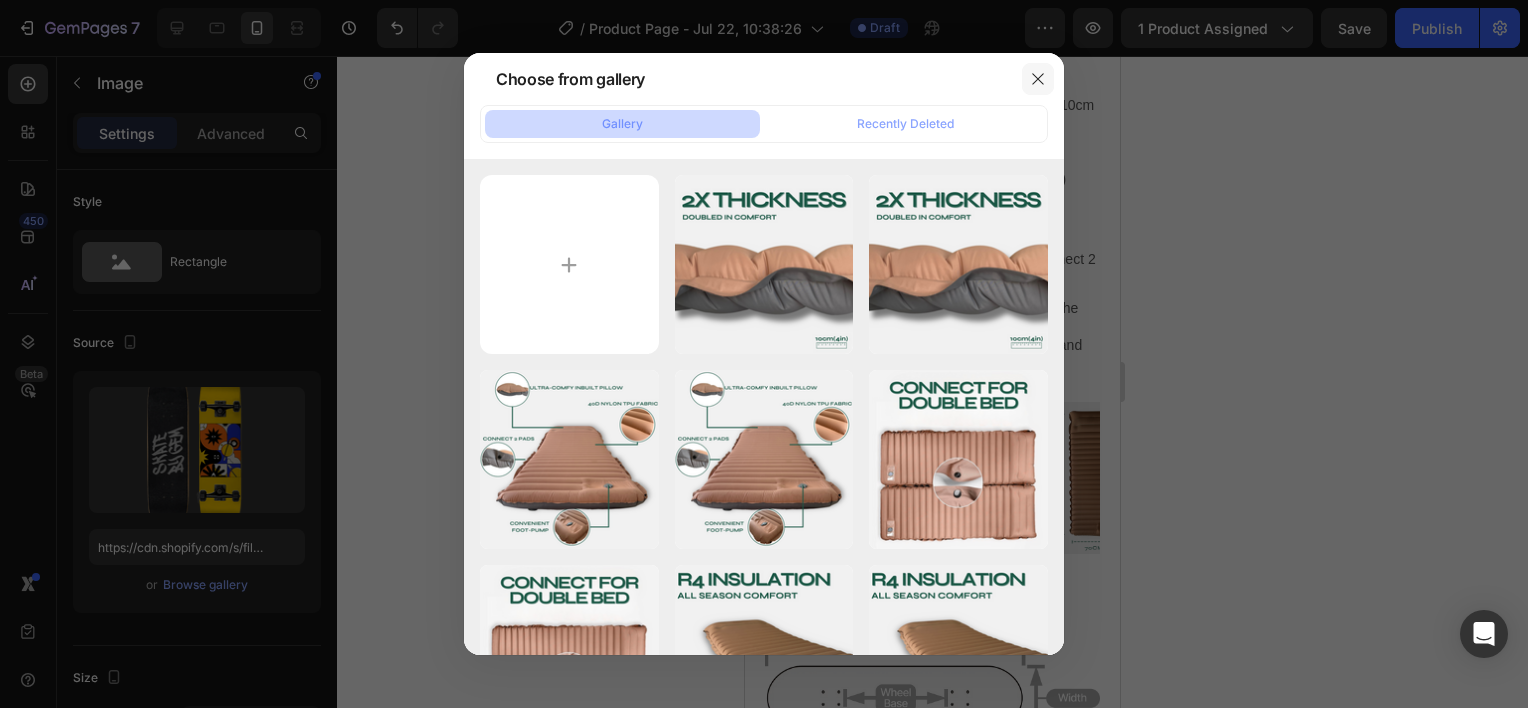 click 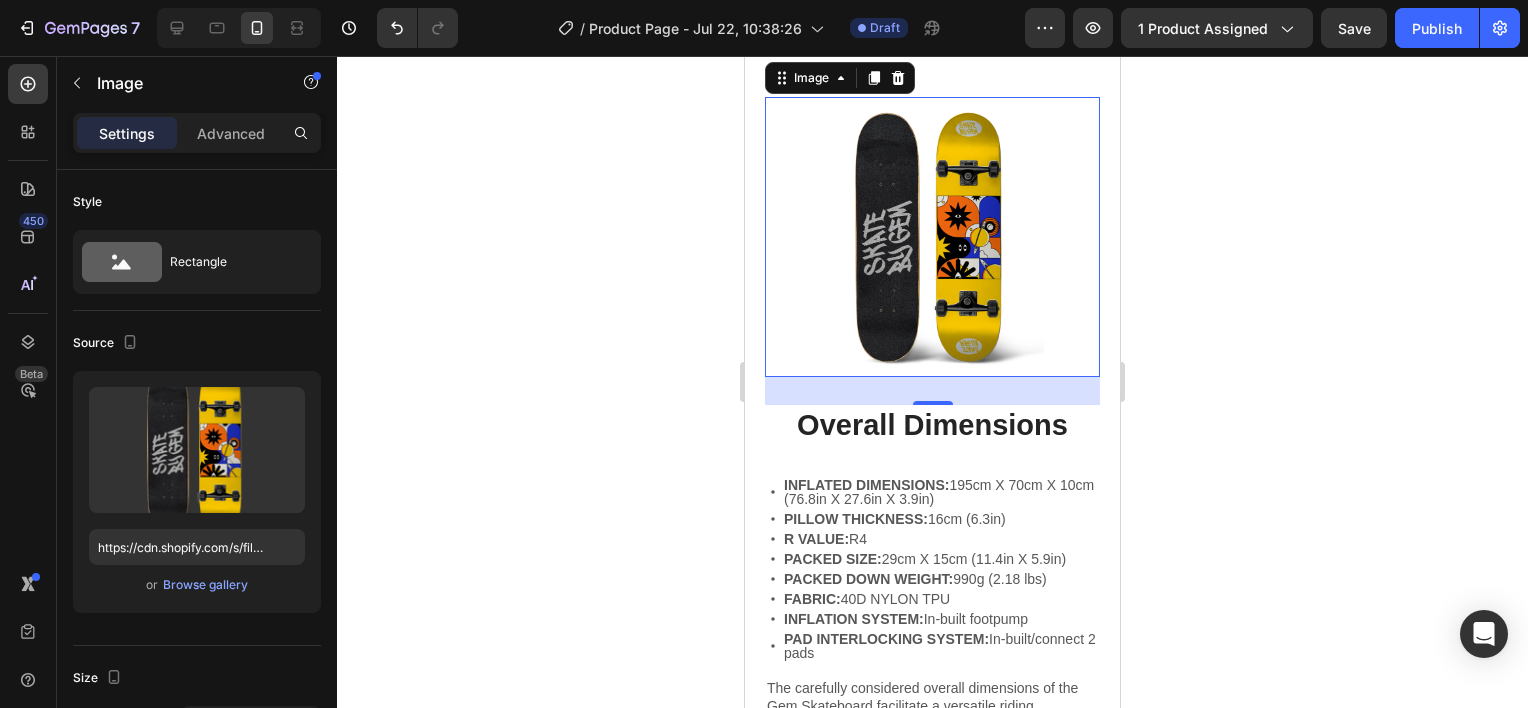 scroll, scrollTop: 4187, scrollLeft: 0, axis: vertical 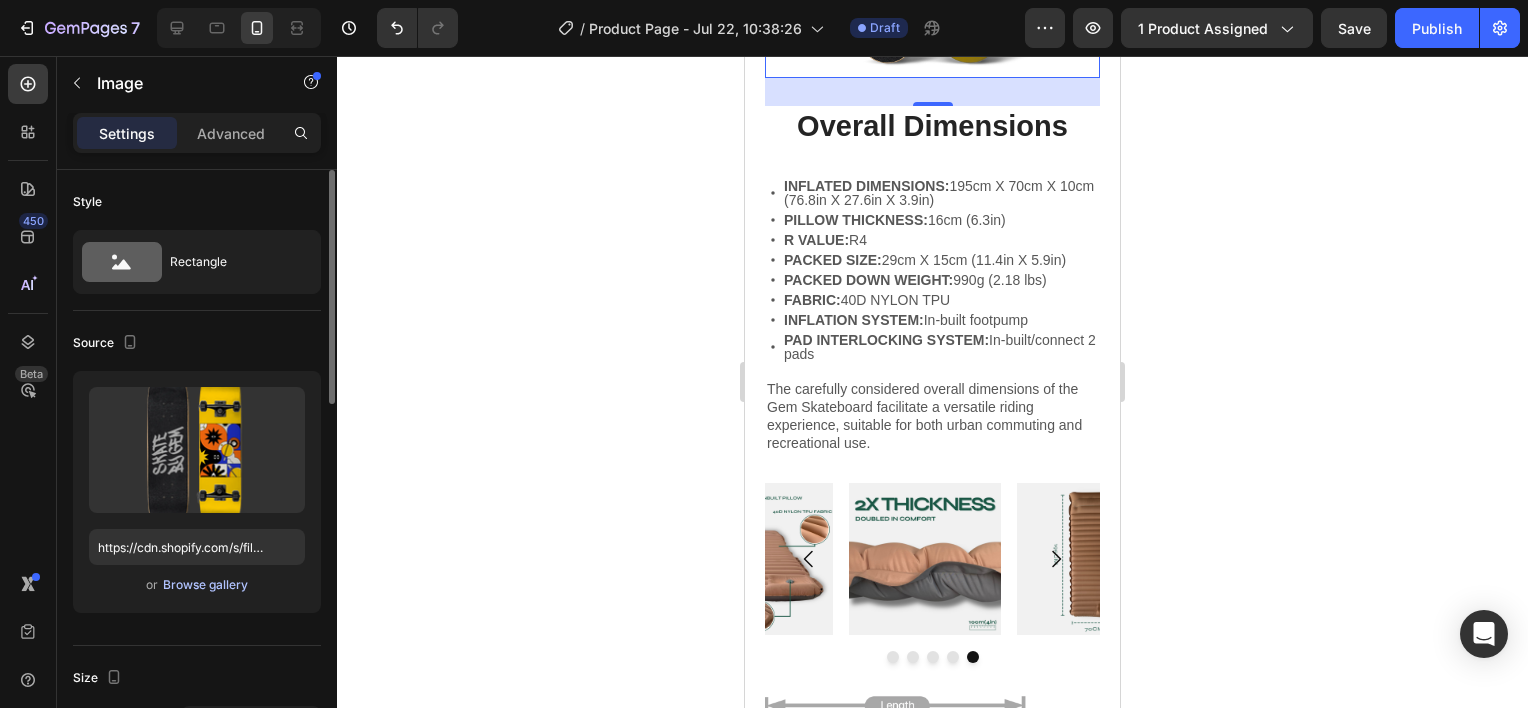 click on "Browse gallery" at bounding box center (205, 585) 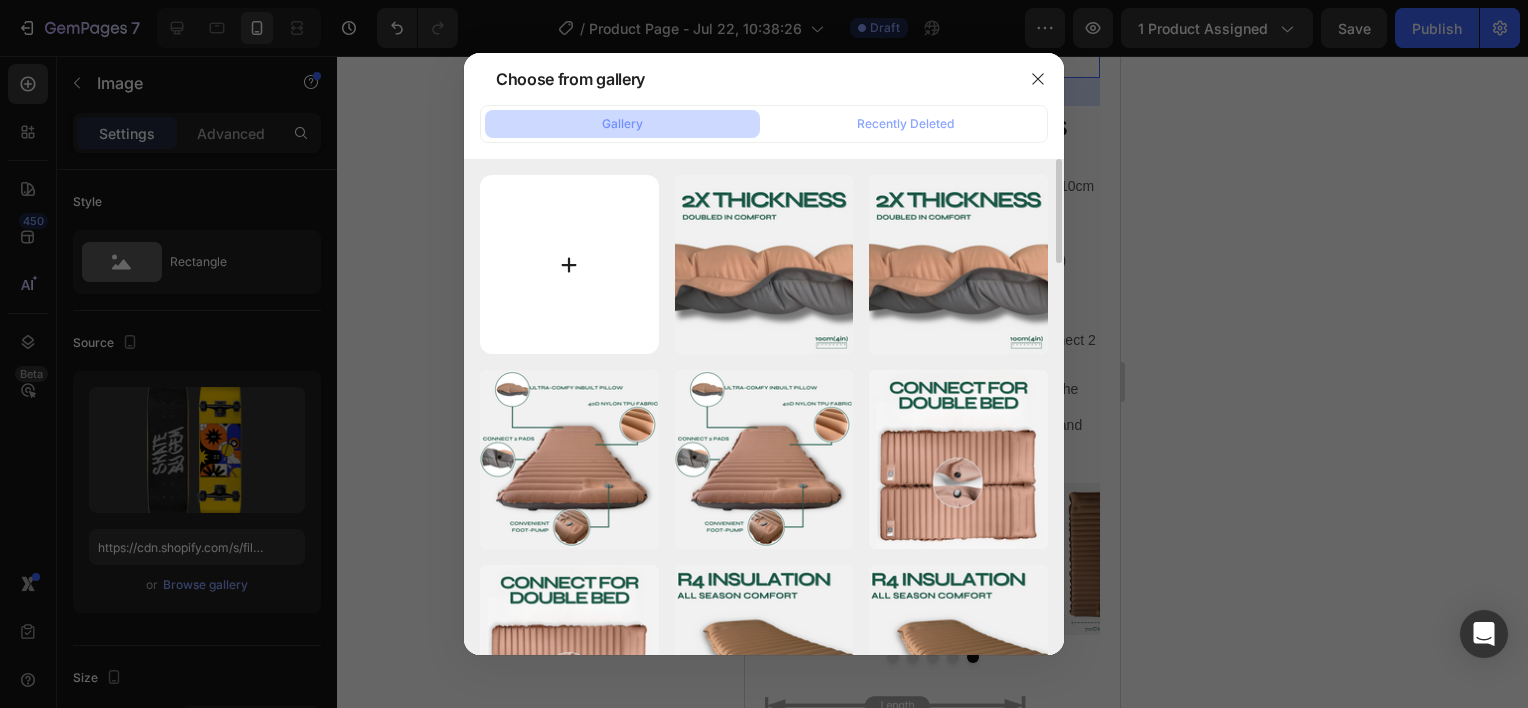 click at bounding box center (569, 264) 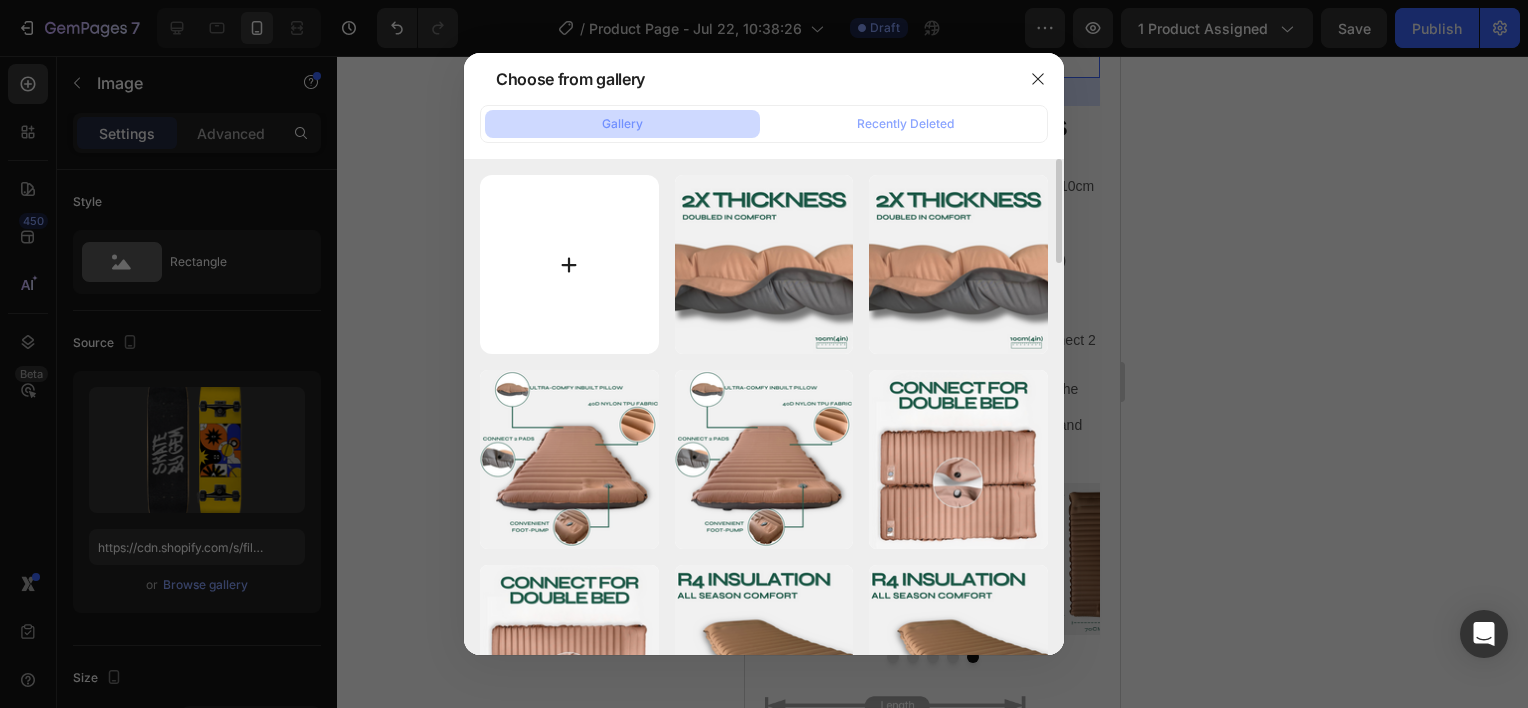 type on "C:\fakepath\1.jpg" 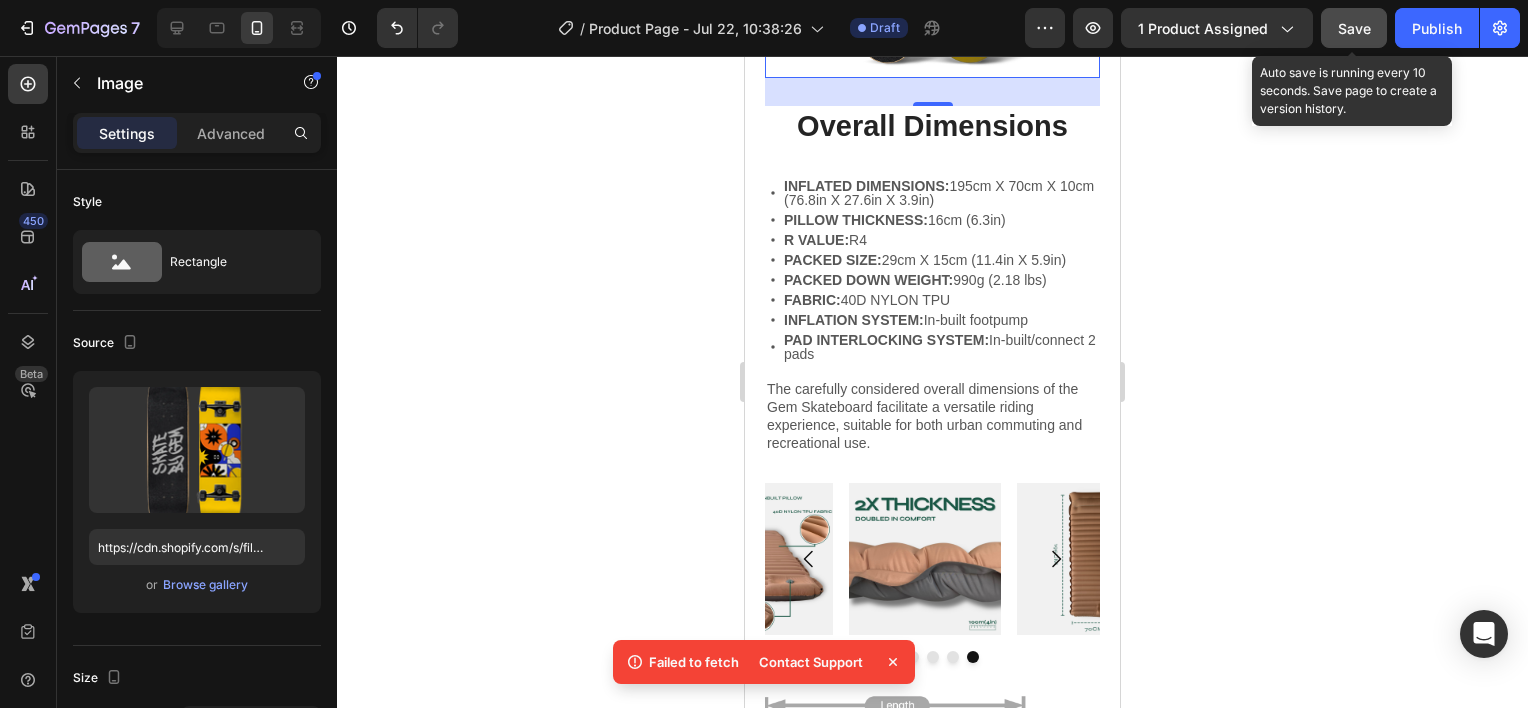 click on "Save" at bounding box center [1354, 28] 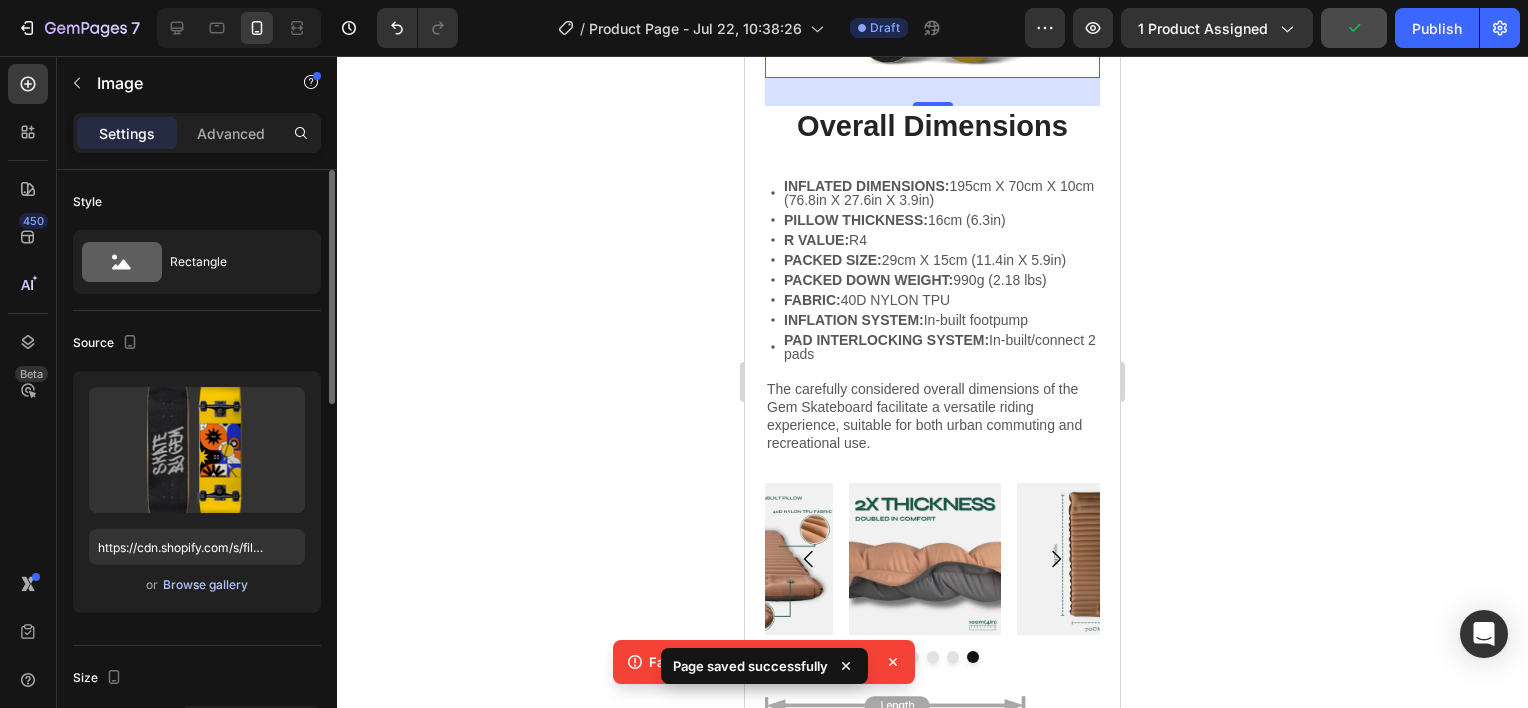 click on "Browse gallery" at bounding box center (205, 585) 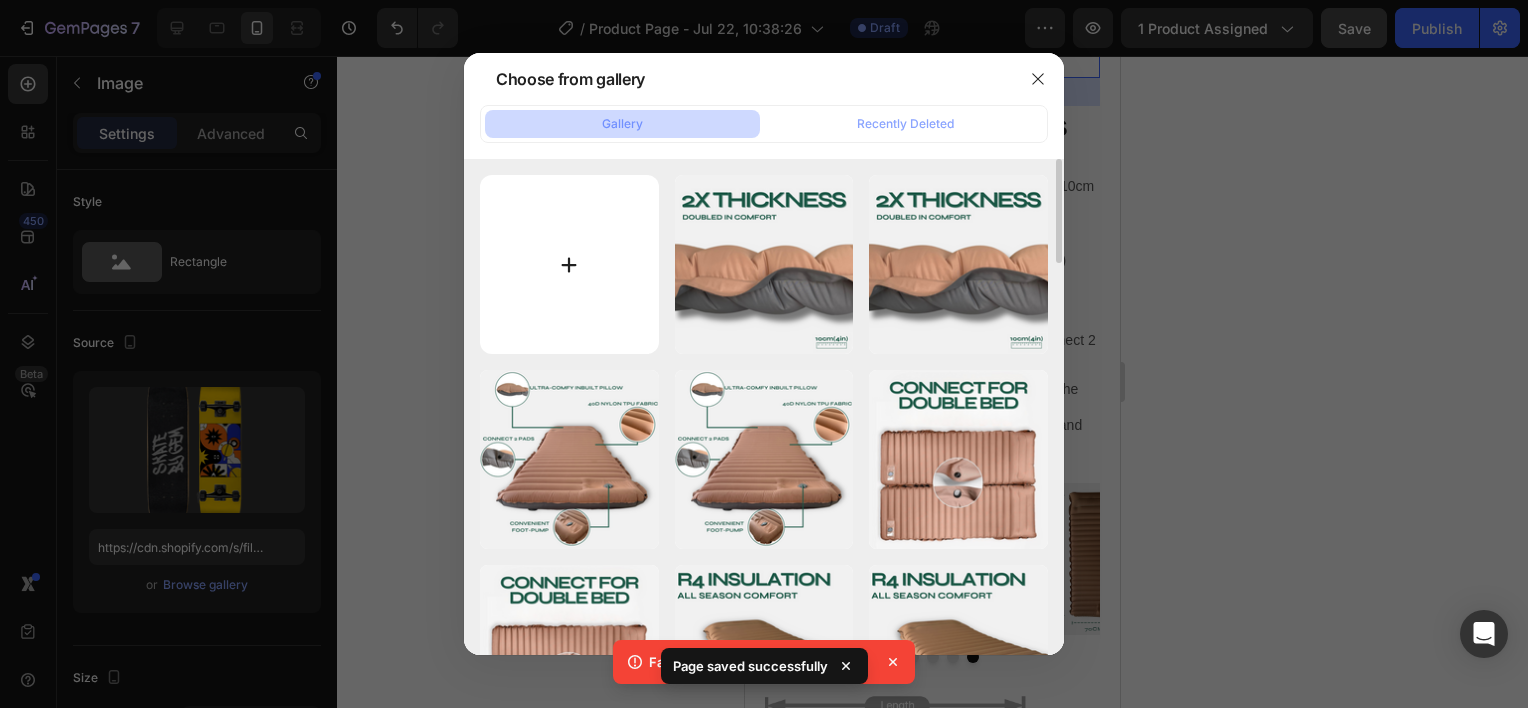 click at bounding box center [569, 264] 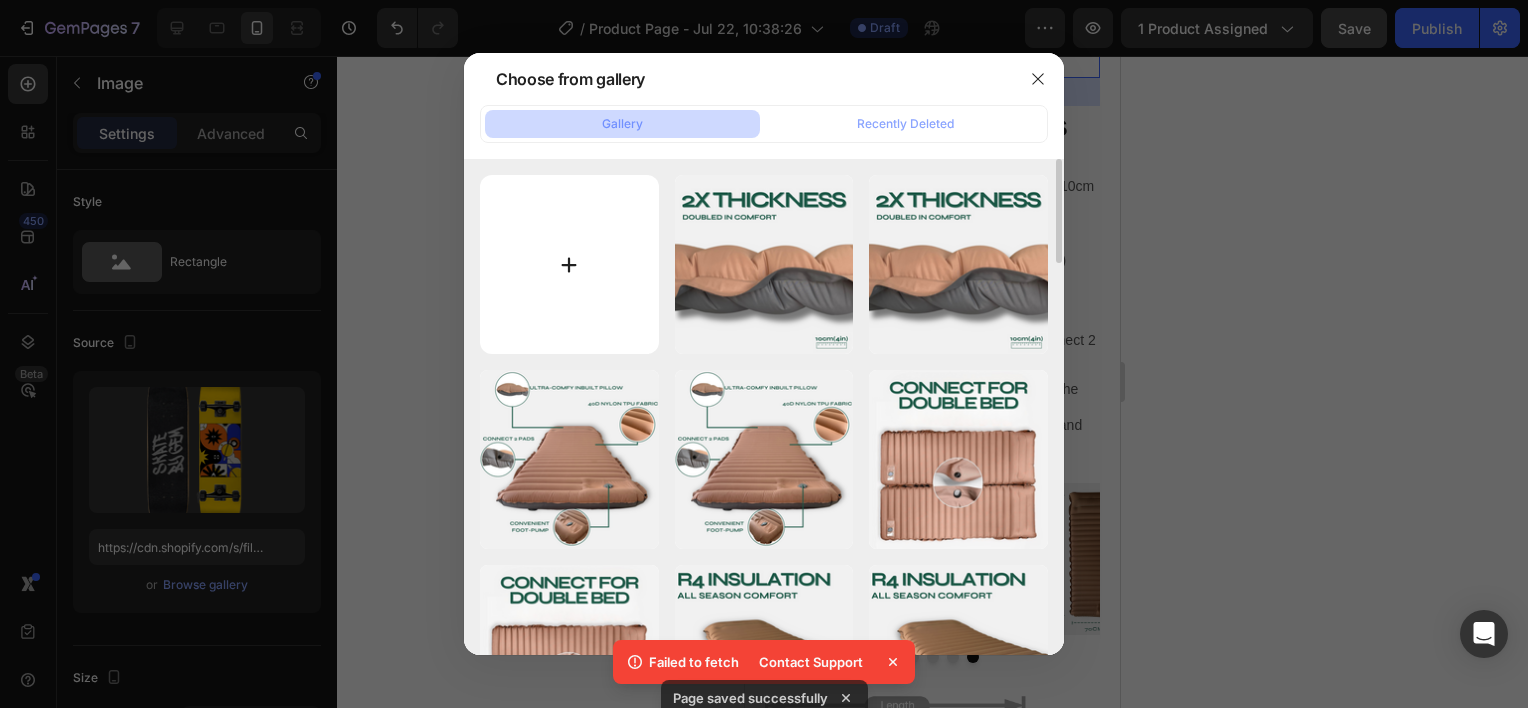 type on "C:\fakepath\1.jpg" 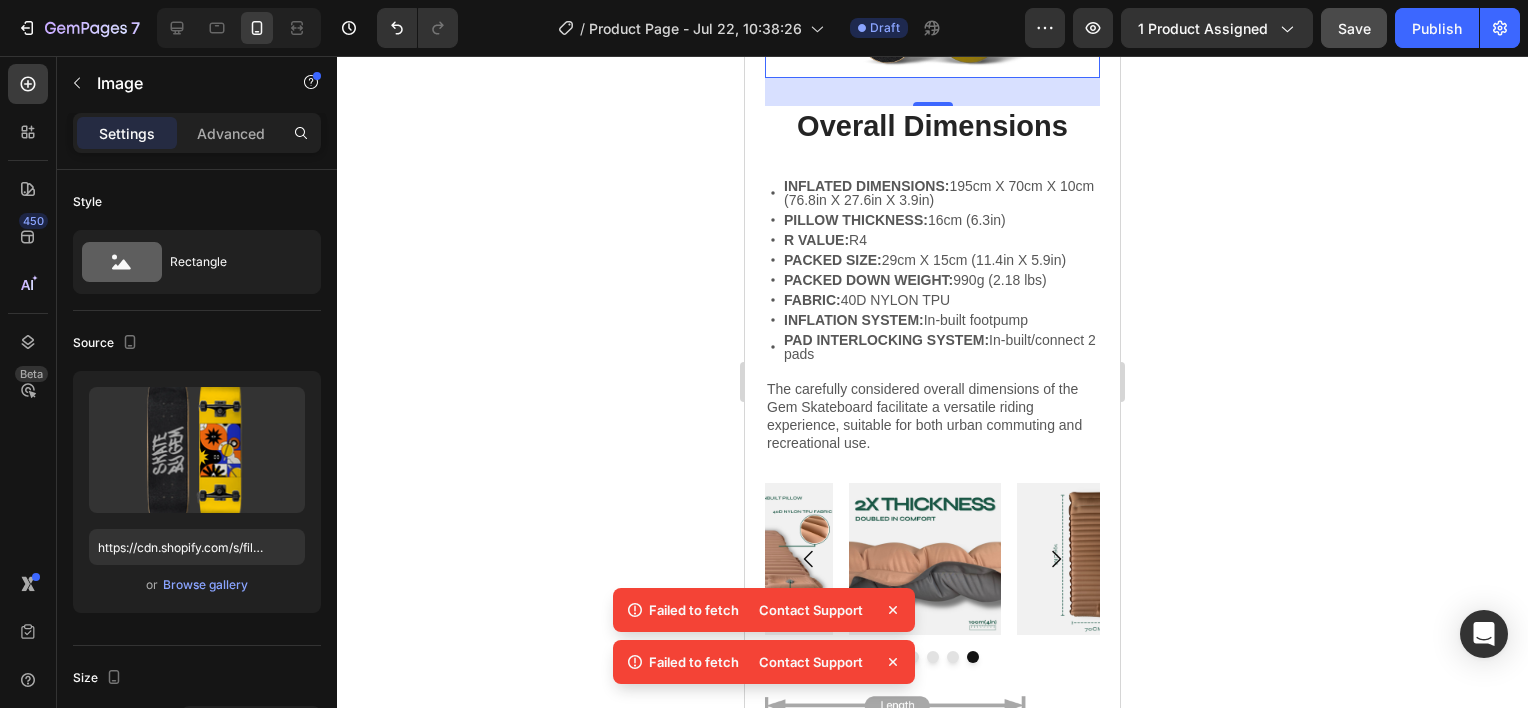 click 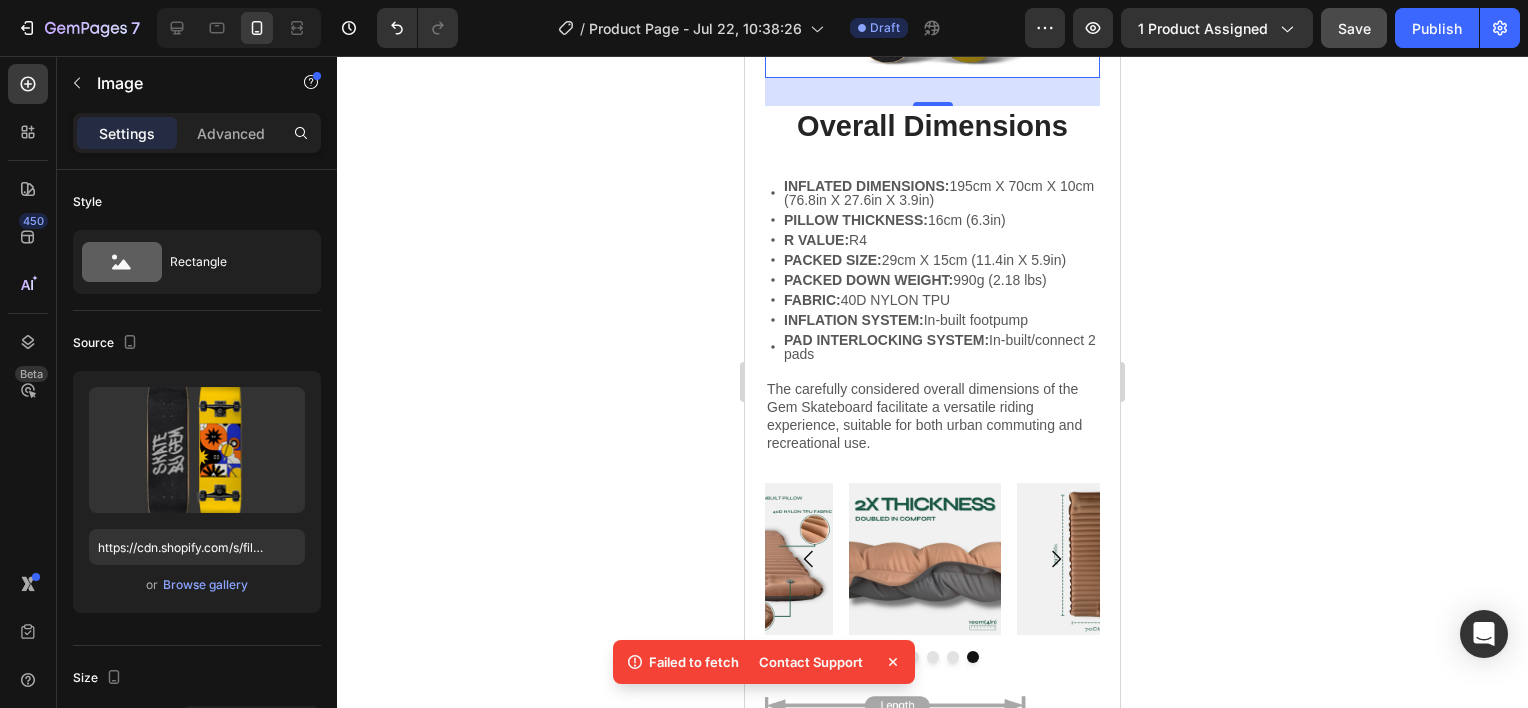 click at bounding box center (932, -62) 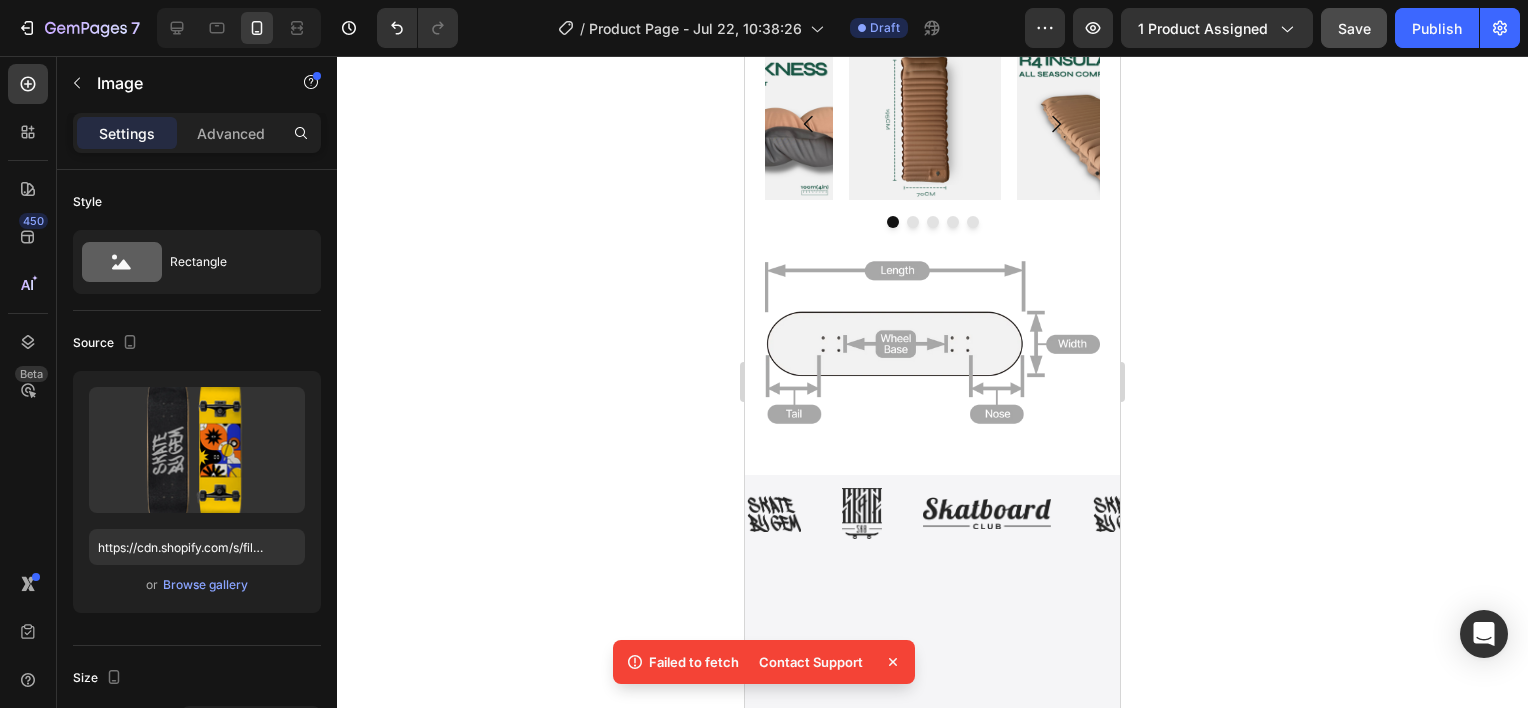 scroll, scrollTop: 3987, scrollLeft: 0, axis: vertical 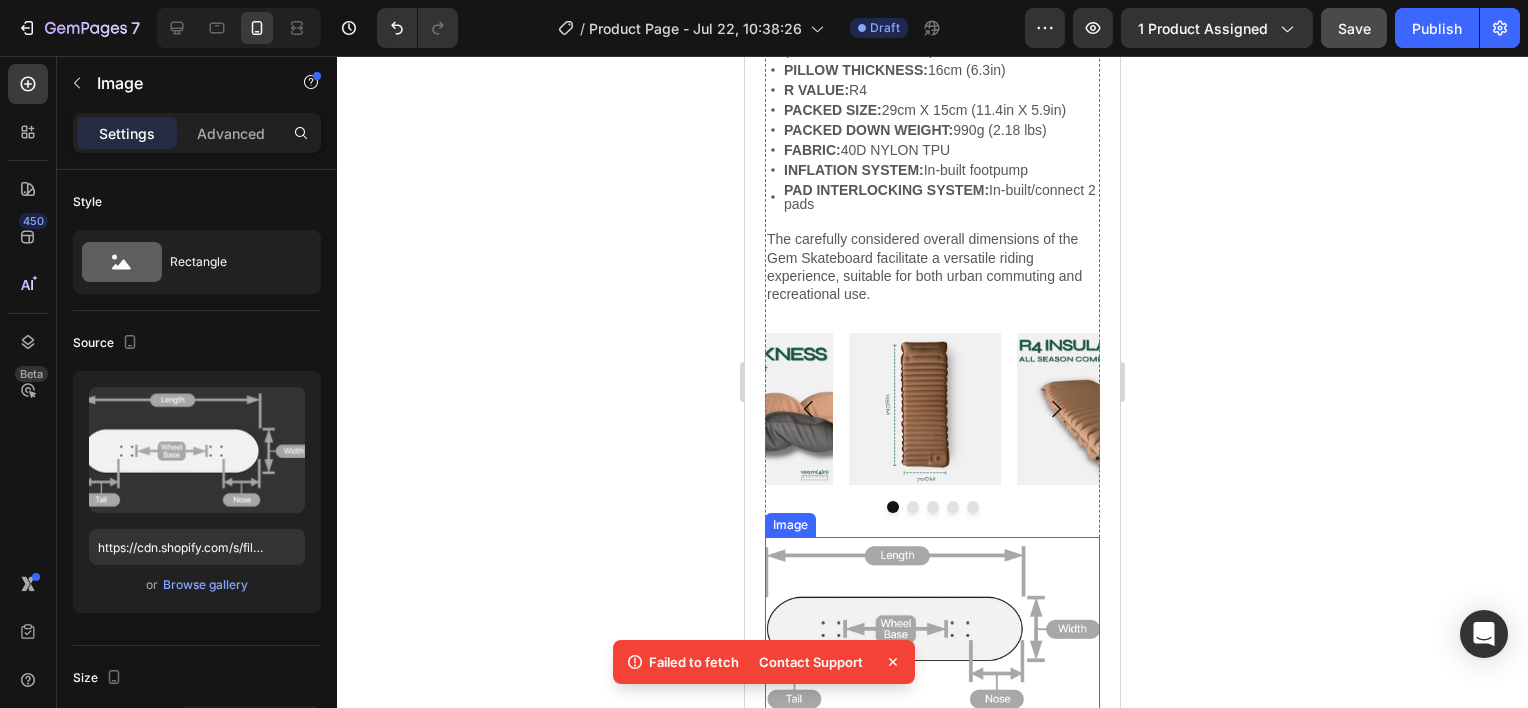 click at bounding box center [932, 627] 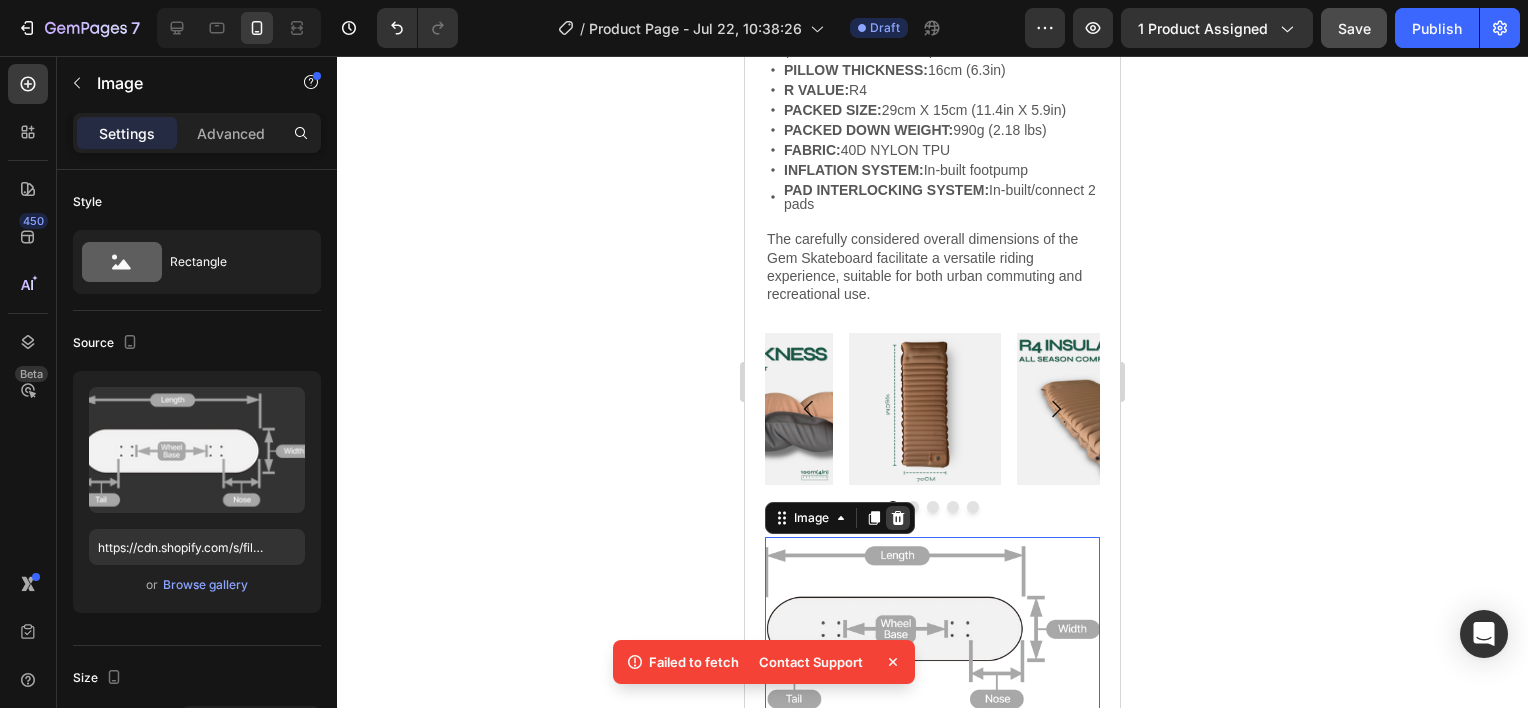 click 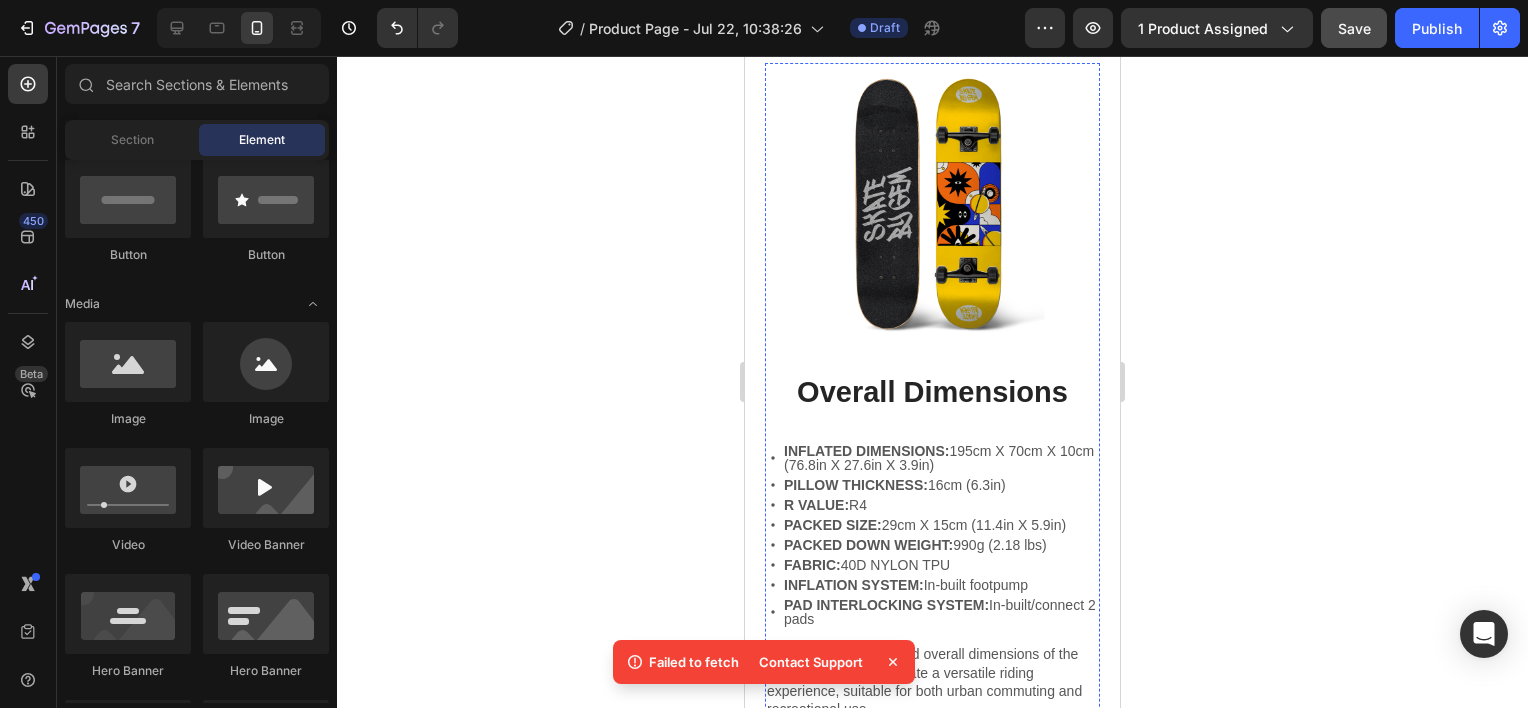 scroll, scrollTop: 3487, scrollLeft: 0, axis: vertical 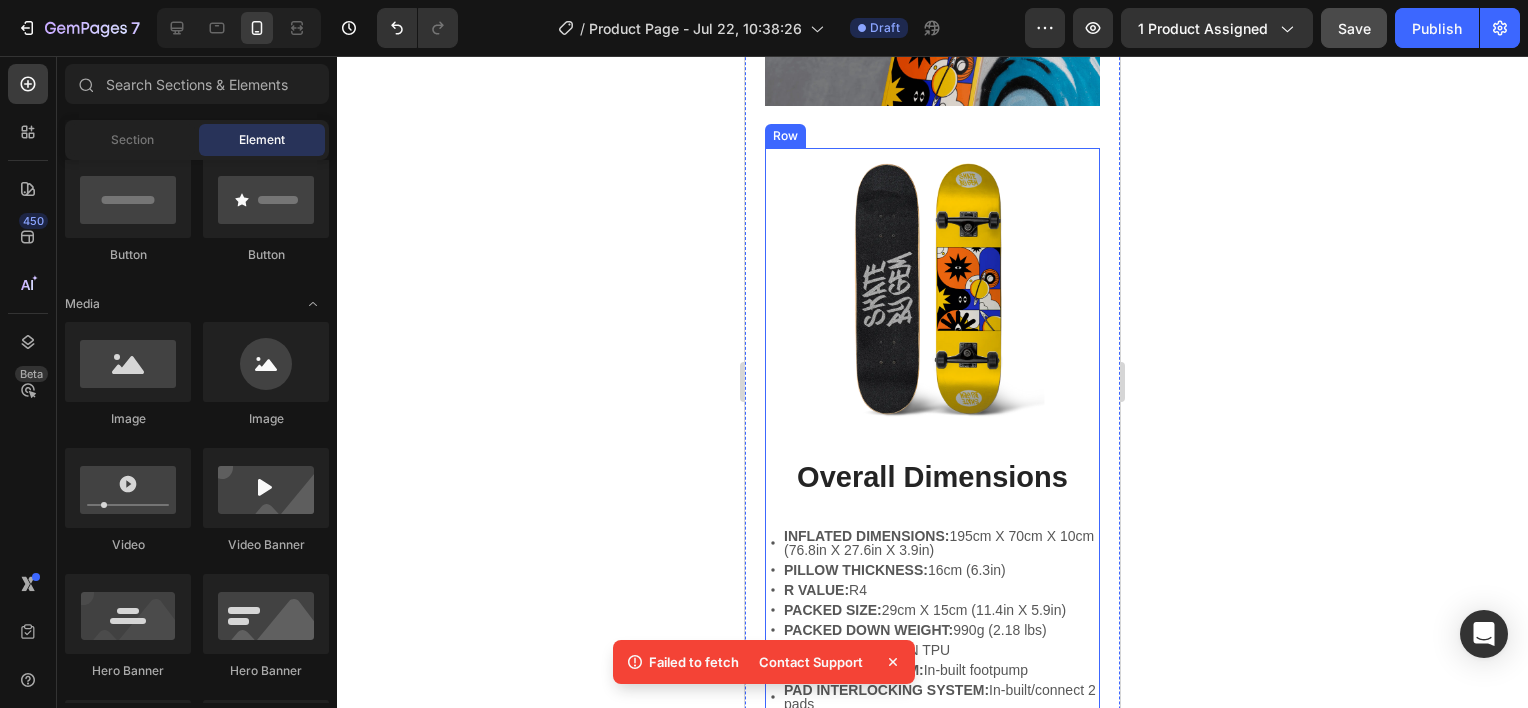 click at bounding box center [932, 288] 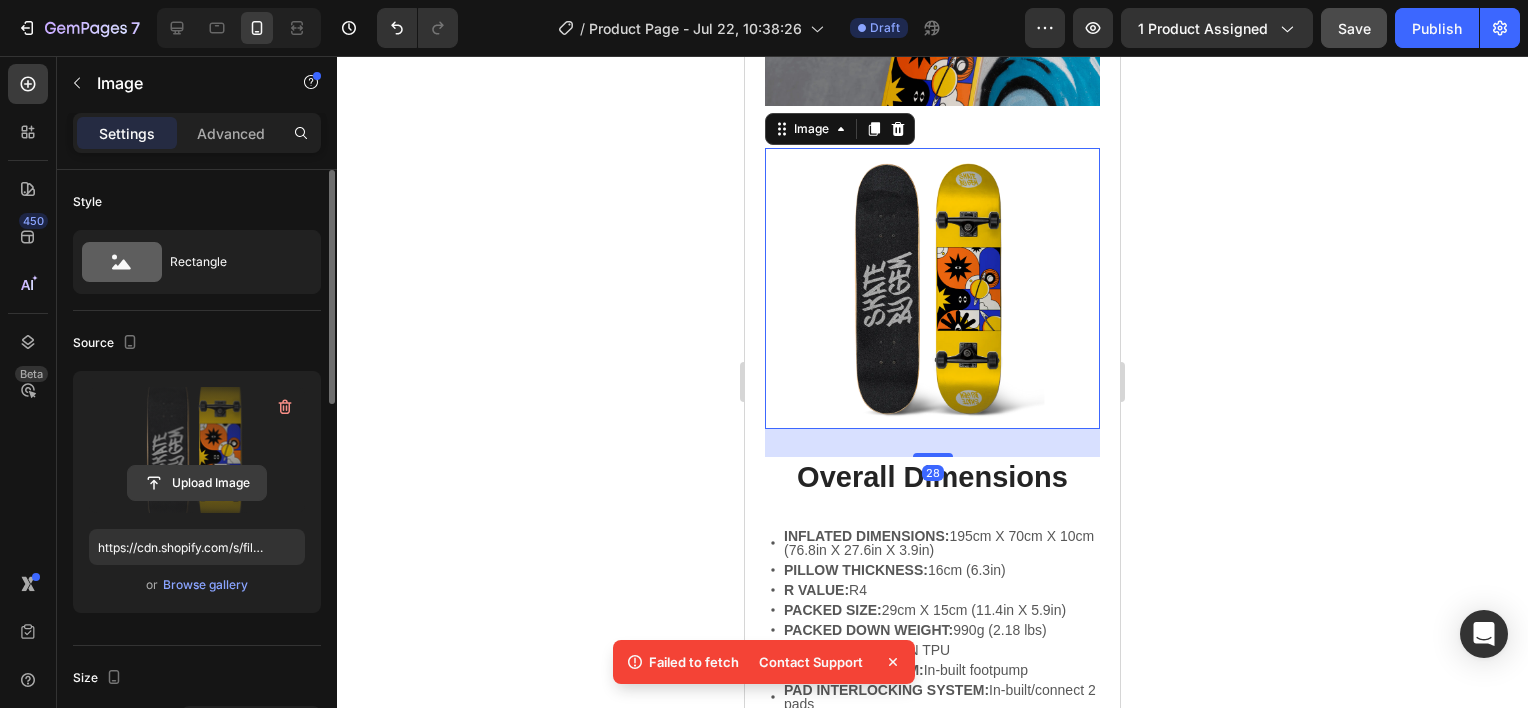 click 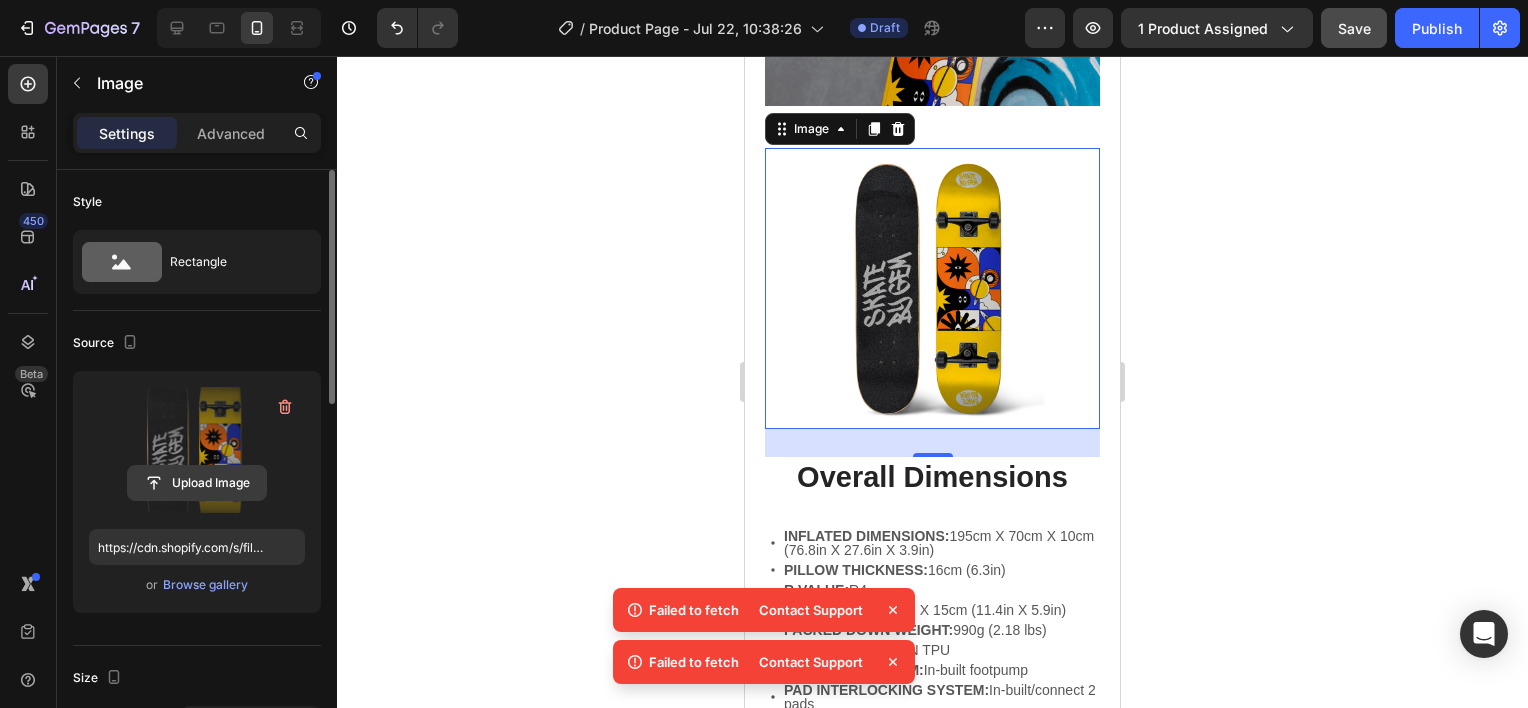 click 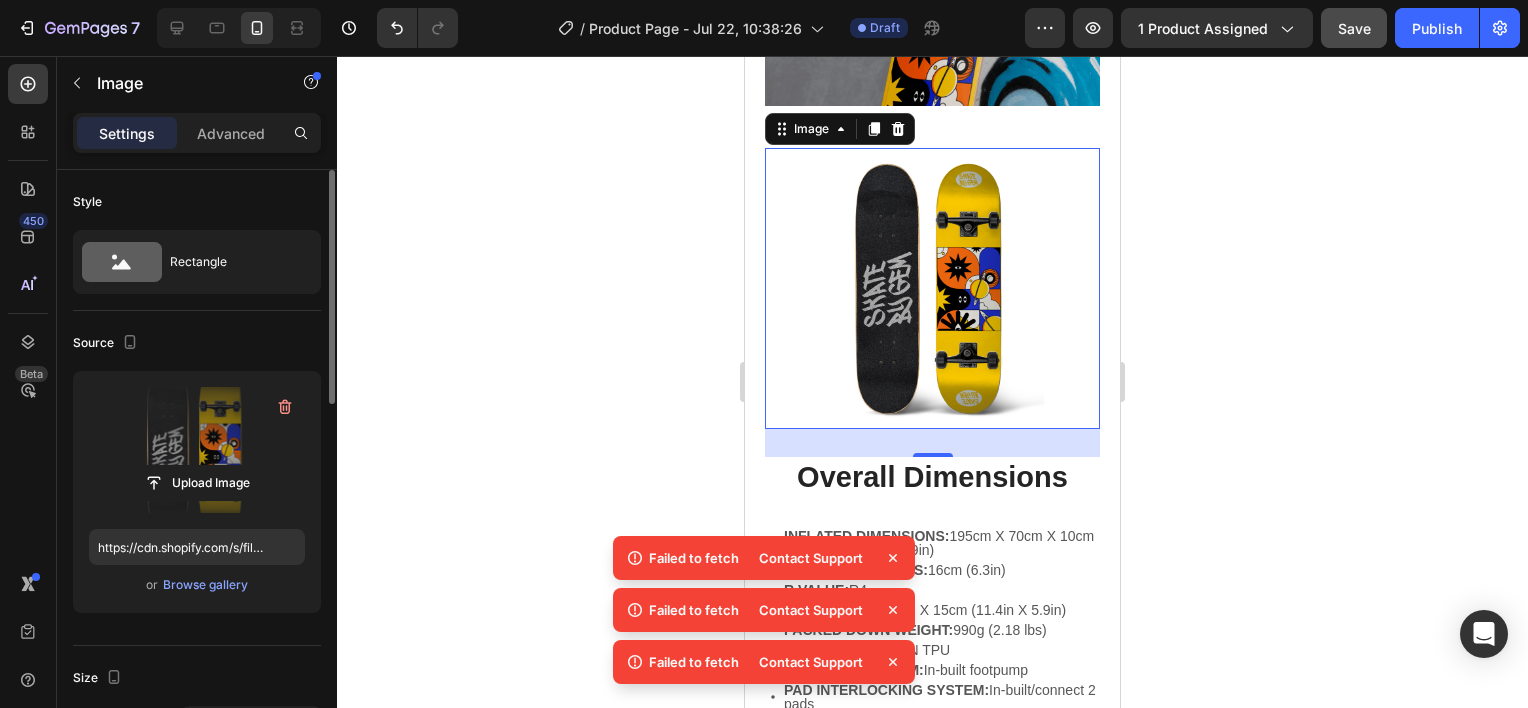 click 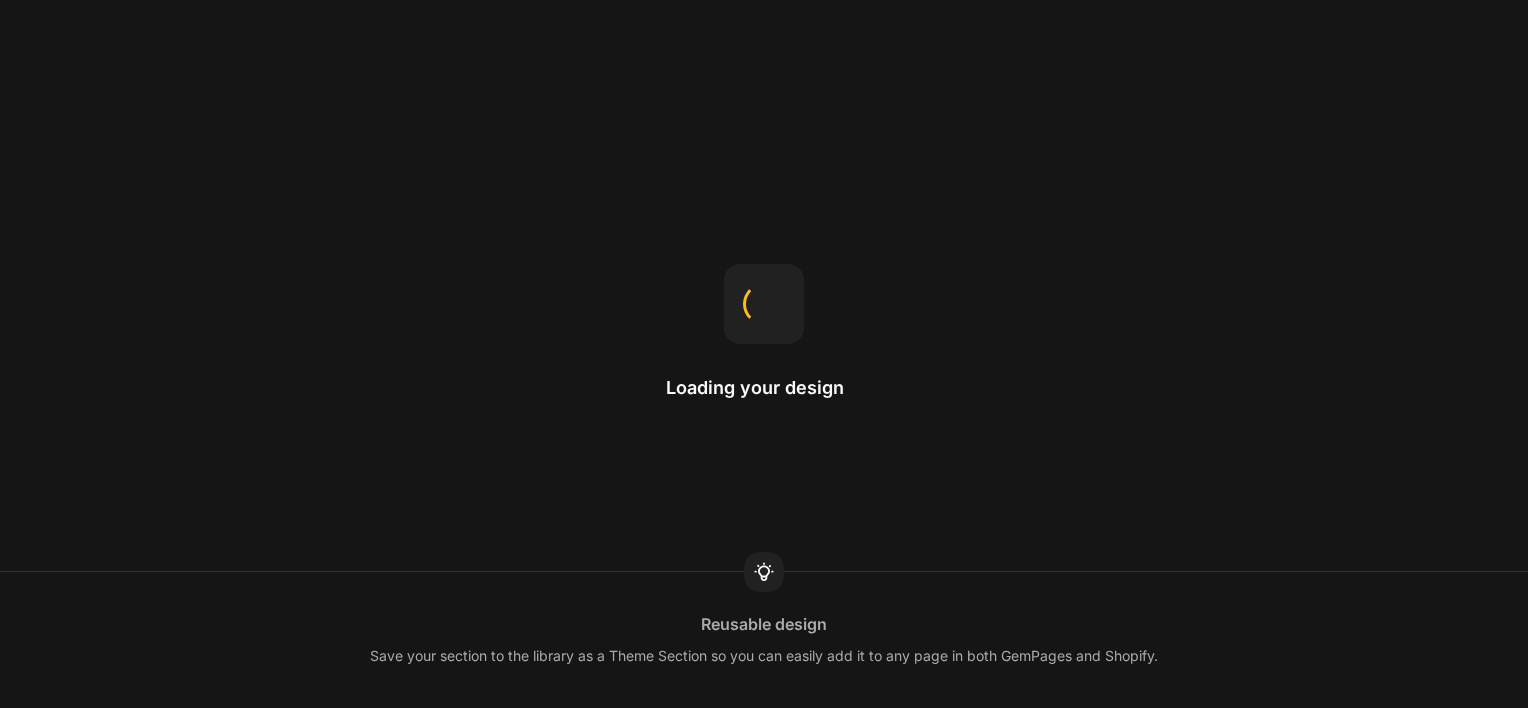 scroll, scrollTop: 0, scrollLeft: 0, axis: both 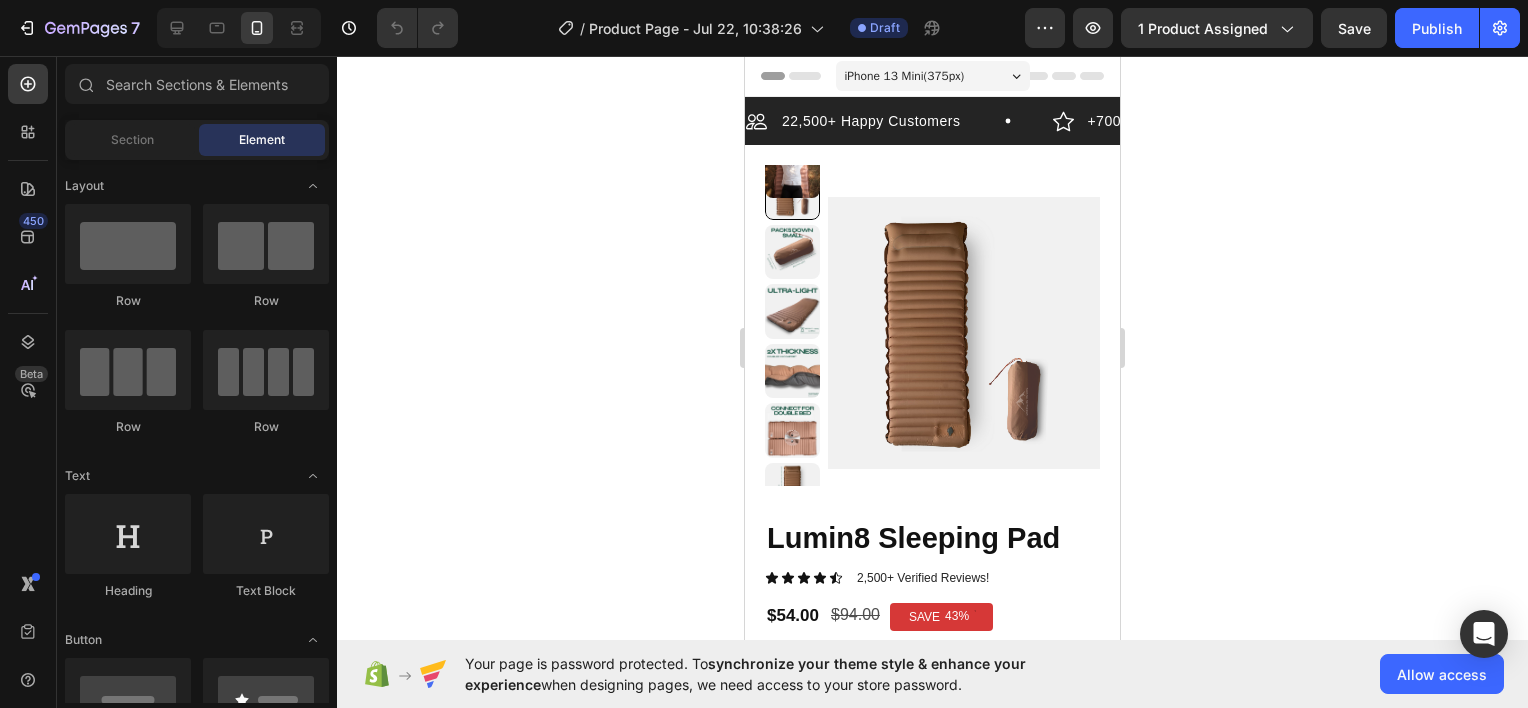click 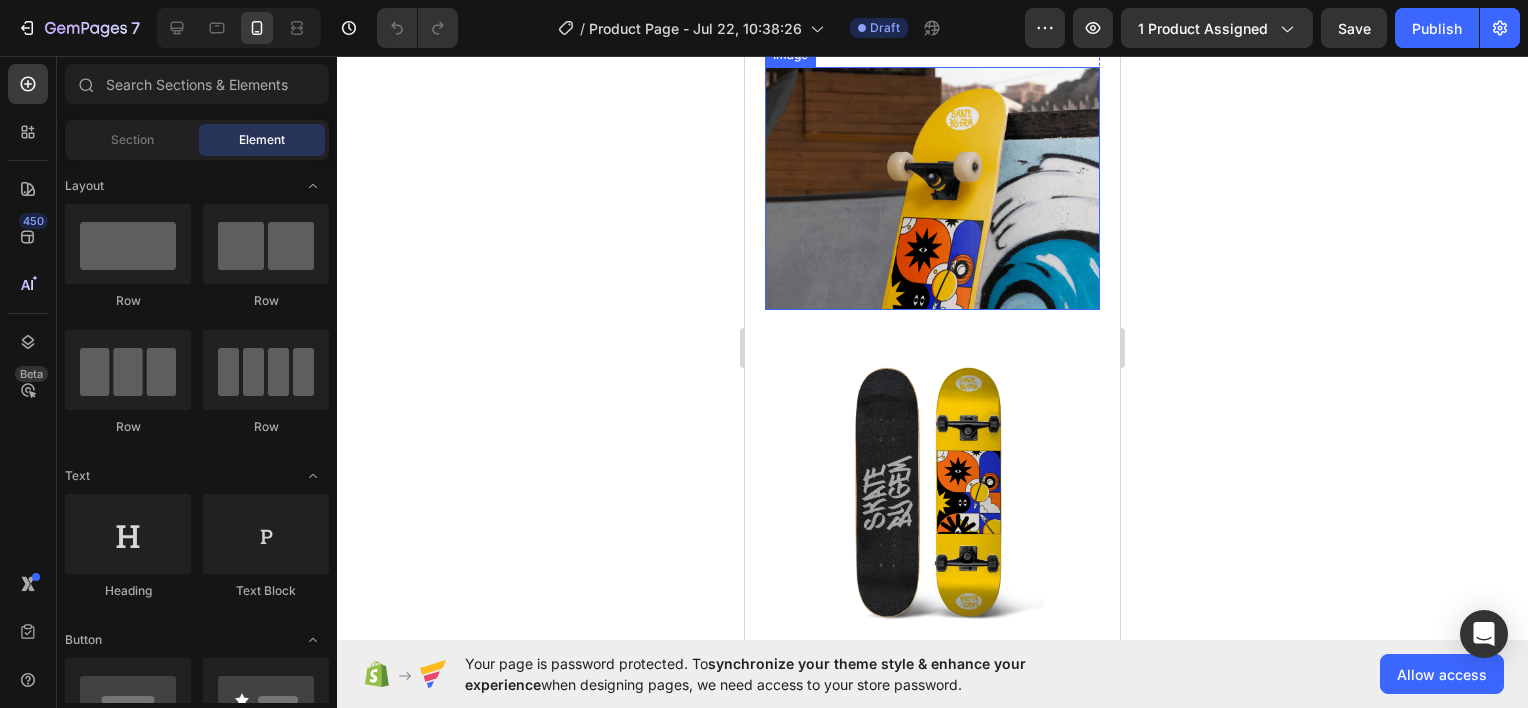 scroll, scrollTop: 4300, scrollLeft: 0, axis: vertical 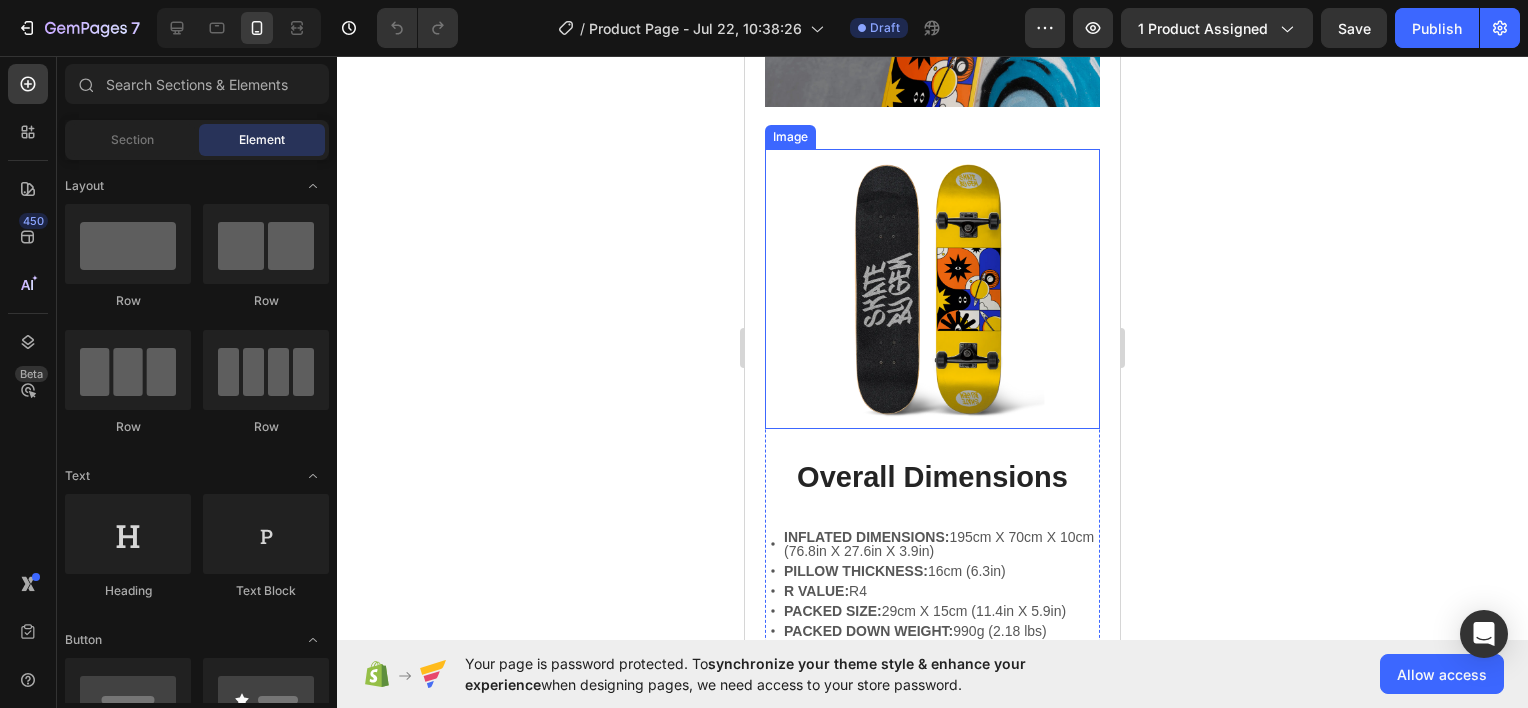 click at bounding box center [932, 289] 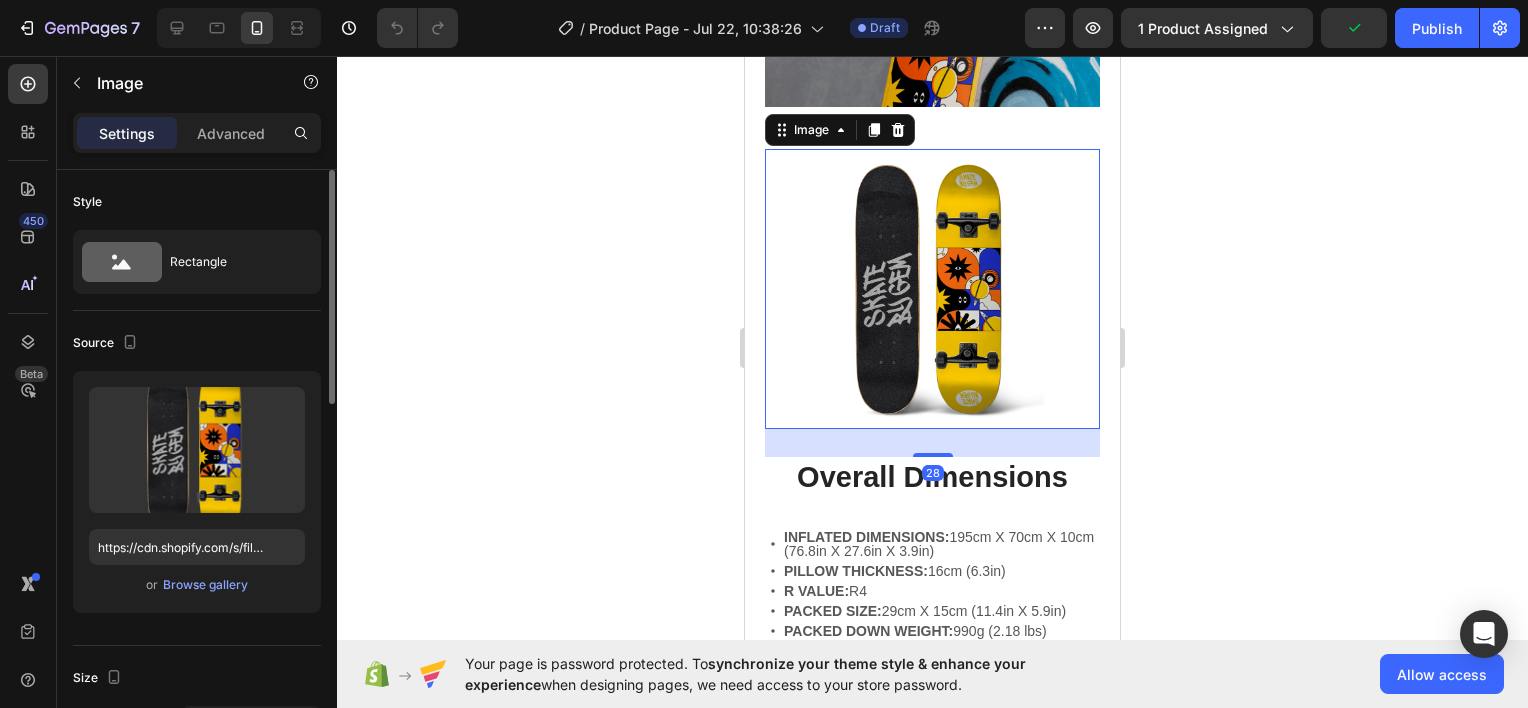 click on "Upload Image https://cdn.shopify.com/s/files/1/0948/7797/4813/files/gempages_576508192767345226-484bef55-1c62-4393-846d-897a2602381c.webp or  Browse gallery" at bounding box center [197, 492] 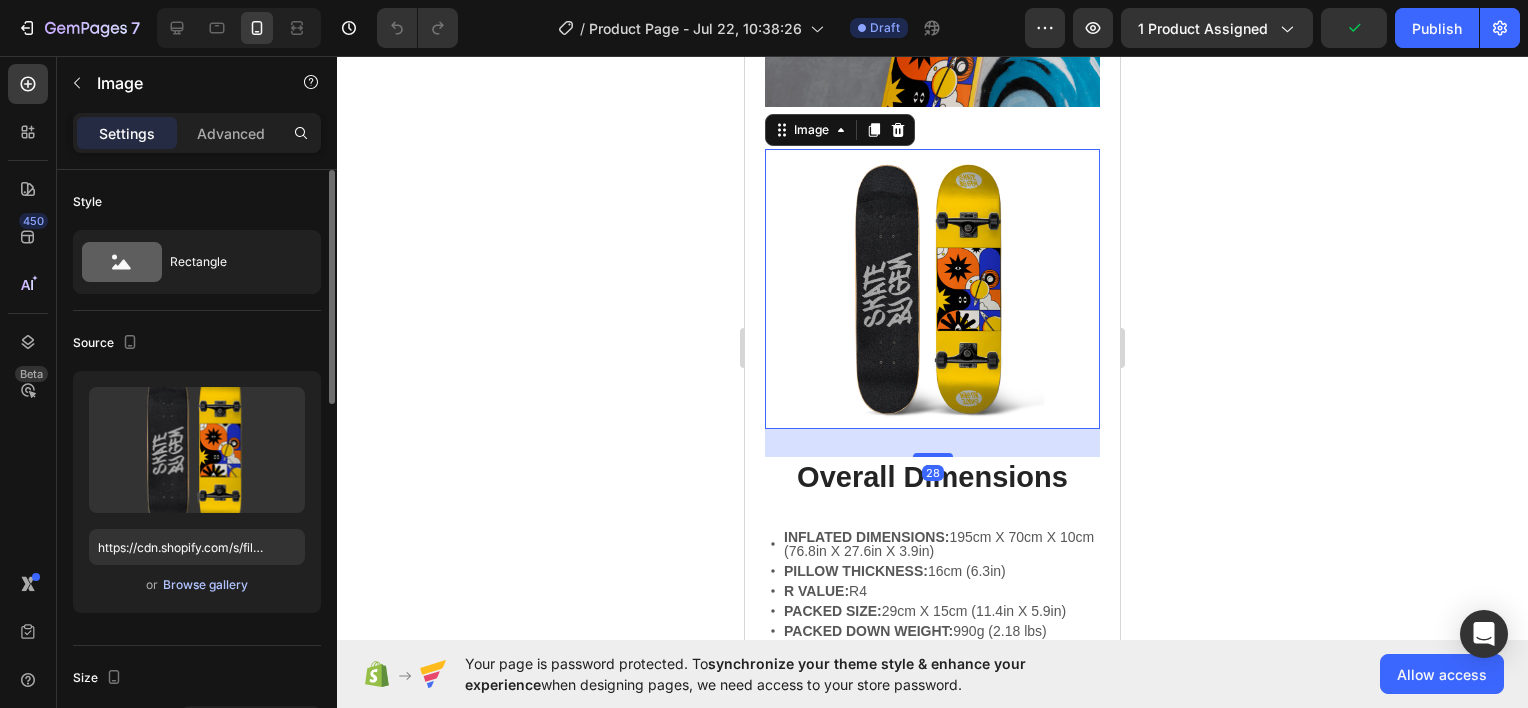 click on "Browse gallery" at bounding box center (205, 585) 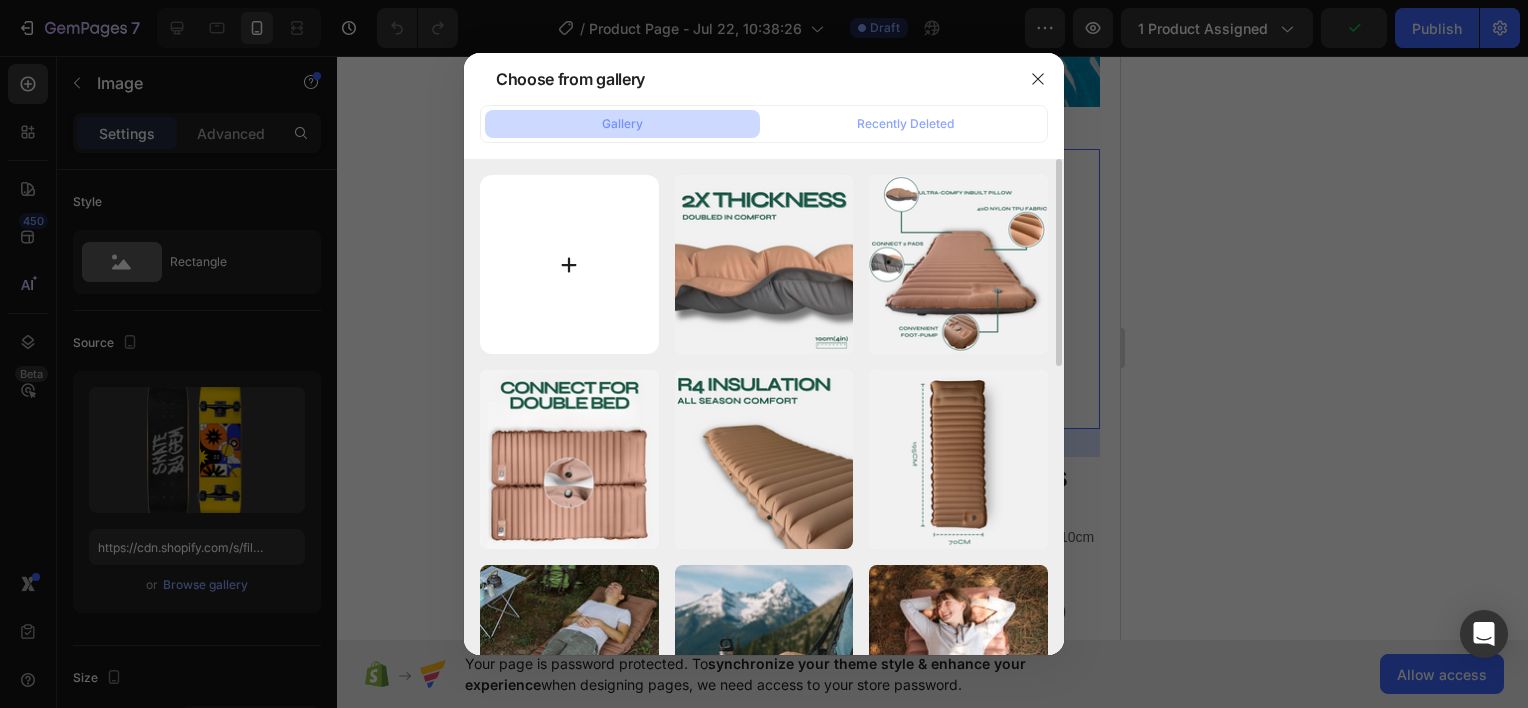 click at bounding box center (569, 264) 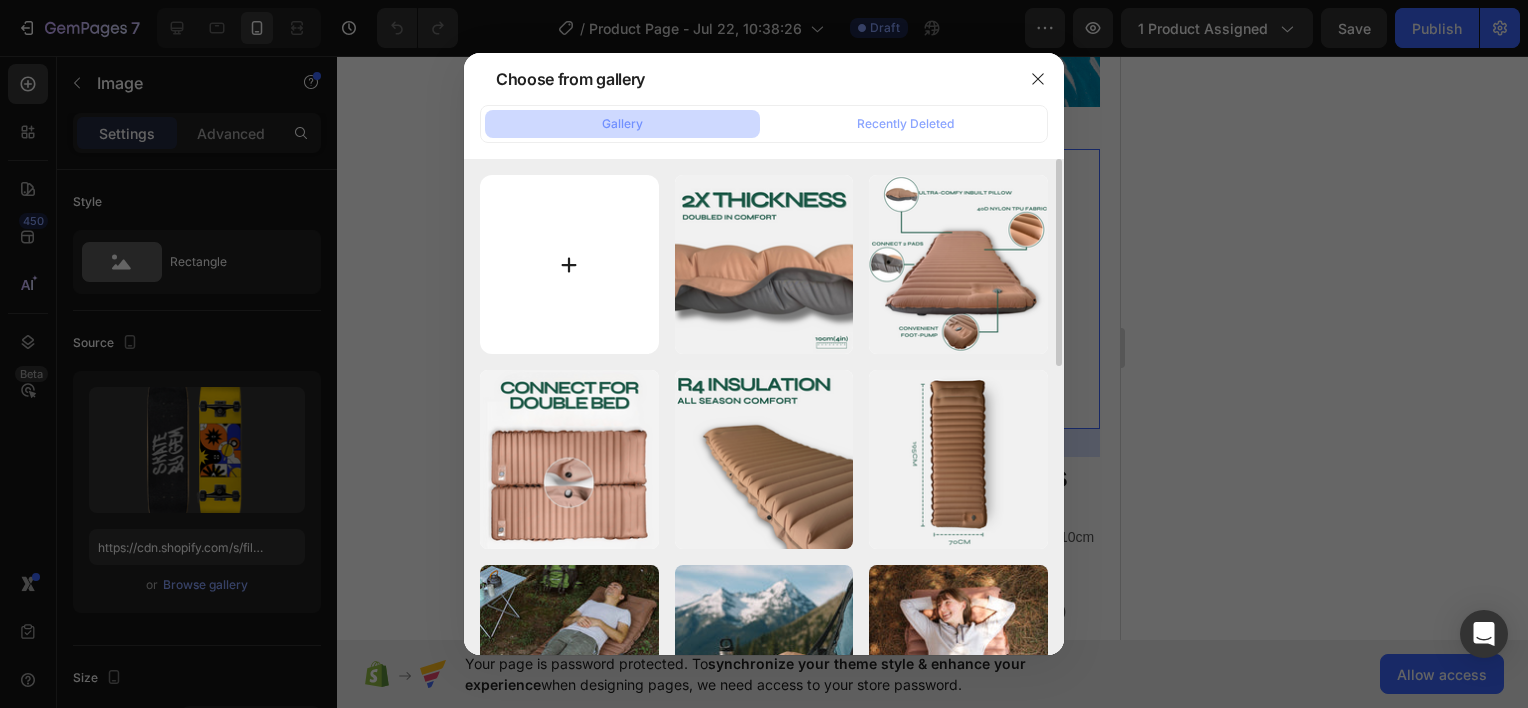 type on "C:\fakepath\1.jpg" 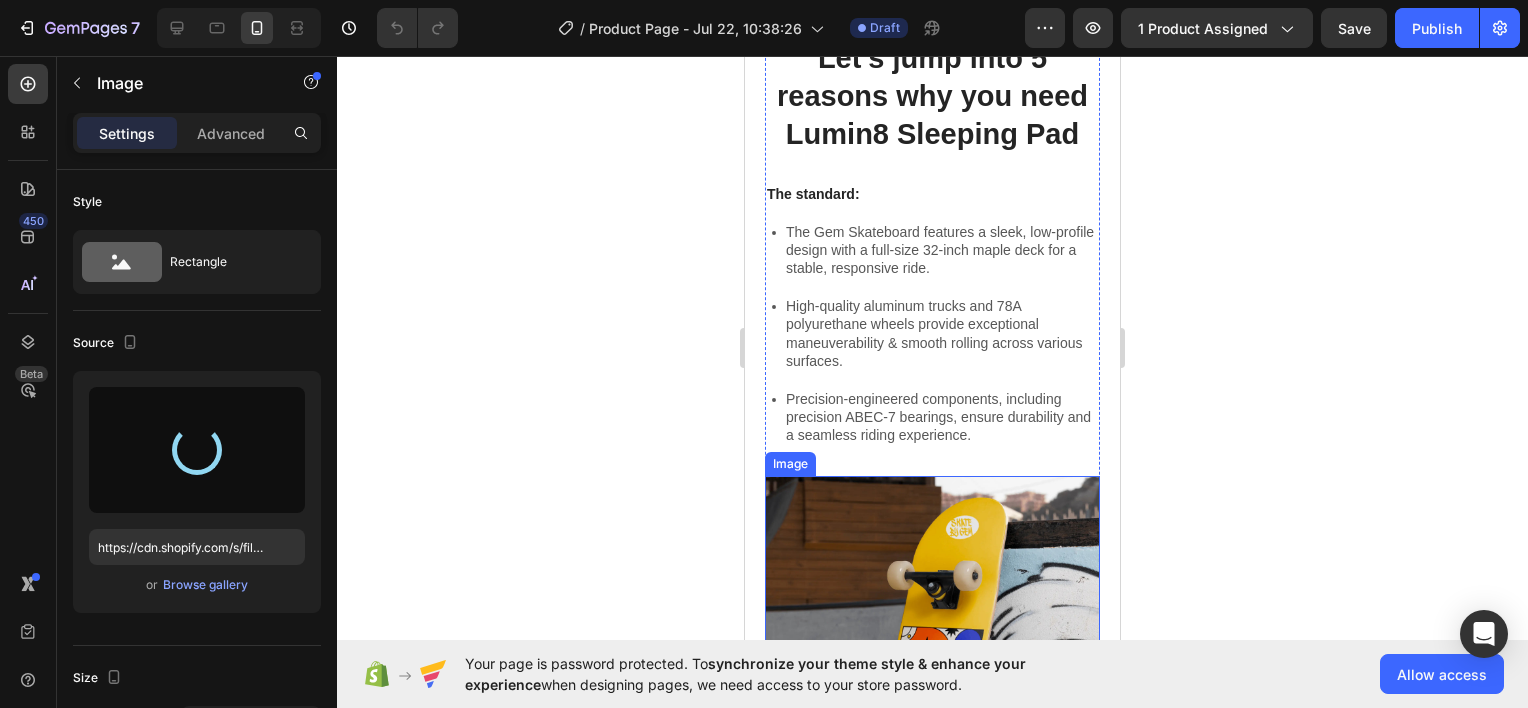 scroll, scrollTop: 3600, scrollLeft: 0, axis: vertical 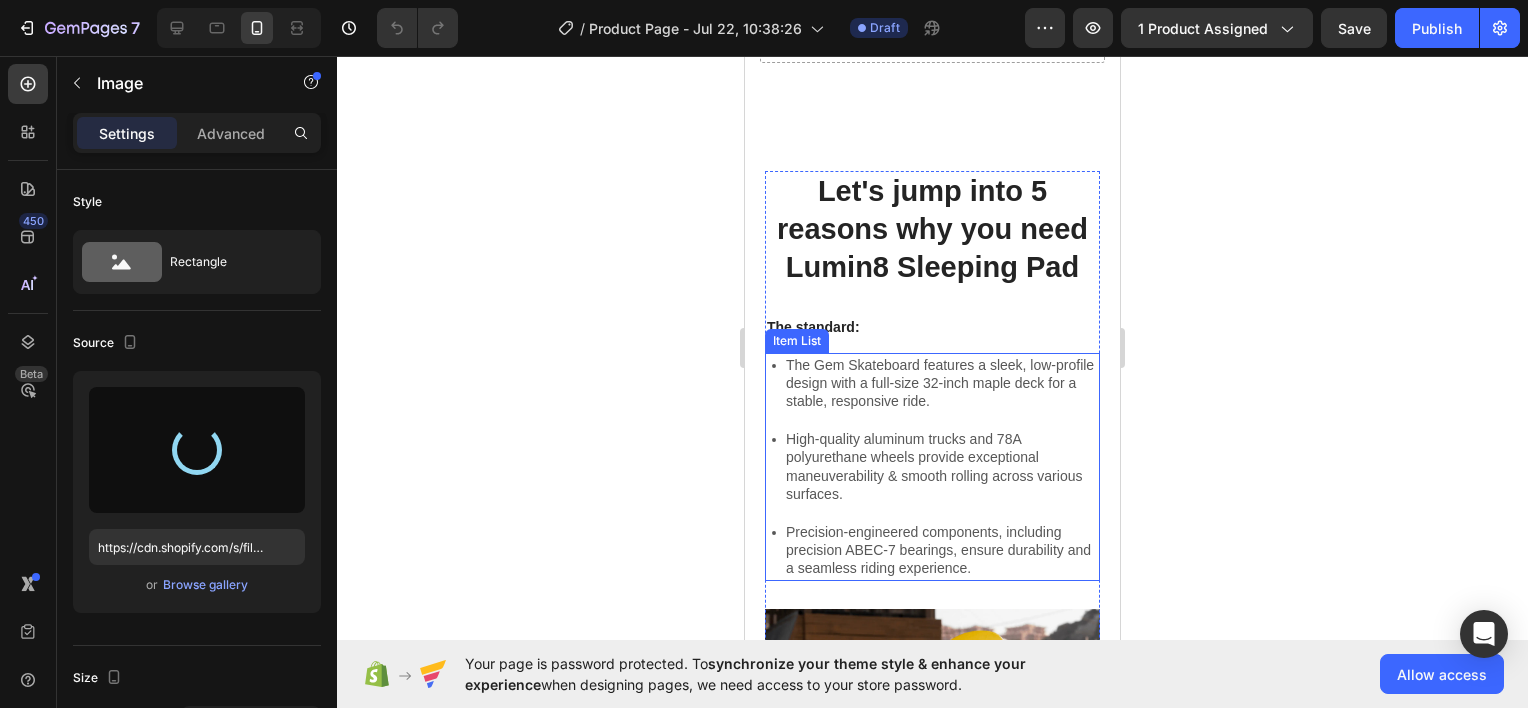 type on "https://cdn.shopify.com/s/files/1/0948/7797/4813/files/gempages_576508192767345226-7b06f259-6f74-43e1-9f29-d1d008800249.jpg" 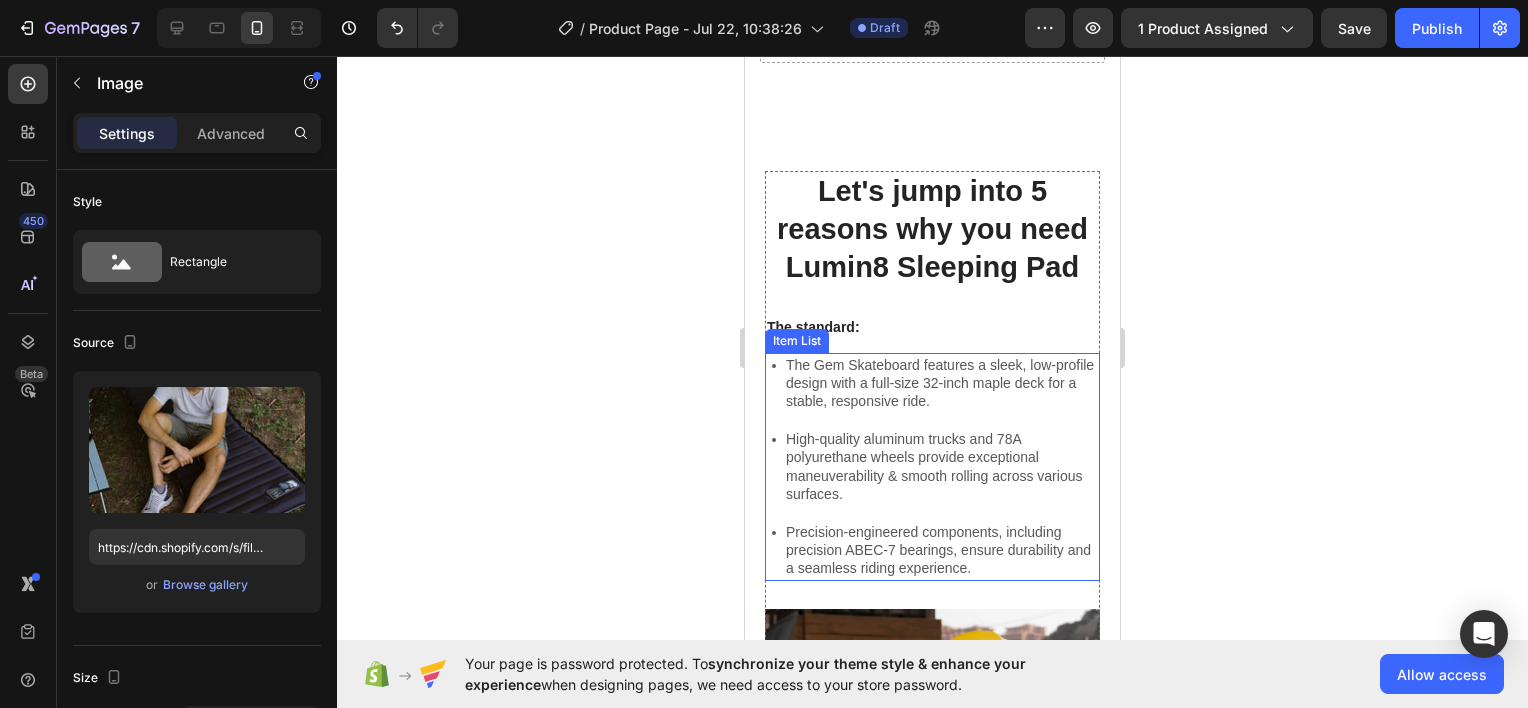 click on "High-quality aluminum trucks and 78A polyurethane wheels provide exceptional maneuverability & smooth rolling across various surfaces." at bounding box center (941, 466) 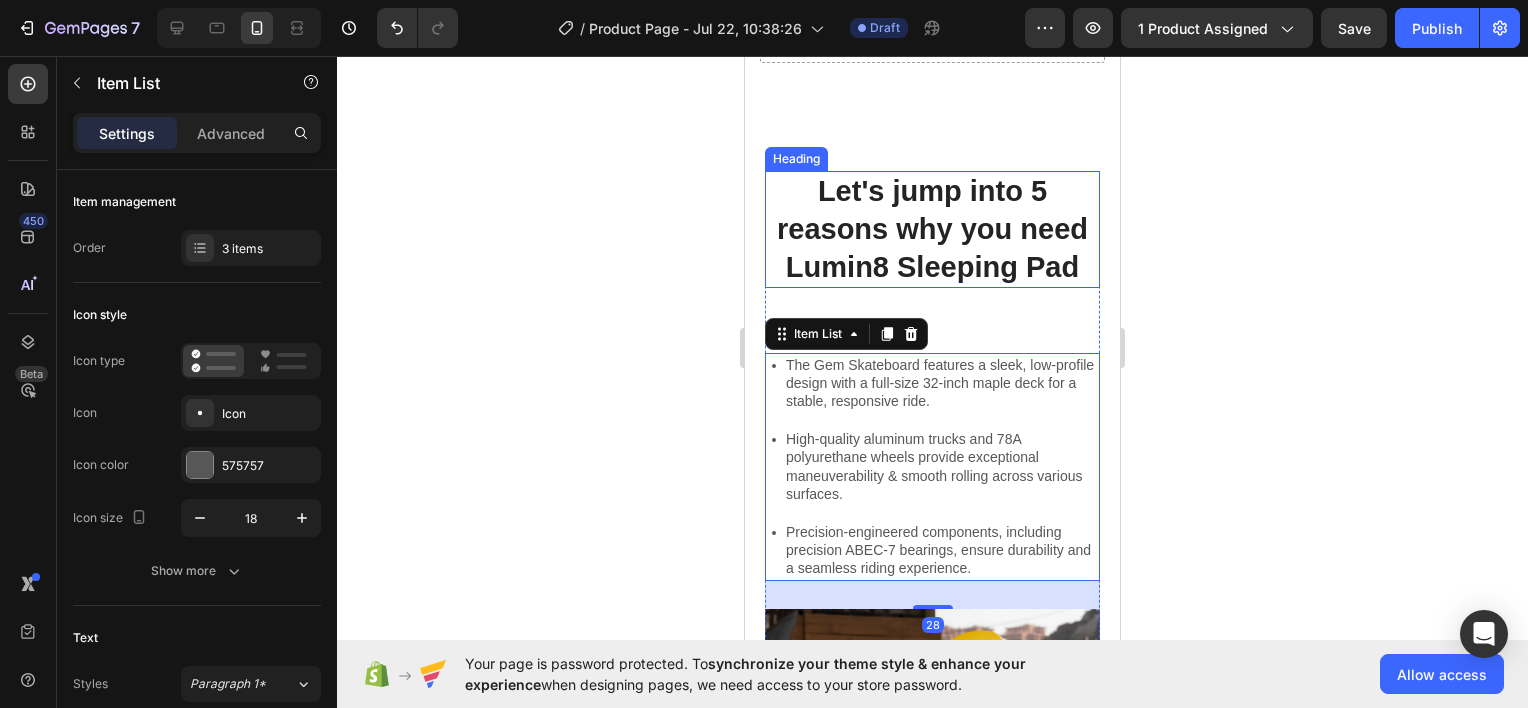 click on "Let's jump into 5 reasons why you need Lumin8 Sleeping Pad Heading" at bounding box center [932, 229] 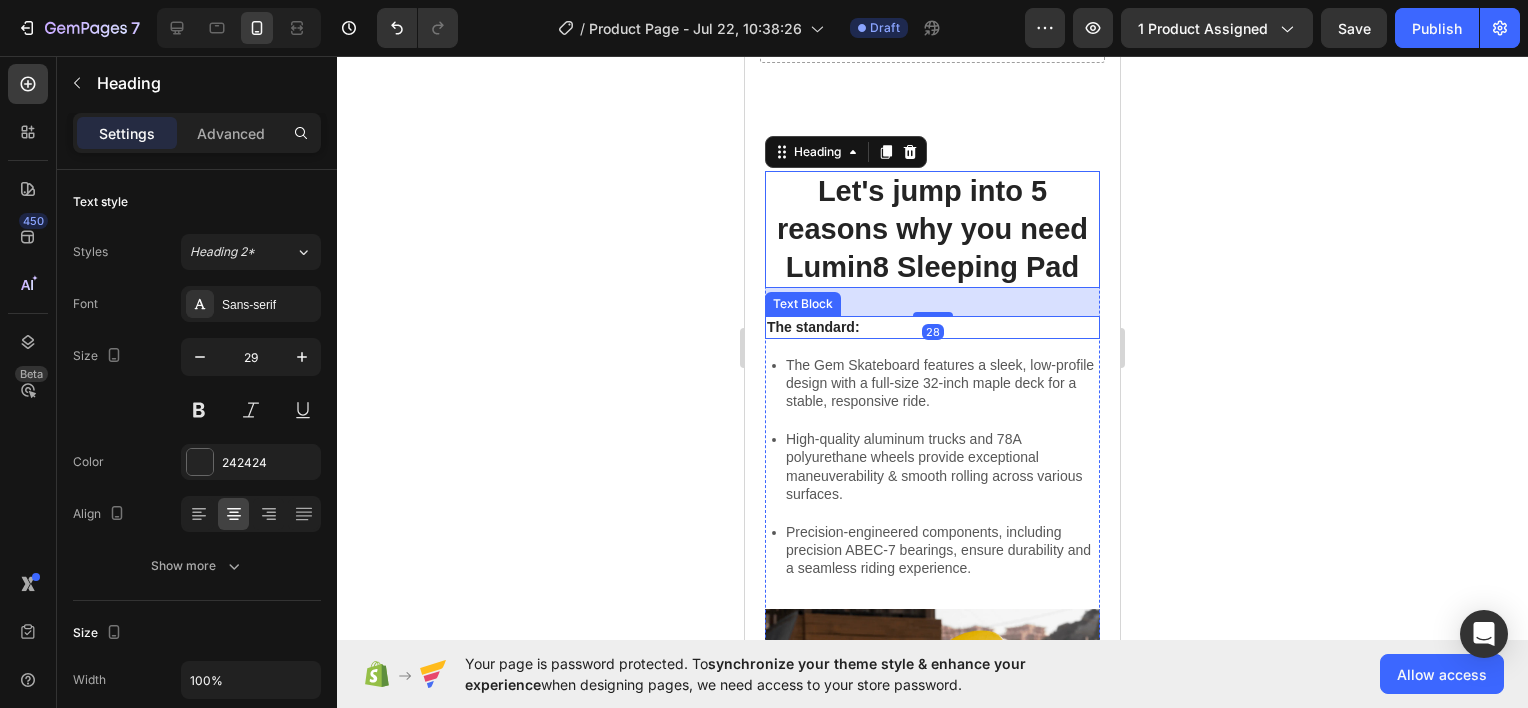 click on "The standard:" at bounding box center [932, 327] 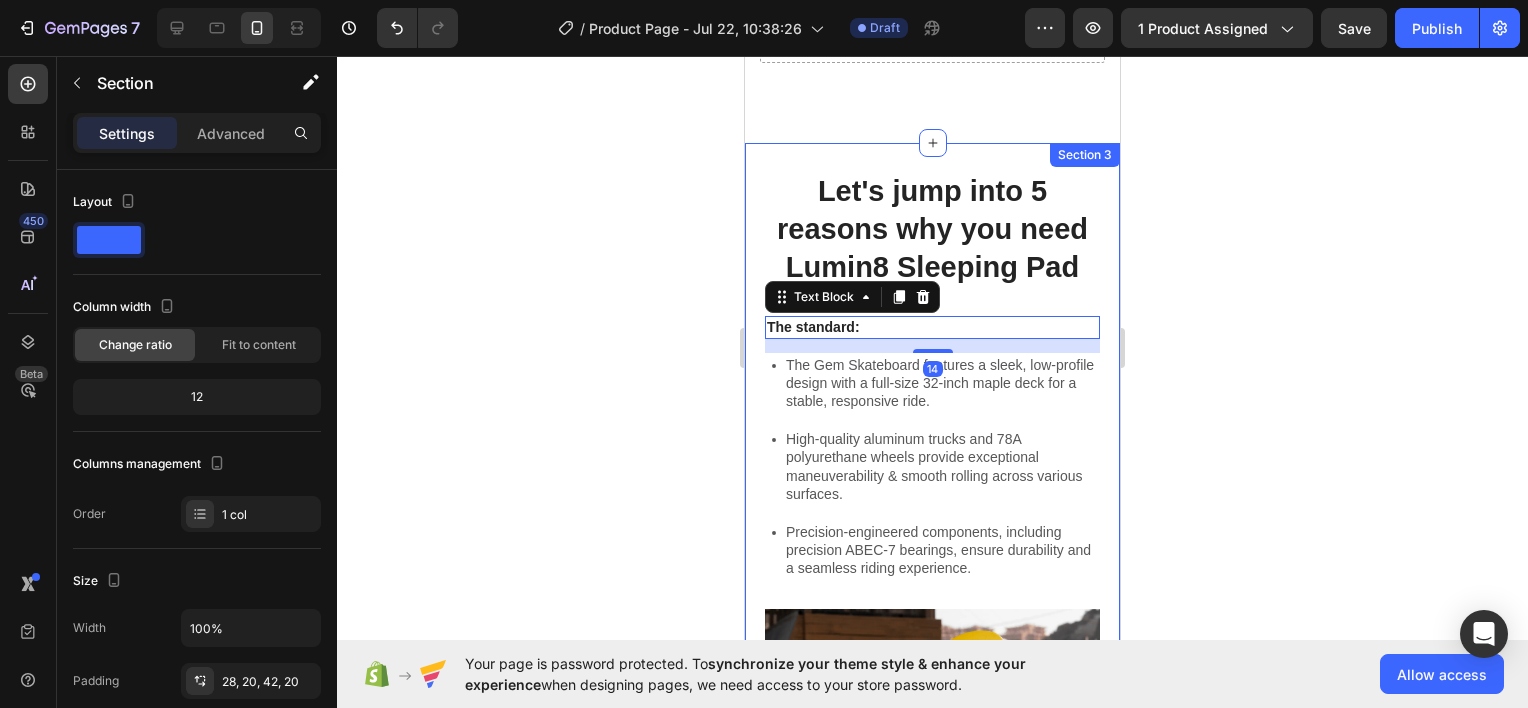 click on "Let's jump into 5 reasons why you need Lumin8 Sleeping Pad Heading The standard: Text Block   14
The Gem Skateboard features a sleek, low-profile design with a full-size 32-inch maple deck for a stable, responsive ride.
High-quality aluminum trucks and 78A polyurethane wheels provide exceptional maneuverability & smooth rolling across various surfaces.
Precision-engineered components, including precision ABEC-7 bearings, ensure durability and a seamless riding experience. Item List Image Row Image Overall Dimensions Heading
INFLATED DIMENSIONS:  195cm X 70cm X 10cm (76.8in X 27.6in X 3.9in)
PILLOW THICKNESS:  16cm (6.3in)
R VALUE:  R4
PACKED SIZE:  29cm X 15cm (11.4in X 5.9in)
PACKED DOWN WEIGHT:  990g (2.18 lbs)
FABRIC:  40D NYLON TPU
INFLATION SYSTEM:  In-built footpump
PAD INTERLOCKING SYSTEM:  In-built/connect 2 pads Item List" at bounding box center (932, 1101) 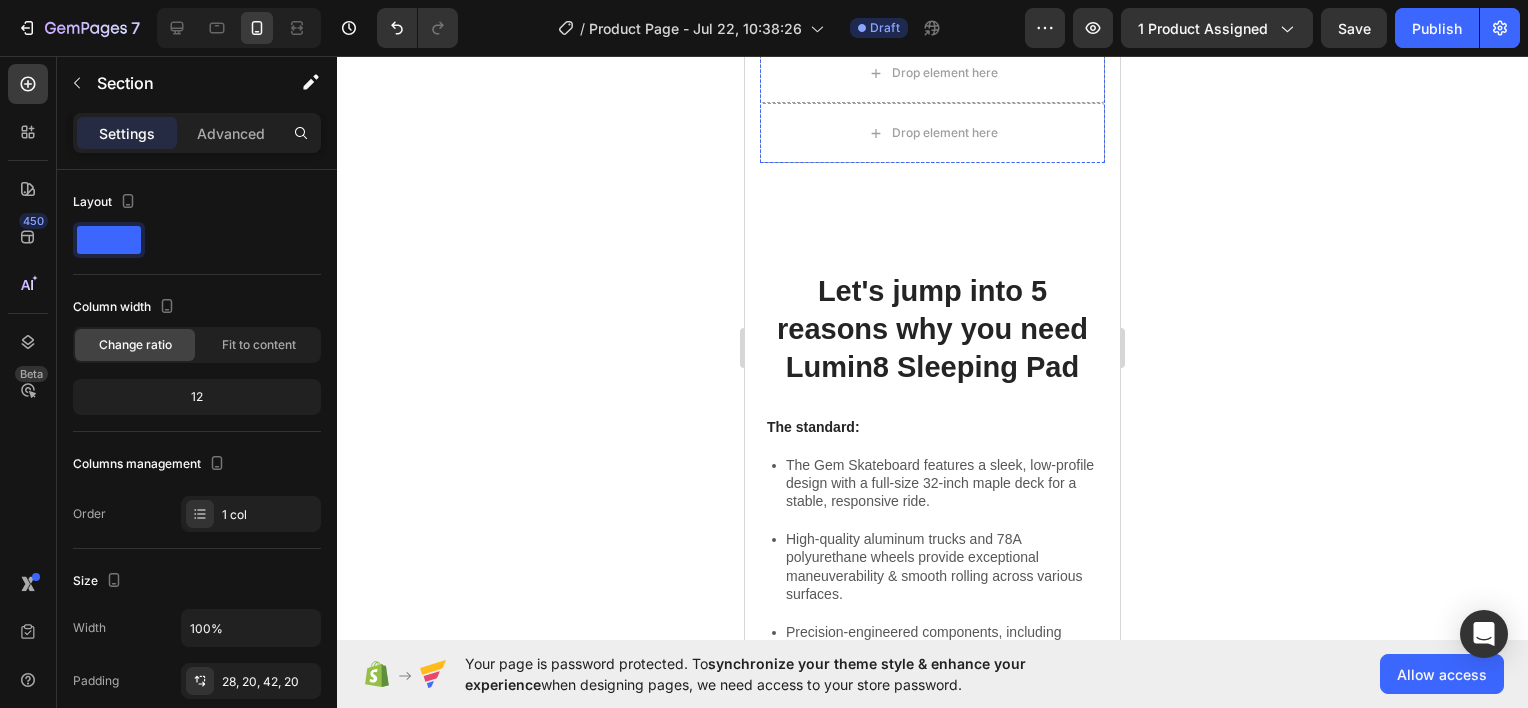 scroll, scrollTop: 3400, scrollLeft: 0, axis: vertical 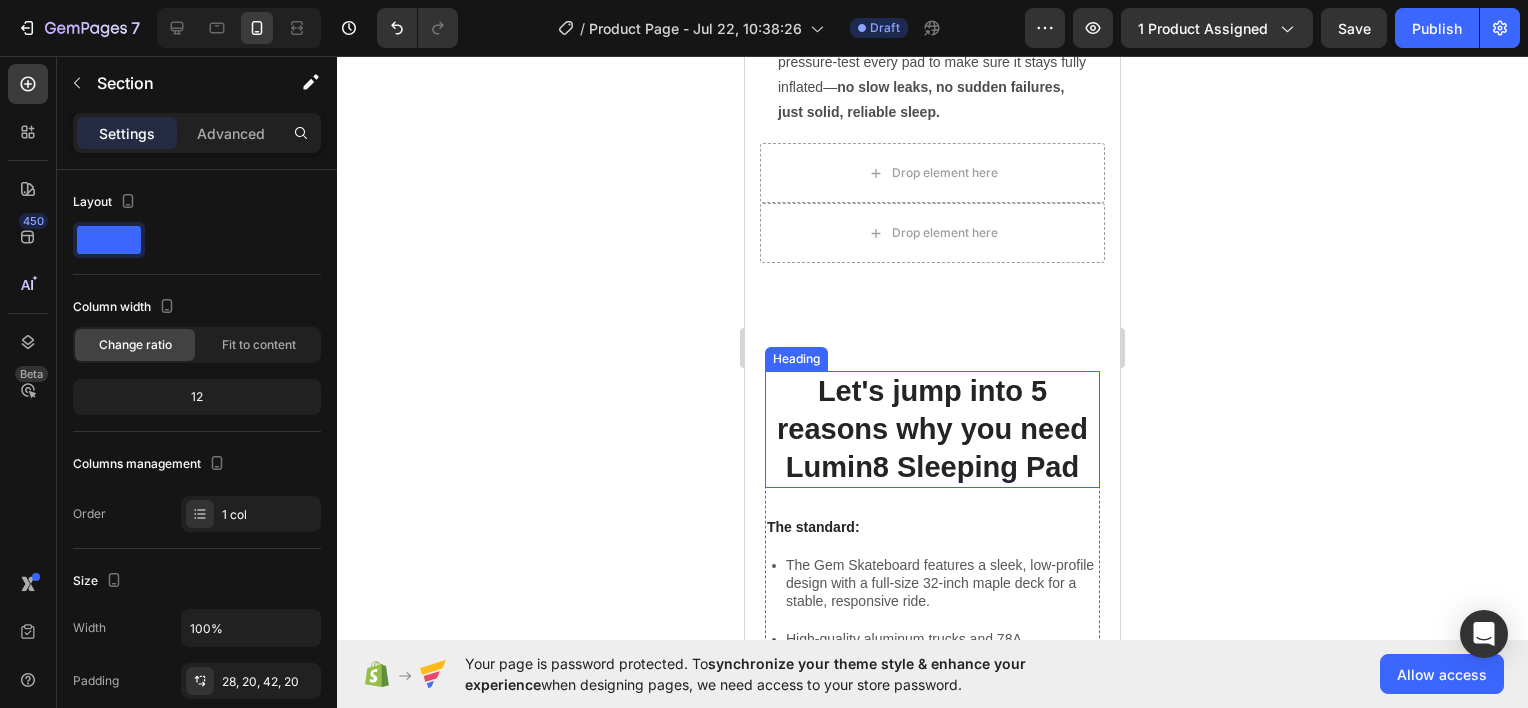 click on "Let's jump into 5 reasons why you need Lumin8 Sleeping Pad" at bounding box center [932, 429] 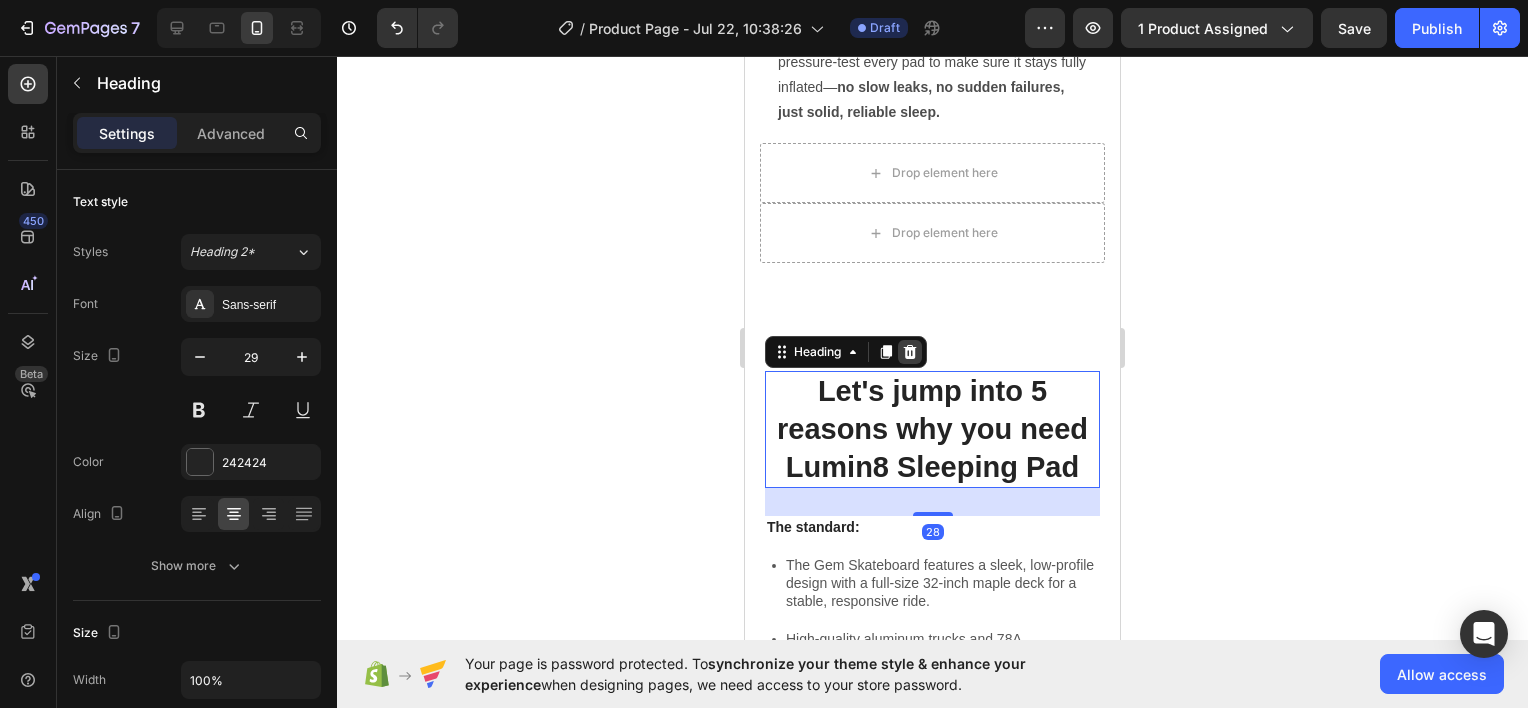 click 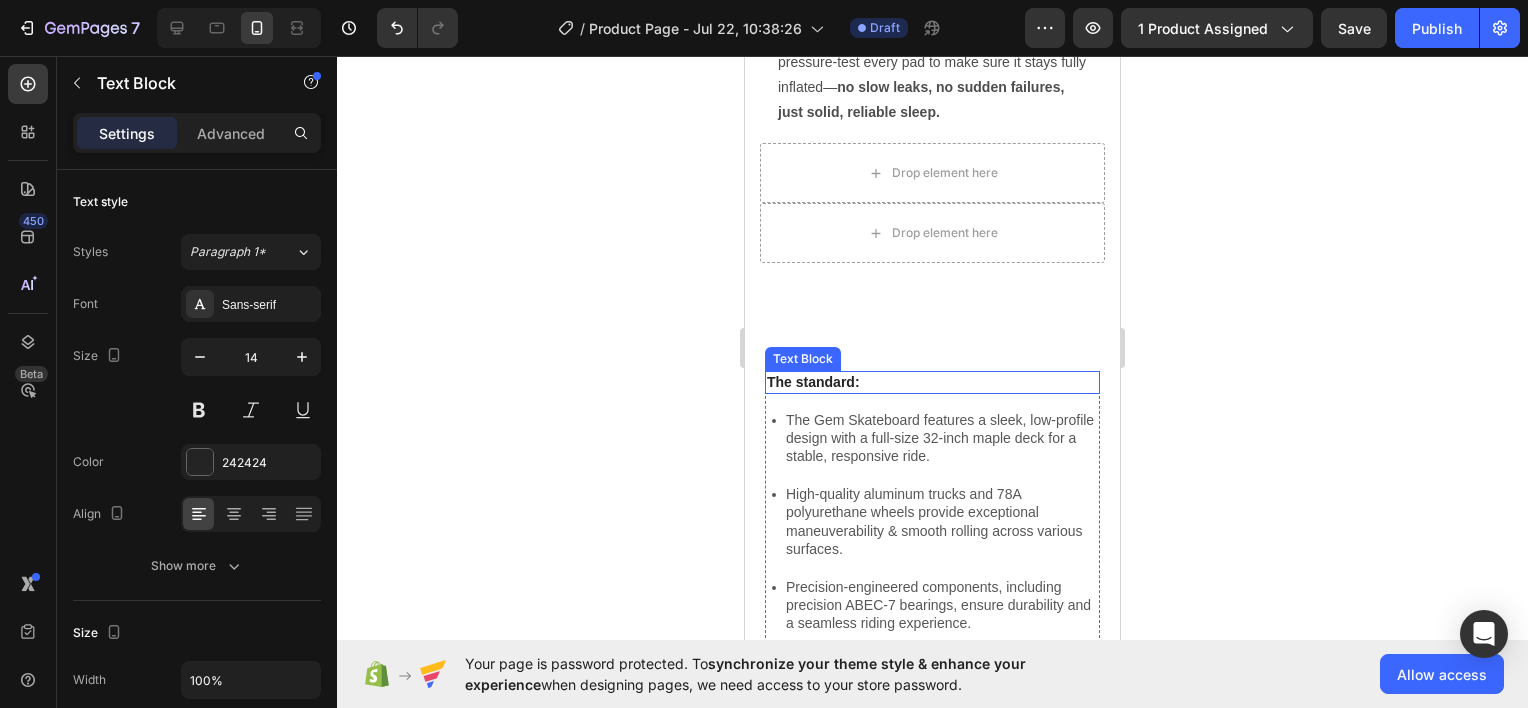 click on "The standard:" at bounding box center (932, 382) 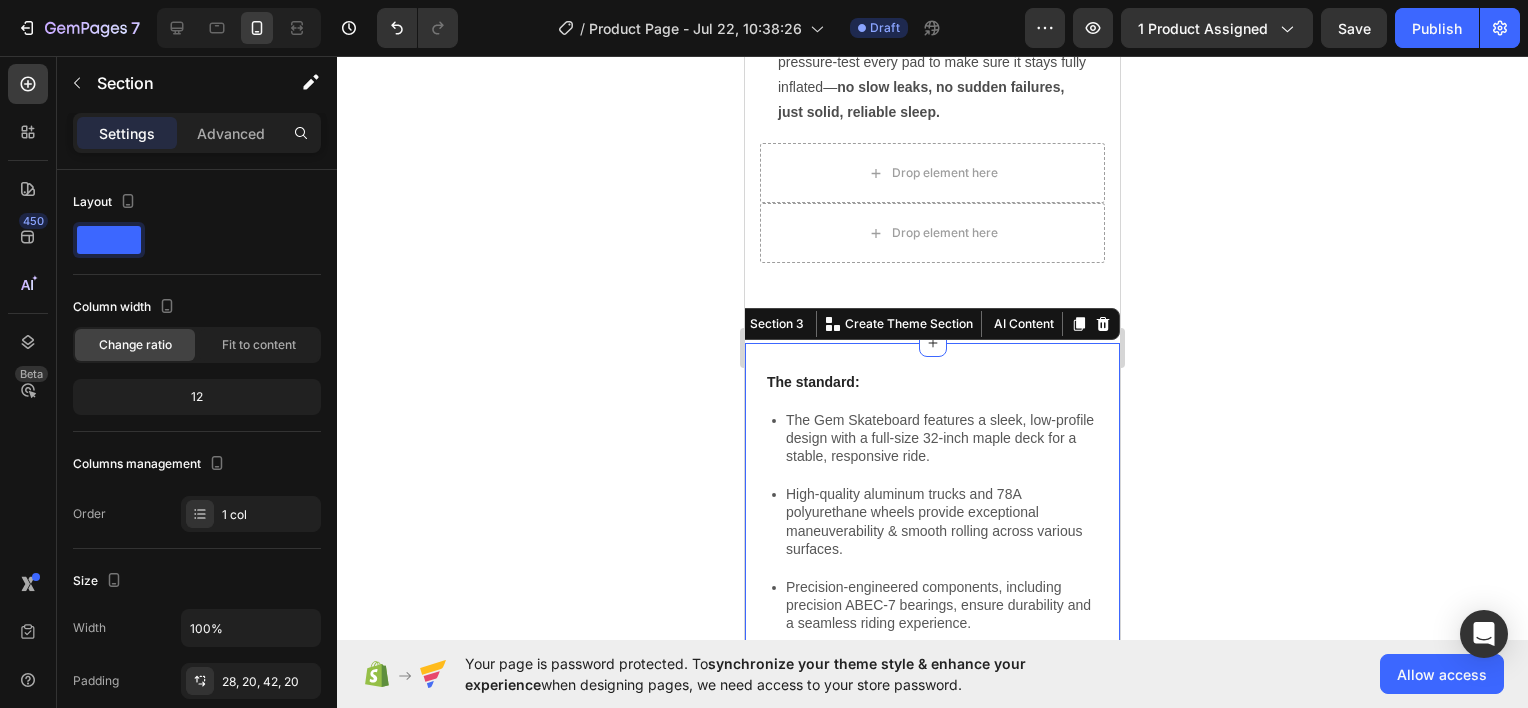click on "The standard: Text Block
The Gem Skateboard features a sleek, low-profile design with a full-size 32-inch maple deck for a stable, responsive ride.
High-quality aluminum trucks and 78A polyurethane wheels provide exceptional maneuverability & smooth rolling across various surfaces.
Precision-engineered components, including precision ABEC-7 bearings, ensure durability and a seamless riding experience. Item List Image Row Image Overall Dimensions Heading
INFLATED DIMENSIONS:  195cm X 70cm X 10cm (76.8in X 27.6in X 3.9in)
PILLOW THICKNESS:  16cm (6.3in)
R VALUE:  R4
PACKED SIZE:  29cm X 15cm (11.4in X 5.9in)
PACKED DOWN WEIGHT:  990g (2.18 lbs)
FABRIC:  40D NYLON TPU
INFLATION SYSTEM:  In-built footpump
PAD INTERLOCKING SYSTEM:  In-built/connect 2 pads Item List Text Block
Image Image Image Image Image
Carousel" at bounding box center [932, 1229] 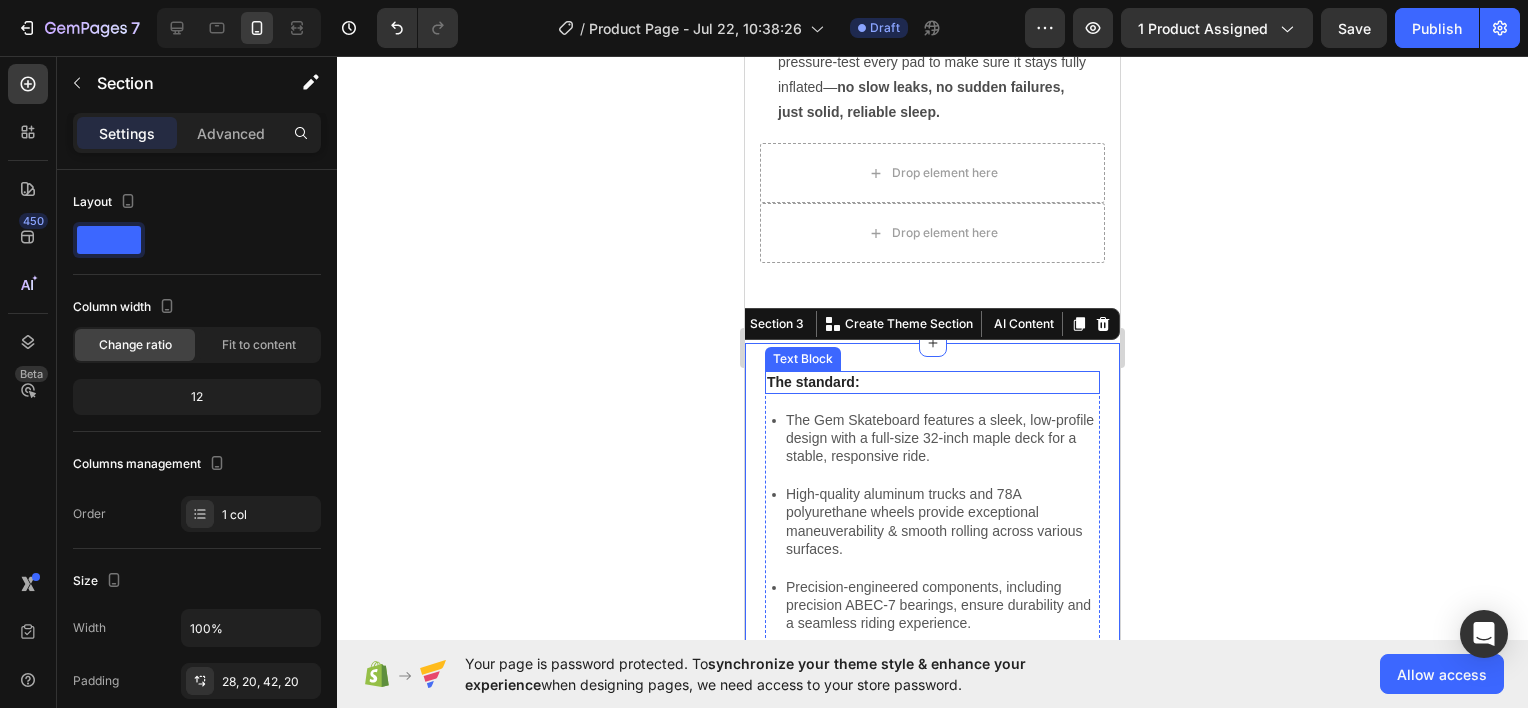 click on "The standard:" at bounding box center (932, 382) 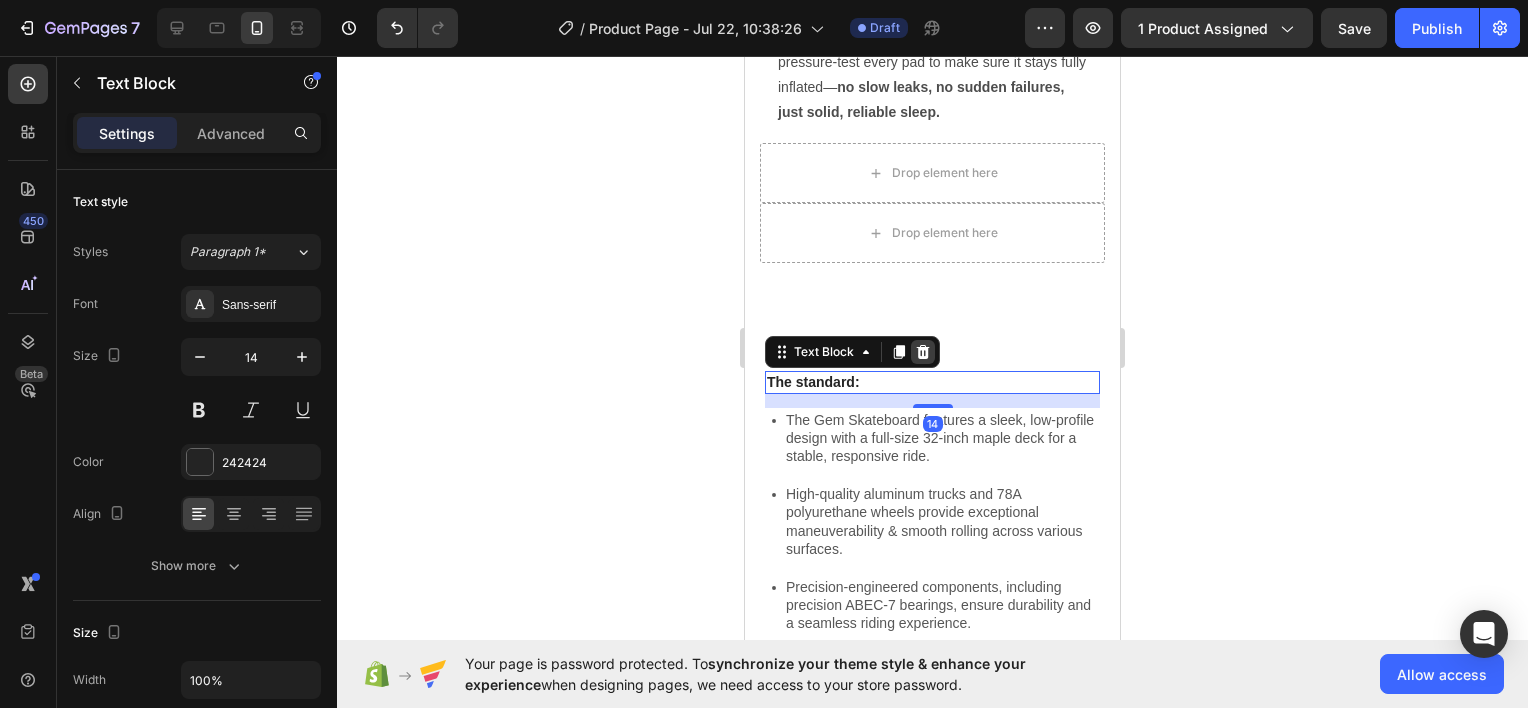 click at bounding box center [923, 352] 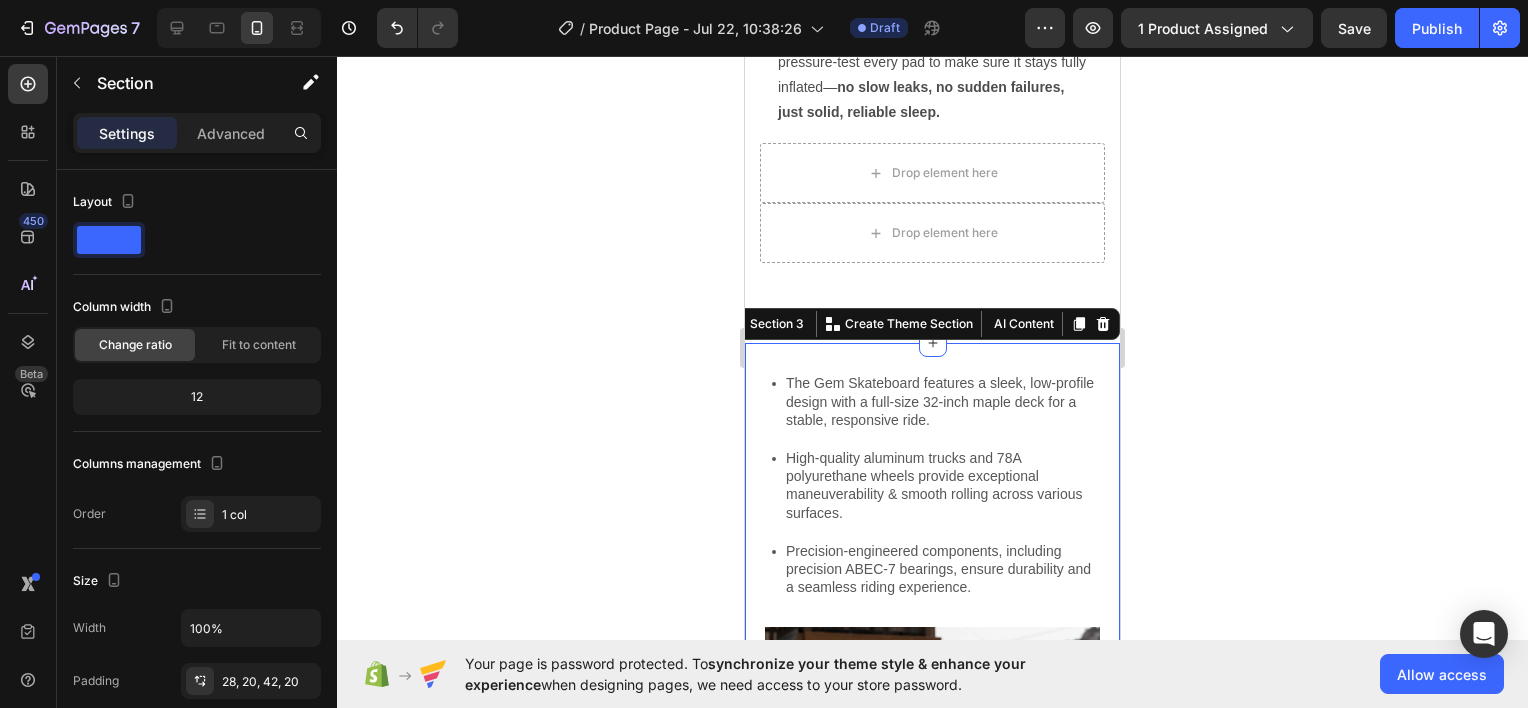 click on "The Gem Skateboard features a sleek, low-profile design with a full-size 32-inch maple deck for a stable, responsive ride.
High-quality aluminum trucks and 78A polyurethane wheels provide exceptional maneuverability & smooth rolling across various surfaces.
Precision-engineered components, including precision ABEC-7 bearings, ensure durability and a seamless riding experience. Item List Image Row Image Overall Dimensions Heading
INFLATED DIMENSIONS:  195cm X 70cm X 10cm (76.8in X 27.6in X 3.9in)
PILLOW THICKNESS:  16cm (6.3in)
R VALUE:  R4
PACKED SIZE:  29cm X 15cm (11.4in X 5.9in)
PACKED DOWN WEIGHT:  990g (2.18 lbs)
FABRIC:  40D NYLON TPU
INFLATION SYSTEM:  In-built footpump
PAD INTERLOCKING SYSTEM:  In-built/connect 2 pads Item List Text Block
Image Image Image Image Image
Carousel Image Row Section 3" at bounding box center [932, 1211] 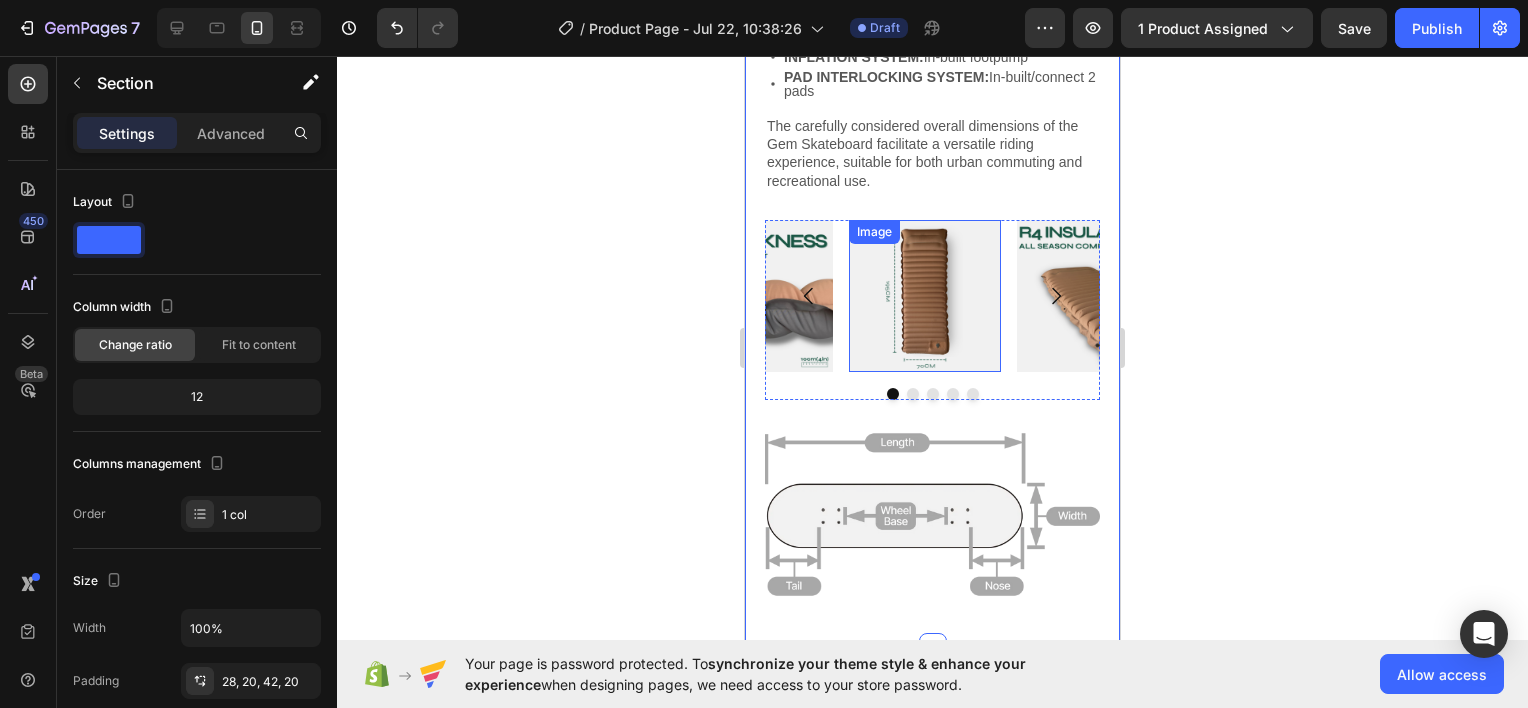 scroll, scrollTop: 4800, scrollLeft: 0, axis: vertical 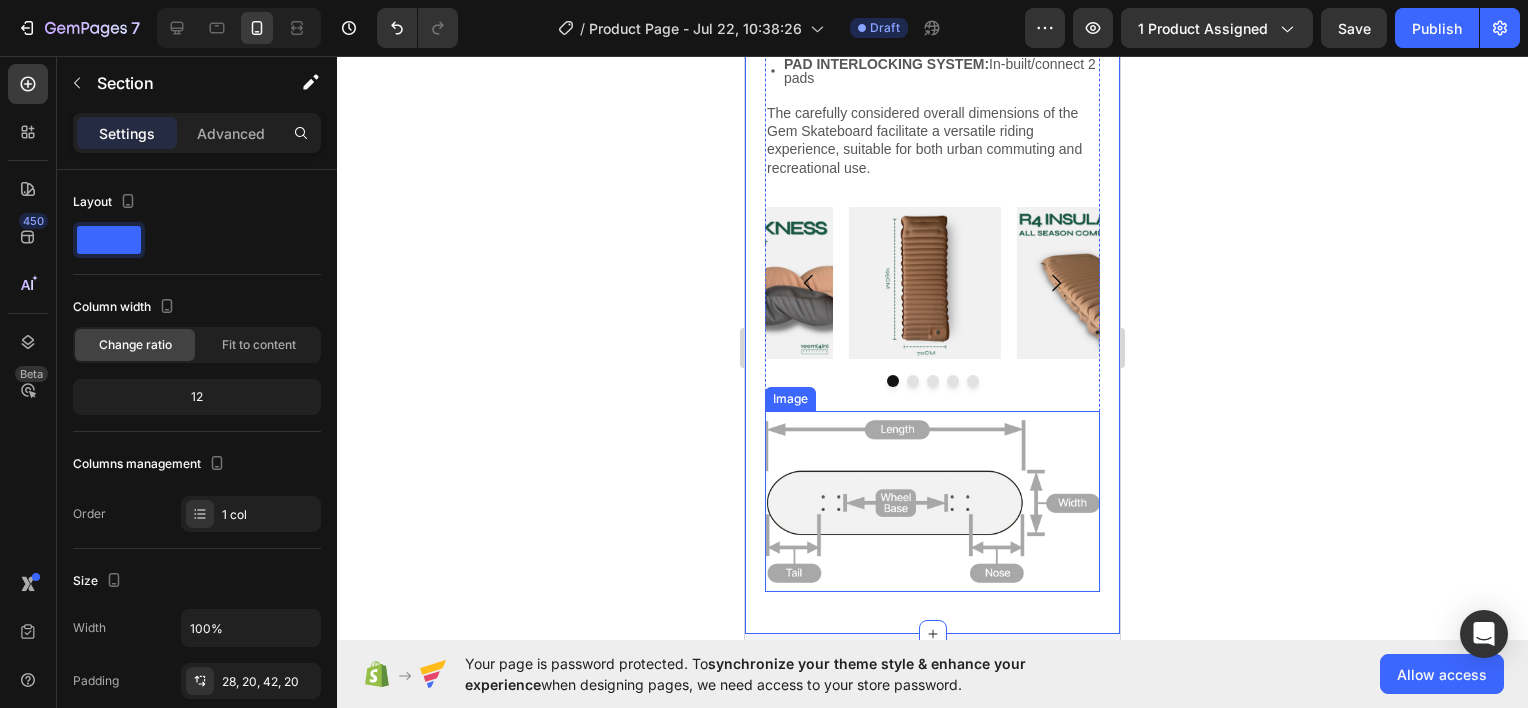 click at bounding box center (932, 501) 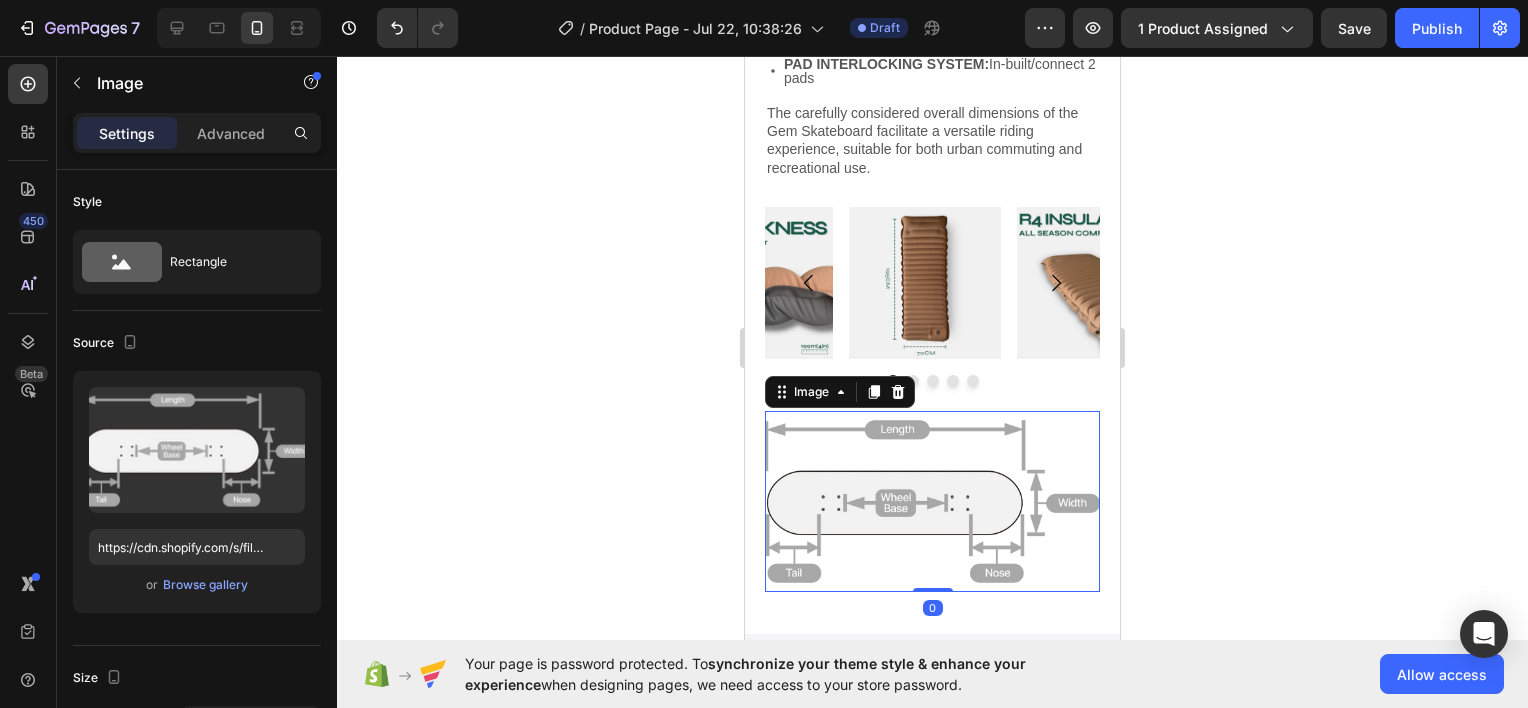 click 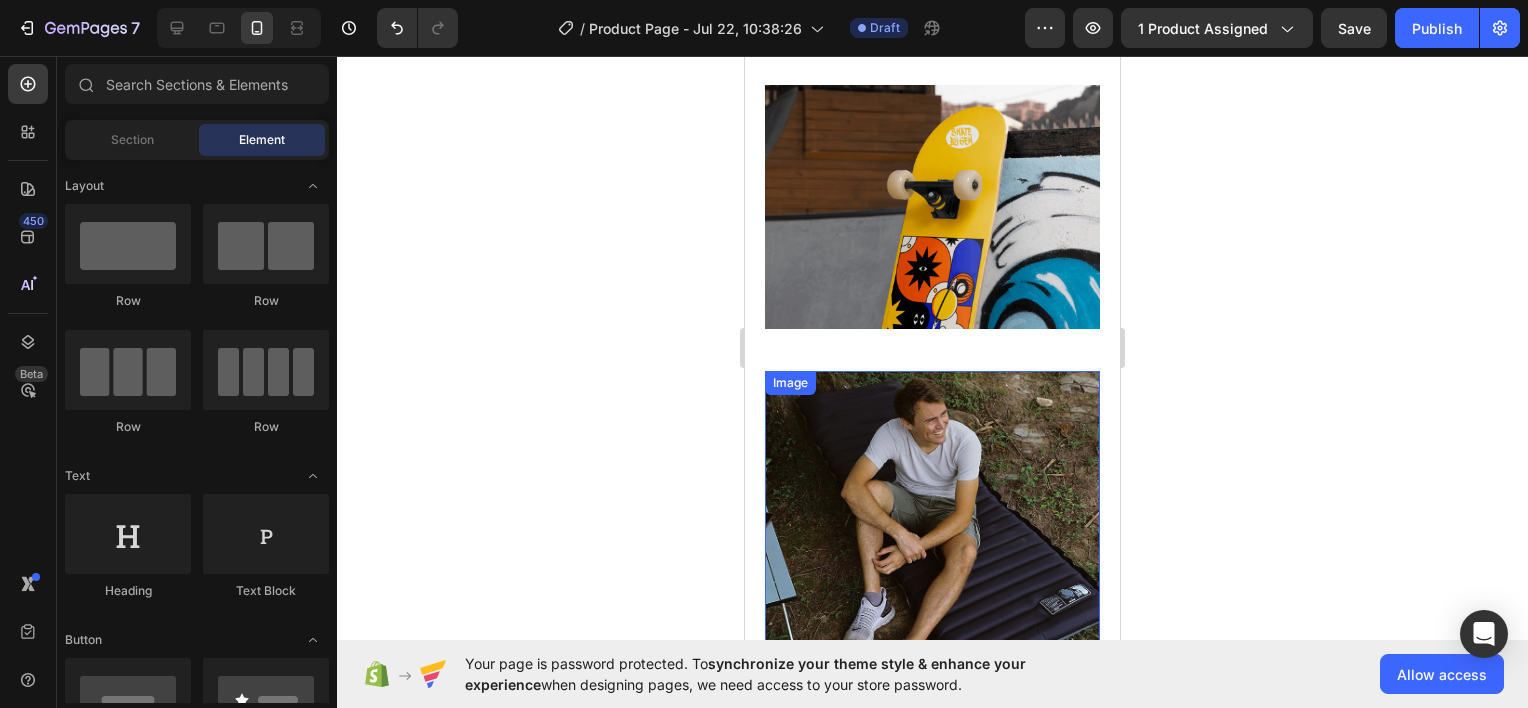 scroll, scrollTop: 3000, scrollLeft: 0, axis: vertical 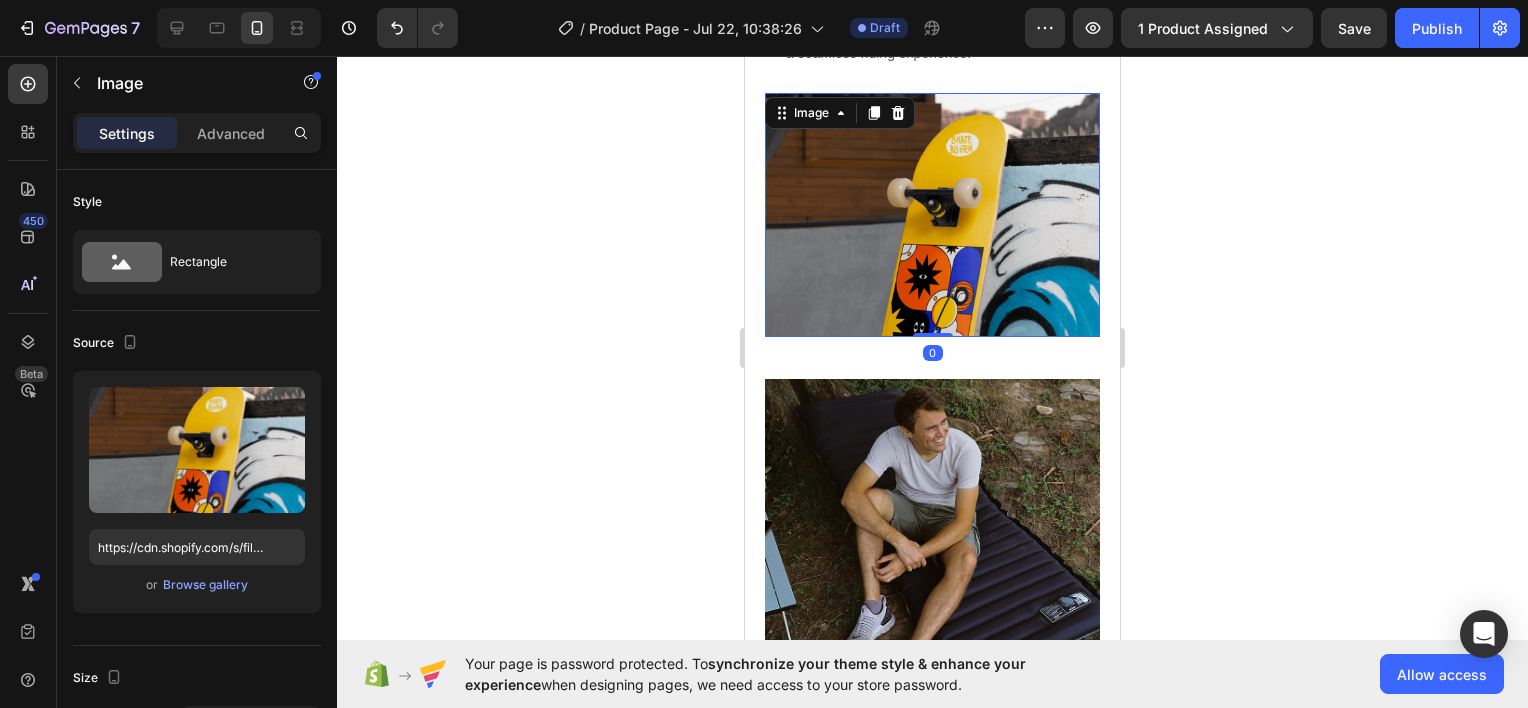 click at bounding box center [932, 214] 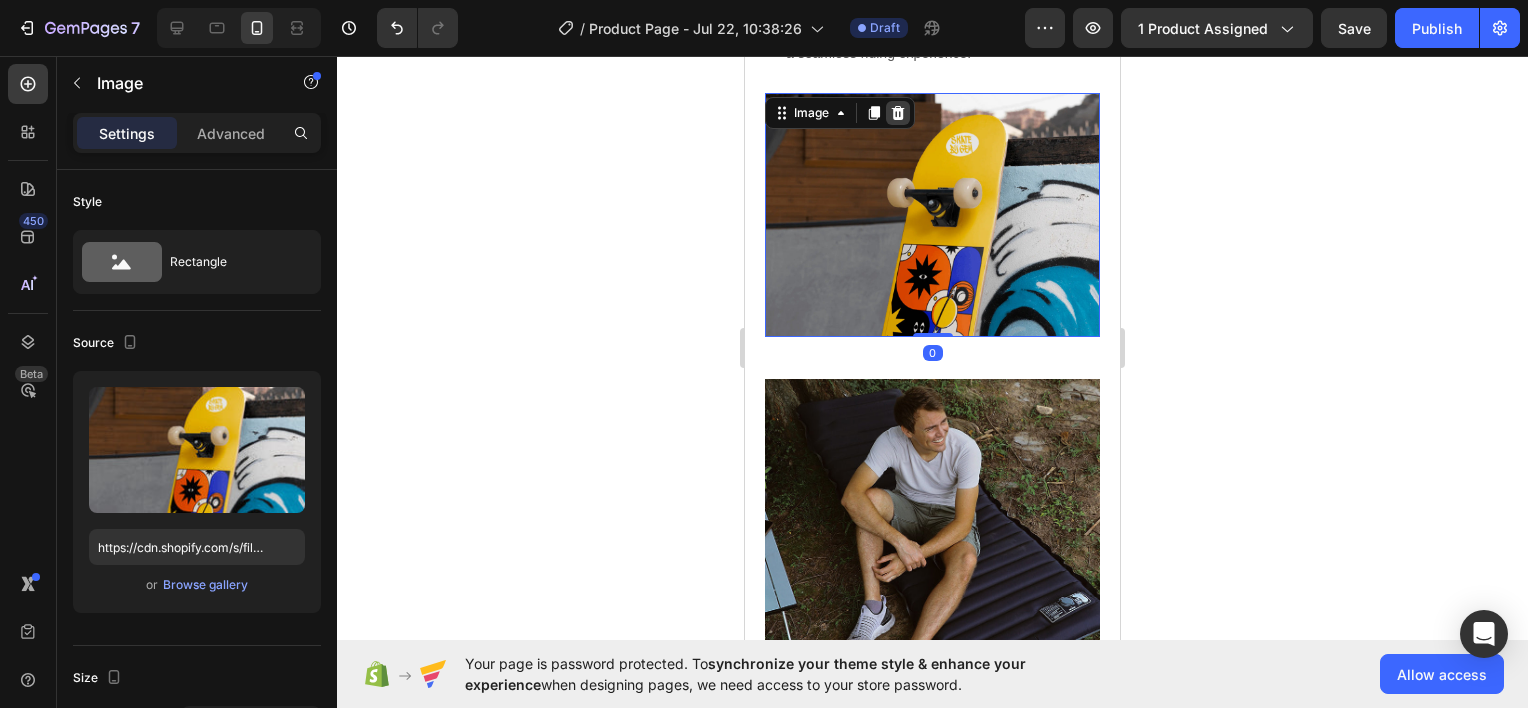 click 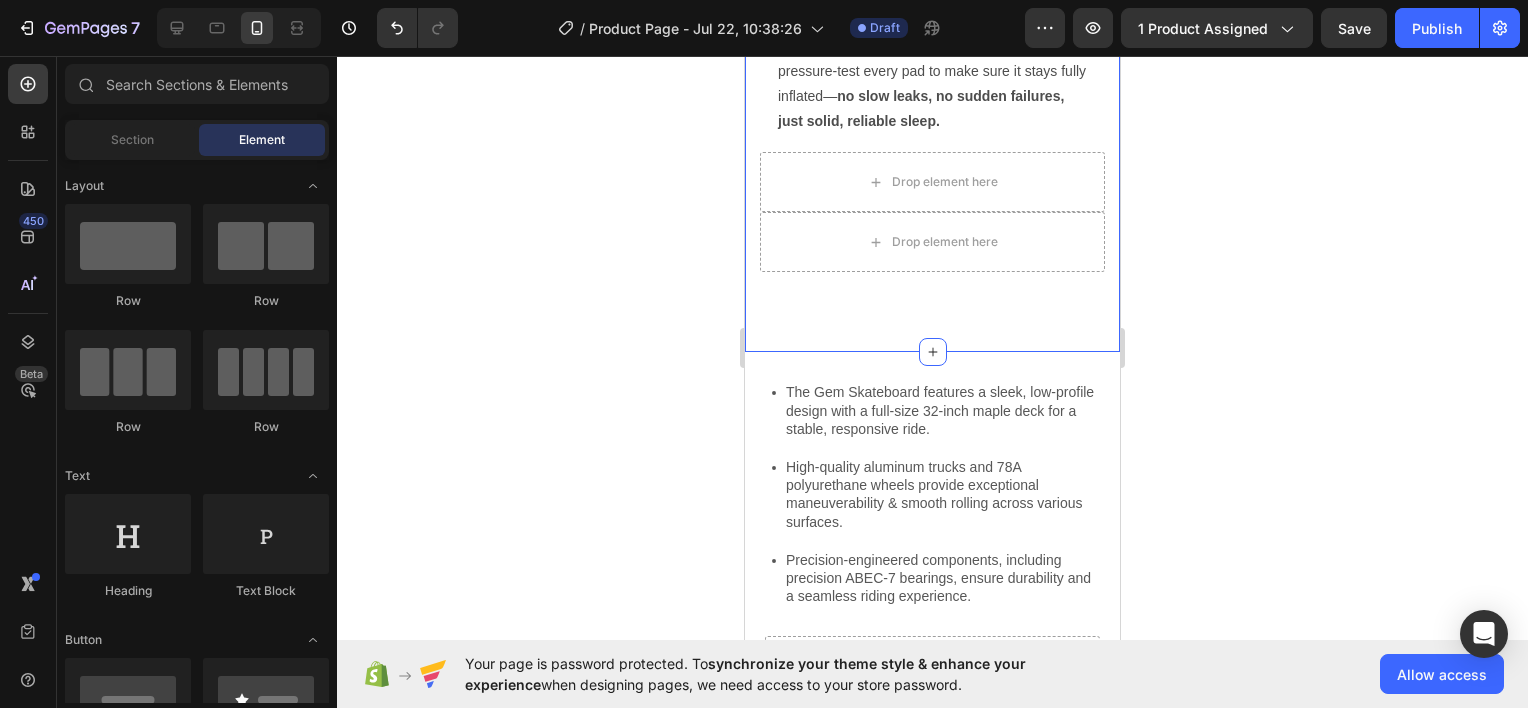 scroll, scrollTop: 3392, scrollLeft: 0, axis: vertical 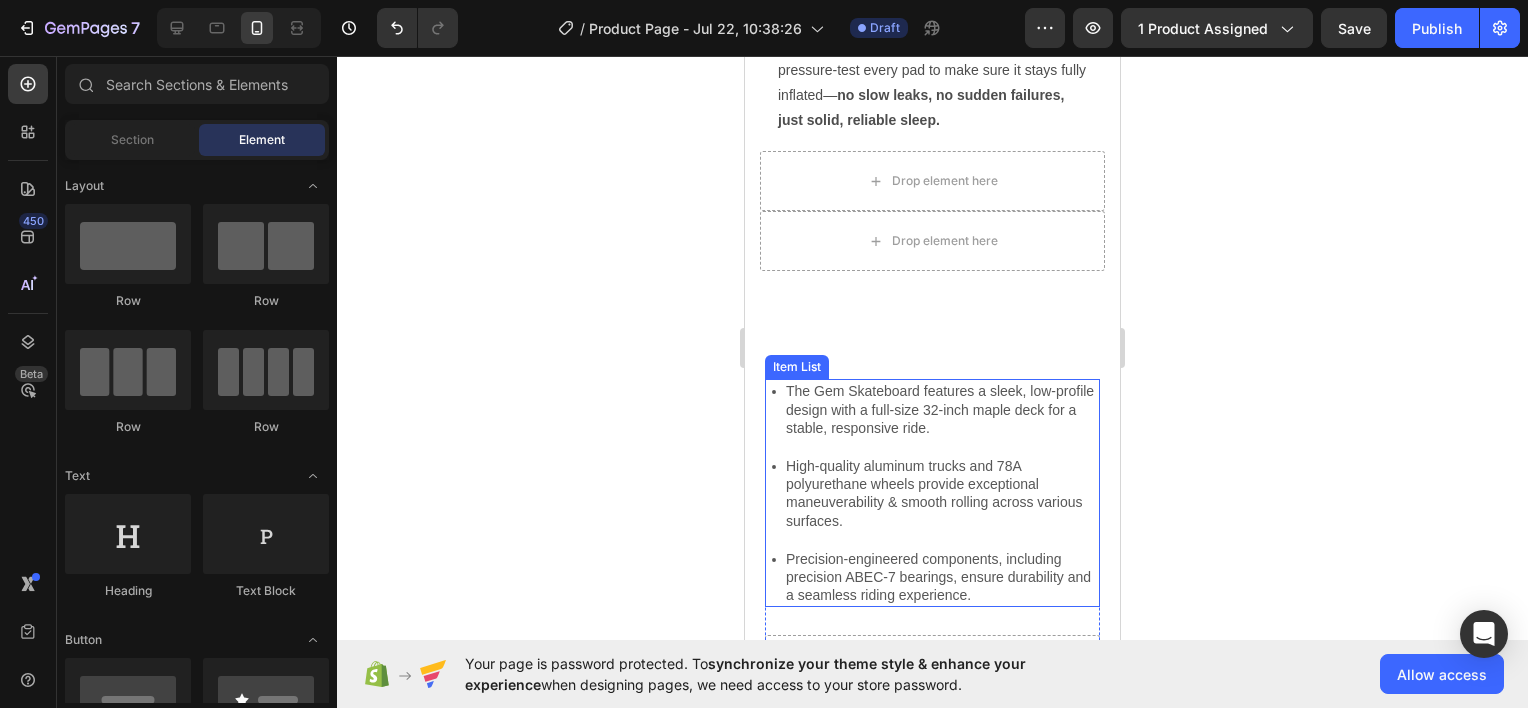 click on "High-quality aluminum trucks and 78A polyurethane wheels provide exceptional maneuverability & smooth rolling across various surfaces." at bounding box center (941, 493) 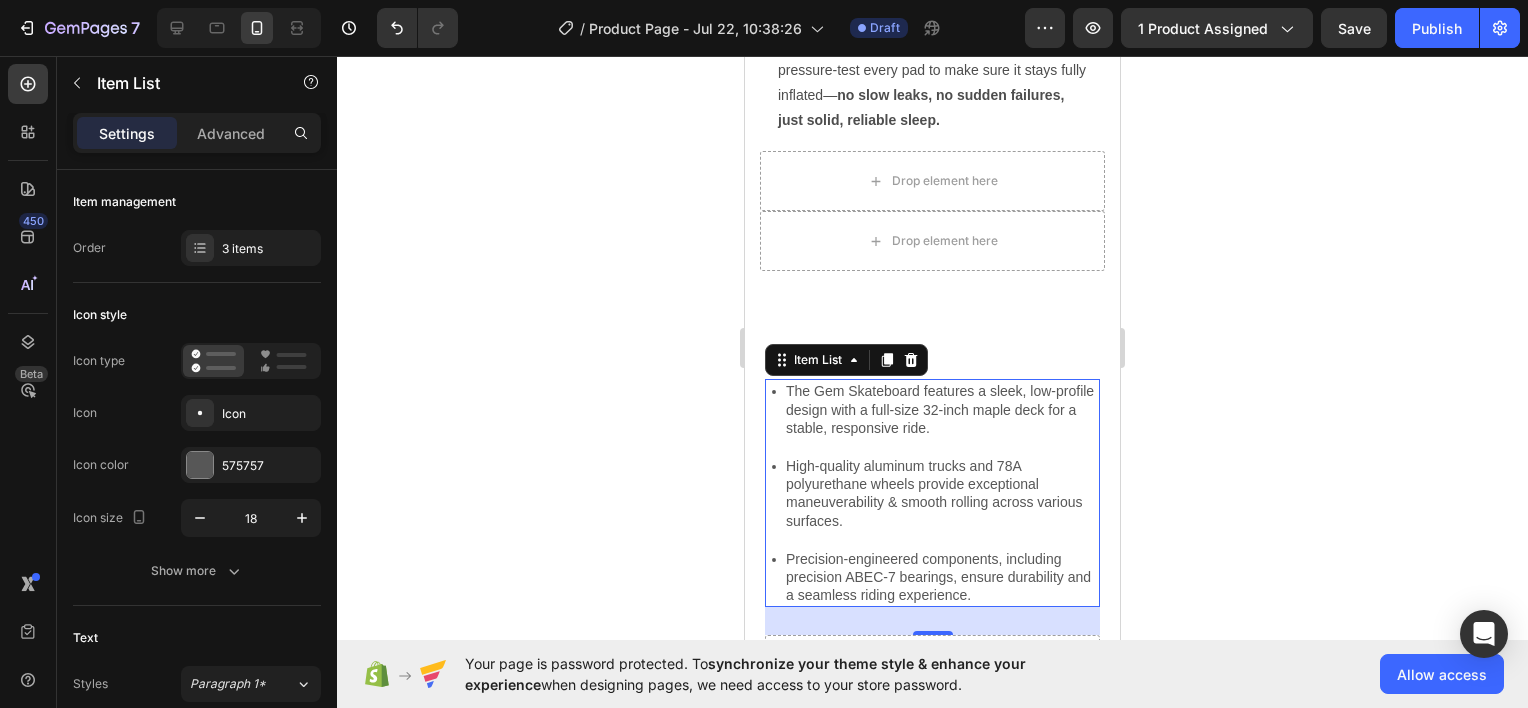 click on "The Gem Skateboard features a sleek, low-profile design with a full-size 32-inch maple deck for a stable, responsive ride." at bounding box center [941, 409] 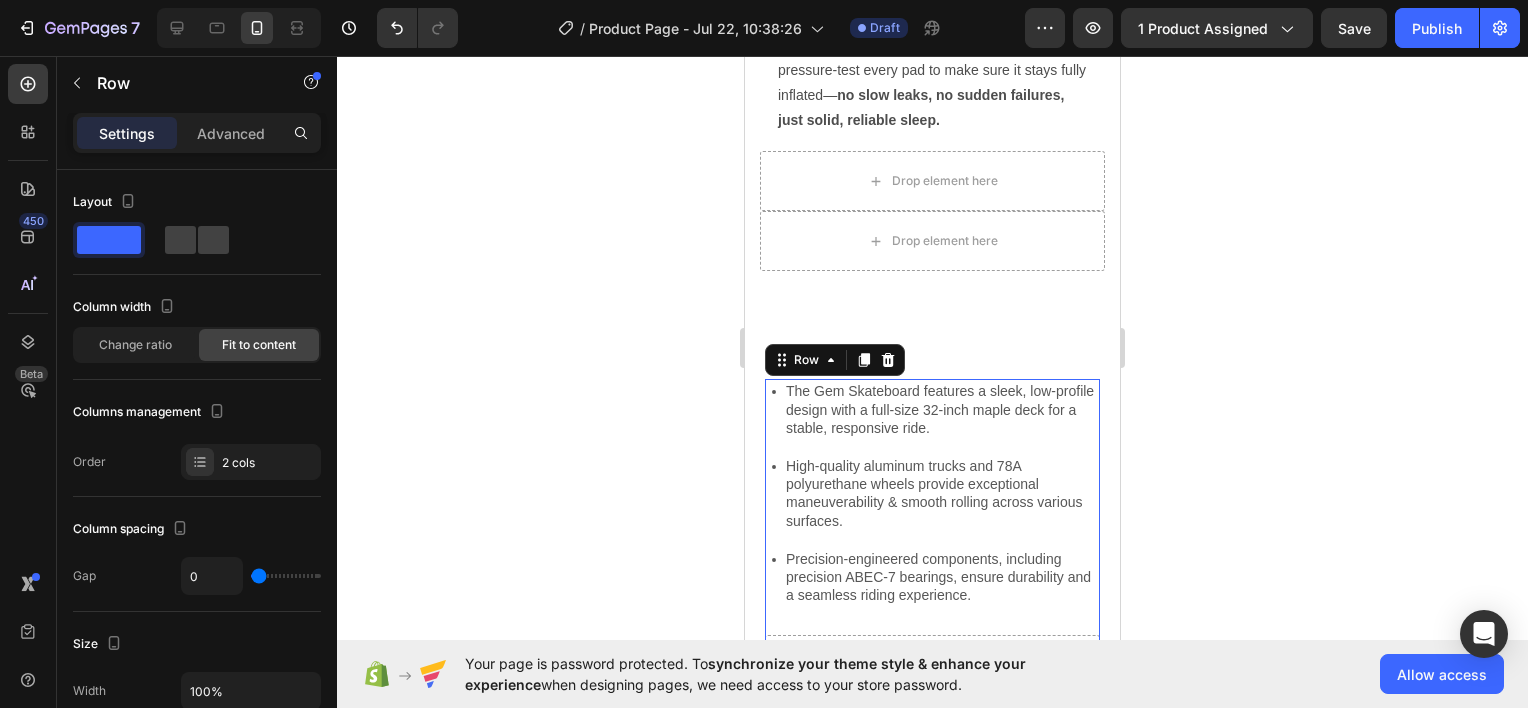 click on "The Gem Skateboard features a sleek, low-profile design with a full-size 32-inch maple deck for a stable, responsive ride.
High-quality aluminum trucks and 78A polyurethane wheels provide exceptional maneuverability & smooth rolling across various surfaces.
Precision-engineered components, including precision ABEC-7 bearings, ensure durability and a seamless riding experience. Item List" at bounding box center (932, 507) 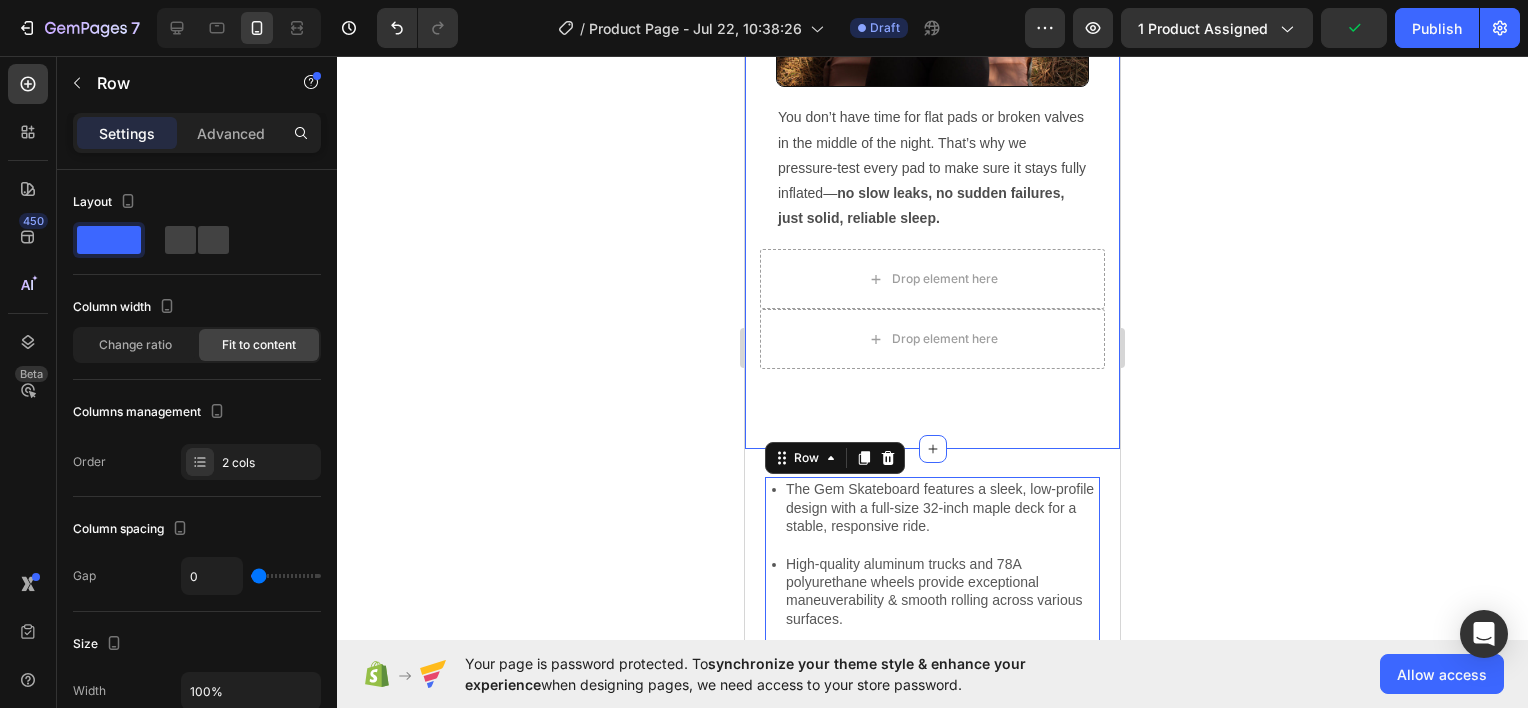 scroll, scrollTop: 3292, scrollLeft: 0, axis: vertical 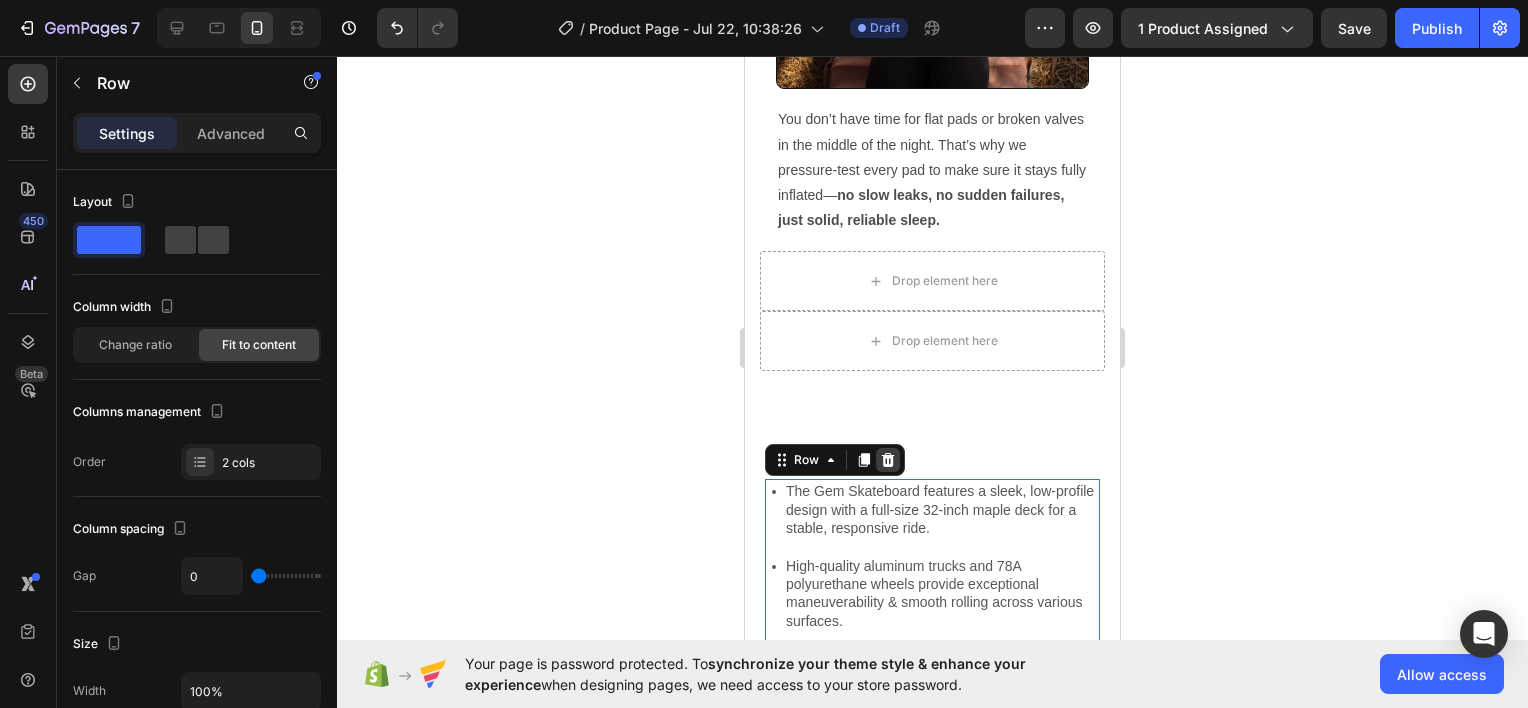 click 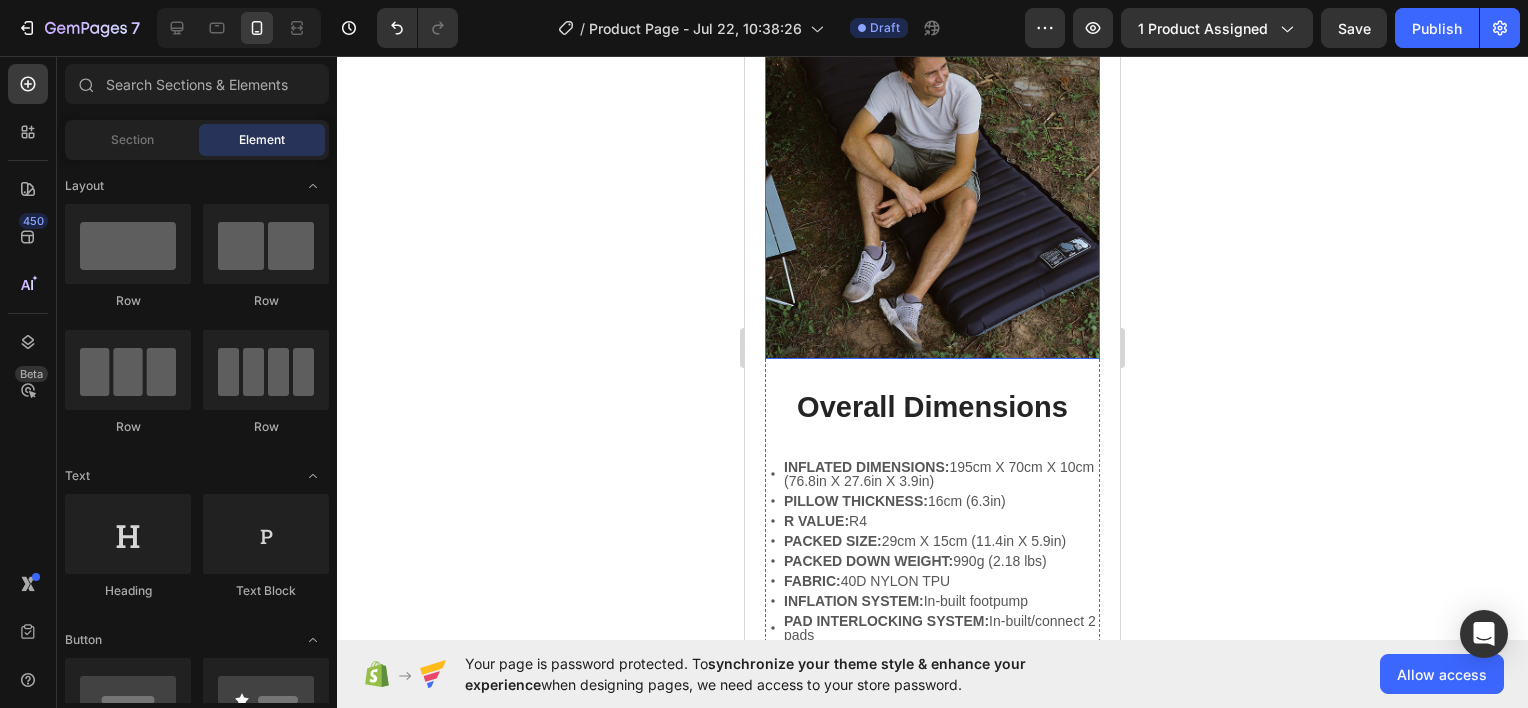 scroll, scrollTop: 3692, scrollLeft: 0, axis: vertical 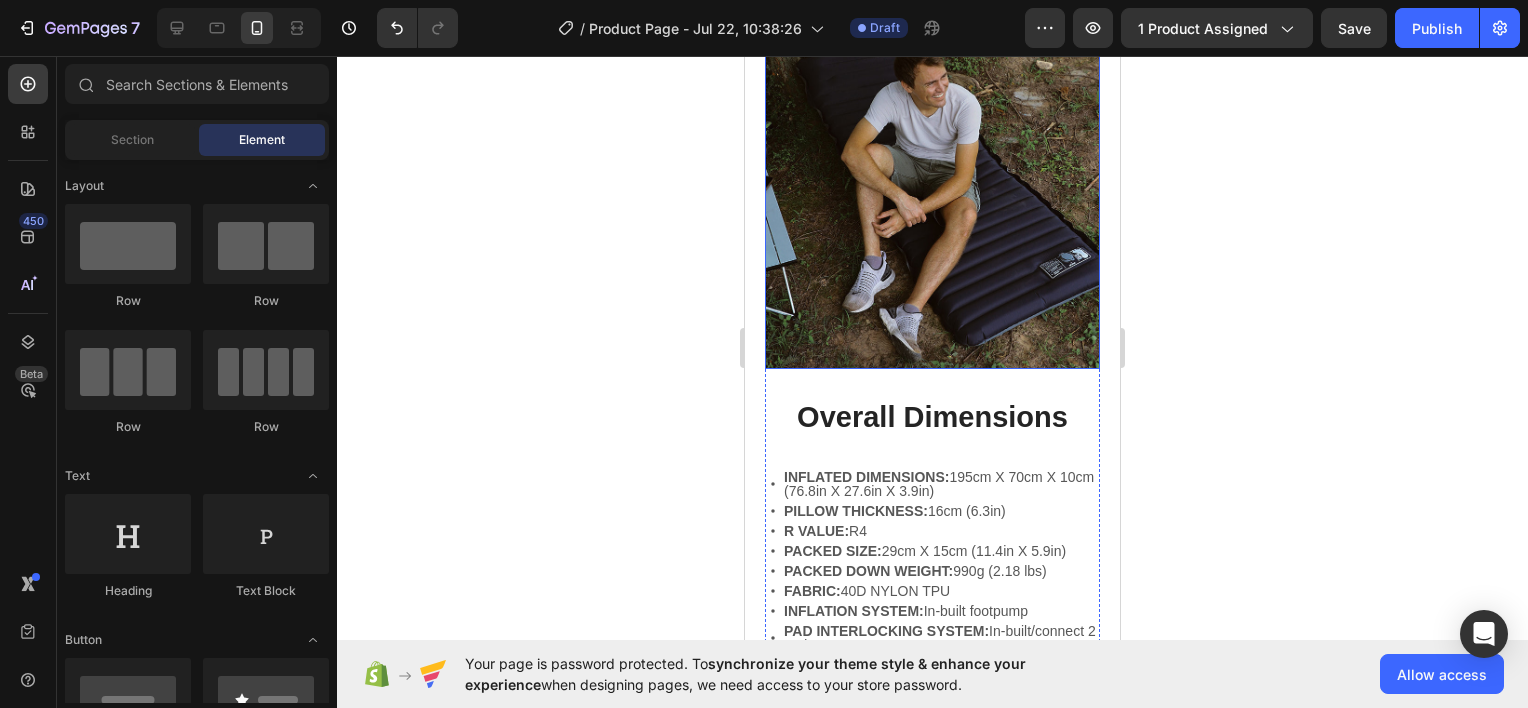click at bounding box center (932, 201) 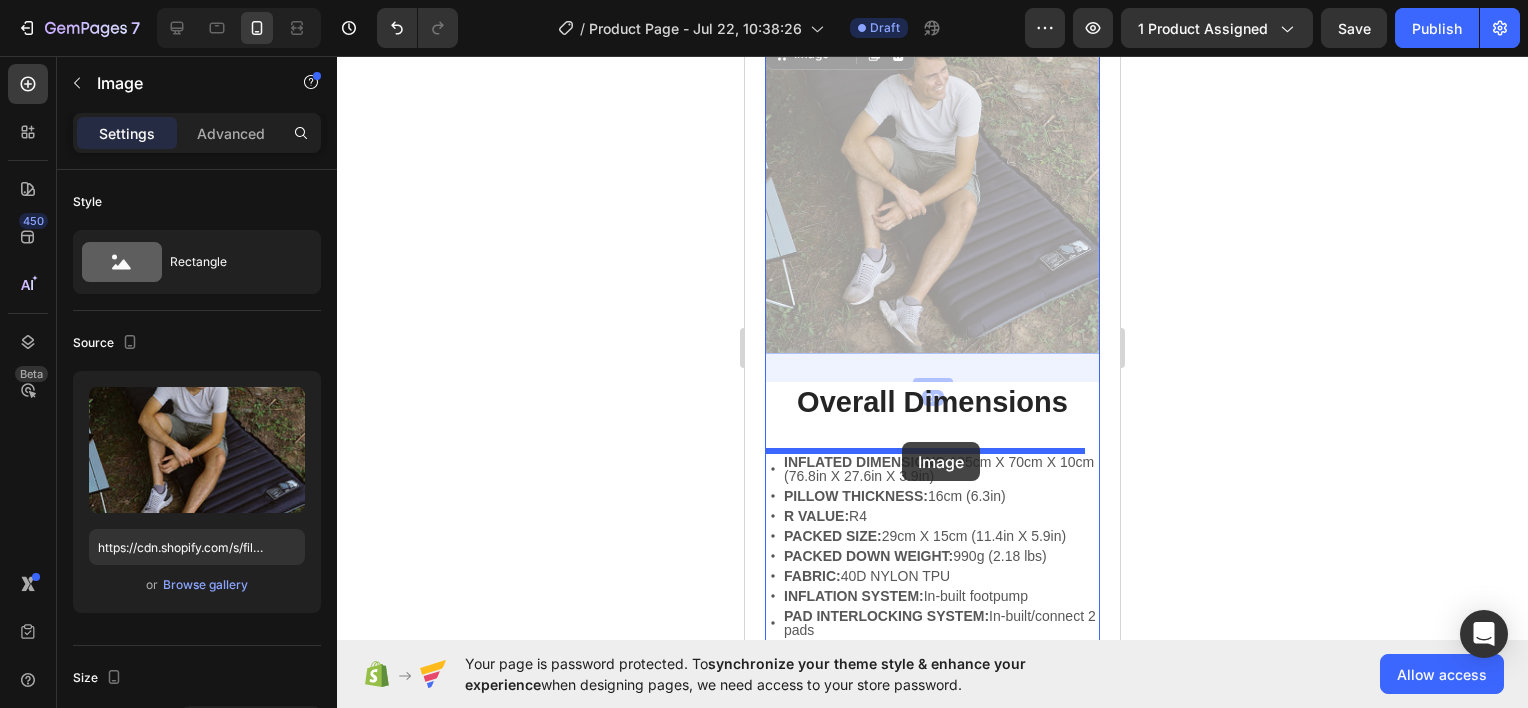 drag, startPoint x: 902, startPoint y: 312, endPoint x: 902, endPoint y: 441, distance: 129 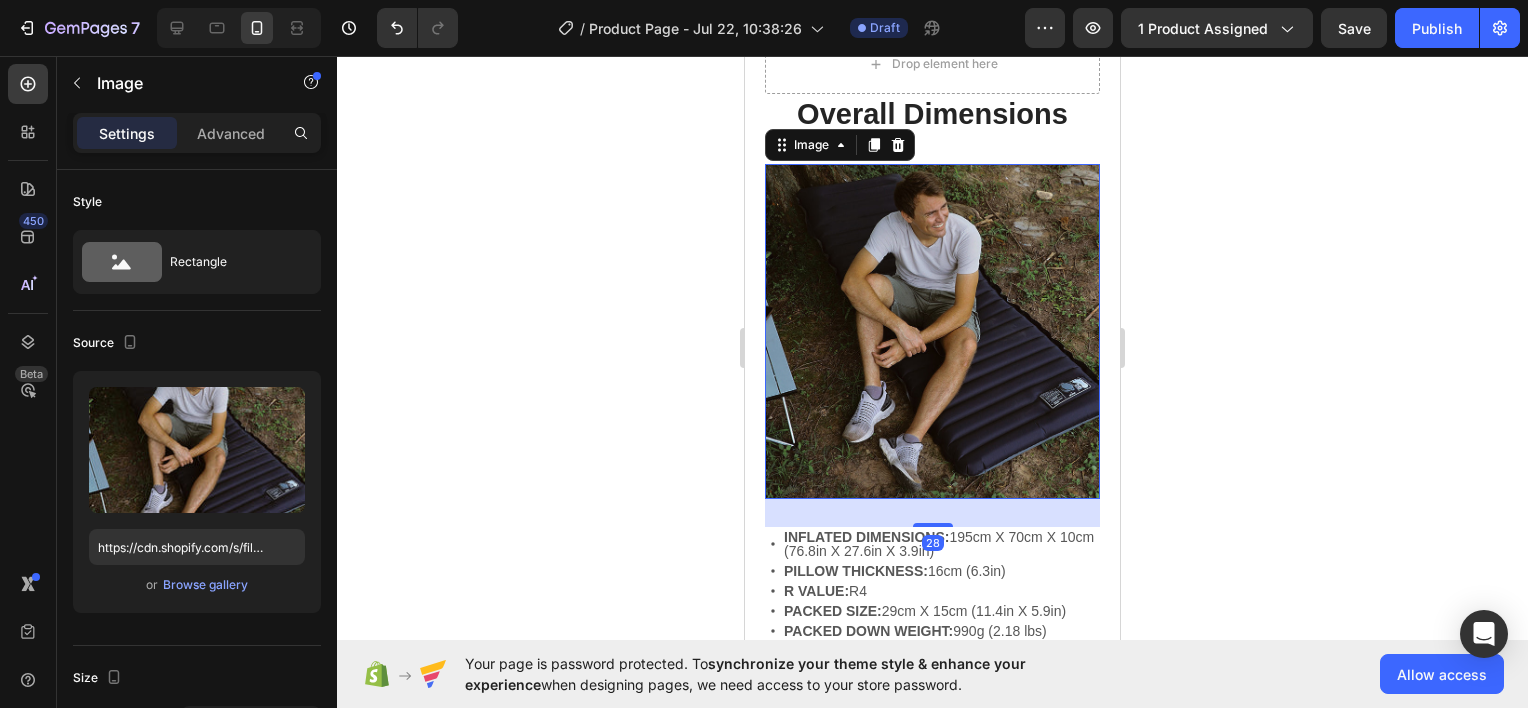 drag, startPoint x: 1216, startPoint y: 312, endPoint x: 361, endPoint y: 257, distance: 856.76715 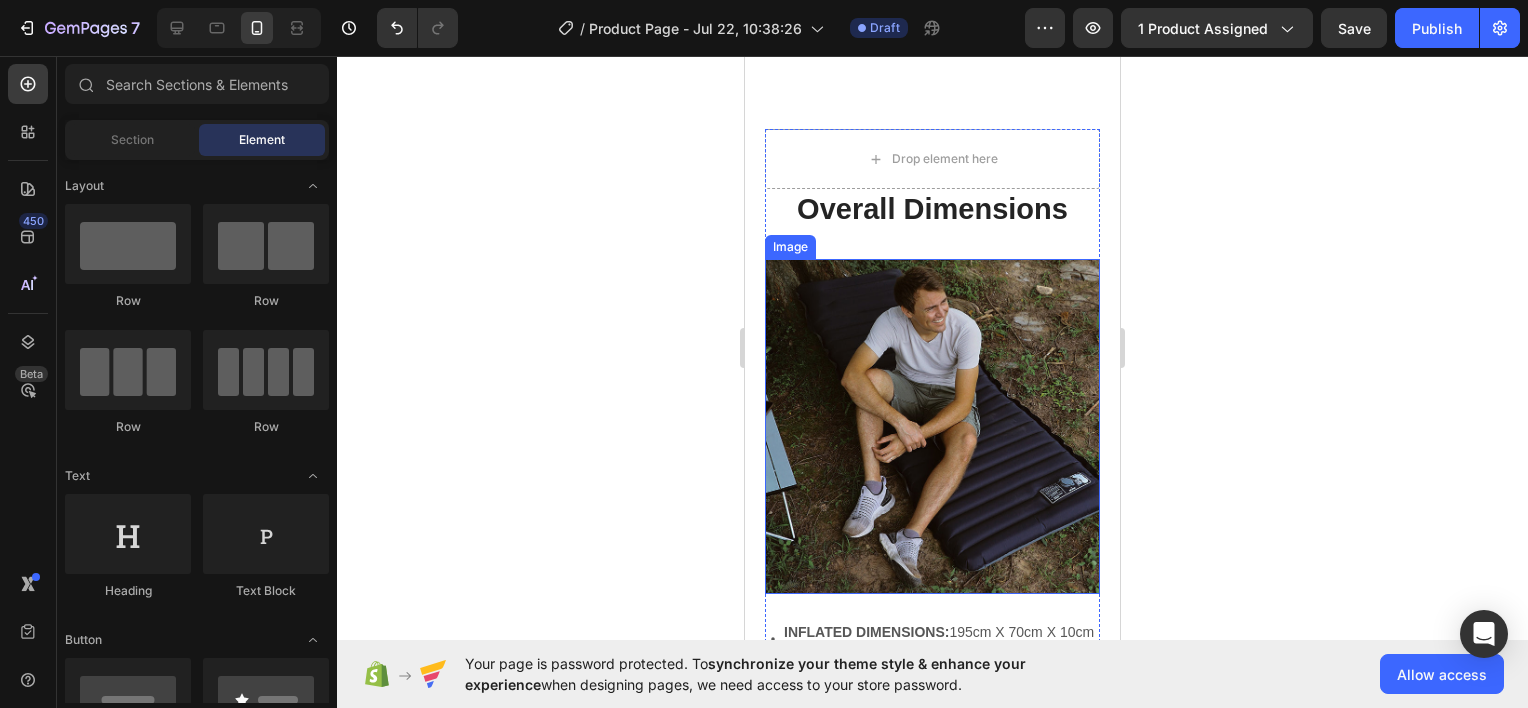 scroll, scrollTop: 3492, scrollLeft: 0, axis: vertical 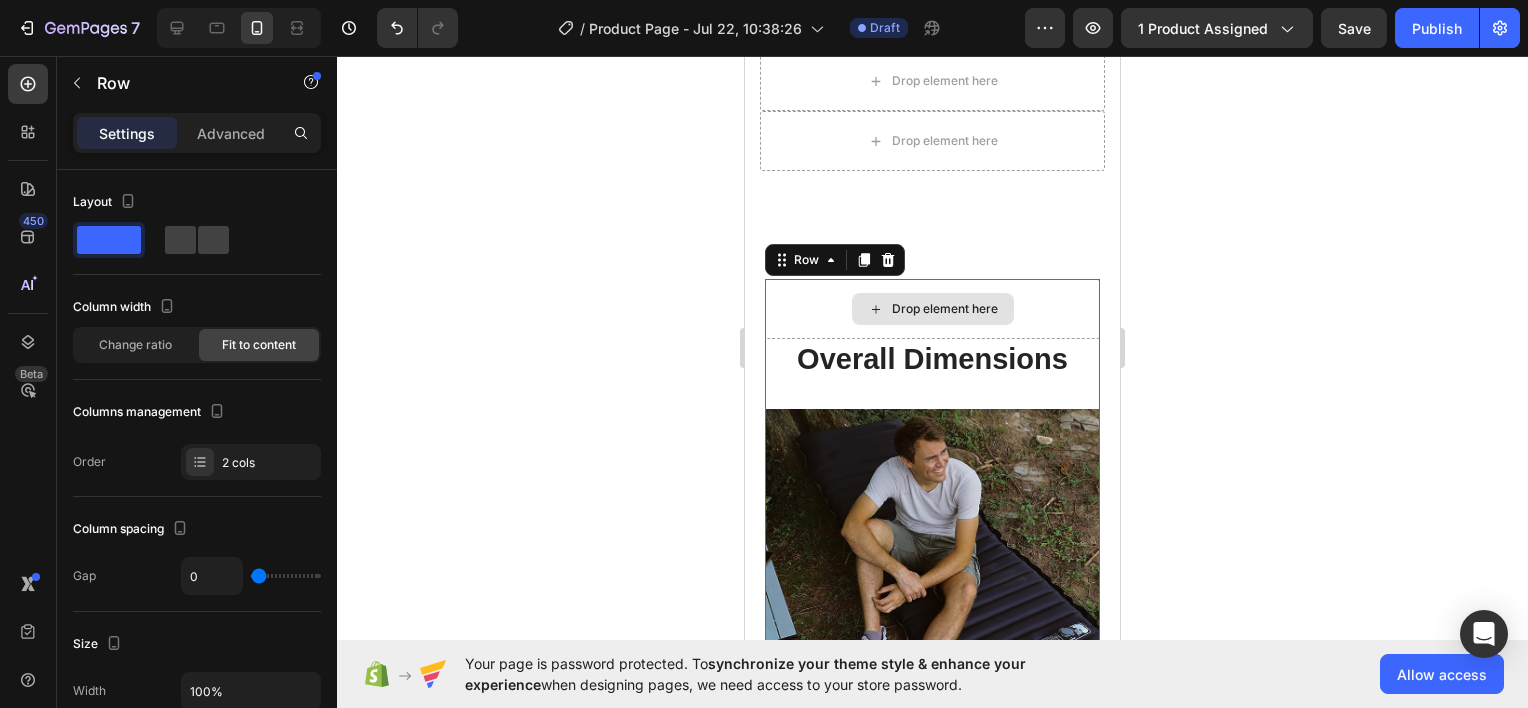 click on "Drop element here" at bounding box center [932, 309] 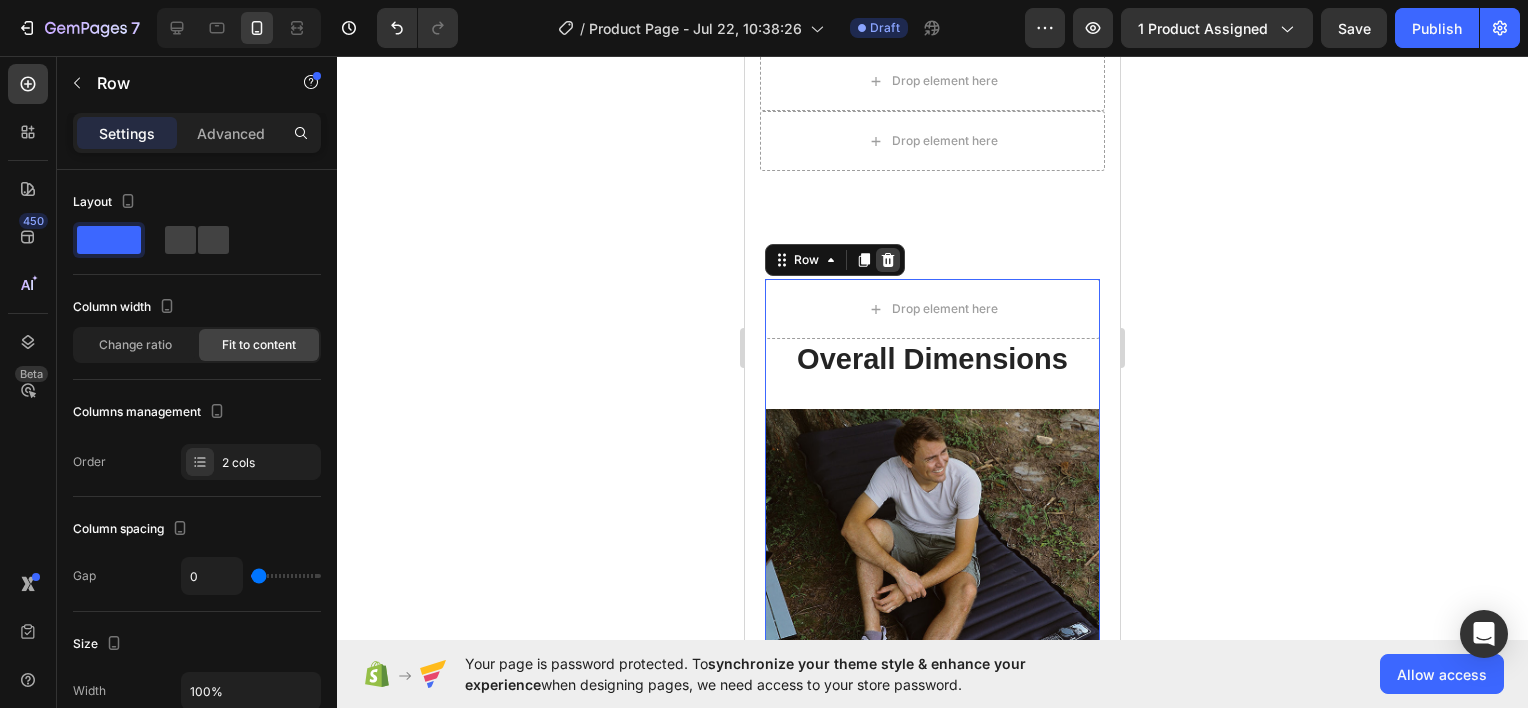 click 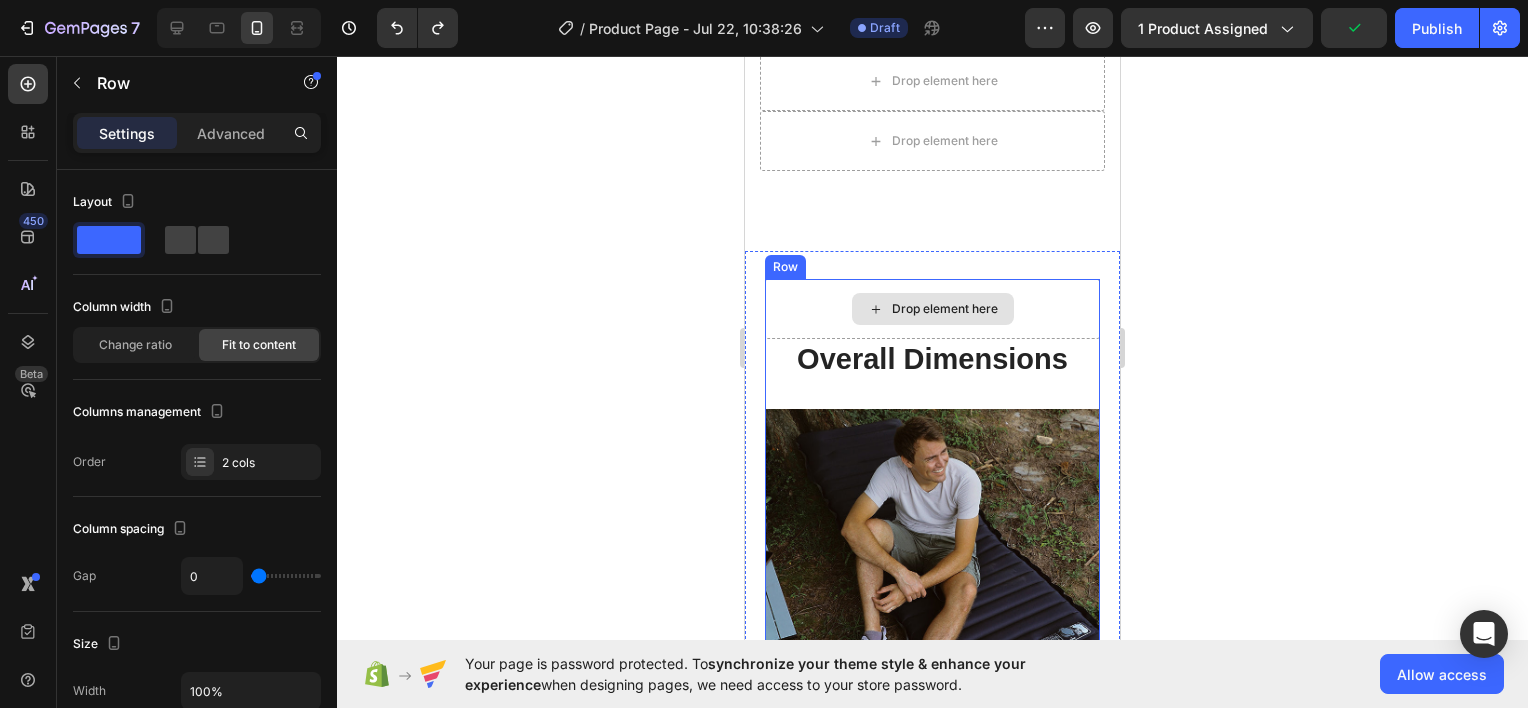 click on "Drop element here" at bounding box center (932, 309) 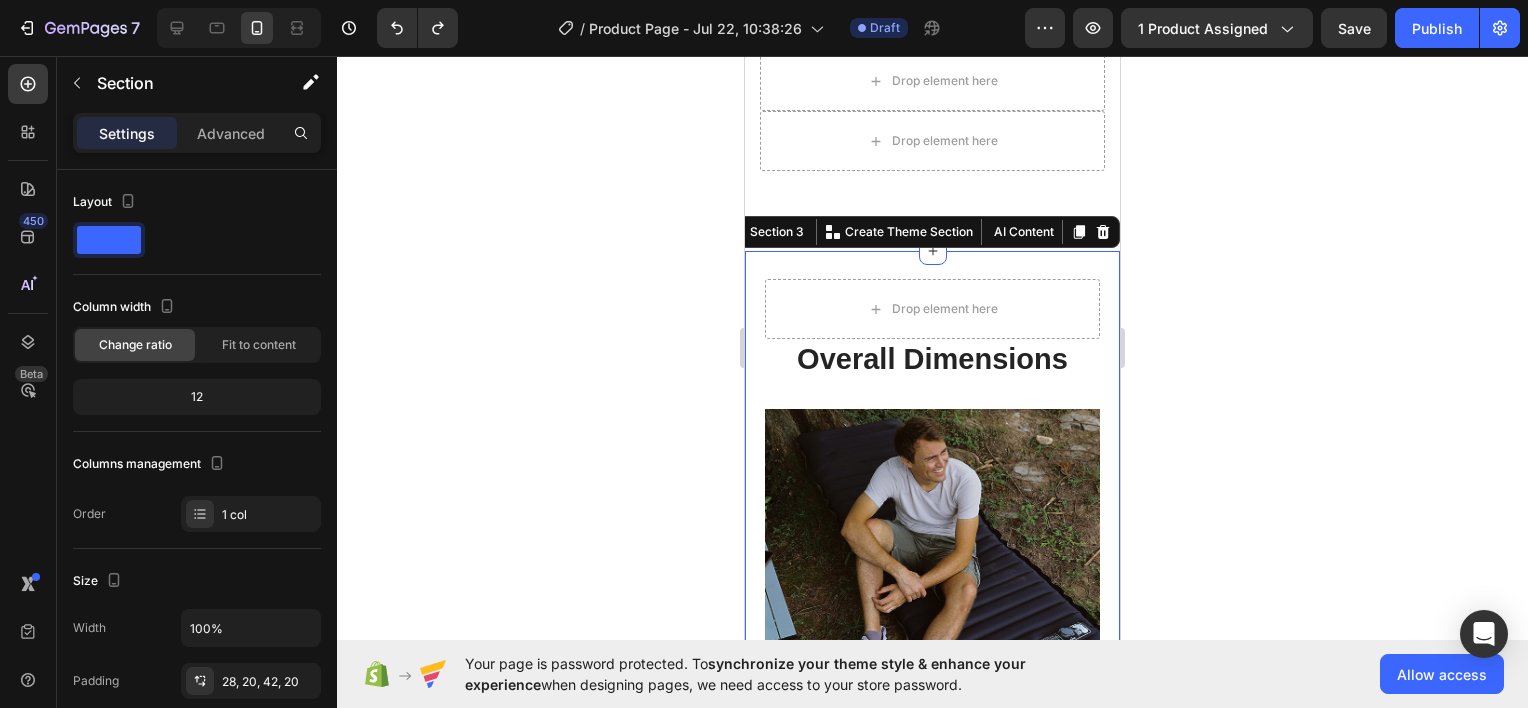 click on "Drop element here Overall Dimensions Heading Image
INFLATED DIMENSIONS:  195cm X 70cm X 10cm (76.8in X 27.6in X 3.9in)
PILLOW THICKNESS:  16cm (6.3in)
R VALUE:  R4
PACKED SIZE:  29cm X 15cm (11.4in X 5.9in)
PACKED DOWN WEIGHT:  990g (2.18 lbs)
FABRIC:  40D NYLON TPU
INFLATION SYSTEM:  In-built footpump
PAD INTERLOCKING SYSTEM:  In-built/connect 2 pads Item List The carefully considered overall dimensions of the Gem Skateboard facilitate a versatile riding experience, suitable for both urban commuting and recreational use. Text Block
Image Image Image Image Image
Carousel Row Section 3   You can create reusable sections Create Theme Section AI Content Write with GemAI What would you like to describe here? Tone and Voice Persuasive Product Lumin8 Sleeping Pad Show more Generate" at bounding box center (932, 787) 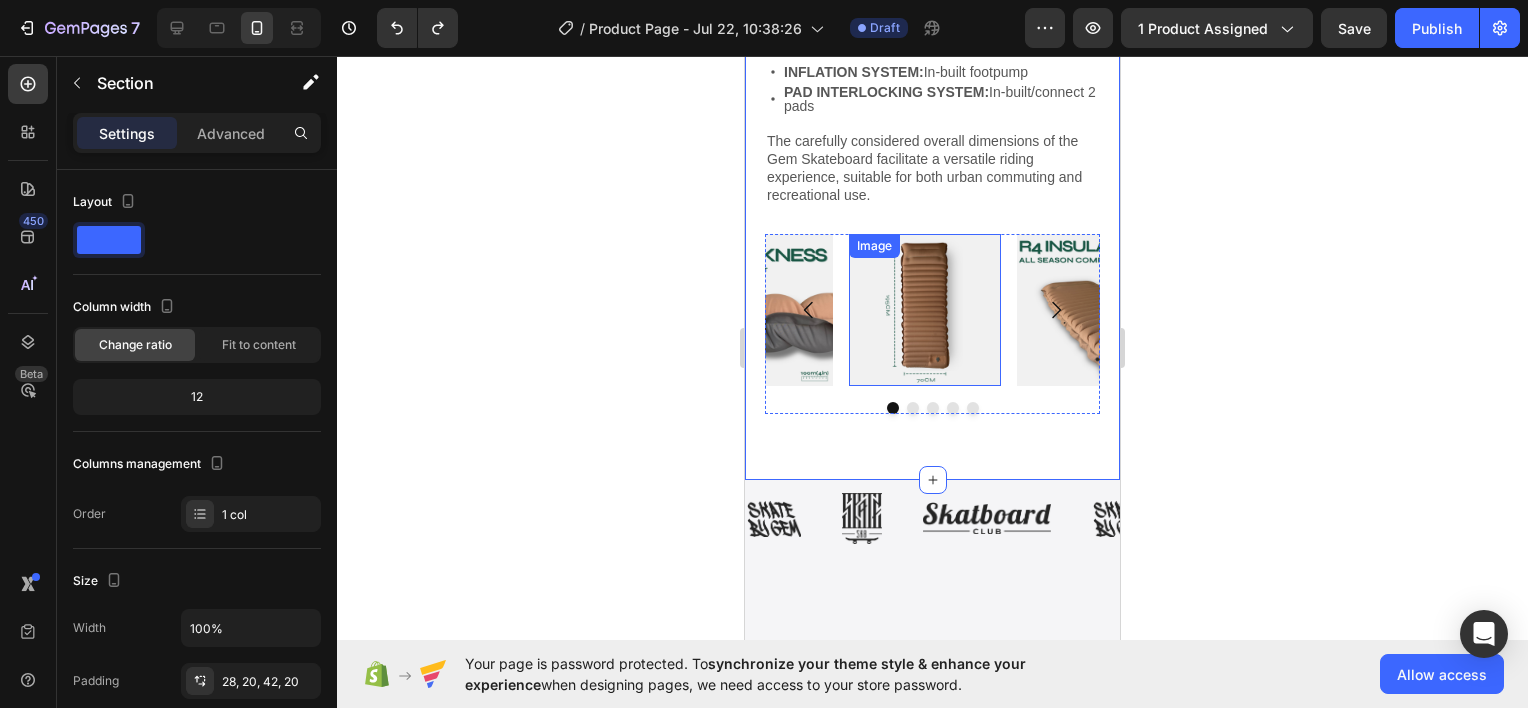scroll, scrollTop: 4292, scrollLeft: 0, axis: vertical 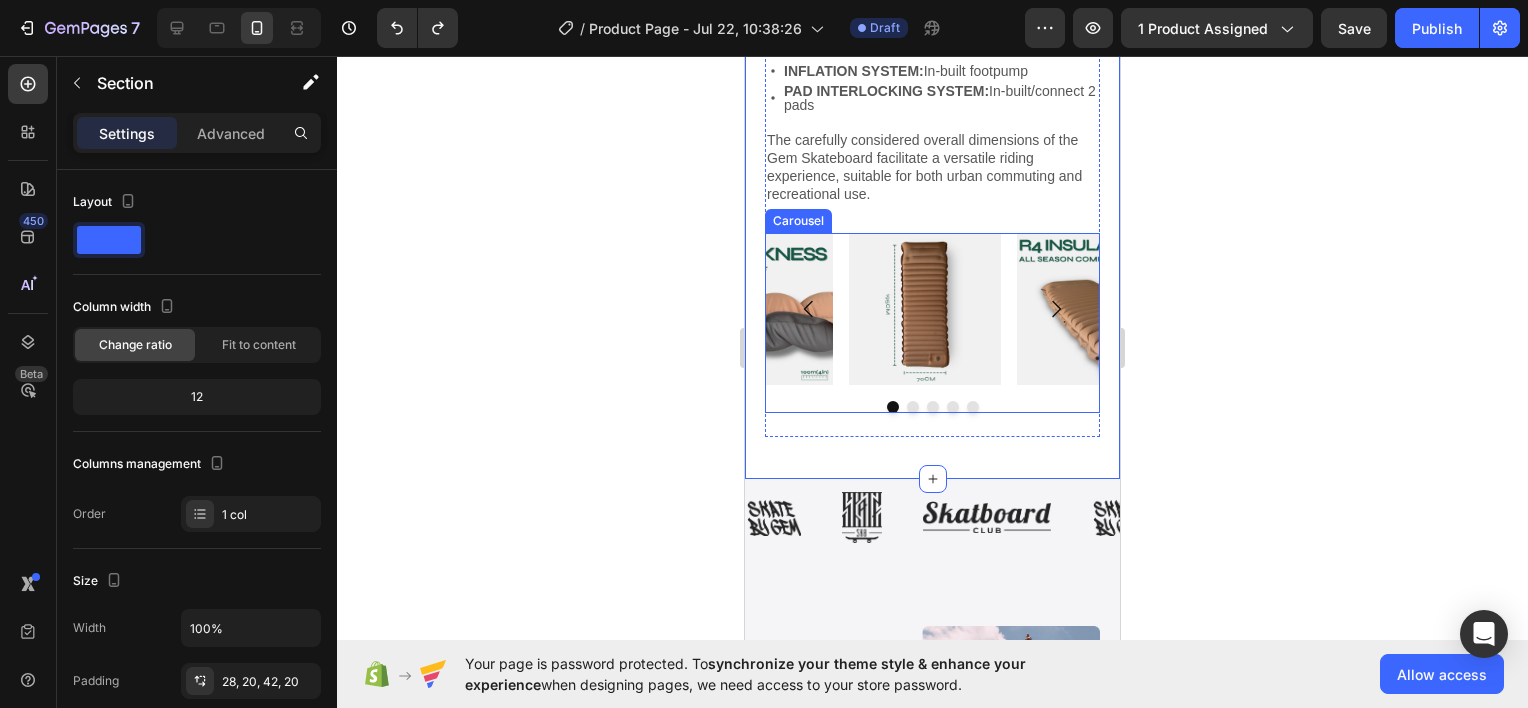 click 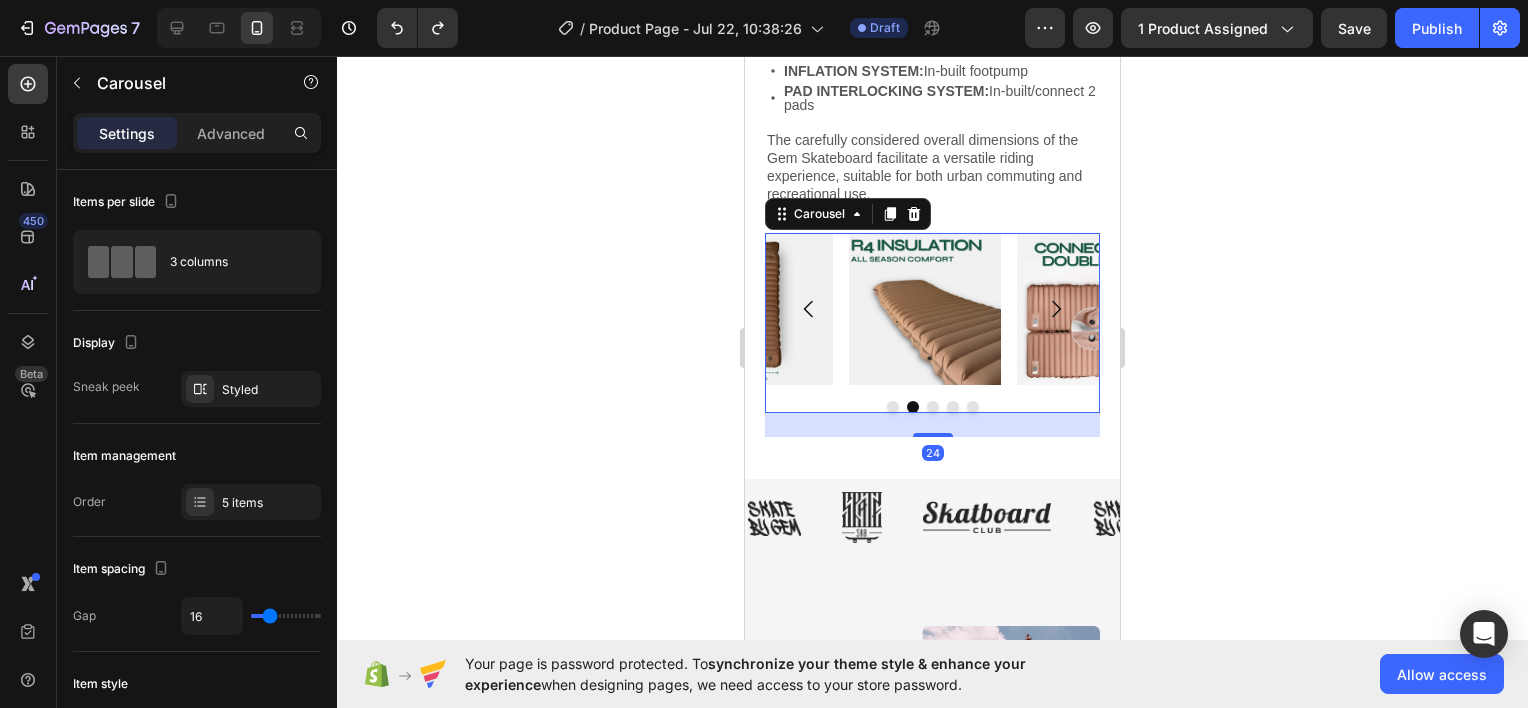 click 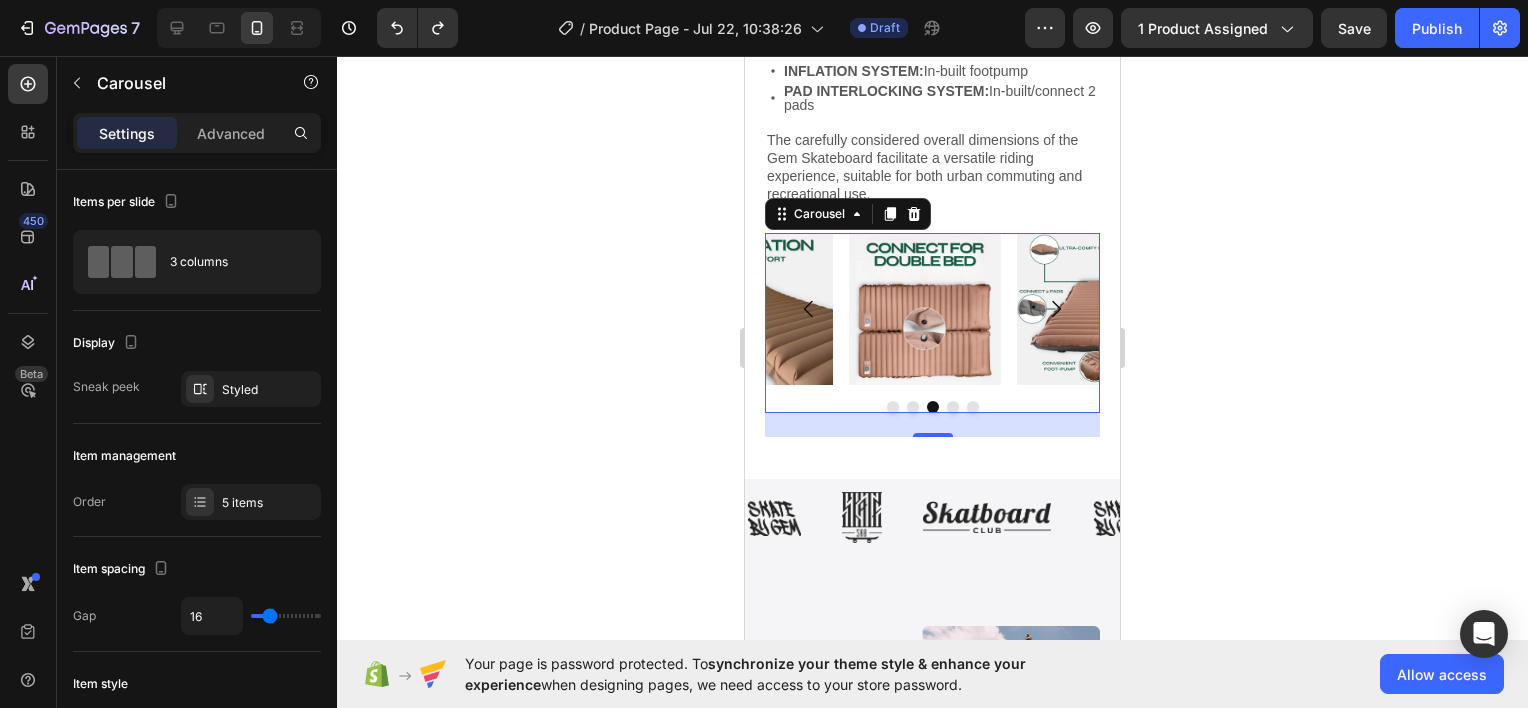 click 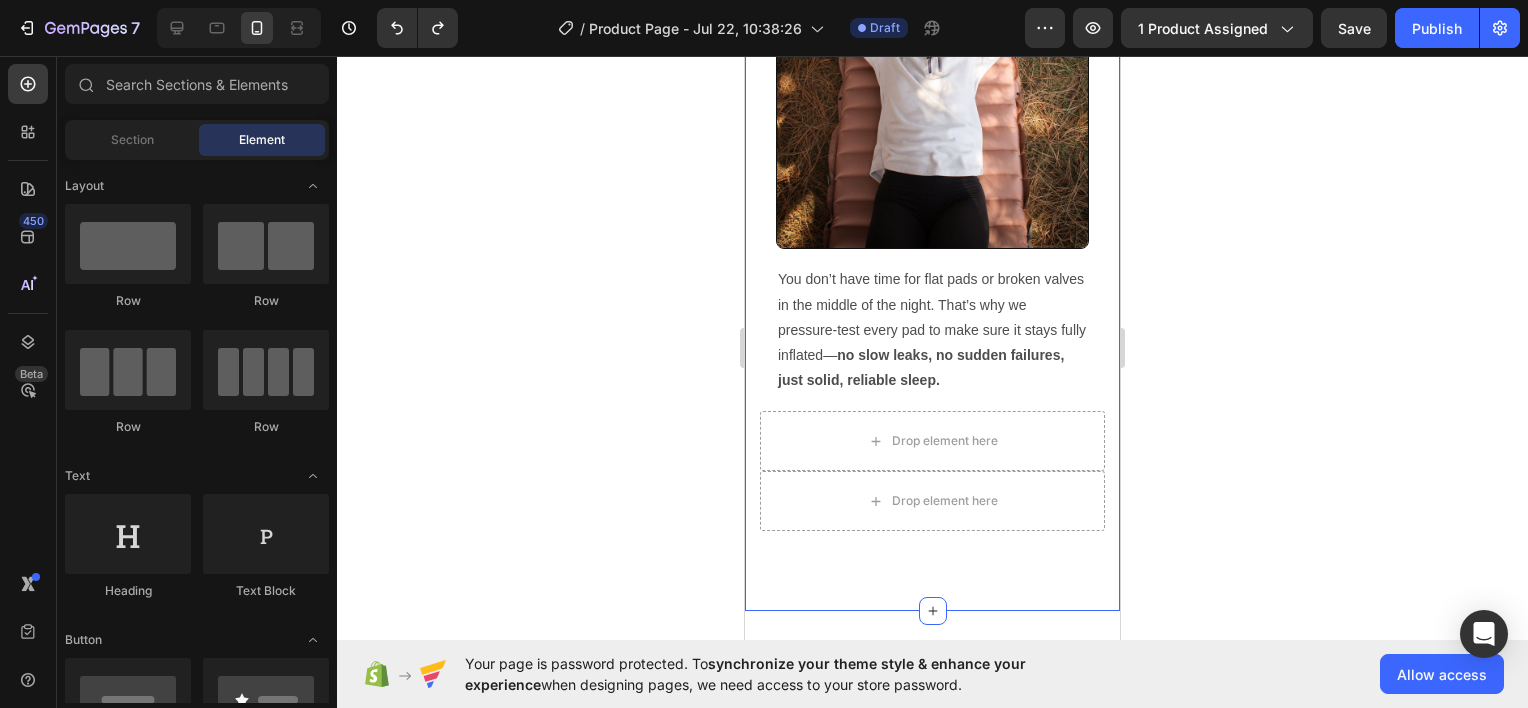scroll, scrollTop: 3007, scrollLeft: 0, axis: vertical 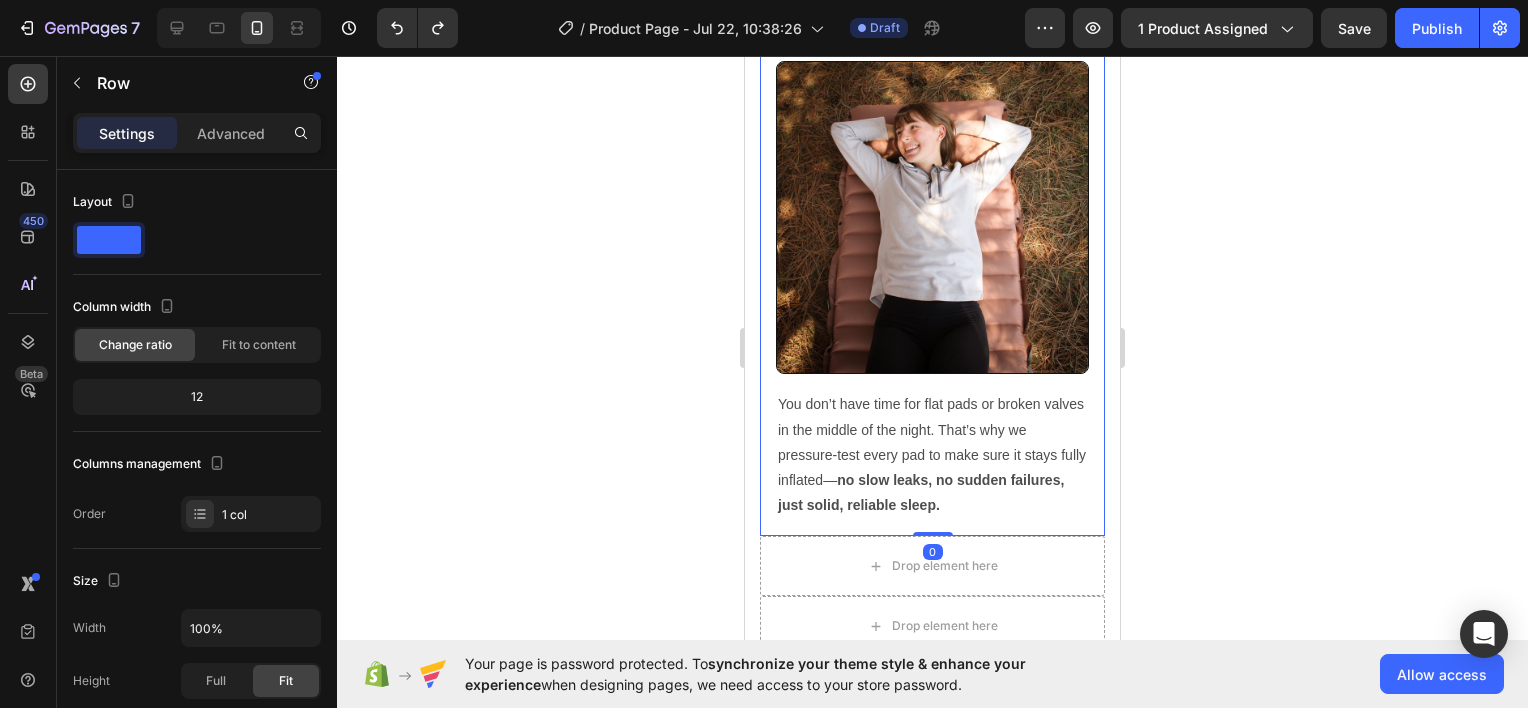 click on "3.  No Air Leaks. No Worries Heading Image You don’t have time for flat pads or broken valves in the middle of the night. That’s why we pressure-test every pad to make sure it stays fully inflated— no slow leaks, no sudden failures, just solid, reliable sleep. Text Block Row   0" at bounding box center (932, 243) 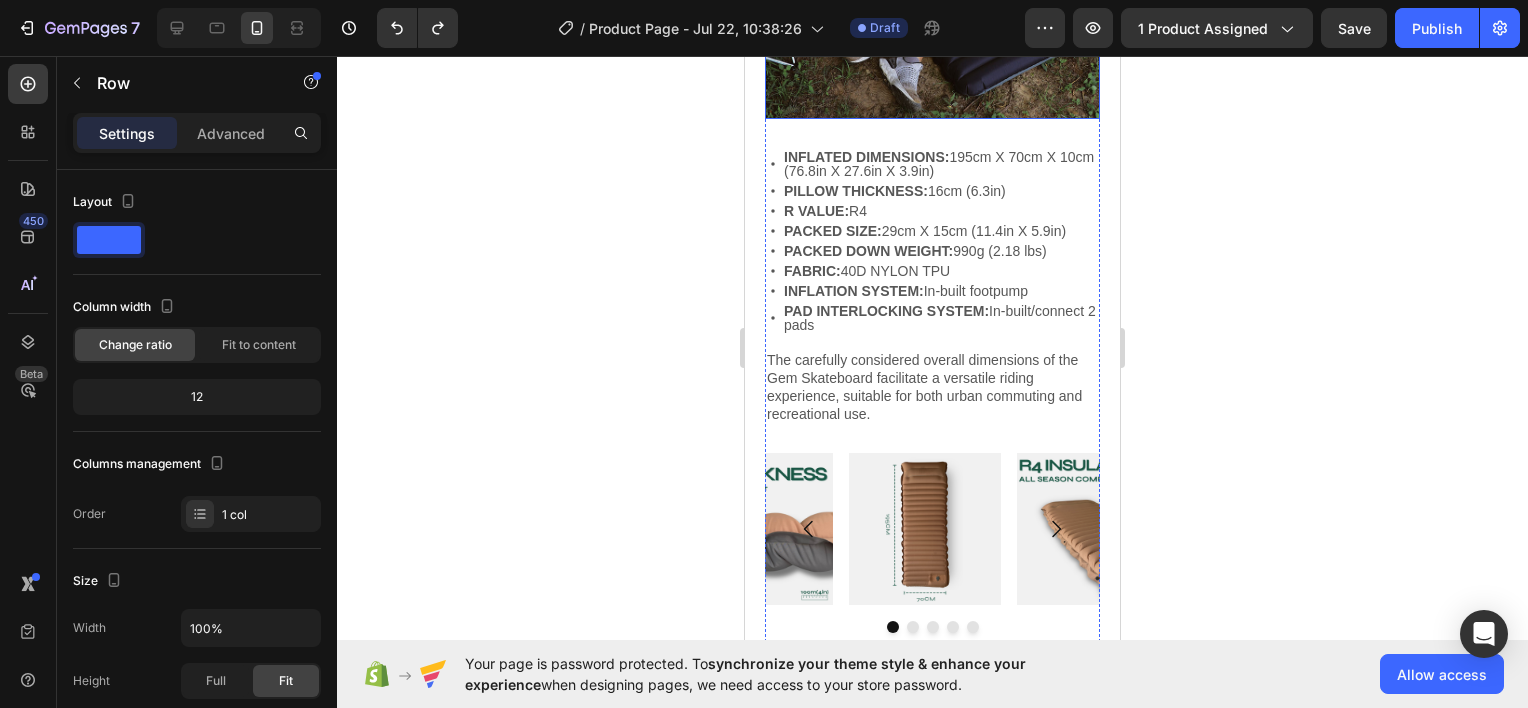 scroll, scrollTop: 4107, scrollLeft: 0, axis: vertical 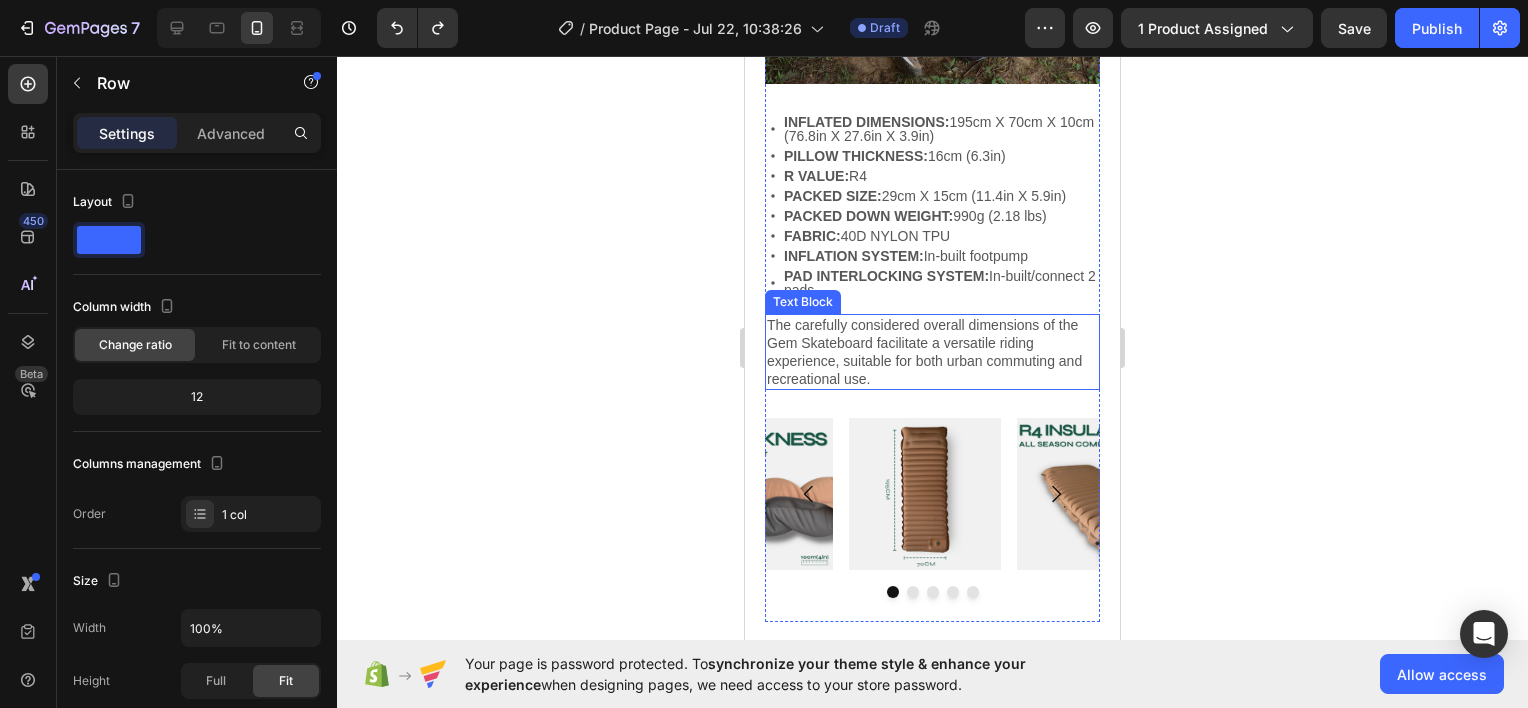 click on "The carefully considered overall dimensions of the Gem Skateboard facilitate a versatile riding experience, suitable for both urban commuting and recreational use." at bounding box center (932, 352) 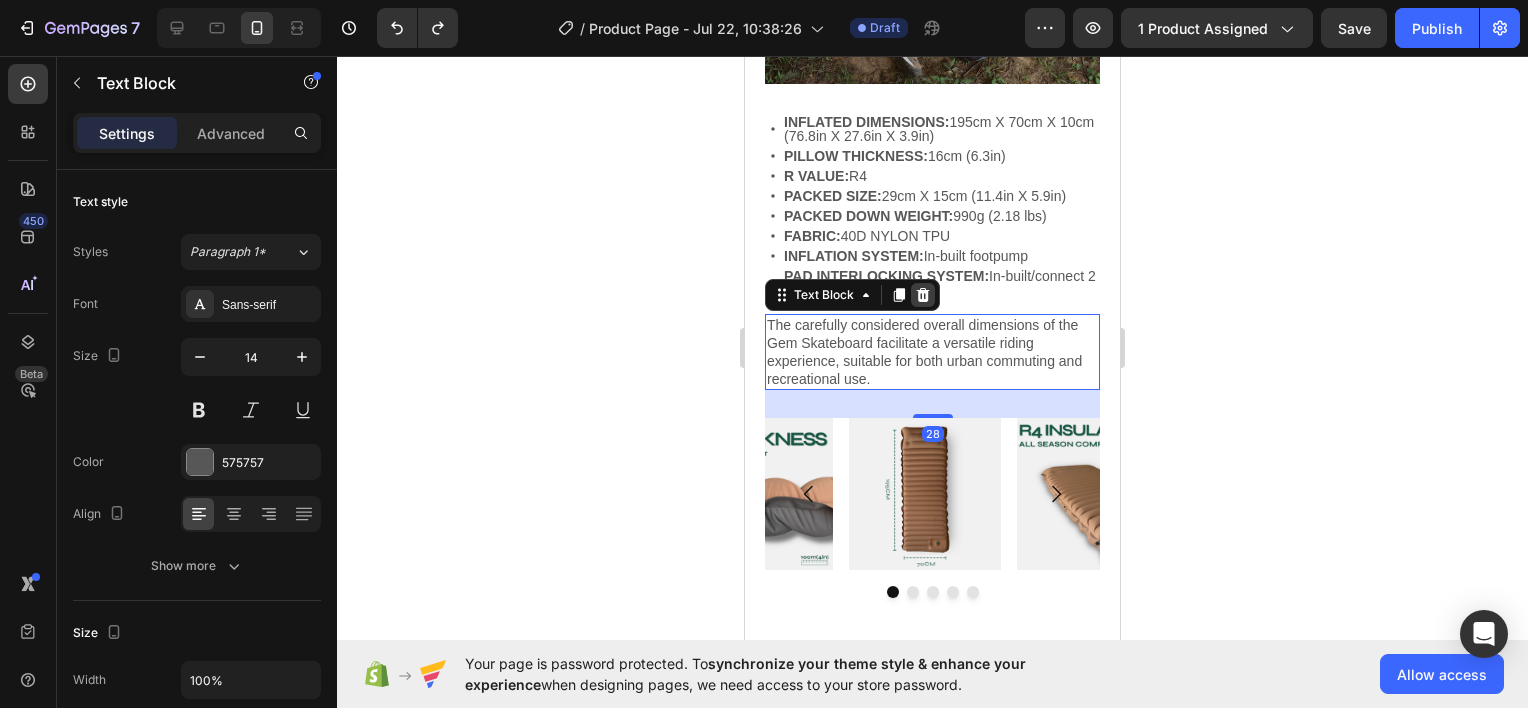 click 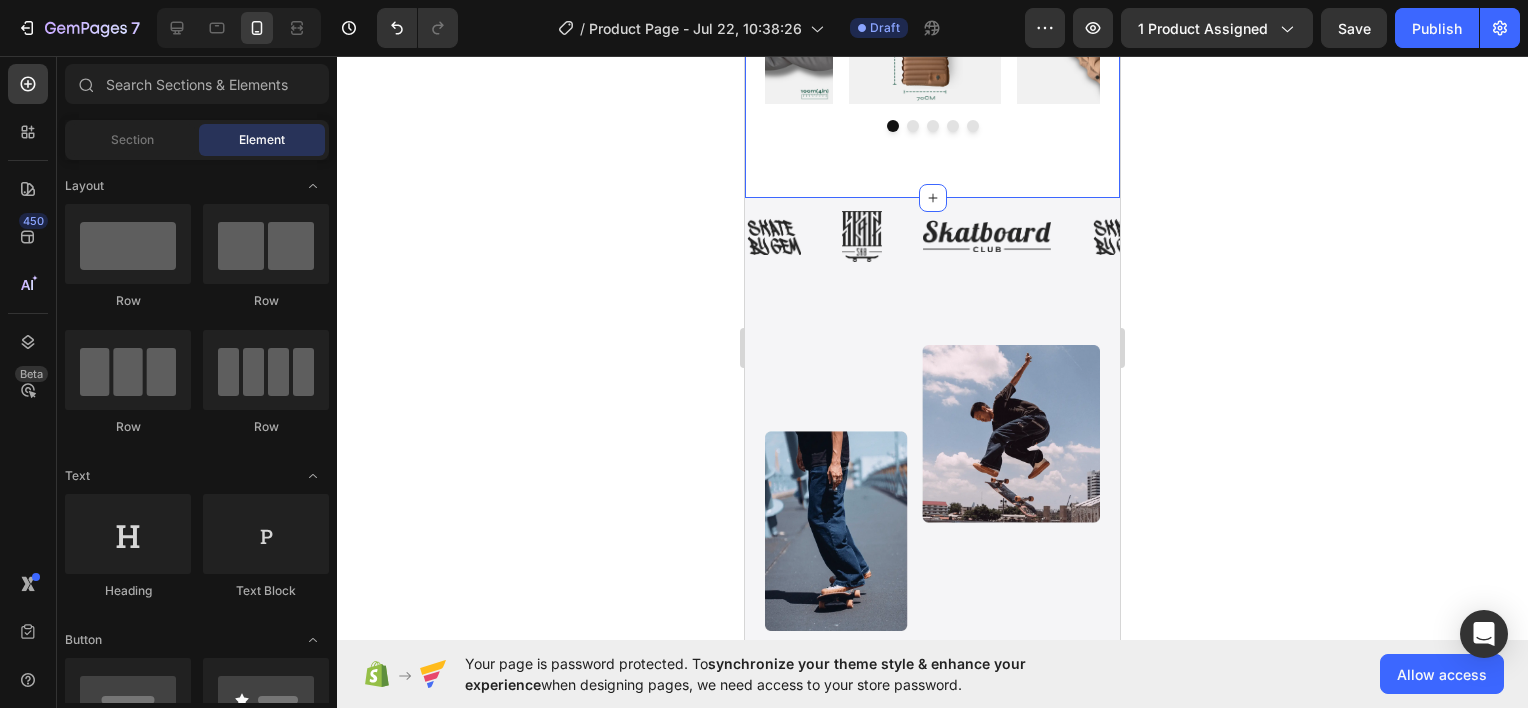 scroll, scrollTop: 3607, scrollLeft: 0, axis: vertical 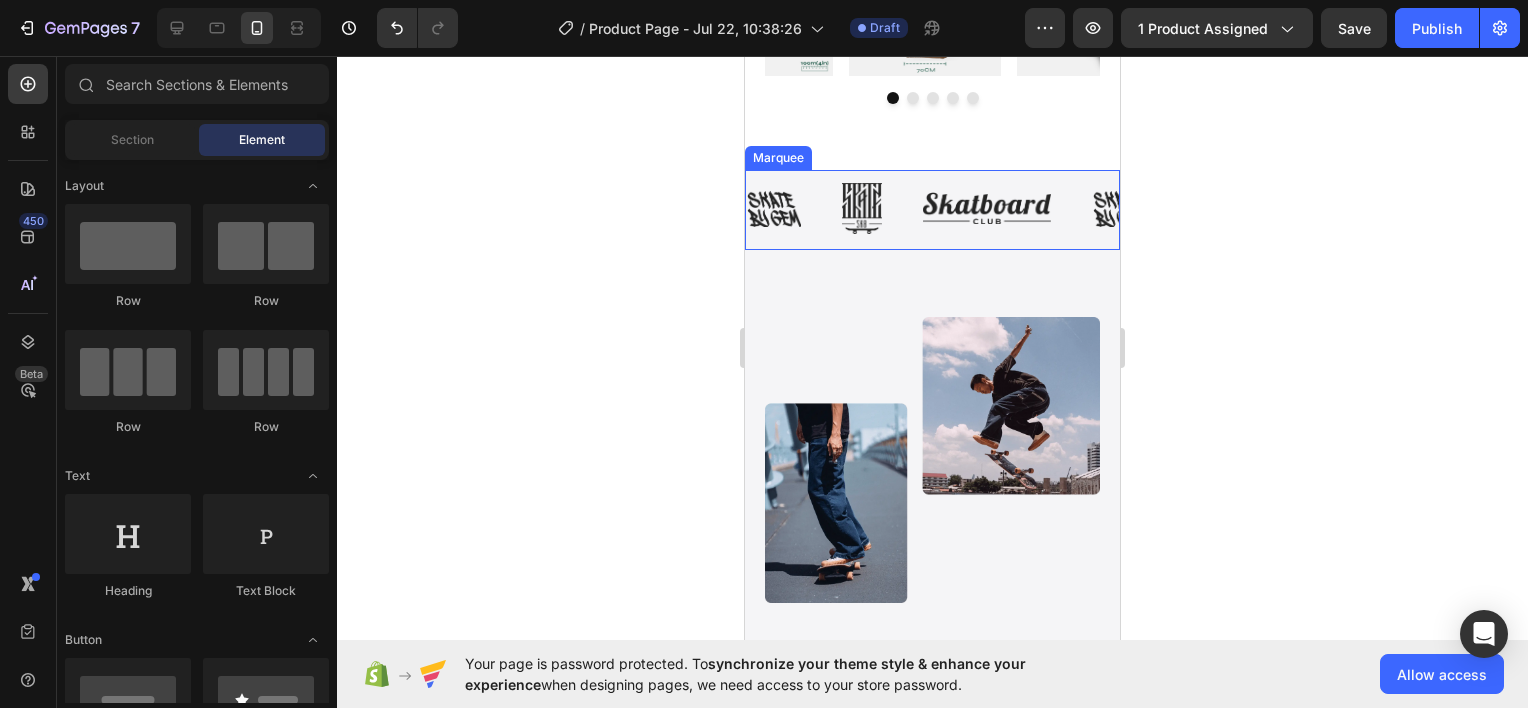 click on "Image" at bounding box center (882, 208) 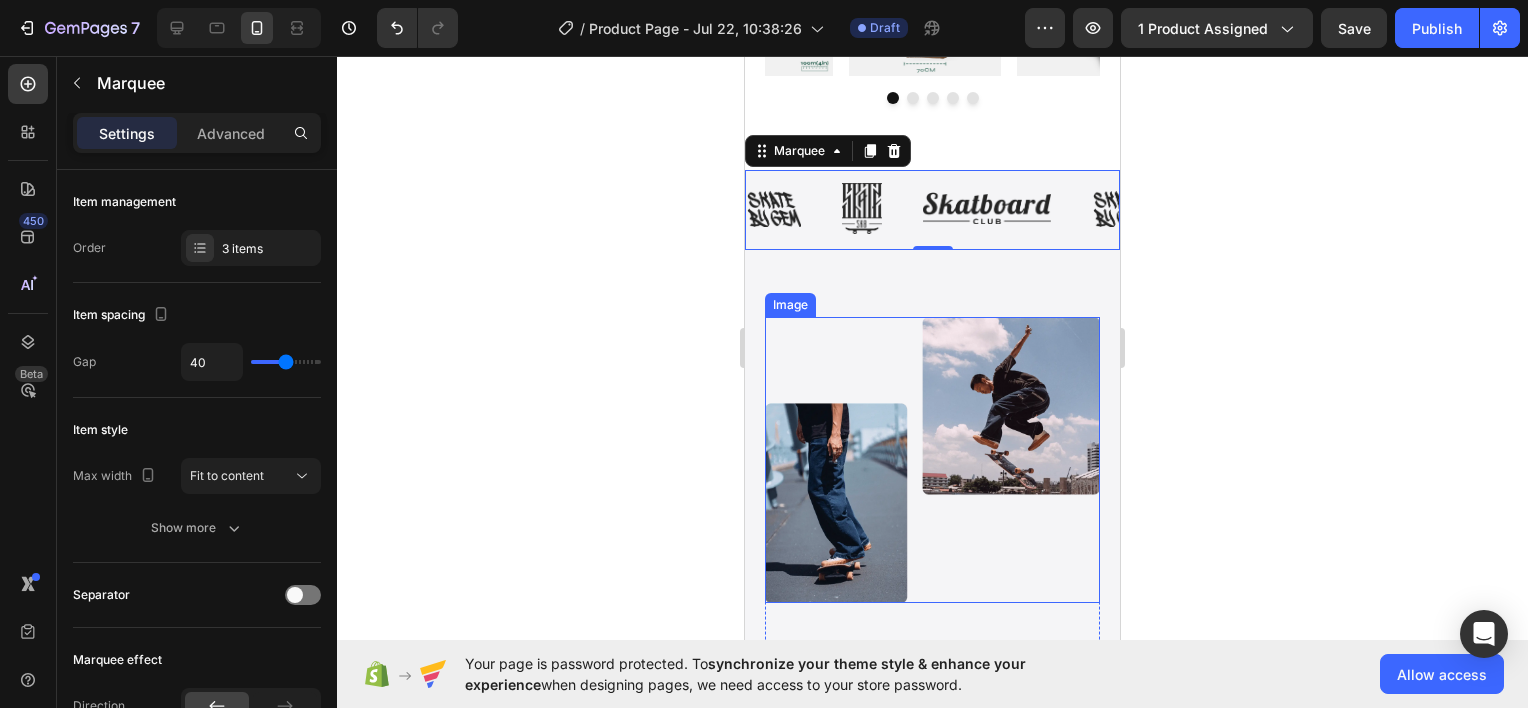 click at bounding box center [932, 460] 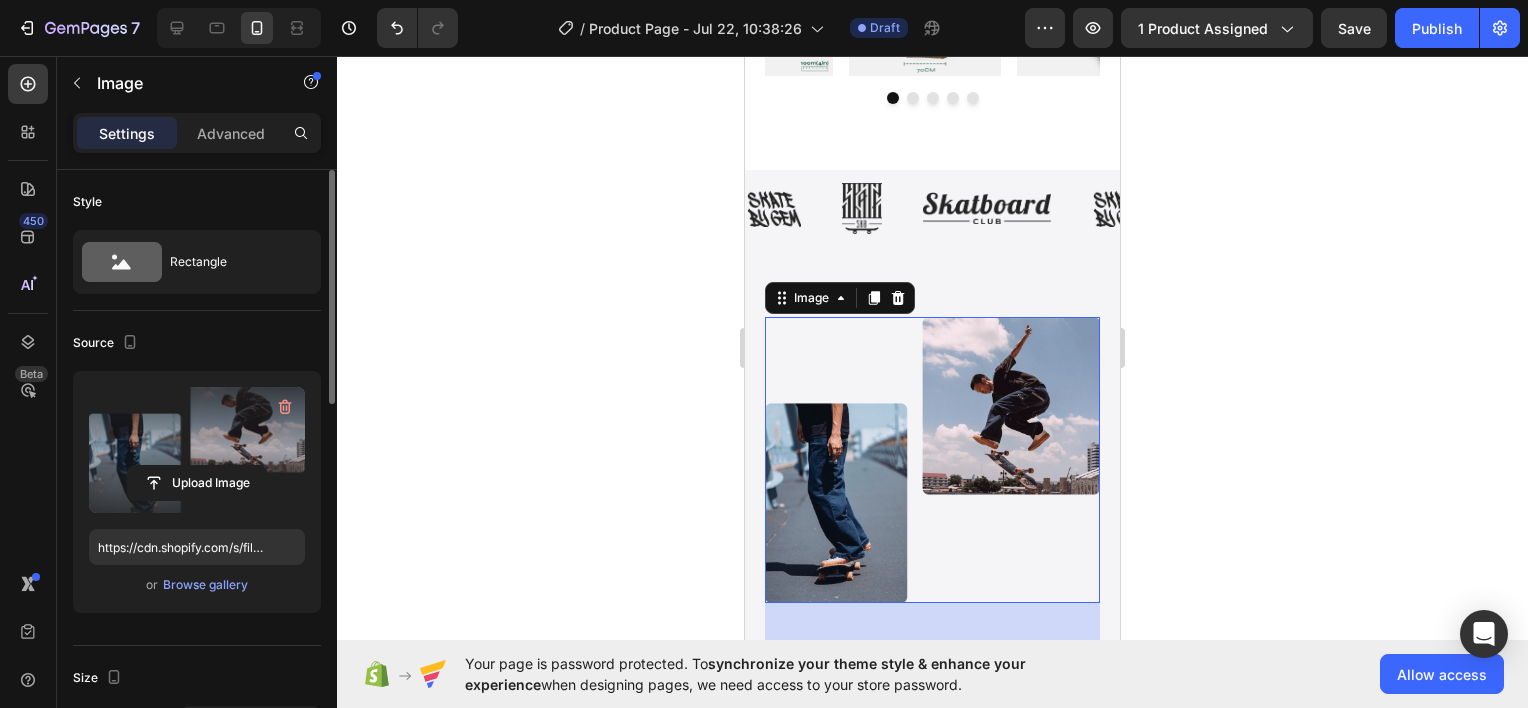 drag, startPoint x: 197, startPoint y: 430, endPoint x: 156, endPoint y: 417, distance: 43.011627 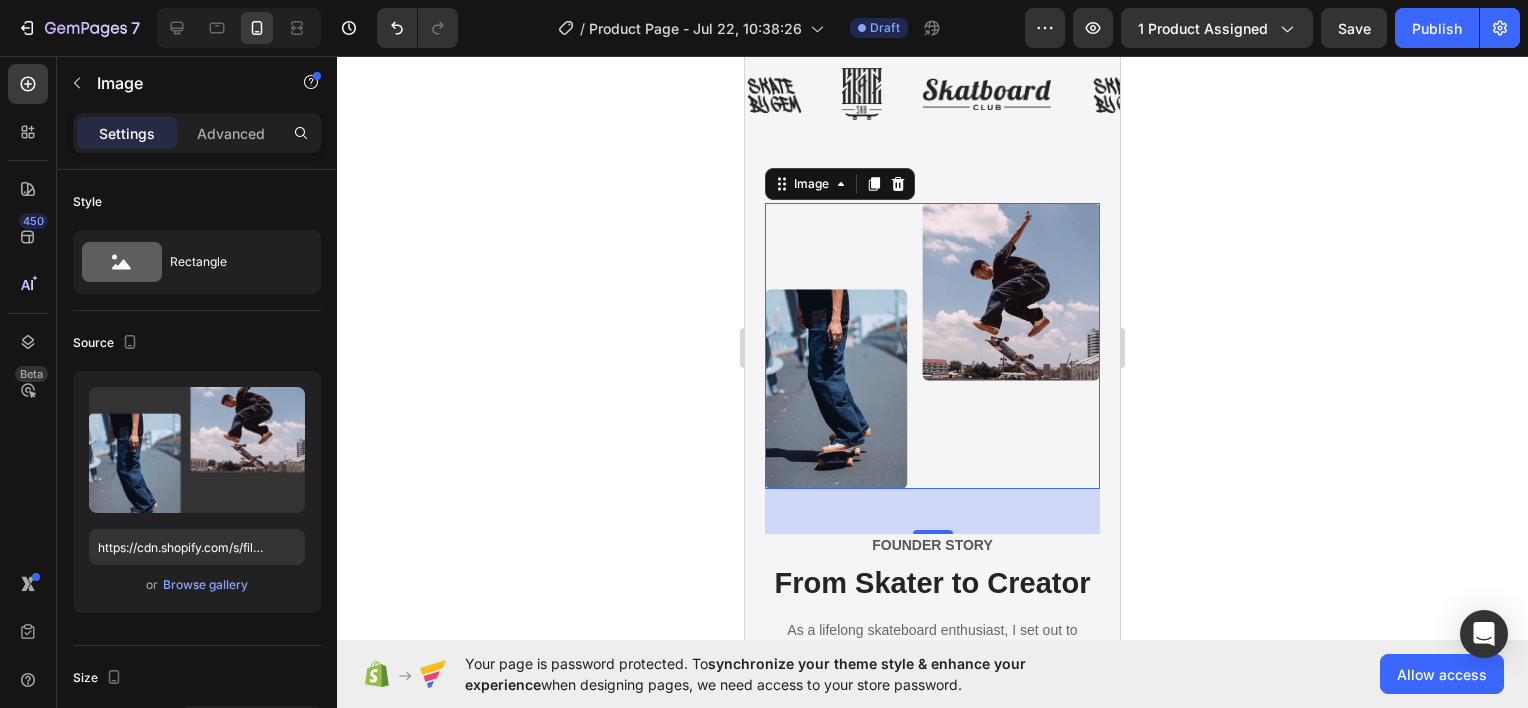 scroll, scrollTop: 3707, scrollLeft: 0, axis: vertical 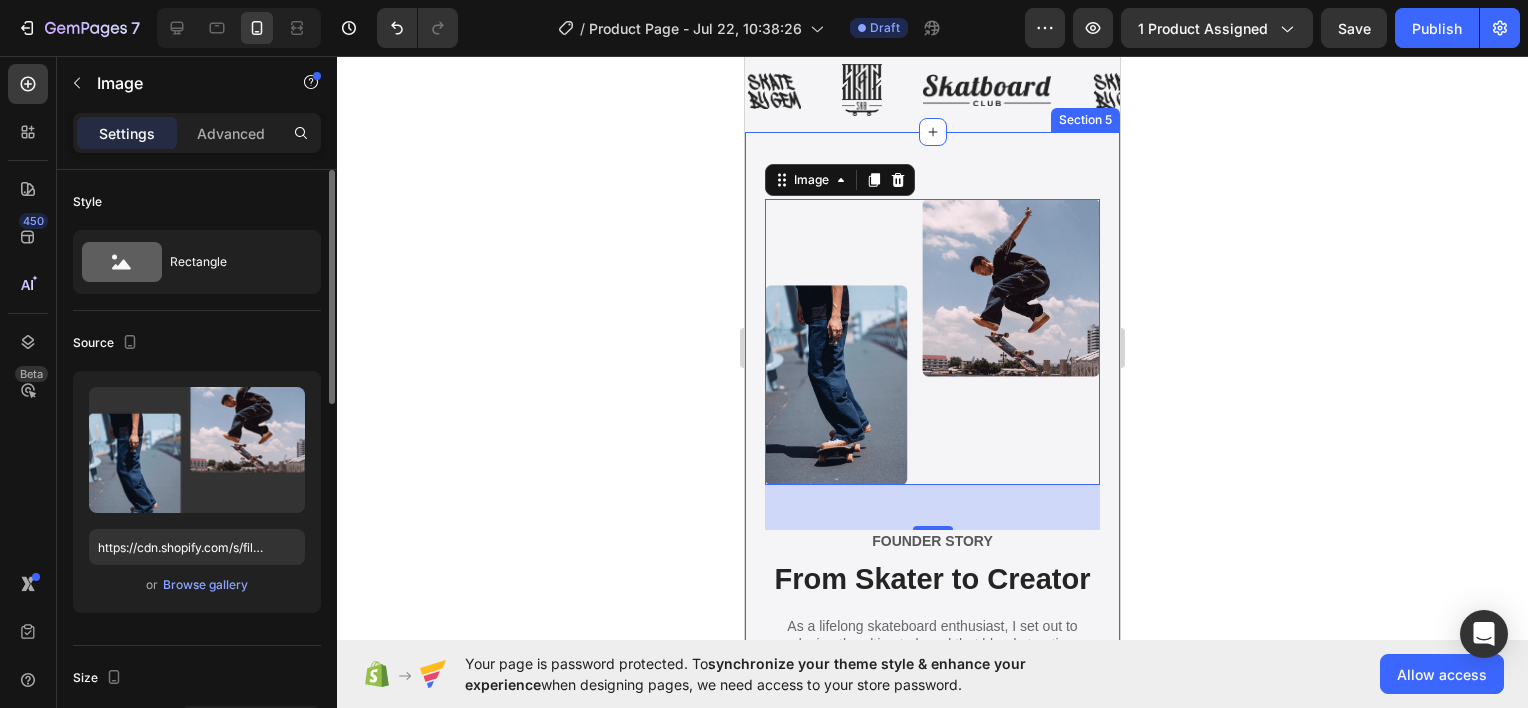 click on "or  Browse gallery" at bounding box center (197, 585) 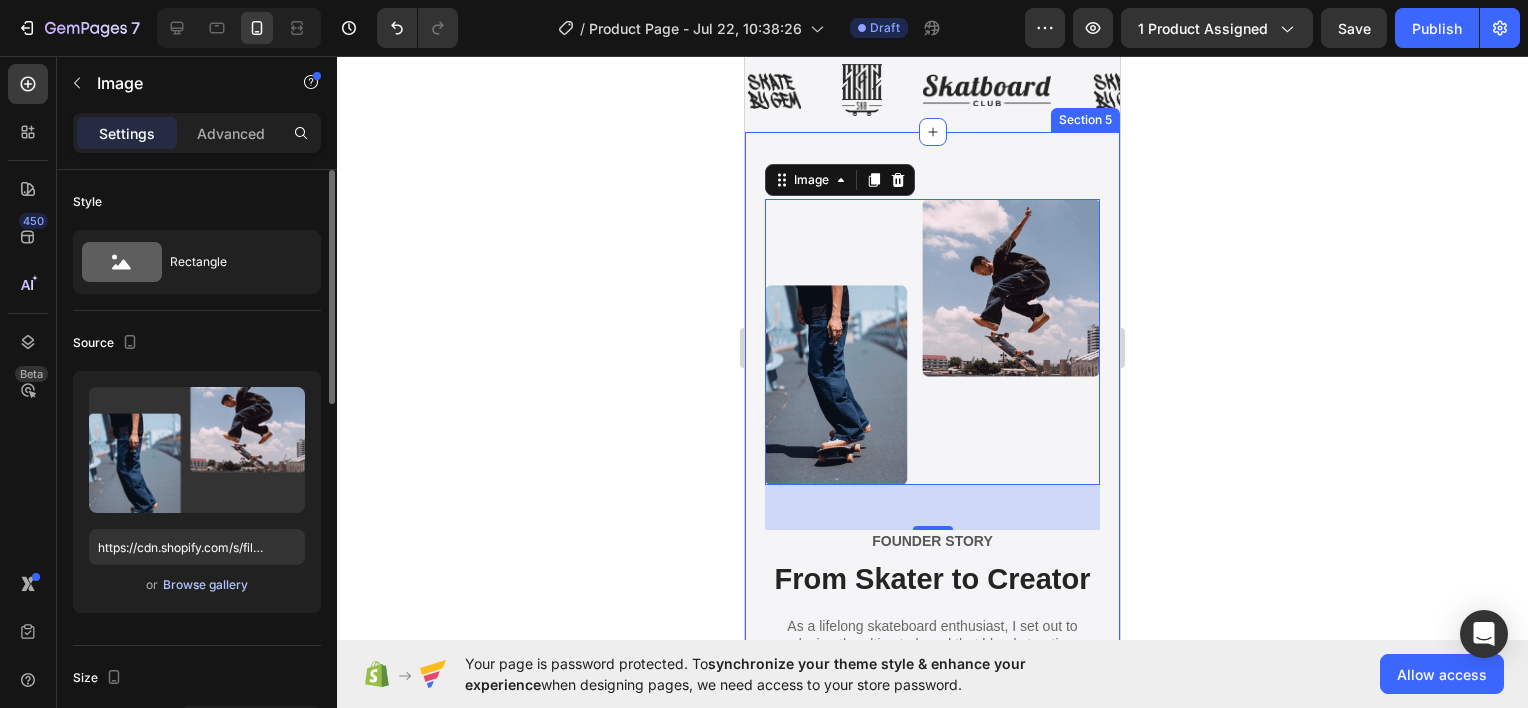click on "Browse gallery" at bounding box center [205, 585] 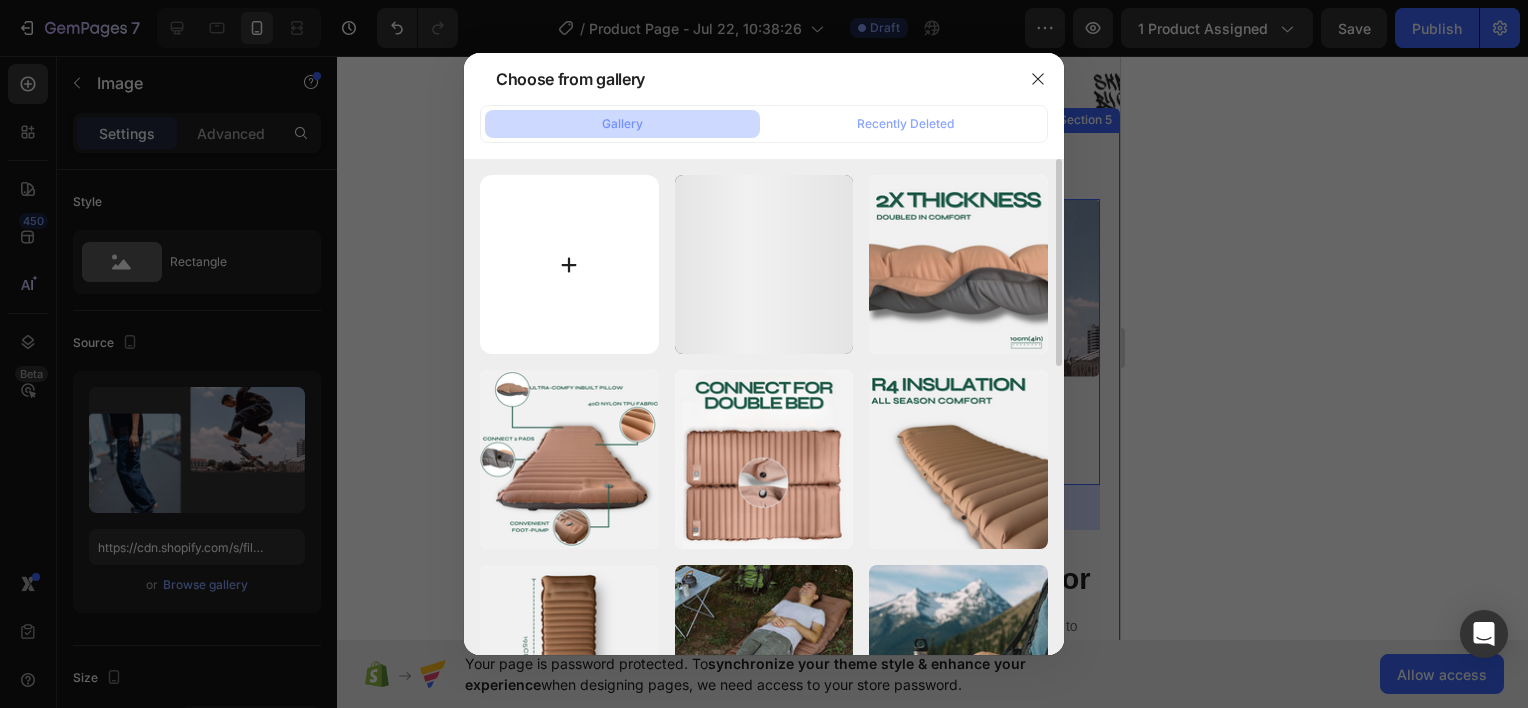 click at bounding box center (569, 264) 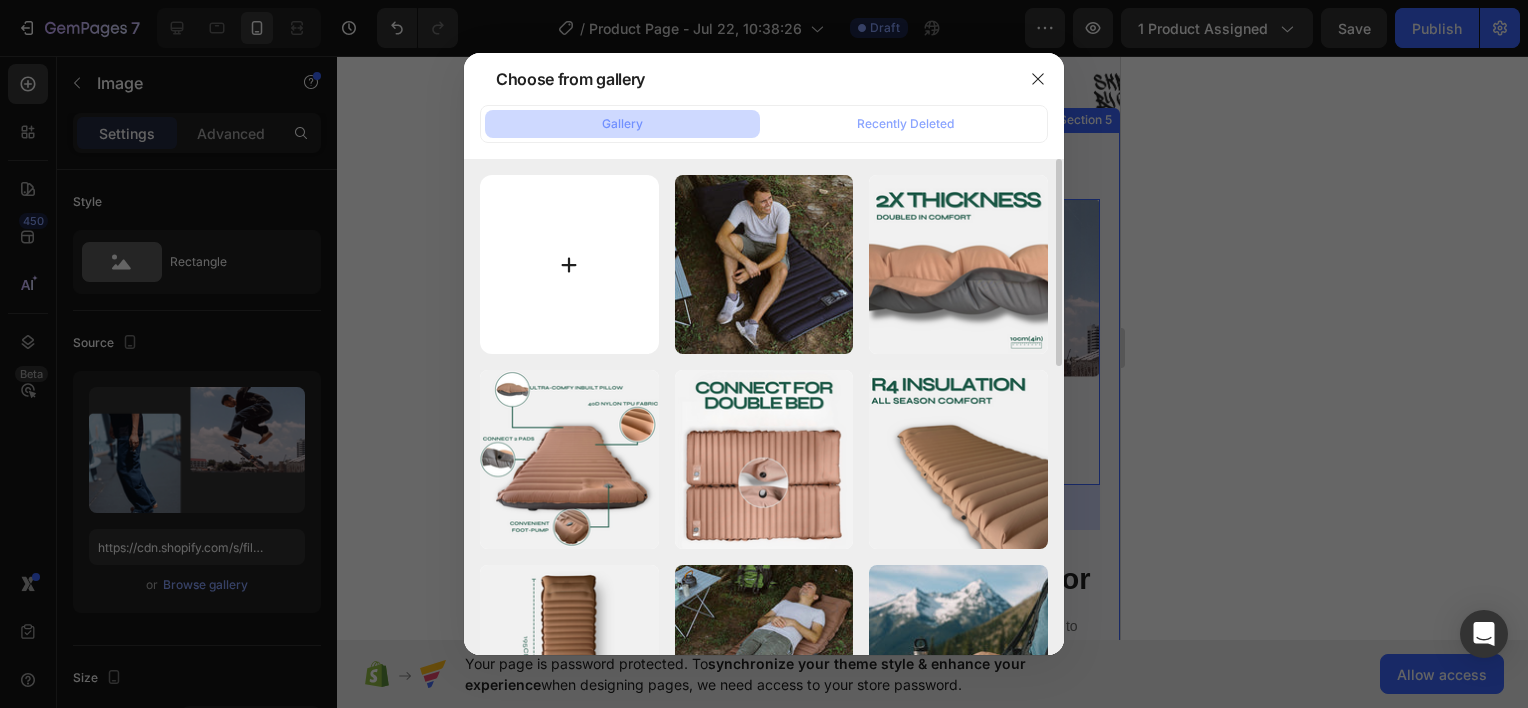type on "C:\fakepath\1.png" 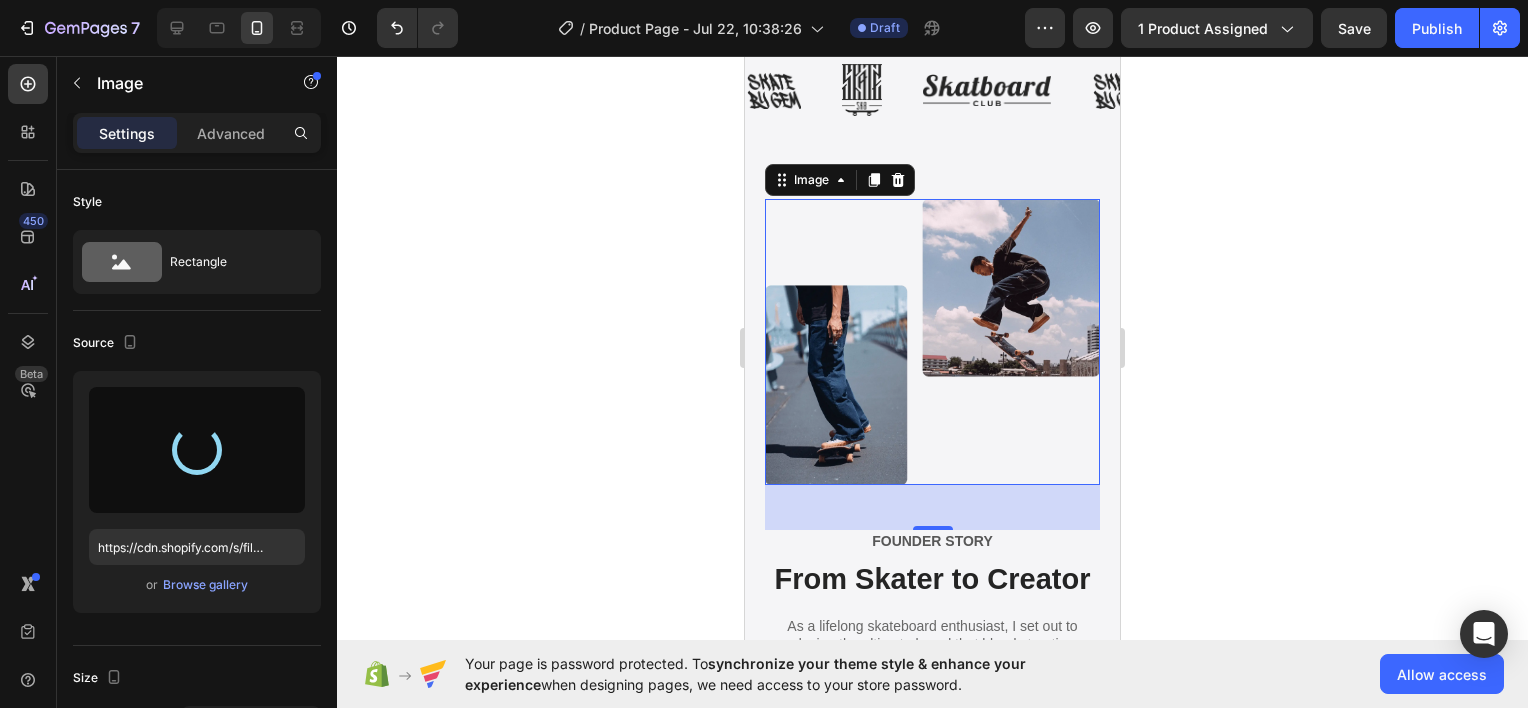 type on "https://cdn.shopify.com/s/files/1/0948/7797/4813/files/gempages_576508192767345226-7f178cb9-61bb-4dcc-ac03-dd6c20e200e8.png" 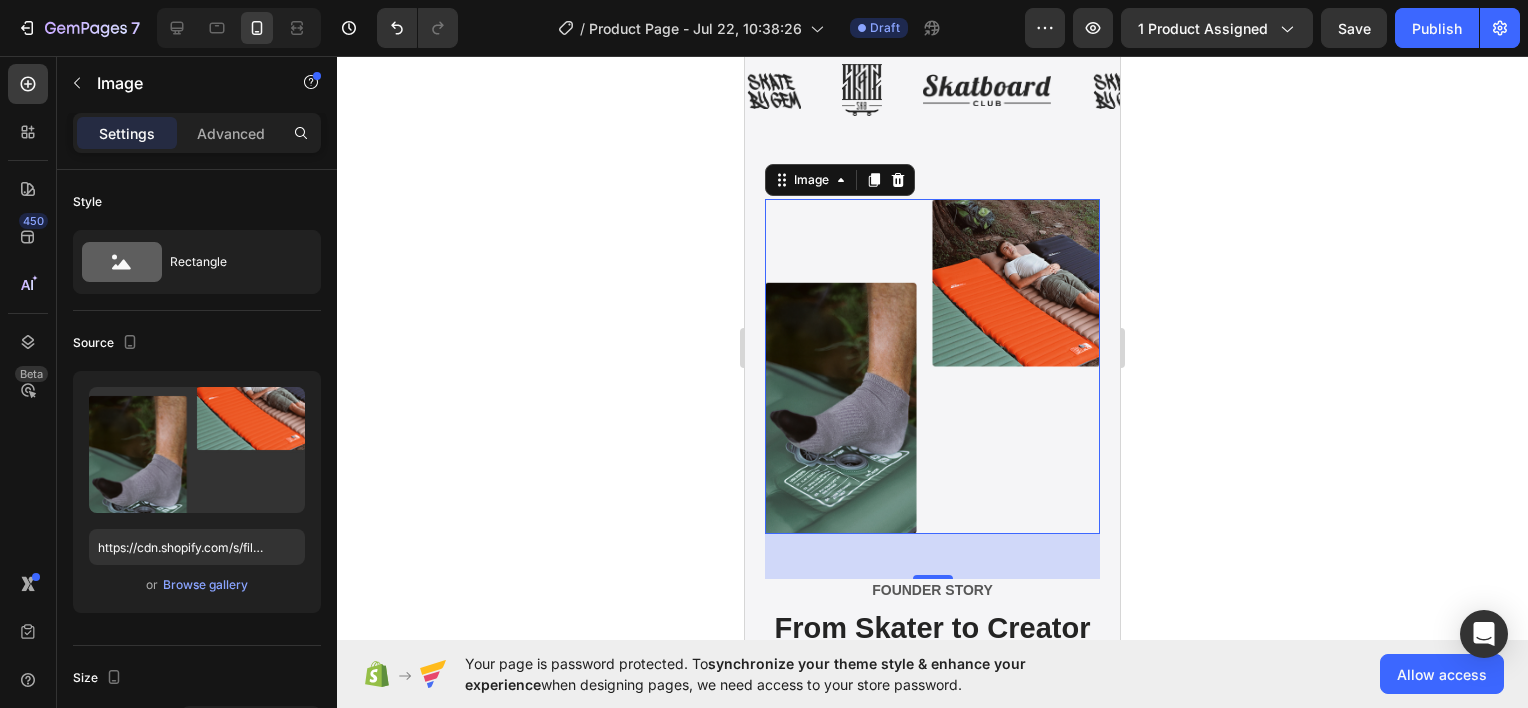 click 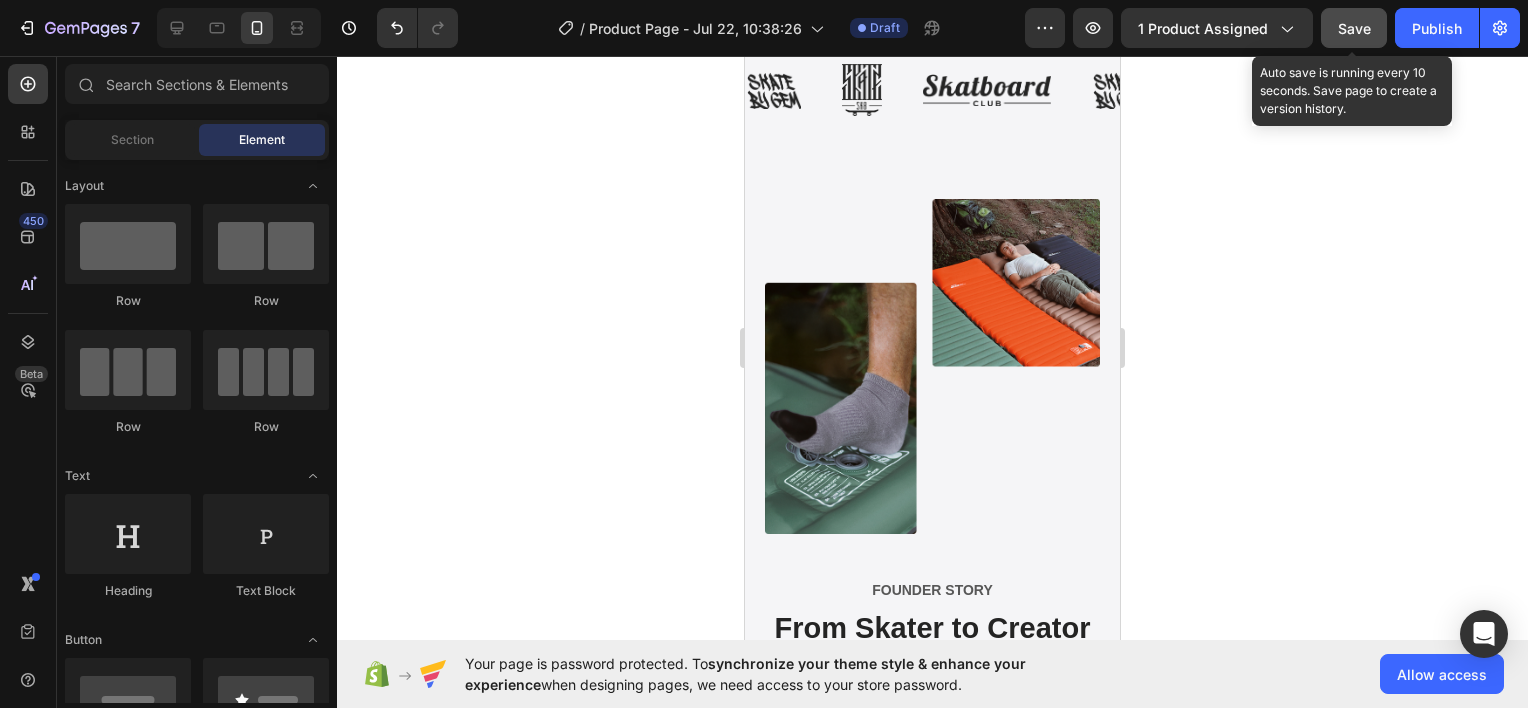 click on "Save" 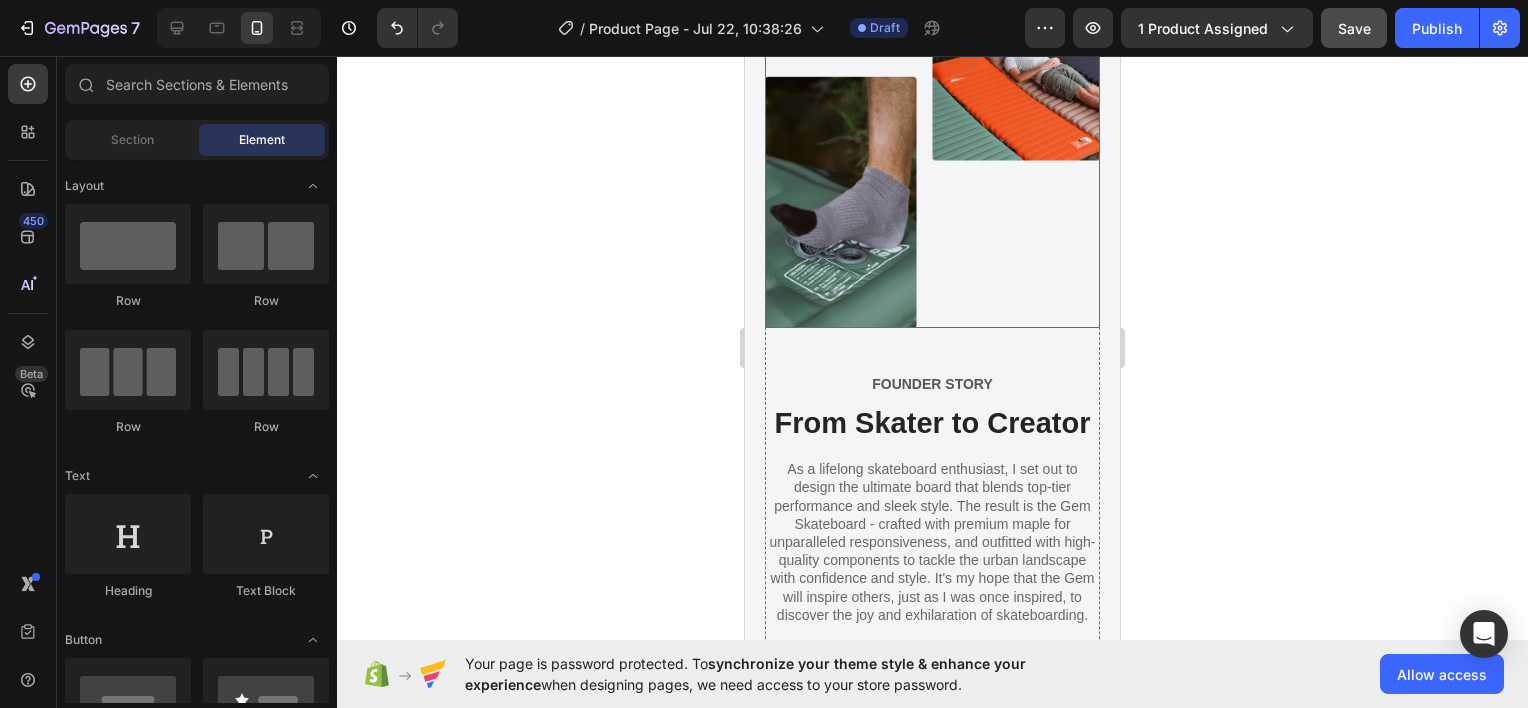 scroll, scrollTop: 4807, scrollLeft: 0, axis: vertical 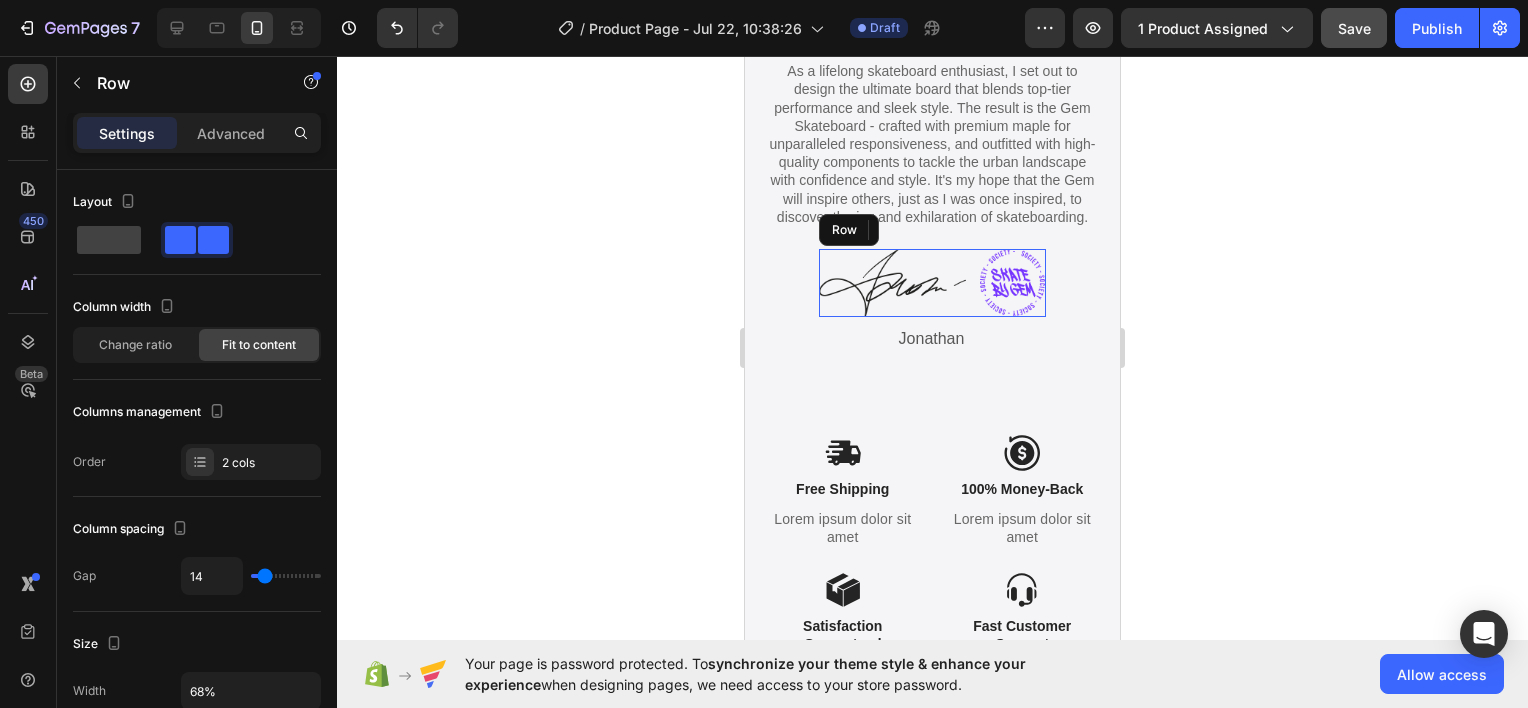 click on "Image Image Row" at bounding box center (933, 283) 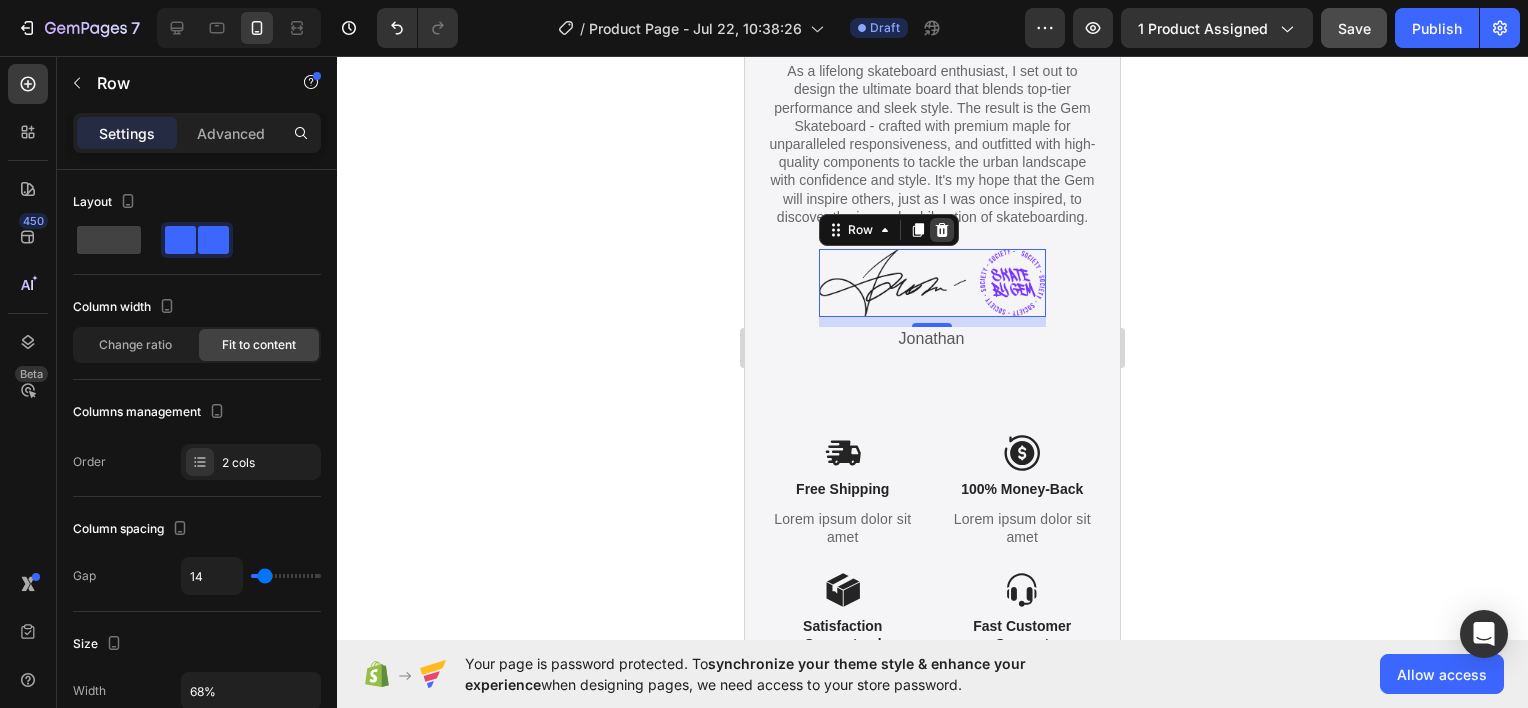 click 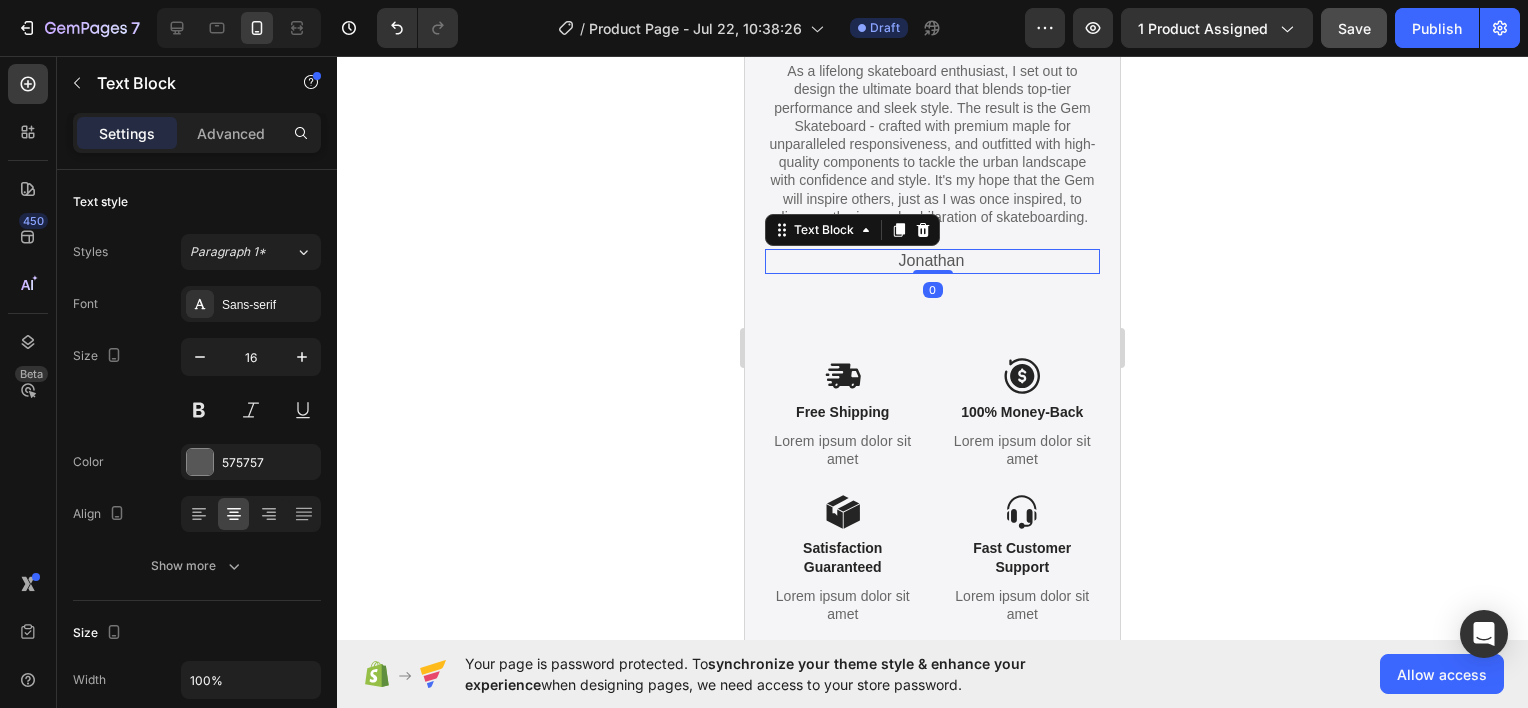 click on "Jonathan Text Block   0" at bounding box center [932, 261] 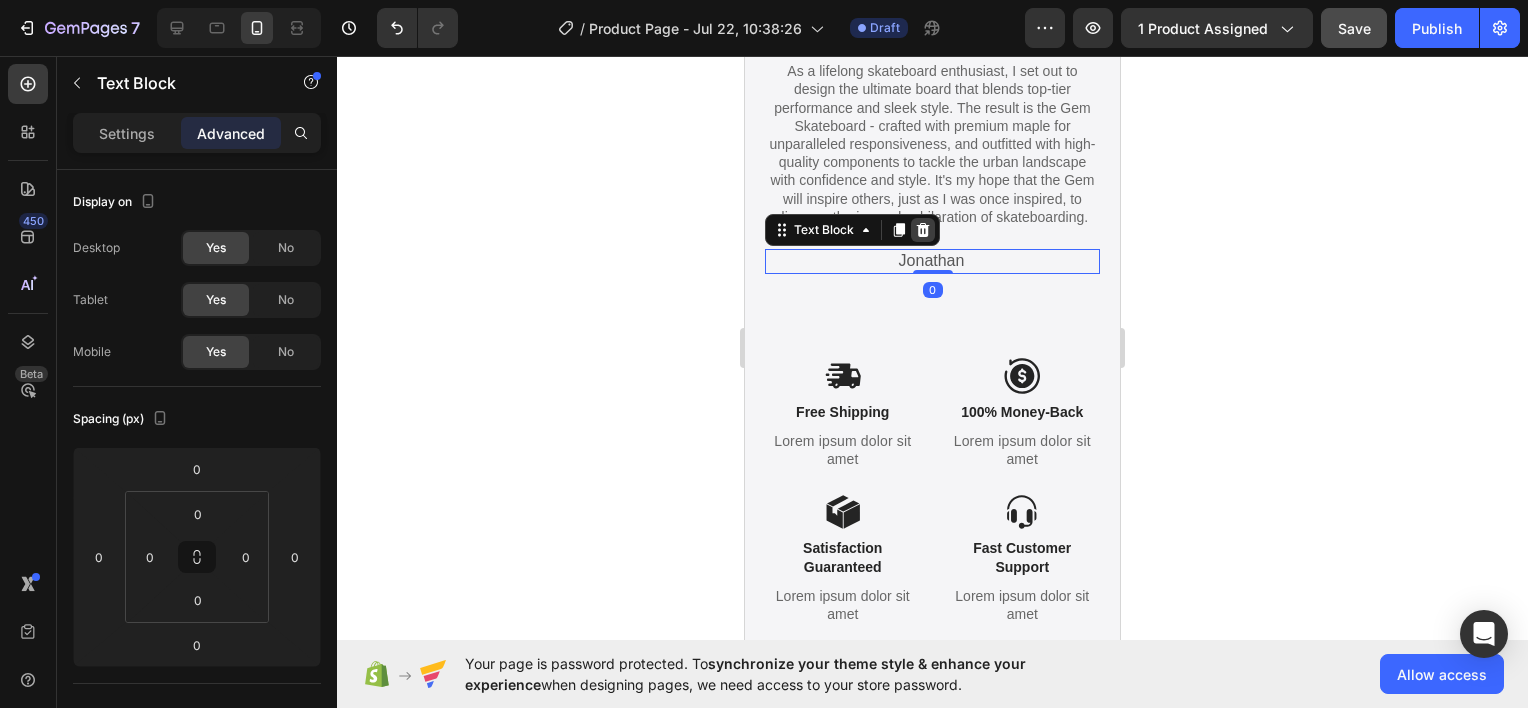 click 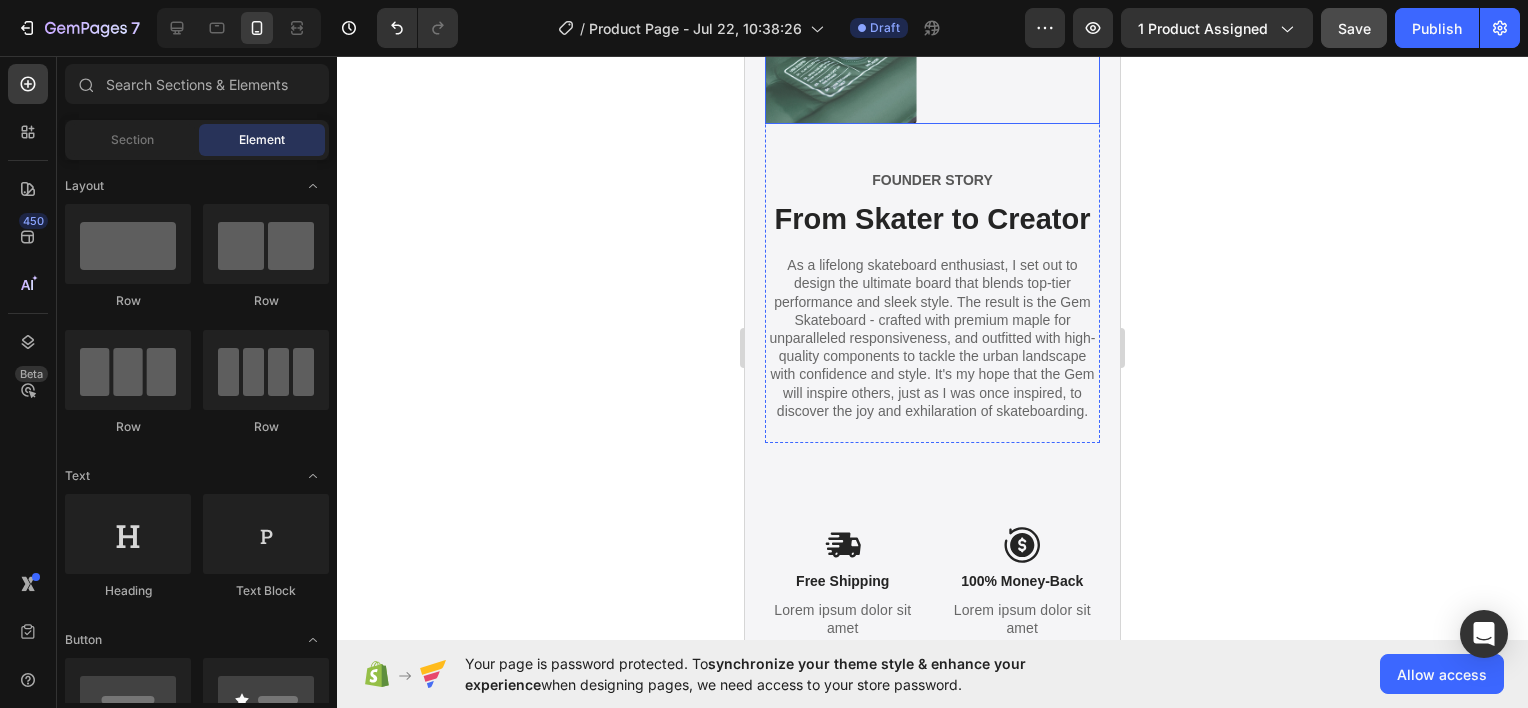 scroll, scrollTop: 5100, scrollLeft: 0, axis: vertical 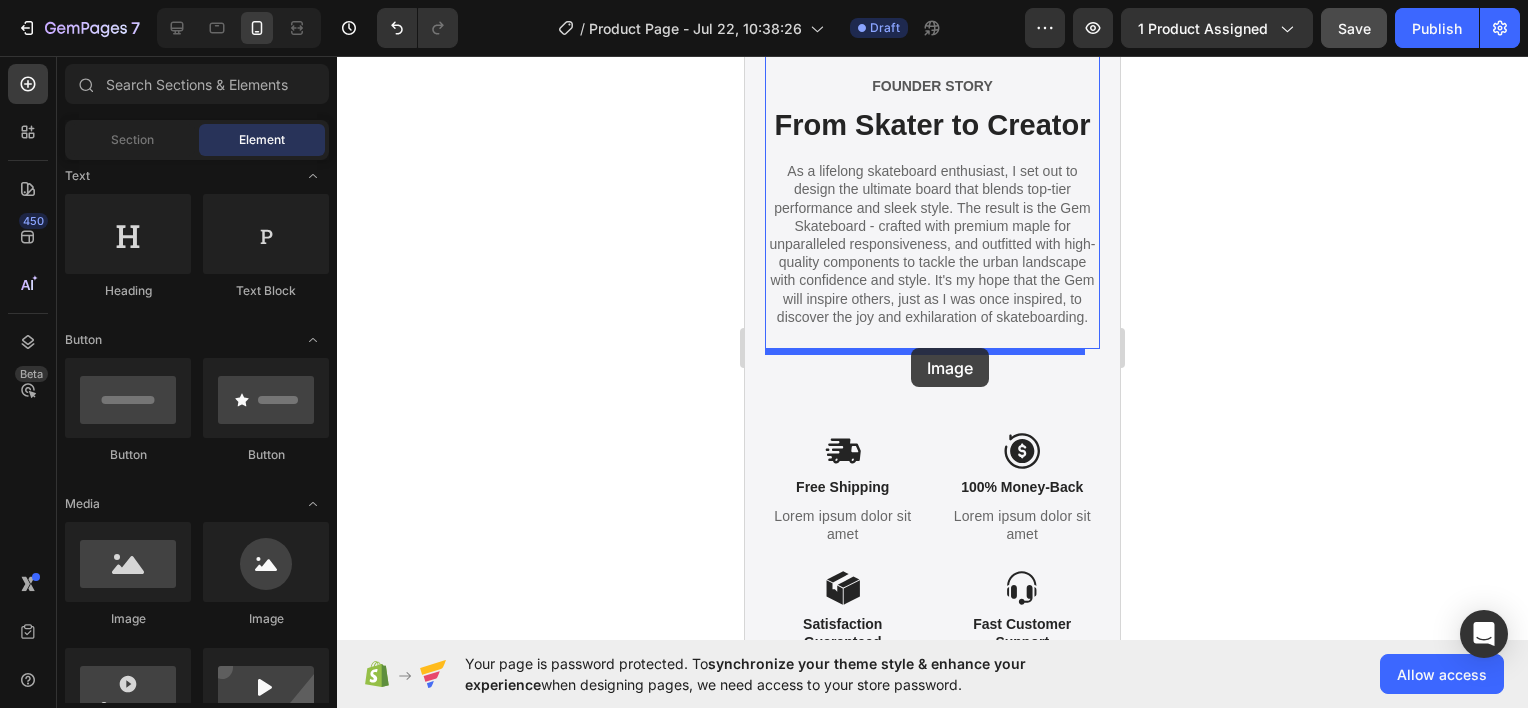 drag, startPoint x: 889, startPoint y: 607, endPoint x: 911, endPoint y: 348, distance: 259.93268 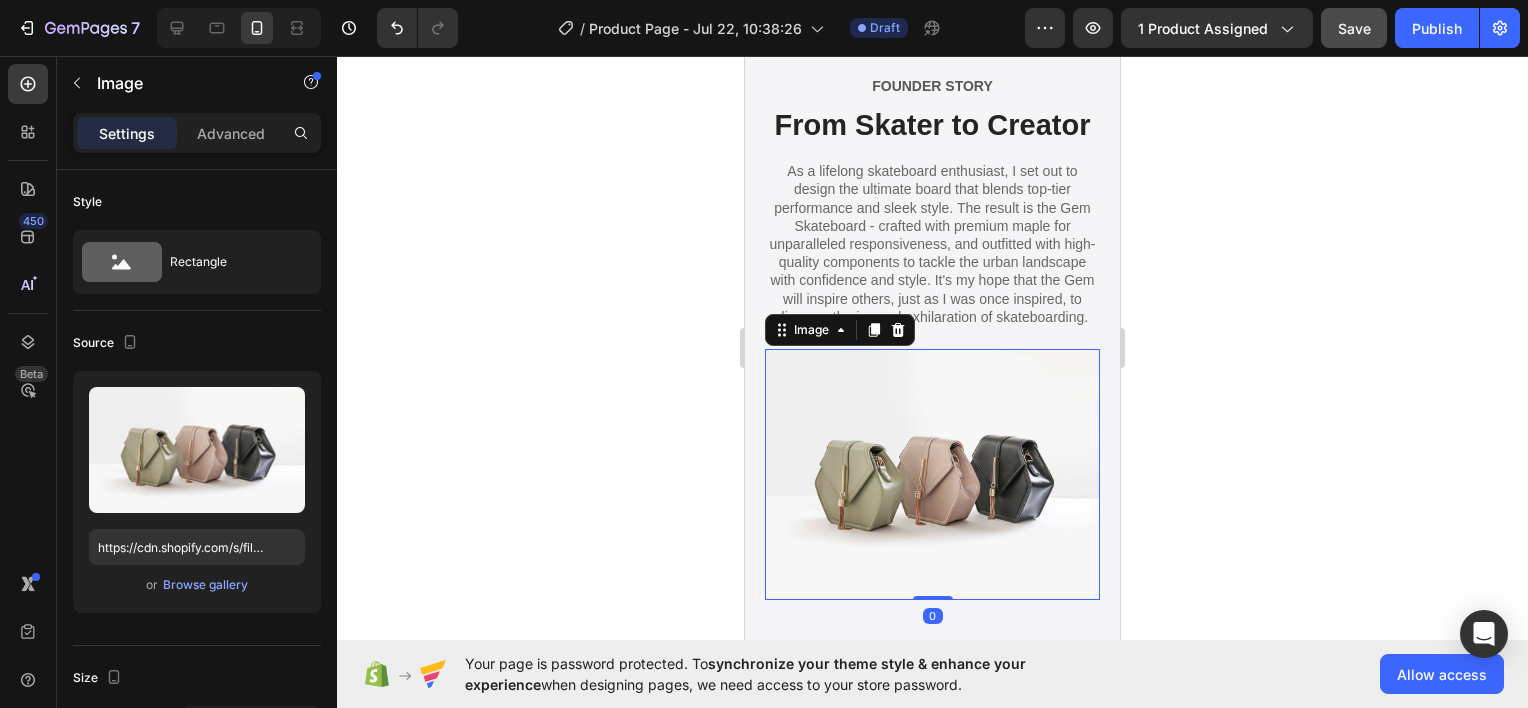 click at bounding box center (932, 474) 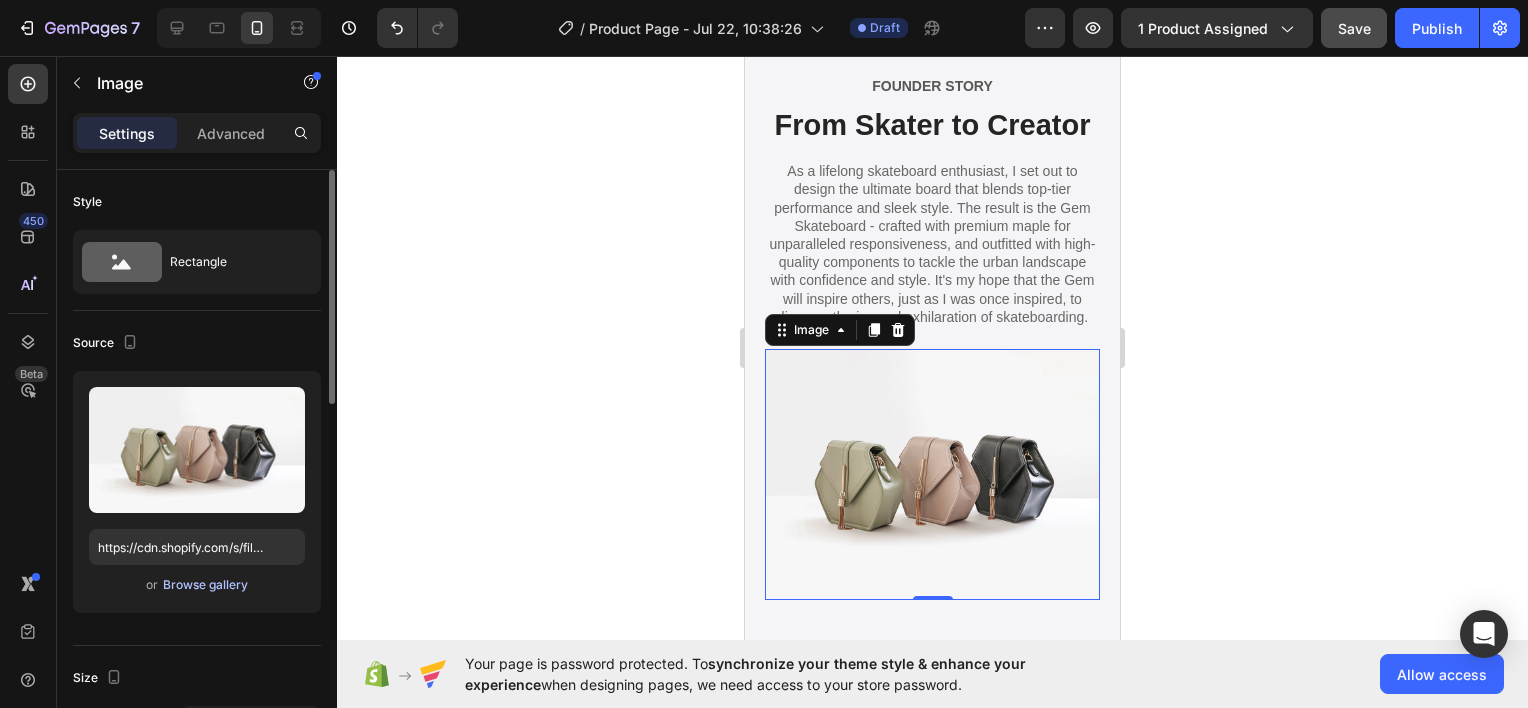 click on "Browse gallery" at bounding box center (205, 585) 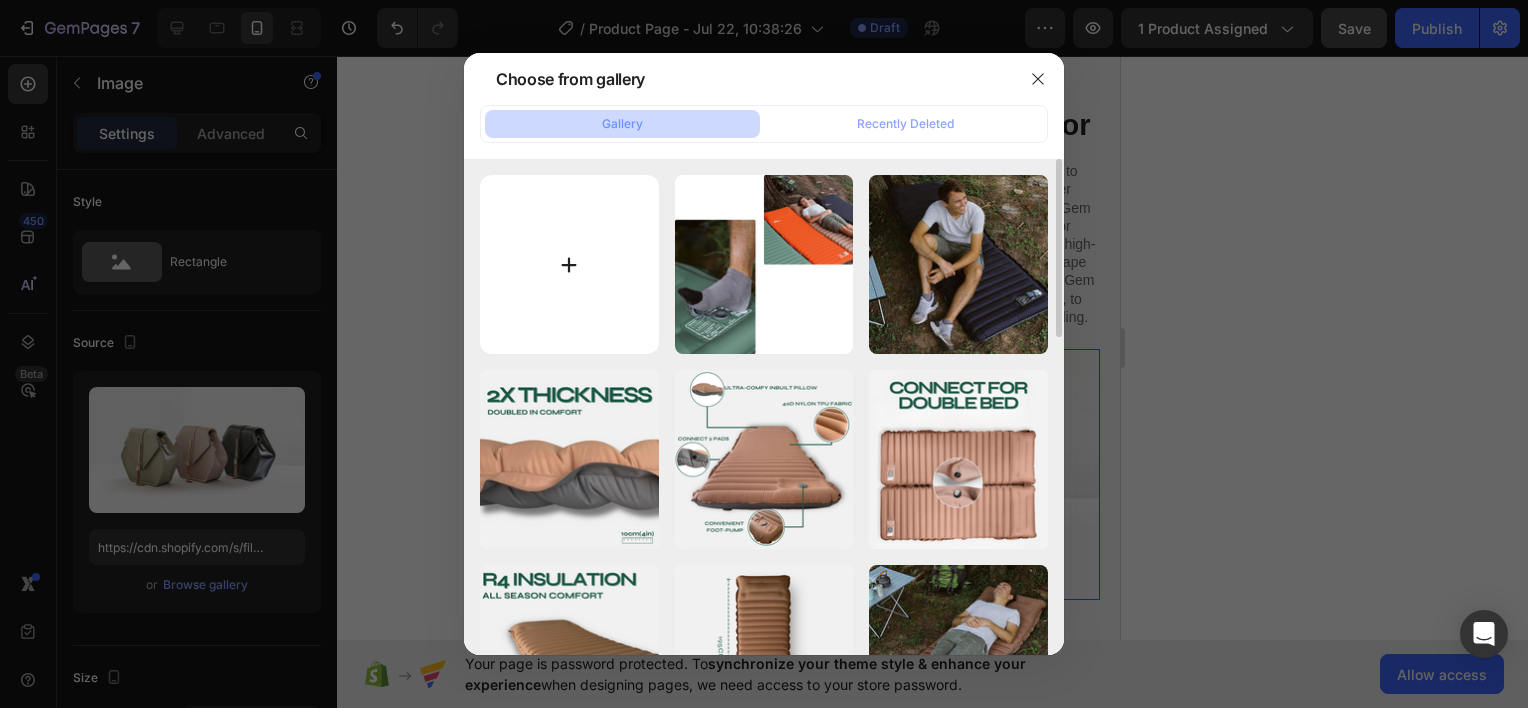 click at bounding box center [569, 264] 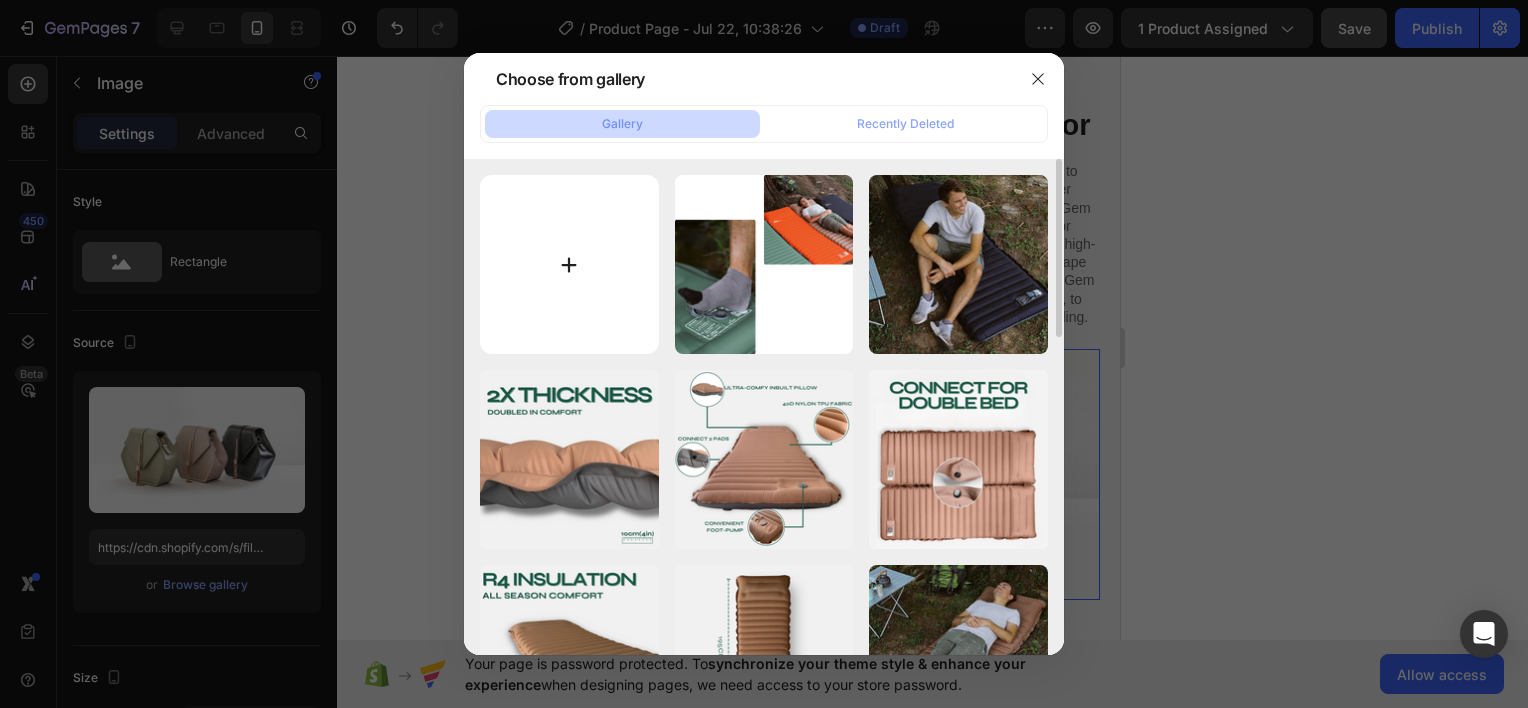 click at bounding box center [569, 264] 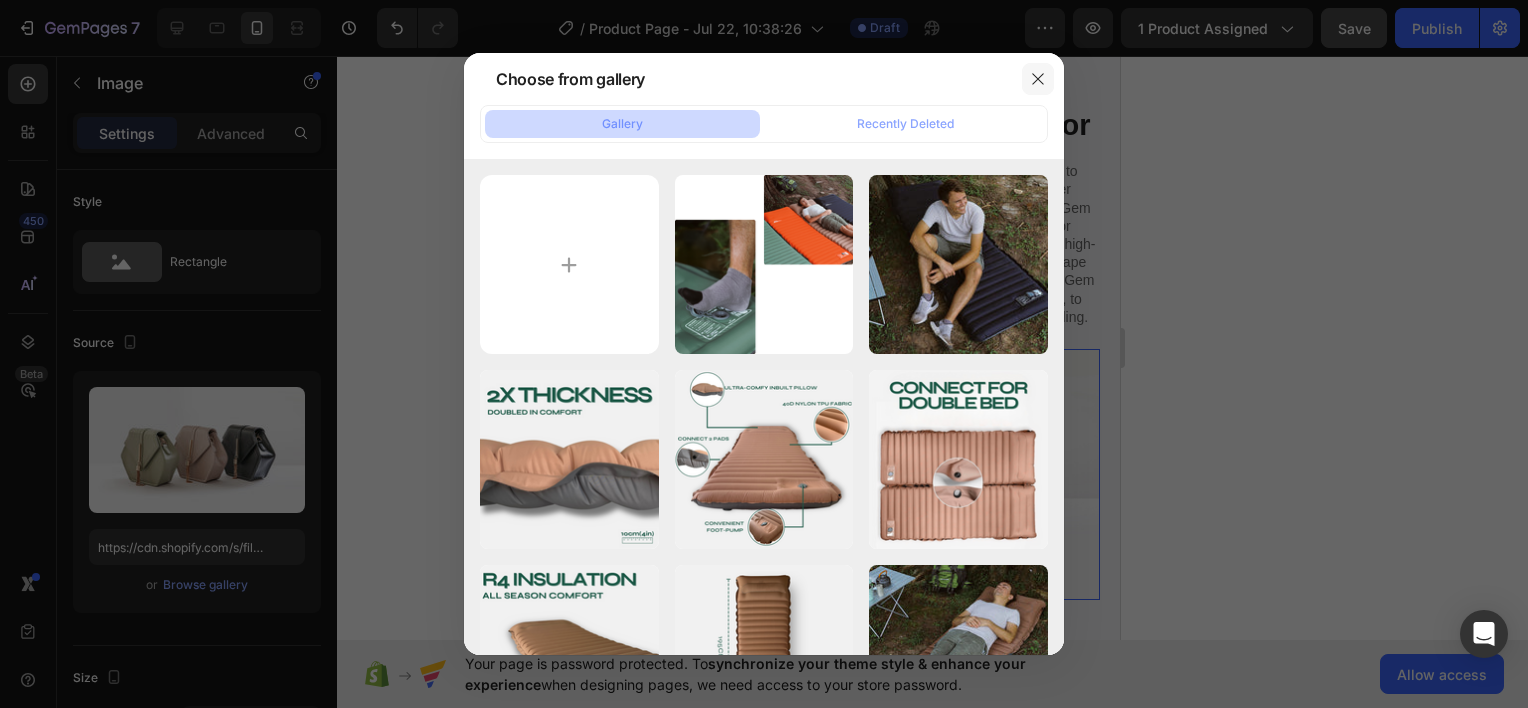 click 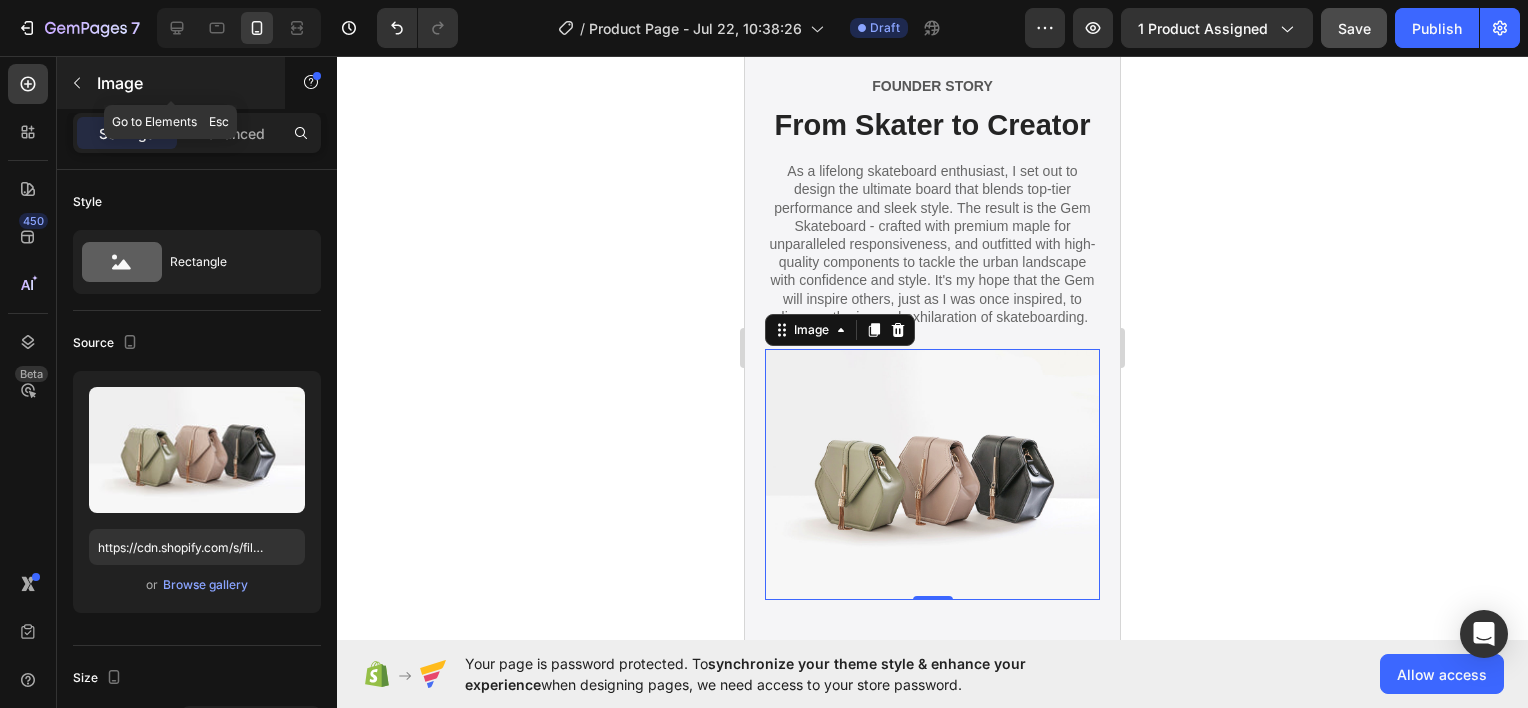 click 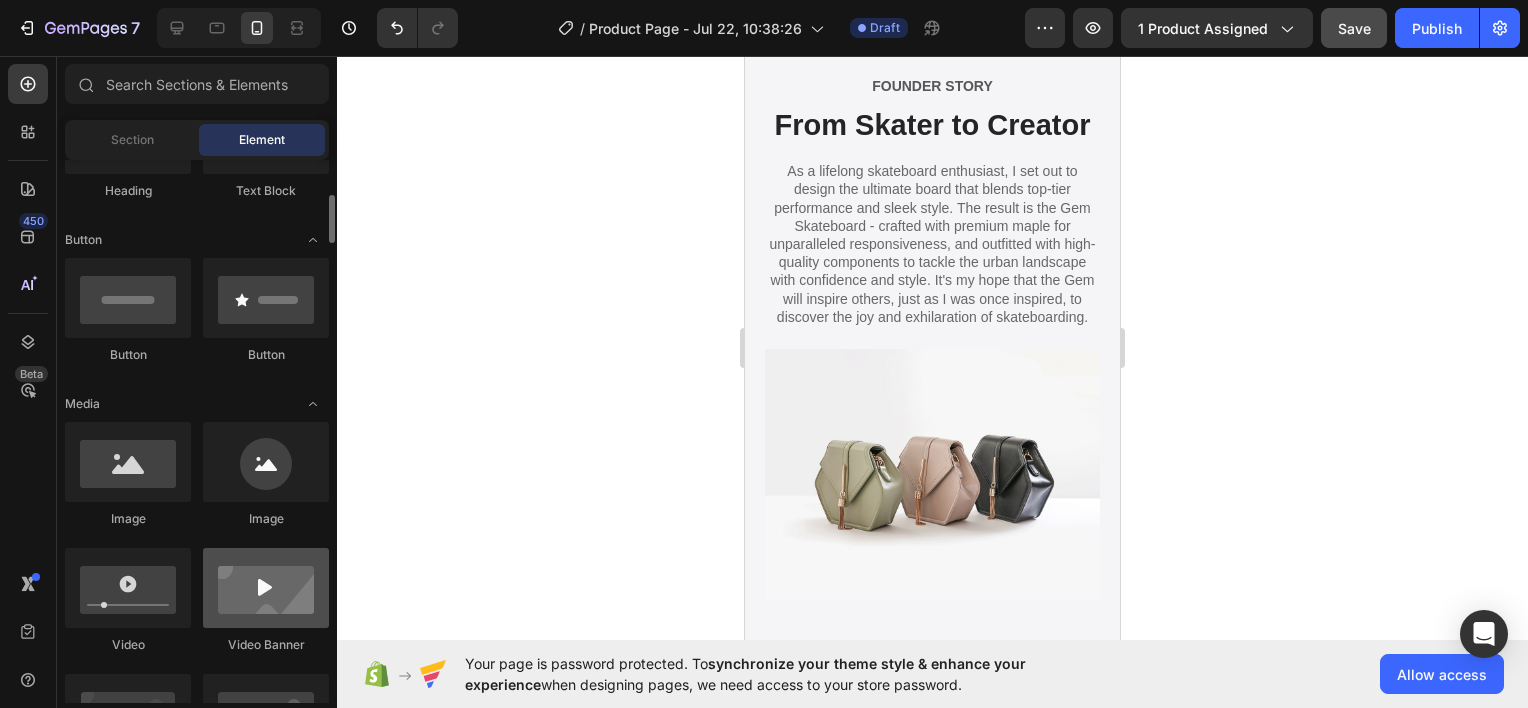 scroll, scrollTop: 500, scrollLeft: 0, axis: vertical 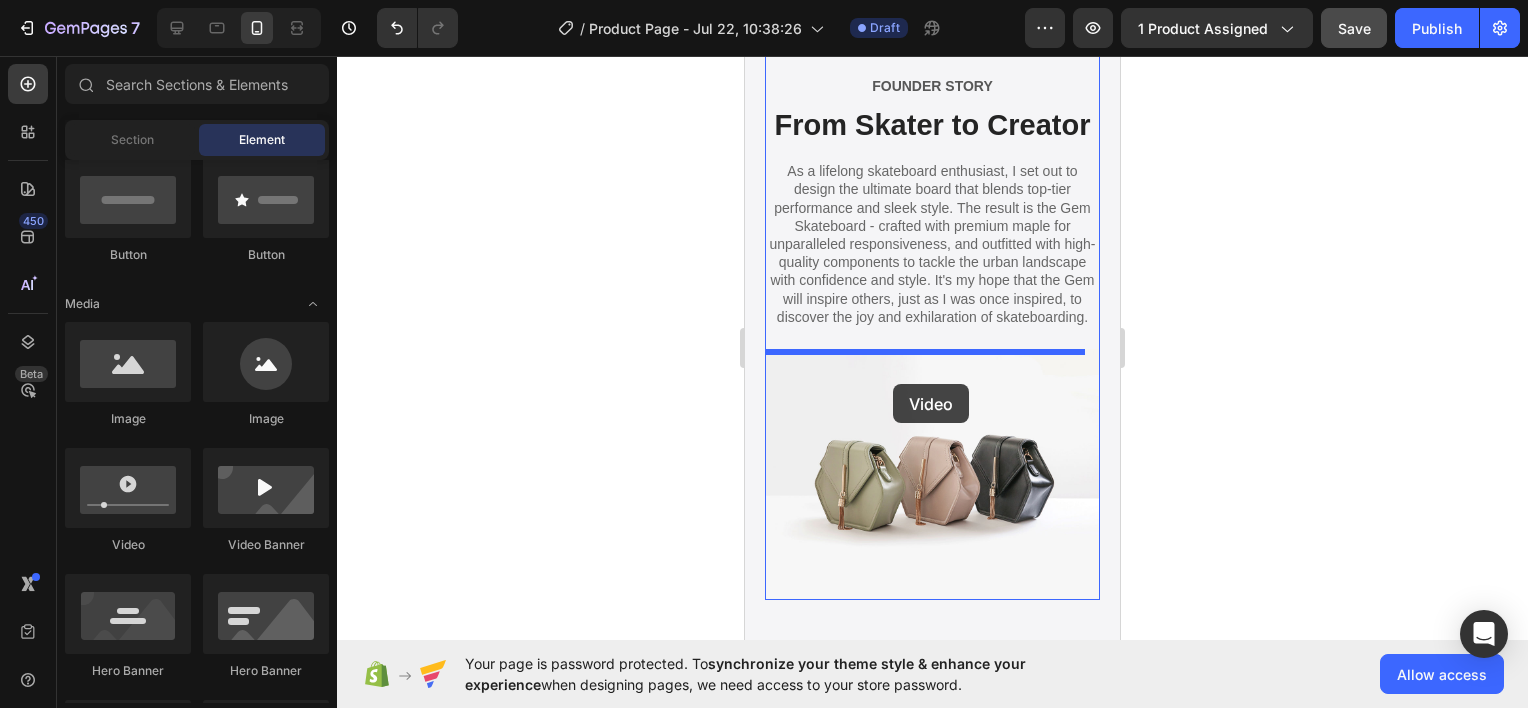 drag, startPoint x: 893, startPoint y: 384, endPoint x: 1409, endPoint y: 450, distance: 520.2038 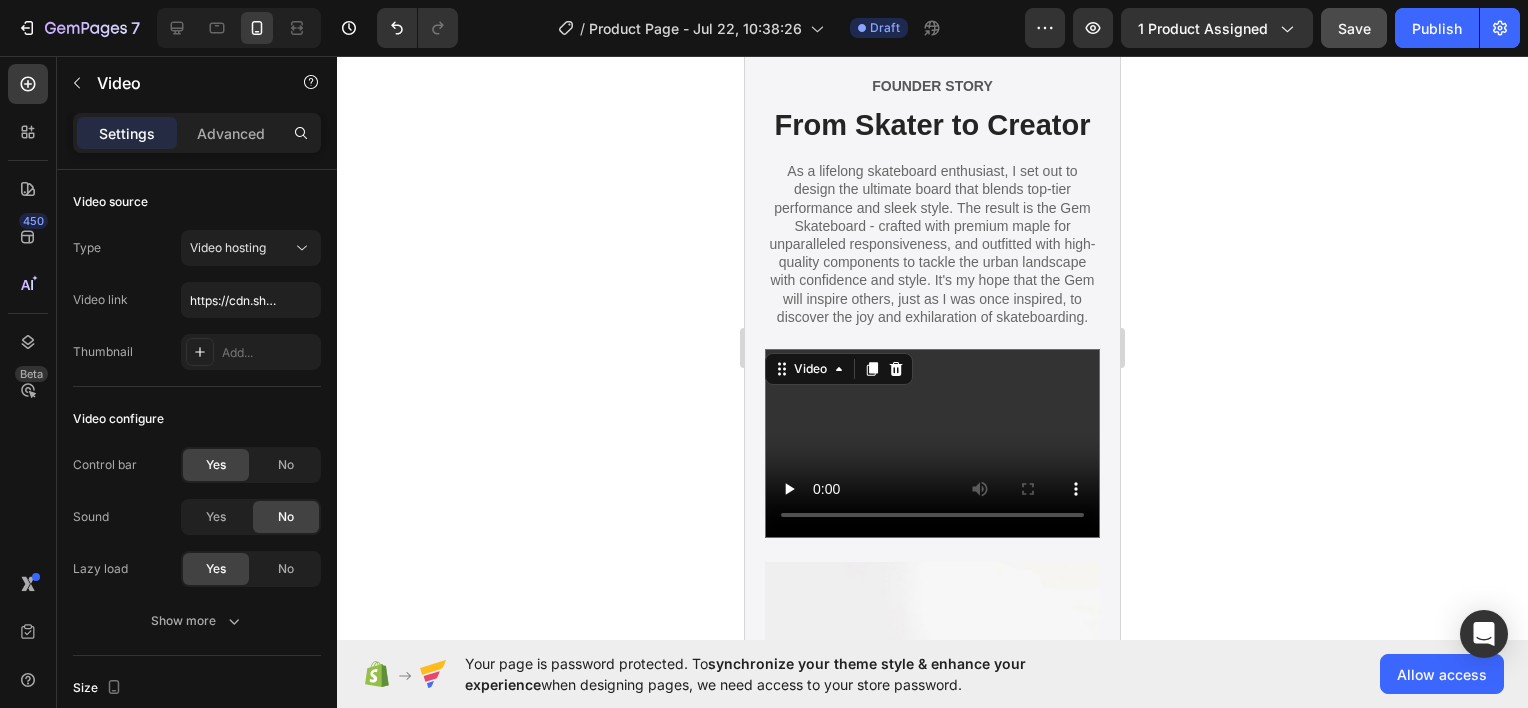 scroll, scrollTop: 5200, scrollLeft: 0, axis: vertical 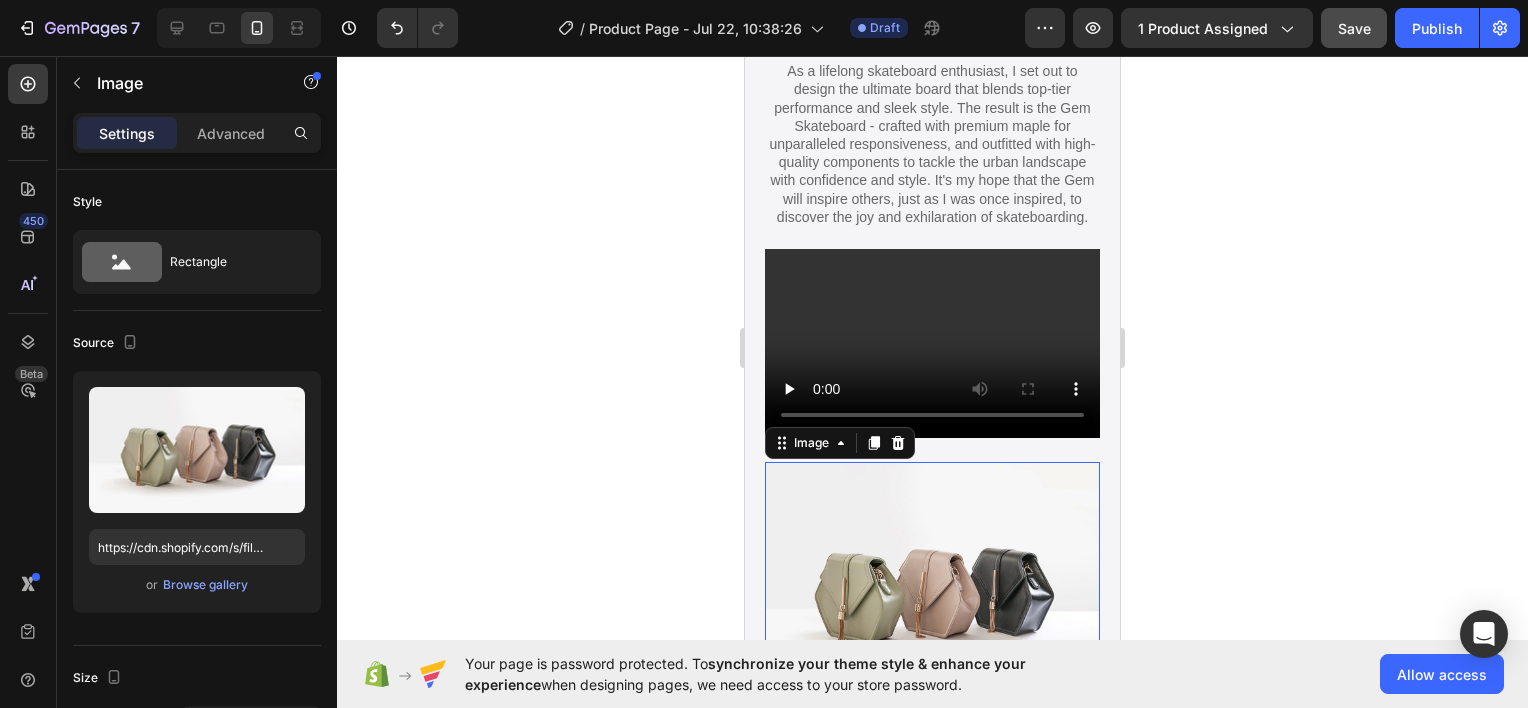 click at bounding box center (932, 587) 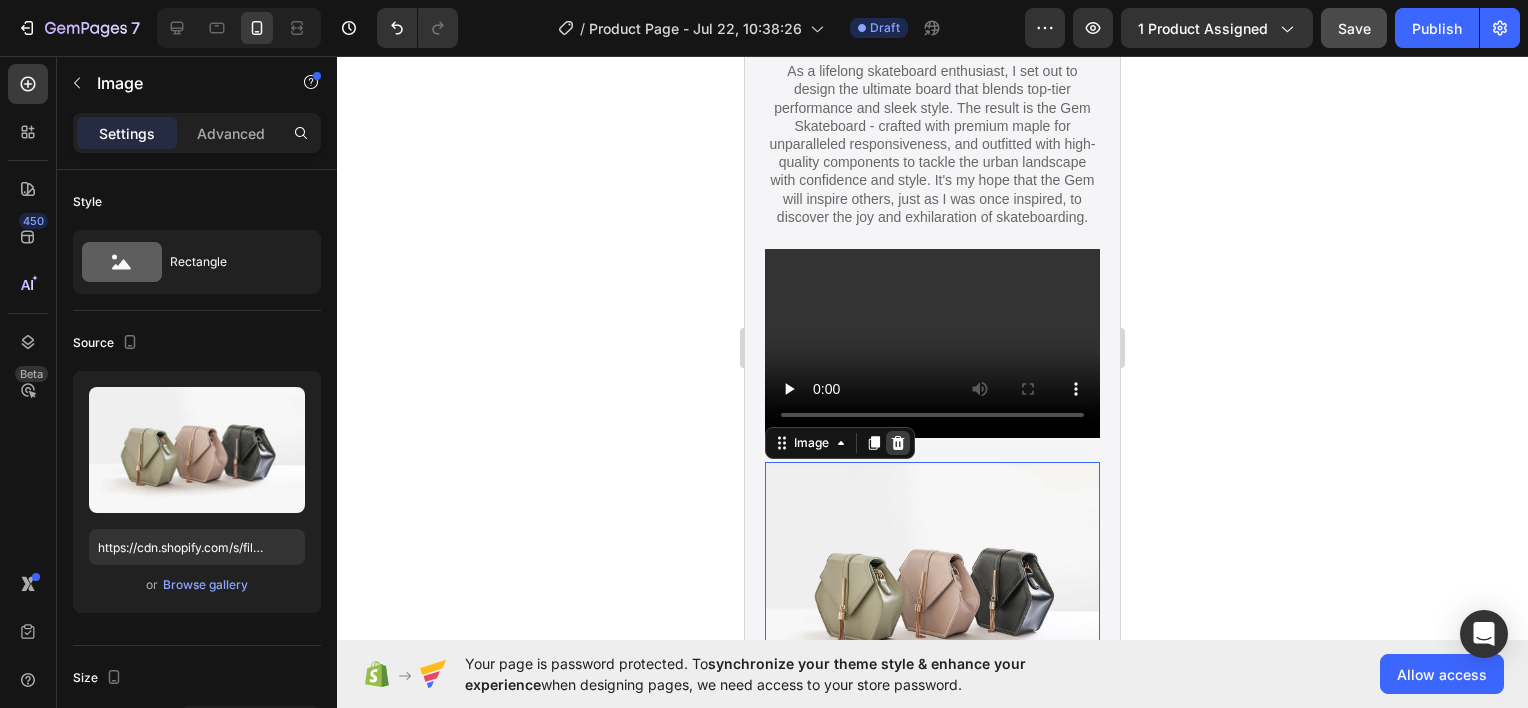 click 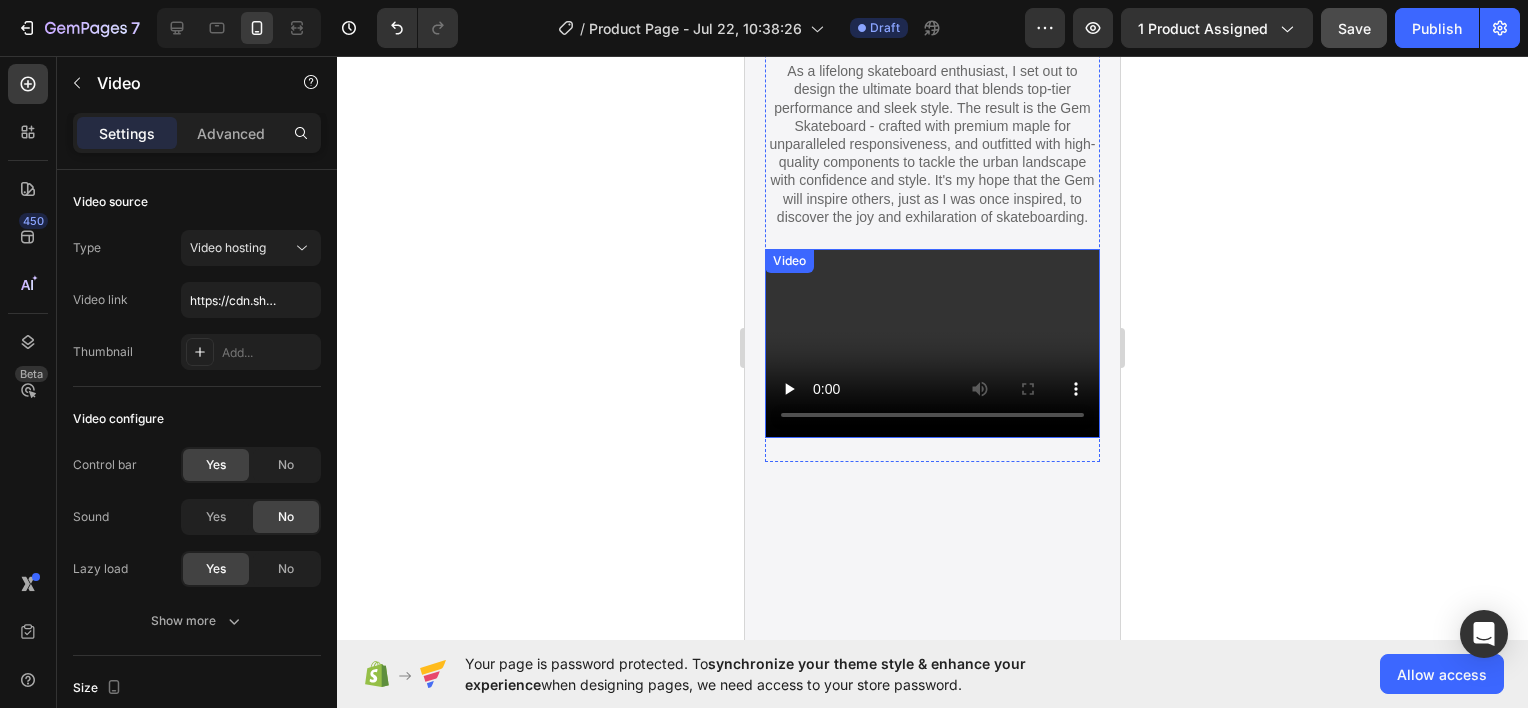 click at bounding box center (932, 343) 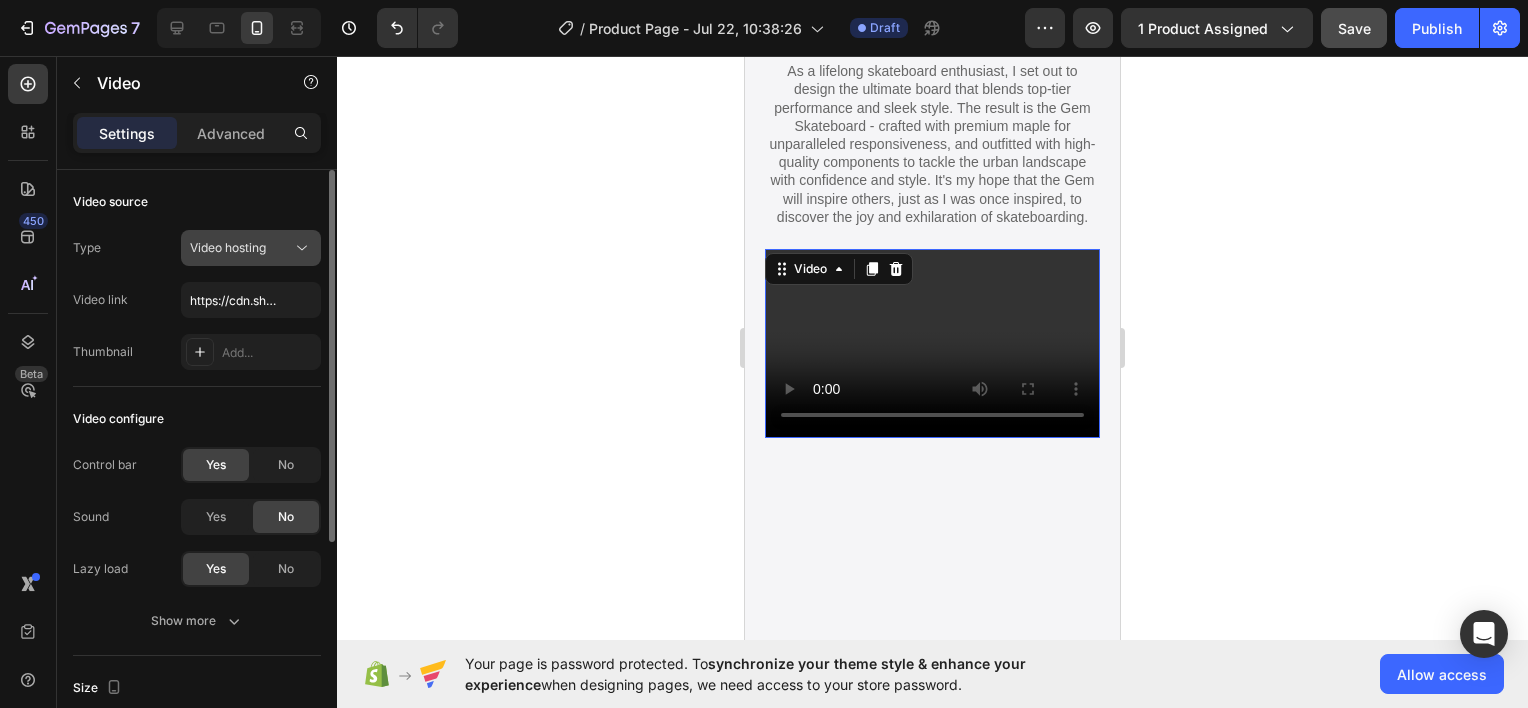 click on "Video hosting" at bounding box center [228, 247] 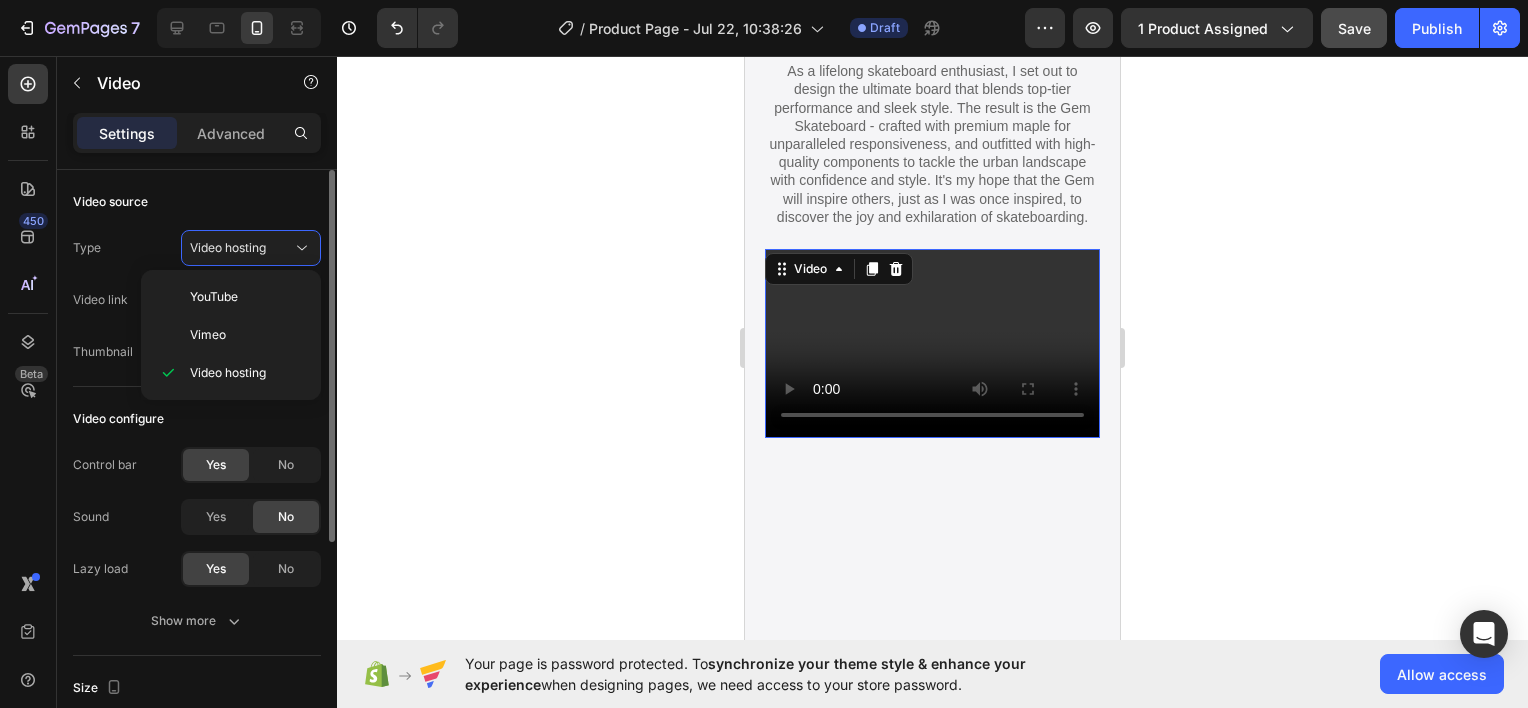 click on "Video source" at bounding box center (197, 202) 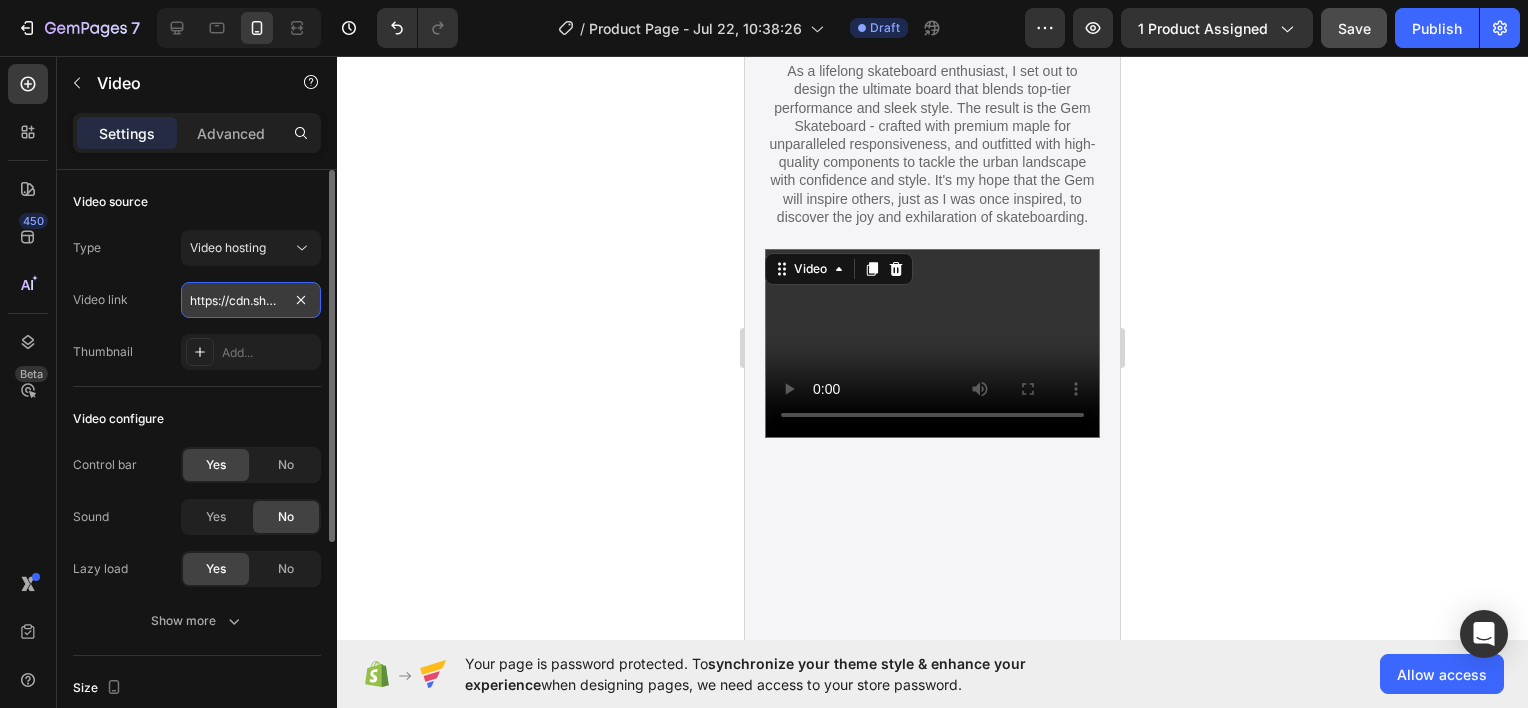 click on "https://cdn.shopify.com/videos/c/o/v/2cd3deb506b54b009063f7270ab5cf2e.mp4" at bounding box center (251, 300) 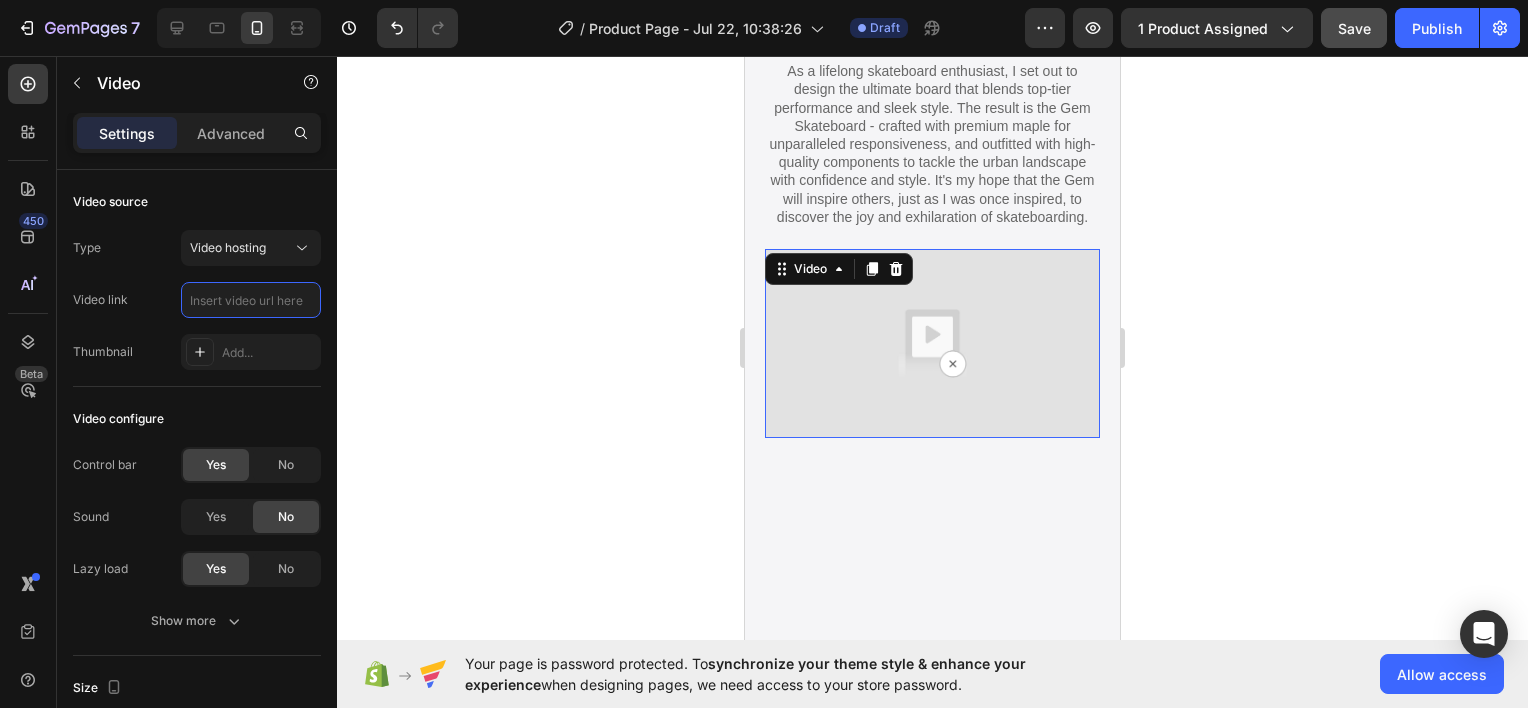 paste on "https://cdn.shopify.com/videos/c/o/v/3c04085dd7a54c2e990cc1064a515eab.mp4" 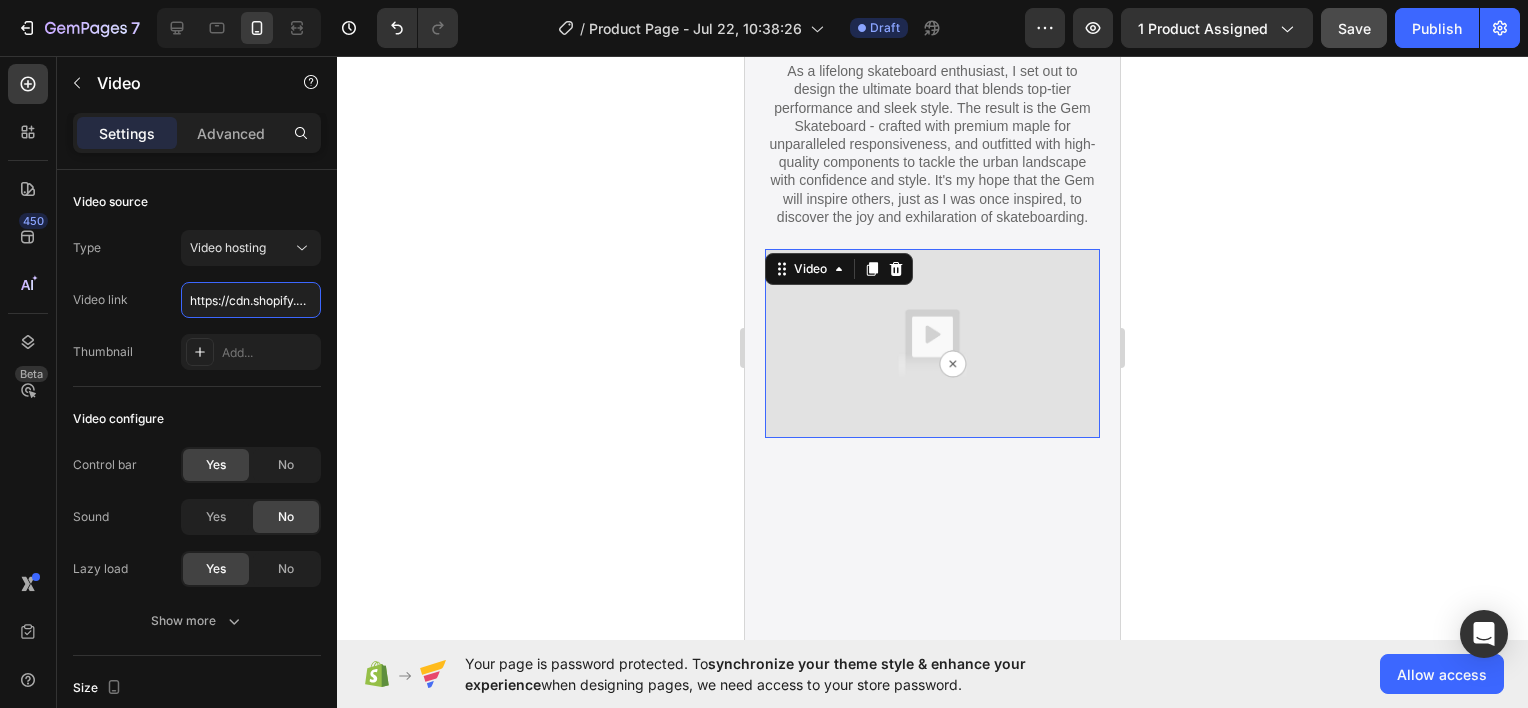 scroll, scrollTop: 0, scrollLeft: 379, axis: horizontal 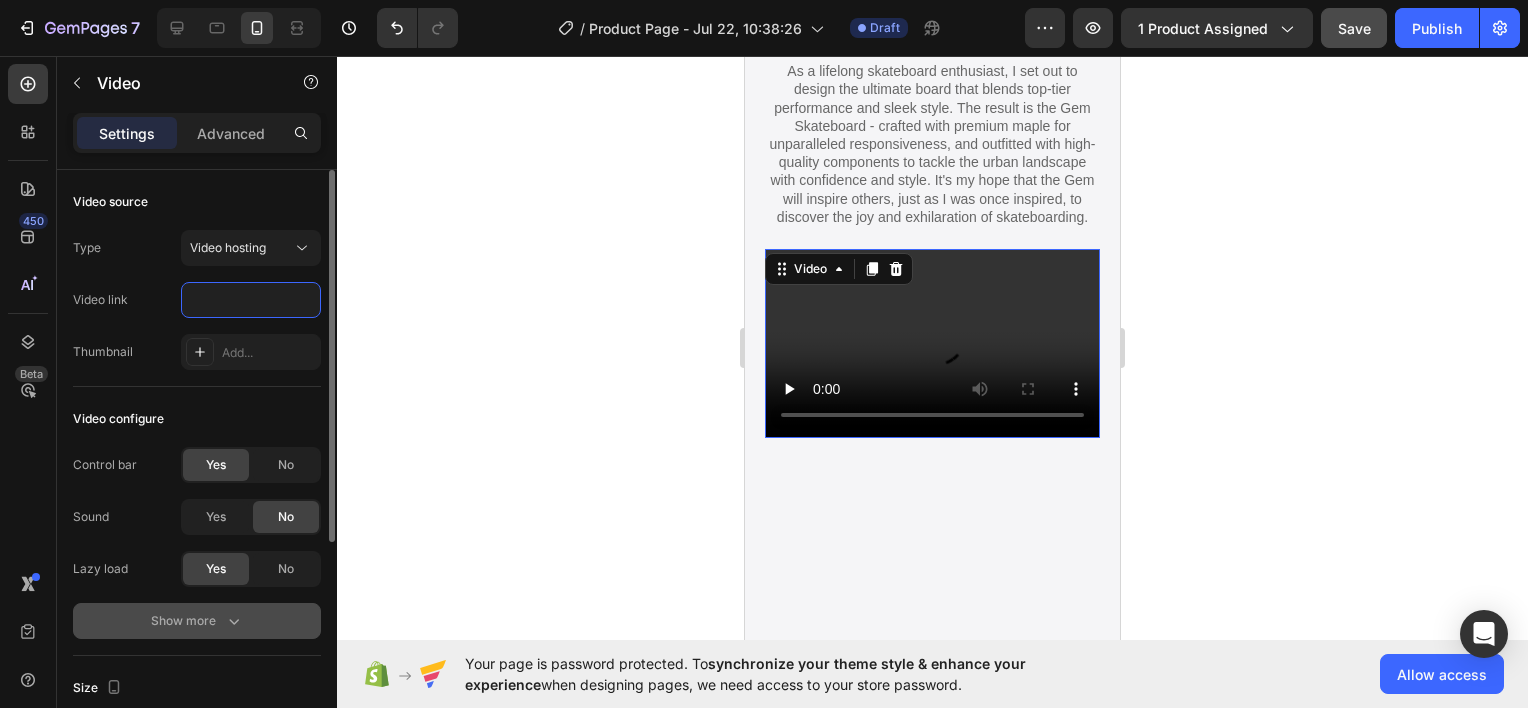 type on "https://cdn.shopify.com/videos/c/o/v/3c04085dd7a54c2e990cc1064a515eab.mp4" 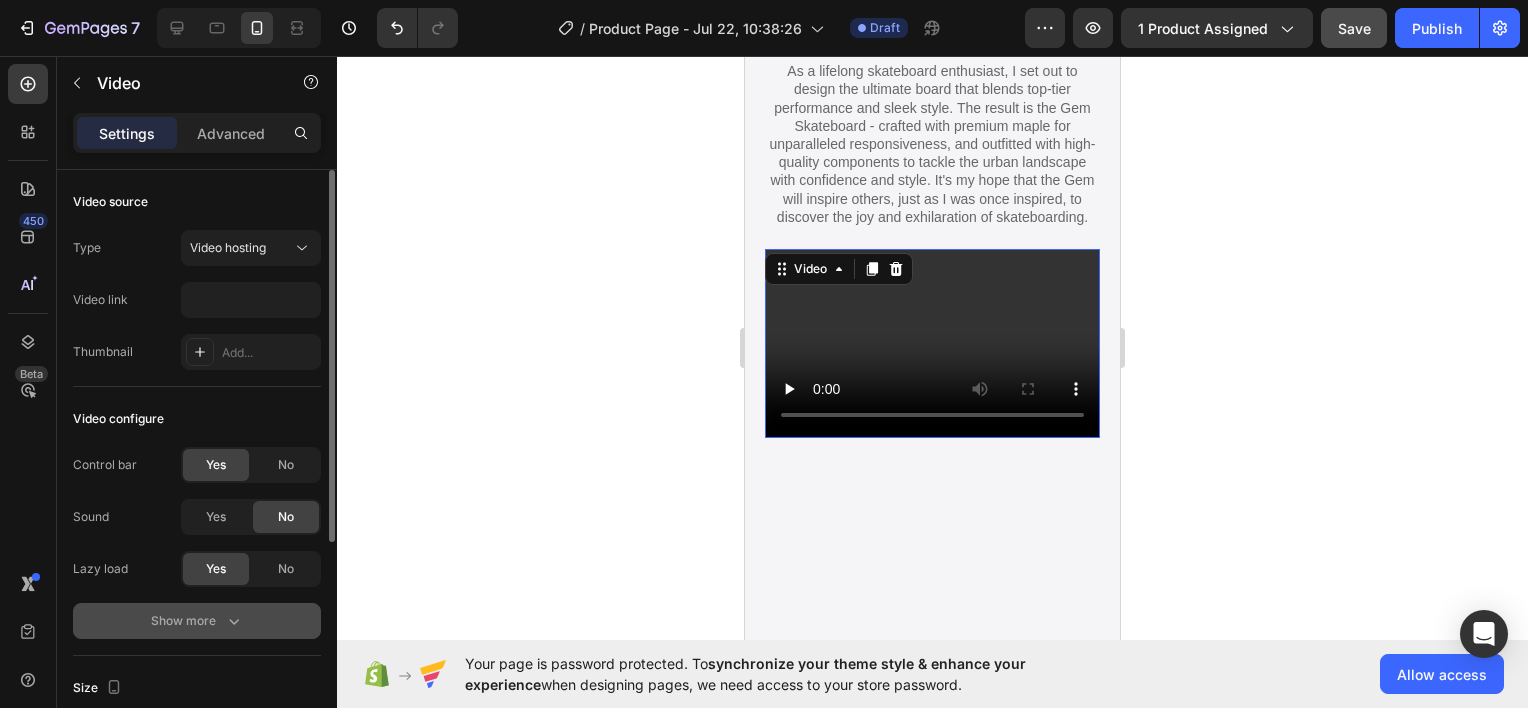 click on "Show more" at bounding box center (197, 621) 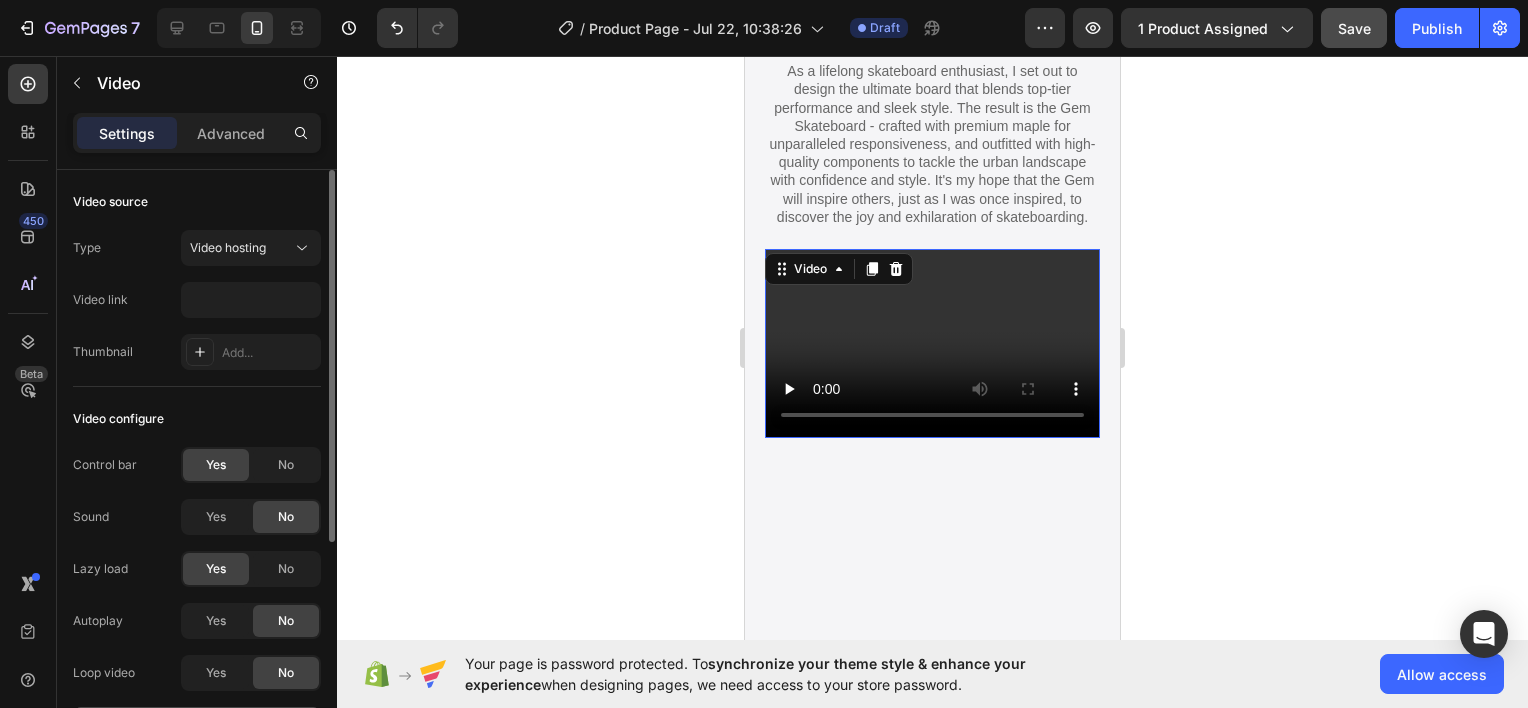 scroll, scrollTop: 0, scrollLeft: 0, axis: both 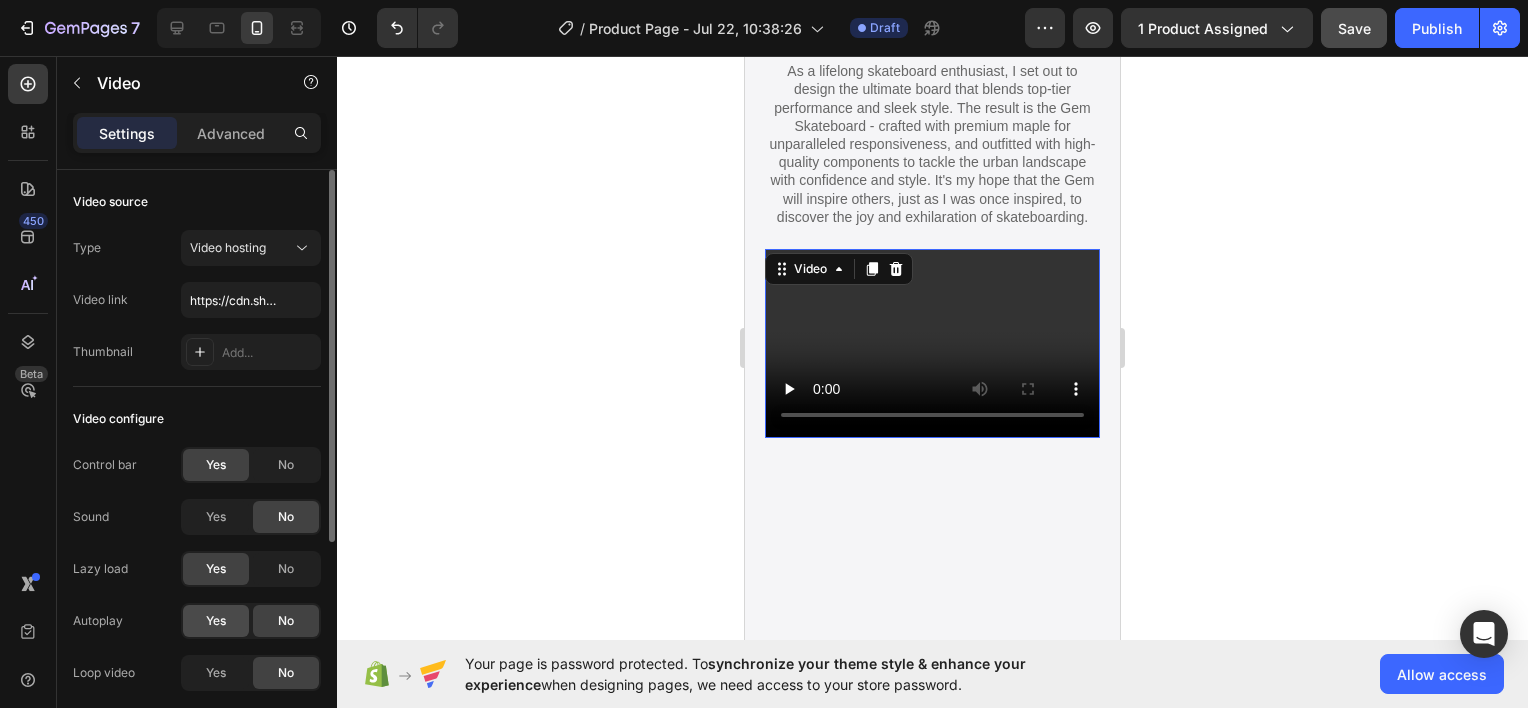 click on "Yes" 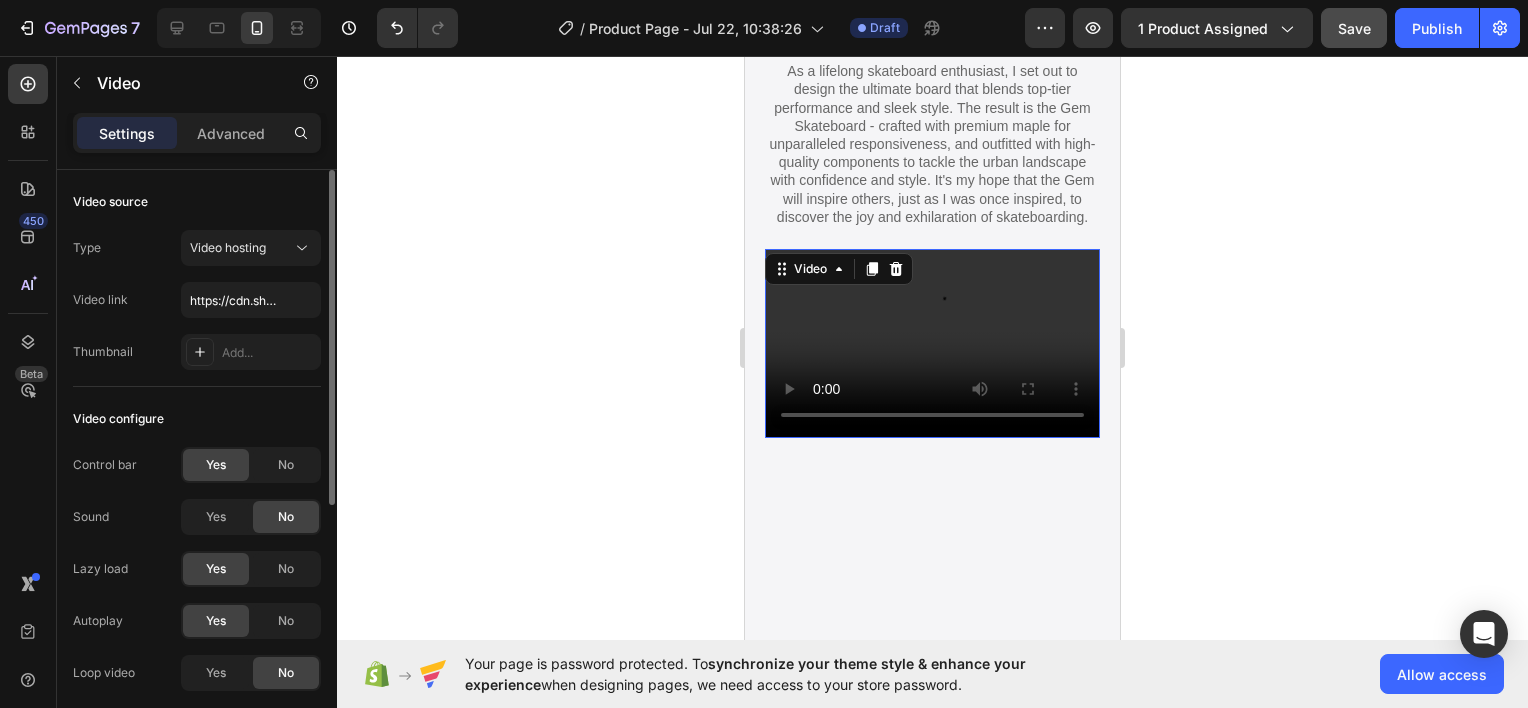scroll, scrollTop: 100, scrollLeft: 0, axis: vertical 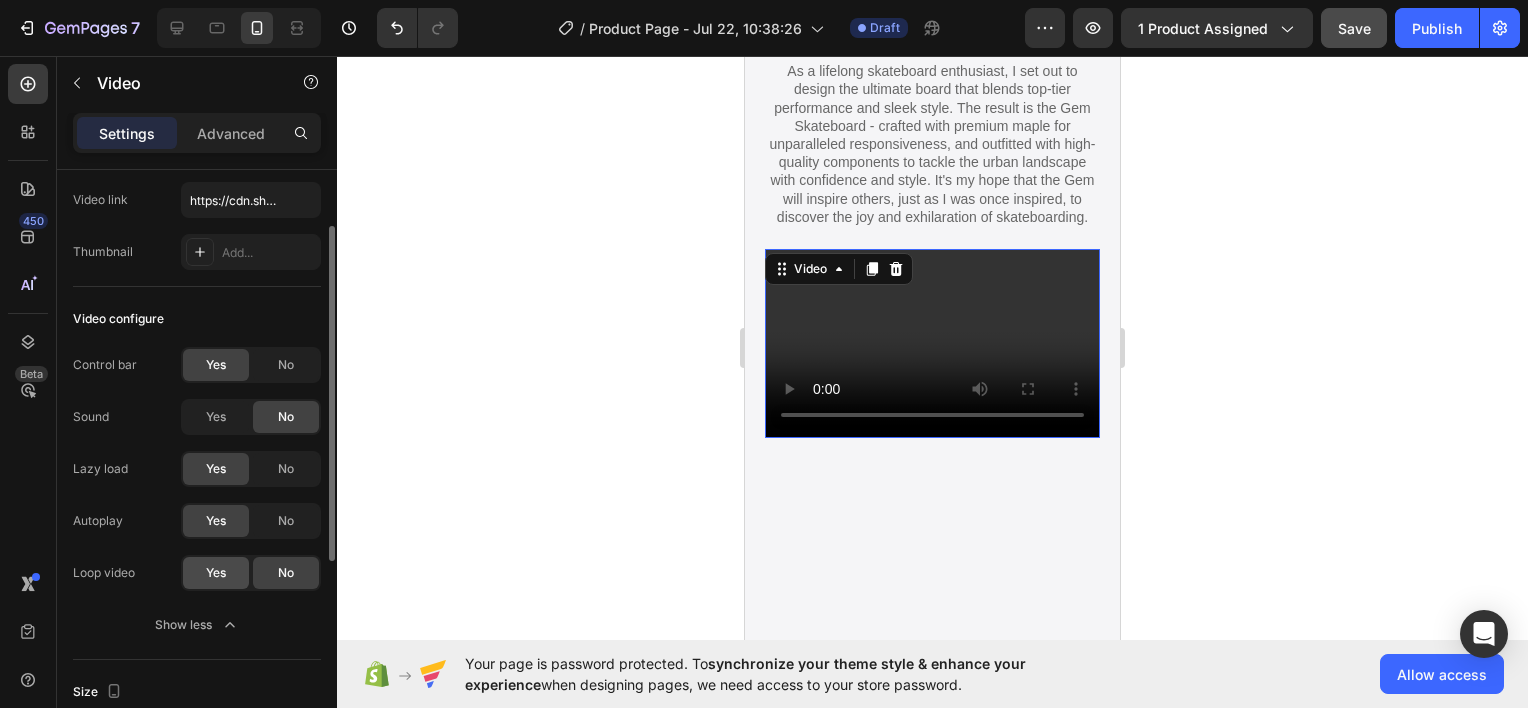 click on "Yes" 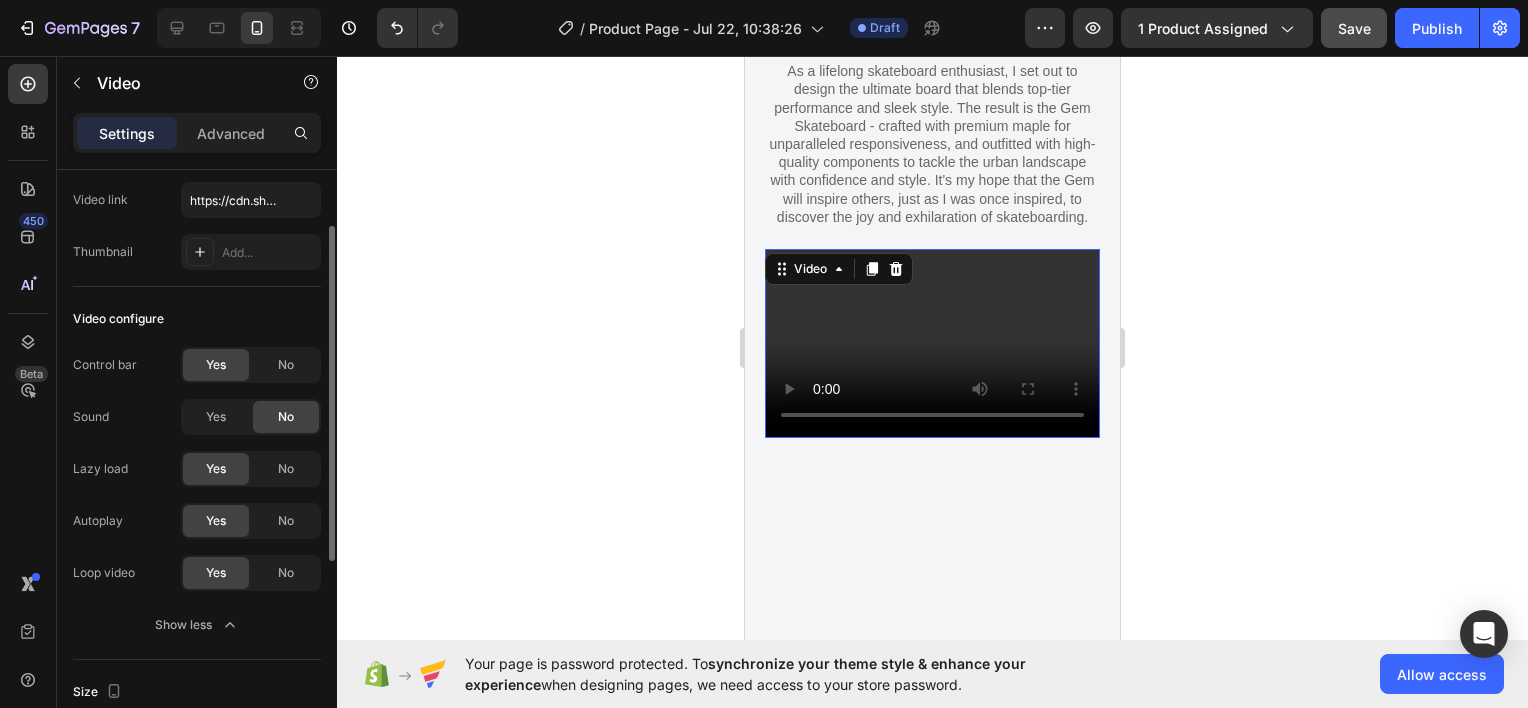 scroll, scrollTop: 300, scrollLeft: 0, axis: vertical 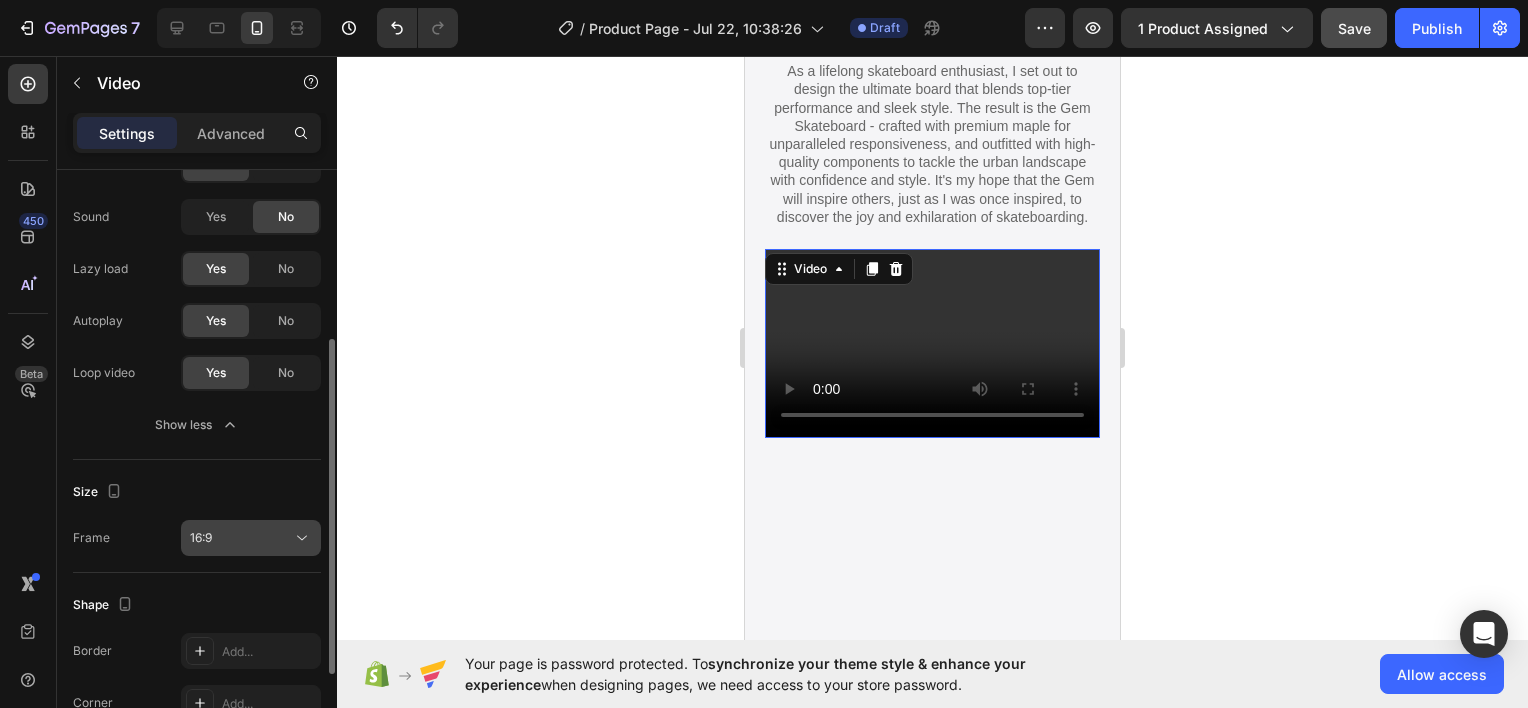 click on "16:9" at bounding box center (241, 538) 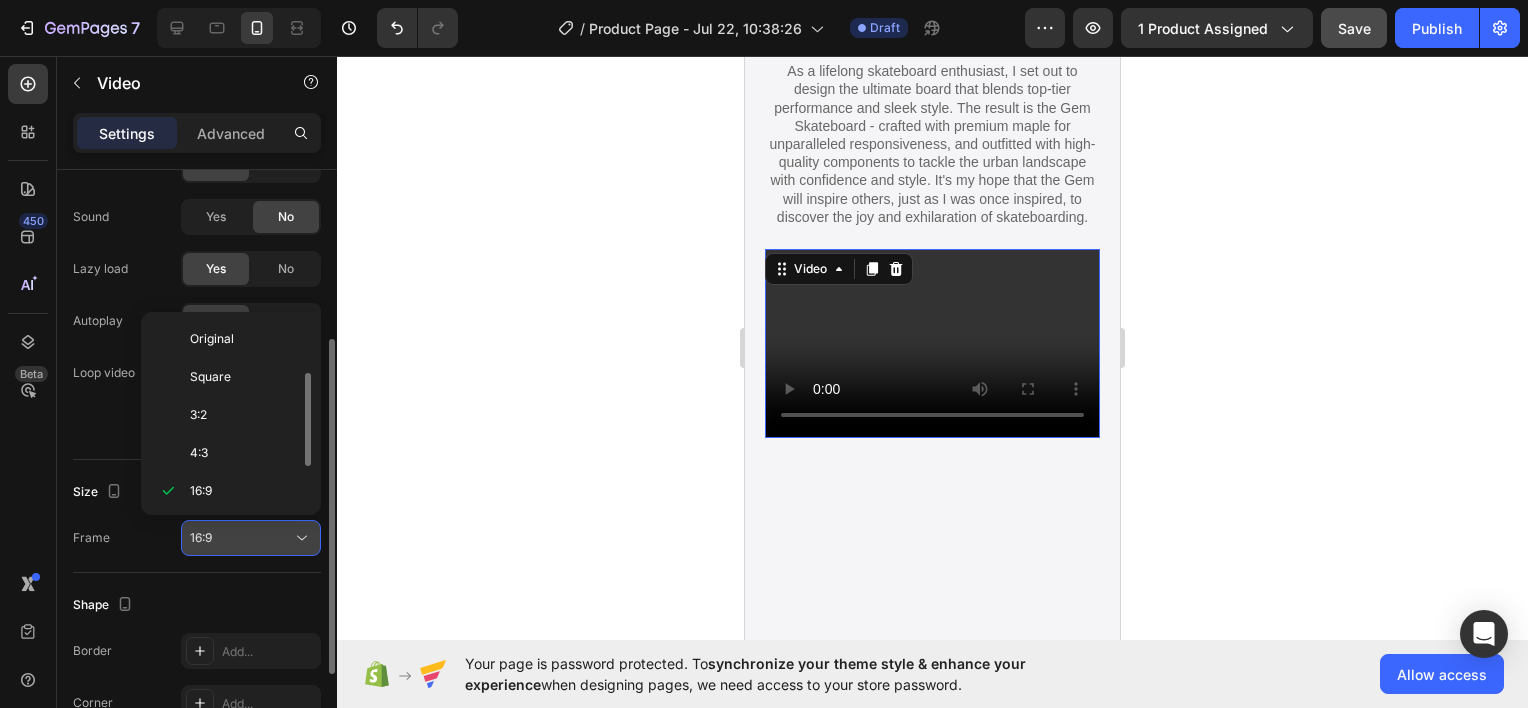 scroll, scrollTop: 36, scrollLeft: 0, axis: vertical 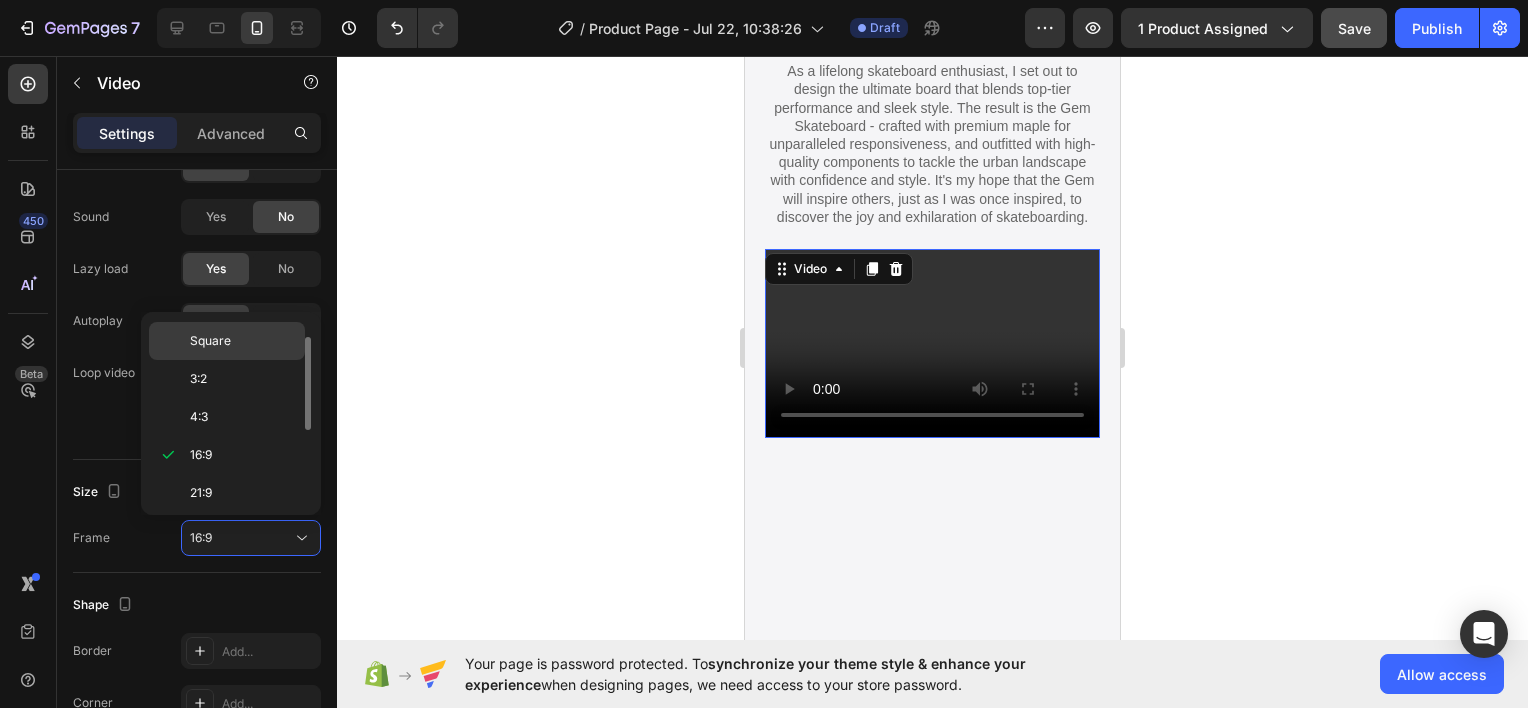 click on "Square" at bounding box center (243, 341) 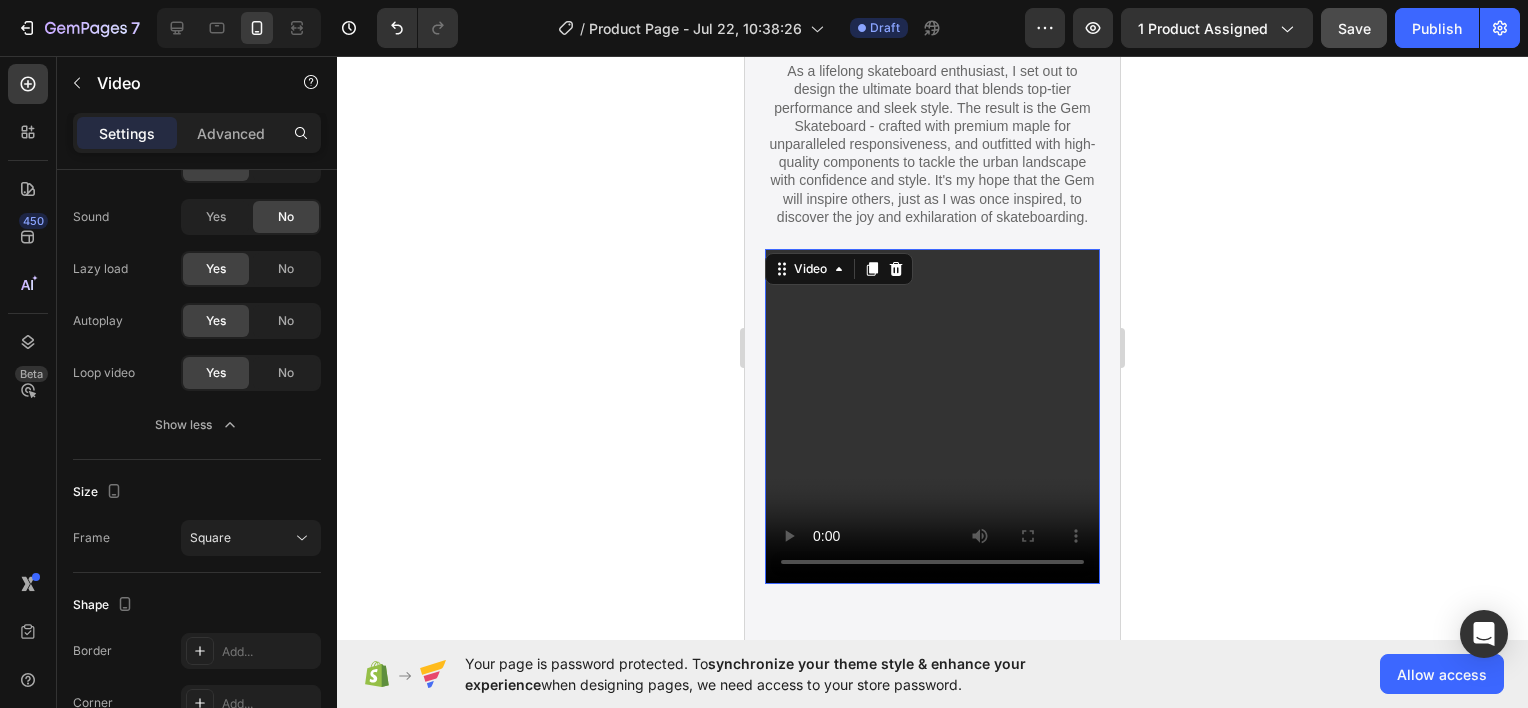click 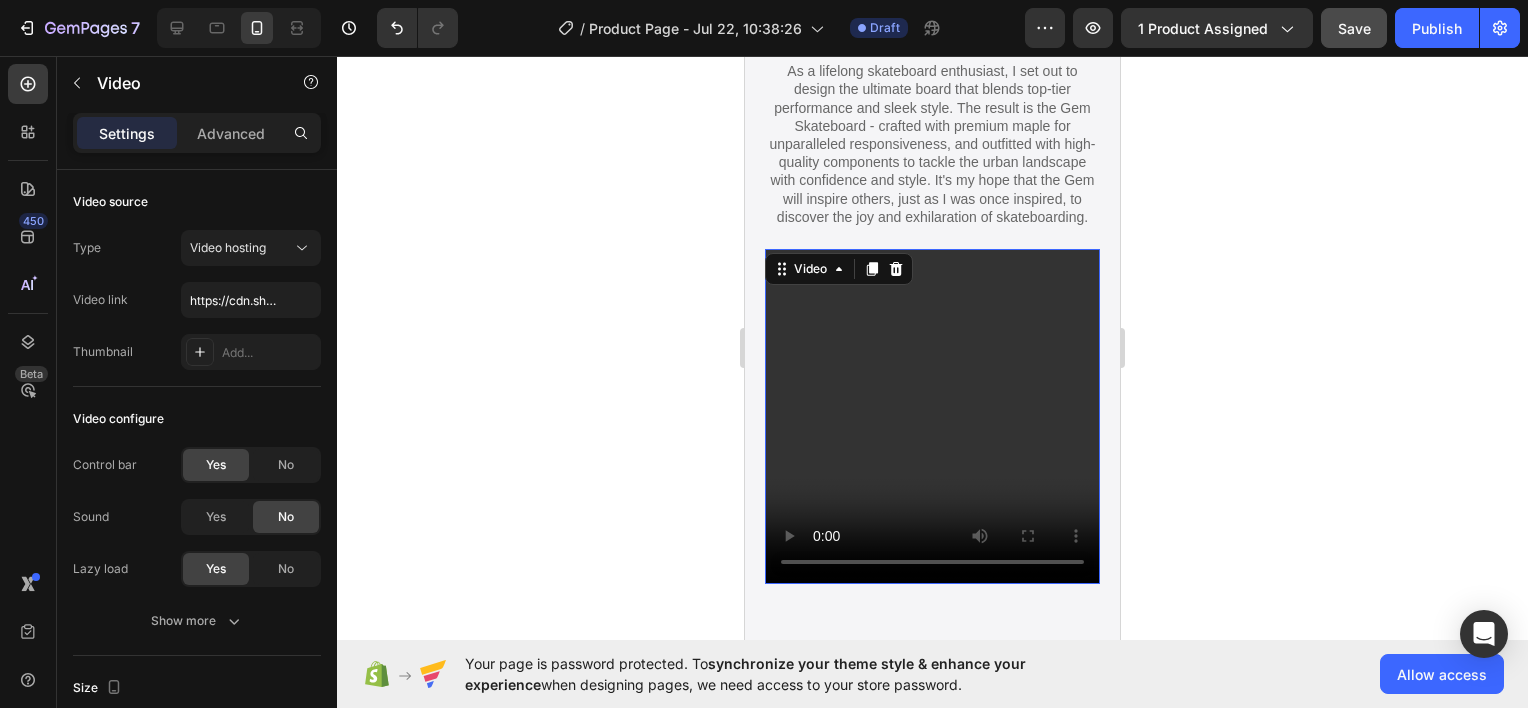 click at bounding box center (932, 416) 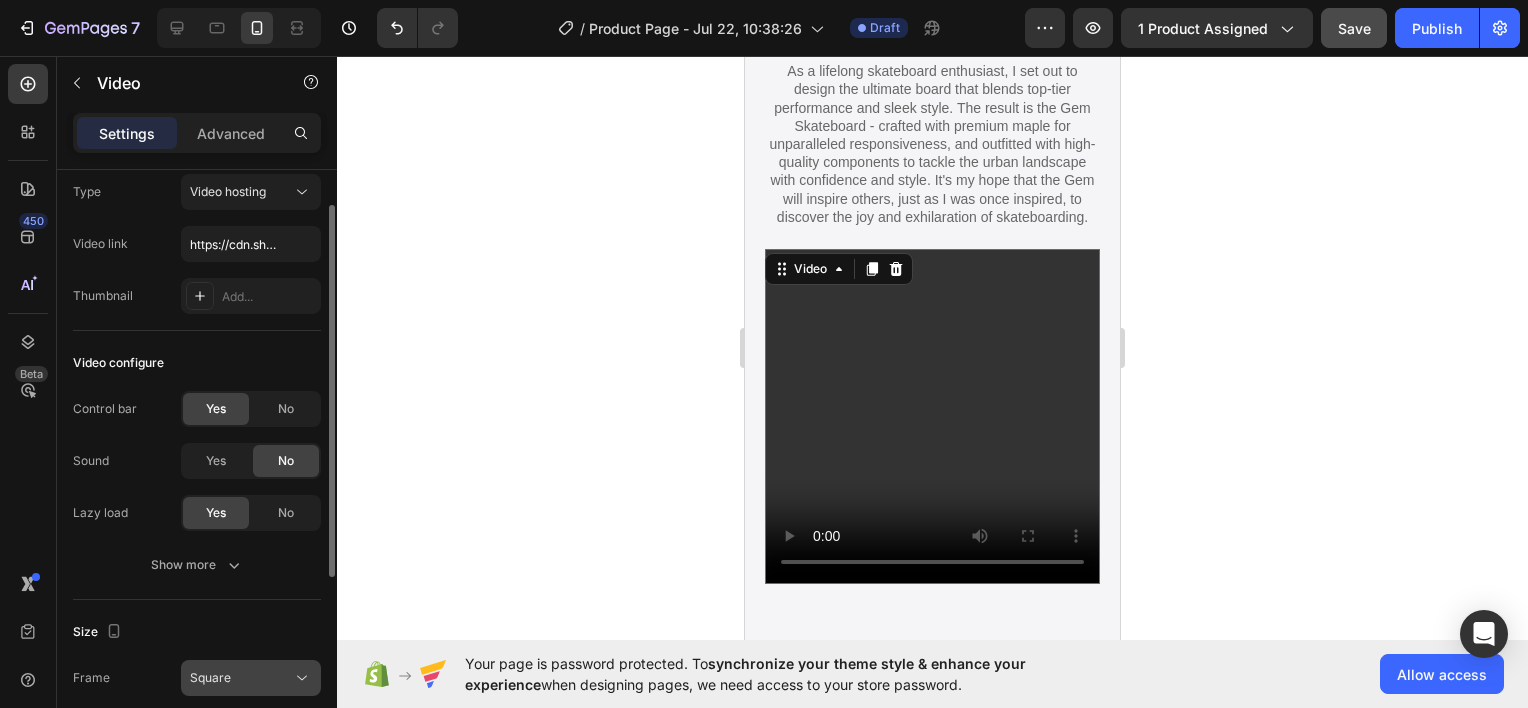 scroll, scrollTop: 0, scrollLeft: 0, axis: both 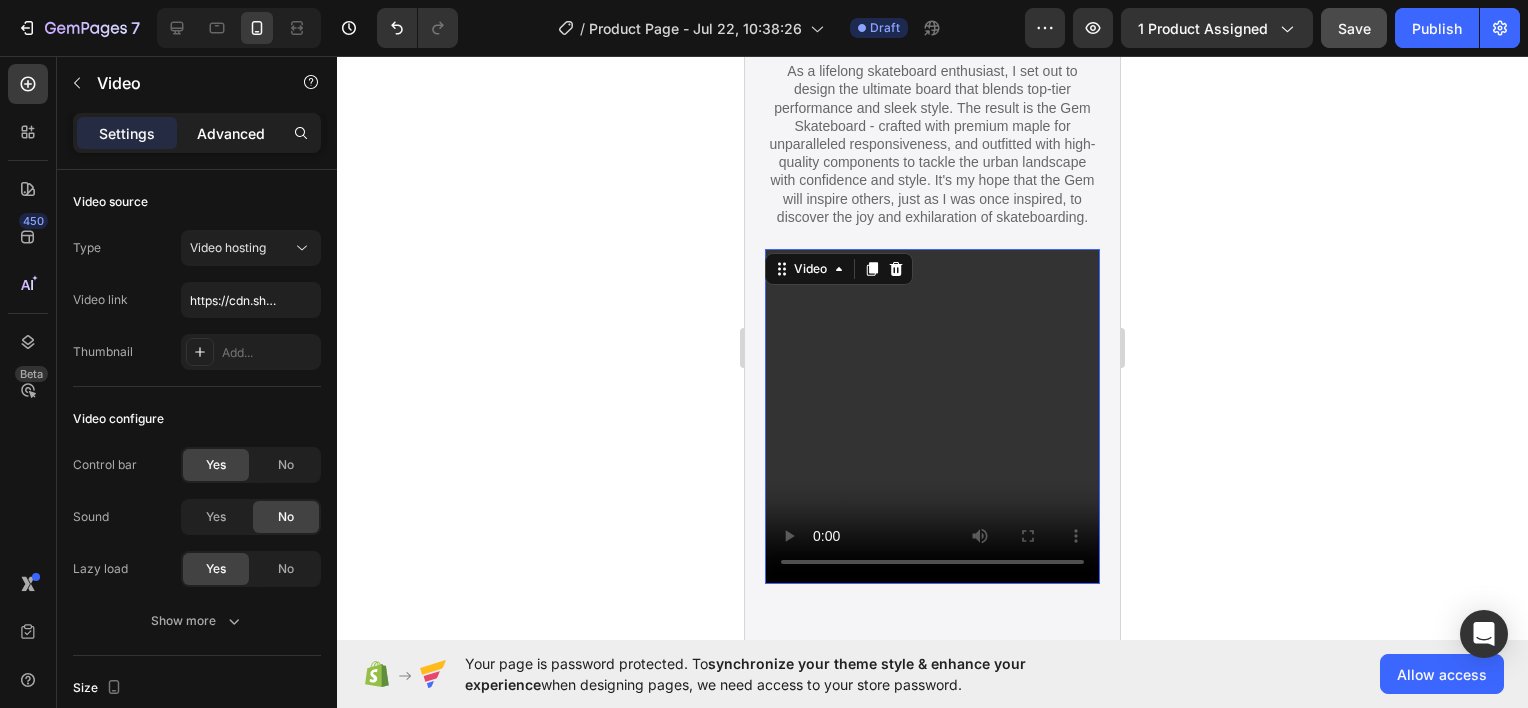 click on "Advanced" at bounding box center (231, 133) 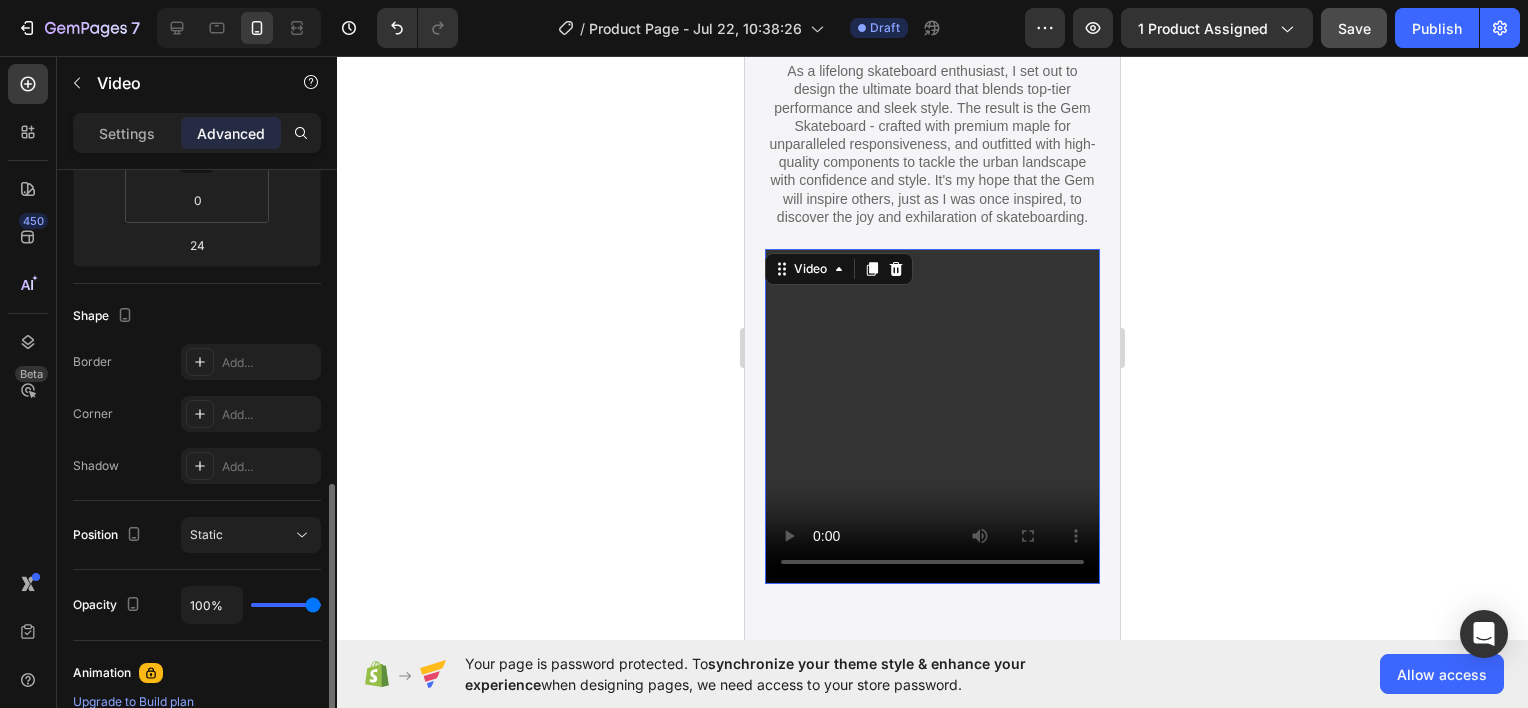 scroll, scrollTop: 500, scrollLeft: 0, axis: vertical 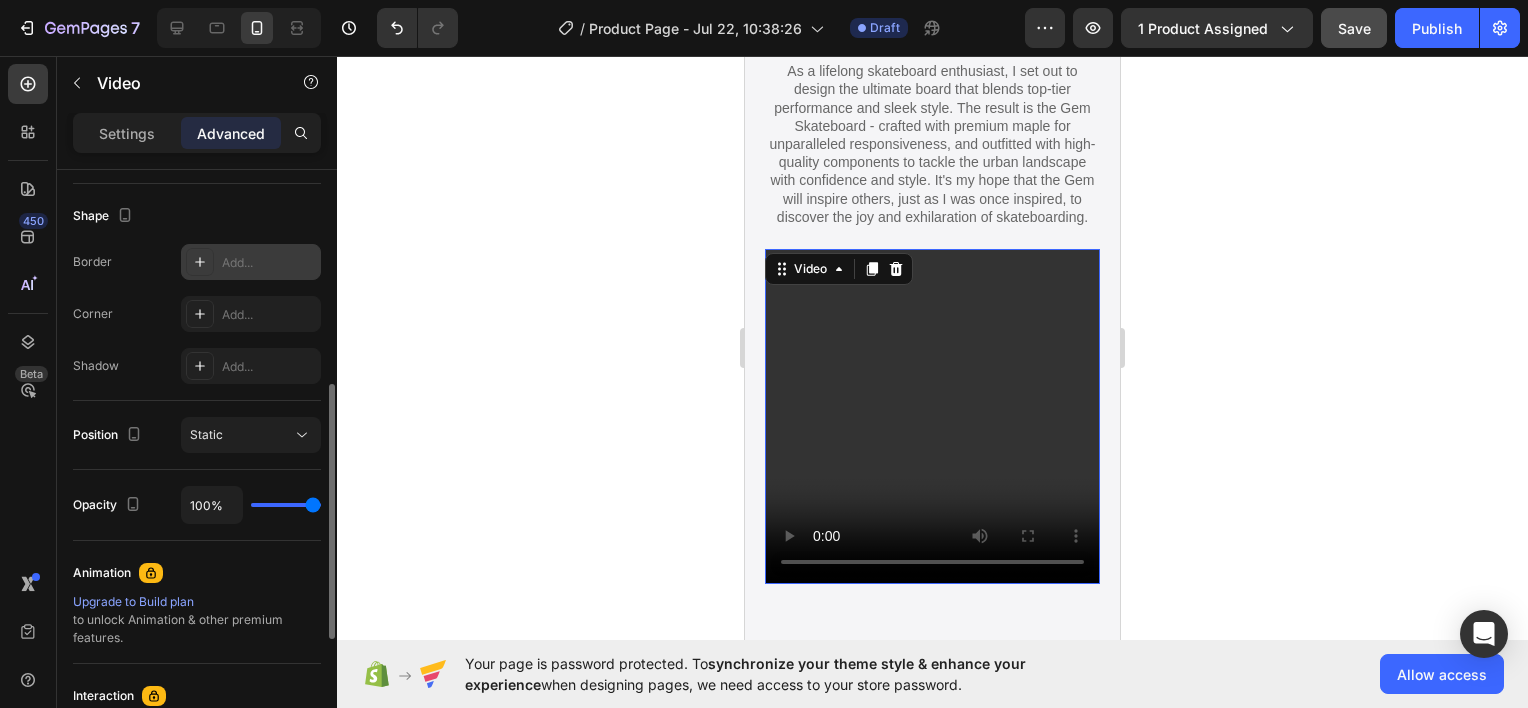 click on "Add..." at bounding box center (269, 263) 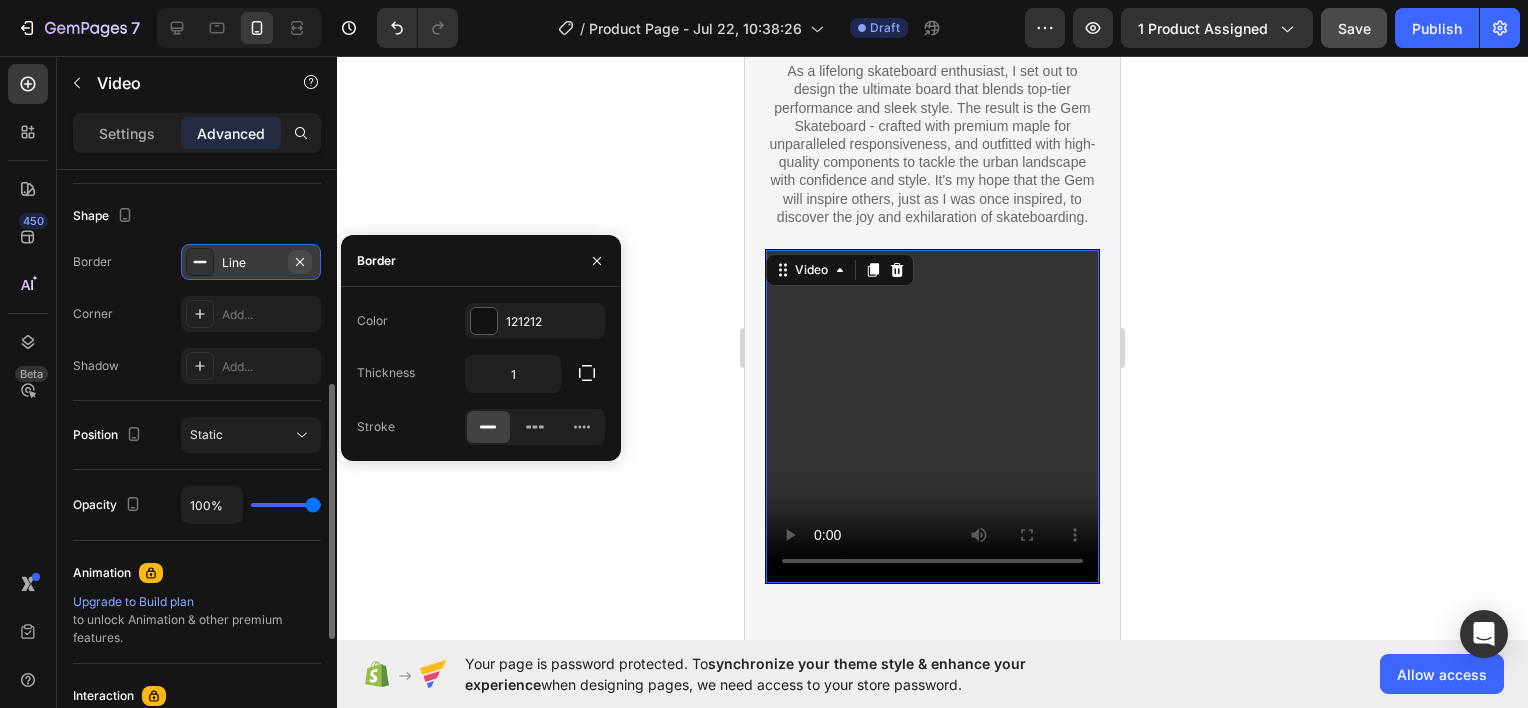 click 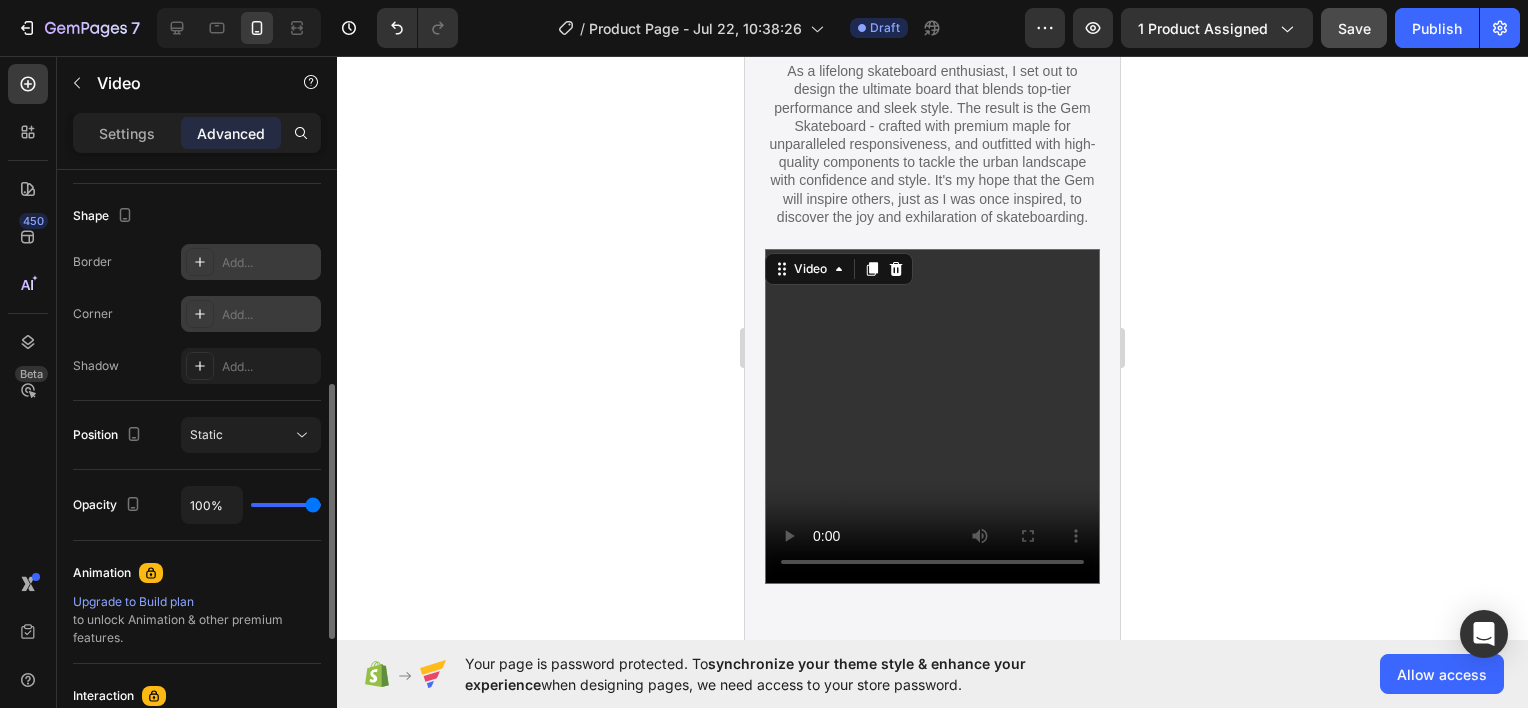 click on "Add..." at bounding box center (269, 315) 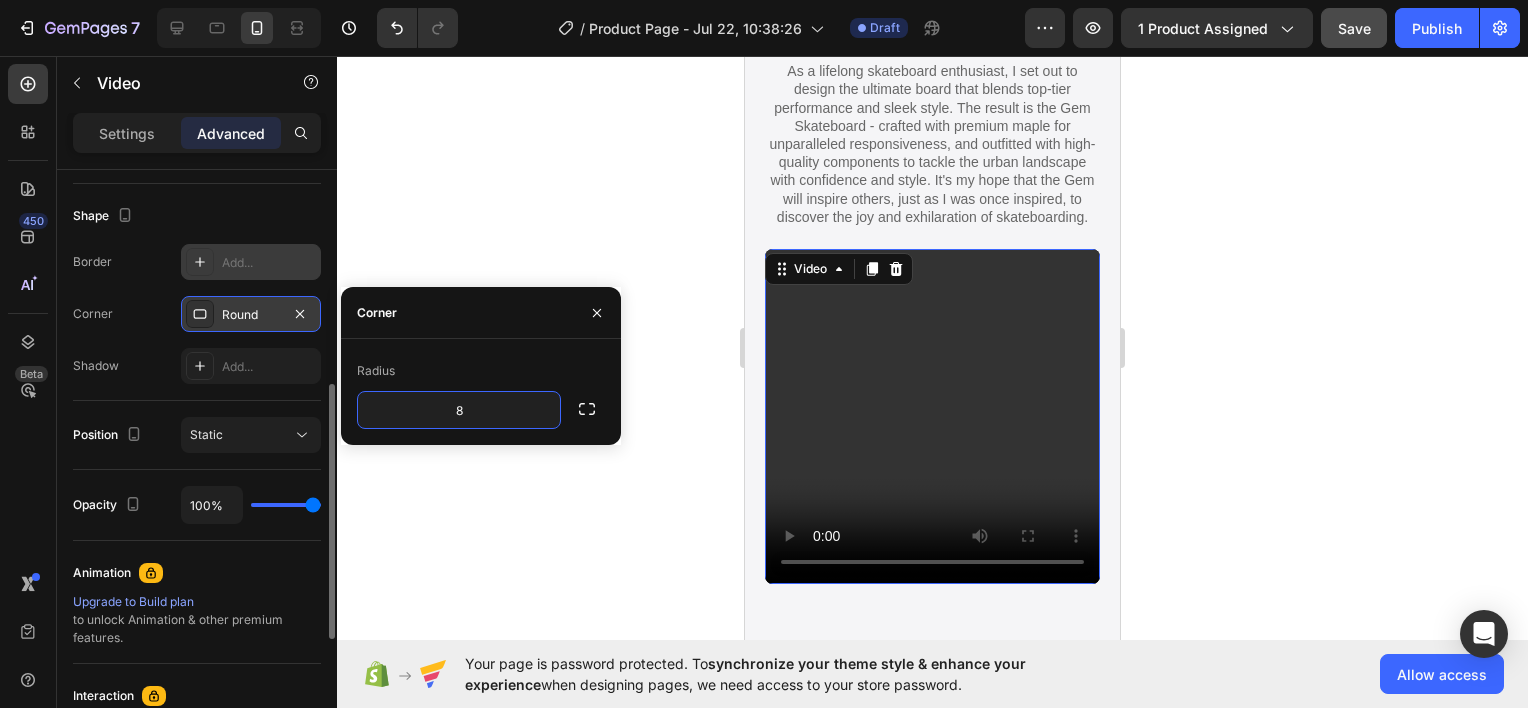 click 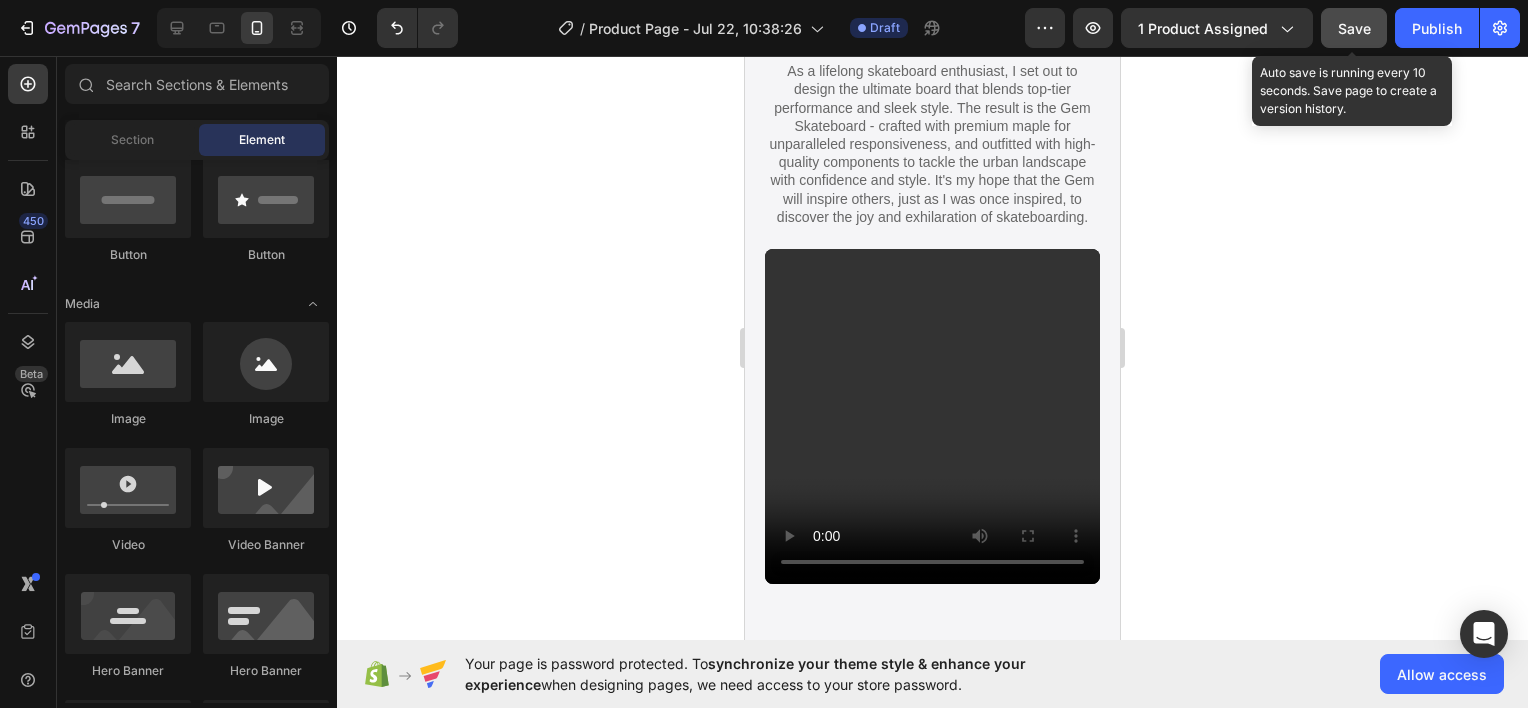 click on "Save" 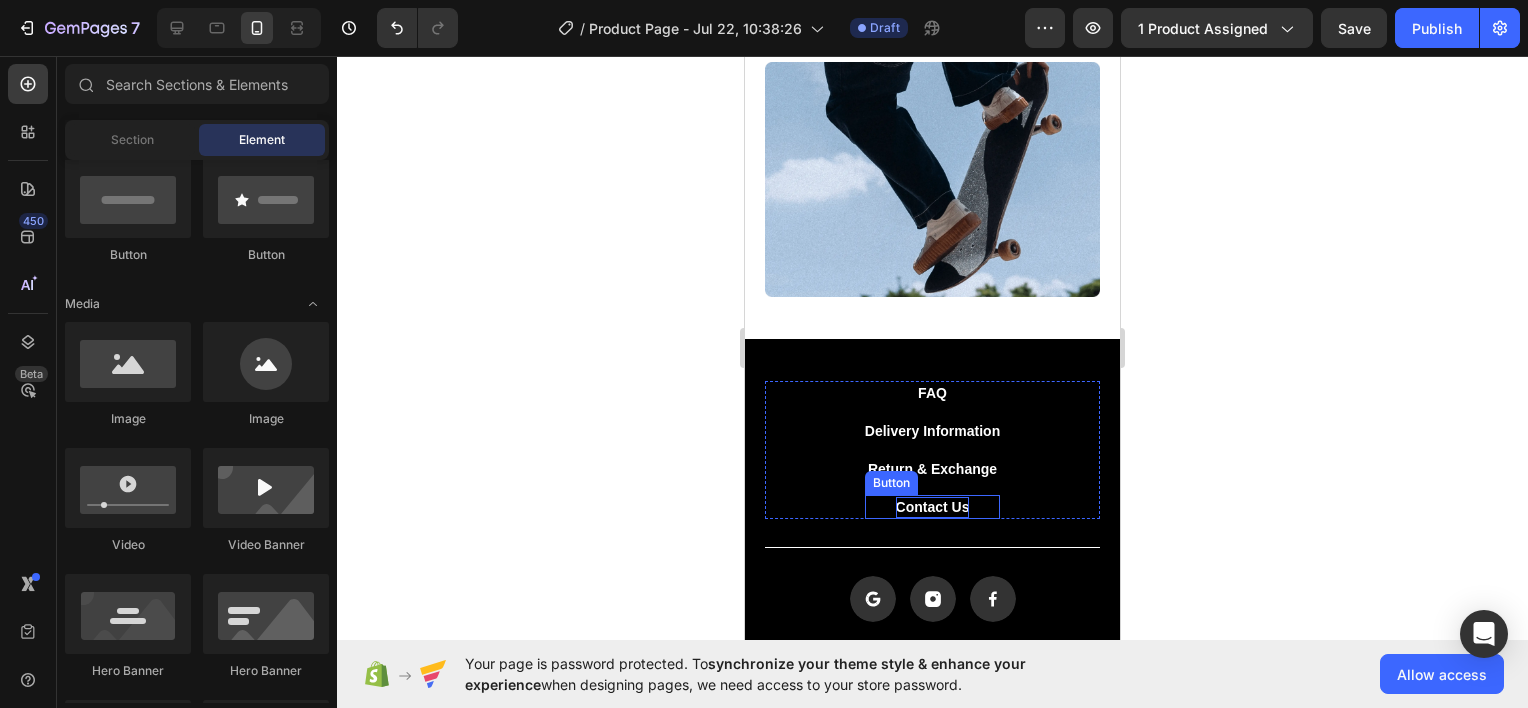scroll, scrollTop: 6200, scrollLeft: 0, axis: vertical 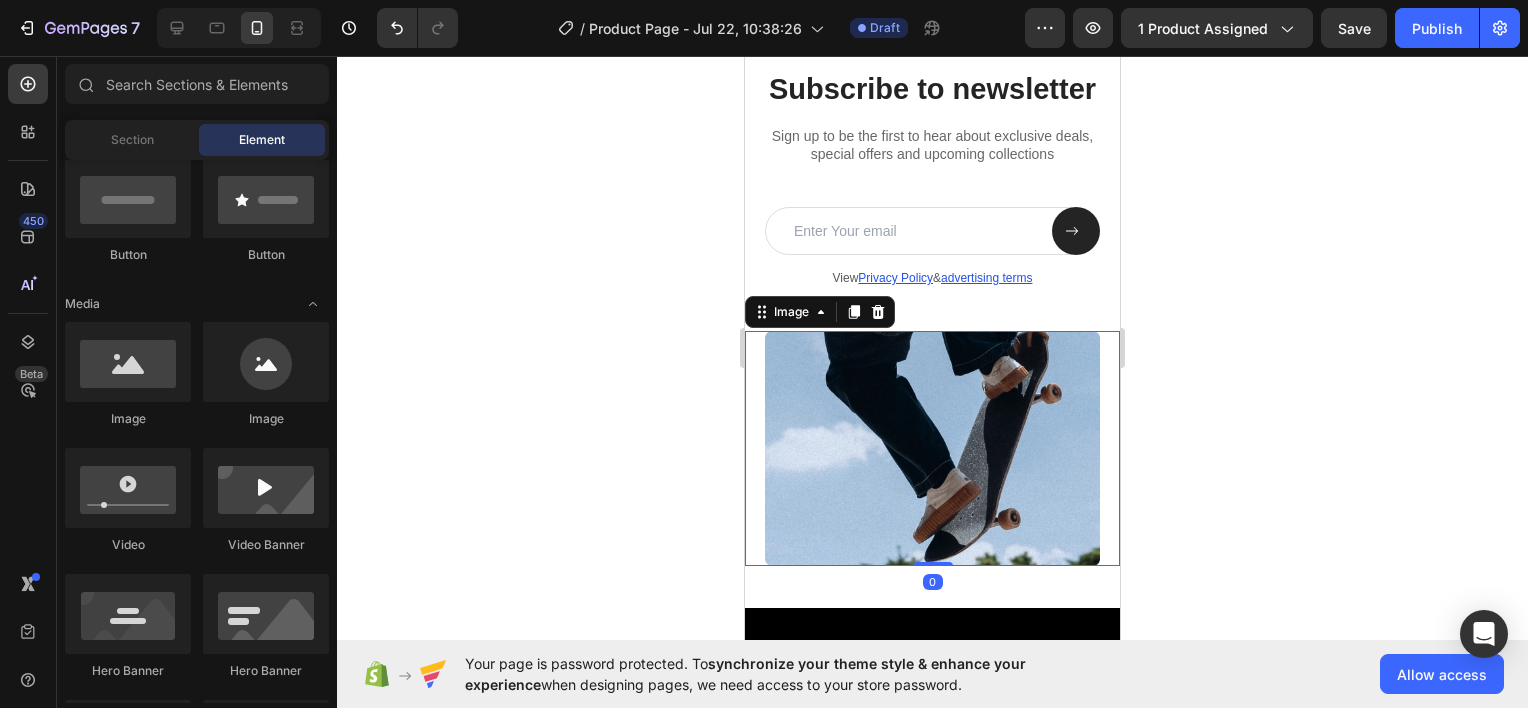 click at bounding box center [932, 448] 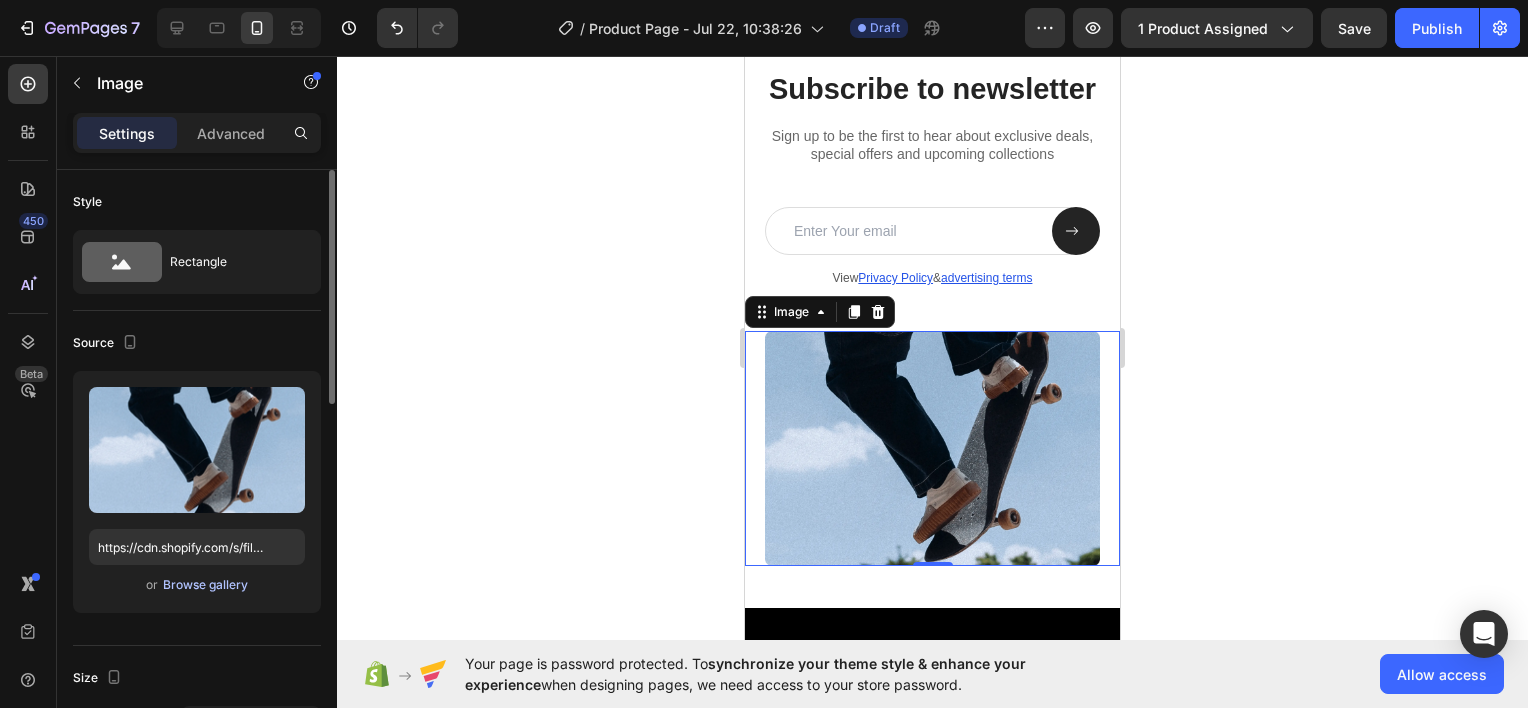 click on "Browse gallery" at bounding box center [205, 585] 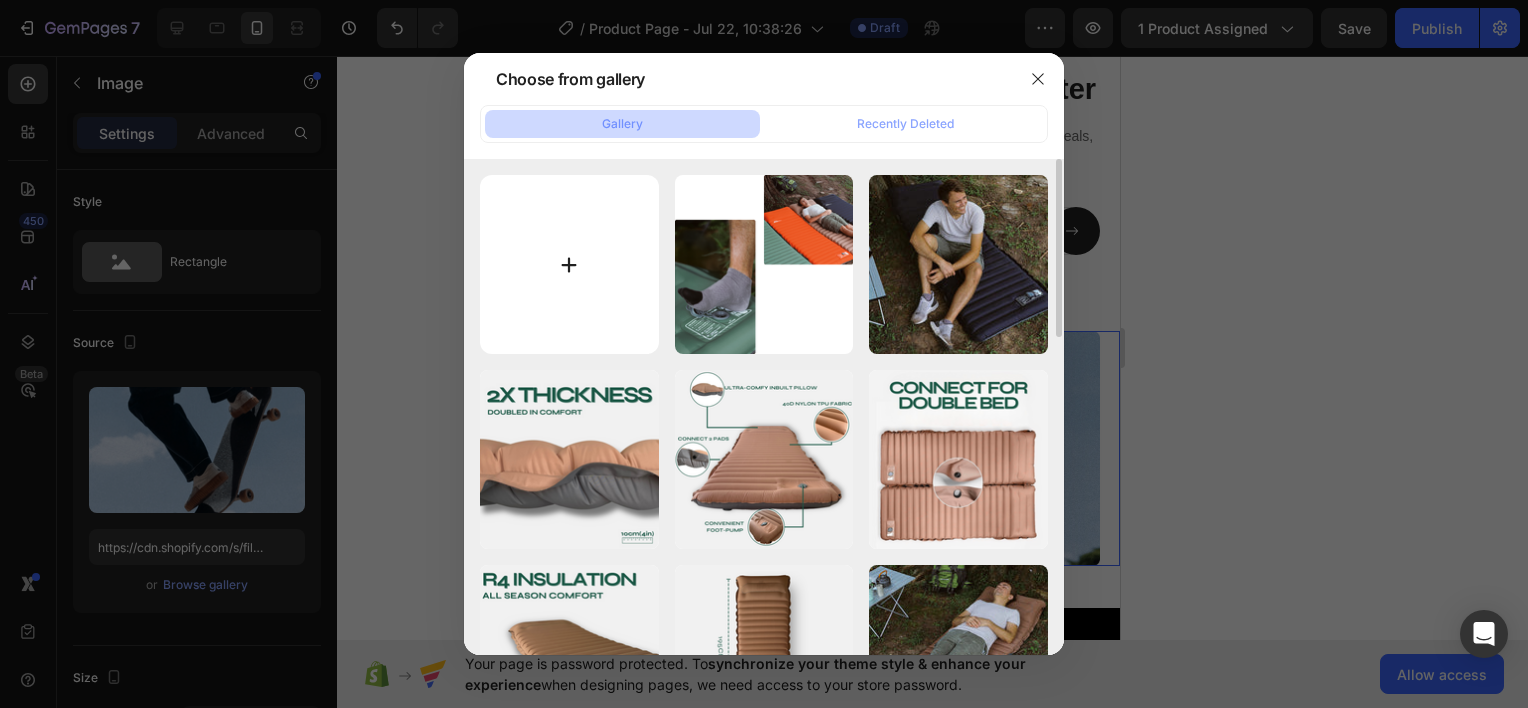 click at bounding box center (569, 264) 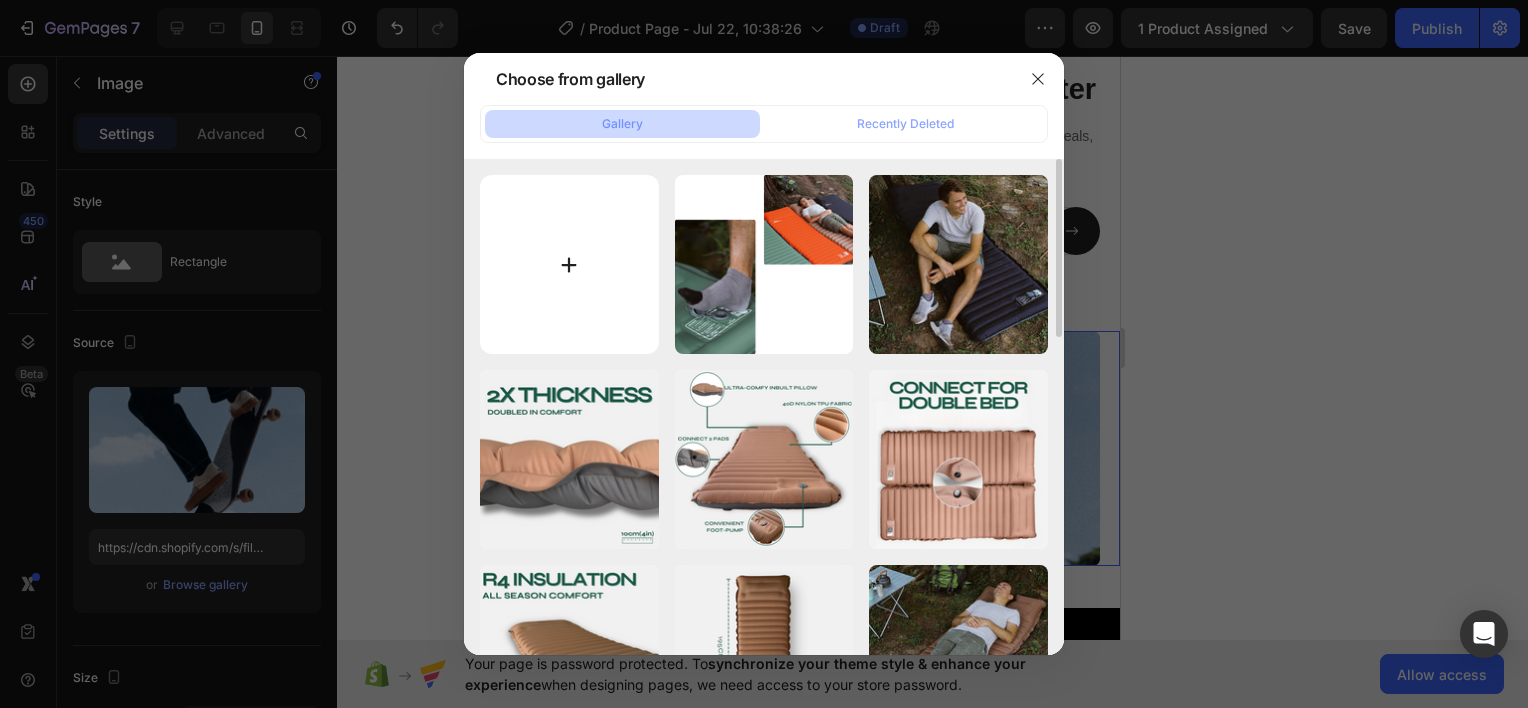 click at bounding box center (569, 264) 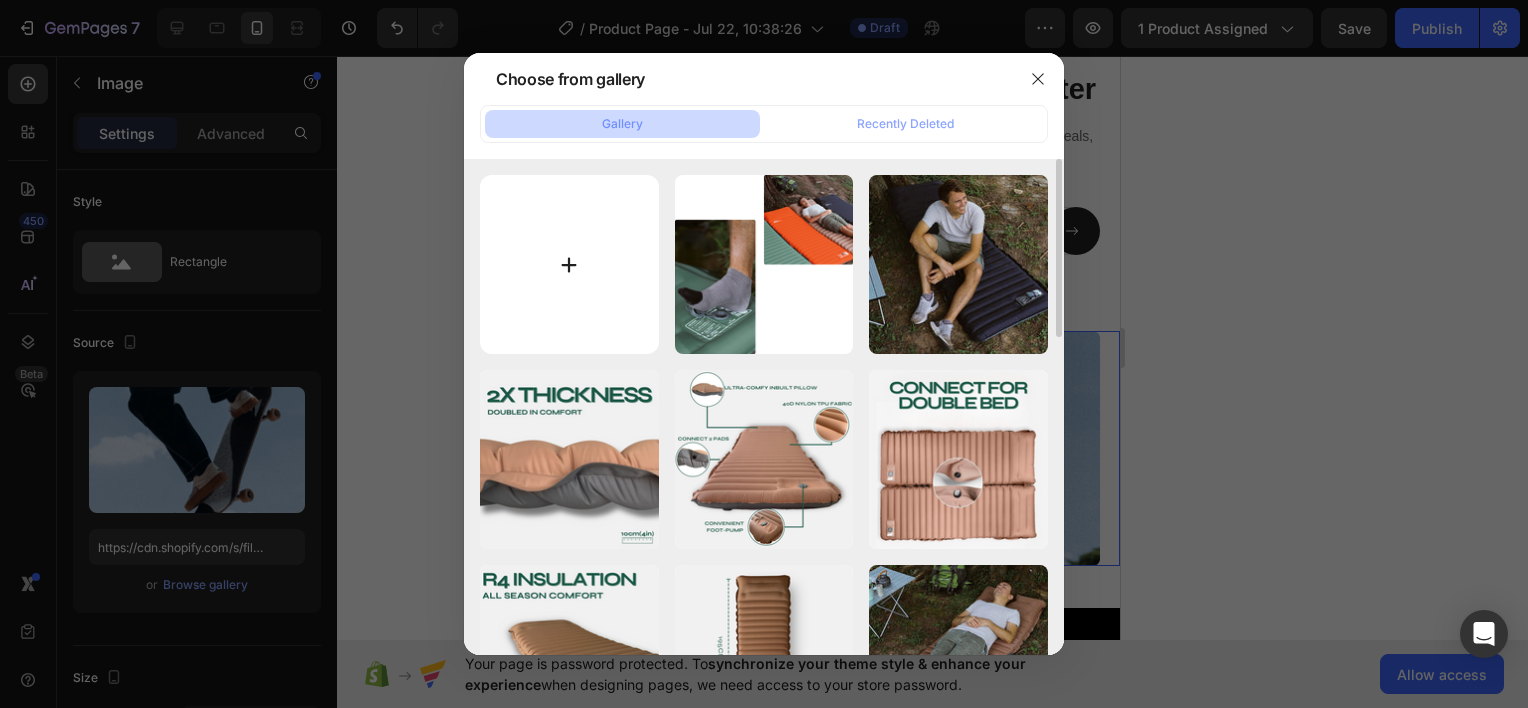 type on "C:\fakepath\O1CN01lQ4fox25zTqPlzw6V_!!2217486887597-0-cib copy.jpg" 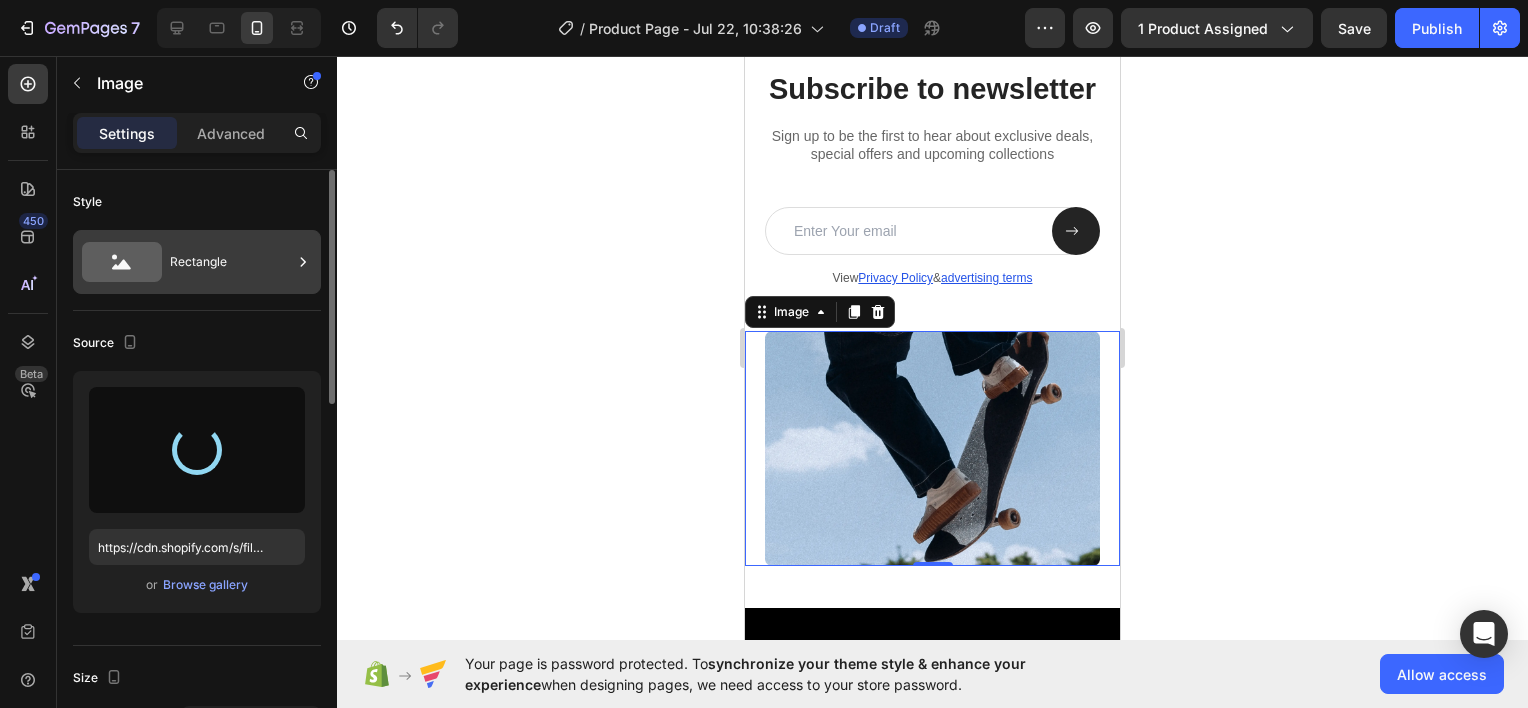 type on "https://cdn.shopify.com/s/files/1/0948/7797/4813/files/gempages_576508192767345226-4310a8e1-0050-4e73-834b-170291179071.jpg" 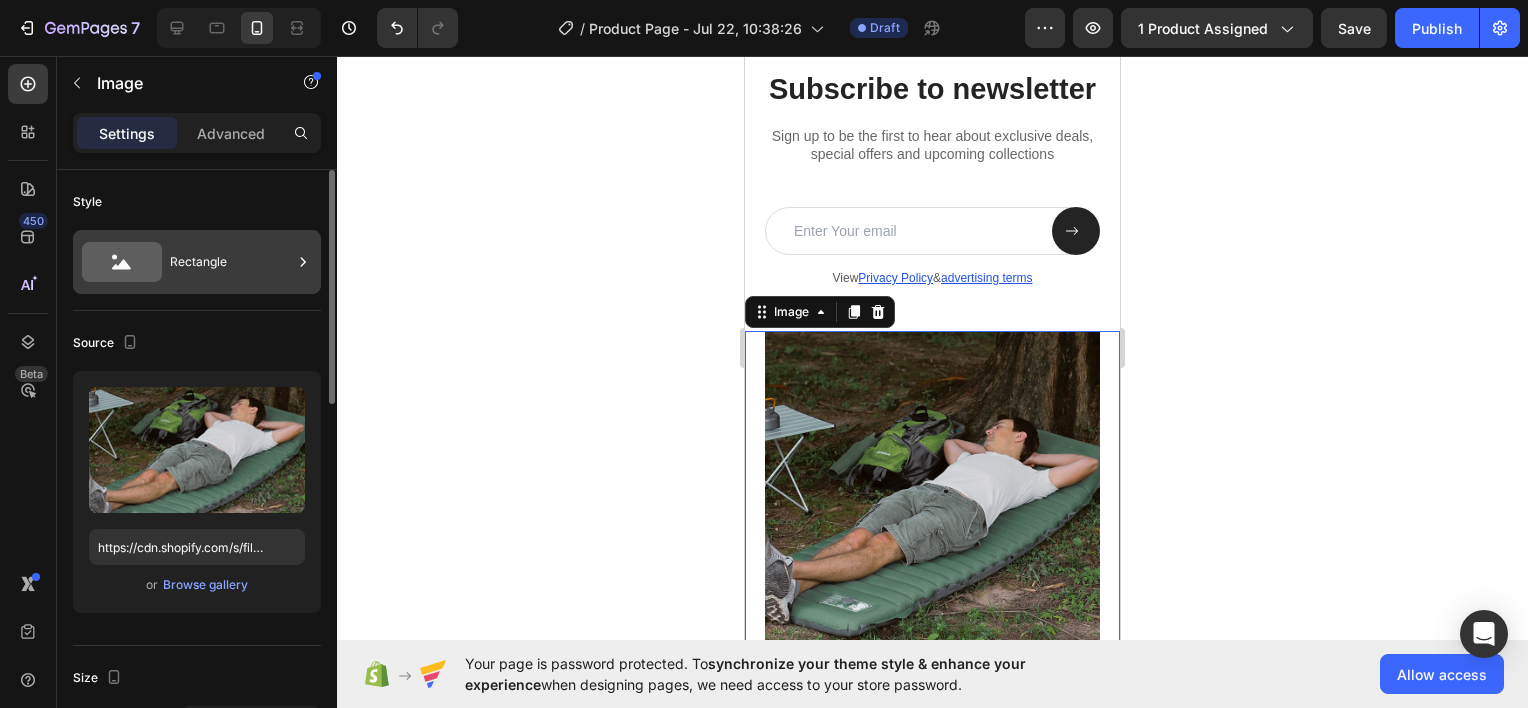 click on "Rectangle" at bounding box center (231, 262) 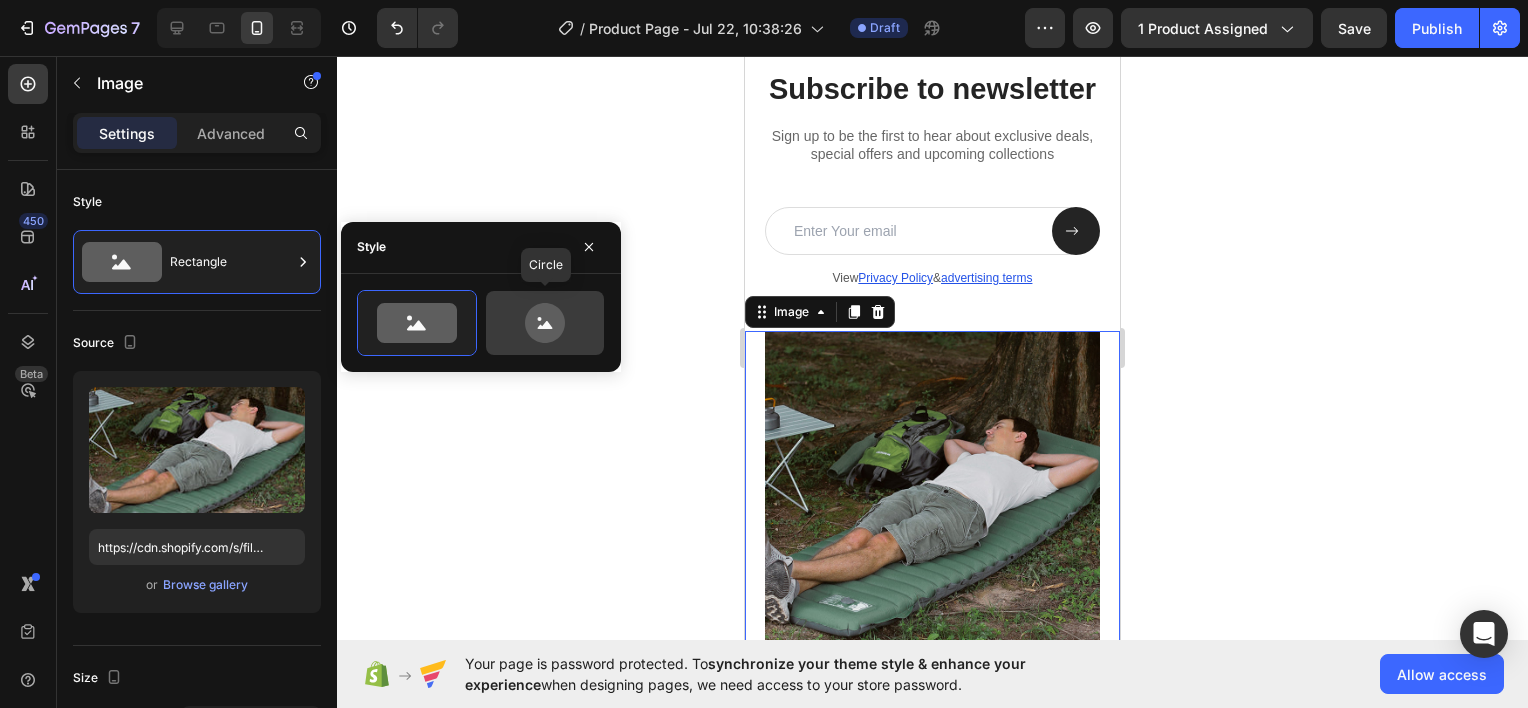 click 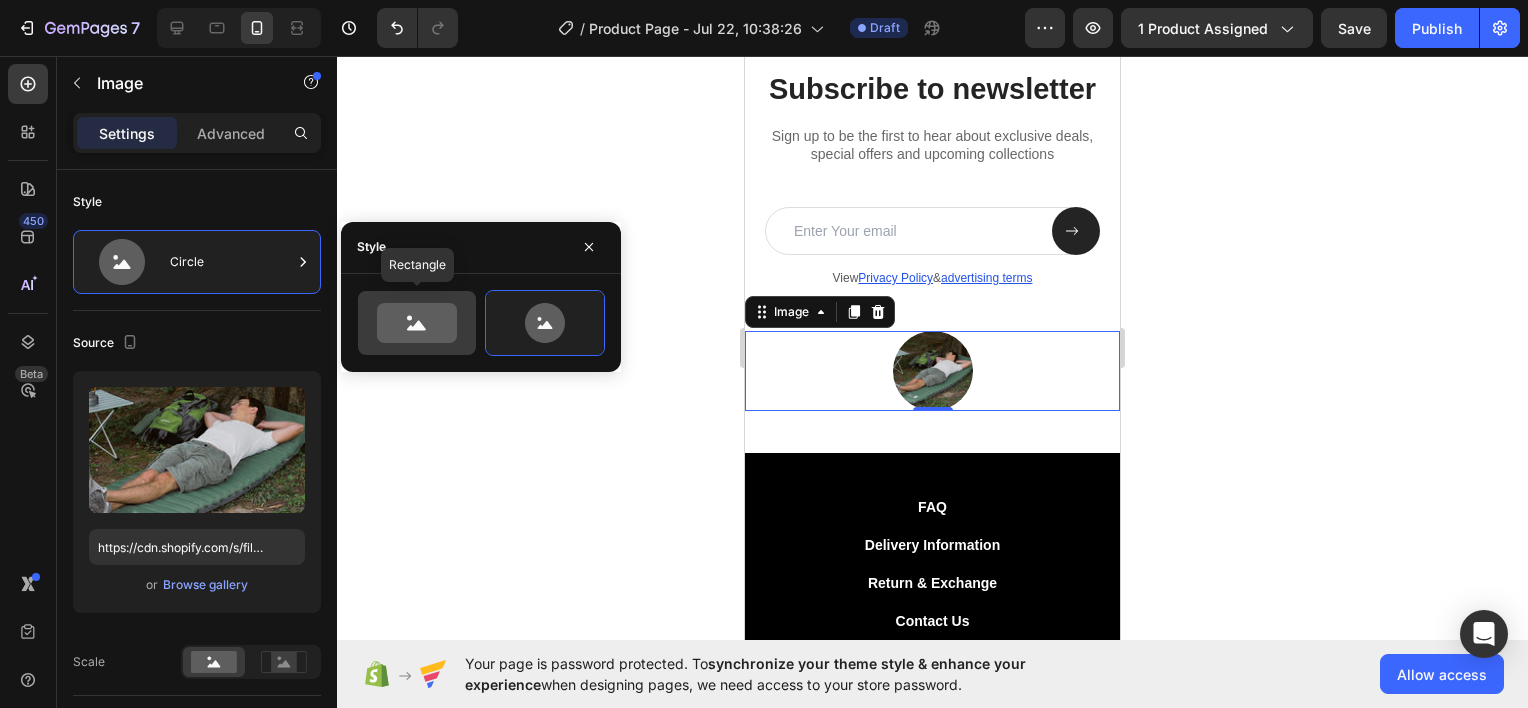 click 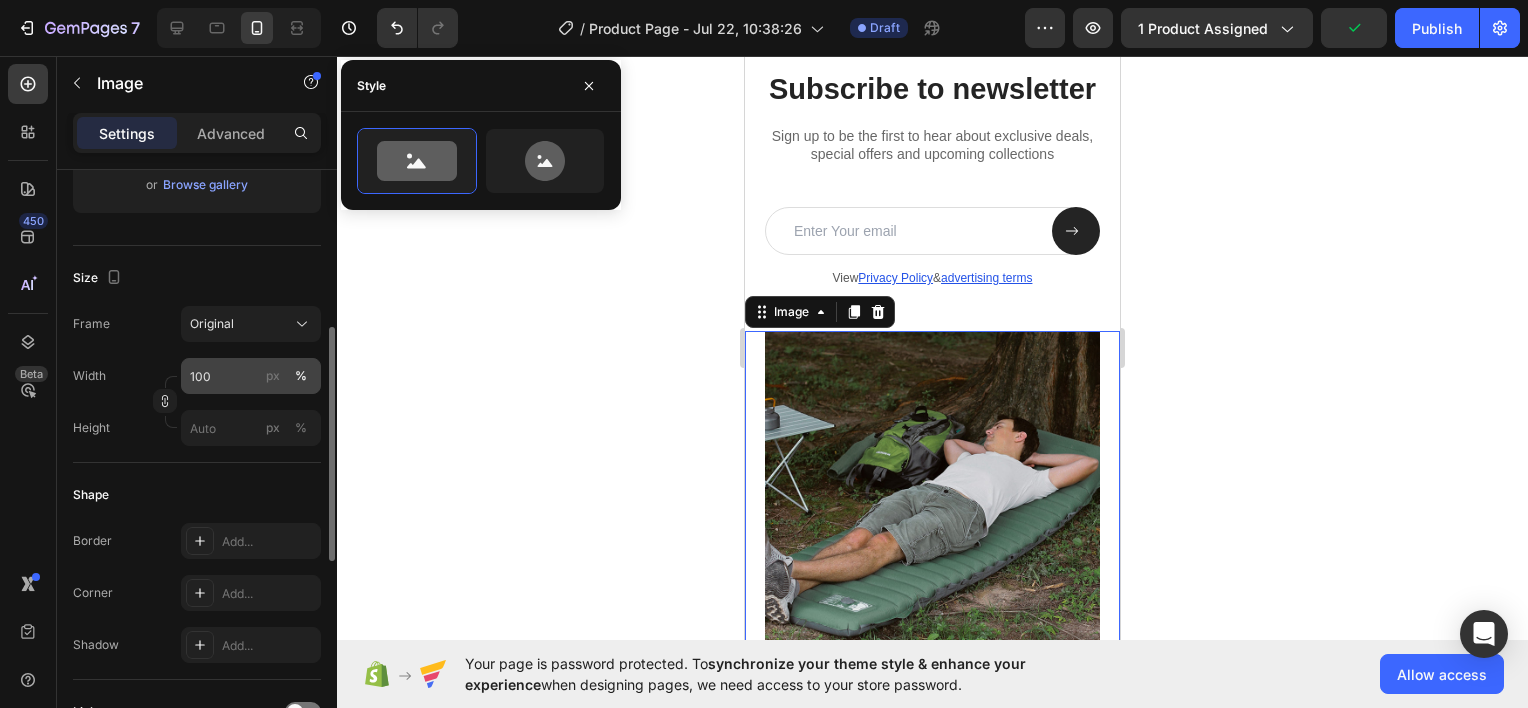 scroll, scrollTop: 500, scrollLeft: 0, axis: vertical 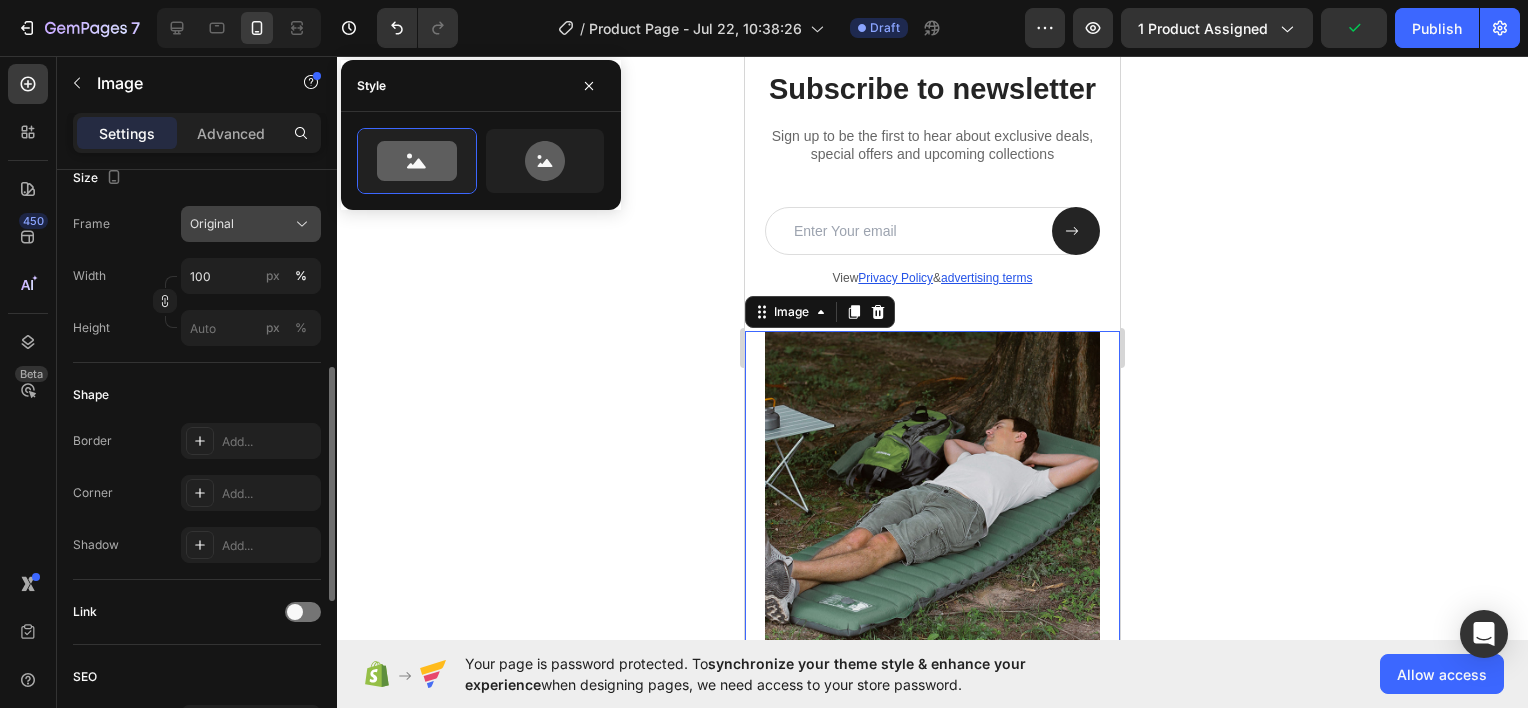 click on "Original" 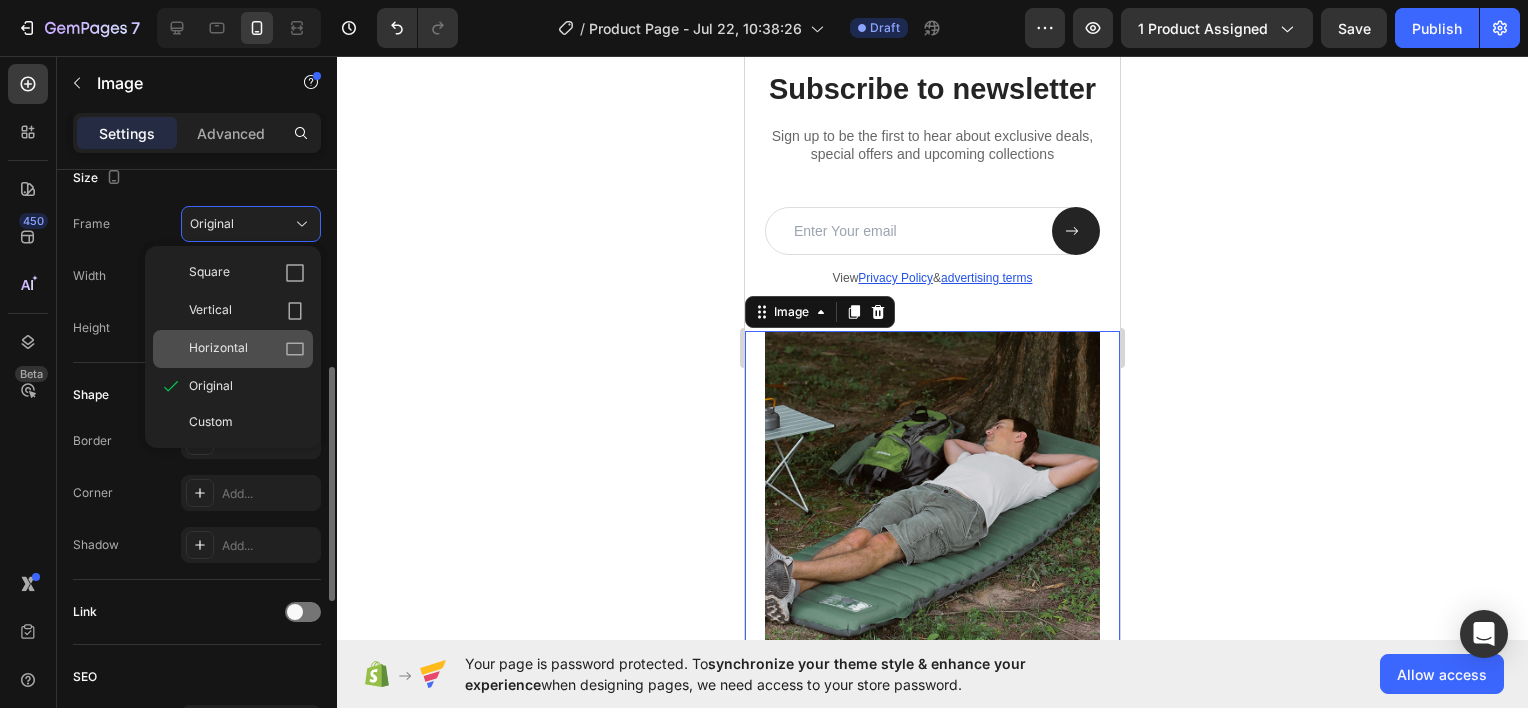 click on "Horizontal" at bounding box center (247, 349) 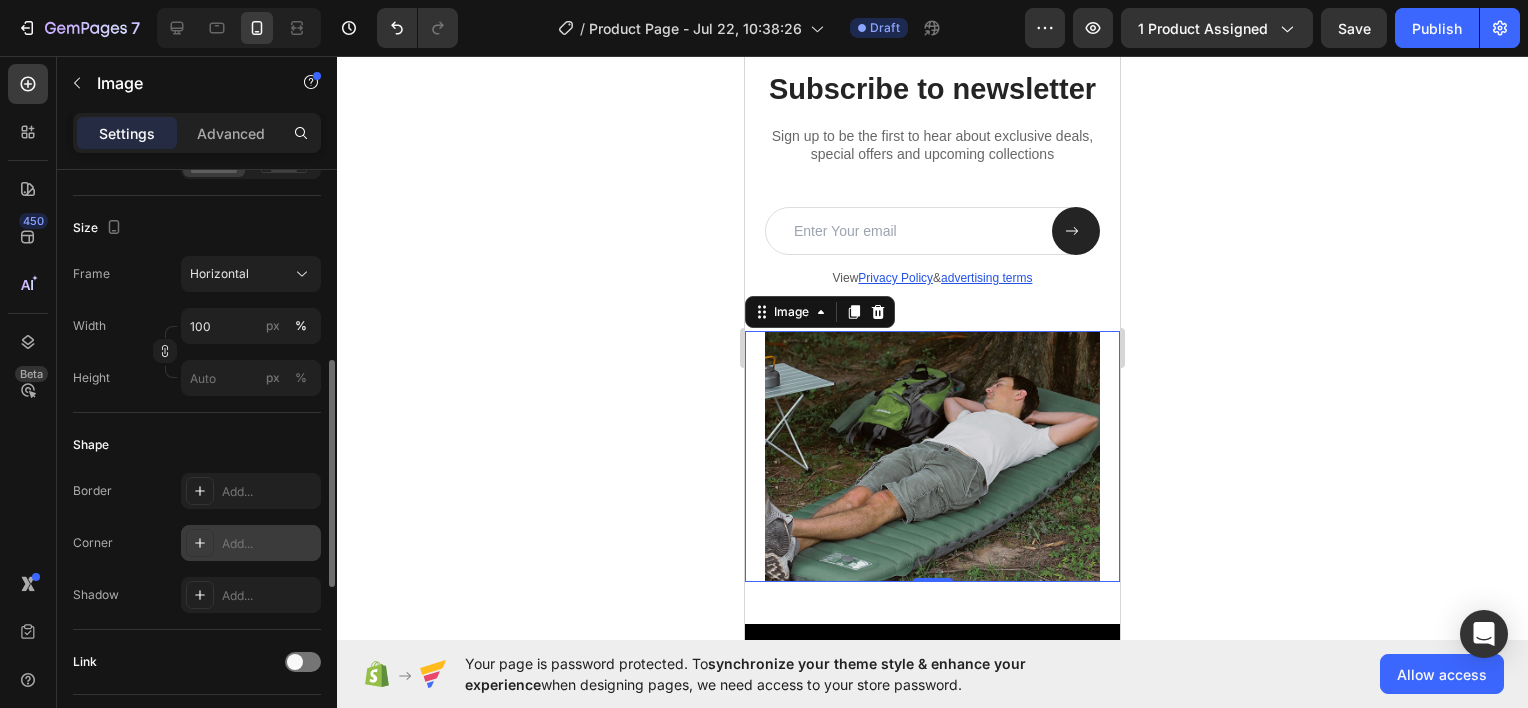 click on "Add..." at bounding box center [269, 544] 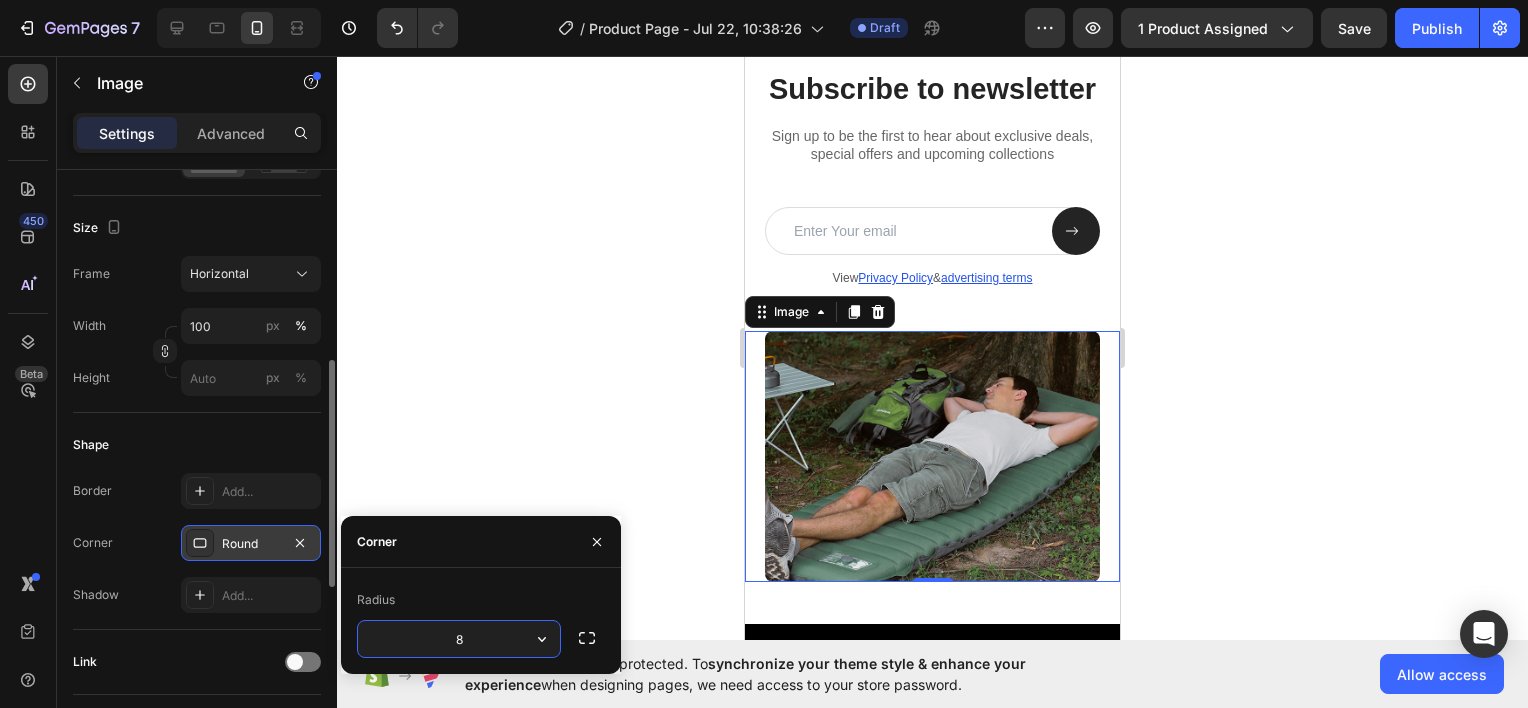 click 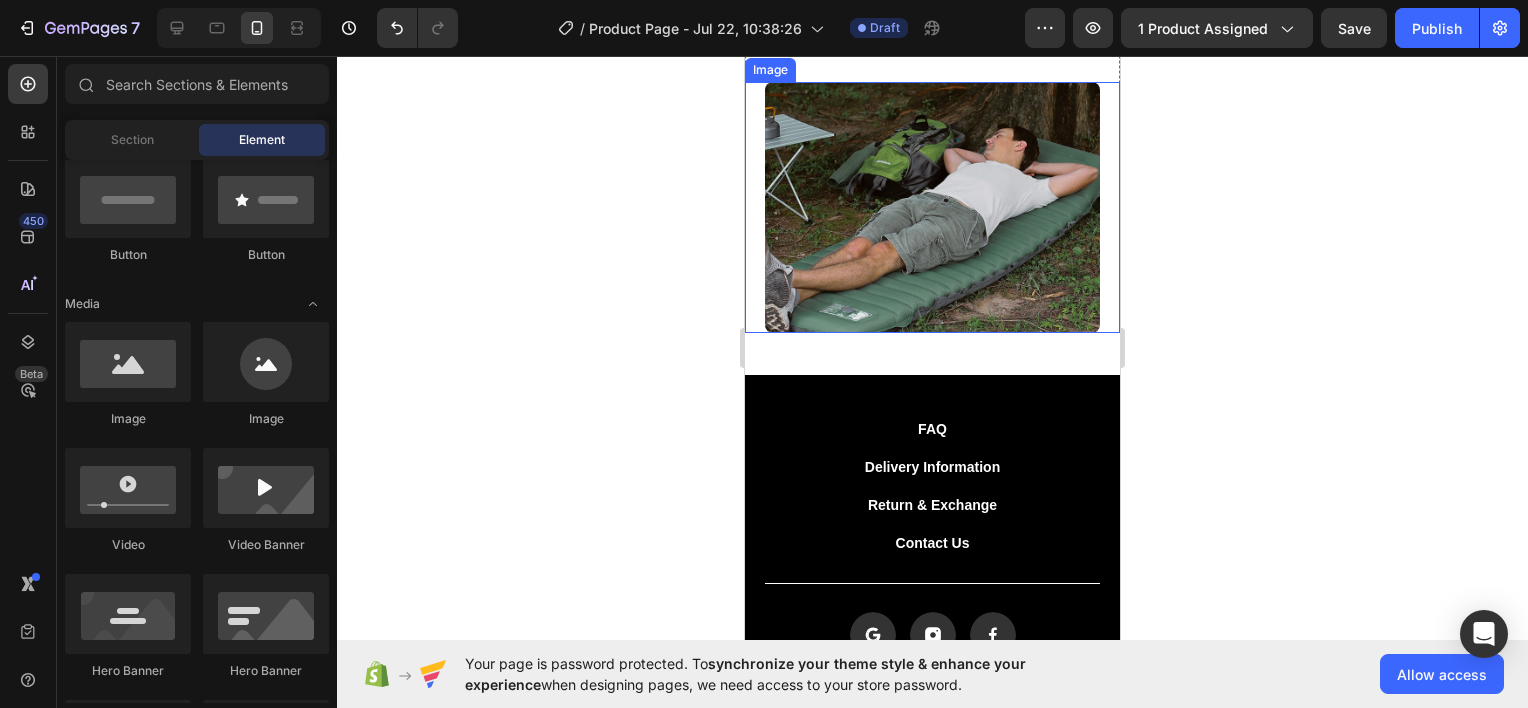 scroll, scrollTop: 6500, scrollLeft: 0, axis: vertical 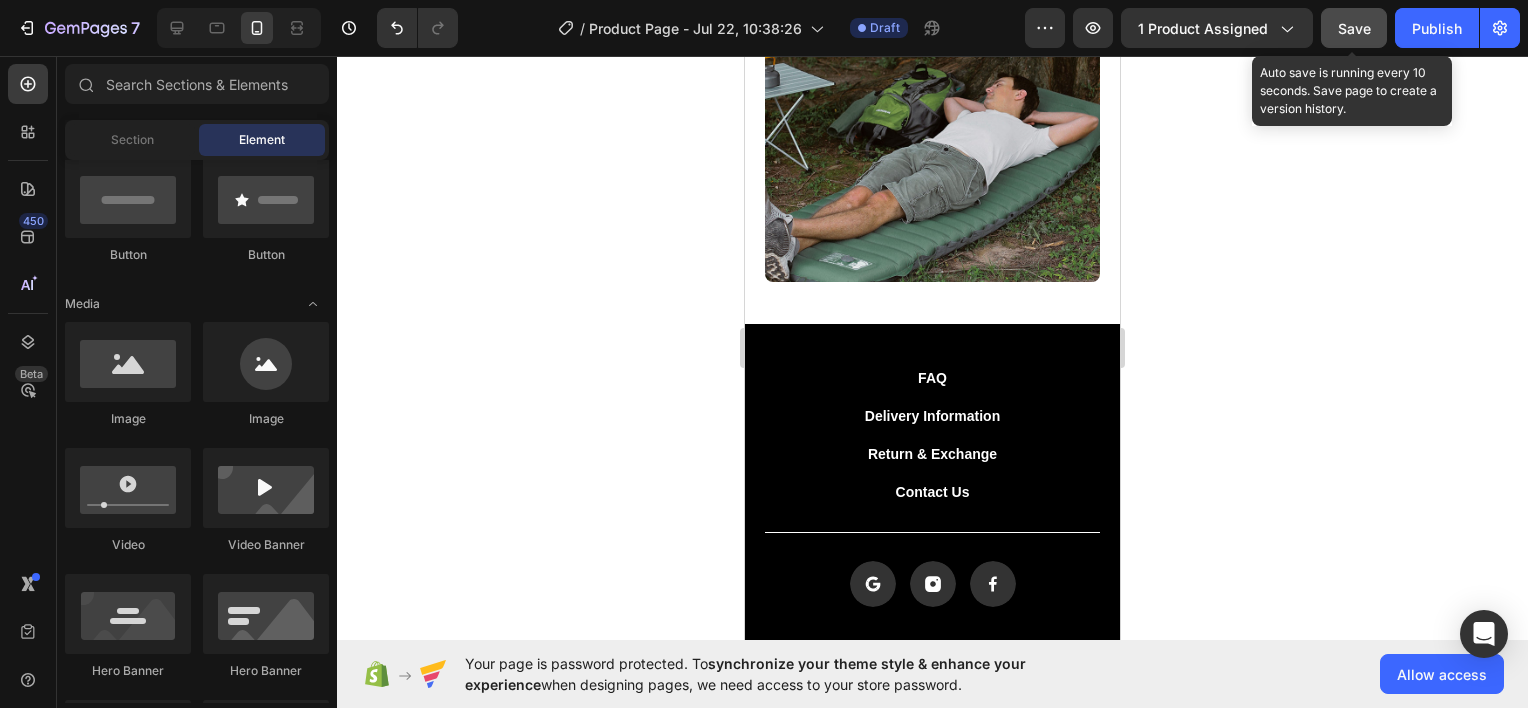click on "Save" 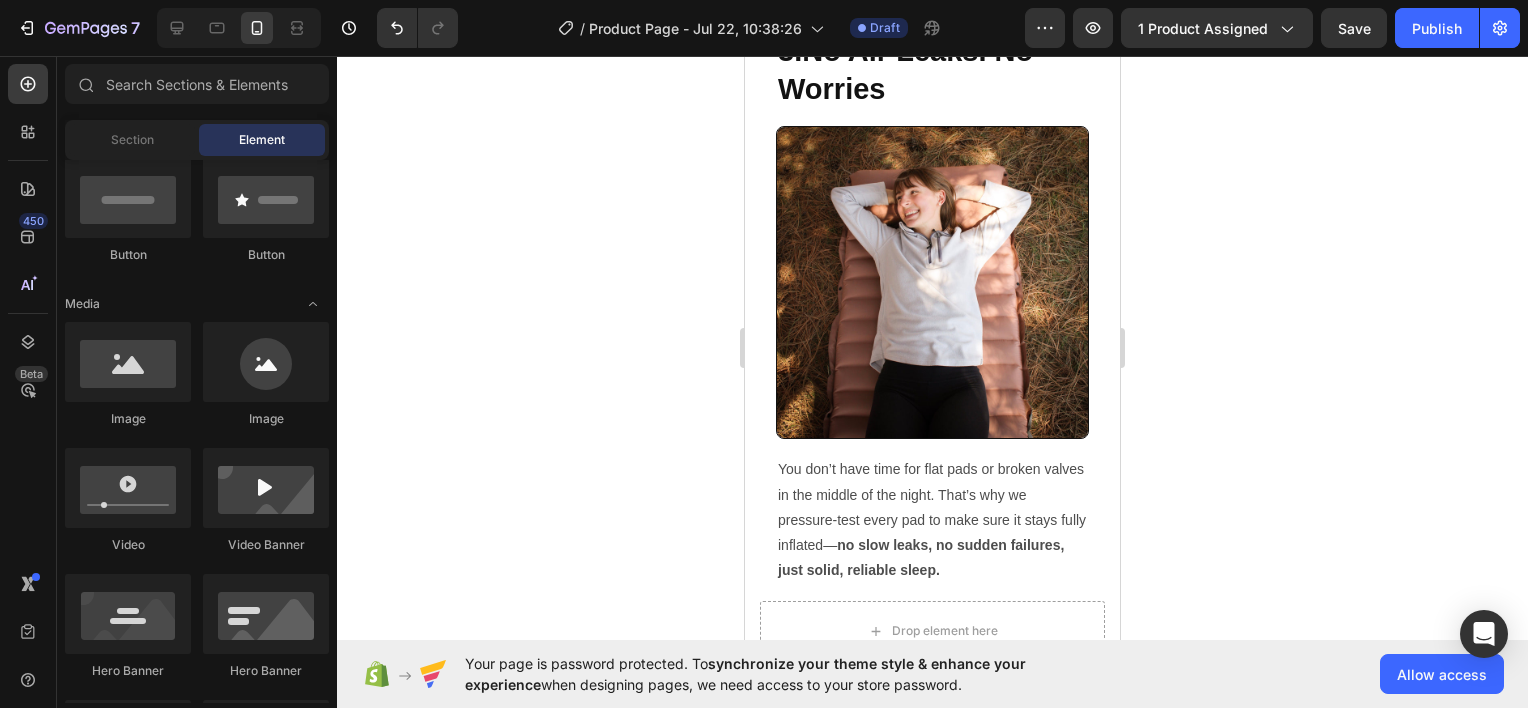 scroll, scrollTop: 2944, scrollLeft: 0, axis: vertical 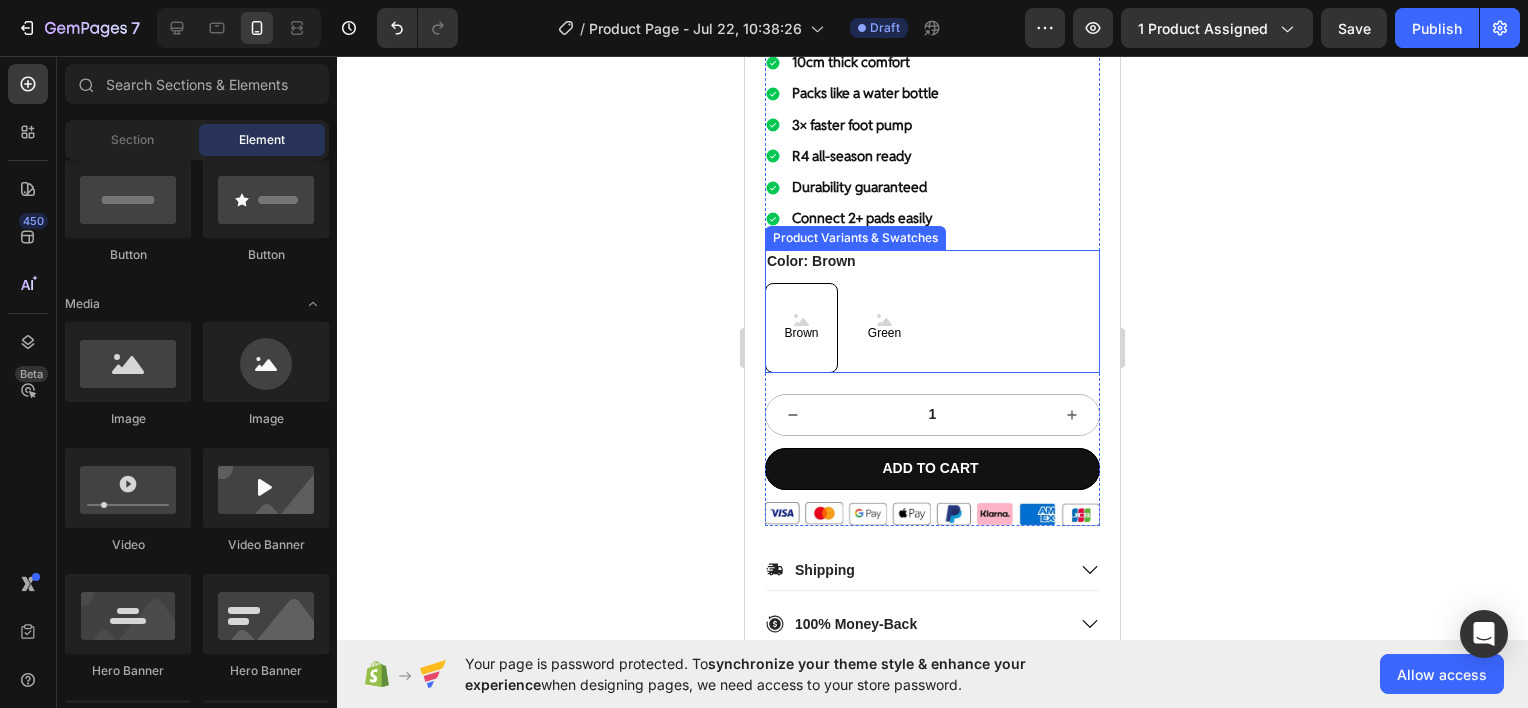 click 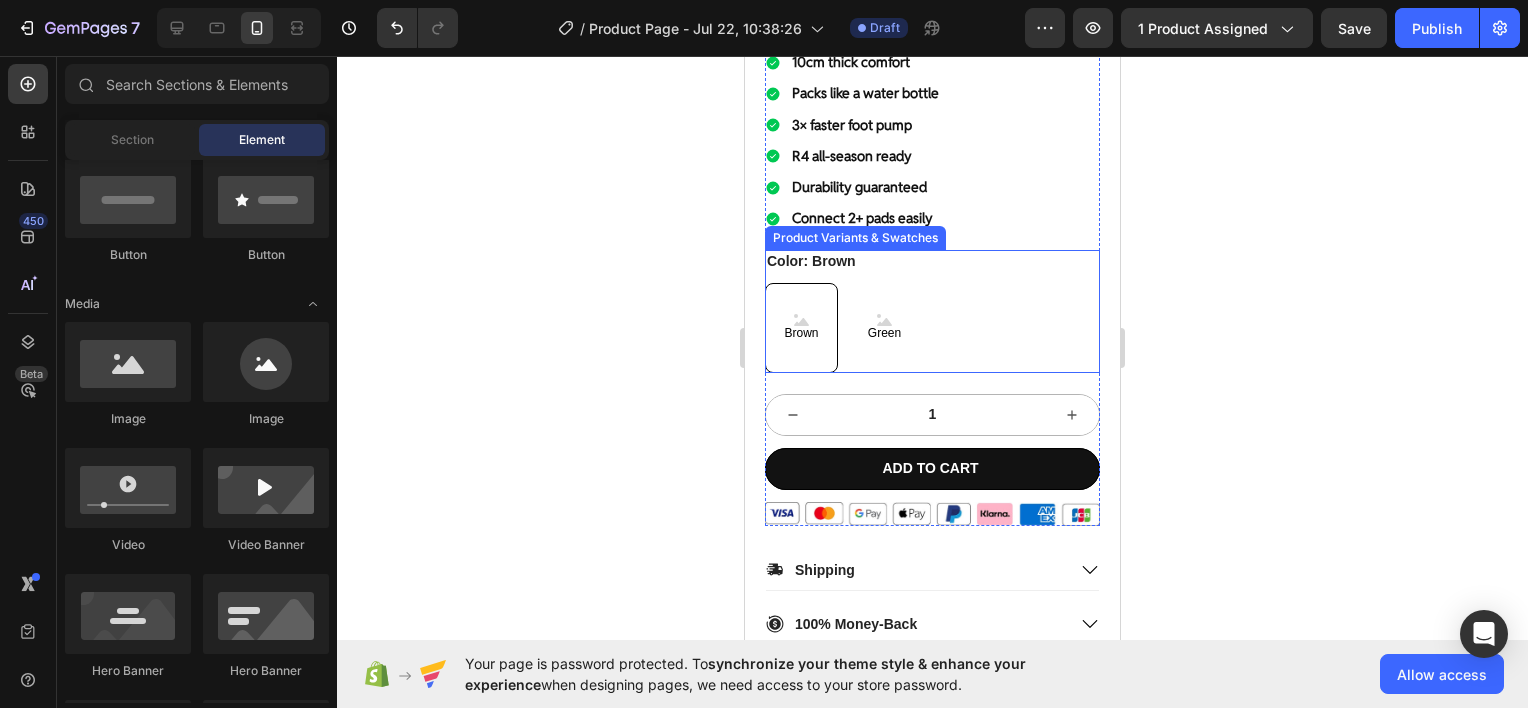 click on "Brown Brown Brown" at bounding box center (764, 282) 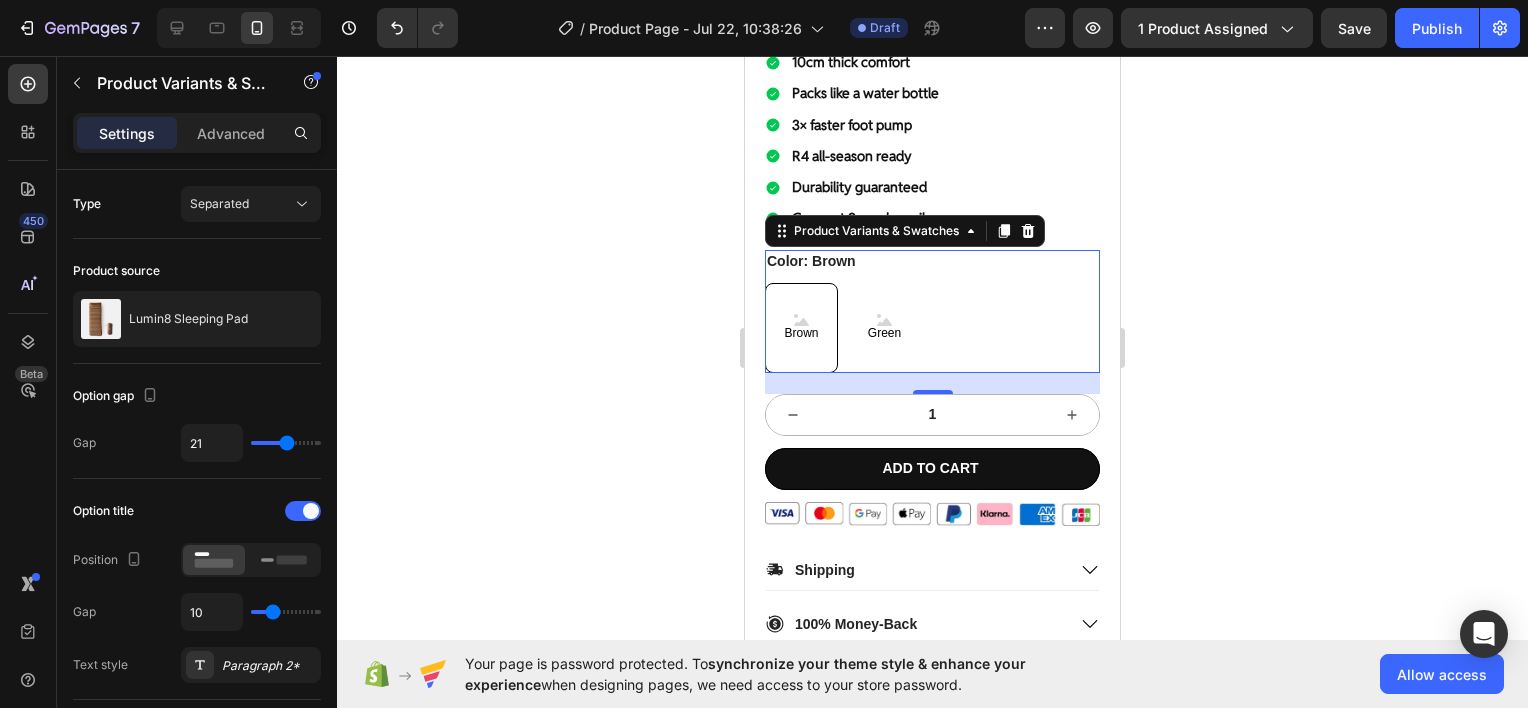 click 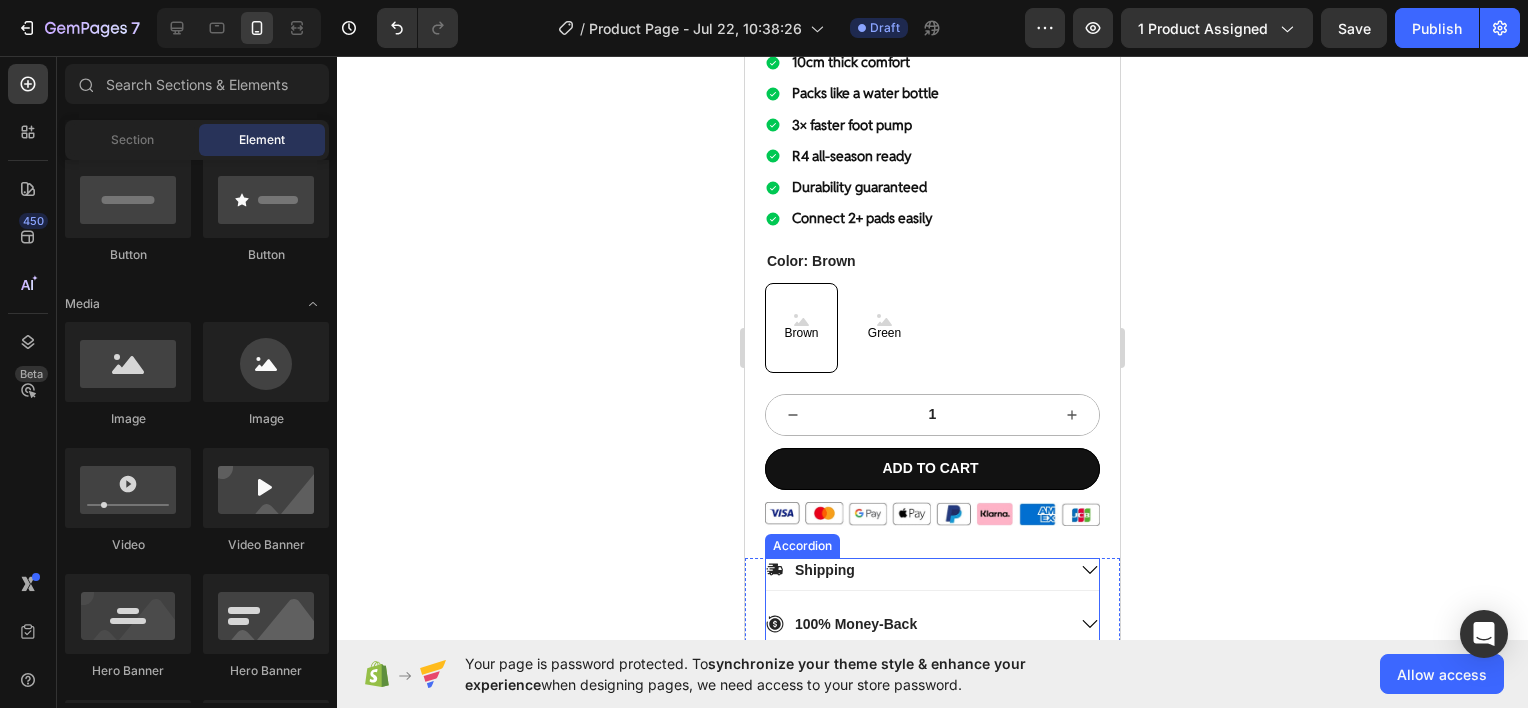 click on "Shipping" at bounding box center (825, 570) 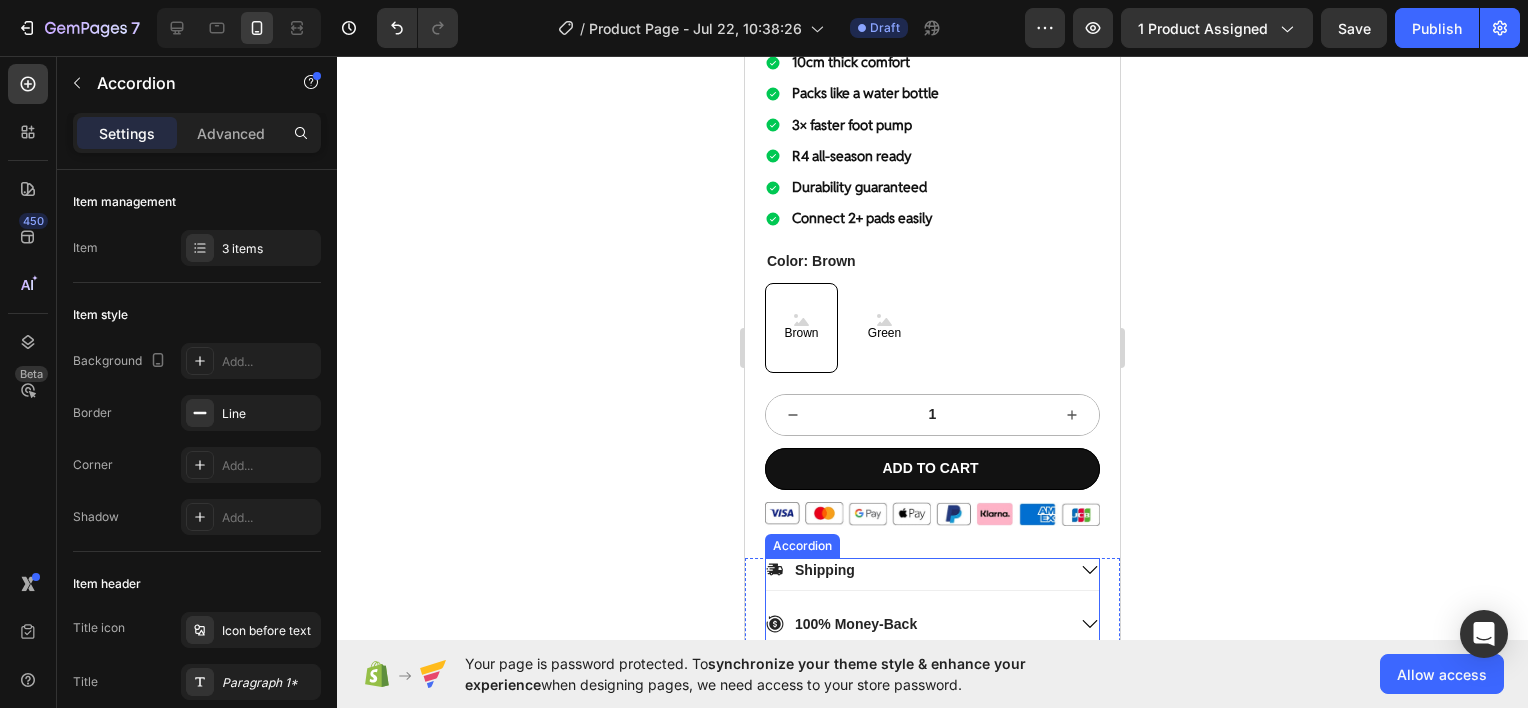 click on "Shipping" at bounding box center [825, 570] 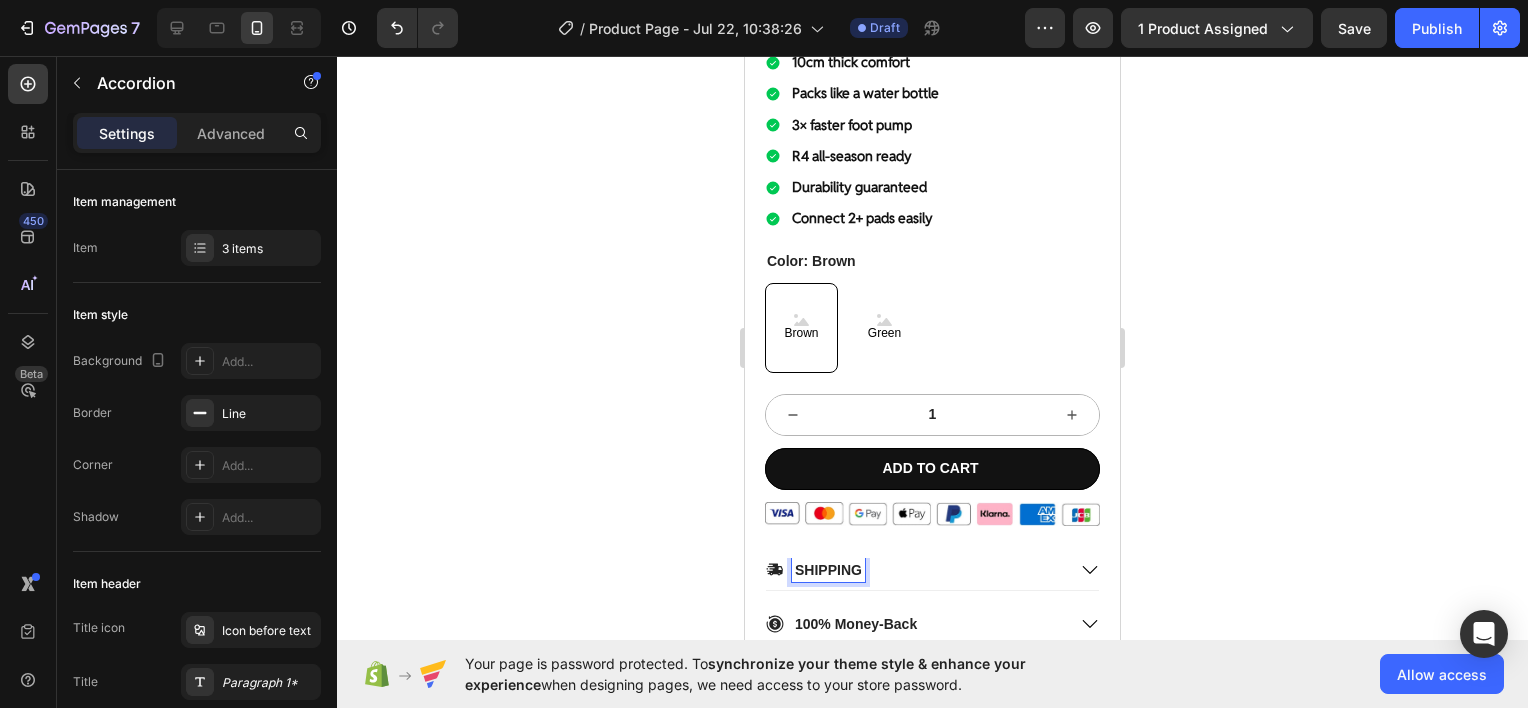 click on "100% Money-Back" at bounding box center (856, 624) 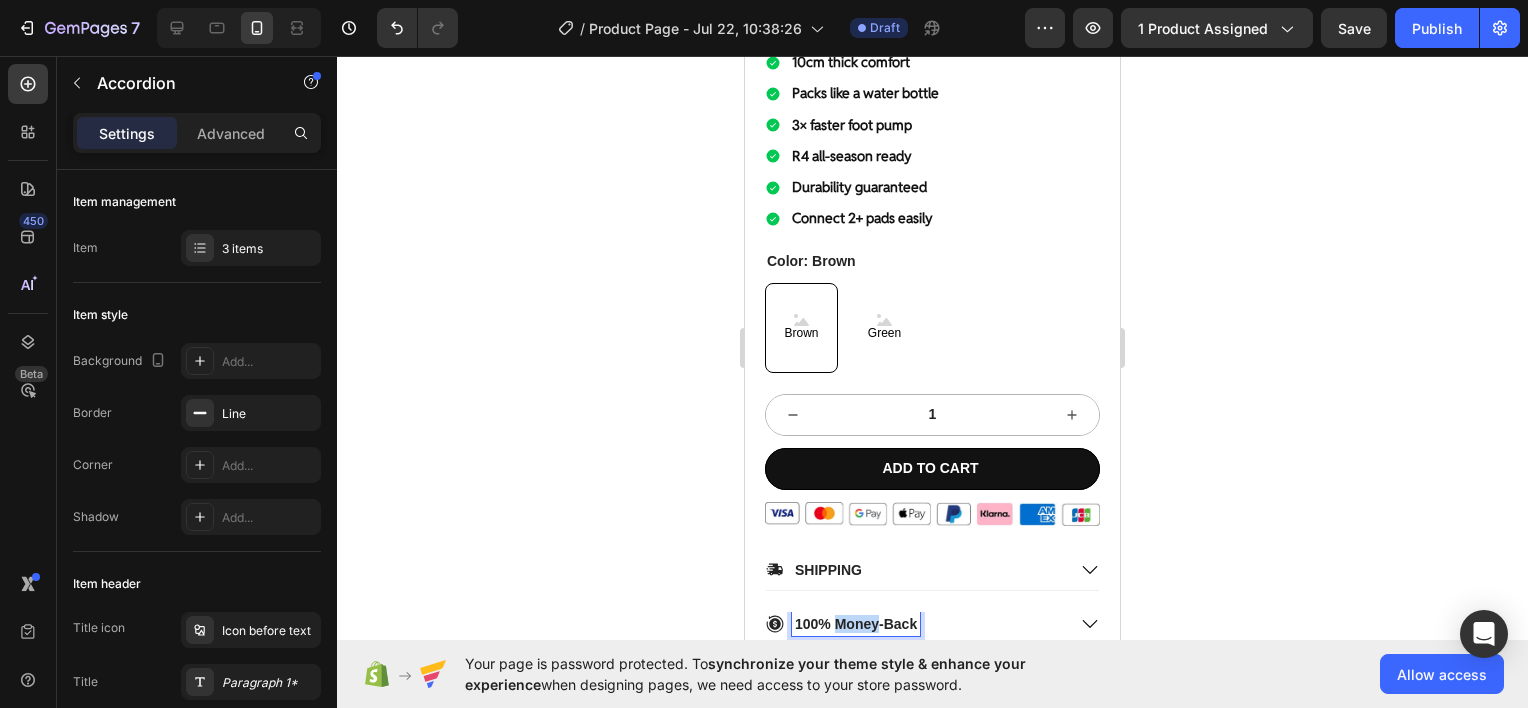 click on "100% Money-Back" at bounding box center (856, 624) 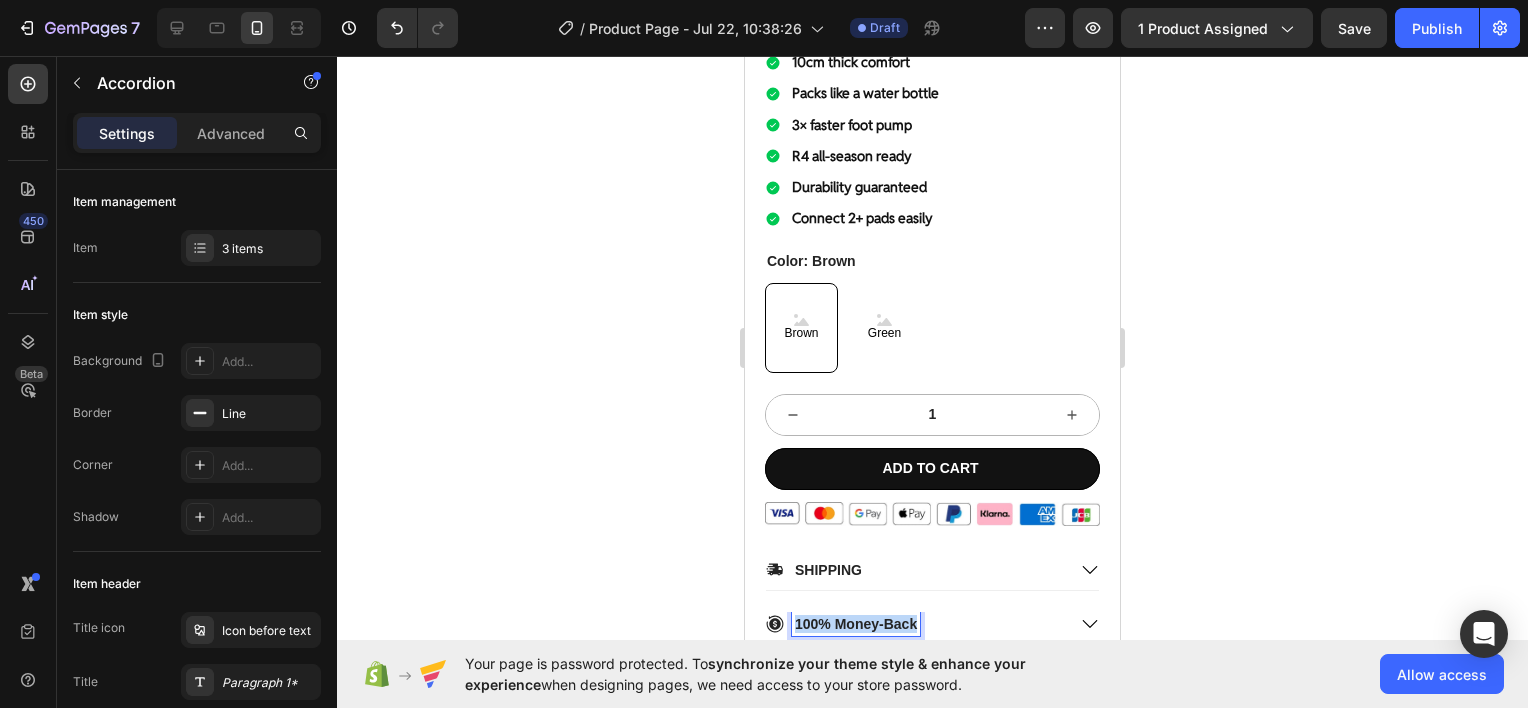 click on "100% Money-Back" at bounding box center (856, 624) 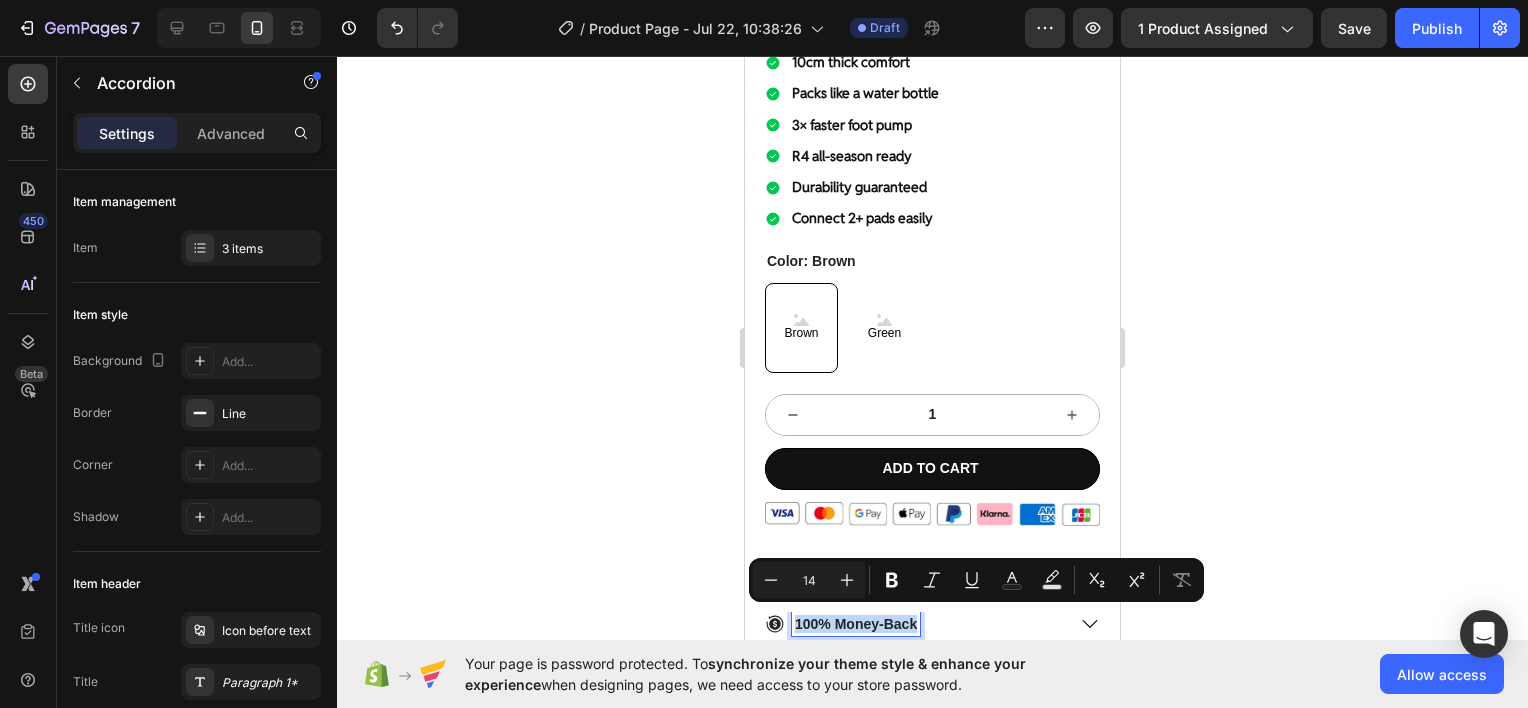click on "100% Money-Back" at bounding box center (856, 624) 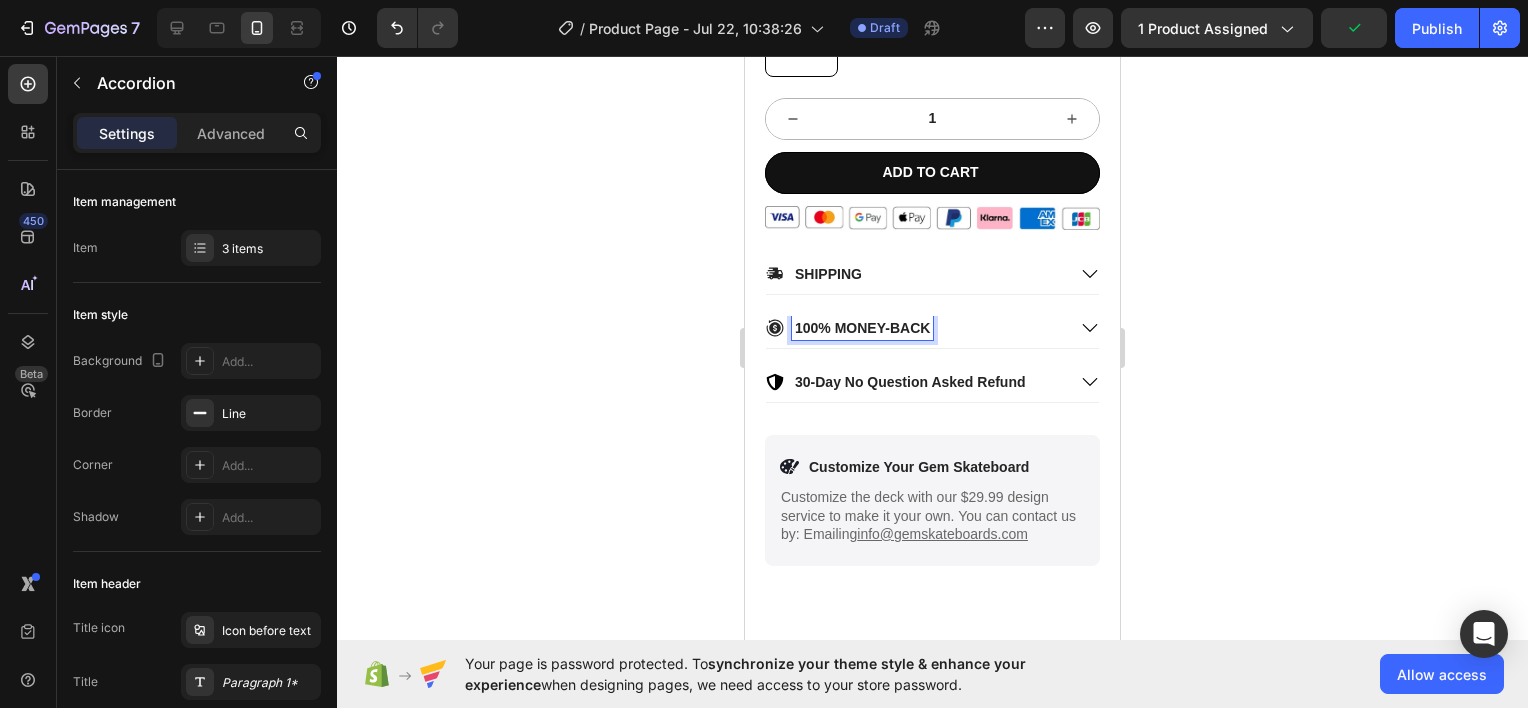 scroll, scrollTop: 906, scrollLeft: 0, axis: vertical 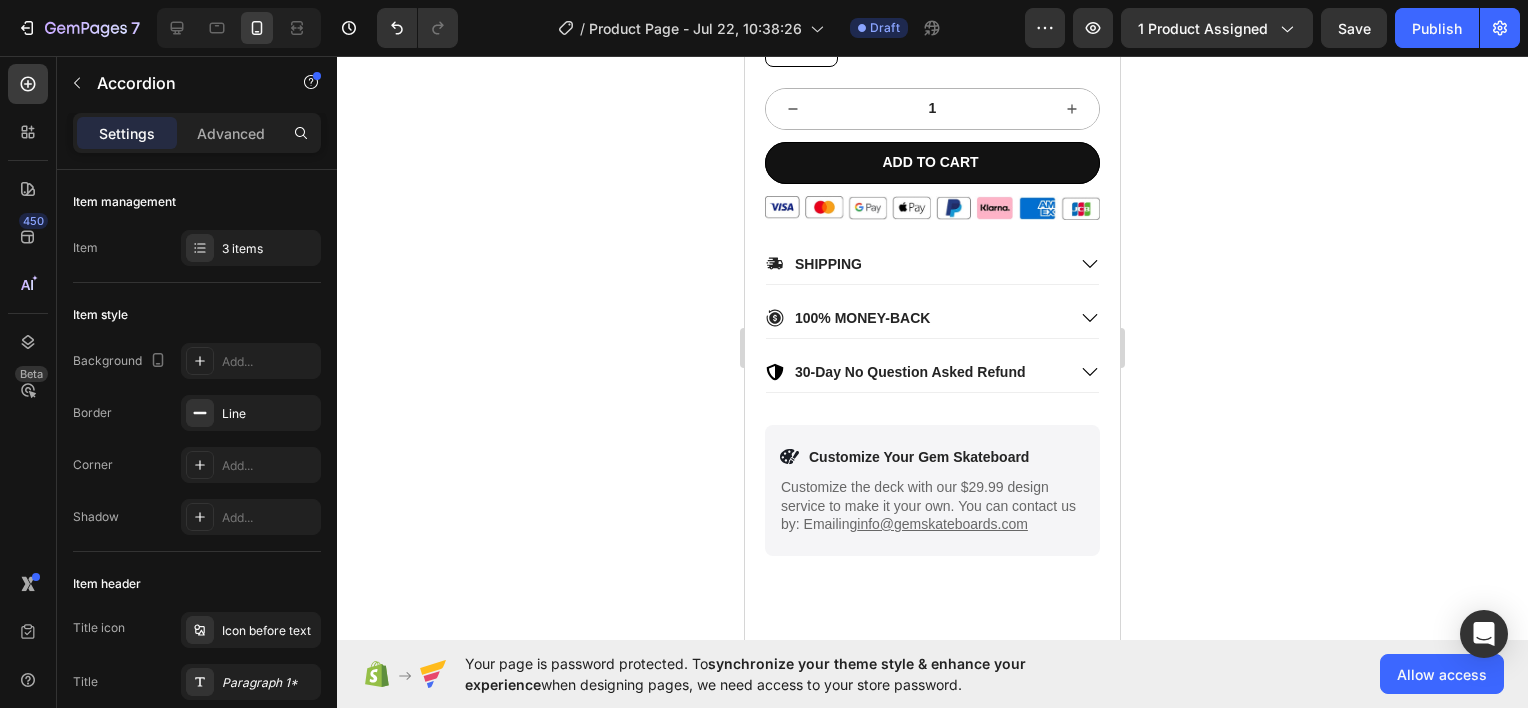 click 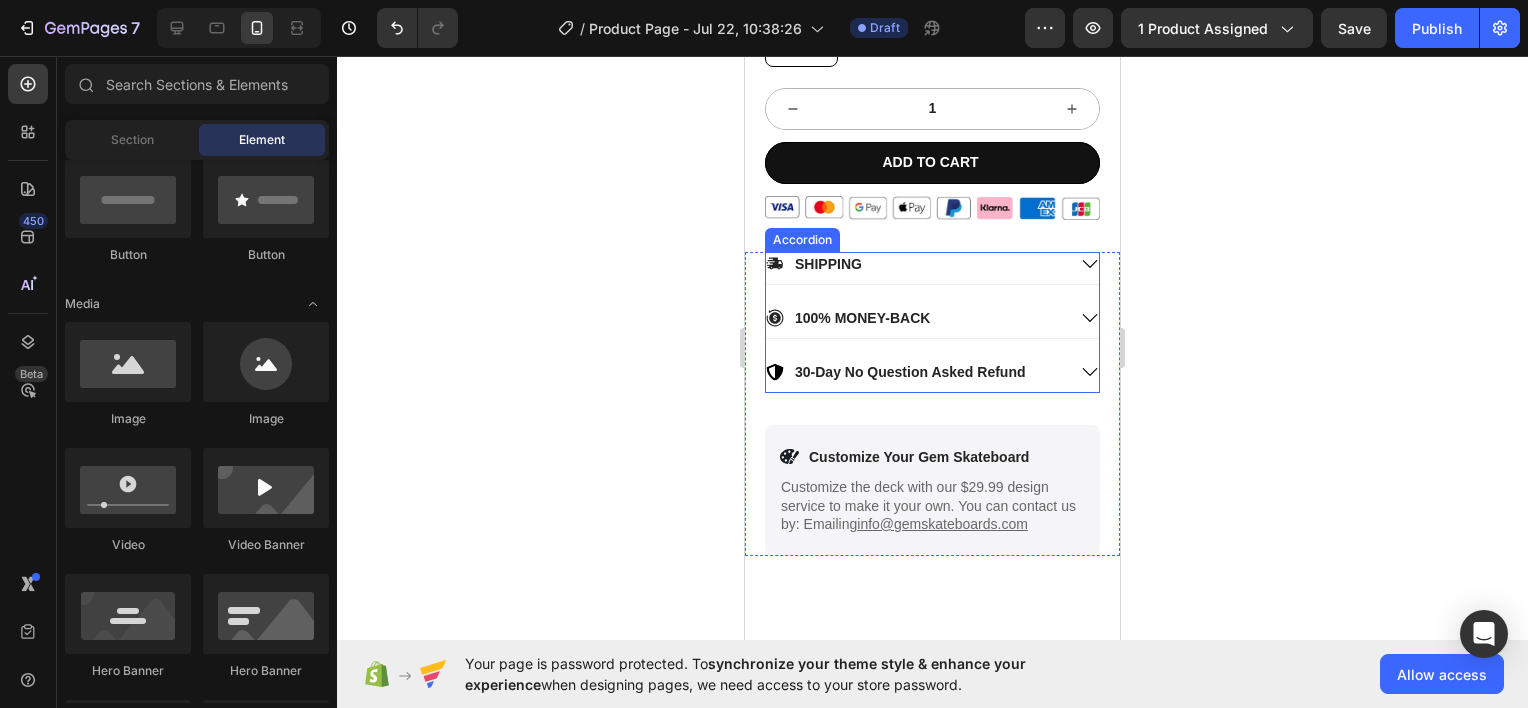 click on "30-Day No Question Asked Refund" at bounding box center (910, 372) 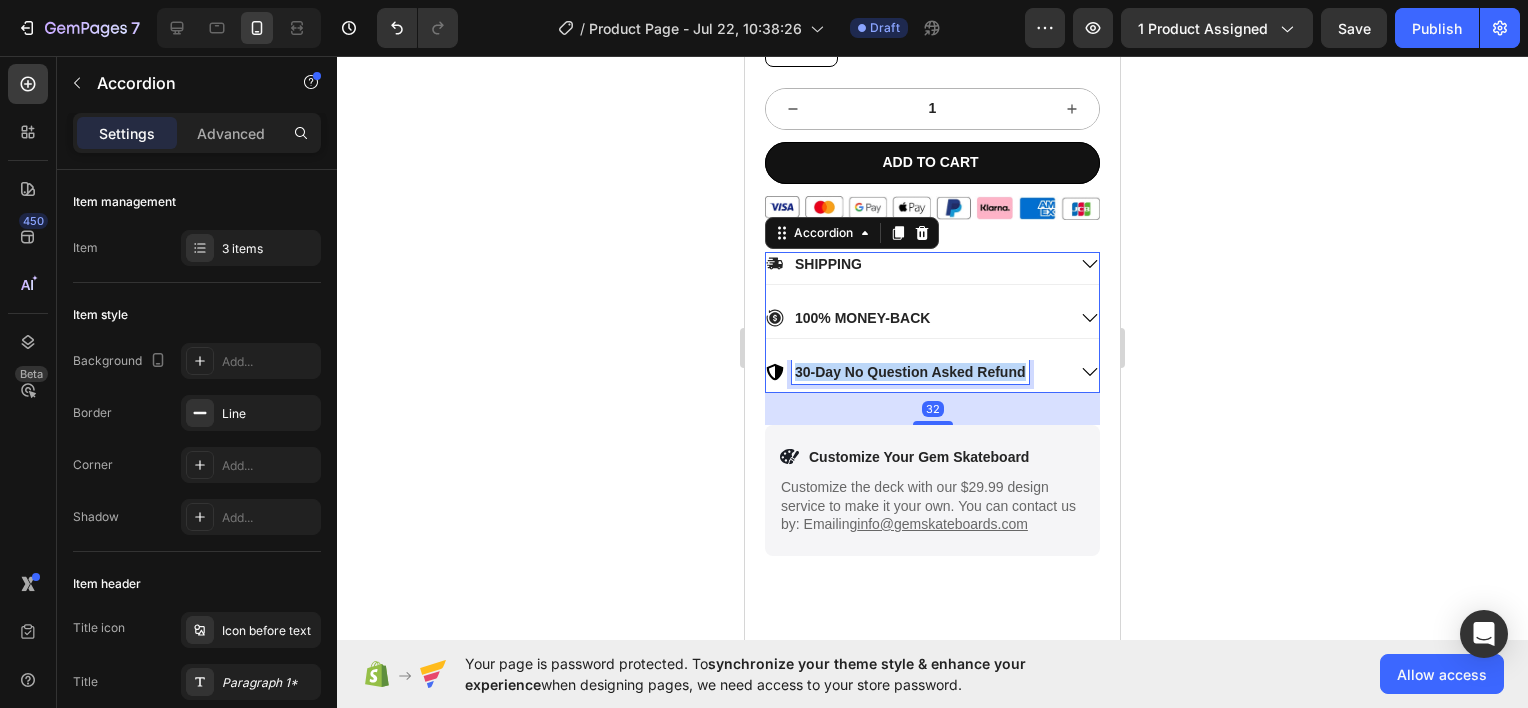 click on "30-Day No Question Asked Refund" at bounding box center [910, 372] 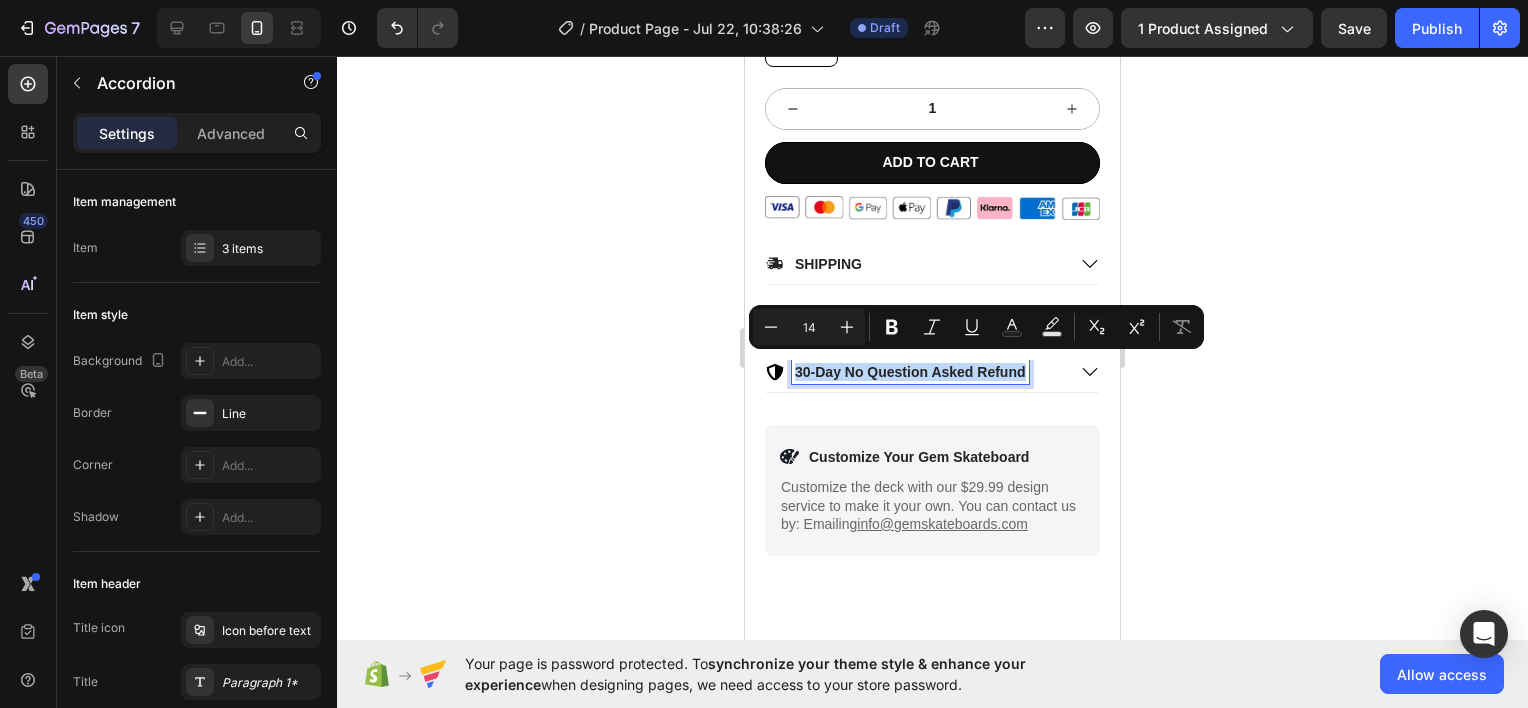 click on "30-Day No Question Asked Refund" at bounding box center (910, 372) 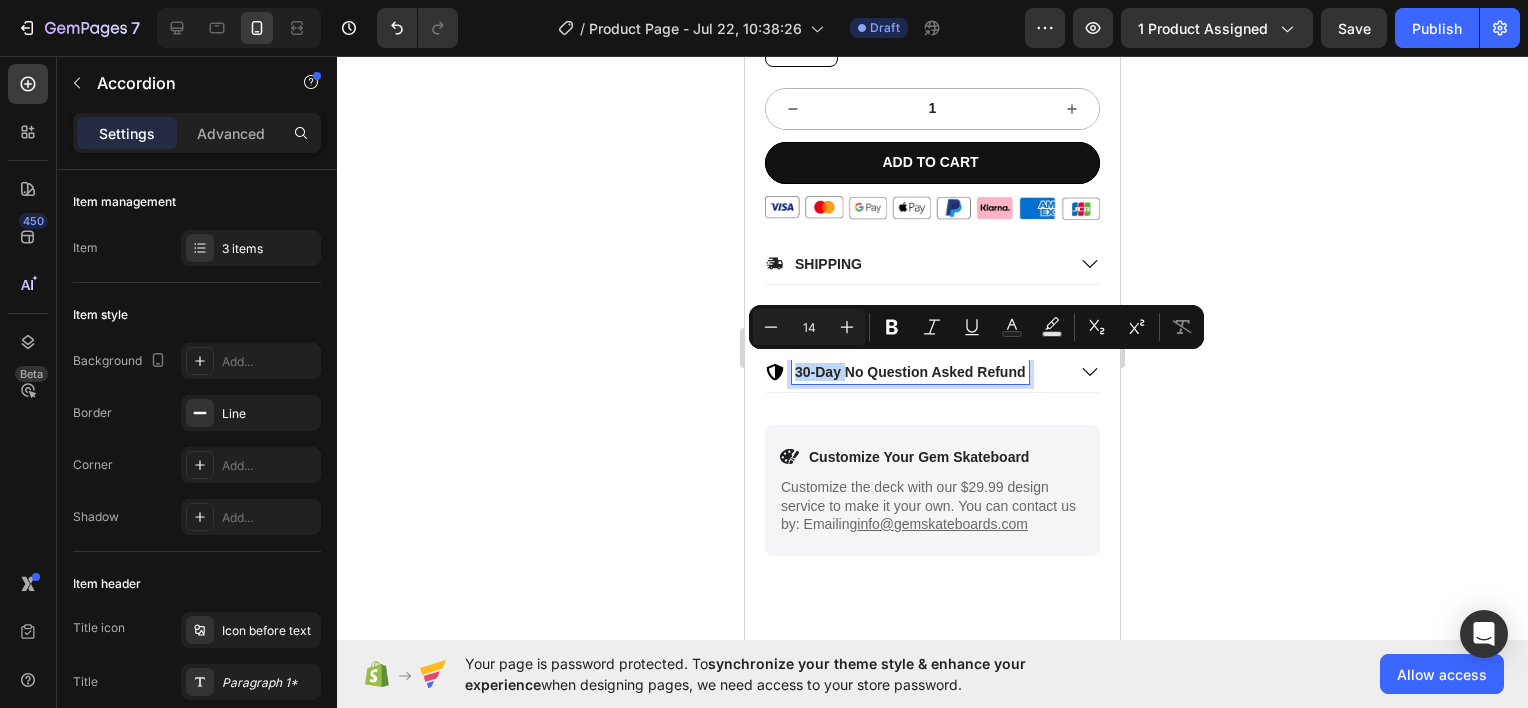 drag, startPoint x: 846, startPoint y: 364, endPoint x: 791, endPoint y: 364, distance: 55 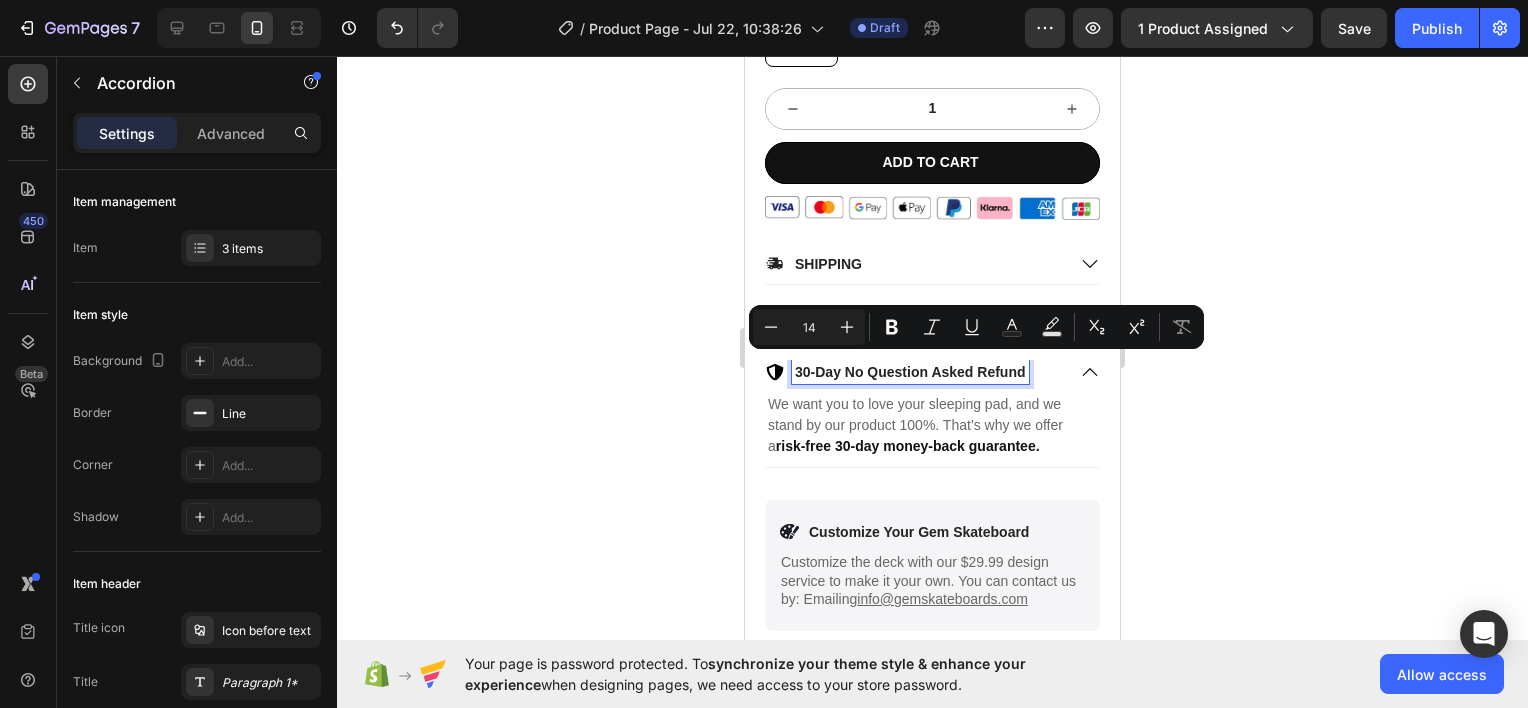 click on "30-Day No Question Asked Refund" at bounding box center (910, 372) 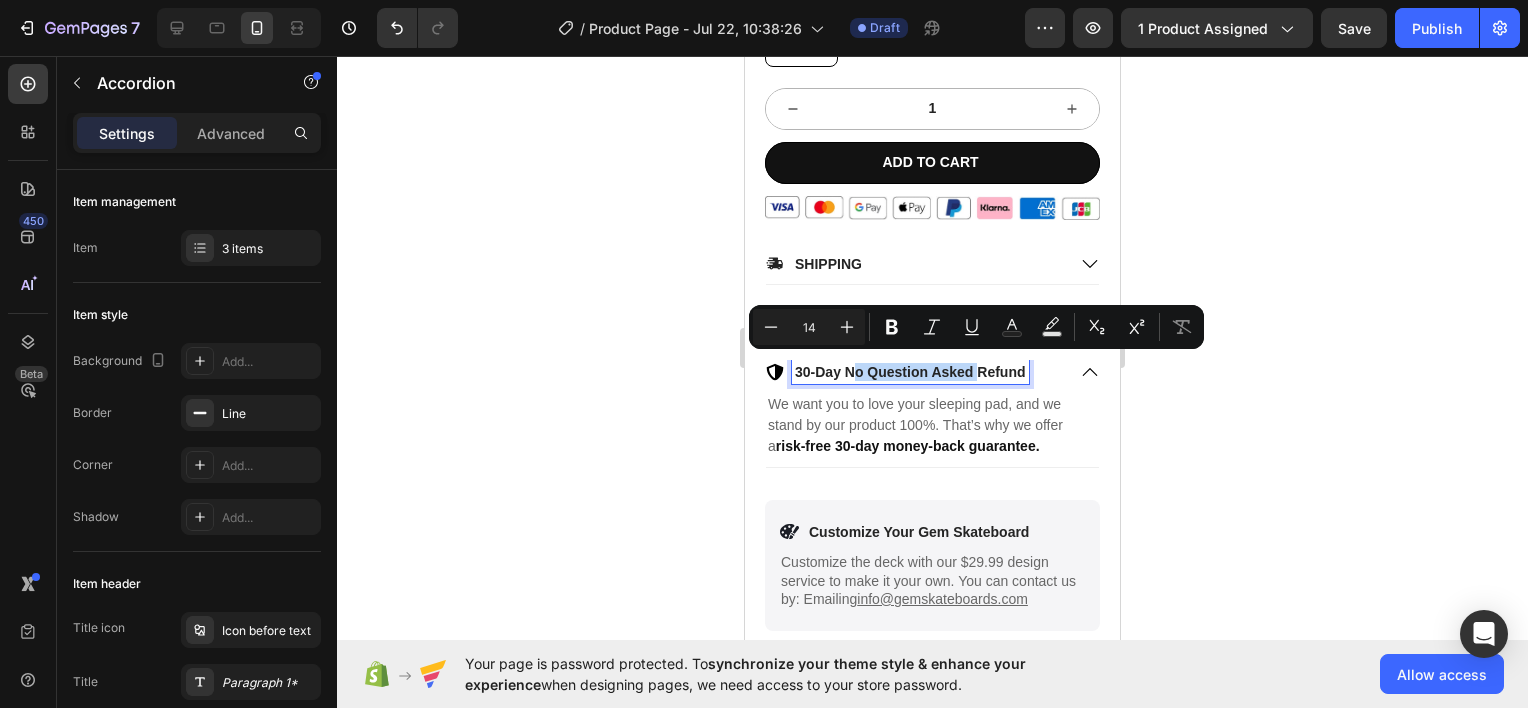 drag, startPoint x: 976, startPoint y: 367, endPoint x: 852, endPoint y: 368, distance: 124.004036 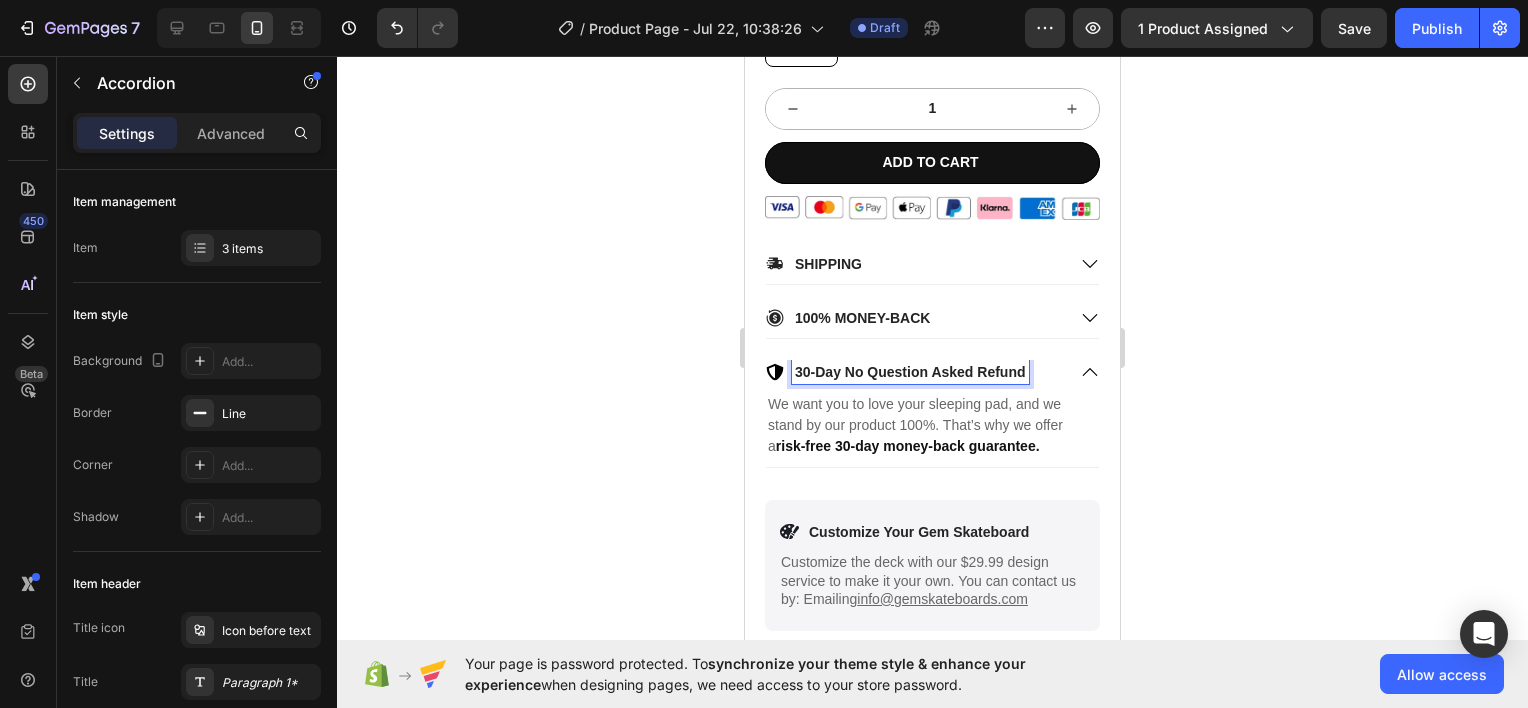 click on "30-Day No Question Asked Refund" at bounding box center [910, 372] 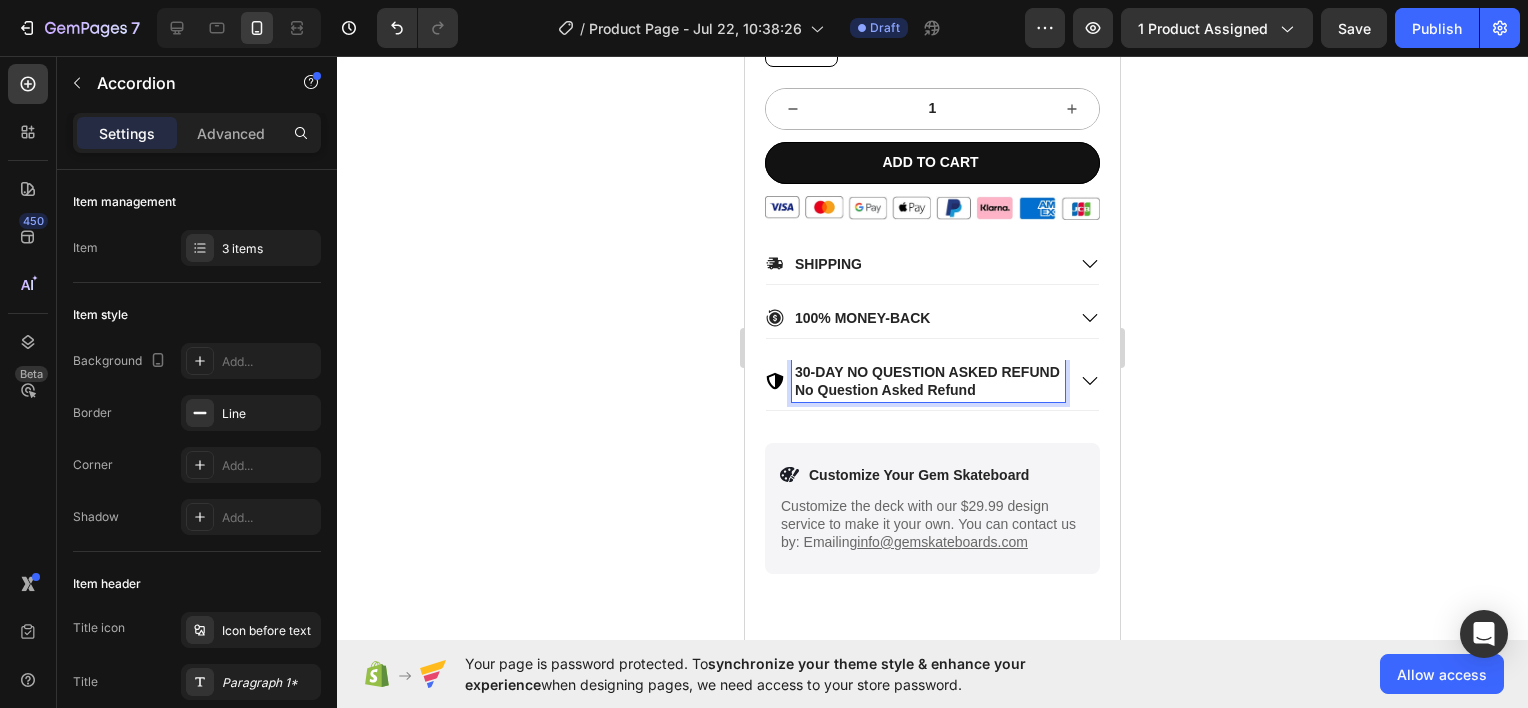 click on "30-DAY NO QUESTION ASKED REFUND No Question Asked Refund" at bounding box center [928, 381] 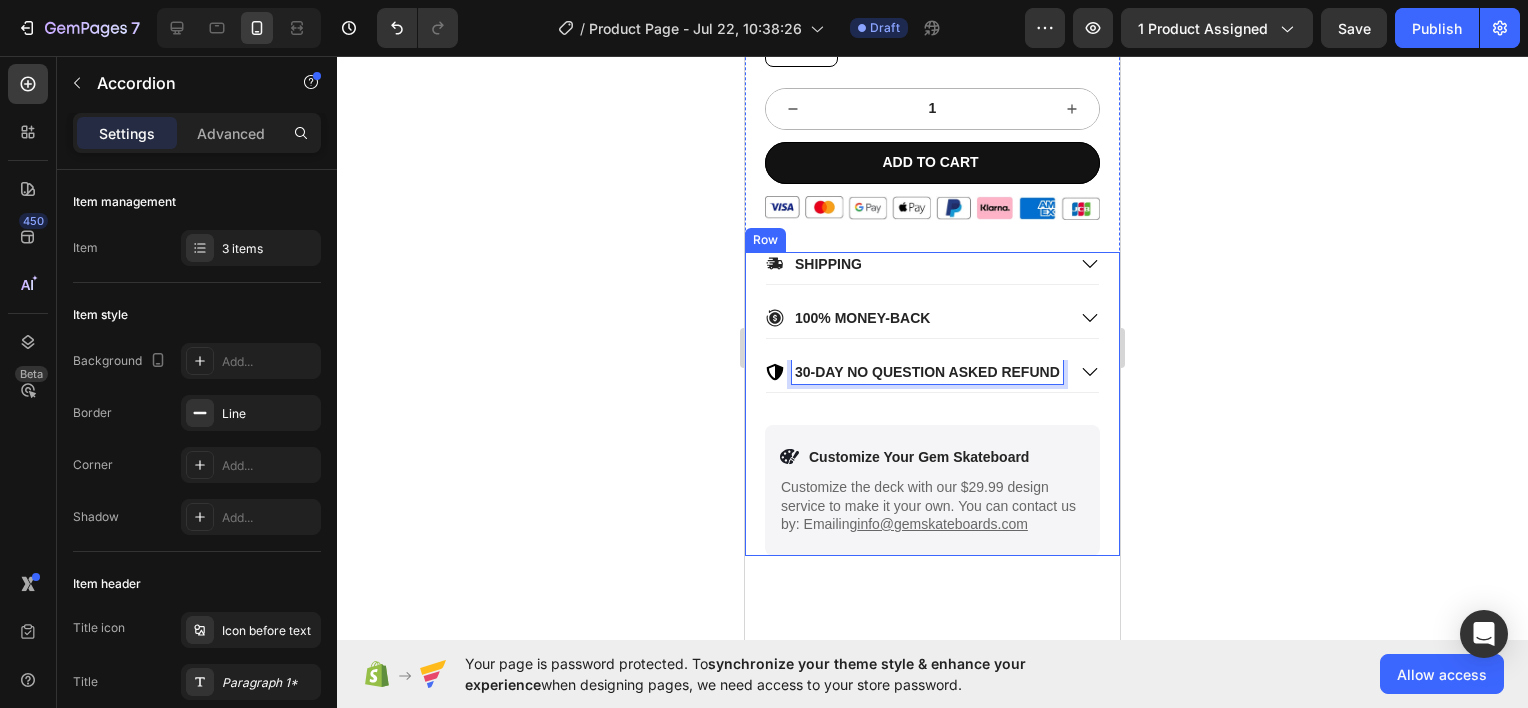 click 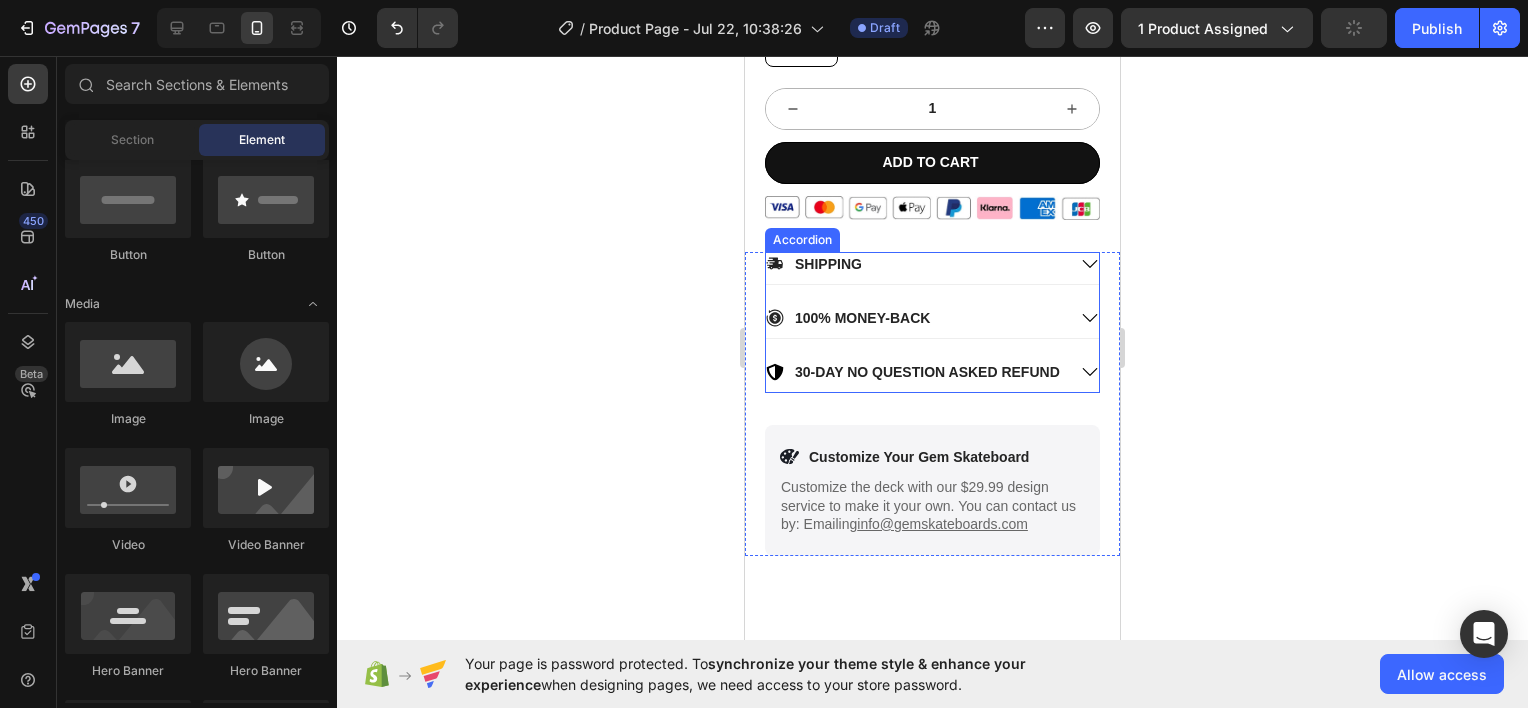 click on "30-DAY NO QUESTION ASKED REFUND" at bounding box center [927, 372] 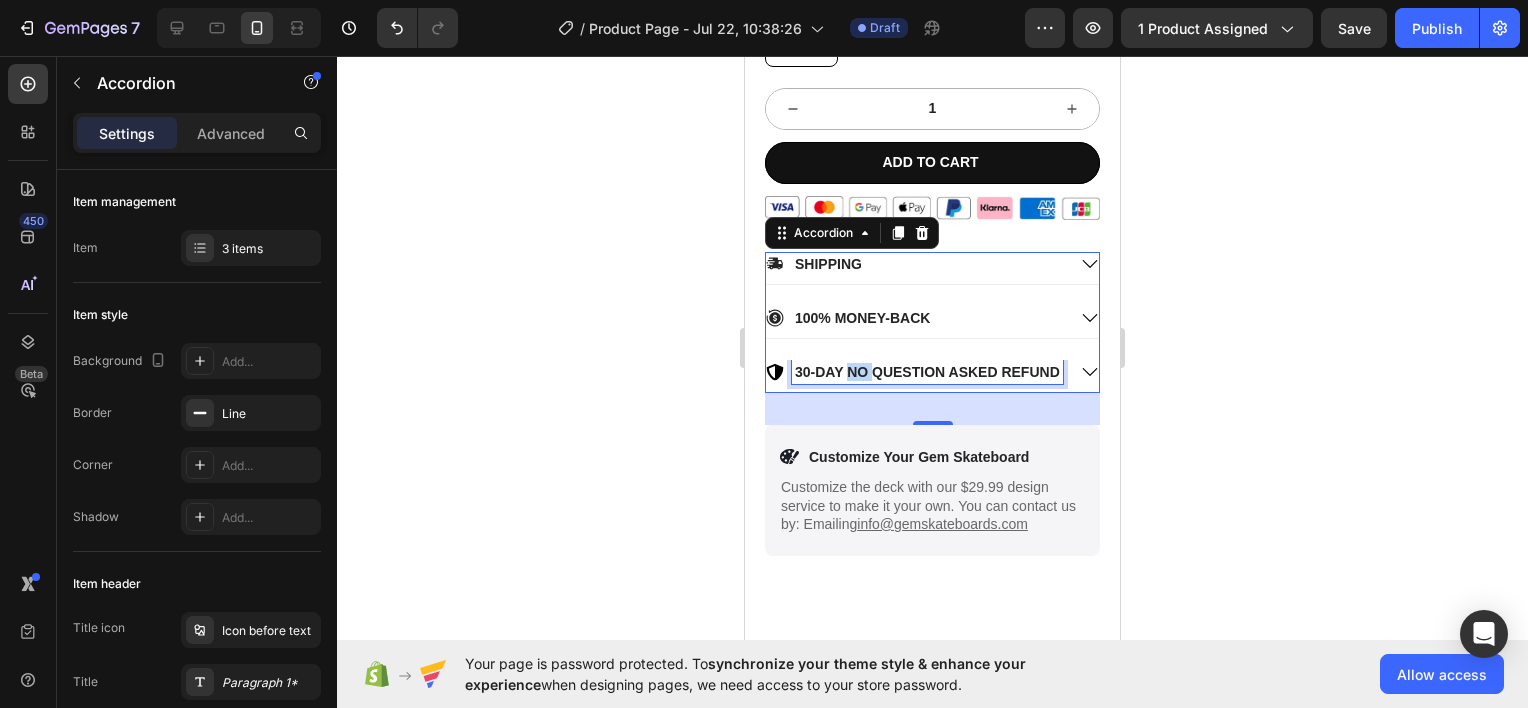 click on "30-DAY NO QUESTION ASKED REFUND" at bounding box center (927, 372) 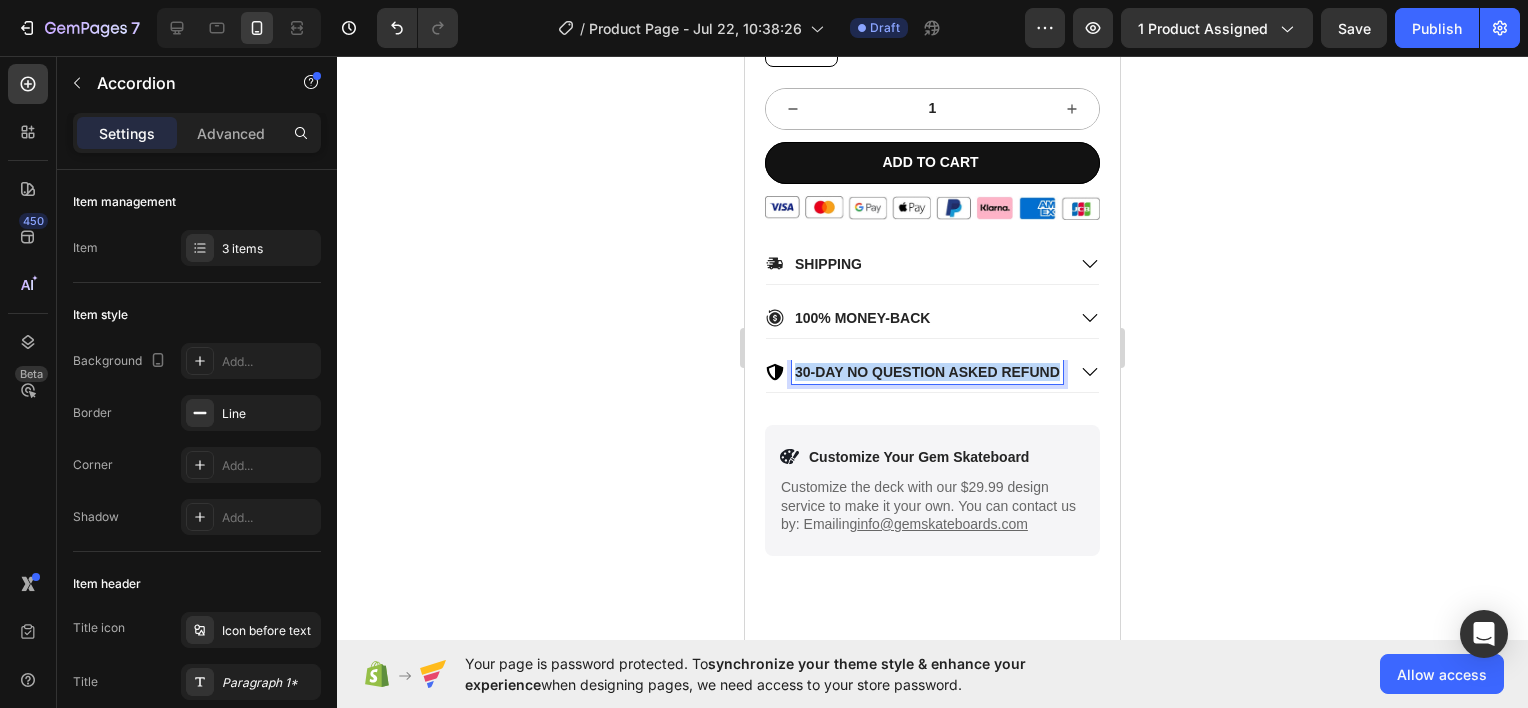 click on "30-DAY NO QUESTION ASKED REFUND" at bounding box center [927, 372] 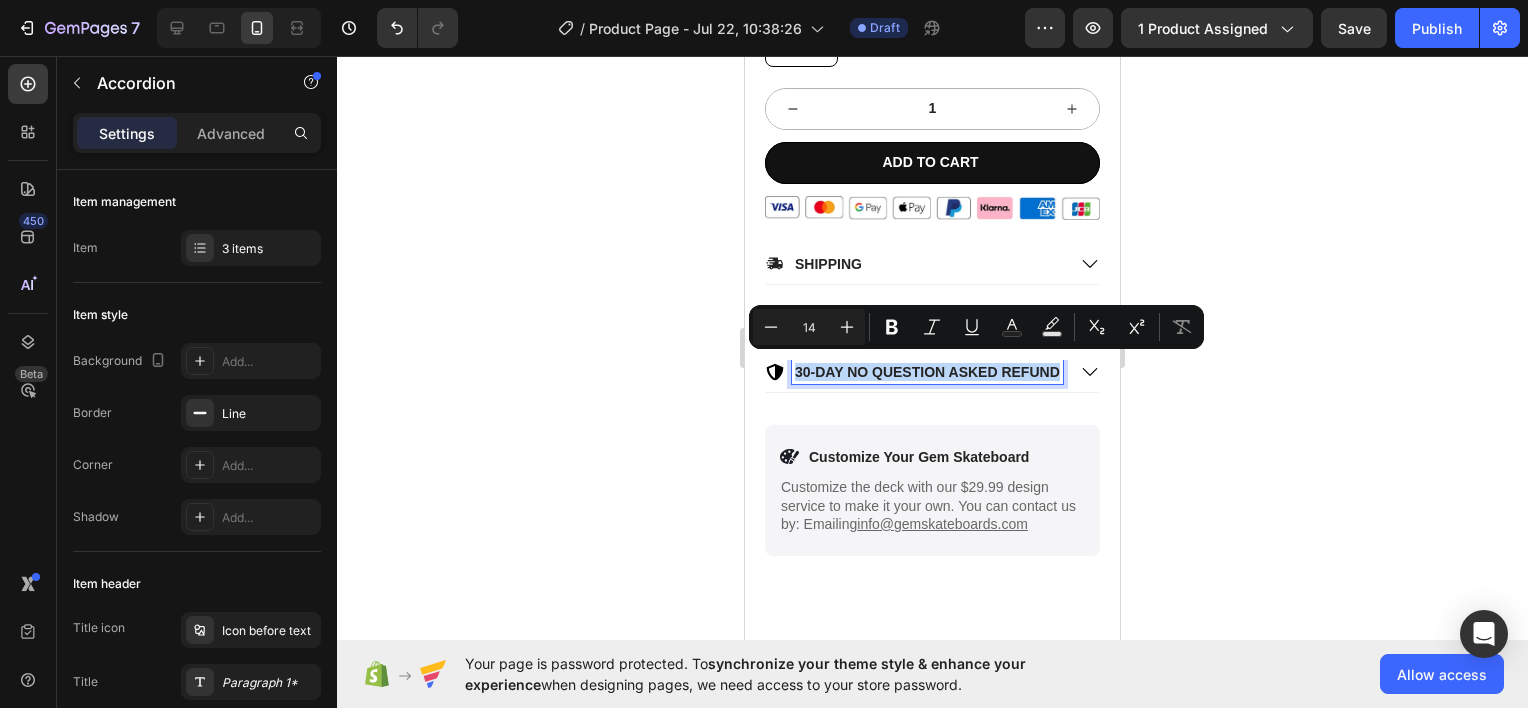 copy on "30-DAY NO QUESTION ASKED REFUND" 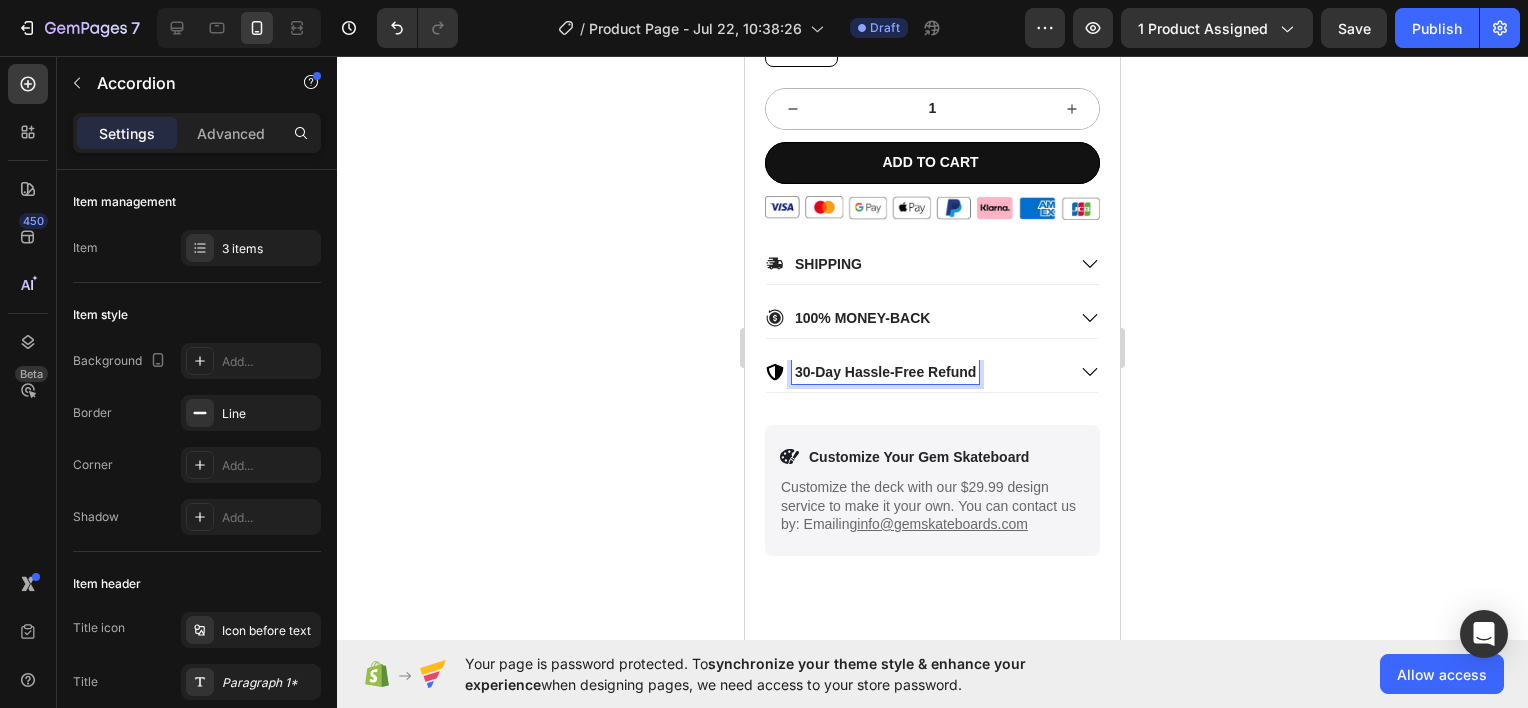 click on "30-Day Hassle-Free Refund" at bounding box center [885, 372] 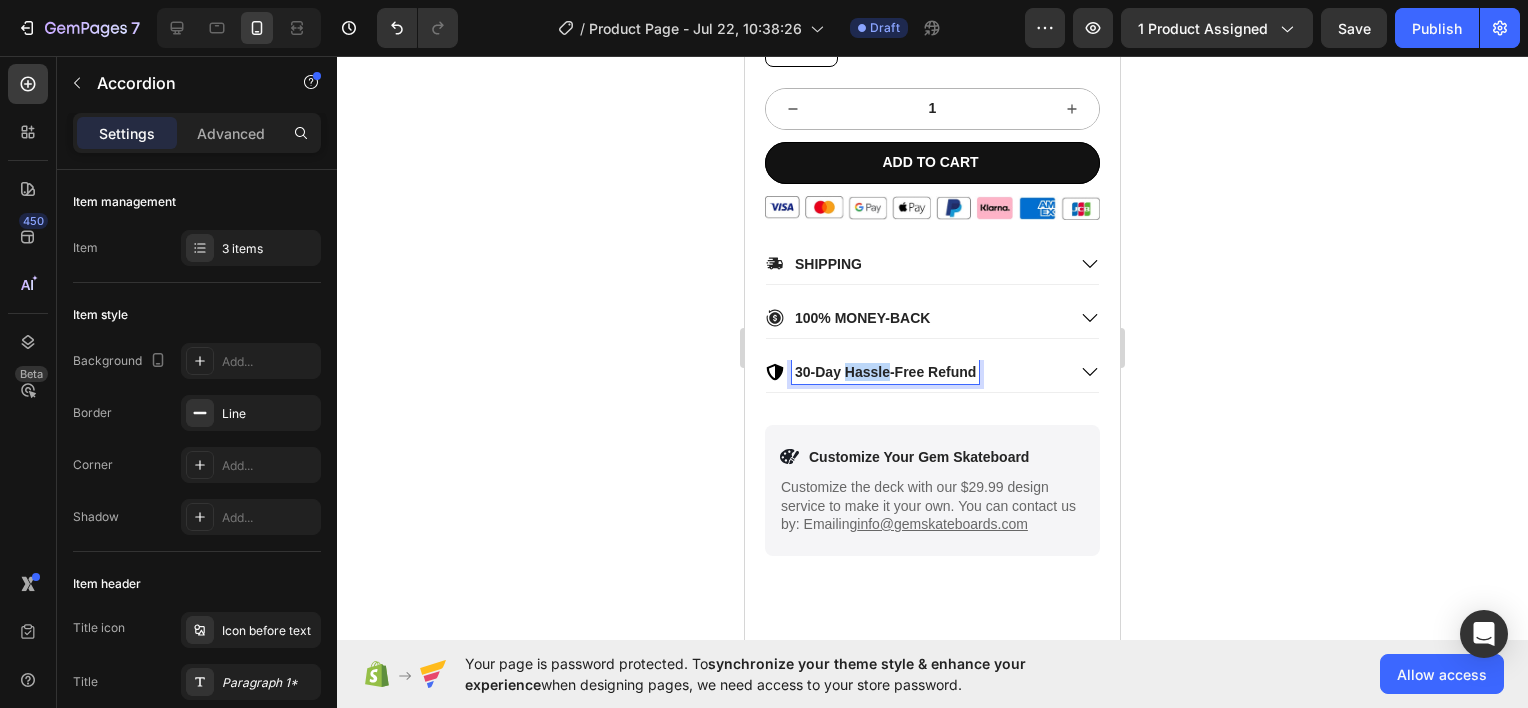 click on "30-Day Hassle-Free Refund" at bounding box center [885, 372] 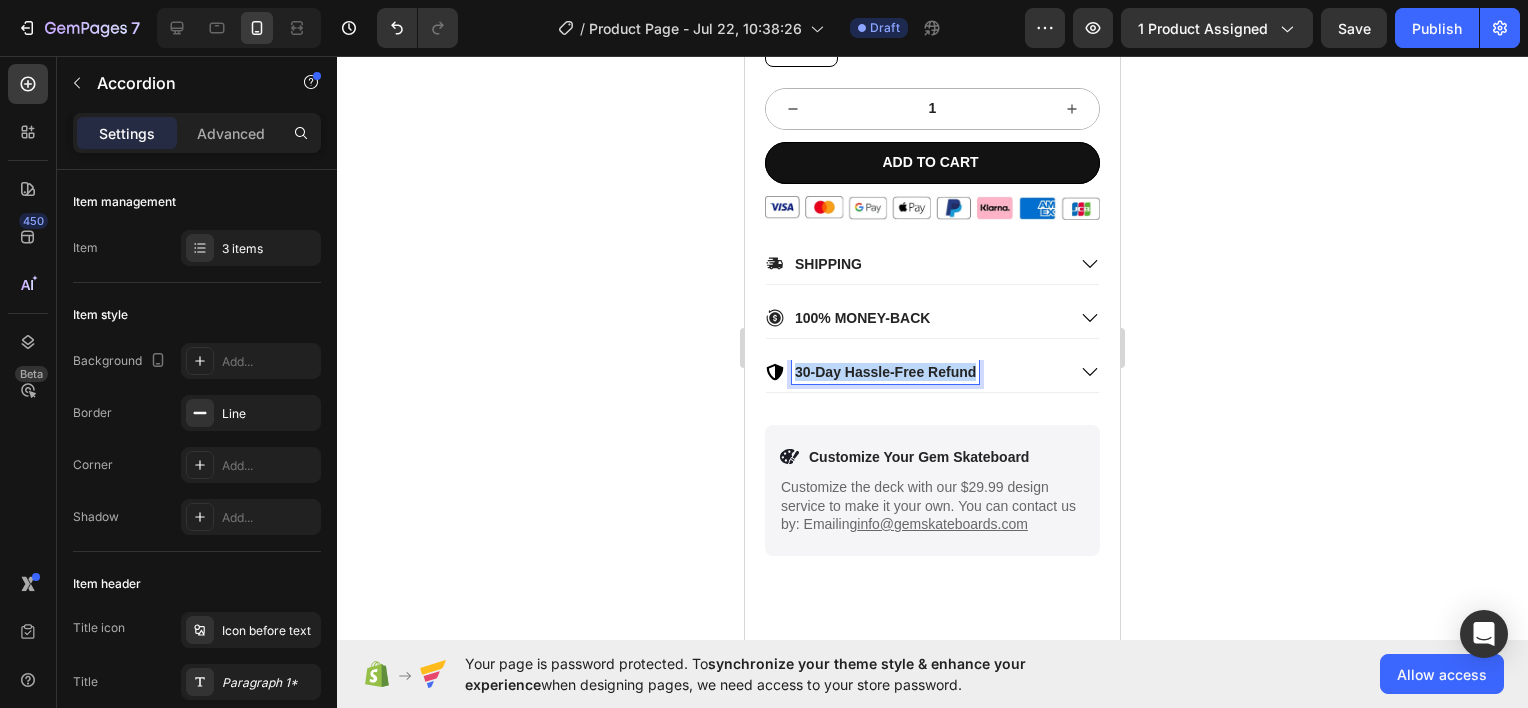 click on "30-Day Hassle-Free Refund" at bounding box center [885, 372] 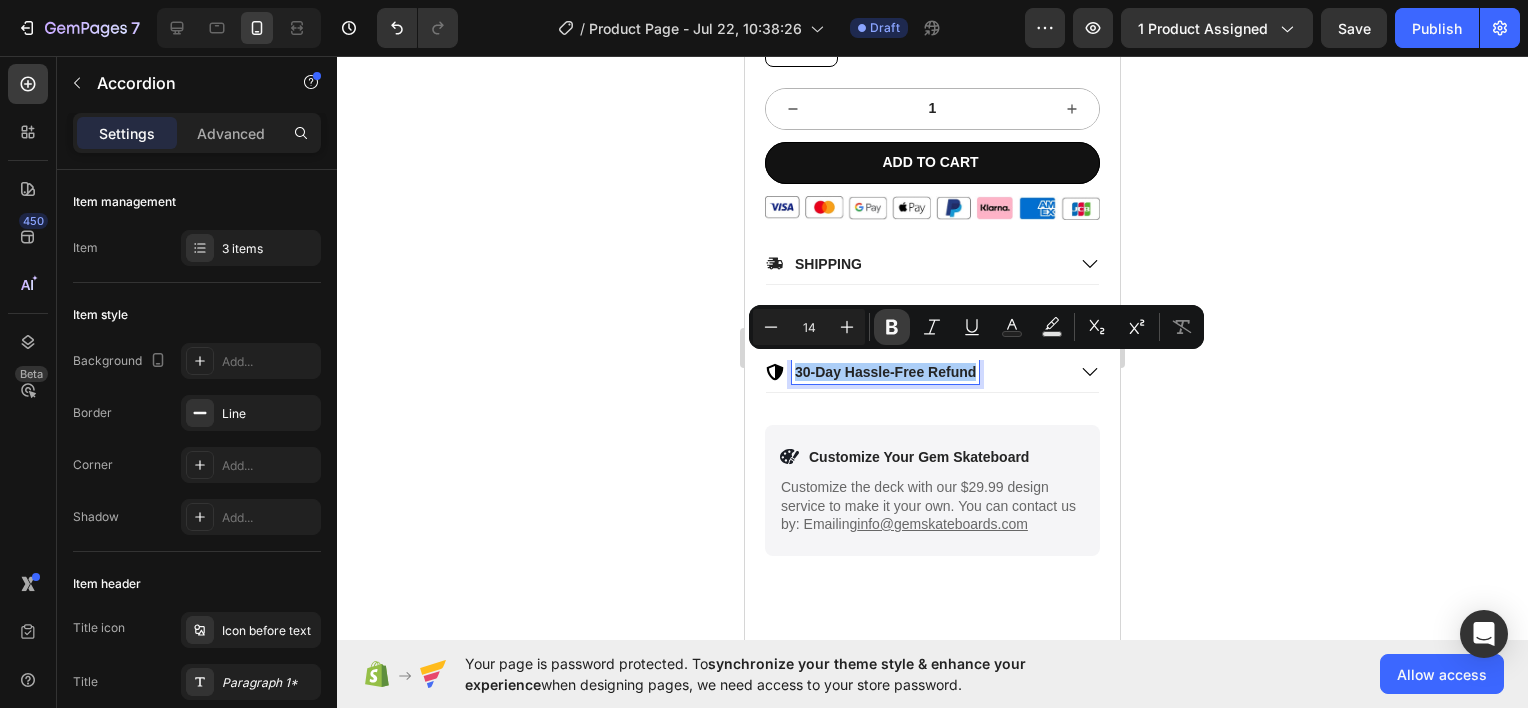 click 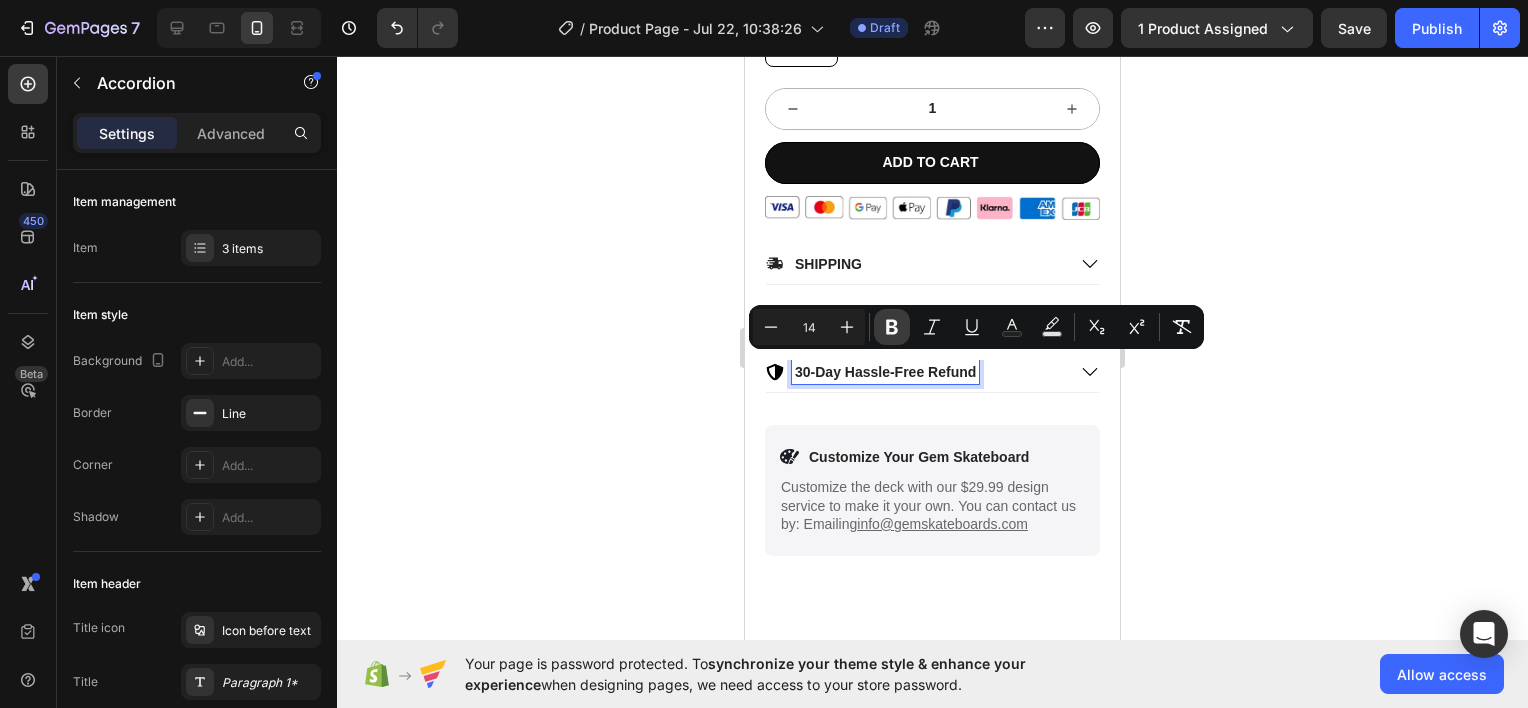 click 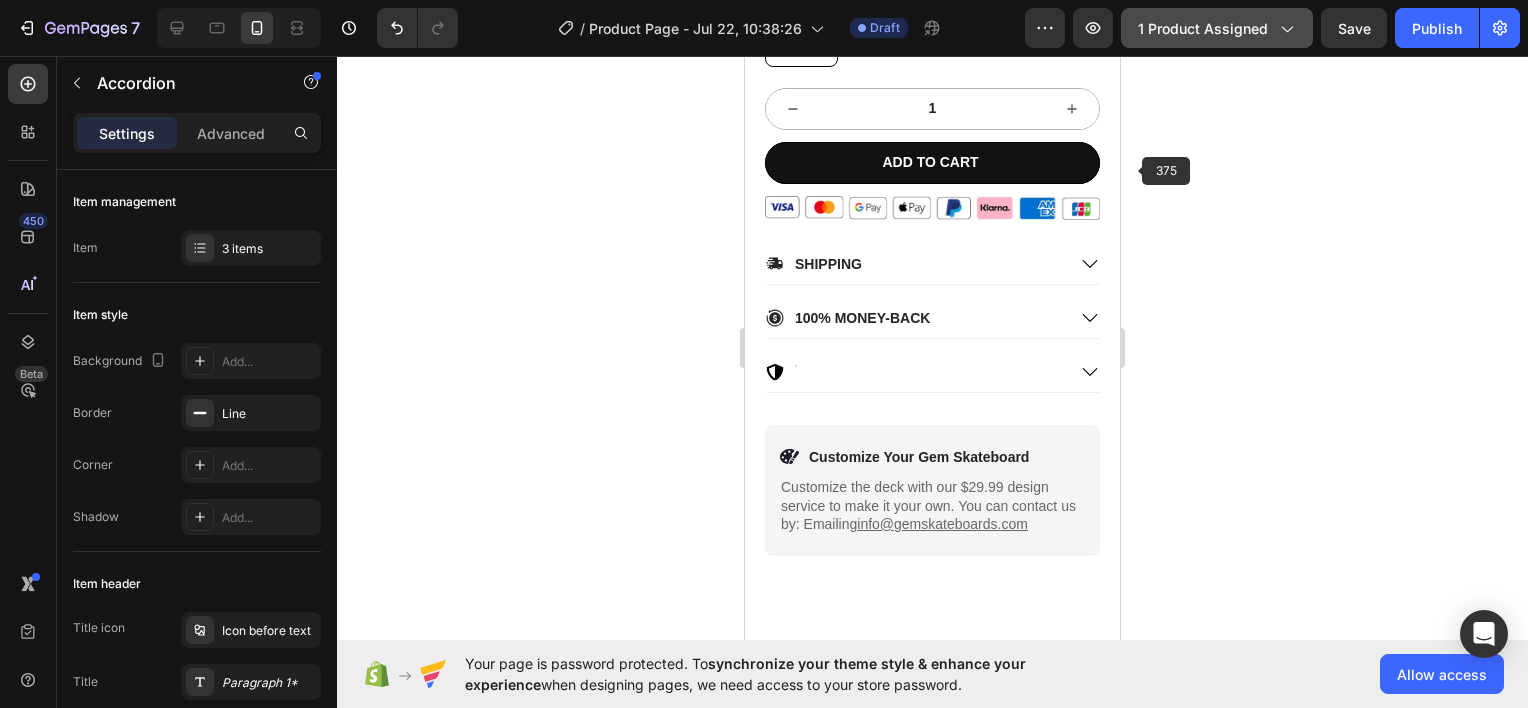 scroll, scrollTop: 900, scrollLeft: 0, axis: vertical 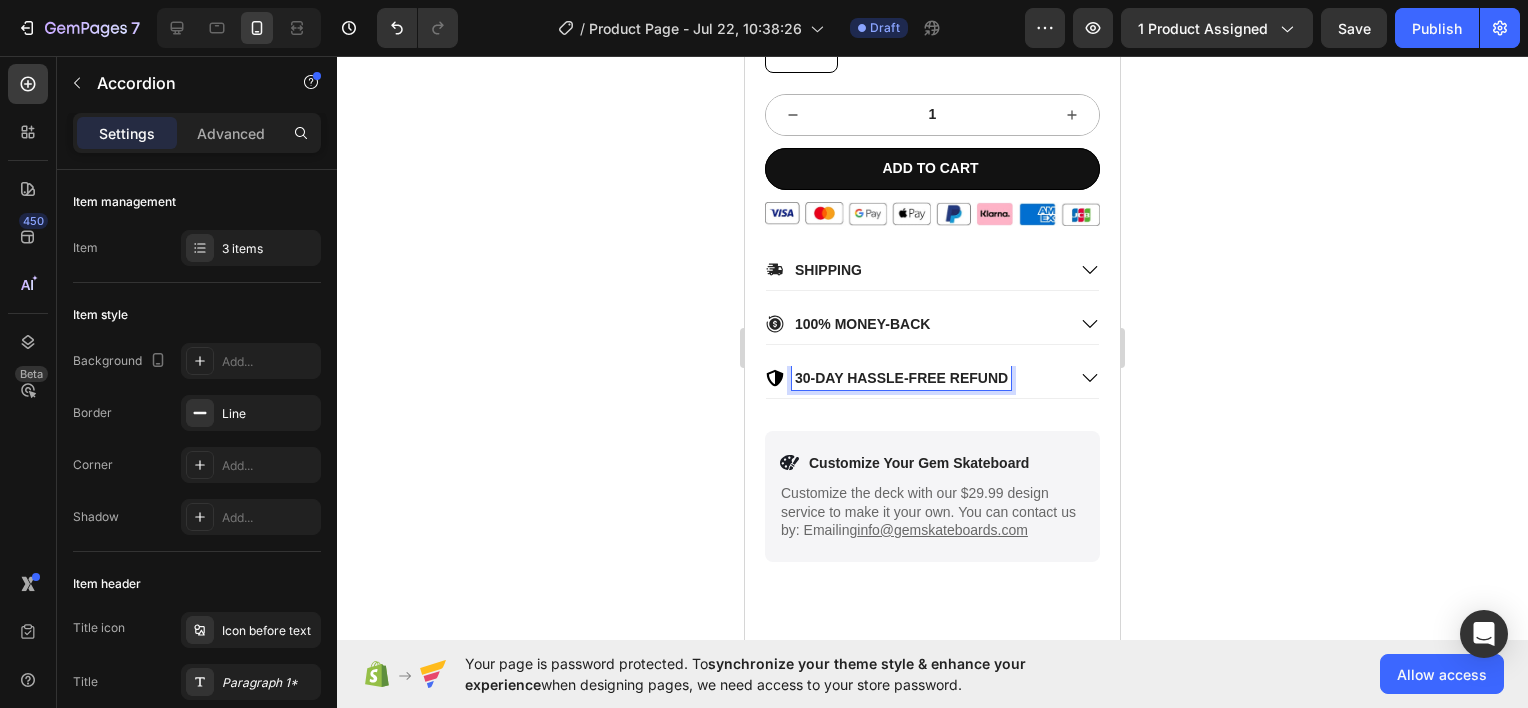 click 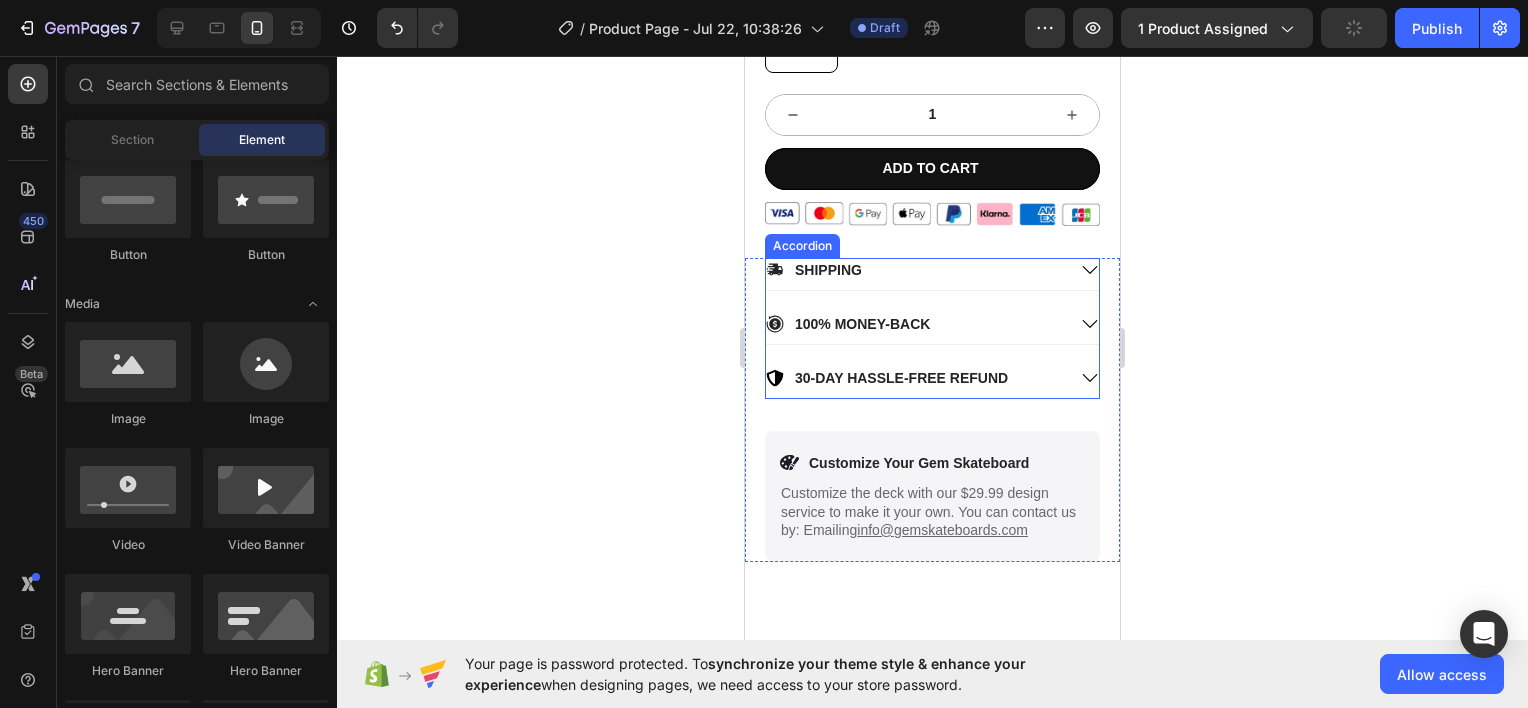 click 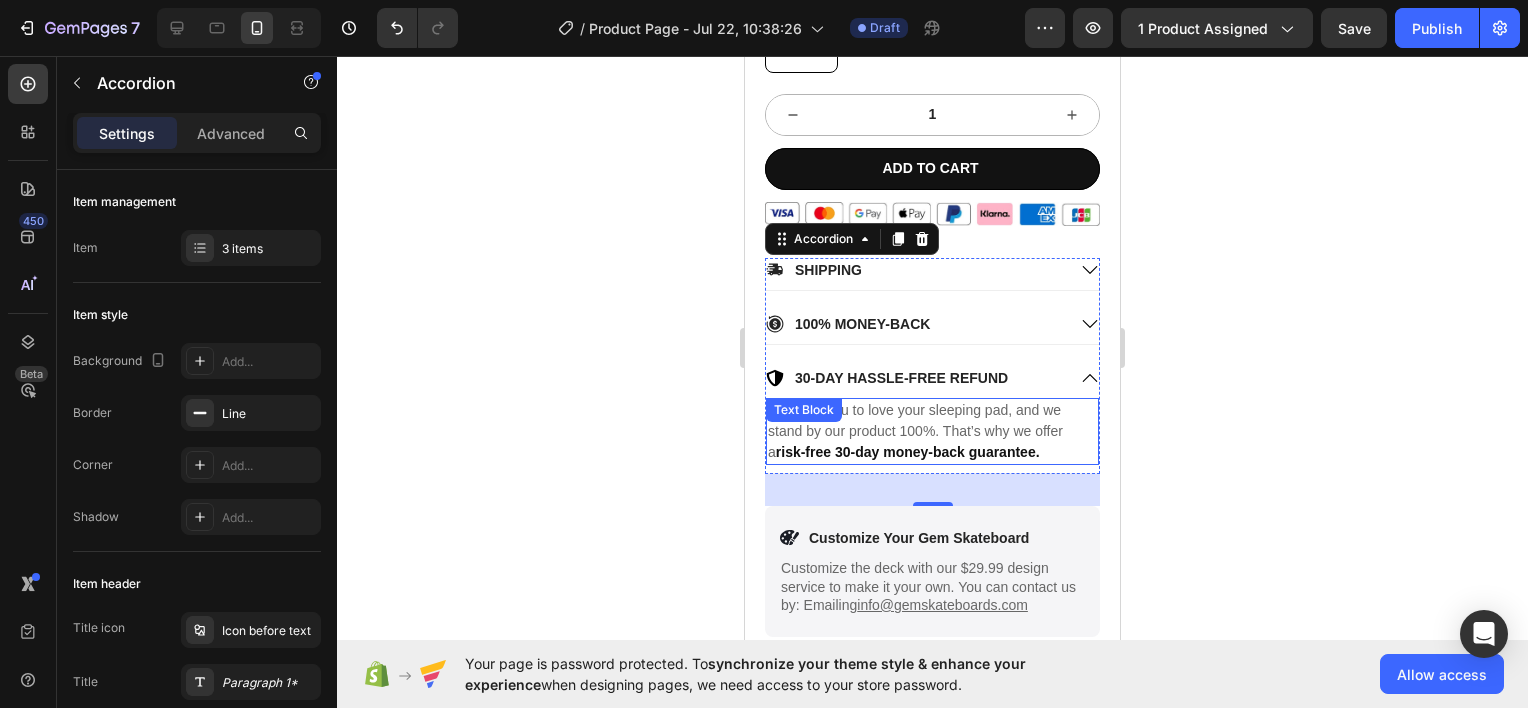 click on "risk-free 30-day money-back guarantee." at bounding box center (908, 452) 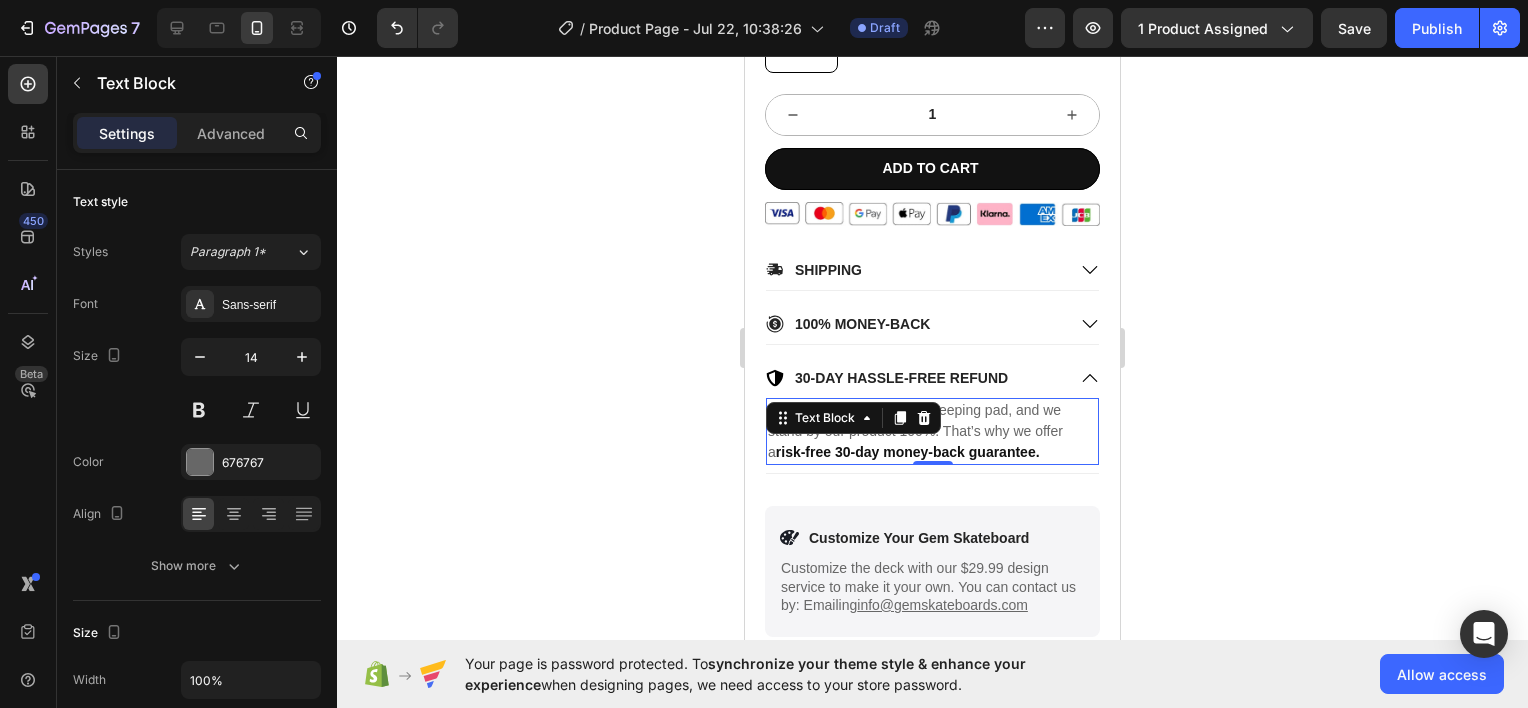 click on "We want you to love your sleeping pad, and we stand by our product 100%. That’s why we offer a  risk-free 30-day money-back guarantee." at bounding box center [932, 431] 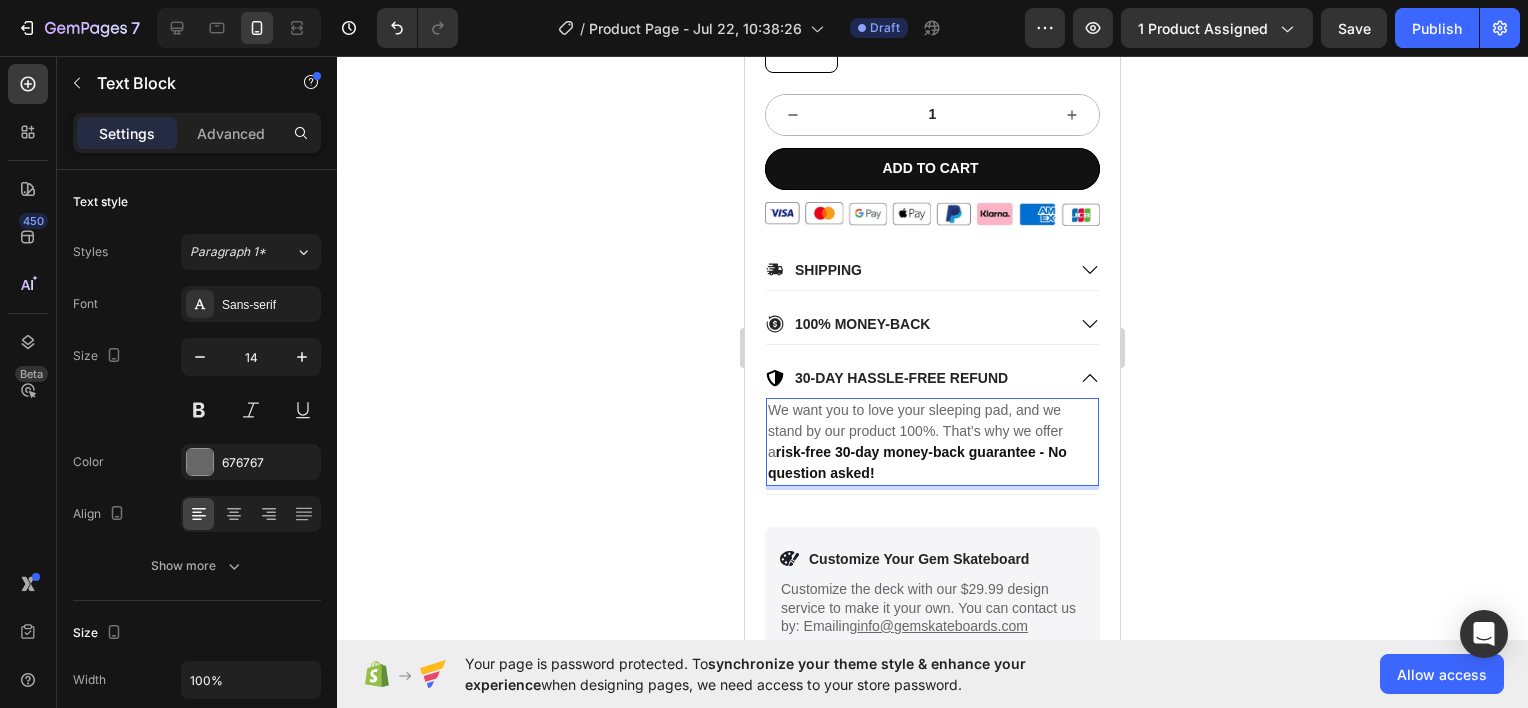 click 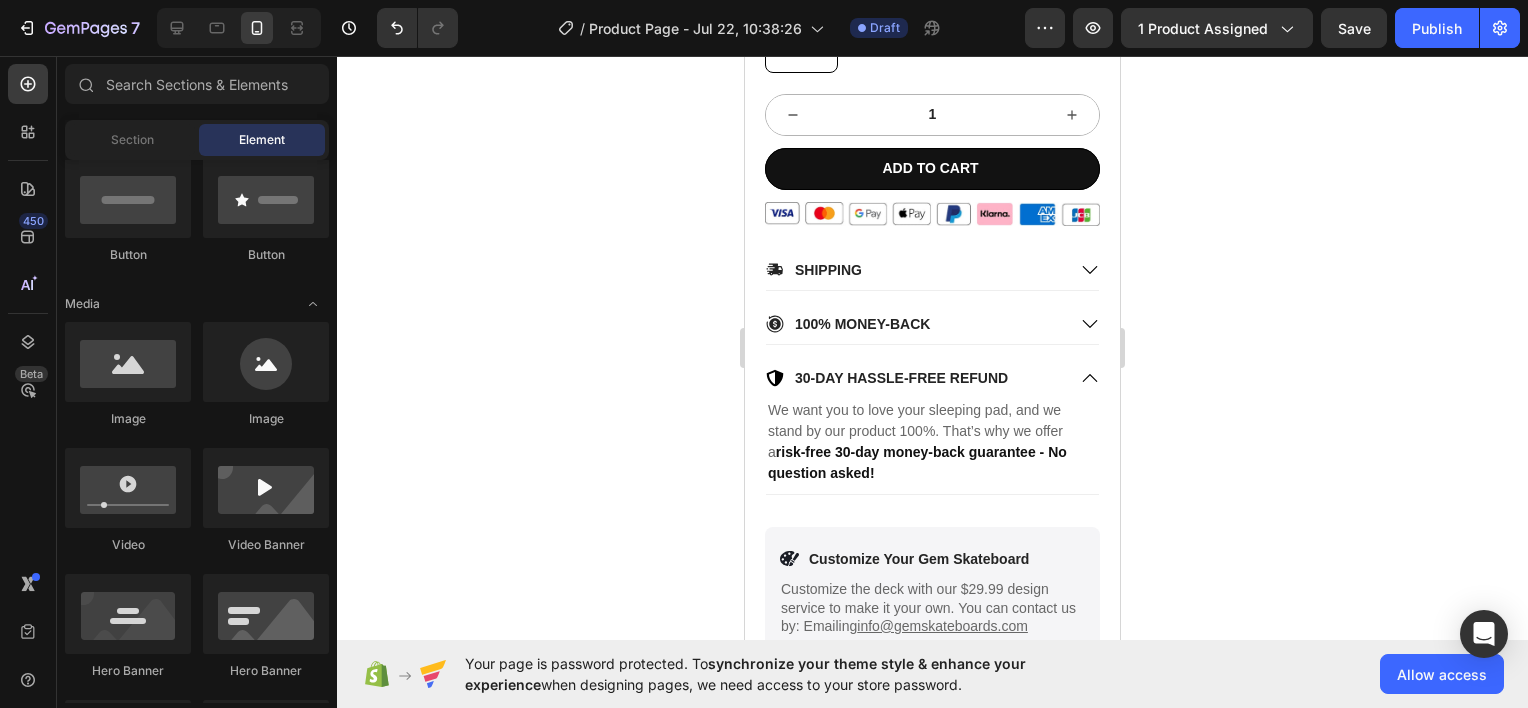 click on "Save" at bounding box center (1354, 28) 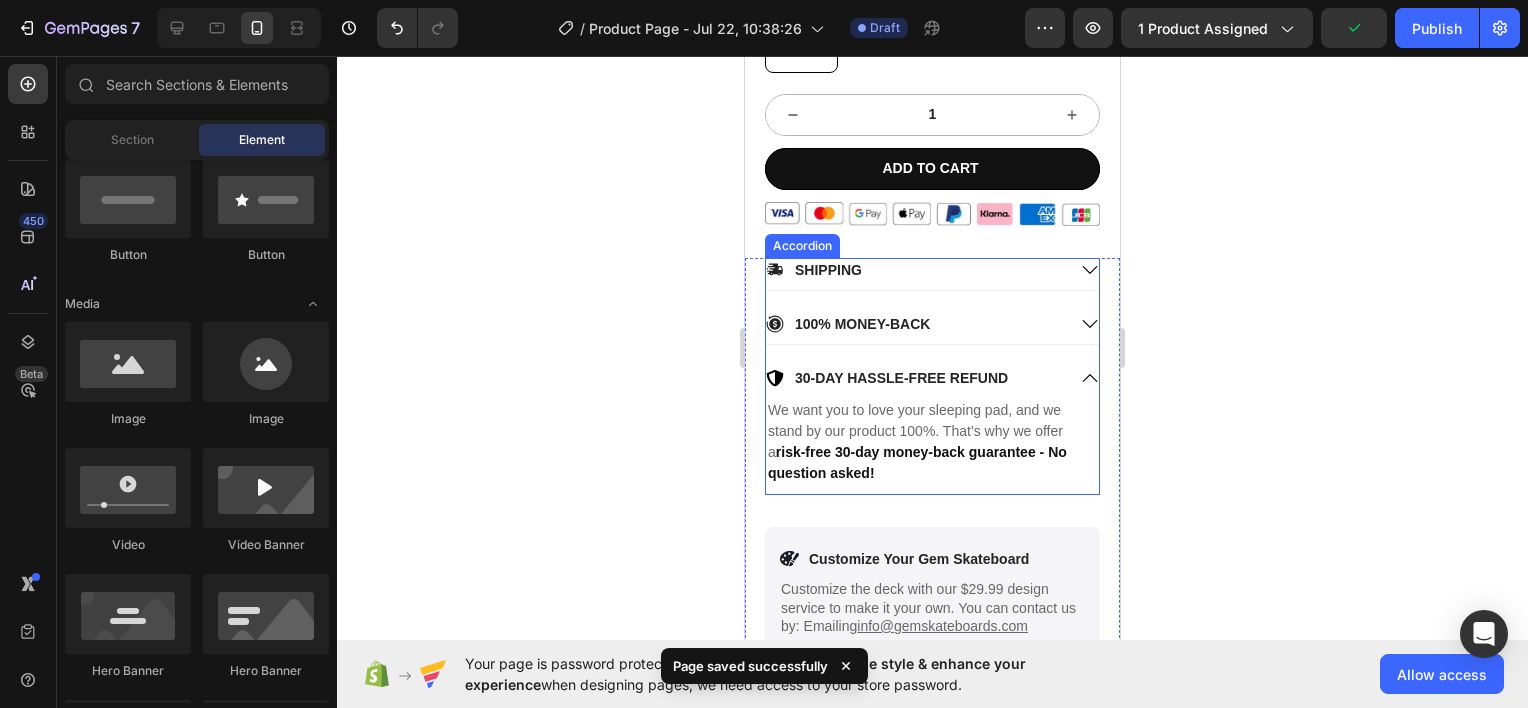 click on "30-DAY HASSLE-FREE REFUND" at bounding box center (915, 378) 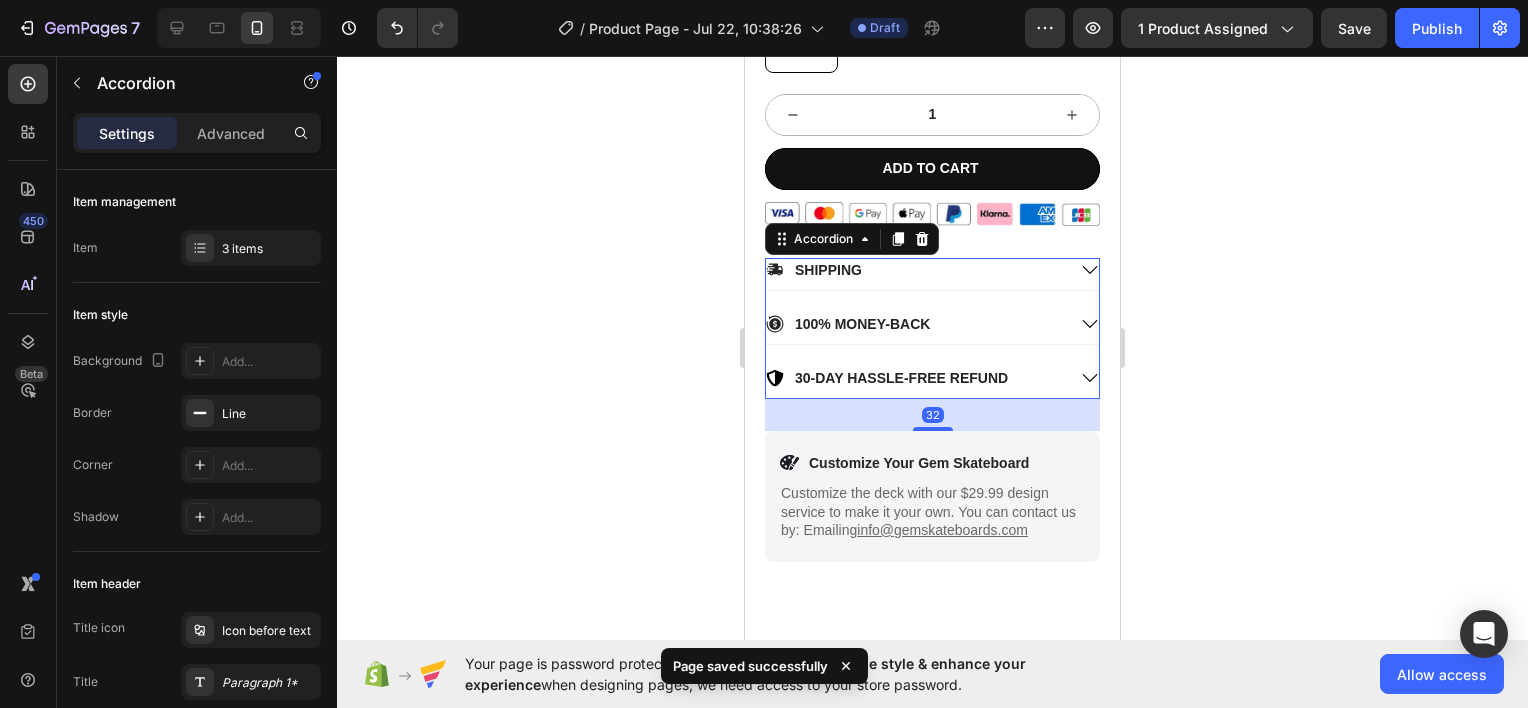 click on "100% MONEY-BACK" at bounding box center (915, 324) 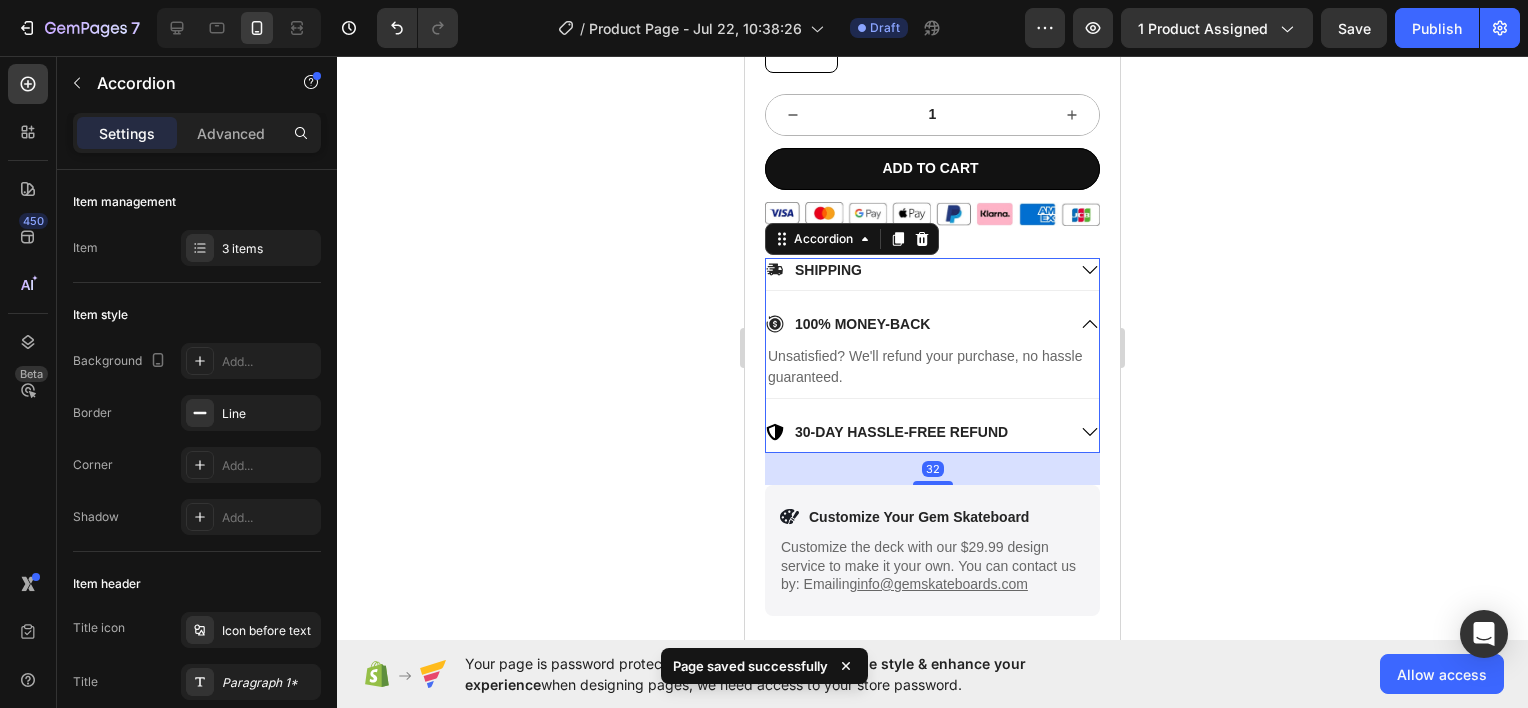 click on "100% MONEY-BACK" at bounding box center (915, 324) 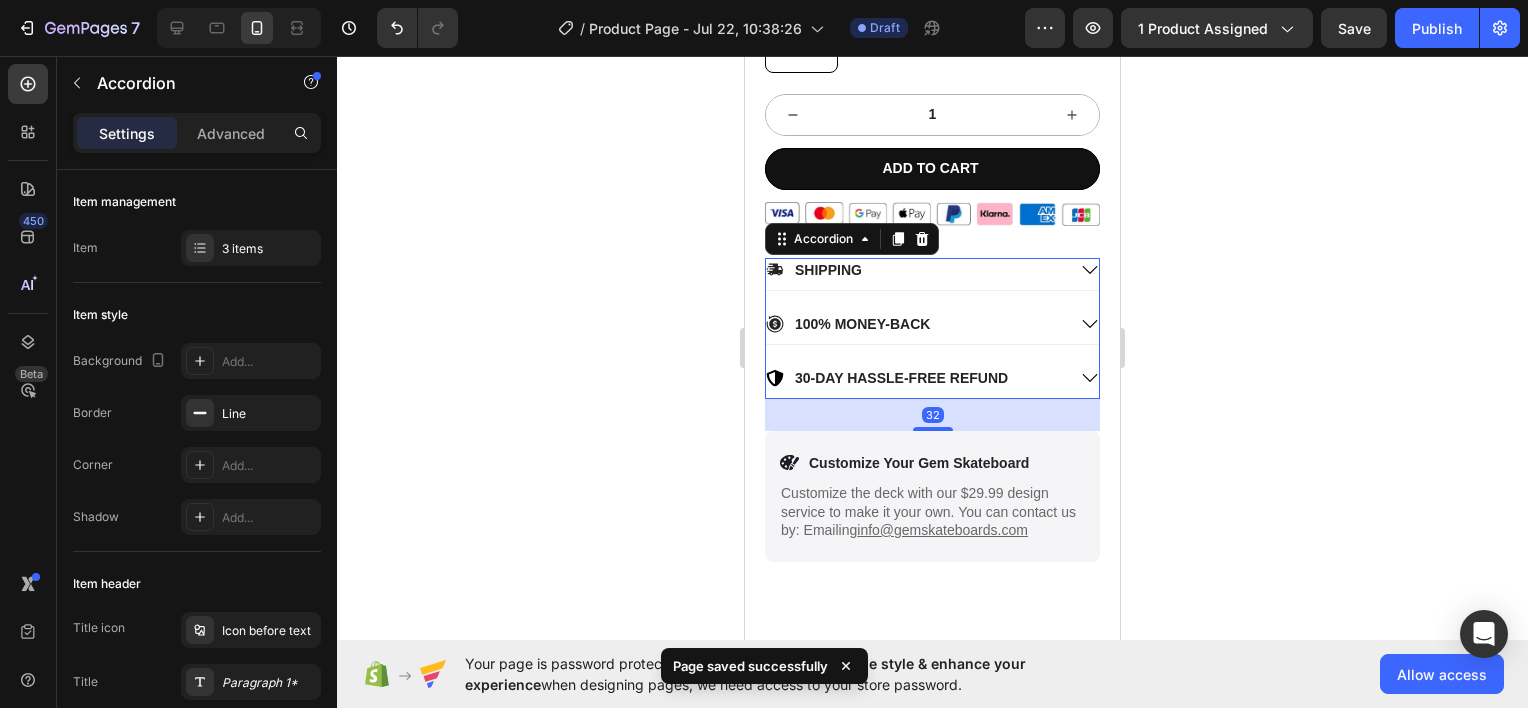 click on "SHIPPING" at bounding box center [915, 270] 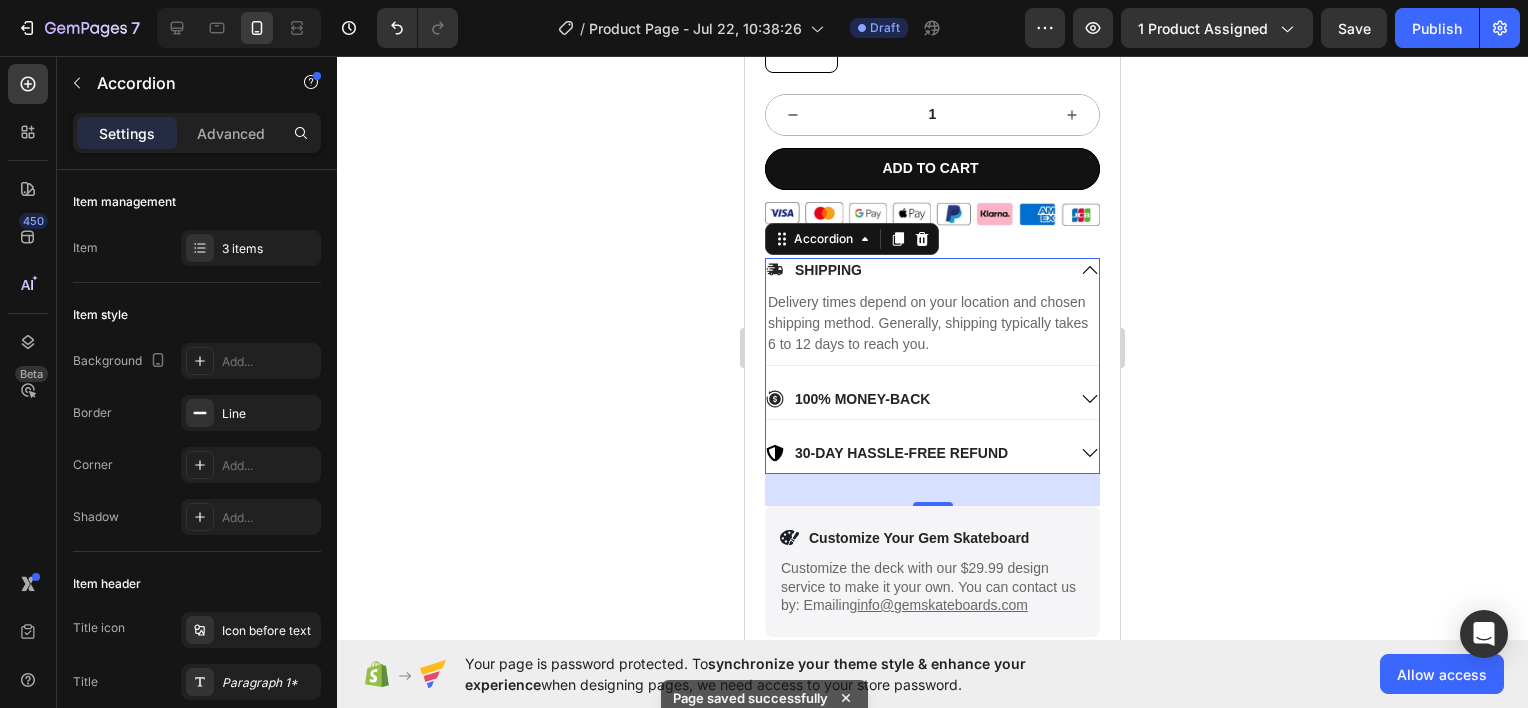 click on "SHIPPING" at bounding box center (915, 270) 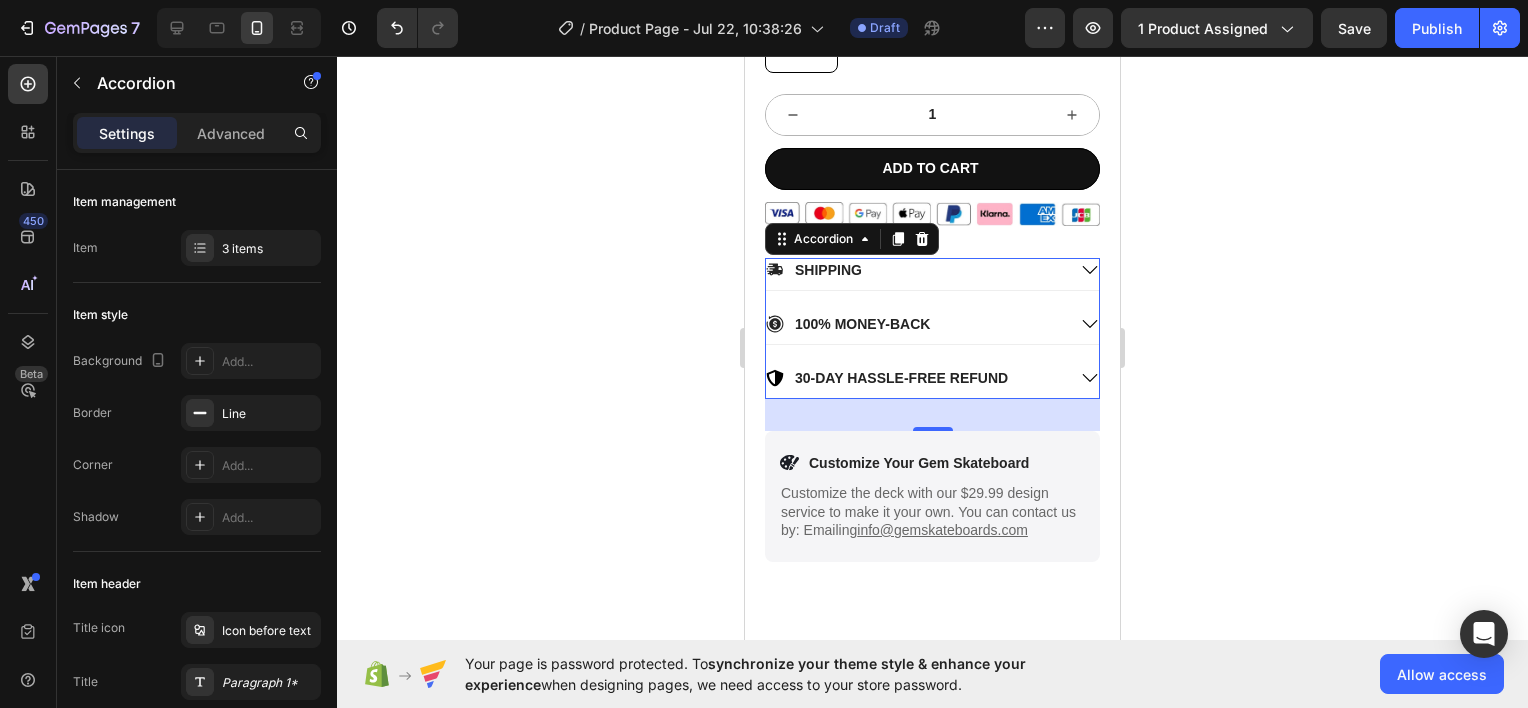 click 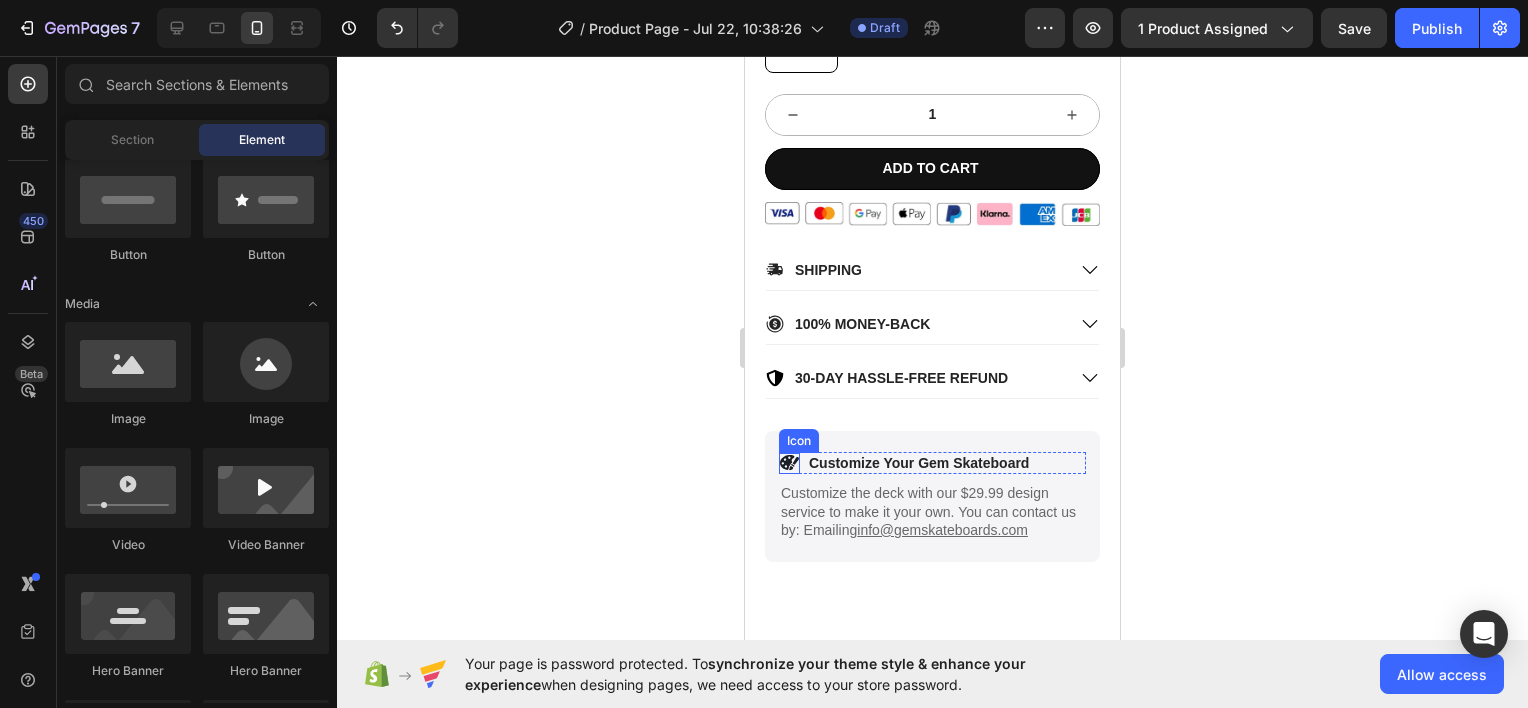 click 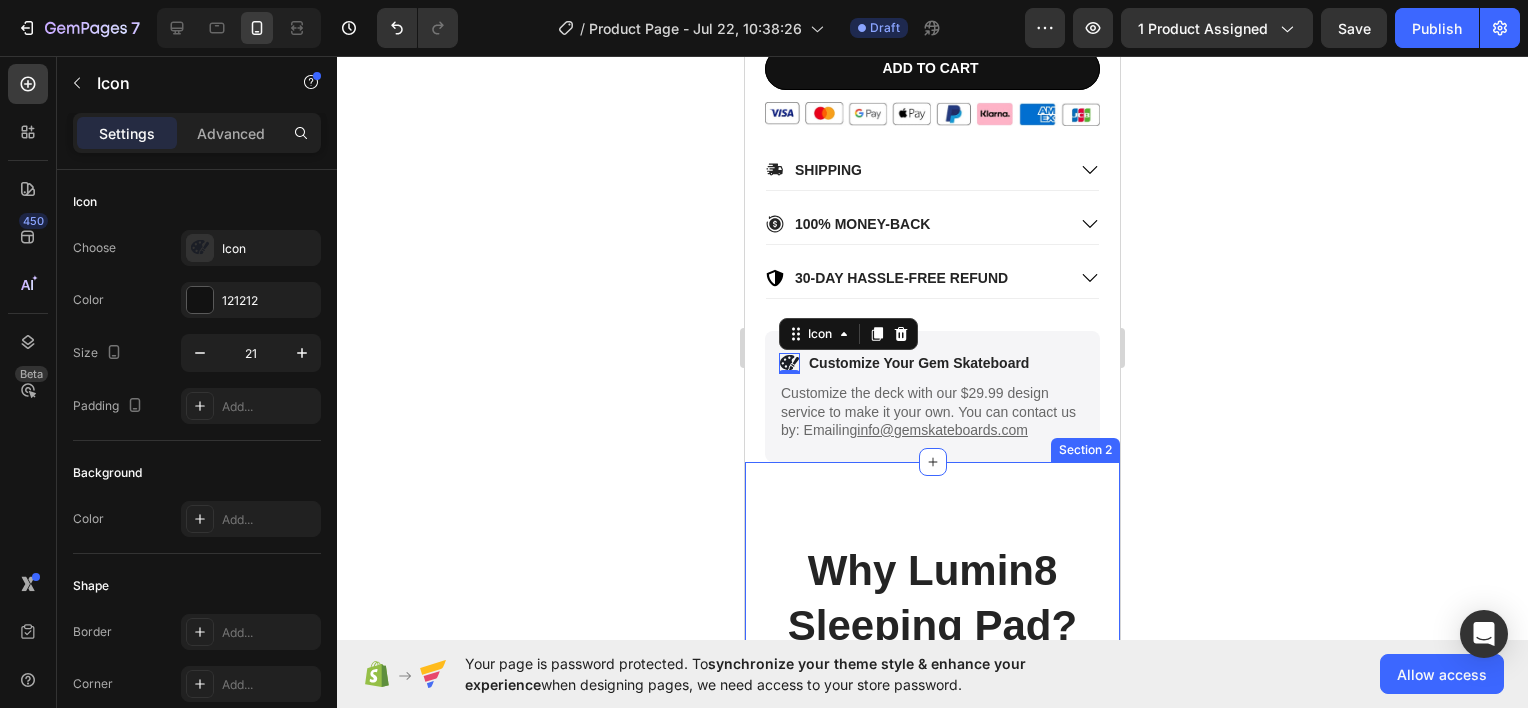 scroll, scrollTop: 1200, scrollLeft: 0, axis: vertical 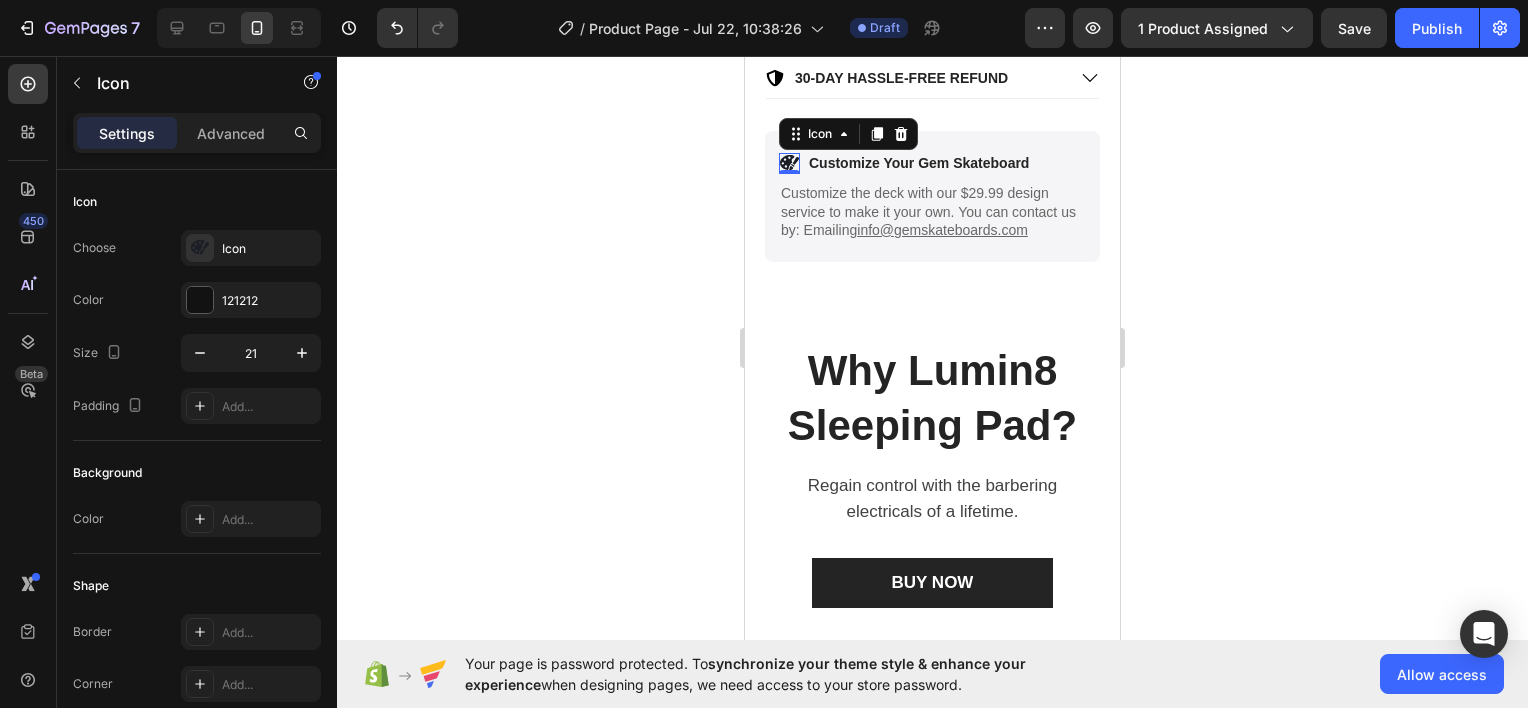 click 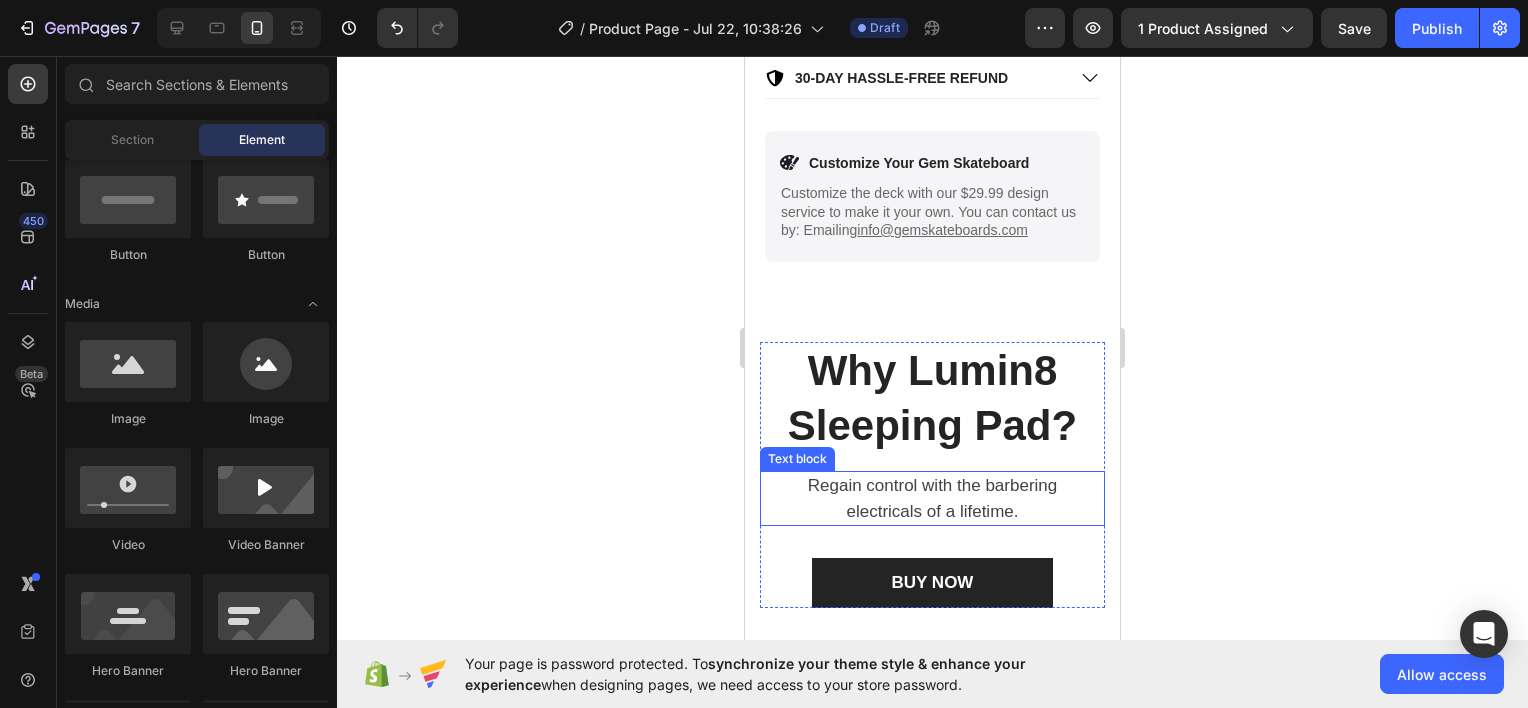 click on "Regain control with the barbering electricals of a lifetime." at bounding box center [932, 498] 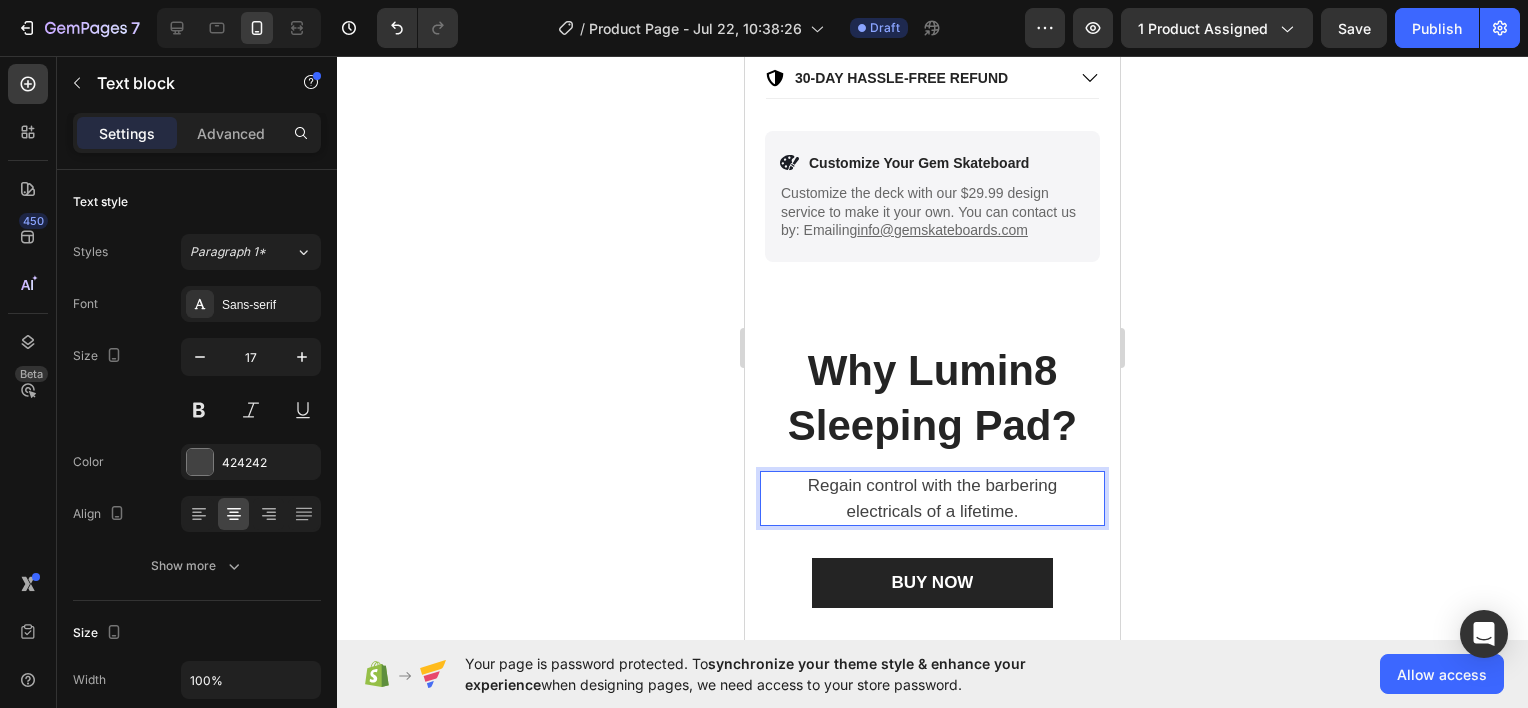 click on "Regain control with the barbering electricals of a lifetime." at bounding box center [932, 498] 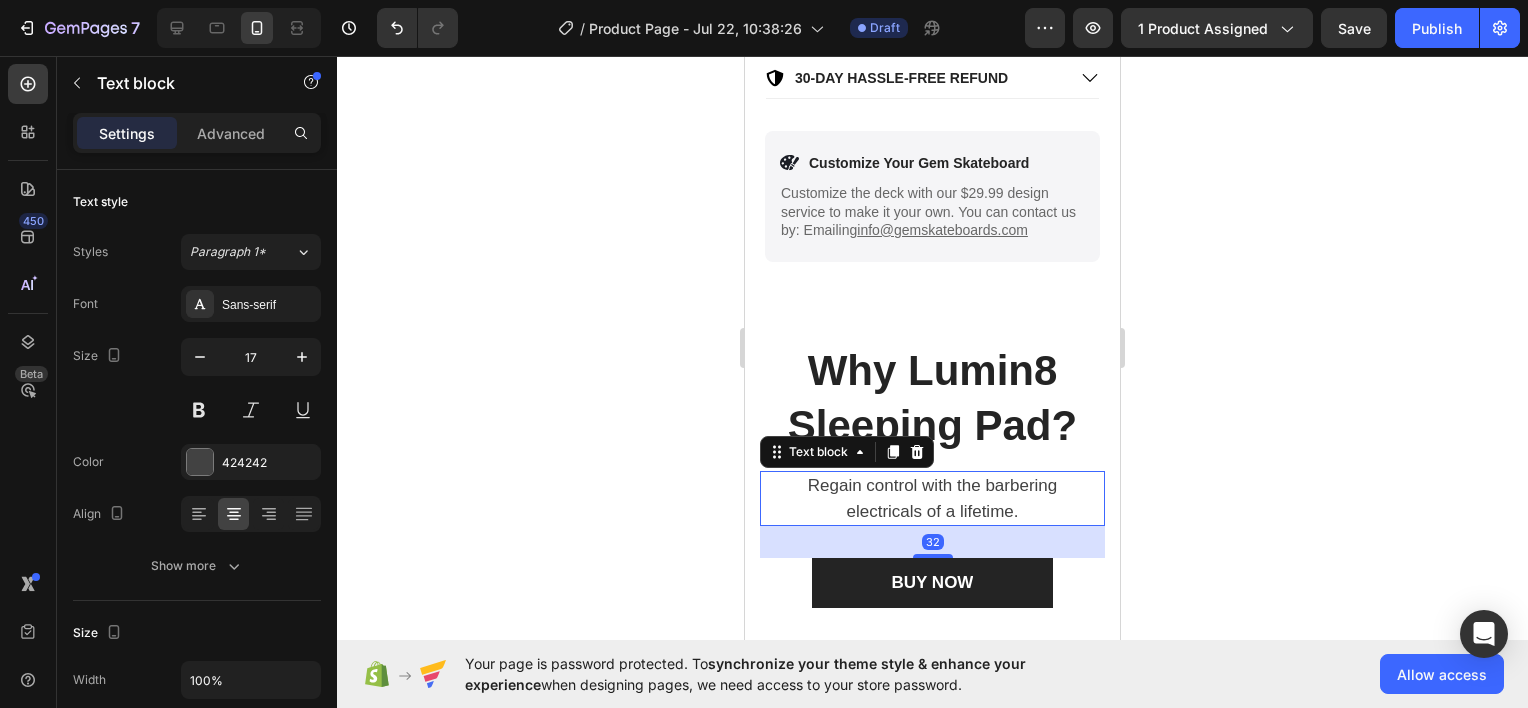 click 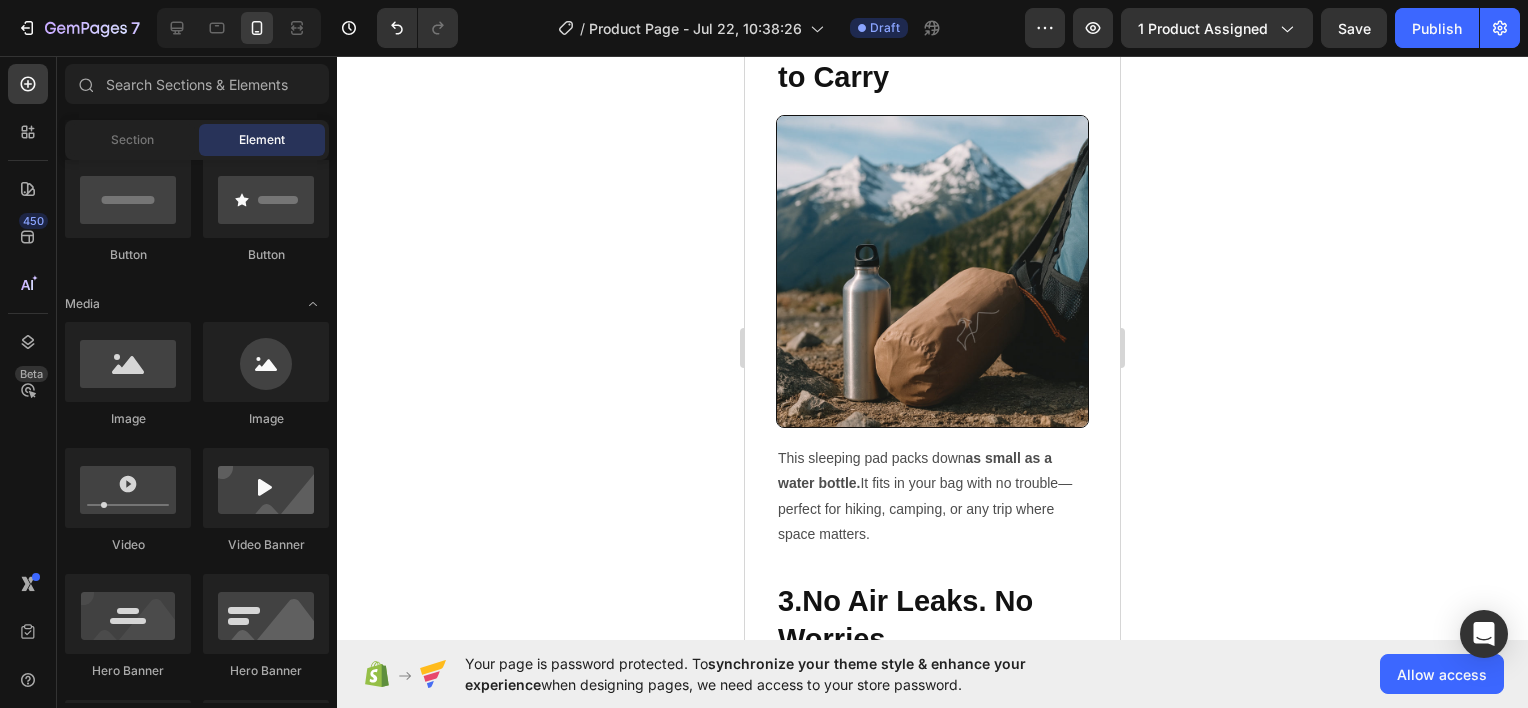 scroll, scrollTop: 2400, scrollLeft: 0, axis: vertical 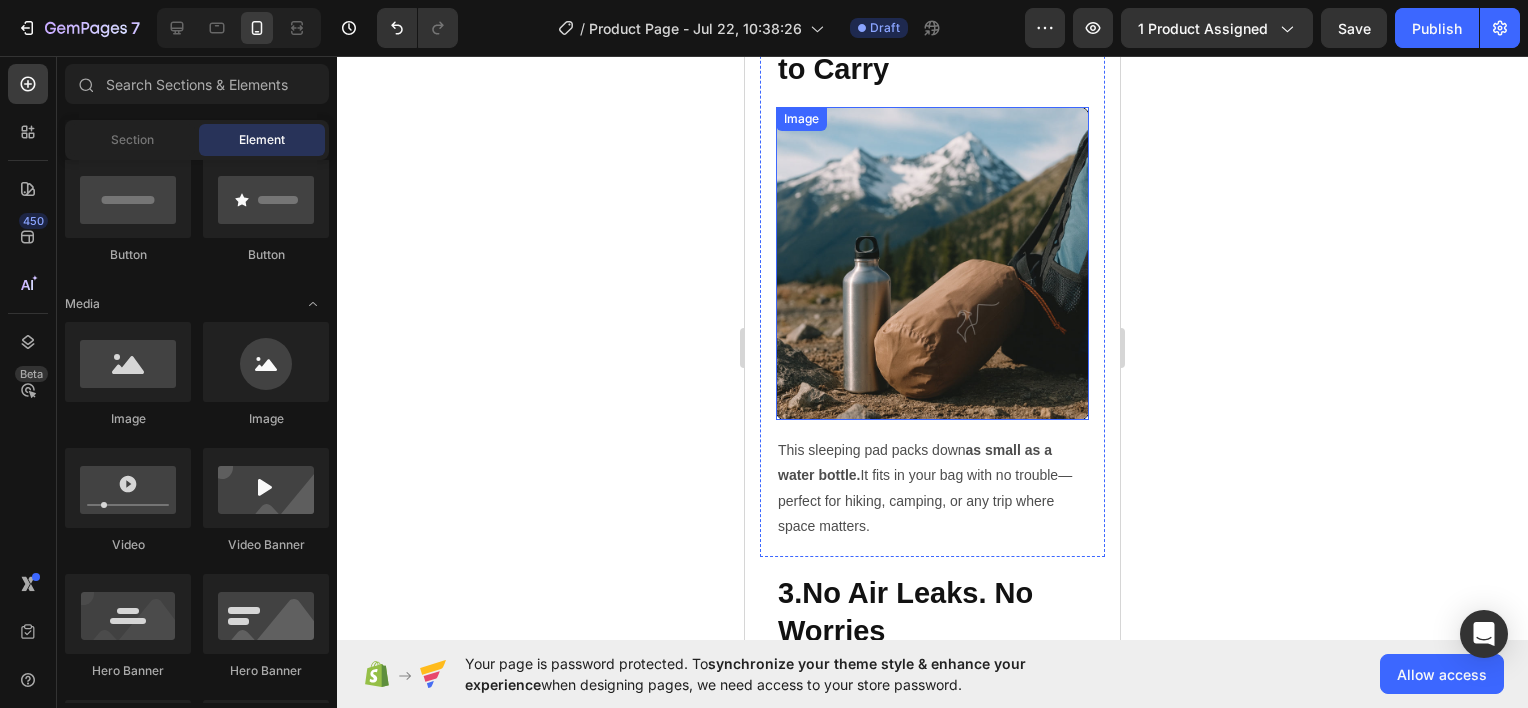 click at bounding box center (932, 263) 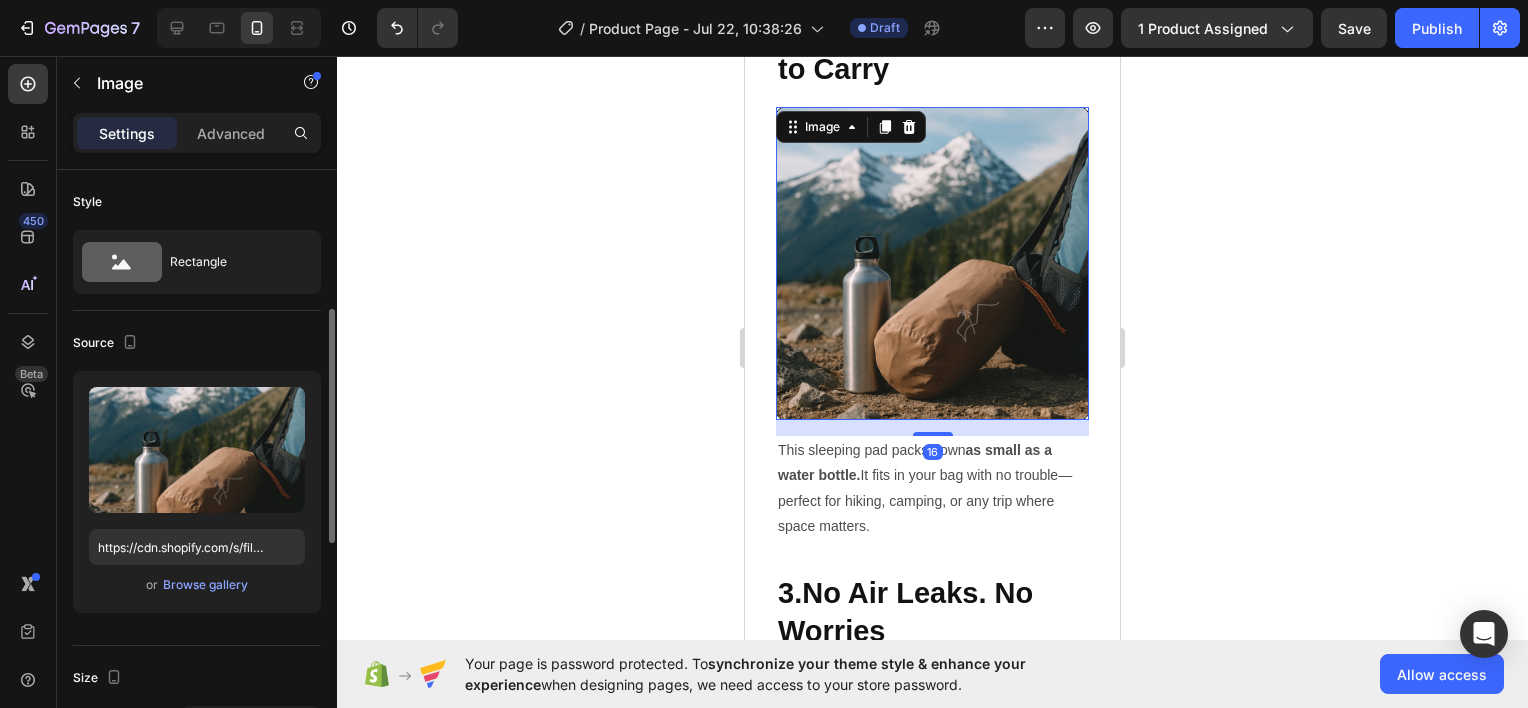 scroll, scrollTop: 400, scrollLeft: 0, axis: vertical 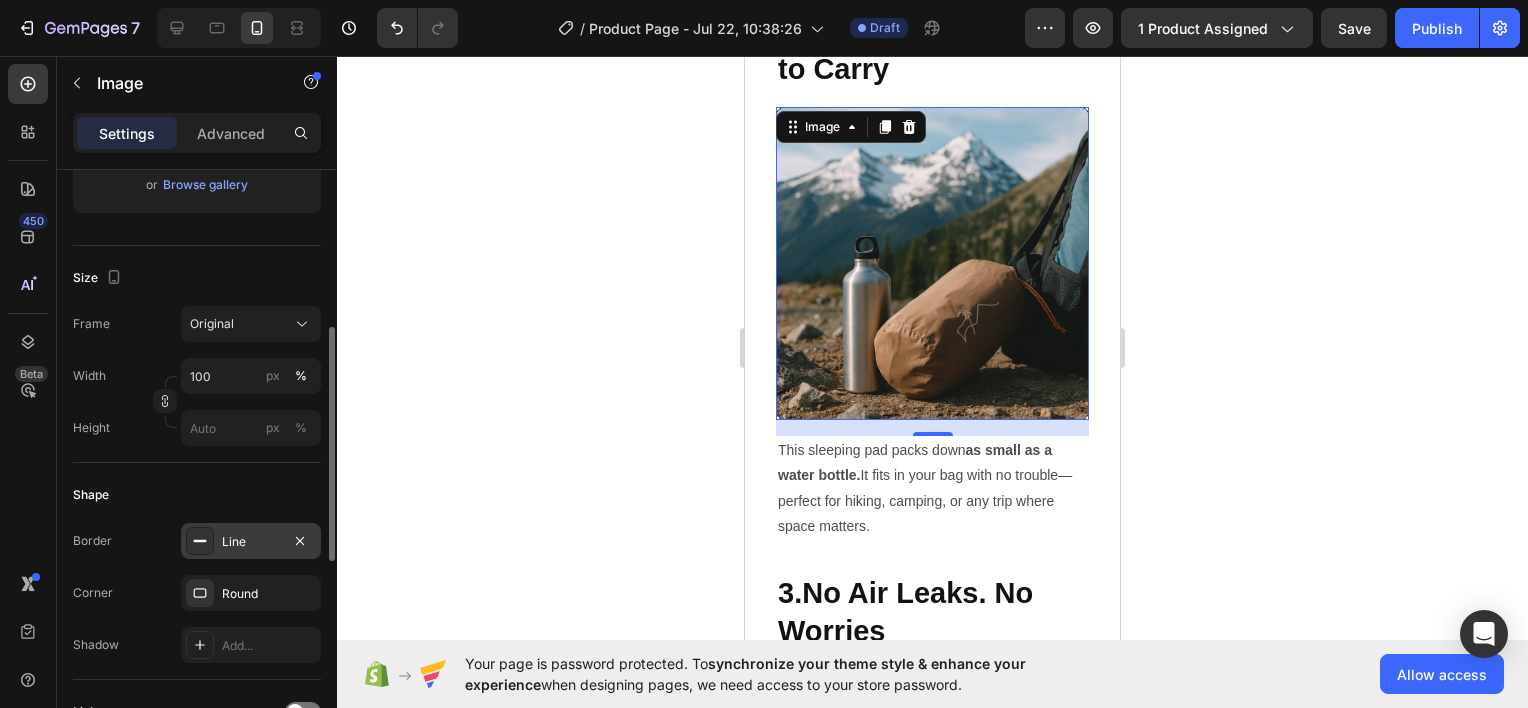 click on "Line" at bounding box center (251, 541) 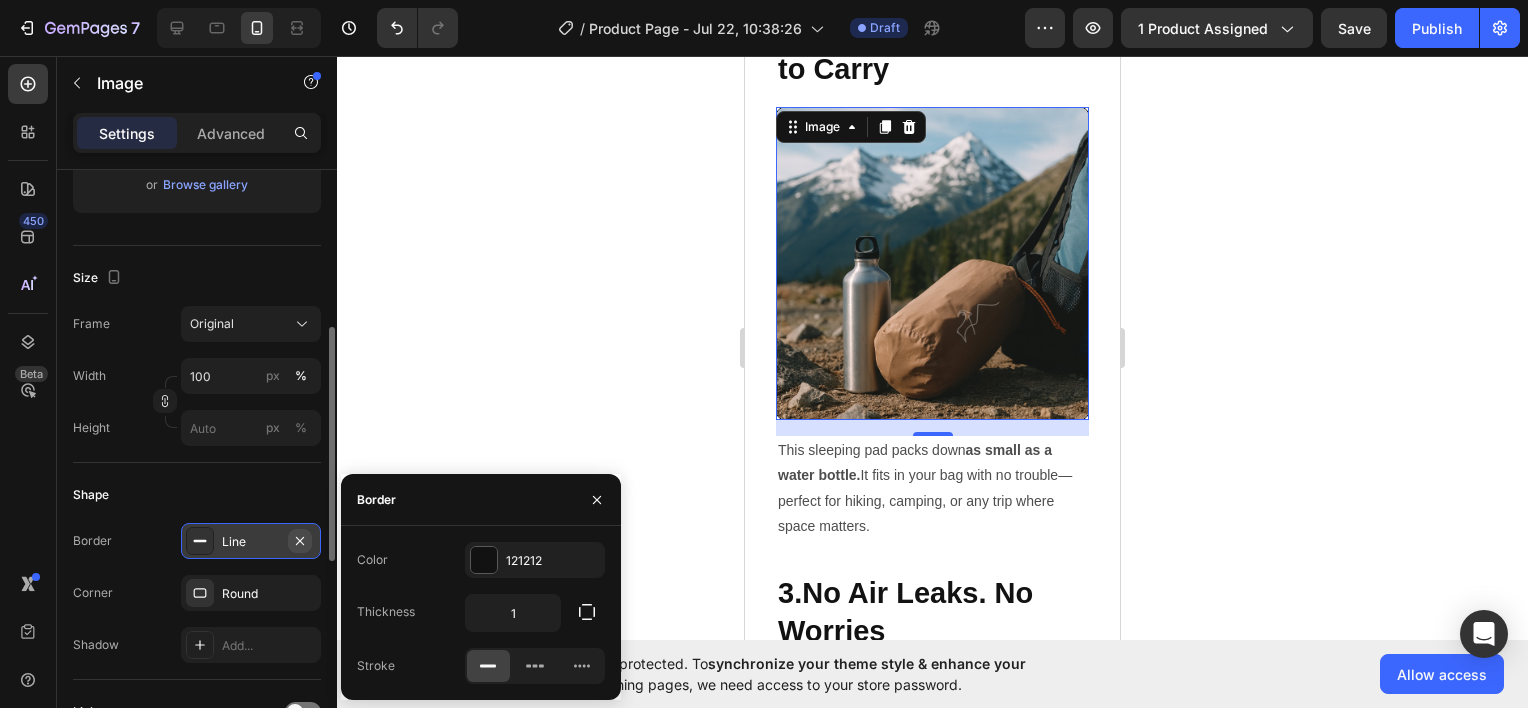 click 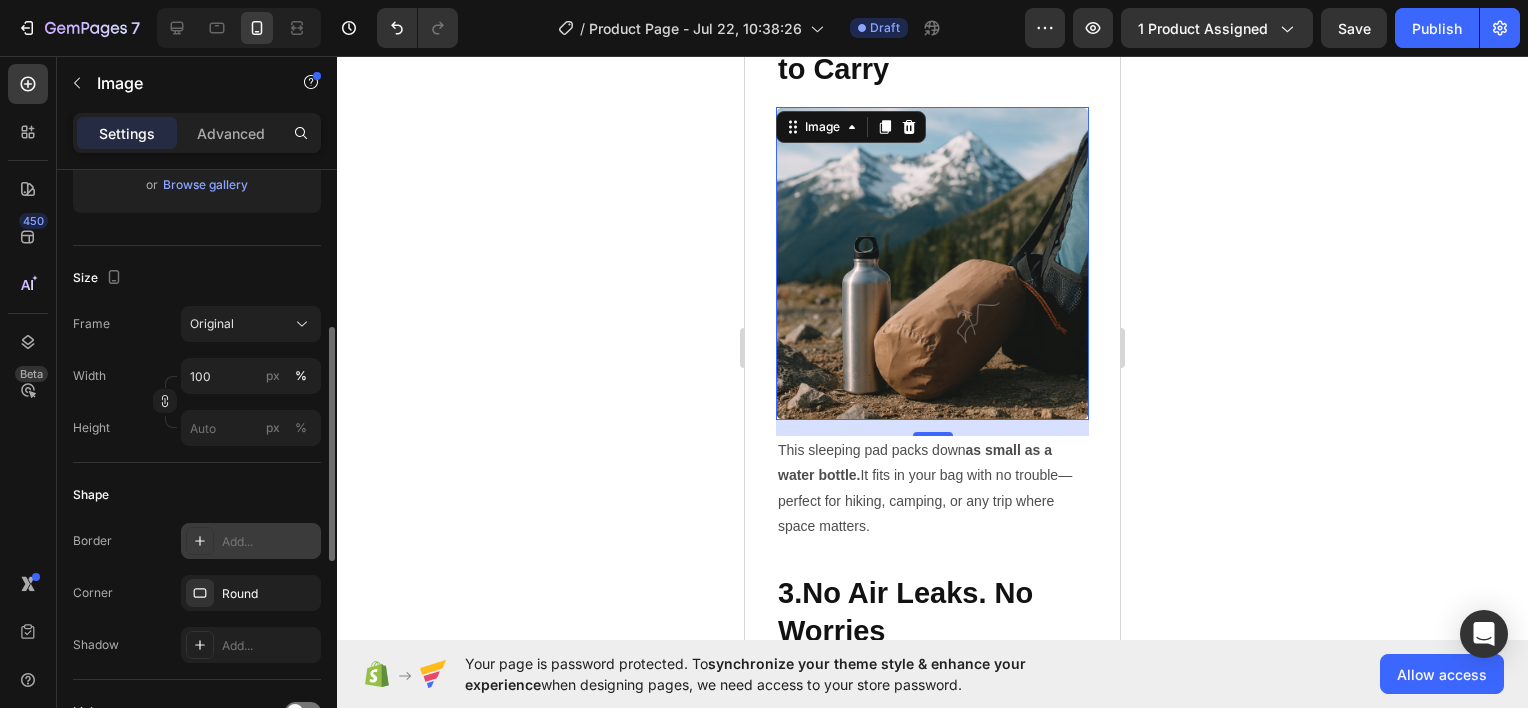 click 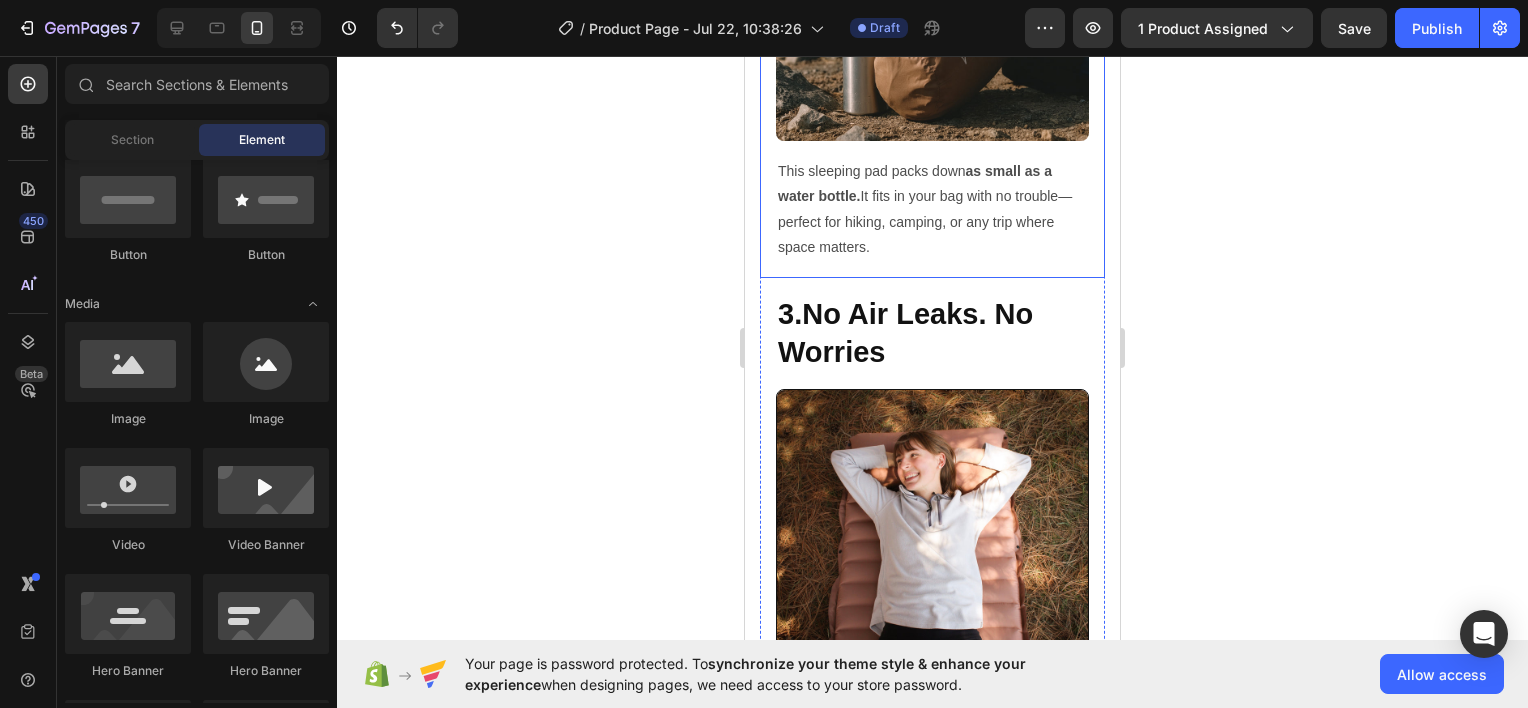 scroll, scrollTop: 2700, scrollLeft: 0, axis: vertical 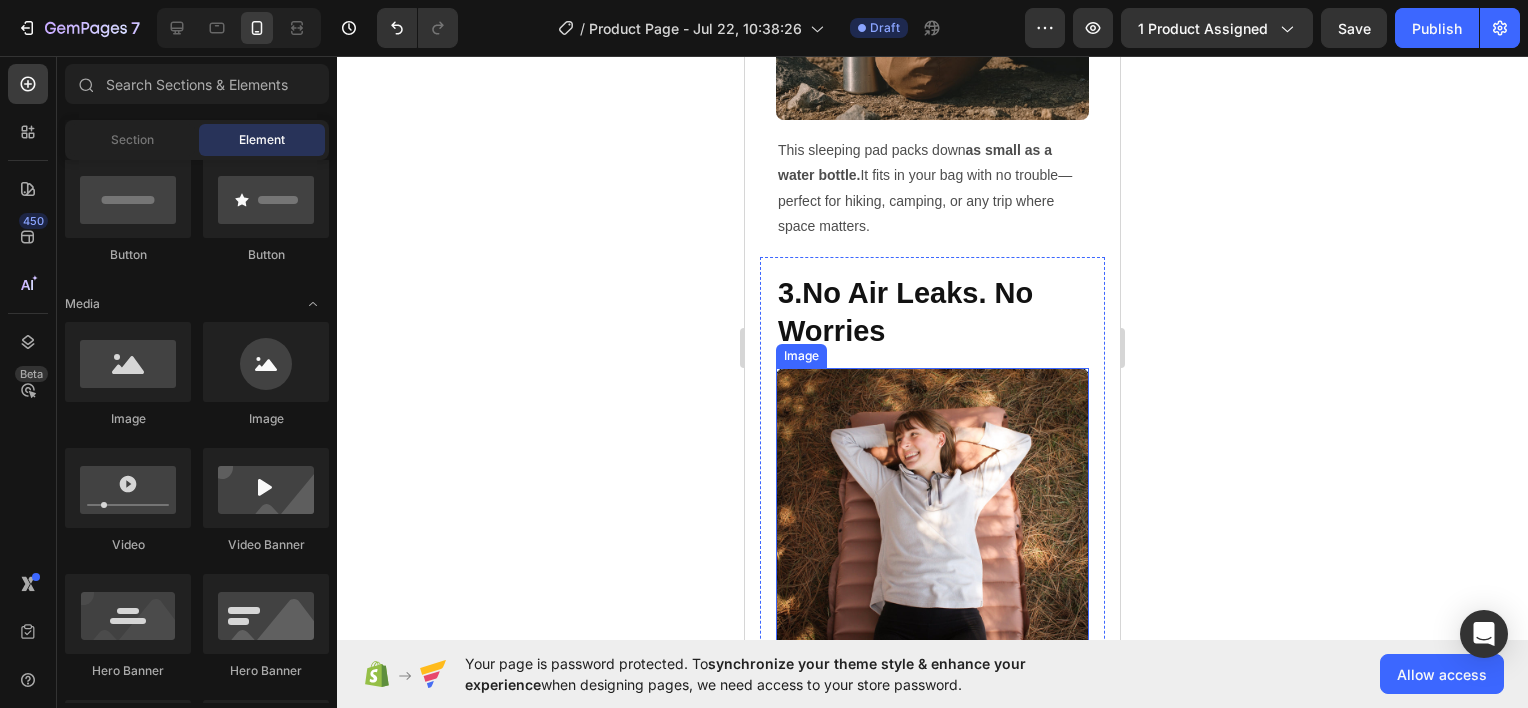 click at bounding box center (932, 524) 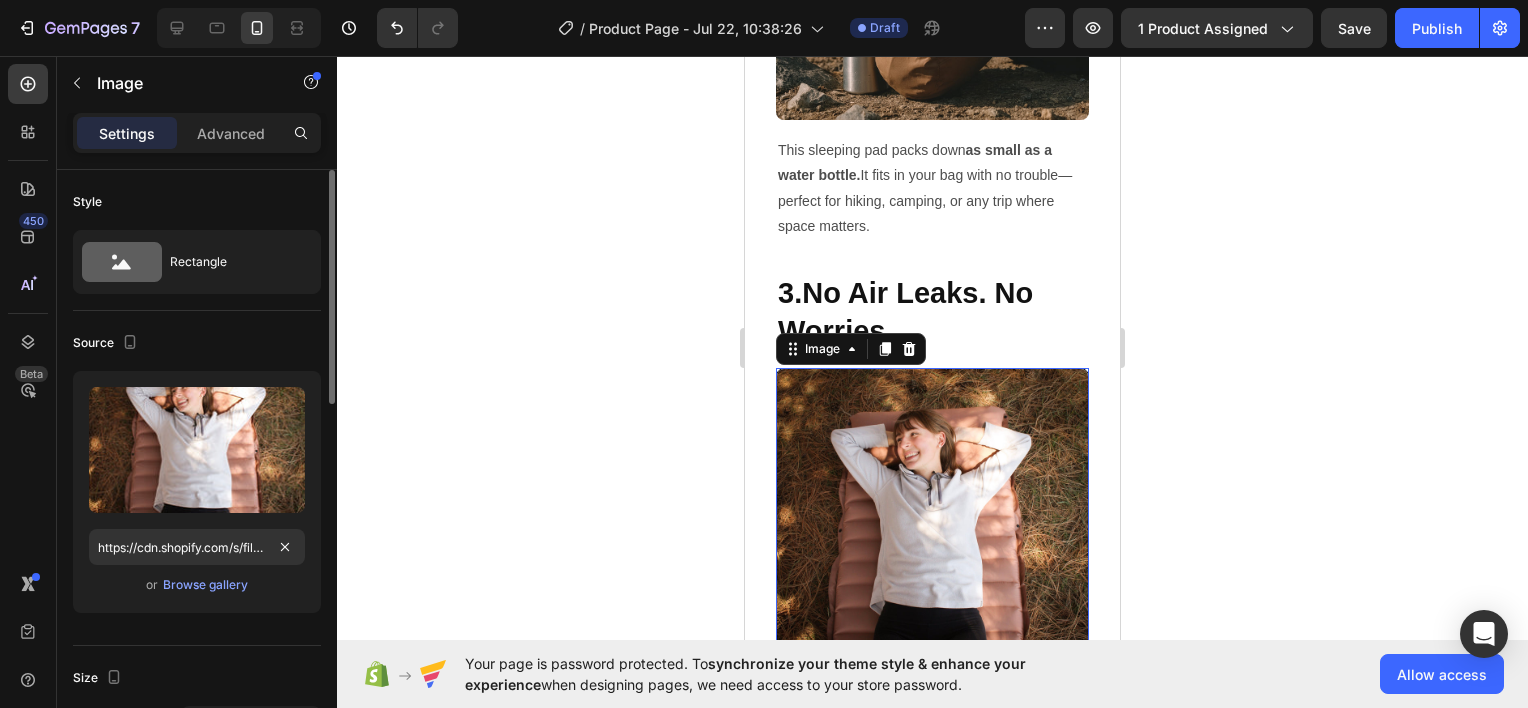 scroll, scrollTop: 400, scrollLeft: 0, axis: vertical 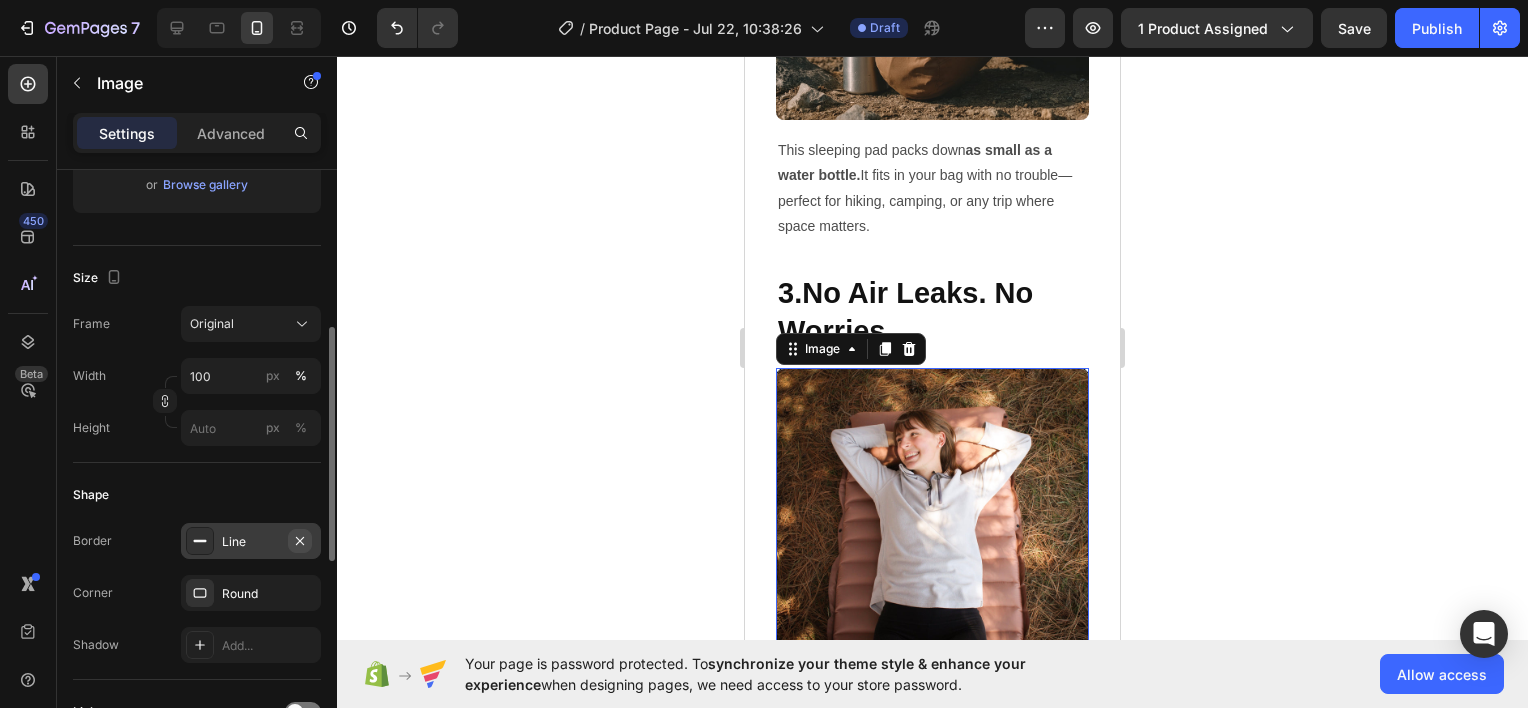 click 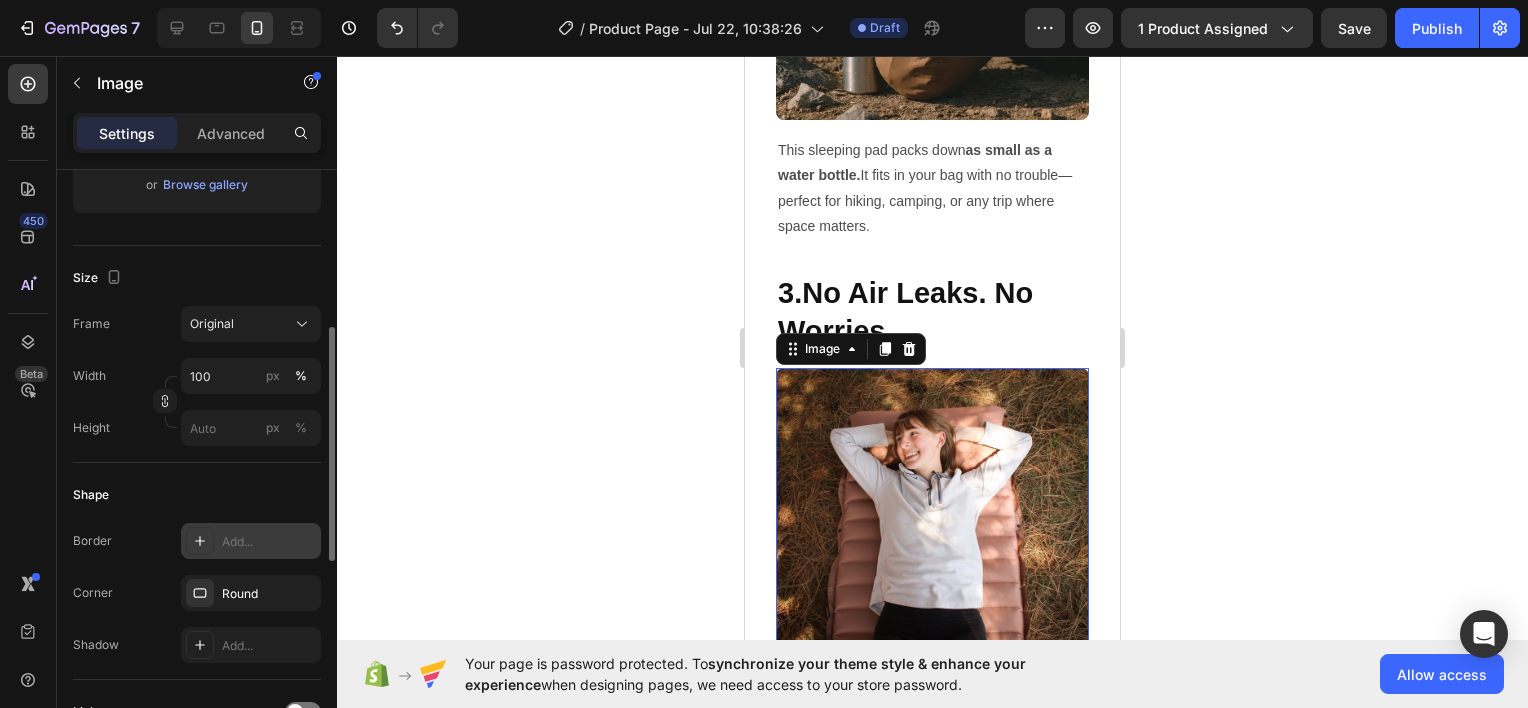 click 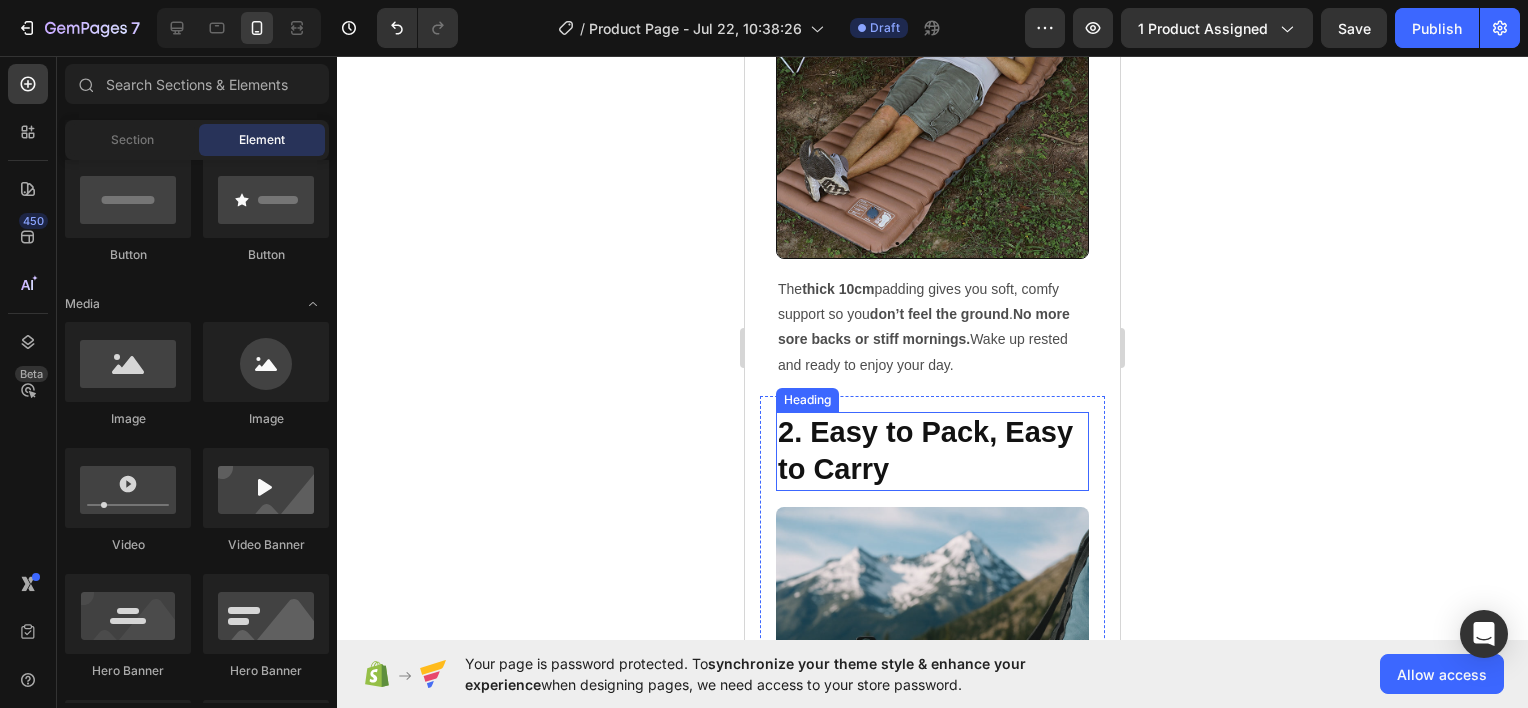 scroll, scrollTop: 1900, scrollLeft: 0, axis: vertical 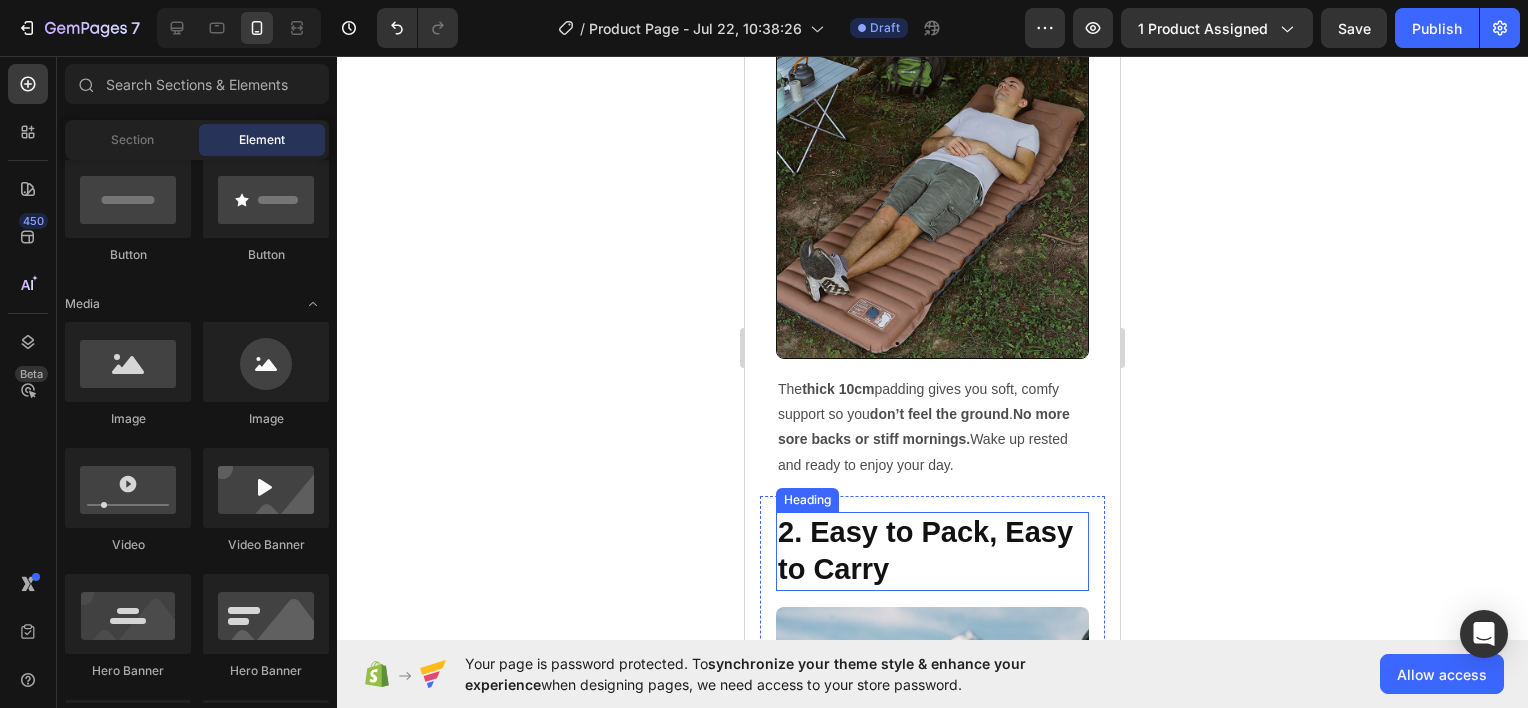click at bounding box center [932, 202] 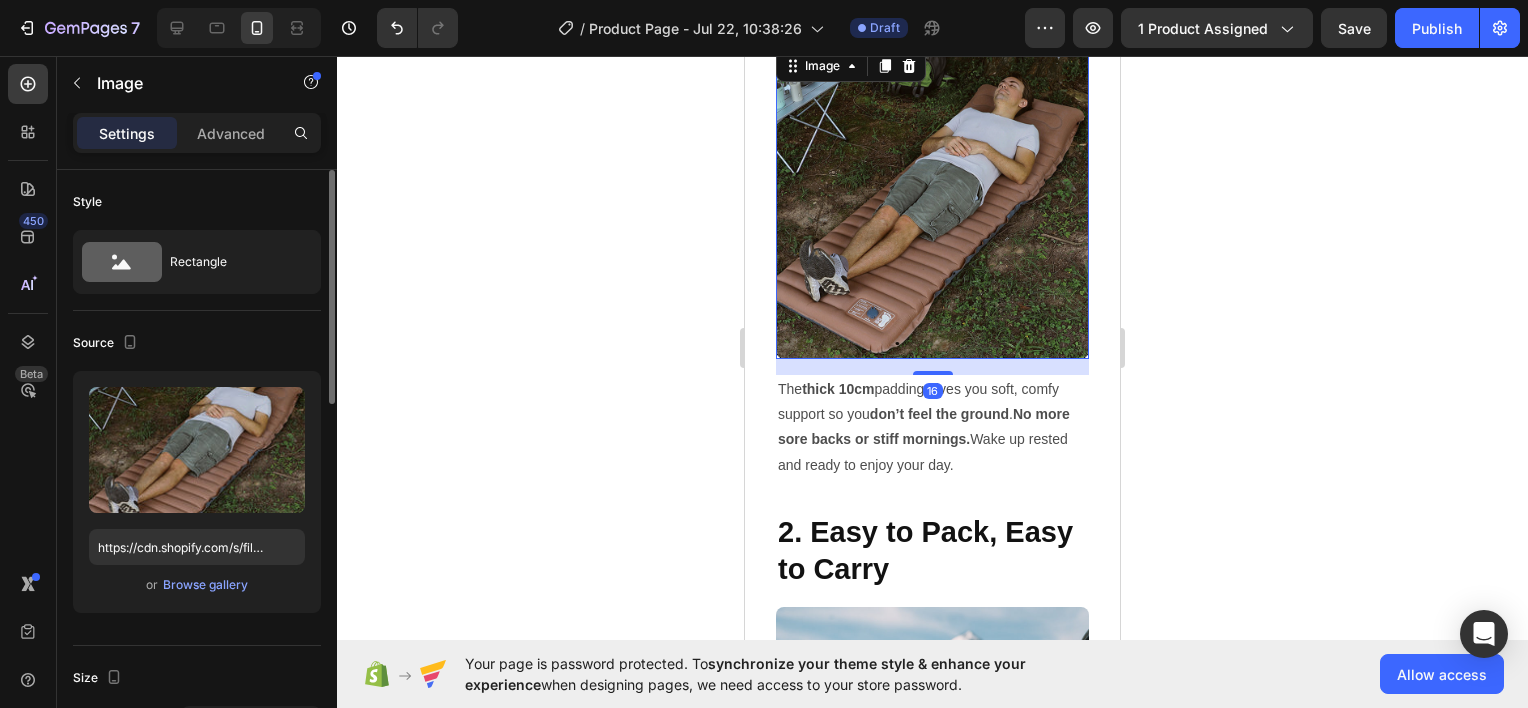 scroll, scrollTop: 400, scrollLeft: 0, axis: vertical 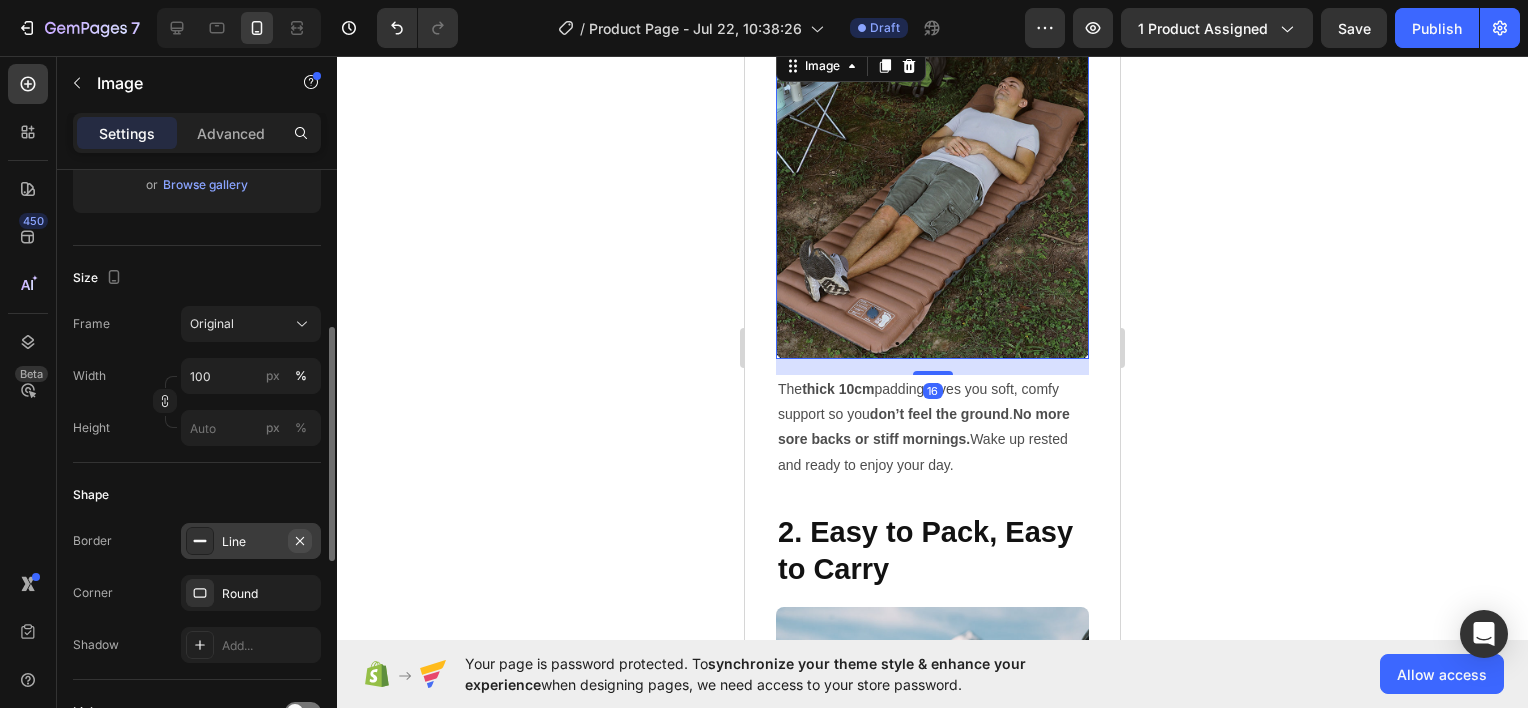 click 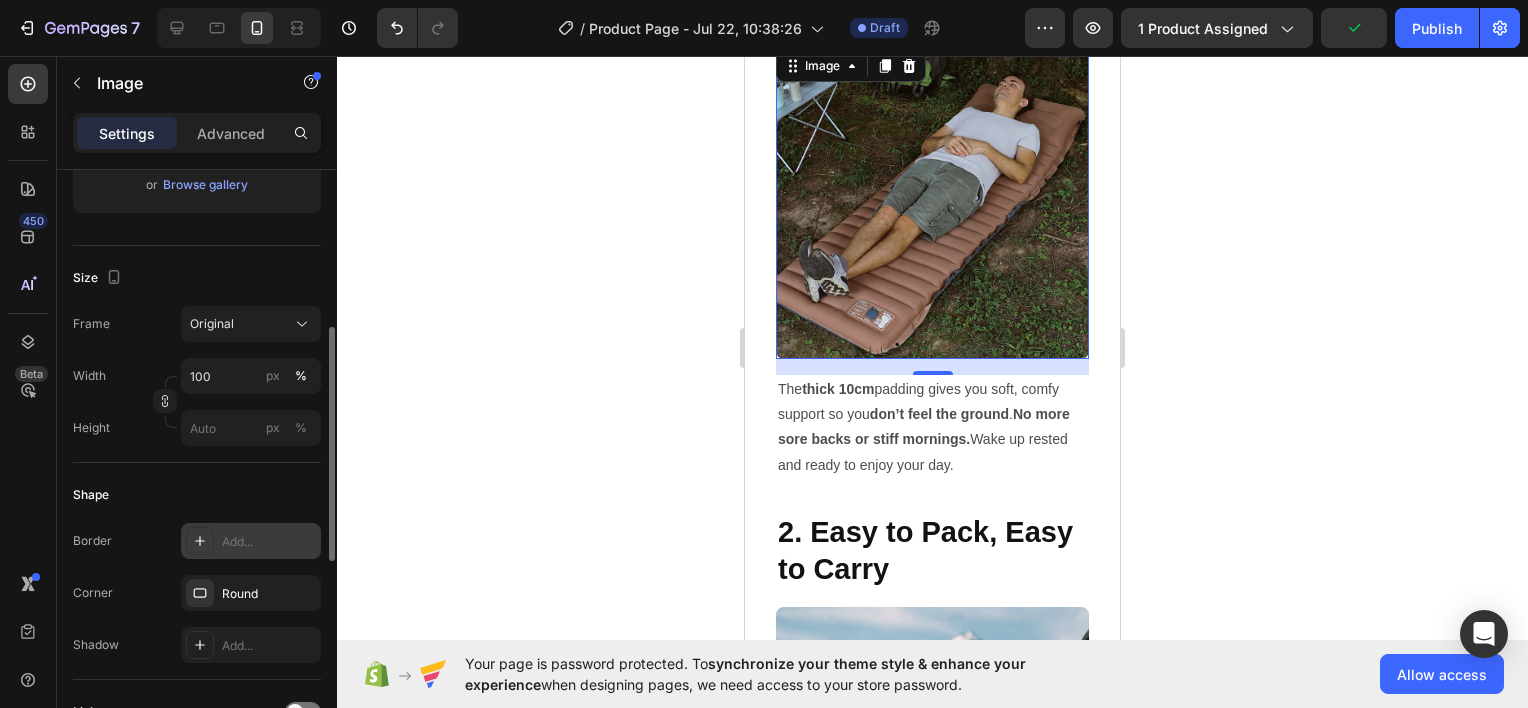 drag, startPoint x: 616, startPoint y: 464, endPoint x: 319, endPoint y: 372, distance: 310.92282 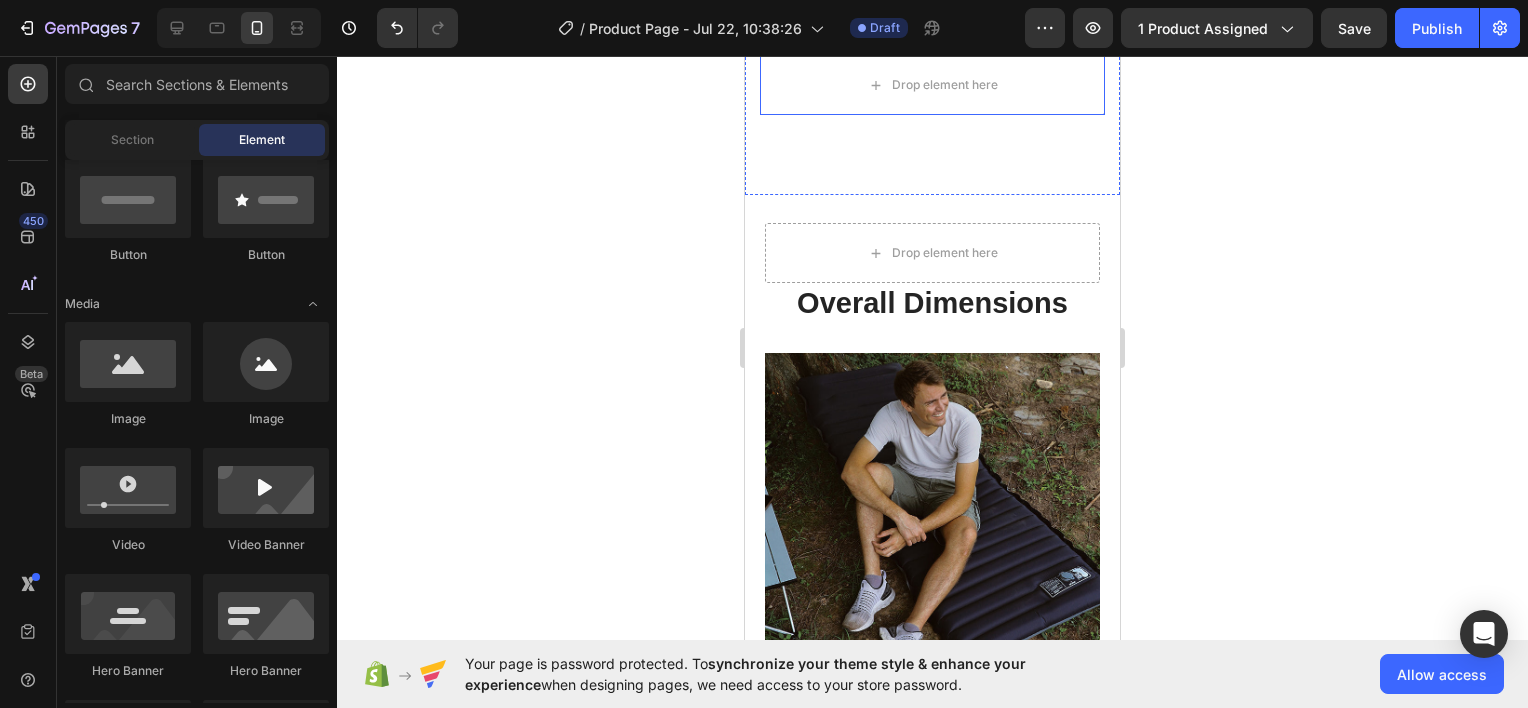 scroll, scrollTop: 3600, scrollLeft: 0, axis: vertical 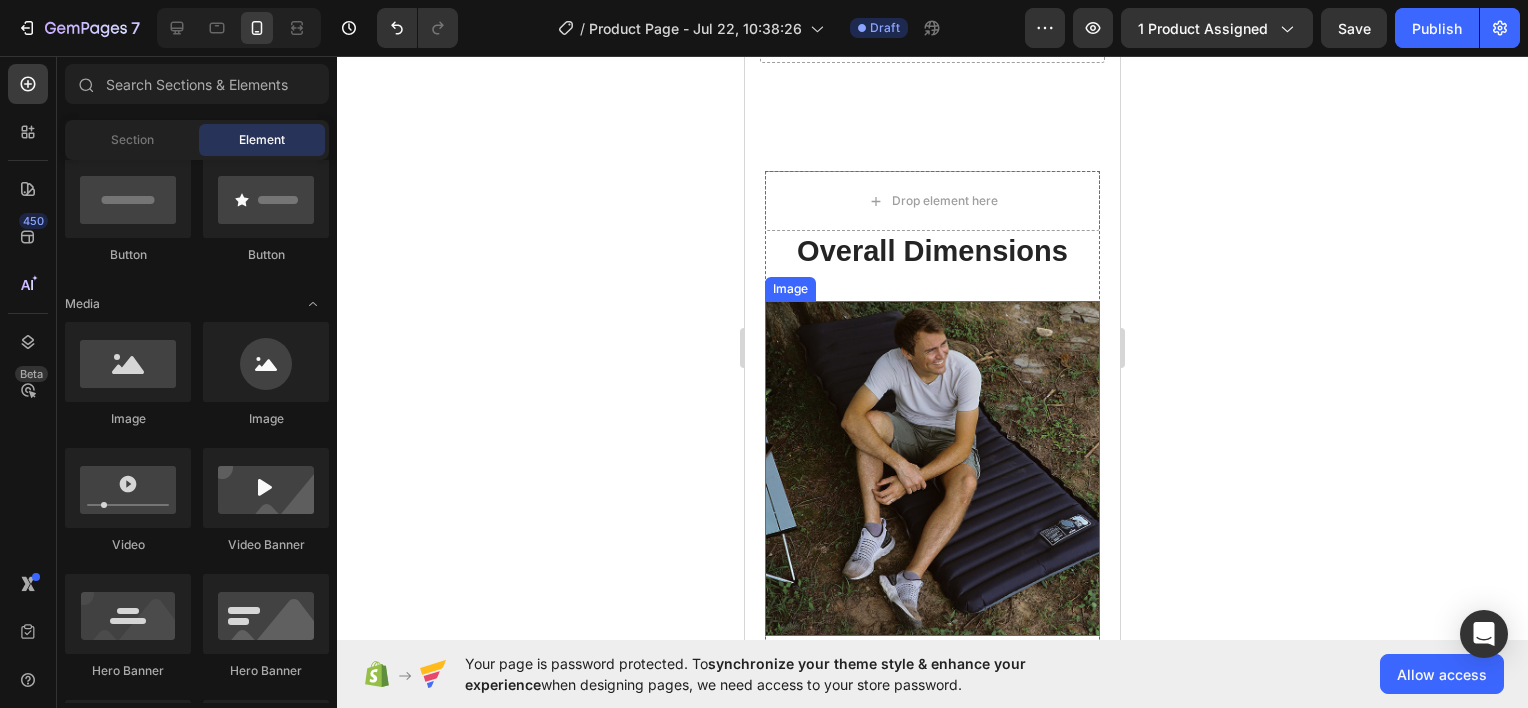 click at bounding box center [932, 468] 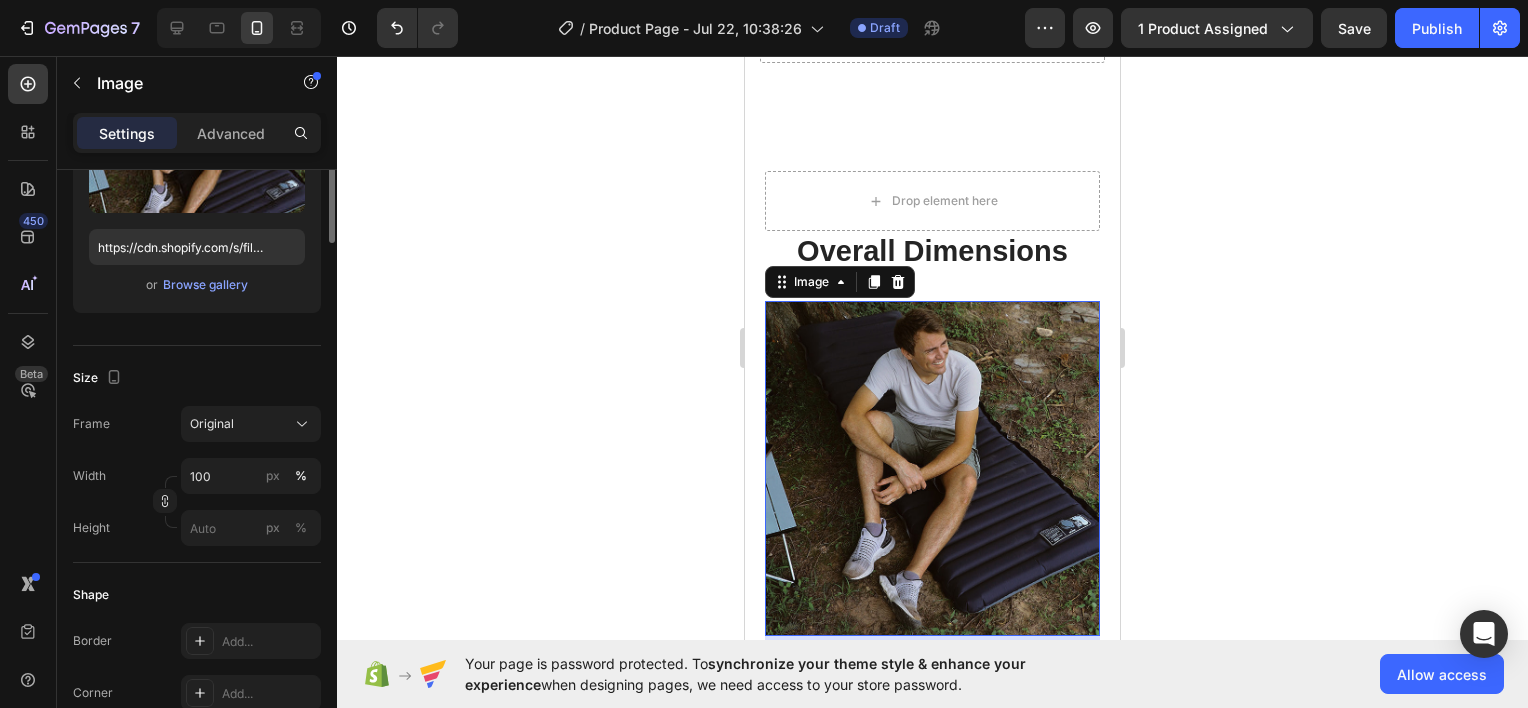 scroll, scrollTop: 400, scrollLeft: 0, axis: vertical 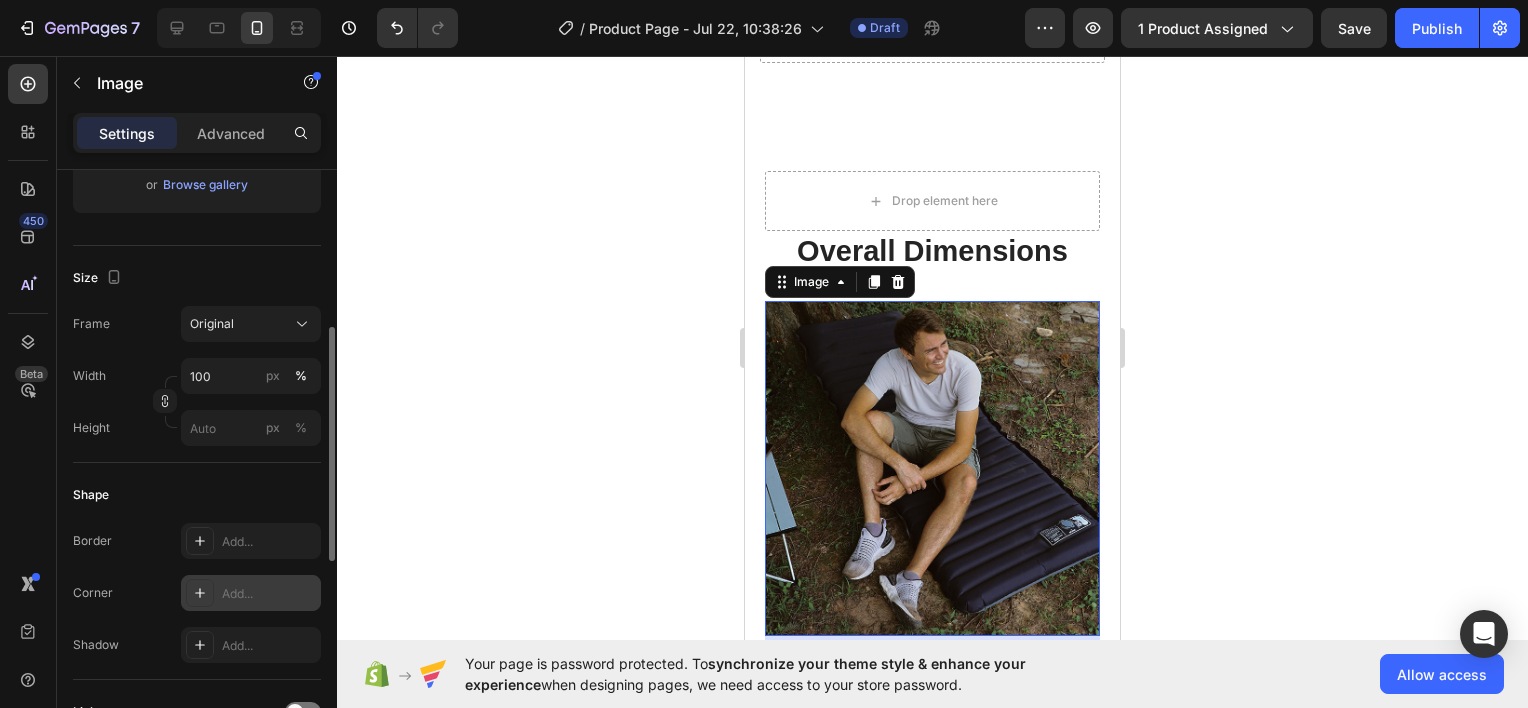 click on "Add..." at bounding box center [269, 594] 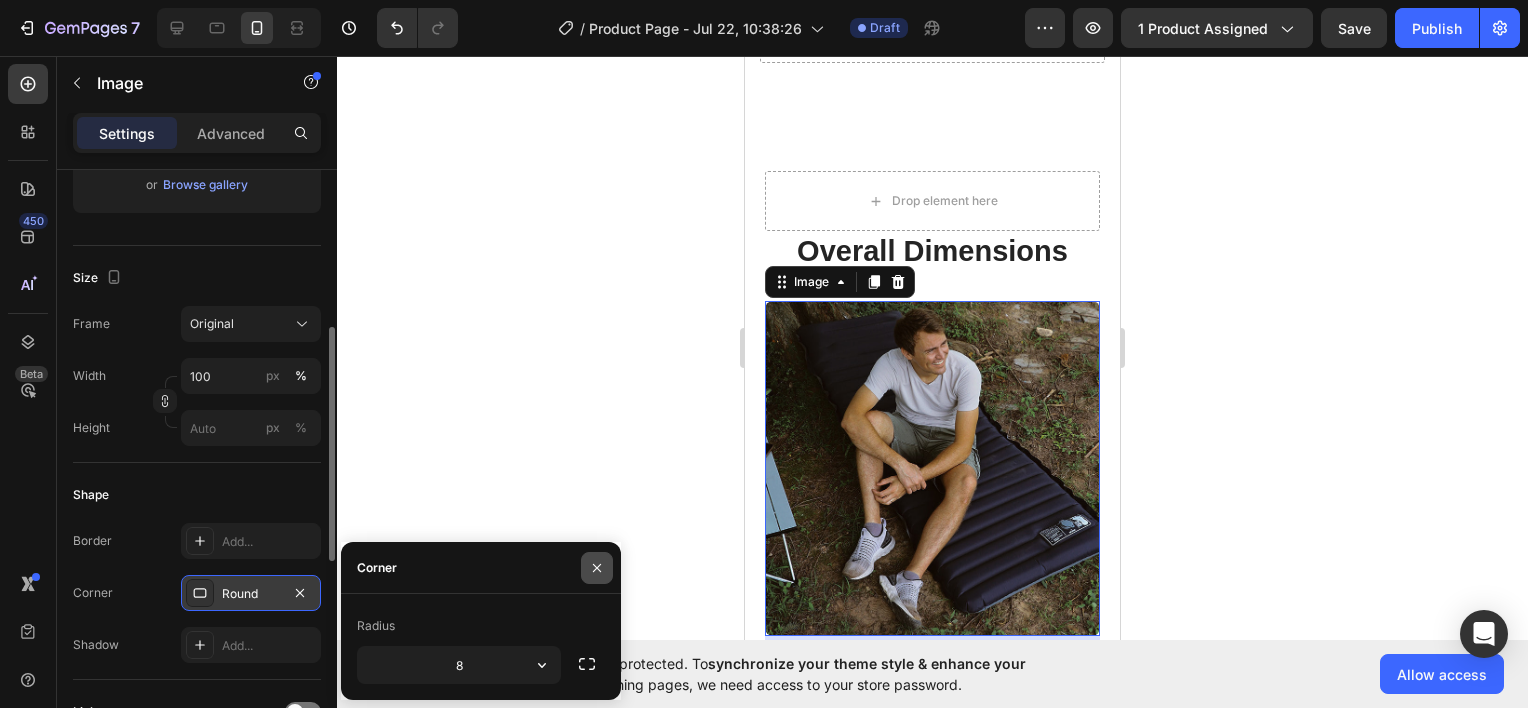 click 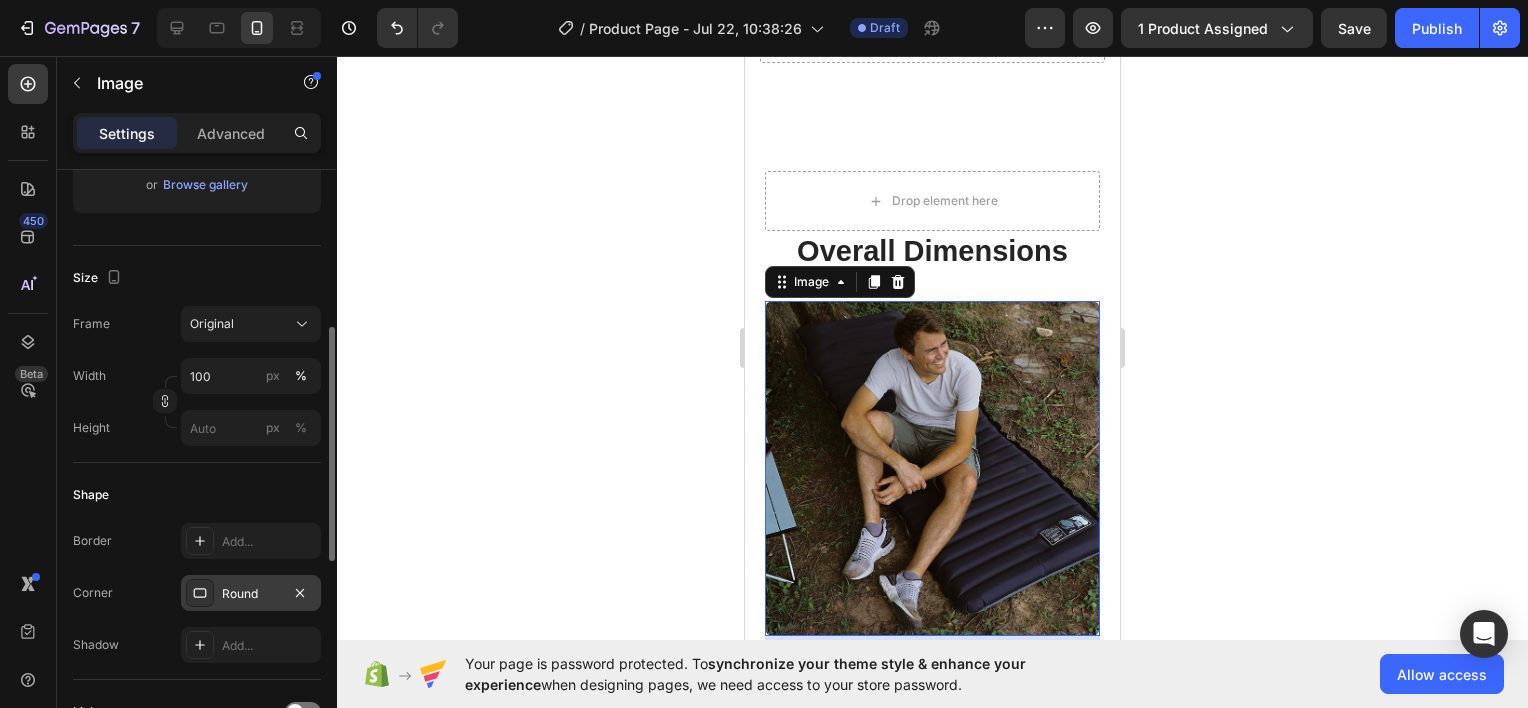 click 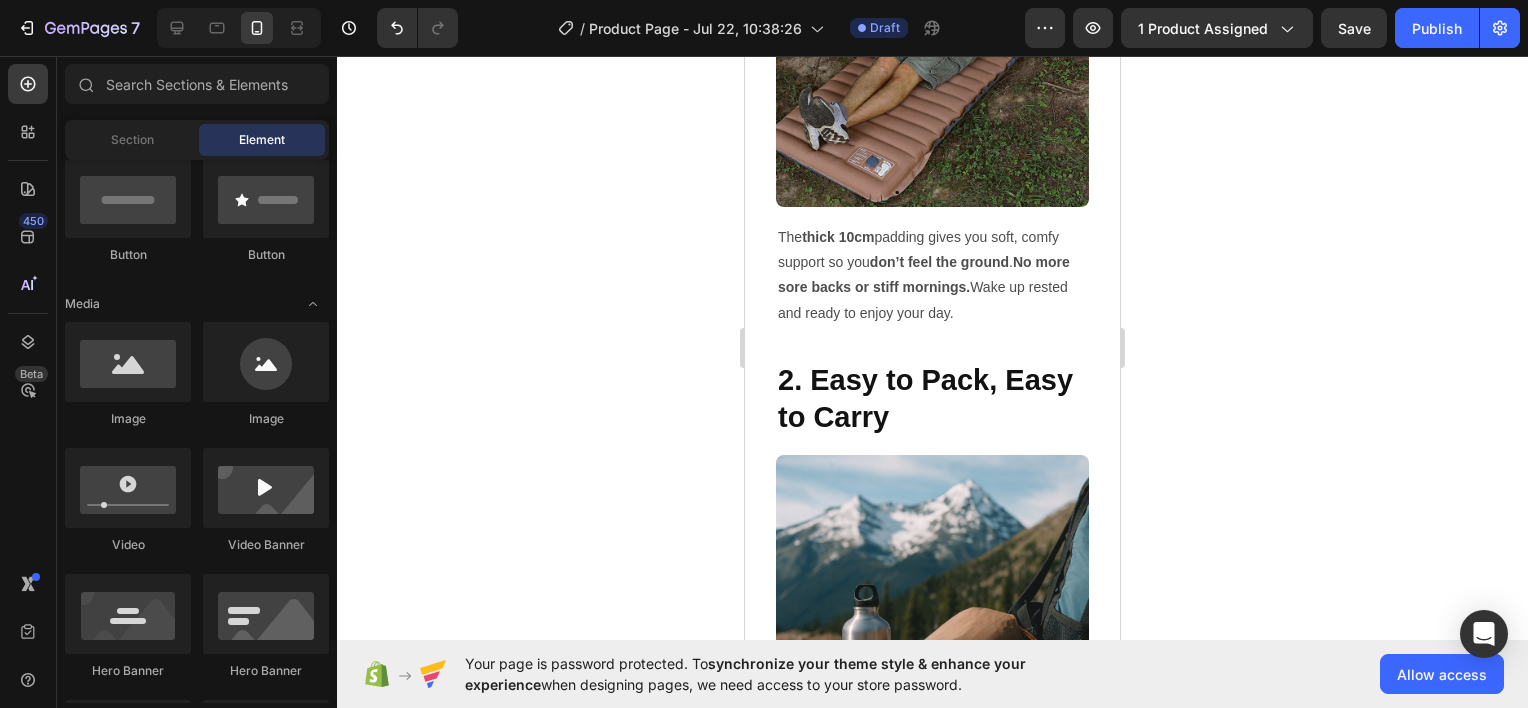 scroll, scrollTop: 2000, scrollLeft: 0, axis: vertical 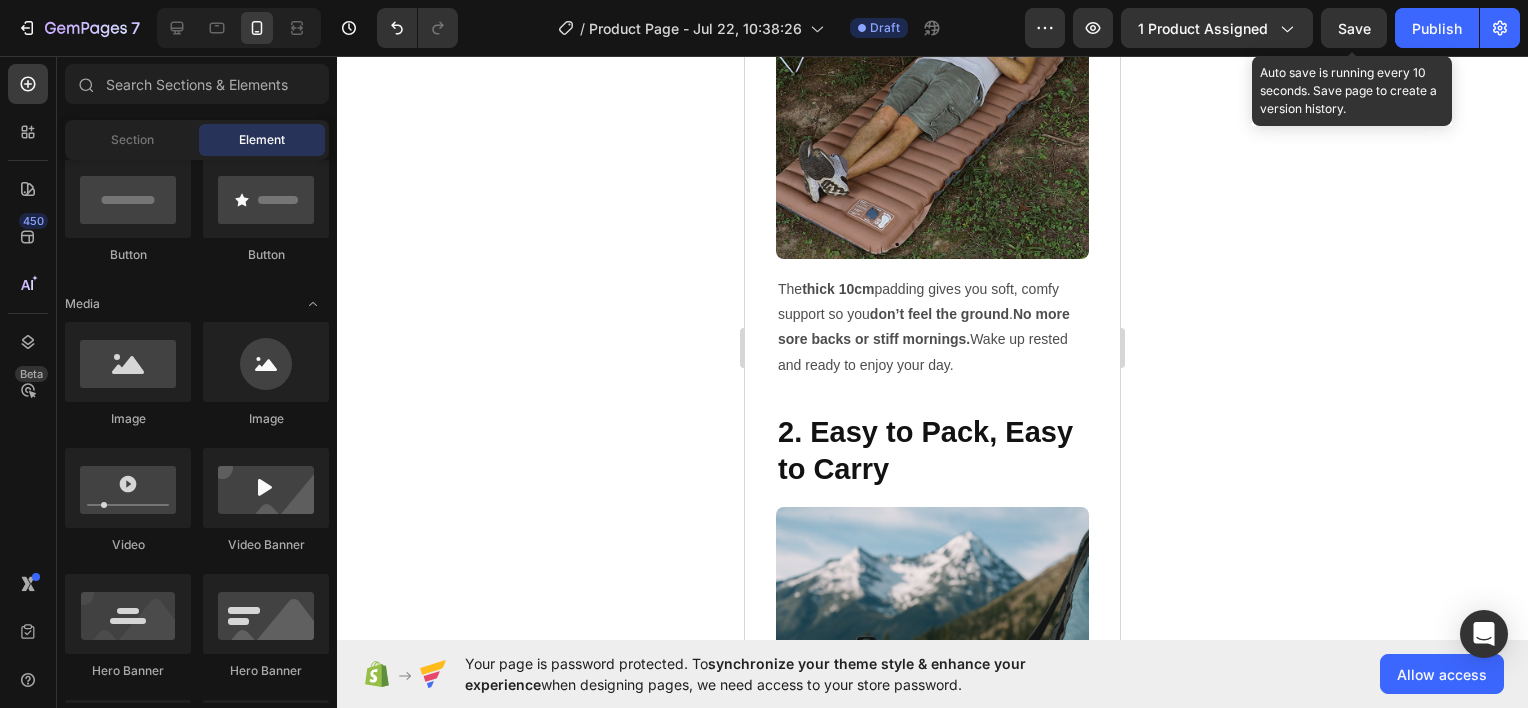 drag, startPoint x: 1354, startPoint y: 31, endPoint x: 119, endPoint y: 155, distance: 1241.2095 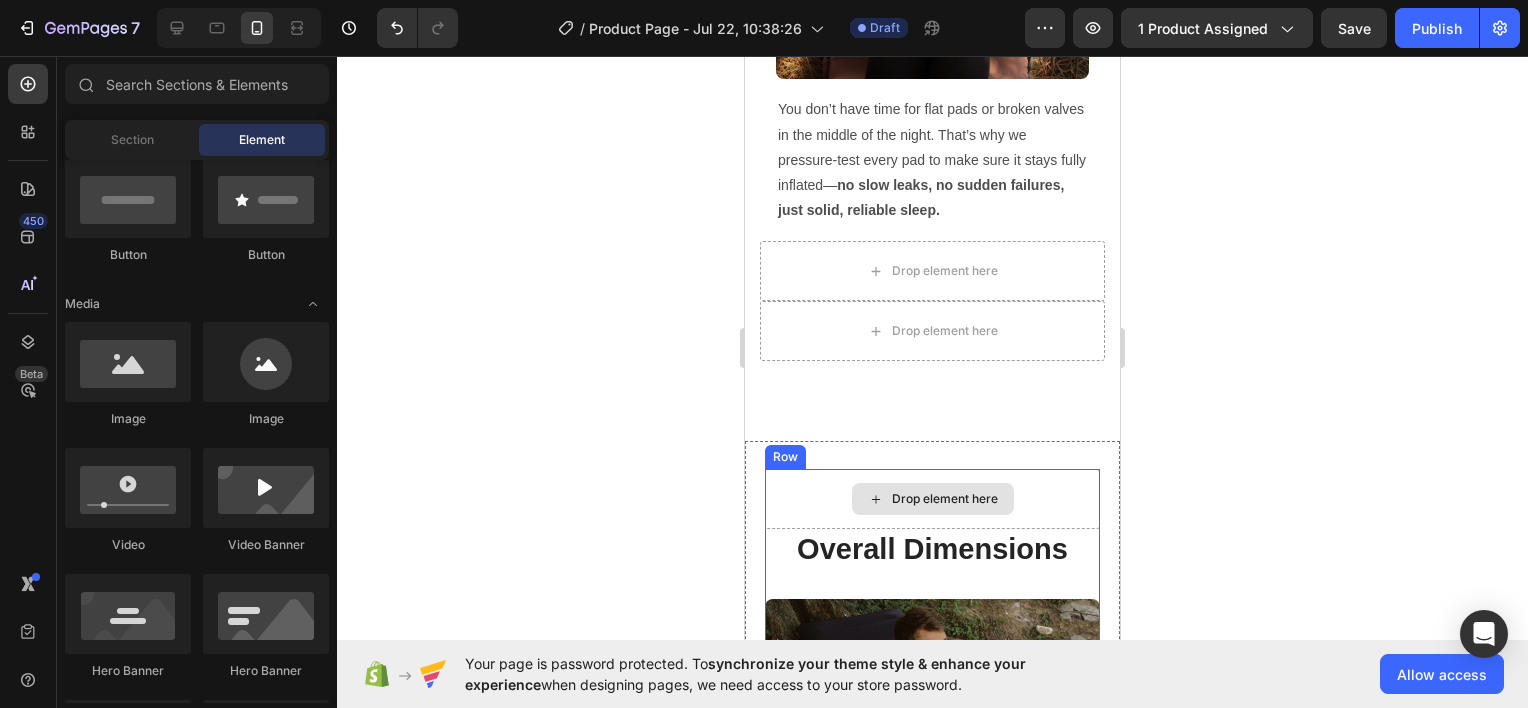 scroll, scrollTop: 3300, scrollLeft: 0, axis: vertical 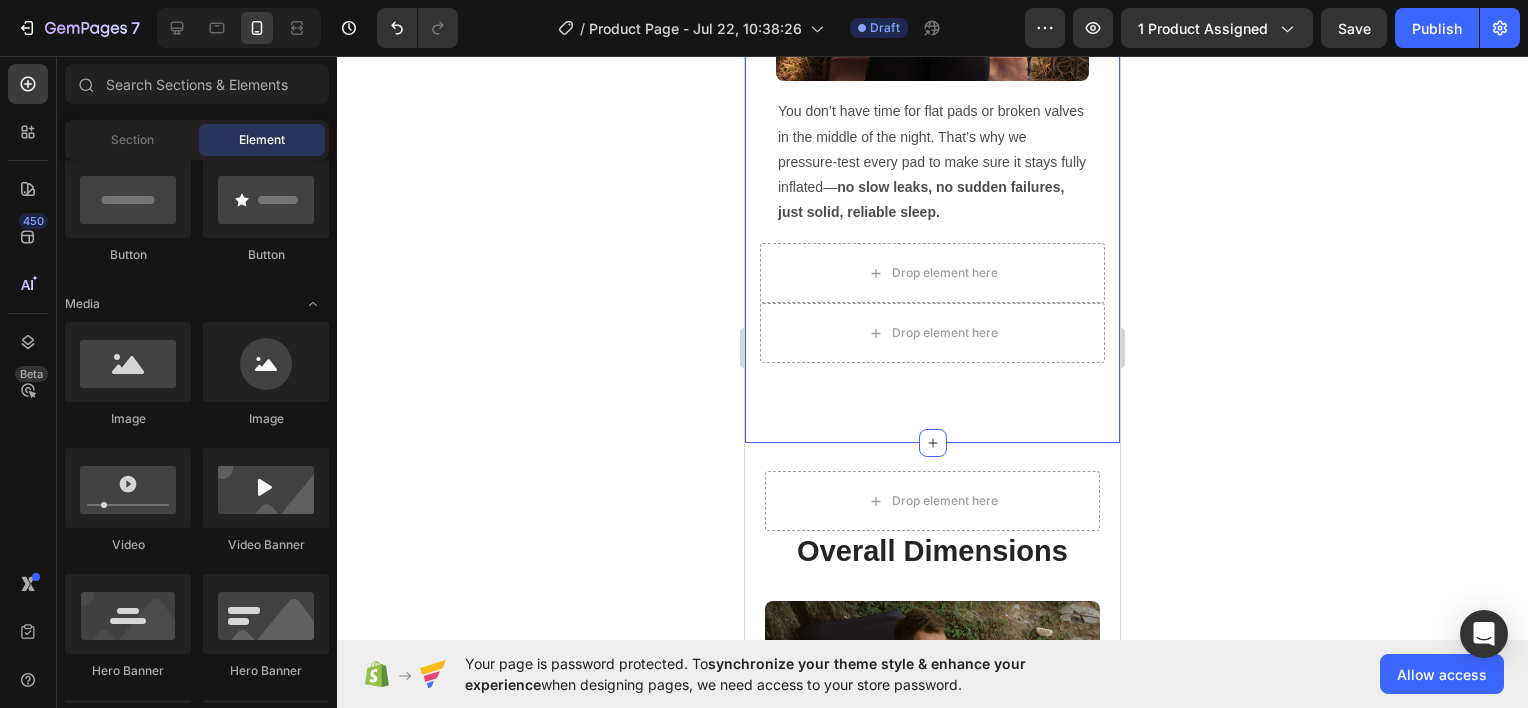 click on "Why Lumin8 Sleeping Pad? Heading Regain control with the barbering electricals of a lifetime. Text block BUY NOW Button Row
Drop element here 1. Like Sleeping at Home Heading Image The  thick 10cm  padding gives you soft, comfy support so you  don’t feel the ground .  No more sore backs or stiff mornings.  Wake up rested and ready to enjoy your day. Text Block Row 2. Easy to Pack, Easy to Carry Heading Image This sleeping pad packs down  as small as a water bottle.  It fits in your bag with no trouble—perfect for hiking, camping, or any trip where space matters. Text Block Row 3.  No Air Leaks. No Worries Heading Image You don’t have time for flat pads or broken valves in the middle of the night. That’s why we pressure-test every pad to make sure it stays fully inflated— no slow leaks, no sudden failures, just solid, reliable sleep. Text Block Row
Drop element here Row Section 2" at bounding box center (932, -701) 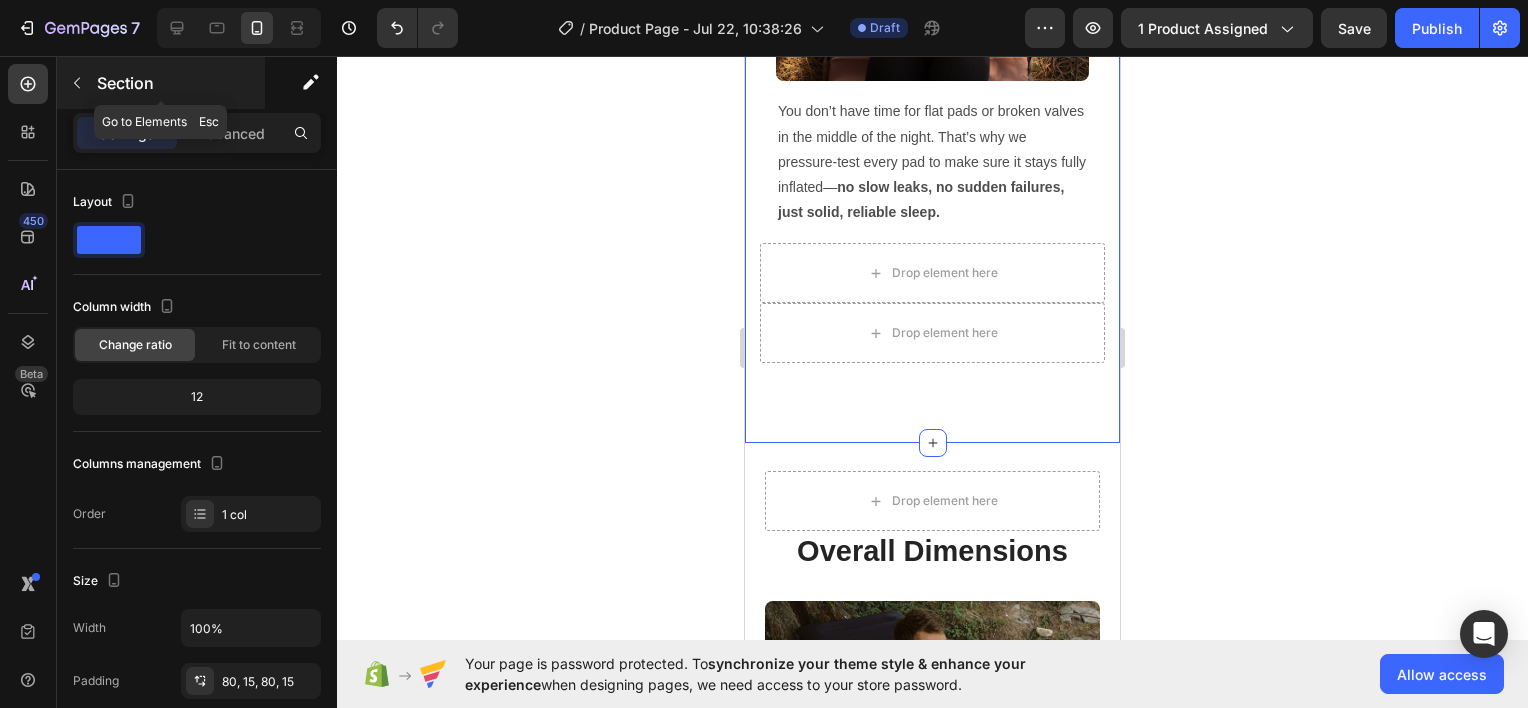 click 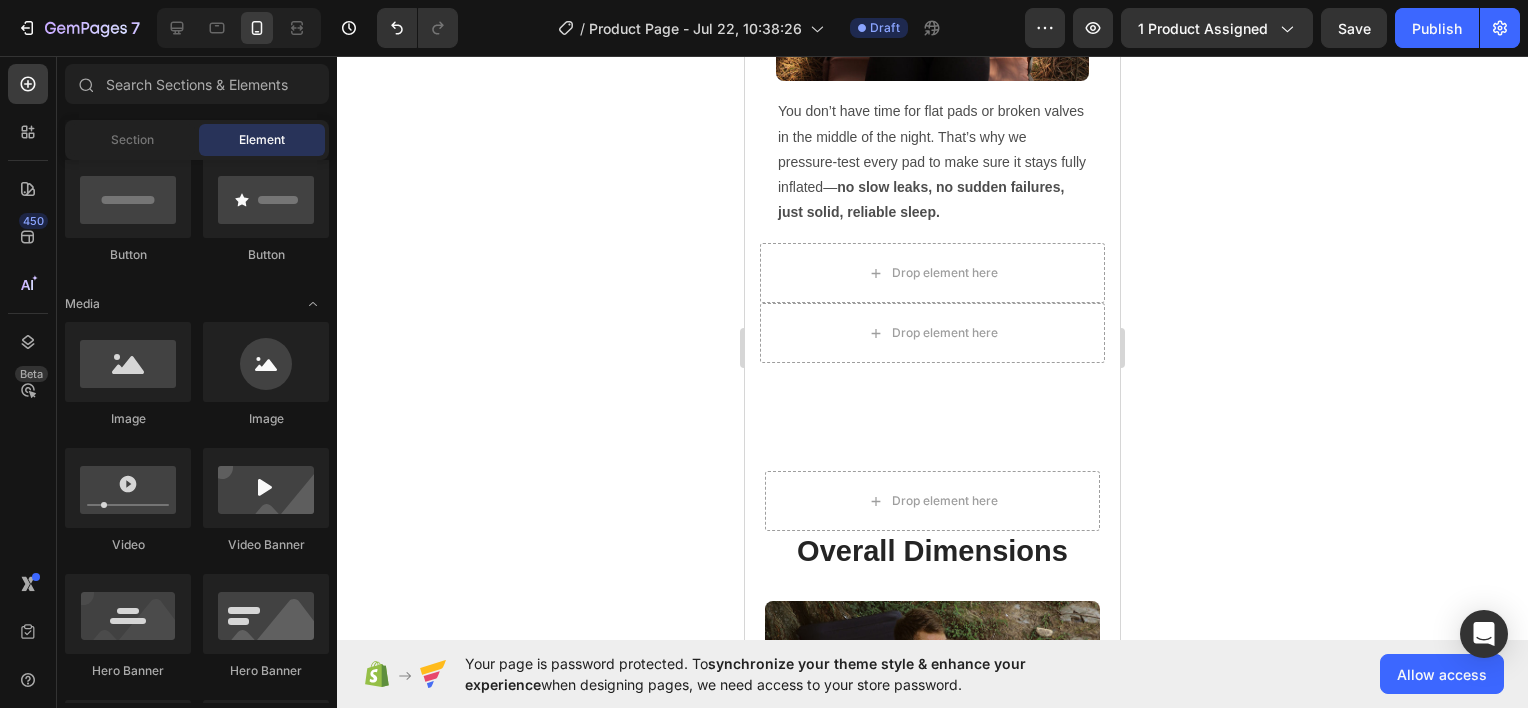 click on "Section Element" at bounding box center [197, 140] 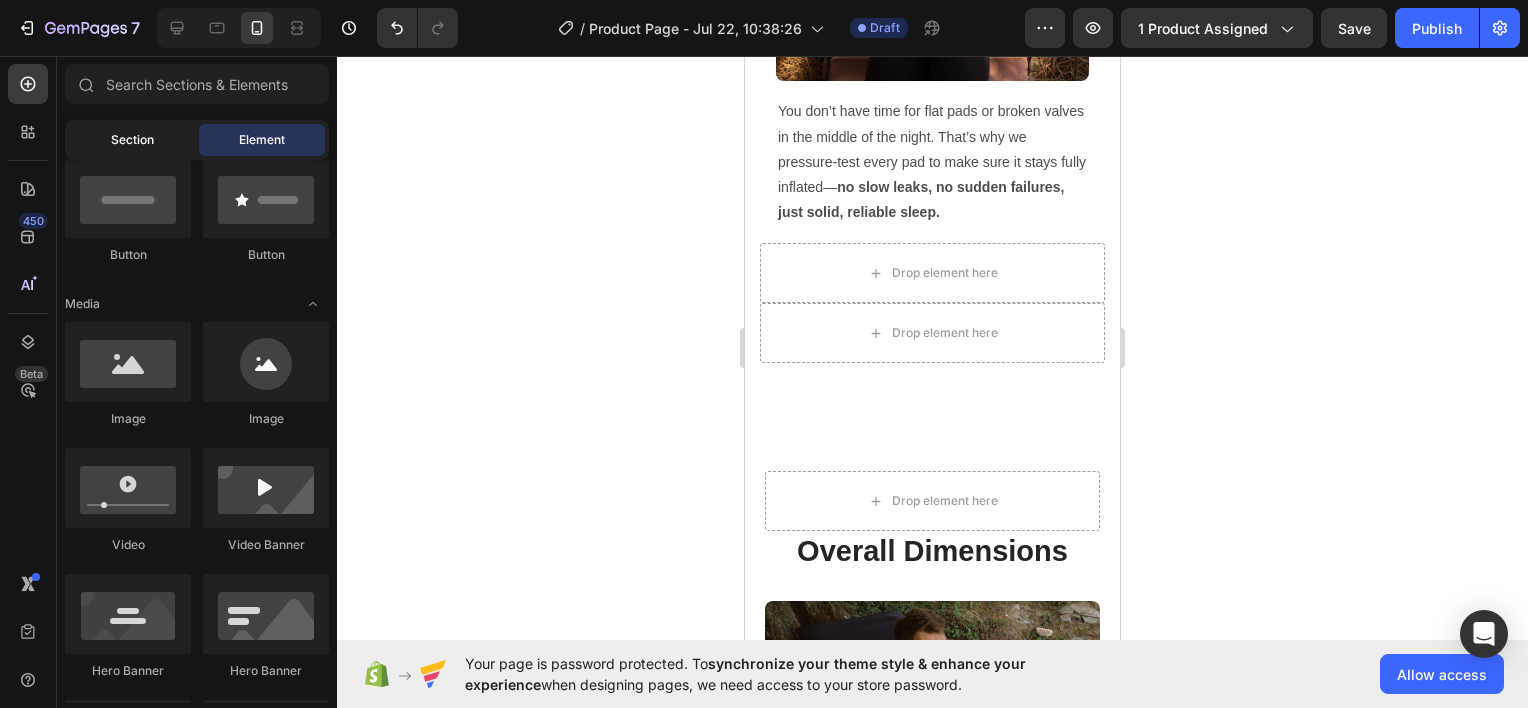 click on "Section" 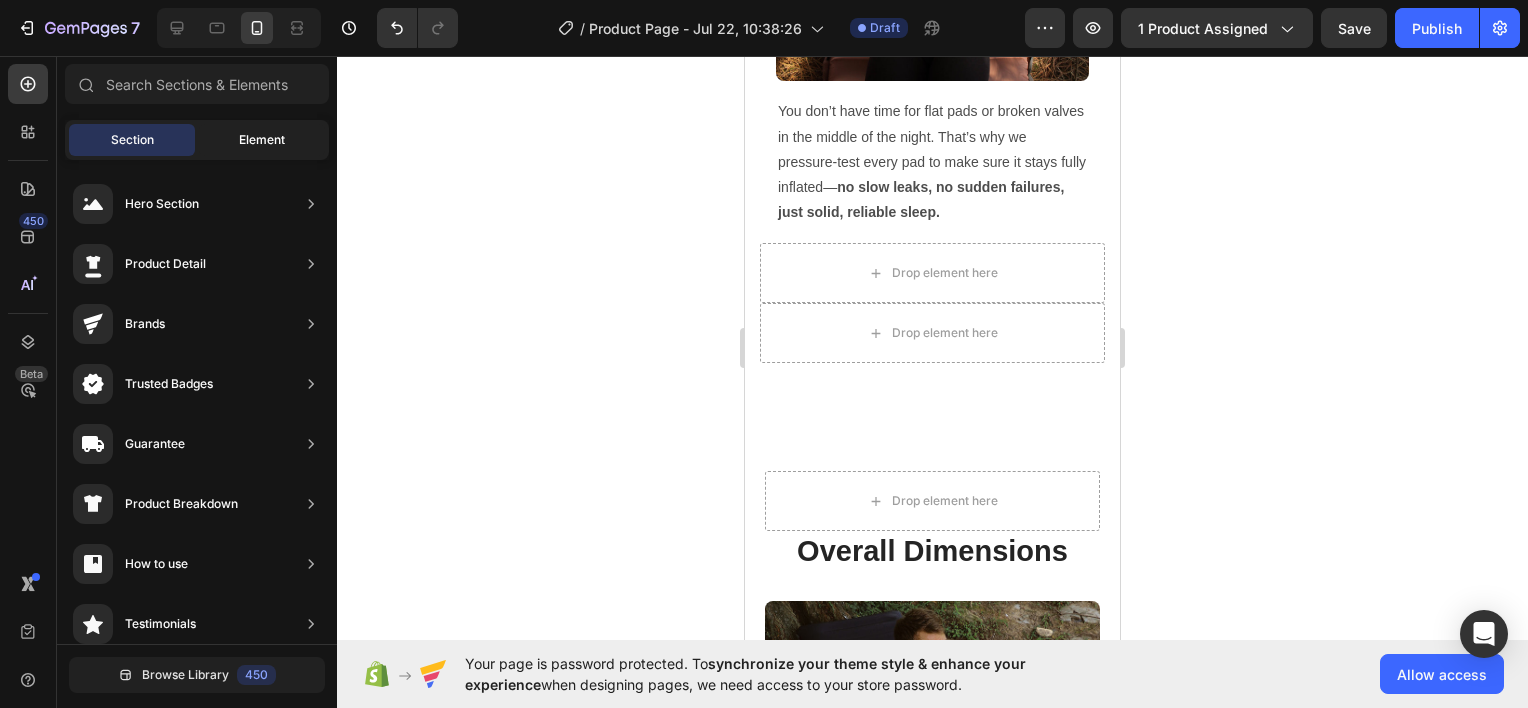 click on "Element" 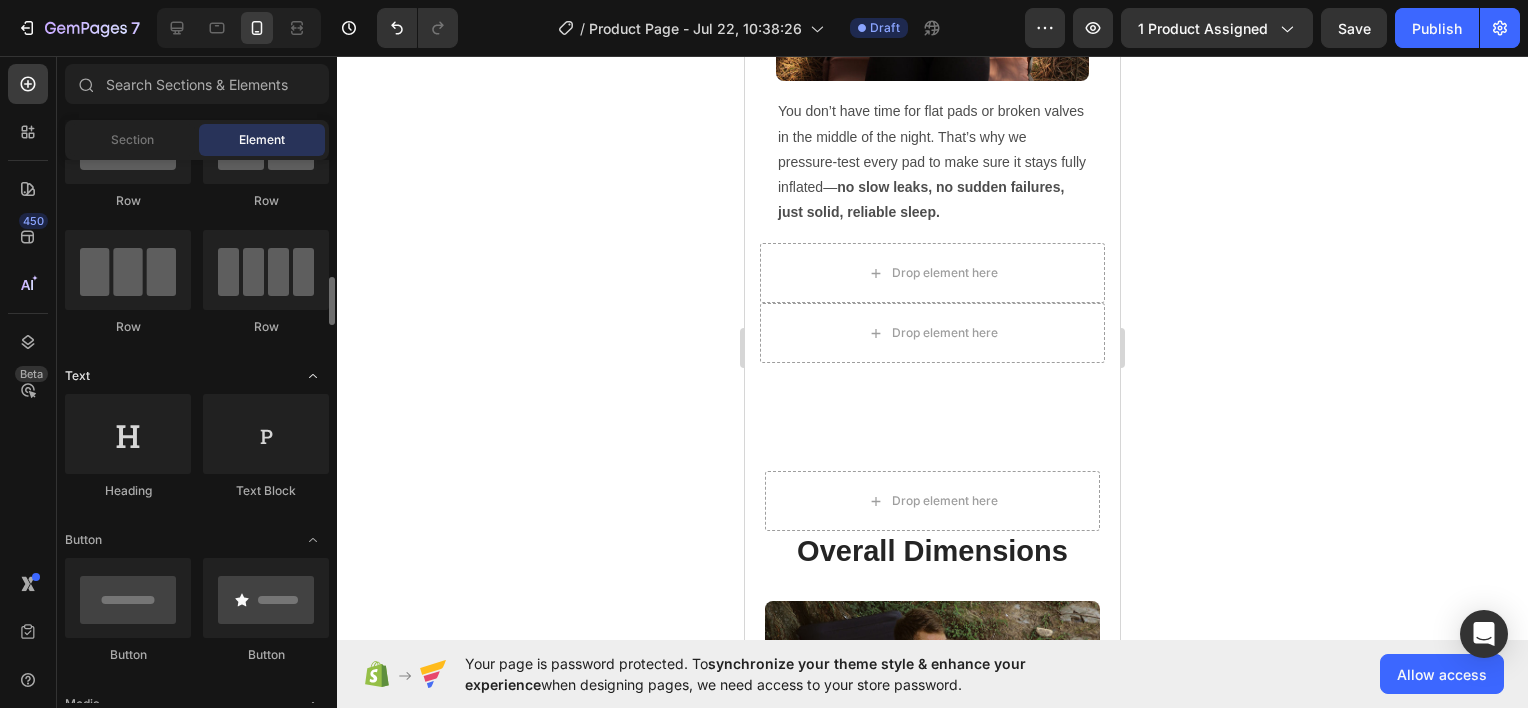scroll, scrollTop: 0, scrollLeft: 0, axis: both 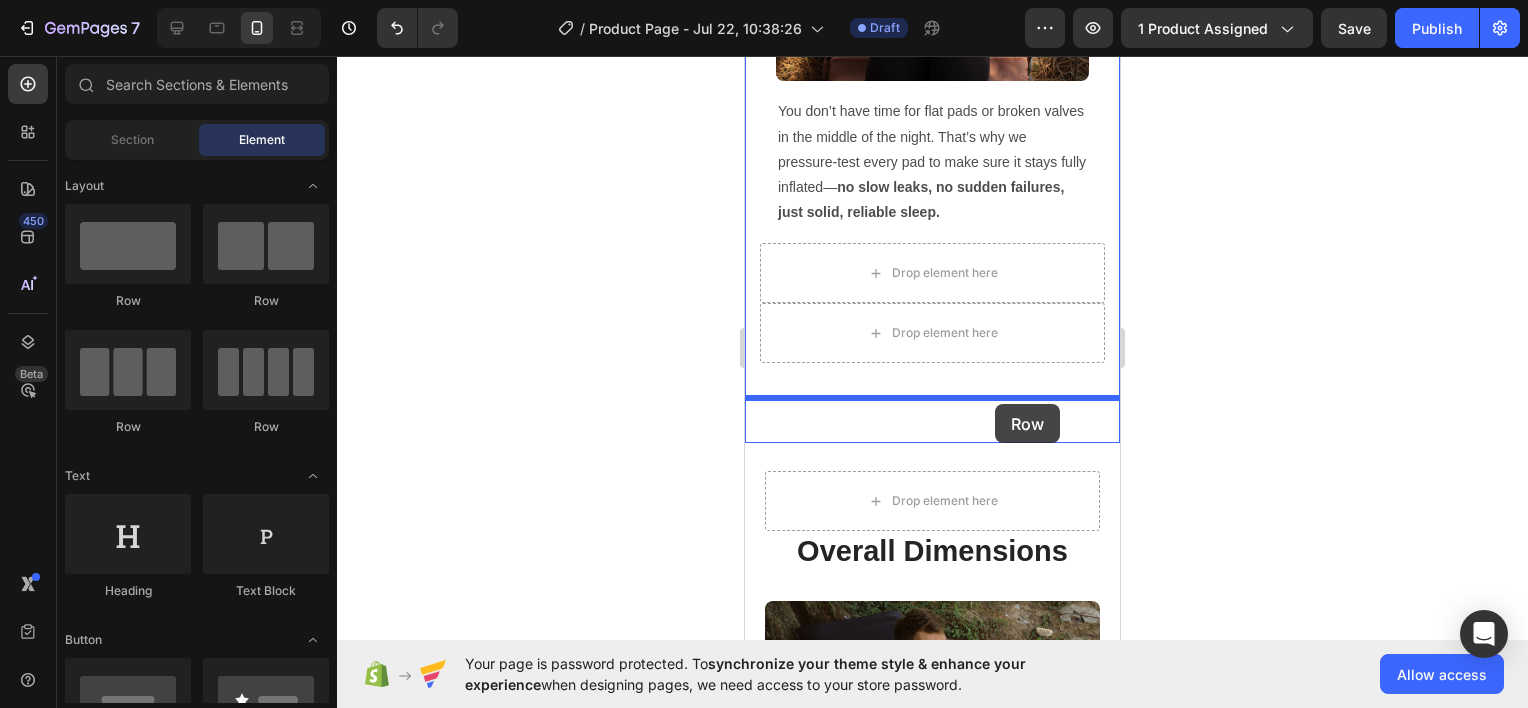 drag, startPoint x: 886, startPoint y: 321, endPoint x: 995, endPoint y: 404, distance: 137.00365 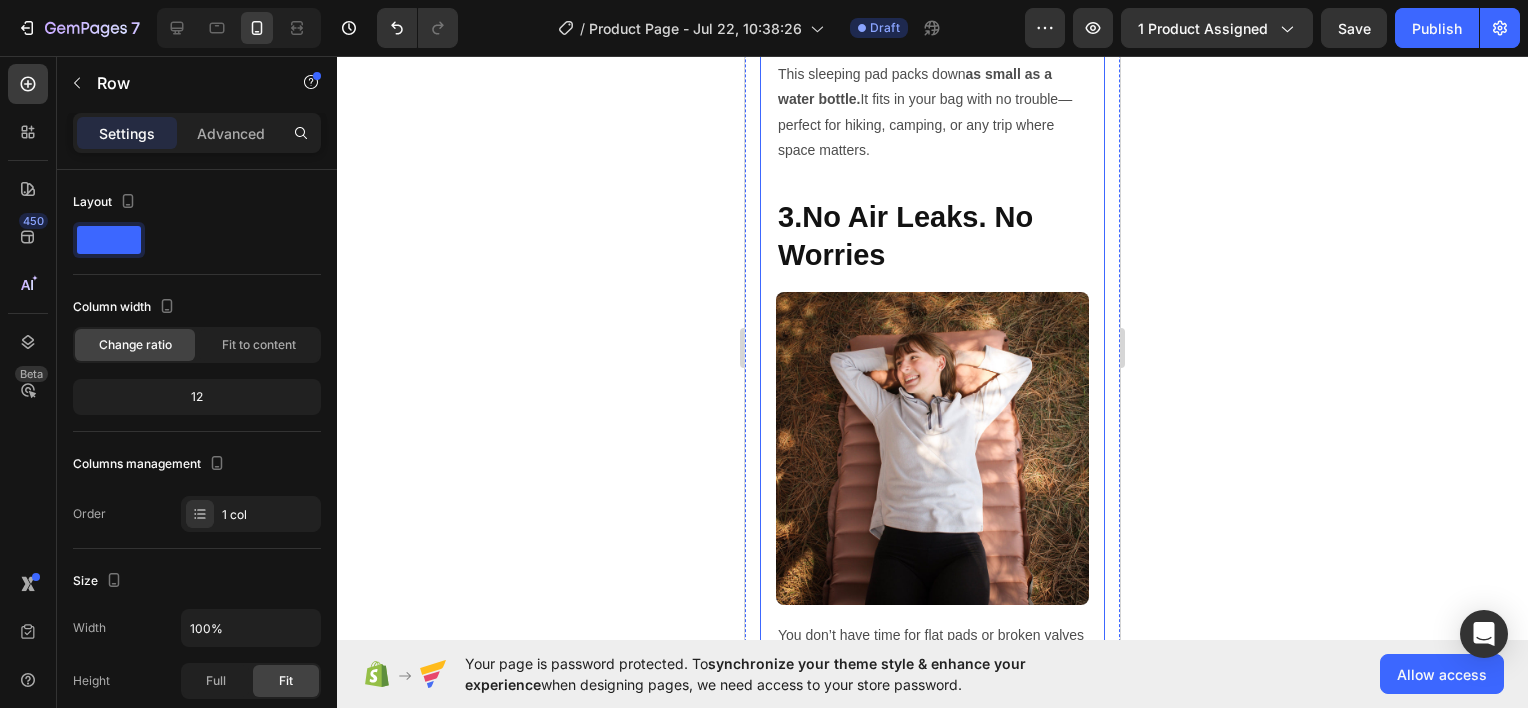 scroll, scrollTop: 3300, scrollLeft: 0, axis: vertical 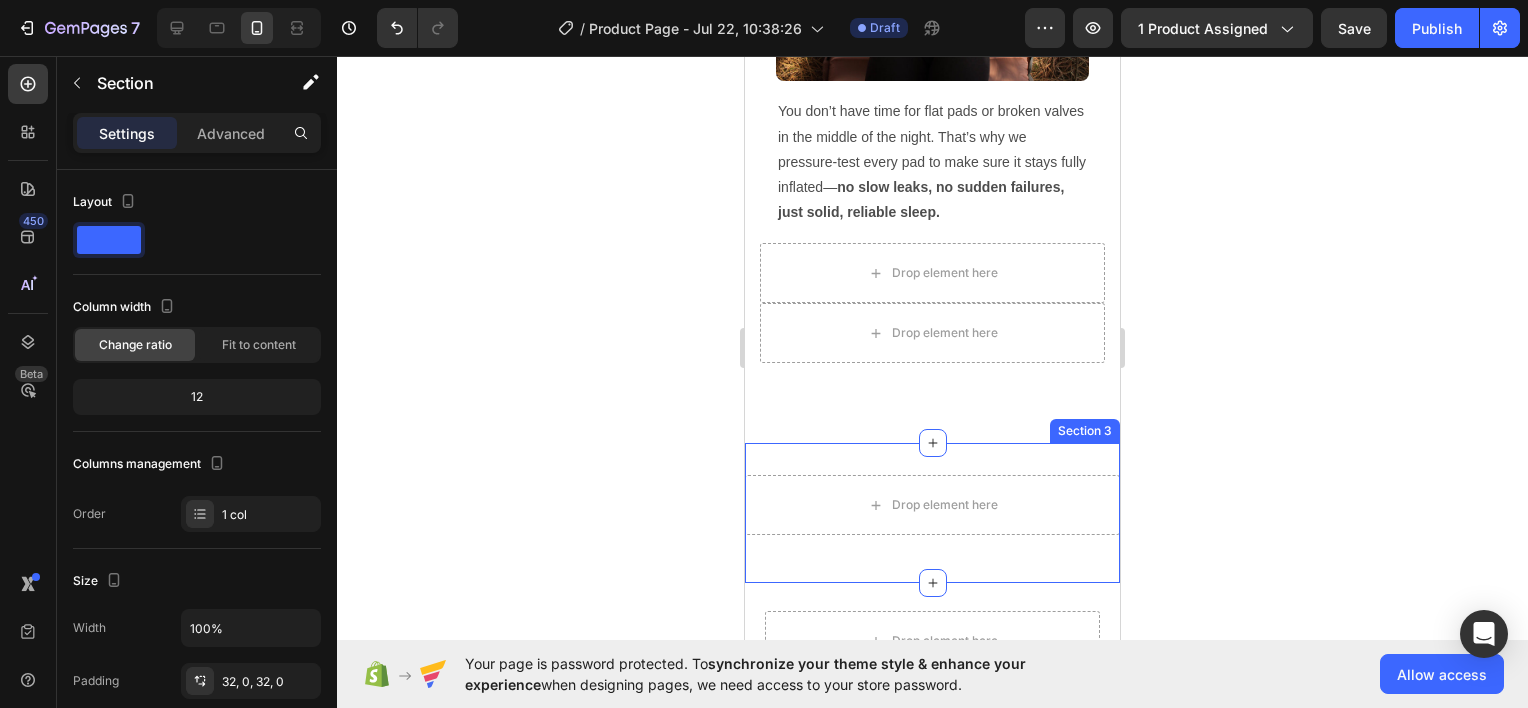 click on "Drop element here Row Section 3" at bounding box center [932, 513] 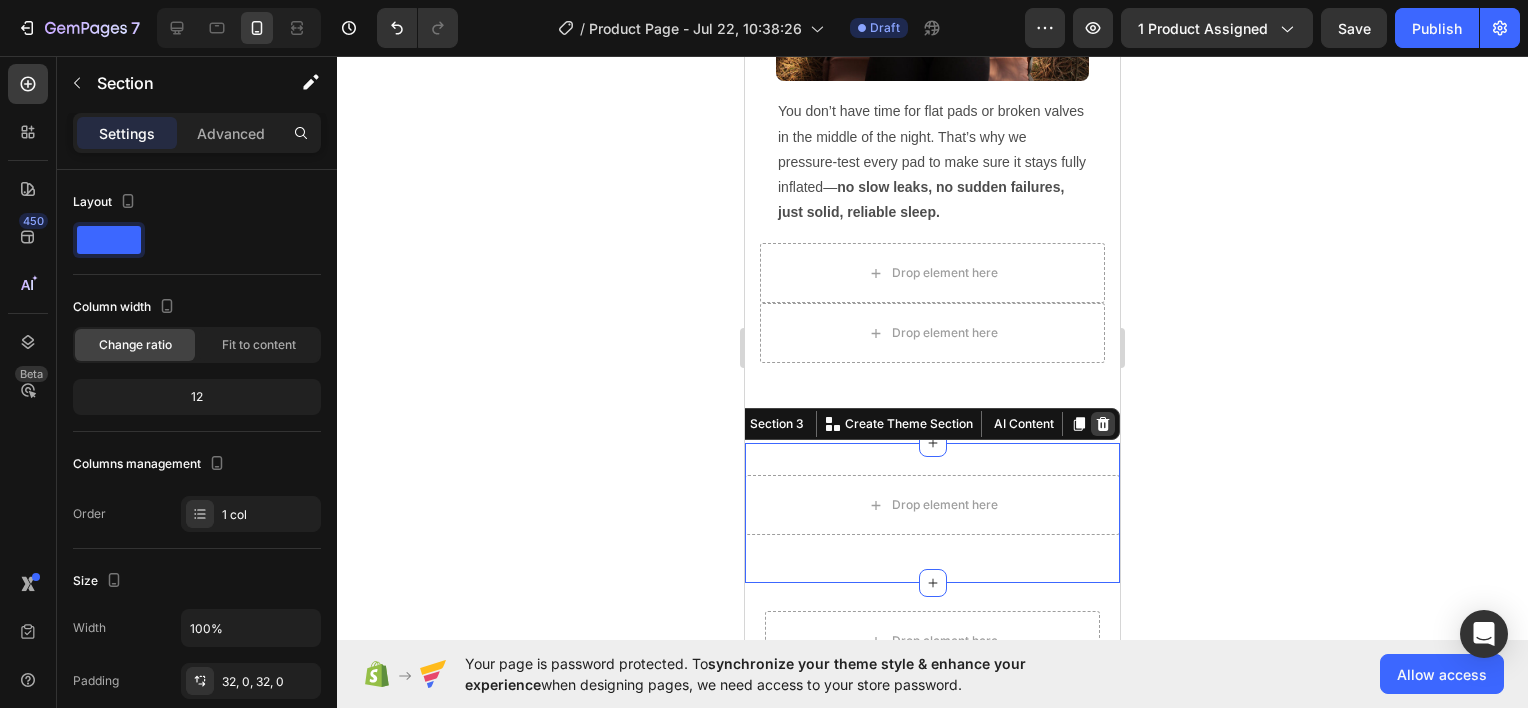 click 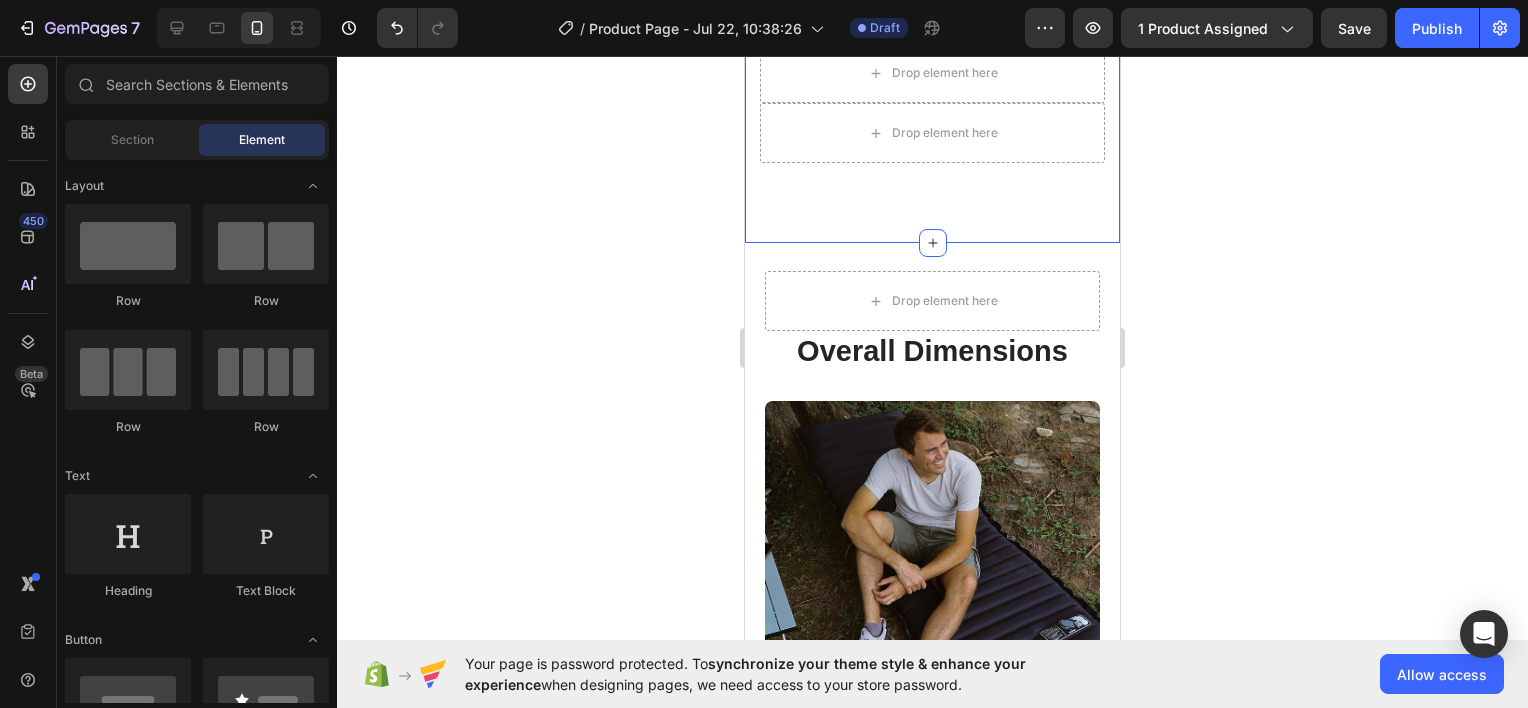 scroll, scrollTop: 3600, scrollLeft: 0, axis: vertical 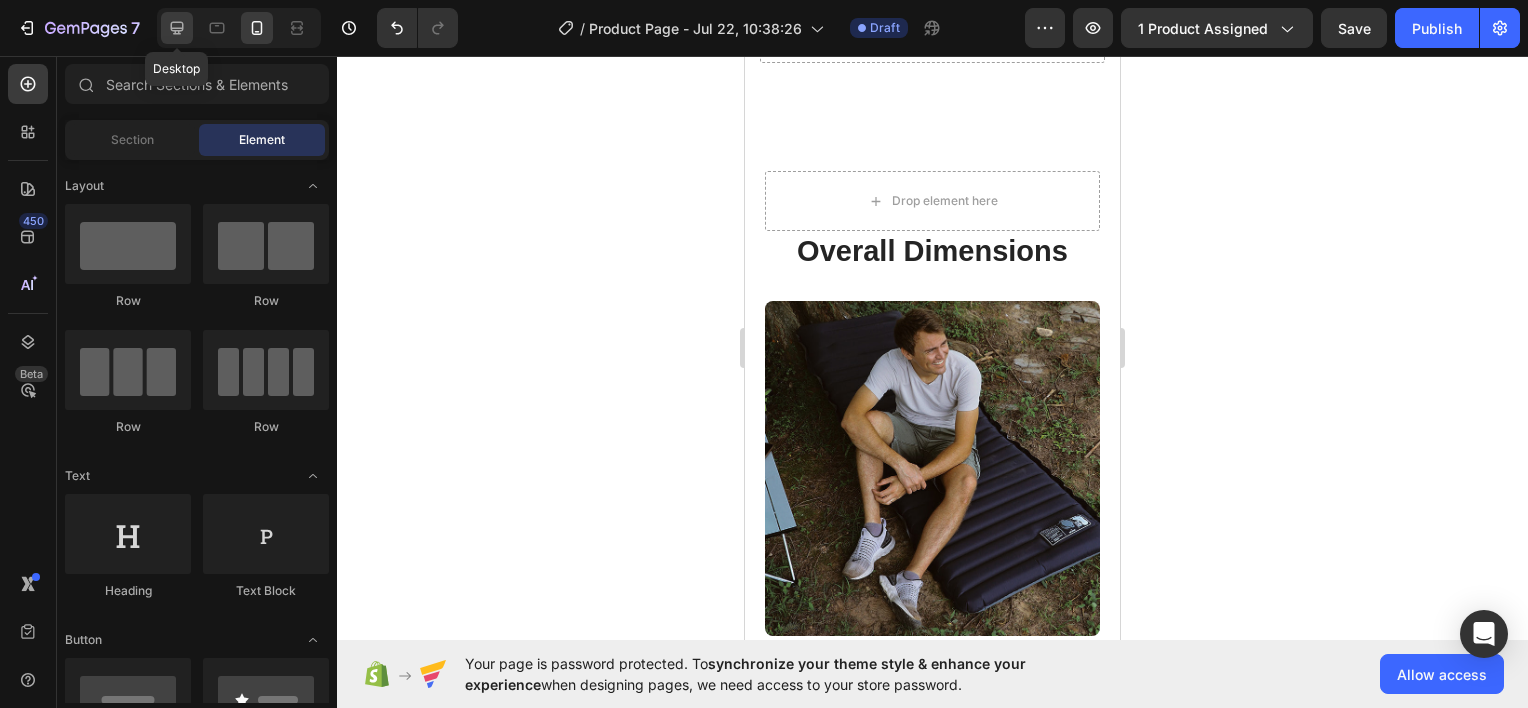 click 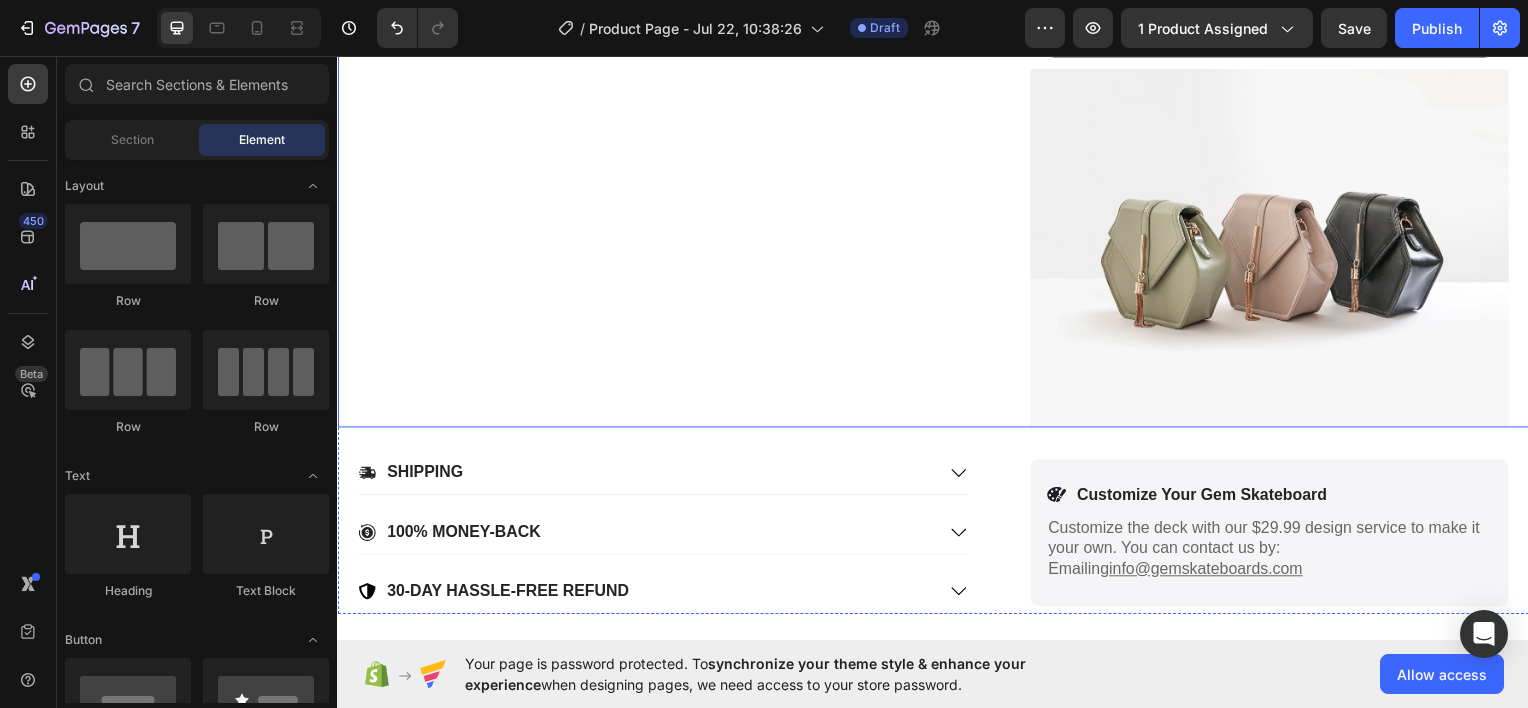 scroll, scrollTop: 900, scrollLeft: 0, axis: vertical 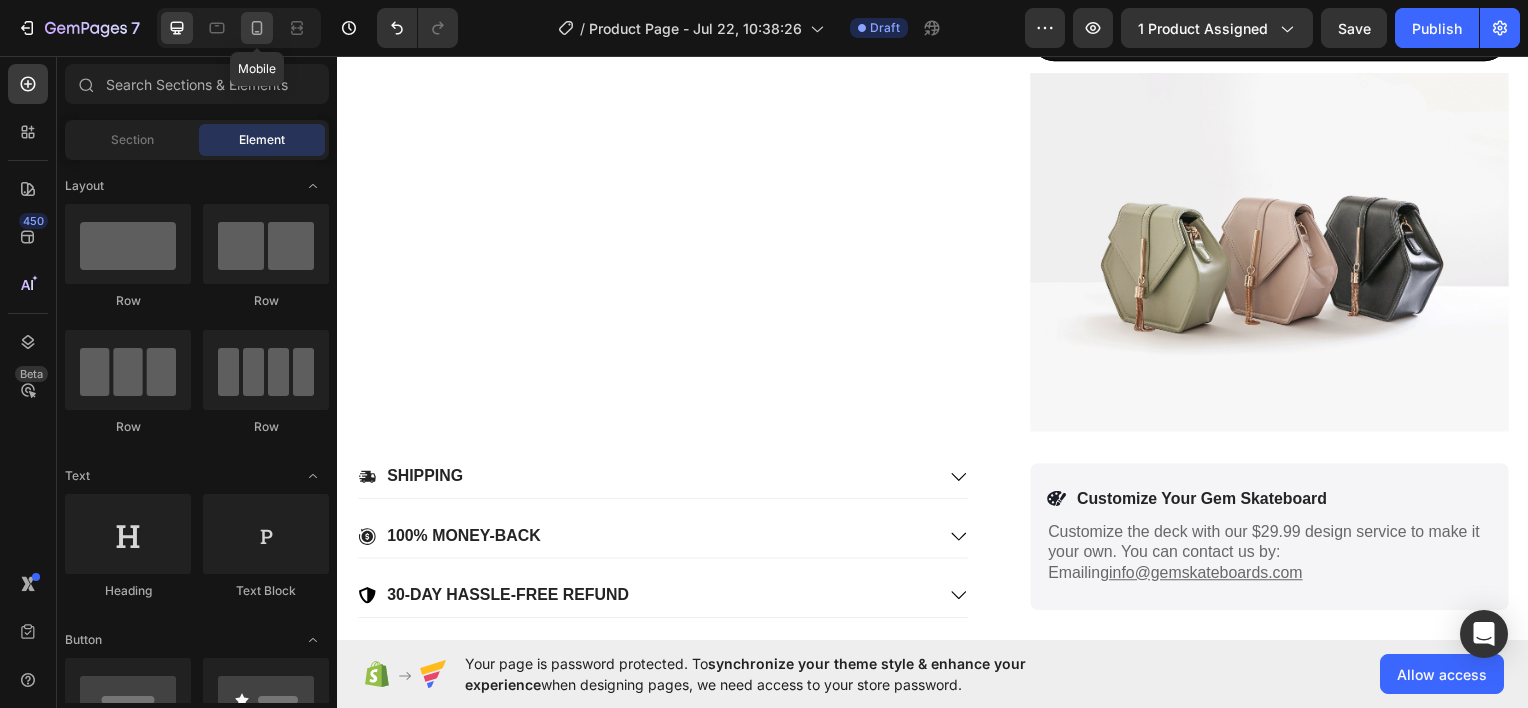 click 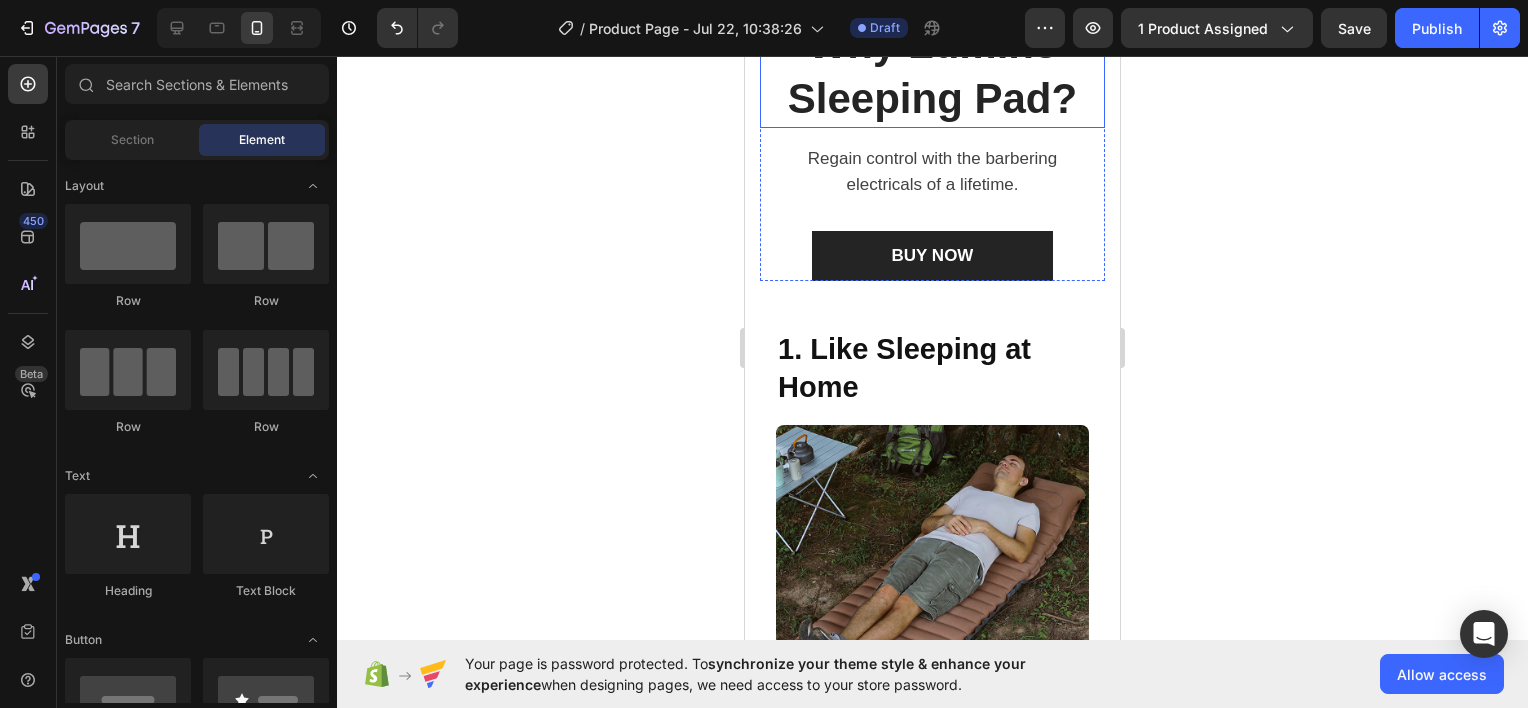 scroll, scrollTop: 1134, scrollLeft: 0, axis: vertical 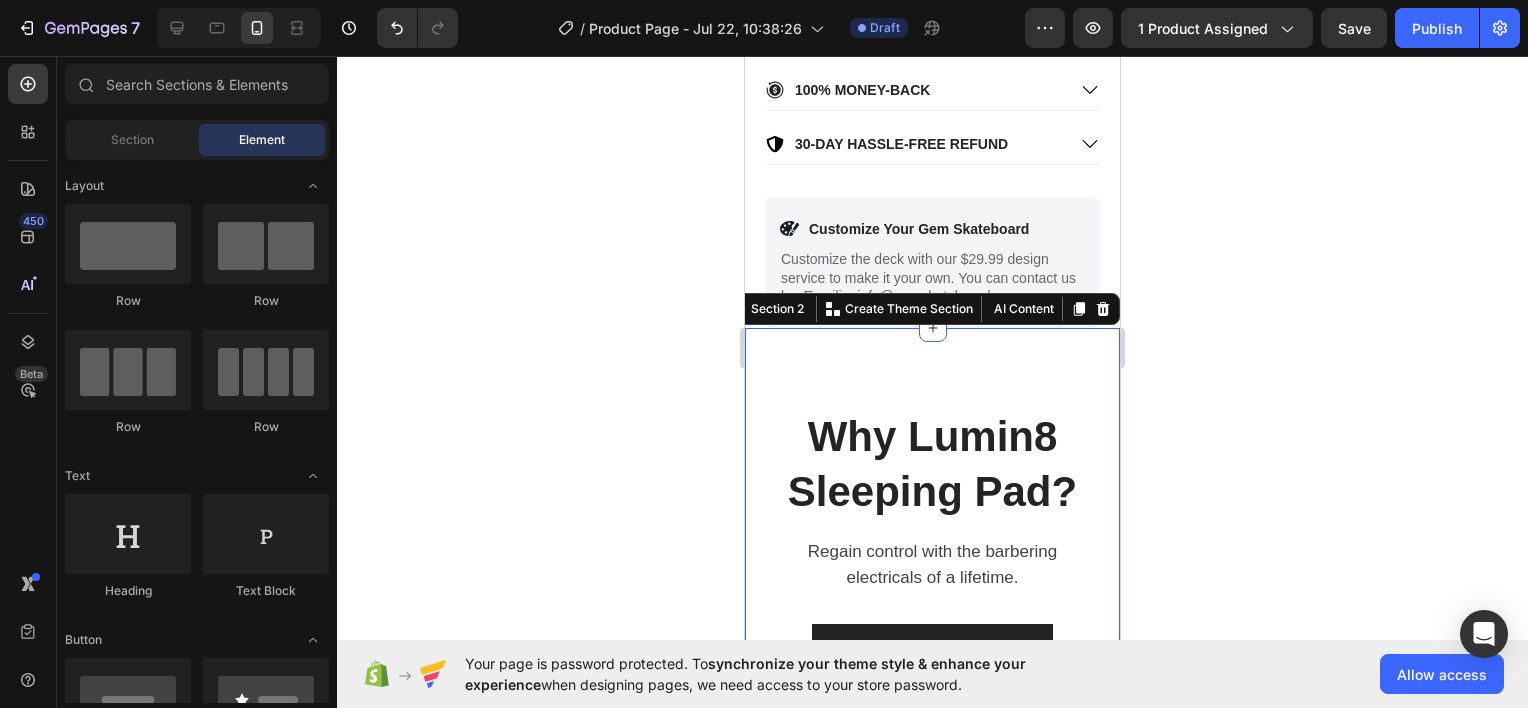 click on "Why Lumin8 Sleeping Pad? Heading Regain control with the barbering electricals of a lifetime. Text block BUY NOW Button Row
Drop element here 1. Like Sleeping at Home Heading Image The  thick 10cm  padding gives you soft, comfy support so you  don’t feel the ground .  No more sore backs or stiff mornings.  Wake up rested and ready to enjoy your day. Text Block Row 2. Easy to Pack, Easy to Carry Heading Image This sleeping pad packs down  as small as a water bottle.  It fits in your bag with no trouble—perfect for hiking, camping, or any trip where space matters. Text Block Row 3.  No Air Leaks. No Worries Heading Image You don’t have time for flat pads or broken valves in the middle of the night. That’s why we pressure-test every pad to make sure it stays fully inflated— no slow leaks, no sudden failures, just solid, reliable sleep. Text Block Row
Drop element here Row Section 2   You can create reusable sections Create Theme Section AI Content Write with GemAI" at bounding box center [932, 1471] 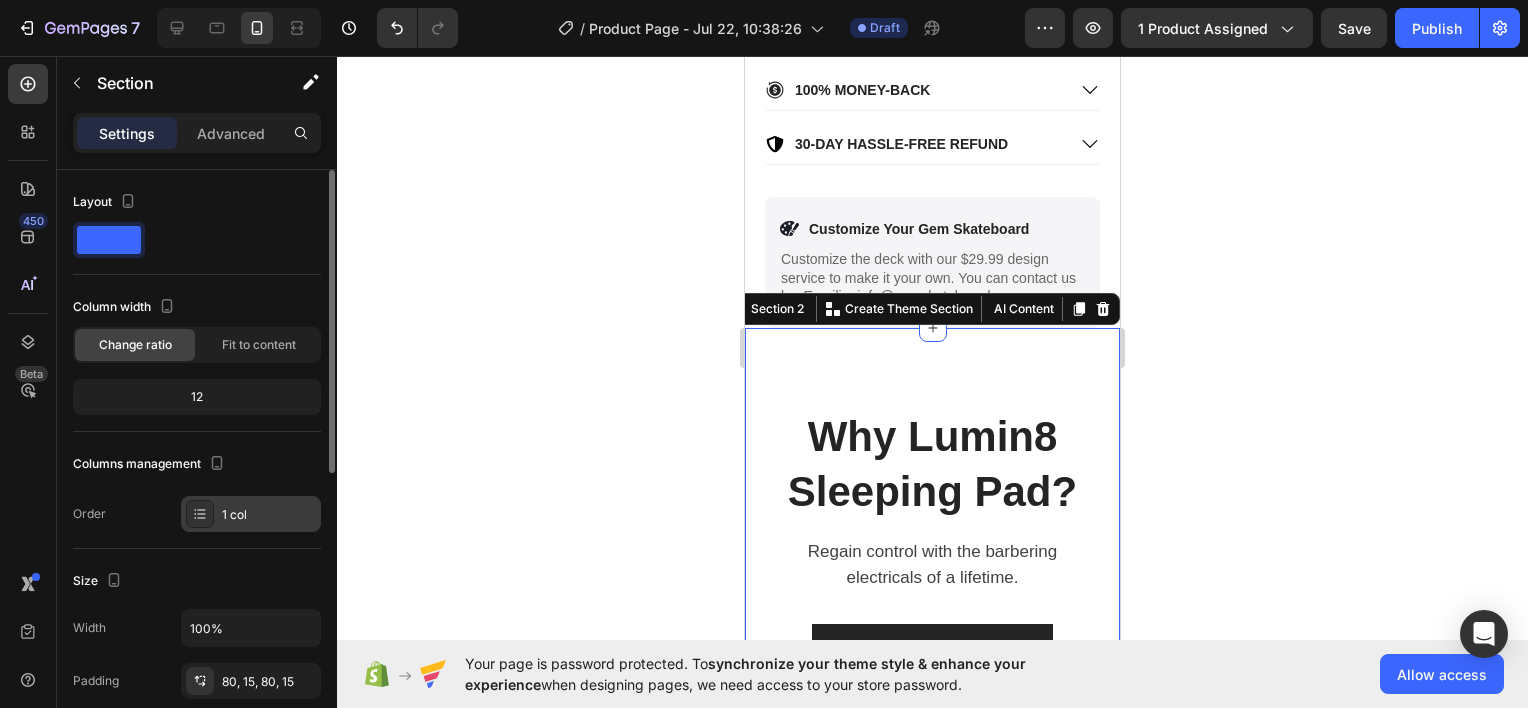 click on "1 col" at bounding box center (269, 515) 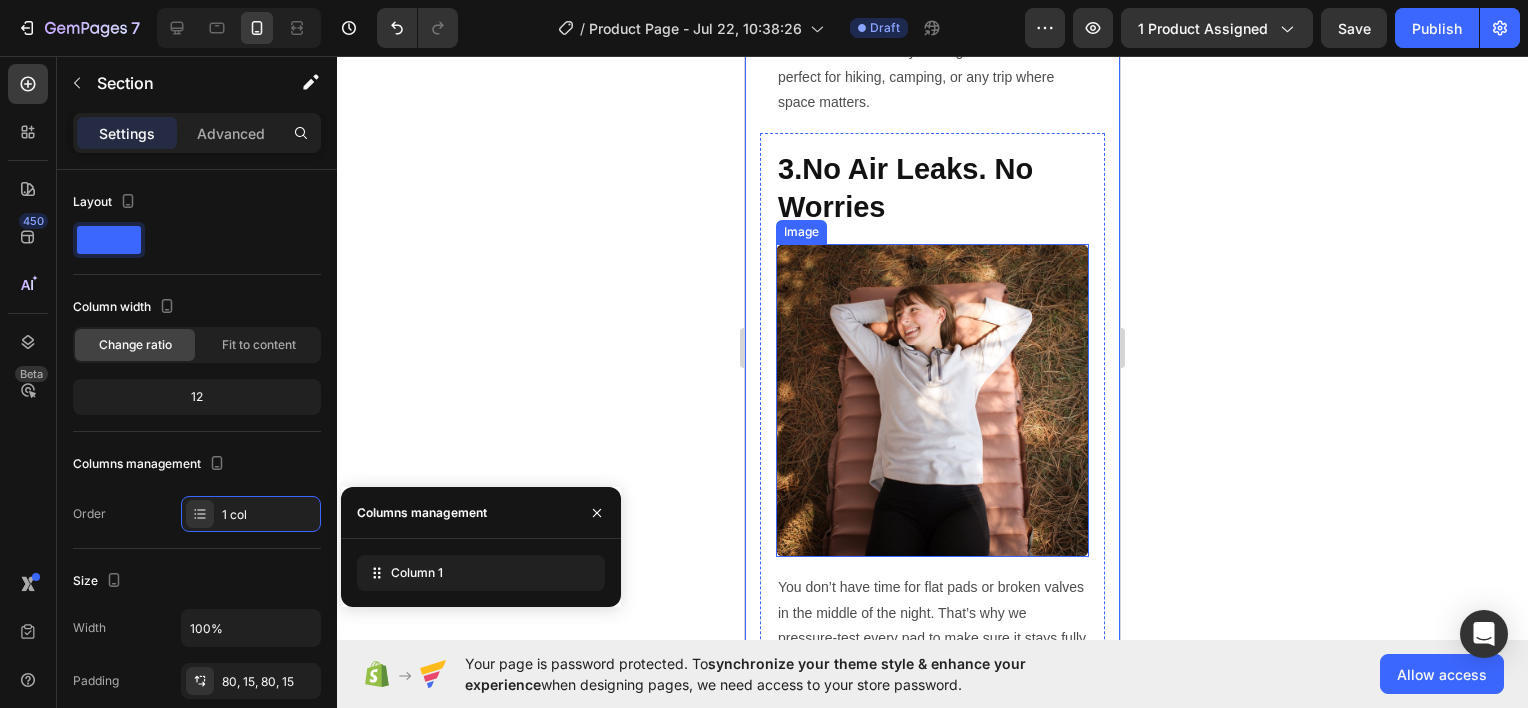 scroll, scrollTop: 3134, scrollLeft: 0, axis: vertical 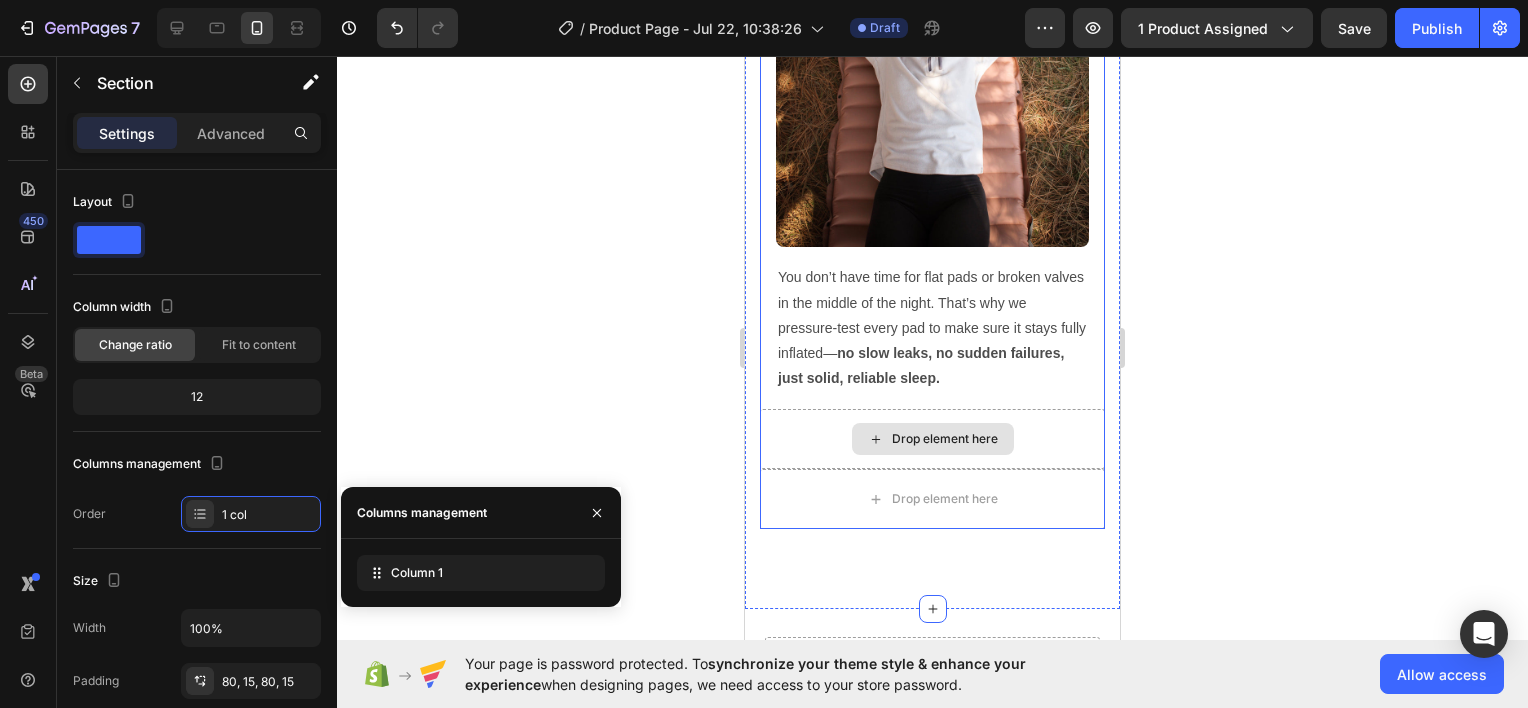 click on "Drop element here" at bounding box center (932, 439) 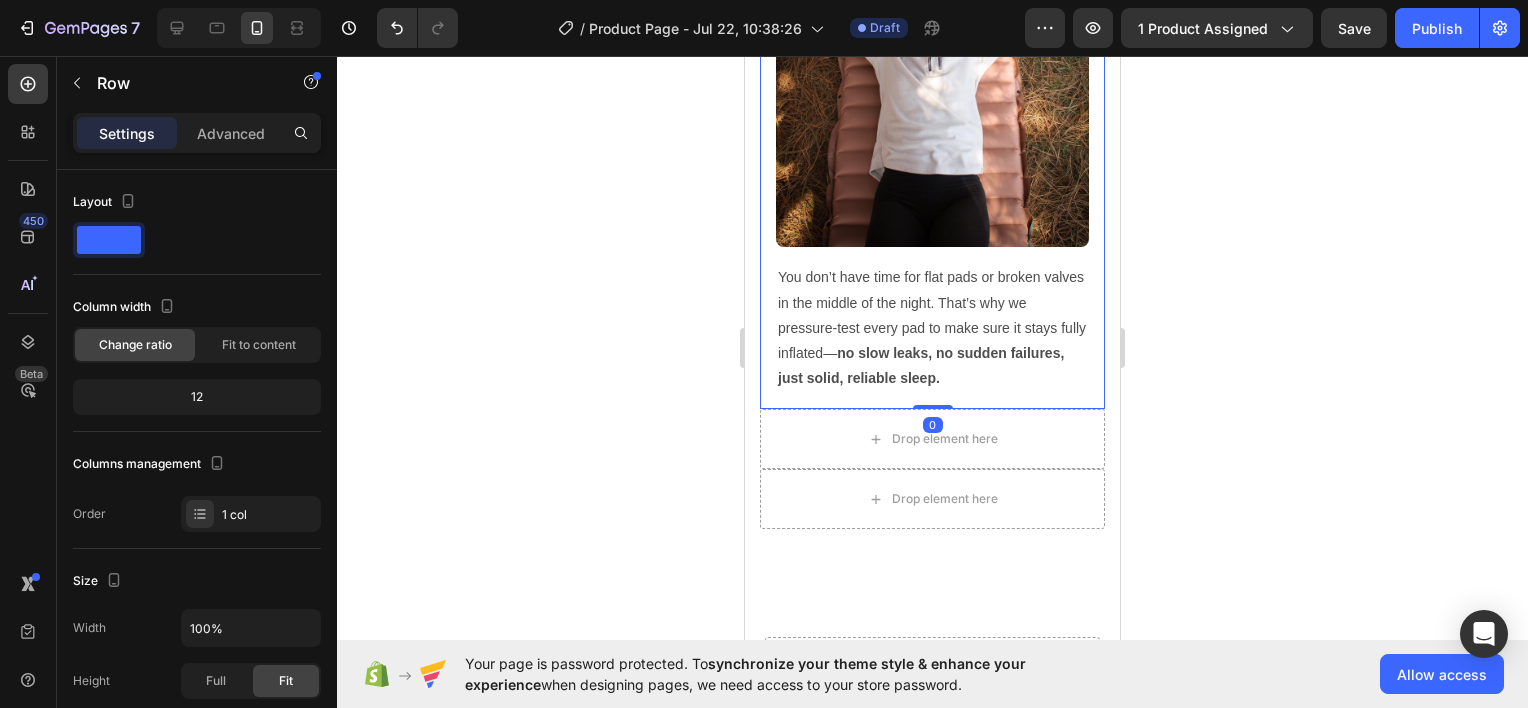 click on "3.  No Air Leaks. No Worries Heading Image You don’t have time for flat pads or broken valves in the middle of the night. That’s why we pressure-test every pad to make sure it stays fully inflated— no slow leaks, no sudden failures, just solid, reliable sleep. Text Block Row   0" at bounding box center (932, 116) 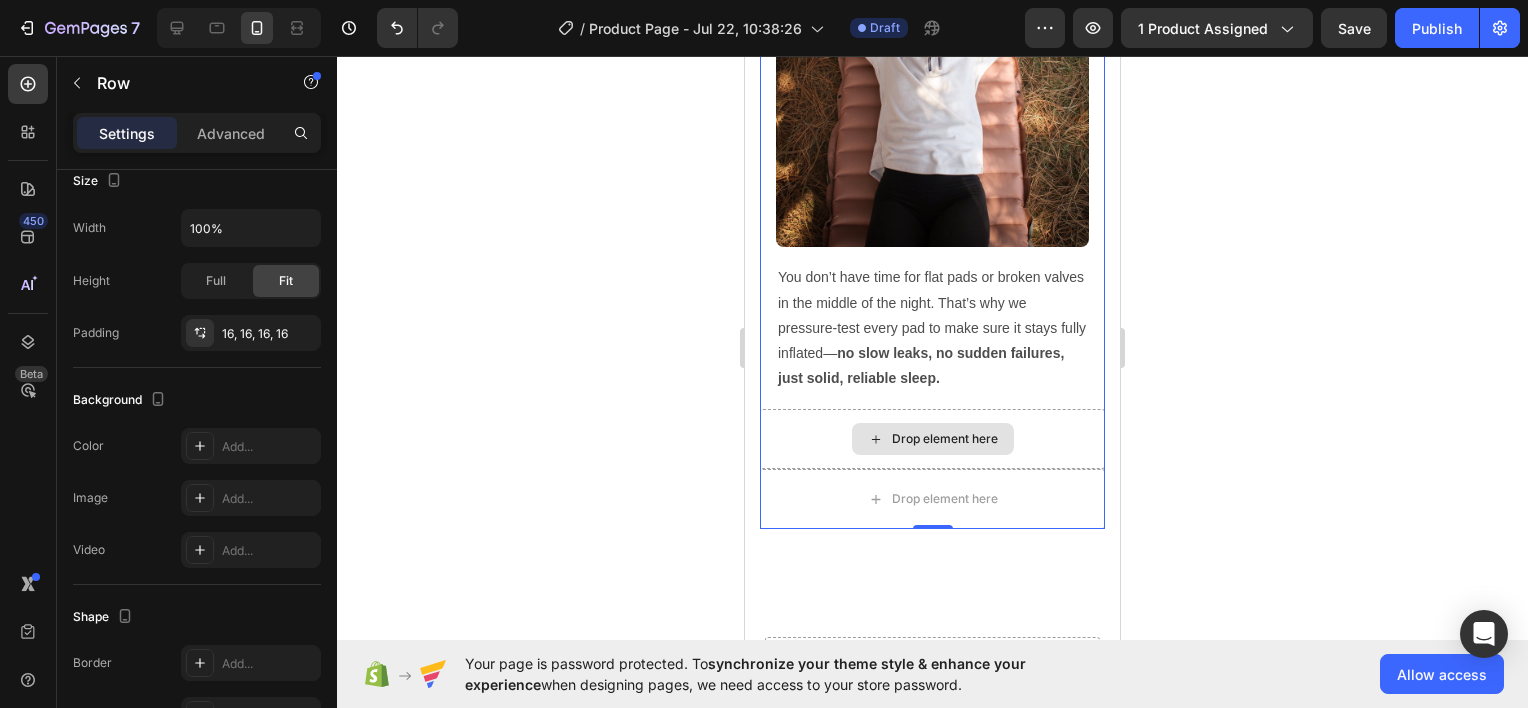 click on "Drop element here" at bounding box center (932, 439) 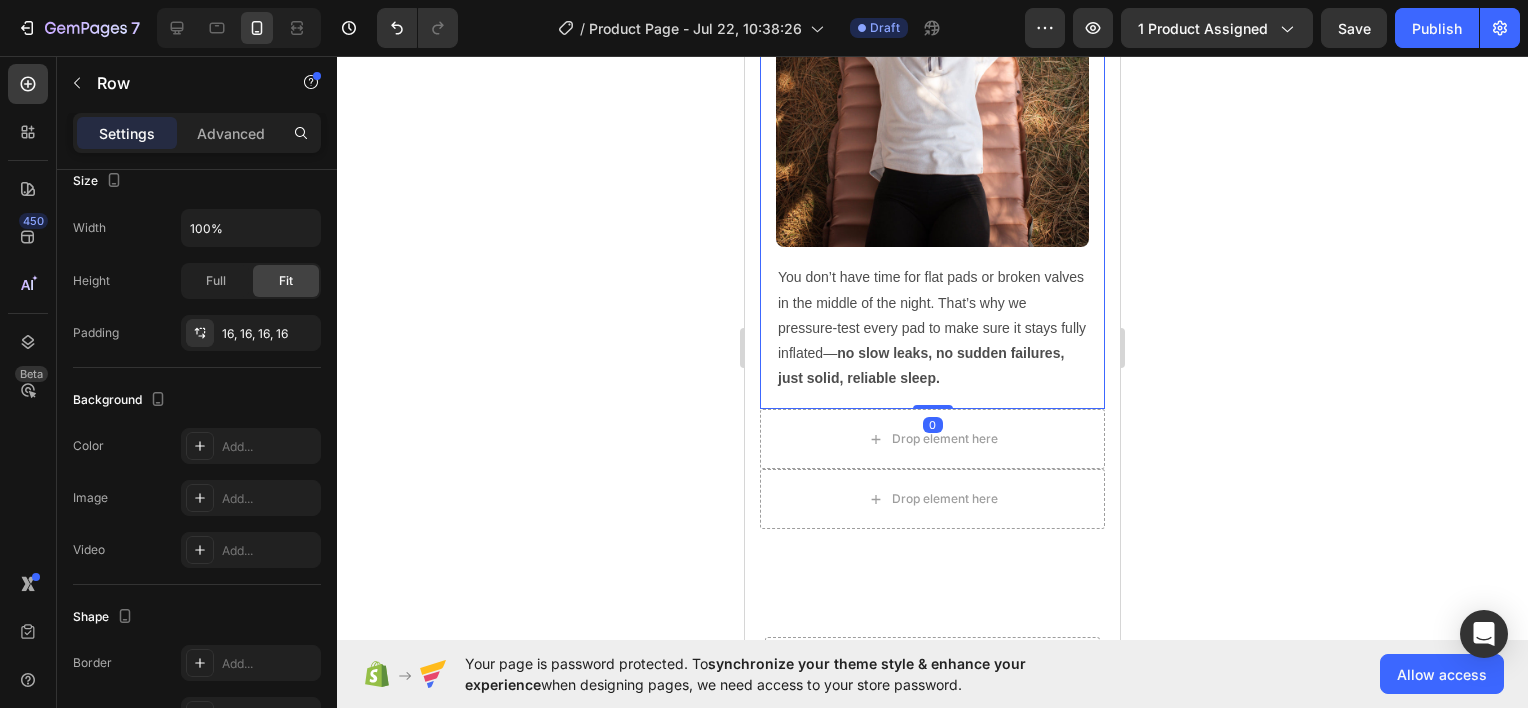 click on "3.  No Air Leaks. No Worries Heading Image You don’t have time for flat pads or broken valves in the middle of the night. That’s why we pressure-test every pad to make sure it stays fully inflated— no slow leaks, no sudden failures, just solid, reliable sleep. Text Block Row   0" at bounding box center [932, 116] 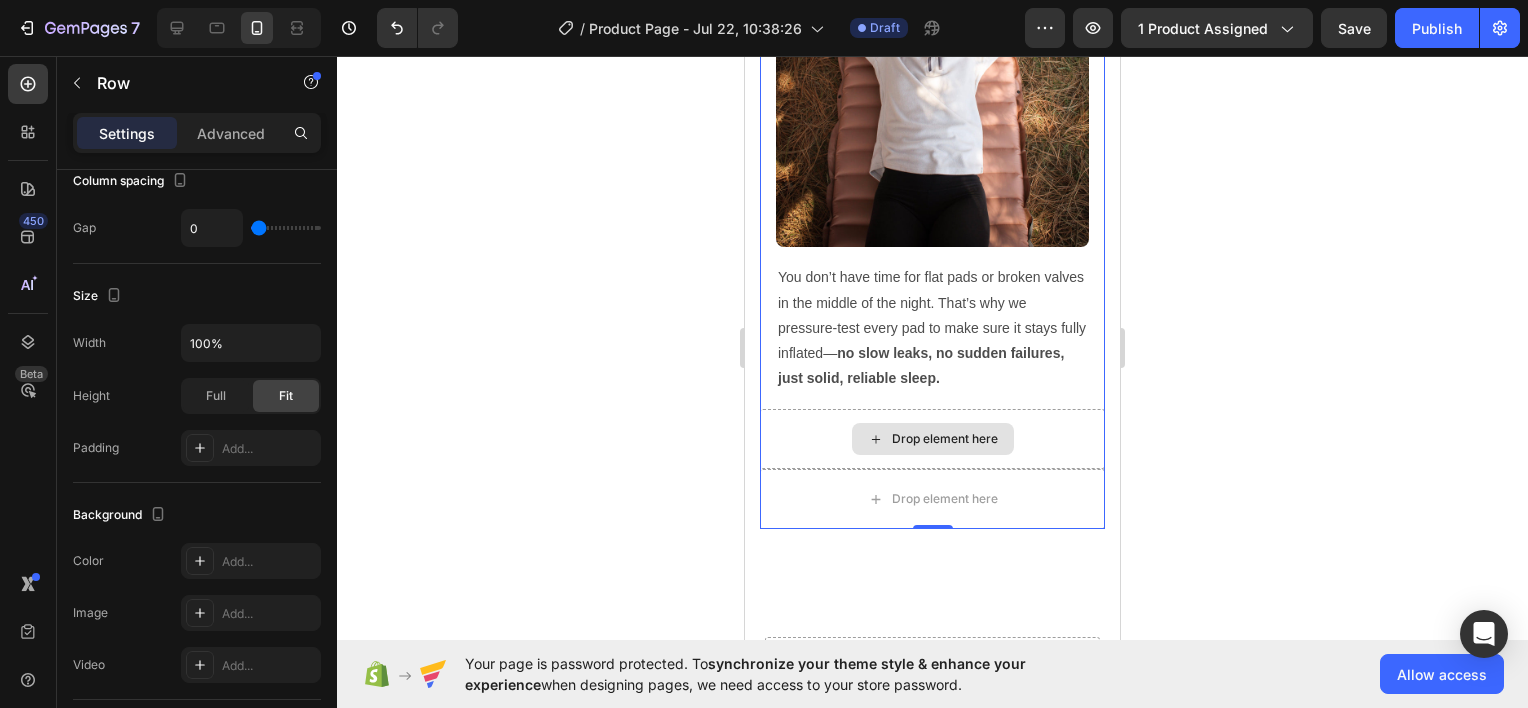 click on "Drop element here" at bounding box center [932, 439] 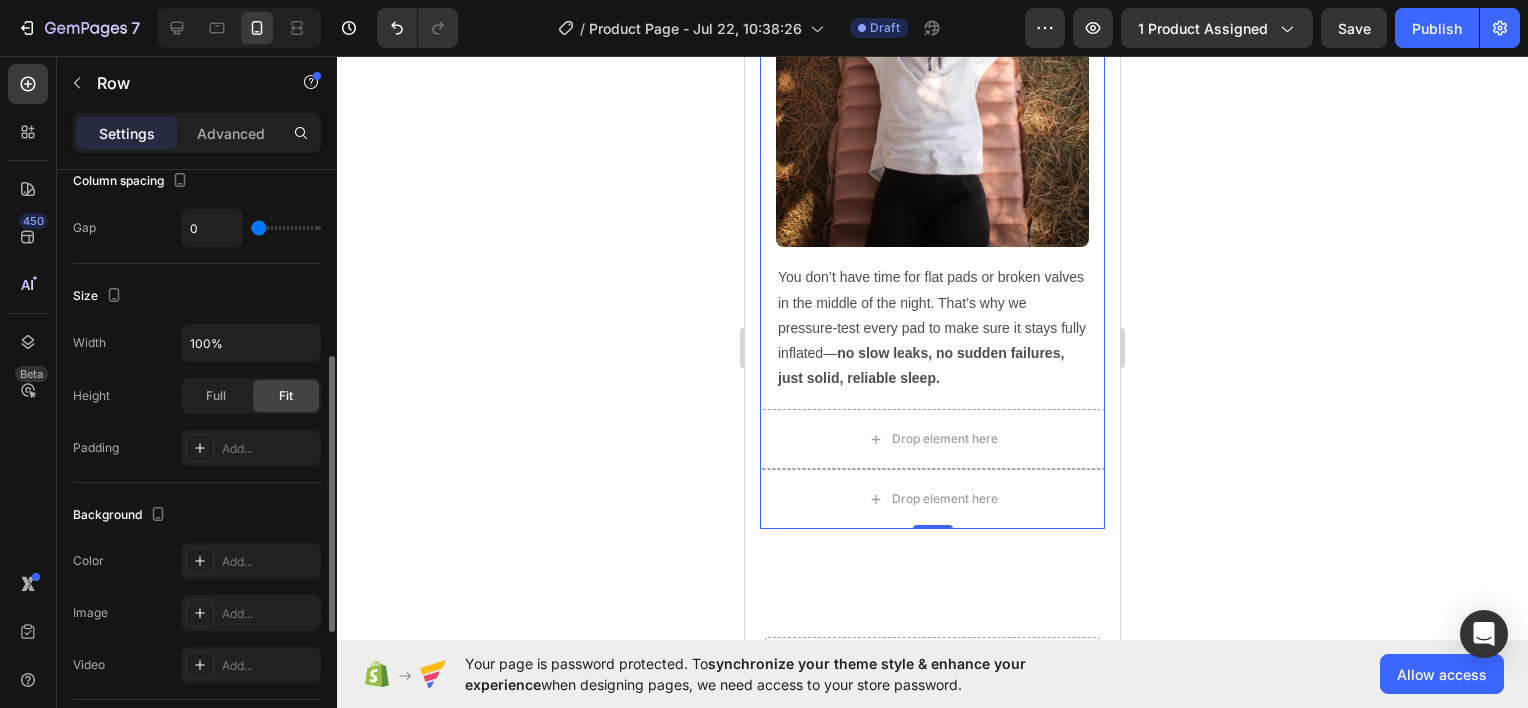 scroll, scrollTop: 0, scrollLeft: 0, axis: both 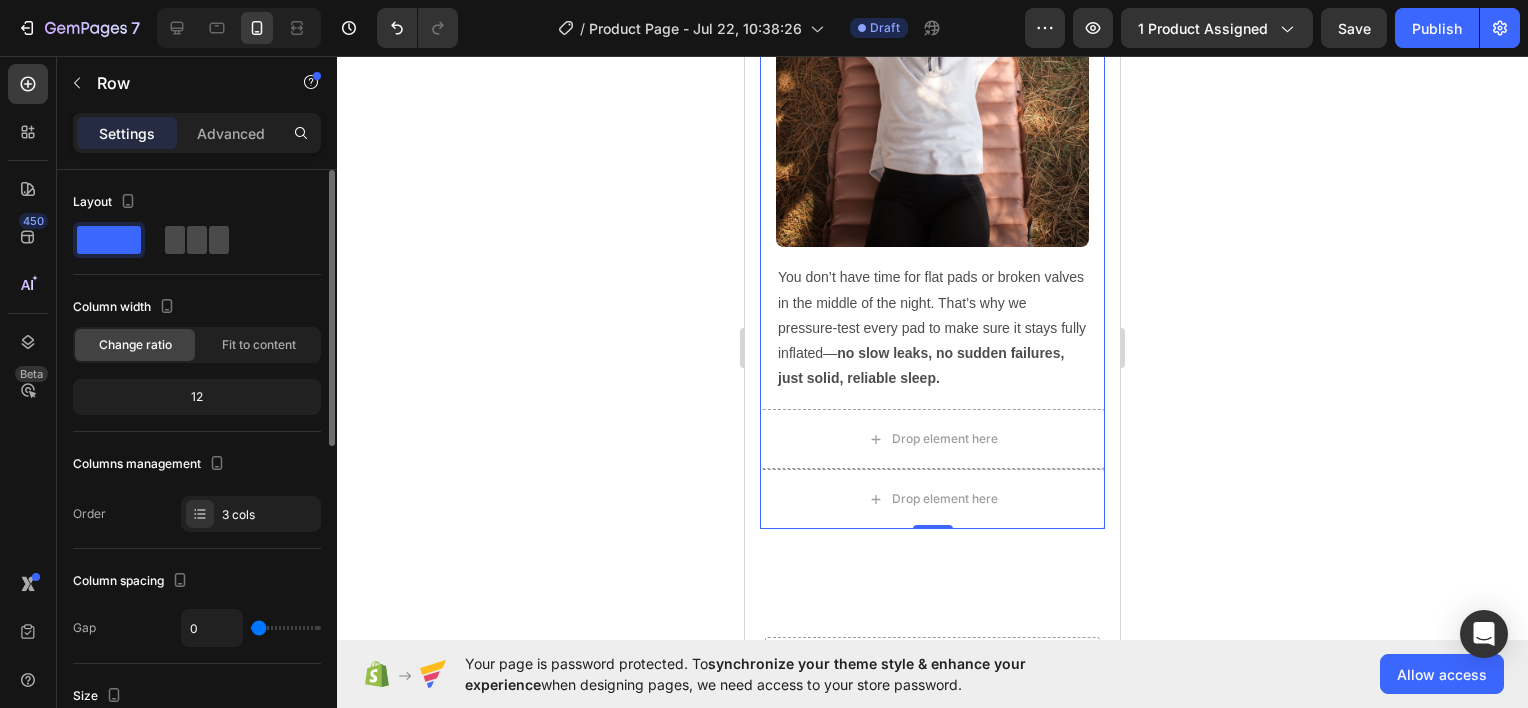 click 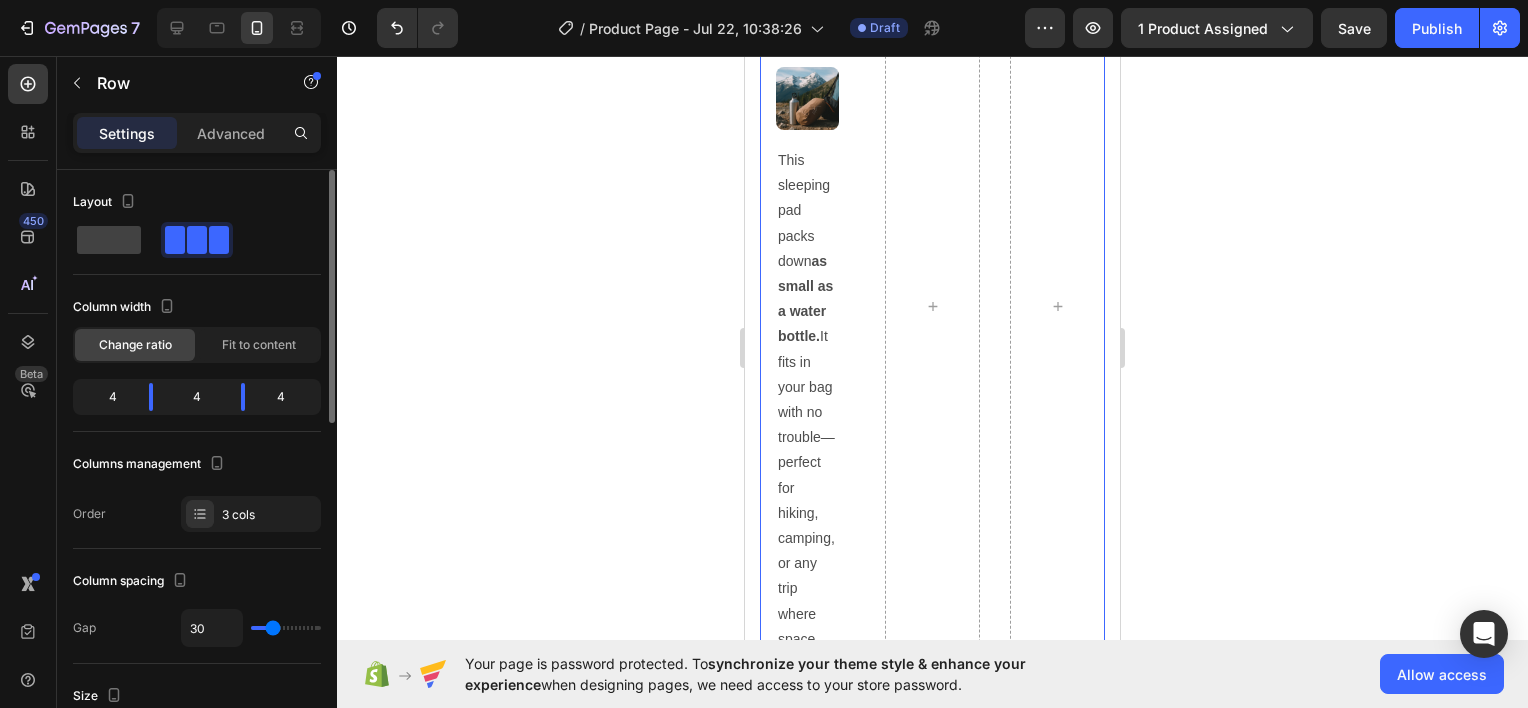 scroll, scrollTop: 1470, scrollLeft: 0, axis: vertical 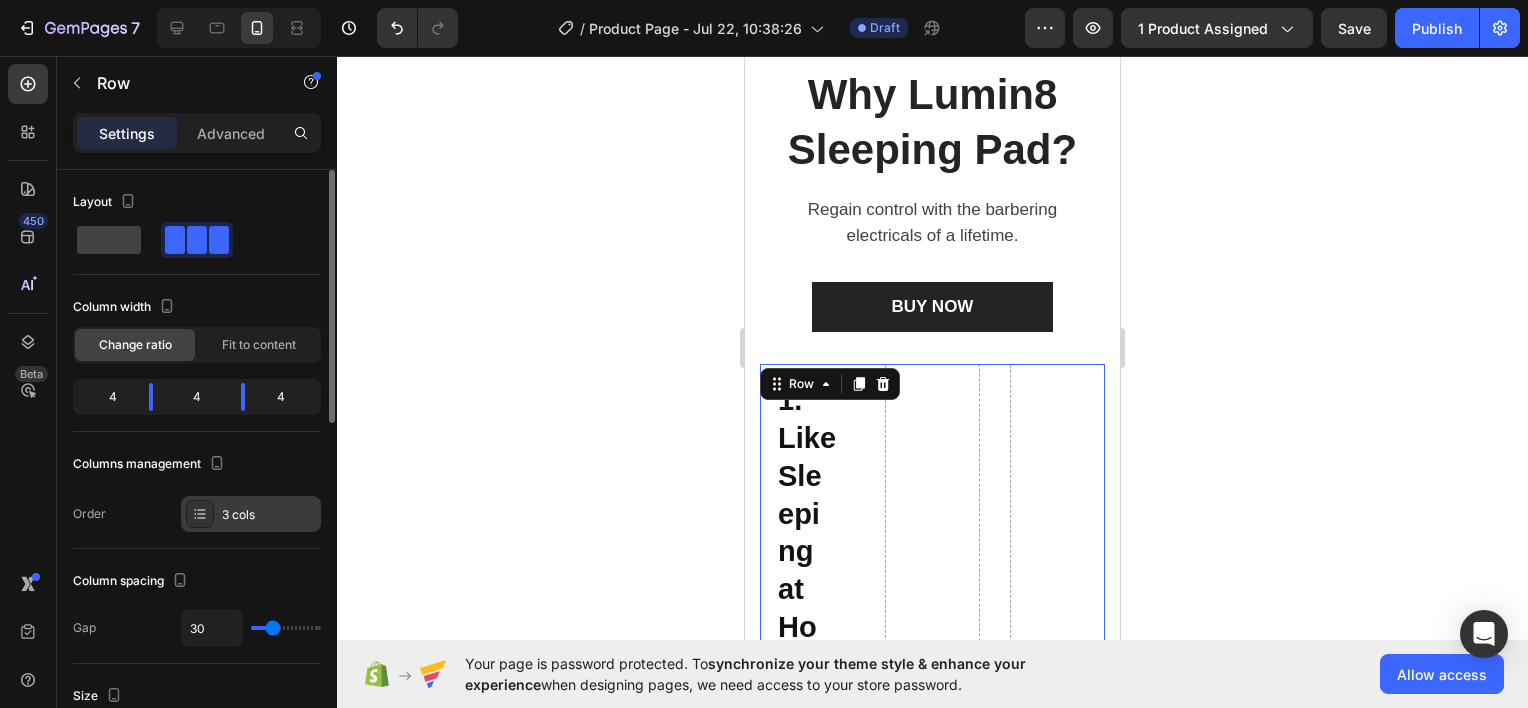 click on "3 cols" at bounding box center [269, 515] 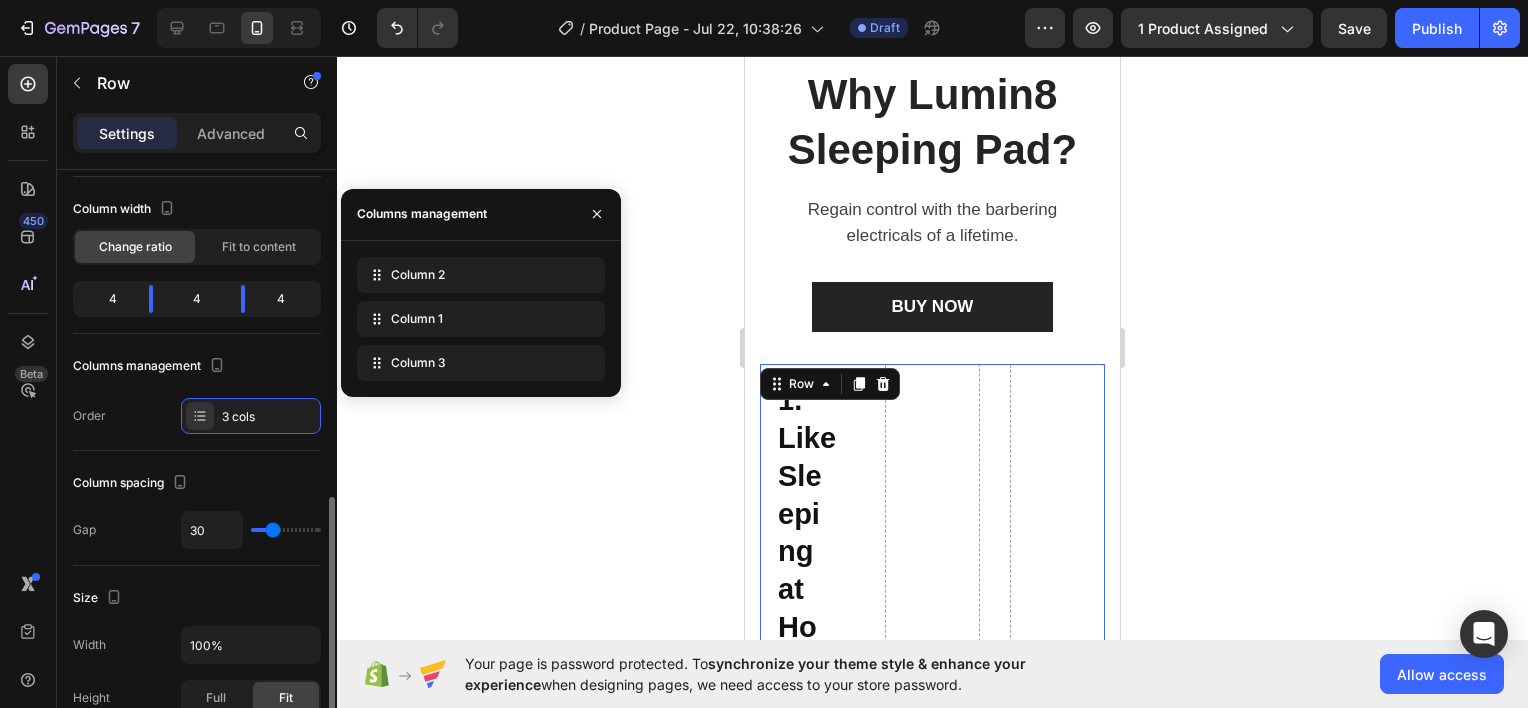 scroll, scrollTop: 0, scrollLeft: 0, axis: both 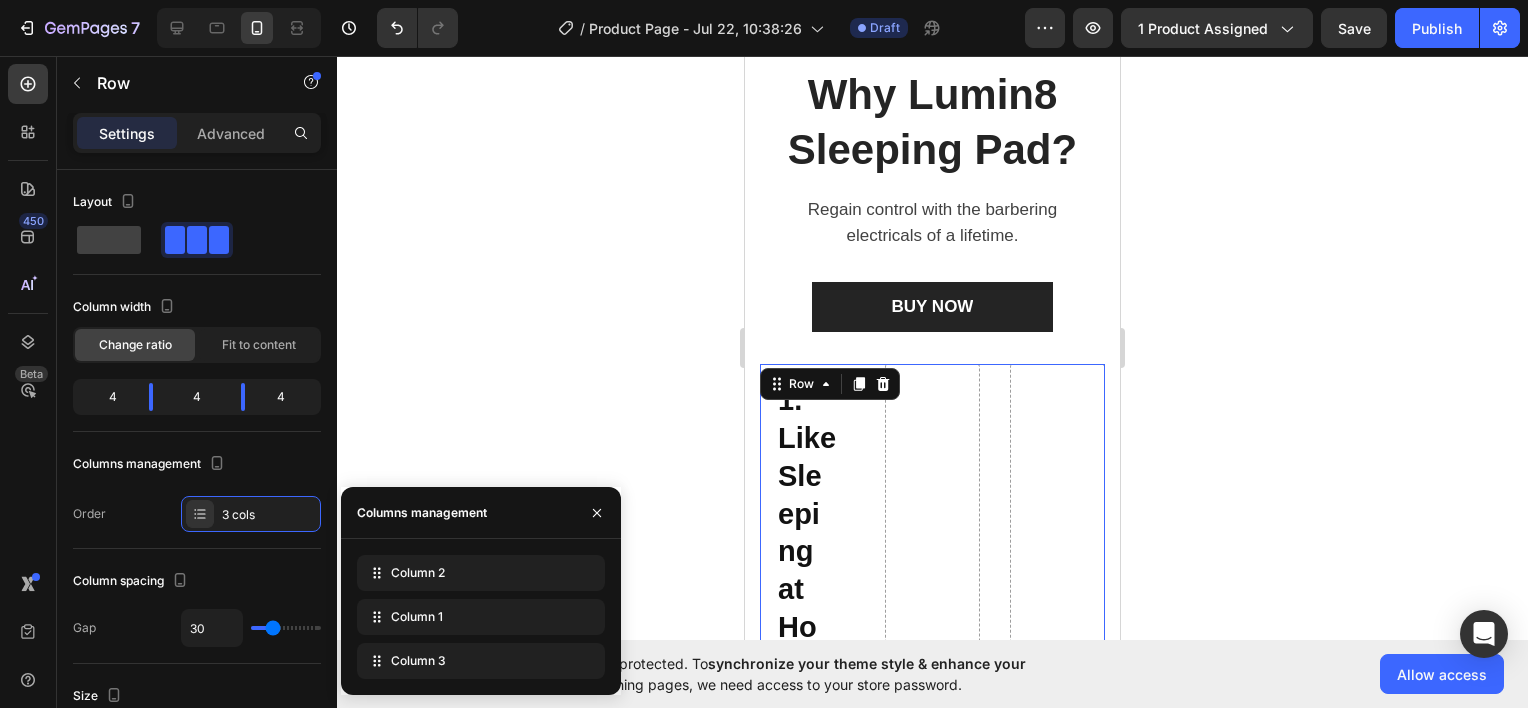 click 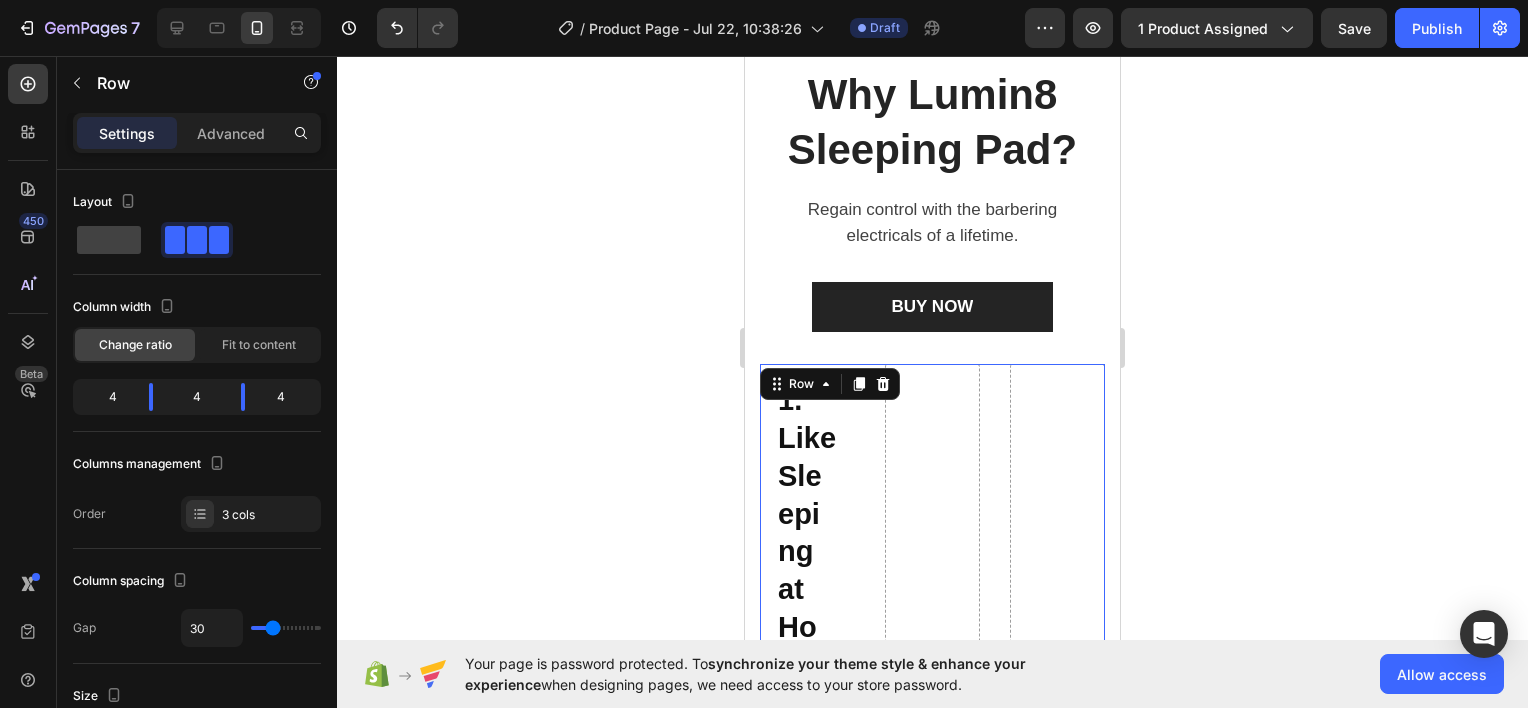 type on "0" 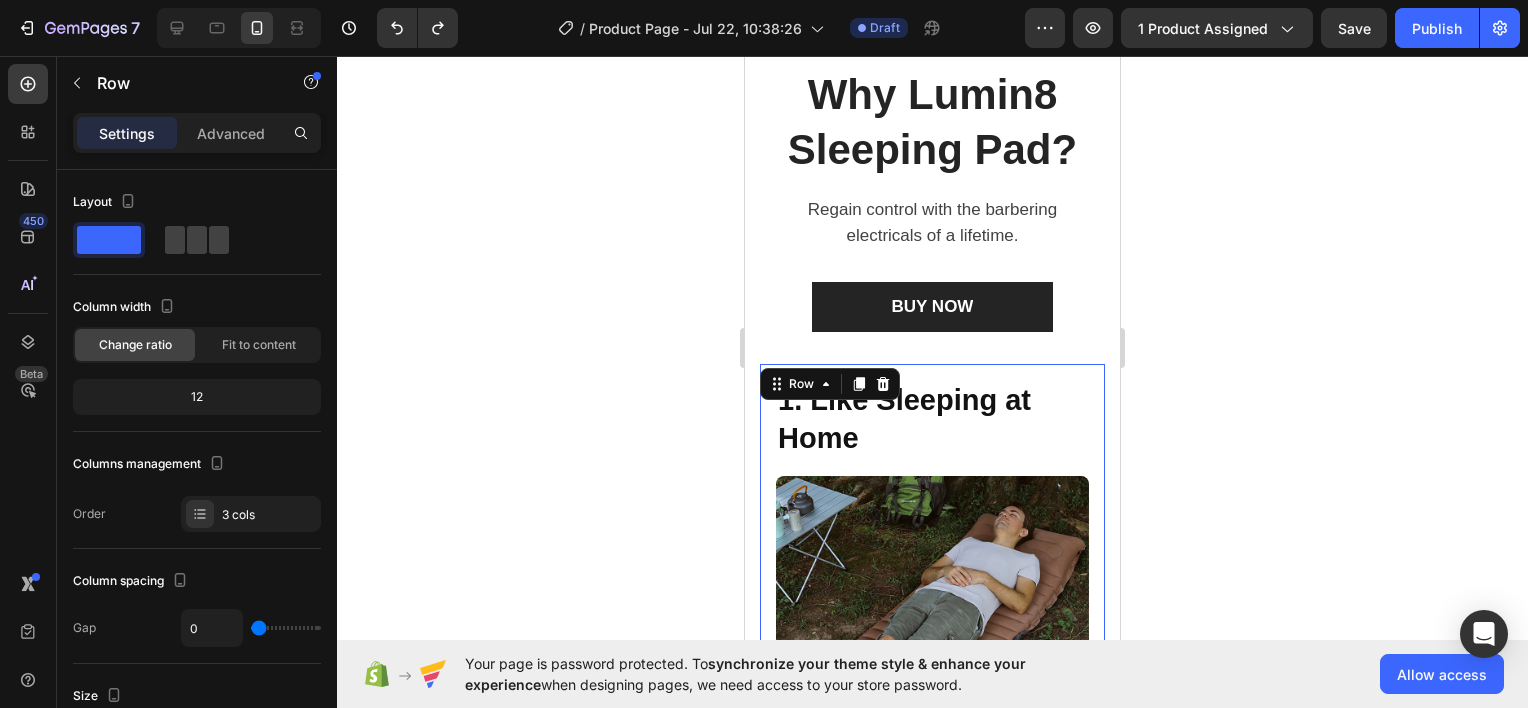scroll, scrollTop: 3134, scrollLeft: 0, axis: vertical 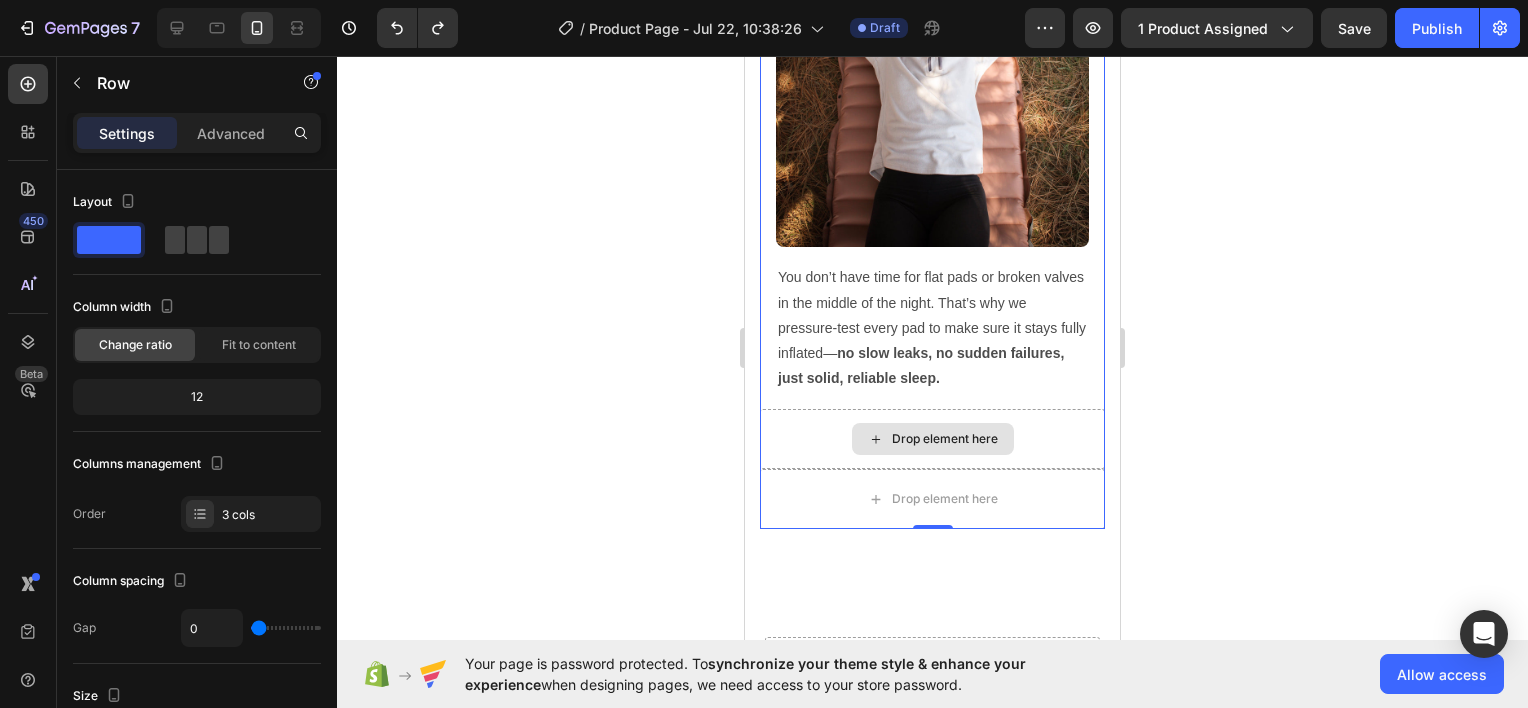 click on "Drop element here" at bounding box center (932, 439) 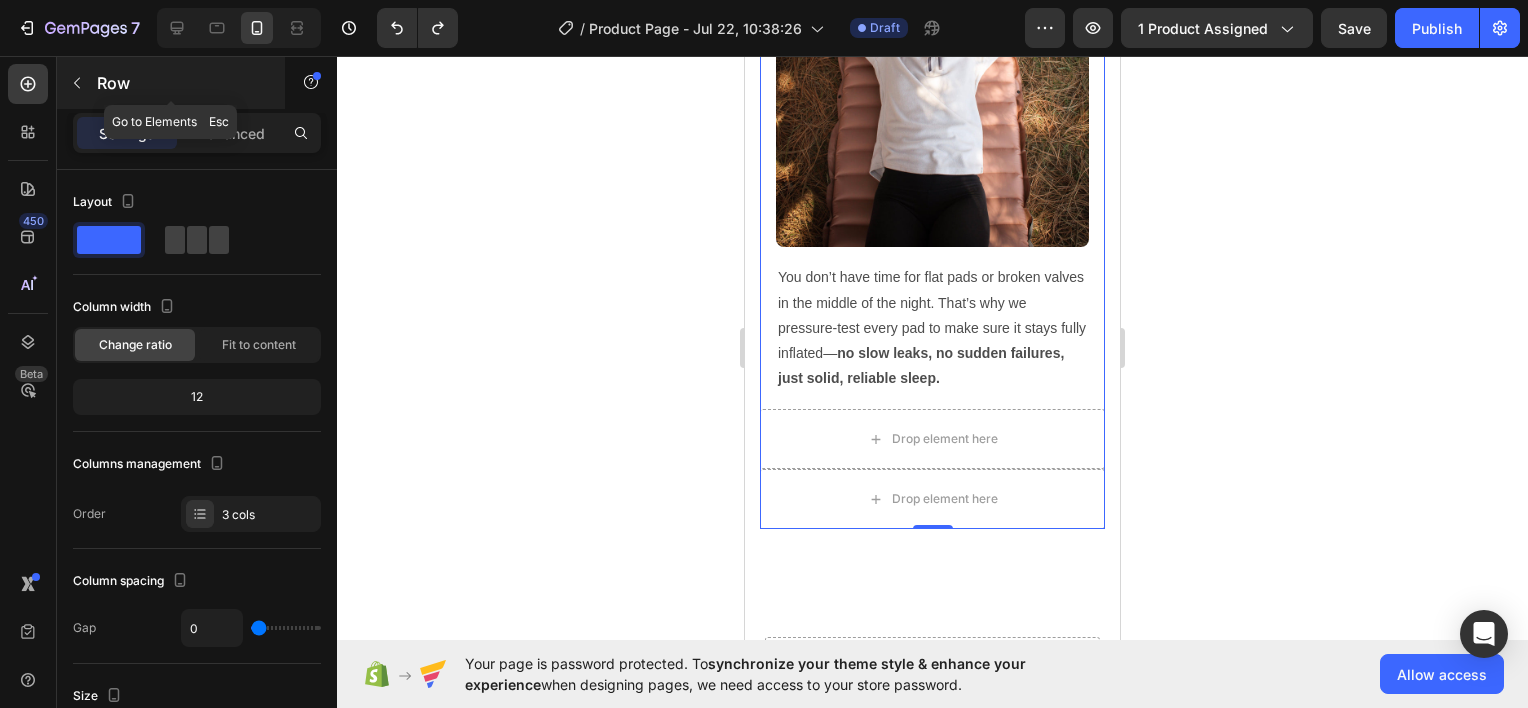 click 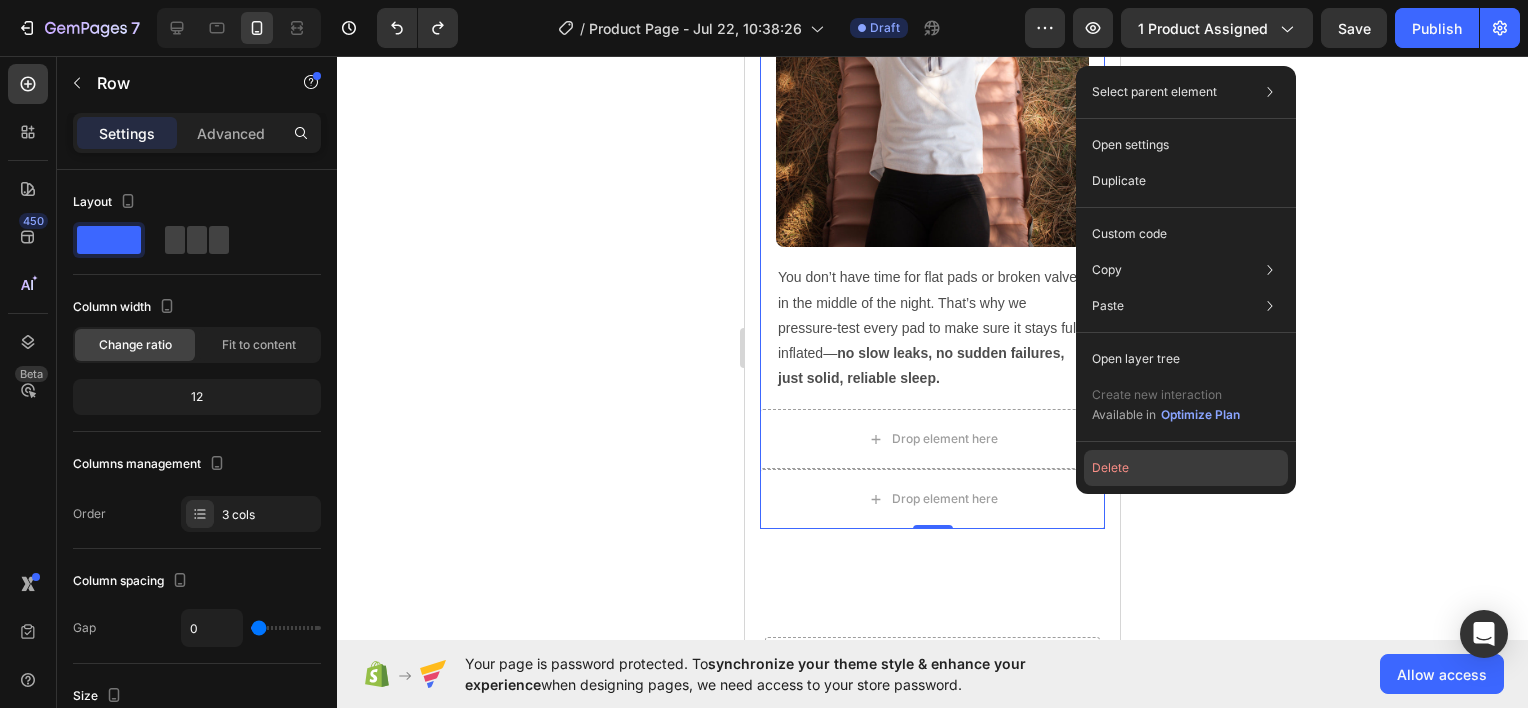 click on "Delete" 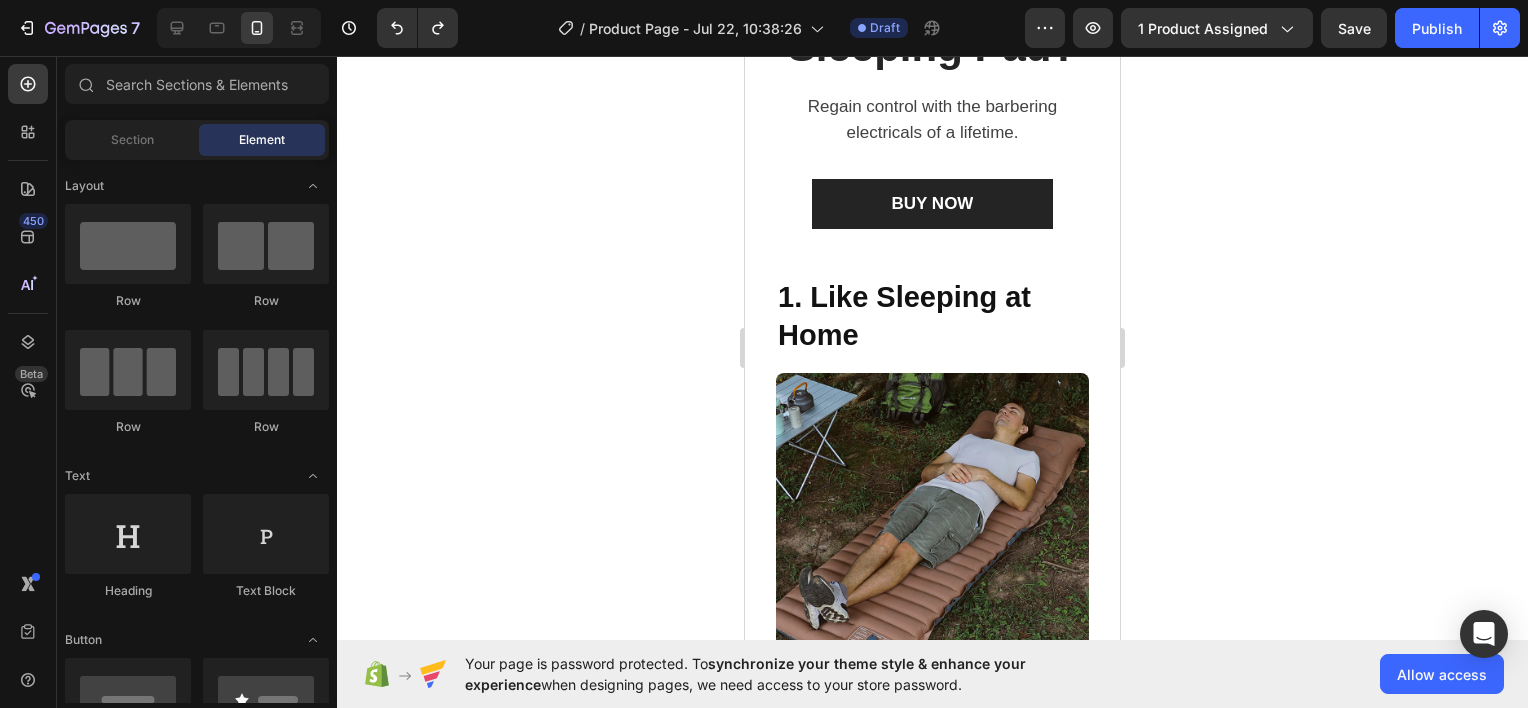 scroll, scrollTop: 1555, scrollLeft: 0, axis: vertical 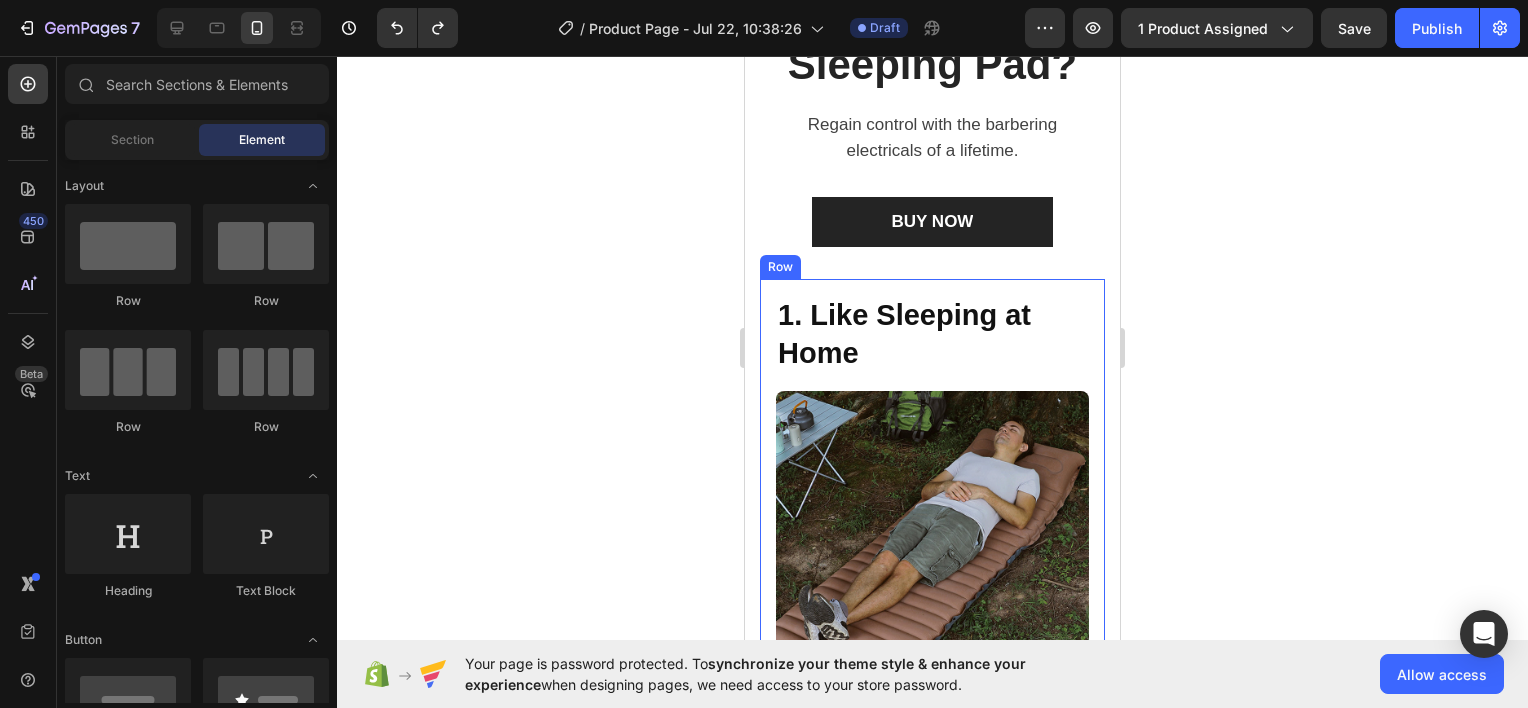 click on "1. Like Sleeping at Home Heading Image The  thick 10cm  padding gives you soft, comfy support so you  don’t feel the ground .  No more sore backs or stiff mornings.  Wake up rested and ready to enjoy your day. Text Block Row" at bounding box center (932, 559) 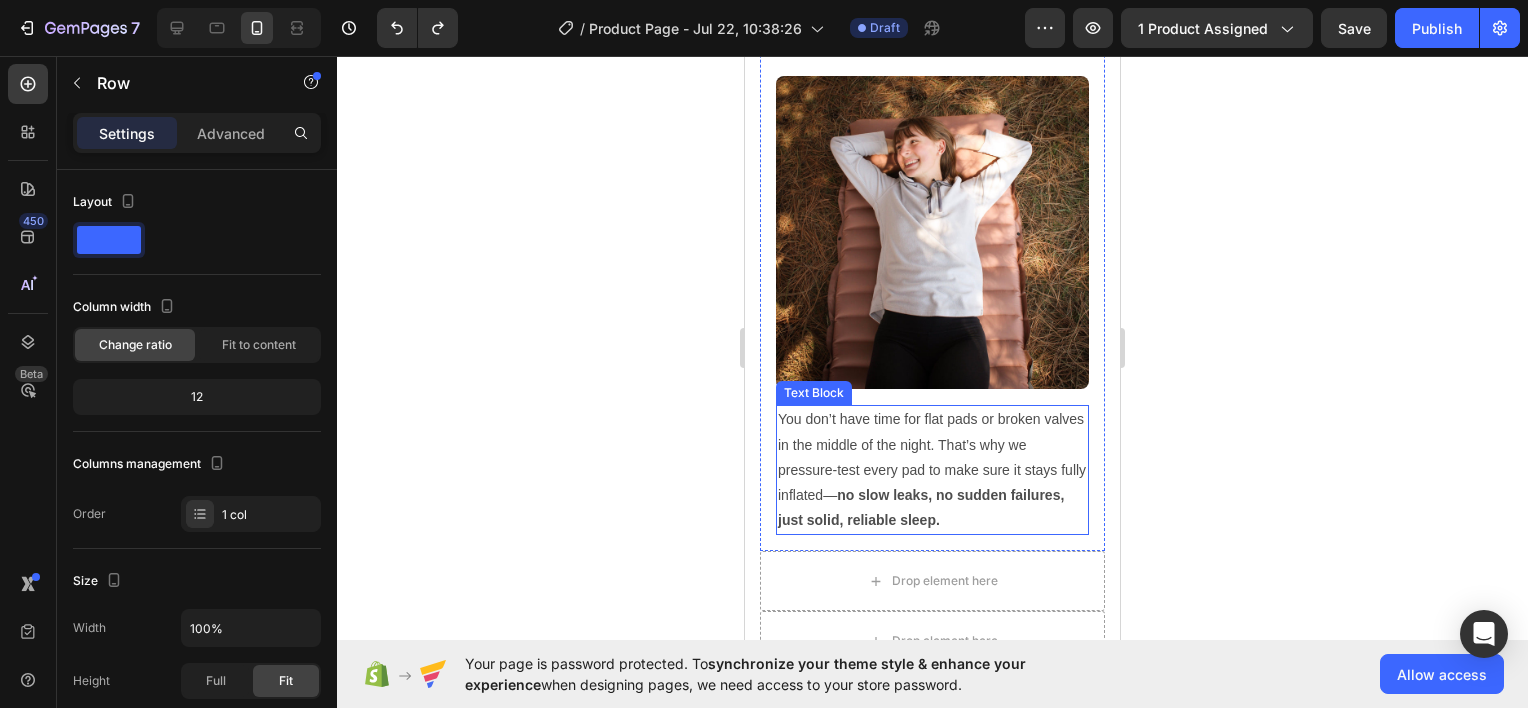 scroll, scrollTop: 3055, scrollLeft: 0, axis: vertical 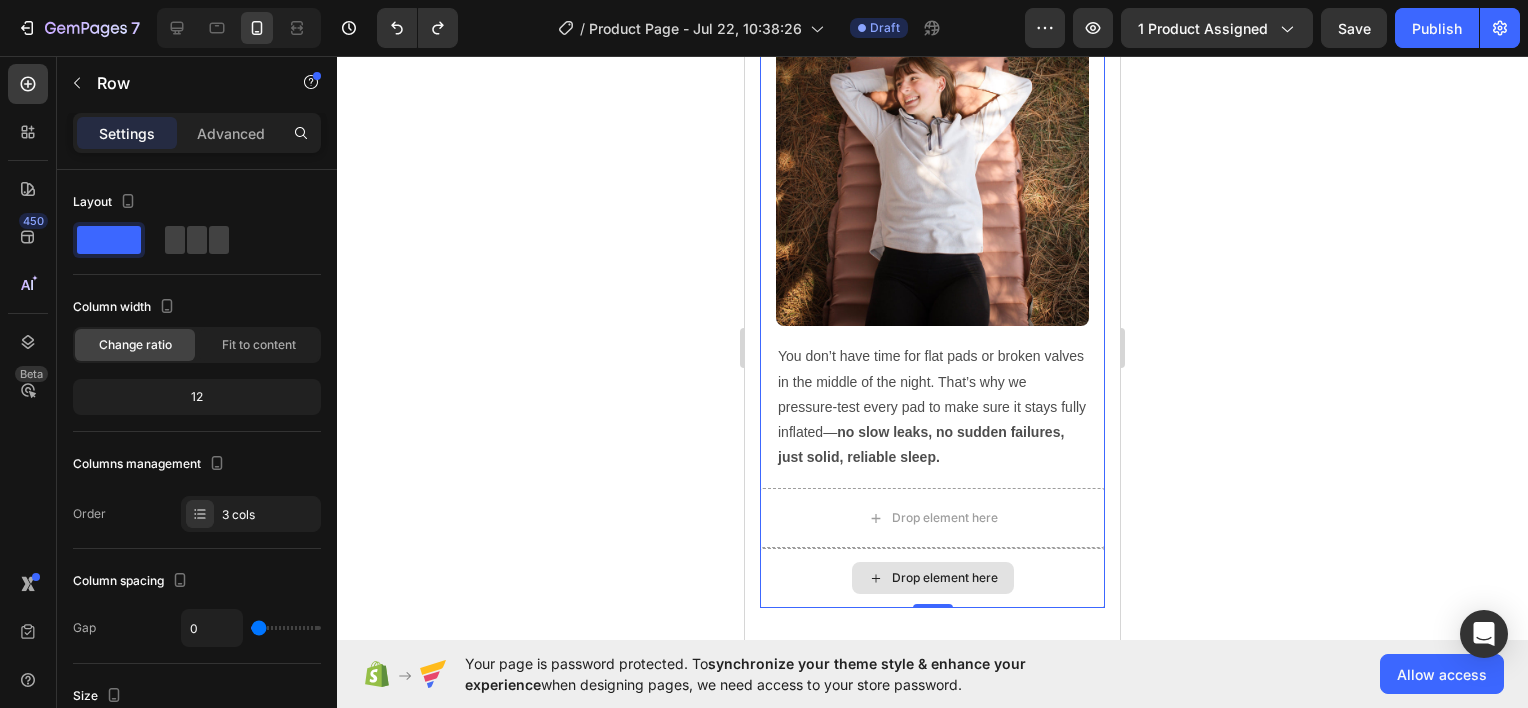 click on "Drop element here" at bounding box center (932, 578) 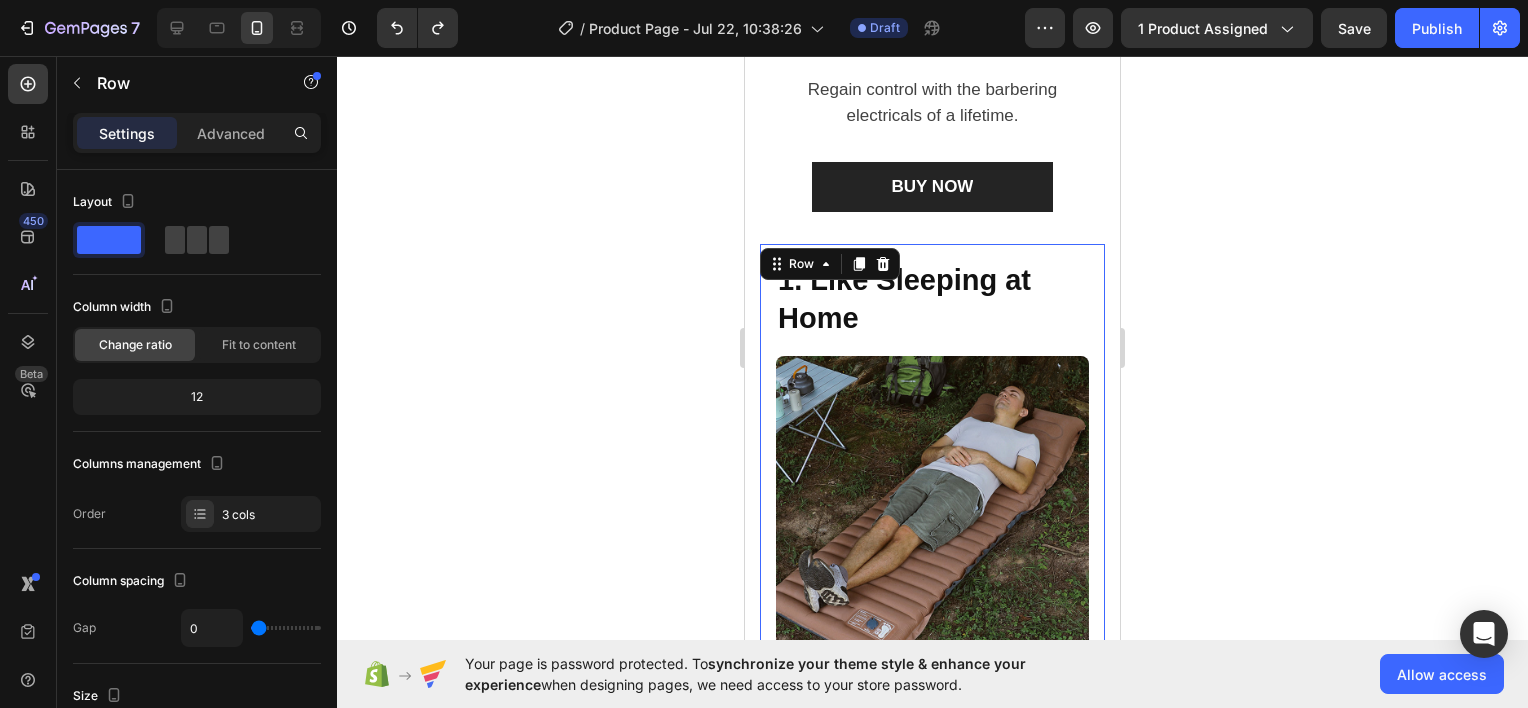 scroll, scrollTop: 1555, scrollLeft: 0, axis: vertical 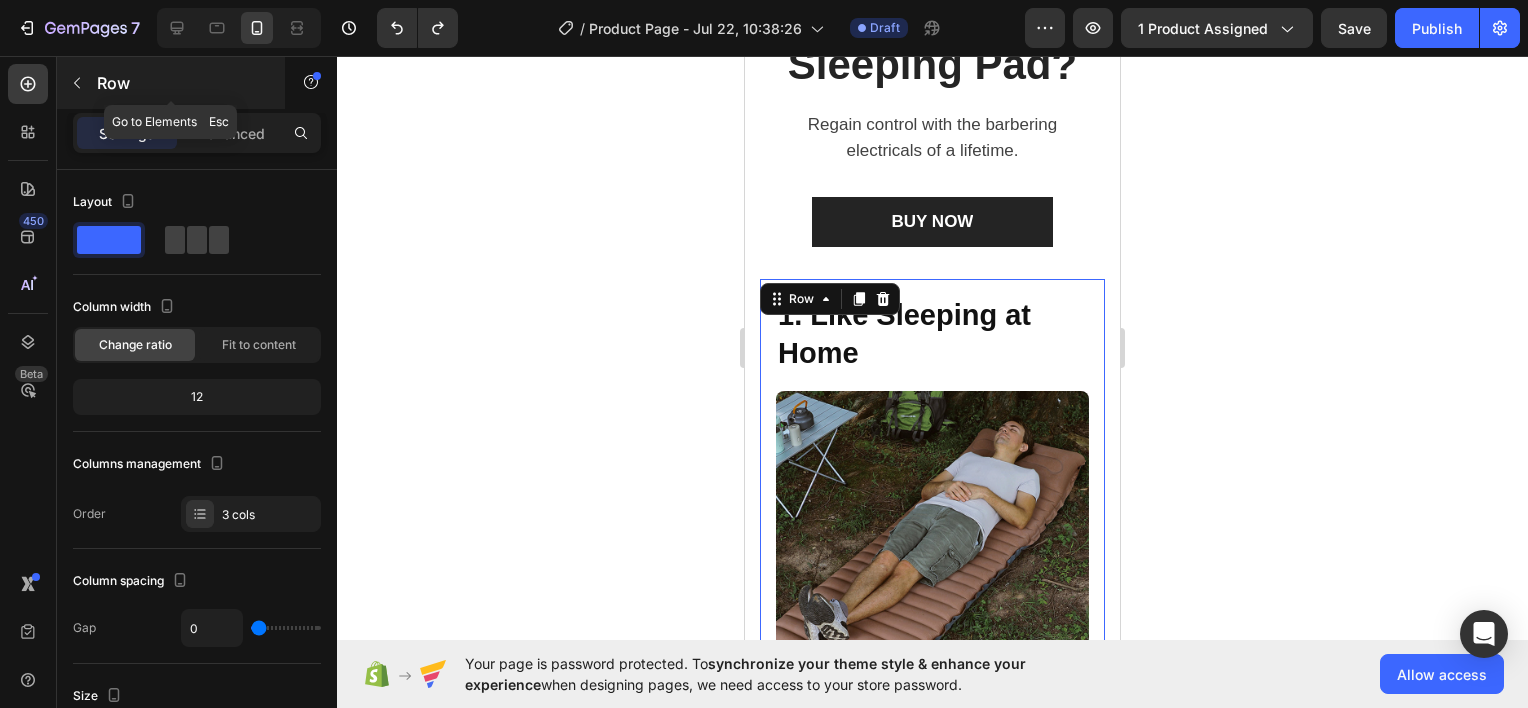 click 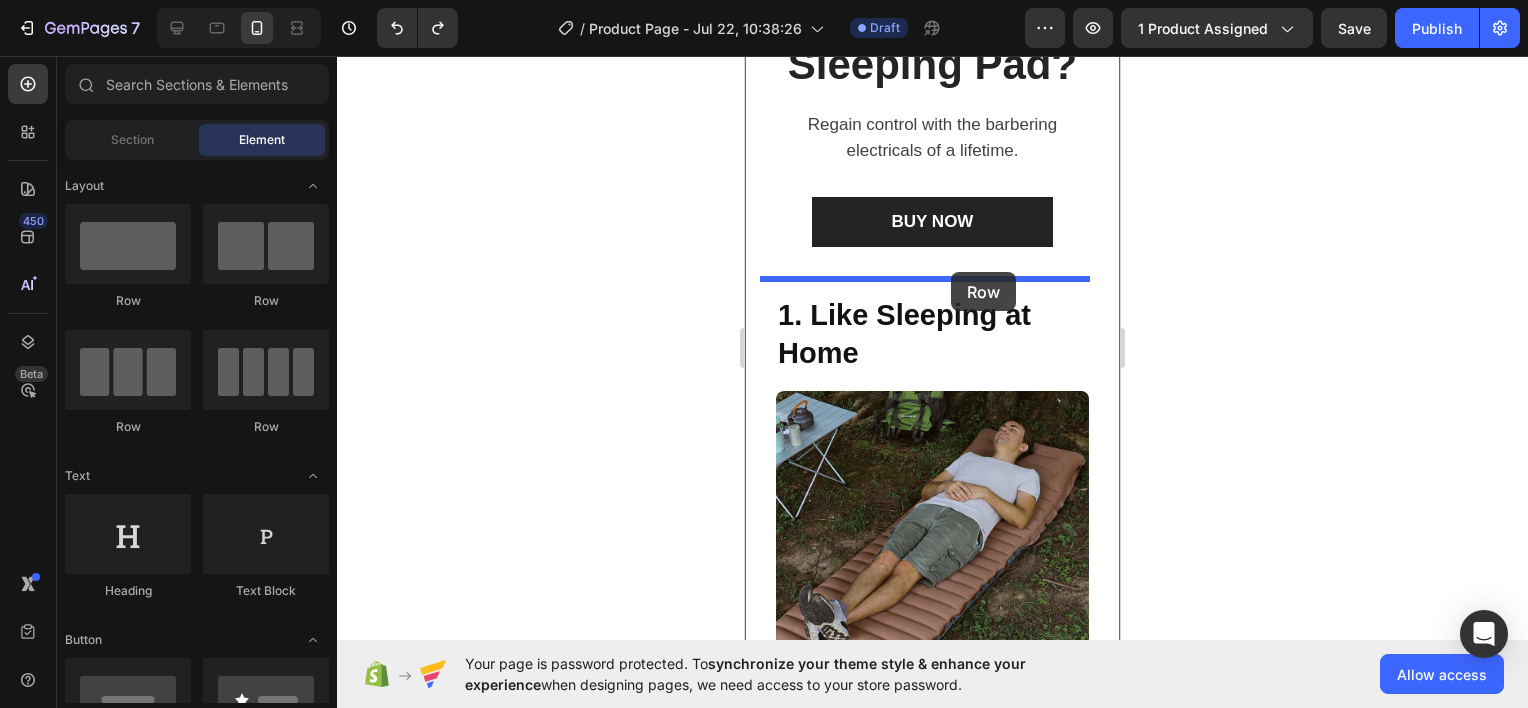 drag, startPoint x: 905, startPoint y: 266, endPoint x: 951, endPoint y: 272, distance: 46.389652 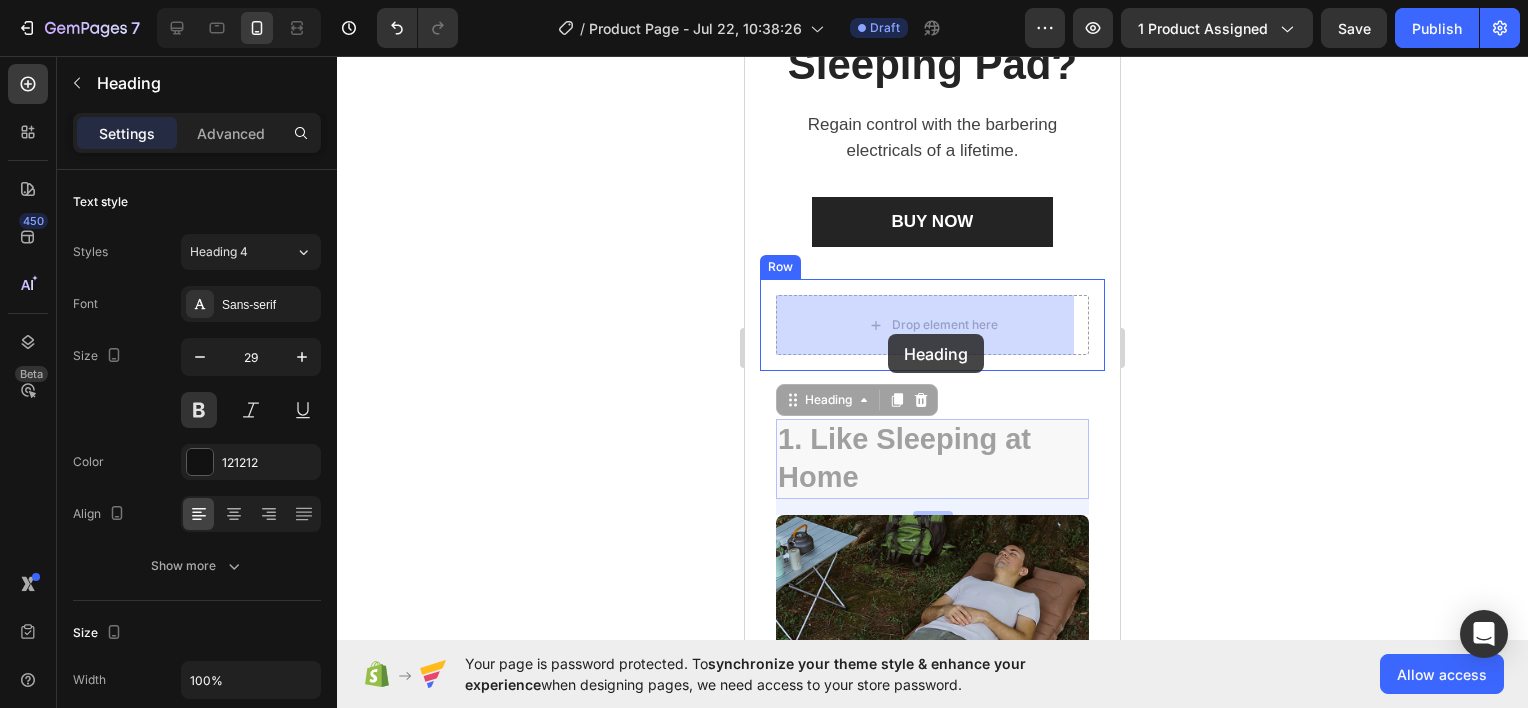 drag, startPoint x: 871, startPoint y: 455, endPoint x: 888, endPoint y: 346, distance: 110.317726 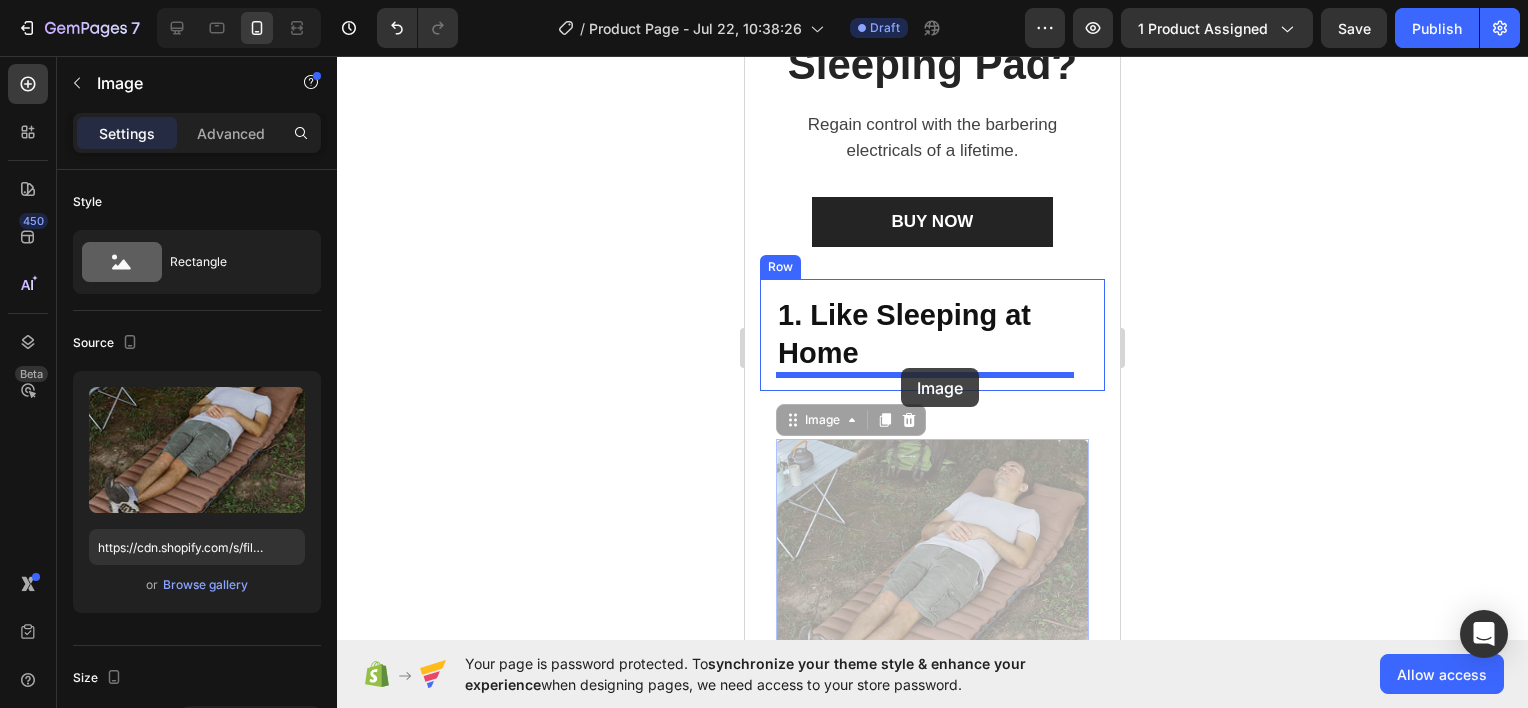 drag, startPoint x: 904, startPoint y: 498, endPoint x: 901, endPoint y: 368, distance: 130.0346 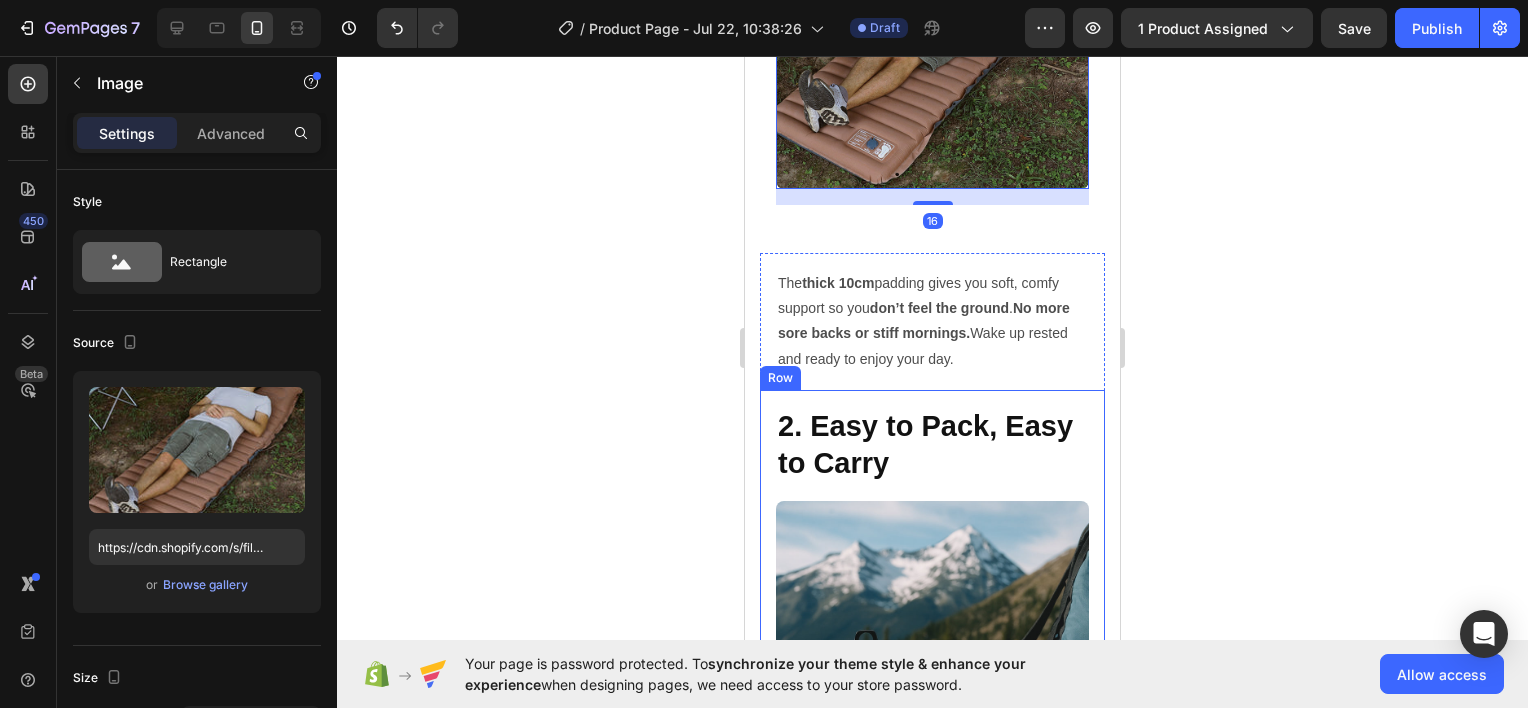scroll, scrollTop: 2055, scrollLeft: 0, axis: vertical 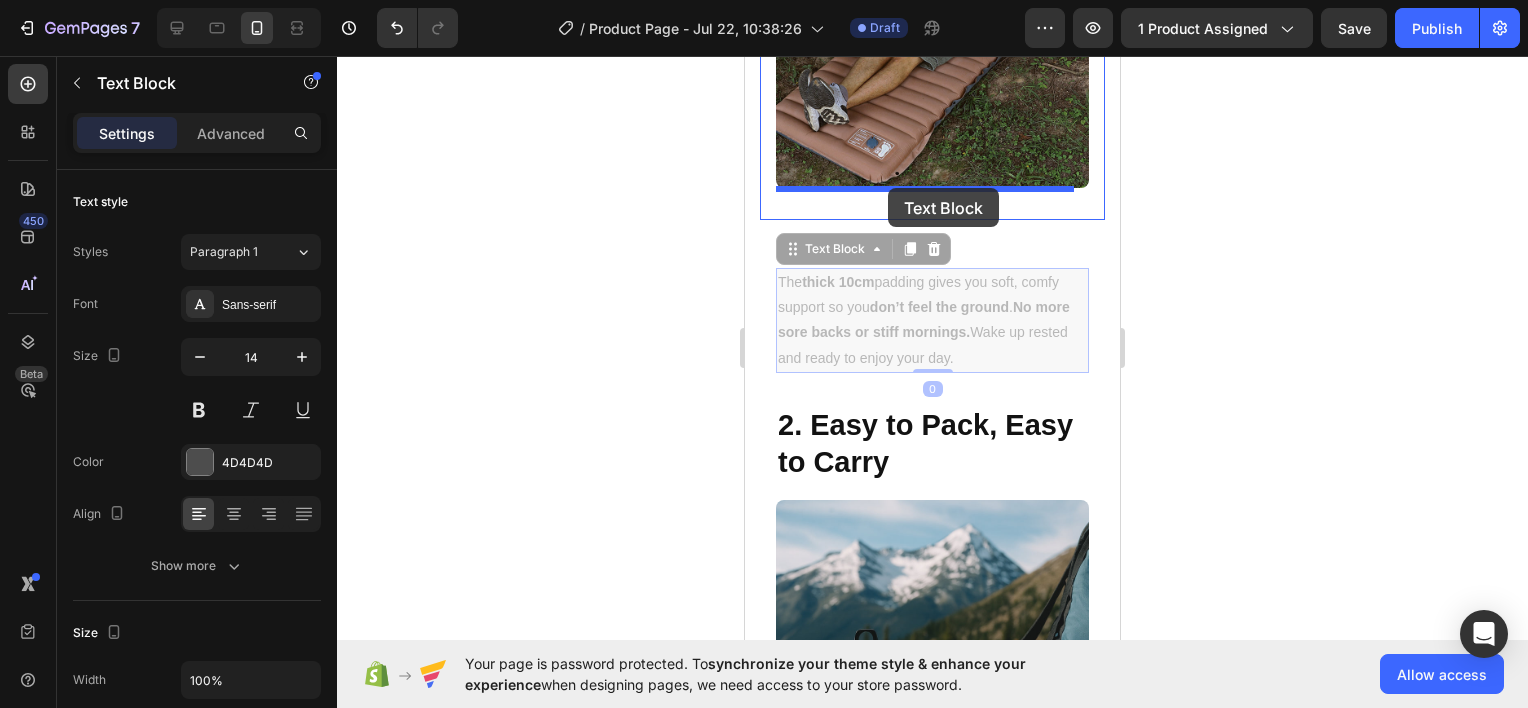 drag, startPoint x: 892, startPoint y: 320, endPoint x: 888, endPoint y: 188, distance: 132.0606 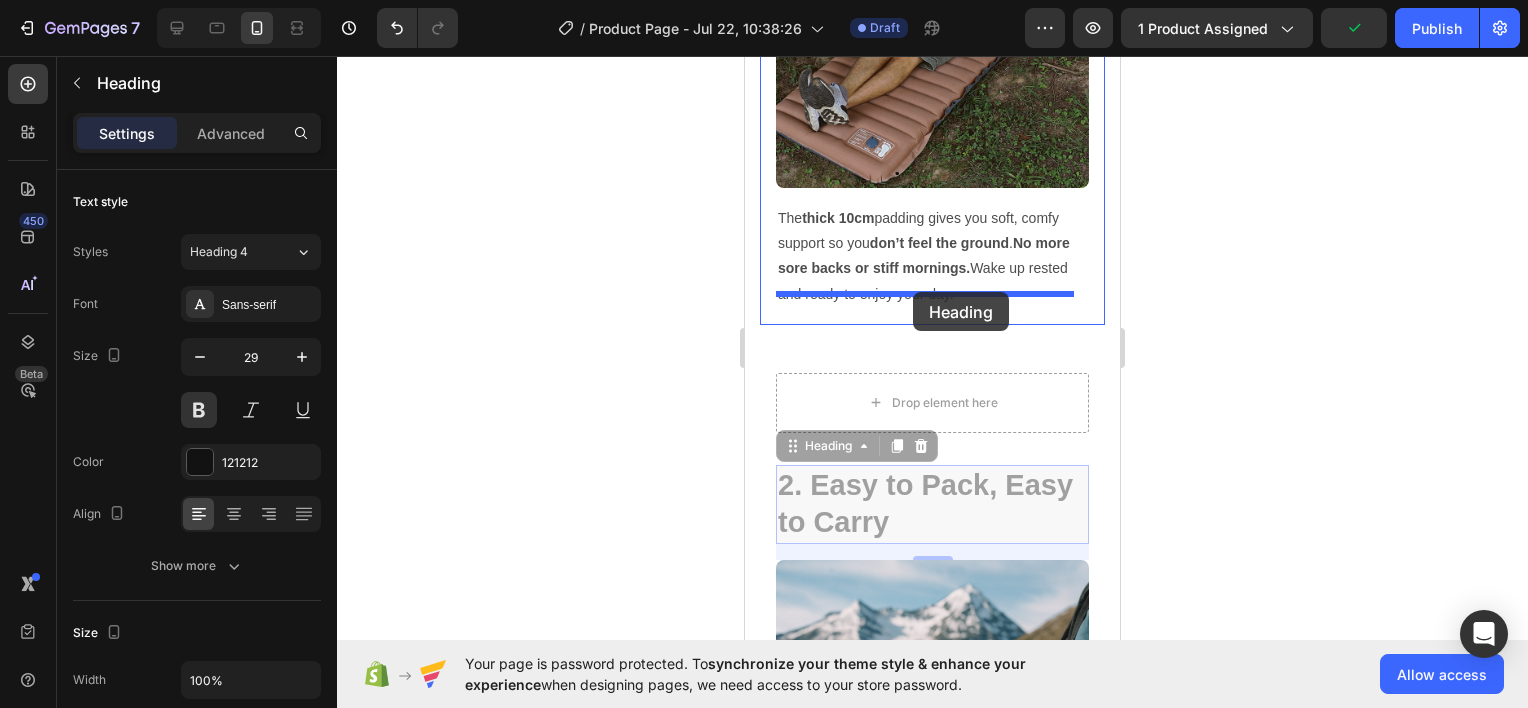 drag, startPoint x: 905, startPoint y: 499, endPoint x: 913, endPoint y: 292, distance: 207.15453 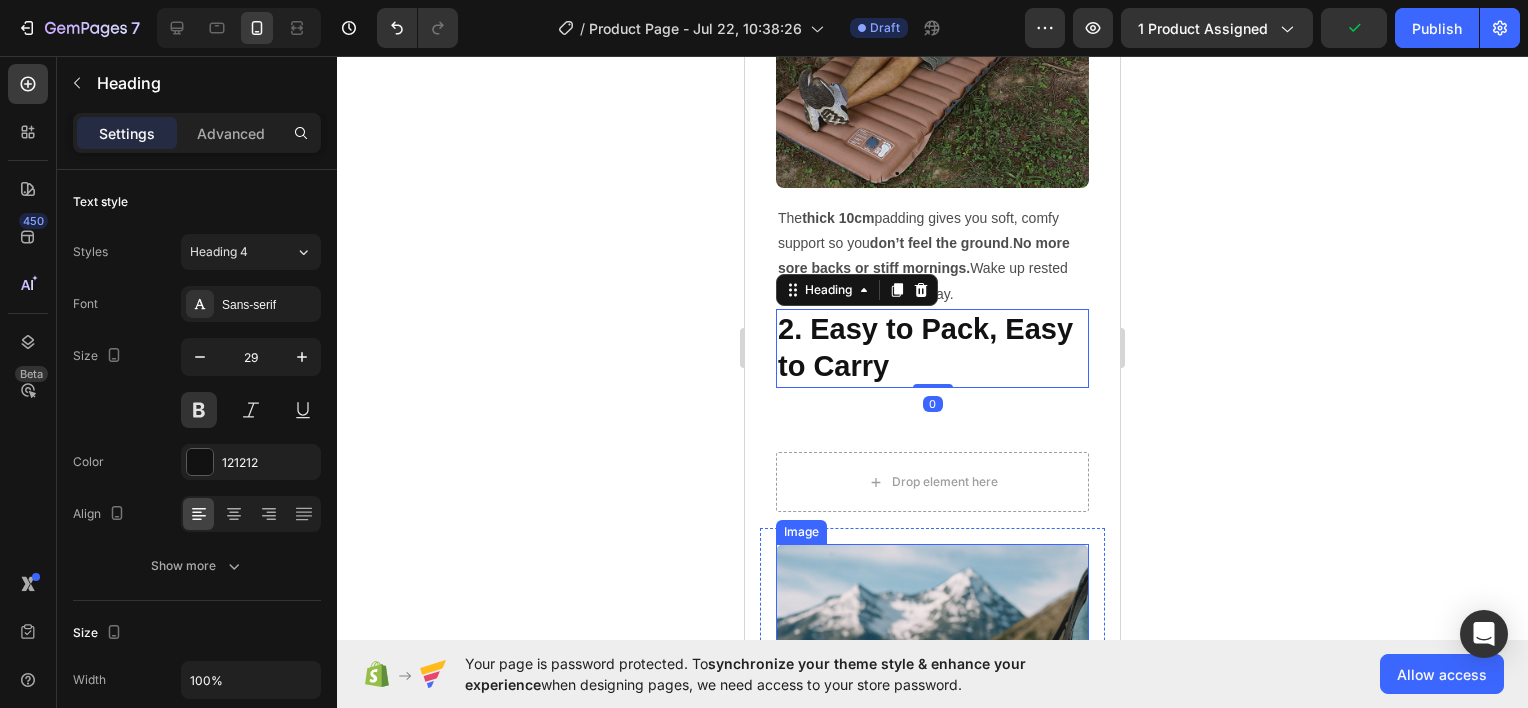 scroll, scrollTop: 2155, scrollLeft: 0, axis: vertical 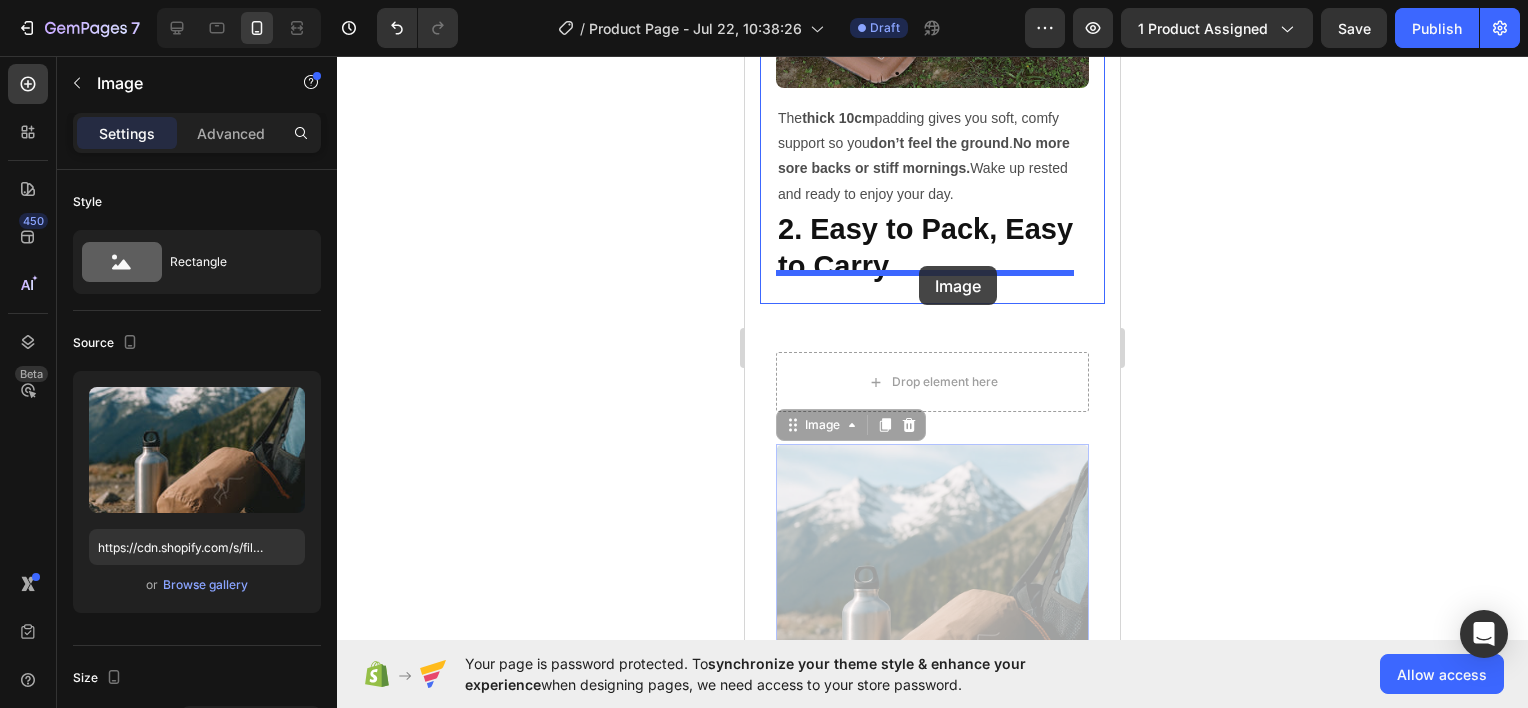 drag, startPoint x: 917, startPoint y: 497, endPoint x: 919, endPoint y: 266, distance: 231.00865 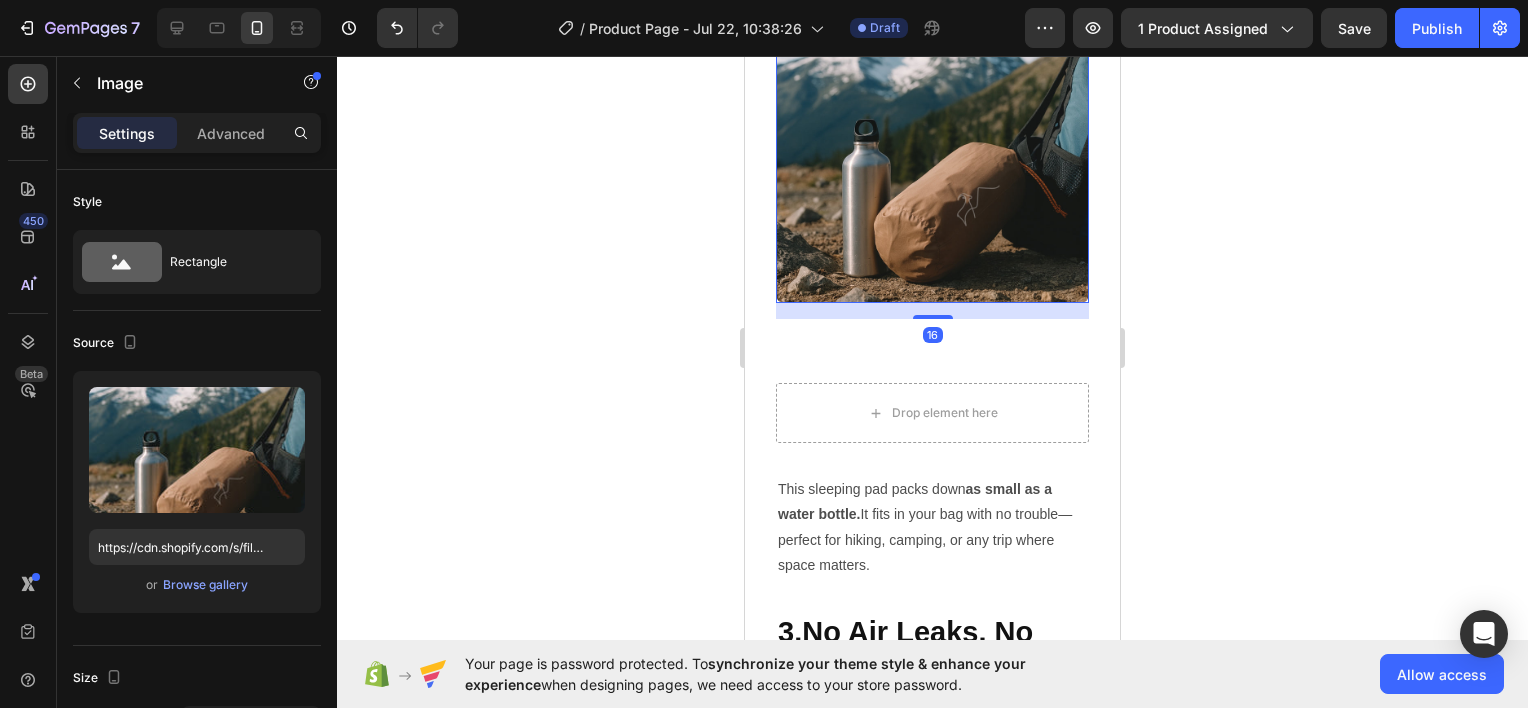 scroll, scrollTop: 2455, scrollLeft: 0, axis: vertical 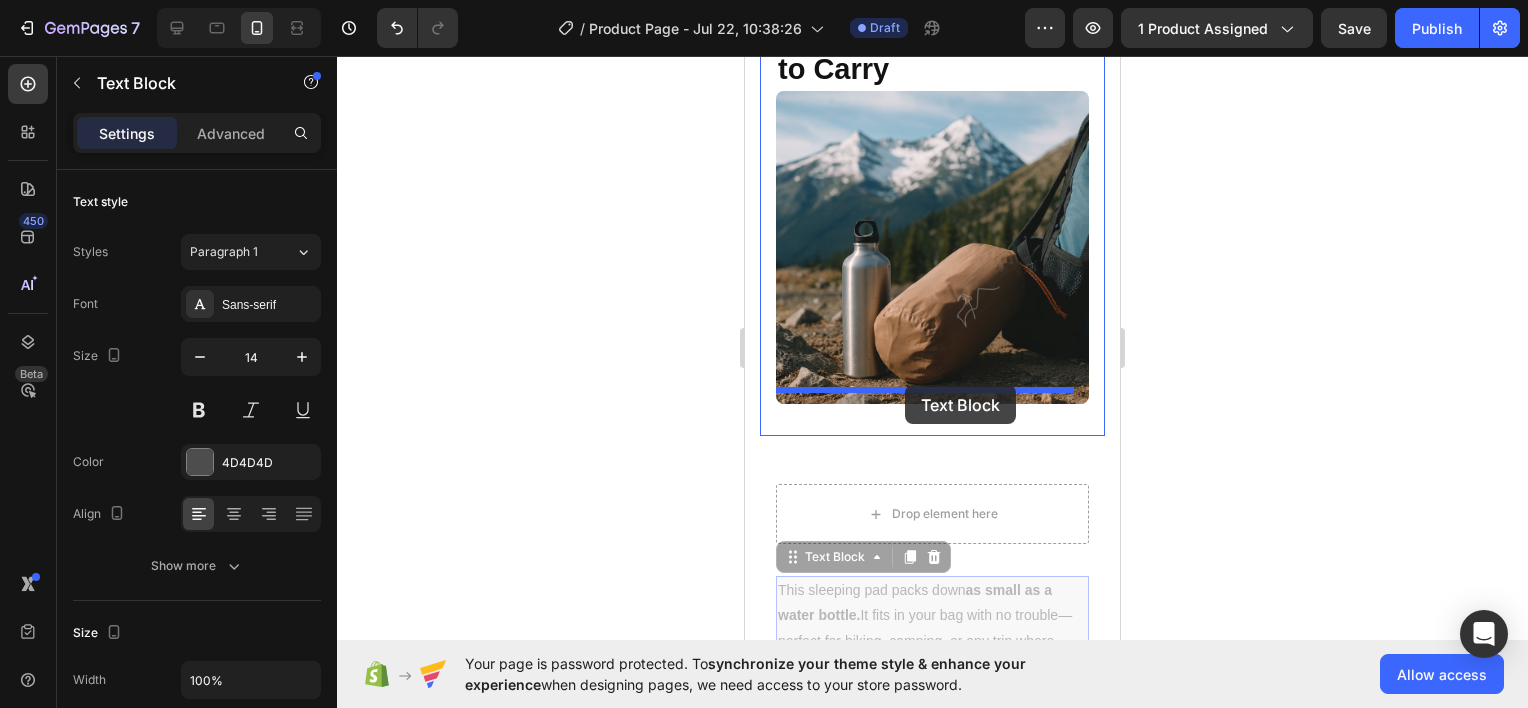 drag, startPoint x: 924, startPoint y: 468, endPoint x: 905, endPoint y: 385, distance: 85.146935 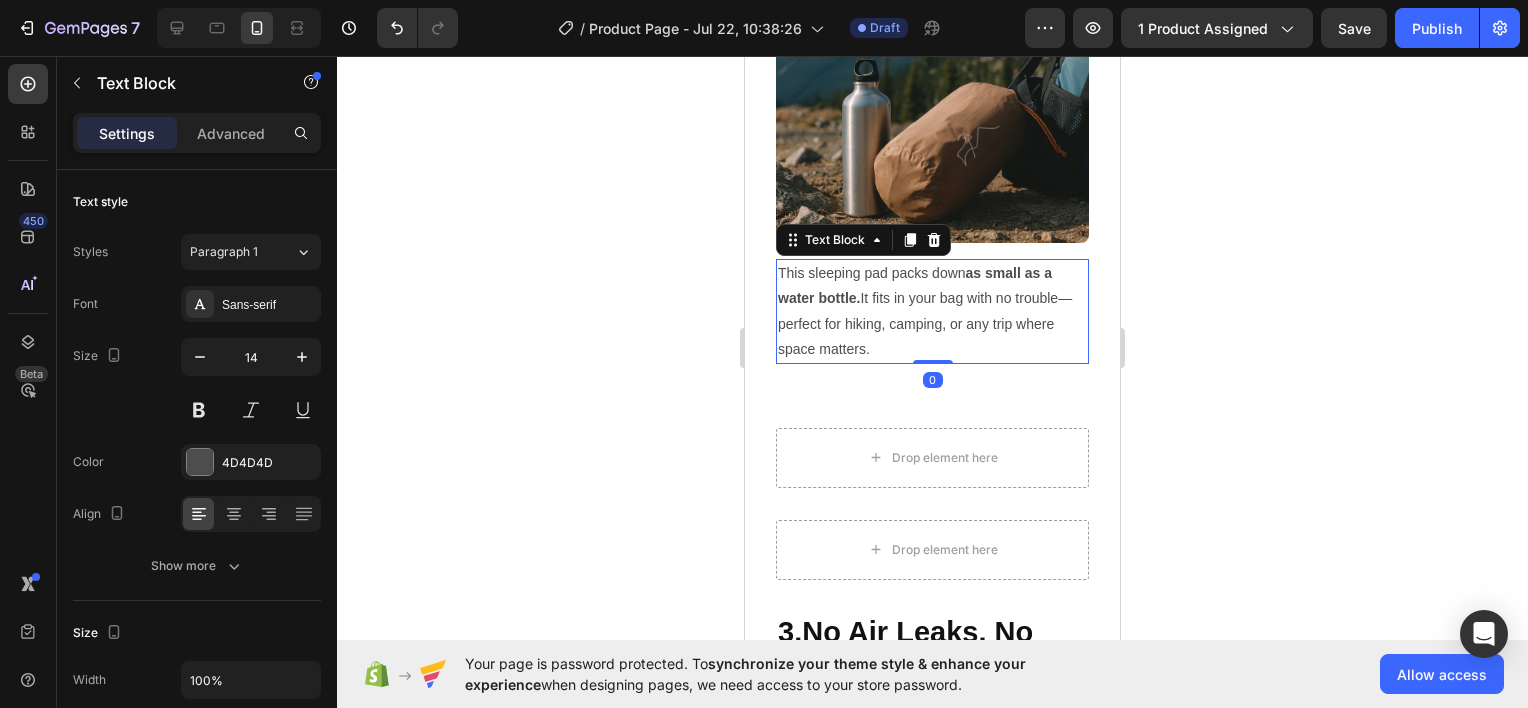 scroll, scrollTop: 2652, scrollLeft: 0, axis: vertical 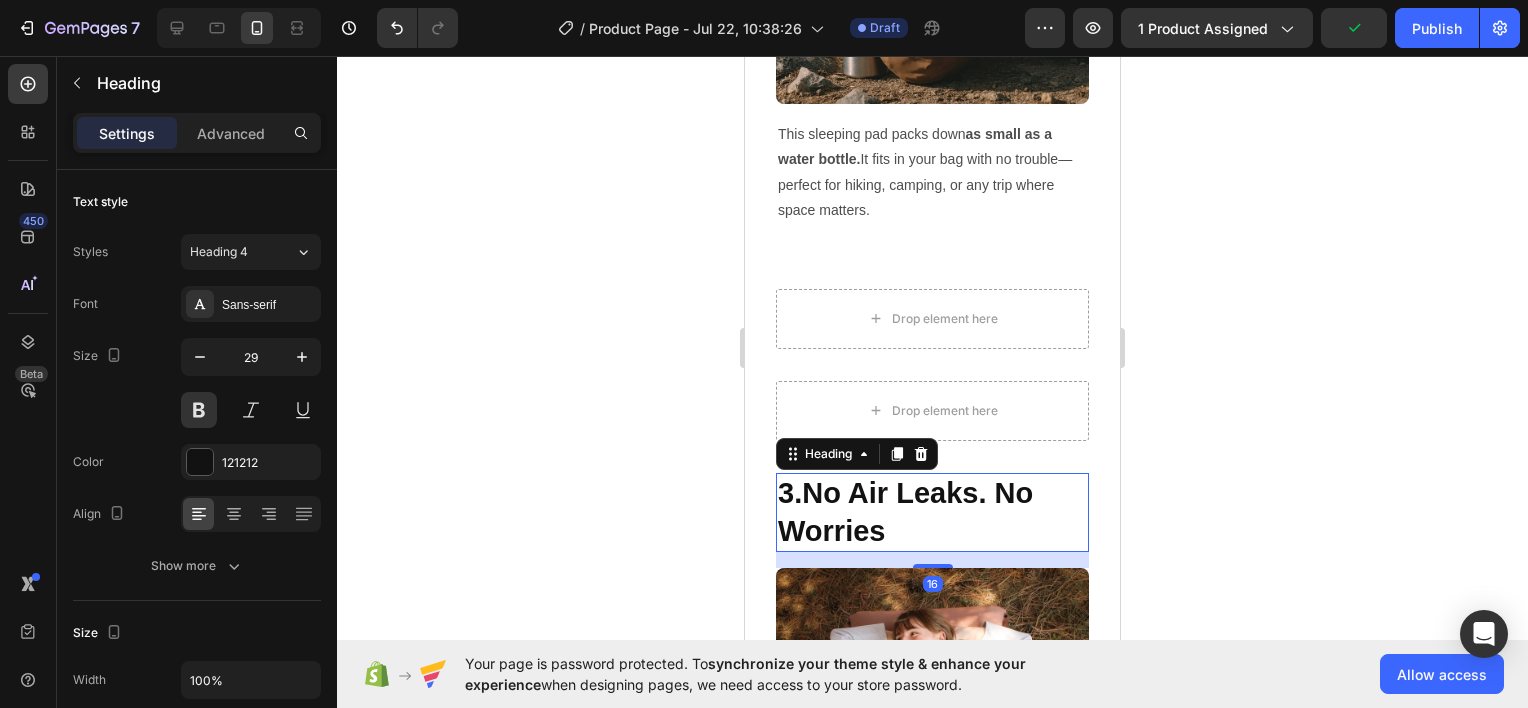 click on "No Air Leaks. No Worries" at bounding box center [905, 512] 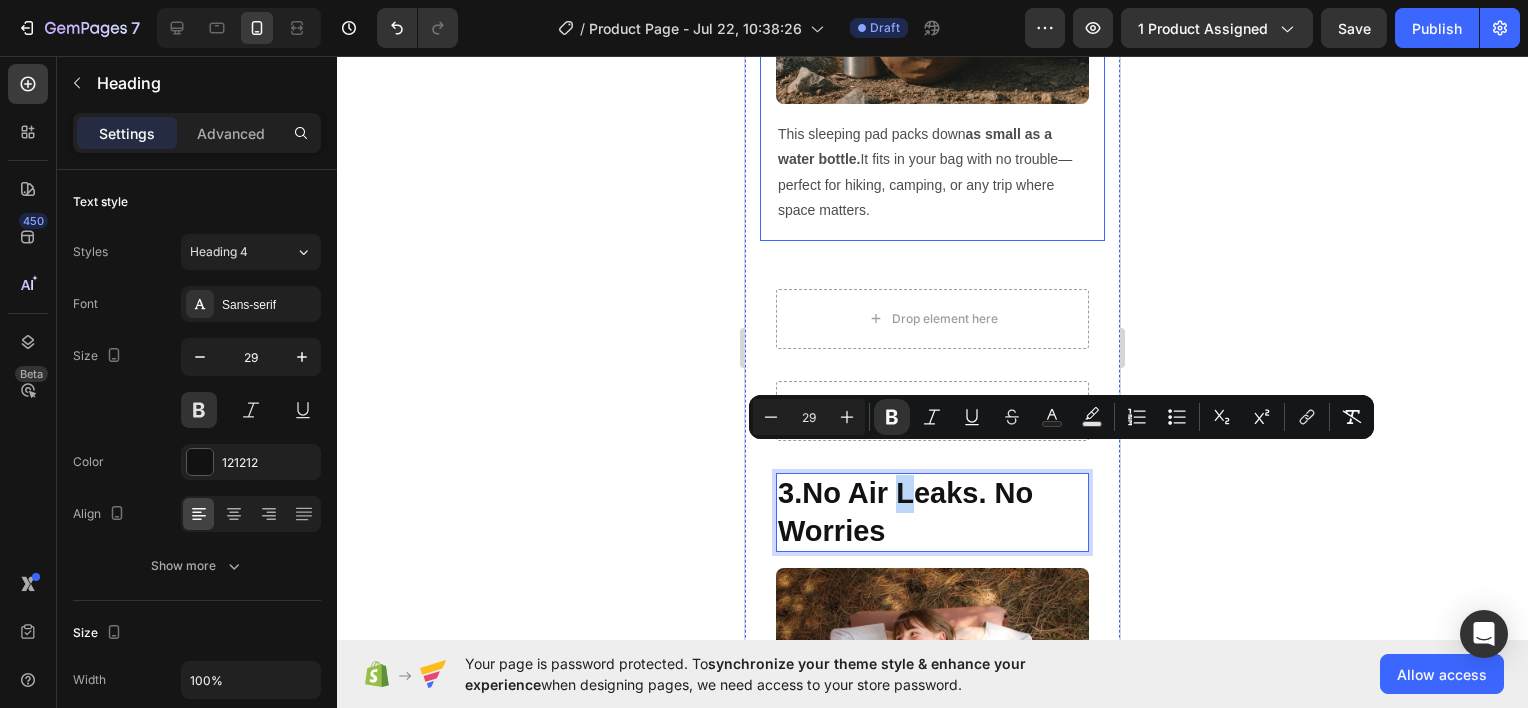 drag, startPoint x: 908, startPoint y: 478, endPoint x: 923, endPoint y: 196, distance: 282.39865 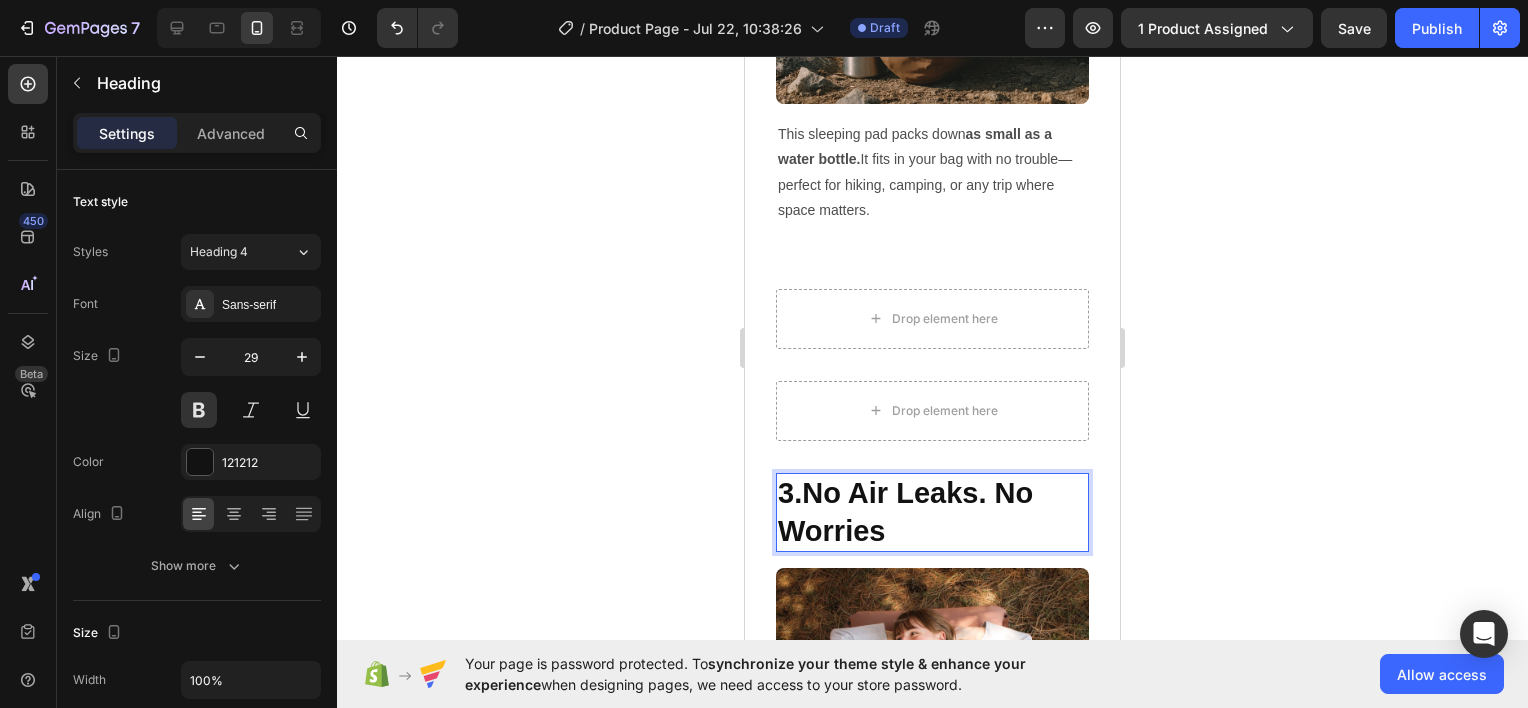 click on "No Air Leaks. No Worries" at bounding box center [905, 512] 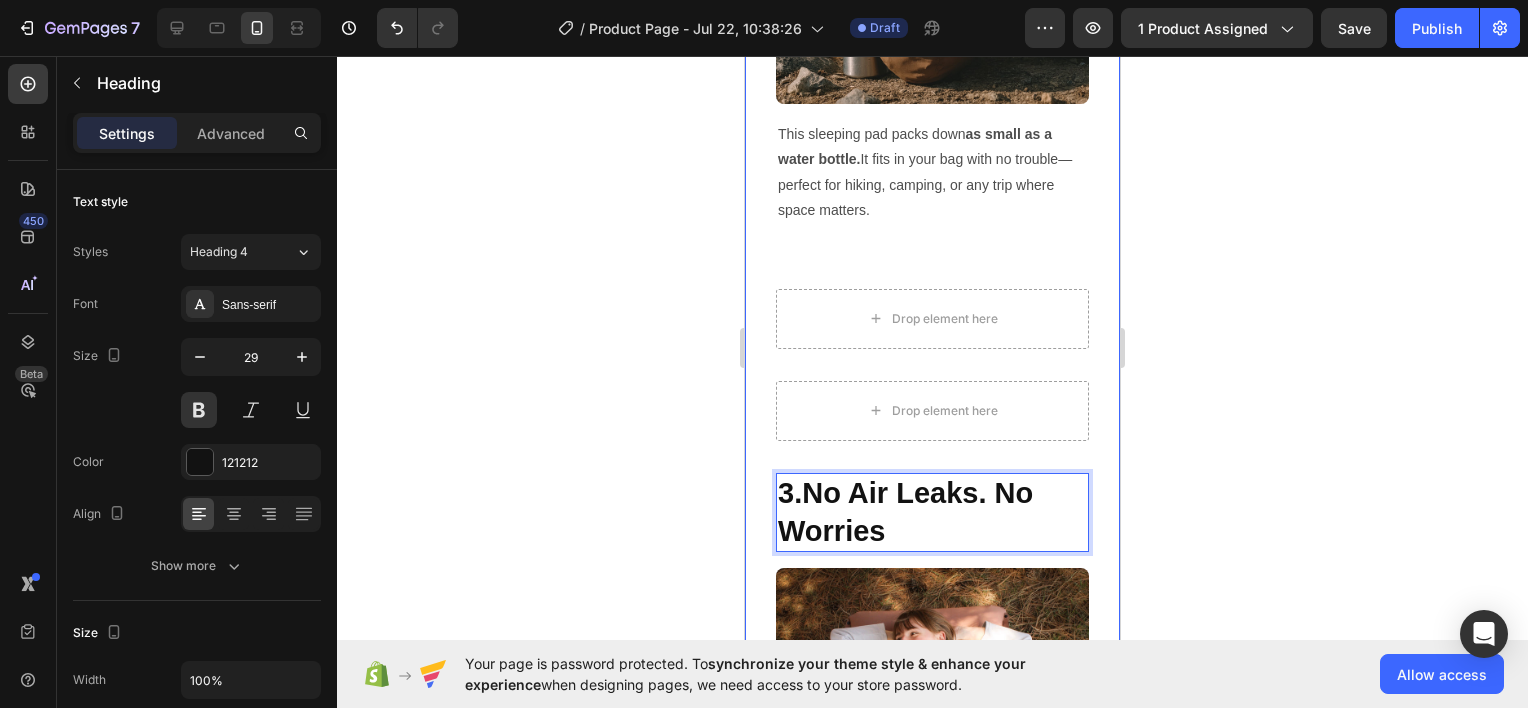 click on "Why Lumin8 Sleeping Pad? Heading Regain control with the barbering electricals of a lifetime. Text block BUY NOW Button Row 1. Like Sleeping at Home Heading Image The  thick 10cm  padding gives you soft, comfy support so you  don’t feel the ground .  No more sore backs or stiff mornings.  Wake up rested and ready to enjoy your day. Text Block 2. Easy to Pack, Easy to Carry Heading Image This sleeping pad packs down  as small as a water bottle.  It fits in your bag with no trouble—perfect for hiking, camping, or any trip where space matters. Text Block Row
Drop element here
Drop element here Row
Drop element here Row 3.  No Air Leaks. No Worries Heading   16 Image You don’t have time for flat pads or broken valves in the middle of the night. That’s why we pressure-test every pad to make sure it stays fully inflated— no slow leaks, no sudden failures, just solid, reliable sleep. Text Block Row
Drop element here Row Section 2" at bounding box center (932, 23) 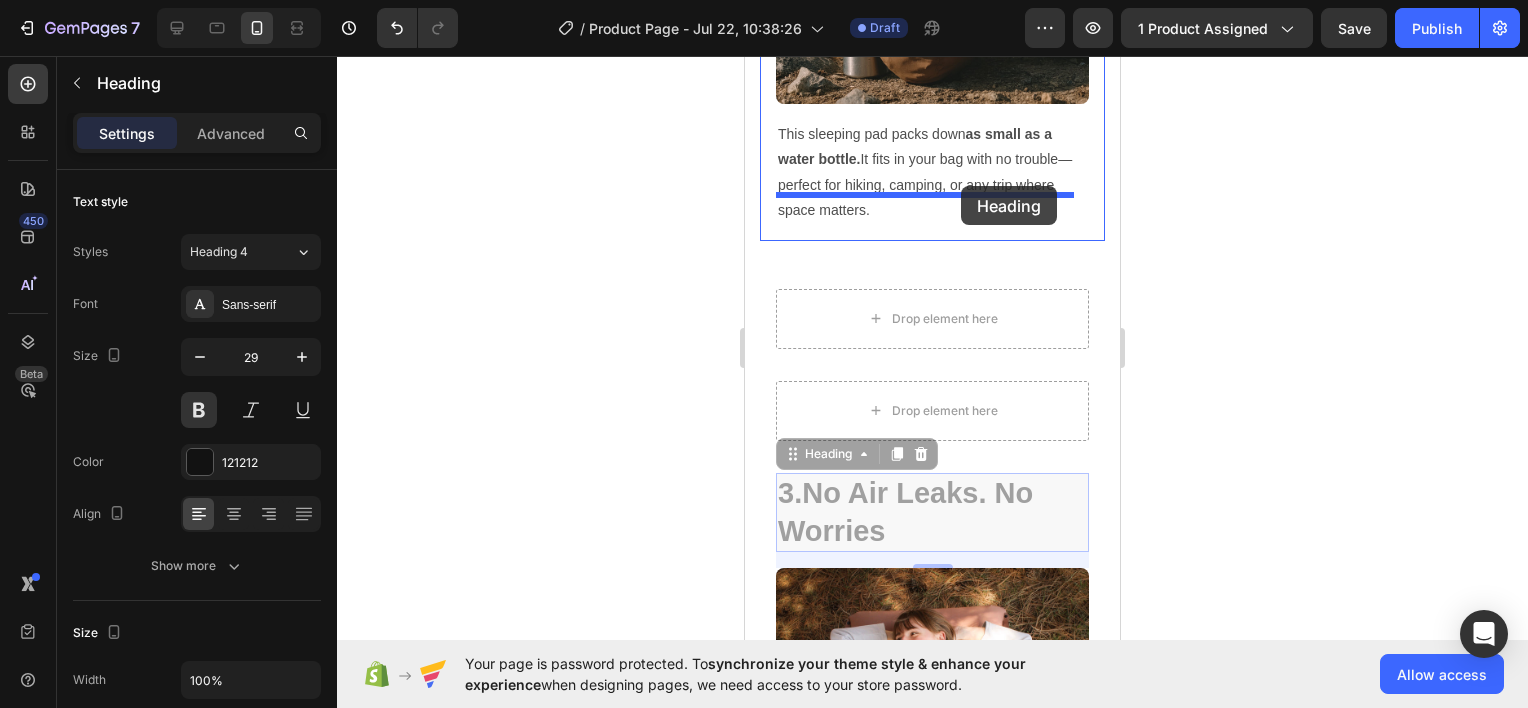 drag, startPoint x: 991, startPoint y: 492, endPoint x: 961, endPoint y: 186, distance: 307.46707 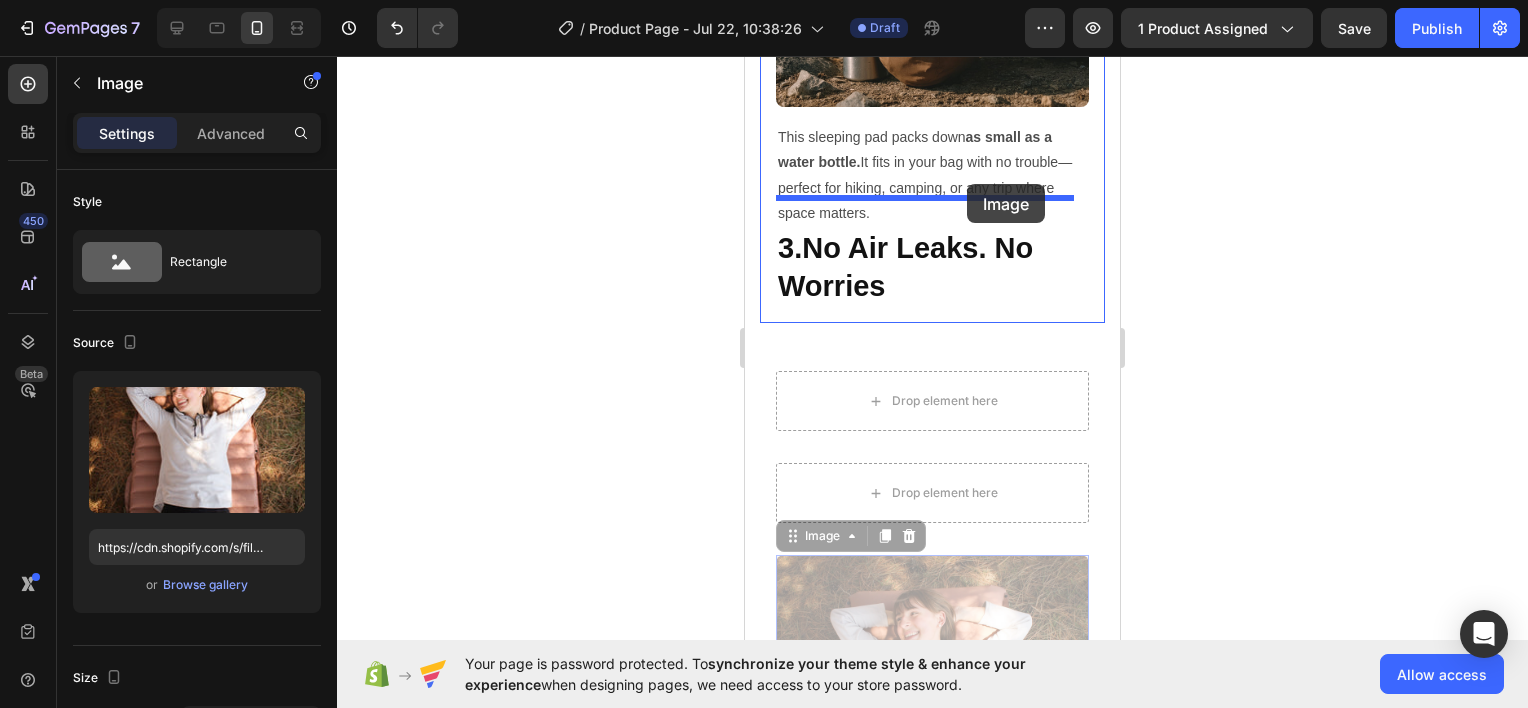 scroll, scrollTop: 2636, scrollLeft: 0, axis: vertical 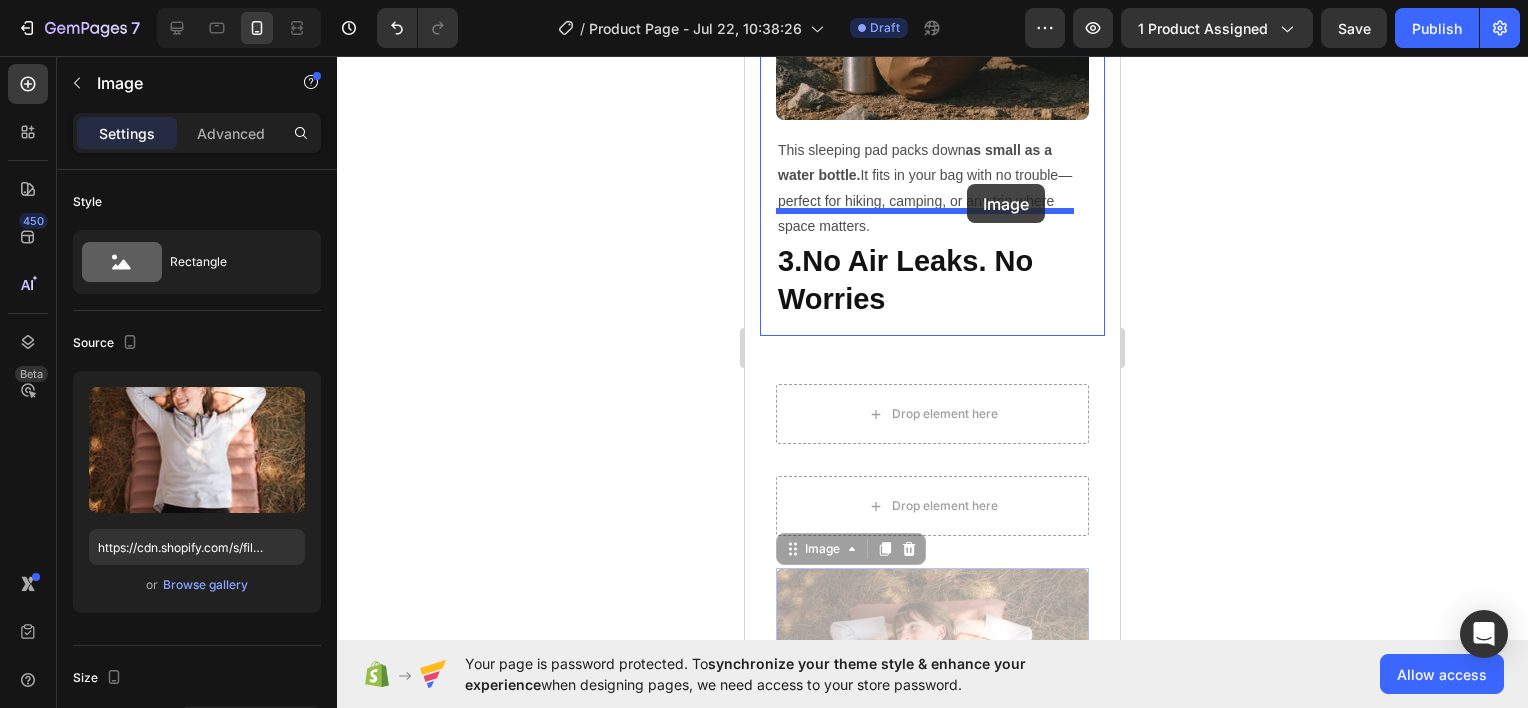 drag, startPoint x: 953, startPoint y: 448, endPoint x: 967, endPoint y: 189, distance: 259.3781 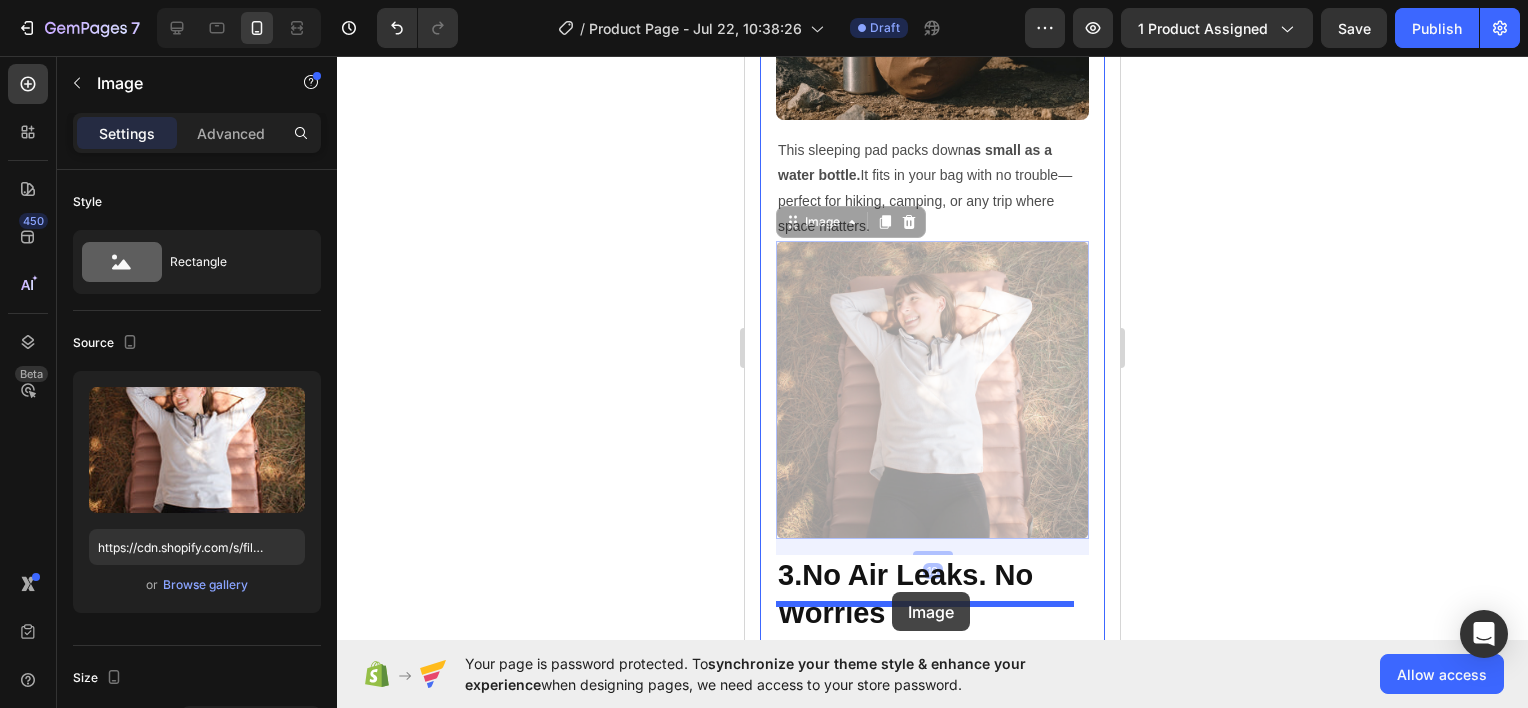 drag, startPoint x: 891, startPoint y: 496, endPoint x: 892, endPoint y: 592, distance: 96.00521 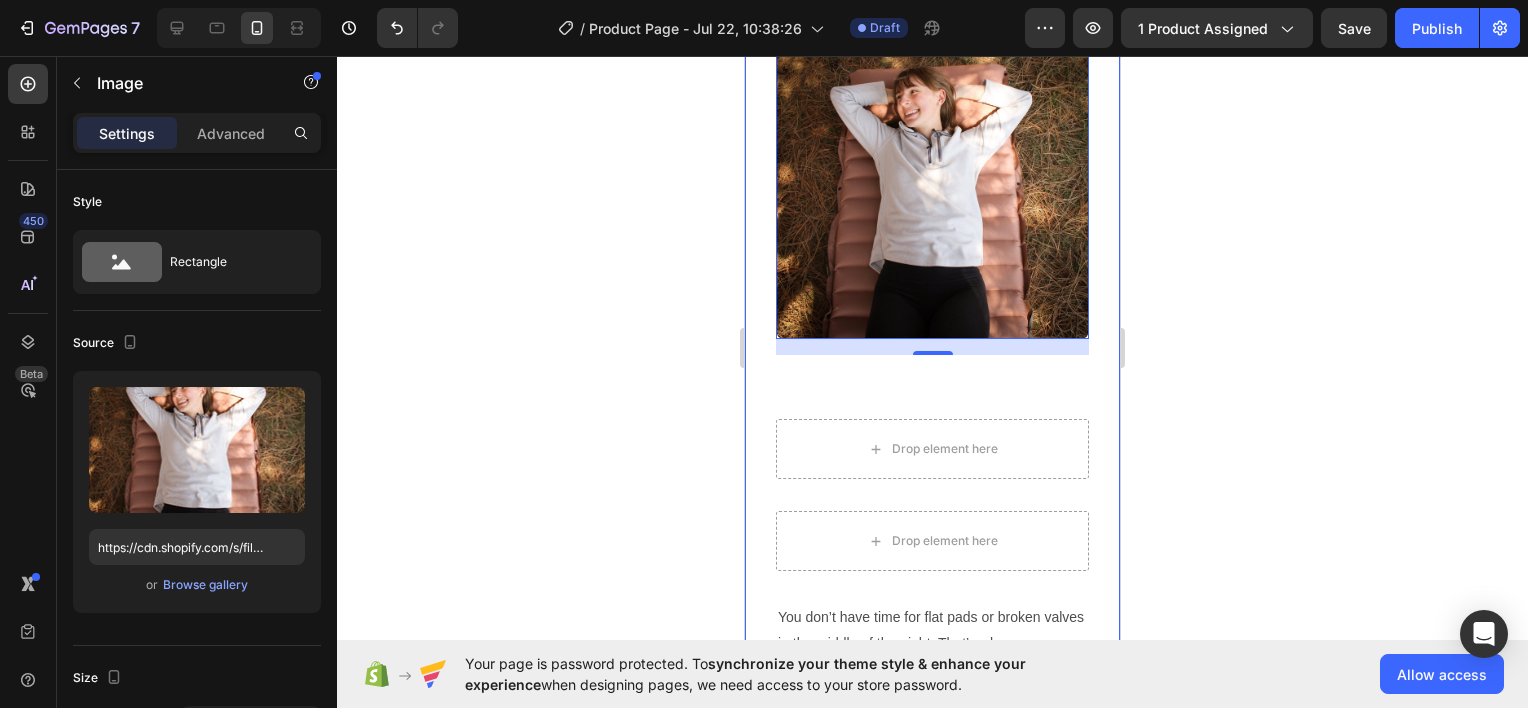 scroll, scrollTop: 2989, scrollLeft: 0, axis: vertical 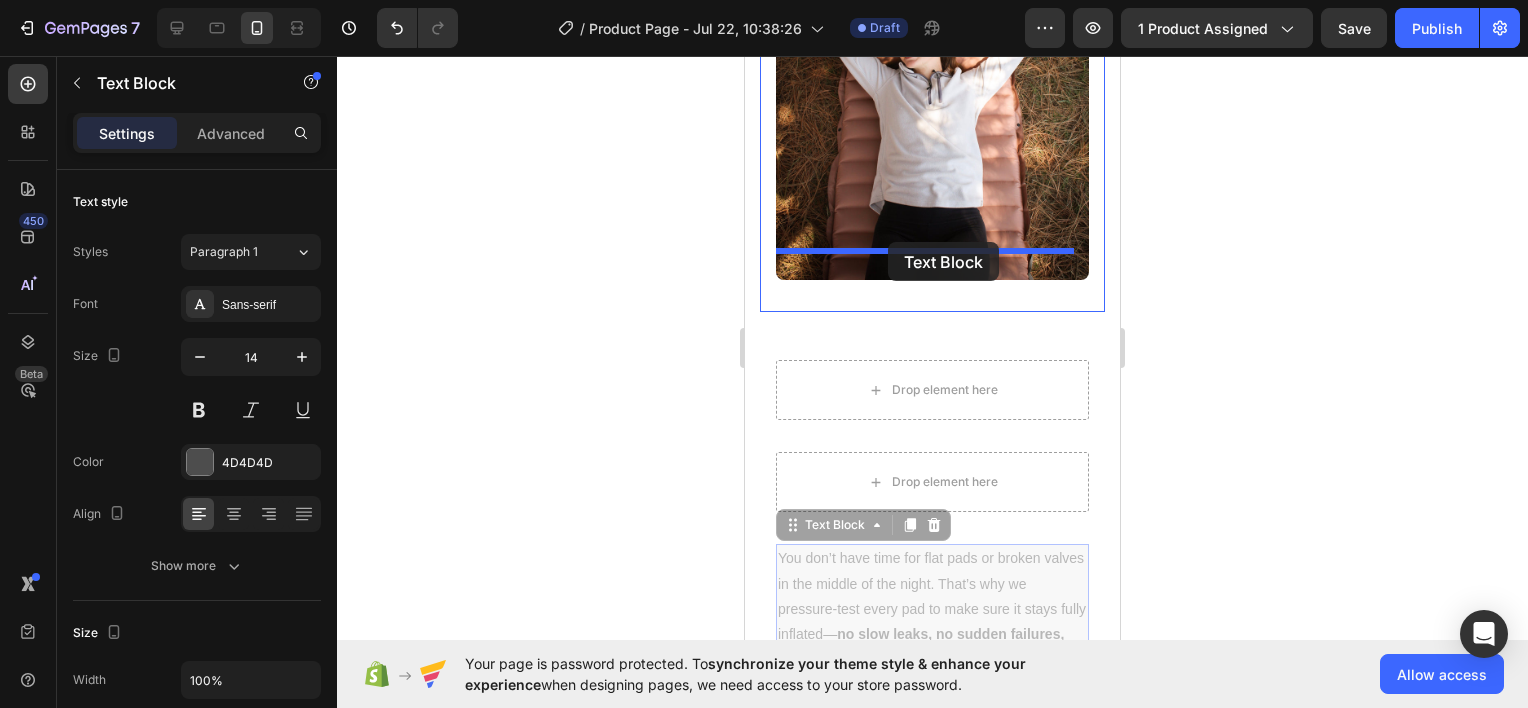 drag, startPoint x: 861, startPoint y: 524, endPoint x: 888, endPoint y: 242, distance: 283.2896 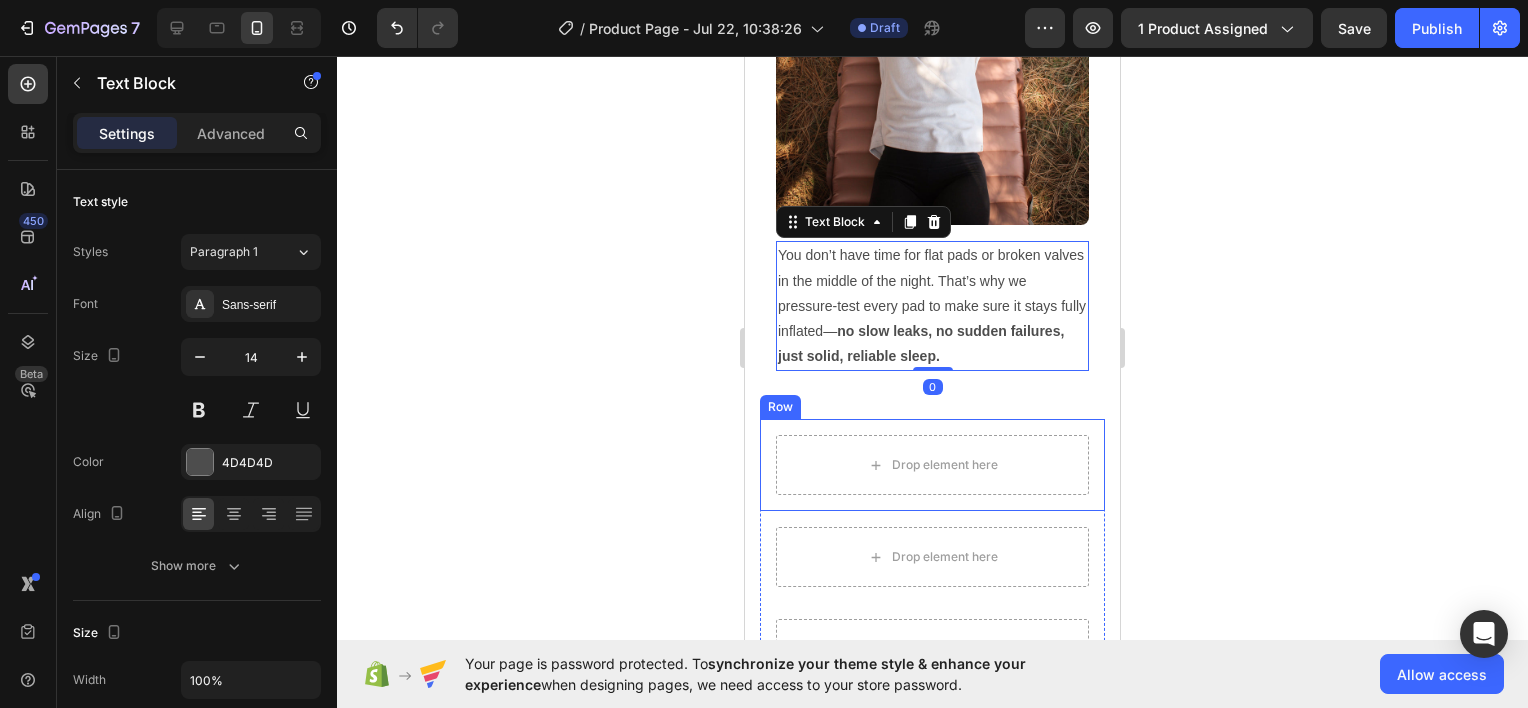 scroll, scrollTop: 3089, scrollLeft: 0, axis: vertical 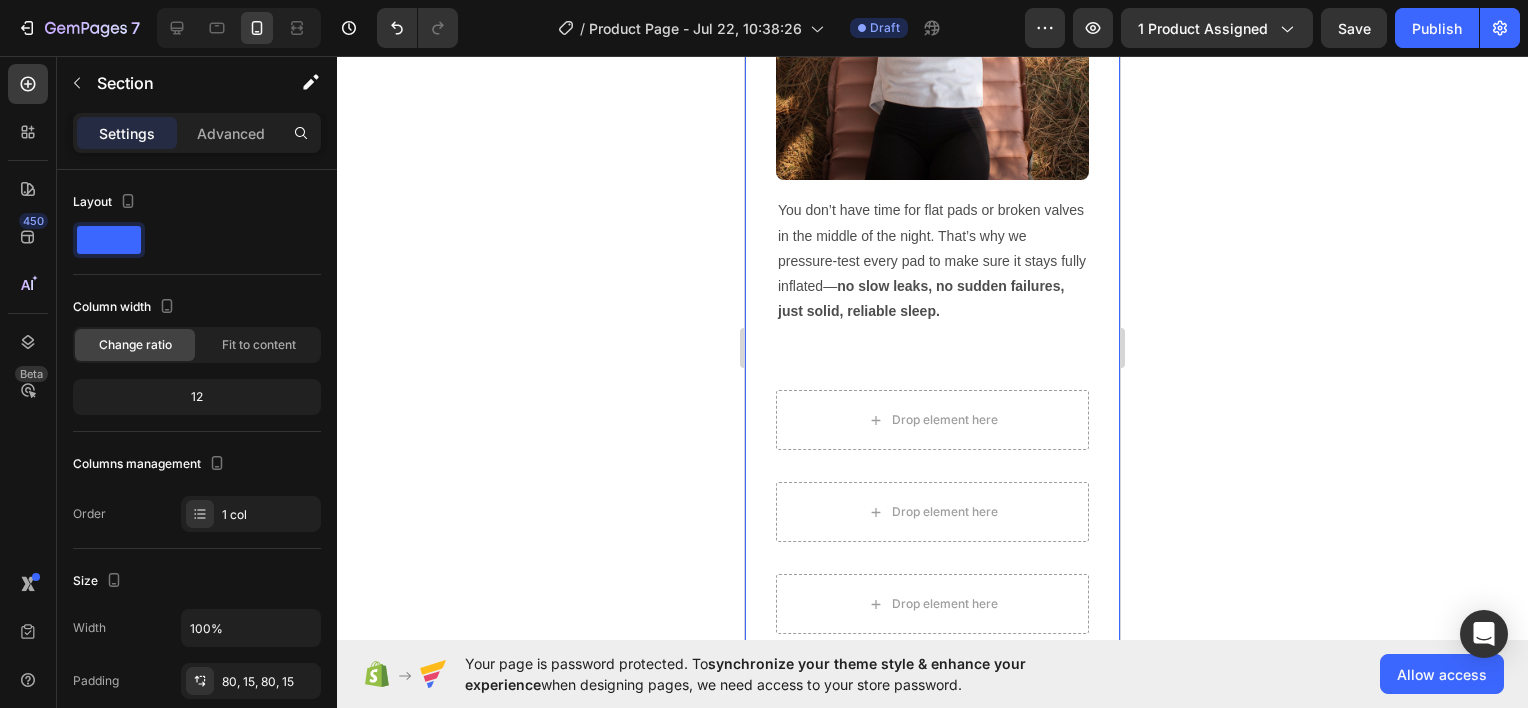 click on "Why Lumin8 Sleeping Pad? Heading Regain control with the barbering electricals of a lifetime. Text block BUY NOW Button Row 1. Like Sleeping at Home Heading Image The  thick 10cm  padding gives you soft, comfy support so you  don’t feel the ground .  No more sore backs or stiff mornings.  Wake up rested and ready to enjoy your day. Text Block 2. Easy to Pack, Easy to Carry Heading Image This sleeping pad packs down  as small as a water bottle.  It fits in your bag with no trouble—perfect for hiking, camping, or any trip where space matters. Text Block 3.  No Air Leaks. No Worries Heading Image You don’t have time for flat pads or broken valves in the middle of the night. That’s why we pressure-test every pad to make sure it stays fully inflated— no slow leaks, no sudden failures, just solid, reliable sleep. Text Block Row
Drop element here
Drop element here Row
Drop element here Row
Drop element here Row
Row" at bounding box center (932, -392) 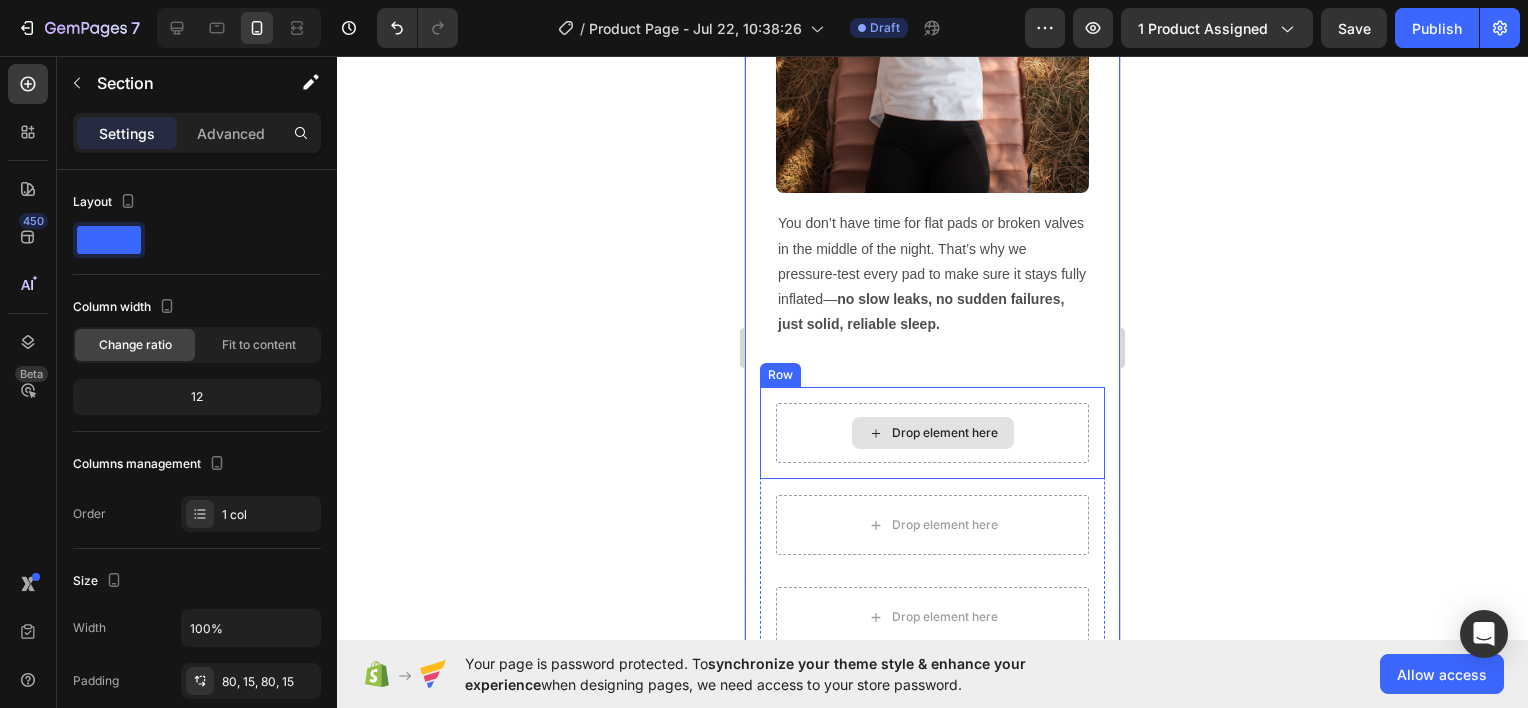 scroll, scrollTop: 3189, scrollLeft: 0, axis: vertical 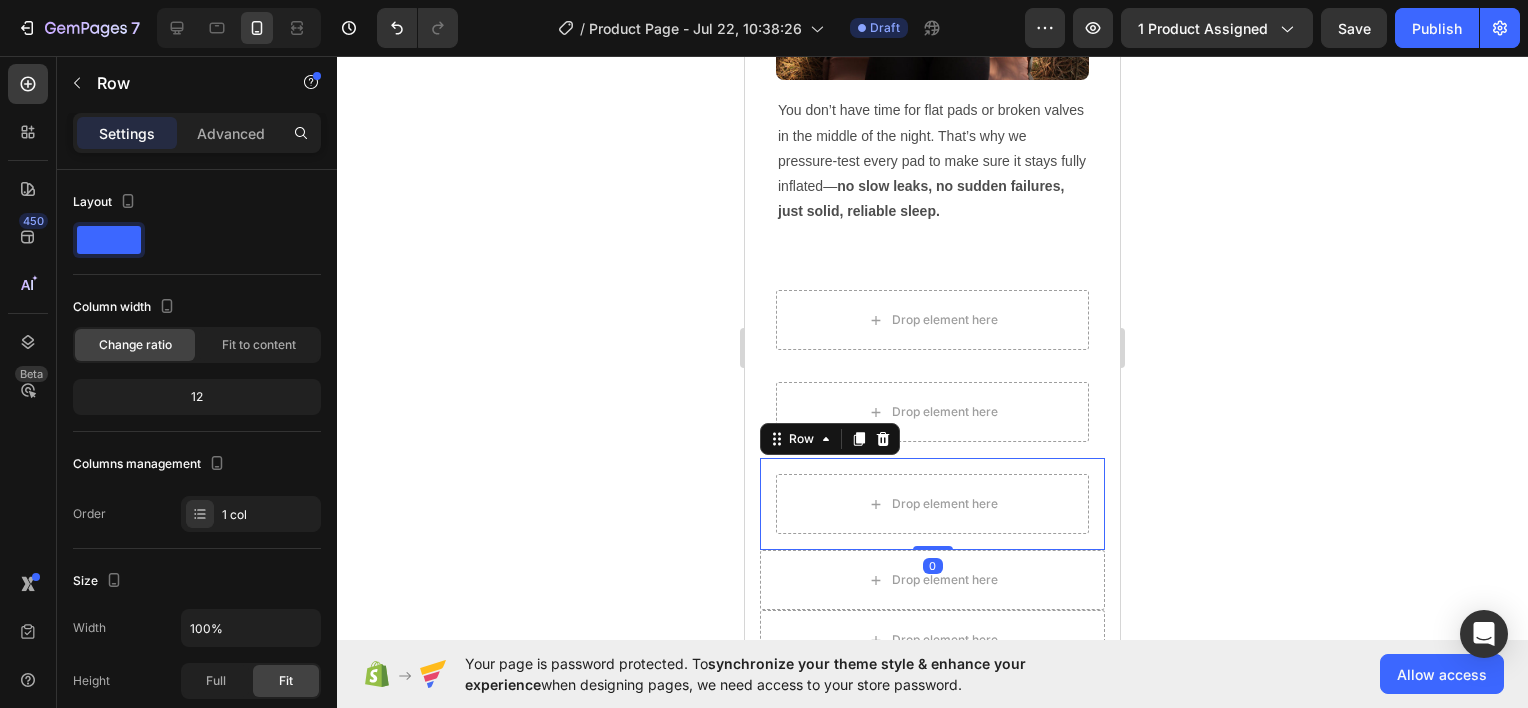 click on "Drop element here Row   0" at bounding box center (932, 504) 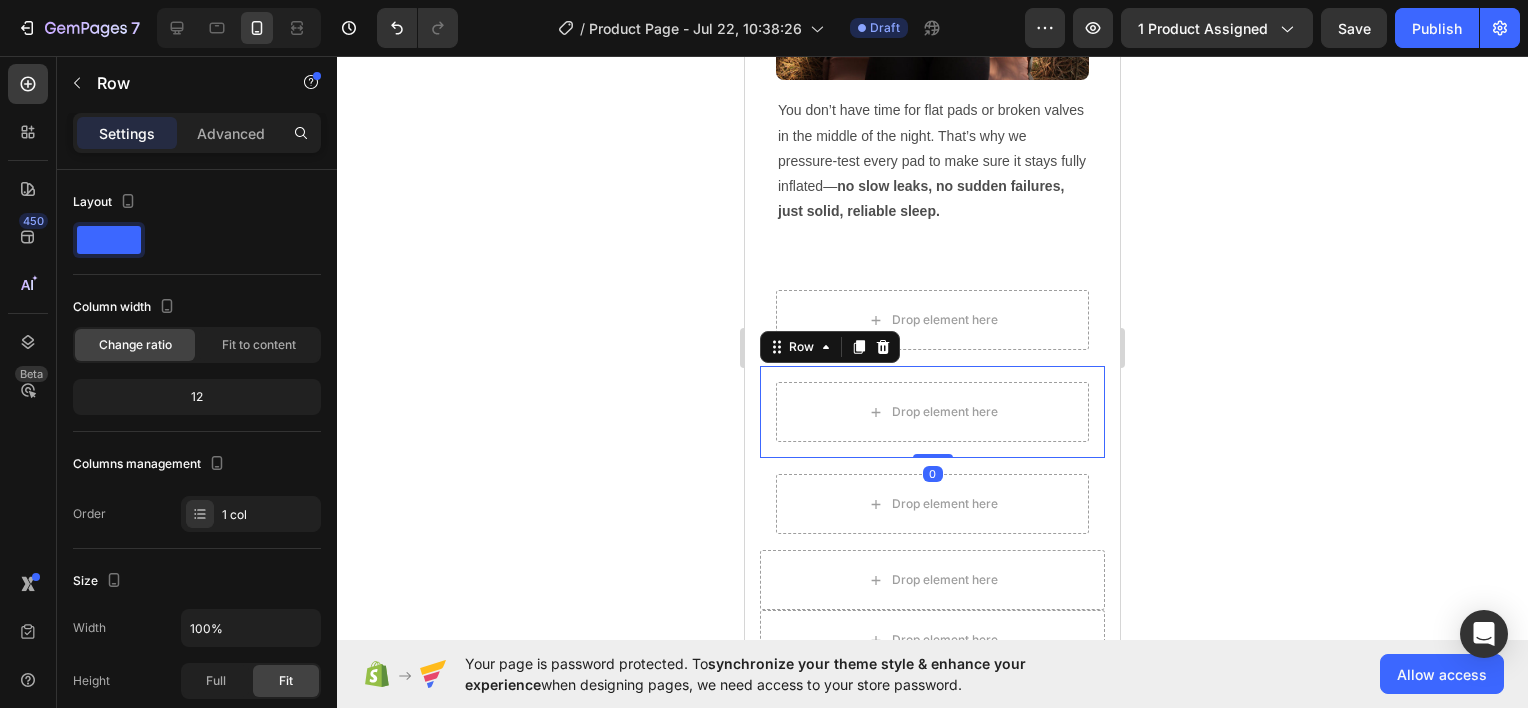 click on "Drop element here Row   0" at bounding box center (932, 412) 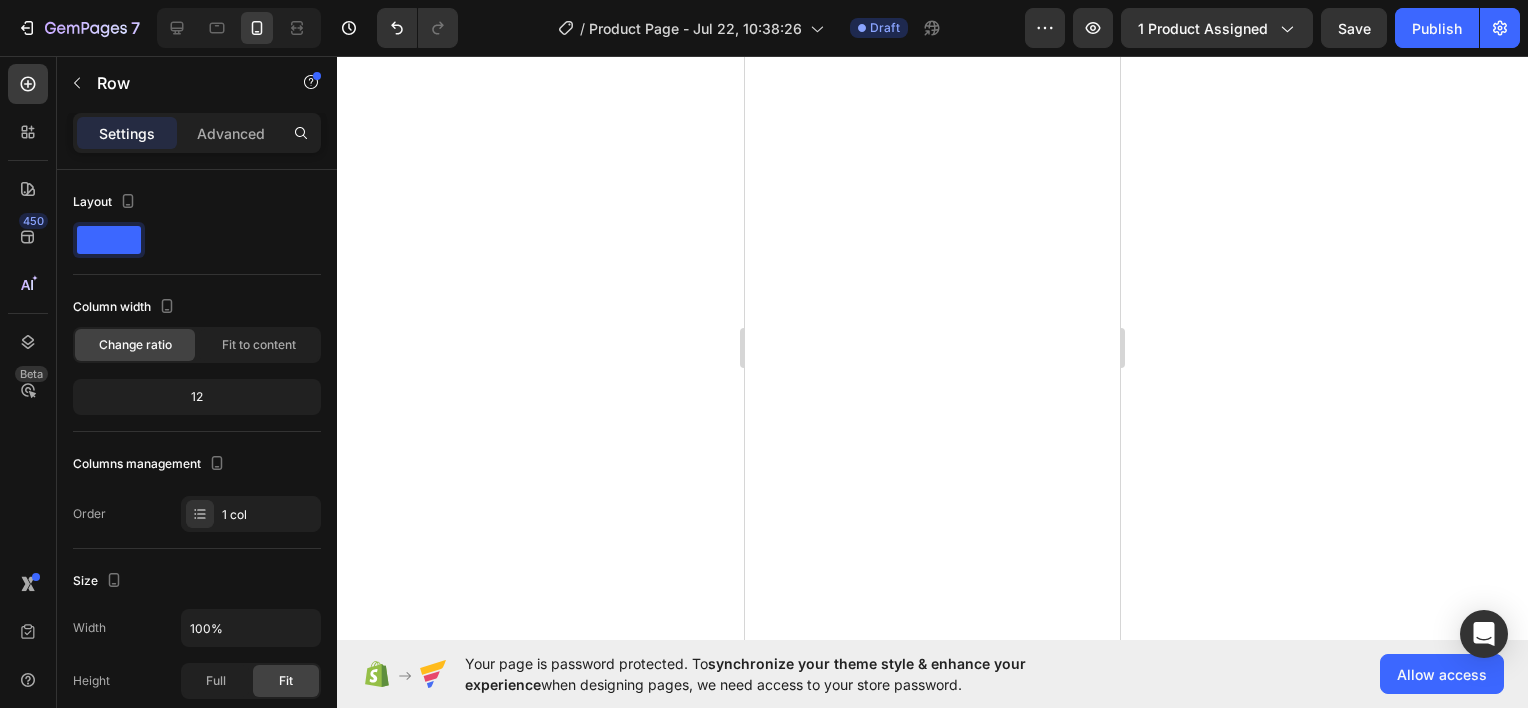 scroll, scrollTop: 0, scrollLeft: 0, axis: both 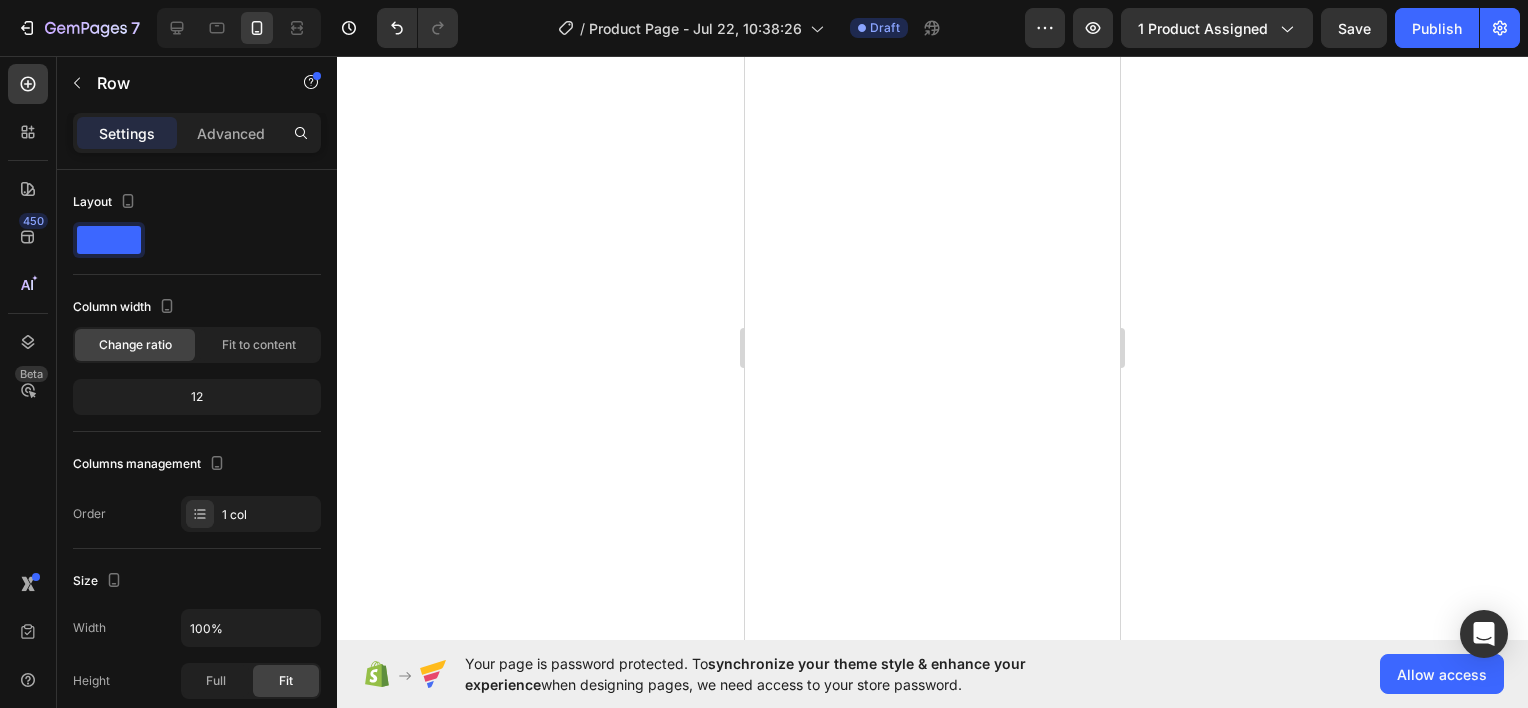 click on "Drop element here Row   0" at bounding box center [932, -619] 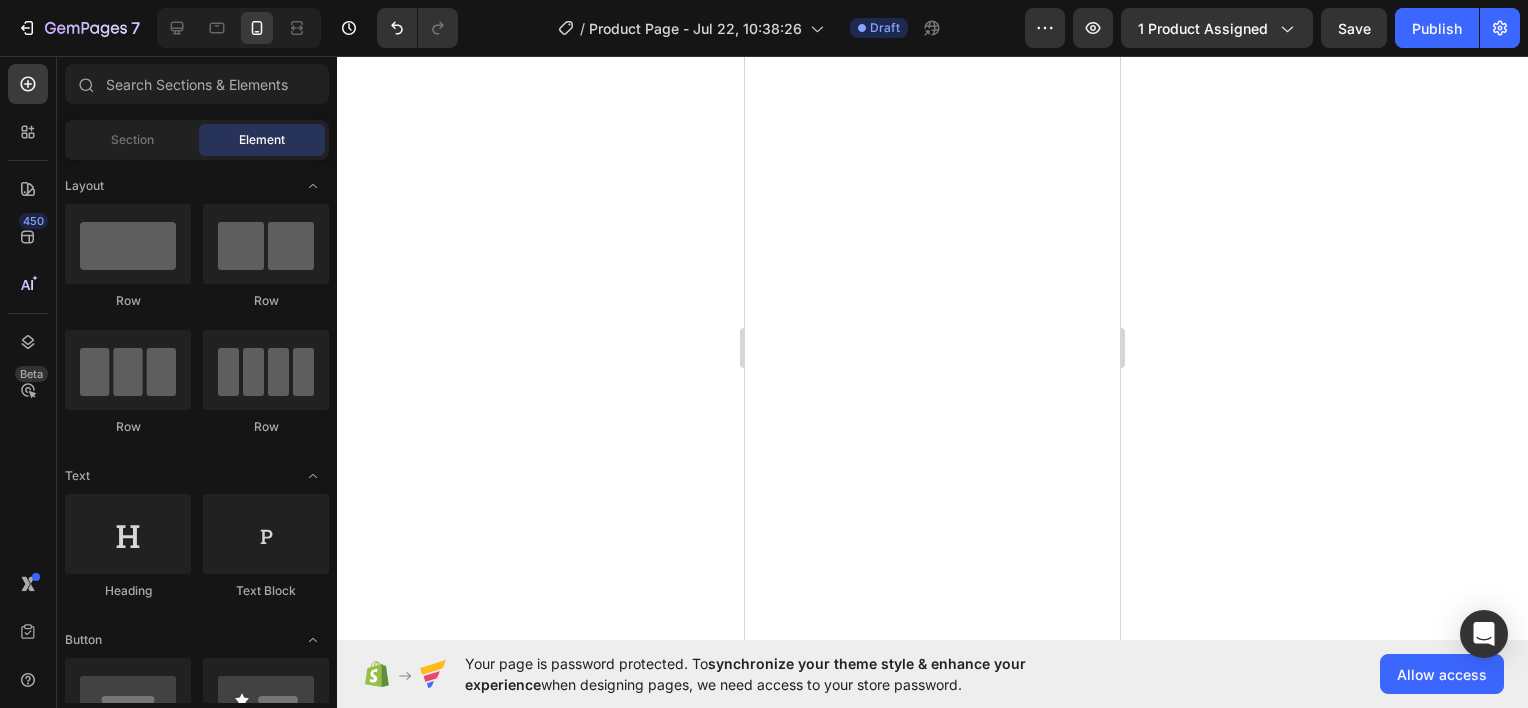 click on "Drop element here Row" at bounding box center (932, -619) 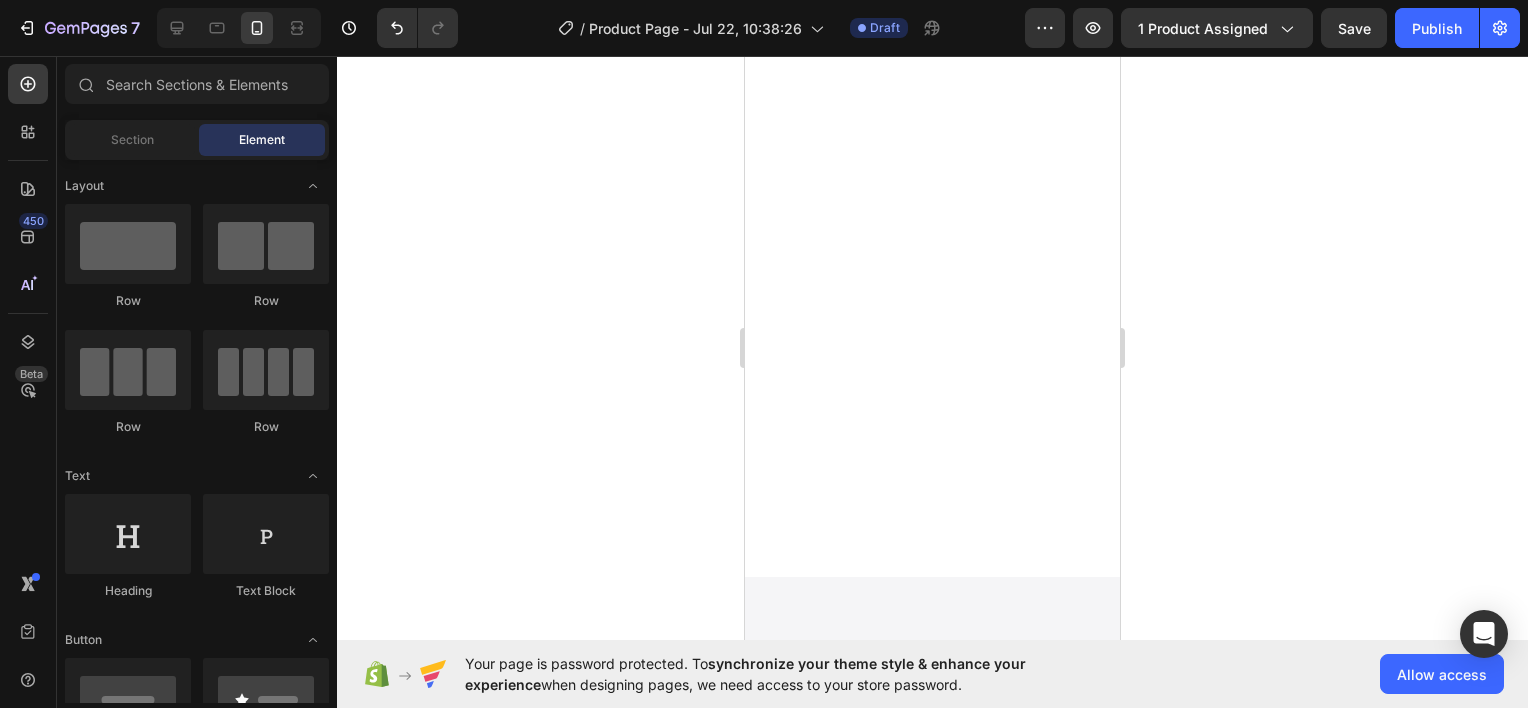 click on "Drop element here Row" at bounding box center (932, -619) 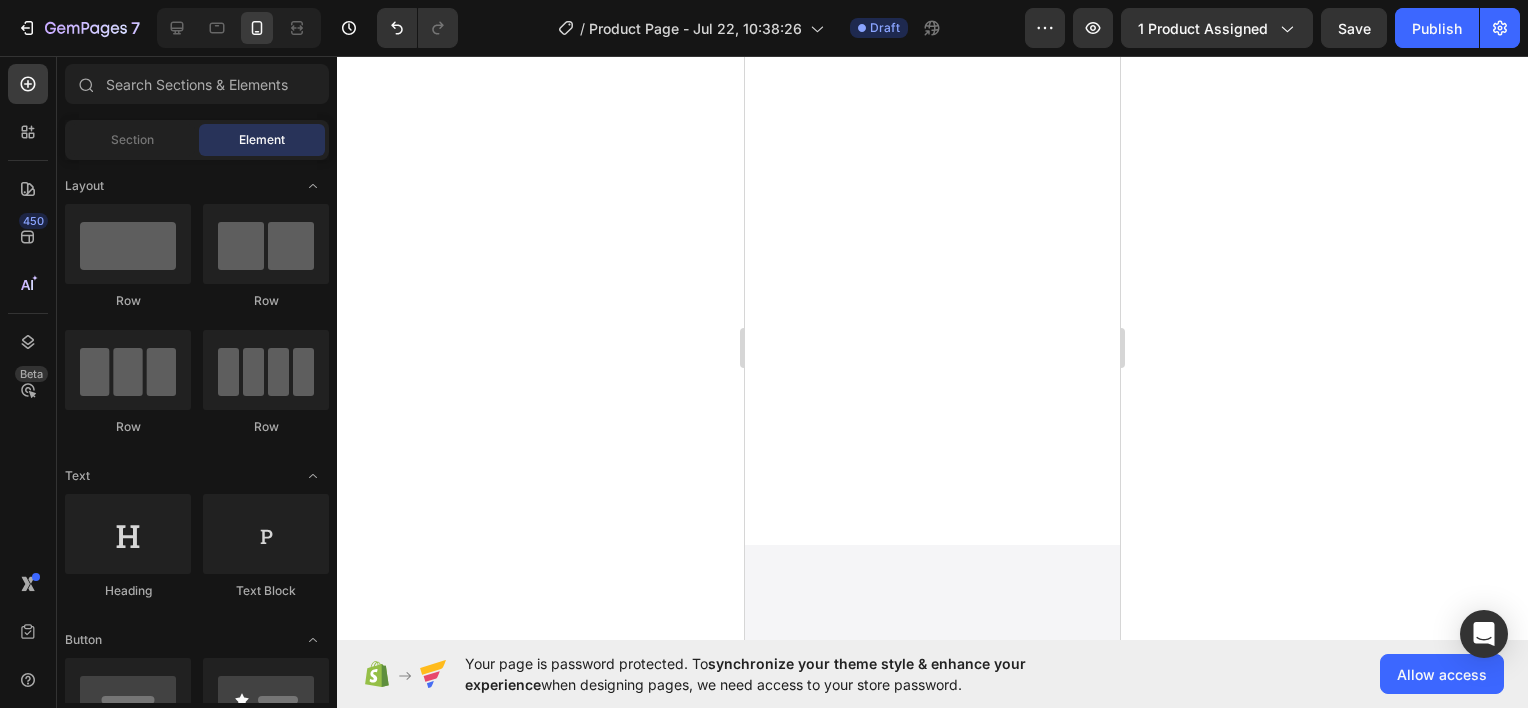 click on "Drop element here" at bounding box center (932, -575) 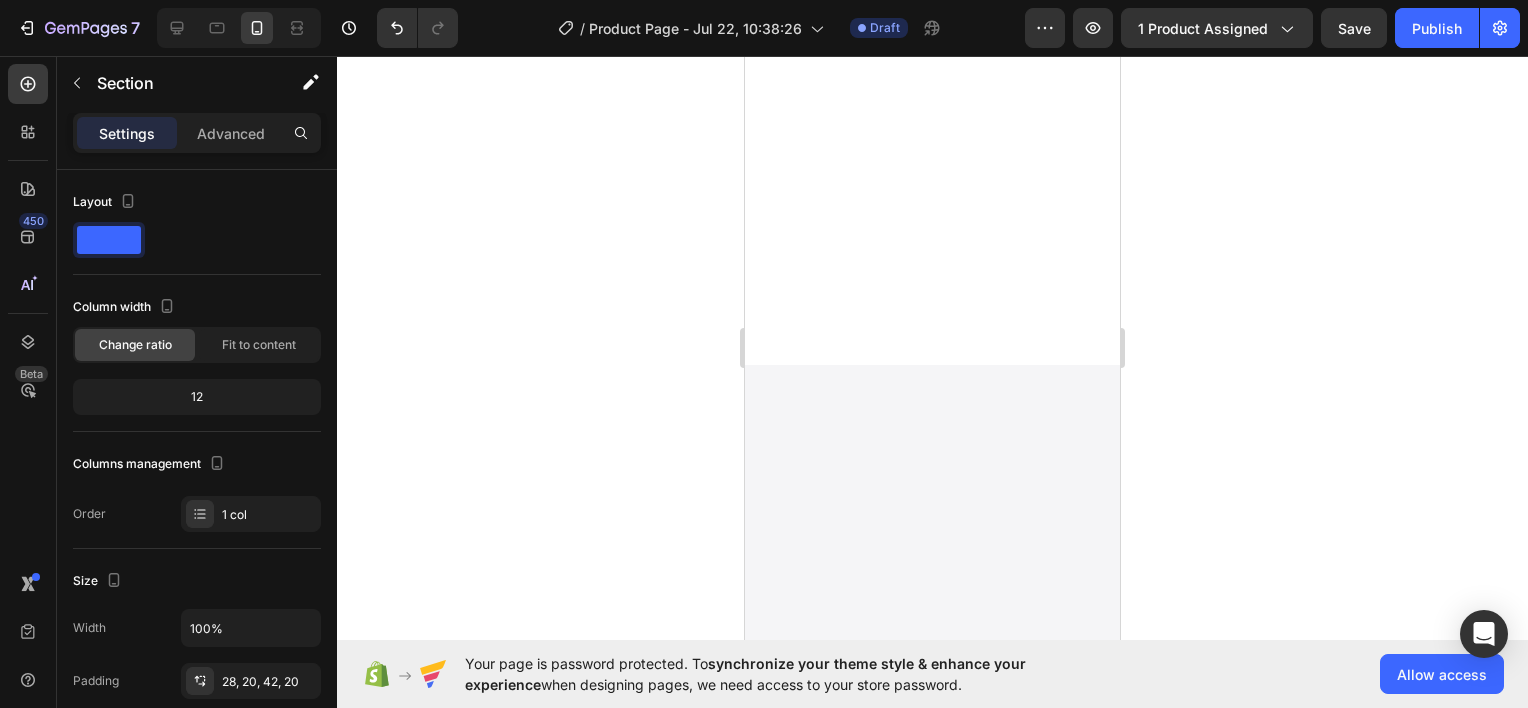 click at bounding box center [932, -117] 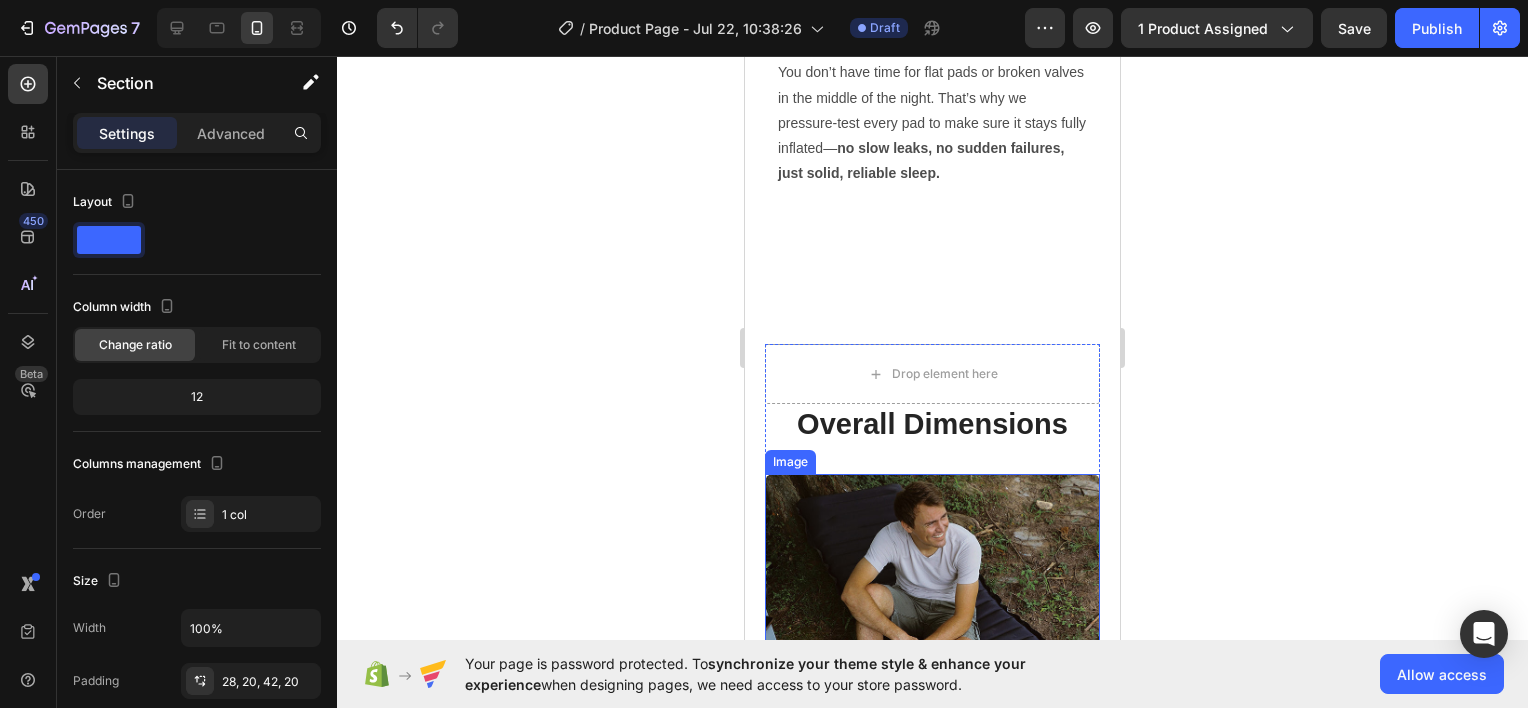 scroll, scrollTop: 2989, scrollLeft: 0, axis: vertical 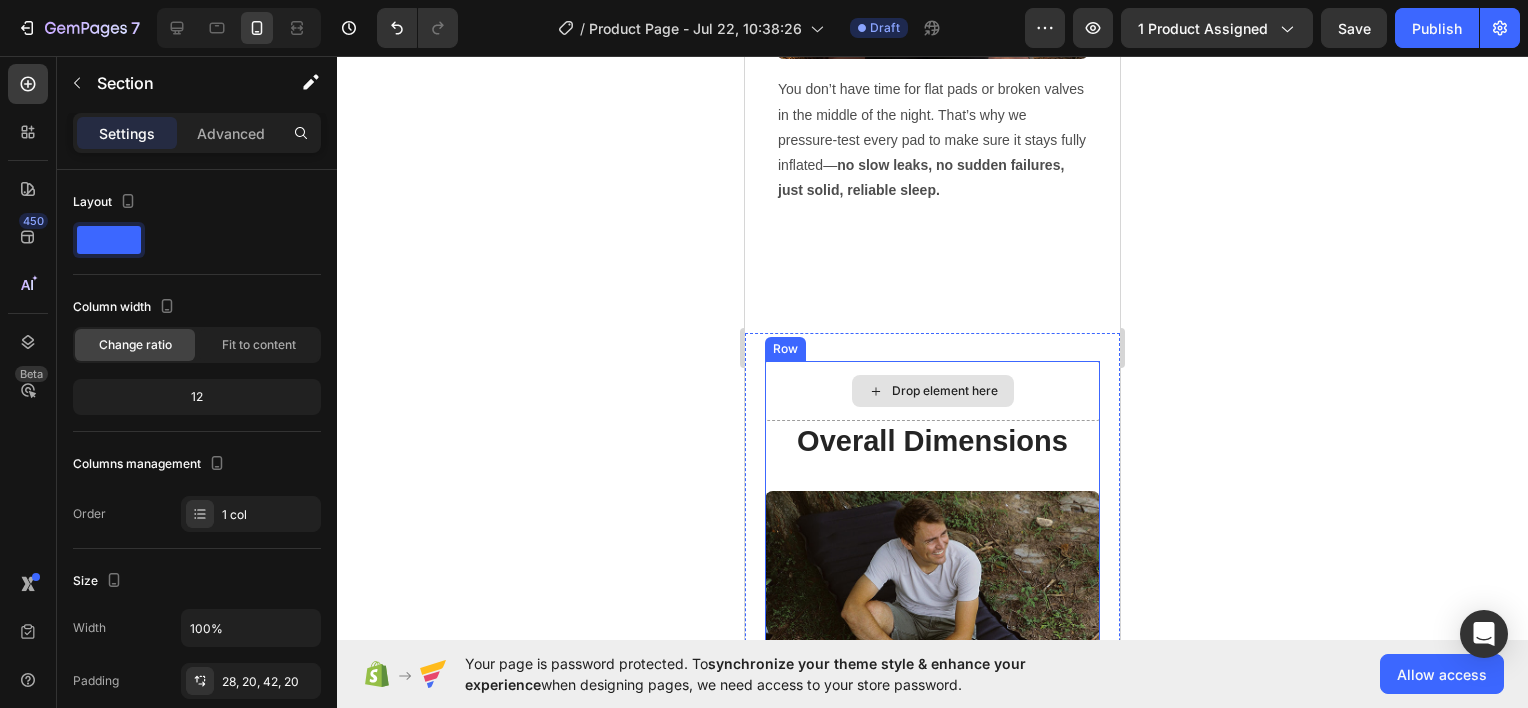 click on "Drop element here" at bounding box center (932, 391) 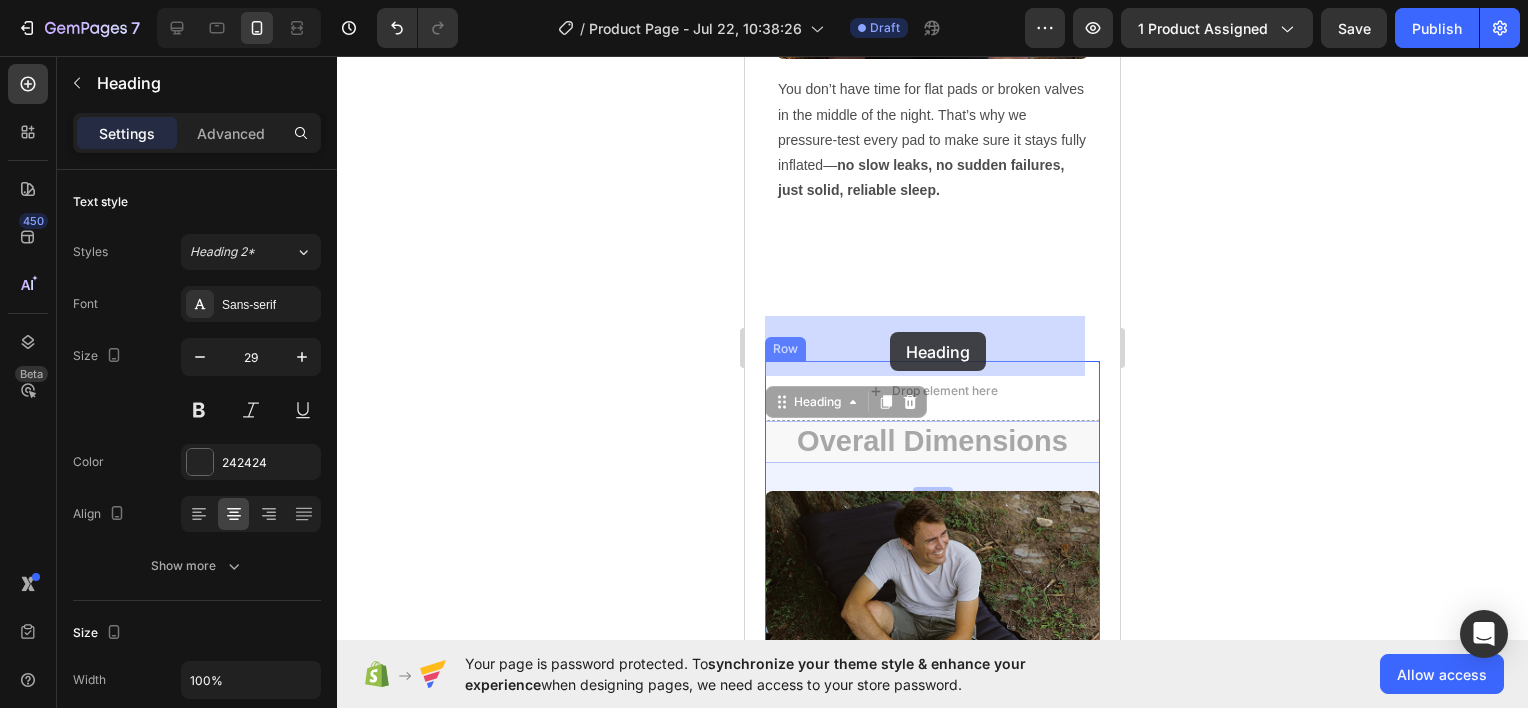 drag, startPoint x: 884, startPoint y: 401, endPoint x: 890, endPoint y: 332, distance: 69.260376 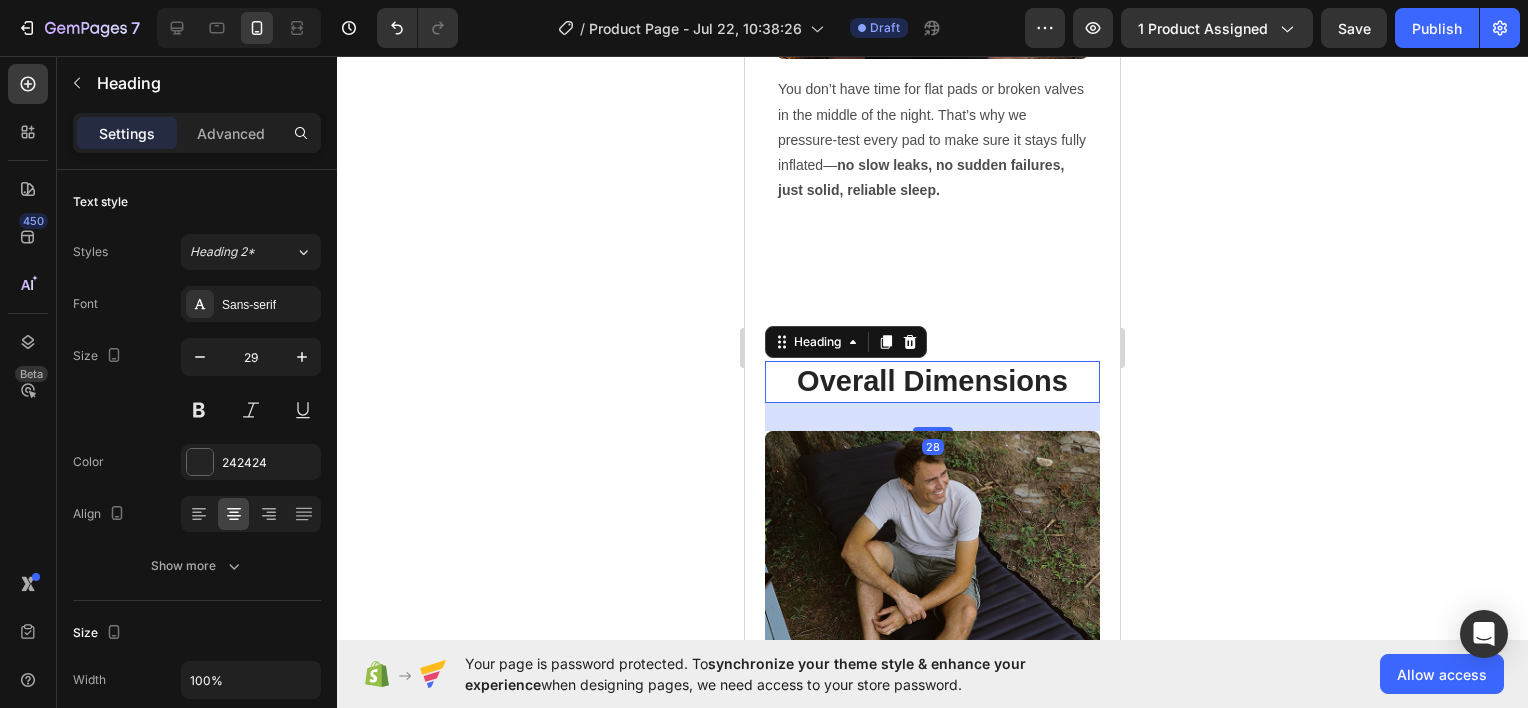 click 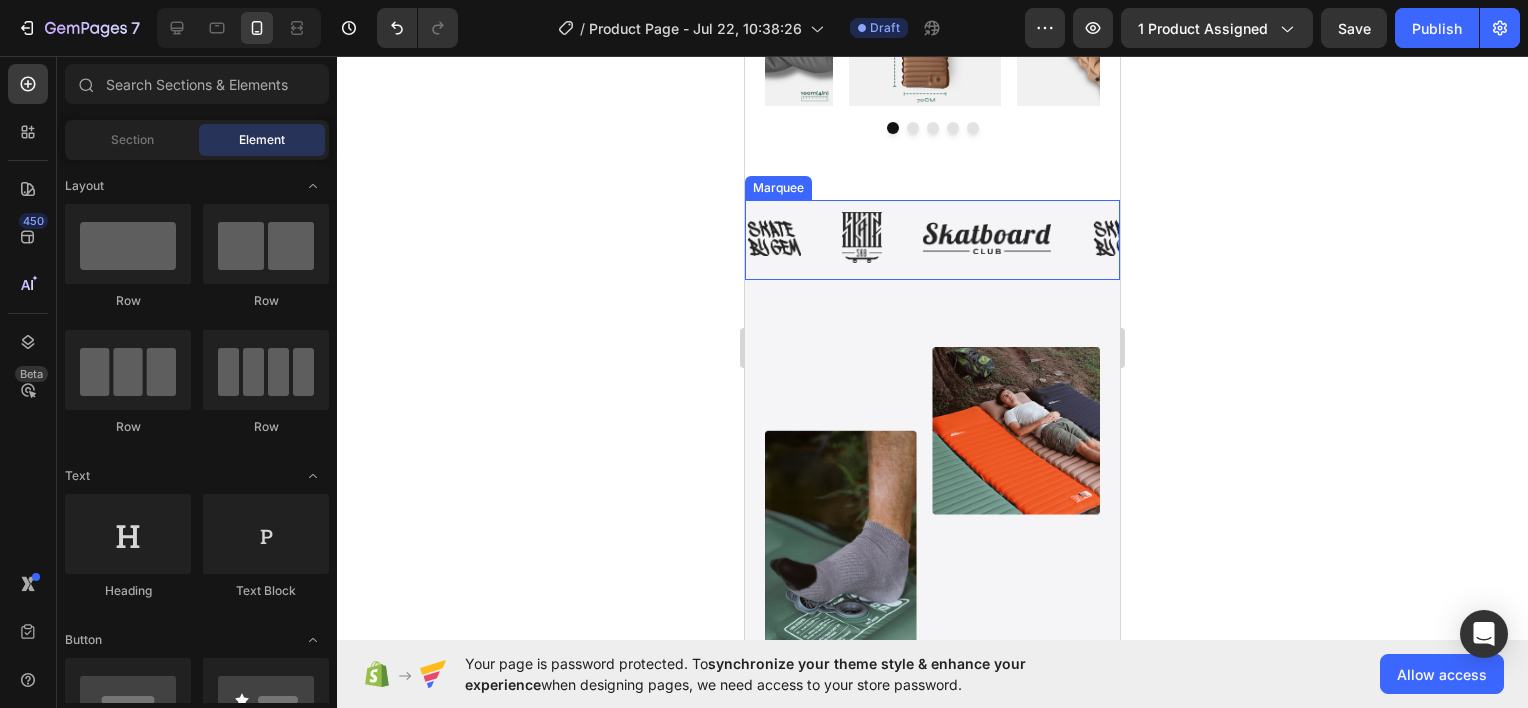 scroll, scrollTop: 3989, scrollLeft: 0, axis: vertical 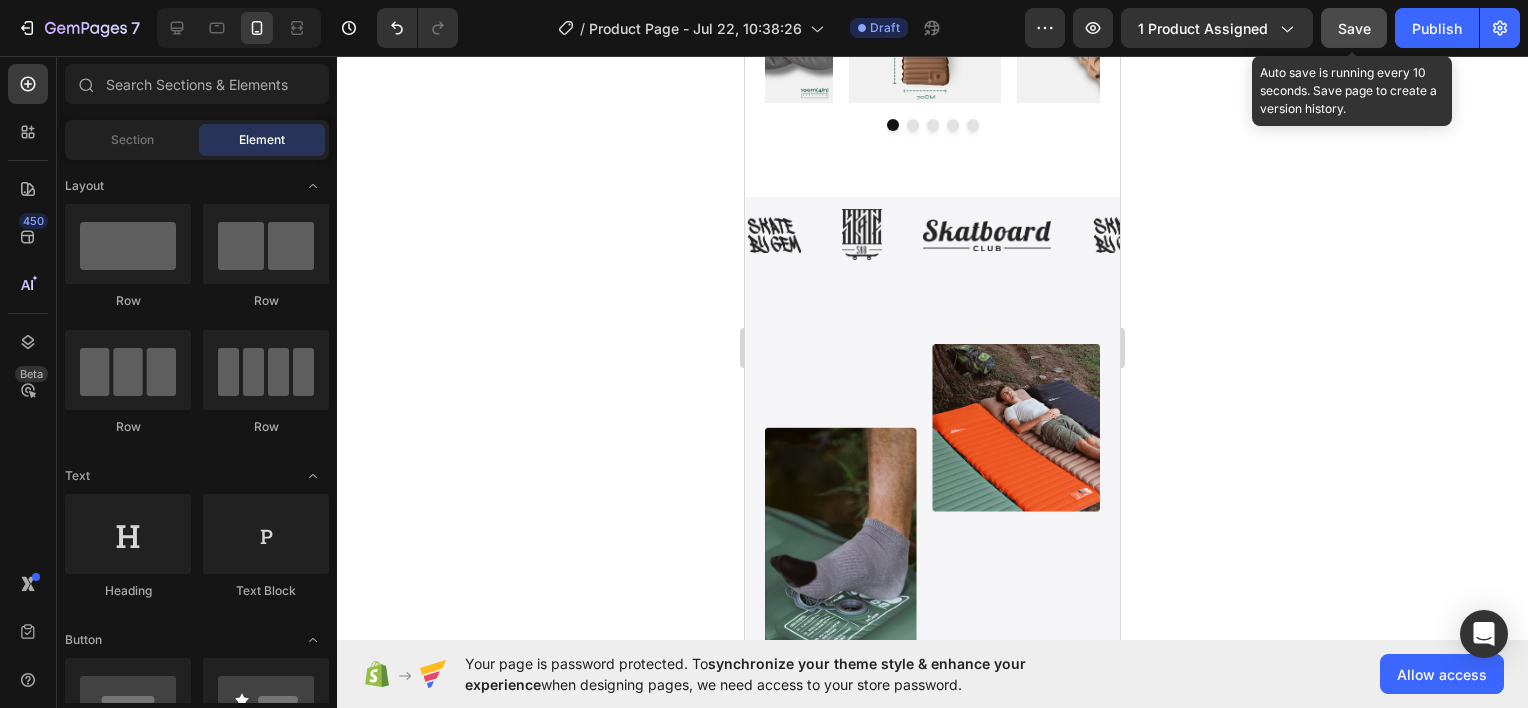 click on "Save" at bounding box center (1354, 28) 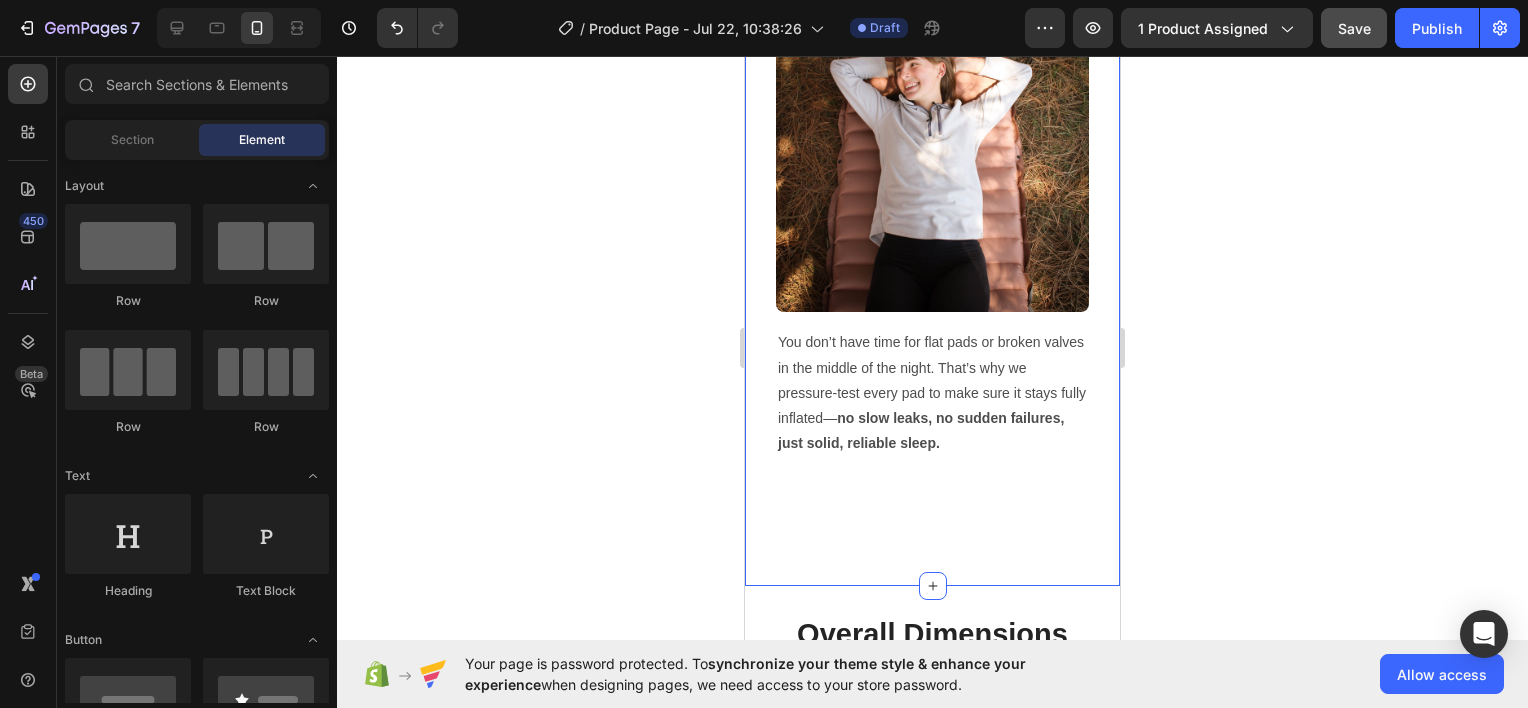 scroll, scrollTop: 2789, scrollLeft: 0, axis: vertical 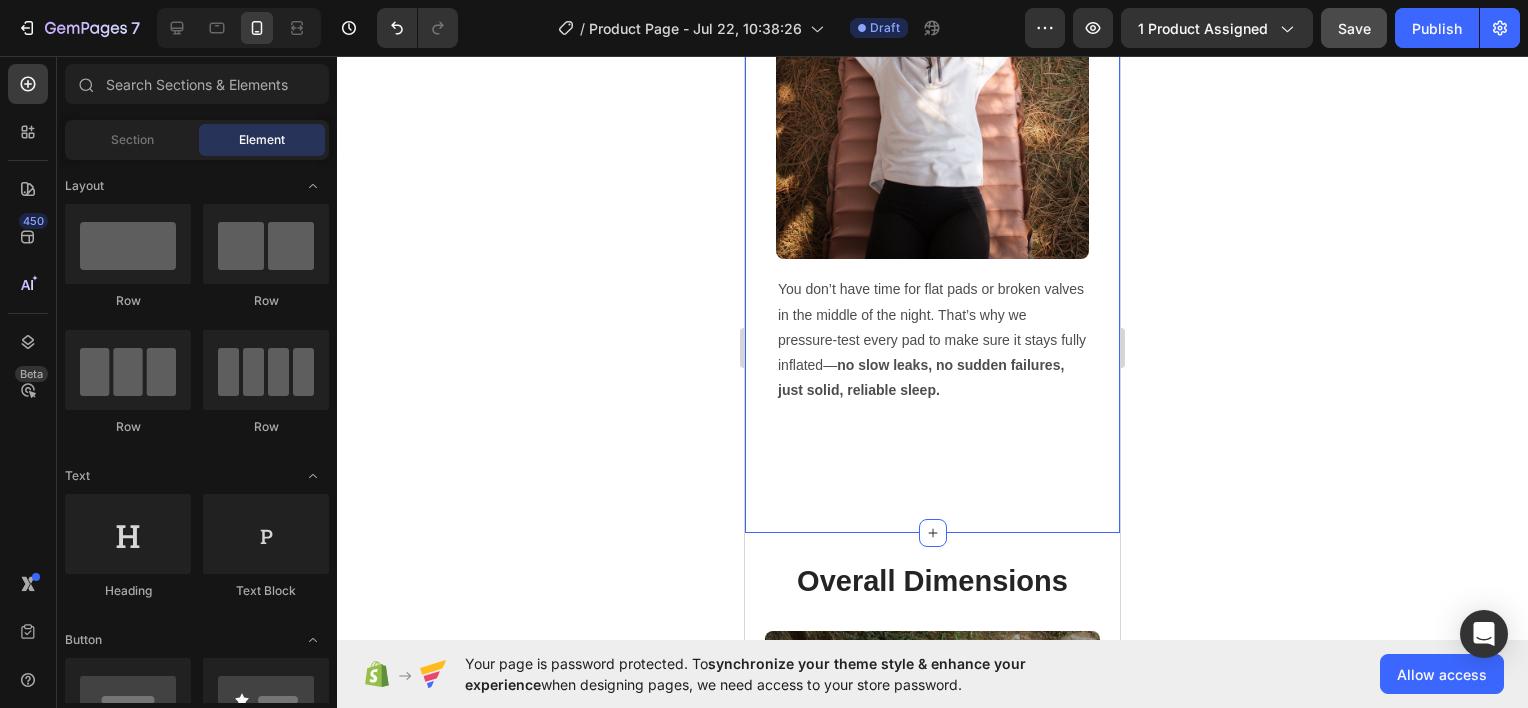 click on "Why Lumin8 Sleeping Pad? Heading Regain control with the barbering electricals of a lifetime. Text block BUY NOW Button Row 1. Like Sleeping at Home Heading Image The  thick 10cm  padding gives you soft, comfy support so you  don’t feel the ground .  No more sore backs or stiff mornings.  Wake up rested and ready to enjoy your day. Text Block 2. Easy to Pack, Easy to Carry Heading Image This sleeping pad packs down  as small as a water bottle.  It fits in your bag with no trouble—perfect for hiking, camping, or any trip where space matters. Text Block 3.  No Air Leaks. No Worries Heading Image You don’t have time for flat pads or broken valves in the middle of the night. That’s why we pressure-test every pad to make sure it stays fully inflated— no slow leaks, no sudden failures, just solid, reliable sleep. Text Block Row Section 2" at bounding box center (932, -511) 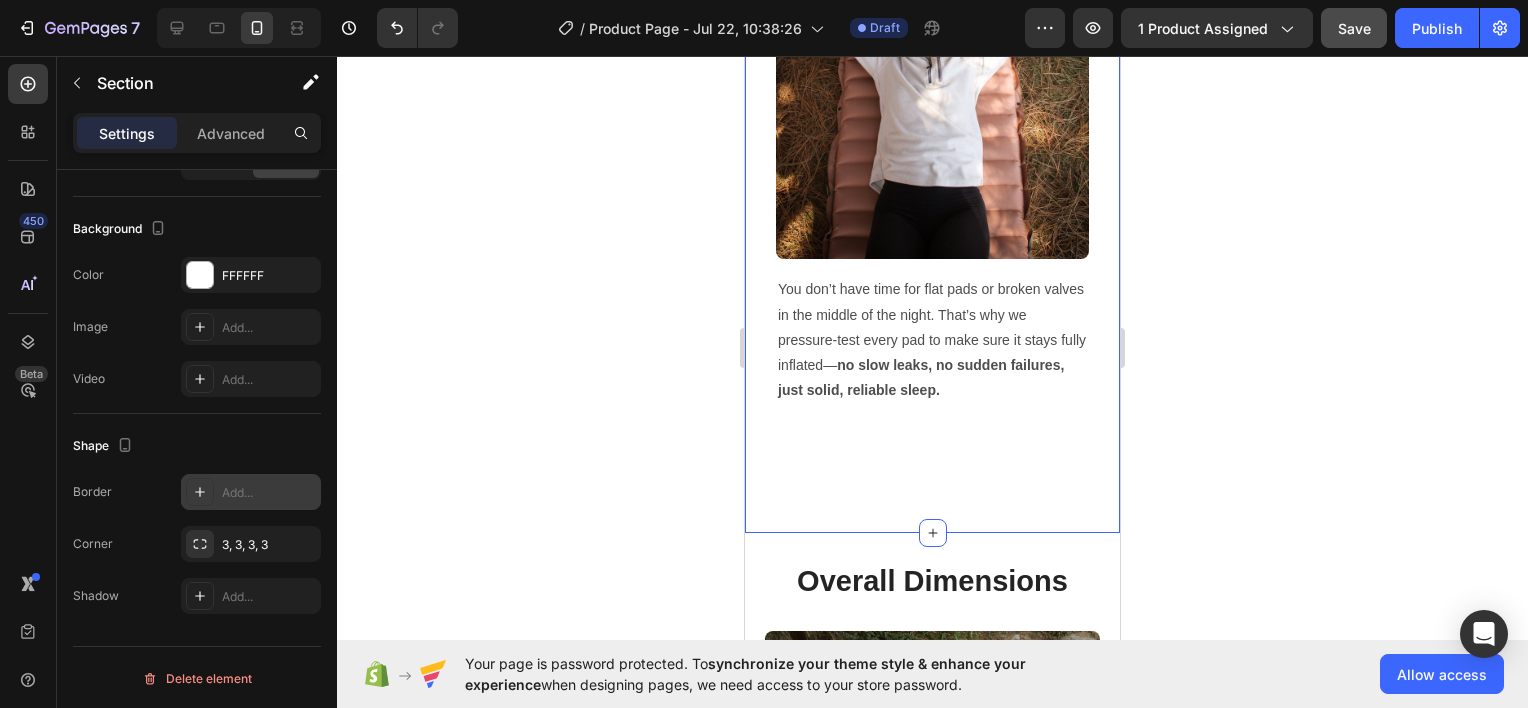scroll, scrollTop: 0, scrollLeft: 0, axis: both 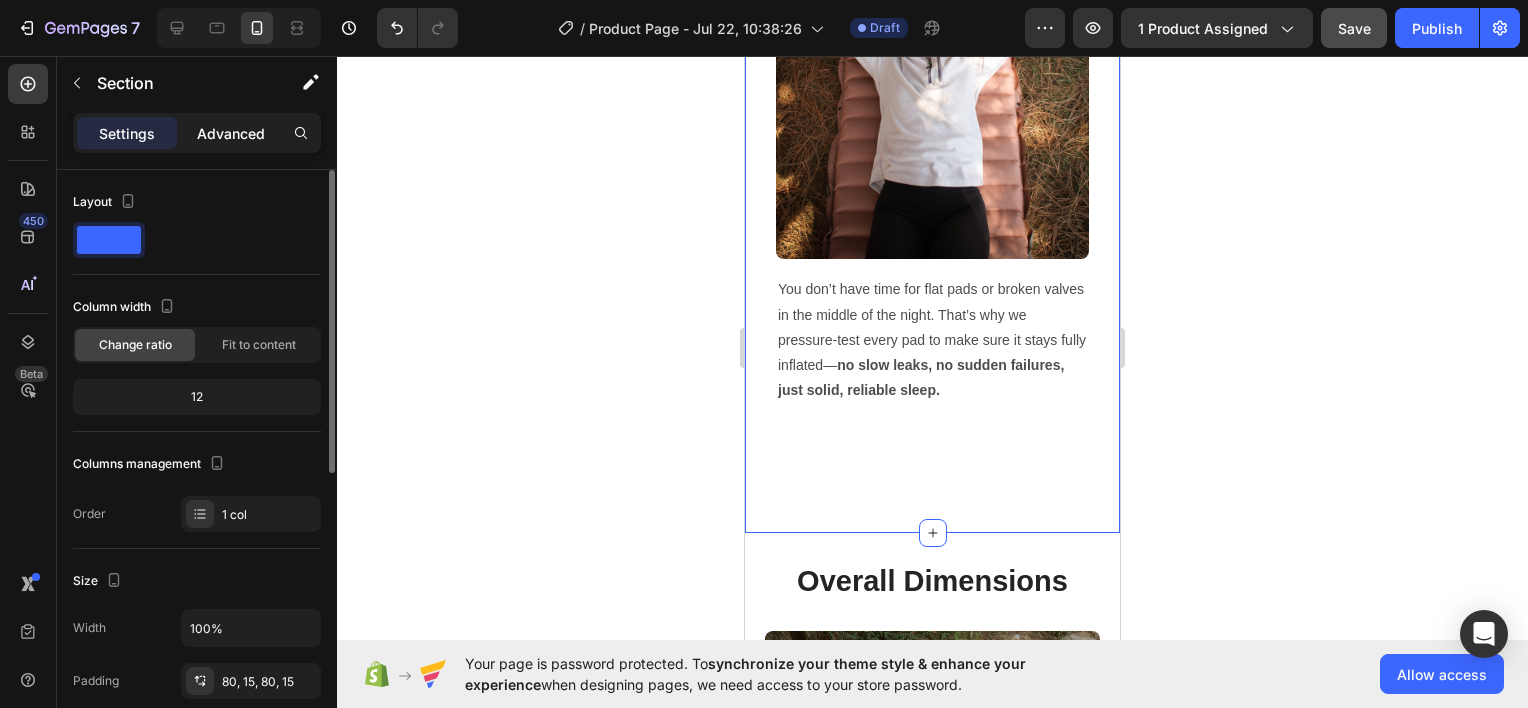click on "Advanced" at bounding box center [231, 133] 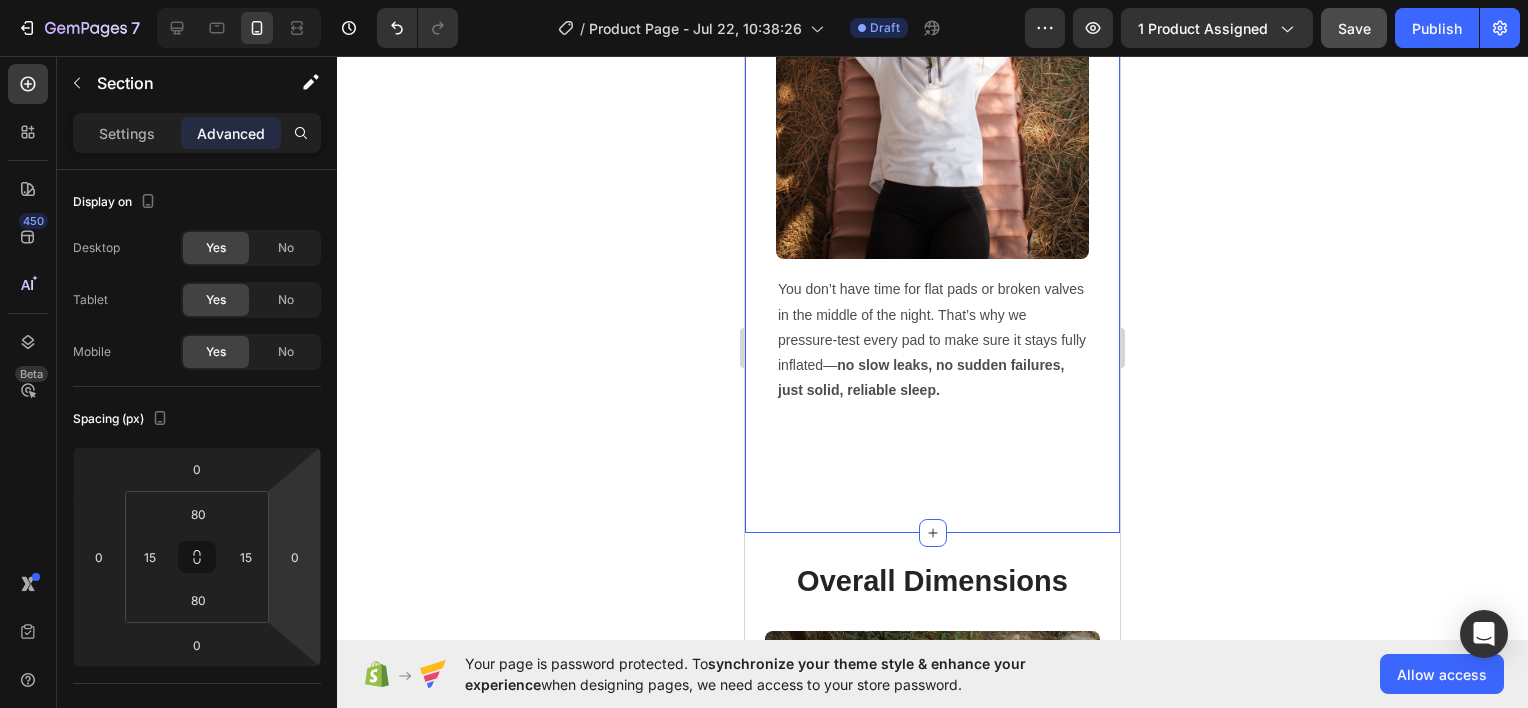 click 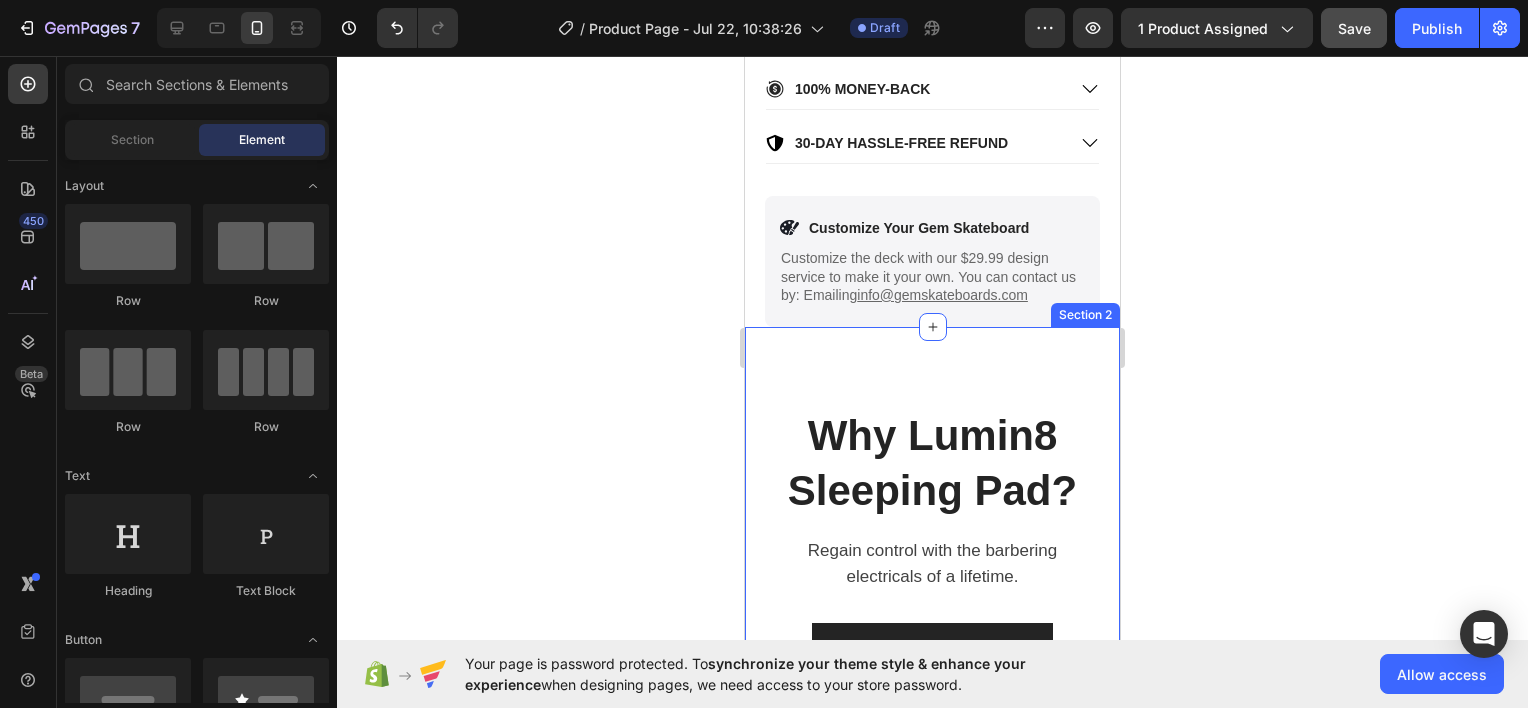 scroll, scrollTop: 1211, scrollLeft: 0, axis: vertical 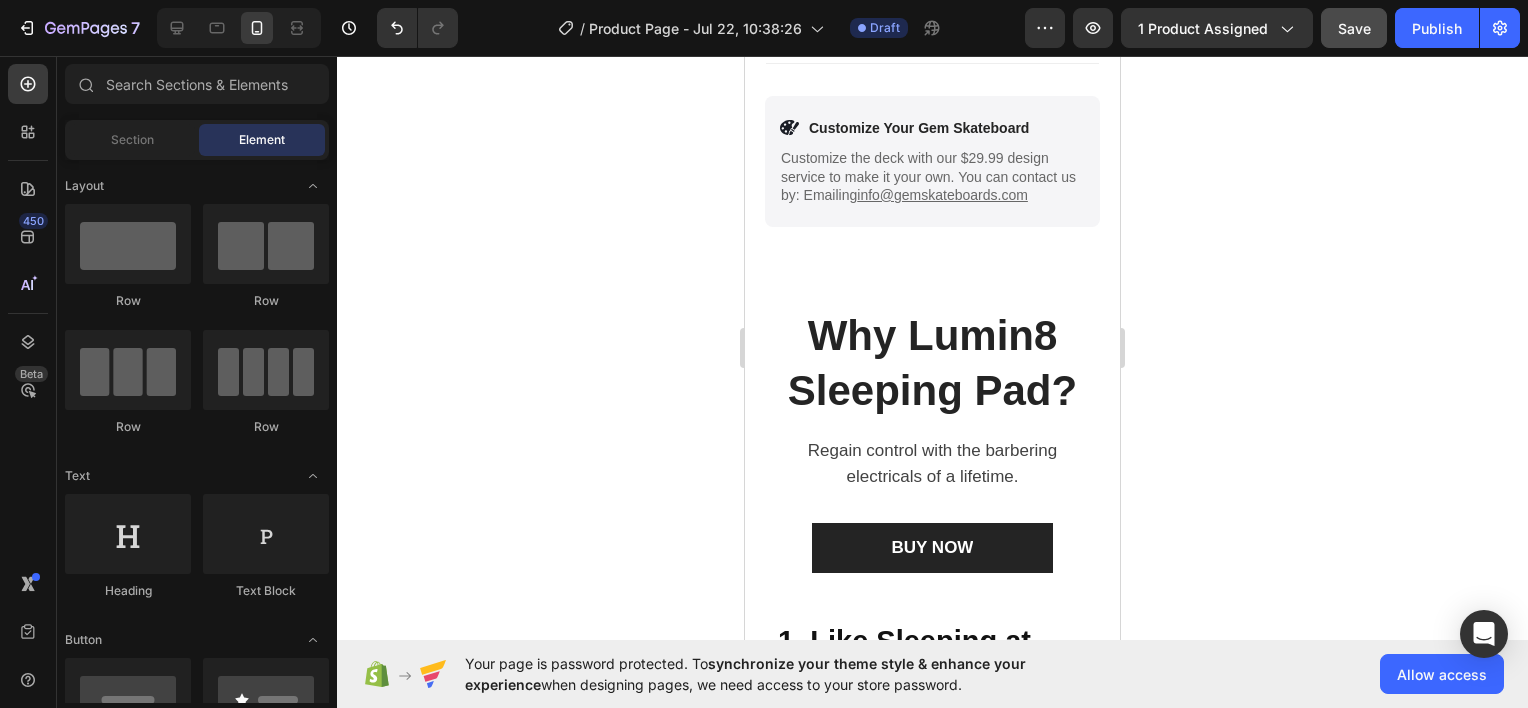 click 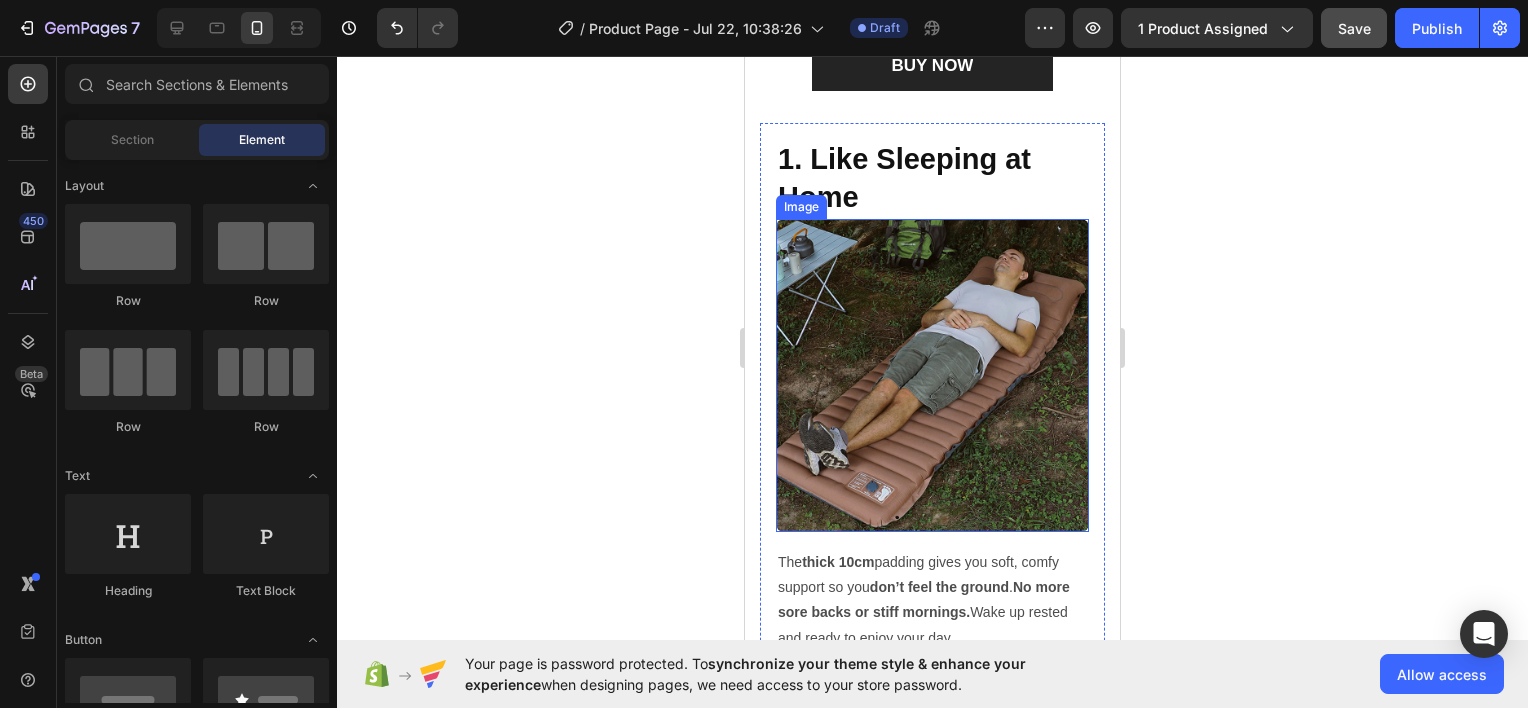 scroll, scrollTop: 2011, scrollLeft: 0, axis: vertical 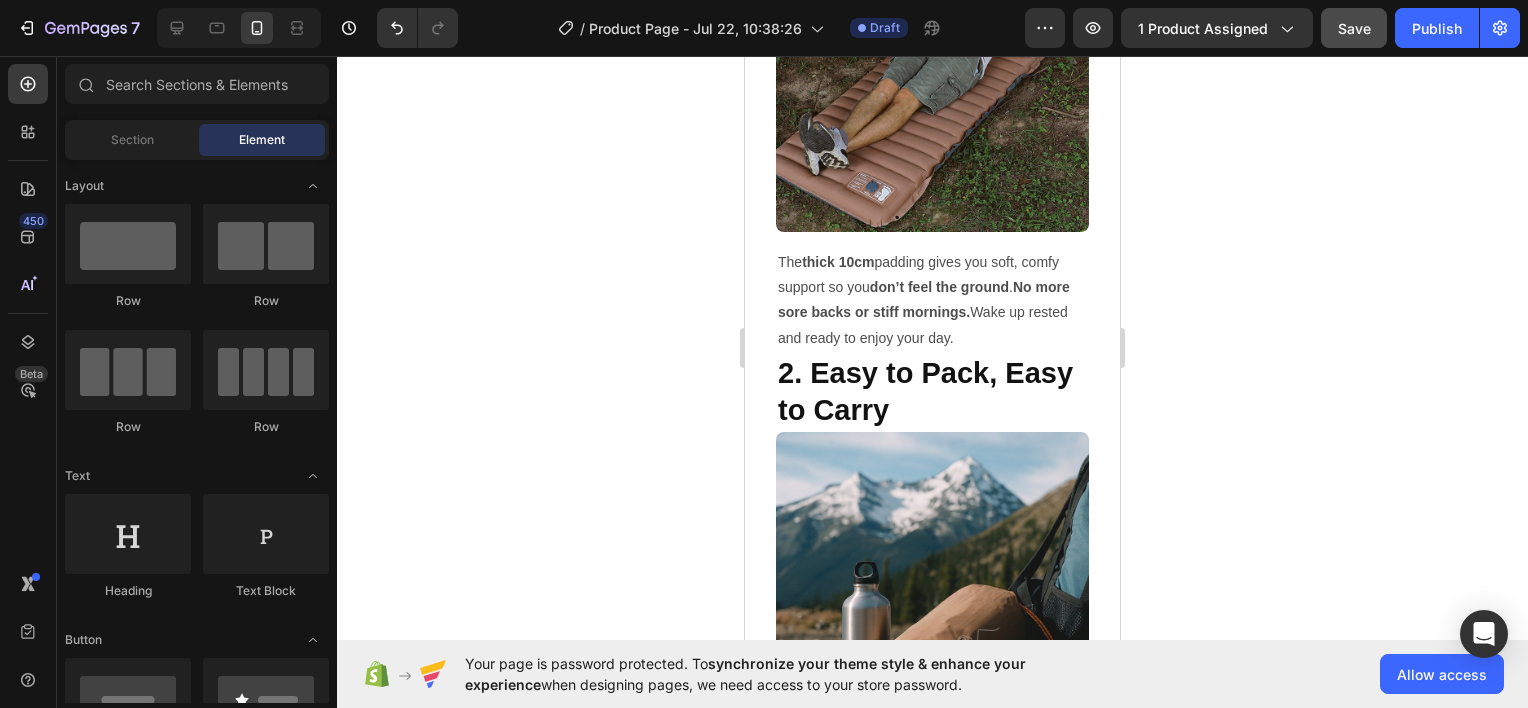 click 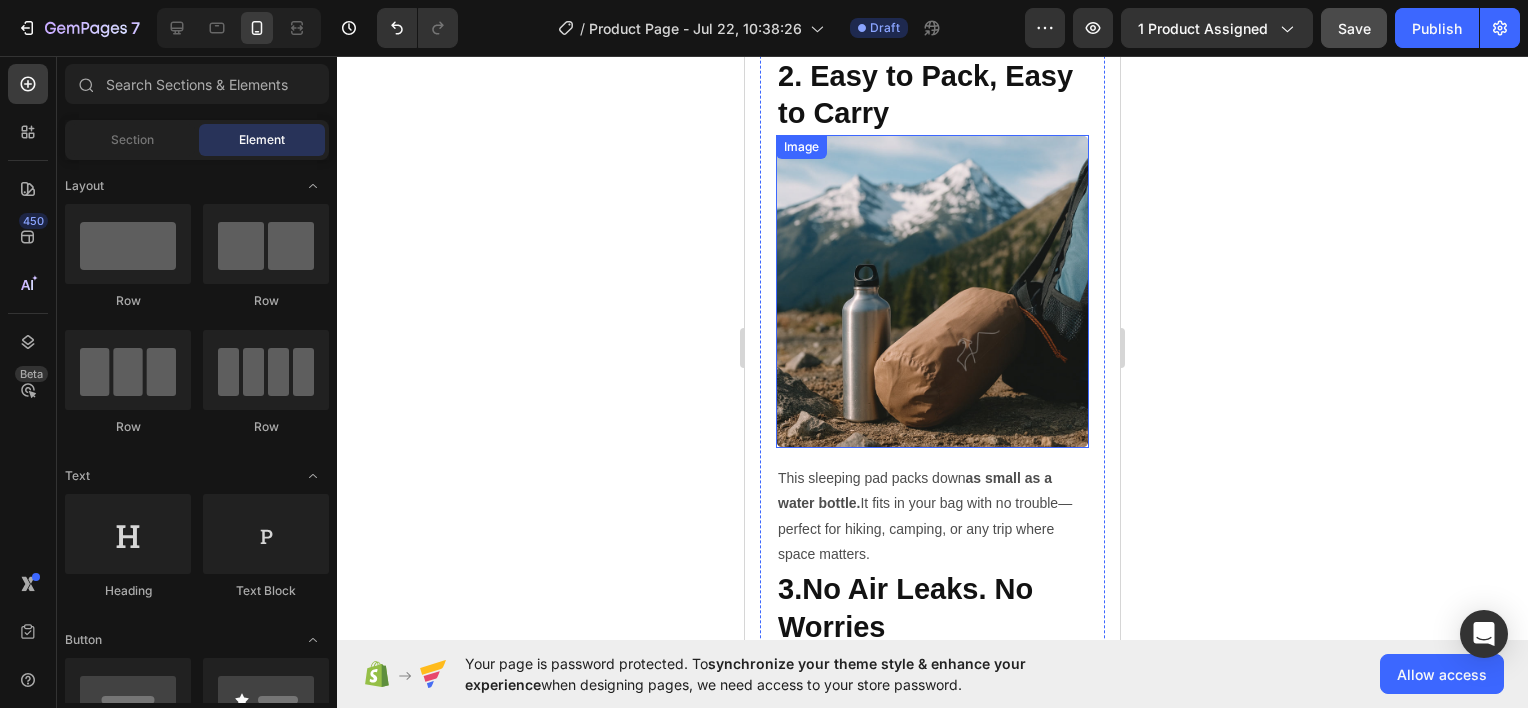 scroll, scrollTop: 2011, scrollLeft: 0, axis: vertical 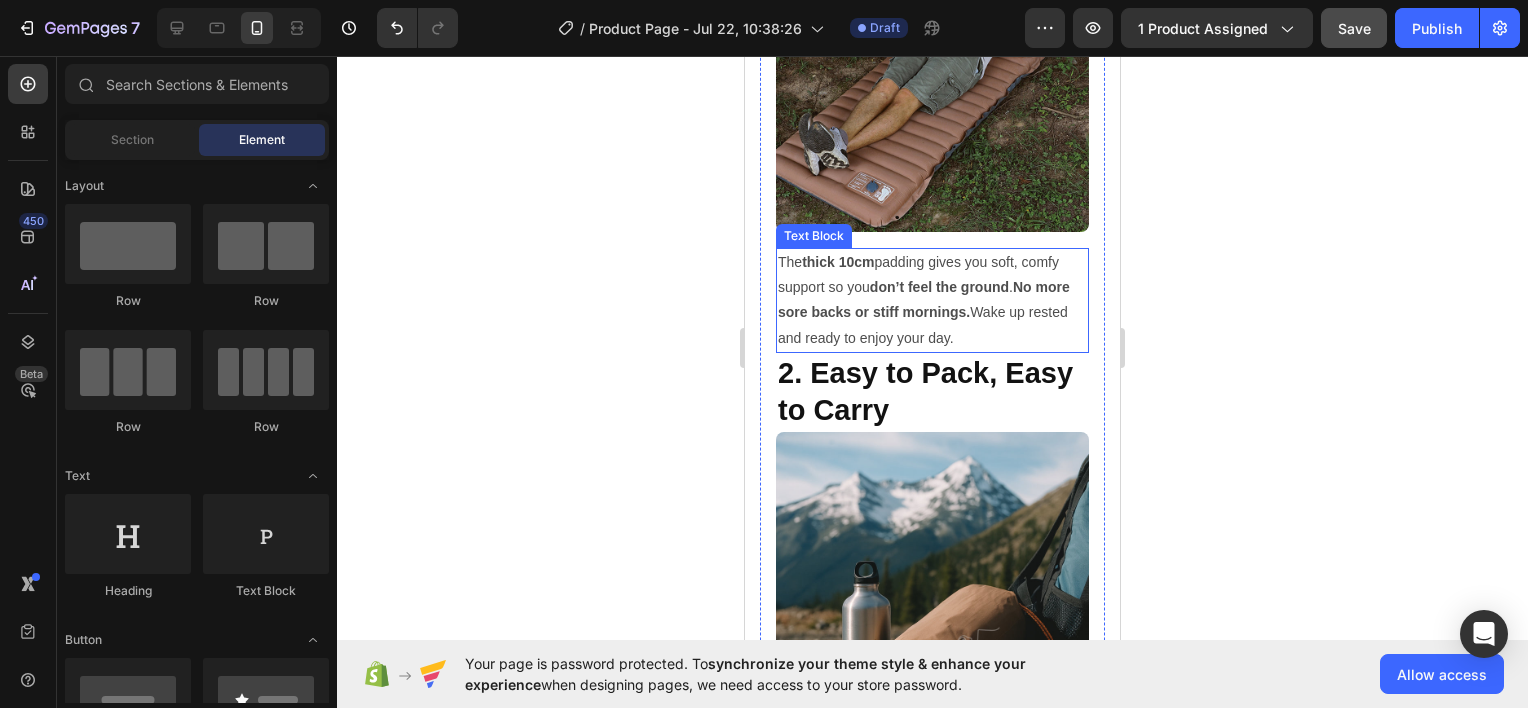 click on "The  thick 10cm  padding gives you soft, comfy support so you  don’t feel the ground .  No more sore backs or stiff mornings.  Wake up rested and ready to enjoy your day." at bounding box center [932, 300] 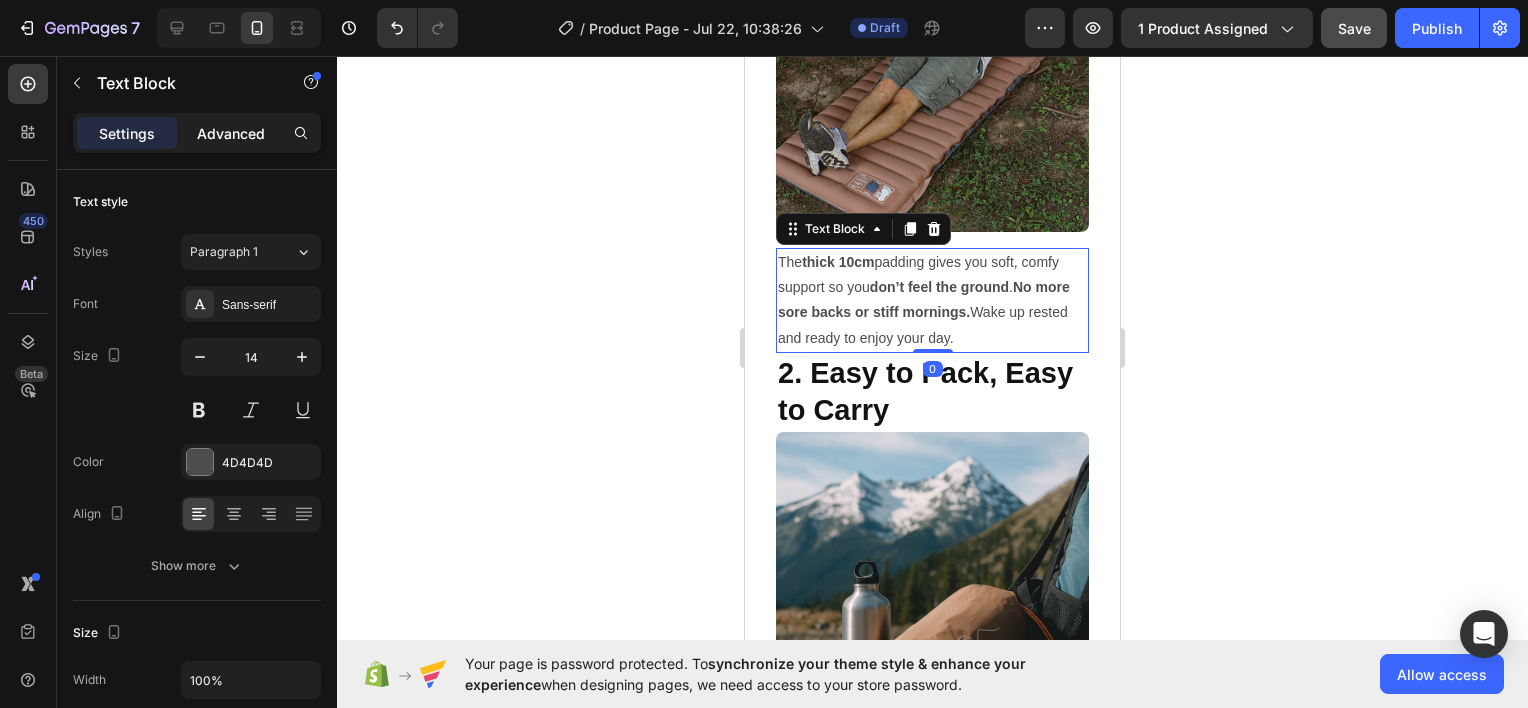 click on "Advanced" at bounding box center (231, 133) 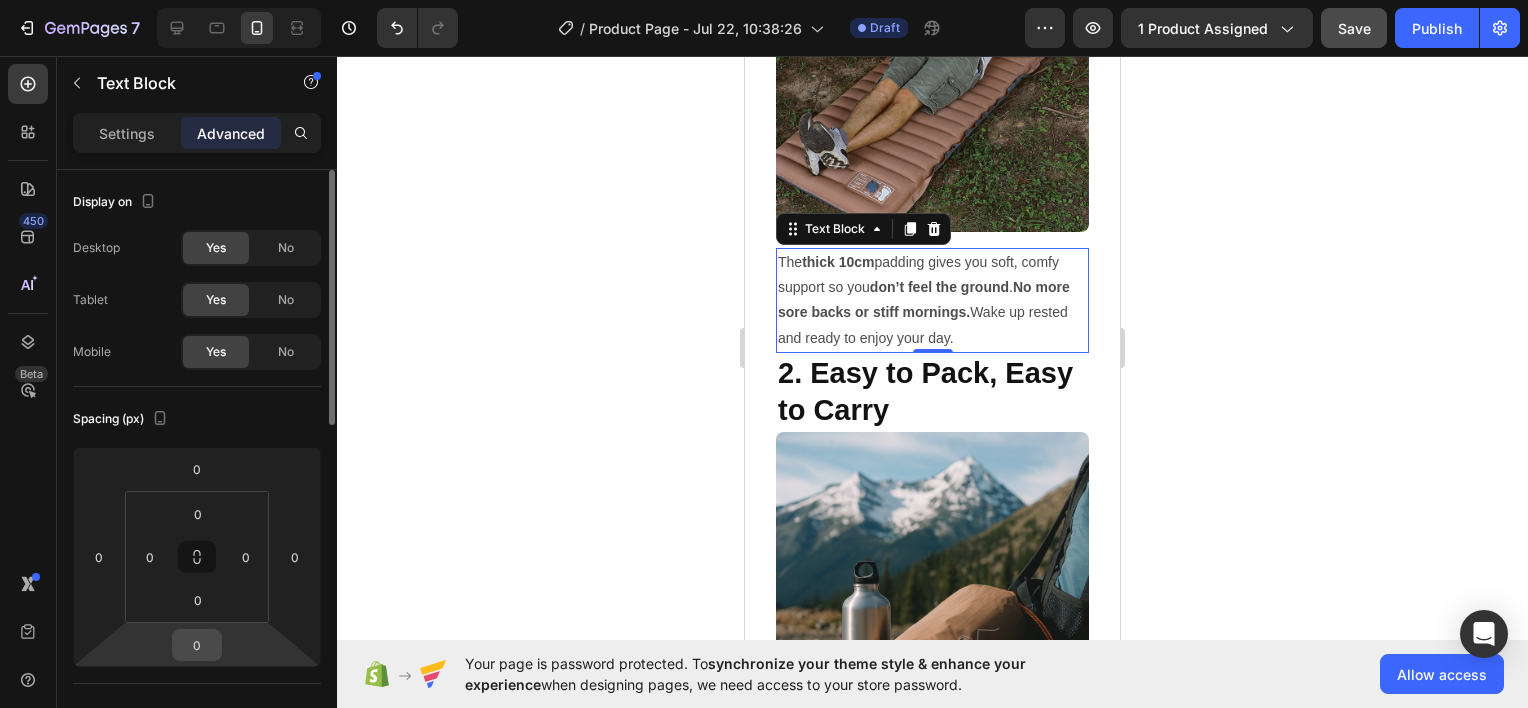 click on "0" at bounding box center (197, 645) 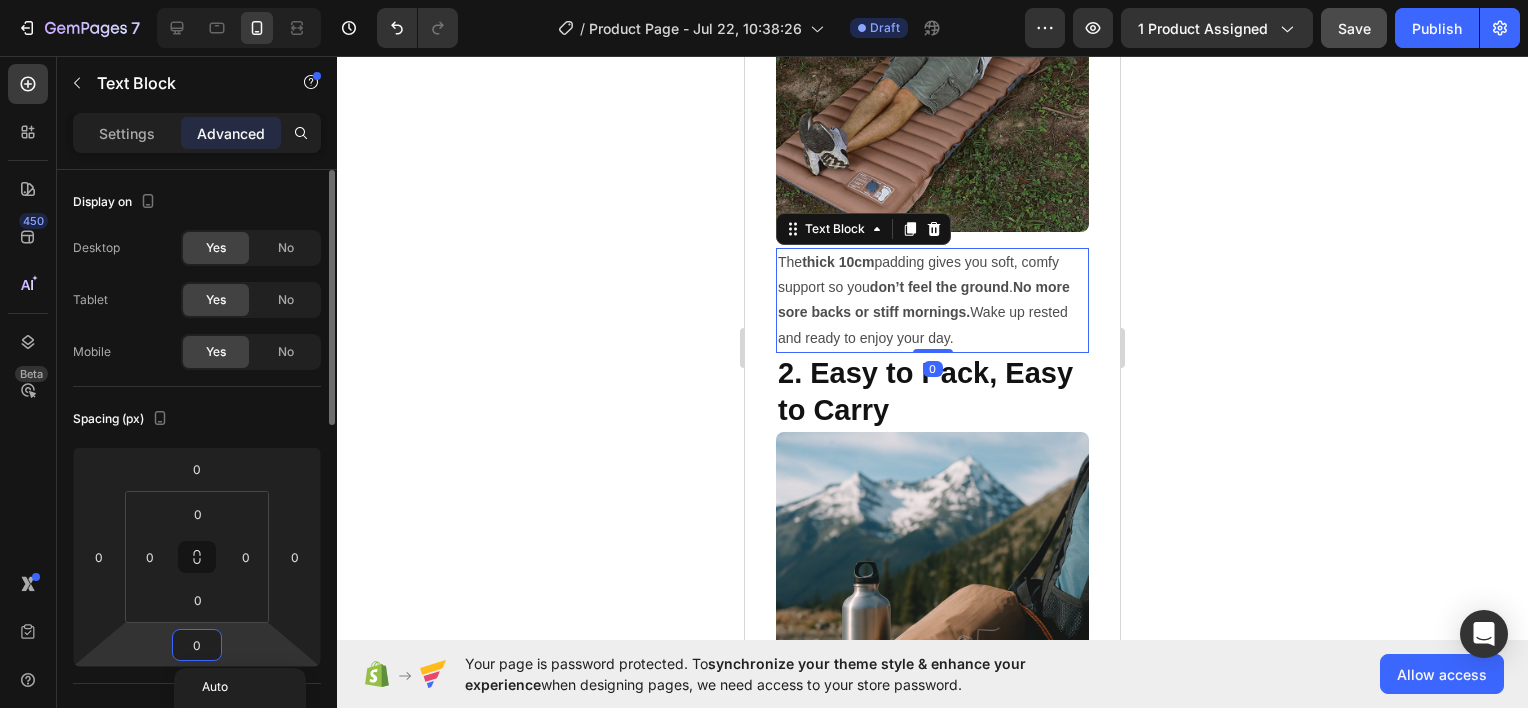 type on "-1" 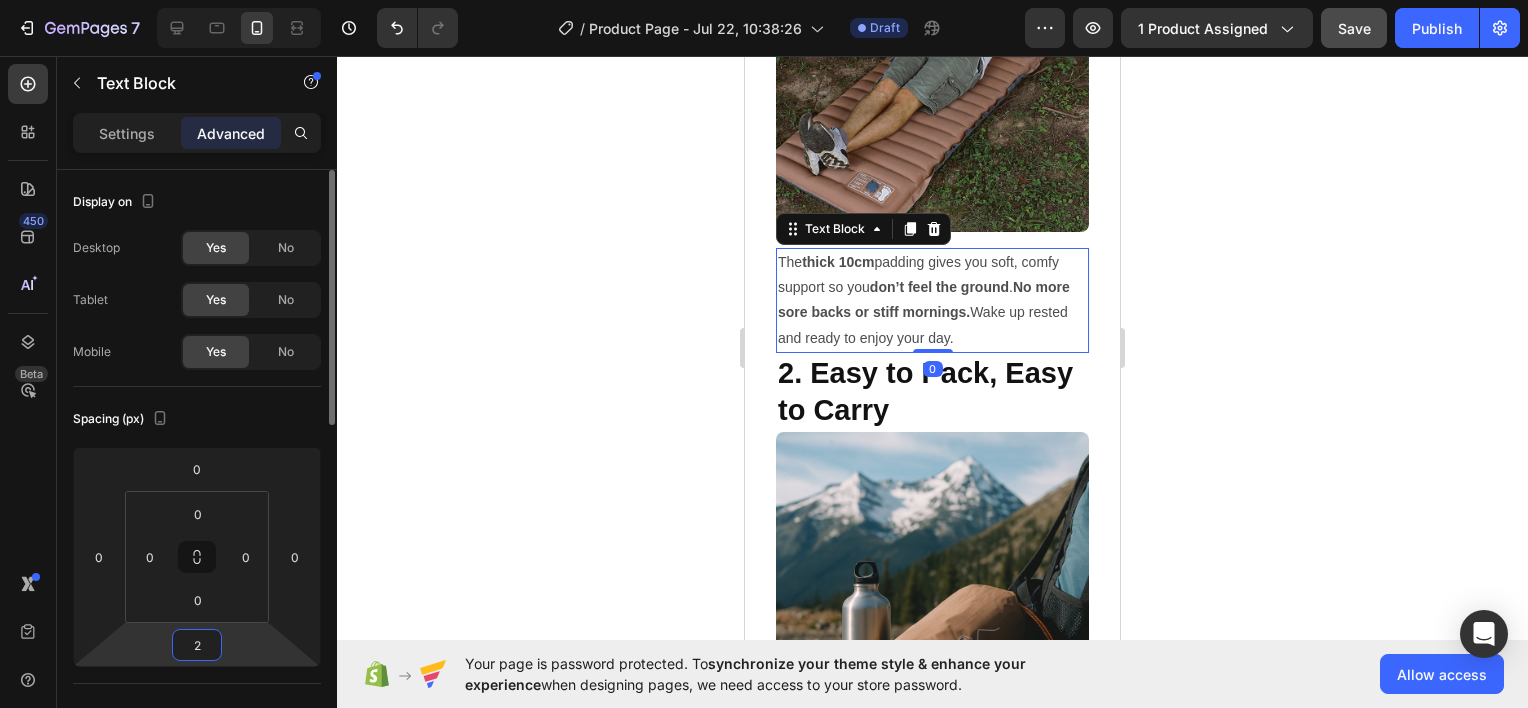 type on "20" 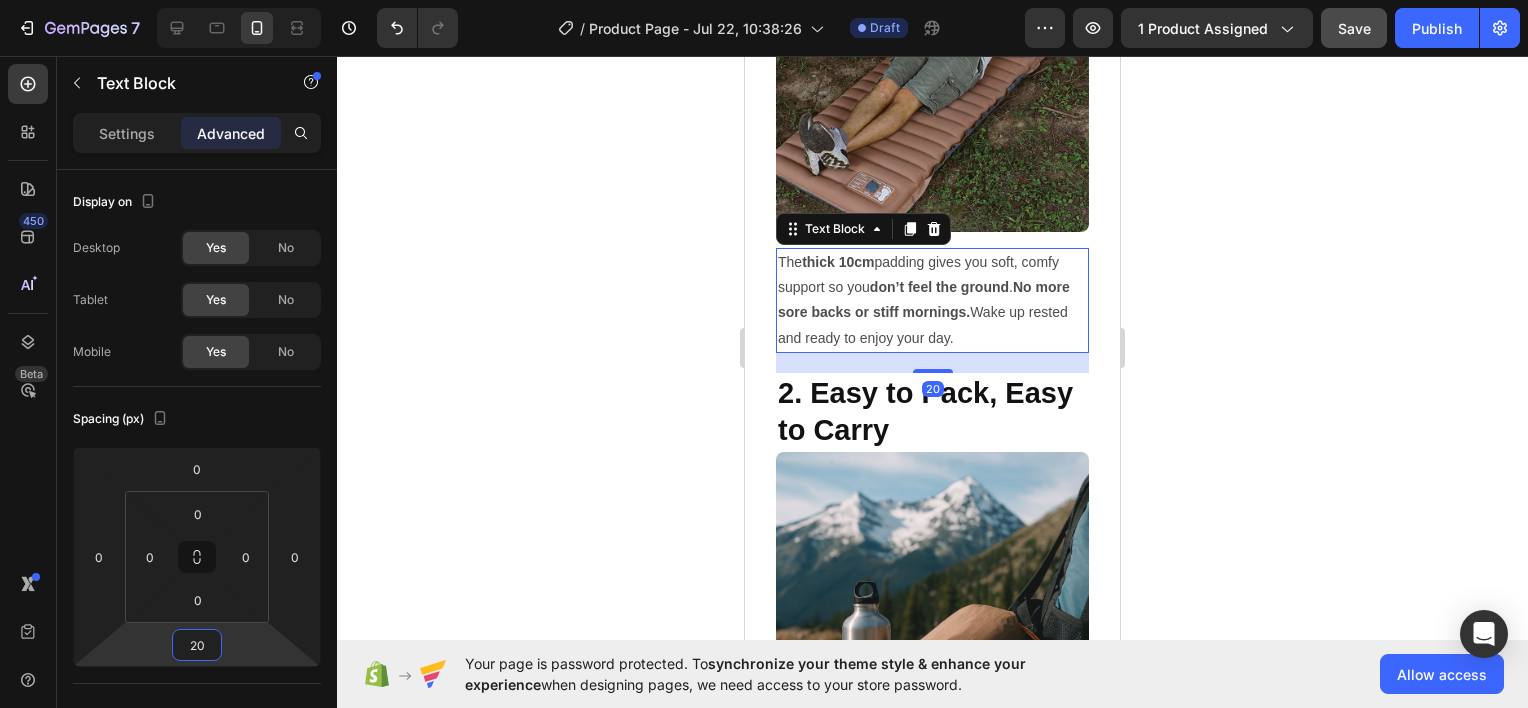 click 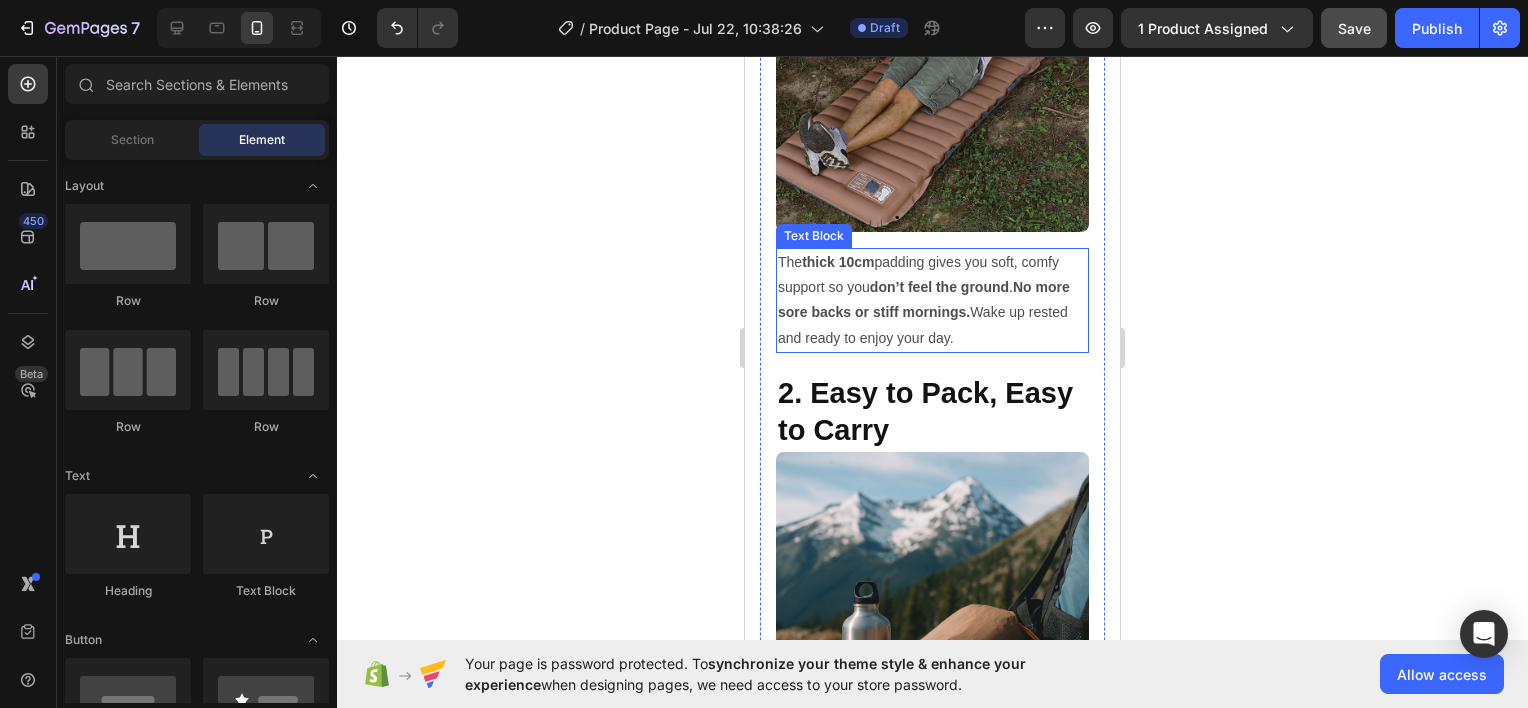 click on "The  thick 10cm  padding gives you soft, comfy support so you  don’t feel the ground .  No more sore backs or stiff mornings.  Wake up rested and ready to enjoy your day." at bounding box center (932, 300) 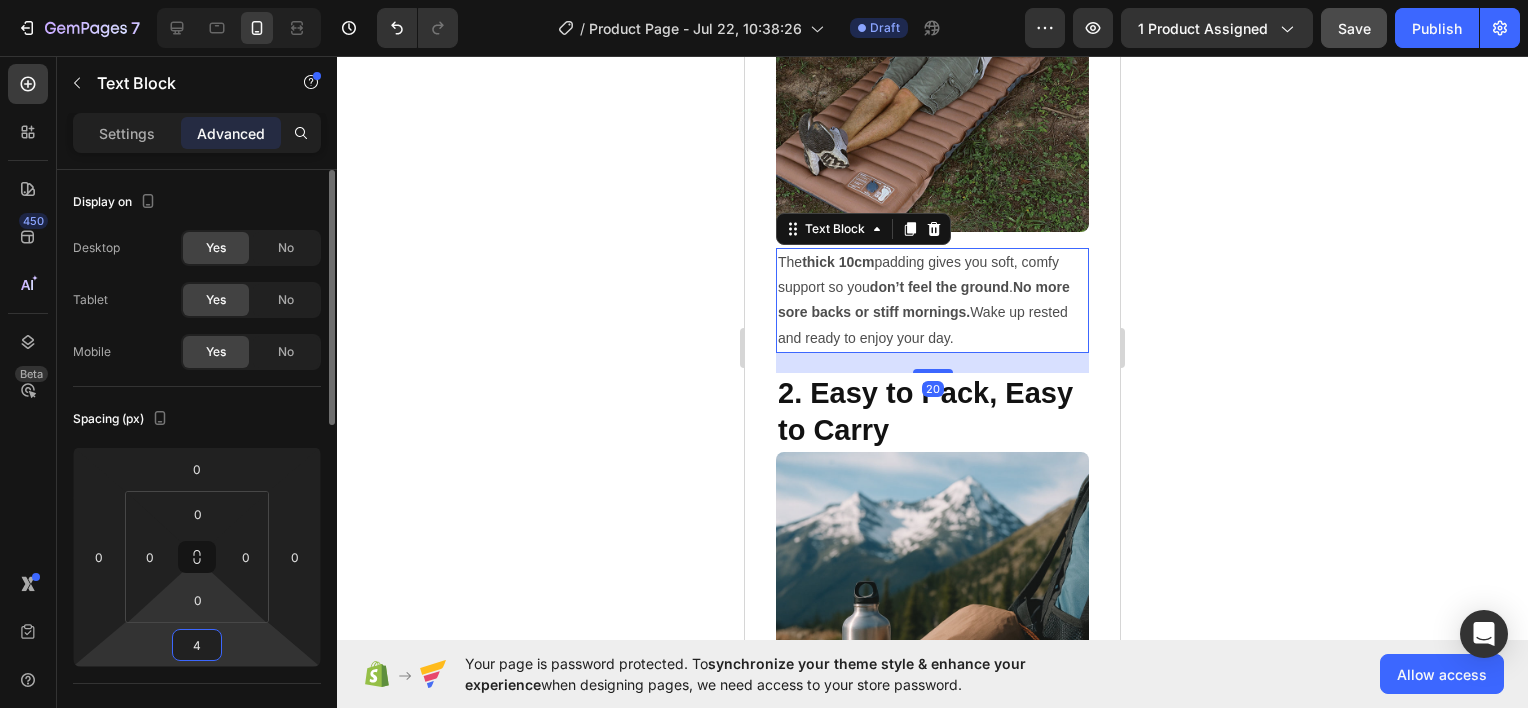type on "40" 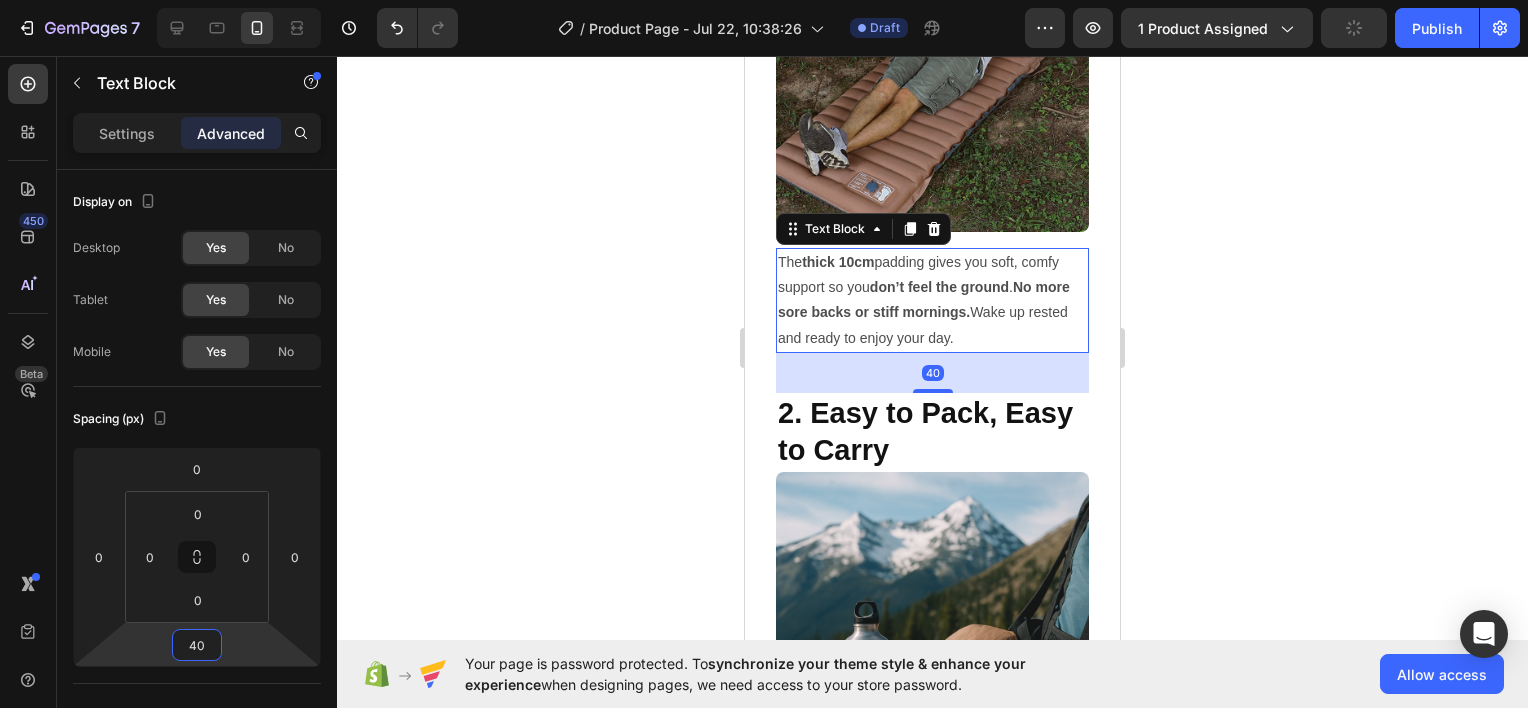 click 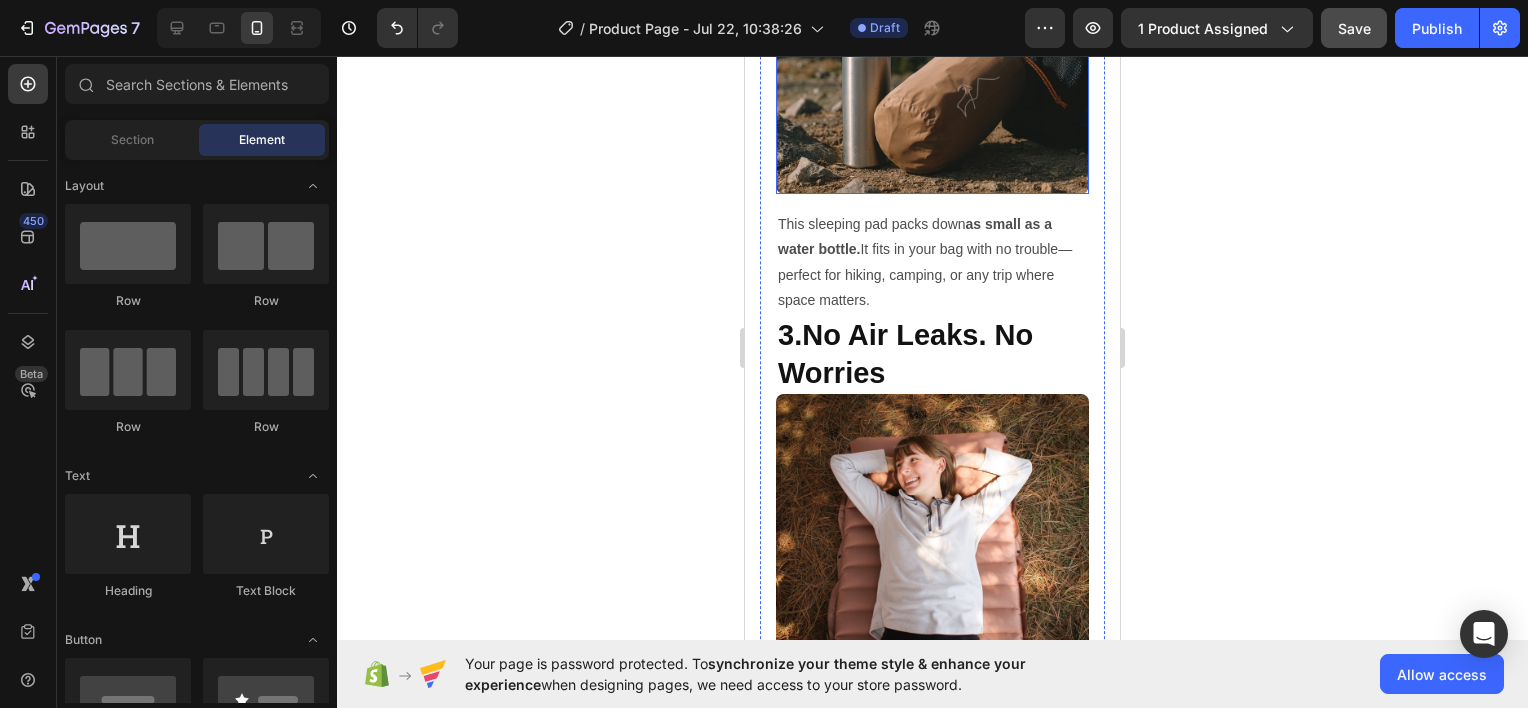 scroll, scrollTop: 2611, scrollLeft: 0, axis: vertical 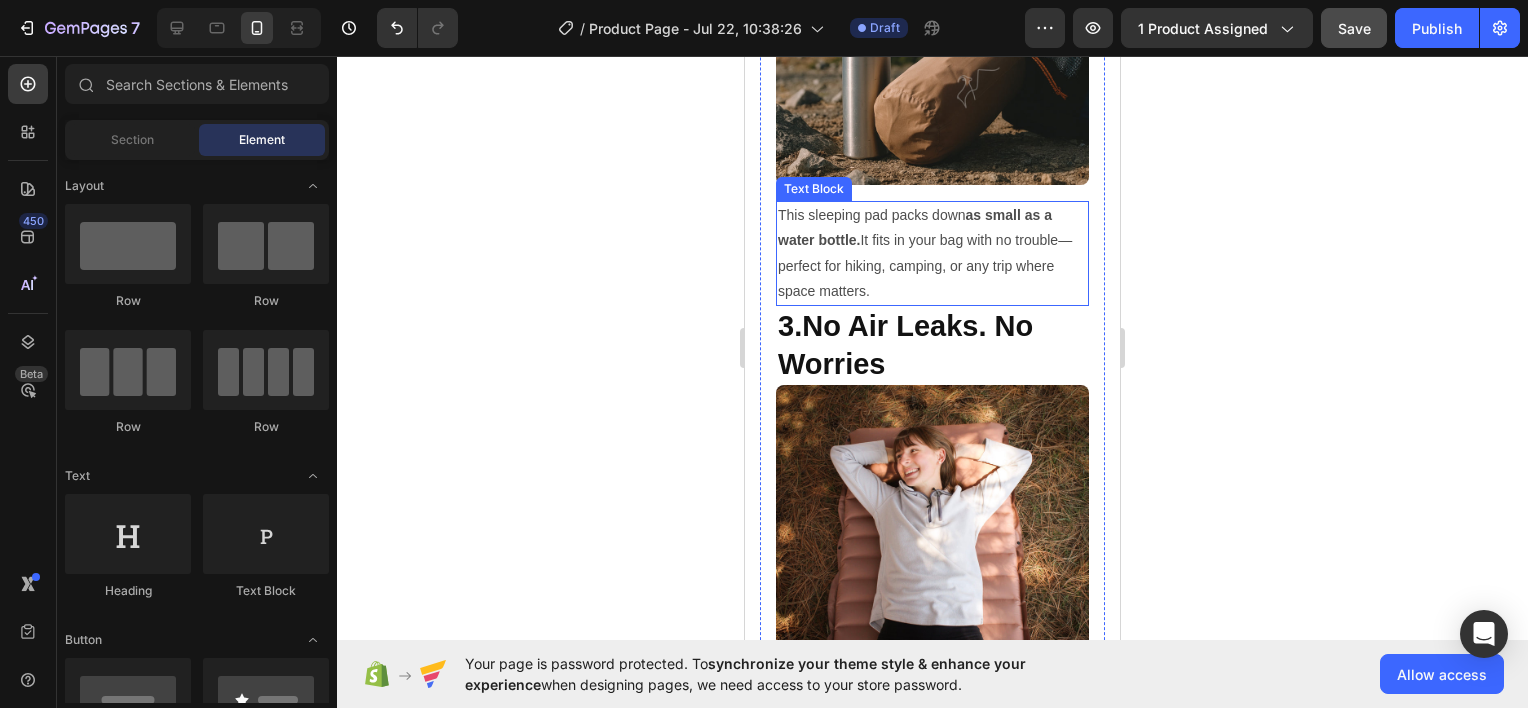 click on "This sleeping pad packs down  as small as a water bottle.  It fits in your bag with no trouble—perfect for hiking, camping, or any trip where space matters." at bounding box center (932, 253) 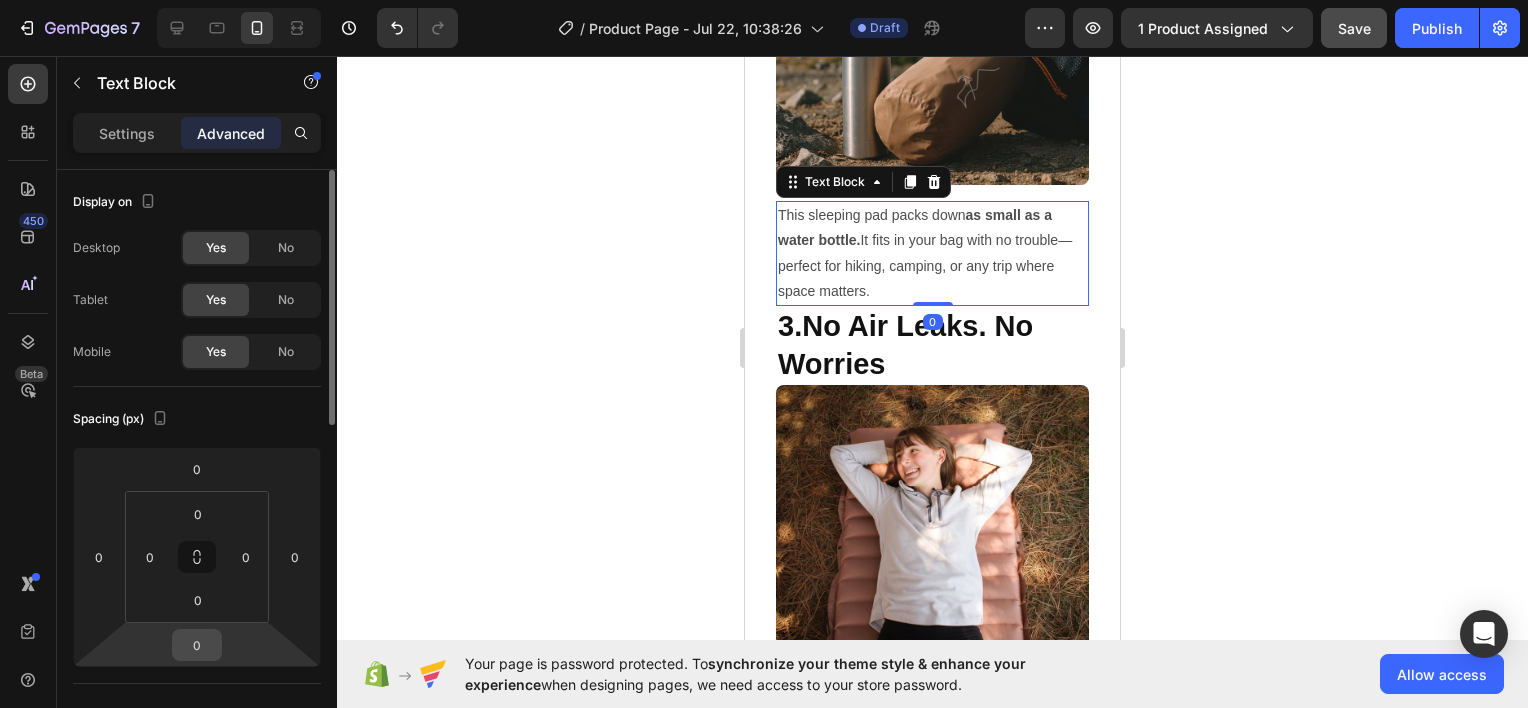 click on "0" at bounding box center [197, 645] 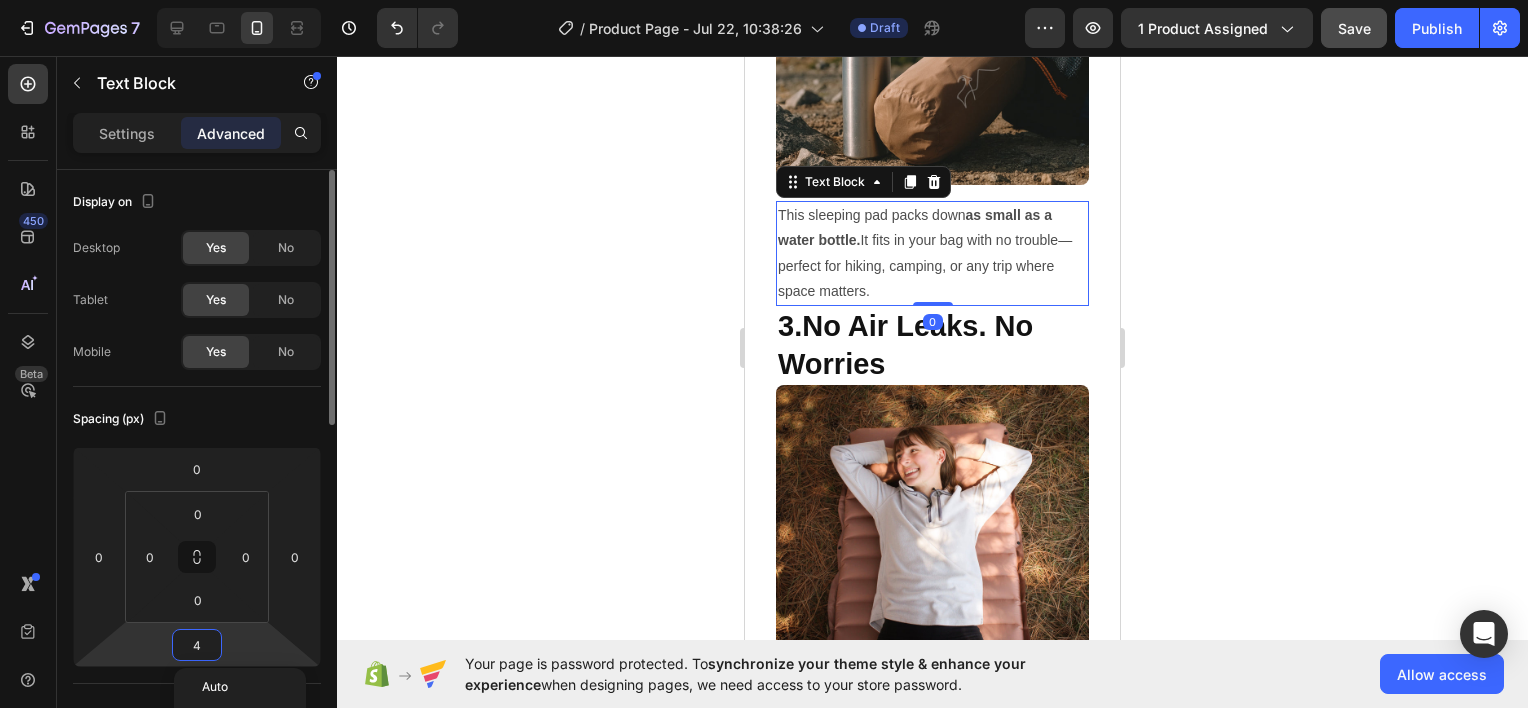 type on "40" 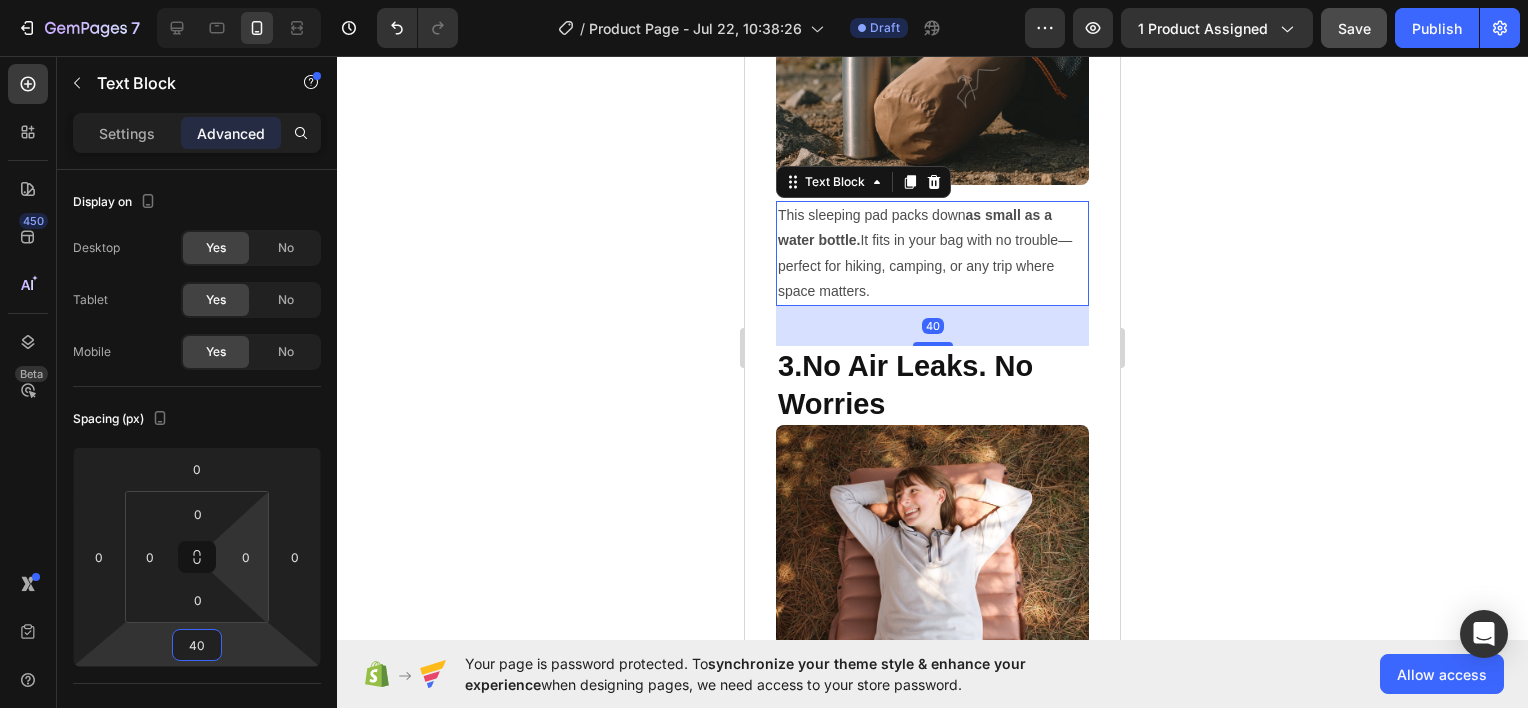click 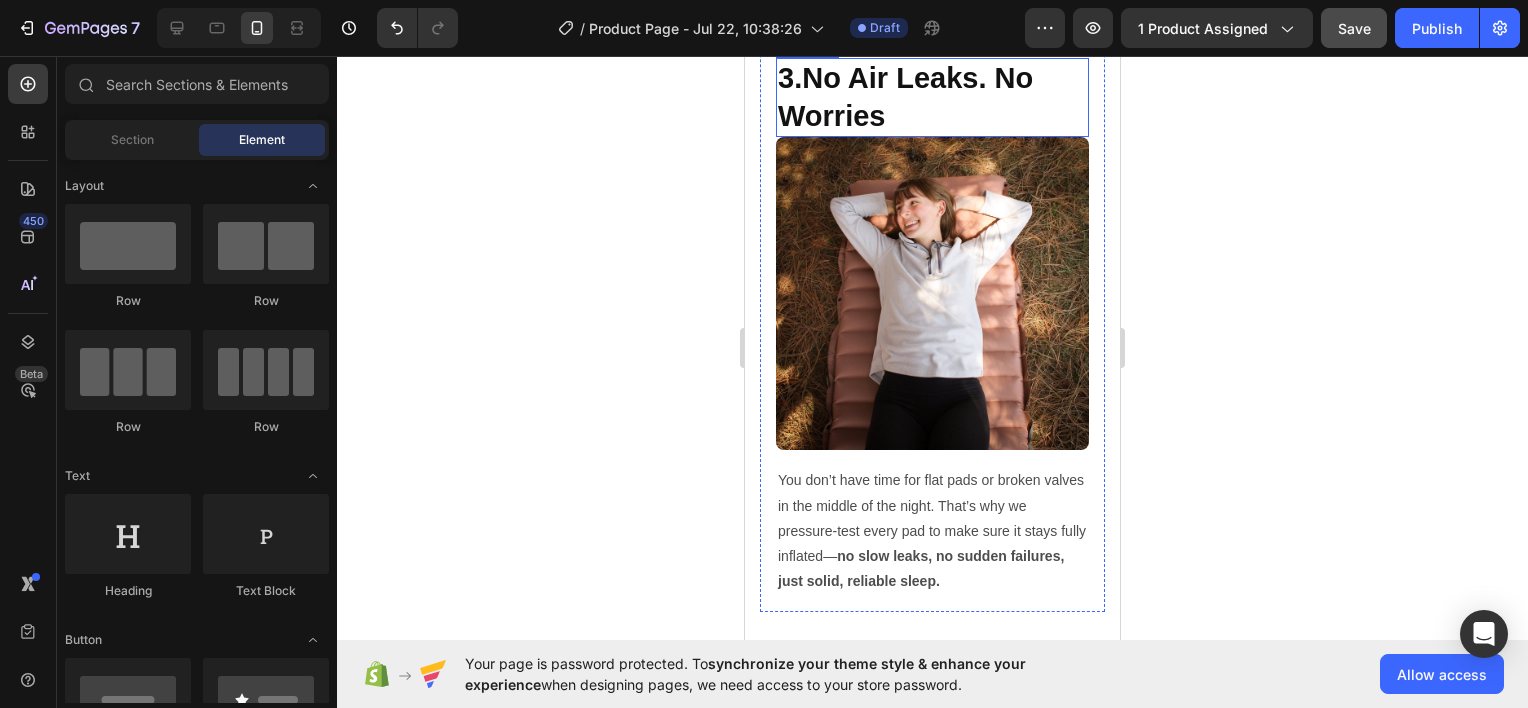 scroll, scrollTop: 3111, scrollLeft: 0, axis: vertical 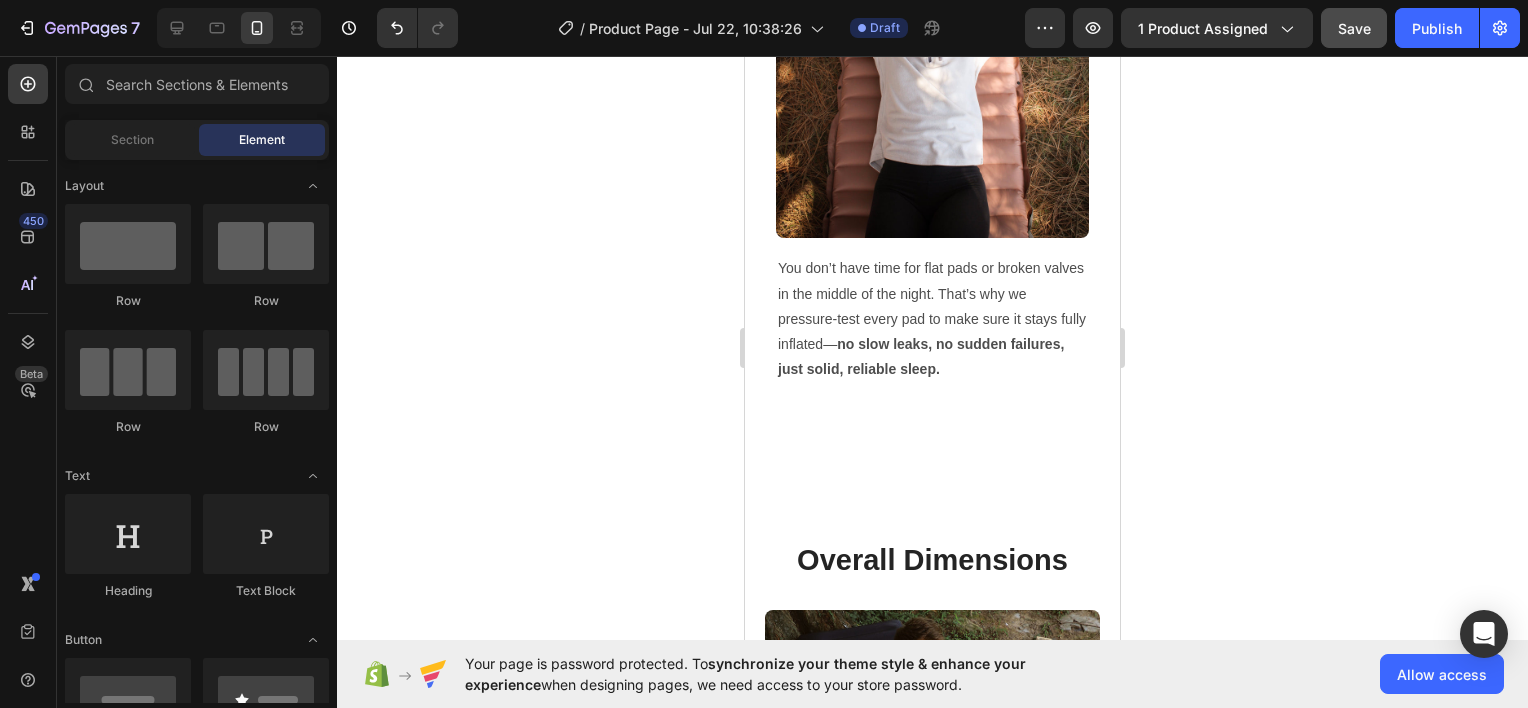 click 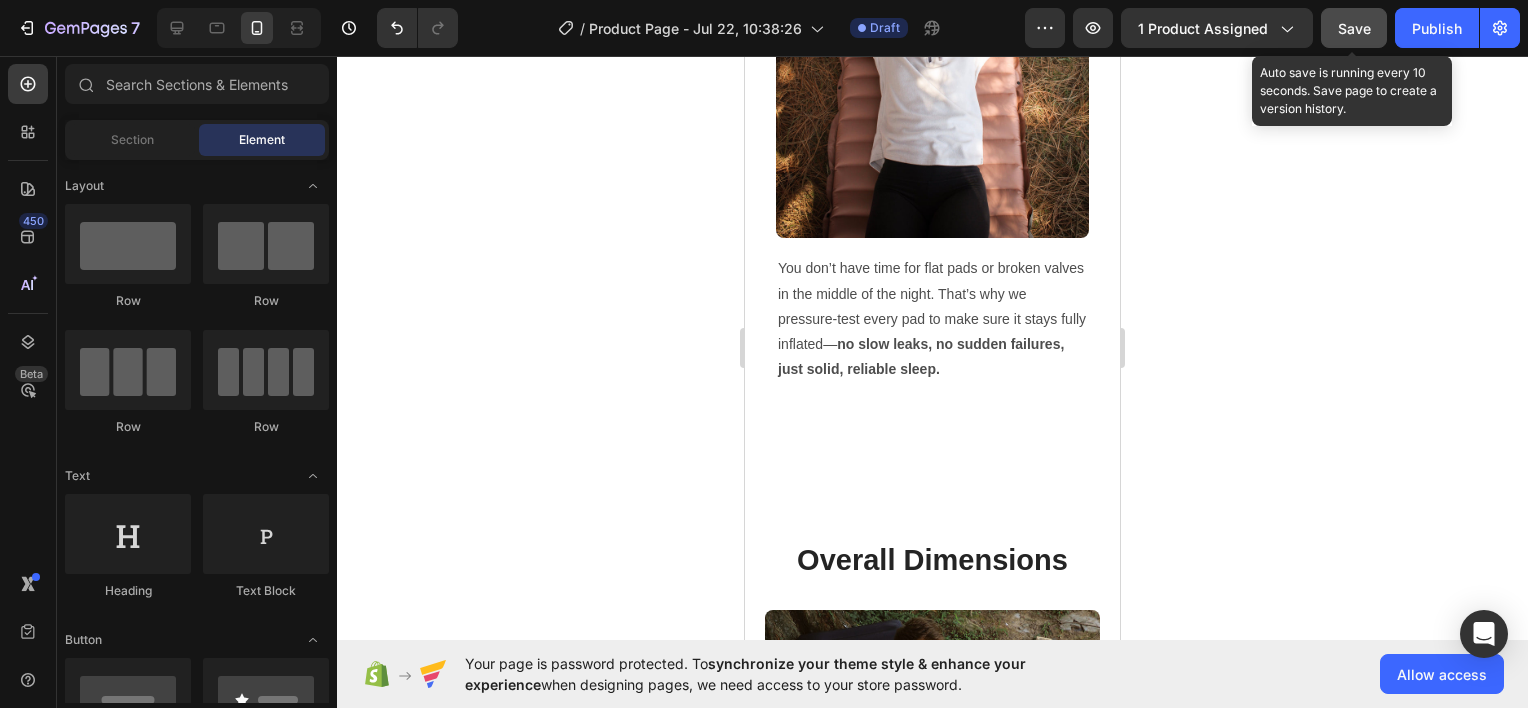 click on "Save" at bounding box center [1354, 28] 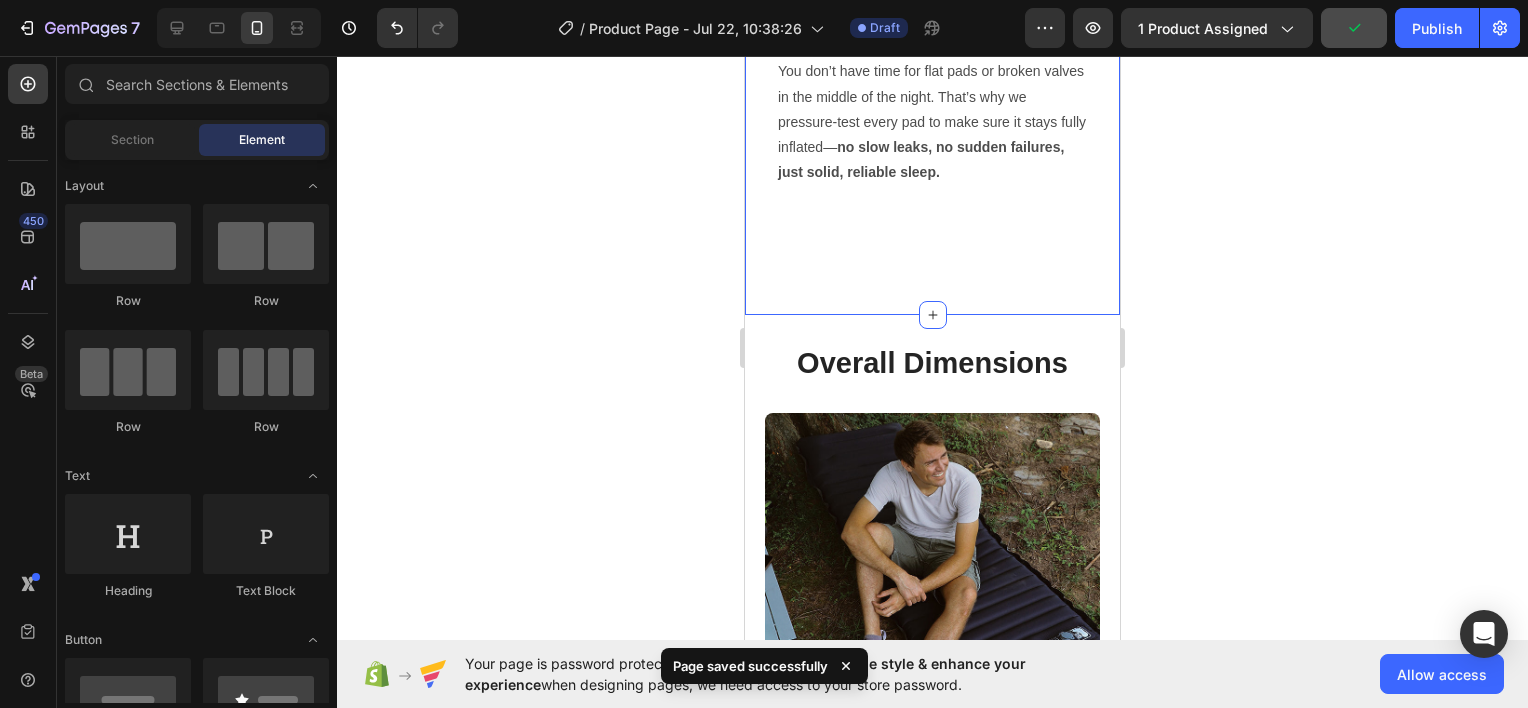 scroll, scrollTop: 3311, scrollLeft: 0, axis: vertical 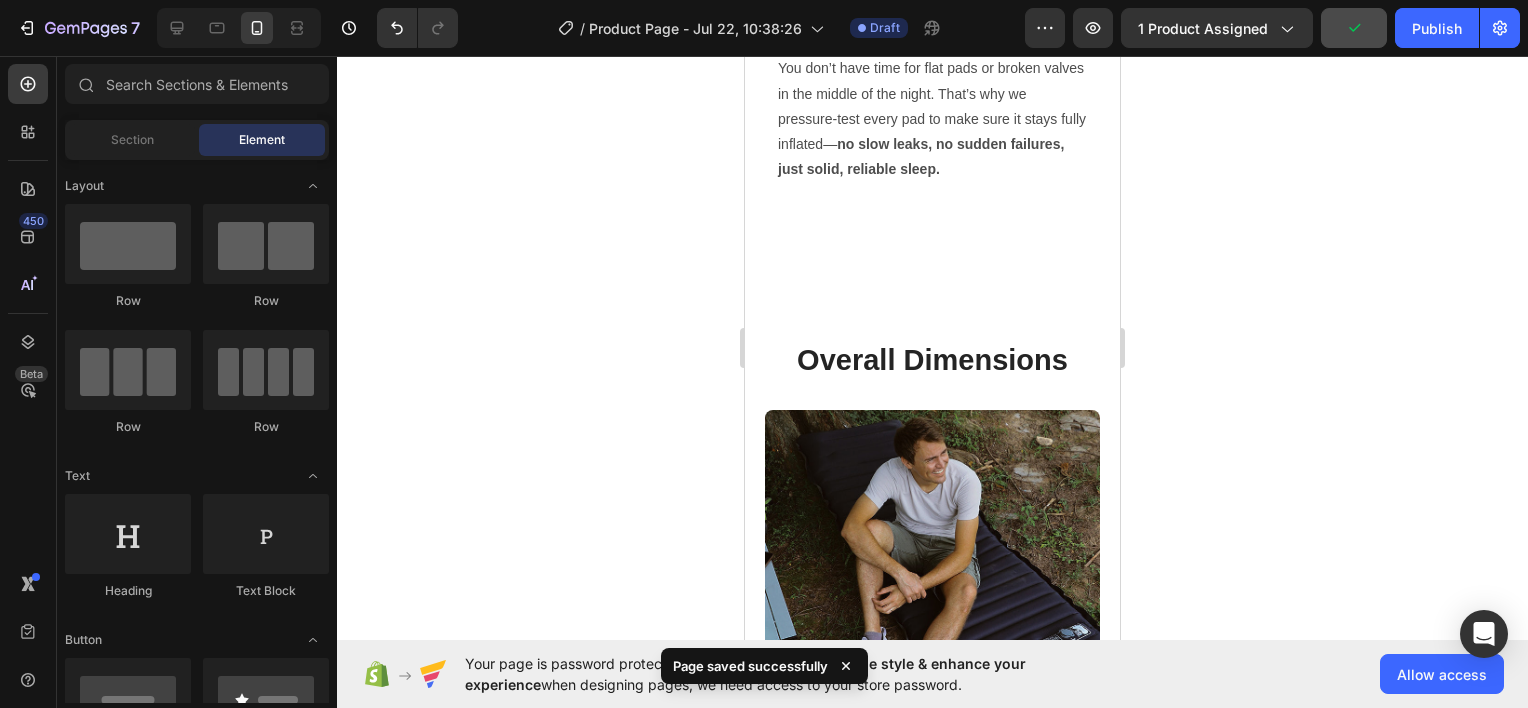 click 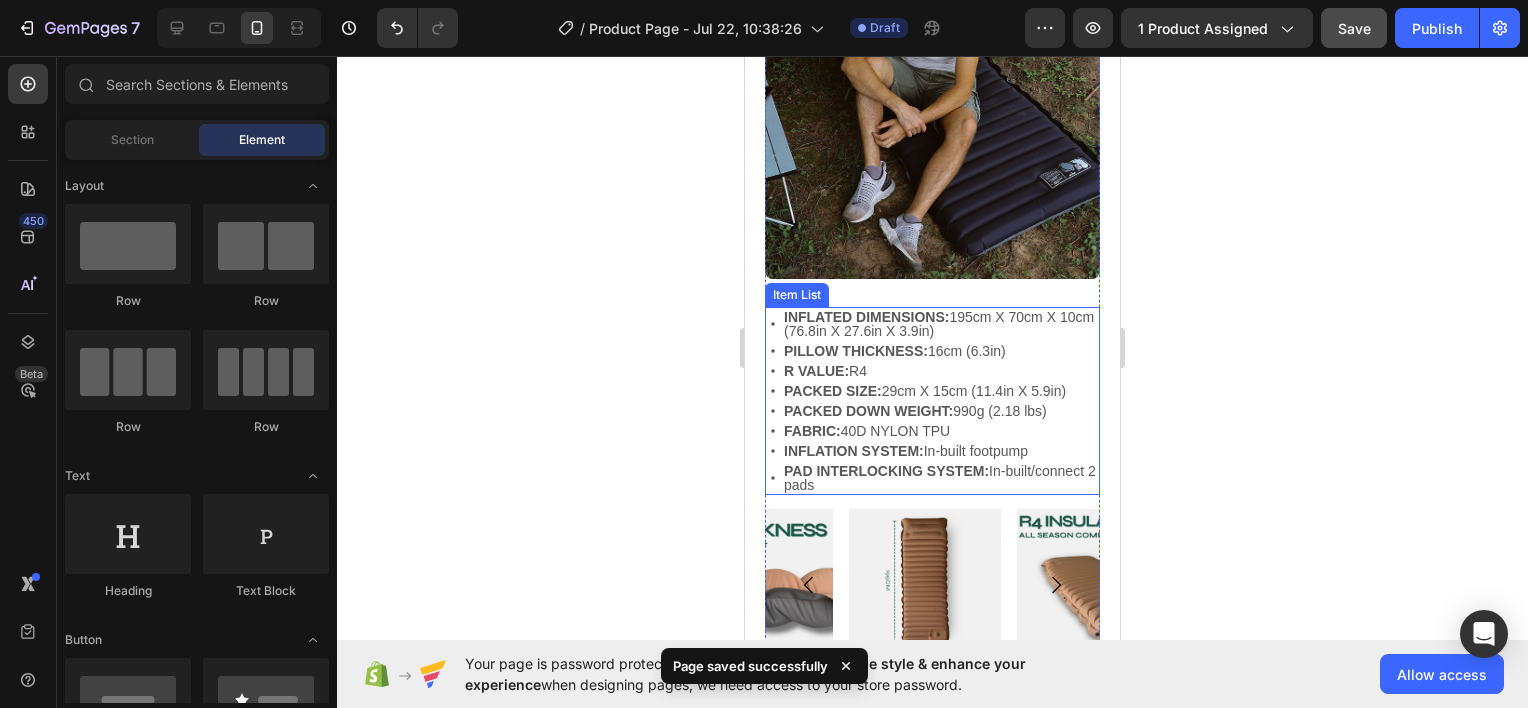 scroll, scrollTop: 3811, scrollLeft: 0, axis: vertical 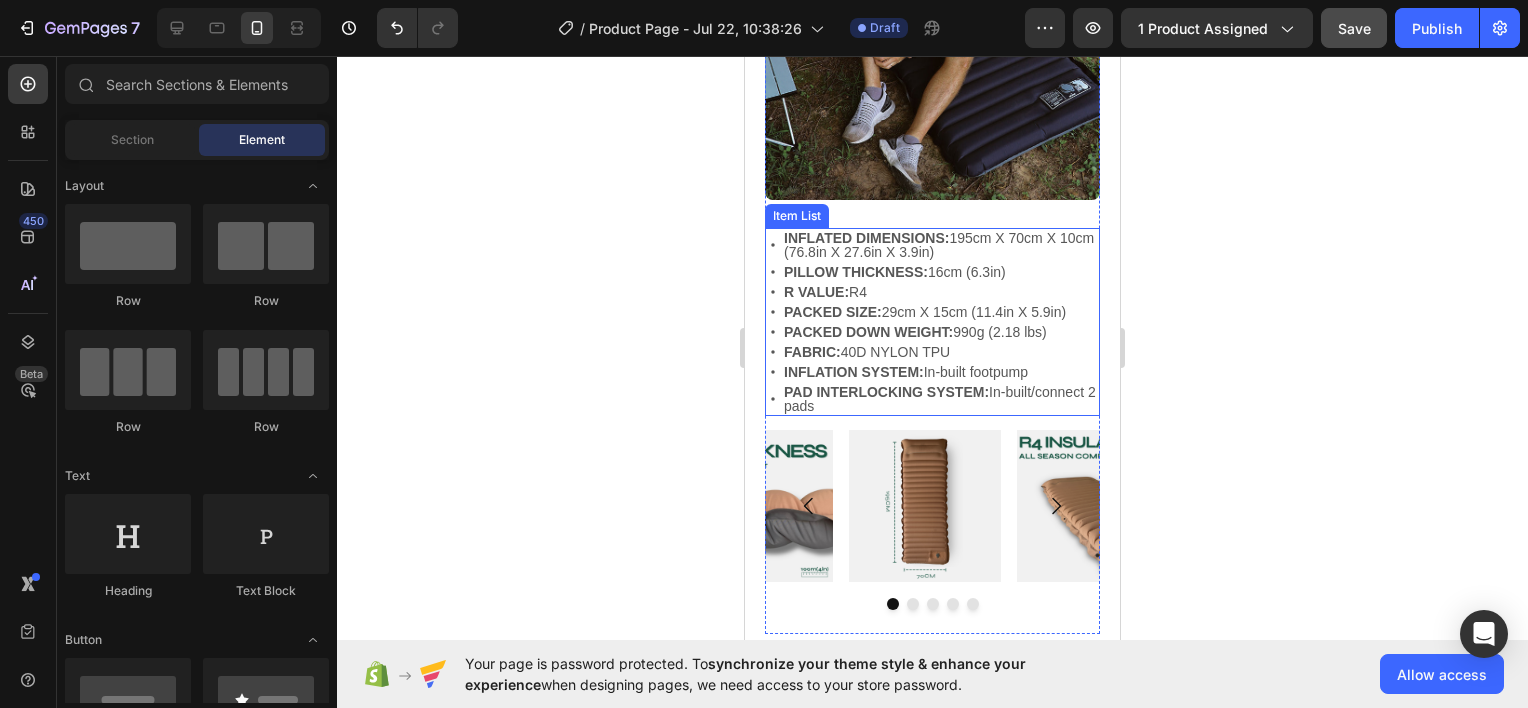click 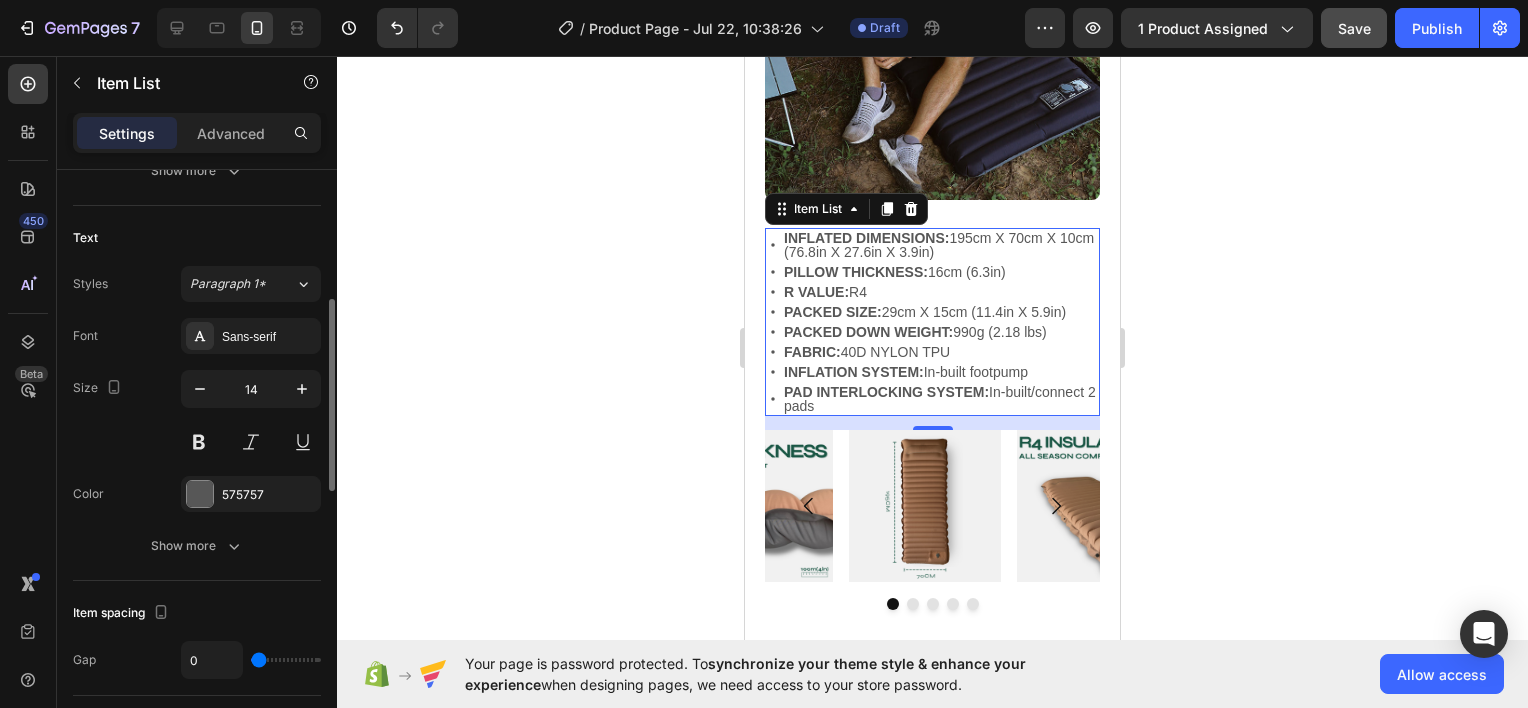 scroll, scrollTop: 700, scrollLeft: 0, axis: vertical 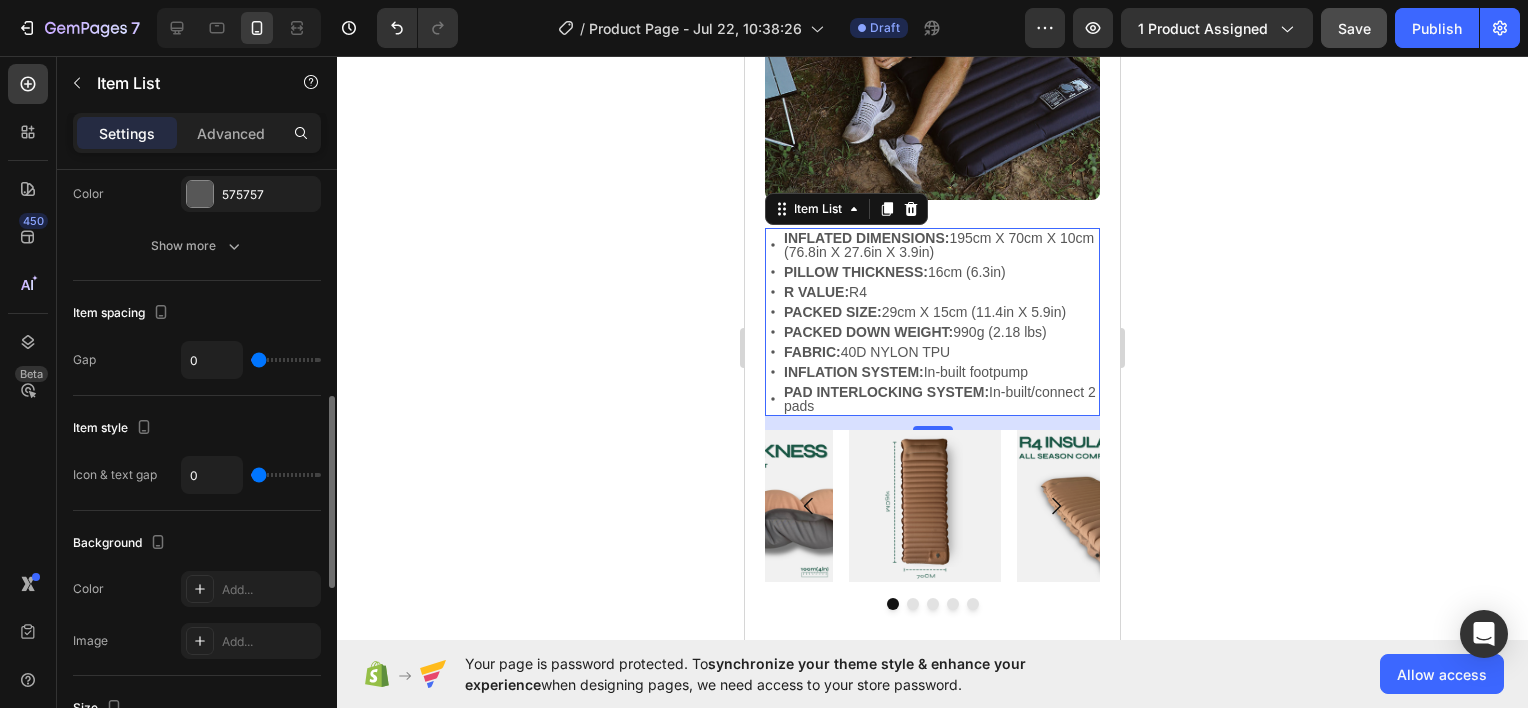 type on "1" 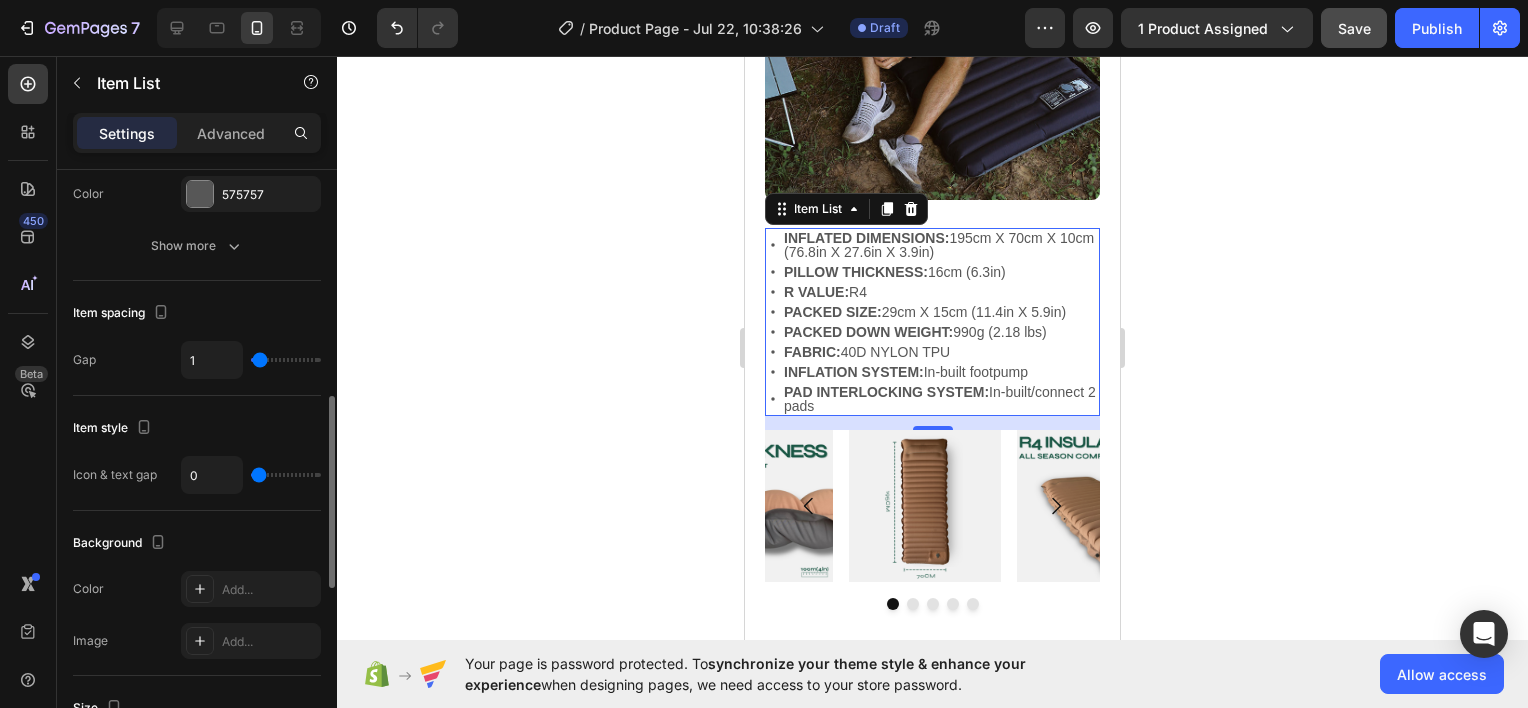 type on "5" 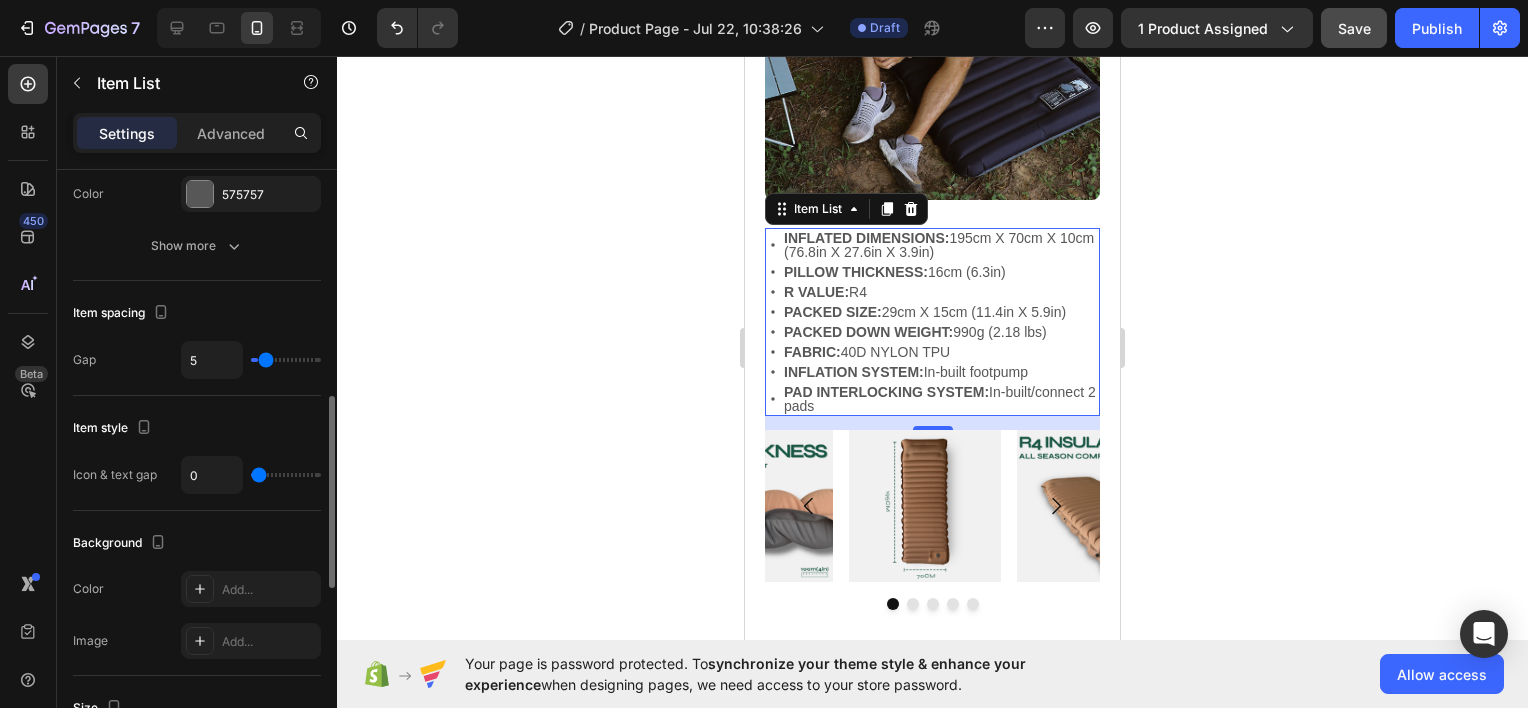 type on "7" 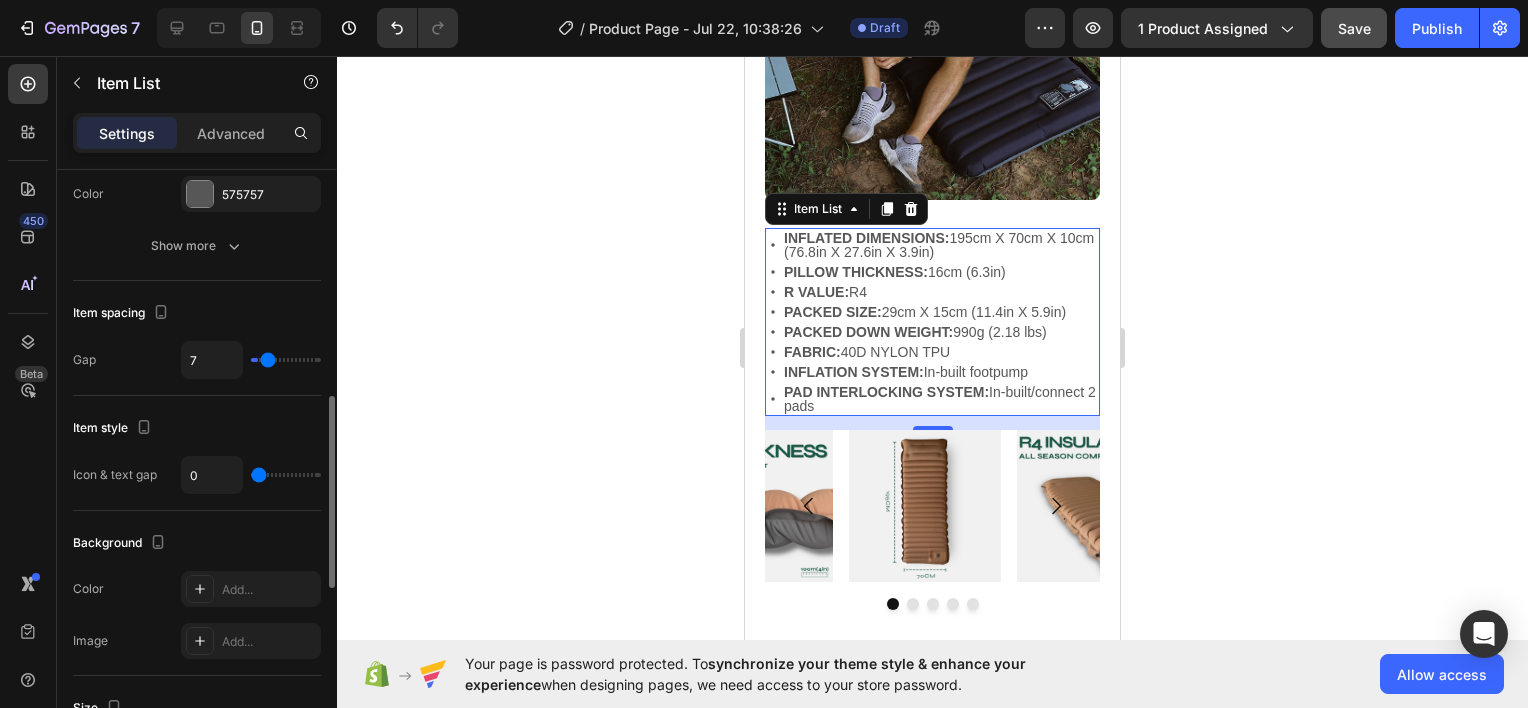 type on "8" 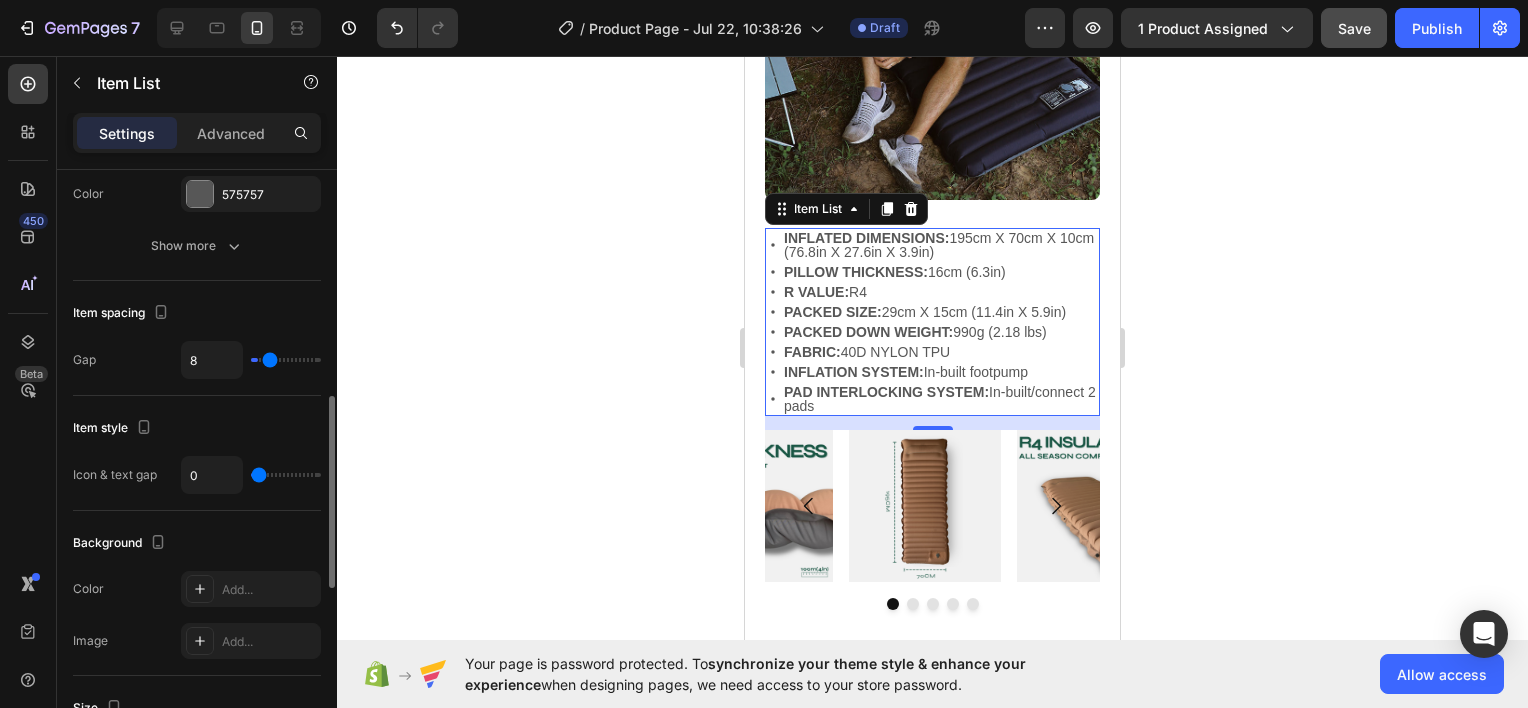 type on "10" 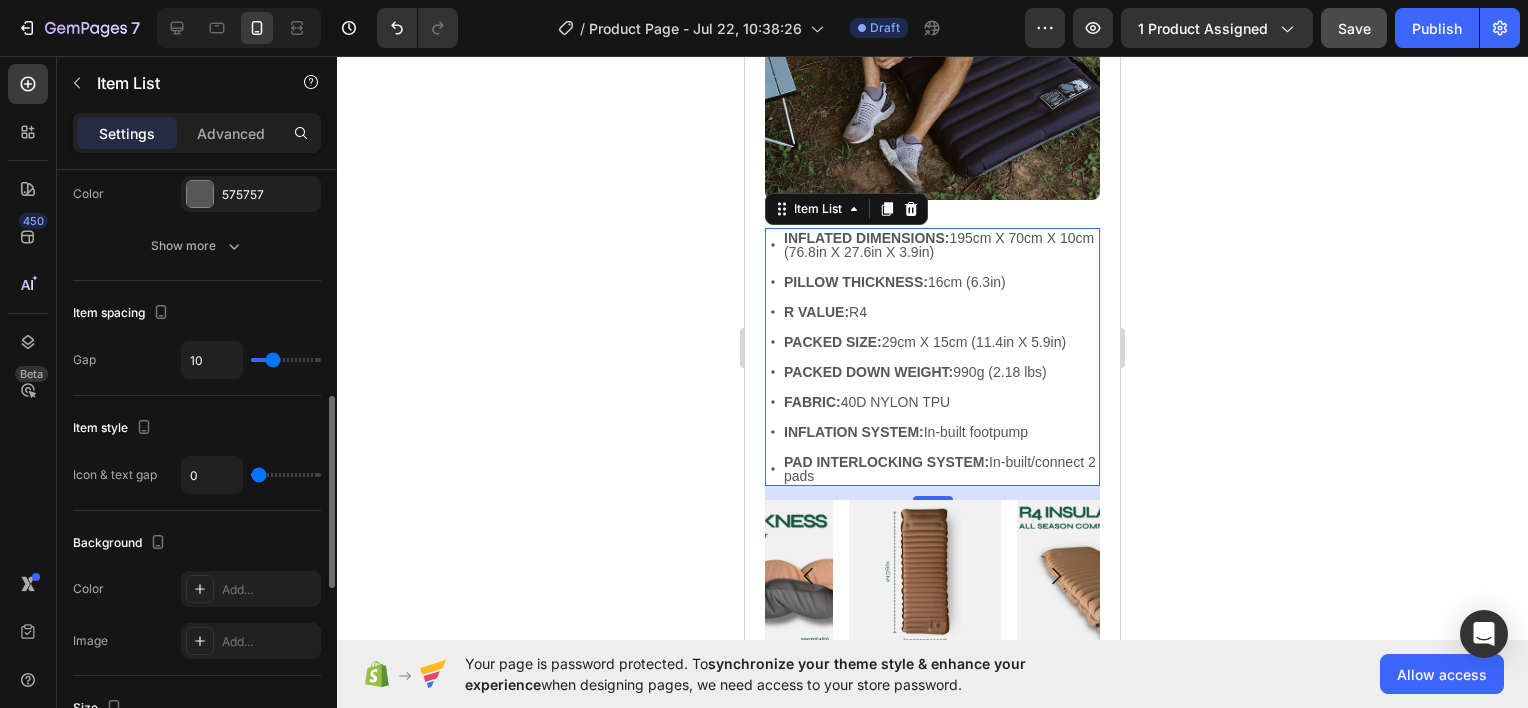 type on "8" 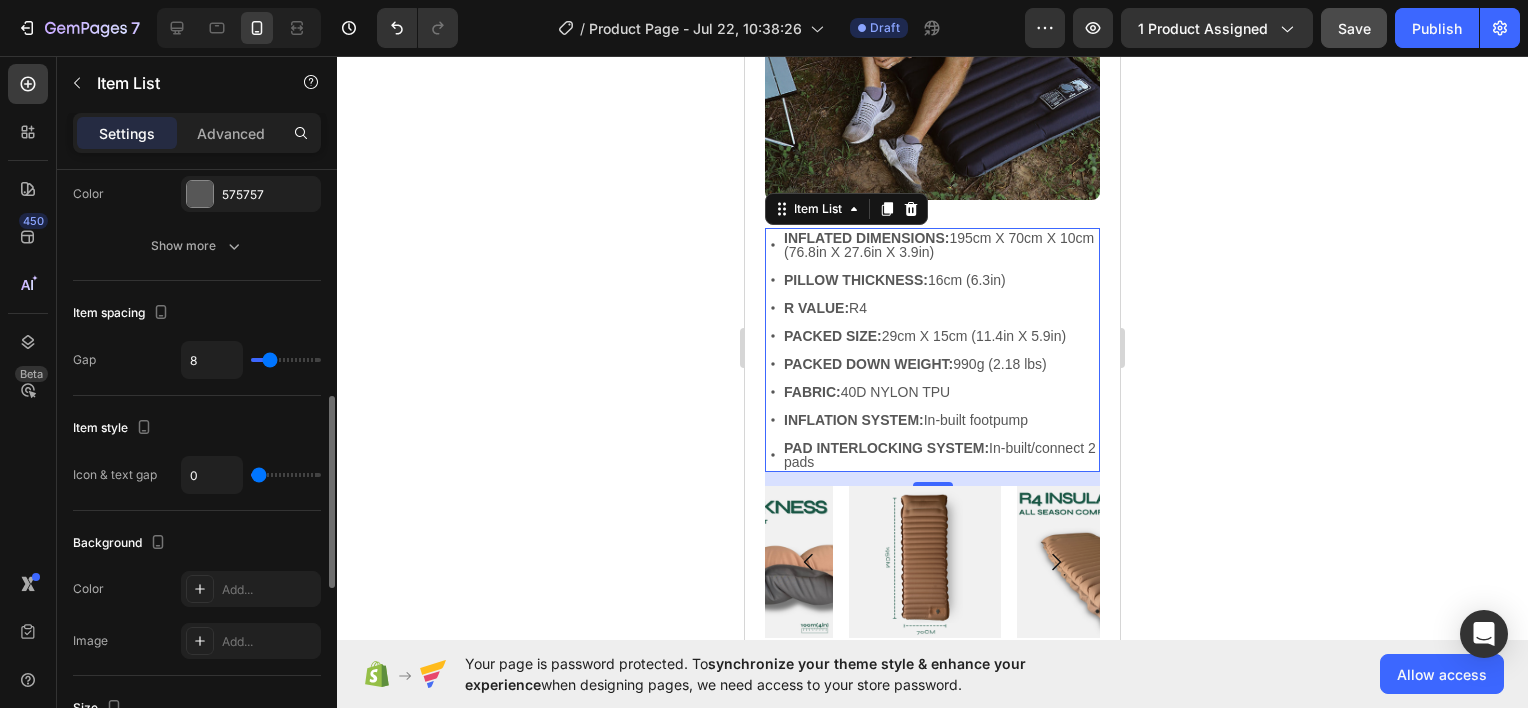 drag, startPoint x: 256, startPoint y: 359, endPoint x: 269, endPoint y: 360, distance: 13.038404 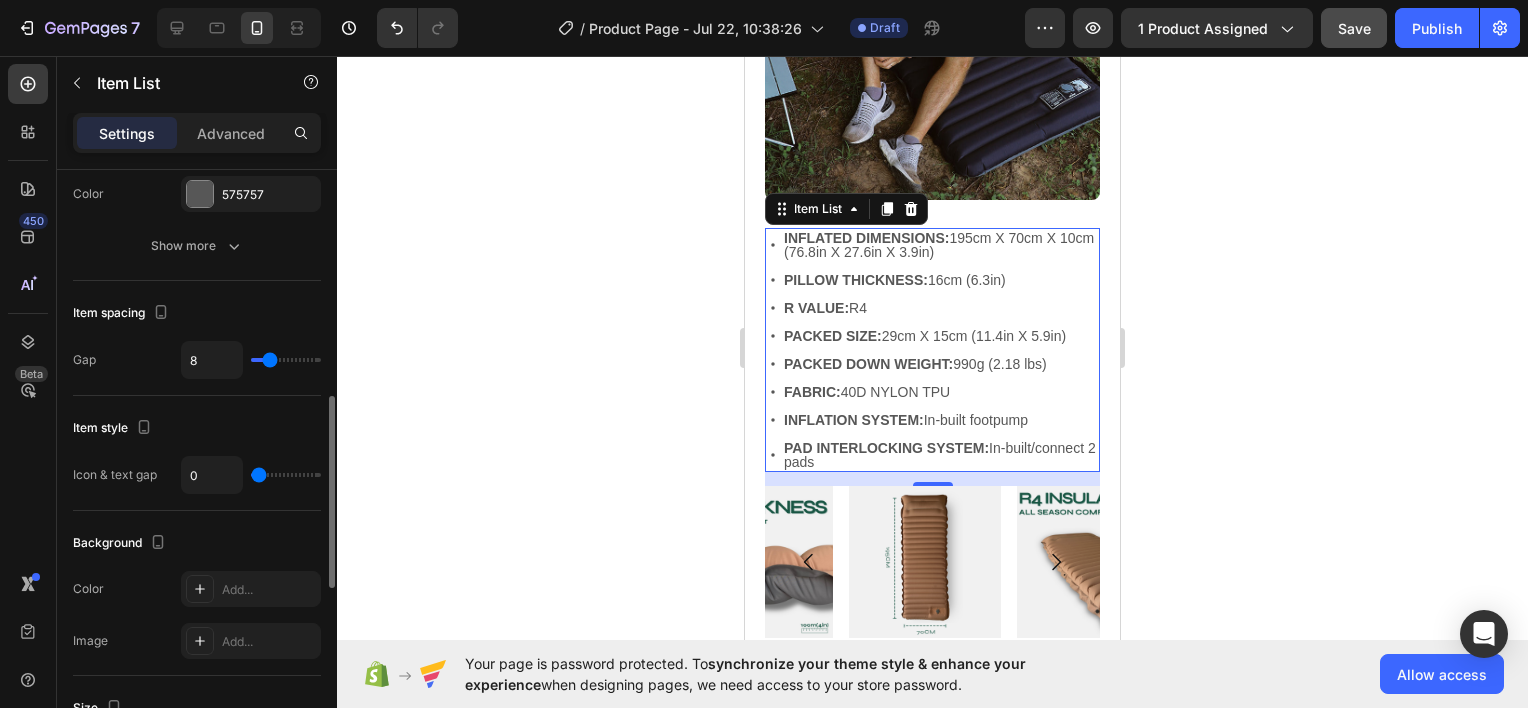 type on "2" 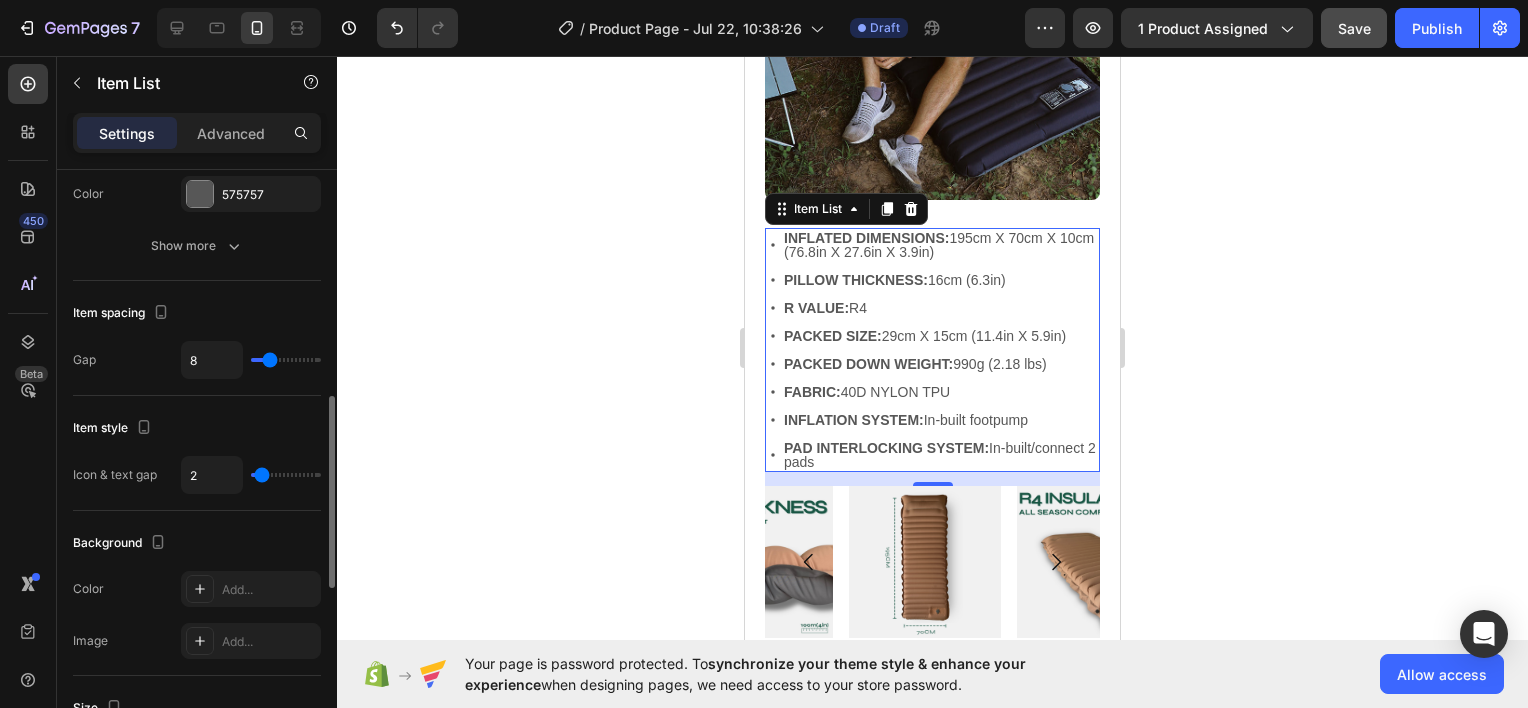 type on "3" 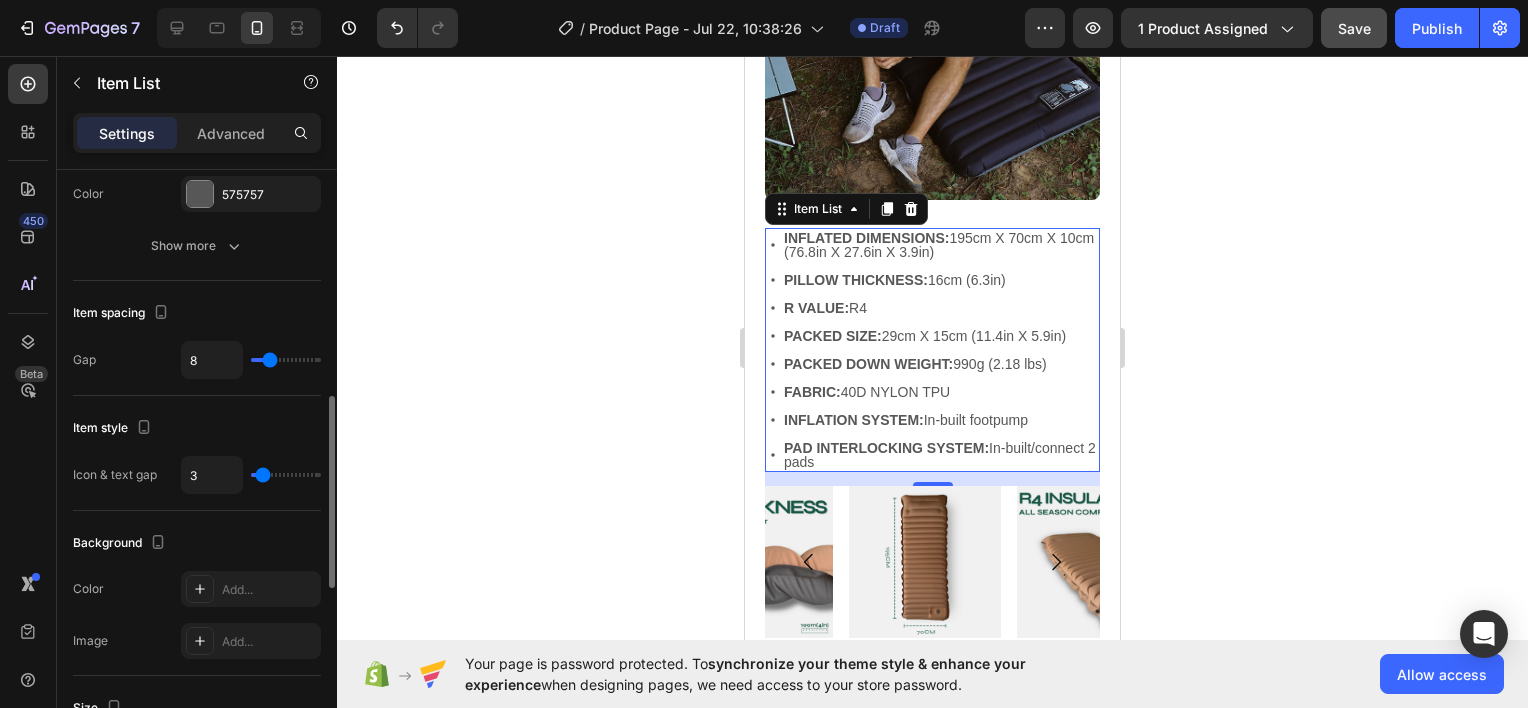 type on "5" 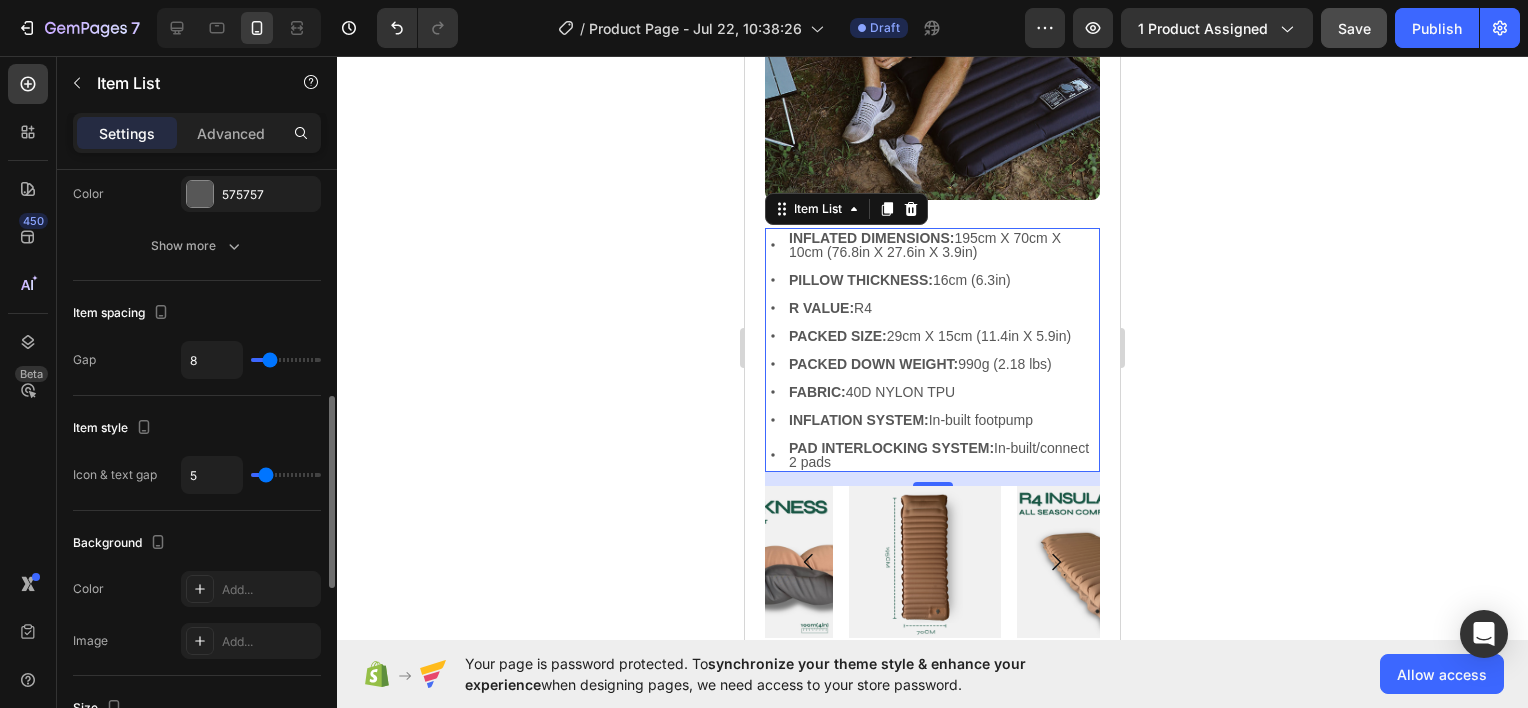 type on "6" 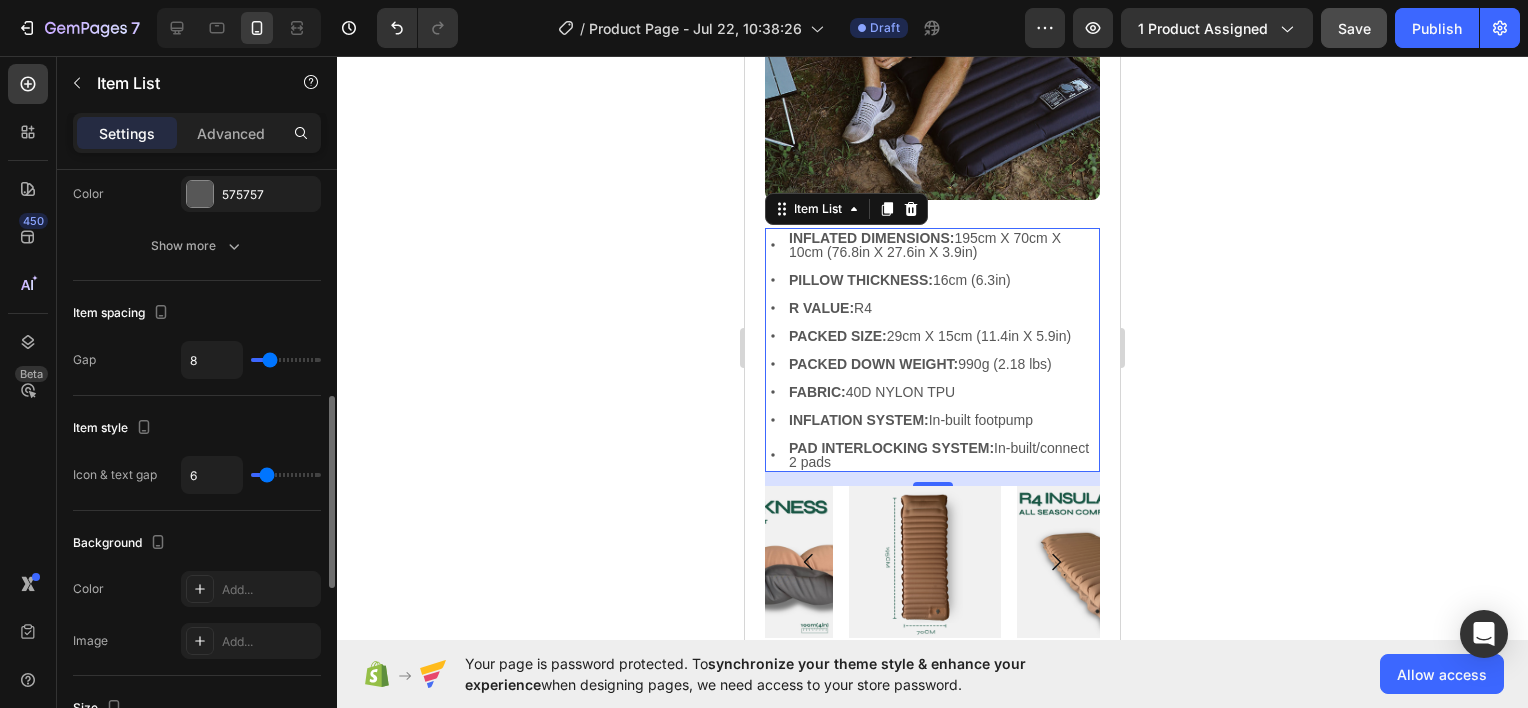 type on "7" 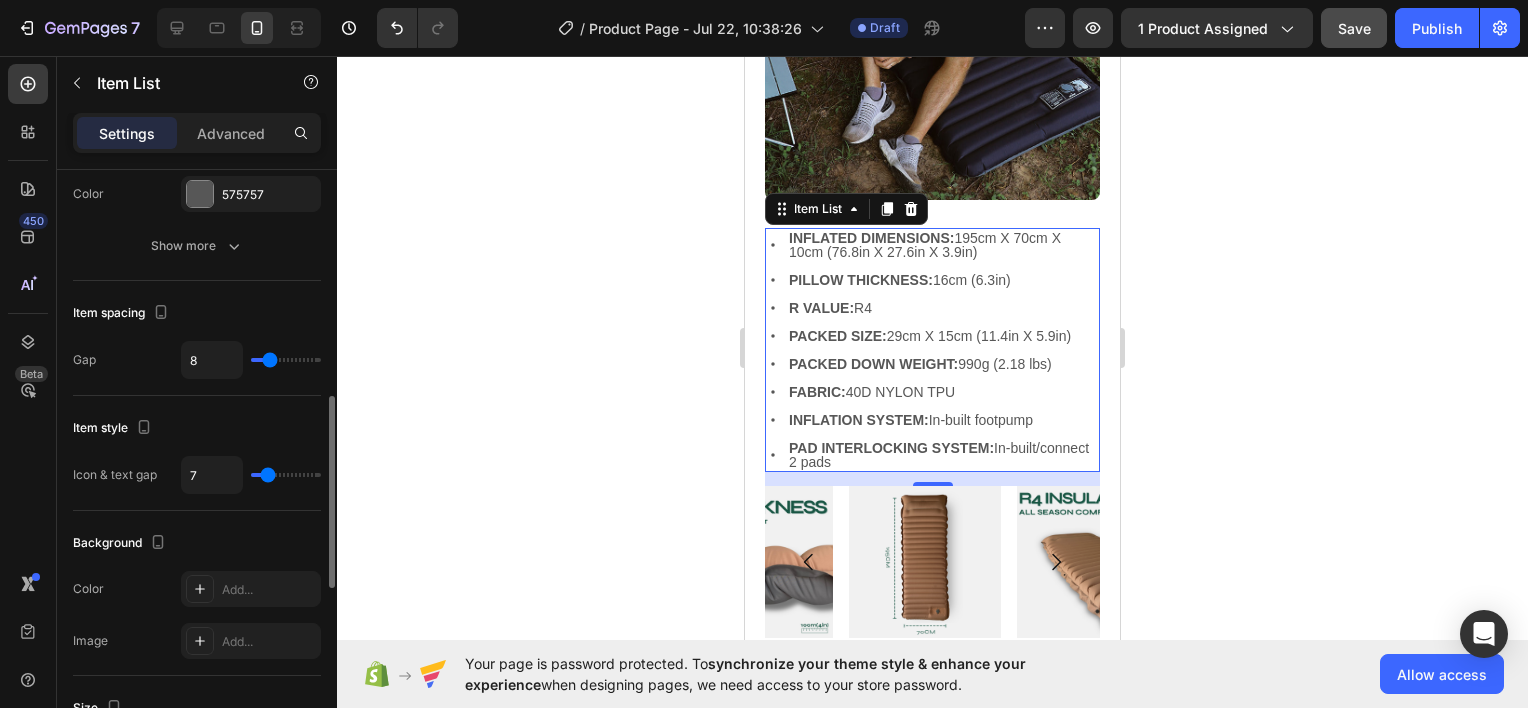 type on "8" 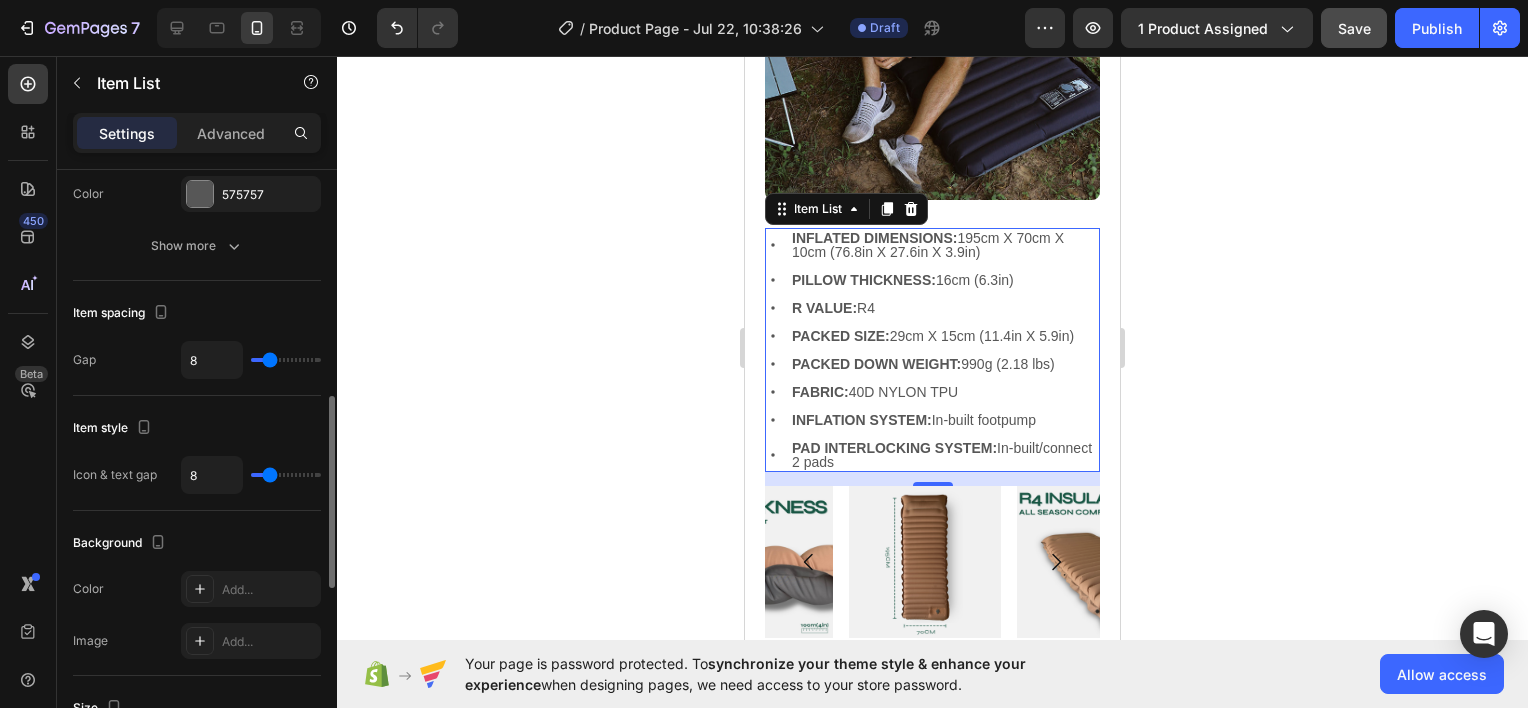 type on "5" 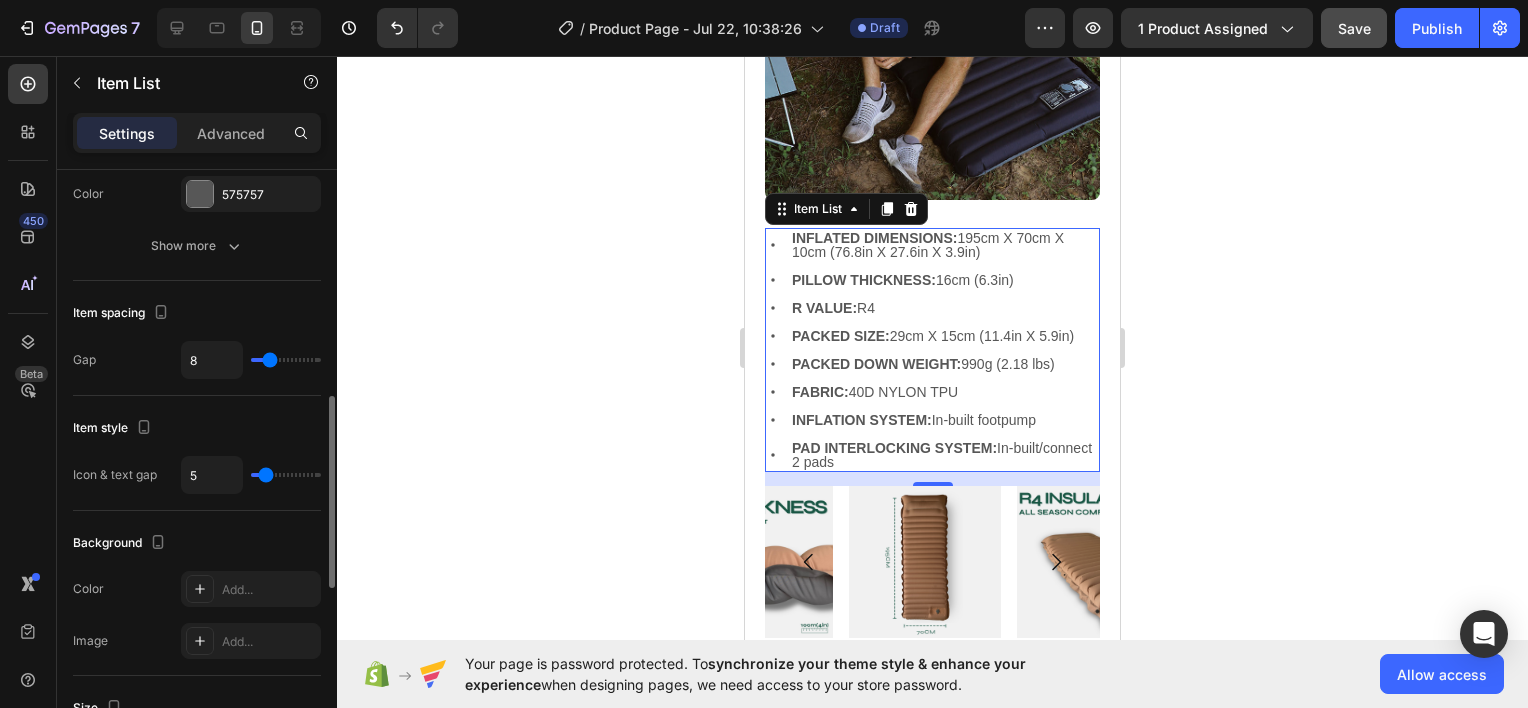 type on "3" 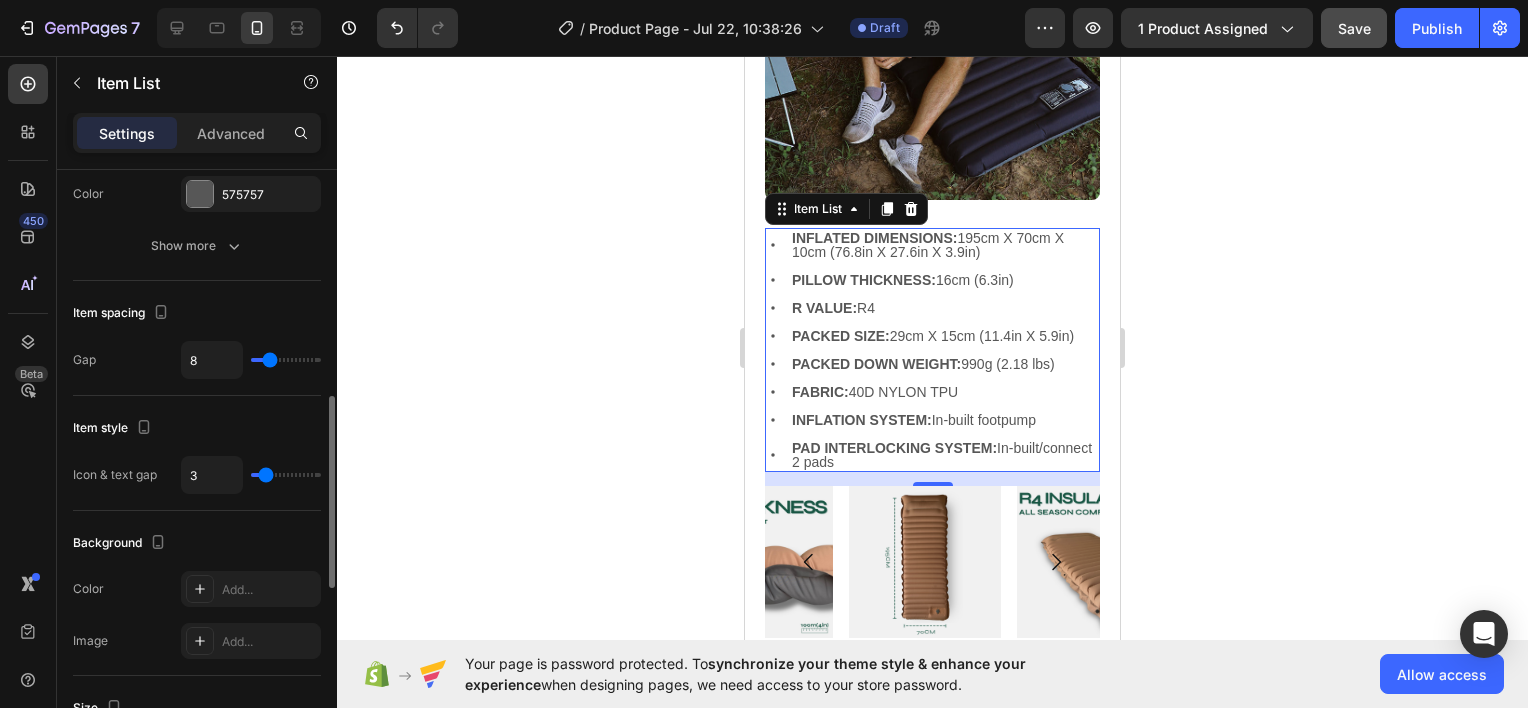 type on "3" 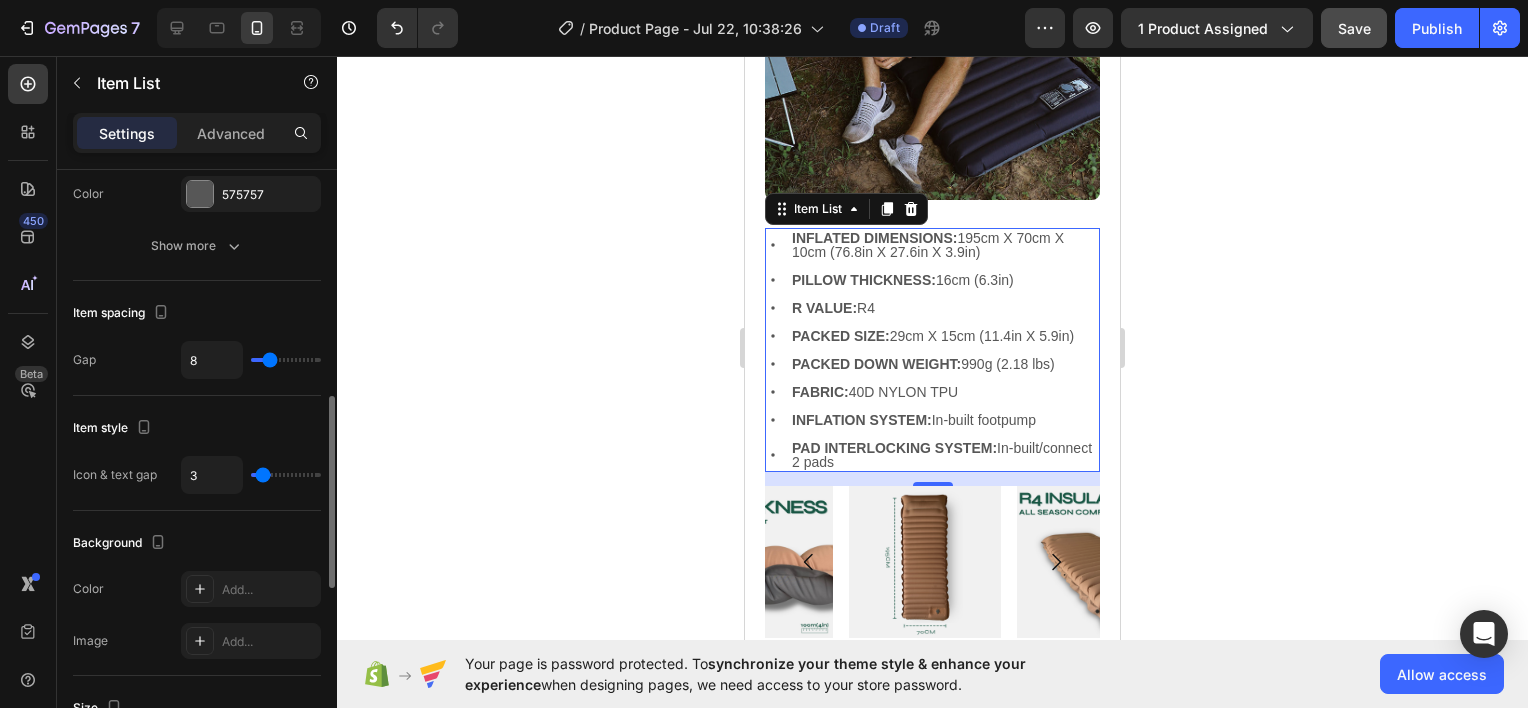 type on "0" 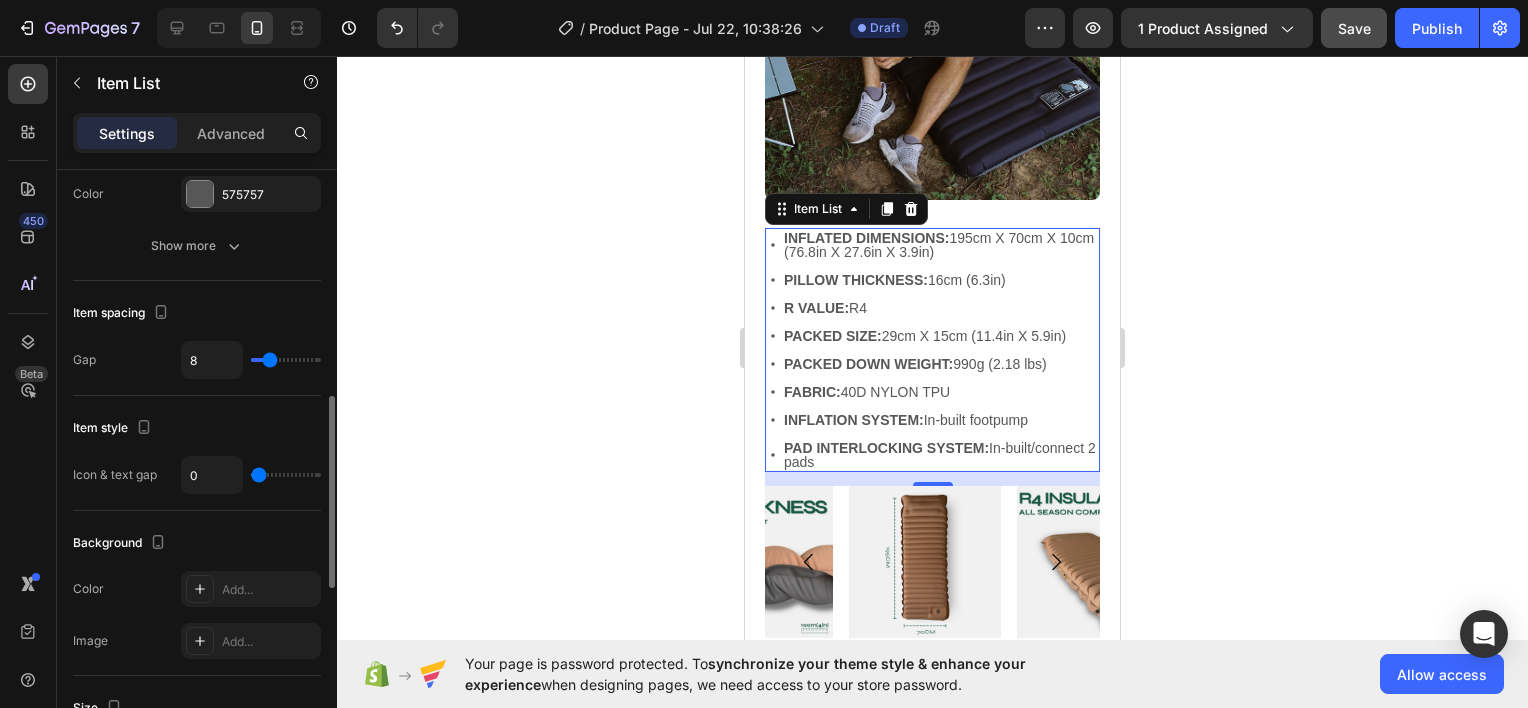 type on "1" 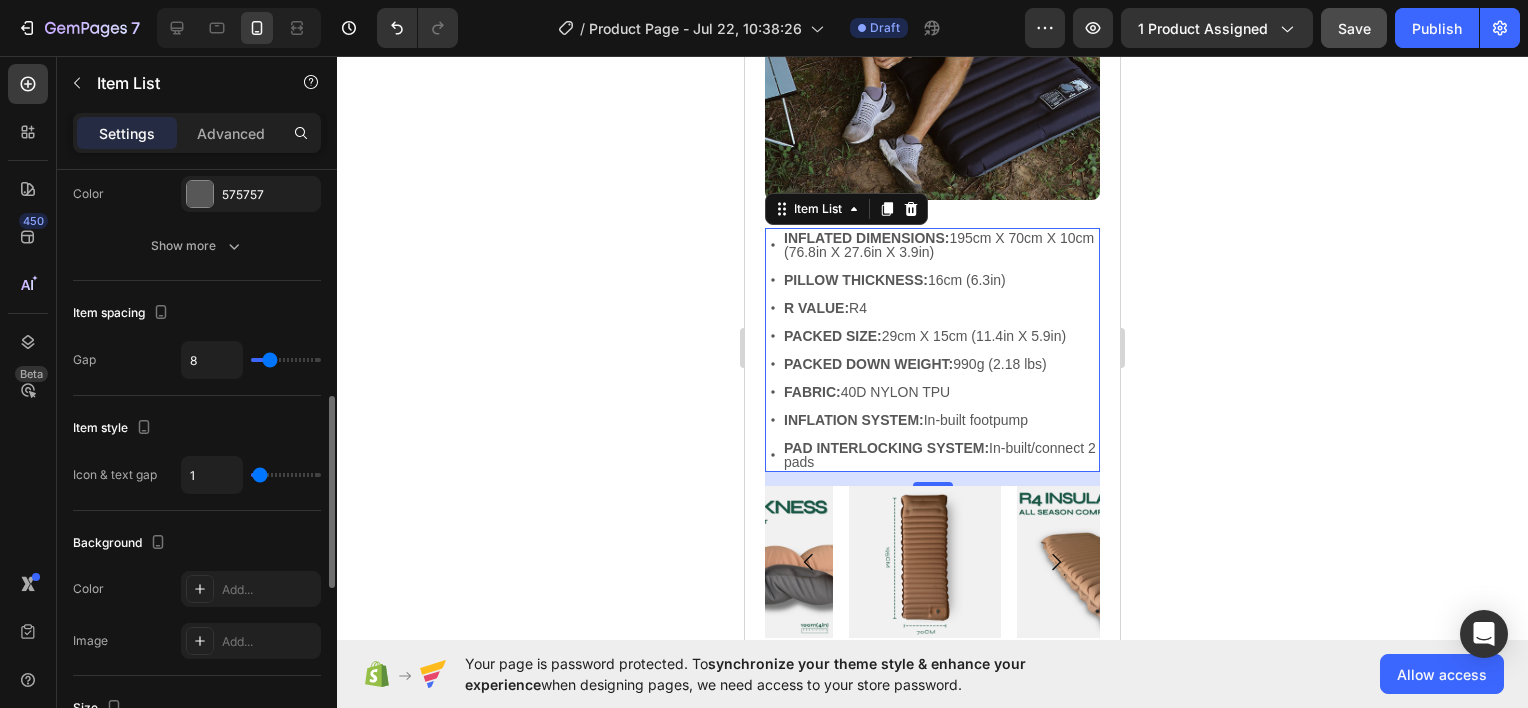 type on "2" 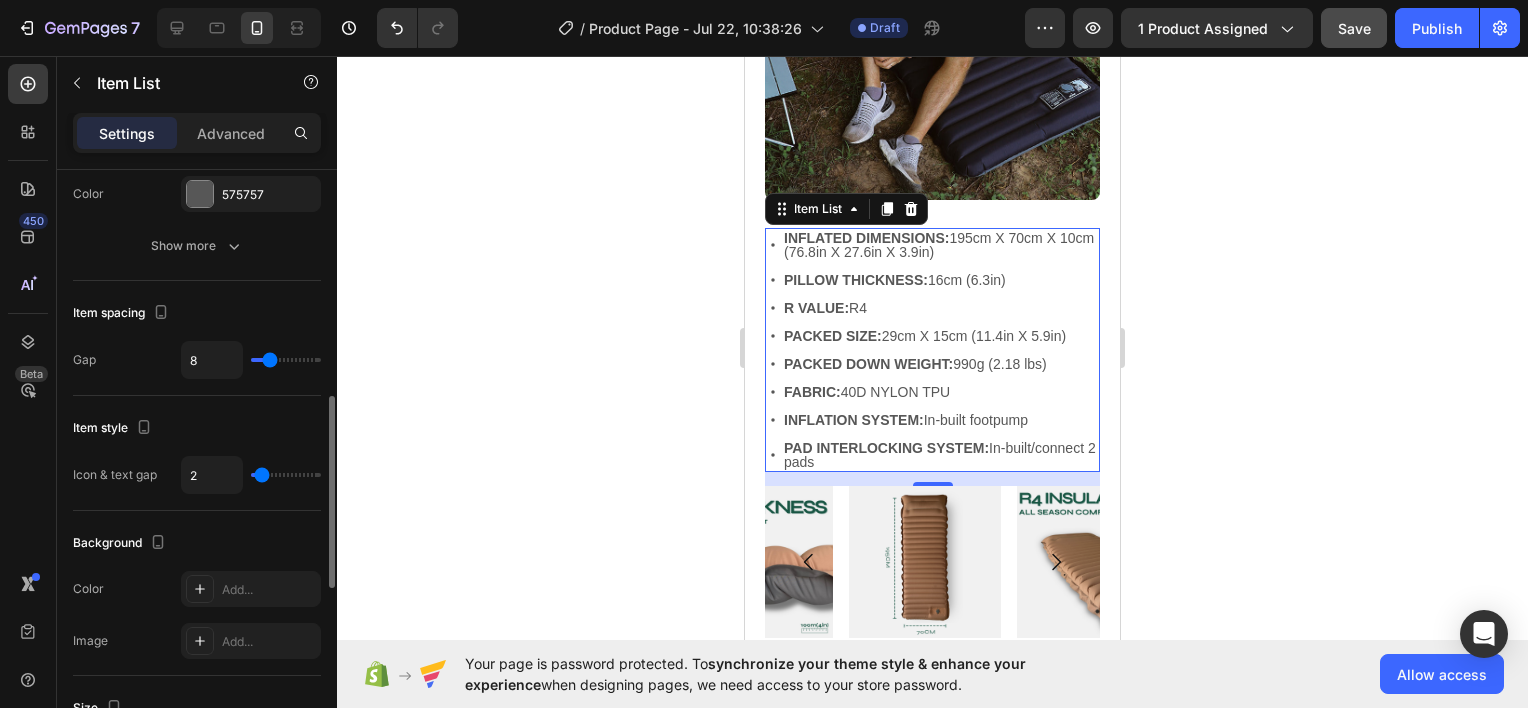 type on "4" 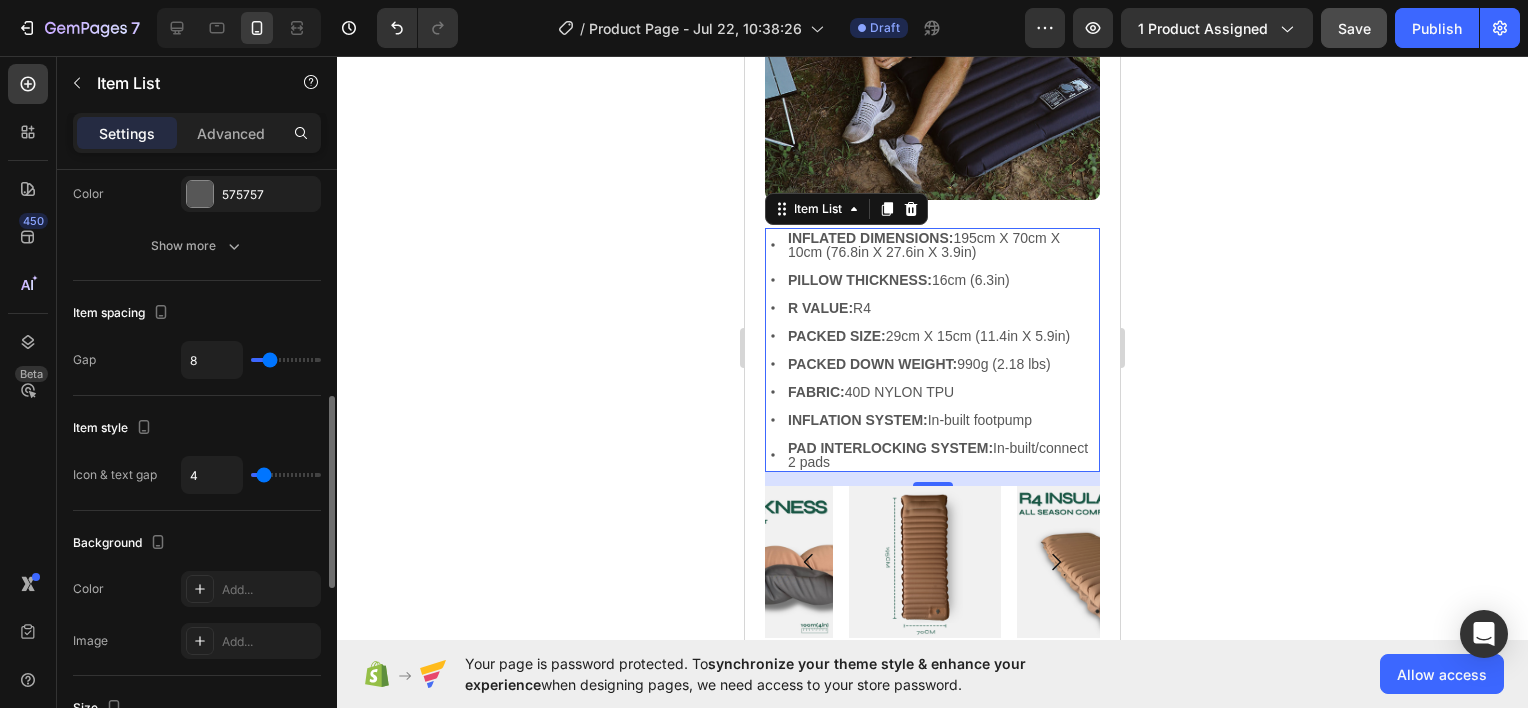 type on "3" 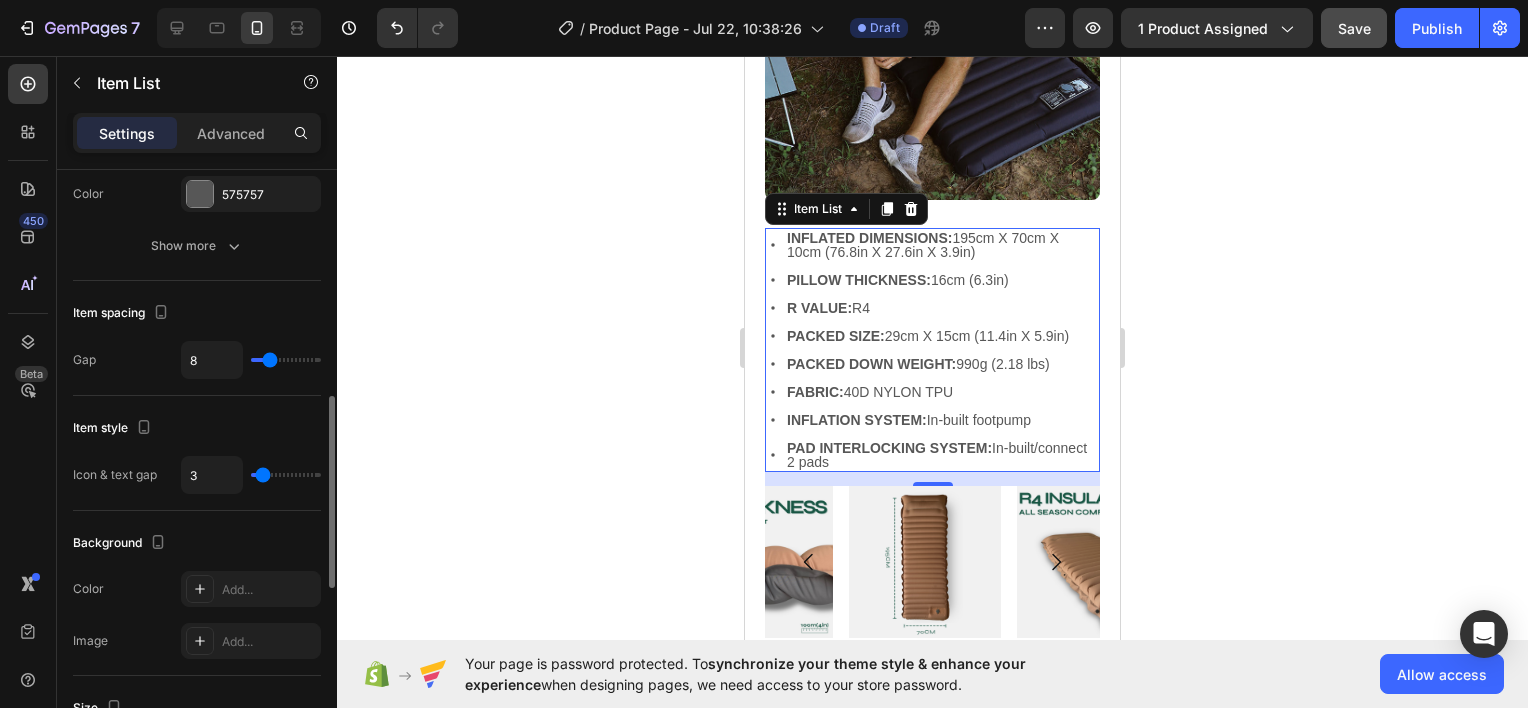 type on "4" 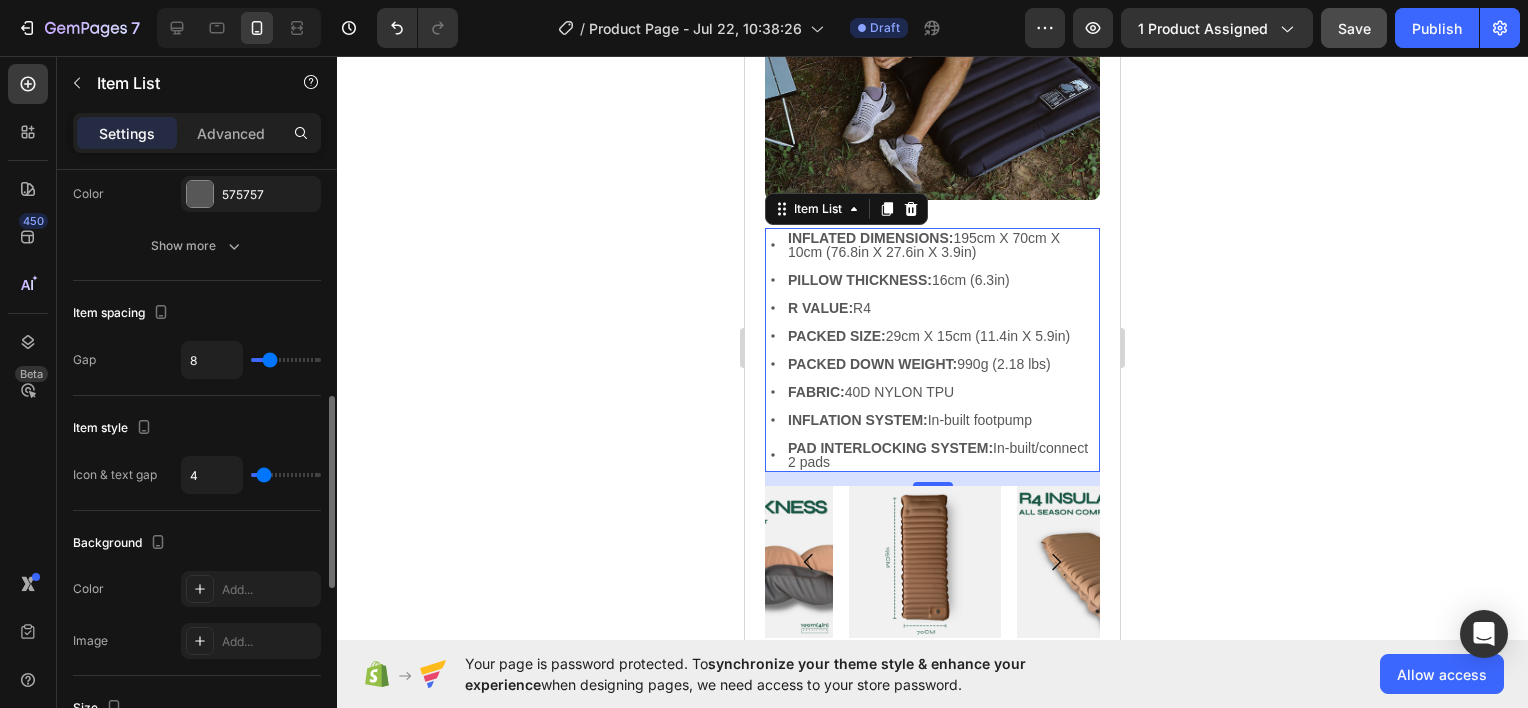 type on "4" 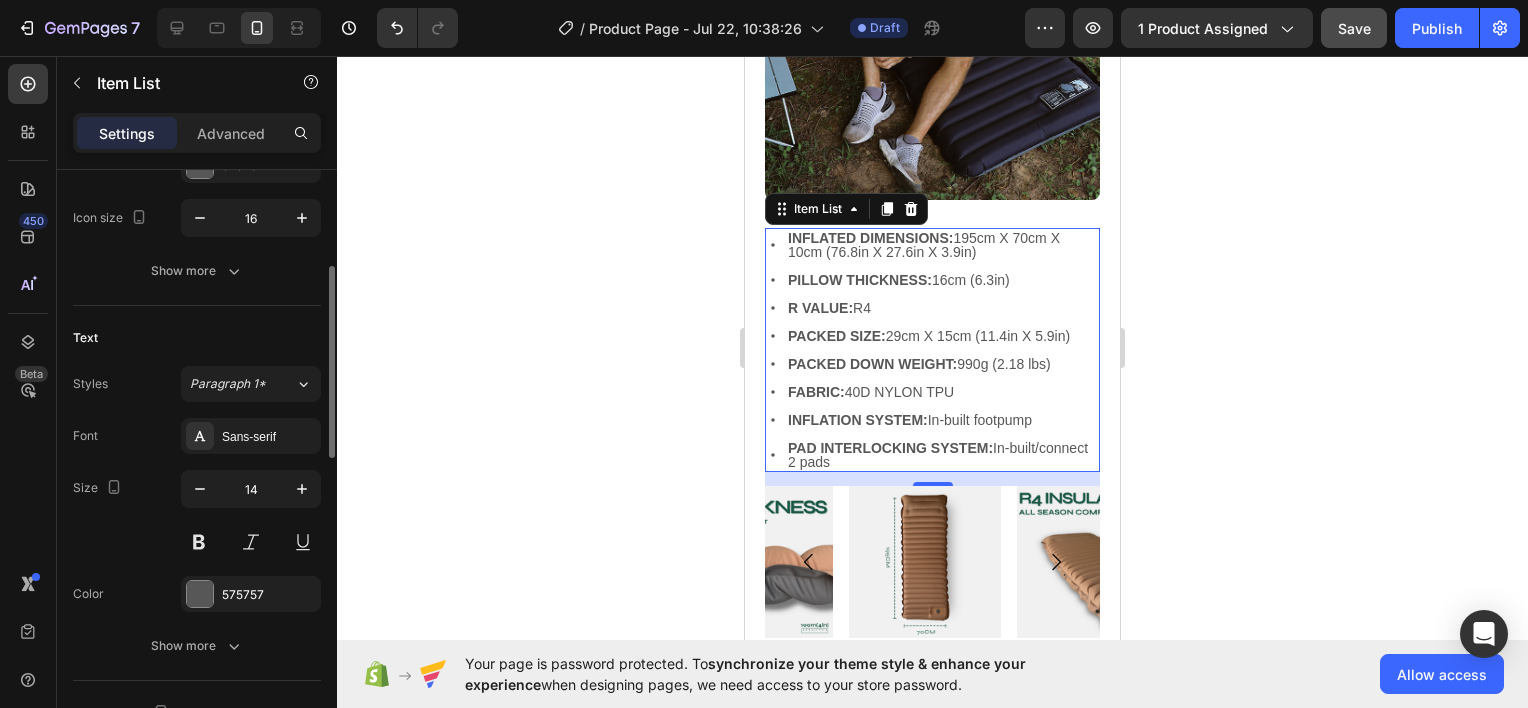 scroll, scrollTop: 400, scrollLeft: 0, axis: vertical 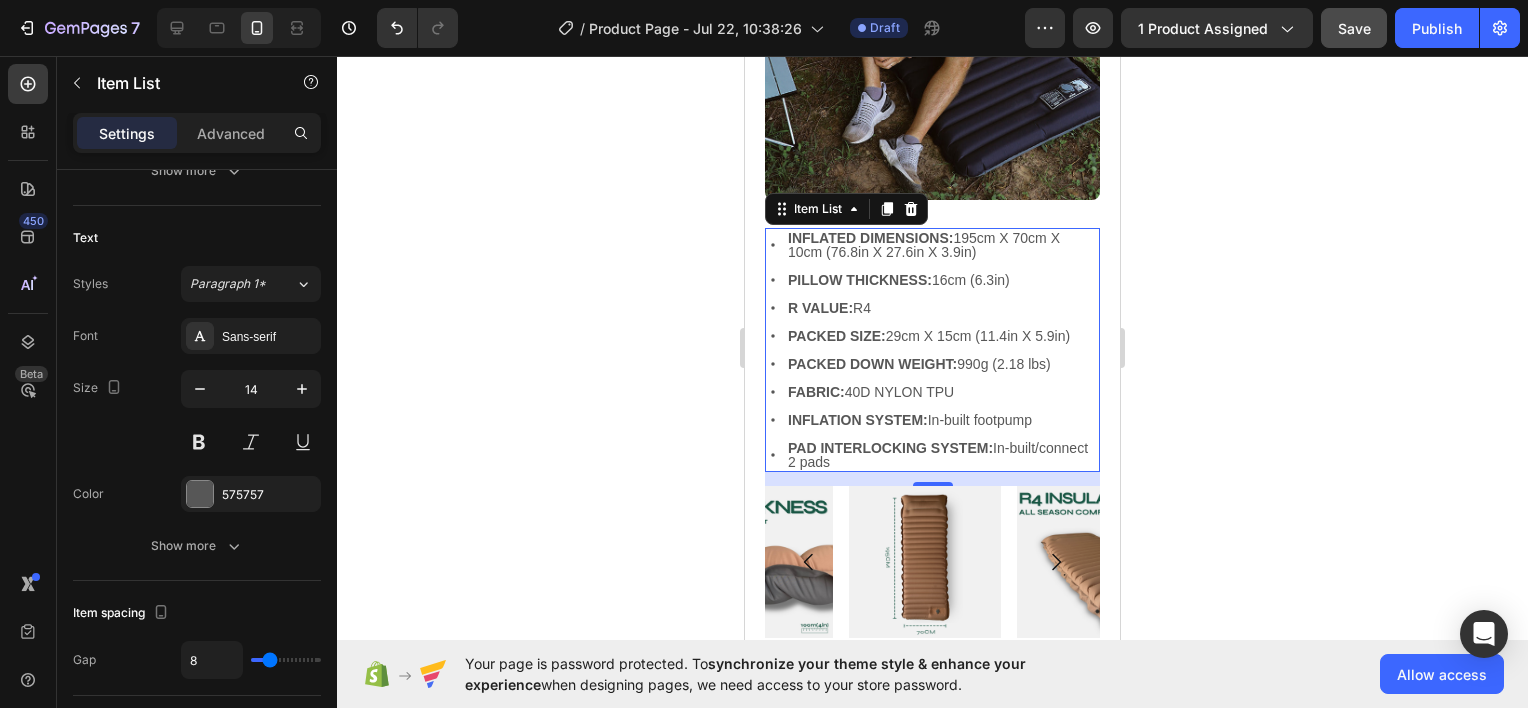 click on "INFLATED DIMENSIONS:  195cm X 70cm X 10cm (76.8in X 27.6in X 3.9in)" at bounding box center [942, 245] 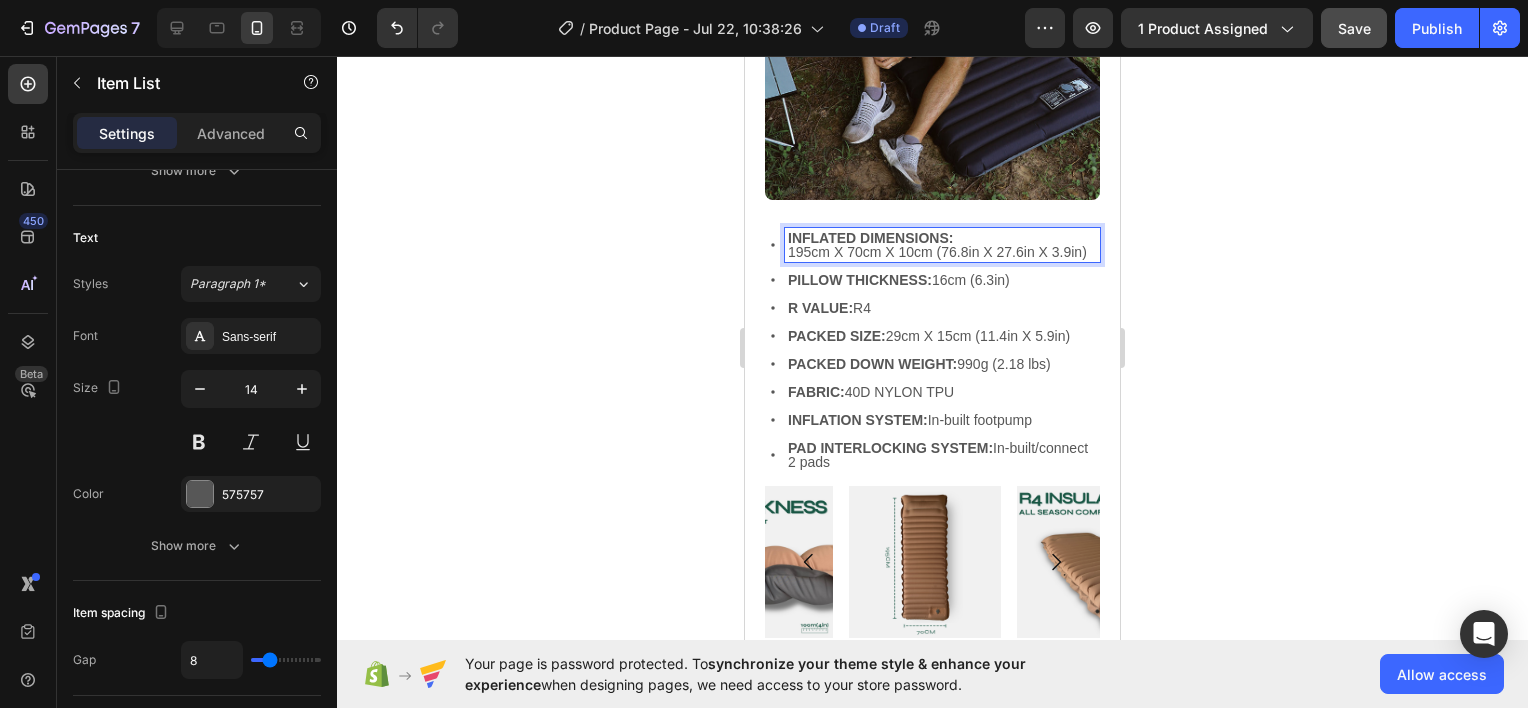 click on "⁠⁠⁠⁠⁠⁠⁠ 195cm X 70cm X 10cm (76.8in X 27.6in X 3.9in)" at bounding box center [942, 252] 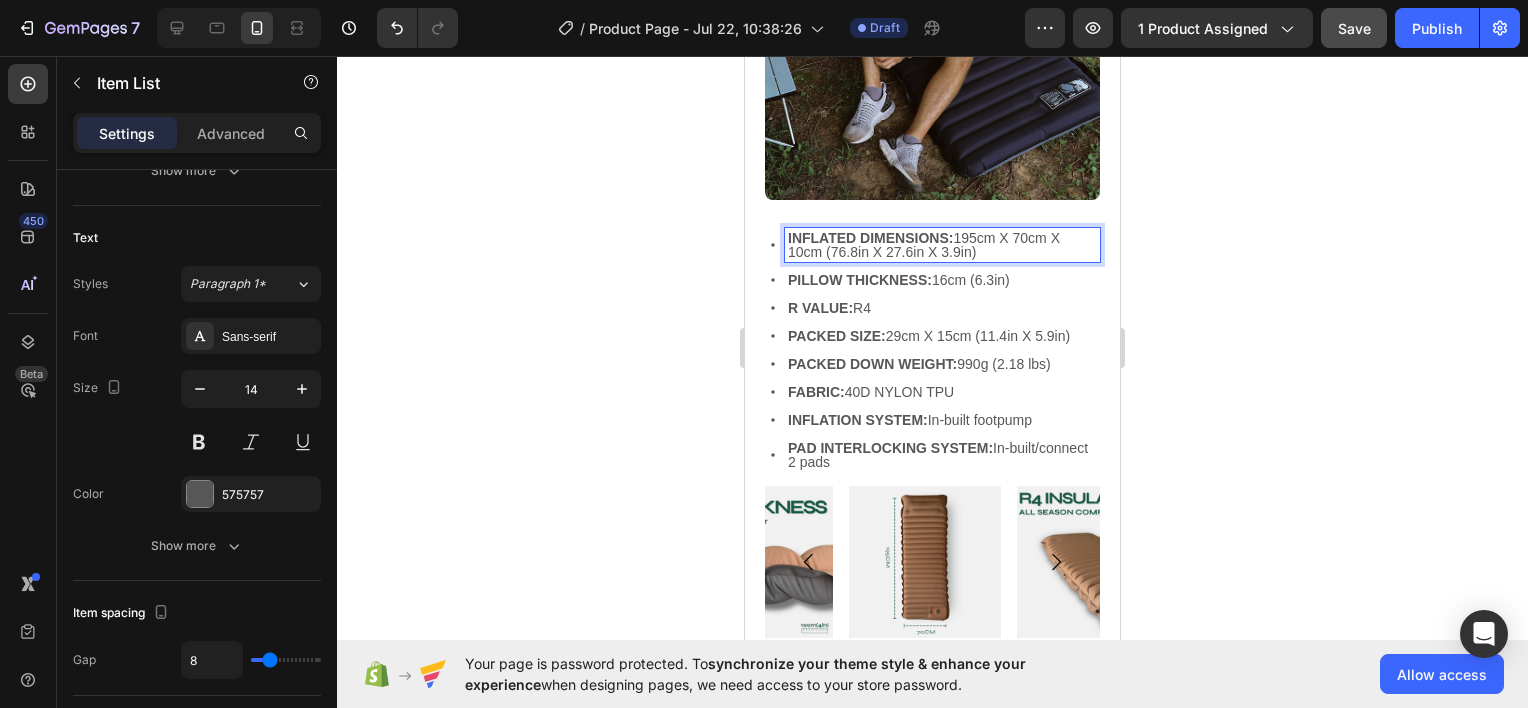 click 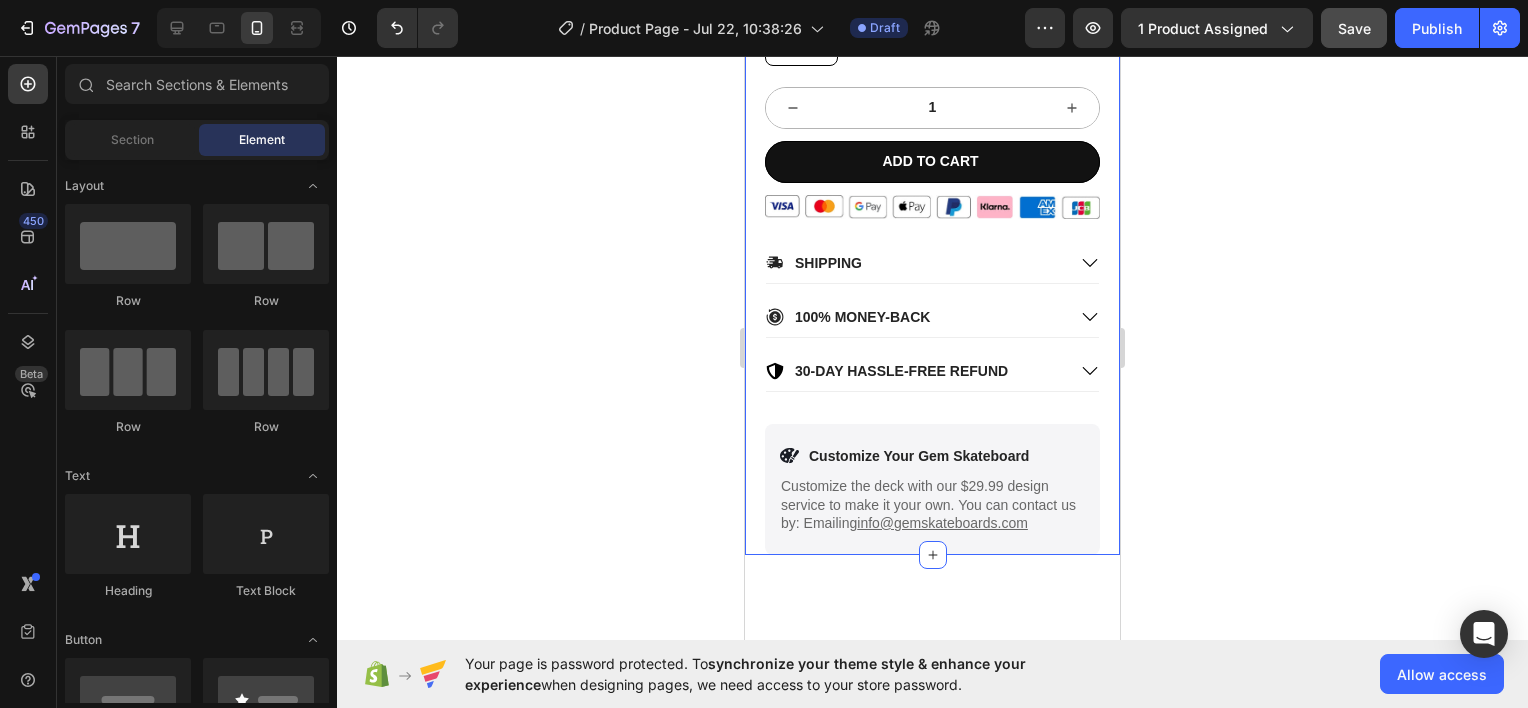 scroll, scrollTop: 911, scrollLeft: 0, axis: vertical 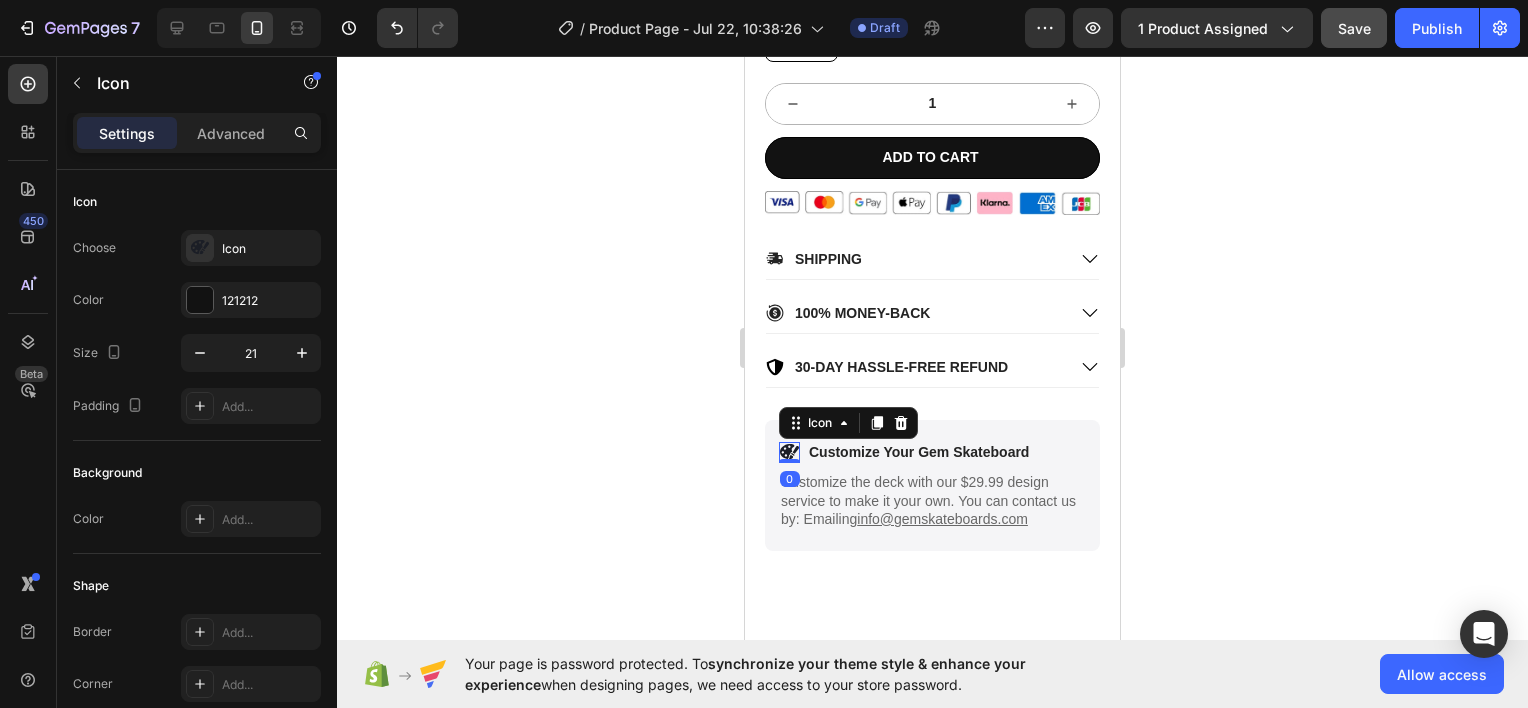 click 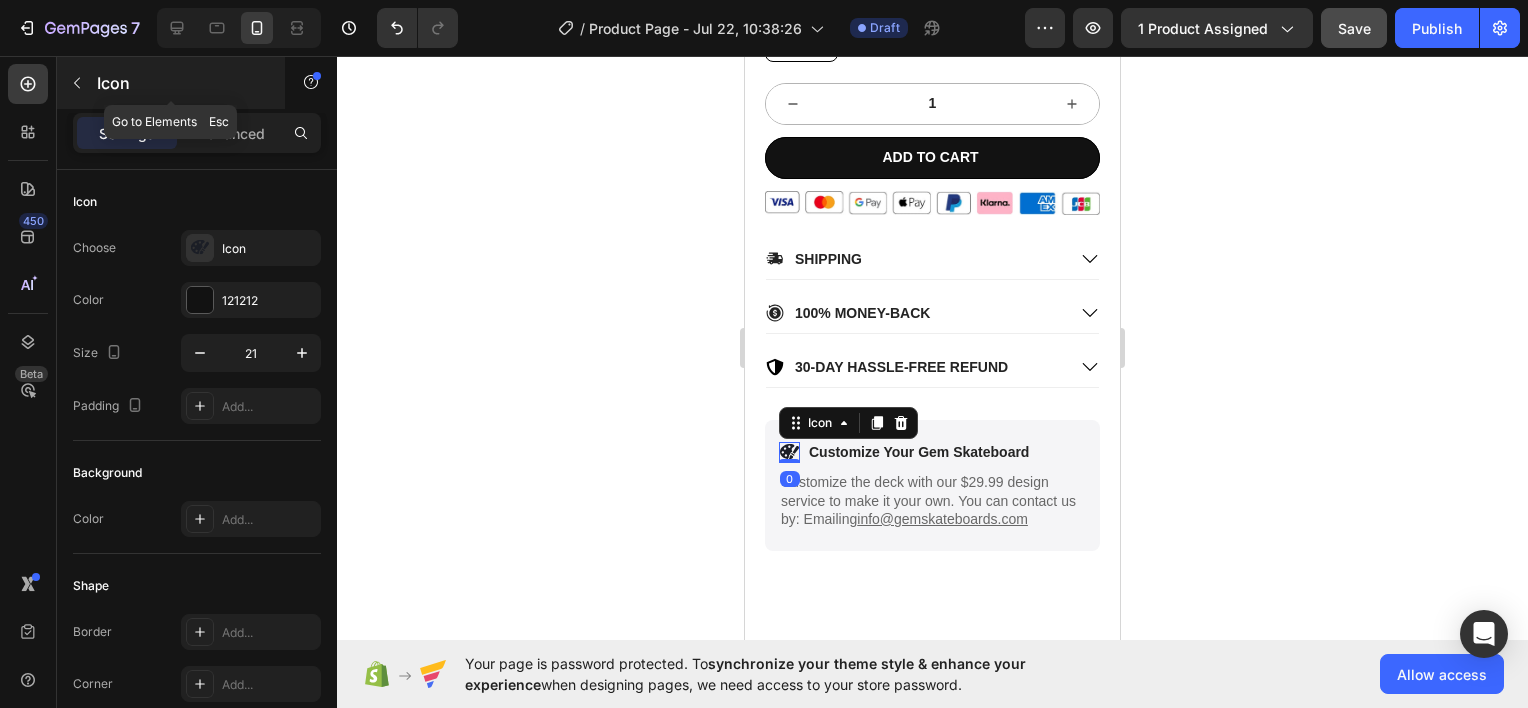 click at bounding box center [77, 83] 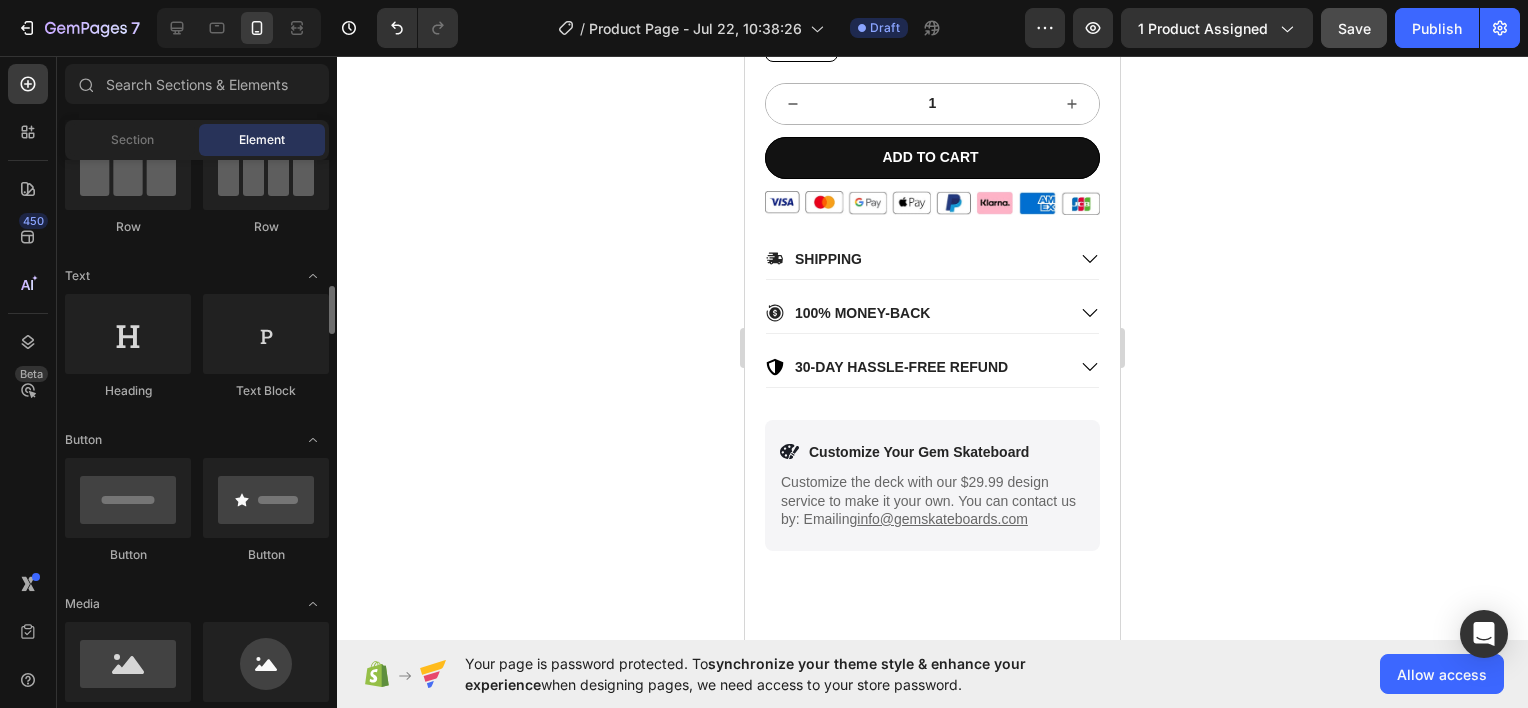 scroll, scrollTop: 300, scrollLeft: 0, axis: vertical 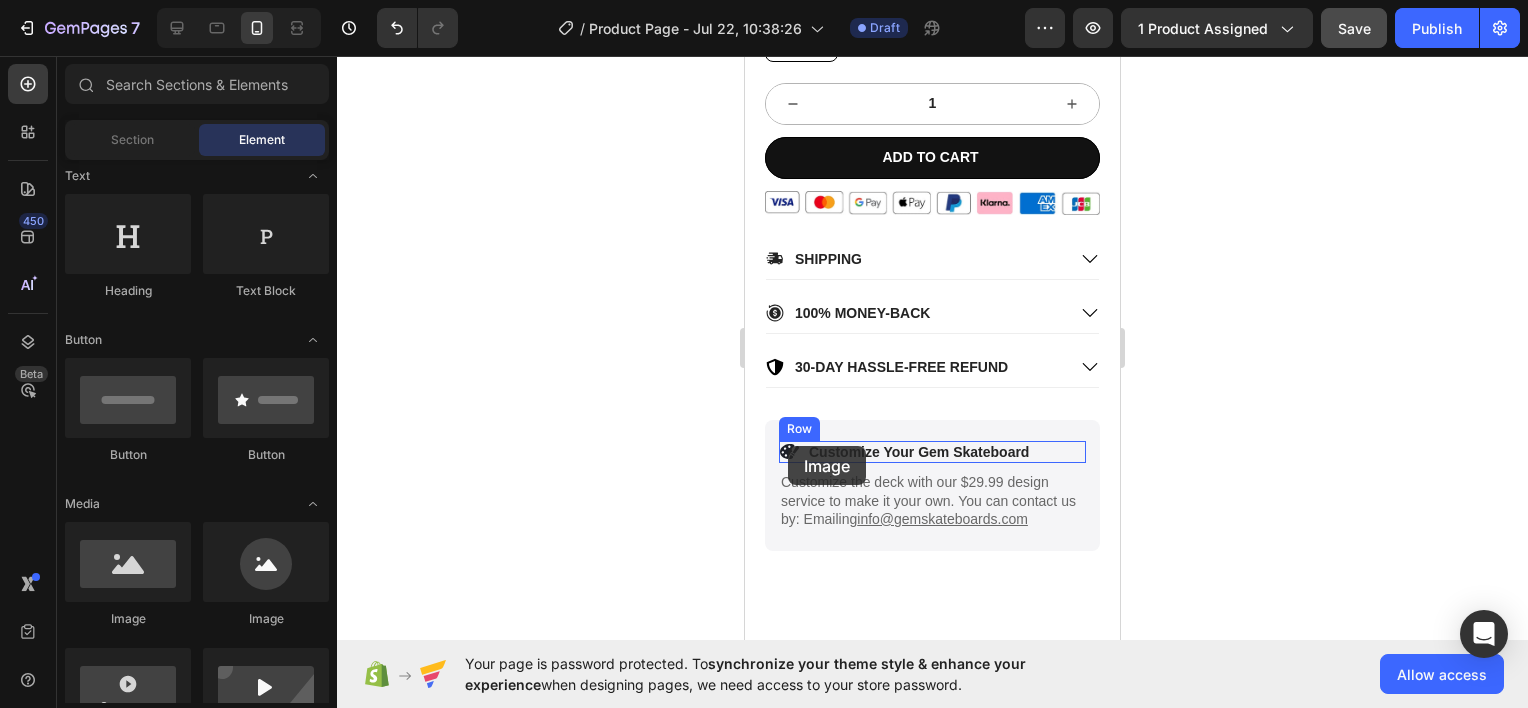 drag, startPoint x: 878, startPoint y: 624, endPoint x: 788, endPoint y: 446, distance: 199.45927 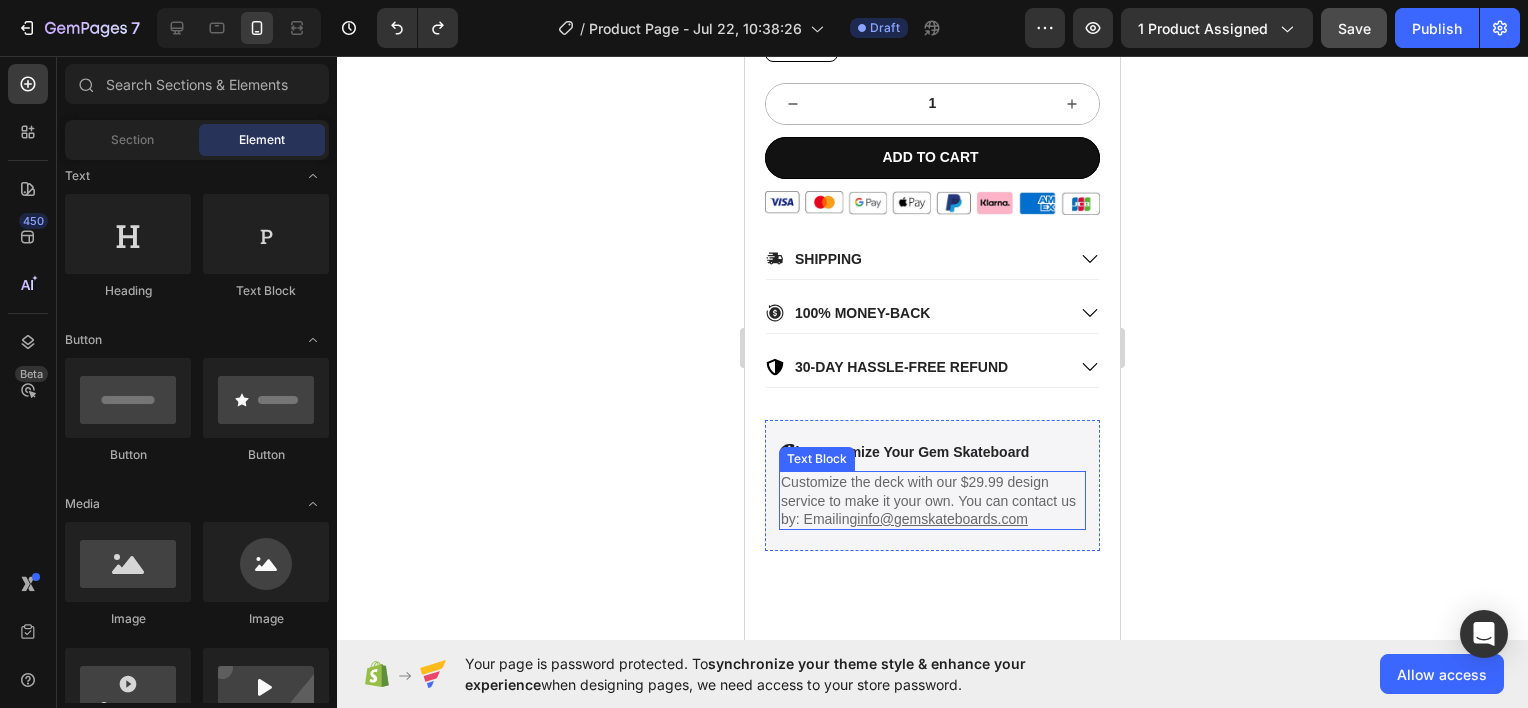 click on "Text Block" at bounding box center [817, 459] 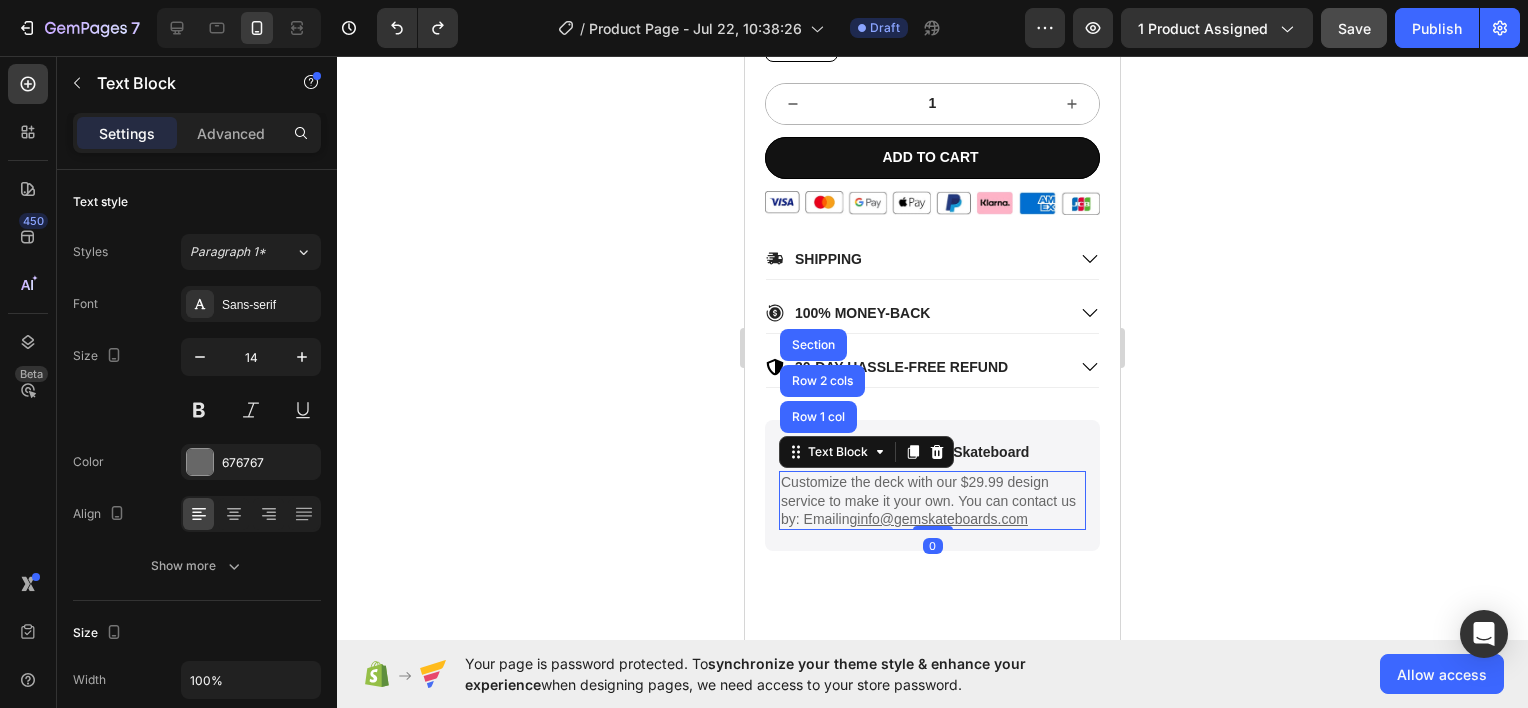 click on "Customize the deck with our $29.99 design service to make it your own. You can contact us by: Emailing  info@gemskateboards.com" at bounding box center [932, 500] 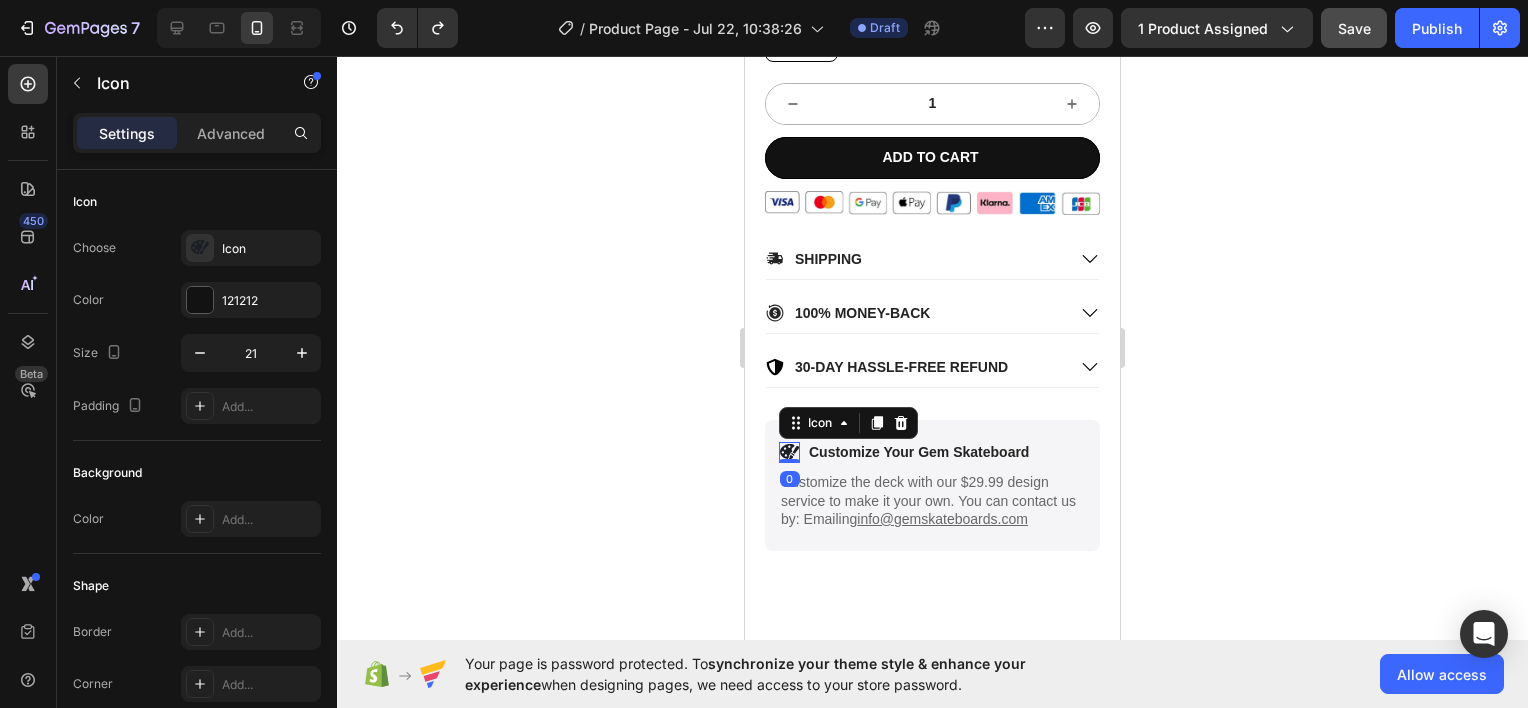 click 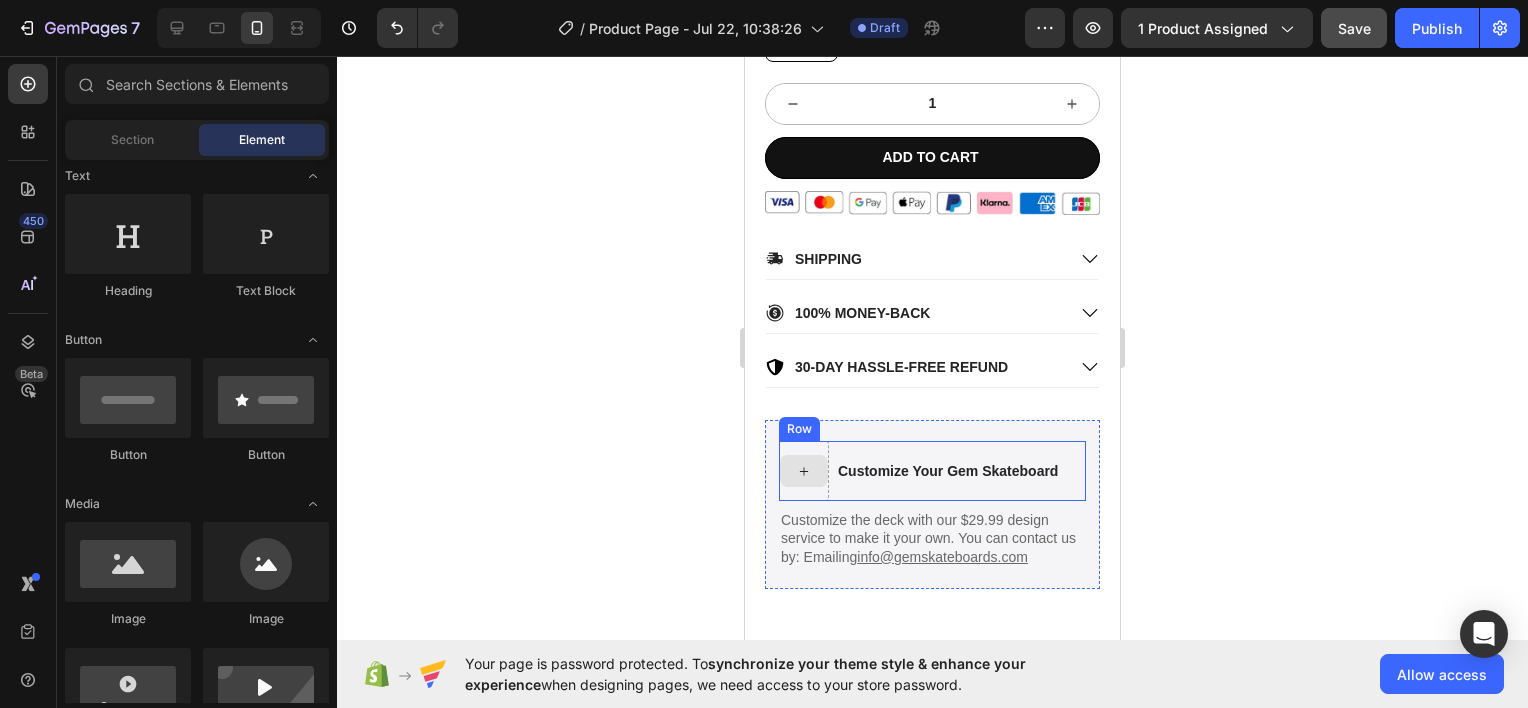 click 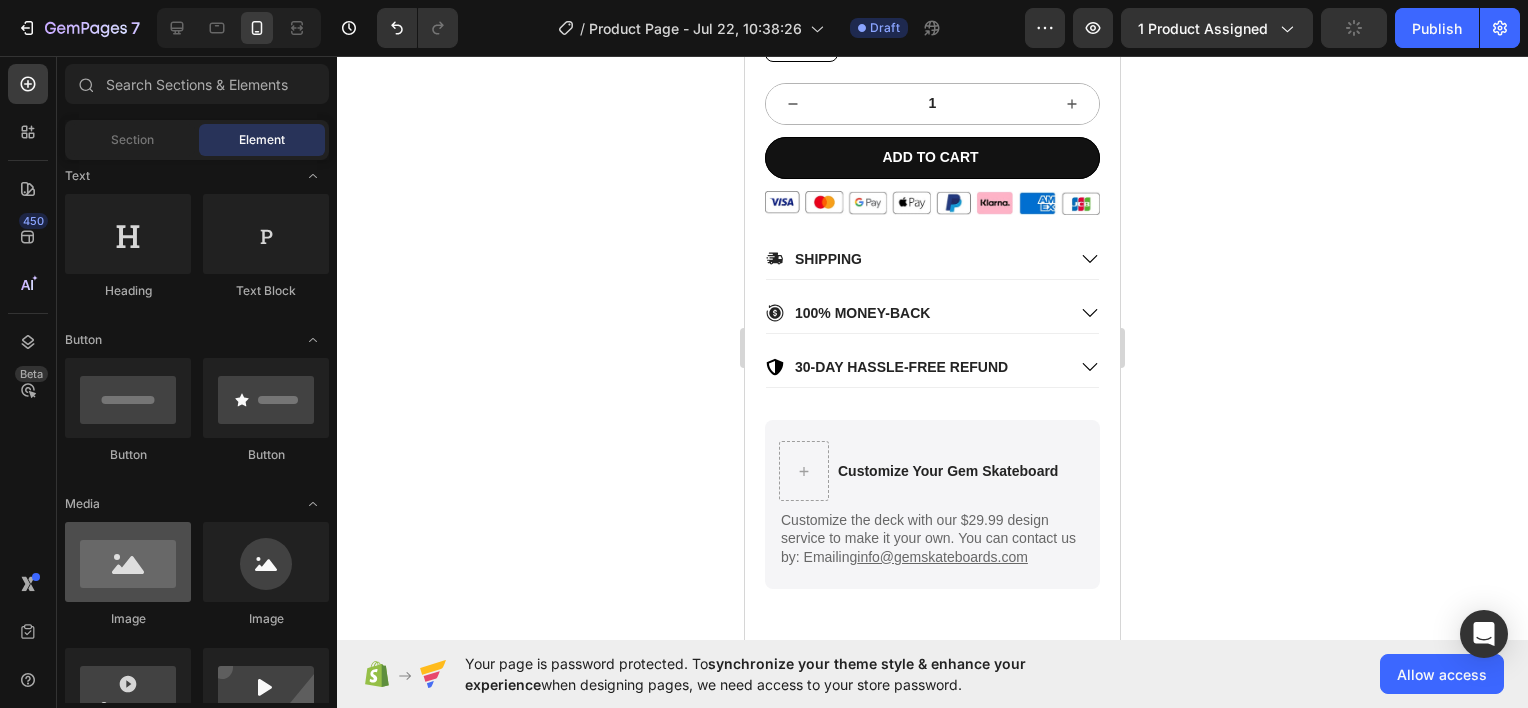 click at bounding box center [128, 562] 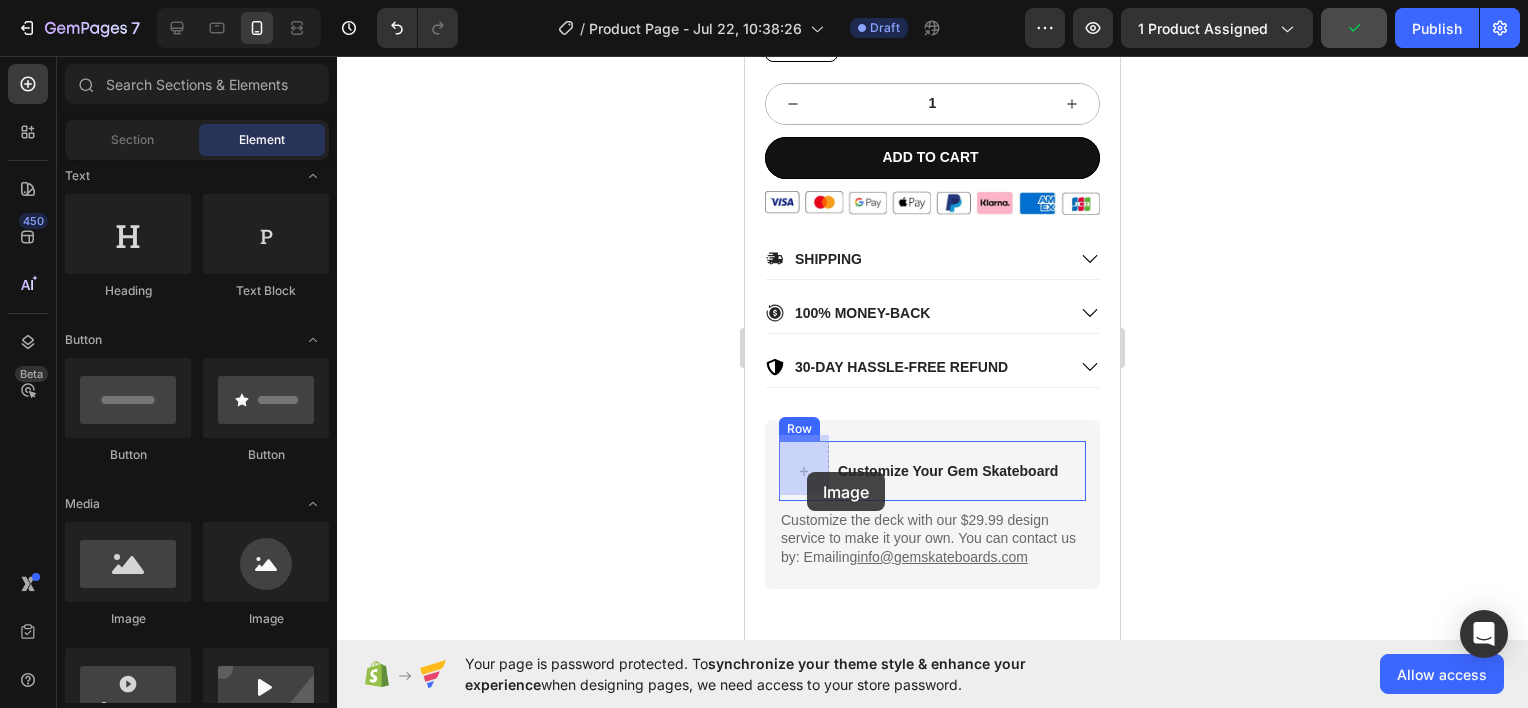 drag, startPoint x: 1465, startPoint y: 517, endPoint x: 808, endPoint y: 471, distance: 658.6084 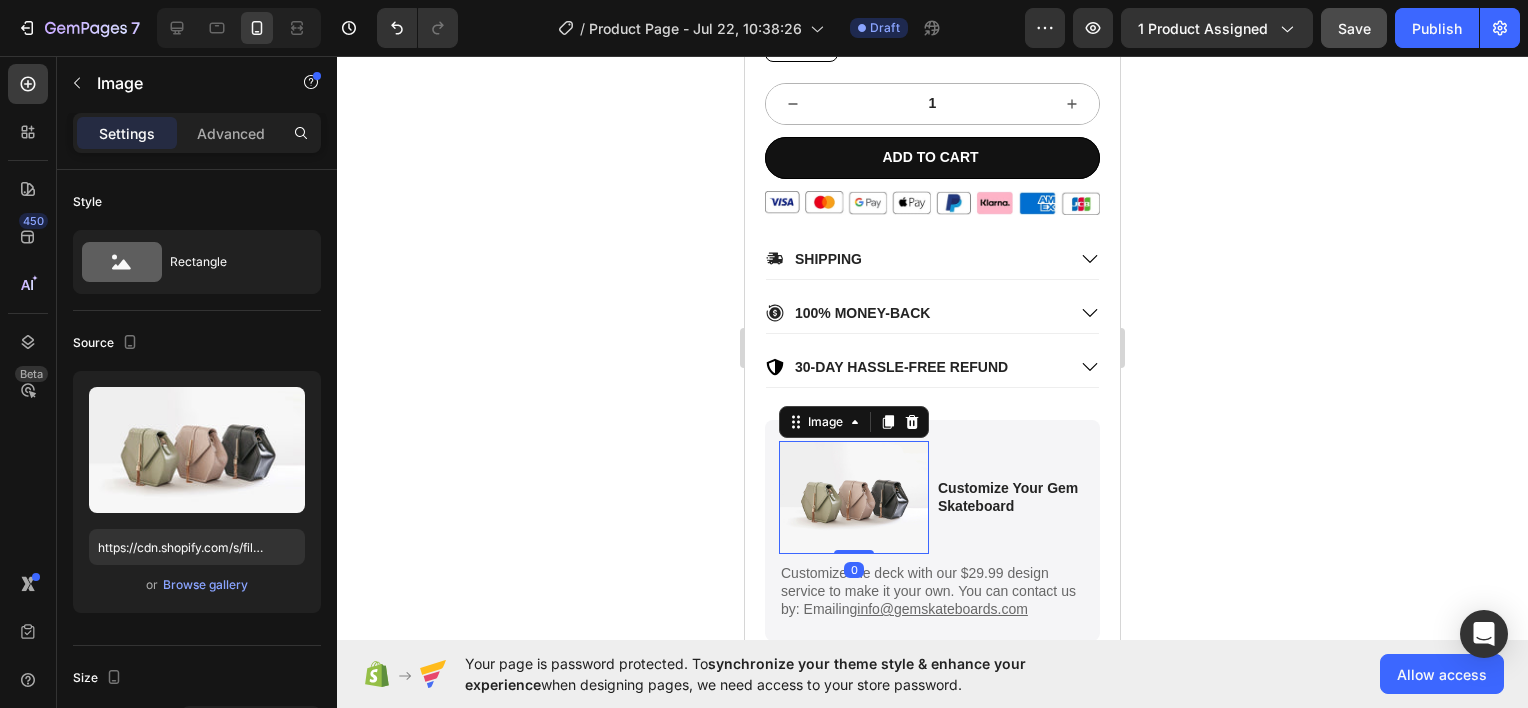 click at bounding box center [854, 497] 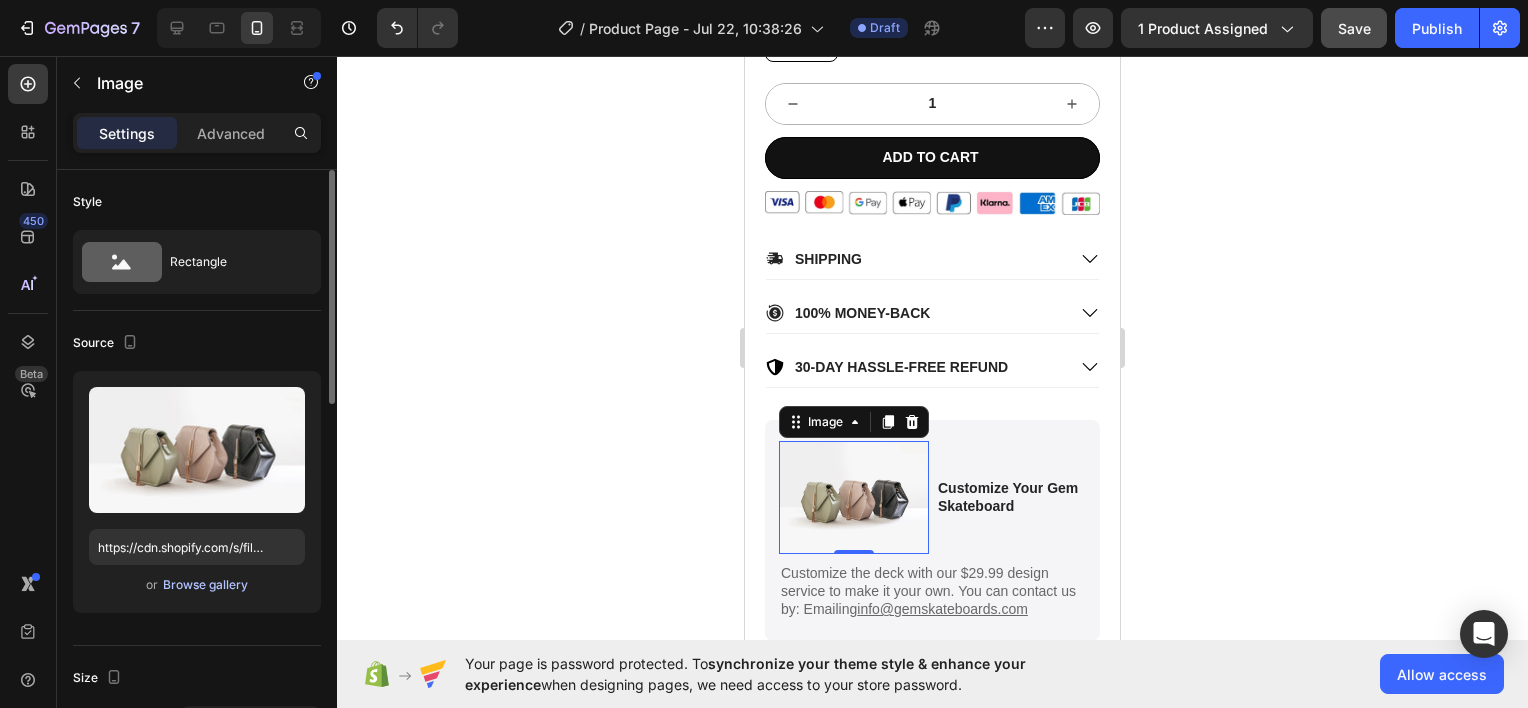 click on "Browse gallery" at bounding box center (205, 585) 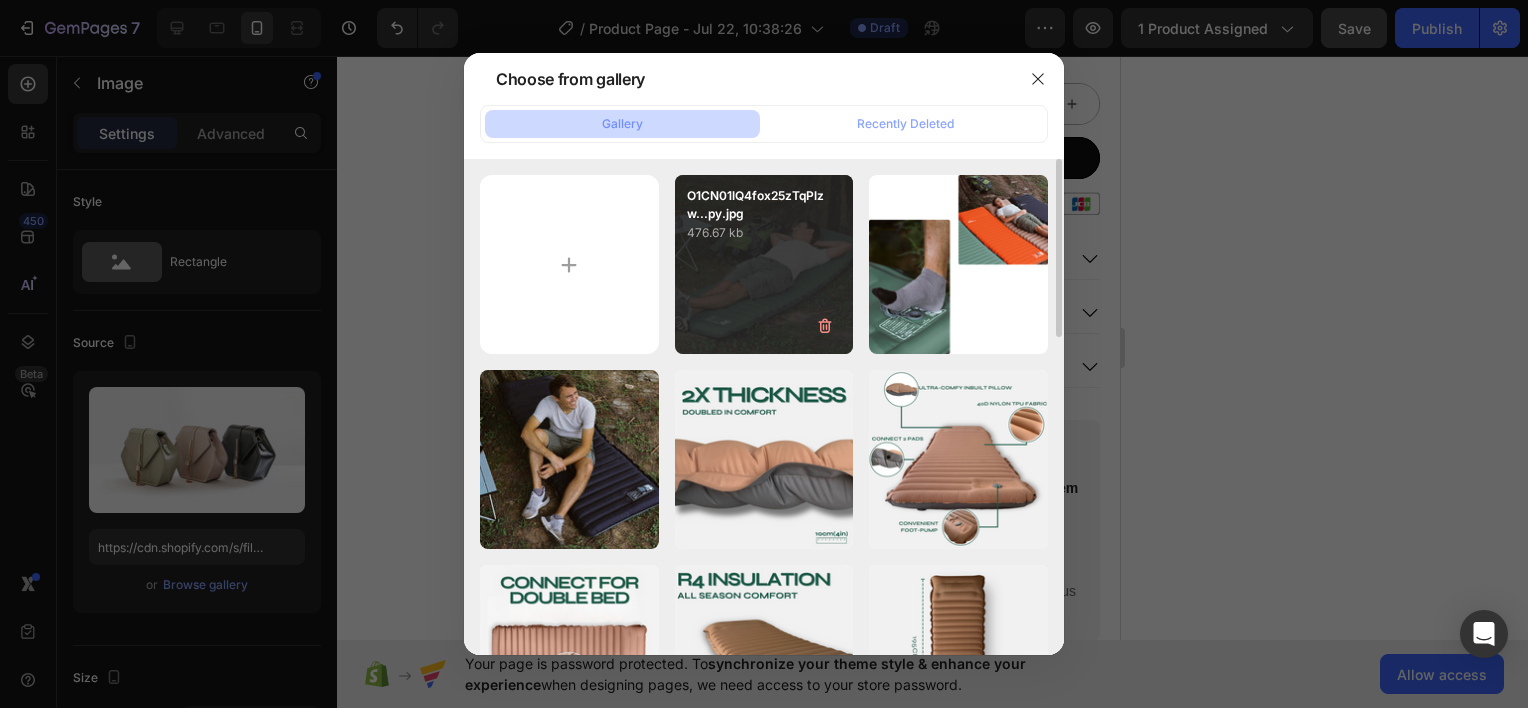 type on "C:\fakepath\WhatsApp_Image_2024-12-31_at_21.31.34_5d044ea8_2b5f1bfe-91ec-4b71-80cb-bd0e256ed596.jpg" 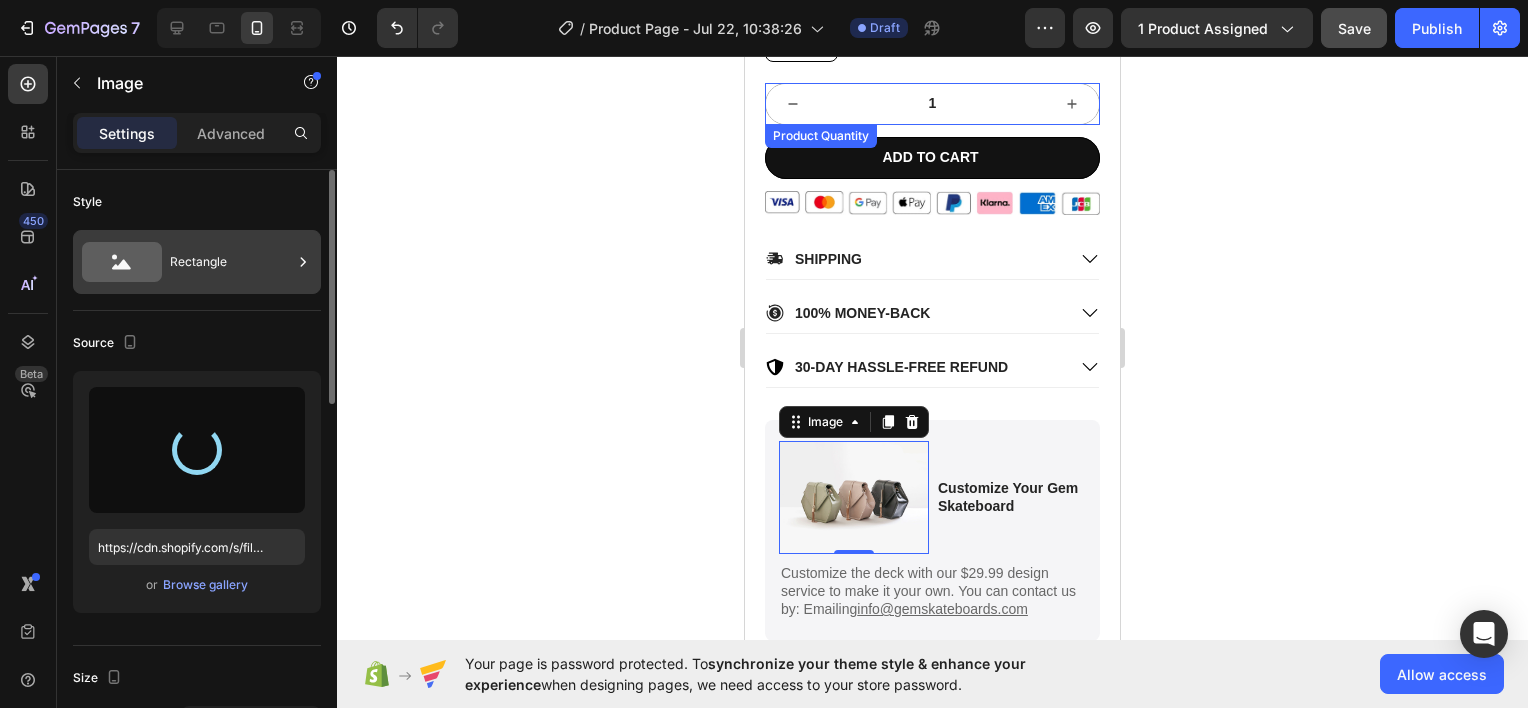 type on "https://cdn.shopify.com/s/files/1/0948/7797/4813/files/gempages_576508192767345226-4c690f4e-c7f8-4596-87b6-f2302539c75c.jpg" 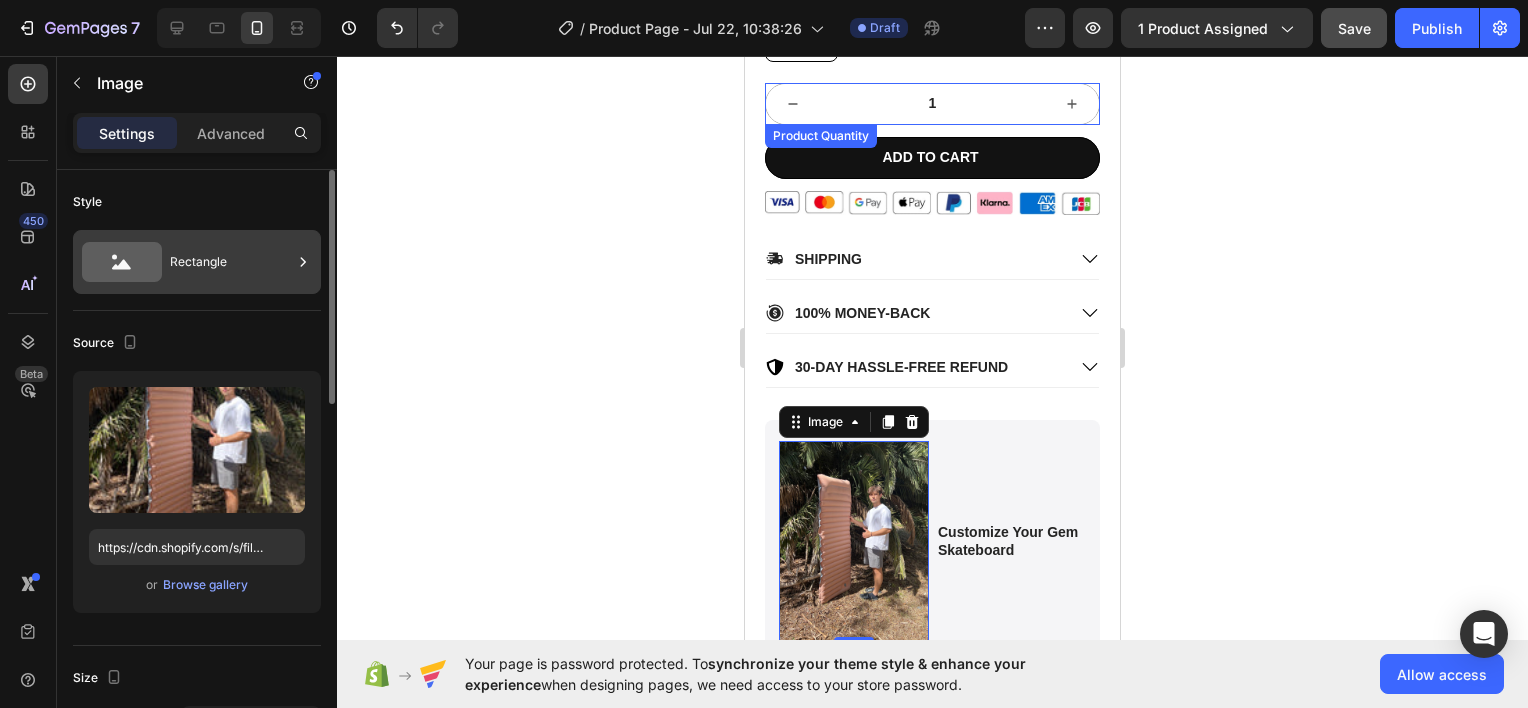 click on "Rectangle" at bounding box center (231, 262) 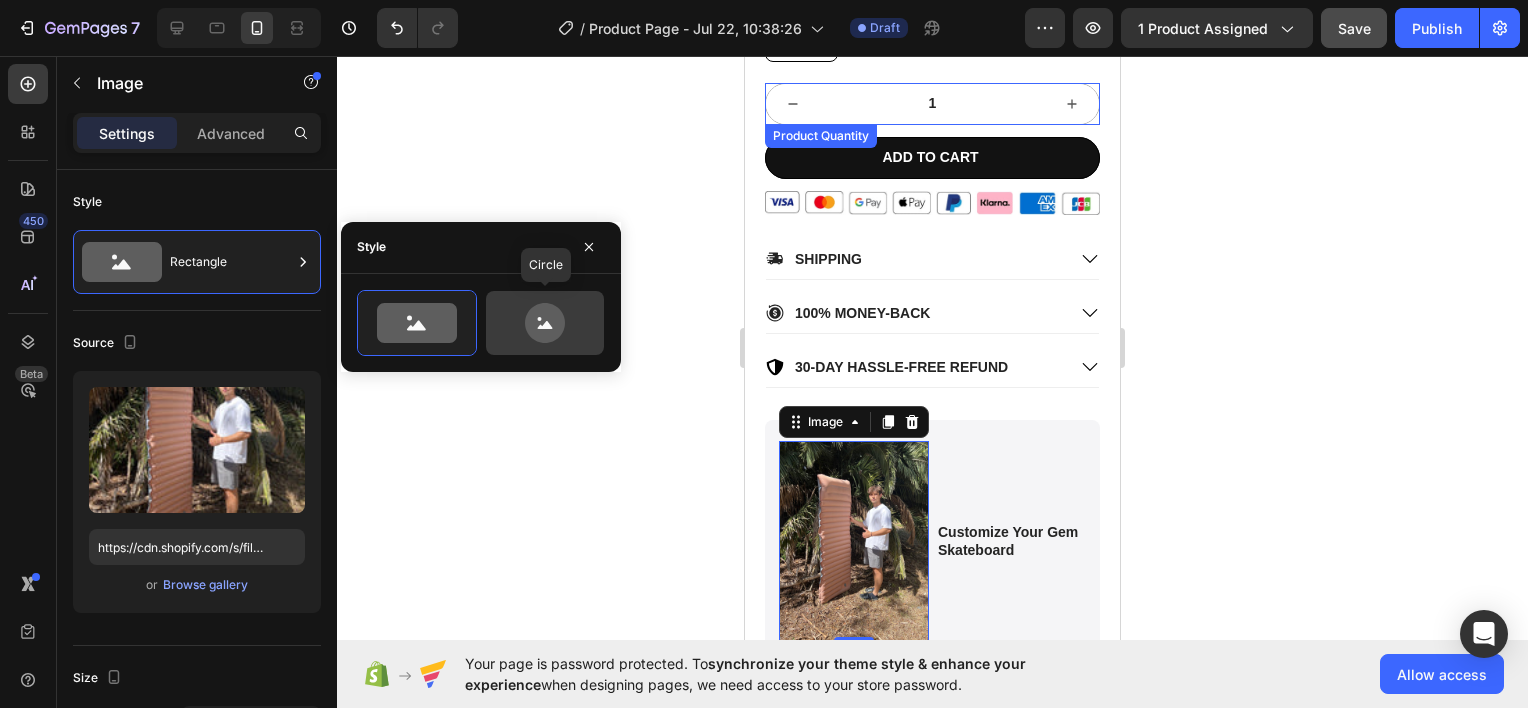 click 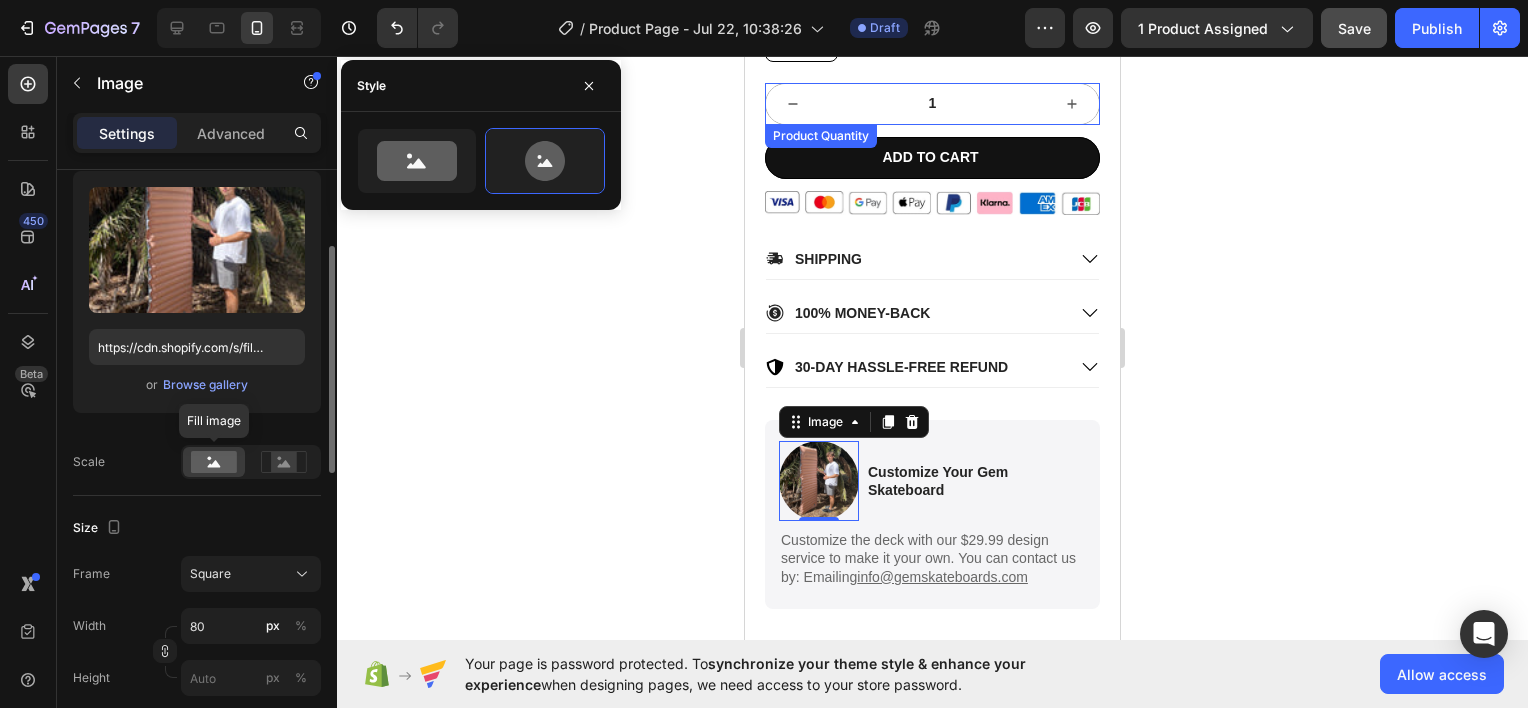 scroll, scrollTop: 300, scrollLeft: 0, axis: vertical 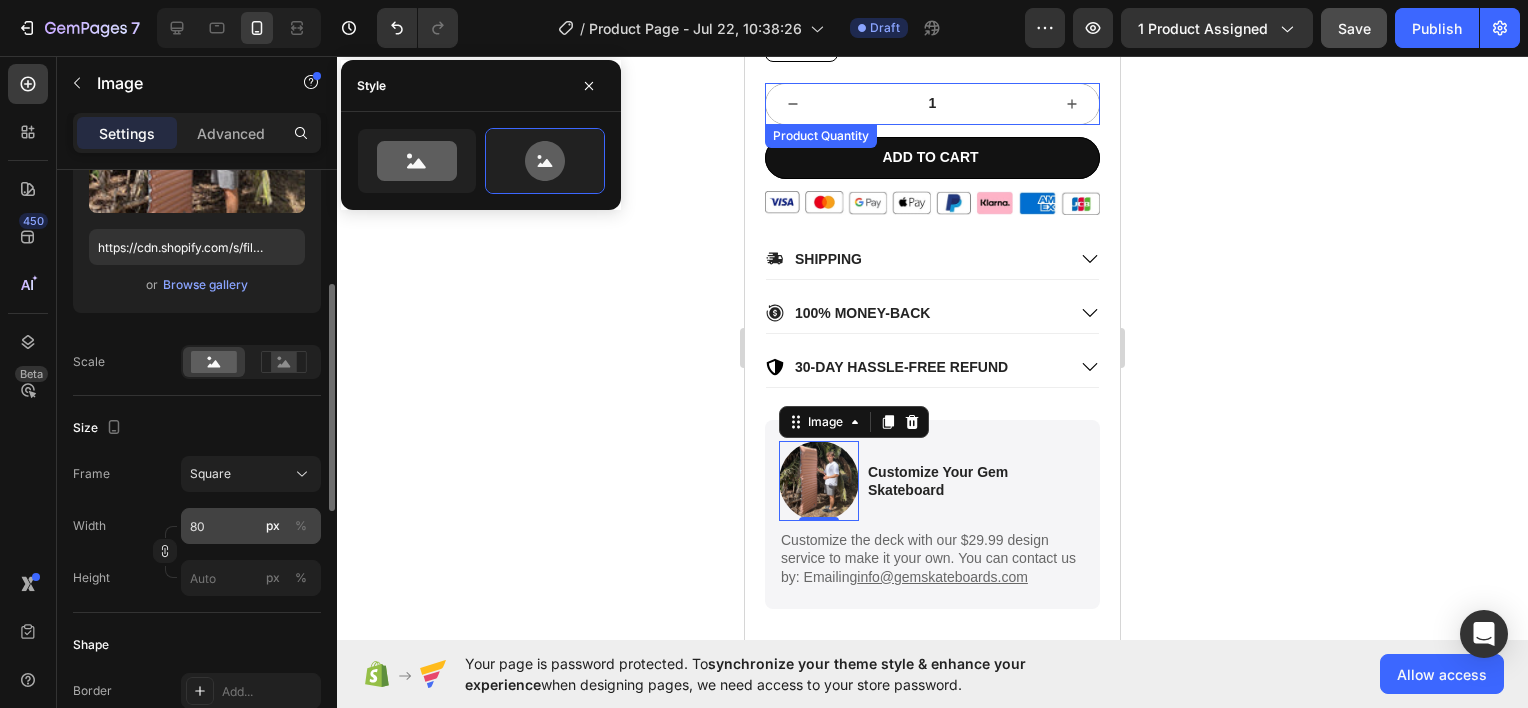 click on "80 px %" at bounding box center (251, 526) 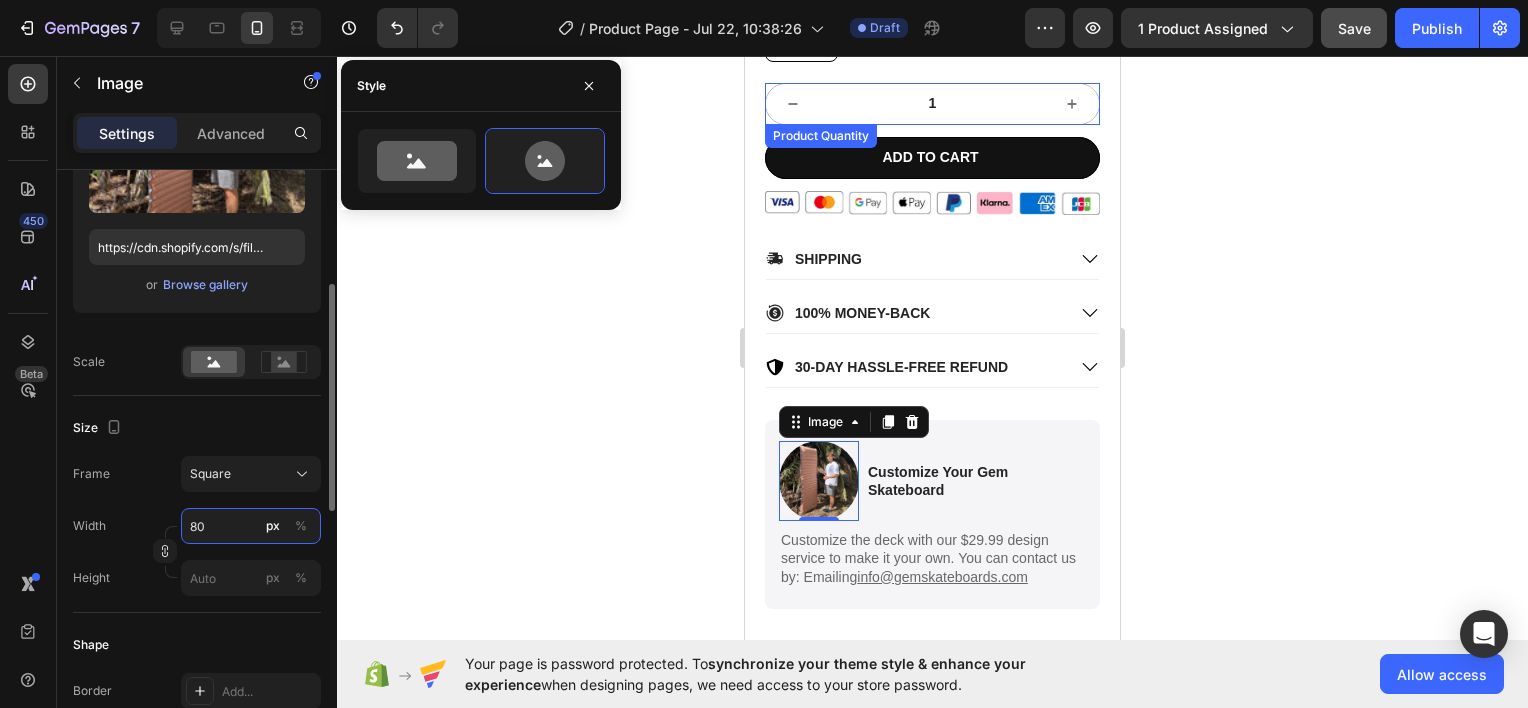 click on "80" at bounding box center (251, 526) 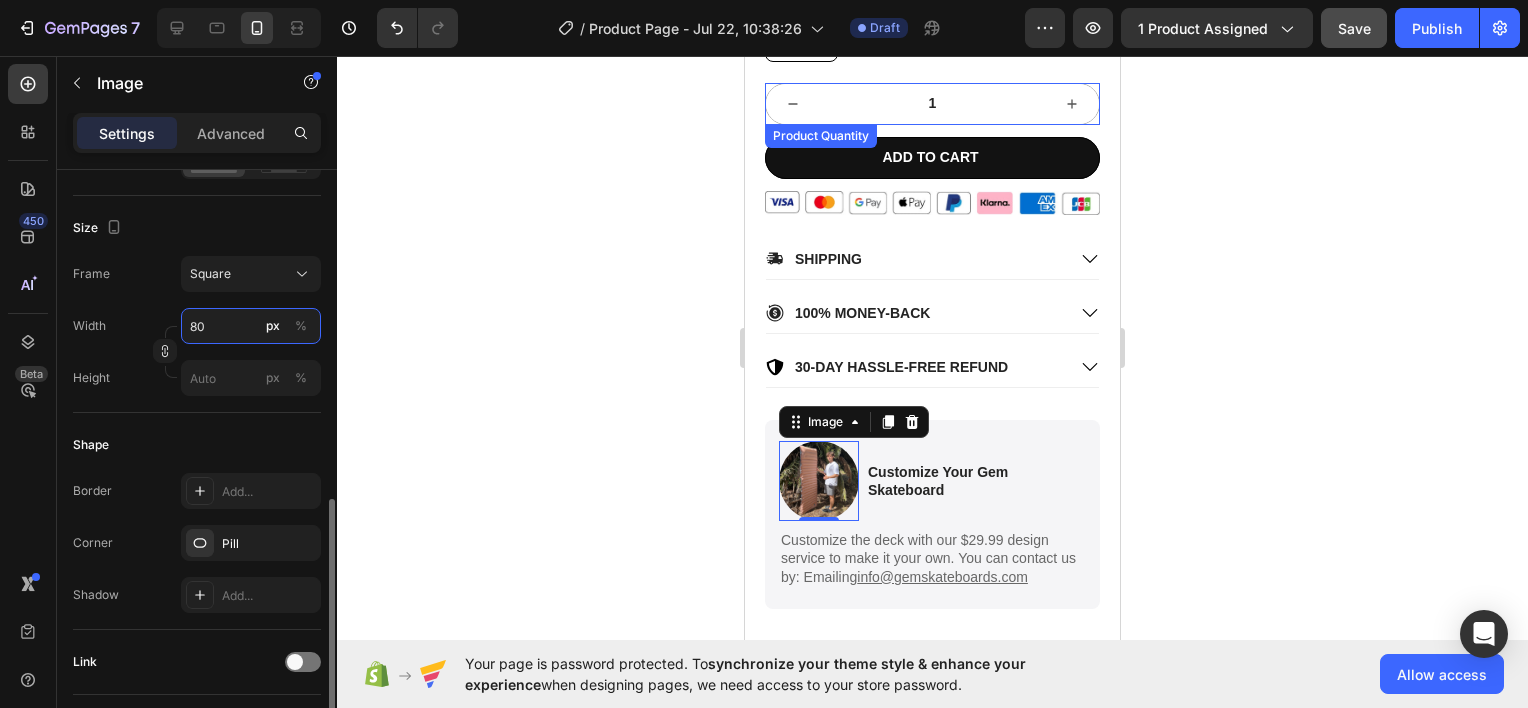 scroll, scrollTop: 600, scrollLeft: 0, axis: vertical 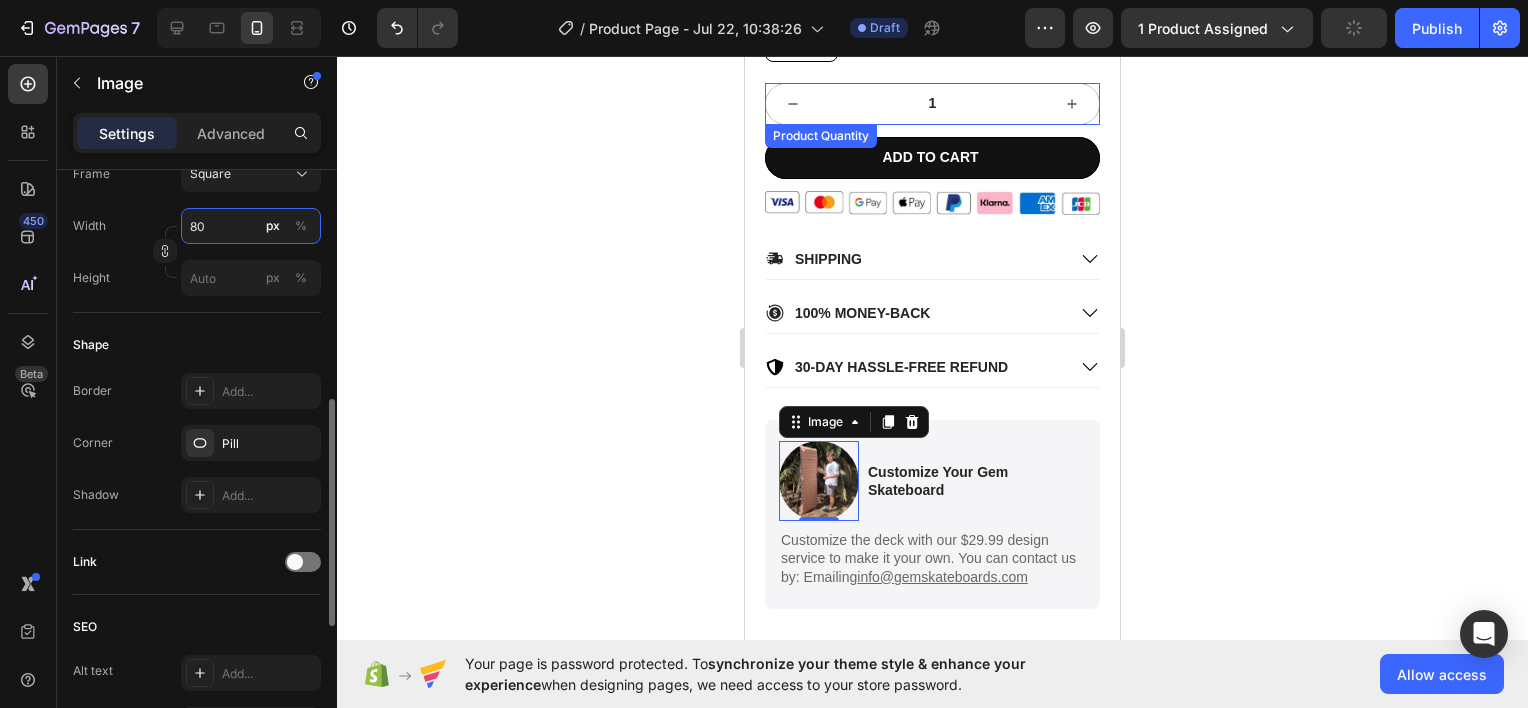 type on "2" 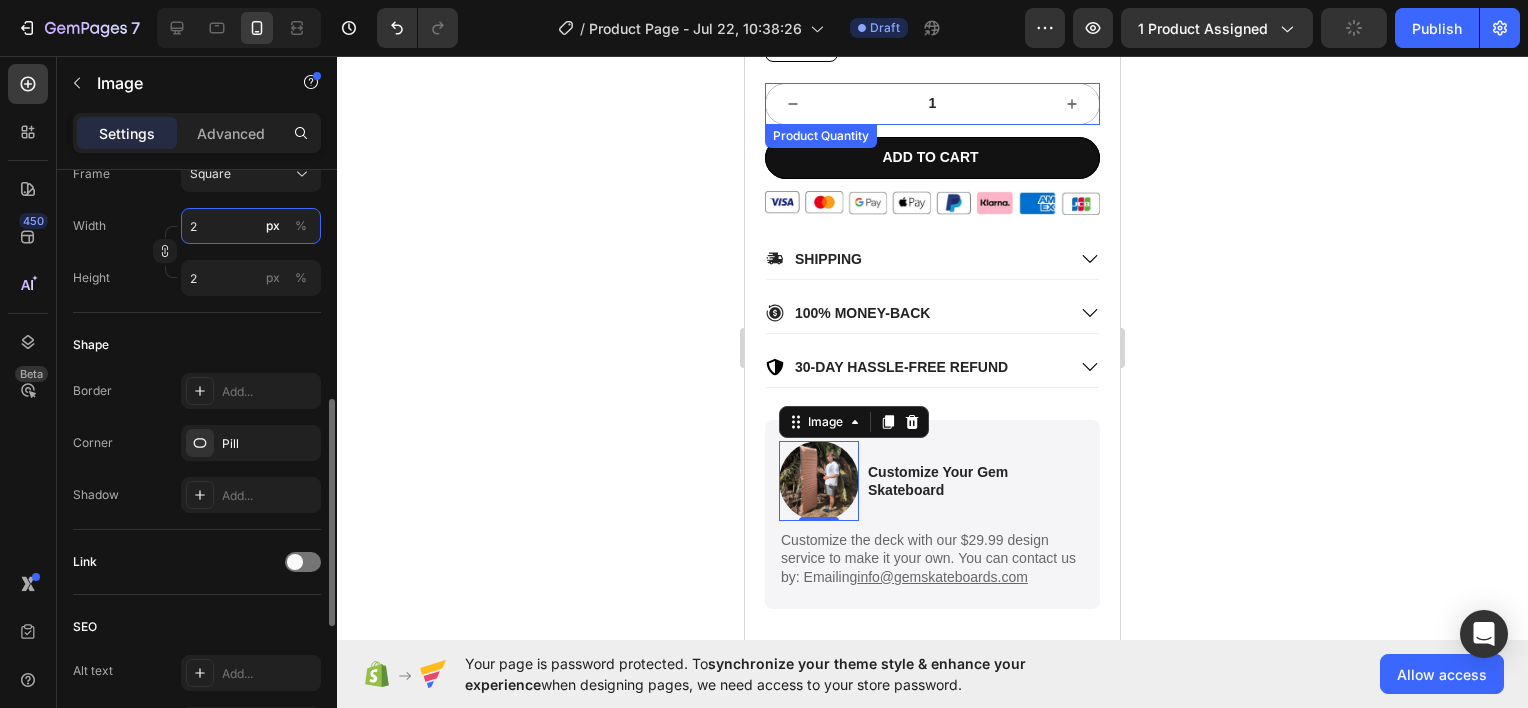 type on "20" 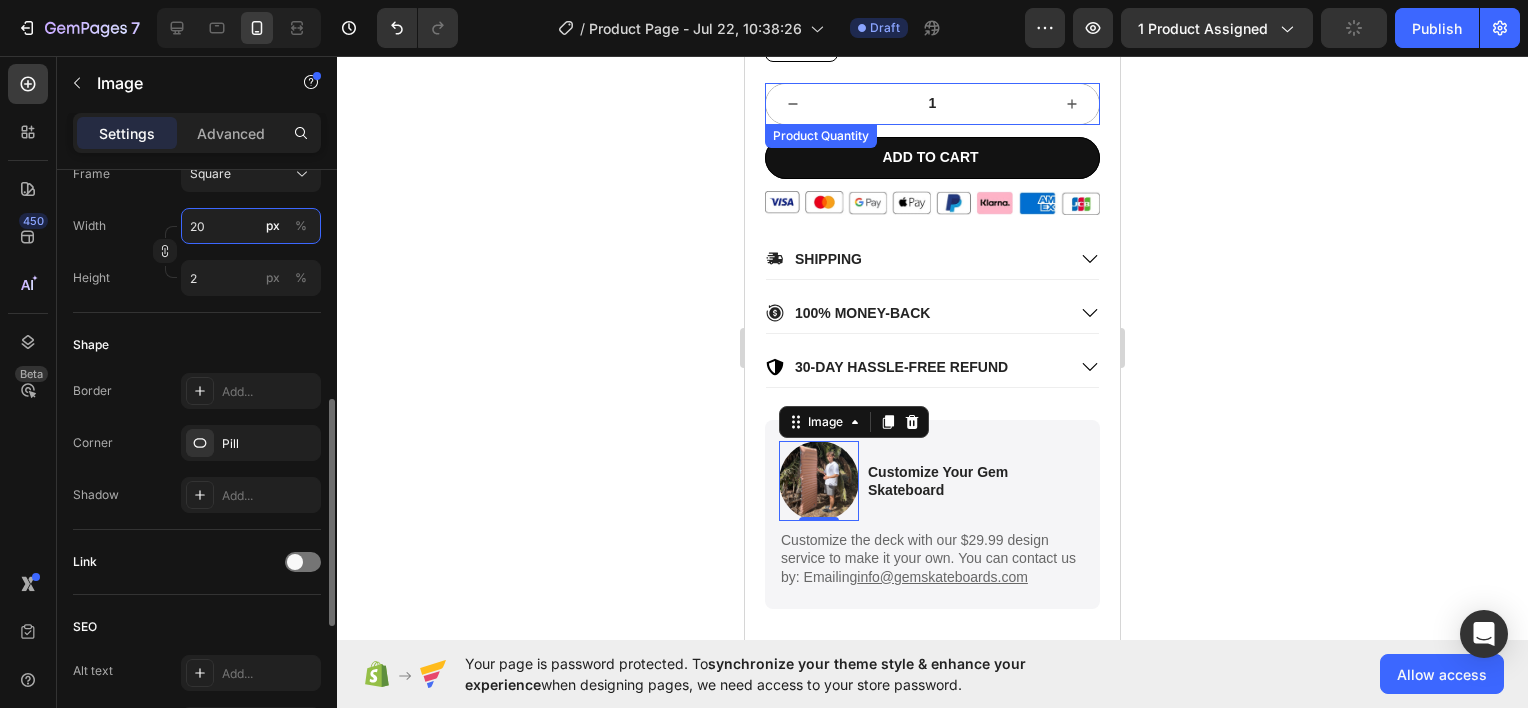 type on "20" 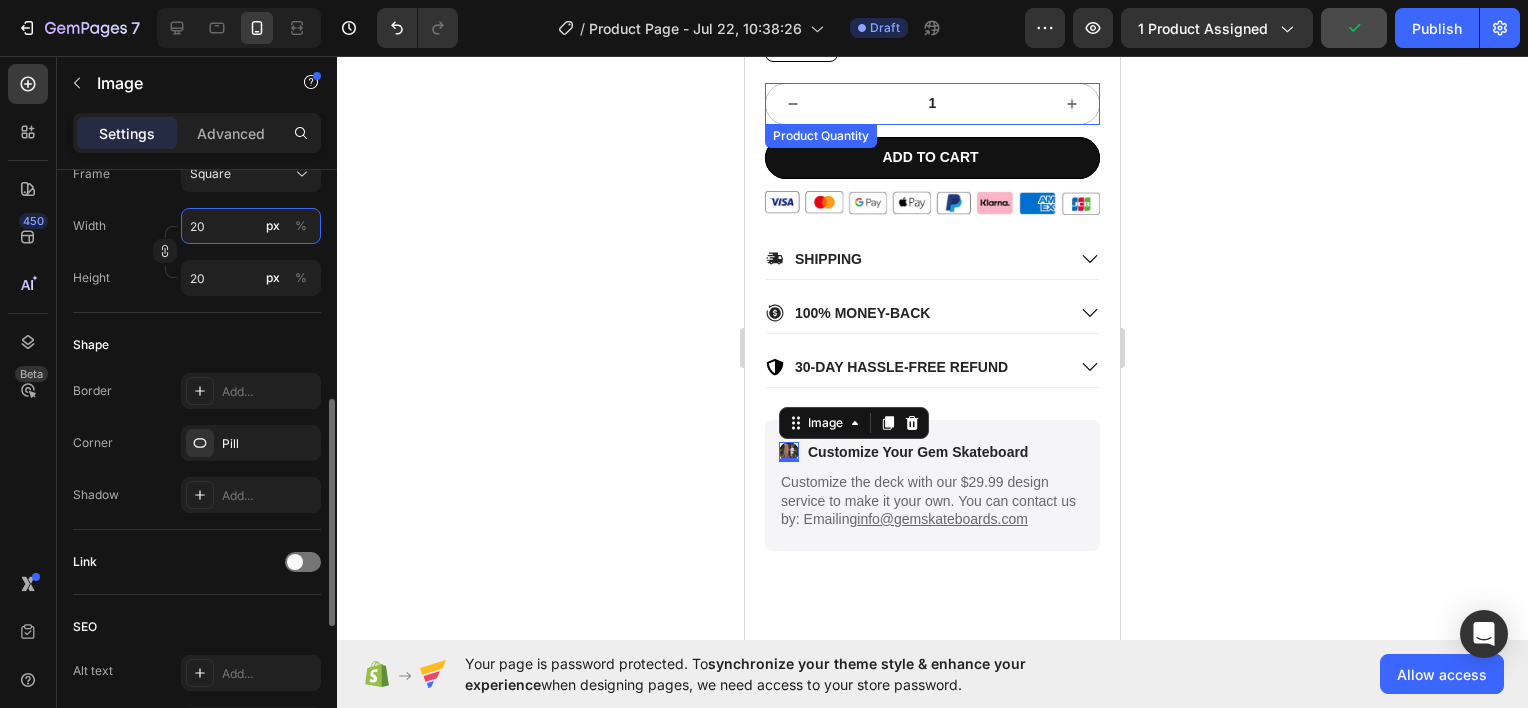type on "2" 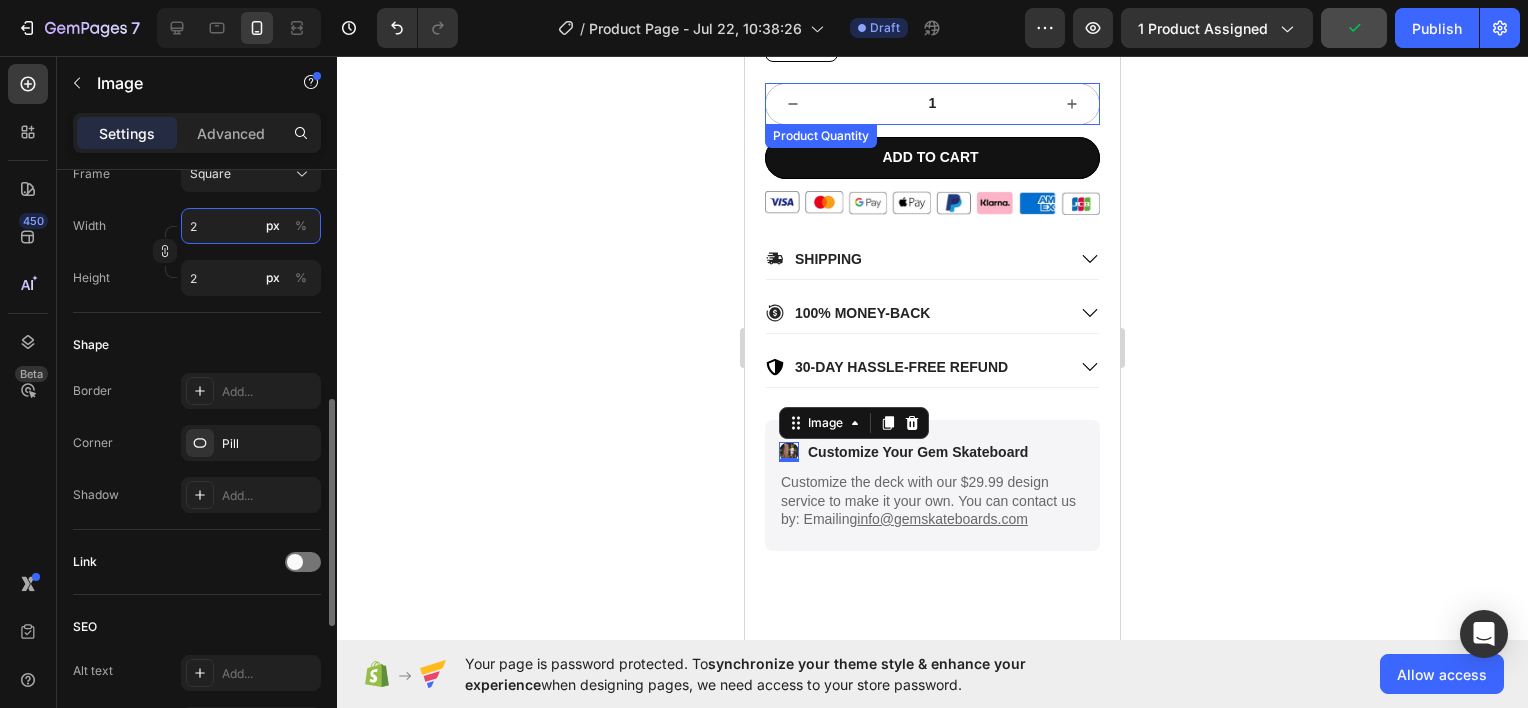 type 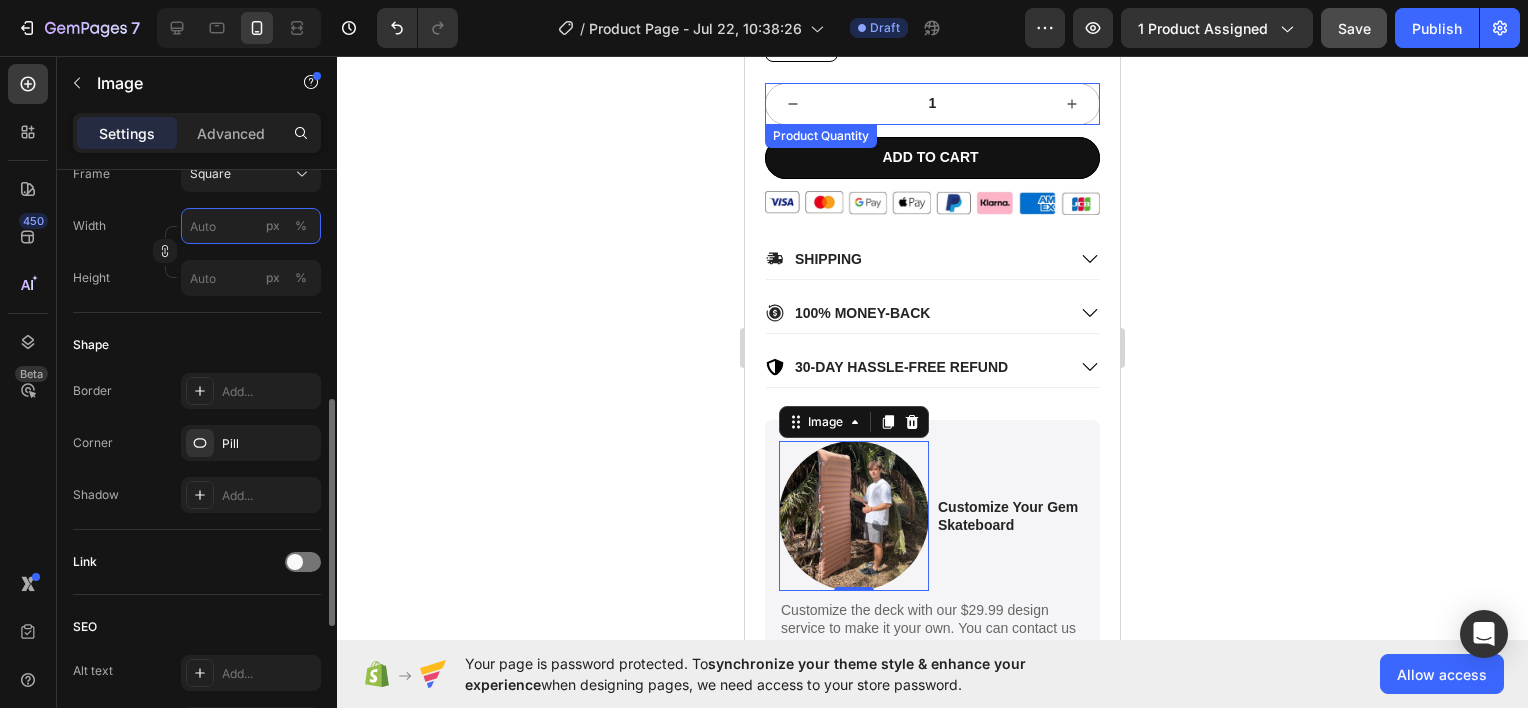 type on "2" 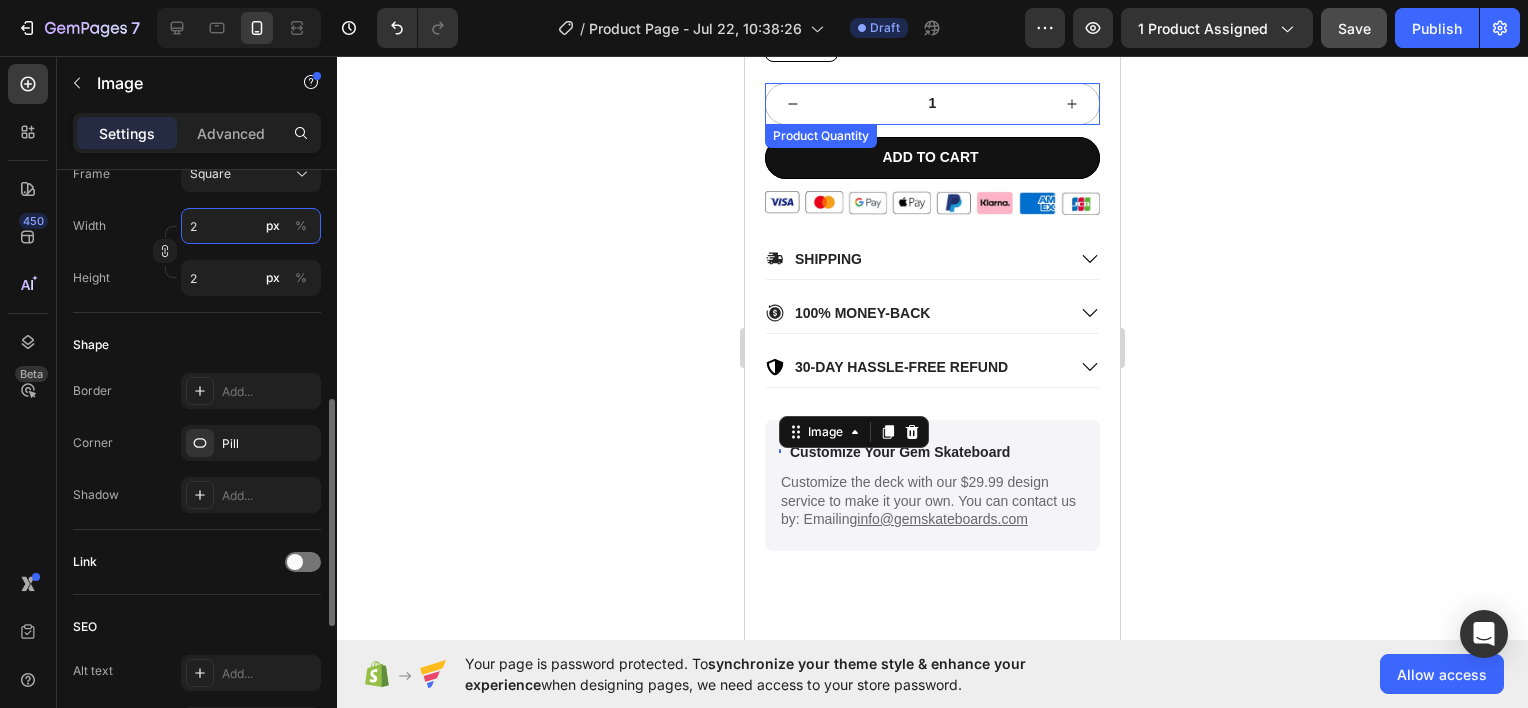 type on "25" 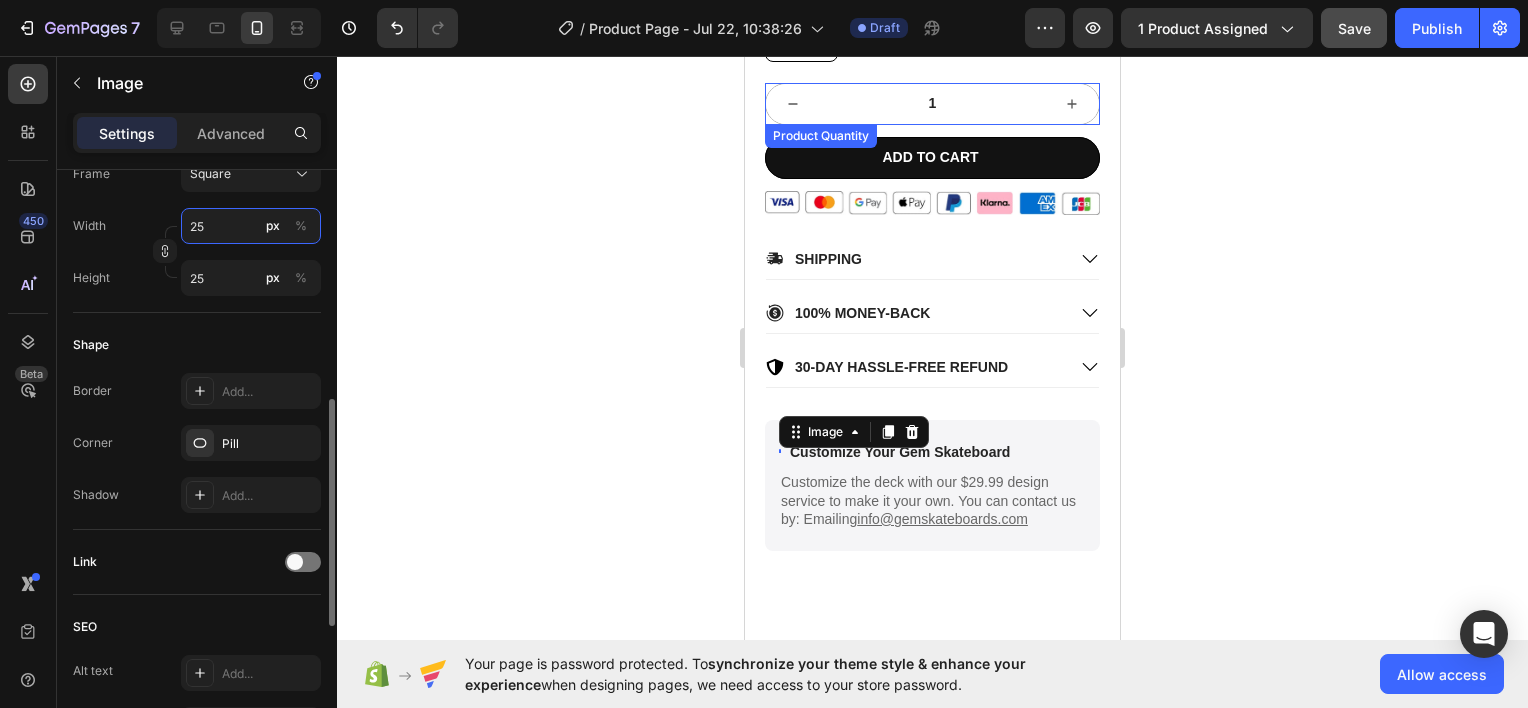 type on "250" 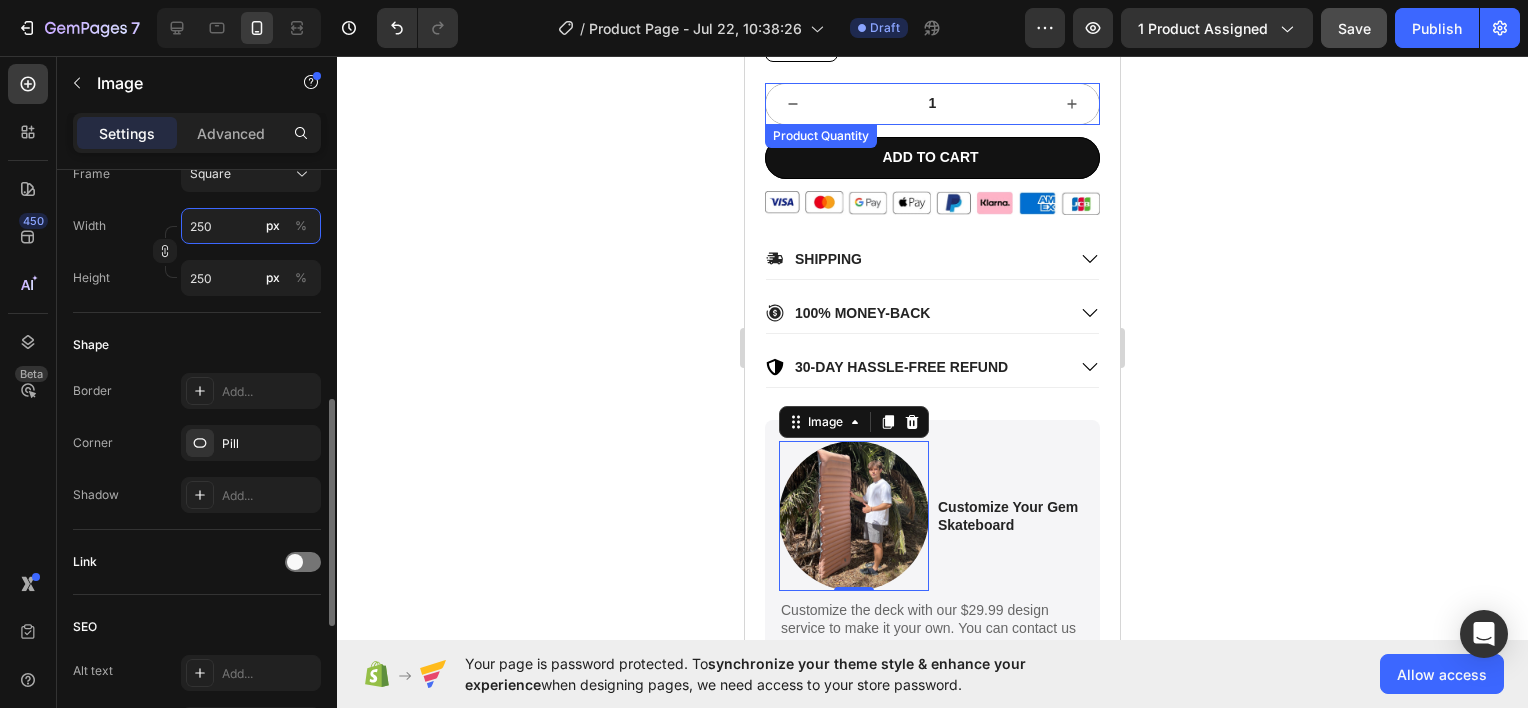 type on "25" 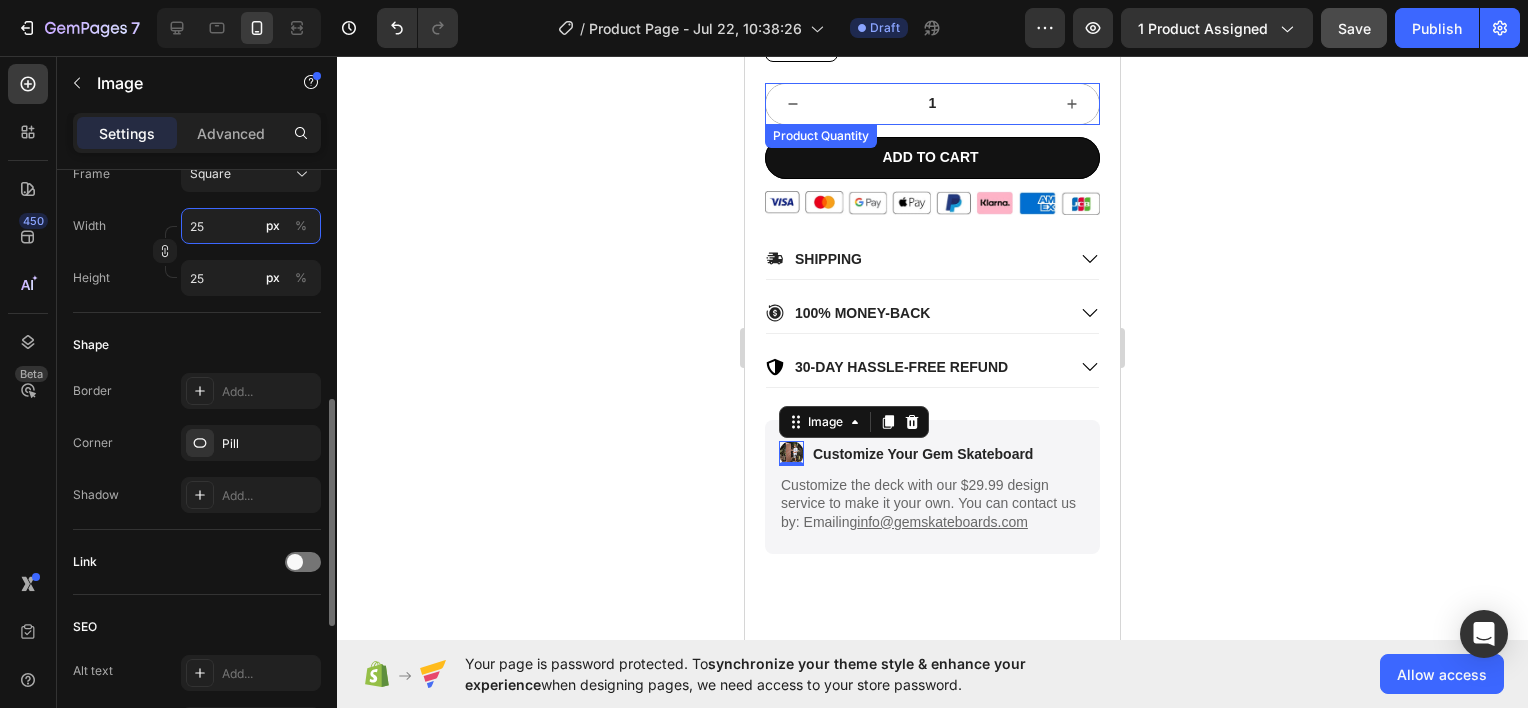 type on "2" 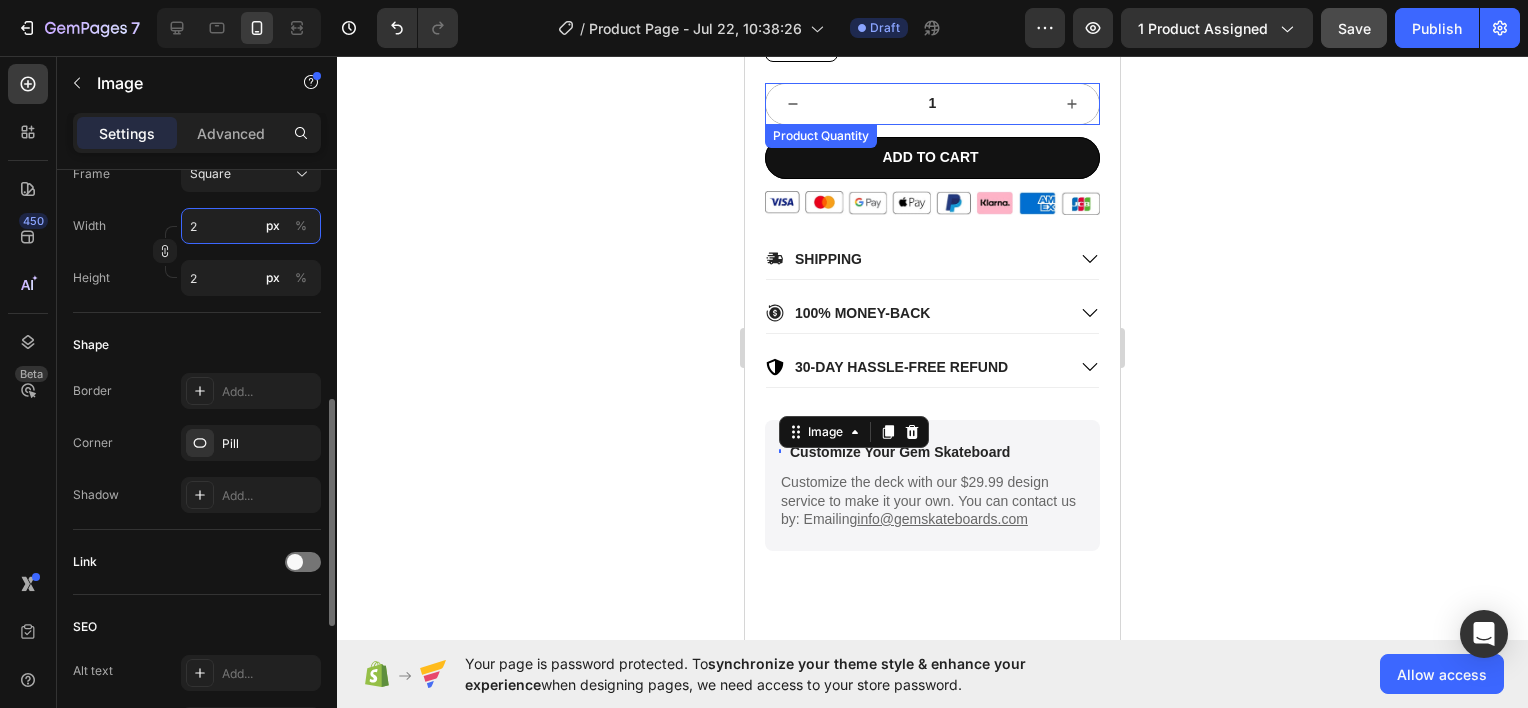 type on "25" 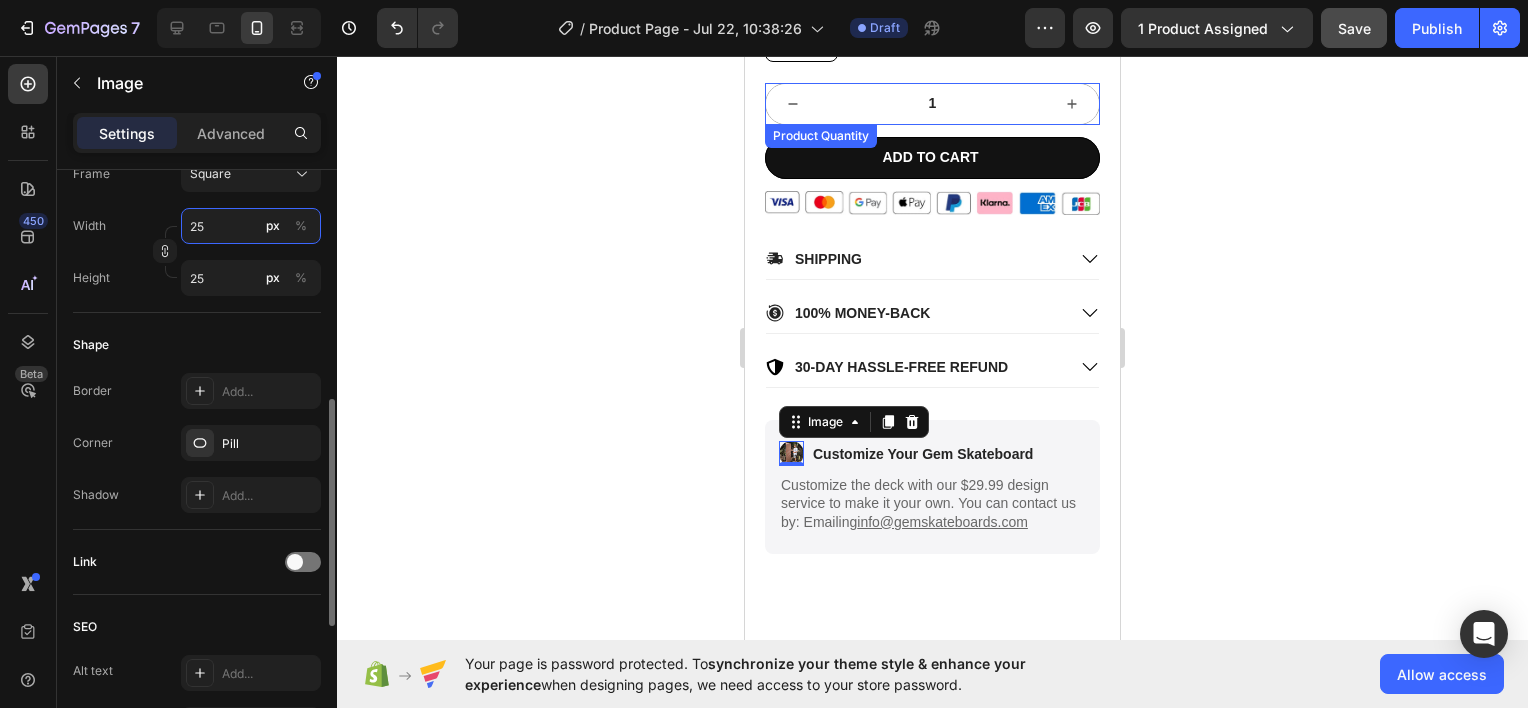 type on "250" 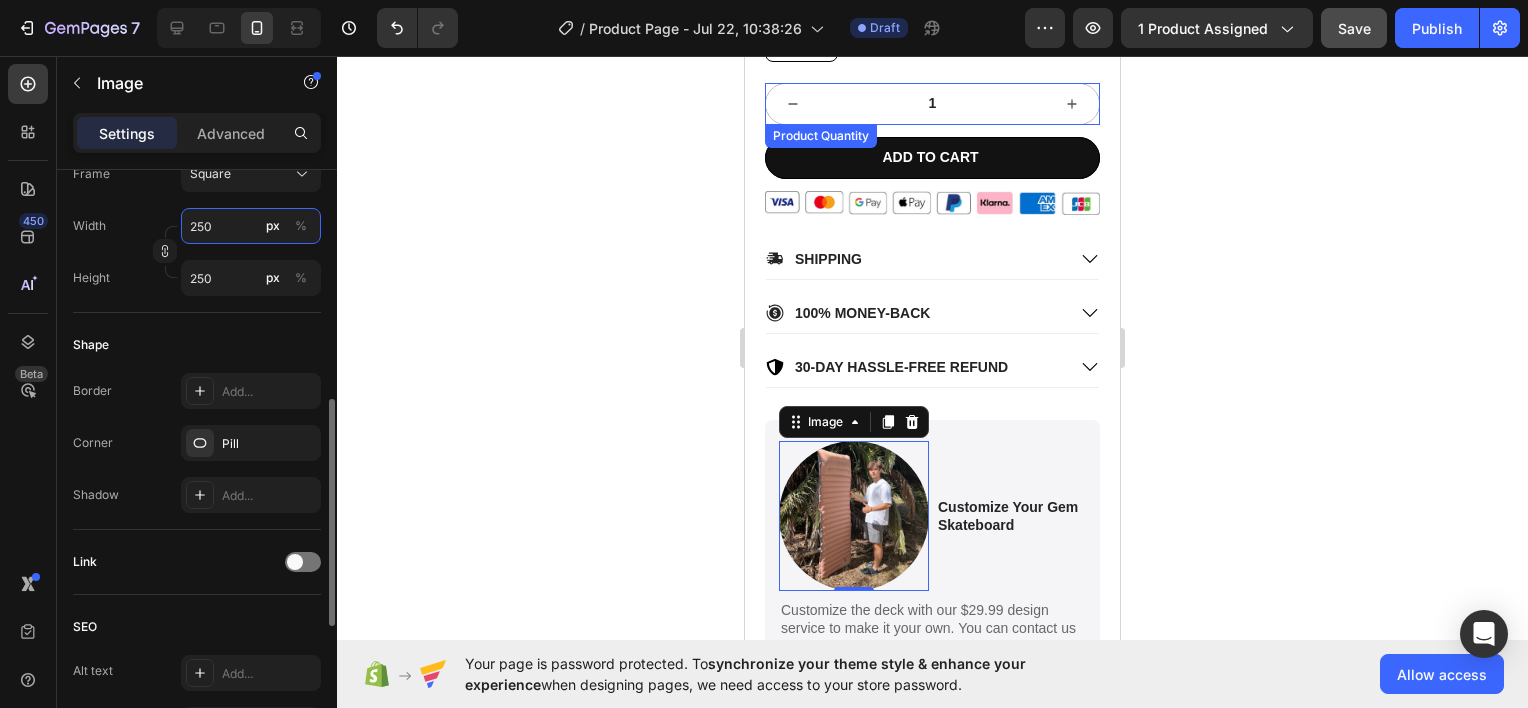 type on "25" 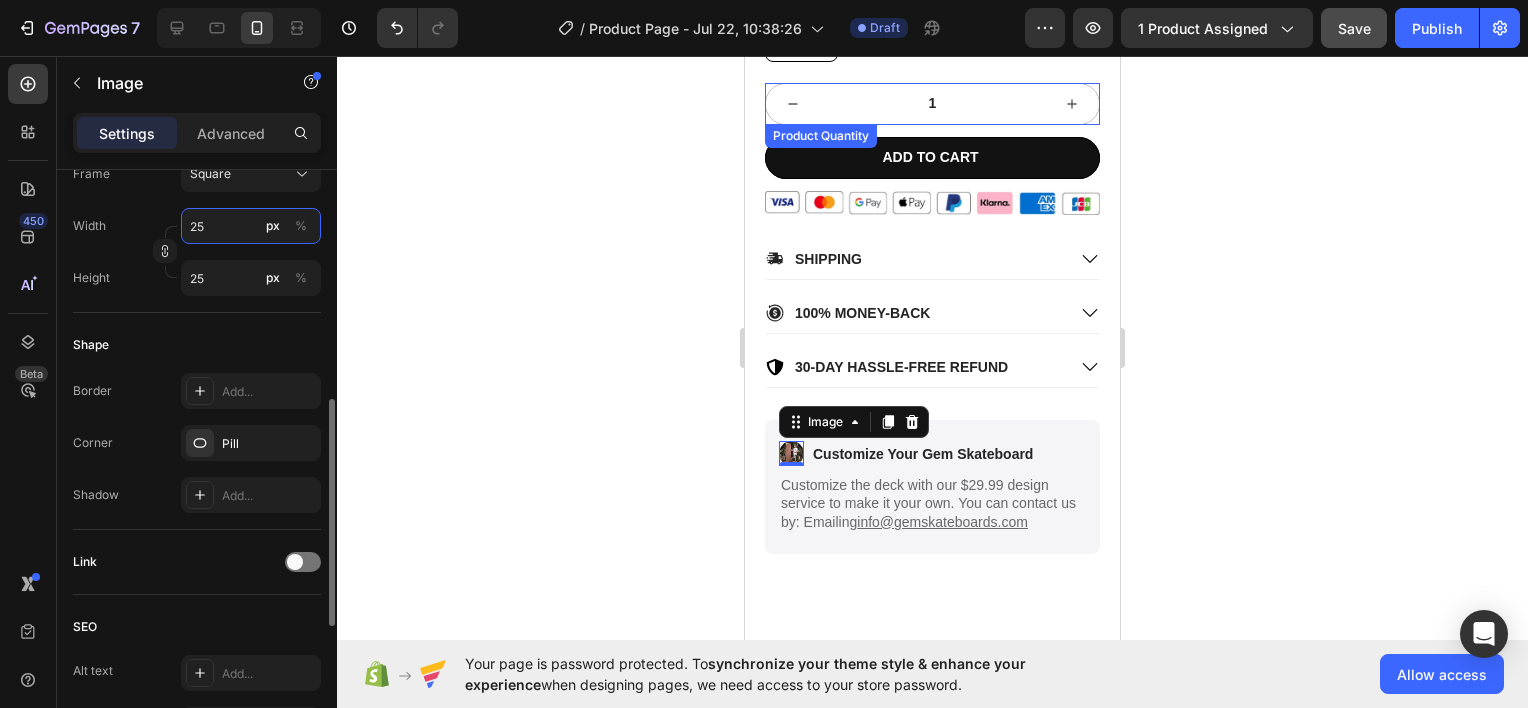 type on "2" 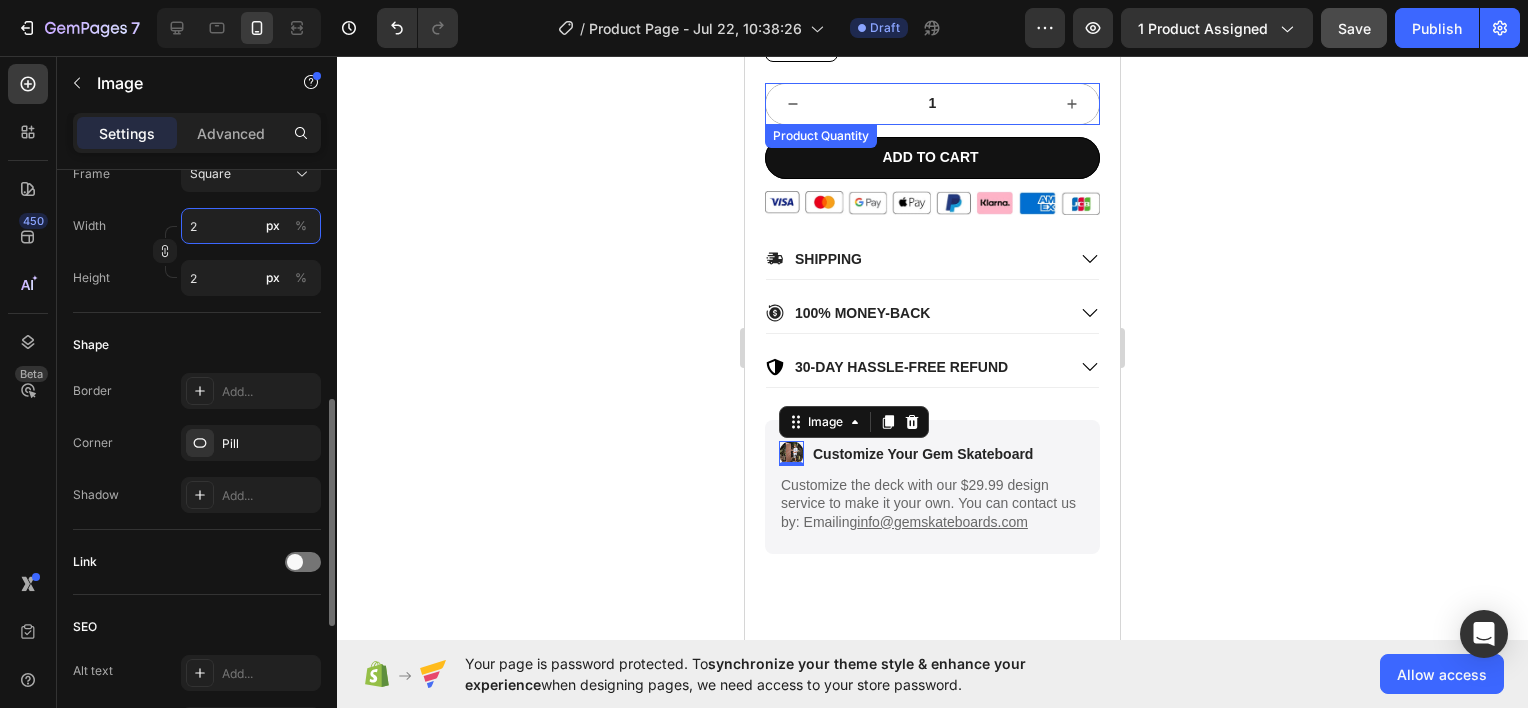 type 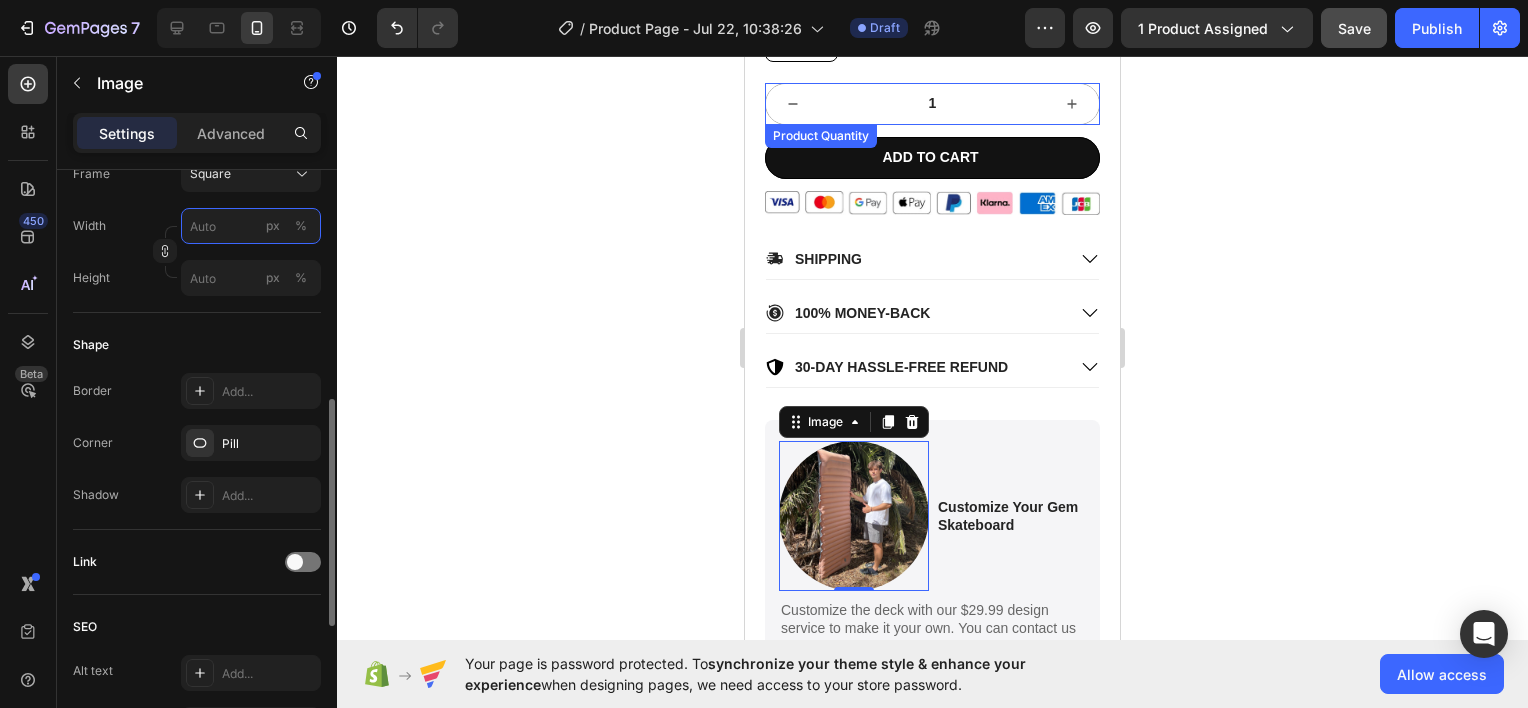 type on "2" 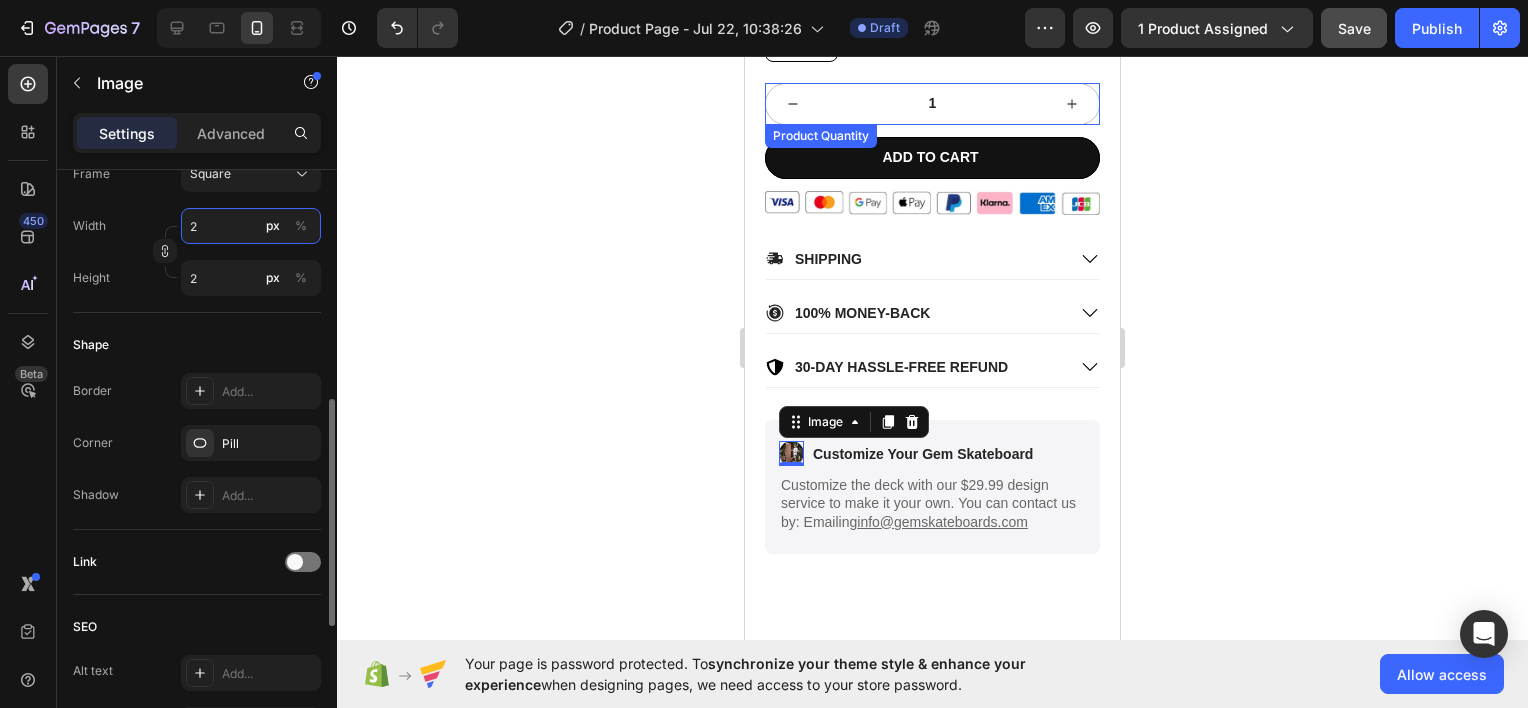 type on "25" 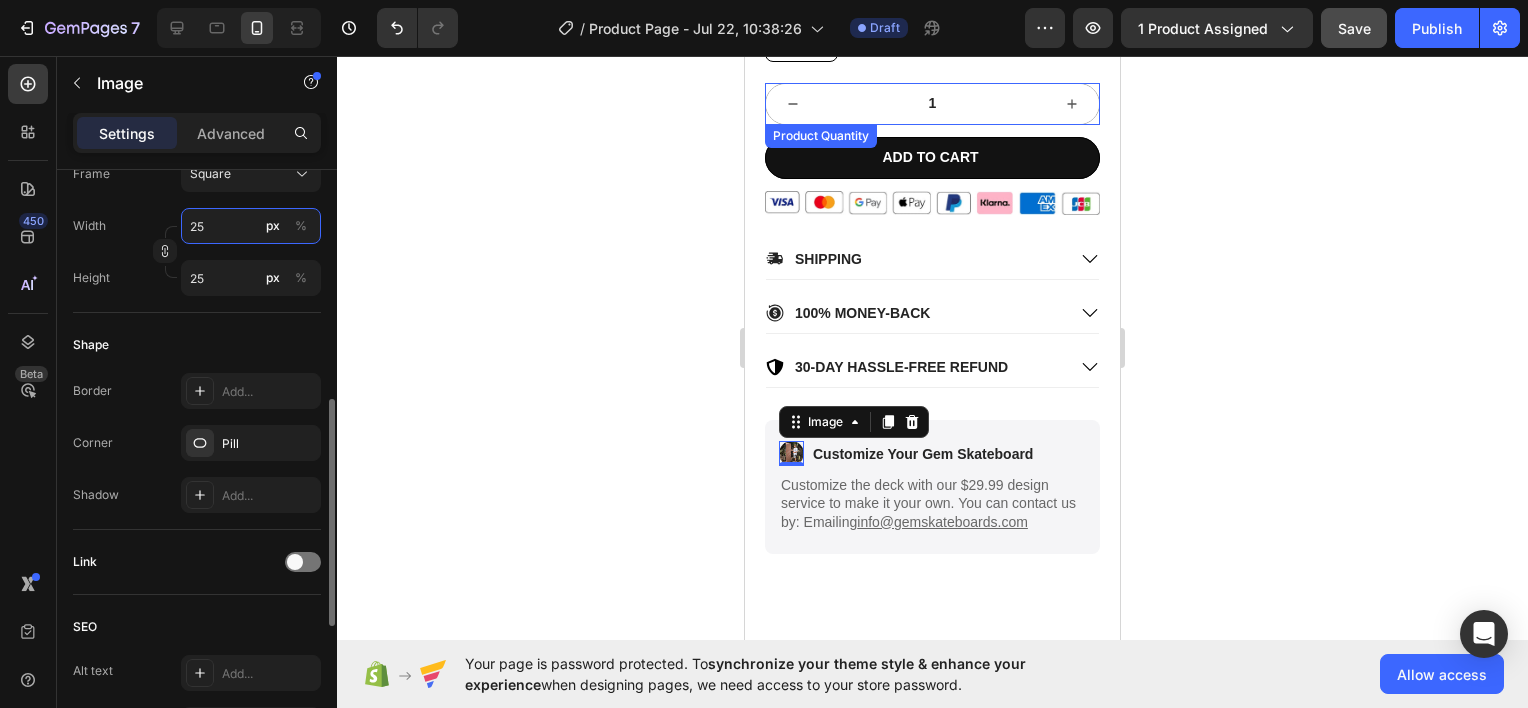 type on "2" 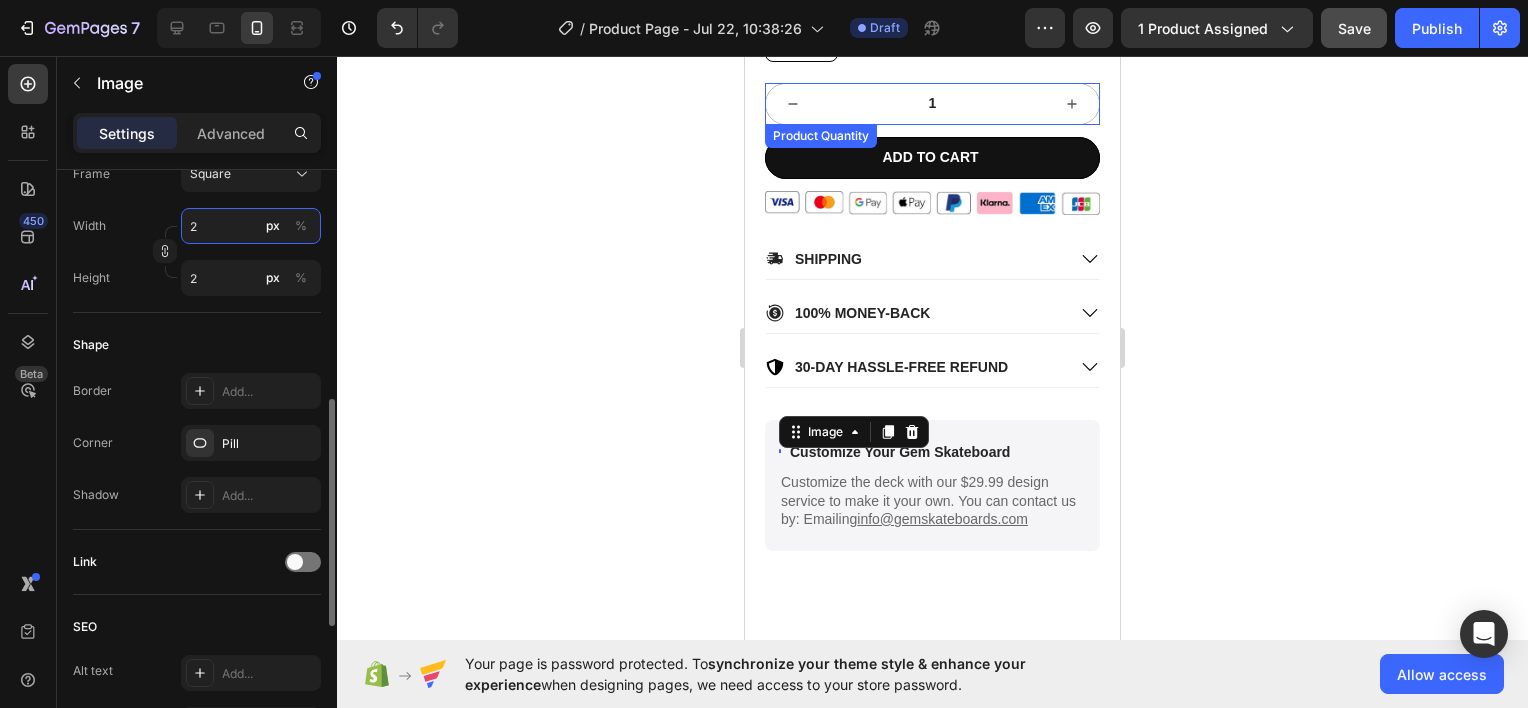 type 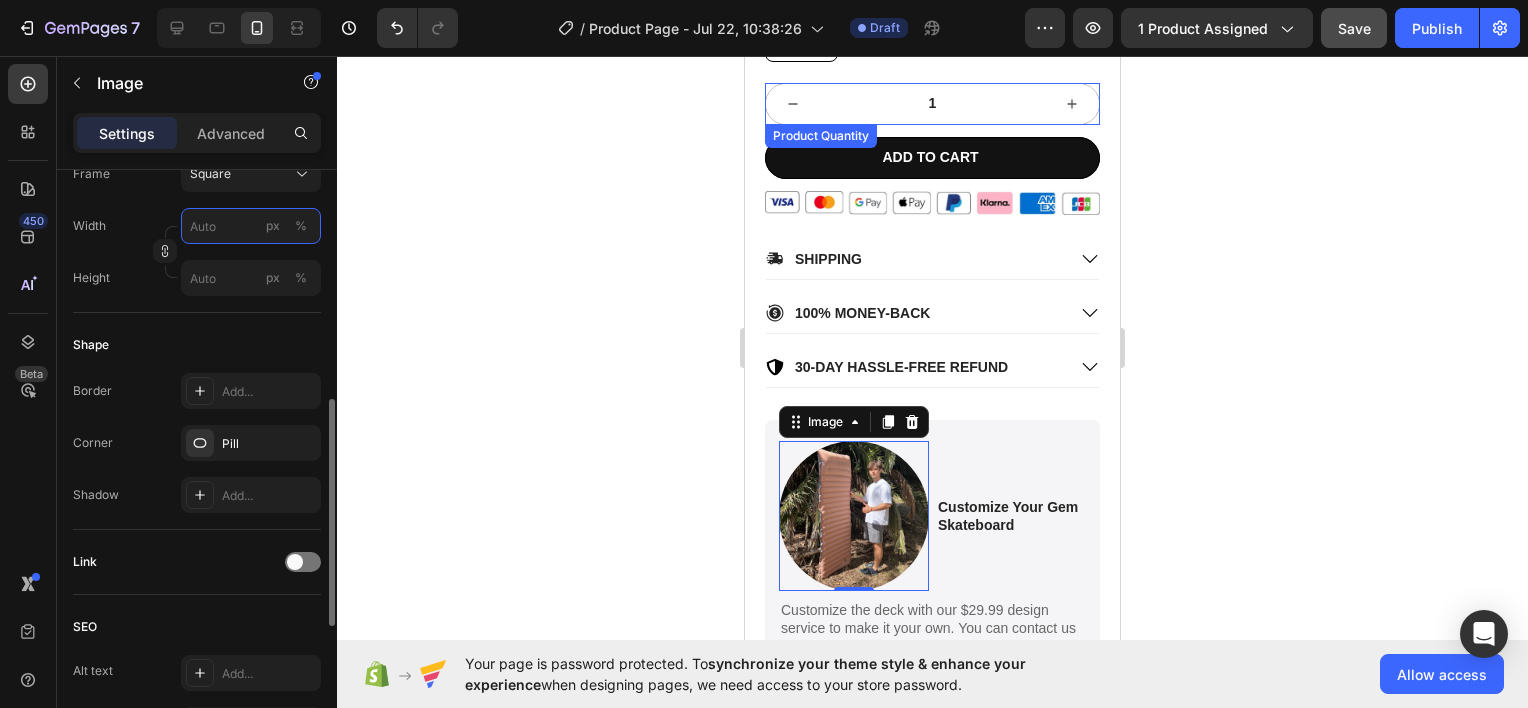 type on "2" 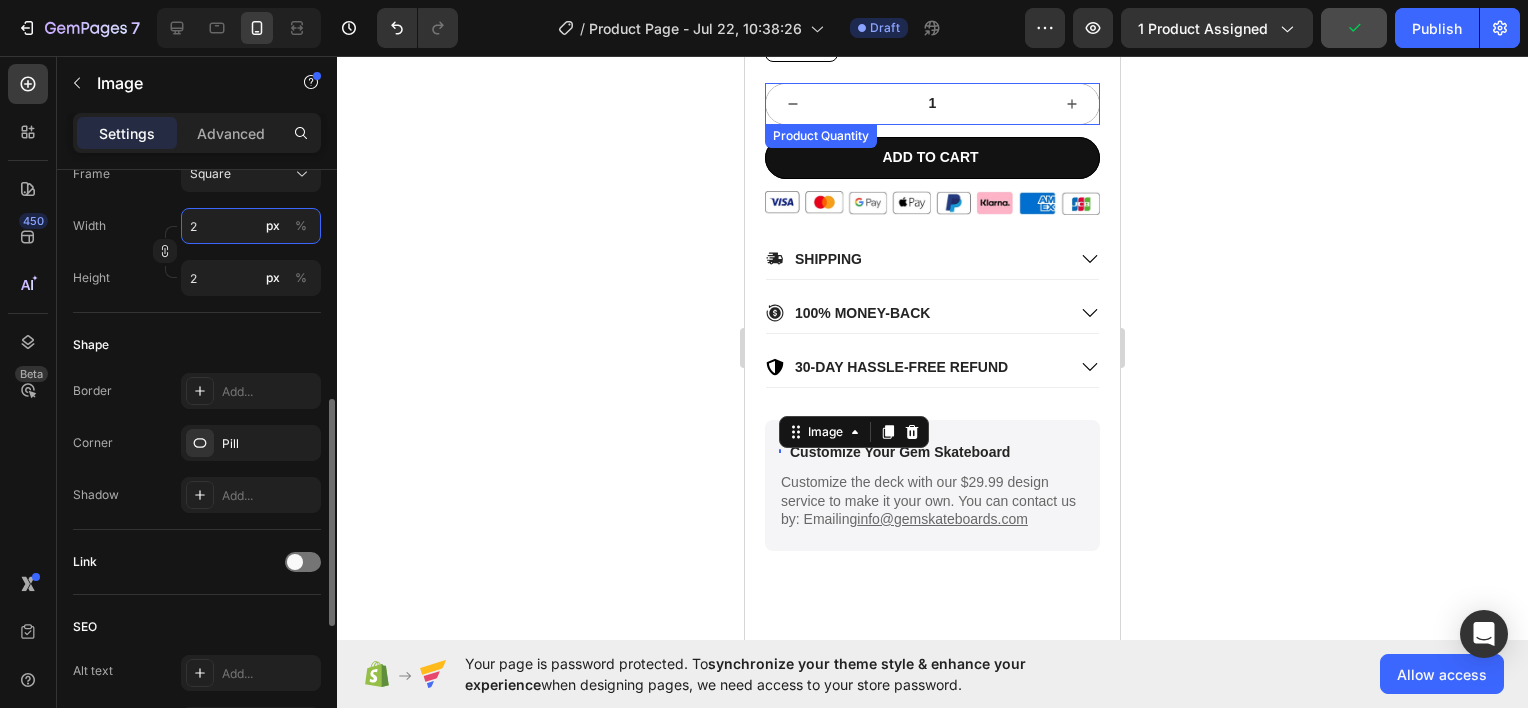 type 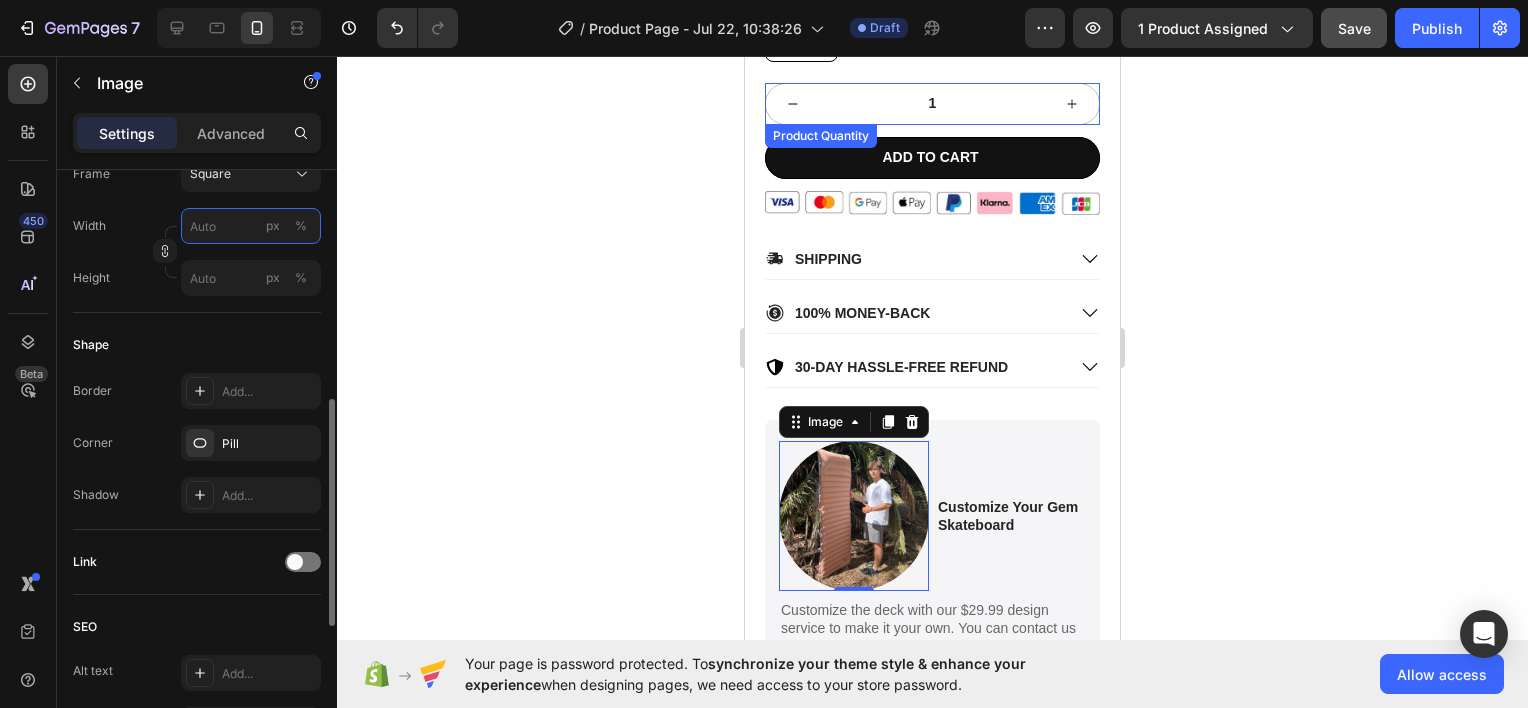 scroll, scrollTop: 500, scrollLeft: 0, axis: vertical 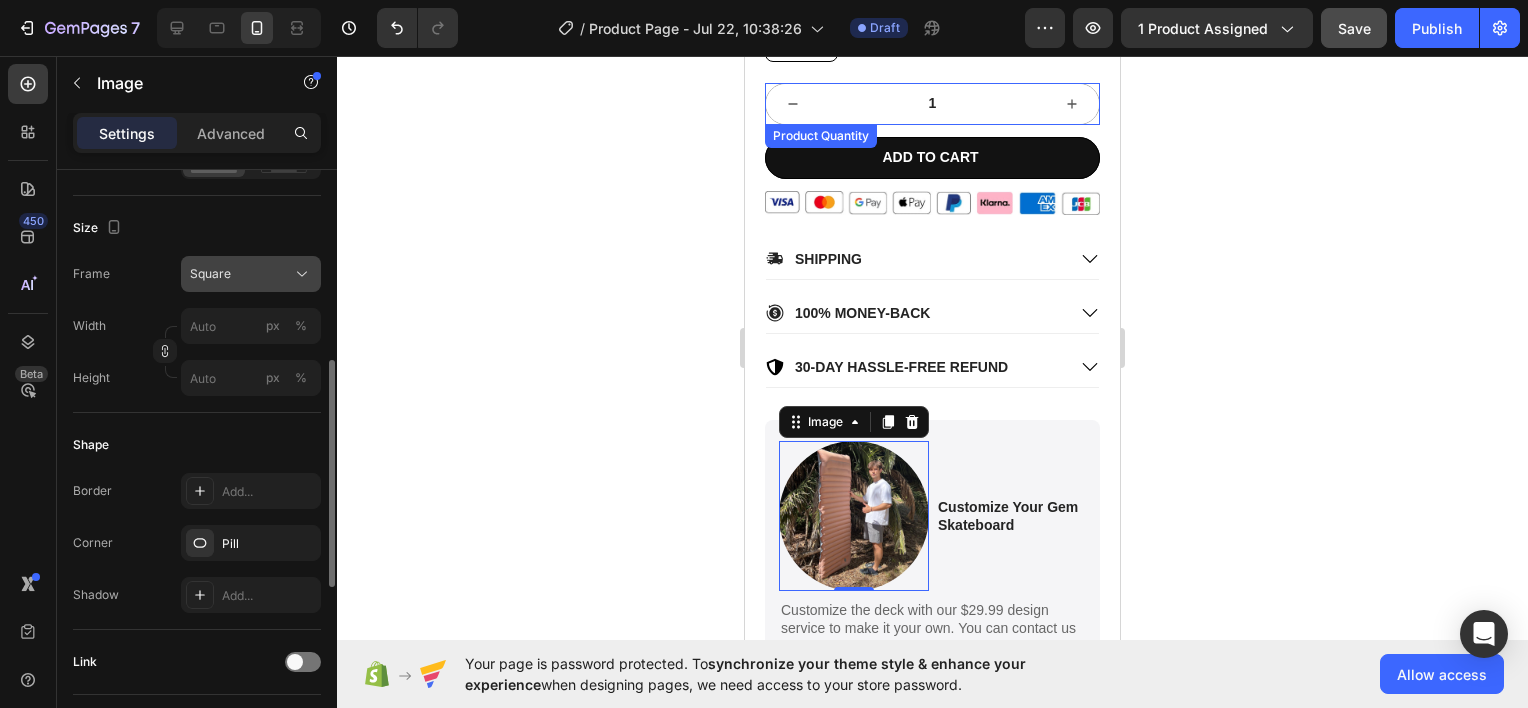 click on "Square" 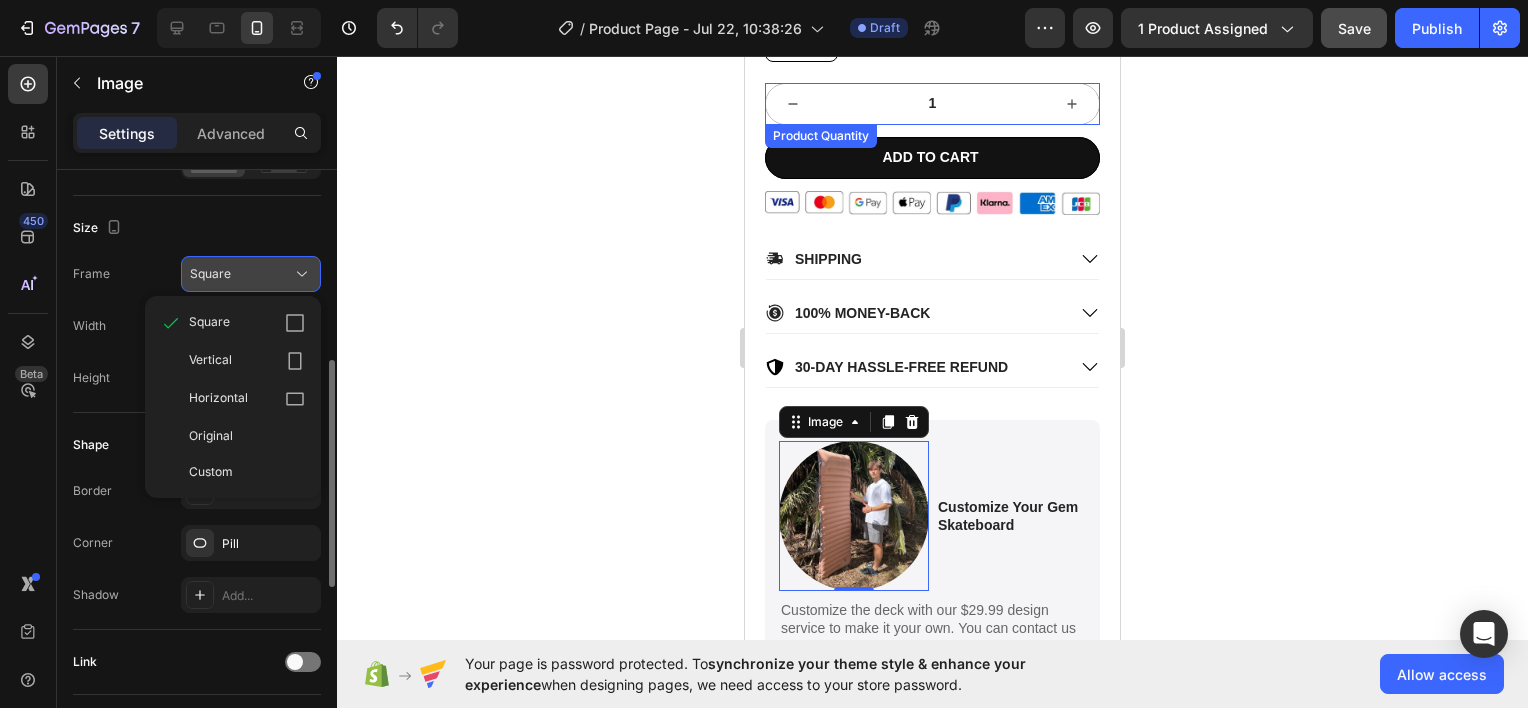 click on "Square" 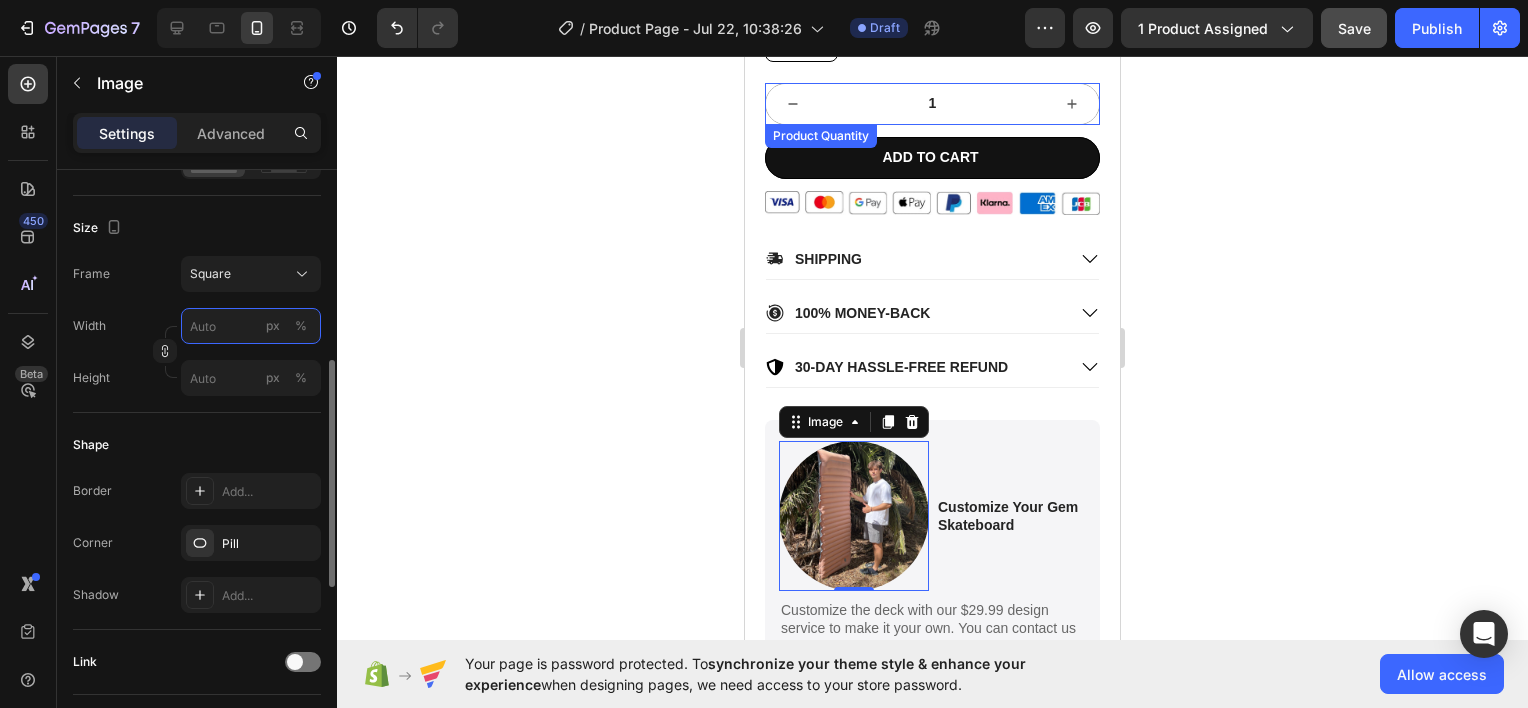 click on "px %" at bounding box center (251, 326) 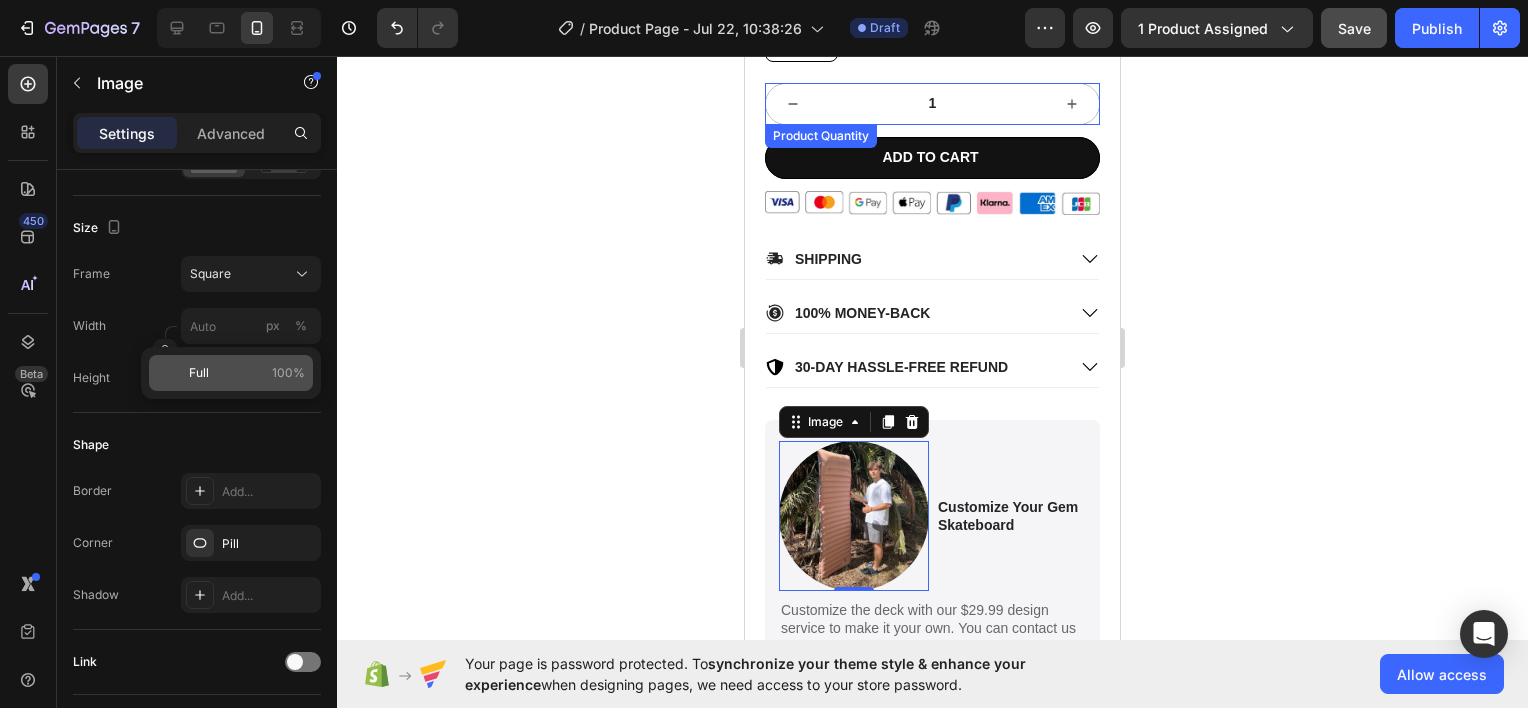 click on "Full 100%" 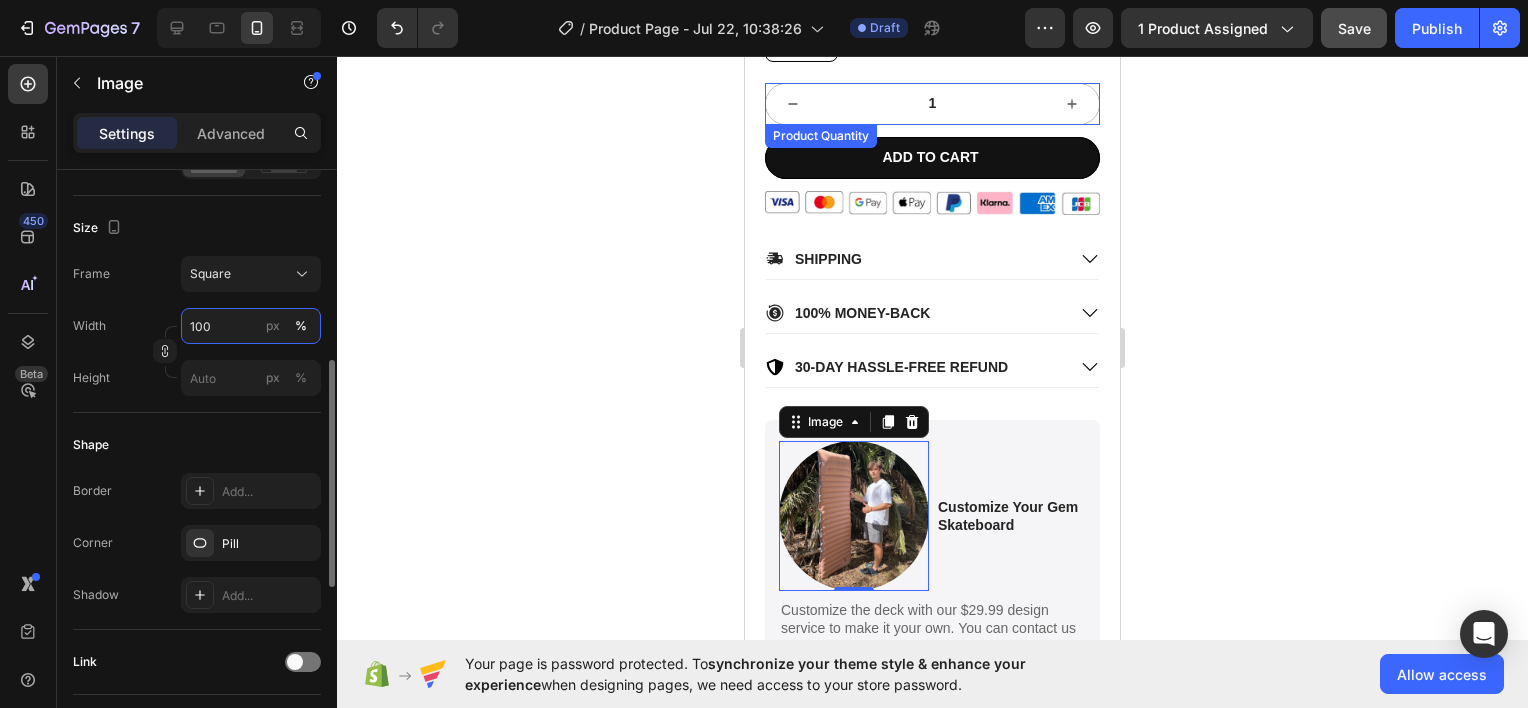 click on "100" at bounding box center [251, 326] 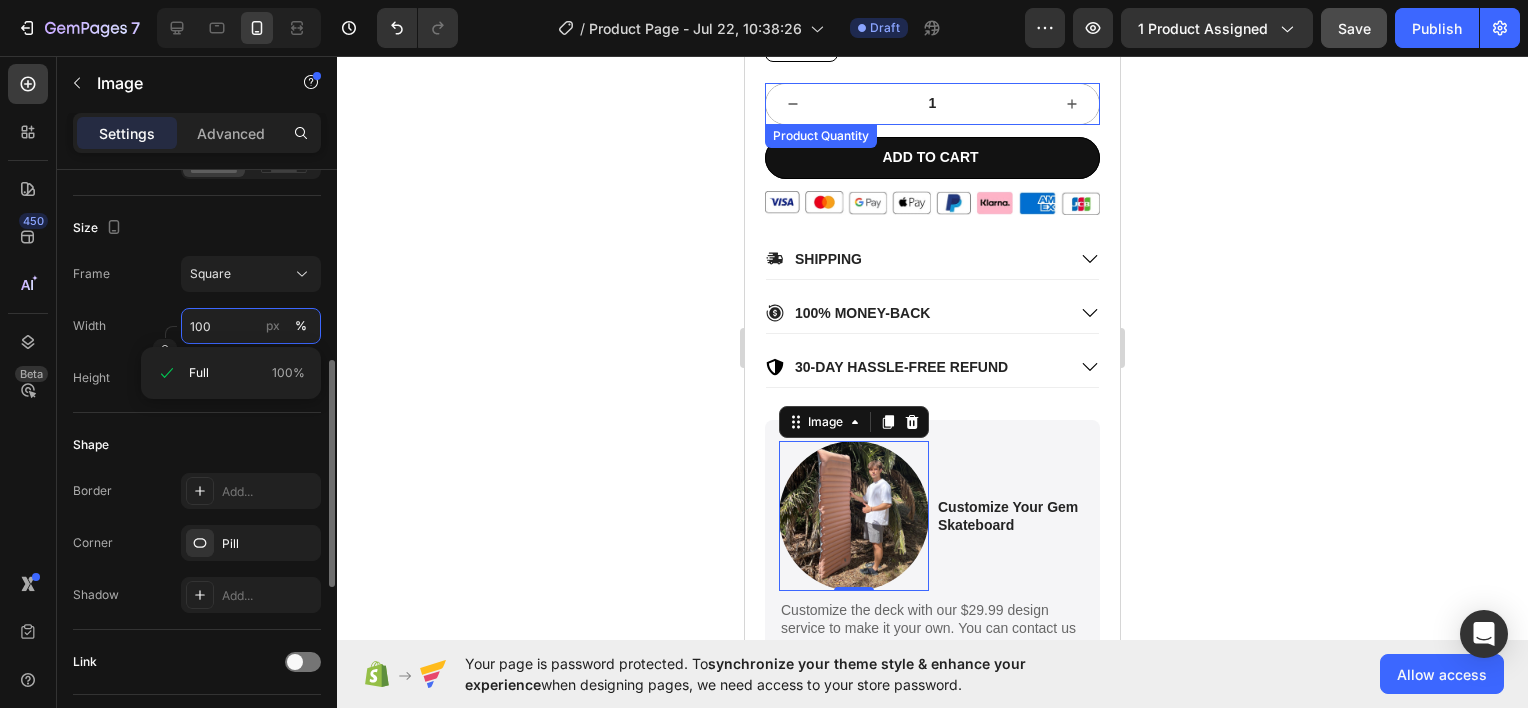 click on "100" at bounding box center [251, 326] 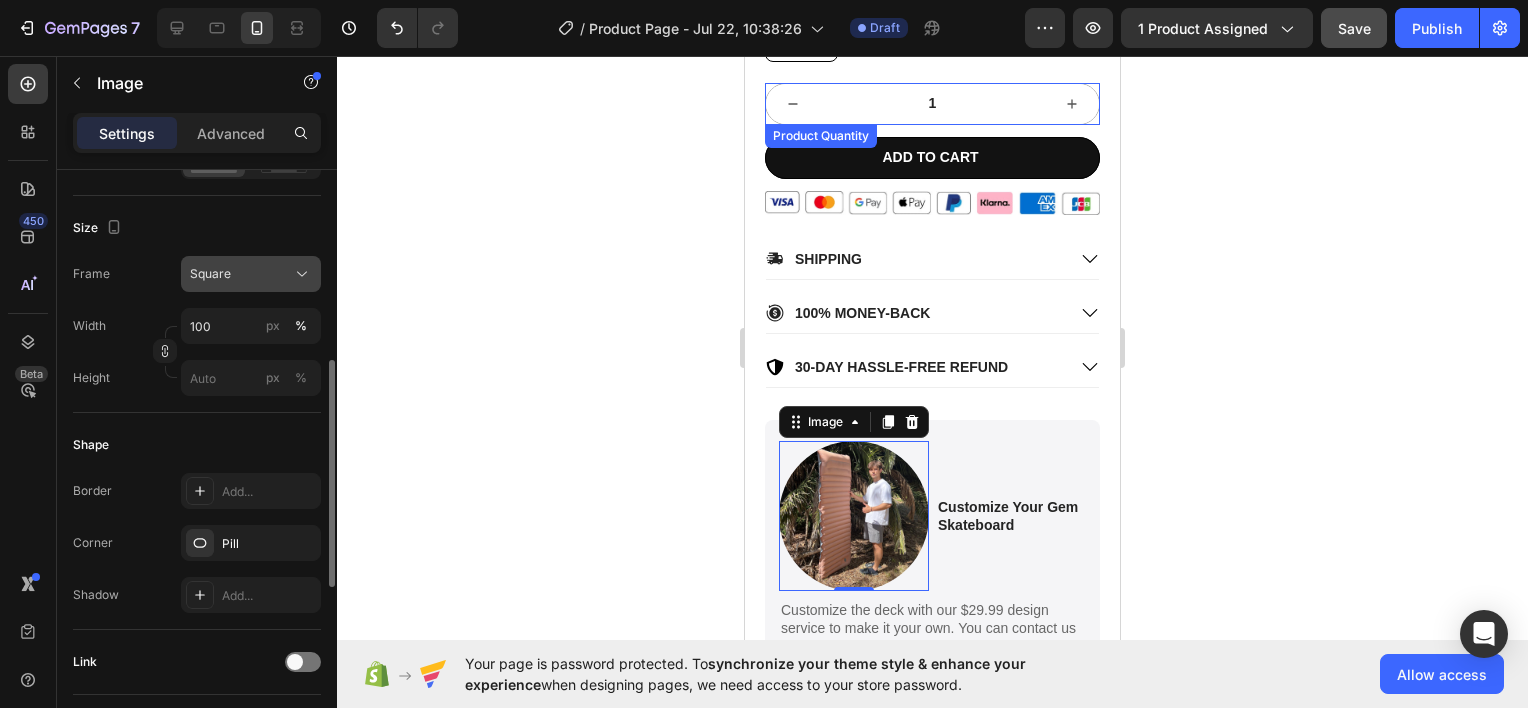 click on "Square" at bounding box center [210, 274] 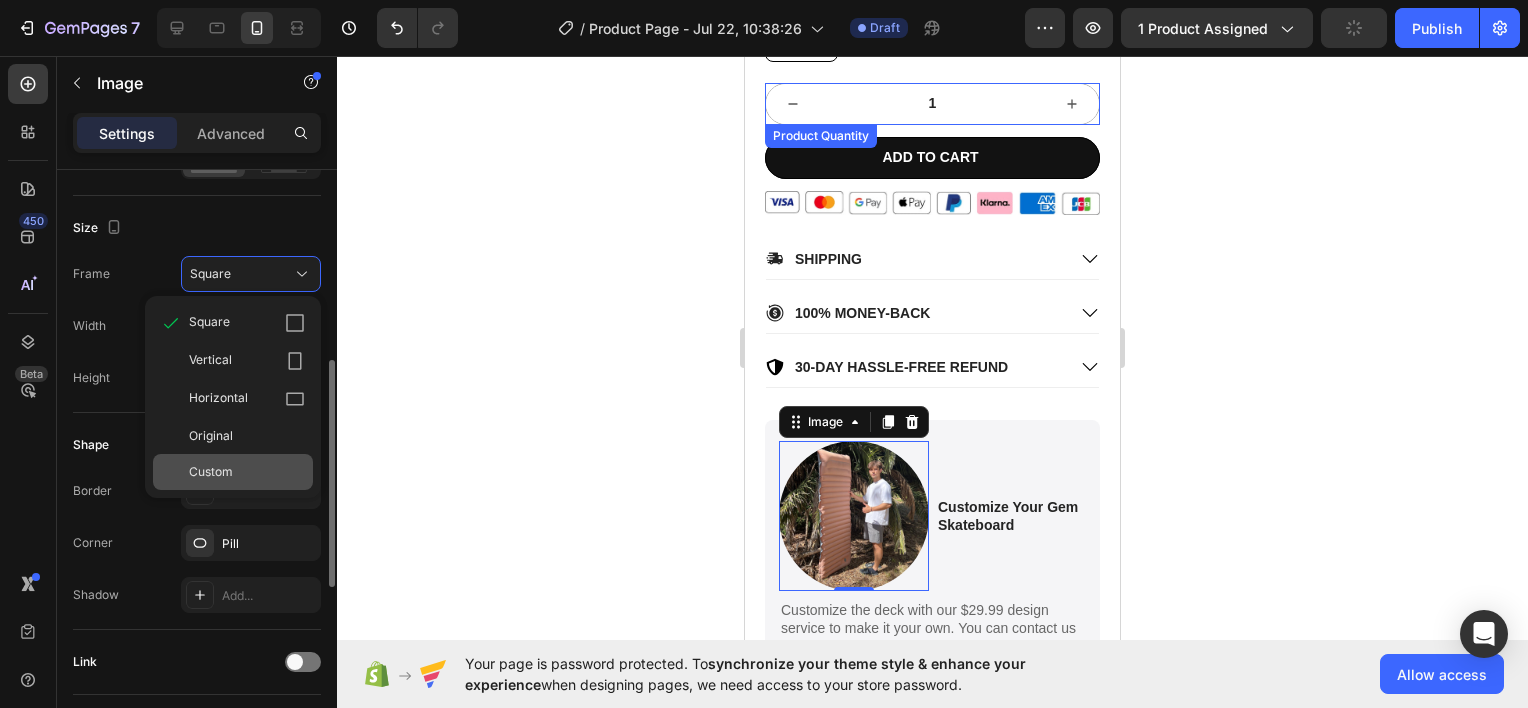 click on "Custom" at bounding box center (247, 472) 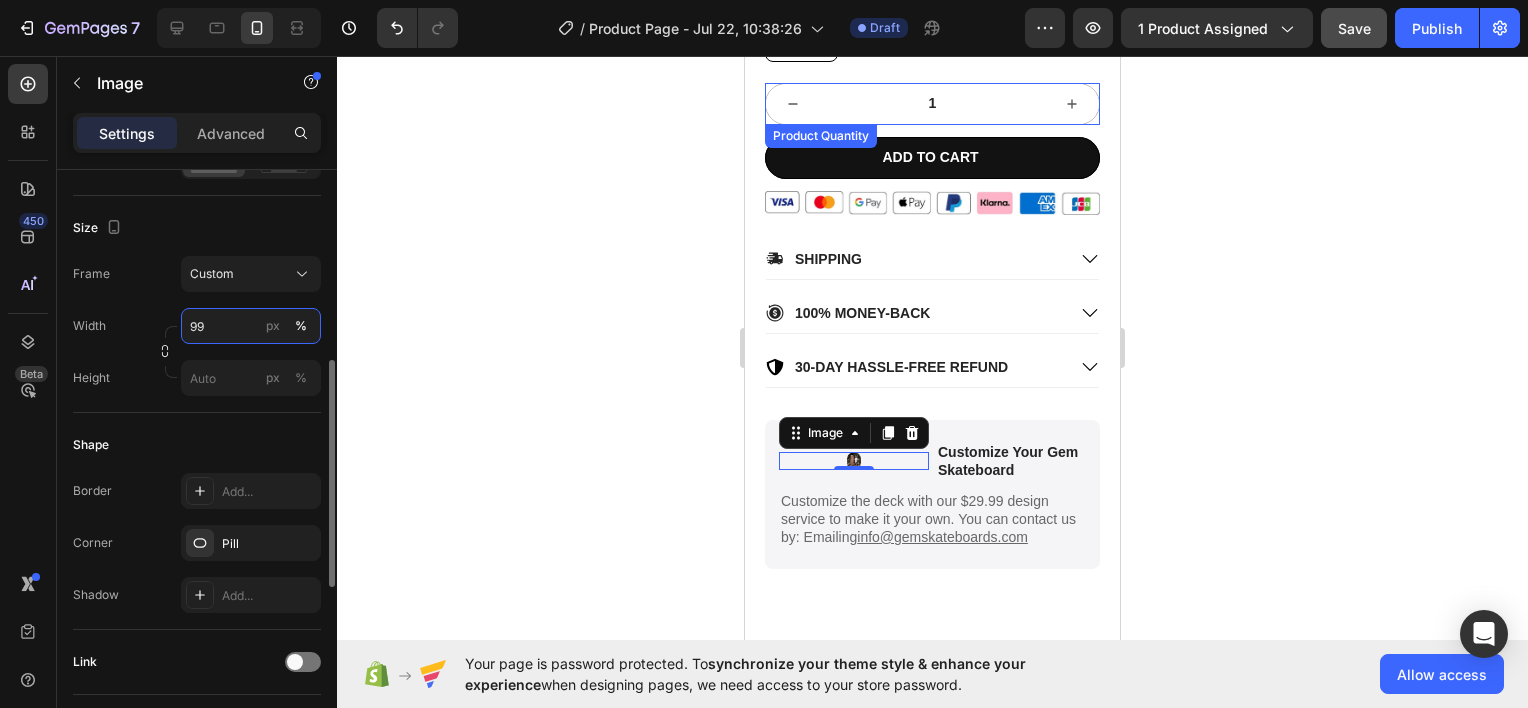type on "9" 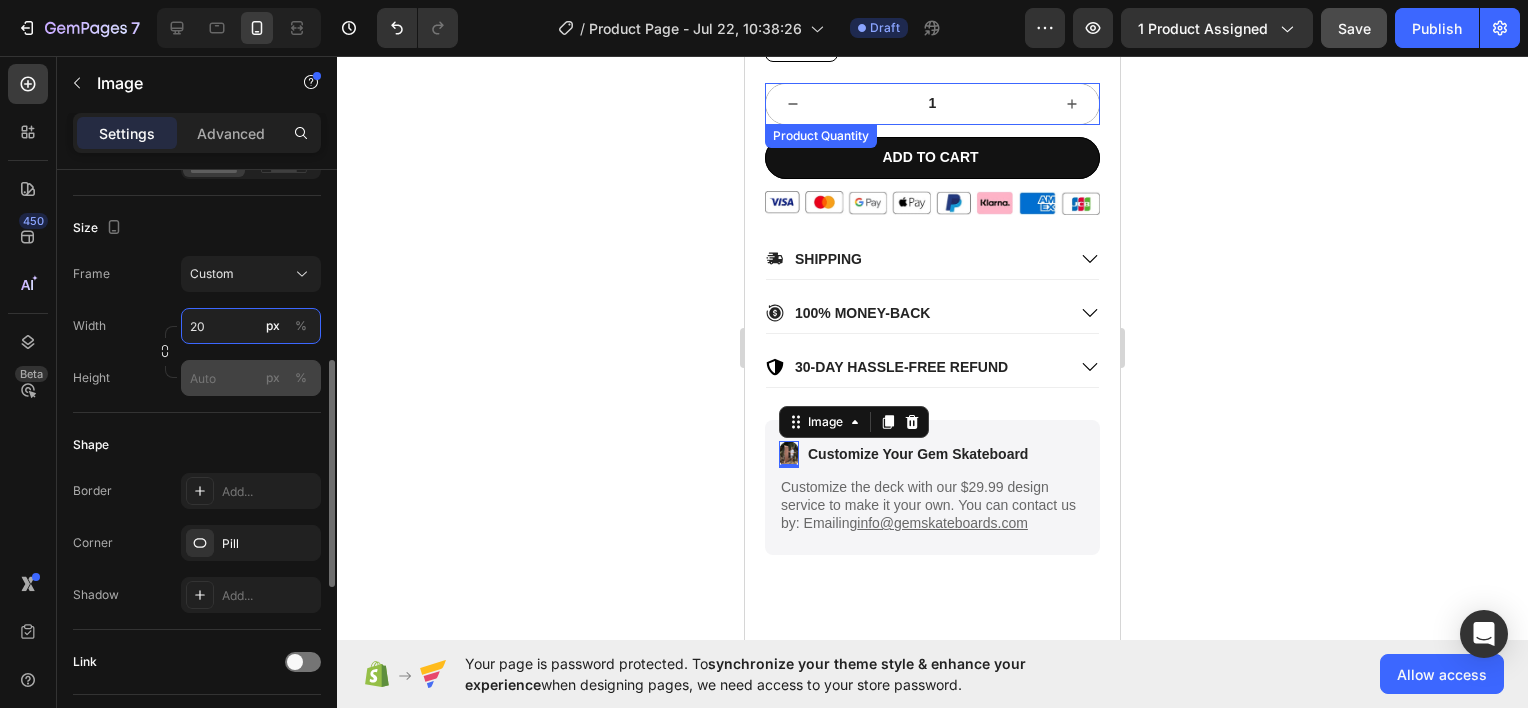 type on "20" 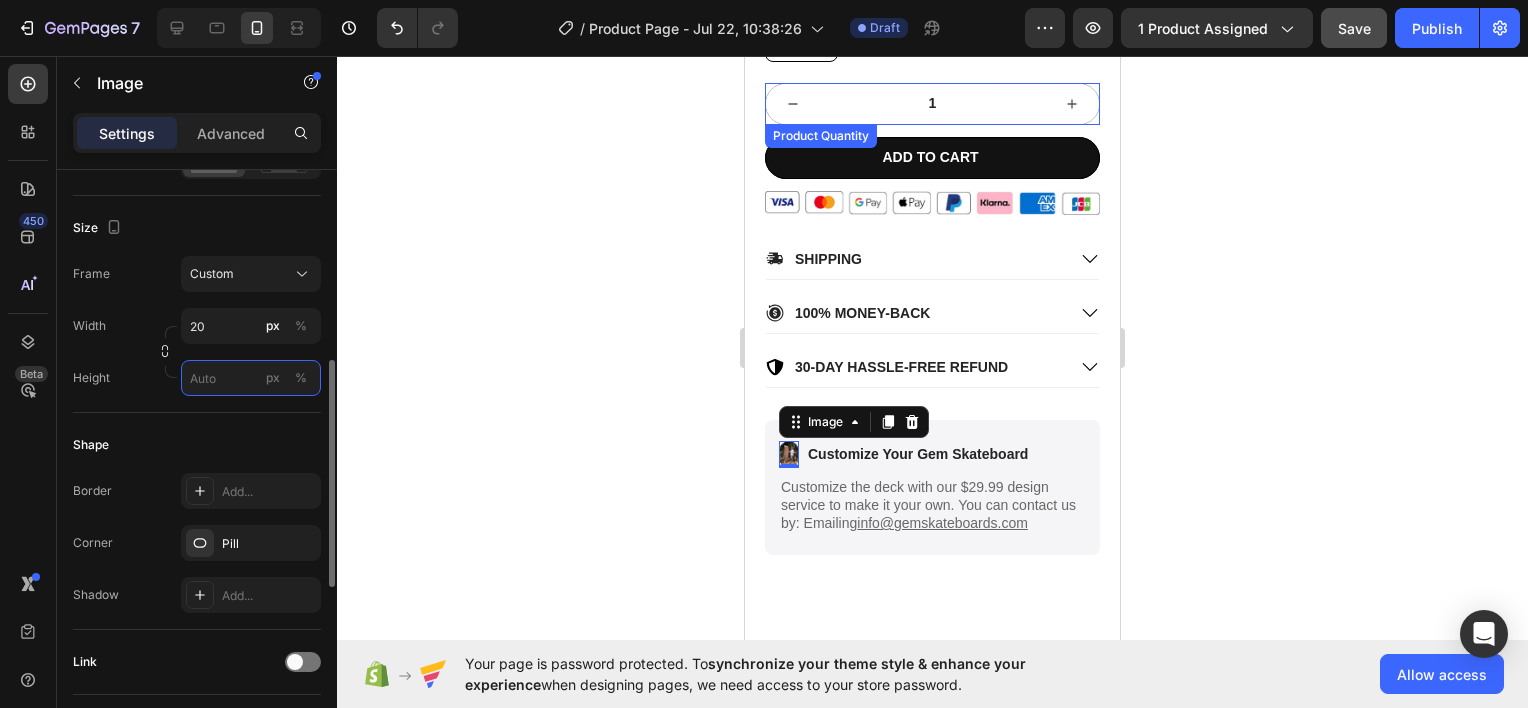 click on "px %" at bounding box center [251, 378] 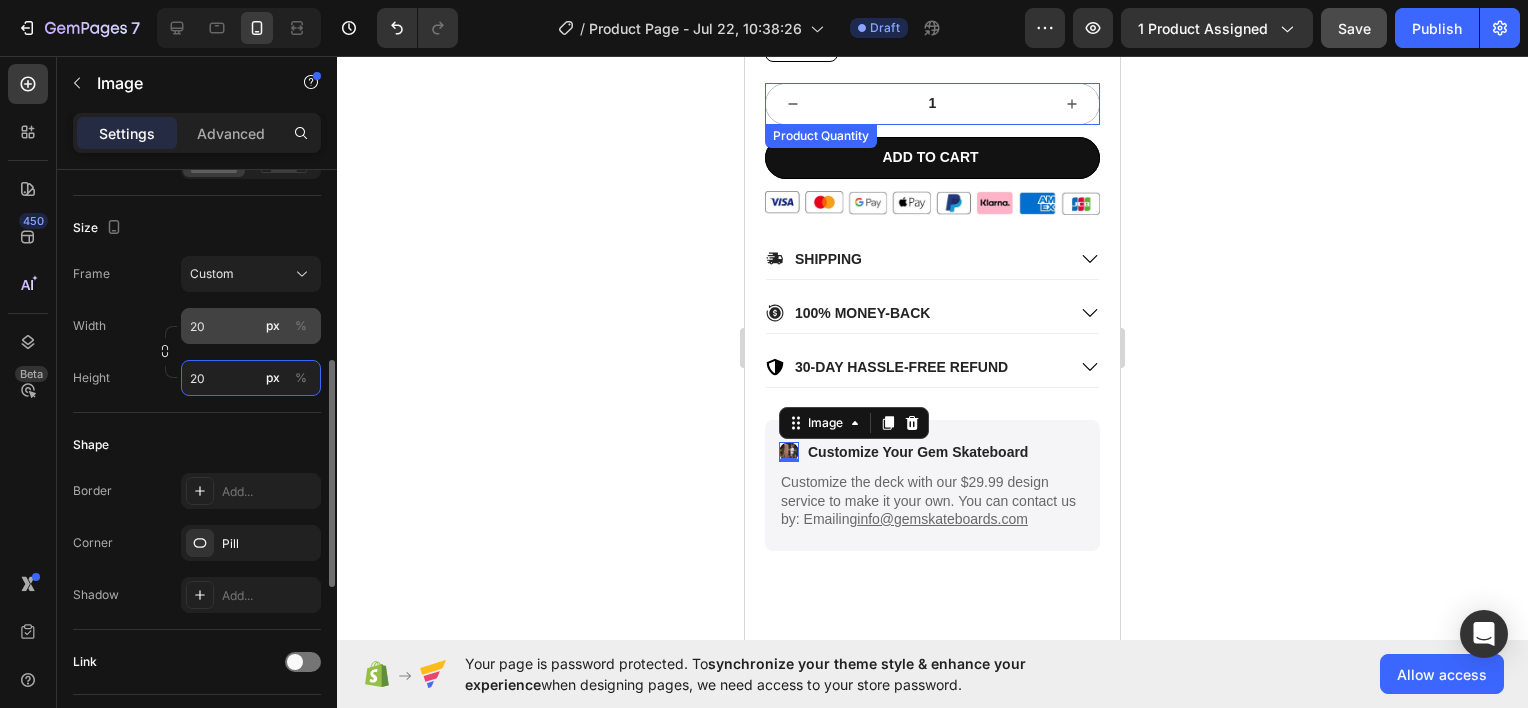 type on "20" 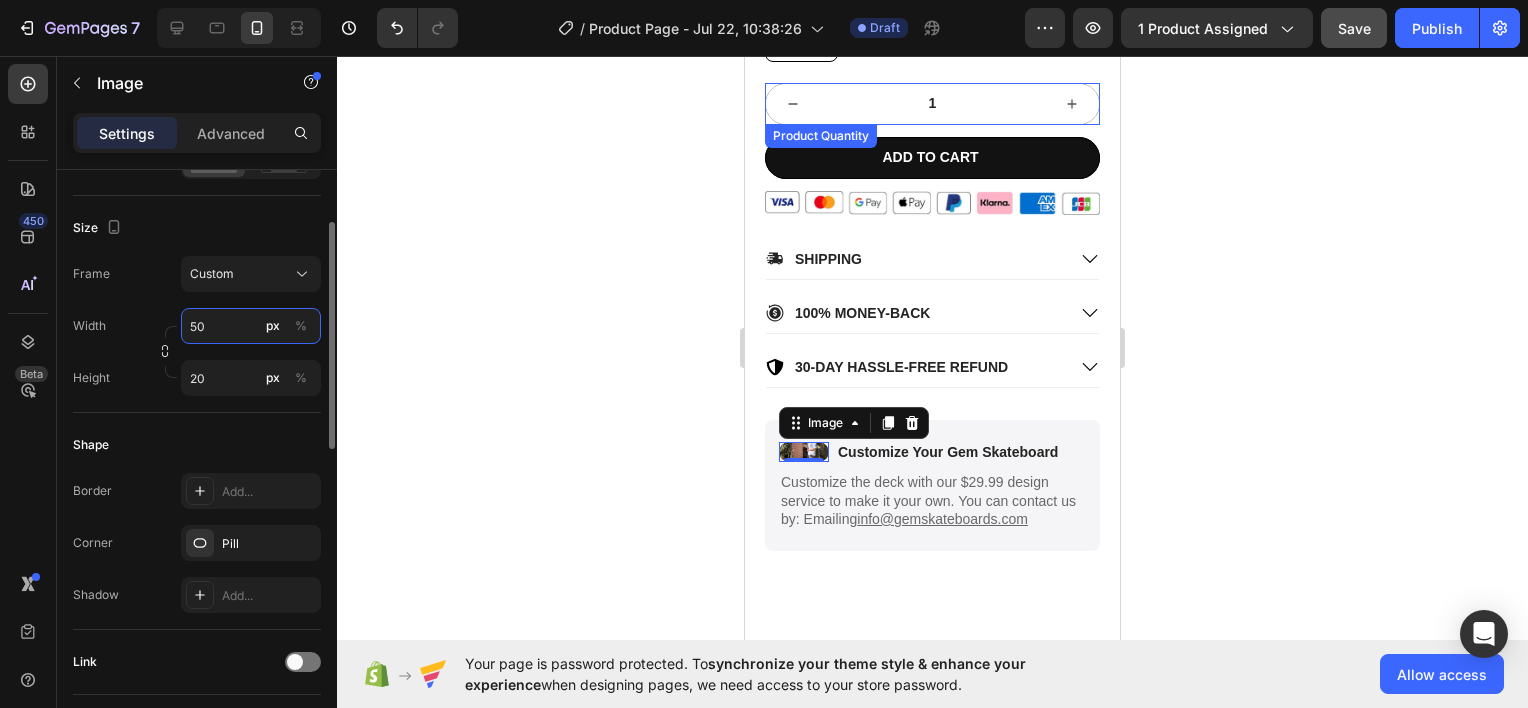 scroll, scrollTop: 400, scrollLeft: 0, axis: vertical 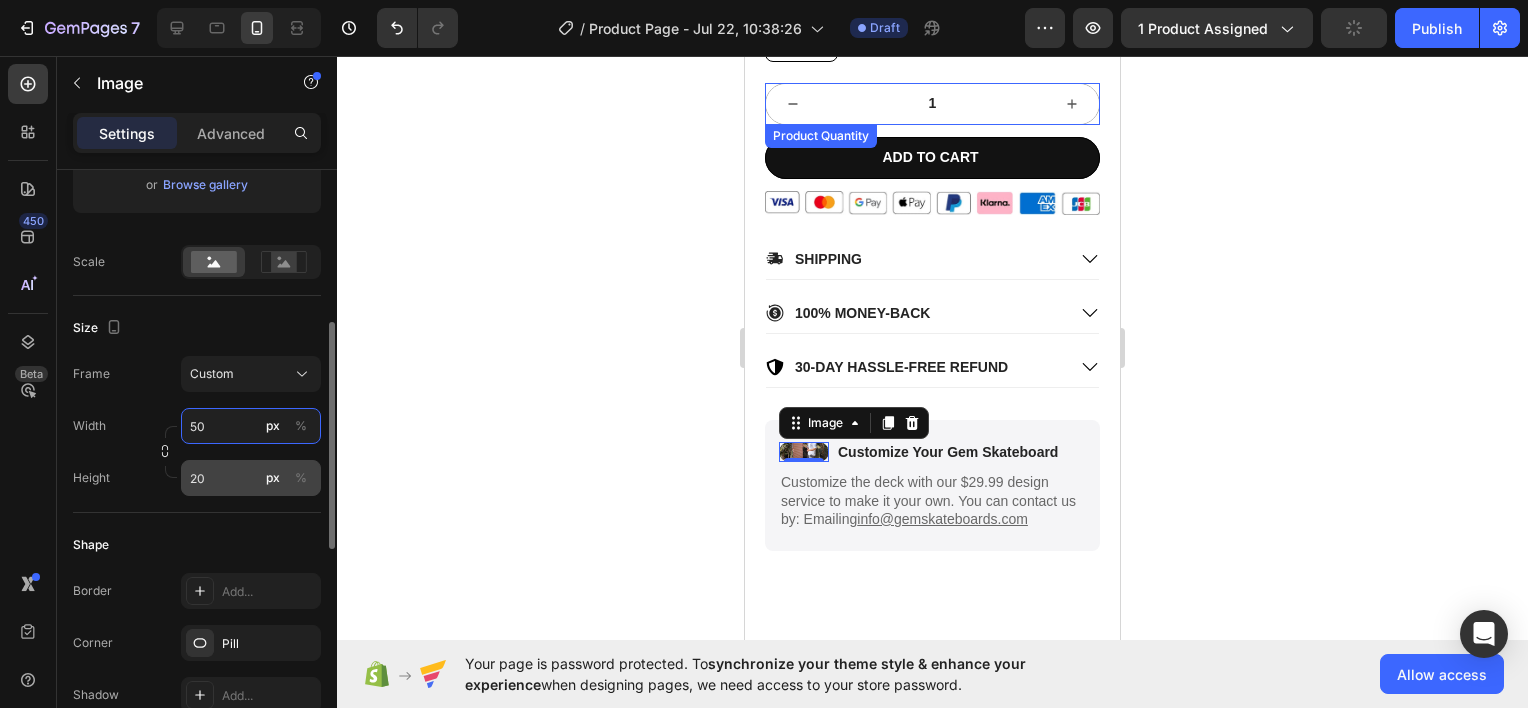 type on "50" 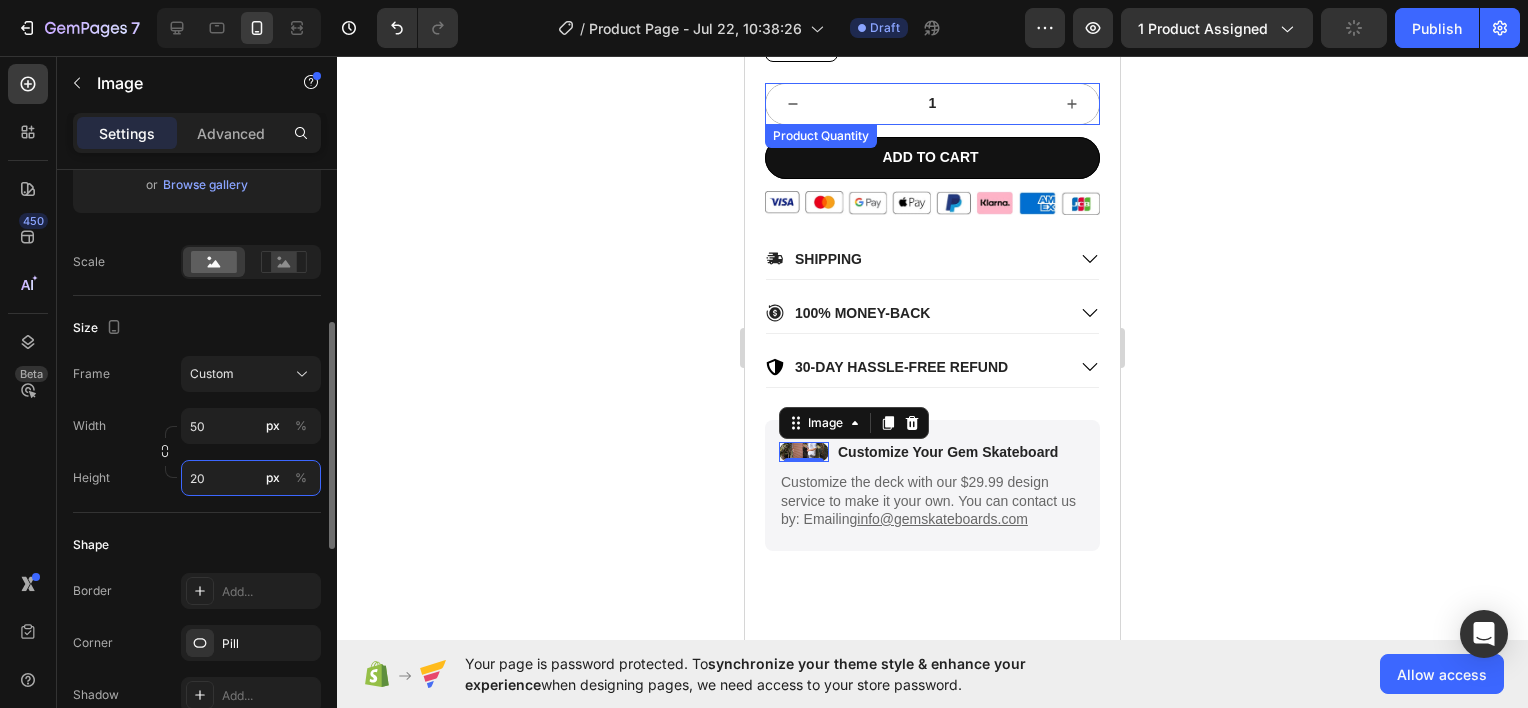 click on "20" at bounding box center (251, 478) 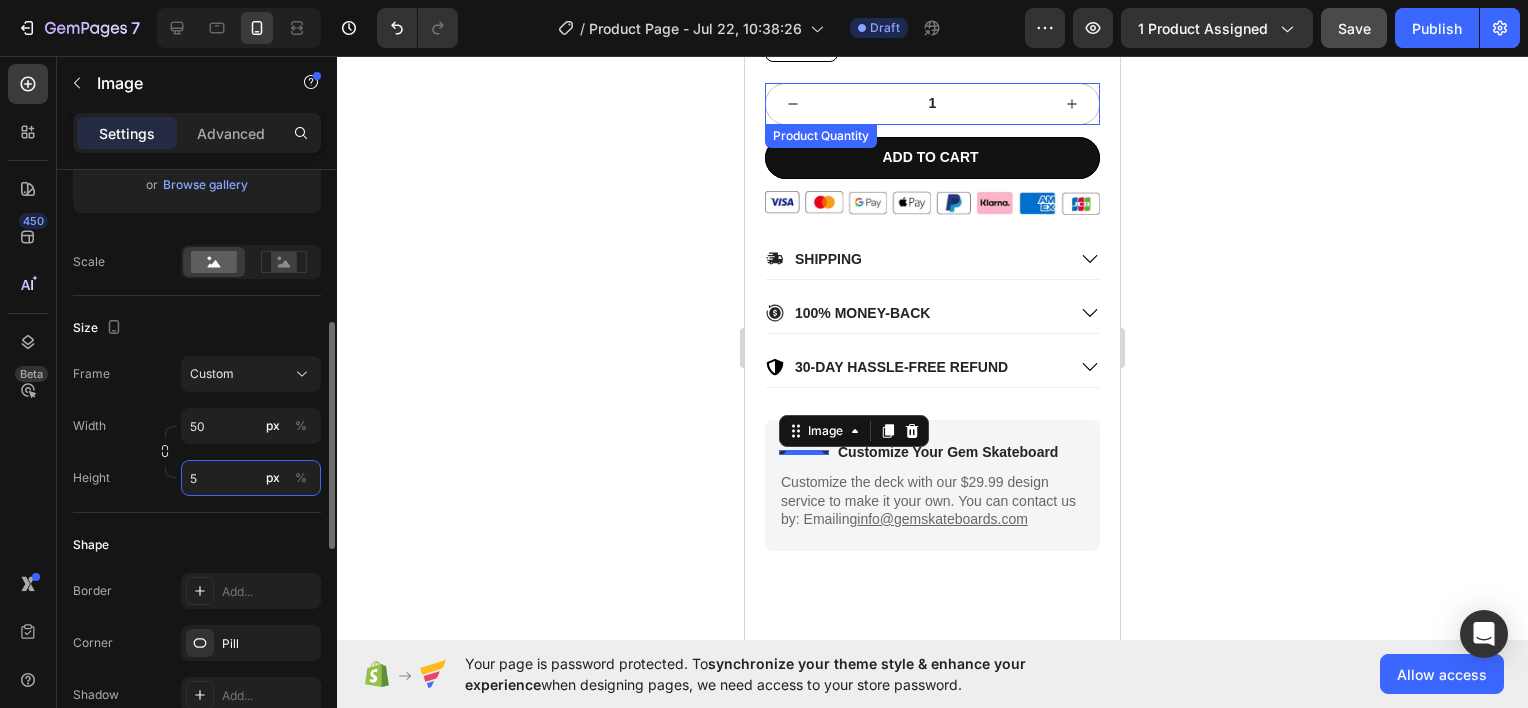 type on "50" 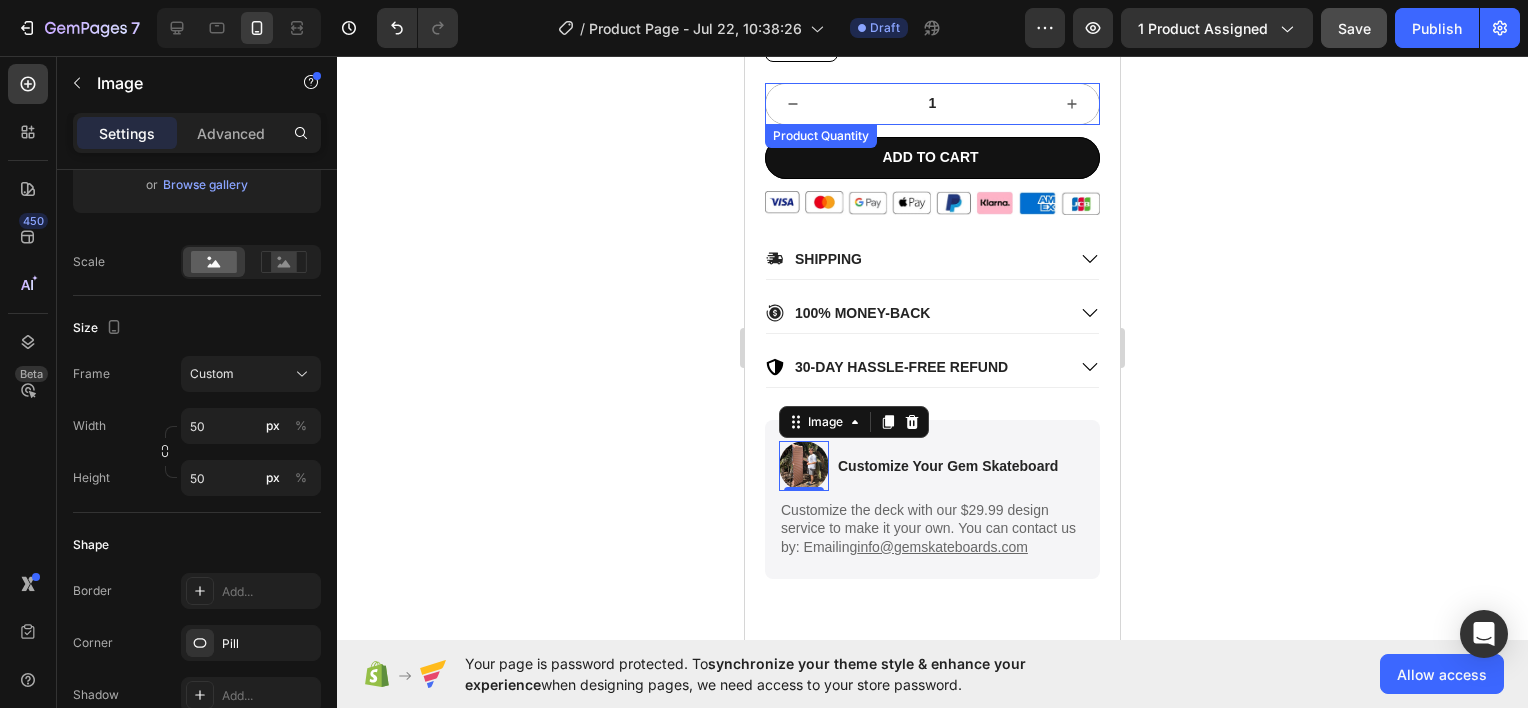 click 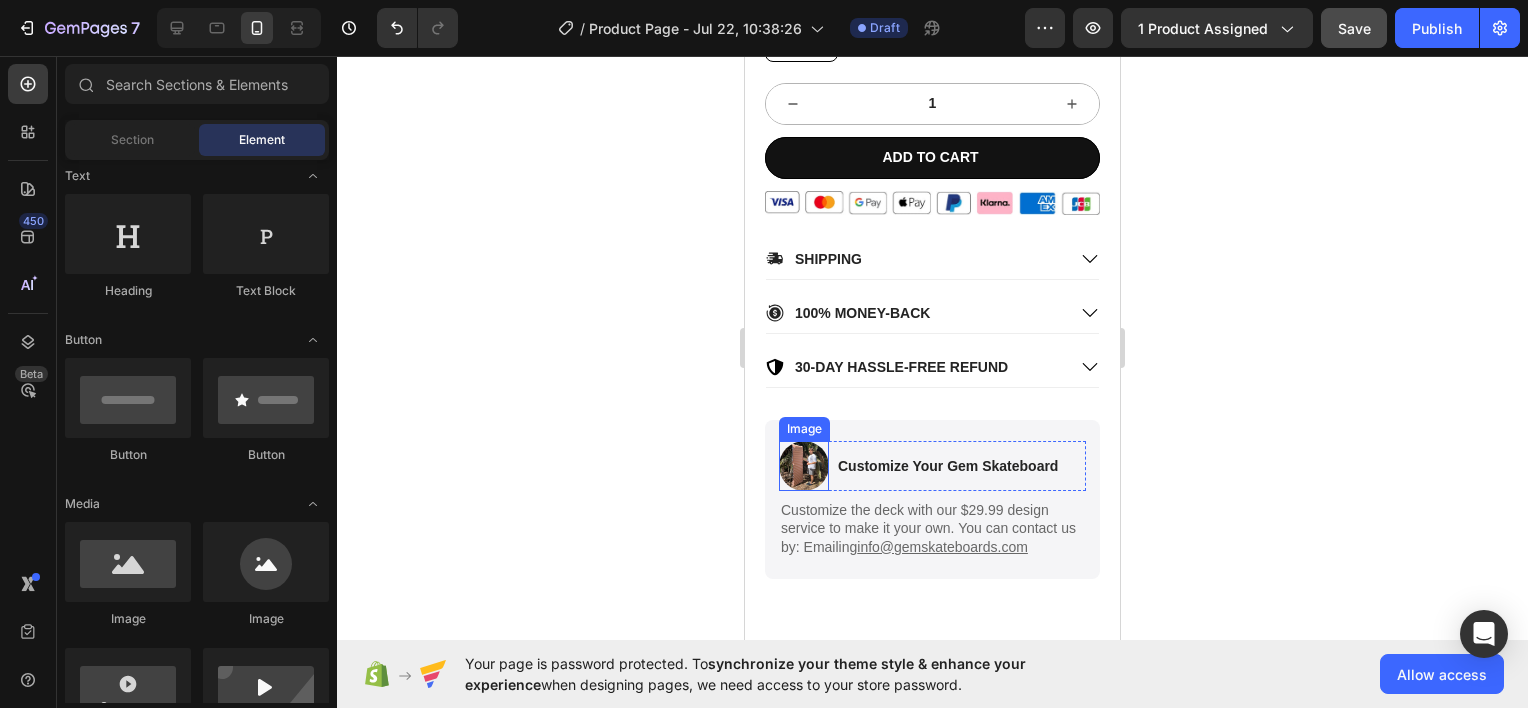 click at bounding box center (804, 466) 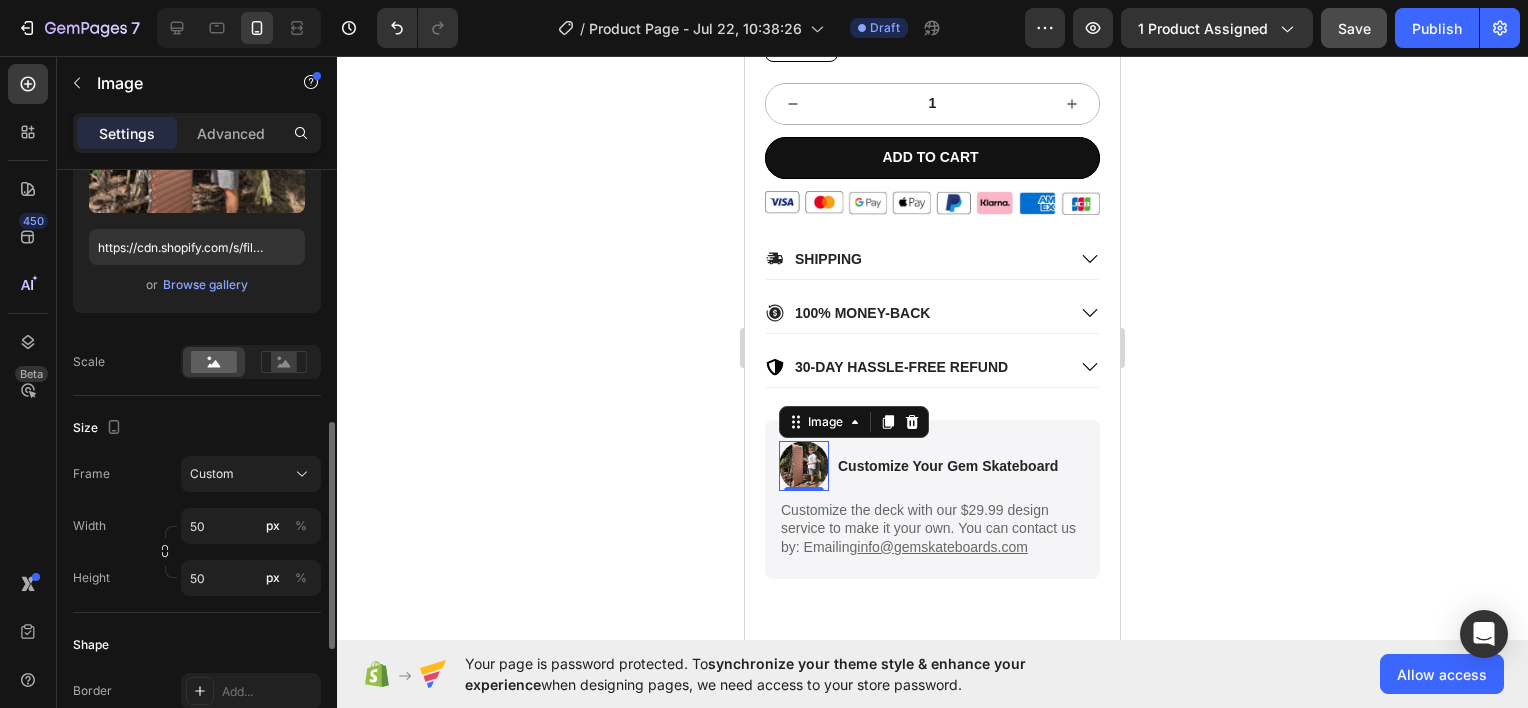 scroll, scrollTop: 400, scrollLeft: 0, axis: vertical 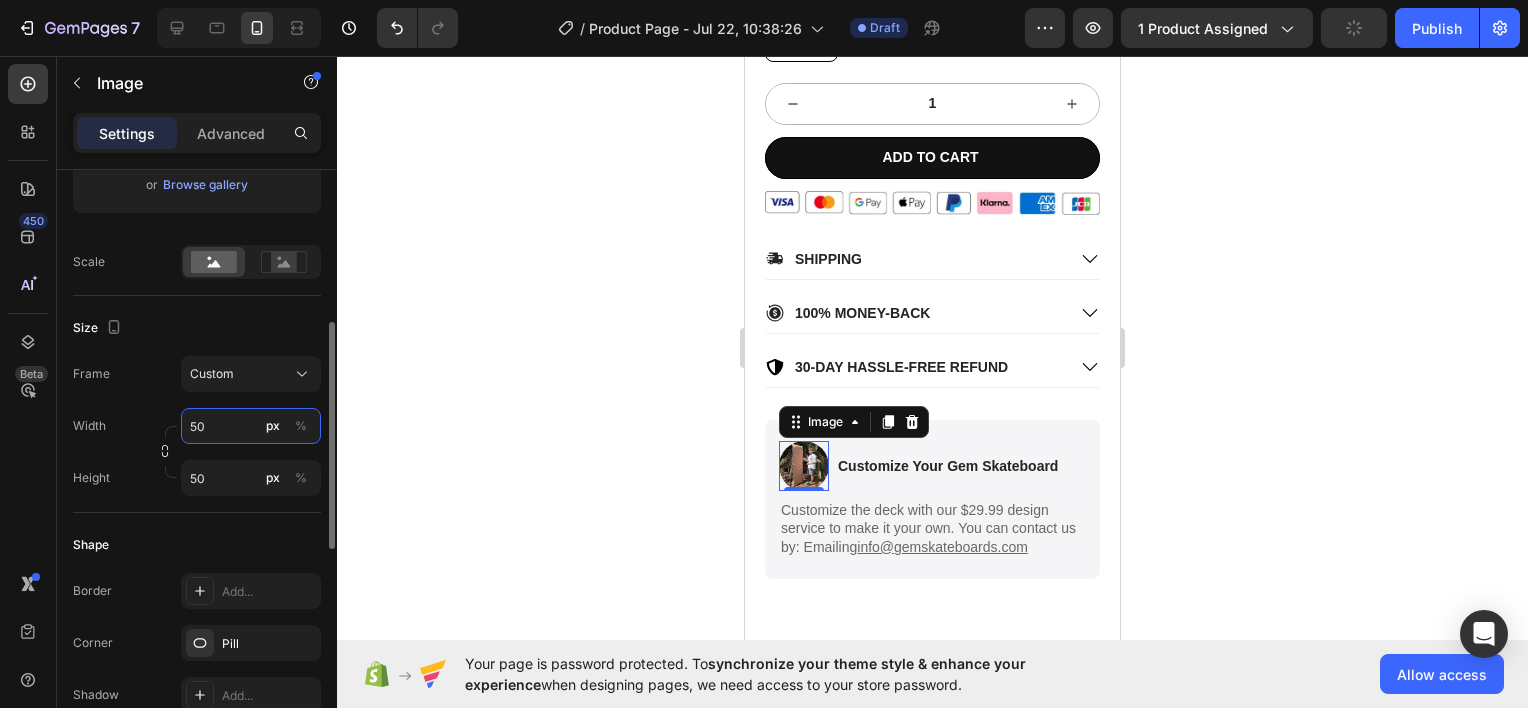 click on "50" at bounding box center (251, 426) 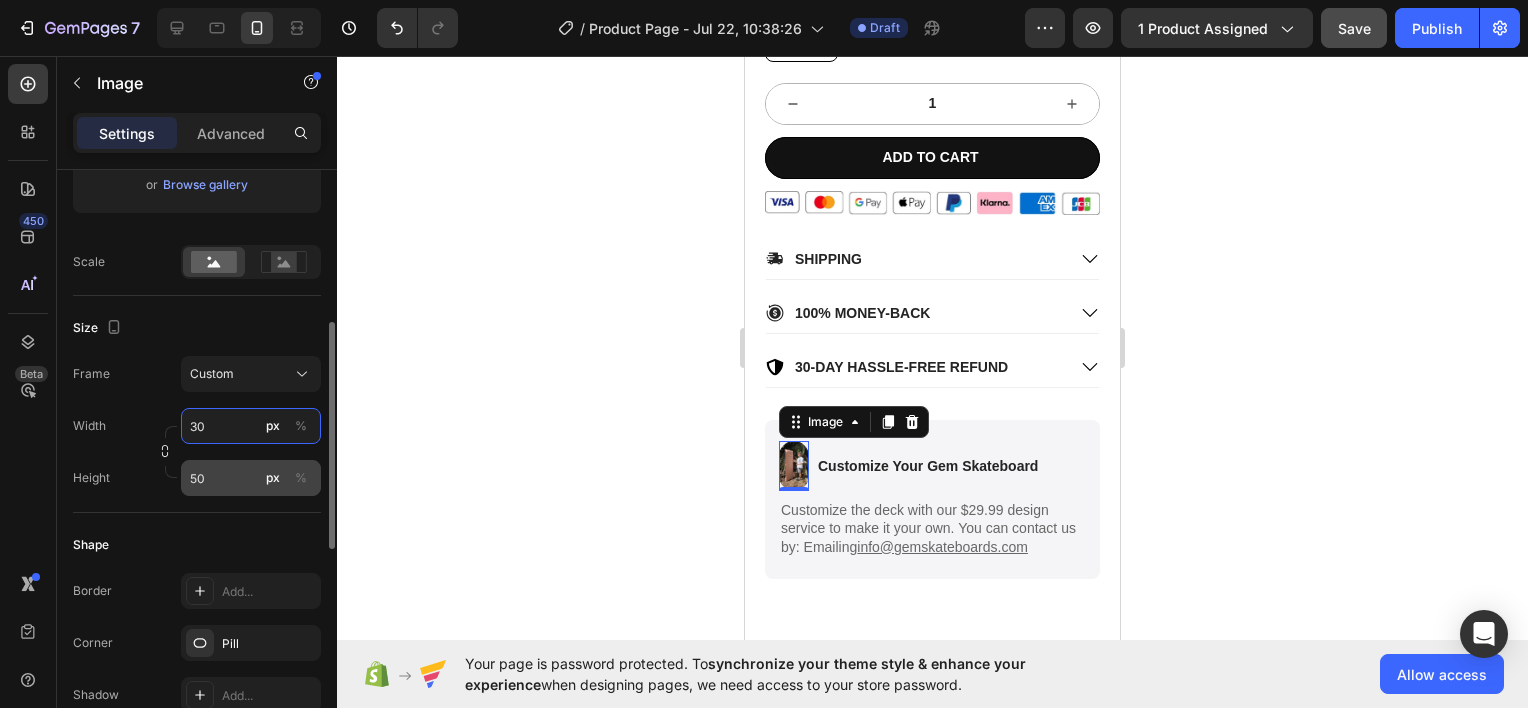 type on "30" 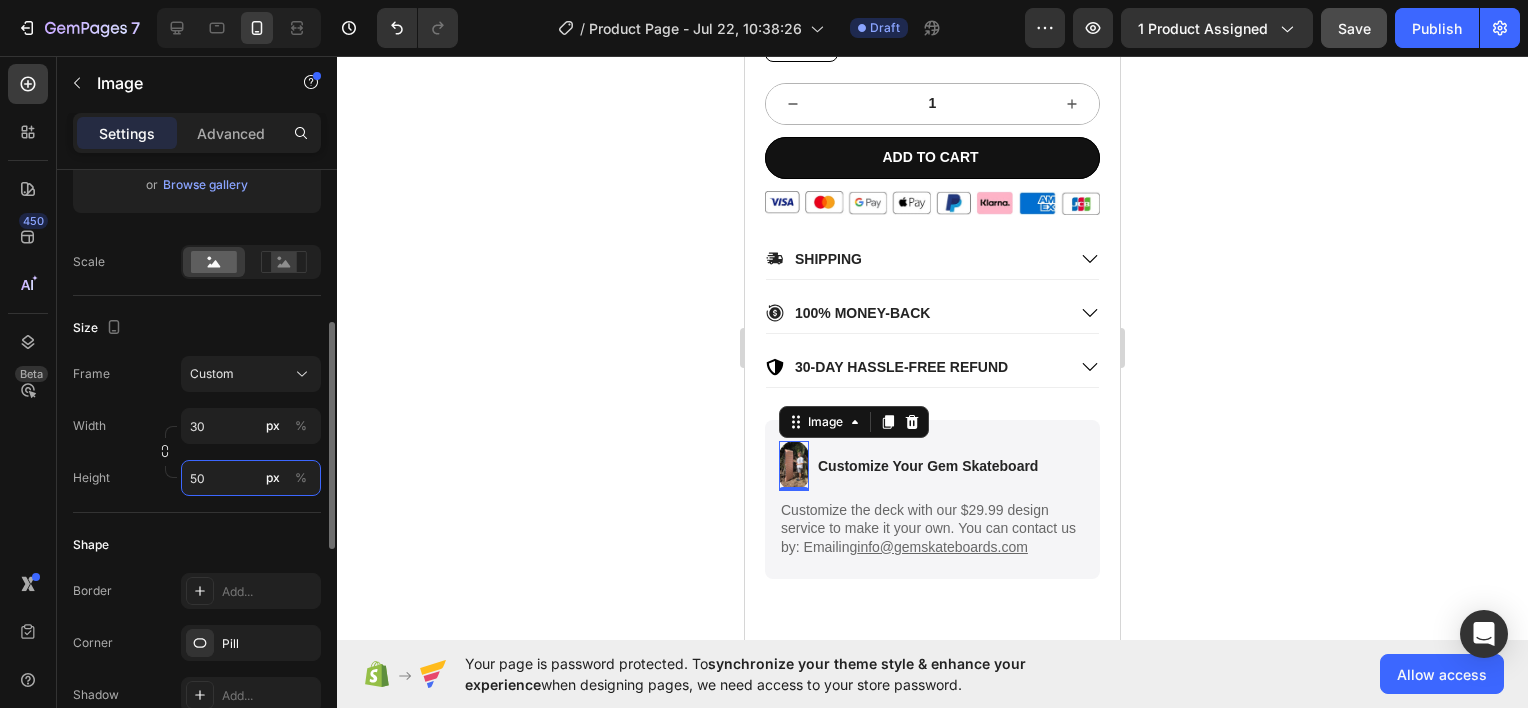 click on "50" at bounding box center (251, 478) 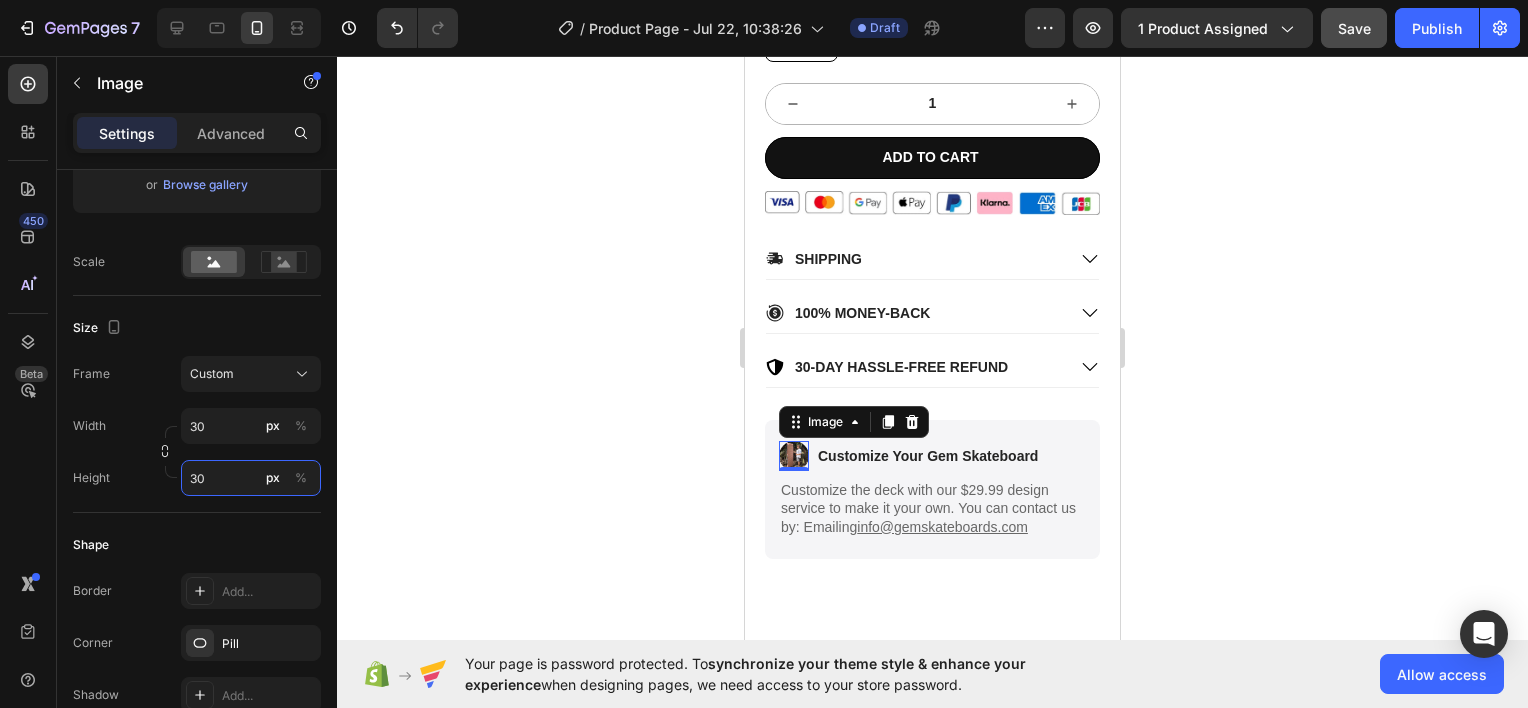 type on "30" 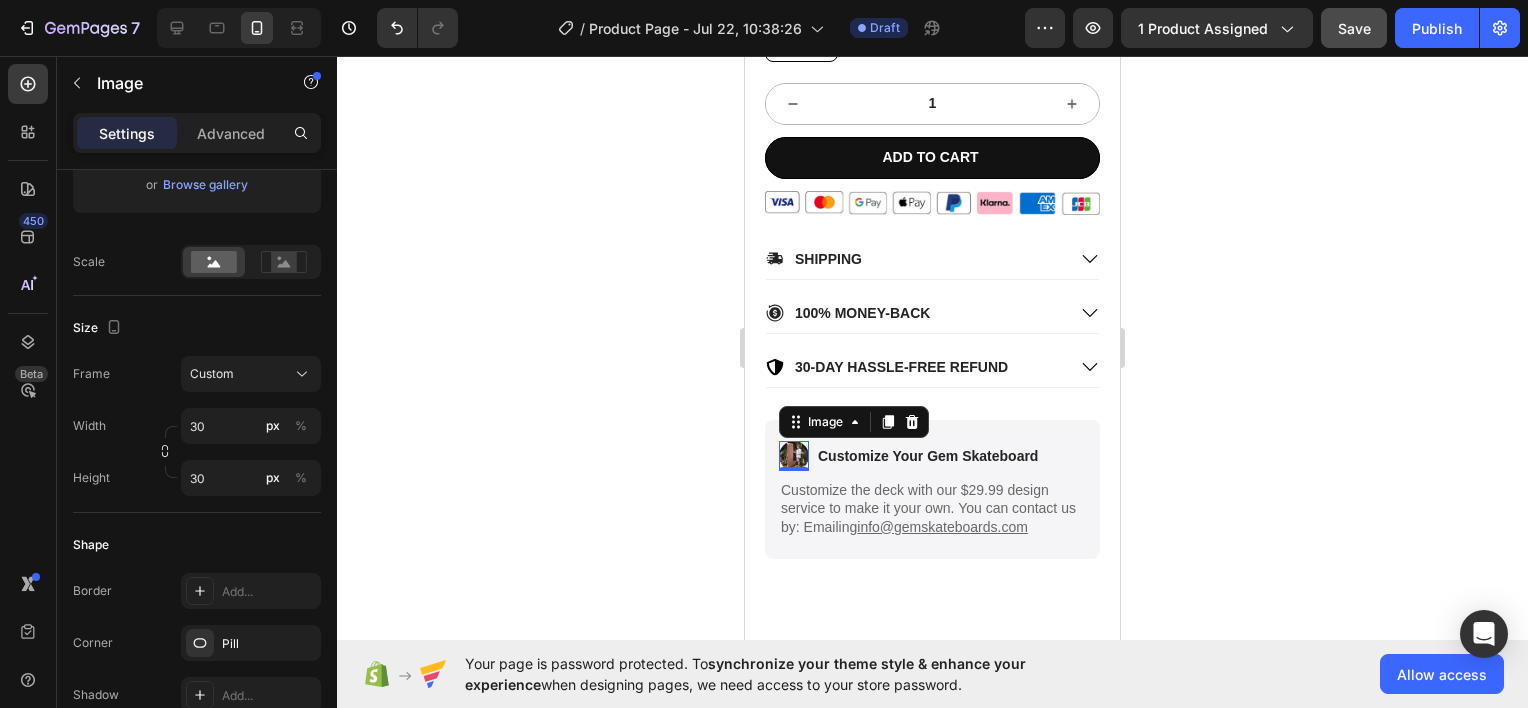 click 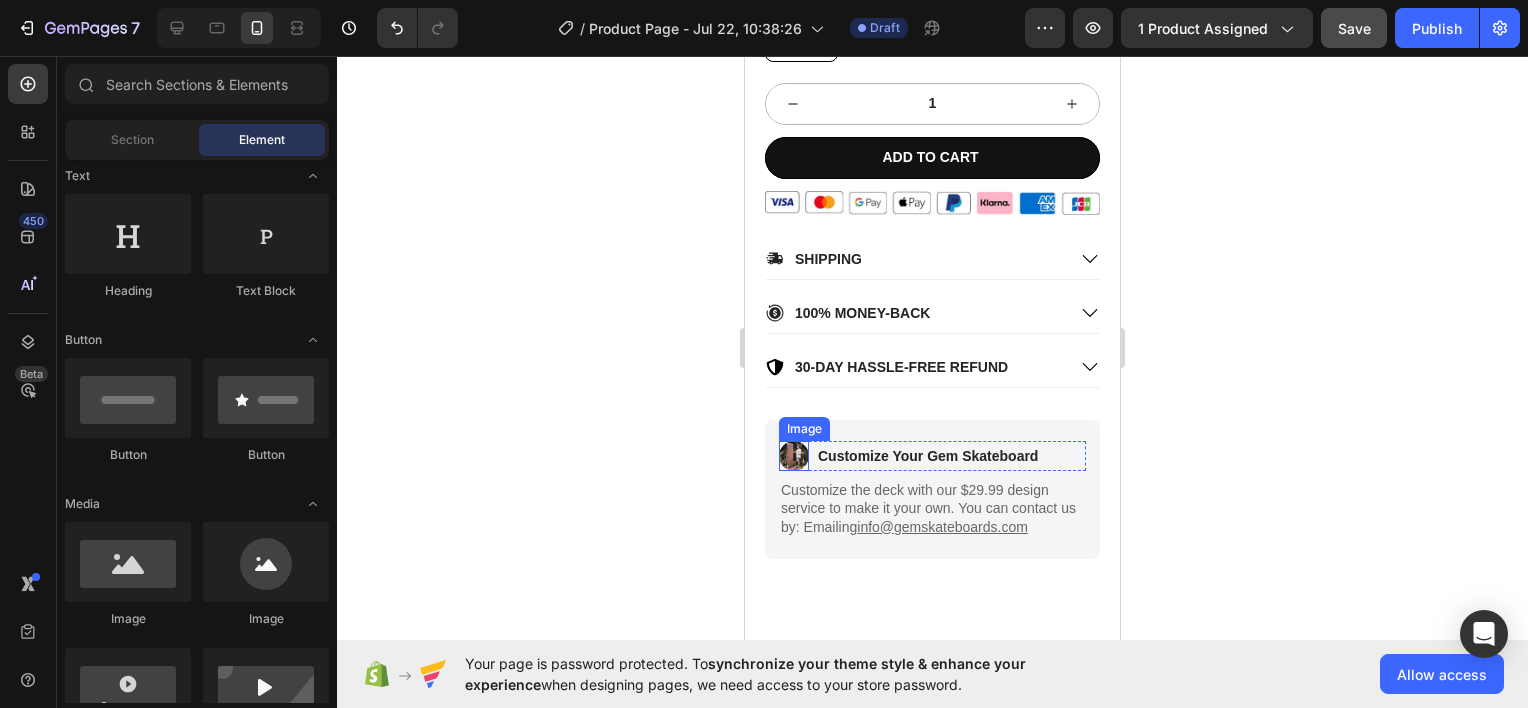 click at bounding box center (794, 456) 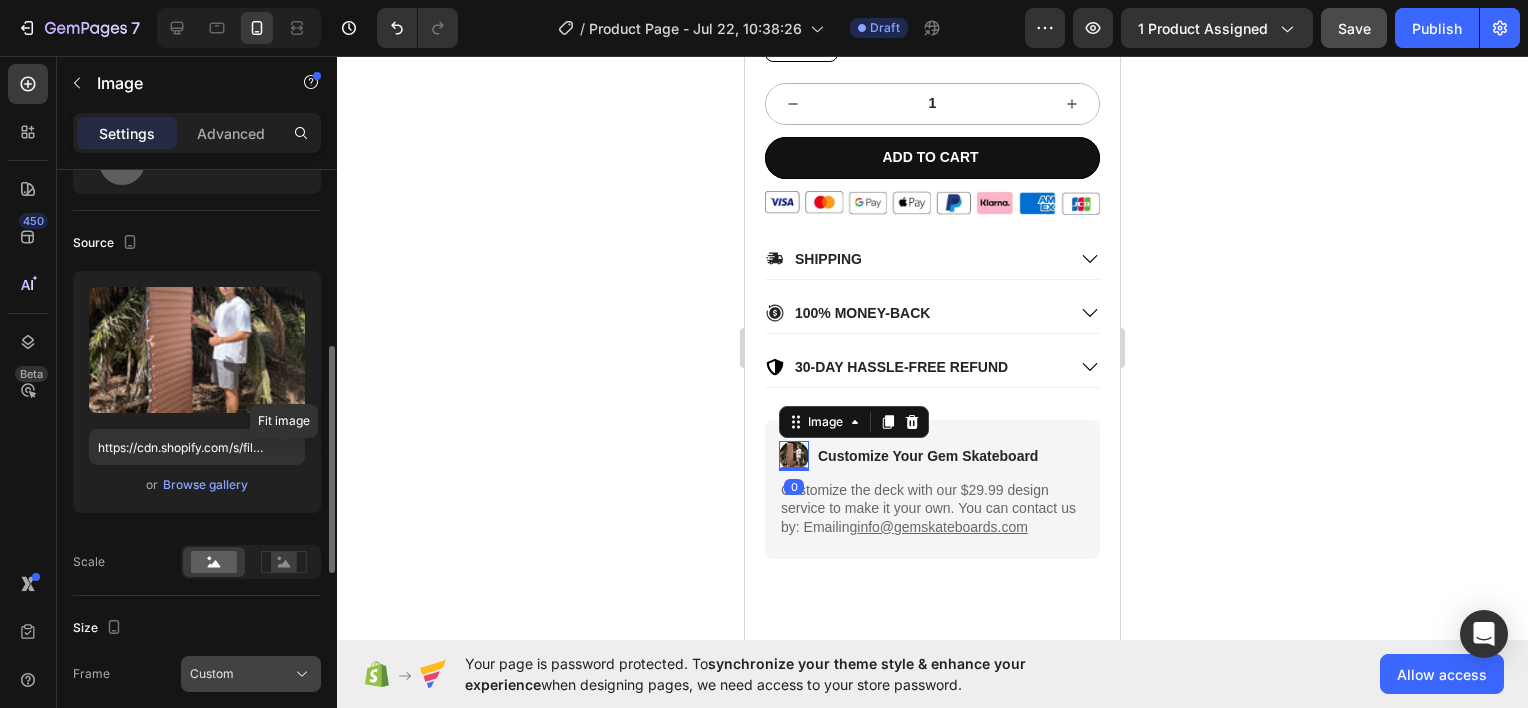 scroll, scrollTop: 300, scrollLeft: 0, axis: vertical 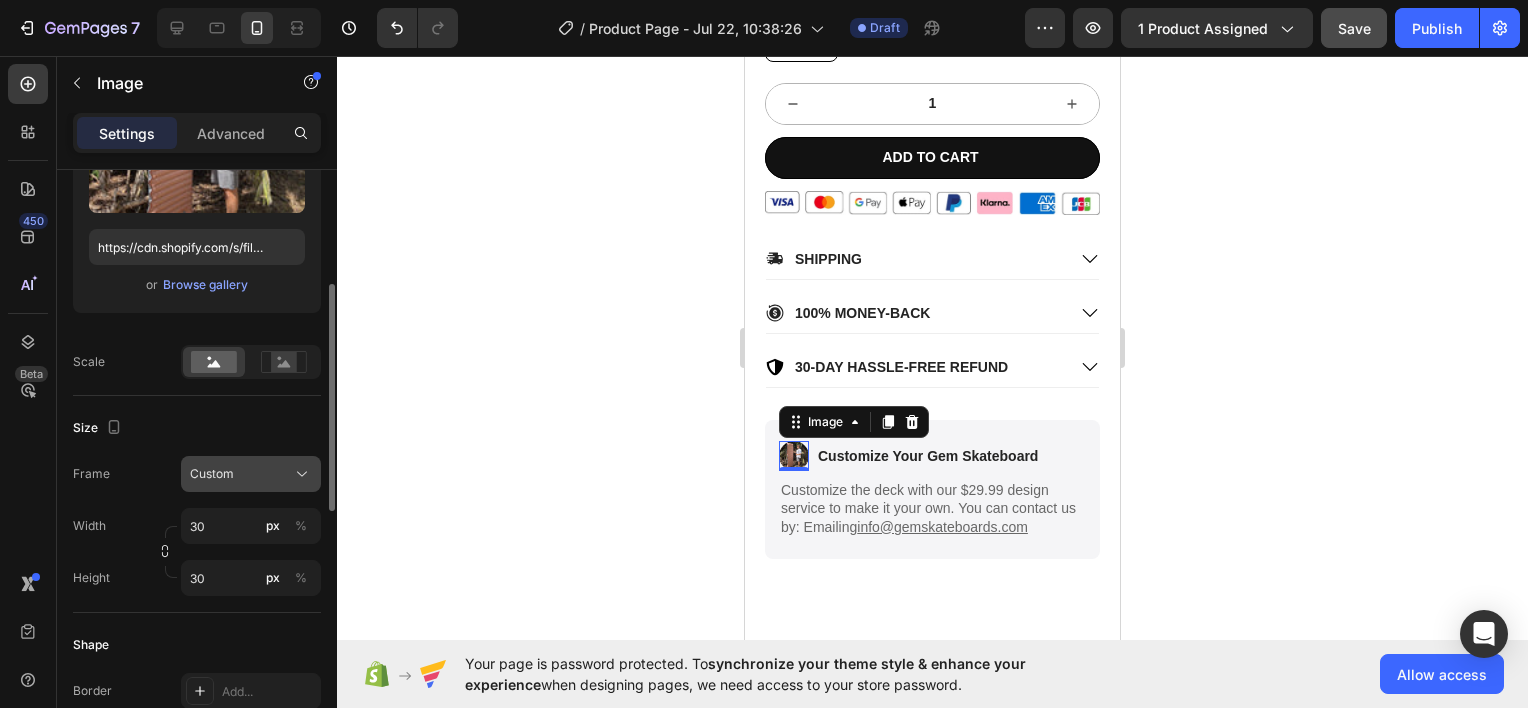 click on "Custom" 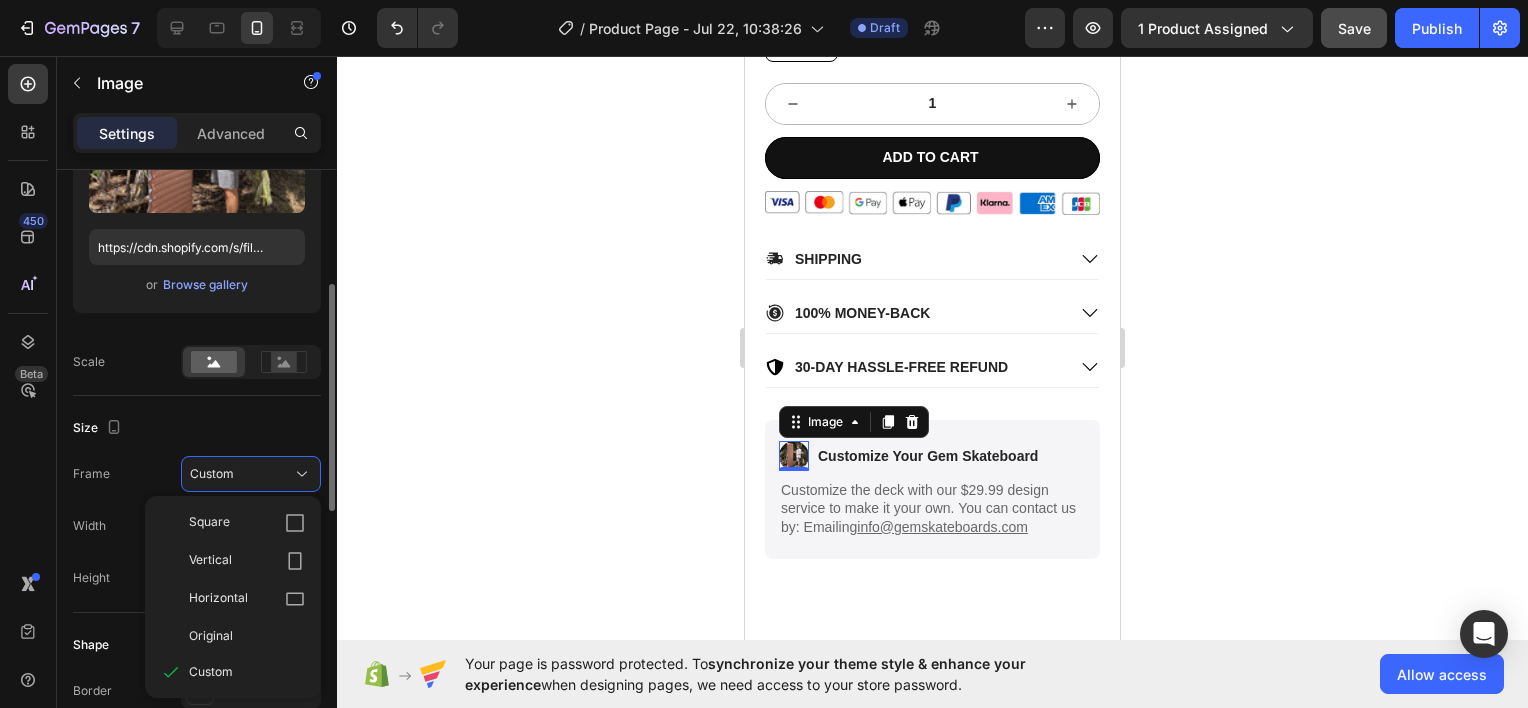 click on "Size" at bounding box center (197, 428) 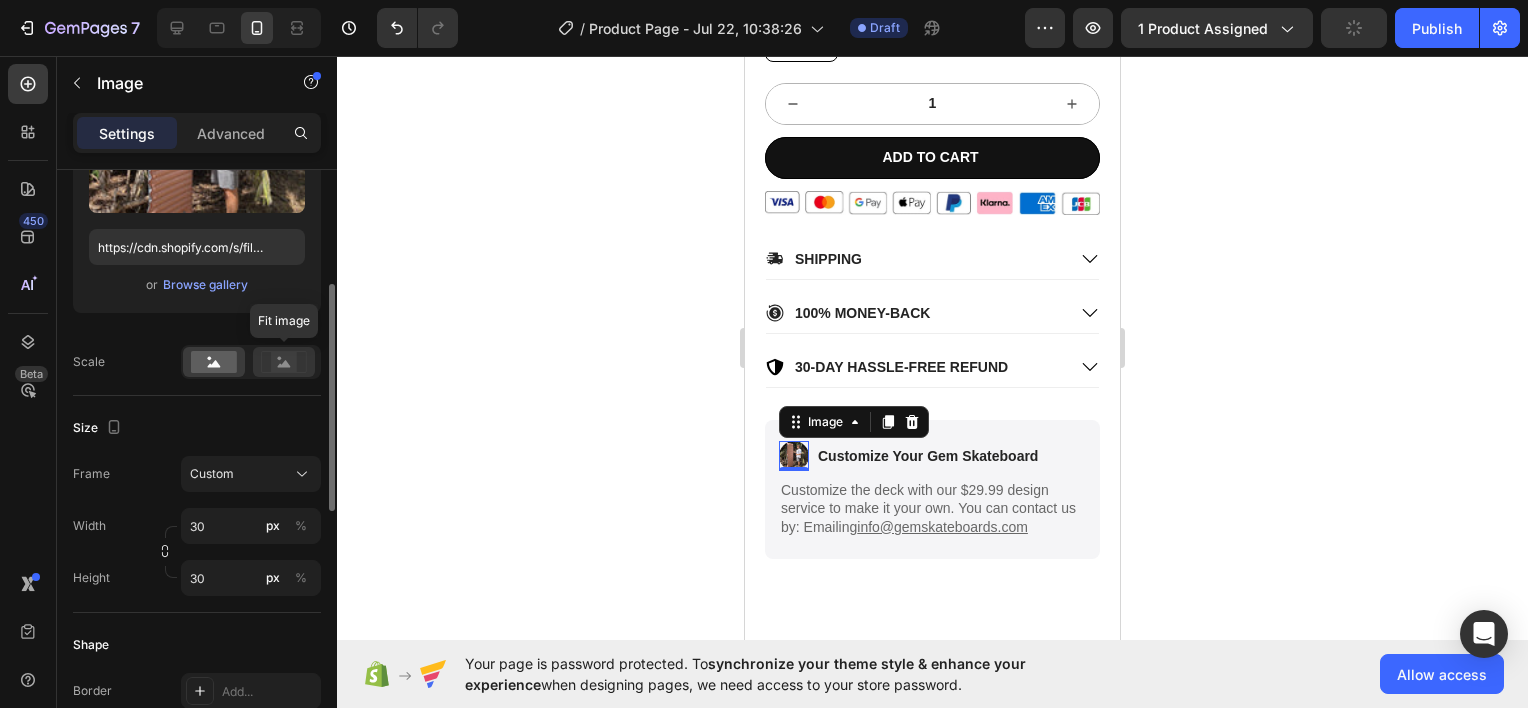 click 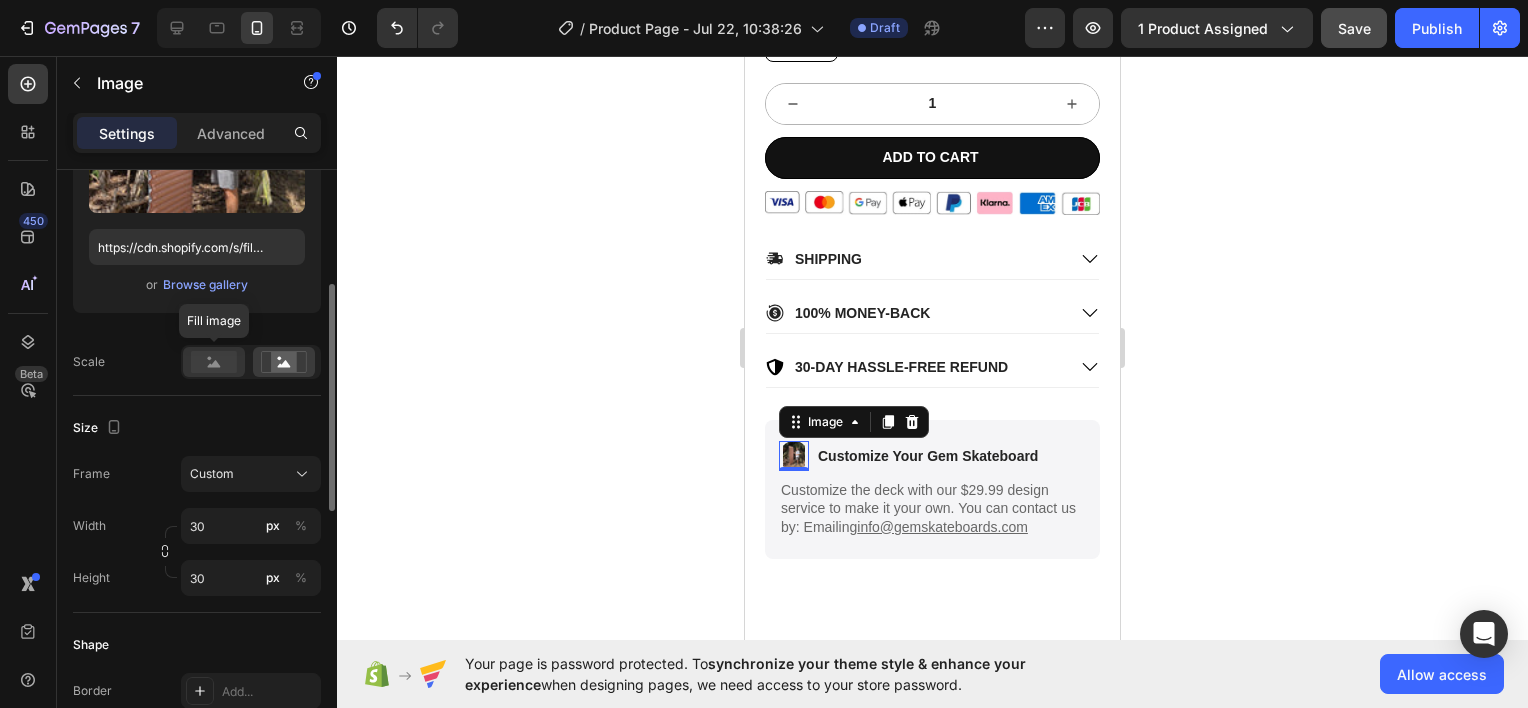 click 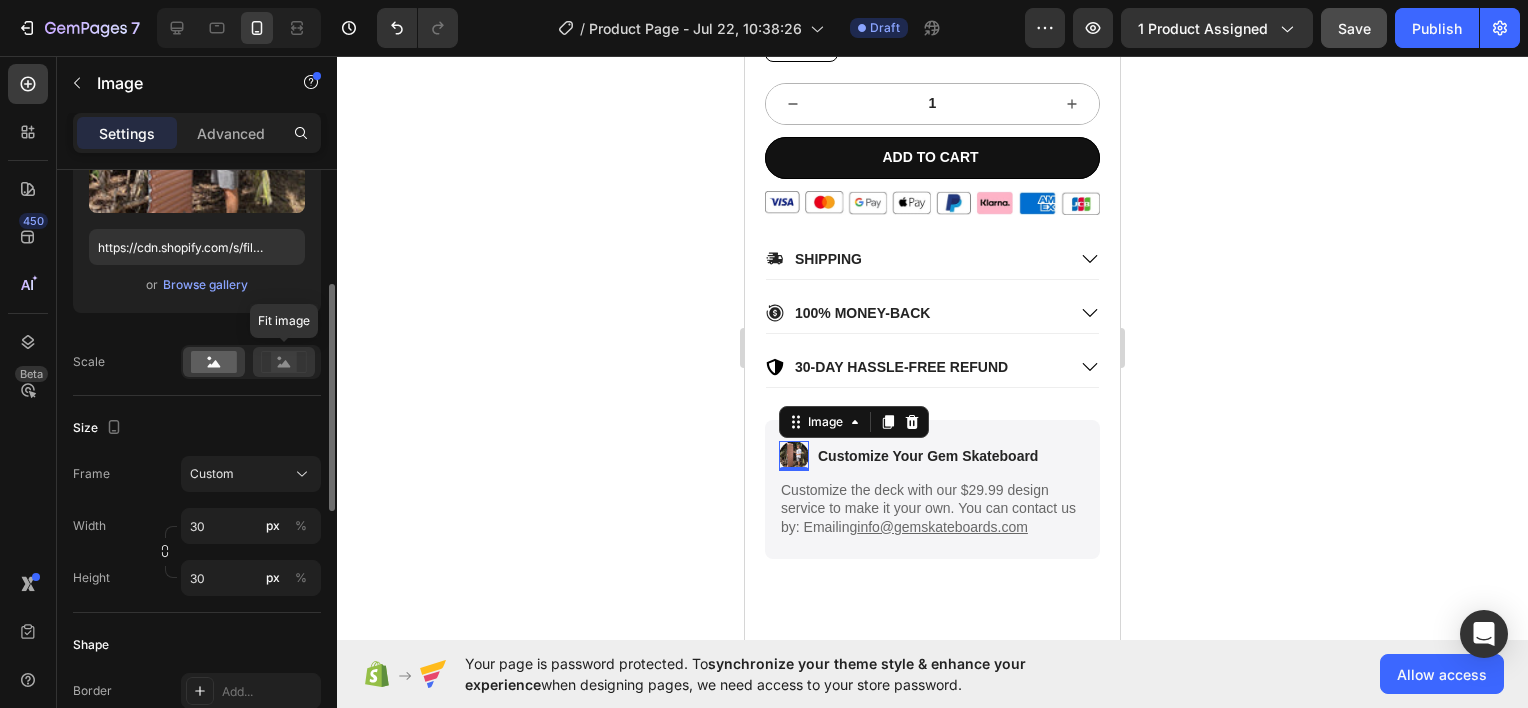 click 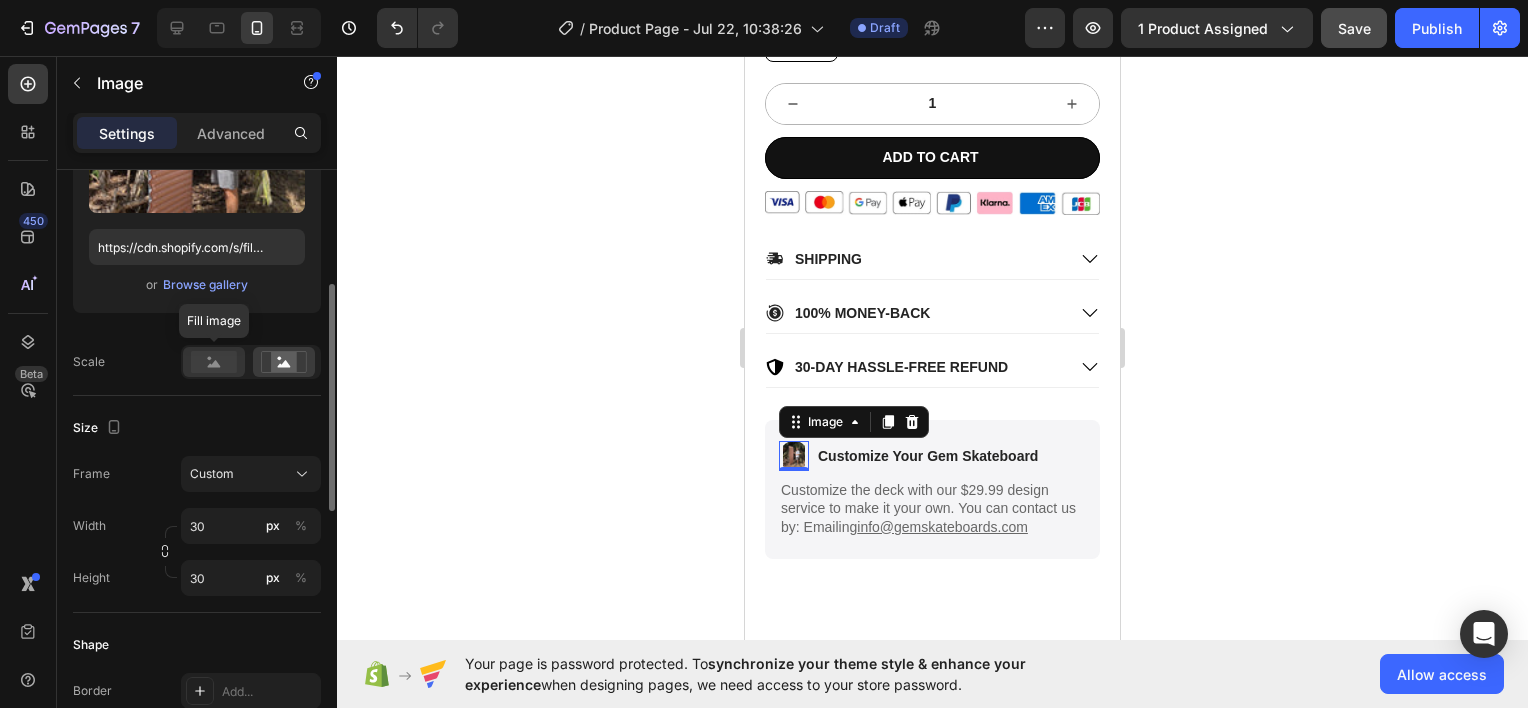 click 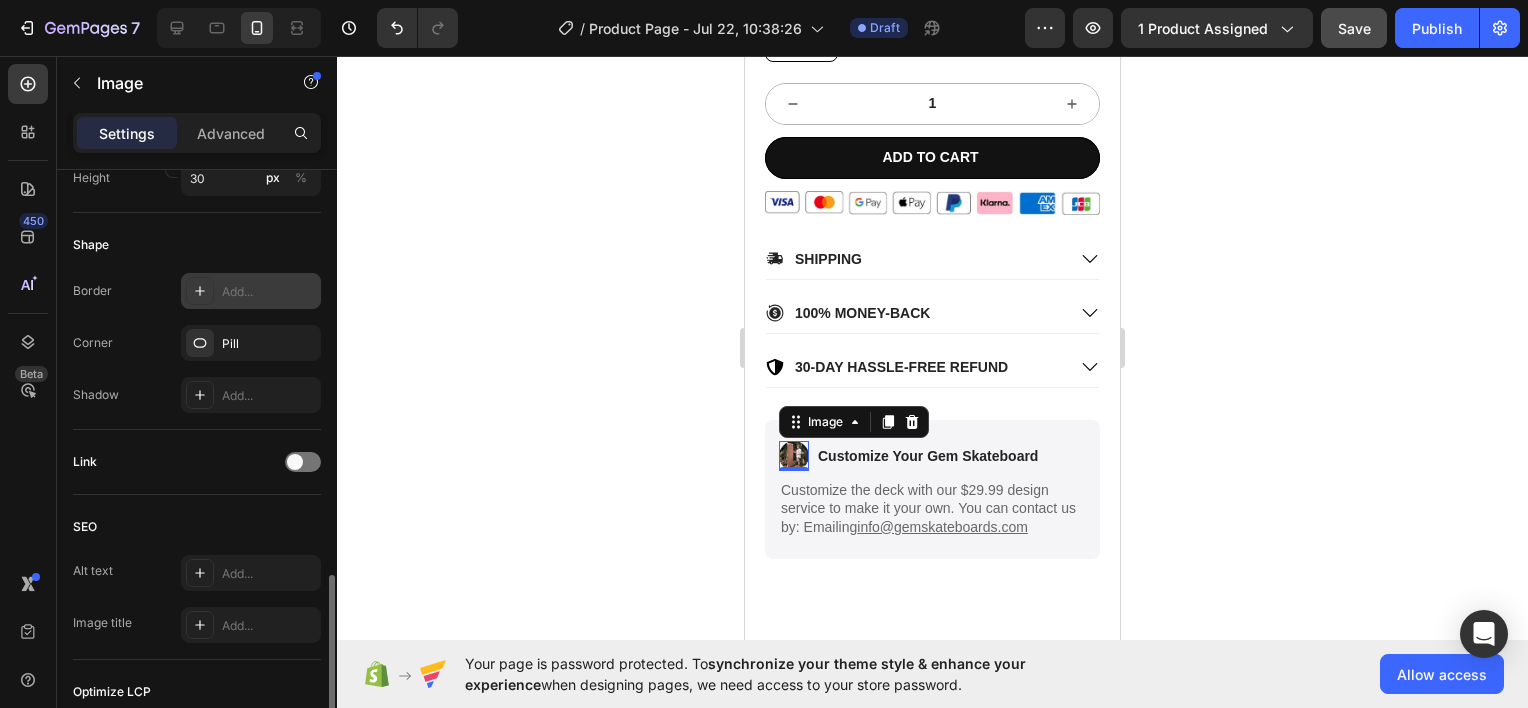 scroll, scrollTop: 900, scrollLeft: 0, axis: vertical 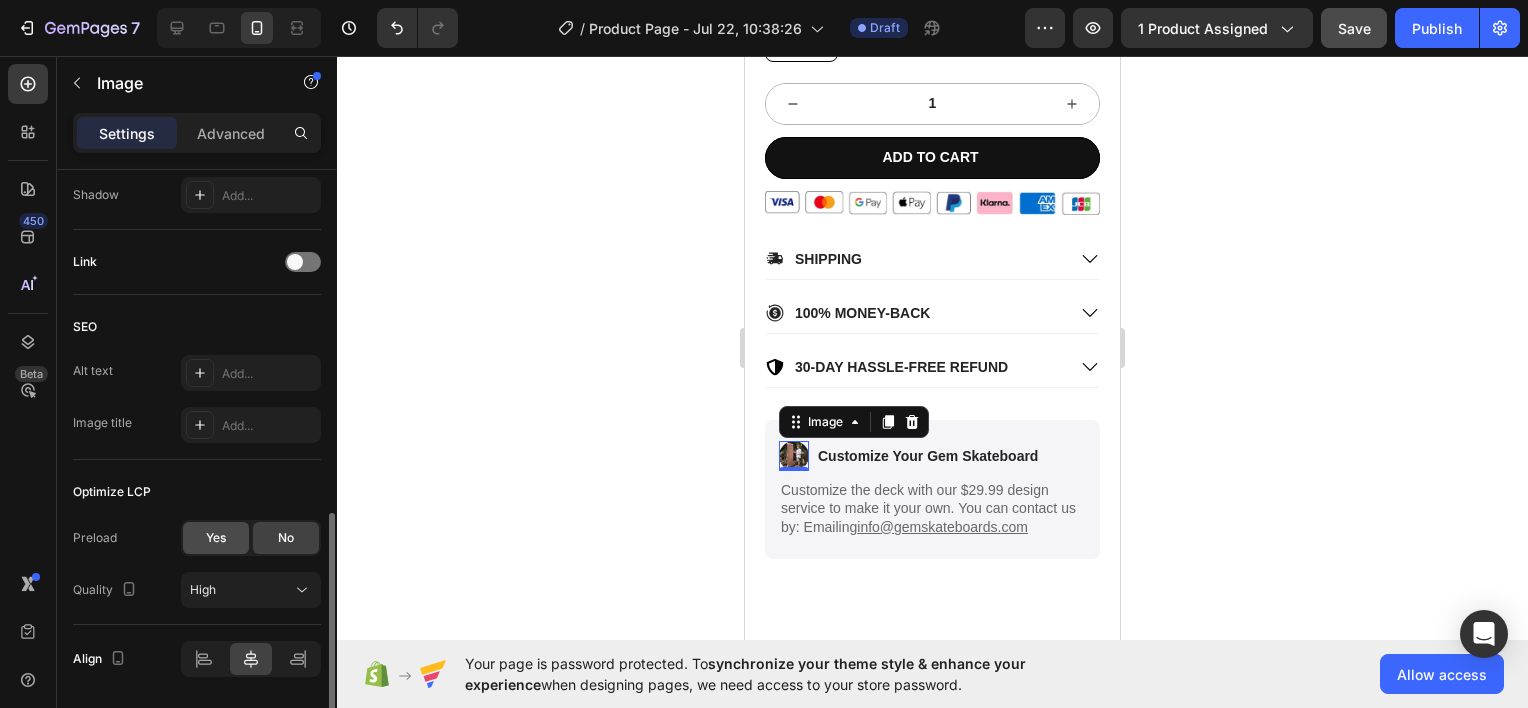 click on "Yes" 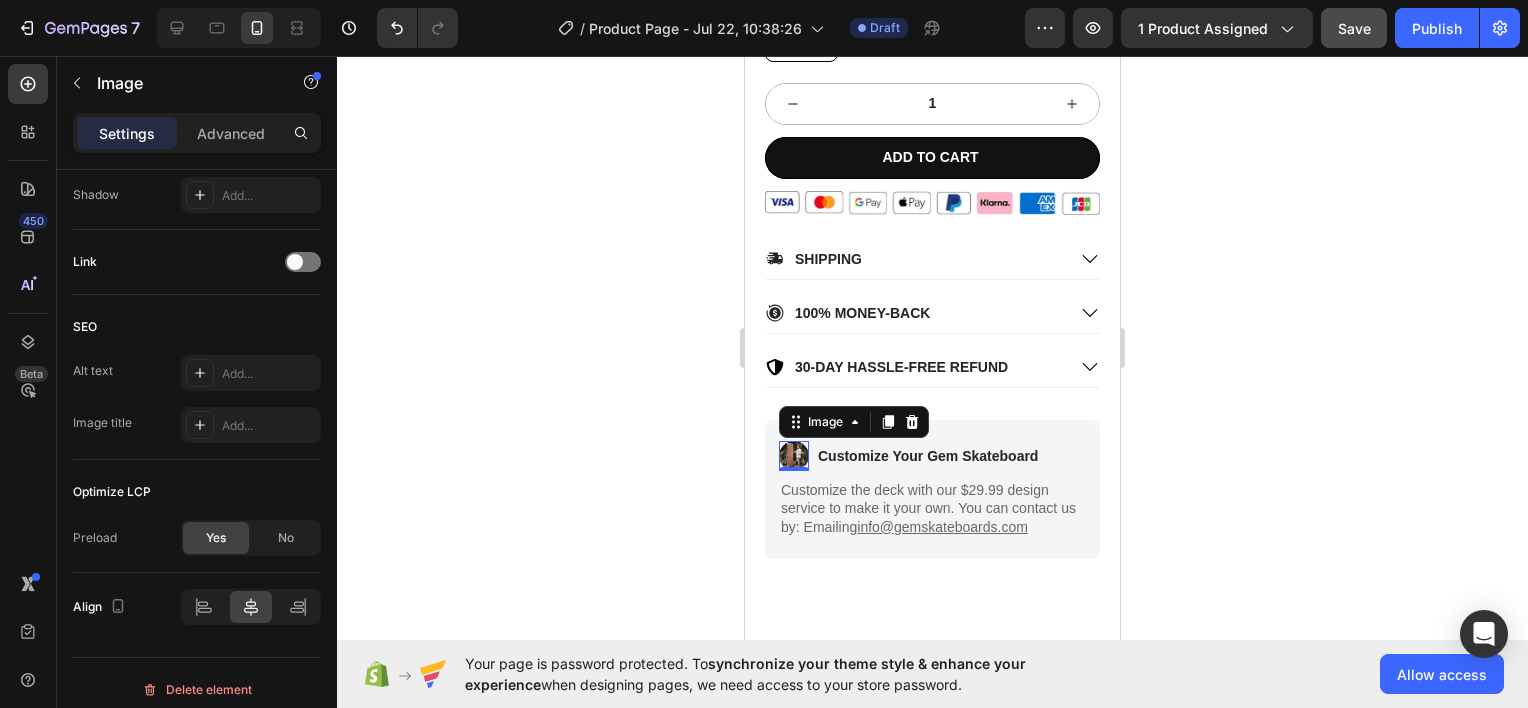 click 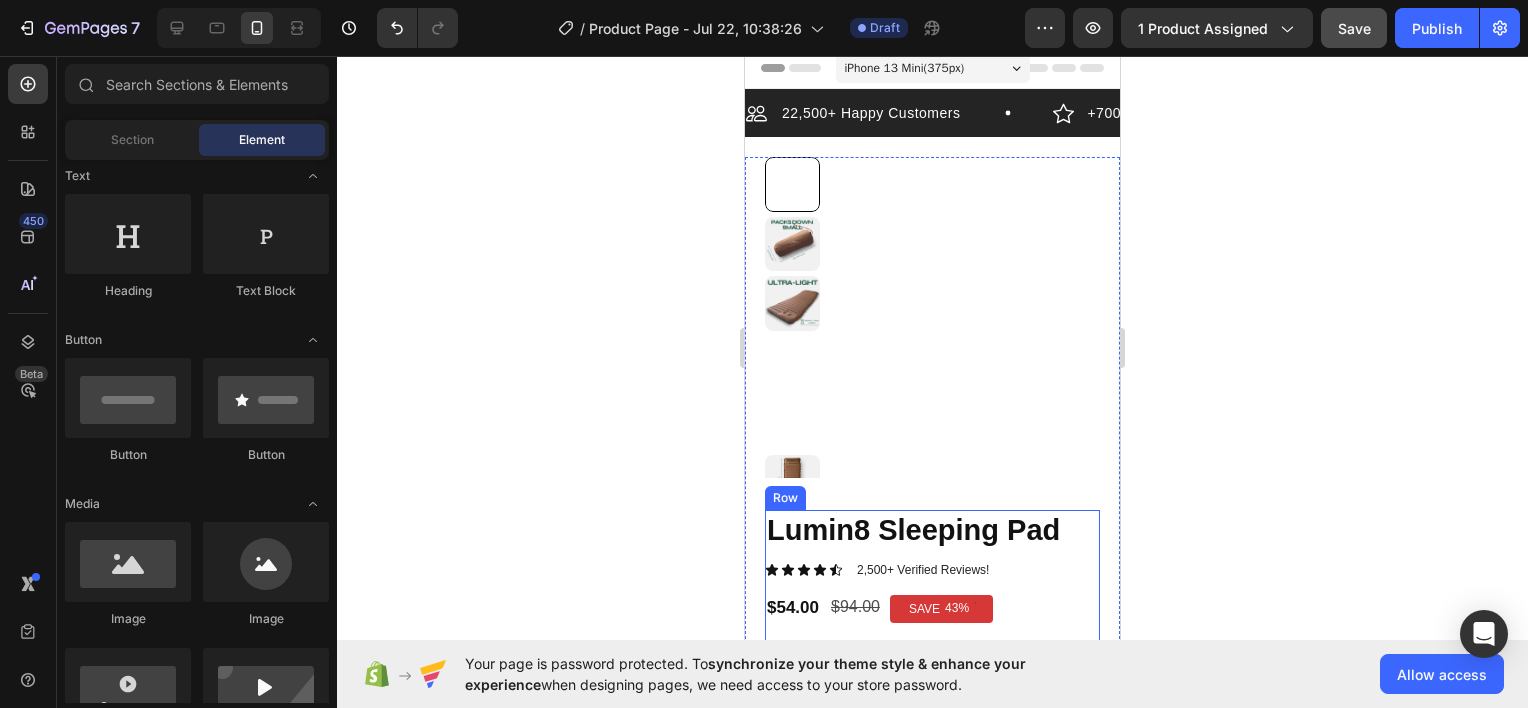 scroll, scrollTop: 0, scrollLeft: 0, axis: both 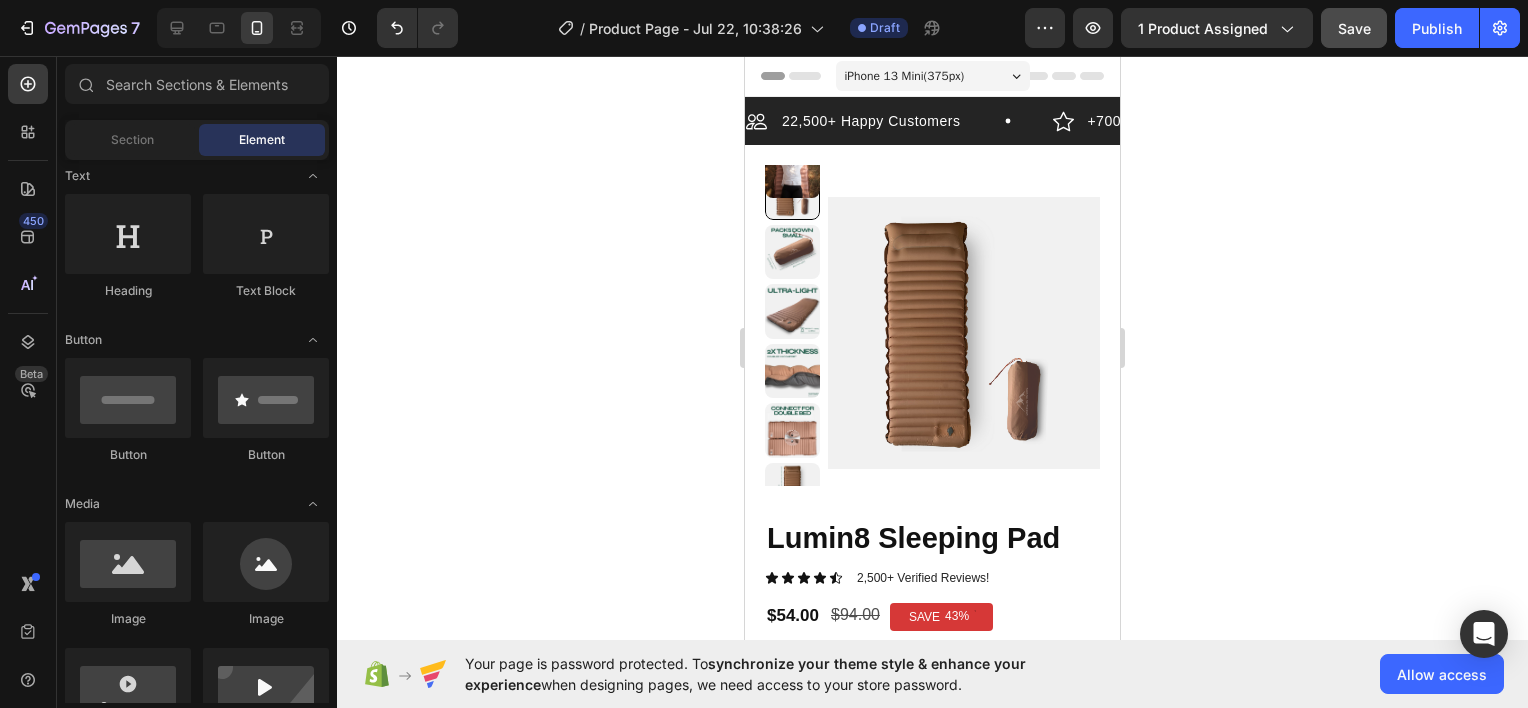 click 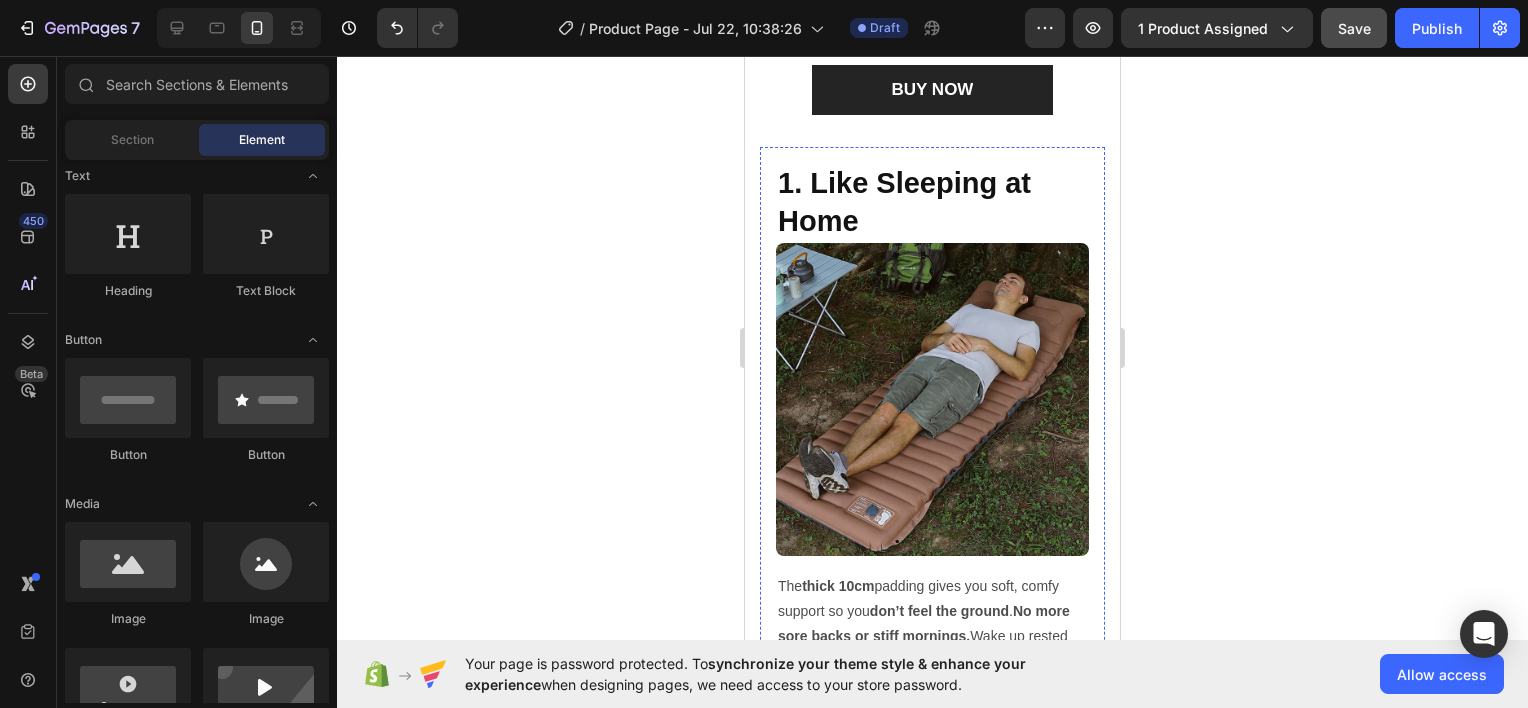 scroll, scrollTop: 1600, scrollLeft: 0, axis: vertical 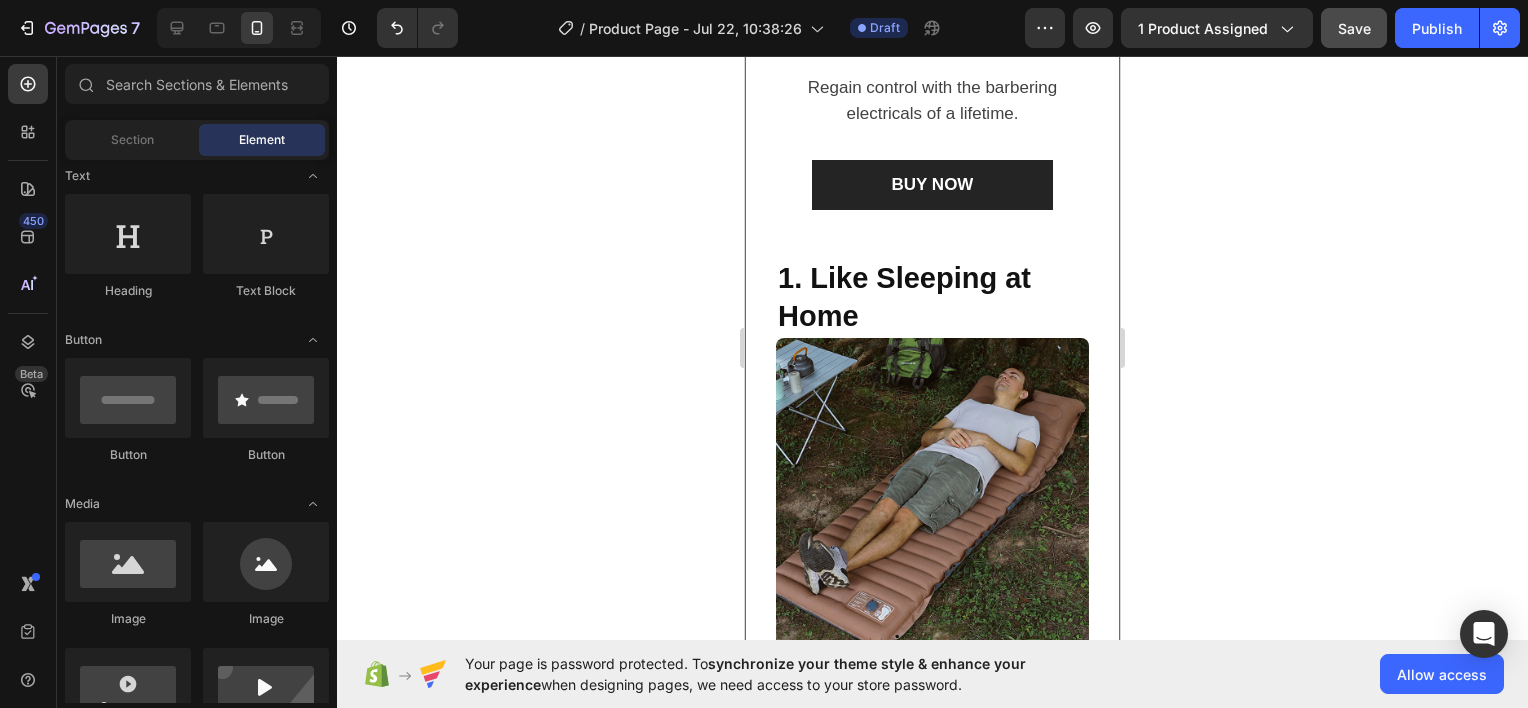 click 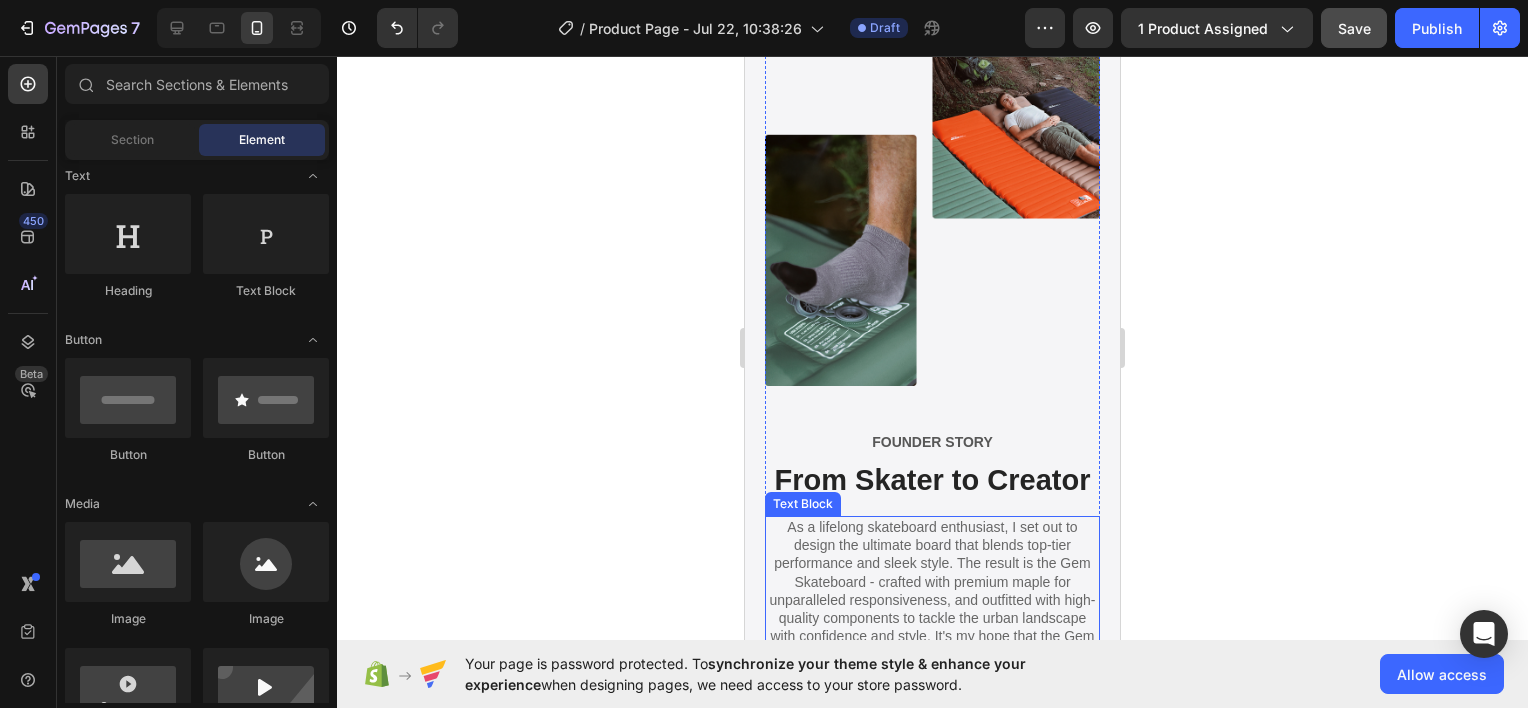 scroll, scrollTop: 4600, scrollLeft: 0, axis: vertical 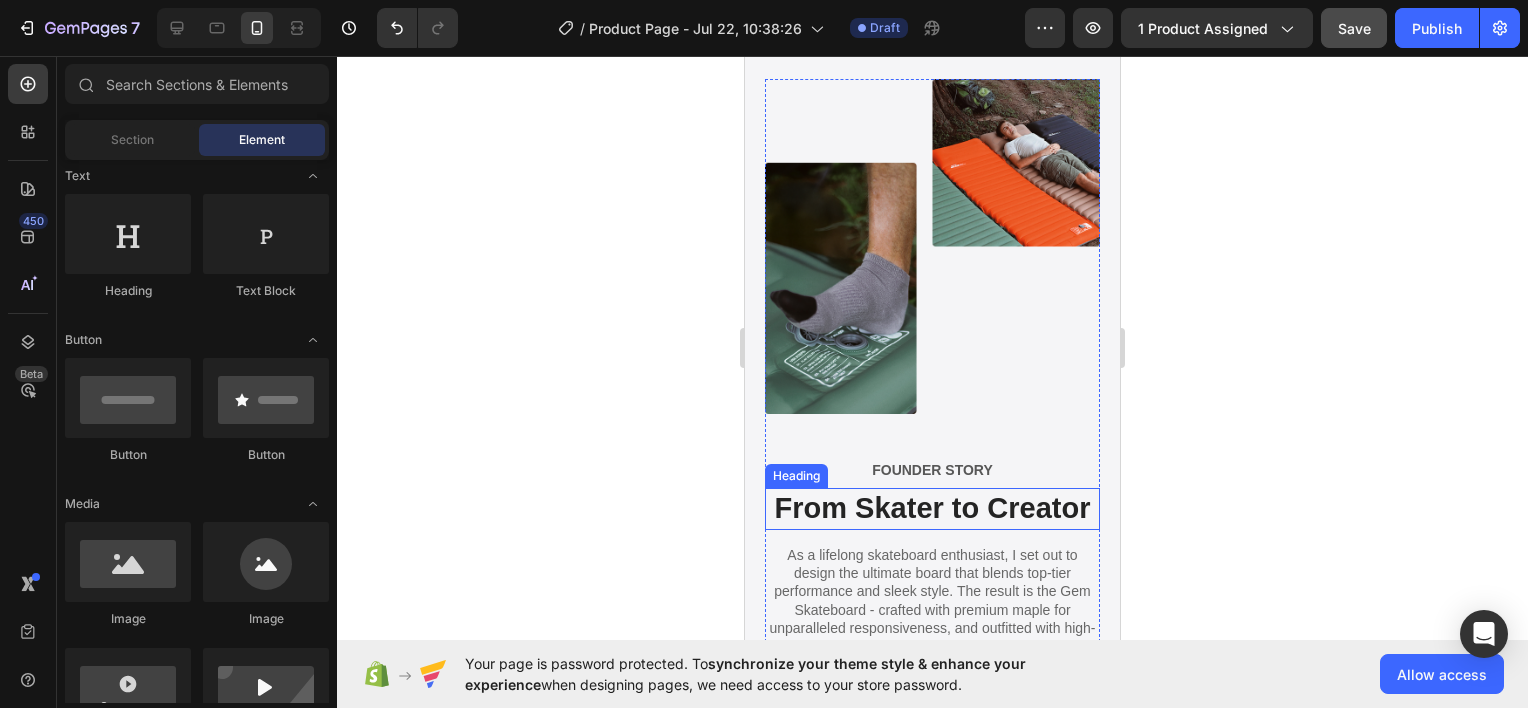 click on "From Skater to Creator" at bounding box center [932, 509] 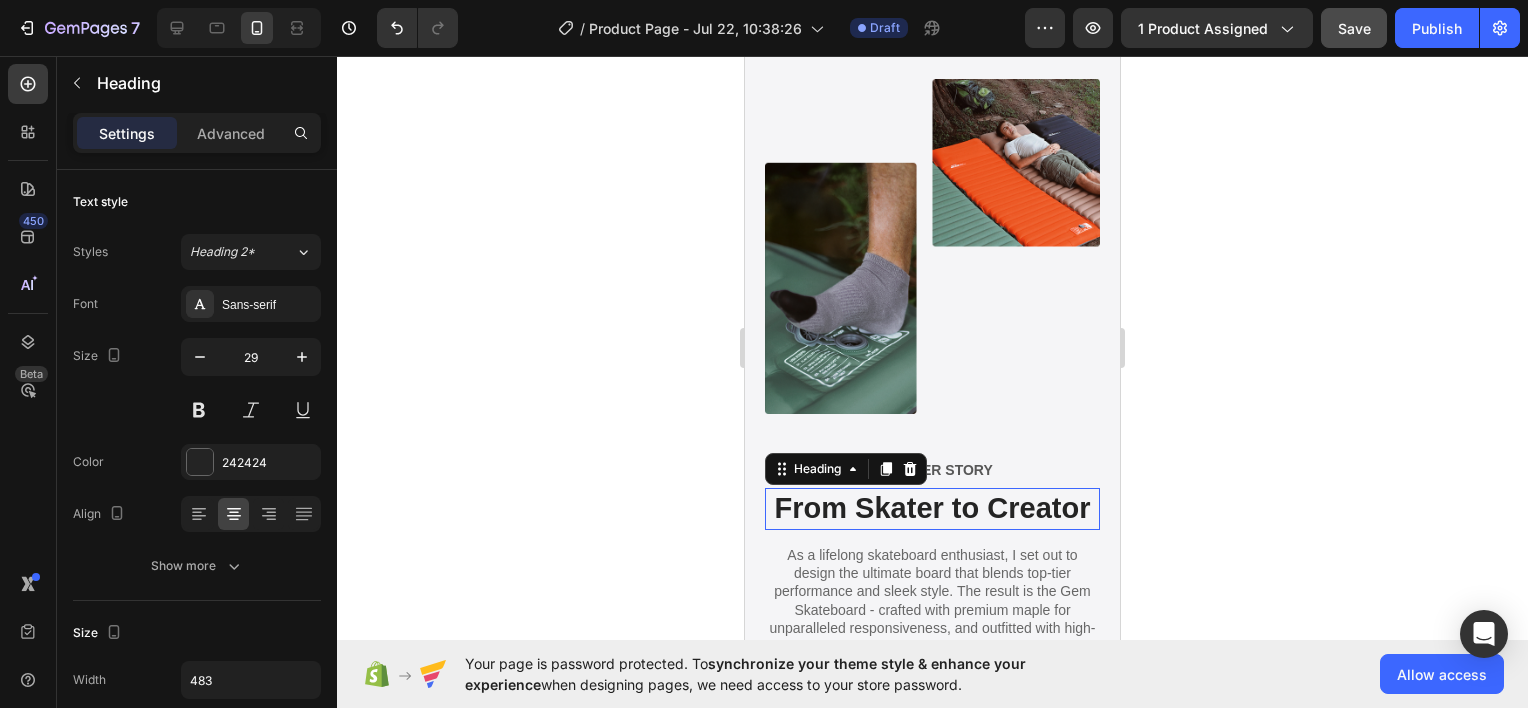 click on "From Skater to Creator" at bounding box center (932, 509) 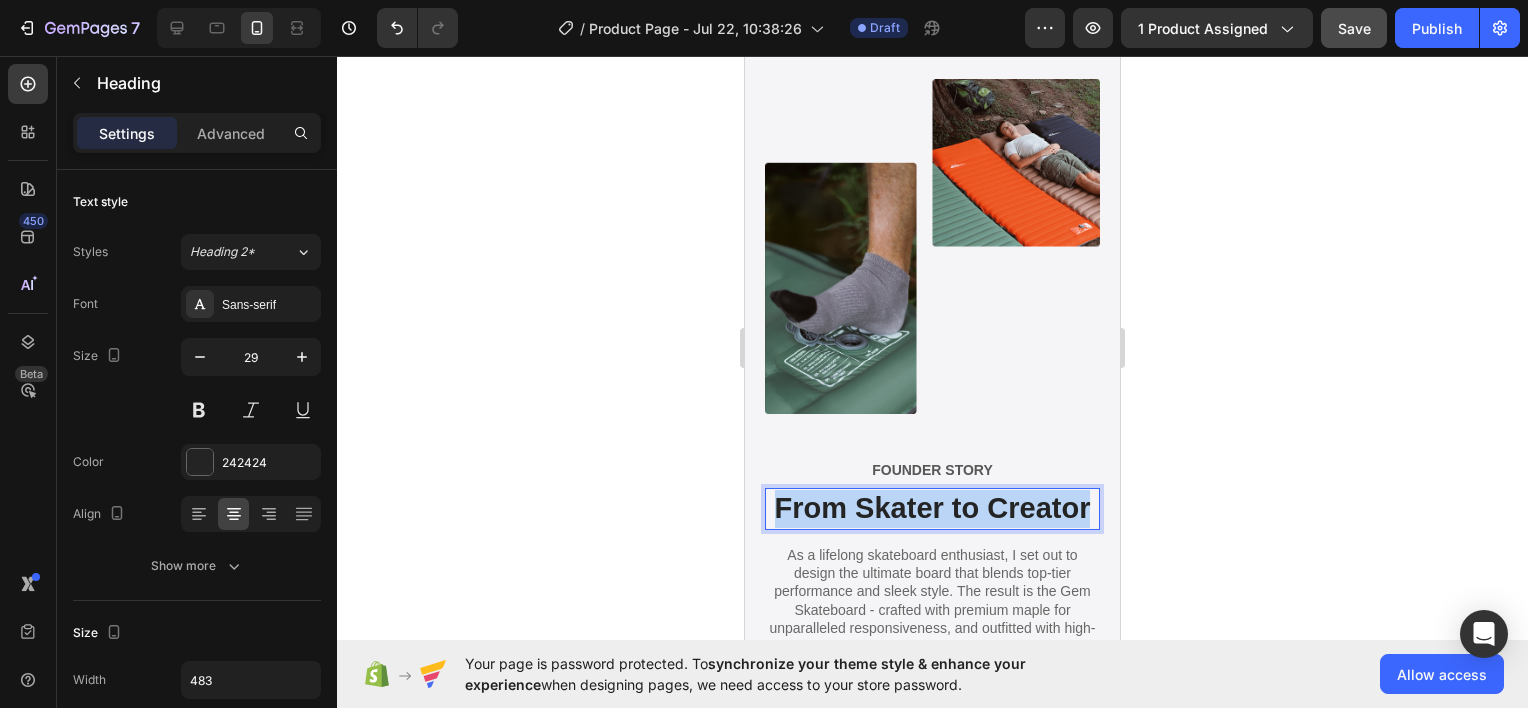 click on "From Skater to Creator" at bounding box center (932, 509) 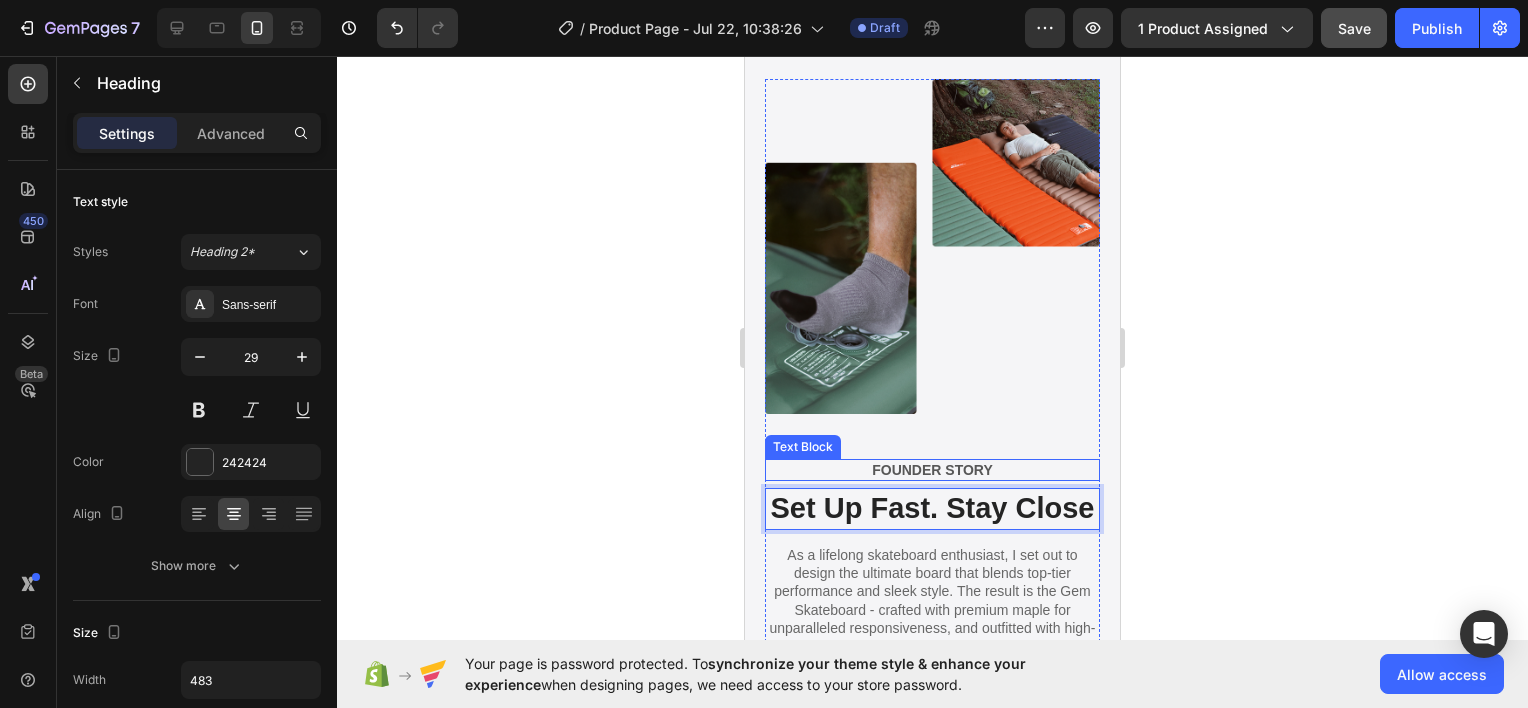 click on "FOUNDER STORY" at bounding box center [932, 470] 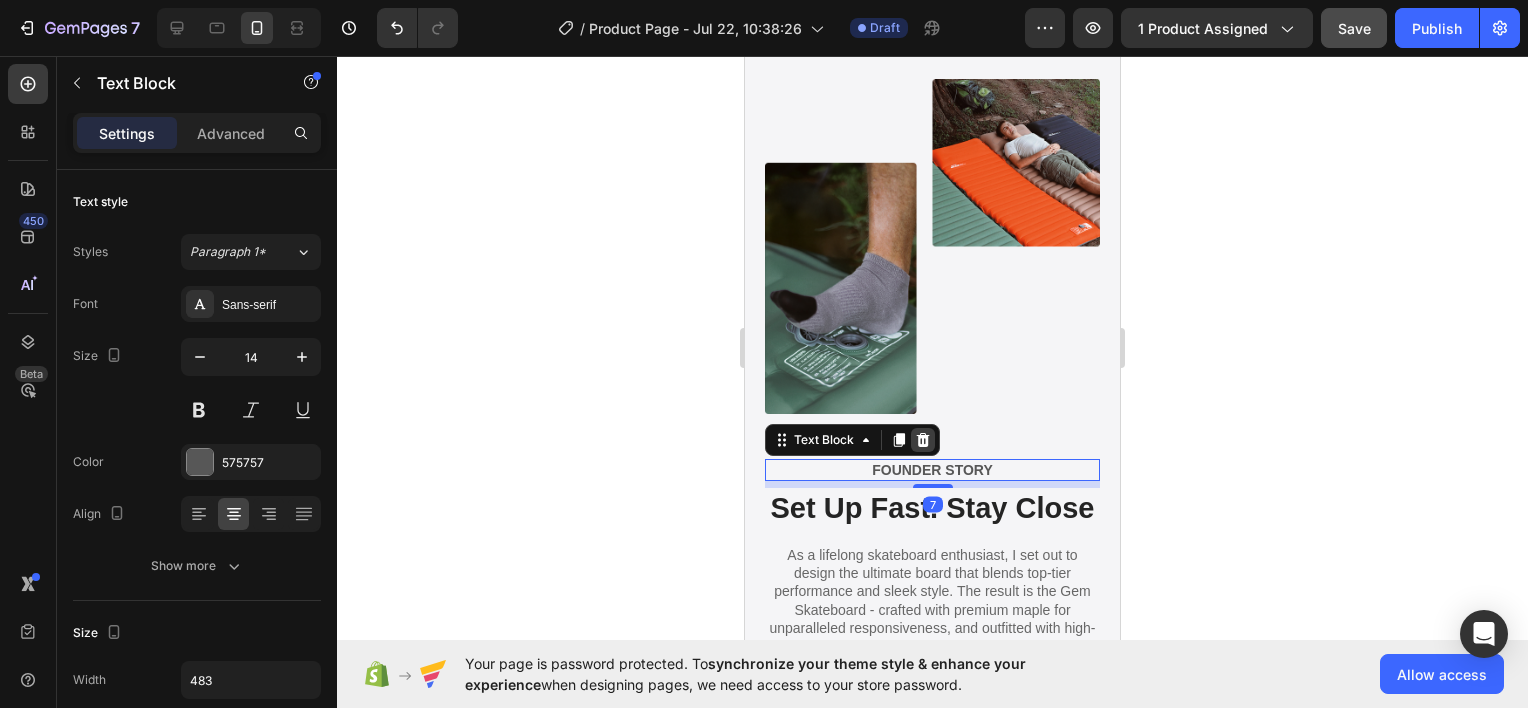 click 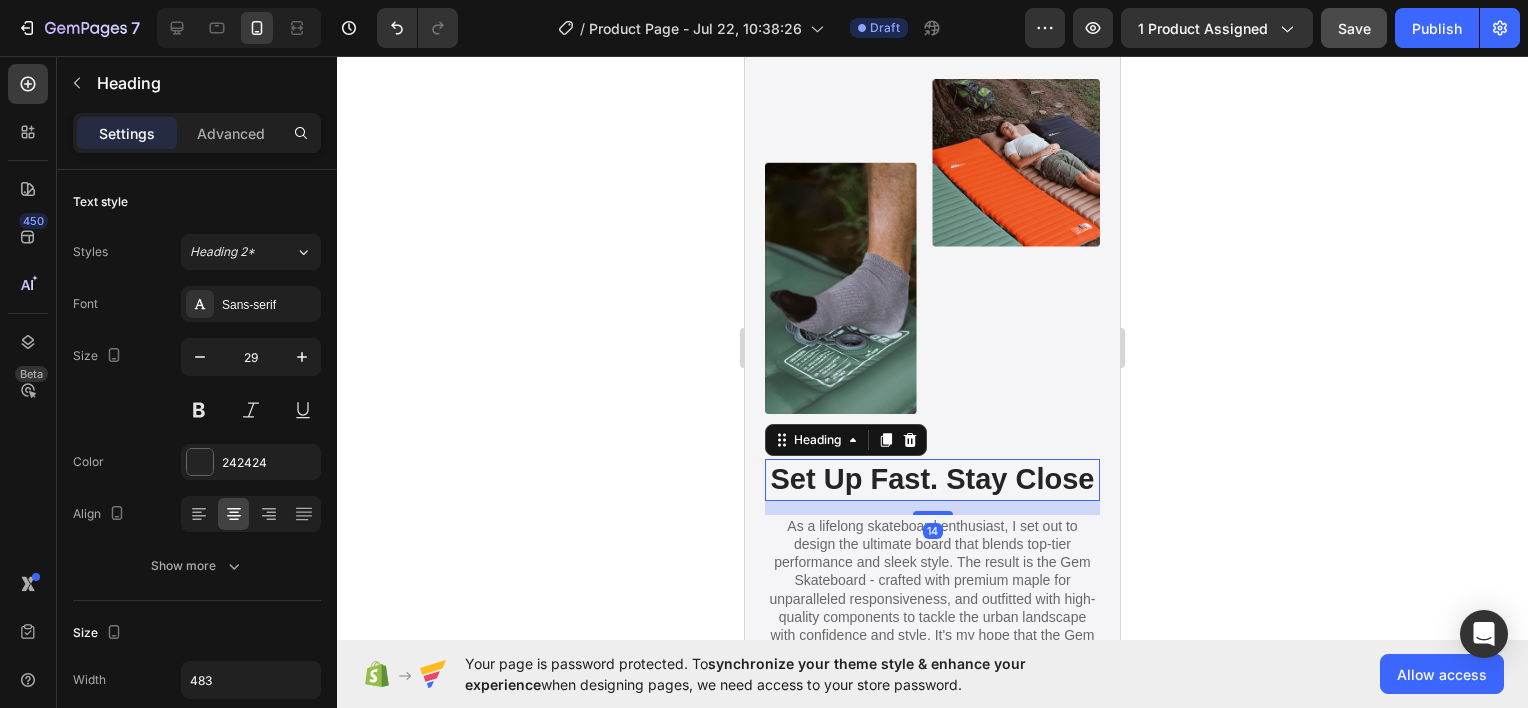 click on "Set Up Fast. Stay Close" at bounding box center [932, 480] 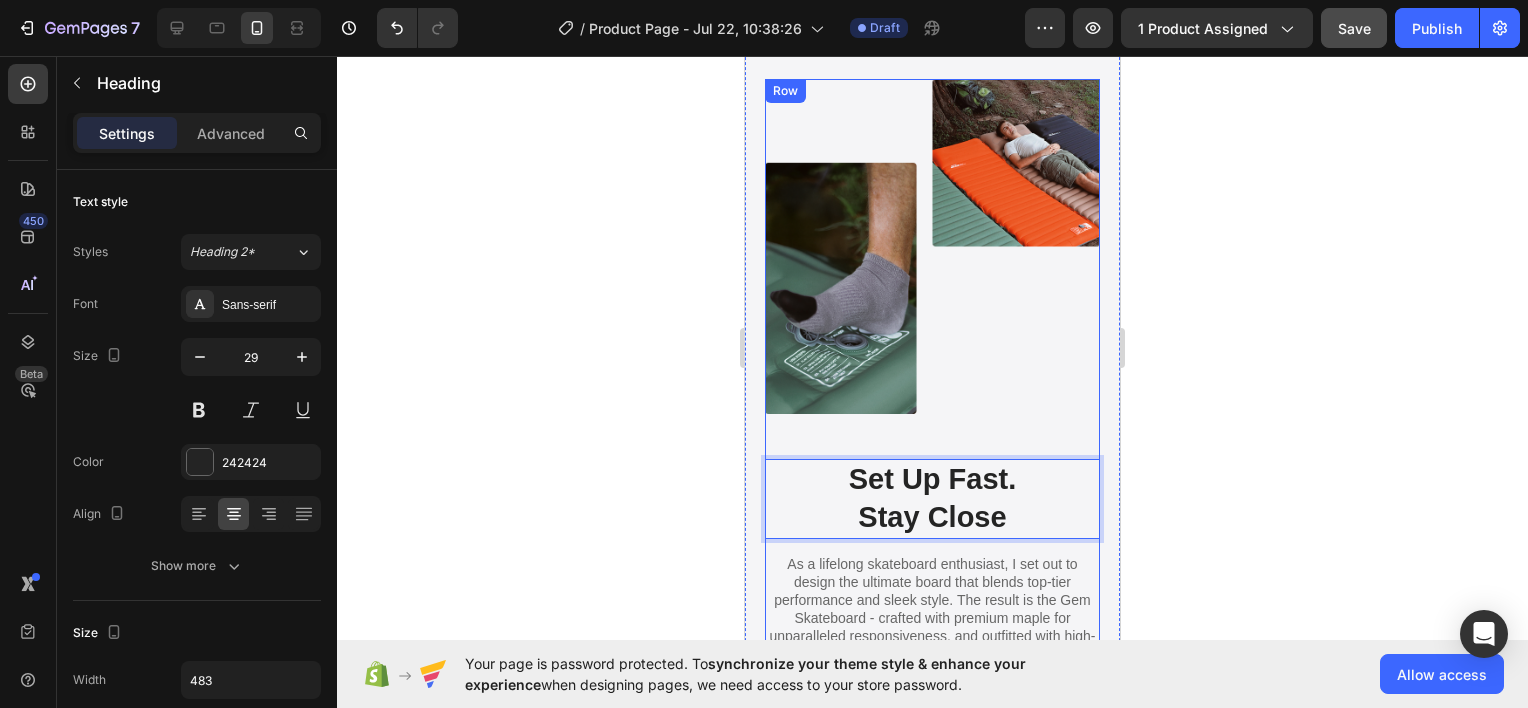 click on "Set Up Fast. Stay Close Heading   14 As a lifelong skateboard enthusiast, I set out to design the ultimate board that blends top-tier performance and sleek style. The result is the Gem Skateboard - crafted with premium maple for unparalleled responsiveness, and outfitted with high-quality components to tackle the urban landscape with confidence and style. It's my hope that the Gem will inspire others, just as I was once inspired, to discover the joy and exhilaration of skateboarding. Text Block Video" at bounding box center (932, 779) 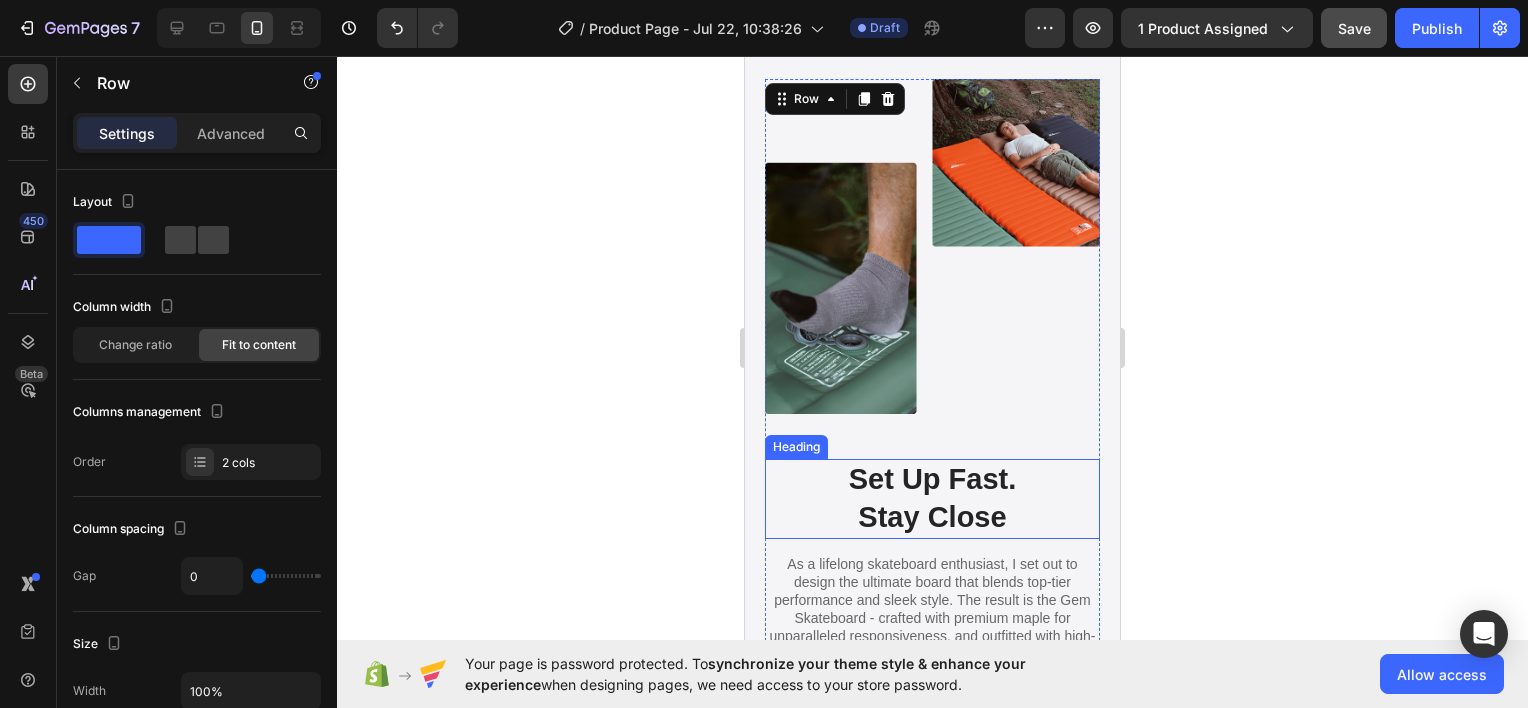 click on "Set Up Fast. Stay Close" at bounding box center (932, 498) 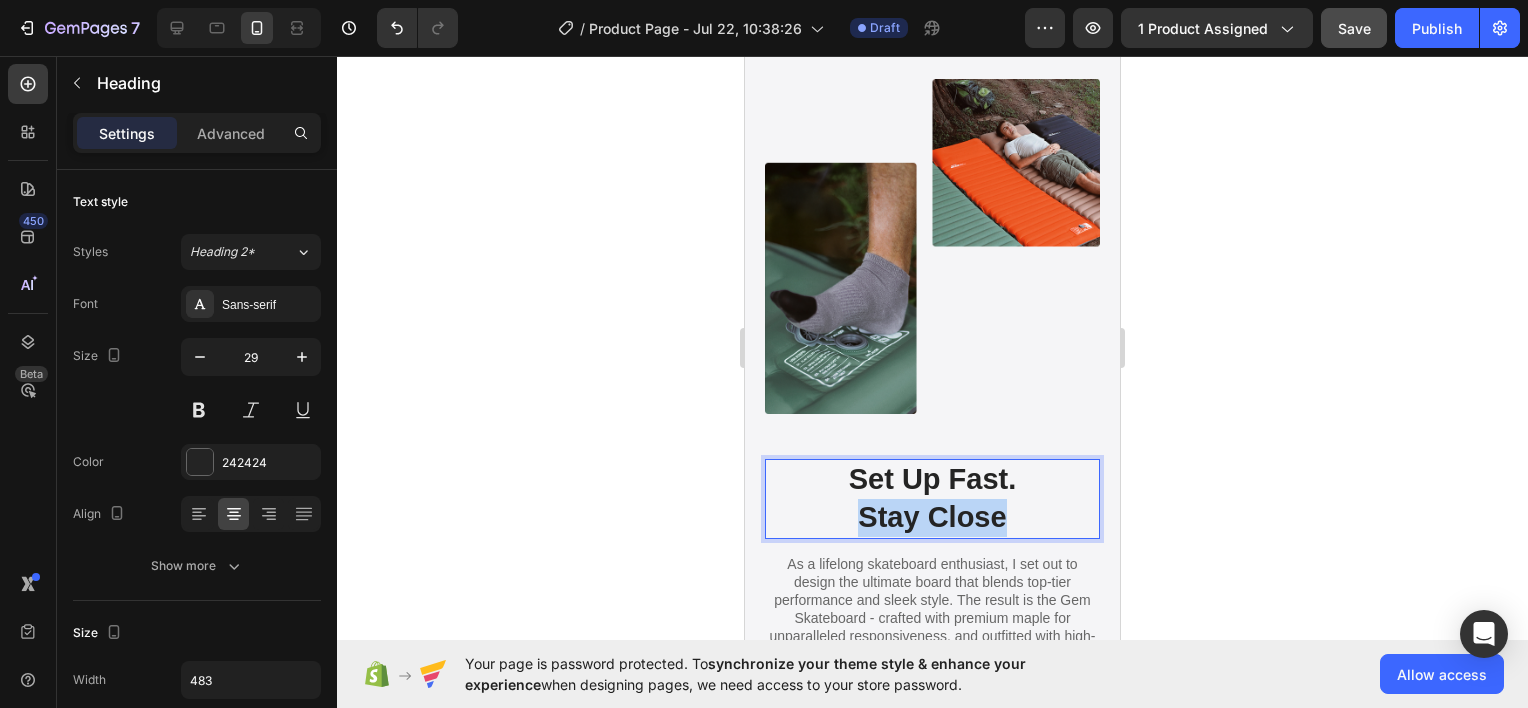 click on "Set Up Fast. Stay Close" at bounding box center [932, 498] 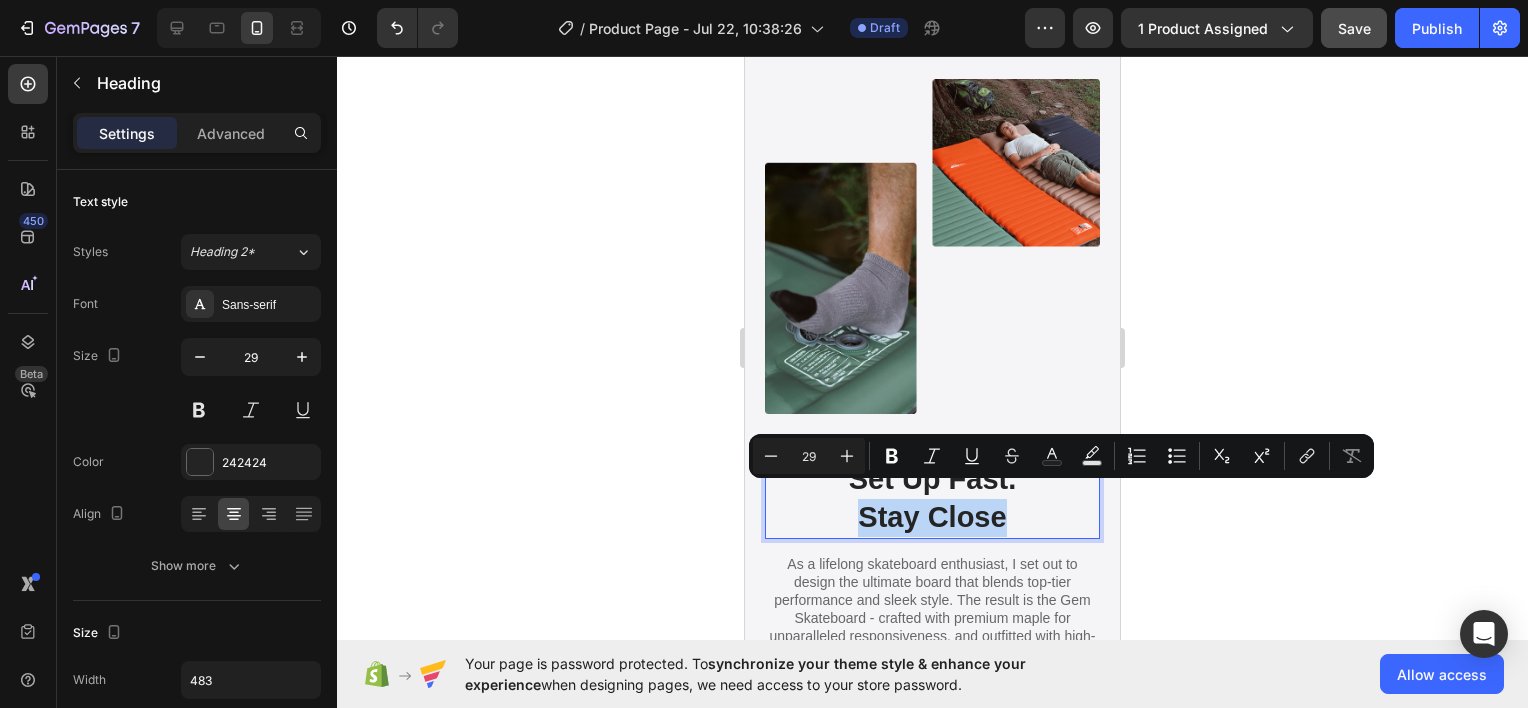 click on "Set Up Fast. Stay Close" at bounding box center [932, 498] 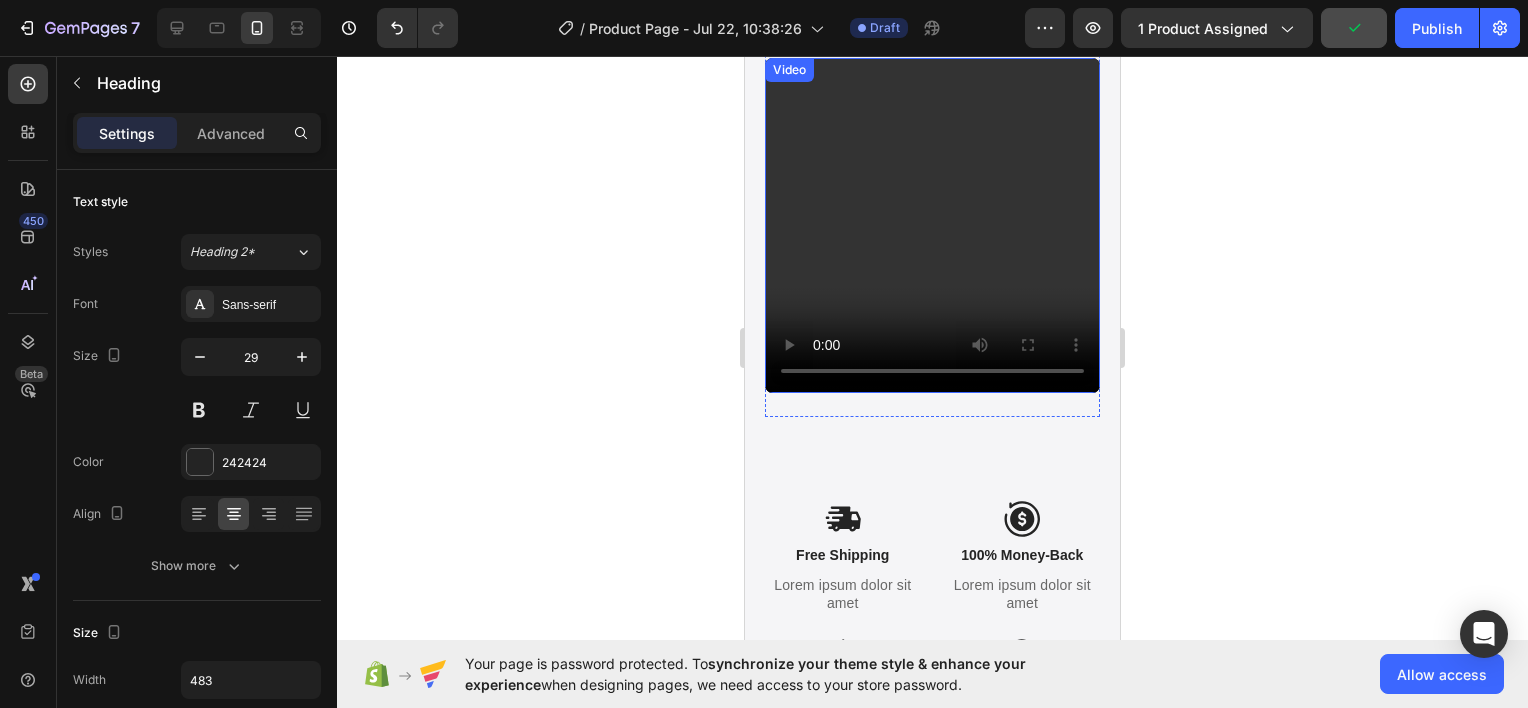 scroll, scrollTop: 5300, scrollLeft: 0, axis: vertical 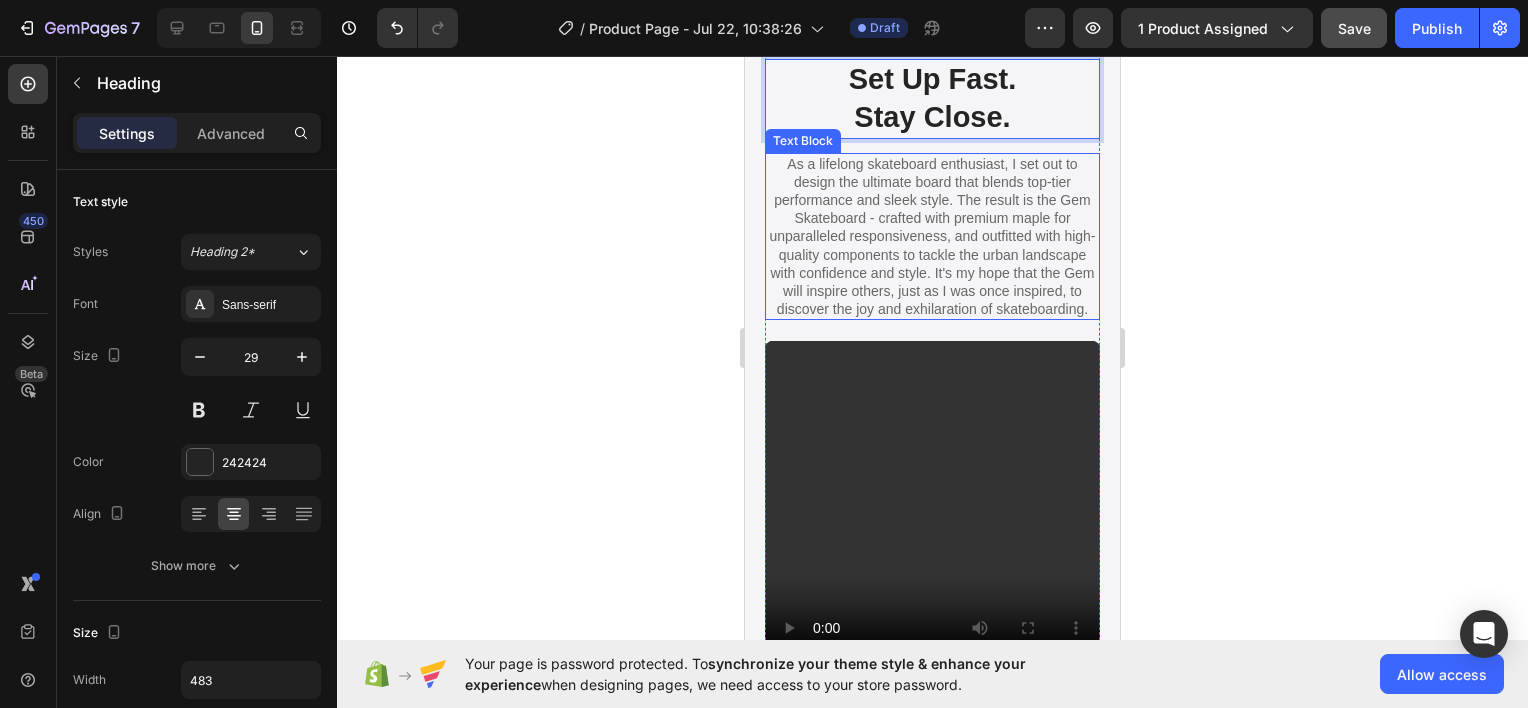 click on "As a lifelong skateboard enthusiast, I set out to design the ultimate board that blends top-tier performance and sleek style. The result is the Gem Skateboard - crafted with premium maple for unparalleled responsiveness, and outfitted with high-quality components to tackle the urban landscape with confidence and style. It's my hope that the Gem will inspire others, just as I was once inspired, to discover the joy and exhilaration of skateboarding." at bounding box center [932, 237] 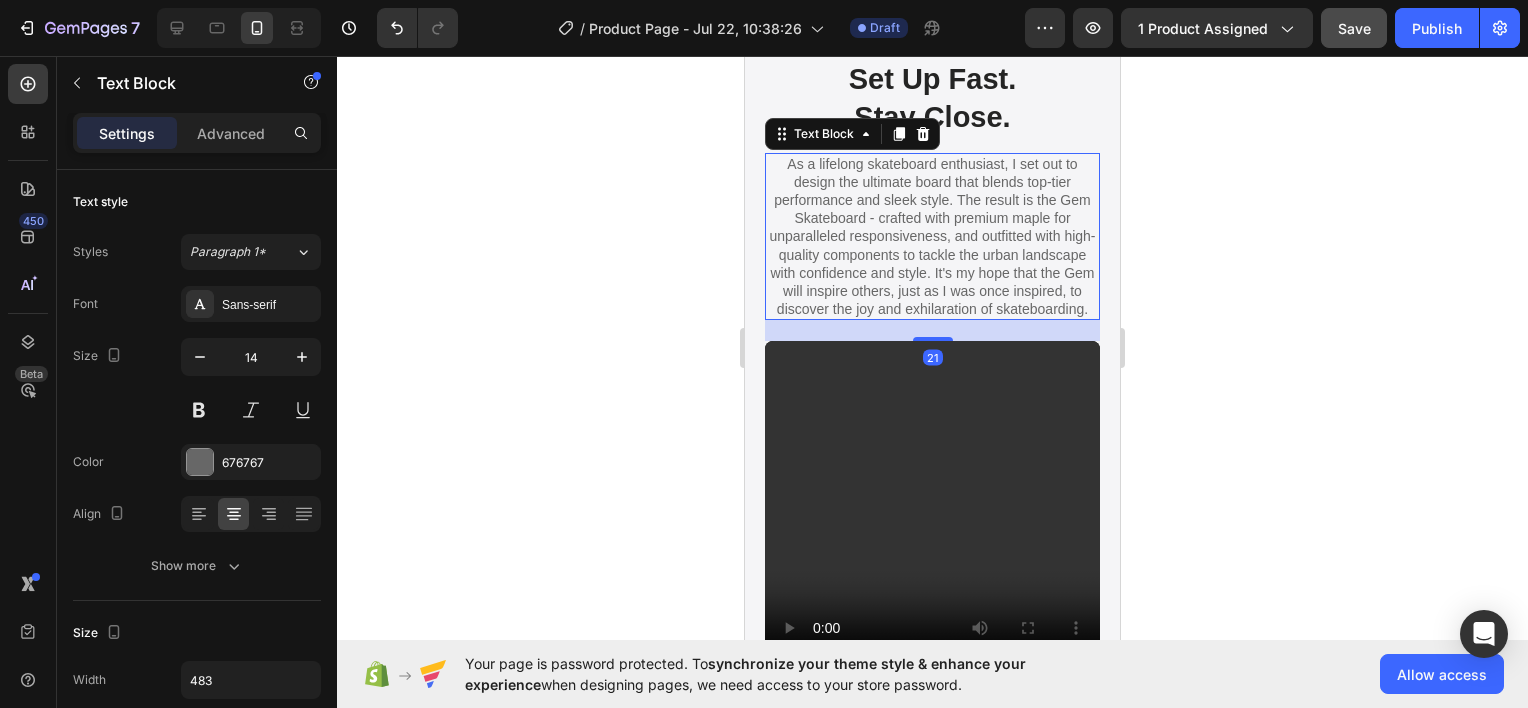 click on "As a lifelong skateboard enthusiast, I set out to design the ultimate board that blends top-tier performance and sleek style. The result is the Gem Skateboard - crafted with premium maple for unparalleled responsiveness, and outfitted with high-quality components to tackle the urban landscape with confidence and style. It's my hope that the Gem will inspire others, just as I was once inspired, to discover the joy and exhilaration of skateboarding." at bounding box center (932, 237) 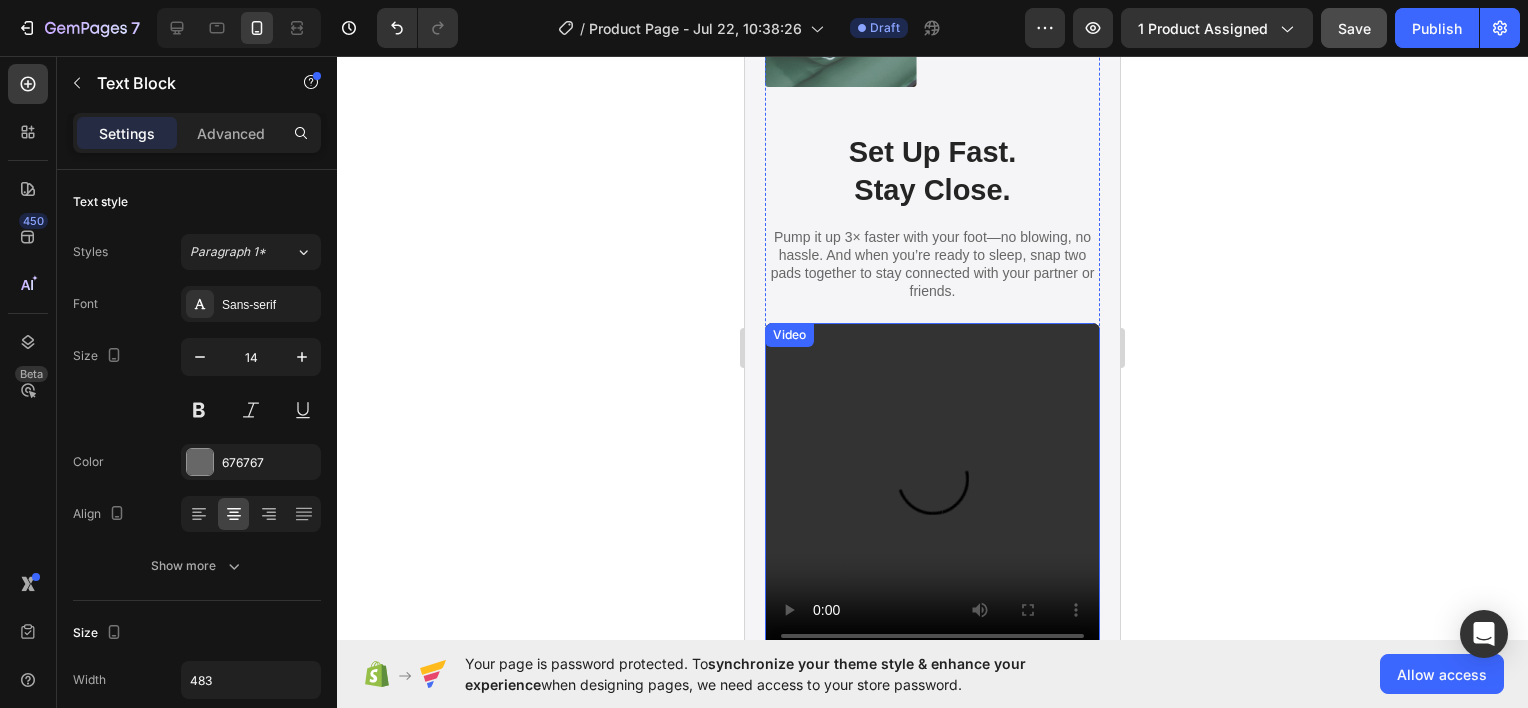 scroll, scrollTop: 4900, scrollLeft: 0, axis: vertical 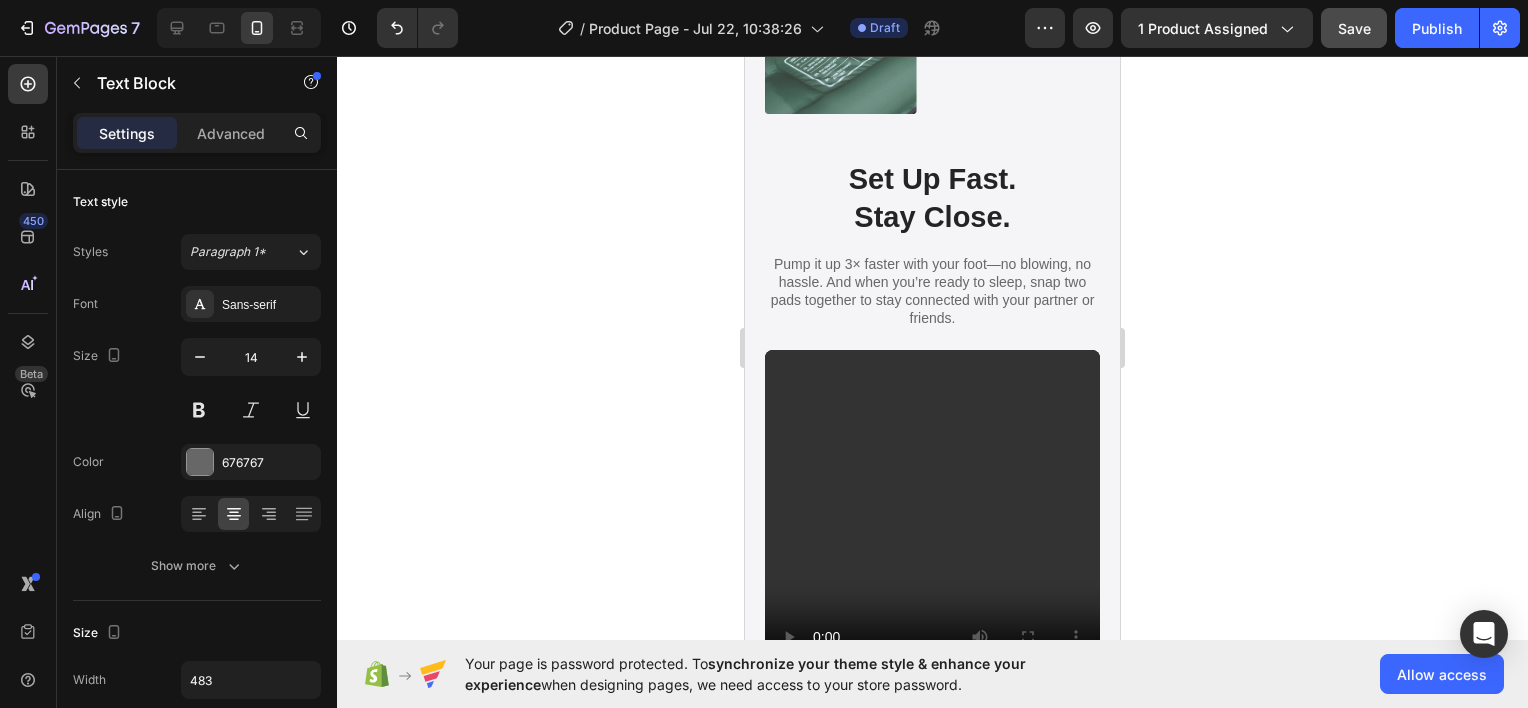 click on "Pump it up 3× faster with your foot—no blowing, no hassle. And when you’re ready to sleep, snap two pads together to stay connected with your partner or friends." at bounding box center (932, 291) 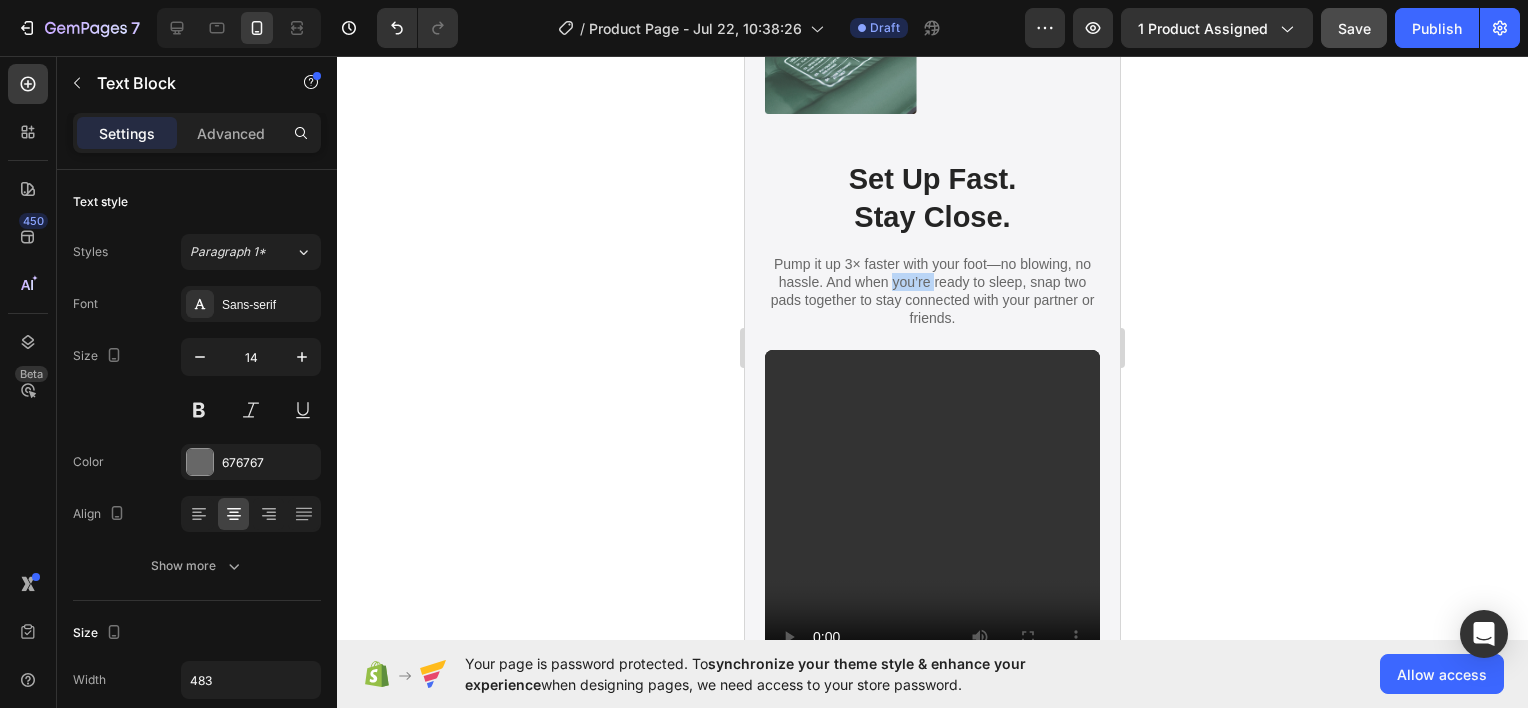 click on "Pump it up 3× faster with your foot—no blowing, no hassle. And when you’re ready to sleep, snap two pads together to stay connected with your partner or friends." at bounding box center (932, 291) 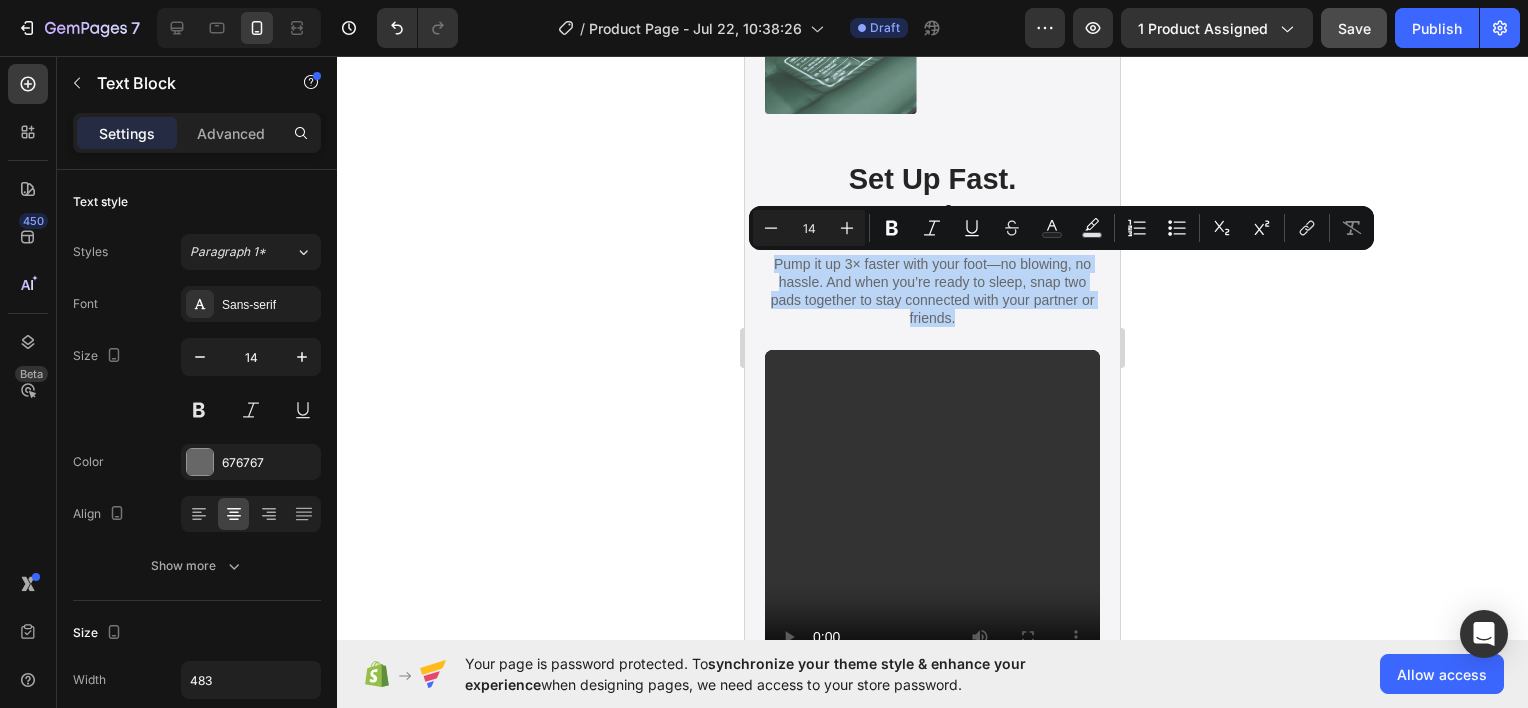 click on "Pump it up 3× faster with your foot—no blowing, no hassle. And when you’re ready to sleep, snap two pads together to stay connected with your partner or friends." at bounding box center [932, 291] 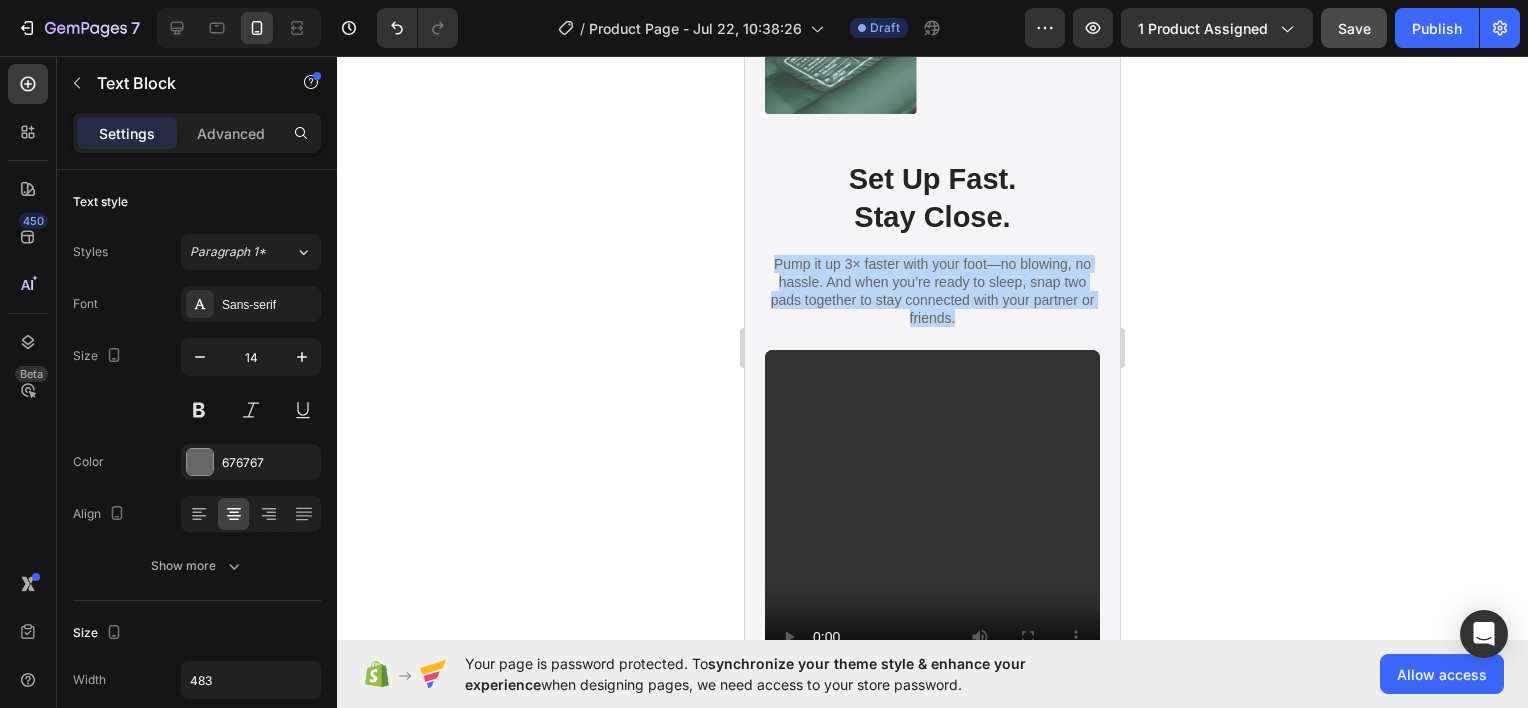 click on "Pump it up 3× faster with your foot—no blowing, no hassle. And when you’re ready to sleep, snap two pads together to stay connected with your partner or friends." at bounding box center (932, 291) 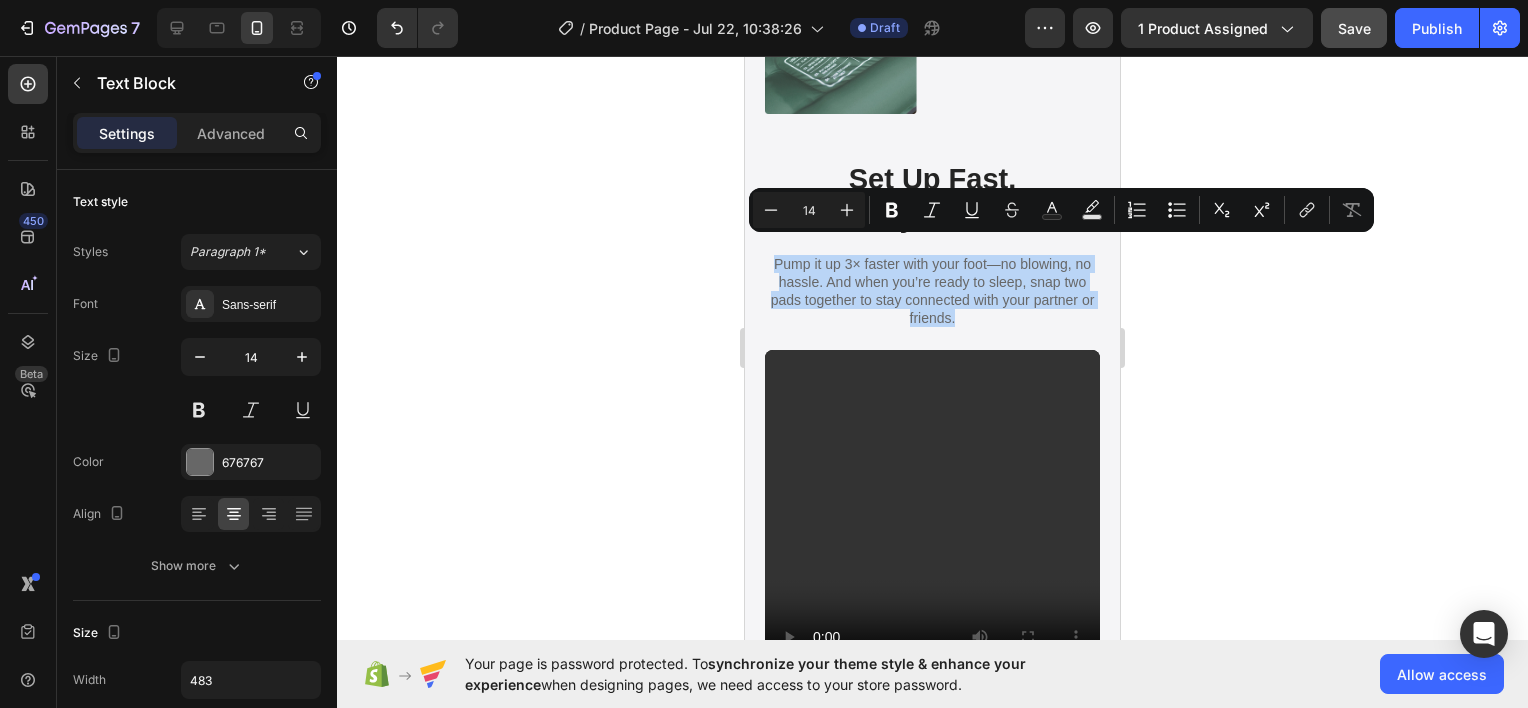 click on "Pump it up 3× faster with your foot—no blowing, no hassle. And when you’re ready to sleep, snap two pads together to stay connected with your partner or friends." at bounding box center [932, 291] 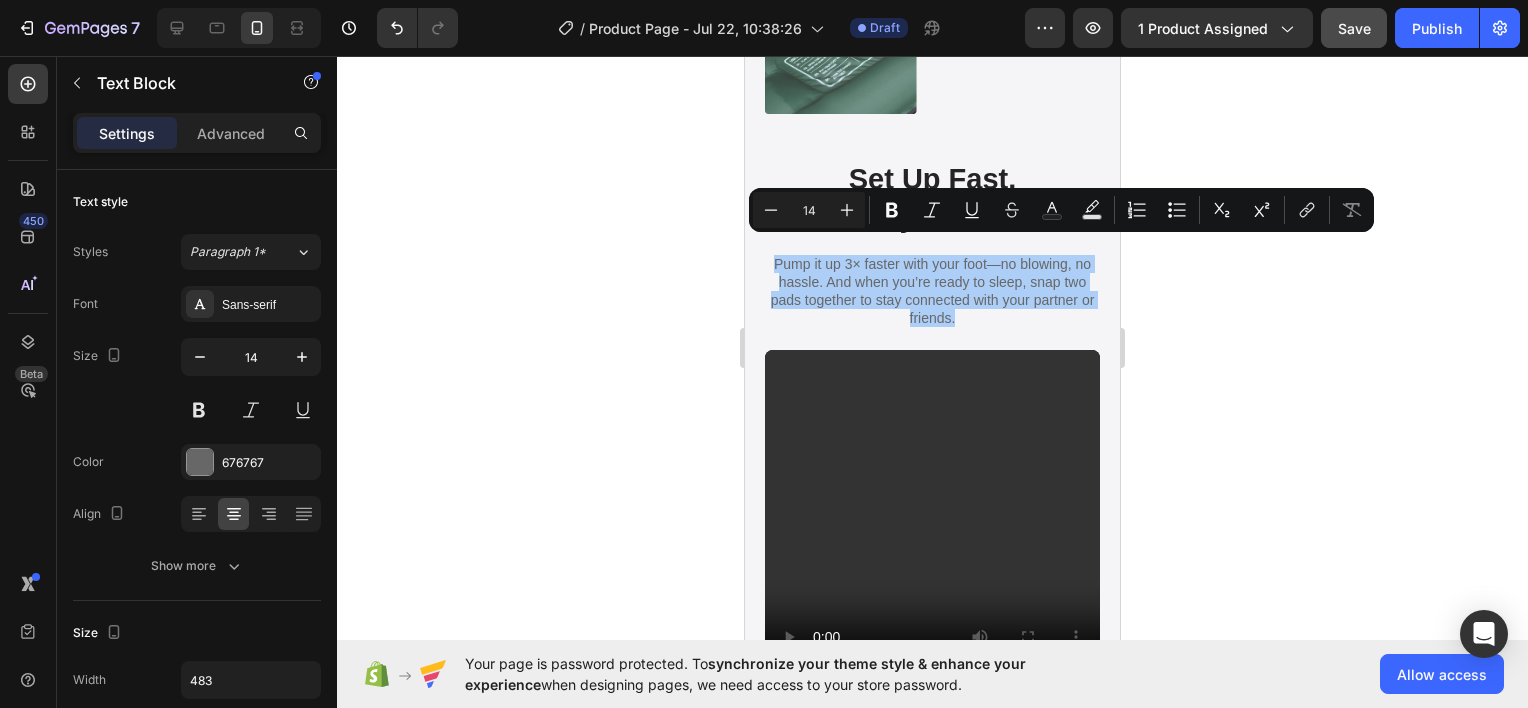 click 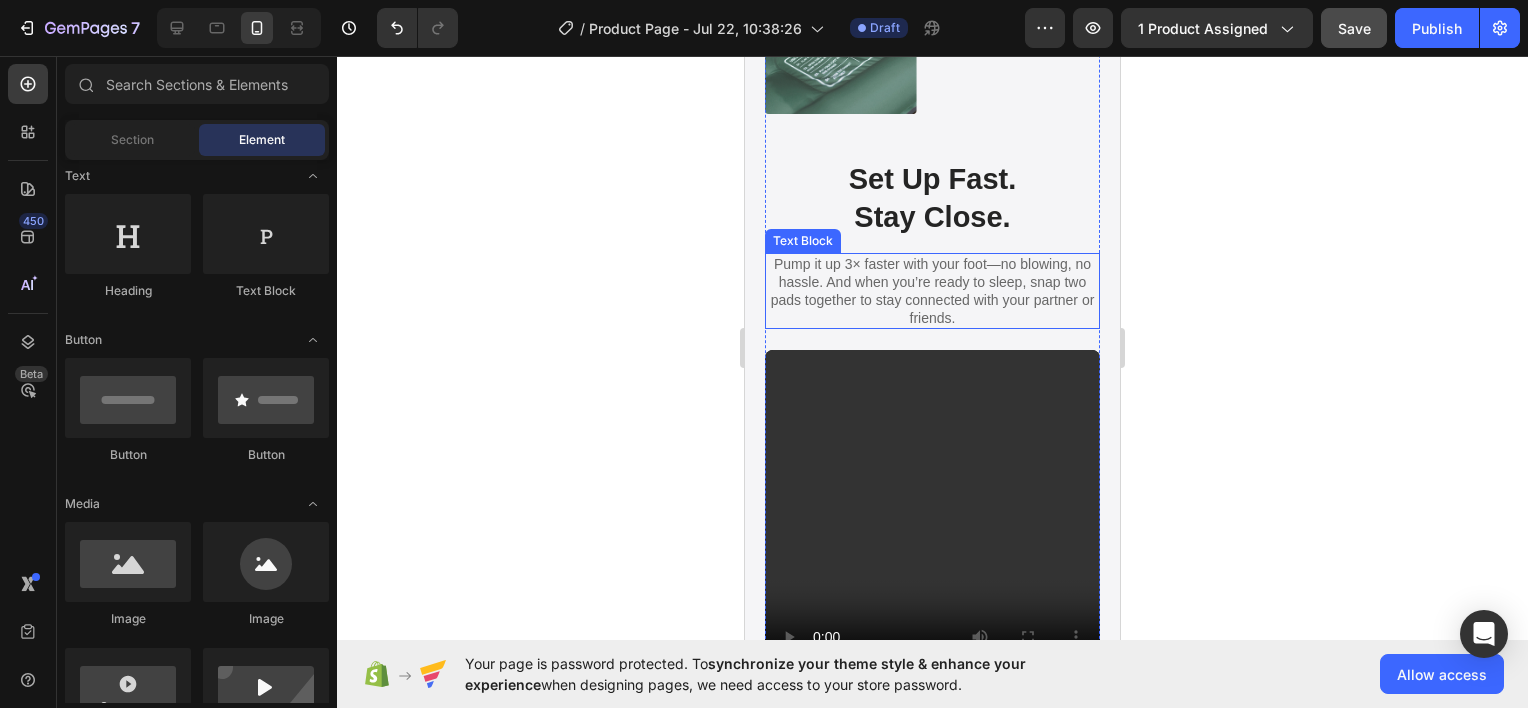 click on "Pump it up 3× faster with your foot—no blowing, no hassle. And when you’re ready to sleep, snap two pads together to stay connected with your partner or friends." at bounding box center [932, 291] 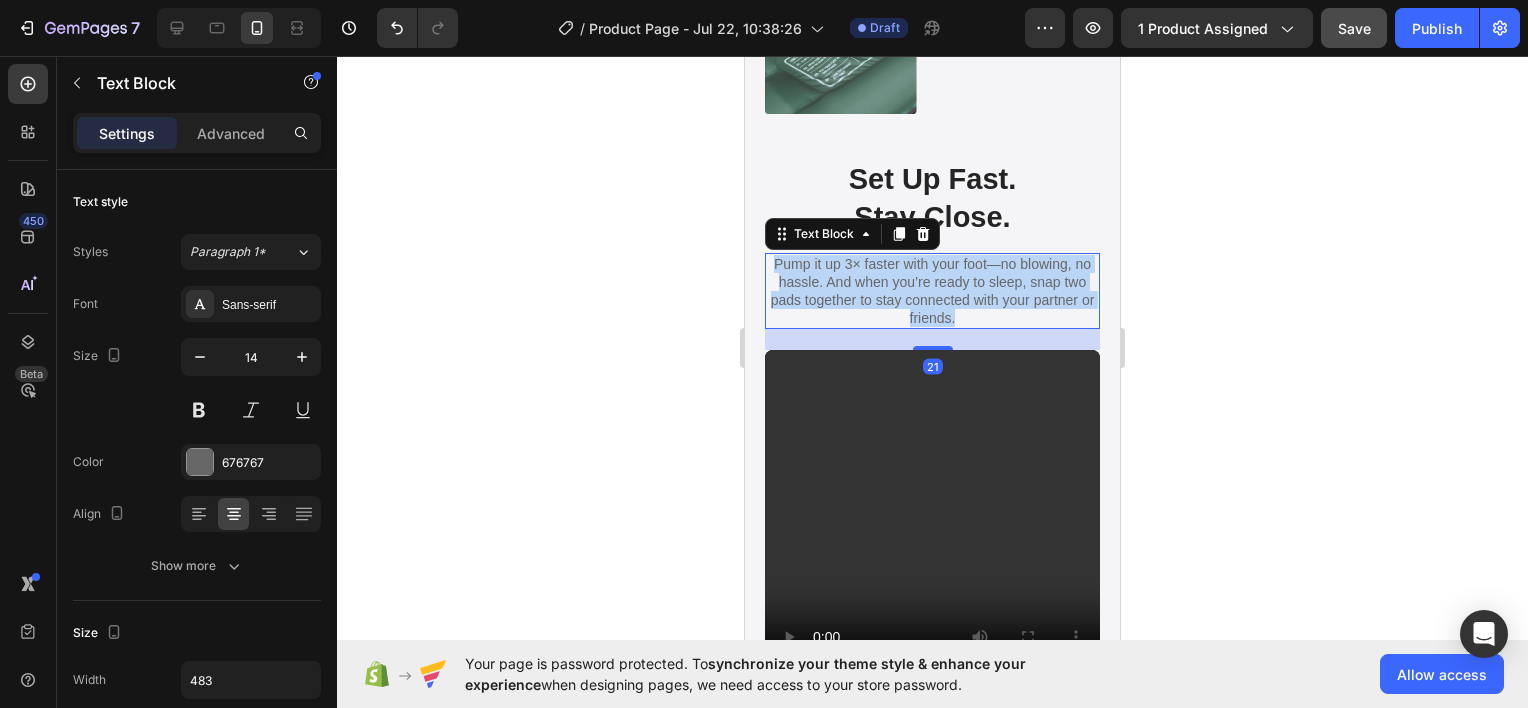 click on "Pump it up 3× faster with your foot—no blowing, no hassle. And when you’re ready to sleep, snap two pads together to stay connected with your partner or friends." at bounding box center [932, 291] 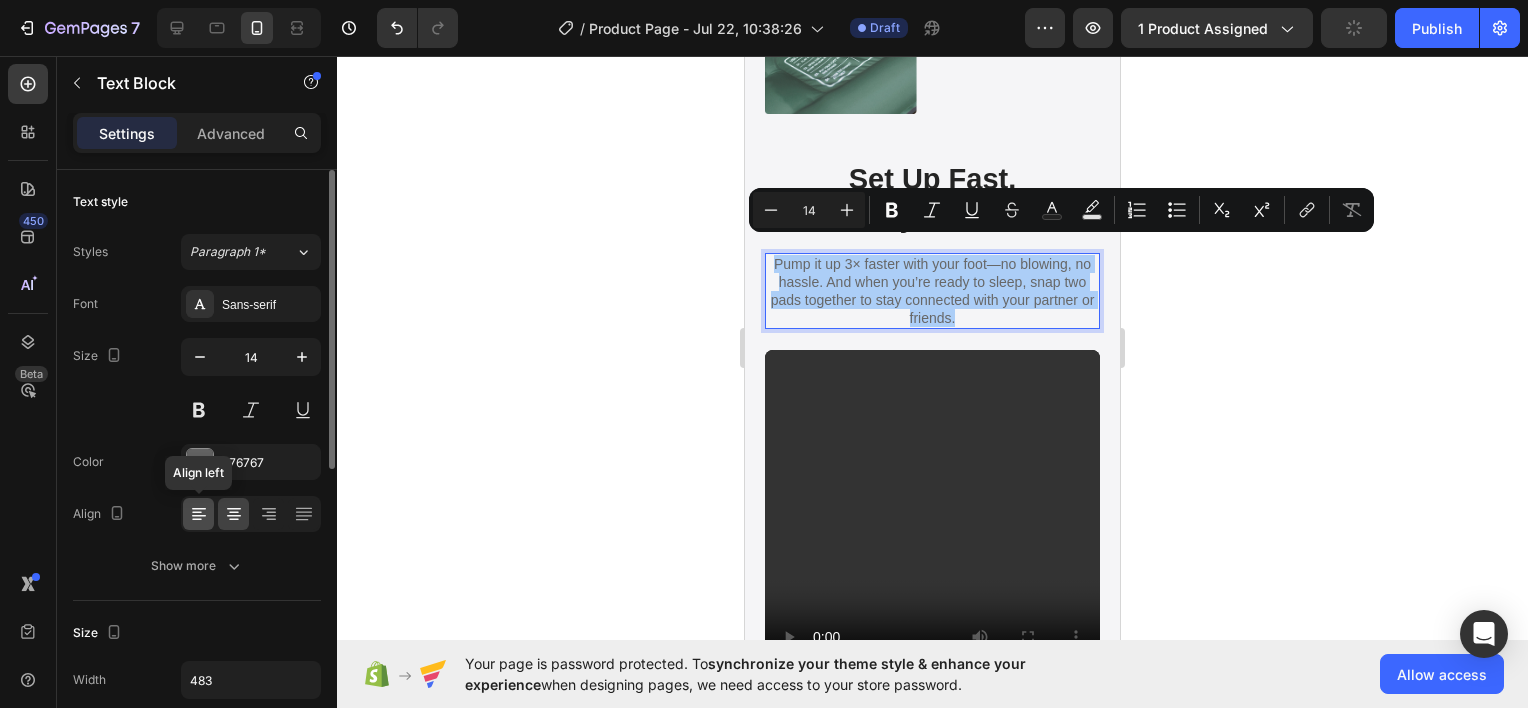 click 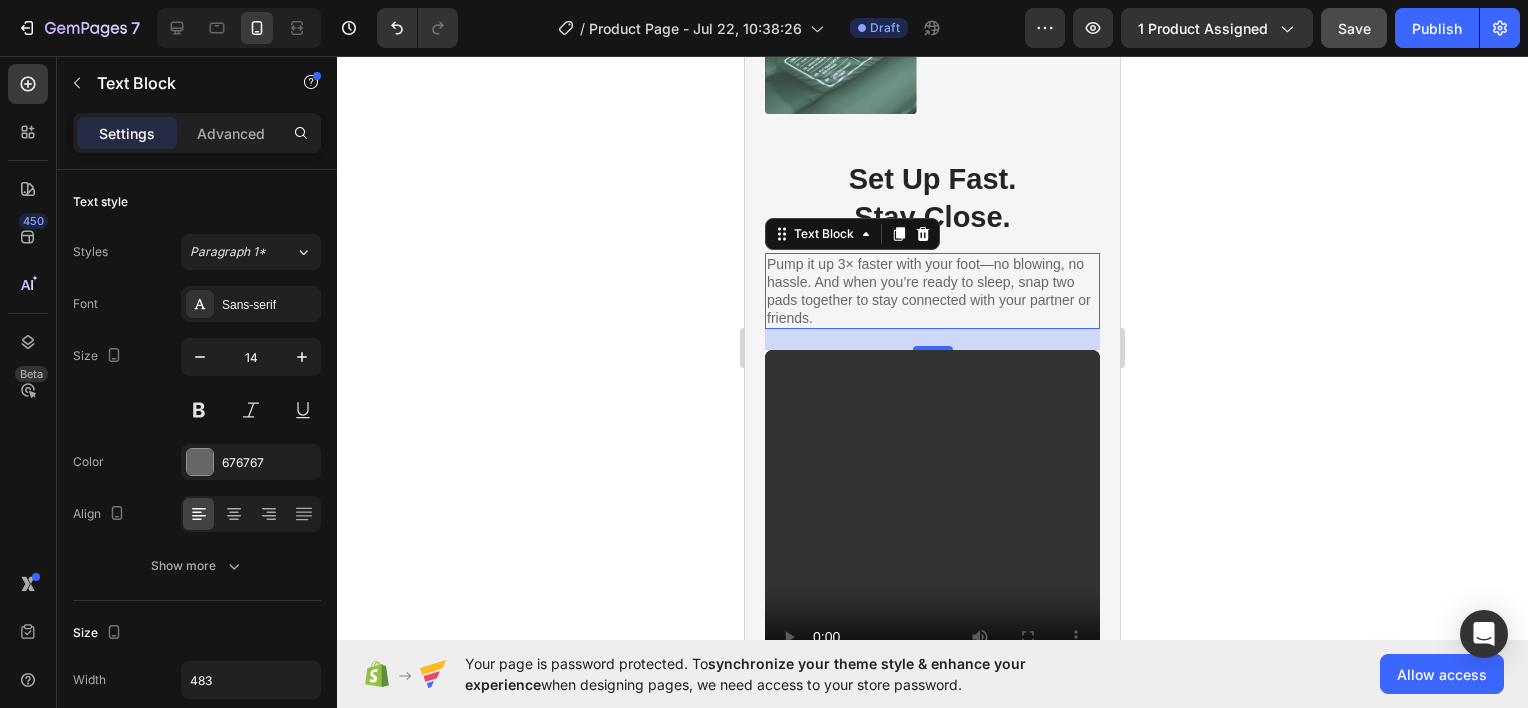 click on "Pump it up 3× faster with your foot—no blowing, no hassle. And when you’re ready to sleep, snap two pads together to stay connected with your partner or friends." at bounding box center [932, 291] 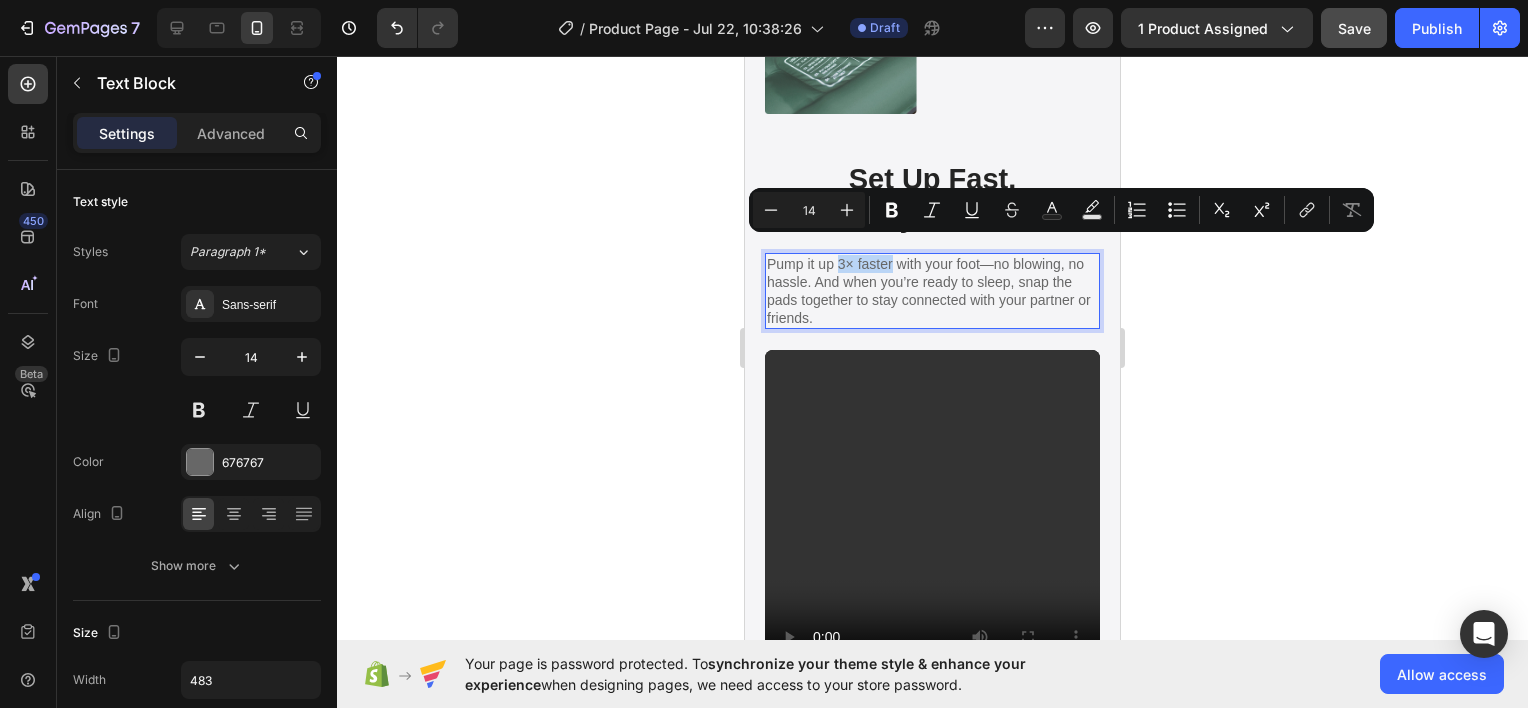 drag, startPoint x: 836, startPoint y: 247, endPoint x: 892, endPoint y: 247, distance: 56 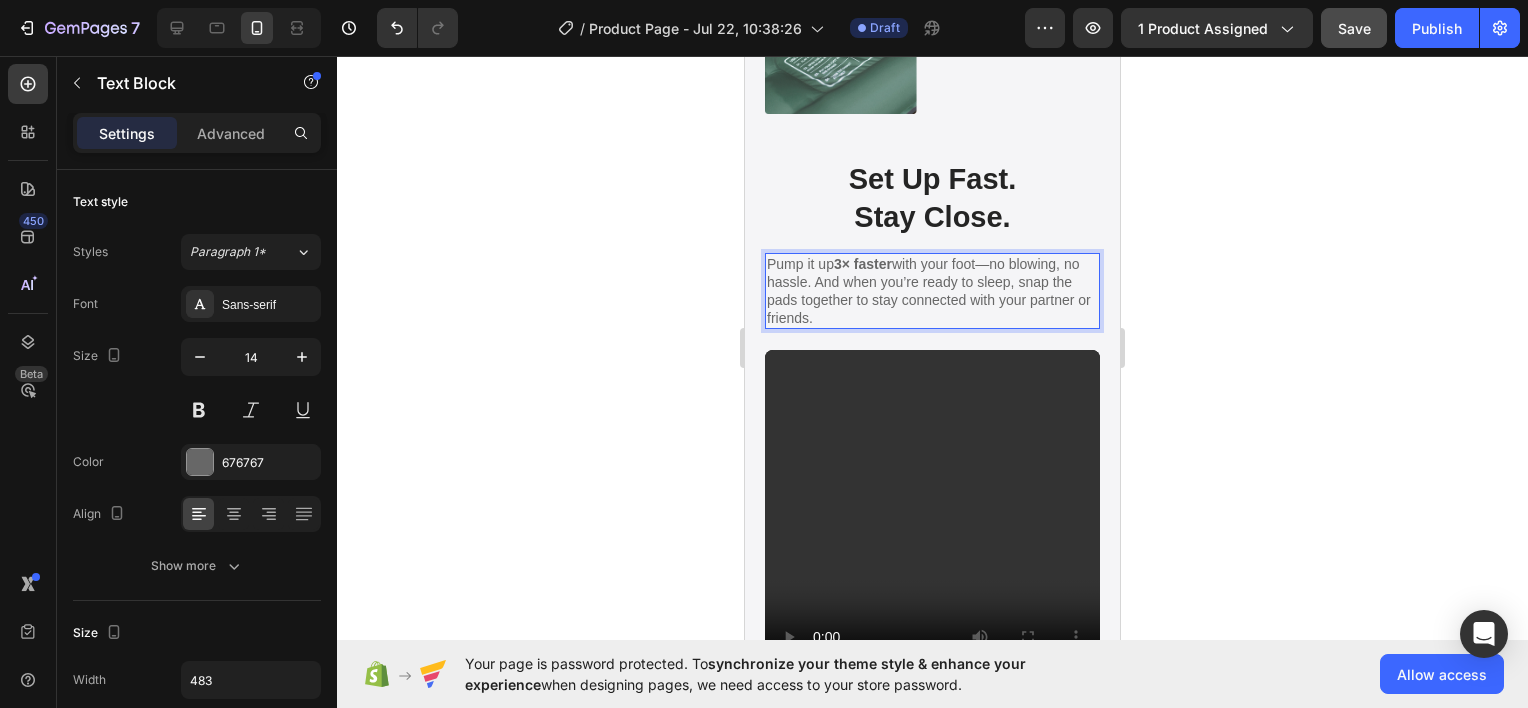 click on "Pump it up  3× faster  with your foot—no blowing, no hassle. And when you’re ready to sleep, snap the pads together to stay connected with your partner or friends." at bounding box center [932, 291] 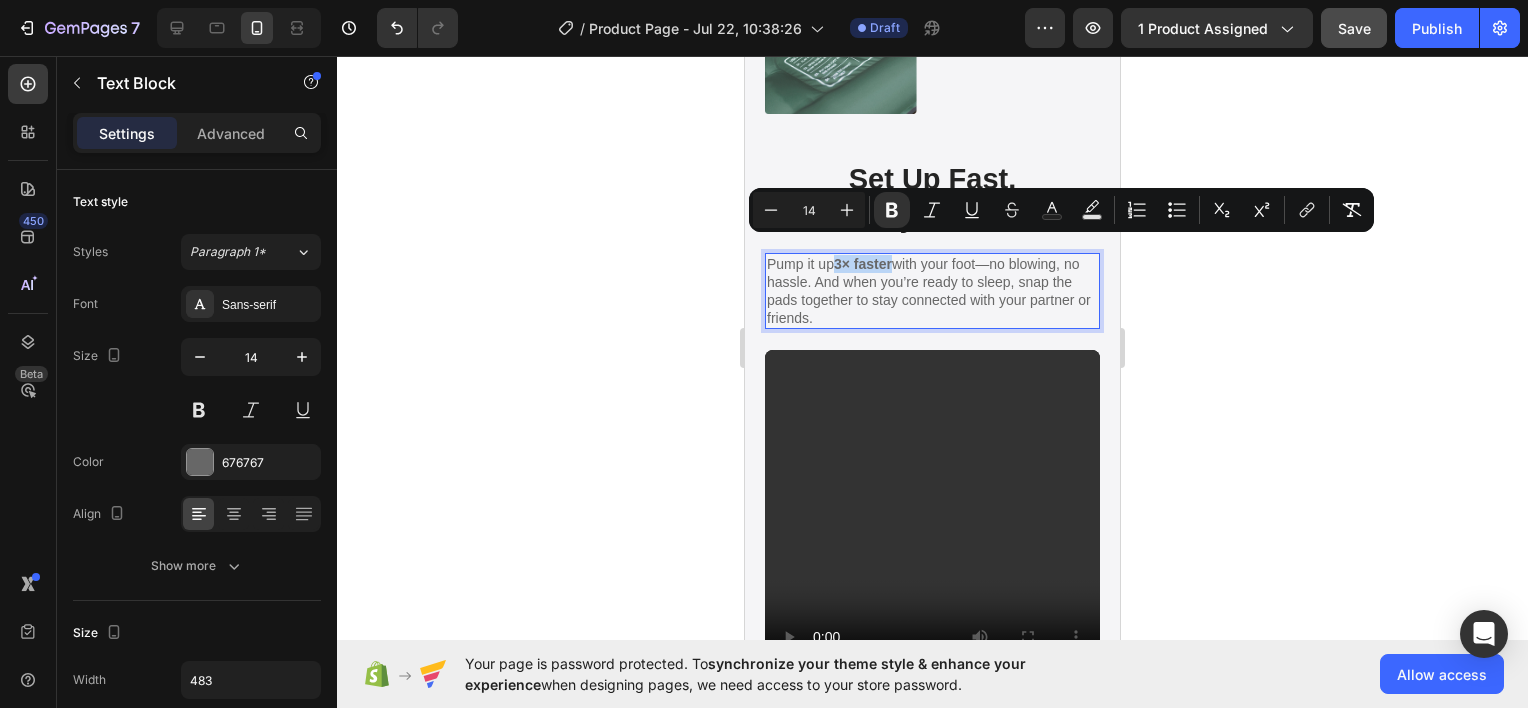 drag, startPoint x: 896, startPoint y: 248, endPoint x: 837, endPoint y: 252, distance: 59.135437 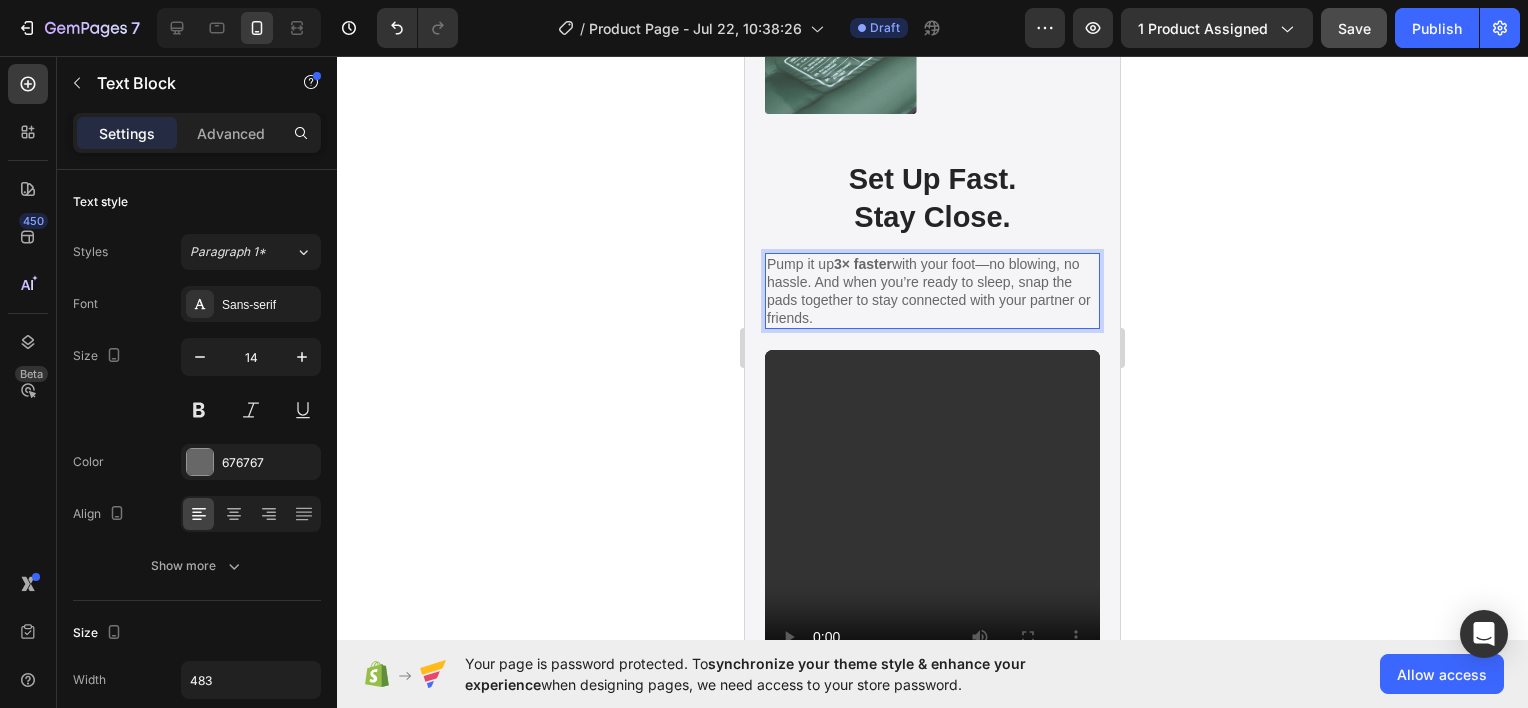 click on "Pump it up  3× faster  with your foot—no blowing, no hassle. And when you’re ready to sleep, snap the pads together to stay connected with your partner or friends." at bounding box center [932, 291] 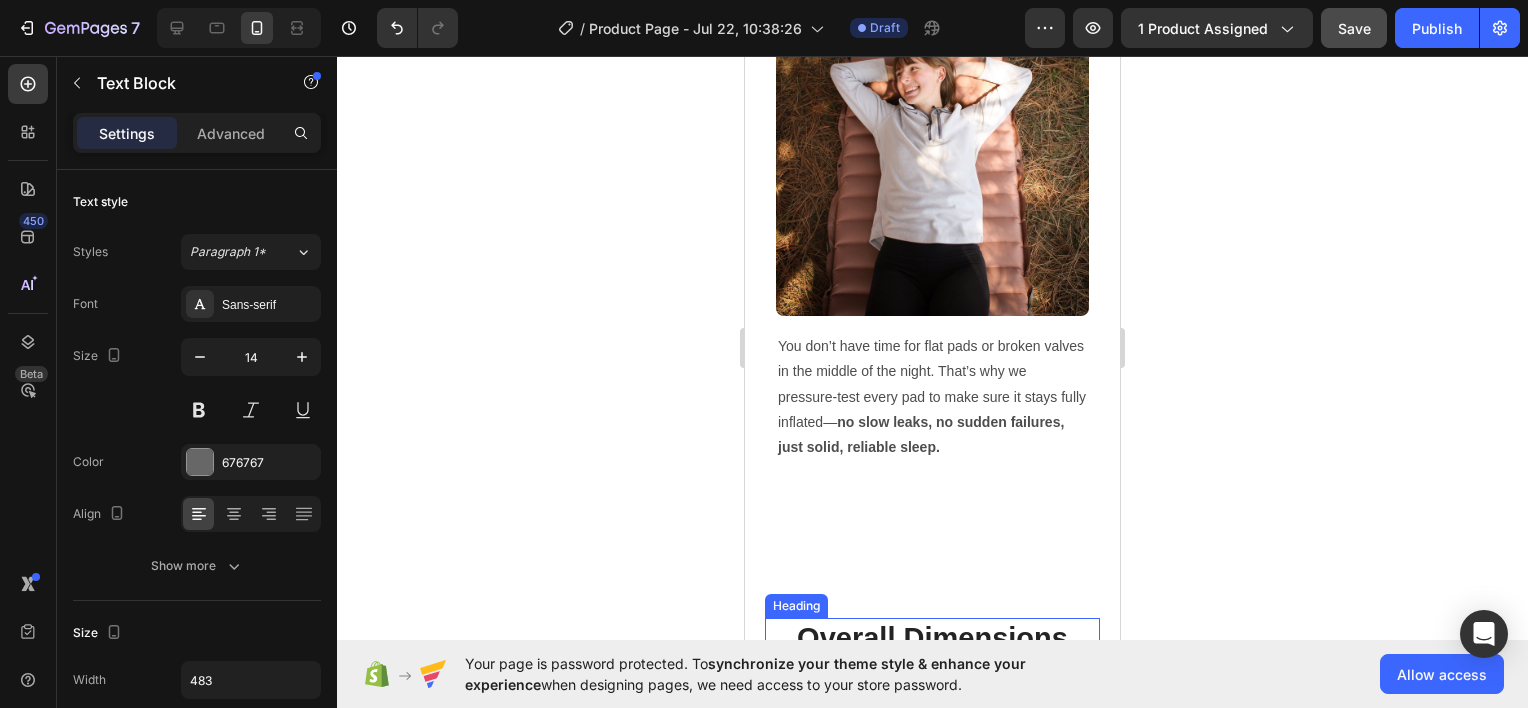 scroll, scrollTop: 3000, scrollLeft: 0, axis: vertical 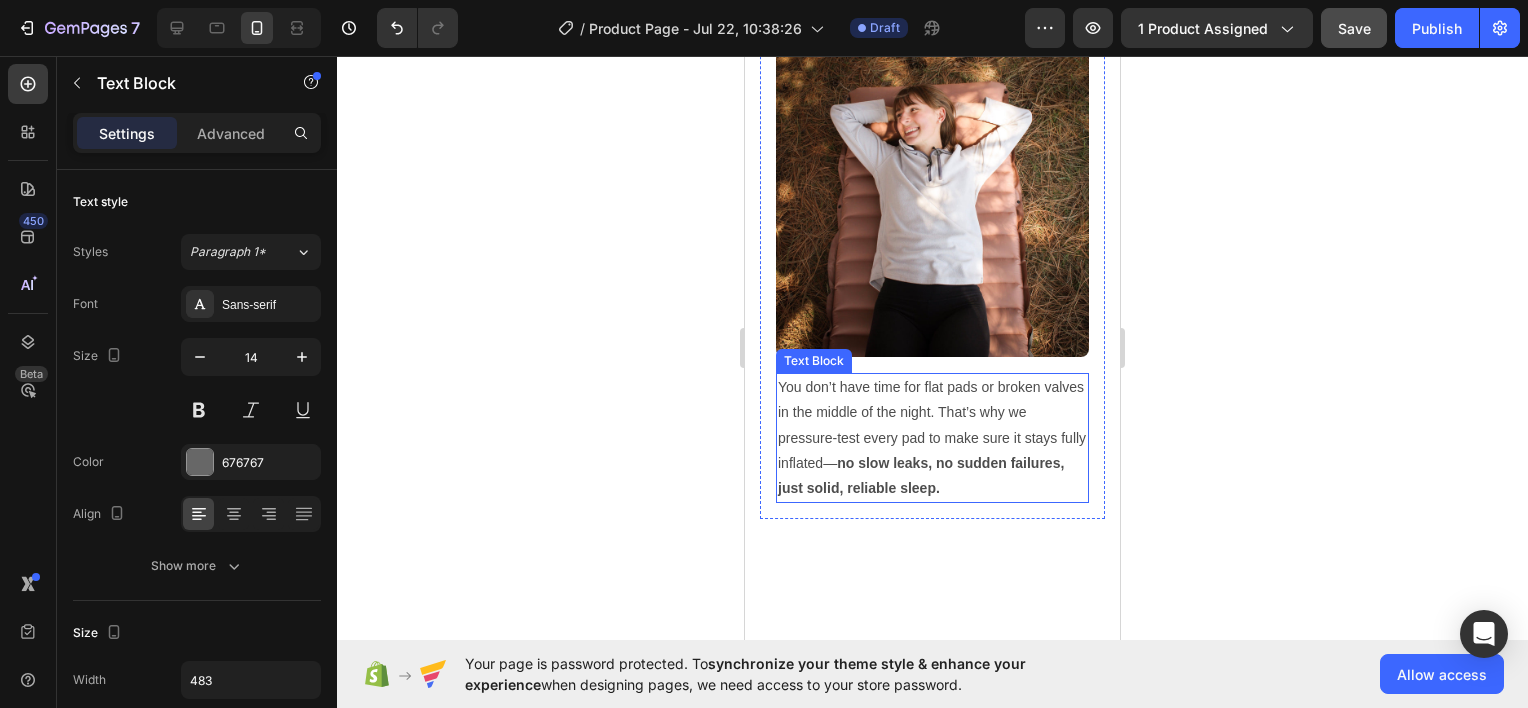 click on "no slow leaks, no sudden failures, just solid, reliable sleep." at bounding box center (921, 475) 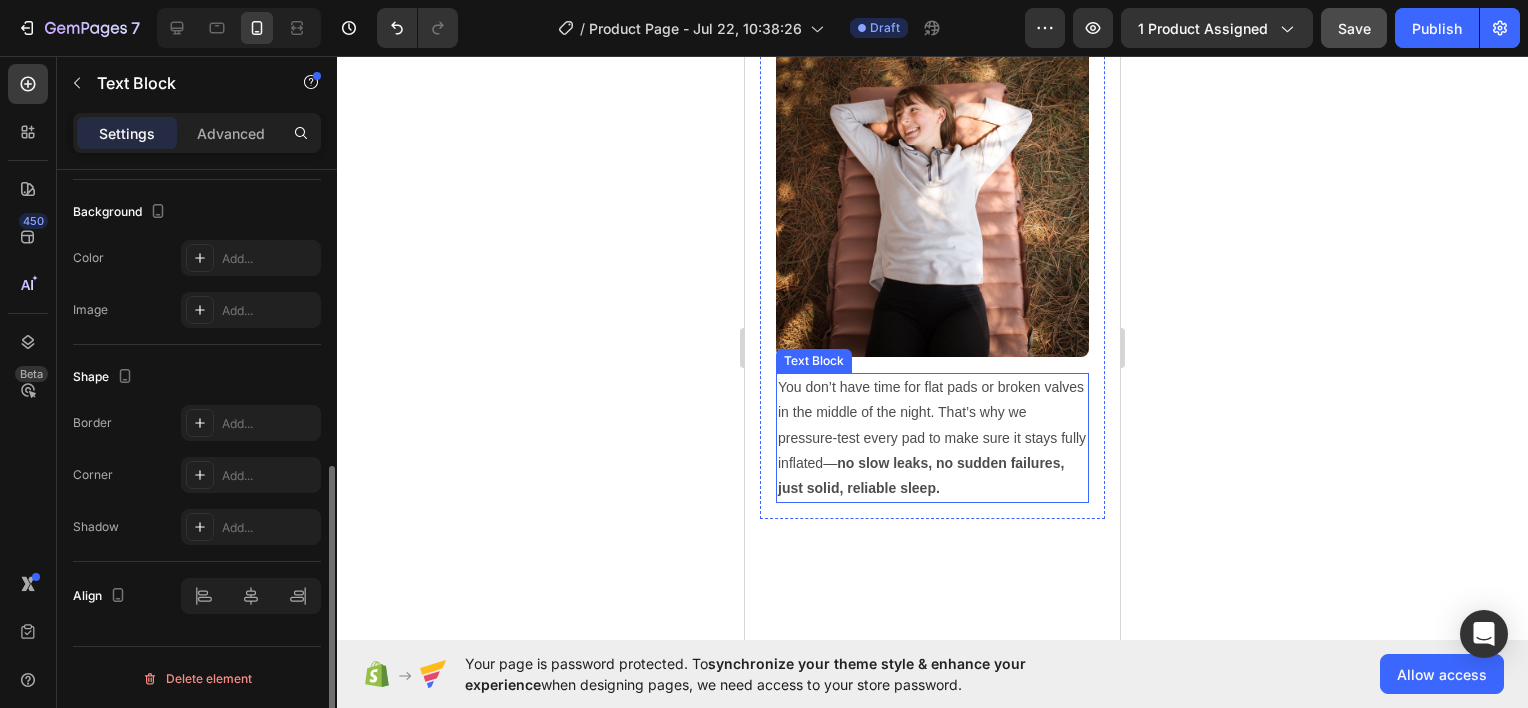 click on "no slow leaks, no sudden failures, just solid, reliable sleep." at bounding box center (921, 475) 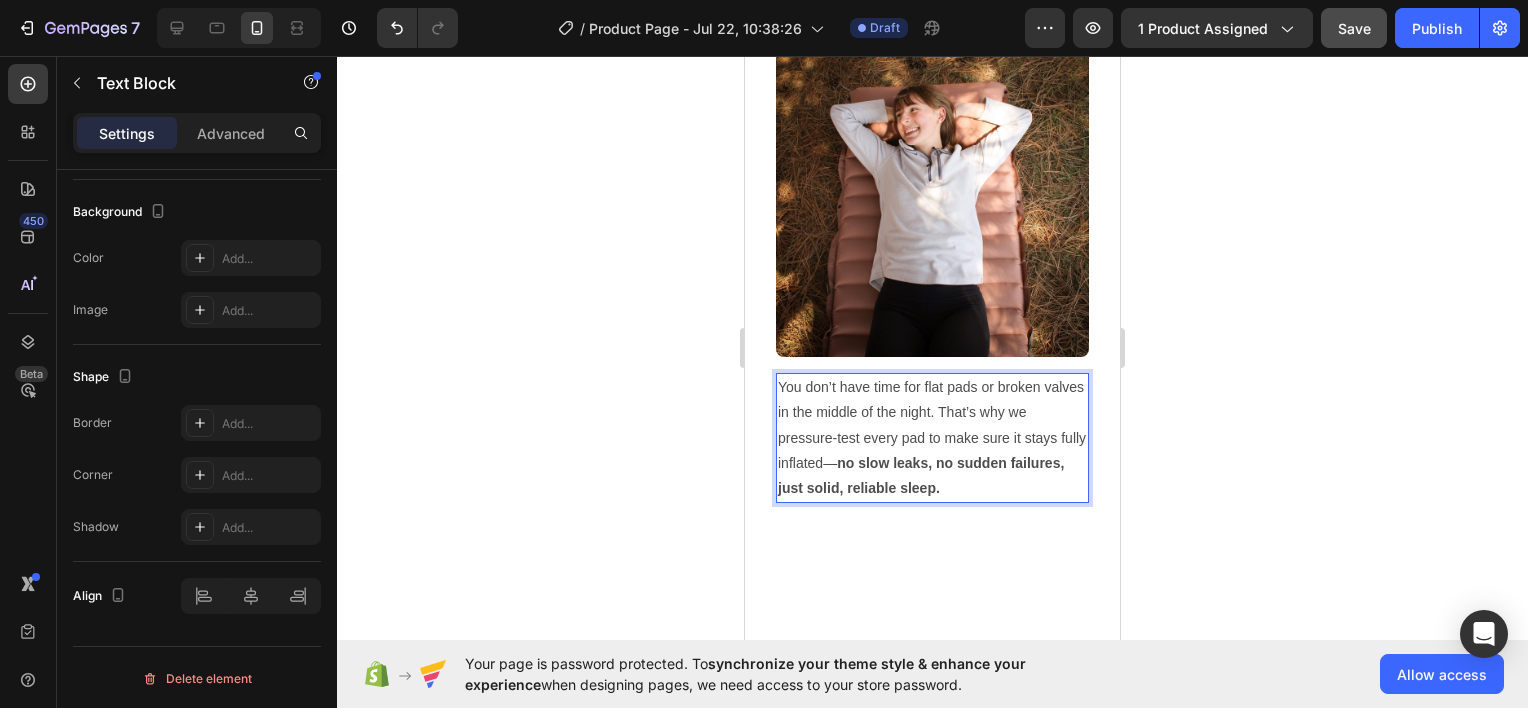 drag, startPoint x: 915, startPoint y: 418, endPoint x: 964, endPoint y: 424, distance: 49.365982 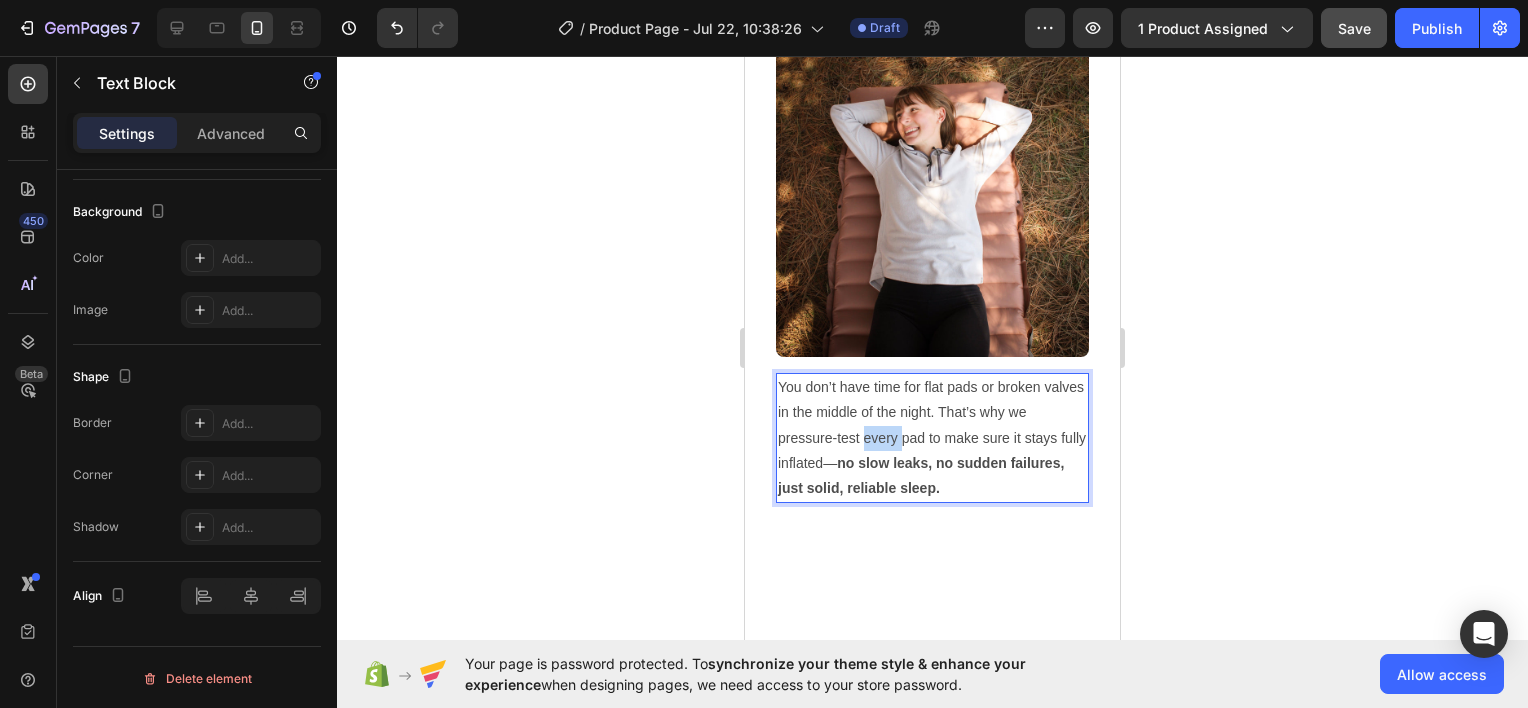click on "You don’t have time for flat pads or broken valves in the middle of the night. That’s why we pressure-test every pad to make sure it stays fully inflated— no slow leaks, no sudden failures, just solid, reliable sleep." at bounding box center [932, 438] 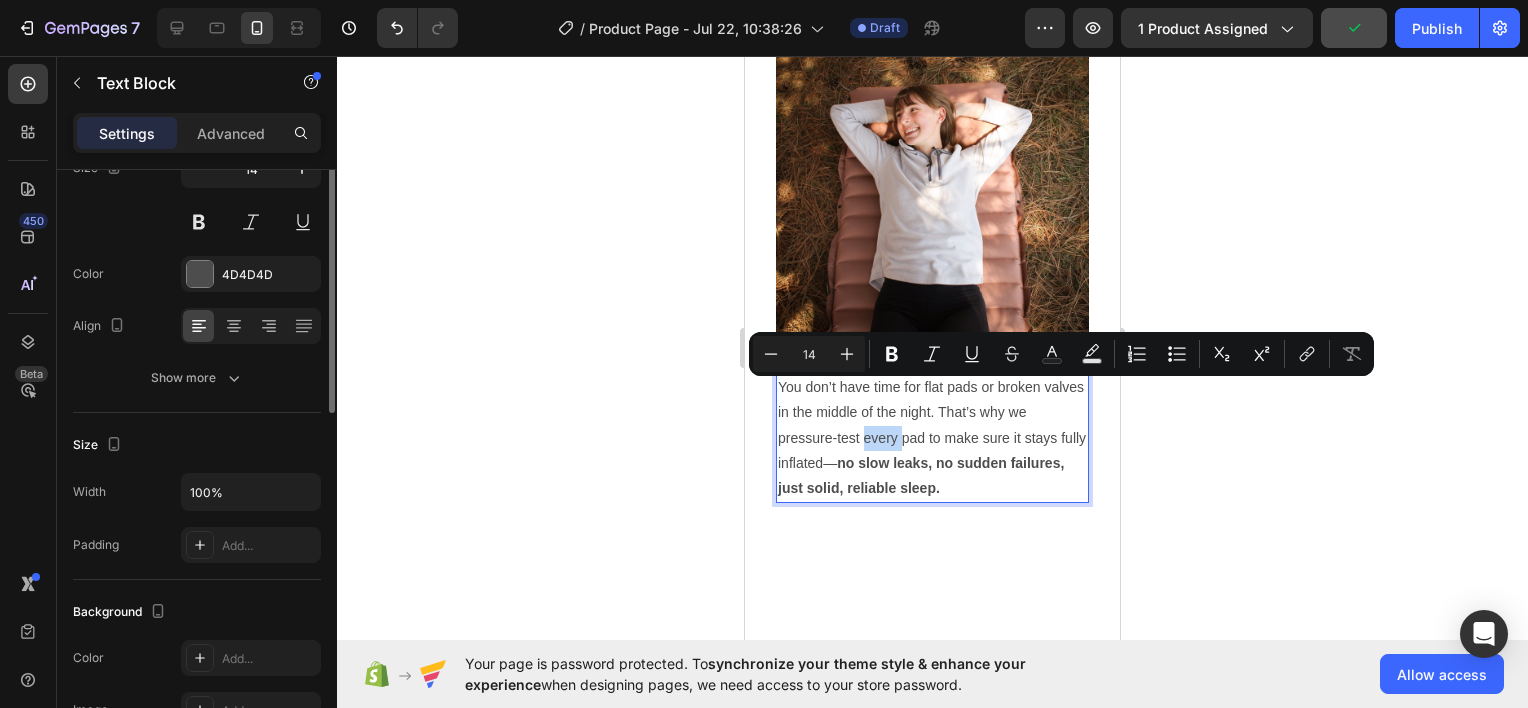 scroll, scrollTop: 88, scrollLeft: 0, axis: vertical 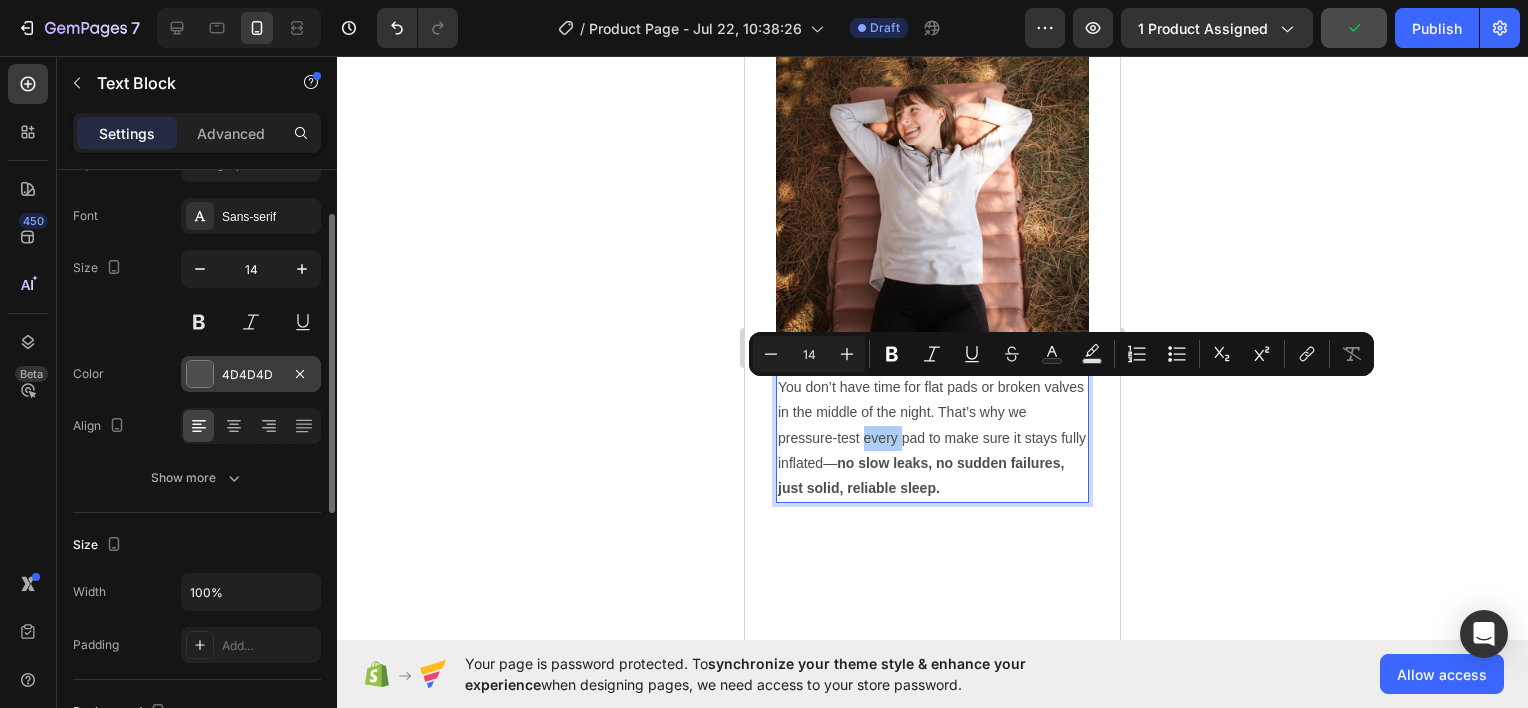 click on "4D4D4D" at bounding box center [251, 375] 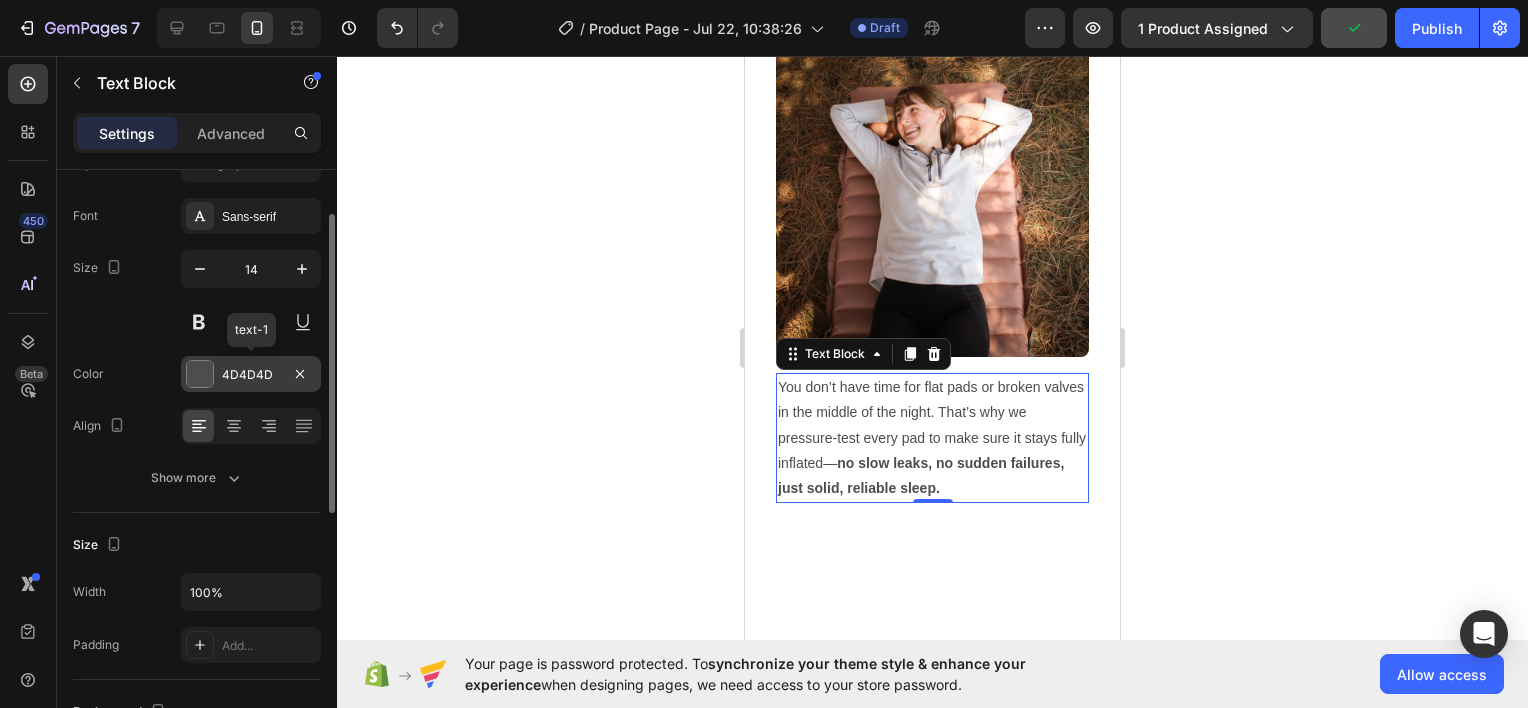 click on "4D4D4D" at bounding box center (251, 375) 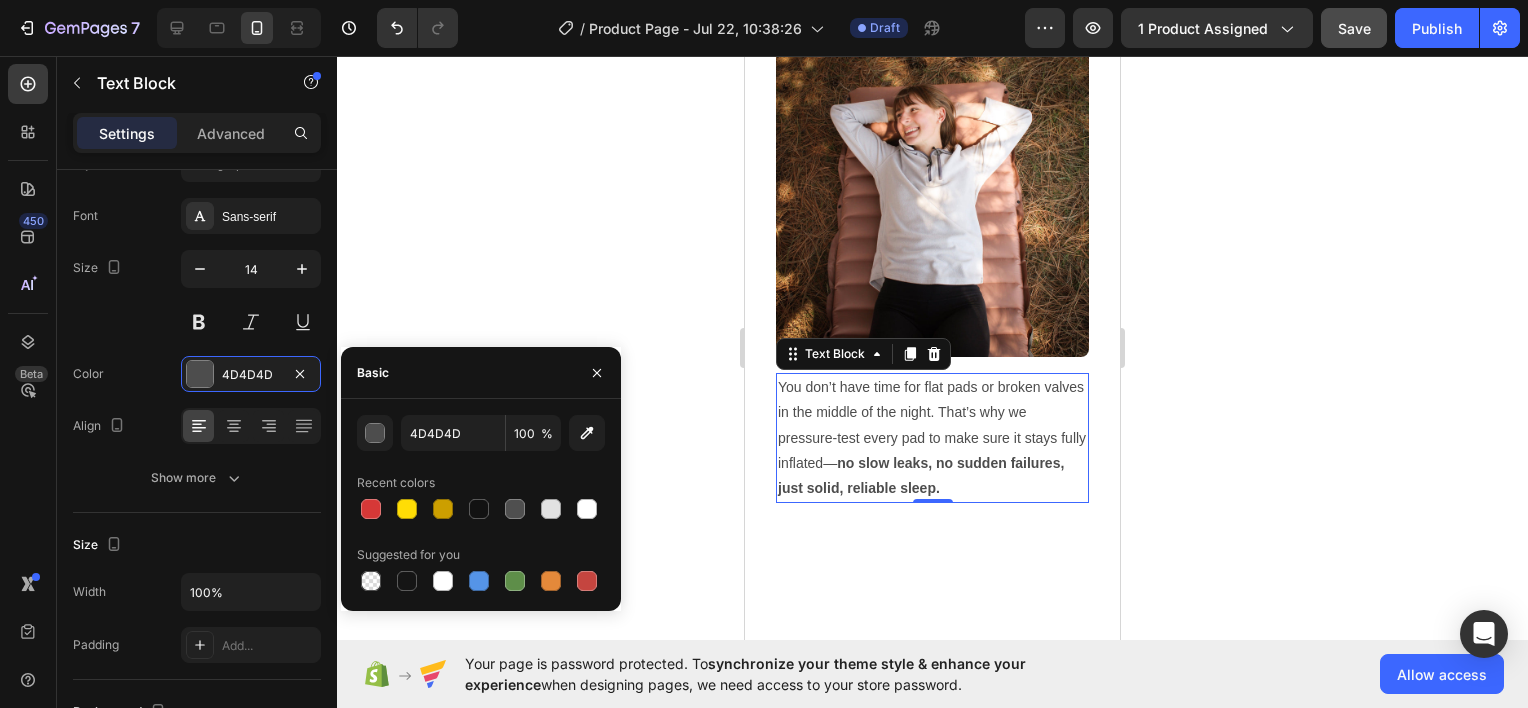 click 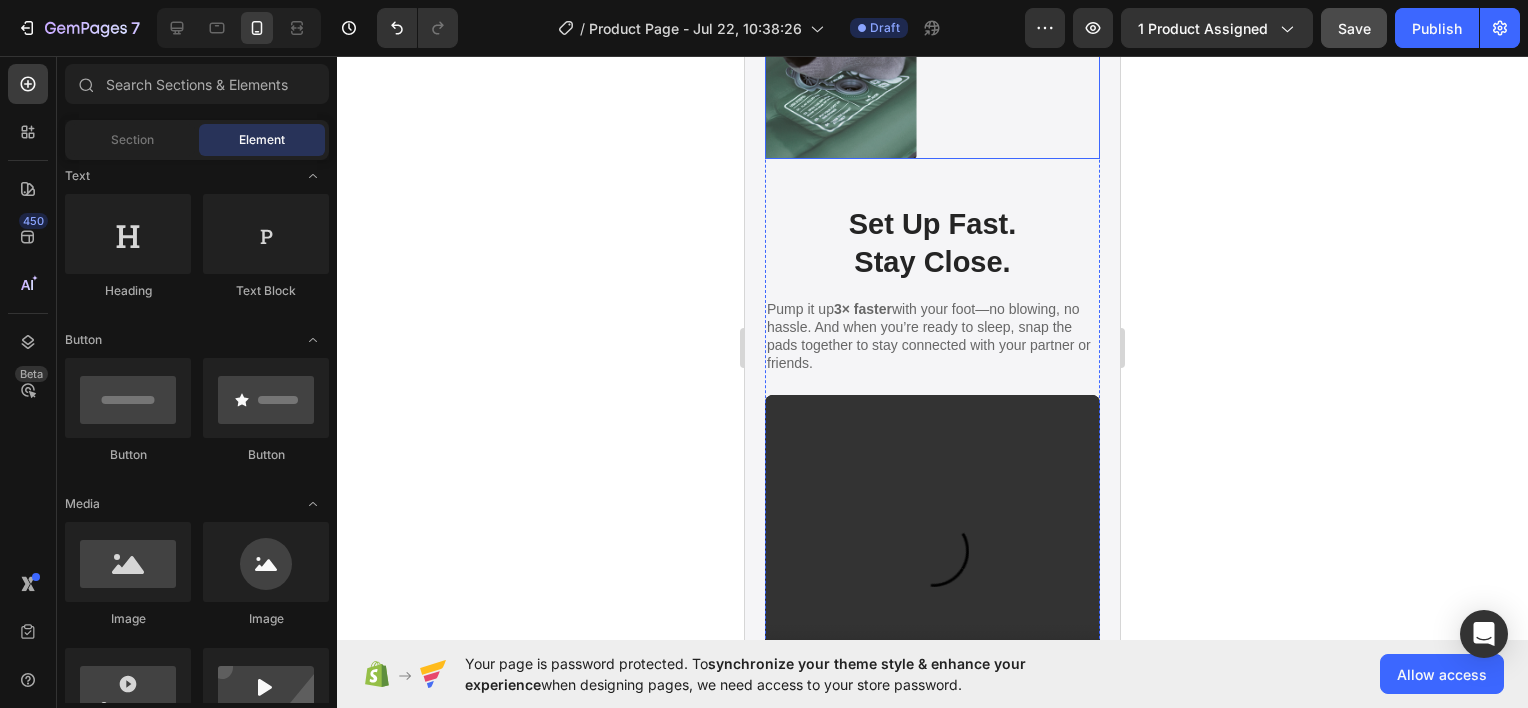 scroll, scrollTop: 5000, scrollLeft: 0, axis: vertical 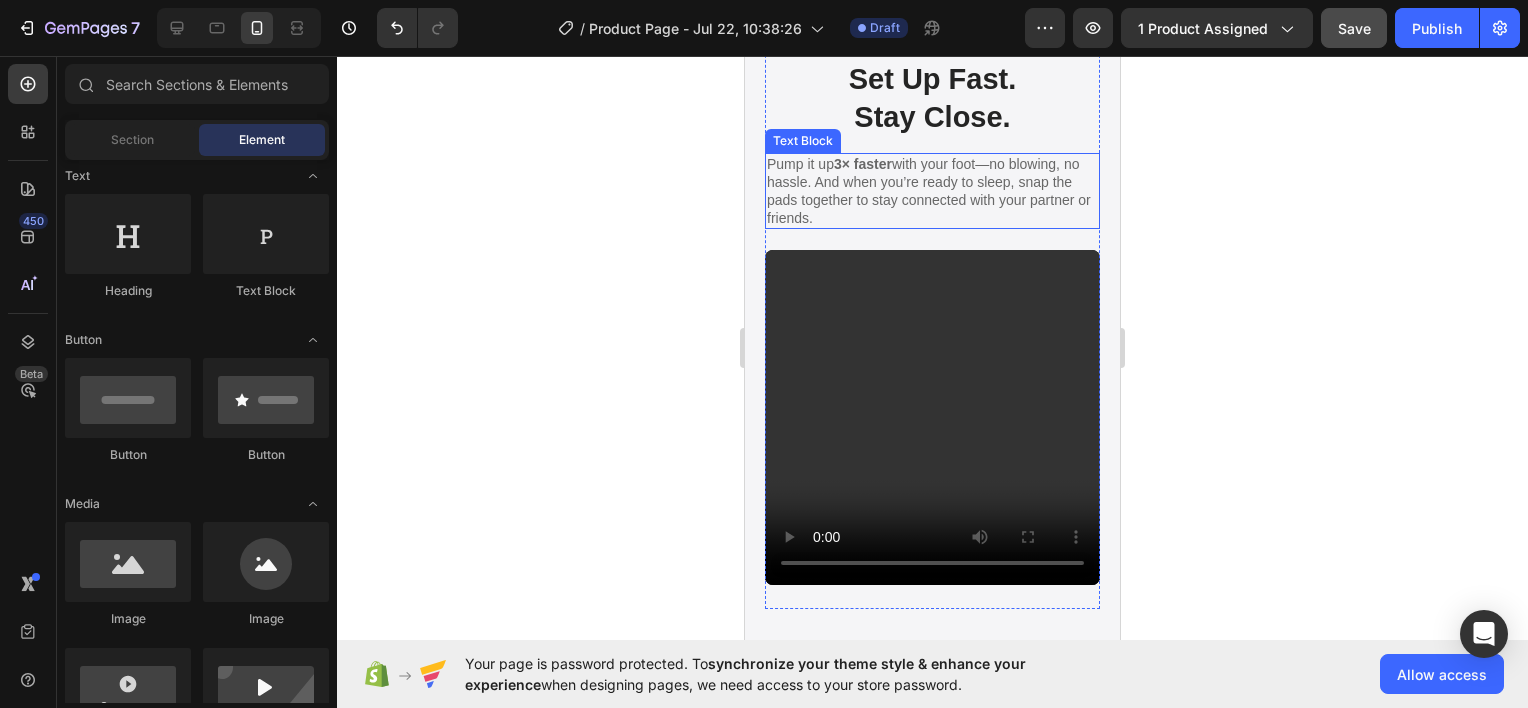 click on "Pump it up  3× faster  with your foot—no blowing, no hassle. And when you’re ready to sleep, snap the pads together to stay connected with your partner or friends." at bounding box center (932, 191) 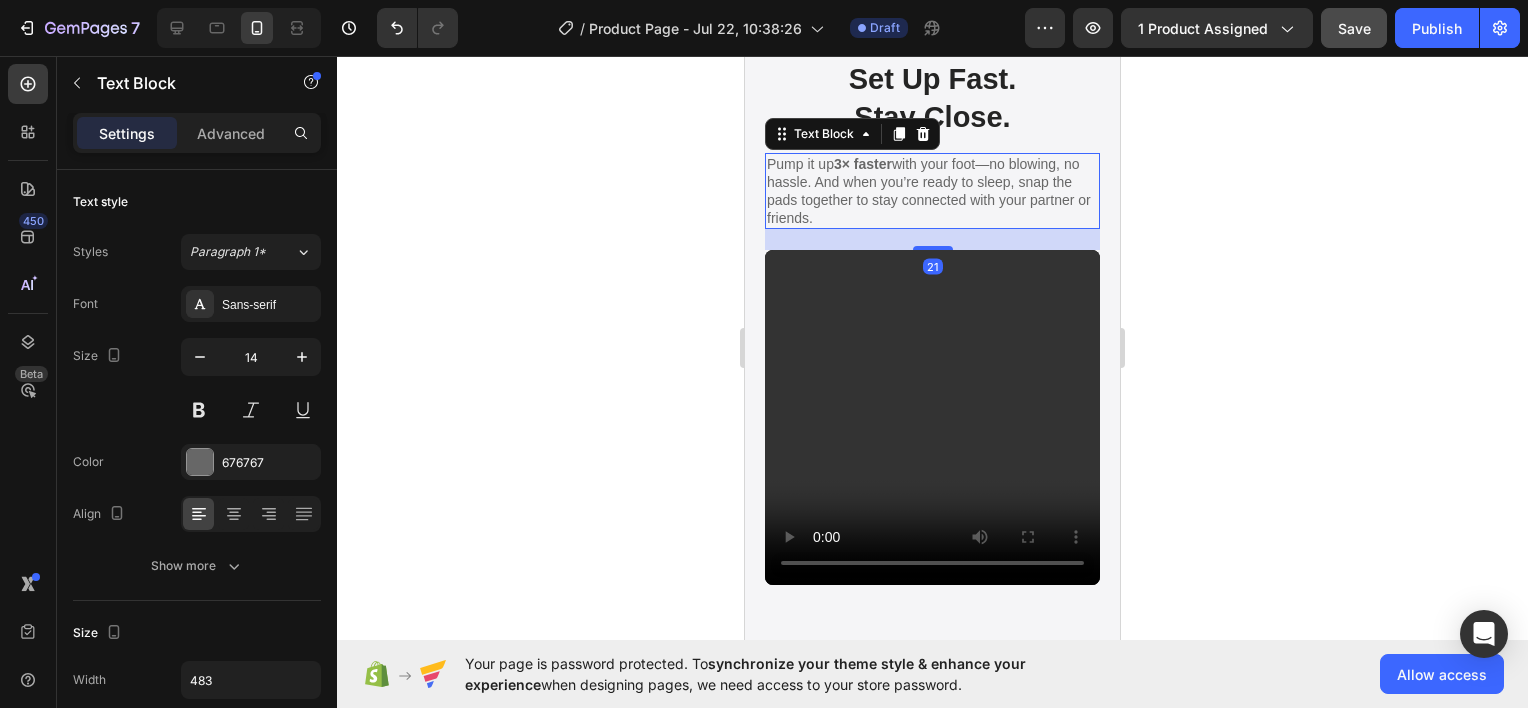 click on "Pump it up  3× faster  with your foot—no blowing, no hassle. And when you’re ready to sleep, snap the pads together to stay connected with your partner or friends." at bounding box center [932, 191] 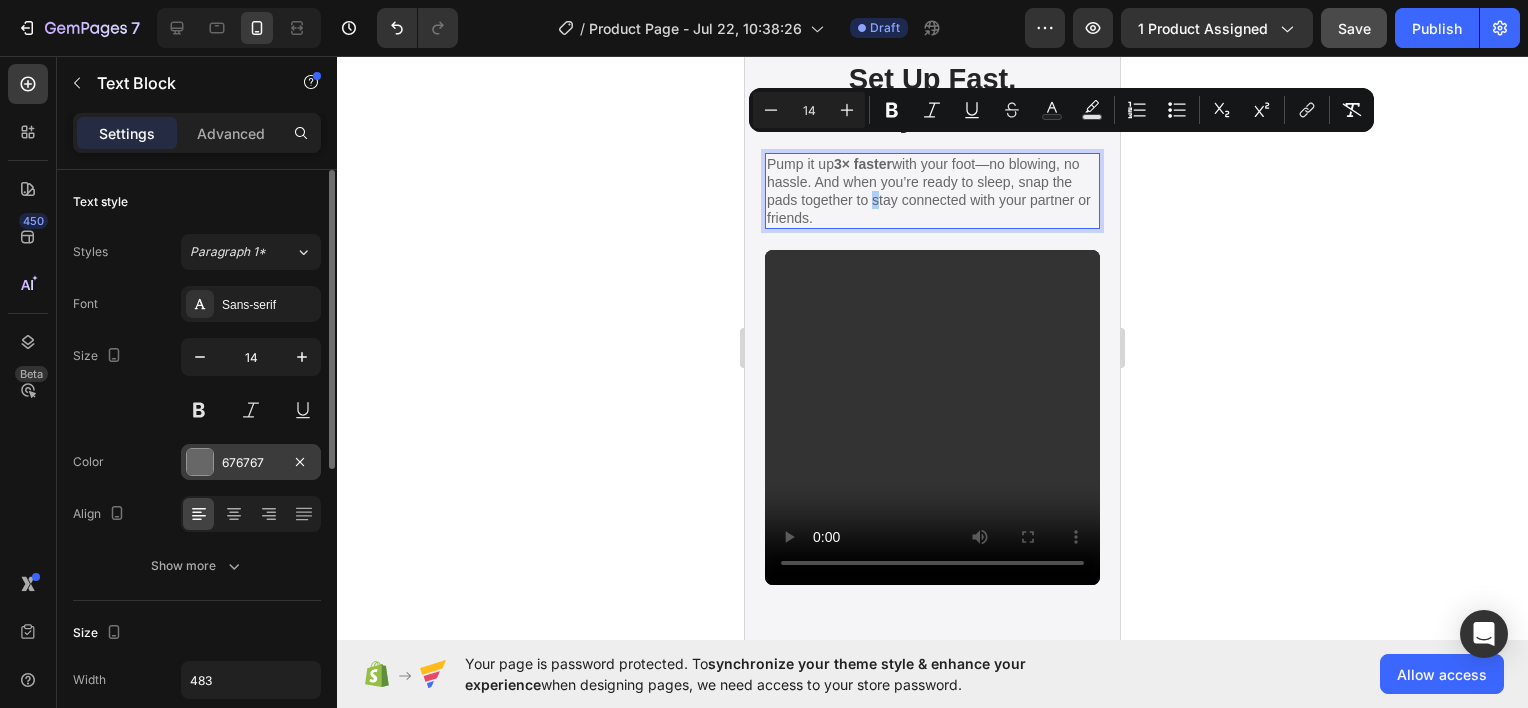 click on "676767" at bounding box center (251, 462) 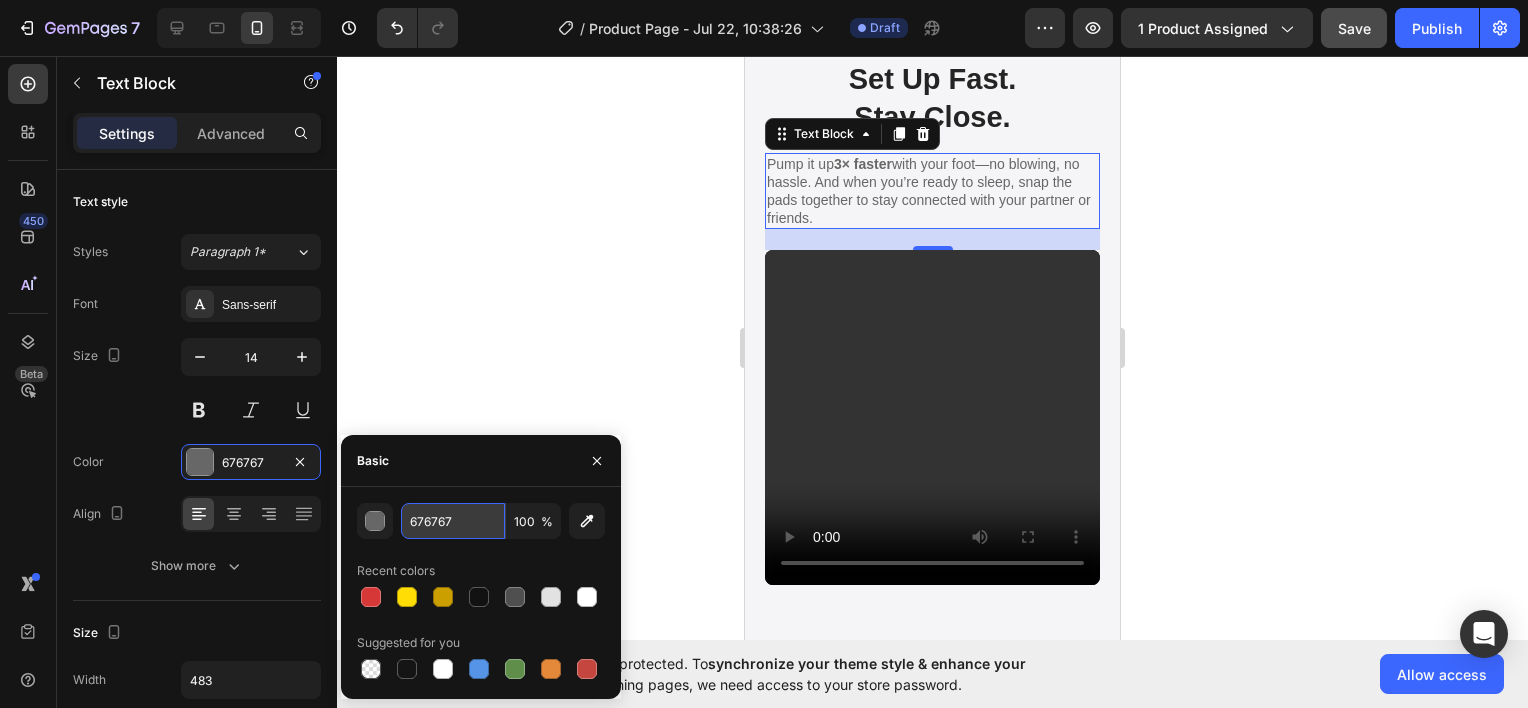 click on "676767" at bounding box center [453, 521] 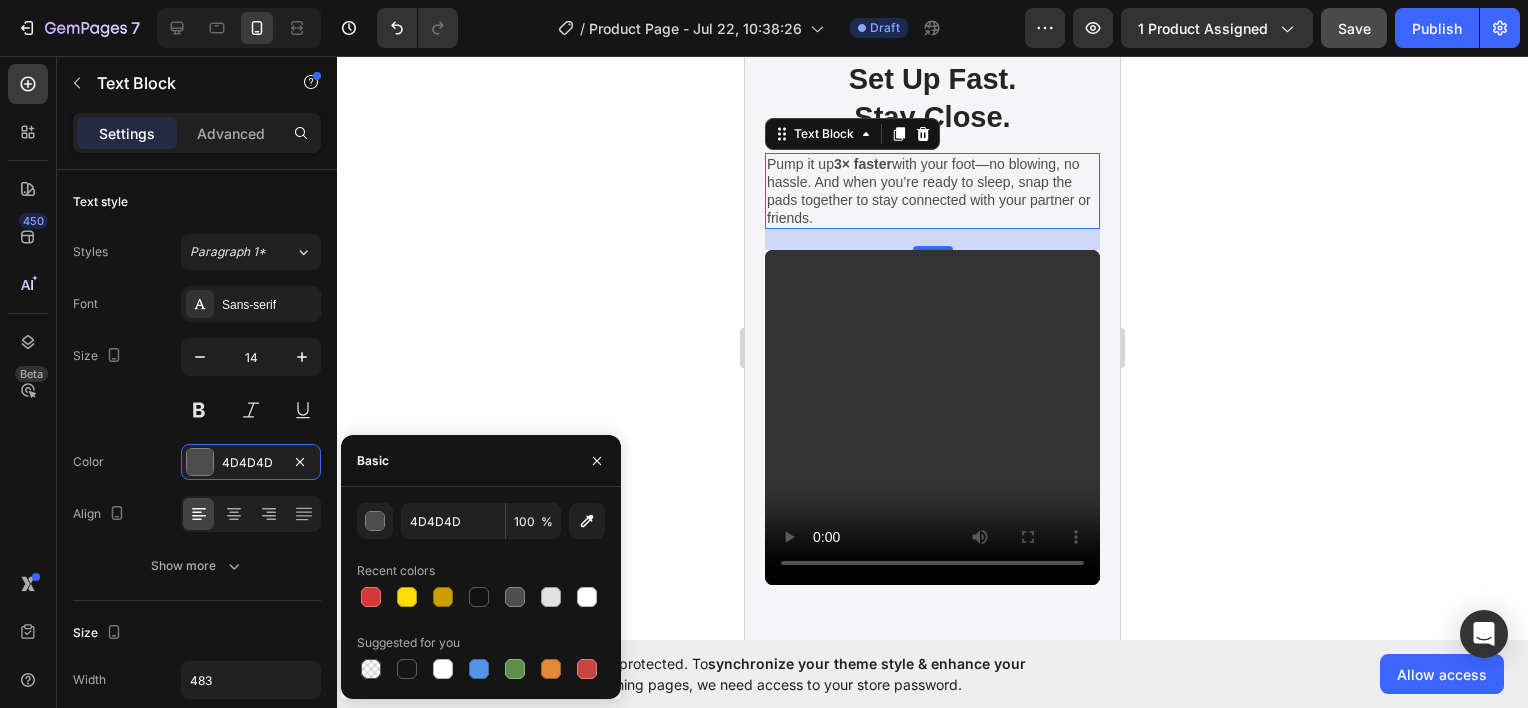 click 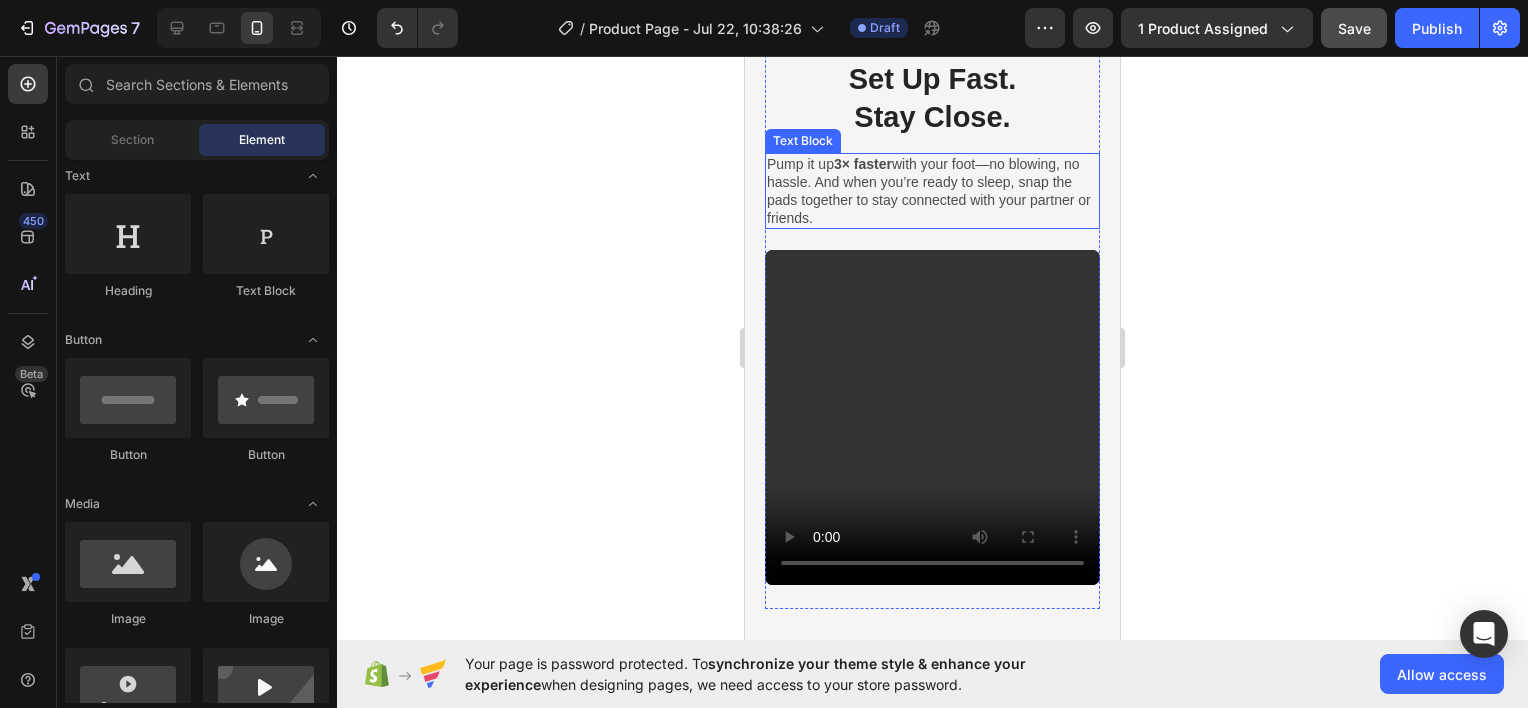 click on "Pump it up  3× faster  with your foot—no blowing, no hassle. And when you’re ready to sleep, snap the pads together to stay connected with your partner or friends." at bounding box center (932, 191) 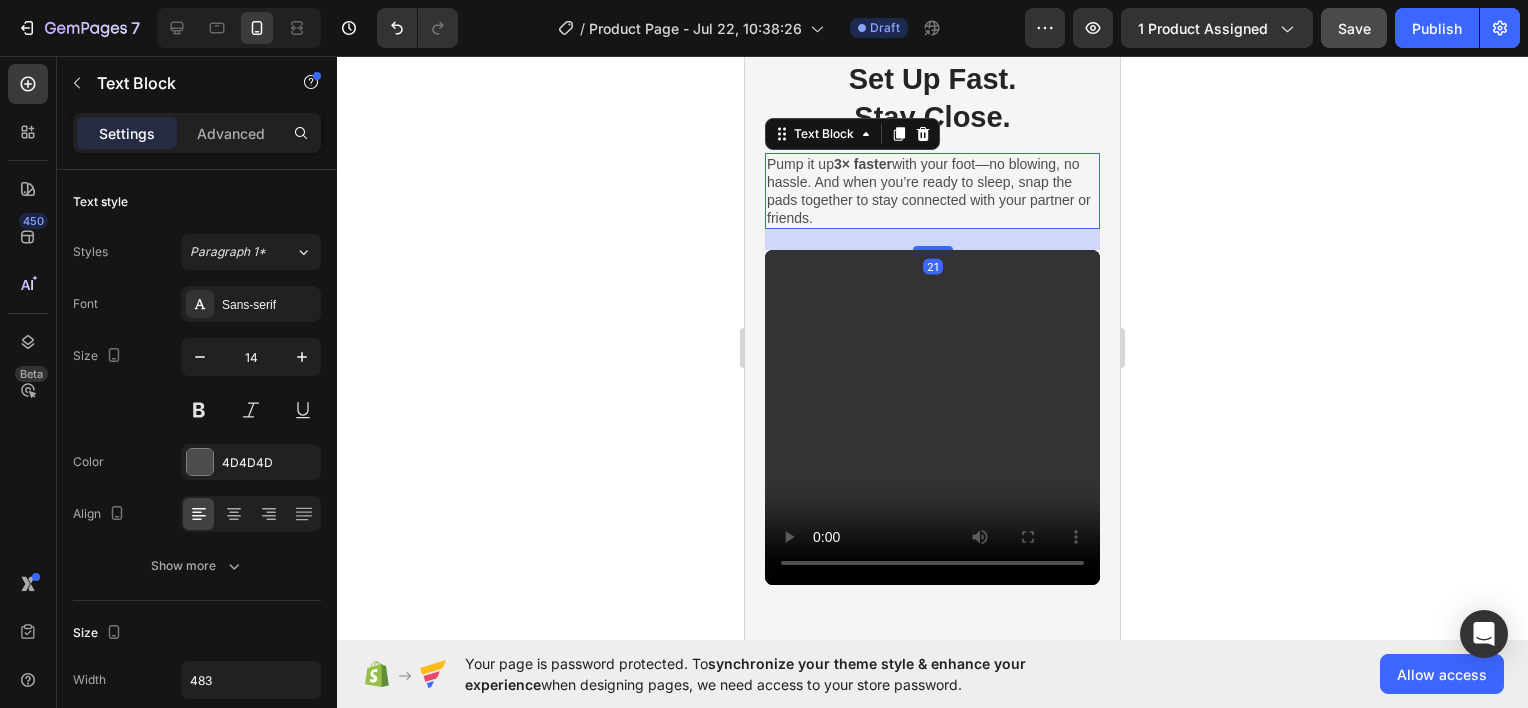 click 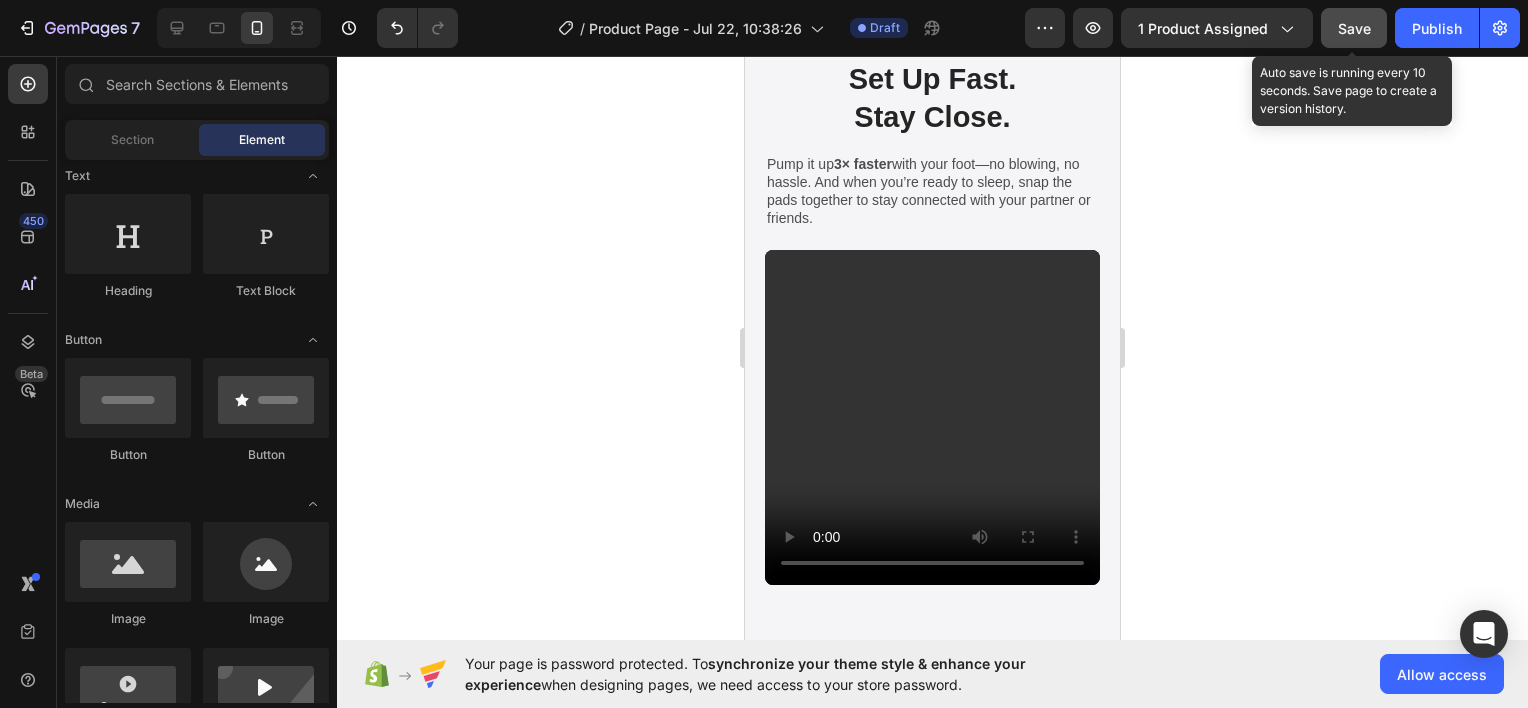 click on "Save" at bounding box center (1354, 28) 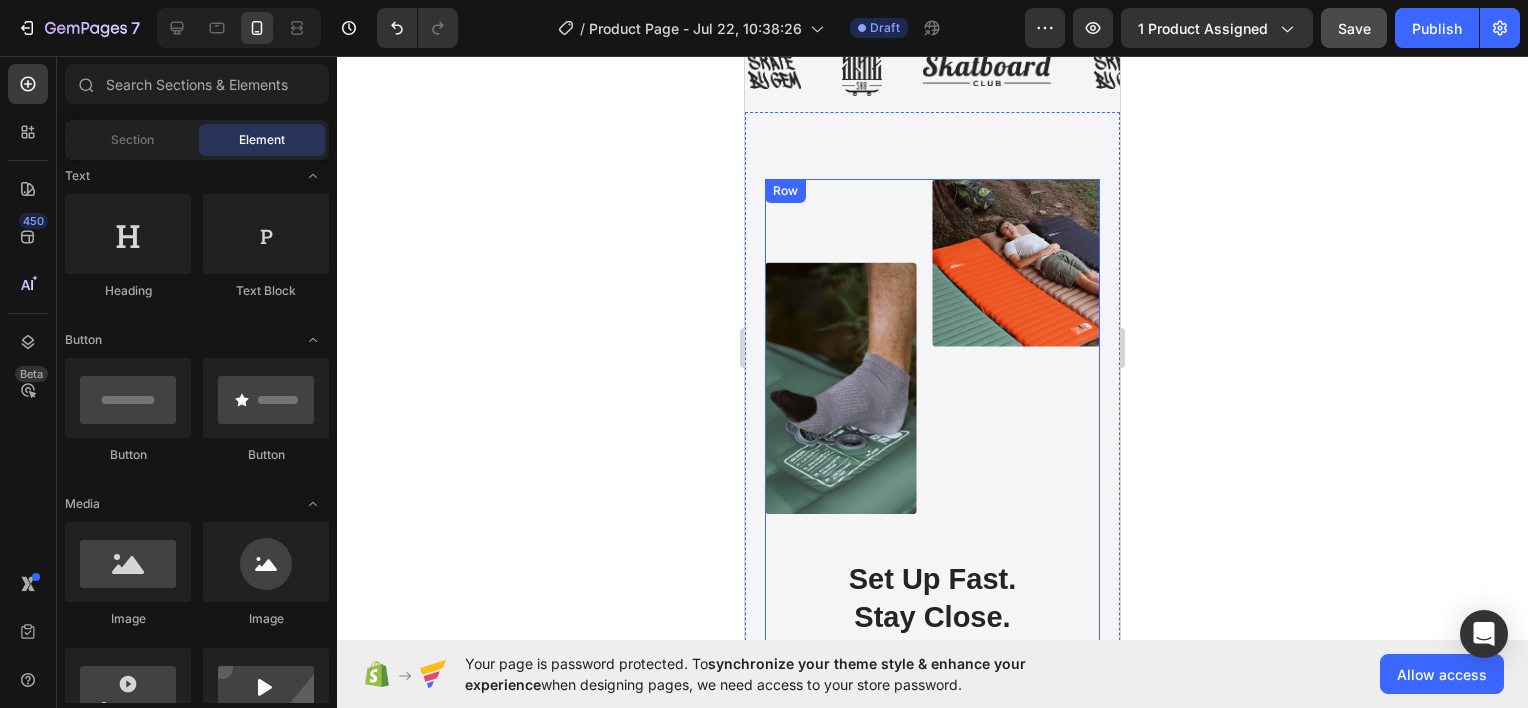 scroll, scrollTop: 4500, scrollLeft: 0, axis: vertical 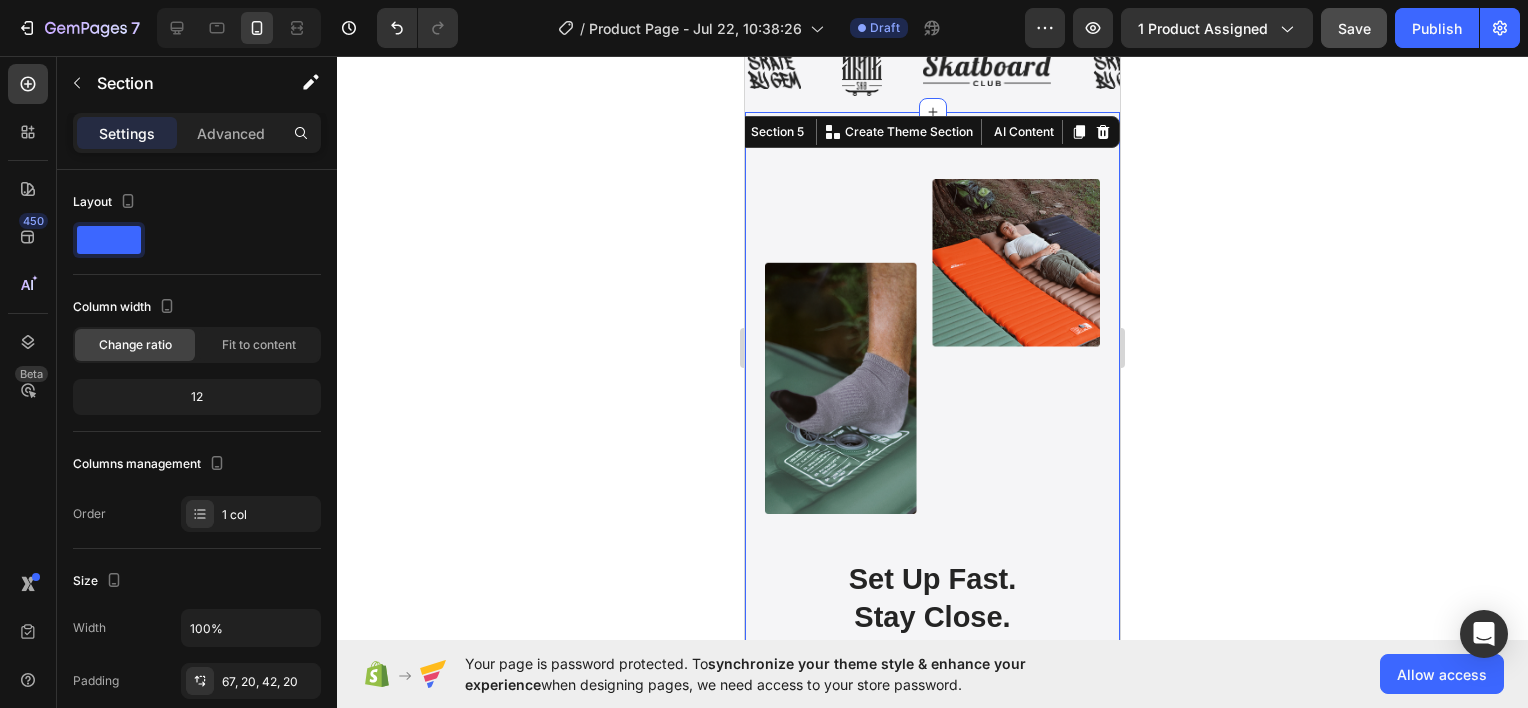 click on "Image Set Up Fast. Stay Close. Heading Pump it up  3× faster  with your foot—no blowing, no hassle. And when you’re ready to sleep, snap the pads together to stay connected with your partner or friends. Text Block Video Row Section 5   You can create reusable sections Create Theme Section AI Content Write with GemAI What would you like to describe here? Tone and Voice Persuasive Product Lumin8 Sleeping Pad Show more Generate" at bounding box center [932, 631] 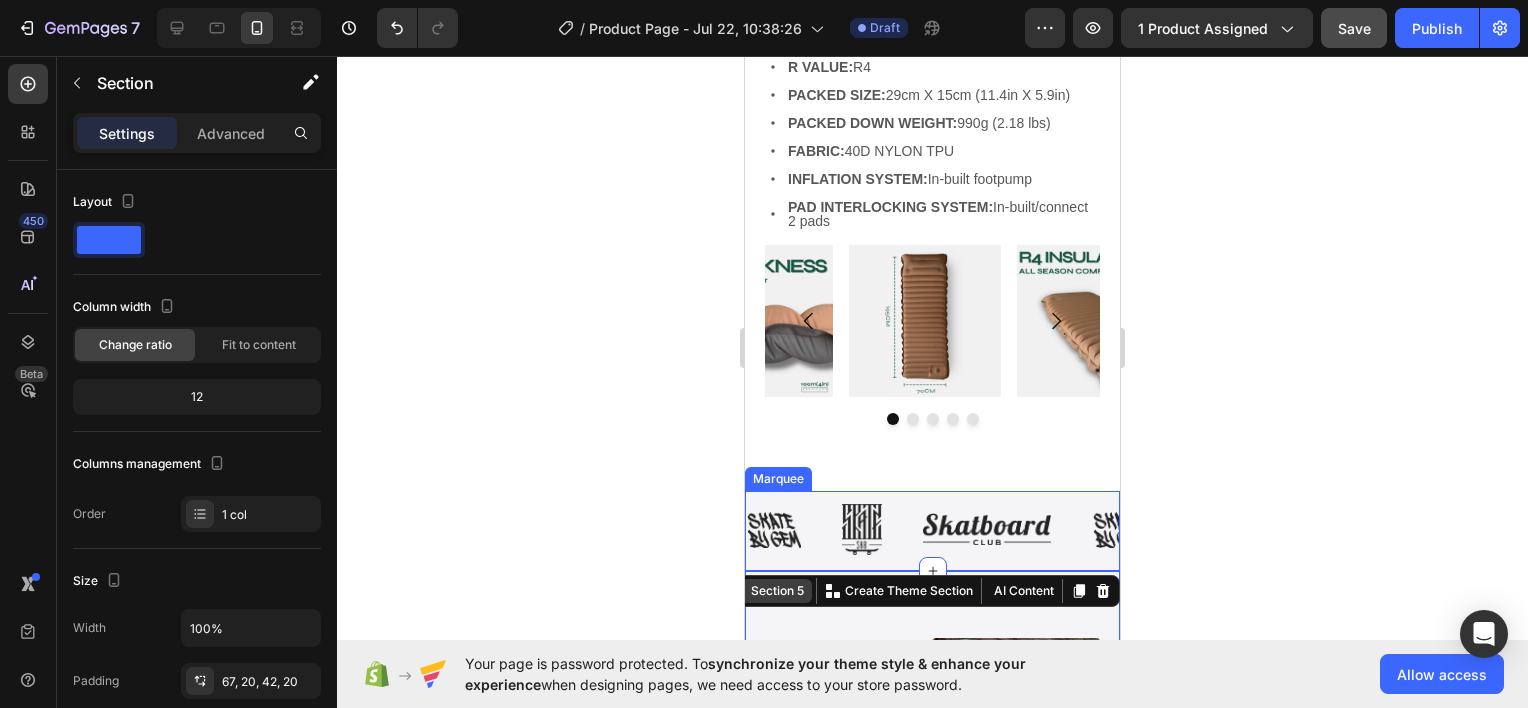 scroll, scrollTop: 4100, scrollLeft: 0, axis: vertical 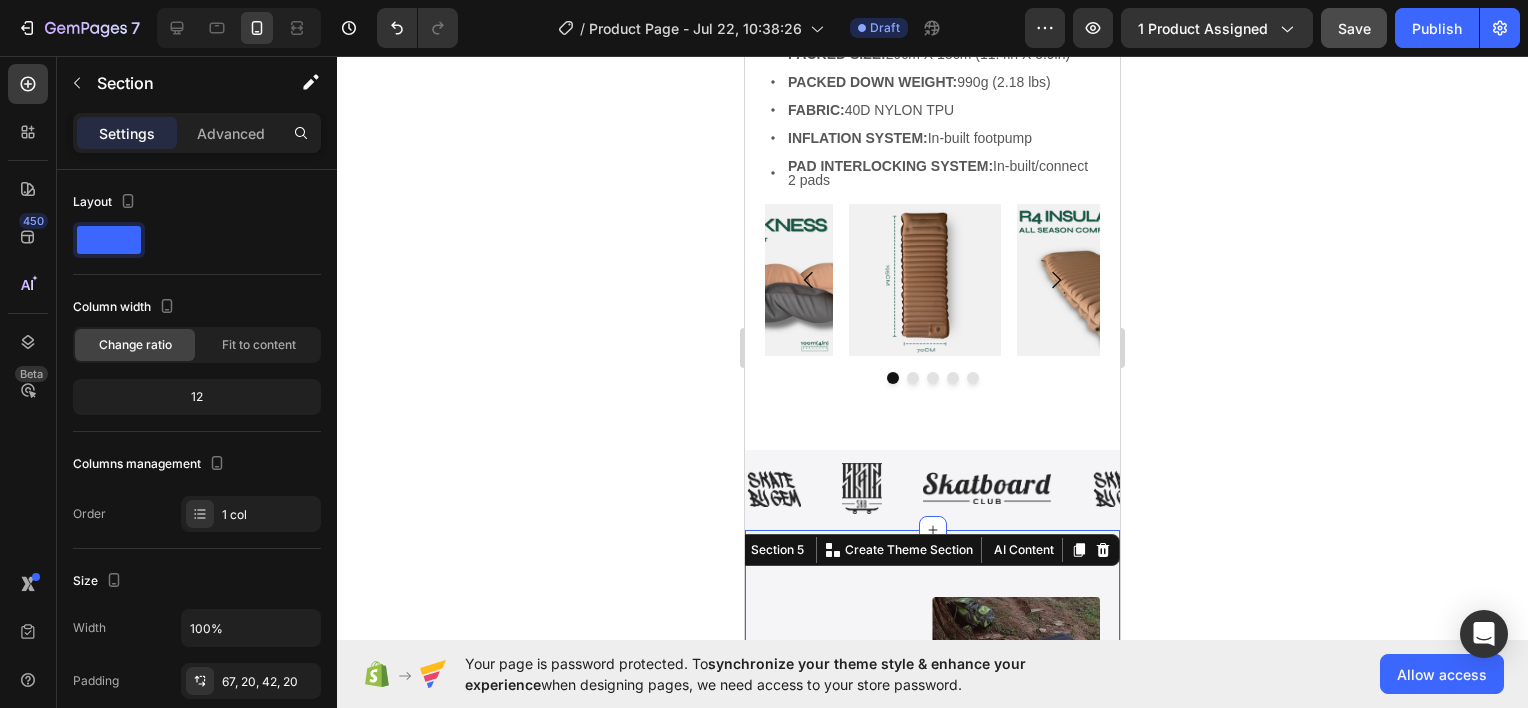 click on "Image Set Up Fast. Stay Close. Heading Pump it up  3× faster  with your foot—no blowing, no hassle. And when you’re ready to sleep, snap the pads together to stay connected with your partner or friends. Text Block Video Row Section 5   You can create reusable sections Create Theme Section AI Content Write with GemAI What would you like to describe here? Tone and Voice Persuasive Product Lumin8 Sleeping Pad Show more Generate" at bounding box center (932, 1049) 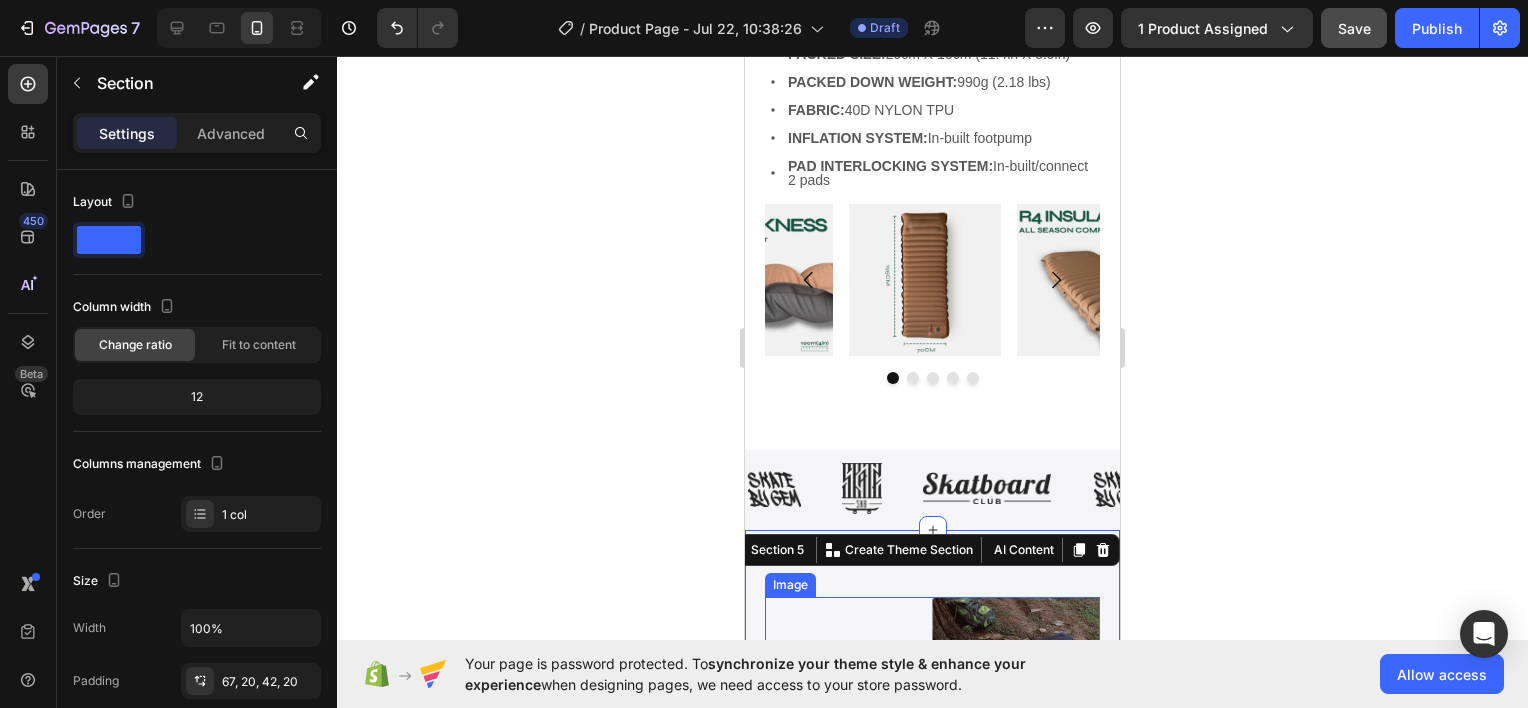 click 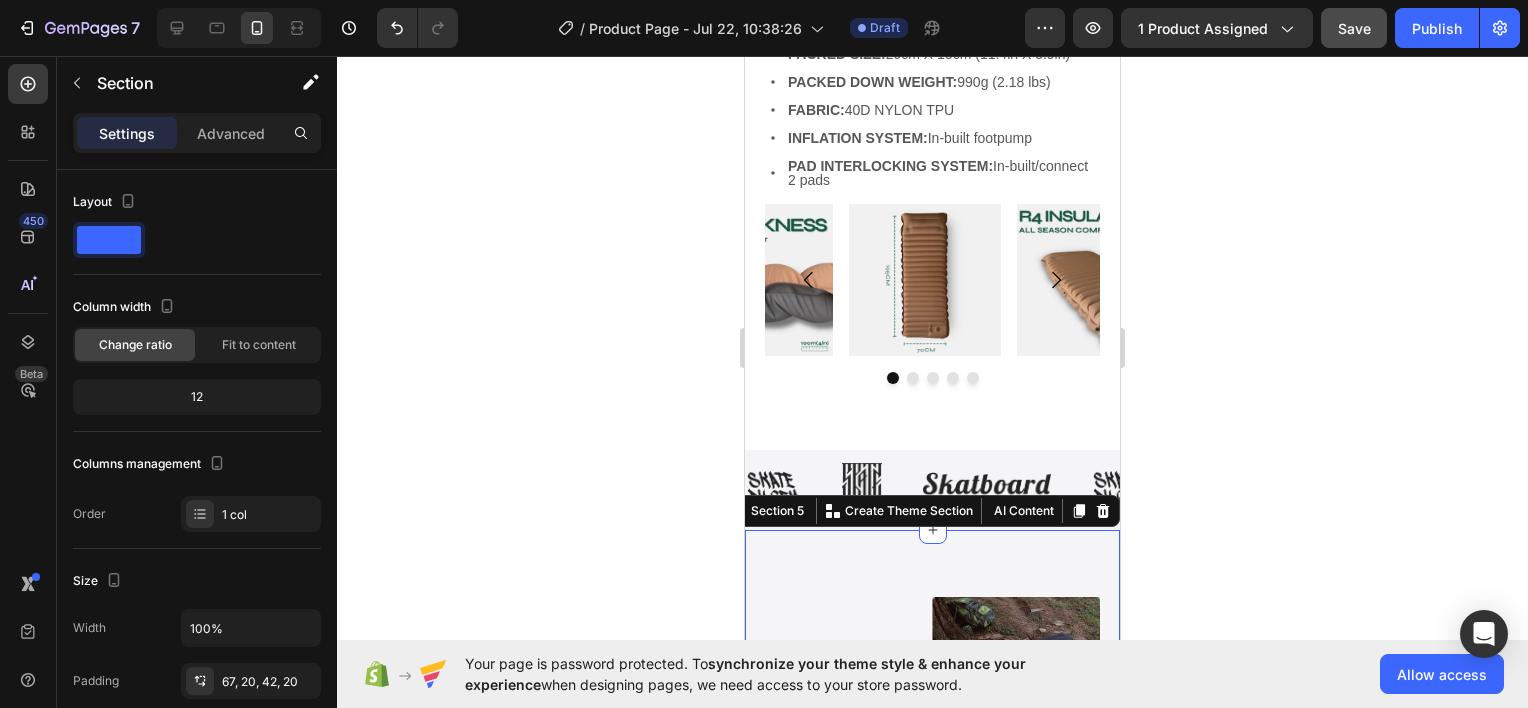 click on "Image Set Up Fast. Stay Close. Heading Pump it up  3× faster  with your foot—no blowing, no hassle. And when you’re ready to sleep, snap the pads together to stay connected with your partner or friends. Text Block Video Row Section 5   You can create reusable sections Create Theme Section AI Content Write with GemAI What would you like to describe here? Tone and Voice Persuasive Product Show more Generate" at bounding box center (932, 1049) 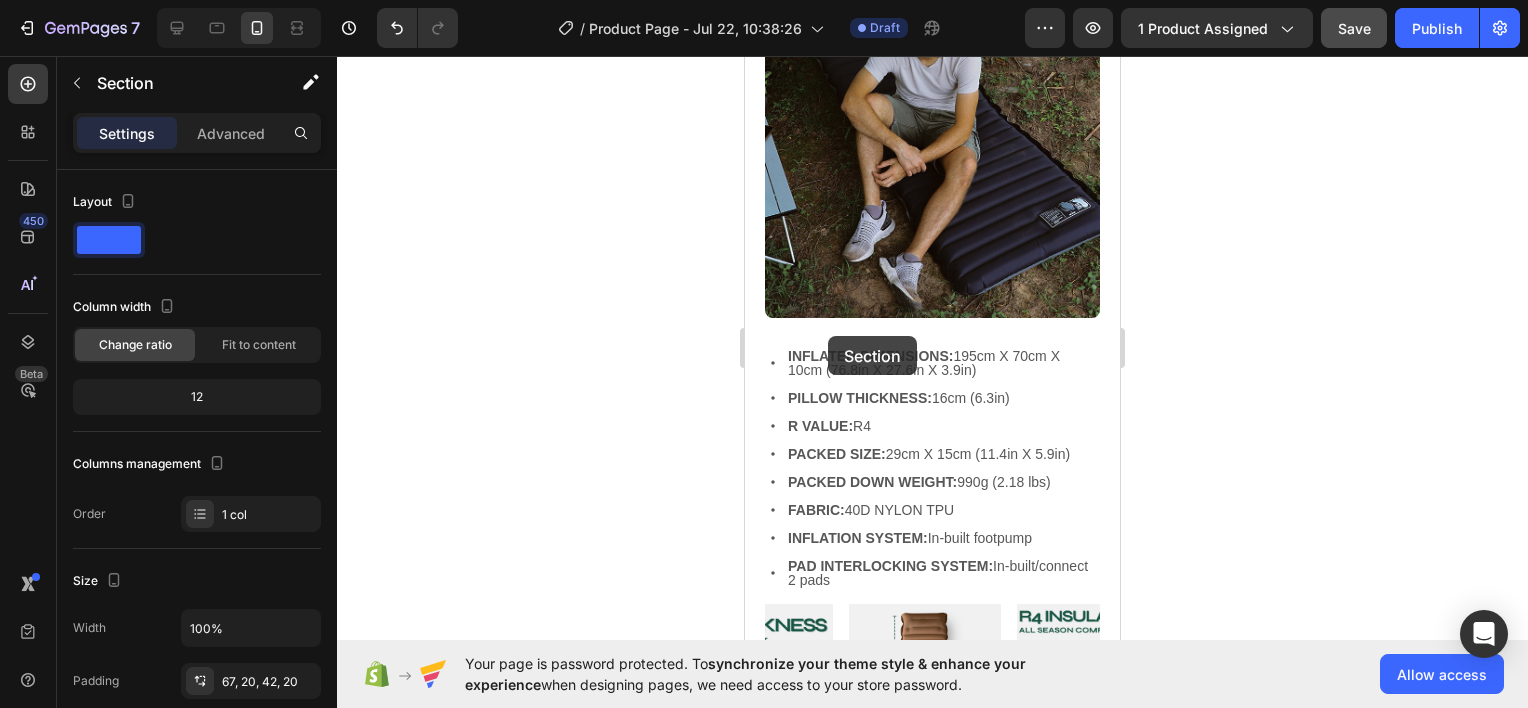 scroll, scrollTop: 3400, scrollLeft: 0, axis: vertical 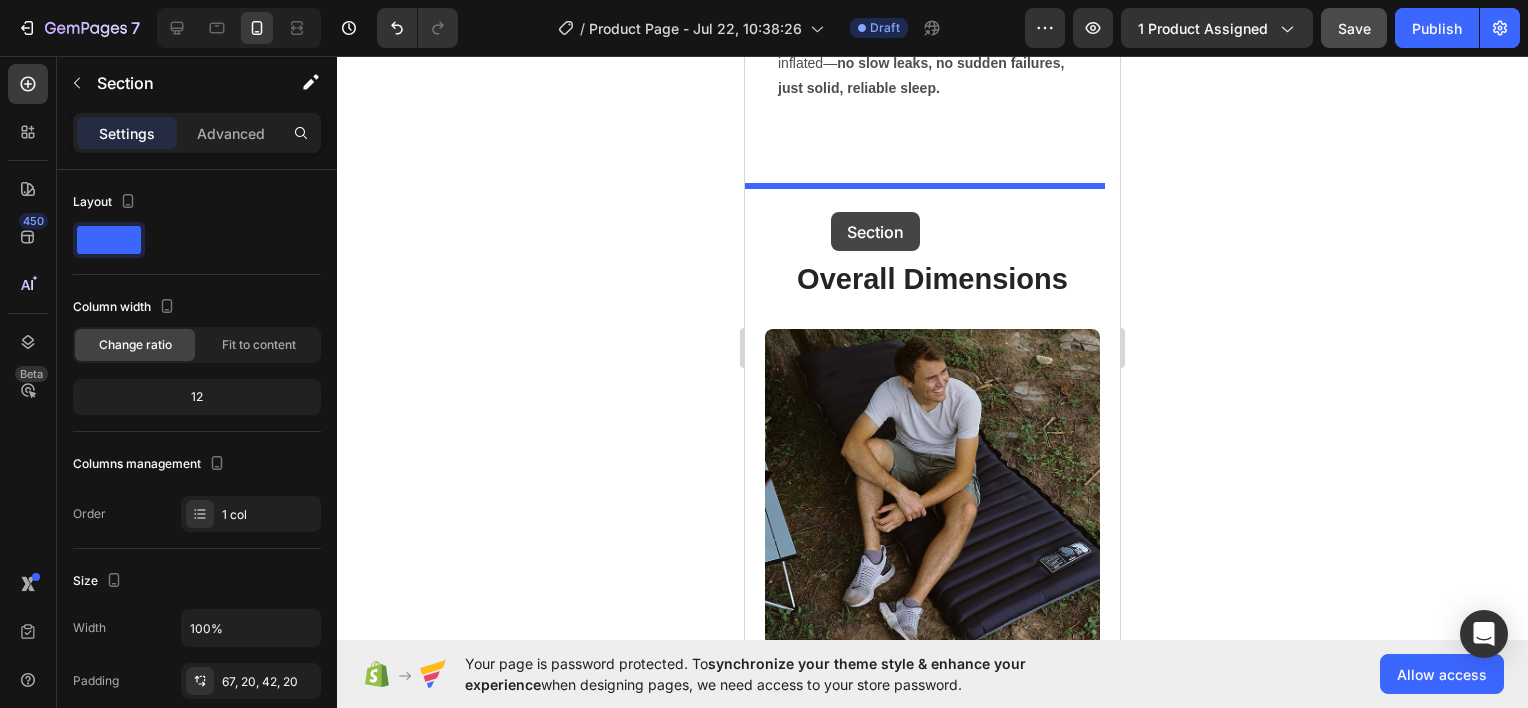 drag, startPoint x: 769, startPoint y: 523, endPoint x: 831, endPoint y: 212, distance: 317.11984 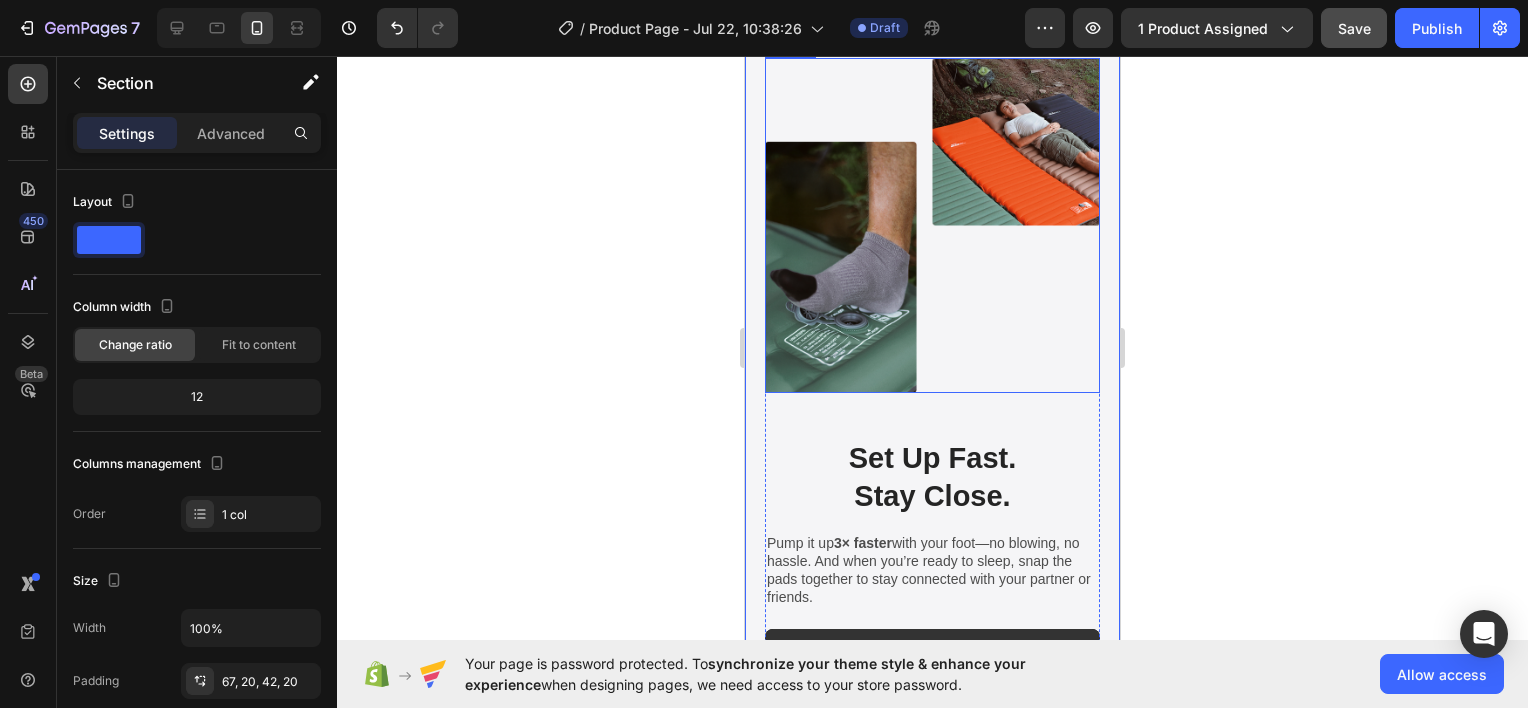 scroll, scrollTop: 3600, scrollLeft: 0, axis: vertical 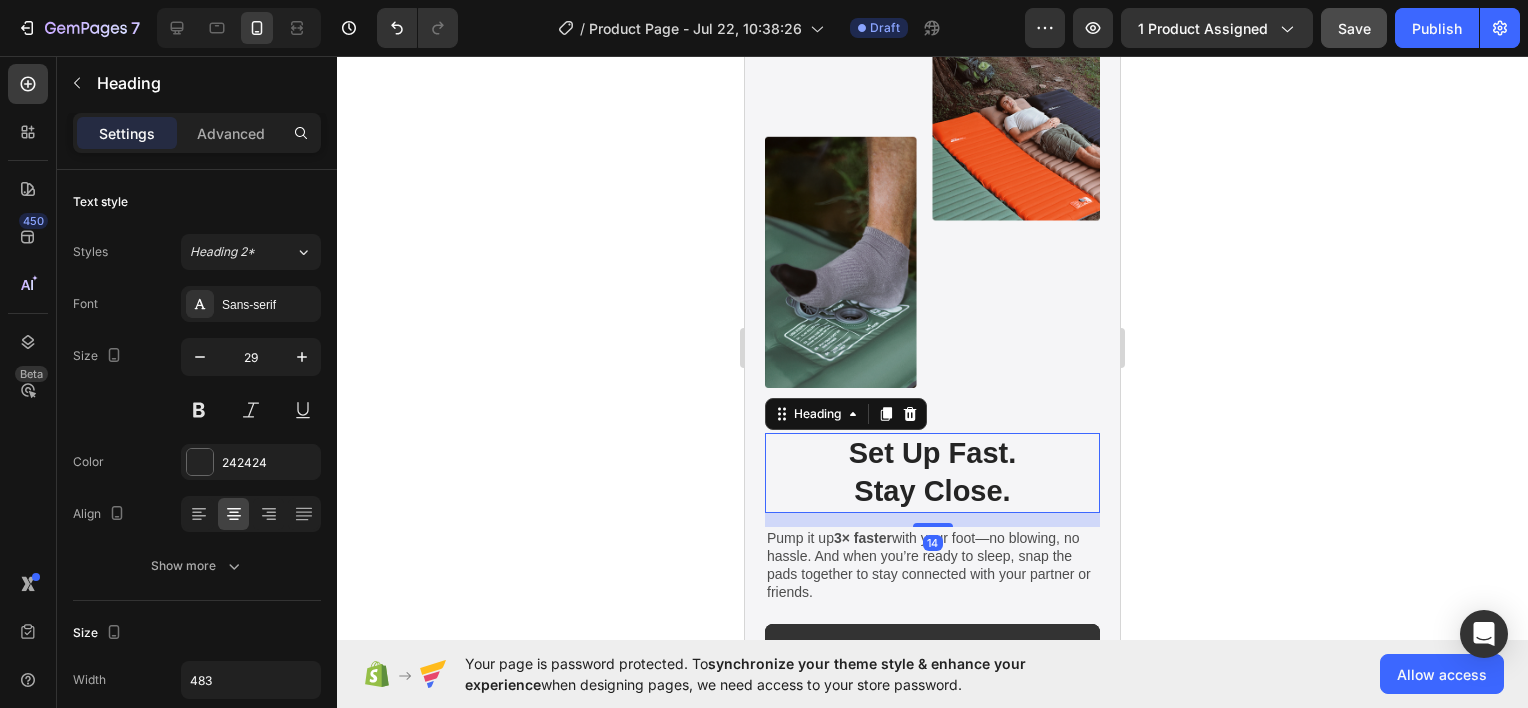 click on "Set Up Fast. Stay Close." at bounding box center (932, 472) 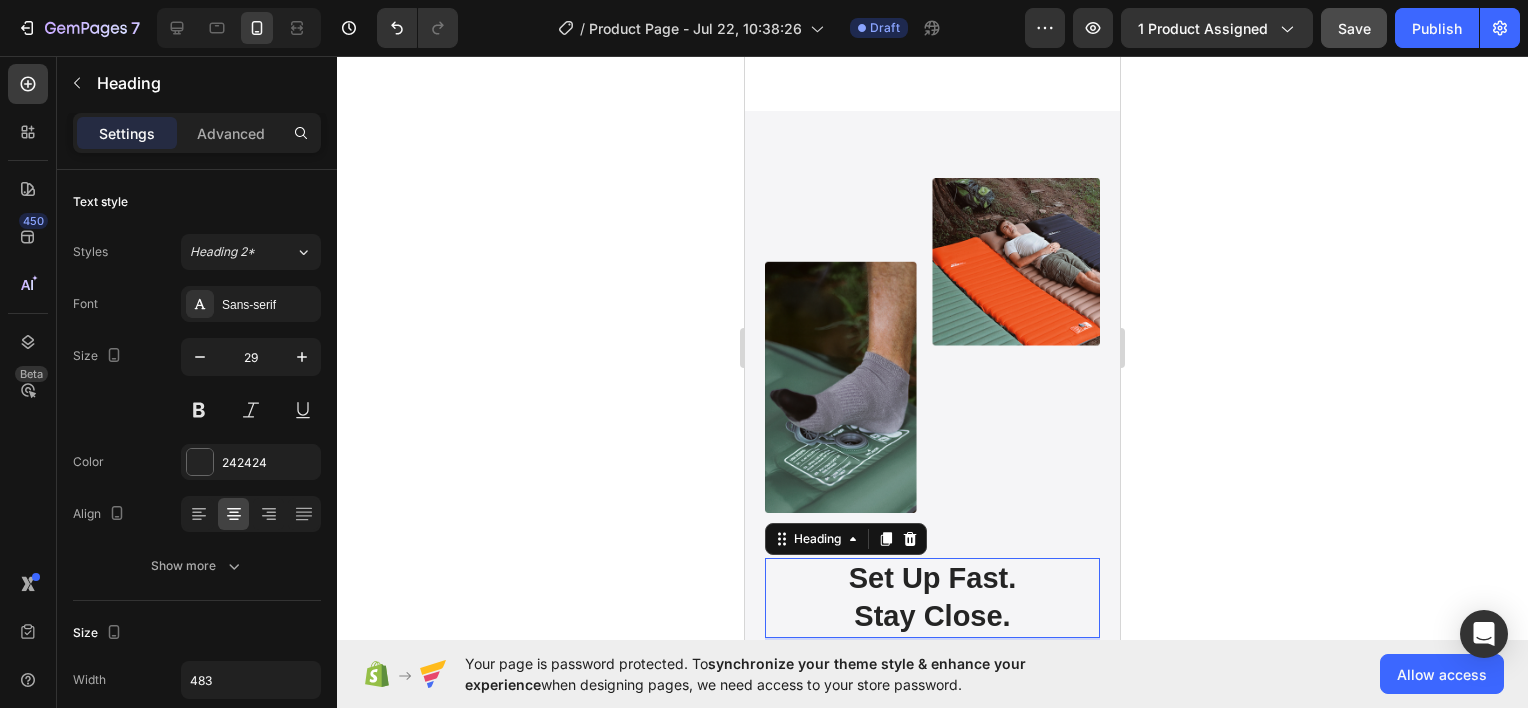 scroll, scrollTop: 3500, scrollLeft: 0, axis: vertical 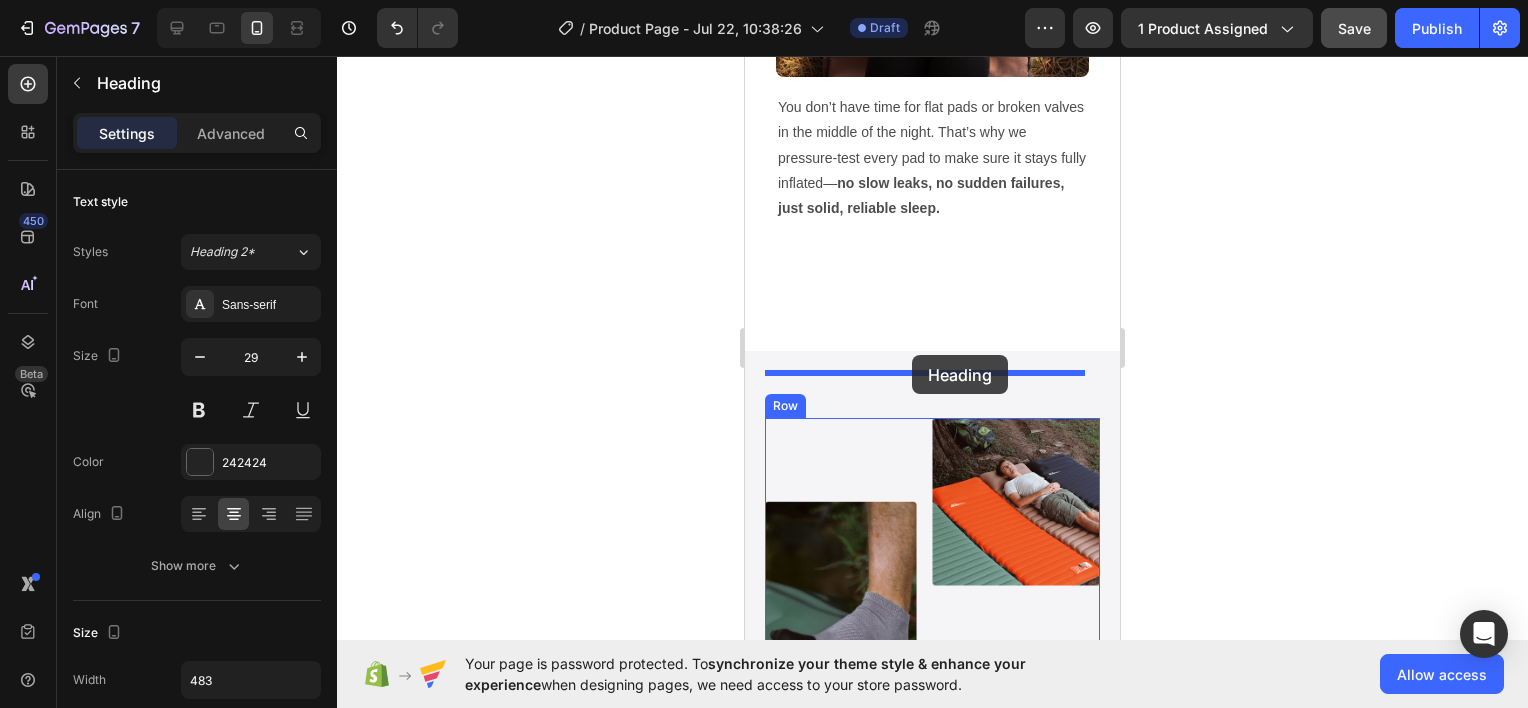 drag, startPoint x: 877, startPoint y: 547, endPoint x: 912, endPoint y: 355, distance: 195.16403 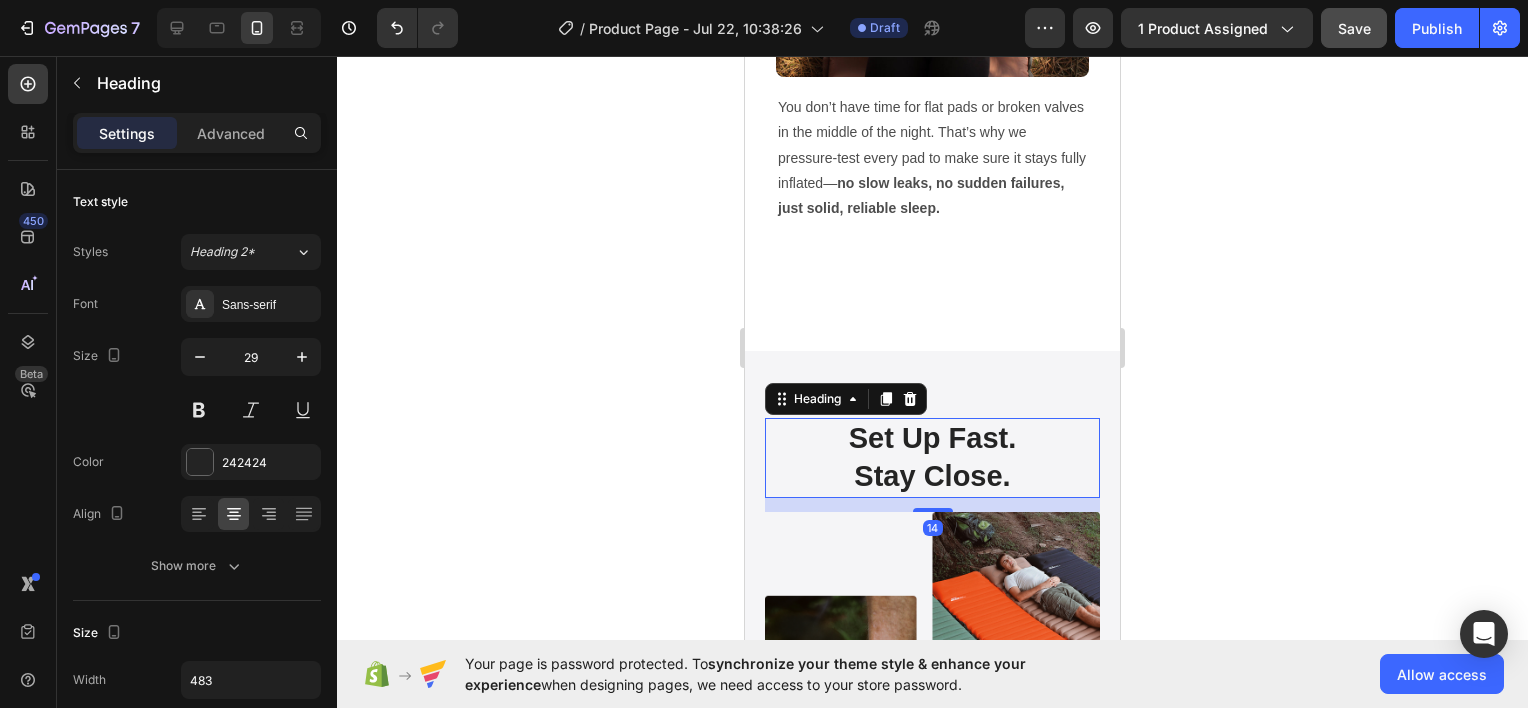 click 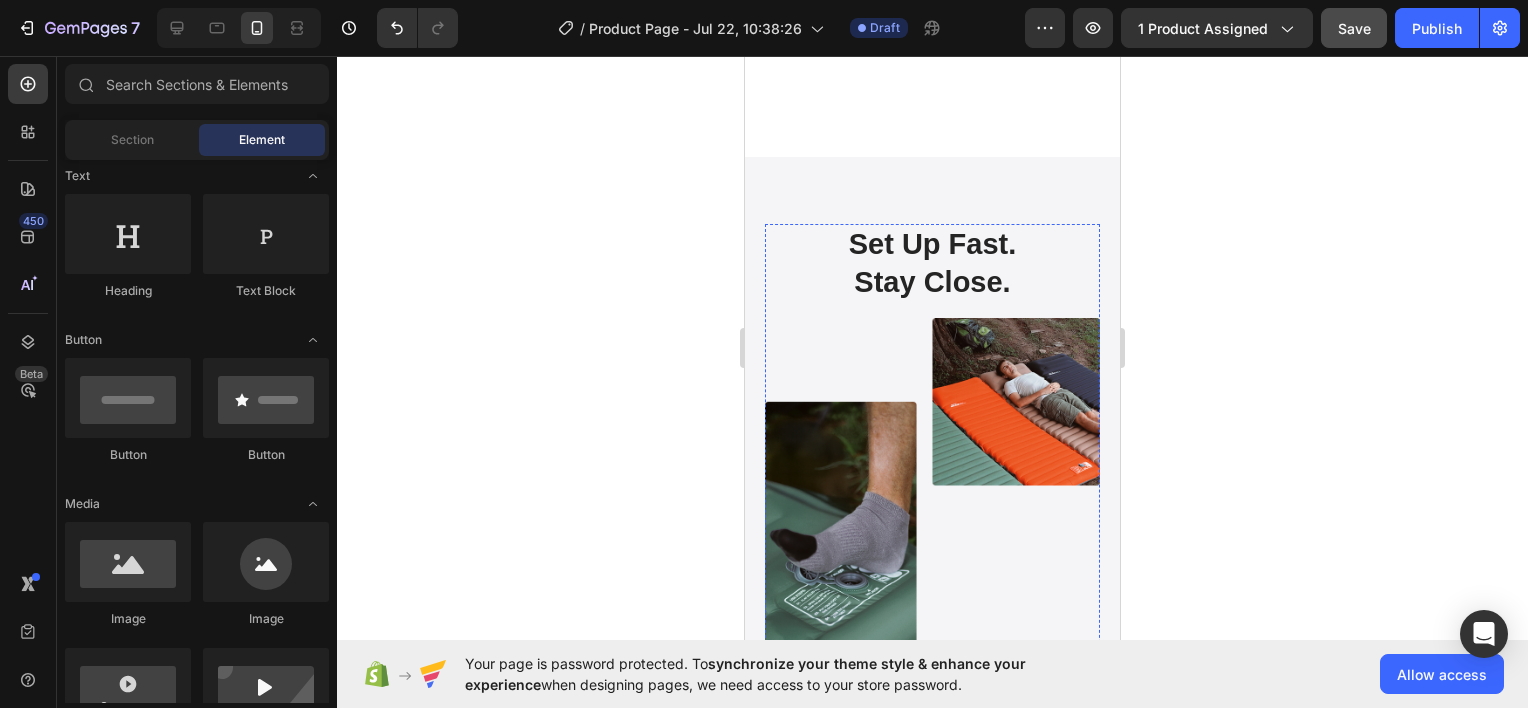 scroll, scrollTop: 3280, scrollLeft: 0, axis: vertical 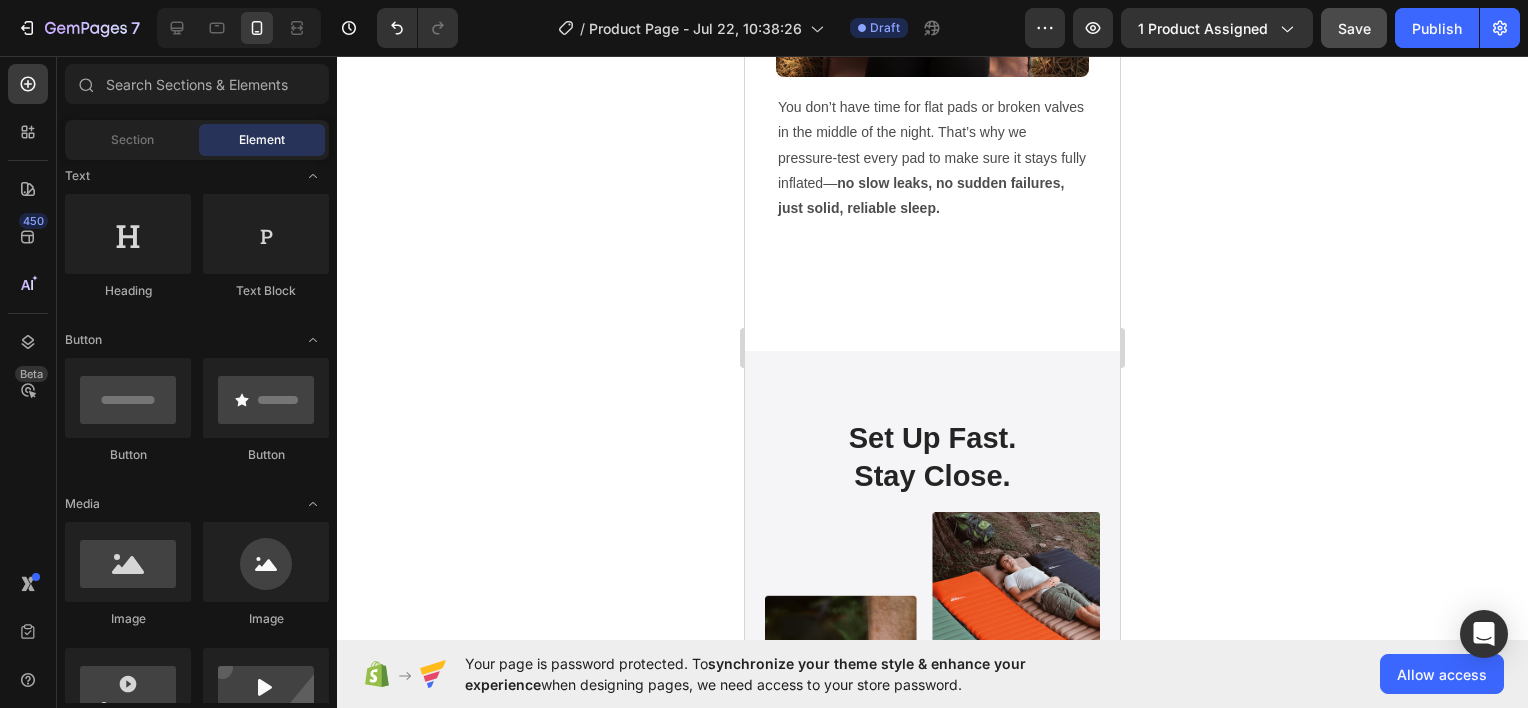 click 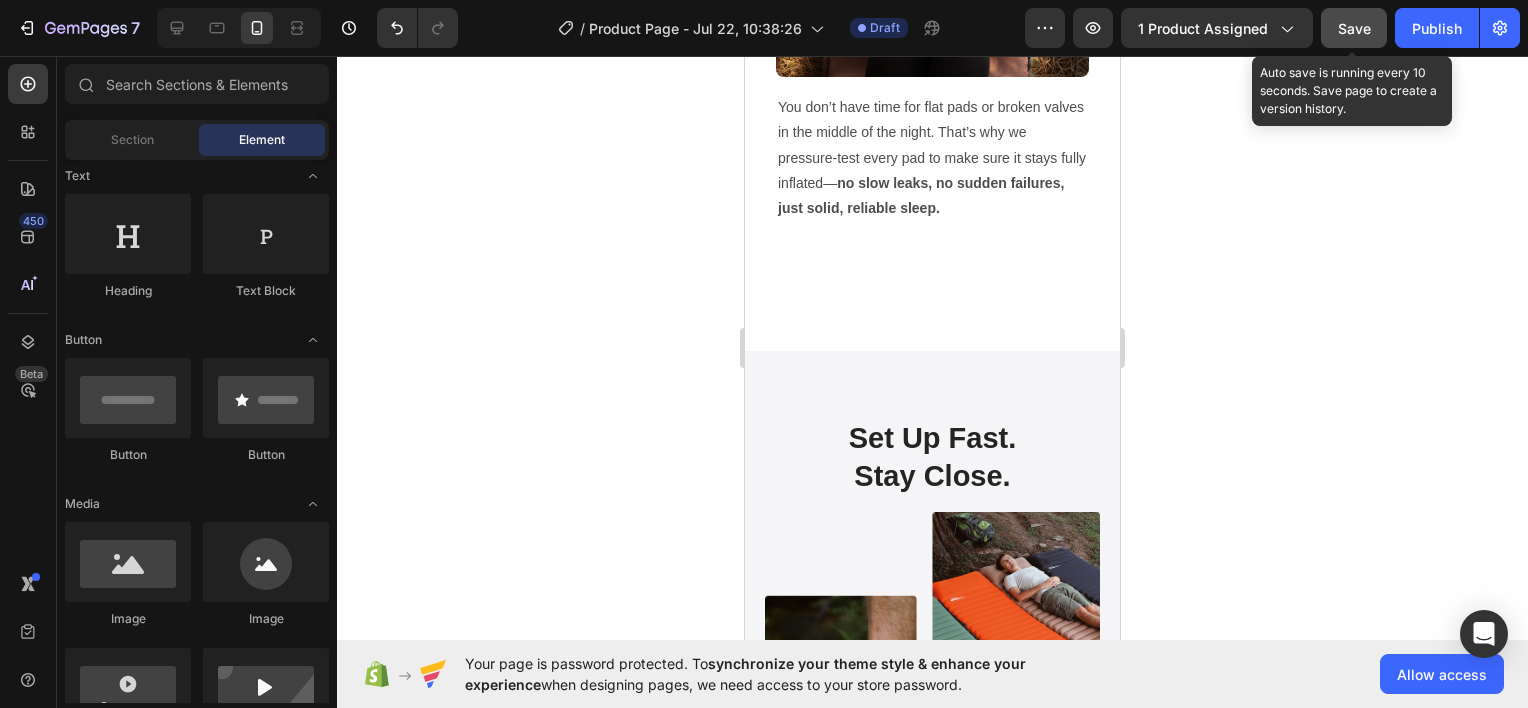 click on "Save" 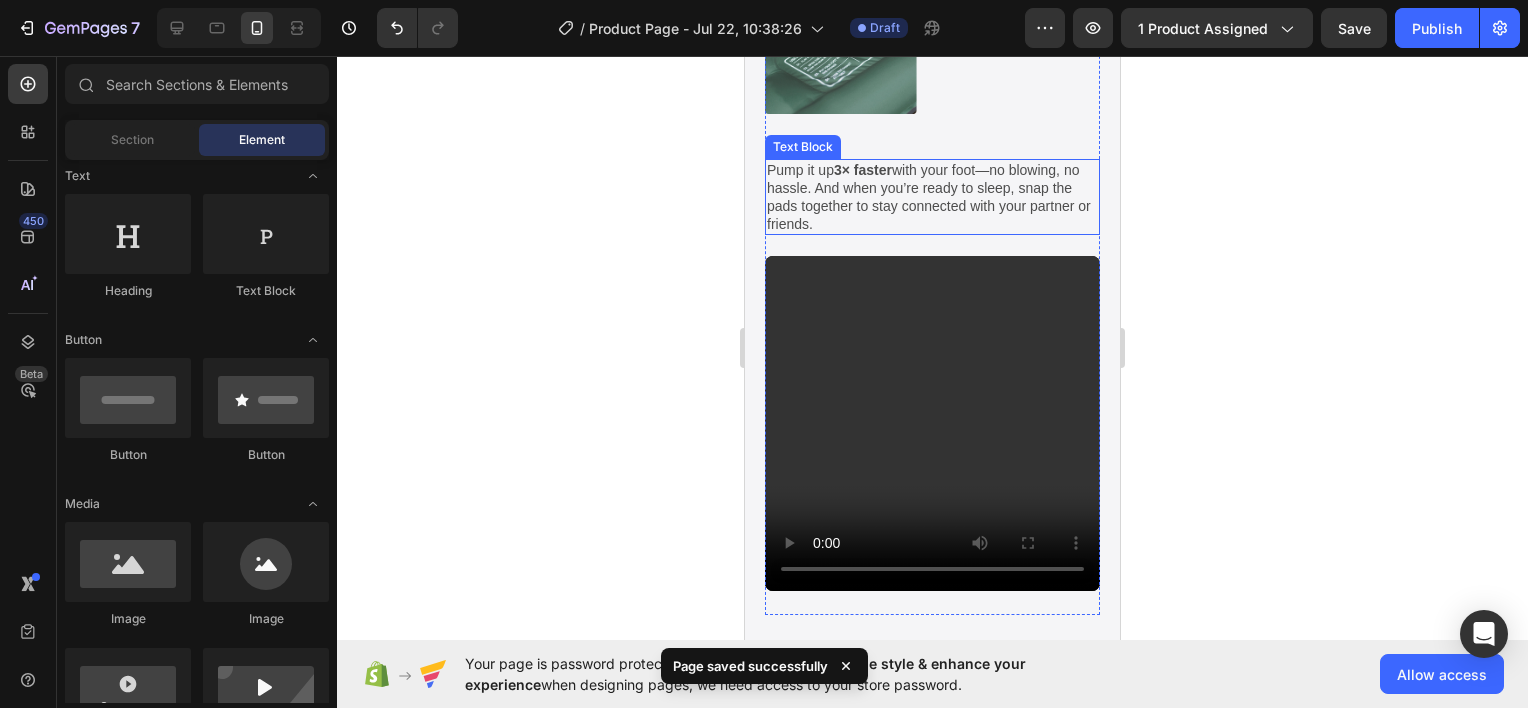 scroll, scrollTop: 4080, scrollLeft: 0, axis: vertical 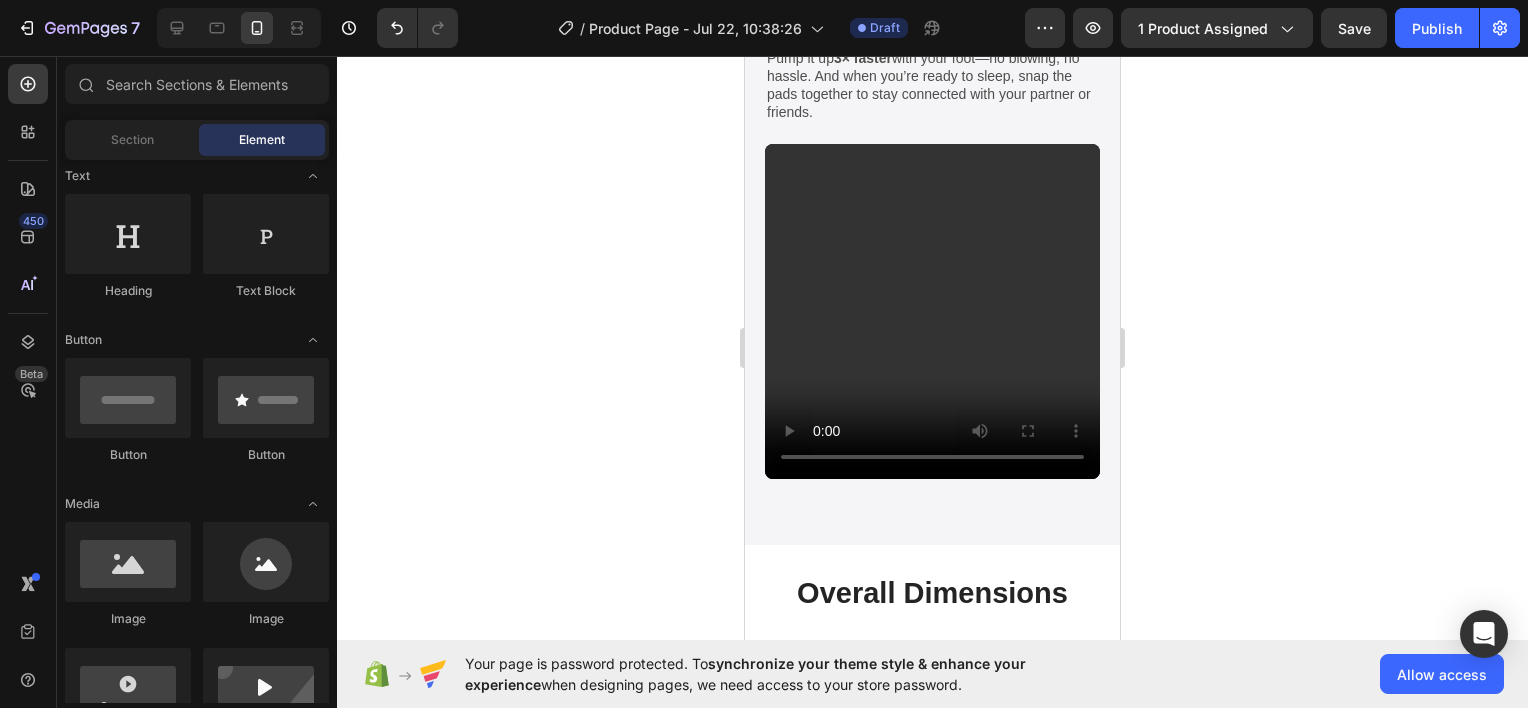 click 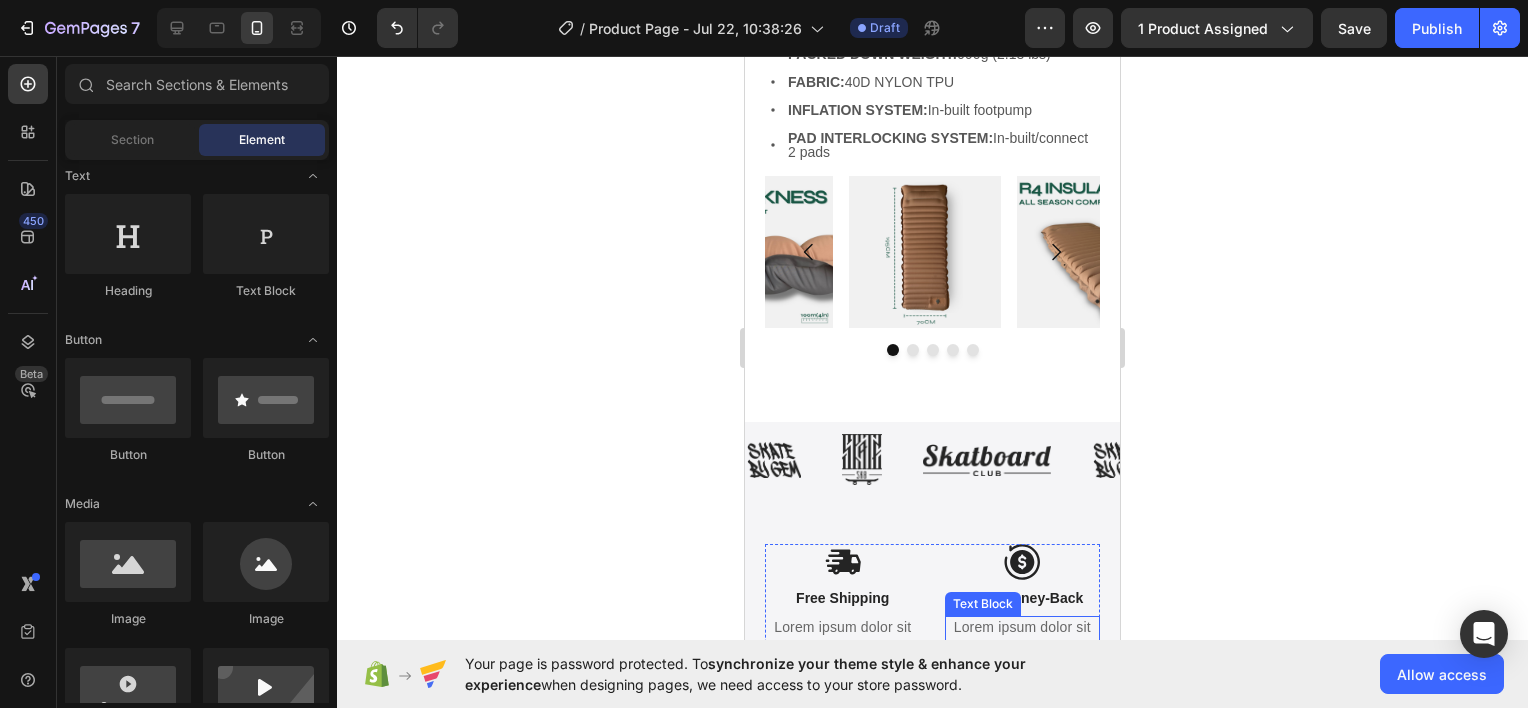 scroll, scrollTop: 5380, scrollLeft: 0, axis: vertical 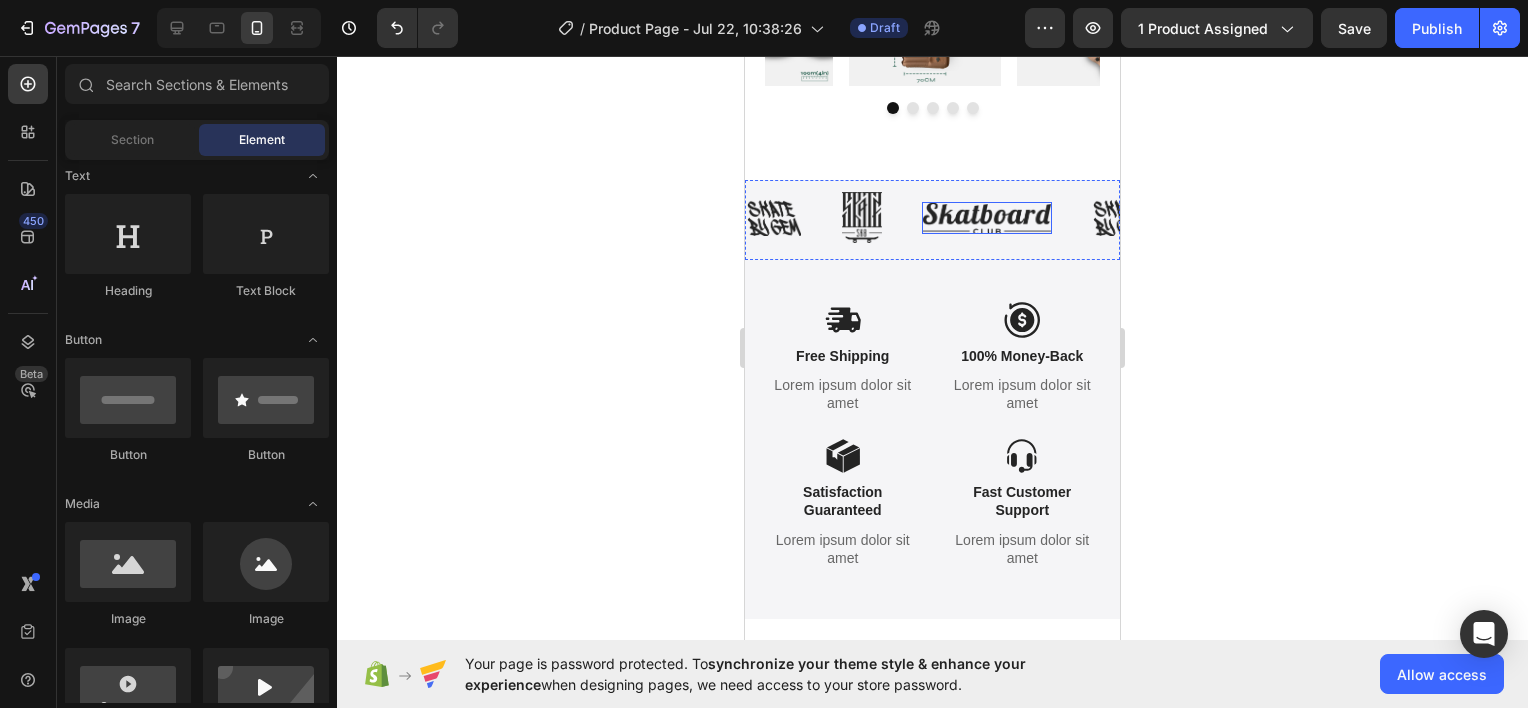 click on "Image" at bounding box center [987, 218] 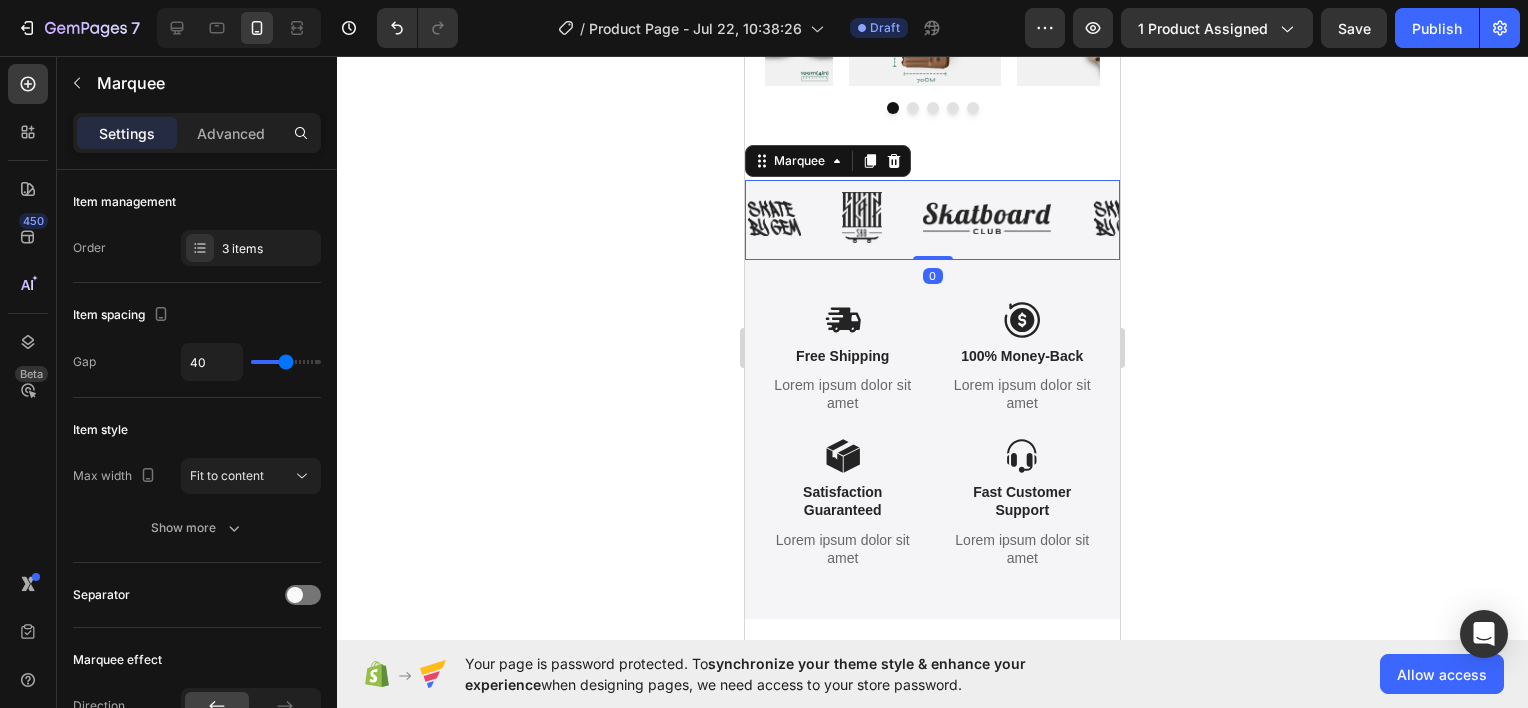 click on "Image" at bounding box center [882, 218] 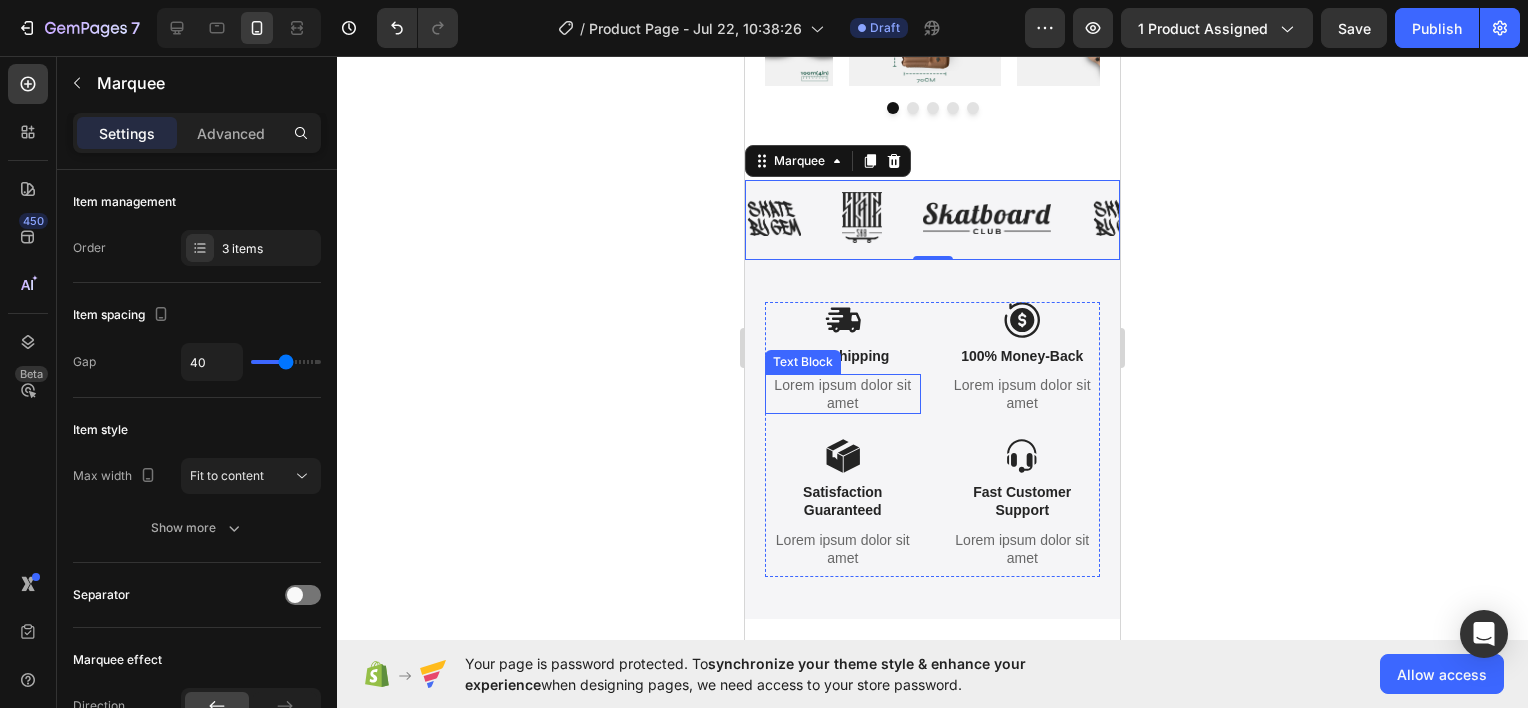 click on "Lorem ipsum dolor sit amet" at bounding box center [843, 394] 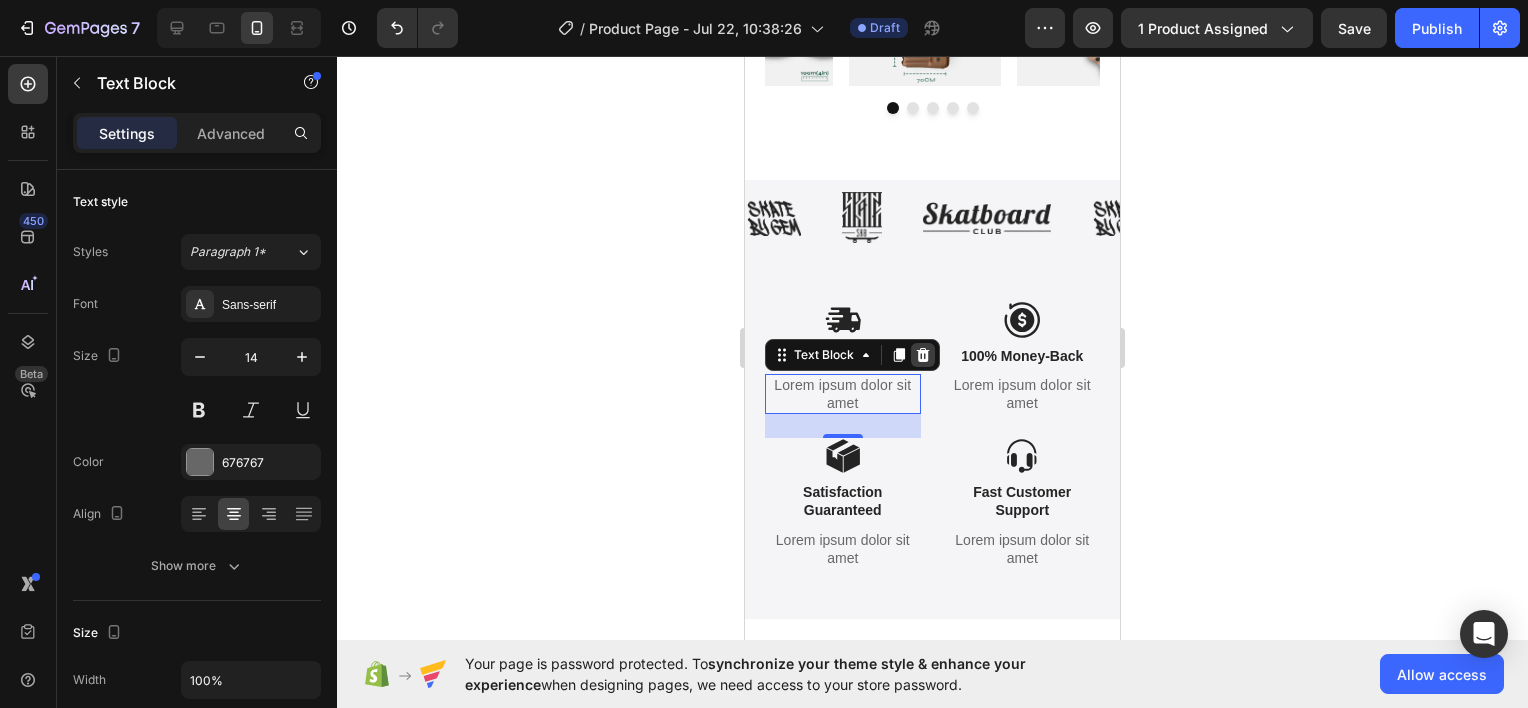click 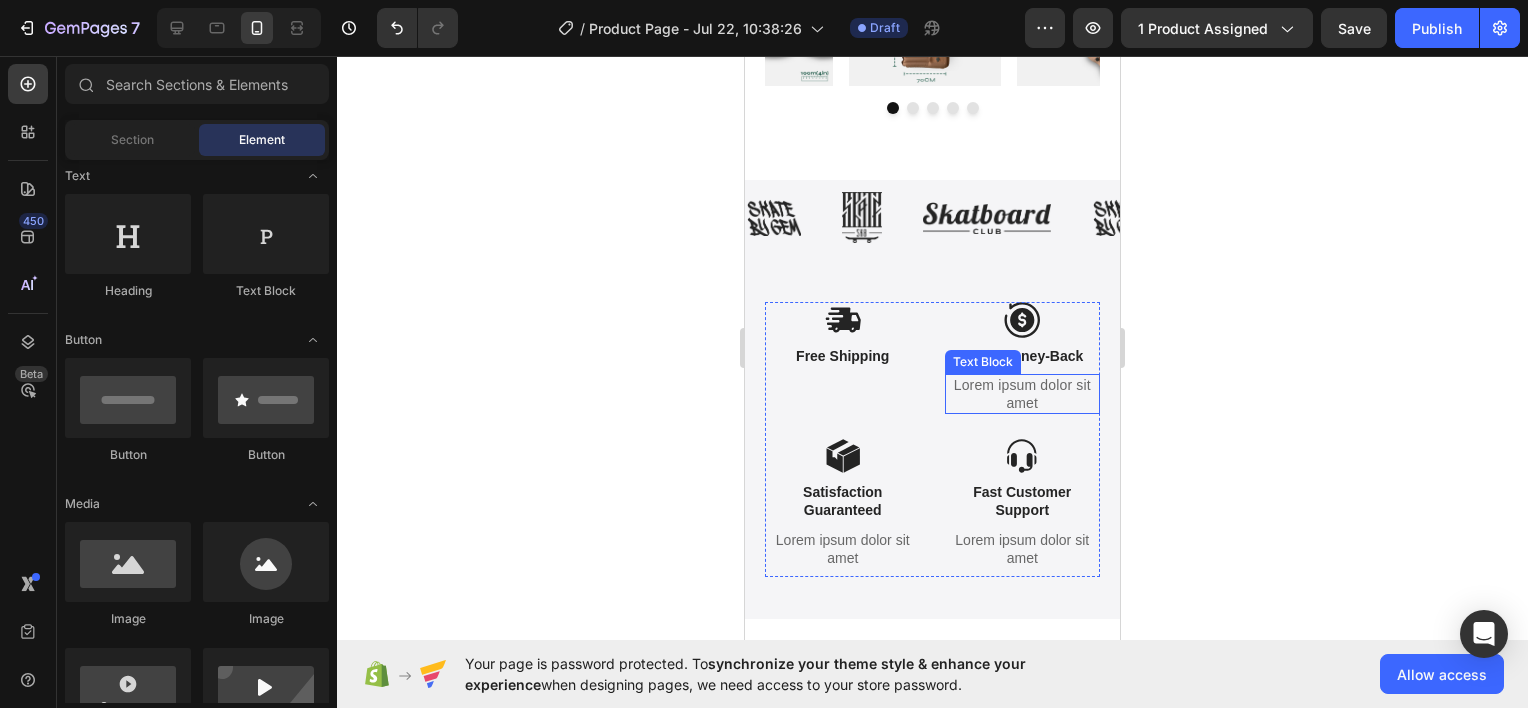 click on "Lorem ipsum dolor sit amet" at bounding box center [1023, 394] 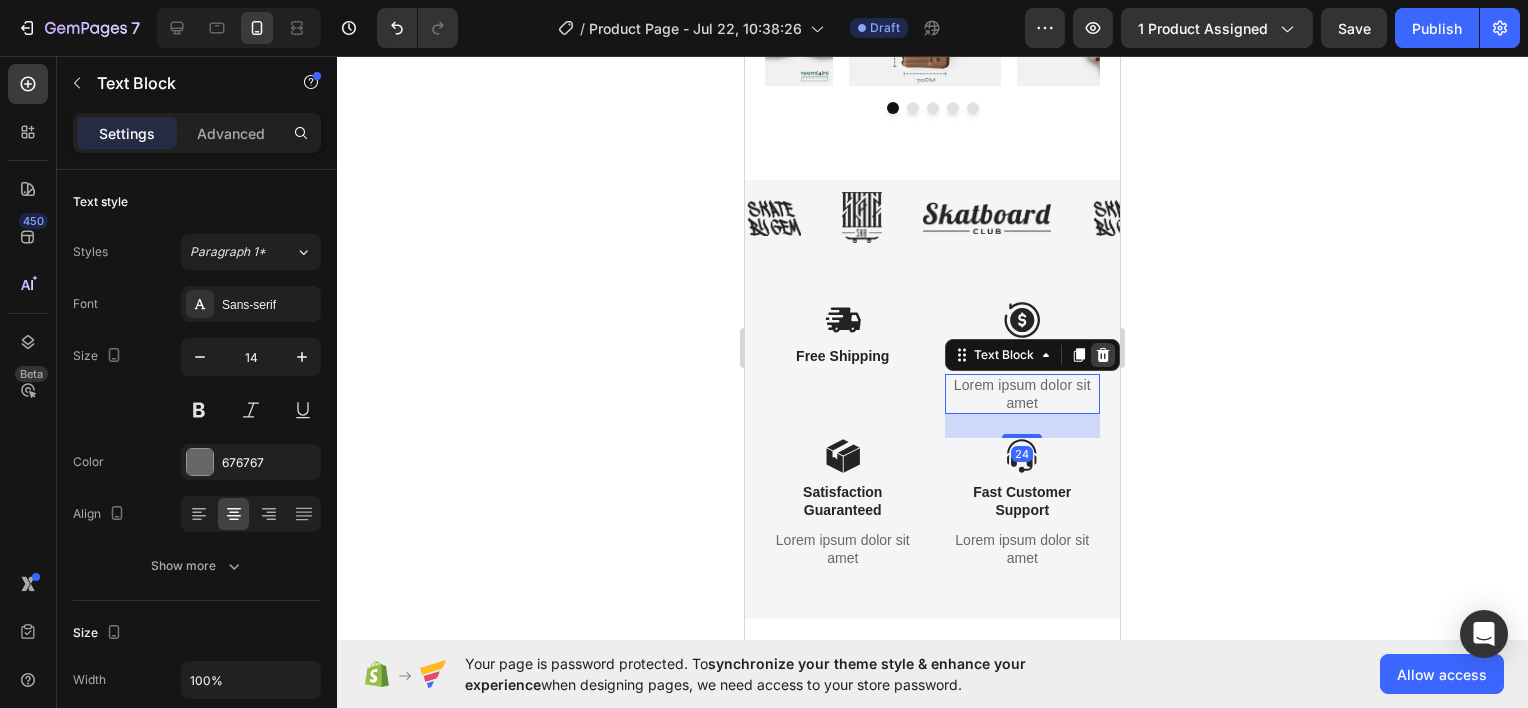 click at bounding box center [1103, 355] 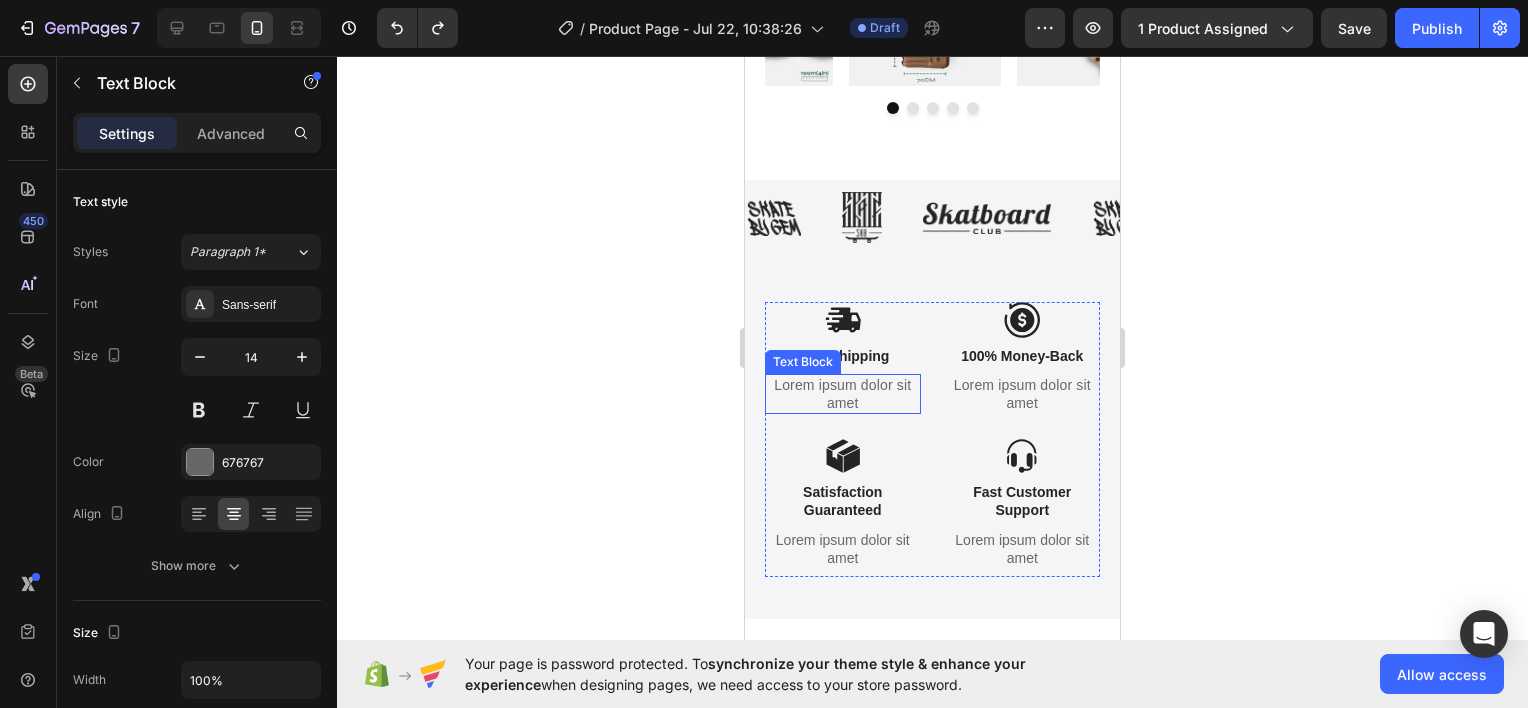 click on "Lorem ipsum dolor sit amet" at bounding box center [843, 394] 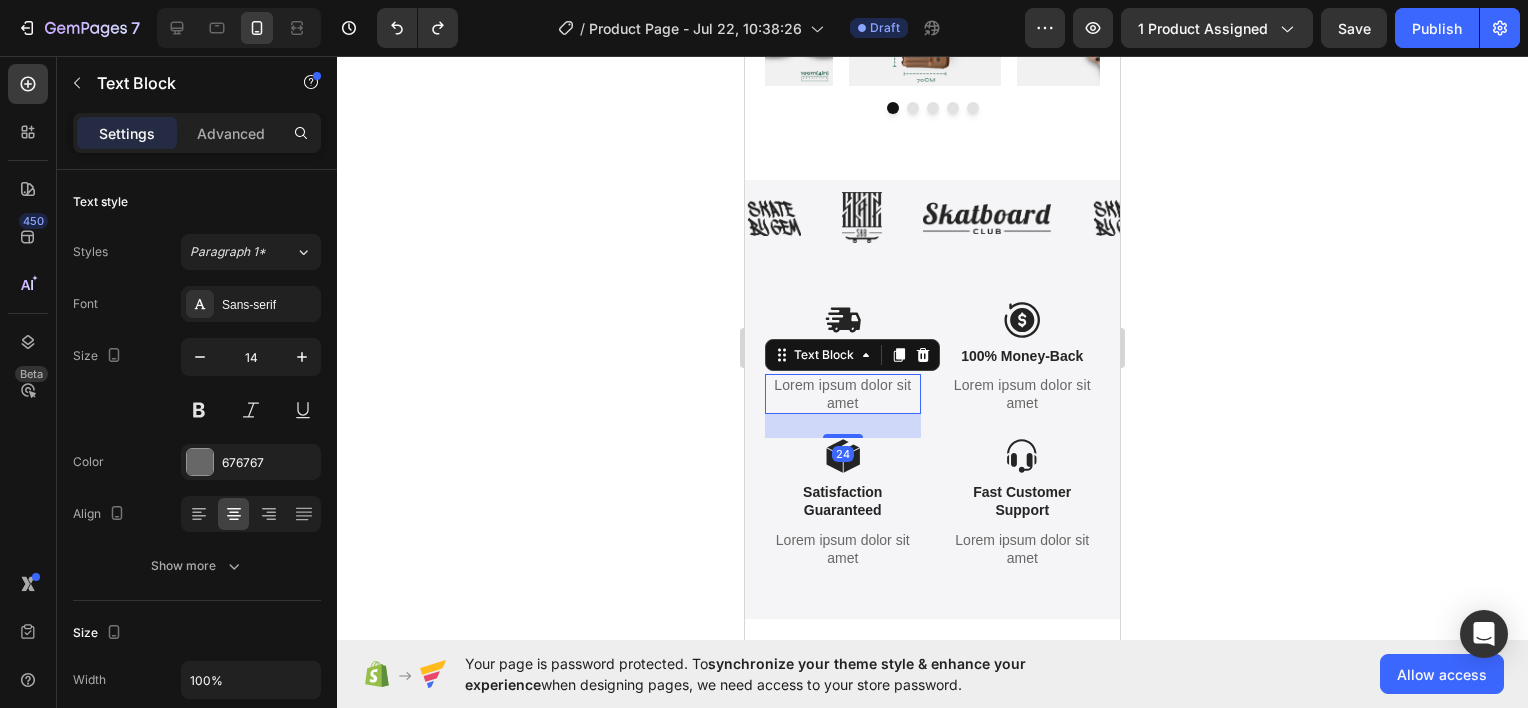 click on "Lorem ipsum dolor sit amet" at bounding box center [843, 394] 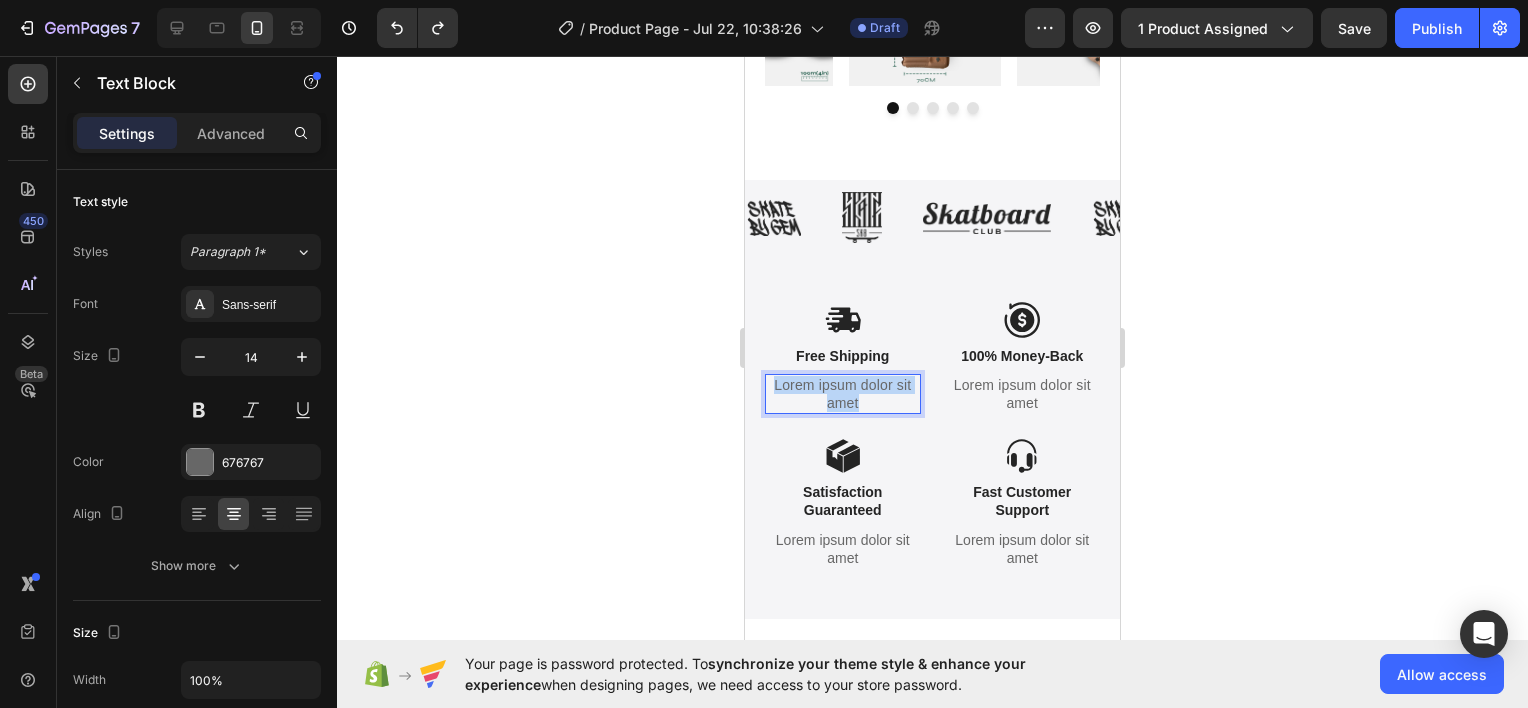 click on "Lorem ipsum dolor sit amet" at bounding box center (843, 394) 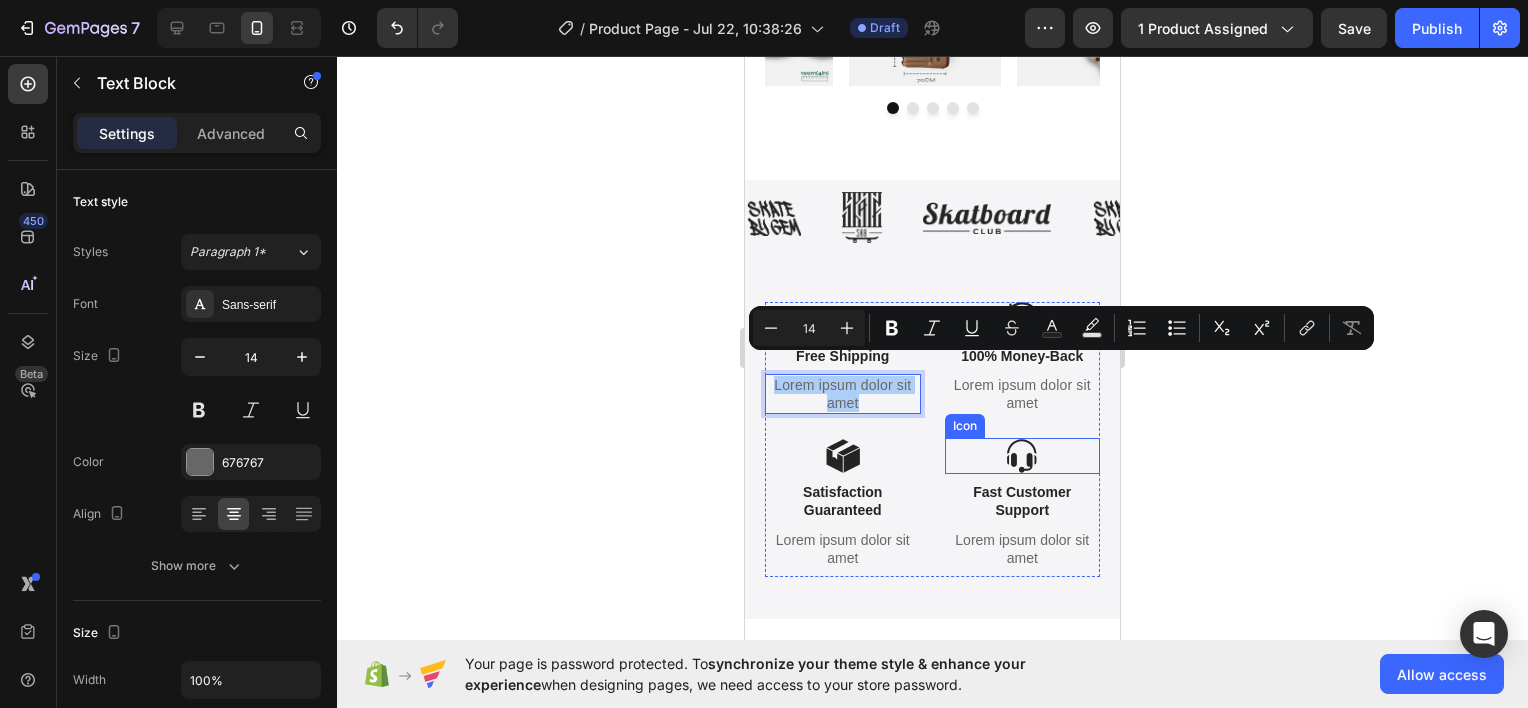 type on "16" 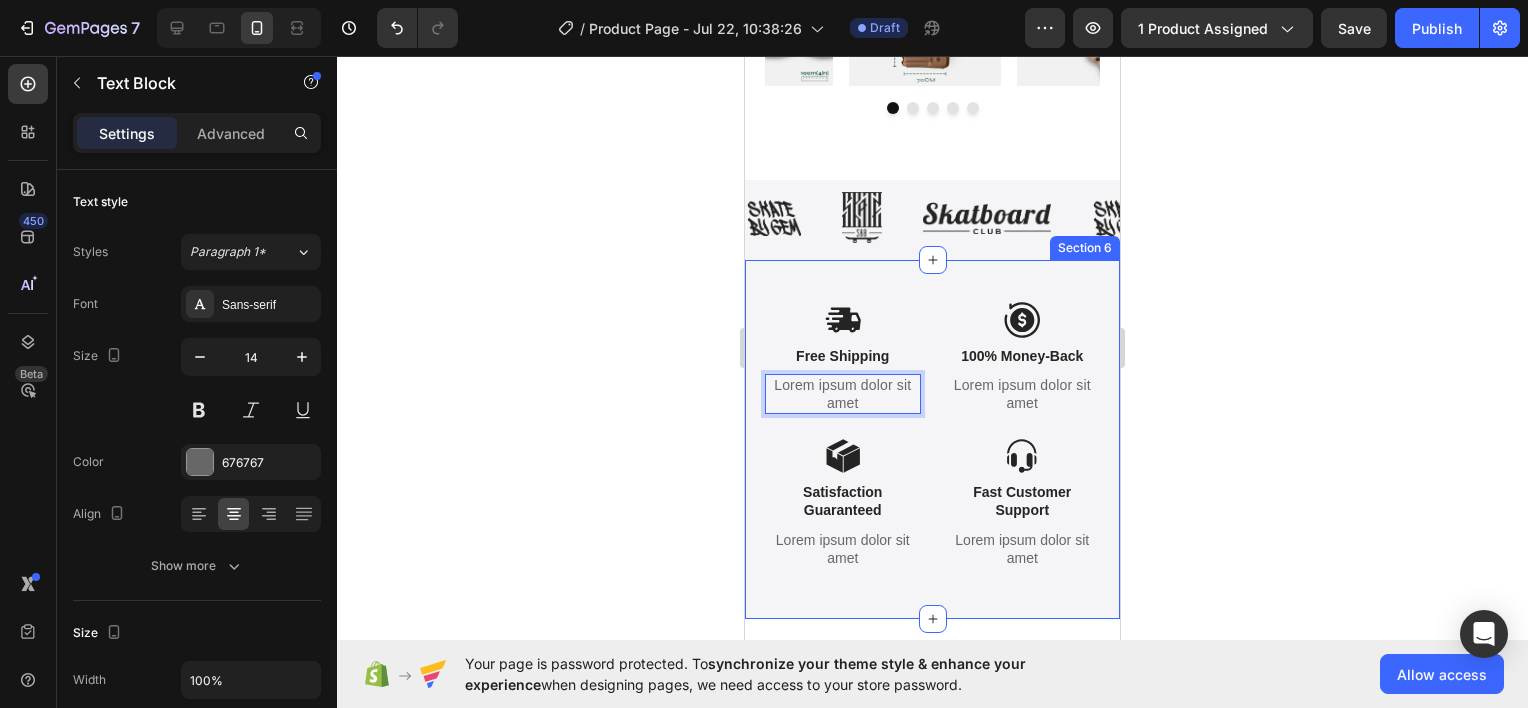 type on "14" 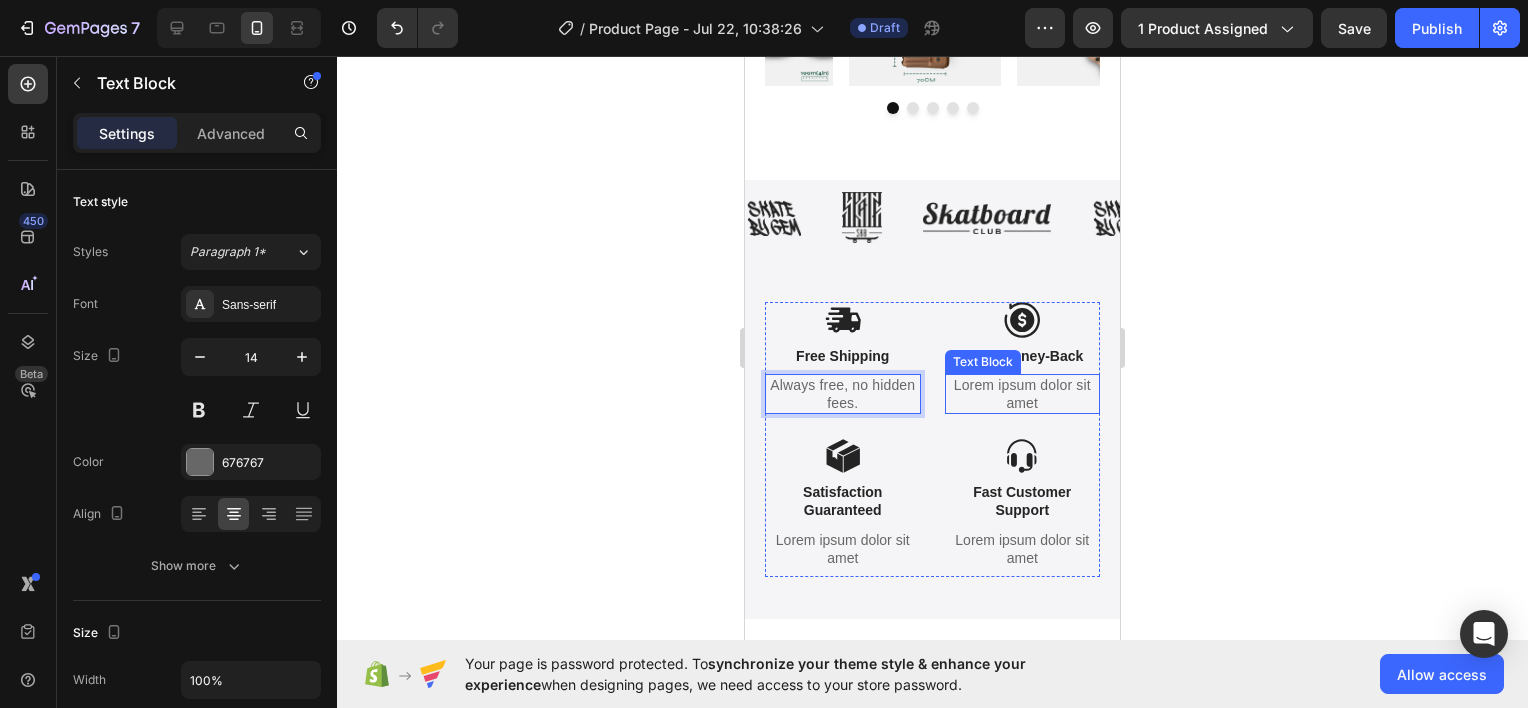 click on "Lorem ipsum dolor sit amet" at bounding box center (1023, 394) 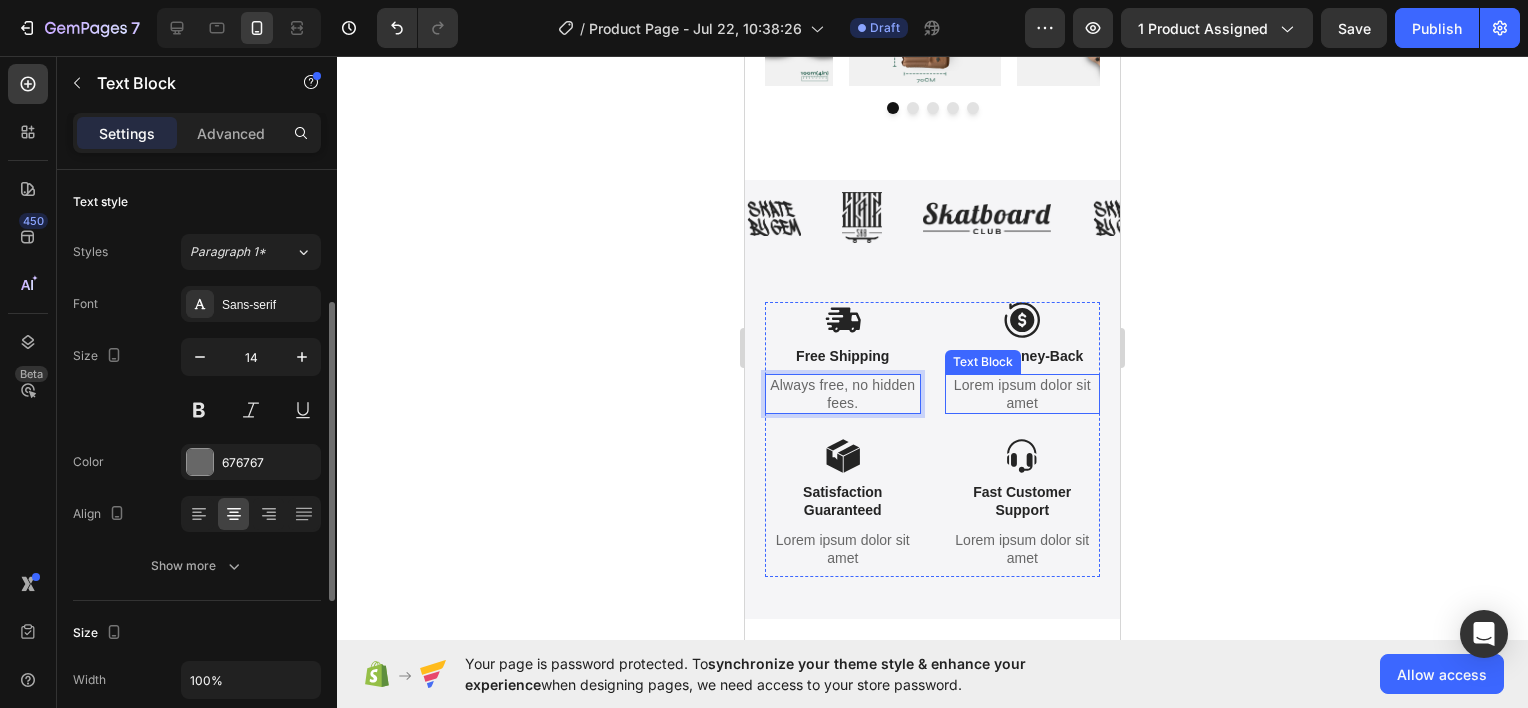 click on "Lorem ipsum dolor sit amet" at bounding box center [1023, 394] 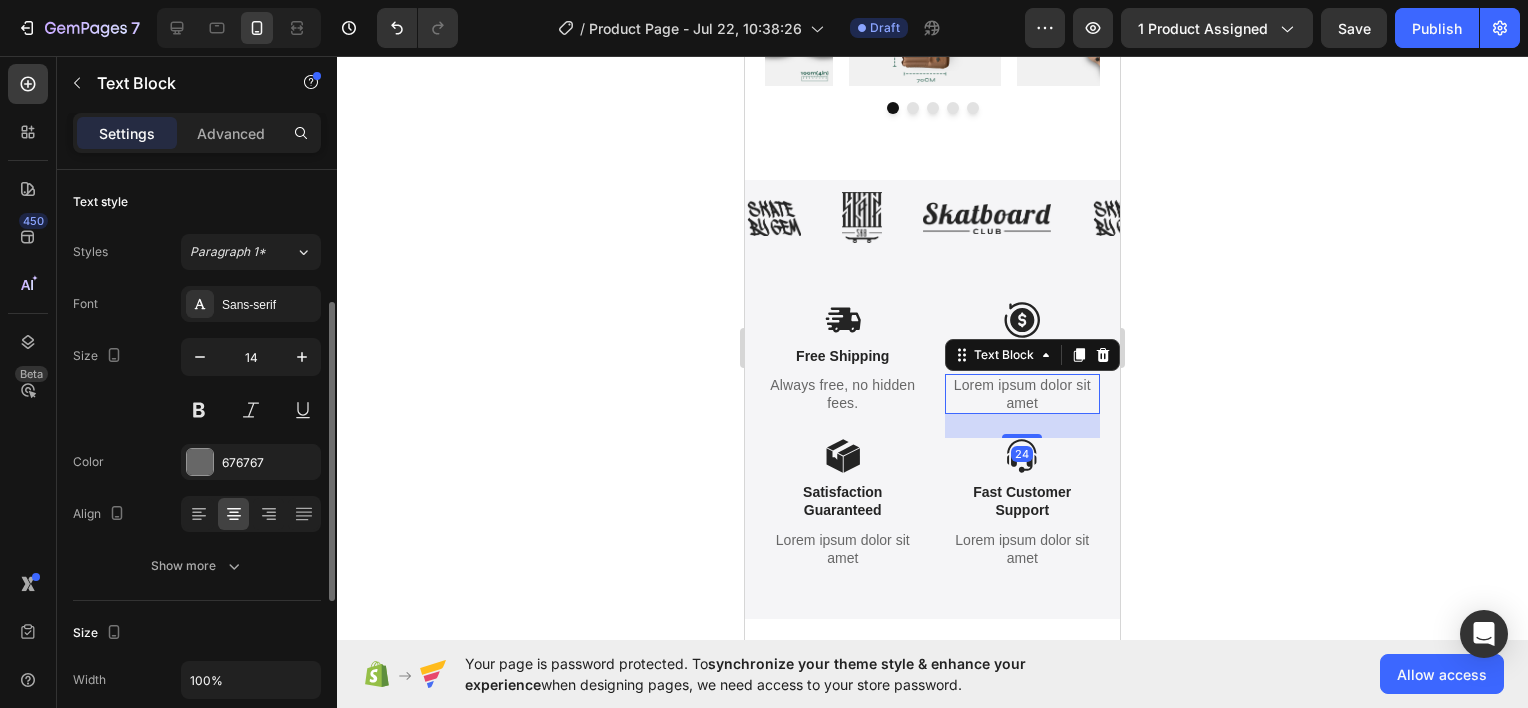scroll, scrollTop: 88, scrollLeft: 0, axis: vertical 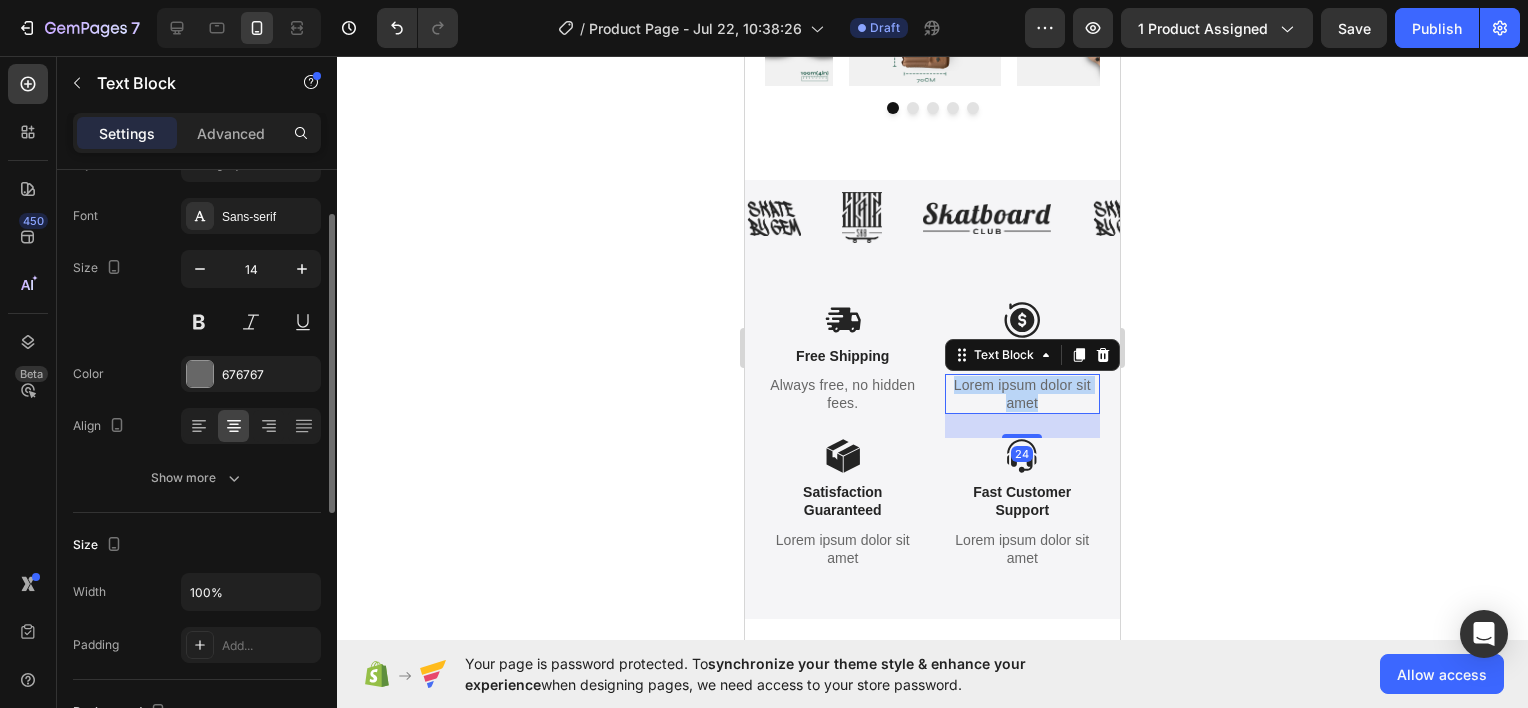 click on "Lorem ipsum dolor sit amet" at bounding box center [1023, 394] 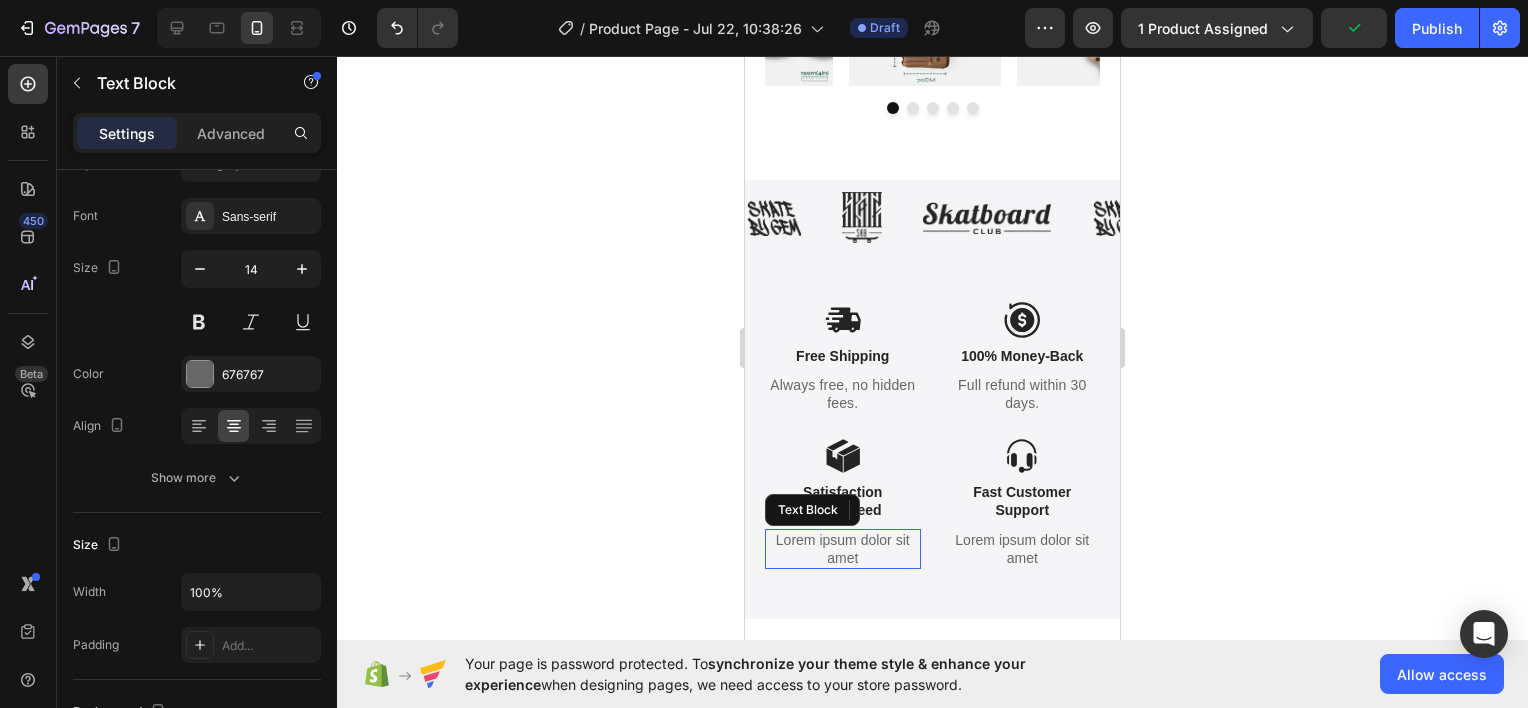 click on "Lorem ipsum dolor sit amet" at bounding box center (843, 549) 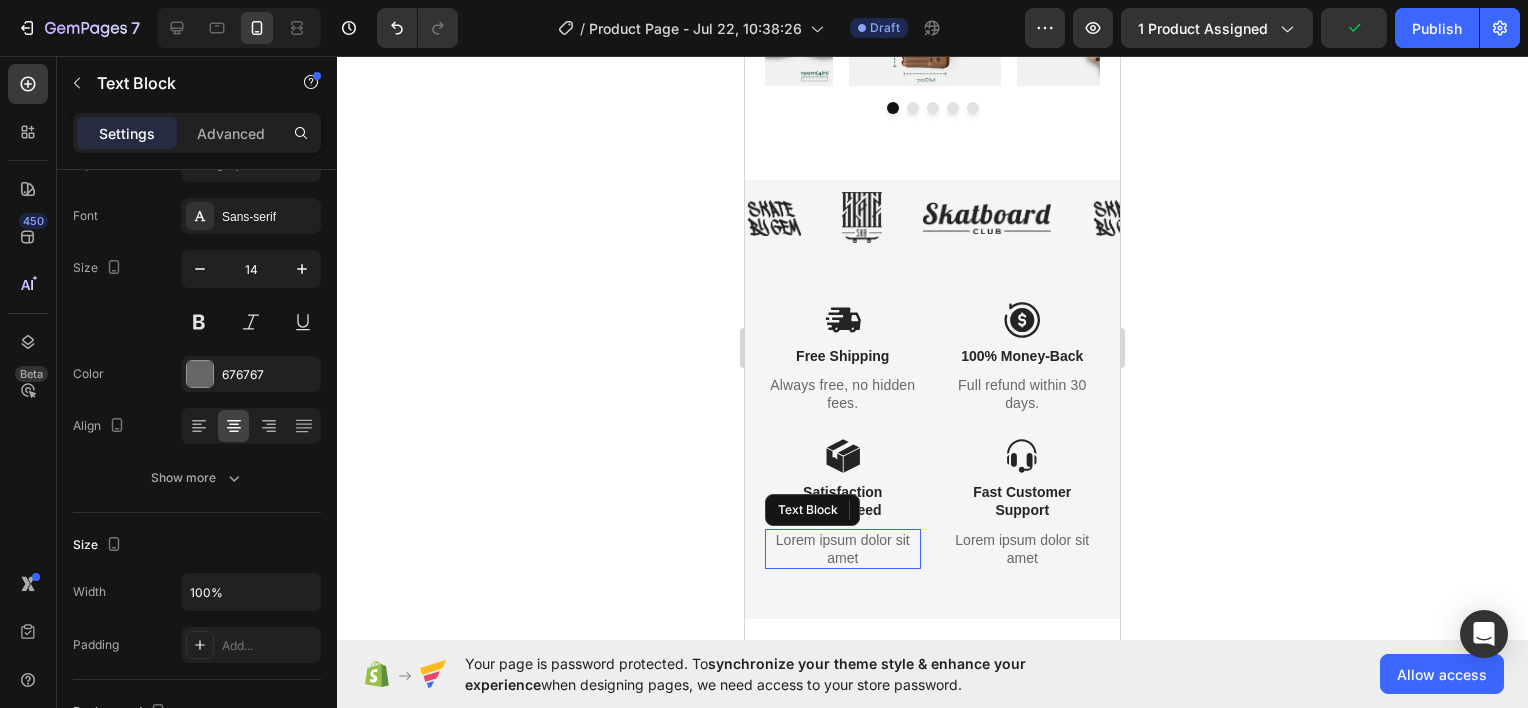 click on "Lorem ipsum dolor sit amet" at bounding box center [843, 549] 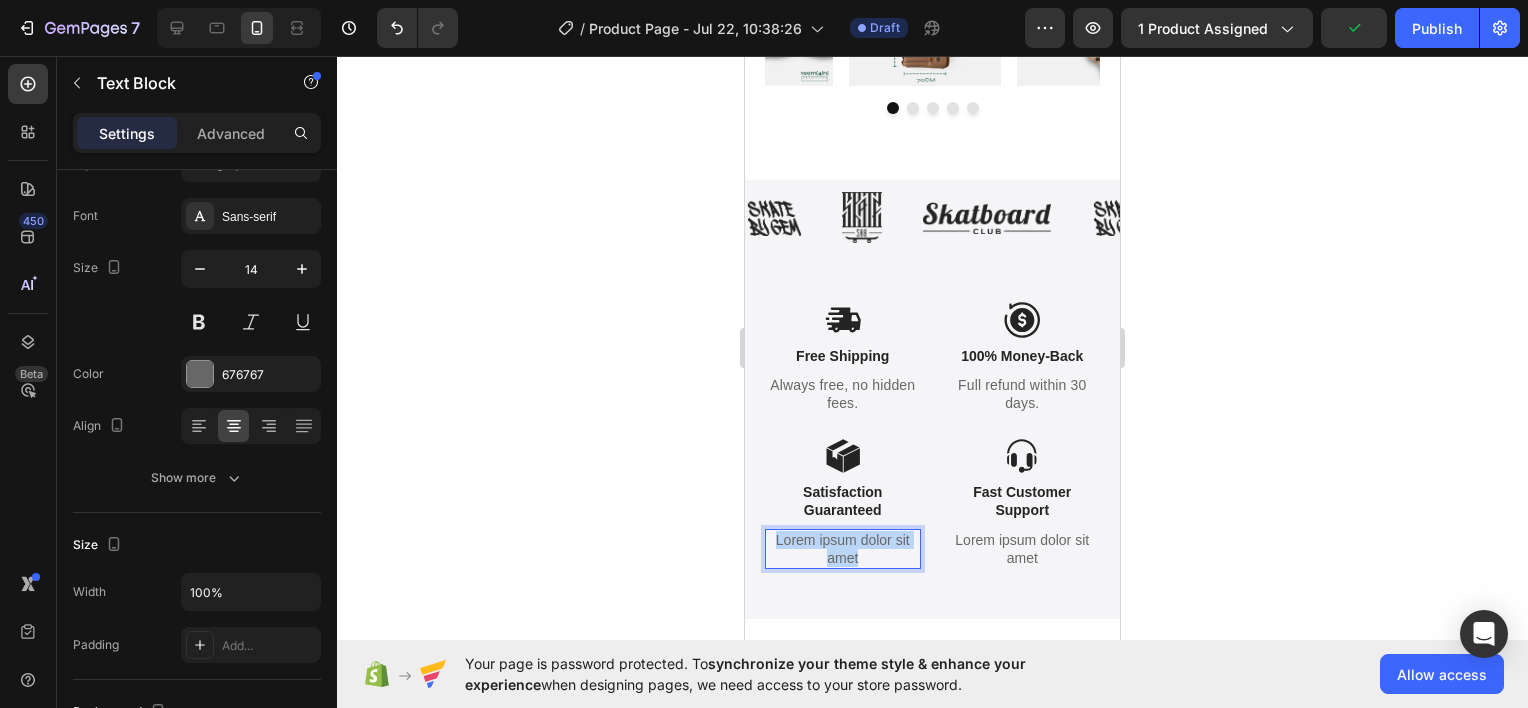 click on "Lorem ipsum dolor sit amet" at bounding box center [843, 549] 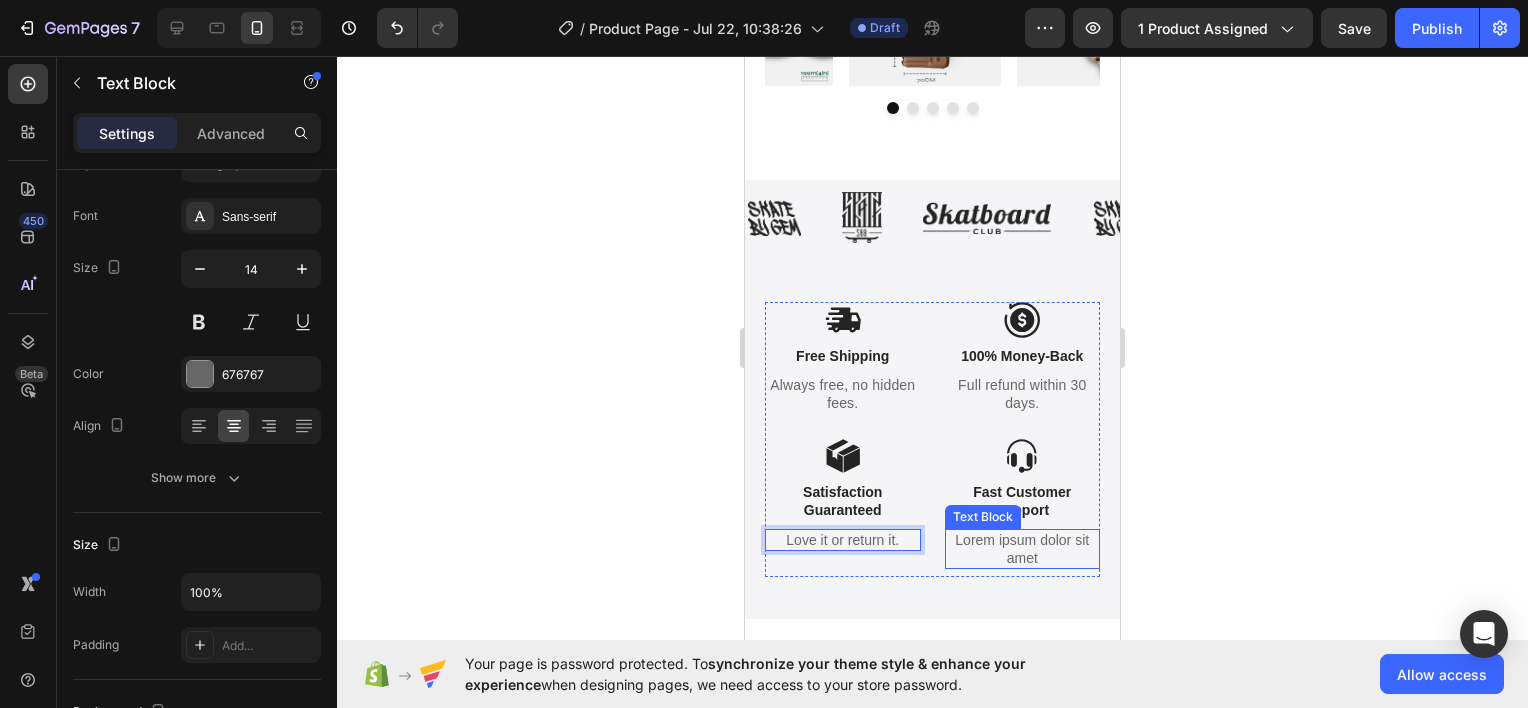 click on "Lorem ipsum dolor sit amet" at bounding box center [1023, 549] 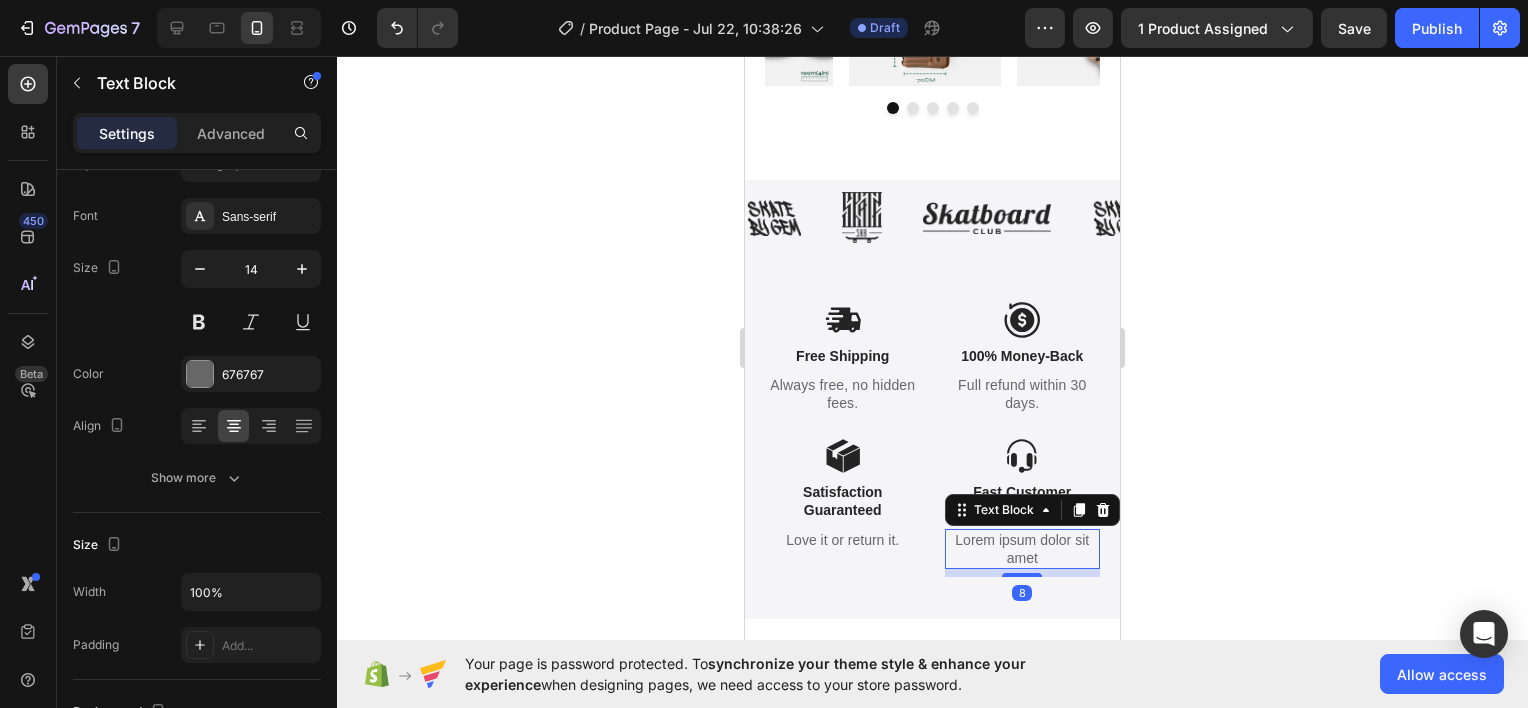 click on "Lorem ipsum dolor sit amet" at bounding box center (1023, 549) 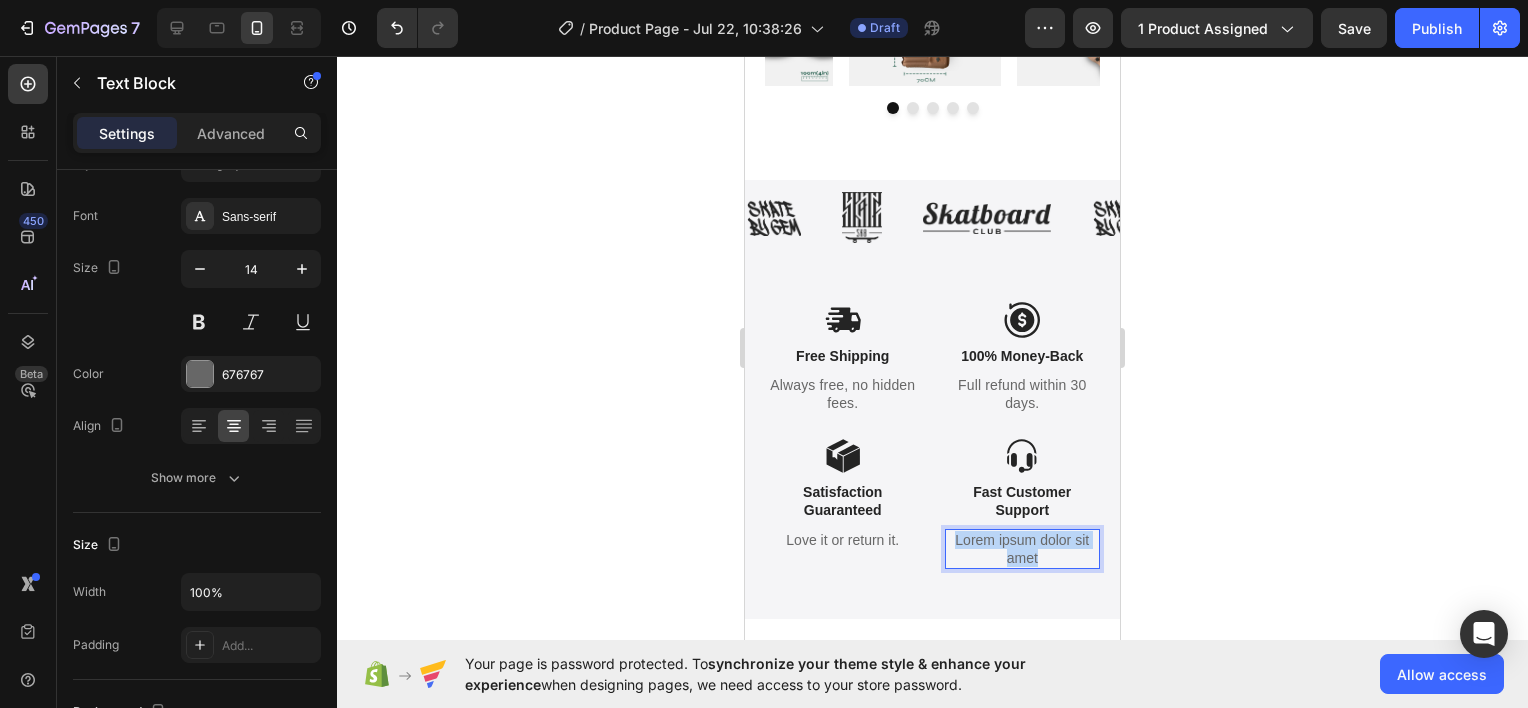 click on "Lorem ipsum dolor sit amet" at bounding box center [1023, 549] 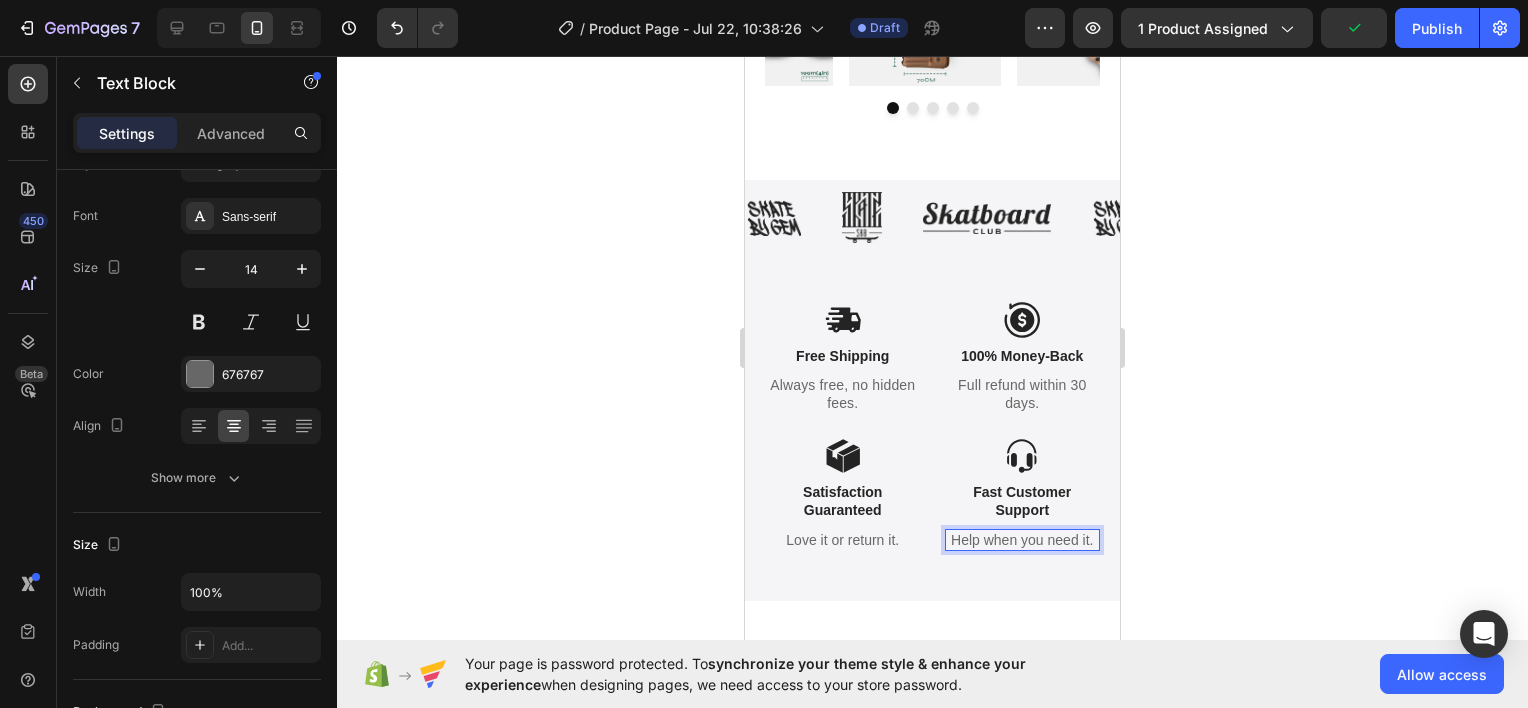 click 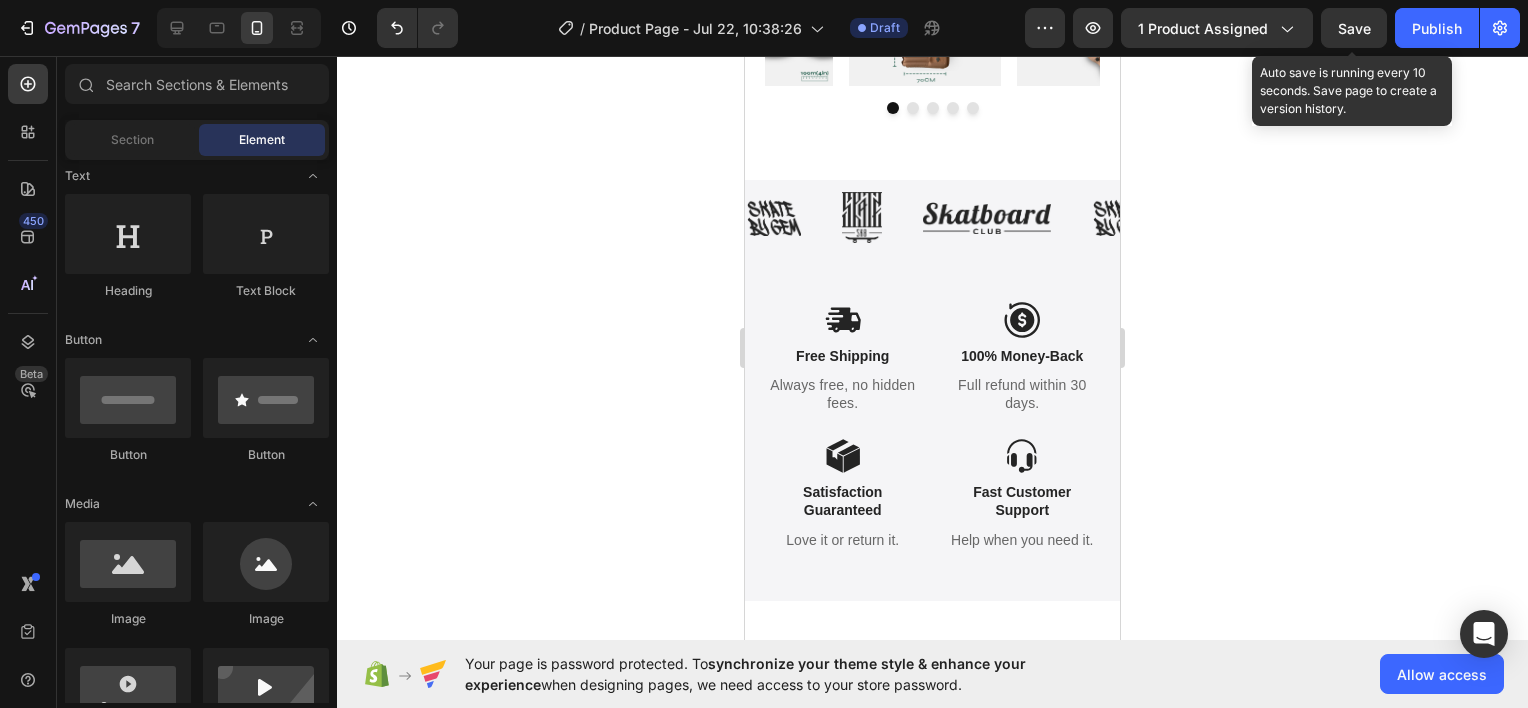click on "Save" at bounding box center [1354, 28] 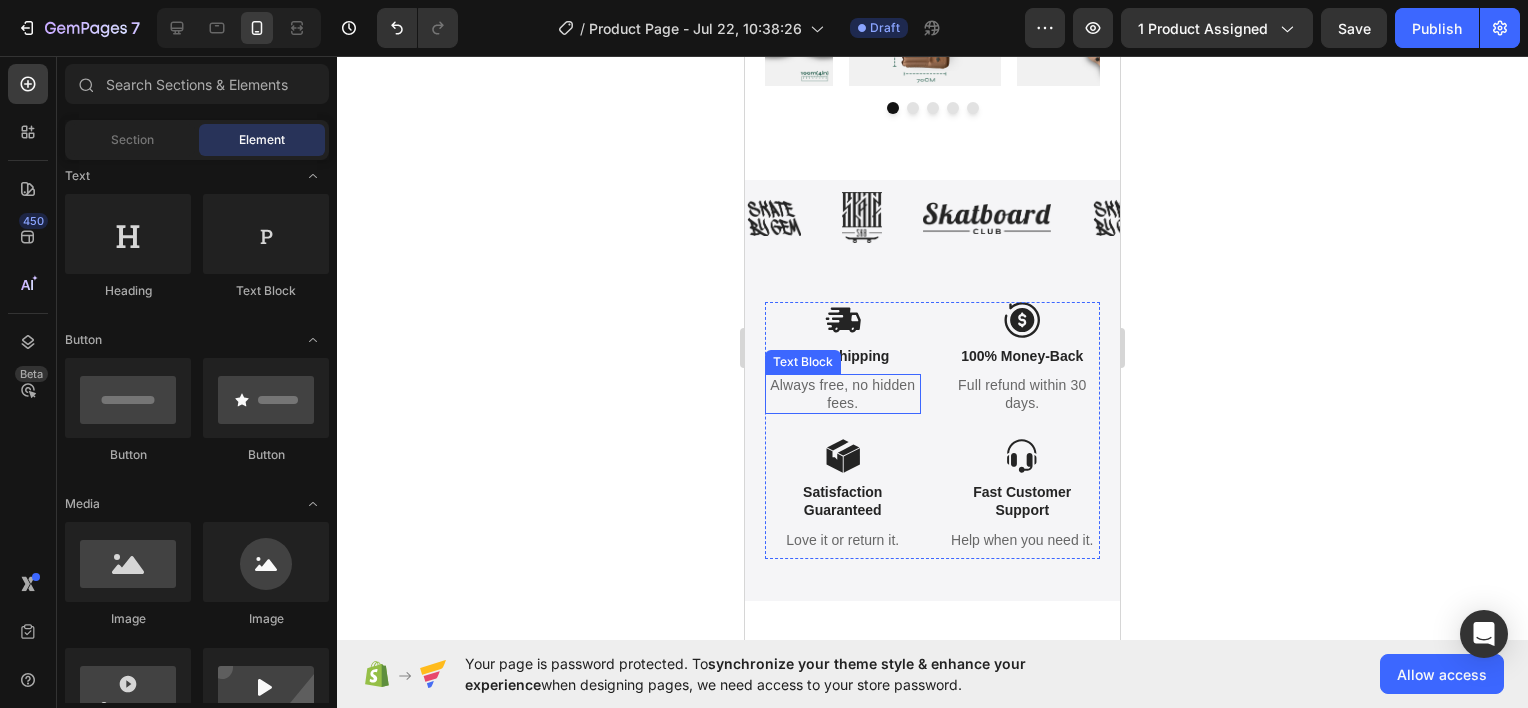 click on "Always free, no hidden fees." at bounding box center (843, 394) 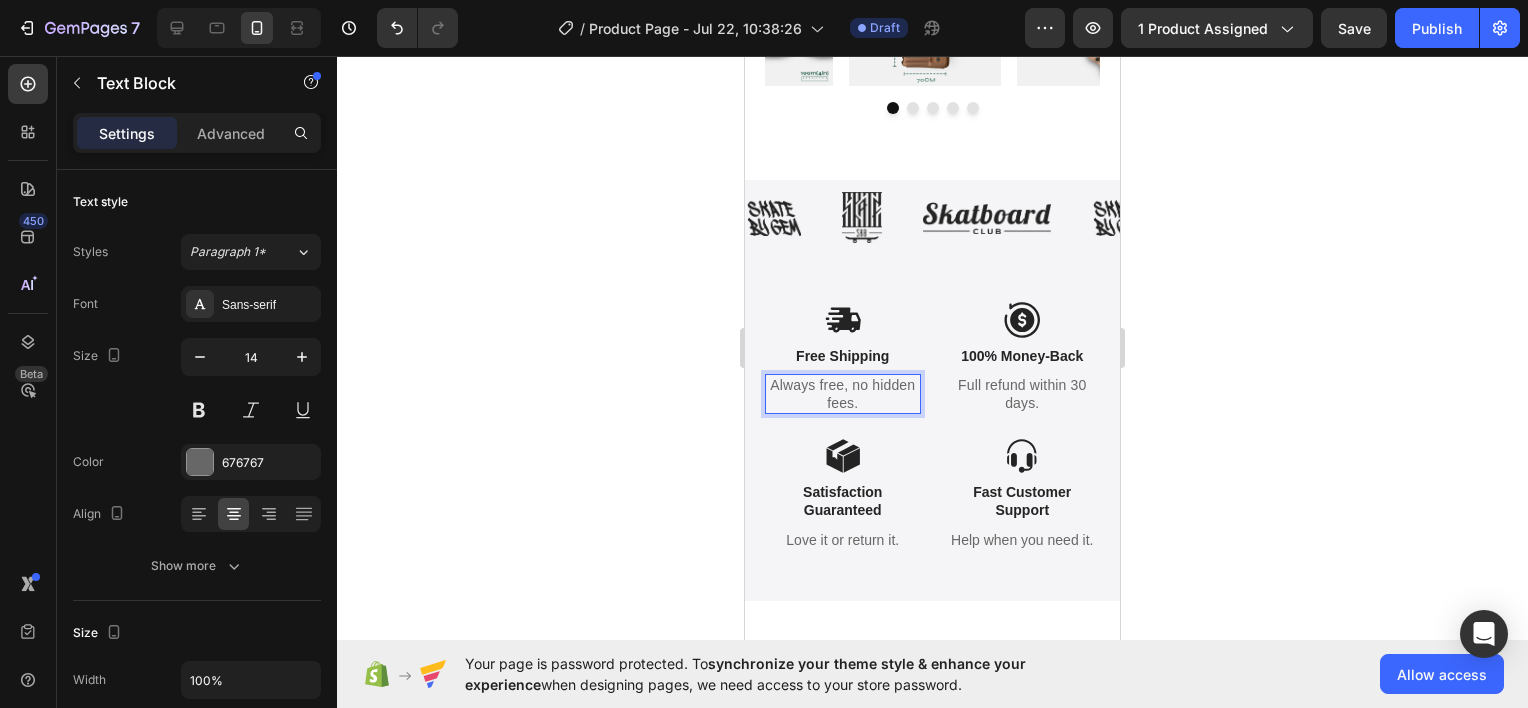 click on "Always free, no hidden fees." at bounding box center [843, 394] 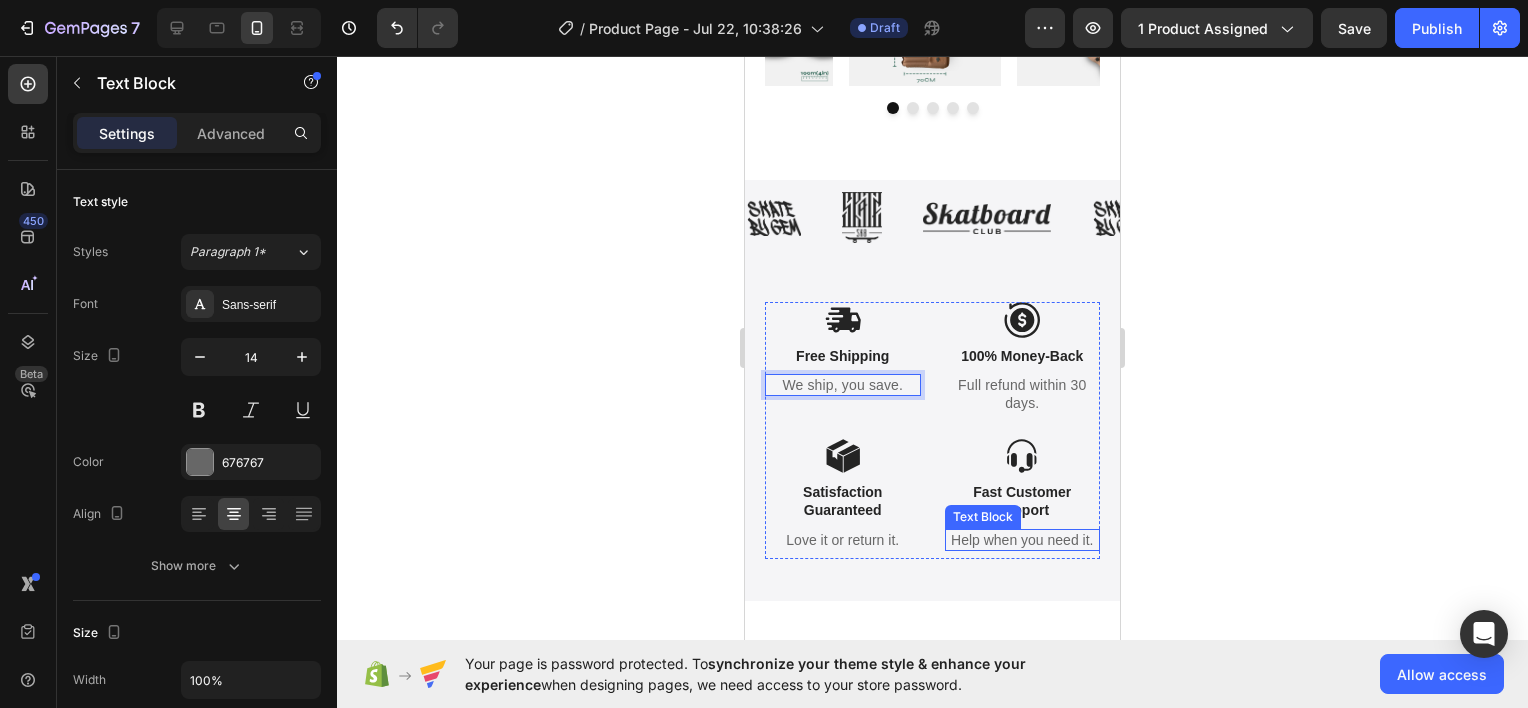 click on "Help when you need it." at bounding box center (1023, 540) 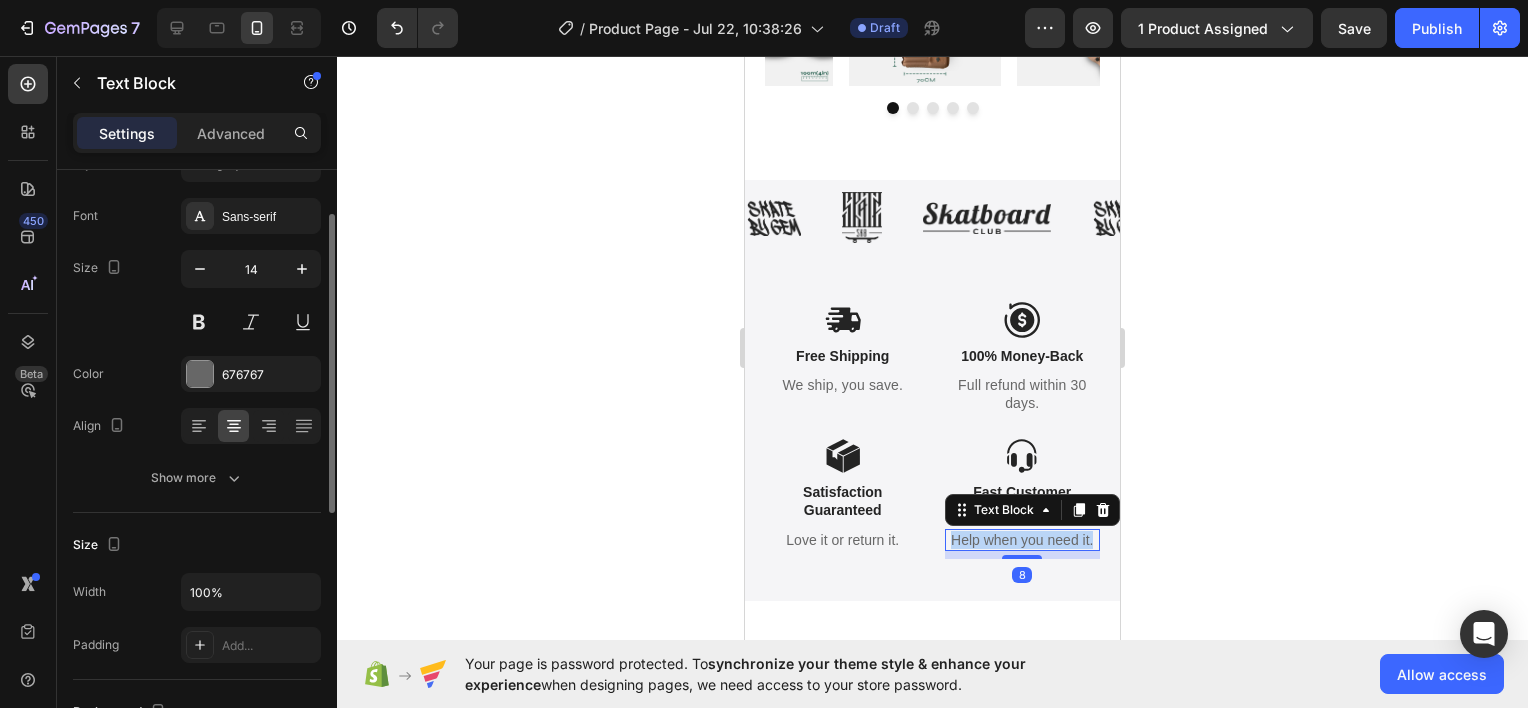 click on "Help when you need it." at bounding box center [1023, 540] 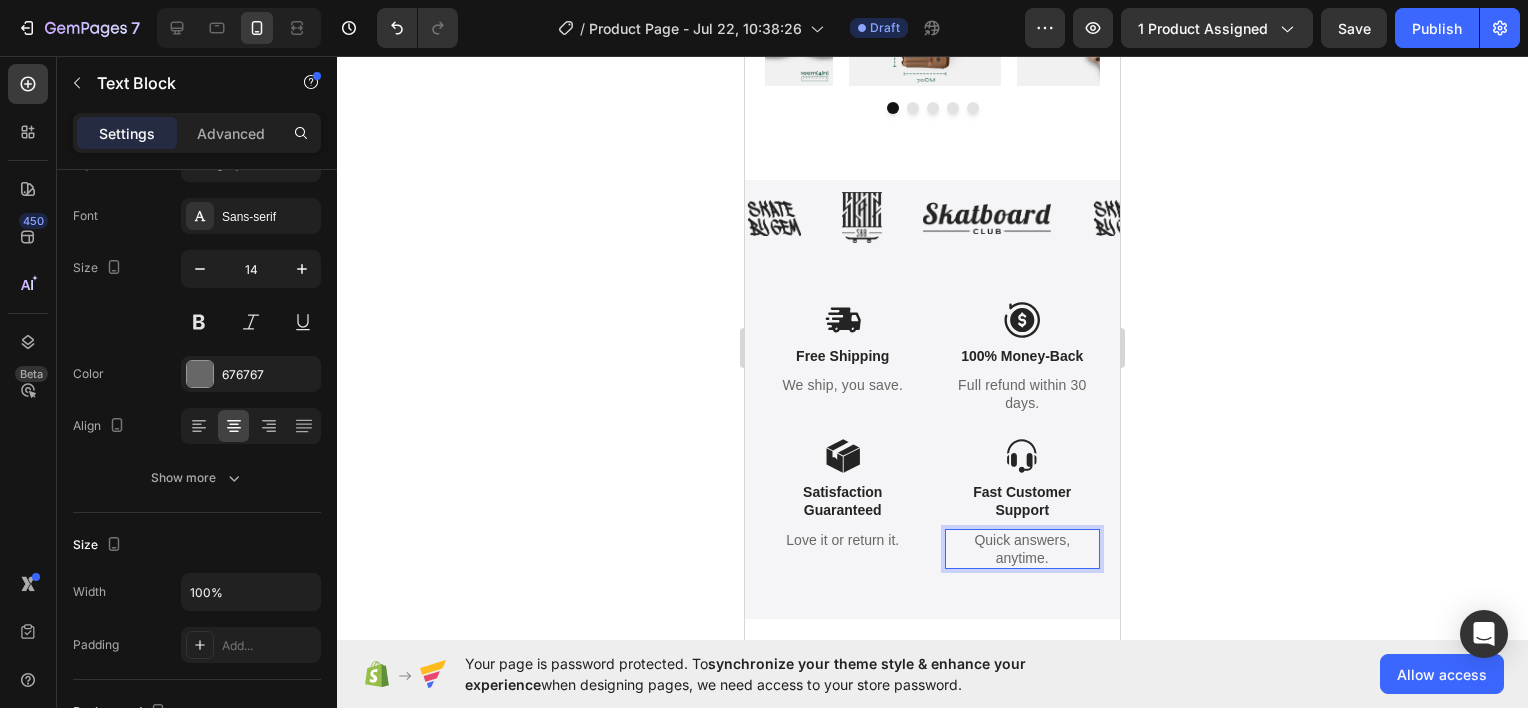 click 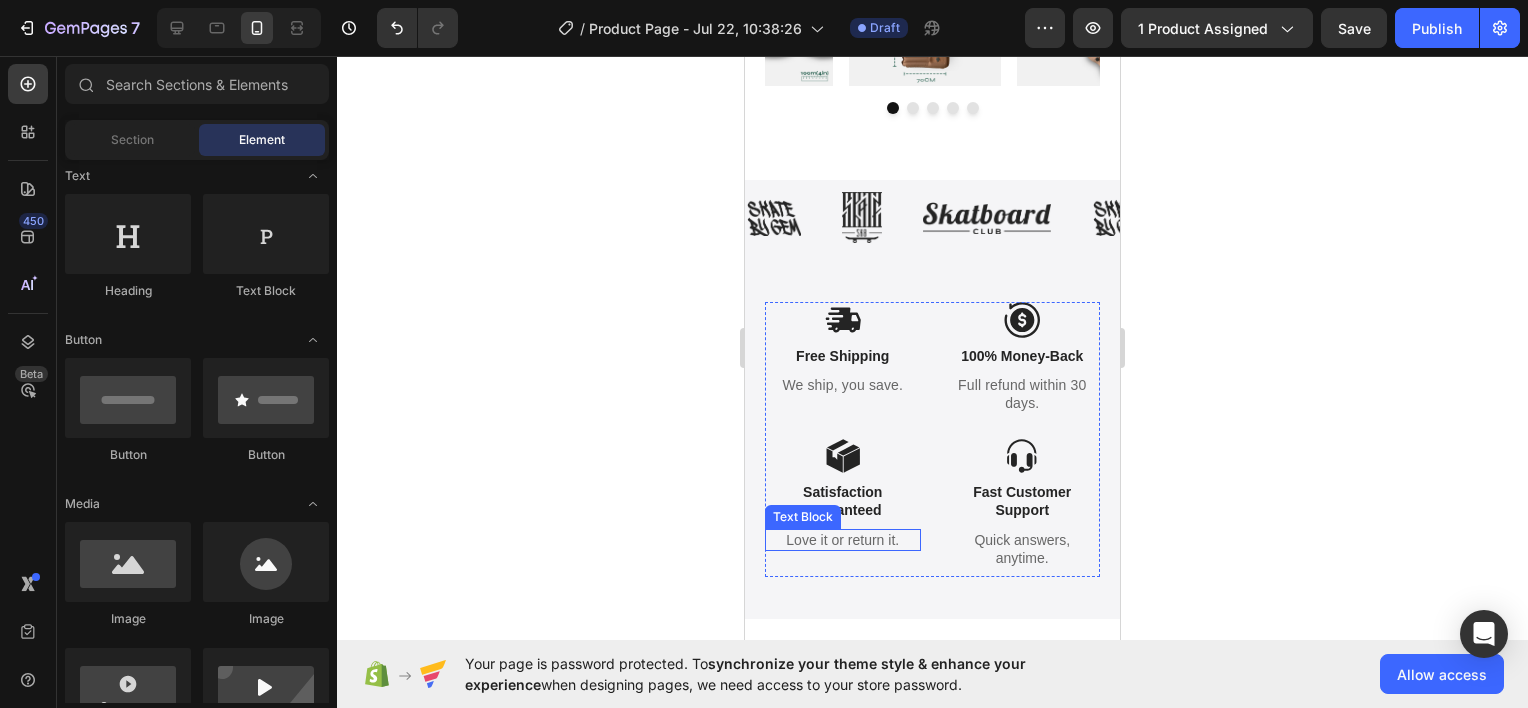 click on "Love it or return it." at bounding box center (843, 540) 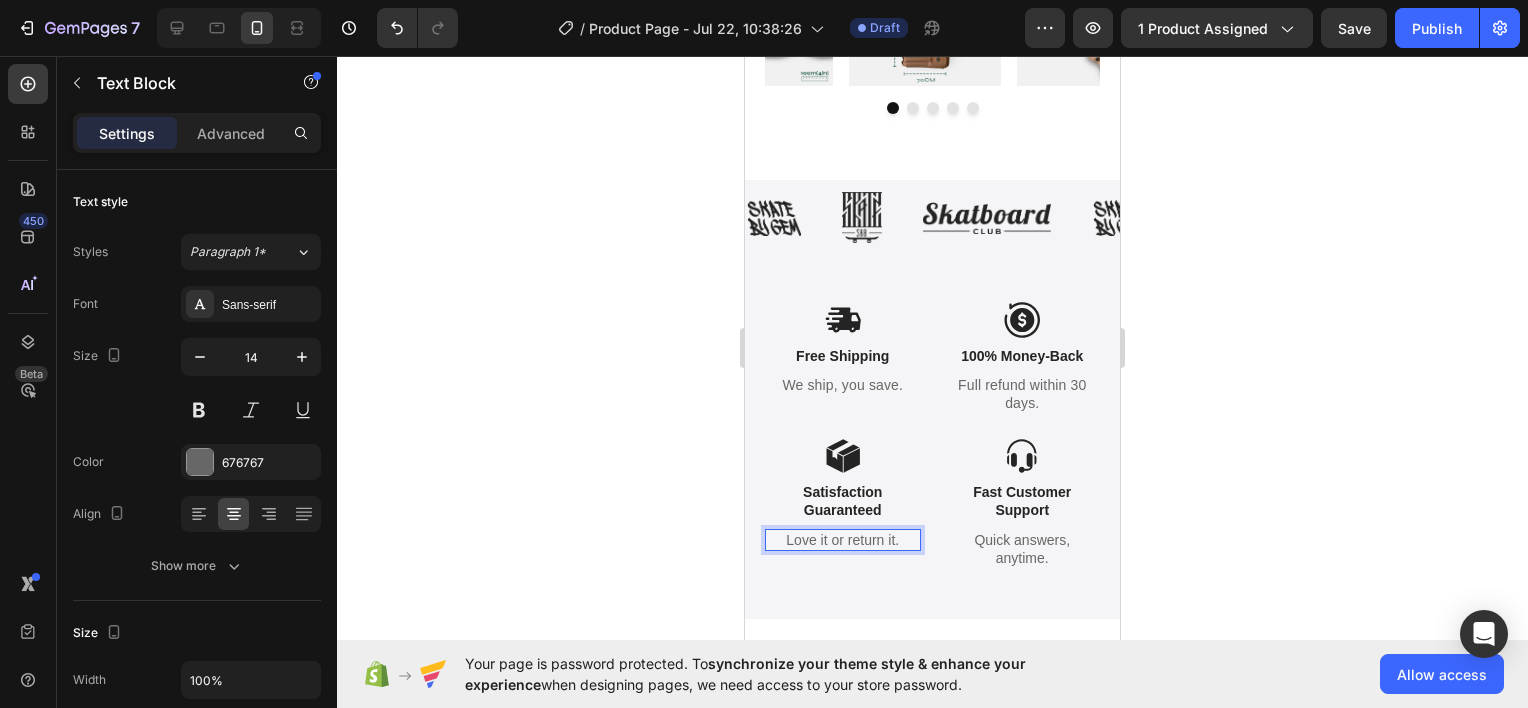 click on "Love it or return it." at bounding box center (843, 540) 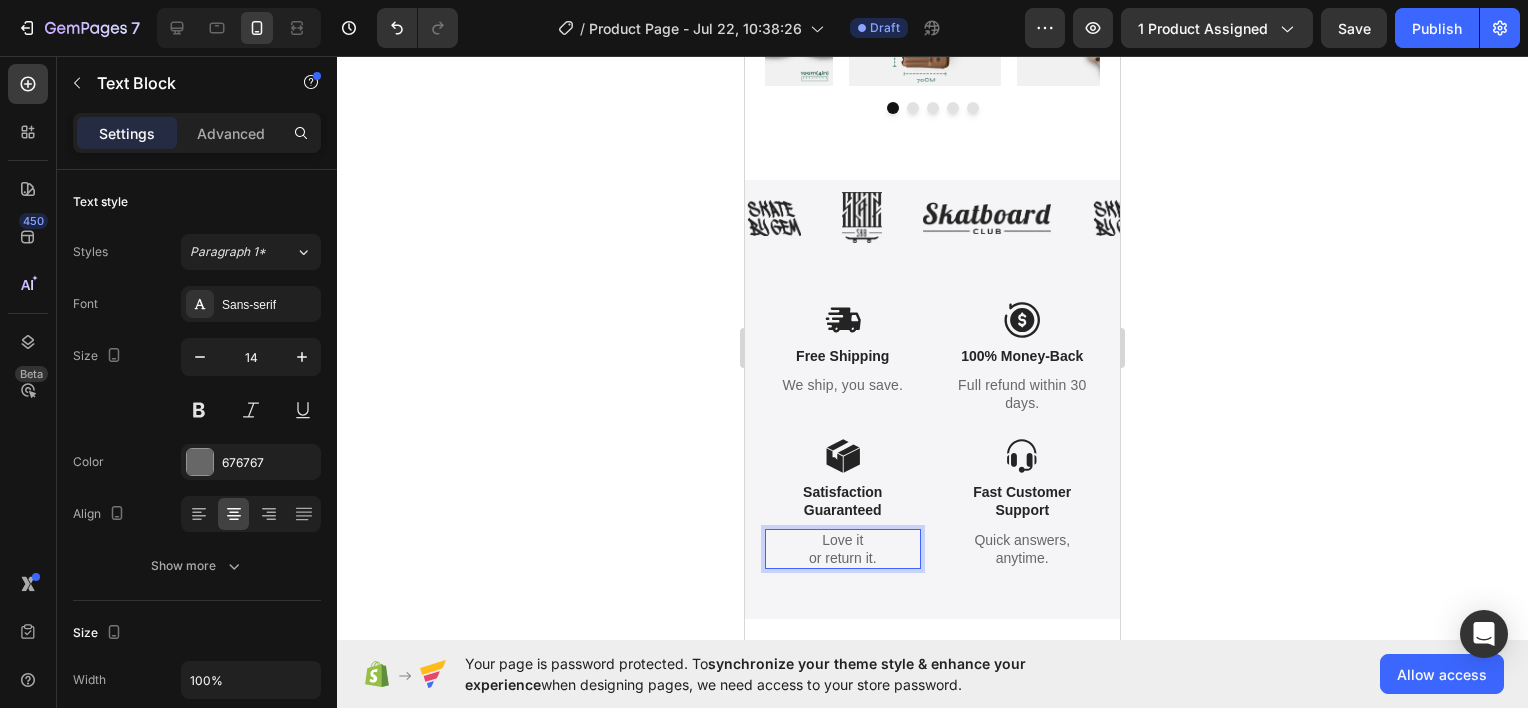 click 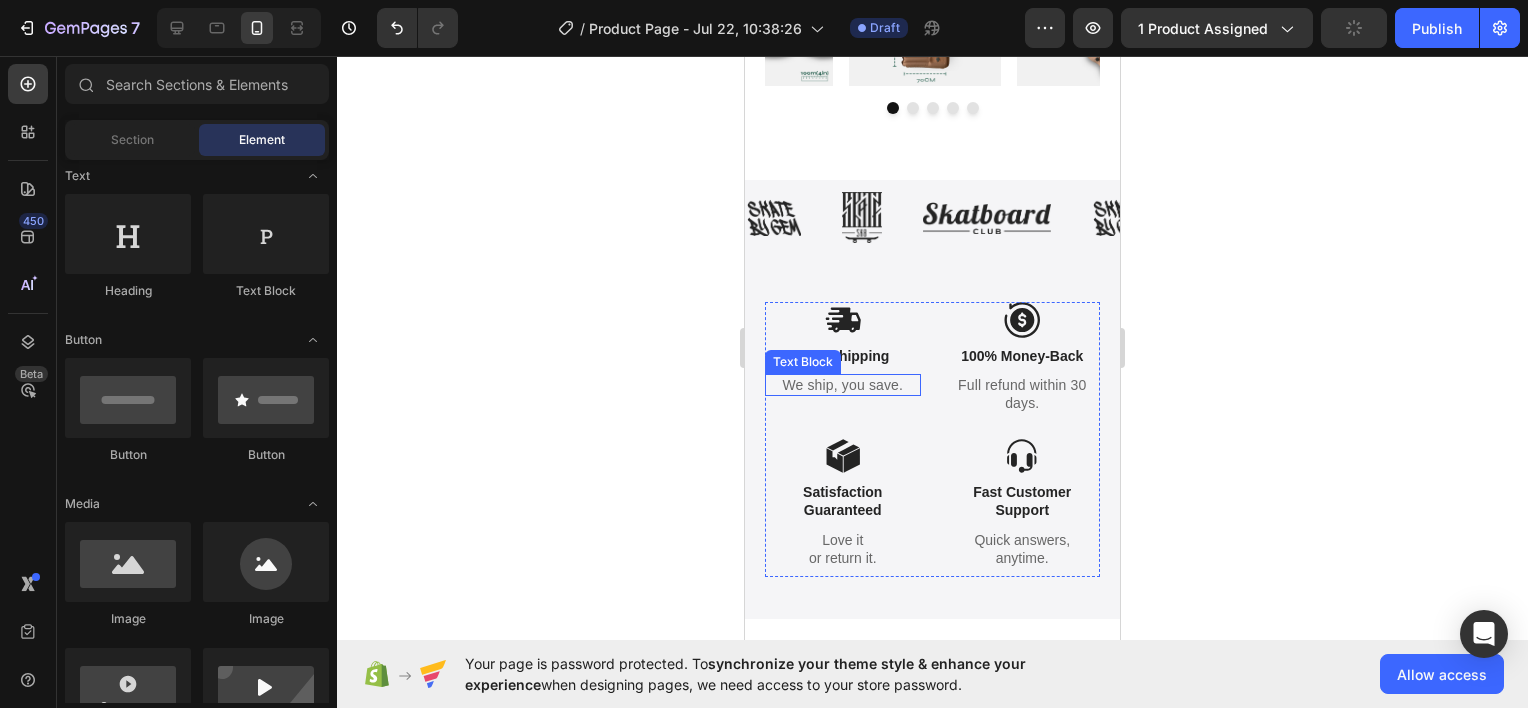 click on "We ship, you save." at bounding box center [843, 385] 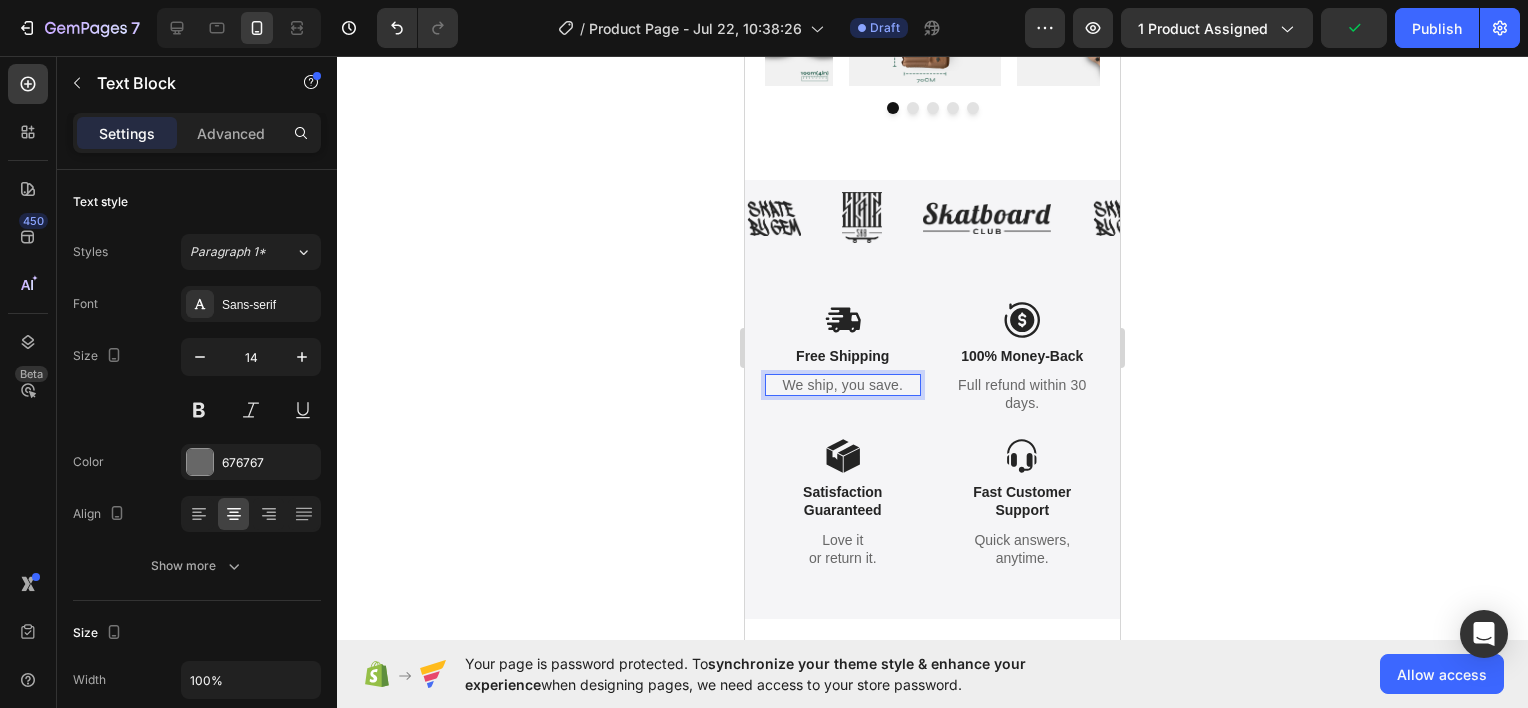 click on "We ship, you save." at bounding box center (843, 385) 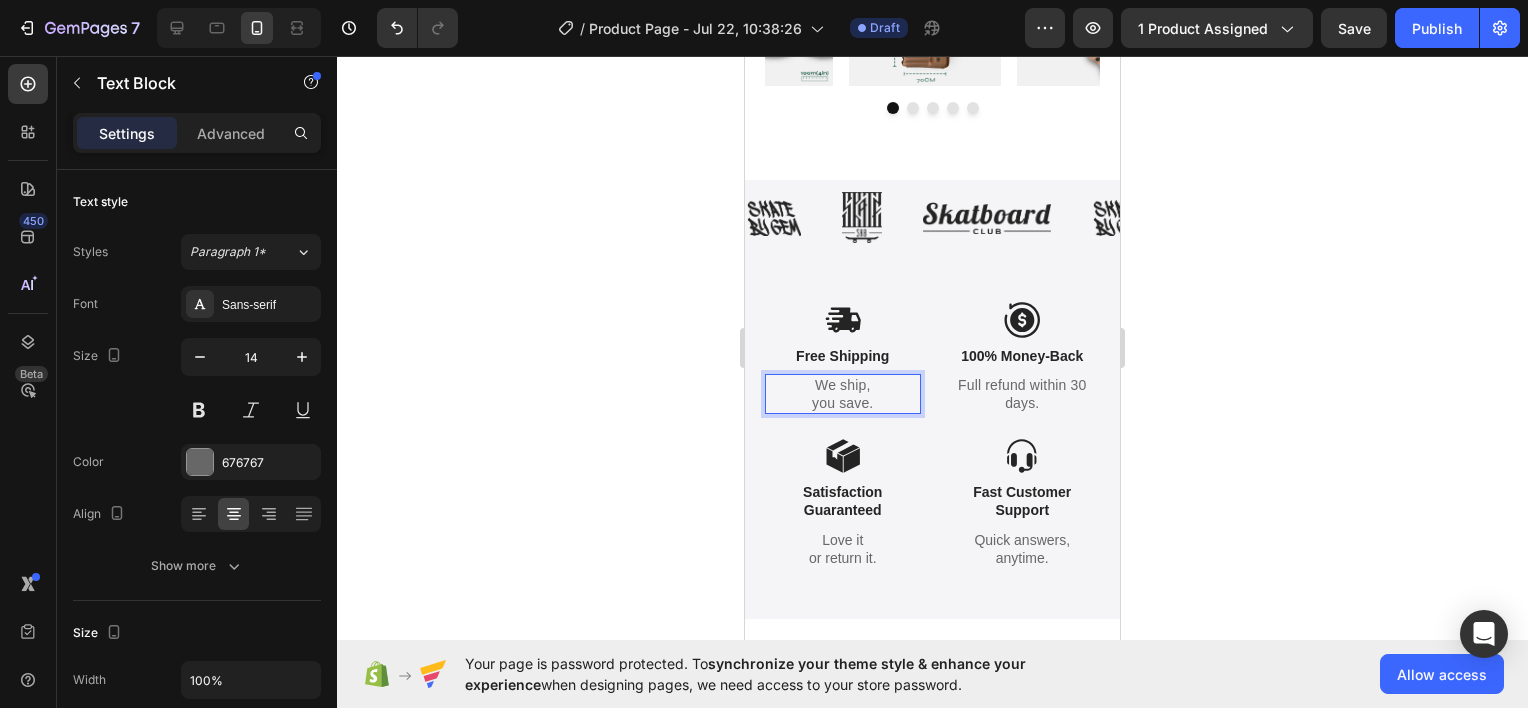 click 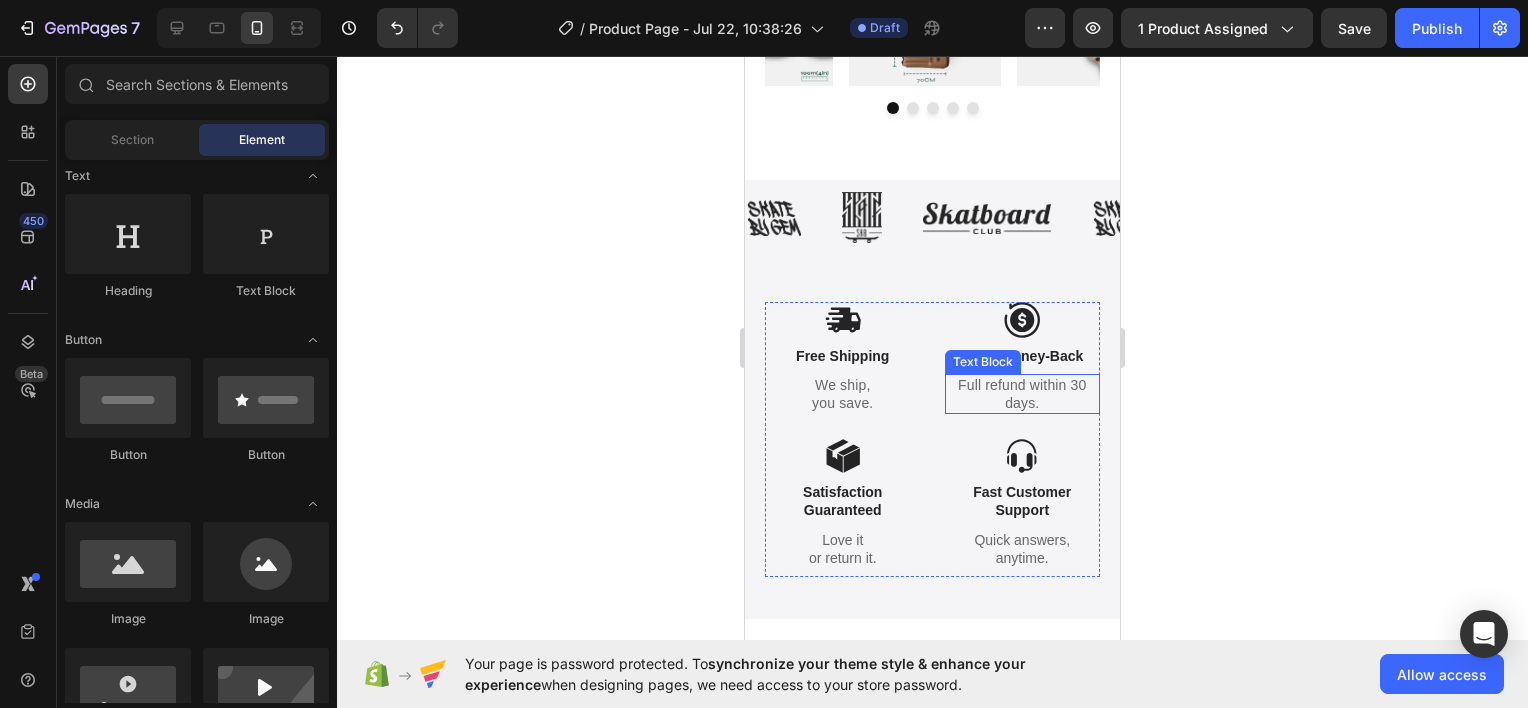 click on "Full refund within 30 days." at bounding box center (1023, 394) 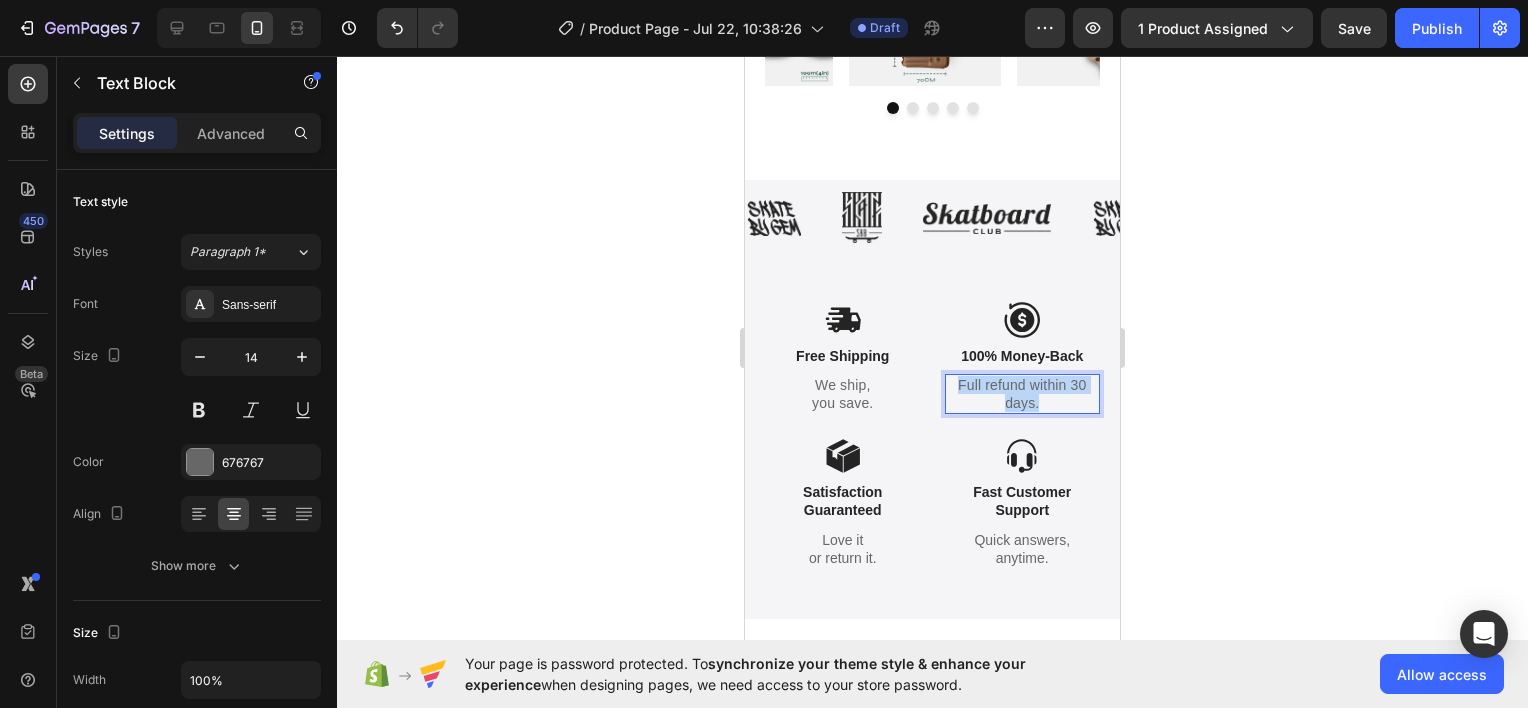click on "Full refund within 30 days." at bounding box center [1023, 394] 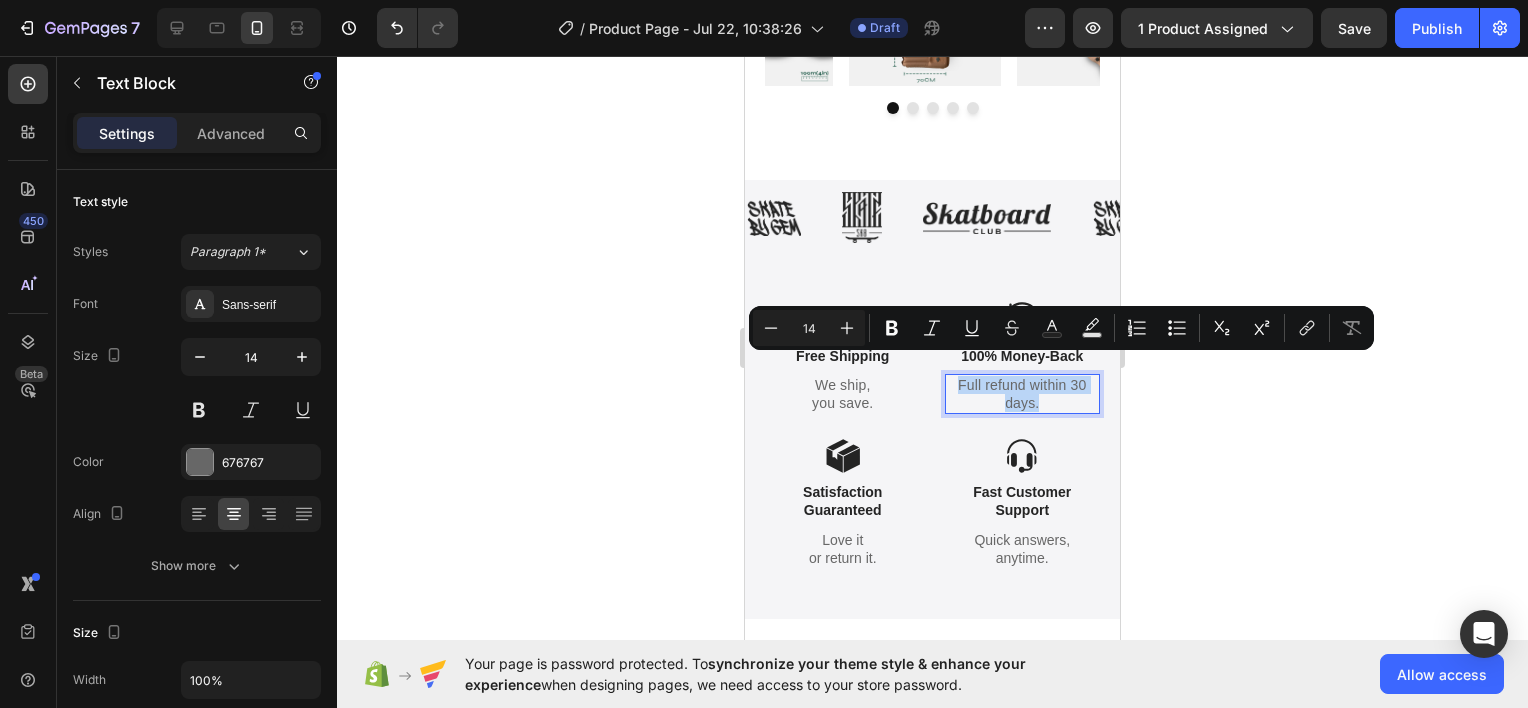 click on "Full refund within 30 days." at bounding box center (1023, 394) 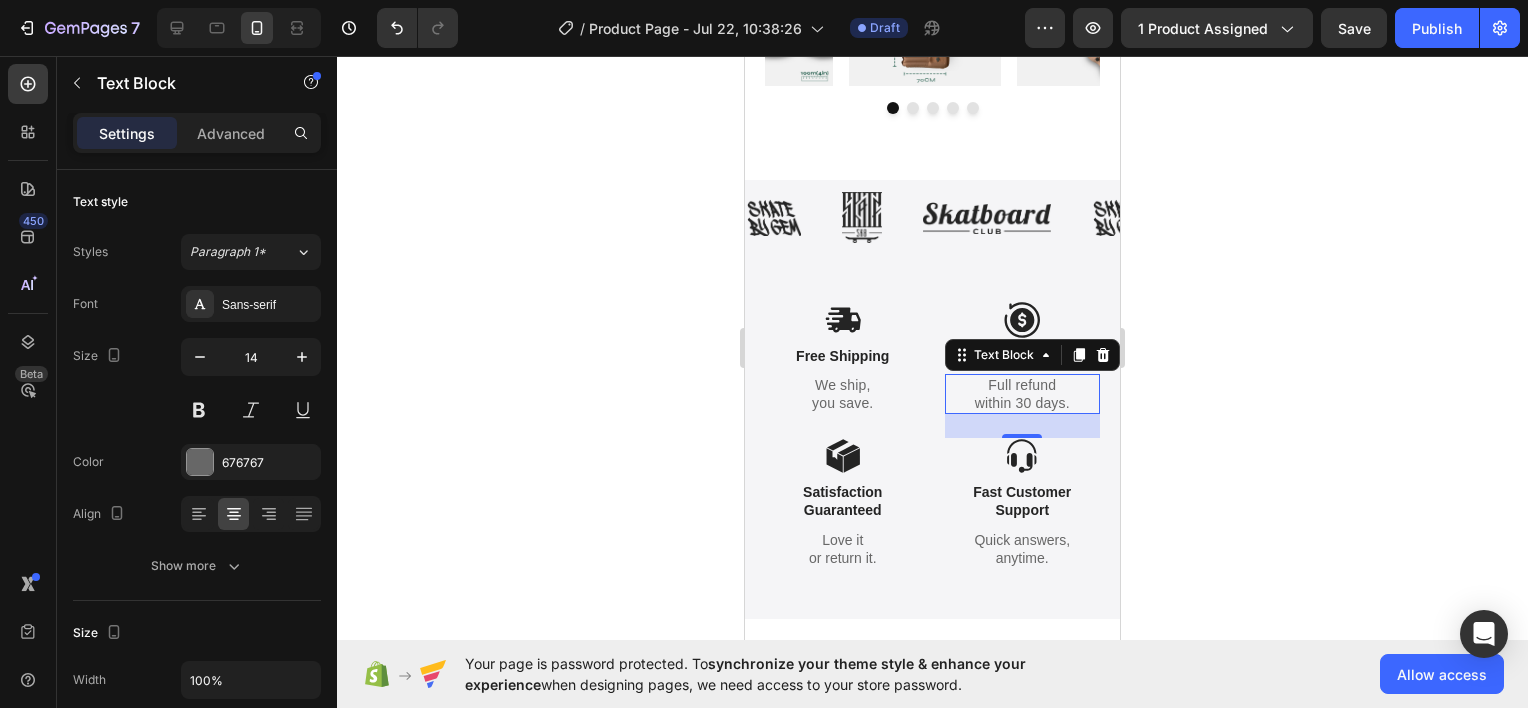 click 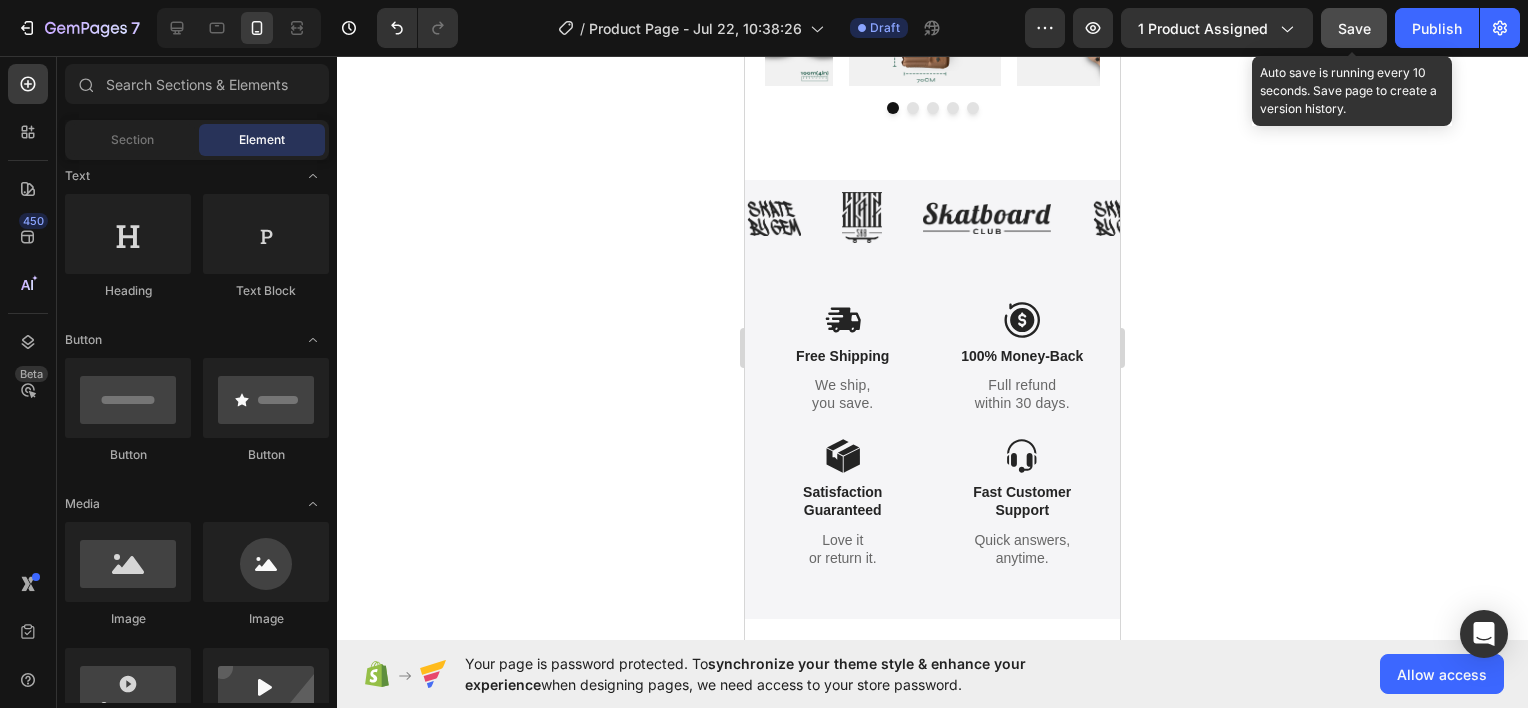 click on "Save" 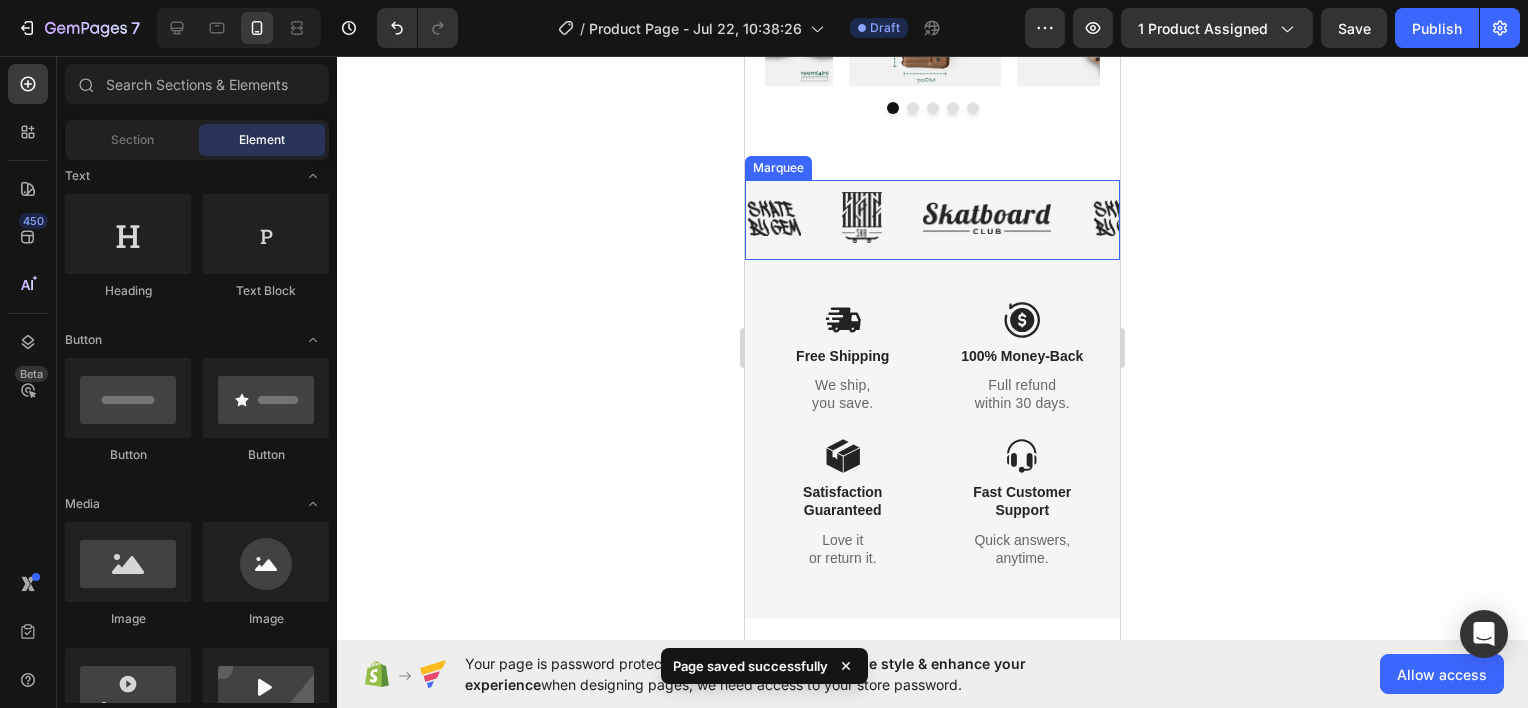 click on "Image" at bounding box center (1007, 218) 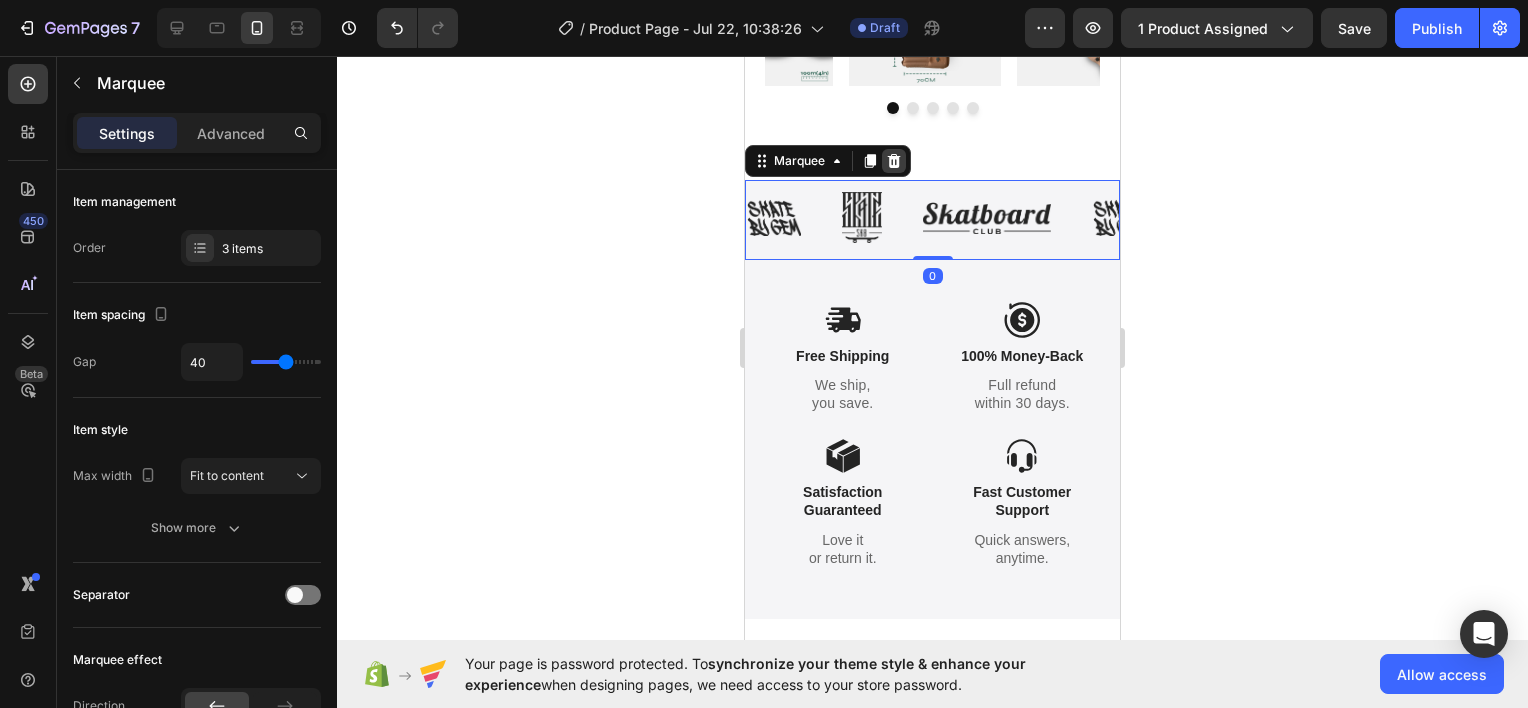 click 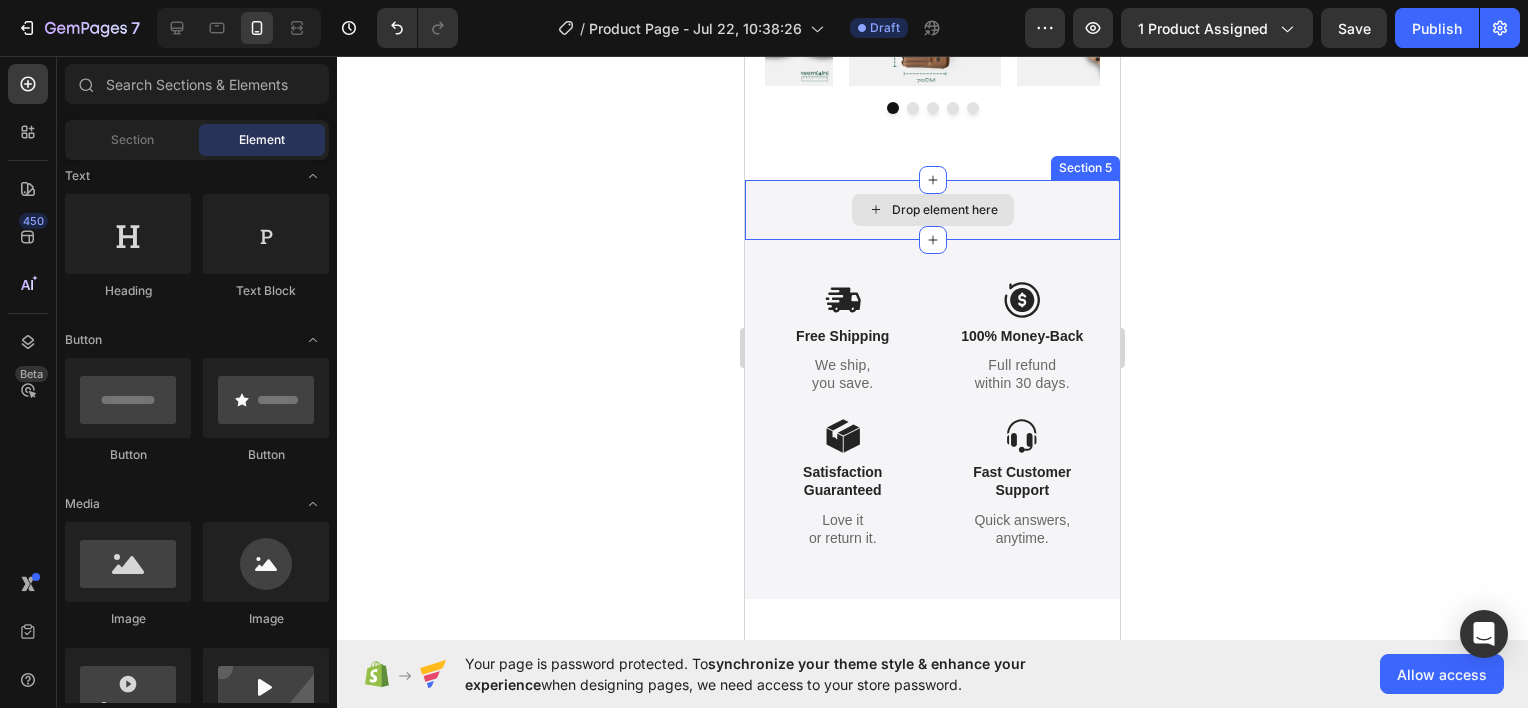 click on "Drop element here" at bounding box center (932, 210) 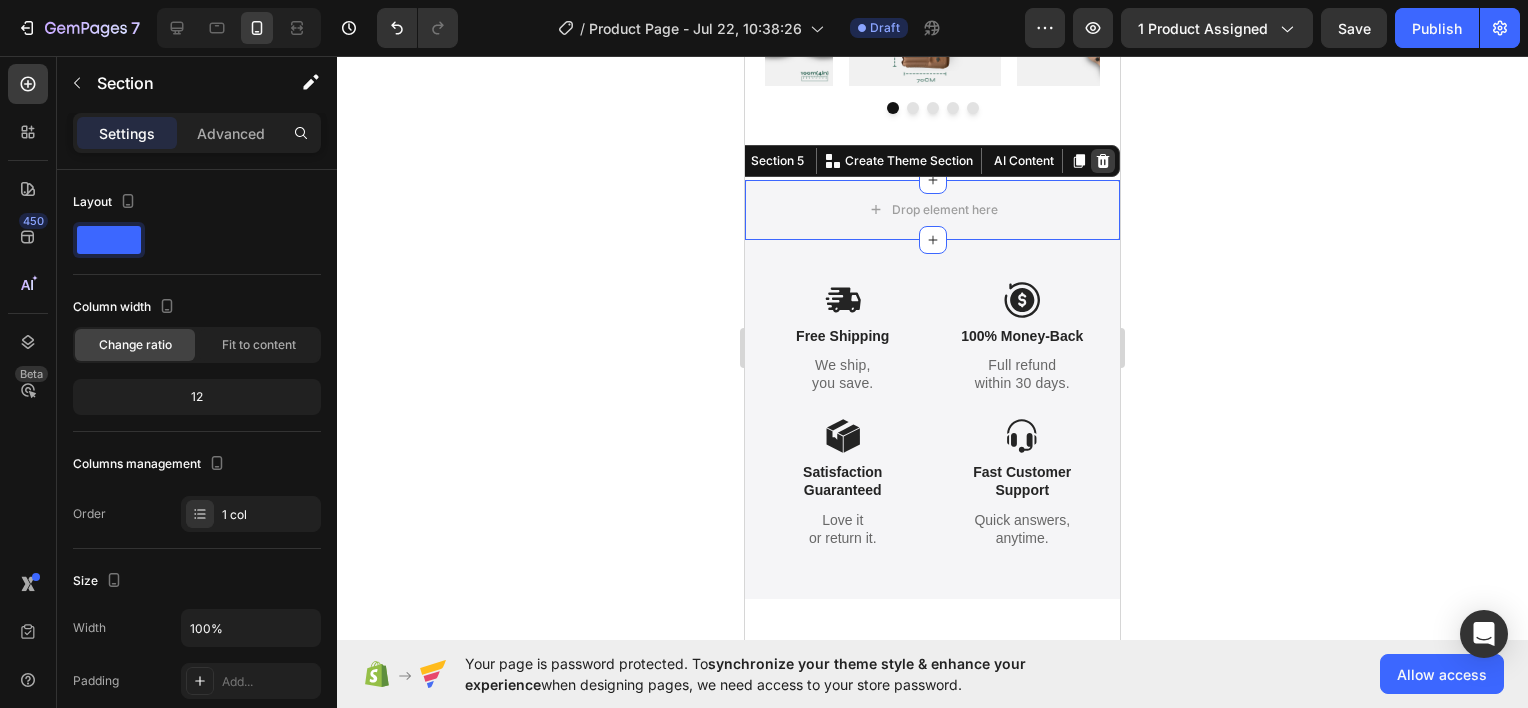 click 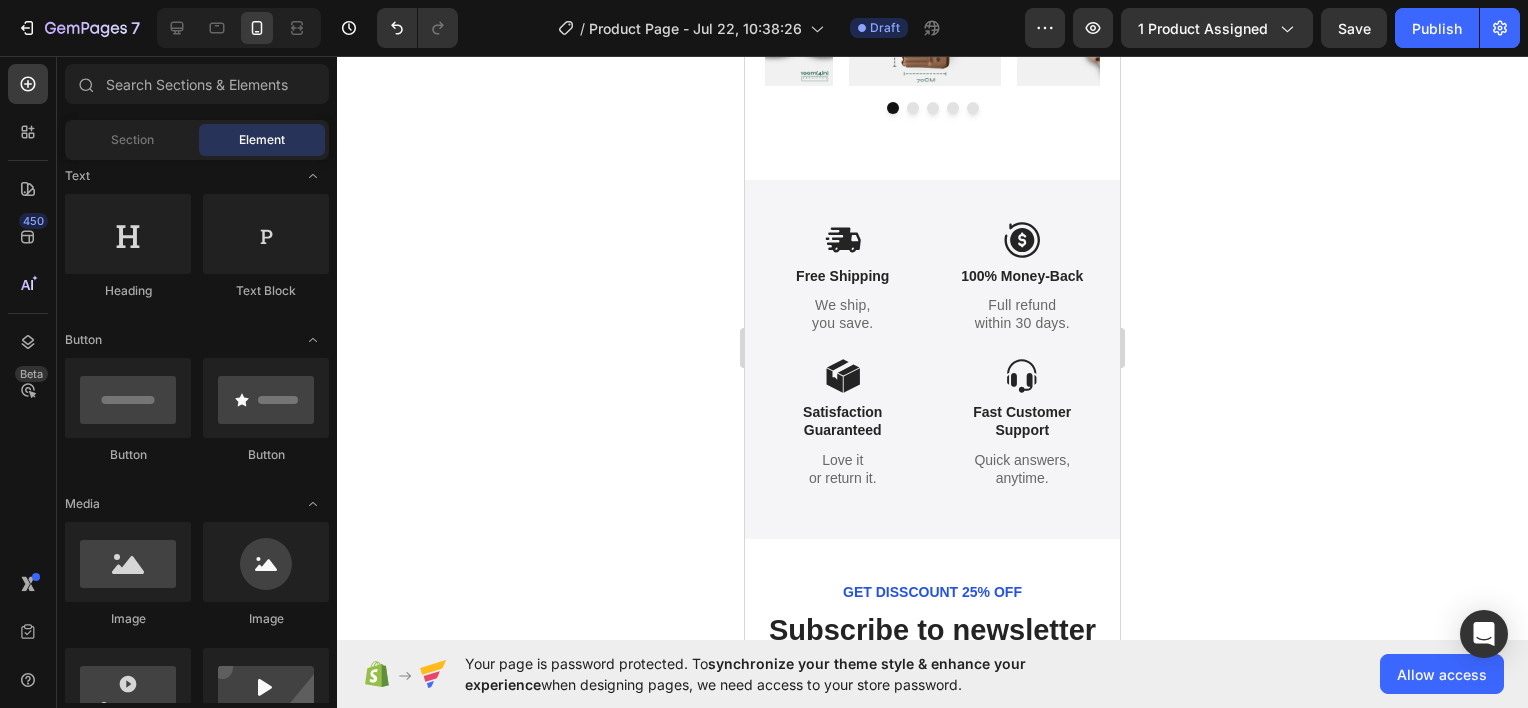 click 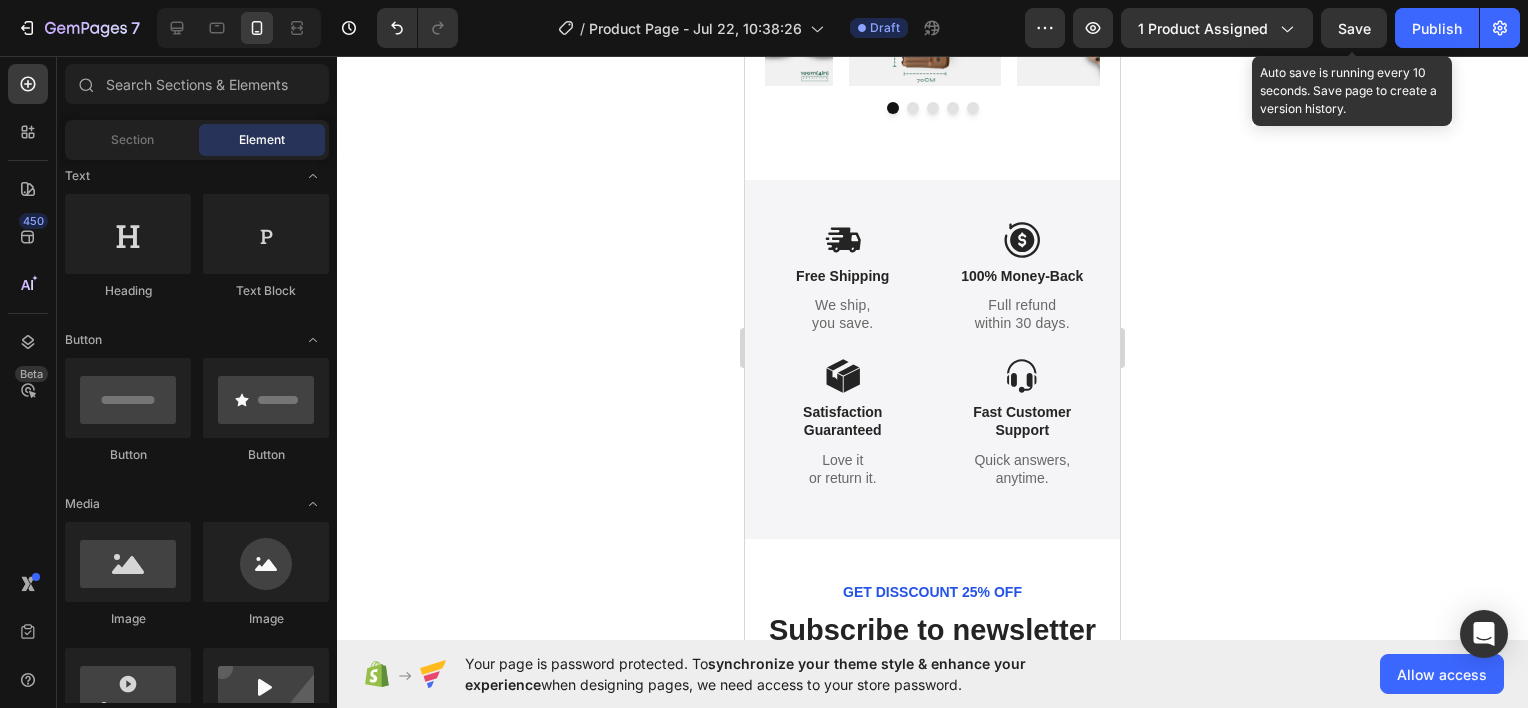 click on "Save" at bounding box center (1354, 28) 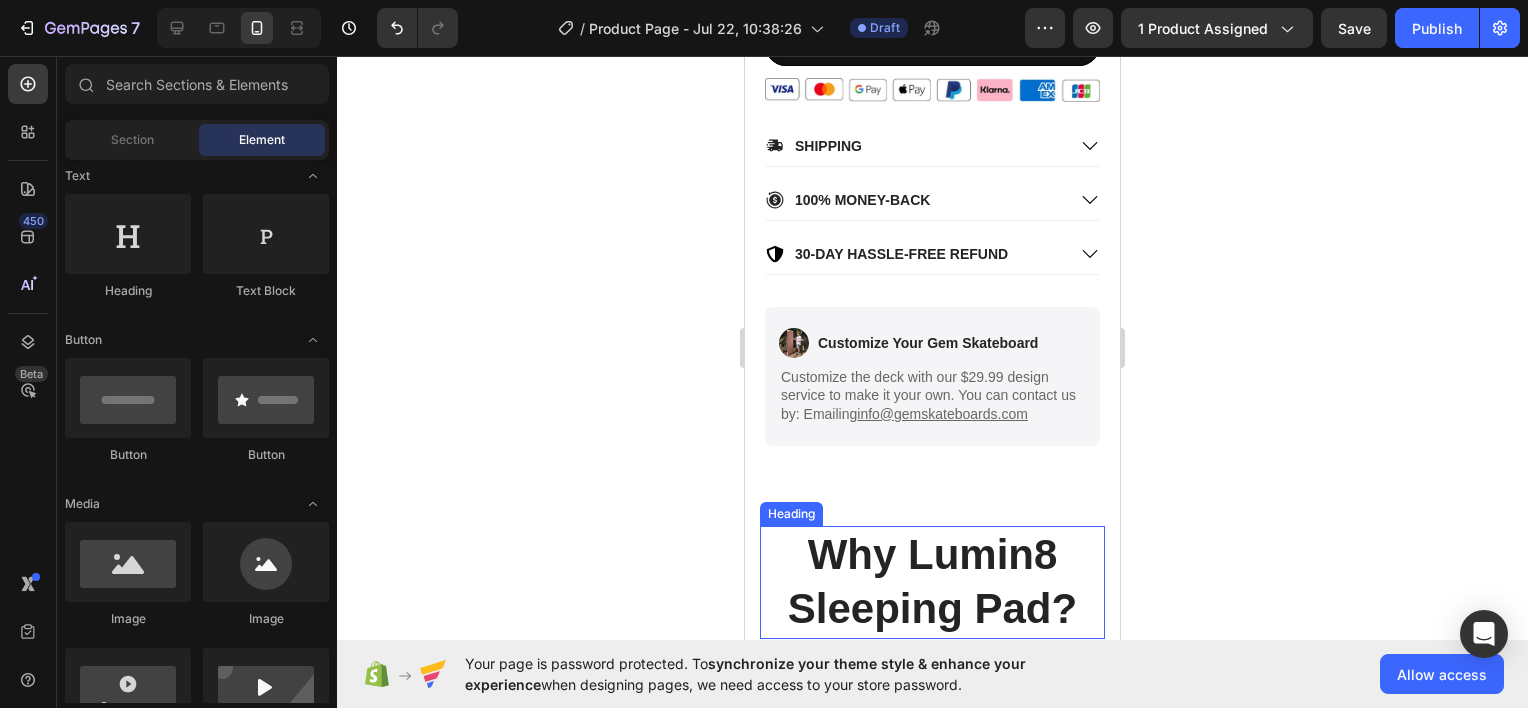 scroll, scrollTop: 1021, scrollLeft: 0, axis: vertical 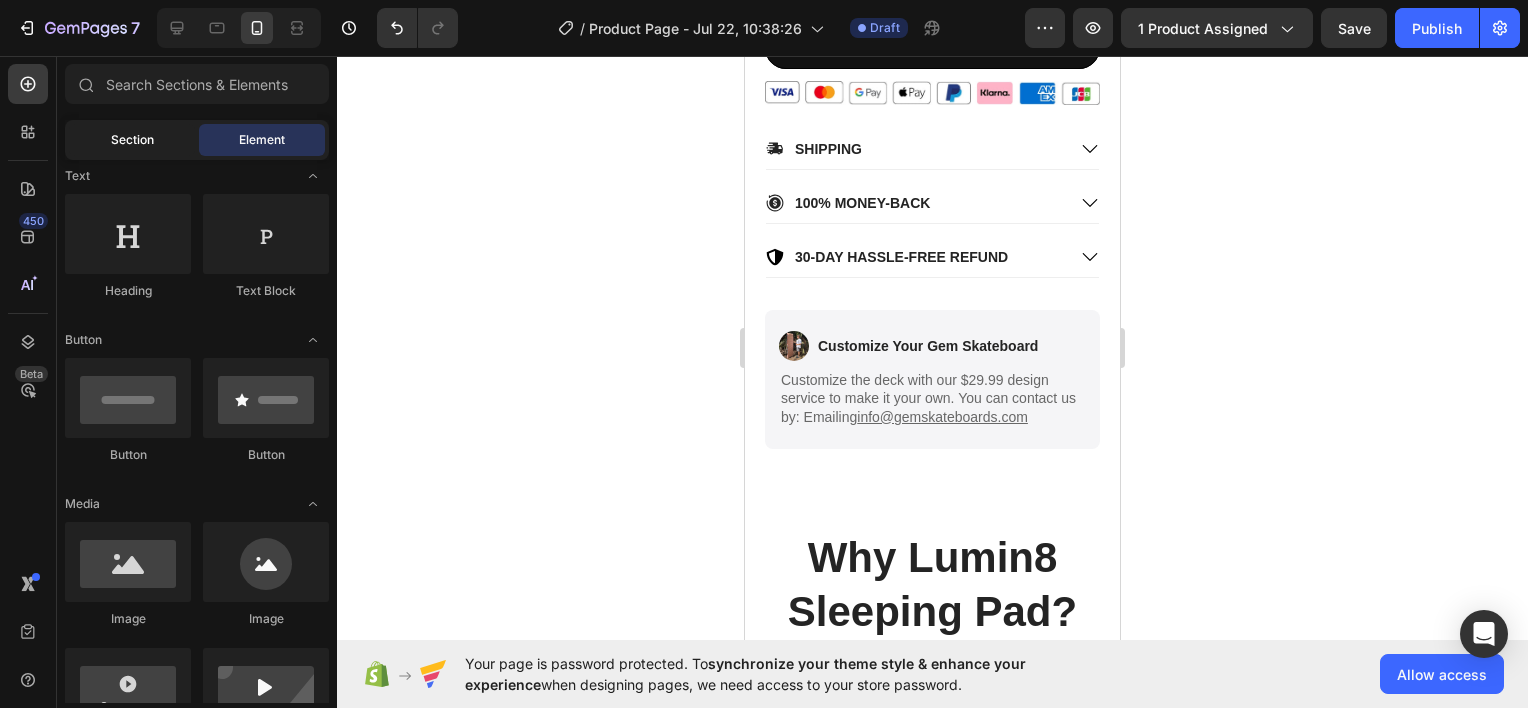 click on "Section" 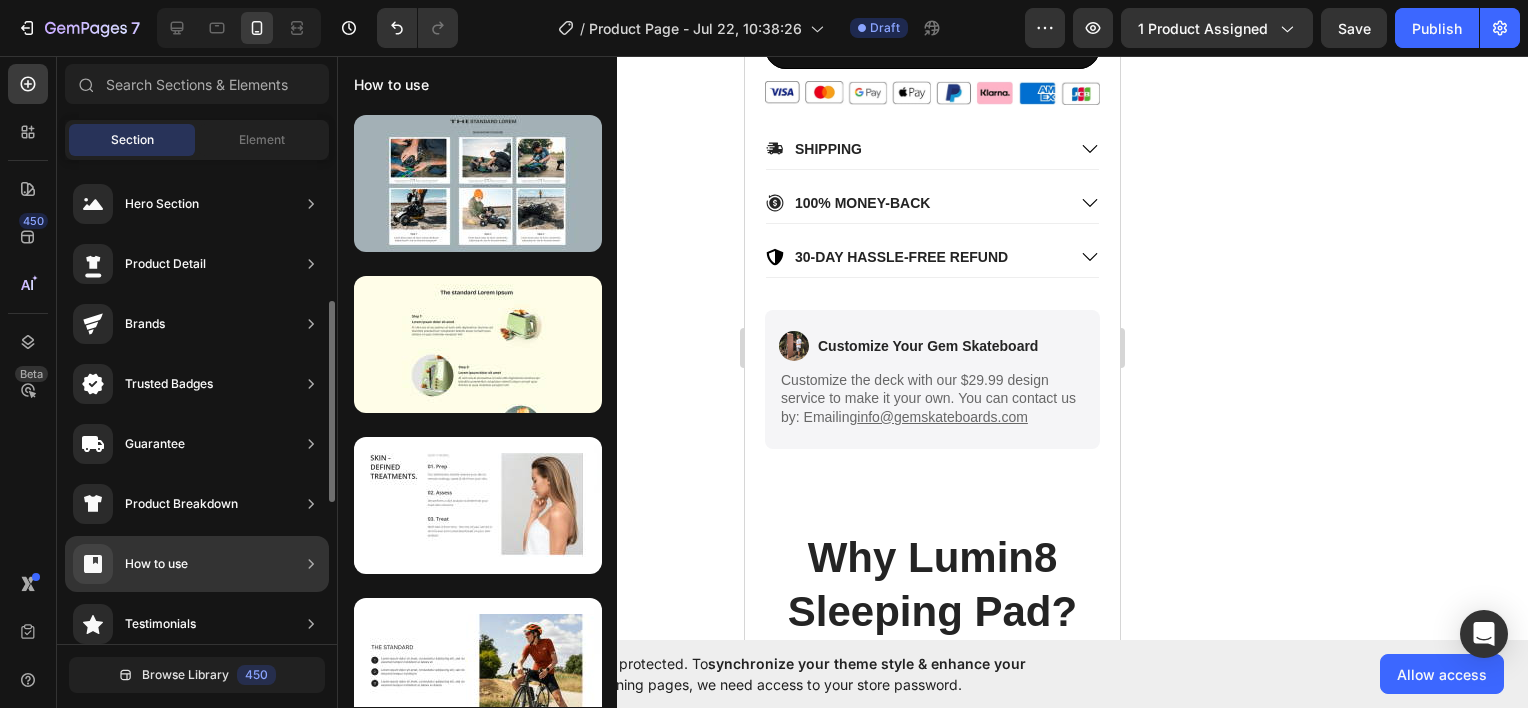 scroll, scrollTop: 100, scrollLeft: 0, axis: vertical 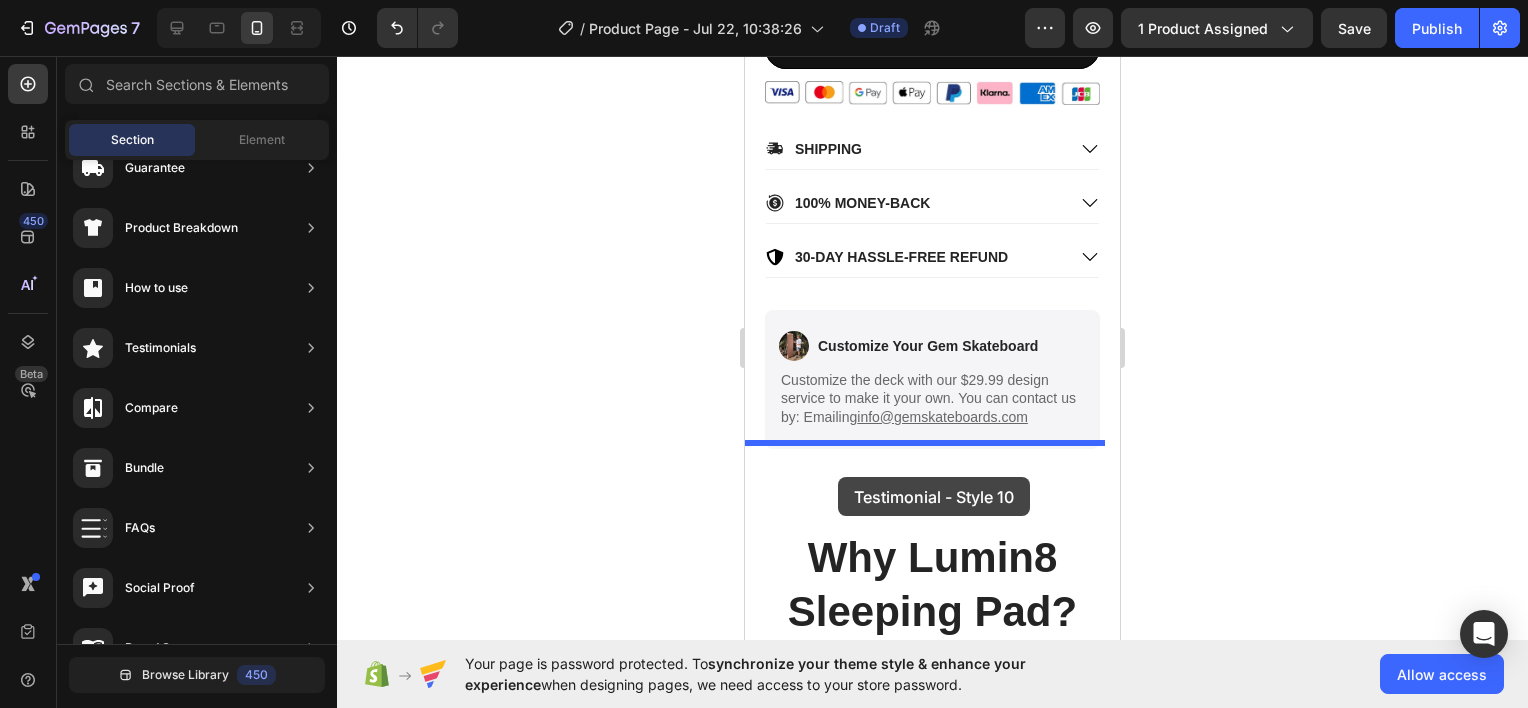drag, startPoint x: 1158, startPoint y: 562, endPoint x: 838, endPoint y: 477, distance: 331.09665 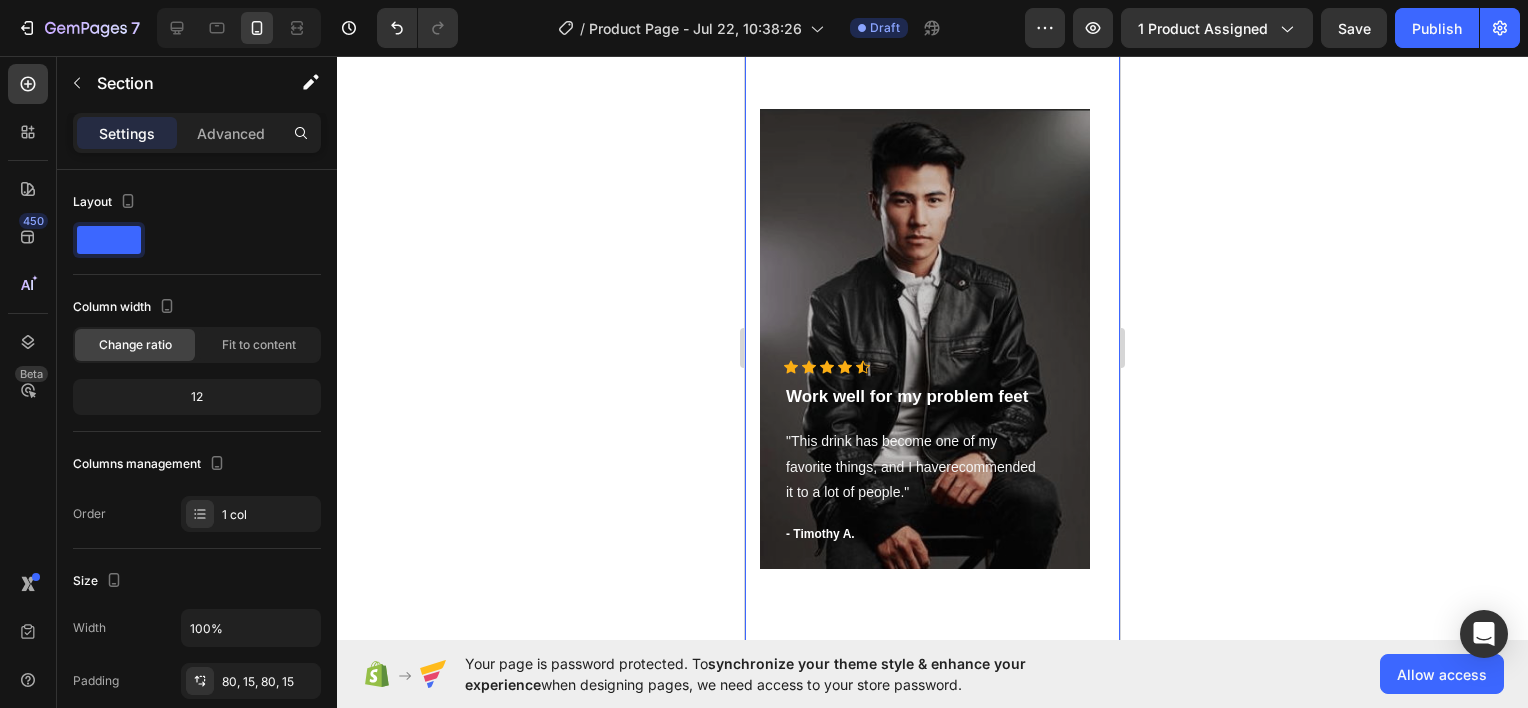 scroll, scrollTop: 1437, scrollLeft: 0, axis: vertical 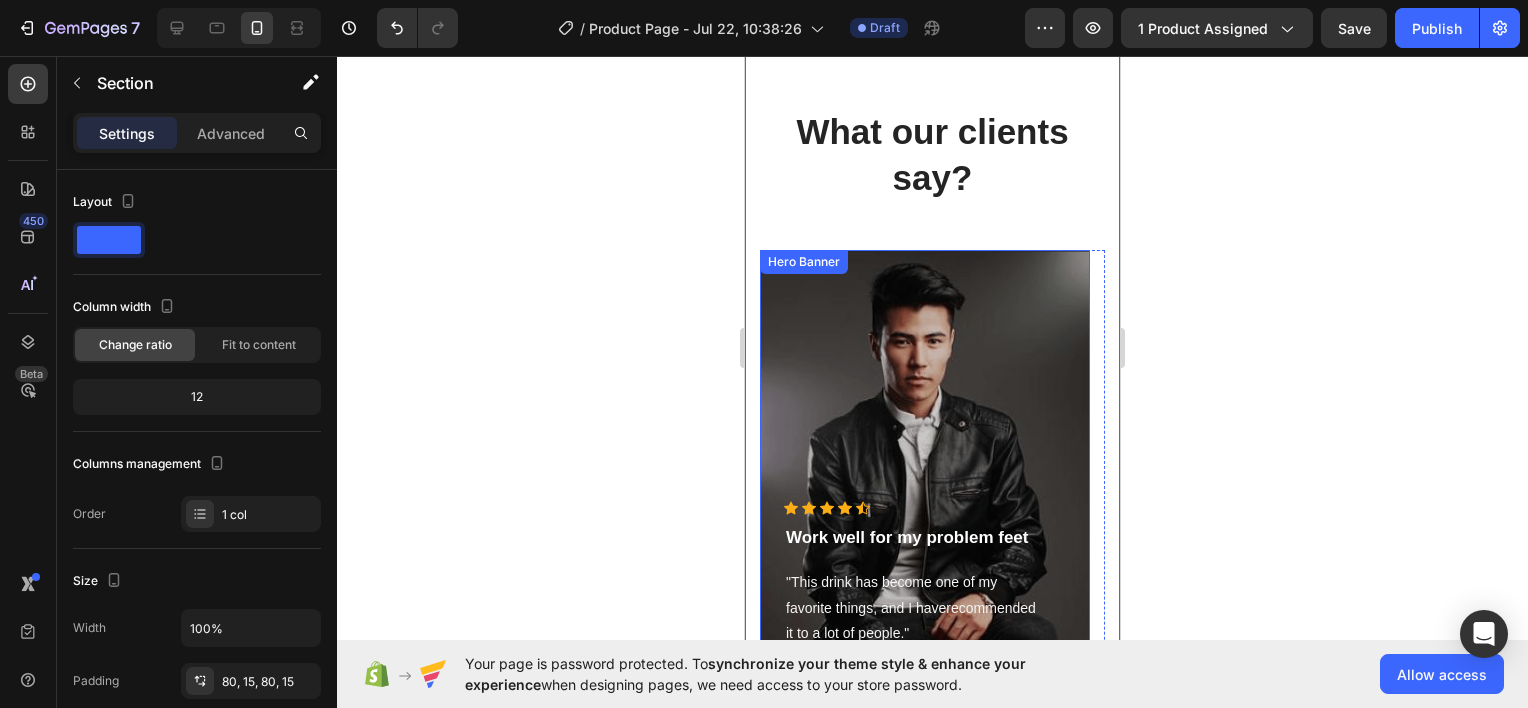 click at bounding box center (925, 480) 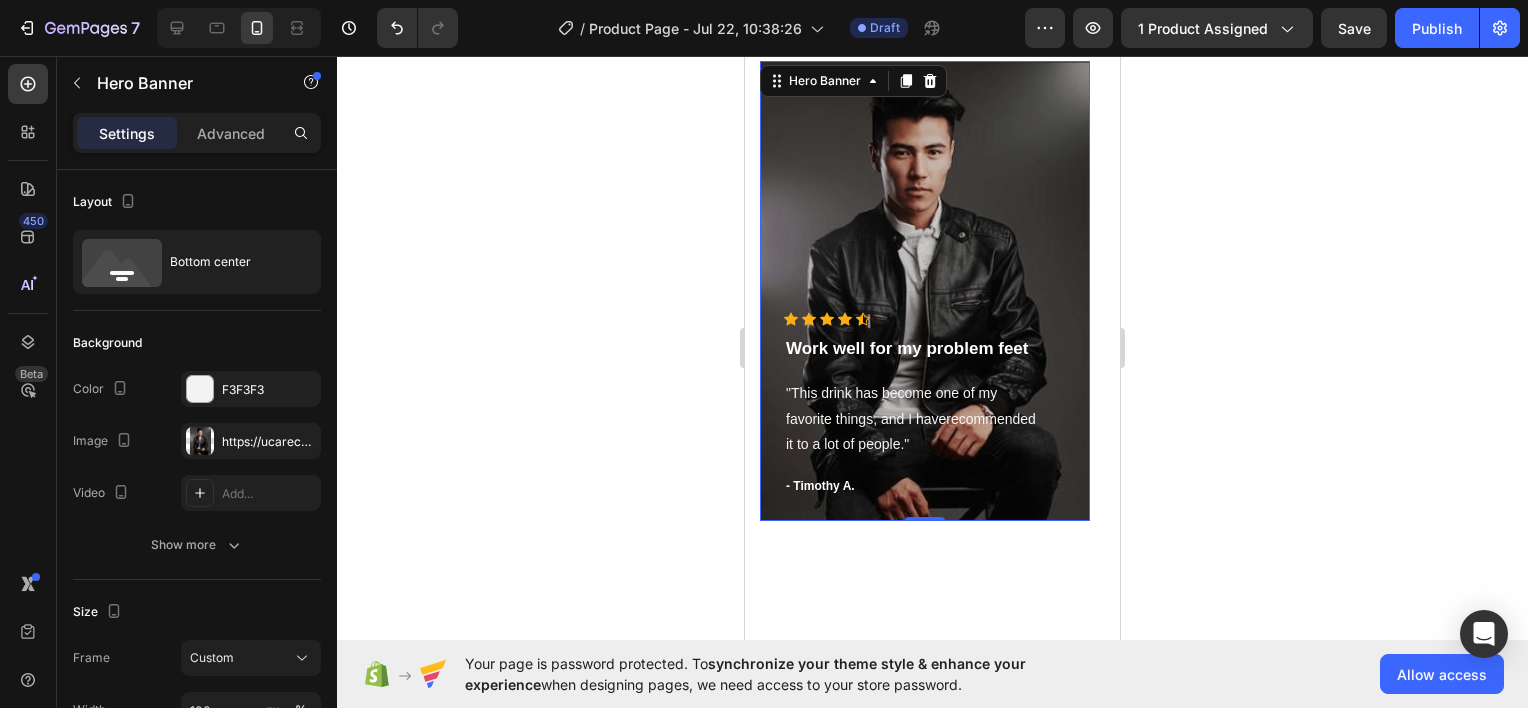 scroll, scrollTop: 1737, scrollLeft: 0, axis: vertical 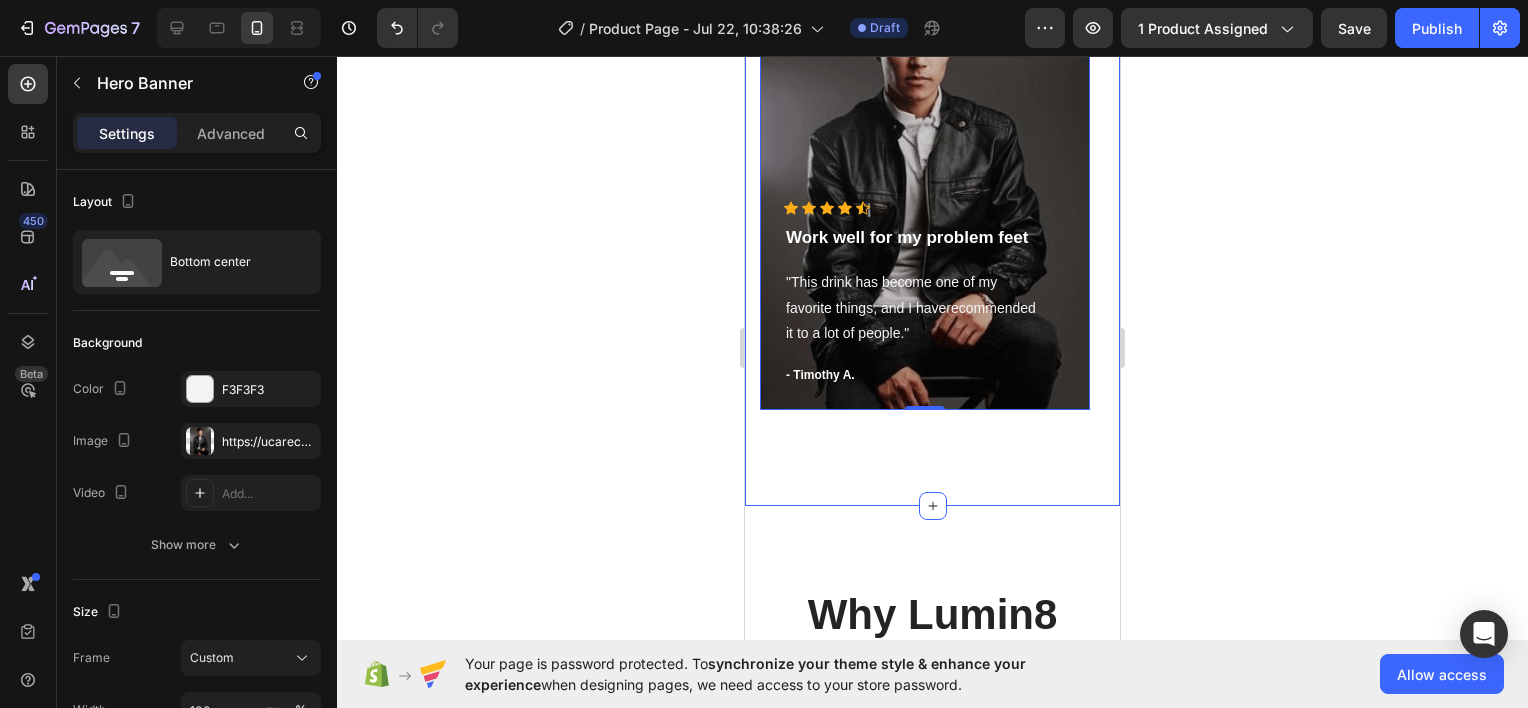 click on "What our clients say? Heading                Icon                Icon                Icon                Icon
Icon Icon List Hoz Work well for my problem feet Text block "This drink has become one of my  favorite things, and I haverecommended it to a lot of people." Text block - Timothy A. Text block Row Hero Banner   0                Icon                Icon                Icon                Icon
Icon Icon List Hoz Work well for my problem feet Text block "This drink has become one of my  favorite things, and I haverecommended it to a lot of people." Text block - Olivia P. Text block Row Hero Banner                Icon                Icon                Icon                Icon
Icon Icon List Hoz You're walking on a cloud! Text block "Love it! Great for summer! Good taste, it really owns up to its name “sparkling”, cold with bubbles and lime flavor." Text block - Ryan S. Text block Row Hero Banner Carousel Row Section 2" at bounding box center (932, 116) 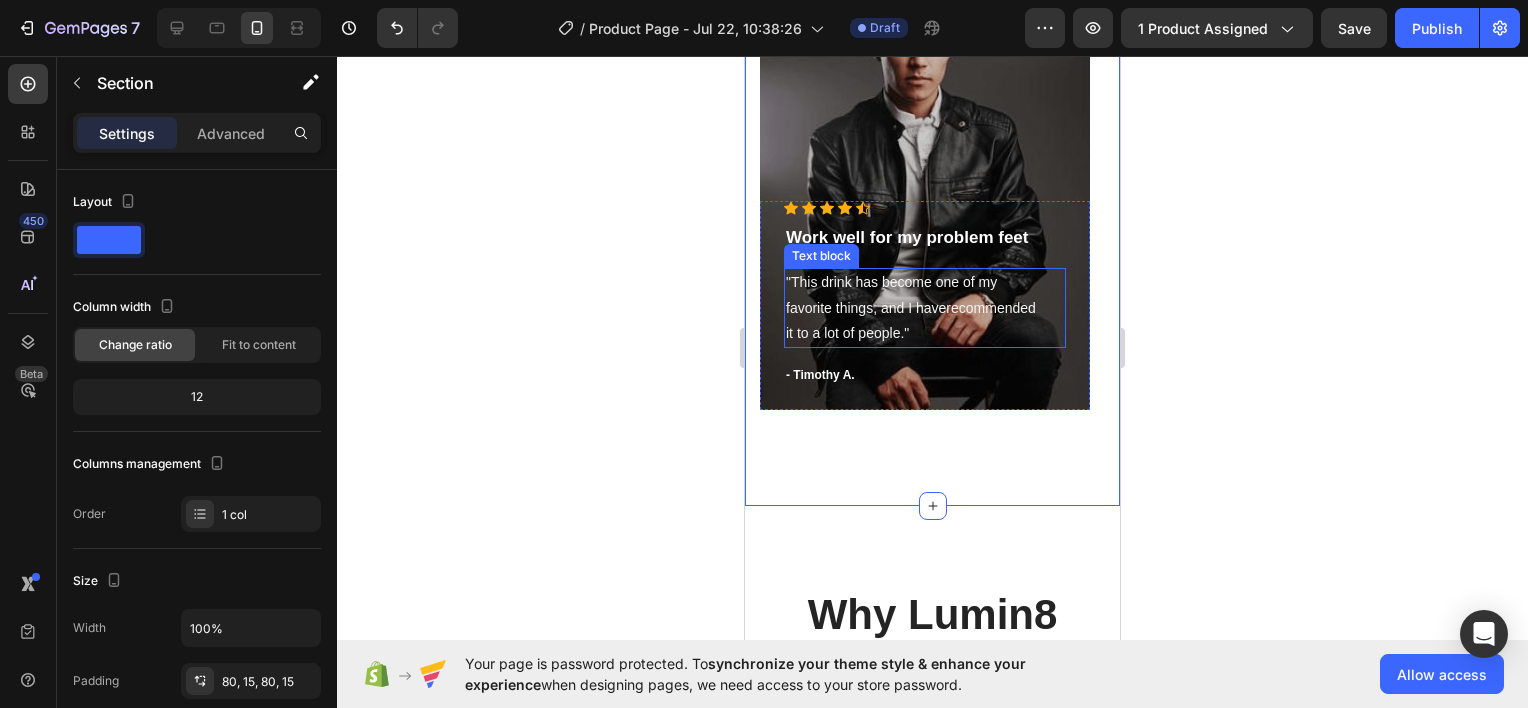 click on ""This drink has become one of my  favorite things, and I haverecommended it to a lot of people."" at bounding box center (925, 308) 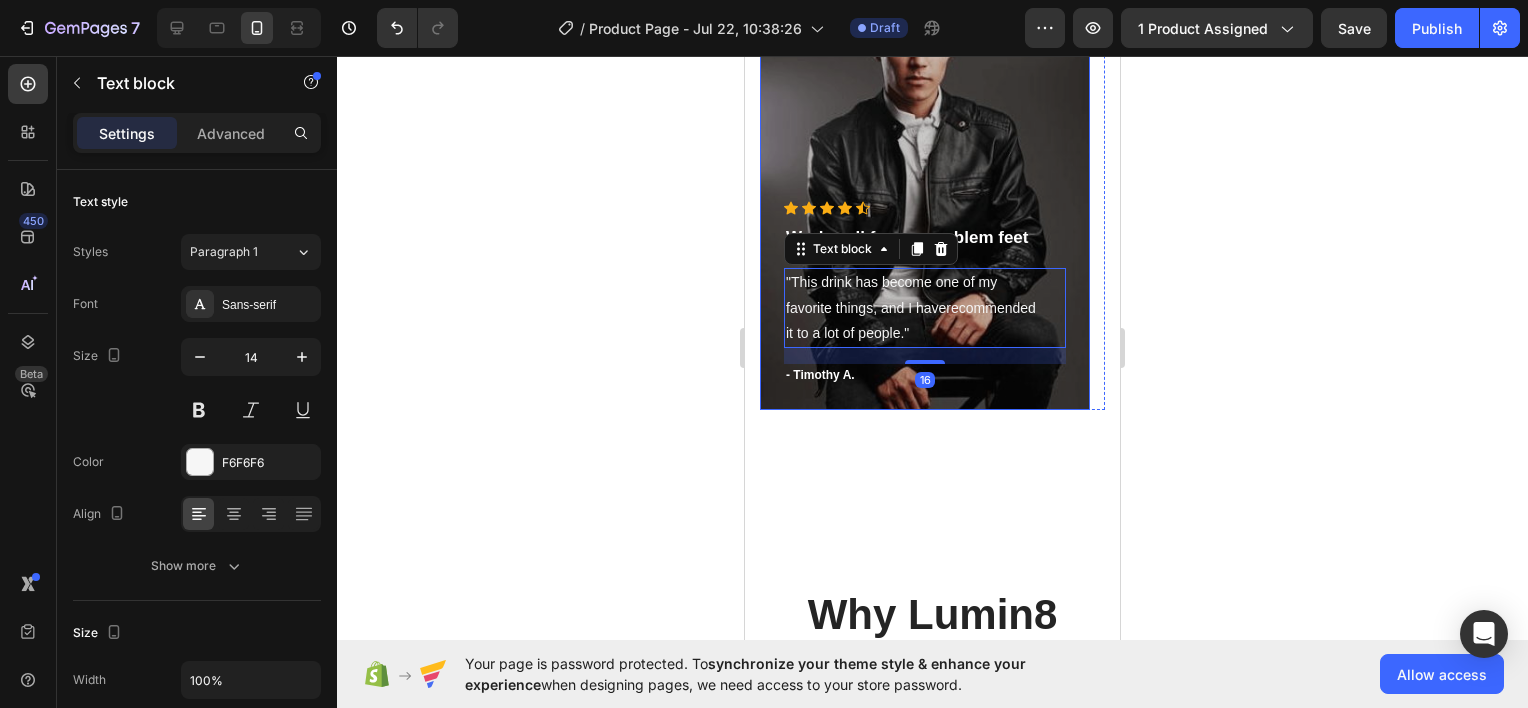 click at bounding box center (925, 180) 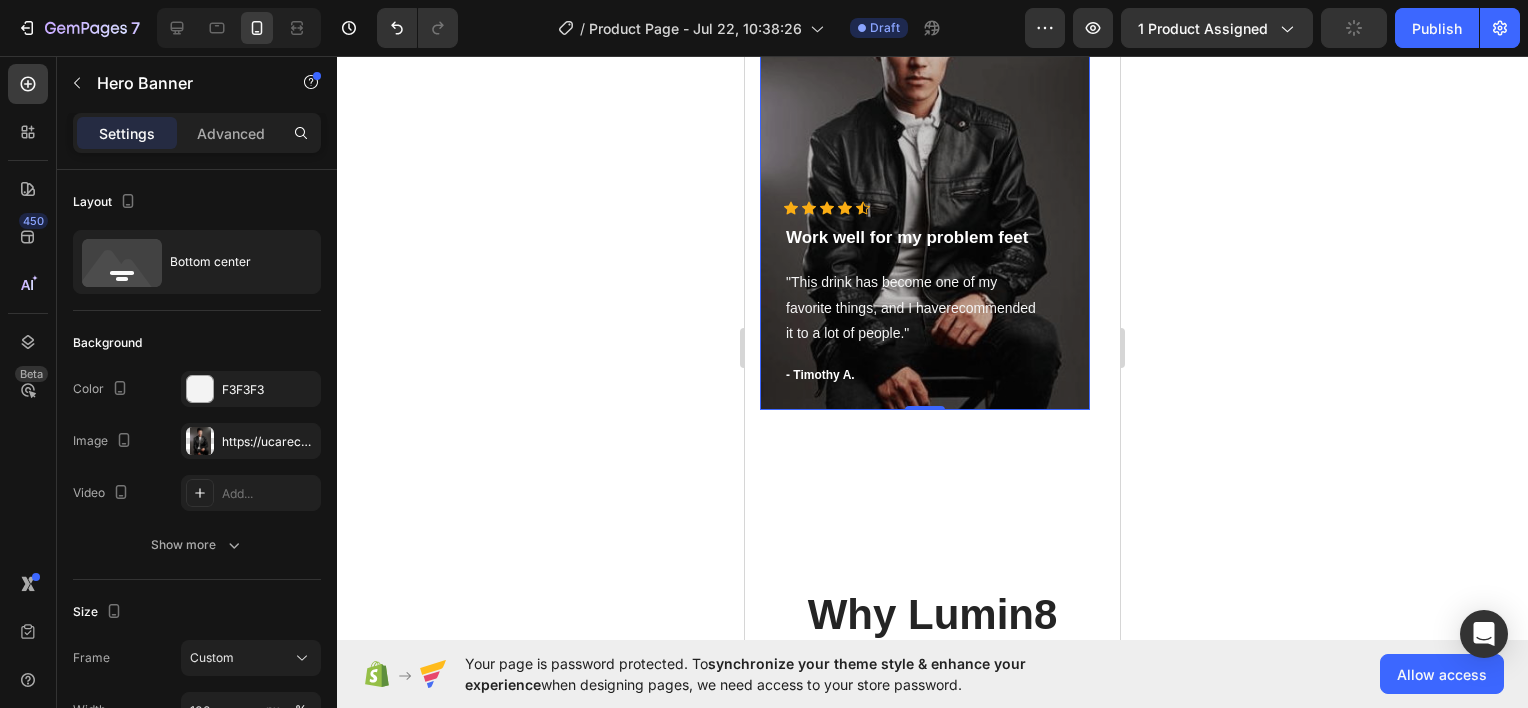 click at bounding box center (925, 180) 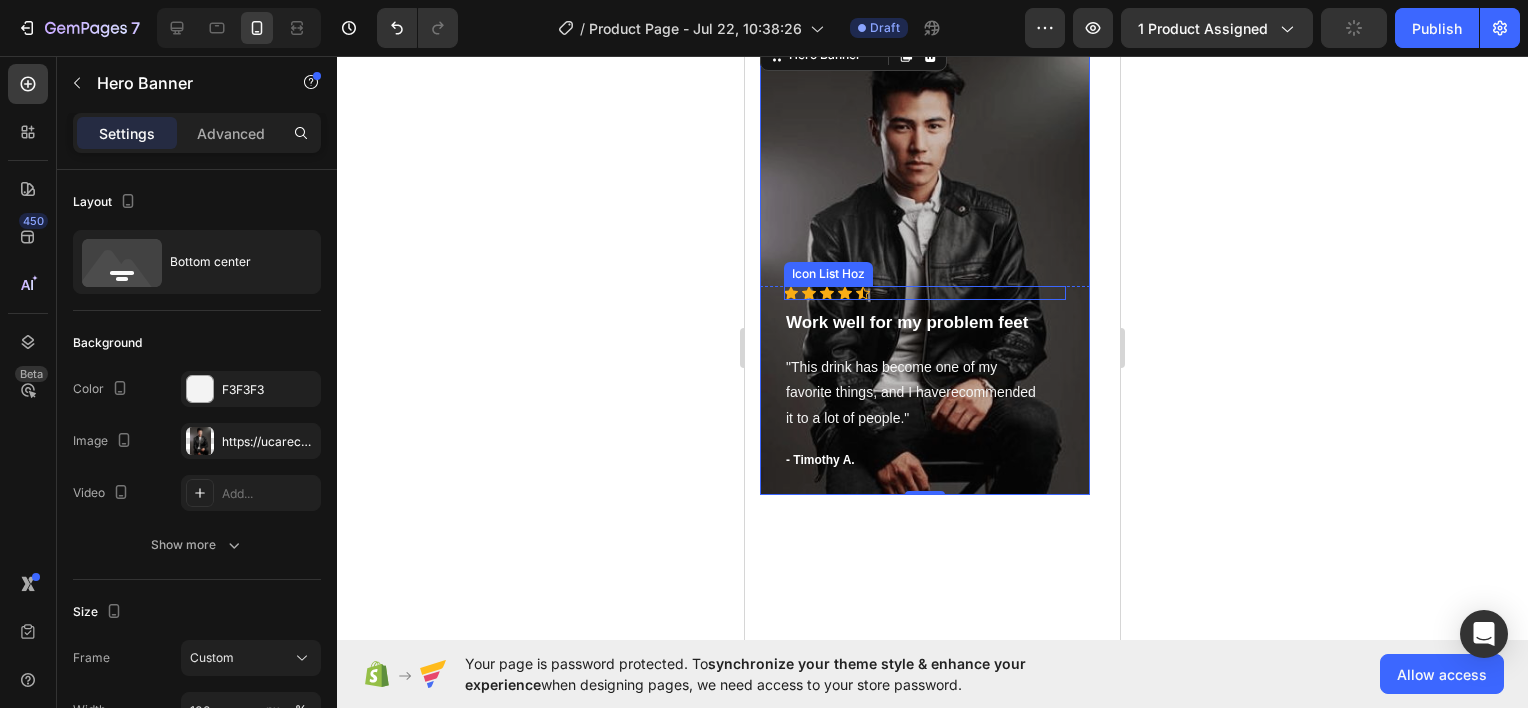 scroll, scrollTop: 1137, scrollLeft: 0, axis: vertical 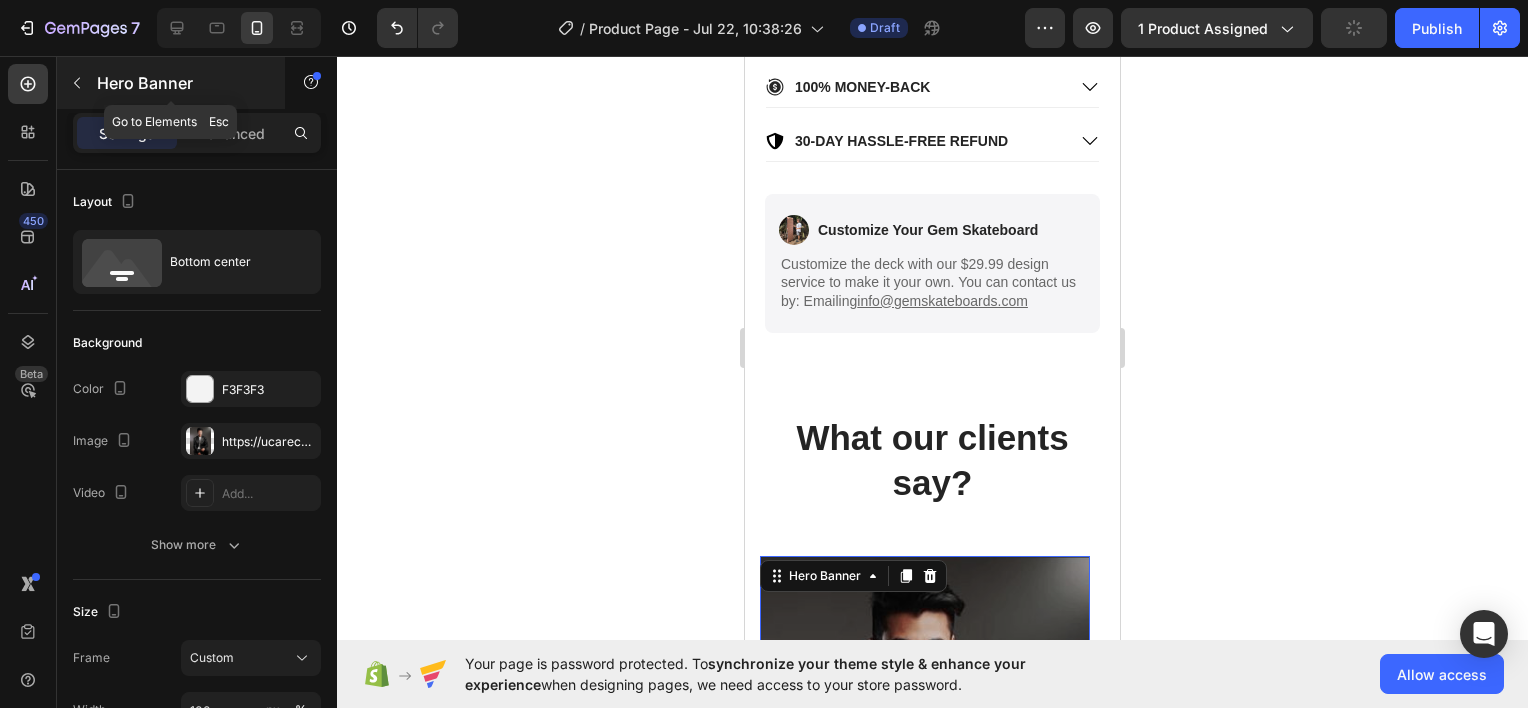 click at bounding box center [77, 83] 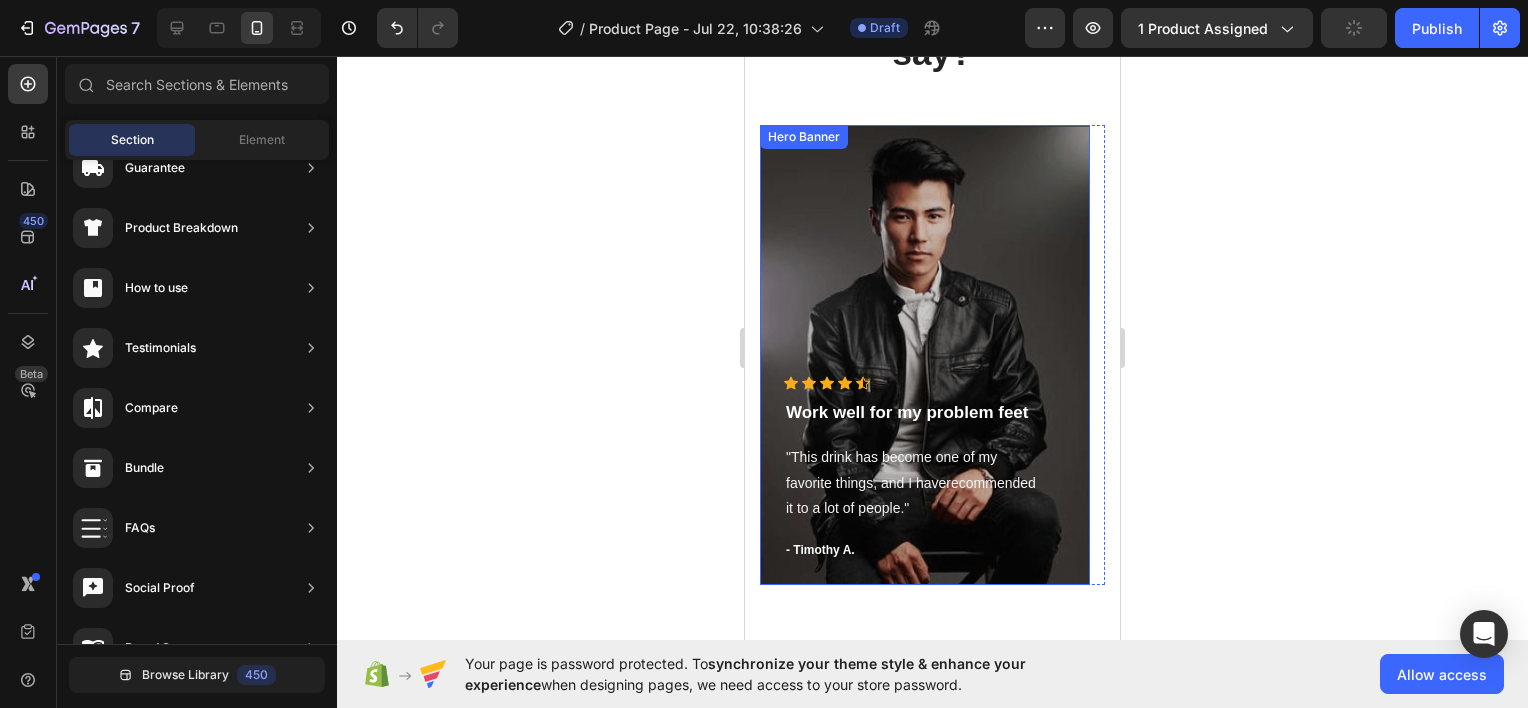 scroll, scrollTop: 1637, scrollLeft: 0, axis: vertical 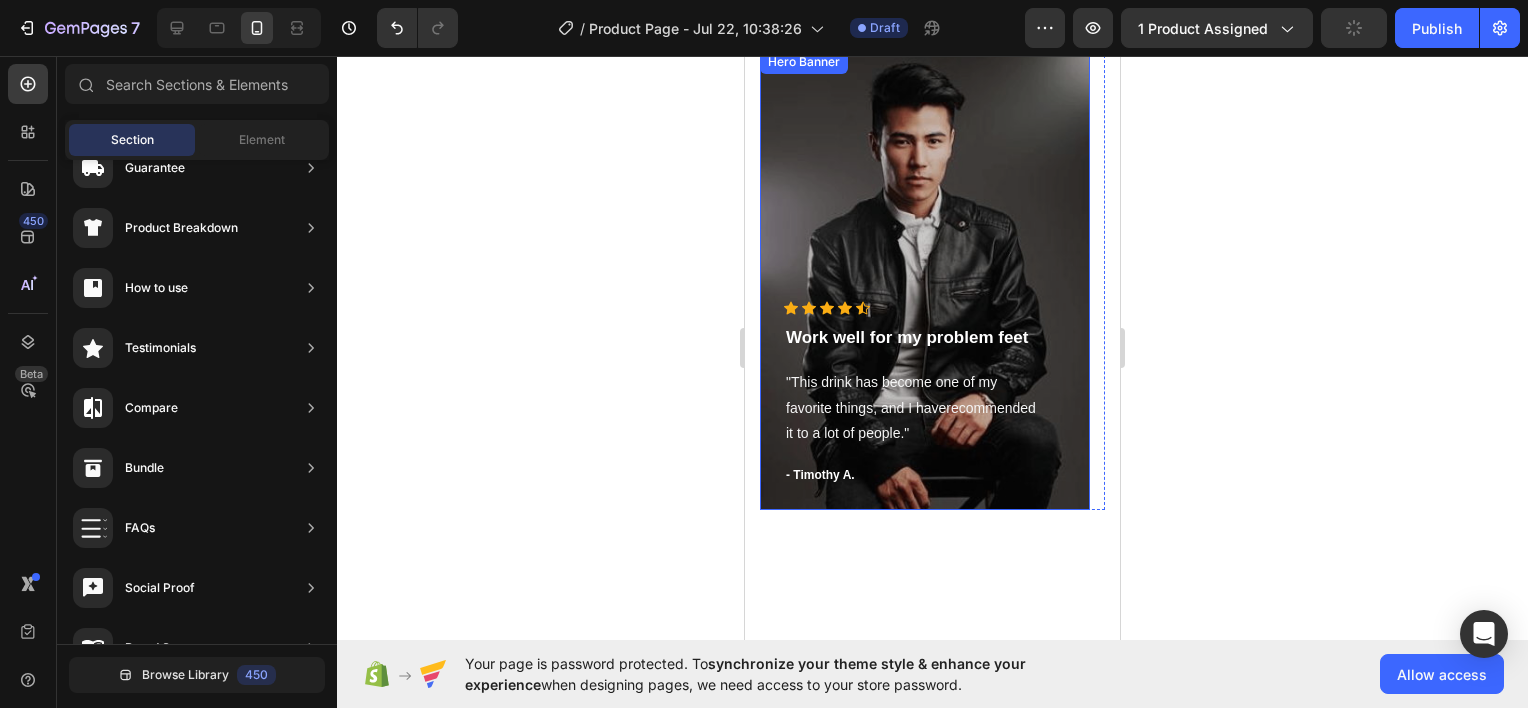 click at bounding box center (925, 280) 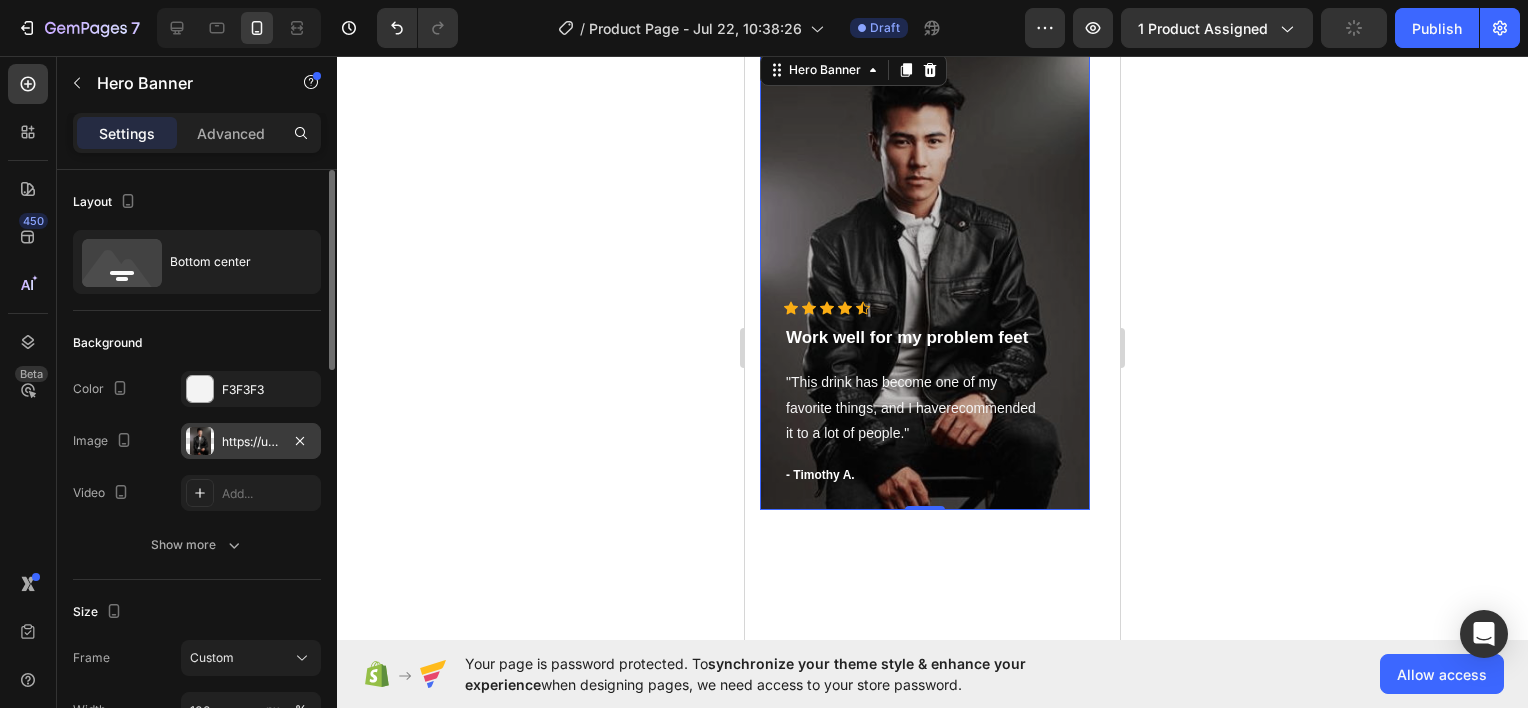 click at bounding box center (200, 441) 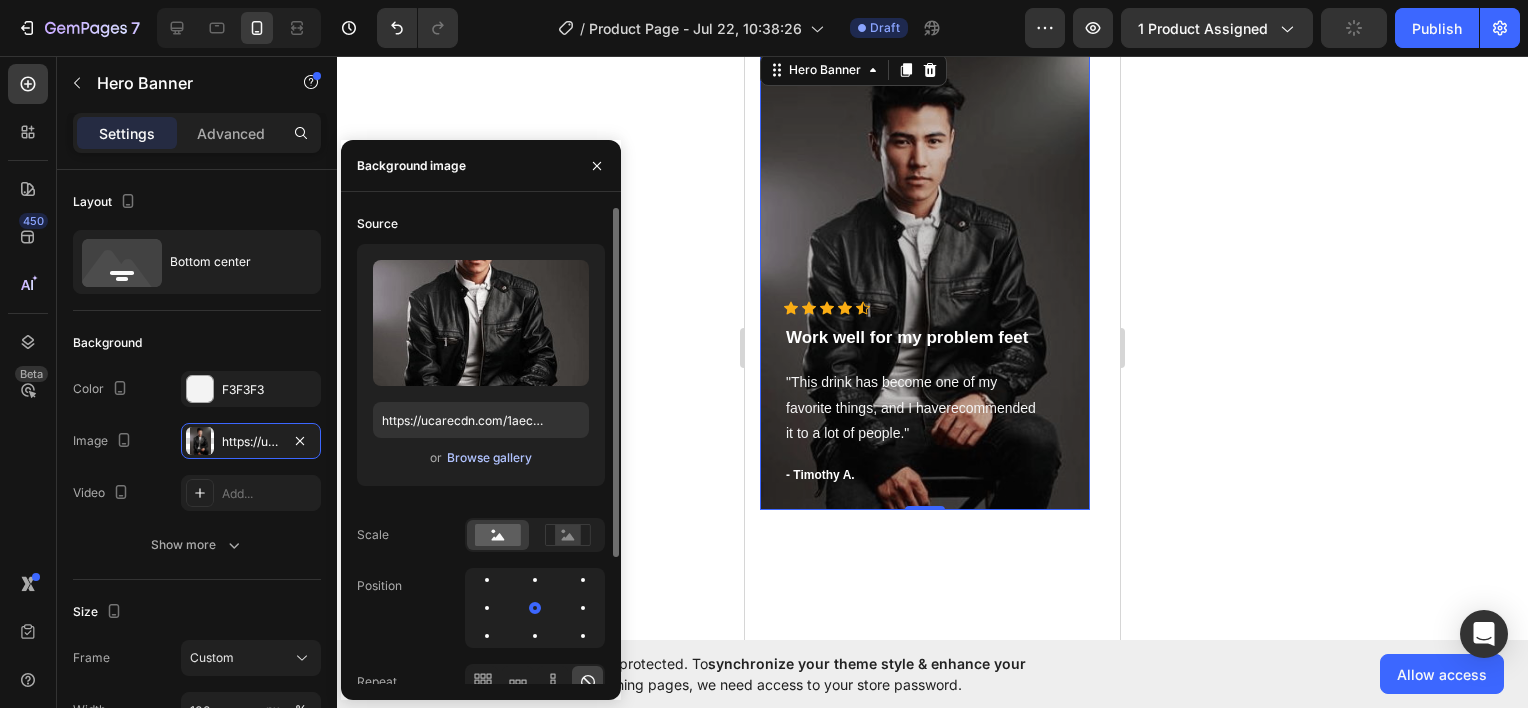 click on "Browse gallery" at bounding box center [489, 458] 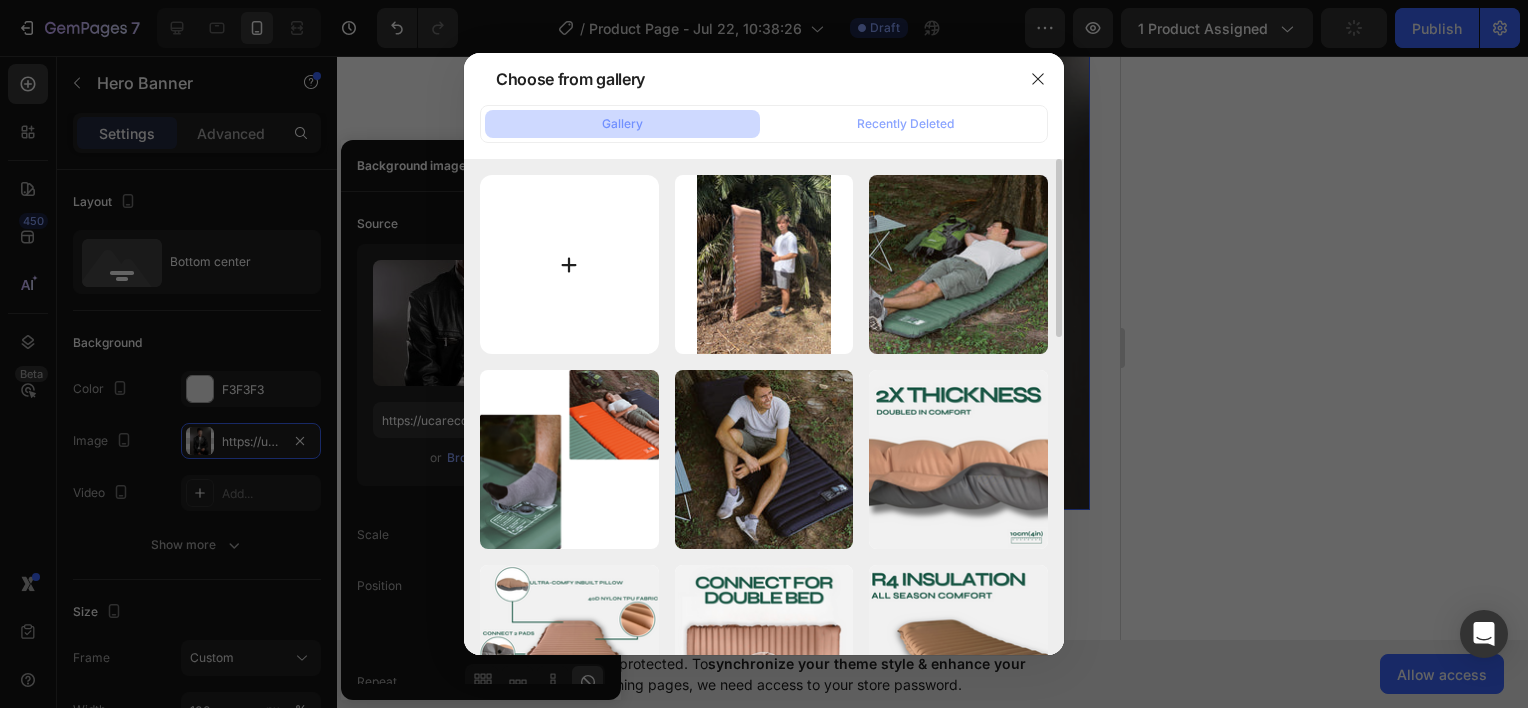click at bounding box center [569, 264] 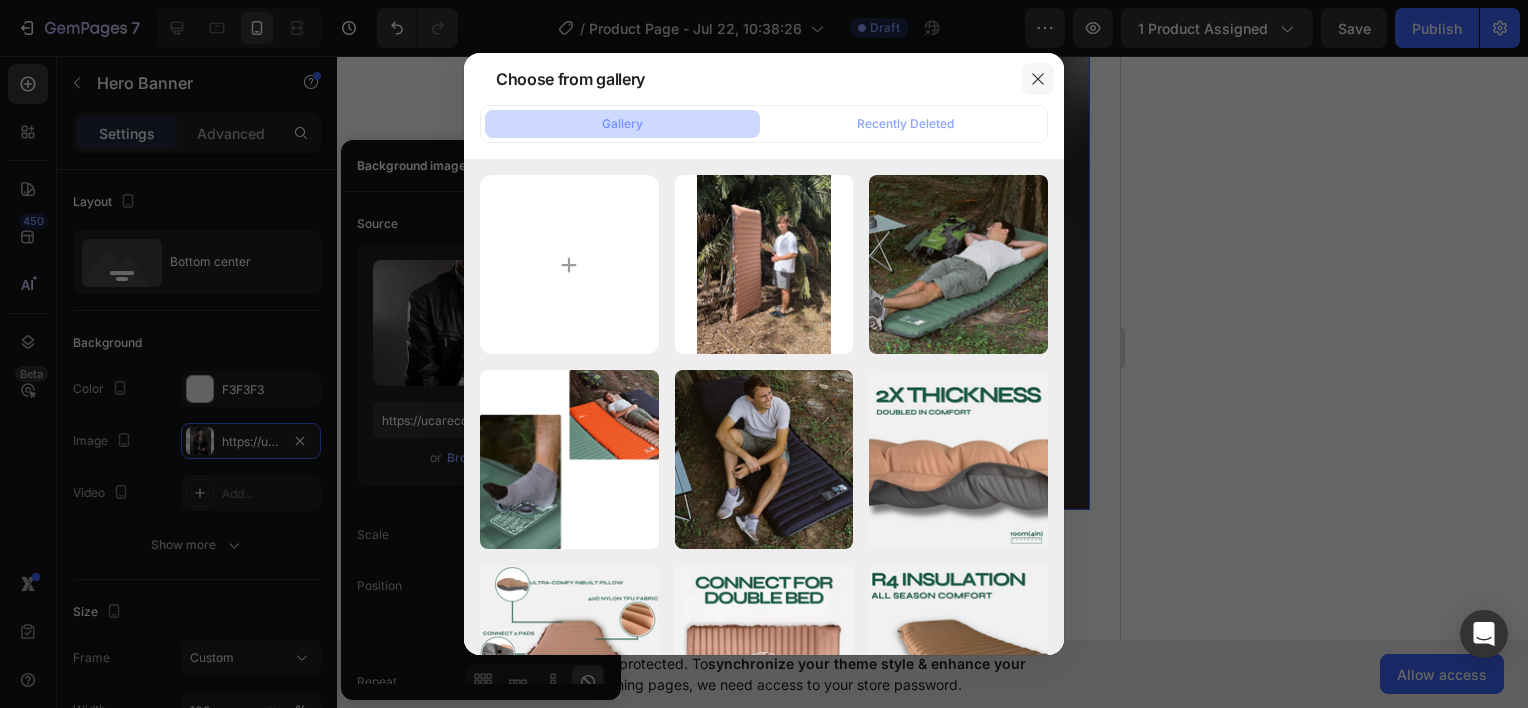 click at bounding box center [1038, 79] 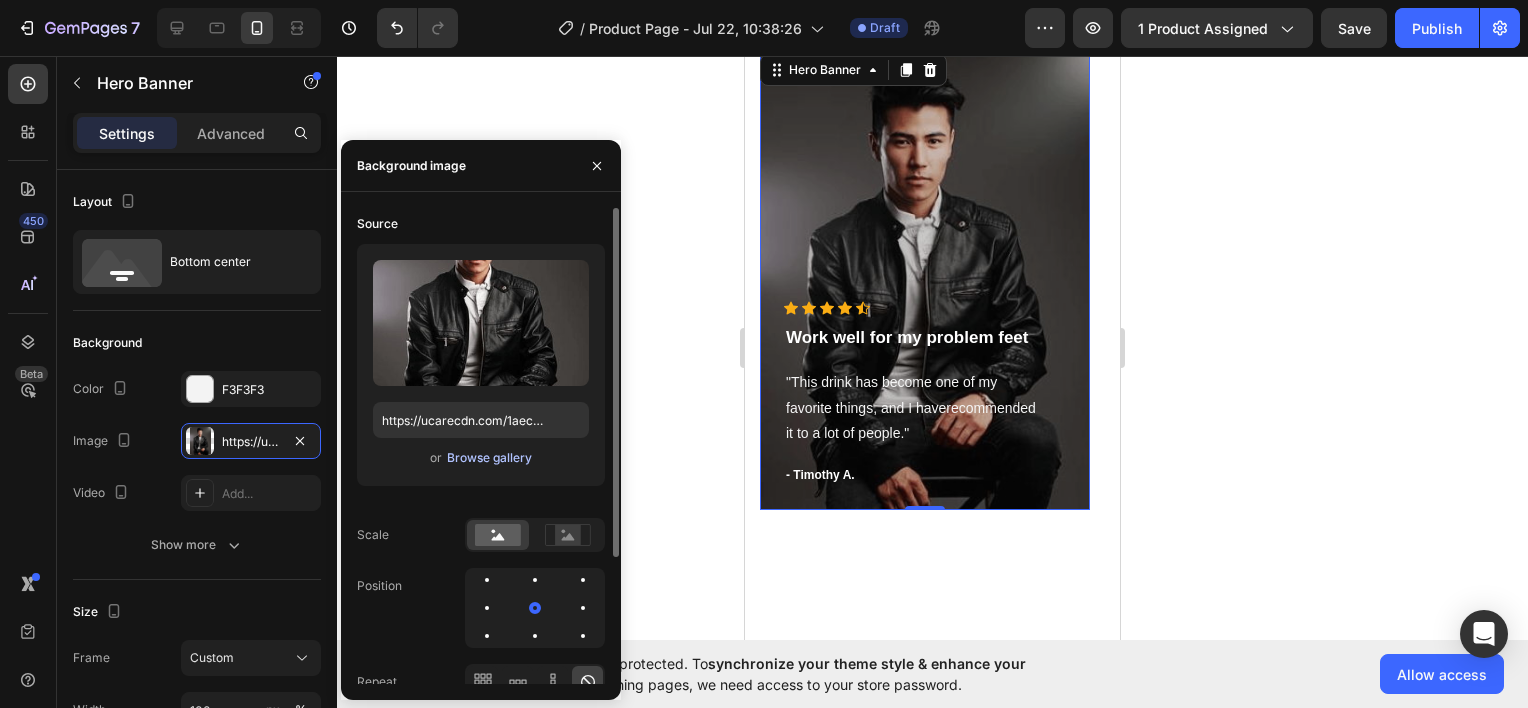 click on "Browse gallery" at bounding box center (489, 458) 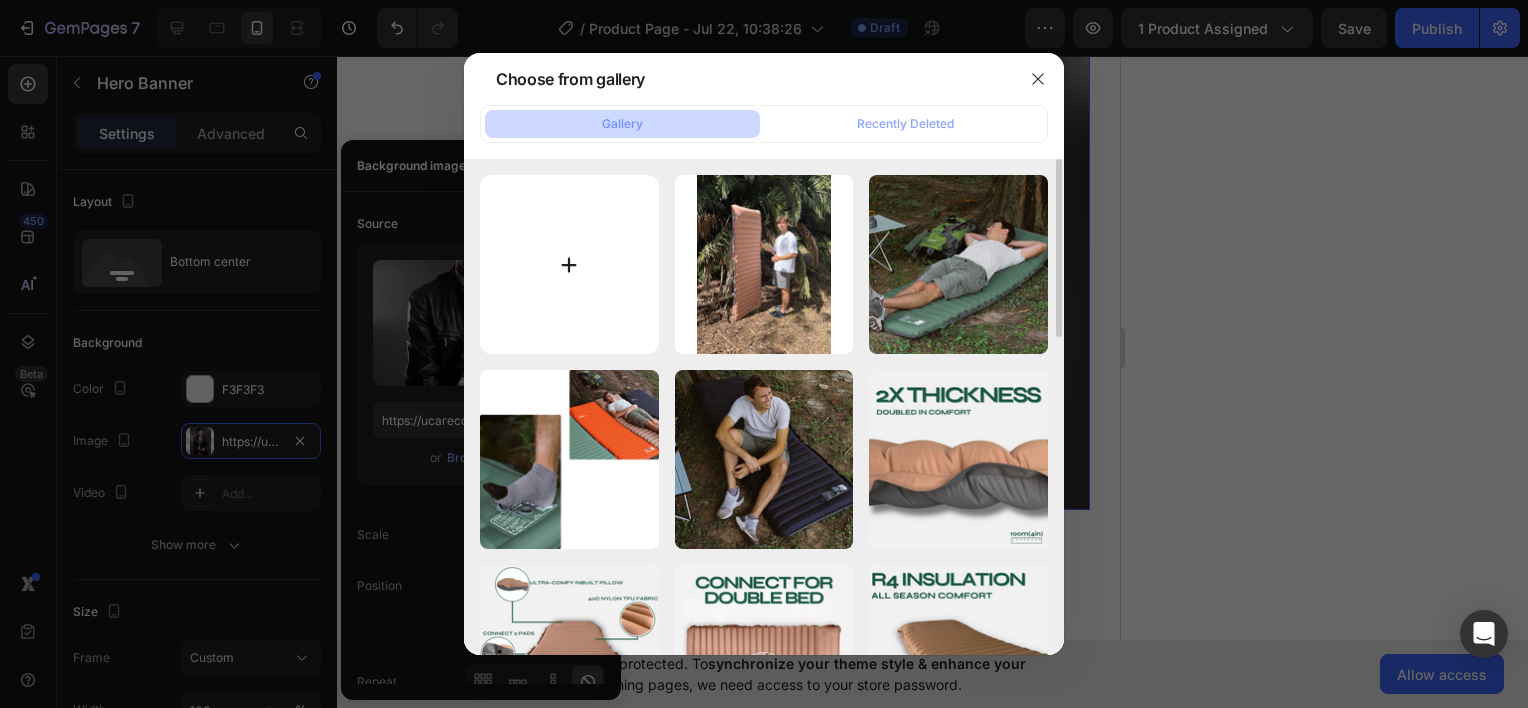 click at bounding box center (569, 264) 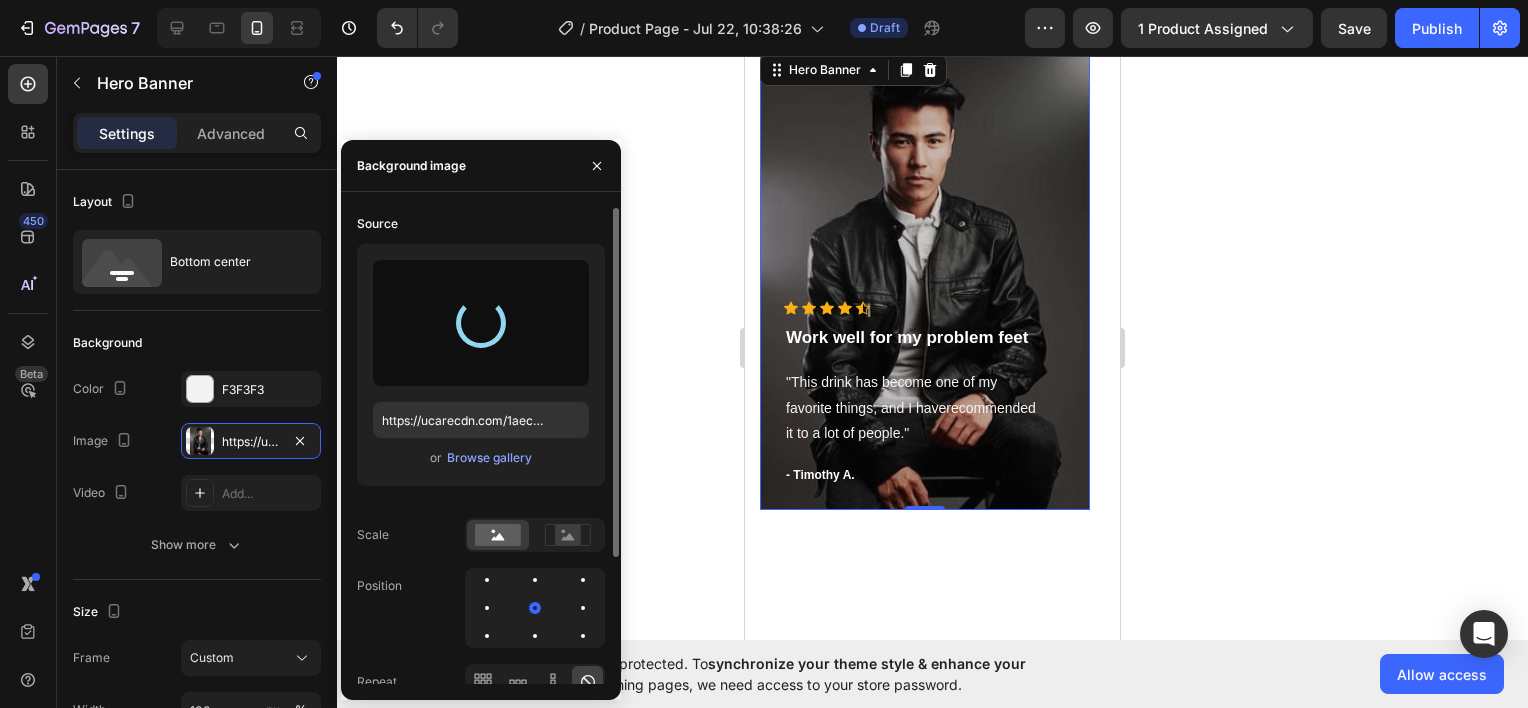 type on "https://cdn.shopify.com/s/files/1/0948/7797/4813/files/gempages_576508192767345226-10da72a4-0175-4fa1-bb22-cfbbb41034df.png" 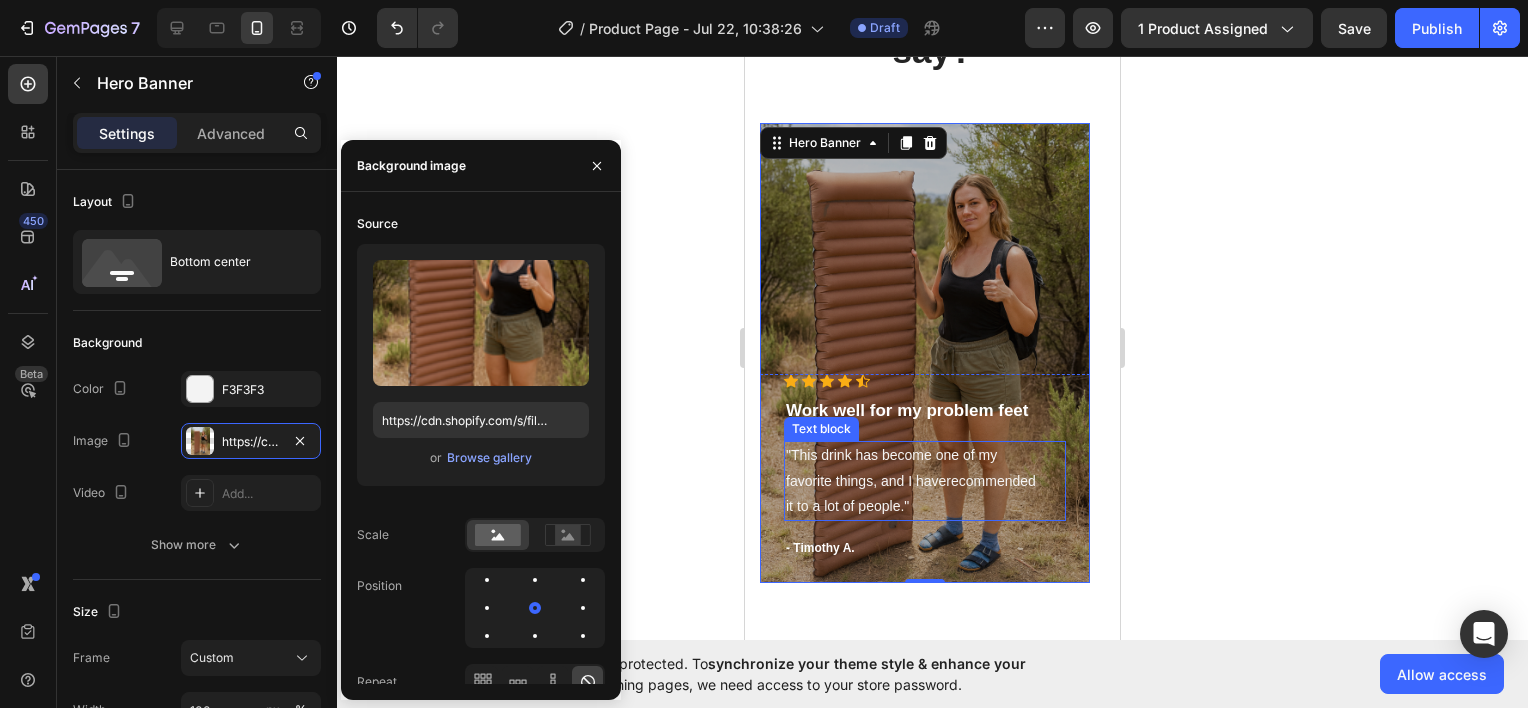 scroll, scrollTop: 1537, scrollLeft: 0, axis: vertical 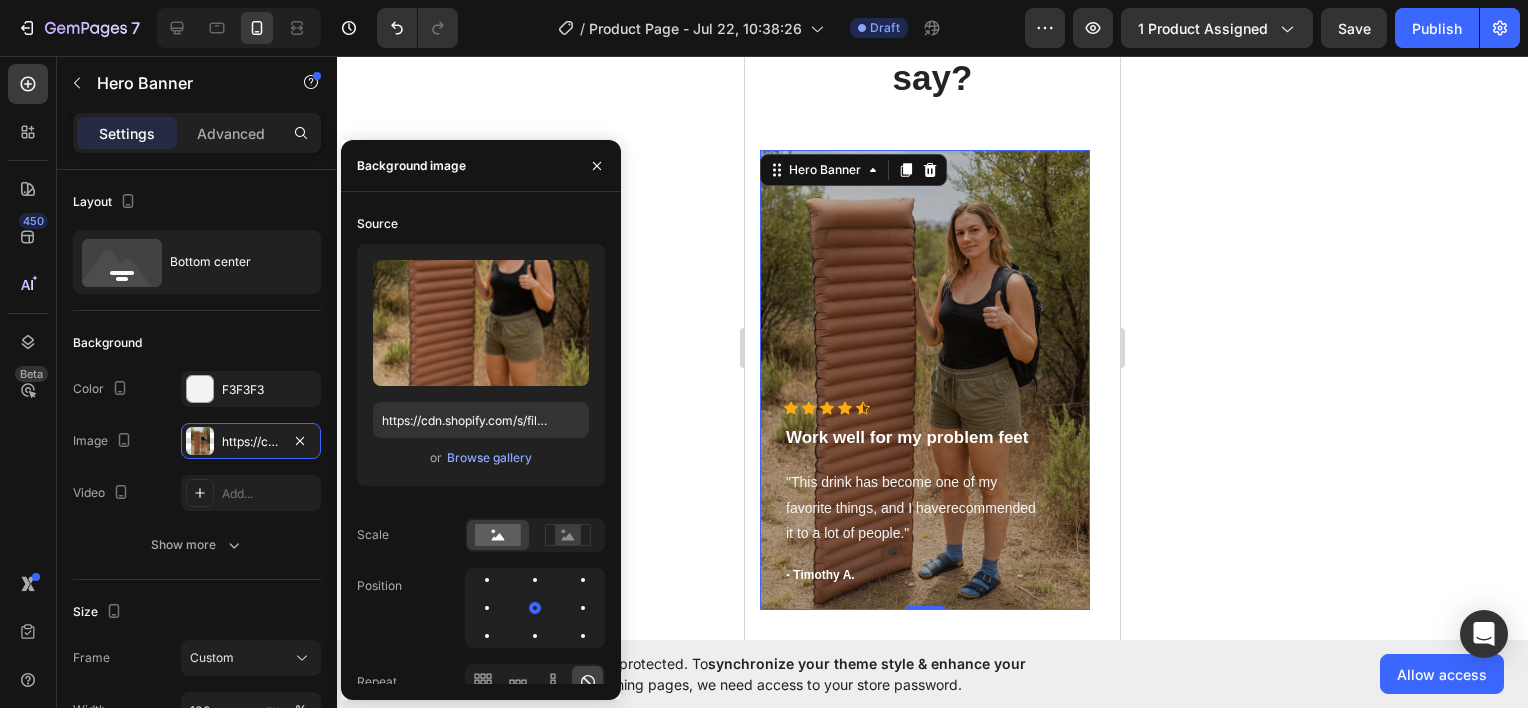 click 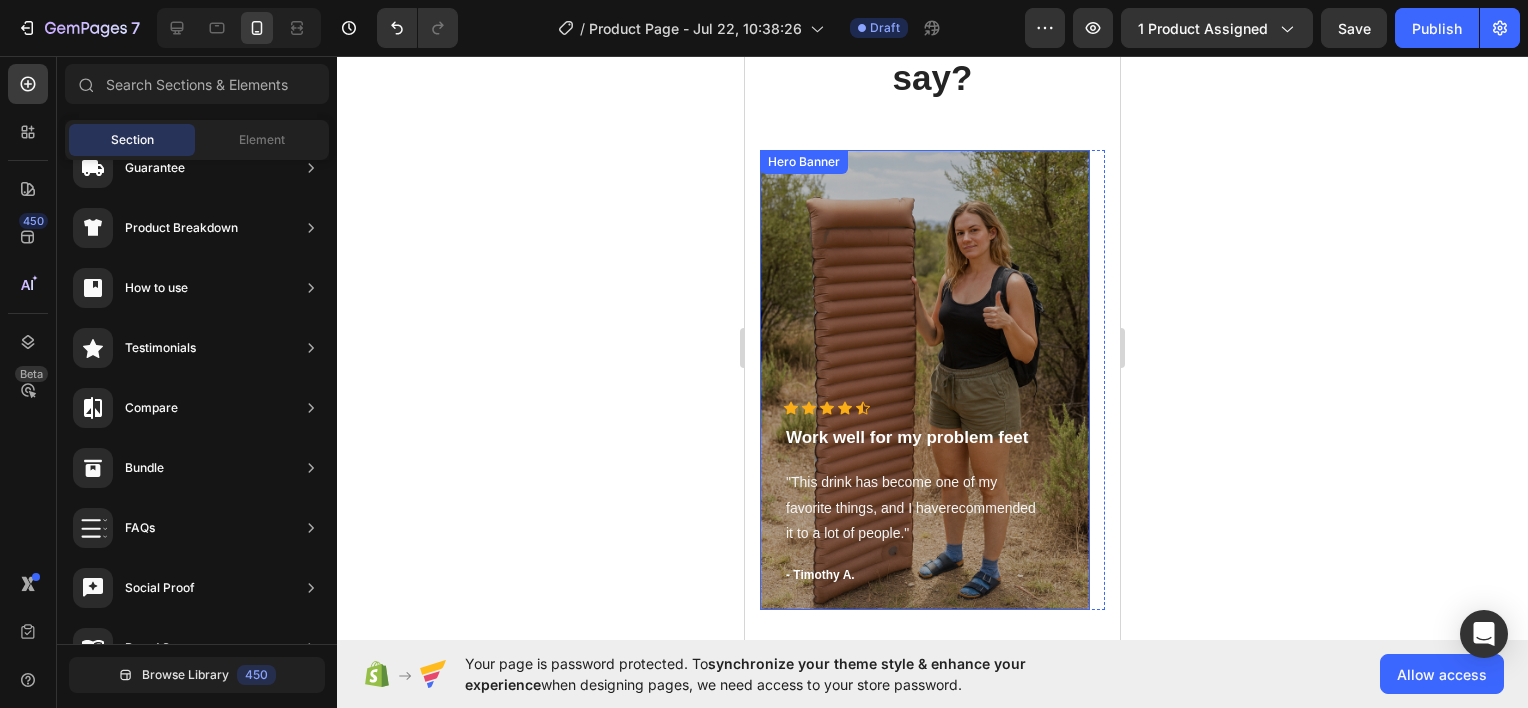 click at bounding box center (925, 380) 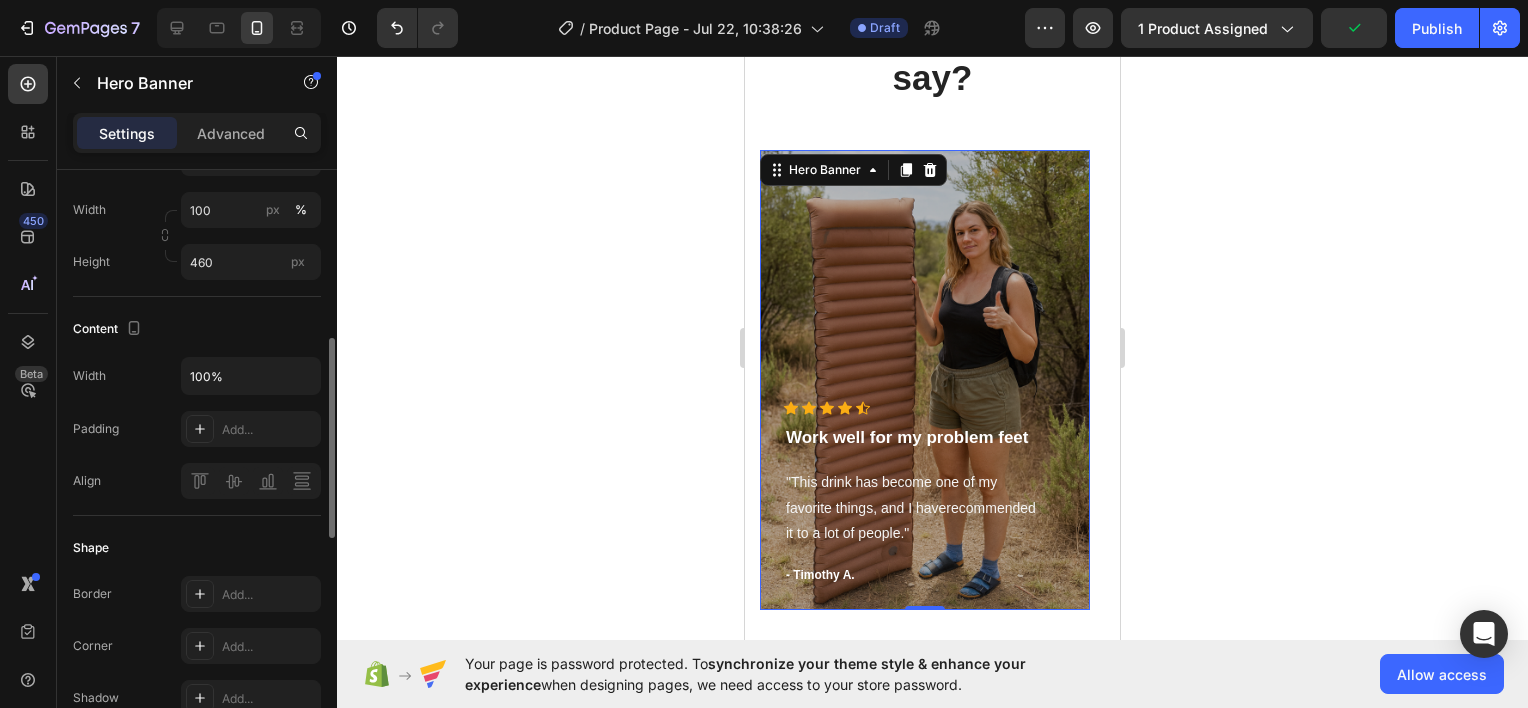 scroll, scrollTop: 600, scrollLeft: 0, axis: vertical 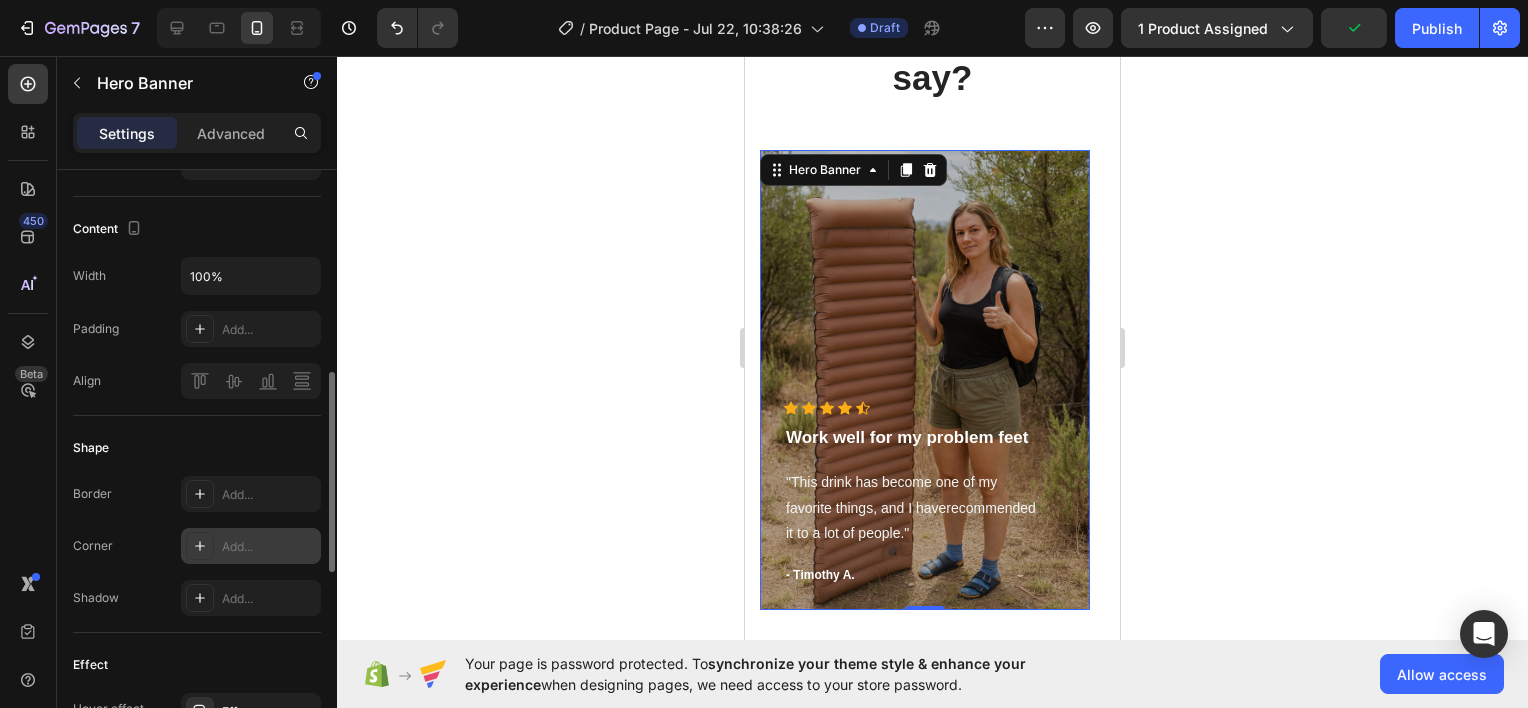 click on "Add..." at bounding box center (251, 546) 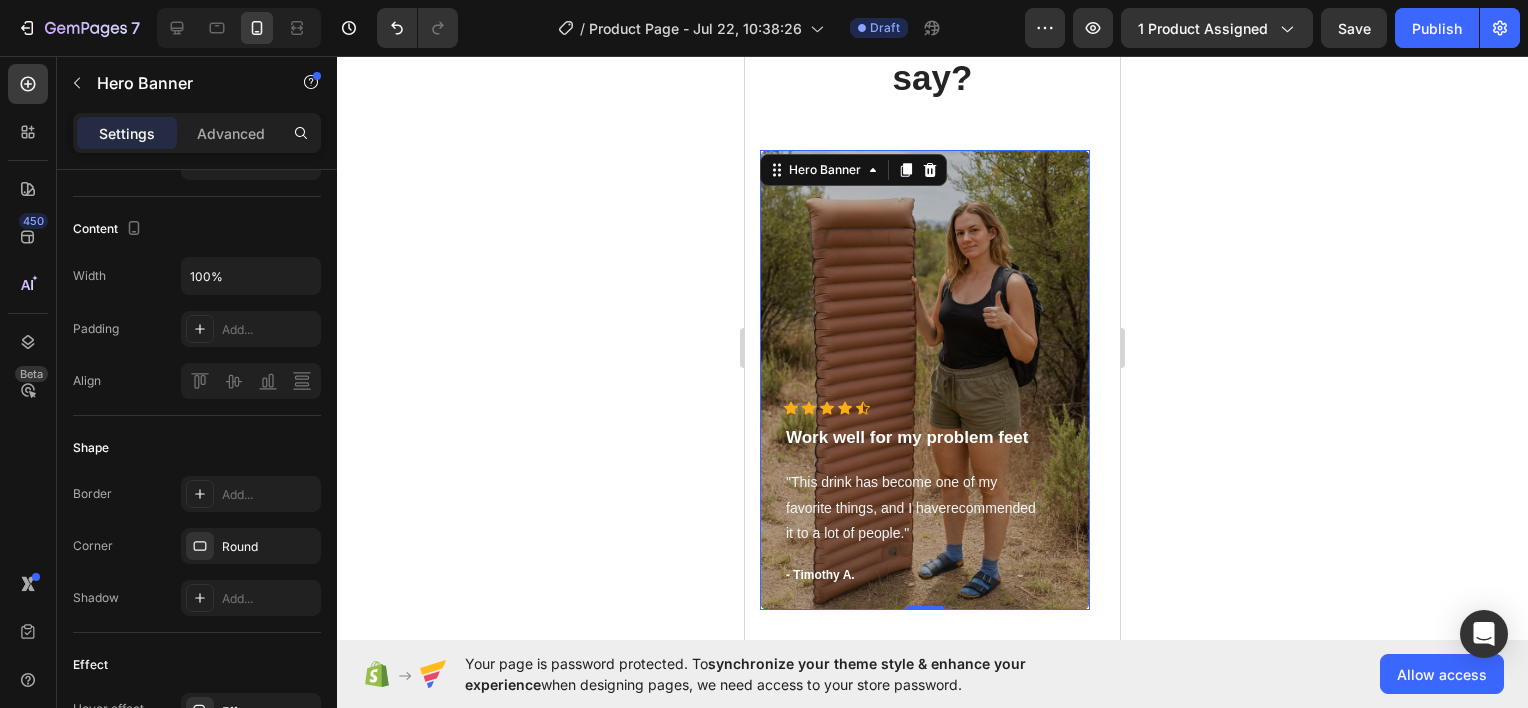click 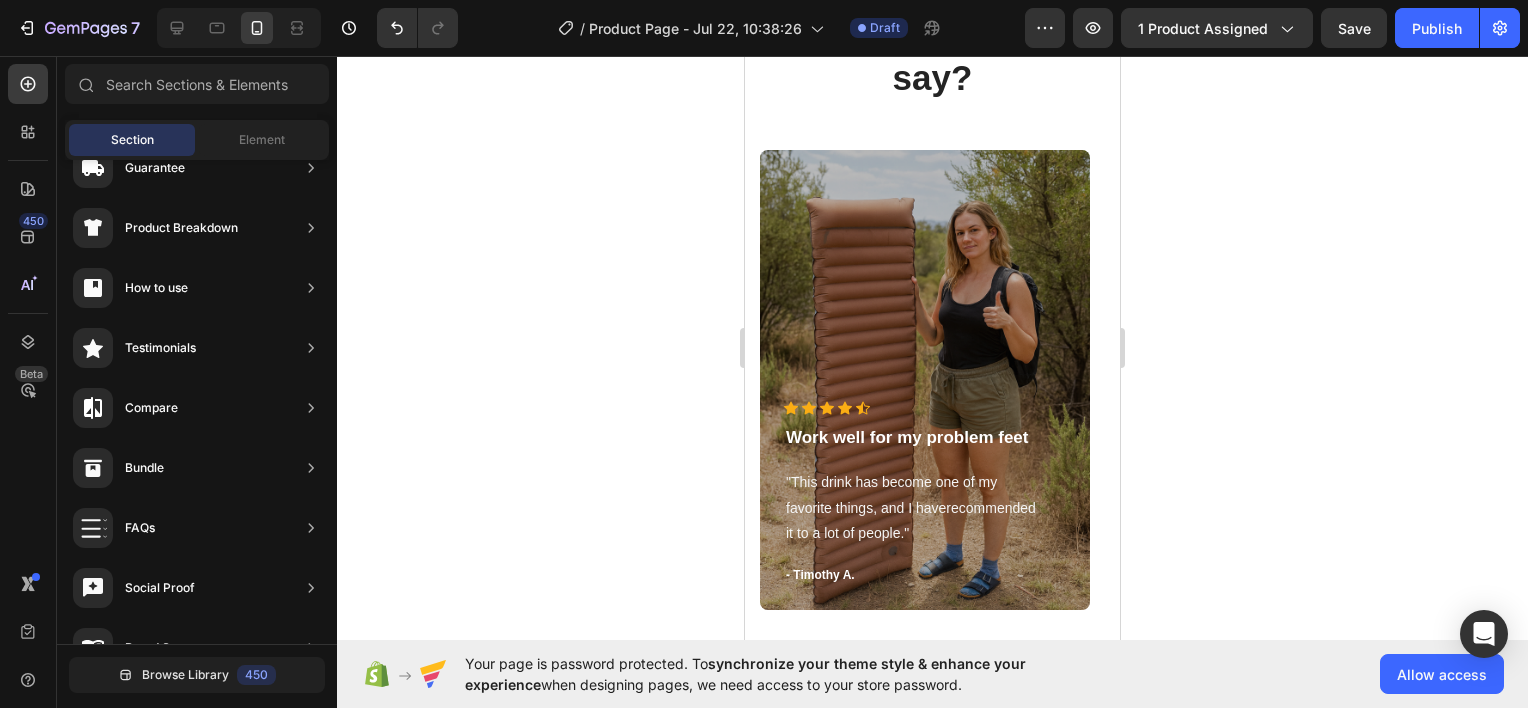click 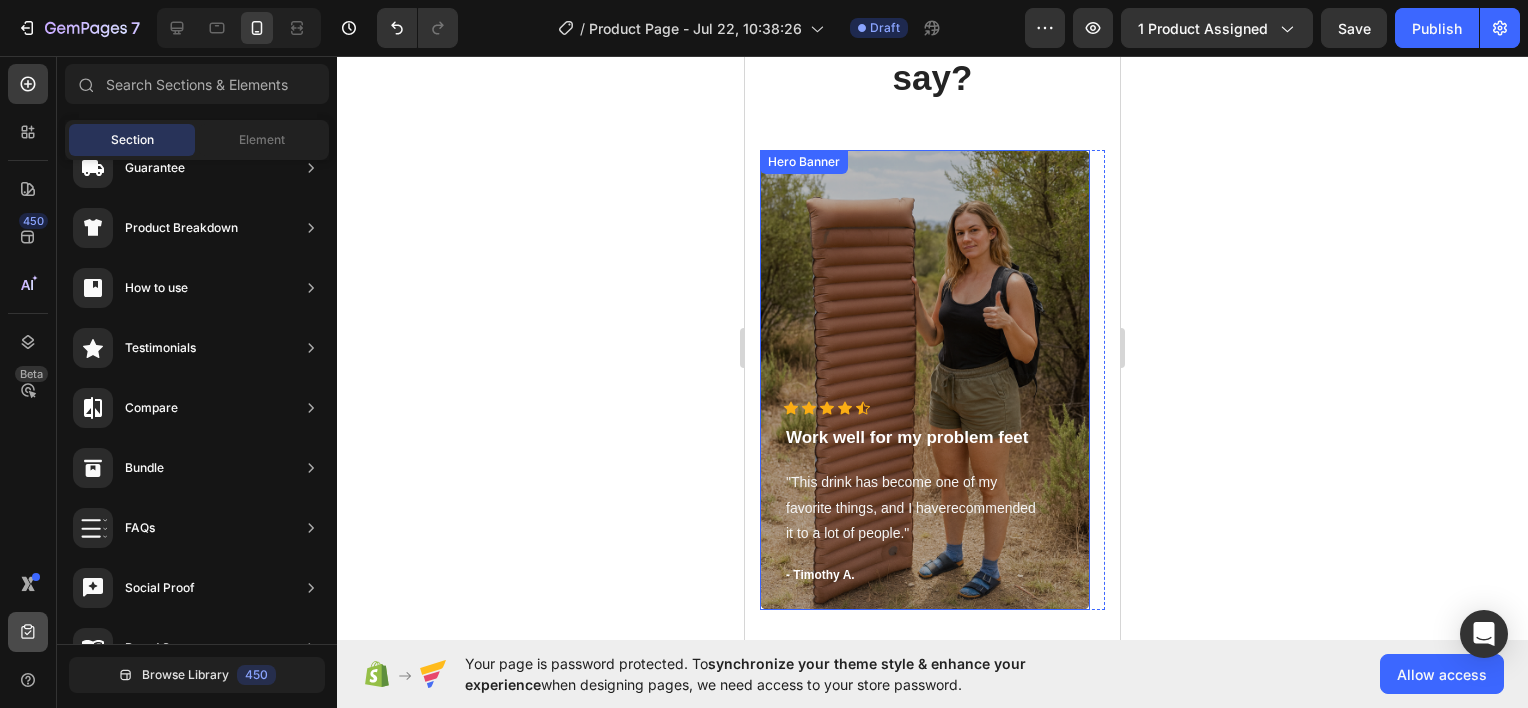 scroll, scrollTop: 0, scrollLeft: 0, axis: both 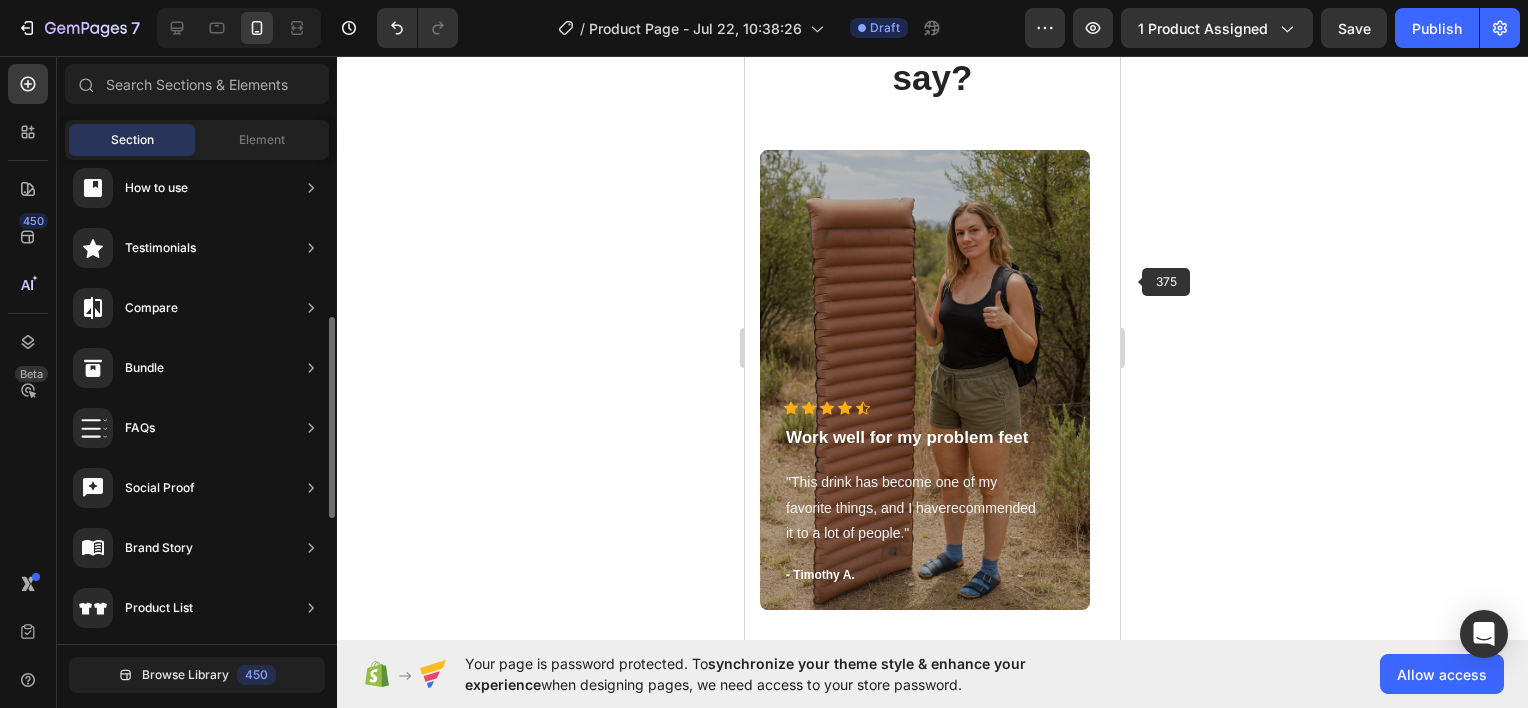 click at bounding box center (925, 380) 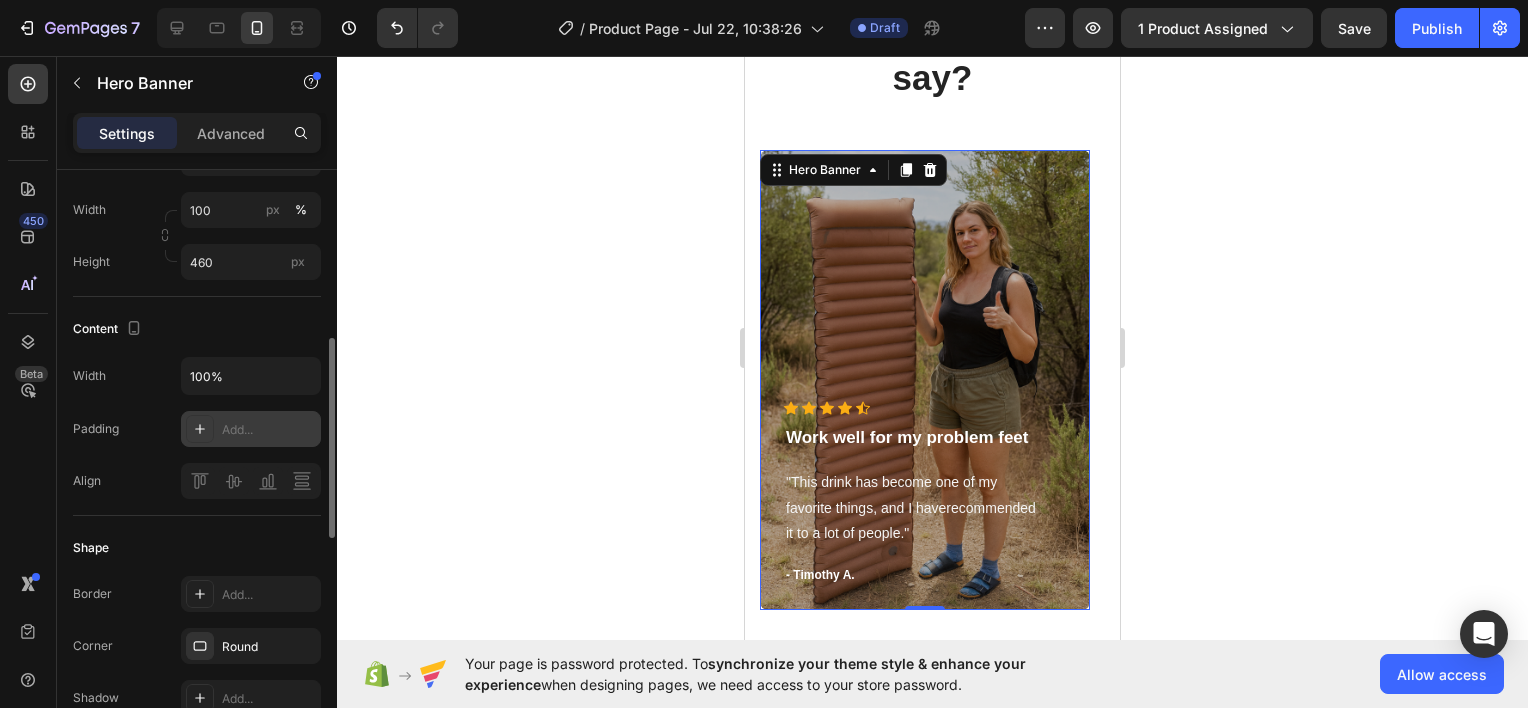scroll, scrollTop: 600, scrollLeft: 0, axis: vertical 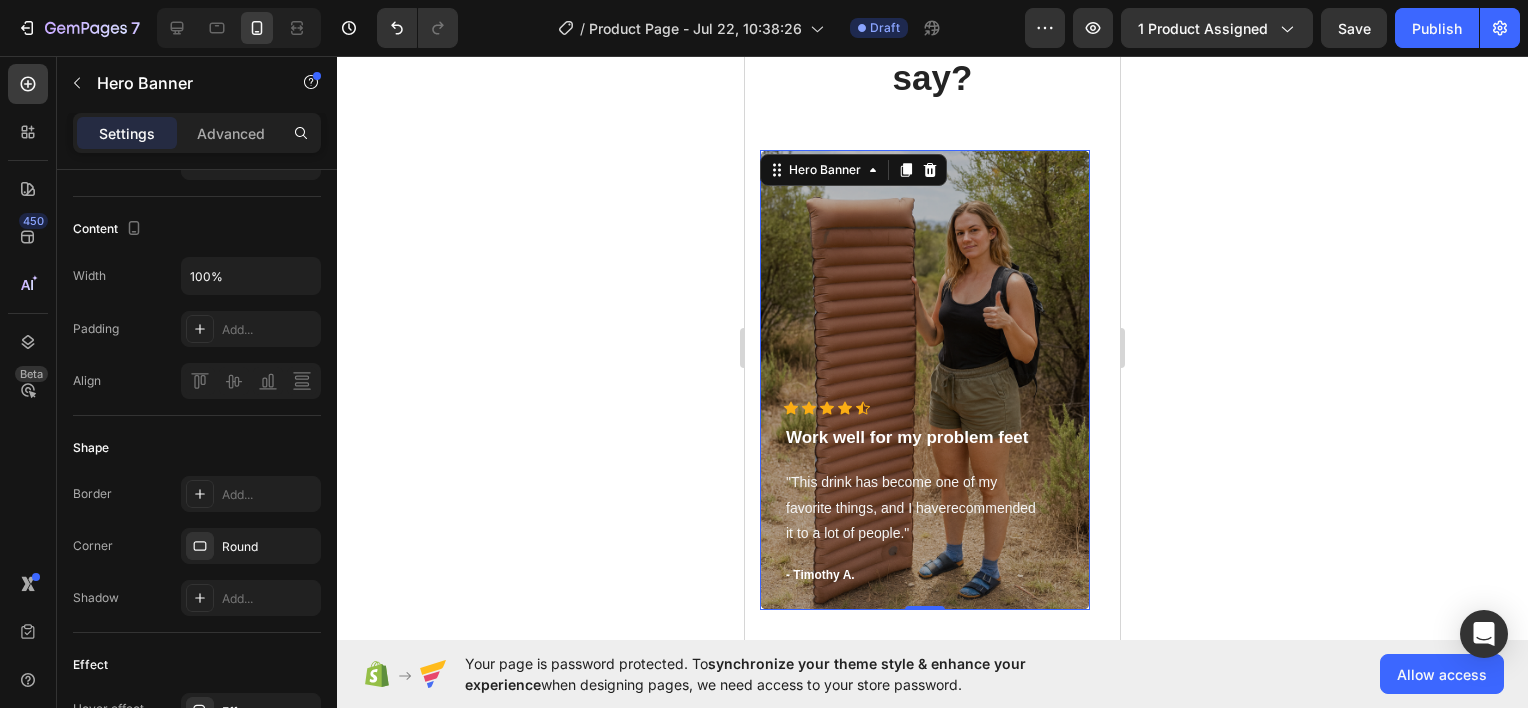 click 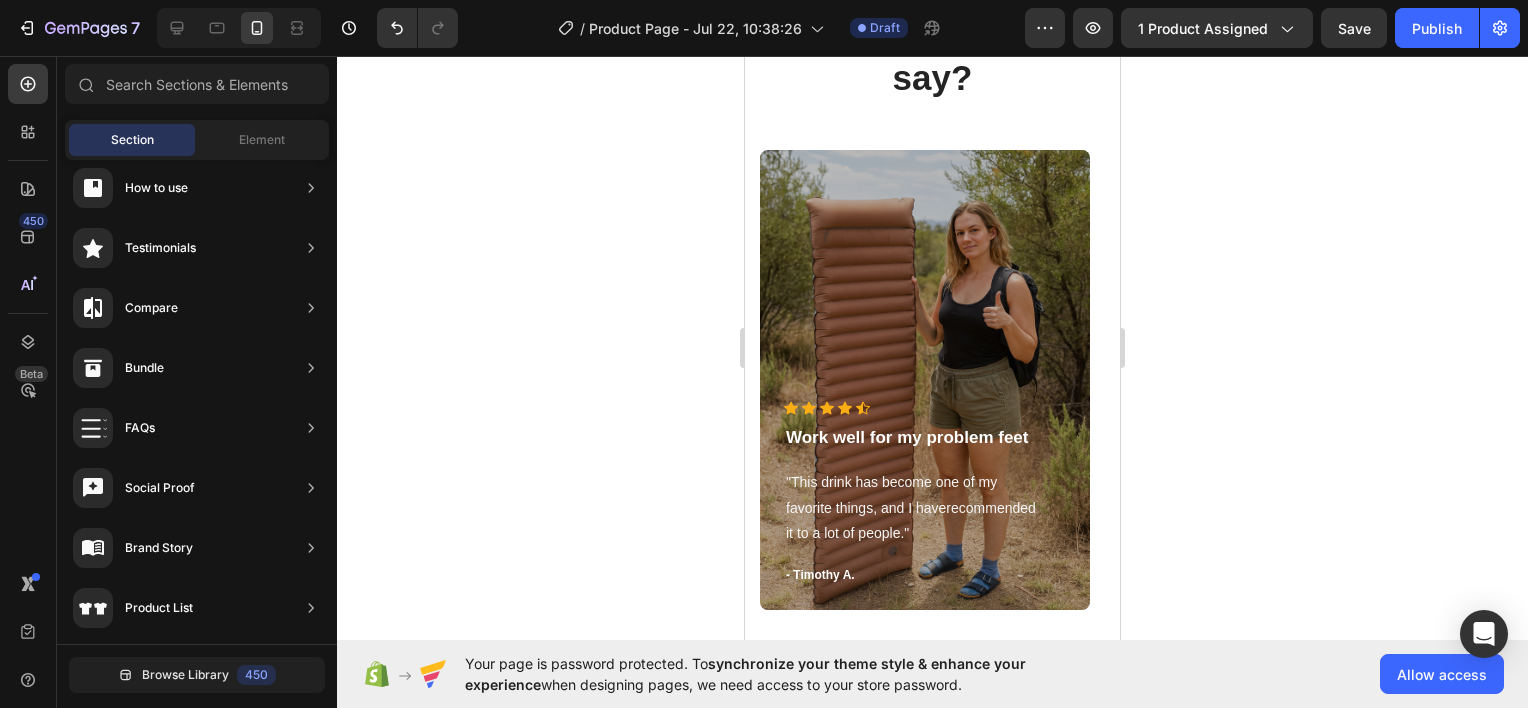 click 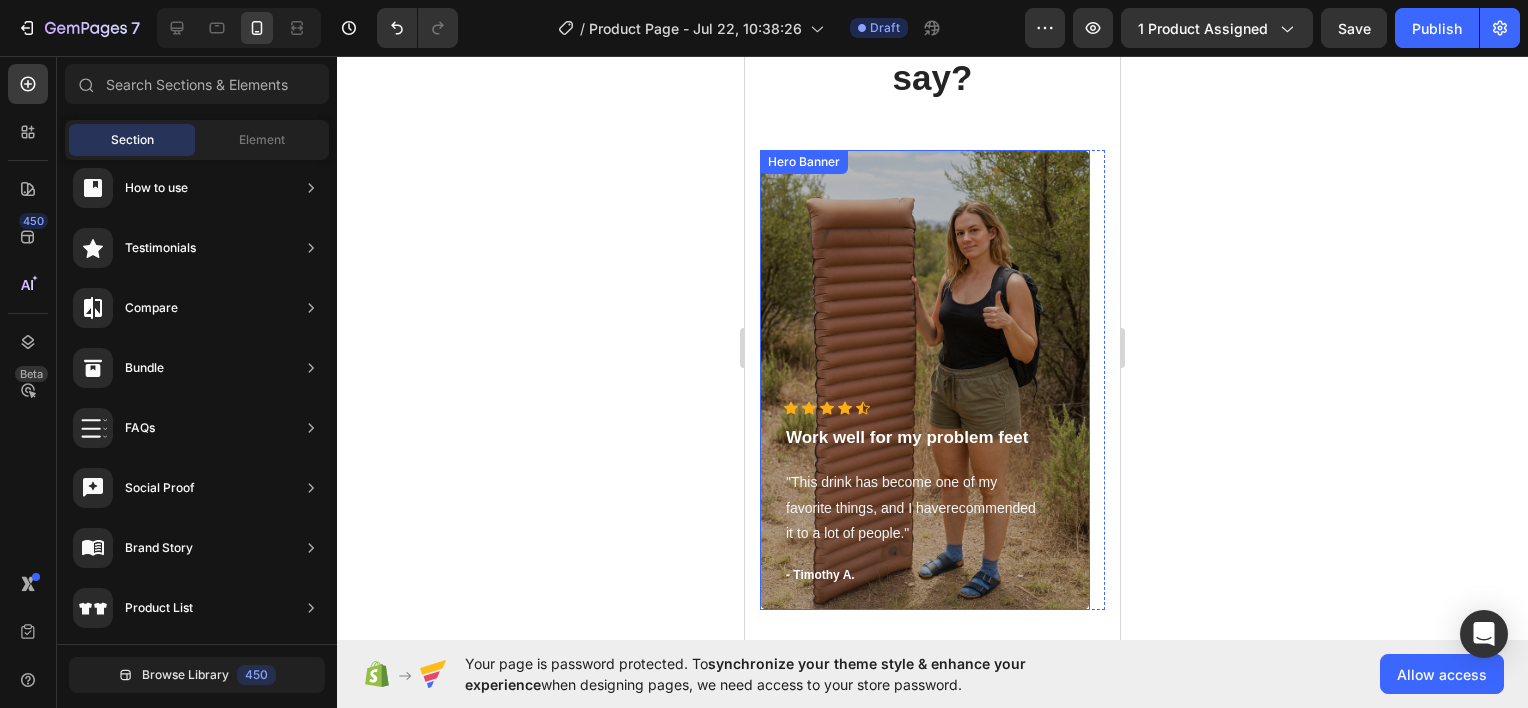 click 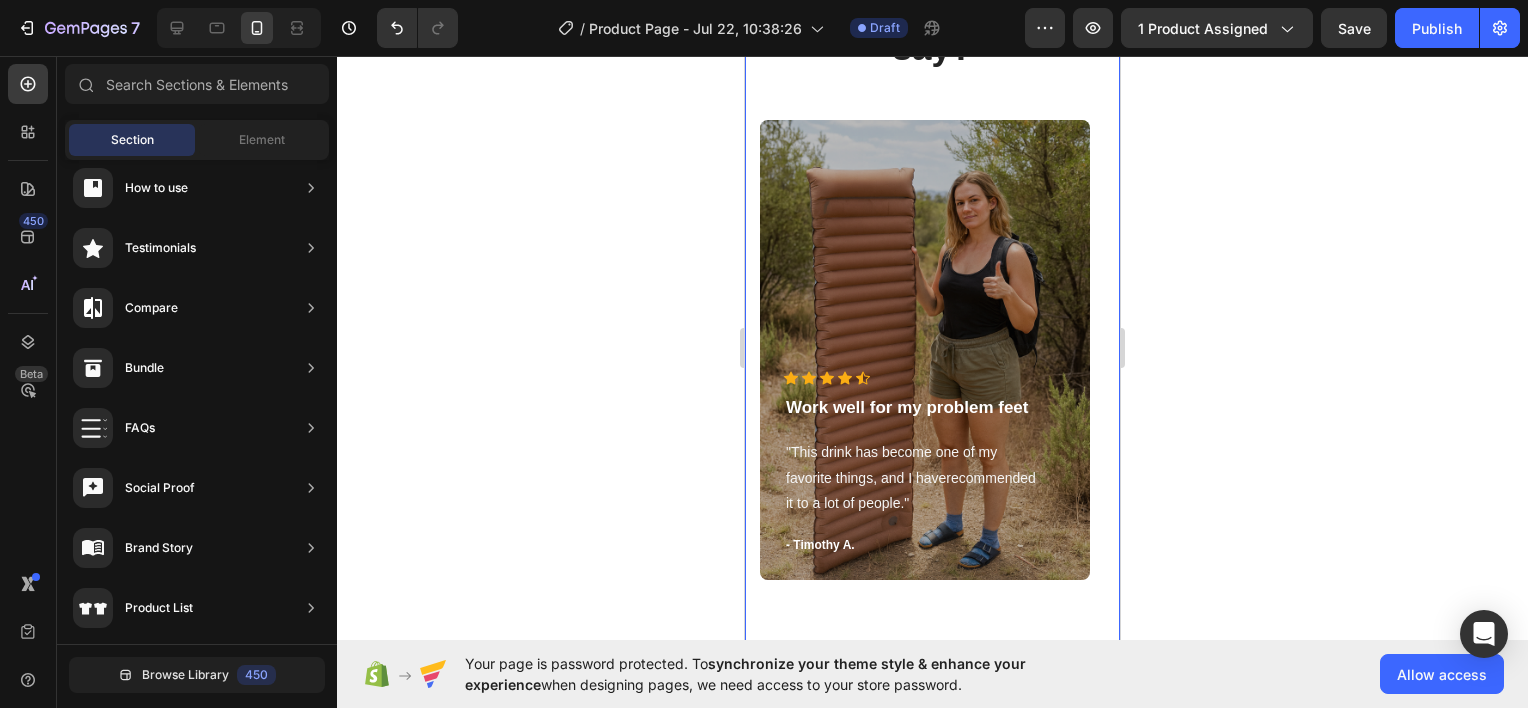 scroll, scrollTop: 1537, scrollLeft: 0, axis: vertical 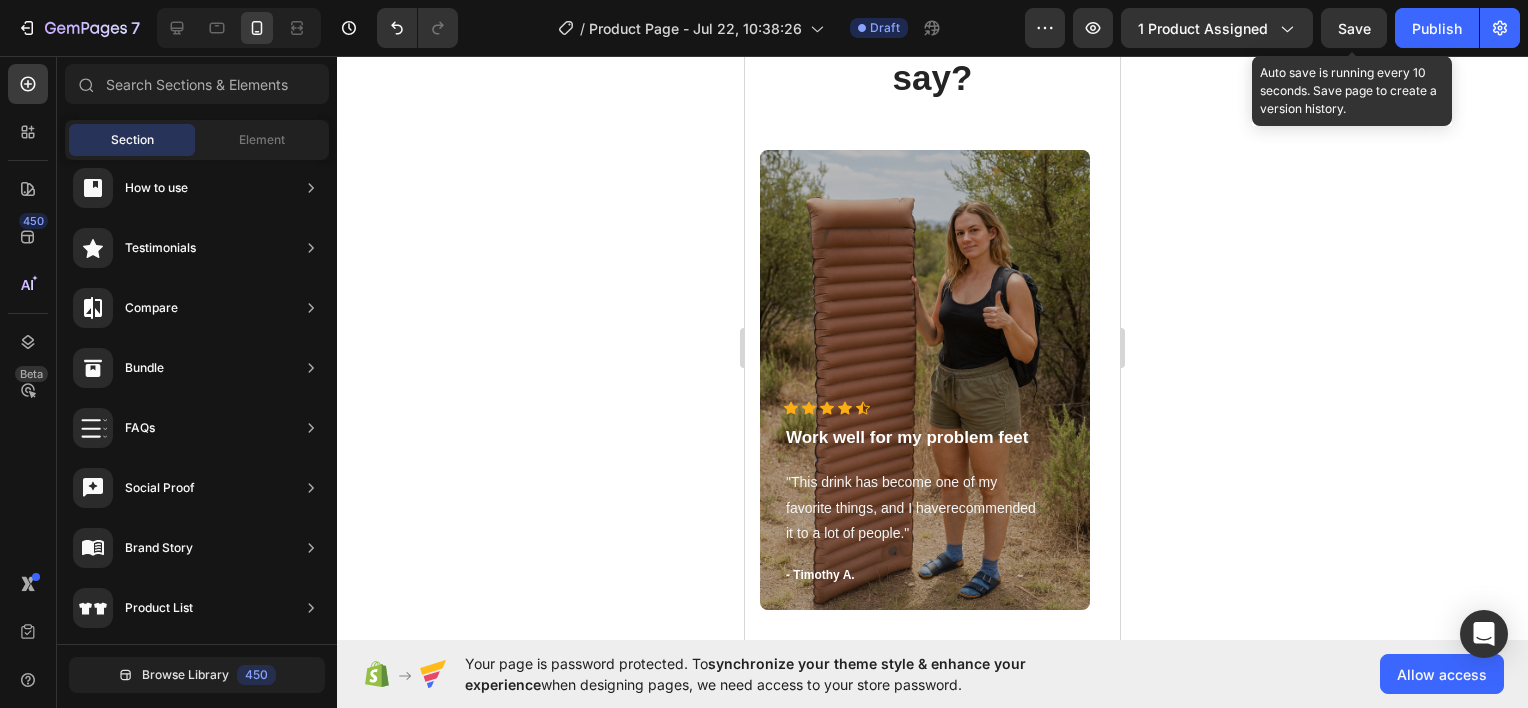 click on "Save" at bounding box center [1354, 28] 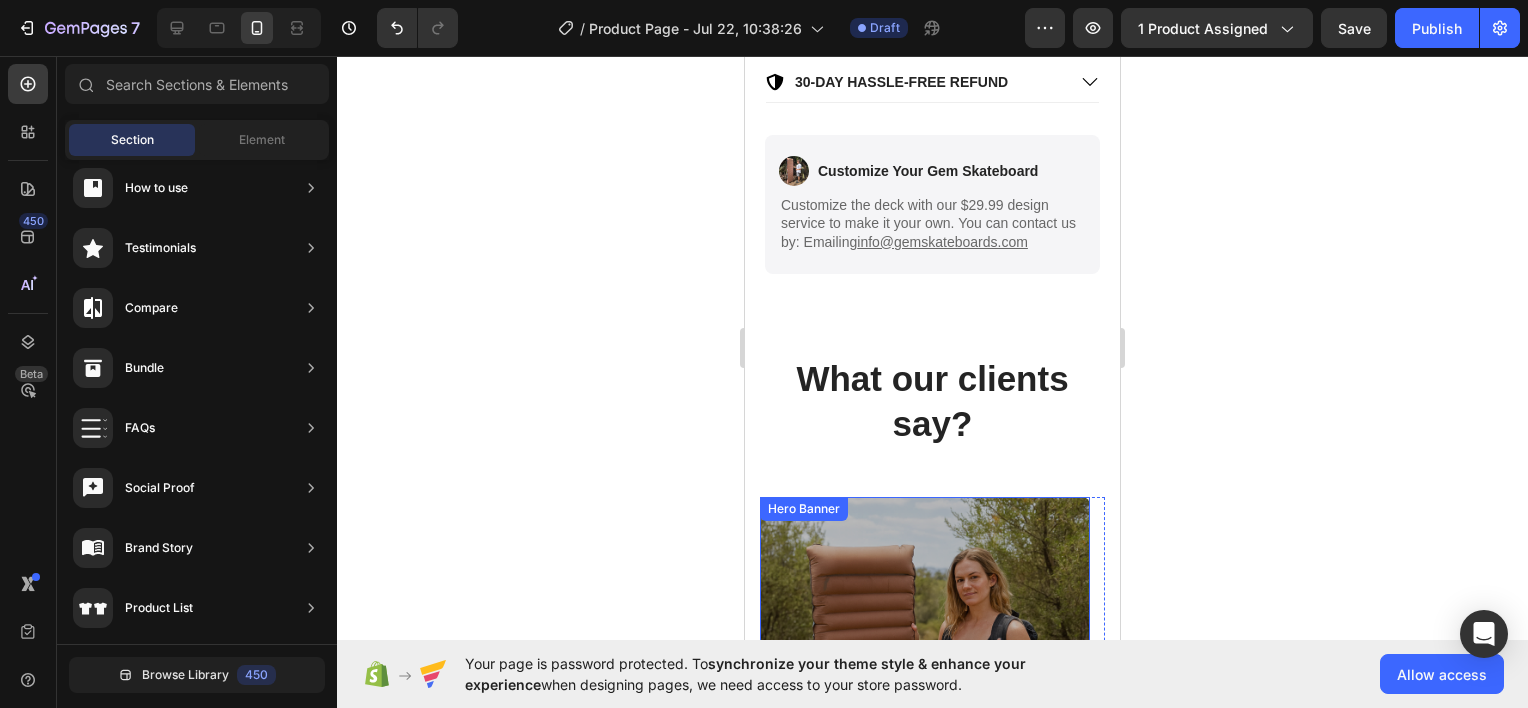 scroll, scrollTop: 1080, scrollLeft: 0, axis: vertical 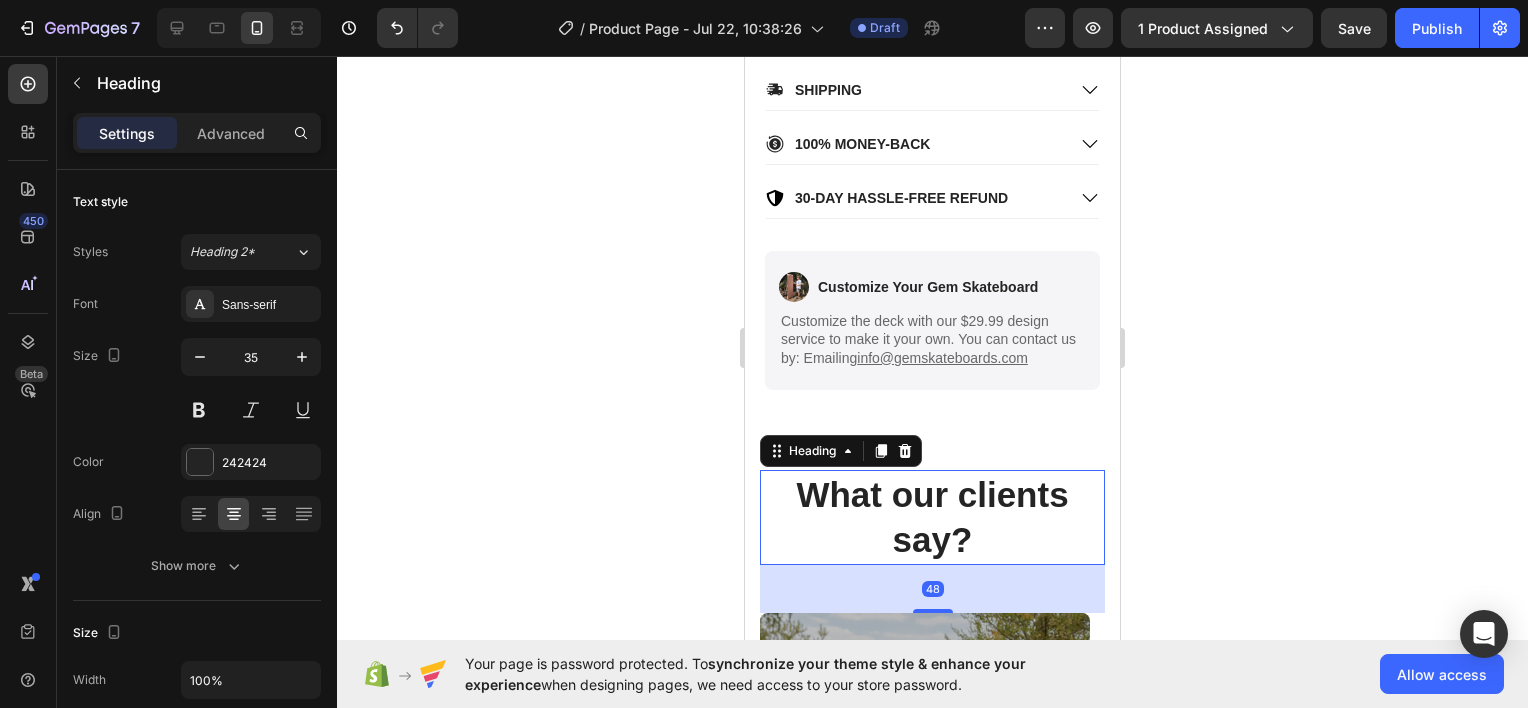 click on "What our clients say?" at bounding box center [932, 517] 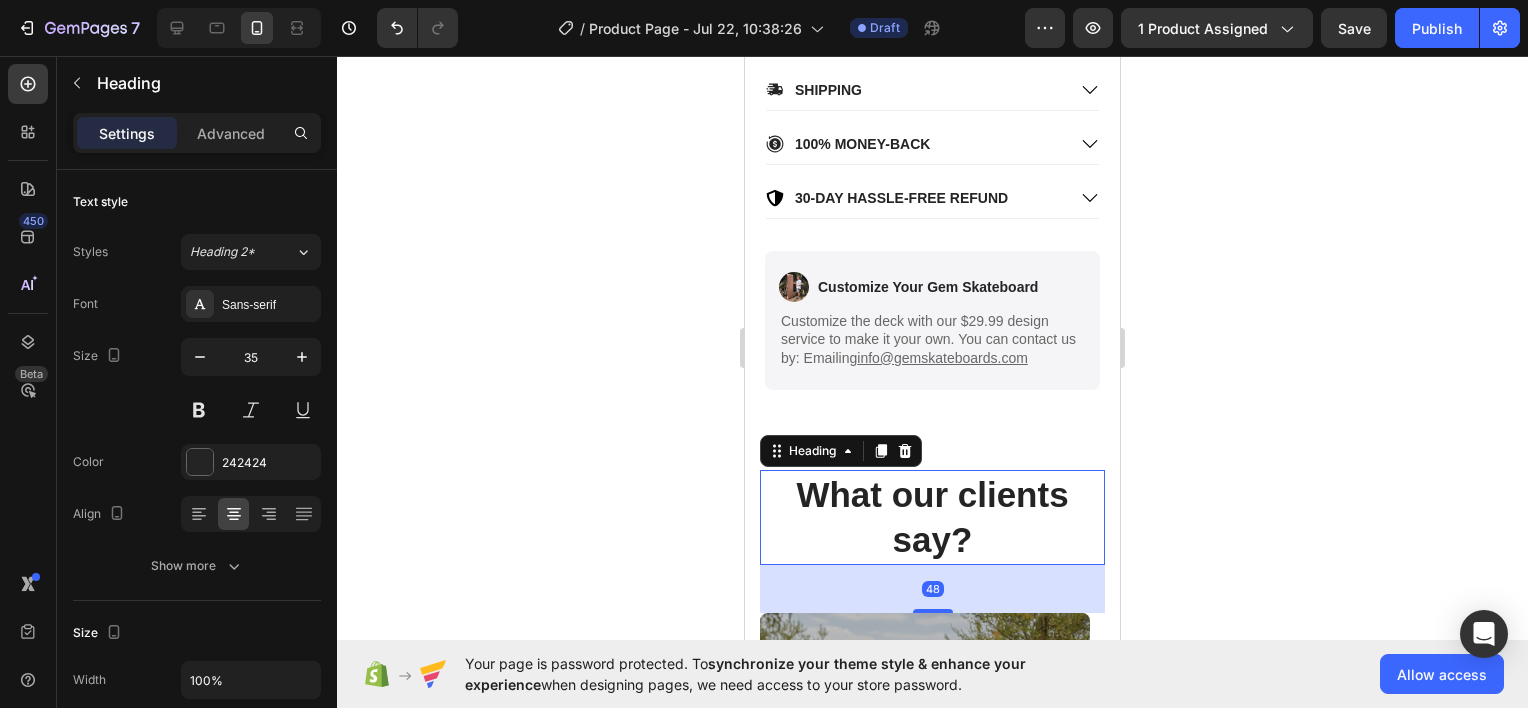 click 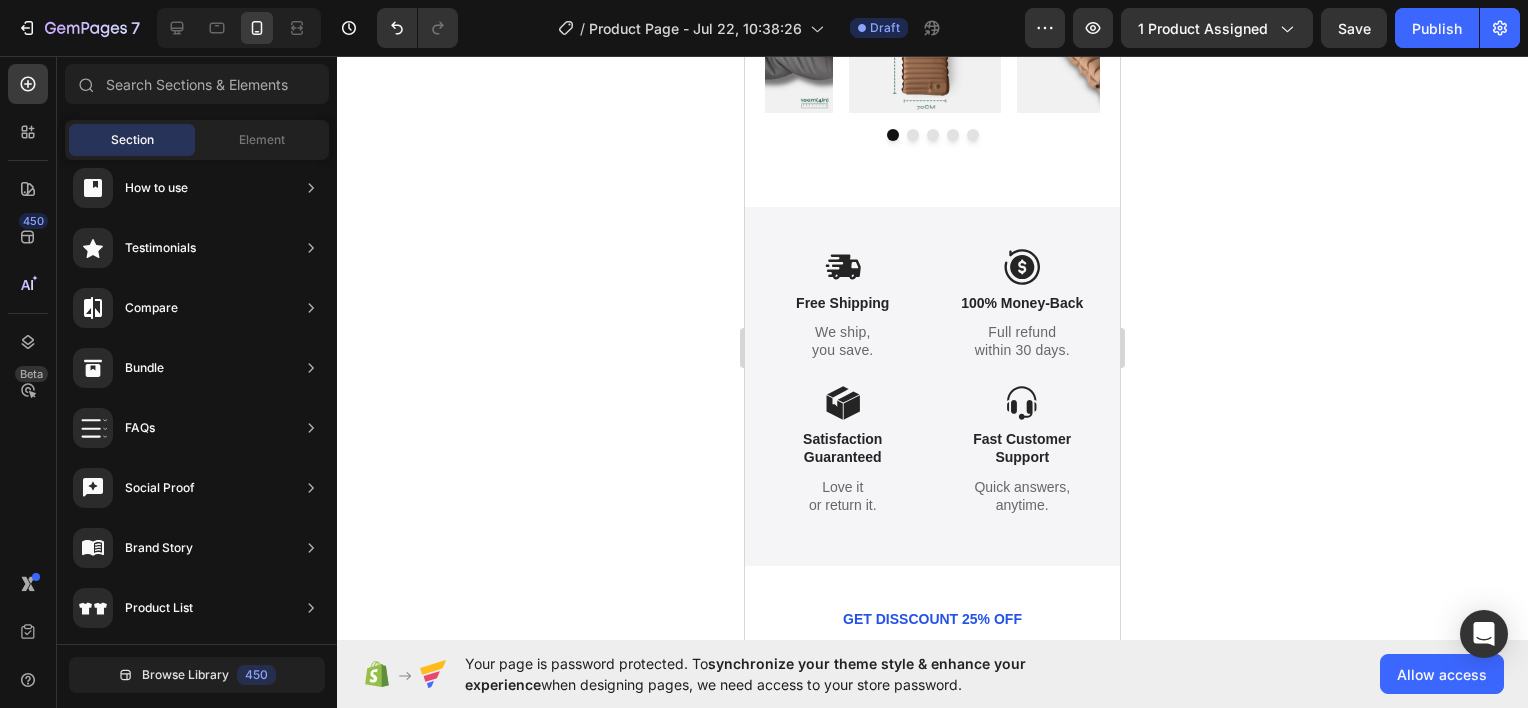 scroll, scrollTop: 6180, scrollLeft: 0, axis: vertical 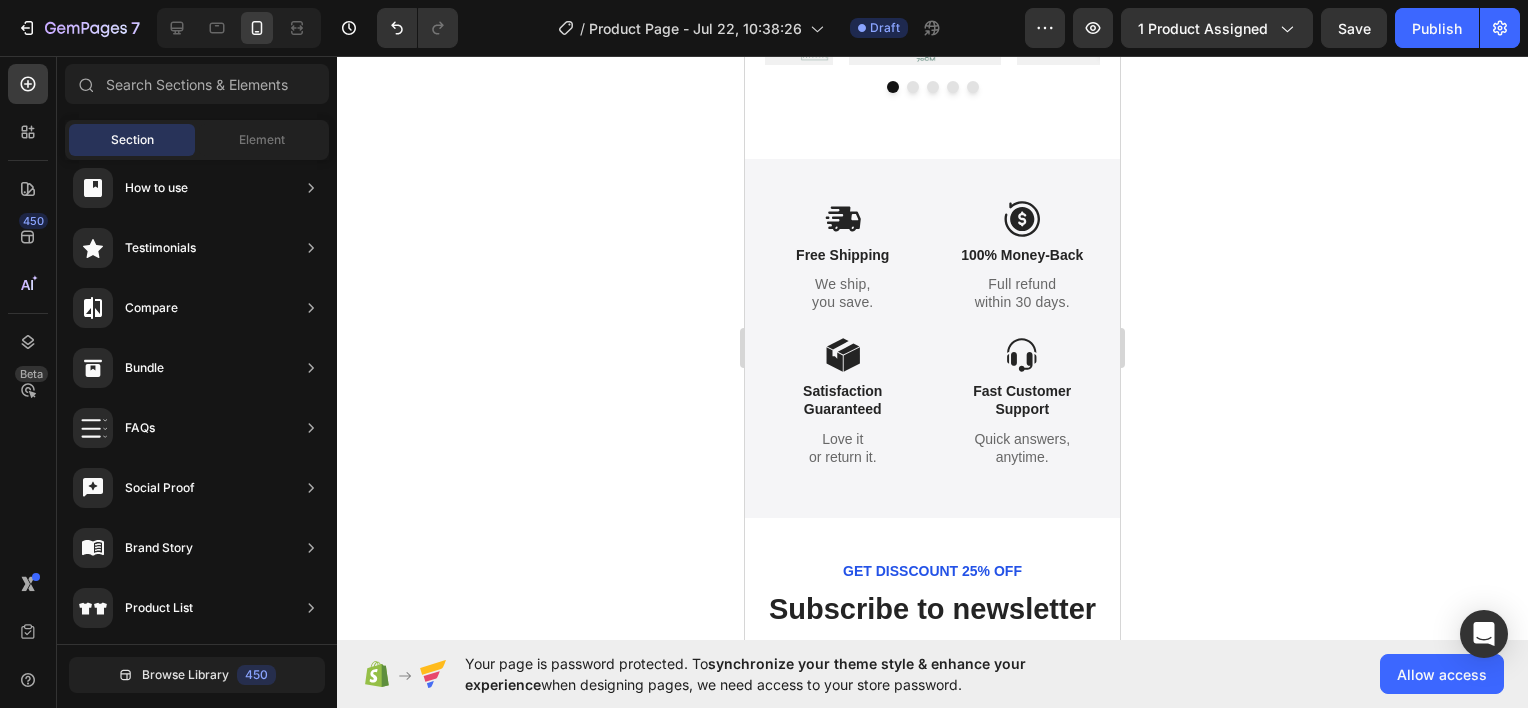 click 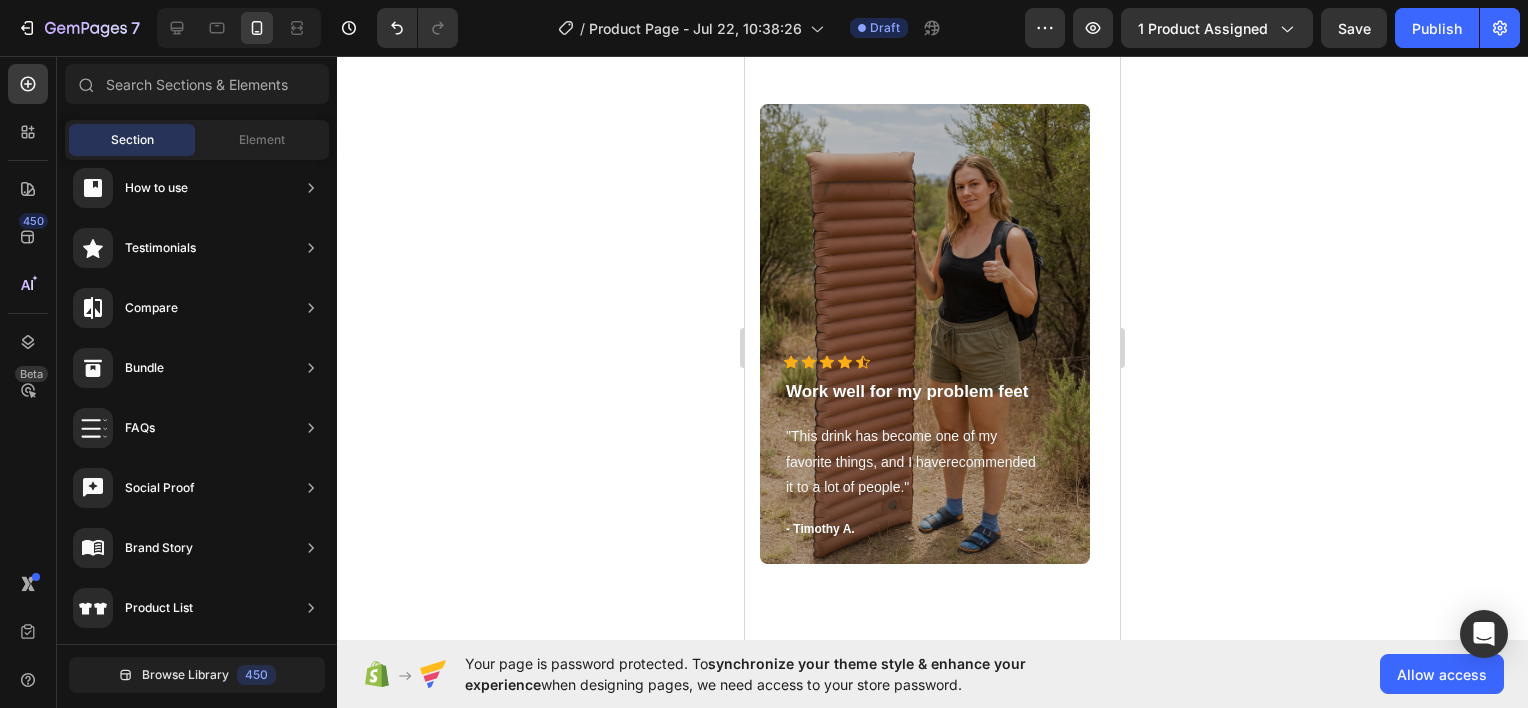 scroll, scrollTop: 1580, scrollLeft: 0, axis: vertical 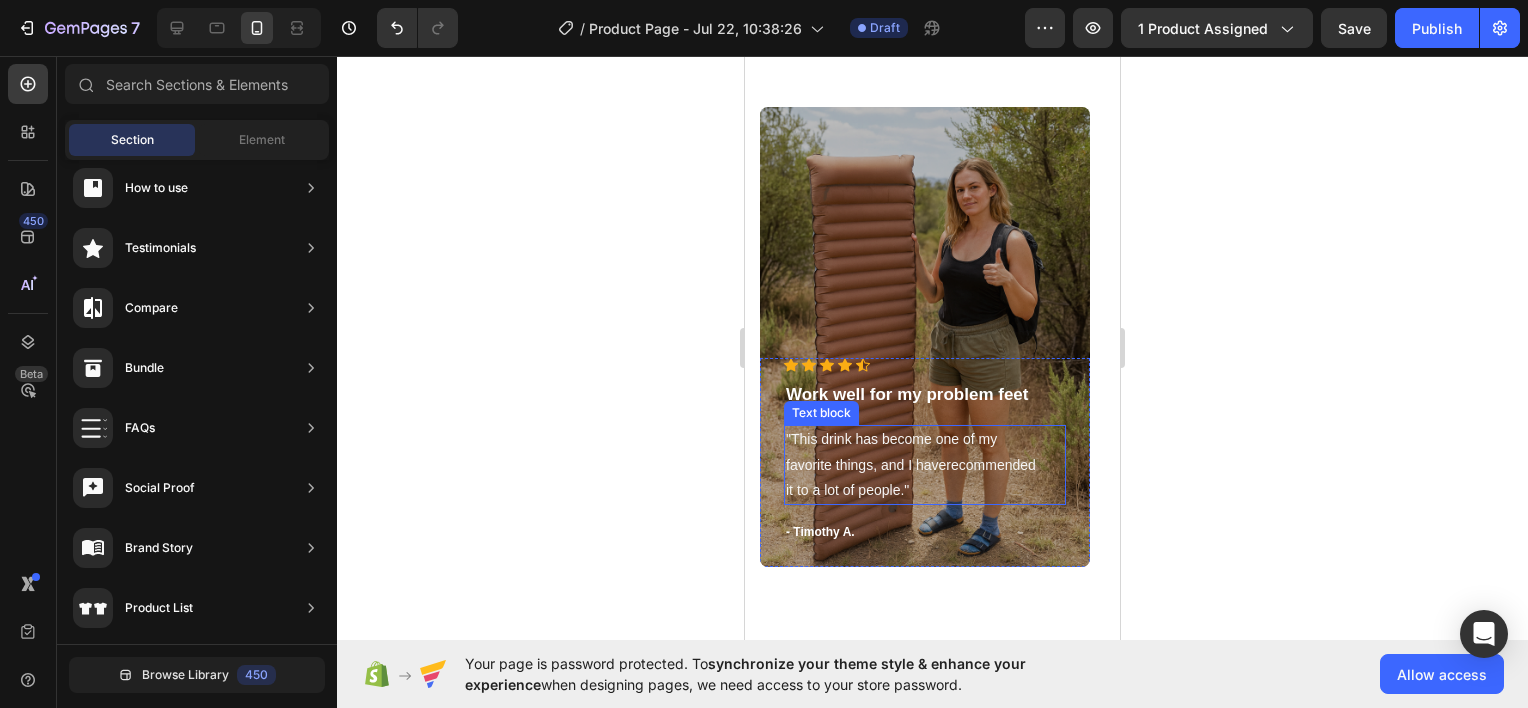 click on ""This drink has become one of my  favorite things, and I haverecommended it to a lot of people."" at bounding box center [925, 465] 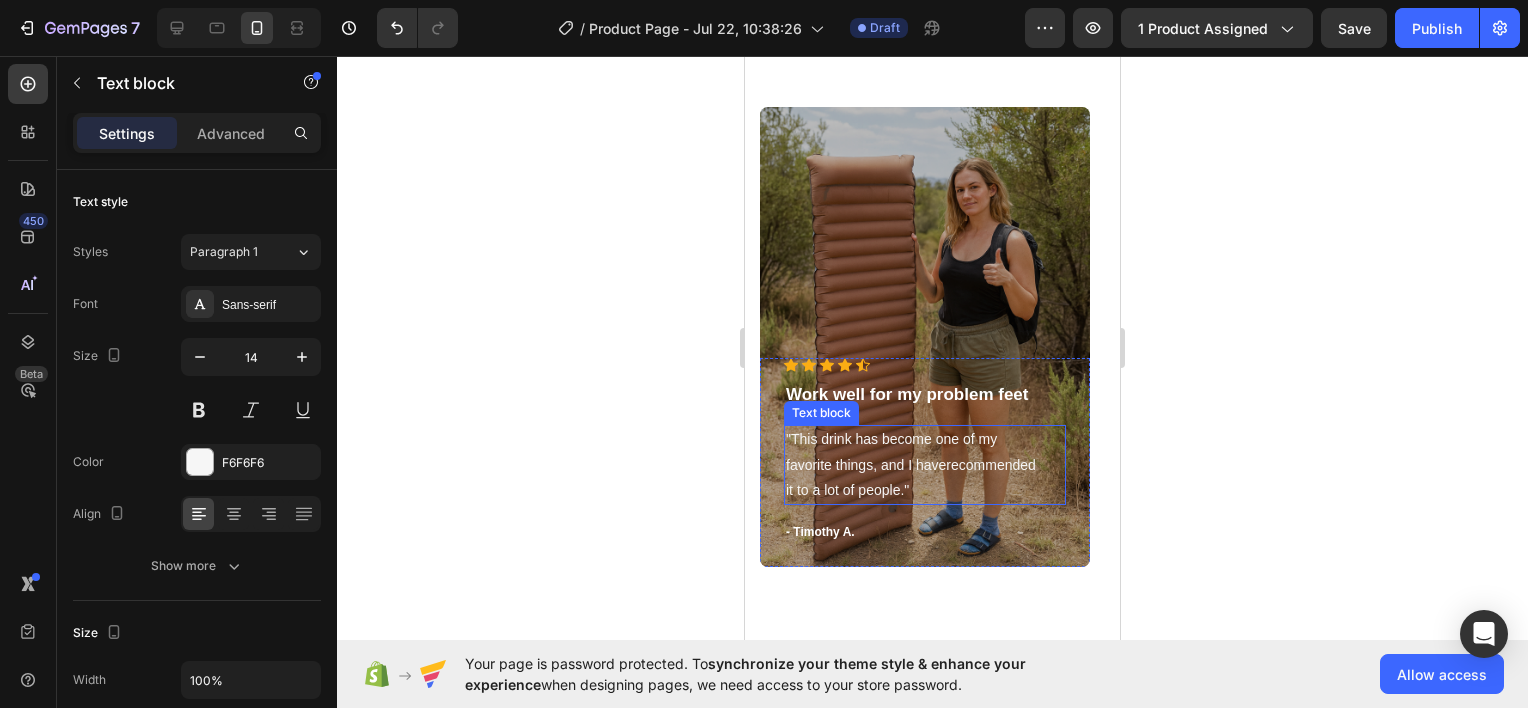 click on ""This drink has become one of my  favorite things, and I haverecommended it to a lot of people."" at bounding box center [925, 465] 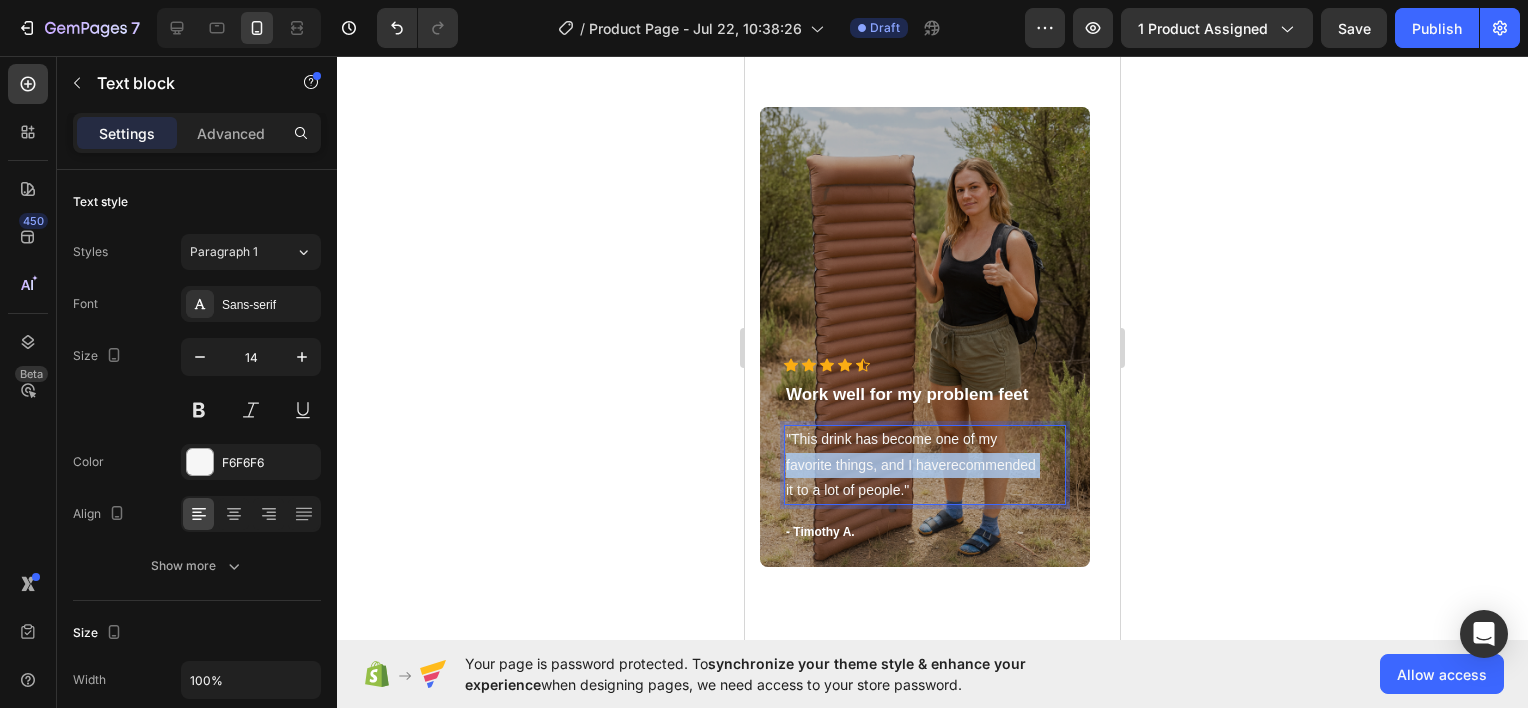 click on ""This drink has become one of my  favorite things, and I haverecommended it to a lot of people."" at bounding box center (925, 465) 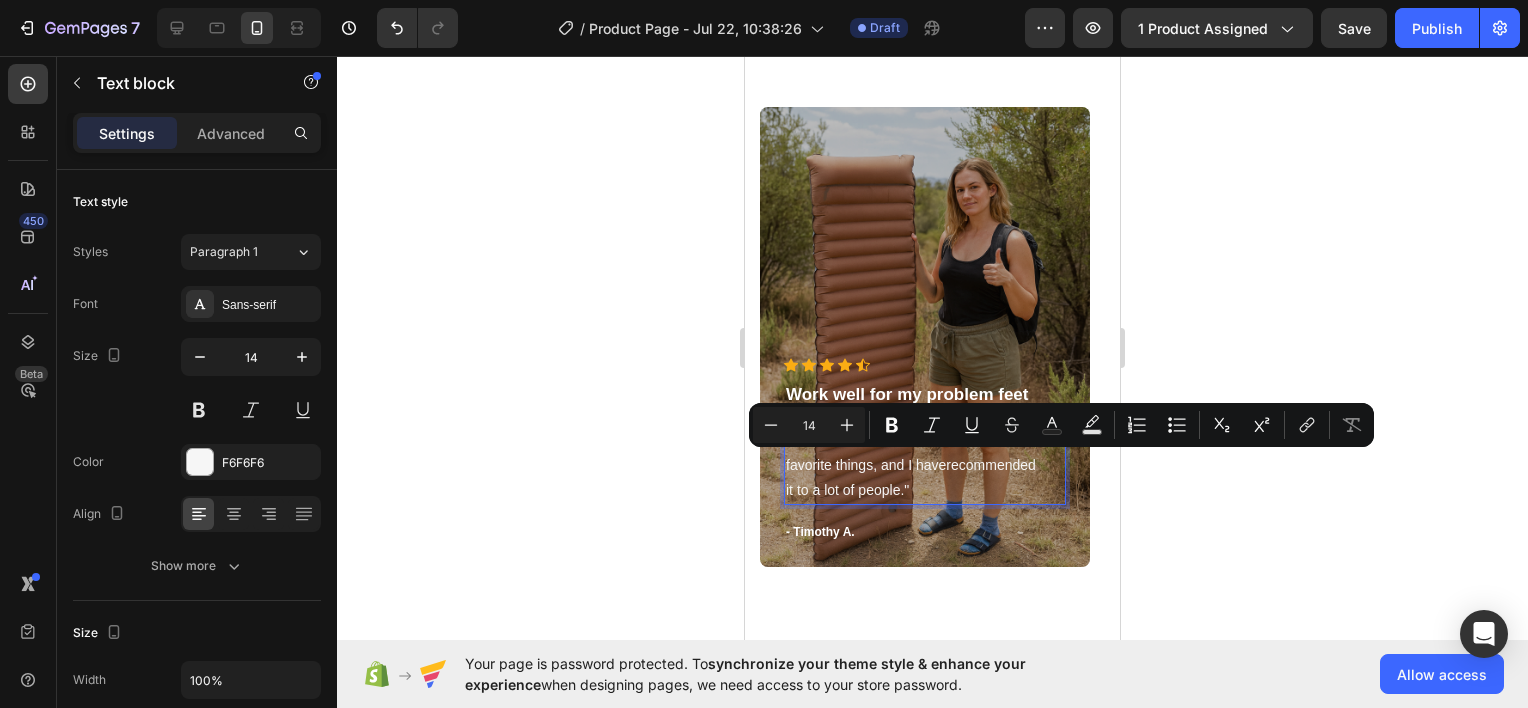 click on ""This drink has become one of my  favorite things, and I haverecommended it to a lot of people."" at bounding box center [925, 465] 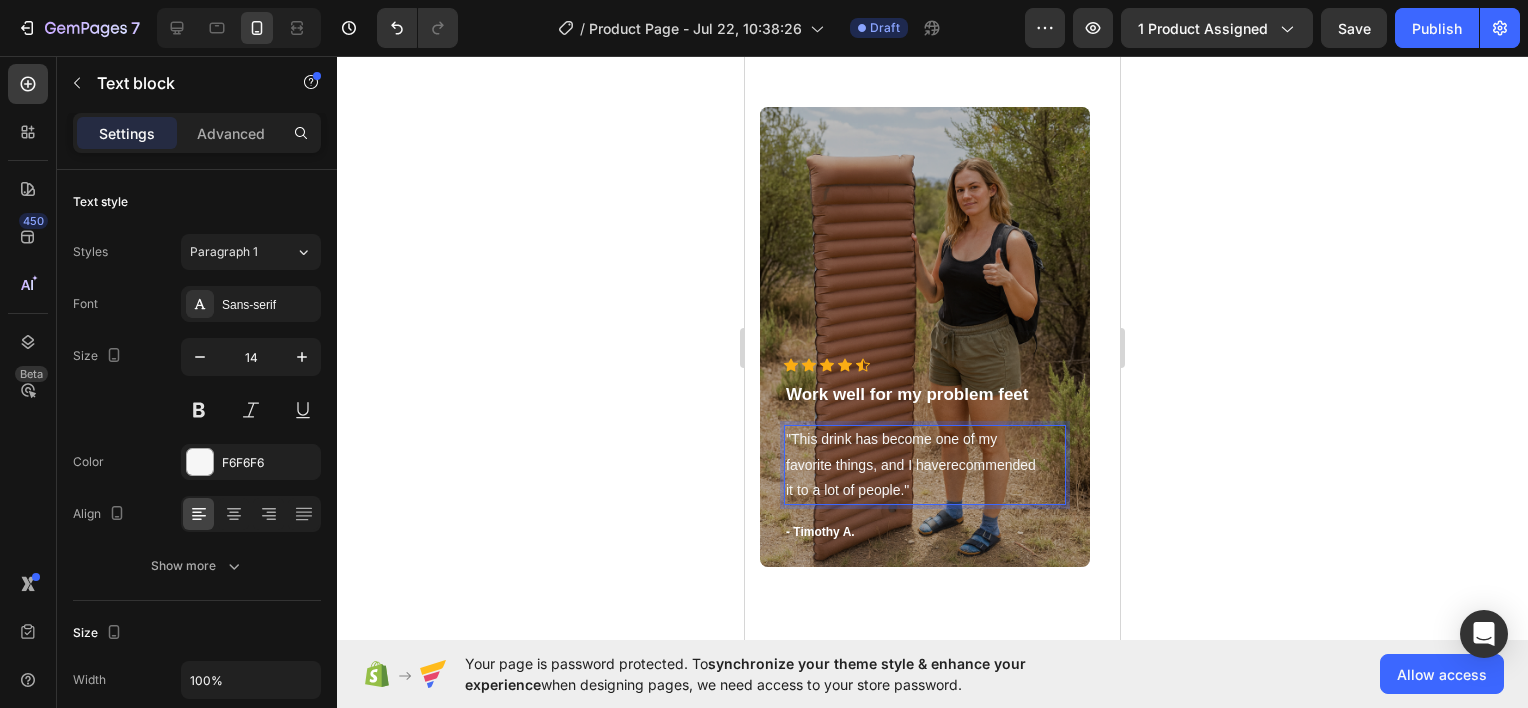 click on ""This drink has become one of my  favorite things, and I haverecommended it to a lot of people."" at bounding box center (925, 465) 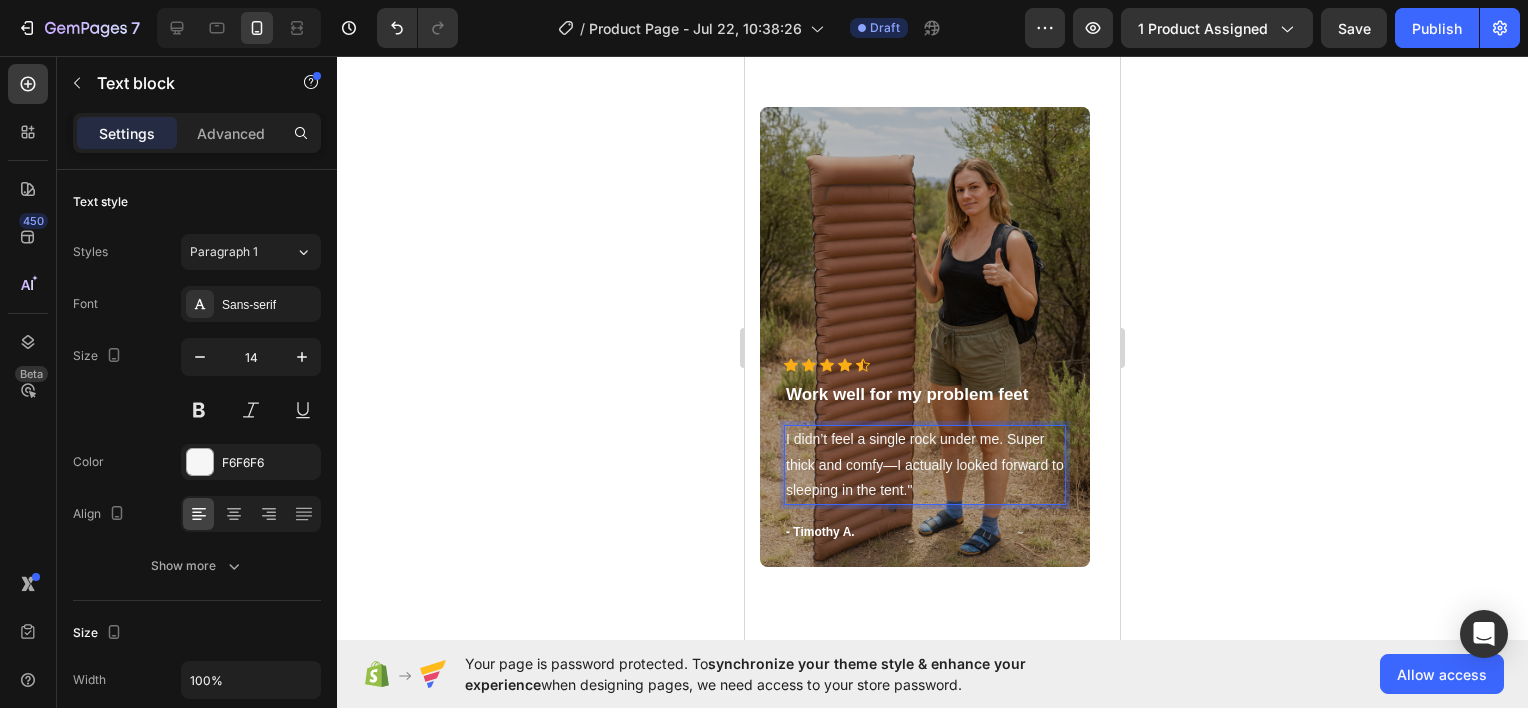 click on "I didn’t feel a single rock under me. Super thick and comfy—I actually looked forward to sleeping in the tent."" at bounding box center [925, 465] 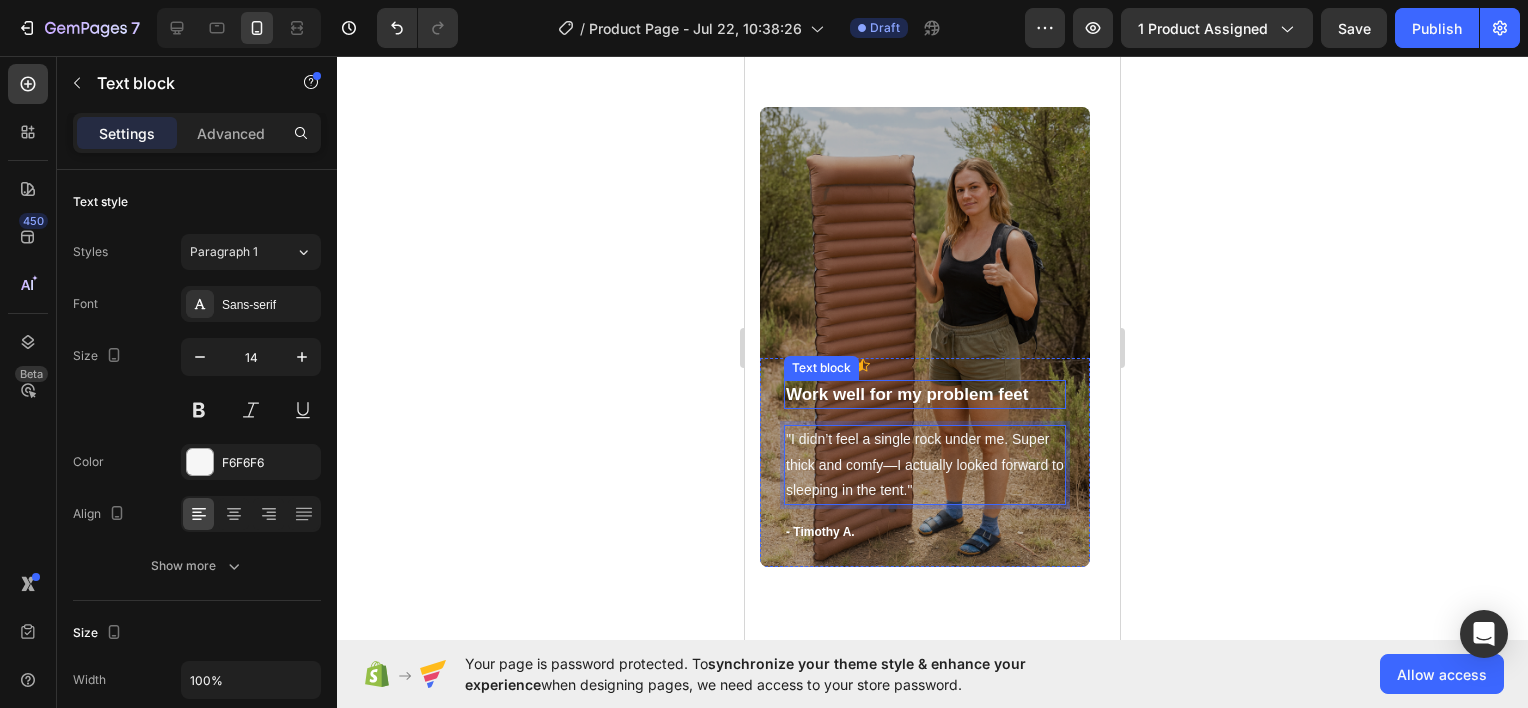 click on "Work well for my problem feet" at bounding box center (925, 395) 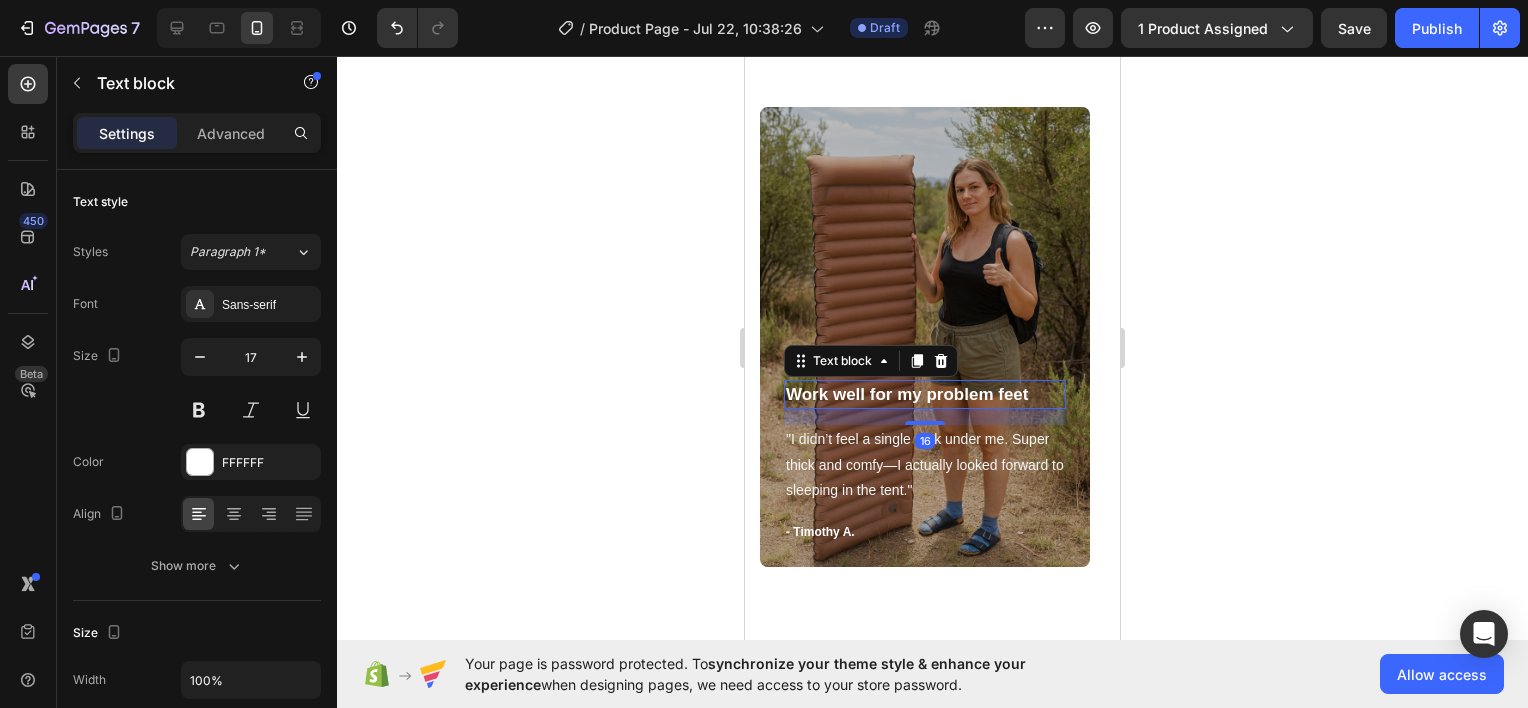 scroll, scrollTop: 588, scrollLeft: 0, axis: vertical 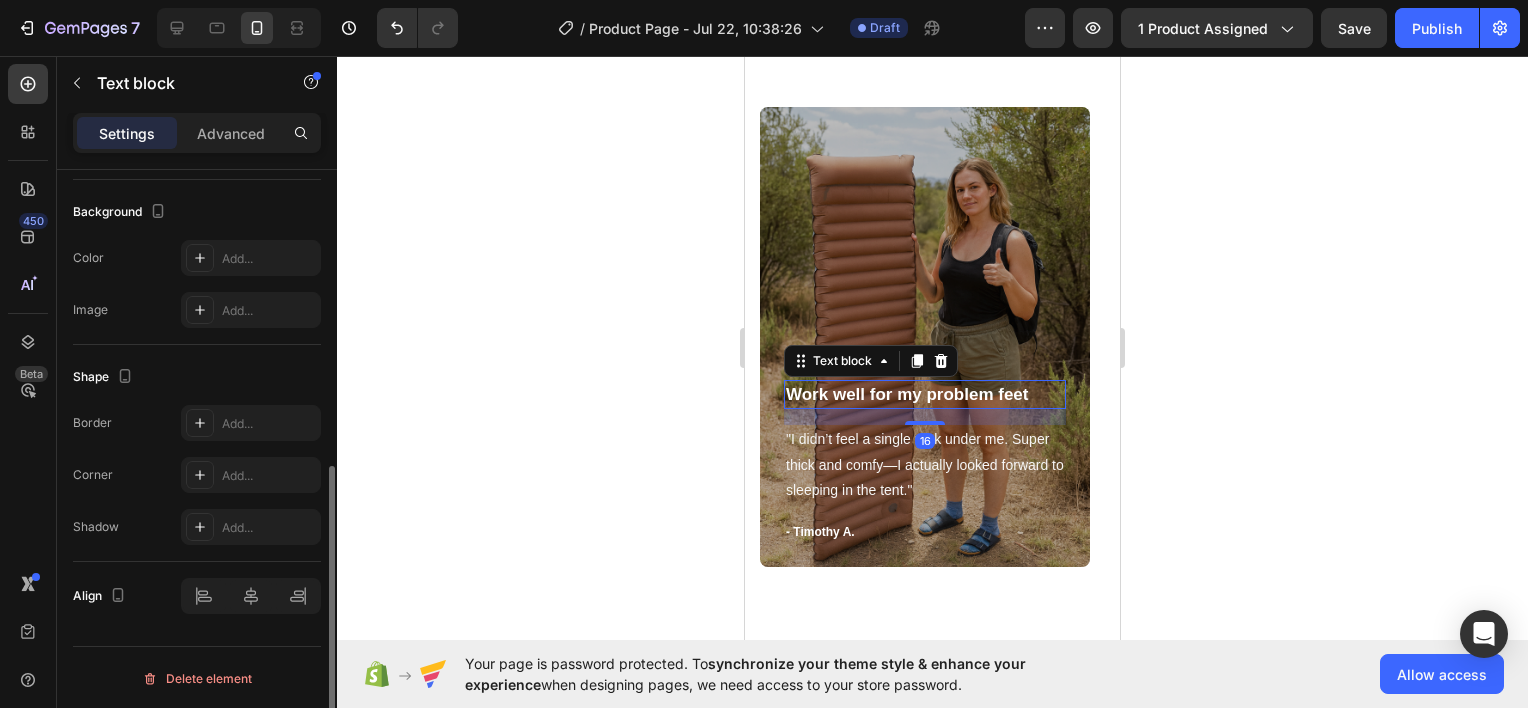 click on "Work well for my problem feet" at bounding box center (925, 395) 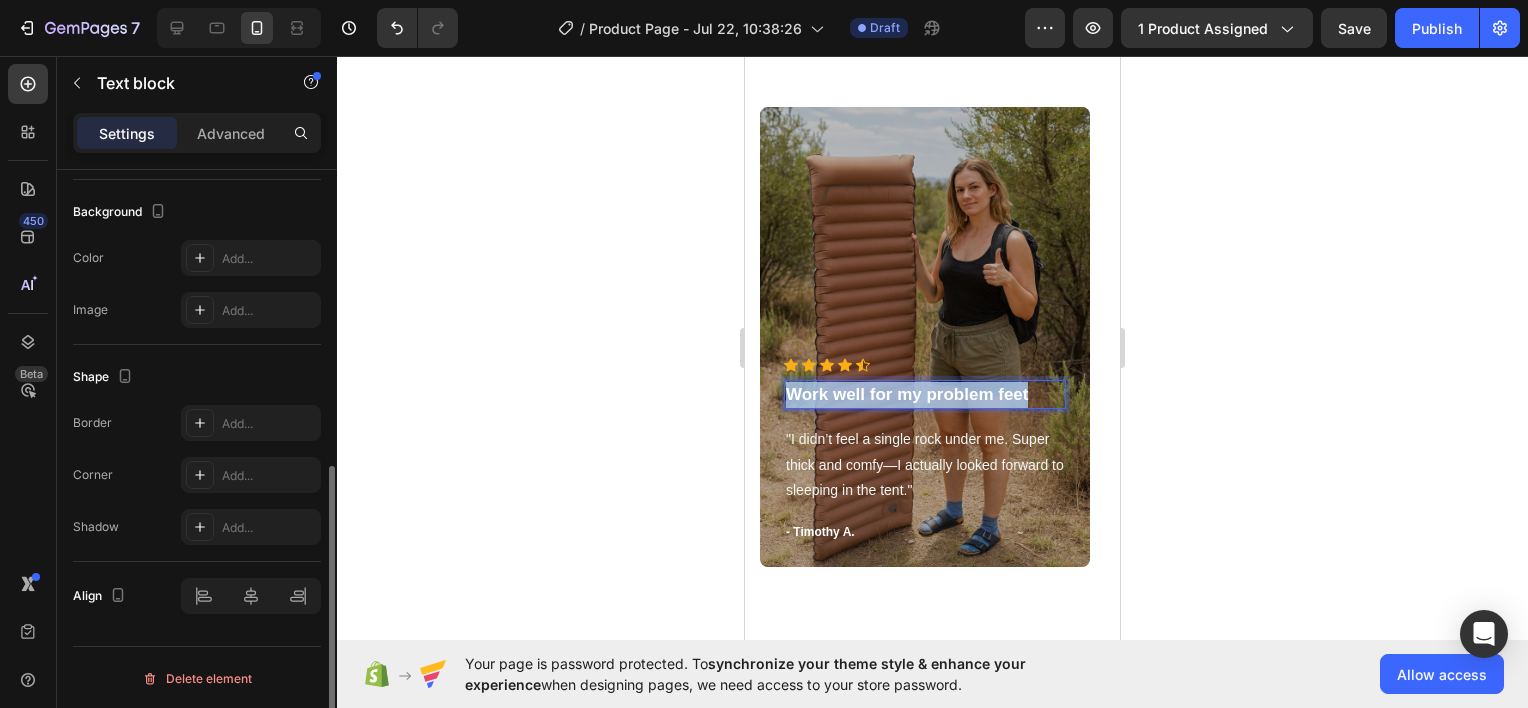click on "Work well for my problem feet" at bounding box center [925, 395] 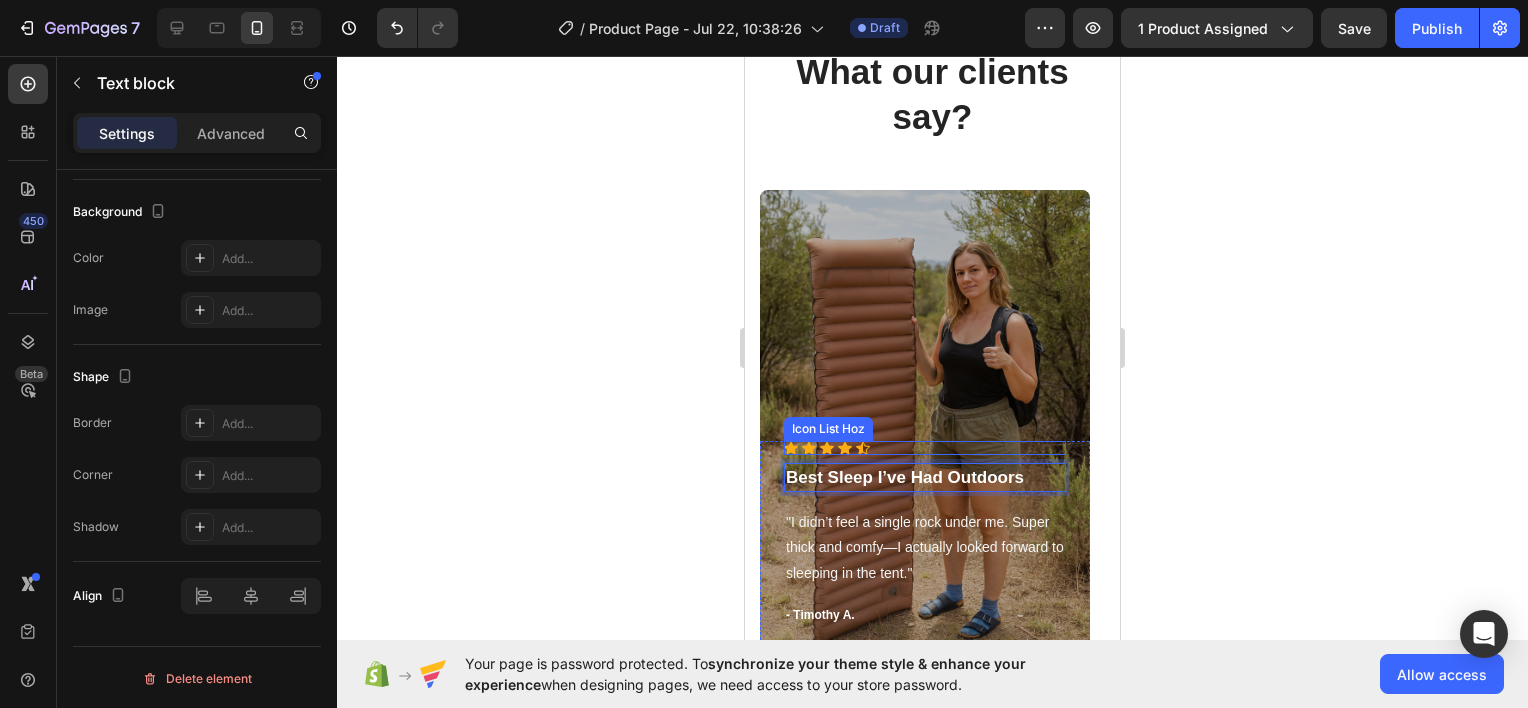 scroll, scrollTop: 1180, scrollLeft: 0, axis: vertical 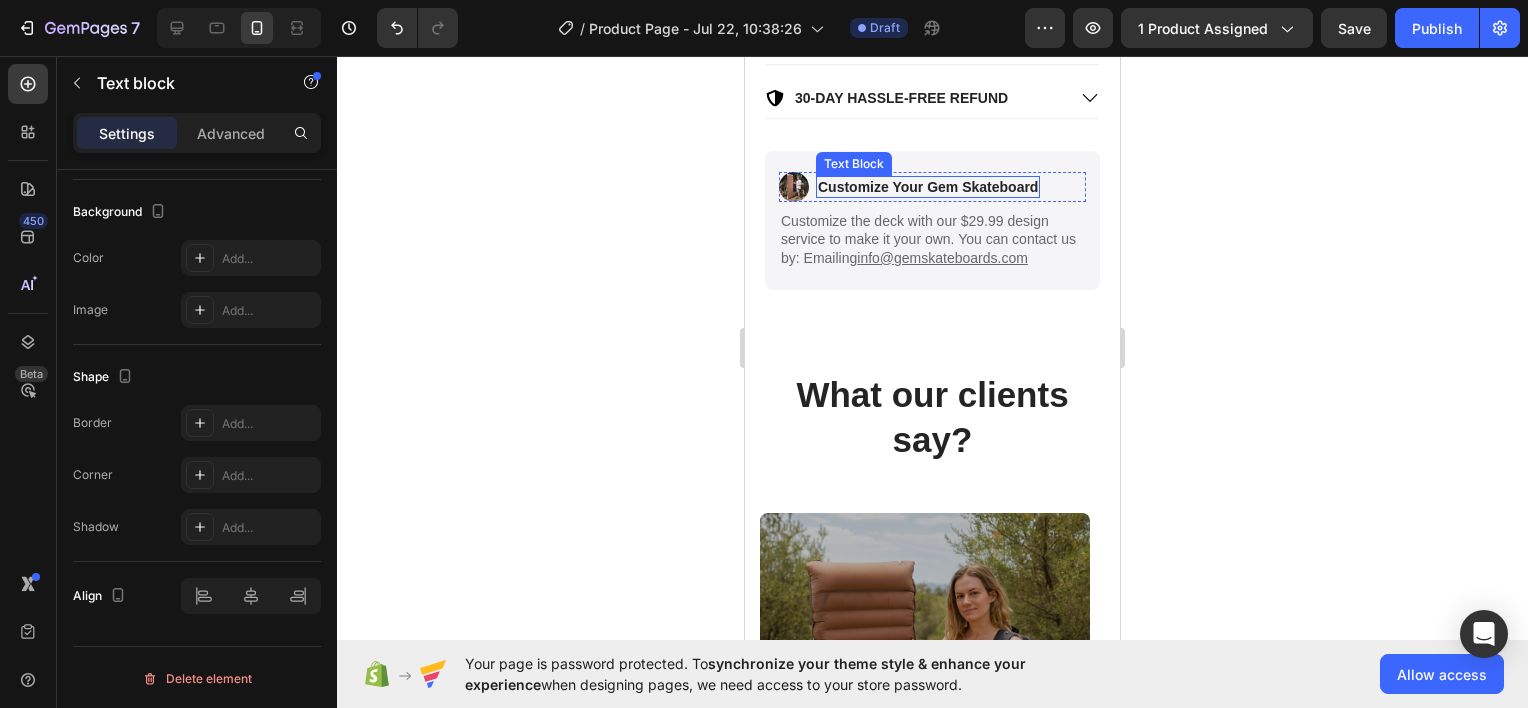 click on "Customize Your Gem Skateboard" at bounding box center [928, 187] 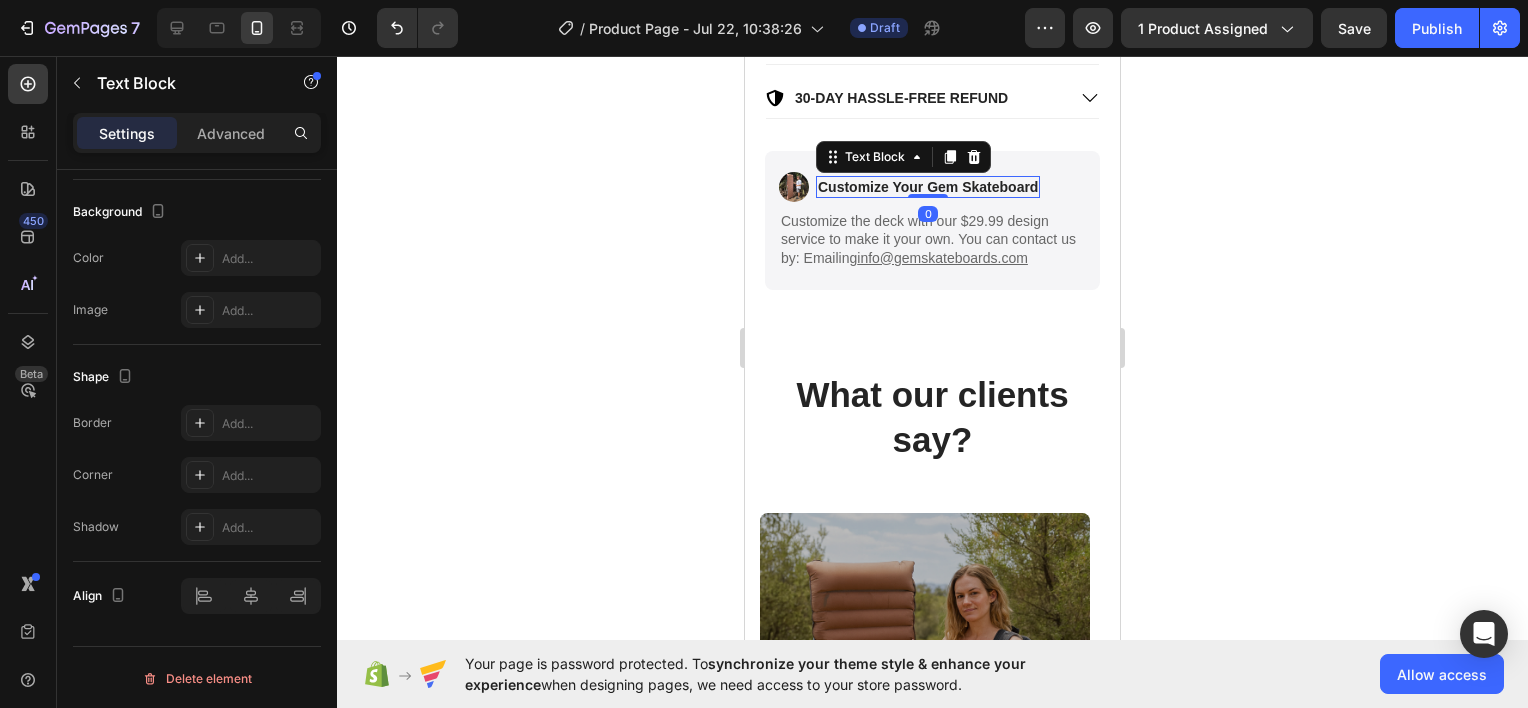 click at bounding box center [928, 196] 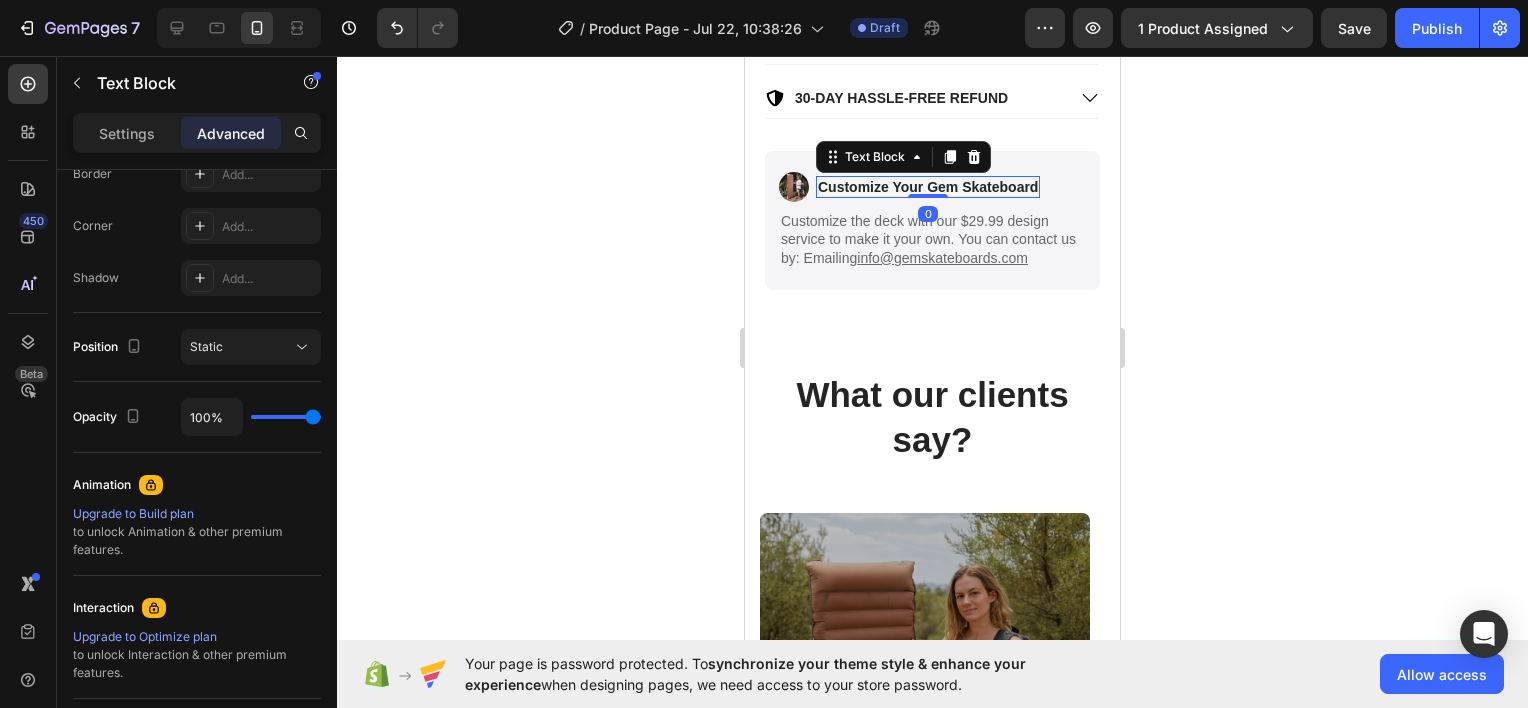 click on "Customize Your Gem Skateboard" at bounding box center (928, 187) 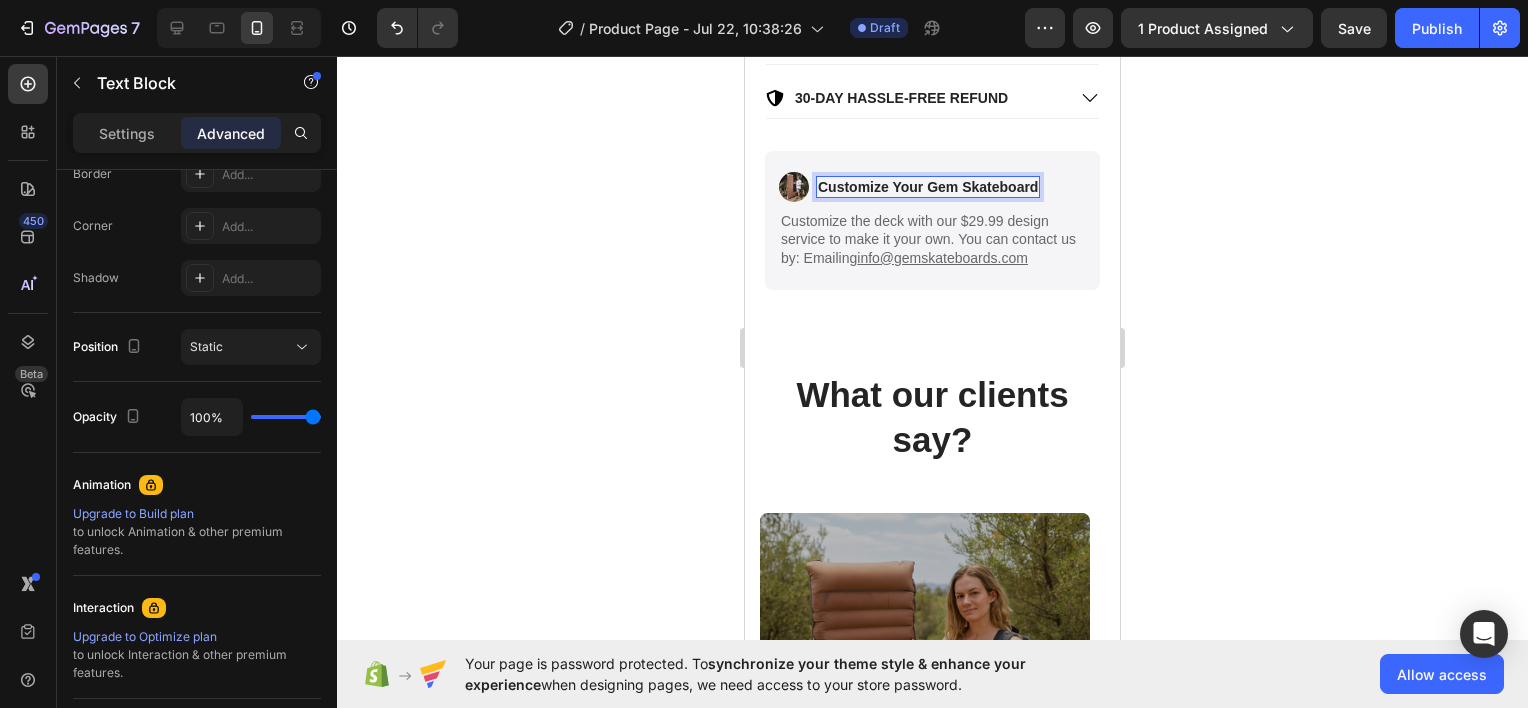 click on "Customize Your Gem Skateboard" at bounding box center [928, 187] 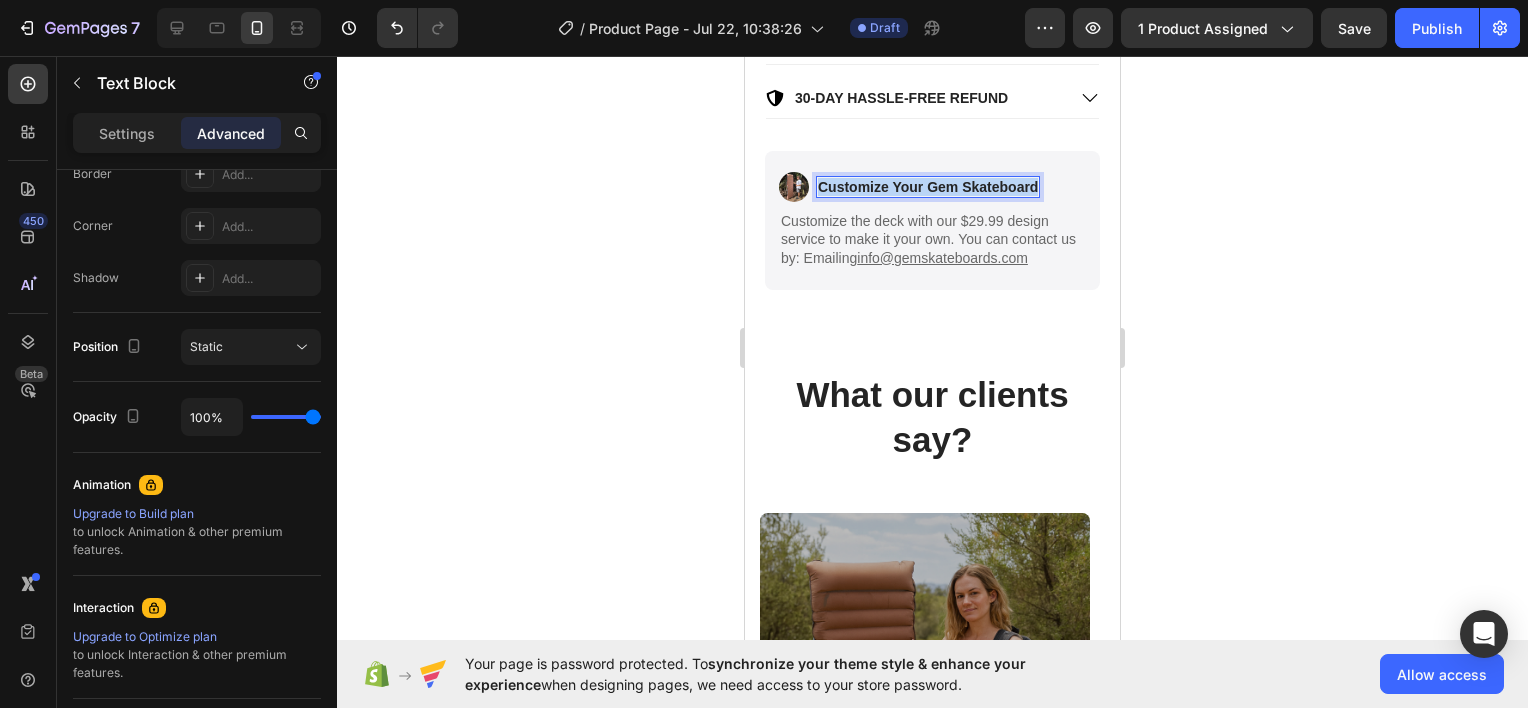 click on "Customize Your Gem Skateboard" at bounding box center (928, 187) 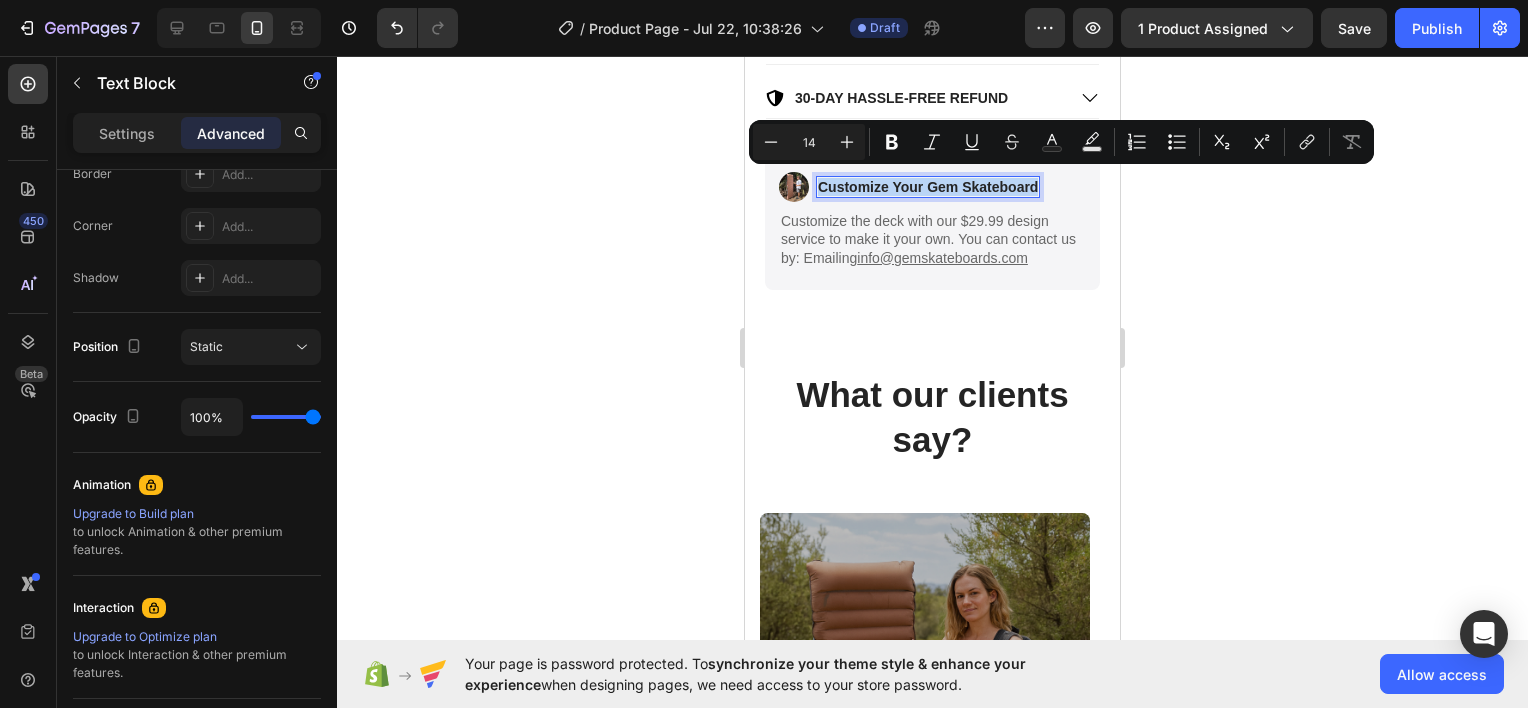 click on "Customize Your Gem Skateboard" at bounding box center (928, 187) 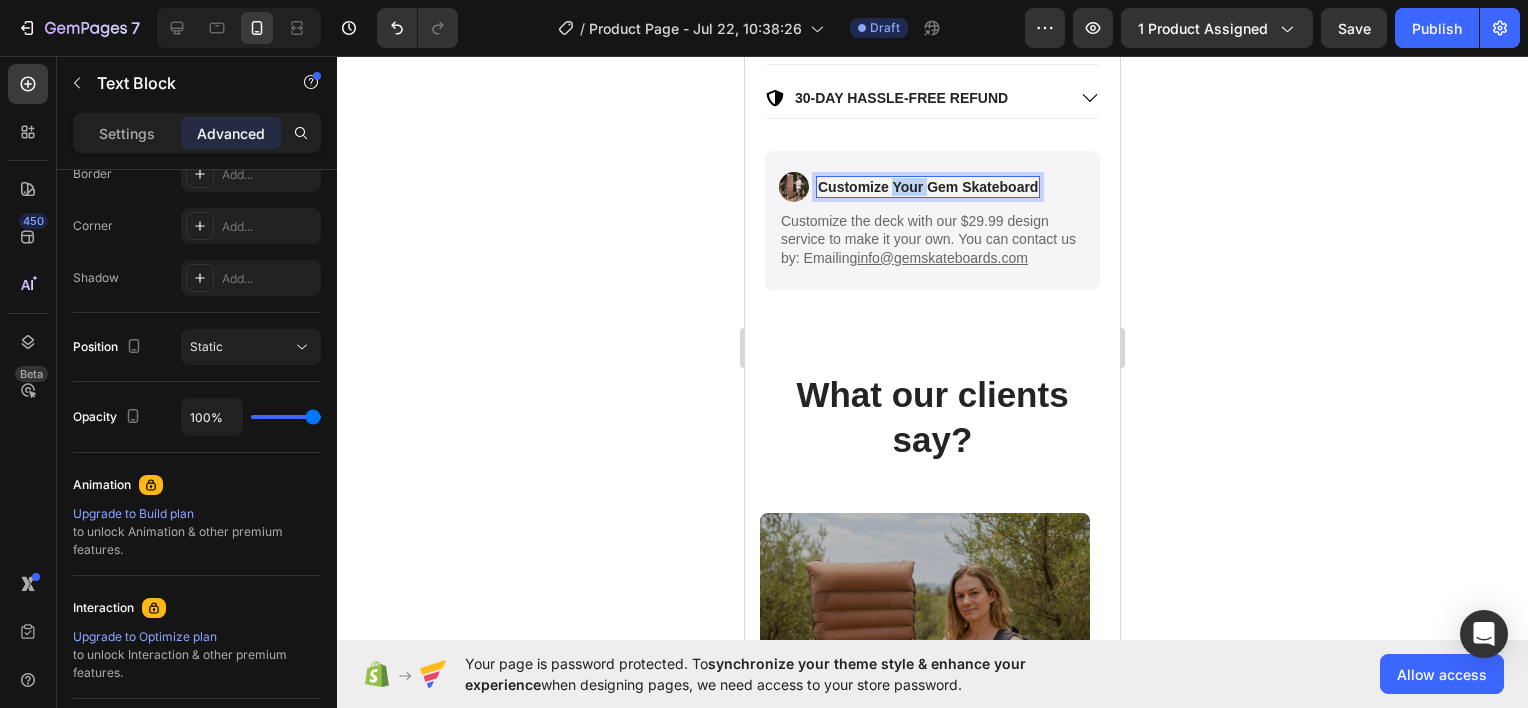 click on "Customize Your Gem Skateboard" at bounding box center (928, 187) 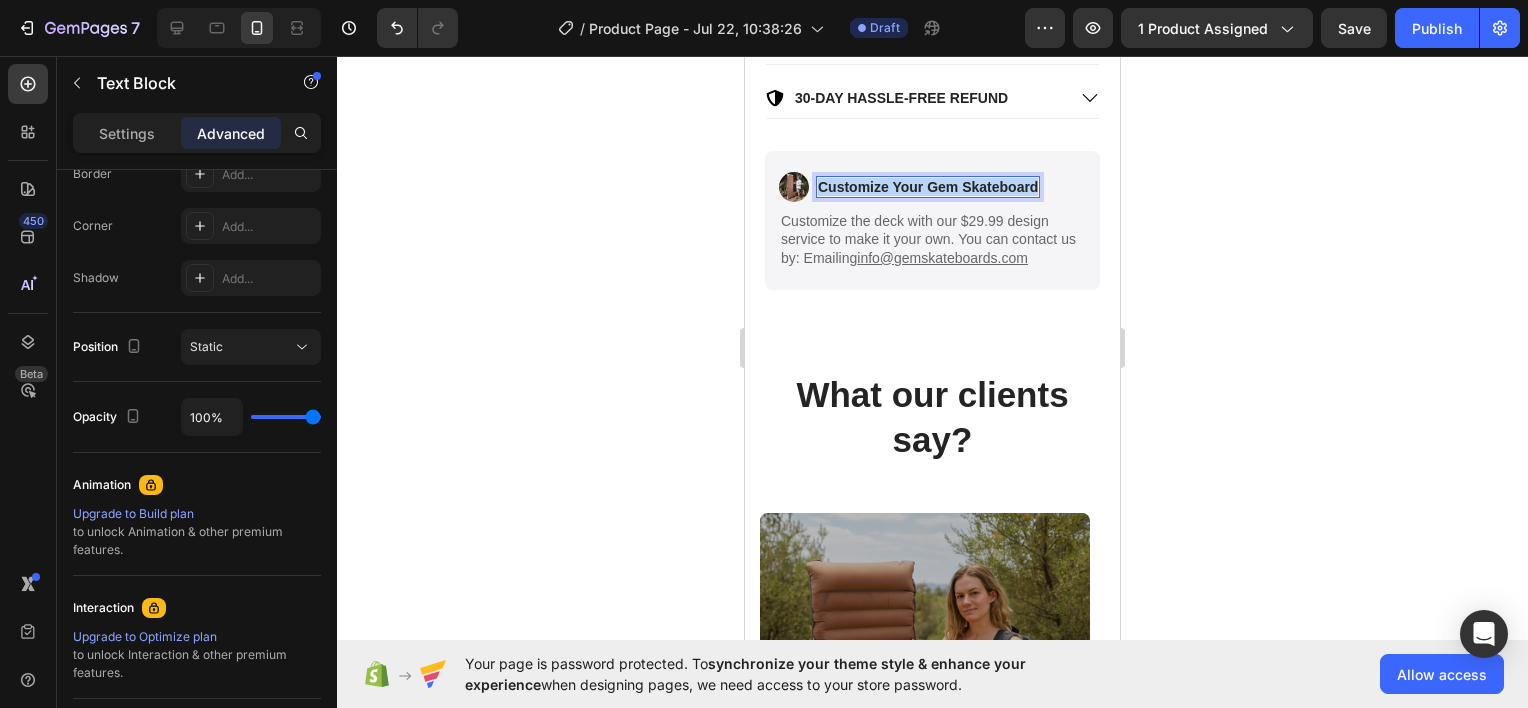 click on "Customize Your Gem Skateboard" at bounding box center (928, 187) 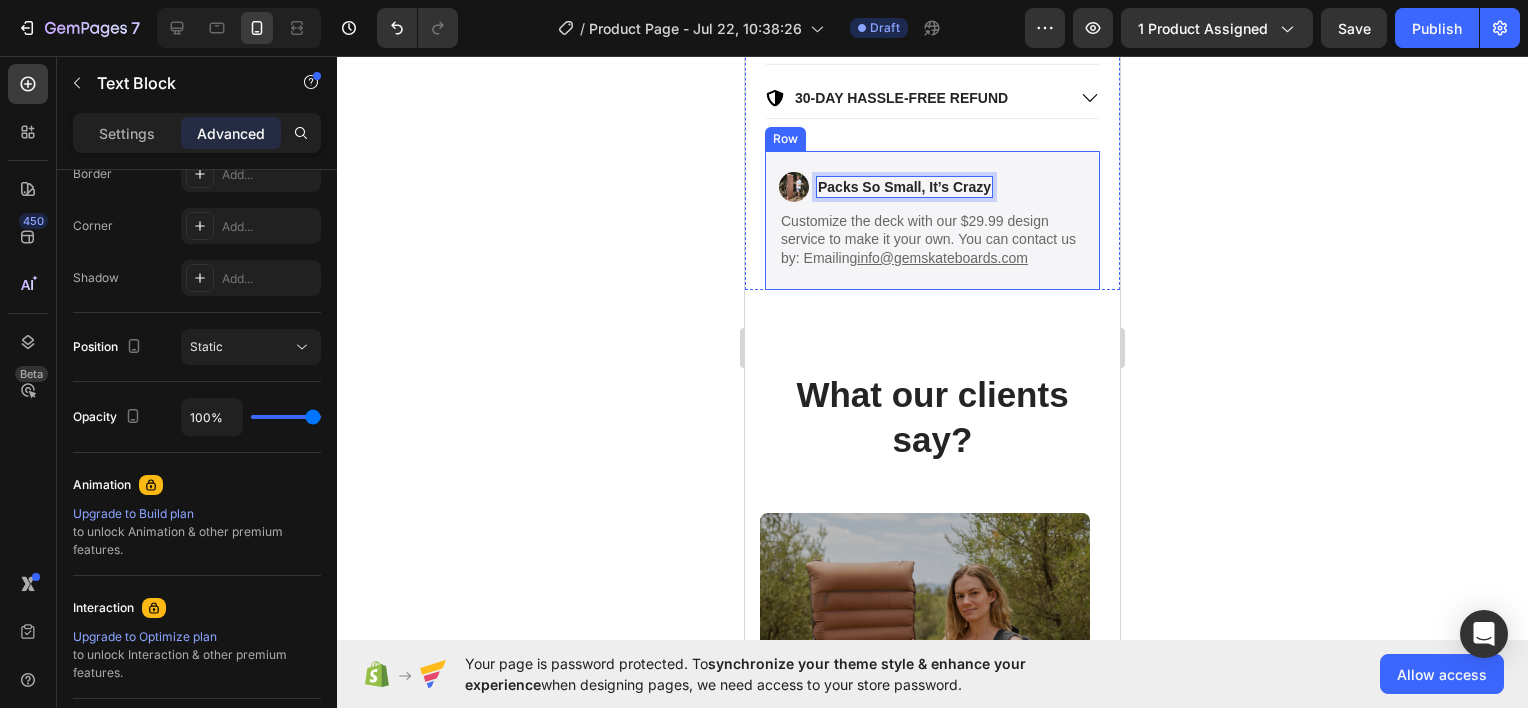 type 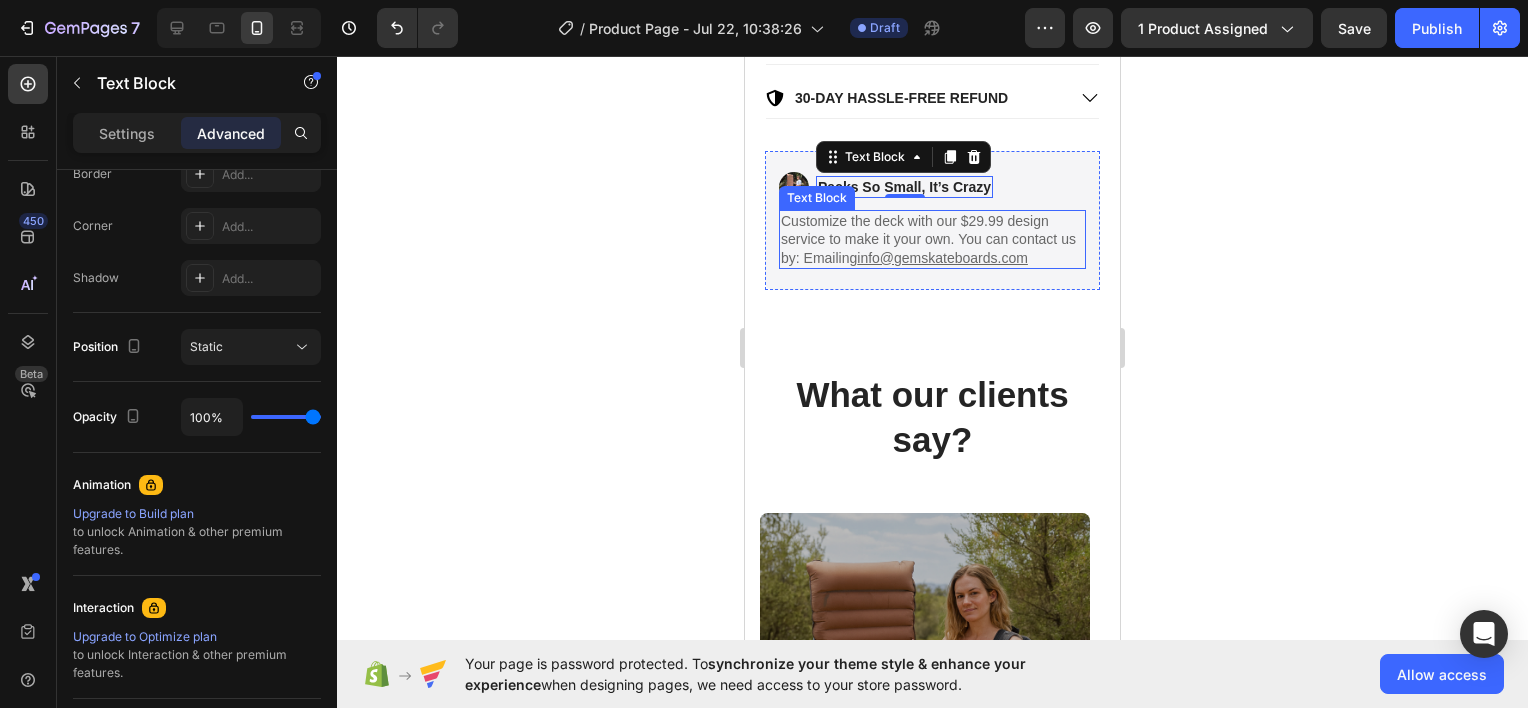 click on "Customize the deck with our $29.99 design service to make it your own. You can contact us by: Emailing  info@gemskateboards.com" at bounding box center [932, 239] 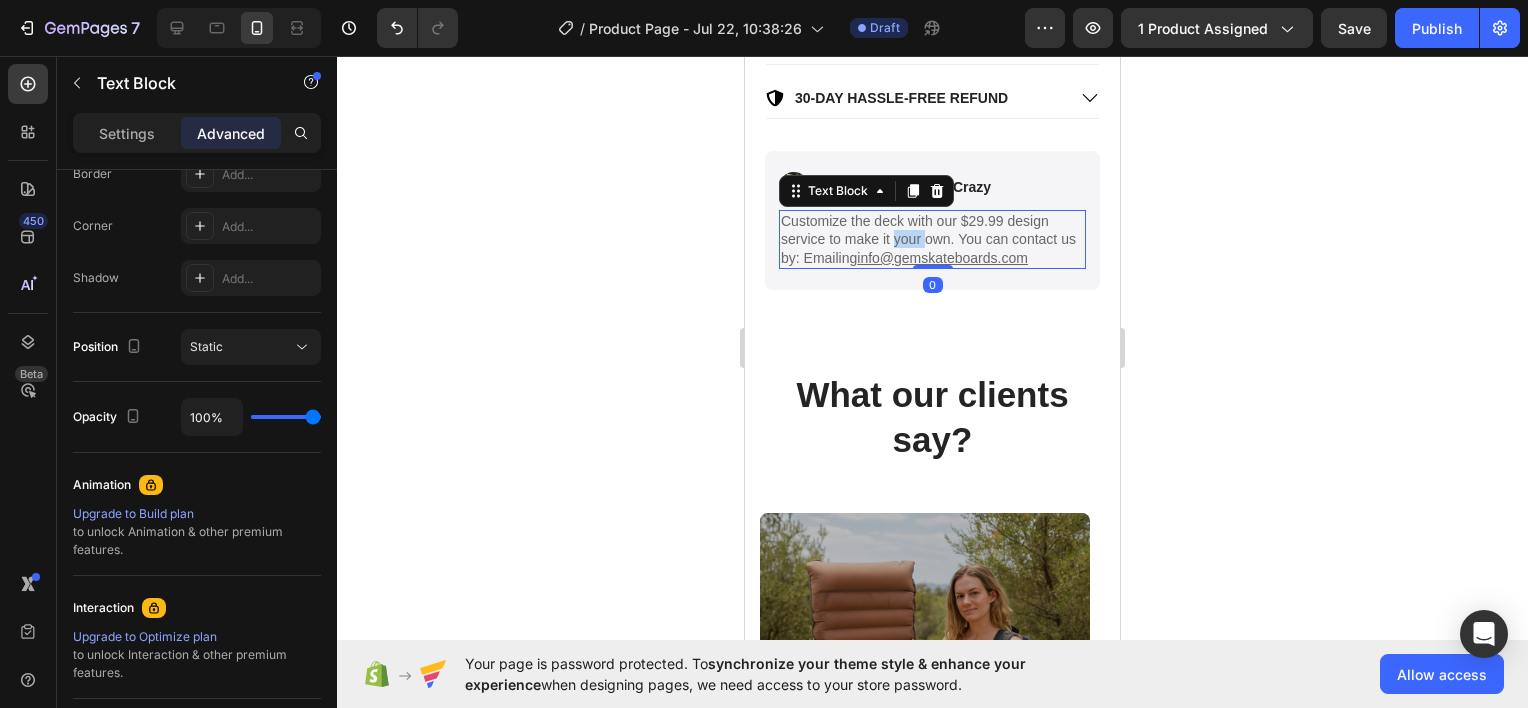 click on "Customize the deck with our $29.99 design service to make it your own. You can contact us by: Emailing  info@gemskateboards.com" at bounding box center (932, 239) 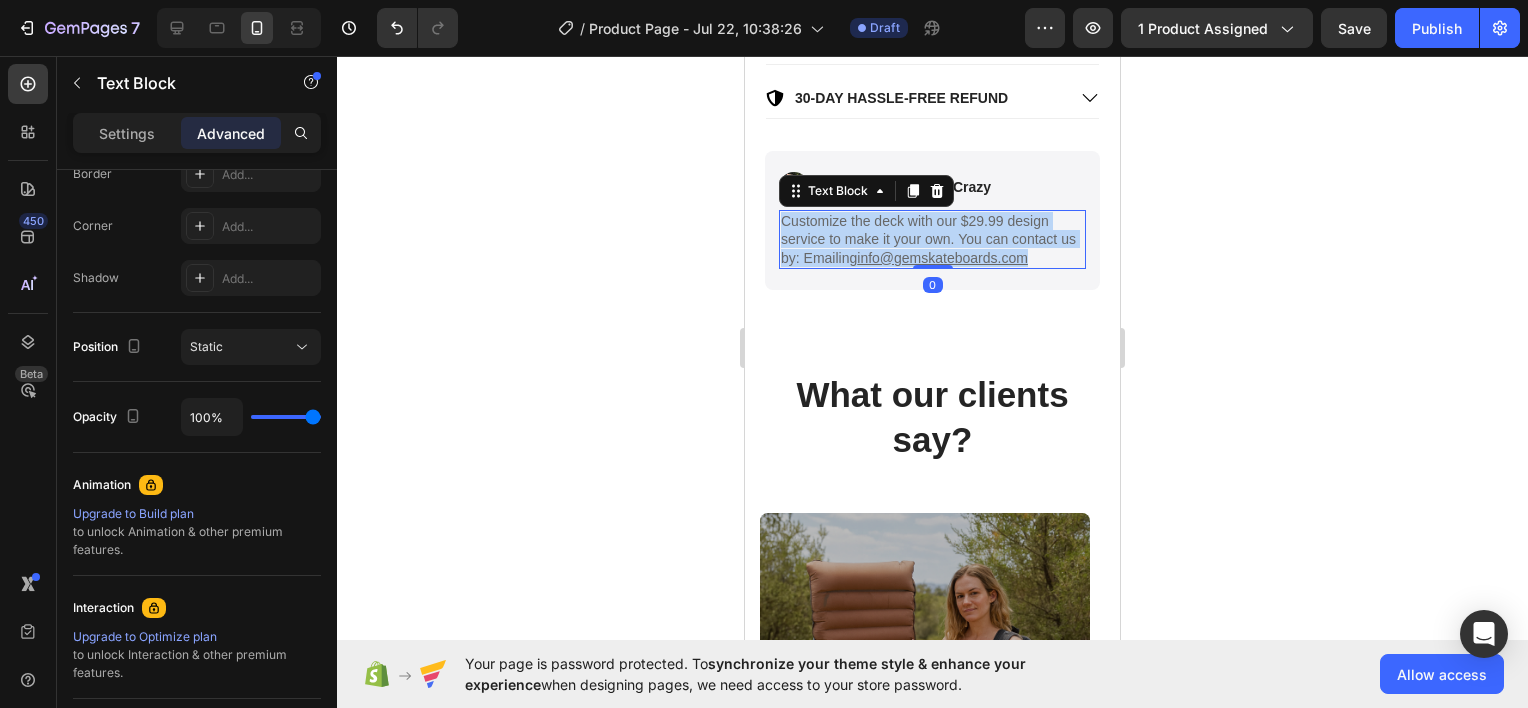 click on "Customize the deck with our $29.99 design service to make it your own. You can contact us by: Emailing  info@gemskateboards.com" at bounding box center (932, 239) 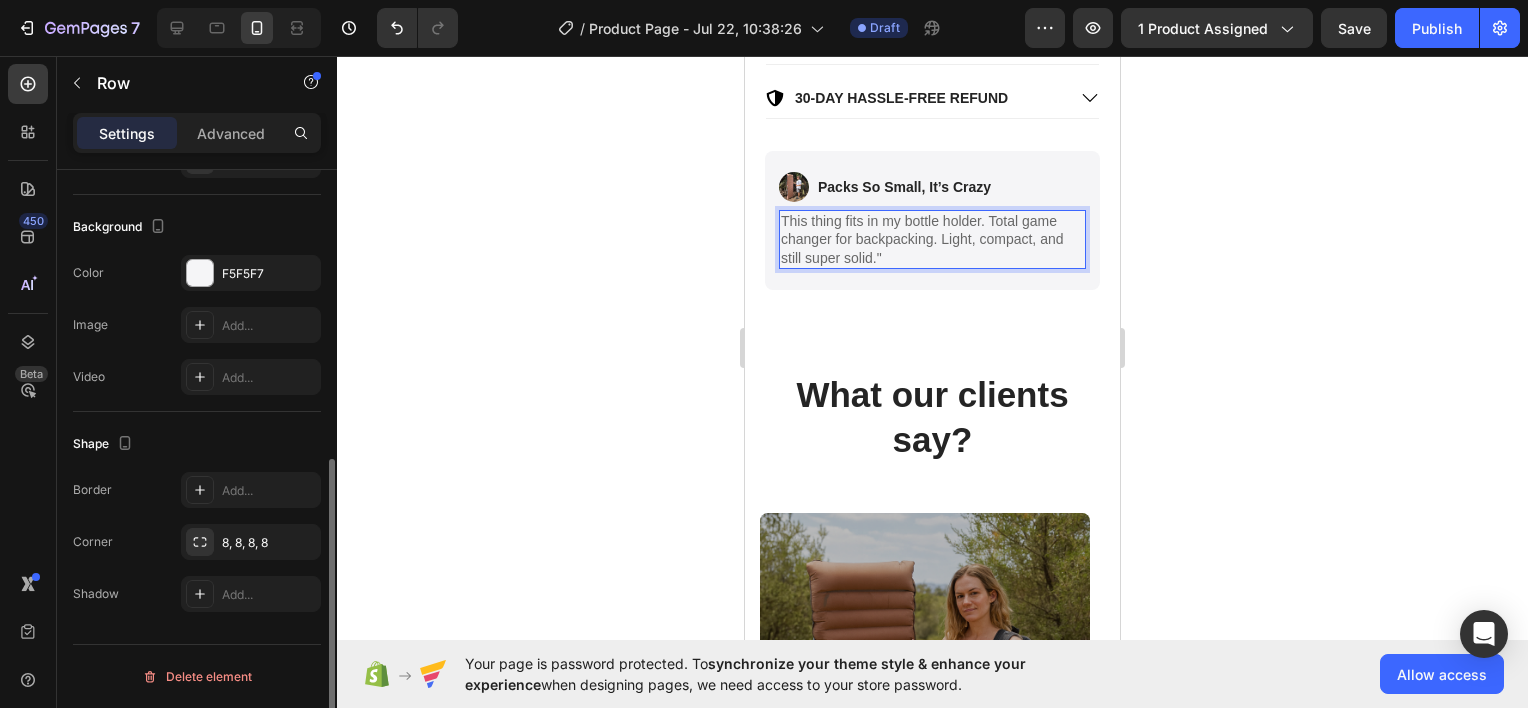 click on "Image Packs So Small, It’s Crazy Text Block Row This thing fits in my bottle holder. Total game changer for backpacking. Light, compact, and still super solid." Text Block   0 Row" at bounding box center [932, 220] 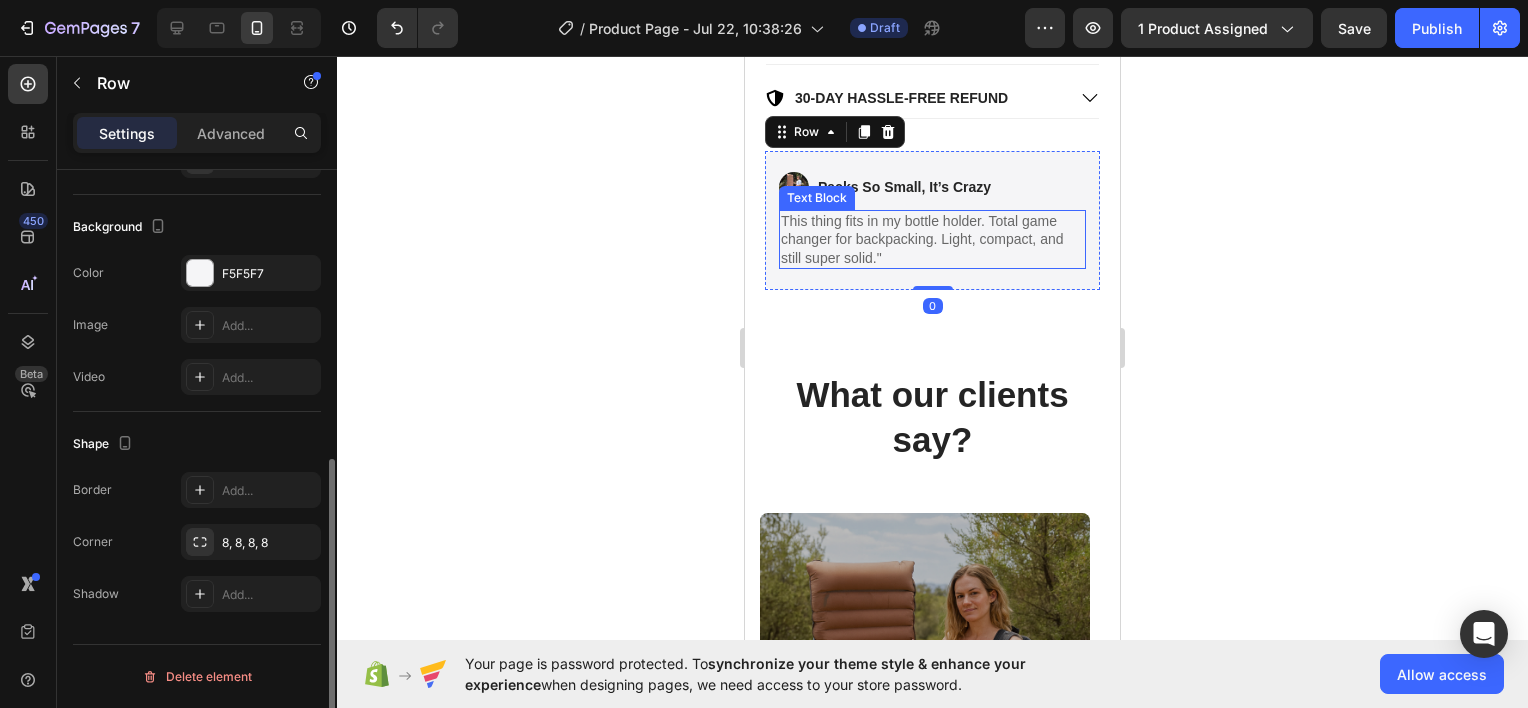 scroll, scrollTop: 0, scrollLeft: 0, axis: both 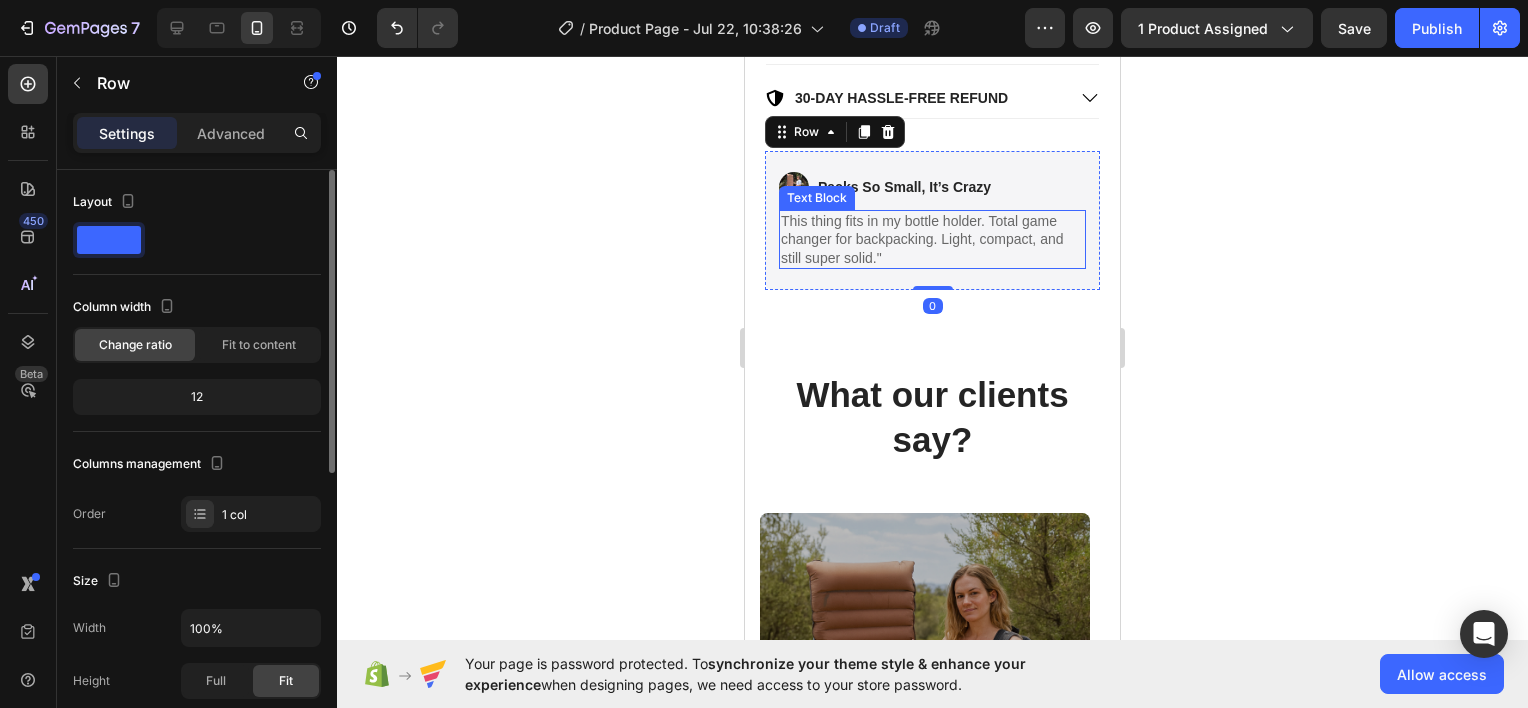 click on "This thing fits in my bottle holder. Total game changer for backpacking. Light, compact, and still super solid."" at bounding box center [932, 239] 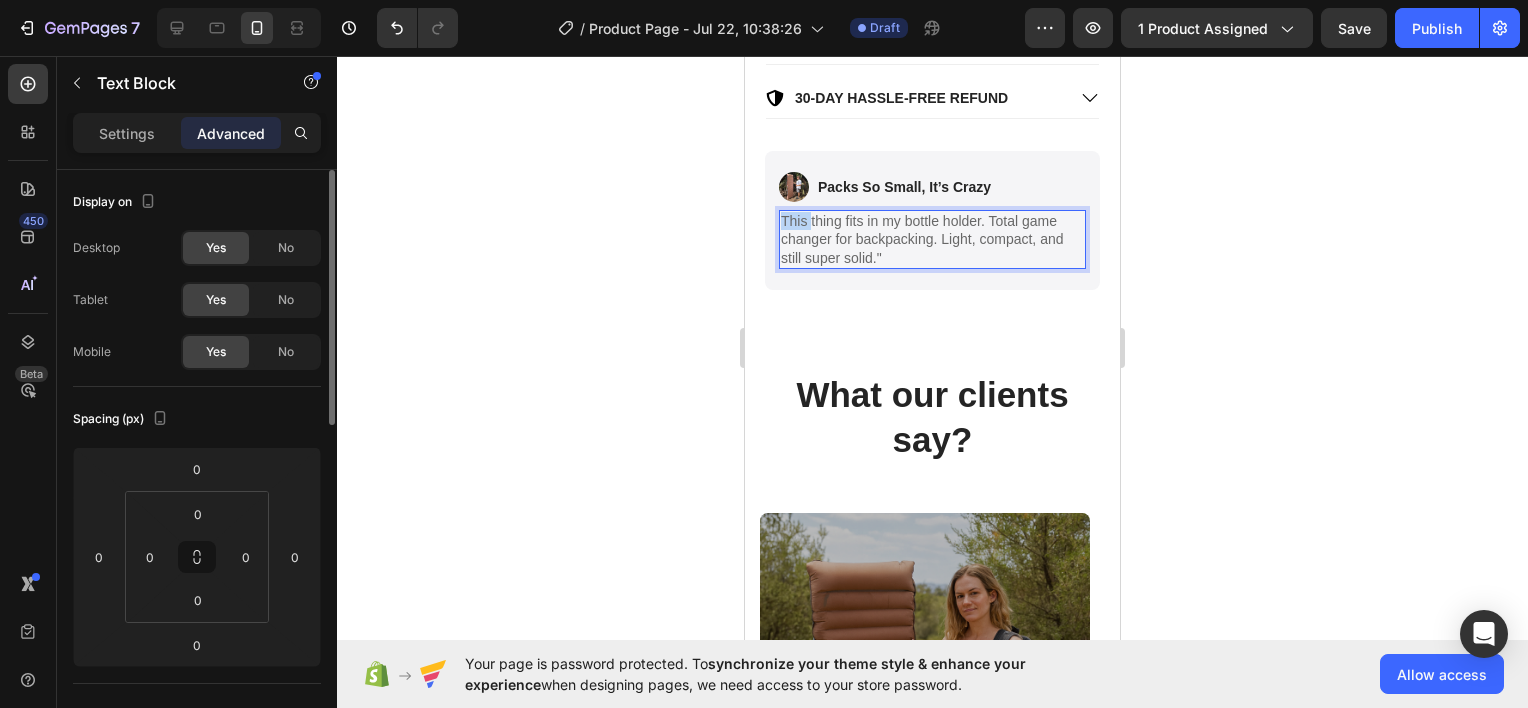 click on "This thing fits in my bottle holder. Total game changer for backpacking. Light, compact, and still super solid."" at bounding box center [932, 239] 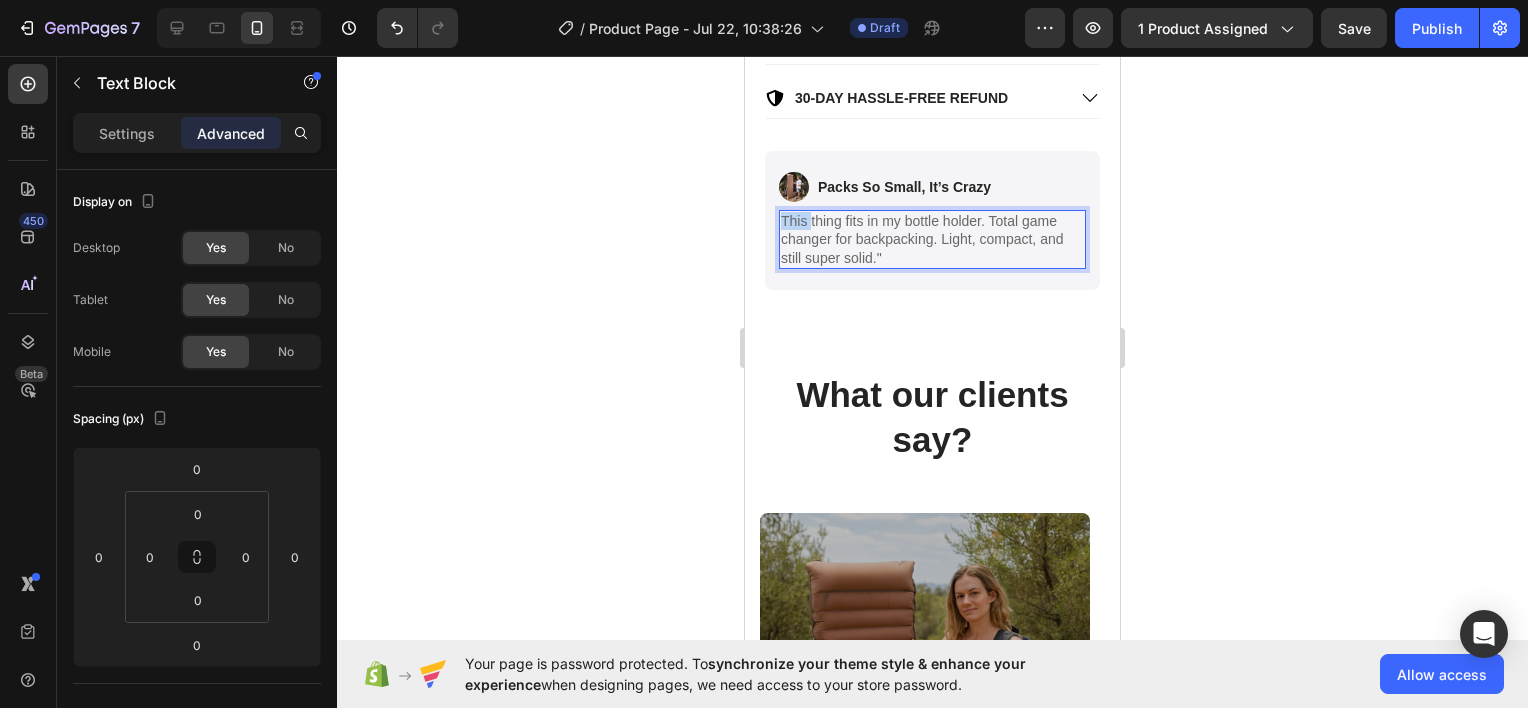 click on "This thing fits in my bottle holder. Total game changer for backpacking. Light, compact, and still super solid."" at bounding box center (932, 239) 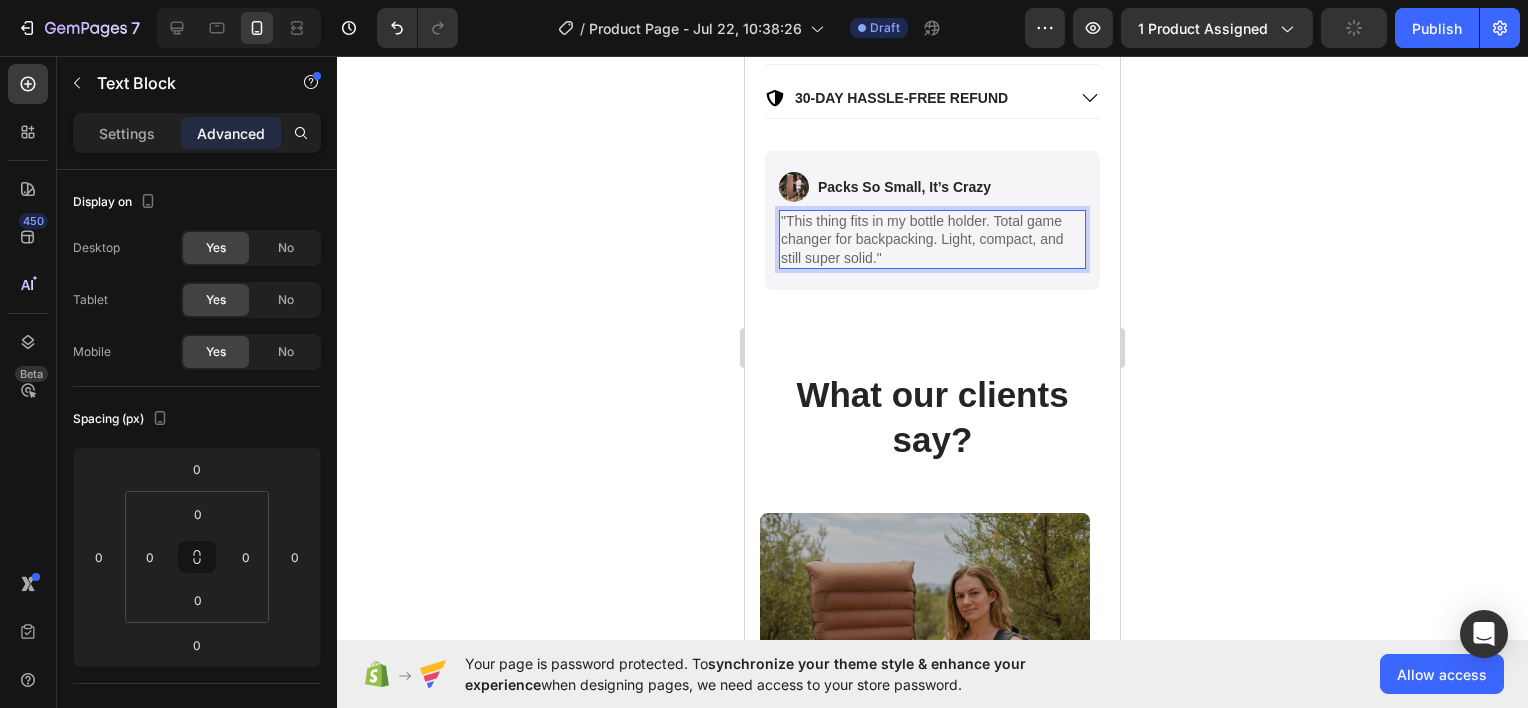click 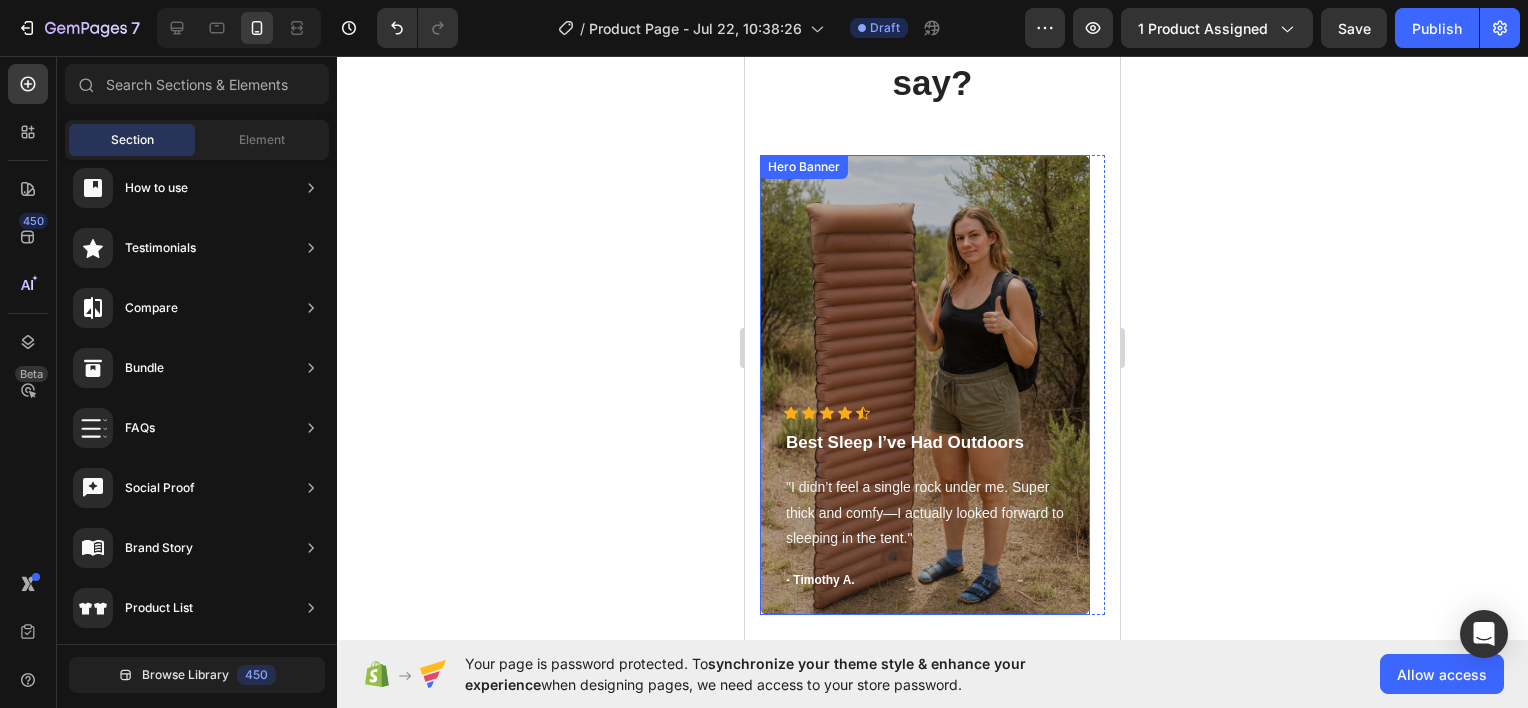 scroll, scrollTop: 1580, scrollLeft: 0, axis: vertical 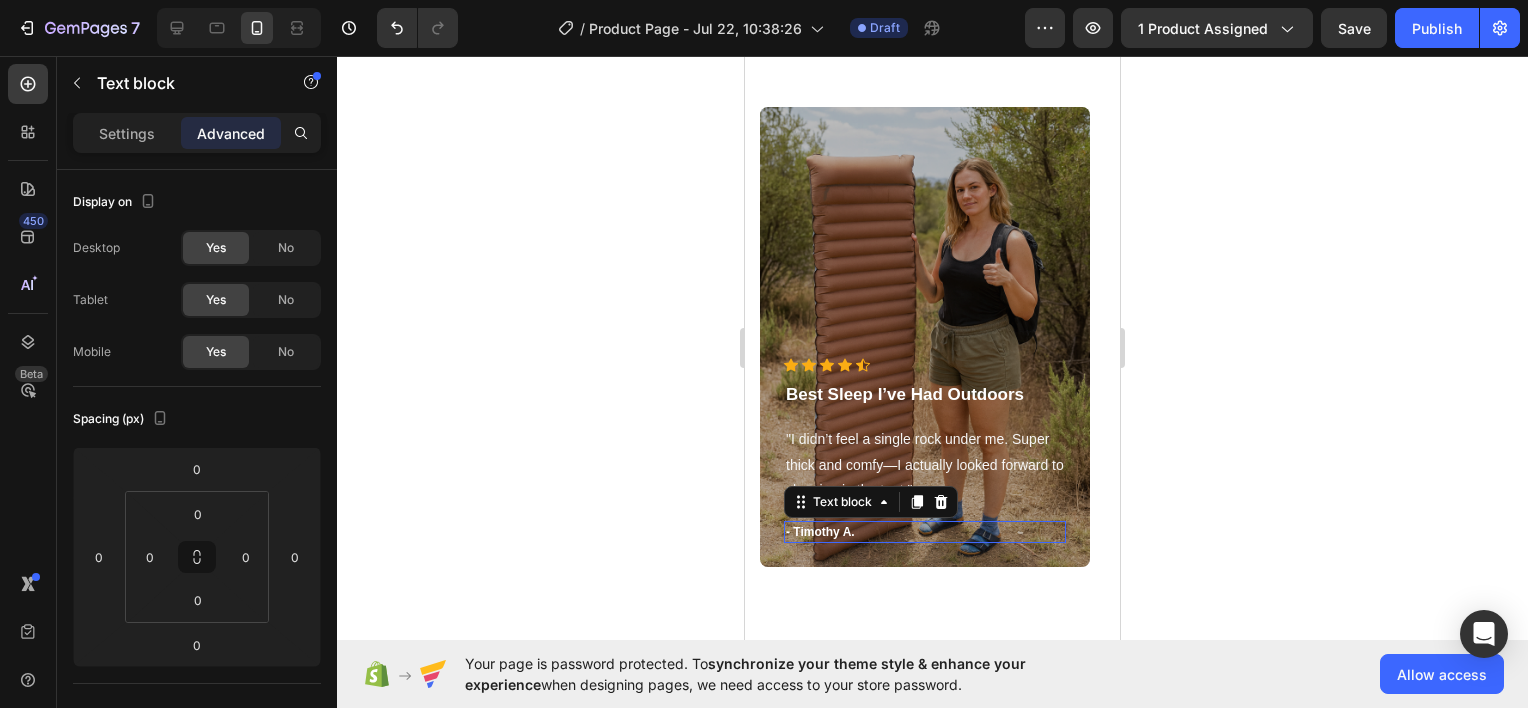 click on "- Timothy A." at bounding box center (925, 532) 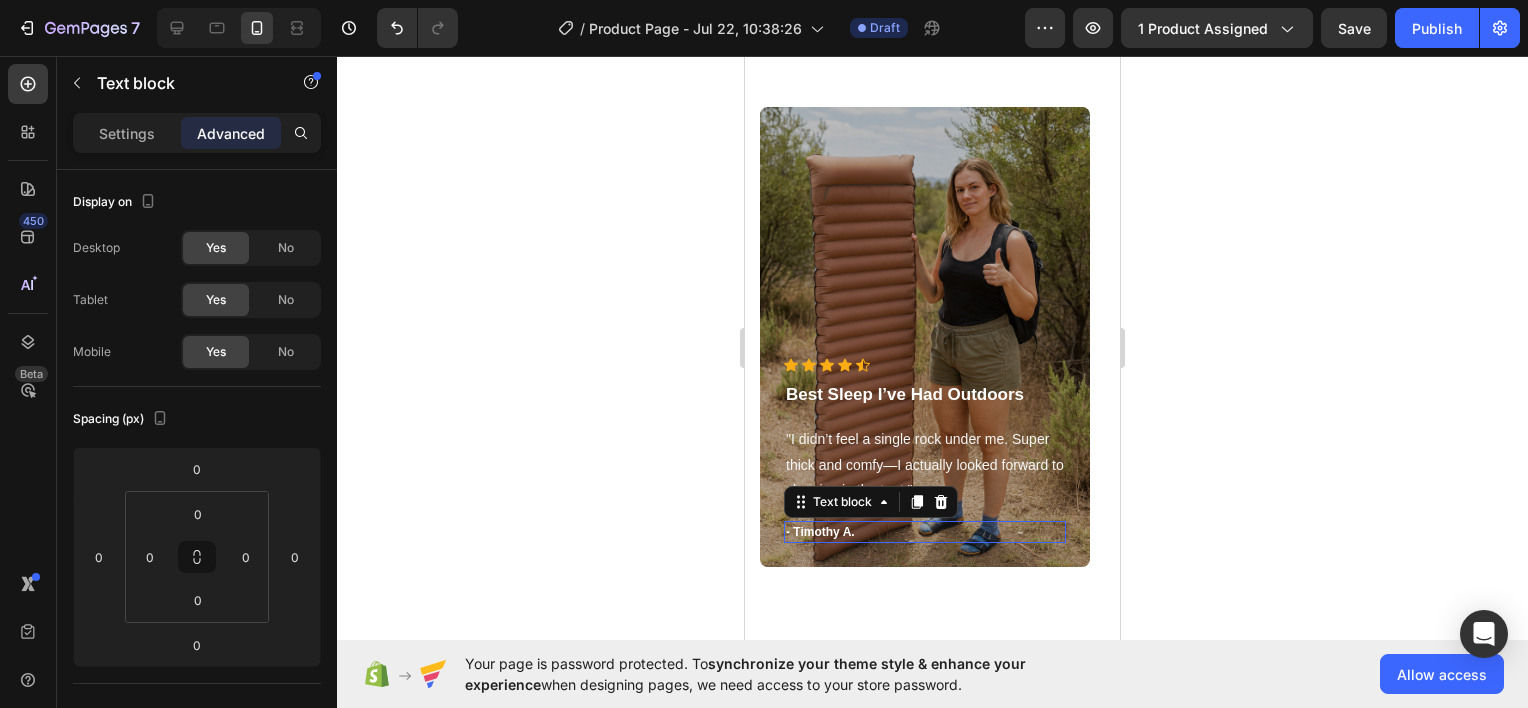 click on "- Timothy A." at bounding box center [925, 532] 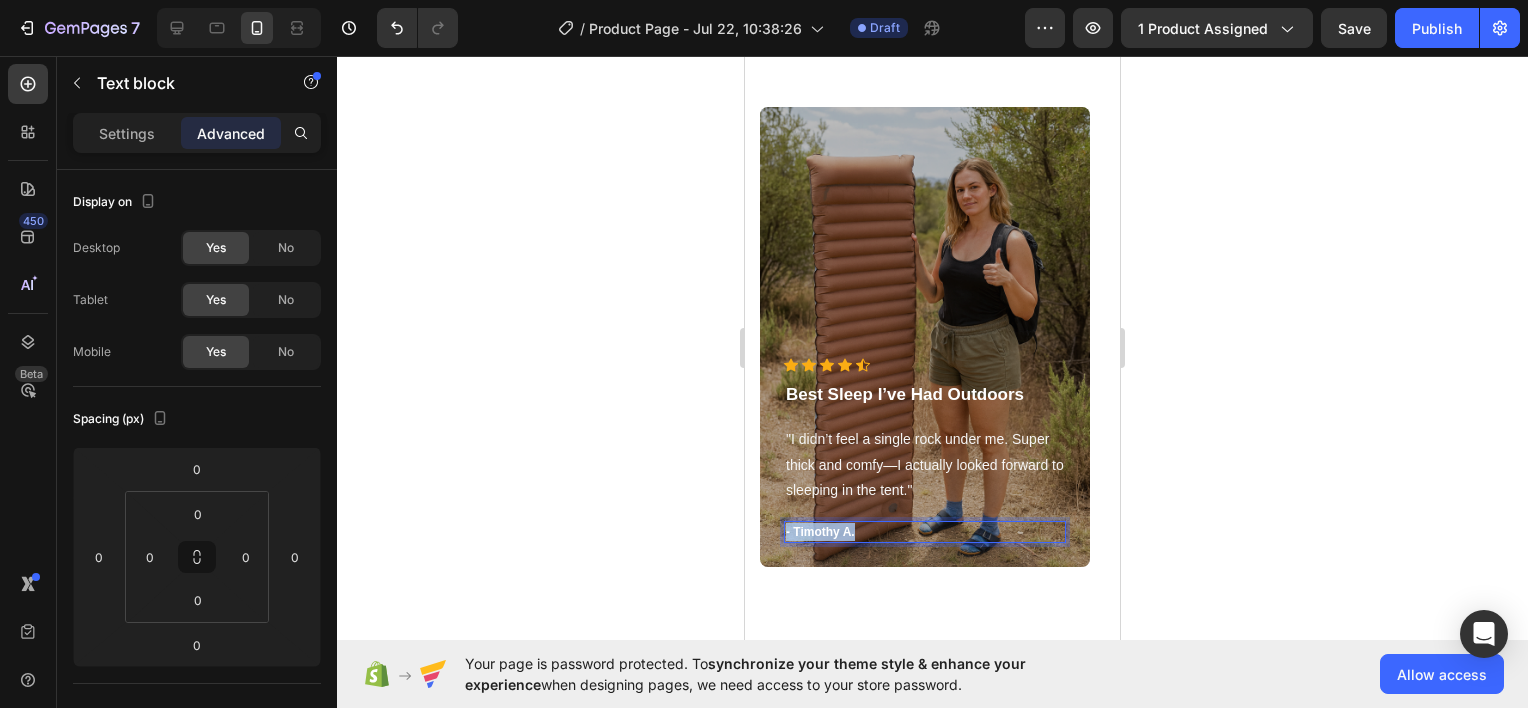 click on "- Timothy A." at bounding box center [925, 532] 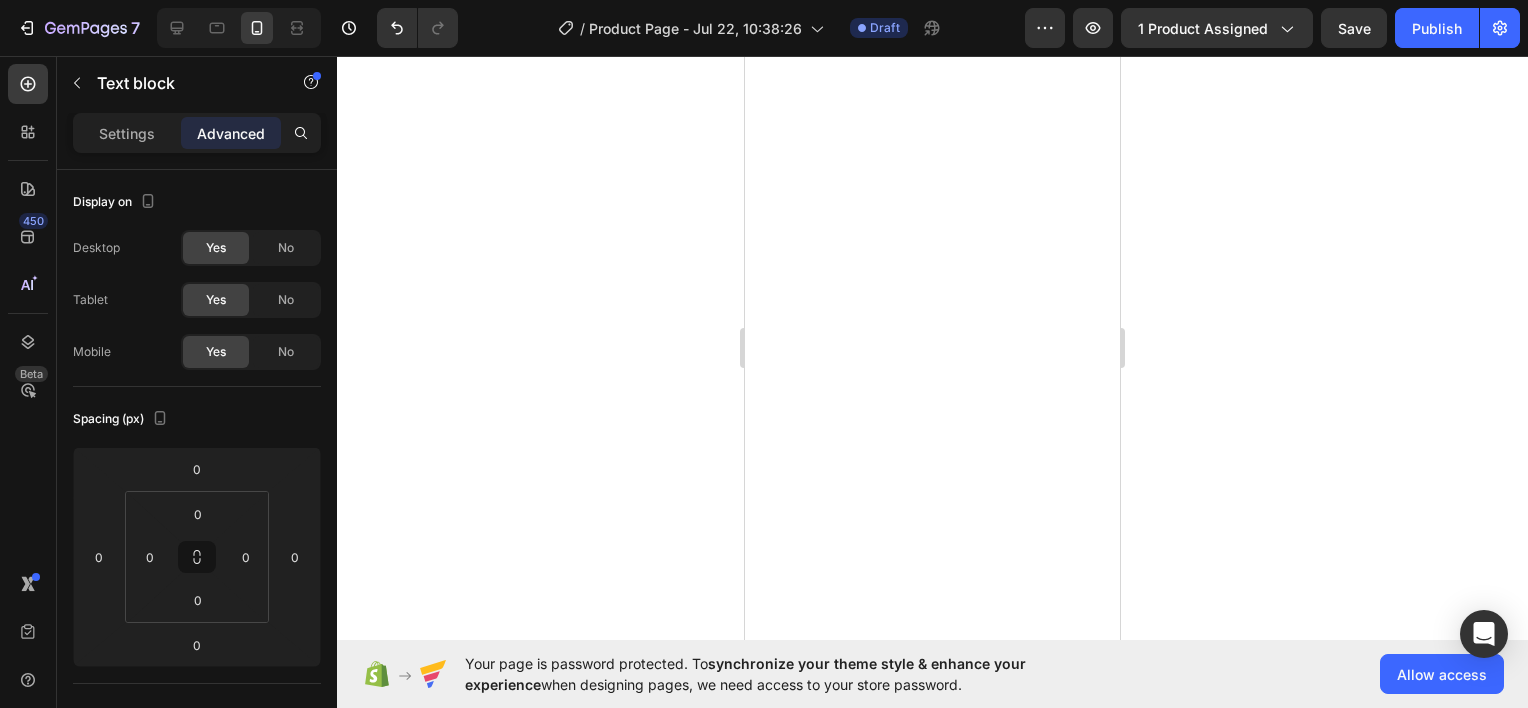 scroll, scrollTop: 0, scrollLeft: 0, axis: both 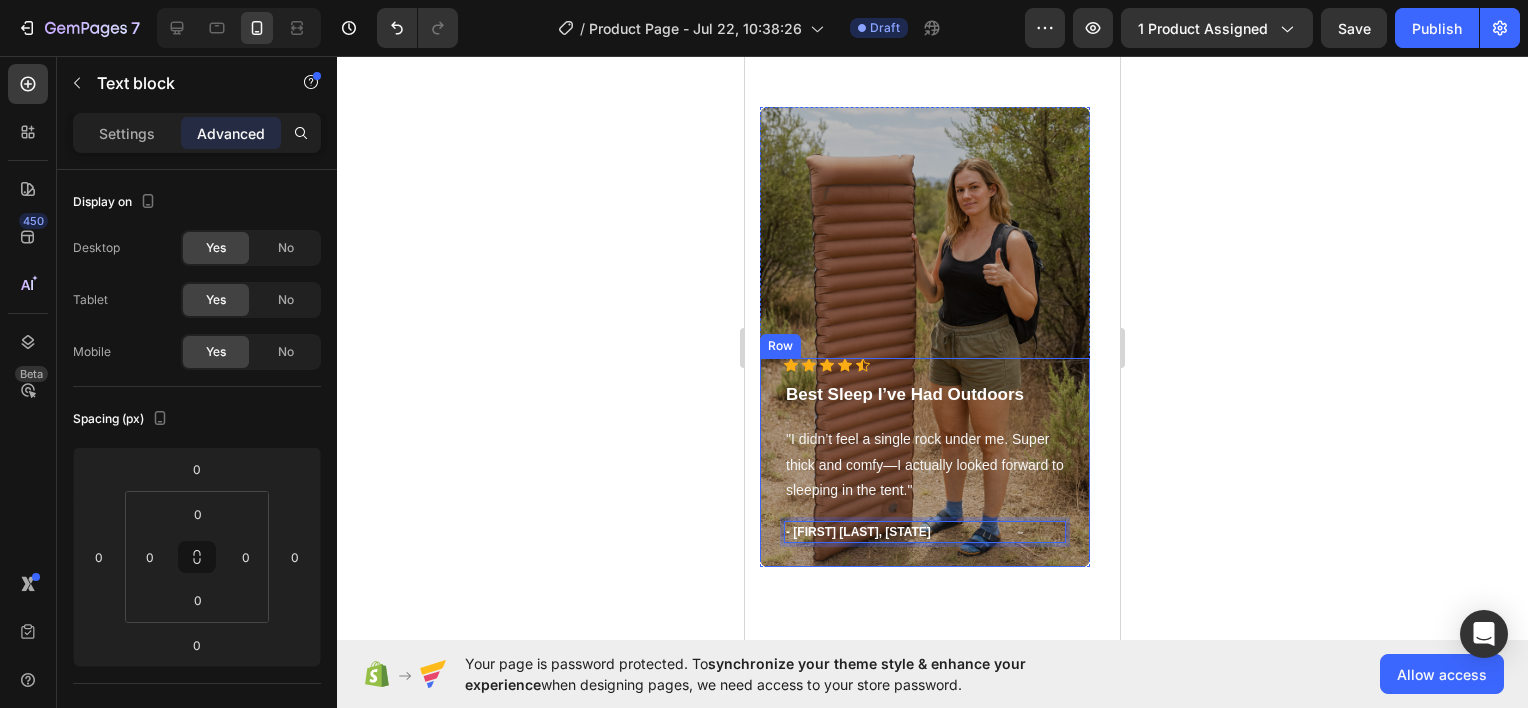 click 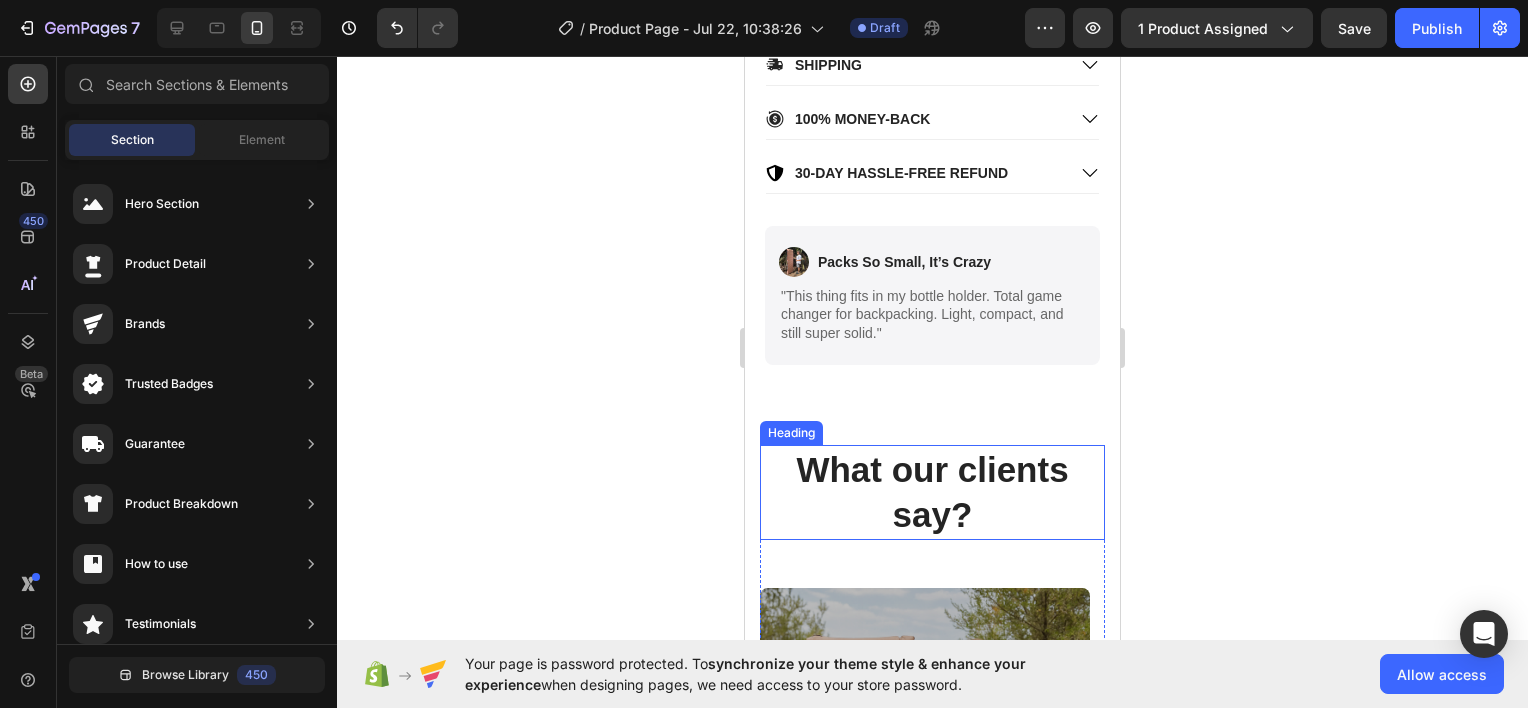 scroll, scrollTop: 1080, scrollLeft: 0, axis: vertical 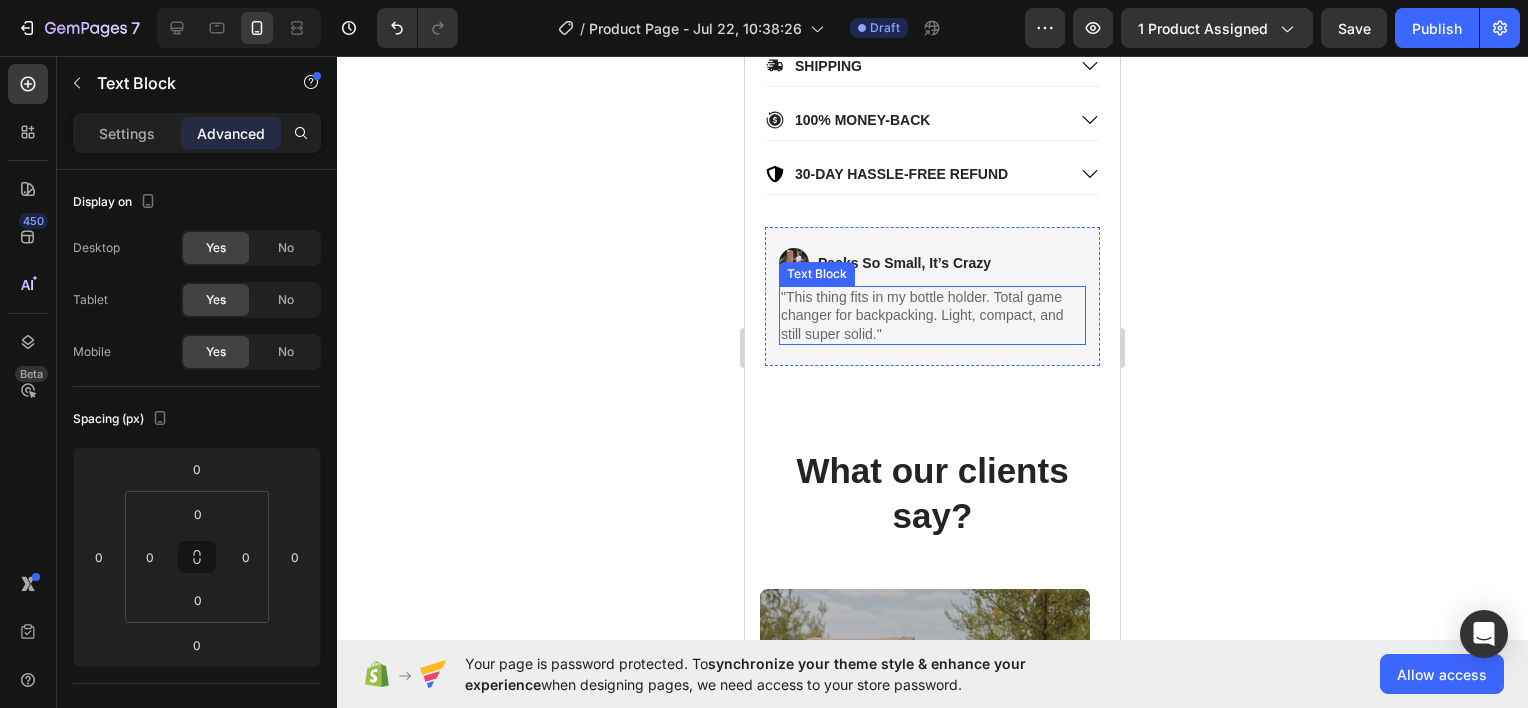 click on ""This thing fits in my bottle holder. Total game changer for backpacking. Light, compact, and still super solid."" at bounding box center (932, 315) 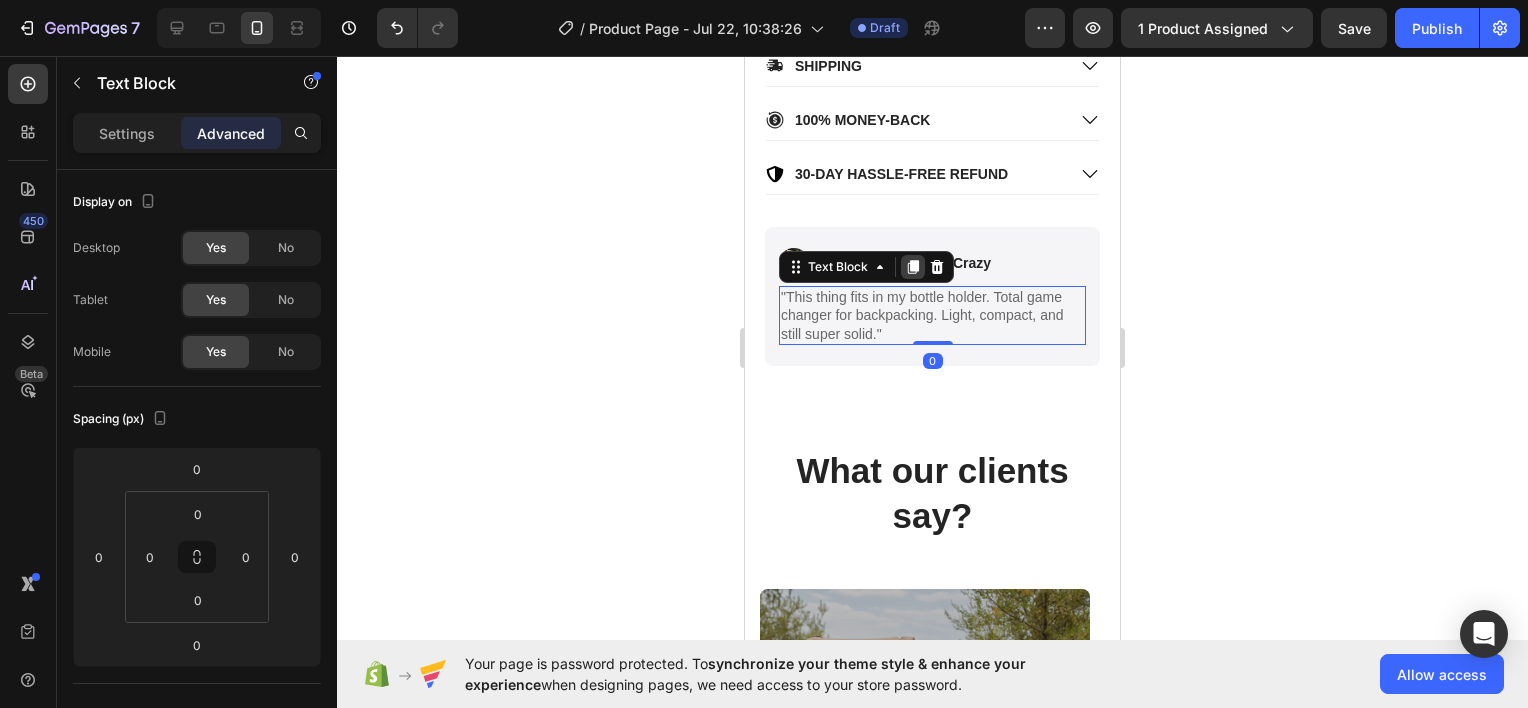 click 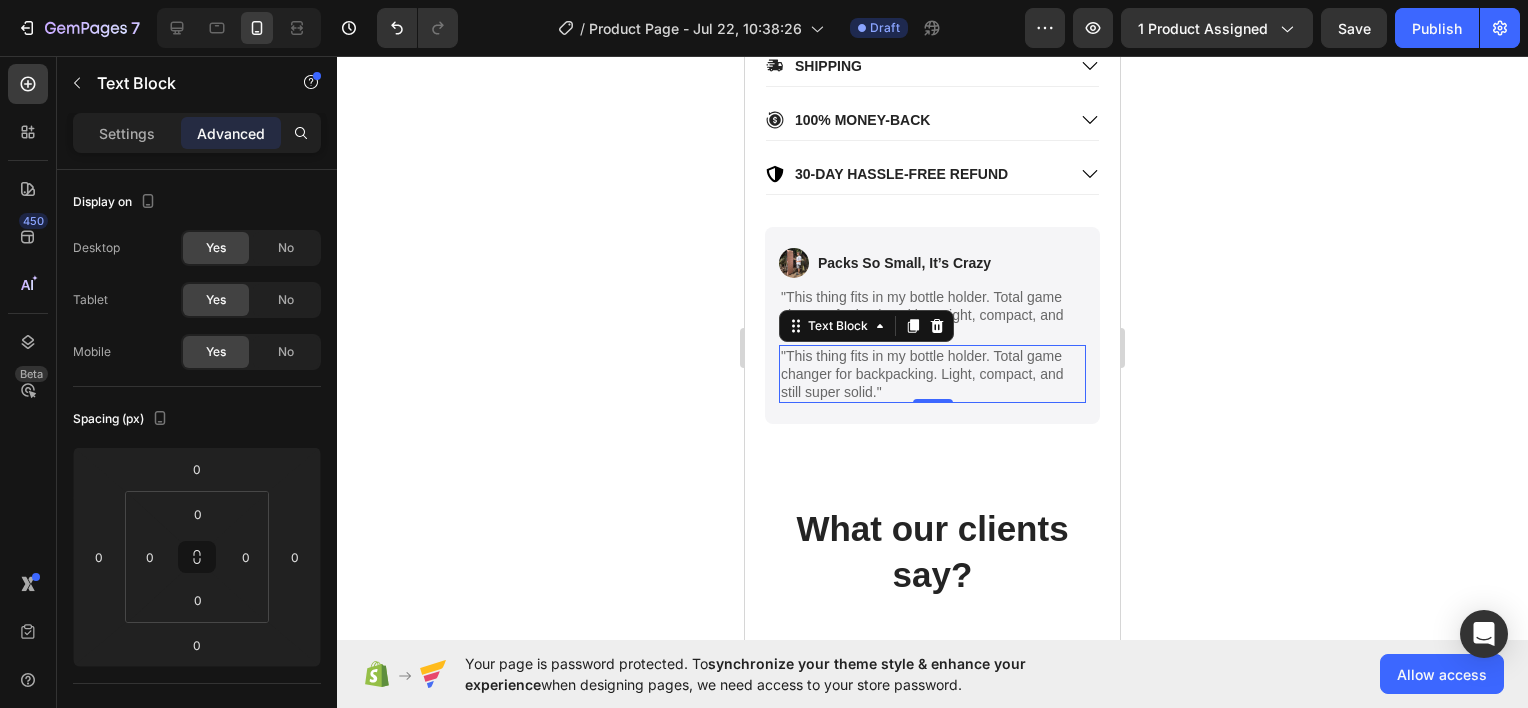 click on ""This thing fits in my bottle holder. Total game changer for backpacking. Light, compact, and still super solid."" at bounding box center [932, 374] 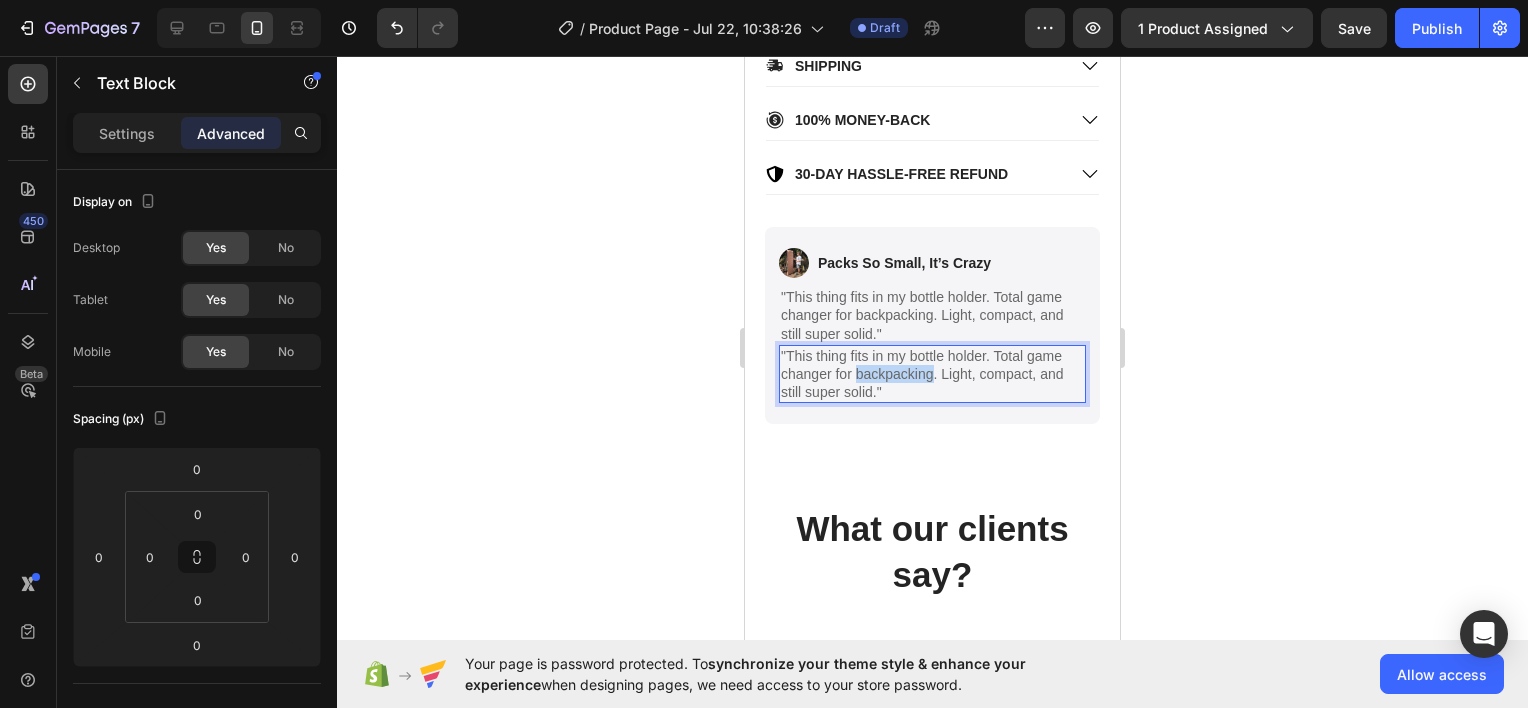 click on ""This thing fits in my bottle holder. Total game changer for backpacking. Light, compact, and still super solid."" at bounding box center [932, 374] 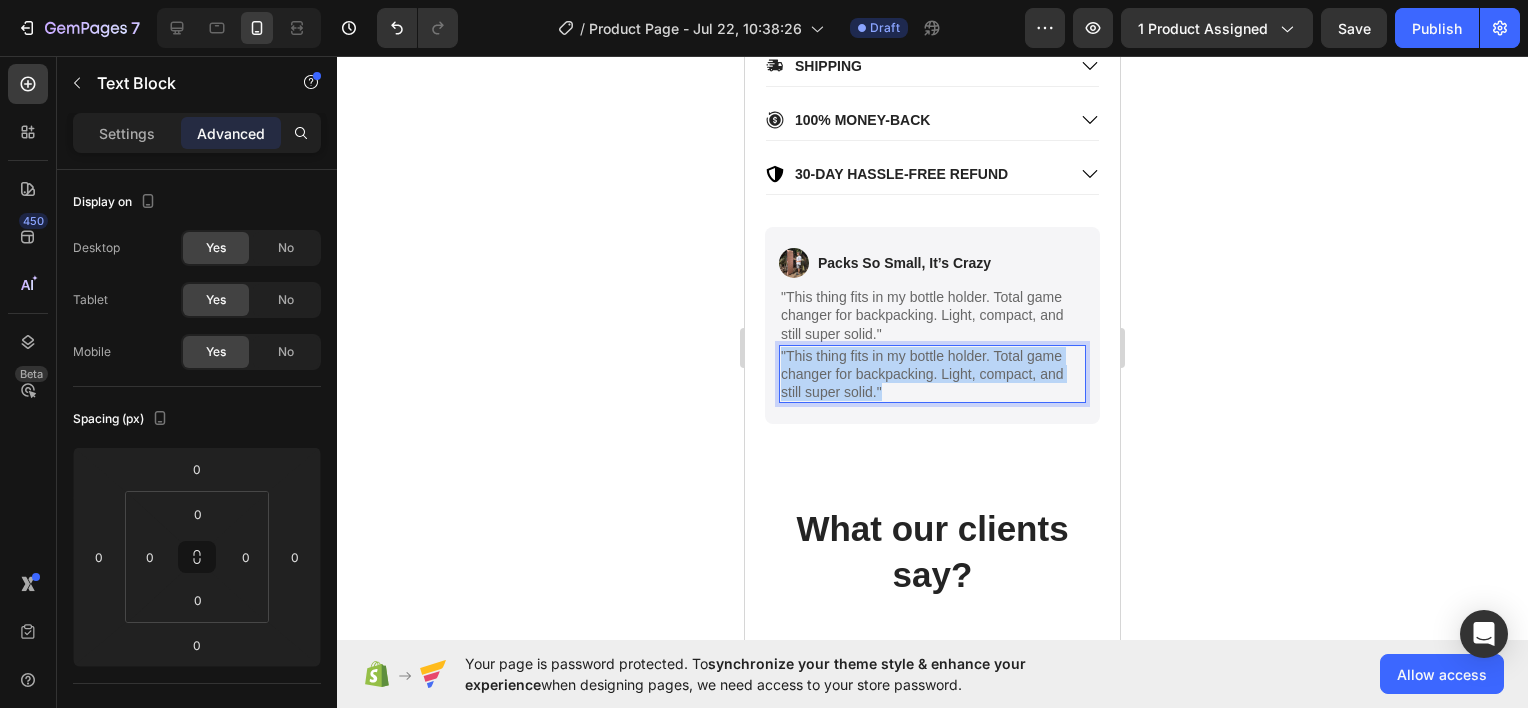 click on ""This thing fits in my bottle holder. Total game changer for backpacking. Light, compact, and still super solid."" at bounding box center [932, 374] 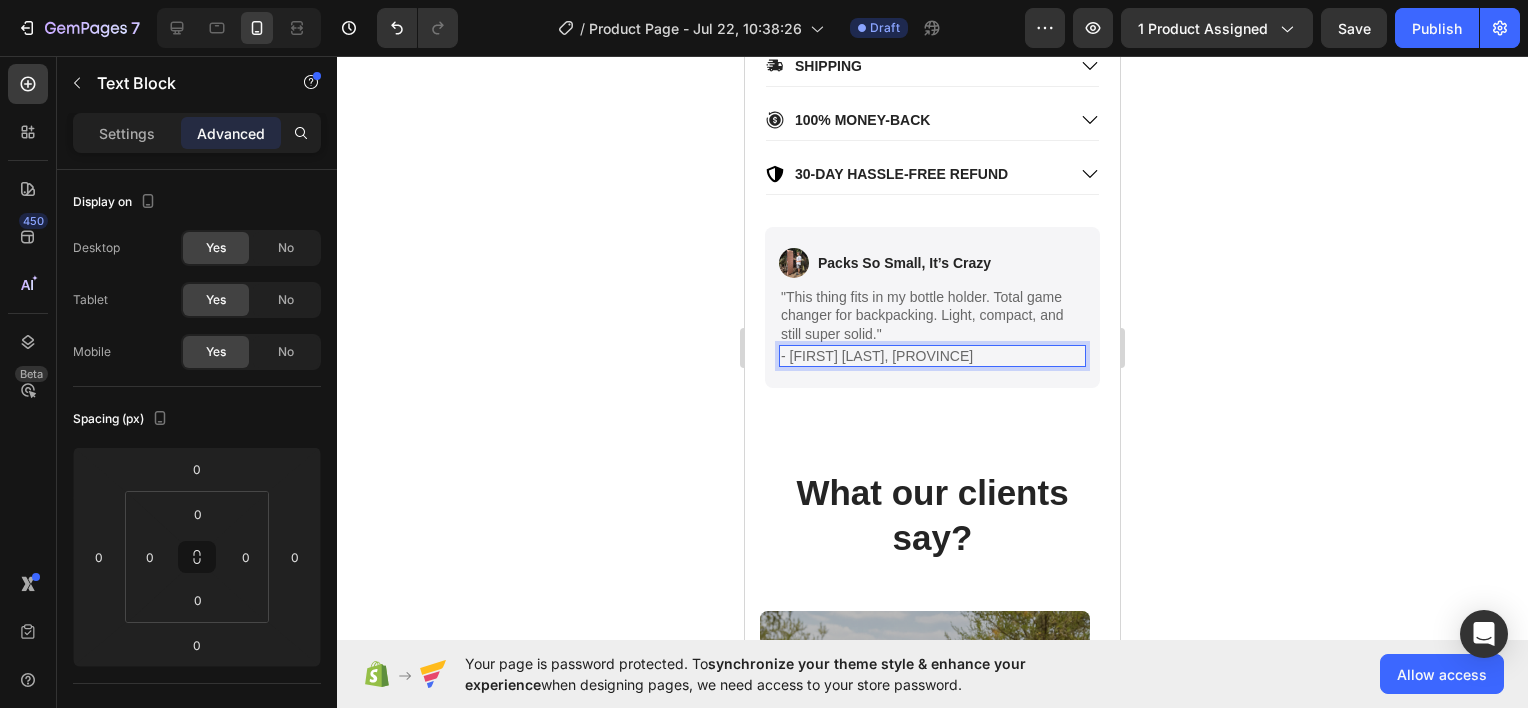 click on "- [FIRST] [LAST], [PROVINCE]" at bounding box center (932, 356) 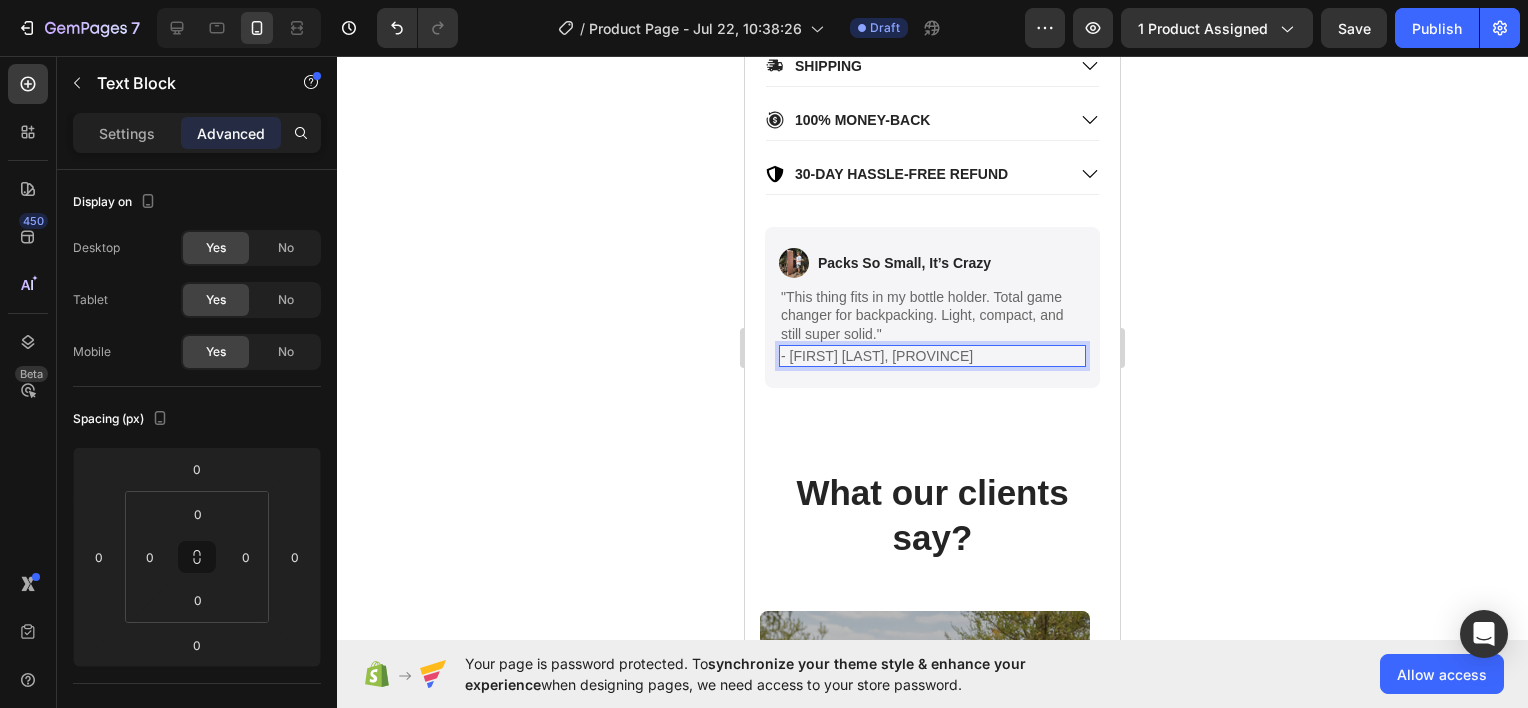 drag, startPoint x: 367, startPoint y: 313, endPoint x: 1193, endPoint y: 361, distance: 827.3935 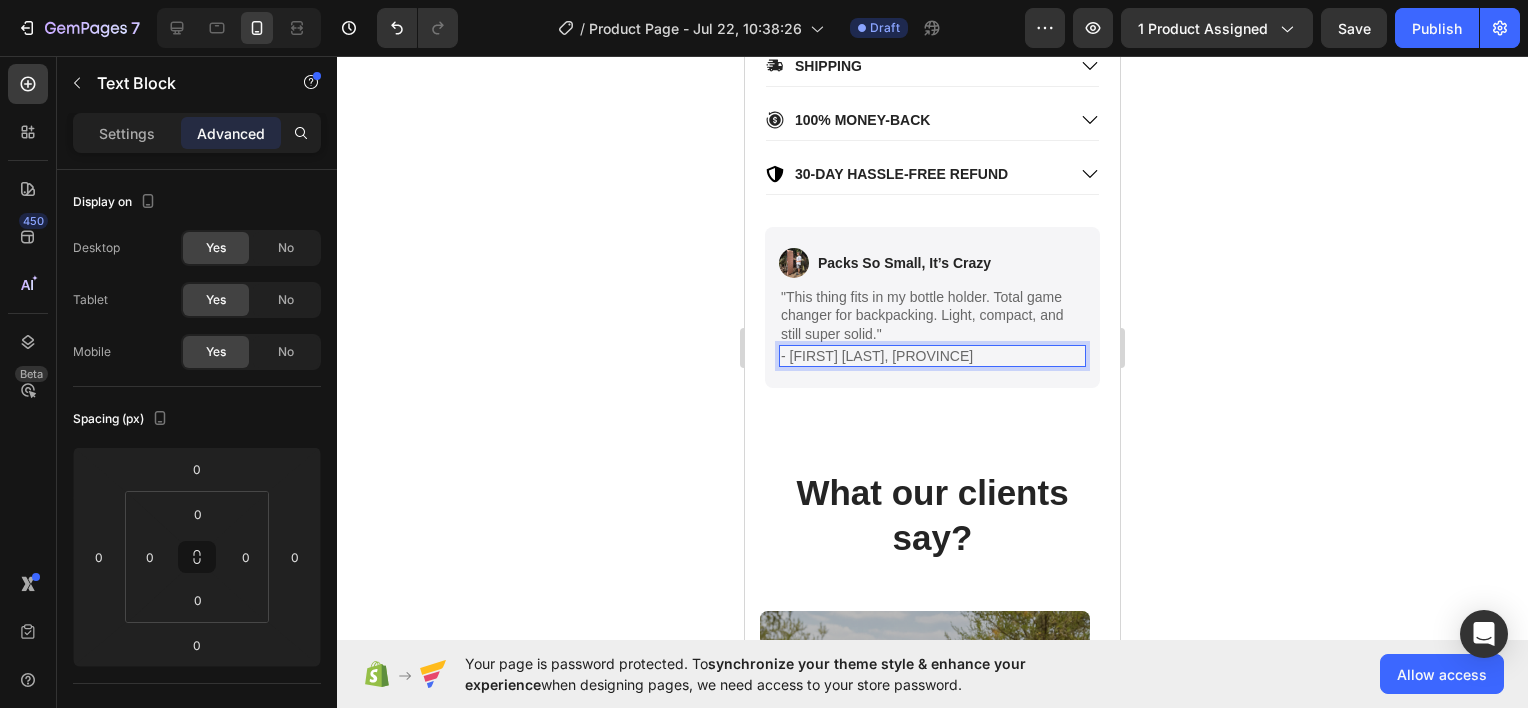 click 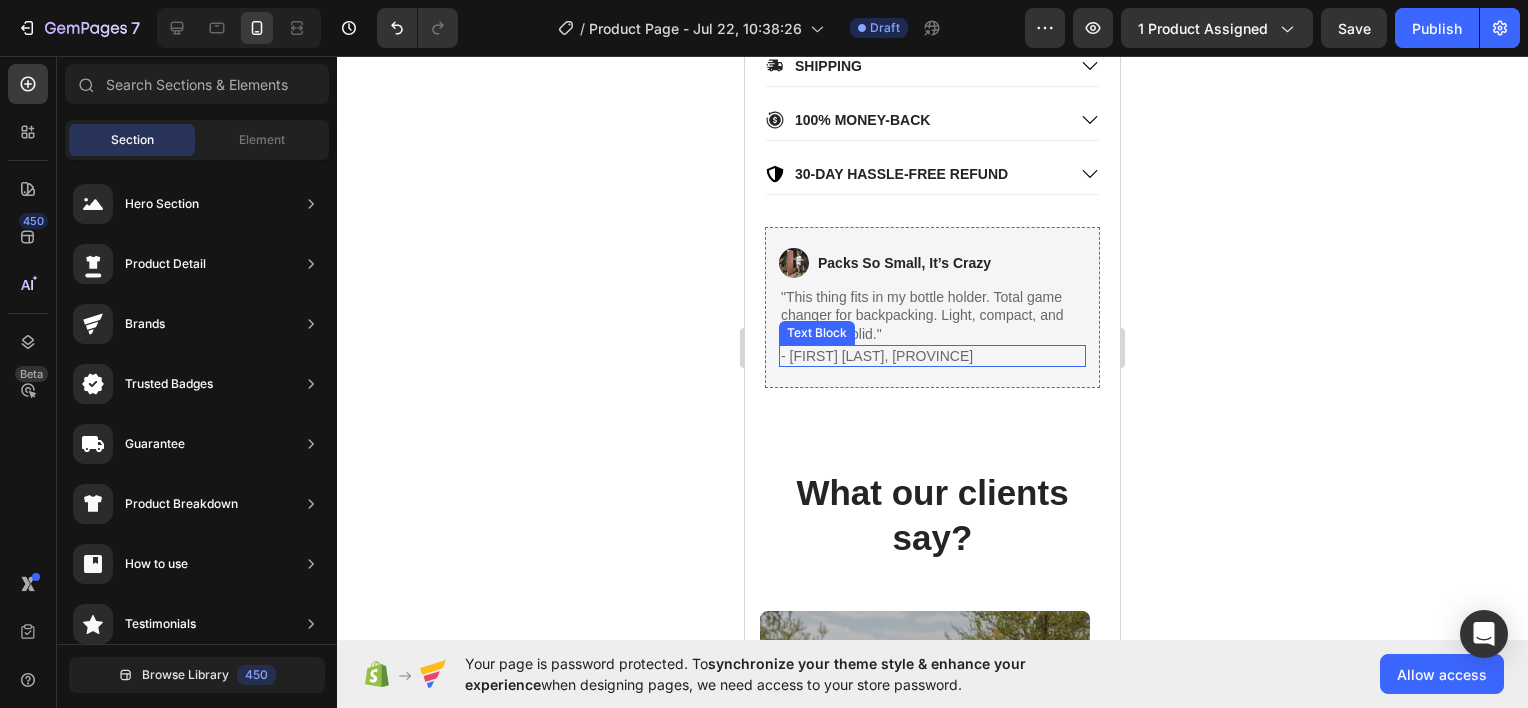 click on "- [FIRST] [LAST], [PROVINCE]" at bounding box center (932, 356) 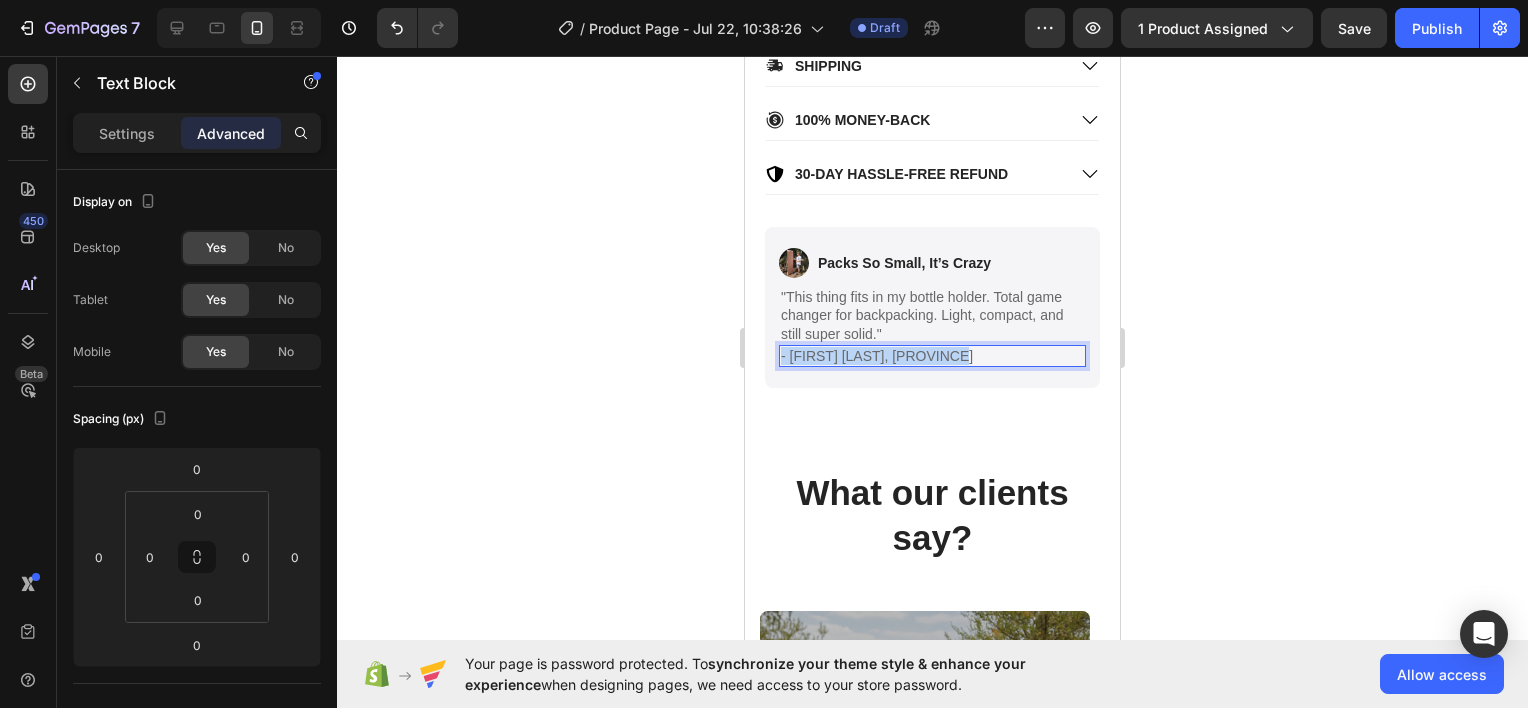 click on "- [FIRST] [LAST], [PROVINCE]" at bounding box center [932, 356] 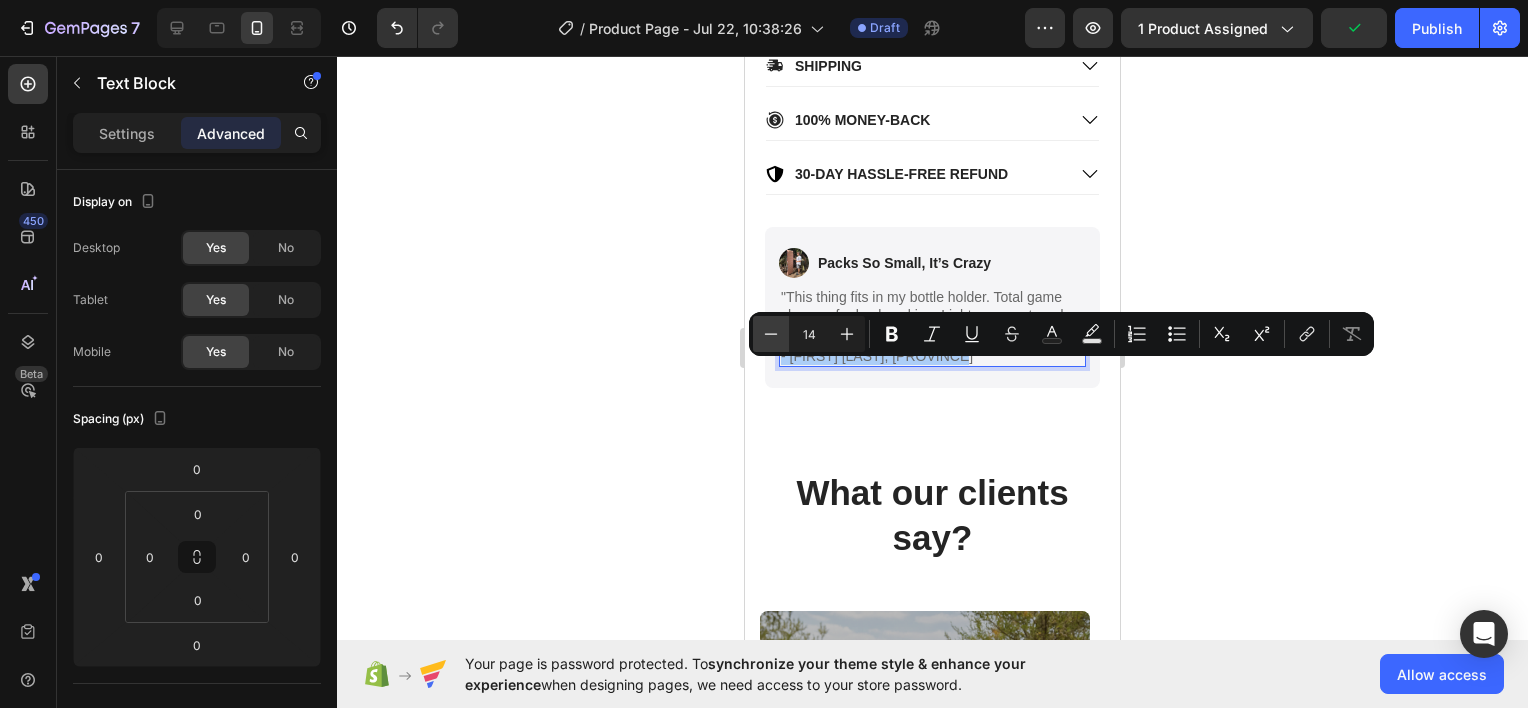 click 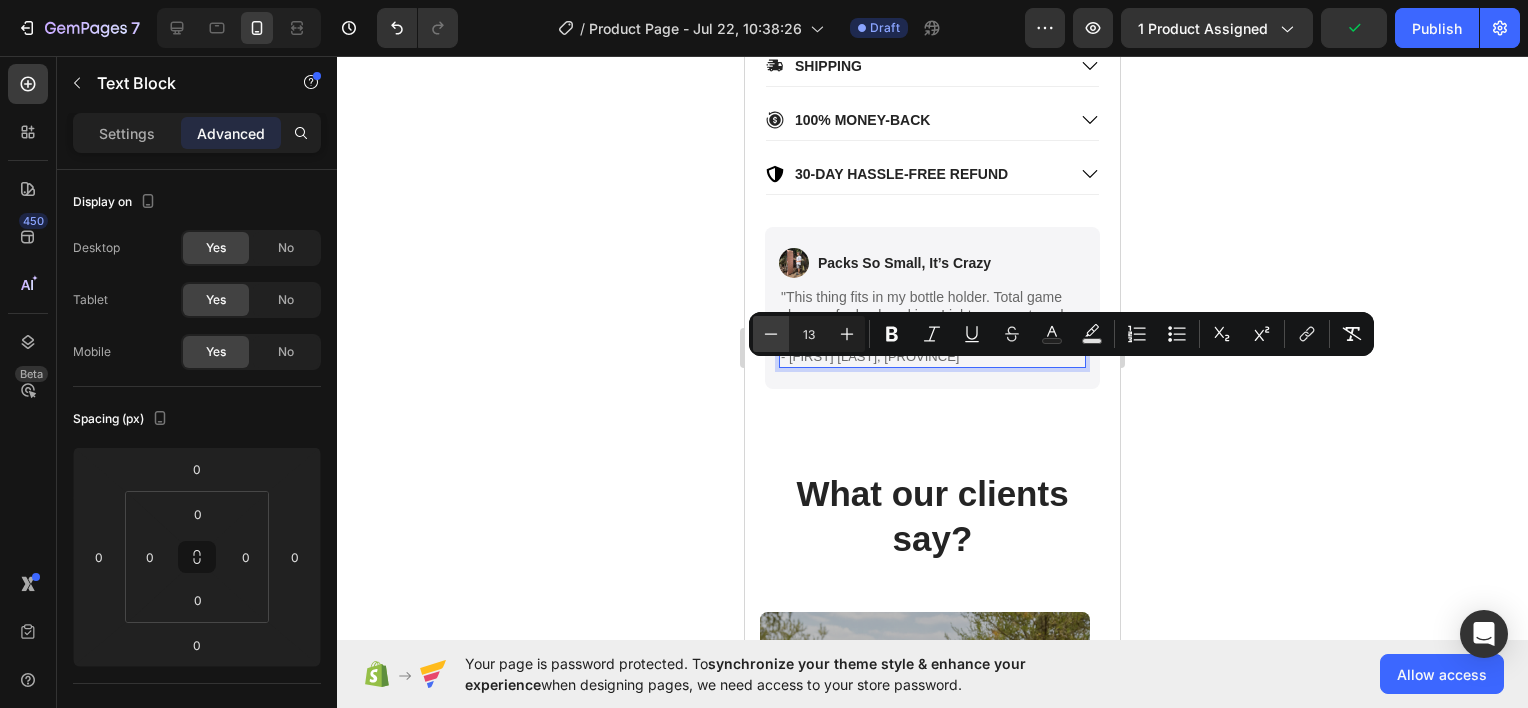 click 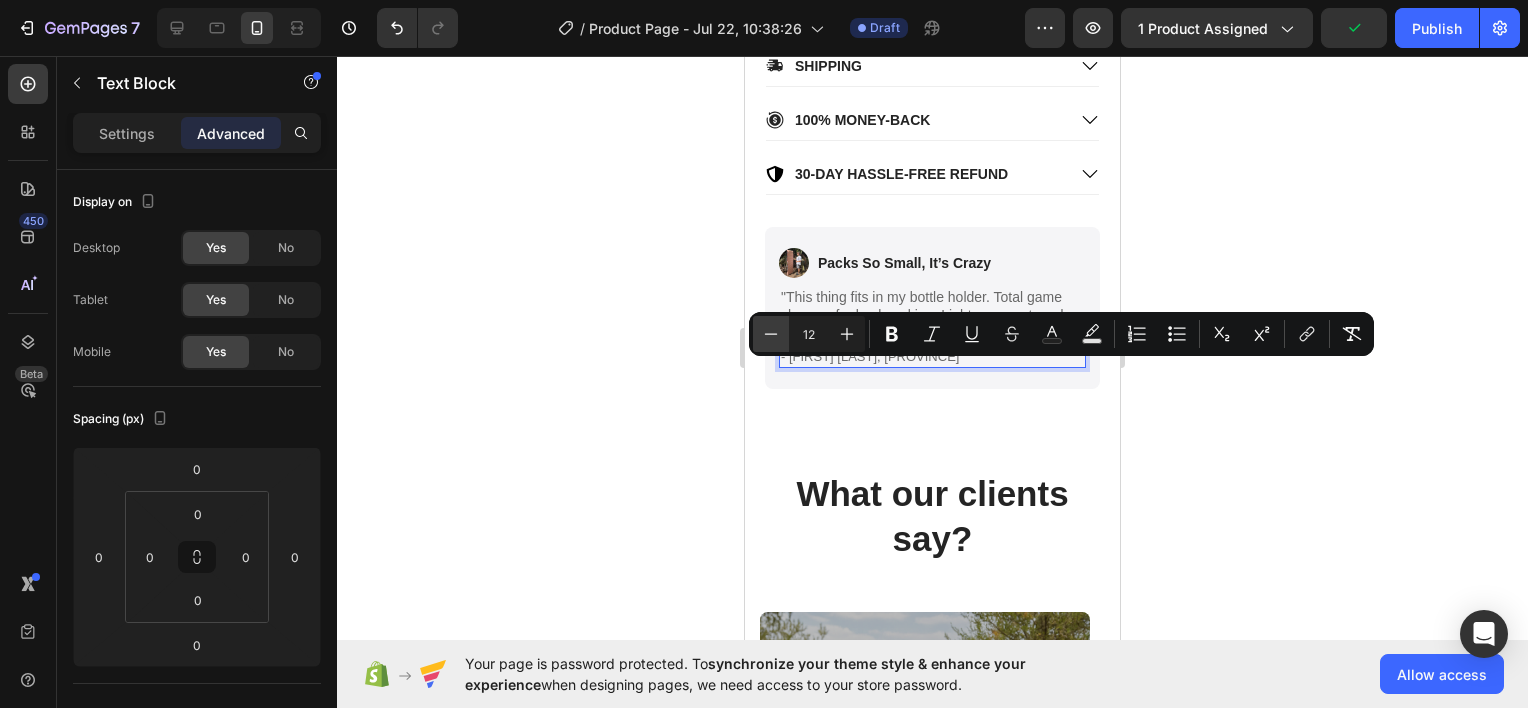 click 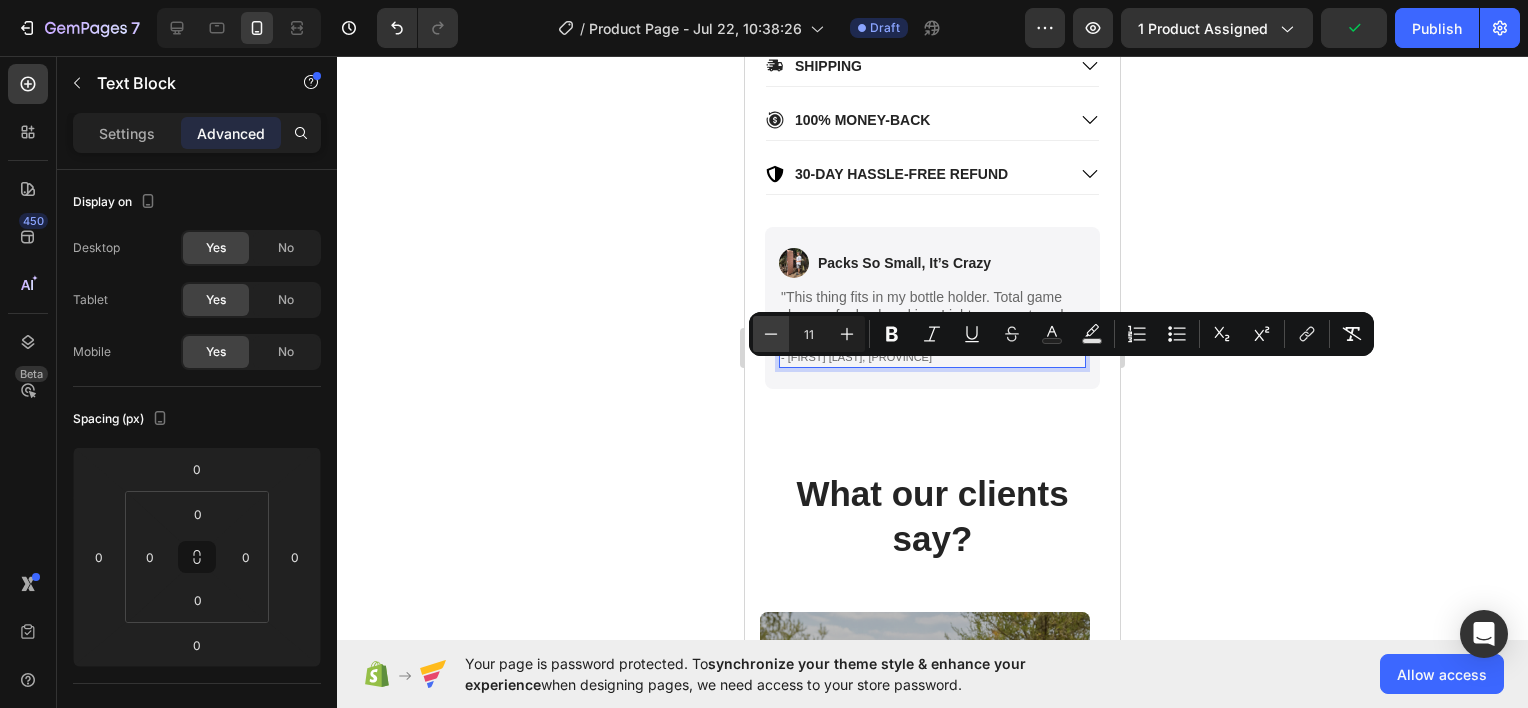click 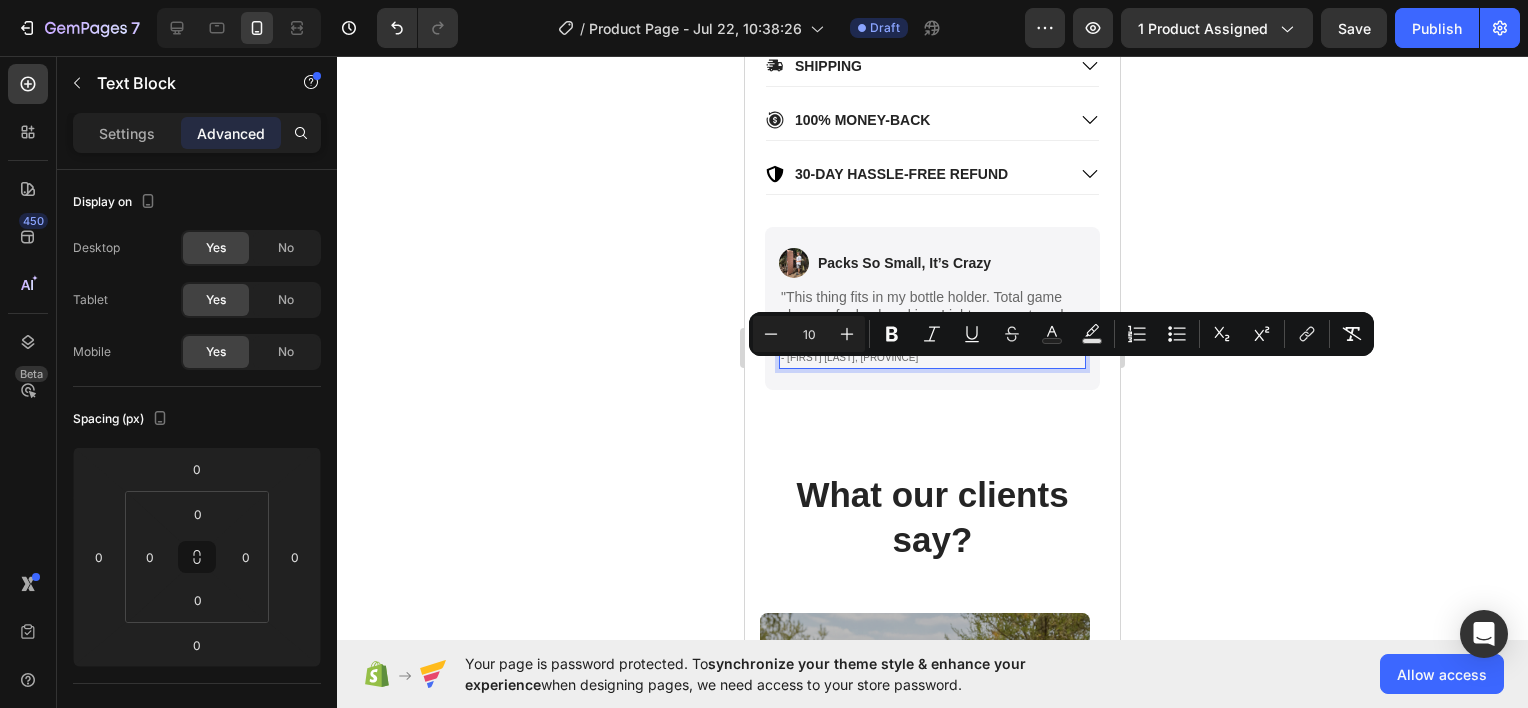 click 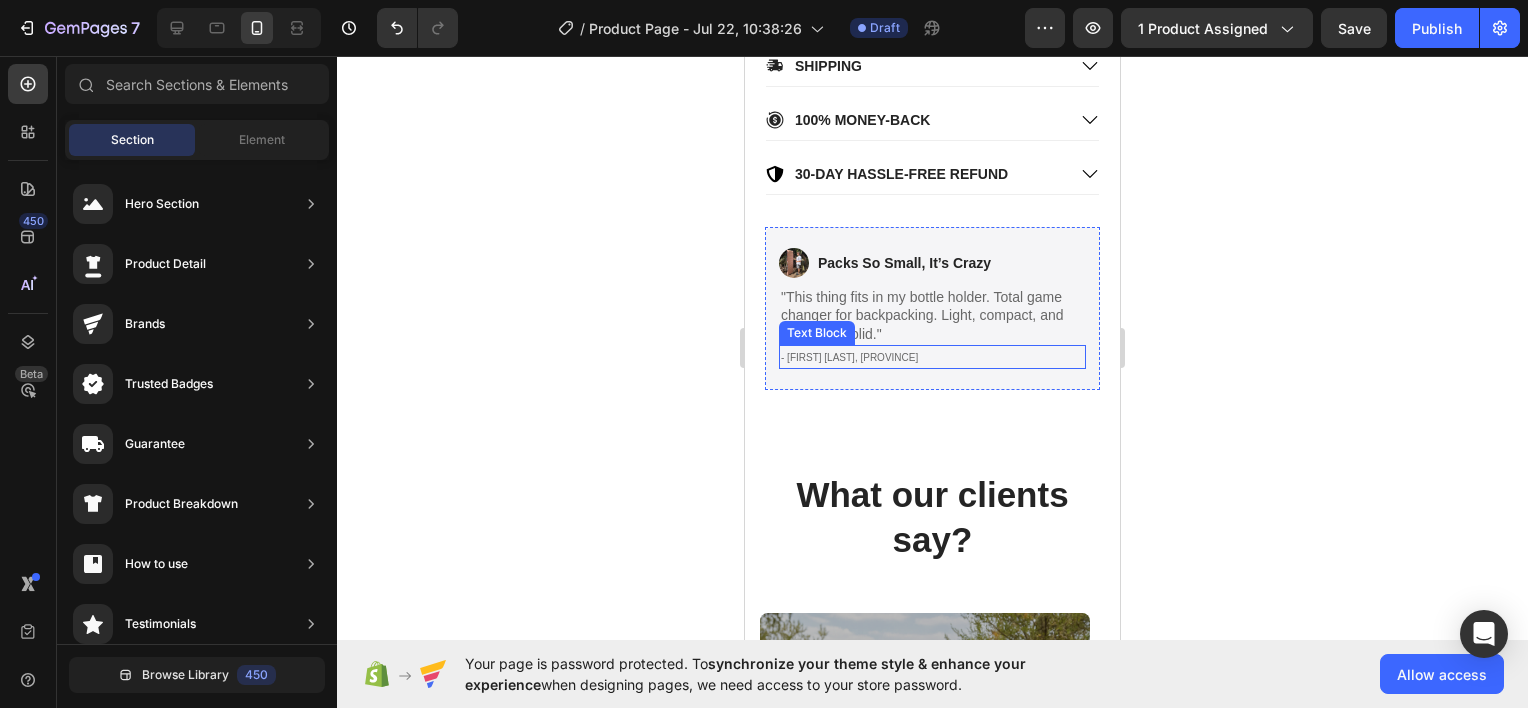 click on "- [FIRST] [LAST], [PROVINCE]" at bounding box center (849, 357) 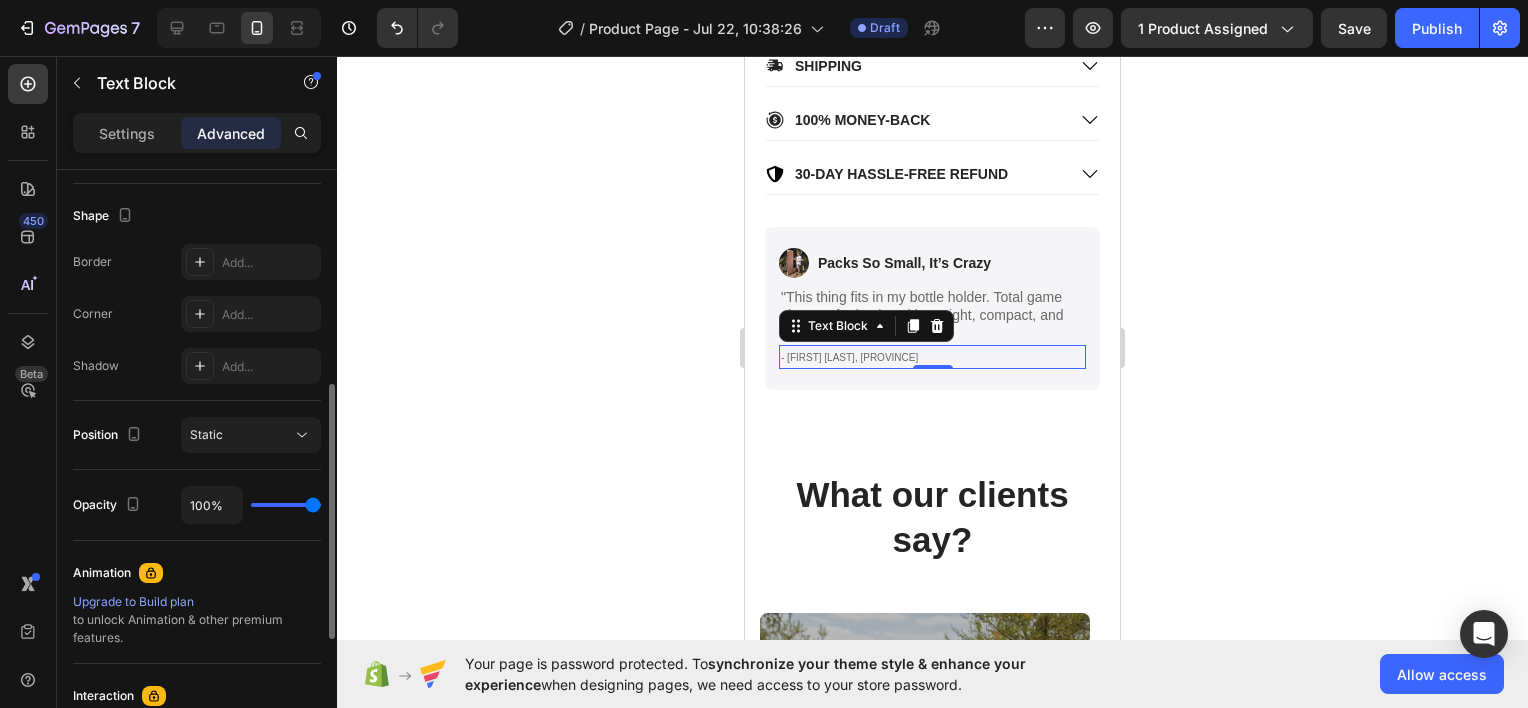 scroll, scrollTop: 0, scrollLeft: 0, axis: both 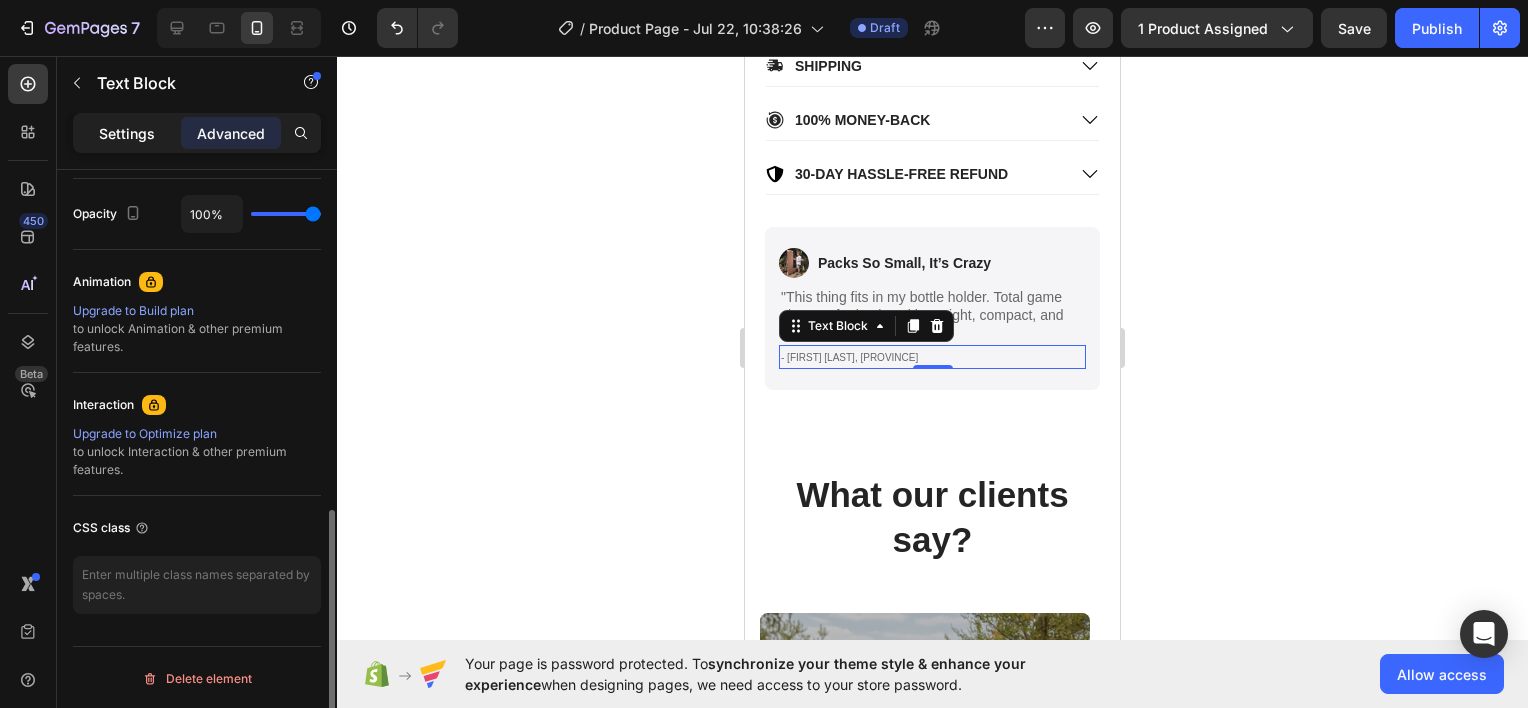click on "Settings" at bounding box center [127, 133] 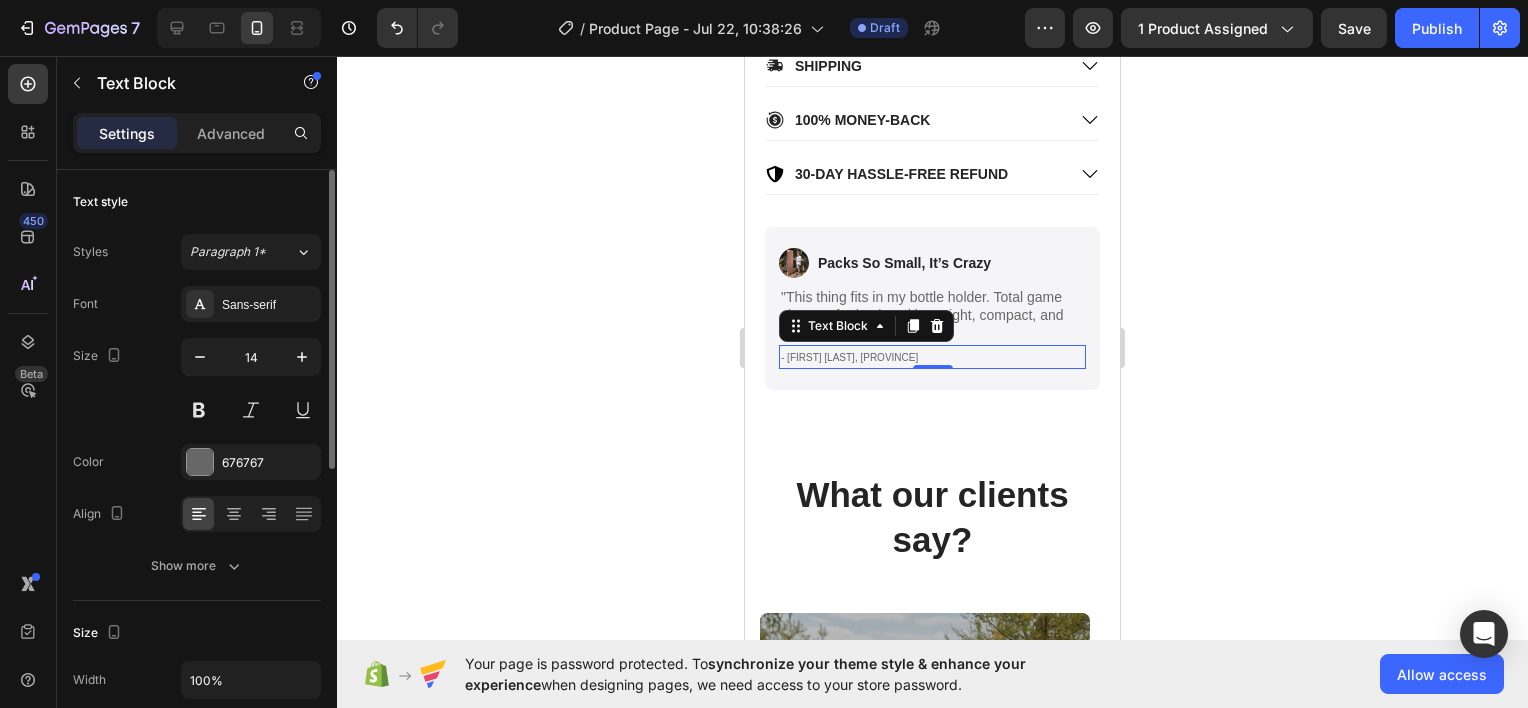scroll, scrollTop: 588, scrollLeft: 0, axis: vertical 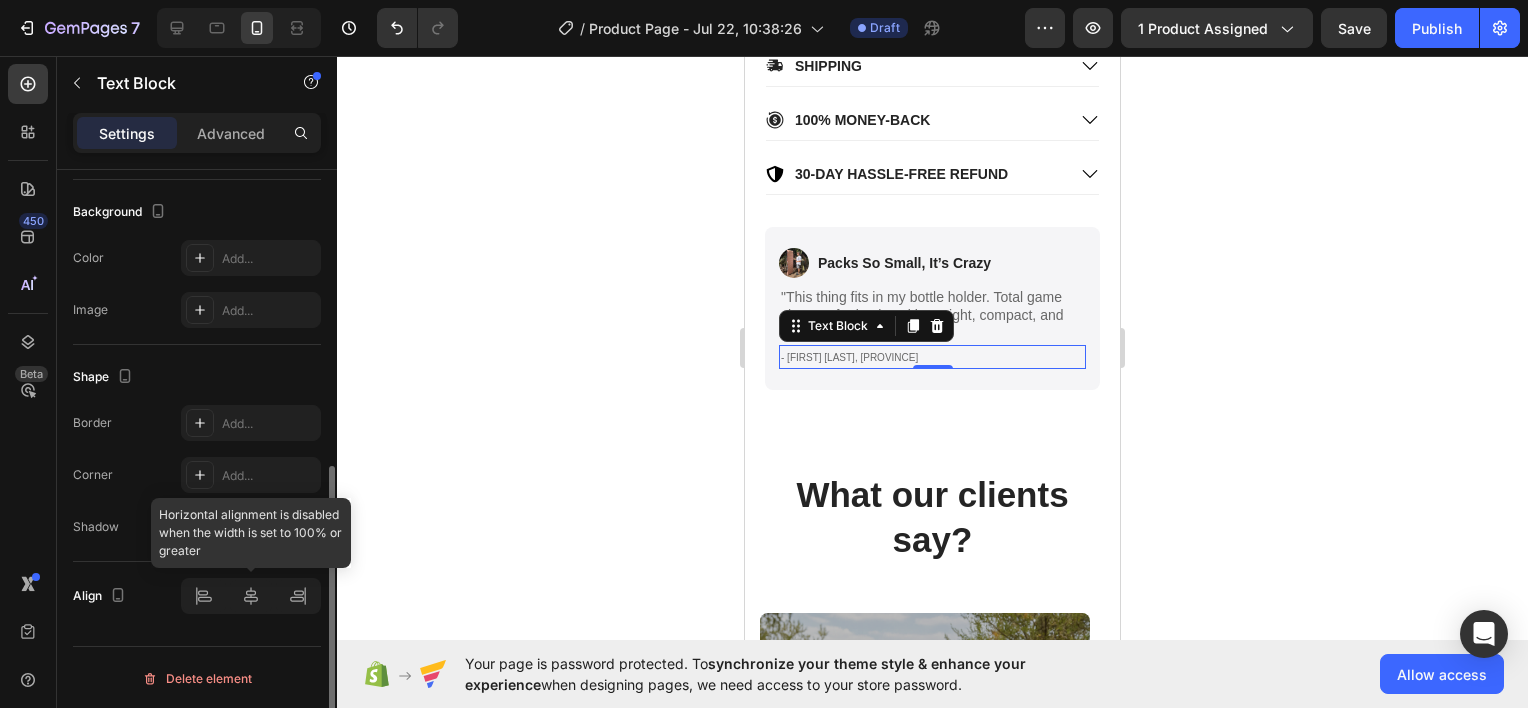 click 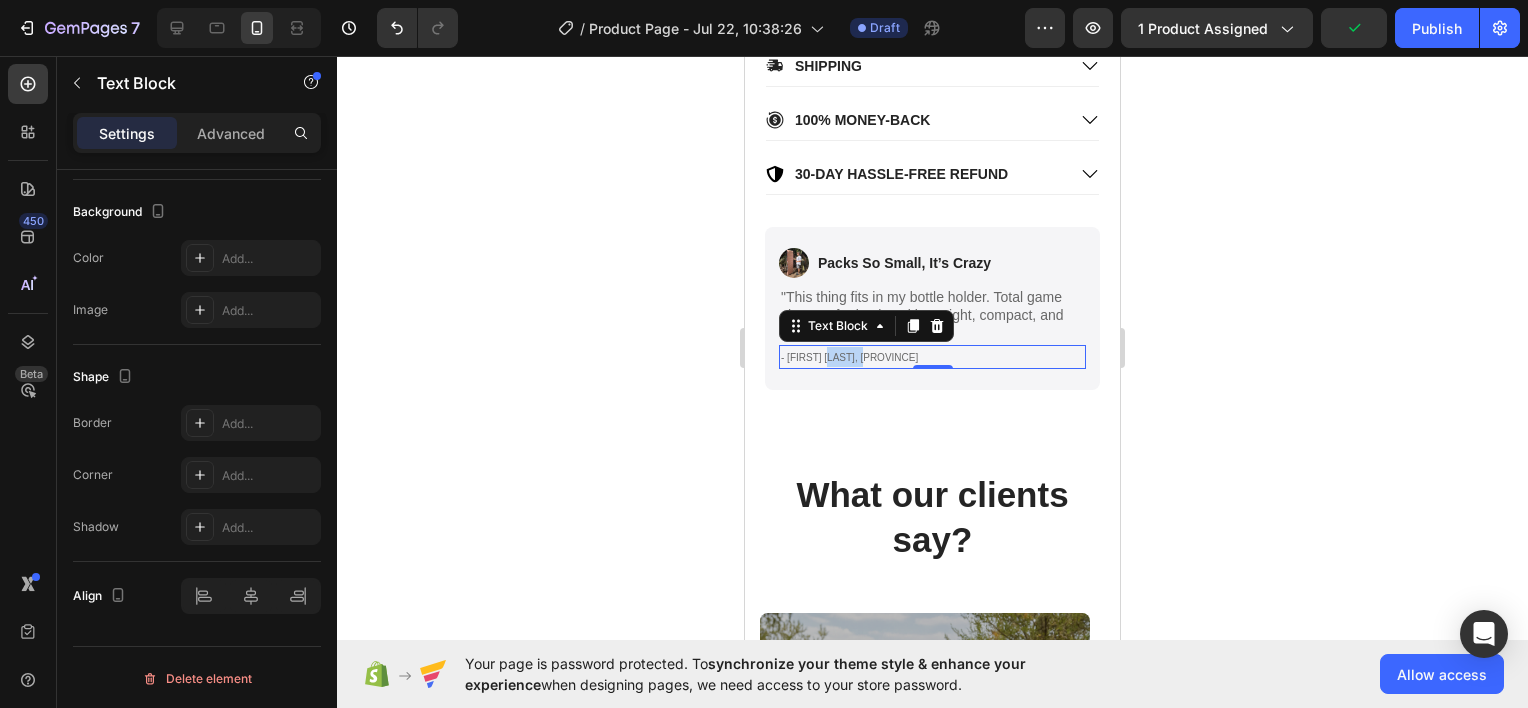 click on "- [FIRST] [LAST], [PROVINCE]" at bounding box center (849, 357) 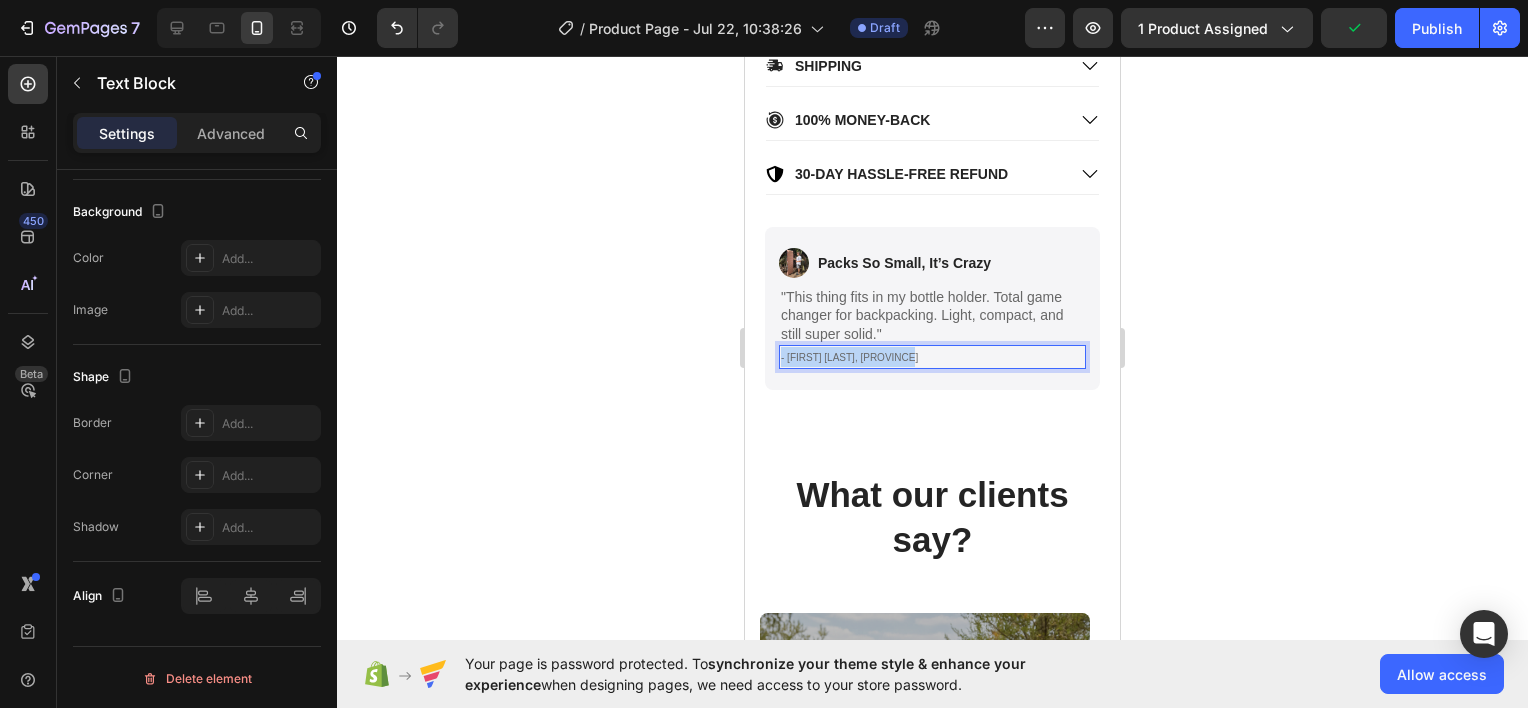 click on "- [FIRST] [LAST], [PROVINCE]" at bounding box center (849, 357) 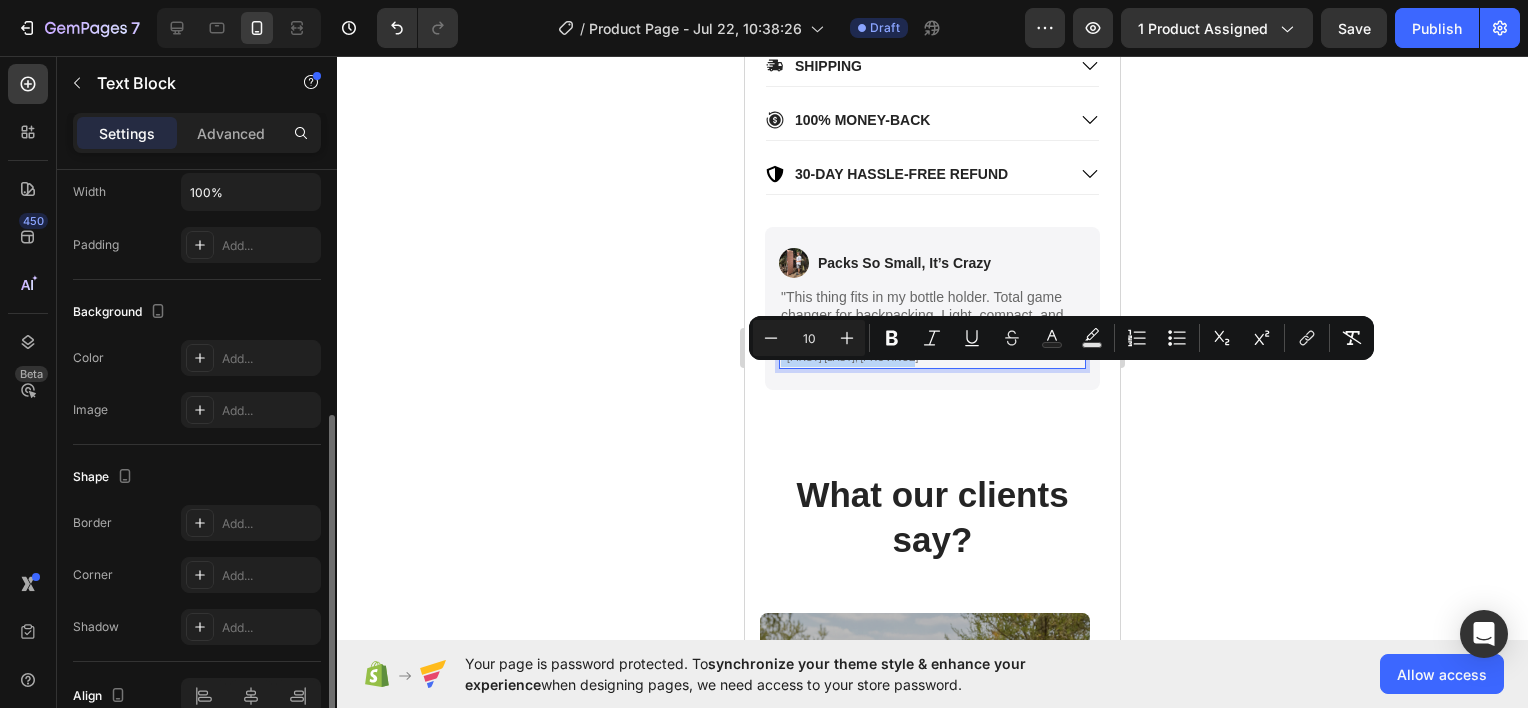 scroll, scrollTop: 0, scrollLeft: 0, axis: both 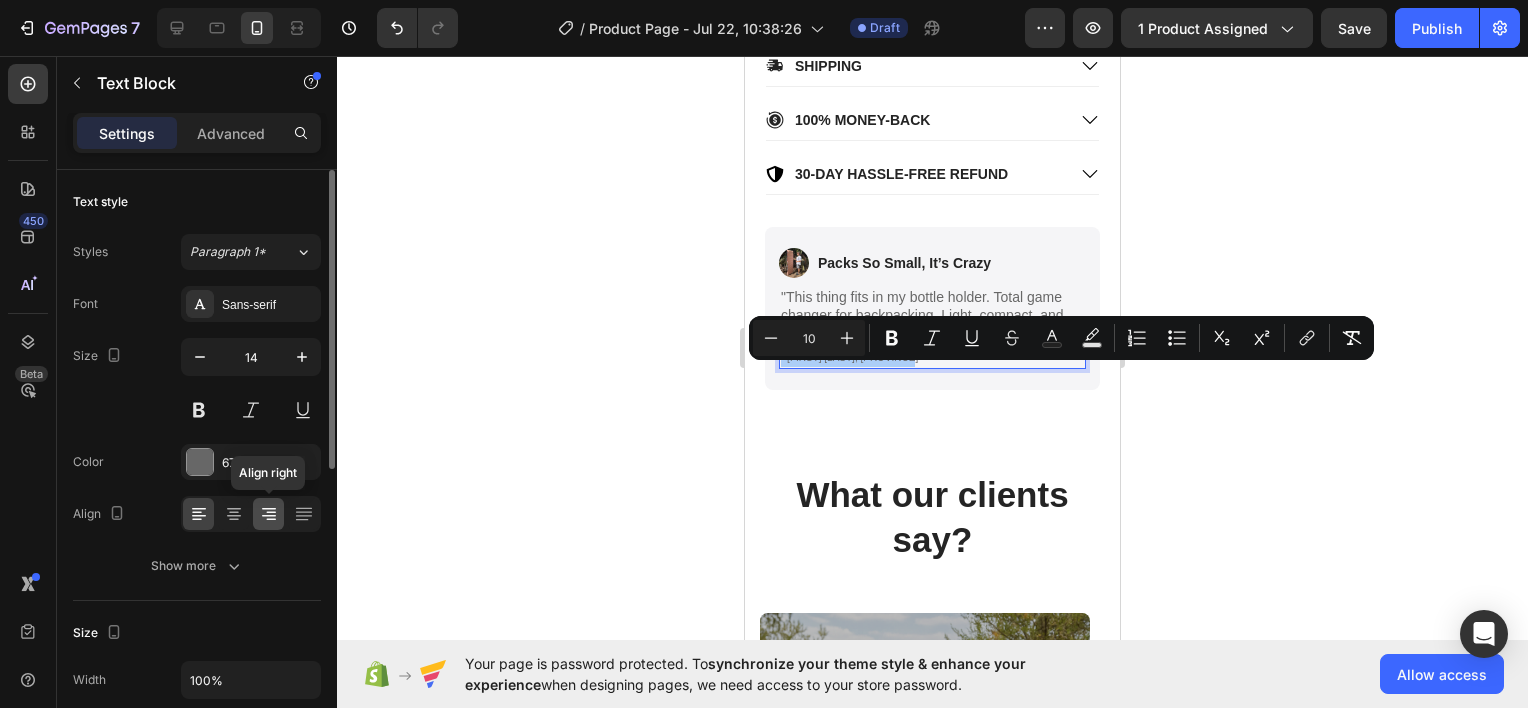 click 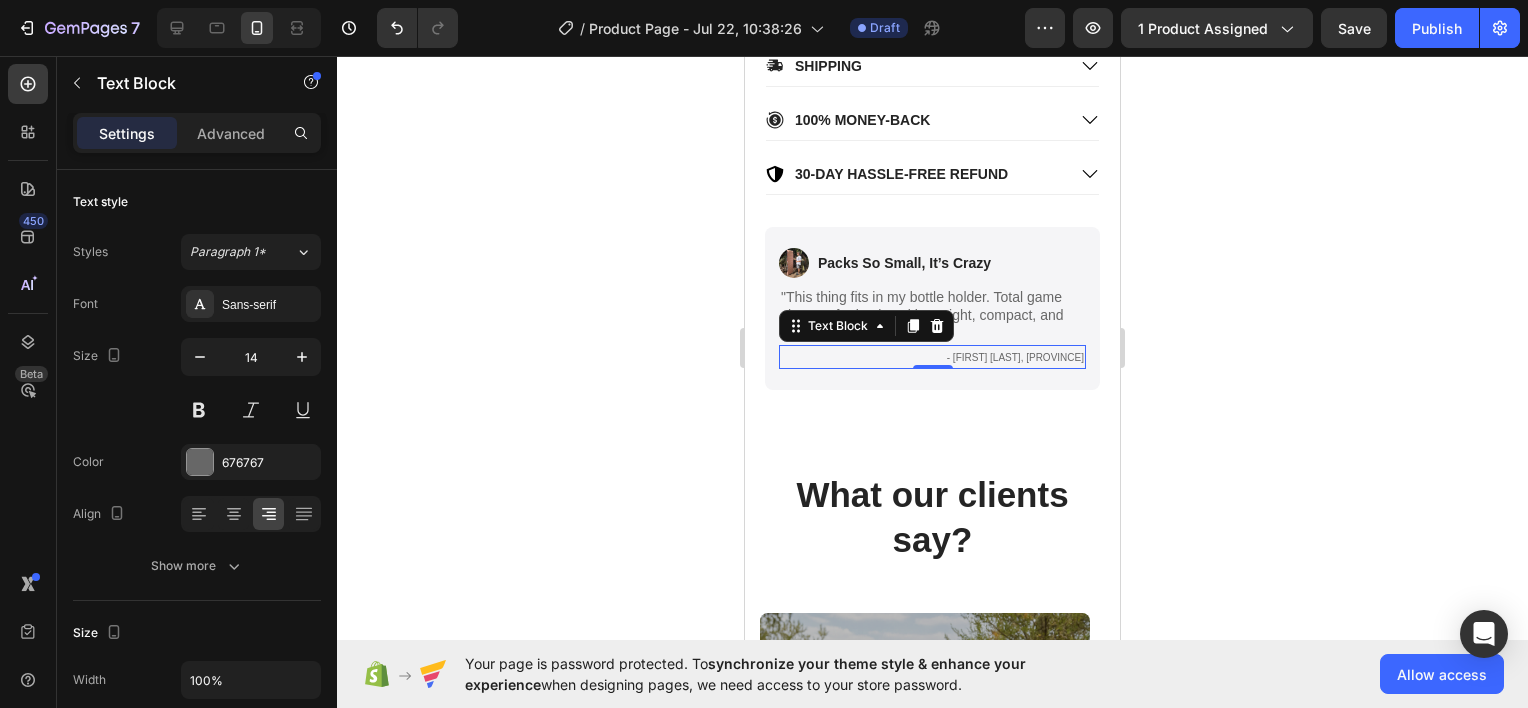click 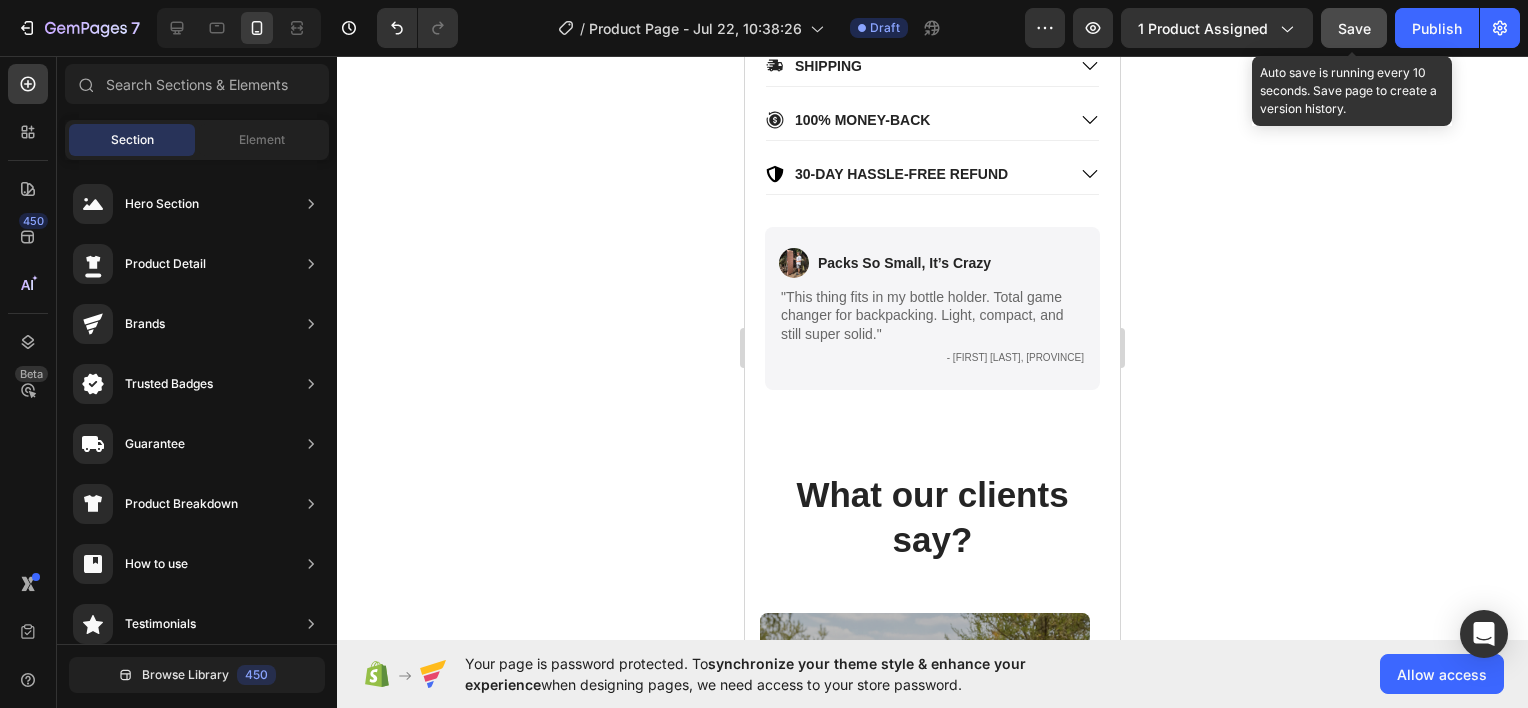 click on "Save" at bounding box center [1354, 28] 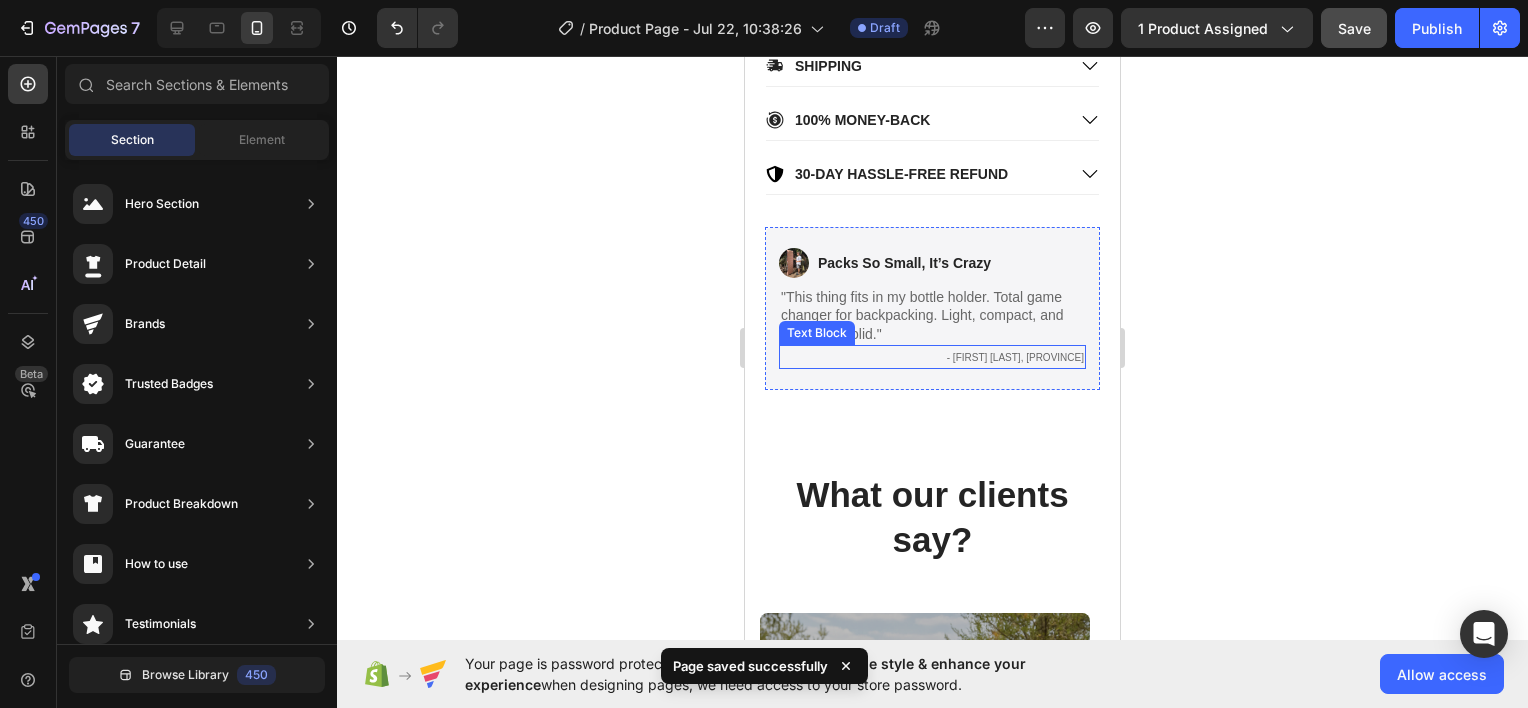 click on "- [FIRST] [LAST], [PROVINCE]" at bounding box center (1015, 357) 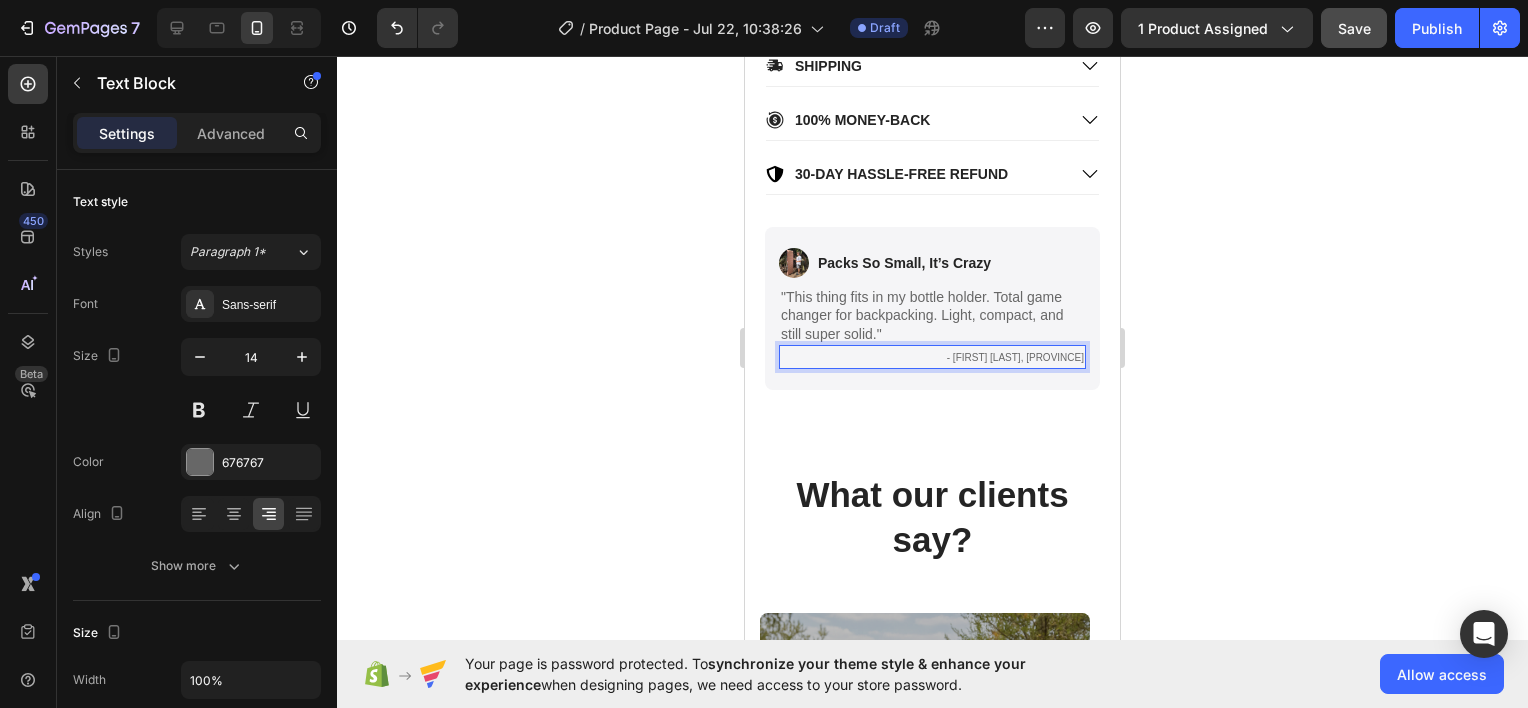 click on "- [FIRST] [LAST], [PROVINCE]" at bounding box center [1015, 357] 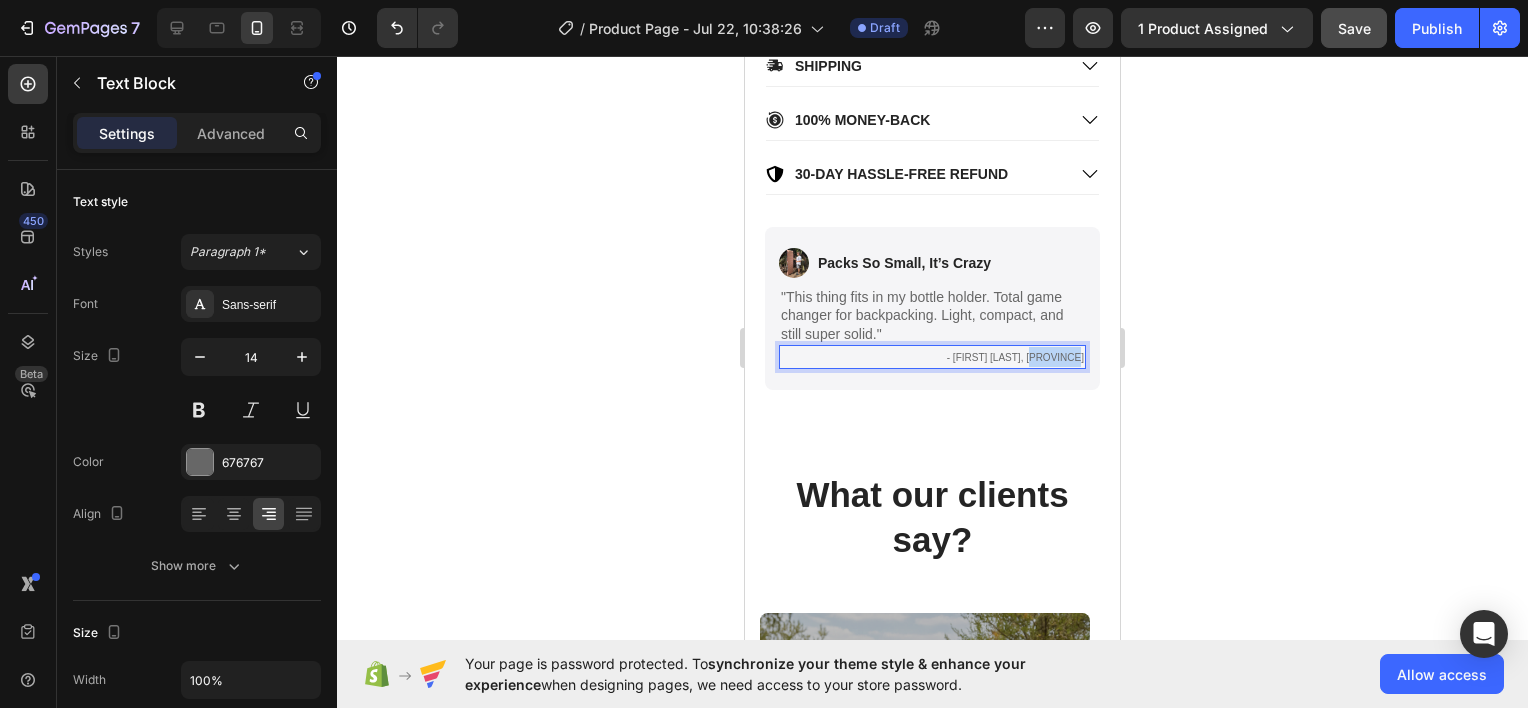 click on "- [FIRST] [LAST], [PROVINCE]" at bounding box center (1015, 357) 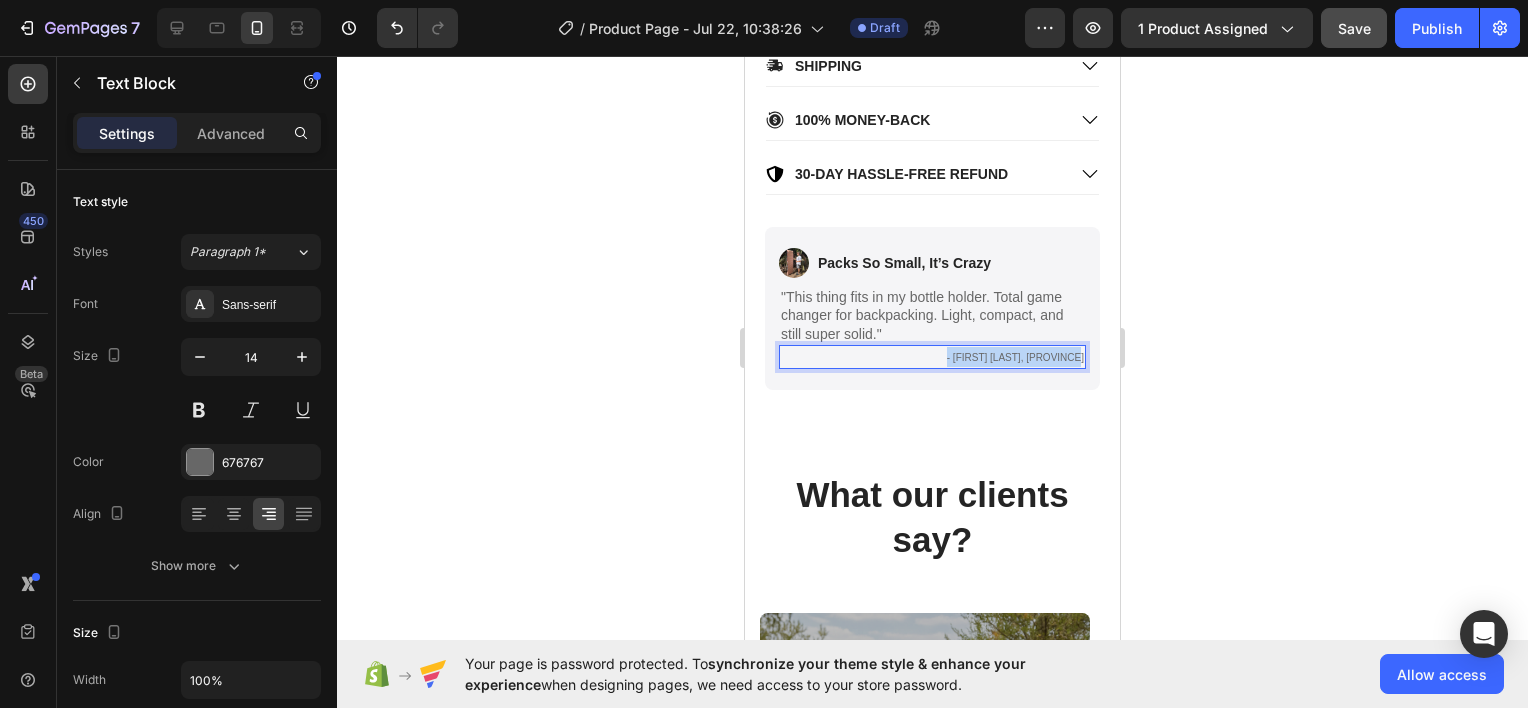 click on "- [FIRST] [LAST], [PROVINCE]" at bounding box center (1015, 357) 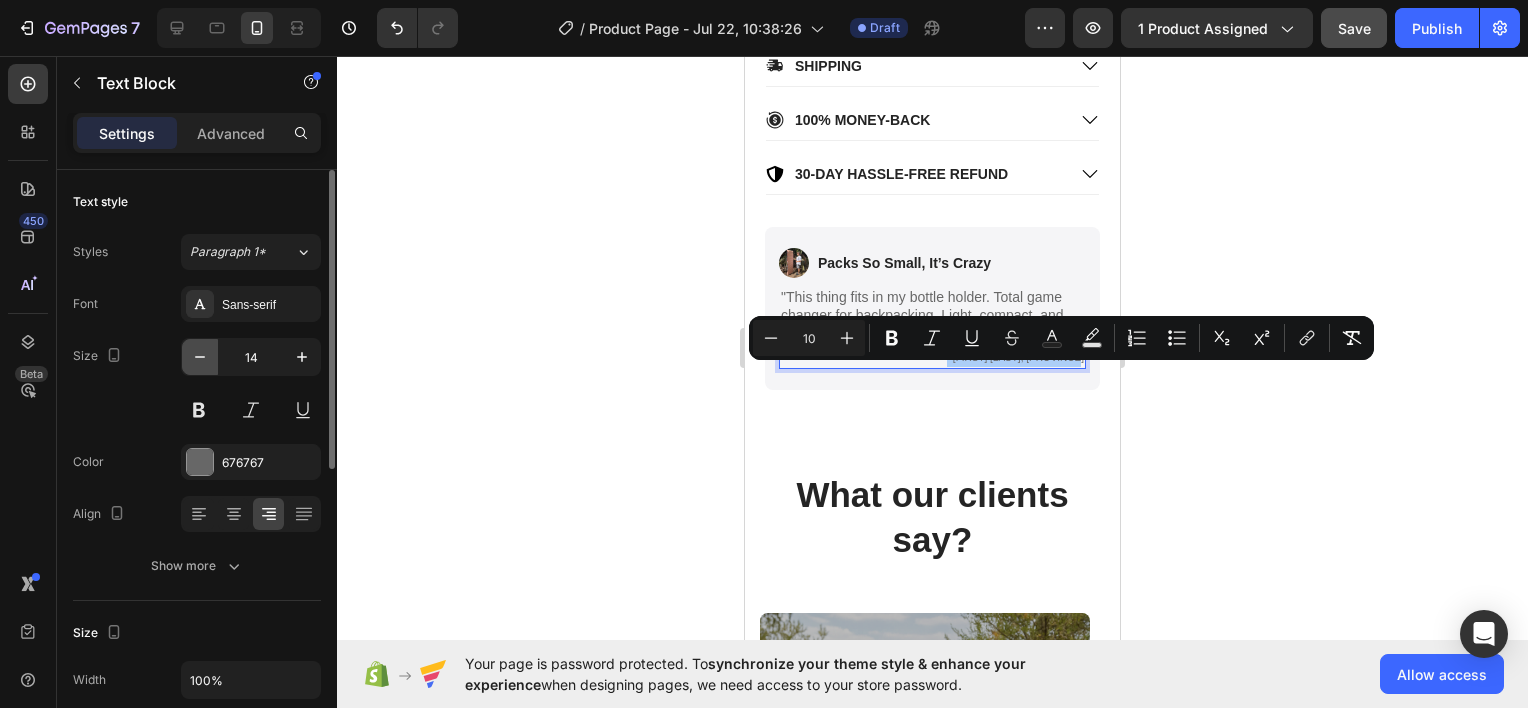 click 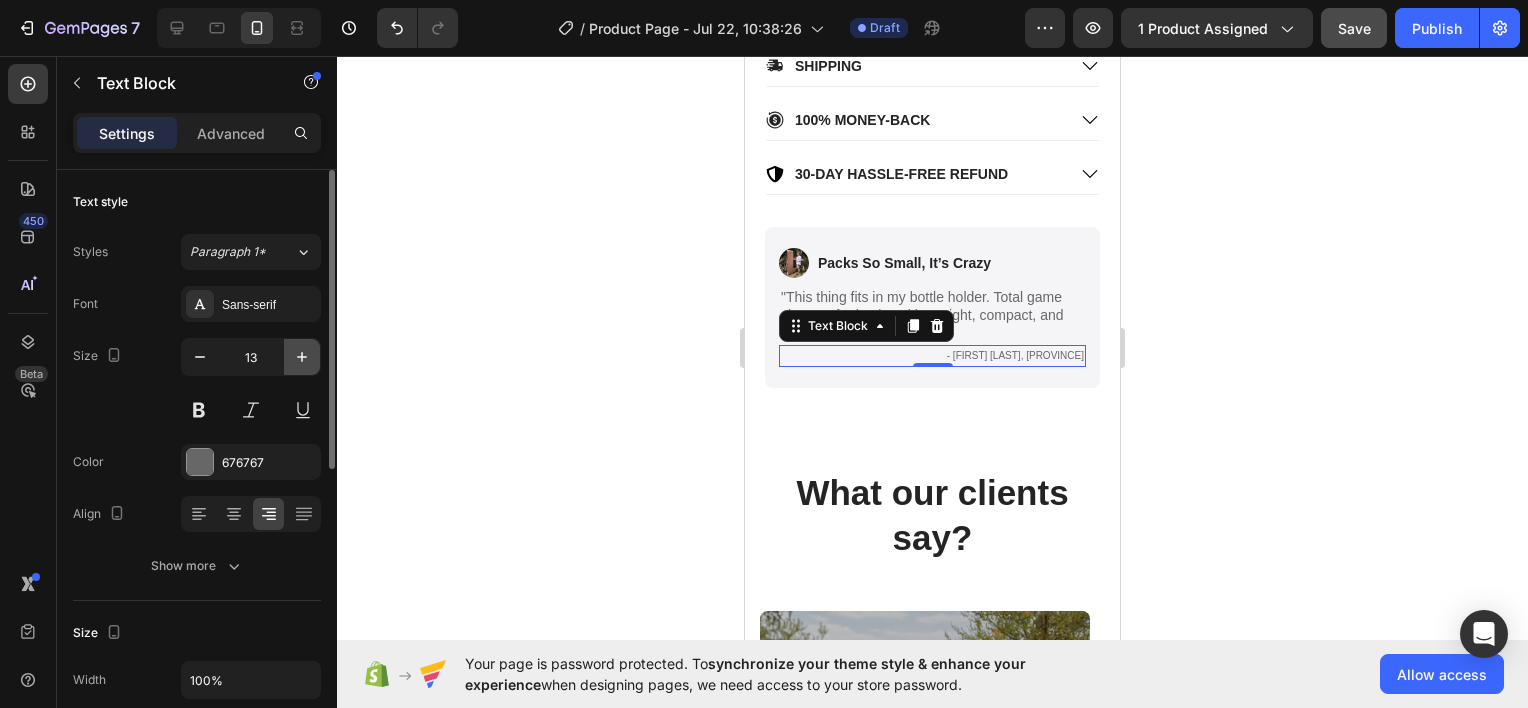 click 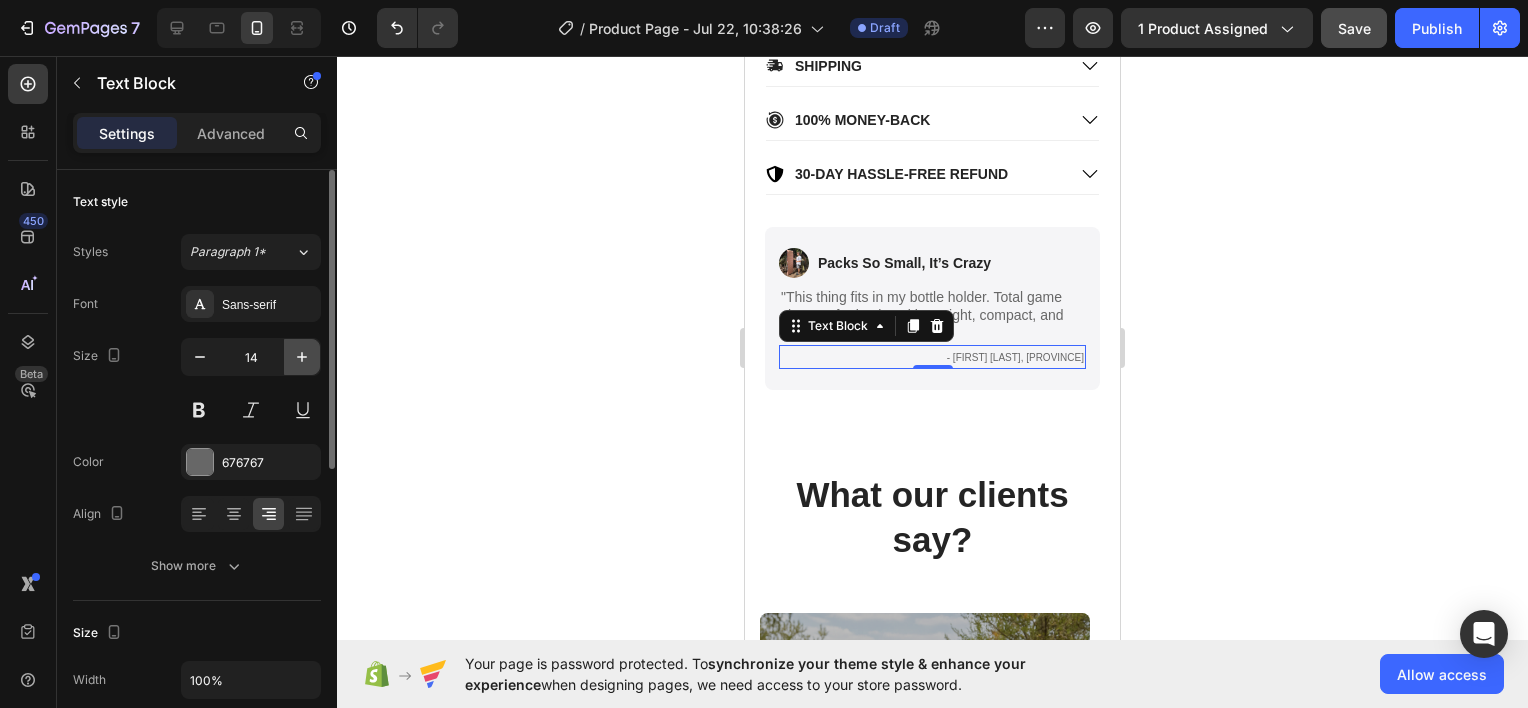 click 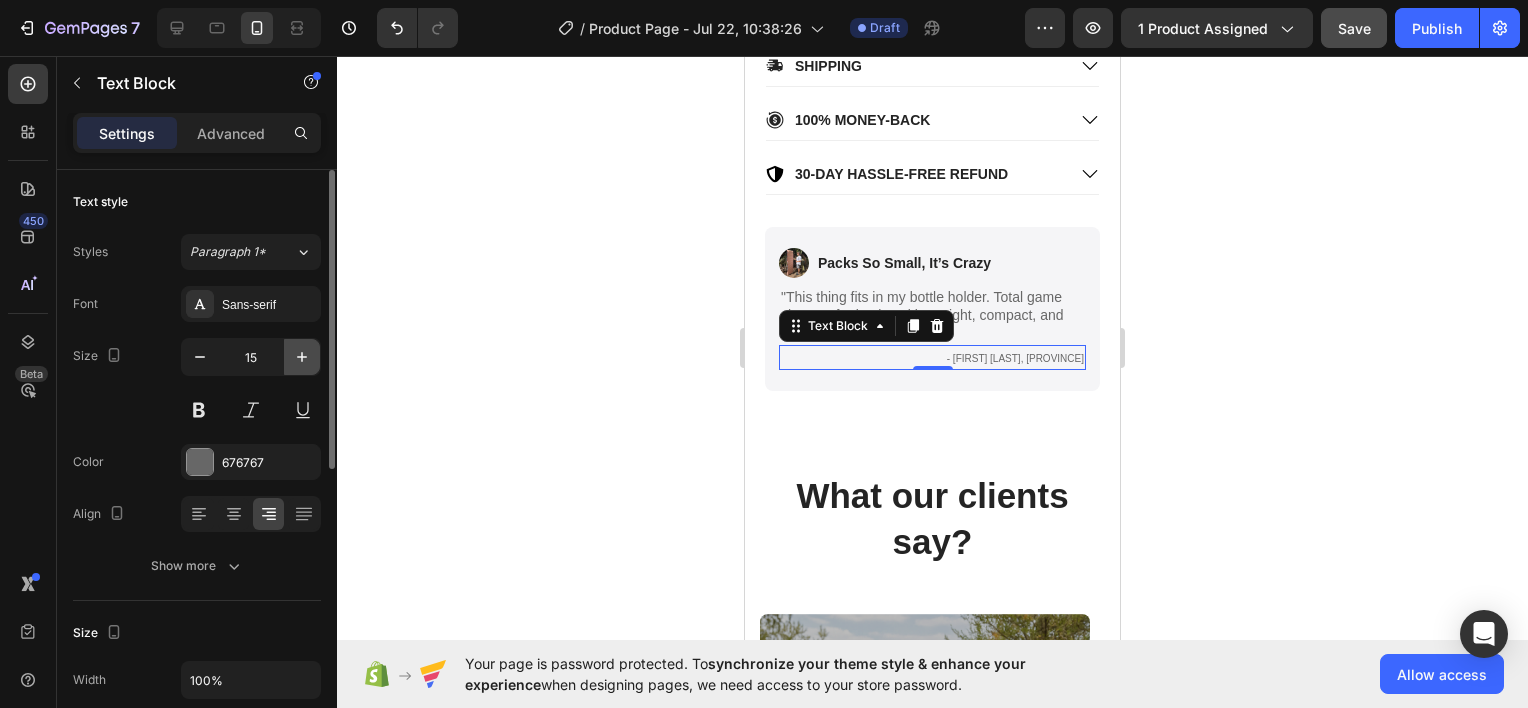 click 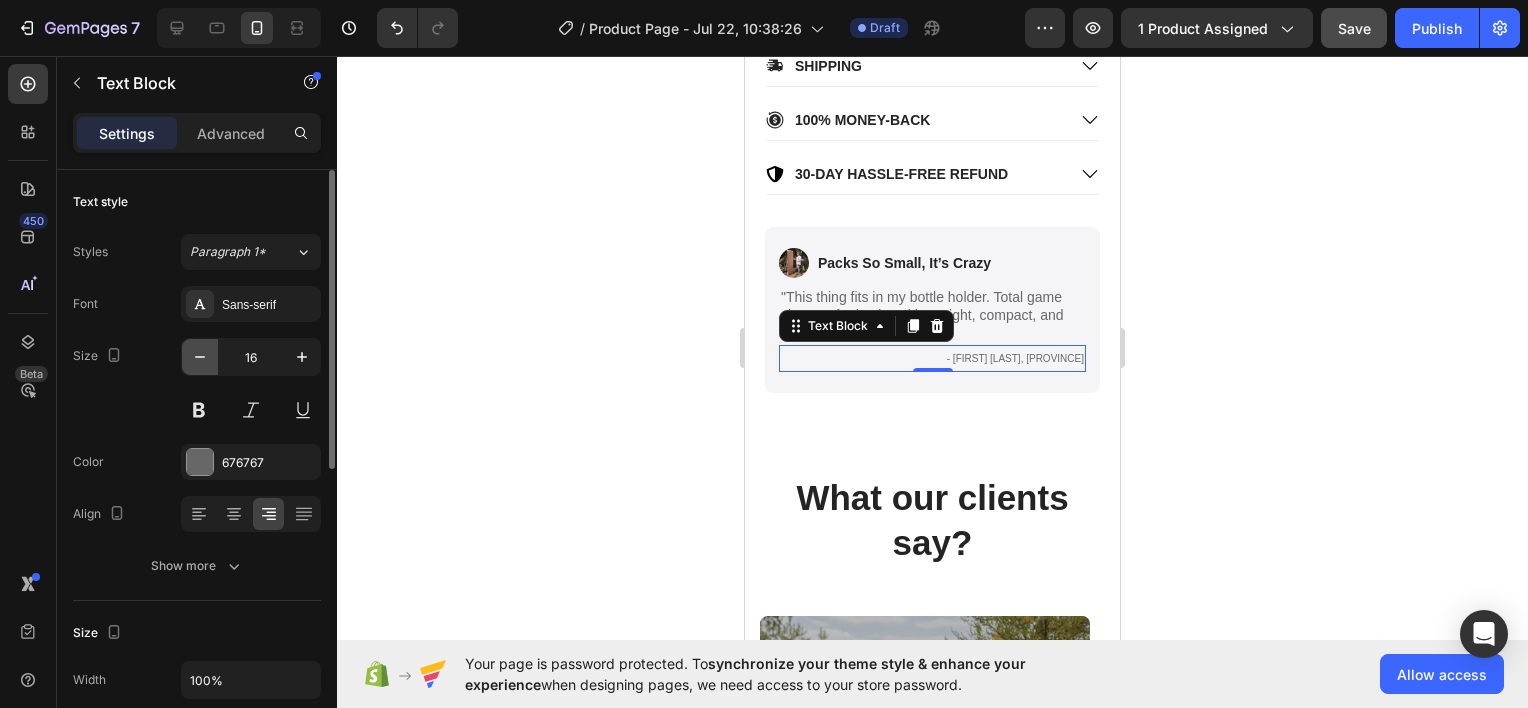 click 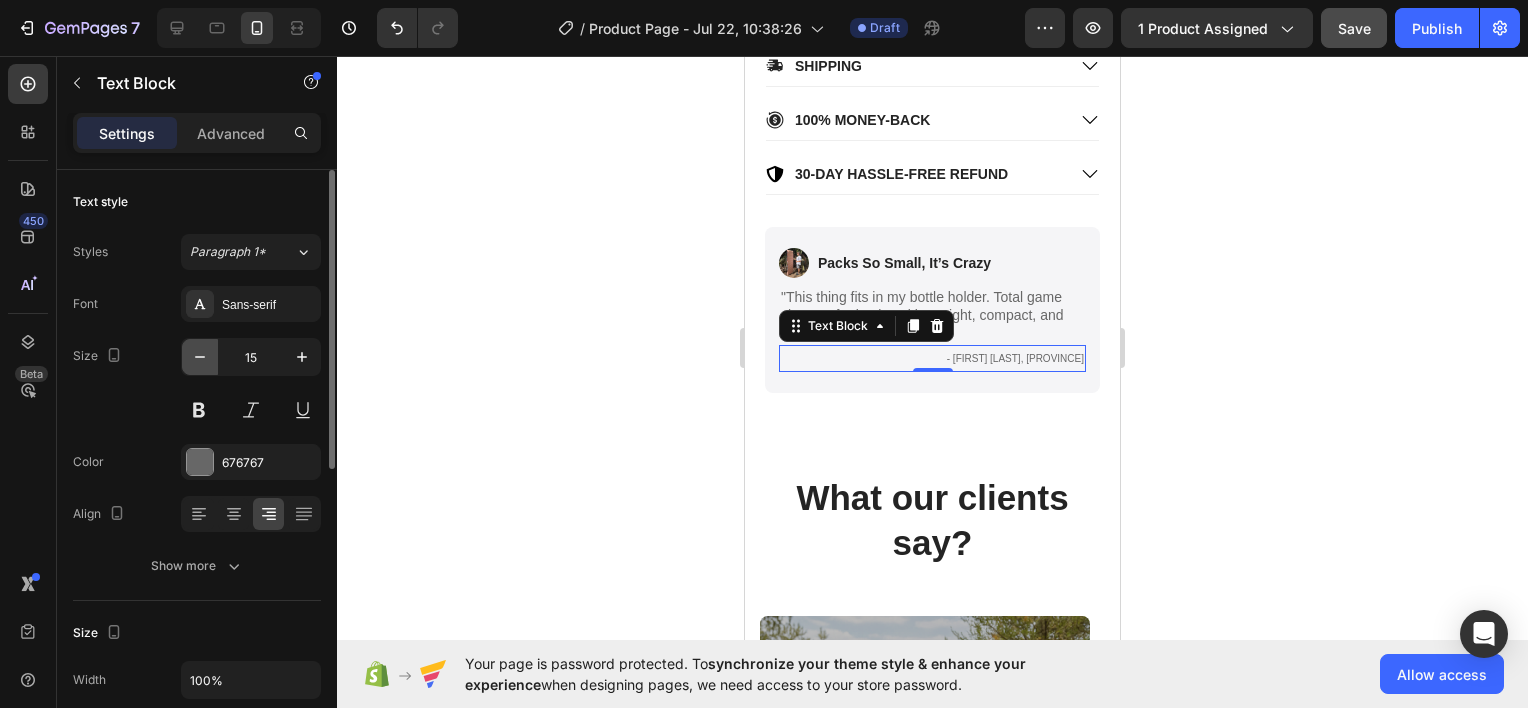 click 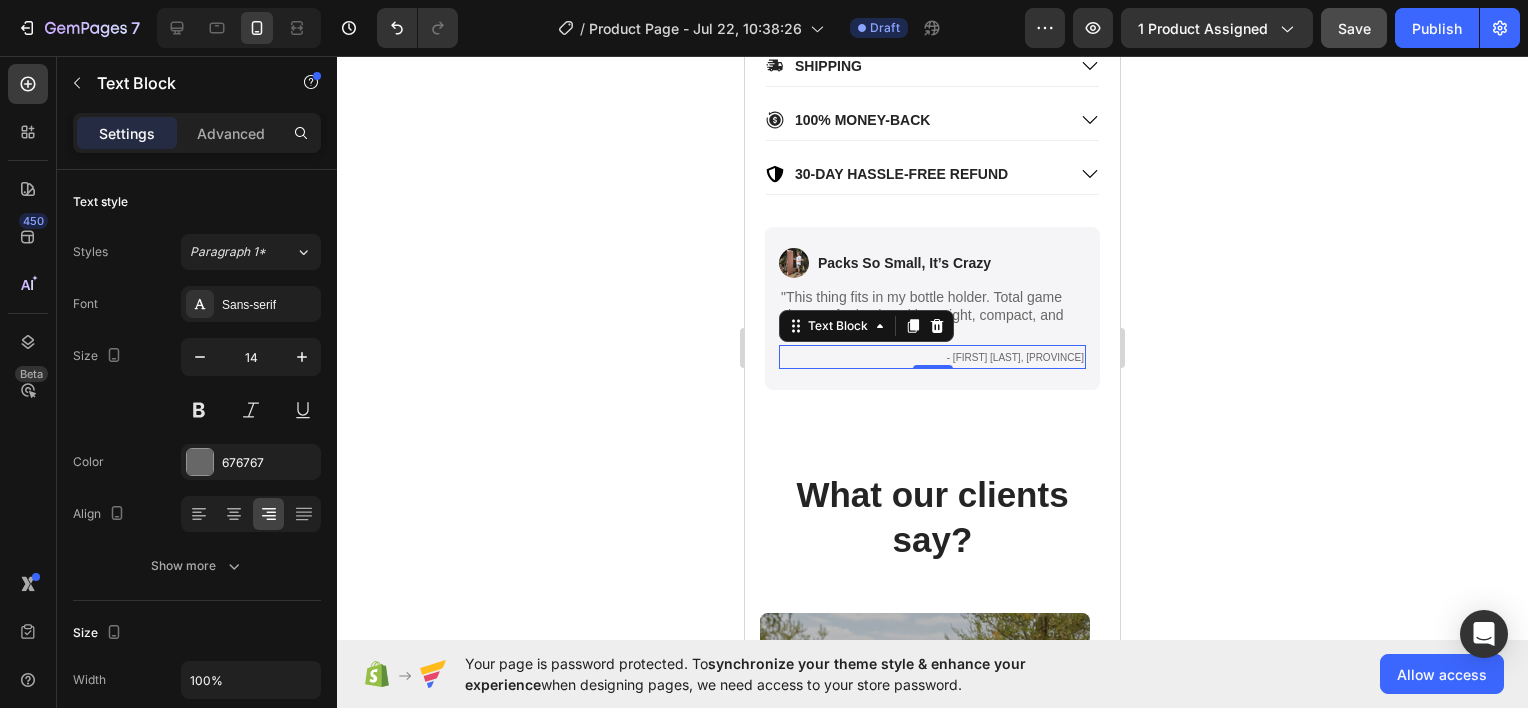drag, startPoint x: 1413, startPoint y: 325, endPoint x: 1380, endPoint y: 324, distance: 33.01515 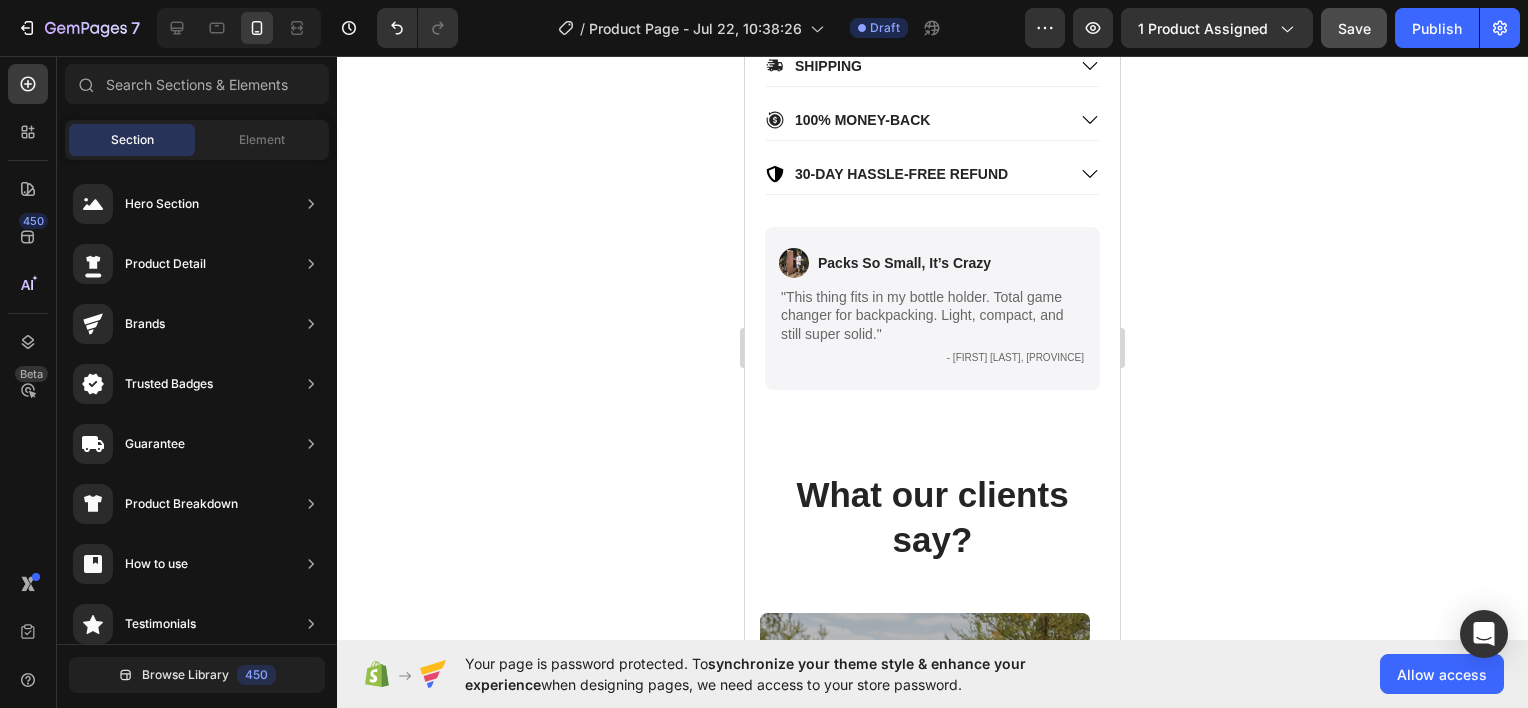 click 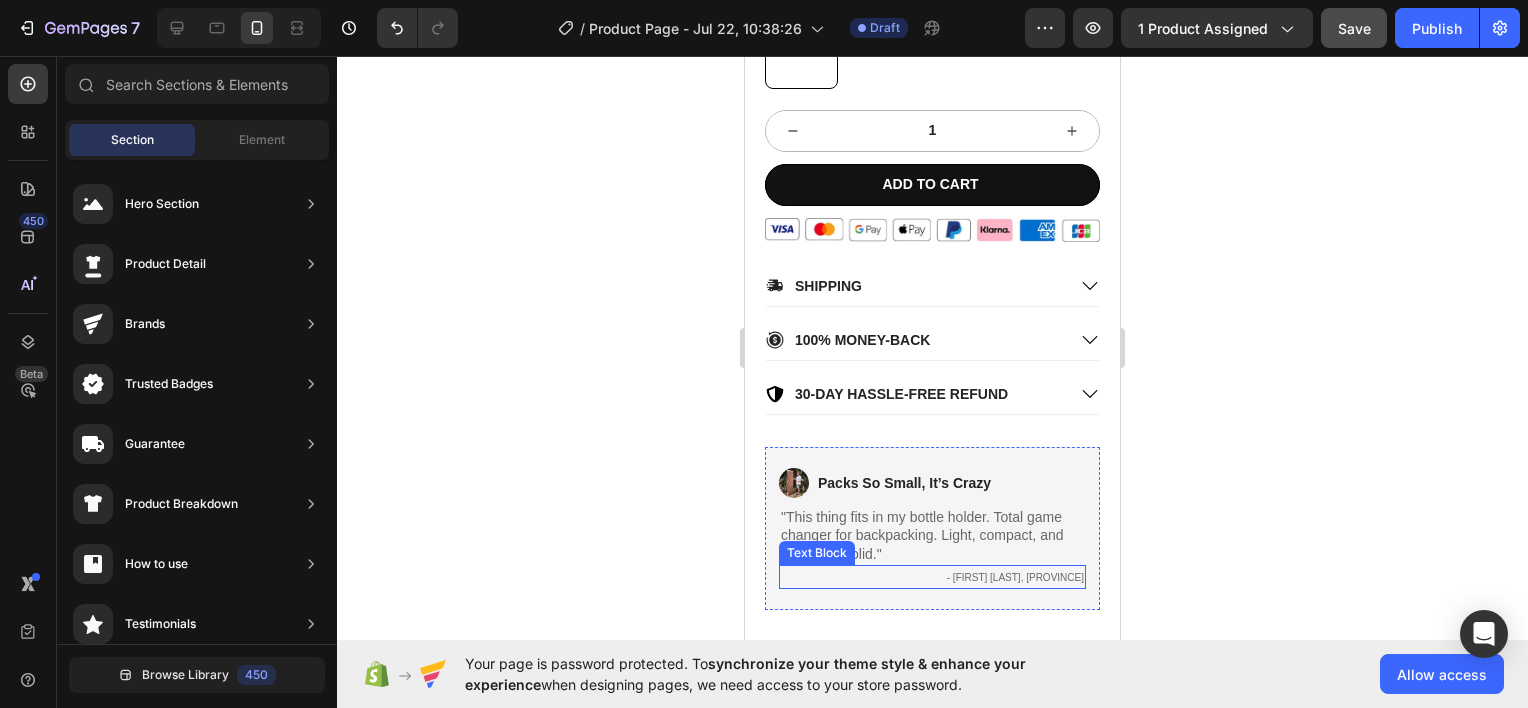 scroll, scrollTop: 880, scrollLeft: 0, axis: vertical 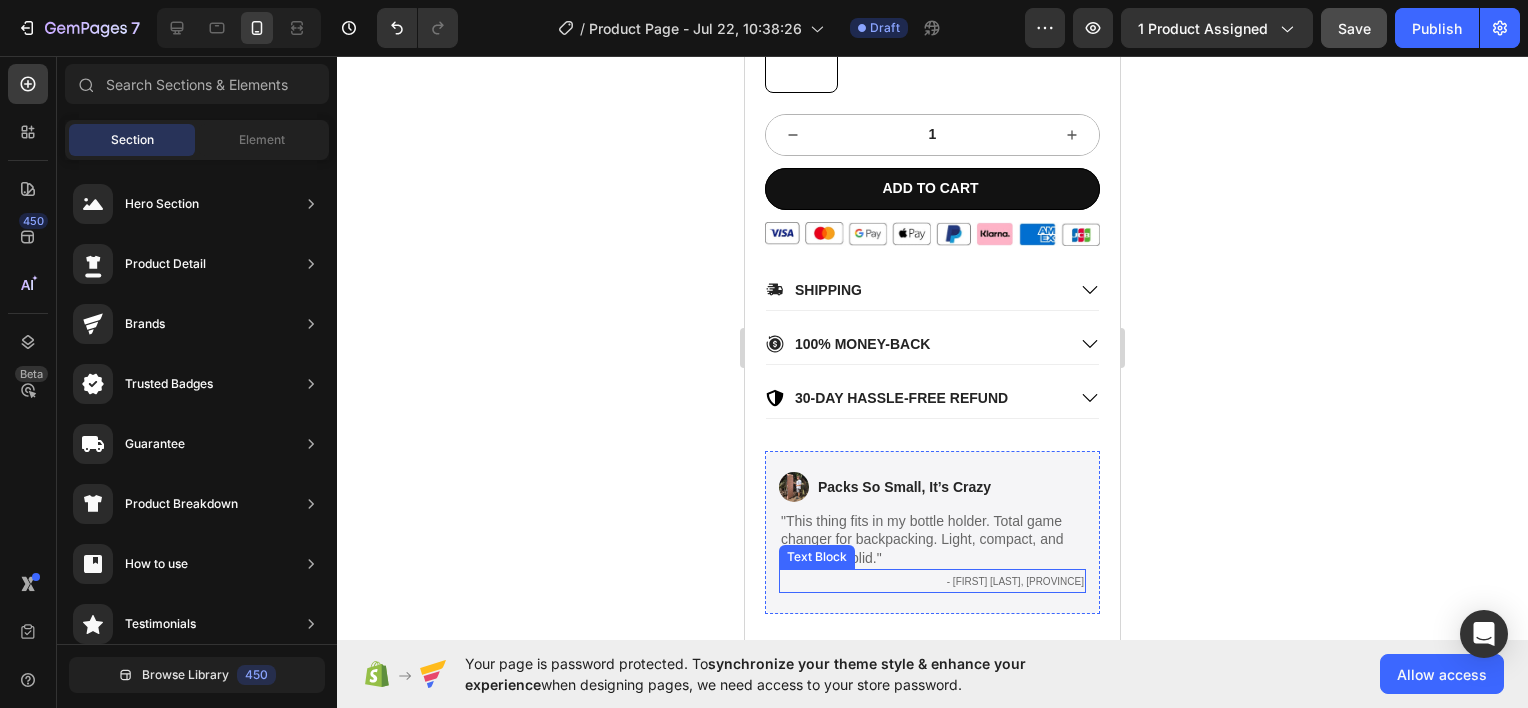 click on "- [FIRST] [LAST], [PROVINCE]" at bounding box center (1015, 581) 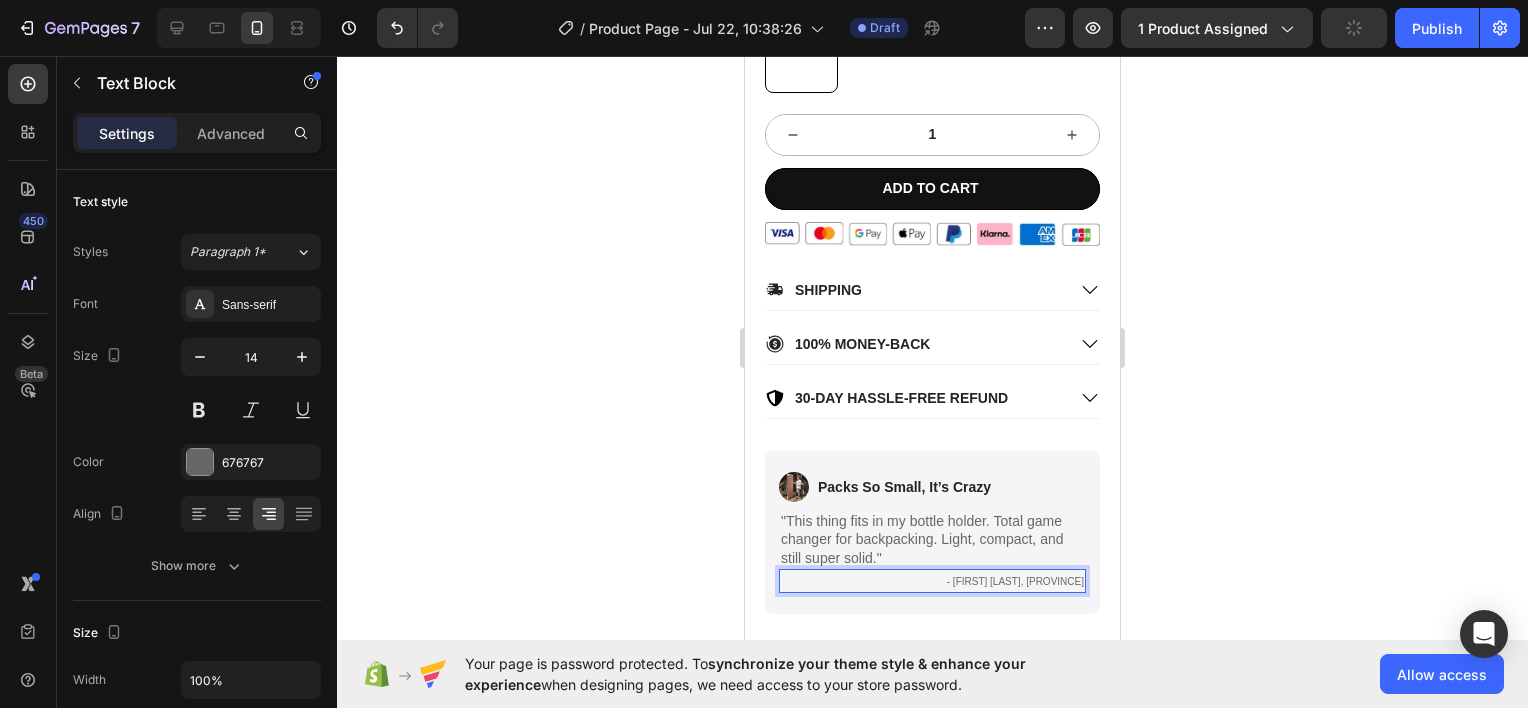 click on "- [FIRST] [LAST], [PROVINCE]" at bounding box center (1015, 581) 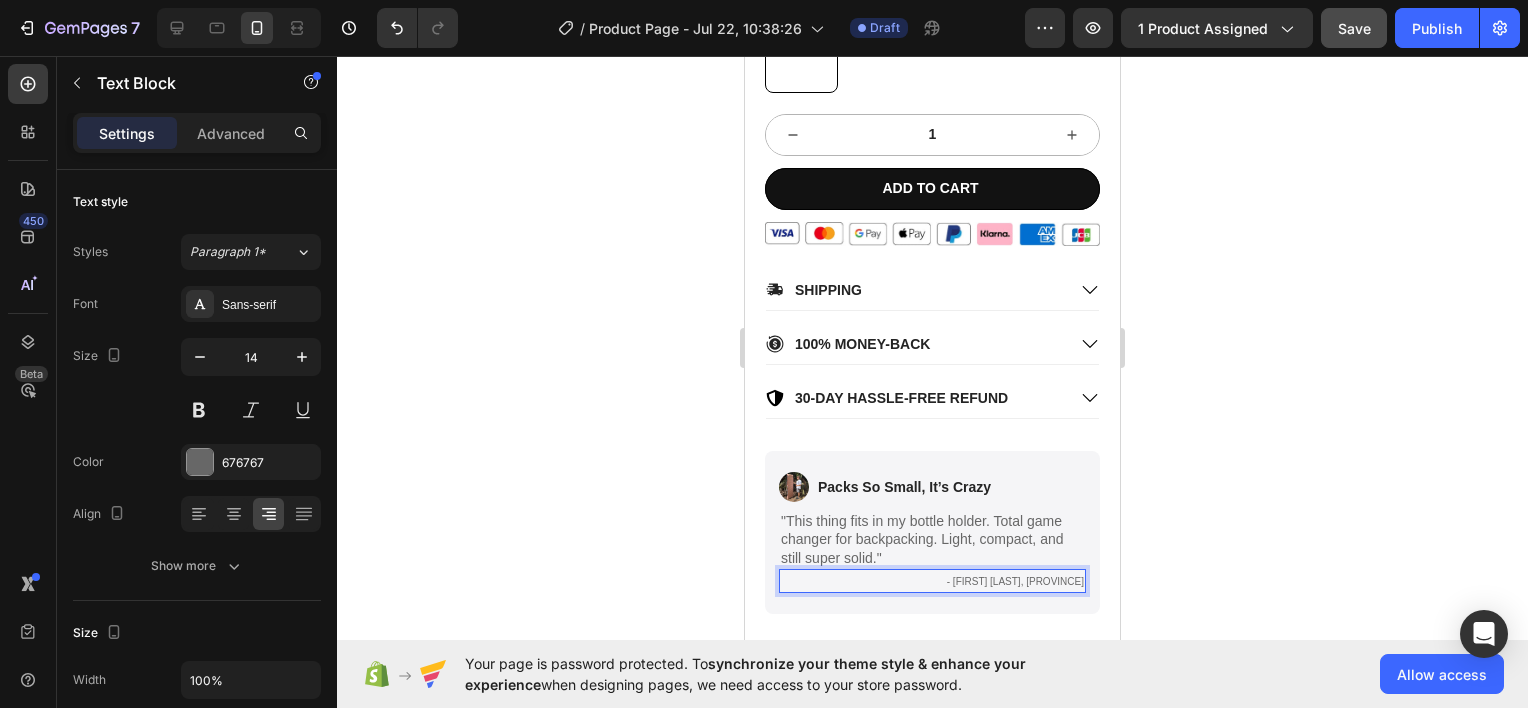 click 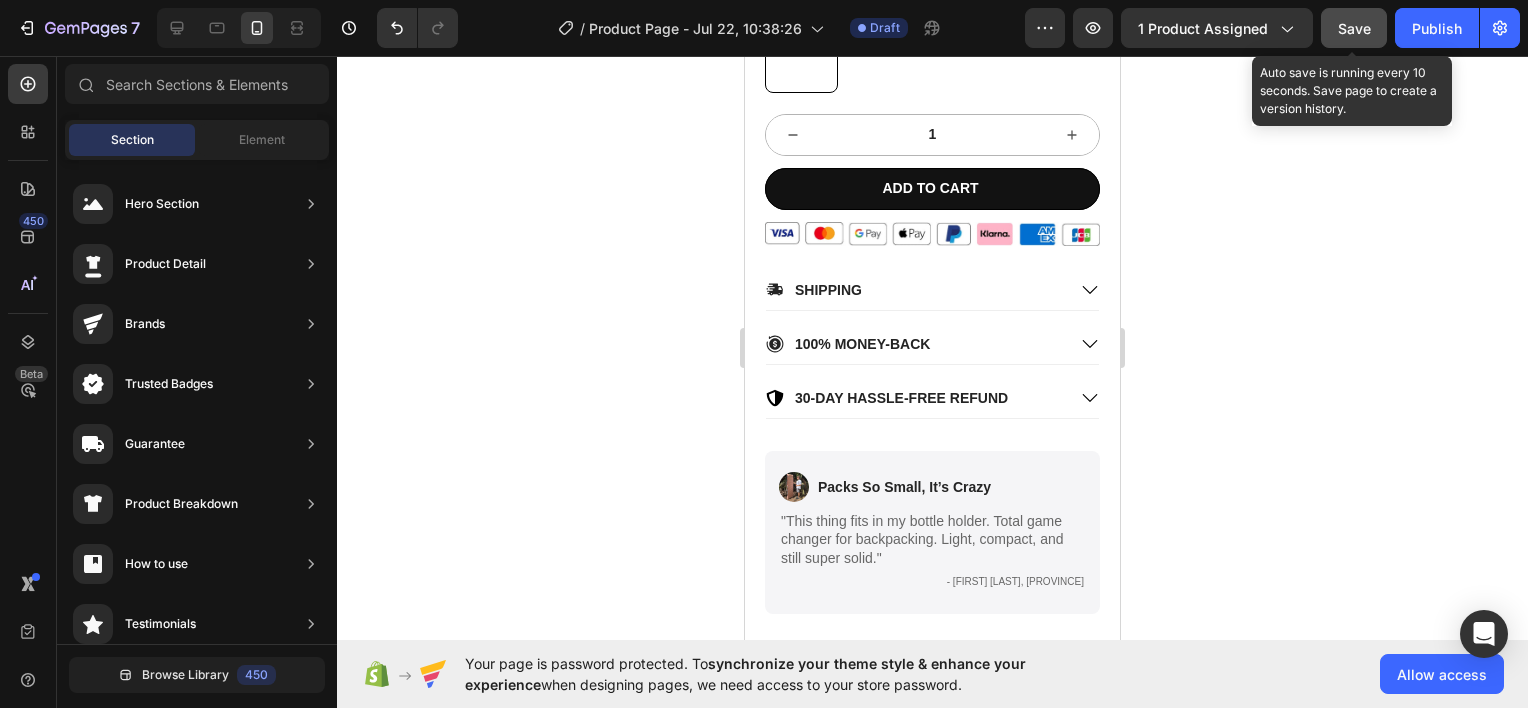 click on "Save" 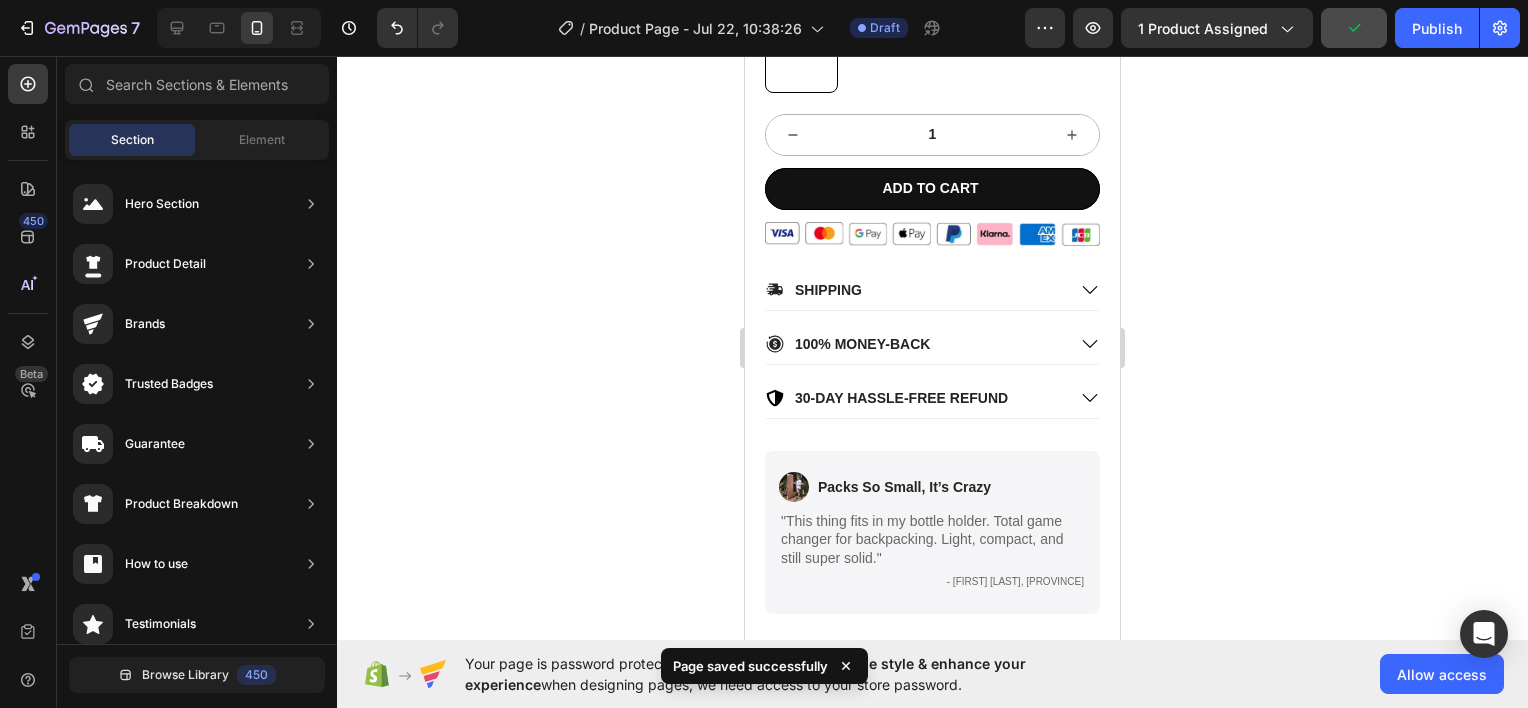 click 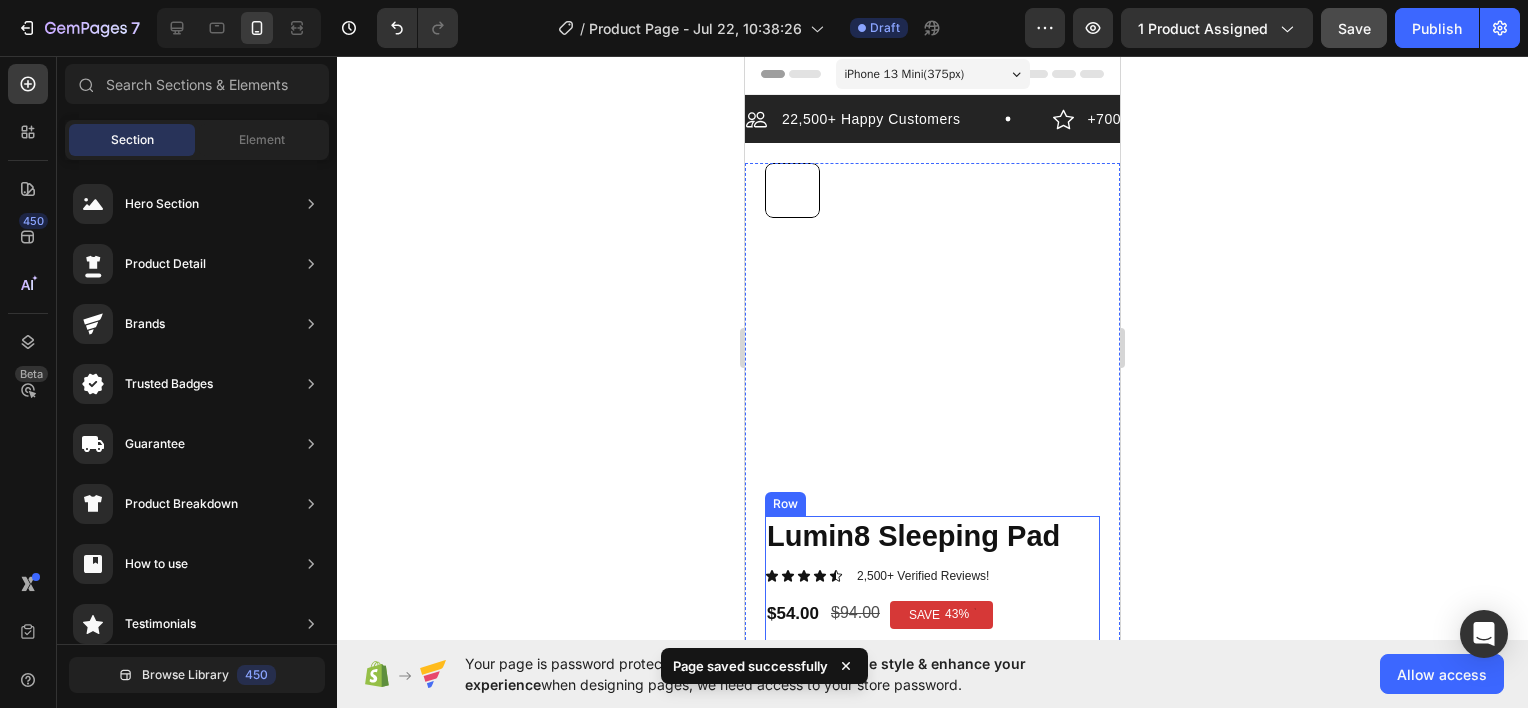 scroll, scrollTop: 0, scrollLeft: 0, axis: both 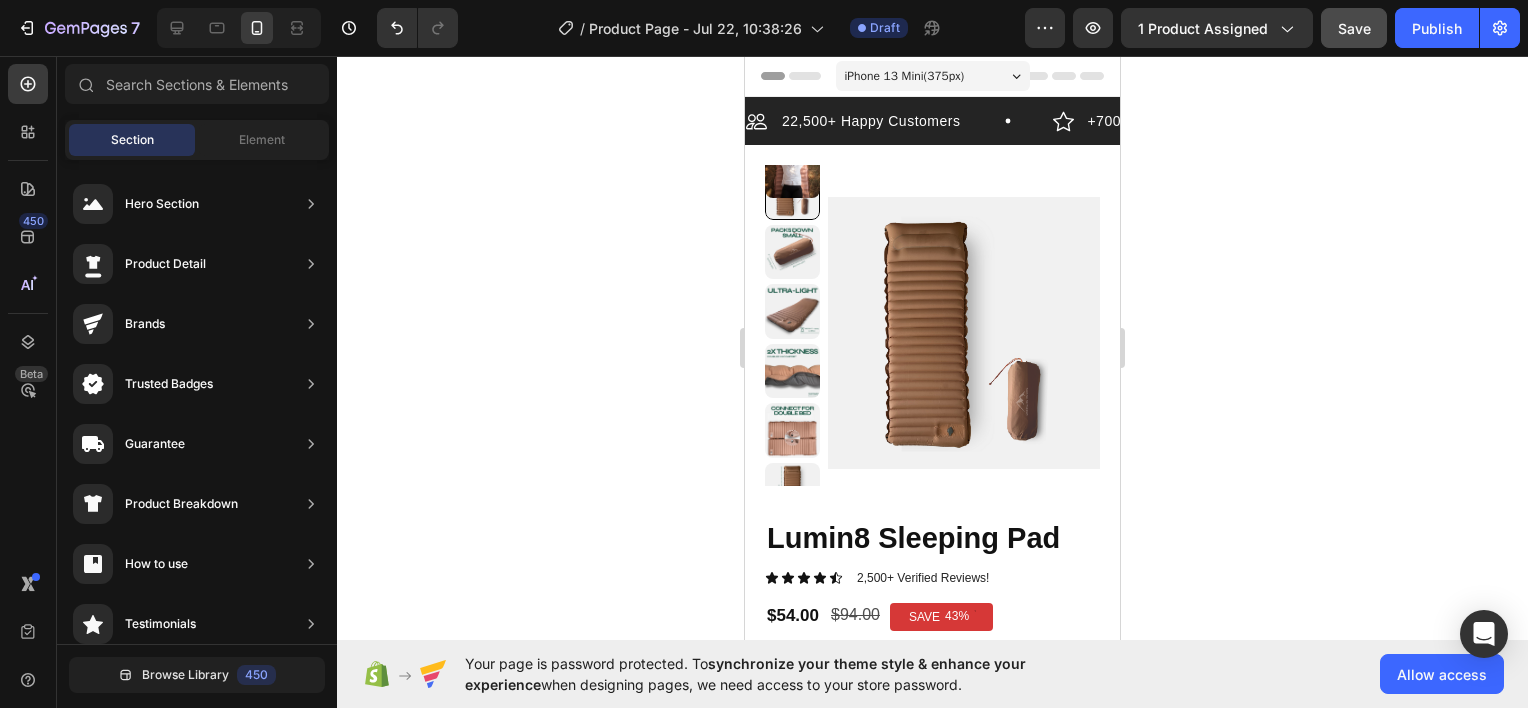 click 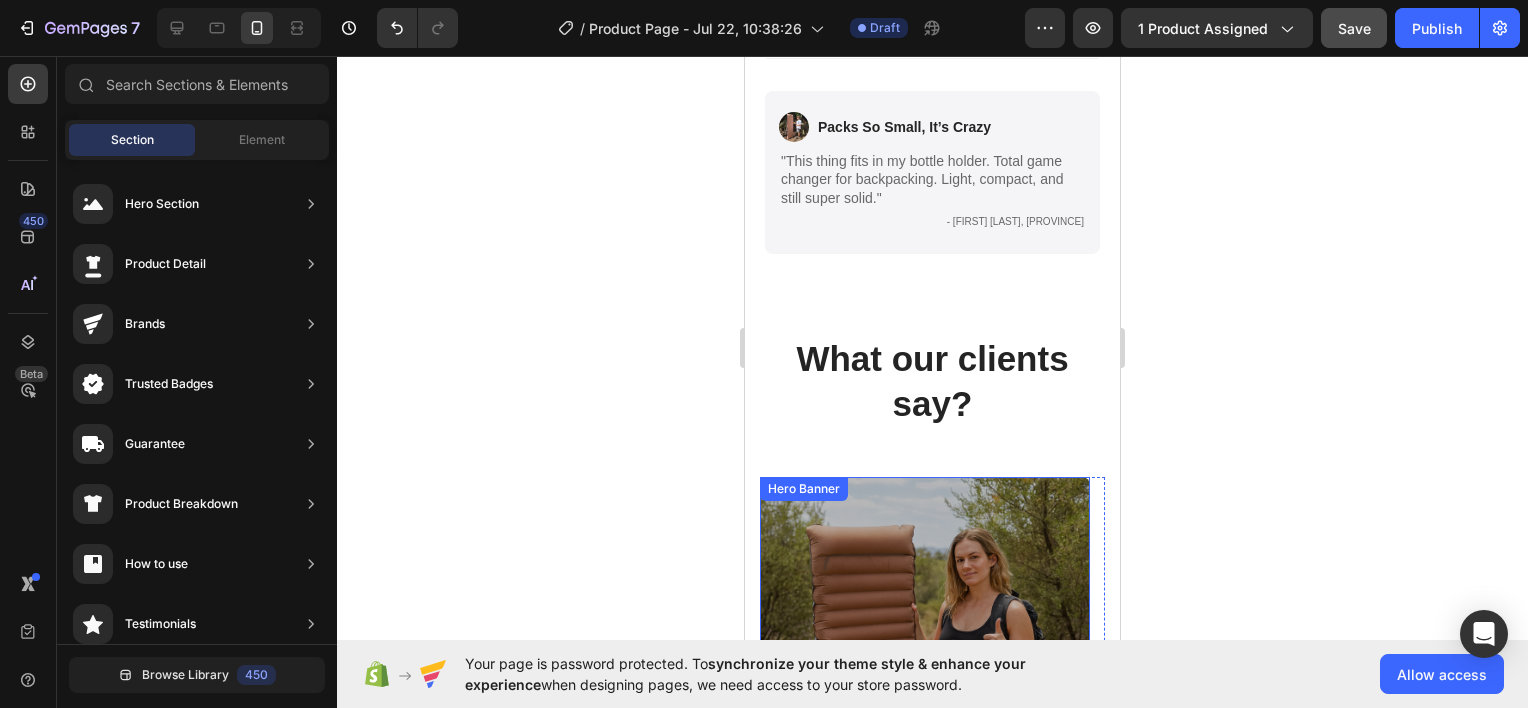 scroll, scrollTop: 1421, scrollLeft: 0, axis: vertical 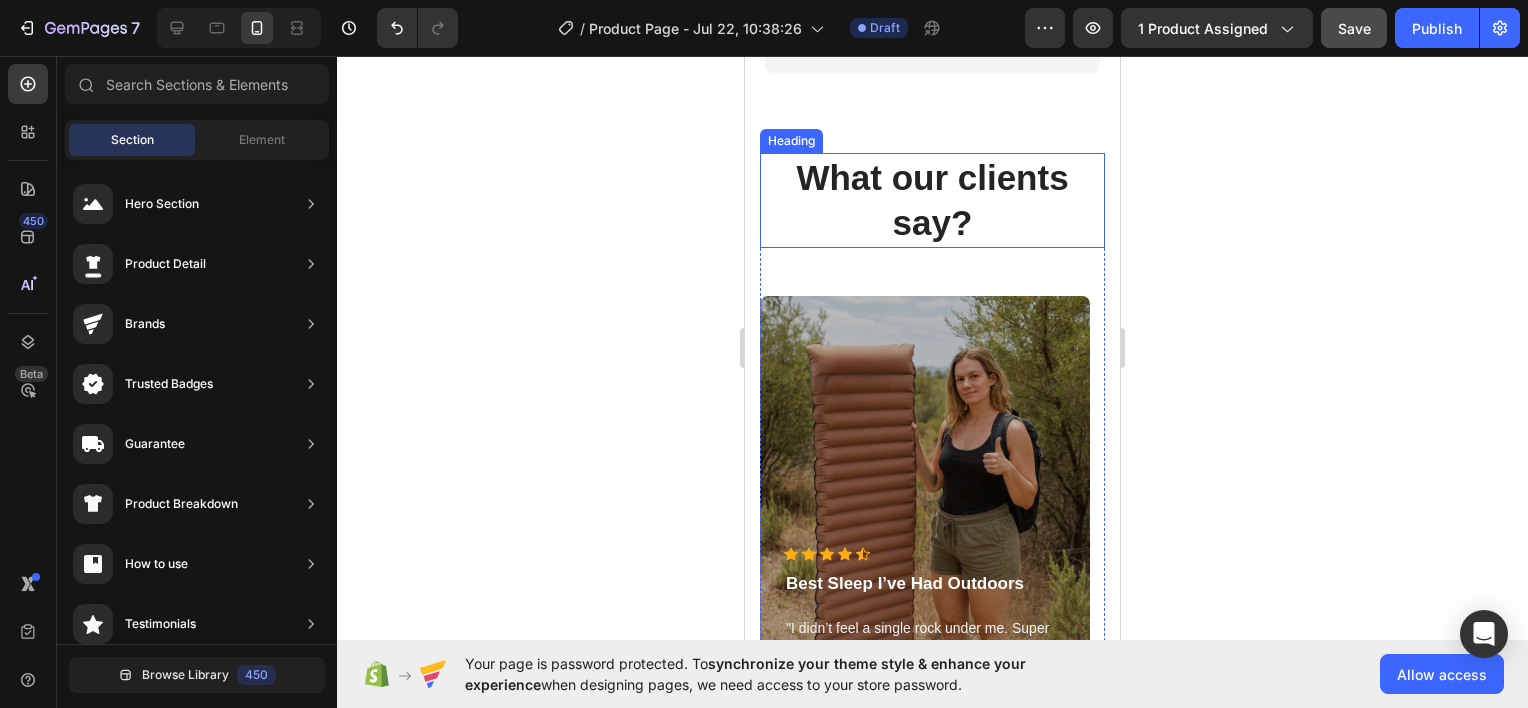 click on "What our clients say?" at bounding box center (932, 200) 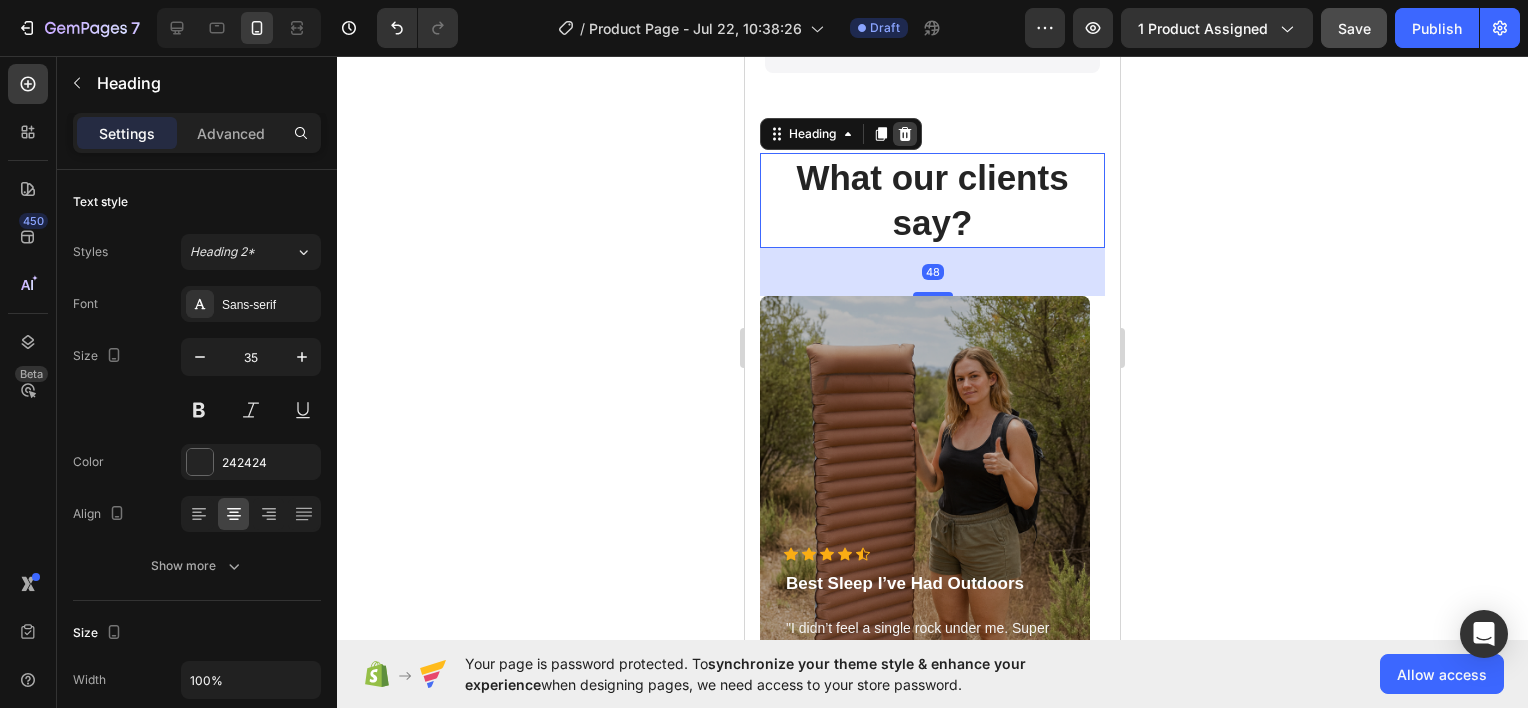 click at bounding box center [905, 134] 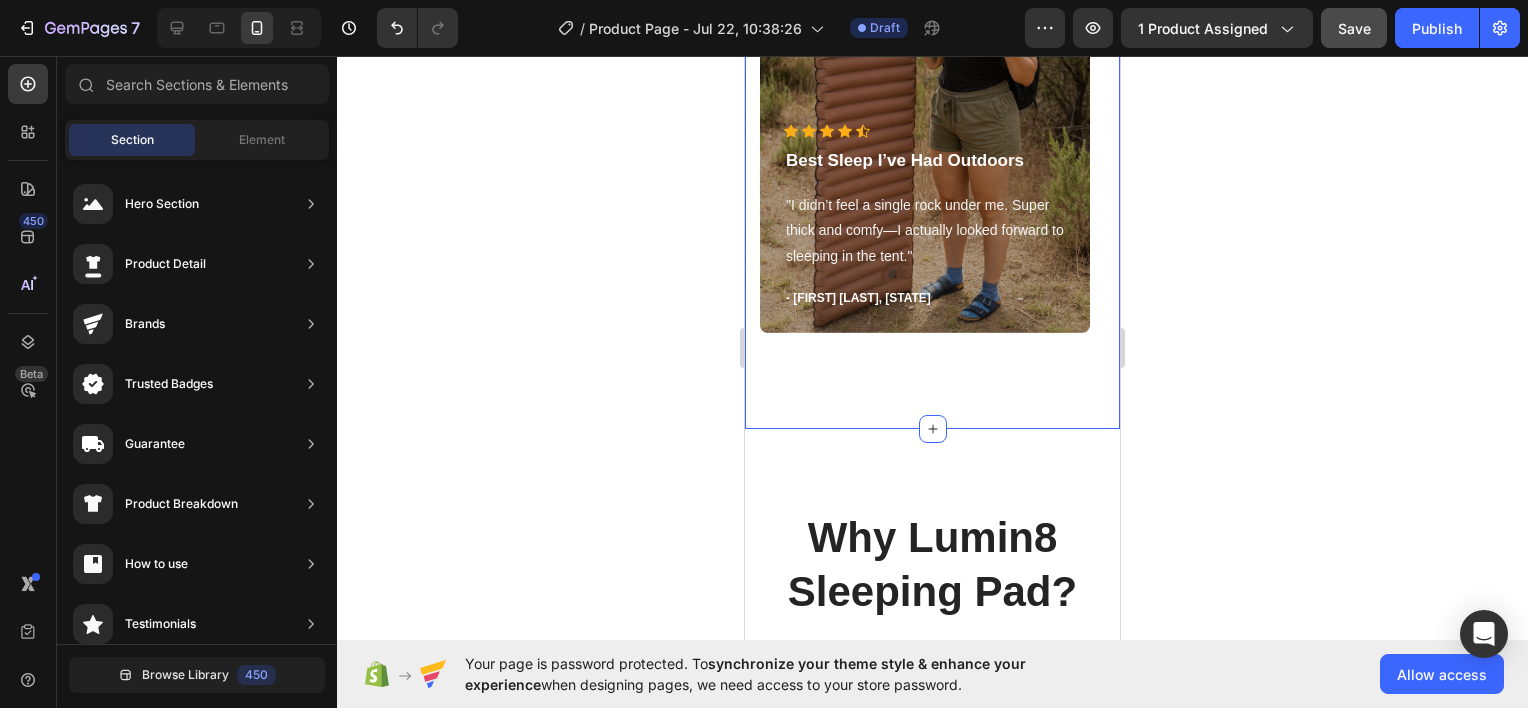 scroll, scrollTop: 1921, scrollLeft: 0, axis: vertical 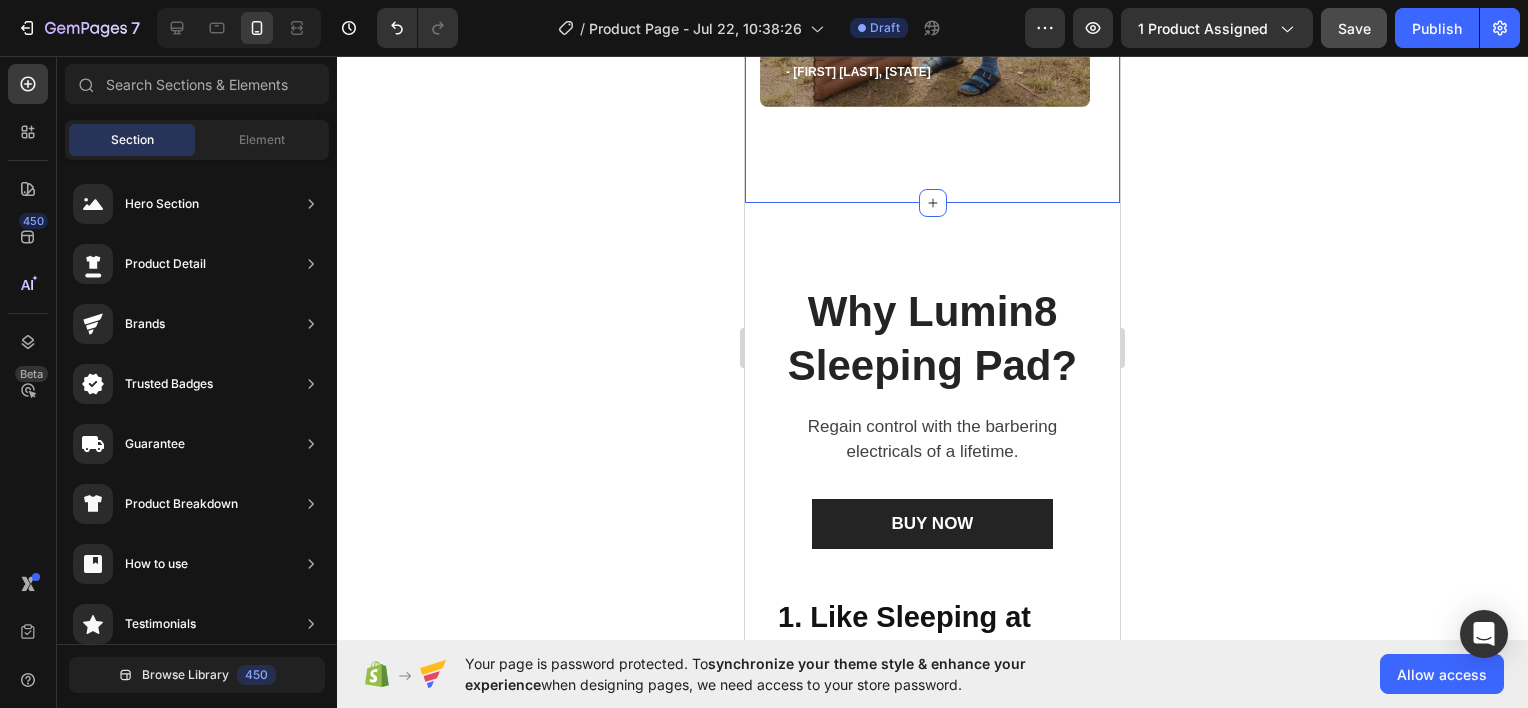 click on "Icon                Icon                Icon                Icon
Icon Icon List Hoz Best Sleep I’ve Had Outdoors Text block "I didn’t feel a single rock under me. Super thick and comfy—I actually looked forward to sleeping in the tent." Text block - [FIRST] [LAST], [STATE] Text block Row Hero Banner                Icon                Icon                Icon                Icon
Icon Icon List Hoz Work well for my problem feet Text block "This drink has become one of my  favorite things, and I haverecommended it to a lot of people." Text block - [FIRST] [LAST] Text block Row Hero Banner                Icon                Icon                Icon                Icon
Icon Icon List Hoz You're walking on a cloud! Text block "Love it! Great for summer! Good taste, it really owns up to its name “sparkling”, cold with bubbles and lime flavor." Text block - [FIRST] [LAST] Text block Row Hero Banner Carousel Row Section 2" at bounding box center (932, -115) 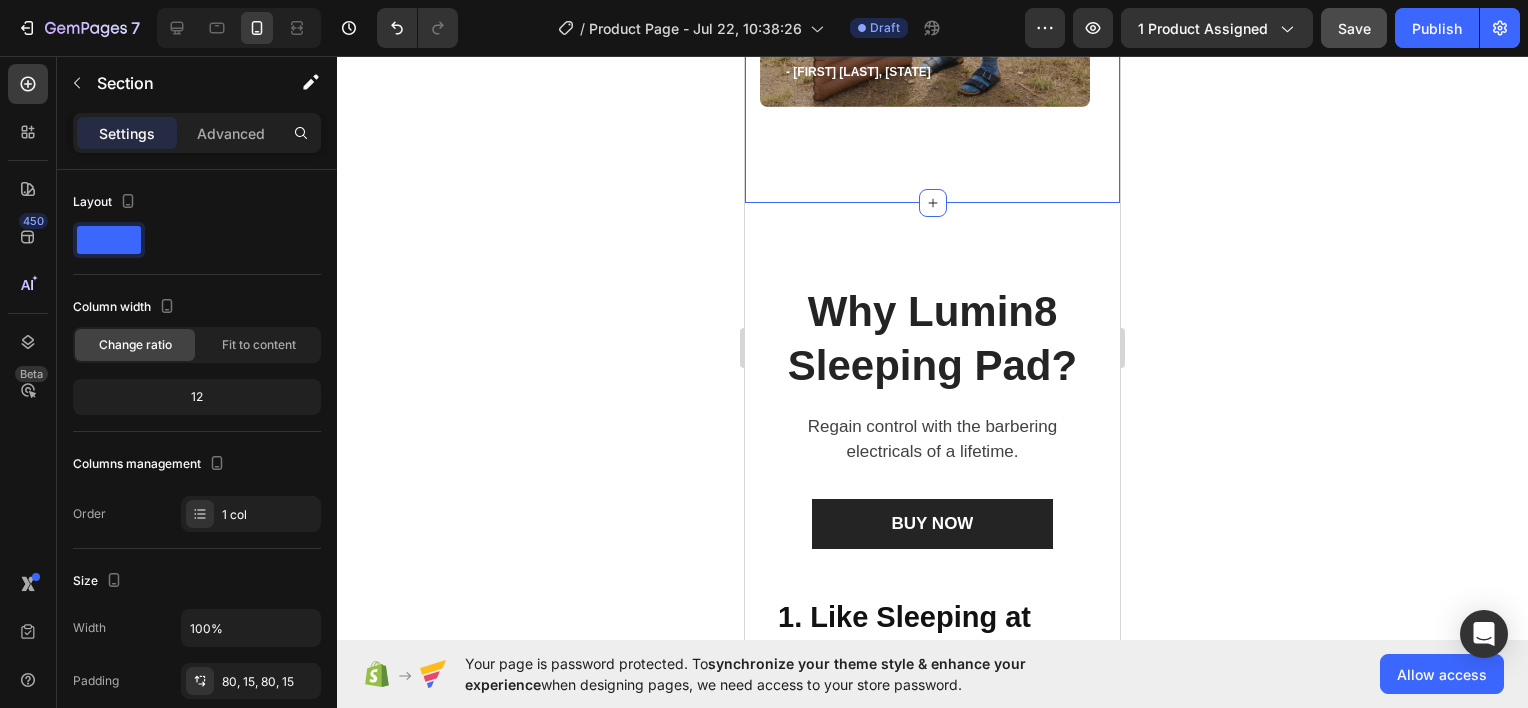 click 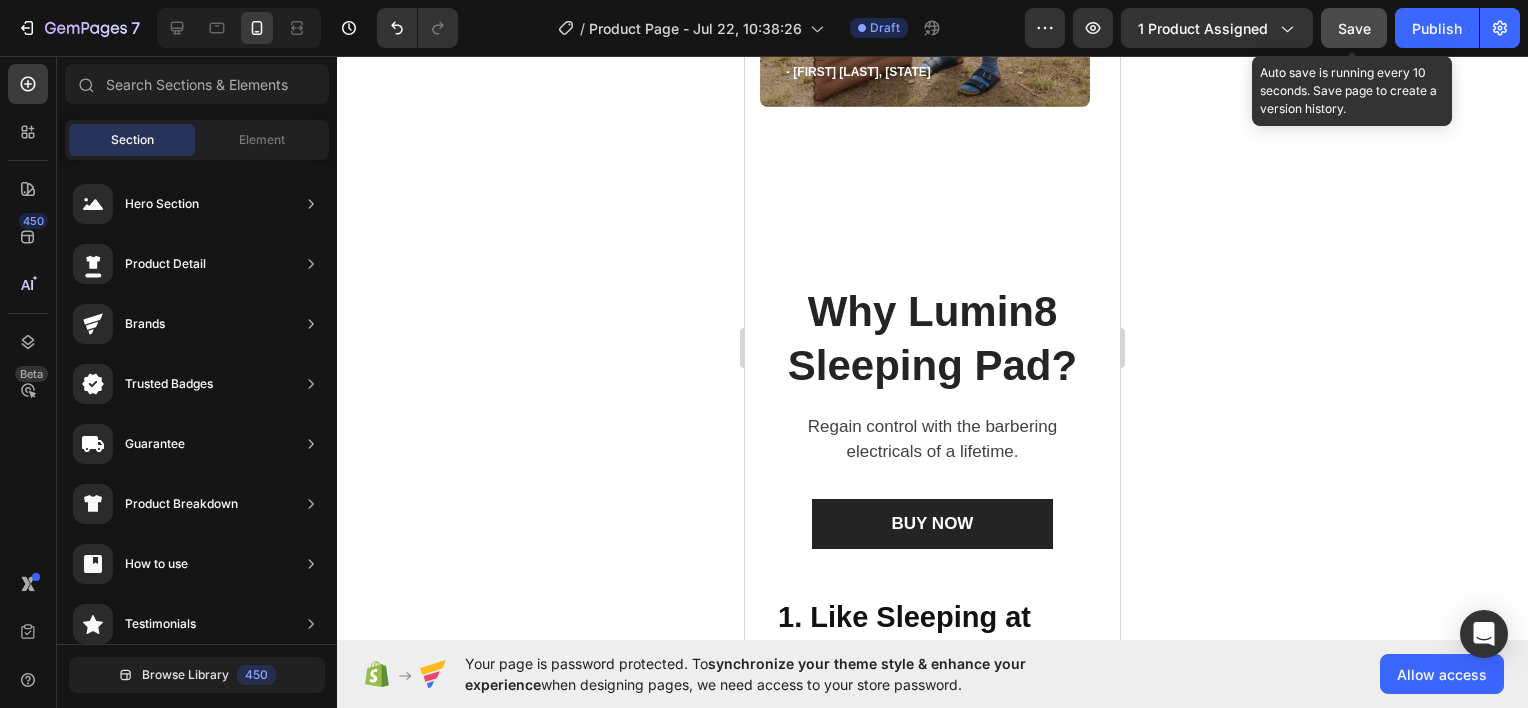 click on "Save" 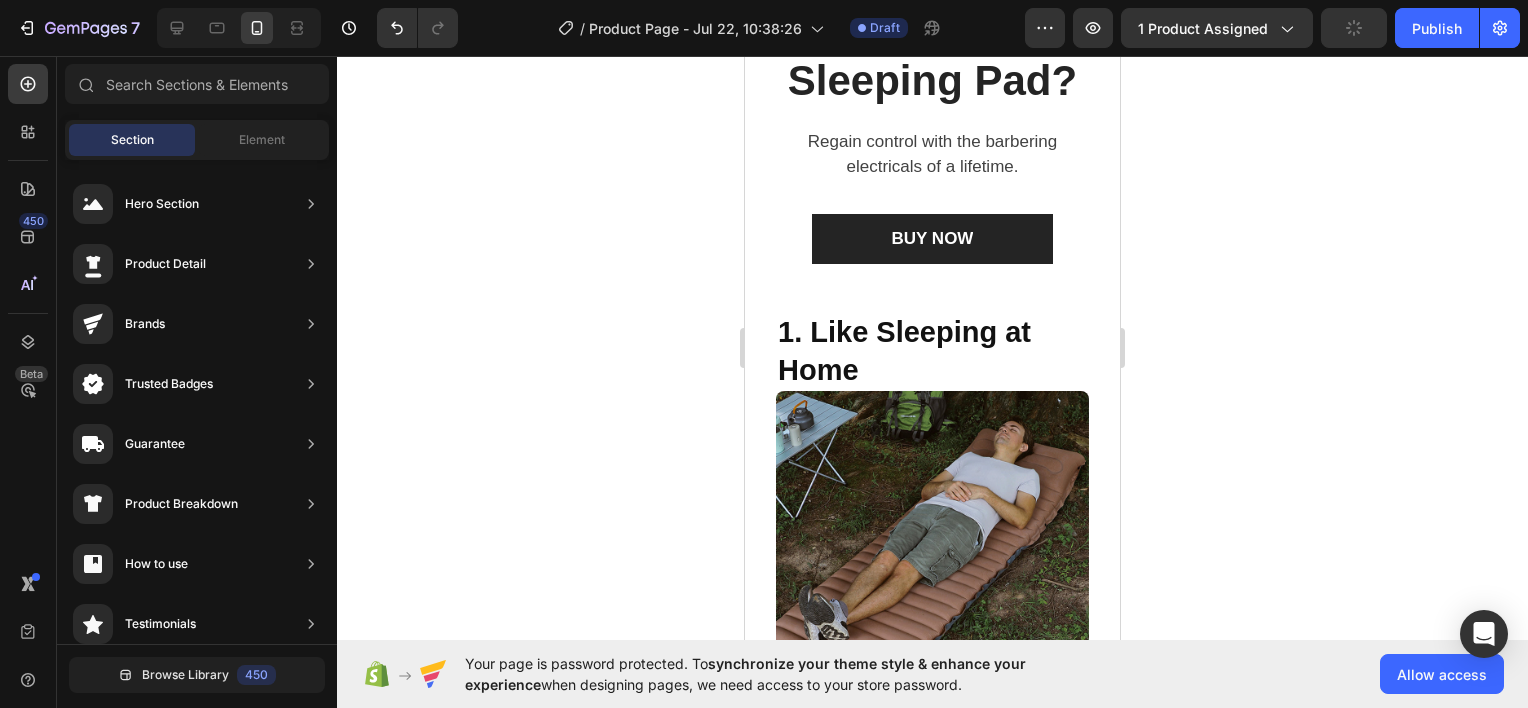 scroll, scrollTop: 2221, scrollLeft: 0, axis: vertical 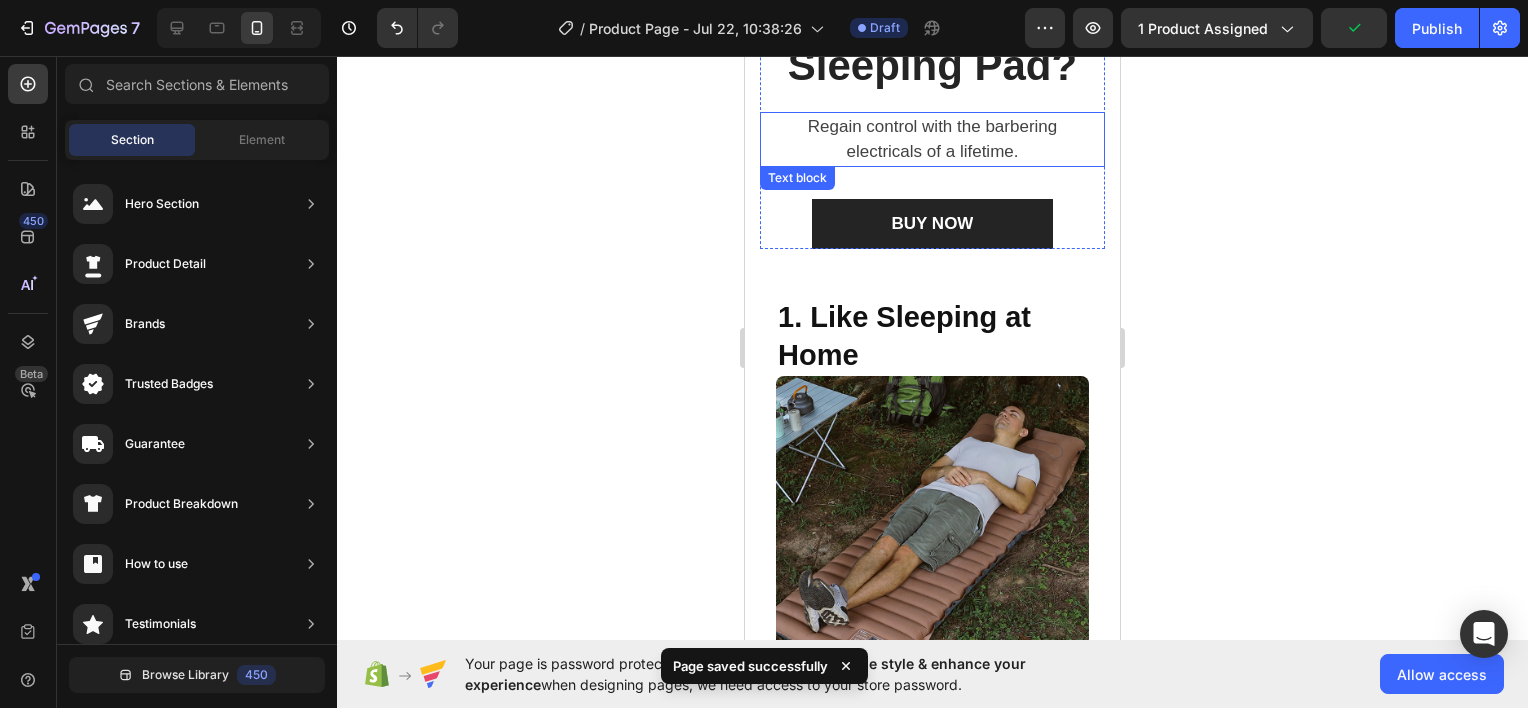 click on "Regain control with the barbering electricals of a lifetime." at bounding box center (932, 139) 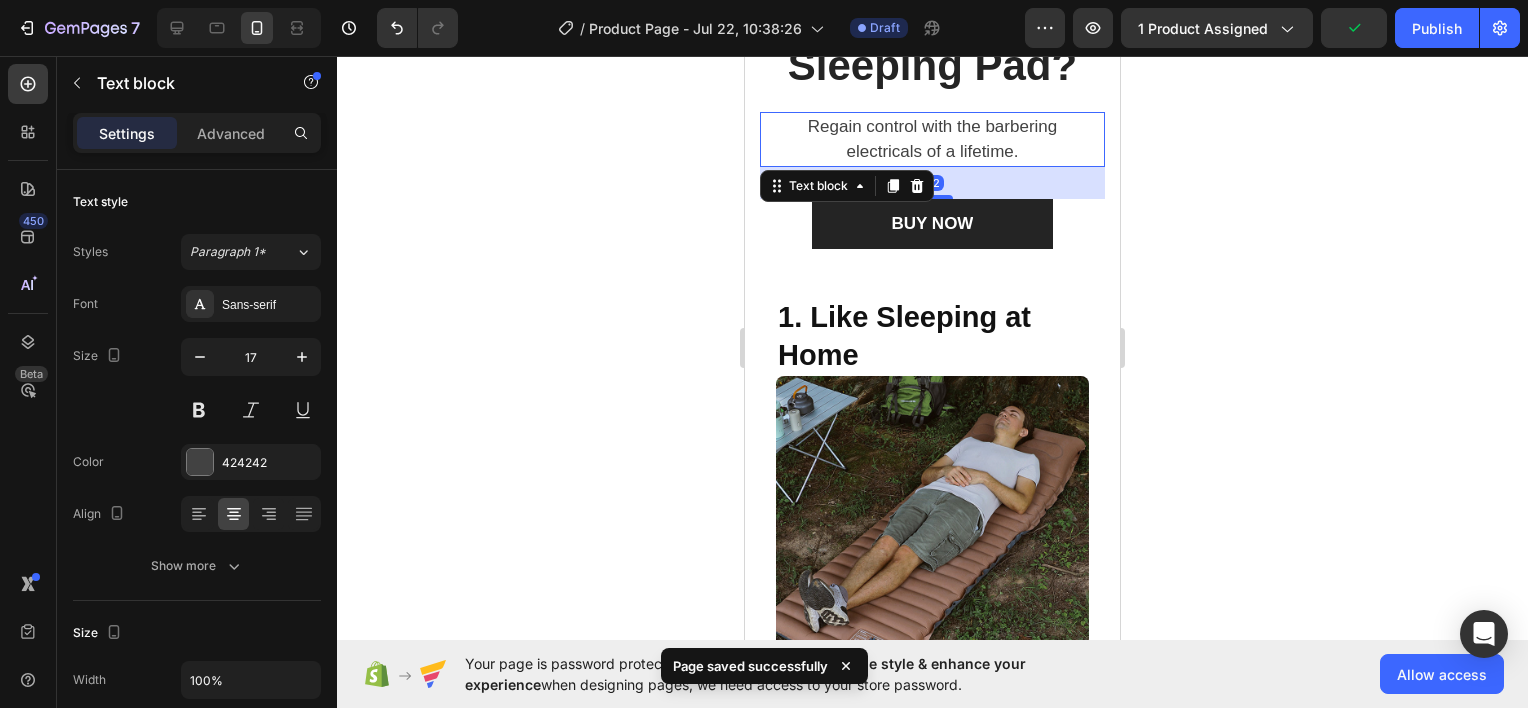 click on "Regain control with the barbering electricals of a lifetime." at bounding box center (932, 139) 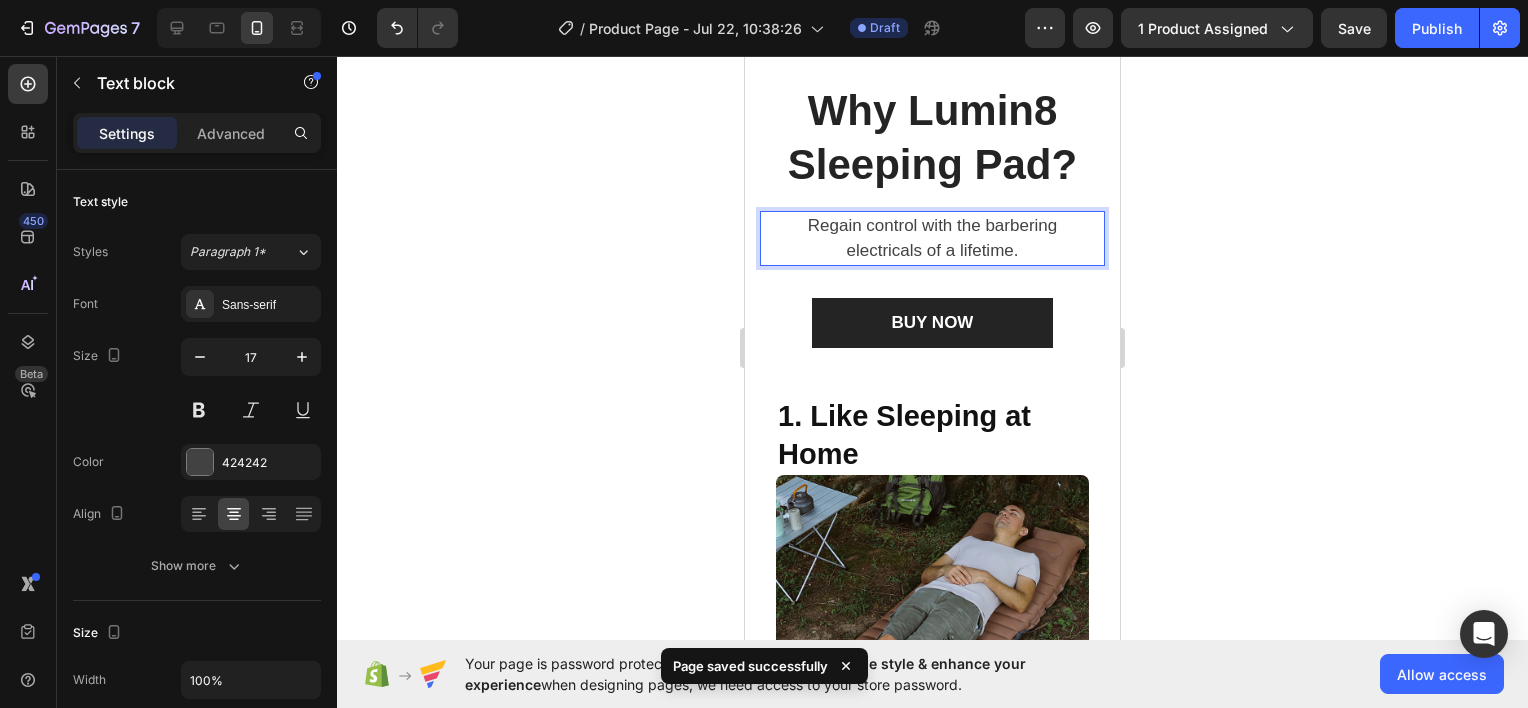 scroll, scrollTop: 2121, scrollLeft: 0, axis: vertical 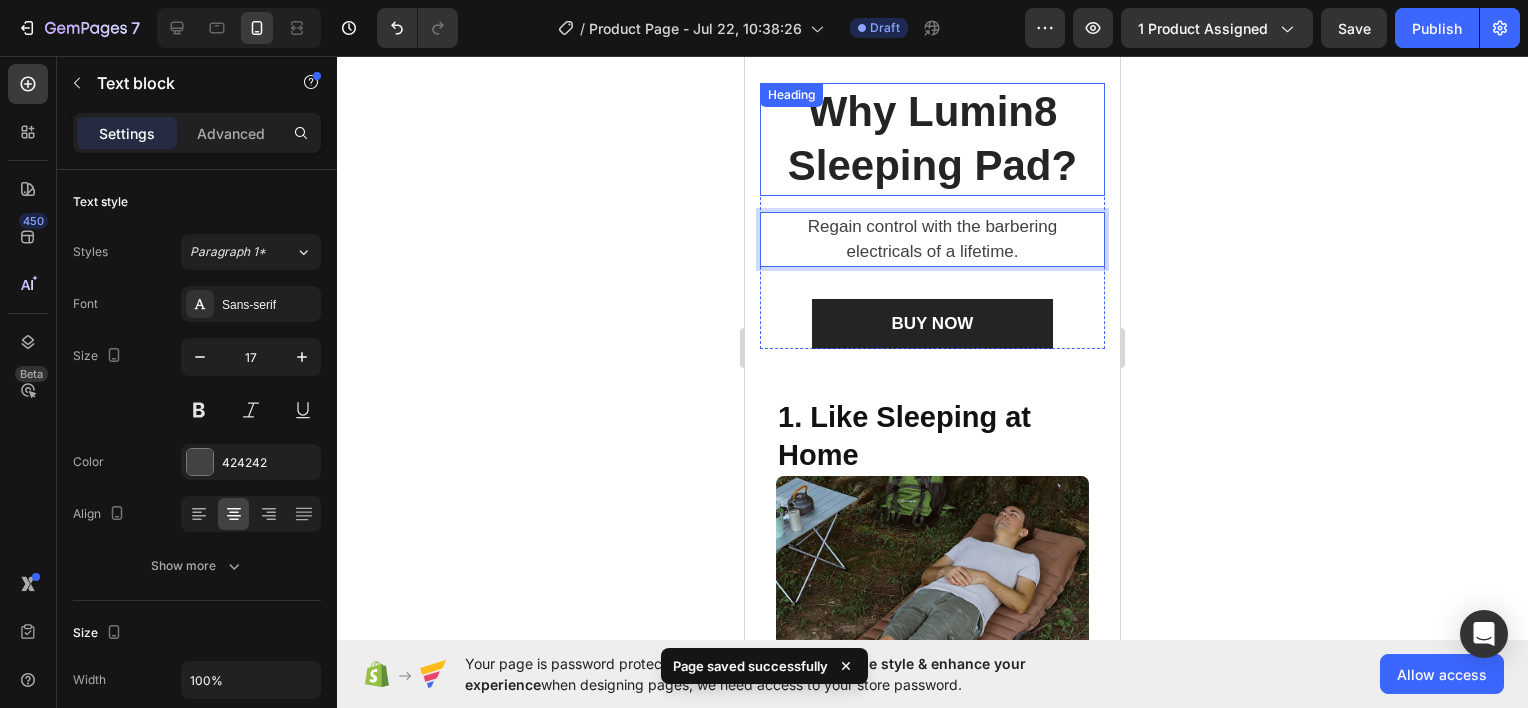 click on "Why Lumin8 Sleeping Pad?" at bounding box center (932, 139) 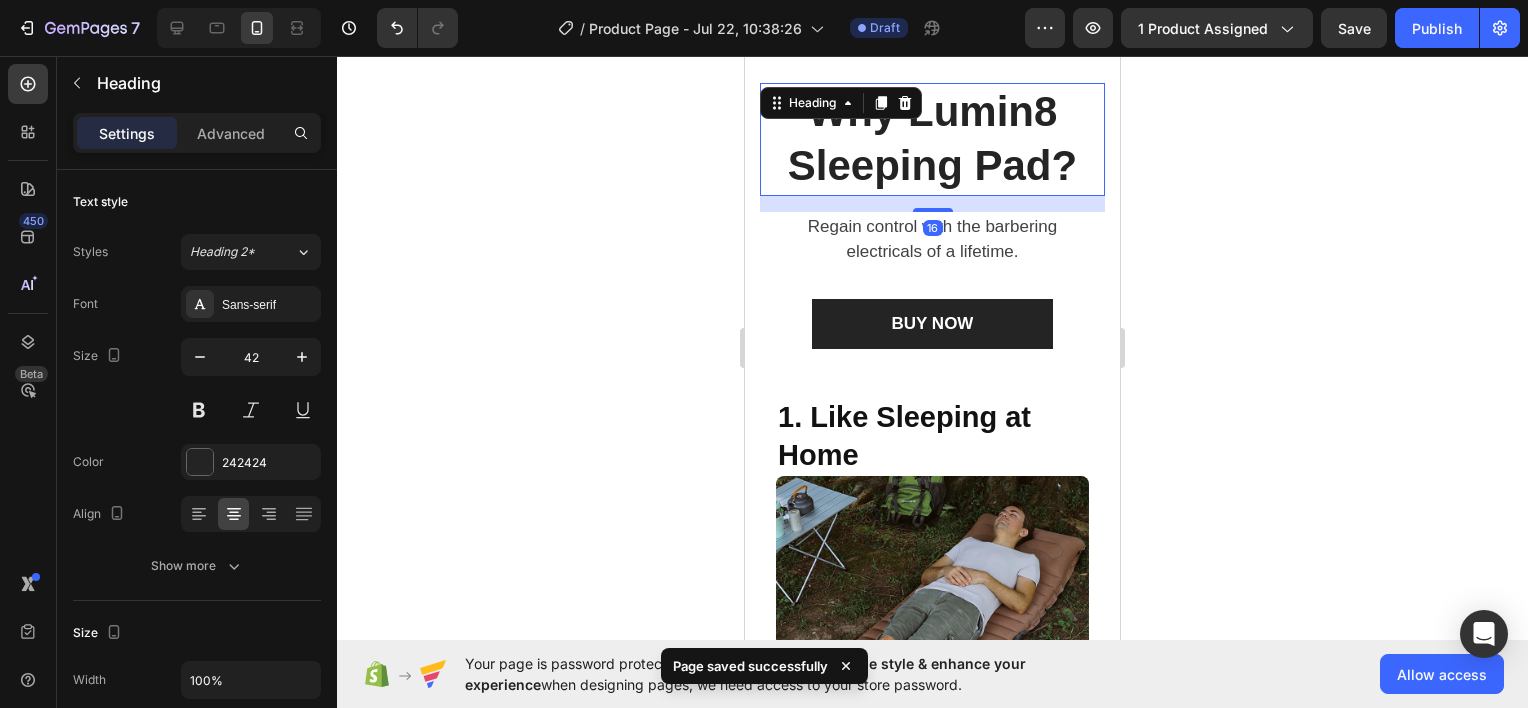 click on "Why Lumin8 Sleeping Pad?" at bounding box center (932, 139) 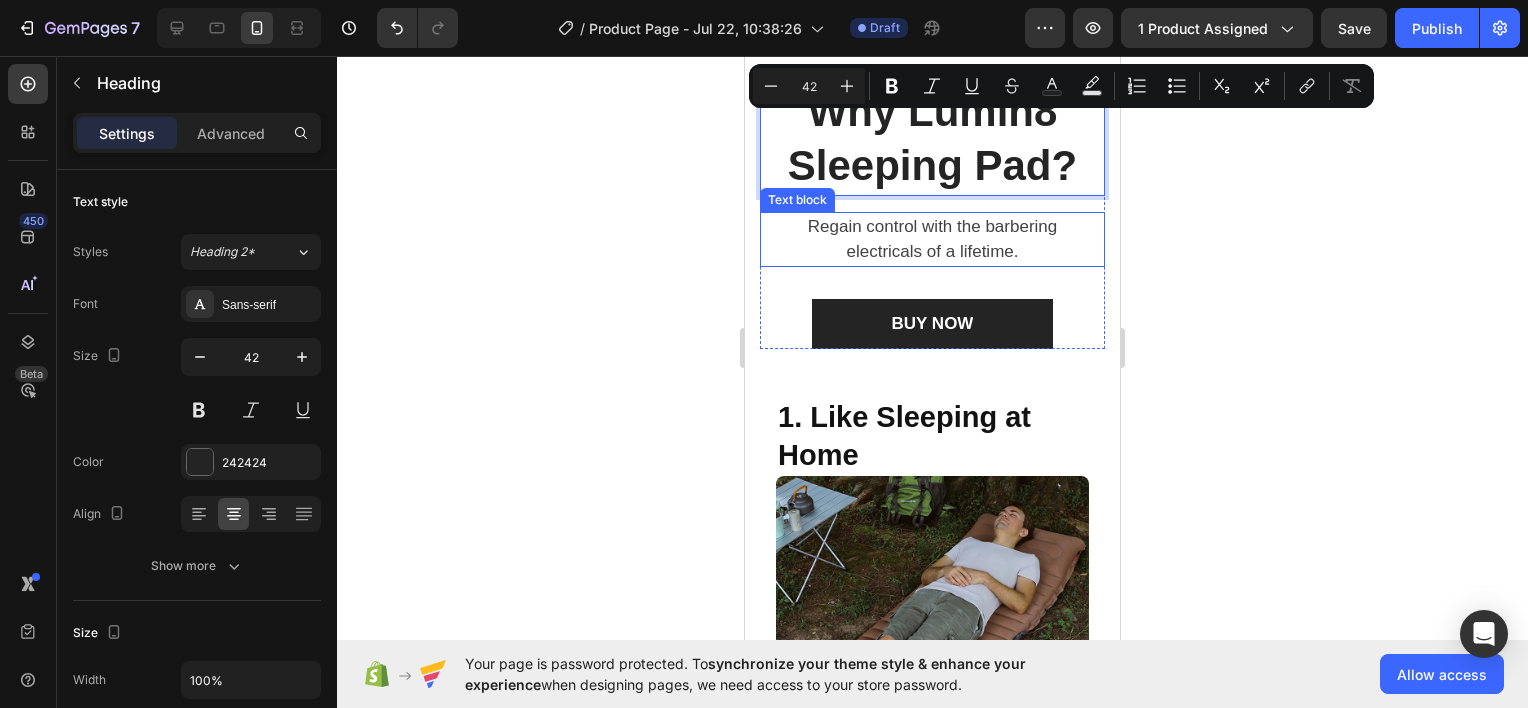 click on "Regain control with the barbering electricals of a lifetime." at bounding box center (932, 239) 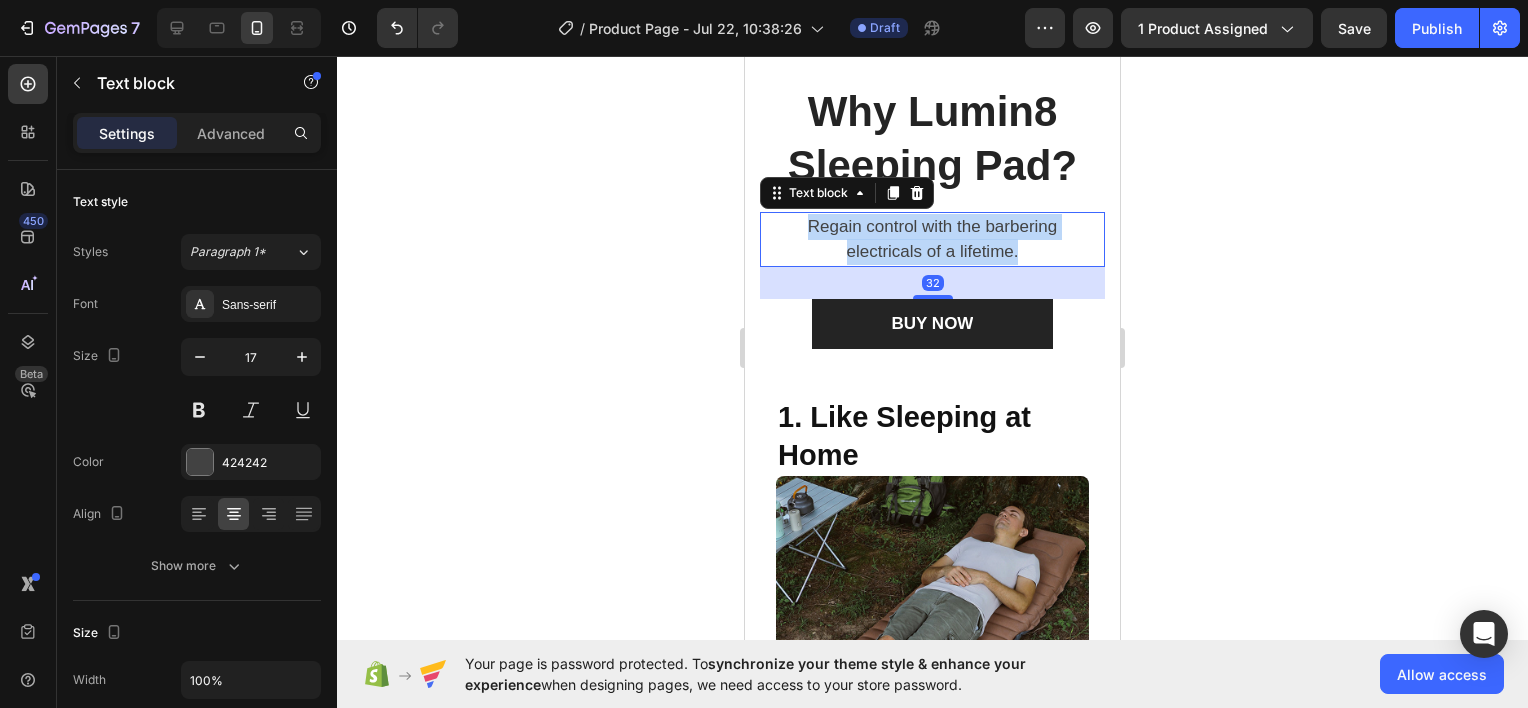 click on "Regain control with the barbering electricals of a lifetime." at bounding box center [932, 239] 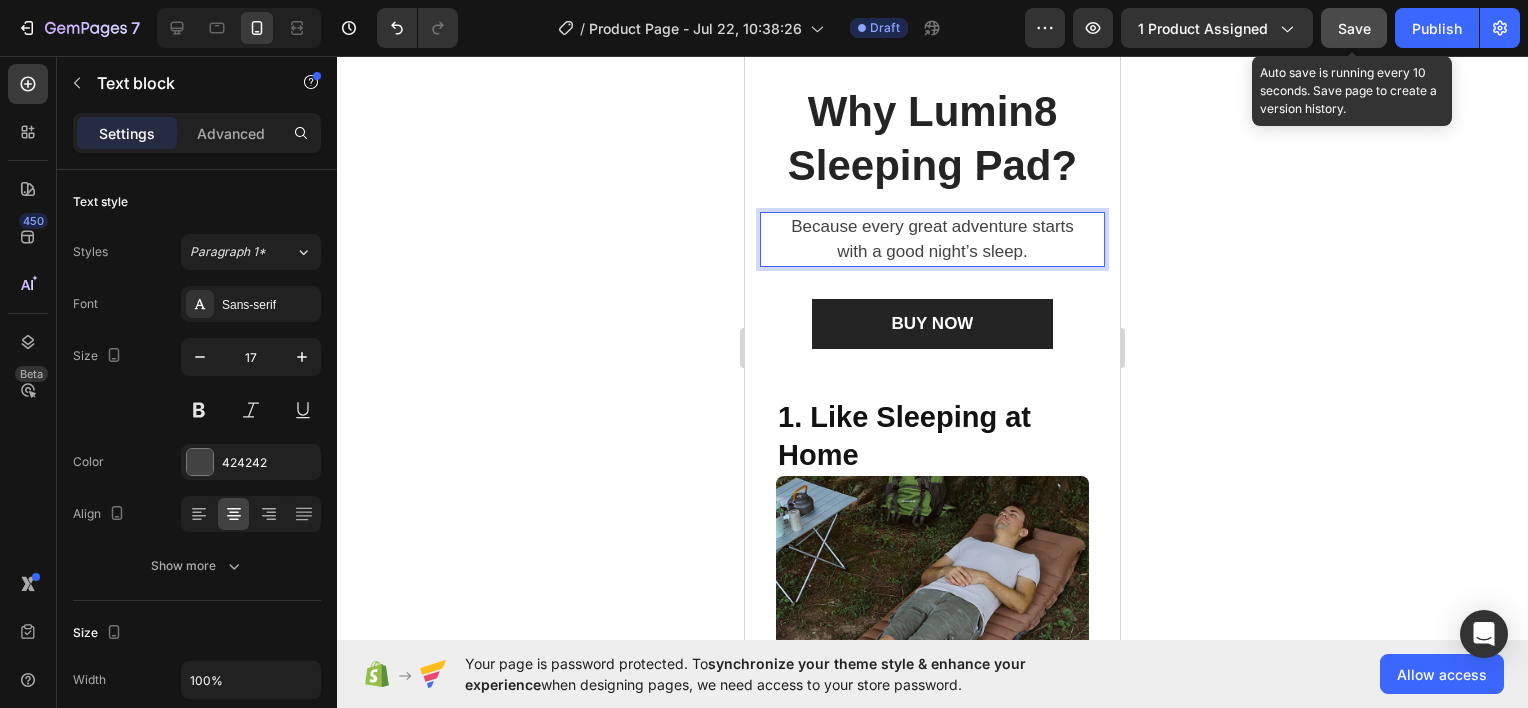 click on "Save" 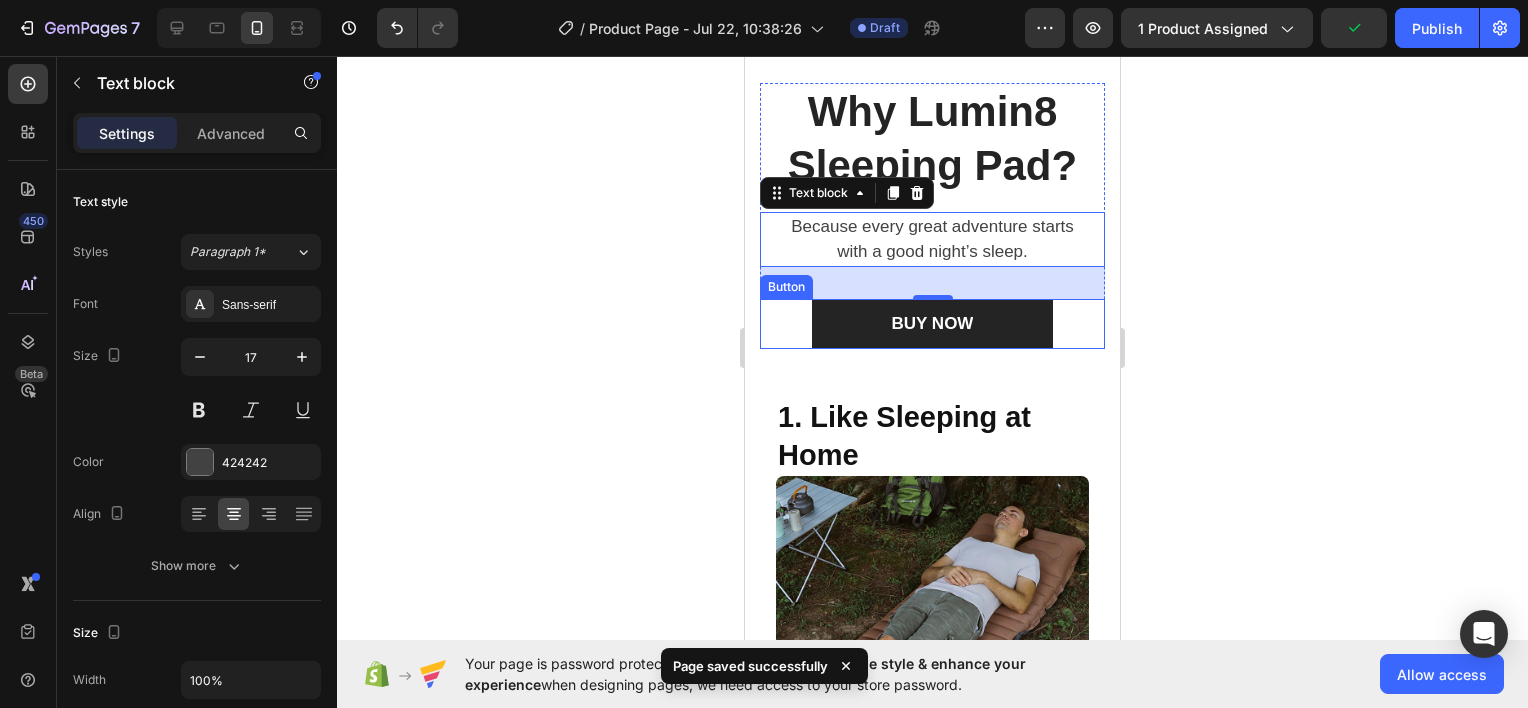 click on "BUY NOW Button" at bounding box center [932, 324] 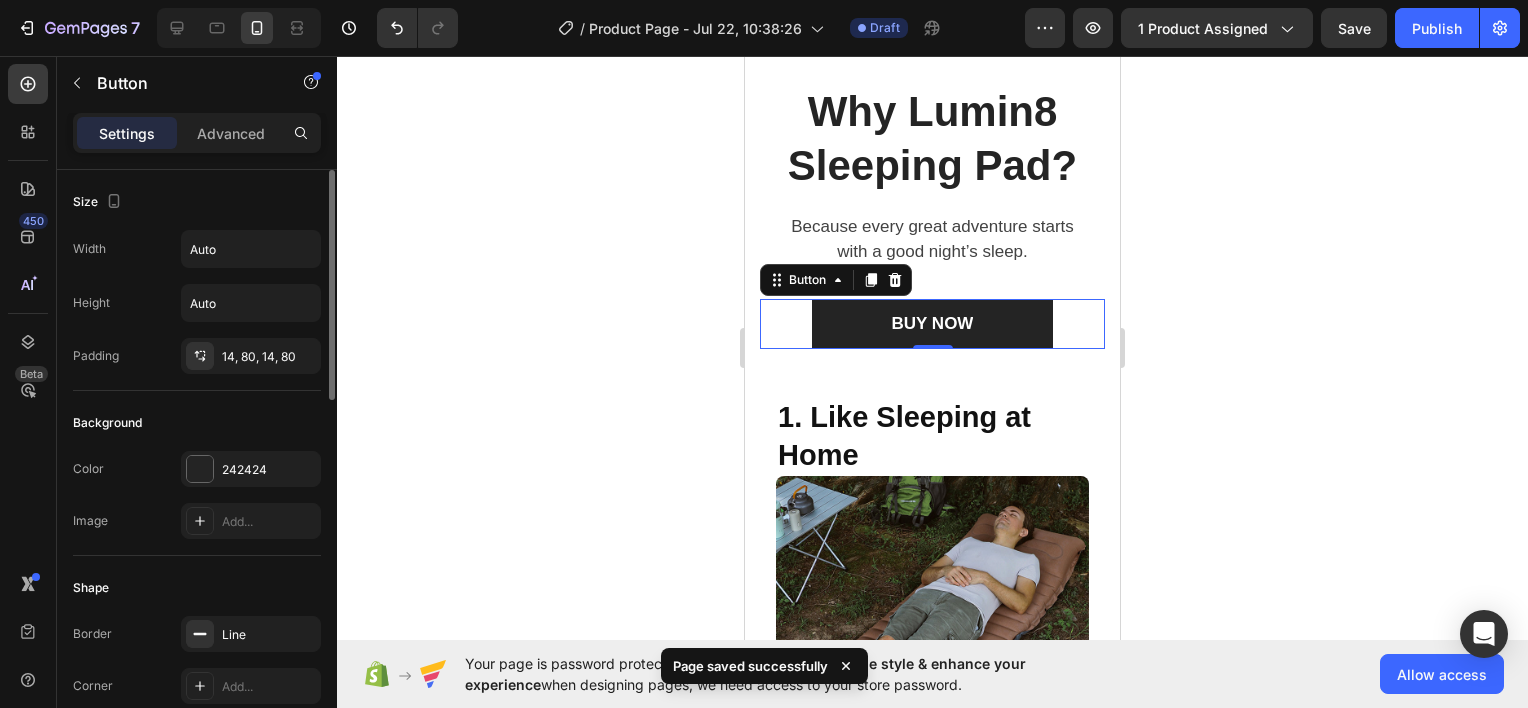 scroll, scrollTop: 200, scrollLeft: 0, axis: vertical 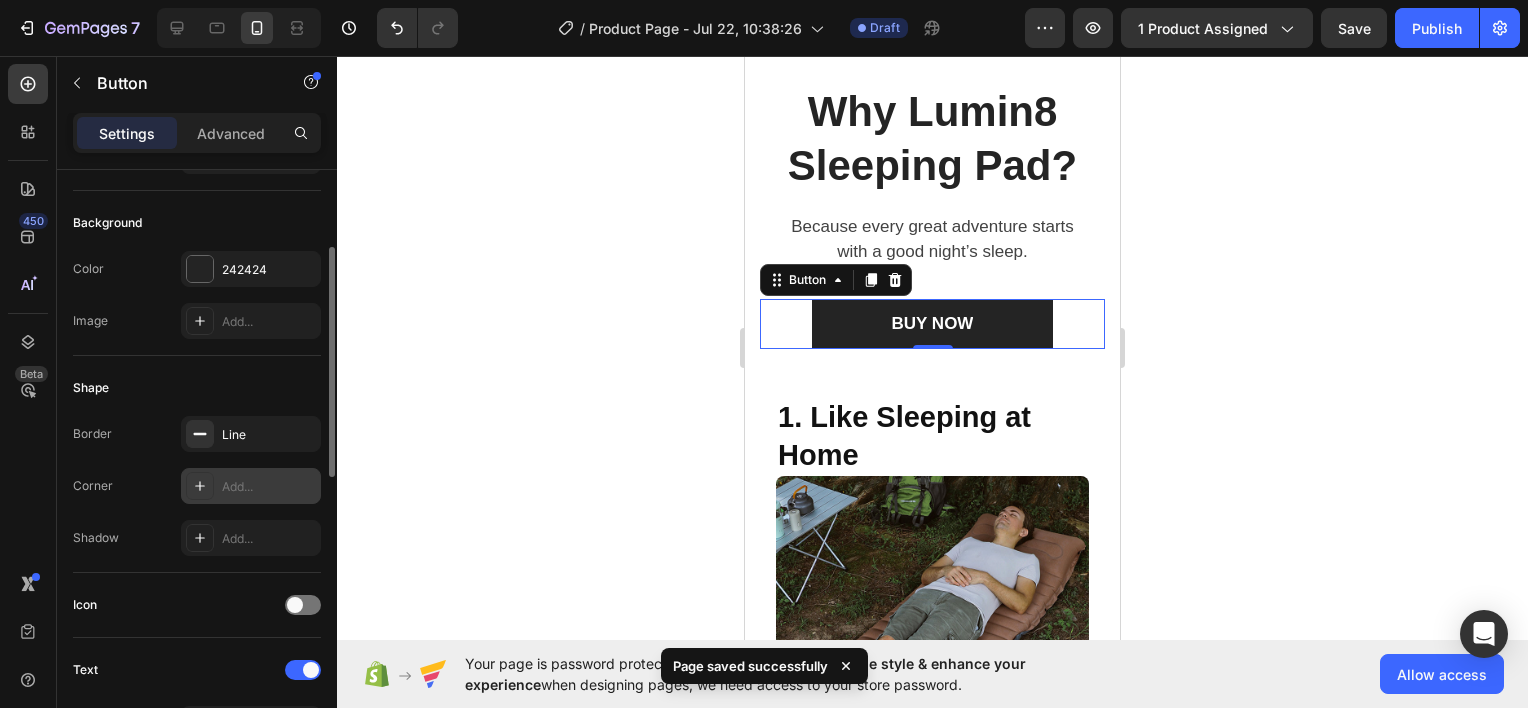 click on "Add..." at bounding box center [269, 487] 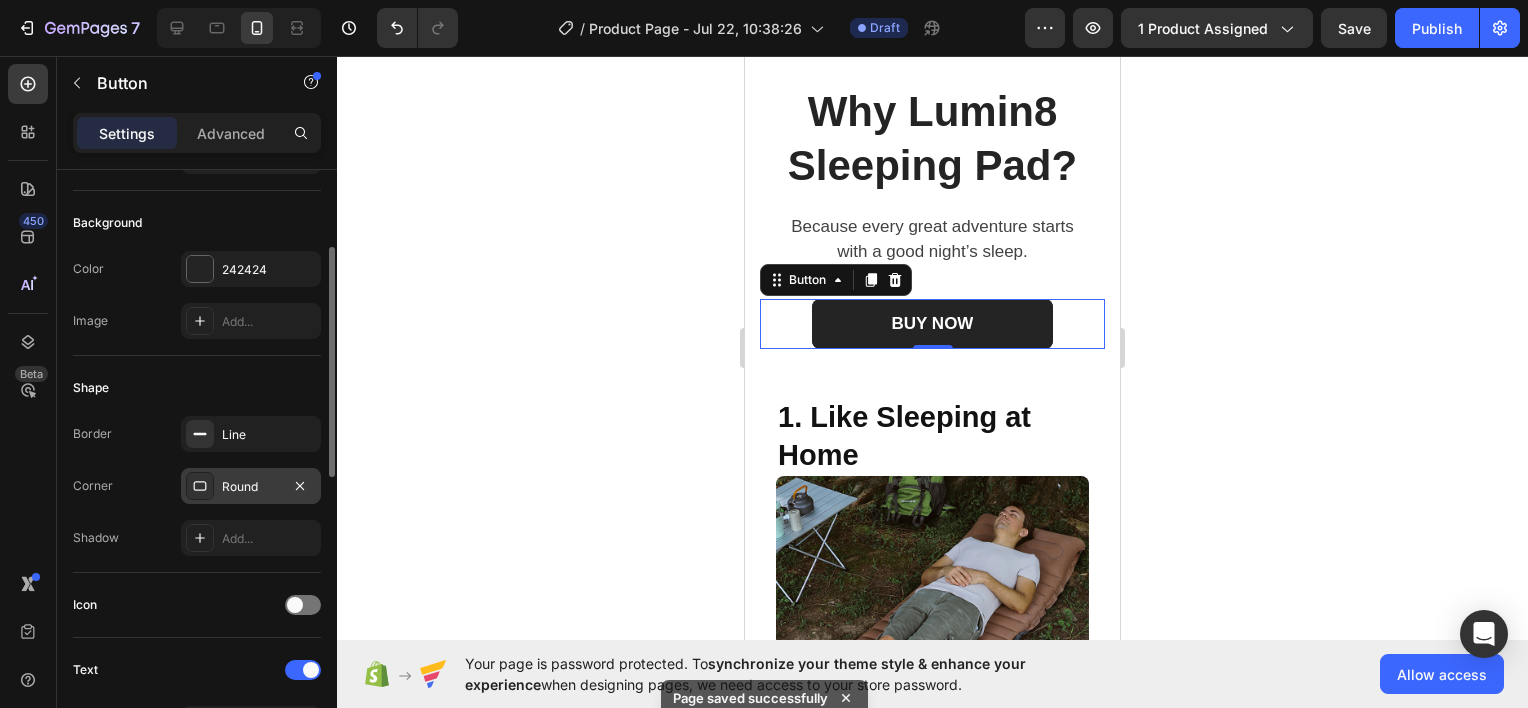 click 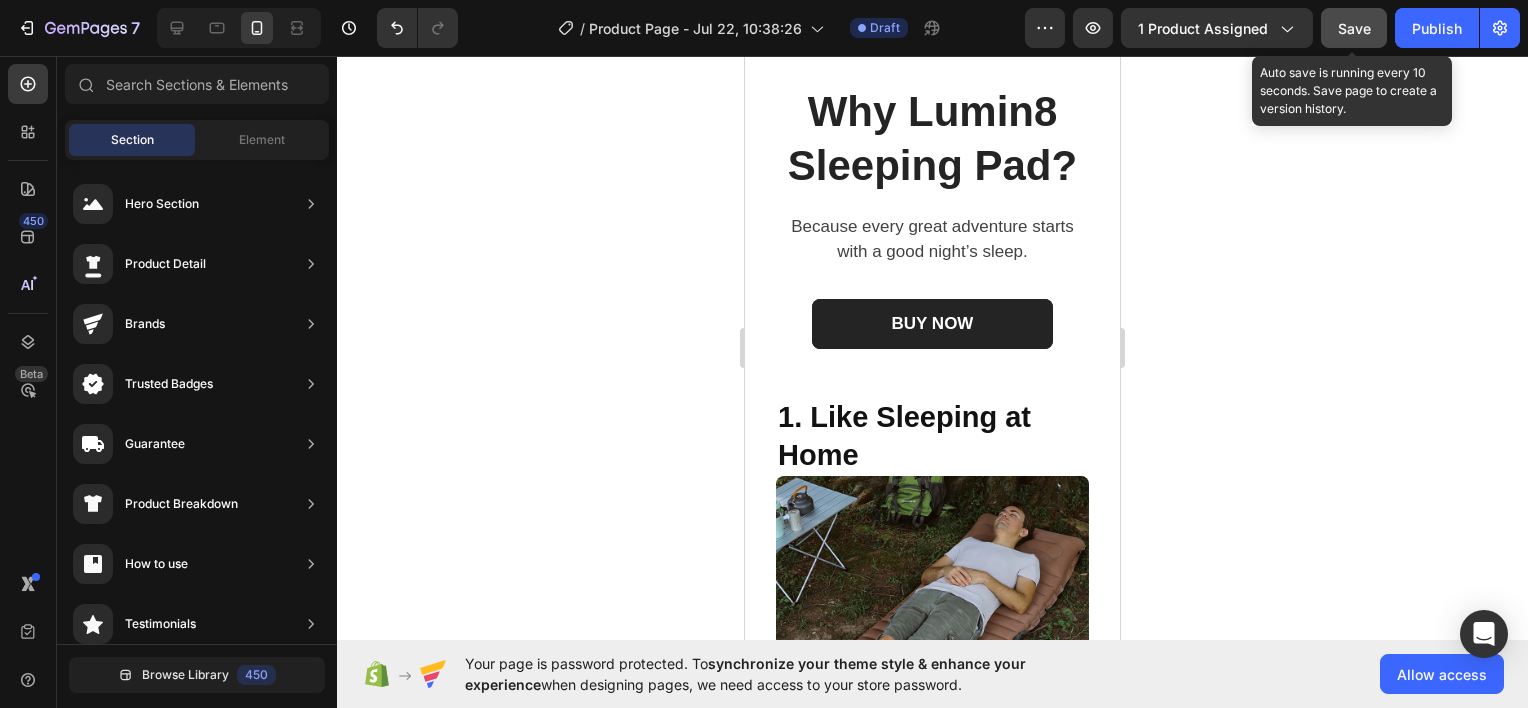 click on "Save" 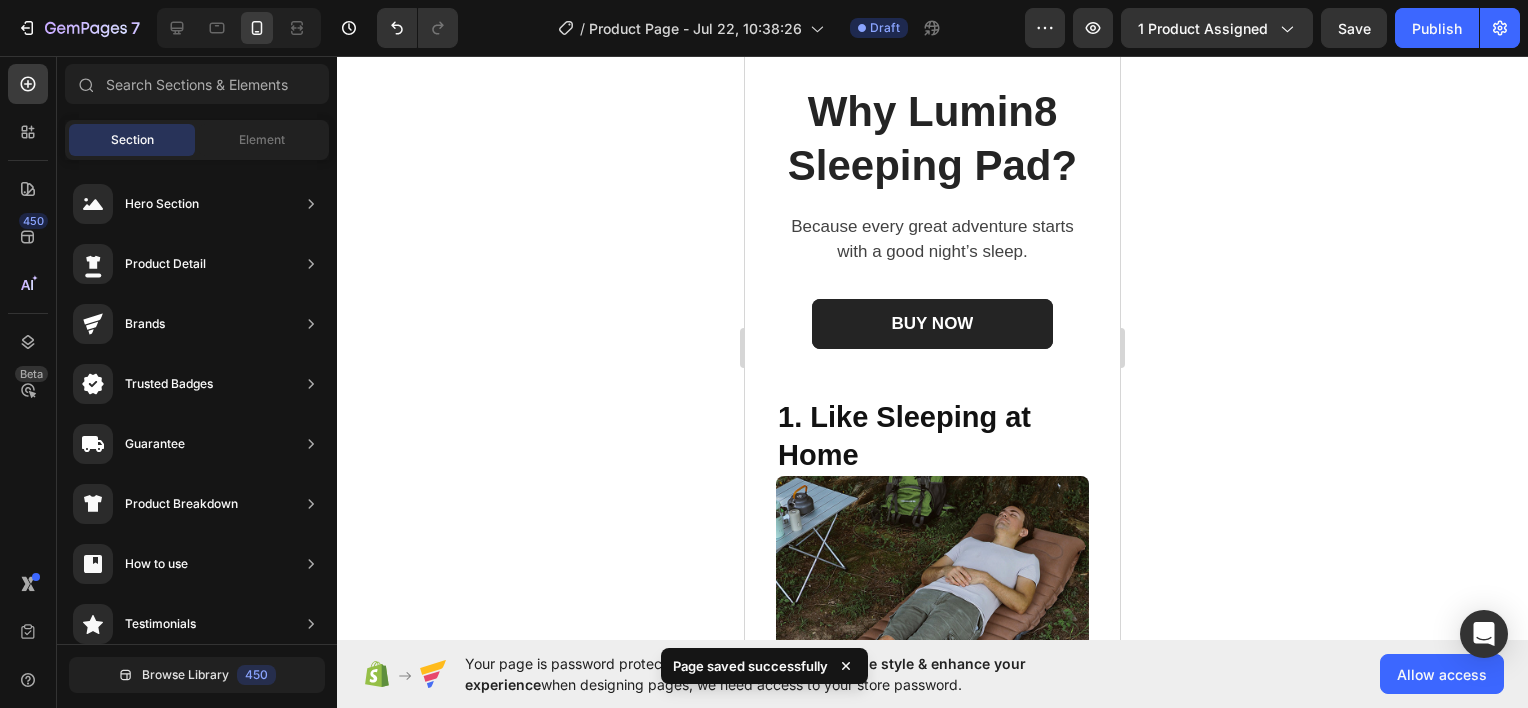 click 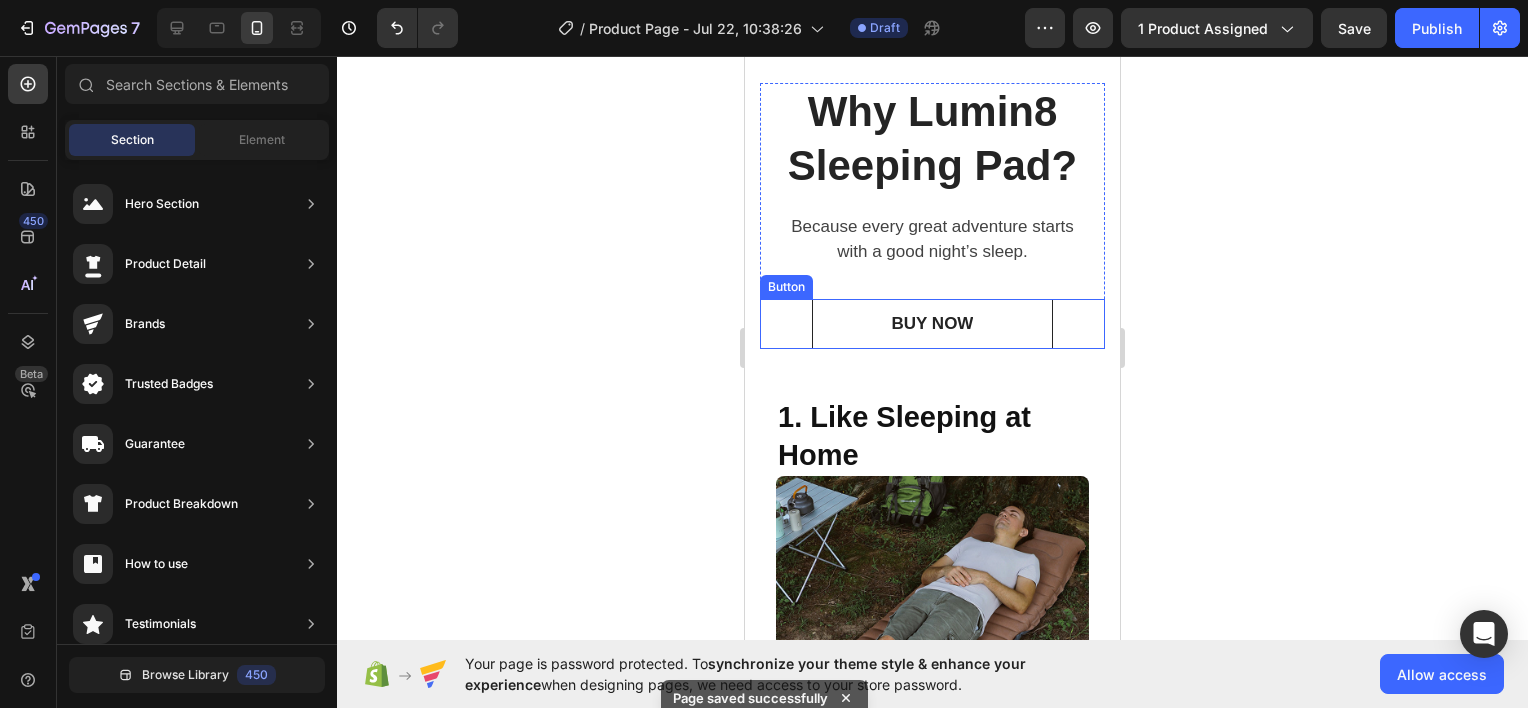 click on "BUY NOW" at bounding box center [933, 324] 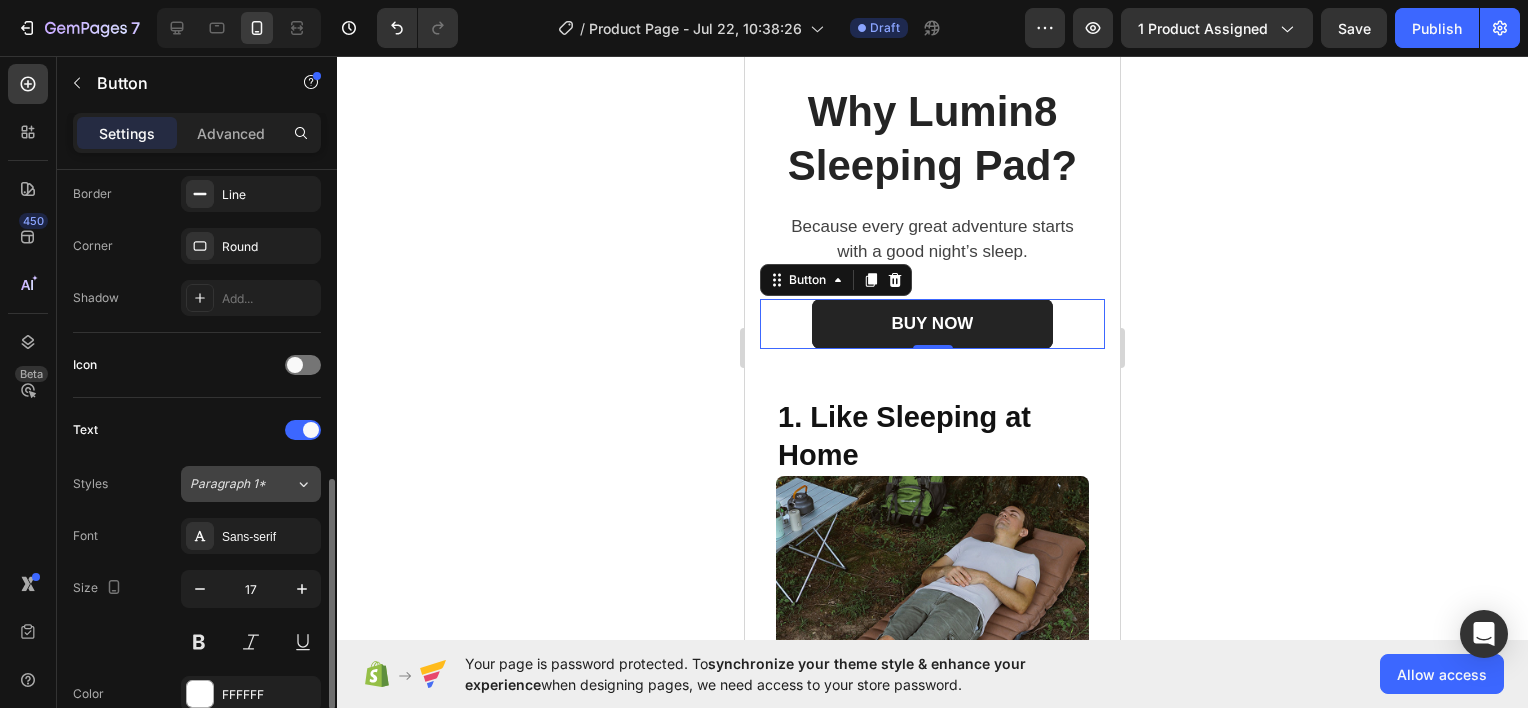 scroll, scrollTop: 540, scrollLeft: 0, axis: vertical 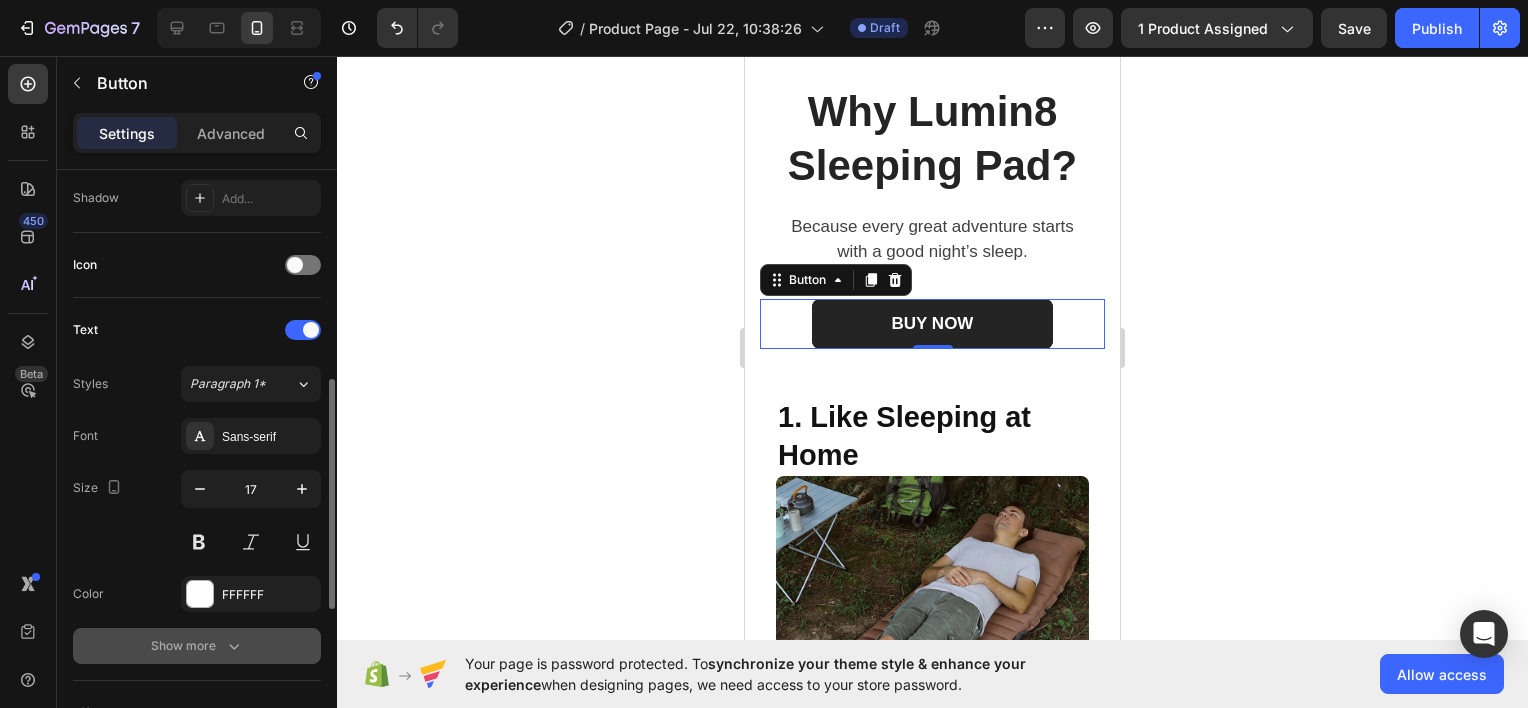 click on "Show more" at bounding box center [197, 646] 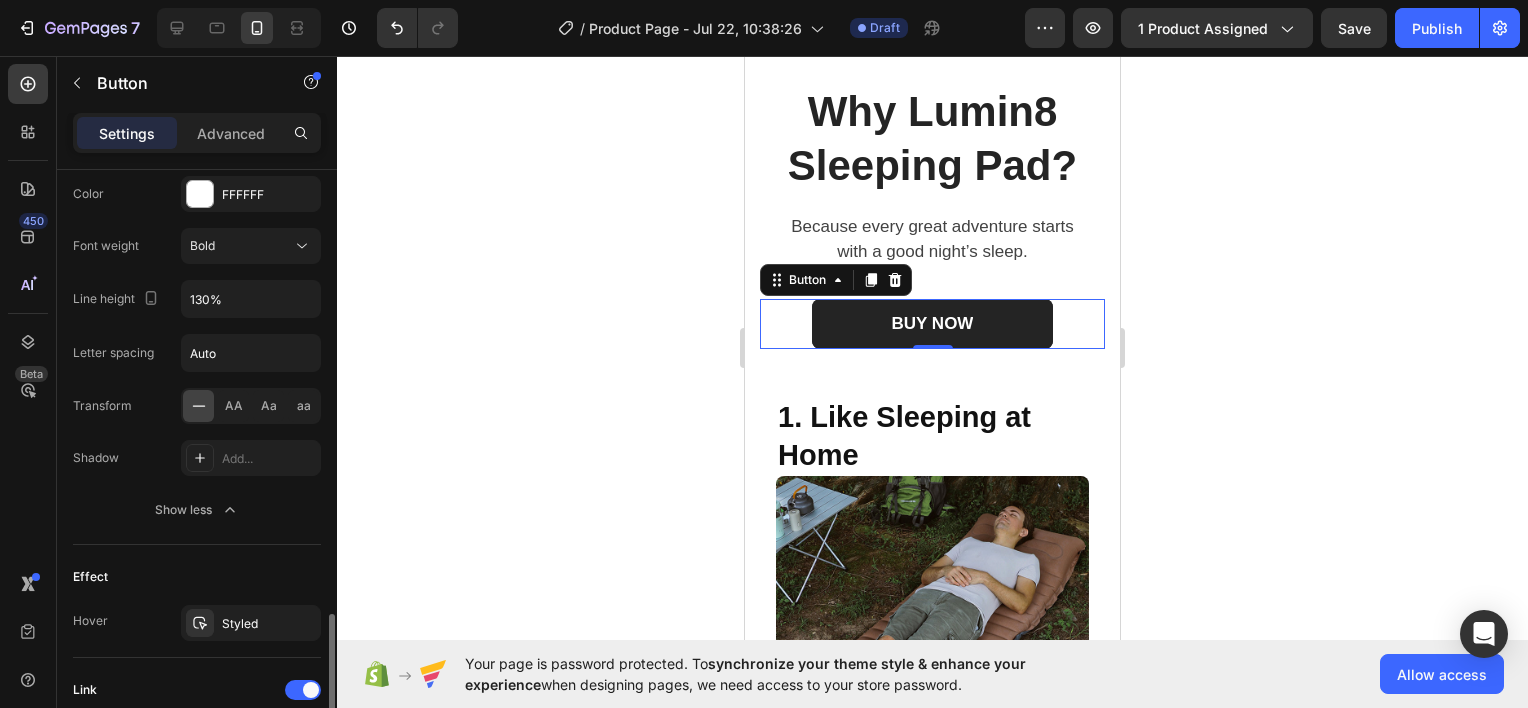scroll, scrollTop: 1040, scrollLeft: 0, axis: vertical 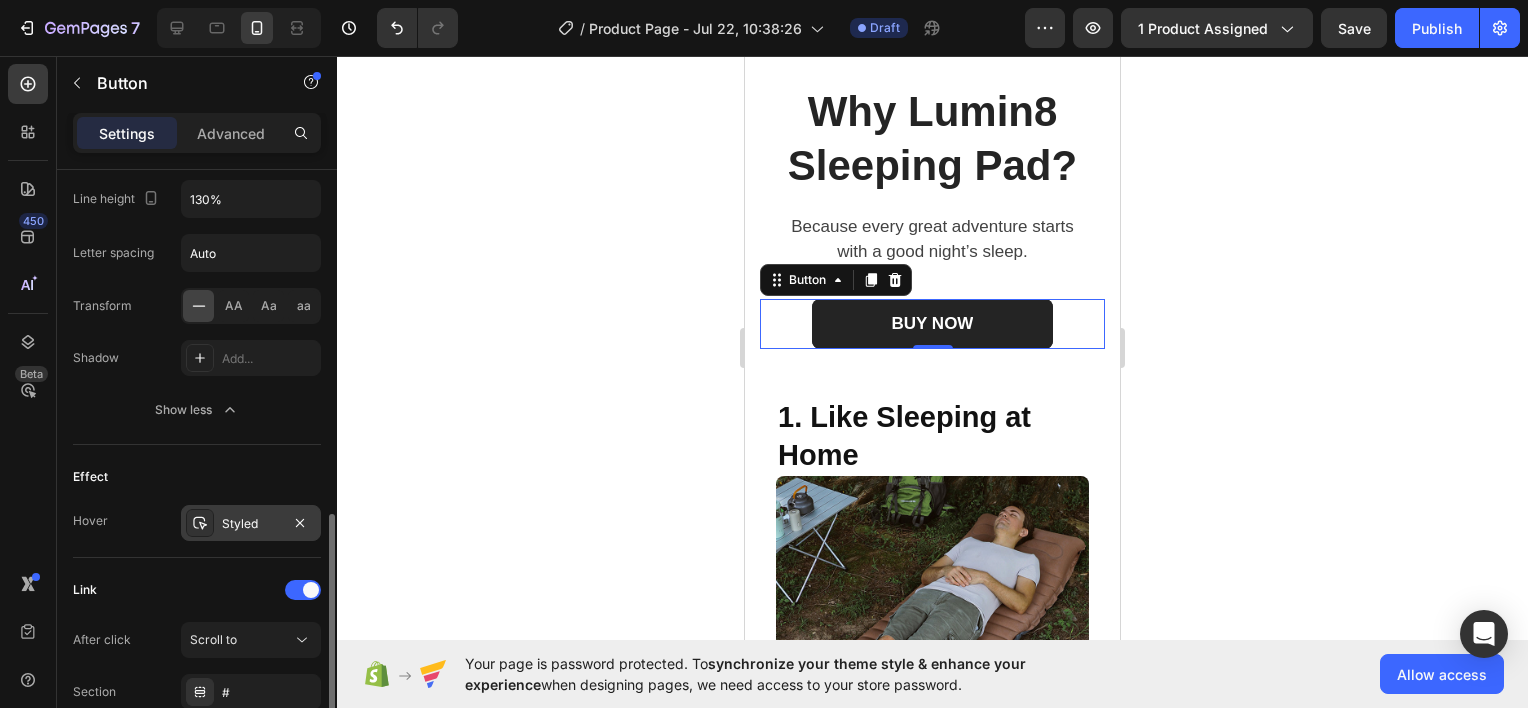 click on "Styled" at bounding box center [251, 524] 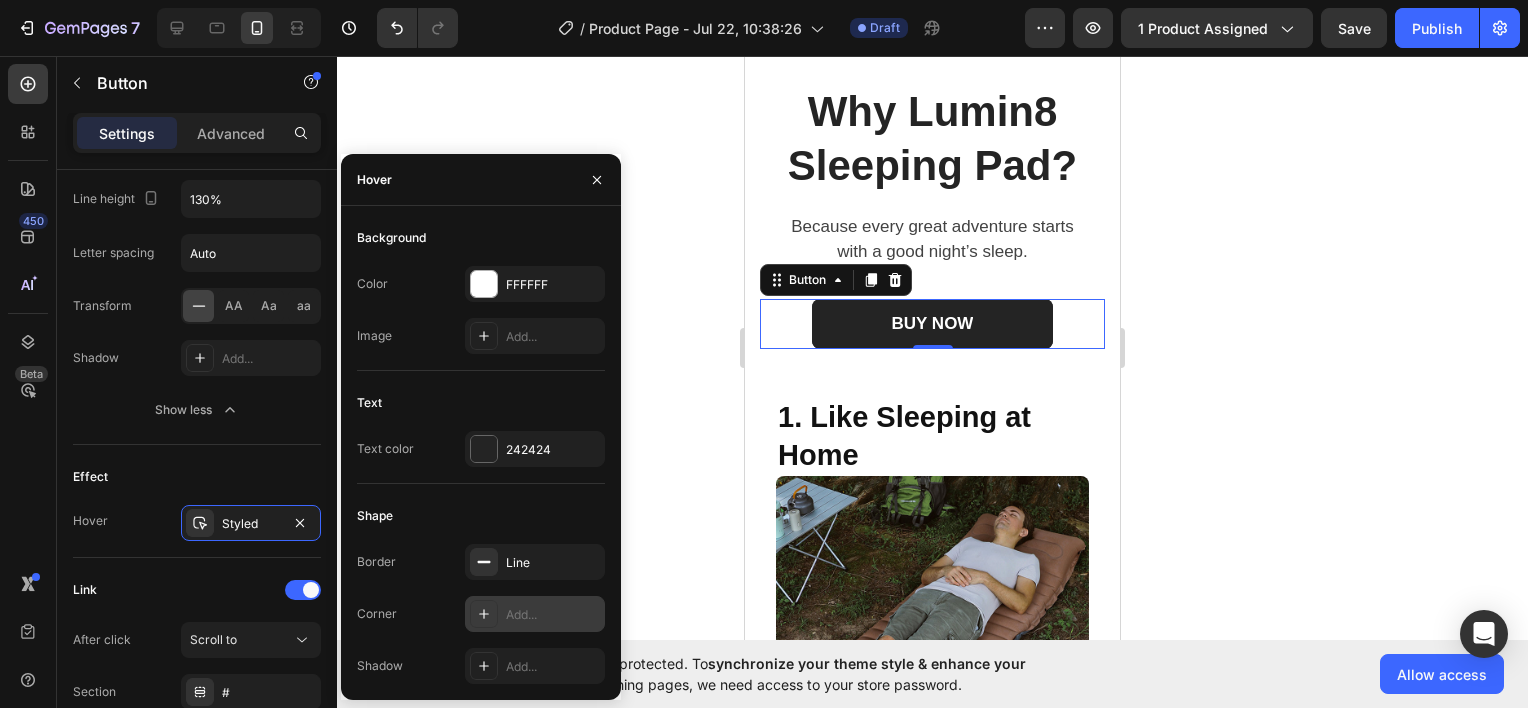 click on "Add..." at bounding box center [553, 615] 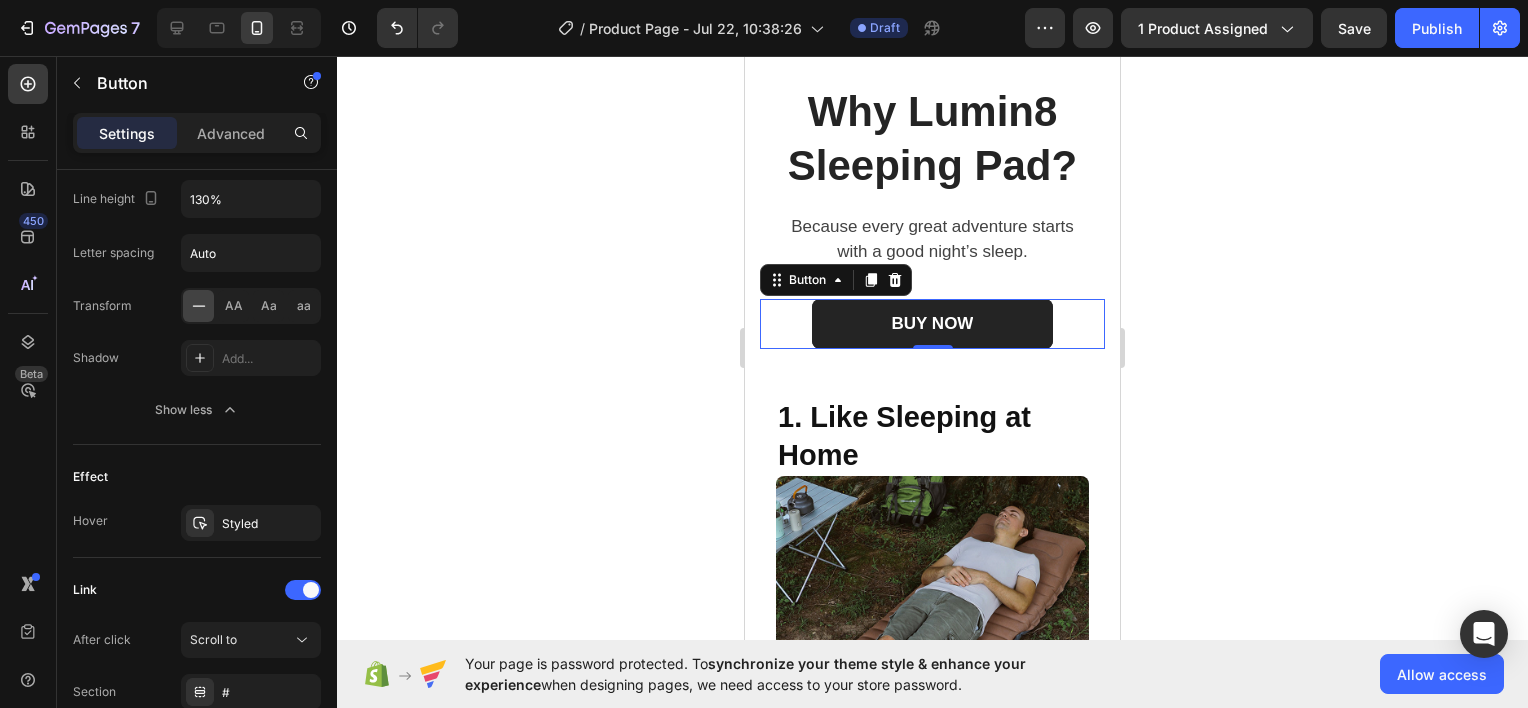 click 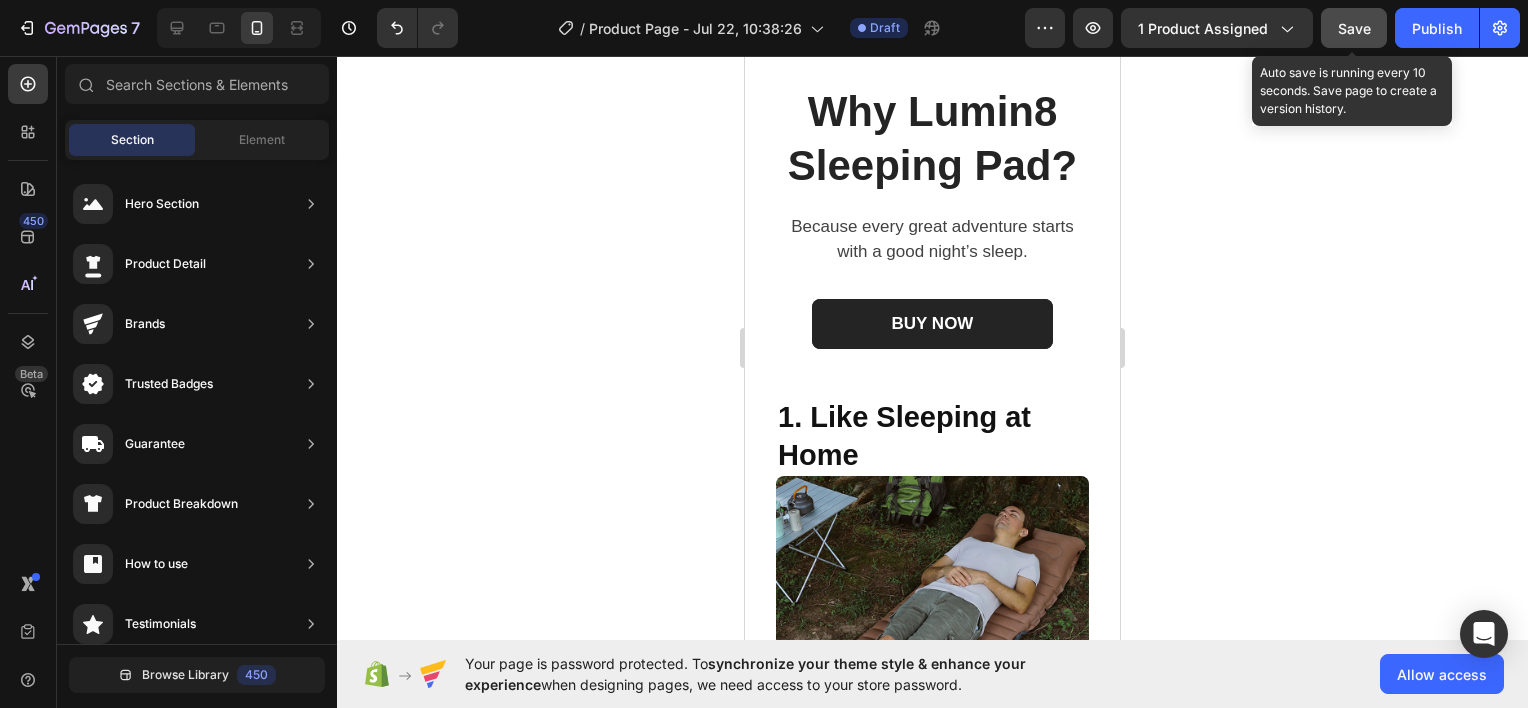 click on "Save" 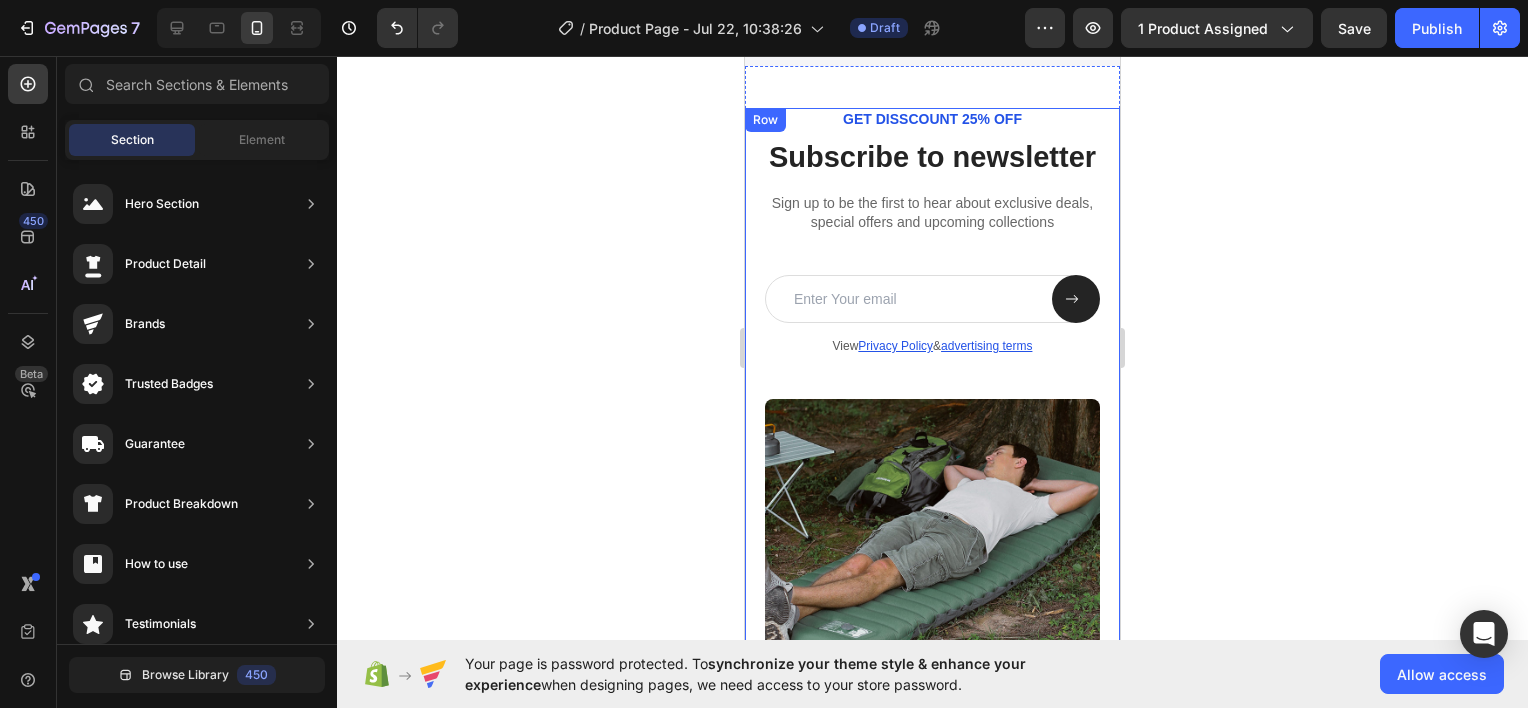 scroll, scrollTop: 6421, scrollLeft: 0, axis: vertical 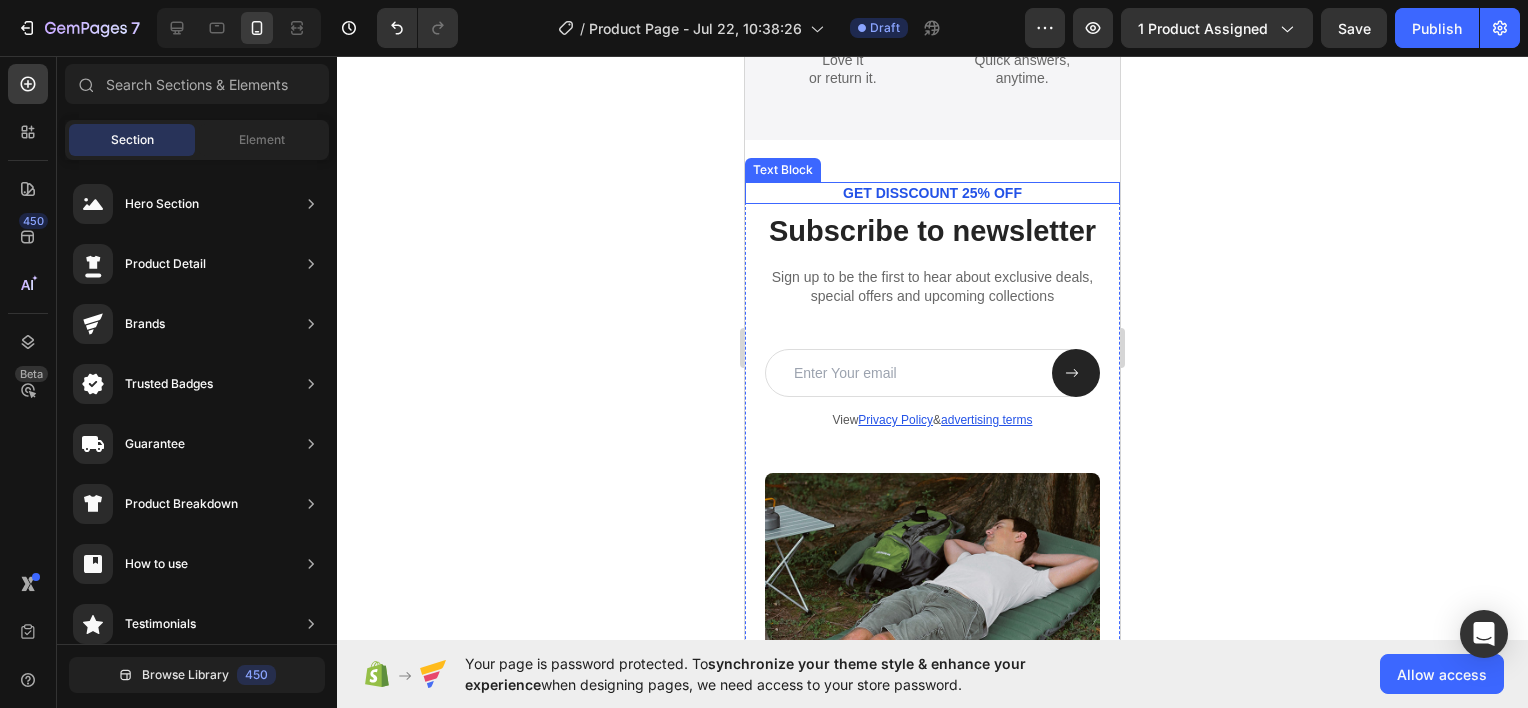 click on "GET DISSCOUNT 25% OFF" at bounding box center (932, 193) 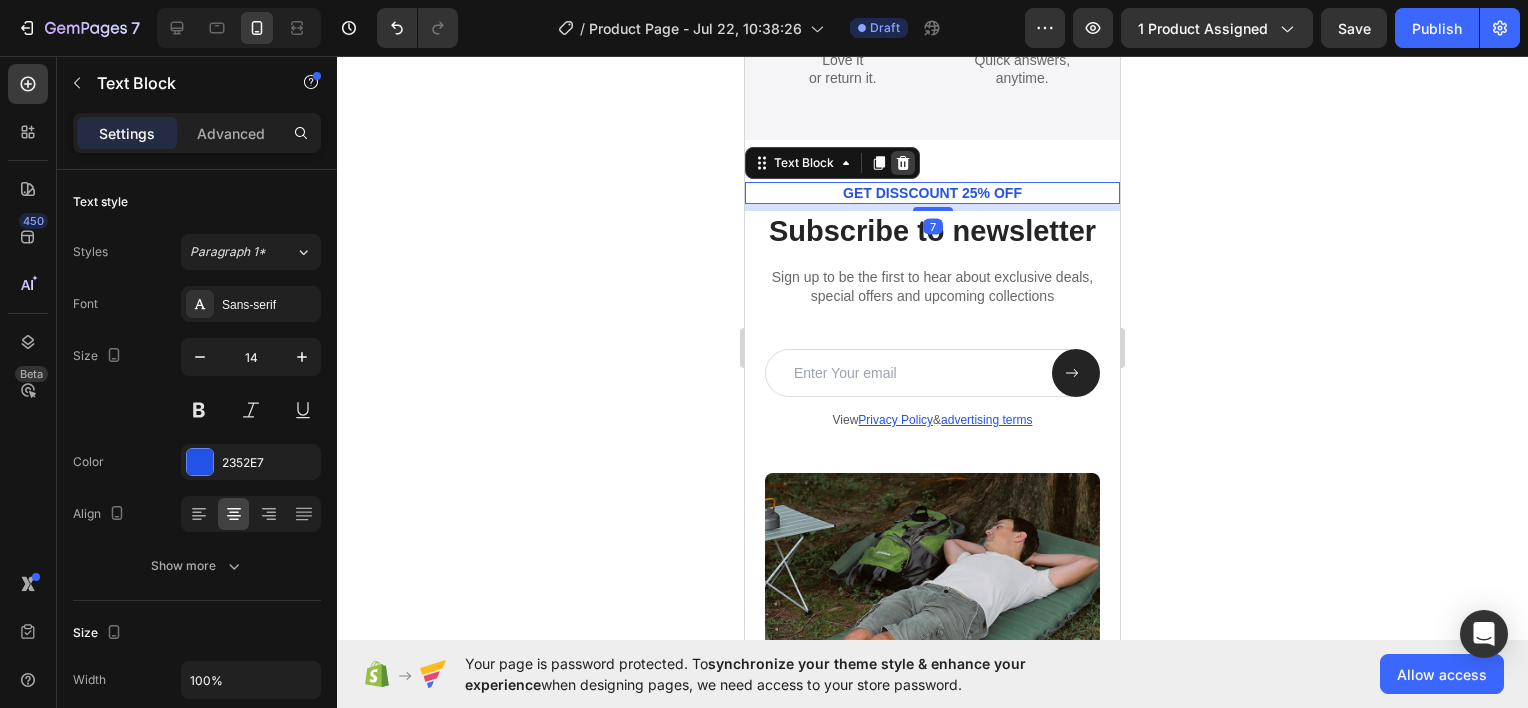 click 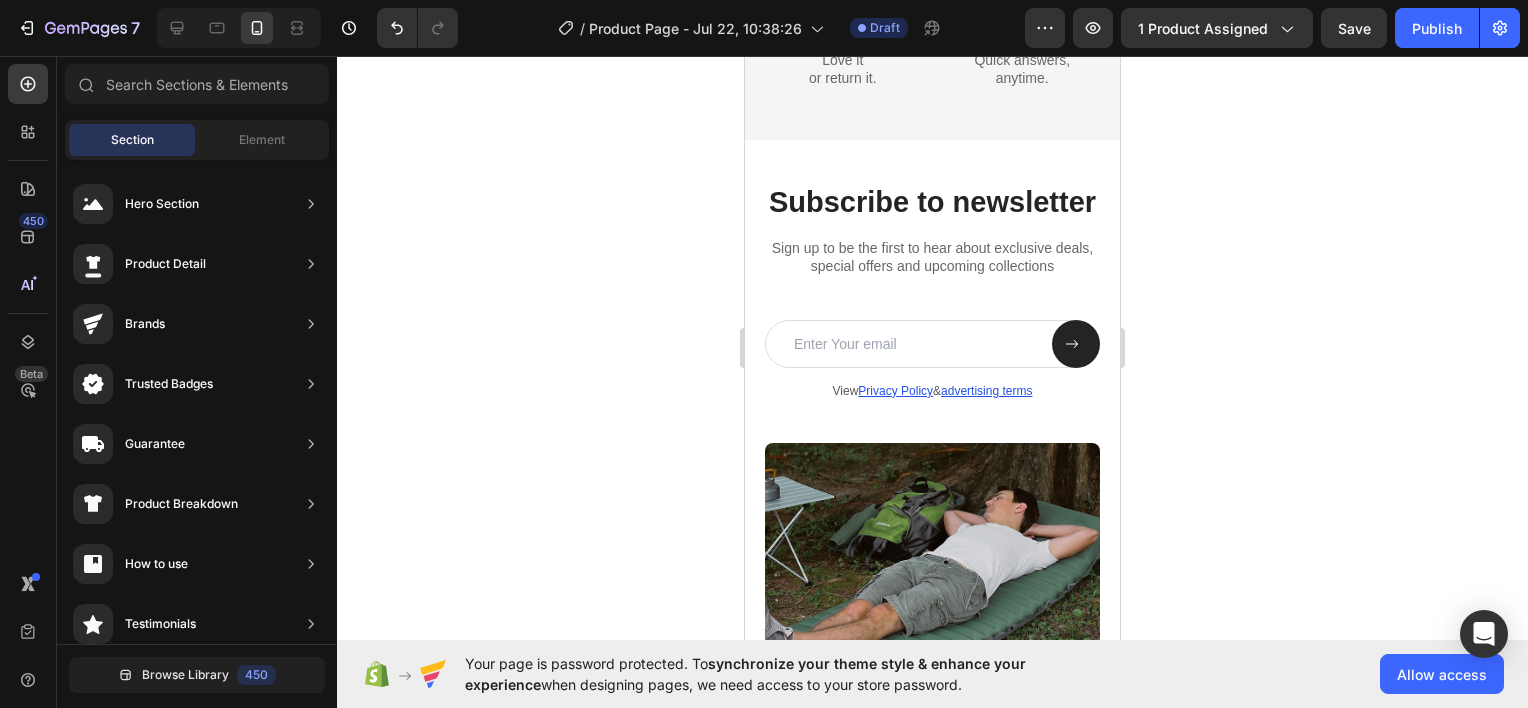 click 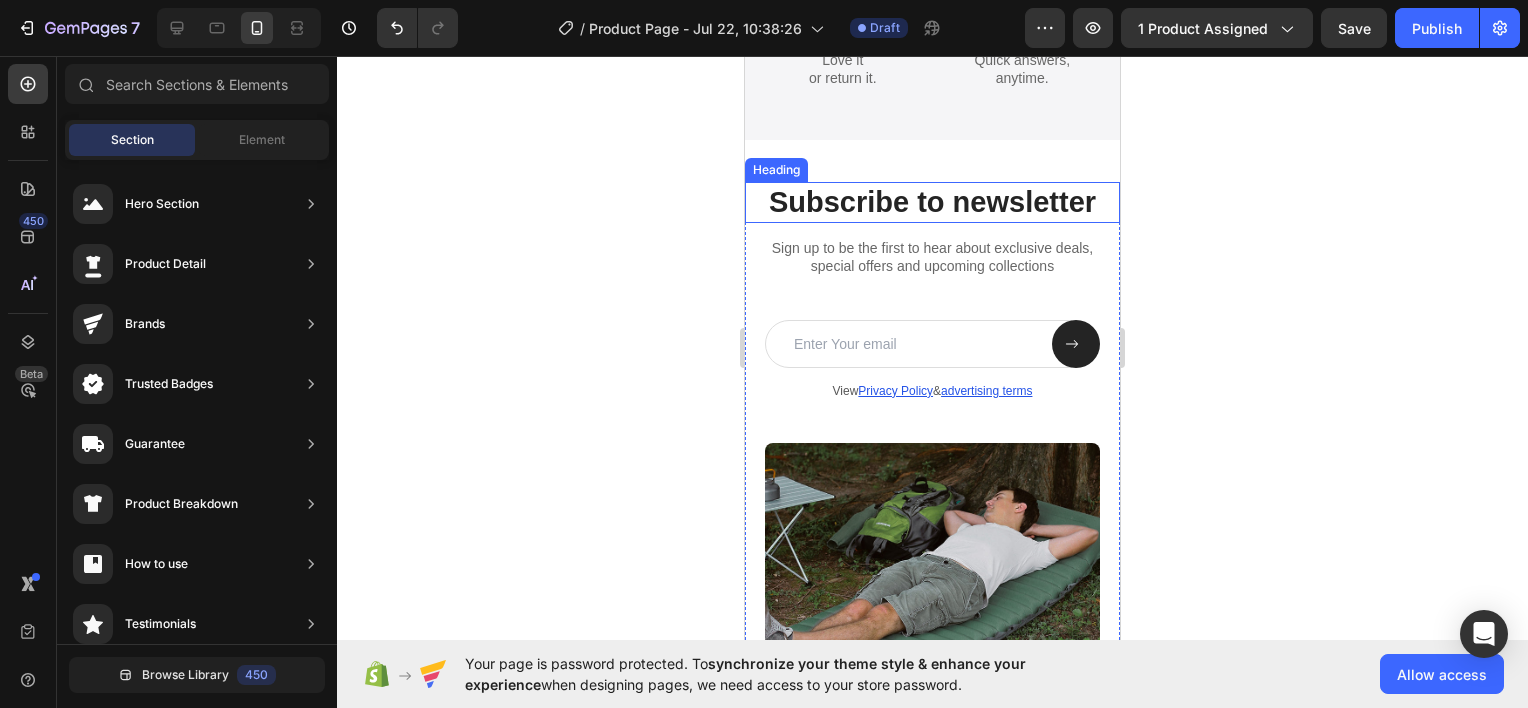 click on "Subscribe to newsletter" at bounding box center [932, 203] 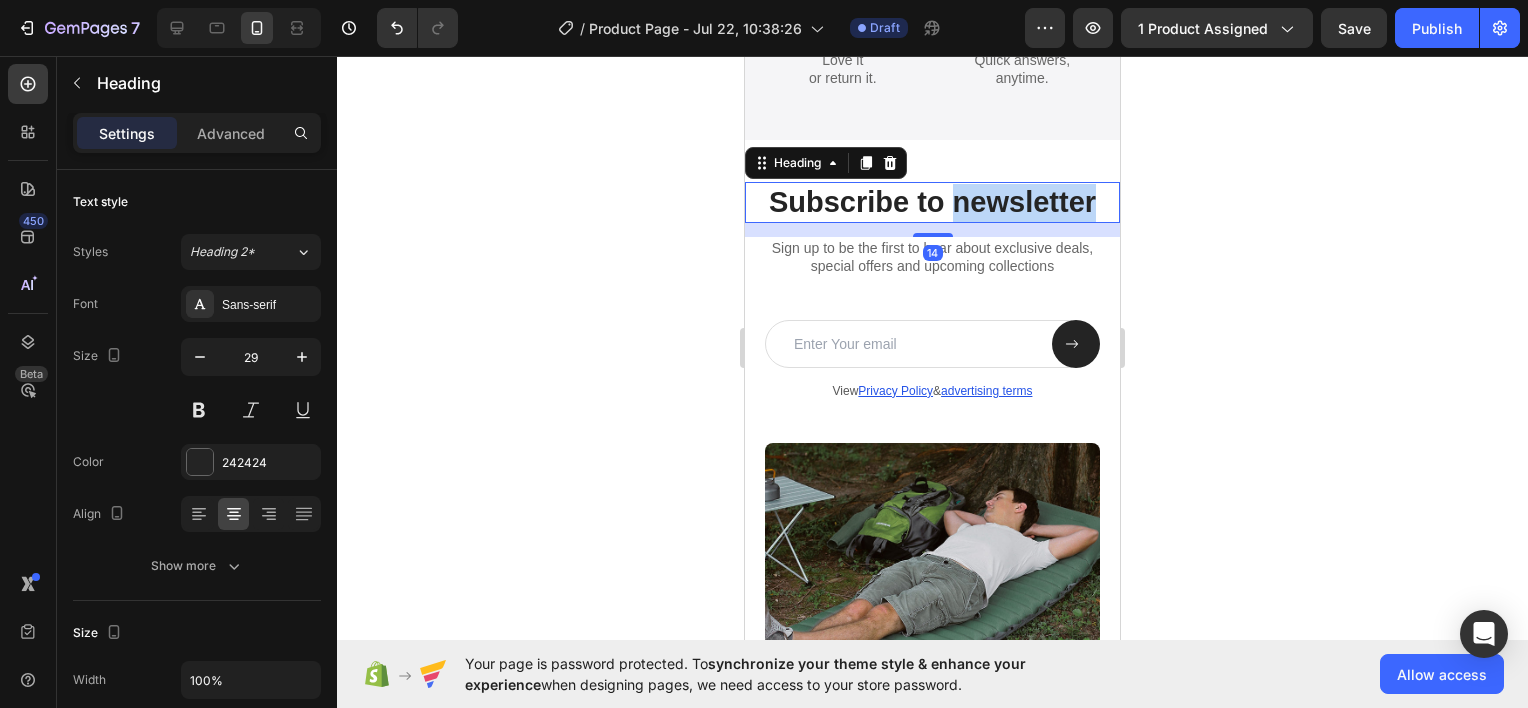 click on "Subscribe to newsletter" at bounding box center [932, 203] 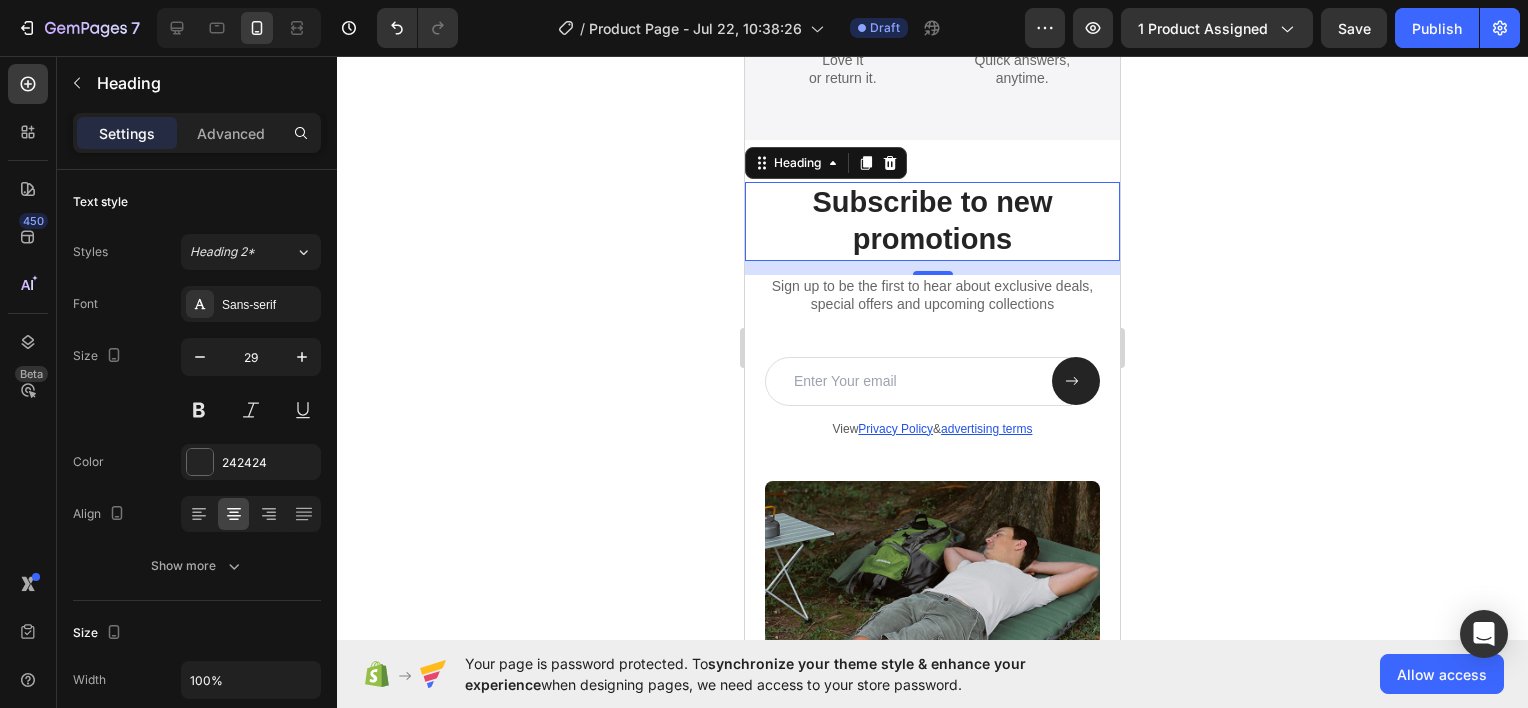 click 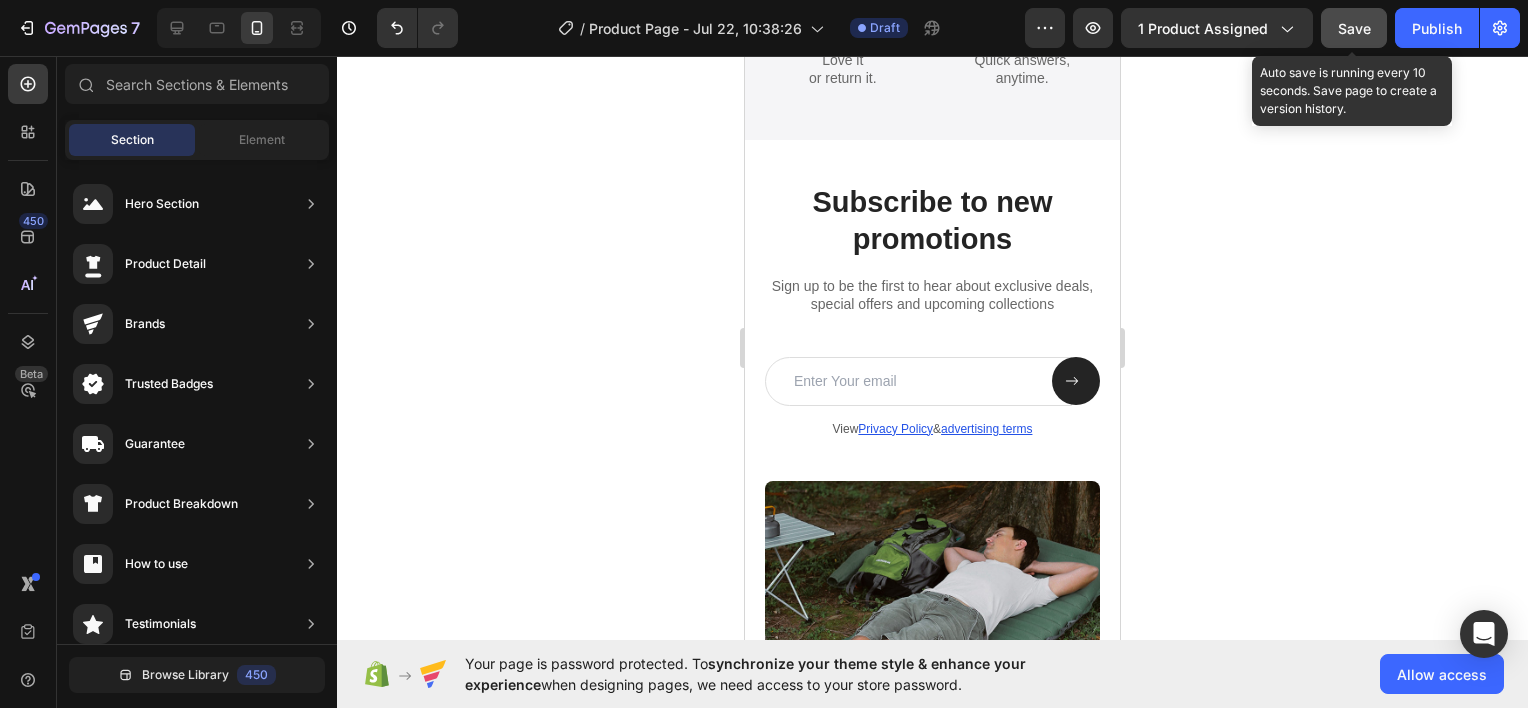 click on "Save" 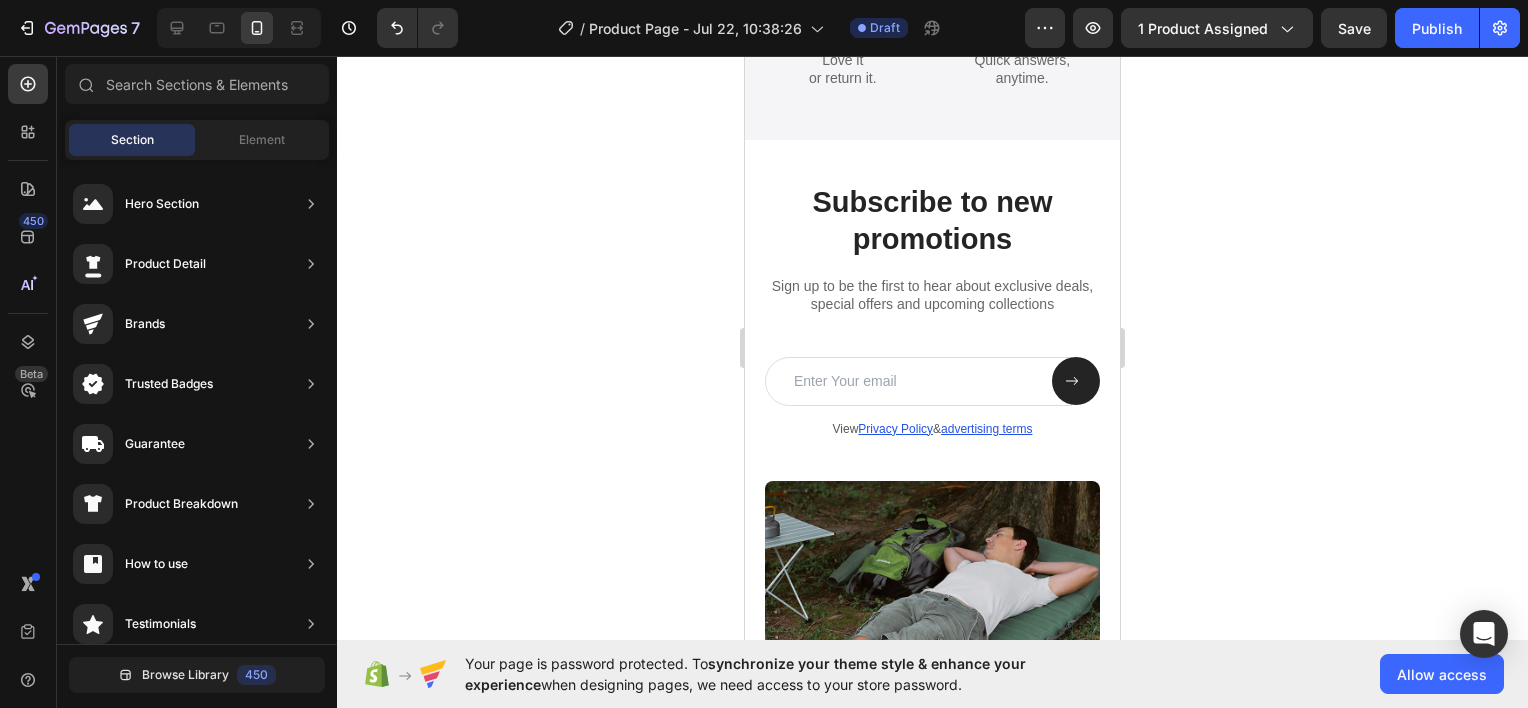 click 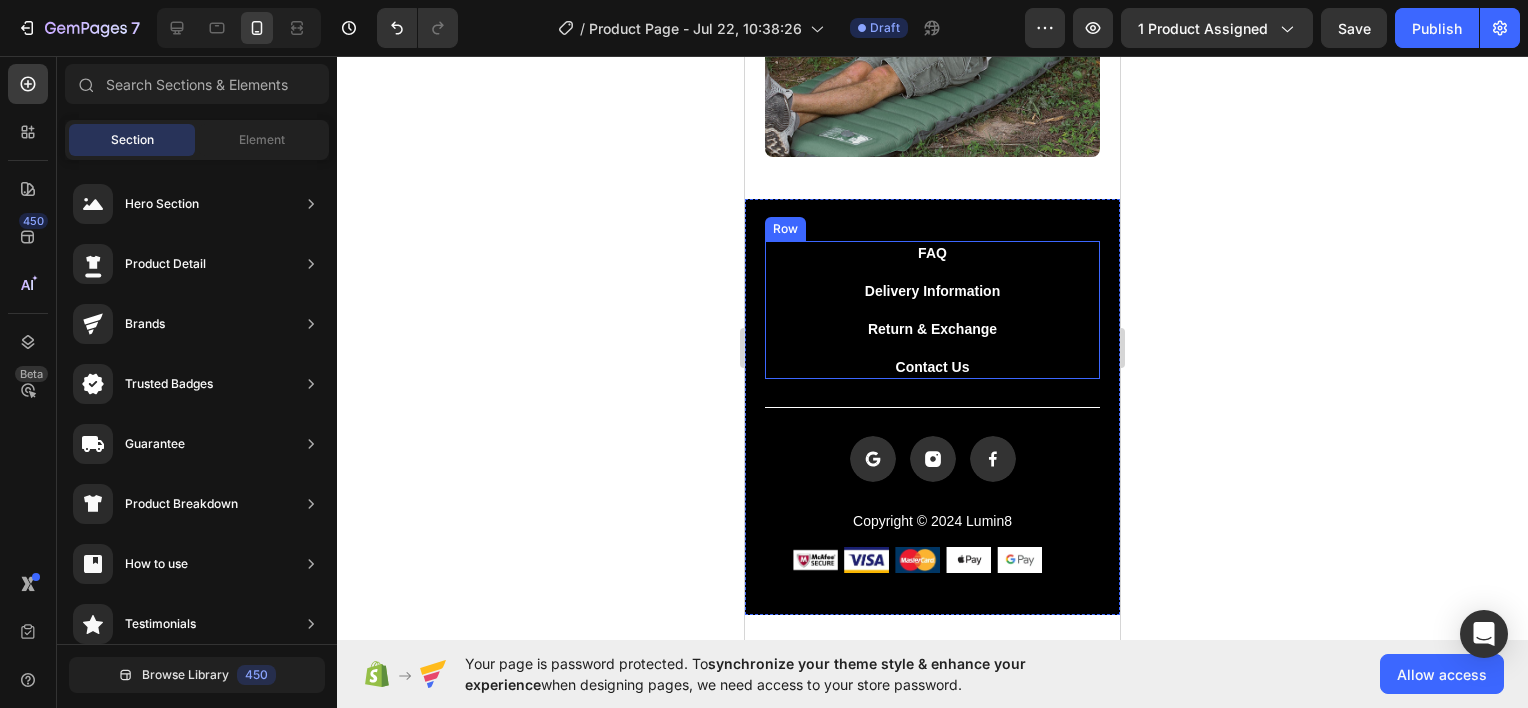 scroll, scrollTop: 7121, scrollLeft: 0, axis: vertical 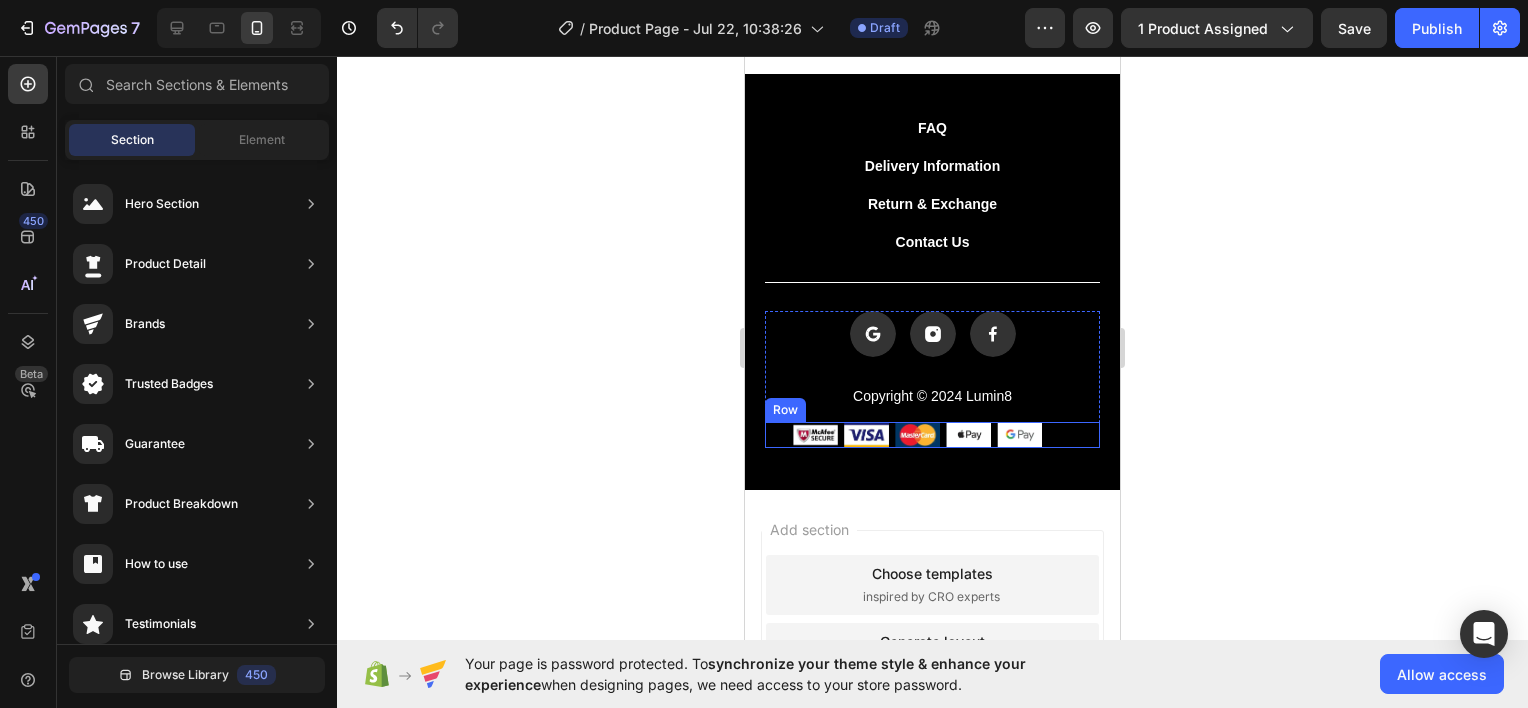 click on "Image Image Image Image Image Row" at bounding box center (932, 435) 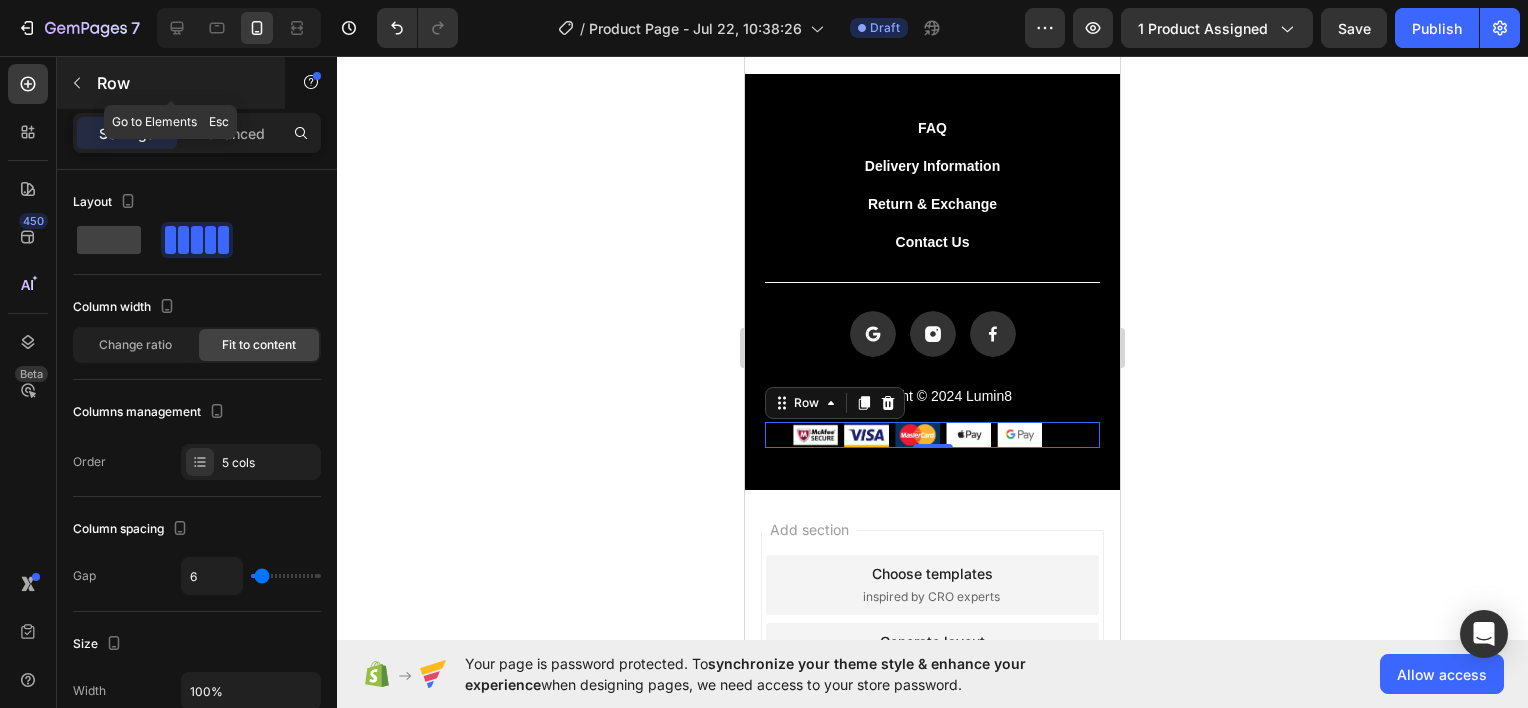 click at bounding box center [77, 83] 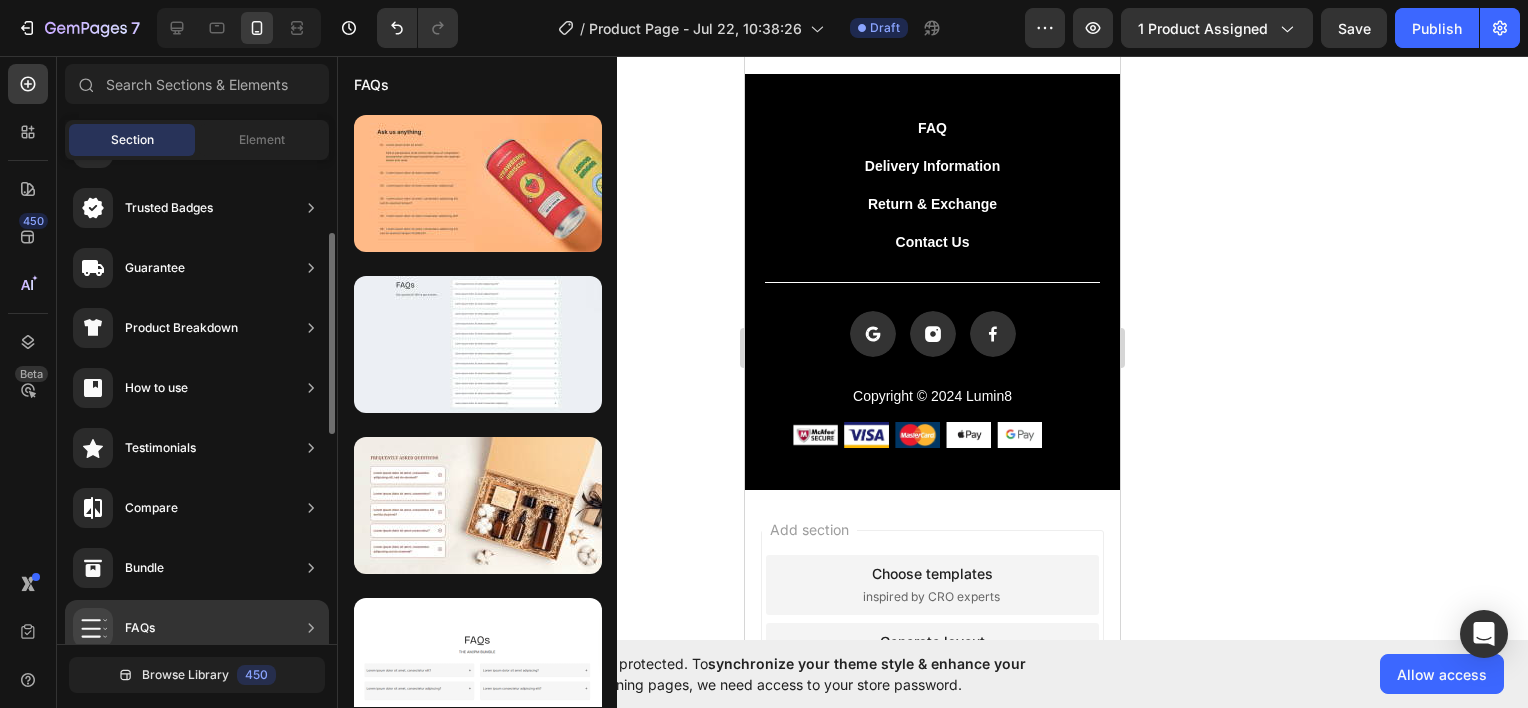 scroll, scrollTop: 0, scrollLeft: 0, axis: both 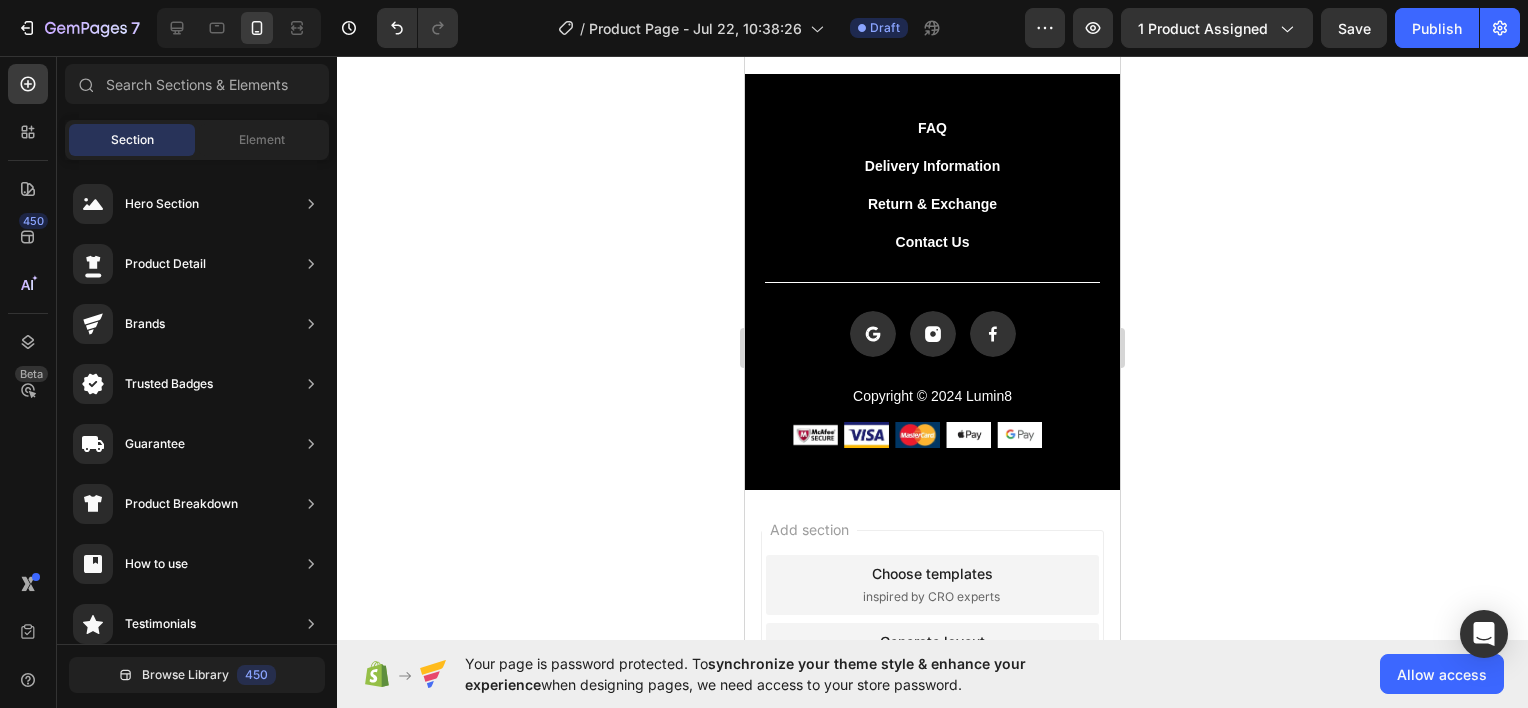 click 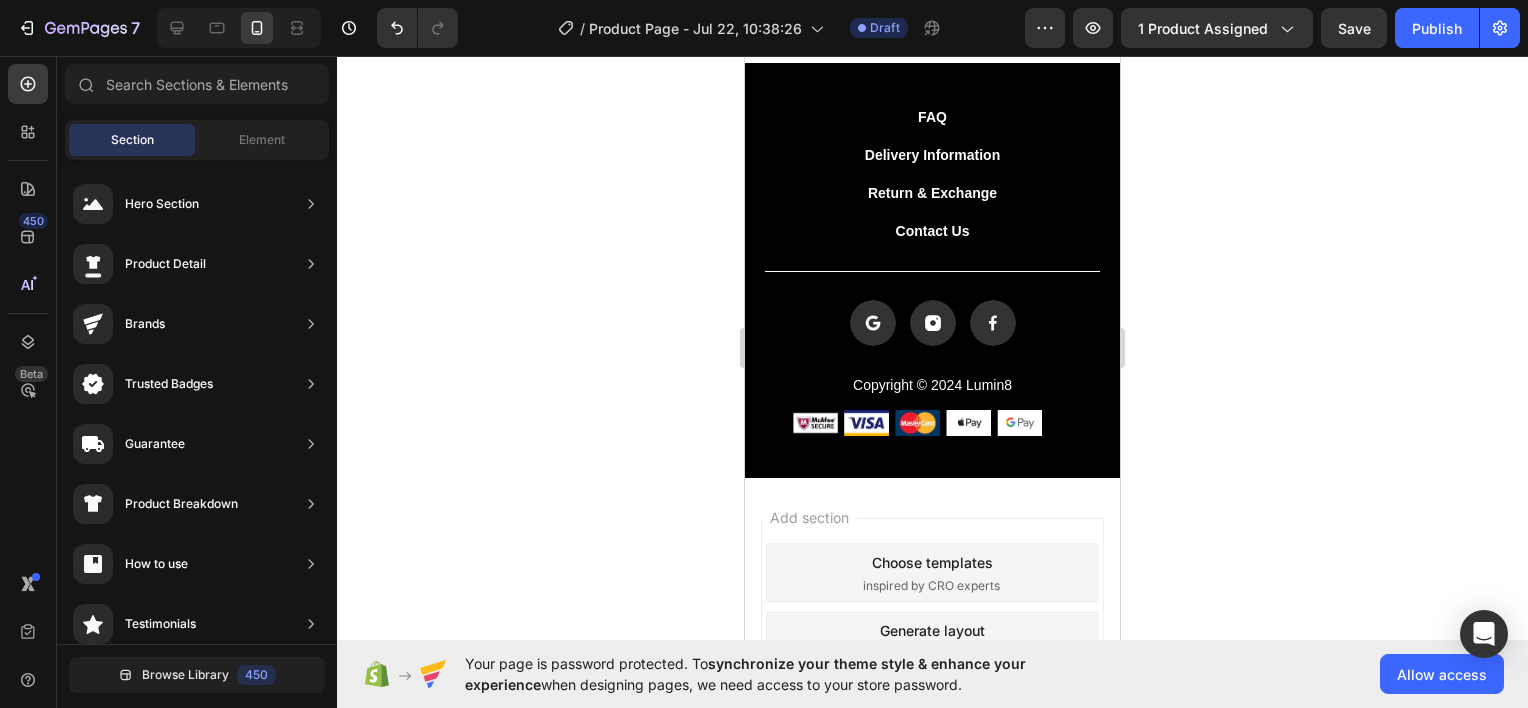 scroll, scrollTop: 7221, scrollLeft: 0, axis: vertical 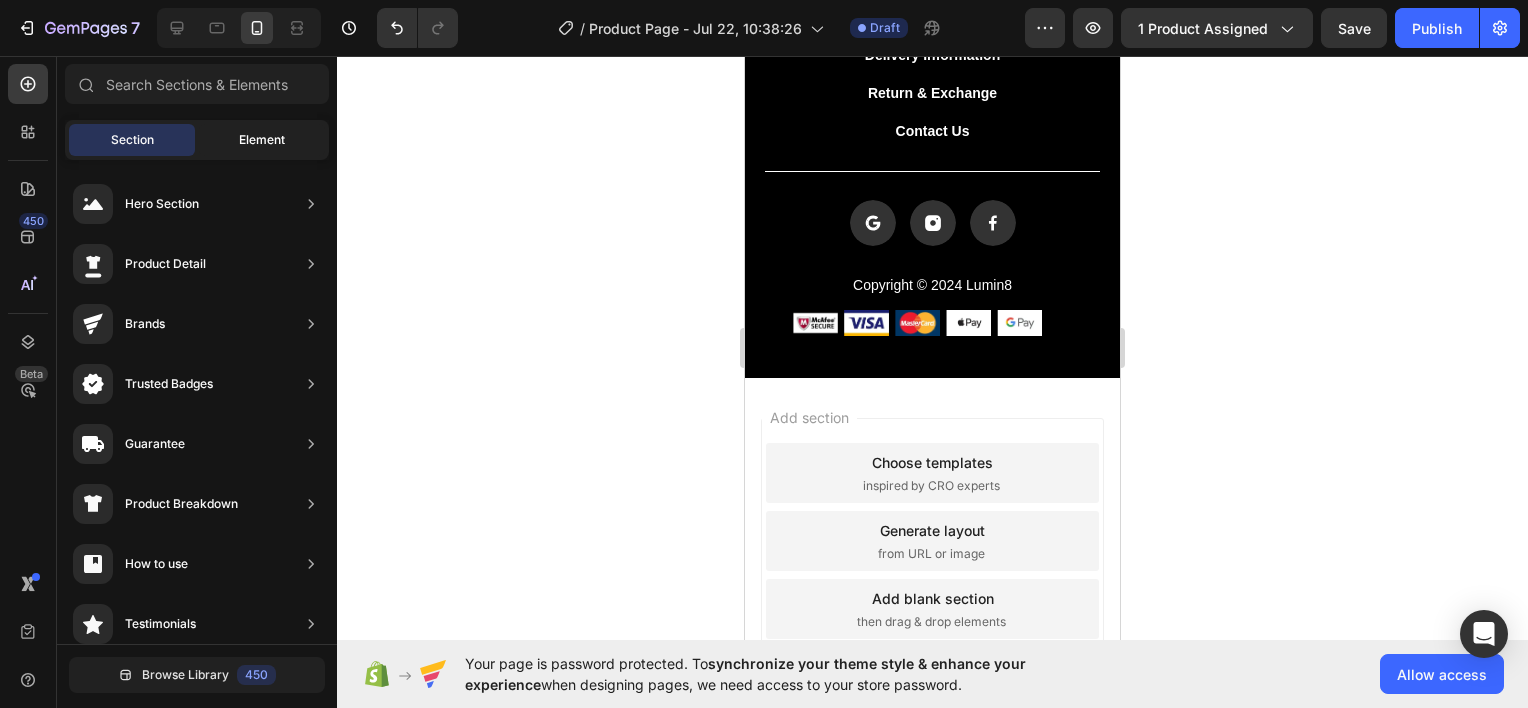 click on "Element" at bounding box center (262, 140) 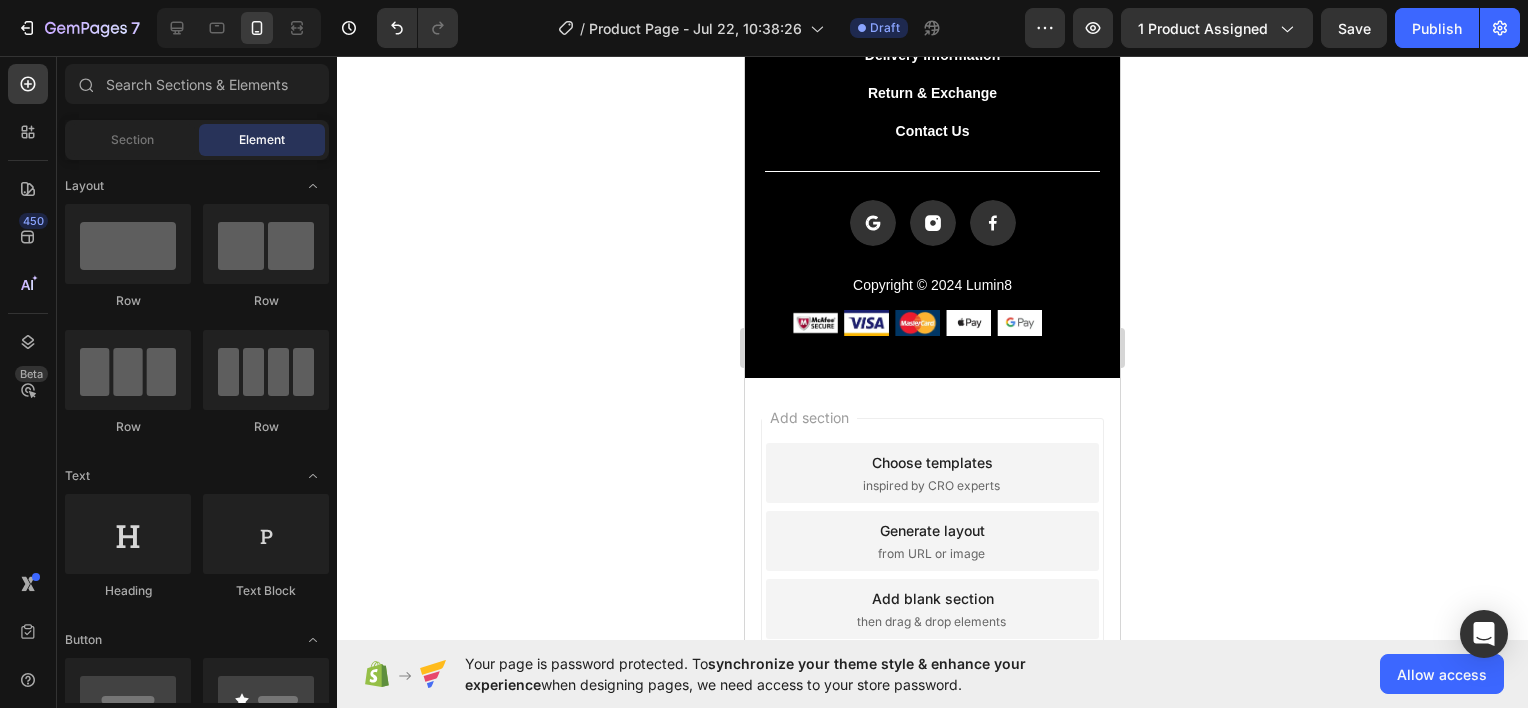 scroll, scrollTop: 400, scrollLeft: 0, axis: vertical 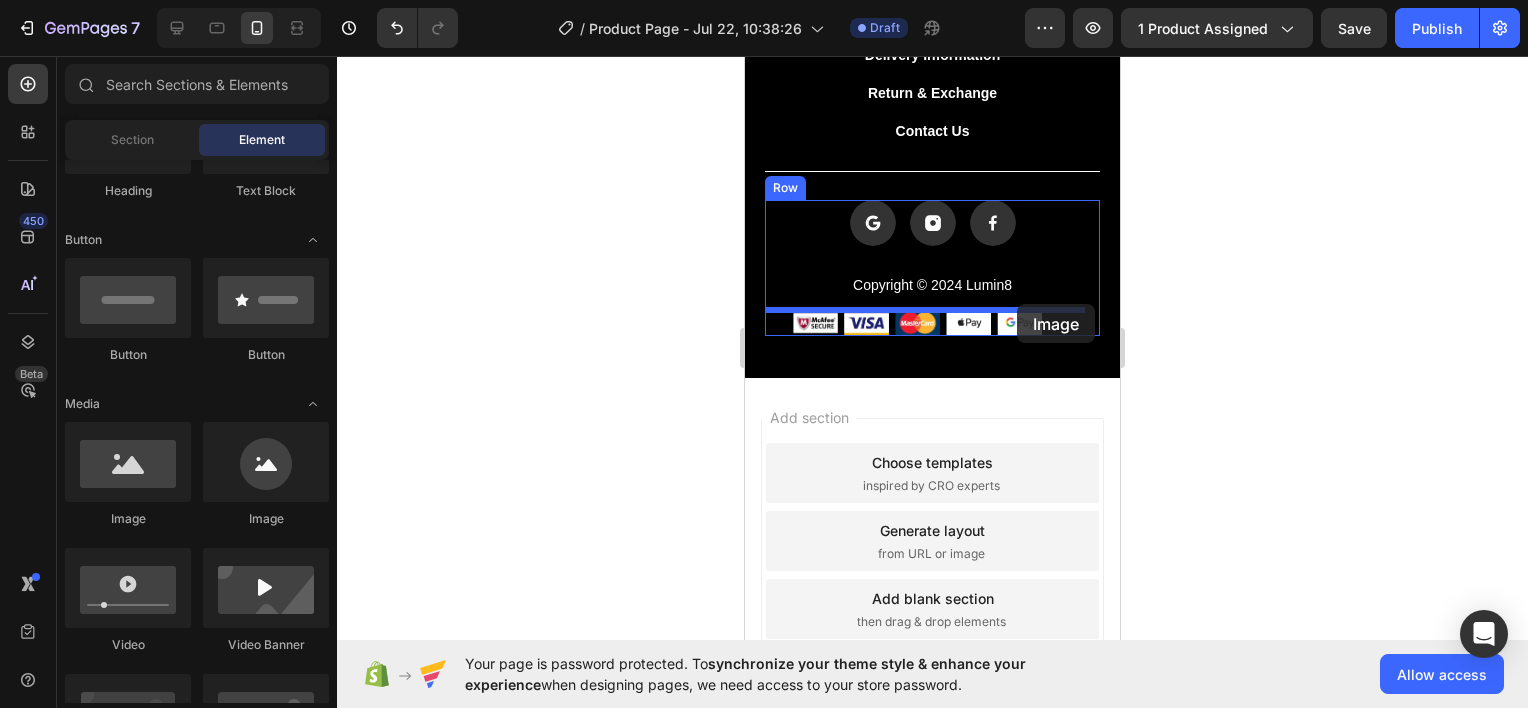 drag, startPoint x: 900, startPoint y: 534, endPoint x: 1017, endPoint y: 304, distance: 258.04843 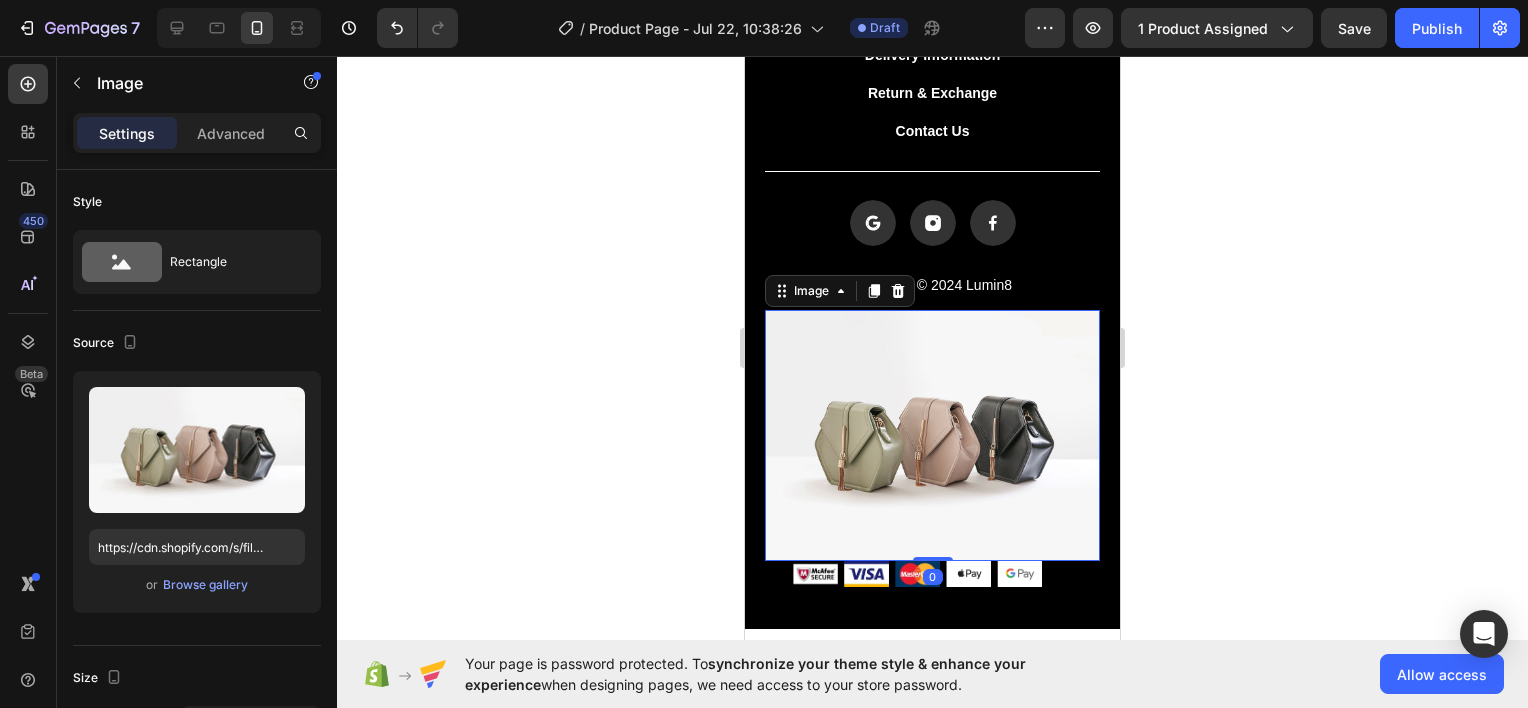 click at bounding box center [932, 435] 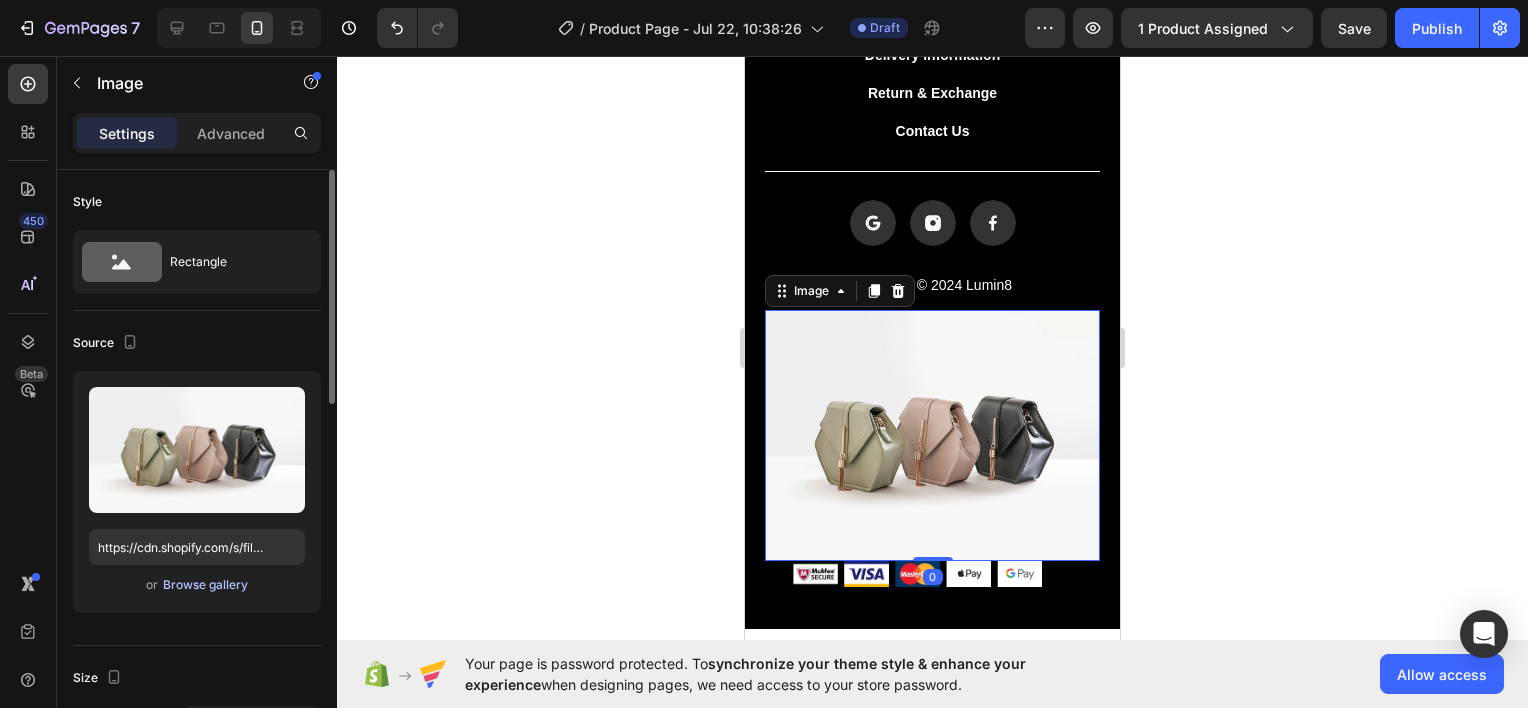 click on "Browse gallery" at bounding box center [205, 585] 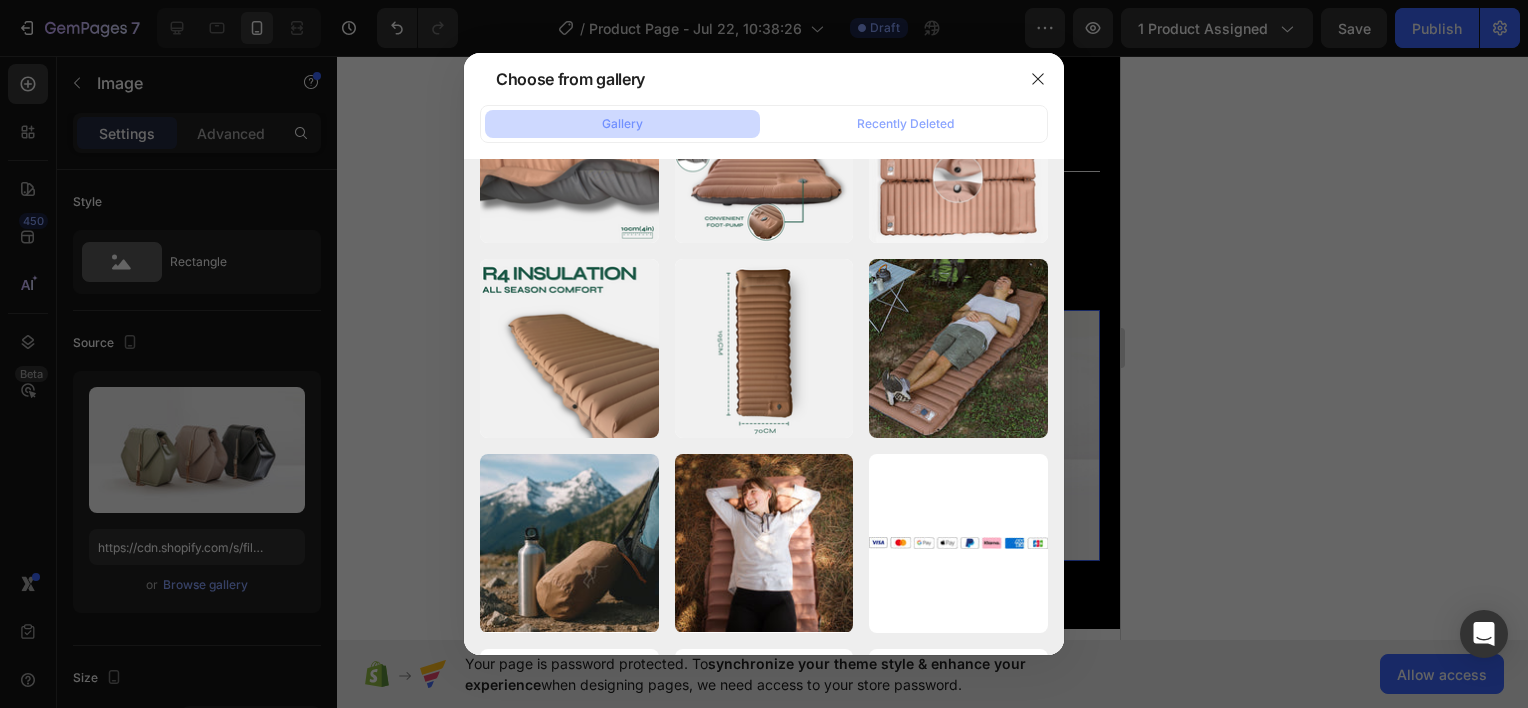 scroll, scrollTop: 600, scrollLeft: 0, axis: vertical 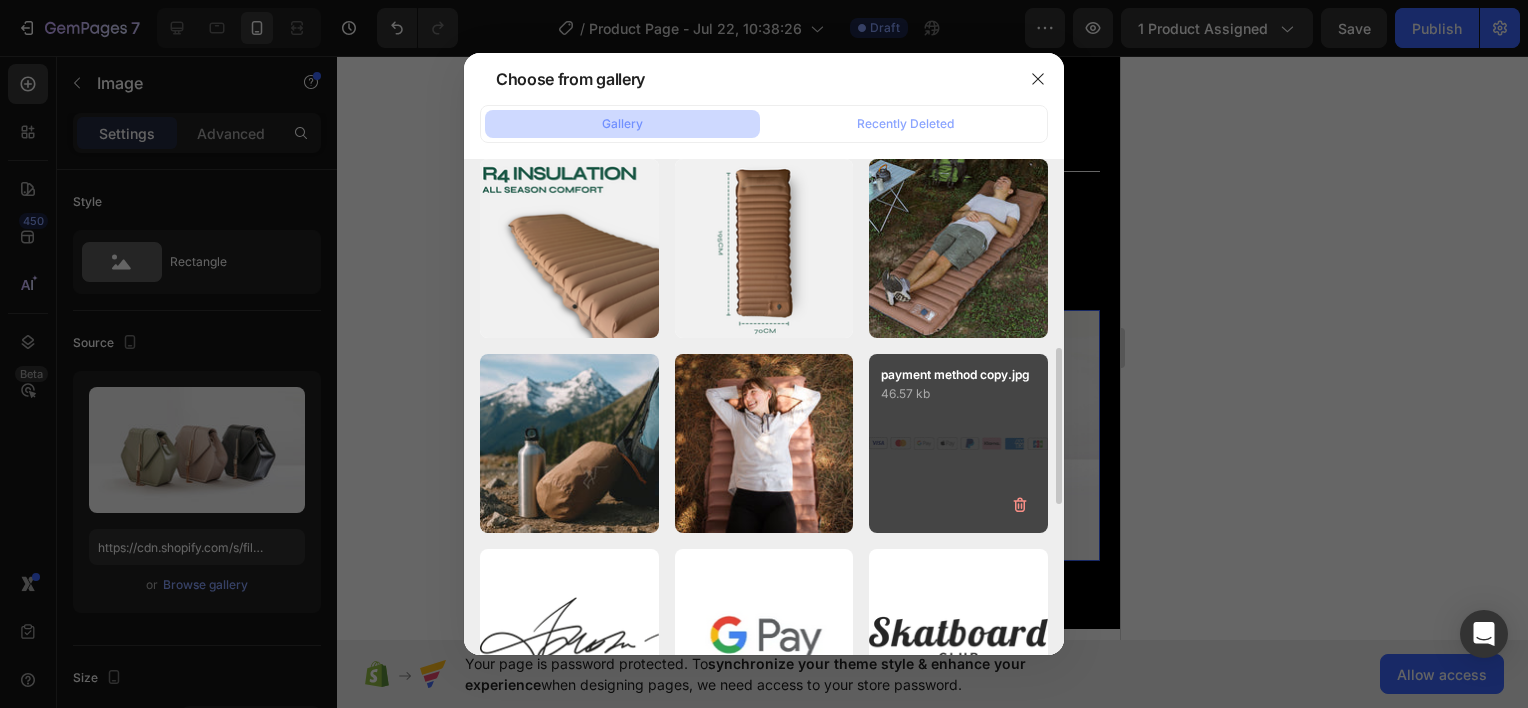 click on "payment method copy.jpg 46.57 kb" at bounding box center [958, 443] 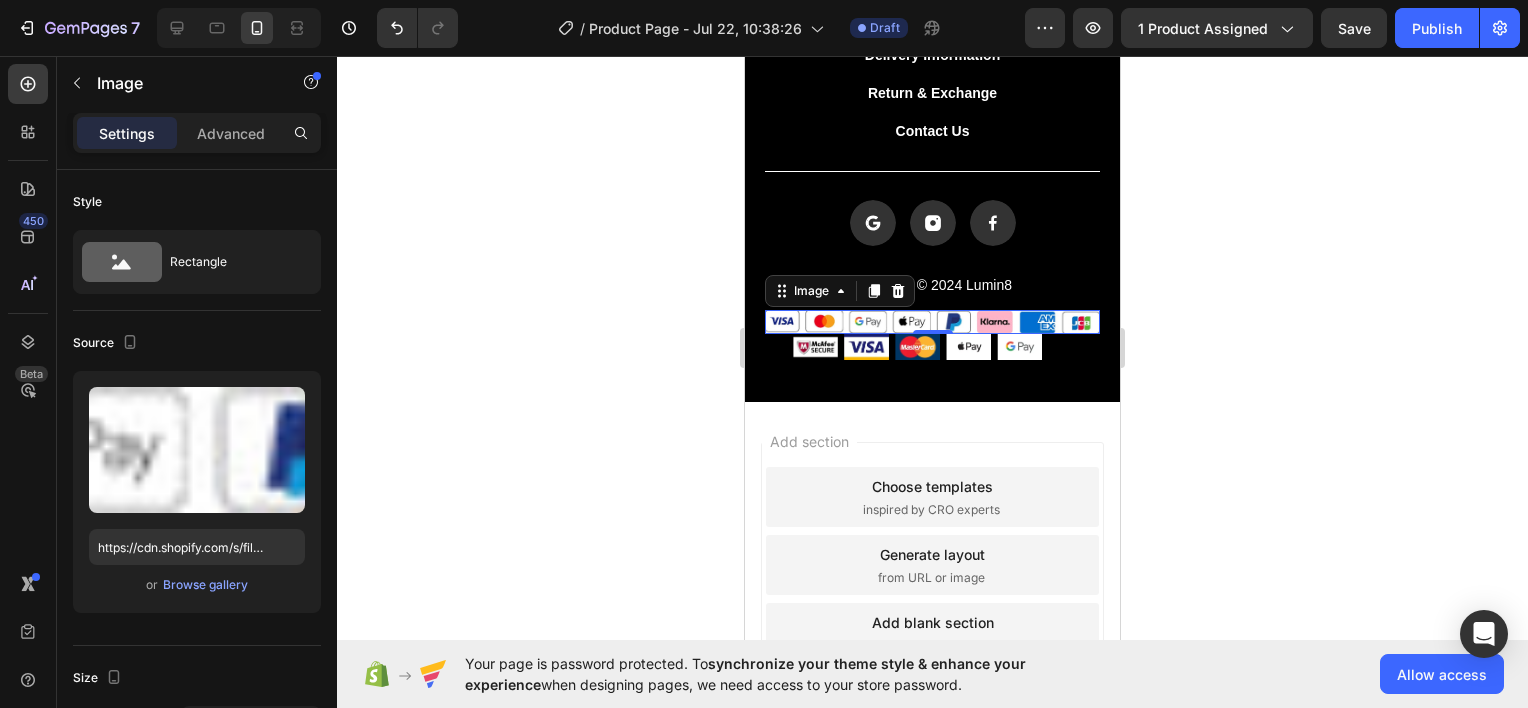 type on "https://cdn.shopify.com/s/files/1/2005/9307/files/image_demo.jpg" 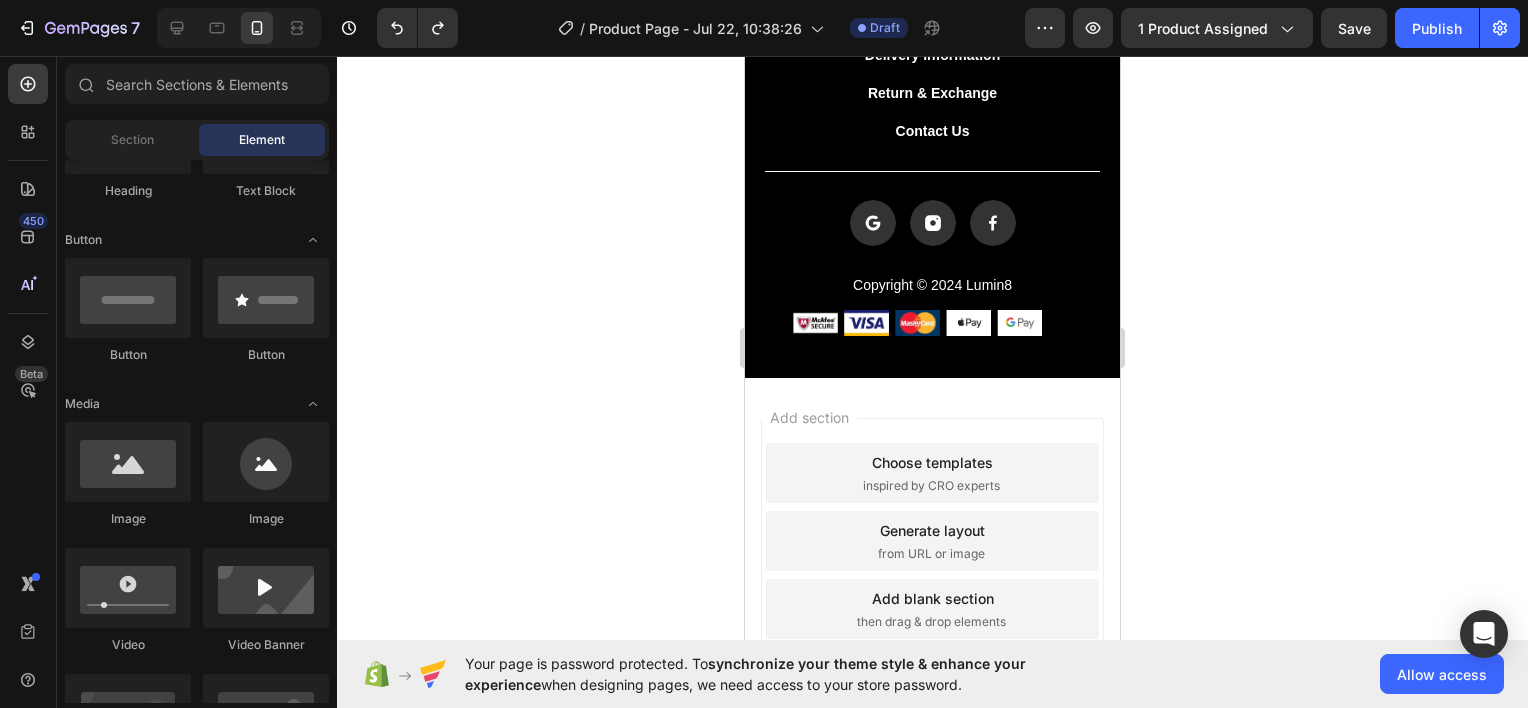 click 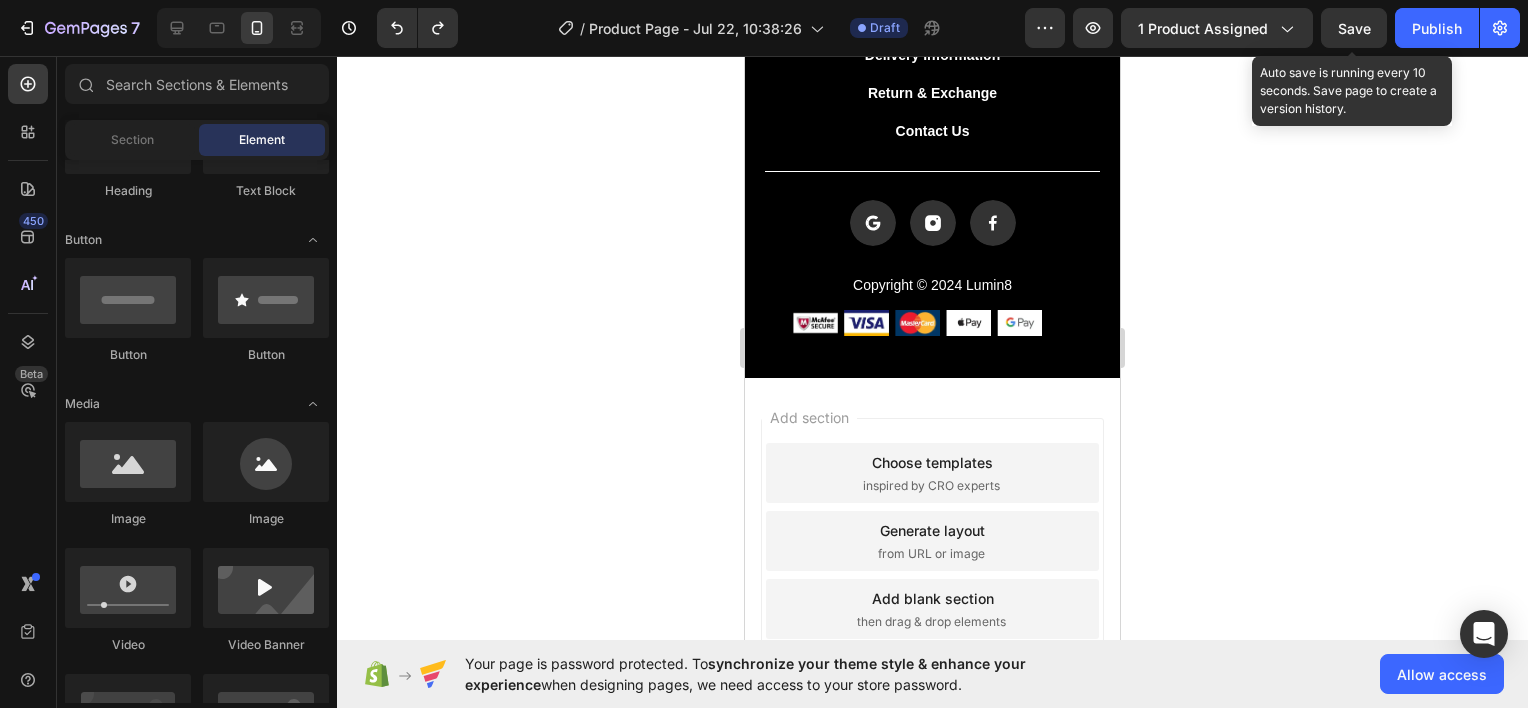 click on "Save" 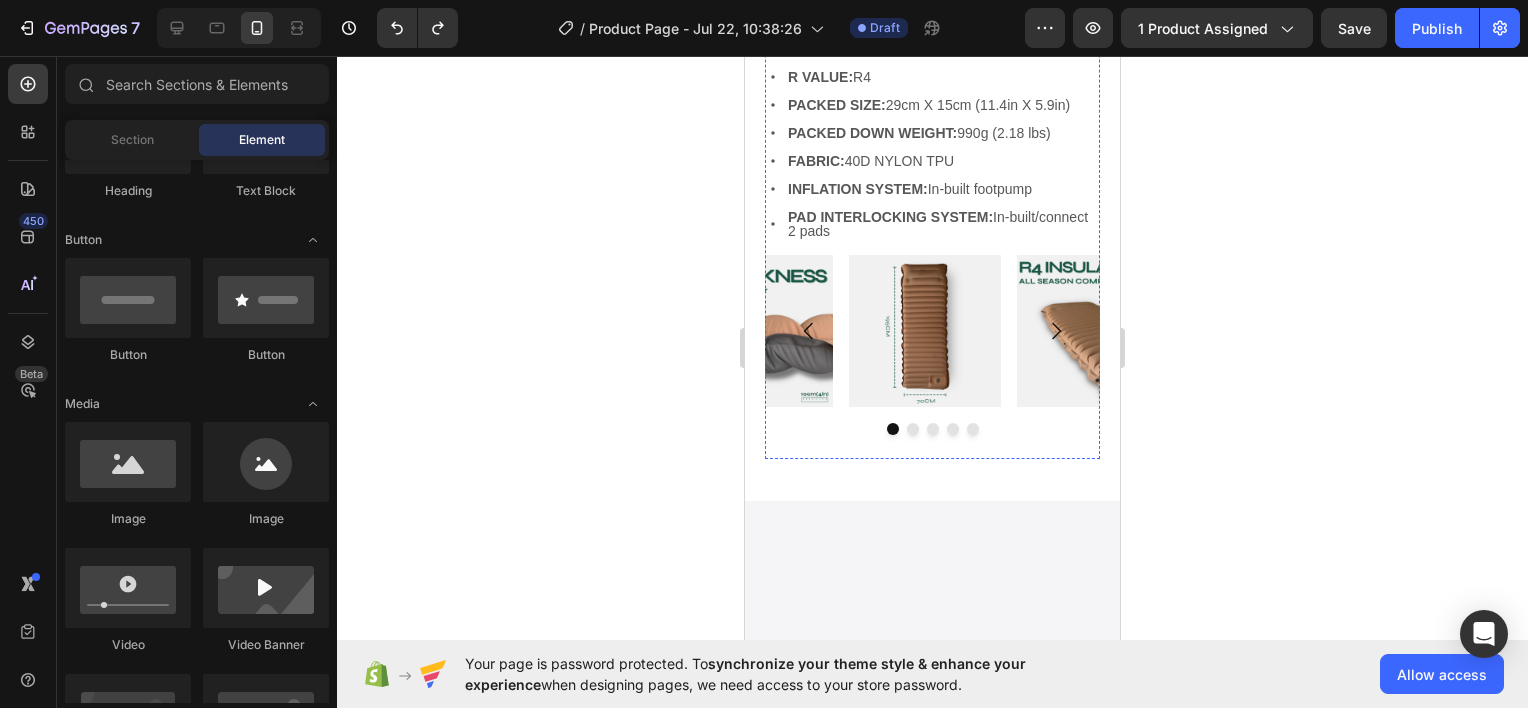scroll, scrollTop: 5684, scrollLeft: 0, axis: vertical 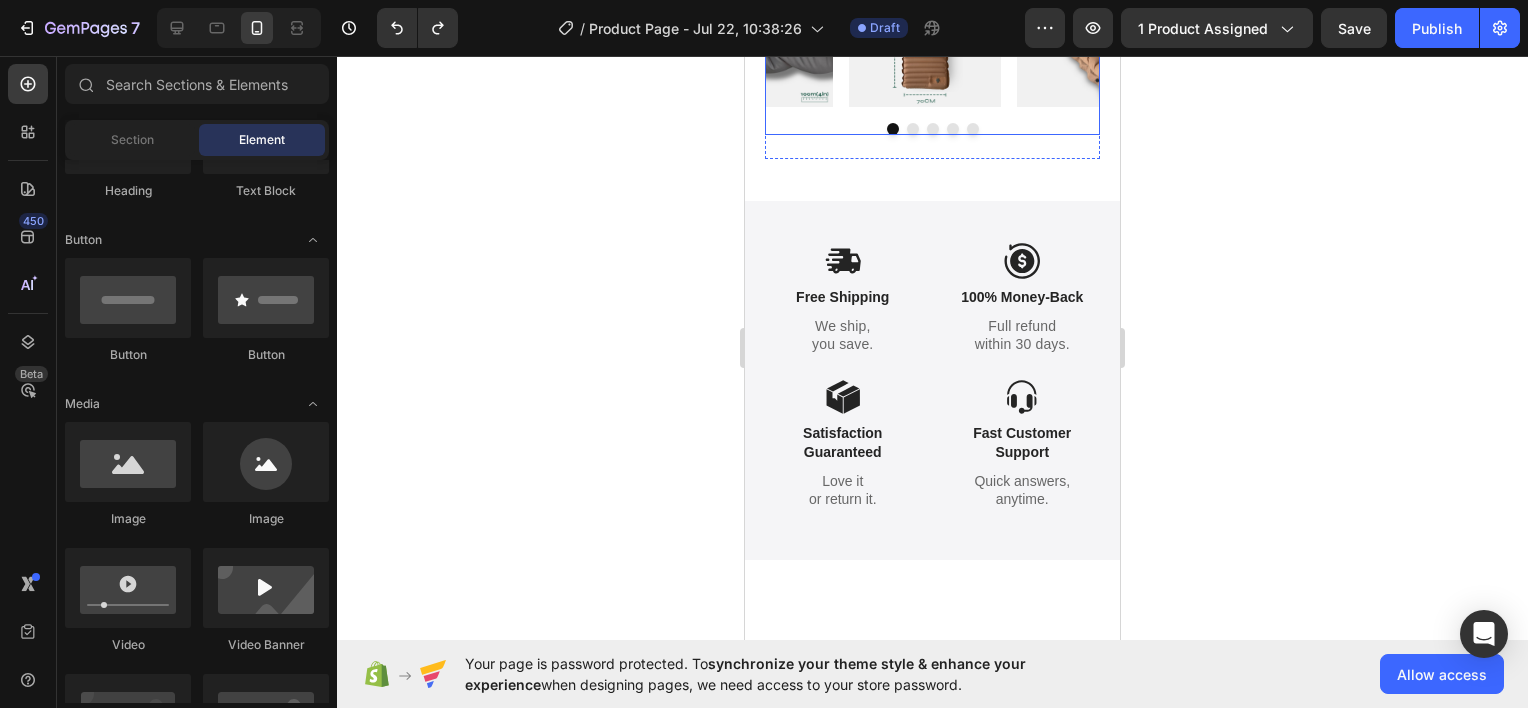 click at bounding box center (932, 129) 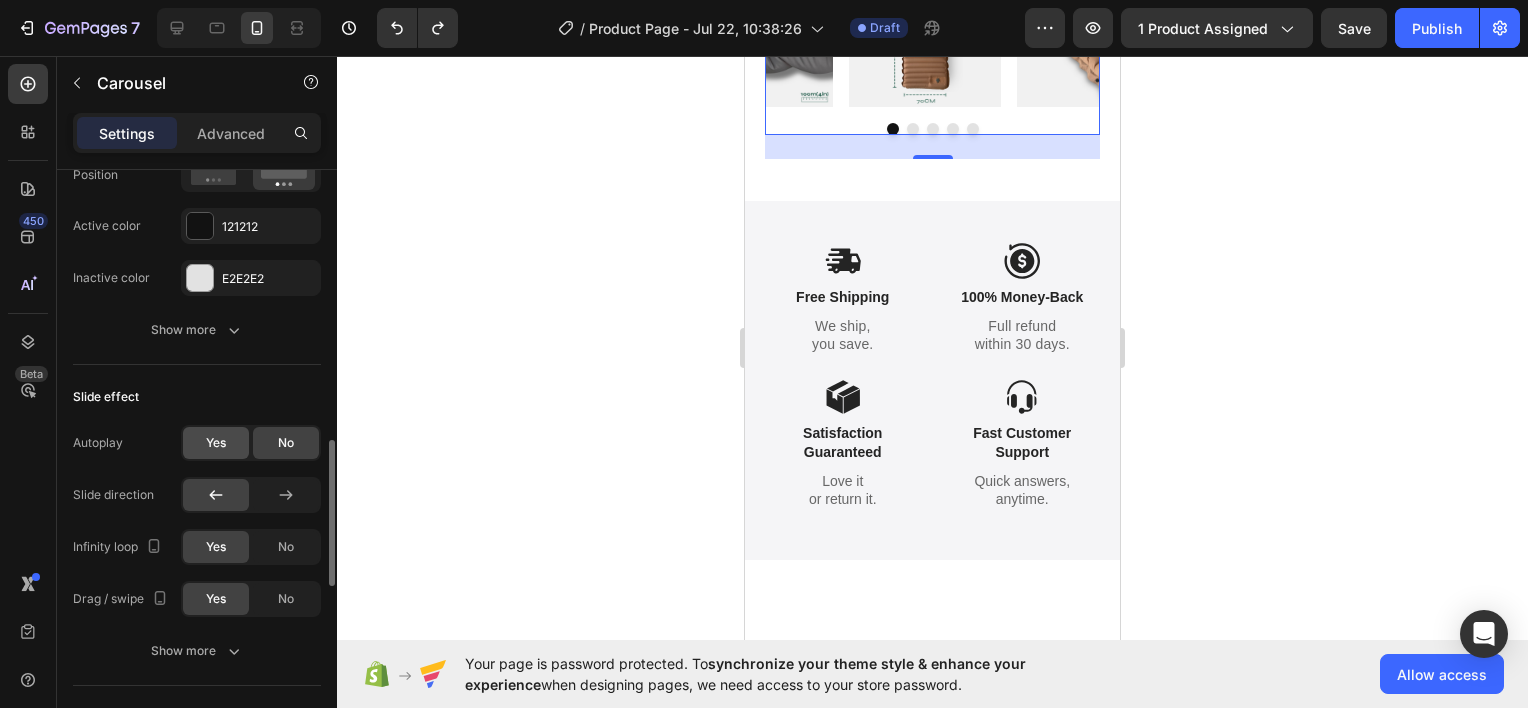 scroll, scrollTop: 1200, scrollLeft: 0, axis: vertical 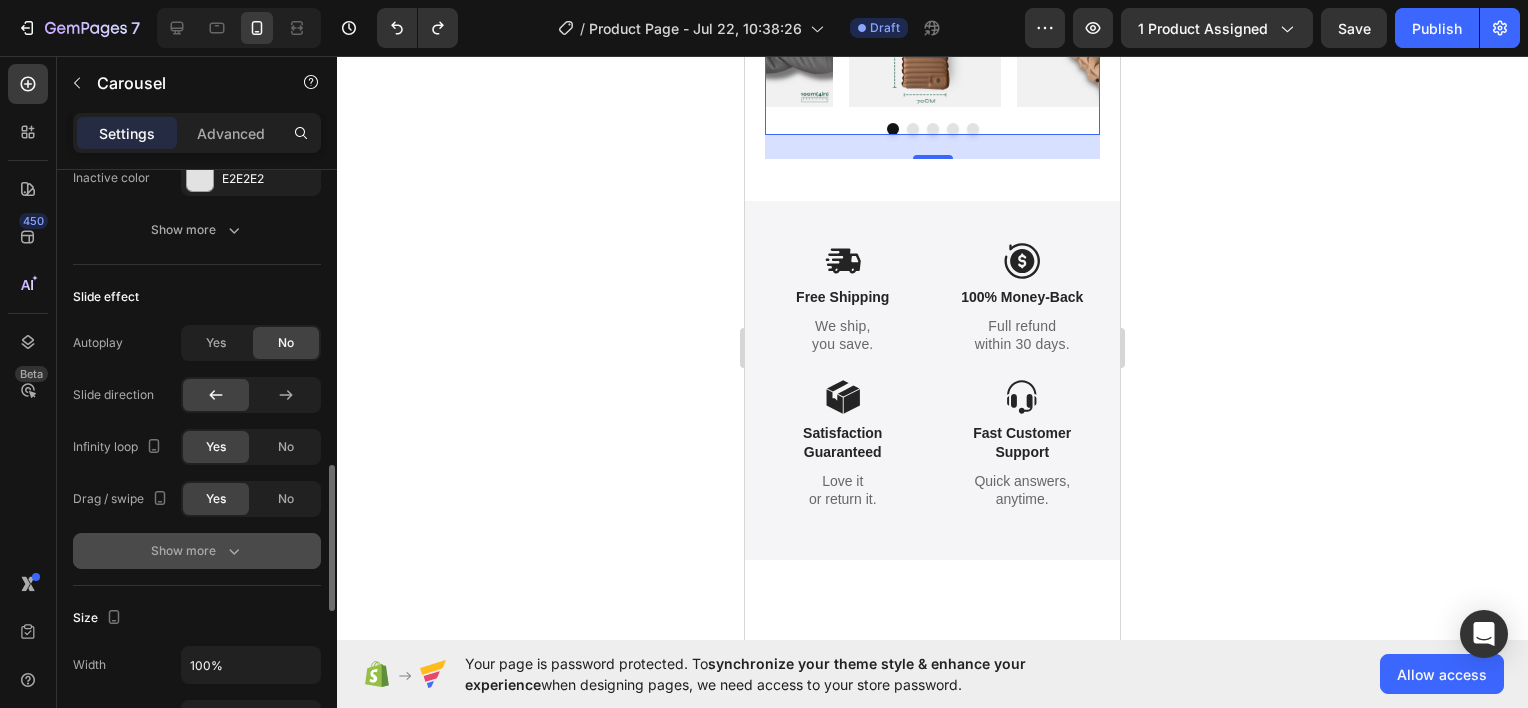 click on "Show more" at bounding box center [197, 551] 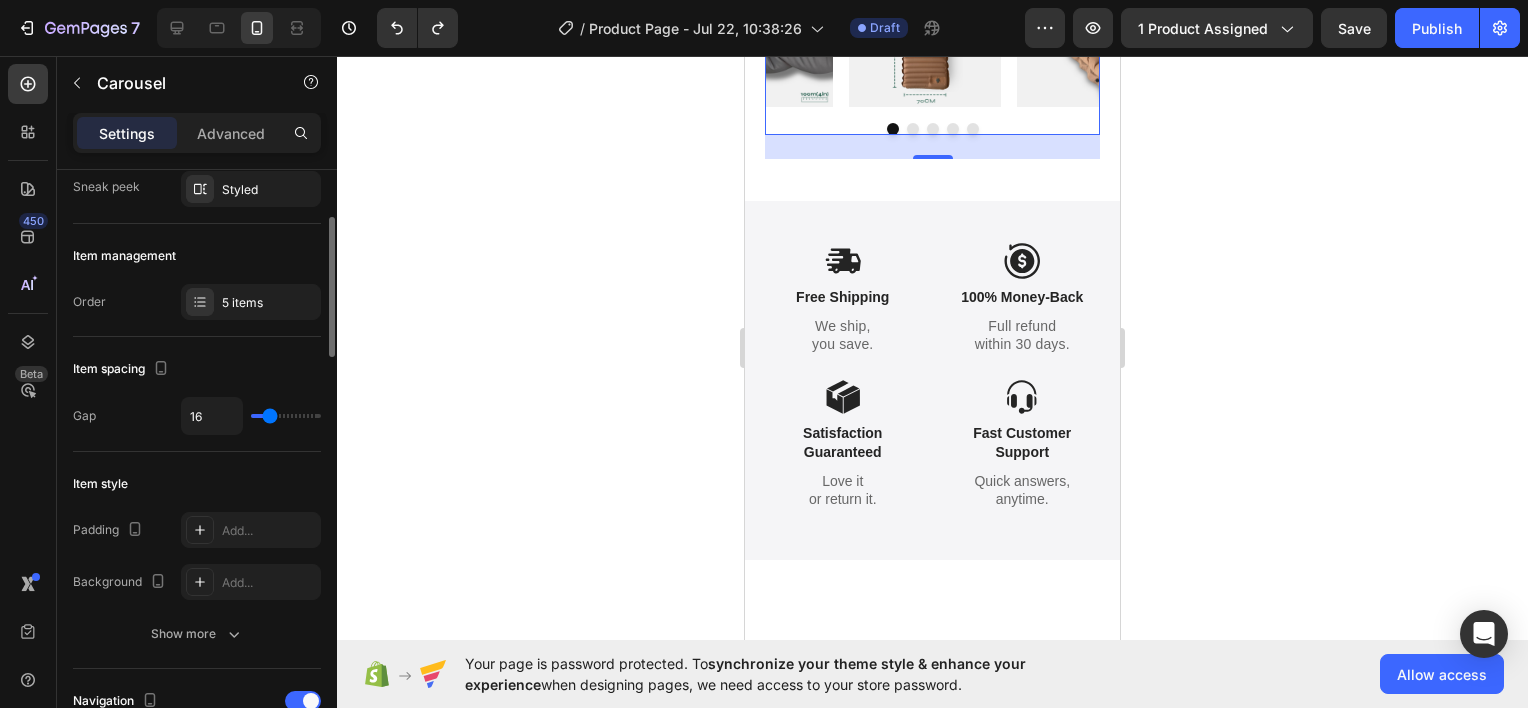 scroll, scrollTop: 0, scrollLeft: 0, axis: both 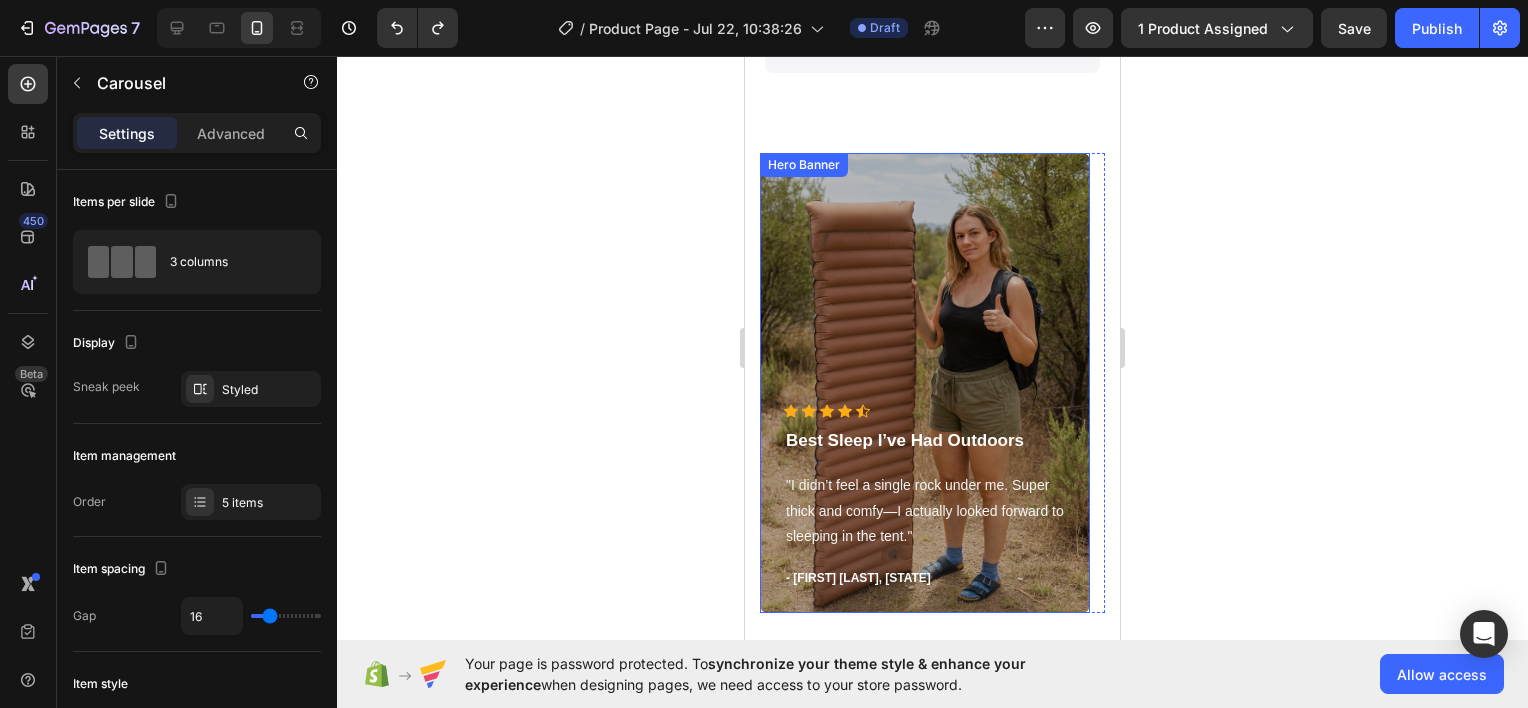 click at bounding box center (925, 383) 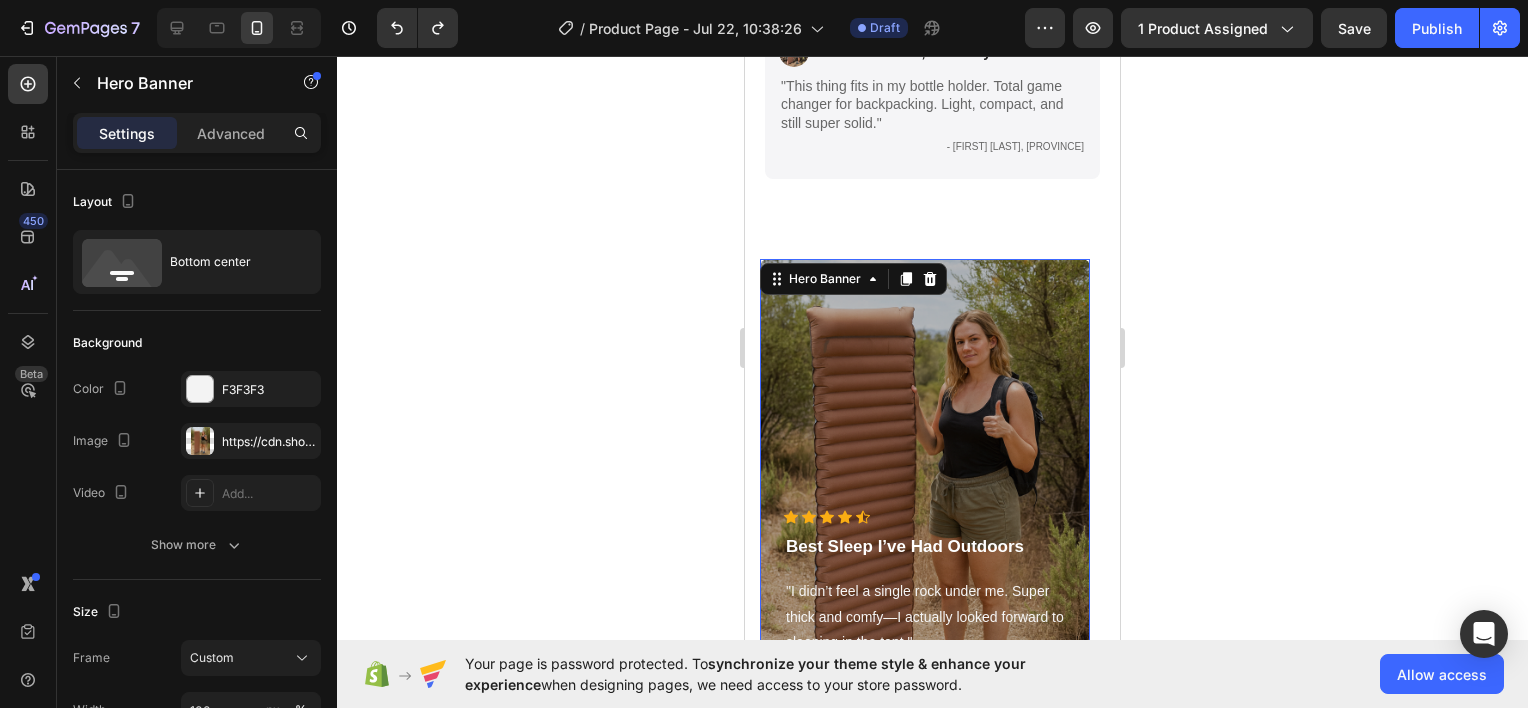 scroll, scrollTop: 1321, scrollLeft: 0, axis: vertical 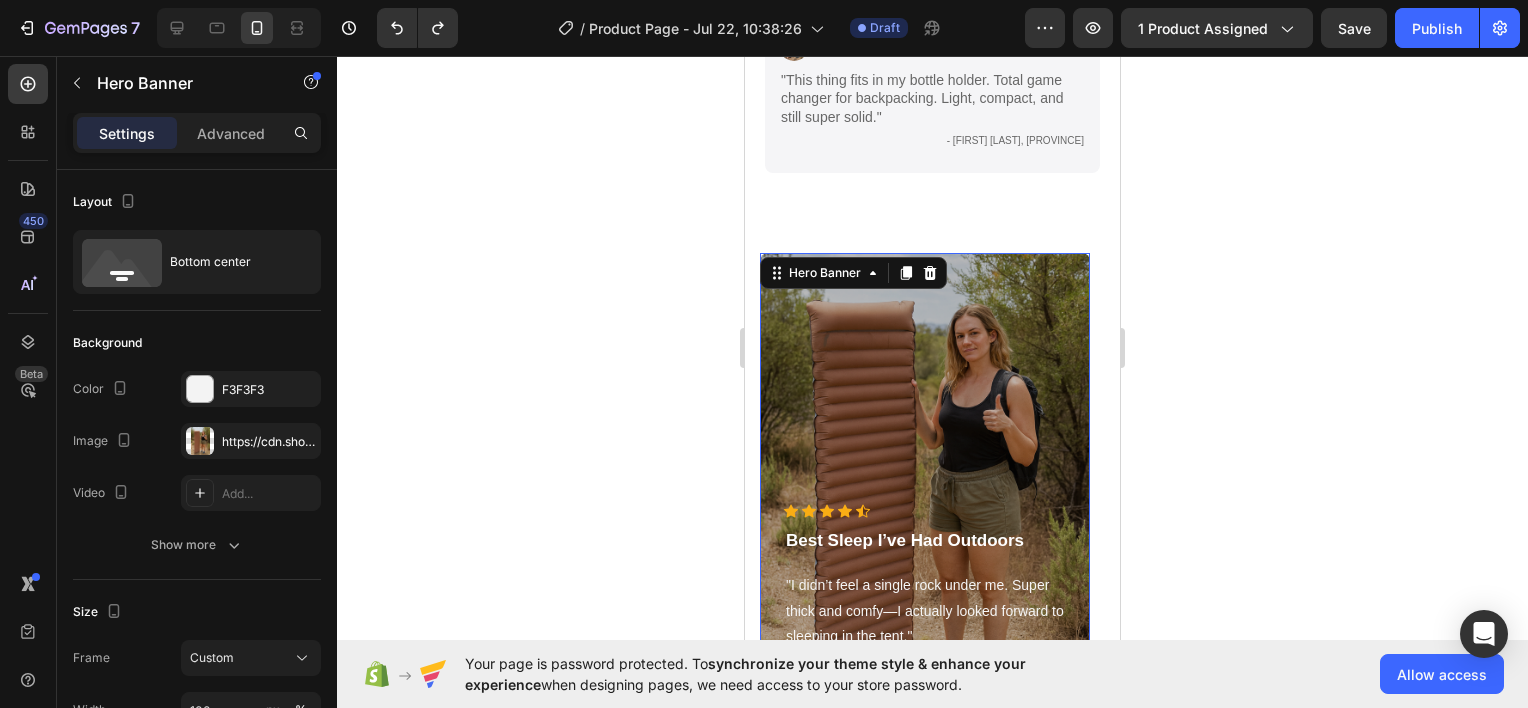 click at bounding box center [925, 483] 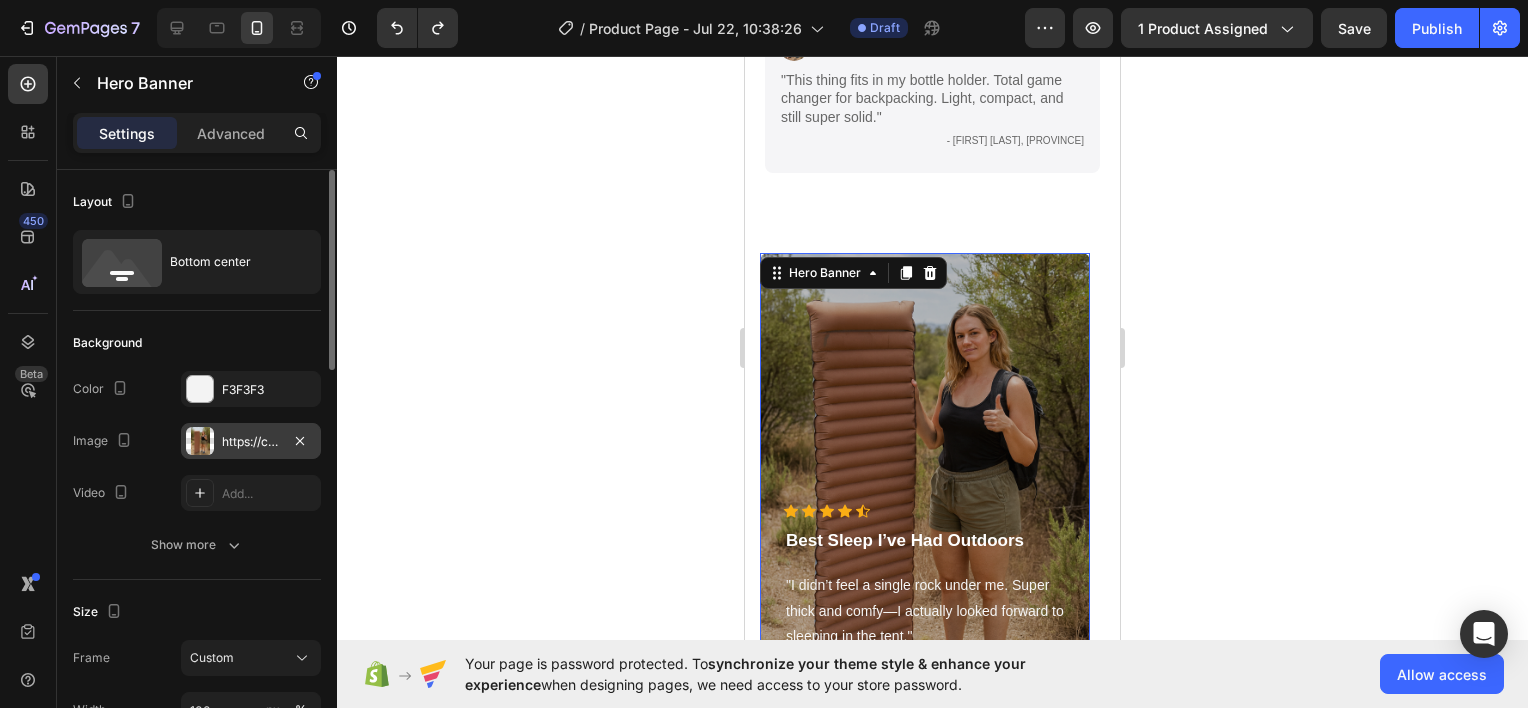 click on "https://cdn.shopify.com/s/files/1/0948/7797/4813/files/gempages_576508192767345226-10da72a4-0175-4fa1-bb22-cfbbb41034df.png" at bounding box center (251, 442) 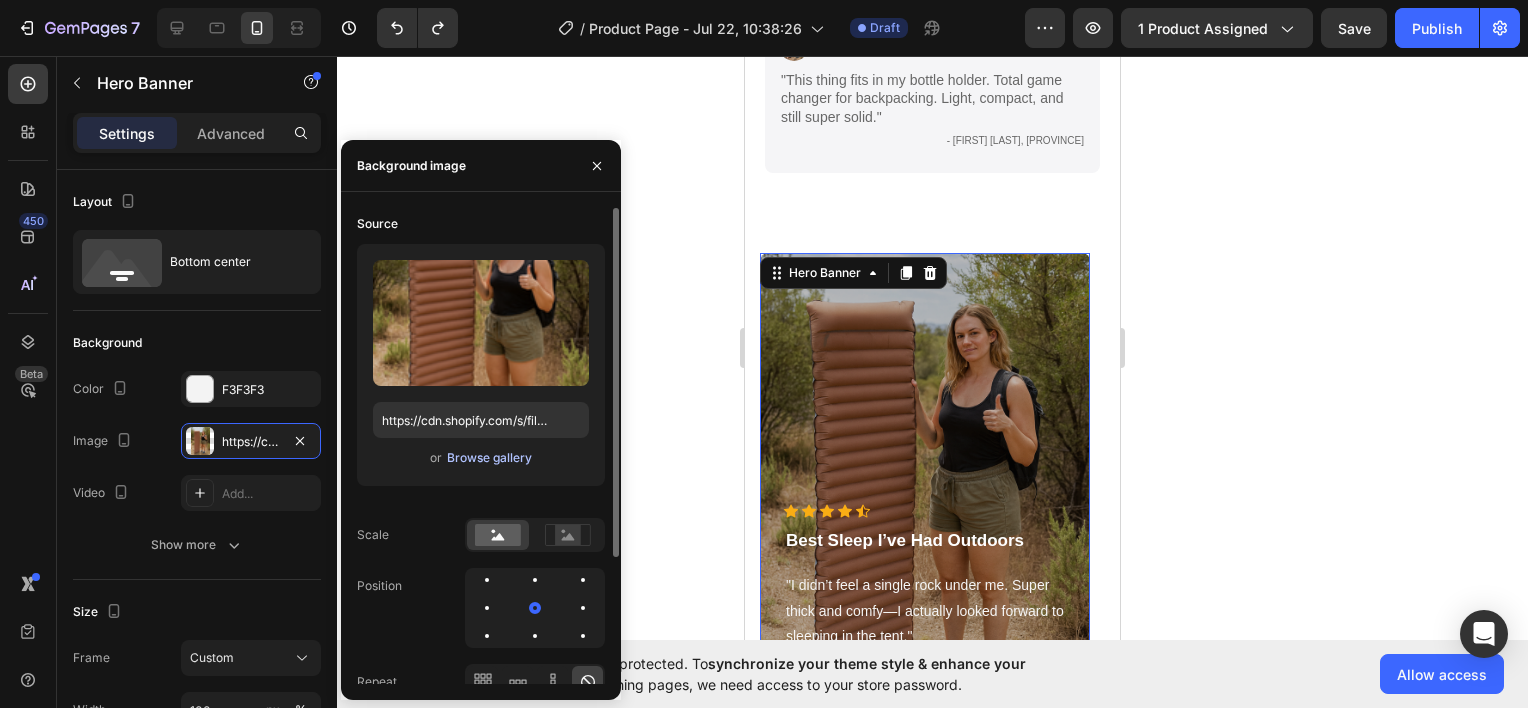 click on "Browse gallery" at bounding box center (489, 458) 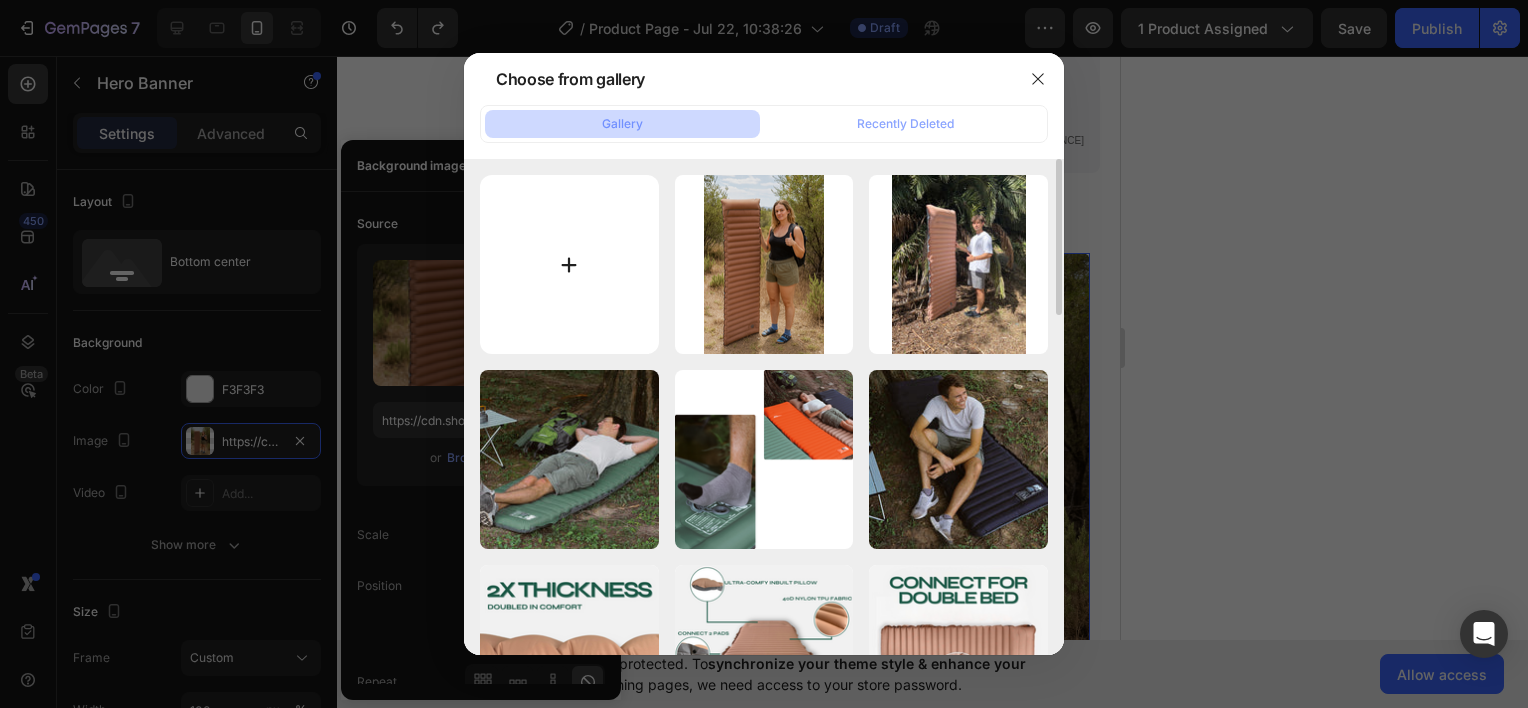 click at bounding box center [569, 264] 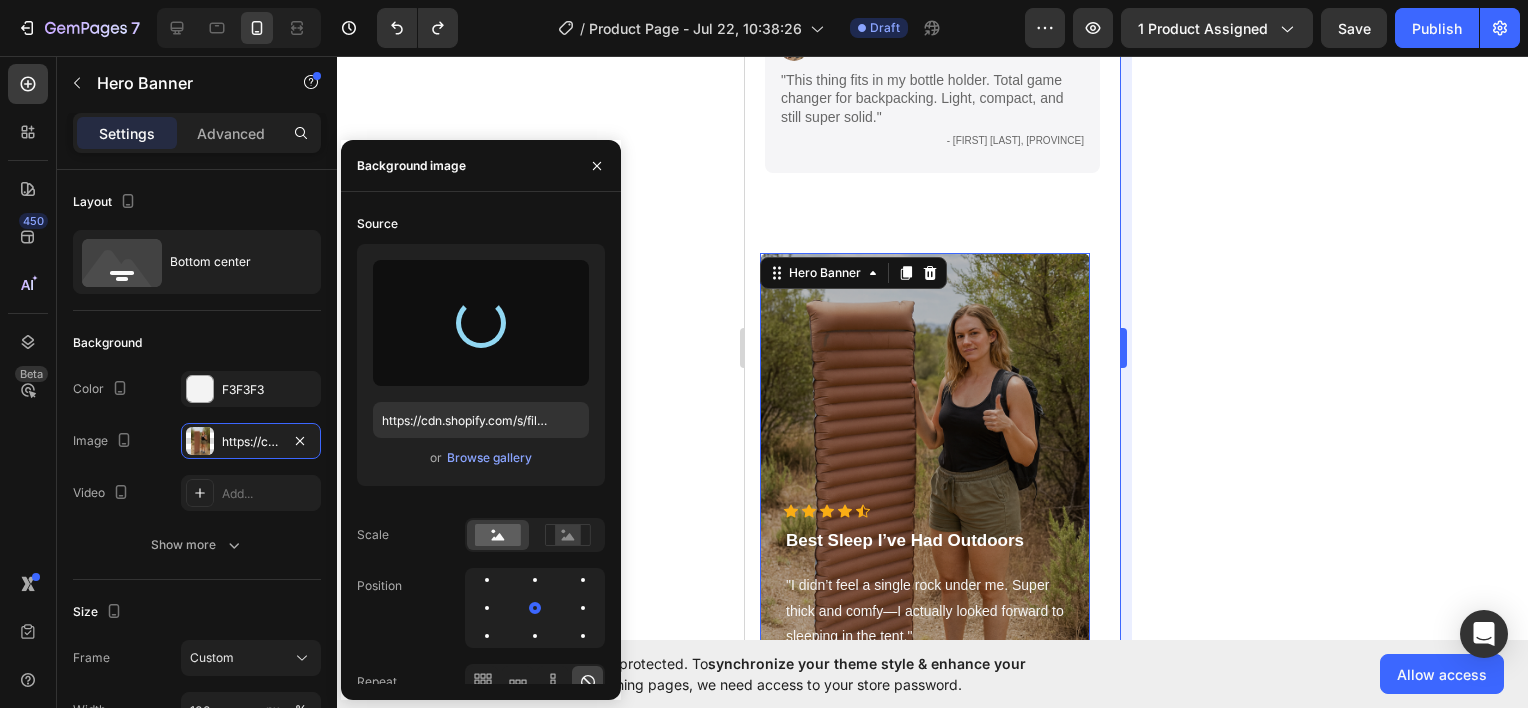 type on "https://cdn.shopify.com/s/files/1/0948/7797/4813/files/gempages_576508192767345226-b6eee849-6680-4f3d-8c5e-d49dc7cd4edd.png" 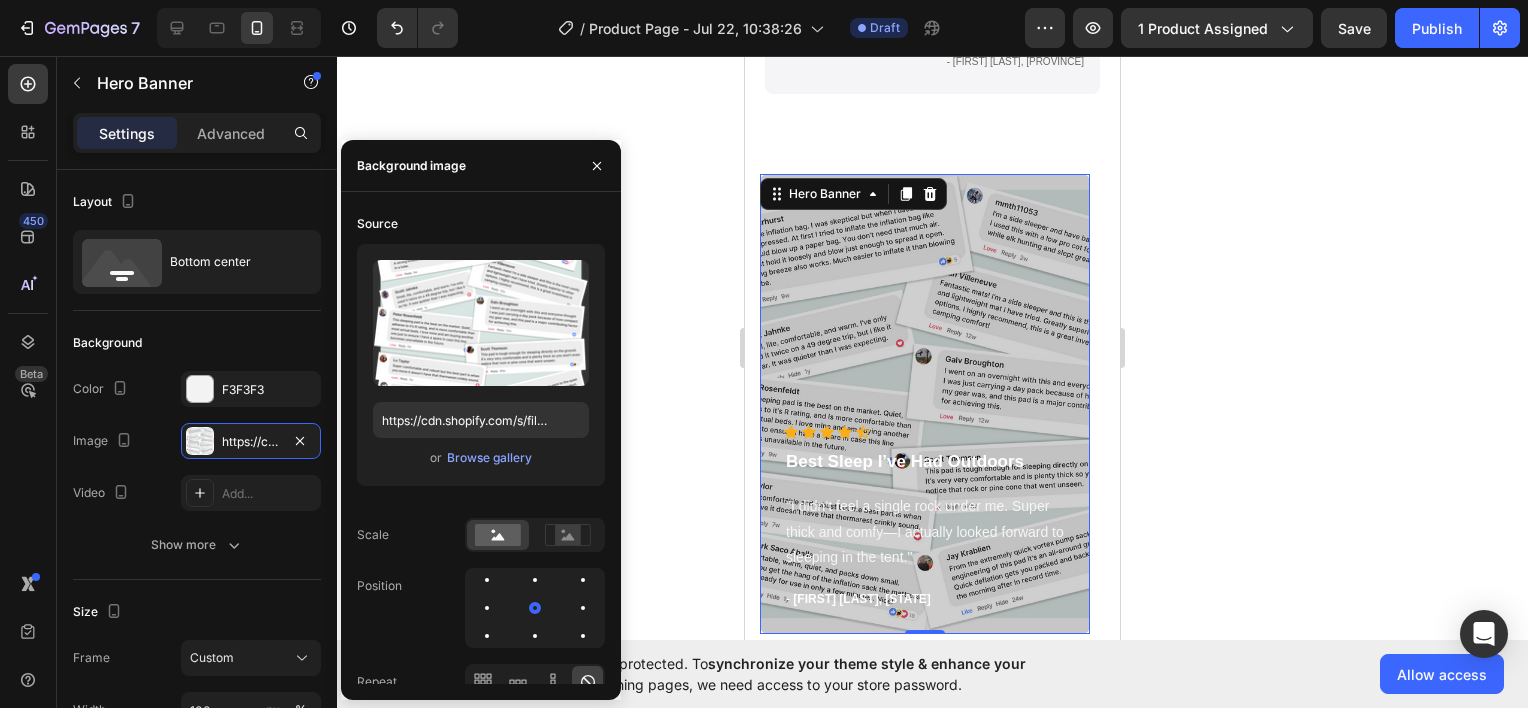 scroll, scrollTop: 1421, scrollLeft: 0, axis: vertical 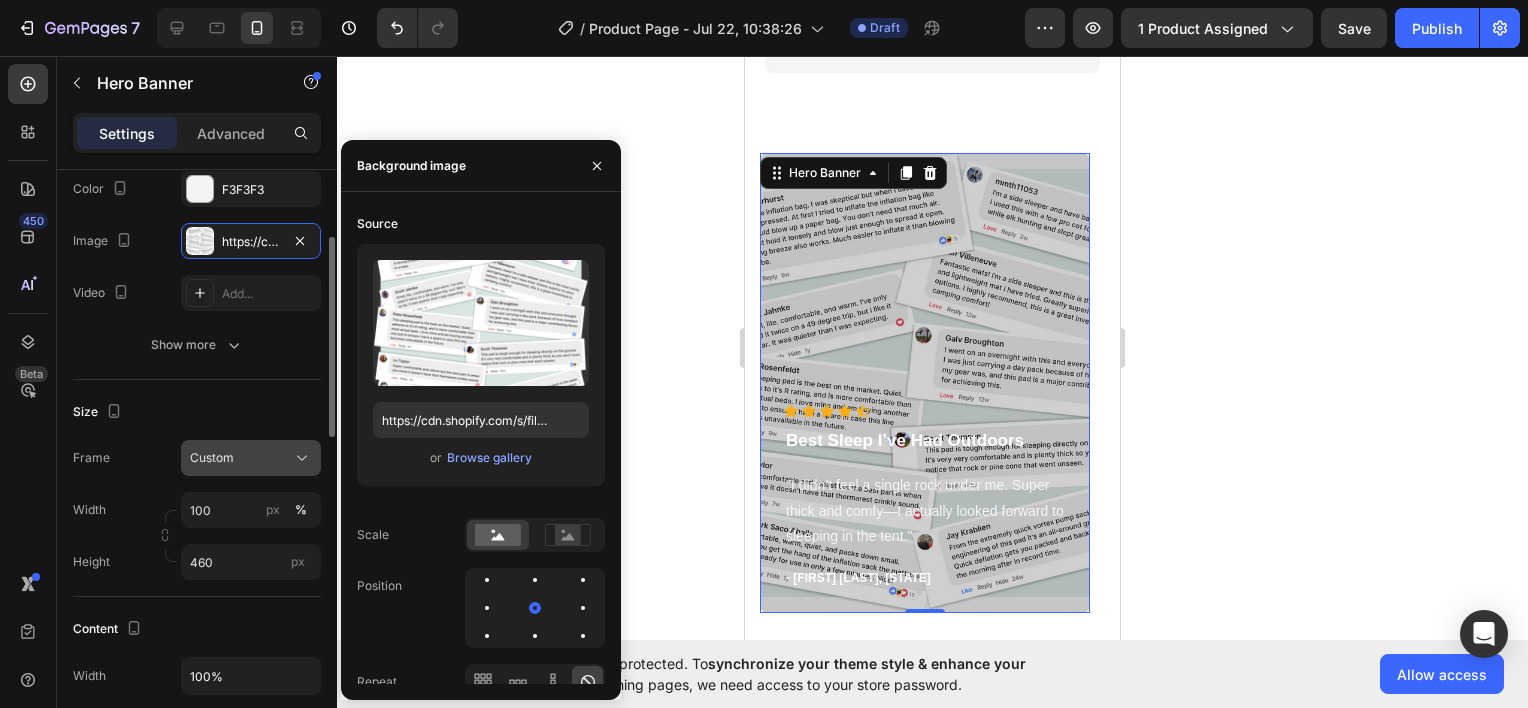 click on "Custom" 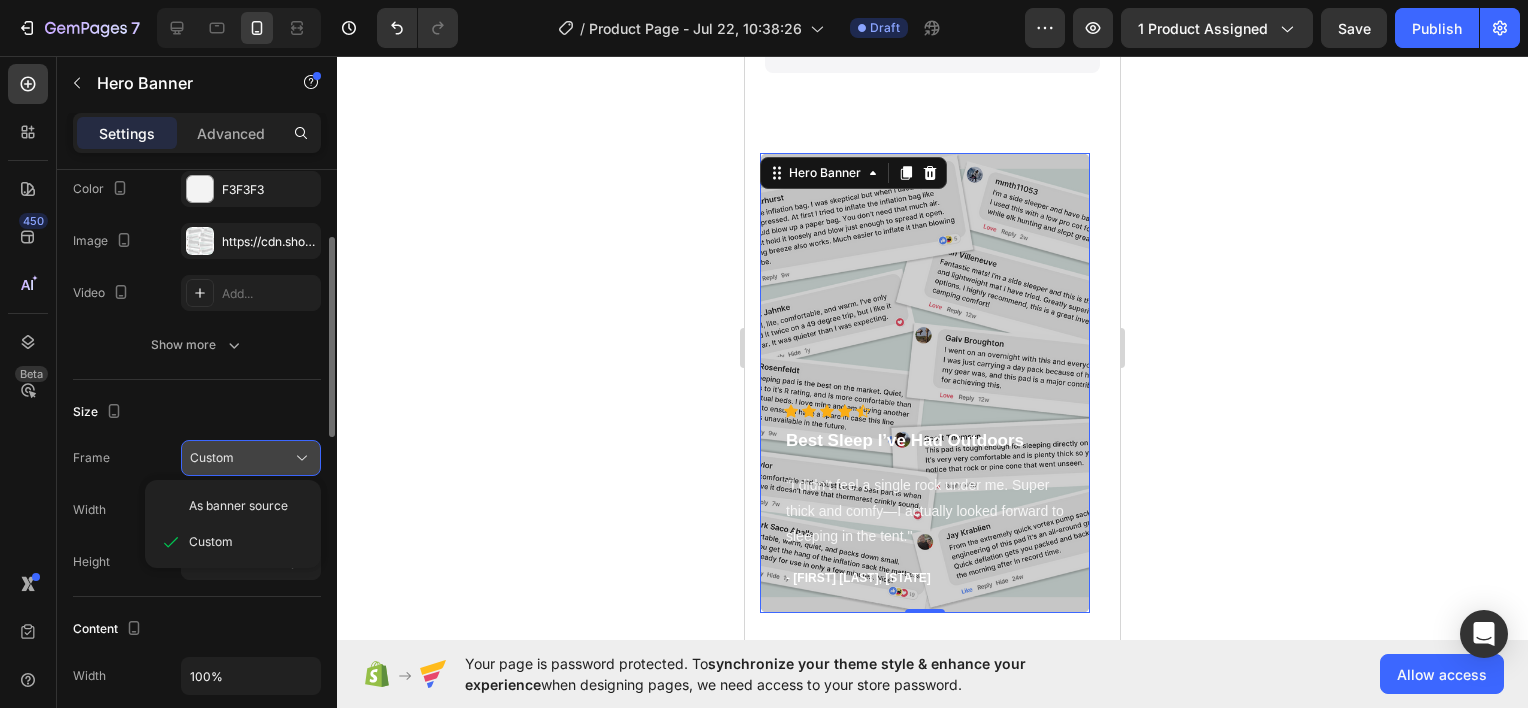 click on "Custom" 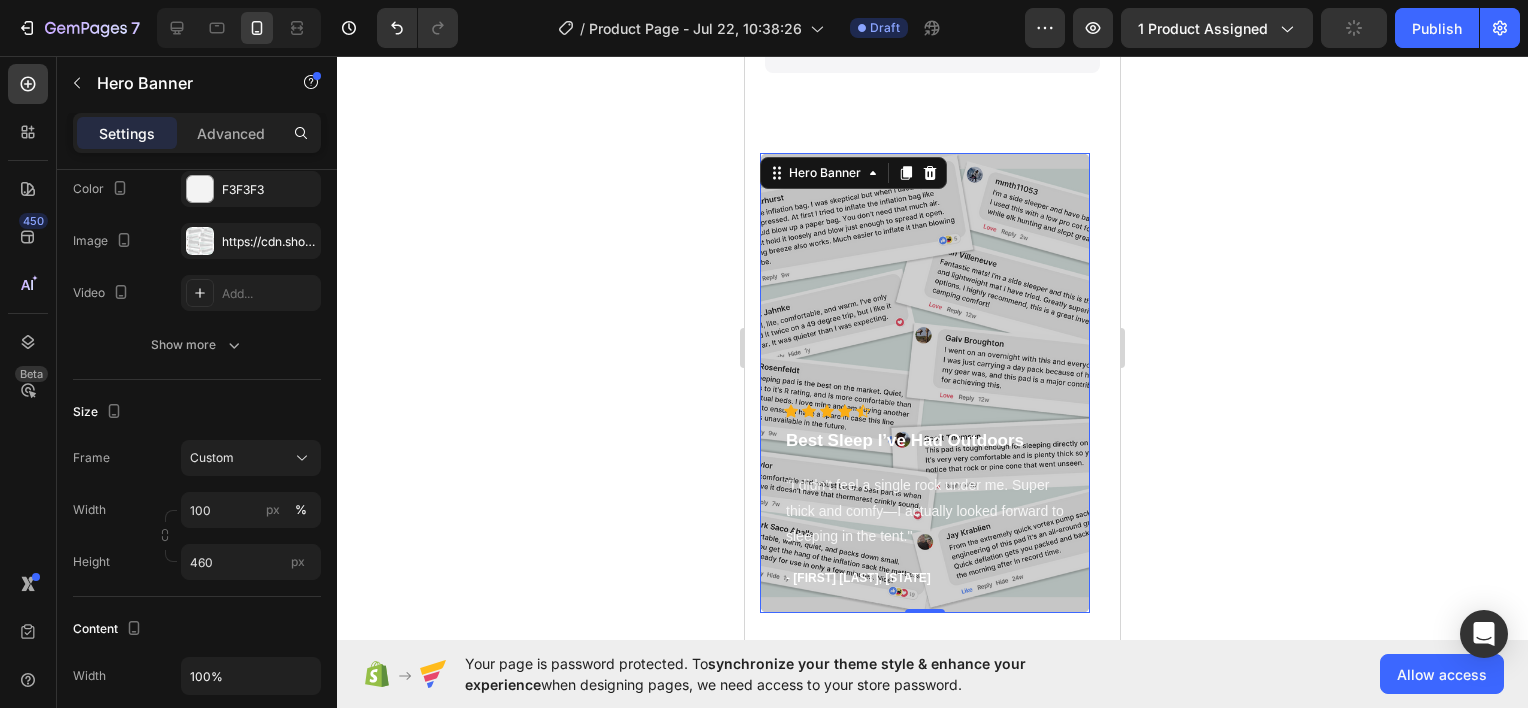 click at bounding box center (925, 383) 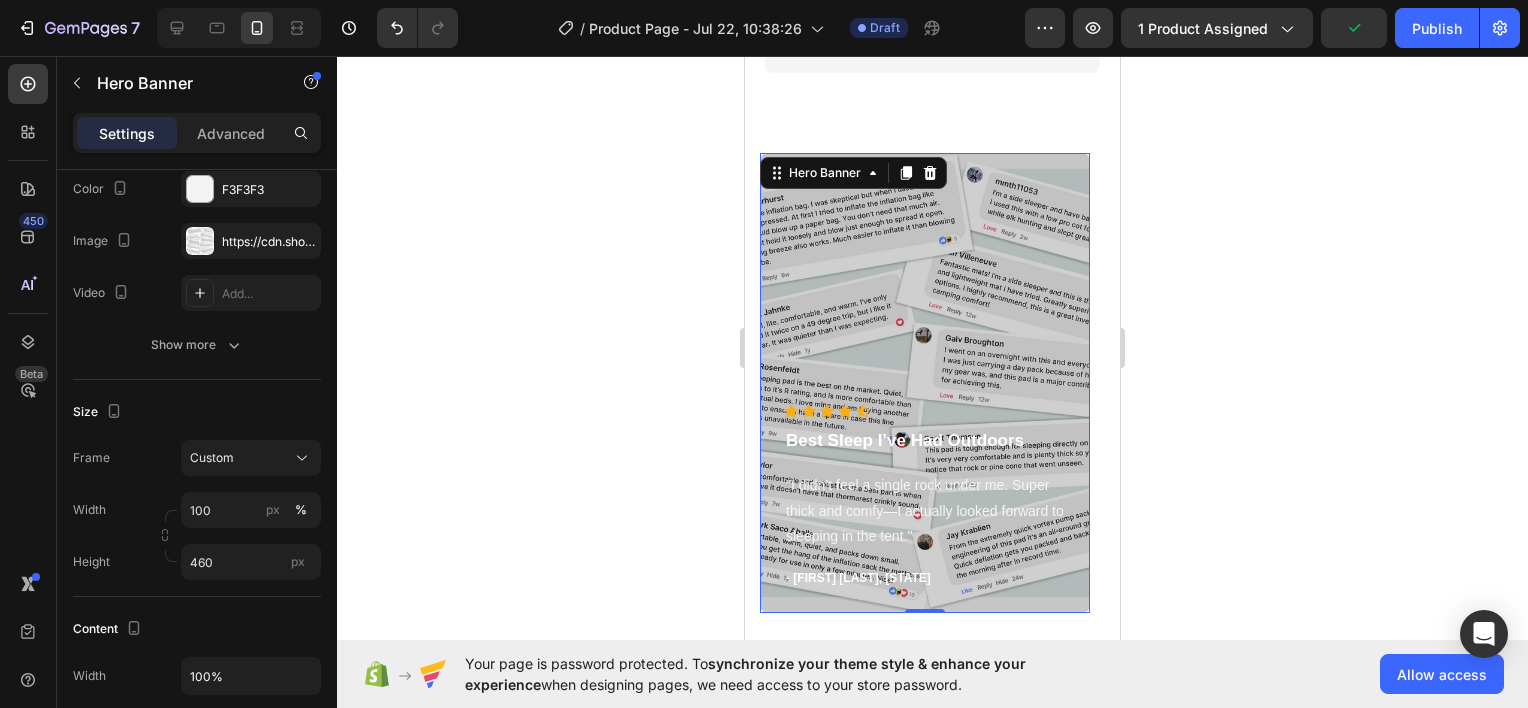 click at bounding box center (925, 383) 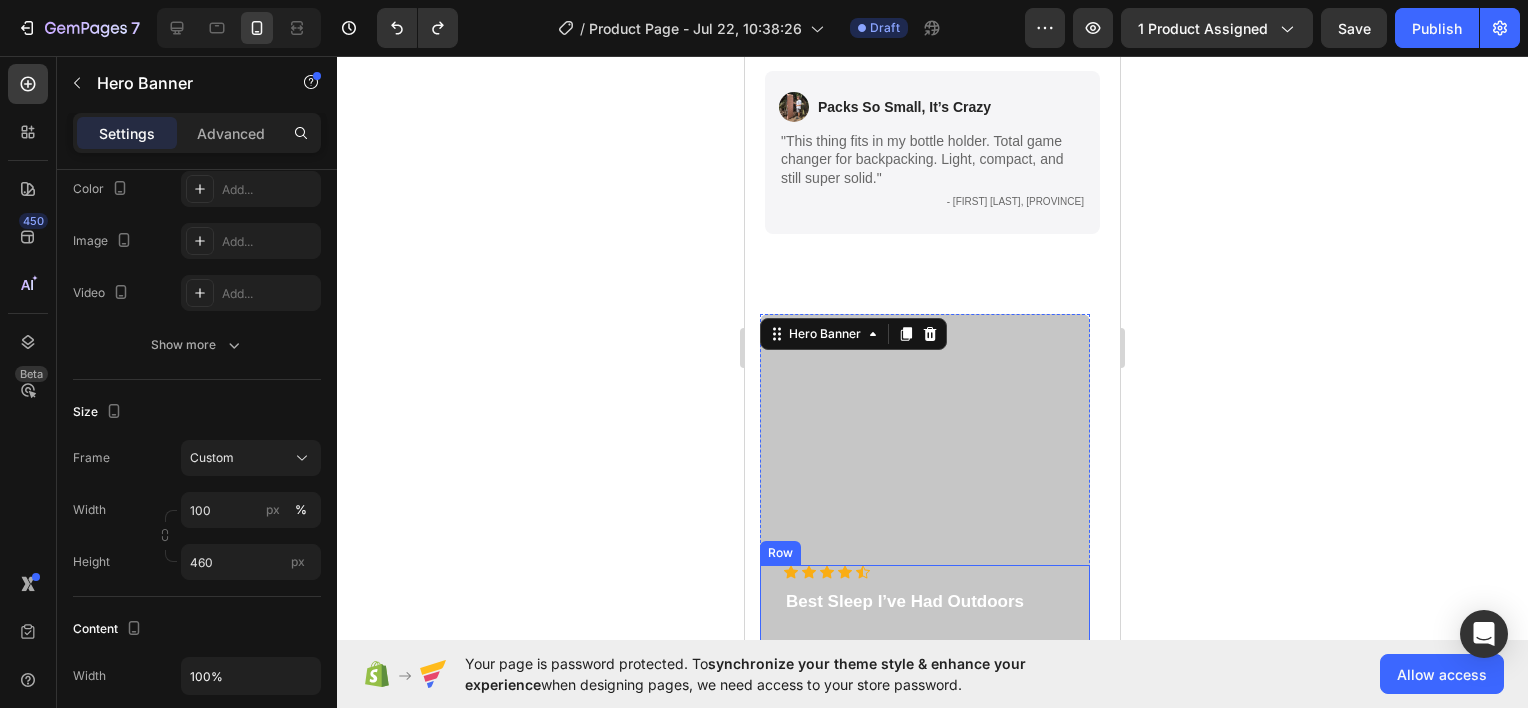 scroll, scrollTop: 1342, scrollLeft: 0, axis: vertical 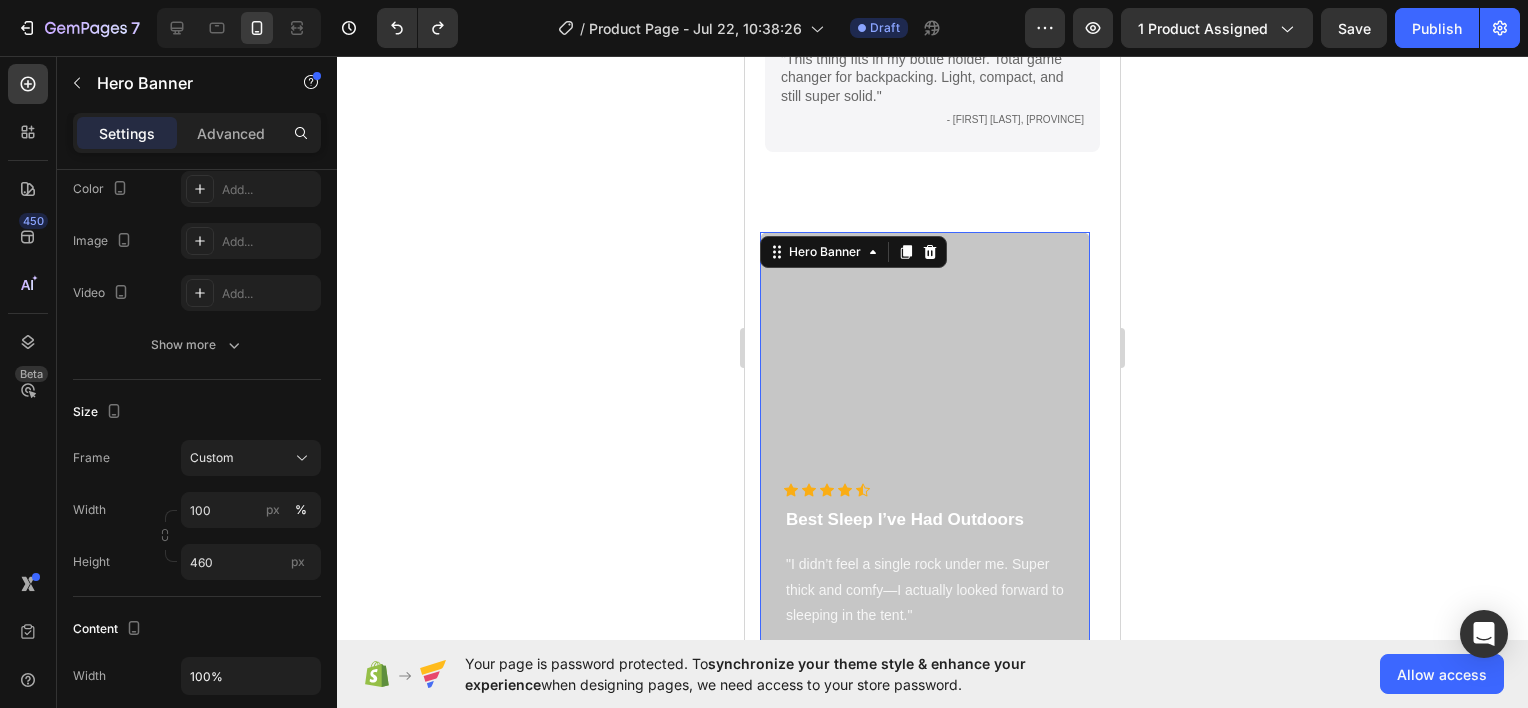 click at bounding box center (925, 462) 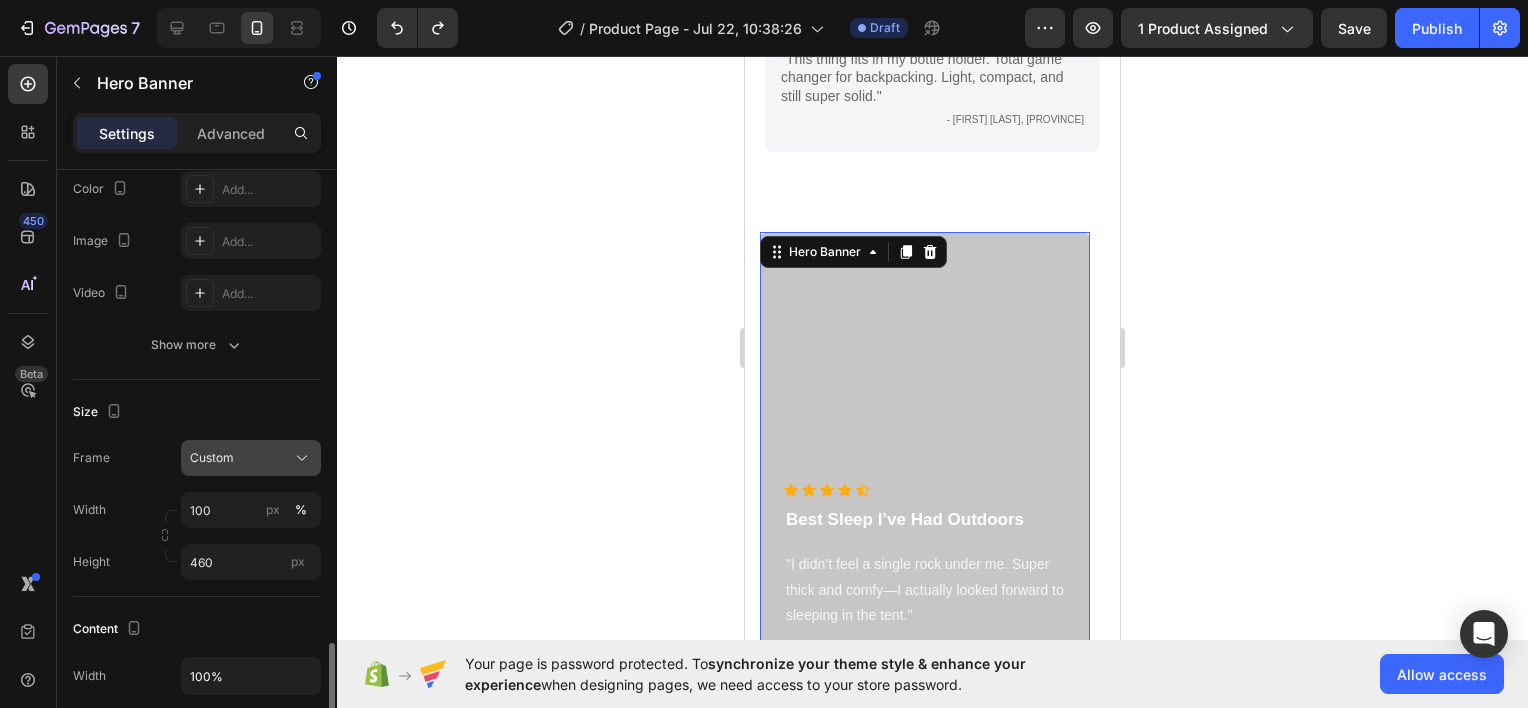 scroll, scrollTop: 500, scrollLeft: 0, axis: vertical 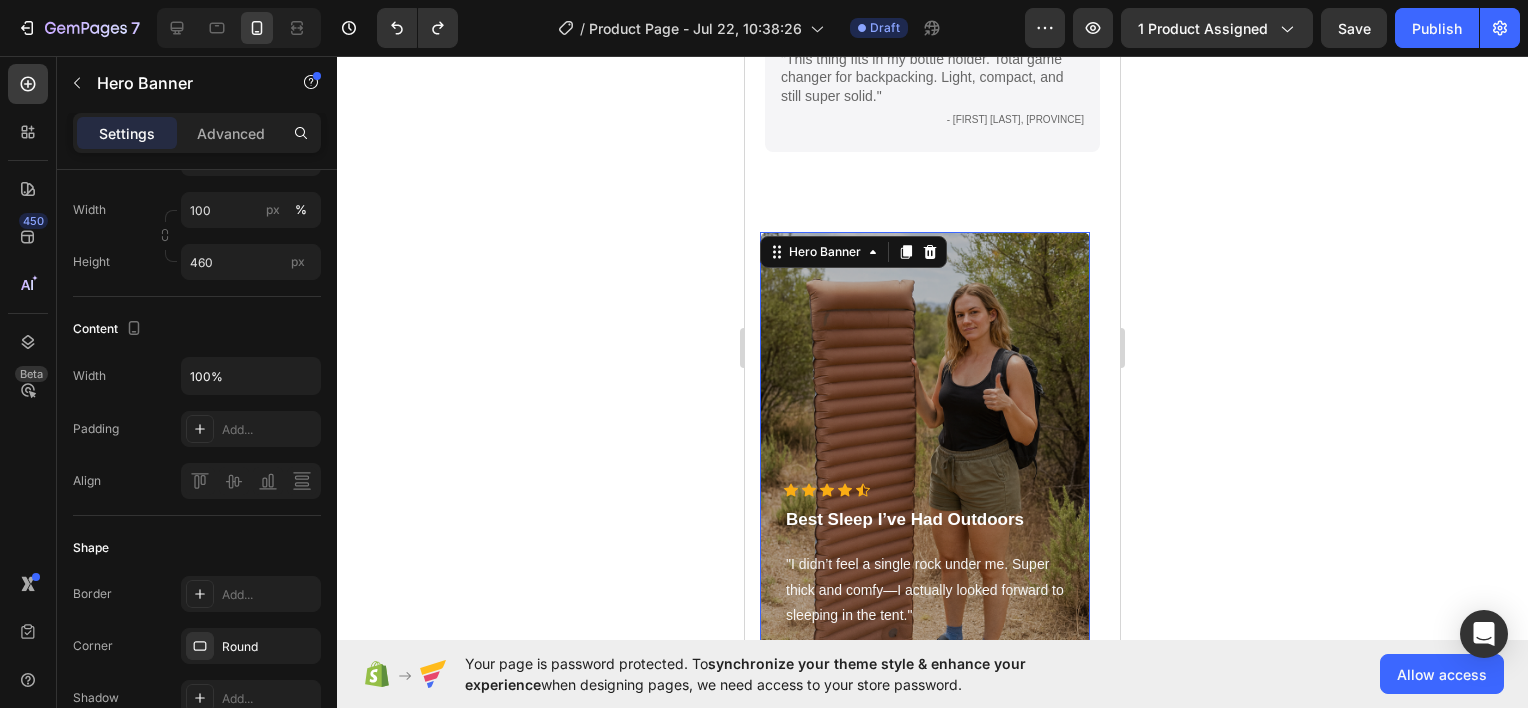 click at bounding box center (925, 462) 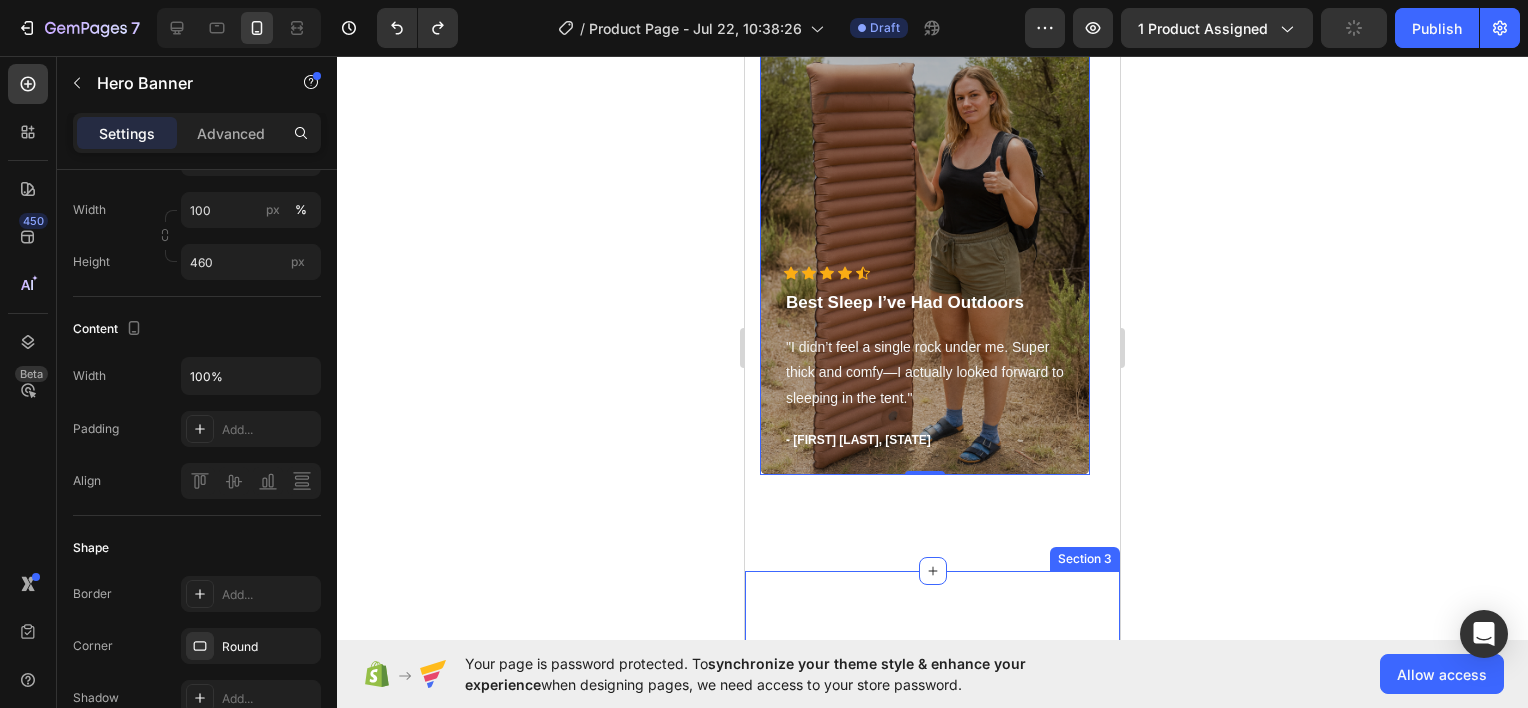 scroll, scrollTop: 1542, scrollLeft: 0, axis: vertical 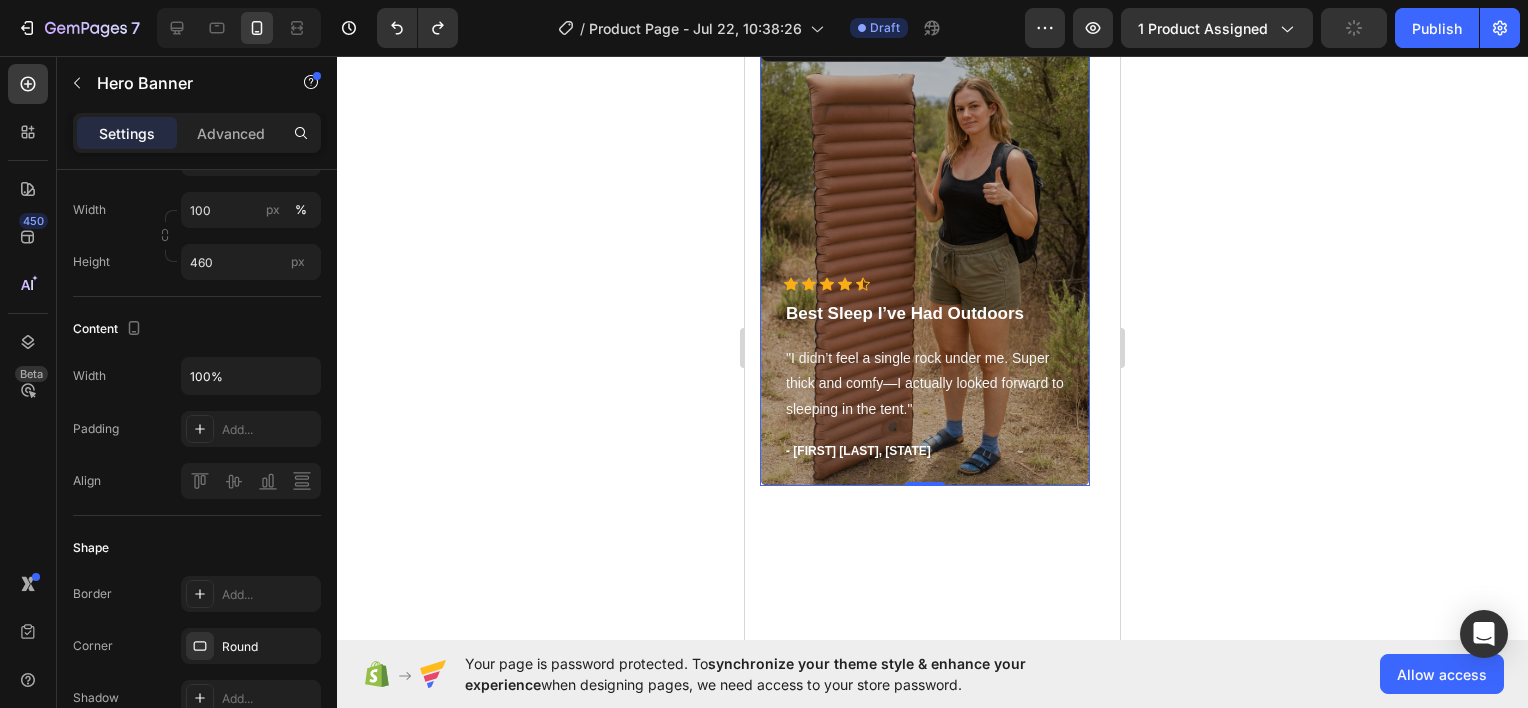 click at bounding box center [925, 256] 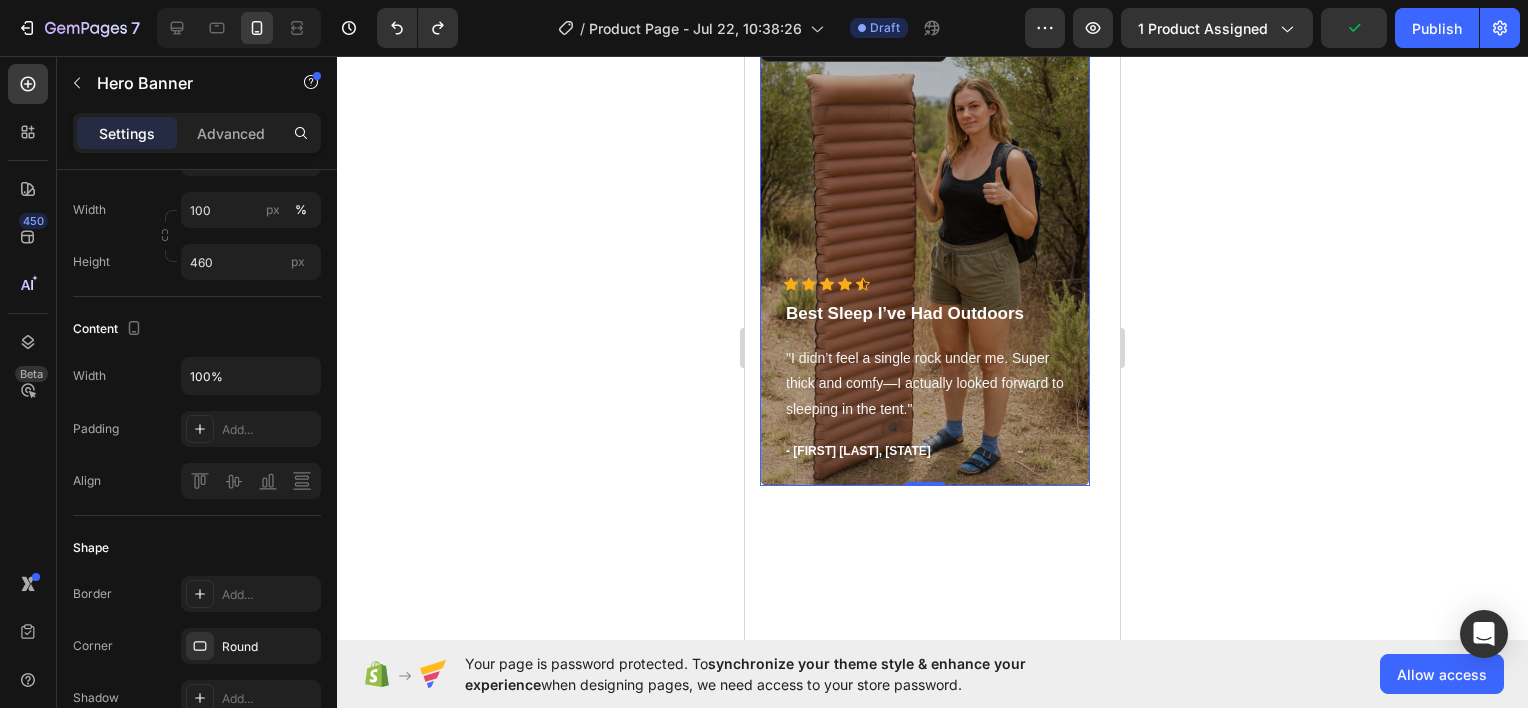 click at bounding box center (925, 256) 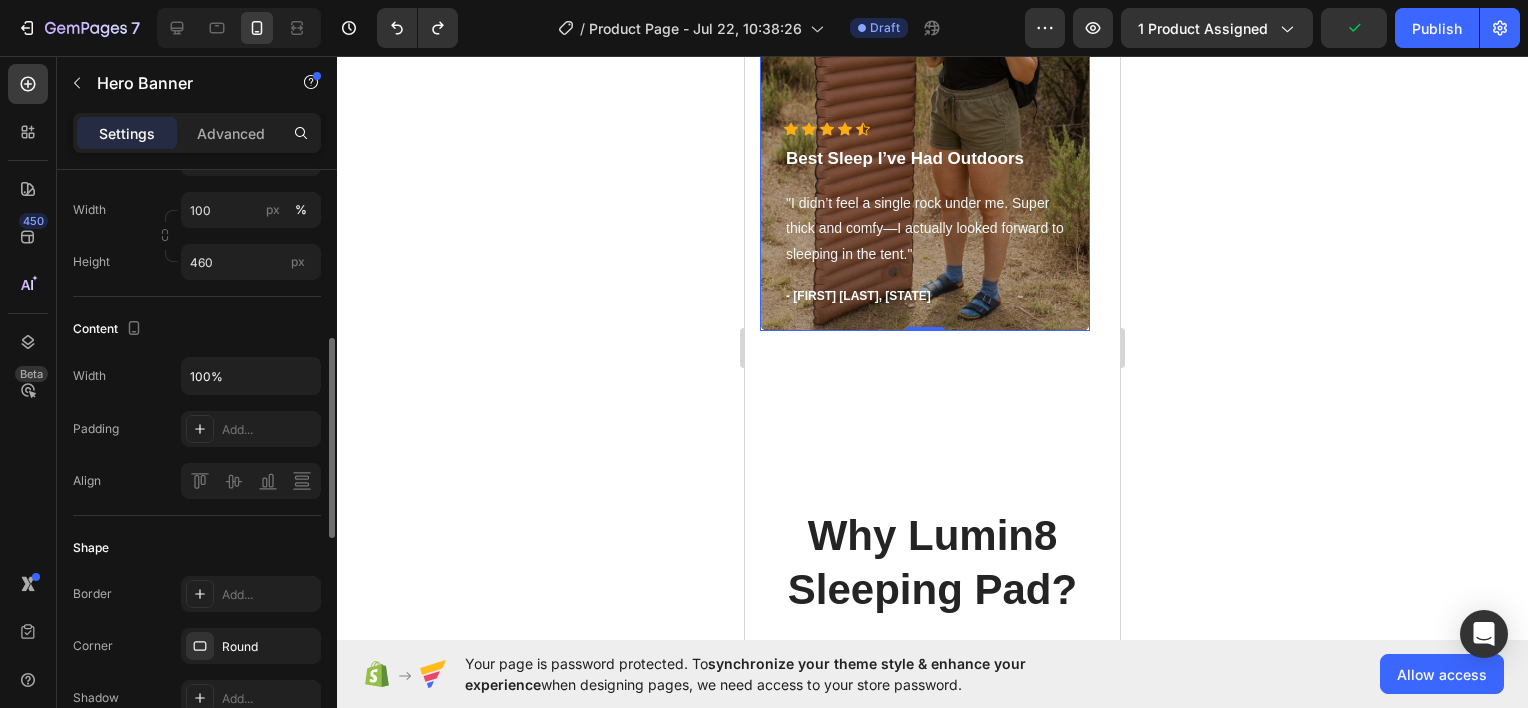 scroll, scrollTop: 1342, scrollLeft: 0, axis: vertical 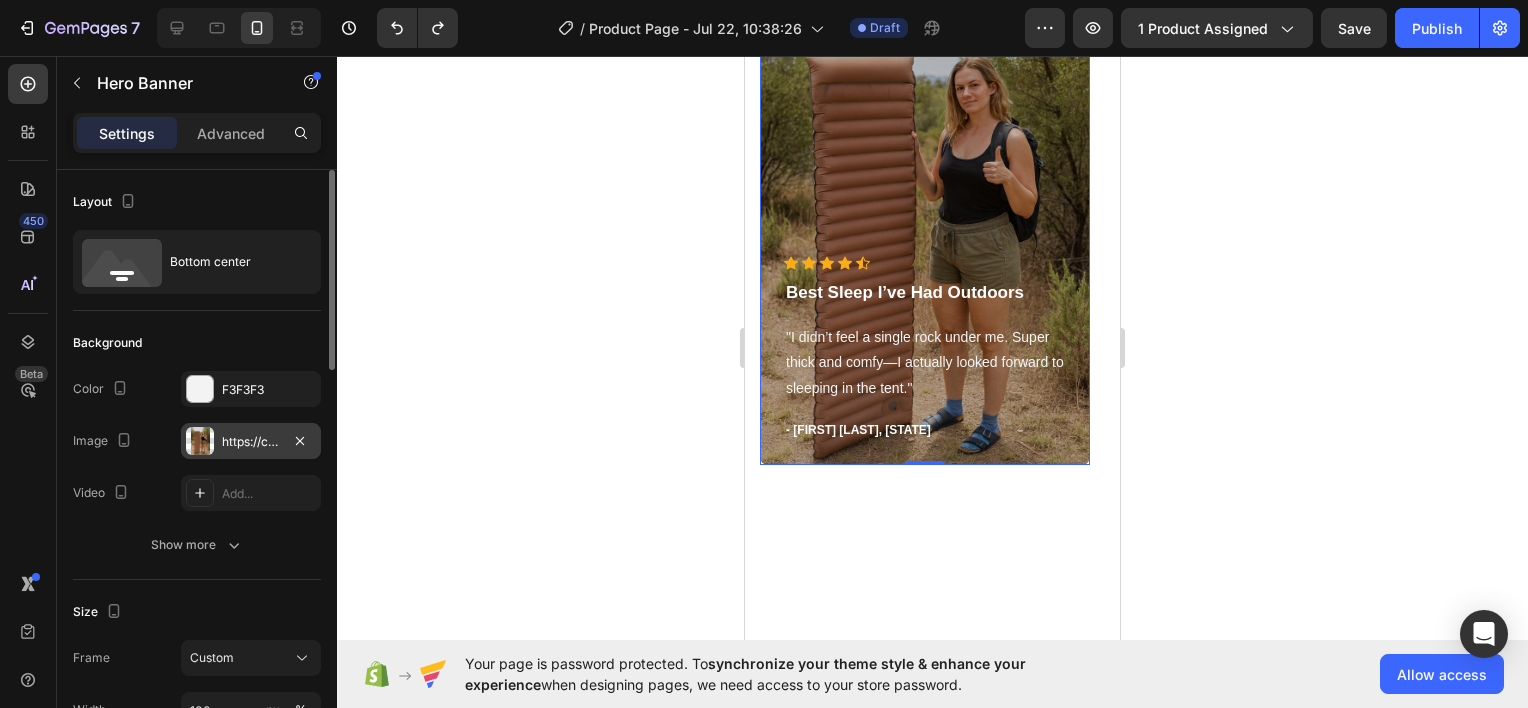 click on "https://cdn.shopify.com/s/files/1/0948/7797/4813/files/gempages_576508192767345226-10da72a4-0175-4fa1-bb22-cfbbb41034df.png" at bounding box center (251, 441) 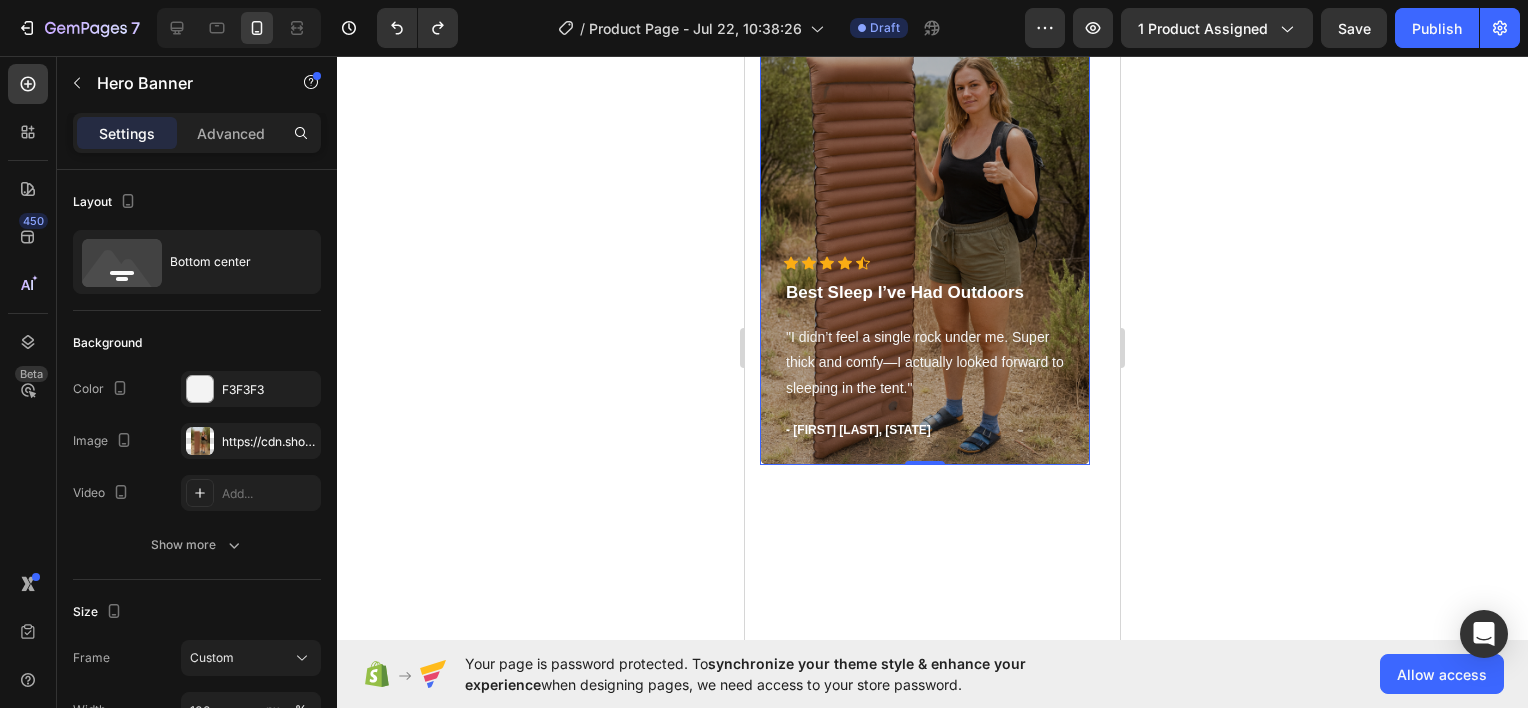 click 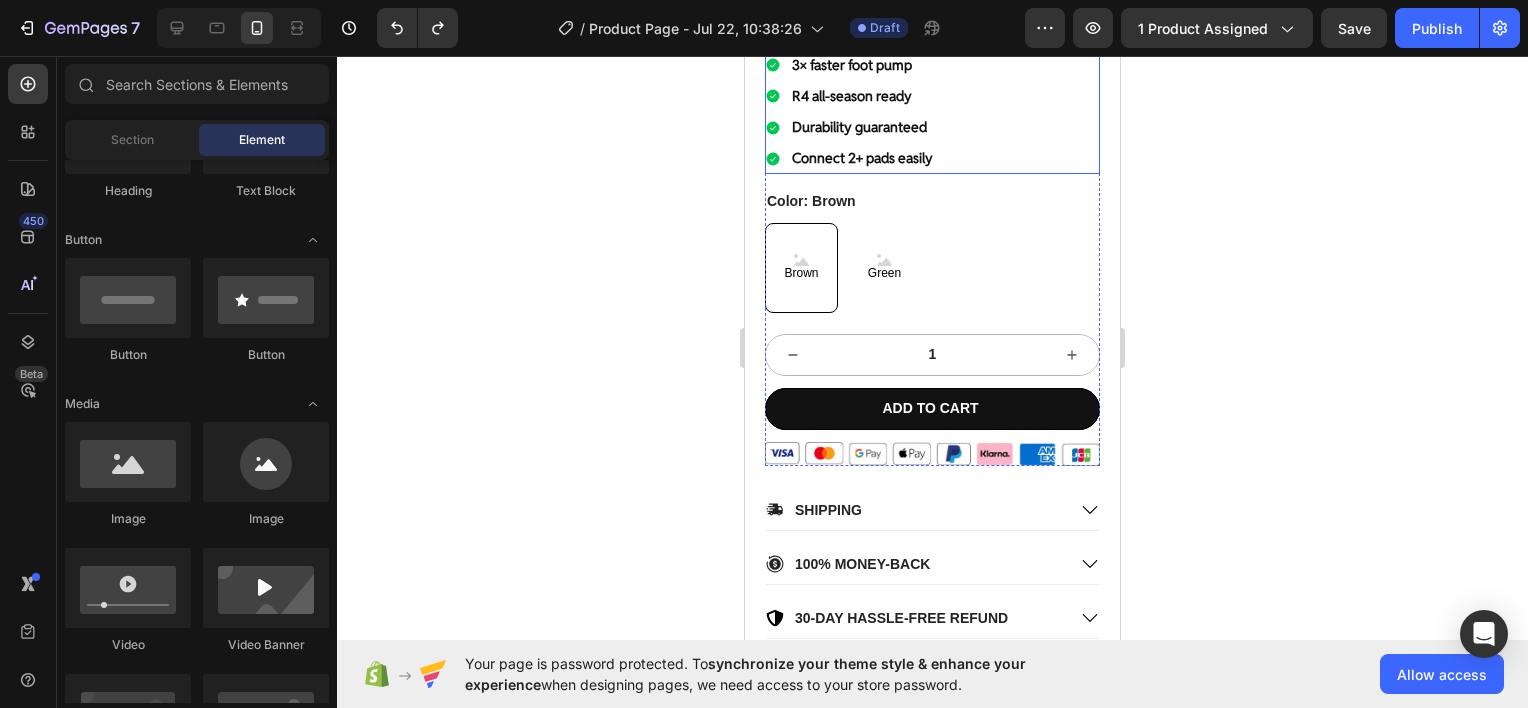 scroll, scrollTop: 700, scrollLeft: 0, axis: vertical 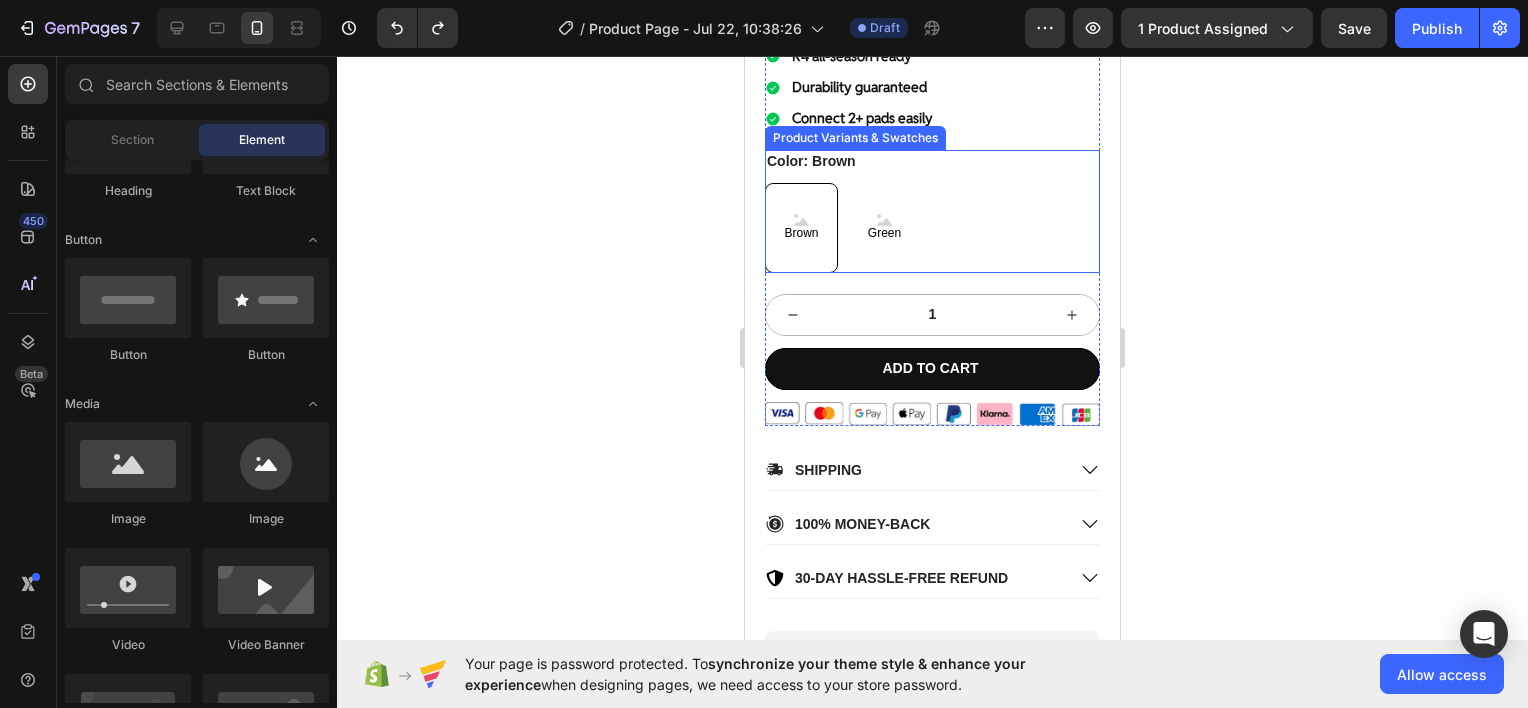 click on "Brown" at bounding box center [801, 228] 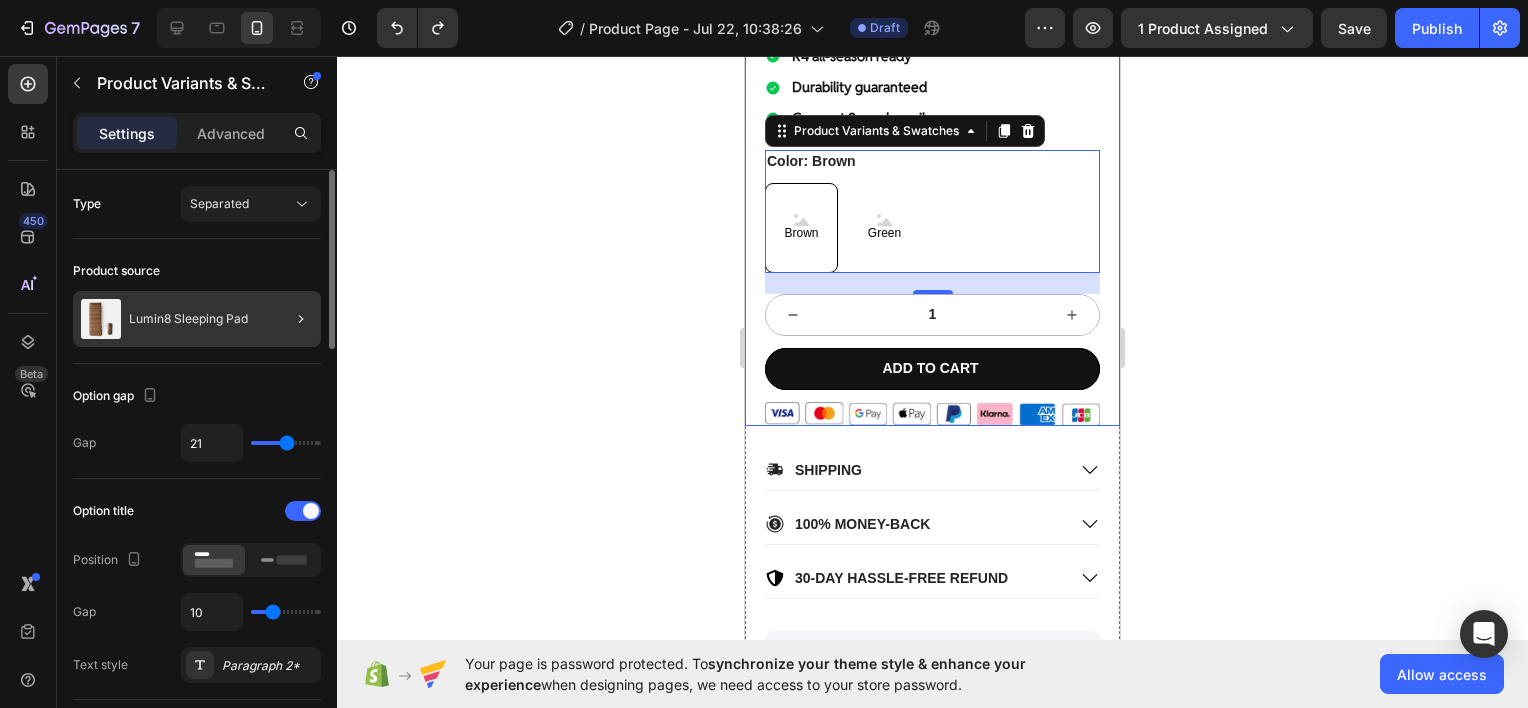 click 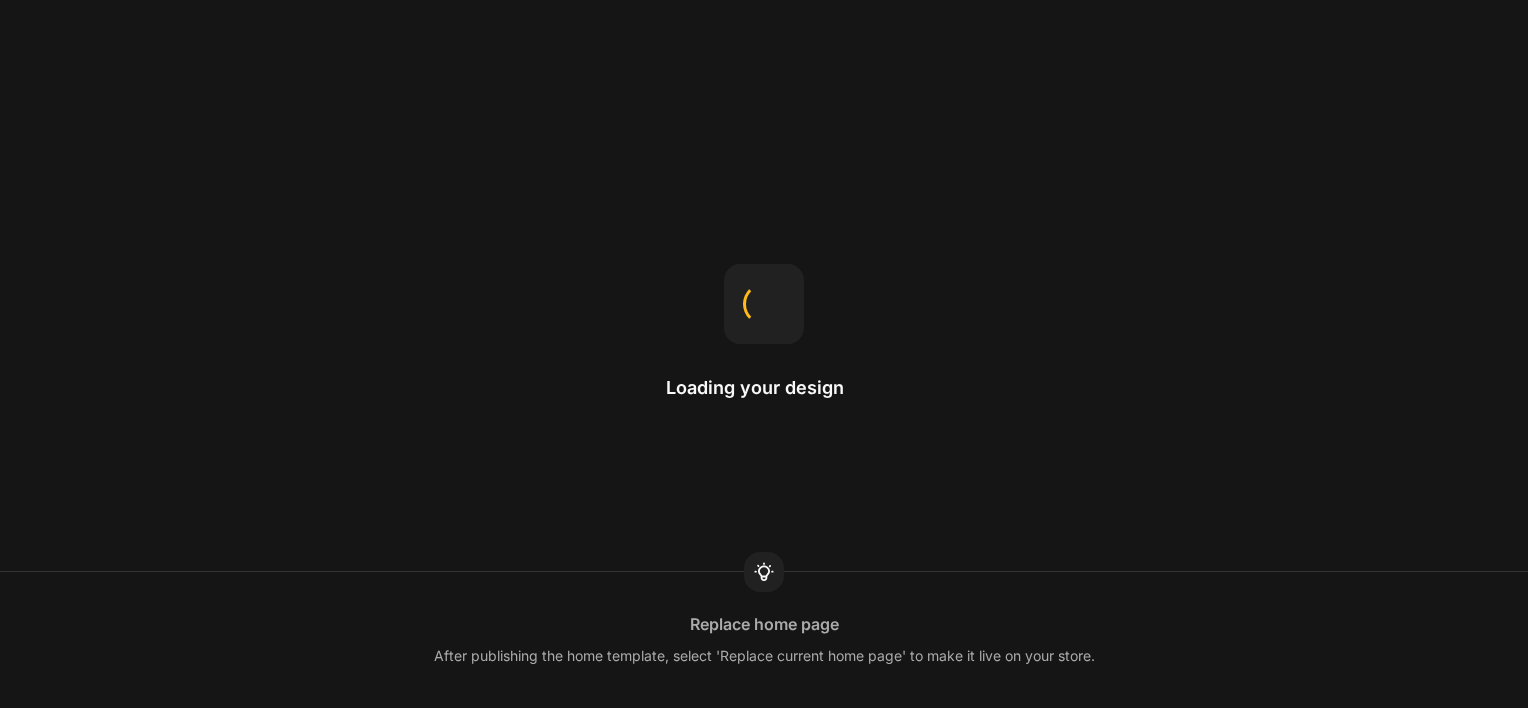 scroll, scrollTop: 0, scrollLeft: 0, axis: both 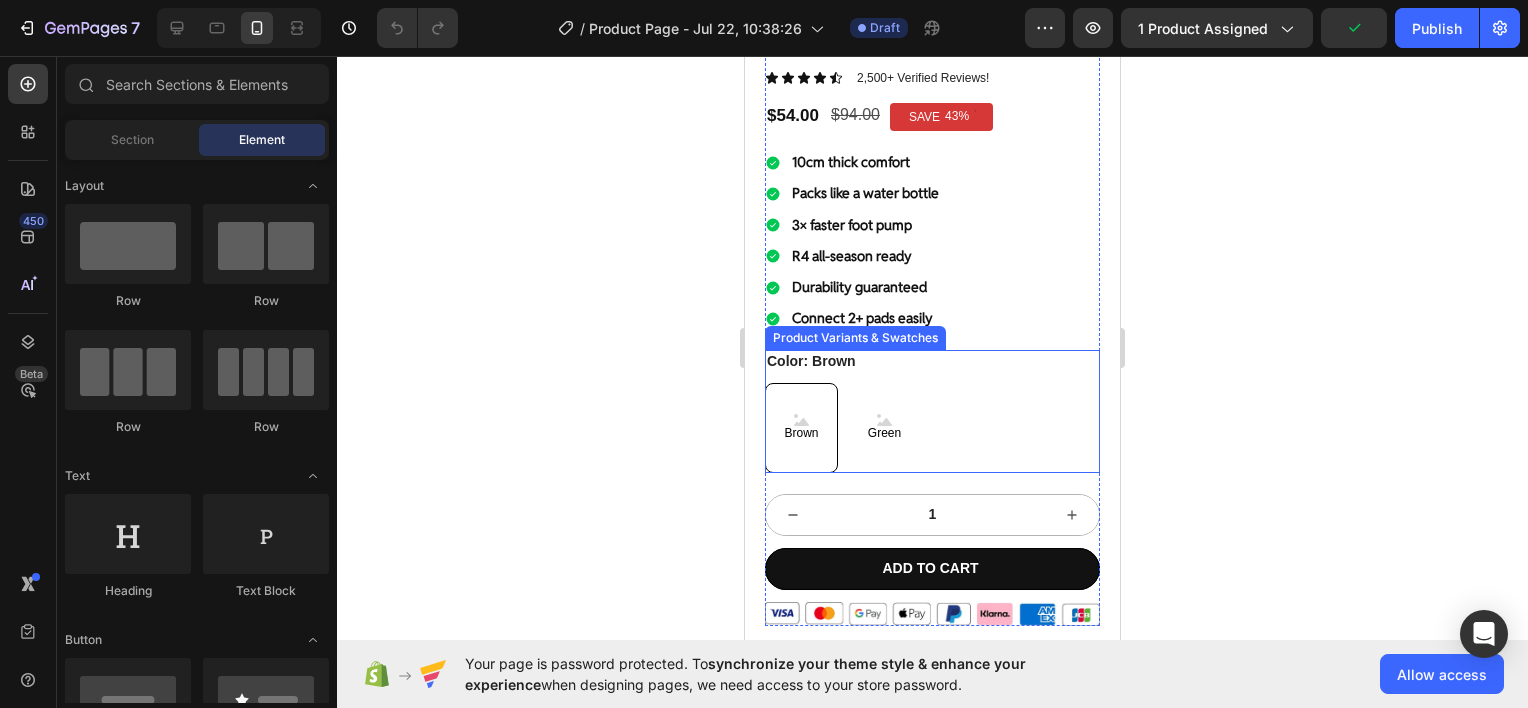 click on "Brown" at bounding box center (801, 428) 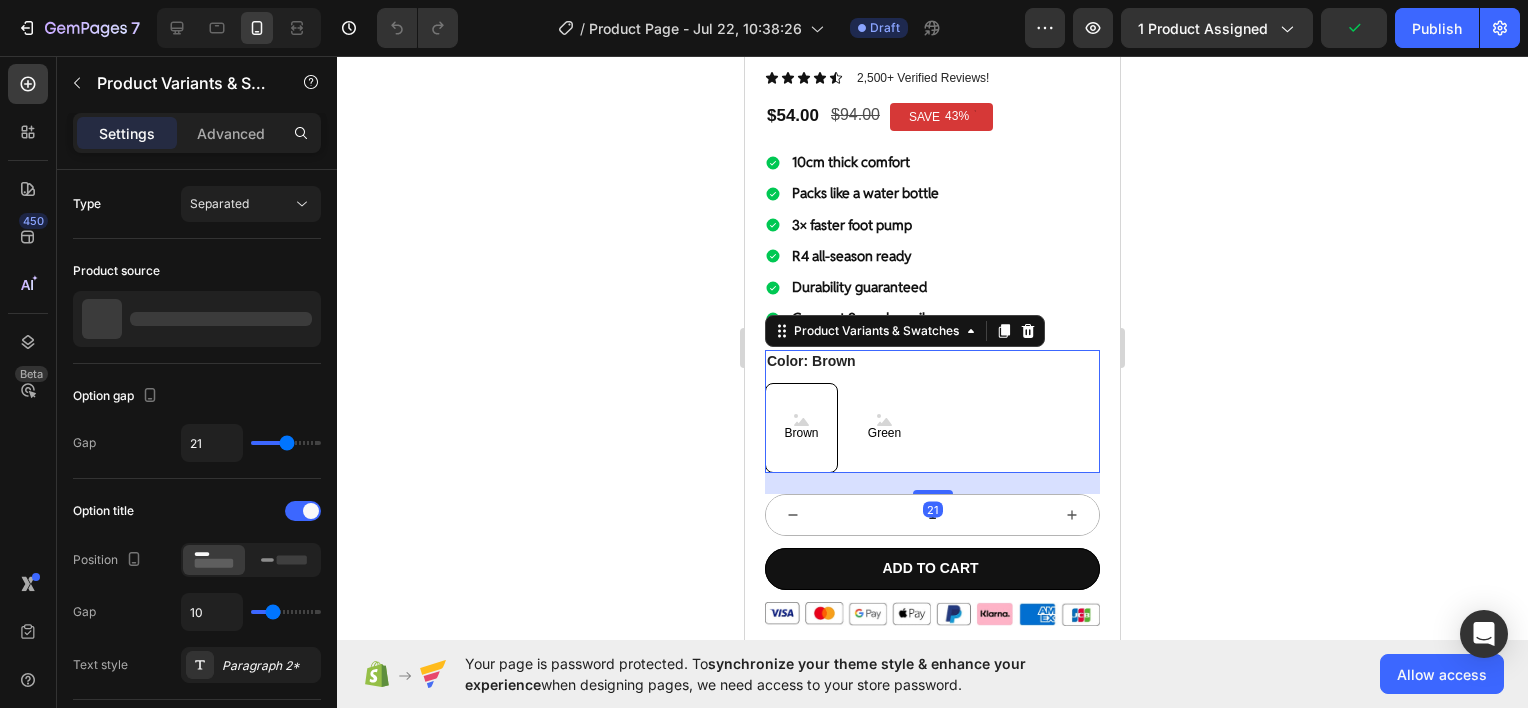 click on "Green" at bounding box center (884, 428) 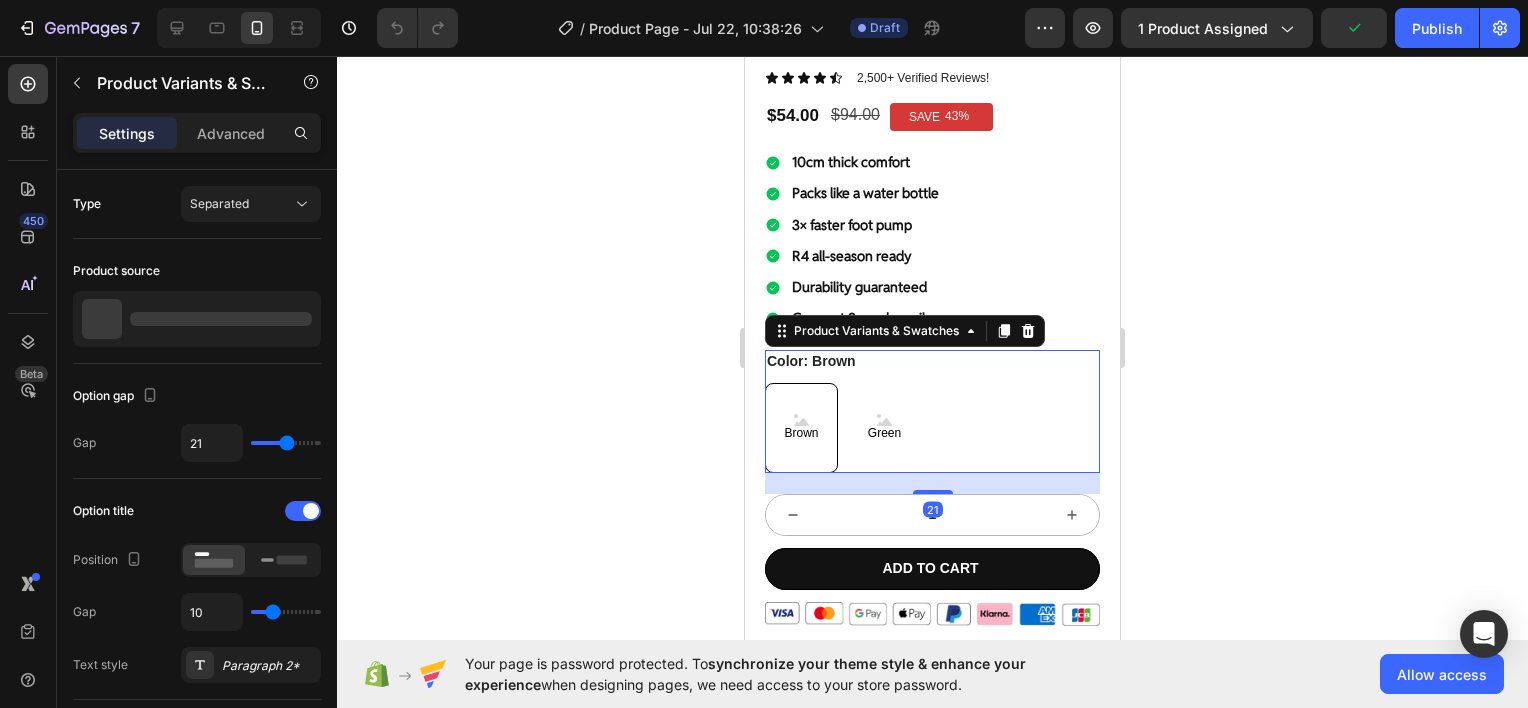 click on "Green Green Green" at bounding box center (847, 382) 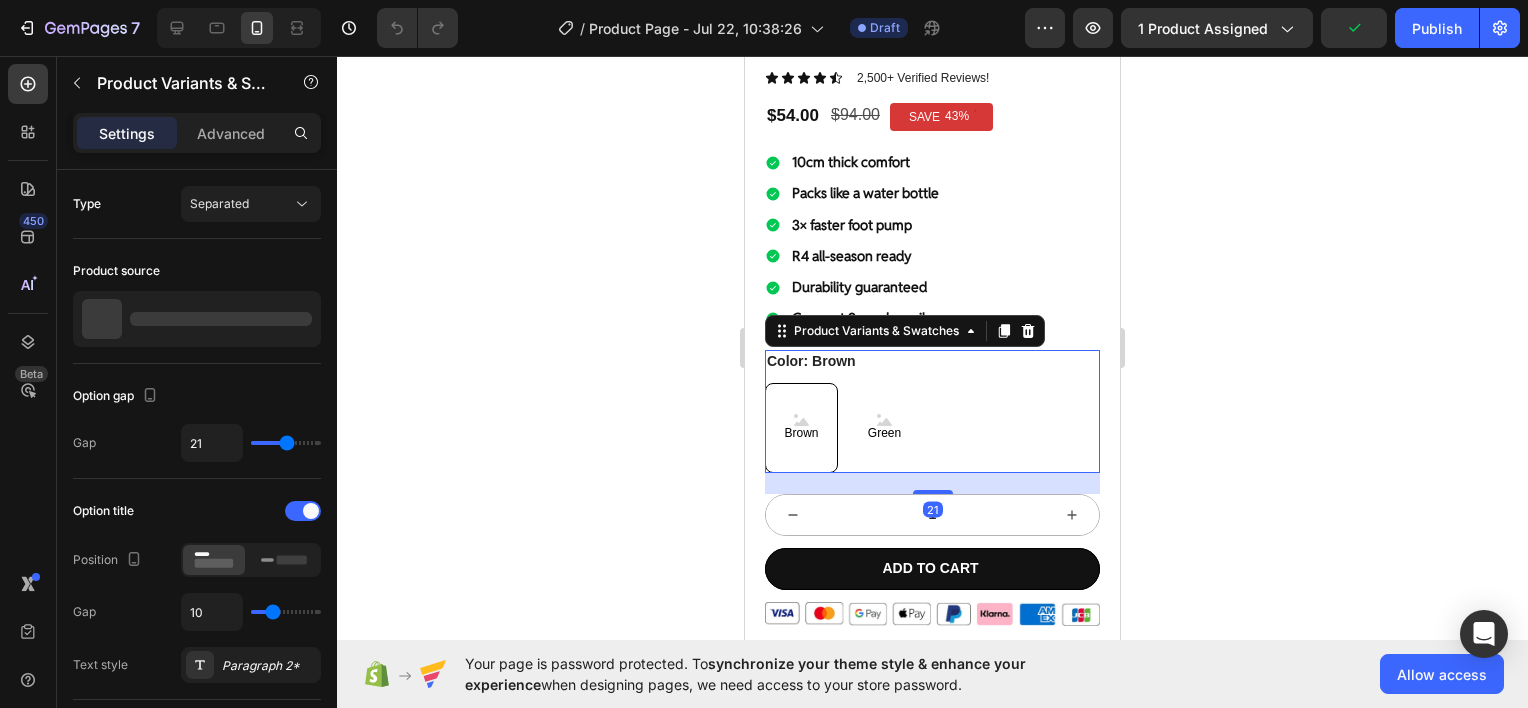 radio on "true" 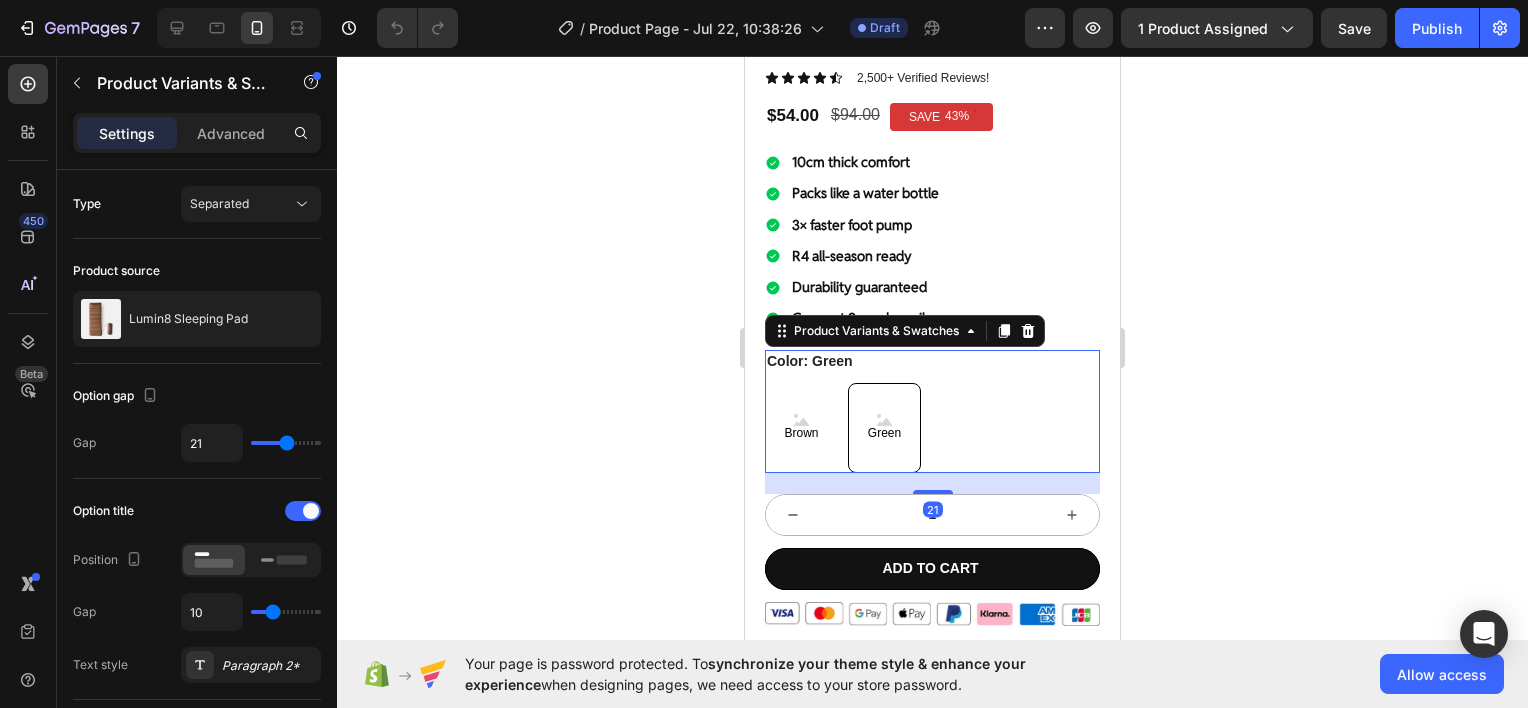 click on "Color: Green Brown Brown Brown Green Green Green" at bounding box center [932, 411] 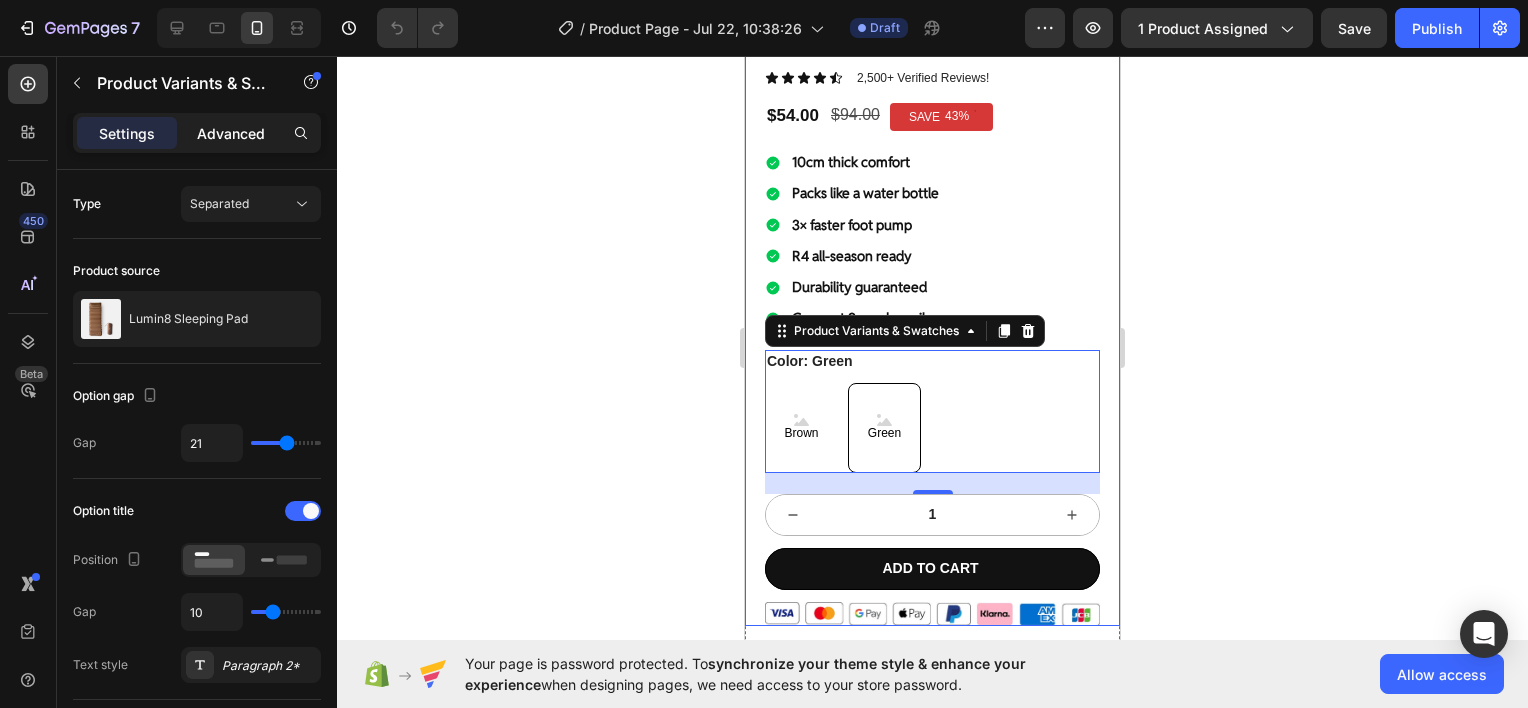 click on "Advanced" at bounding box center (231, 133) 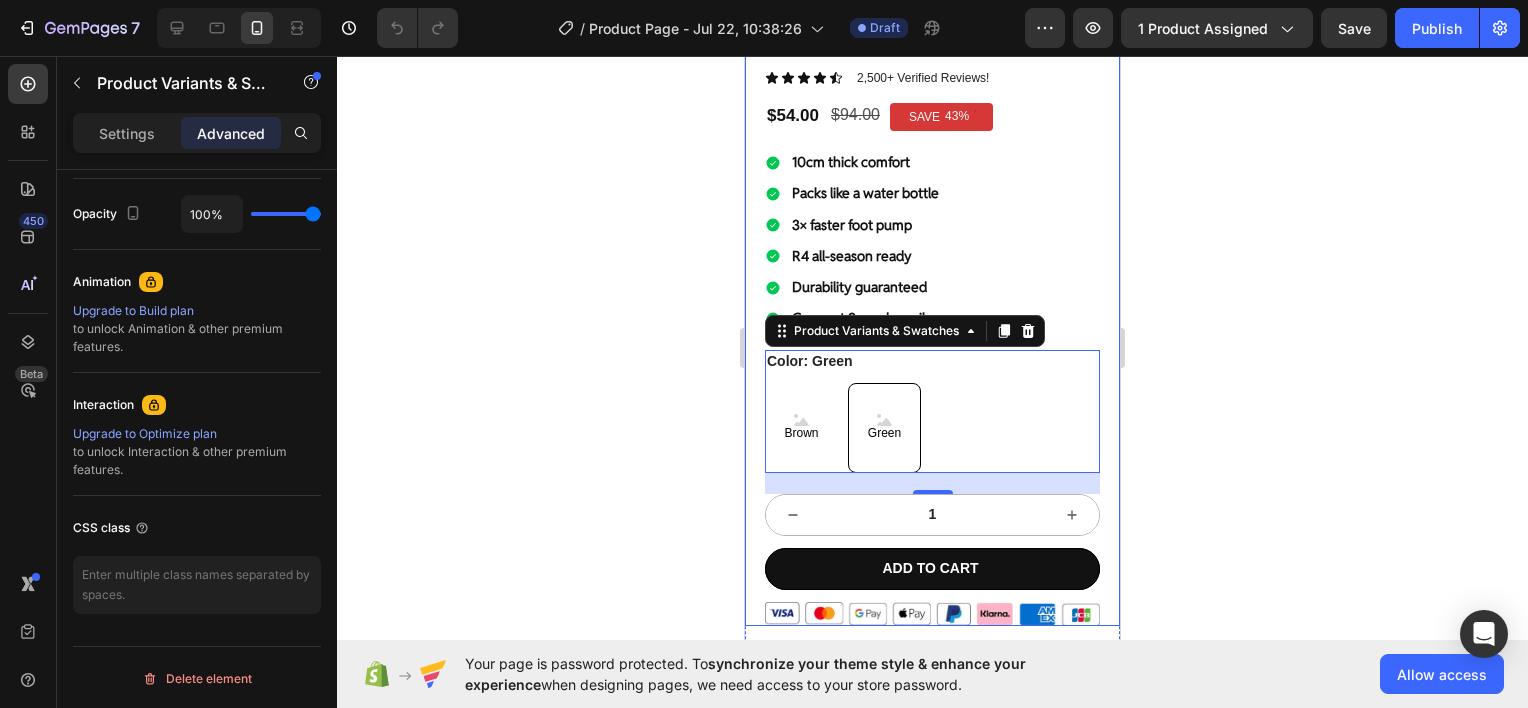 scroll, scrollTop: 0, scrollLeft: 0, axis: both 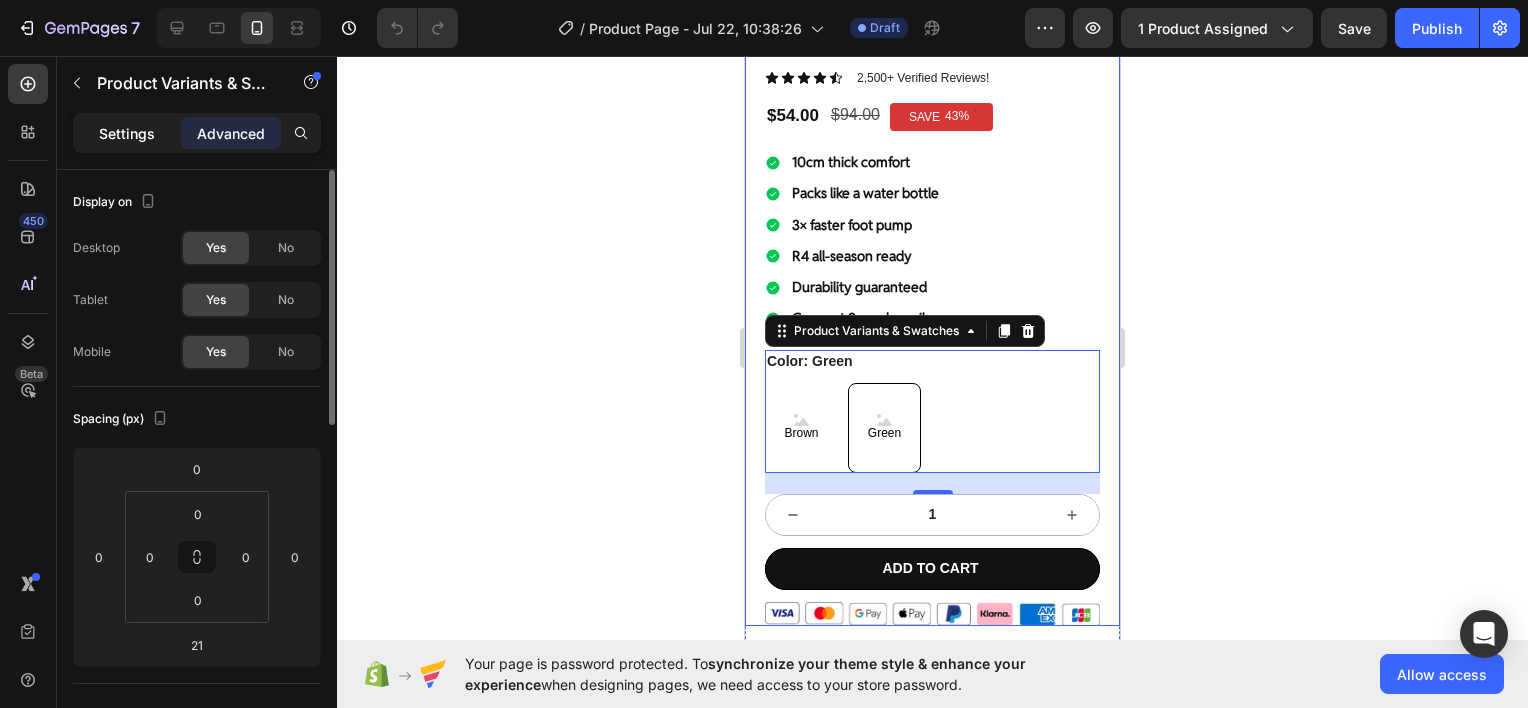 click on "Settings" 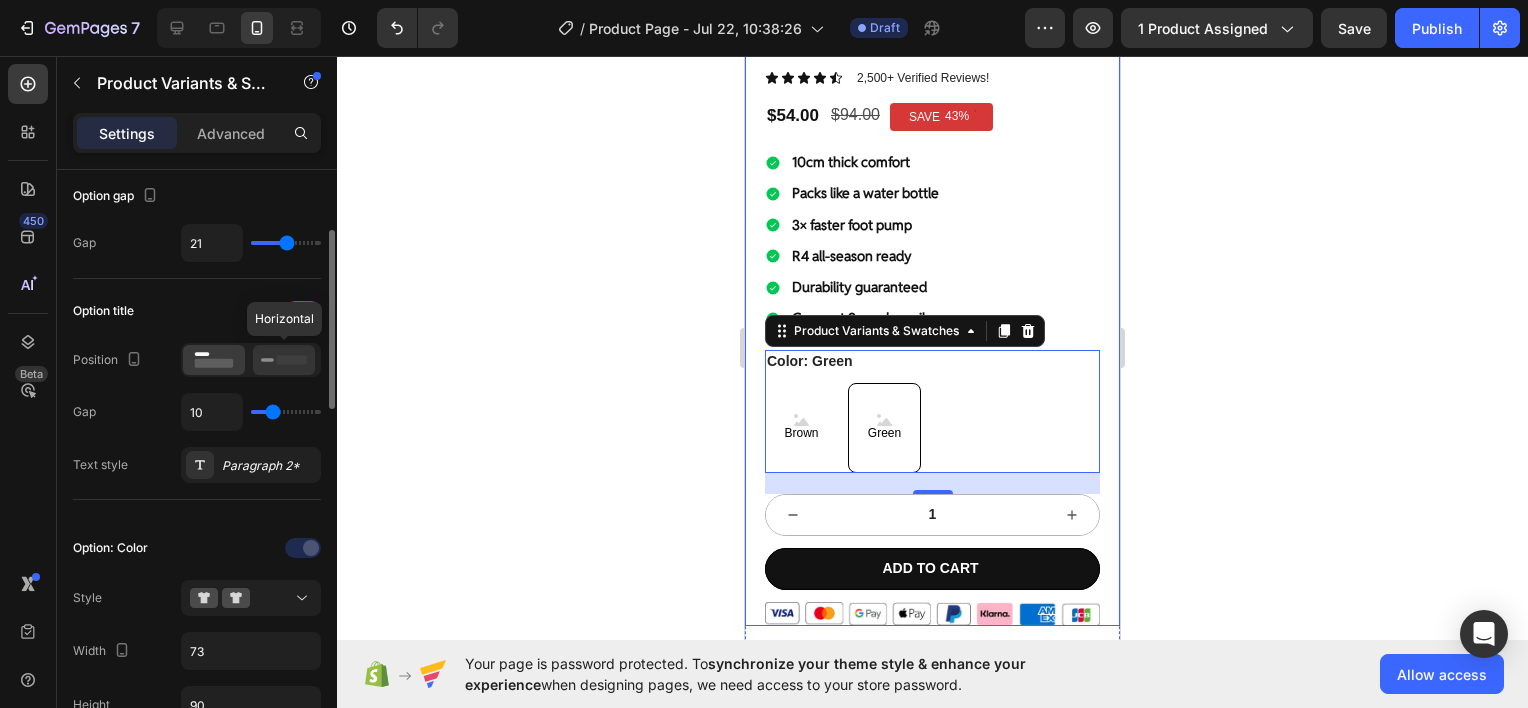 scroll, scrollTop: 300, scrollLeft: 0, axis: vertical 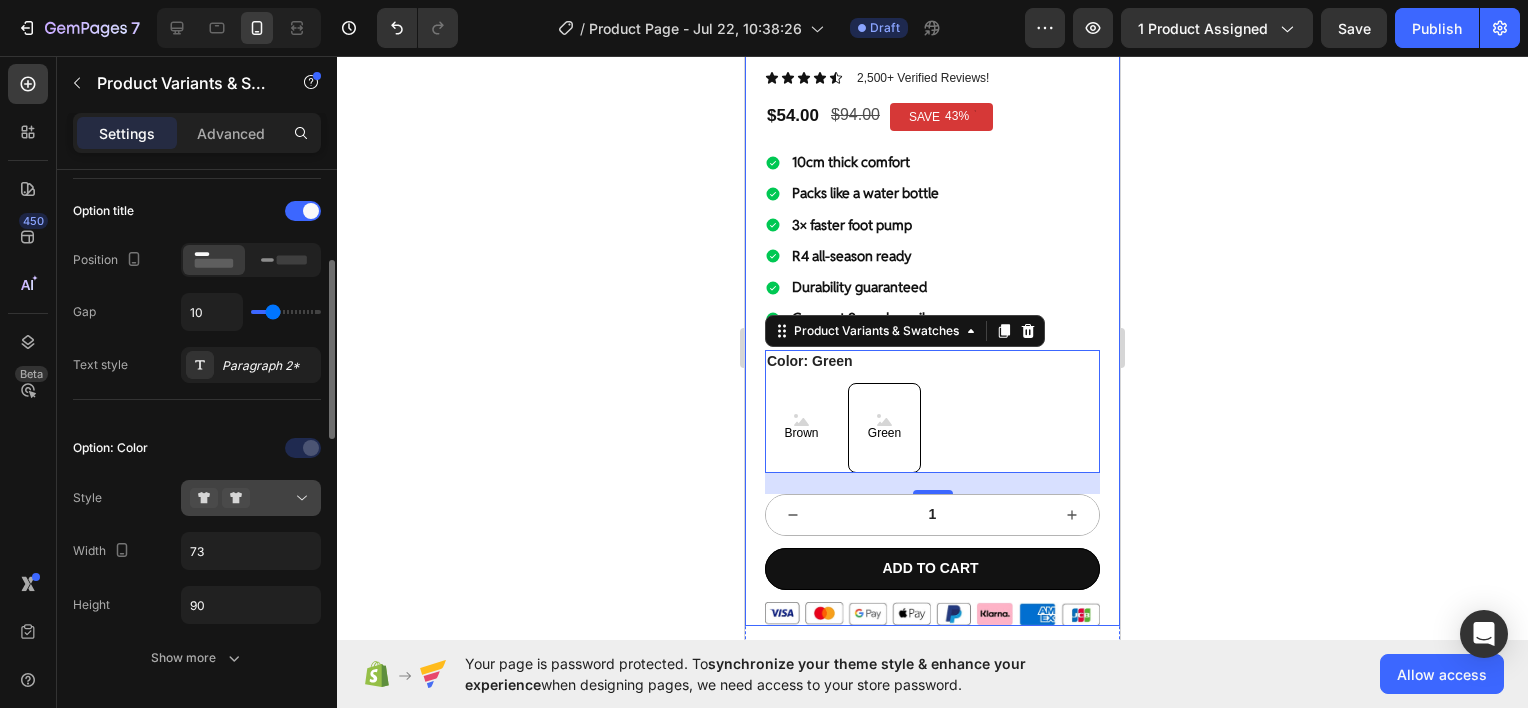 click at bounding box center [251, 498] 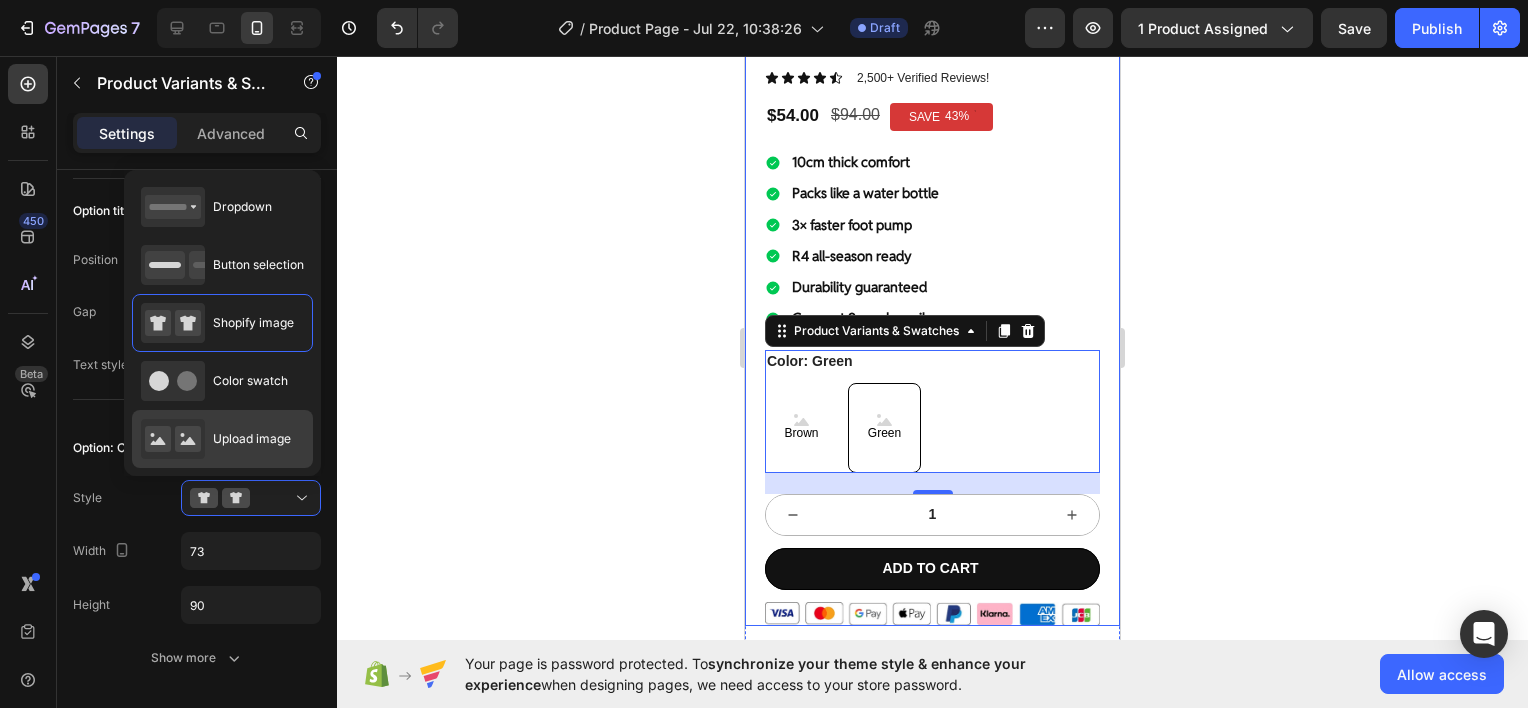 click on "Upload image" at bounding box center [252, 439] 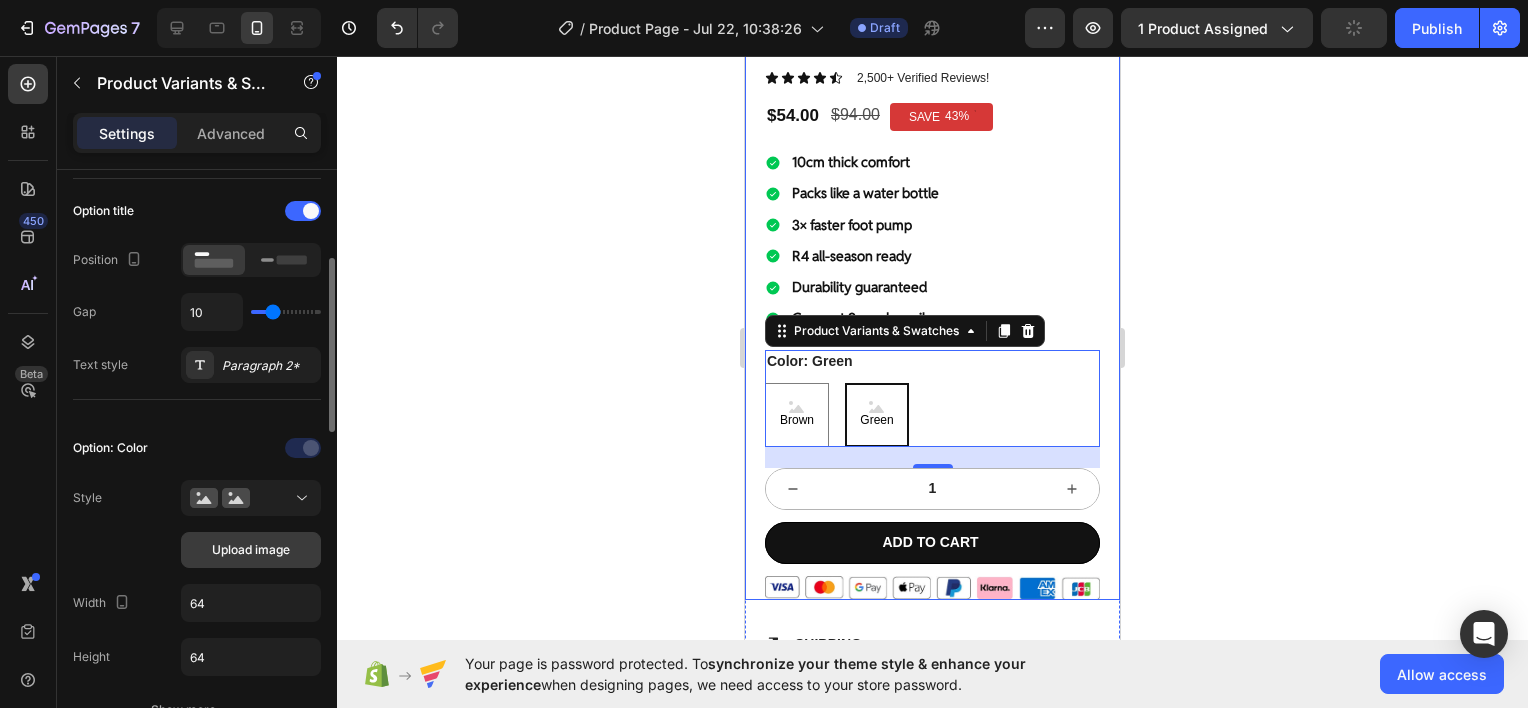 click on "Upload image" 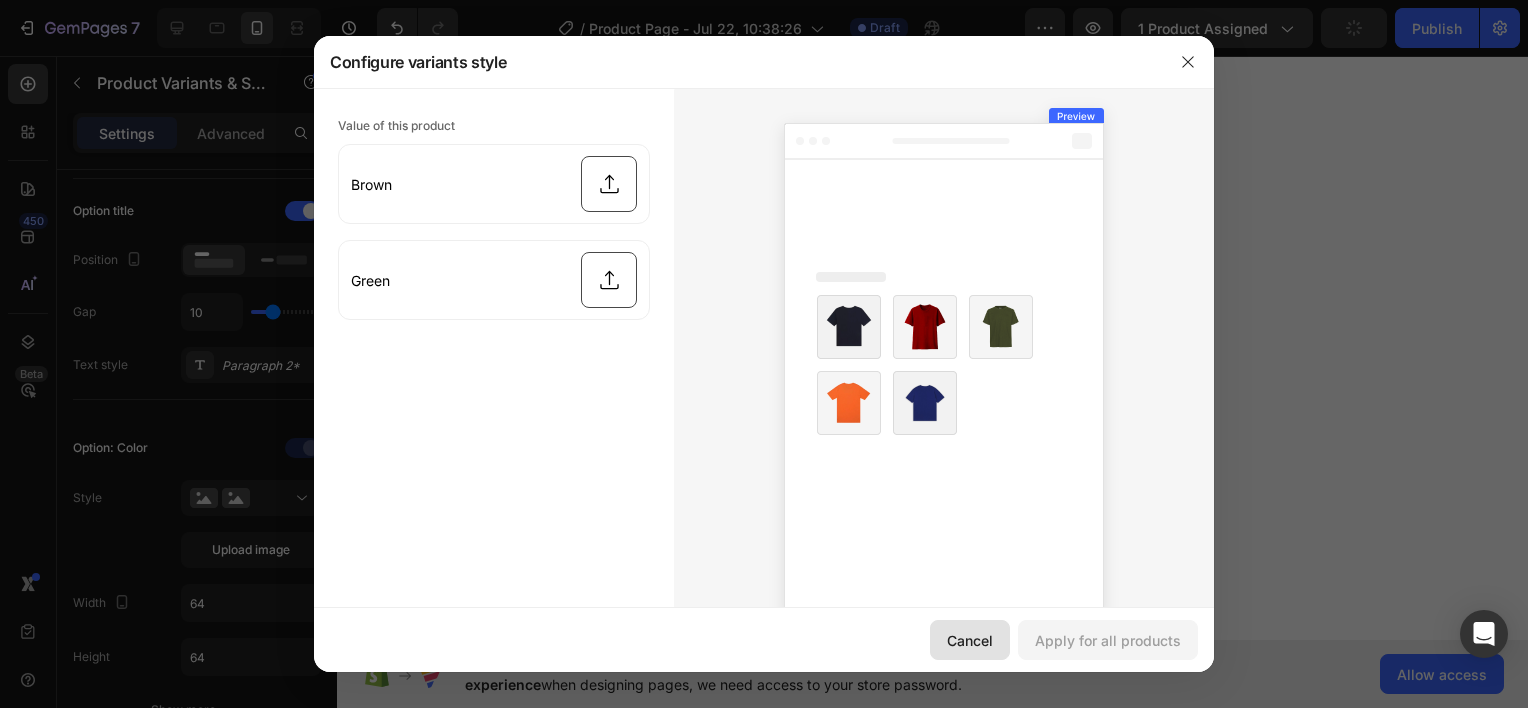 click on "Cancel" at bounding box center [970, 640] 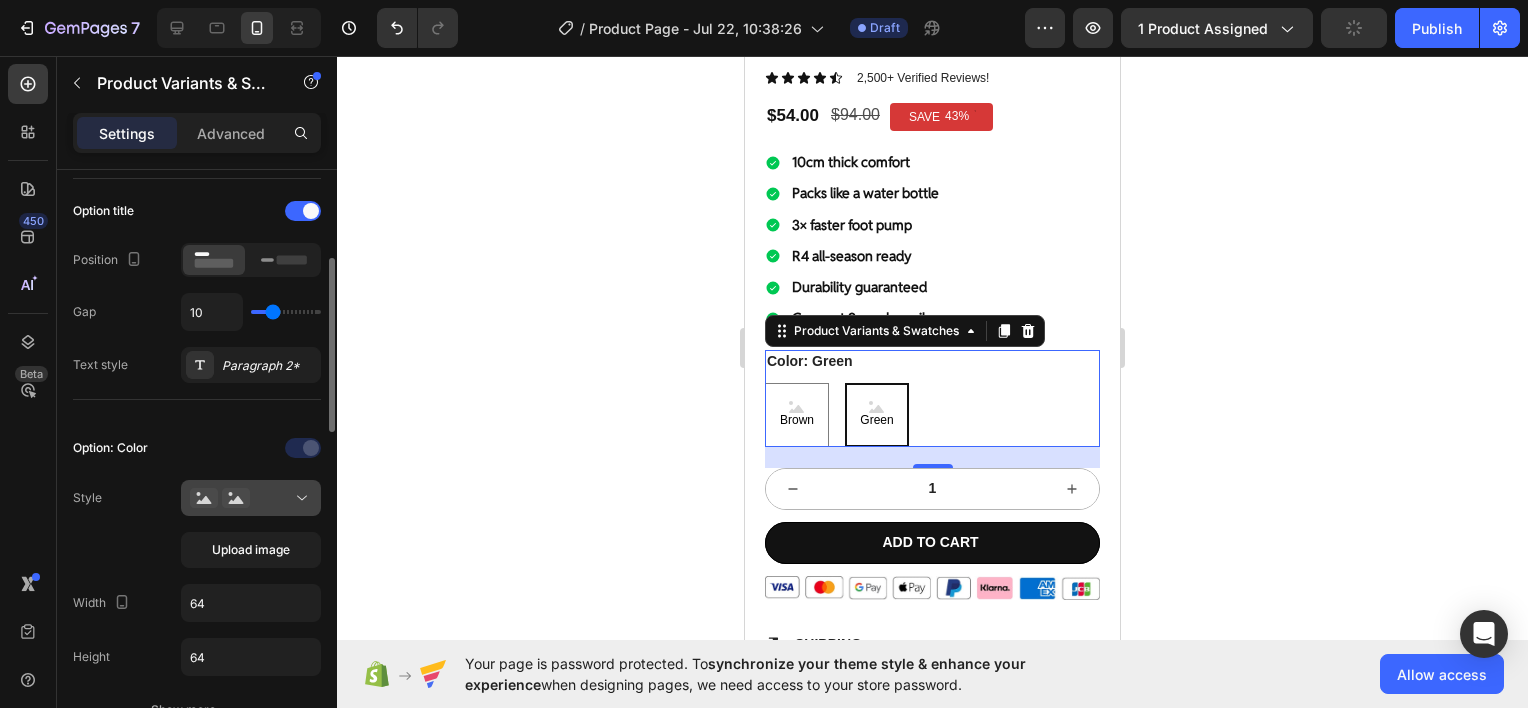 click 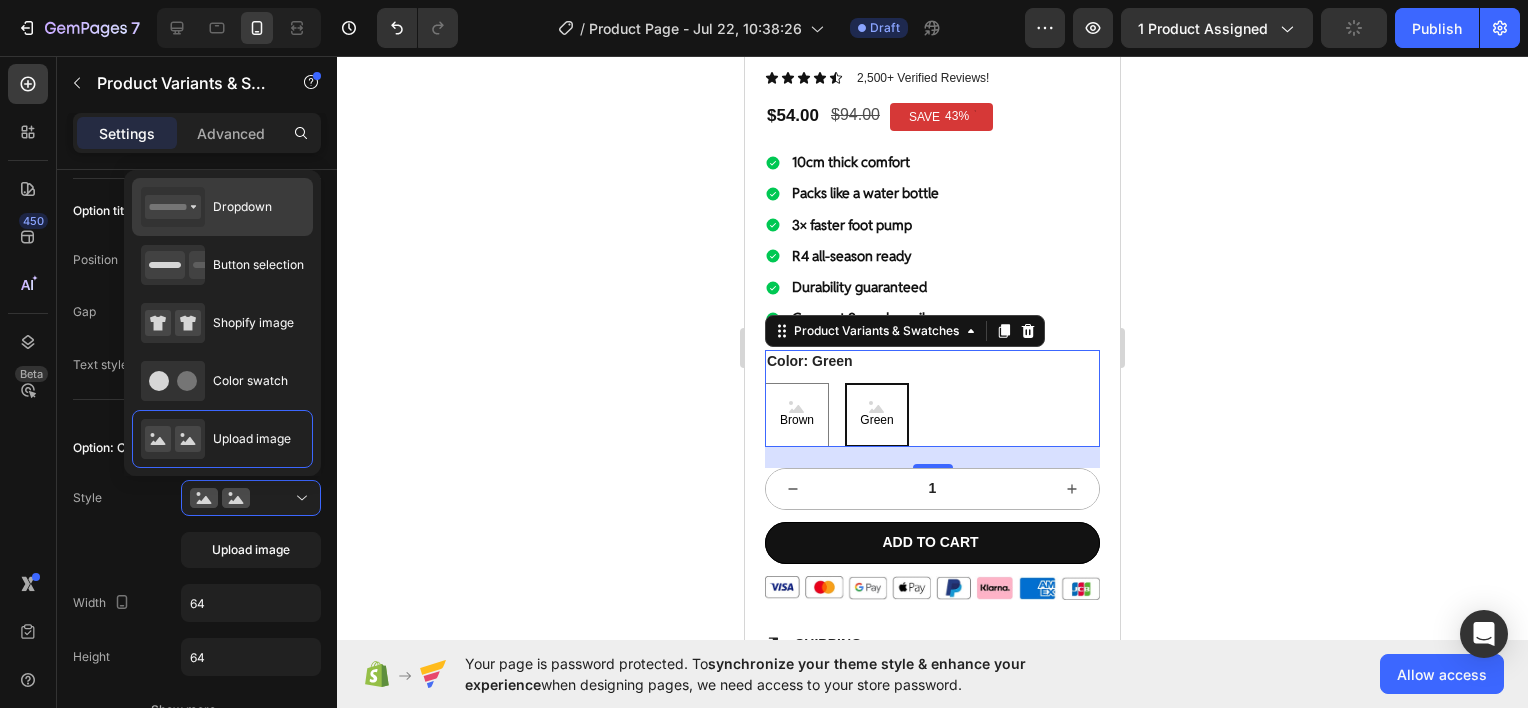 click on "Dropdown" at bounding box center (242, 207) 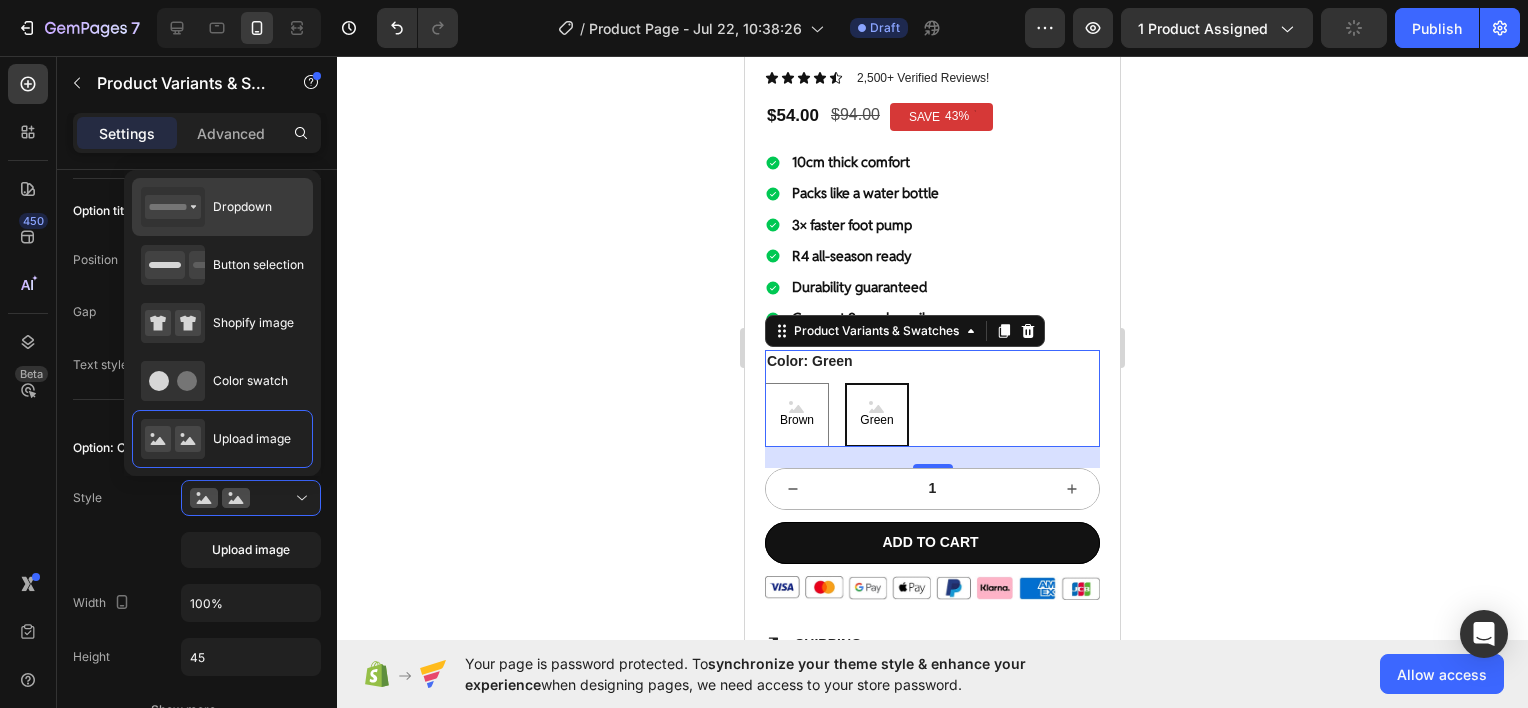 select on "Green" 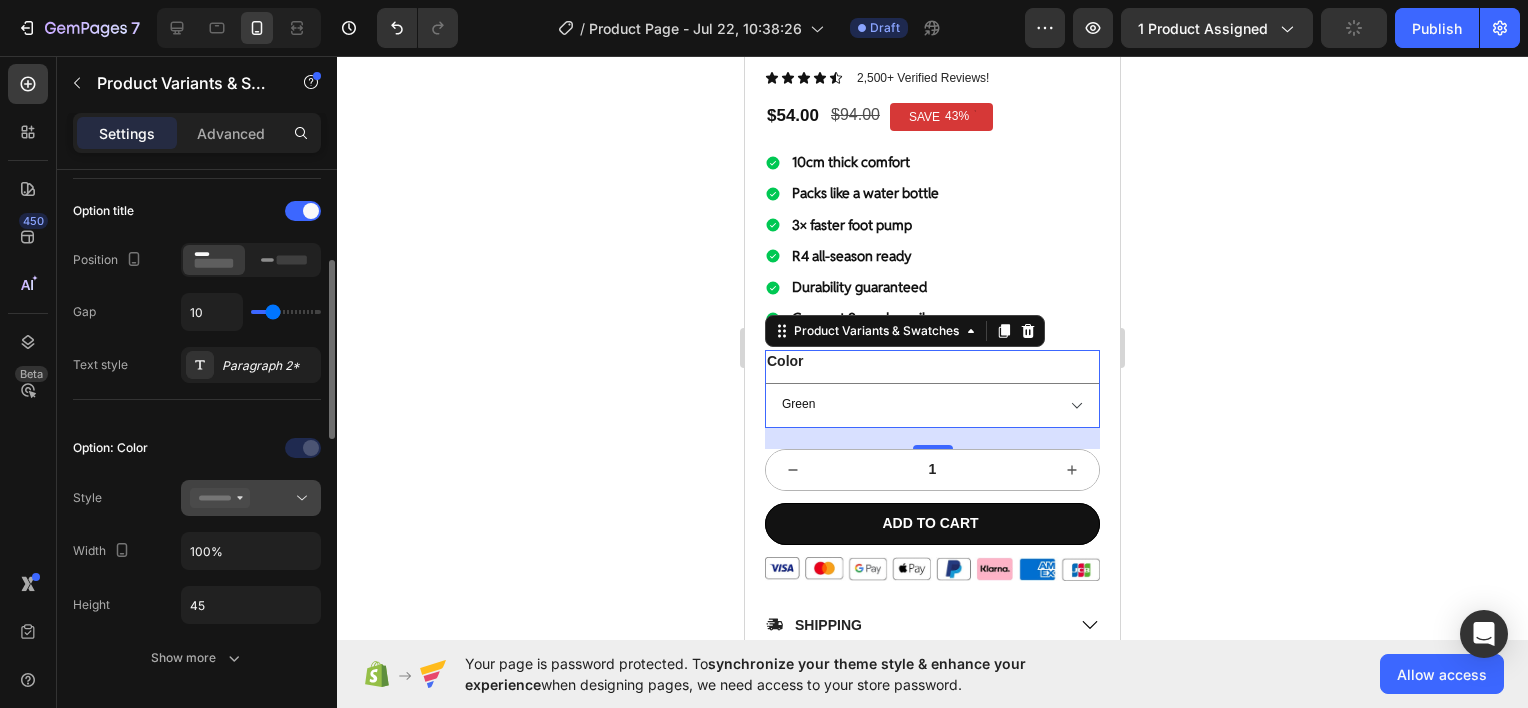 click at bounding box center (251, 498) 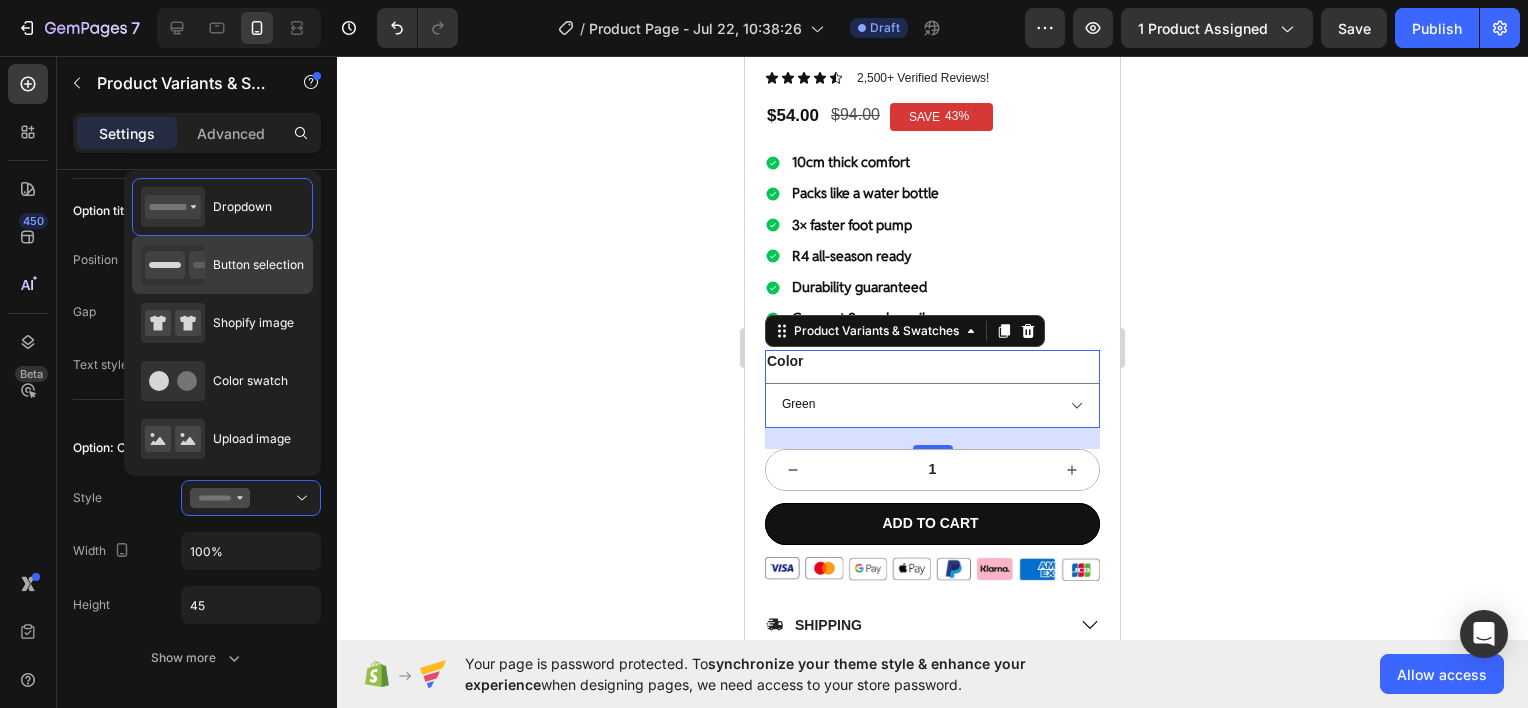 click on "Button selection" at bounding box center [258, 265] 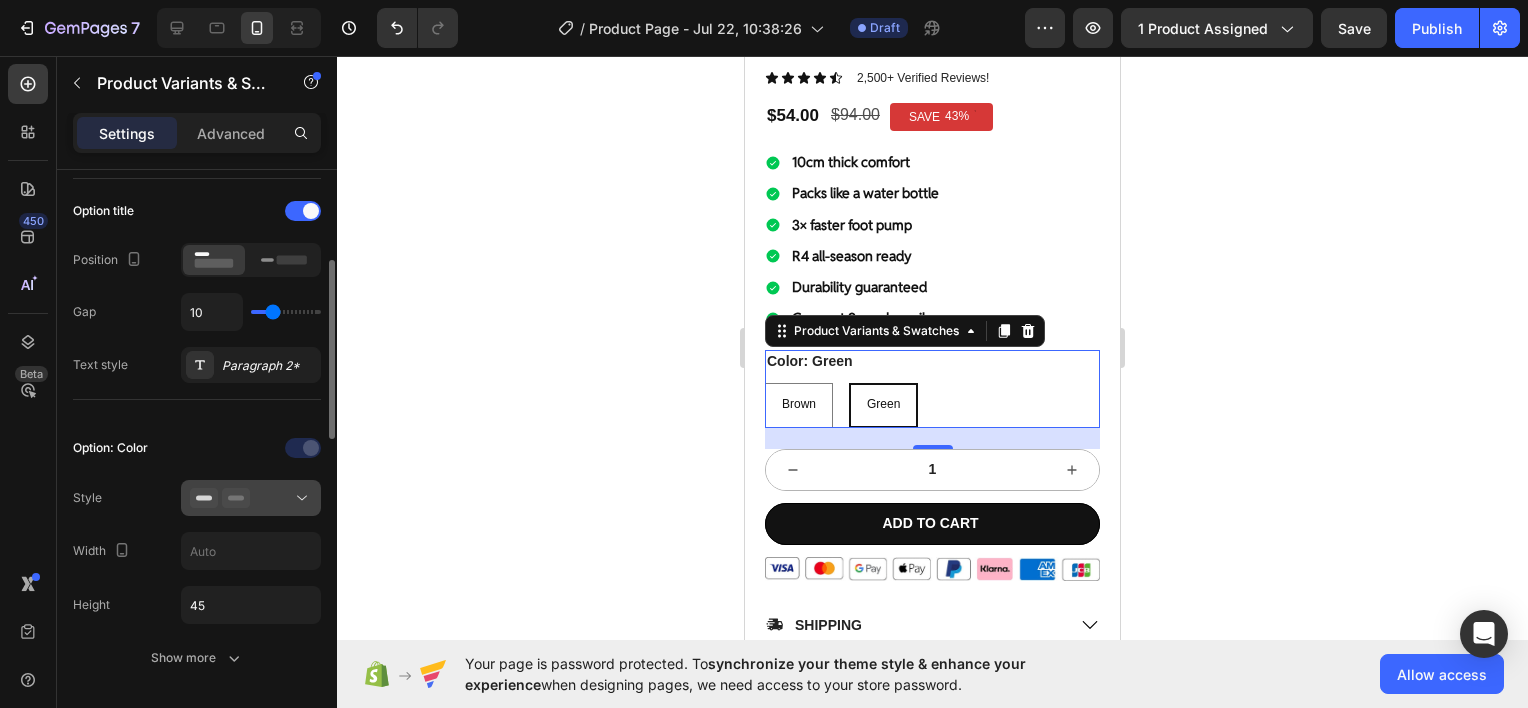click at bounding box center (251, 498) 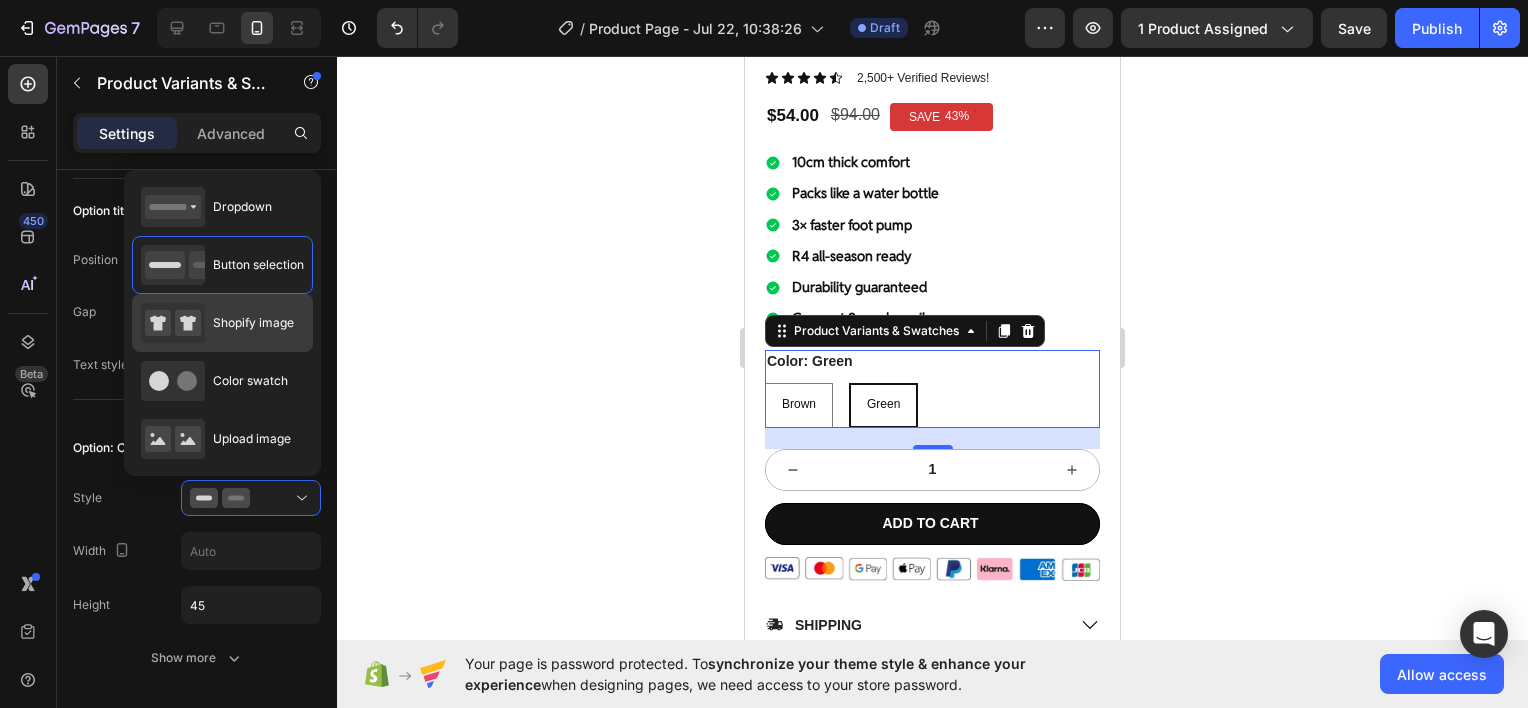 click on "Shopify image" at bounding box center [253, 323] 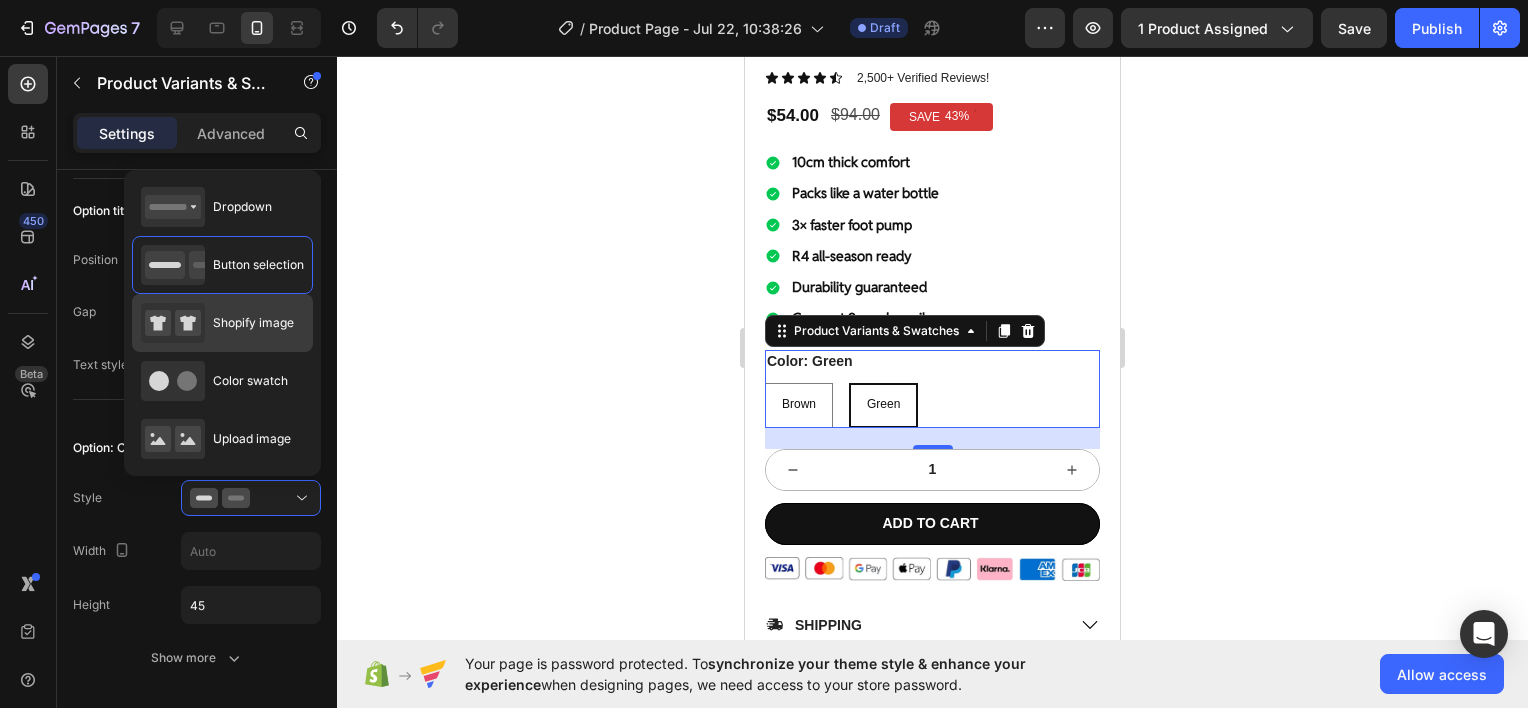 type on "90" 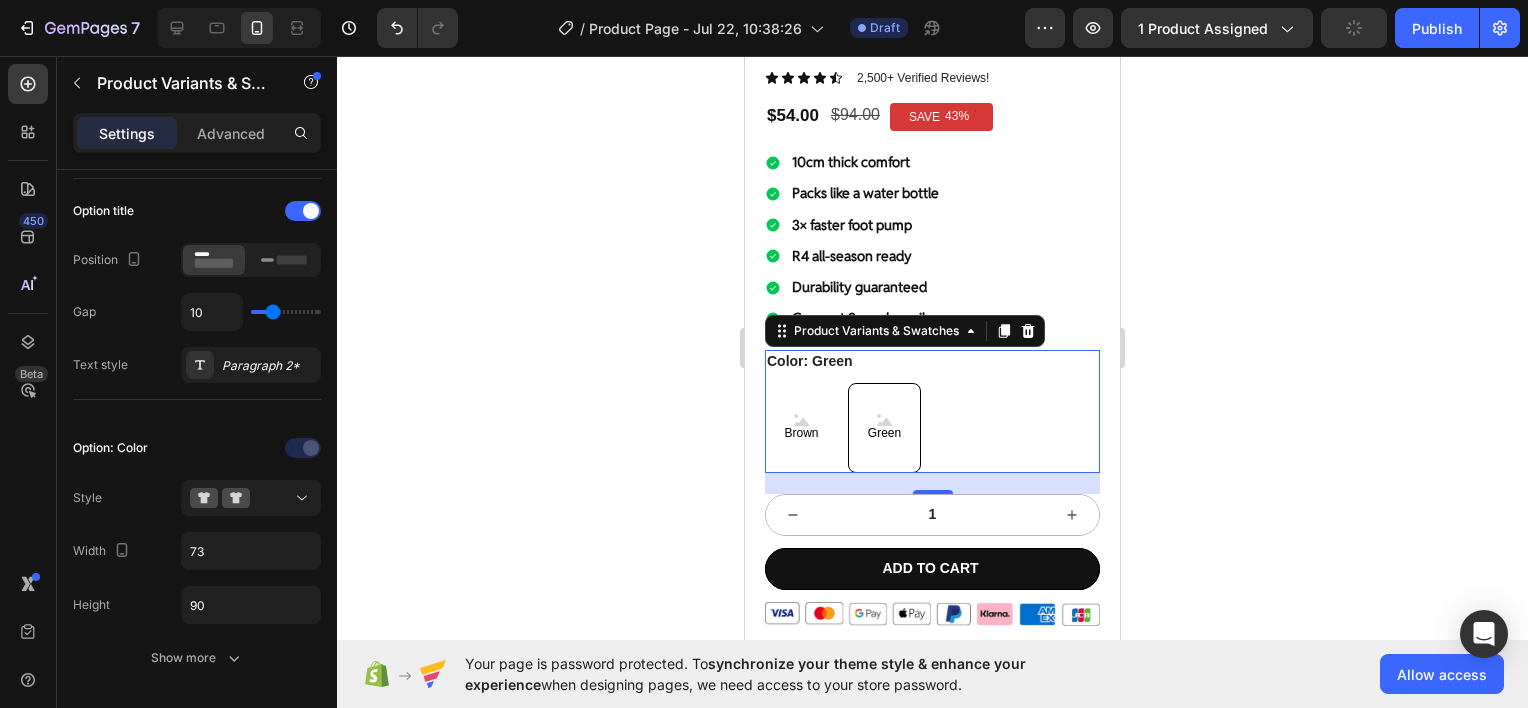 click on "Brown" at bounding box center (801, 434) 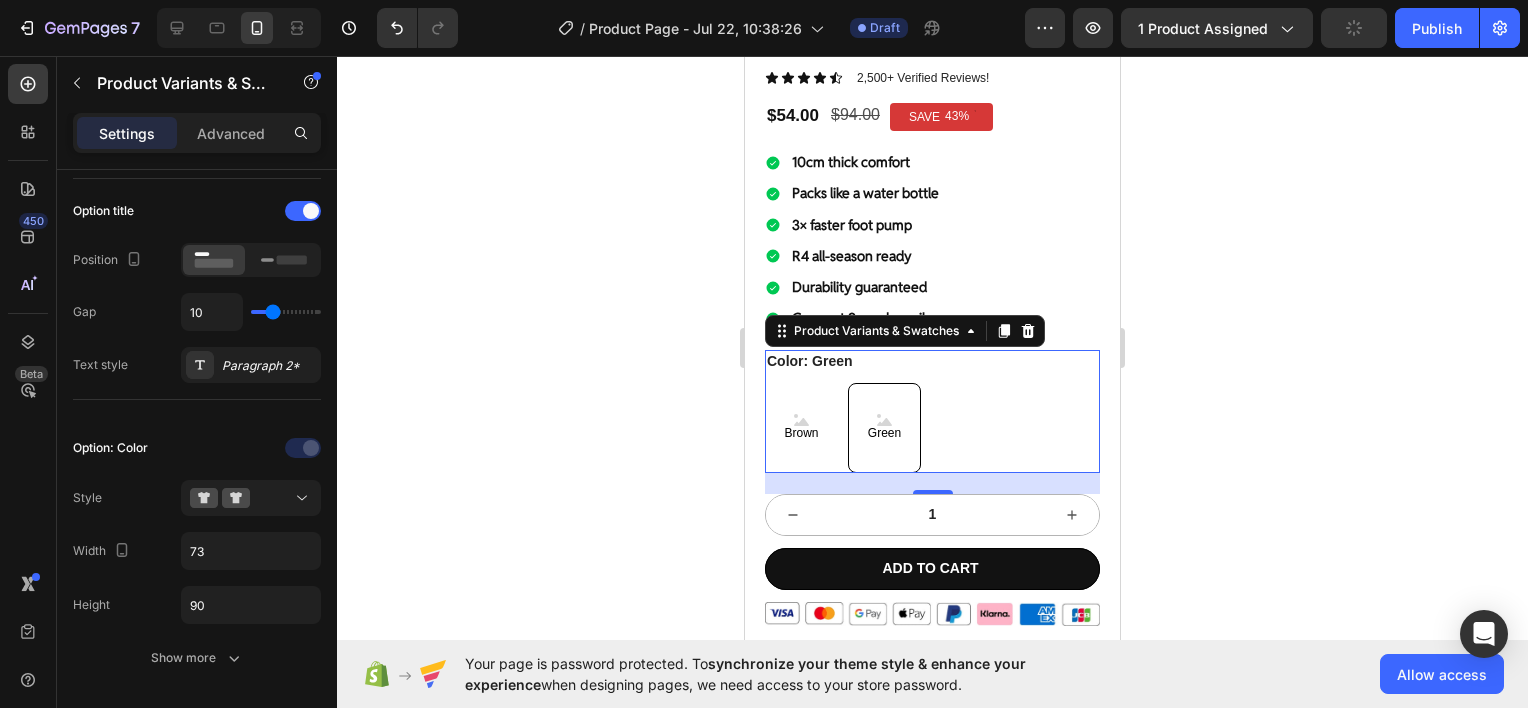 radio on "true" 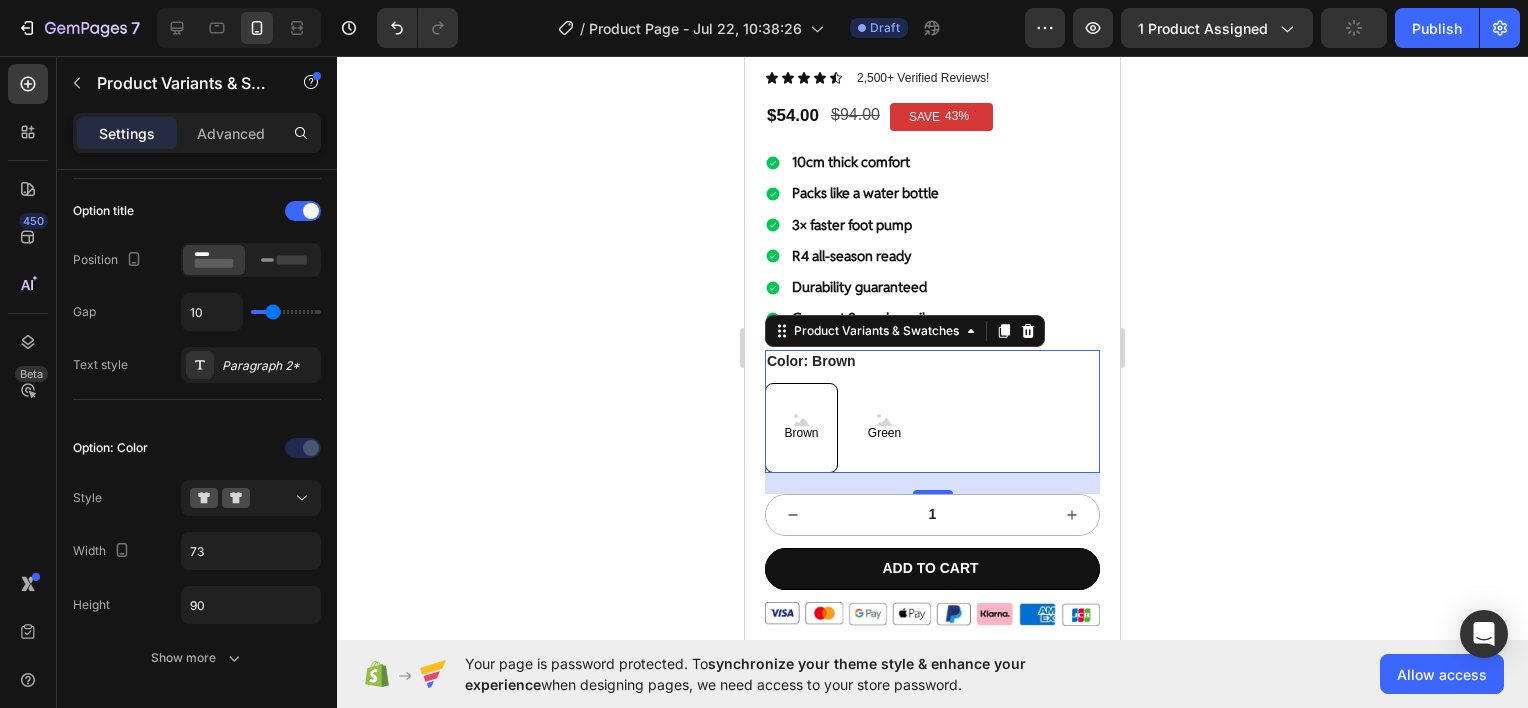 click on "Green" at bounding box center [884, 434] 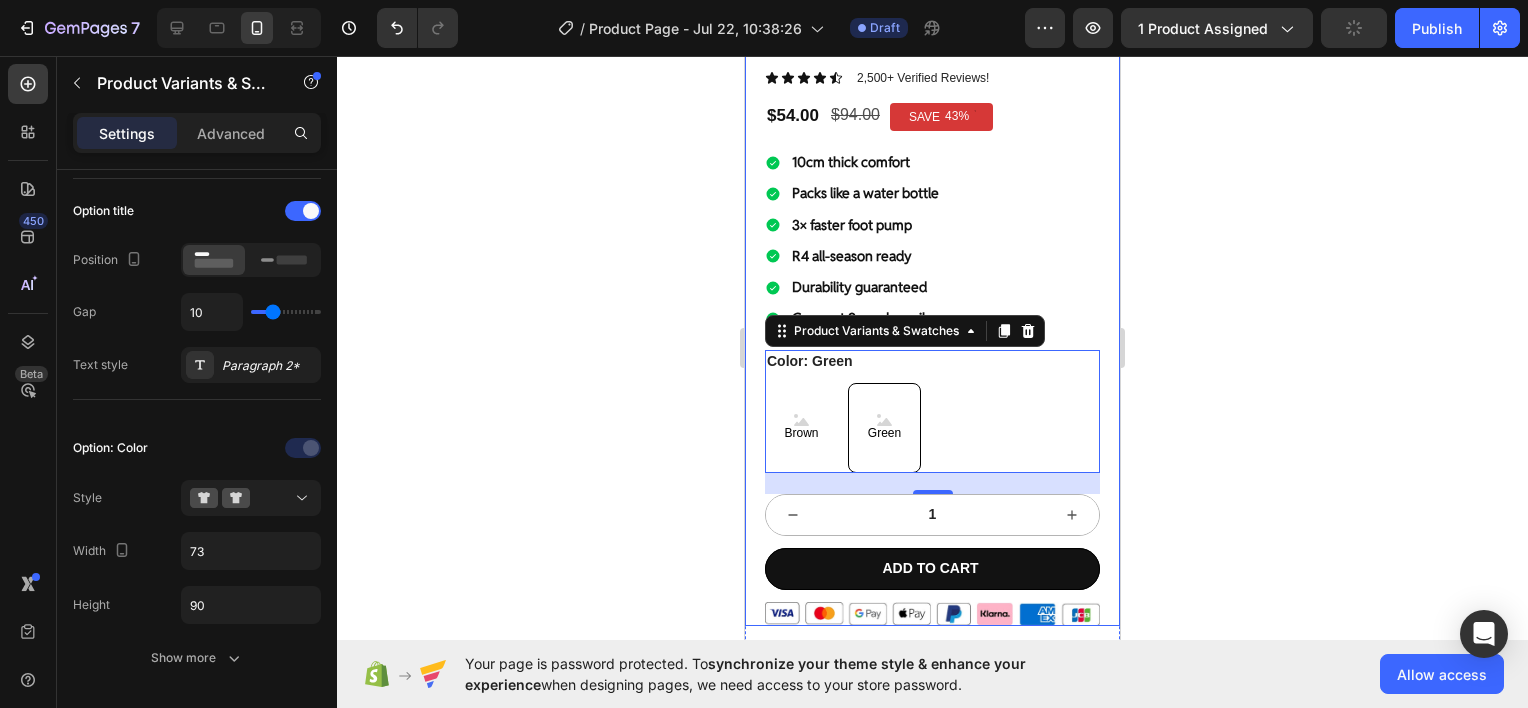 click 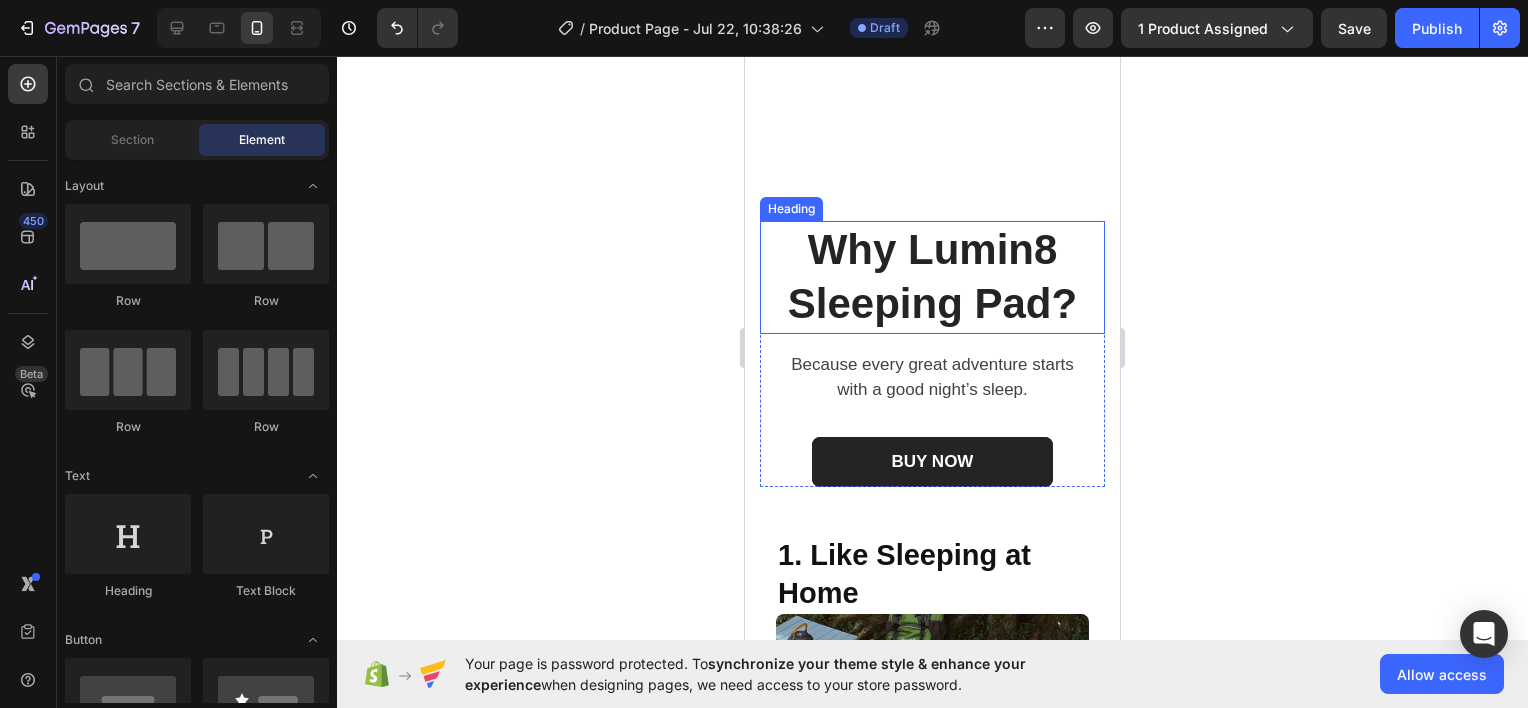 scroll, scrollTop: 2300, scrollLeft: 0, axis: vertical 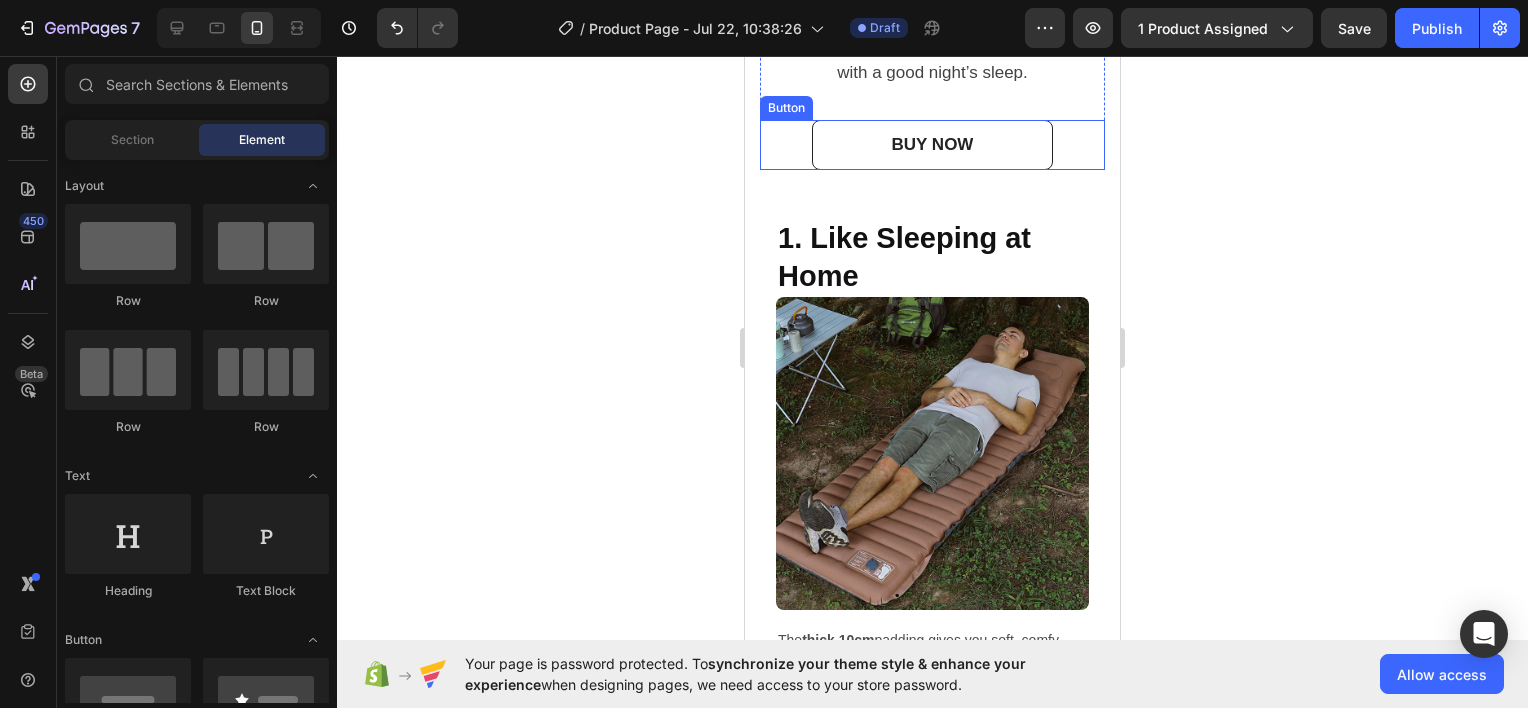 click on "BUY NOW" at bounding box center (933, 145) 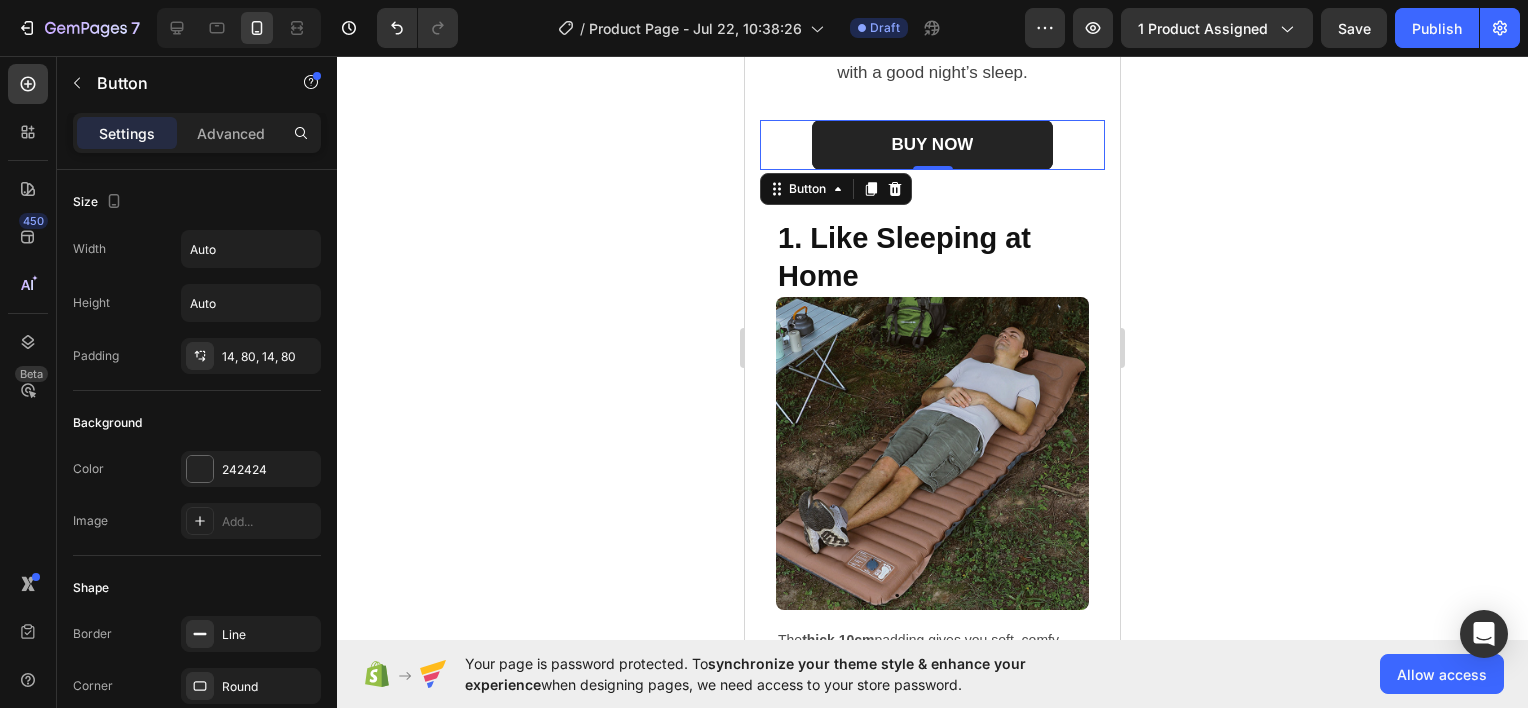 click 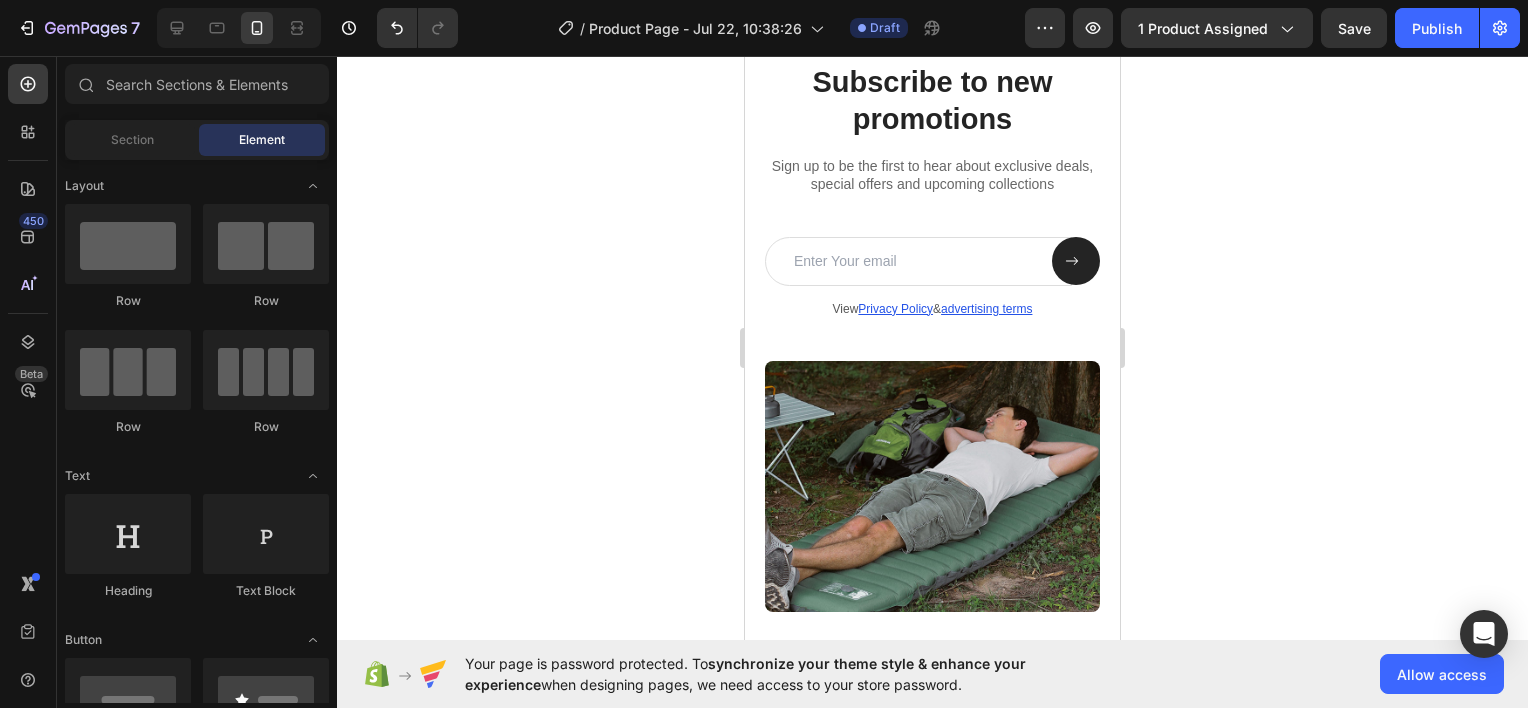 scroll, scrollTop: 6484, scrollLeft: 0, axis: vertical 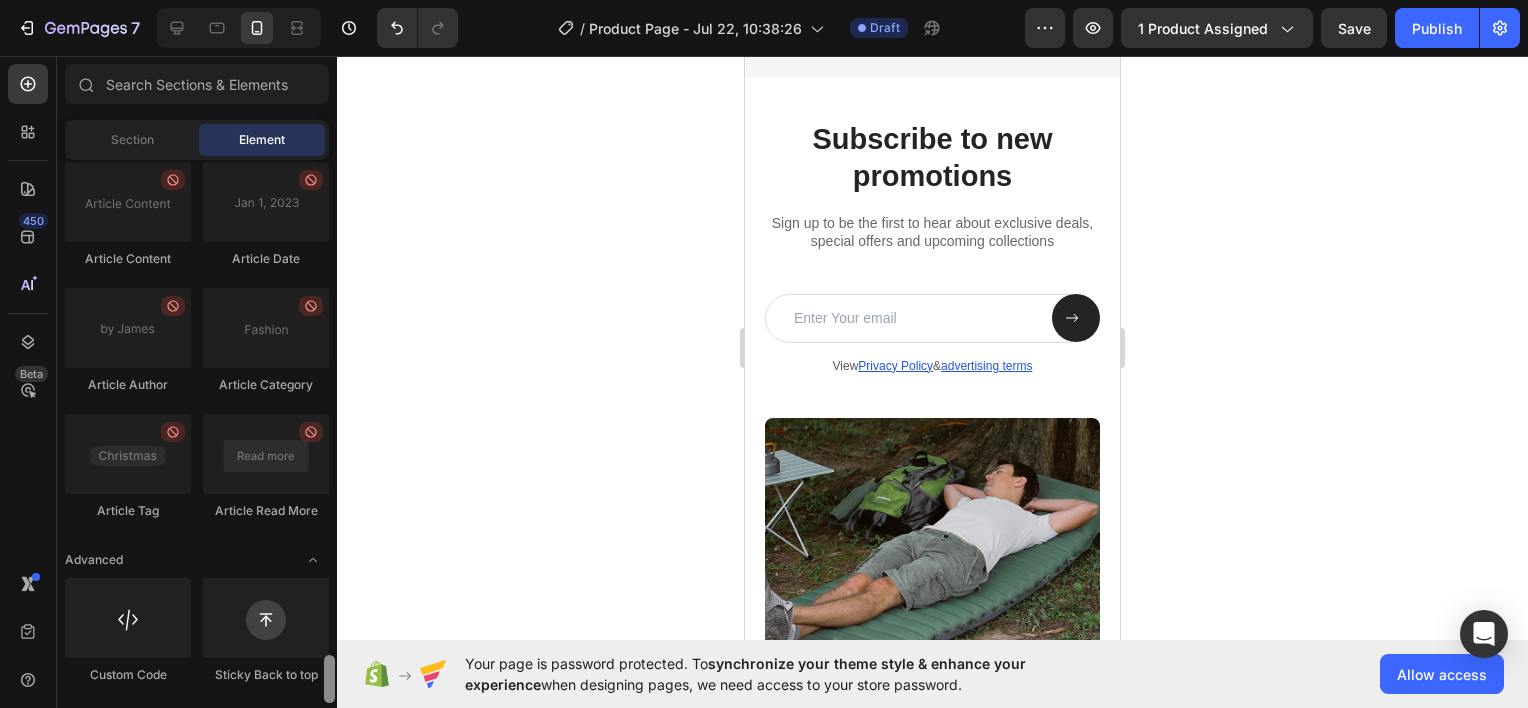 drag, startPoint x: 330, startPoint y: 318, endPoint x: 329, endPoint y: 725, distance: 407.00122 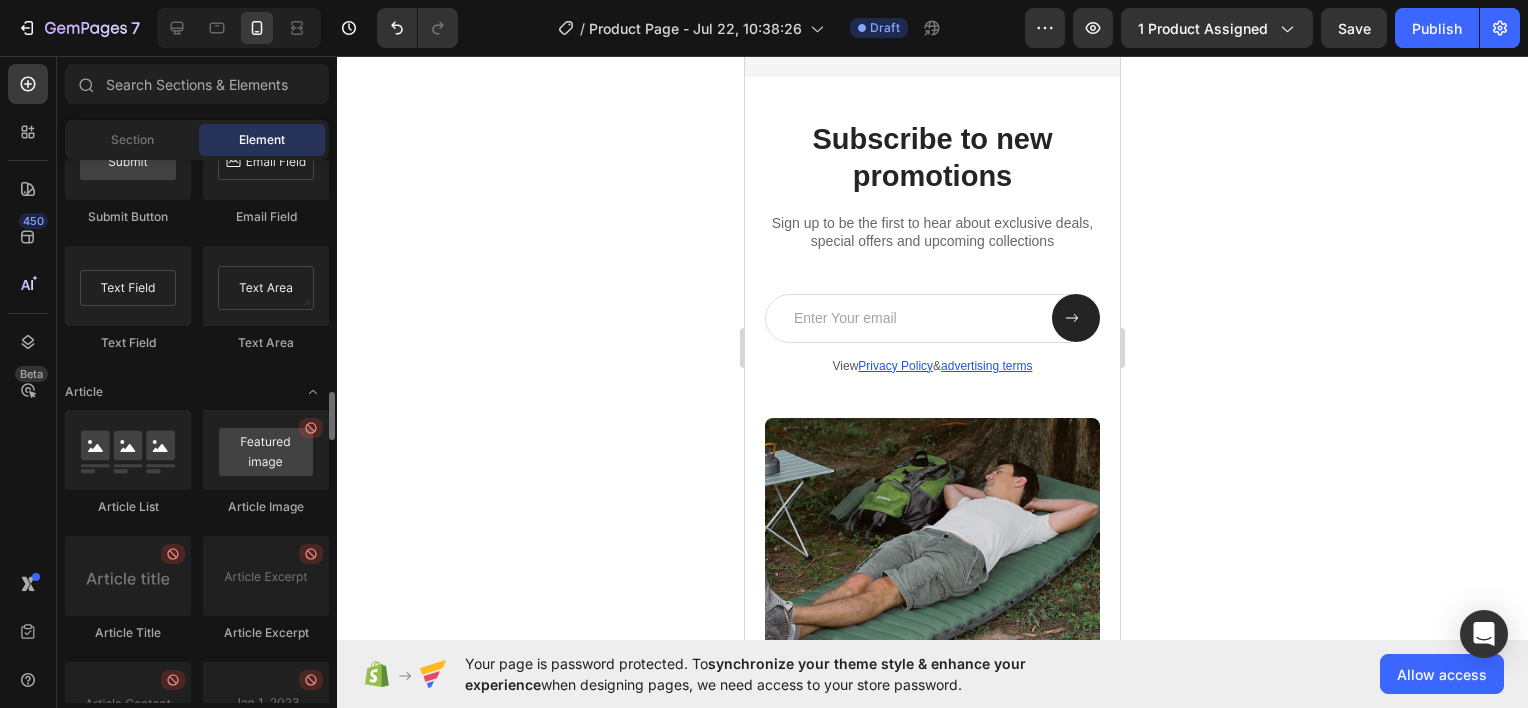 scroll, scrollTop: 4716, scrollLeft: 0, axis: vertical 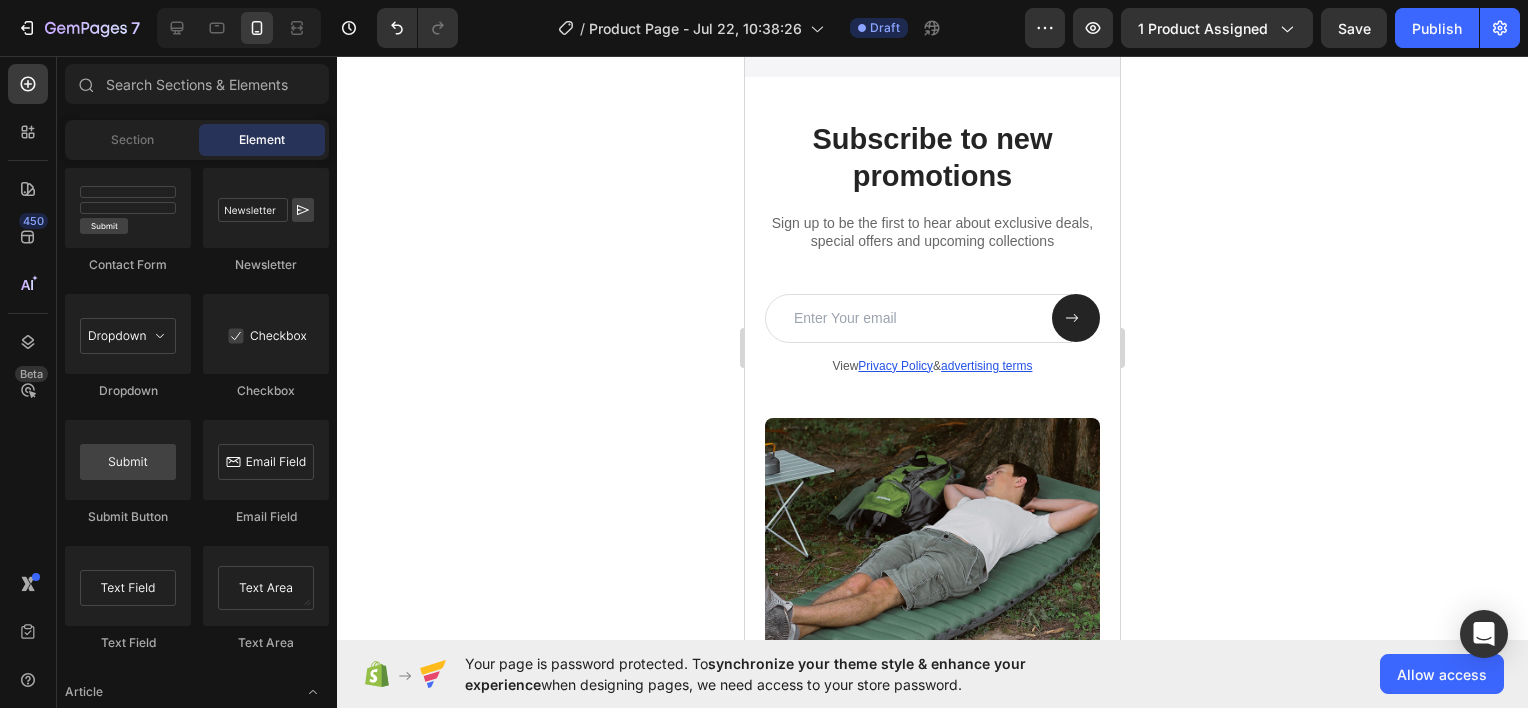 click on "Section Element" at bounding box center [197, 140] 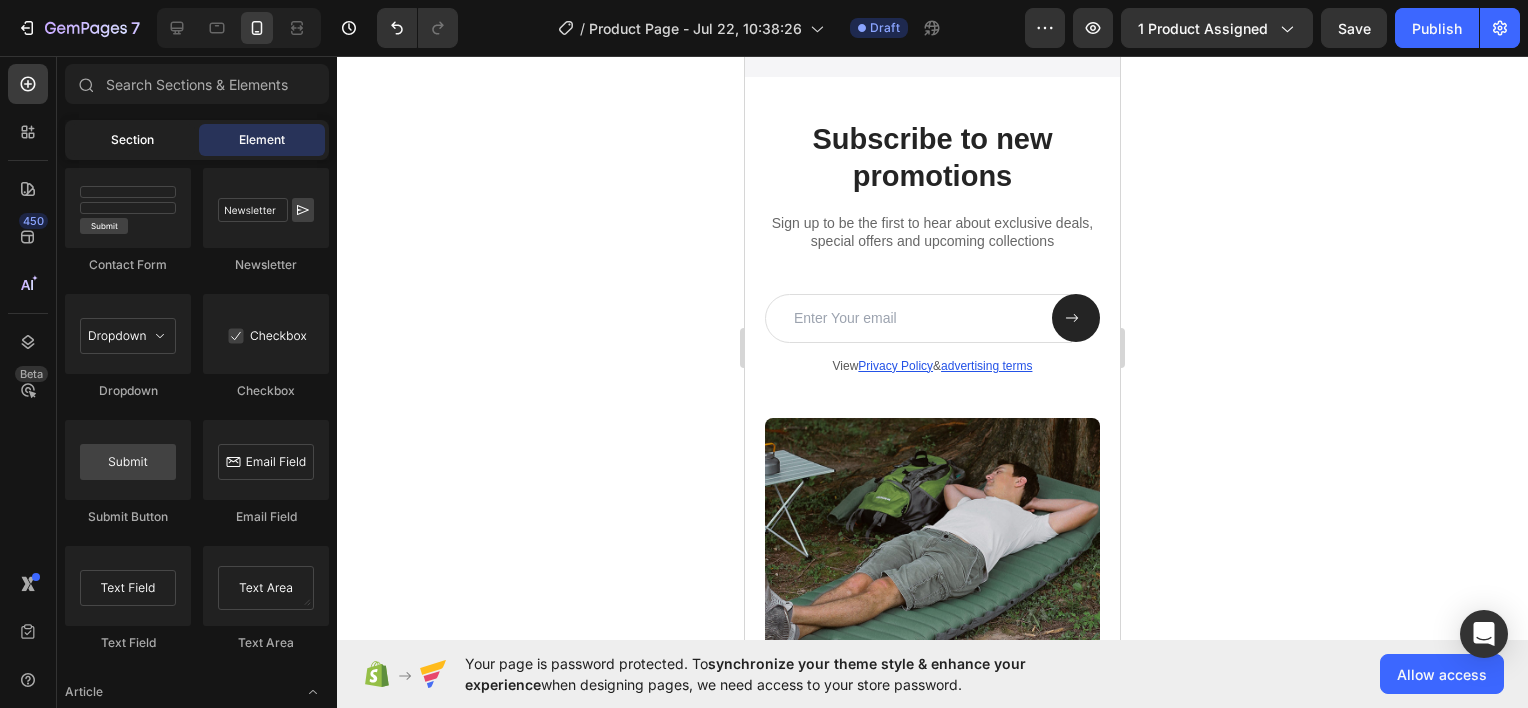 click on "Section" at bounding box center (132, 140) 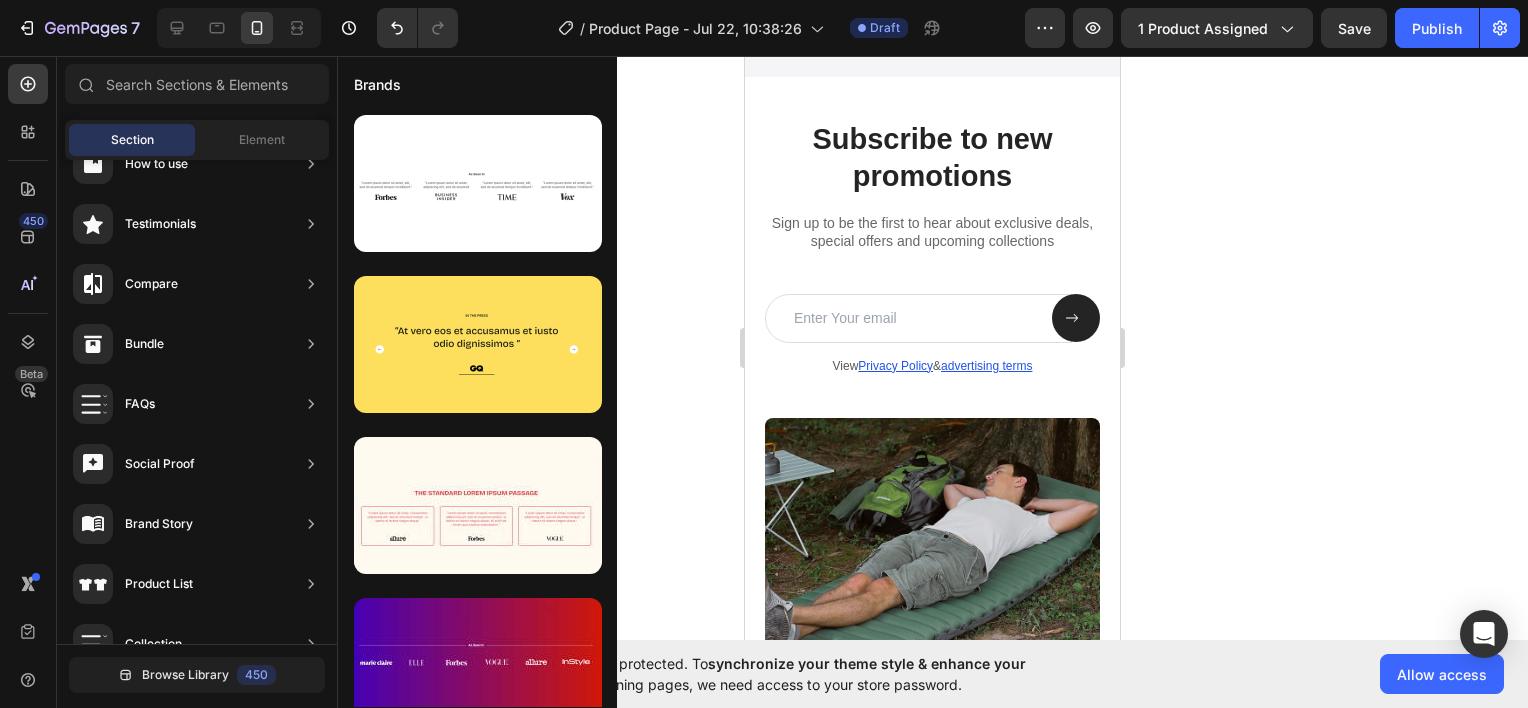 scroll, scrollTop: 676, scrollLeft: 0, axis: vertical 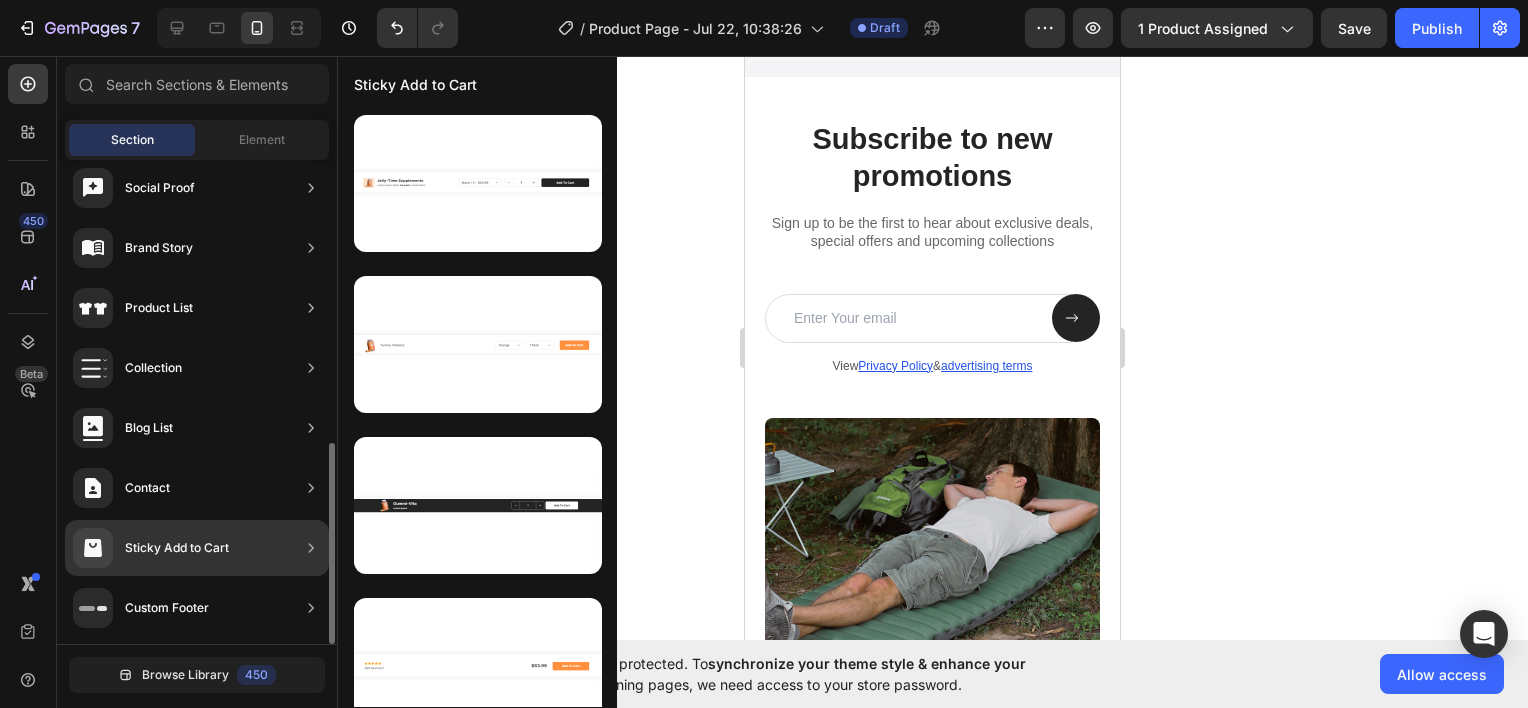 click on "Sticky Add to Cart" 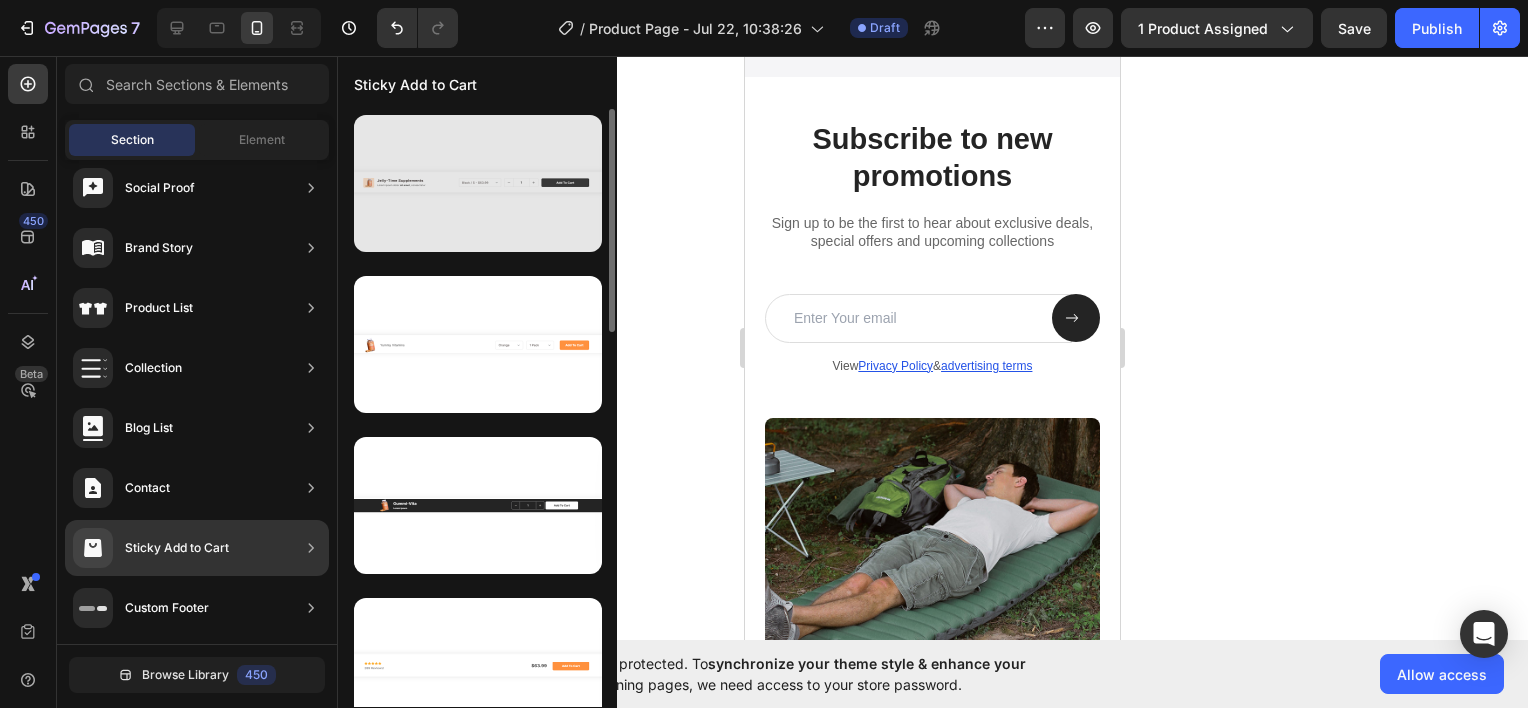 click at bounding box center (478, 183) 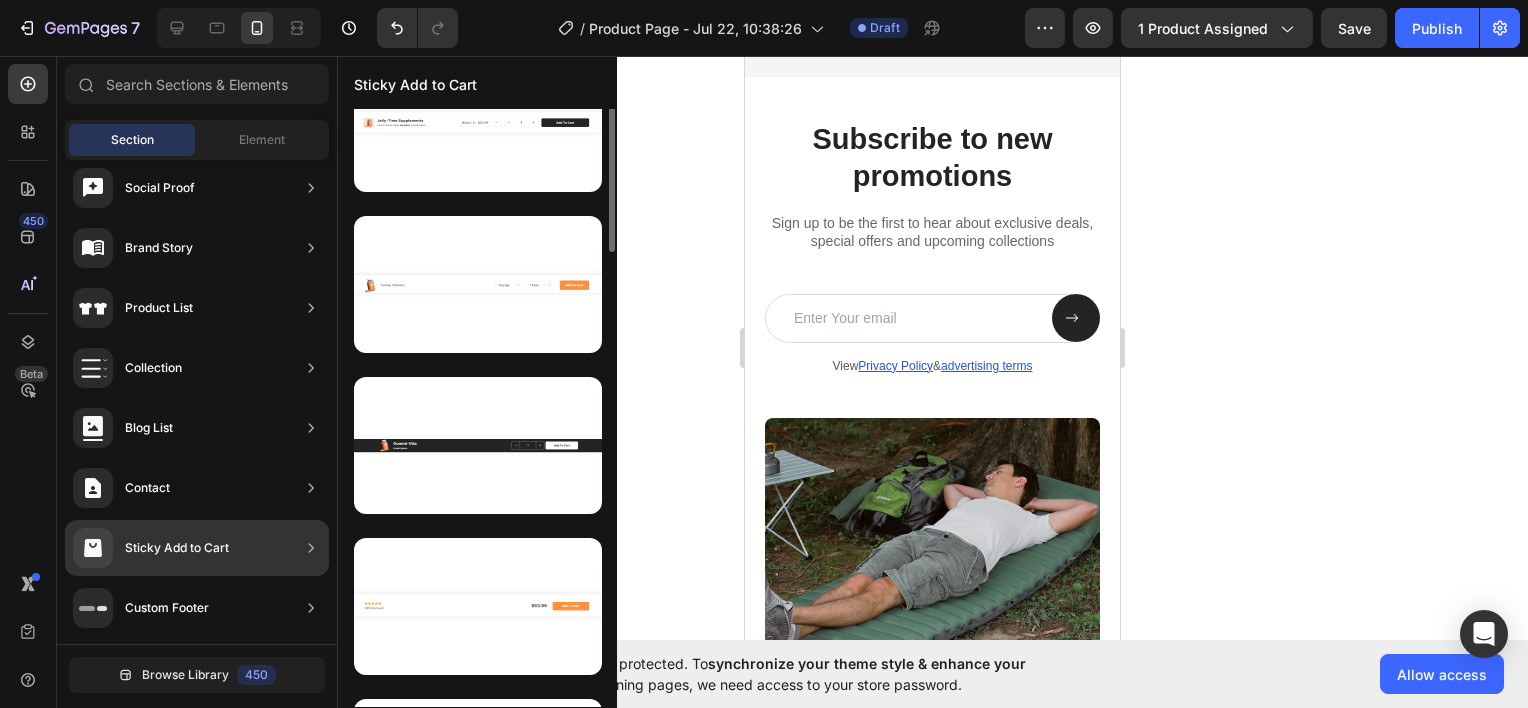 scroll, scrollTop: 0, scrollLeft: 0, axis: both 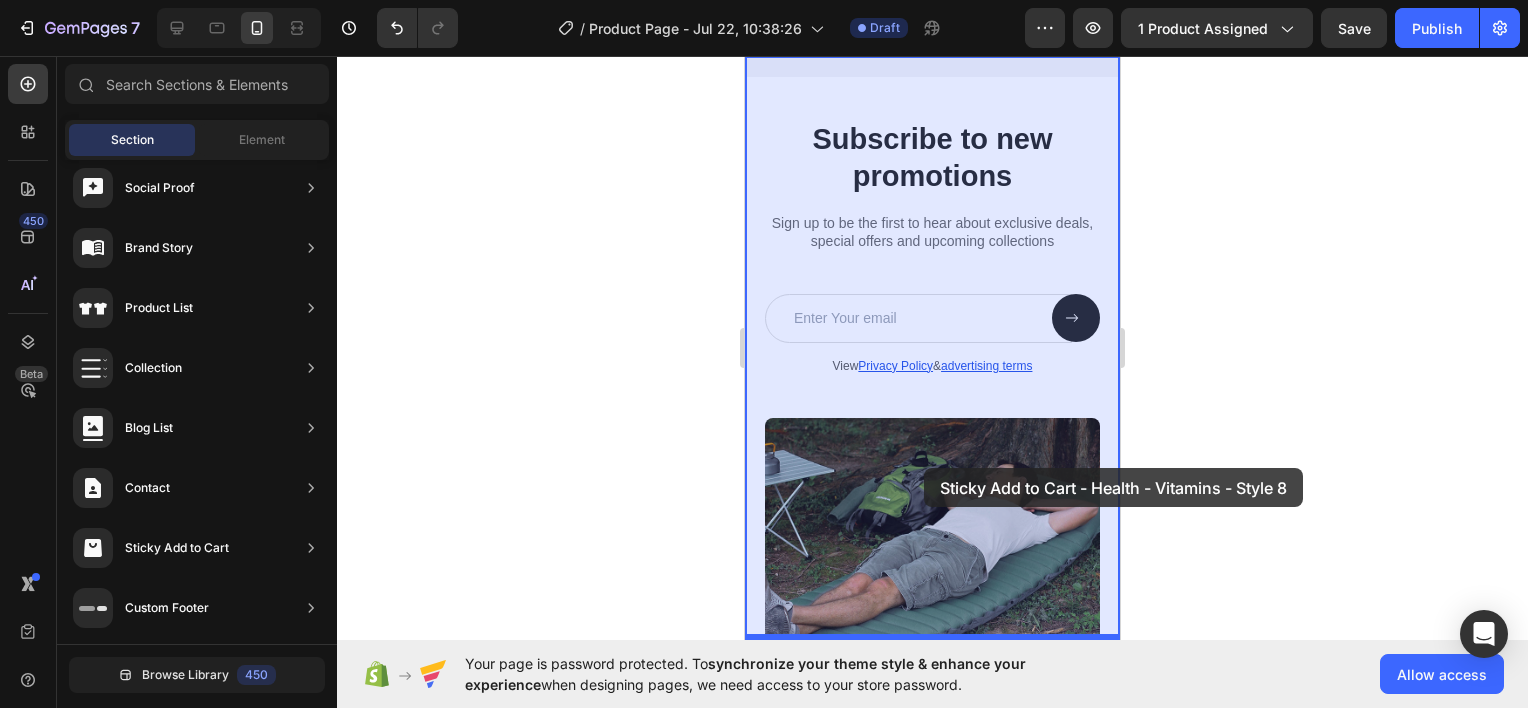 drag, startPoint x: 1226, startPoint y: 279, endPoint x: 924, endPoint y: 468, distance: 356.26535 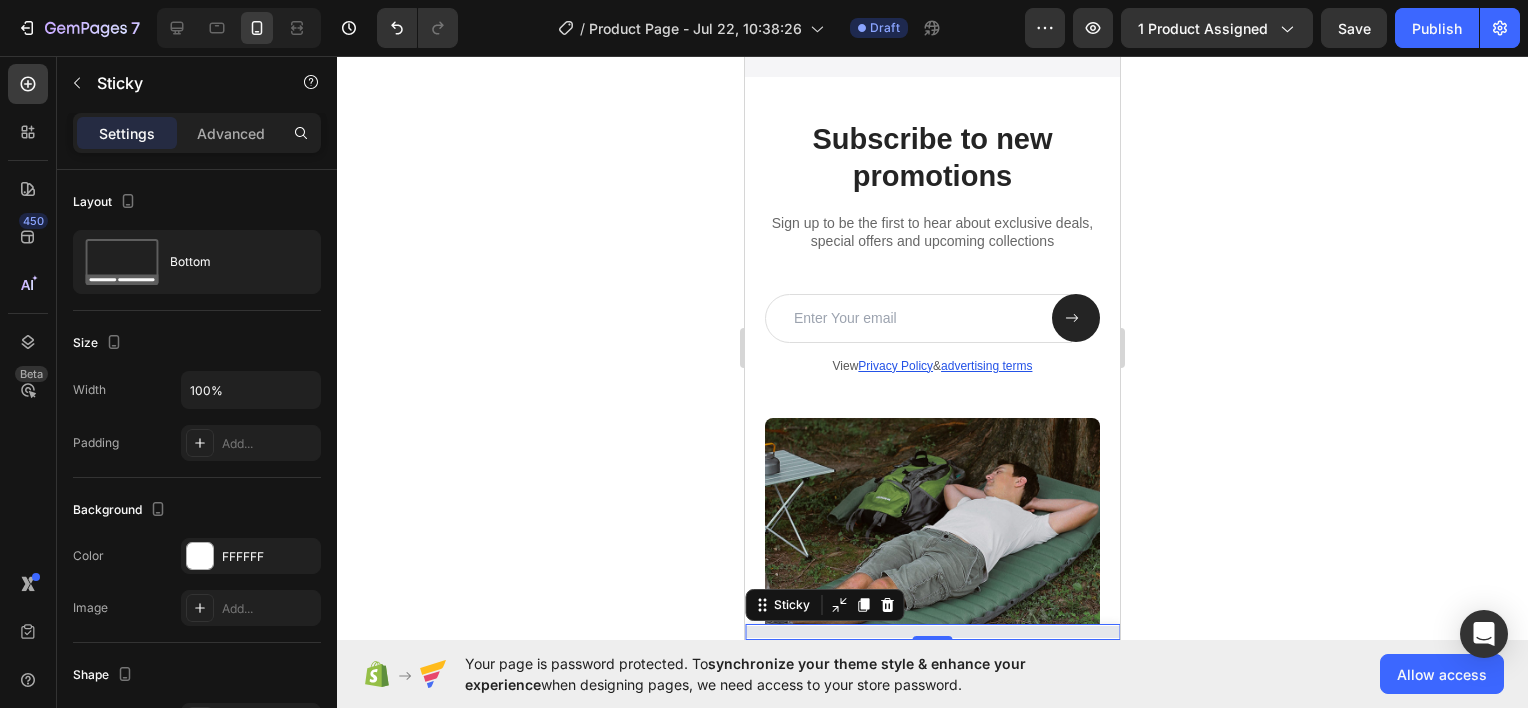 select on "576511534872724069" 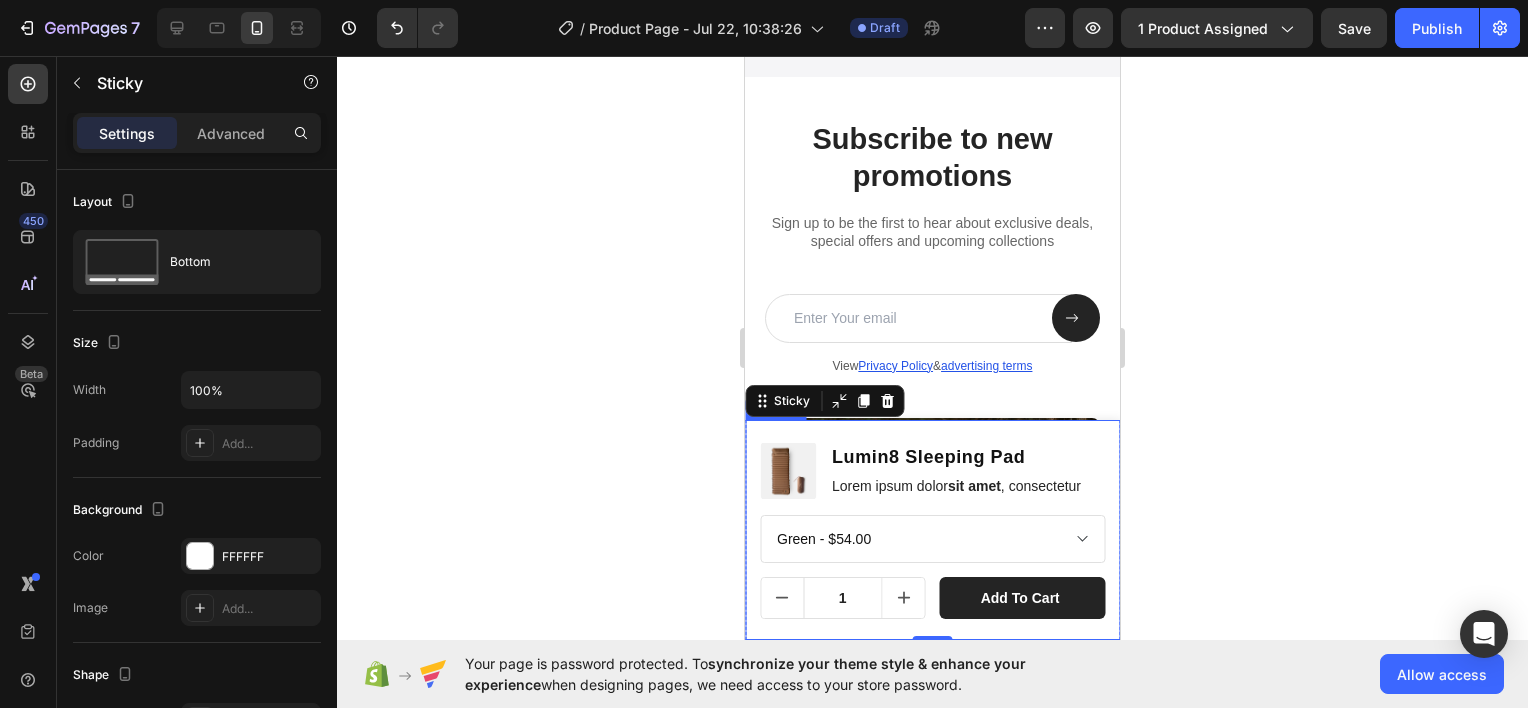 scroll, scrollTop: 7084, scrollLeft: 0, axis: vertical 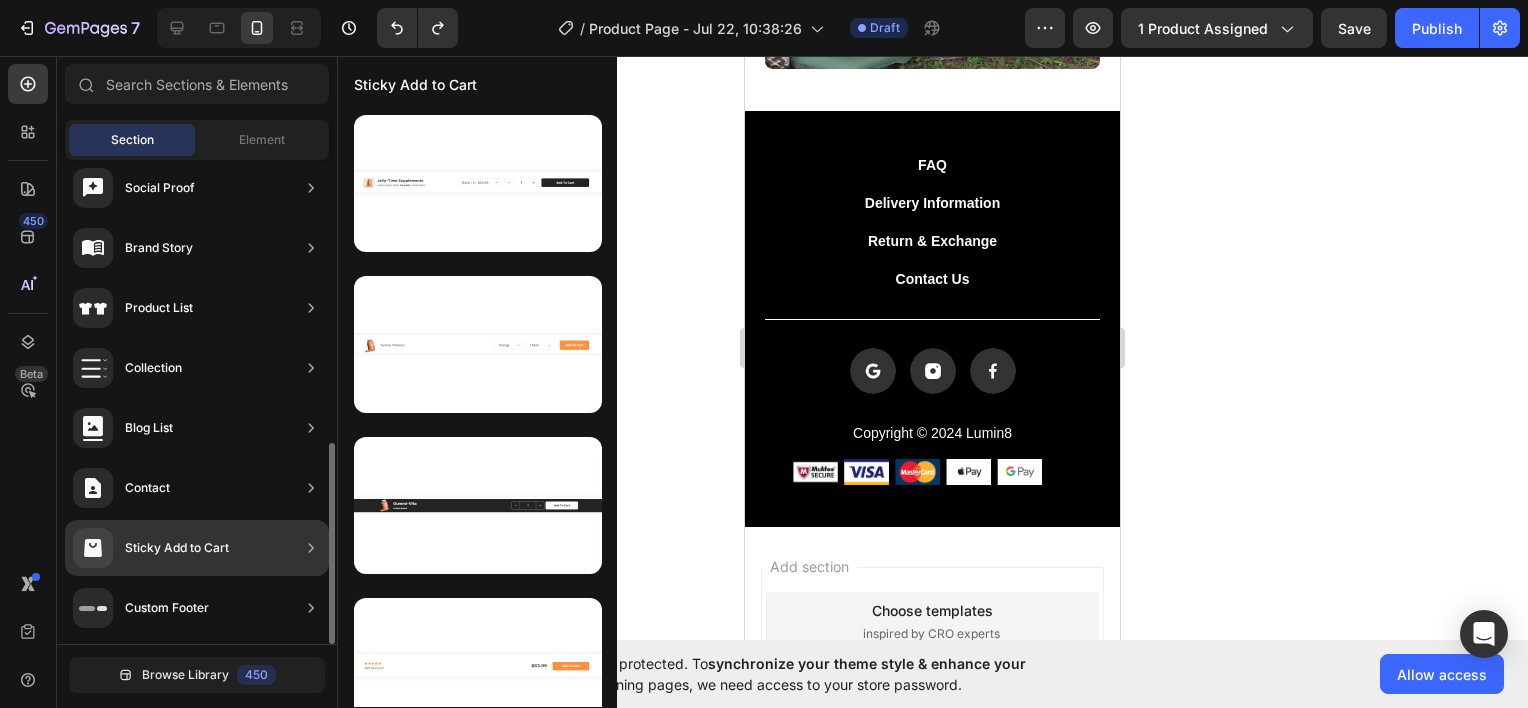 click on "Sticky Add to Cart" 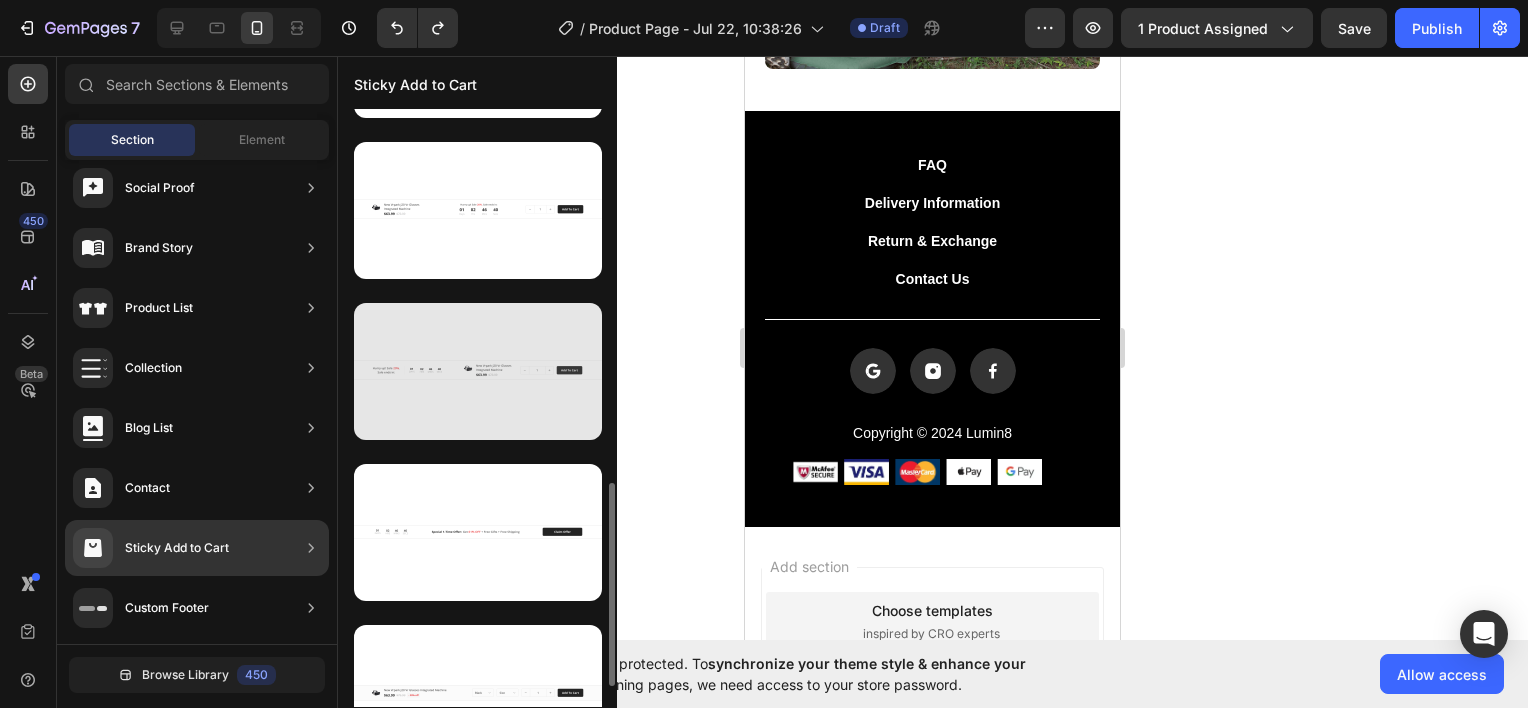 scroll, scrollTop: 1160, scrollLeft: 0, axis: vertical 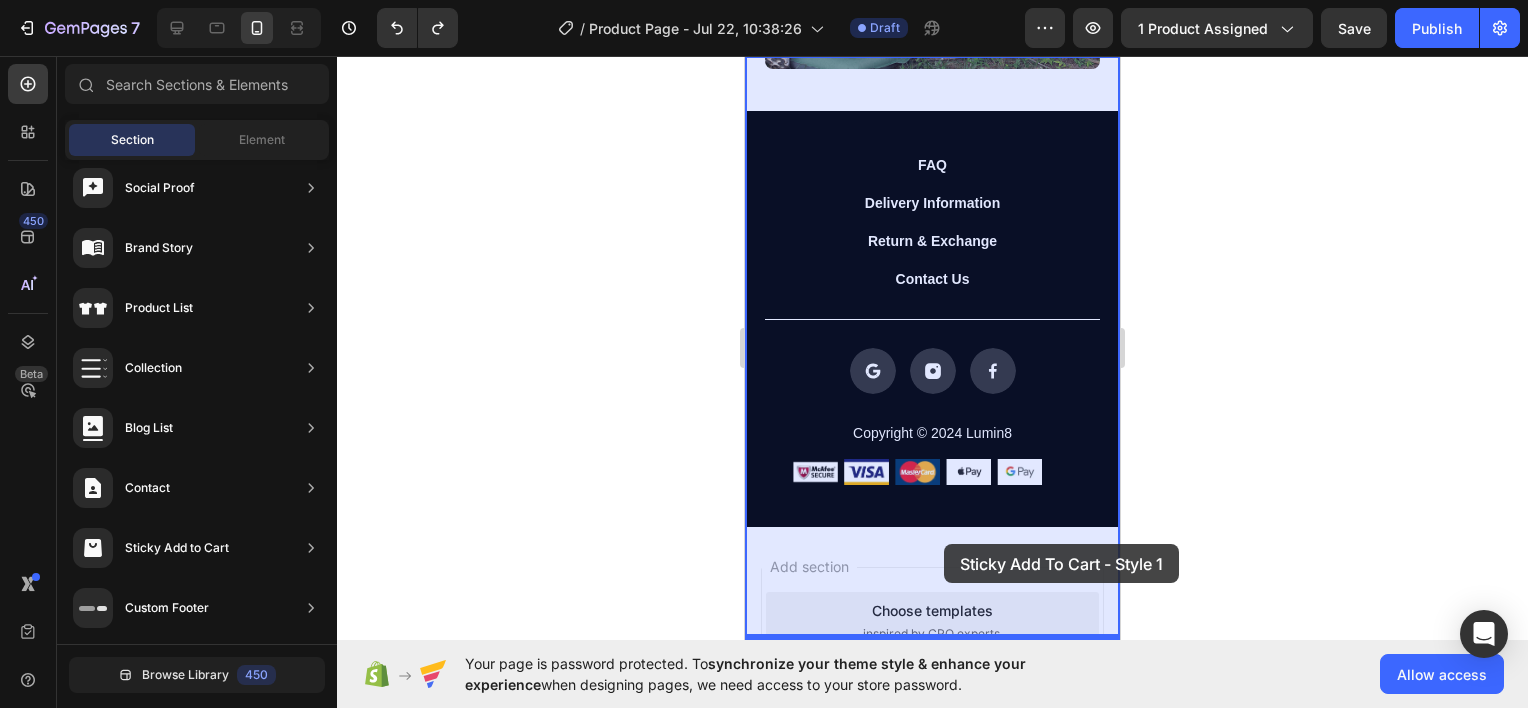 drag, startPoint x: 1238, startPoint y: 715, endPoint x: 944, endPoint y: 543, distance: 340.6171 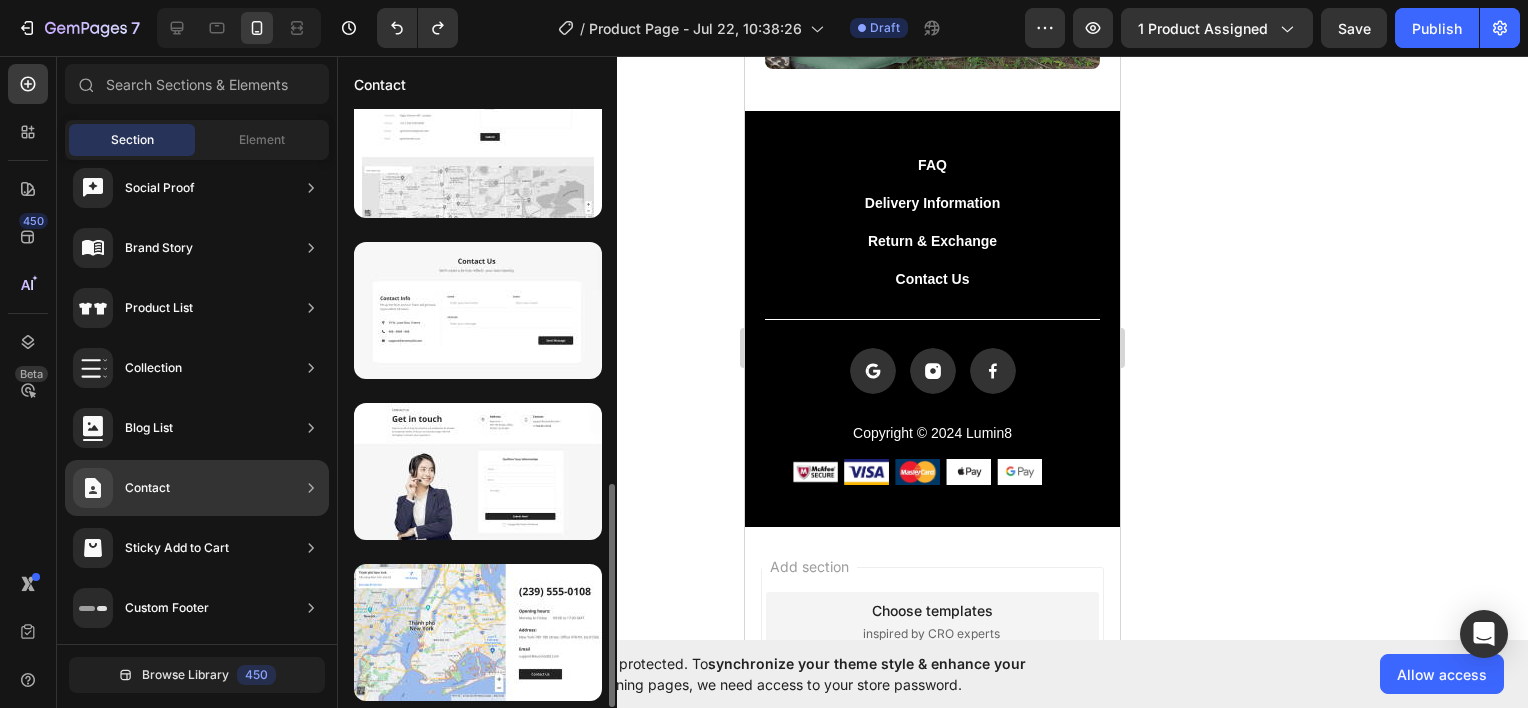 scroll, scrollTop: 0, scrollLeft: 0, axis: both 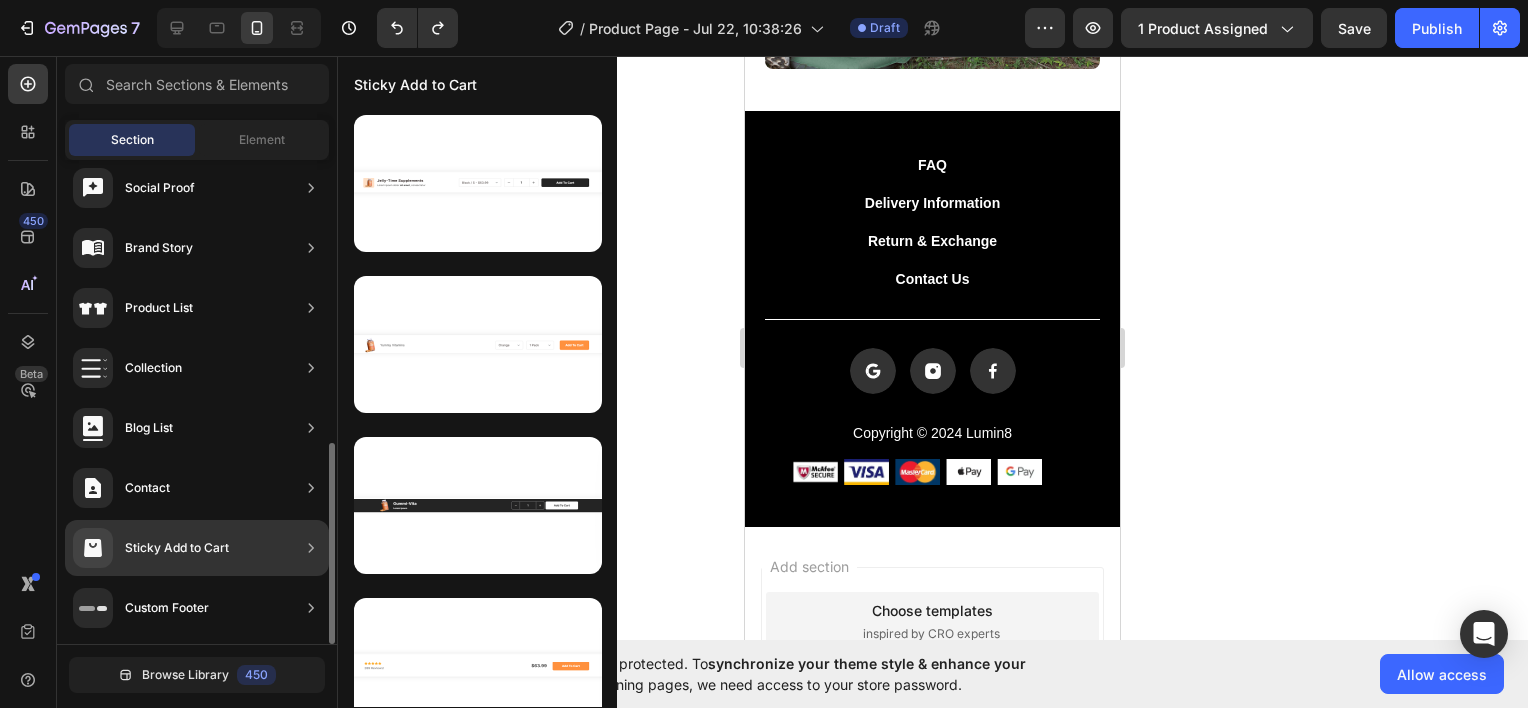 click on "Sticky Add to Cart" 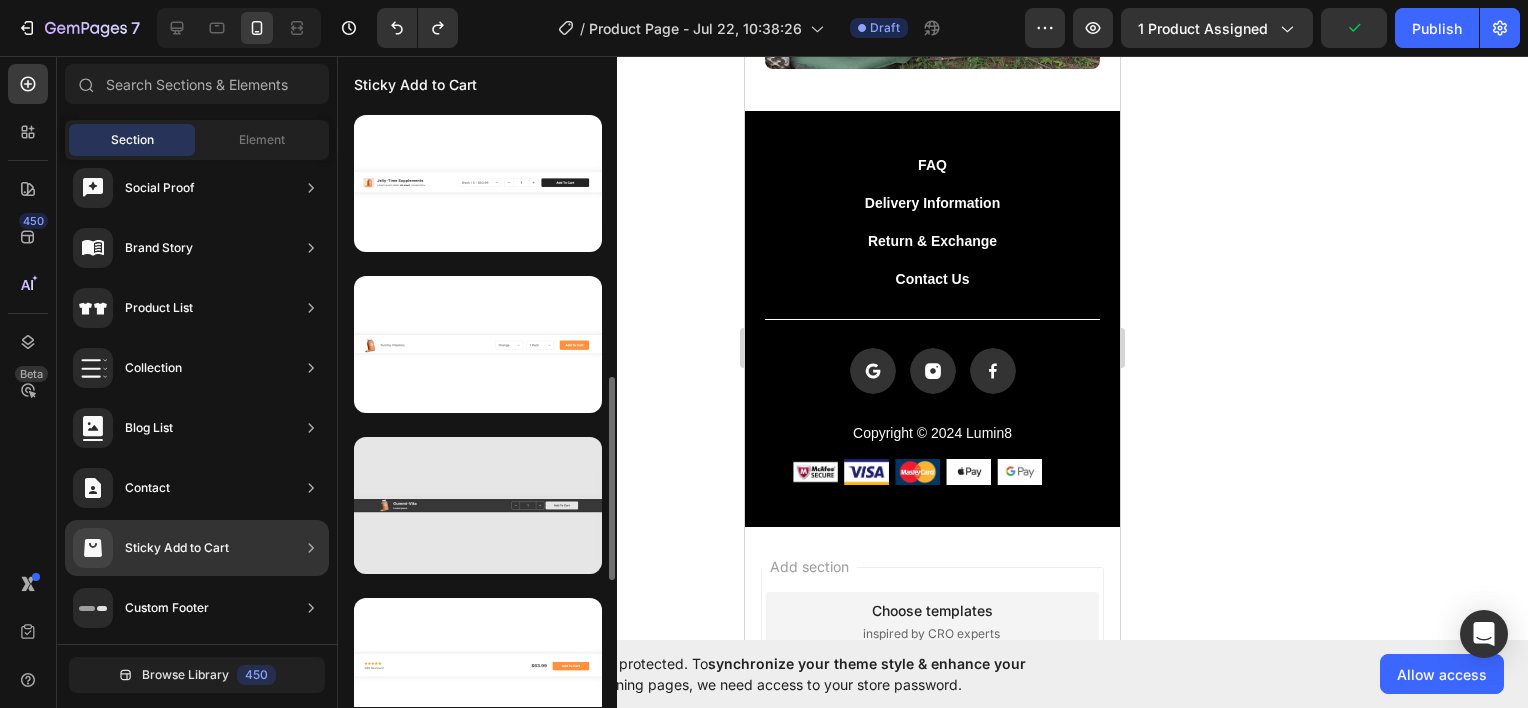 scroll, scrollTop: 500, scrollLeft: 0, axis: vertical 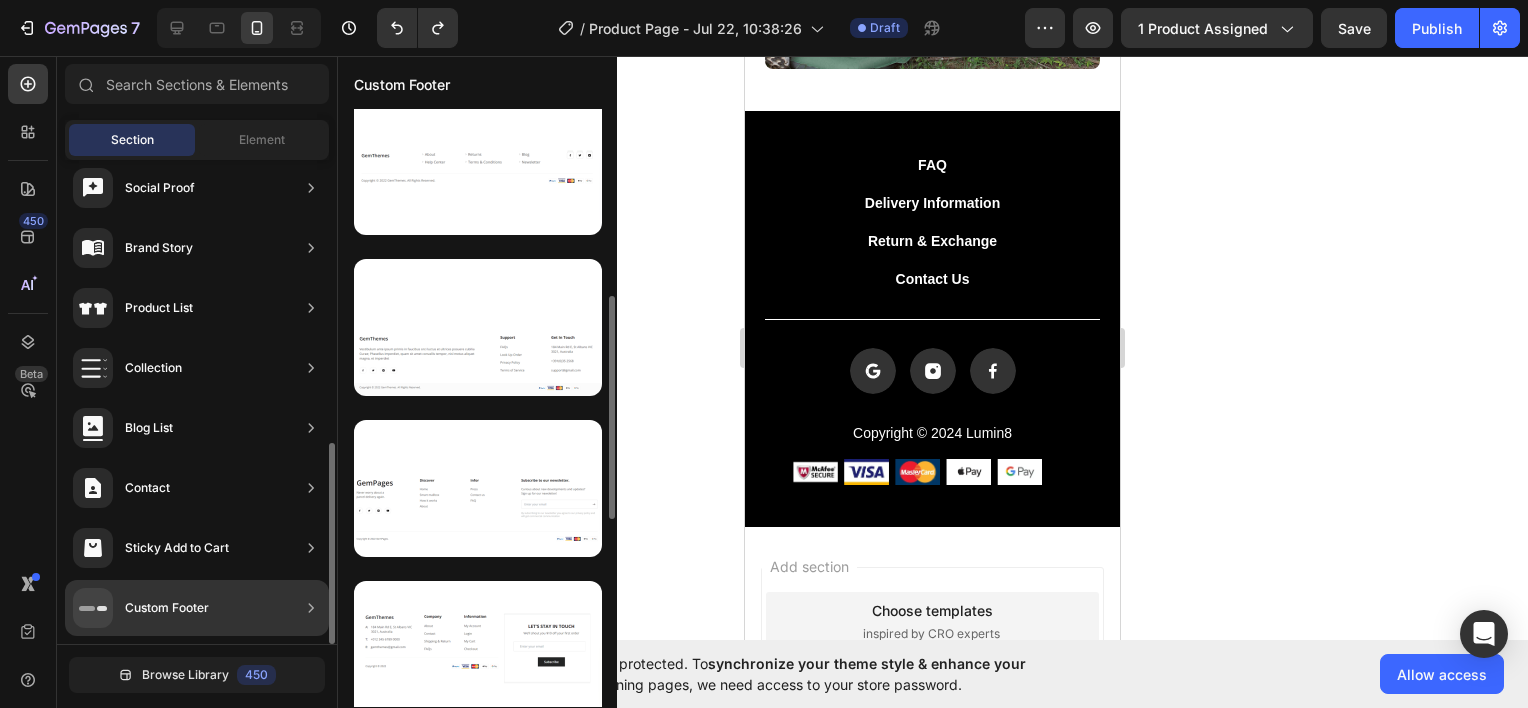 click on "Sticky Add to Cart" at bounding box center [177, 548] 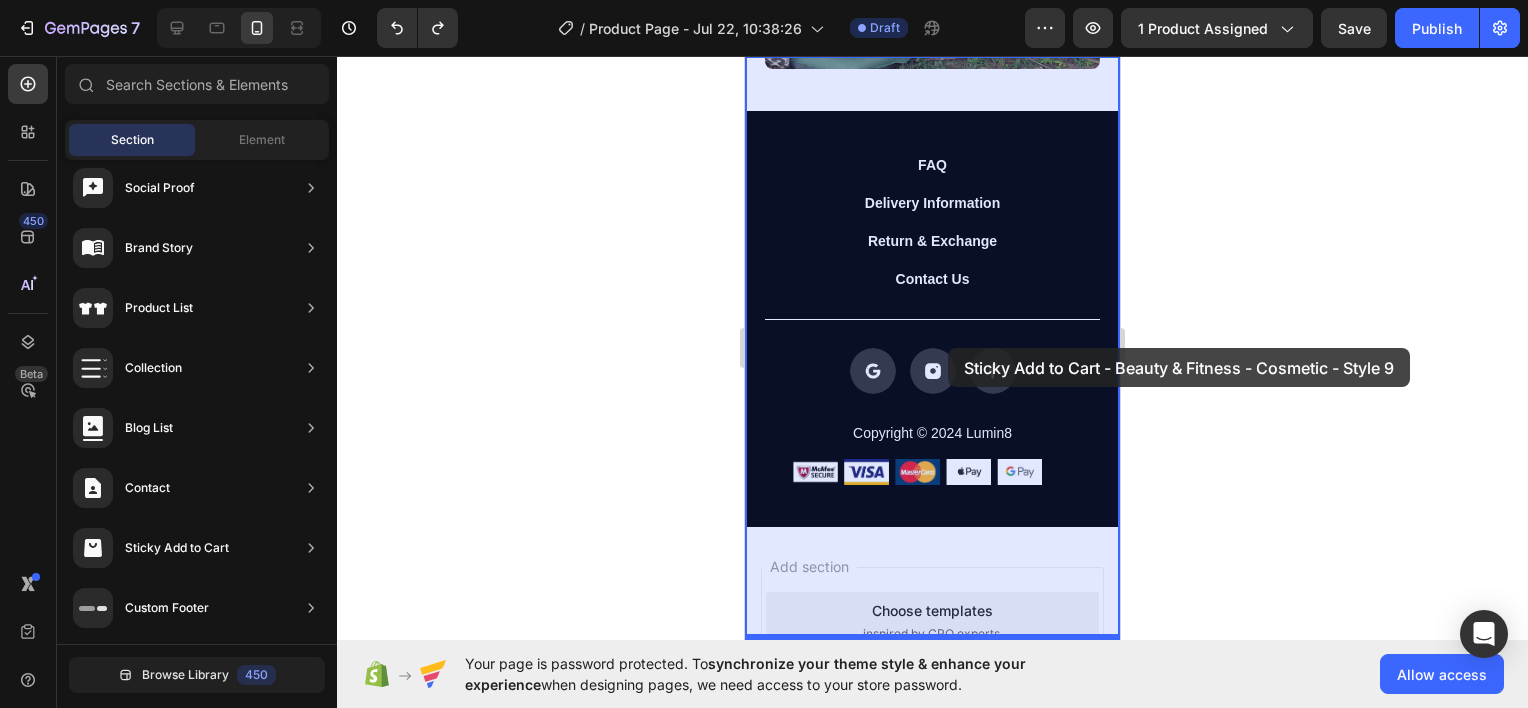 drag, startPoint x: 1272, startPoint y: 380, endPoint x: 948, endPoint y: 348, distance: 325.57642 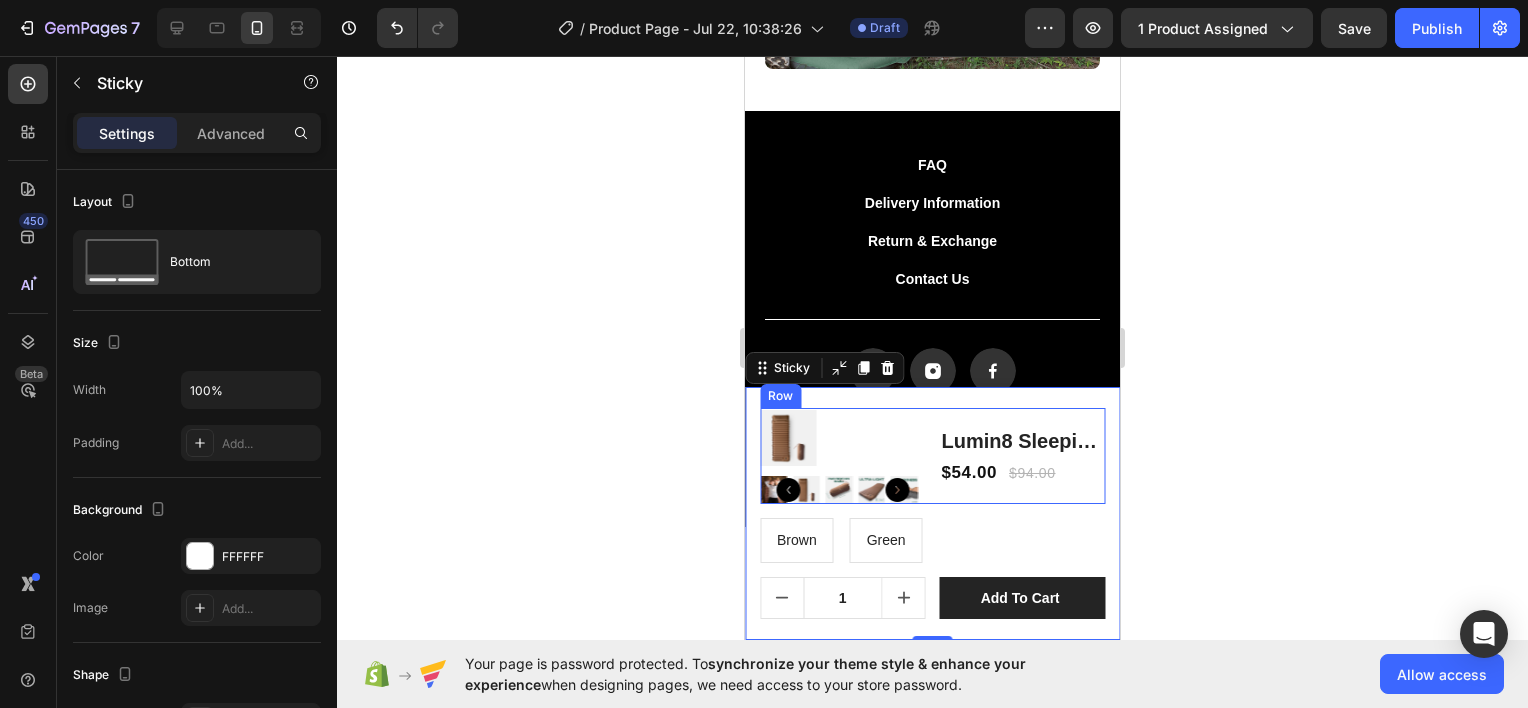 click on "Lumin8 Sleeping Pad Product Title $54.00 Product Price Product Price $94.00 Product Price Product Price Row" at bounding box center (1023, 456) 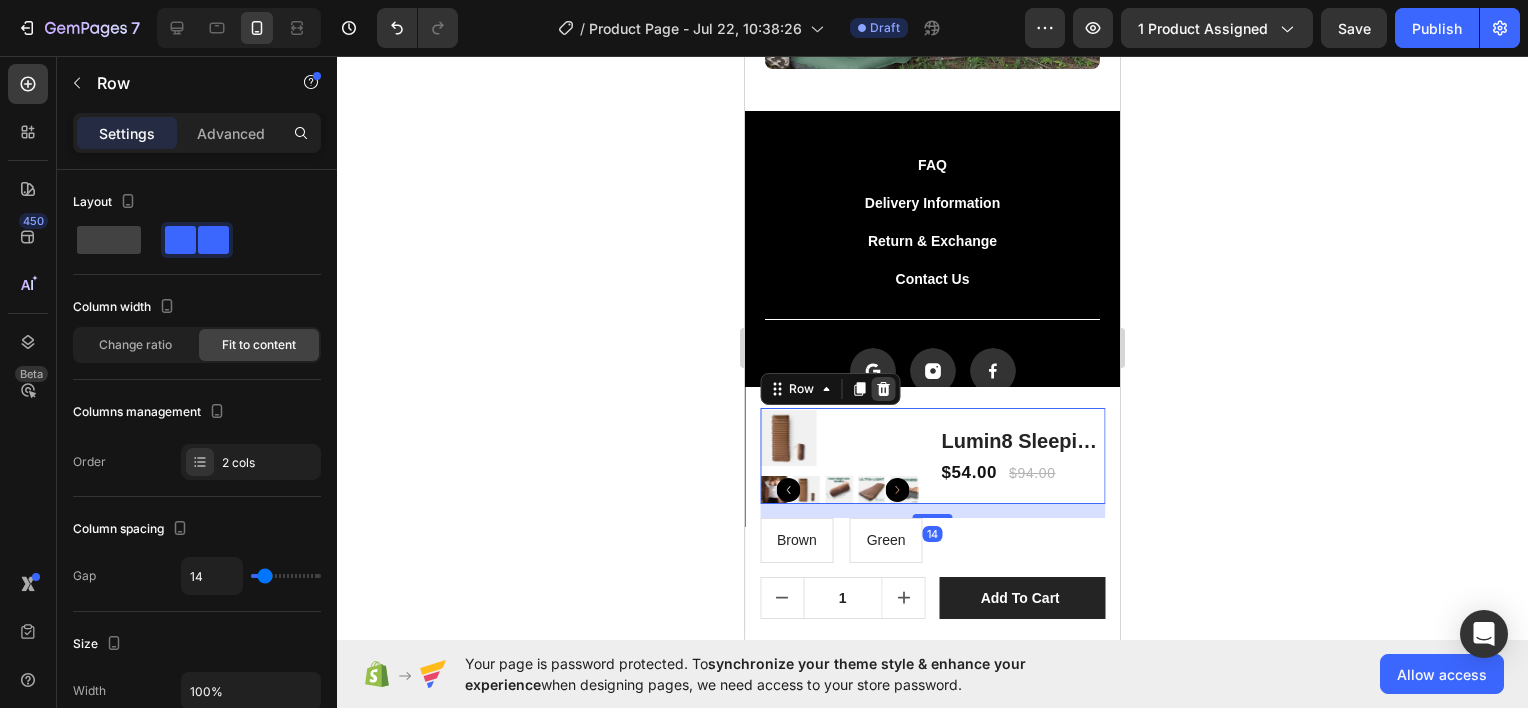 click 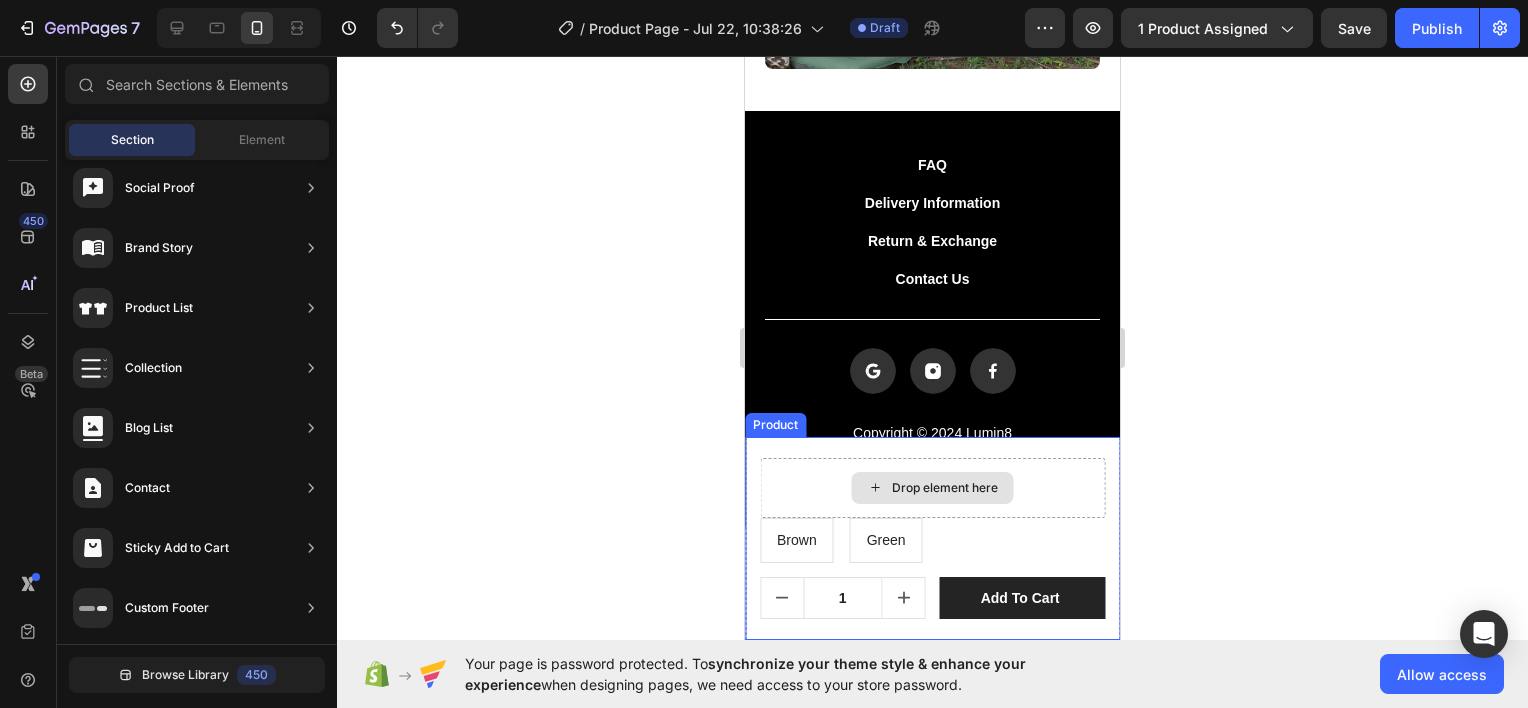 click on "Drop element here" at bounding box center [932, 488] 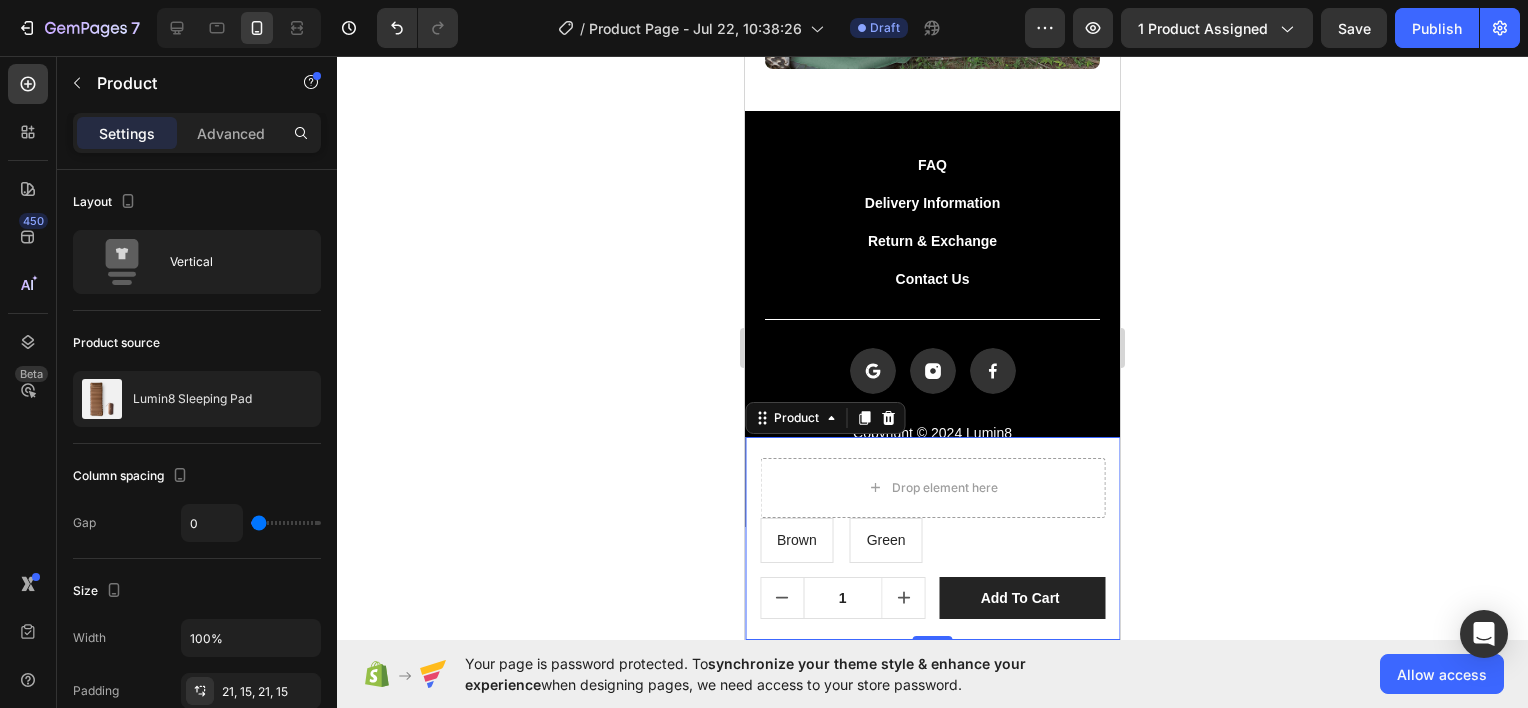 click 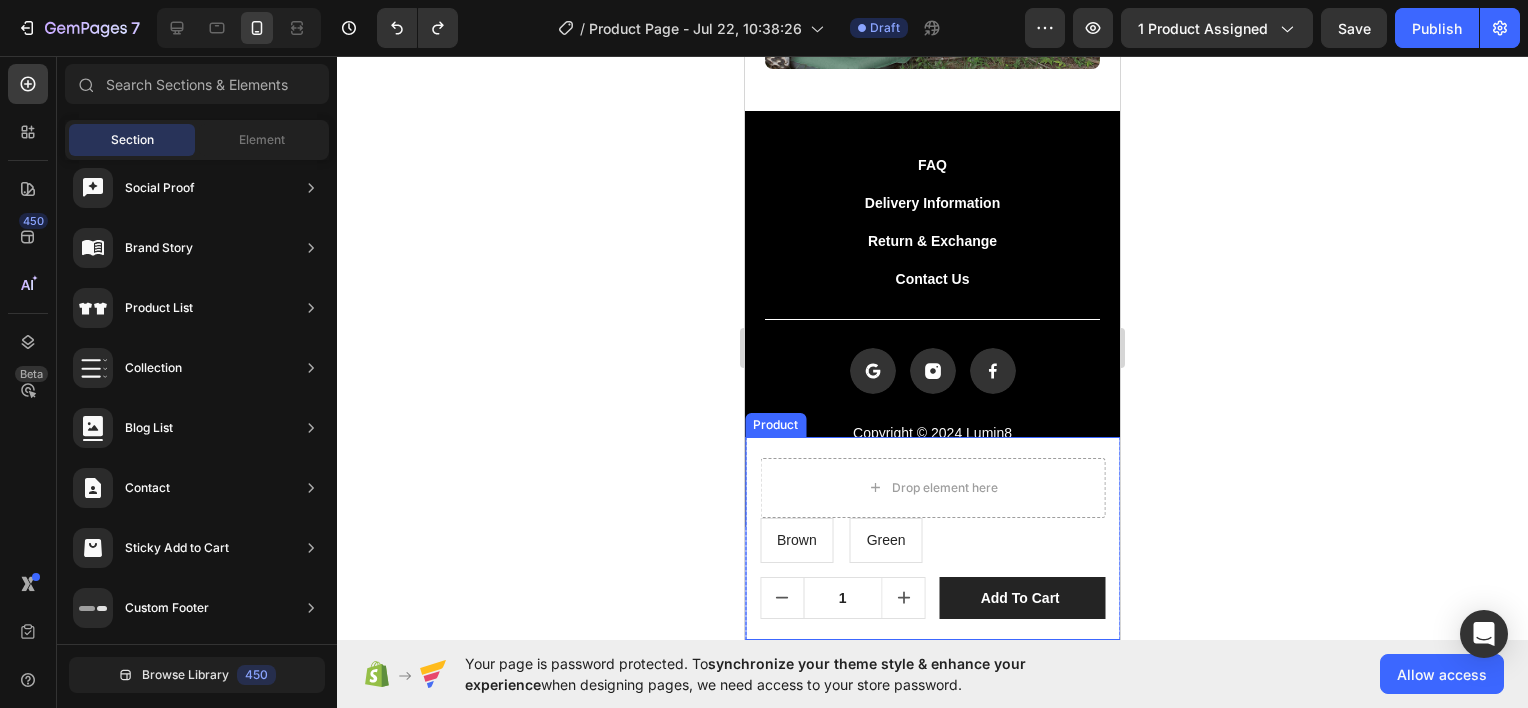 click 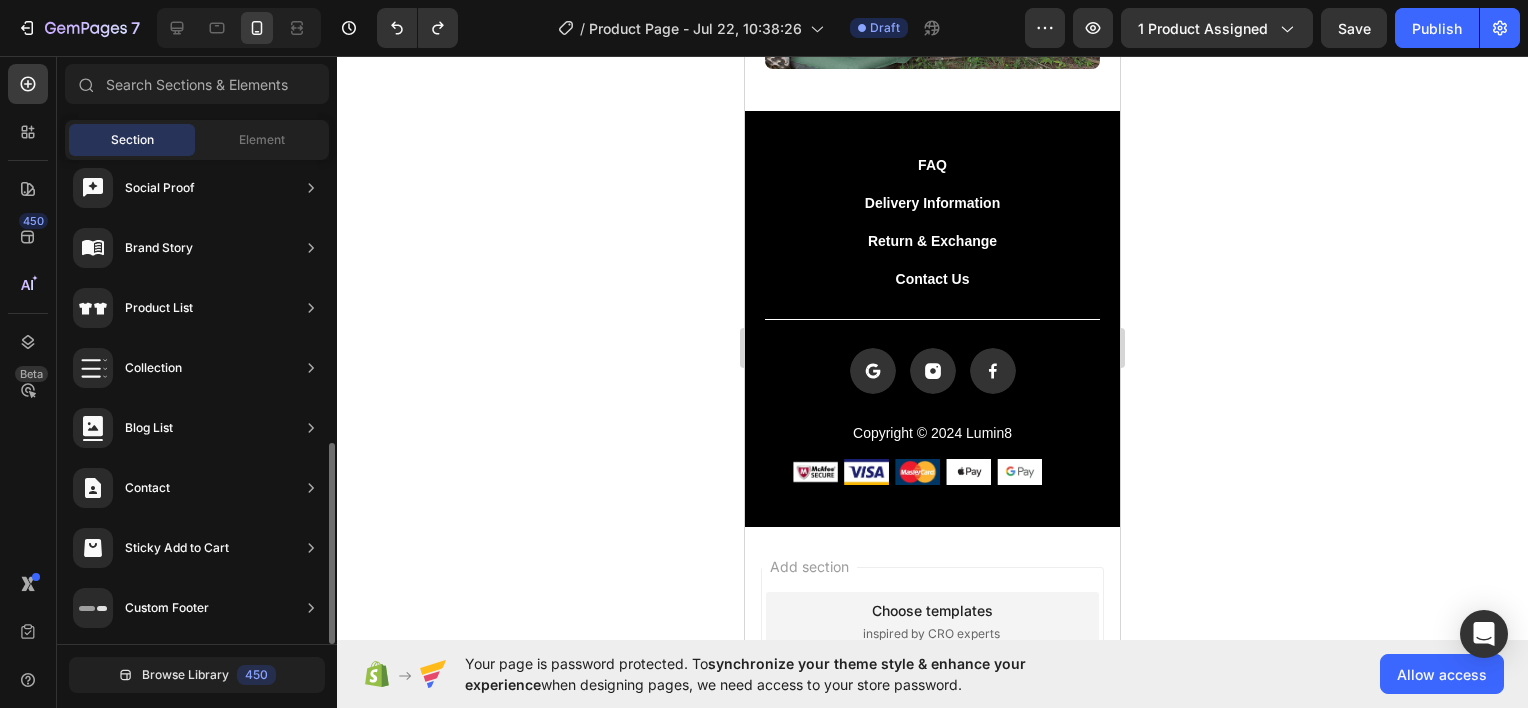 scroll, scrollTop: 194, scrollLeft: 0, axis: vertical 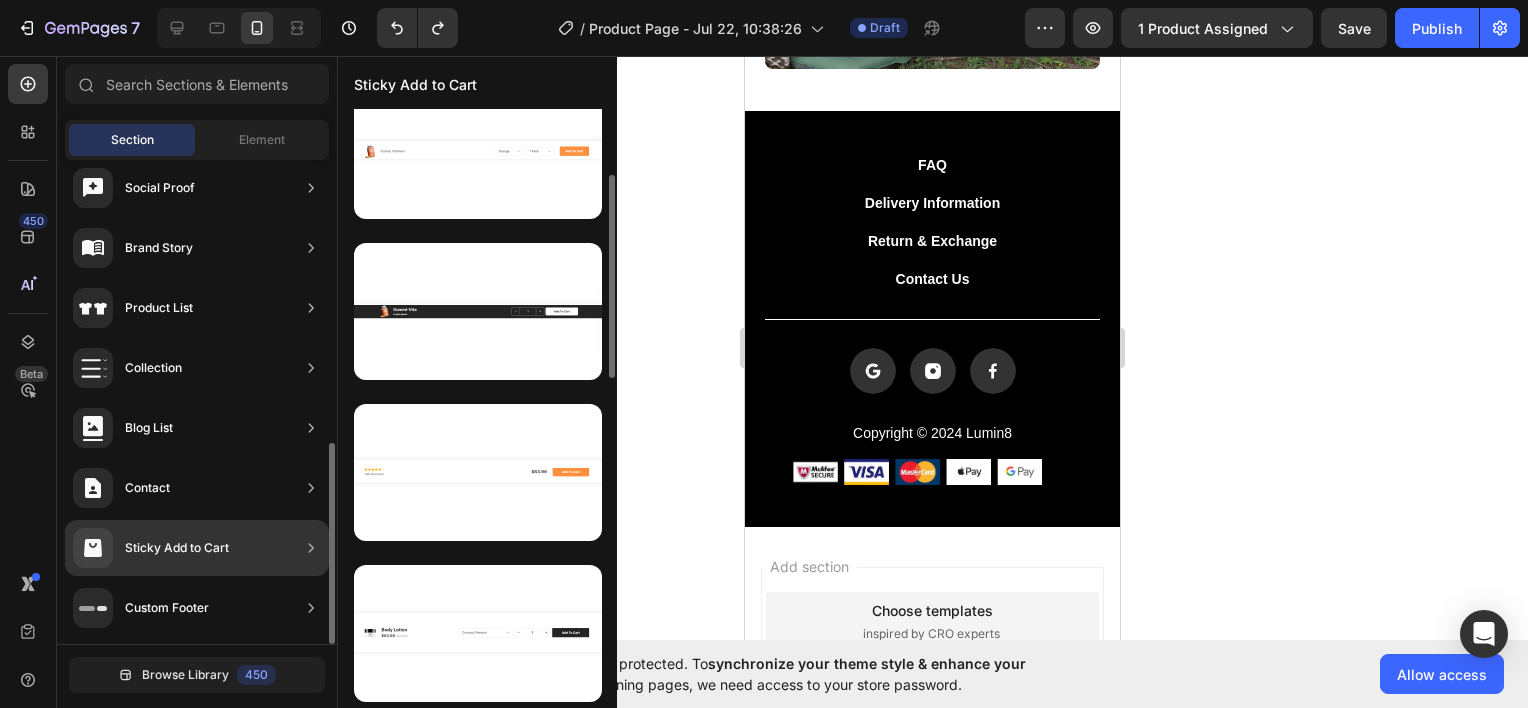 click on "Sticky Add to Cart" 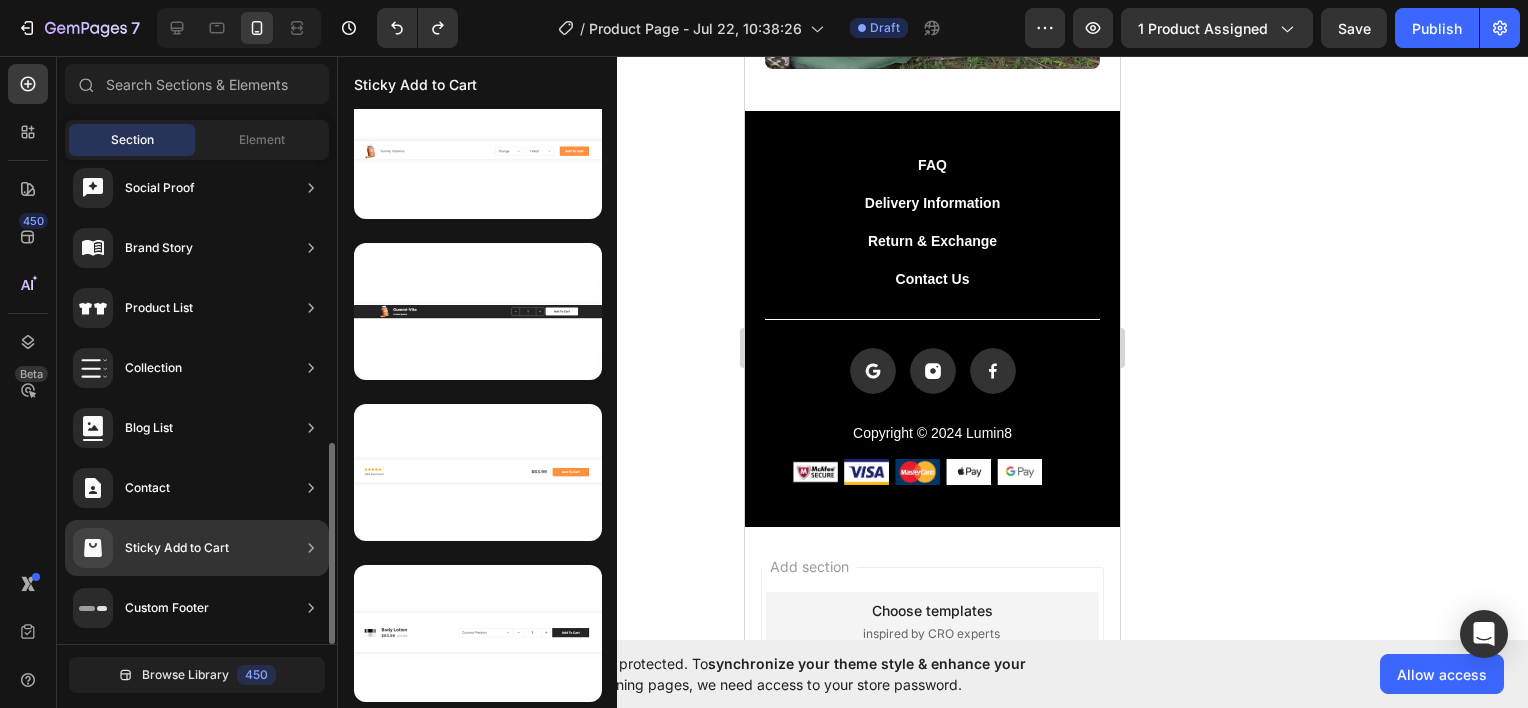 click on "Sticky Add to Cart" at bounding box center [177, 548] 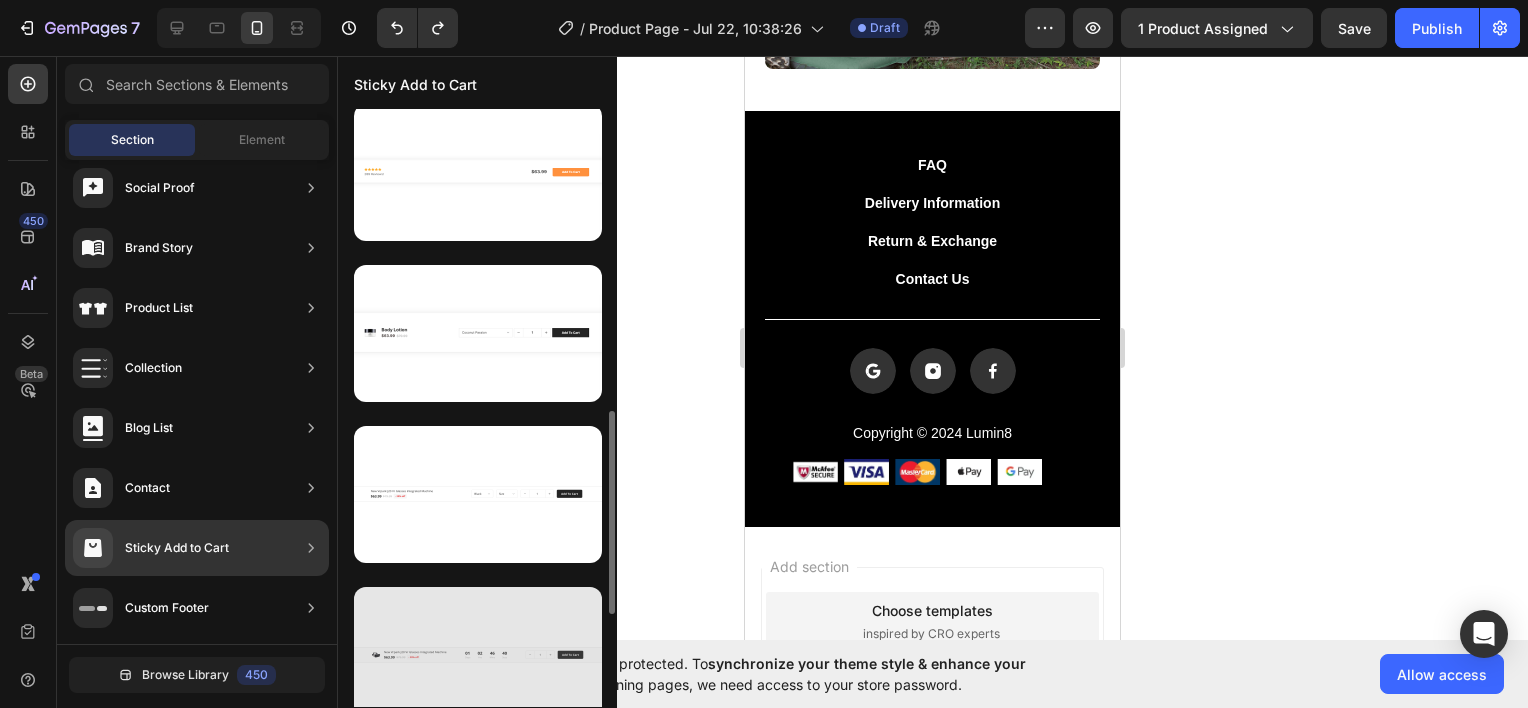 scroll, scrollTop: 594, scrollLeft: 0, axis: vertical 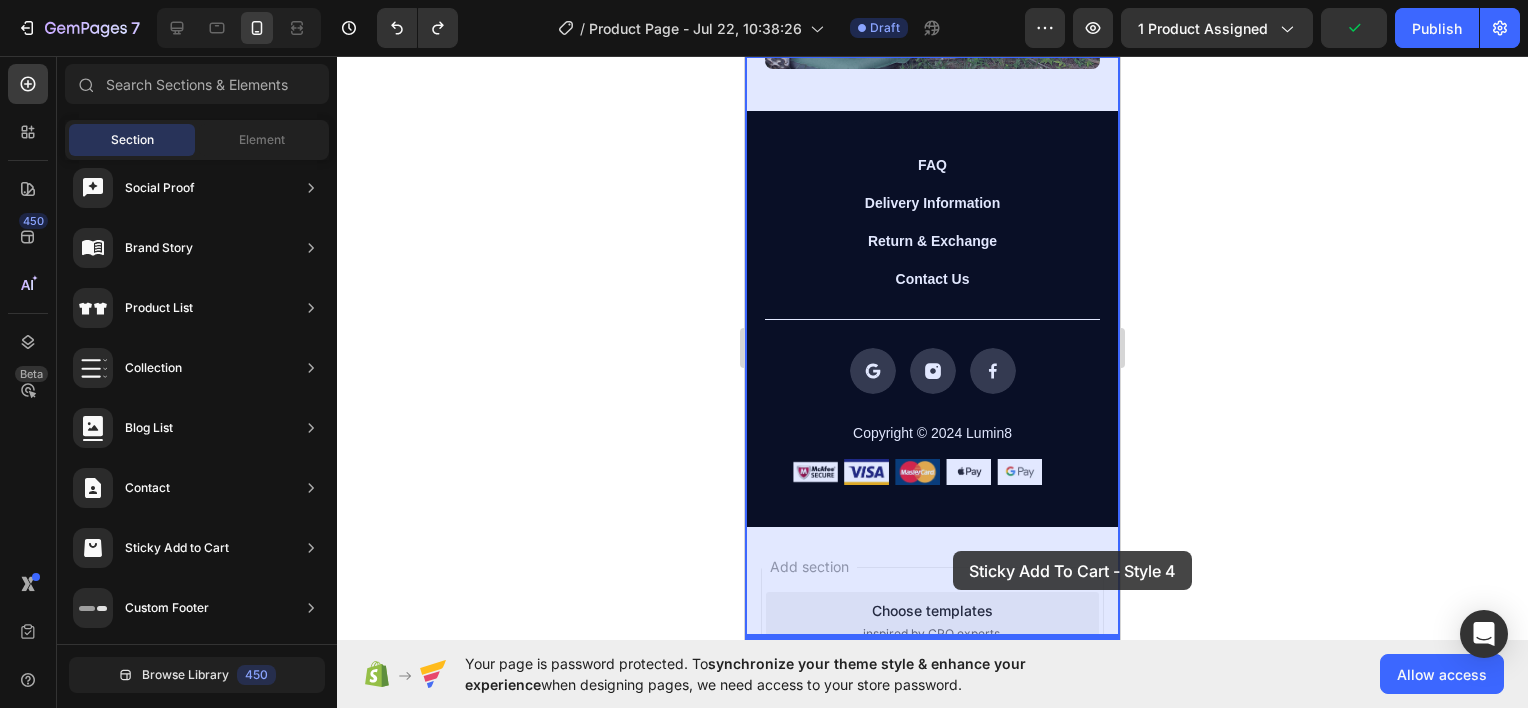 drag, startPoint x: 948, startPoint y: 497, endPoint x: 953, endPoint y: 551, distance: 54.230988 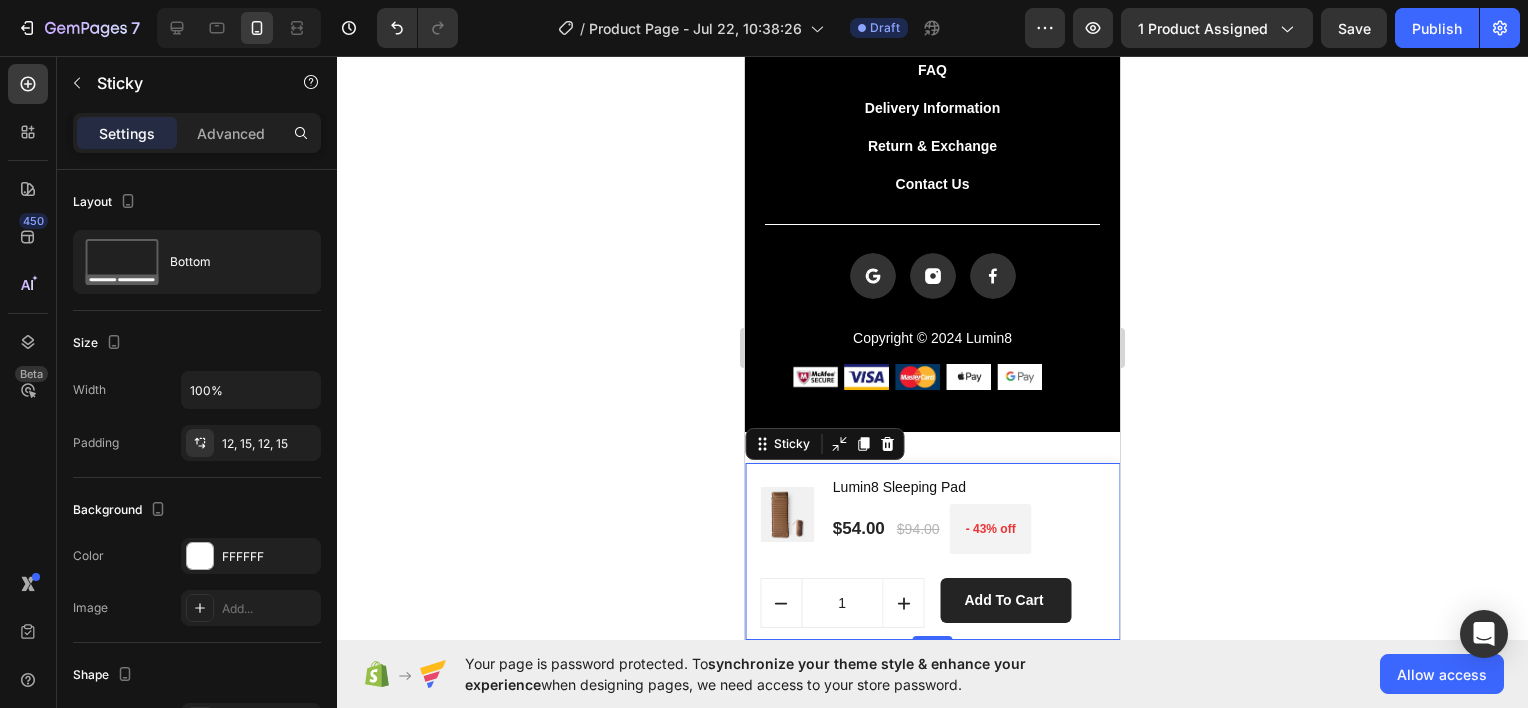 scroll, scrollTop: 7184, scrollLeft: 0, axis: vertical 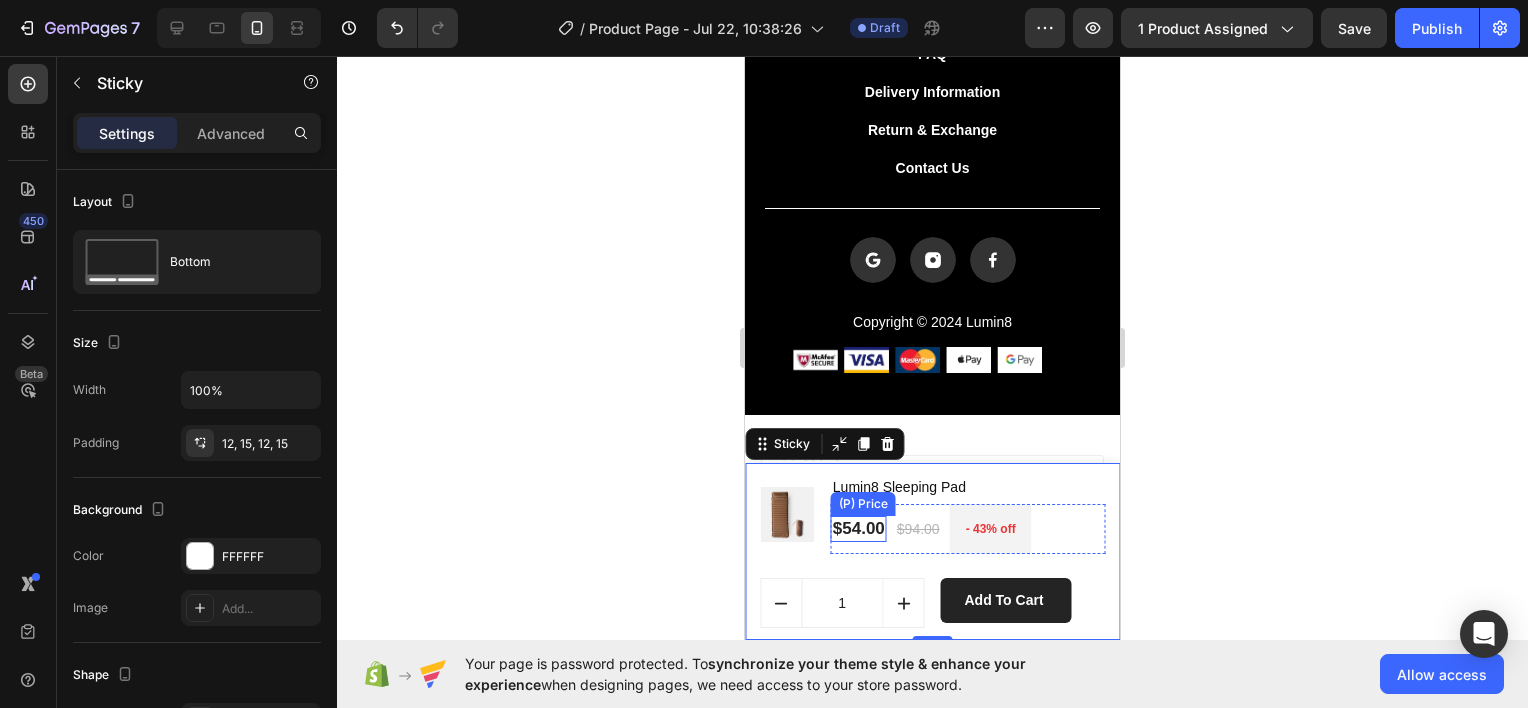 click on "$54.00 (P) Price (P) Price" at bounding box center [859, 529] 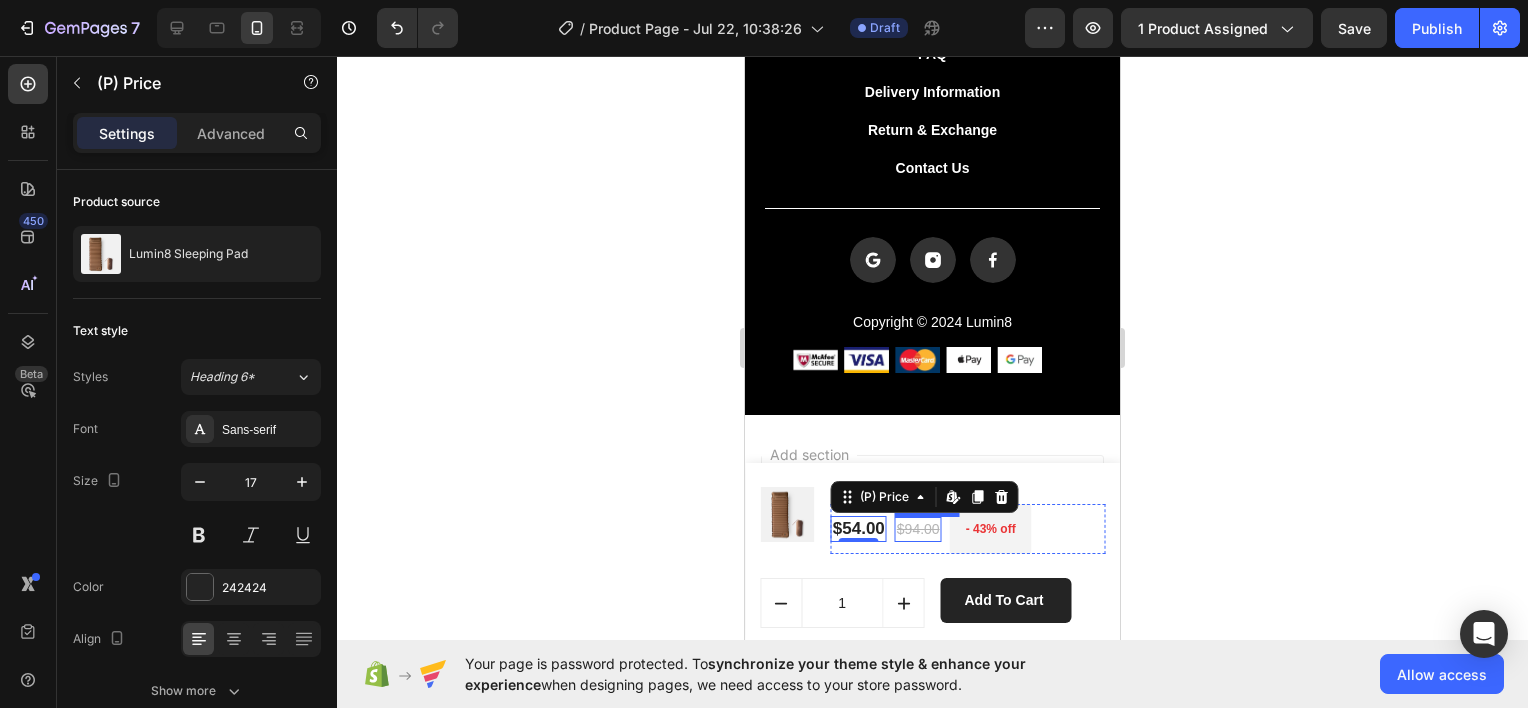 click on "$94.00" at bounding box center [918, 529] 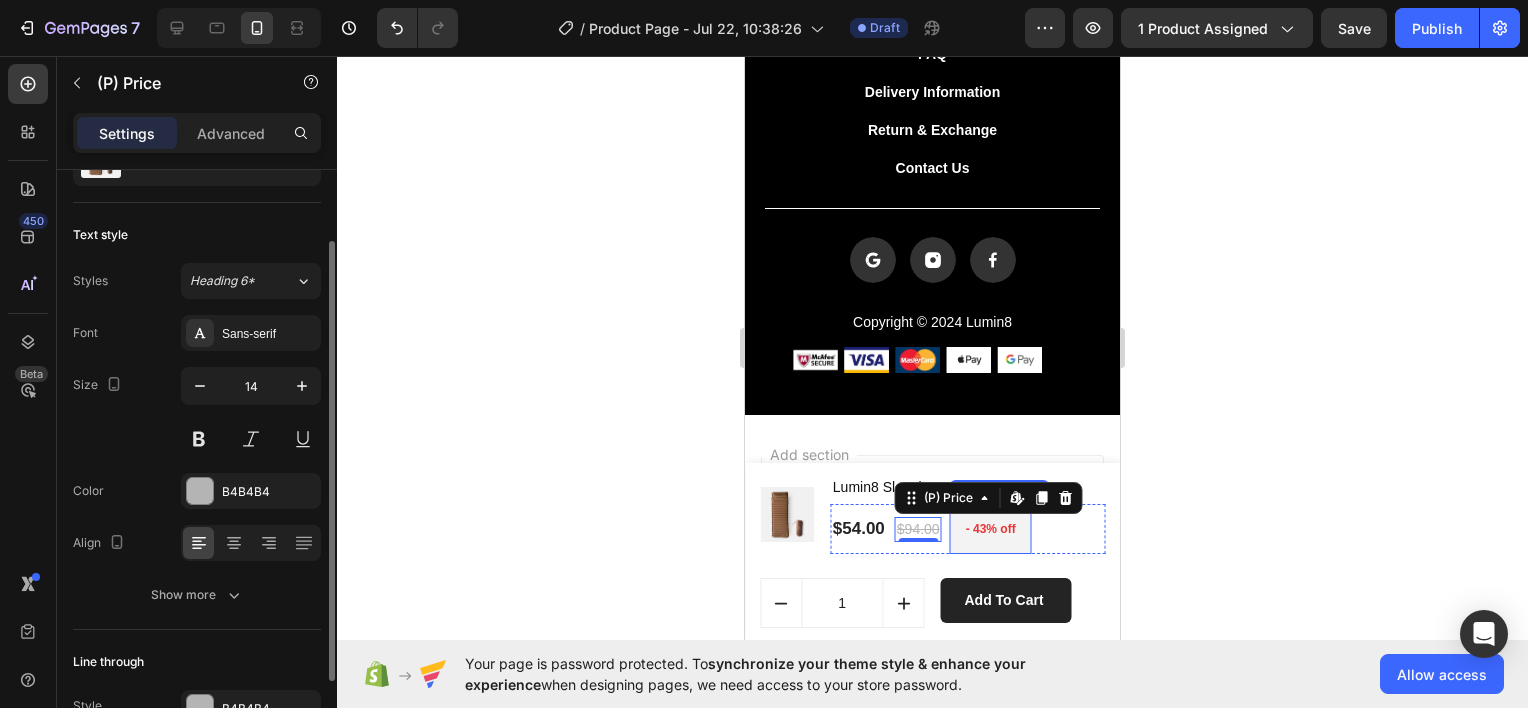 click on "- 43% off" at bounding box center [991, 529] 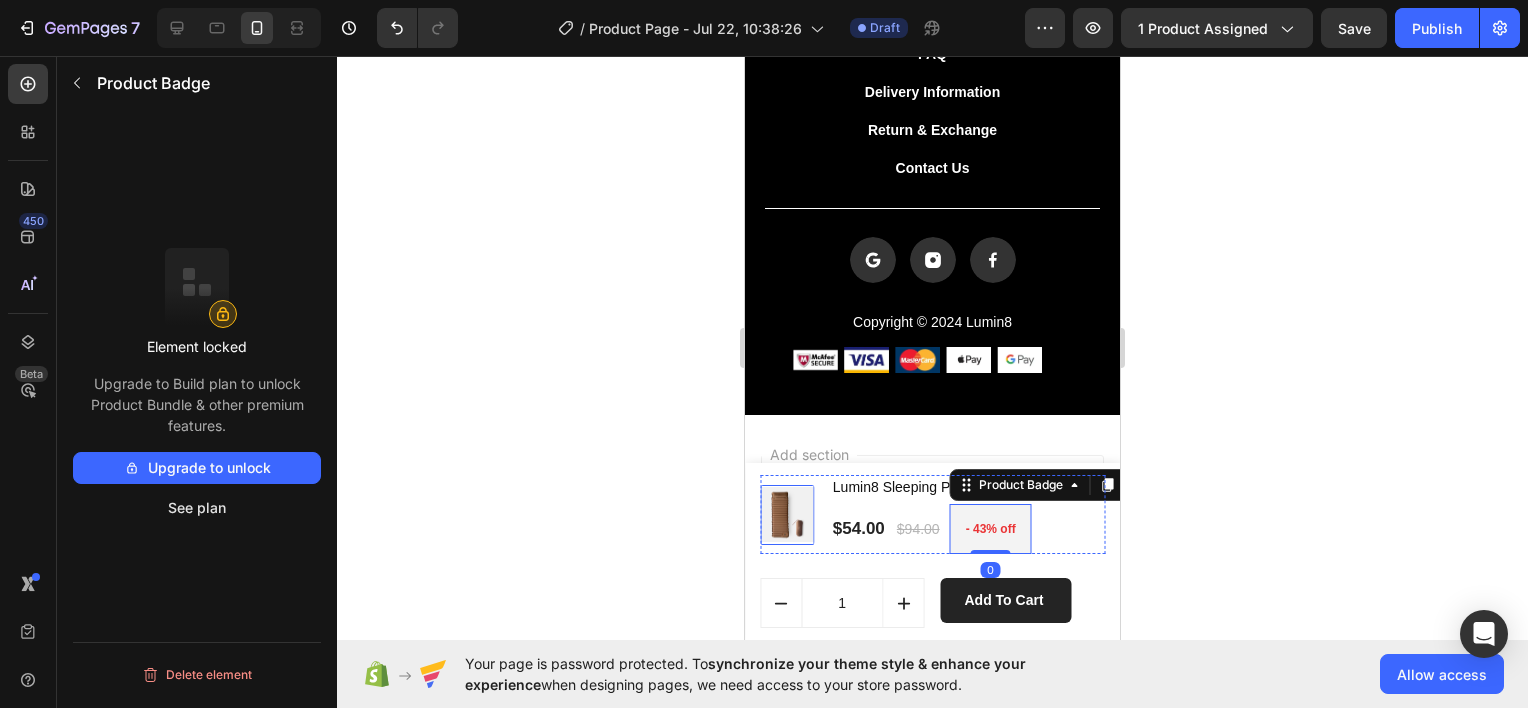 click at bounding box center [787, 514] 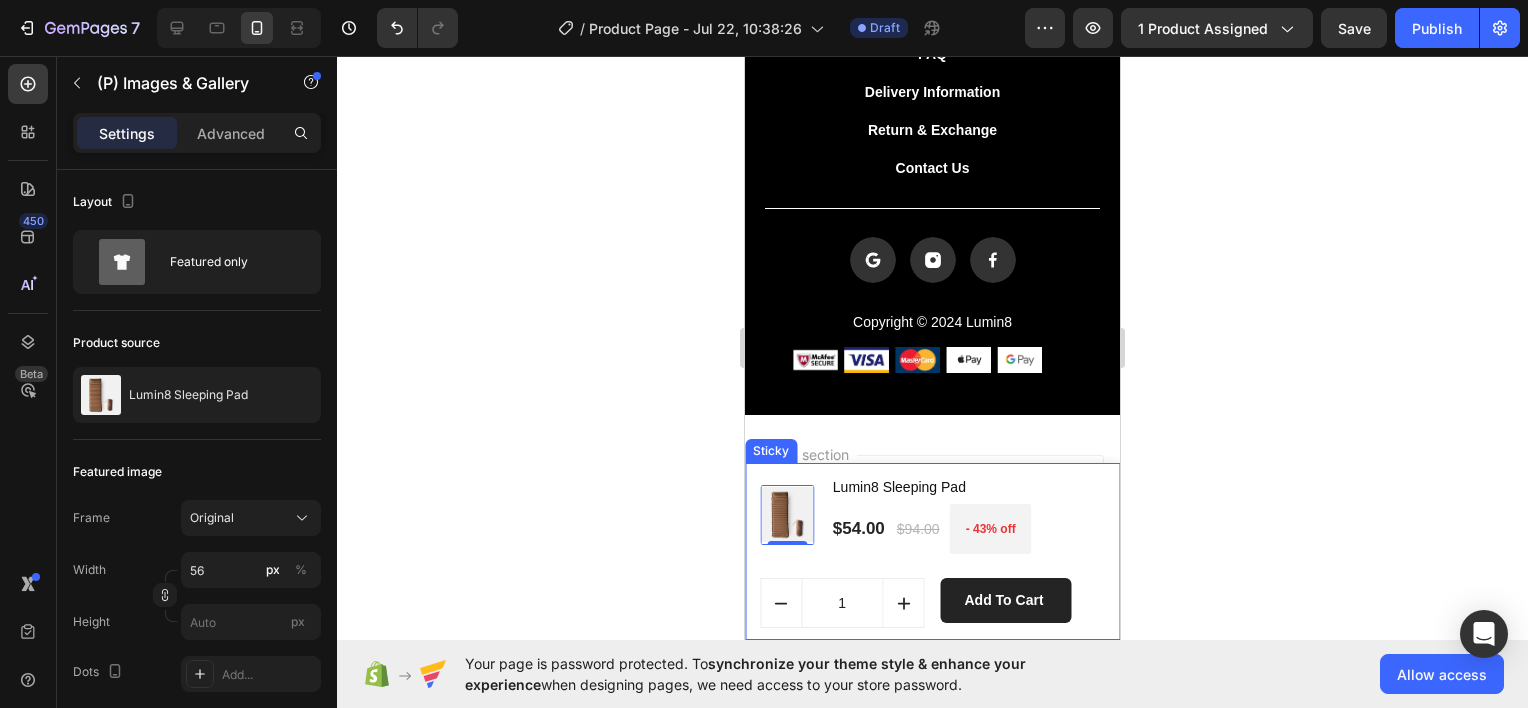 click on "(P) Images & Gallery   0 Lumin8 Sleeping Pad (P) Title $54.00 (P) Price (P) Price $94.00 (P) Price (P) Price - 43% off Product Badge Row Row 00 Days 18 Hrs 55 Mins 23 Secs CountDown Timer
1
(P) Quantity Add to Cart (P) Cart Button Row Row Product Sticky" at bounding box center (932, 551) 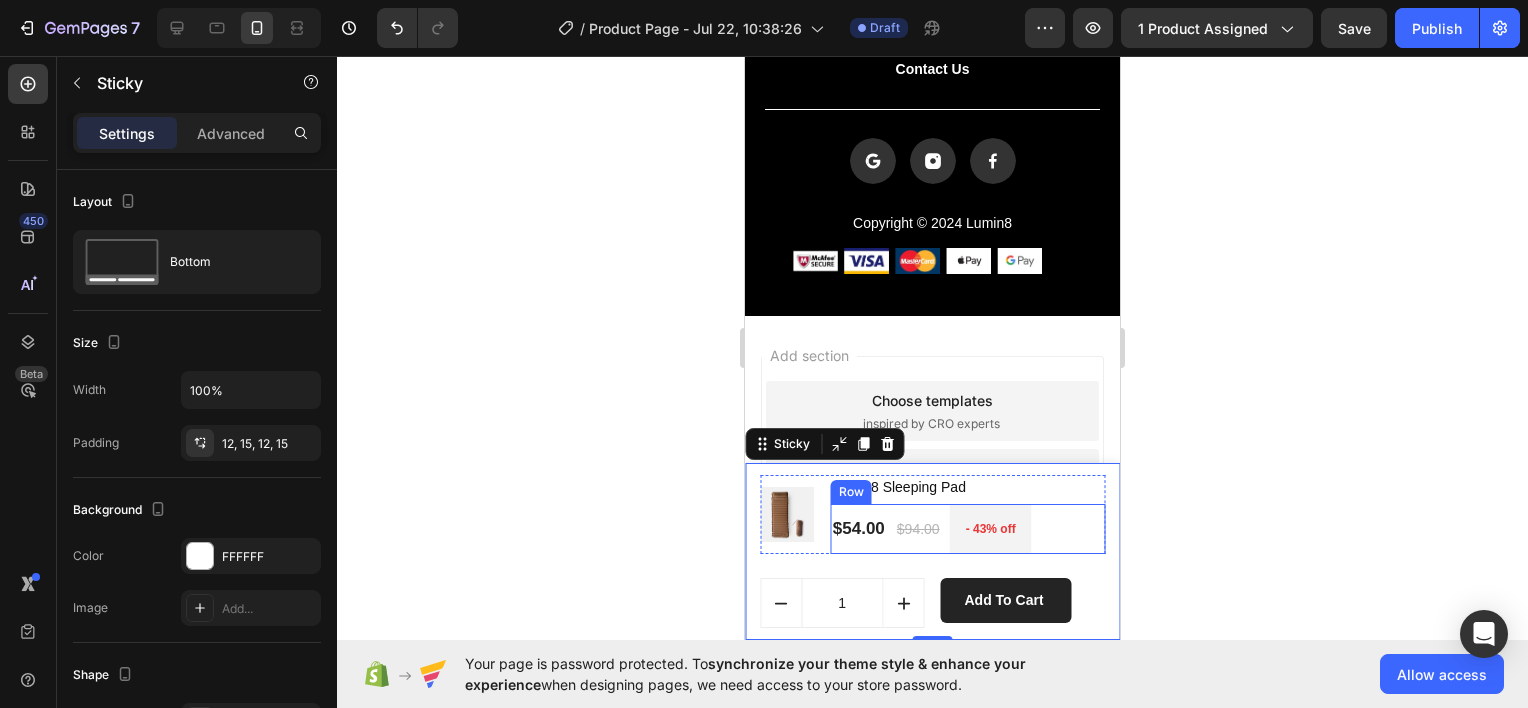 scroll, scrollTop: 7284, scrollLeft: 0, axis: vertical 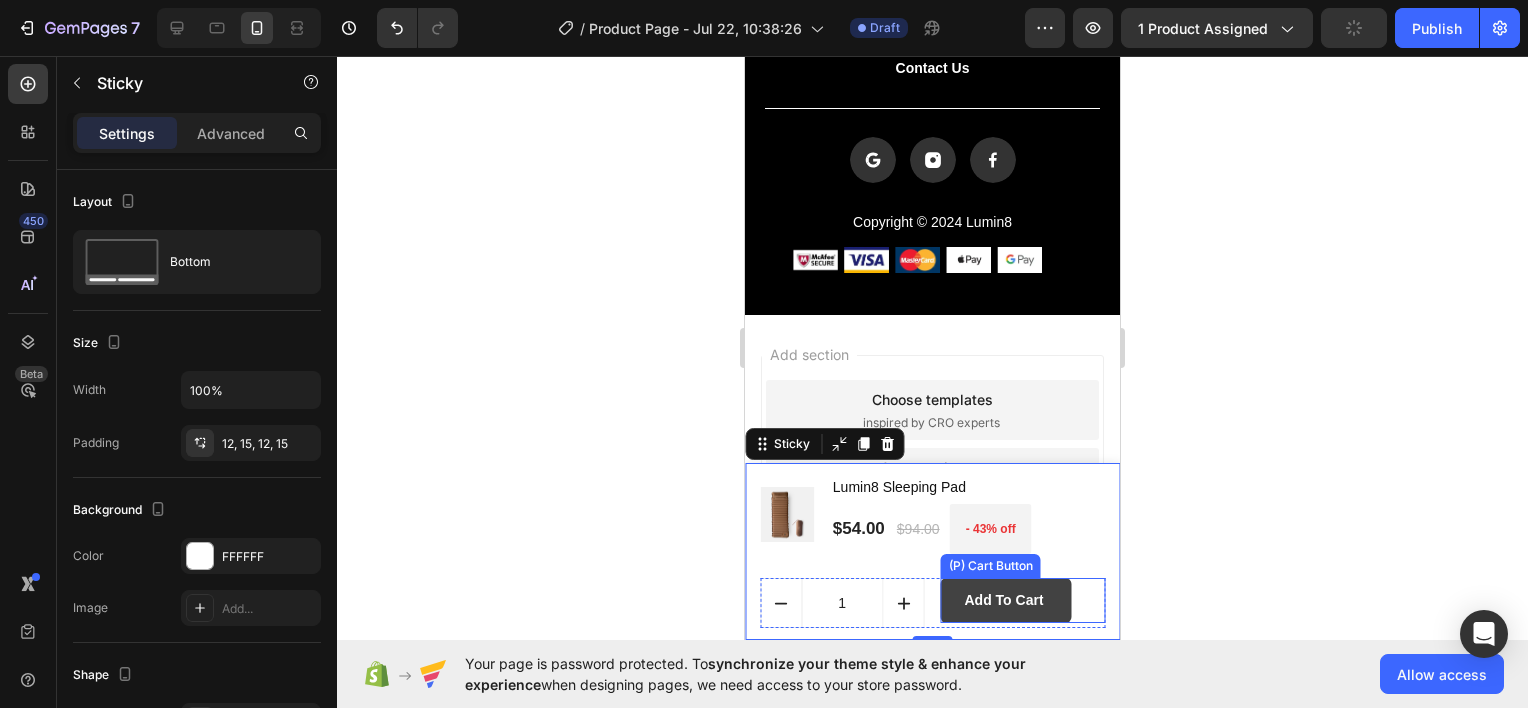 click on "Add to Cart" at bounding box center [1006, 600] 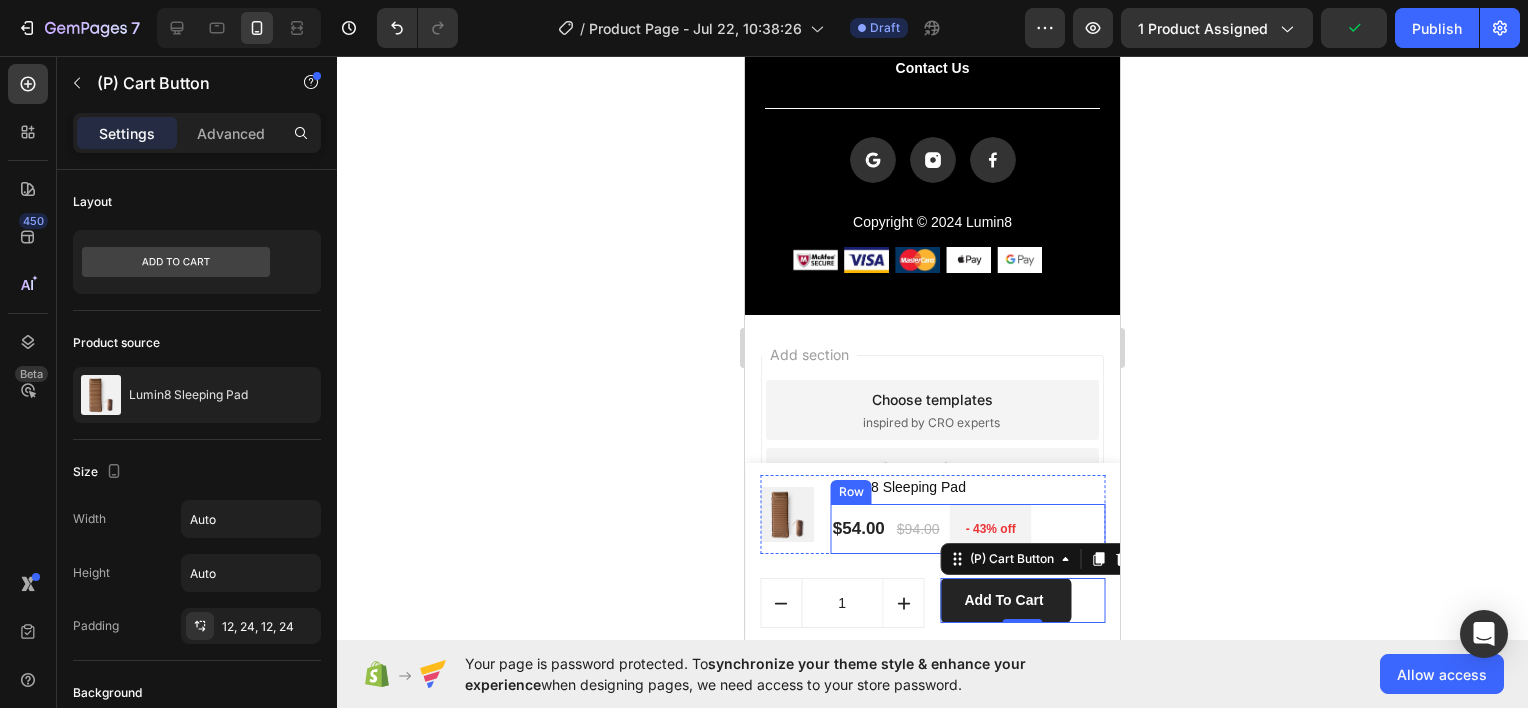 click on "$54.00 (P) Price (P) Price $94.00 (P) Price (P) Price - 43% off Product Badge Row" at bounding box center (968, 529) 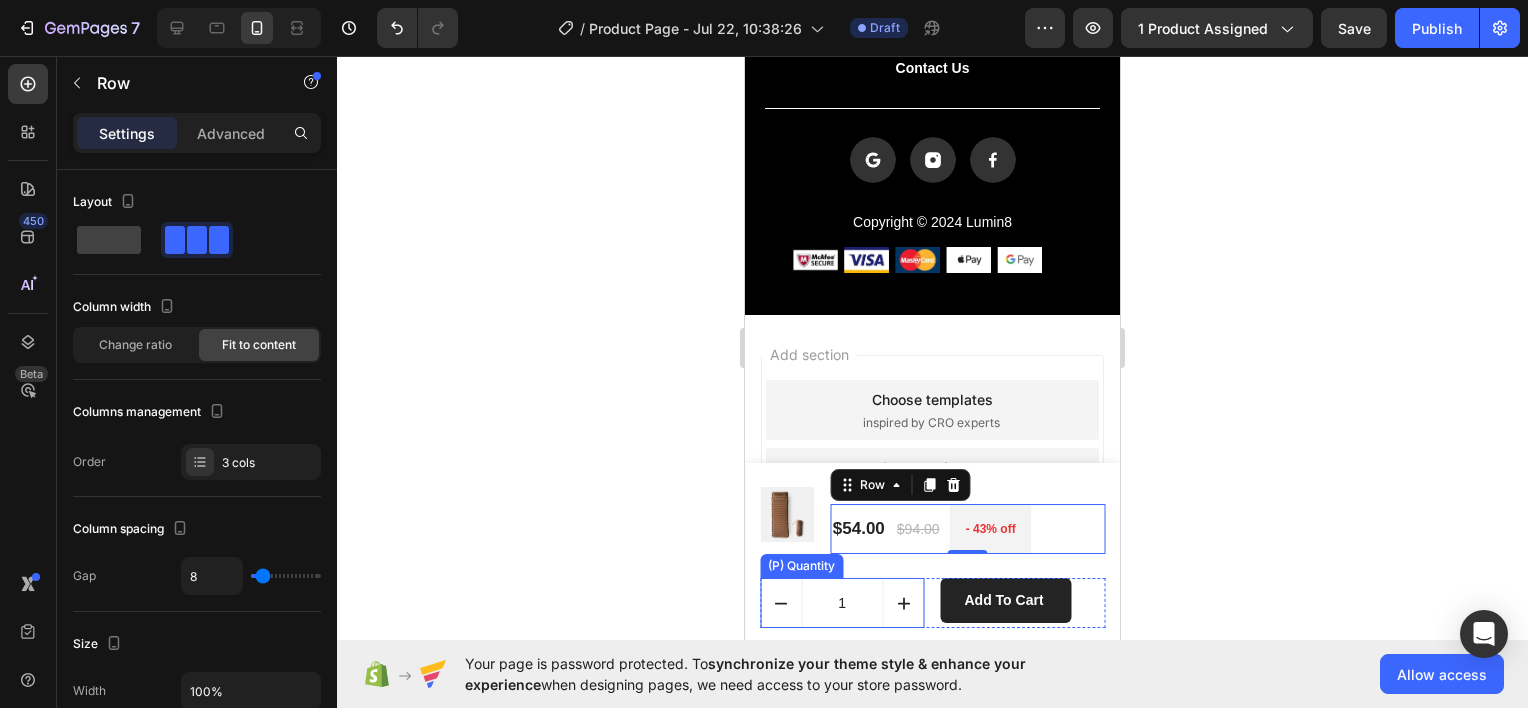 click on "1" at bounding box center (842, 603) 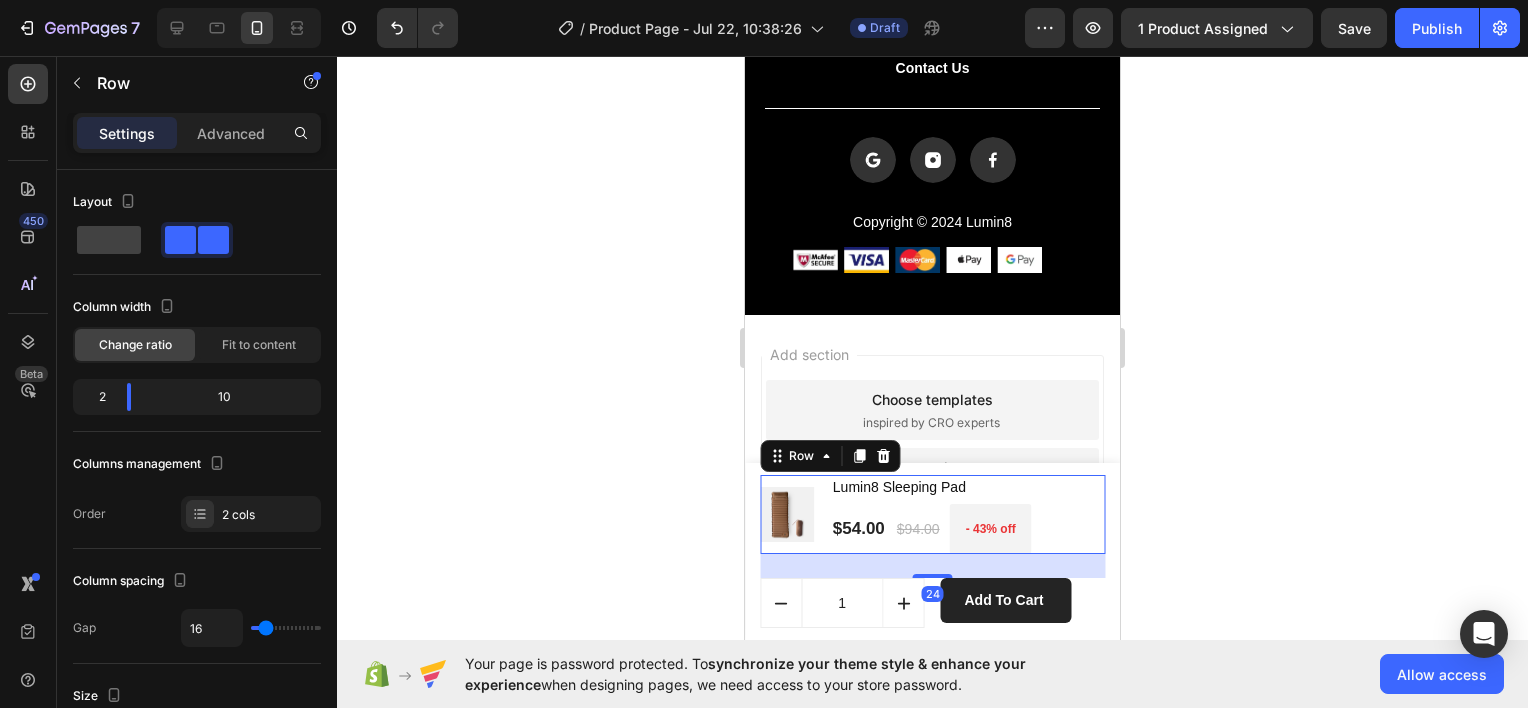 click on "Lumin8 Sleeping Pad (P) Title $54.00 (P) Price (P) Price $94.00 (P) Price (P) Price - 43% off Product Badge Row" at bounding box center [968, 514] 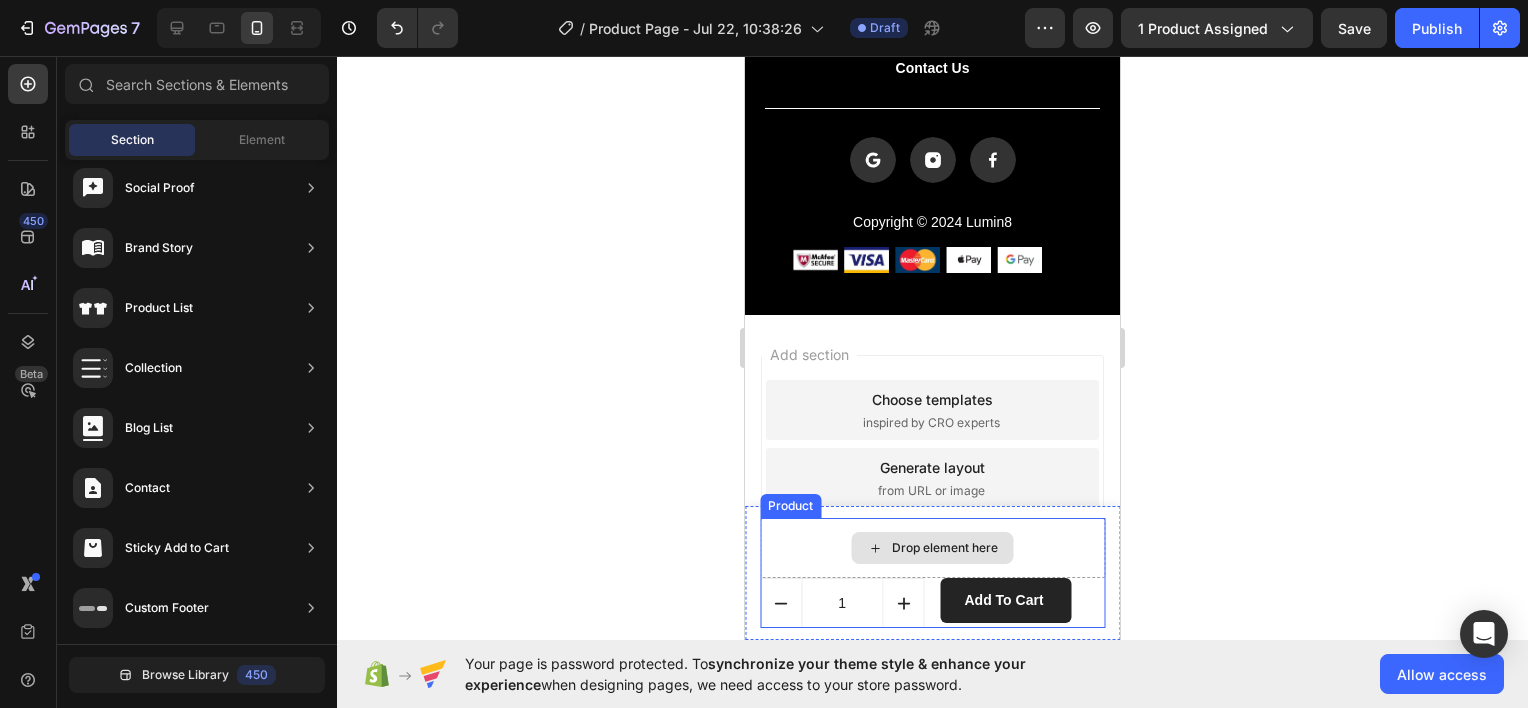 click on "Drop element here" at bounding box center (932, 548) 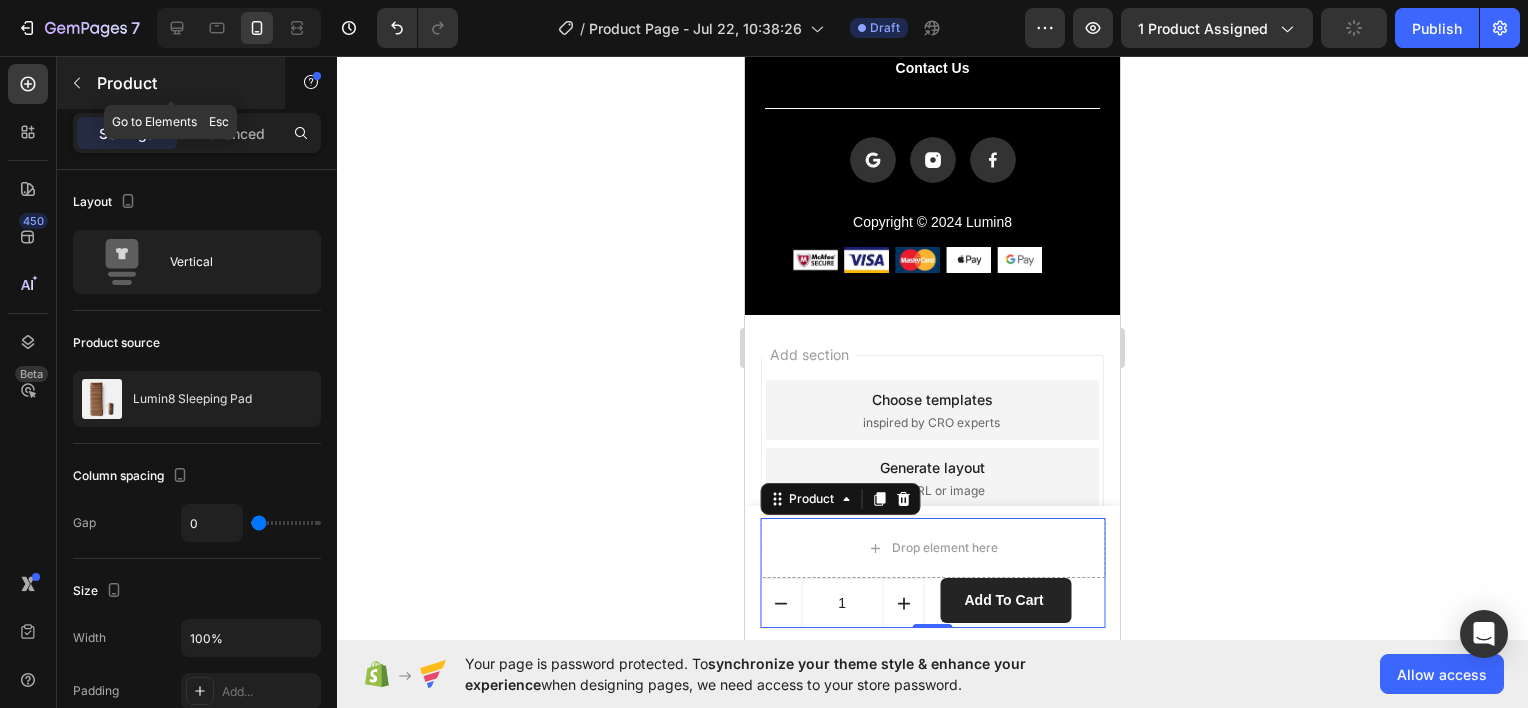 click at bounding box center (77, 83) 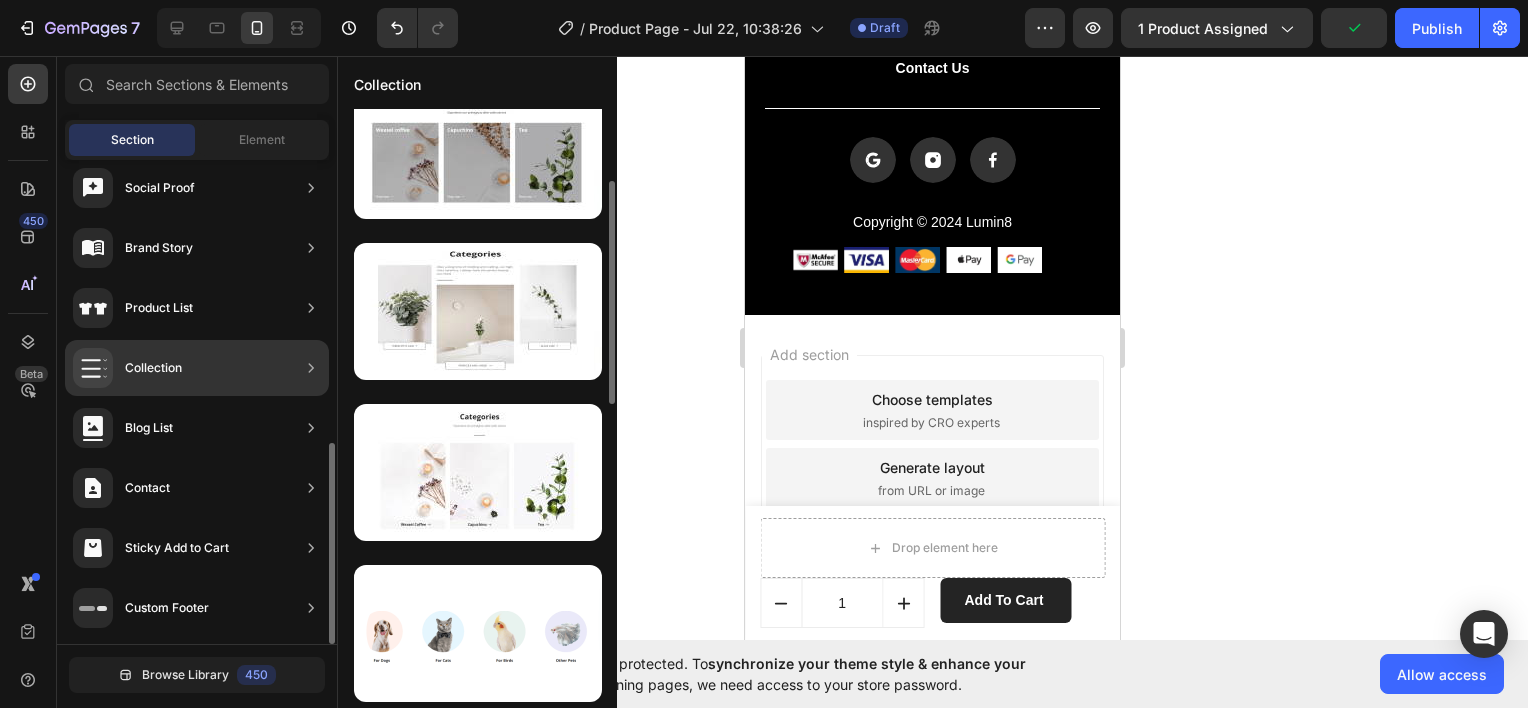 scroll, scrollTop: 0, scrollLeft: 0, axis: both 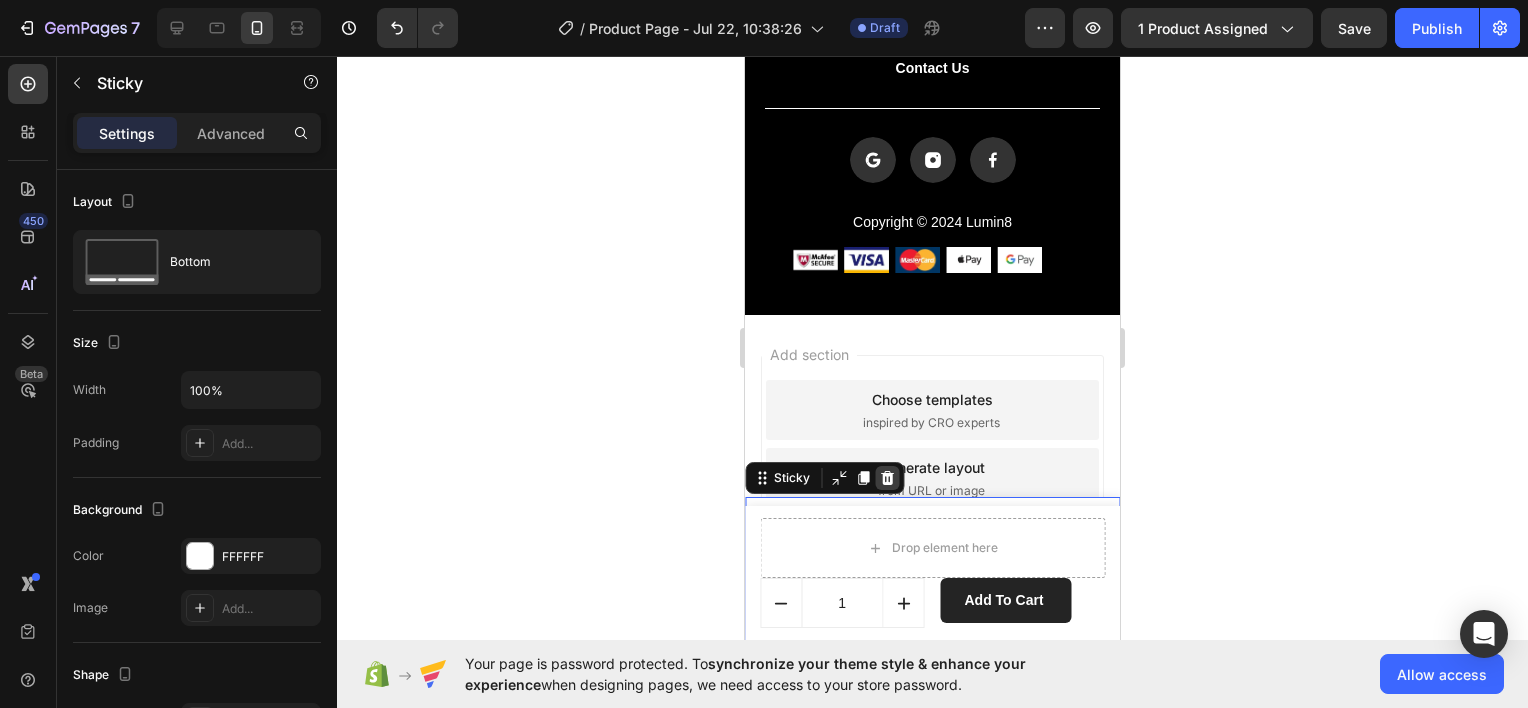 click 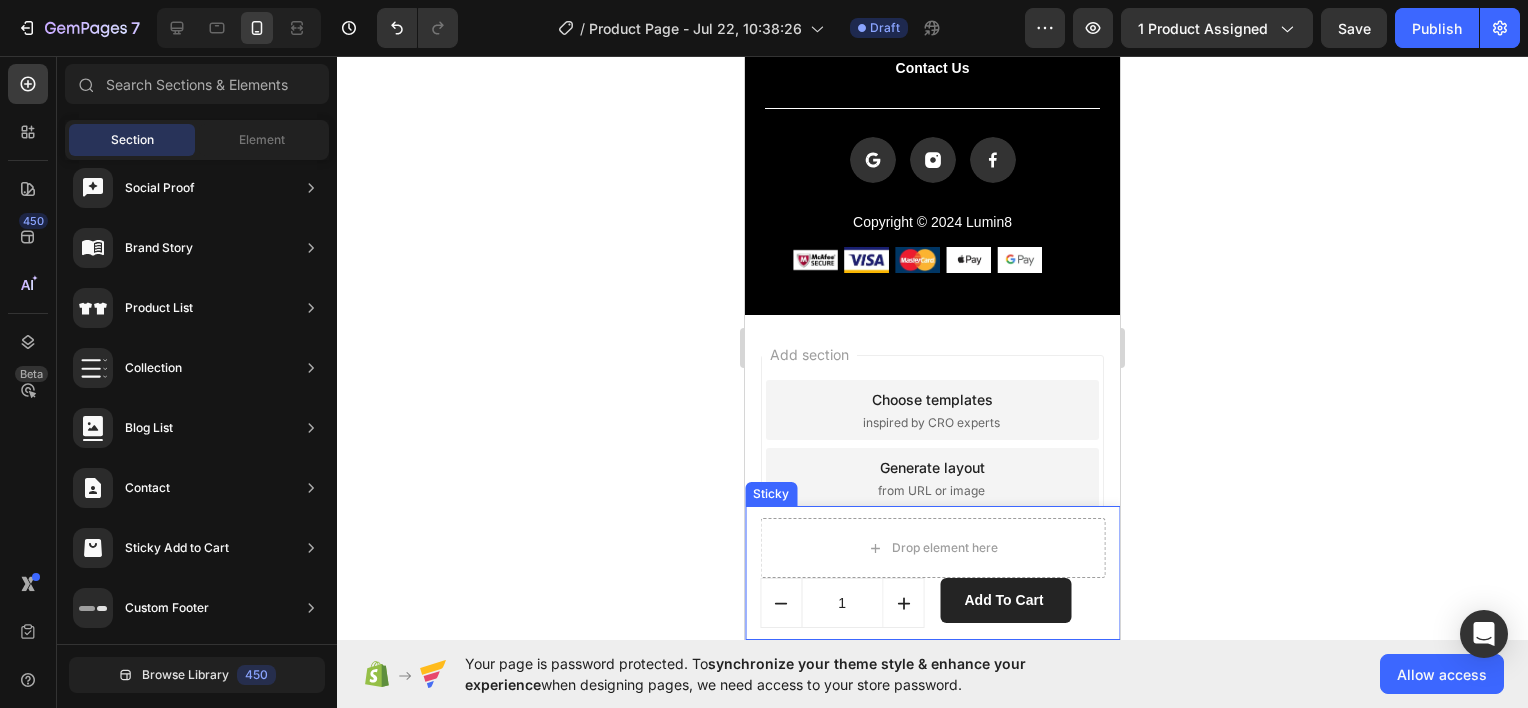 click on "Drop element here 00 Days 18 Hrs 54 Mins 46 Secs CountDown Timer
1
(P) Quantity Add to Cart (P) Cart Button Row Row Product Sticky" at bounding box center (932, 573) 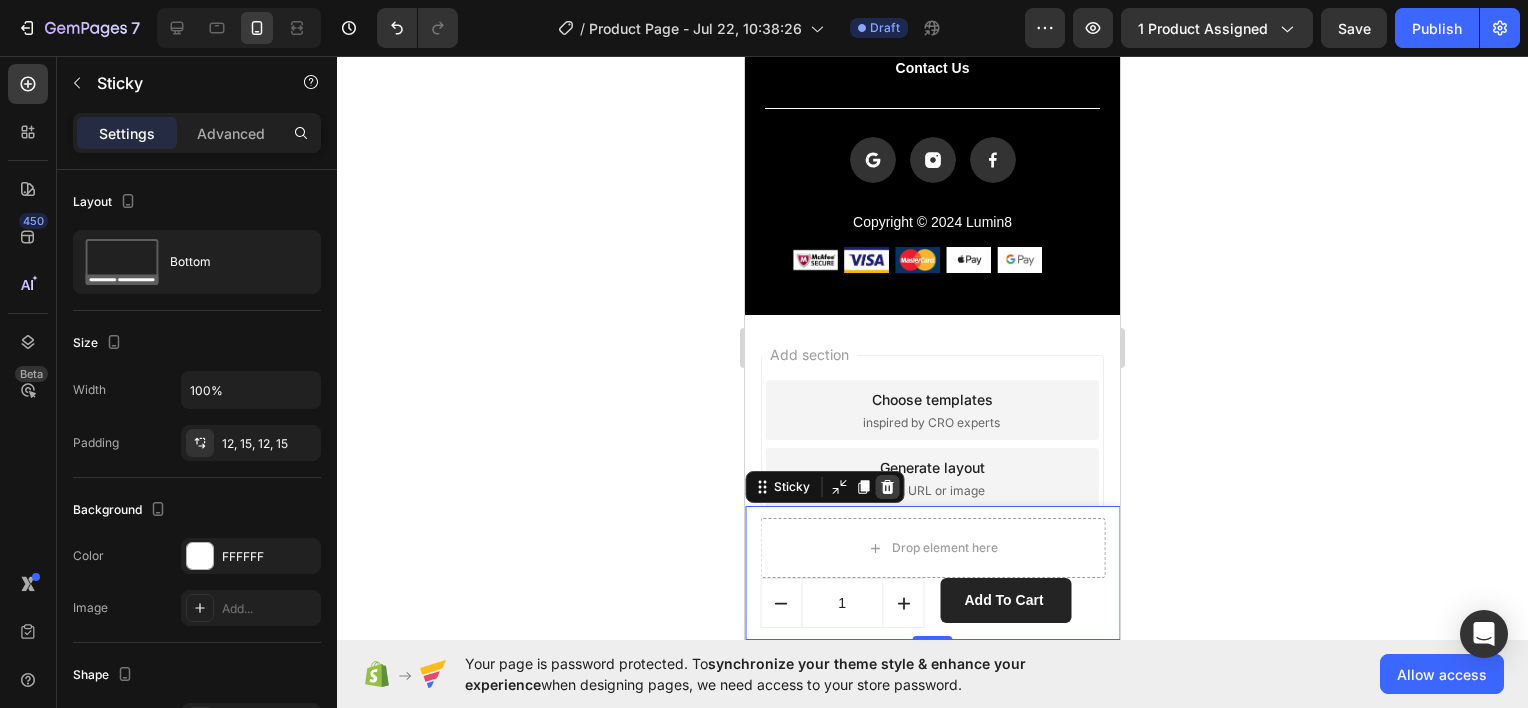 click 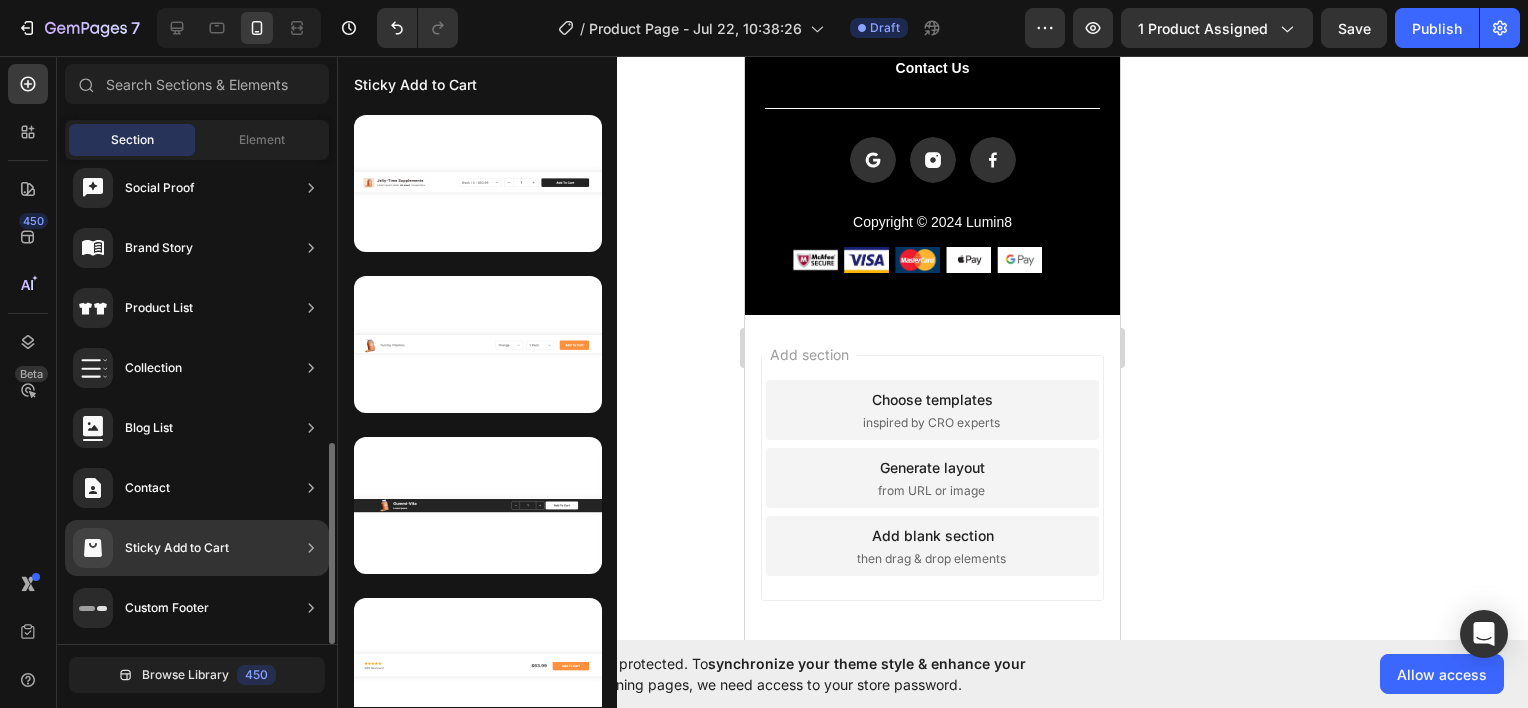 click on "Sticky Add to Cart" at bounding box center [177, 548] 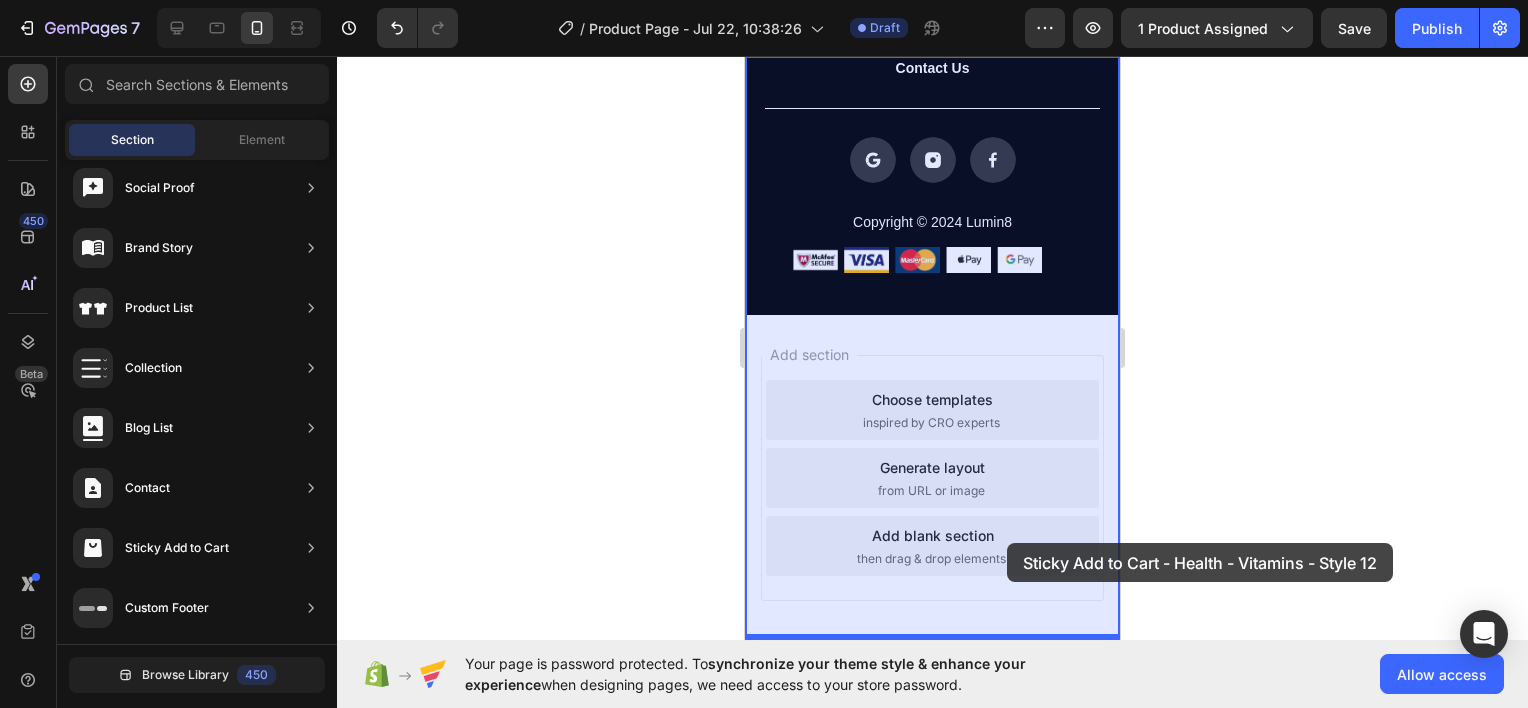 drag, startPoint x: 1262, startPoint y: 693, endPoint x: 1003, endPoint y: 543, distance: 299.30084 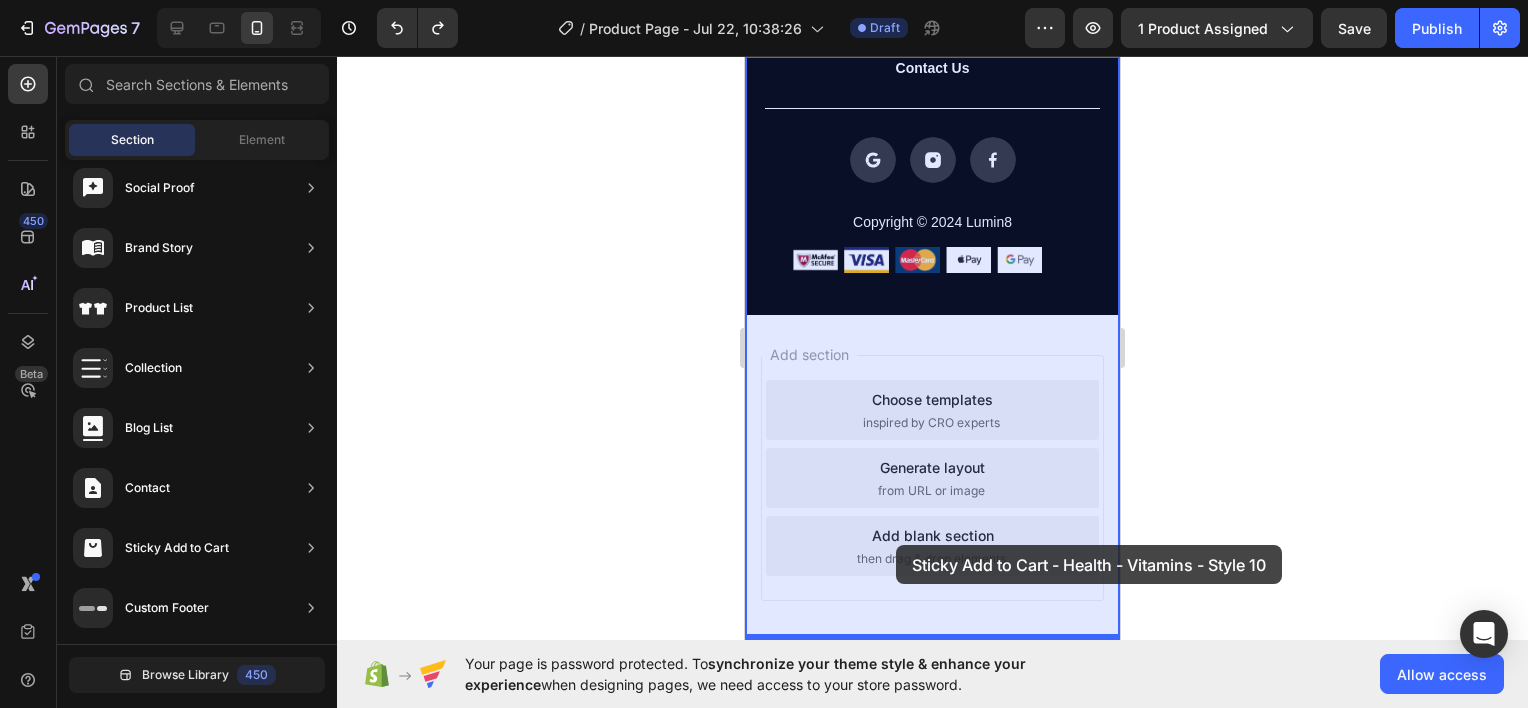 drag, startPoint x: 1213, startPoint y: 556, endPoint x: 896, endPoint y: 545, distance: 317.1908 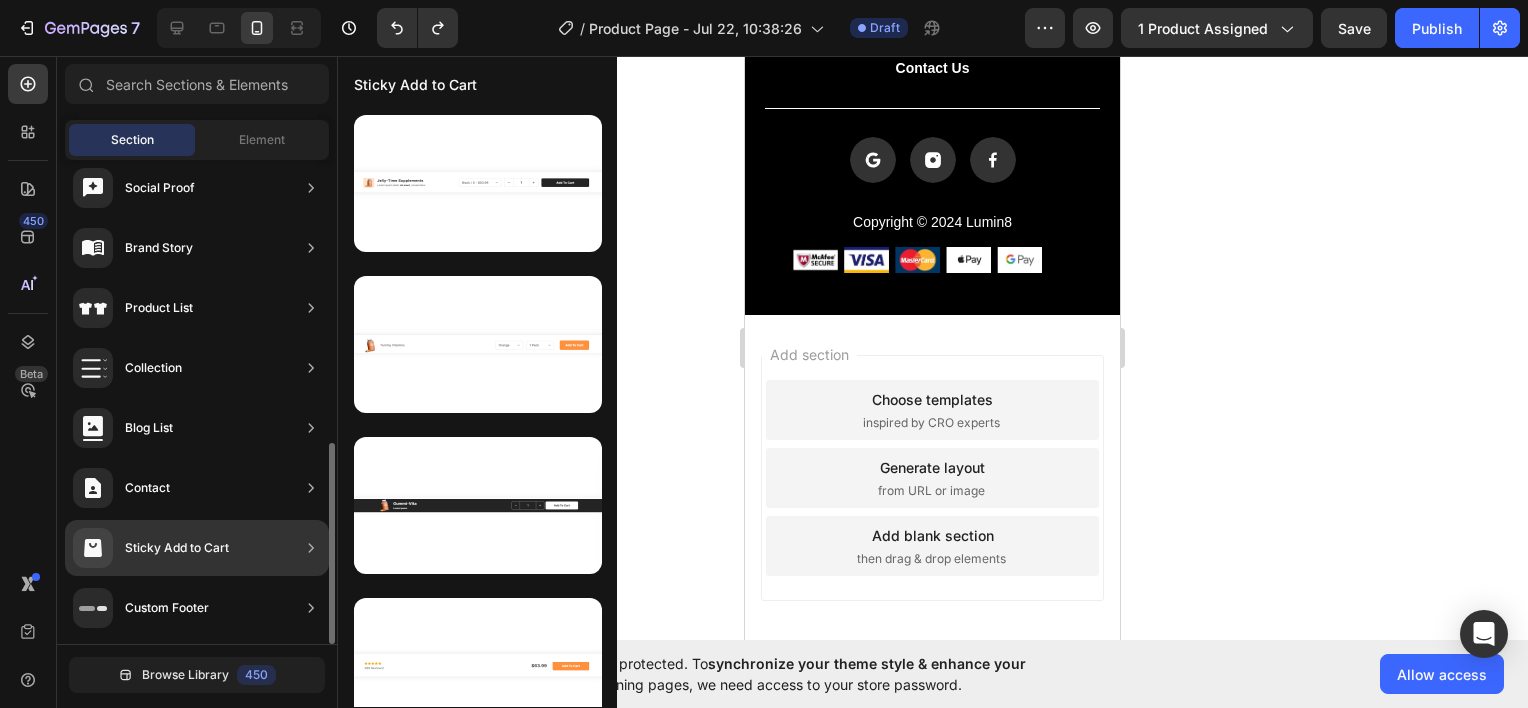 click on "Sticky Add to Cart" 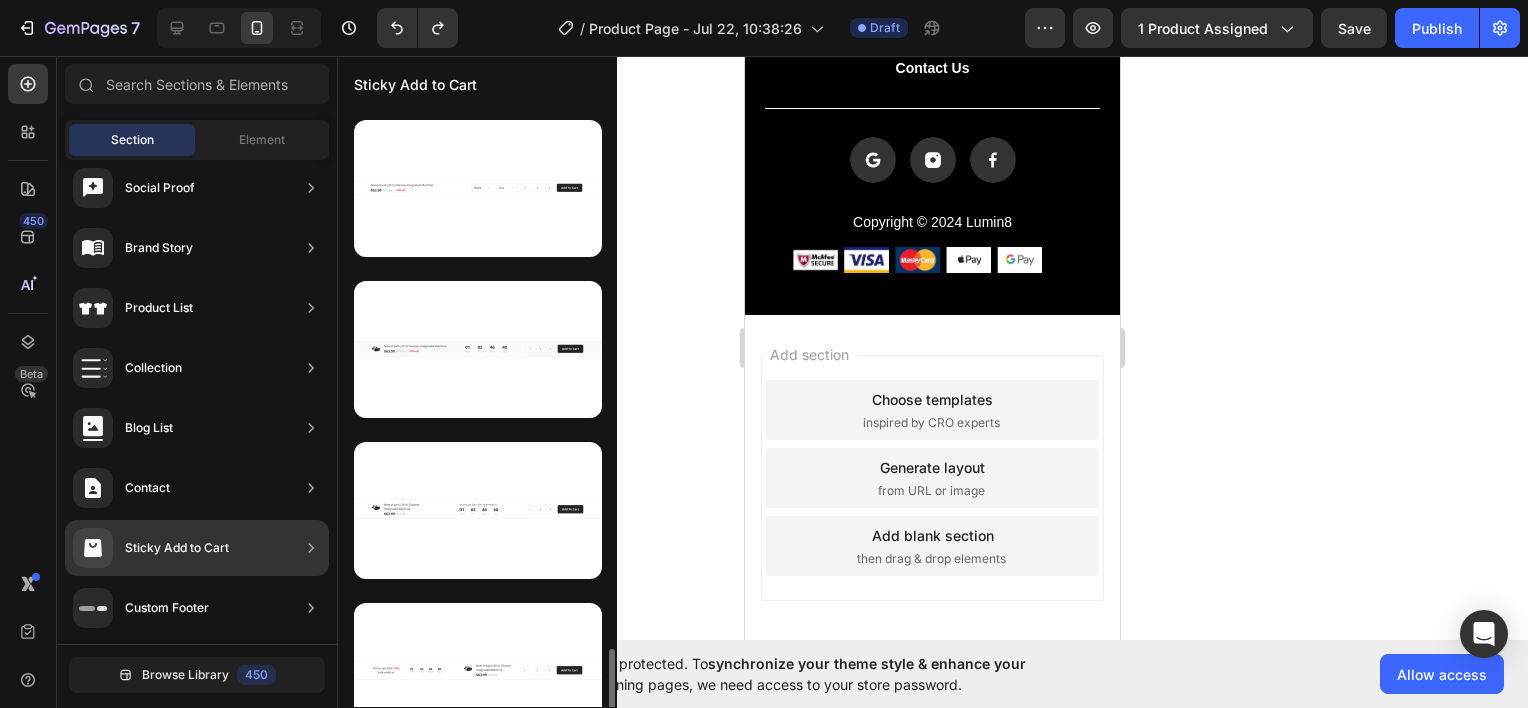 scroll, scrollTop: 1160, scrollLeft: 0, axis: vertical 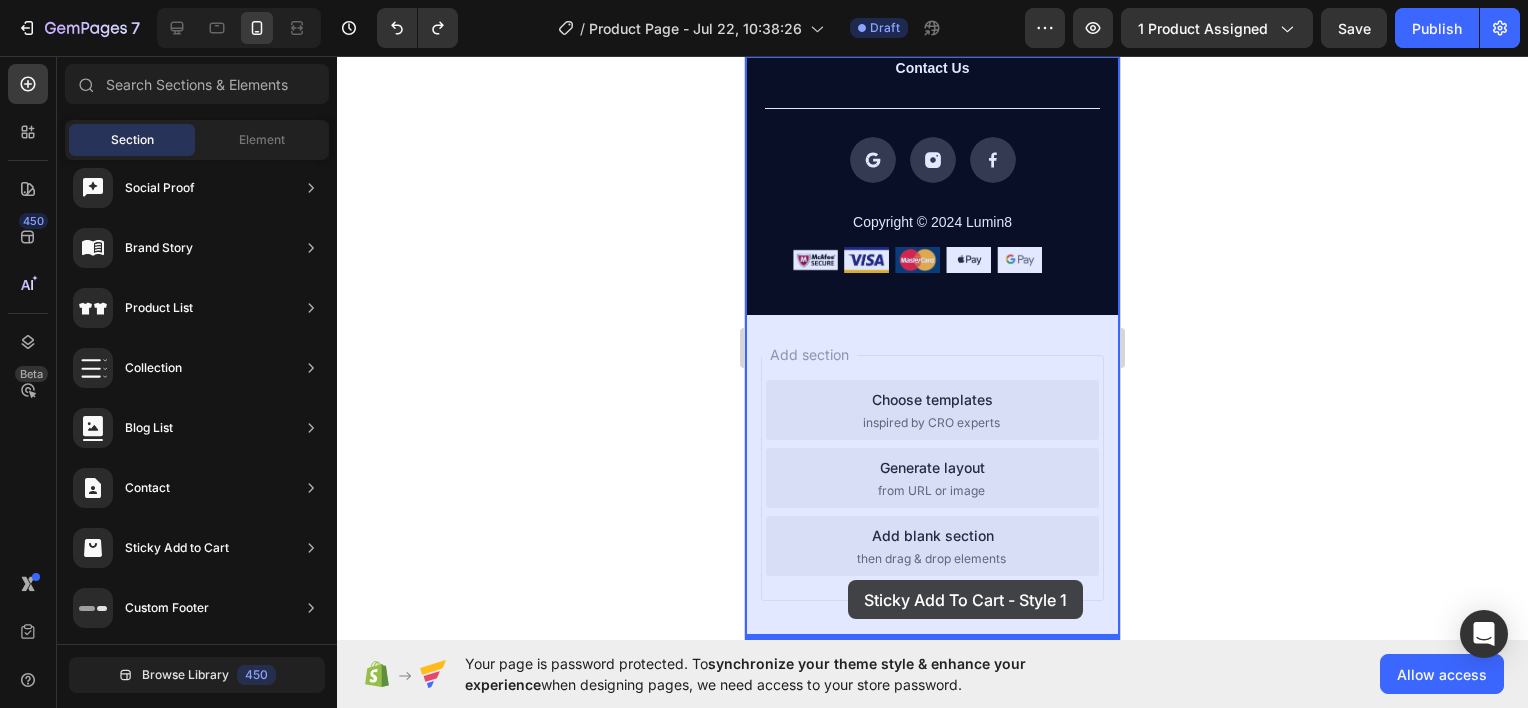 drag, startPoint x: 844, startPoint y: 532, endPoint x: 848, endPoint y: 580, distance: 48.166378 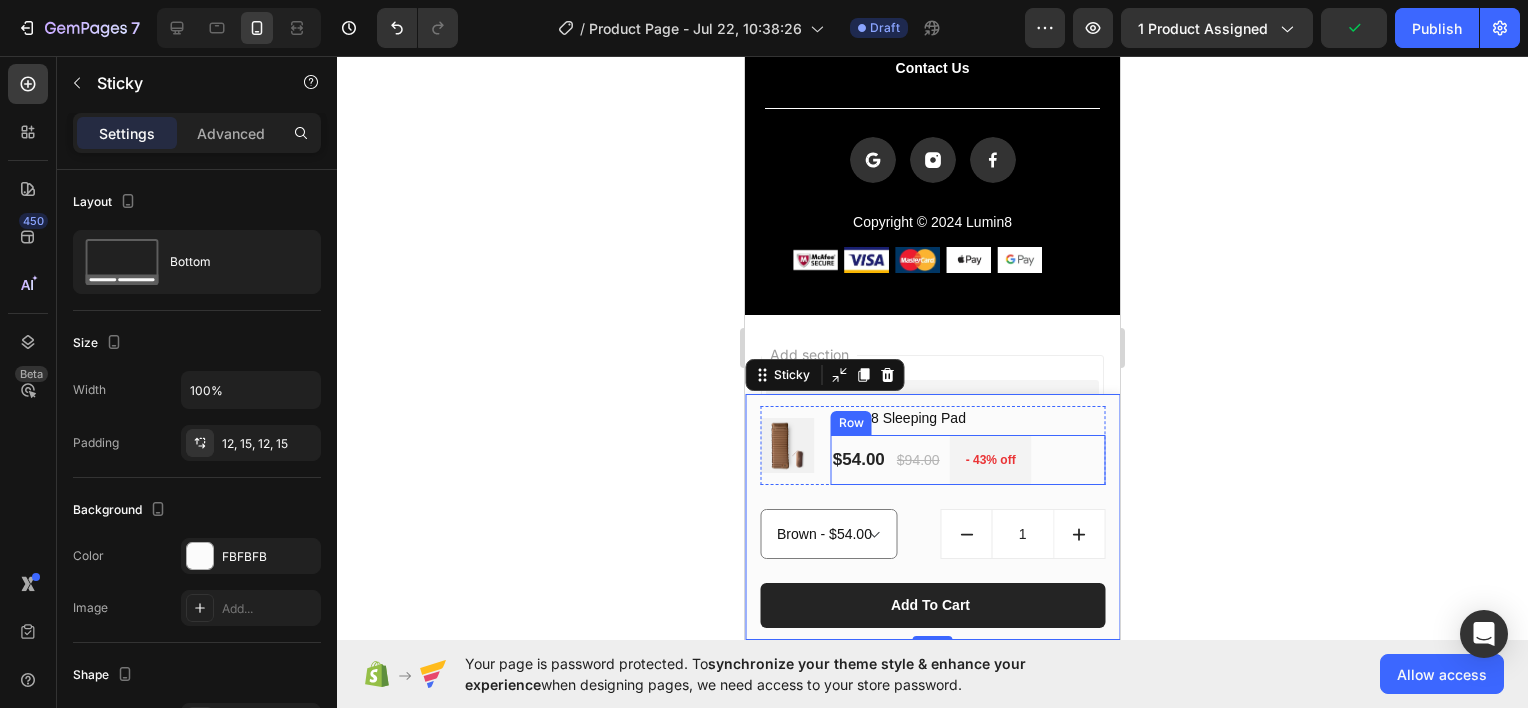 click on "$54.00 (P) Price (P) Price $94.00 (P) Price (P) Price - 43% off Product Badge Row" at bounding box center [968, 460] 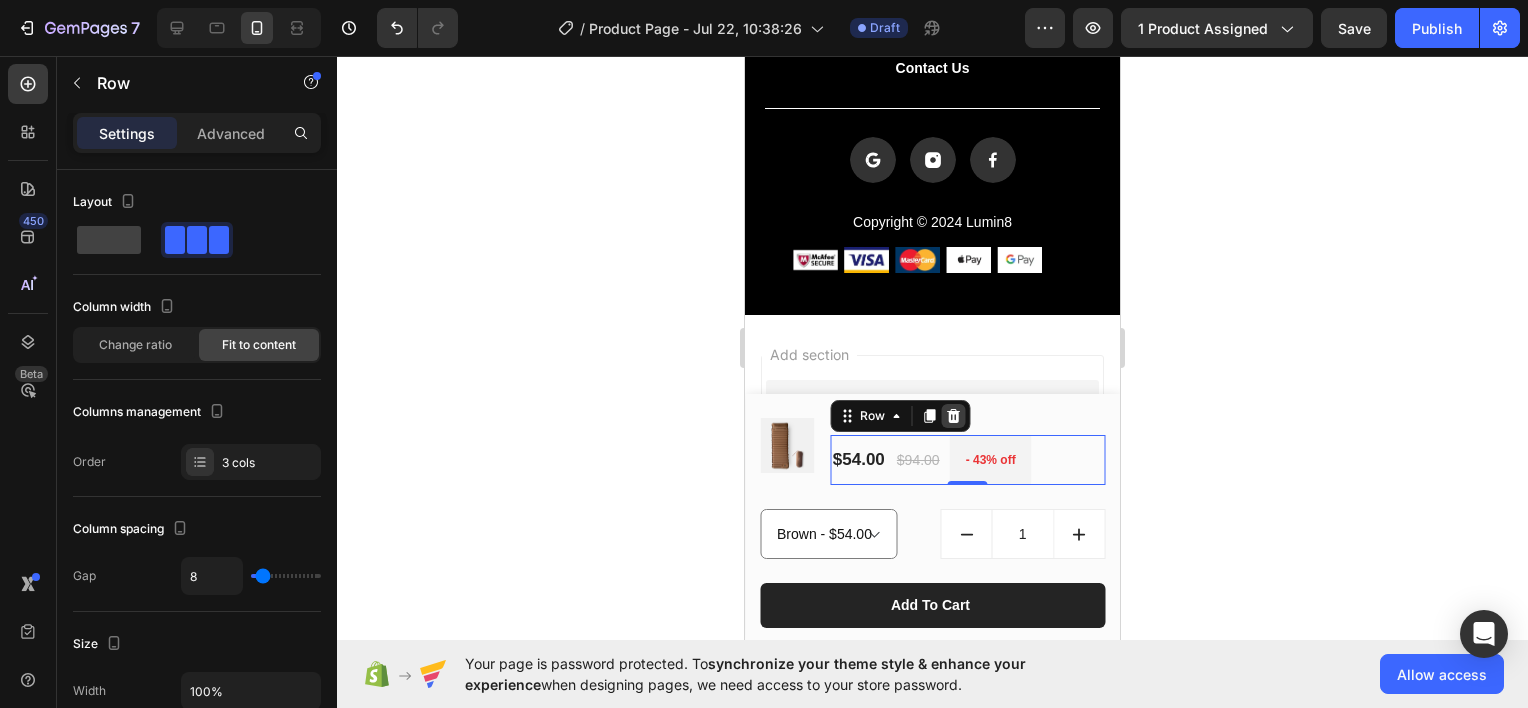 click 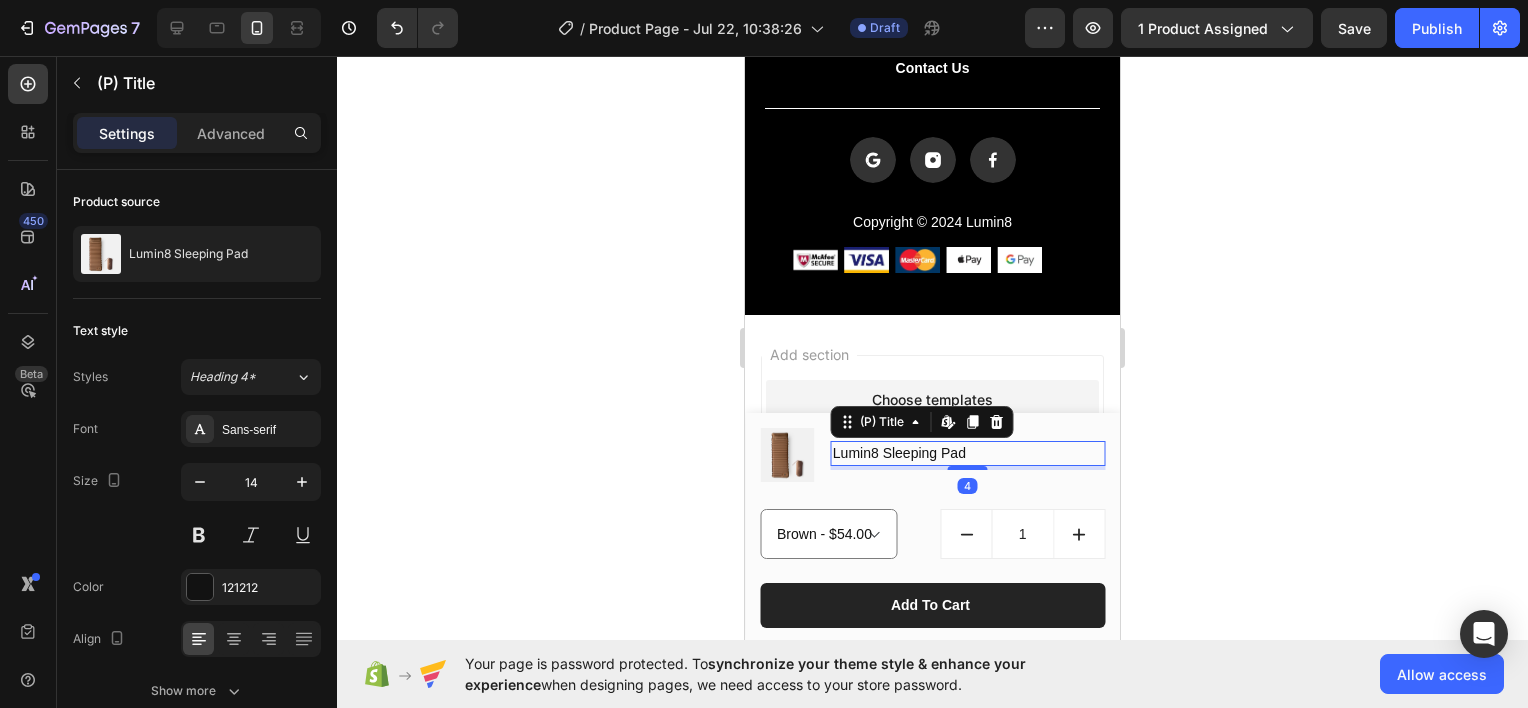click on "Lumin8 Sleeping Pad" at bounding box center [968, 453] 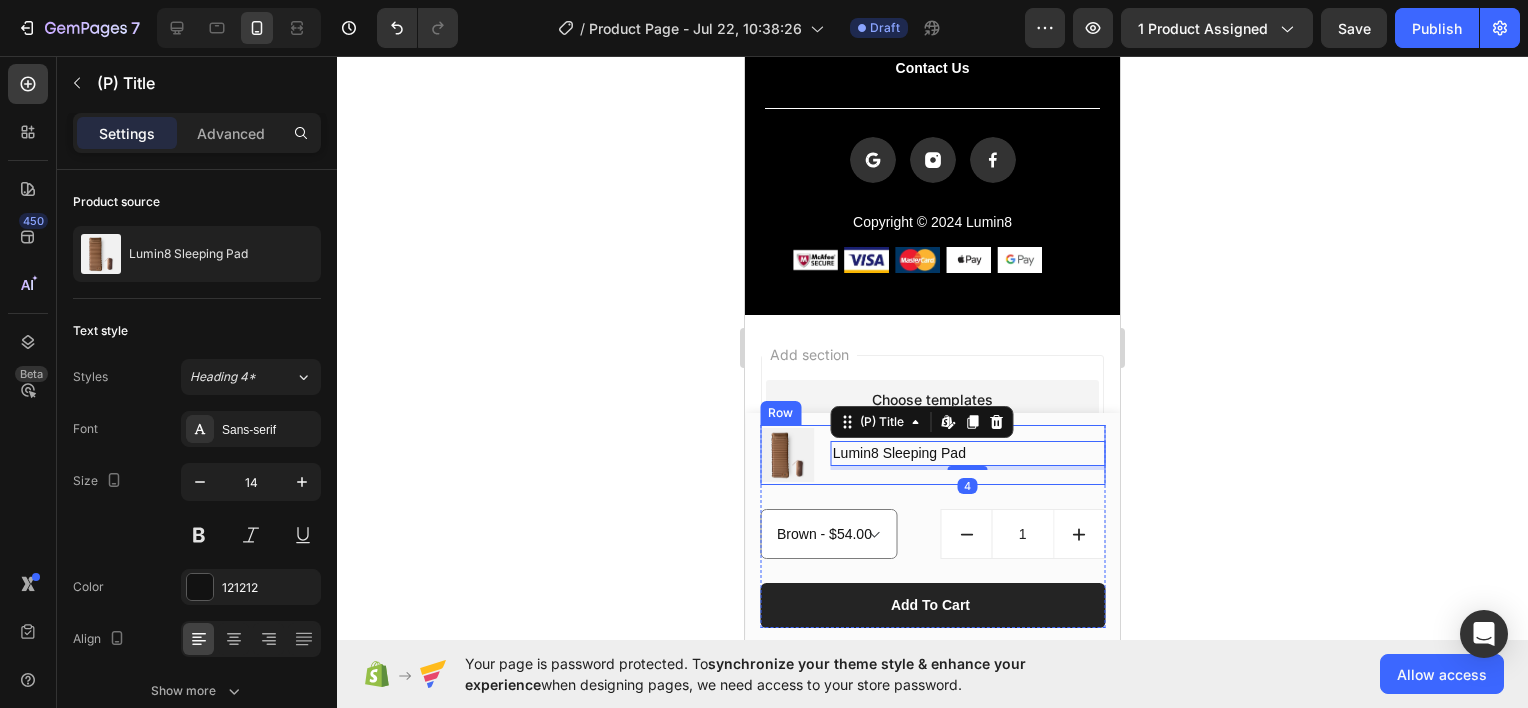 click on "Lumin8 Sleeping Pad (P) Title   Edit content in Shopify 4" at bounding box center (968, 455) 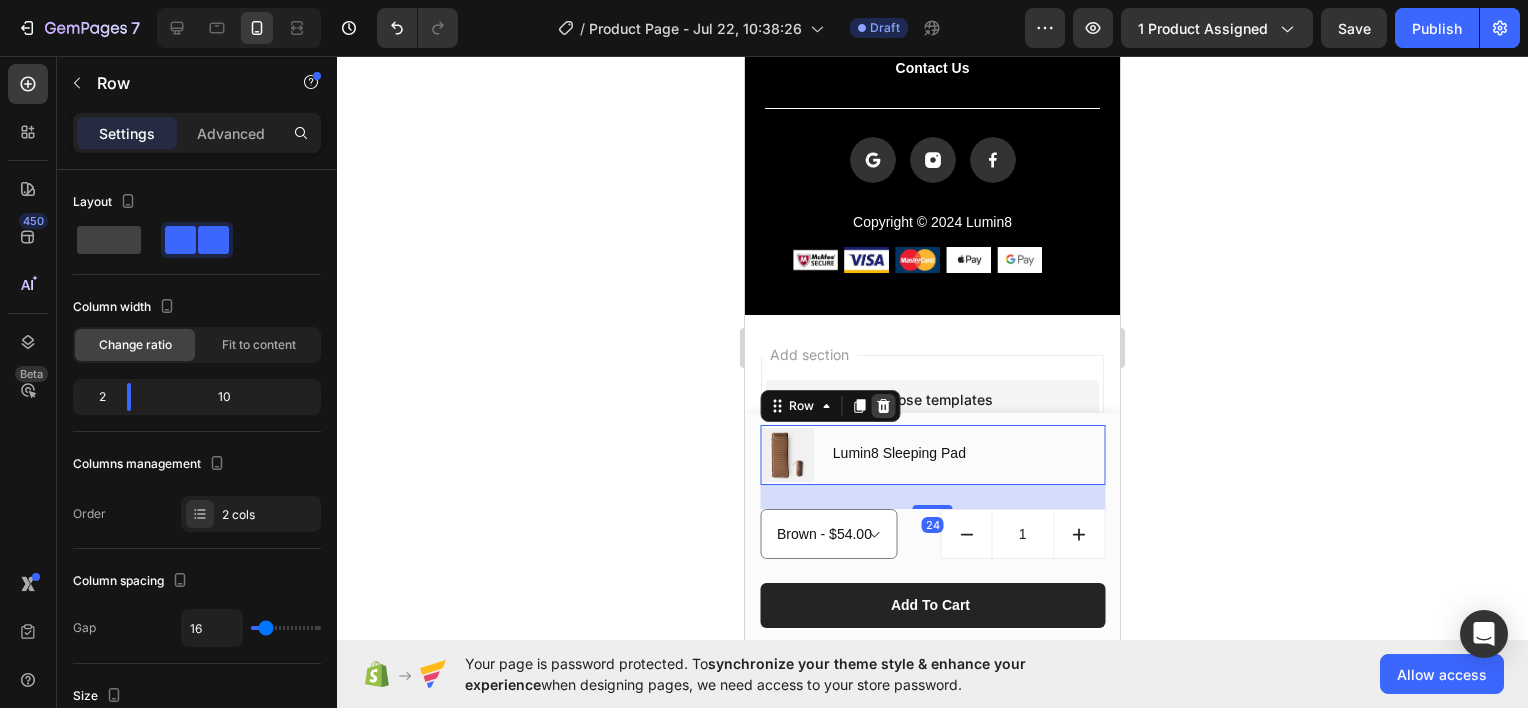 click 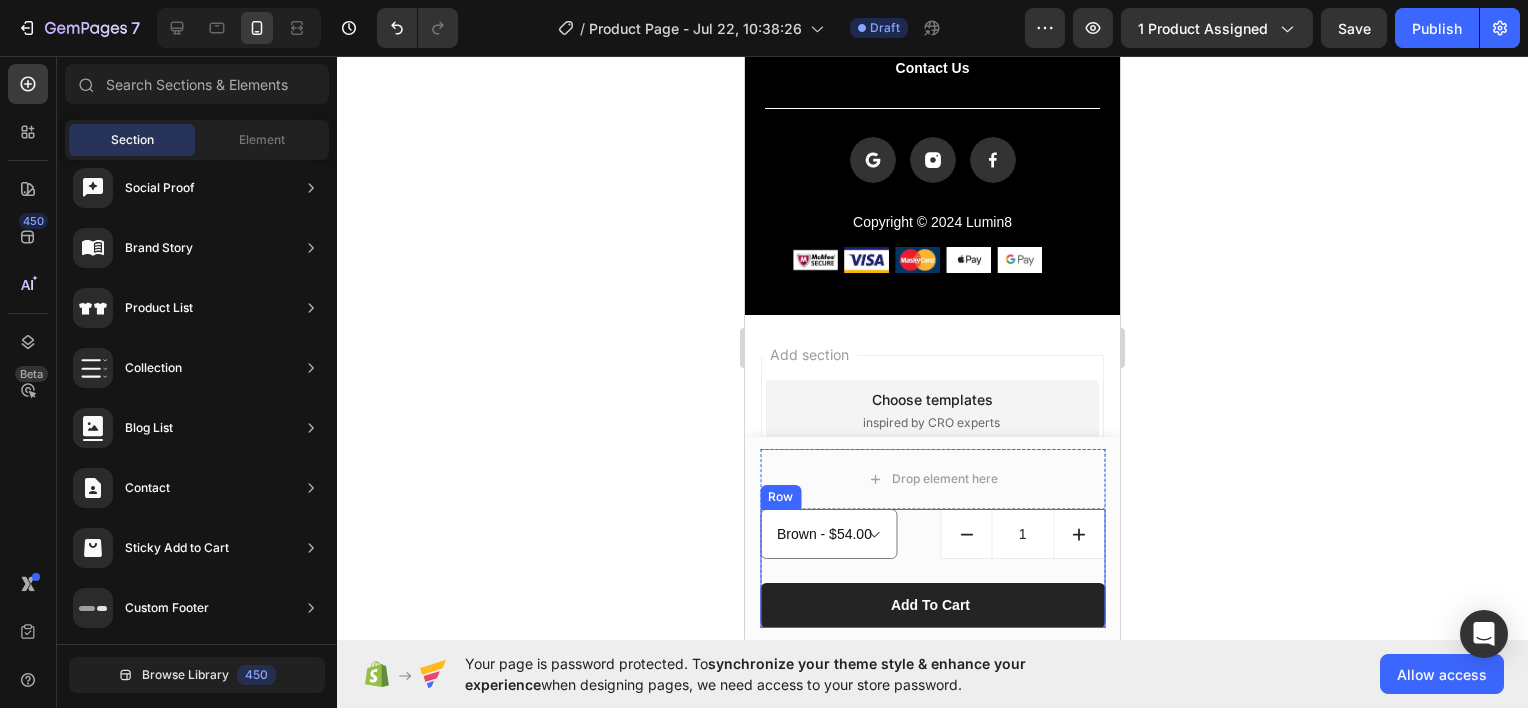 click on "Brown - $54.00  Green - $54.00  Product Variants & Swatches
1
(P) Quantity Row" at bounding box center [932, 546] 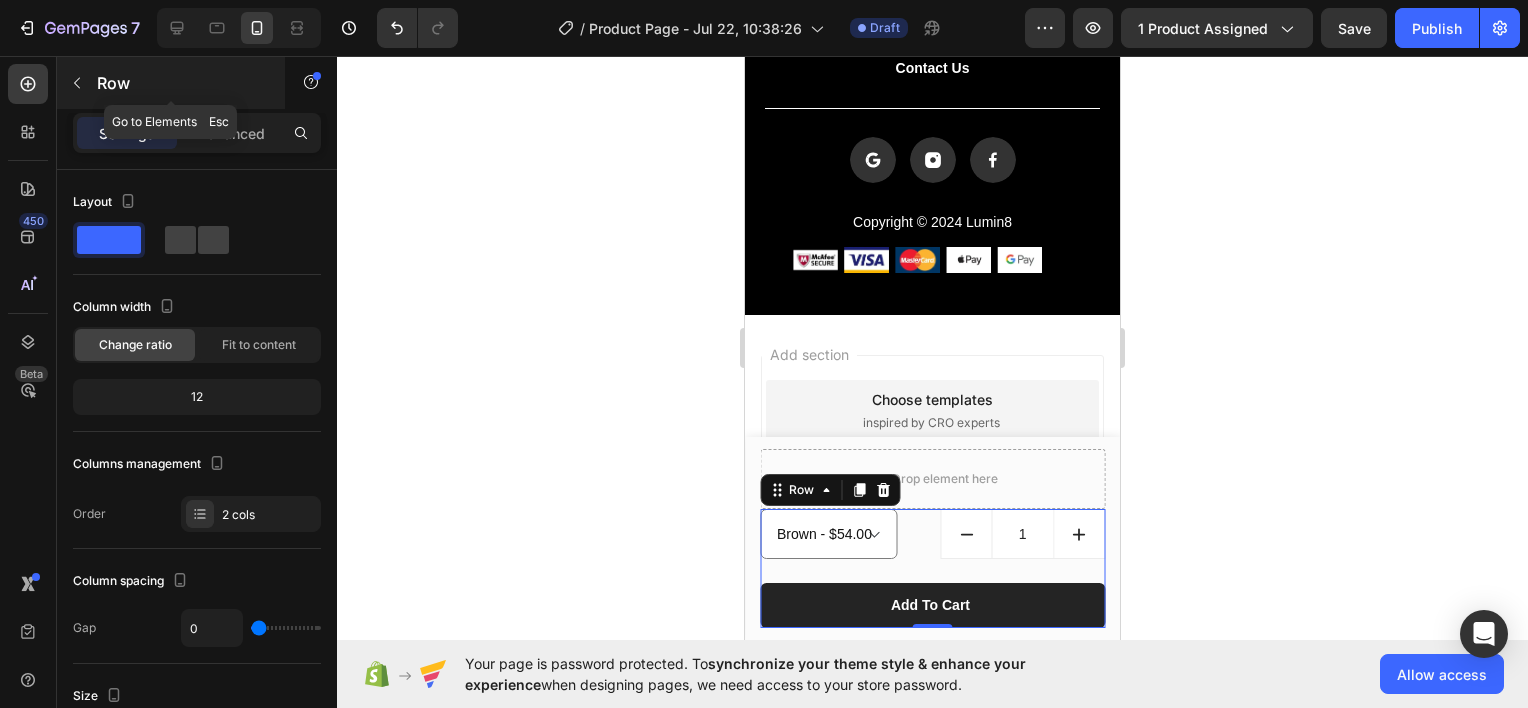 click at bounding box center [77, 83] 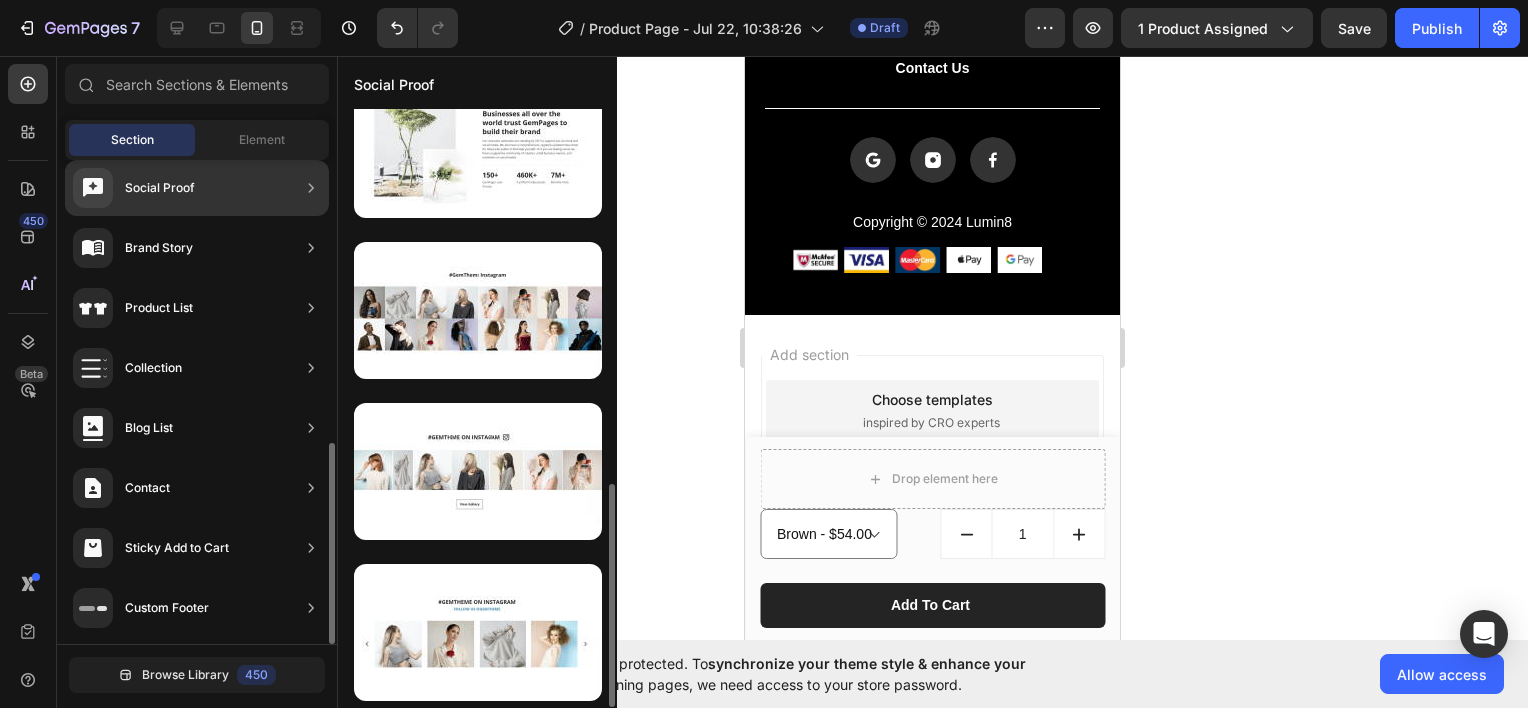 scroll, scrollTop: 1000, scrollLeft: 0, axis: vertical 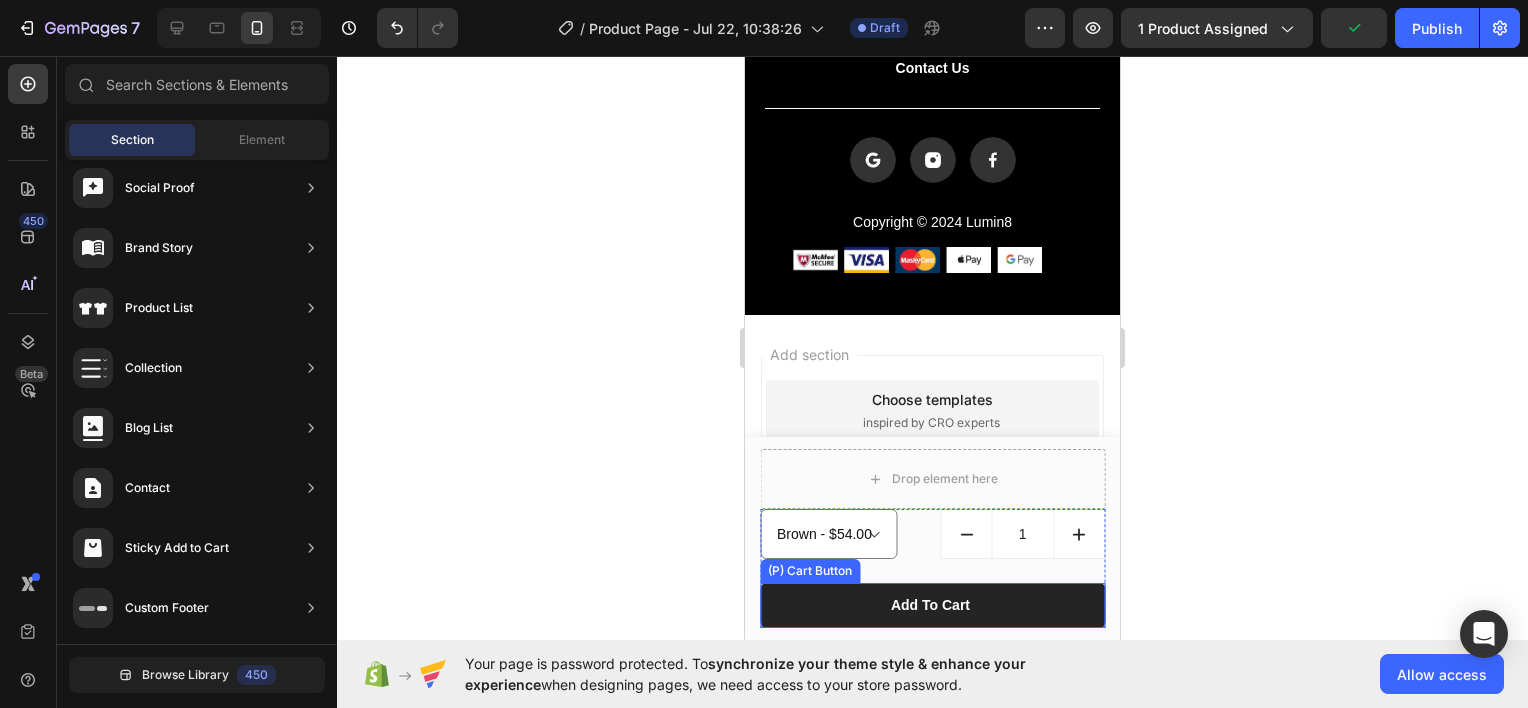 click on "(P) Cart Button" at bounding box center (810, 571) 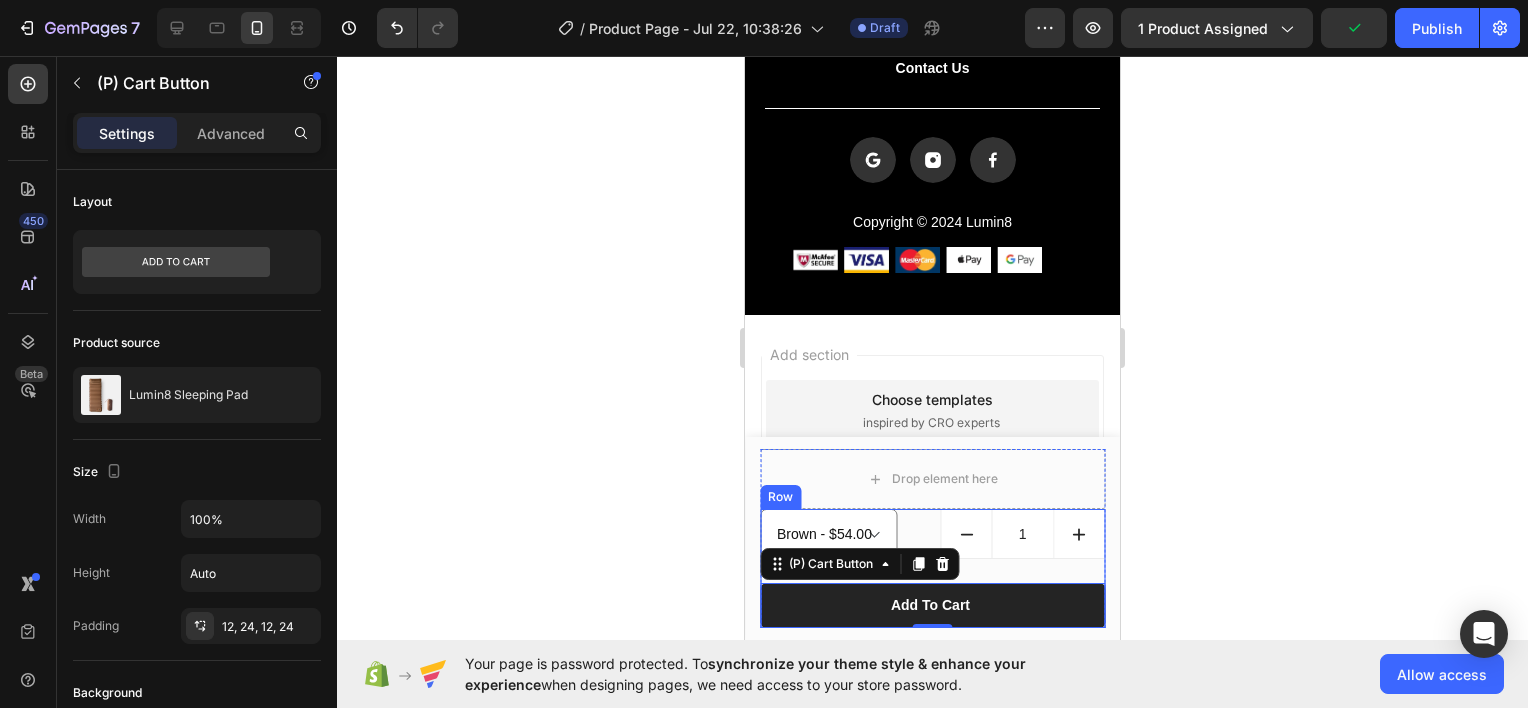click on "Brown - $54.00  Green - $54.00  Product Variants & Swatches
1
(P) Quantity Row" at bounding box center (932, 546) 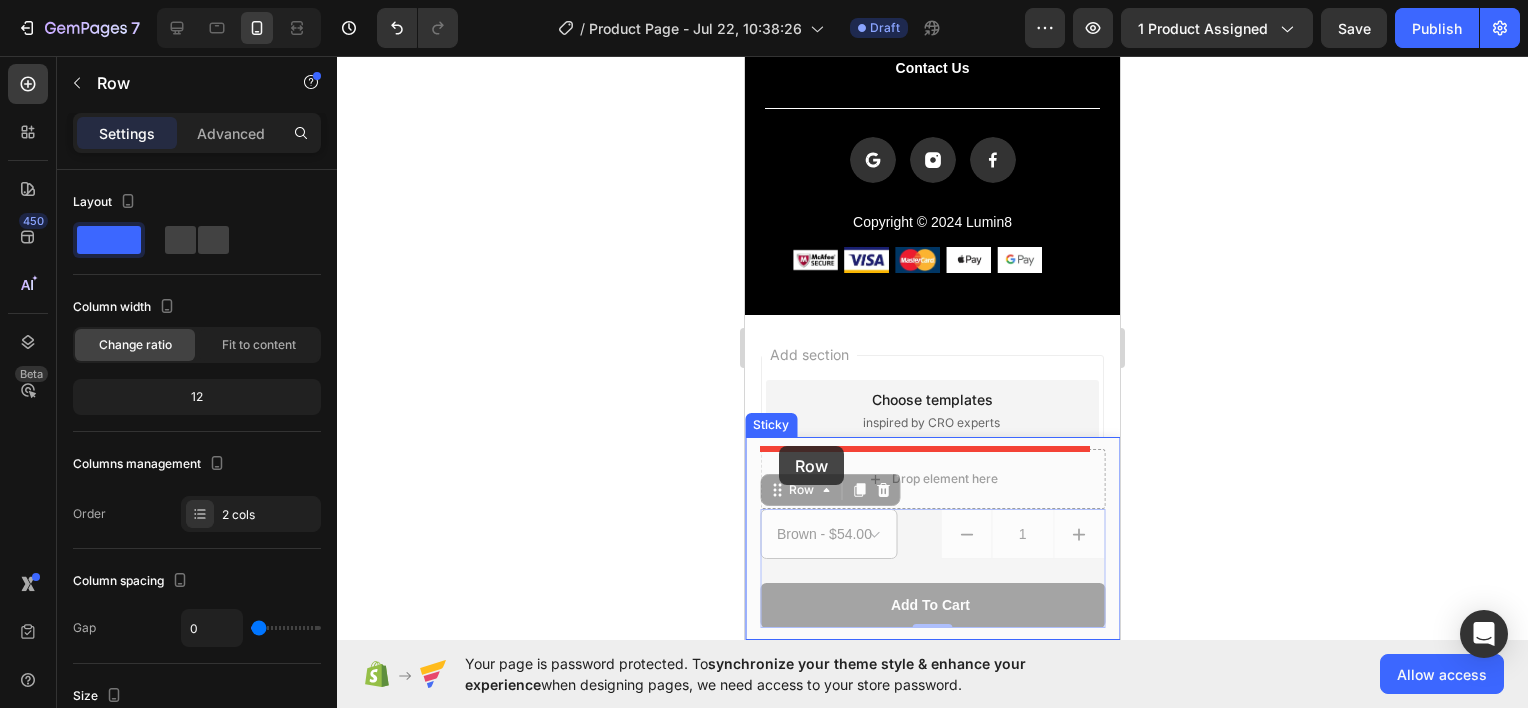 drag, startPoint x: 781, startPoint y: 487, endPoint x: 779, endPoint y: 444, distance: 43.046486 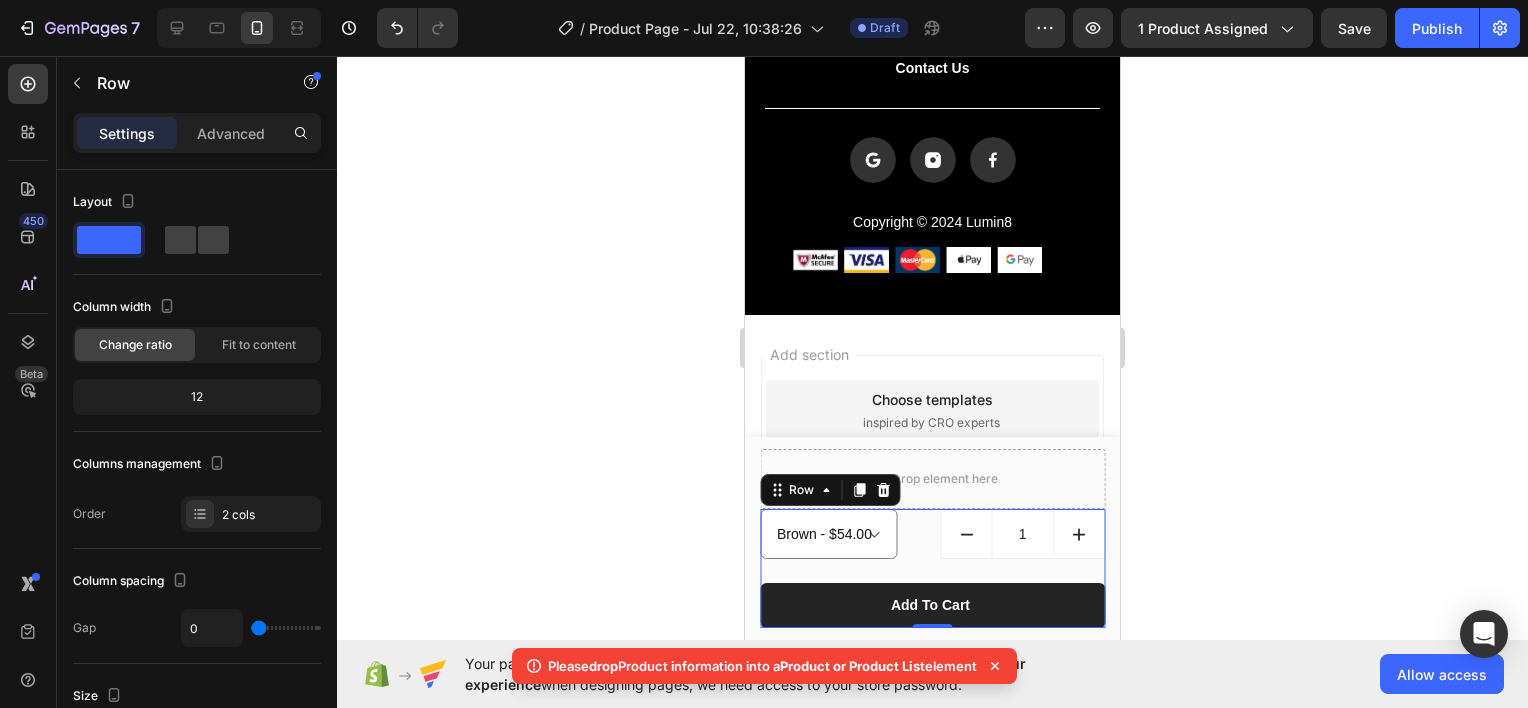 click on "Brown - $54.00  Green - $54.00  Product Variants & Swatches
1
(P) Quantity Row" at bounding box center (932, 546) 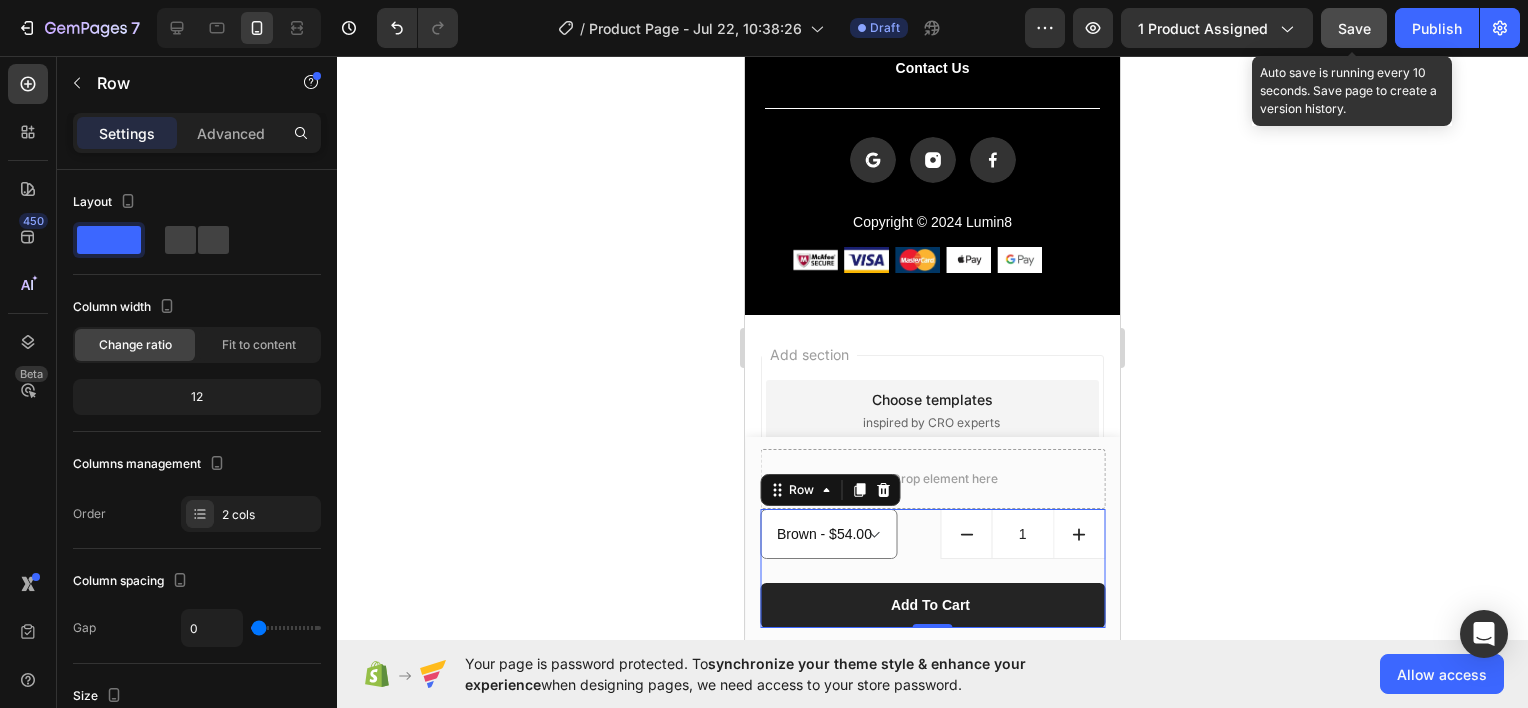 click on "Save" at bounding box center (1354, 28) 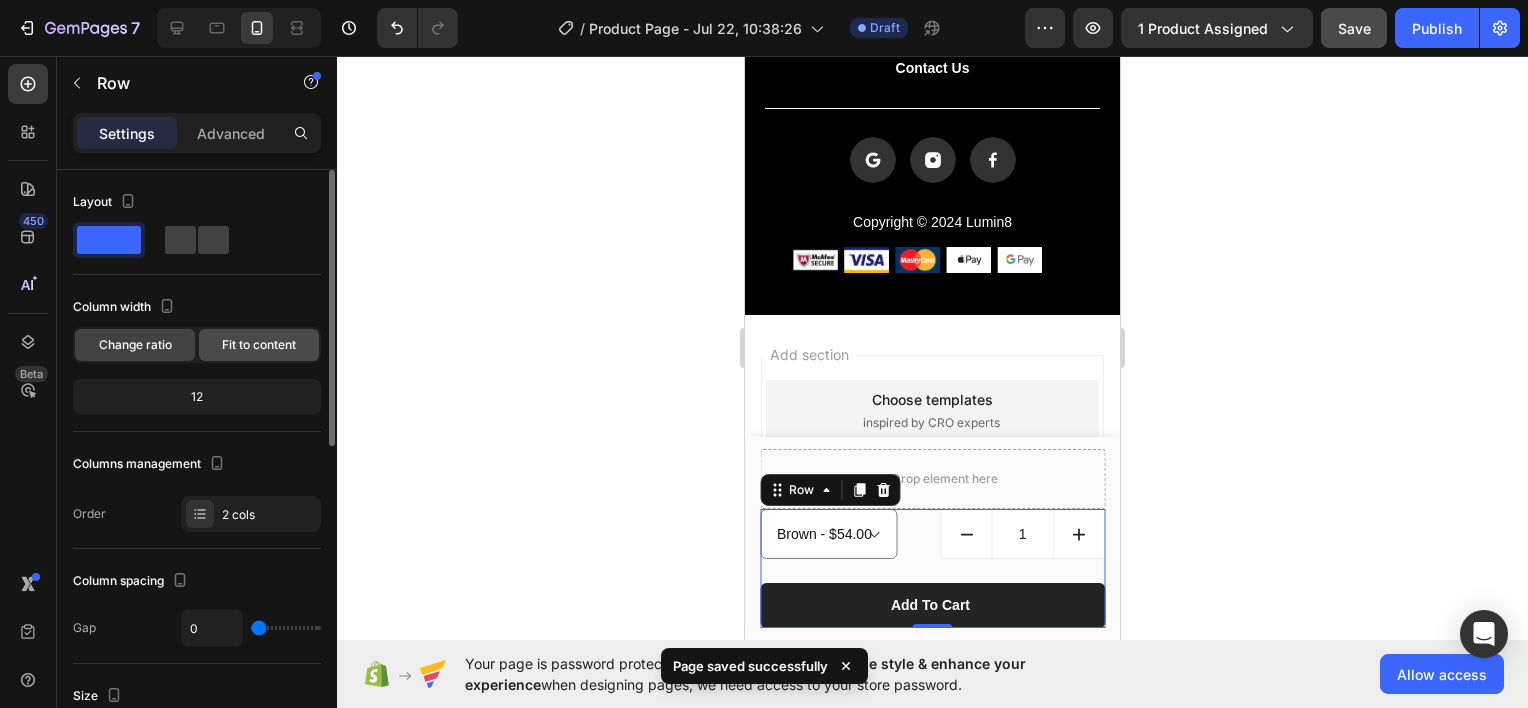 click on "Fit to content" 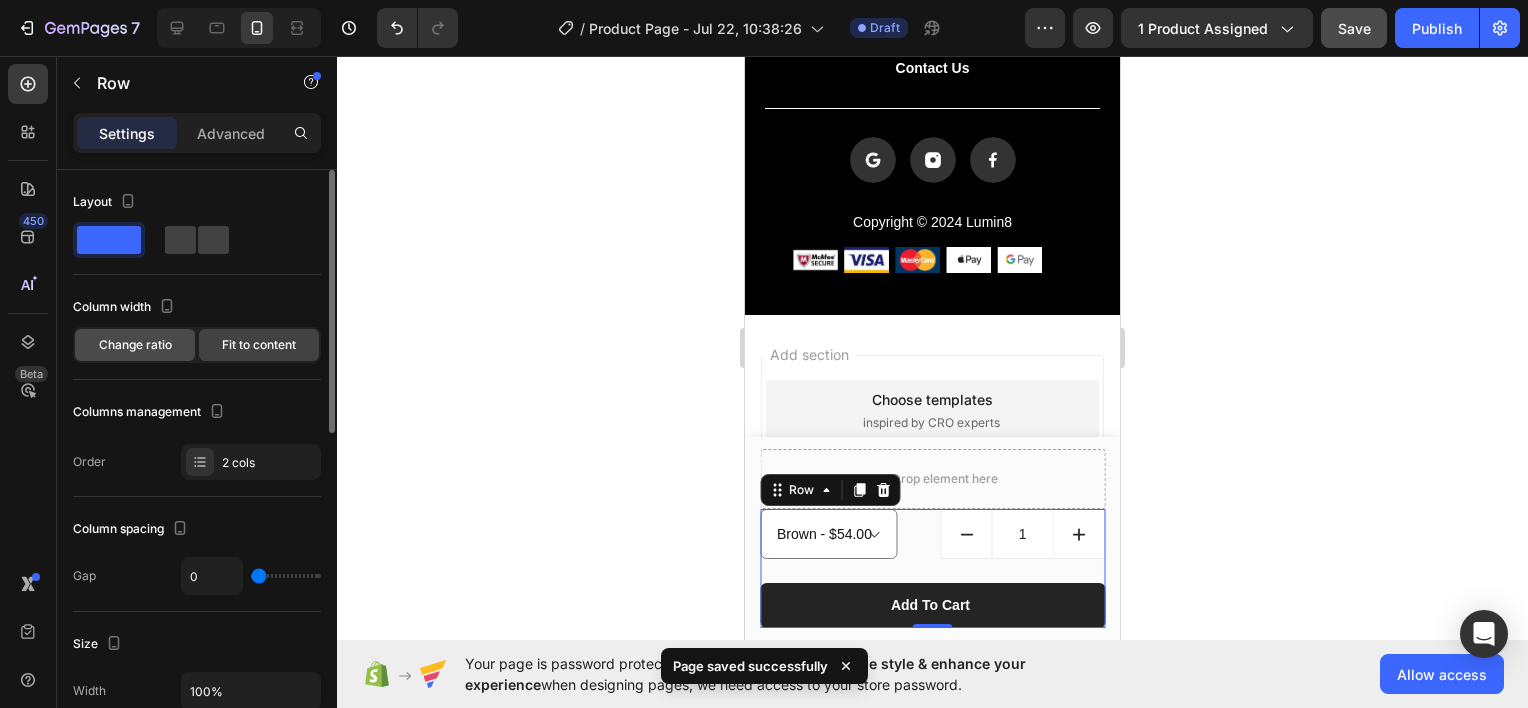 click on "Change ratio" 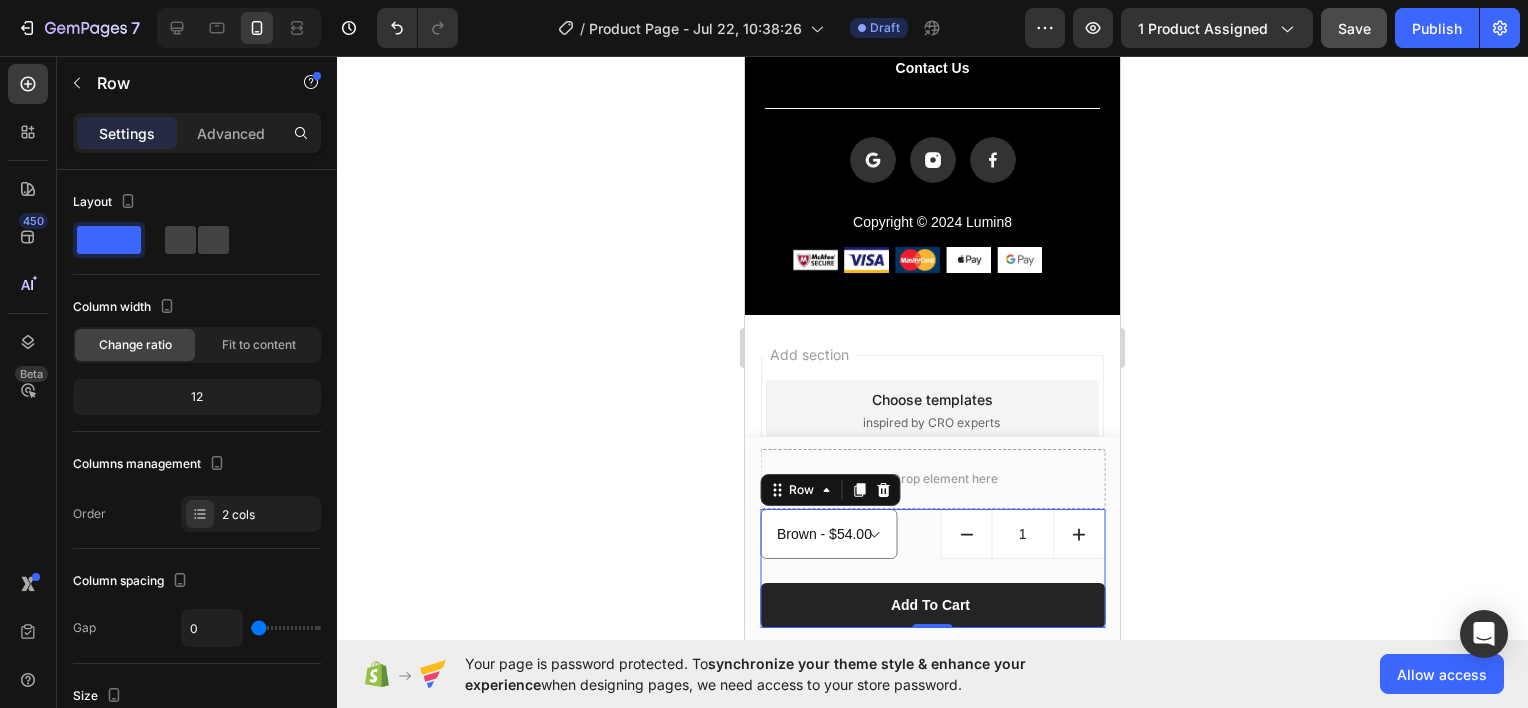 click 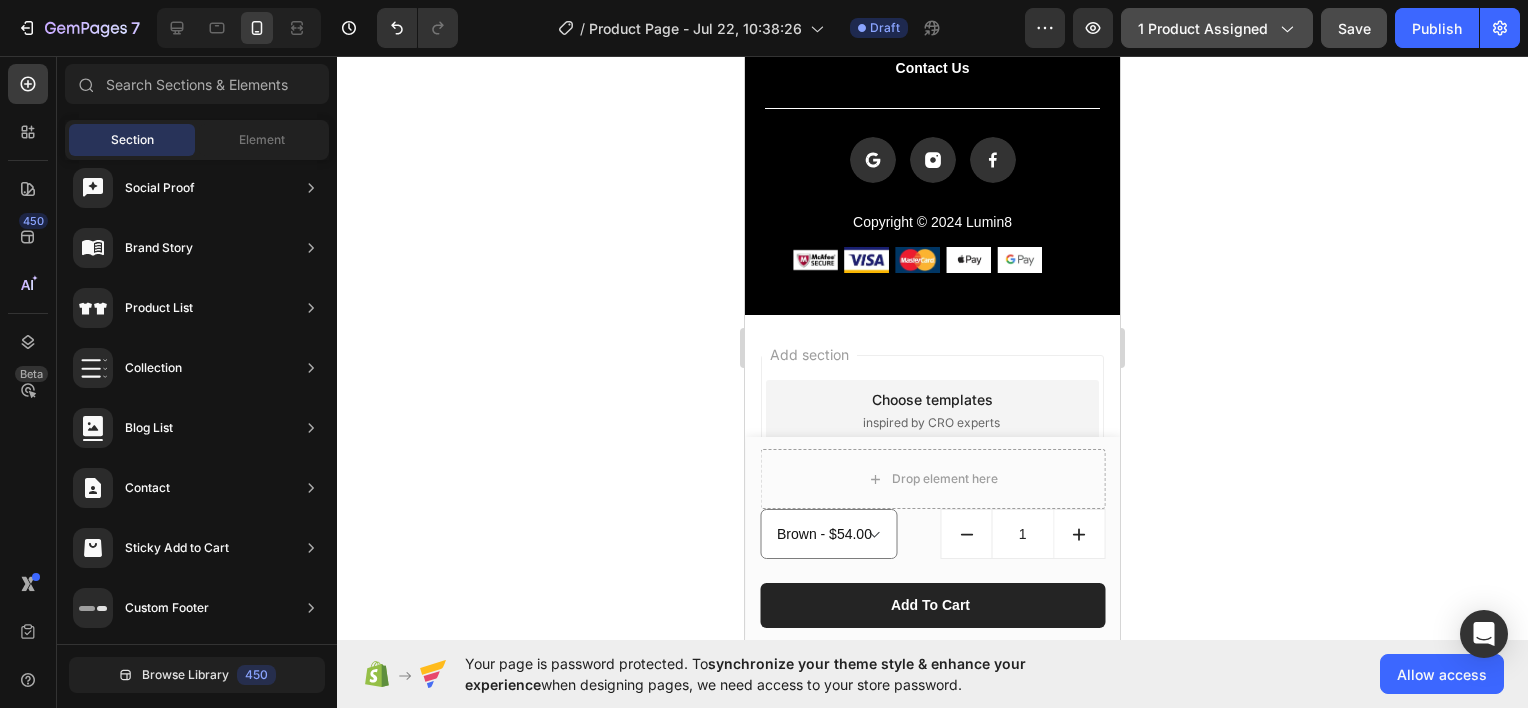 click on "1 product assigned" at bounding box center [1217, 28] 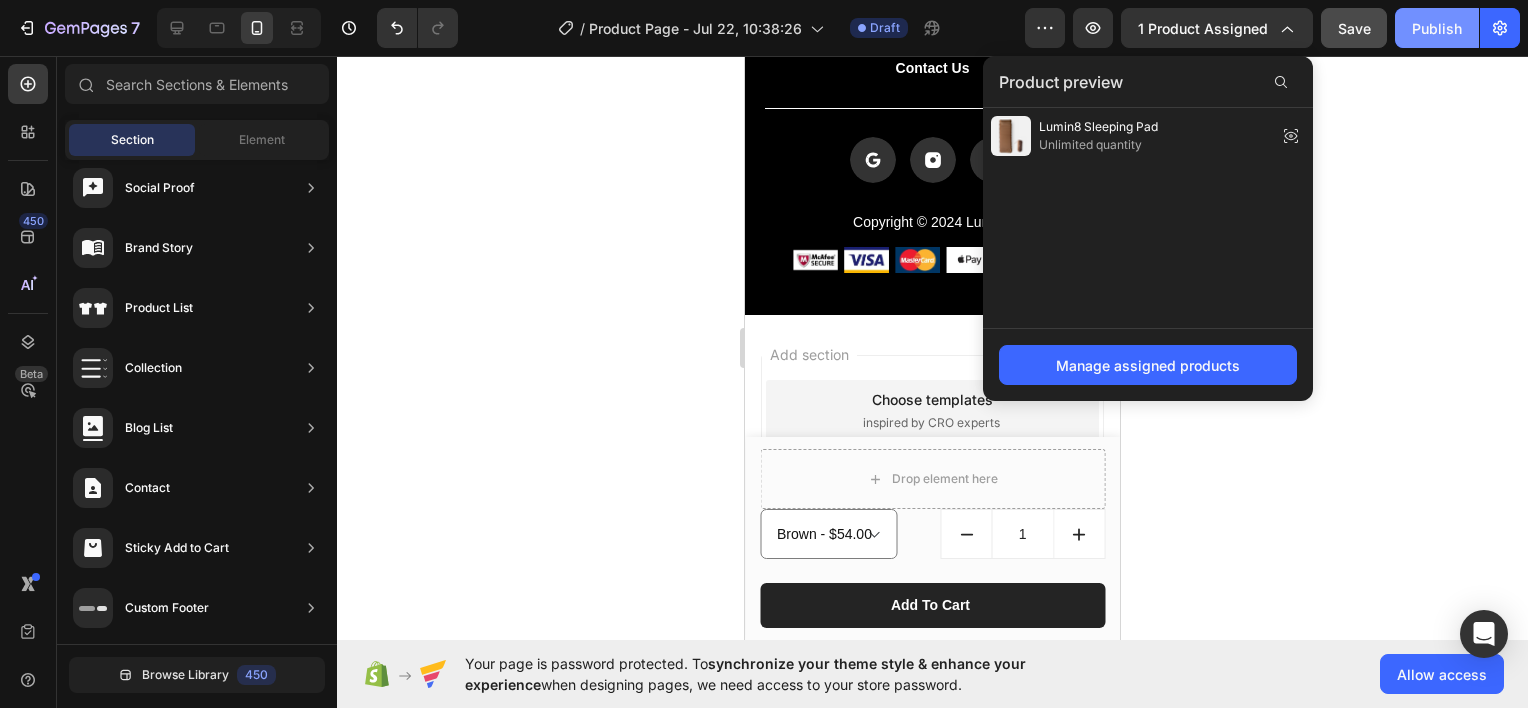 click on "Publish" at bounding box center (1437, 28) 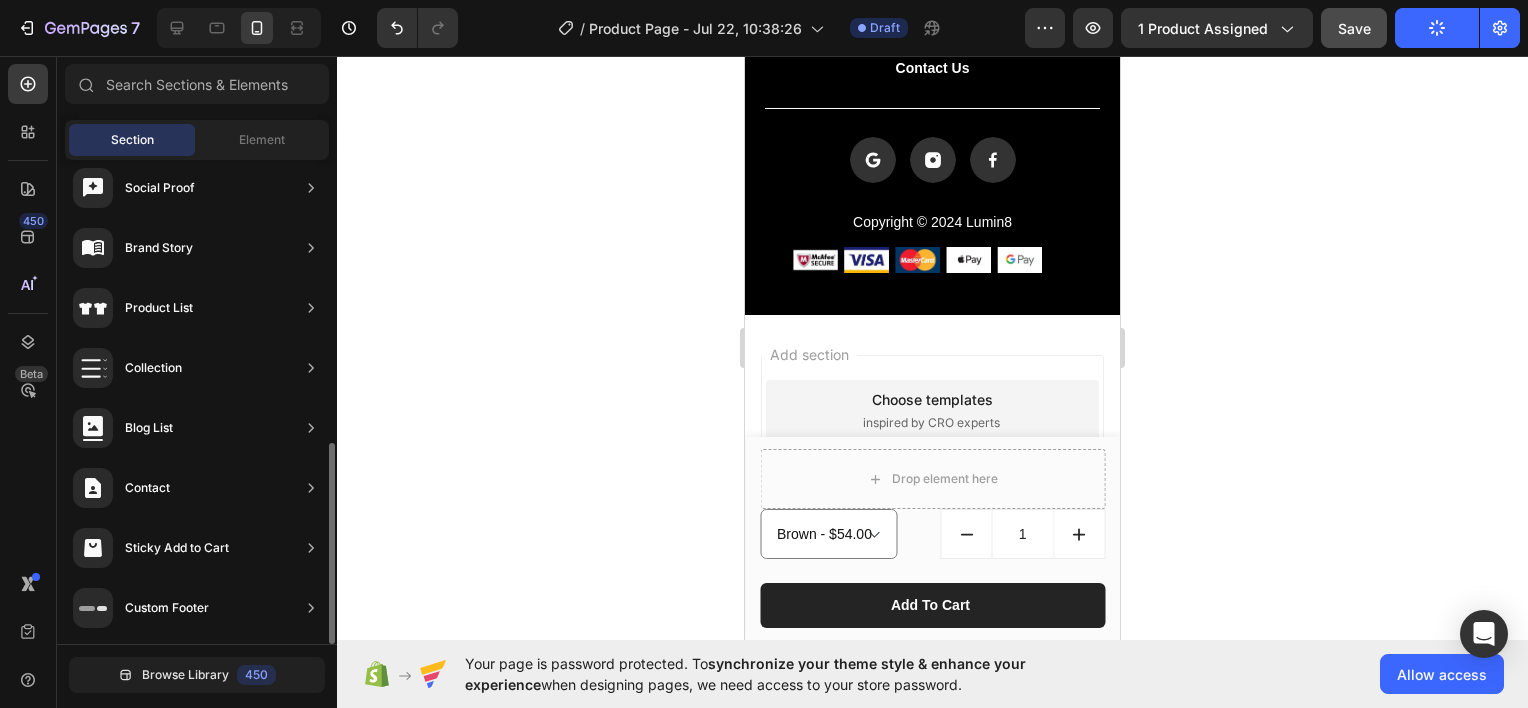 scroll, scrollTop: 0, scrollLeft: 0, axis: both 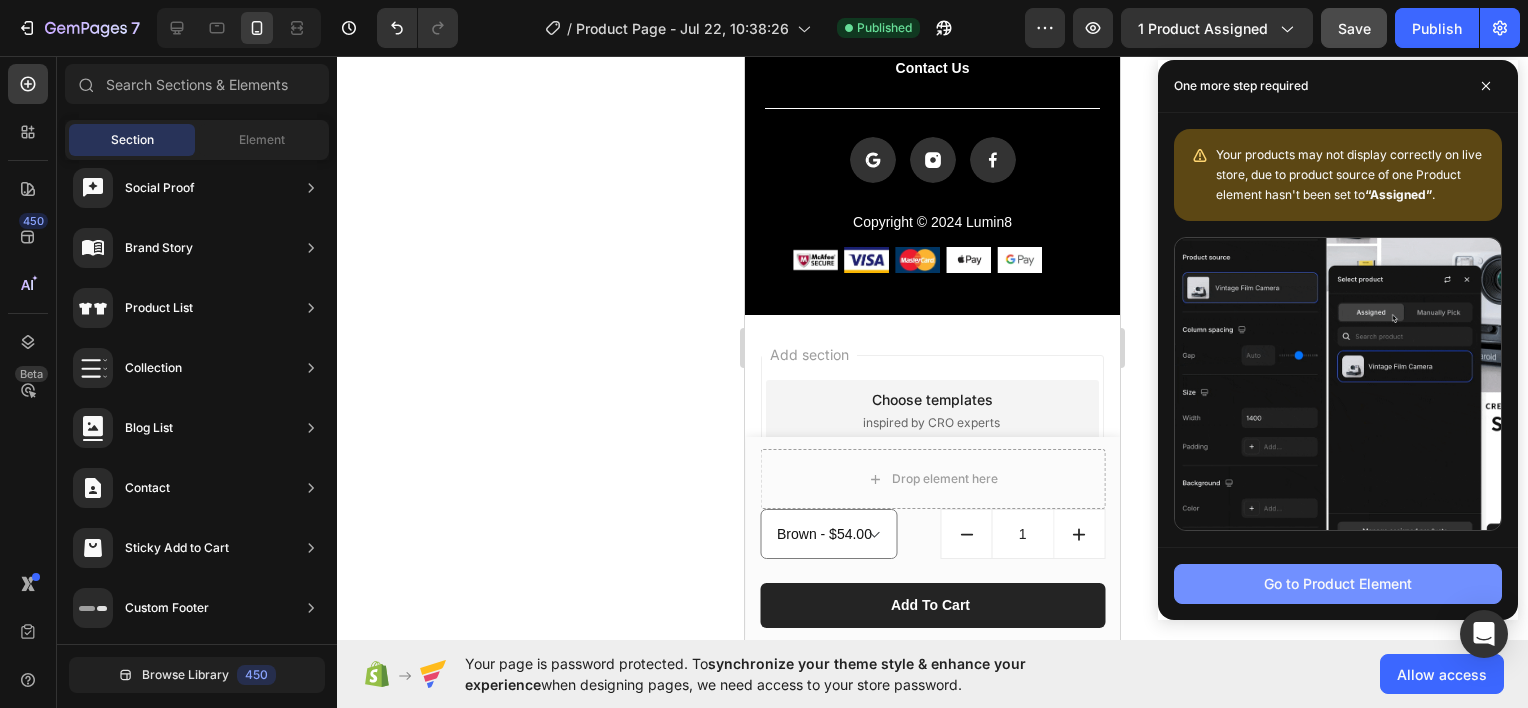 click on "Go to Product Element" at bounding box center [1338, 583] 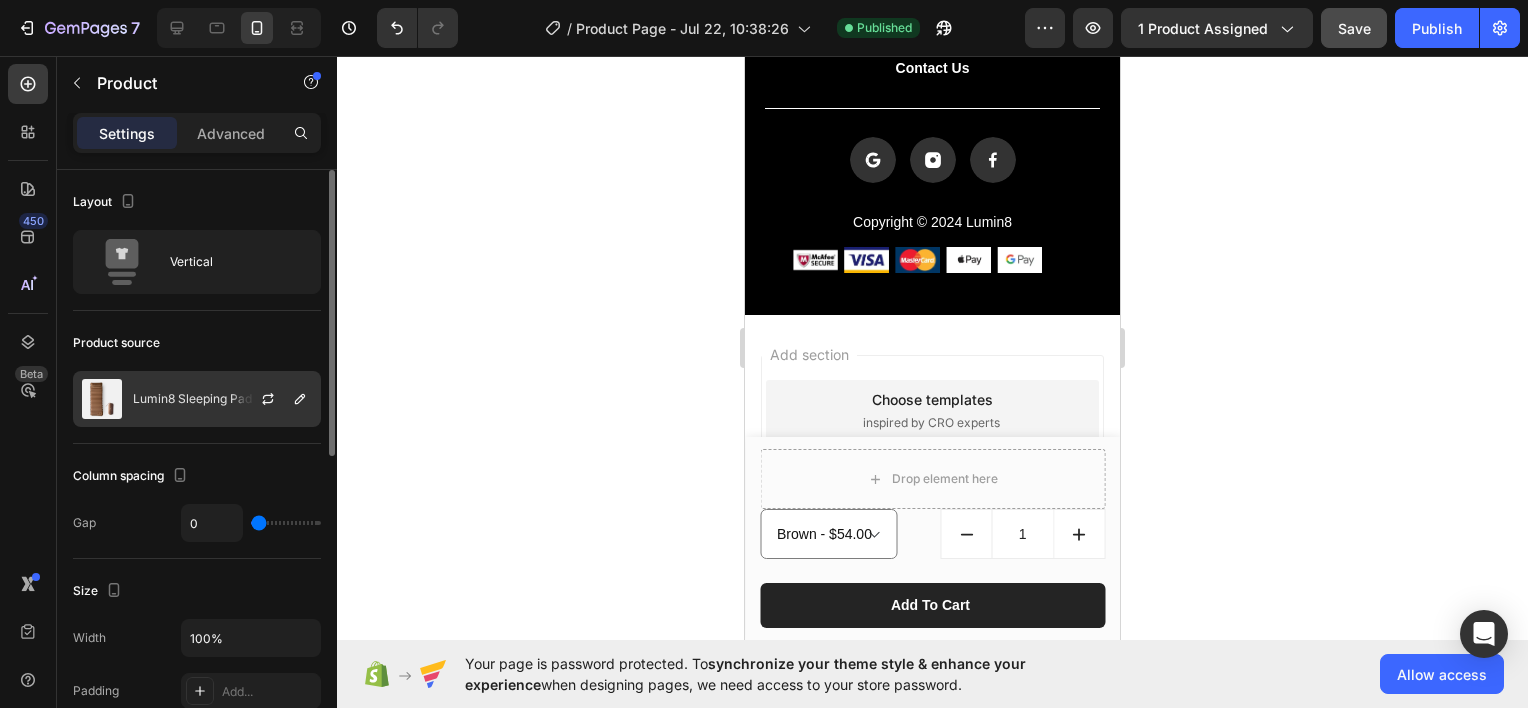 click at bounding box center (276, 399) 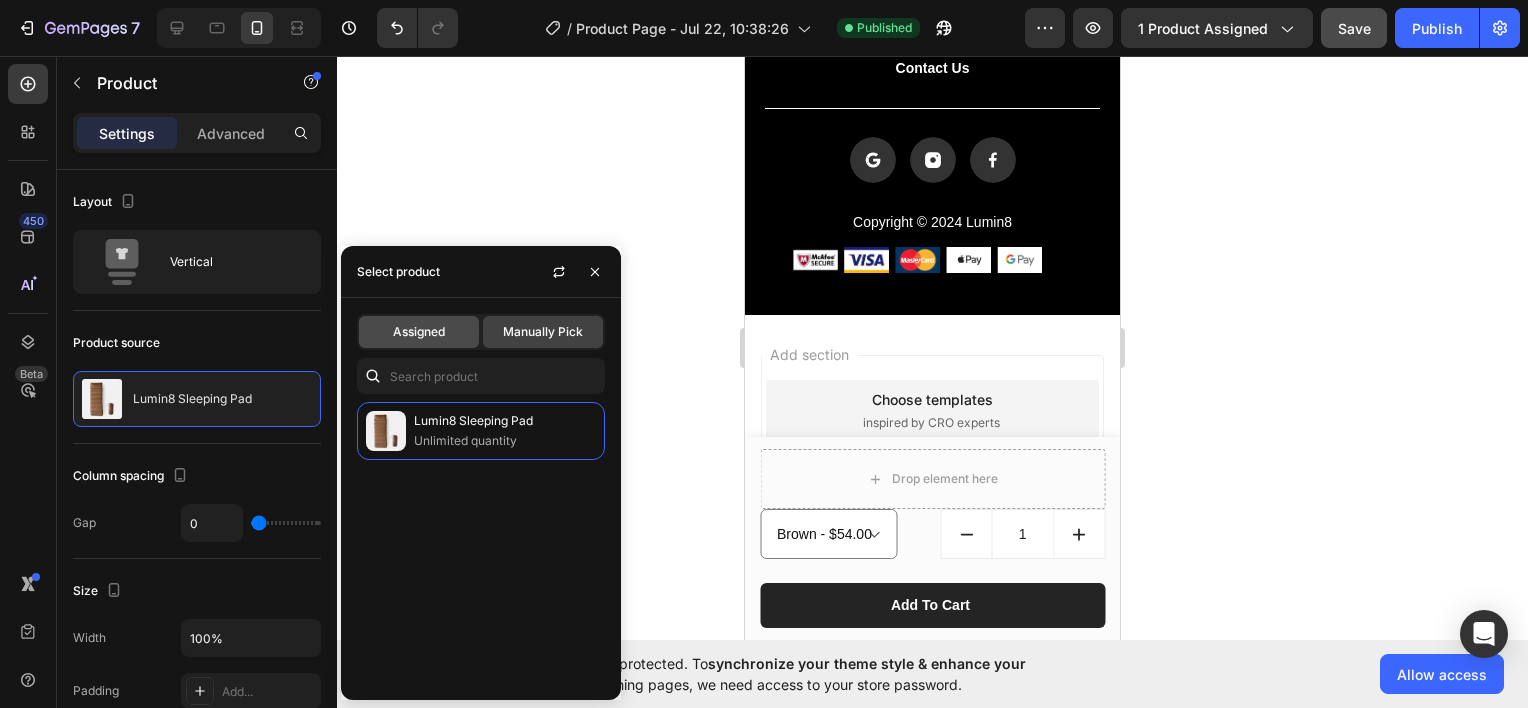 click on "Assigned" 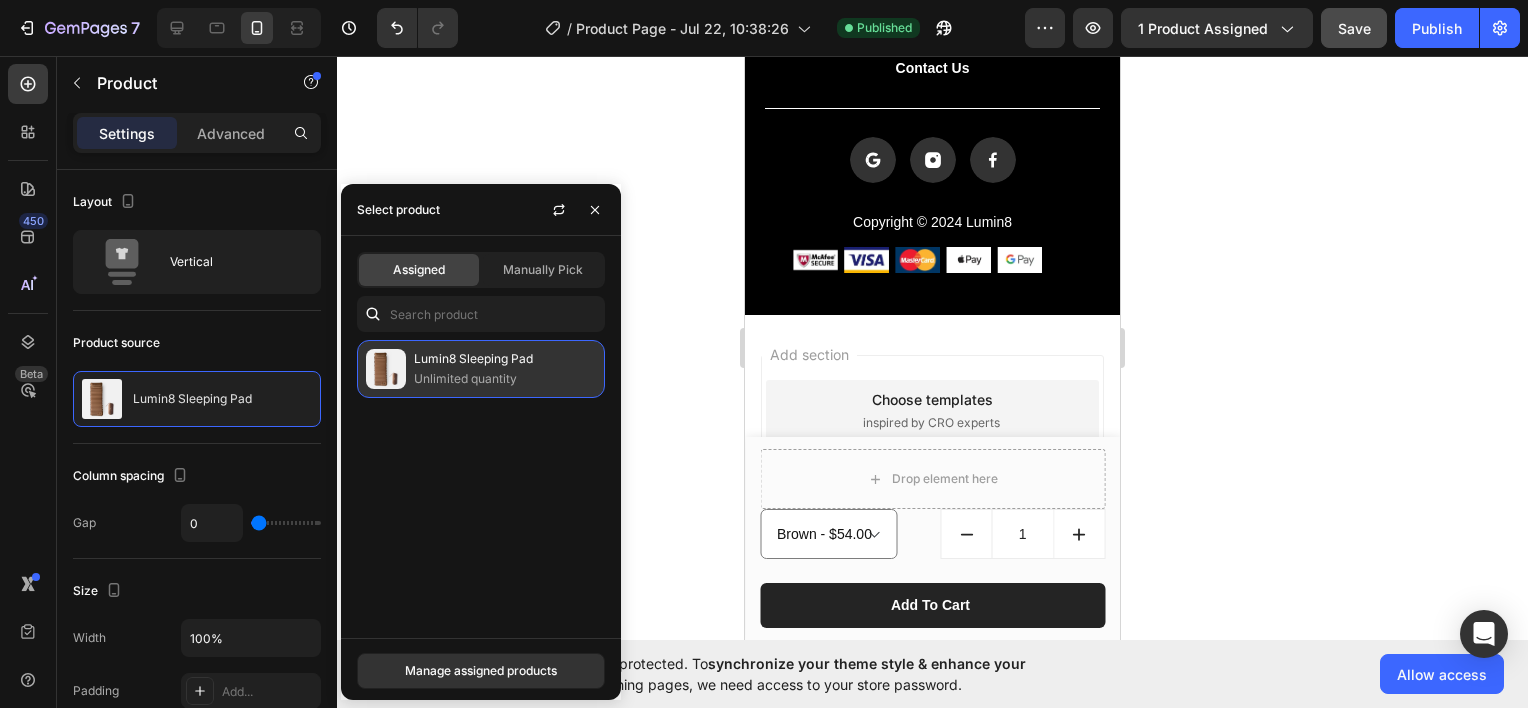 click on "Lumin8 Sleeping Pad" at bounding box center [505, 359] 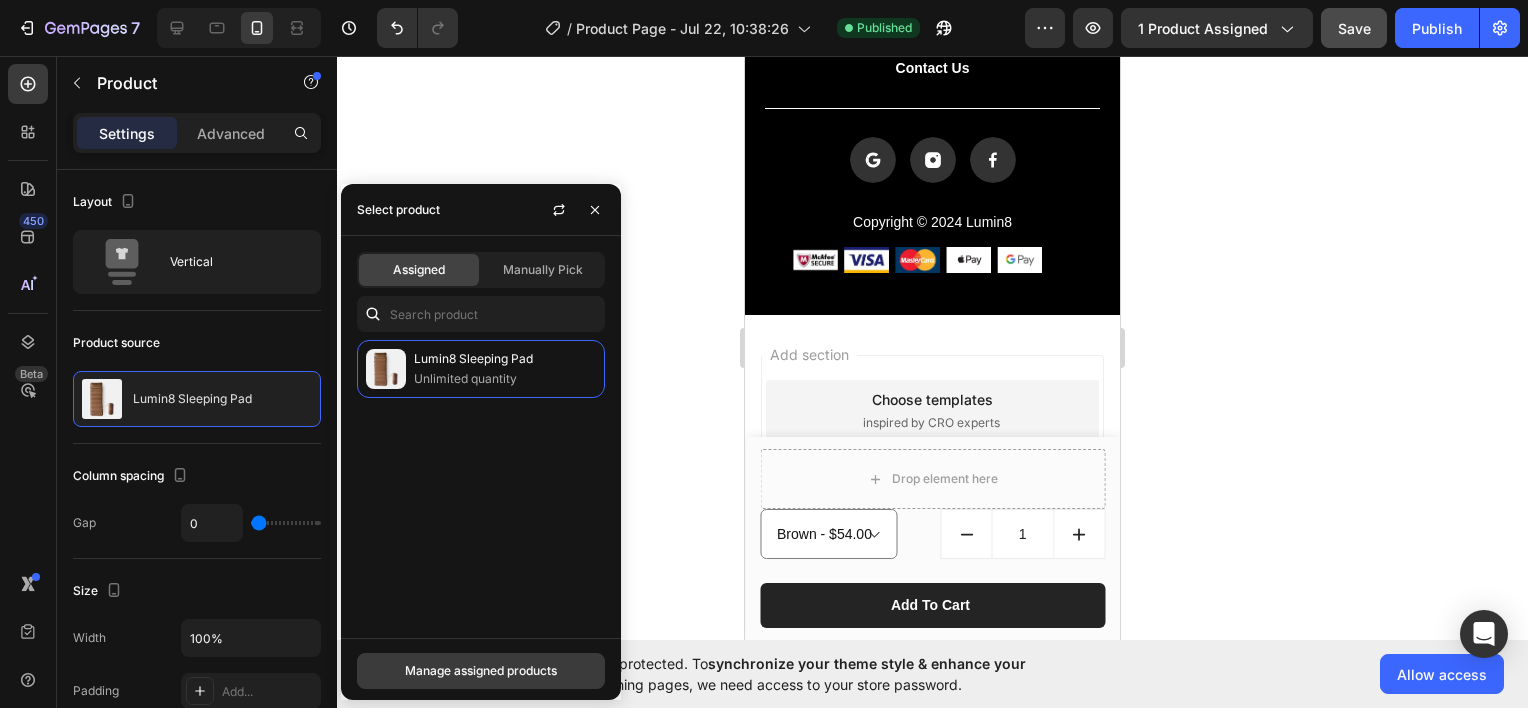 click on "Manage assigned products" at bounding box center (481, 671) 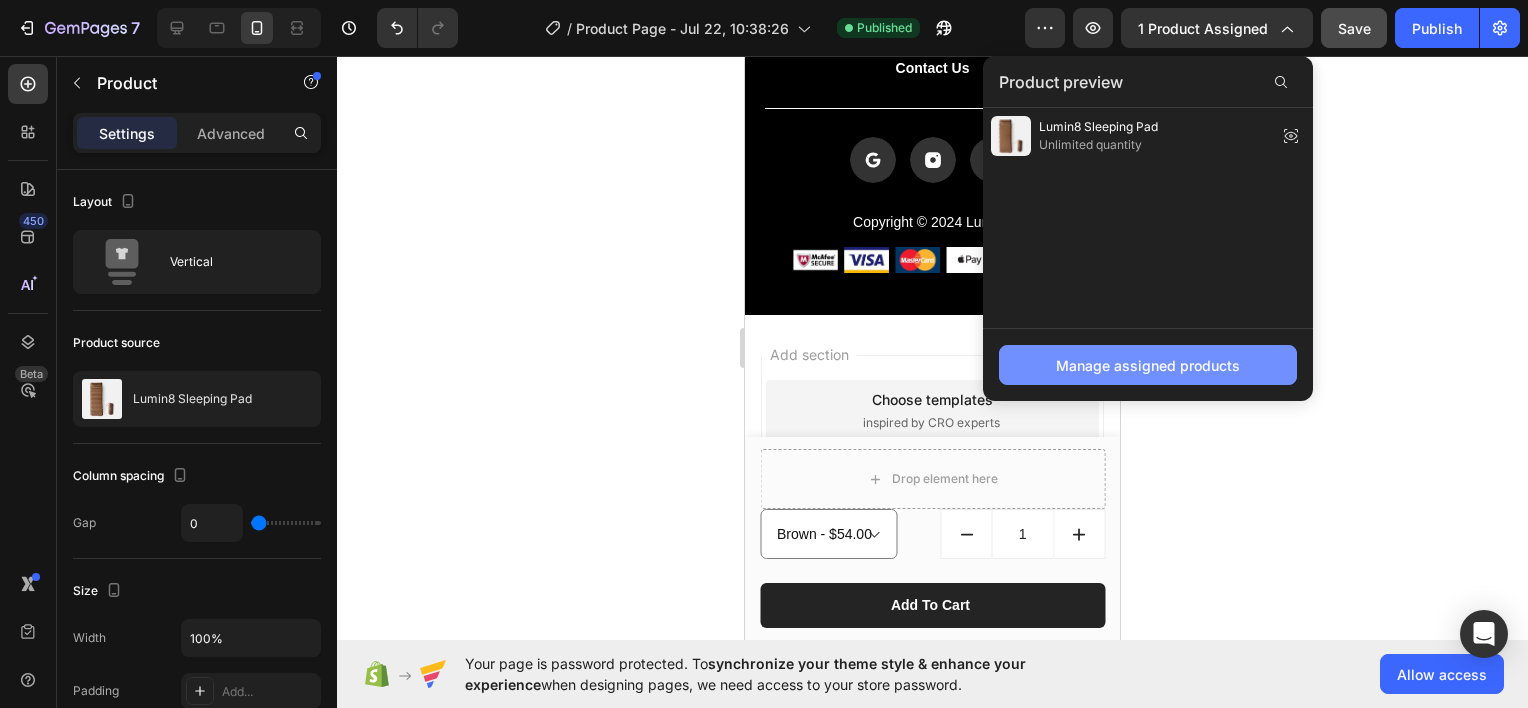 click on "Manage assigned products" at bounding box center (1148, 365) 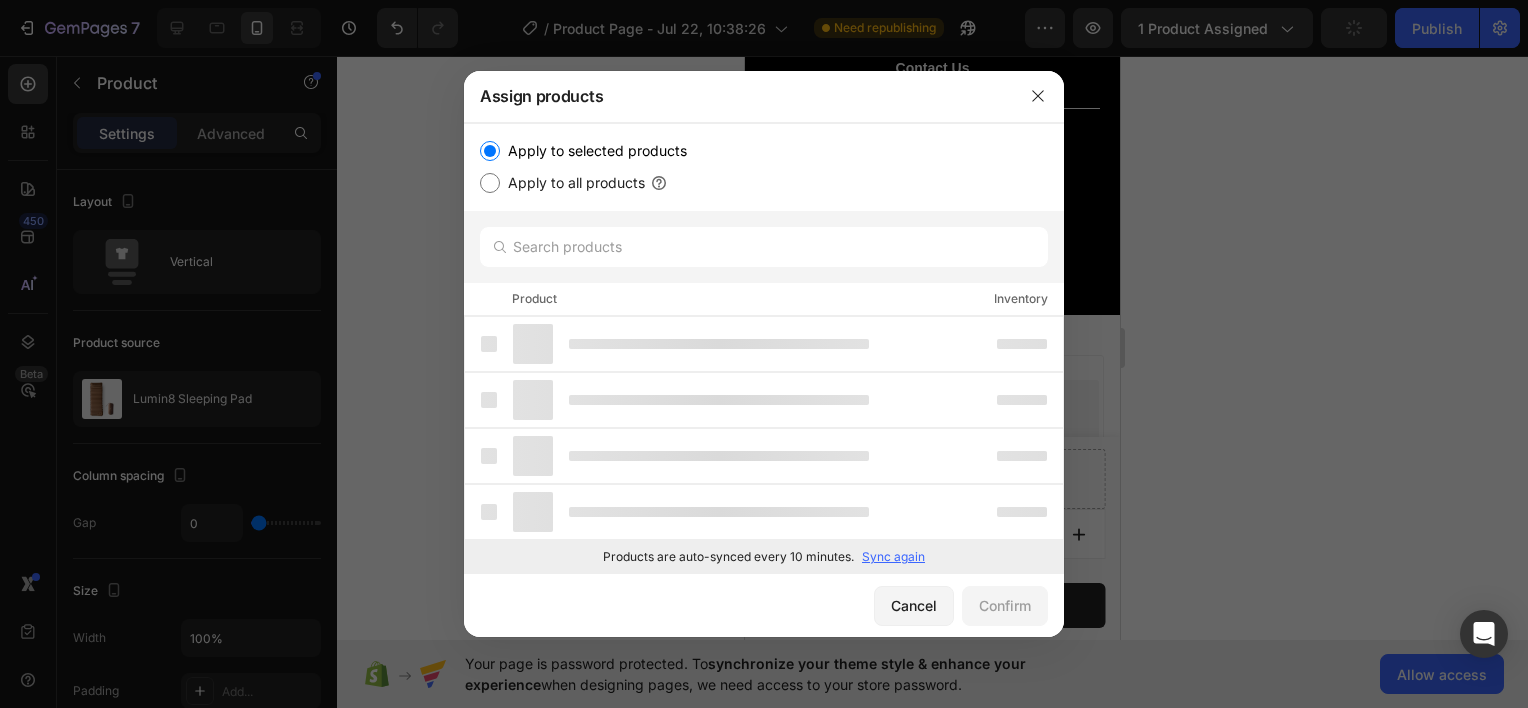 click on "Apply to all products" at bounding box center (572, 183) 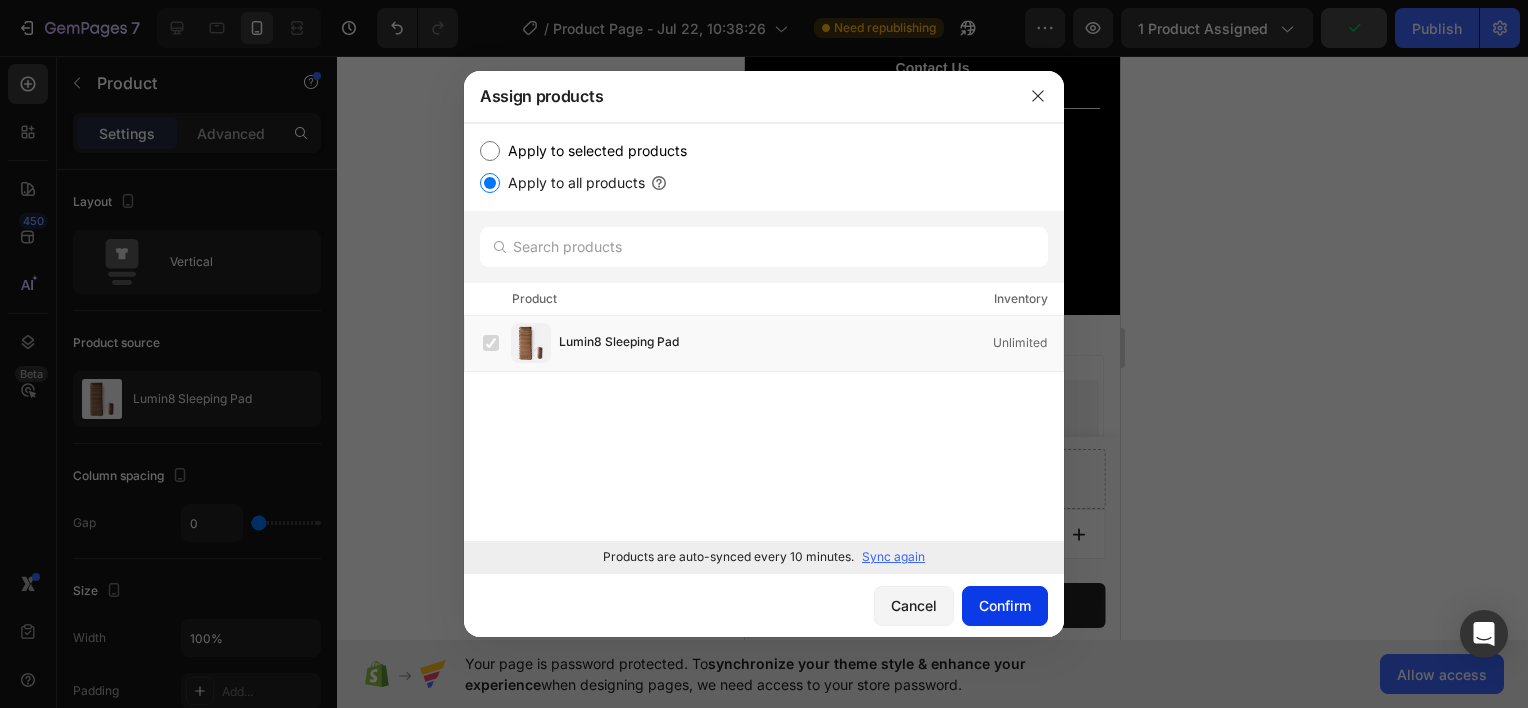 click on "Confirm" 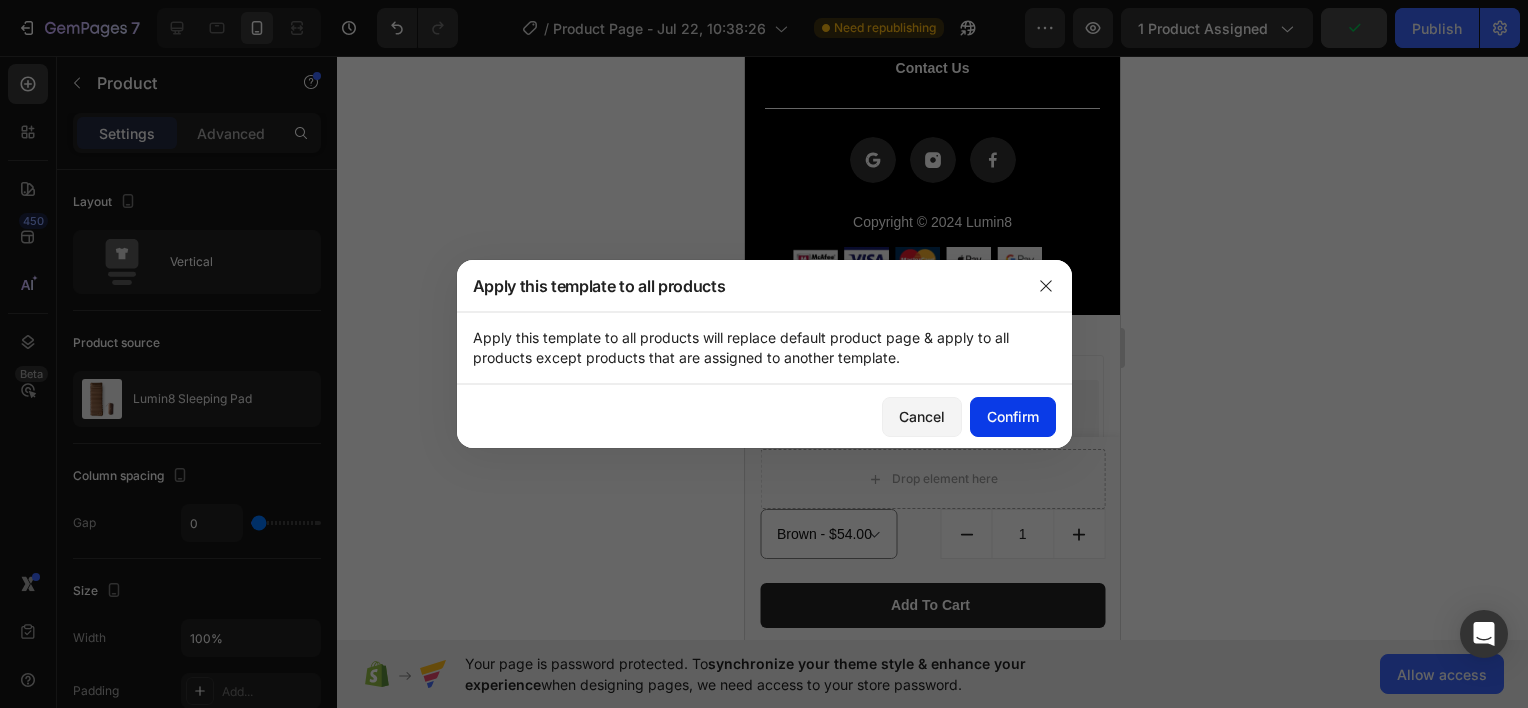 click on "Confirm" at bounding box center (1013, 416) 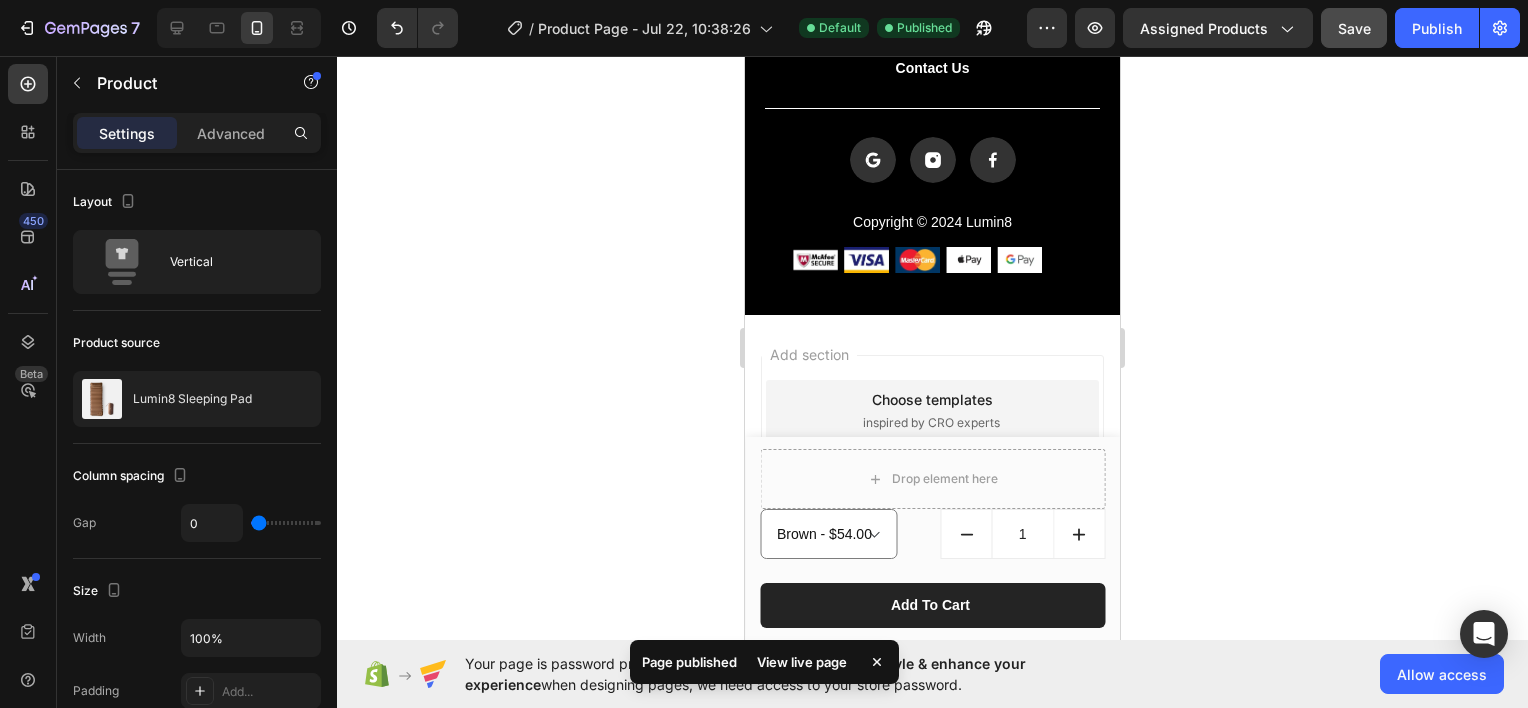 click on "View live page" at bounding box center (802, 662) 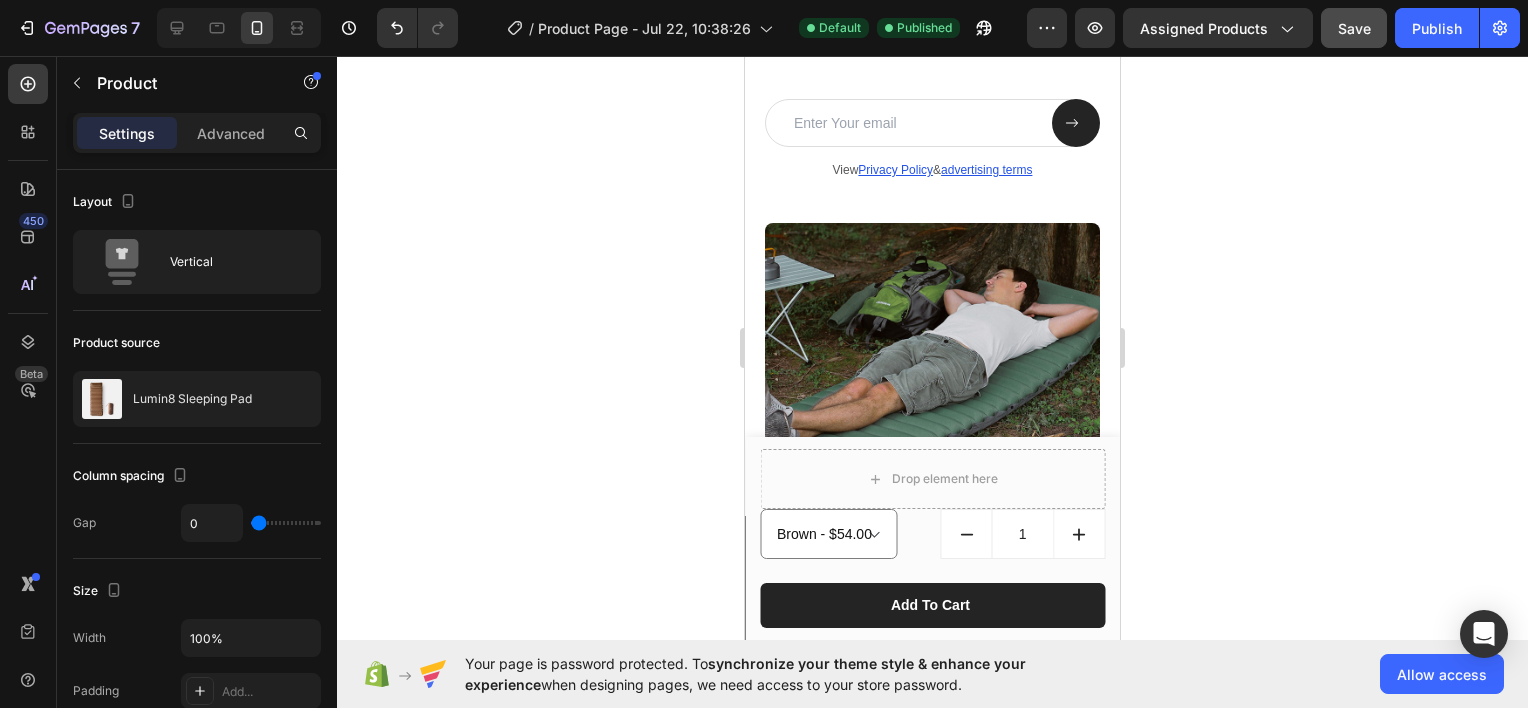 scroll, scrollTop: 5684, scrollLeft: 0, axis: vertical 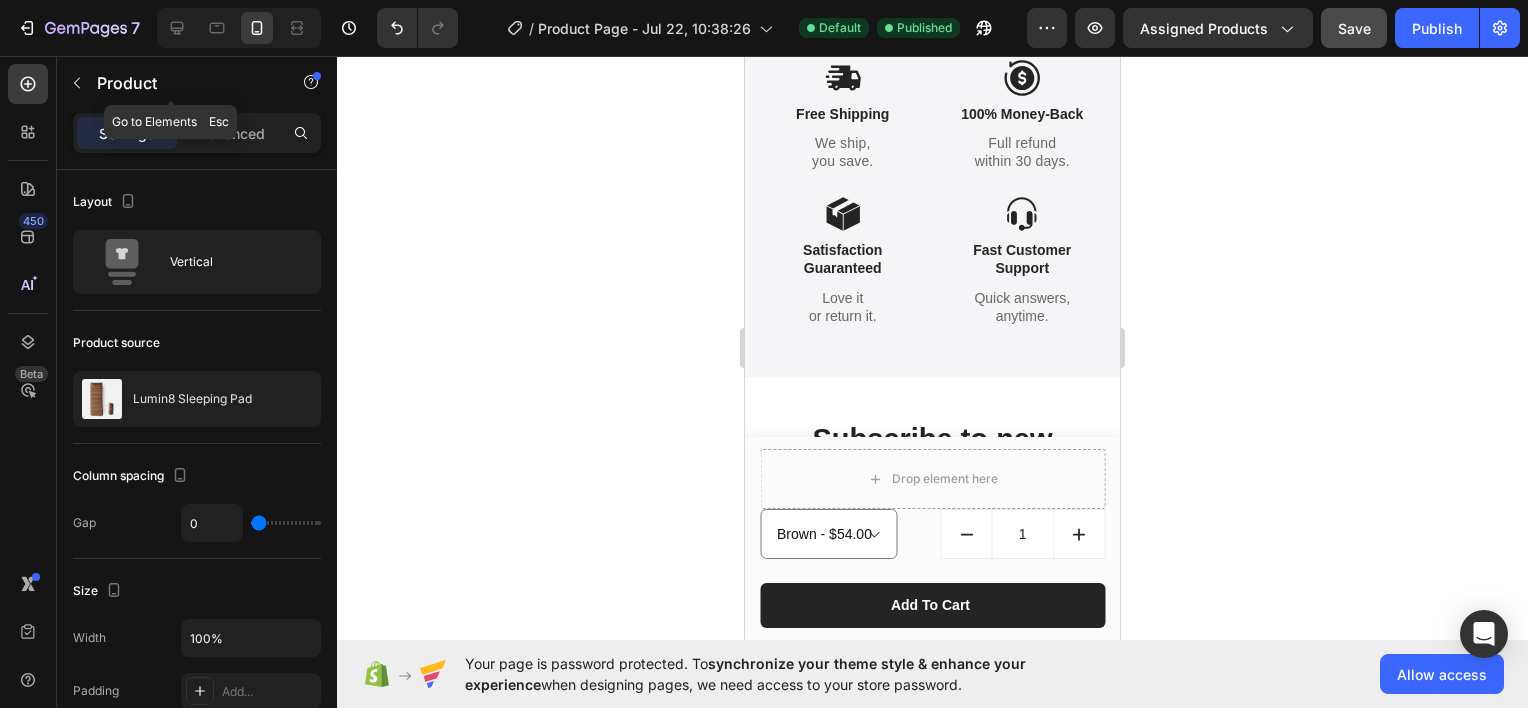 drag, startPoint x: 80, startPoint y: 85, endPoint x: 160, endPoint y: 92, distance: 80.305664 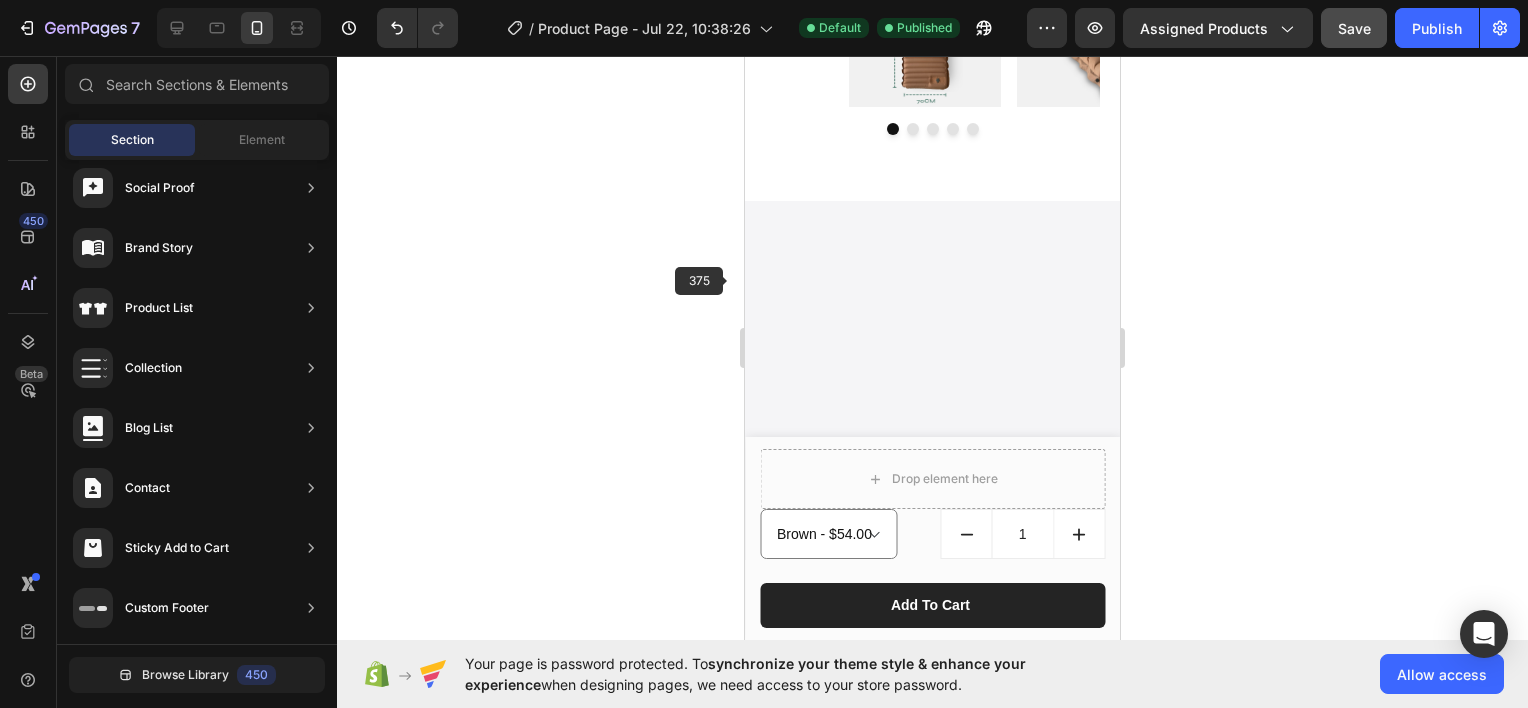 scroll, scrollTop: 4984, scrollLeft: 0, axis: vertical 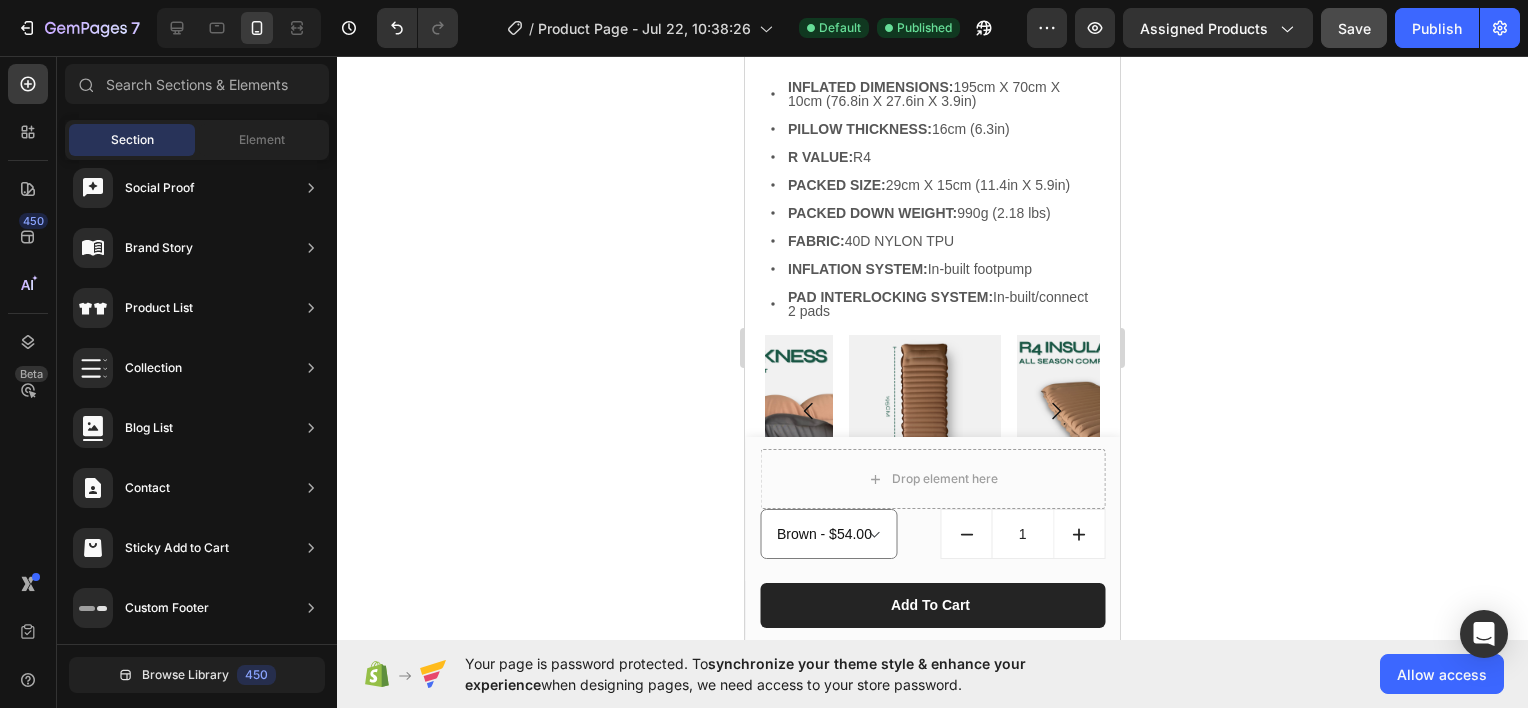 click 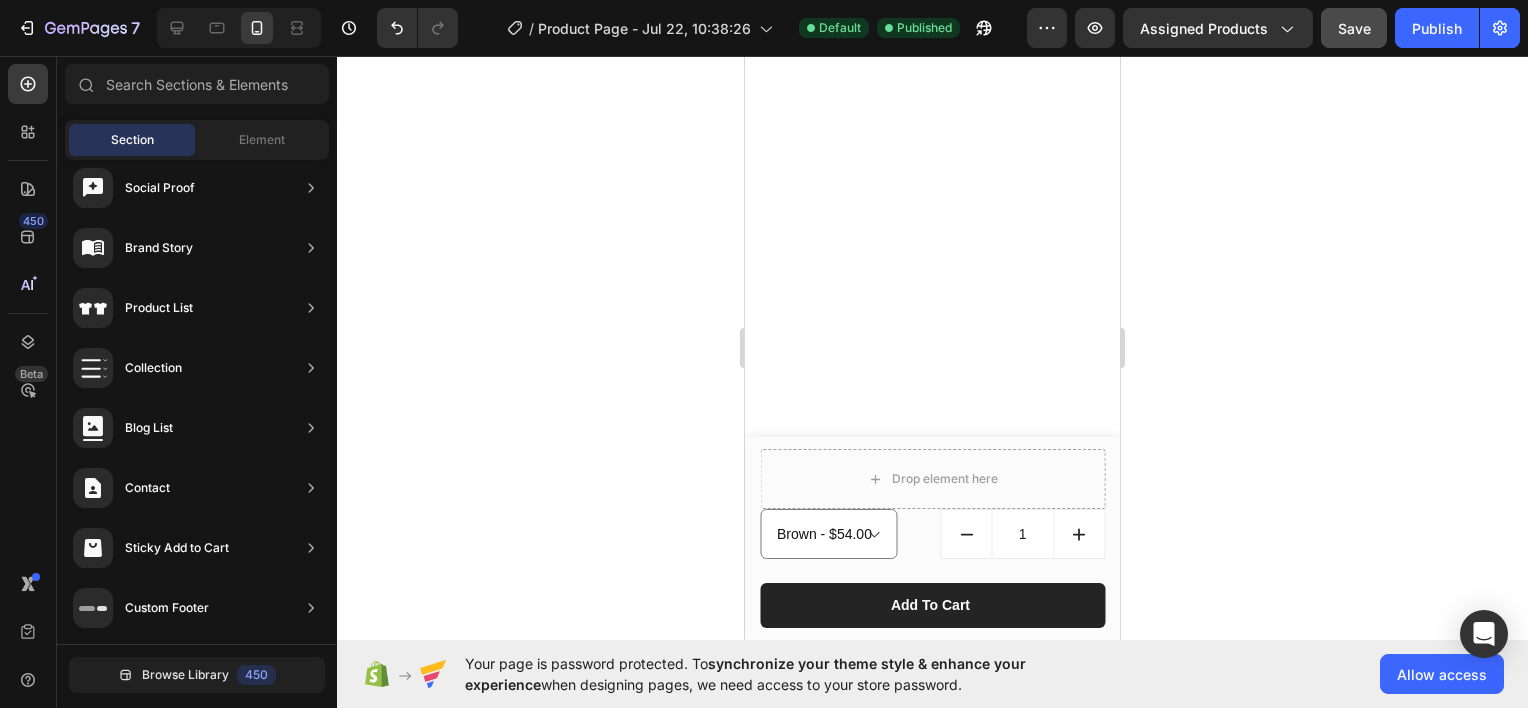 scroll, scrollTop: 220, scrollLeft: 0, axis: vertical 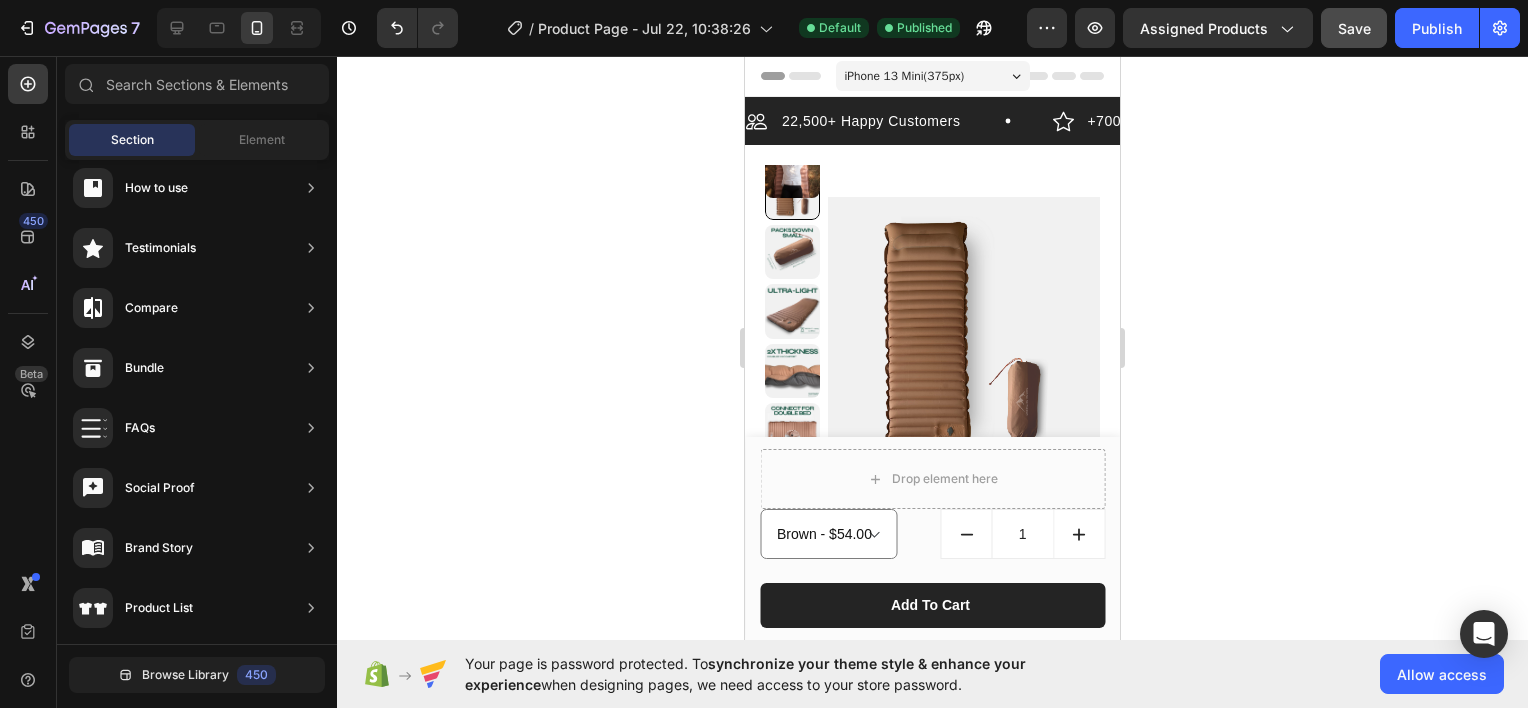 click on "iPhone 13 Mini  ( 375 px)" at bounding box center [905, 76] 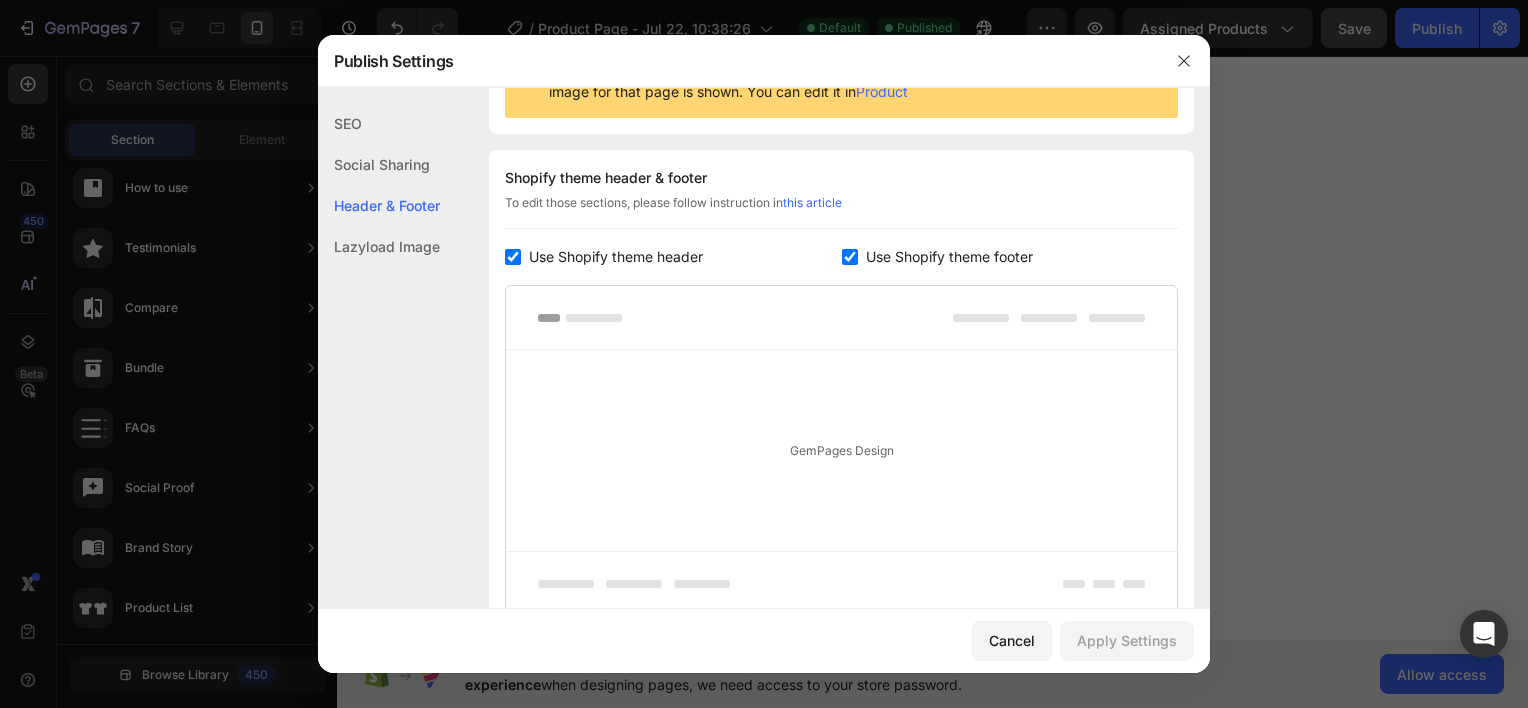 scroll, scrollTop: 291, scrollLeft: 0, axis: vertical 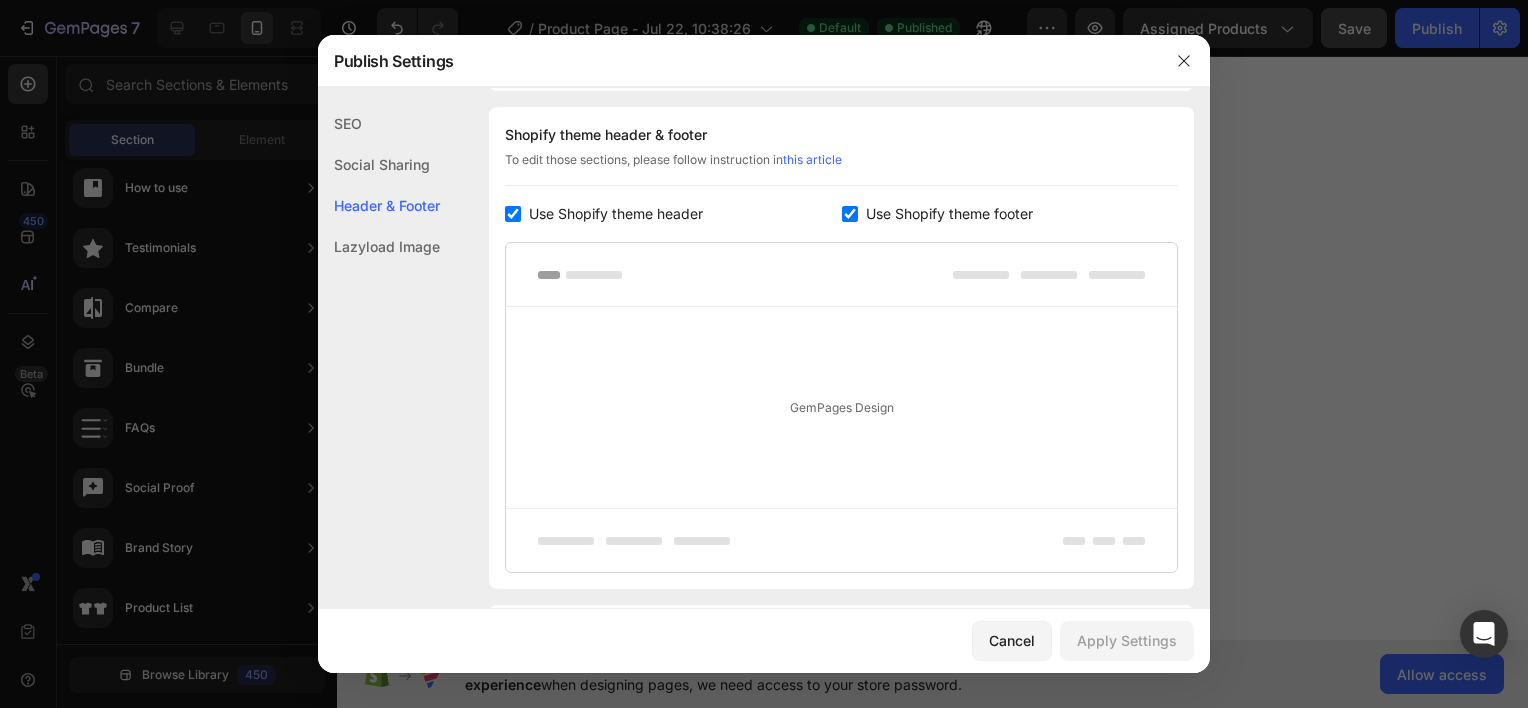 click at bounding box center [850, 214] 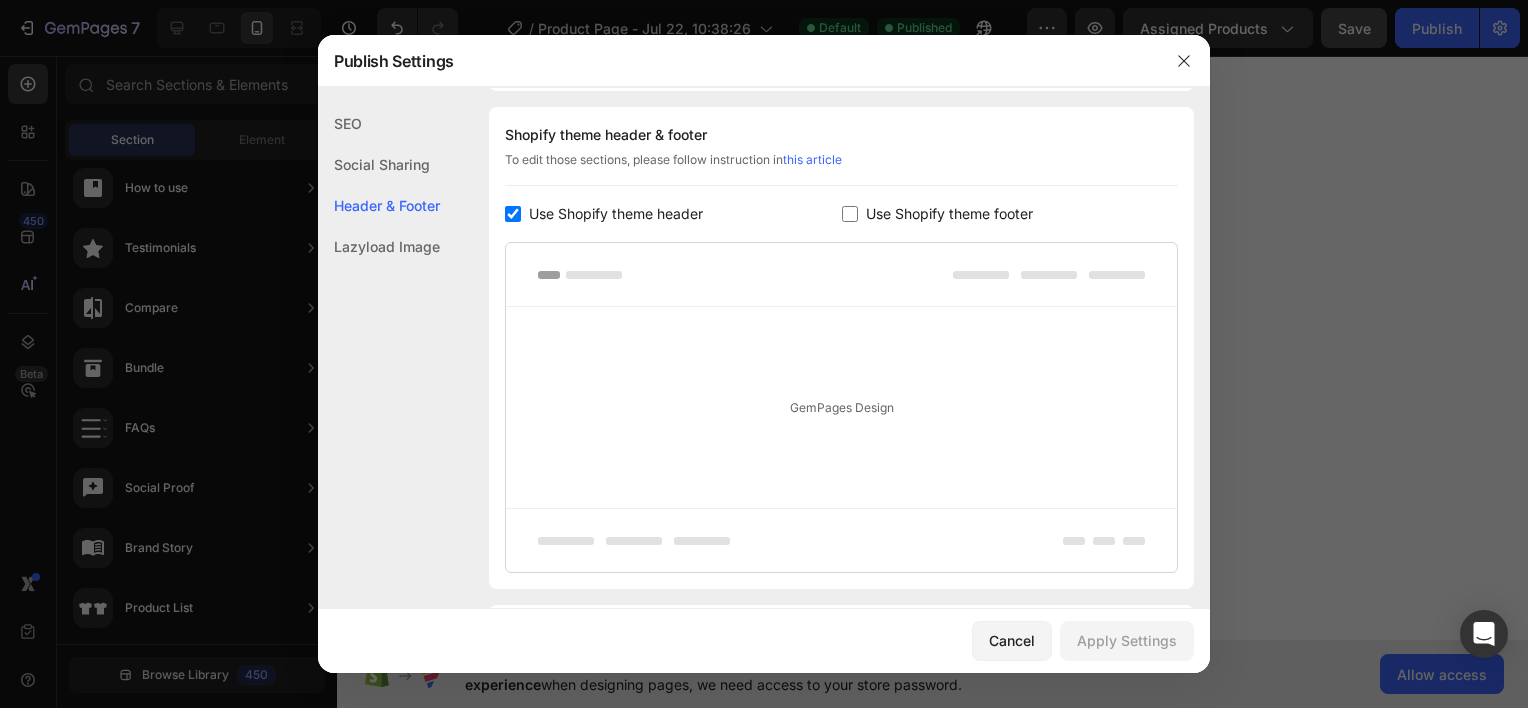 checkbox on "false" 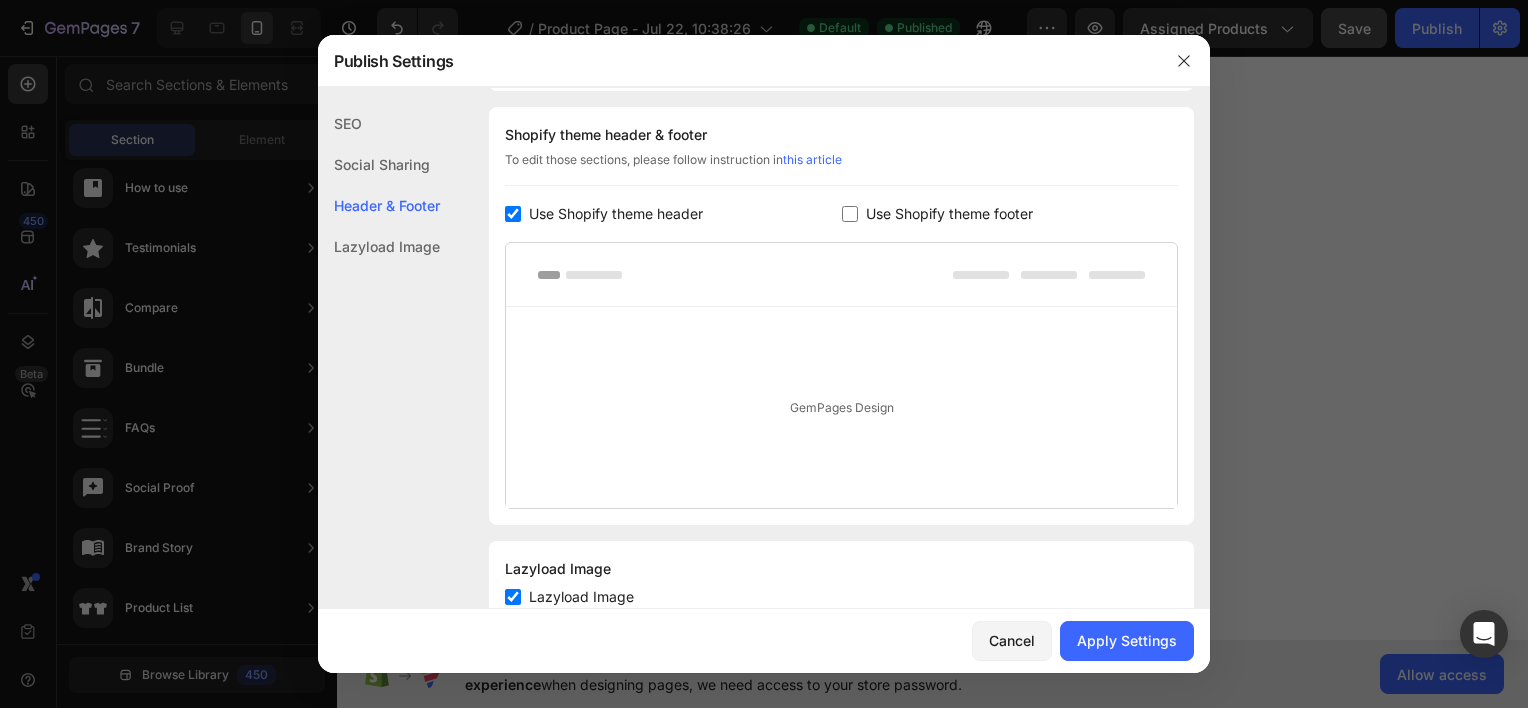 click on "Use Shopify theme header" at bounding box center (673, 214) 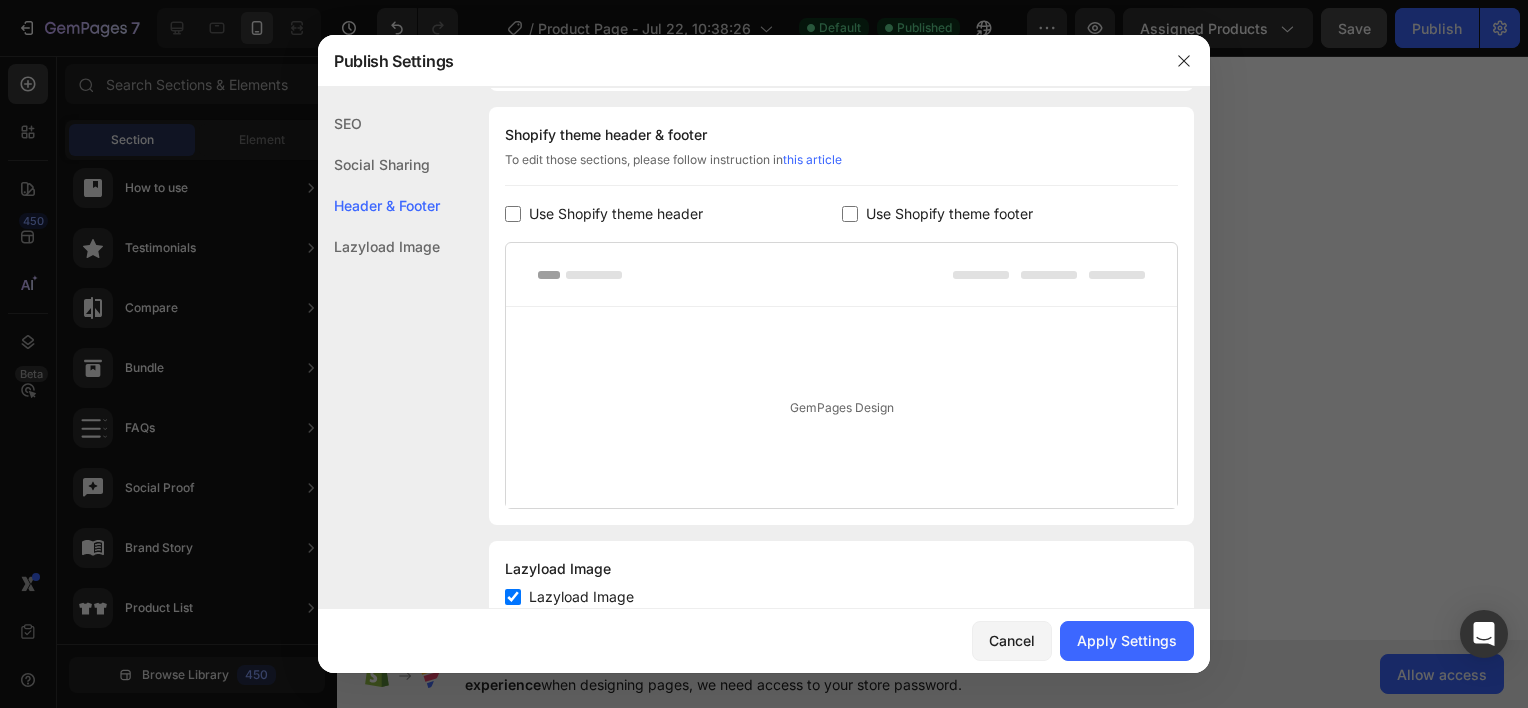 checkbox on "false" 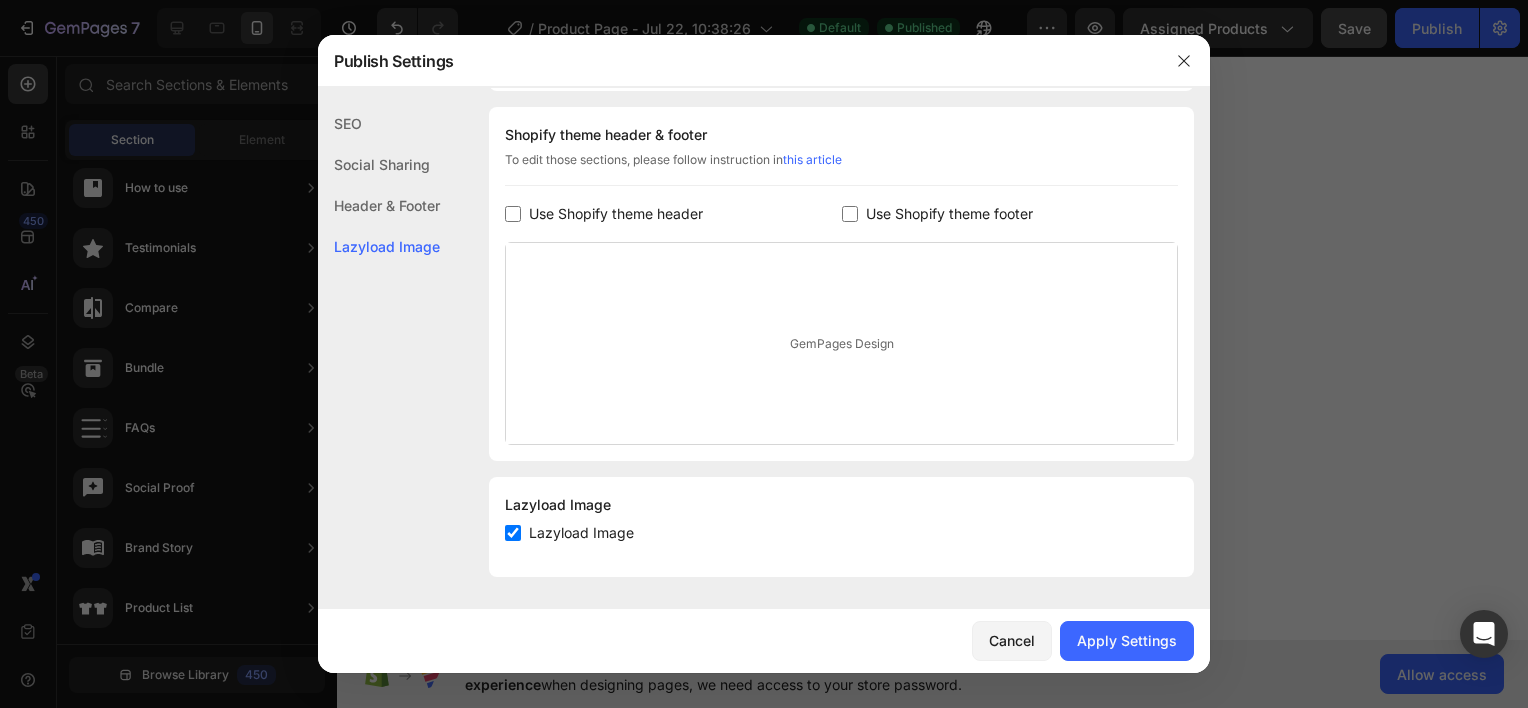 click on "Lazyload Image" 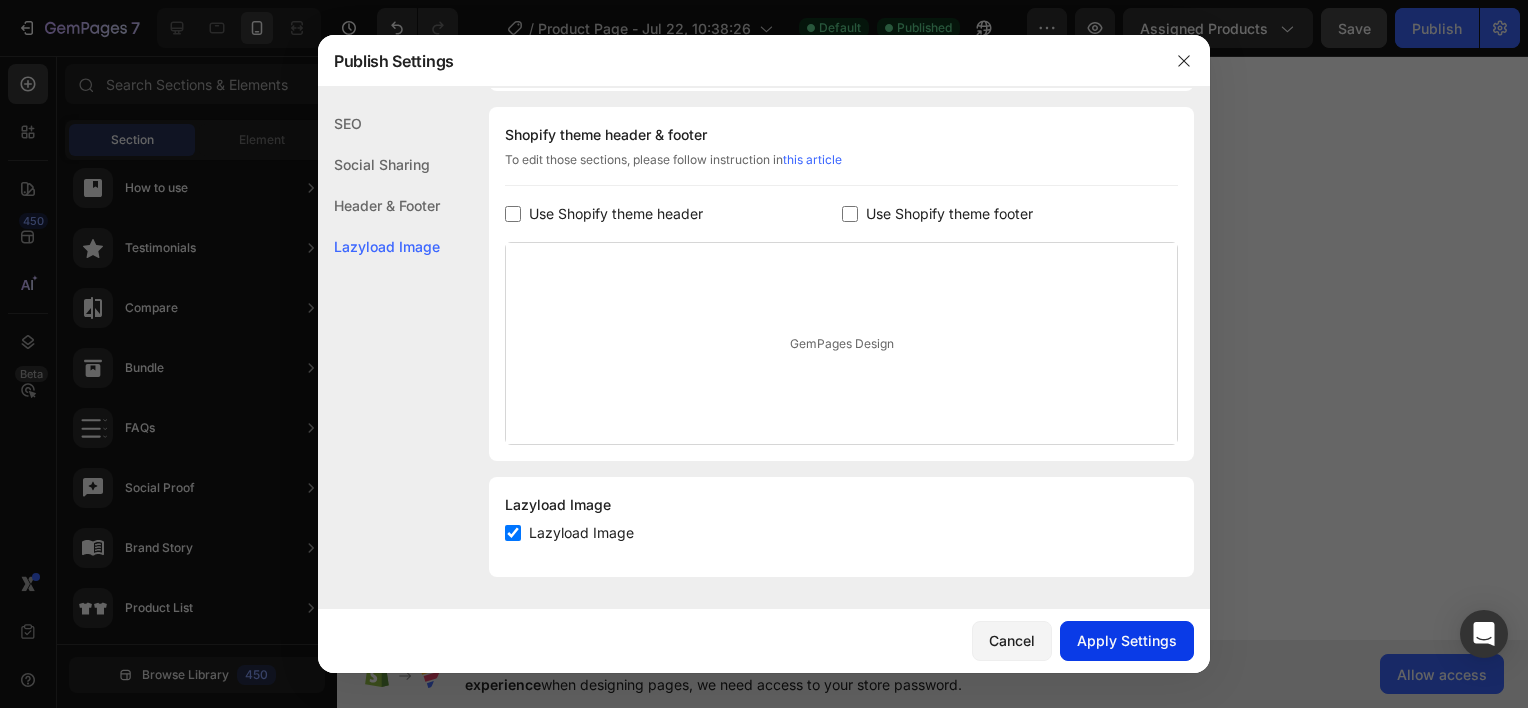 click on "Apply Settings" at bounding box center (1127, 640) 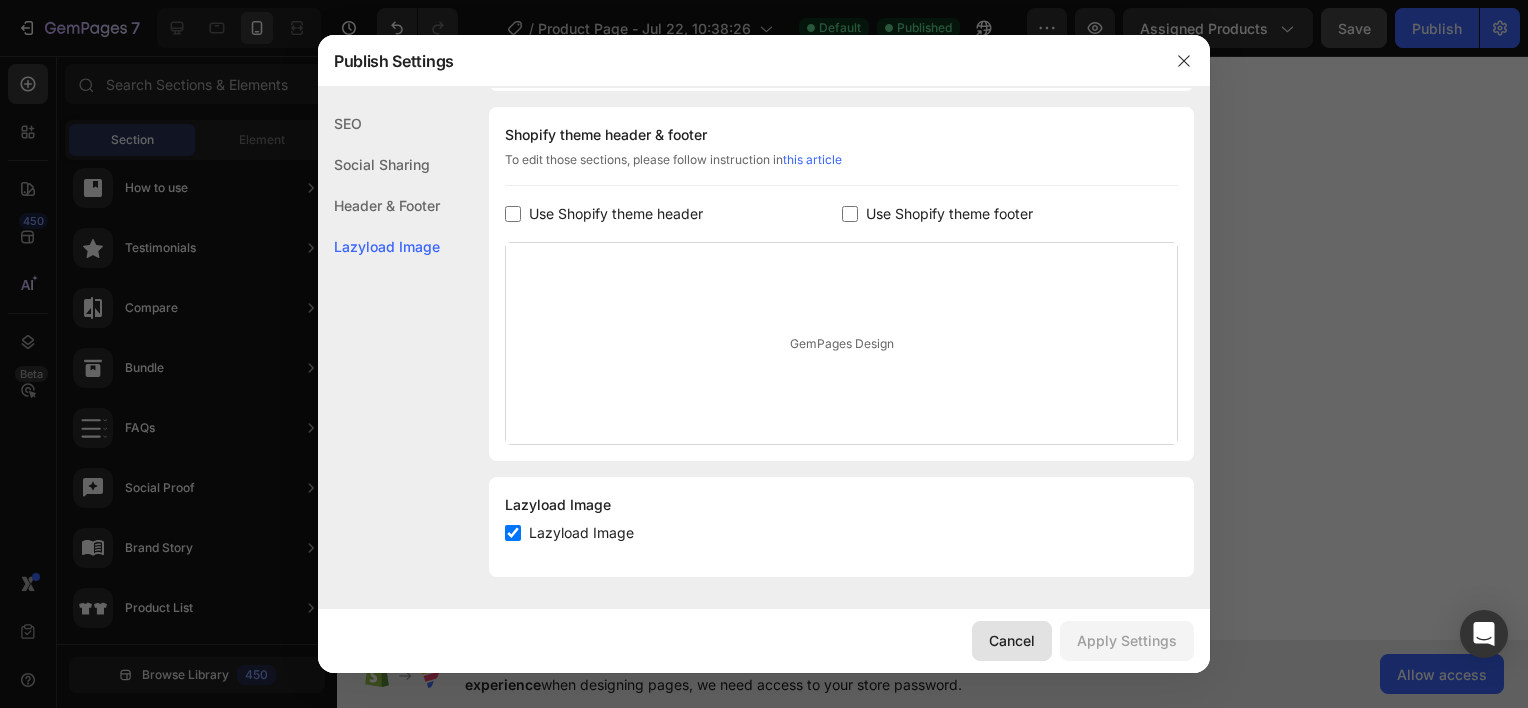 click on "Cancel" at bounding box center [1012, 640] 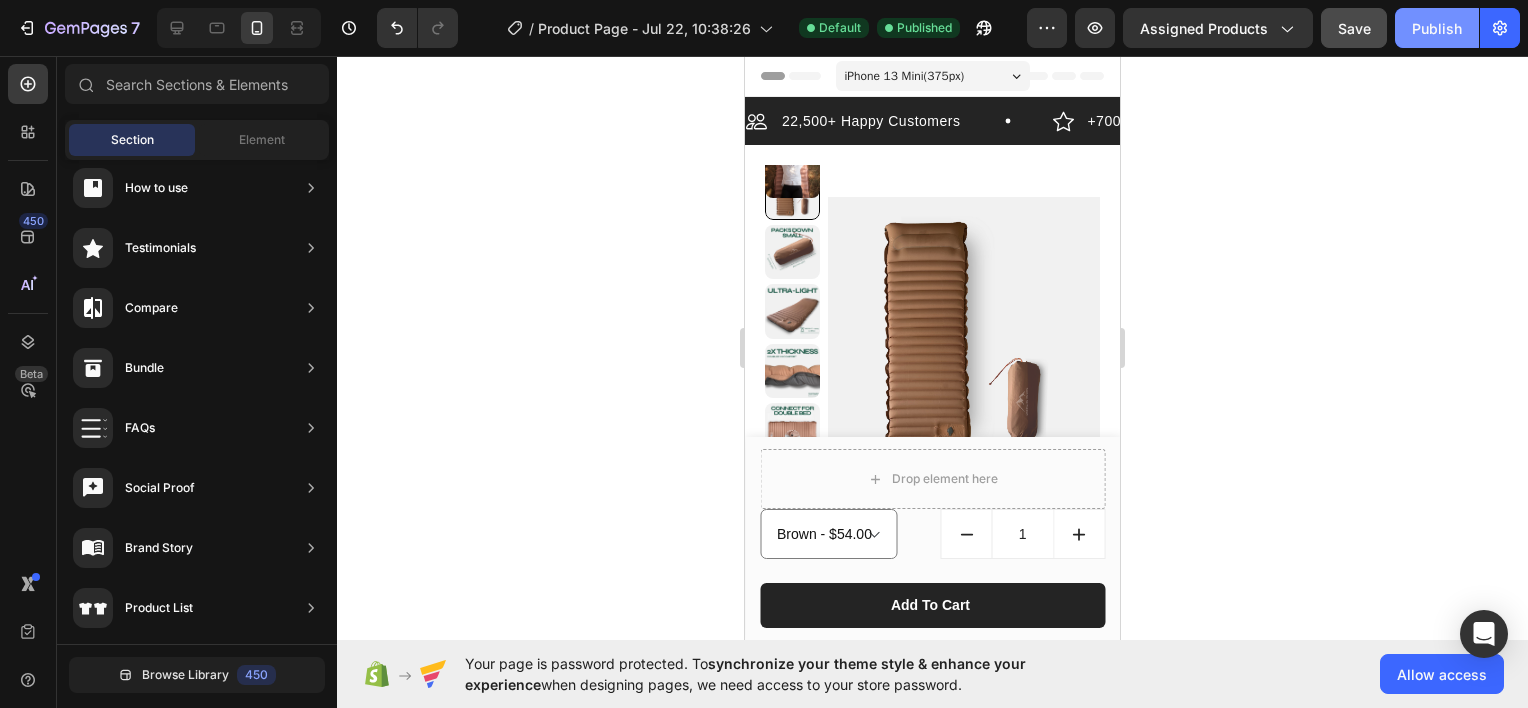 click on "Publish" 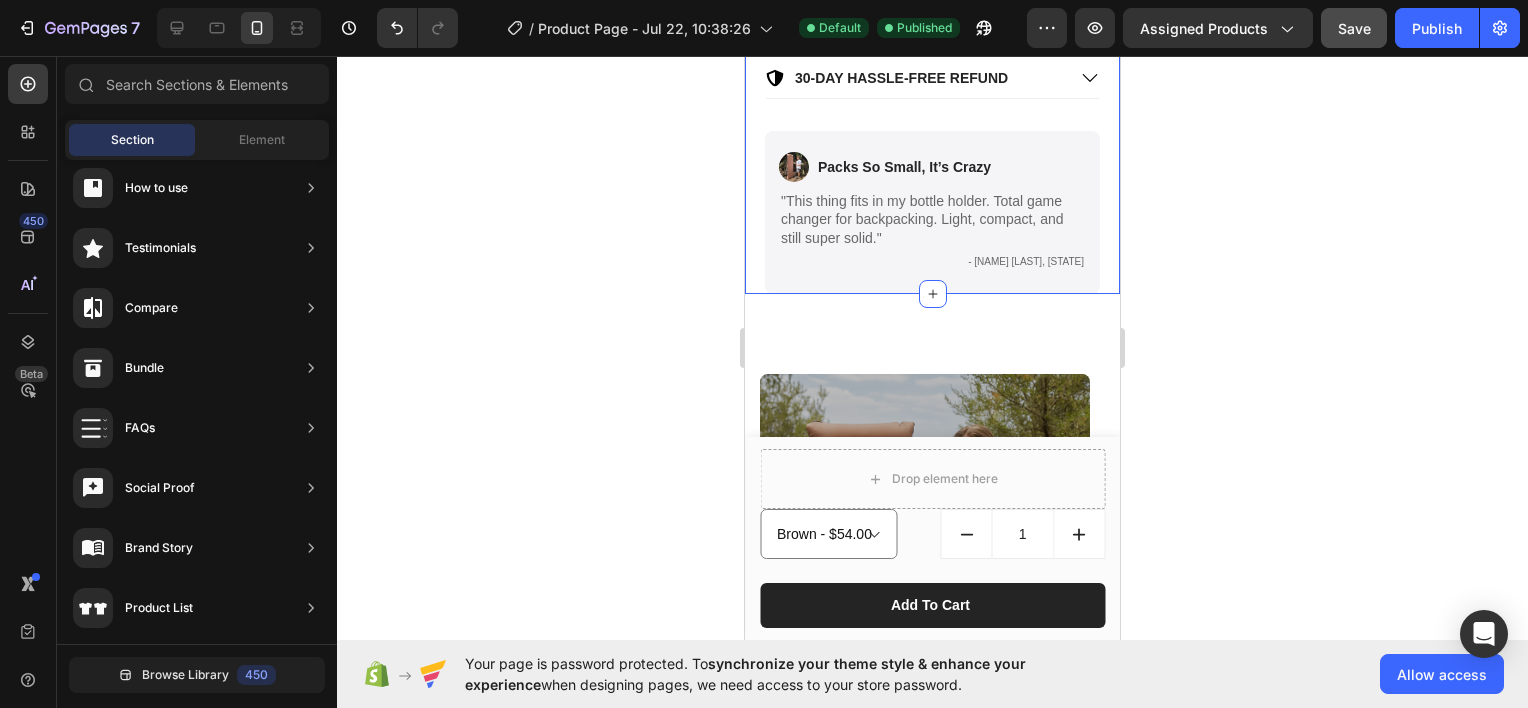 scroll, scrollTop: 1400, scrollLeft: 0, axis: vertical 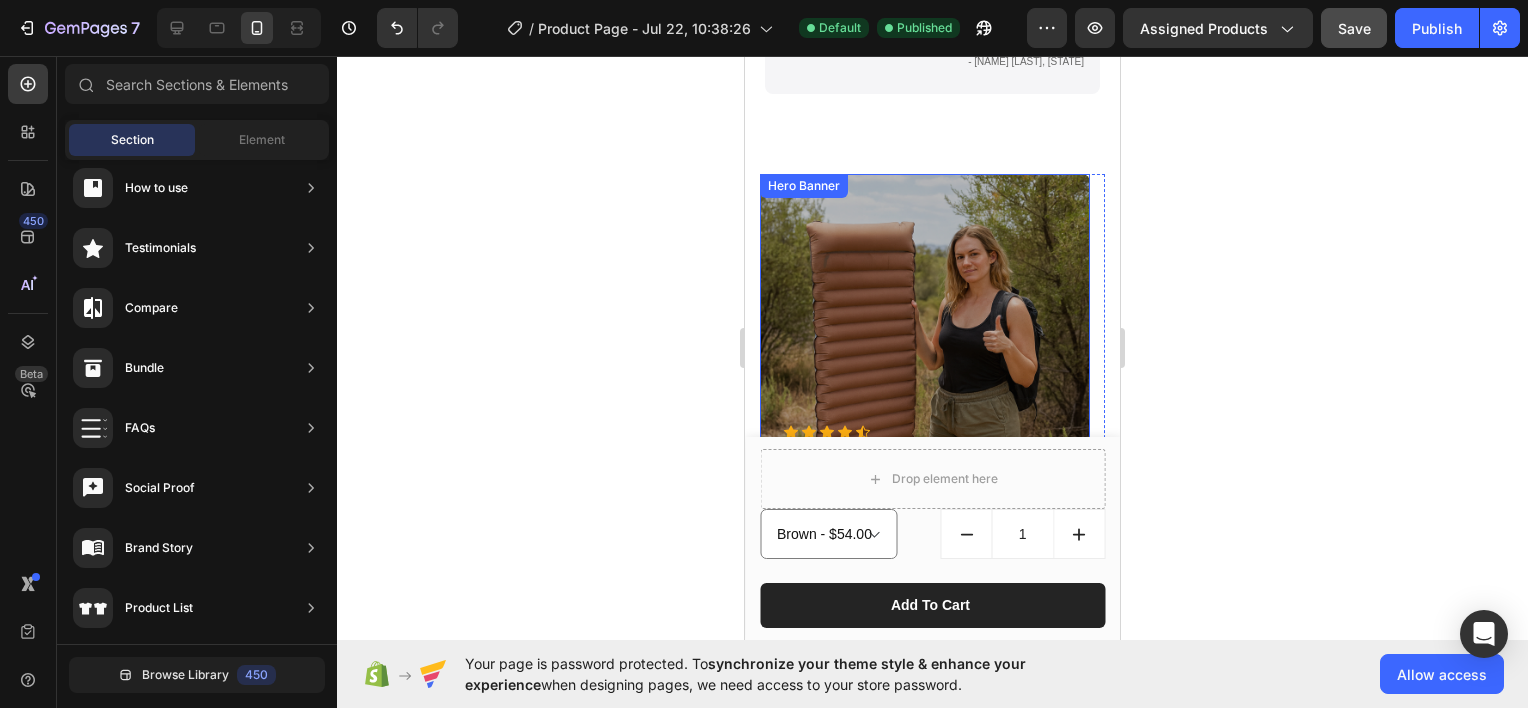 click at bounding box center (925, 404) 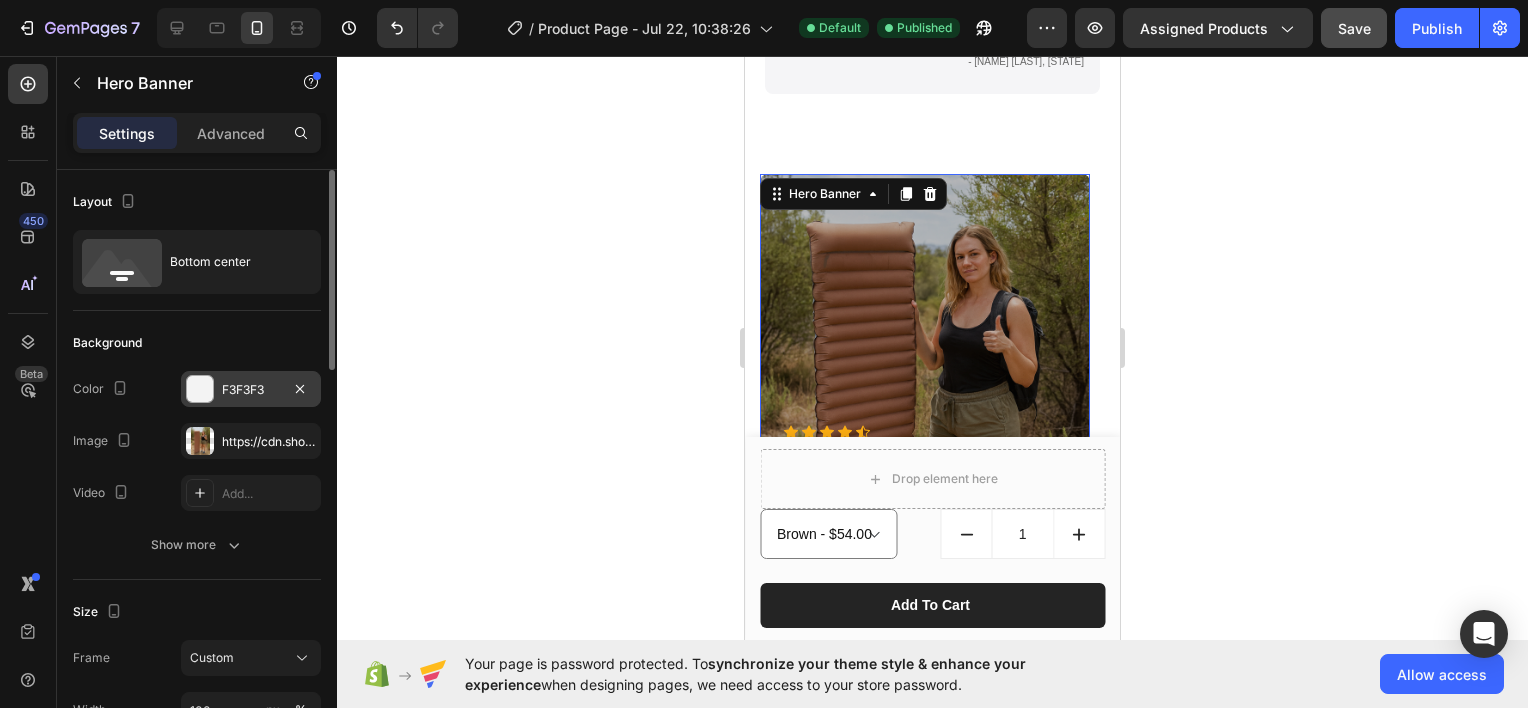 scroll, scrollTop: 200, scrollLeft: 0, axis: vertical 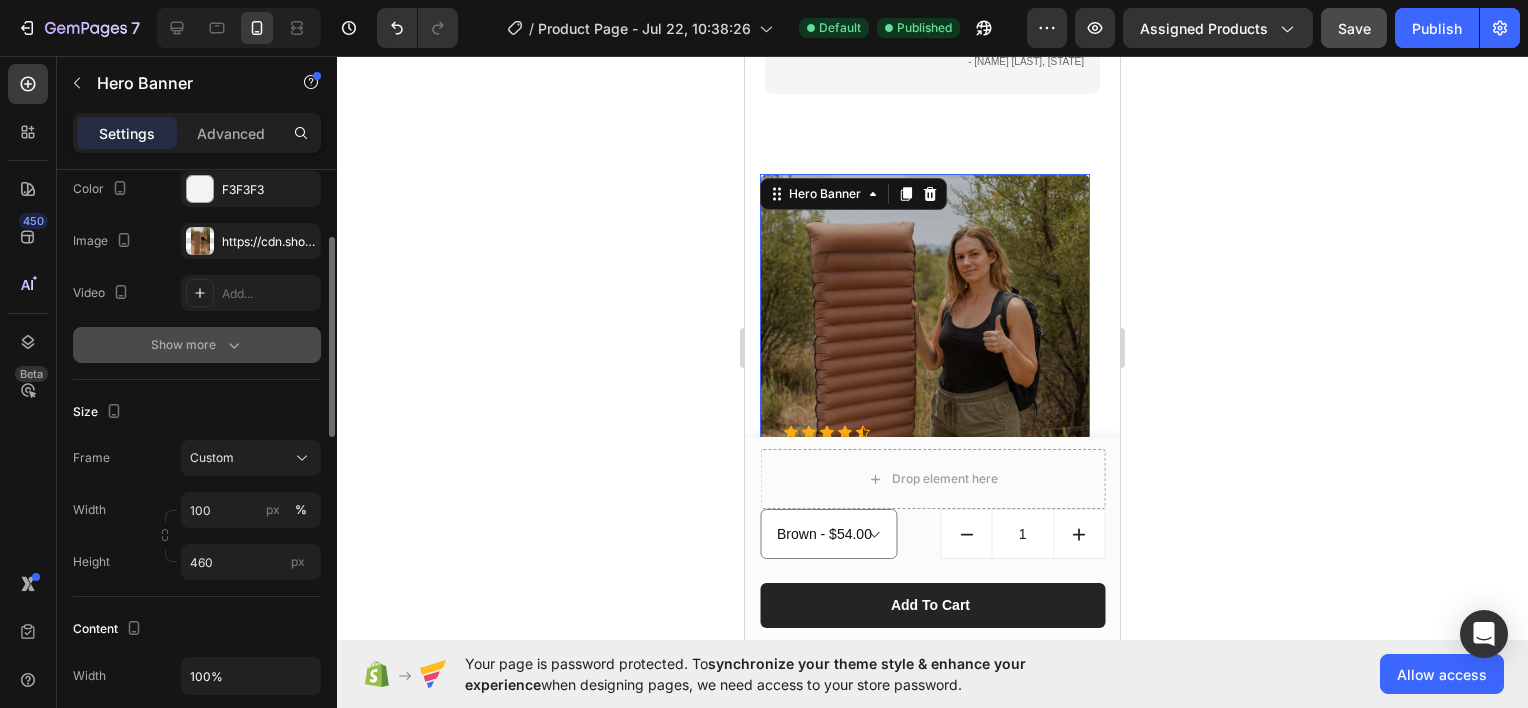click on "Show more" at bounding box center (197, 345) 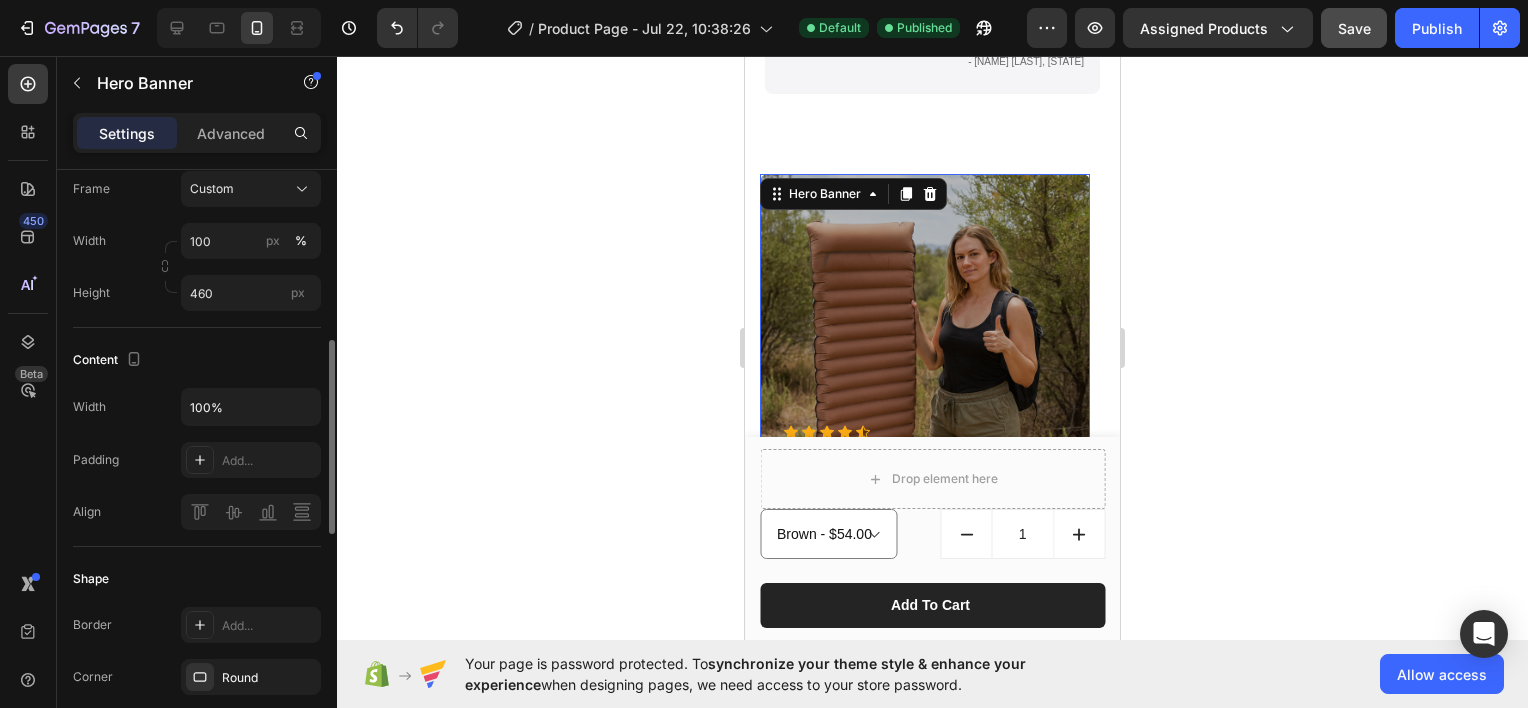 scroll, scrollTop: 0, scrollLeft: 0, axis: both 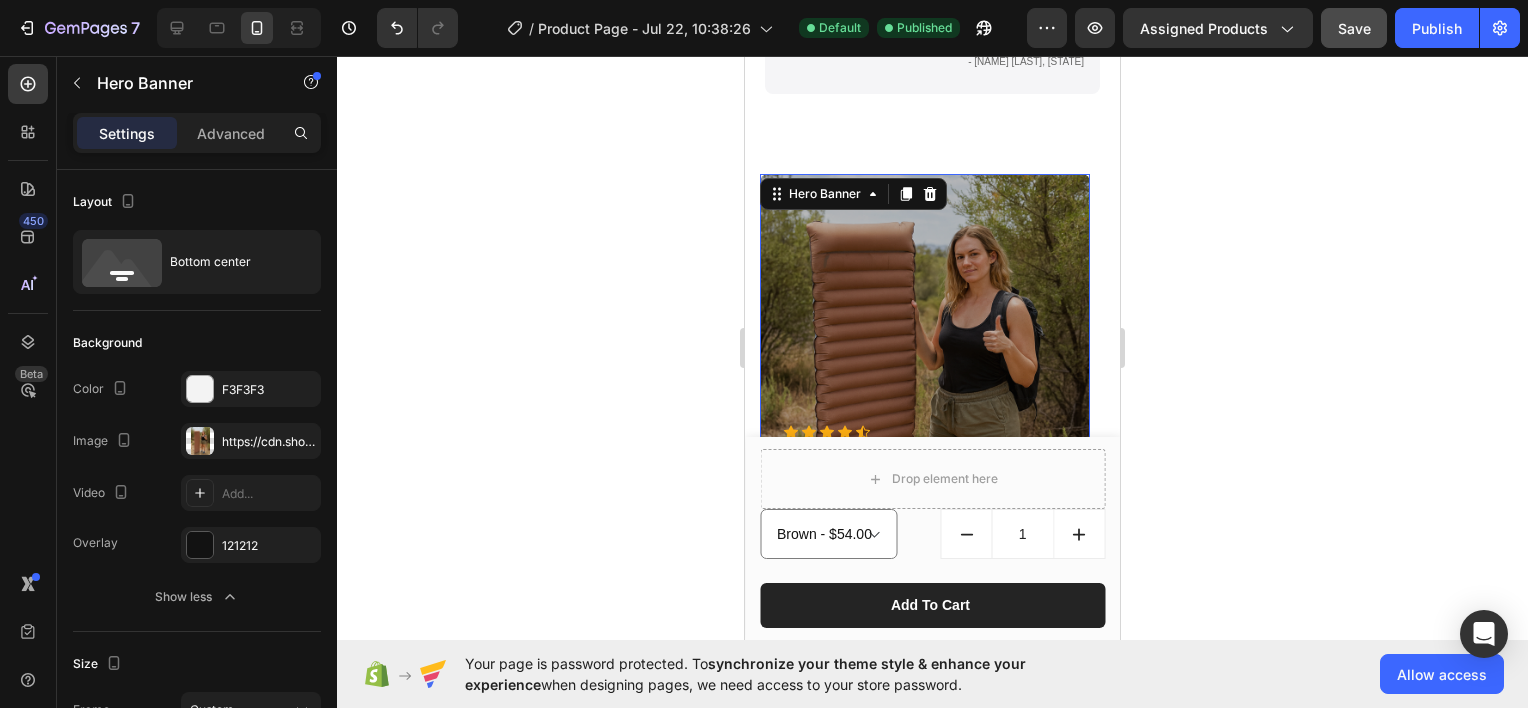 click 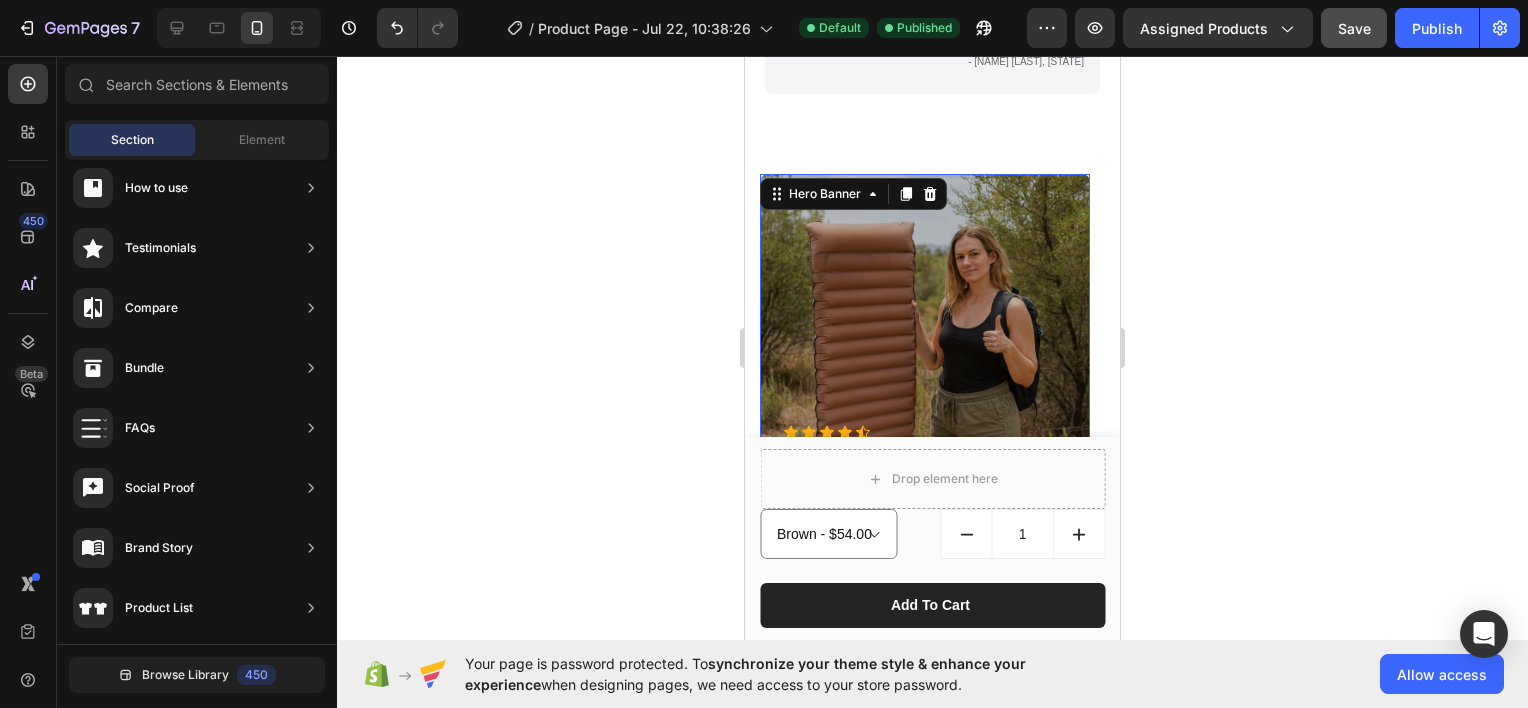 click at bounding box center (925, 404) 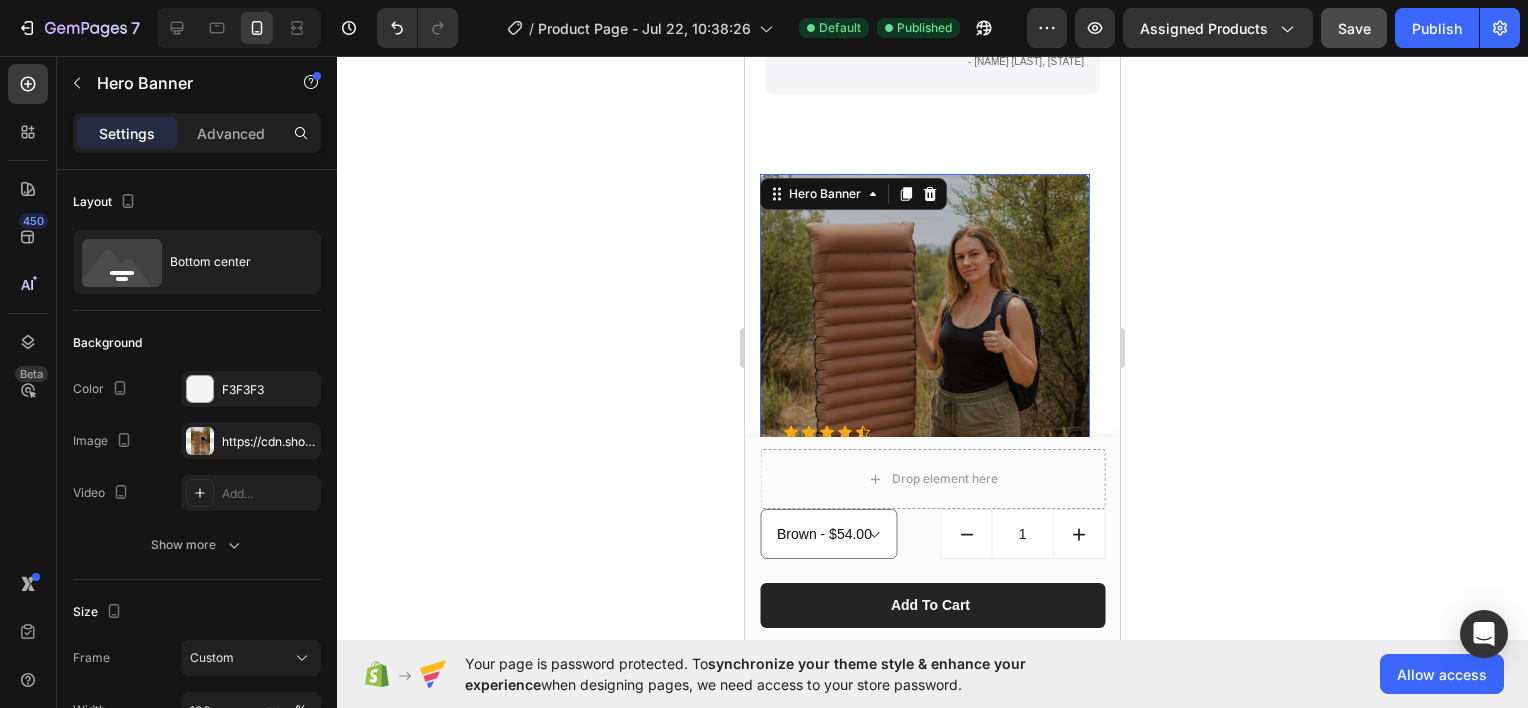 click at bounding box center (925, 404) 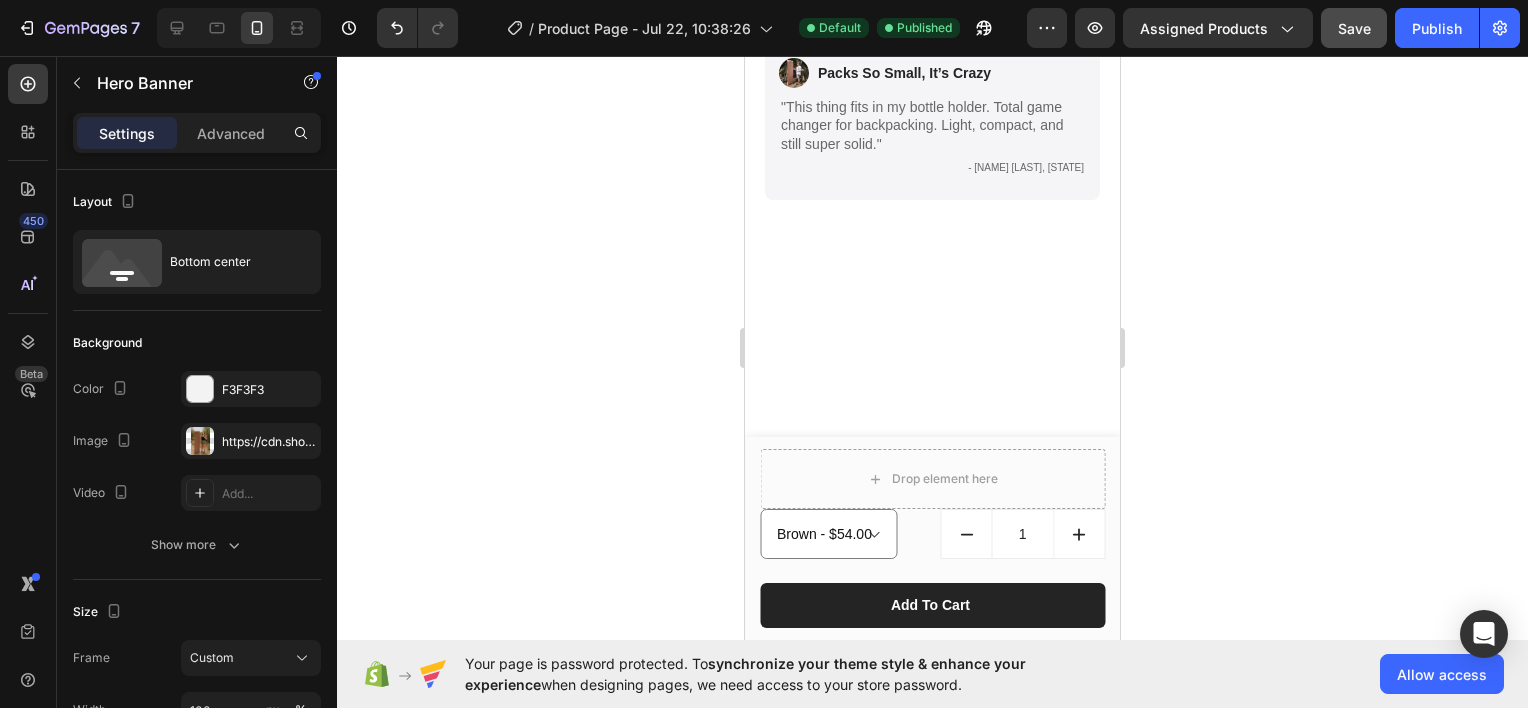 scroll, scrollTop: 0, scrollLeft: 0, axis: both 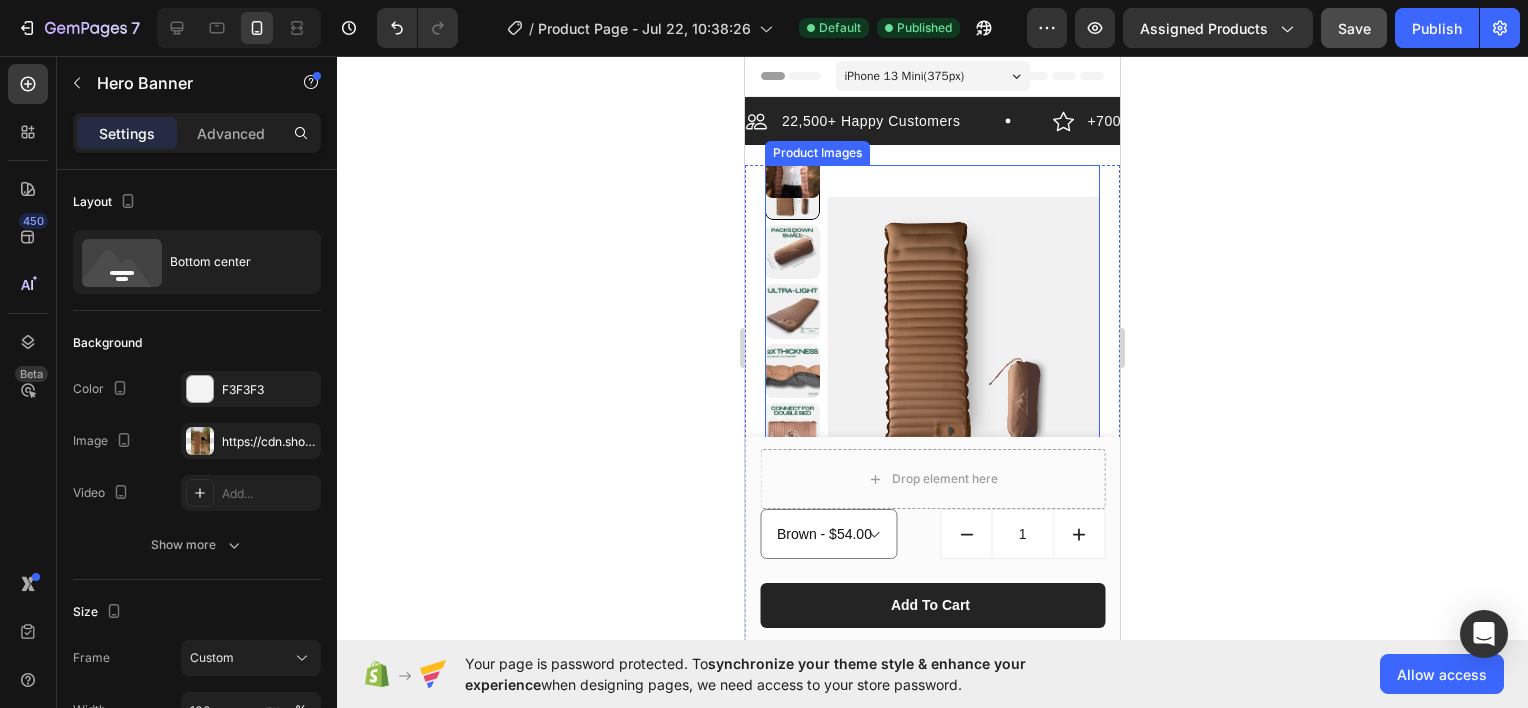 click at bounding box center [964, 333] 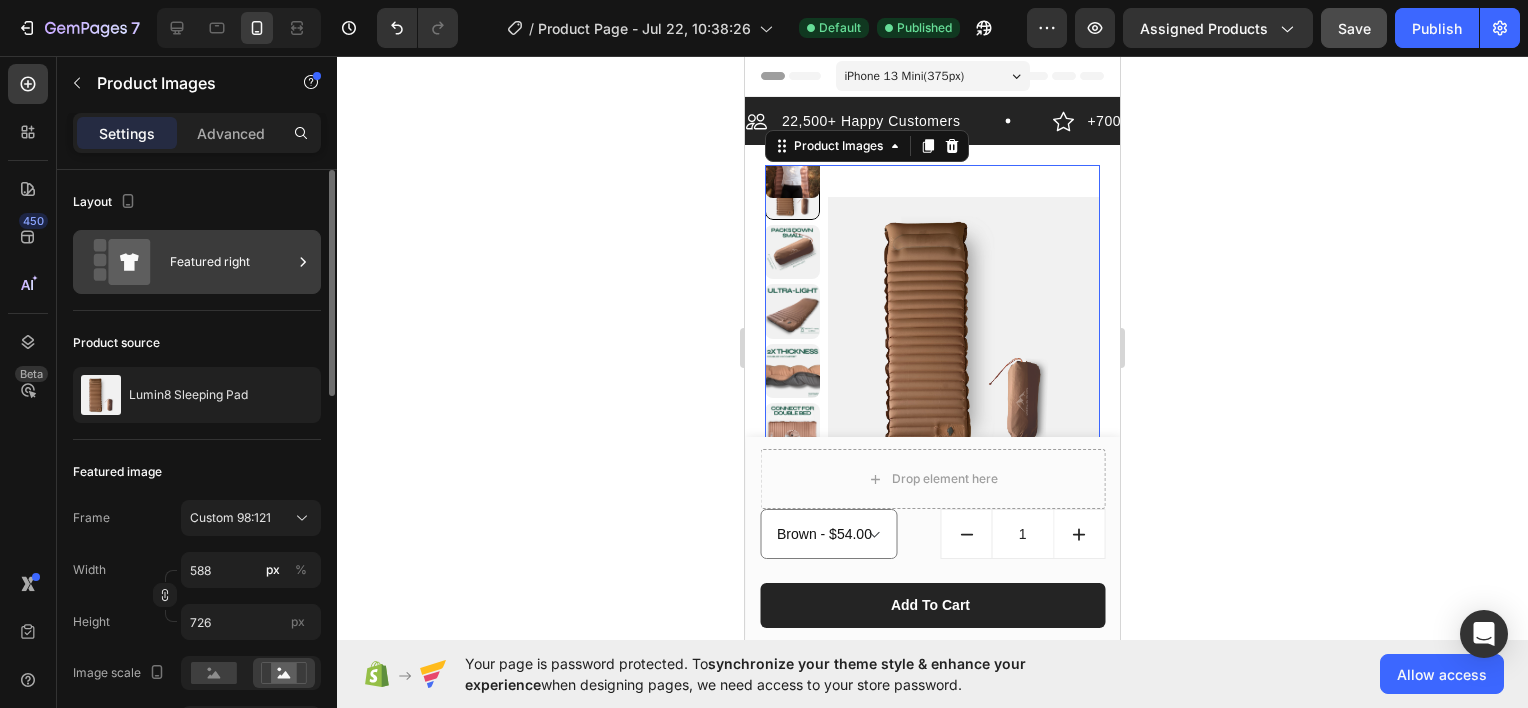 click on "Featured right" at bounding box center (231, 262) 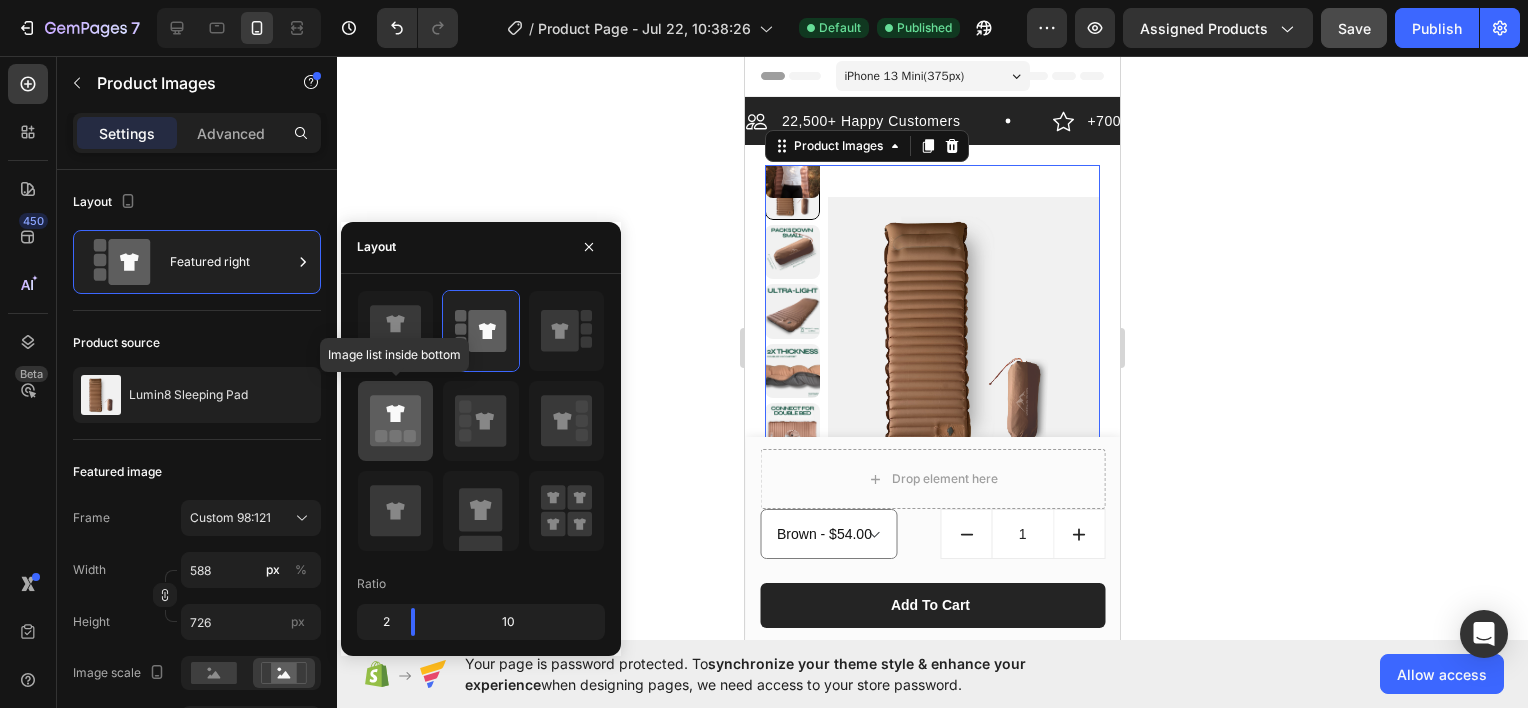 click 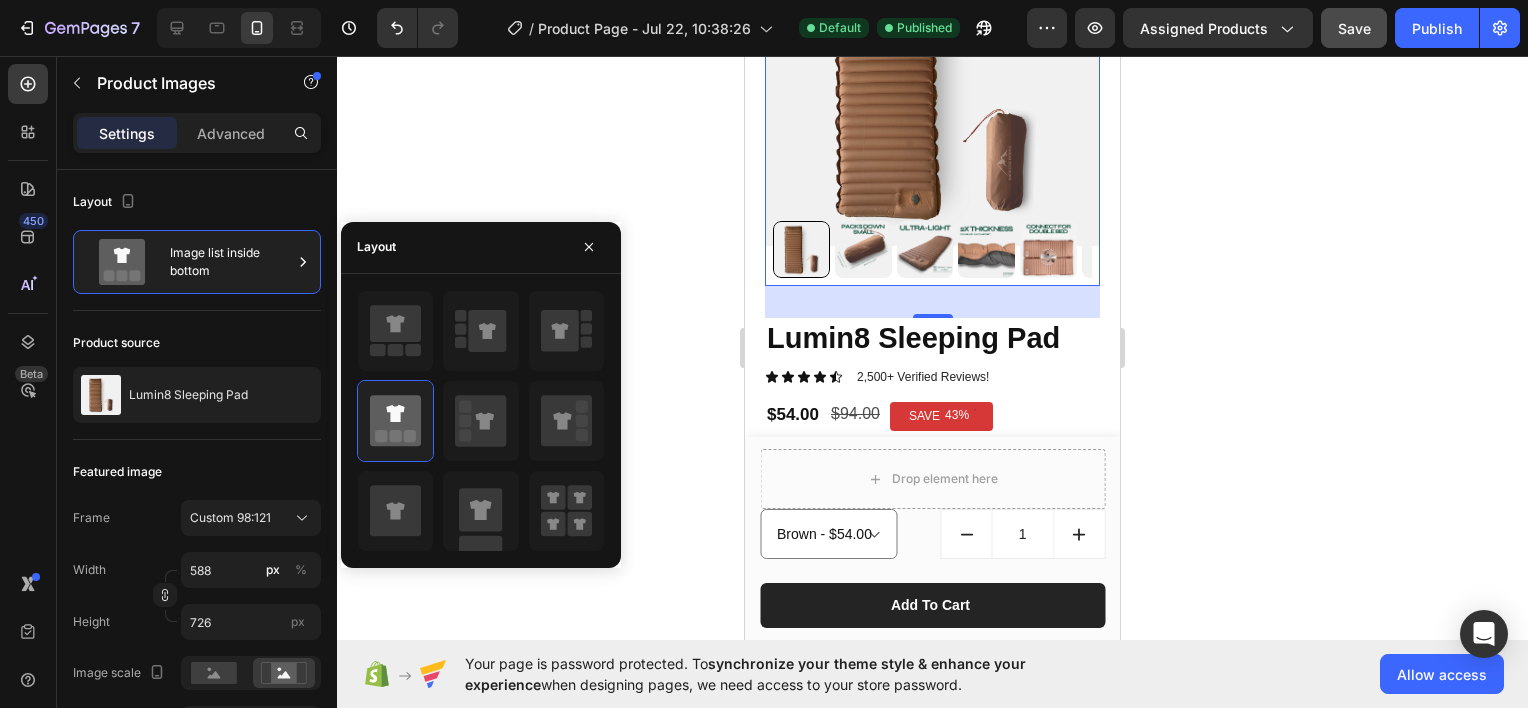 scroll, scrollTop: 300, scrollLeft: 0, axis: vertical 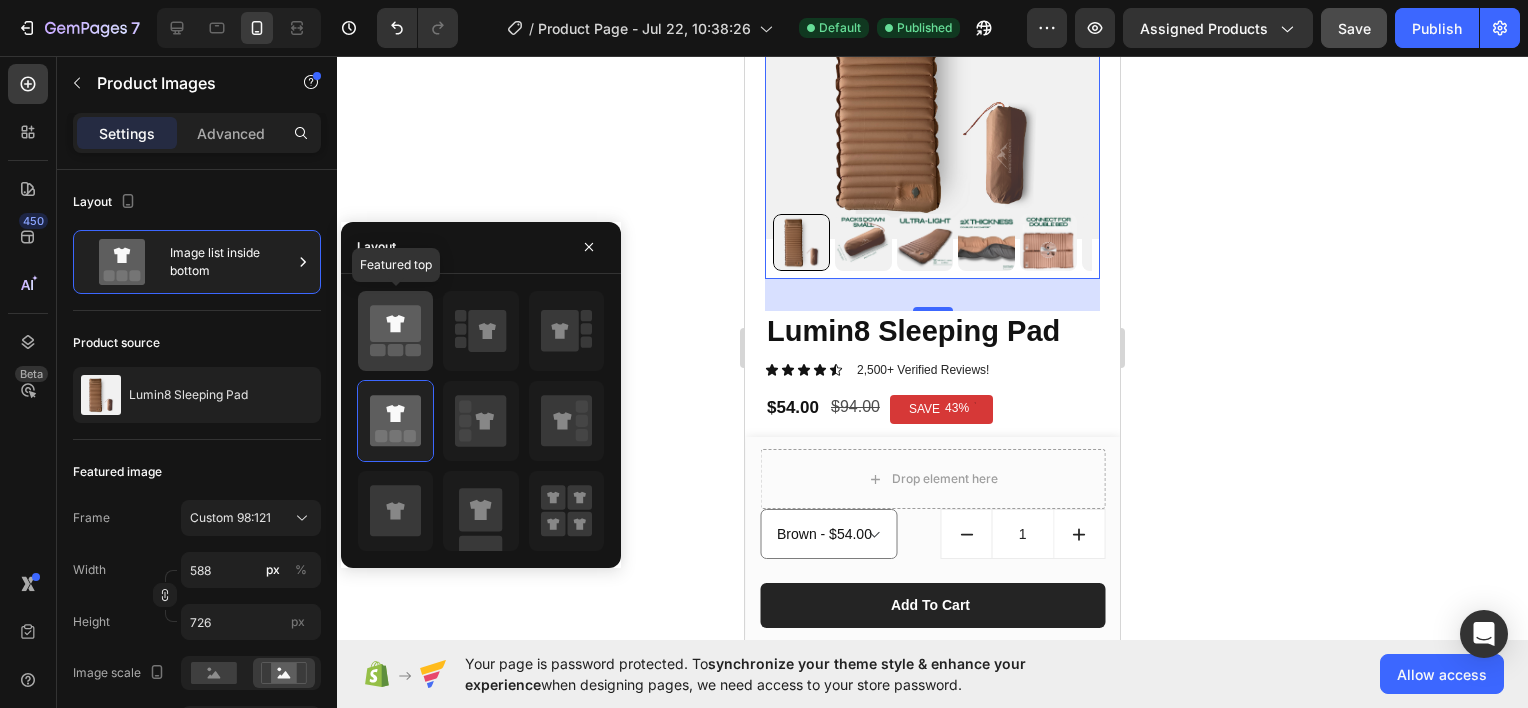 click 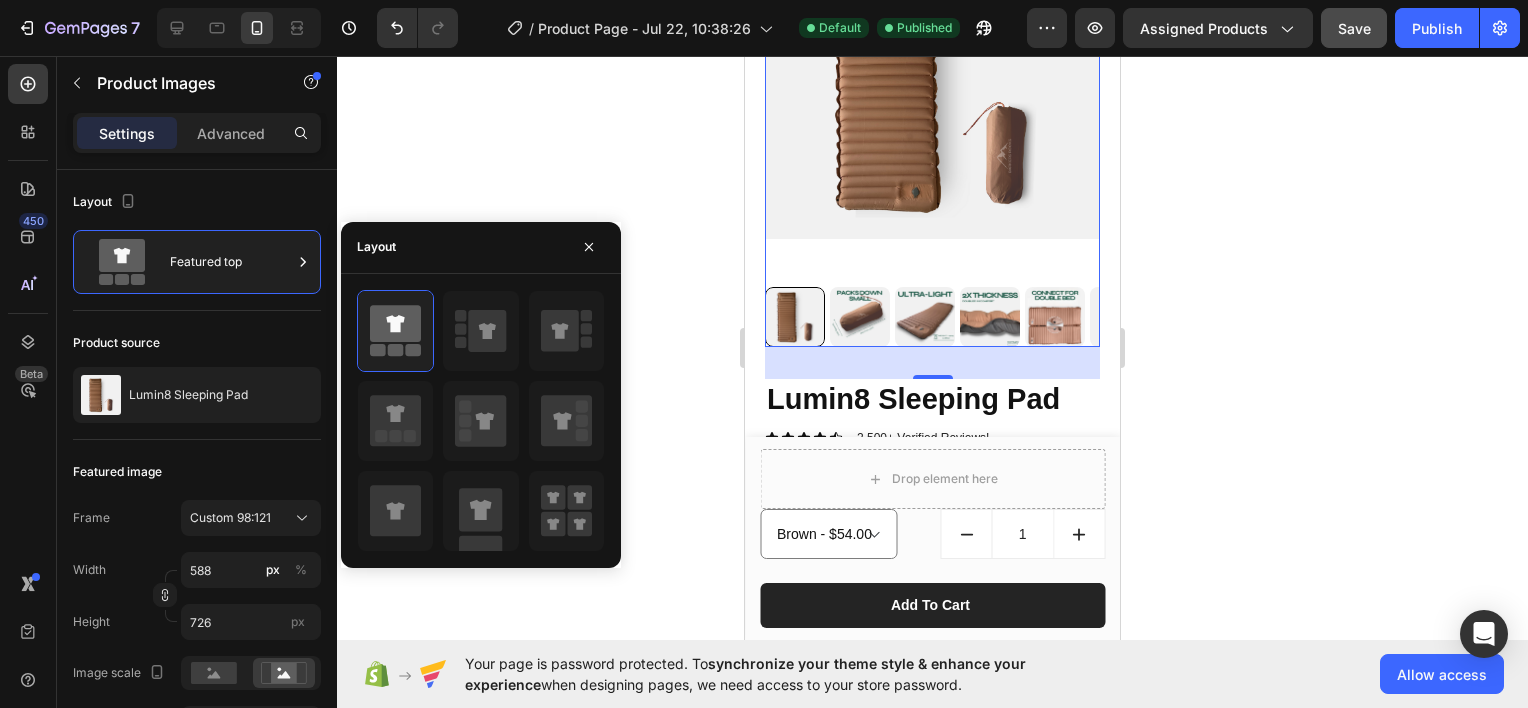 click 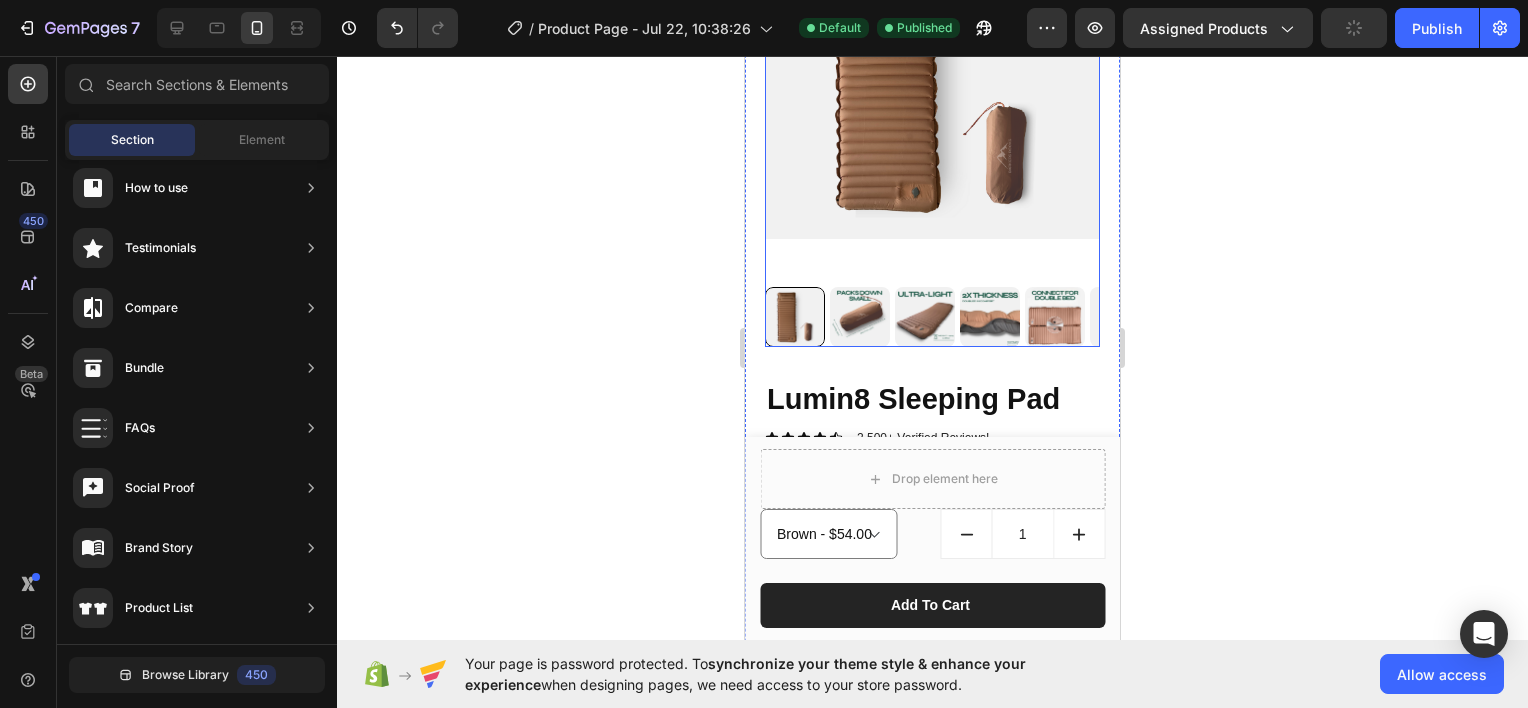 click at bounding box center [932, 72] 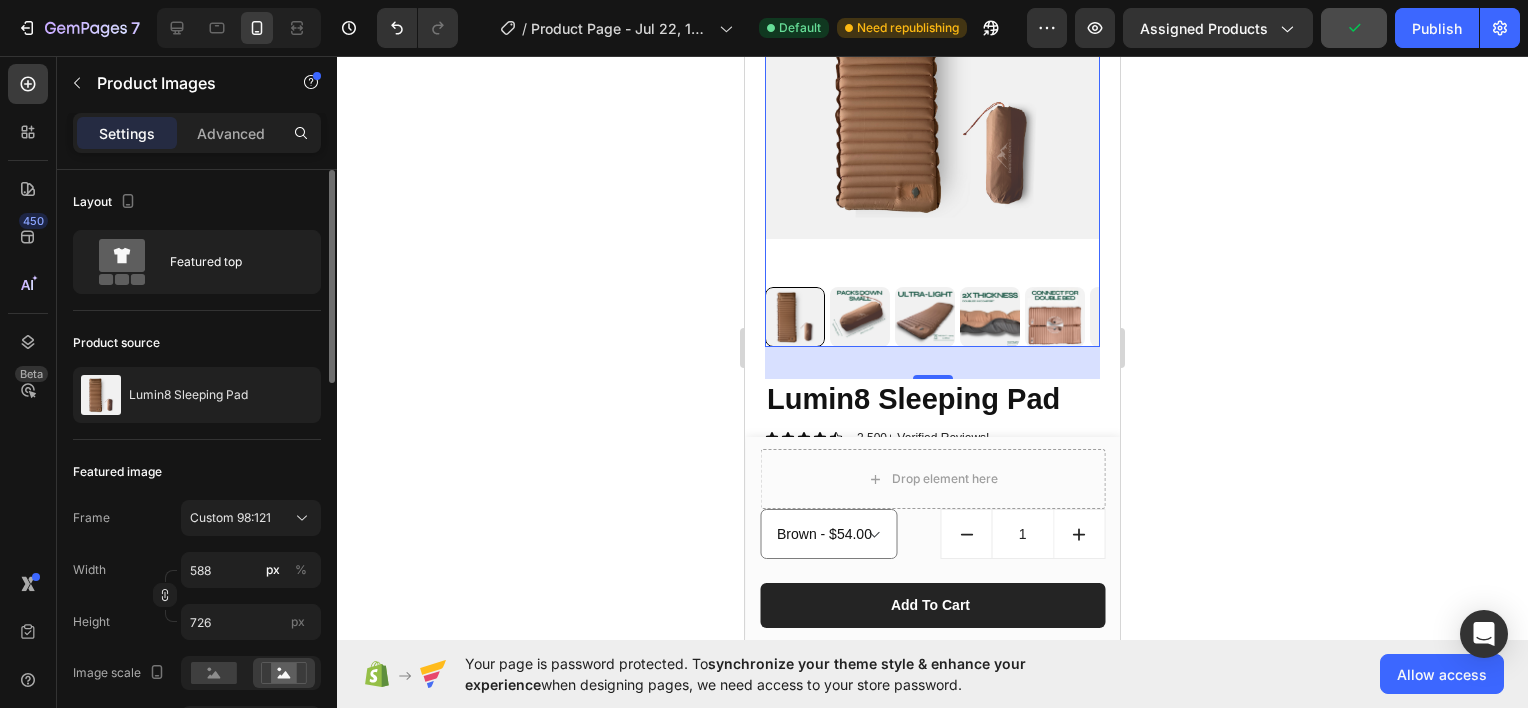 scroll, scrollTop: 100, scrollLeft: 0, axis: vertical 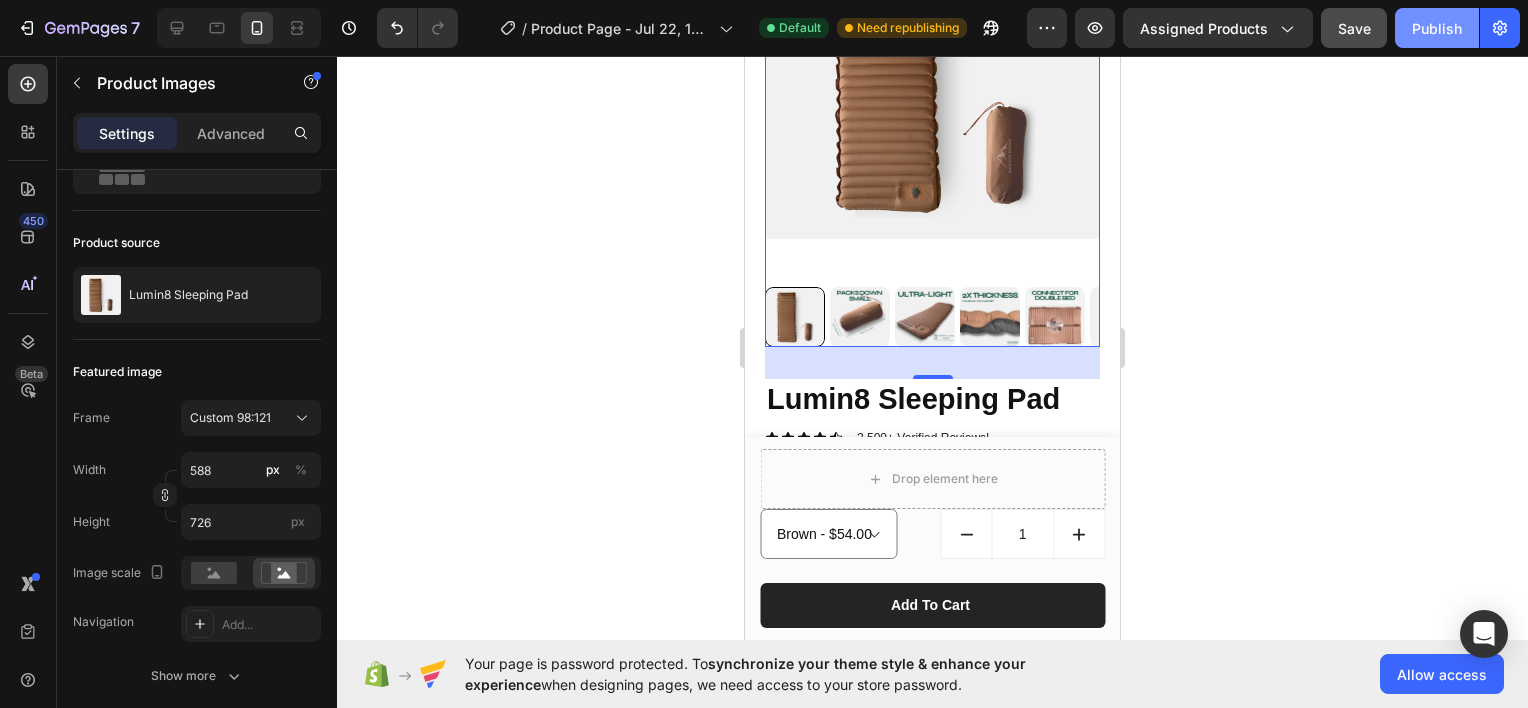 click on "Publish" 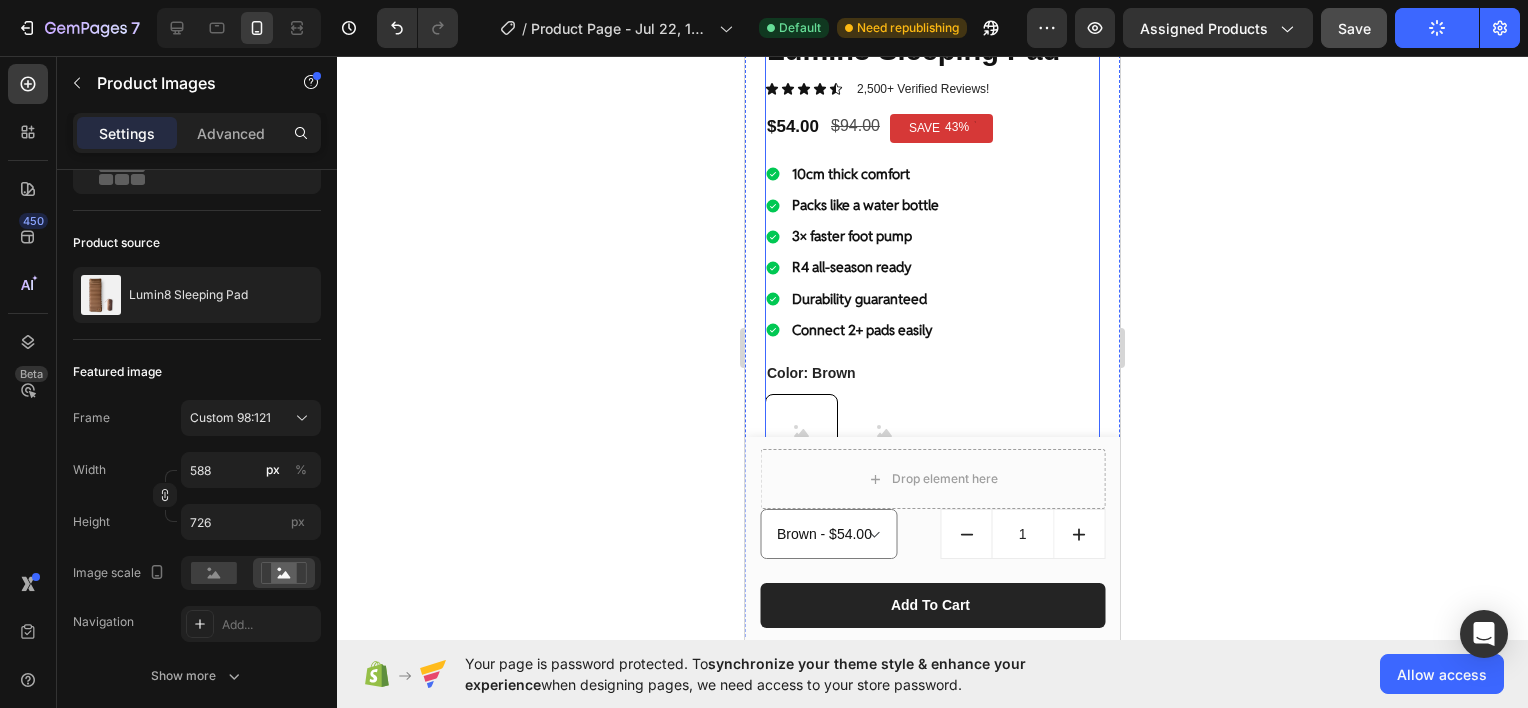 scroll, scrollTop: 700, scrollLeft: 0, axis: vertical 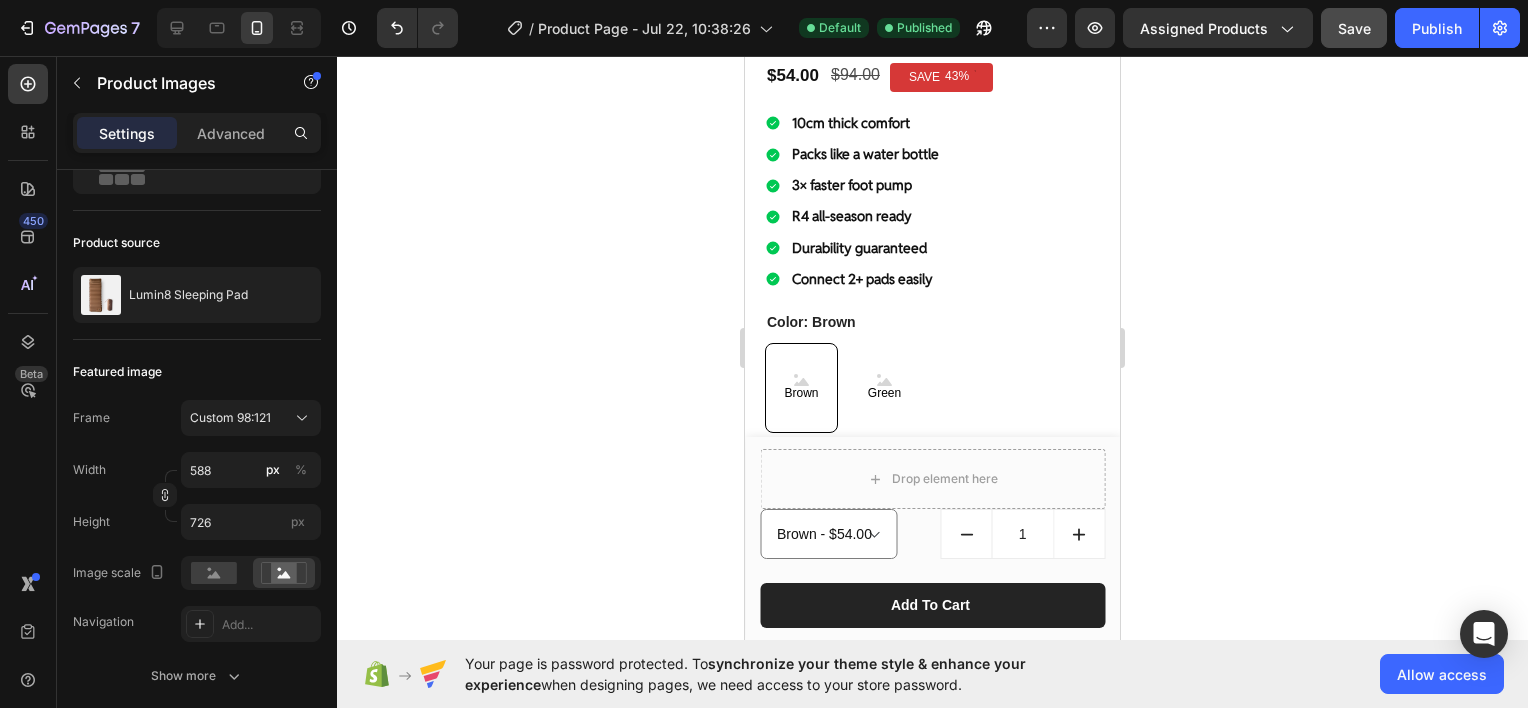 click 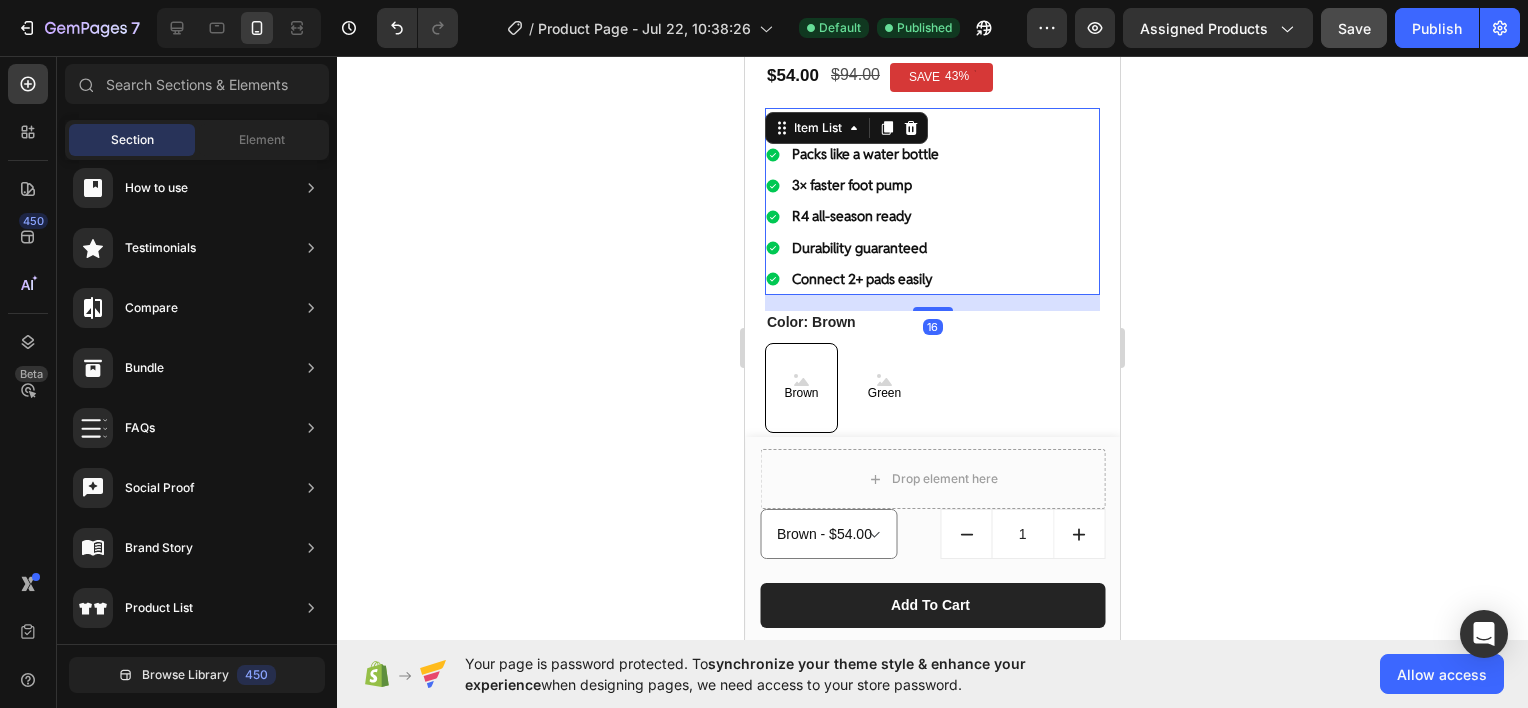 click on "Connect 2+ pads easily" at bounding box center [862, 279] 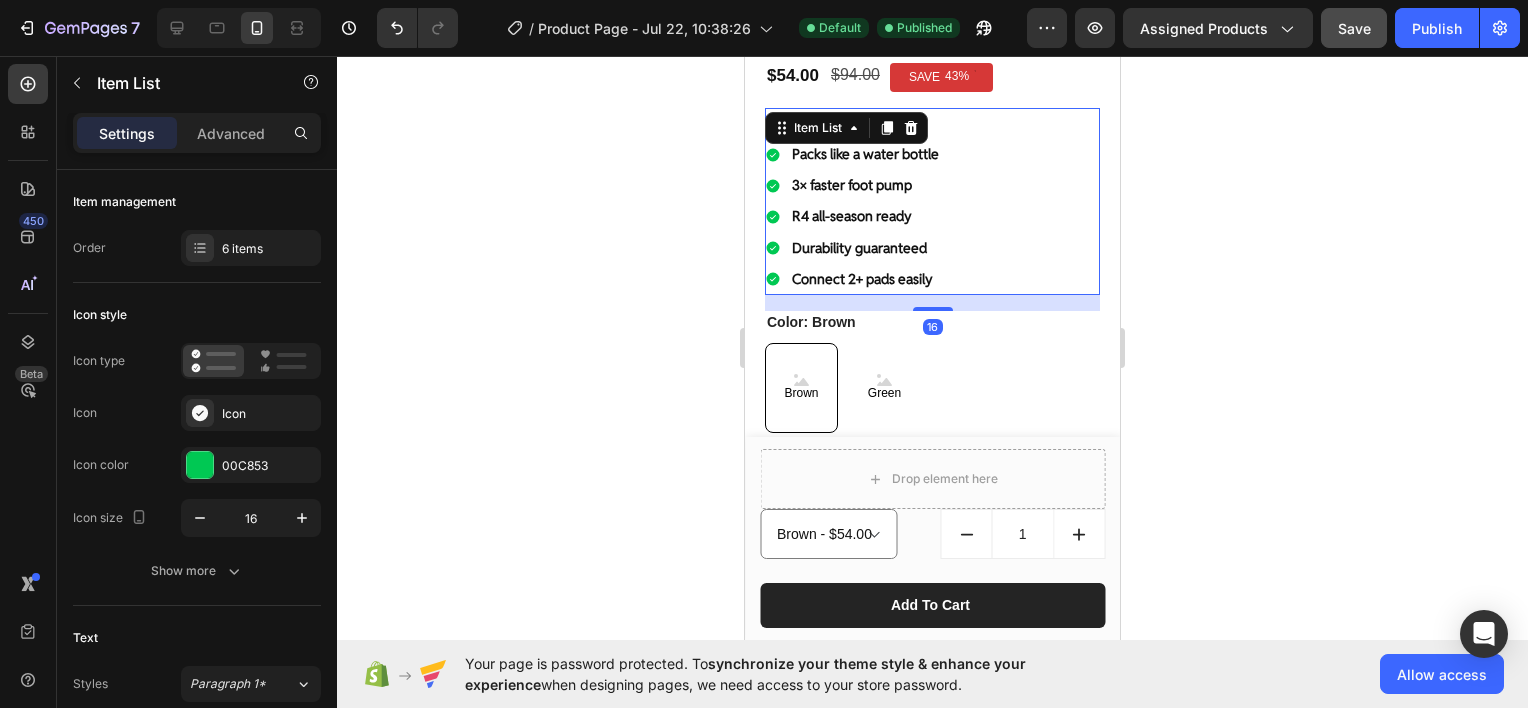 click on "Connect 2+ pads easily" at bounding box center [862, 279] 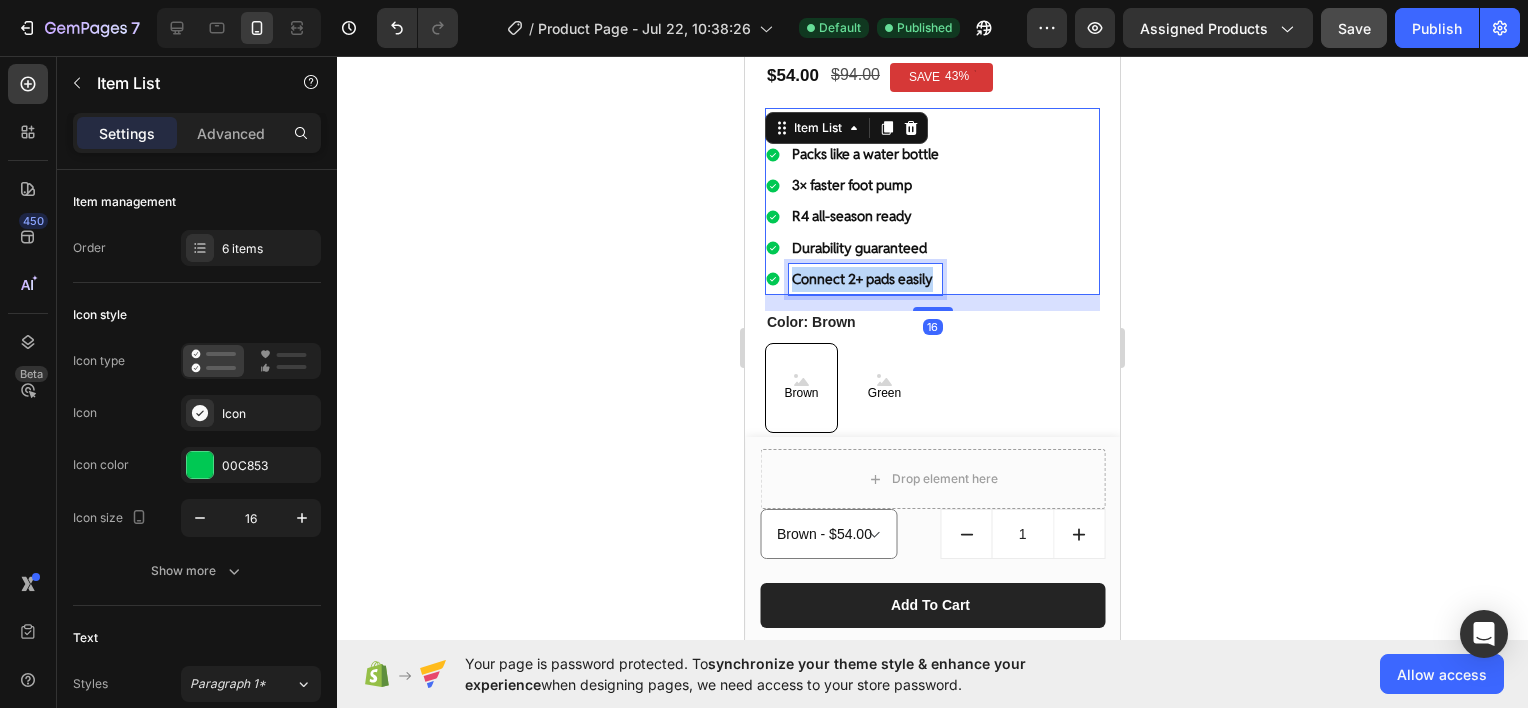 click on "Connect 2+ pads easily" at bounding box center (862, 279) 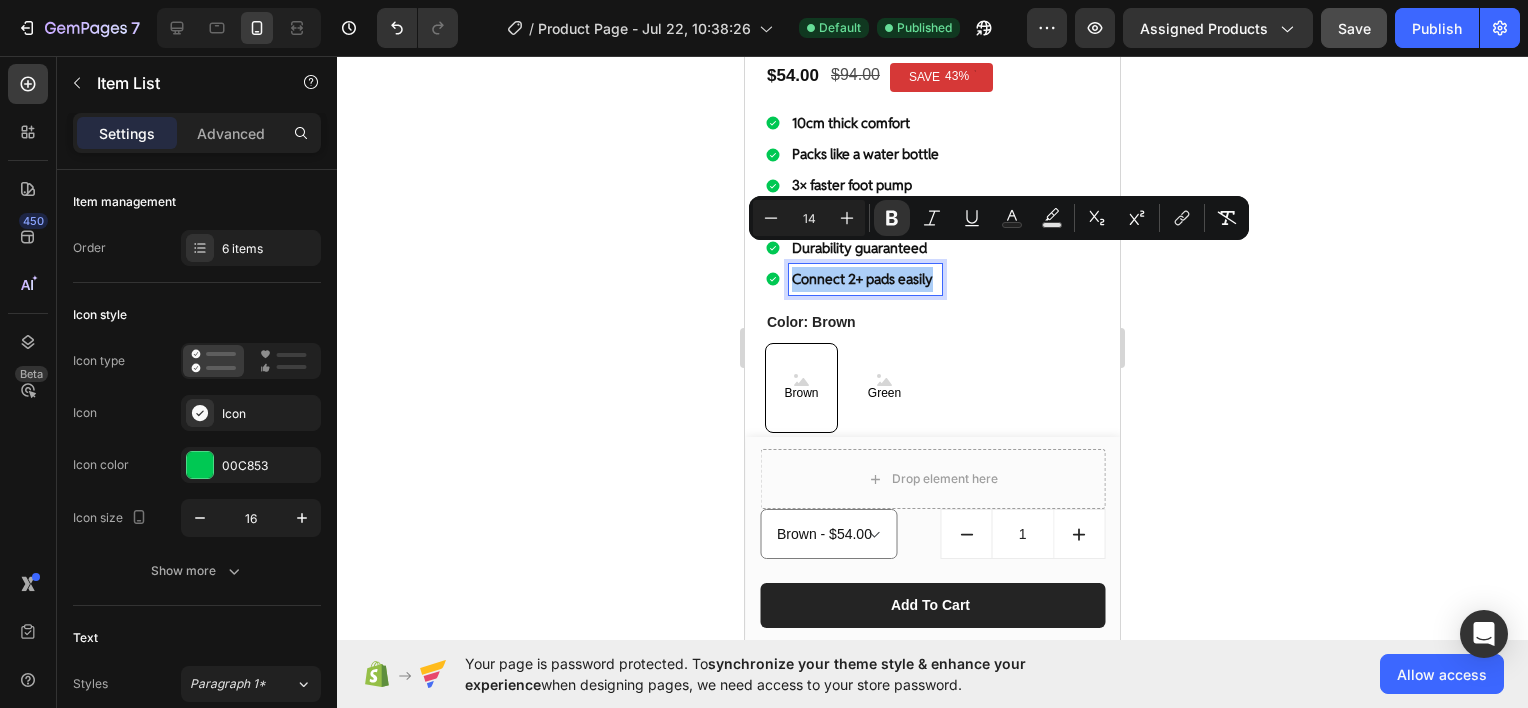 click 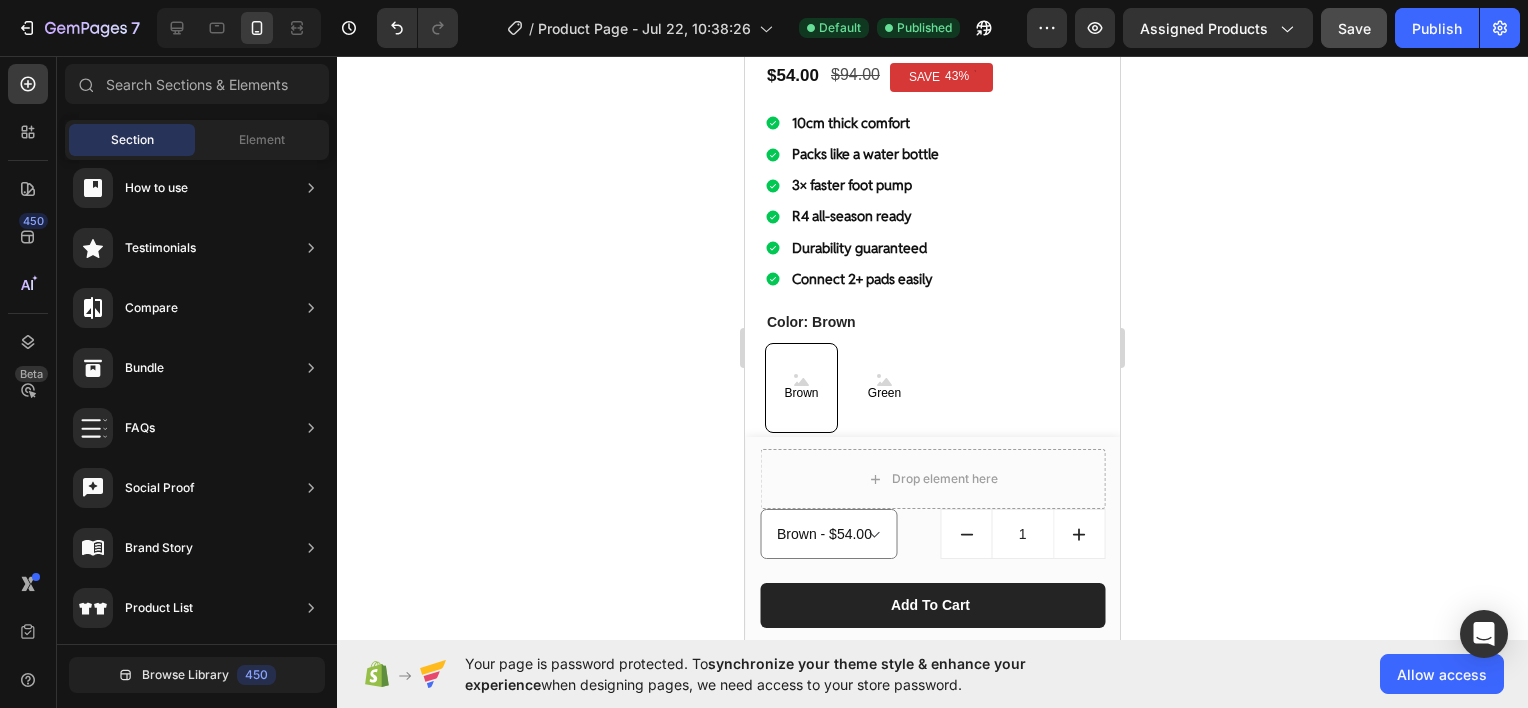 click 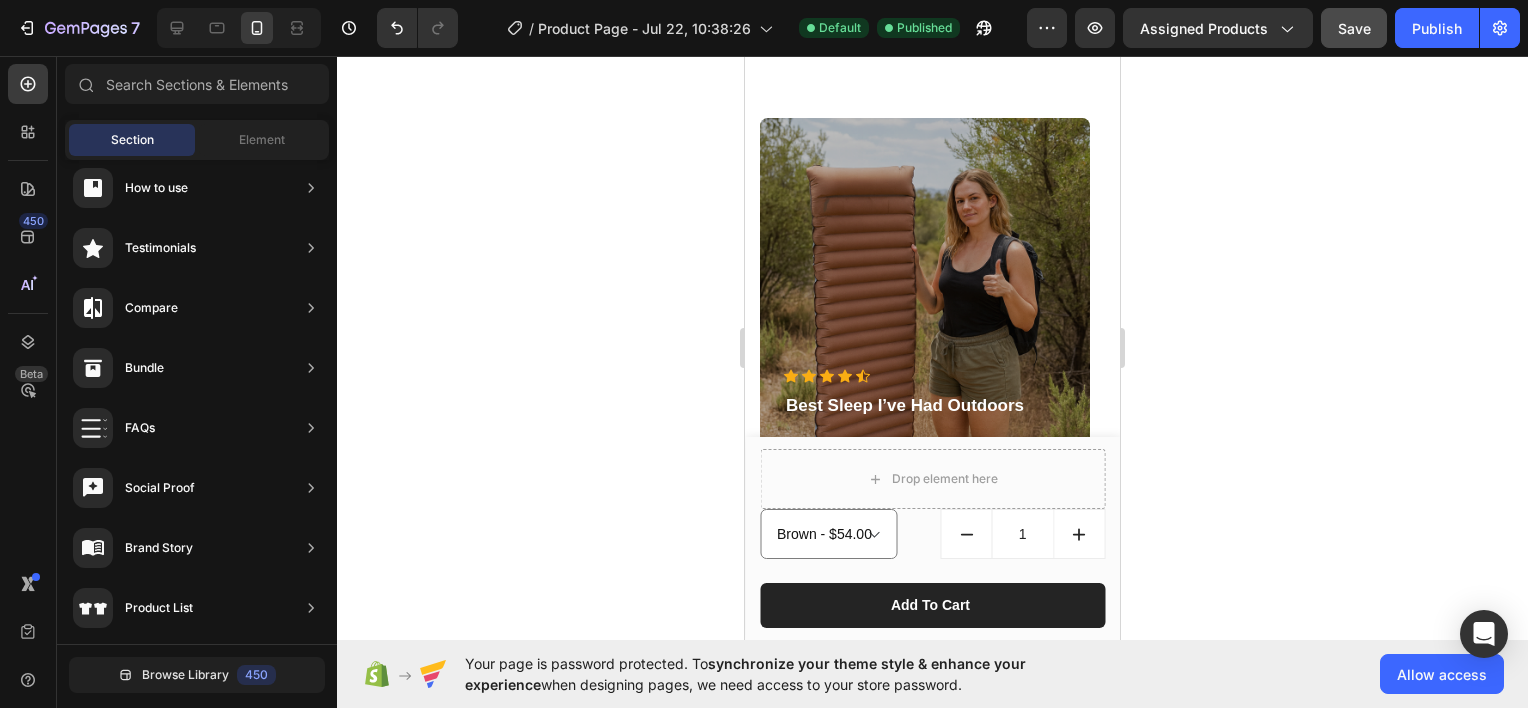 scroll, scrollTop: 1600, scrollLeft: 0, axis: vertical 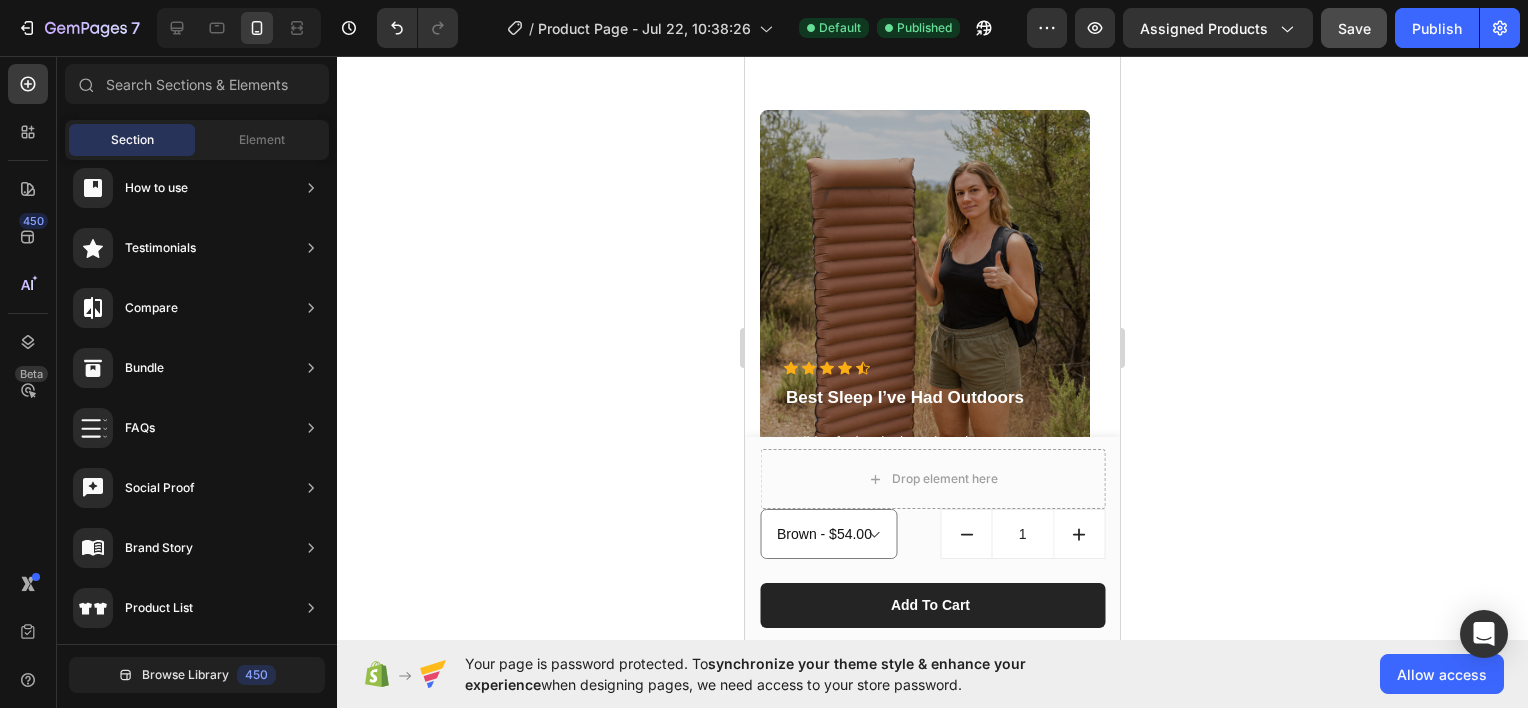 click at bounding box center (925, 340) 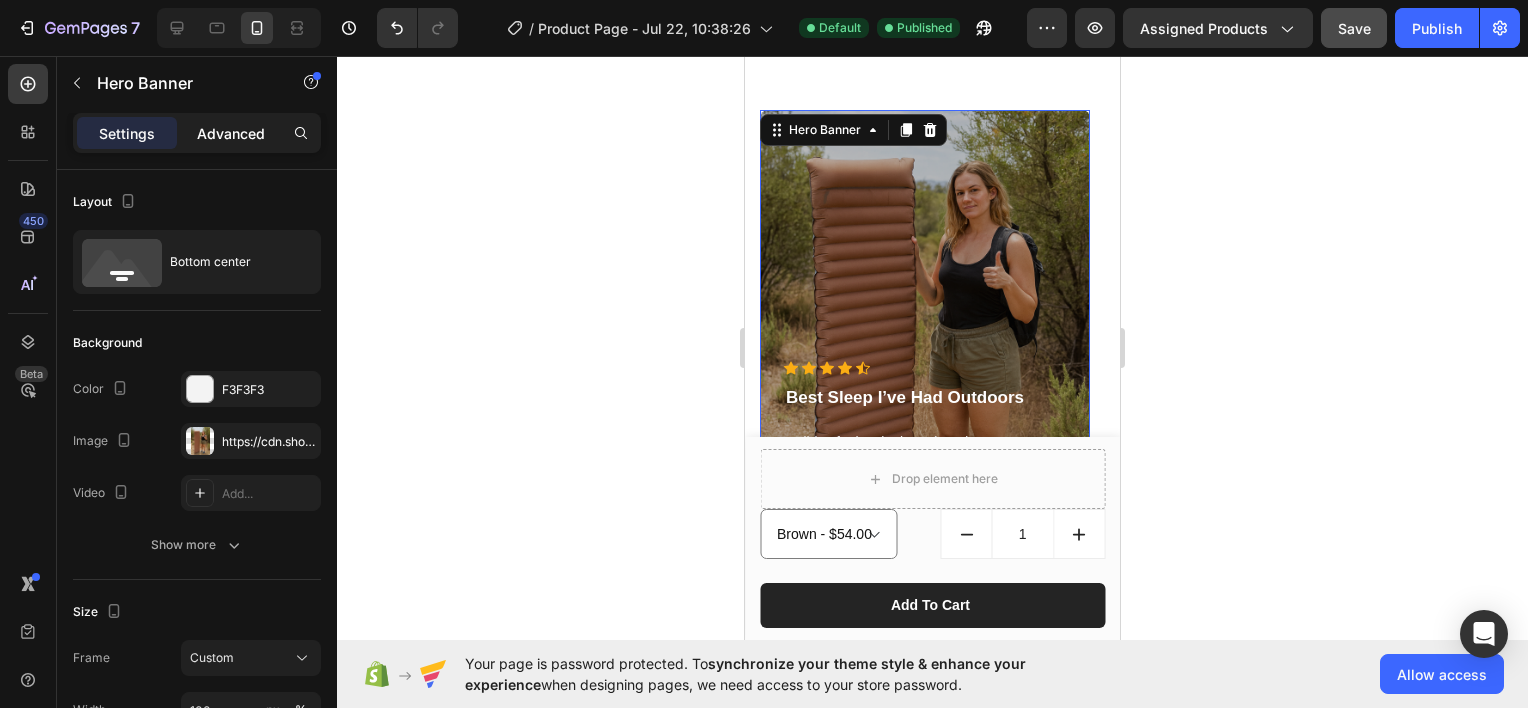 click on "Advanced" at bounding box center (231, 133) 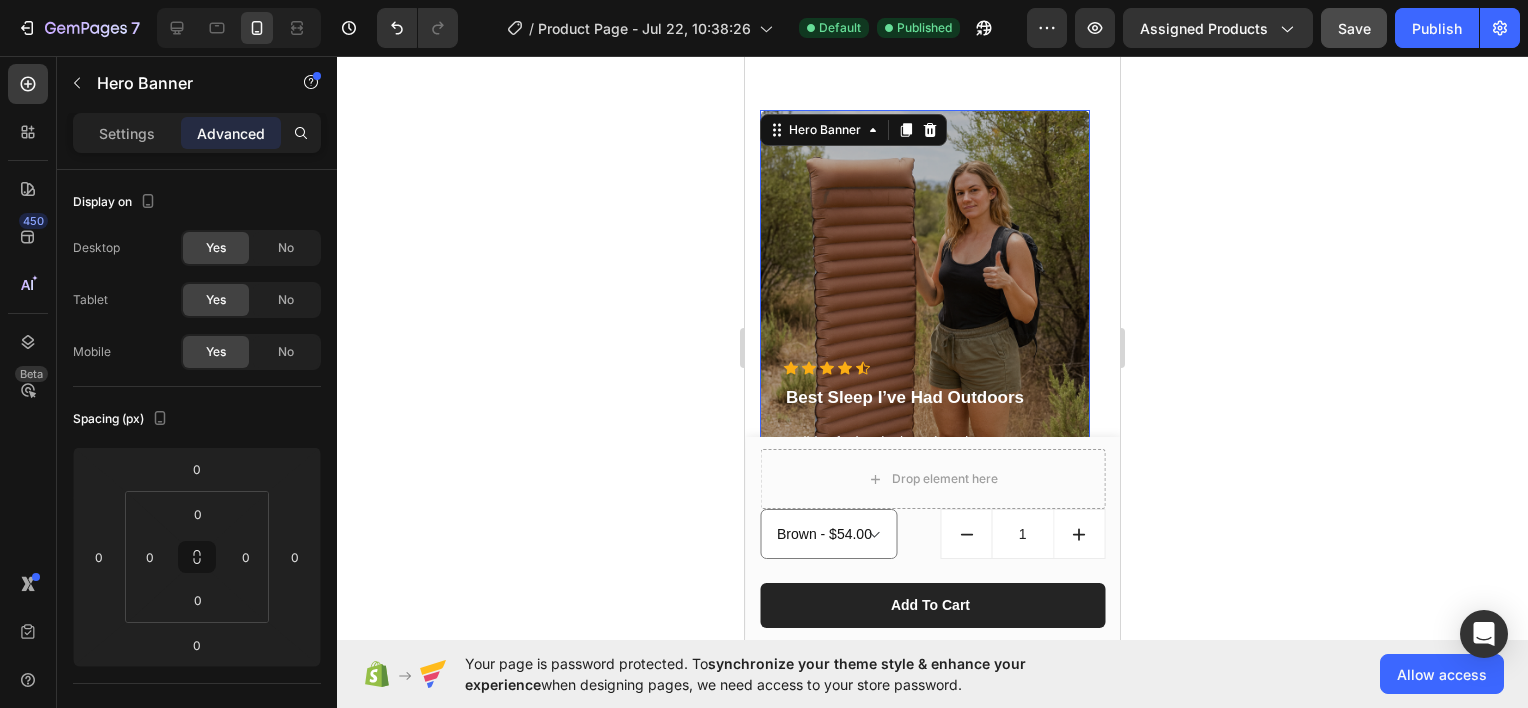click on "Settings Advanced" at bounding box center (197, 133) 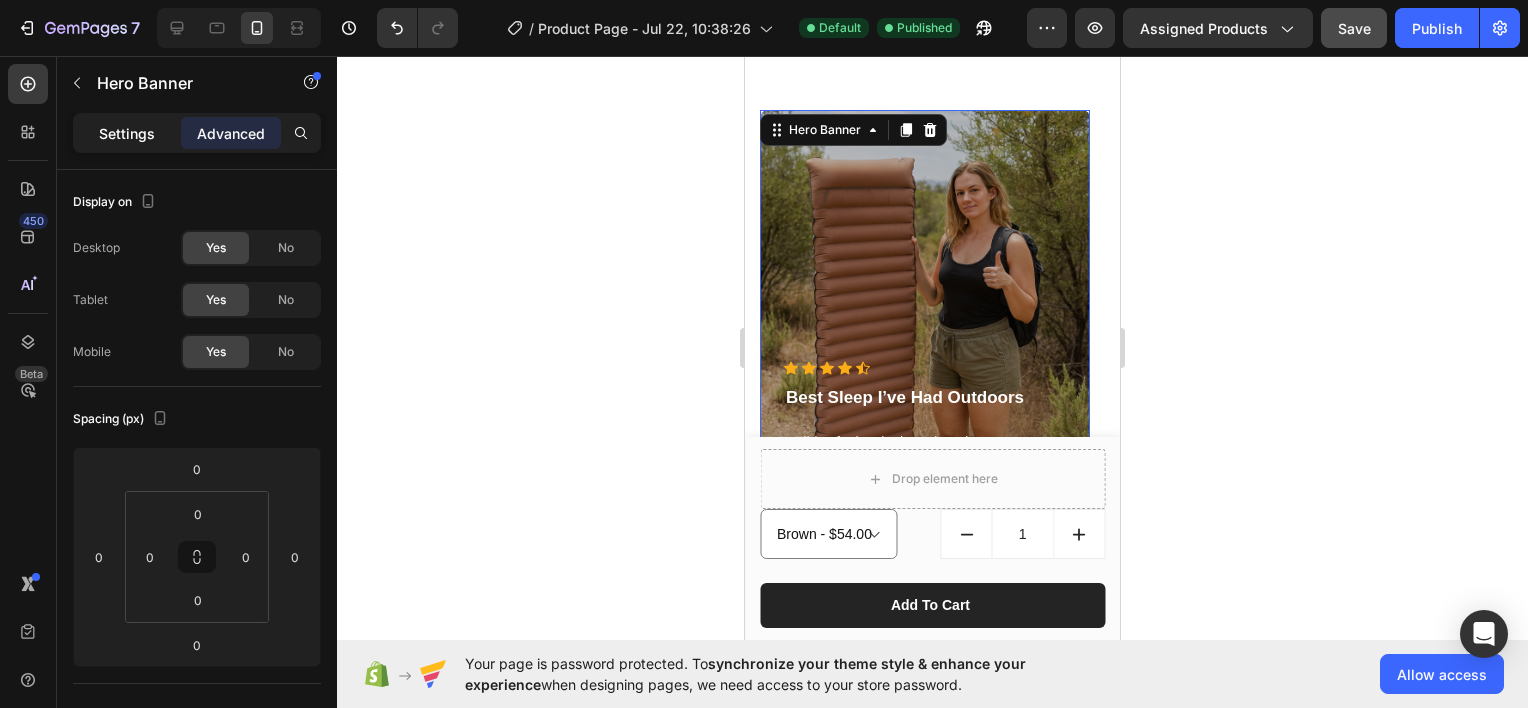 click on "Settings" at bounding box center [127, 133] 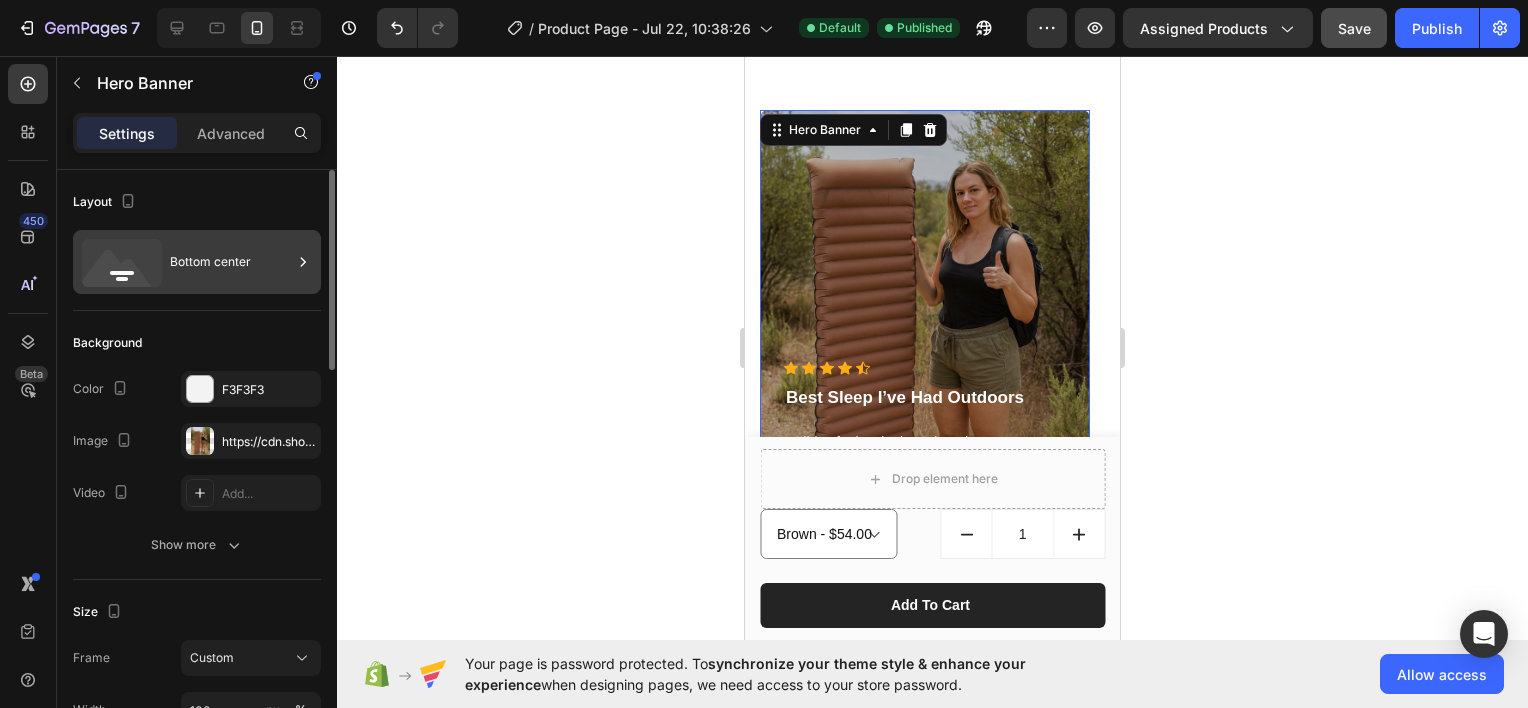click on "Bottom center" at bounding box center [231, 262] 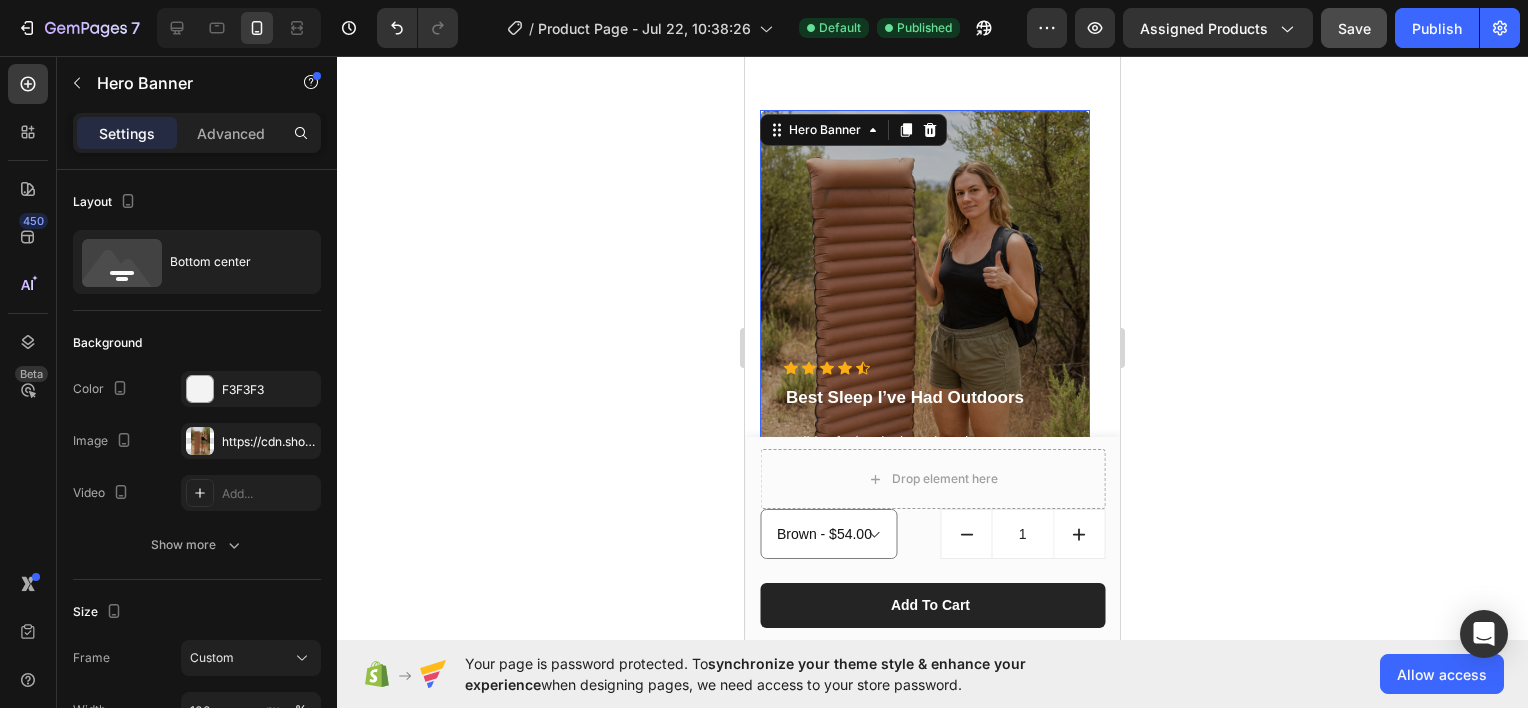 click 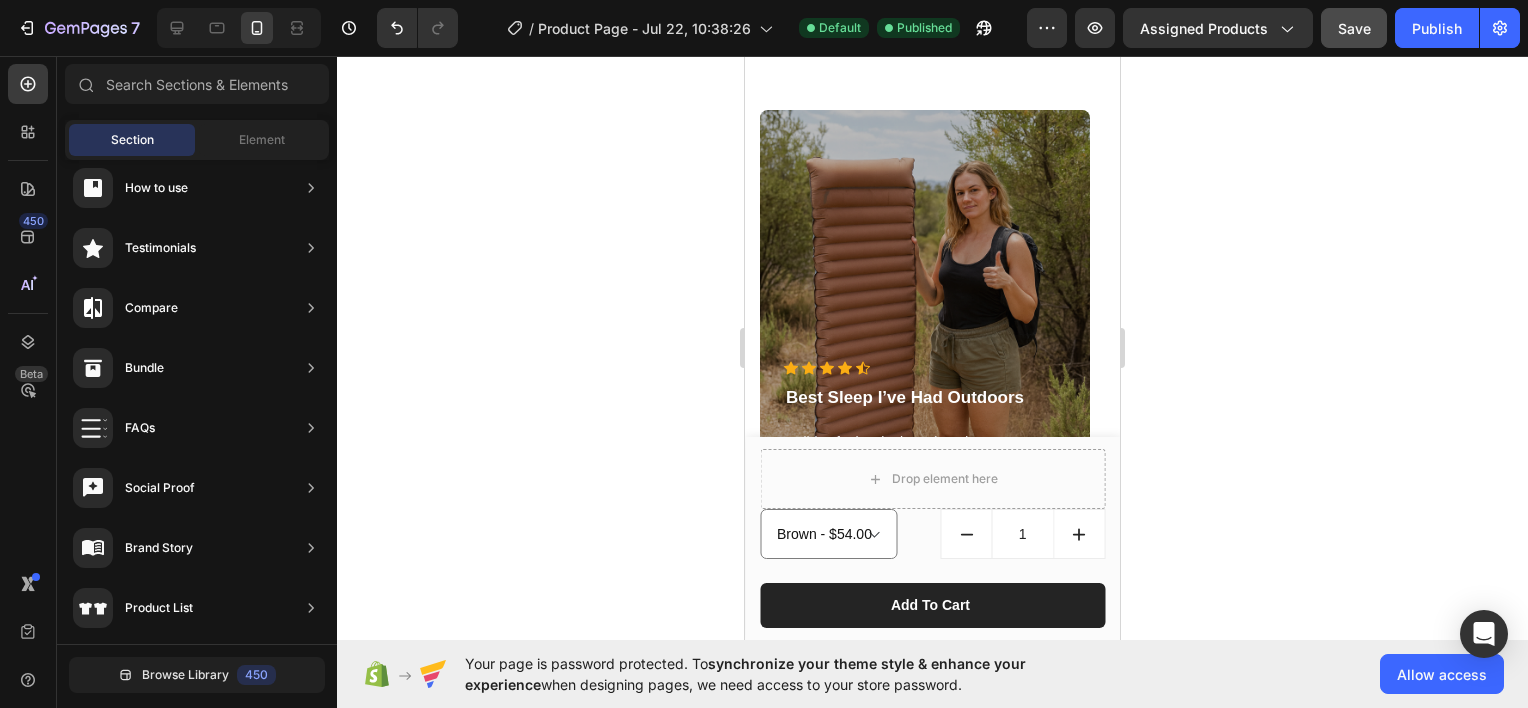 click at bounding box center (925, 340) 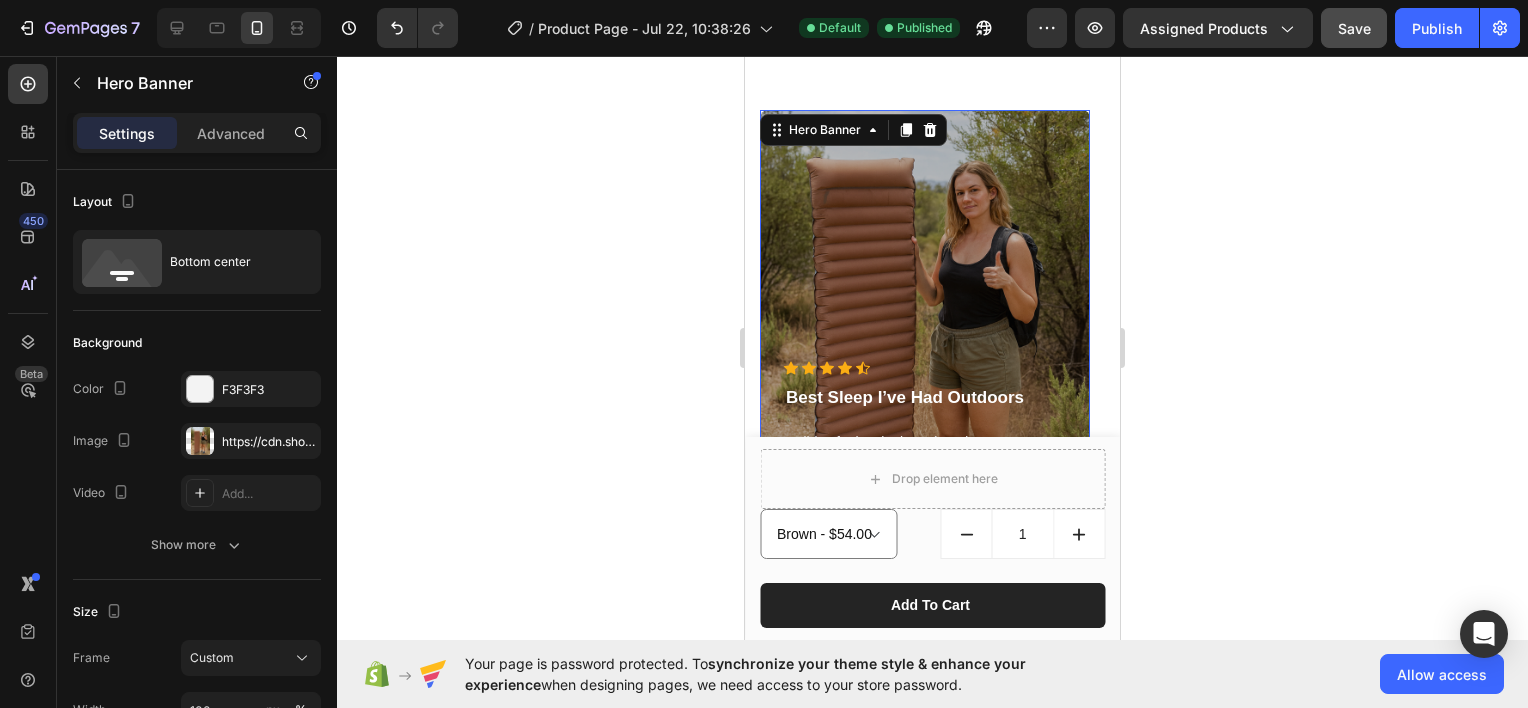 click at bounding box center (925, 340) 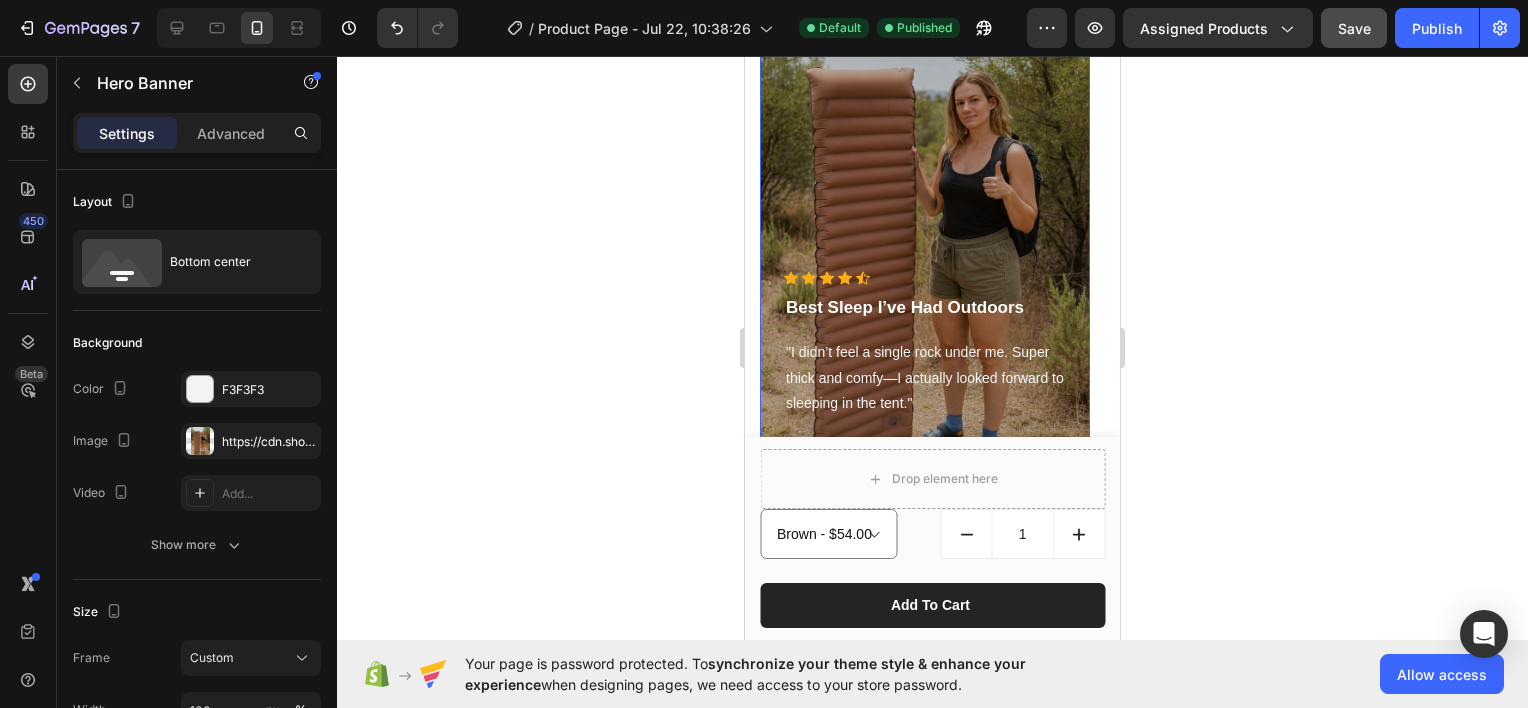 scroll, scrollTop: 1700, scrollLeft: 0, axis: vertical 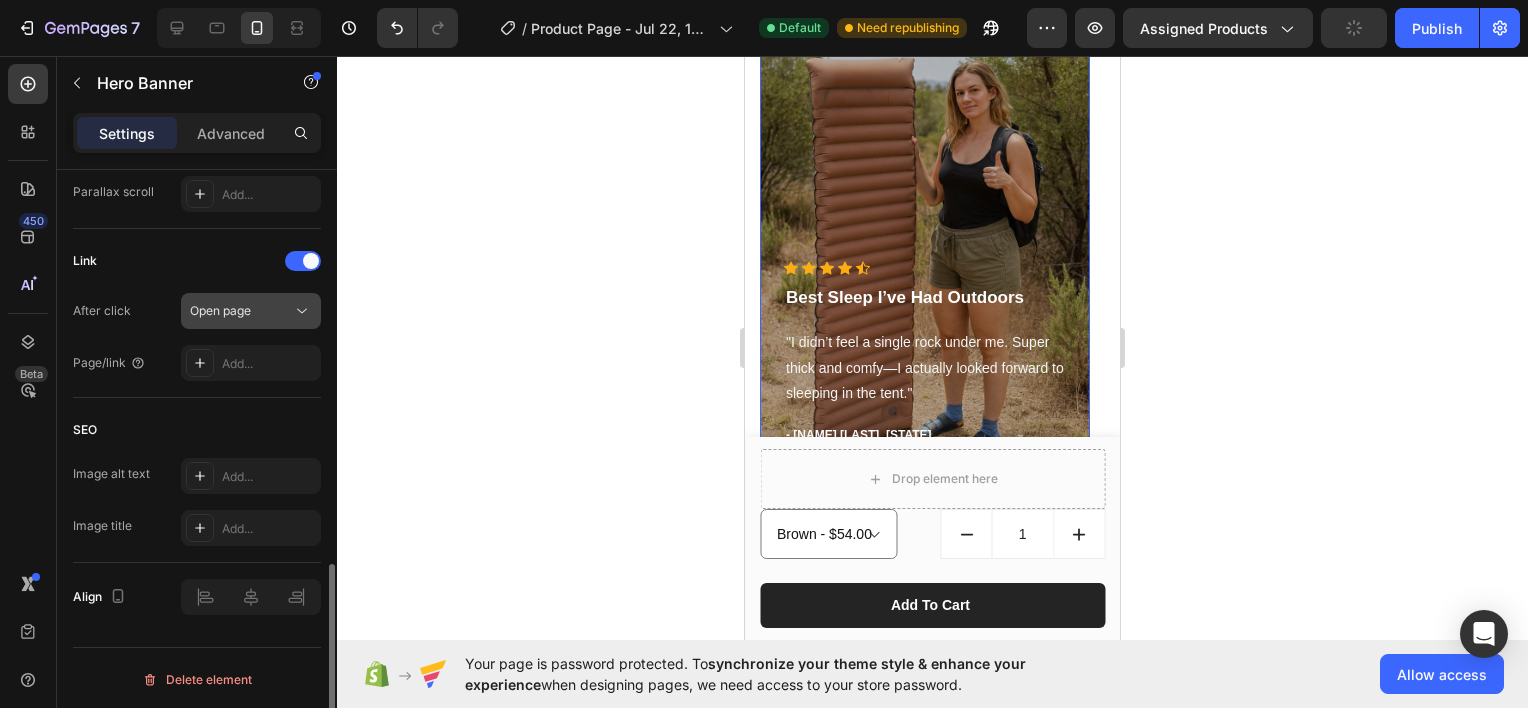 click on "Open page" 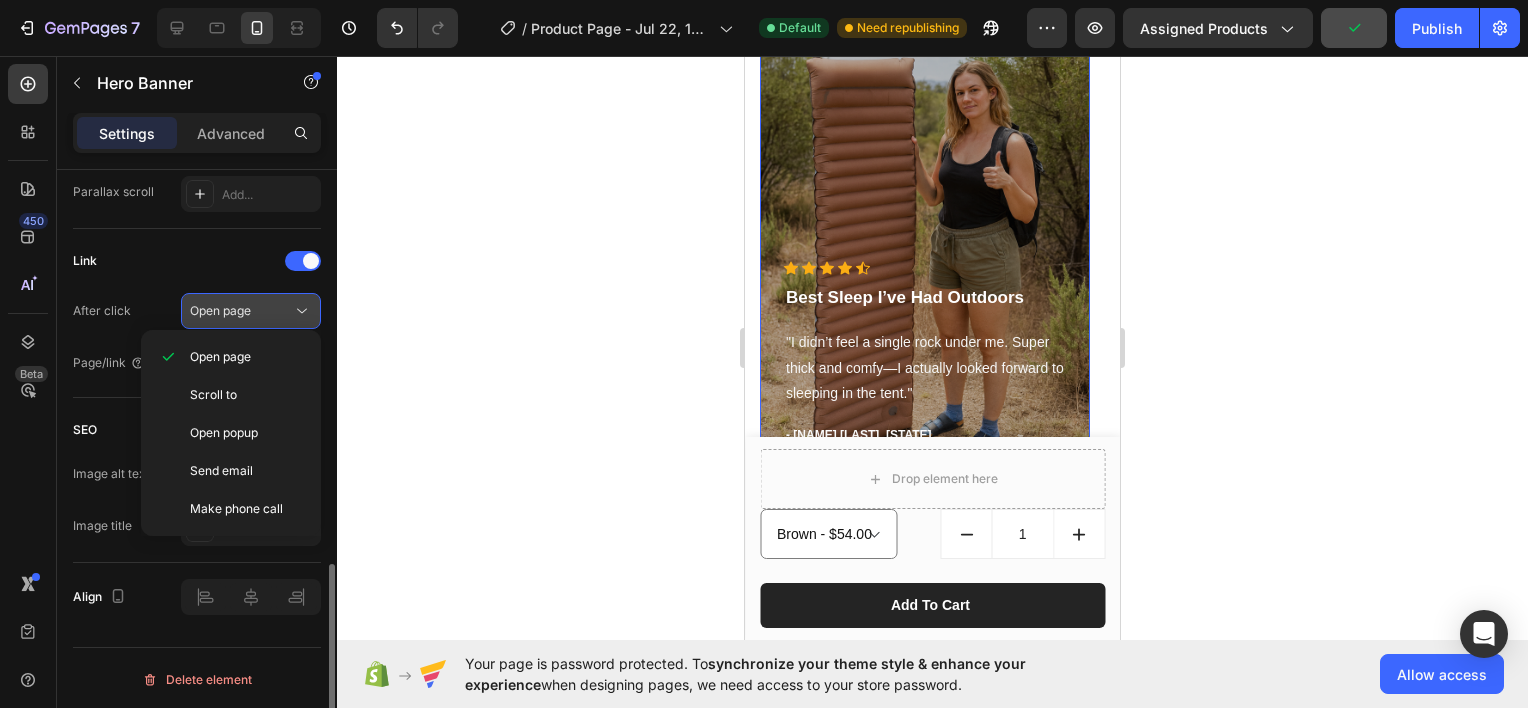 click on "Open page" 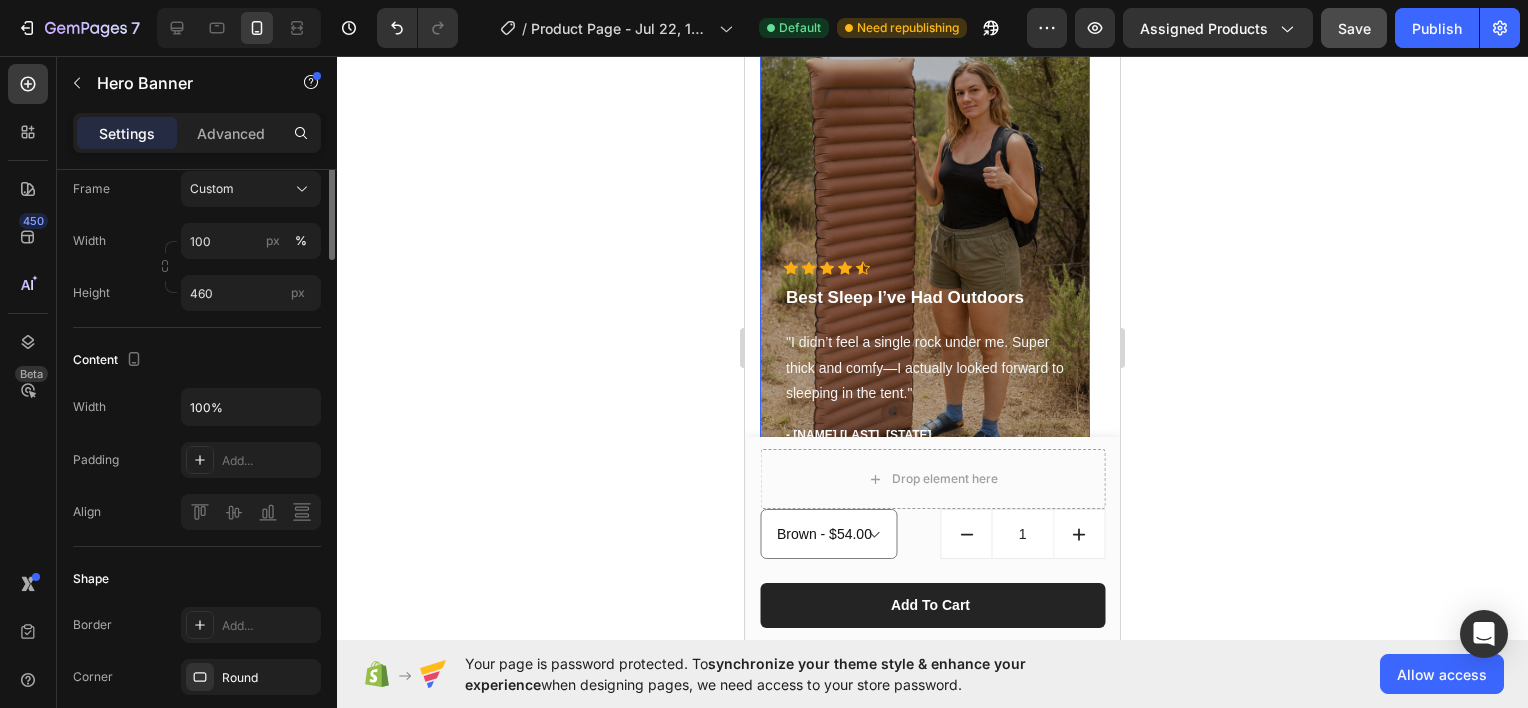scroll, scrollTop: 0, scrollLeft: 0, axis: both 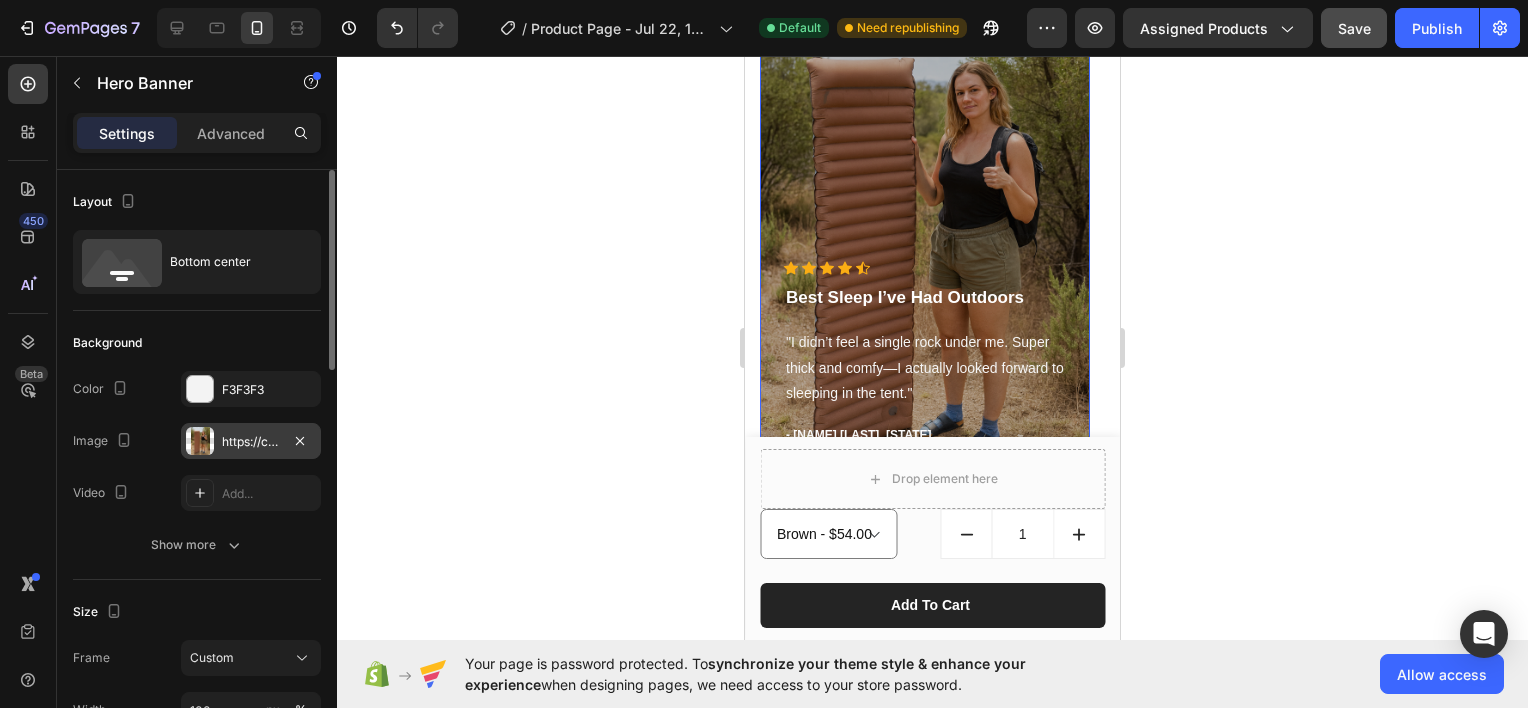 click on "https://cdn.shopify.com/s/files/1/0948/7797/4813/files/gempages_576508192767345226-10da72a4-0175-4fa1-bb22-cfbbb41034df.png" at bounding box center [251, 441] 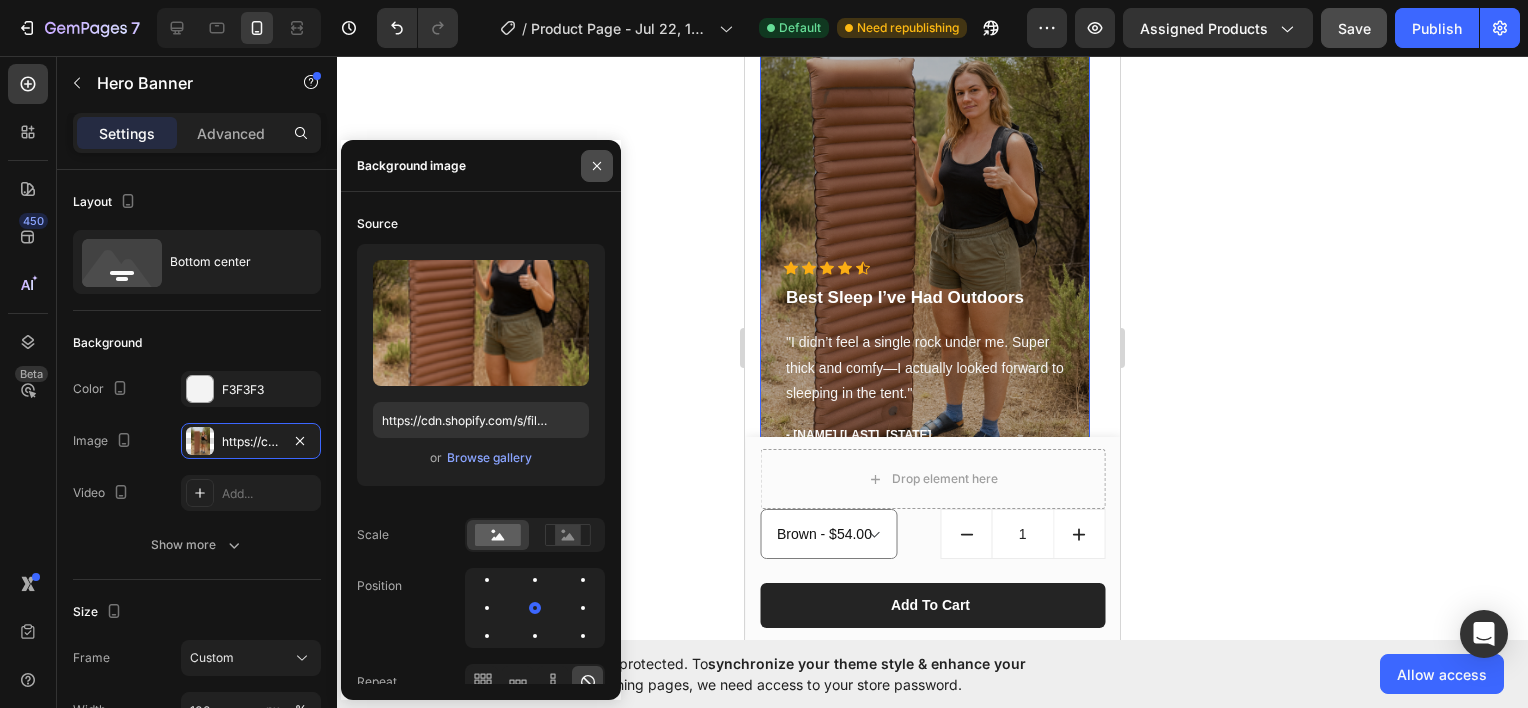 click 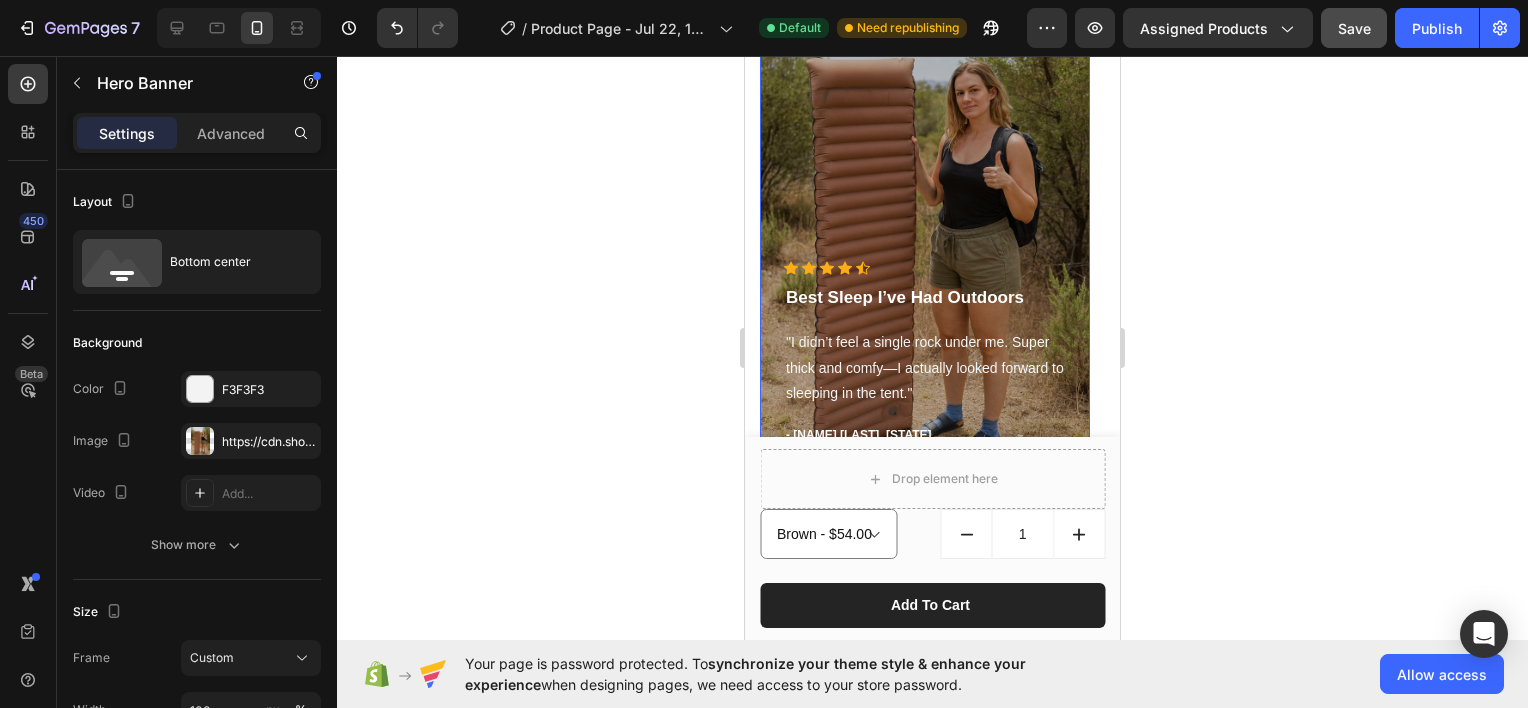 click at bounding box center [925, 240] 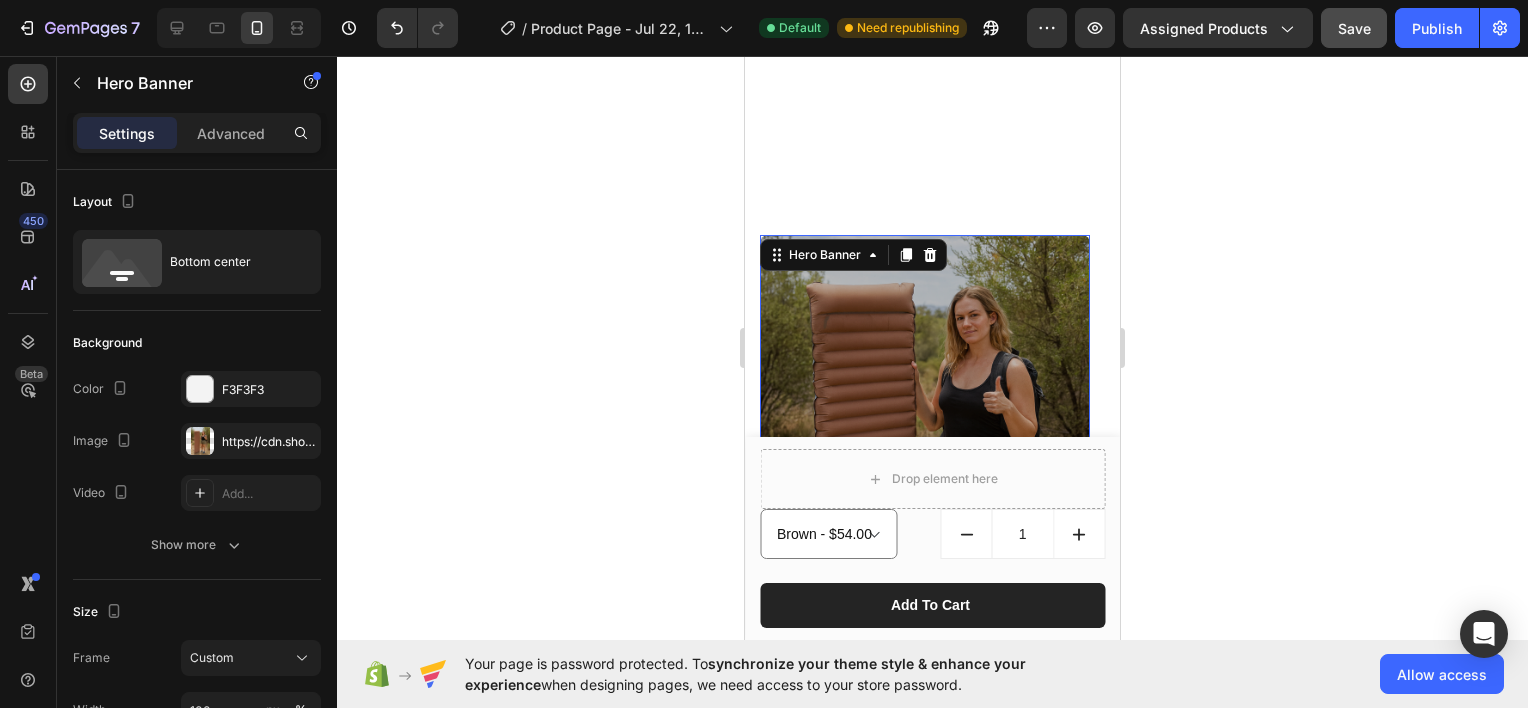 scroll, scrollTop: 1640, scrollLeft: 0, axis: vertical 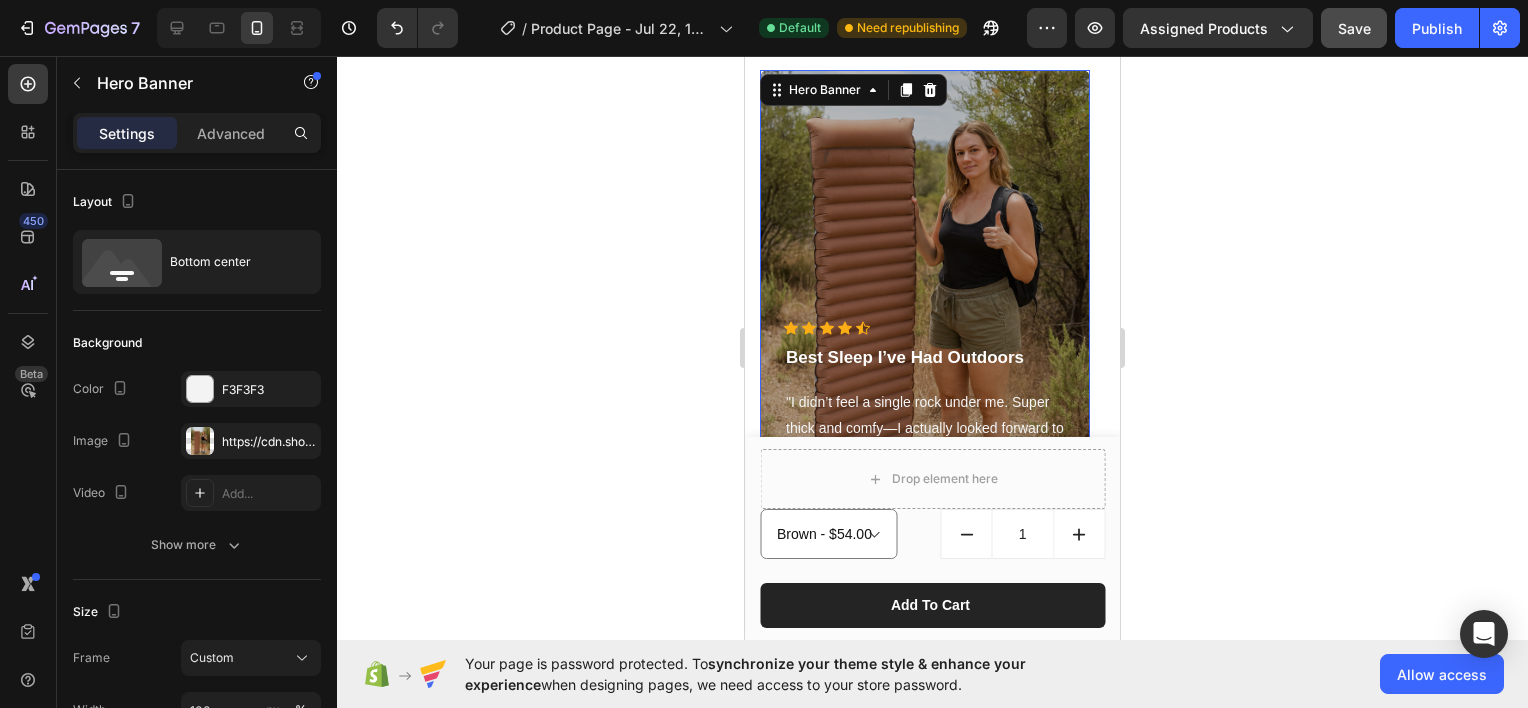 drag, startPoint x: 996, startPoint y: 260, endPoint x: 772, endPoint y: 260, distance: 224 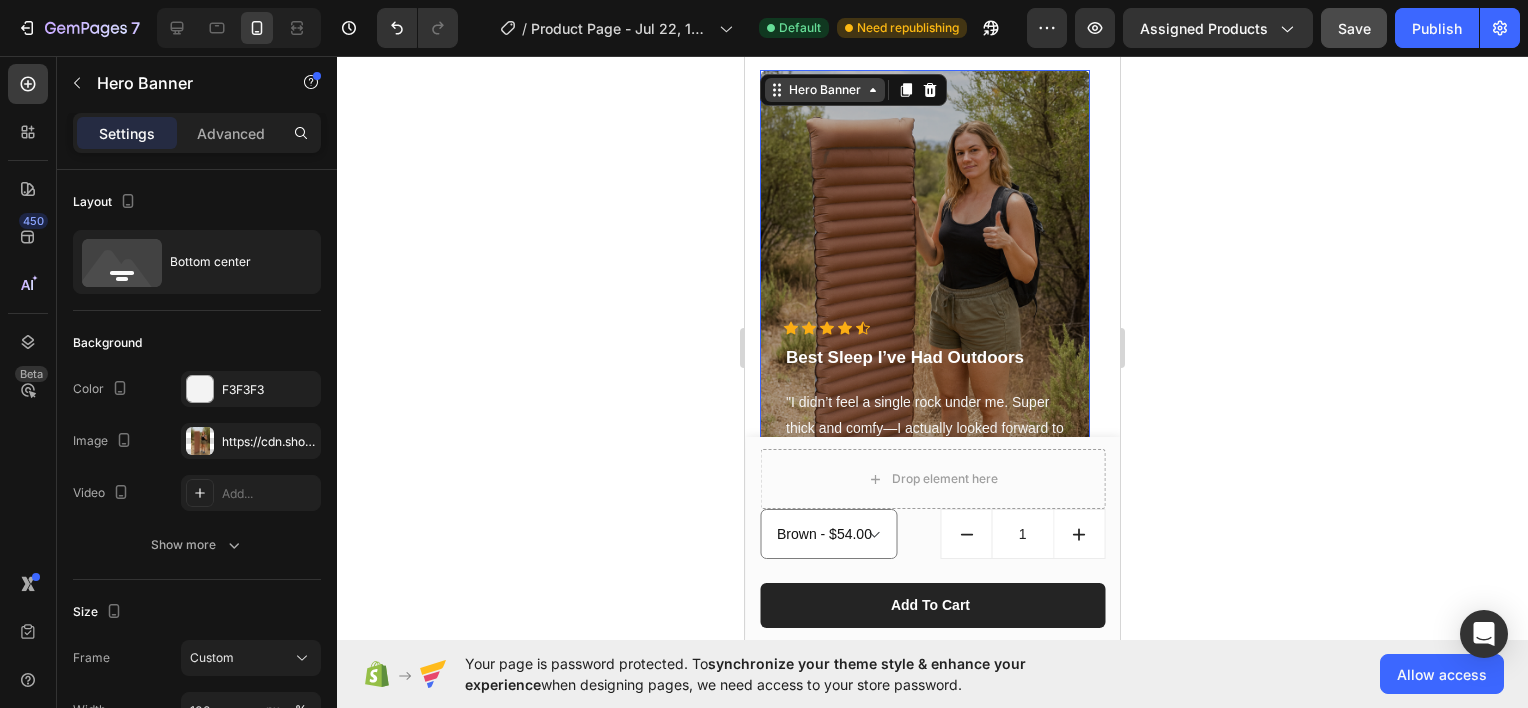 click on "Hero Banner" at bounding box center [825, 90] 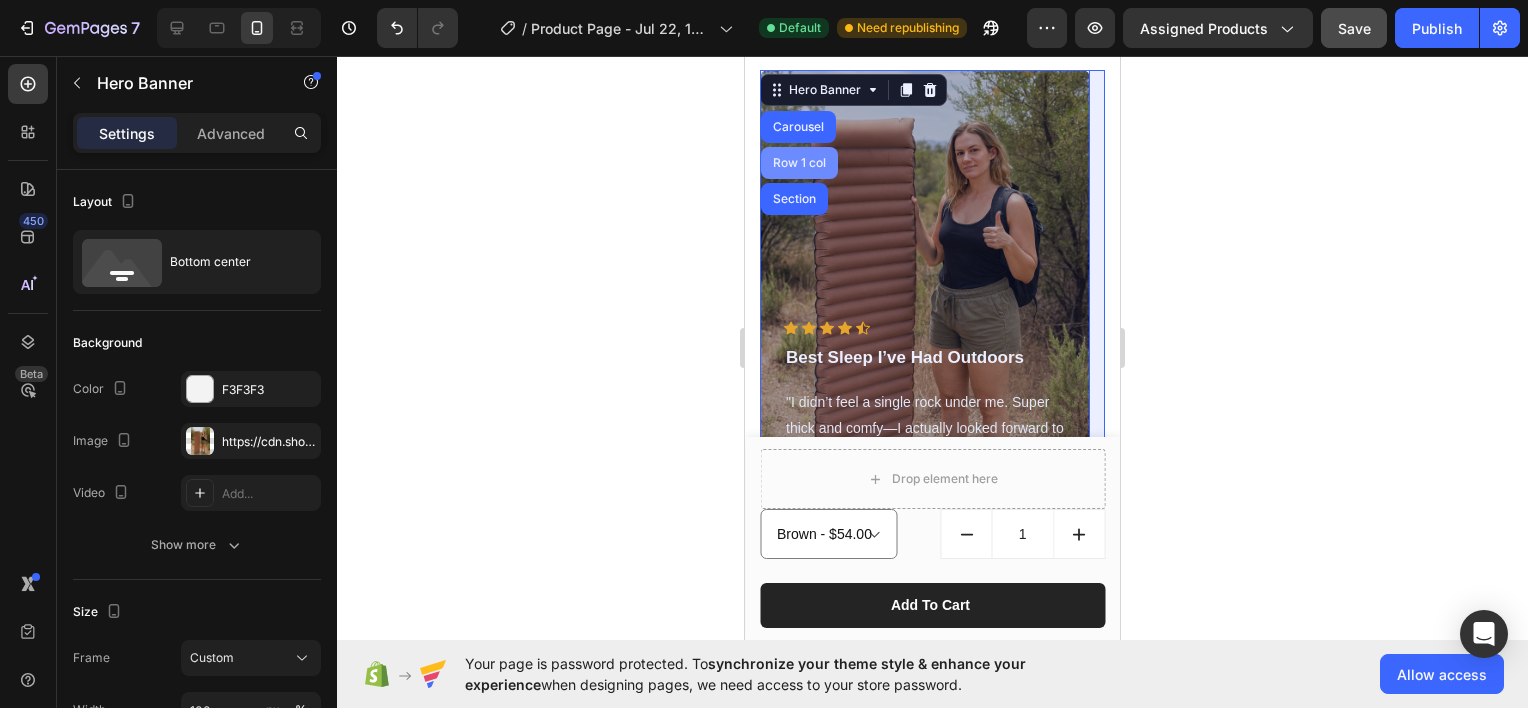 click on "Row 1 col" at bounding box center [799, 163] 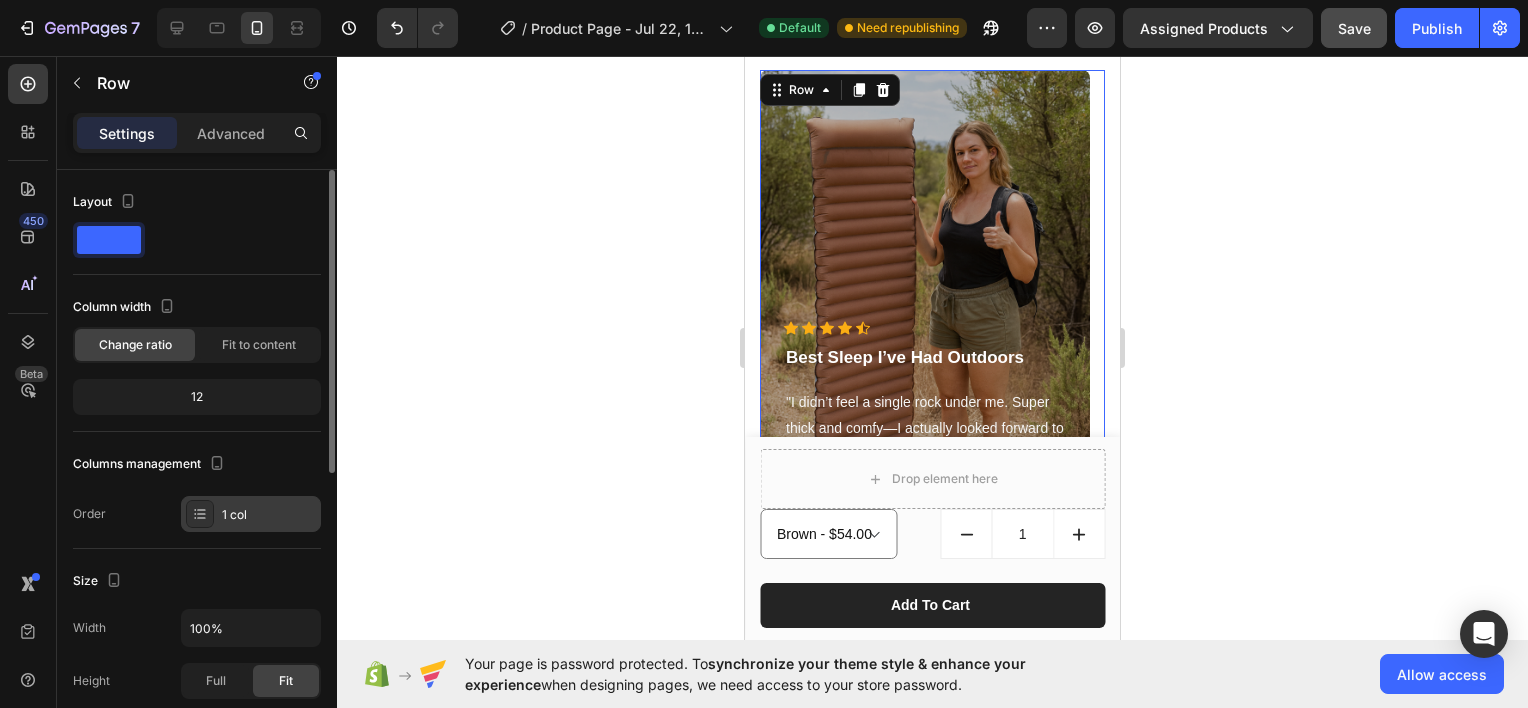 click on "1 col" at bounding box center [269, 515] 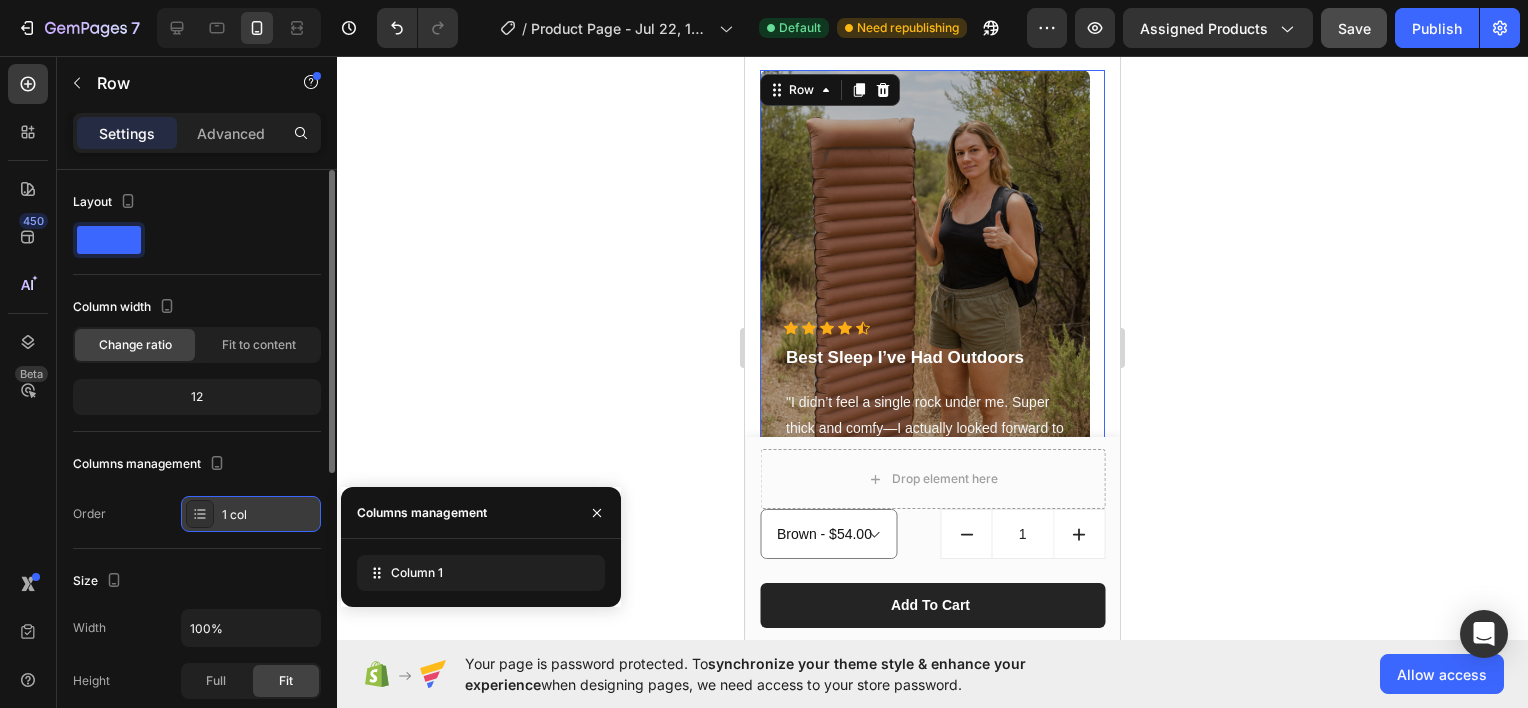 click on "1 col" at bounding box center (269, 515) 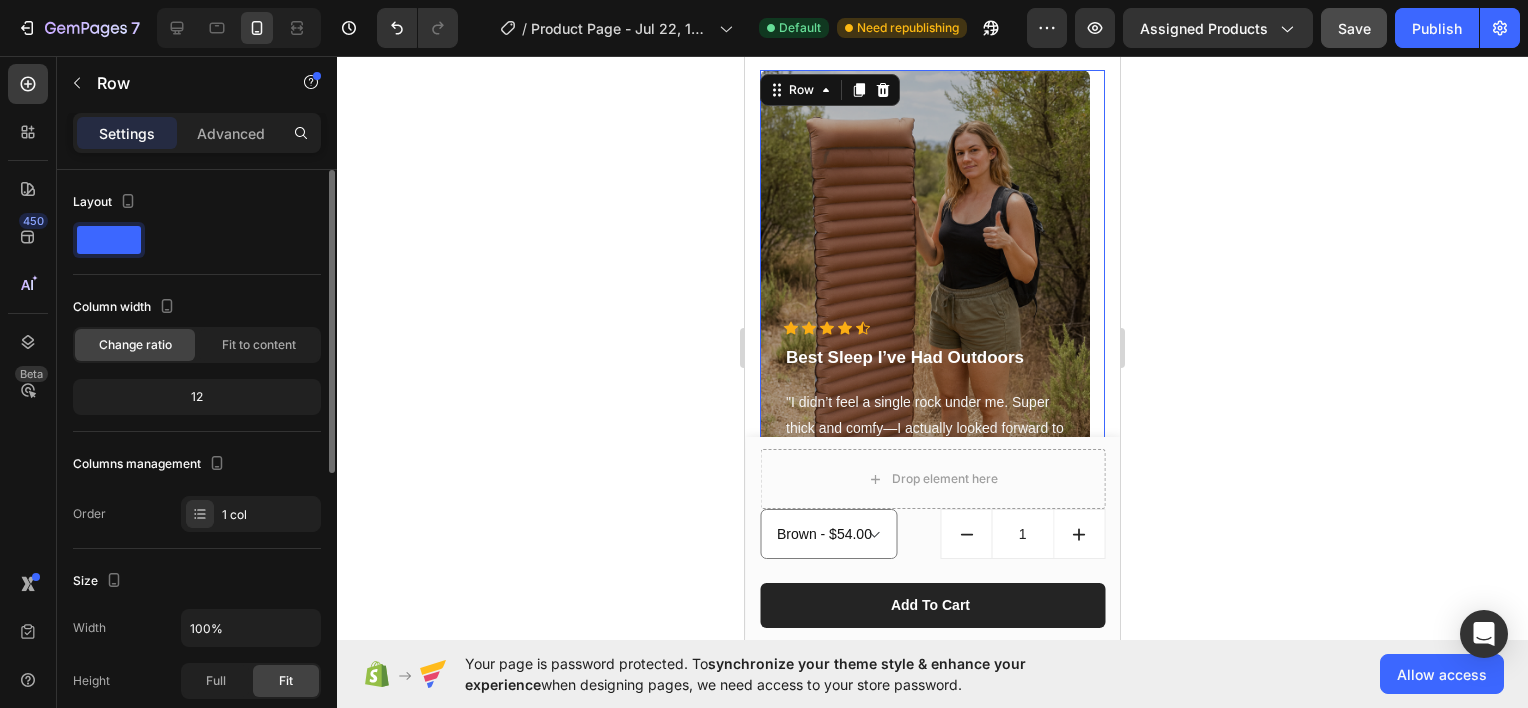 scroll, scrollTop: 200, scrollLeft: 0, axis: vertical 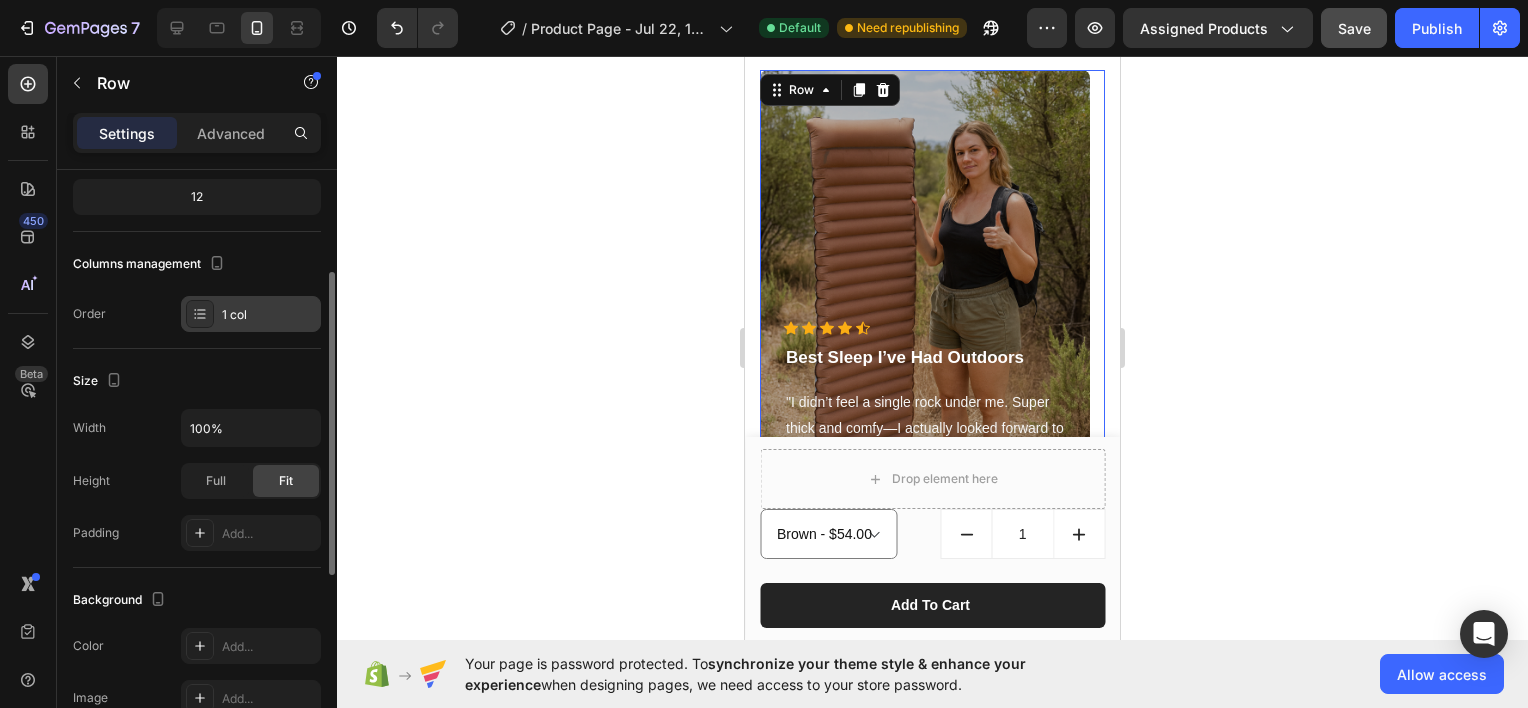 click on "1 col" at bounding box center [269, 315] 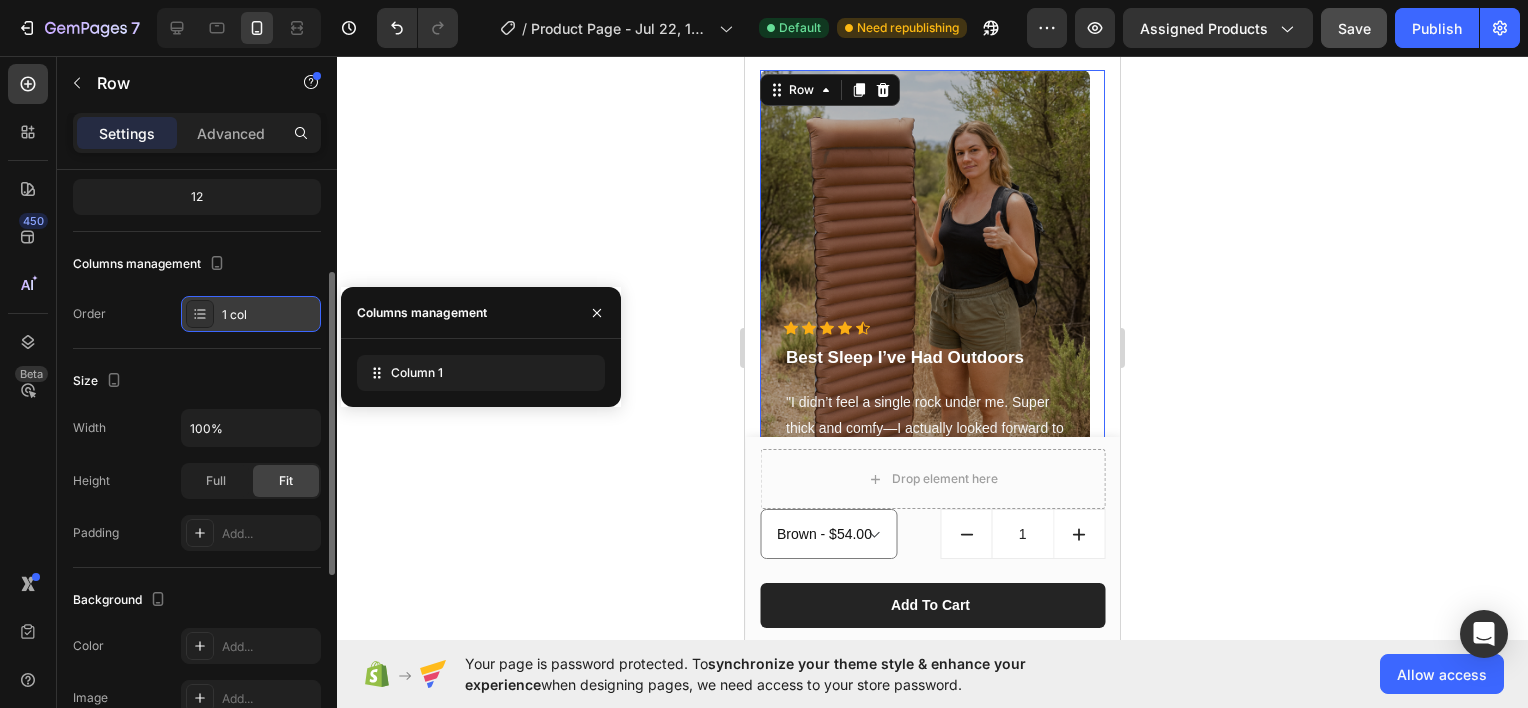 click on "1 col" at bounding box center (269, 315) 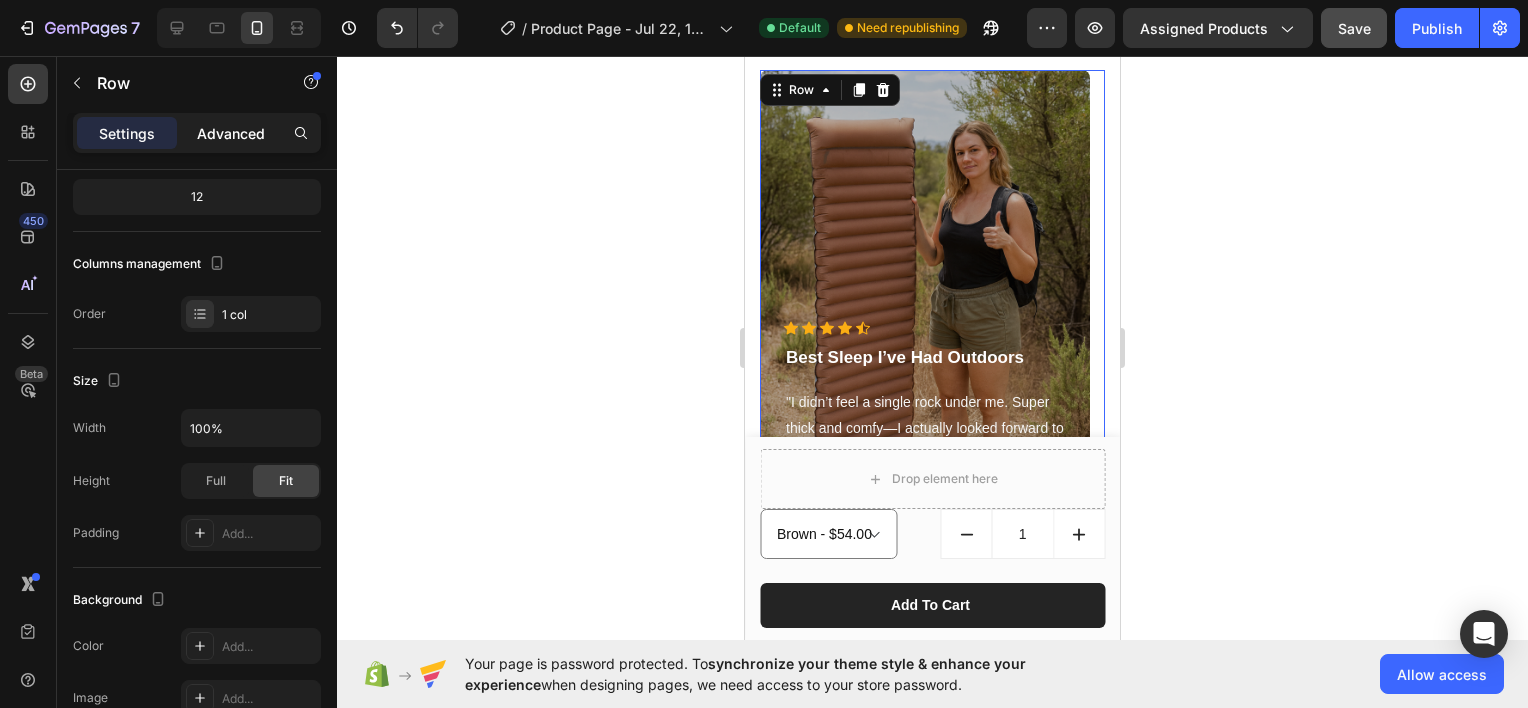 click on "Advanced" at bounding box center [231, 133] 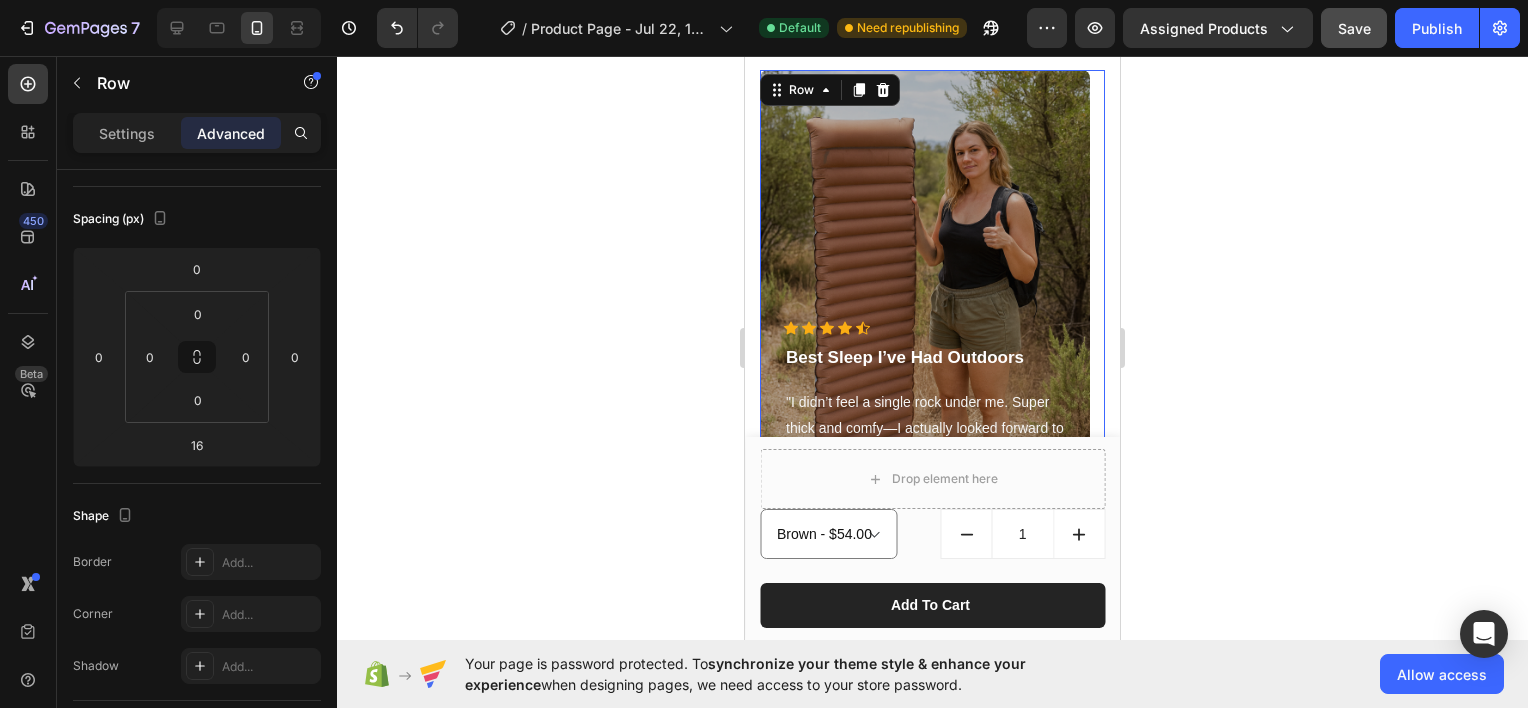 click 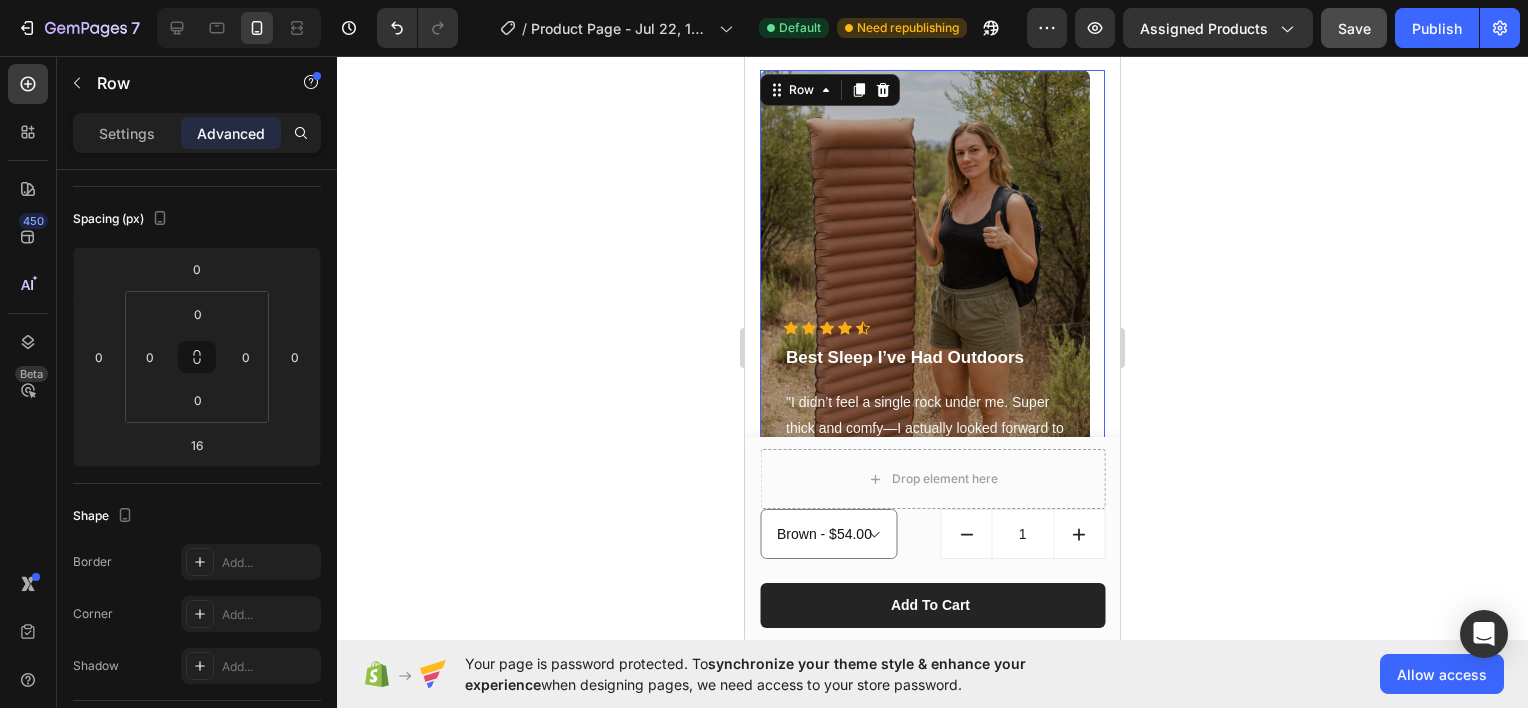 click at bounding box center (925, 300) 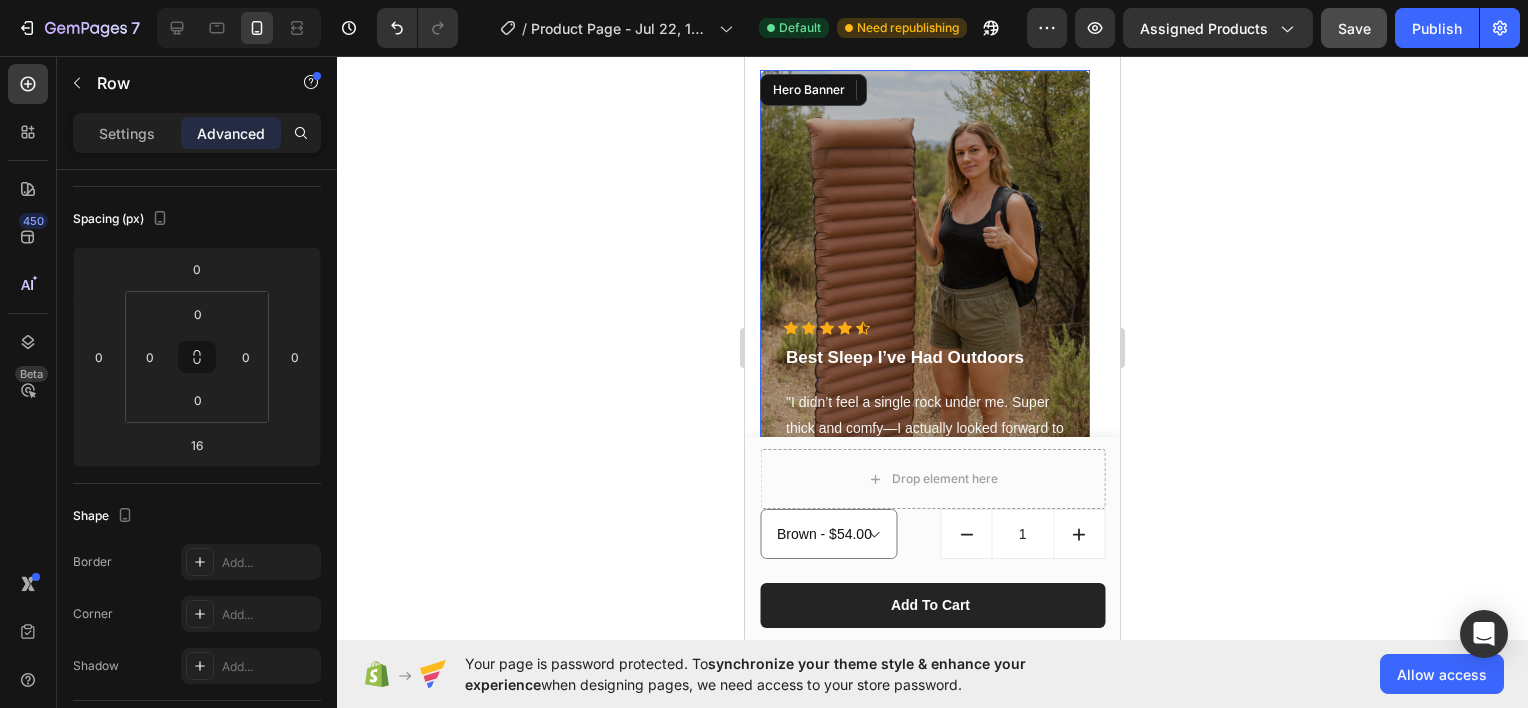drag, startPoint x: 1449, startPoint y: 320, endPoint x: 845, endPoint y: 202, distance: 615.4186 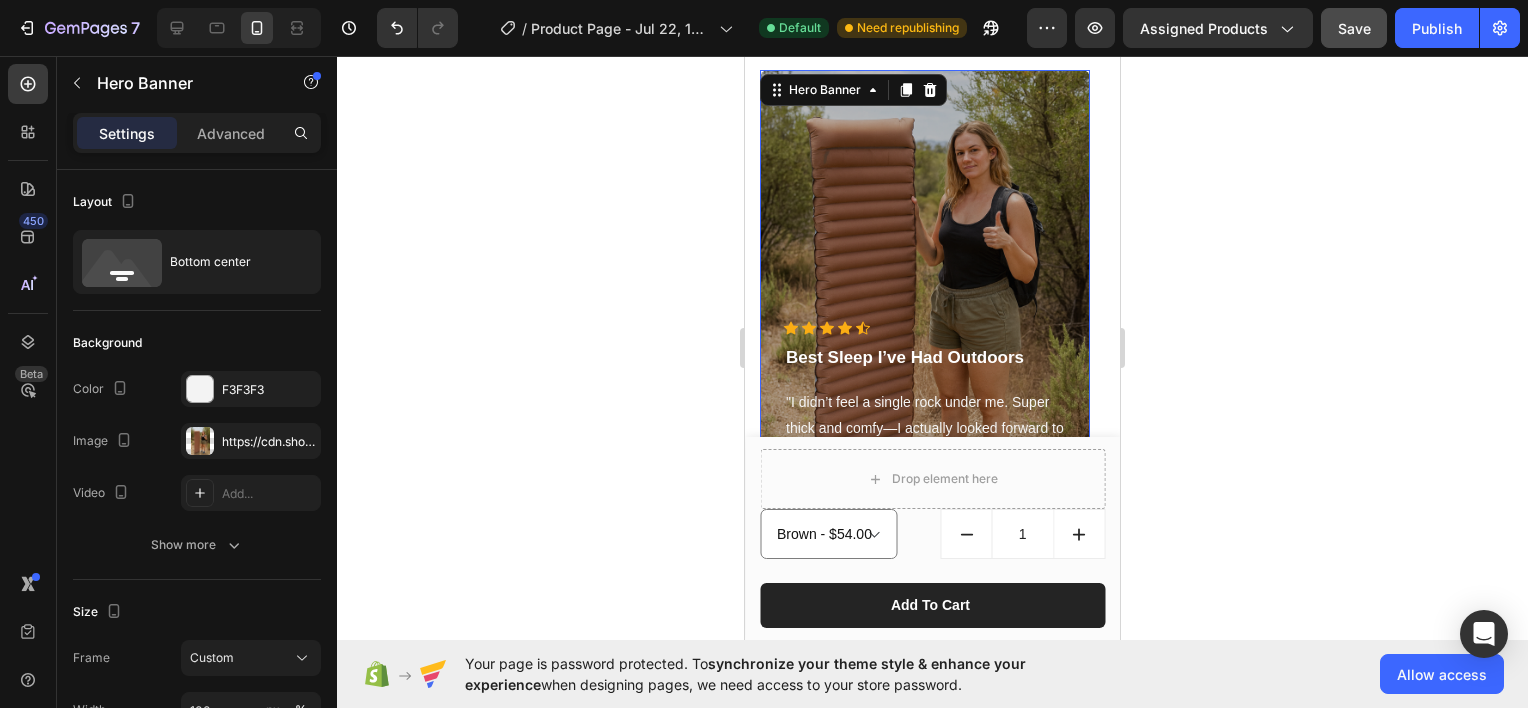 click at bounding box center (925, 300) 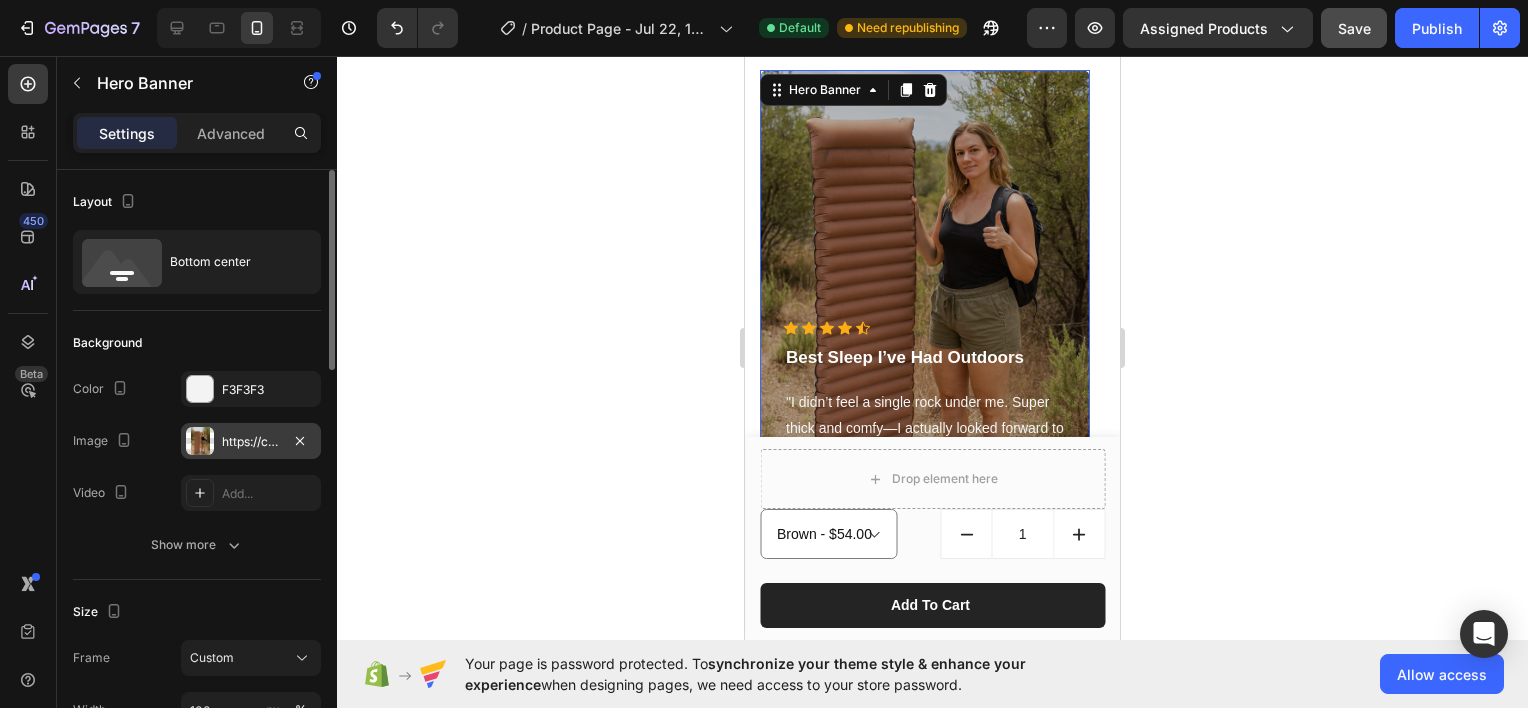 click on "https://cdn.shopify.com/s/files/1/0948/7797/4813/files/gempages_576508192767345226-10da72a4-0175-4fa1-bb22-cfbbb41034df.png" at bounding box center [251, 442] 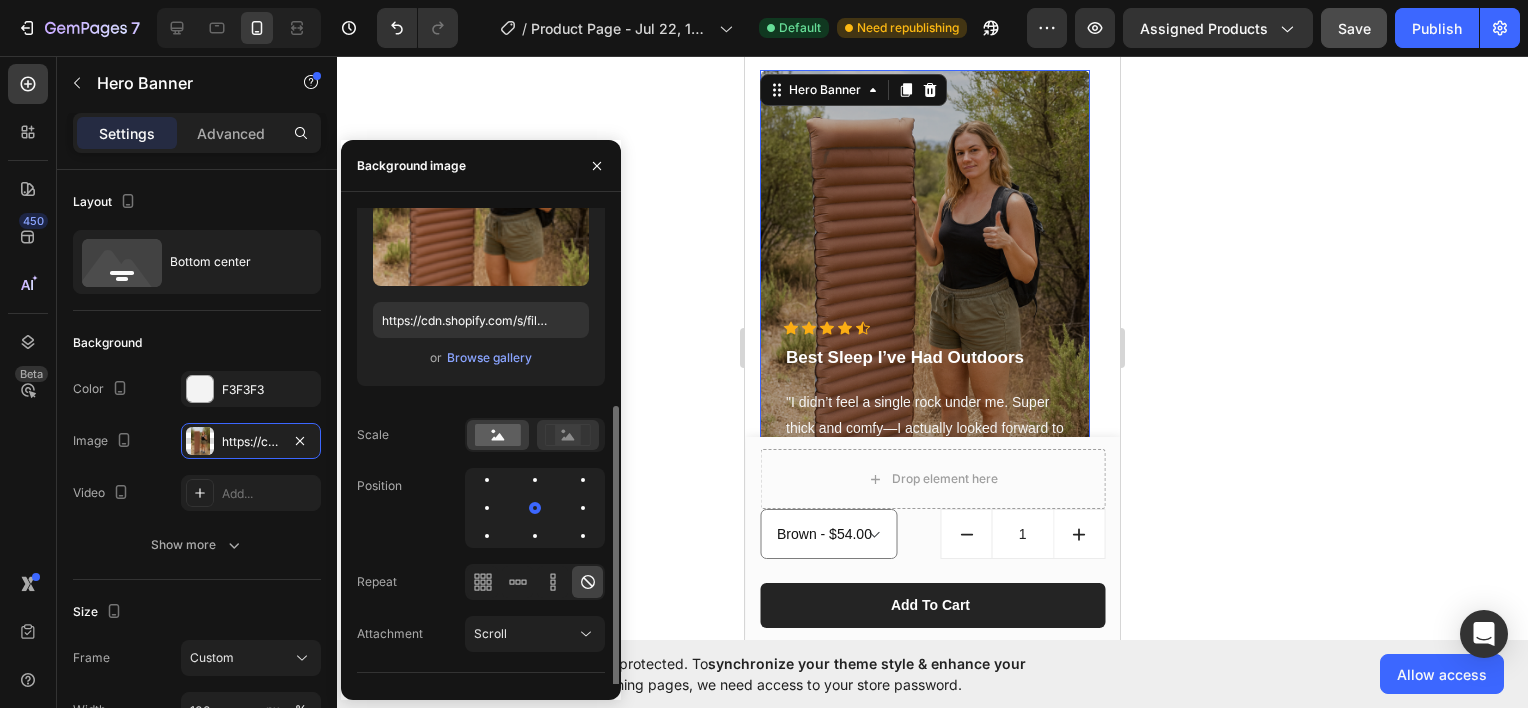 scroll, scrollTop: 172, scrollLeft: 0, axis: vertical 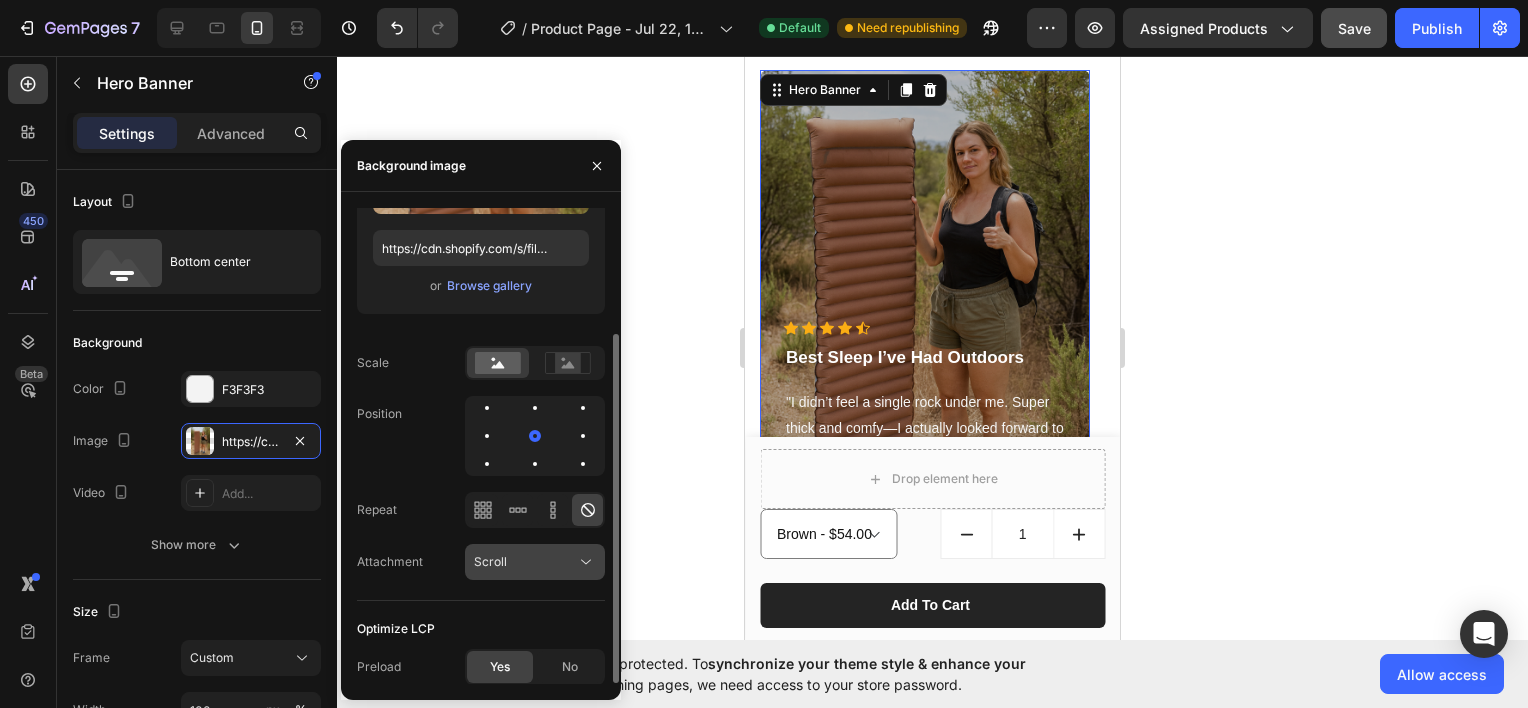click on "Scroll" at bounding box center [525, 562] 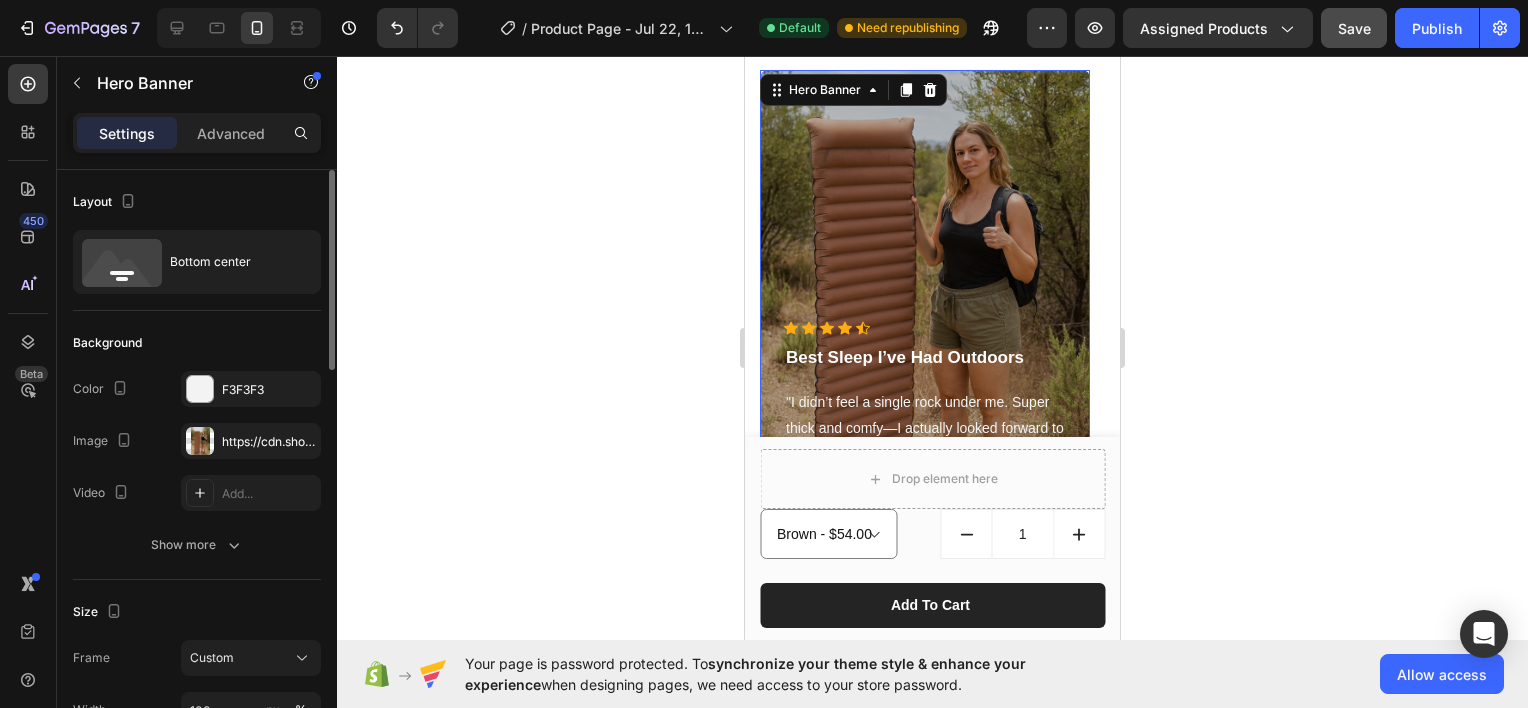 click on "Background" at bounding box center (197, 343) 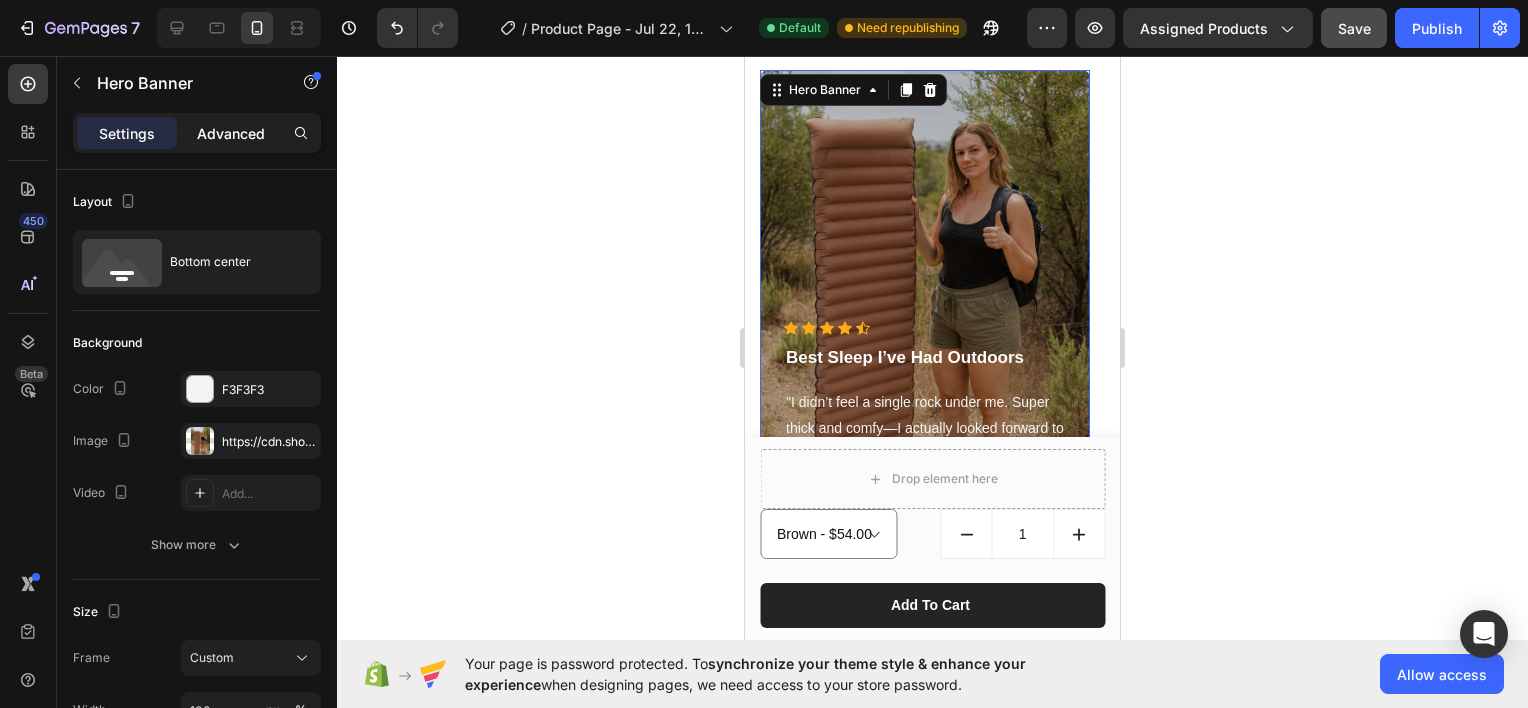 click on "Advanced" at bounding box center (231, 133) 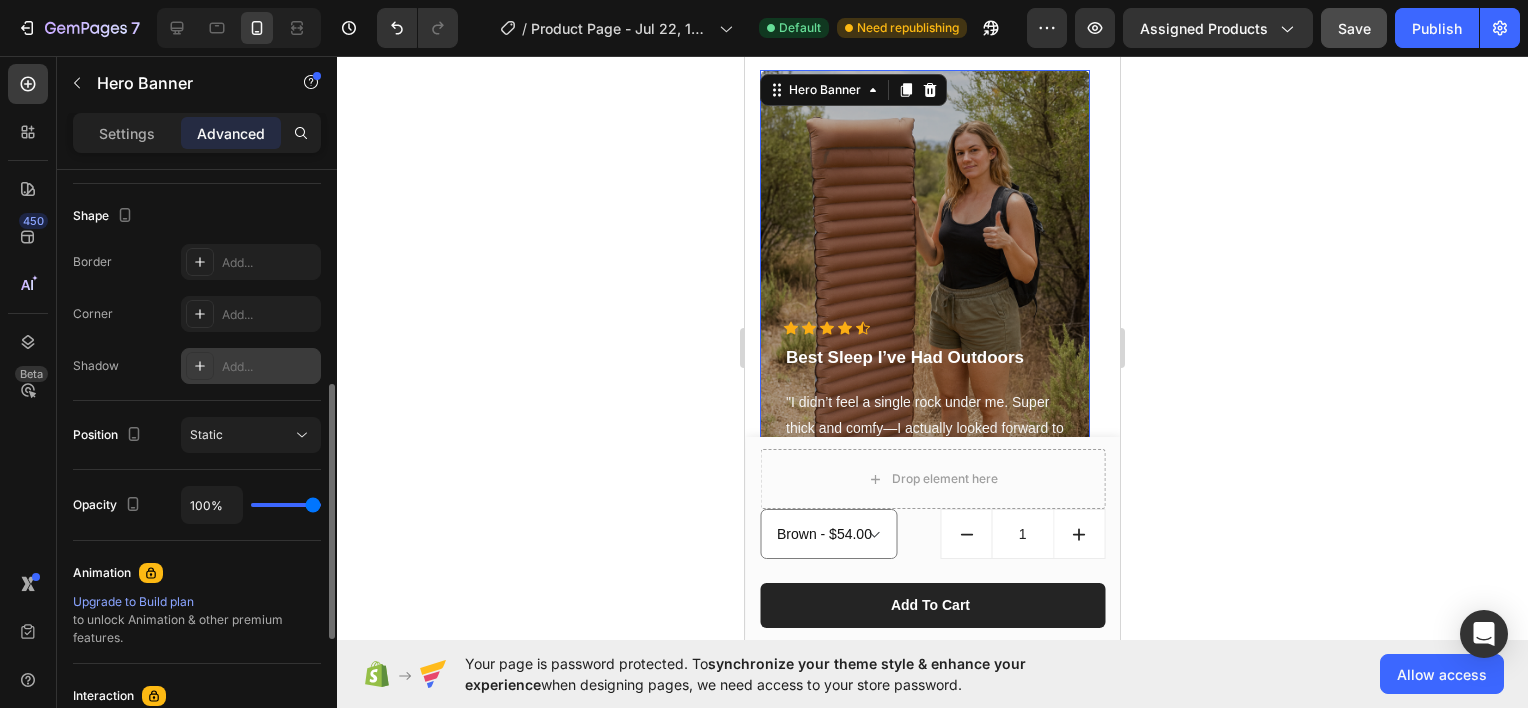 scroll, scrollTop: 791, scrollLeft: 0, axis: vertical 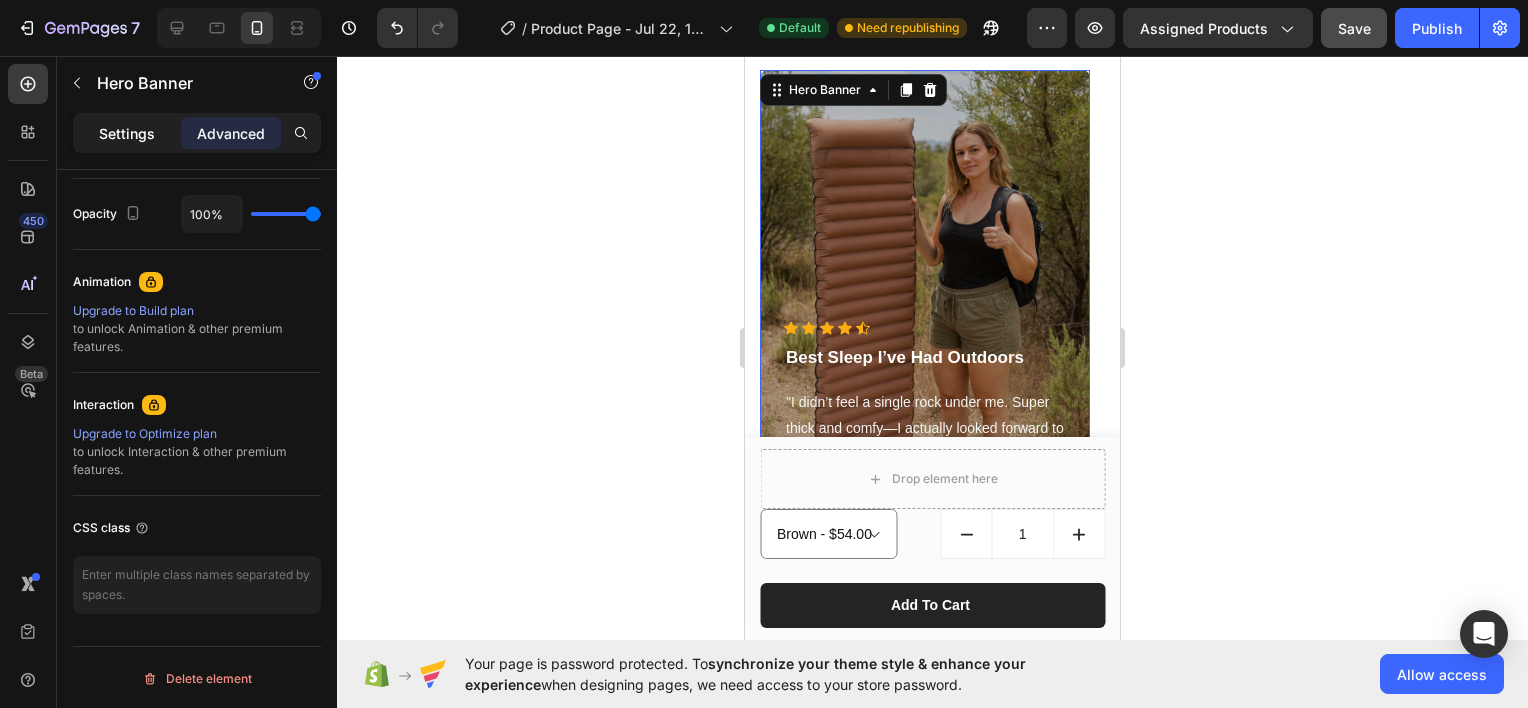 click on "Settings" 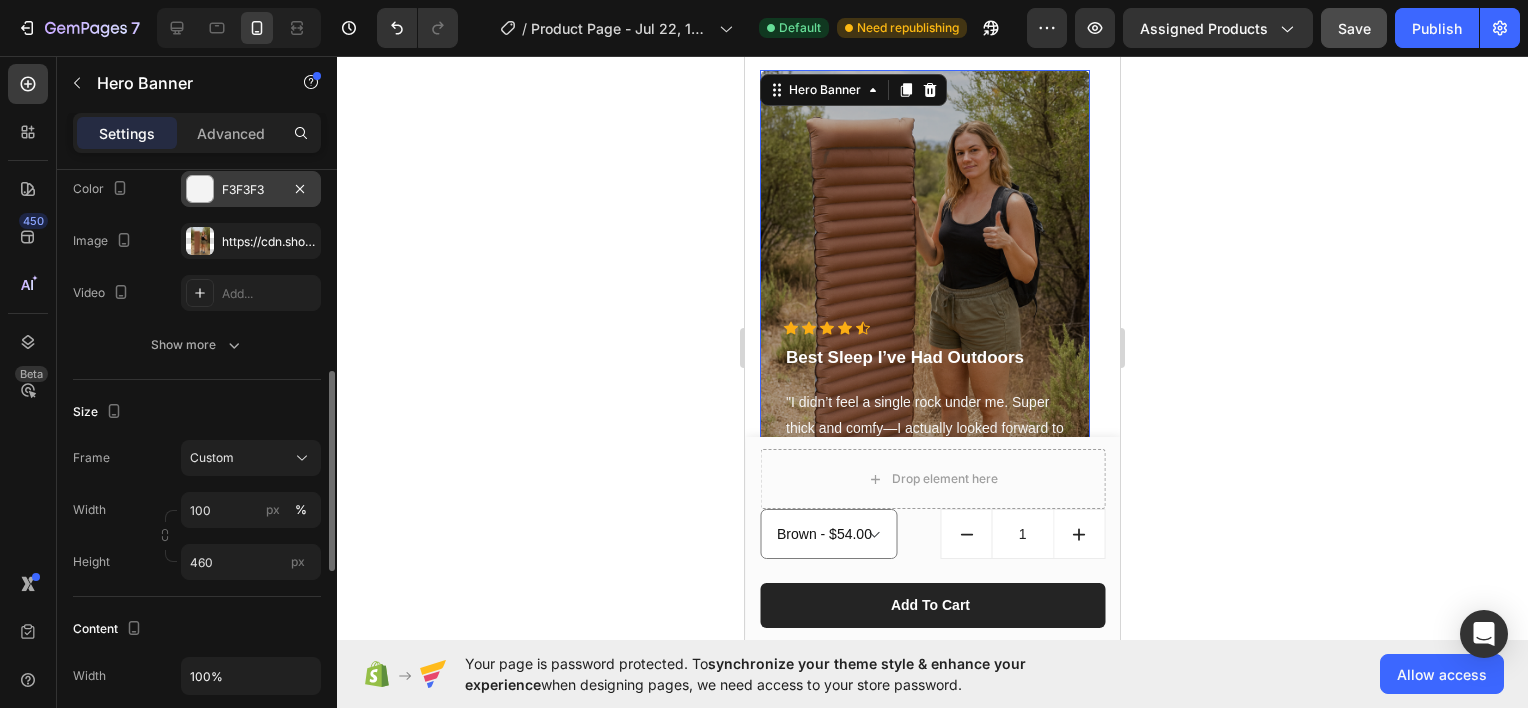 scroll, scrollTop: 300, scrollLeft: 0, axis: vertical 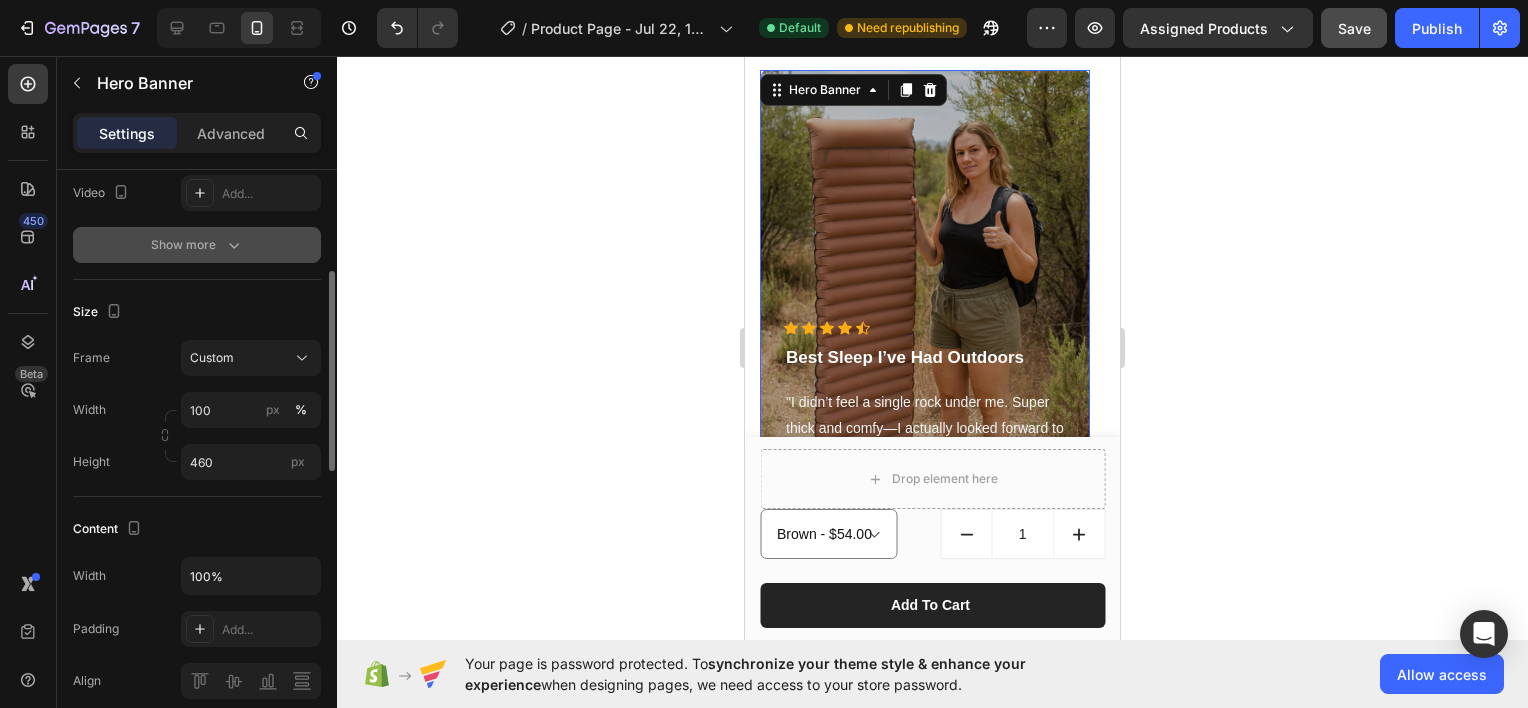 click on "Show more" at bounding box center (197, 245) 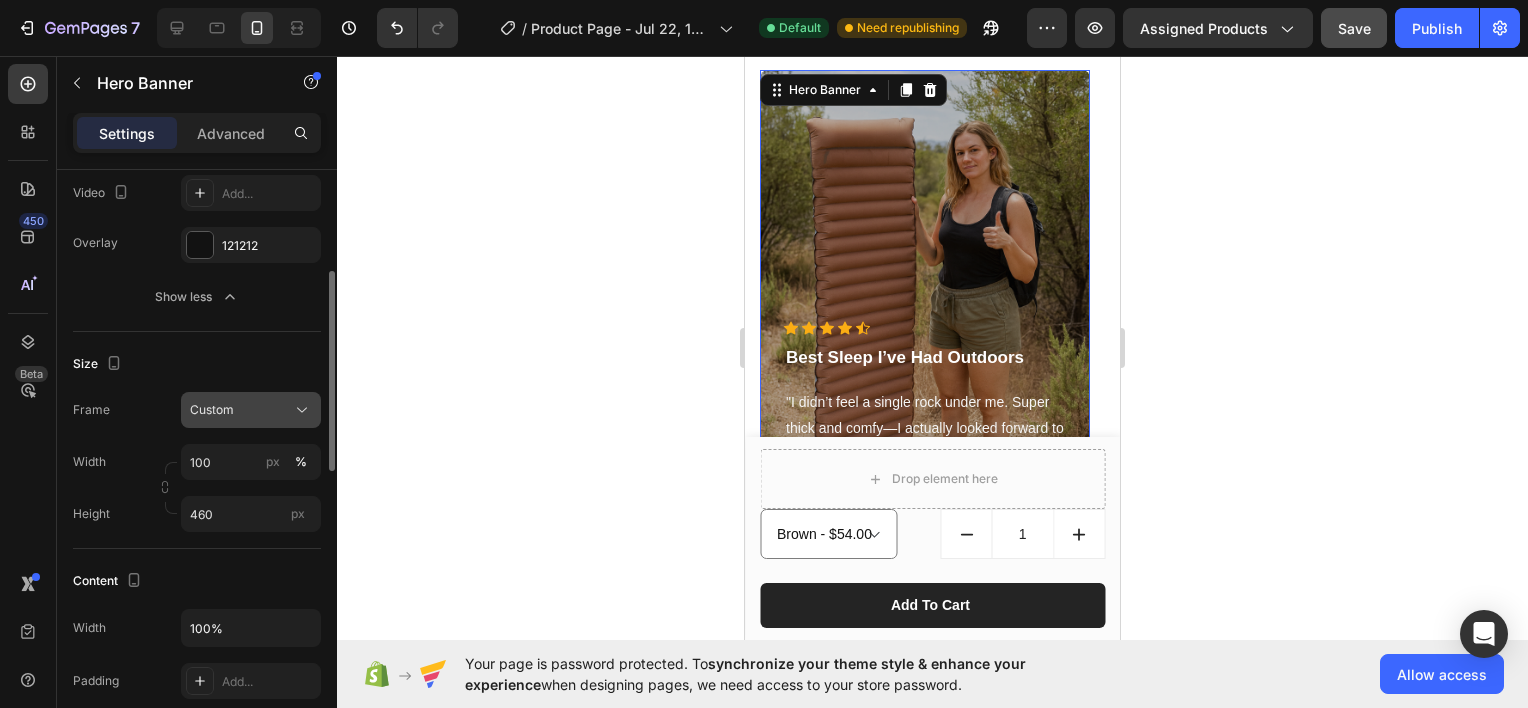 click on "Custom" at bounding box center [251, 410] 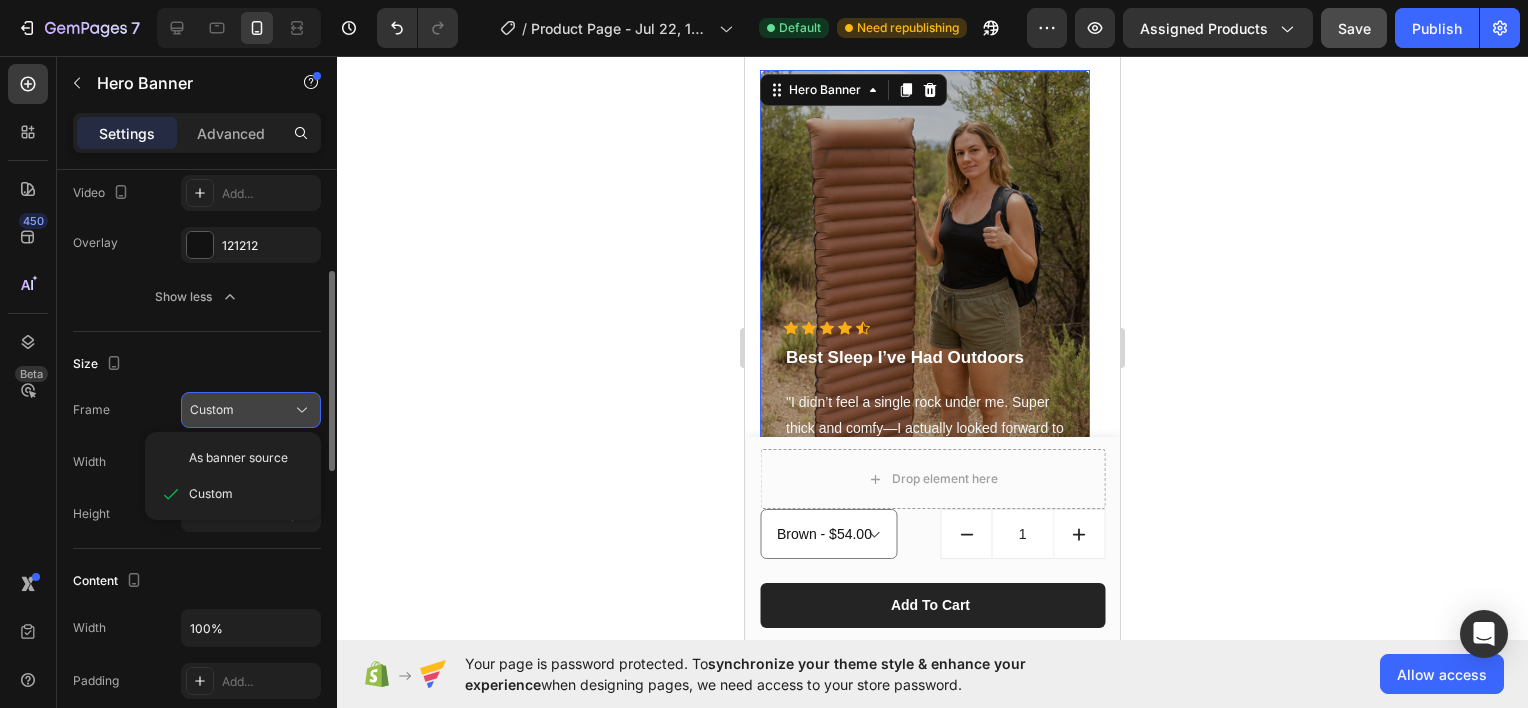 click on "Custom" at bounding box center (251, 410) 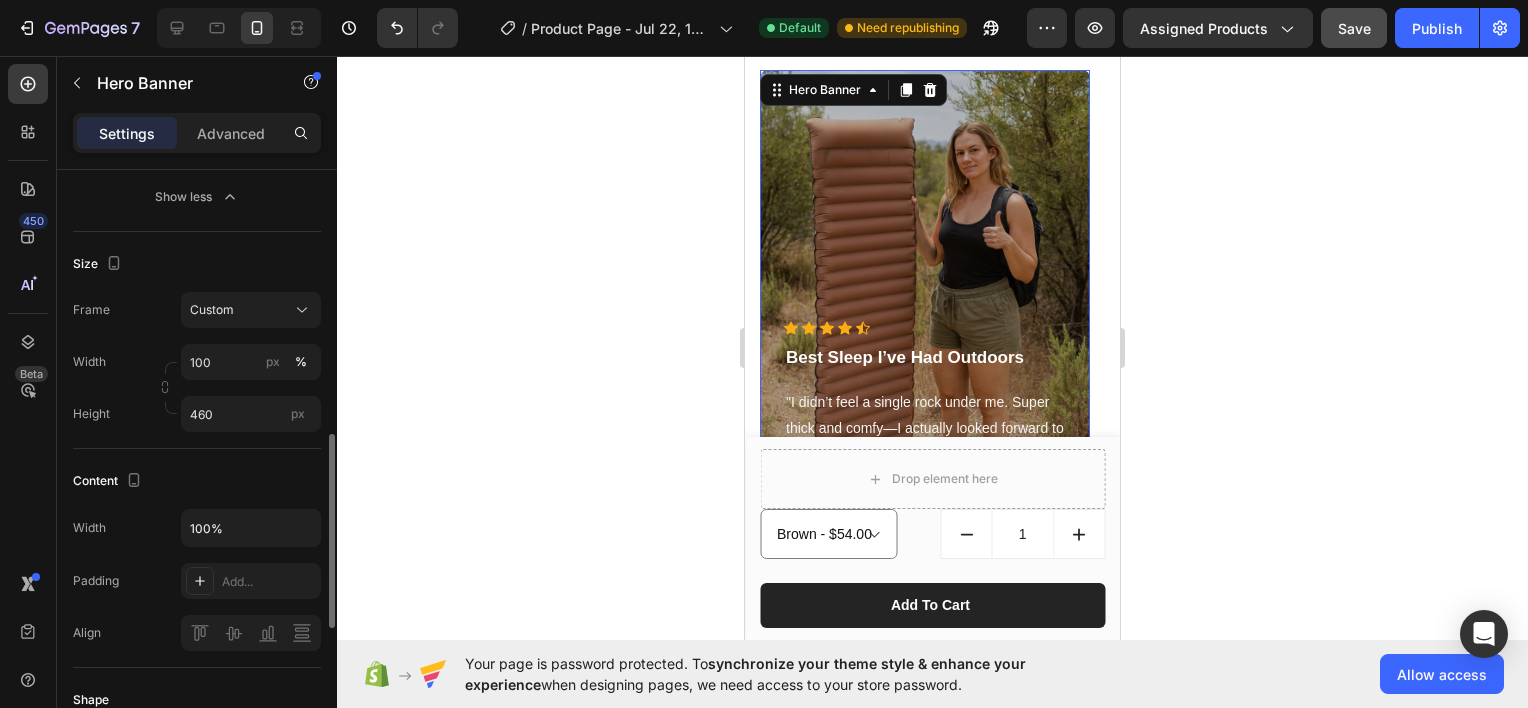 scroll, scrollTop: 600, scrollLeft: 0, axis: vertical 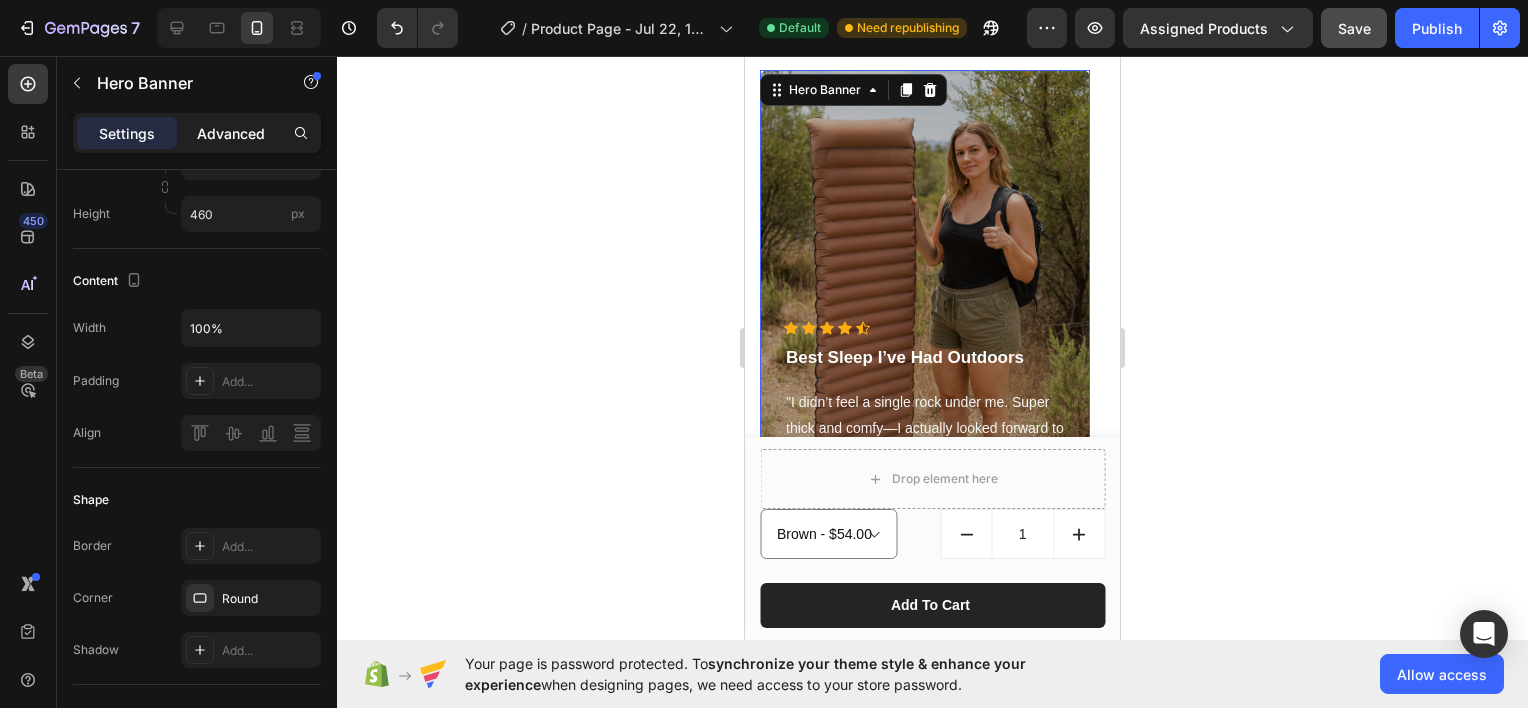 click on "Advanced" at bounding box center (231, 133) 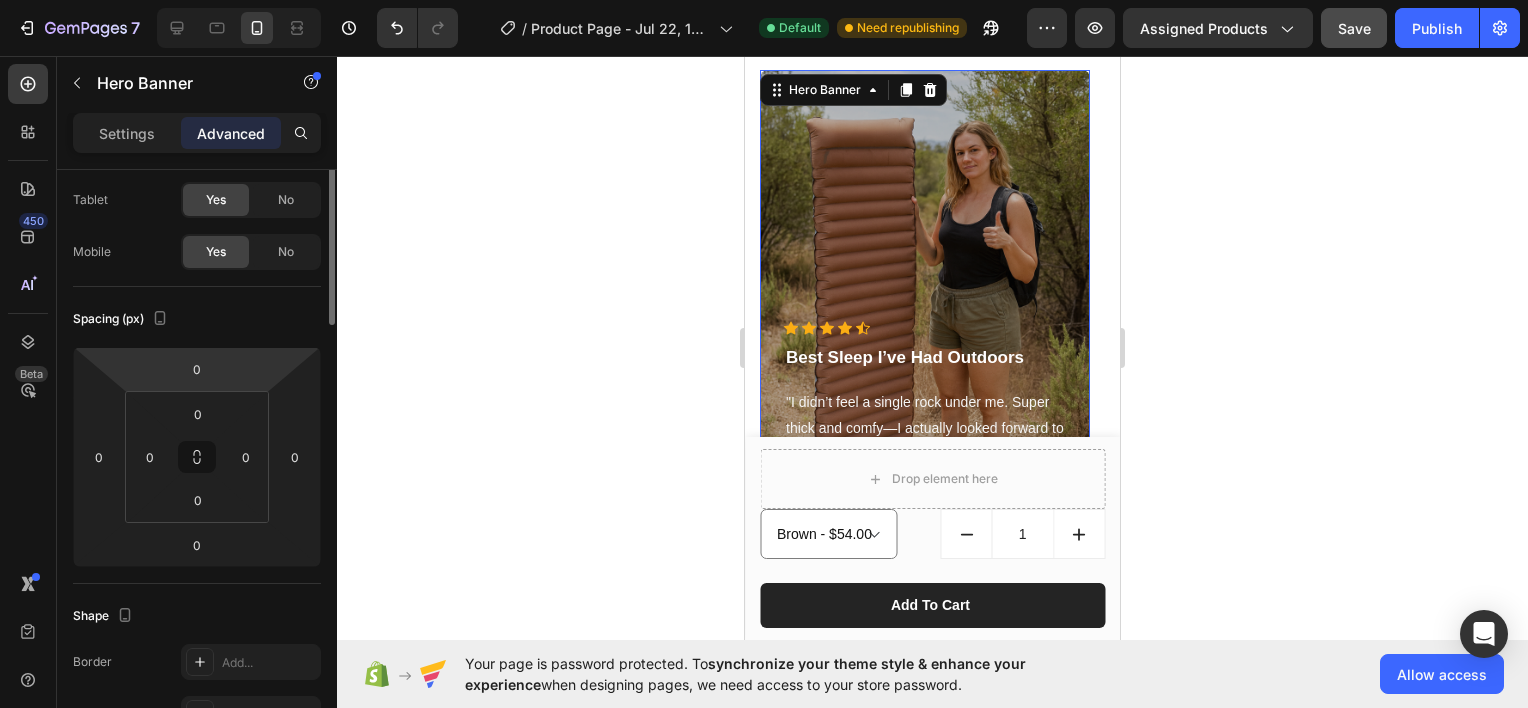 scroll, scrollTop: 0, scrollLeft: 0, axis: both 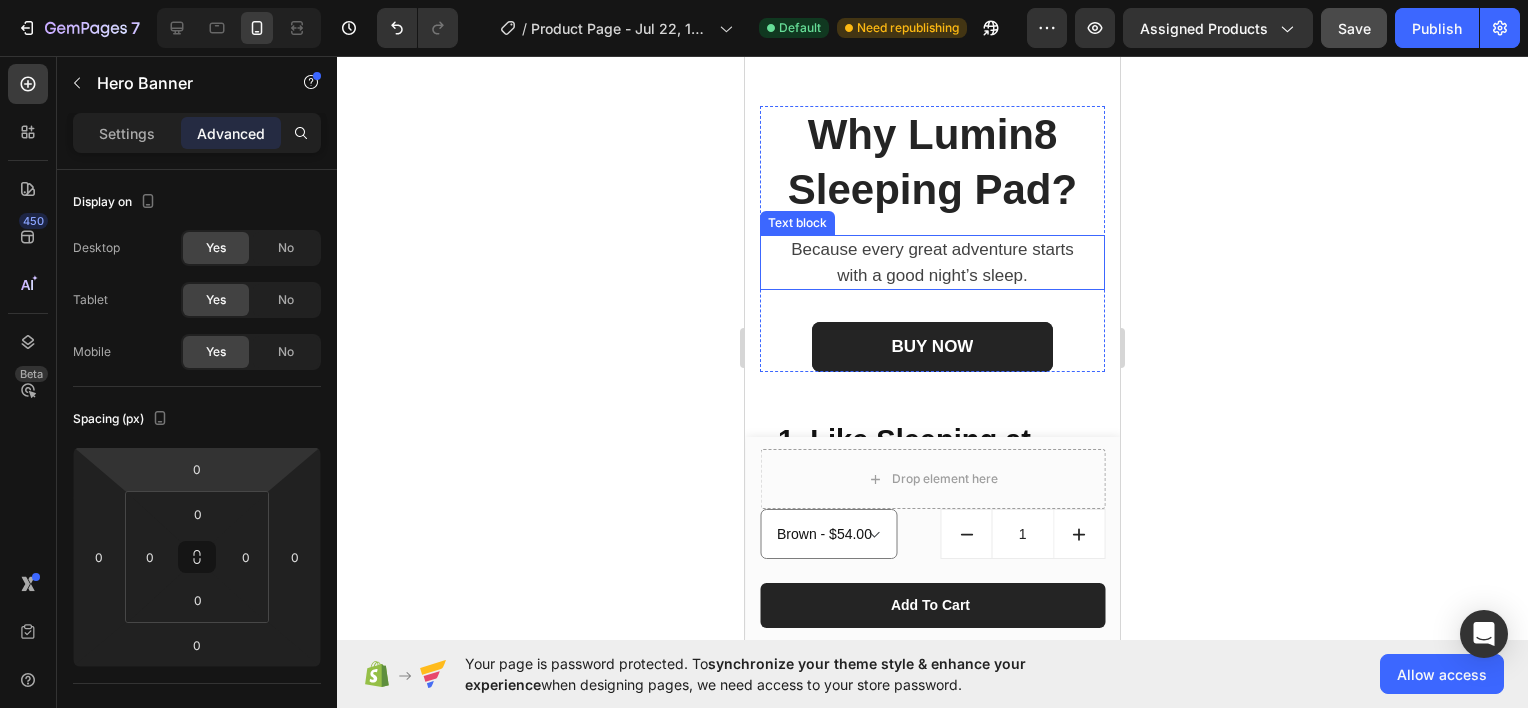 click on "Because every great adventure starts with a good night’s sleep." at bounding box center [932, 262] 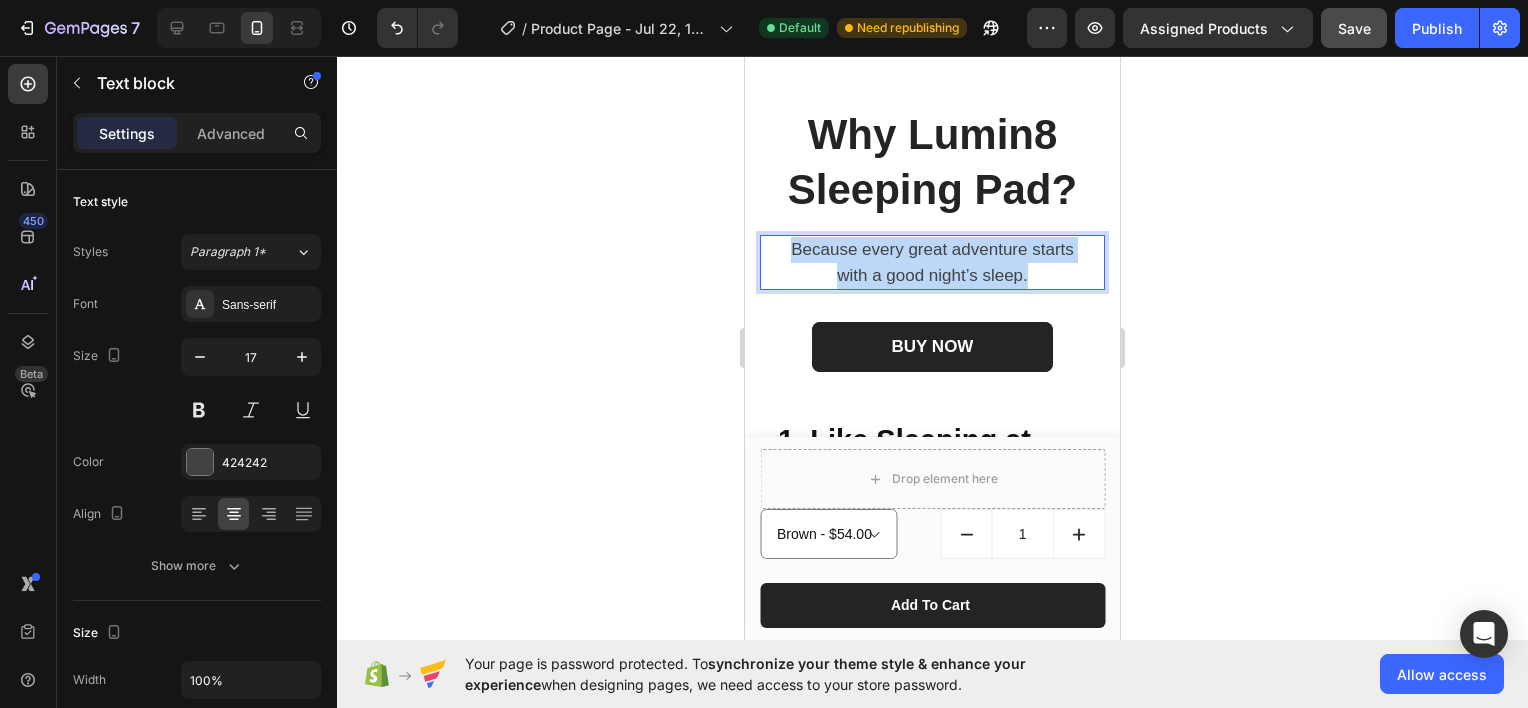 click on "Because every great adventure starts with a good night’s sleep." at bounding box center (932, 262) 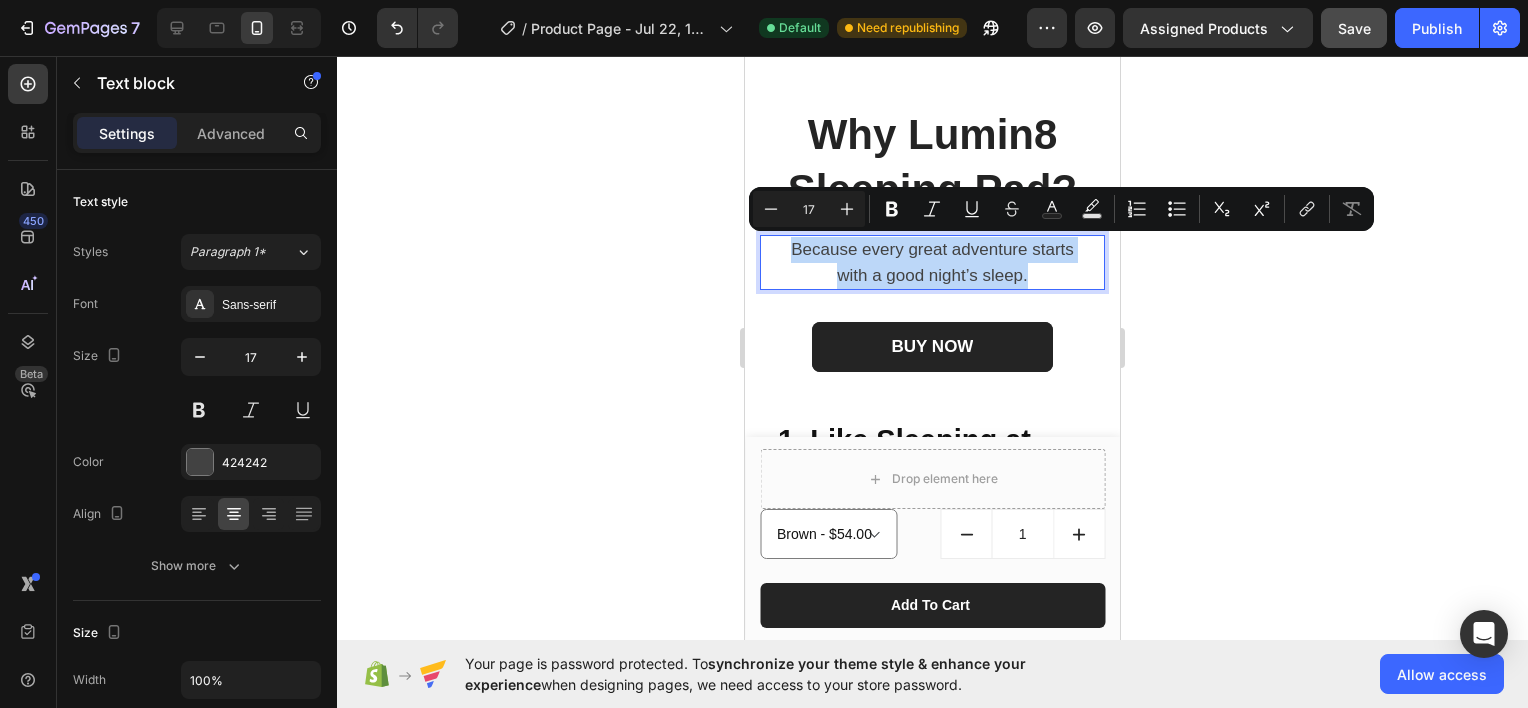 click on "Because every great adventure starts with a good night’s sleep." at bounding box center [932, 262] 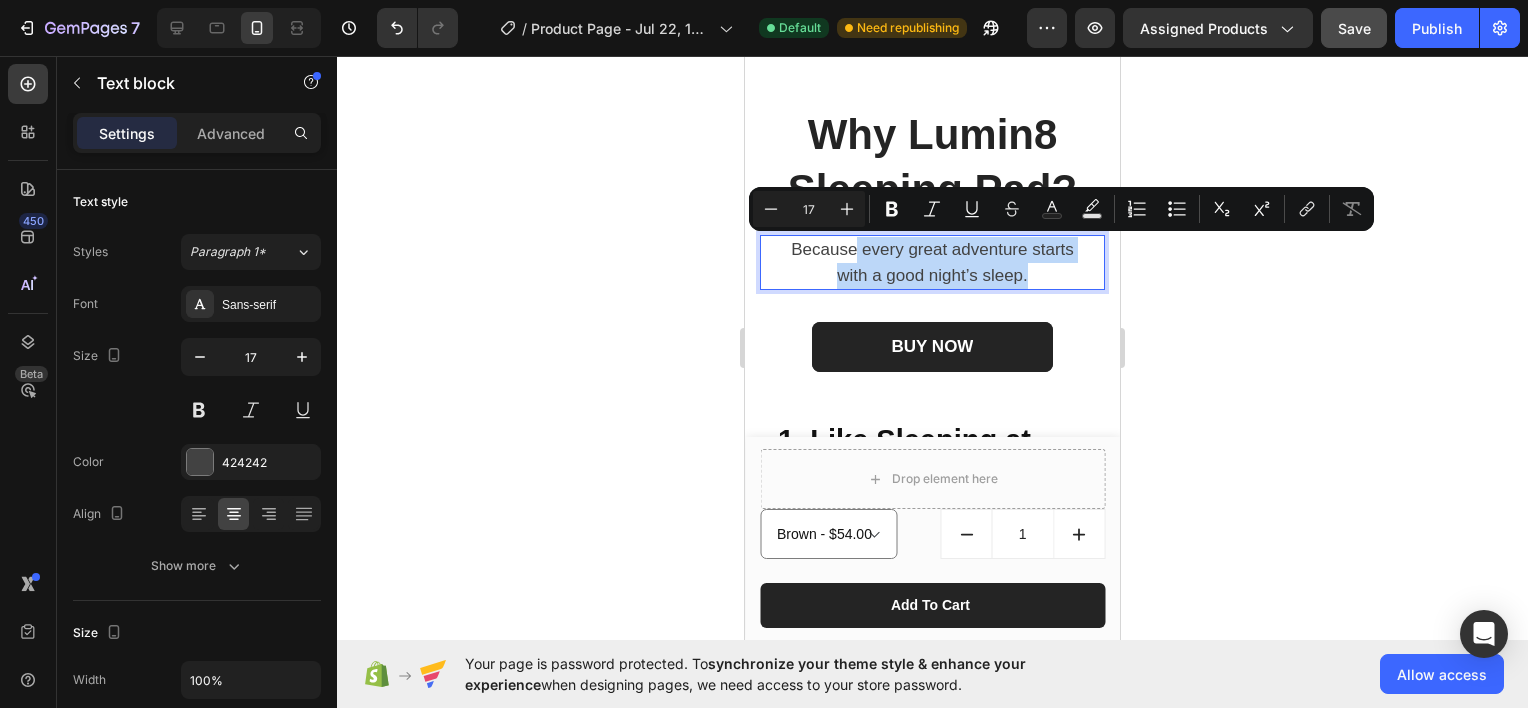 drag, startPoint x: 851, startPoint y: 251, endPoint x: 1040, endPoint y: 275, distance: 190.51772 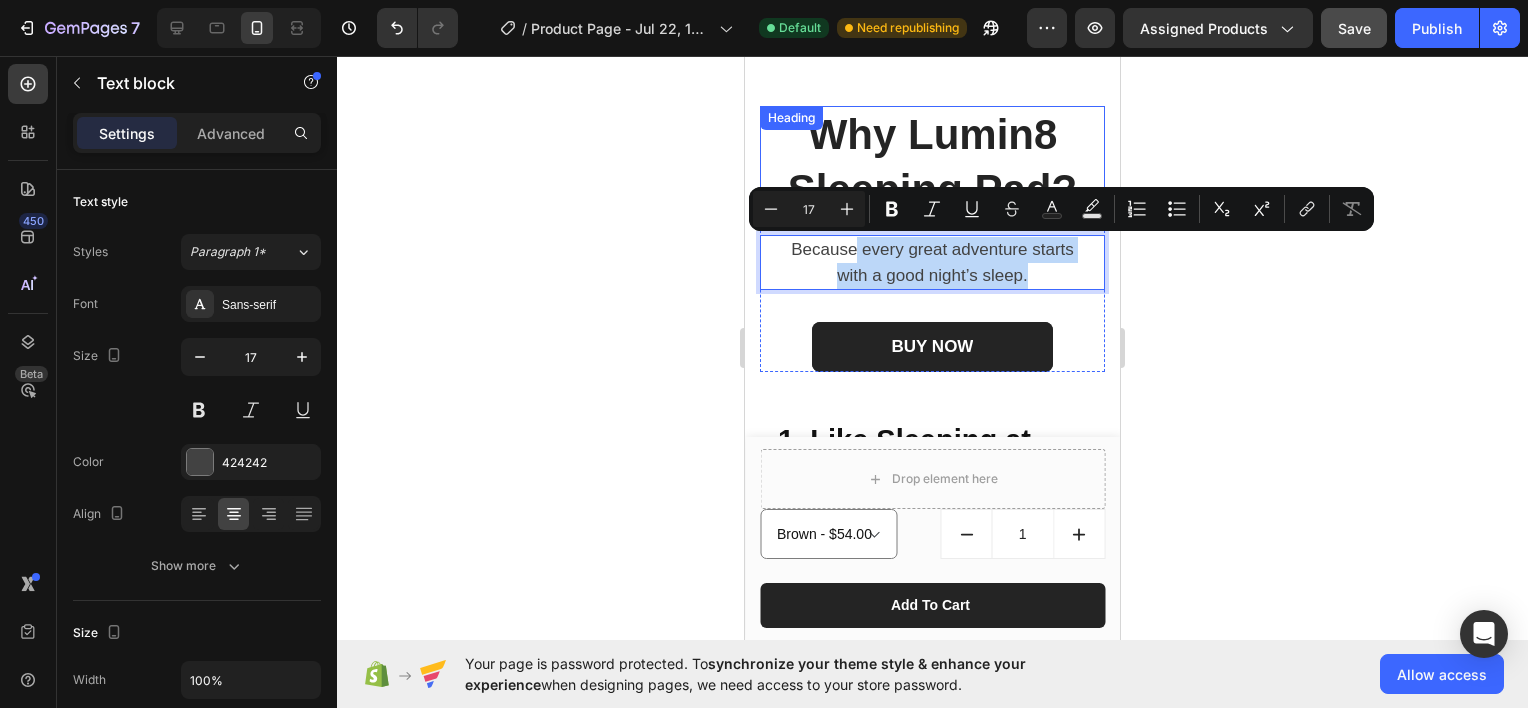 click on "Why Lumin8 Sleeping Pad?" at bounding box center [932, 162] 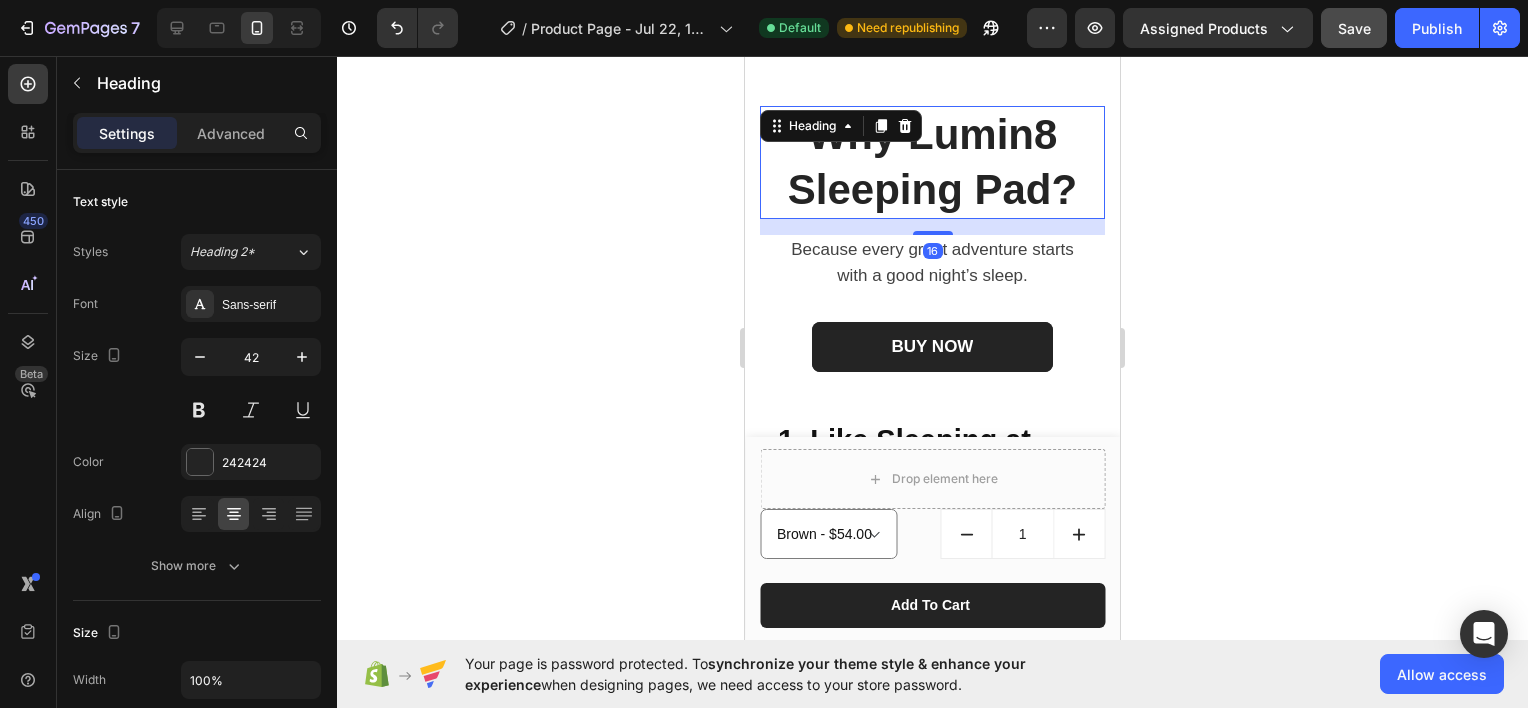 click on "Why Lumin8 Sleeping Pad?" at bounding box center [932, 162] 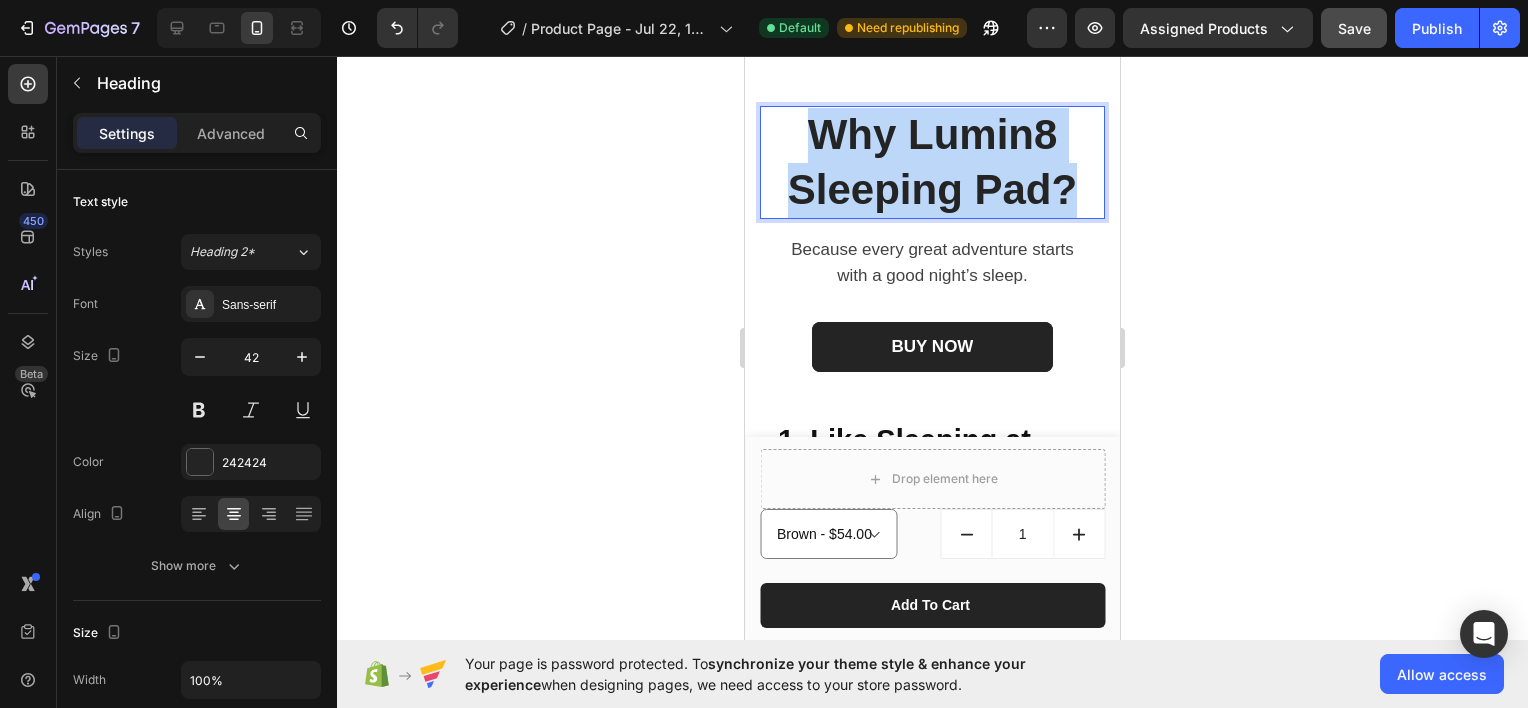 click on "Why Lumin8 Sleeping Pad?" at bounding box center [932, 162] 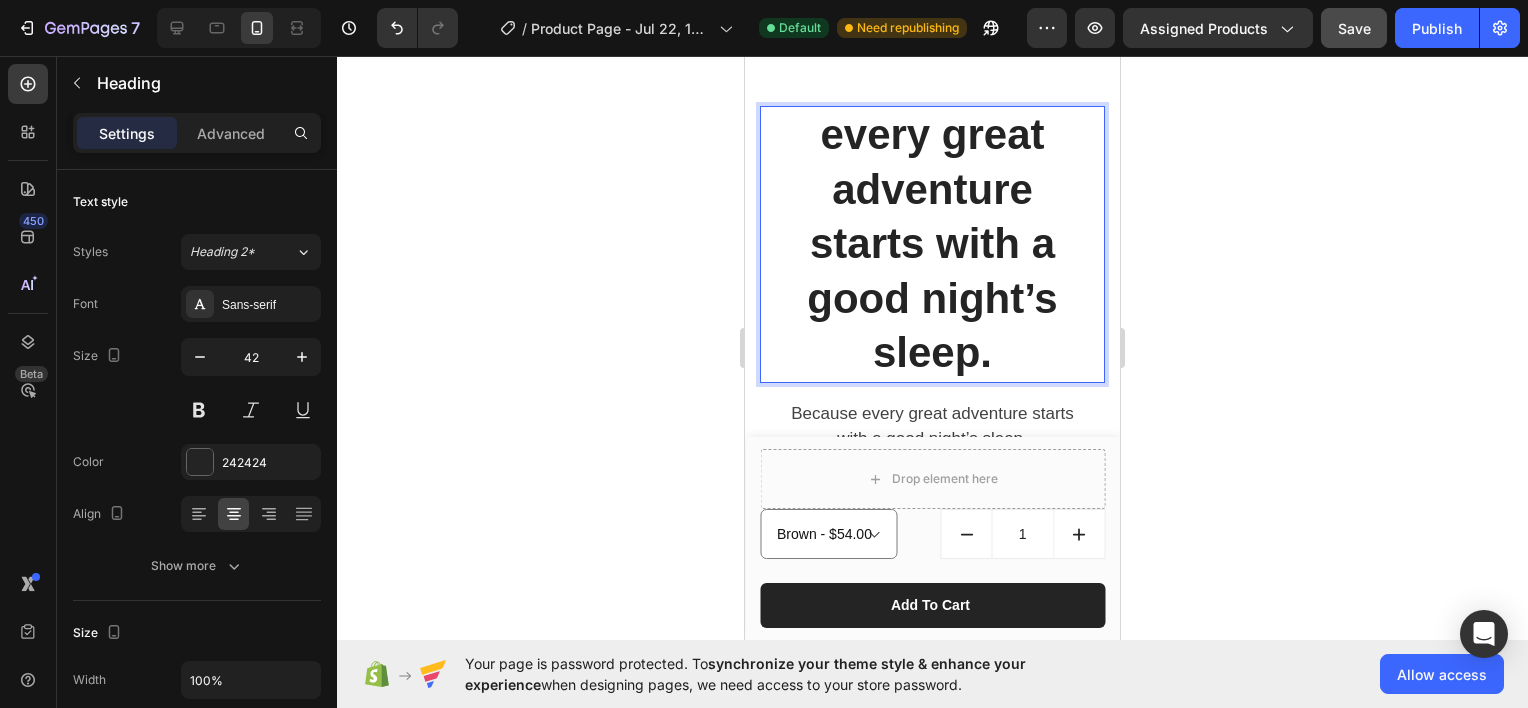 click on "every great adventure starts with a good night’s sleep." at bounding box center [932, 244] 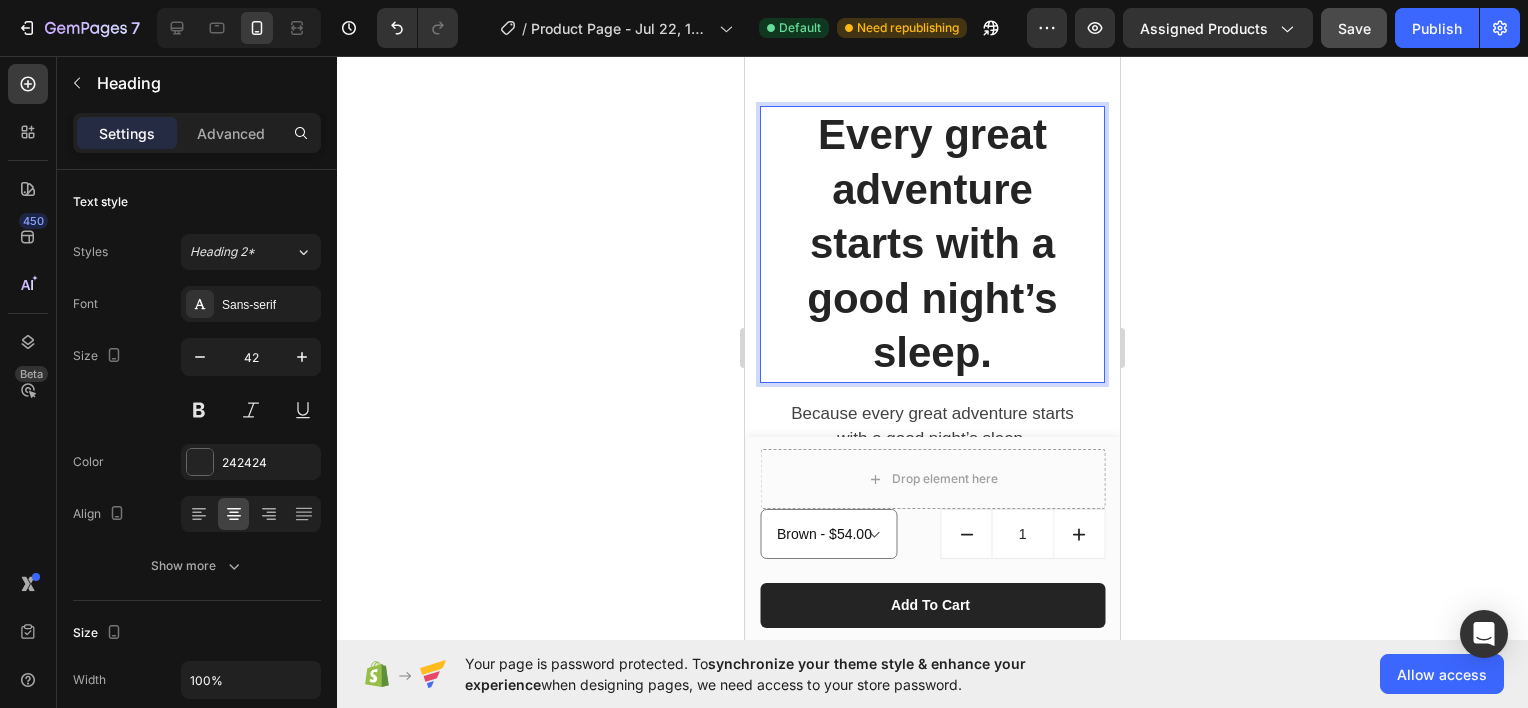 click on "Every great adventure starts with a good night’s sleep." at bounding box center [932, 244] 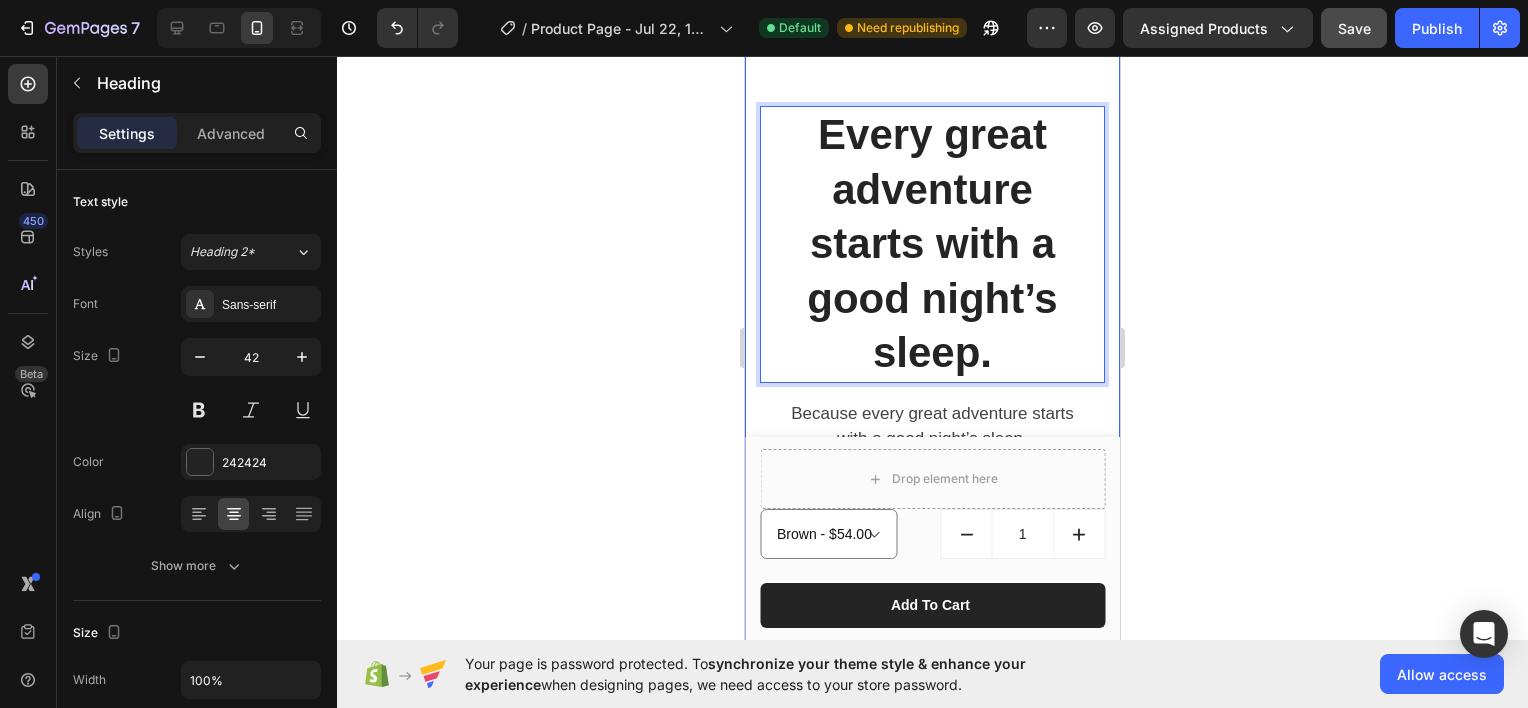click 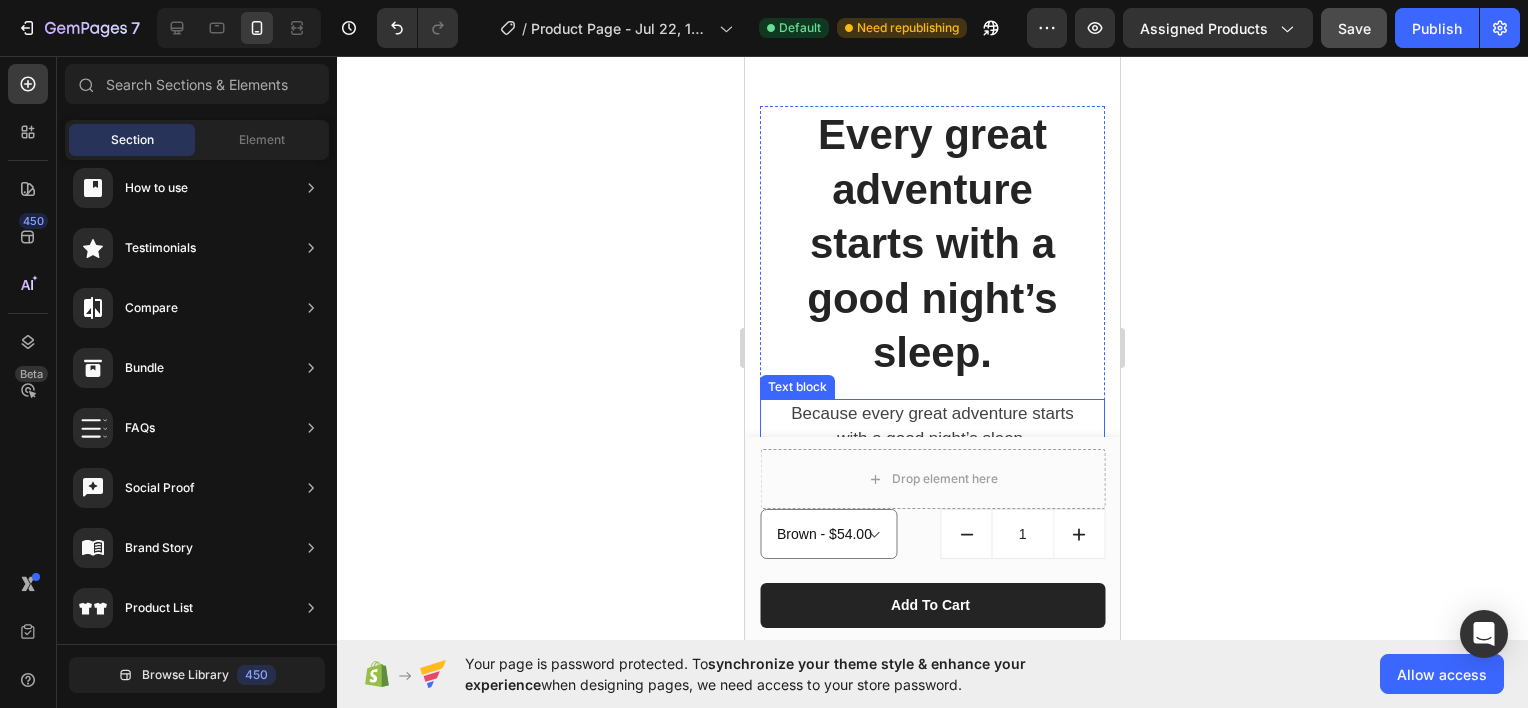 click on "Because every great adventure starts with a good night’s sleep." at bounding box center (932, 426) 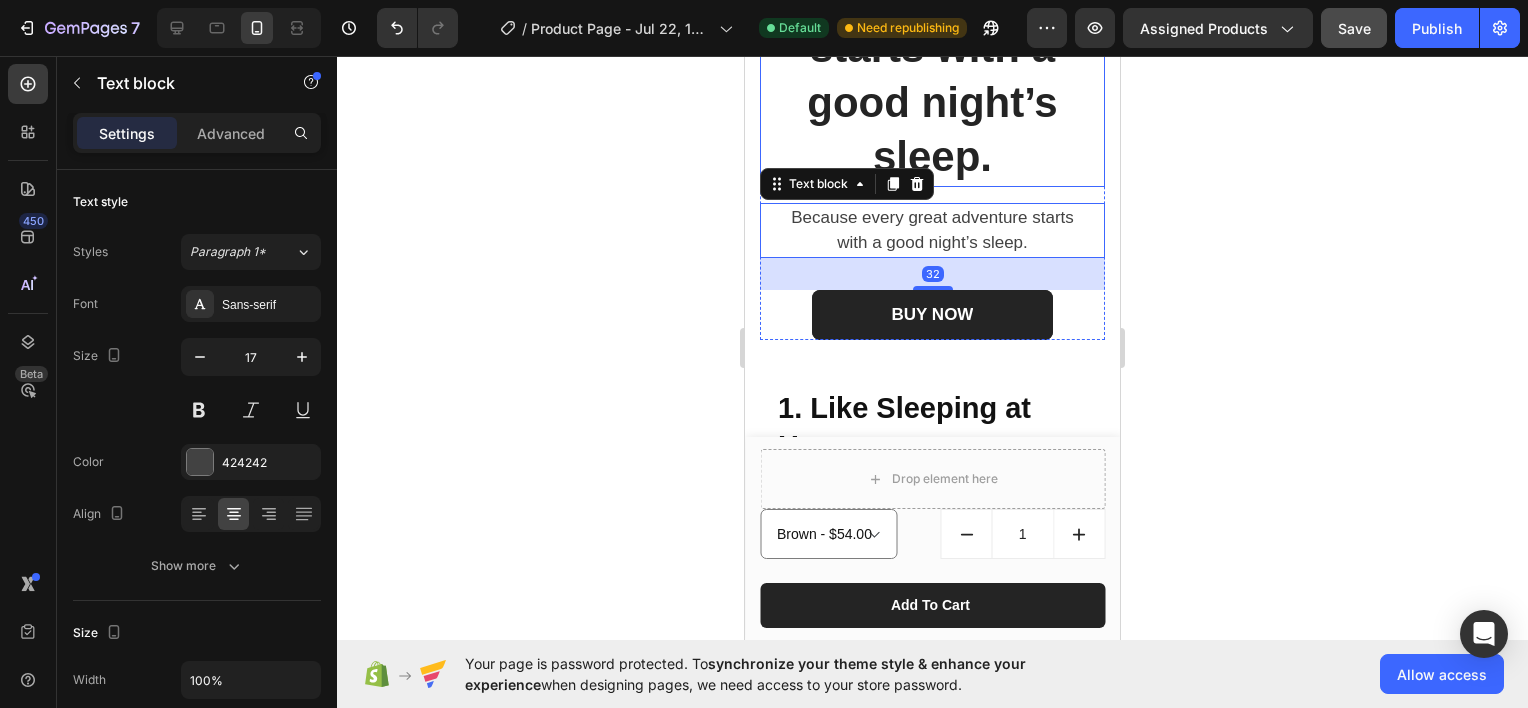 scroll, scrollTop: 2440, scrollLeft: 0, axis: vertical 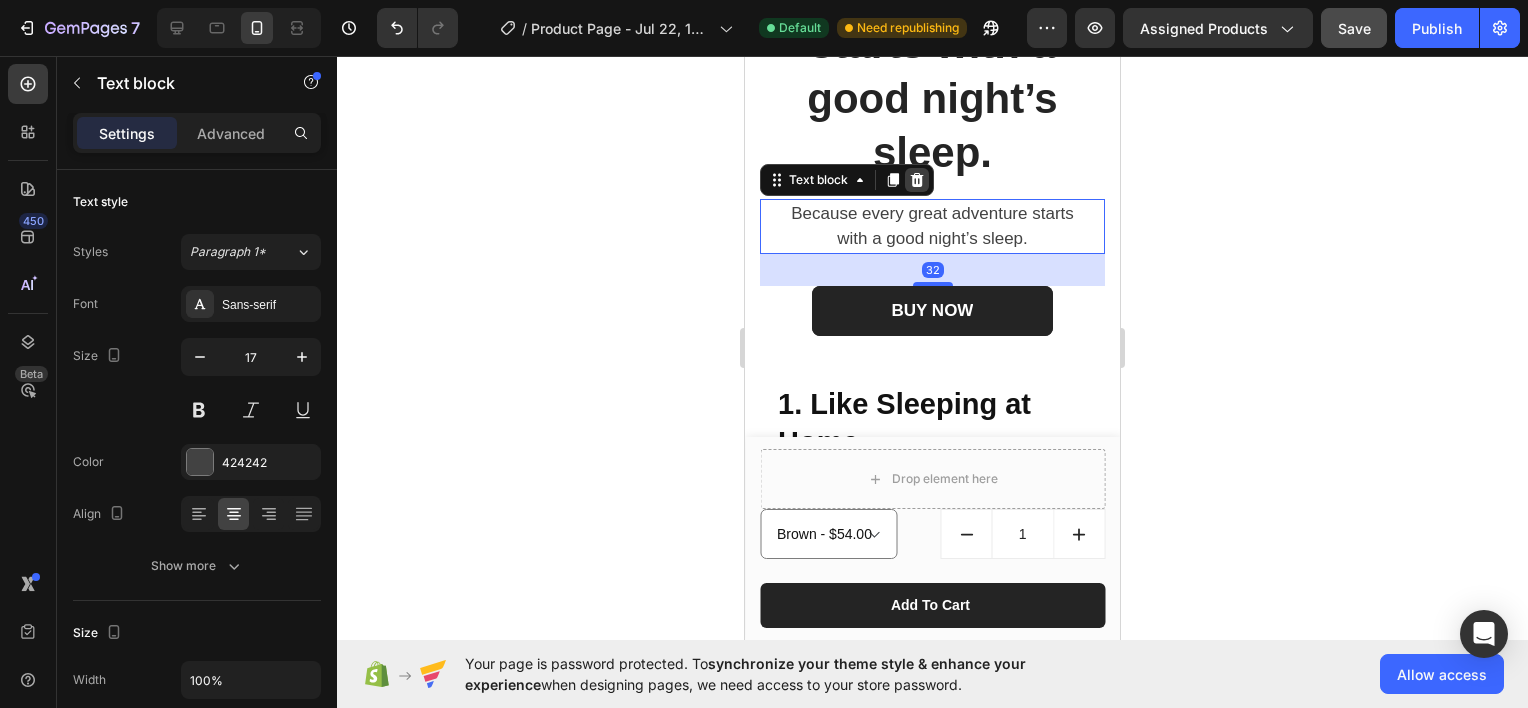 click 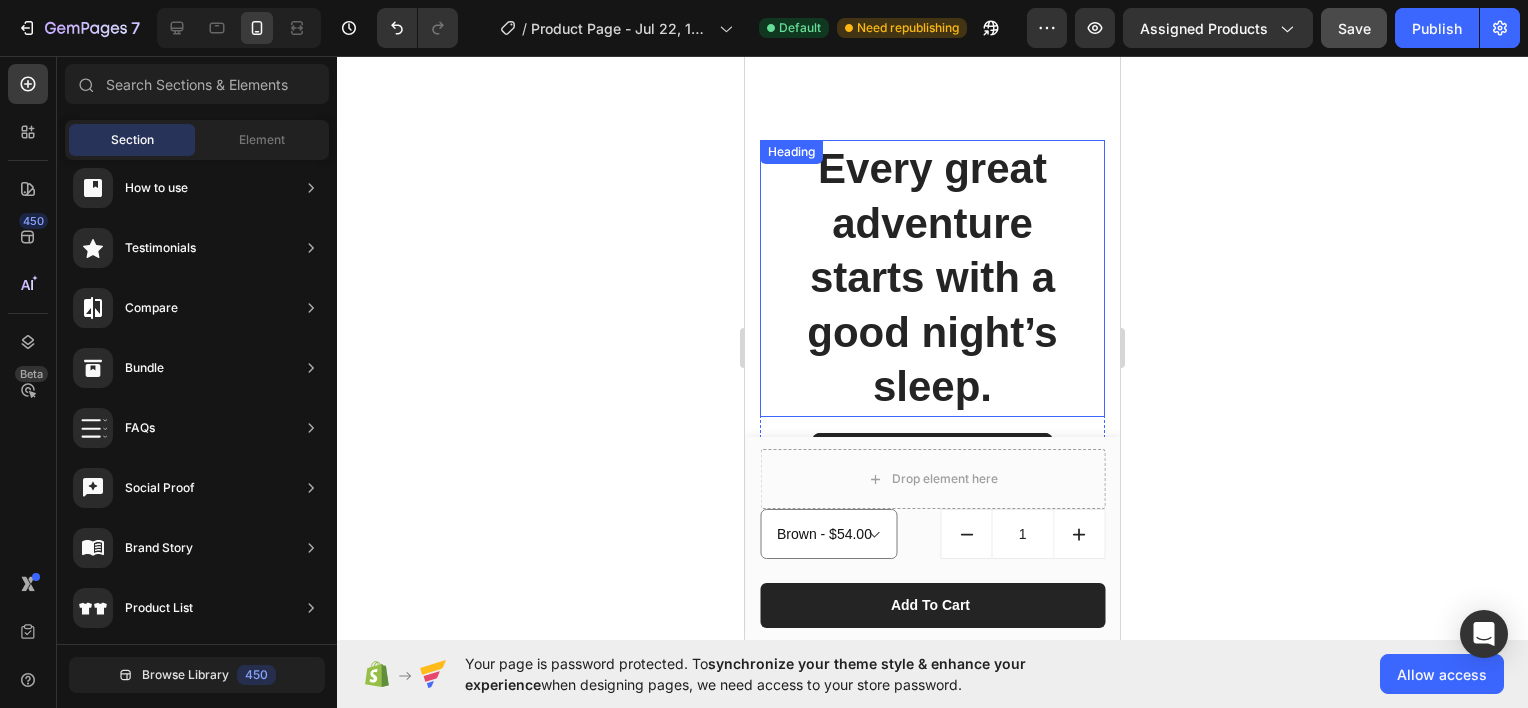 scroll, scrollTop: 2140, scrollLeft: 0, axis: vertical 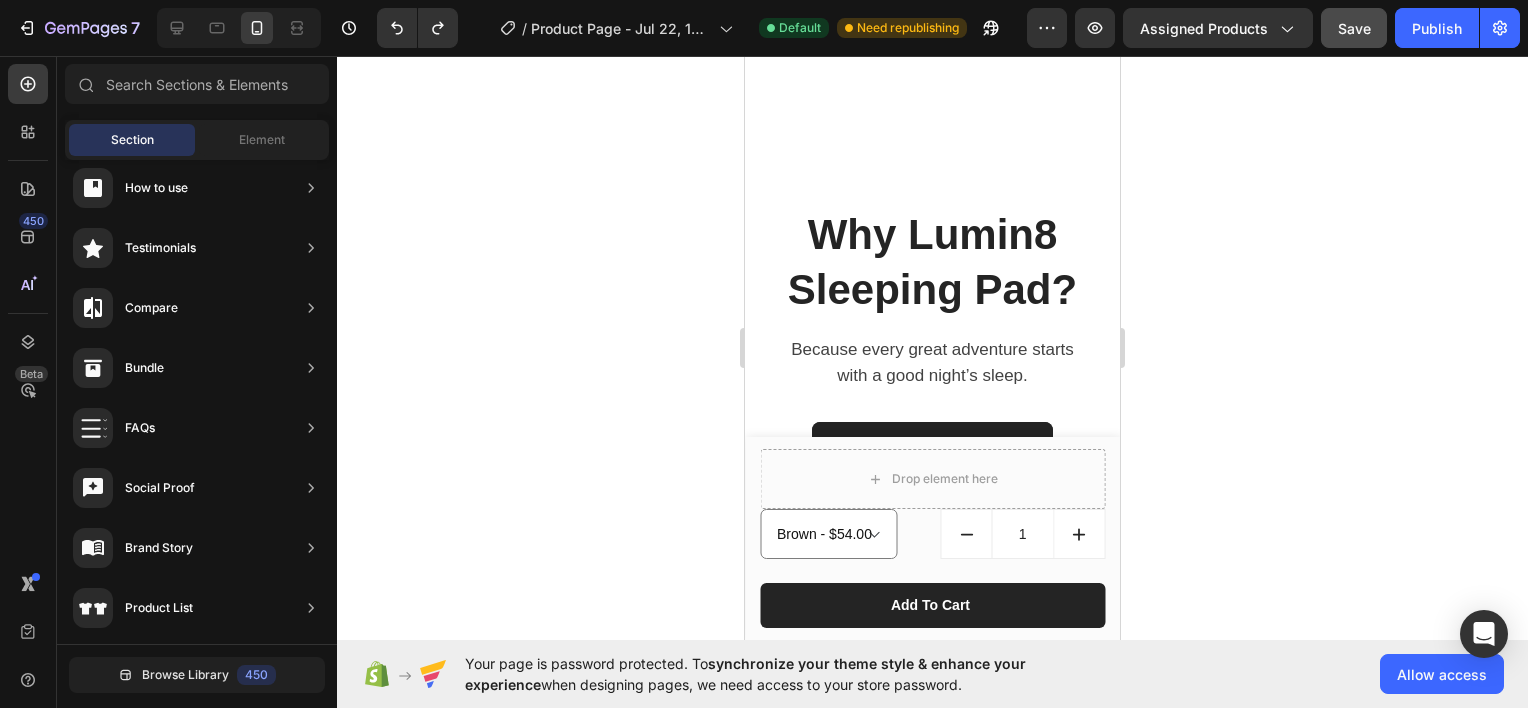 click 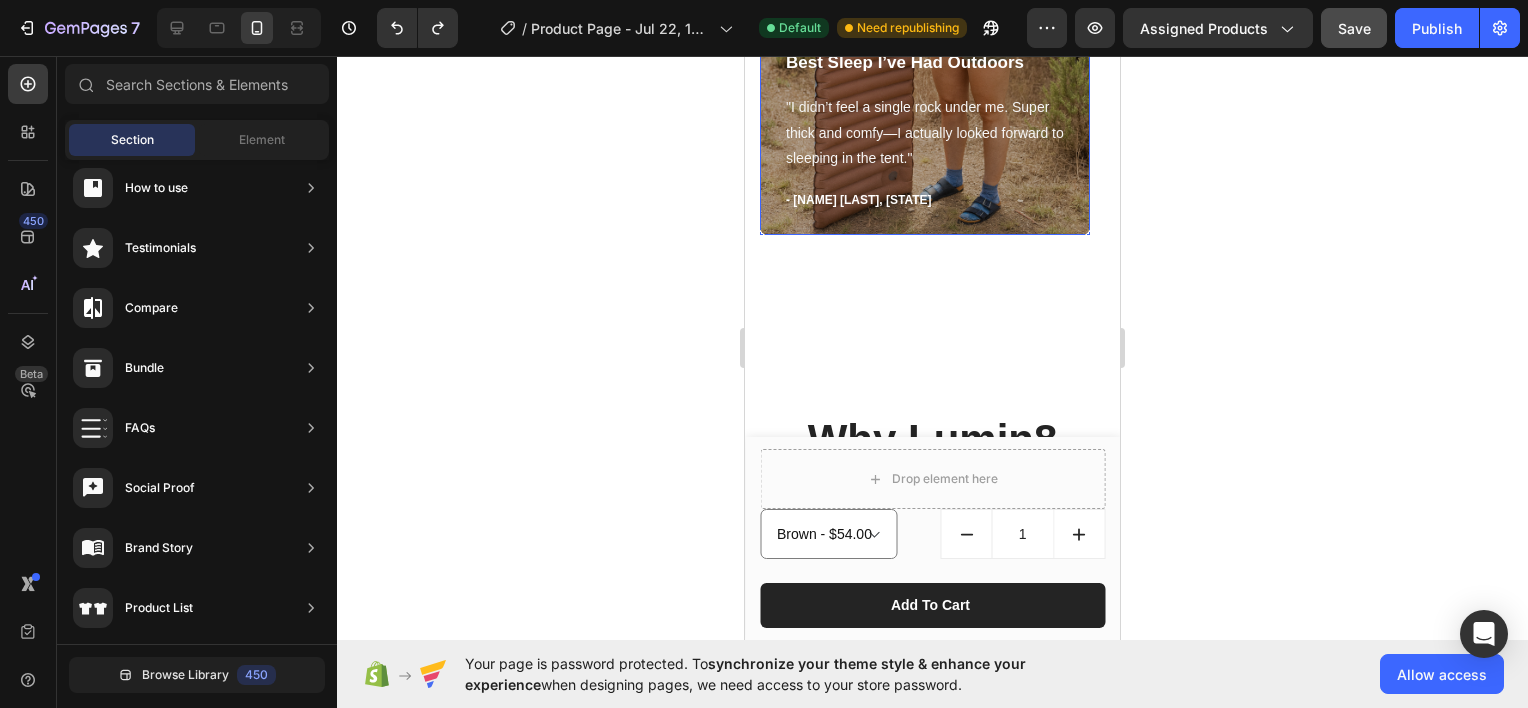 scroll, scrollTop: 1940, scrollLeft: 0, axis: vertical 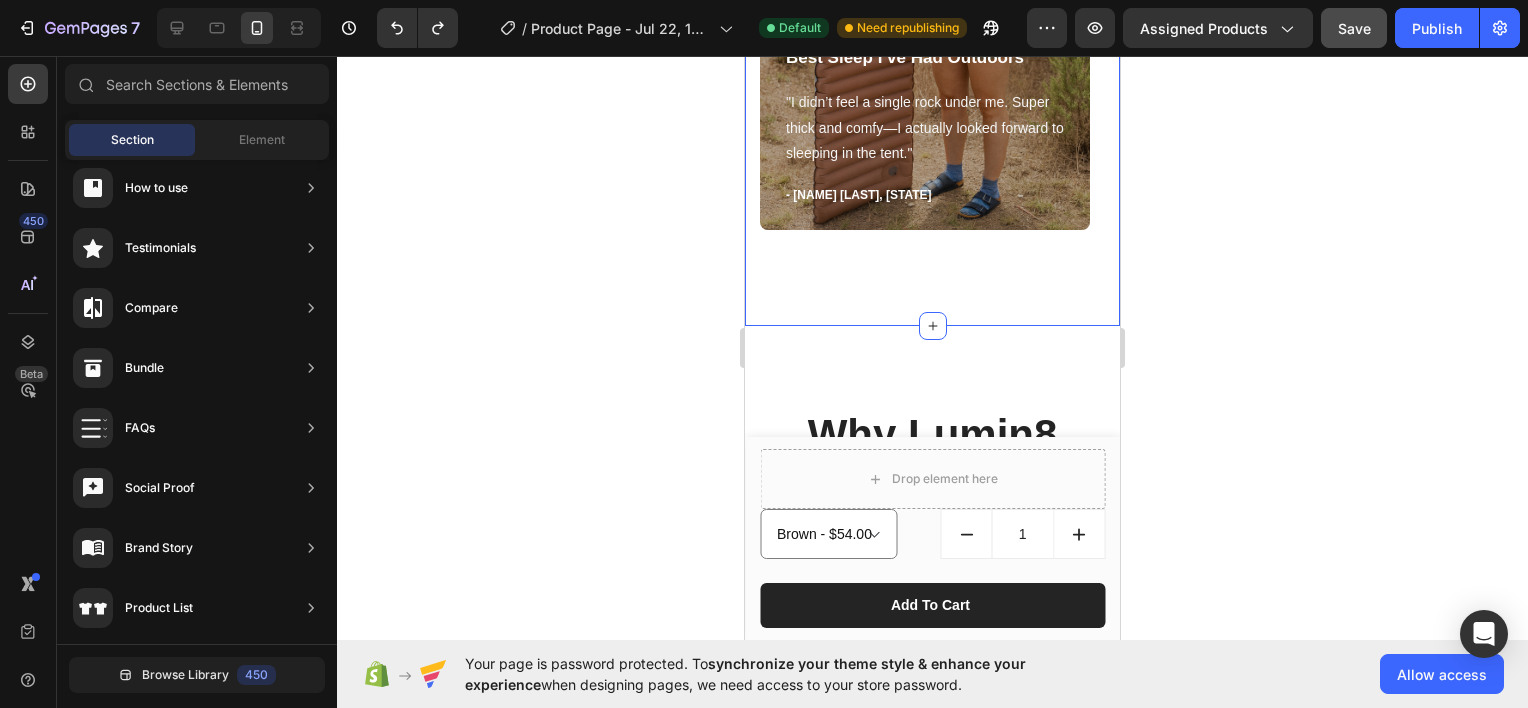 click on "Icon                Icon                Icon                Icon
Icon Icon List Hoz Best Sleep I’ve Had Outdoors Text block "I didn’t feel a single rock under me. Super thick and comfy—I actually looked forward to sleeping in the tent." Text block - [NAME] [LAST], [STATE] Text block Row Hero Banner                Icon                Icon                Icon                Icon
Icon Icon List Hoz Work well for my problem feet Text block "This drink has become one of my  favorite things, and I haverecommended it to a lot of people." Text block - [NAME] [LAST]. Text block Row Hero Banner                Icon                Icon                Icon                Icon
Icon Icon List Hoz You're walking on a cloud! Text block "Love it! Great for summer! Good taste, it really owns up to its name “sparkling”, cold with bubbles and lime flavor." Text block - [NAME] [LAST]. Text block Row Hero Banner Carousel Row Section 3" at bounding box center (932, 8) 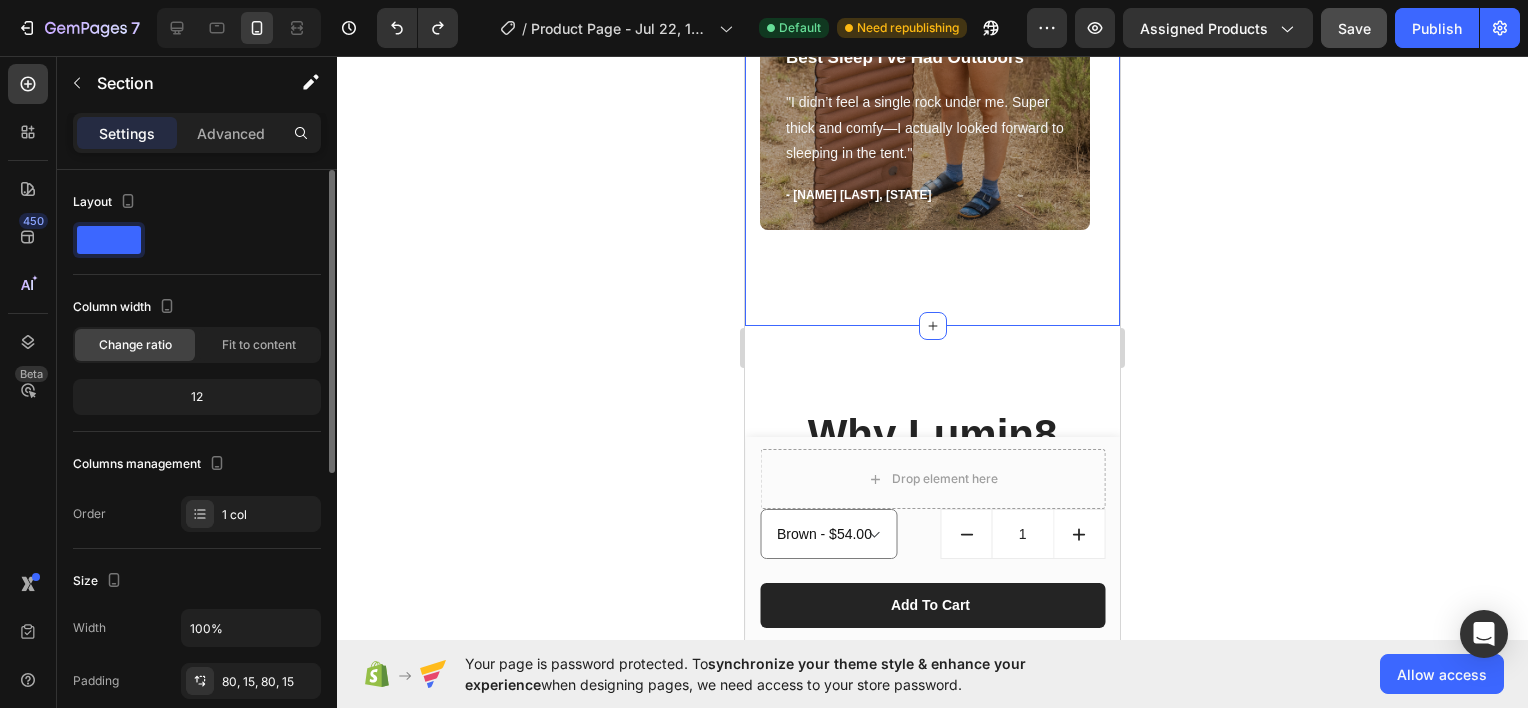 scroll, scrollTop: 571, scrollLeft: 0, axis: vertical 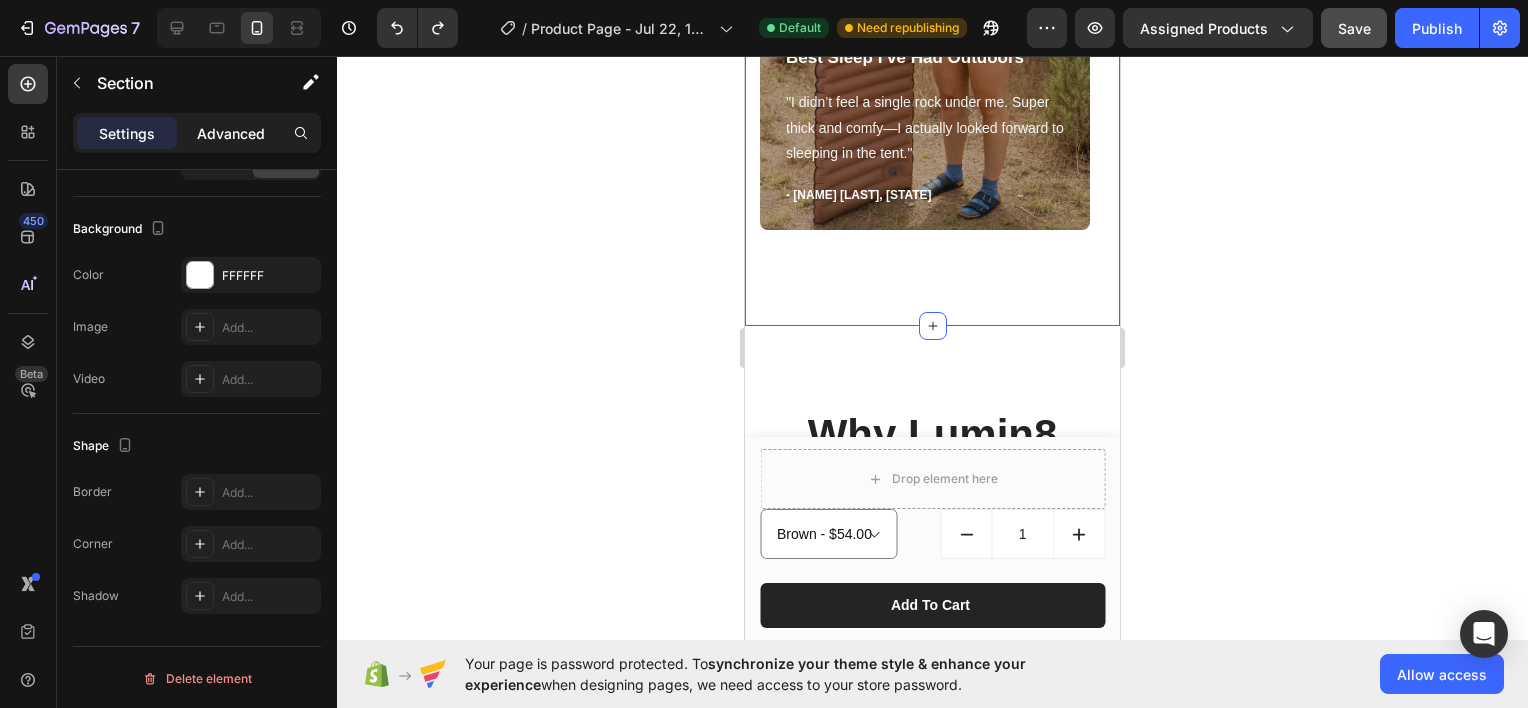 click on "Advanced" at bounding box center [231, 133] 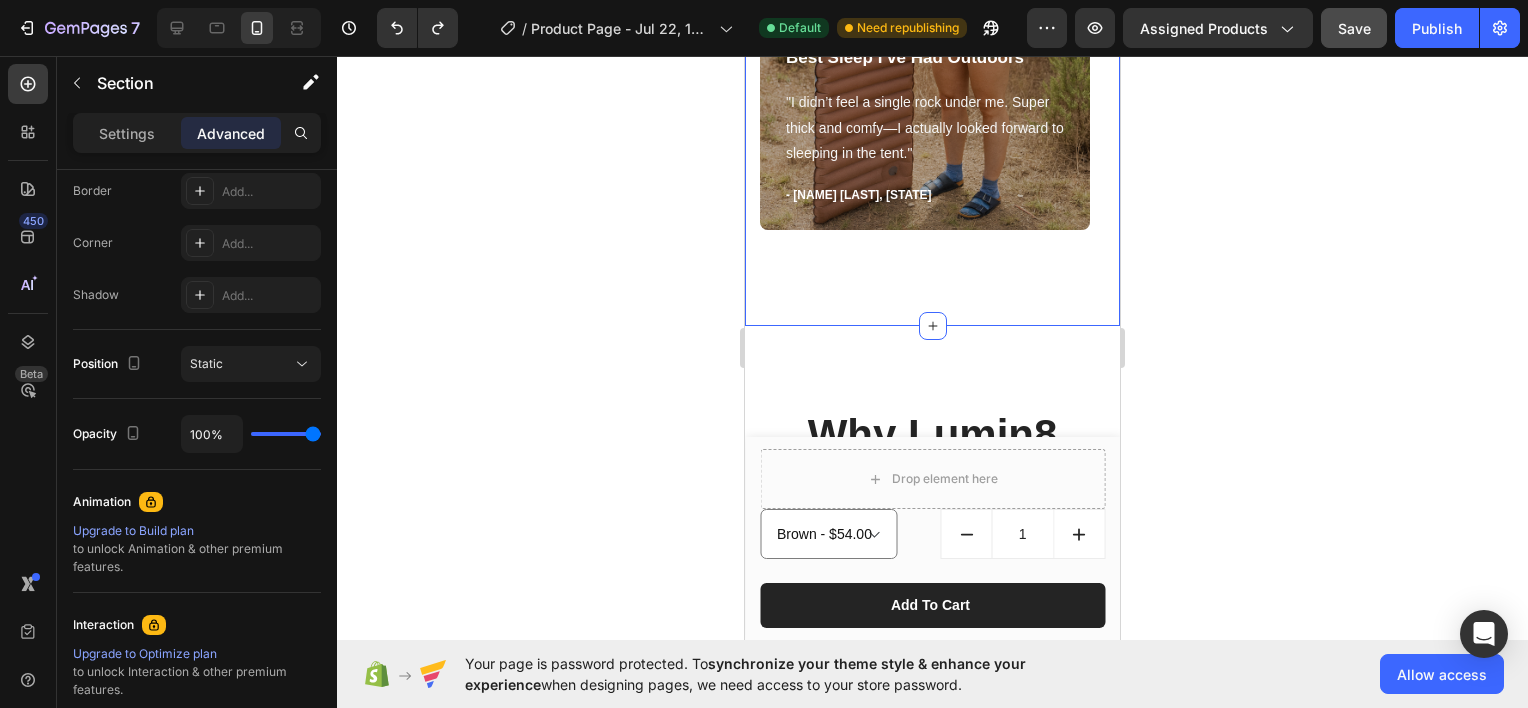 scroll, scrollTop: 71, scrollLeft: 0, axis: vertical 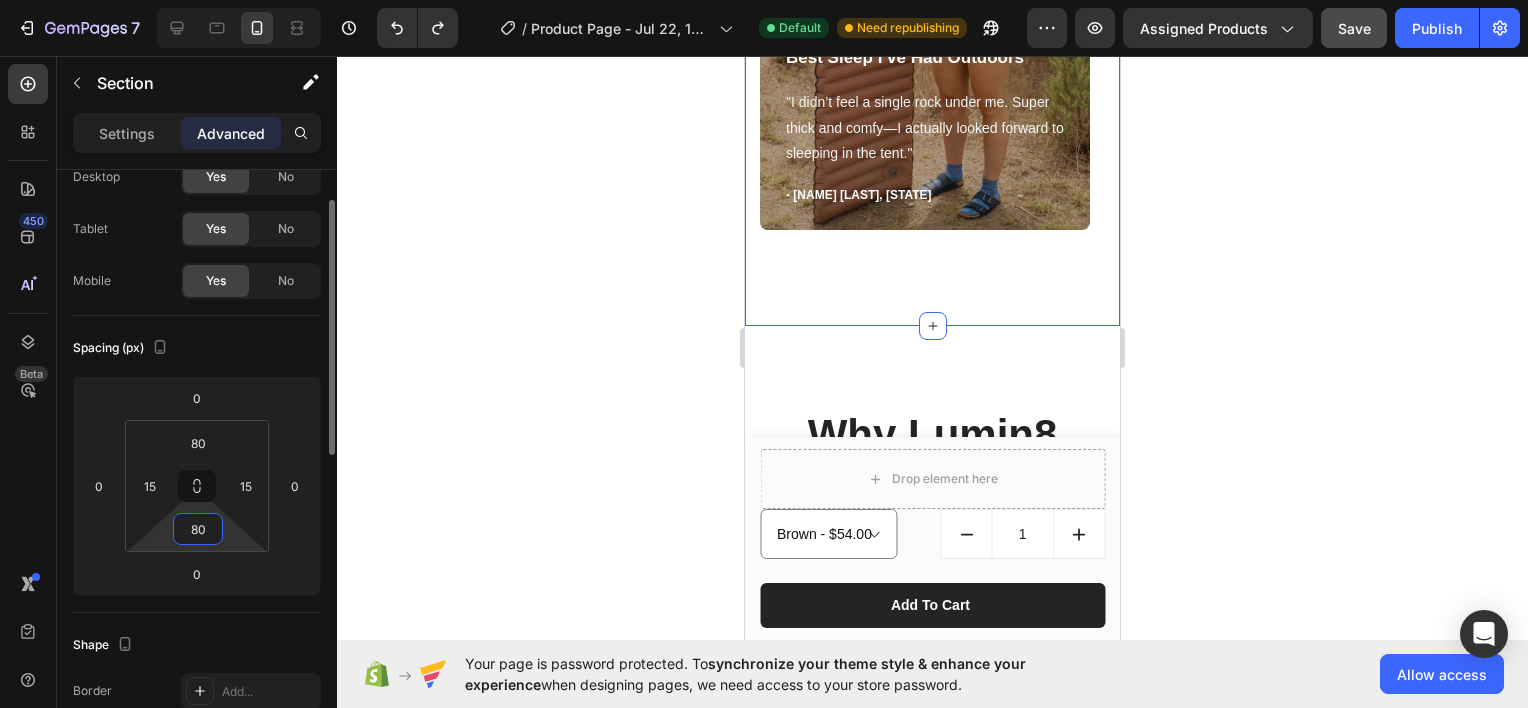 click on "80" at bounding box center [198, 529] 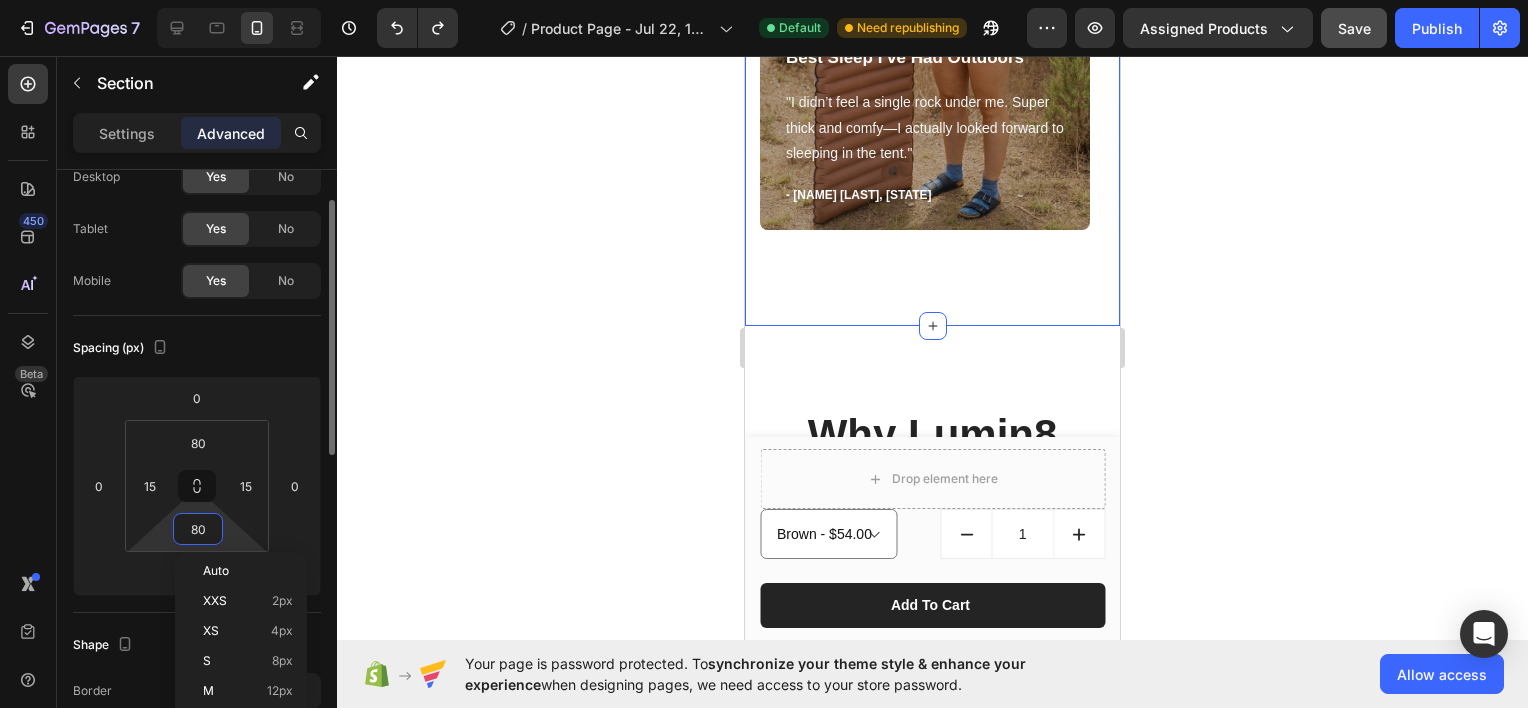 type on "0" 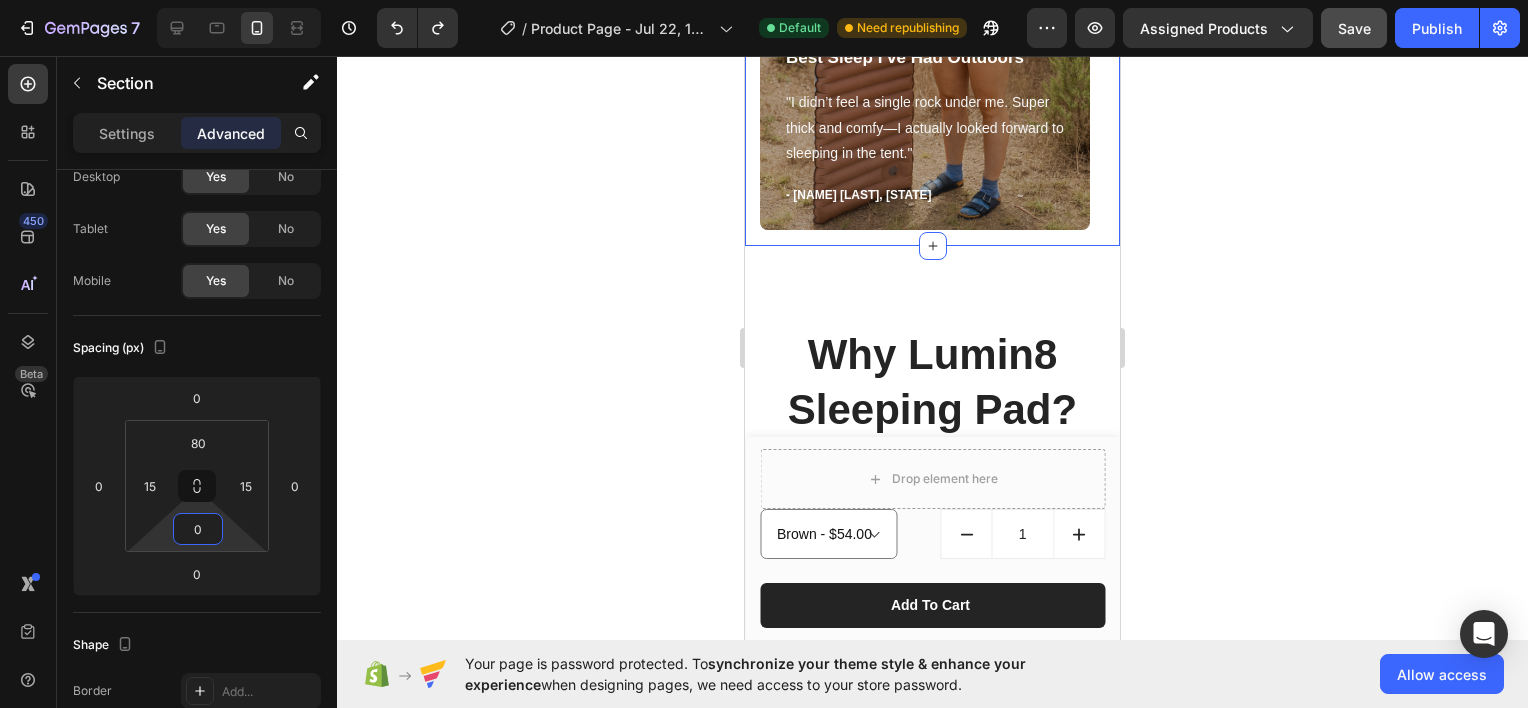 click 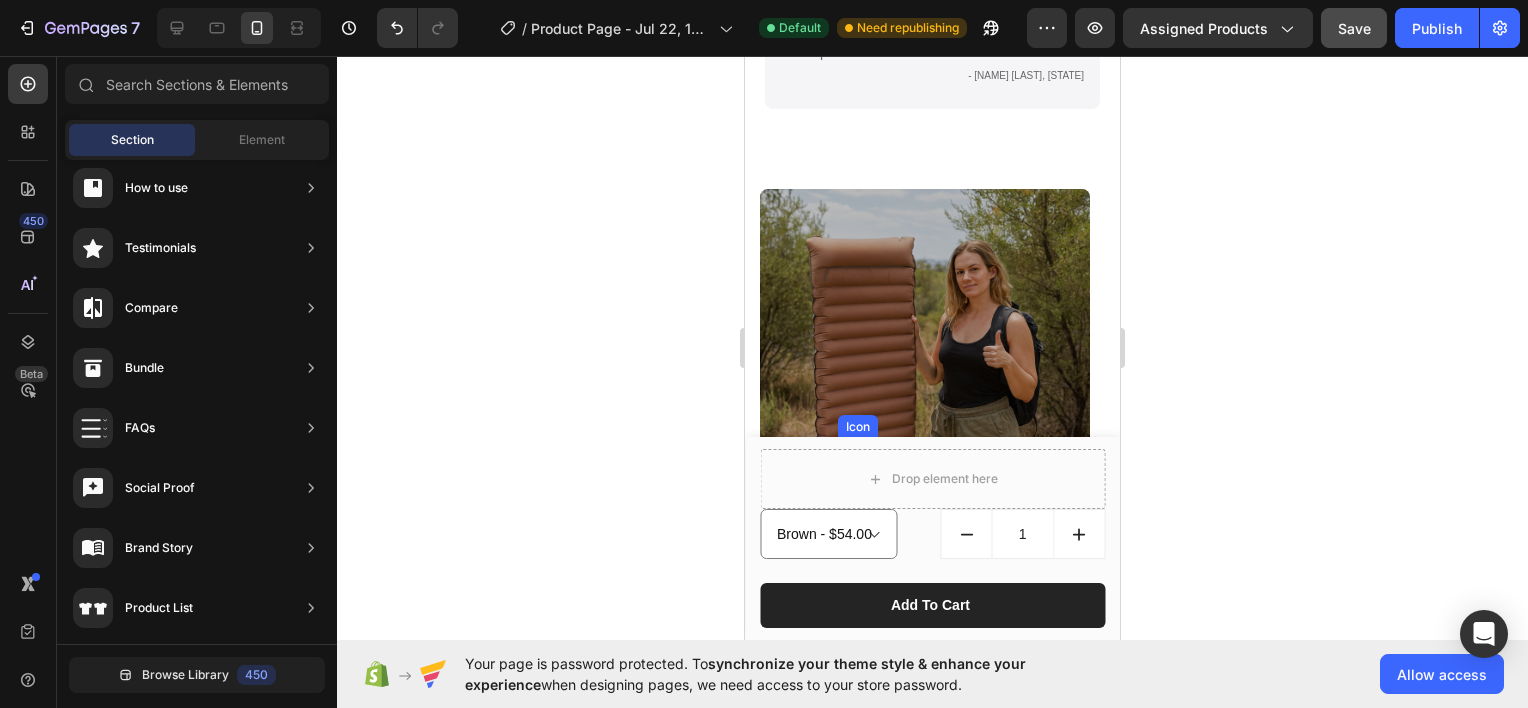 scroll, scrollTop: 1540, scrollLeft: 0, axis: vertical 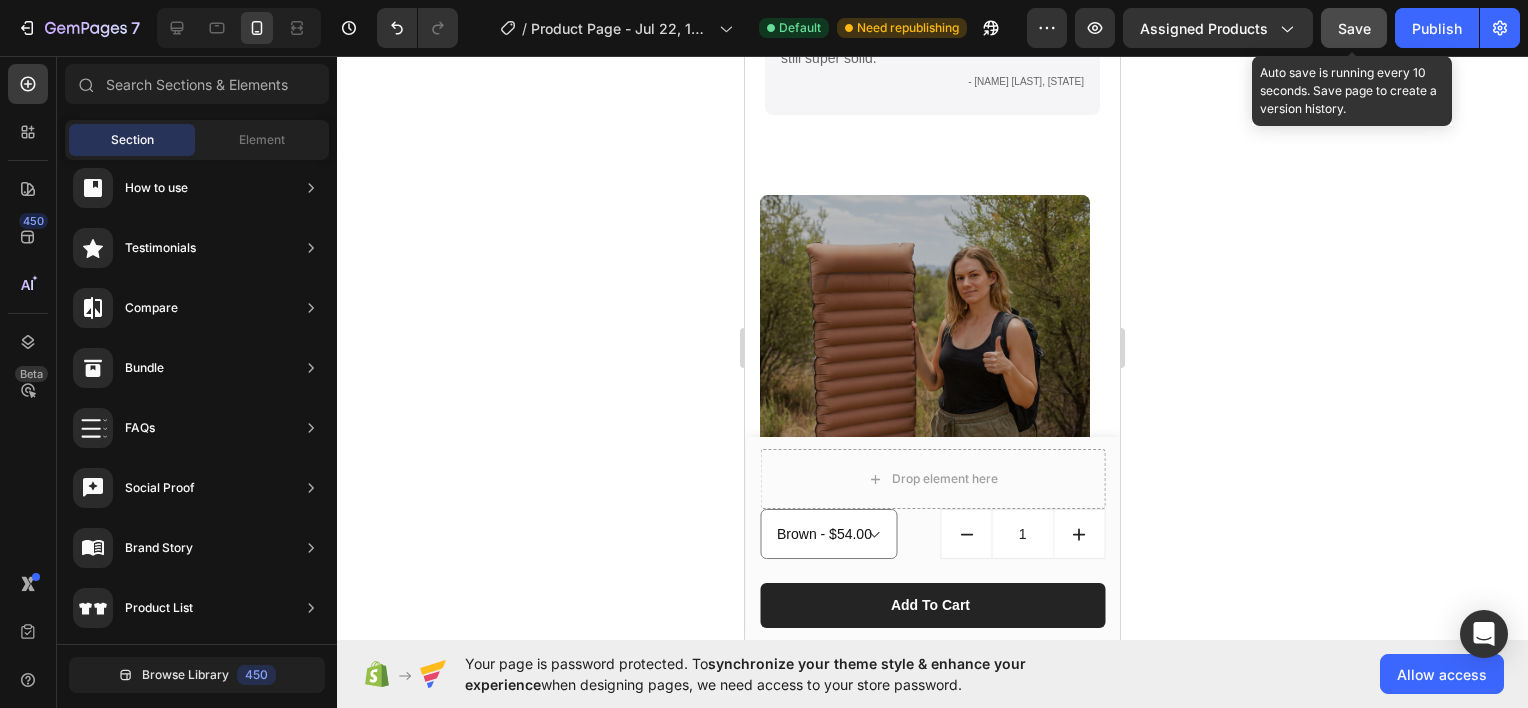 click on "Save" at bounding box center (1354, 28) 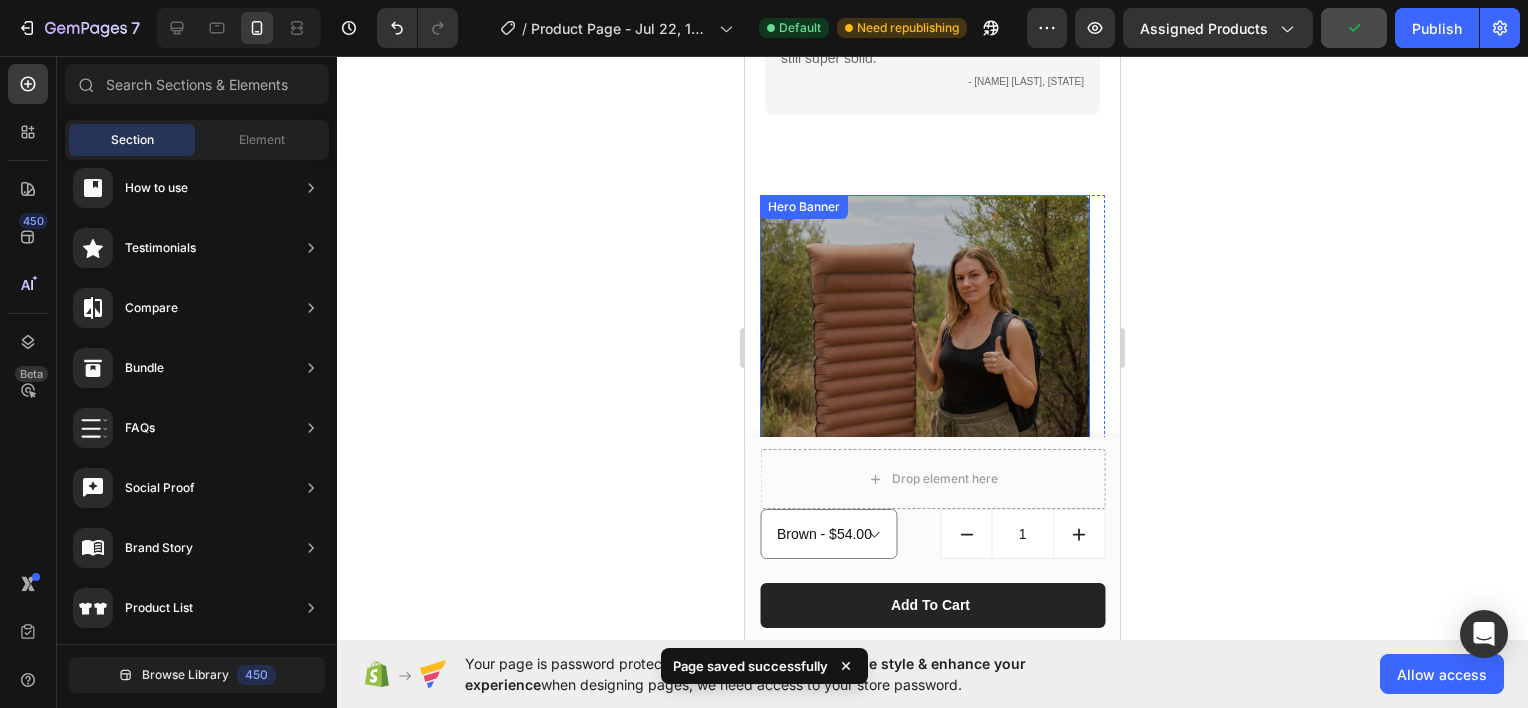 click at bounding box center (925, 425) 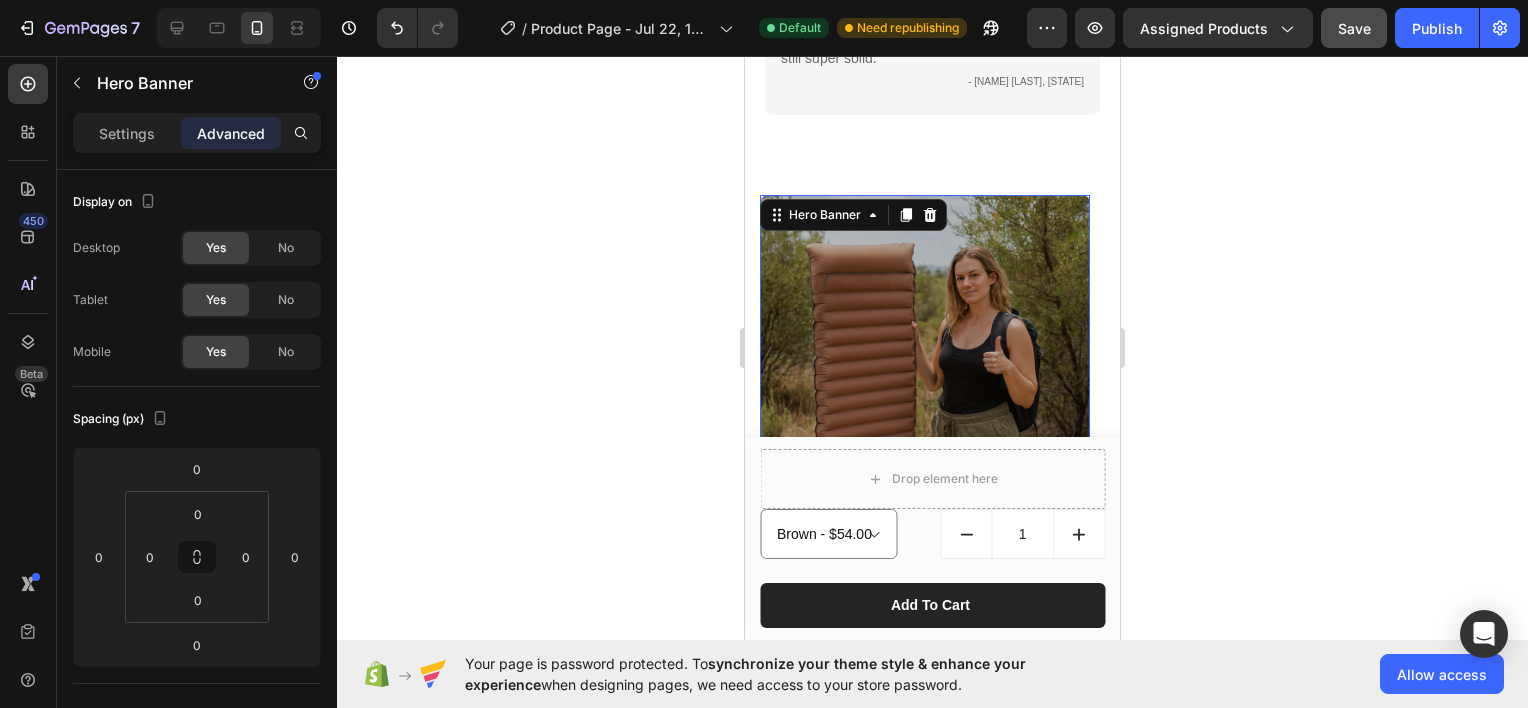 click 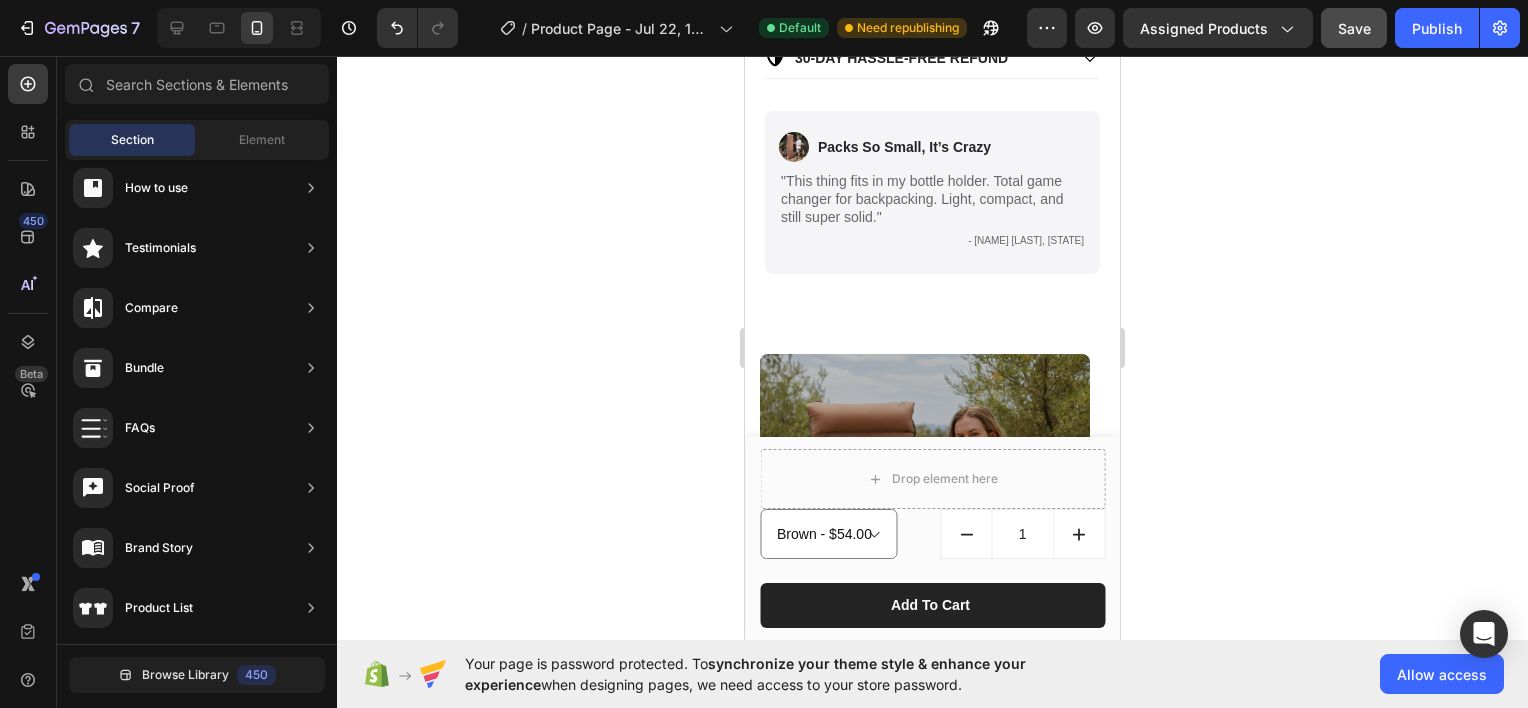 scroll, scrollTop: 1400, scrollLeft: 0, axis: vertical 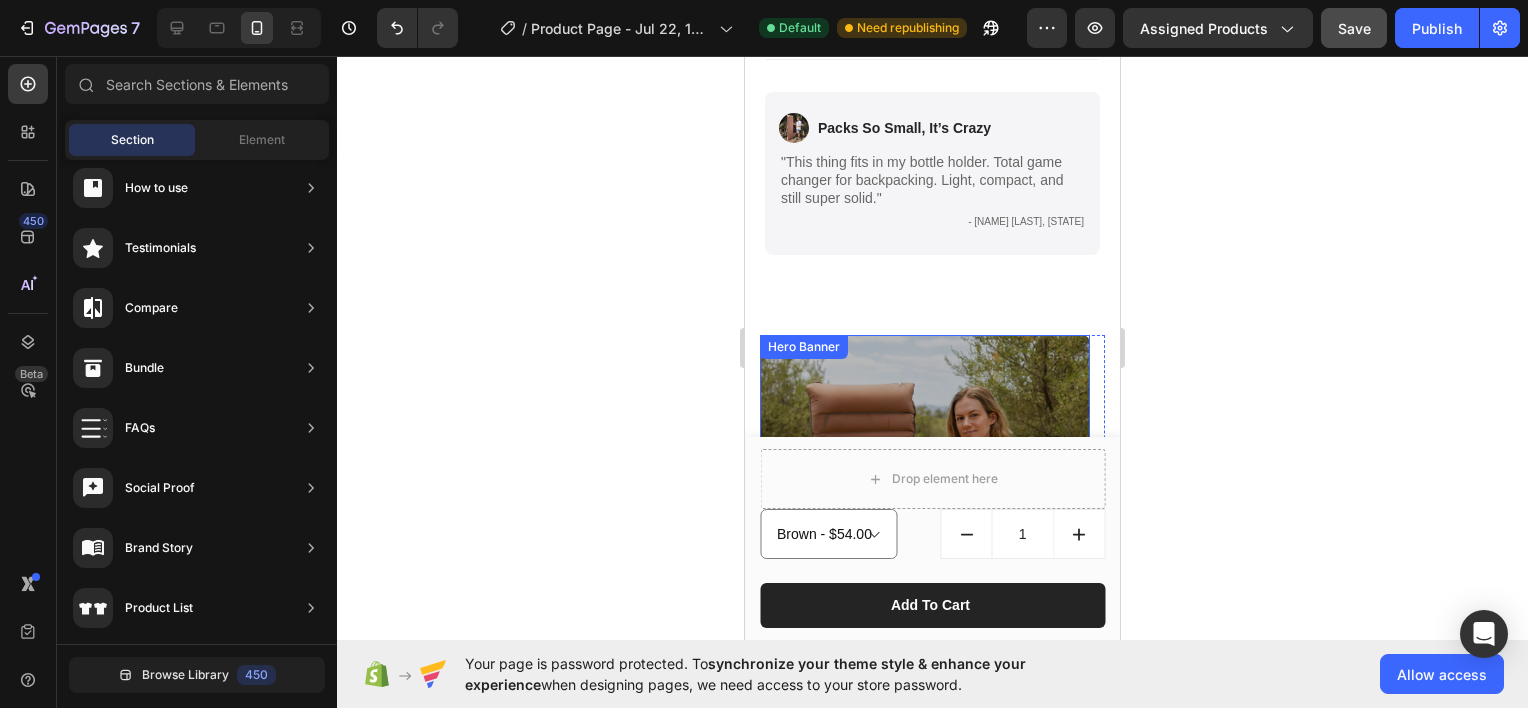 click at bounding box center [925, 565] 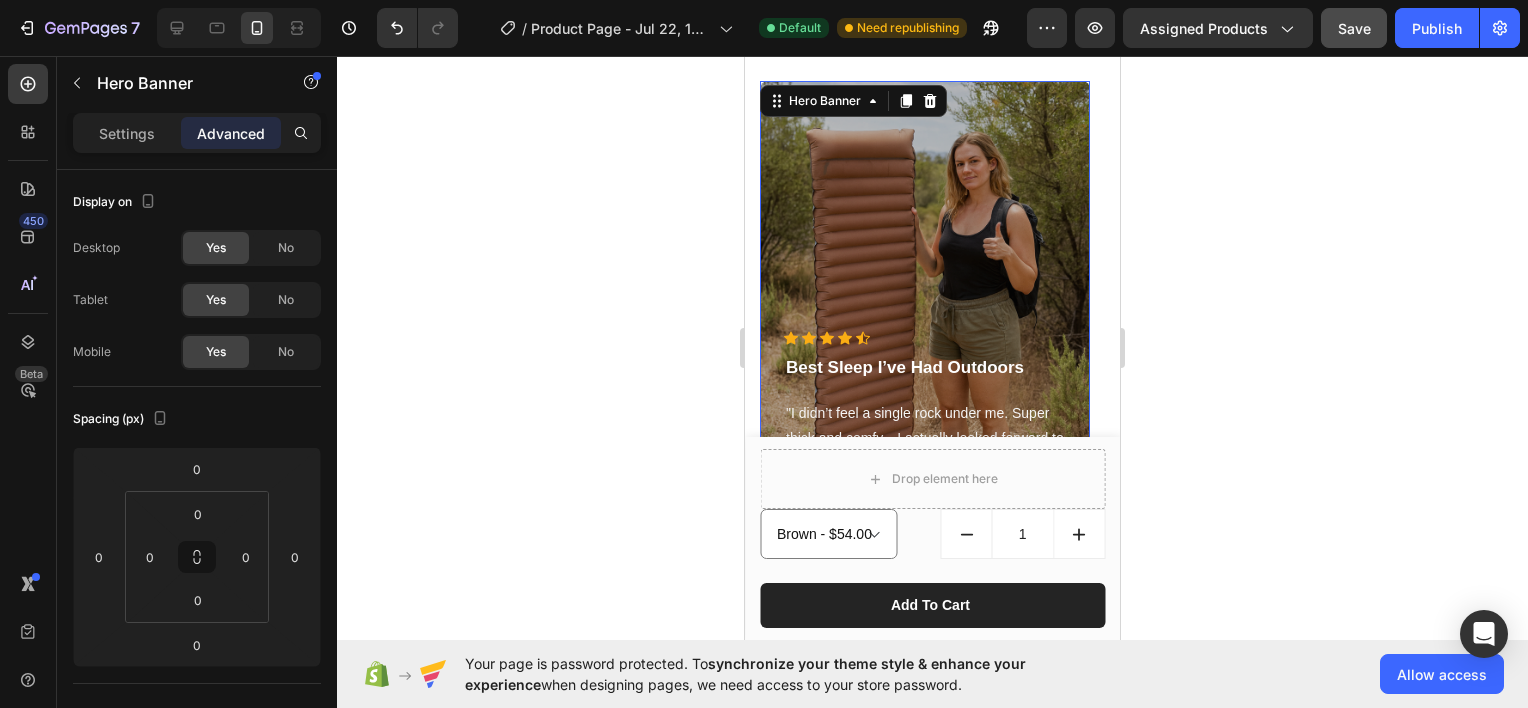scroll, scrollTop: 1500, scrollLeft: 0, axis: vertical 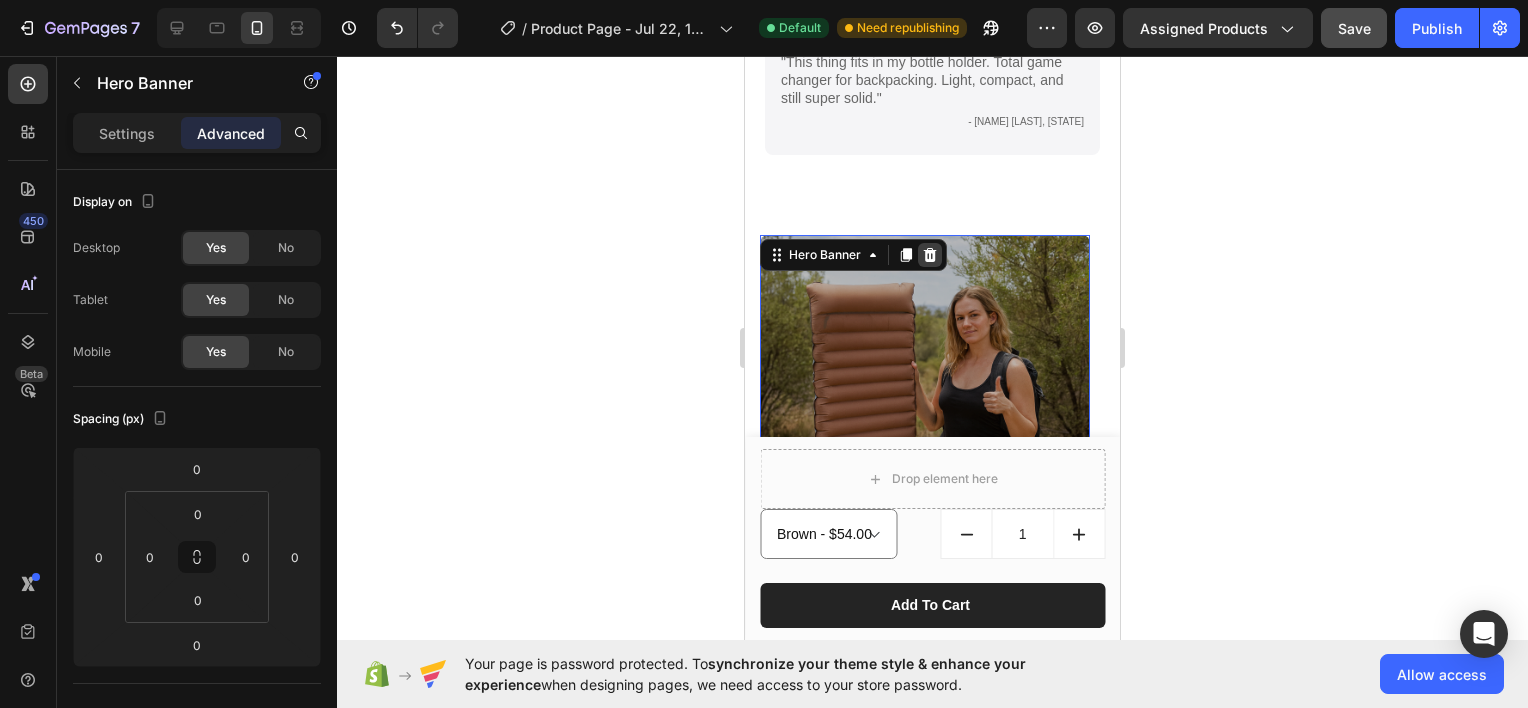 click at bounding box center (930, 255) 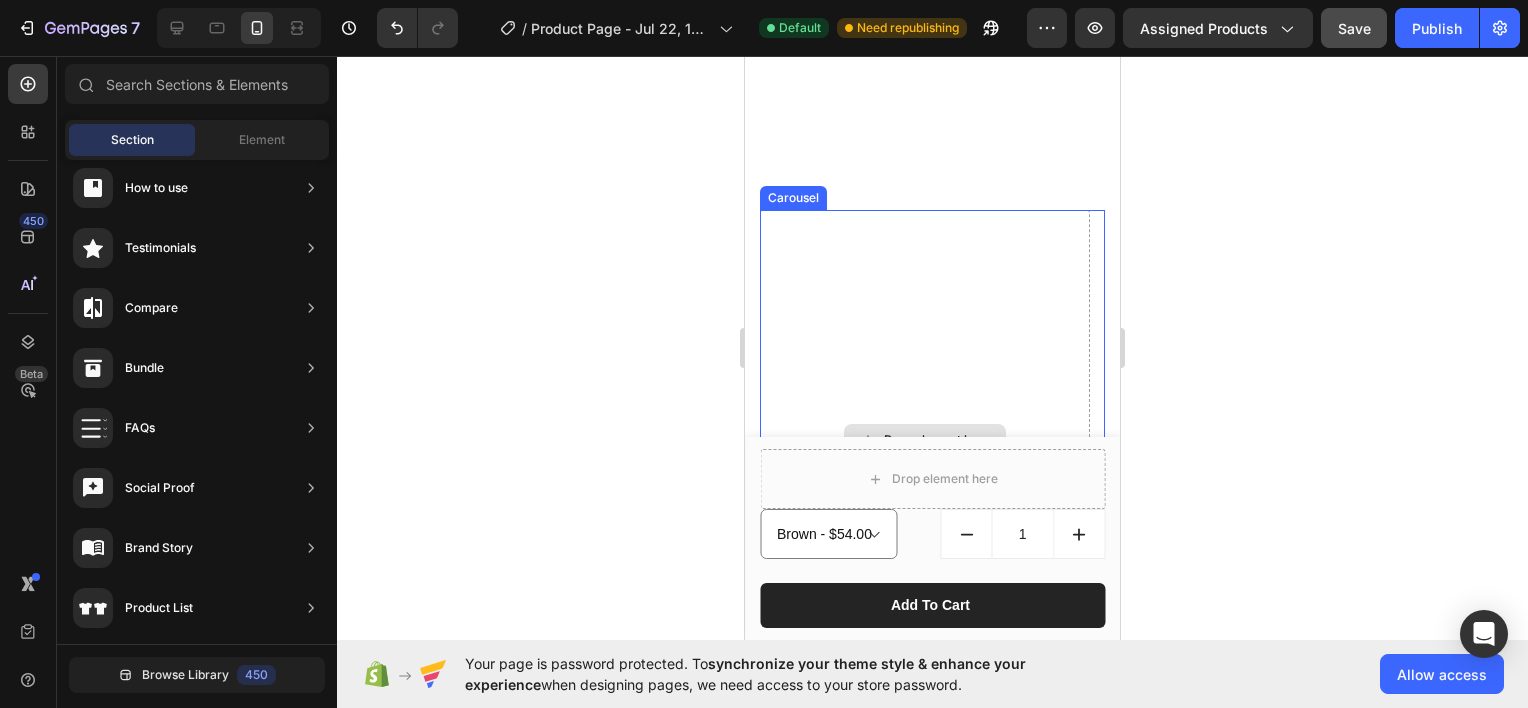 scroll, scrollTop: 1800, scrollLeft: 0, axis: vertical 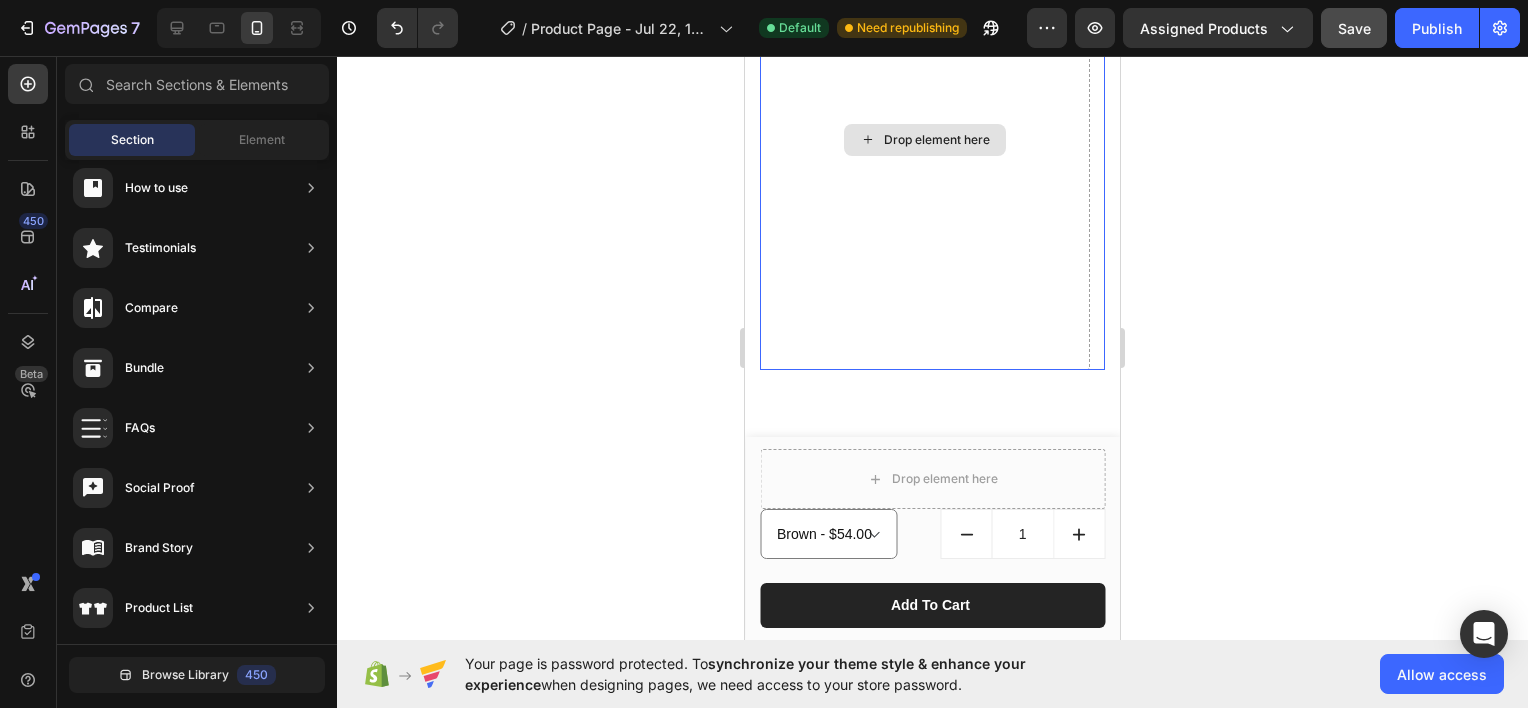 click on "Drop element here" at bounding box center (925, 140) 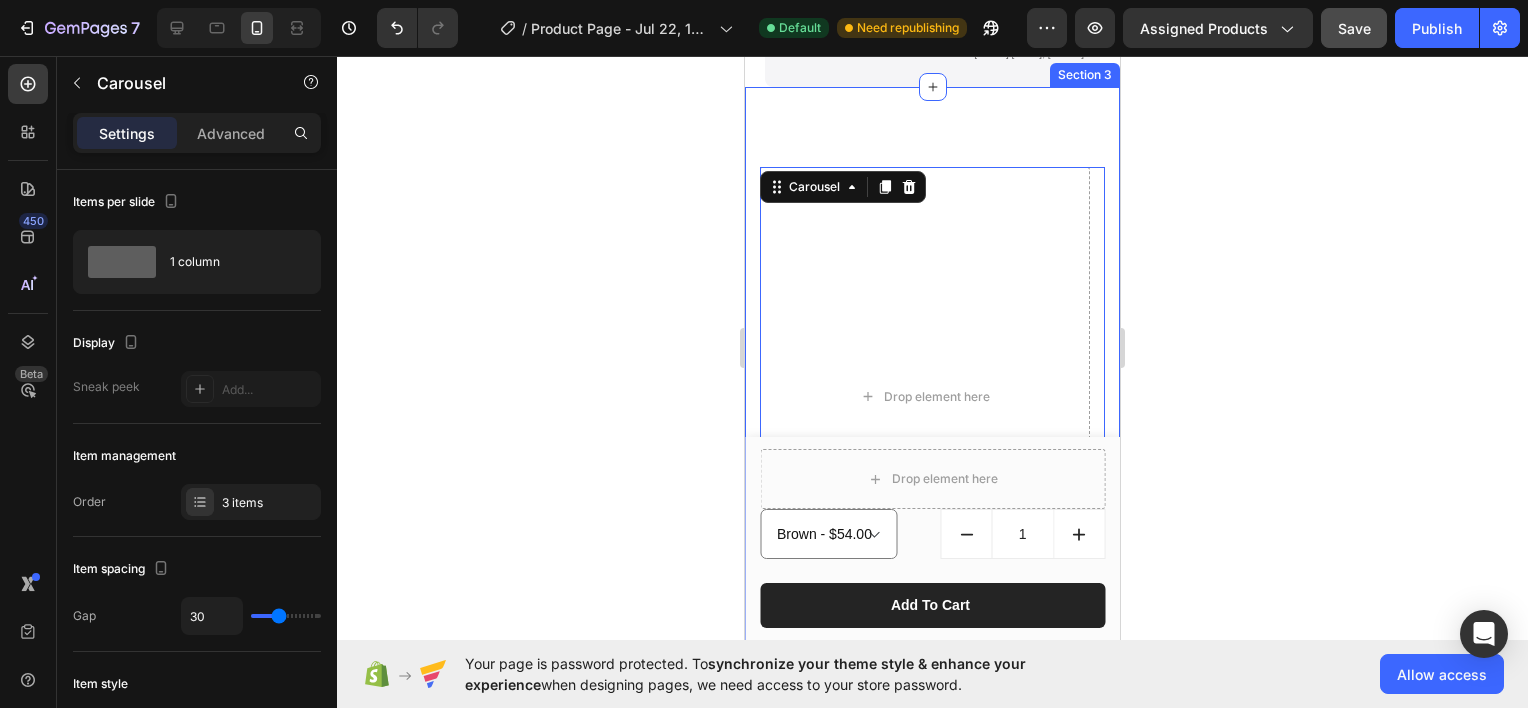 scroll, scrollTop: 1500, scrollLeft: 0, axis: vertical 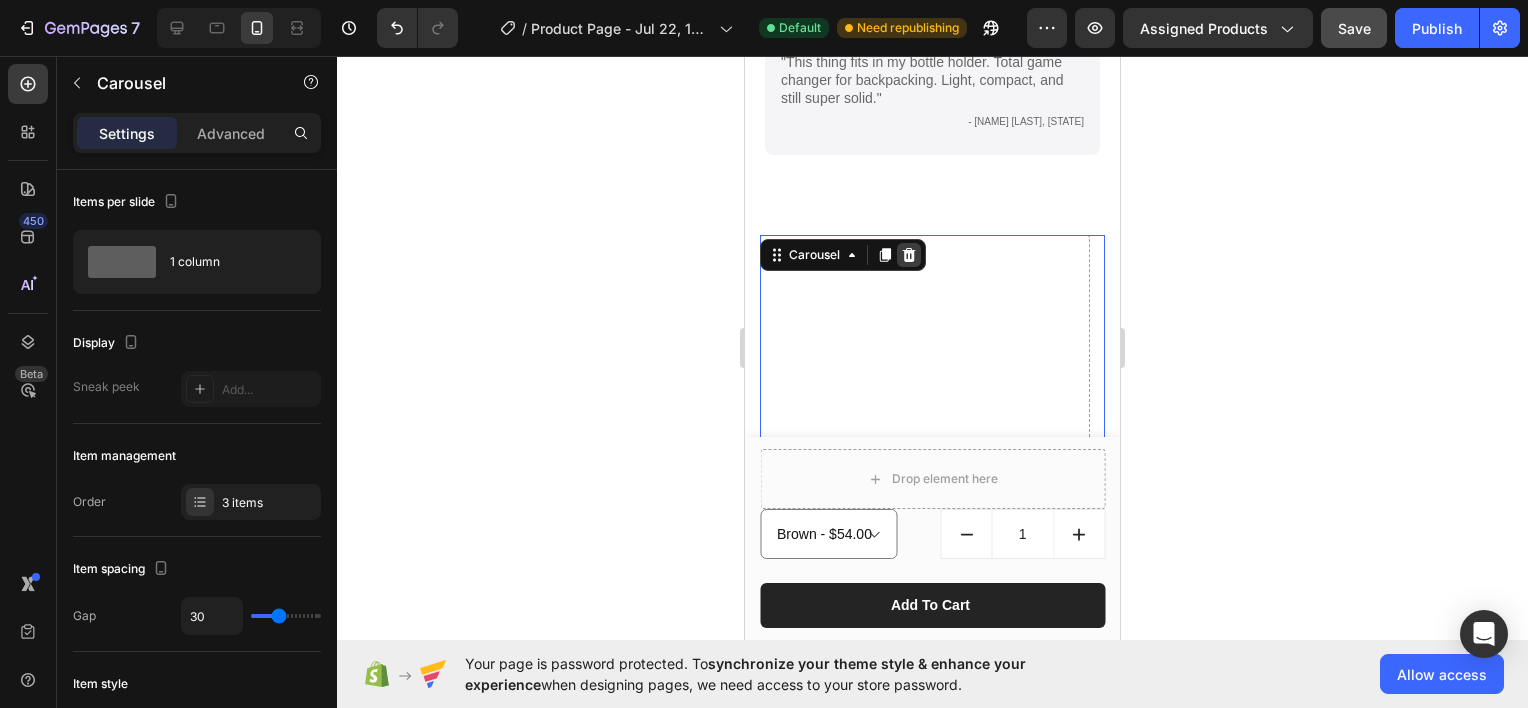 click 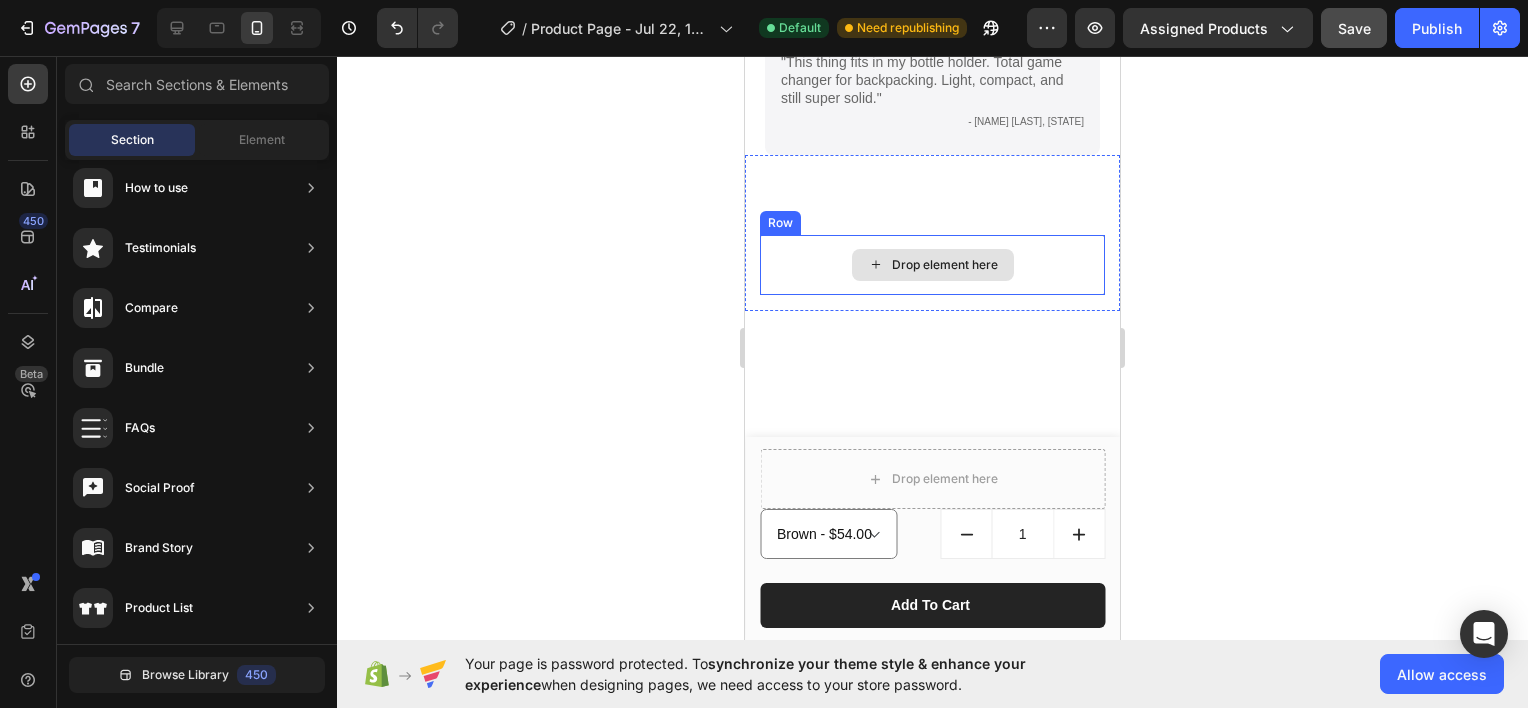 click on "Drop element here" at bounding box center [932, 265] 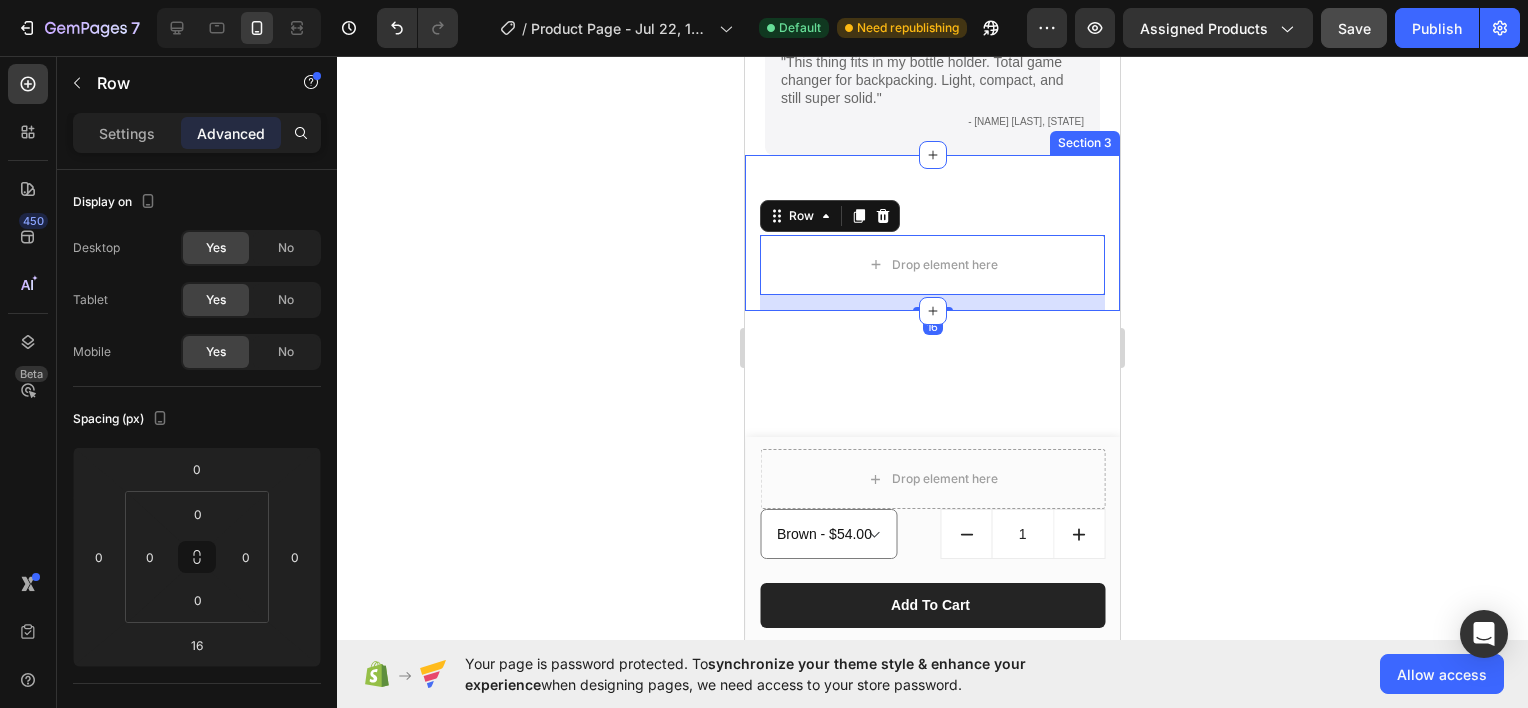 click on "Drop element here Row   16 Section 3" at bounding box center (932, 233) 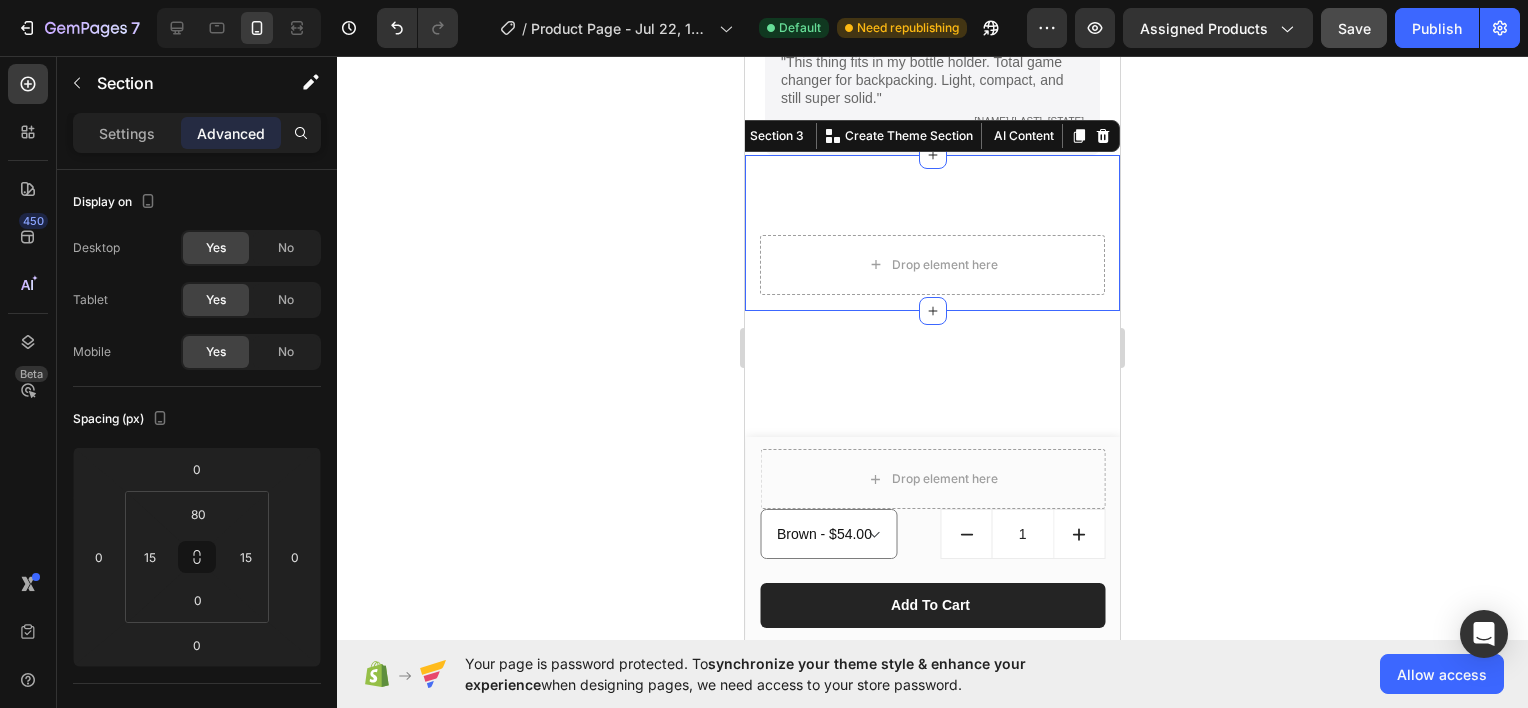 click on "Drop element here Row Section 3   You can create reusable sections Create Theme Section AI Content Write with GemAI What would you like to describe here? Tone and Voice Persuasive Product Lumin8 Sleeping Pad Show more Generate" at bounding box center (932, 233) 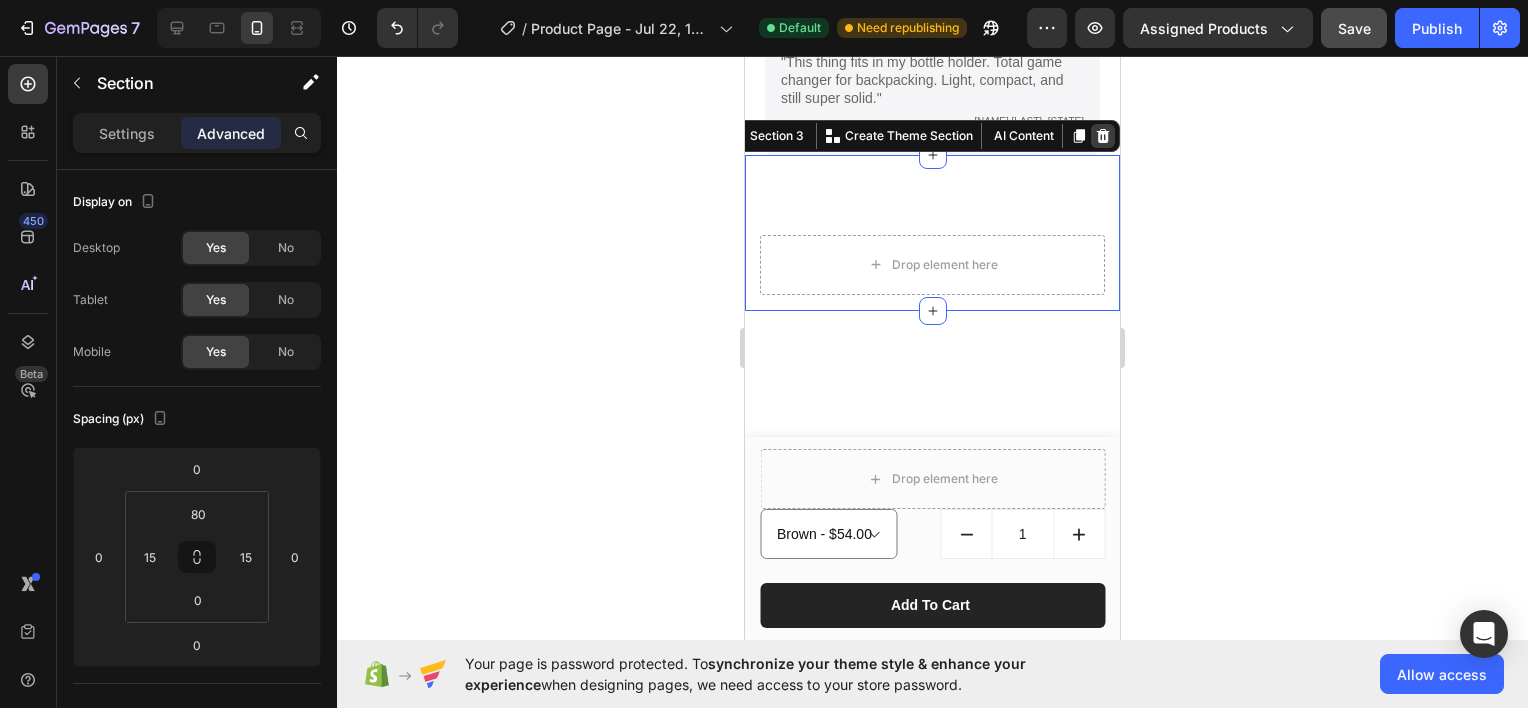 click 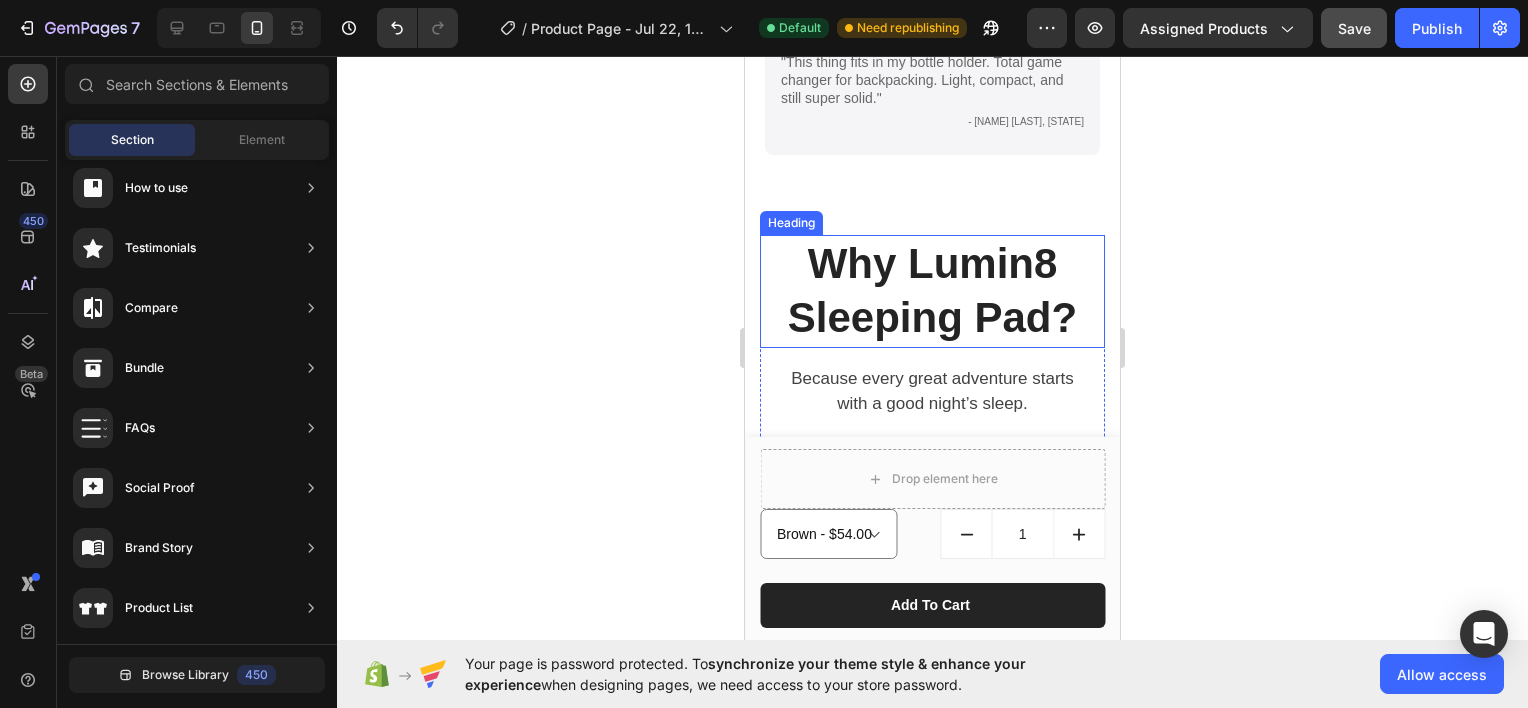 scroll, scrollTop: 1400, scrollLeft: 0, axis: vertical 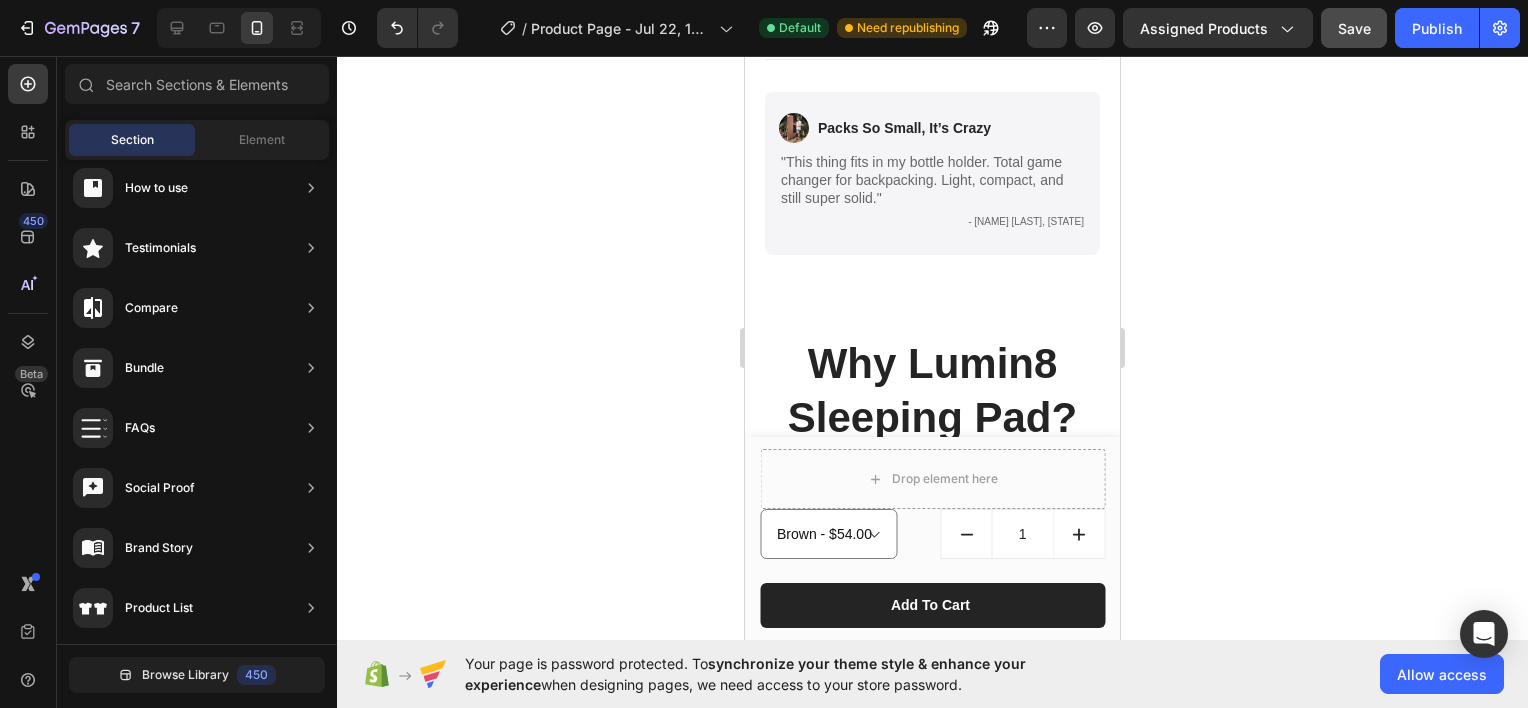 click 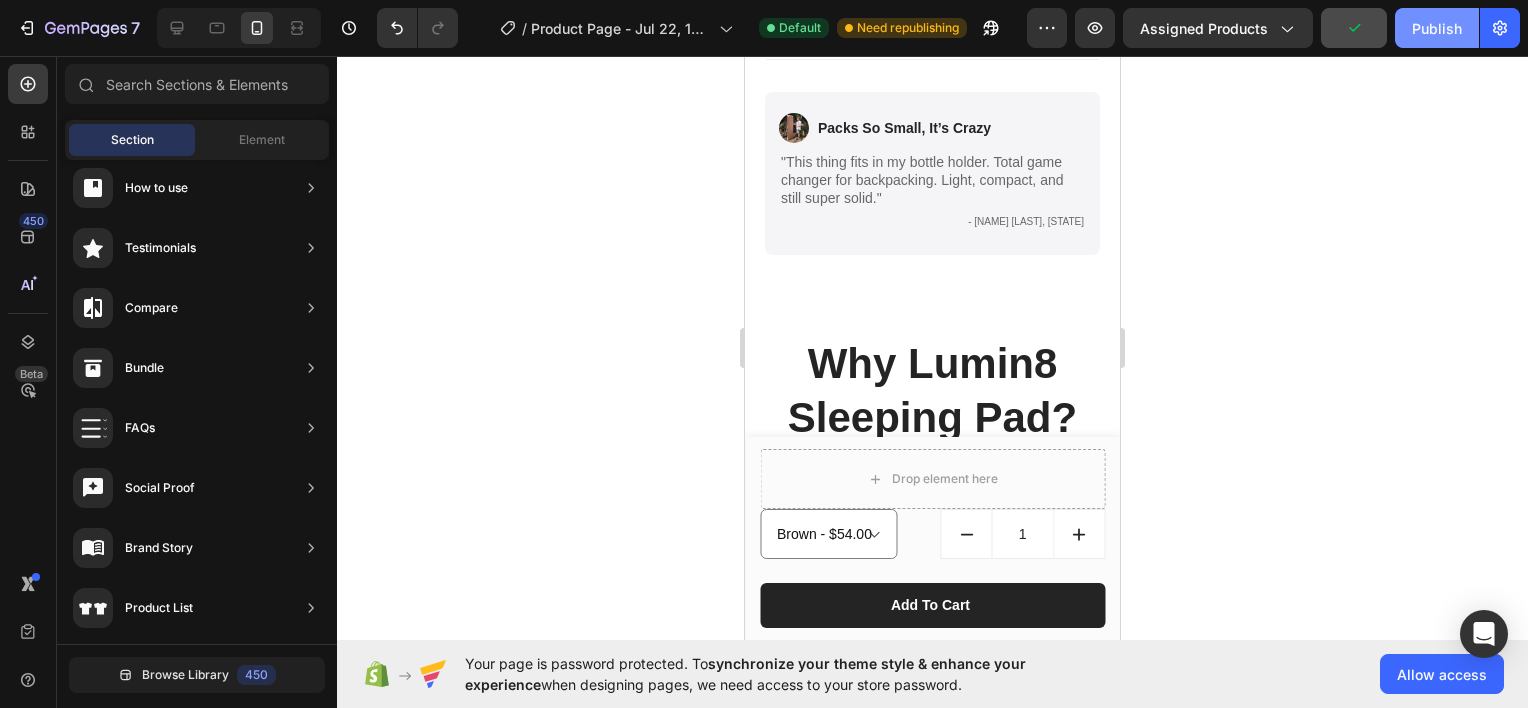 click on "Publish" at bounding box center (1437, 28) 